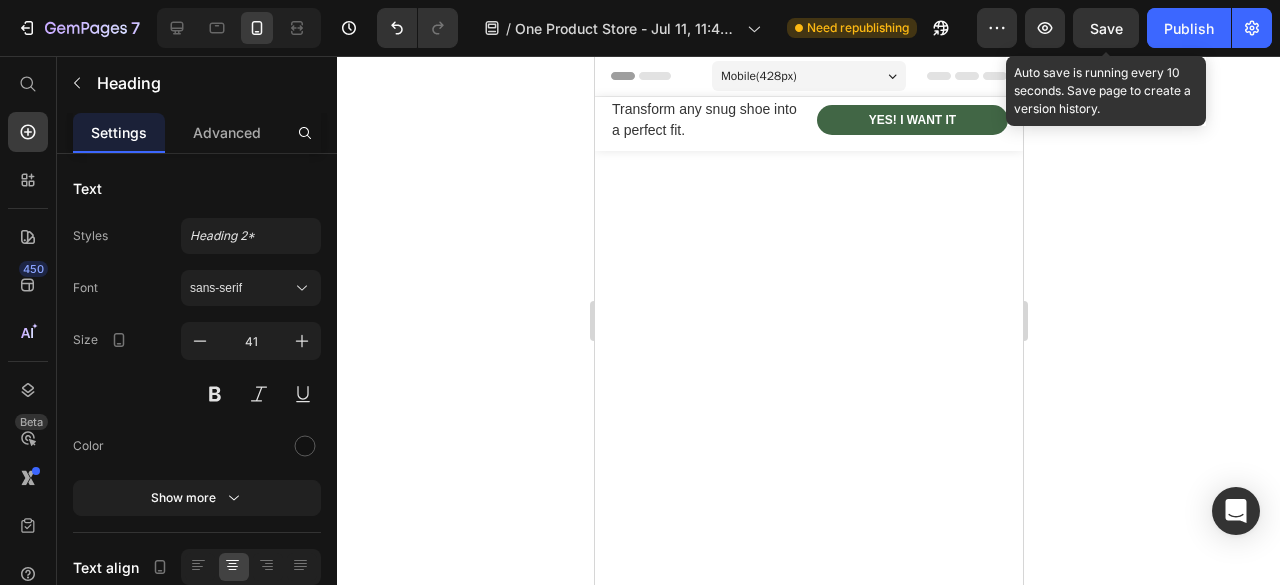 scroll, scrollTop: 2847, scrollLeft: 0, axis: vertical 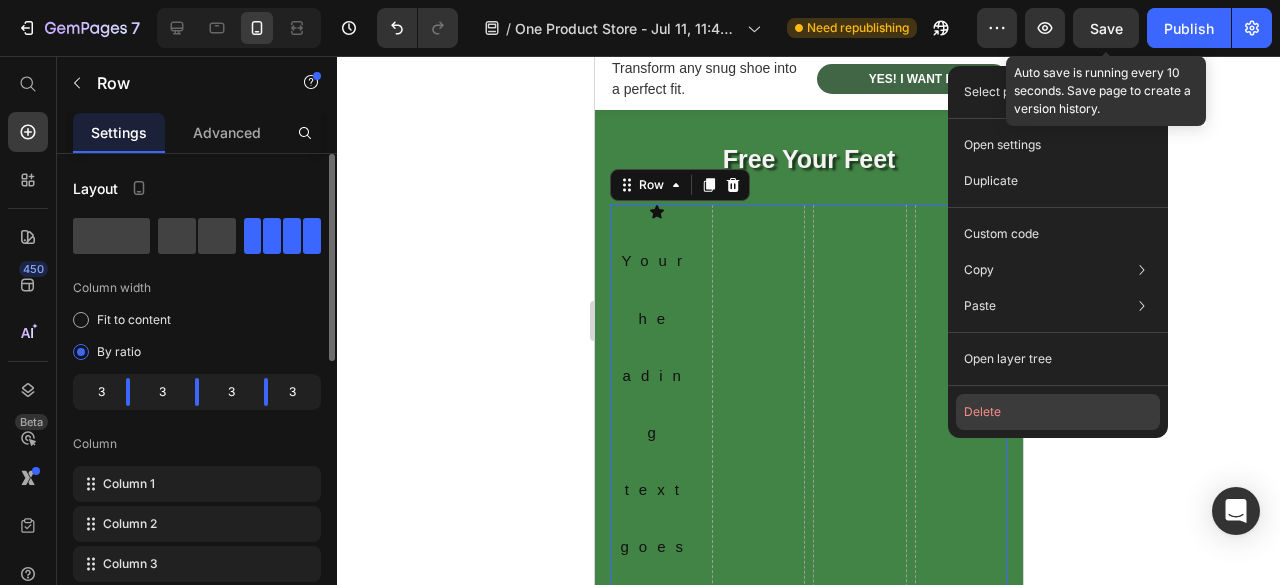 click on "Delete" 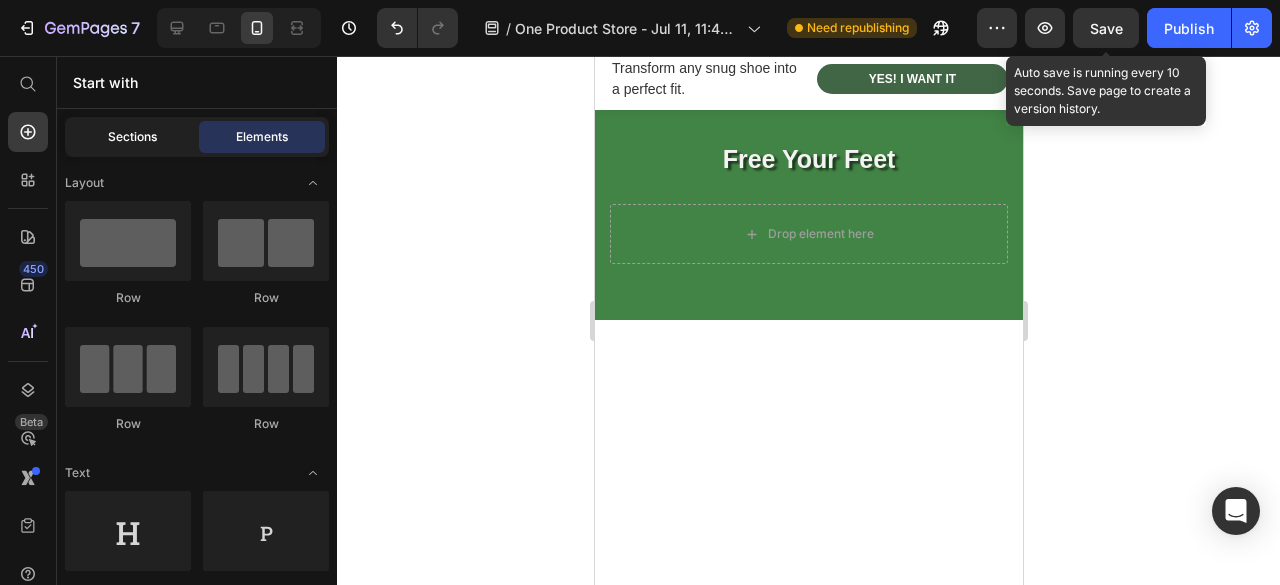click on "Sections" at bounding box center [132, 137] 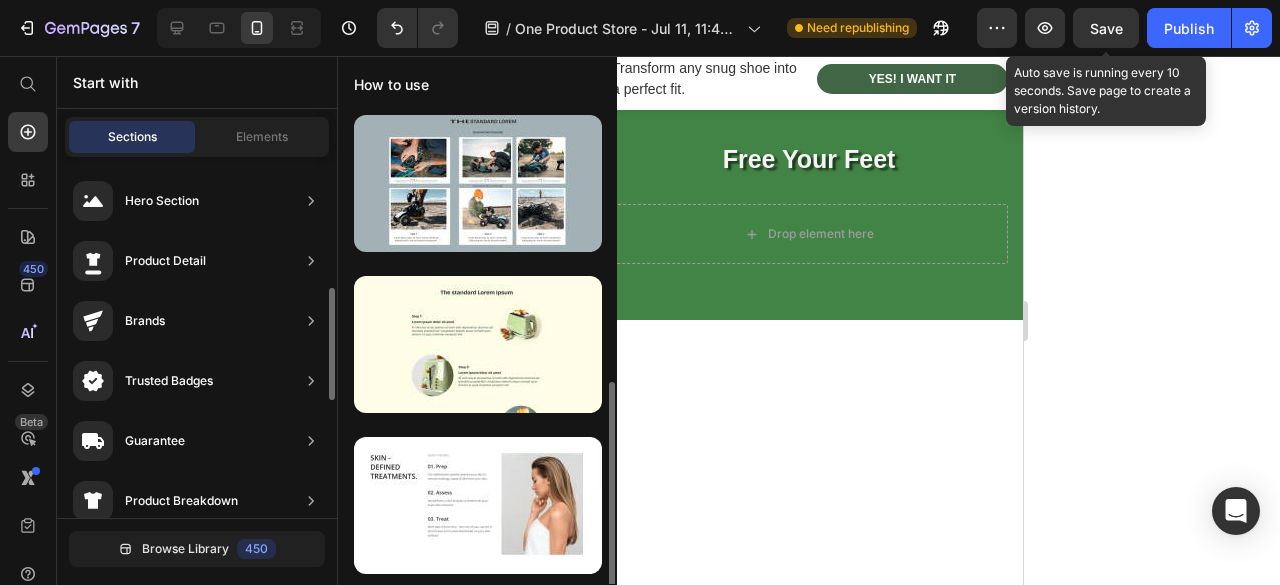 scroll, scrollTop: 300, scrollLeft: 0, axis: vertical 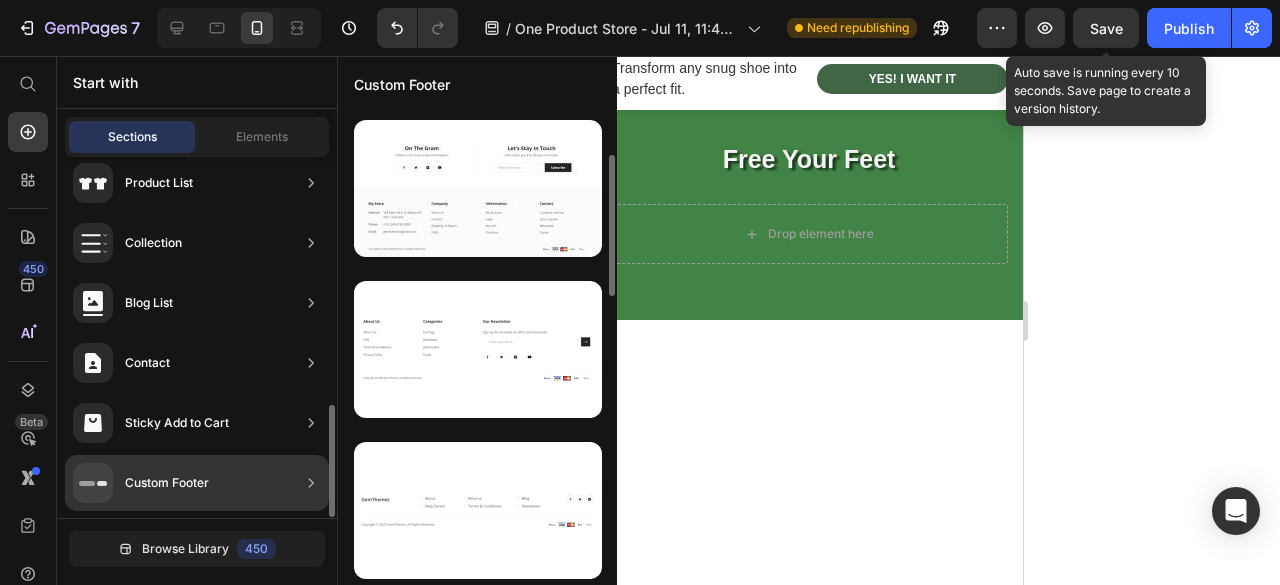 click on "Custom Footer" at bounding box center (167, 483) 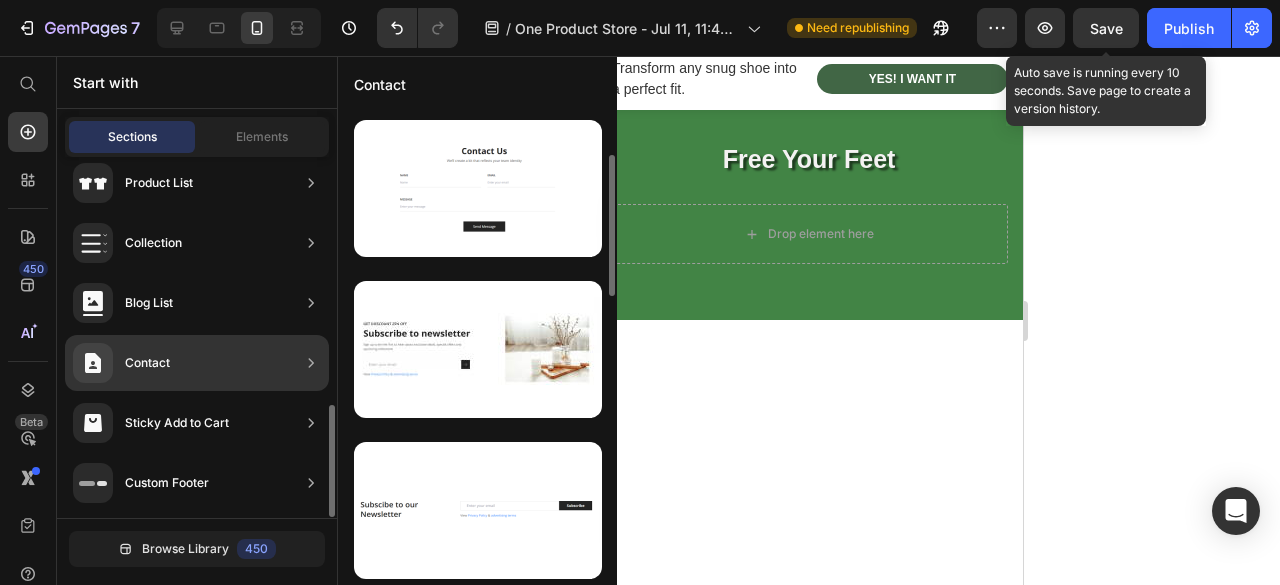 scroll, scrollTop: 0, scrollLeft: 0, axis: both 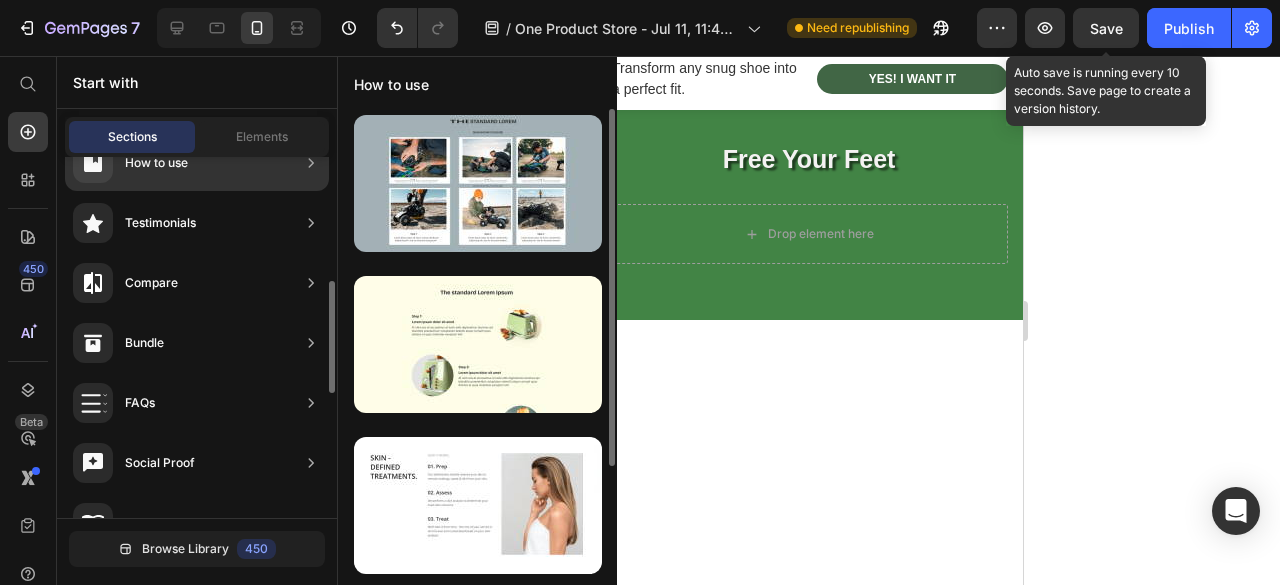 click 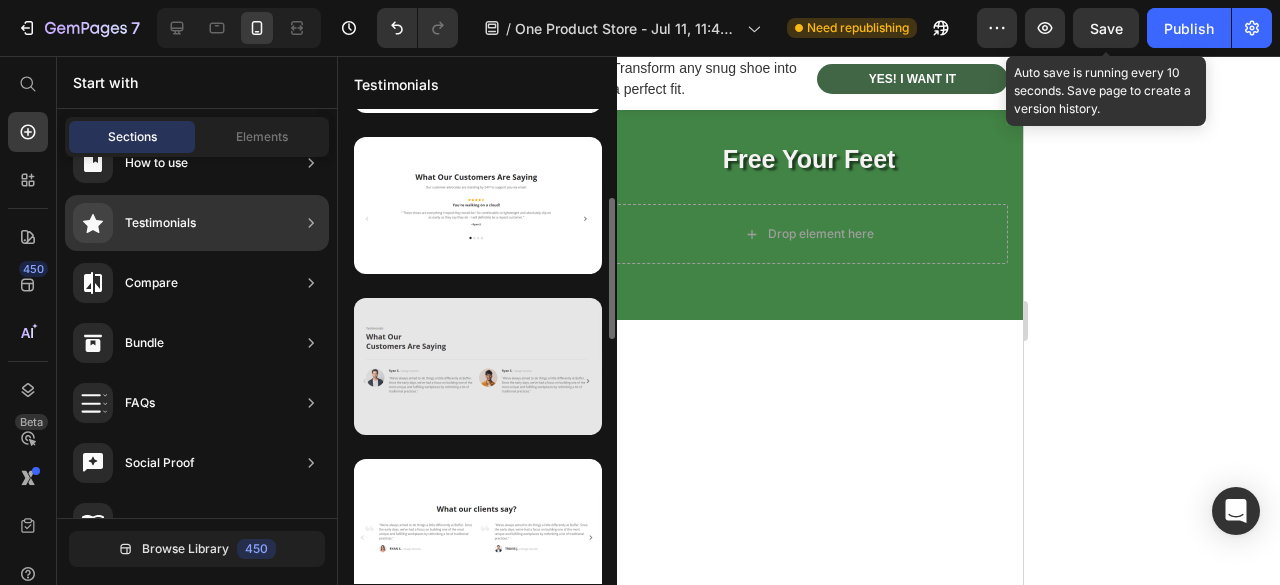 scroll, scrollTop: 500, scrollLeft: 0, axis: vertical 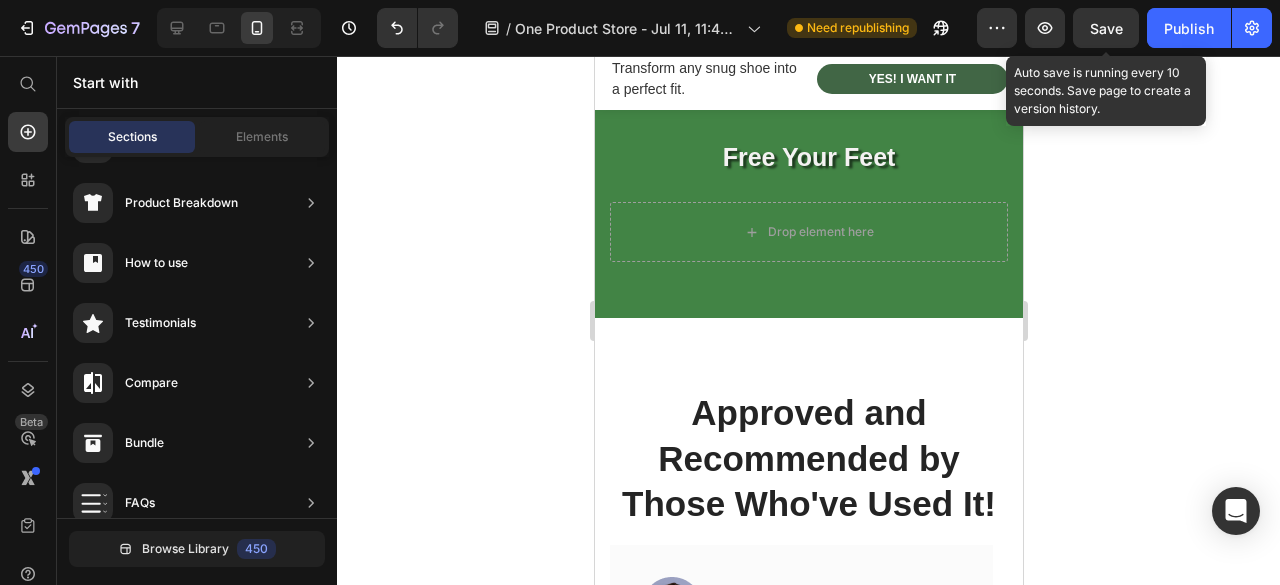 click 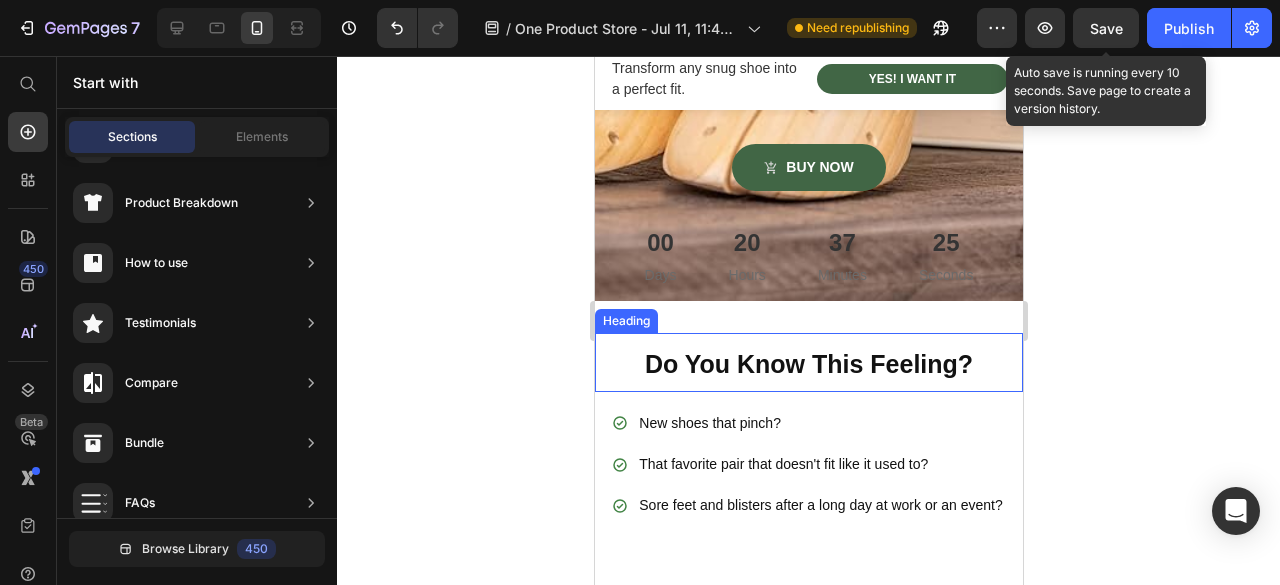 scroll, scrollTop: 800, scrollLeft: 0, axis: vertical 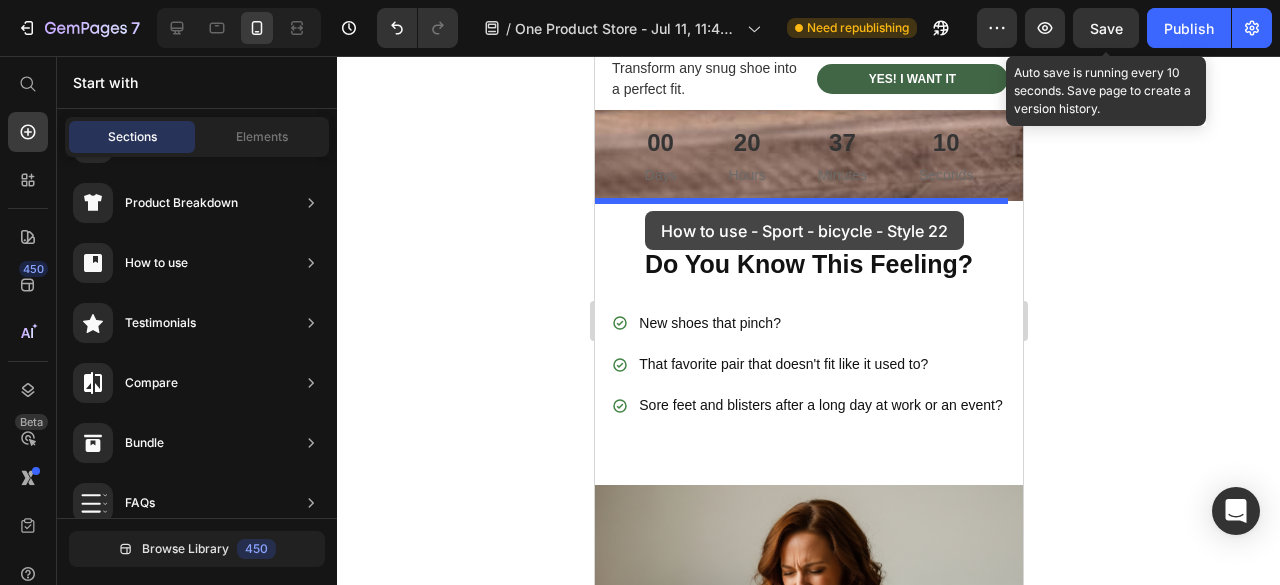 drag, startPoint x: 1008, startPoint y: 551, endPoint x: 644, endPoint y: 211, distance: 498.09235 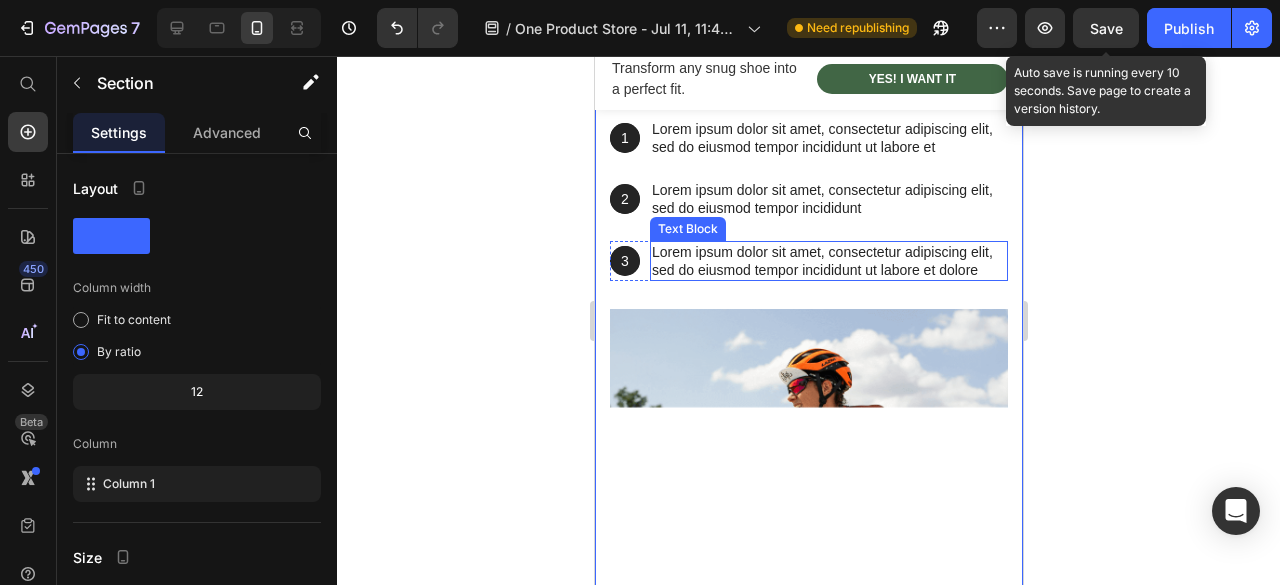scroll, scrollTop: 1400, scrollLeft: 0, axis: vertical 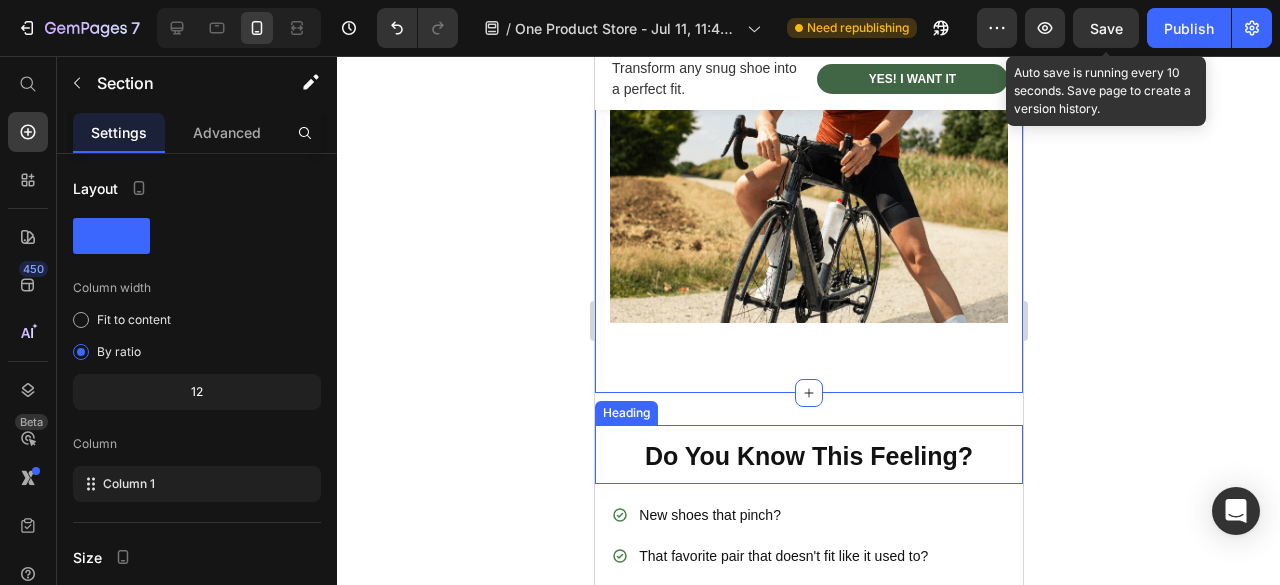 click on "Do You Know This Feeling?" at bounding box center (808, 456) 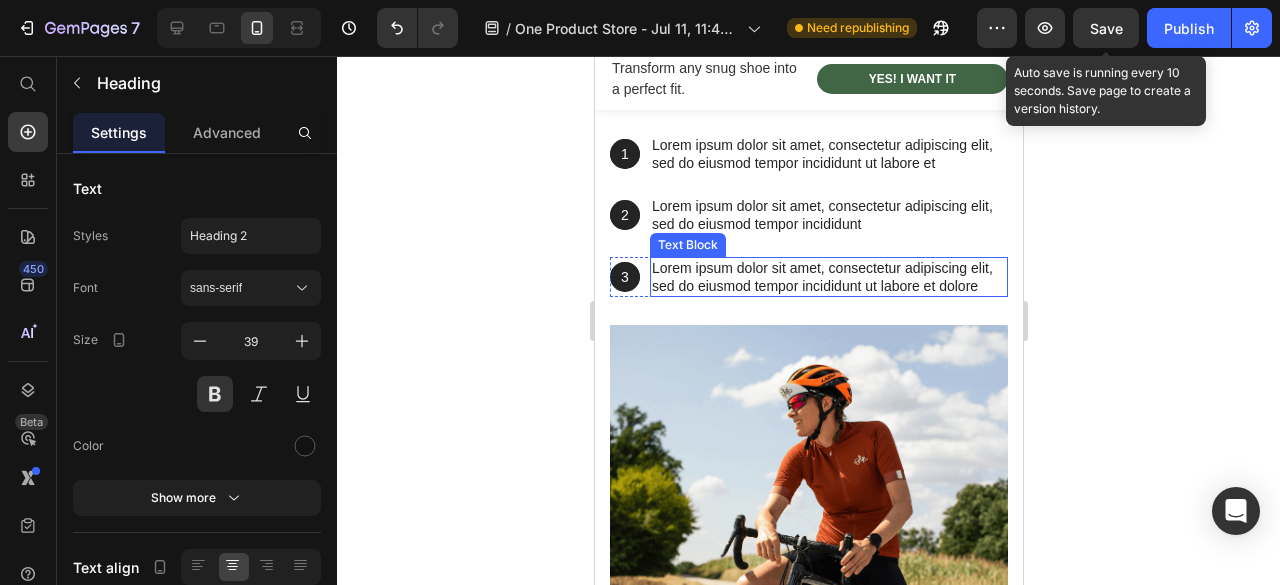scroll, scrollTop: 700, scrollLeft: 0, axis: vertical 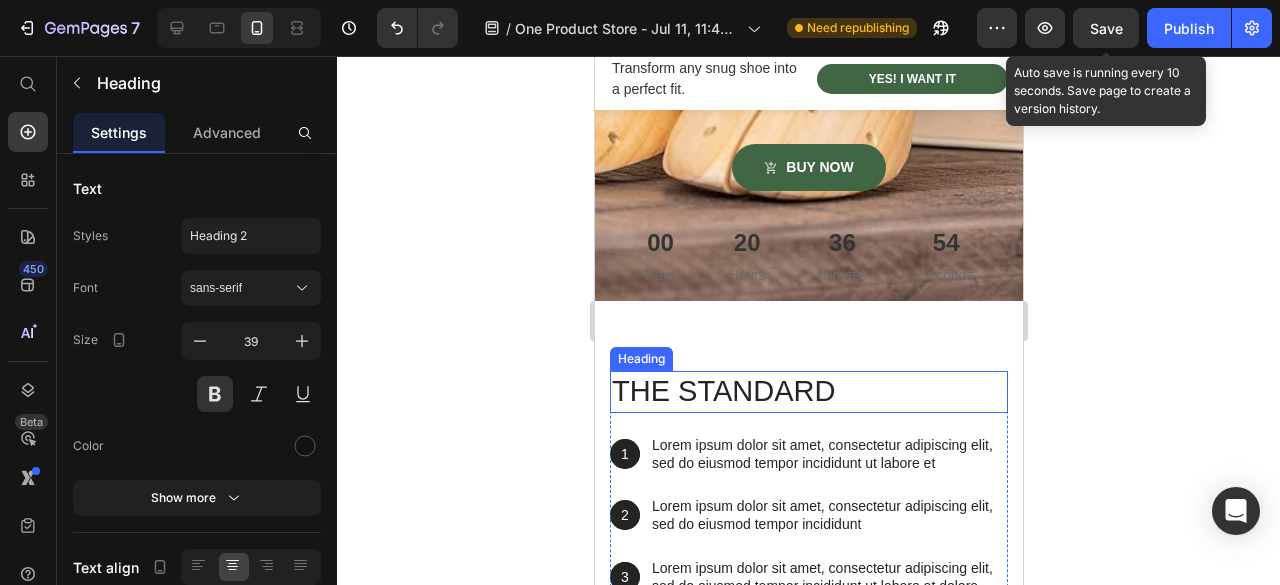 click on "The standard" at bounding box center (808, 392) 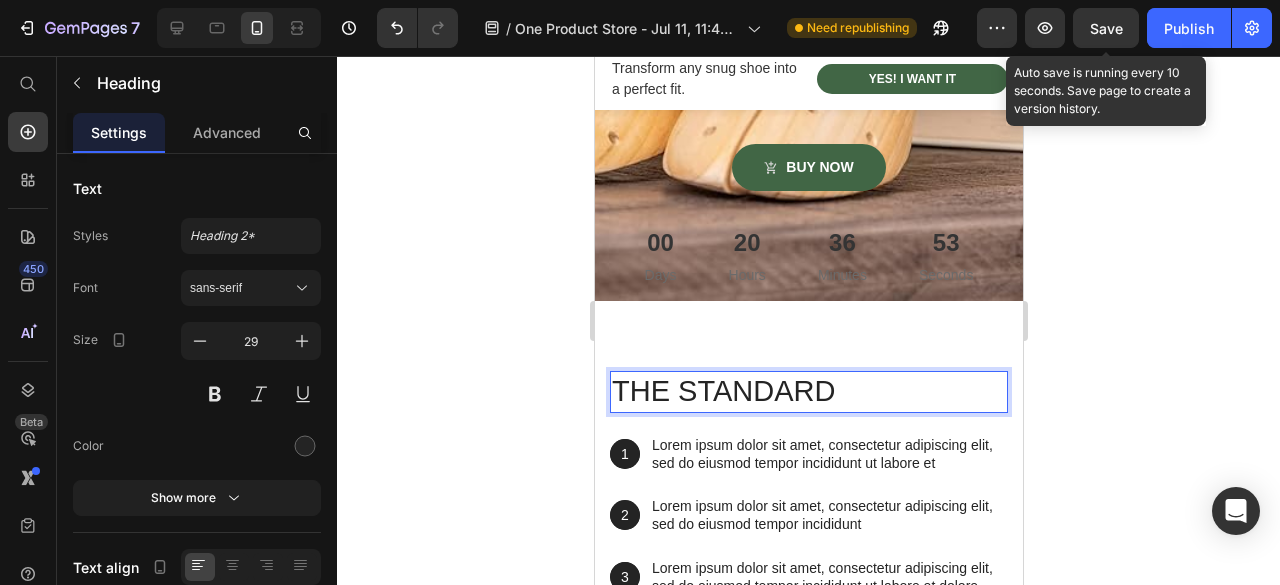 click on "The standard" at bounding box center (808, 392) 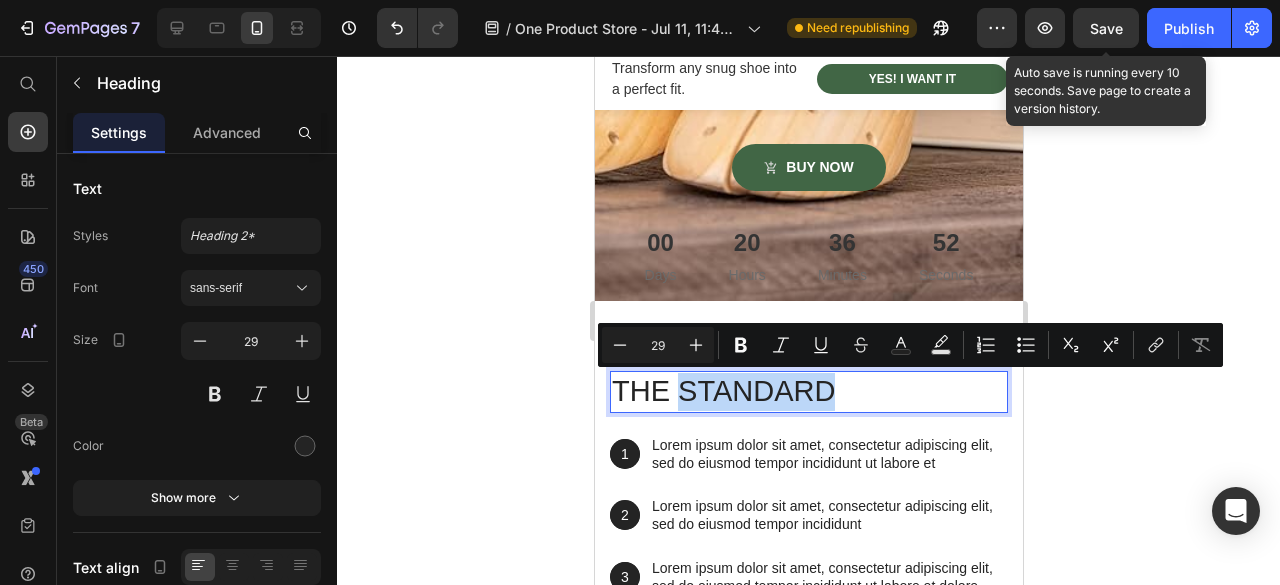 click on "The standard" at bounding box center (808, 392) 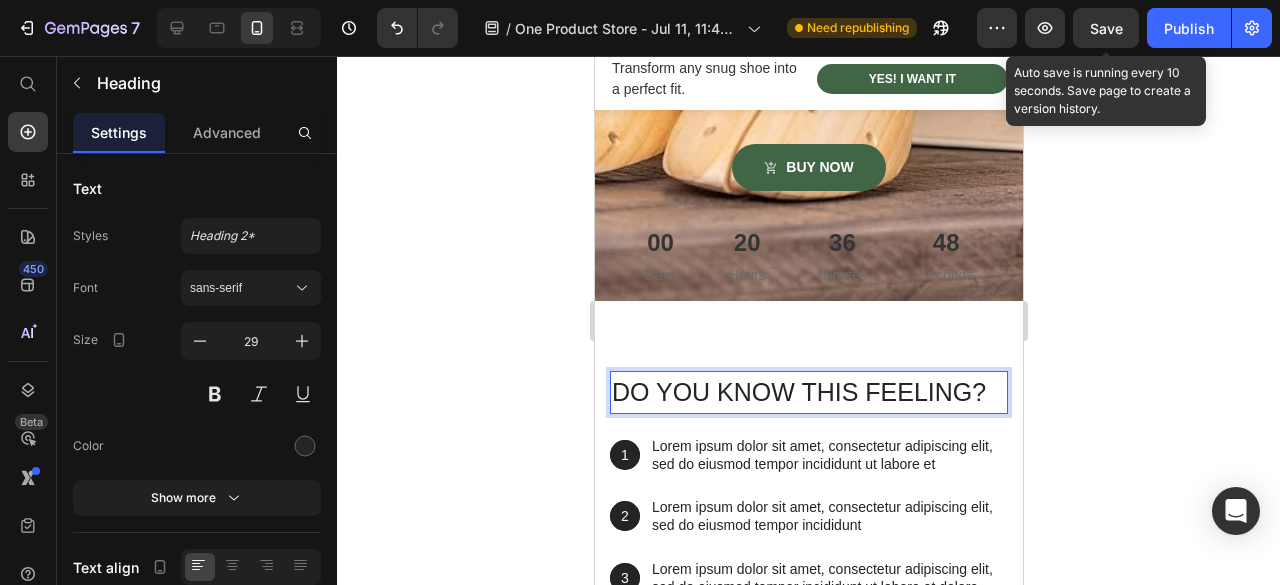 click on "Do You Know This Feeling?" at bounding box center (798, 392) 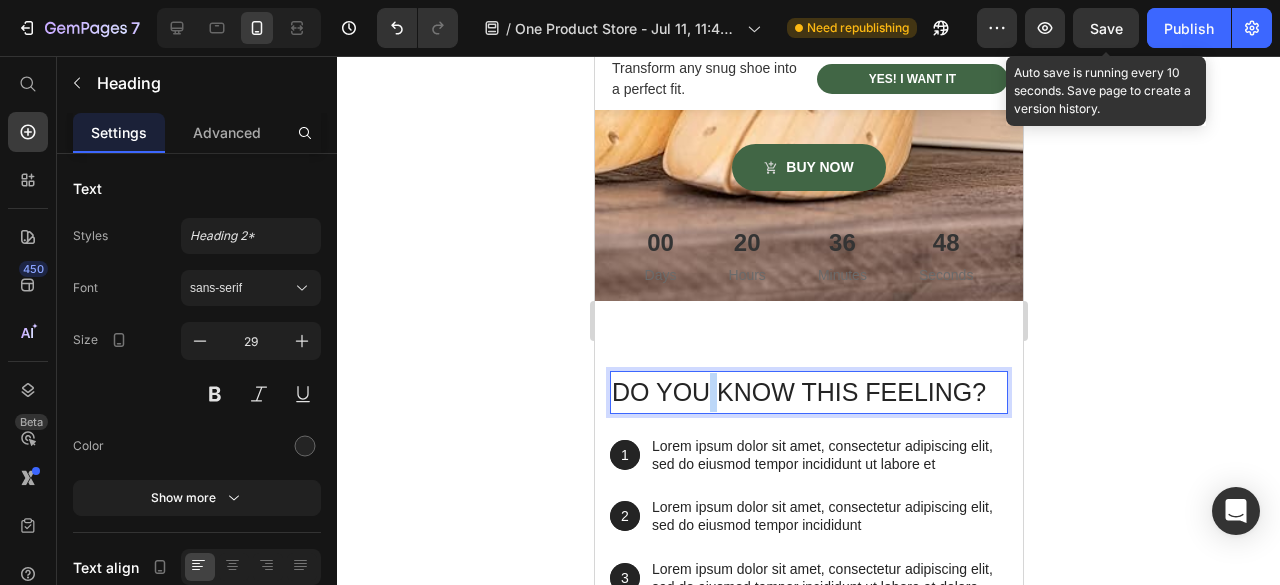 click on "Do You Know This Feeling?" at bounding box center [798, 392] 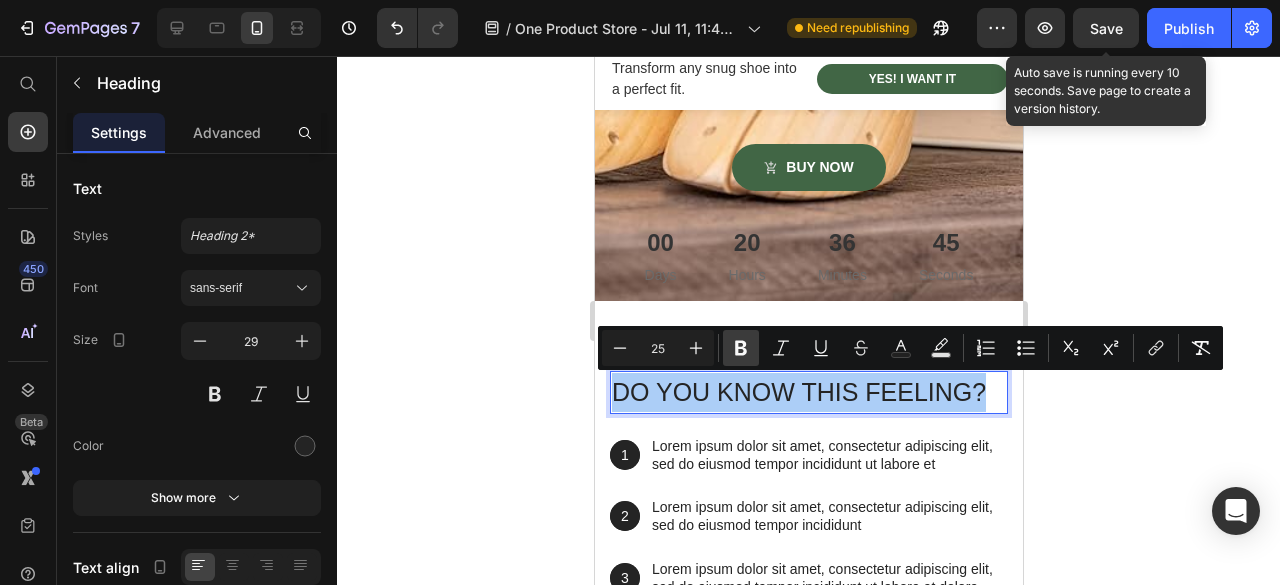click 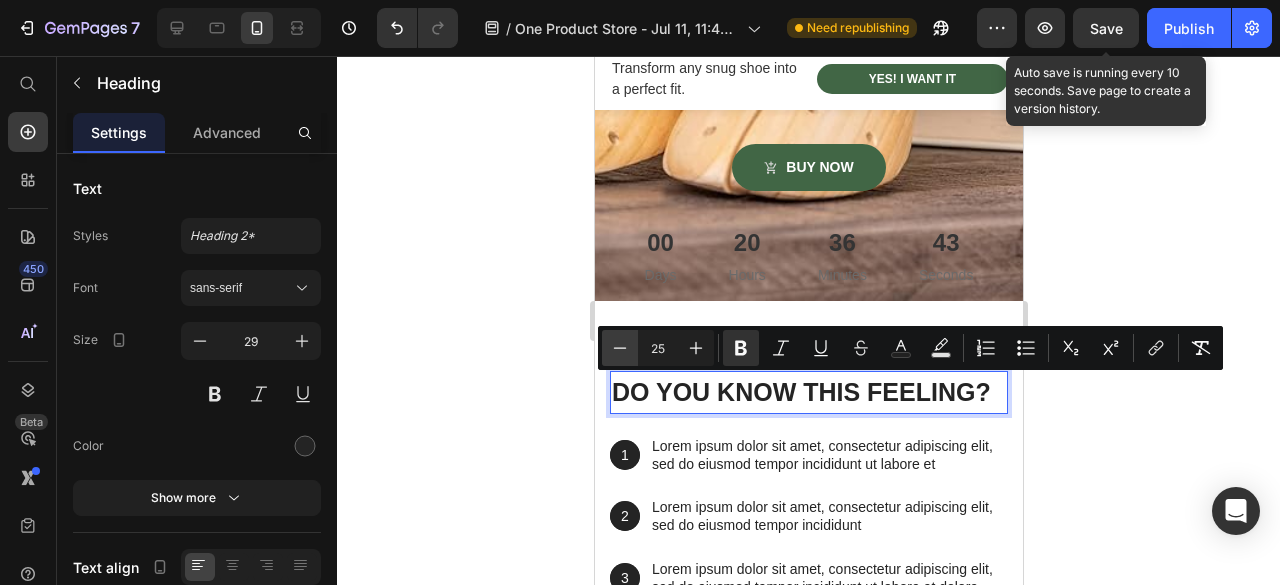 click on "Minus" at bounding box center [620, 348] 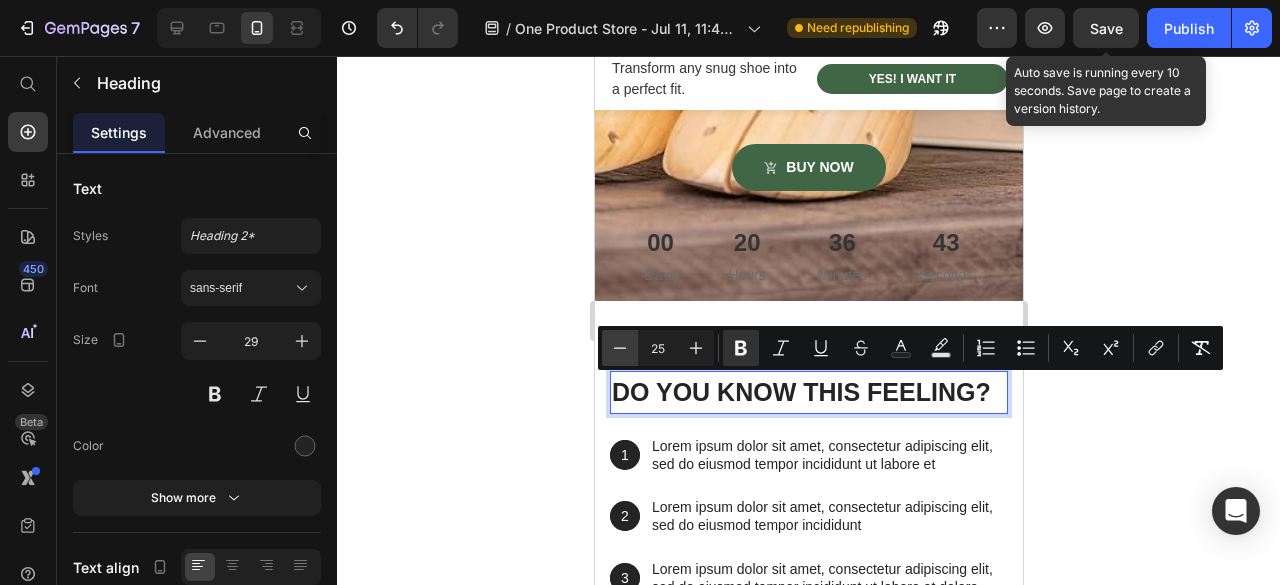 type on "24" 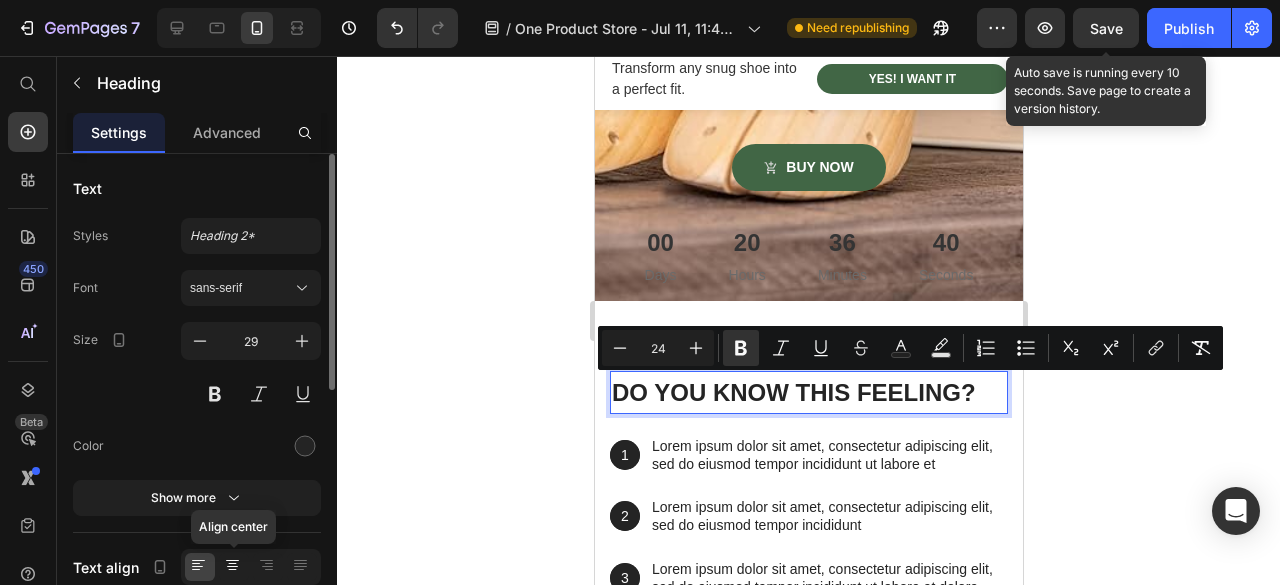 click 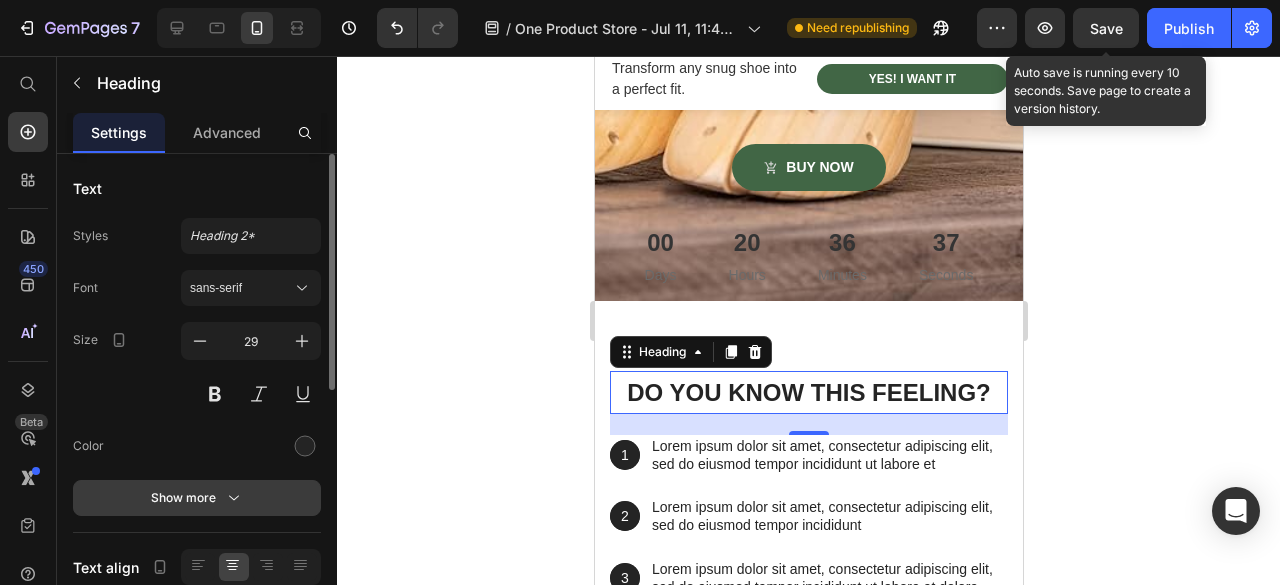 click on "Show more" at bounding box center (197, 498) 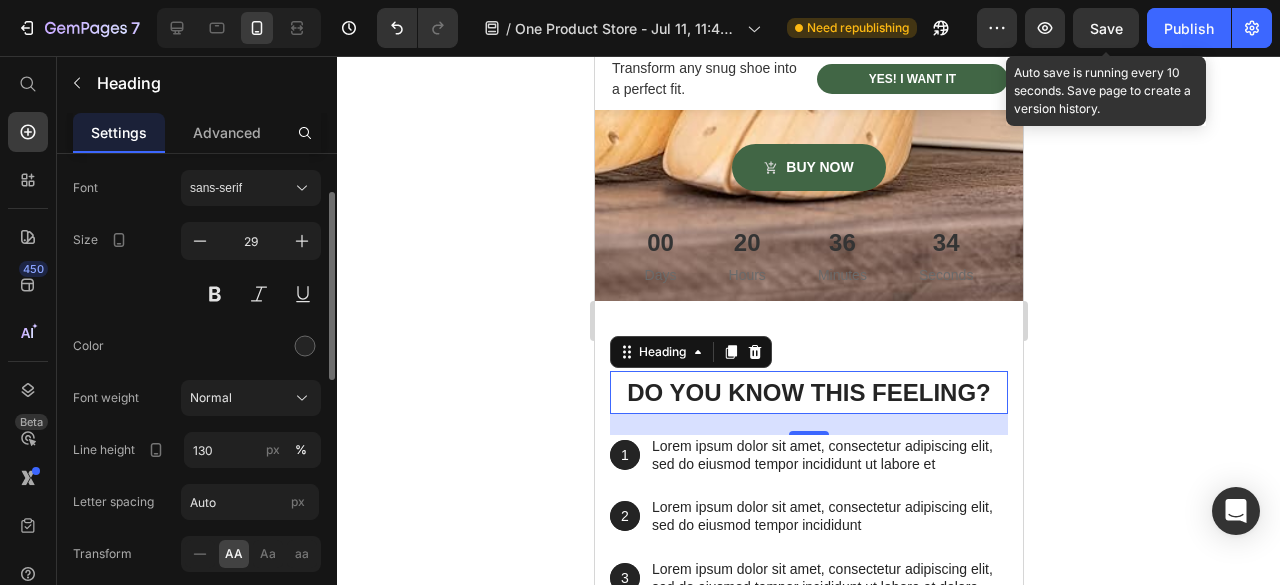 scroll, scrollTop: 200, scrollLeft: 0, axis: vertical 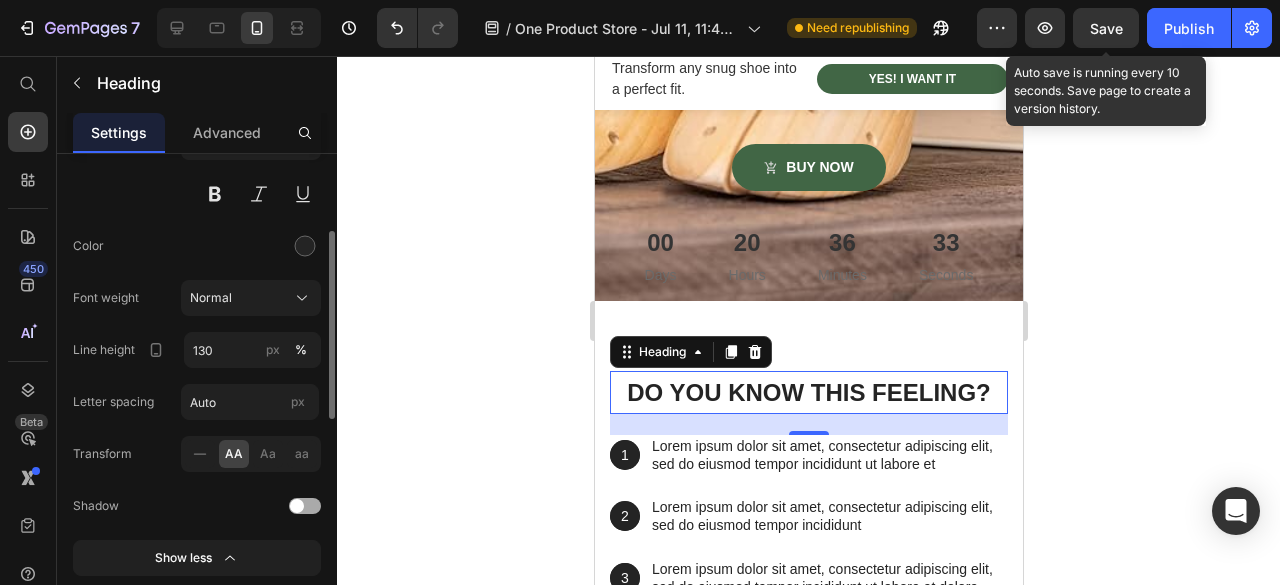 click at bounding box center [305, 506] 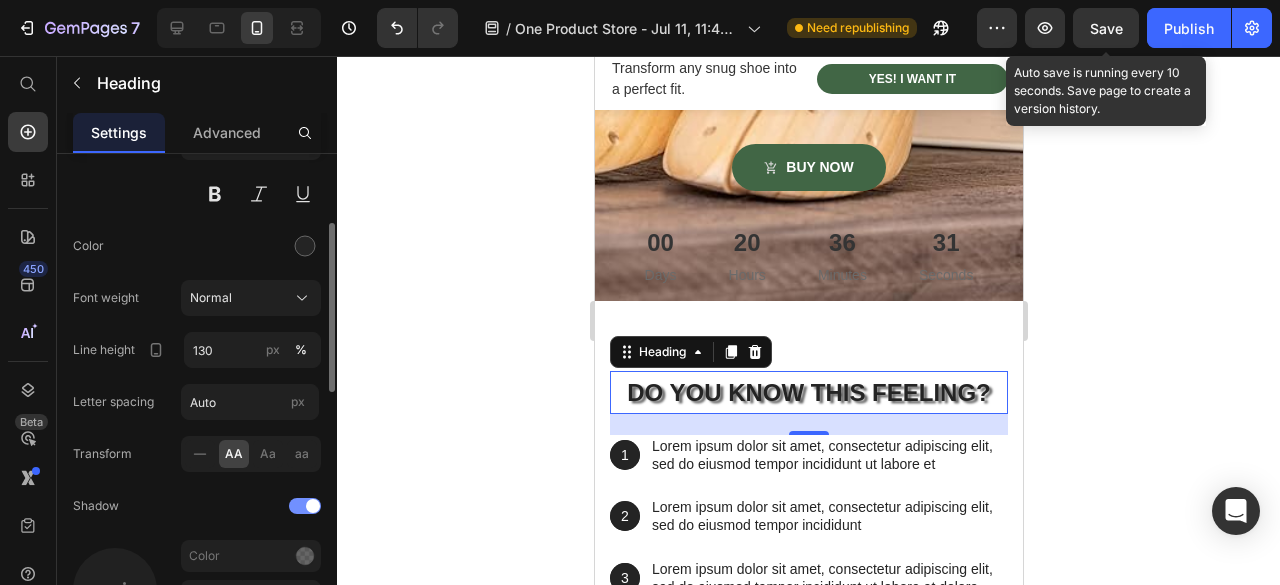 click at bounding box center (305, 506) 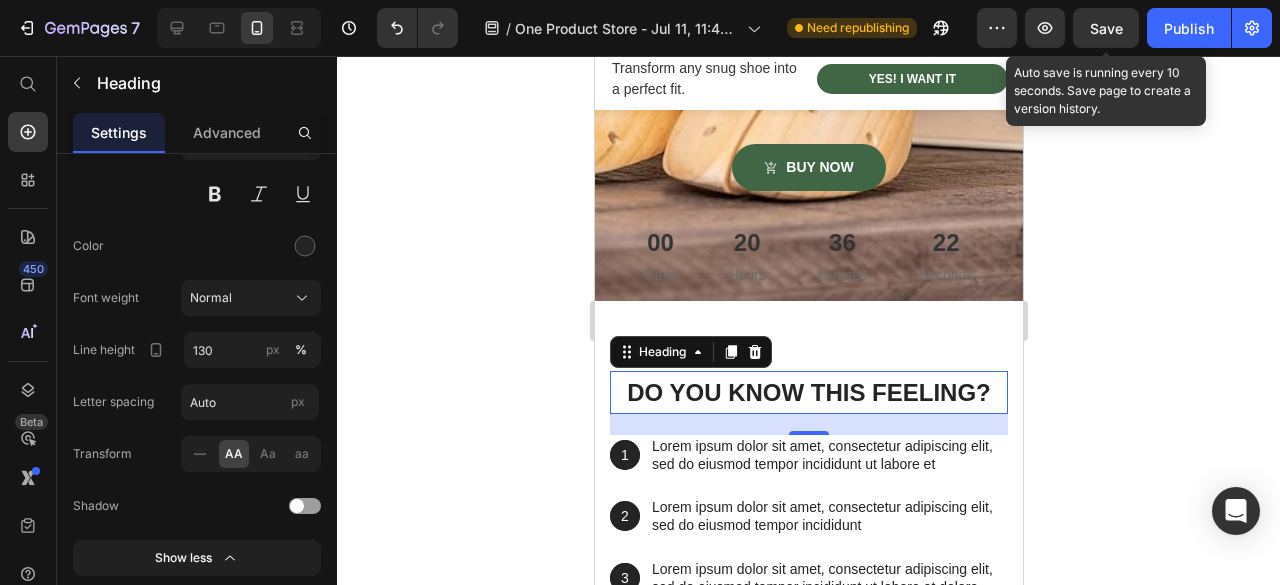 click on "Do You Know This Feeling?" at bounding box center (808, 392) 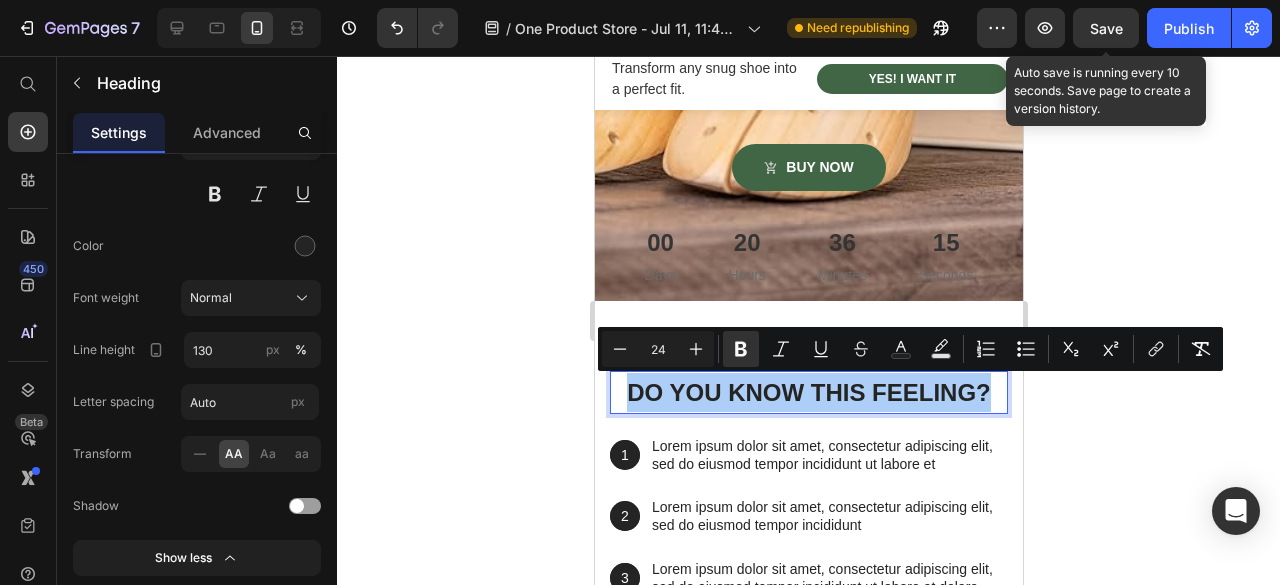 click 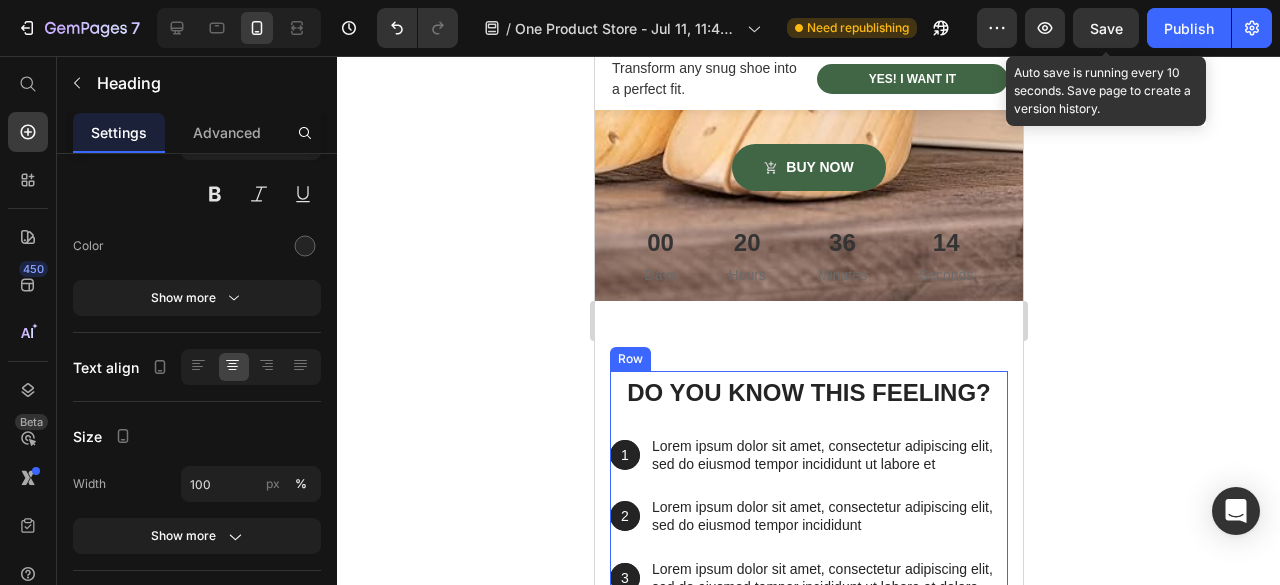 click on "Do You Know This Feeling?" at bounding box center [808, 392] 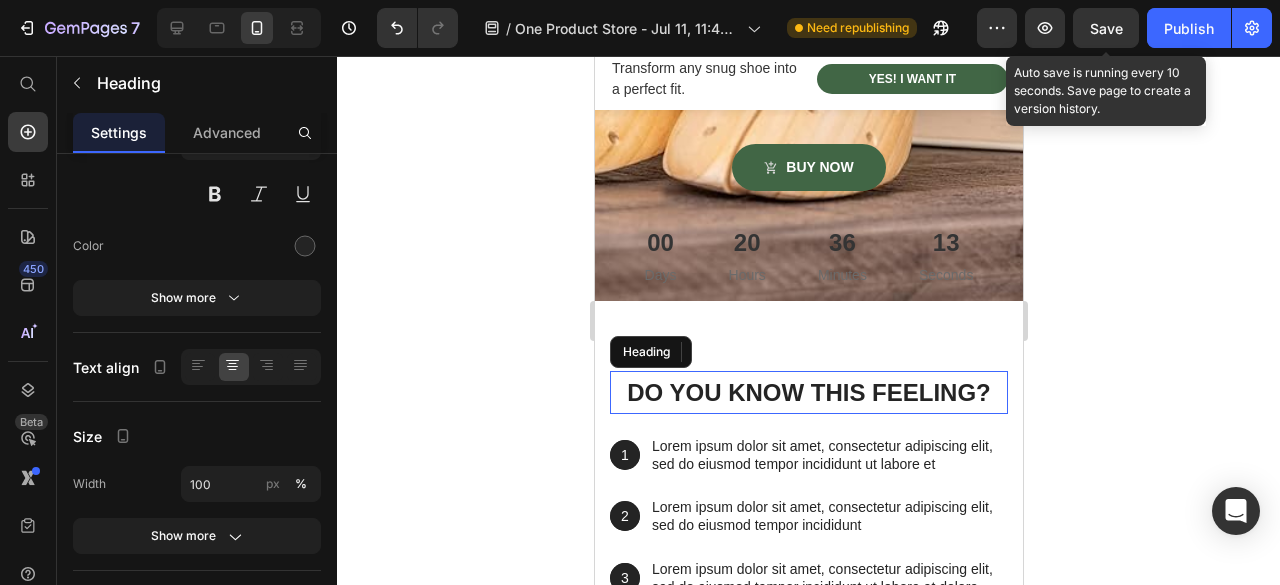click on "Do You Know This Feeling?" at bounding box center (808, 392) 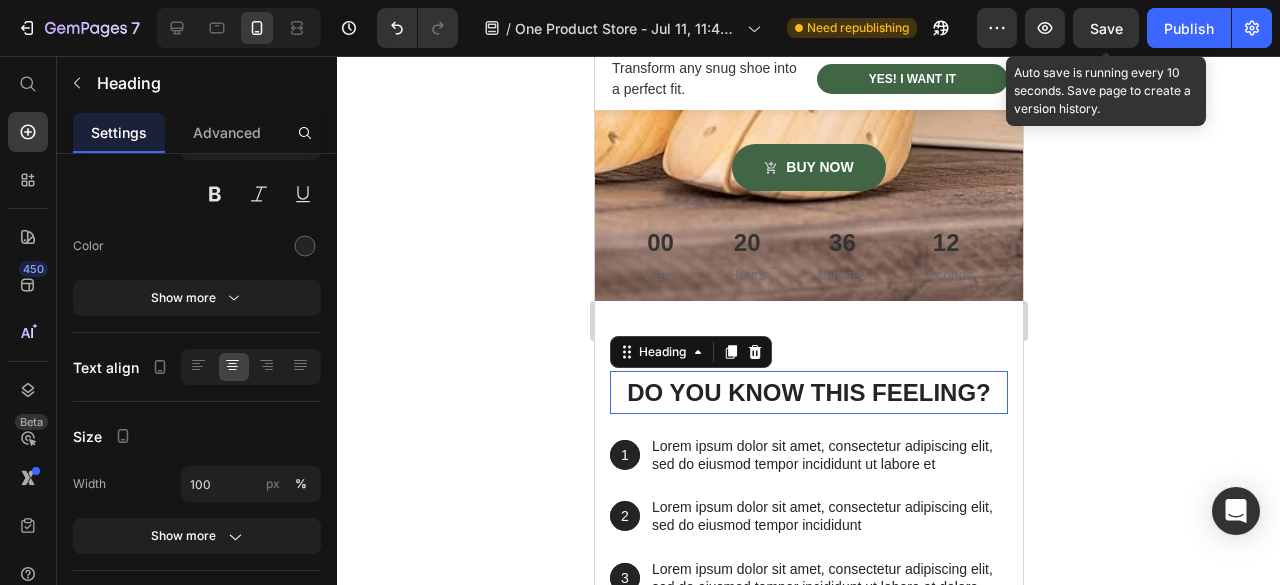 click on "Do You Know This Feeling?" at bounding box center (808, 392) 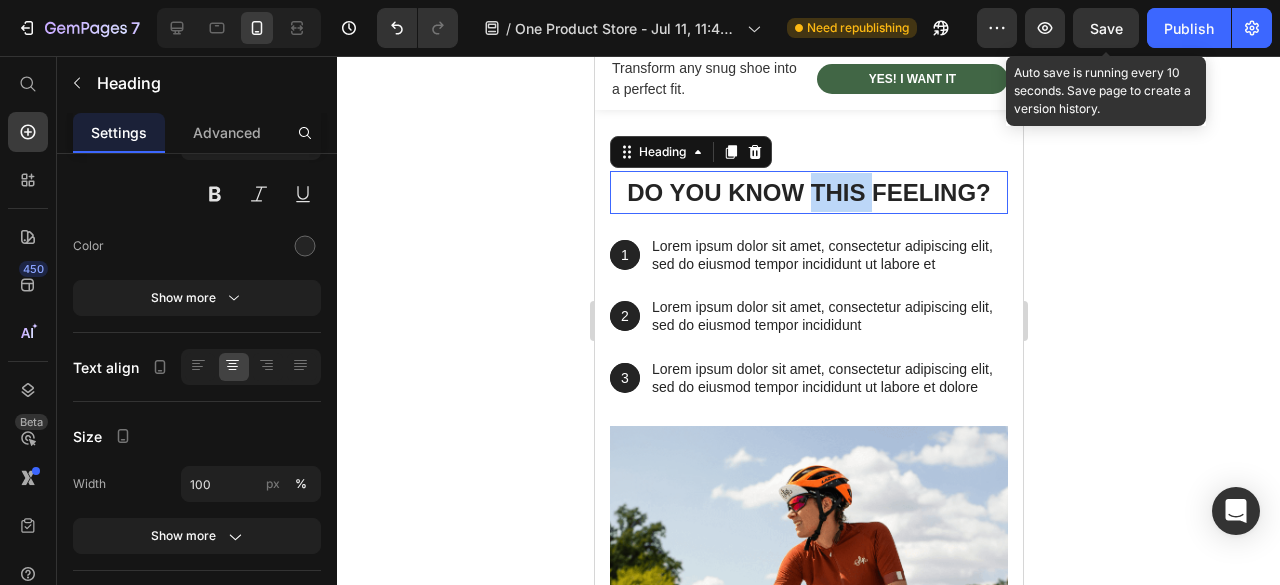 click on "Do You Know This Feeling?" at bounding box center [808, 192] 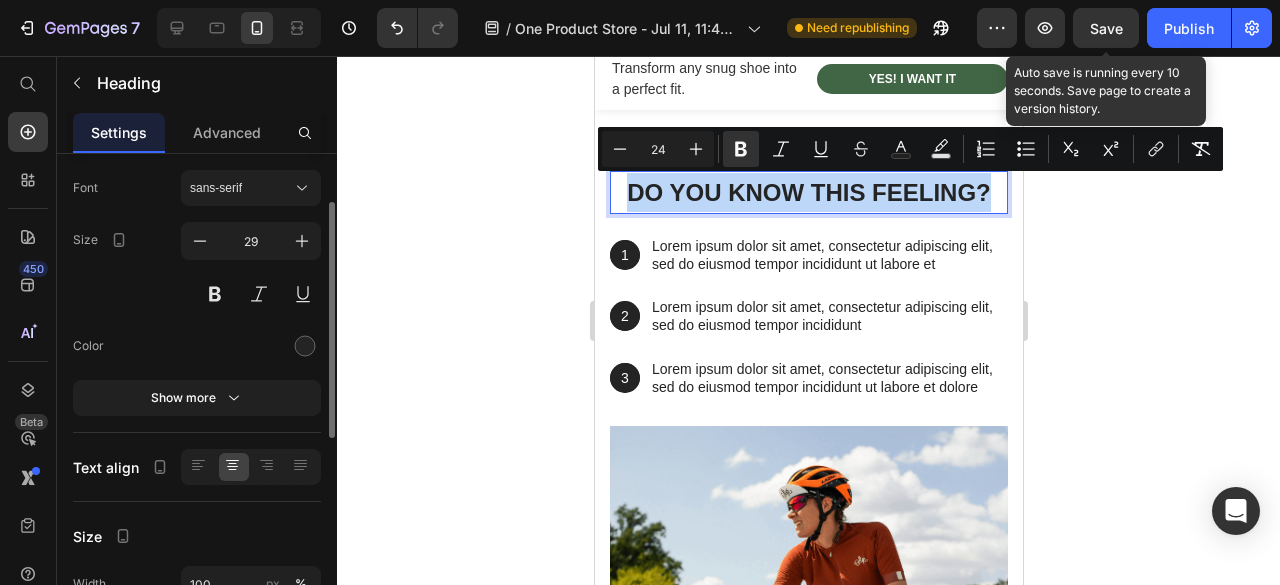 scroll, scrollTop: 0, scrollLeft: 0, axis: both 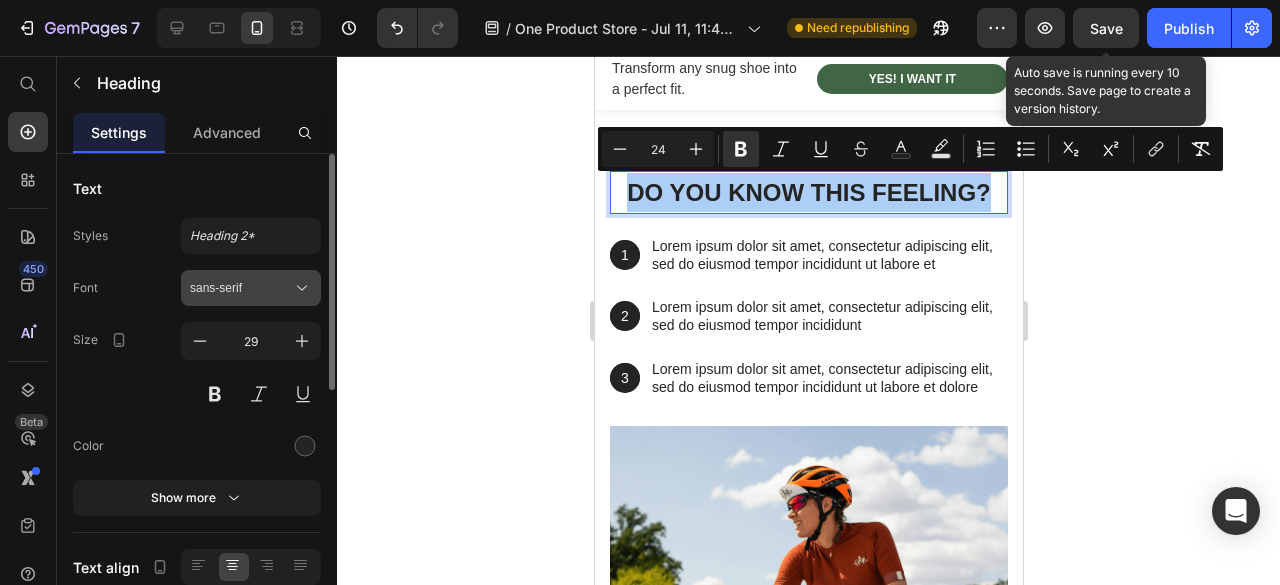 click on "sans-serif" at bounding box center (241, 288) 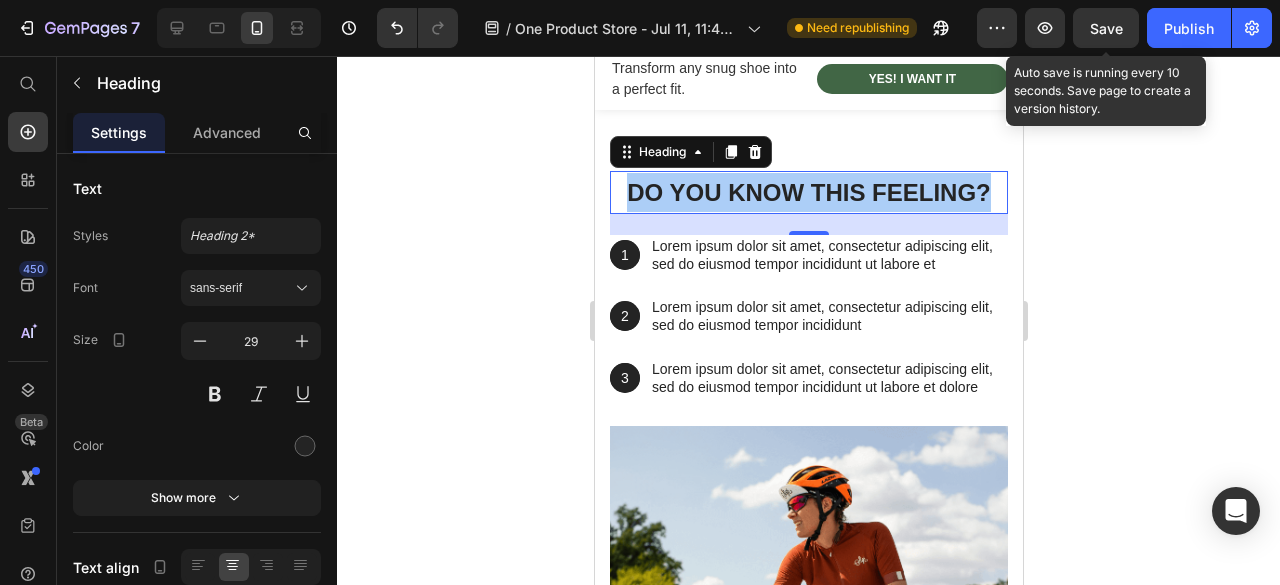 click 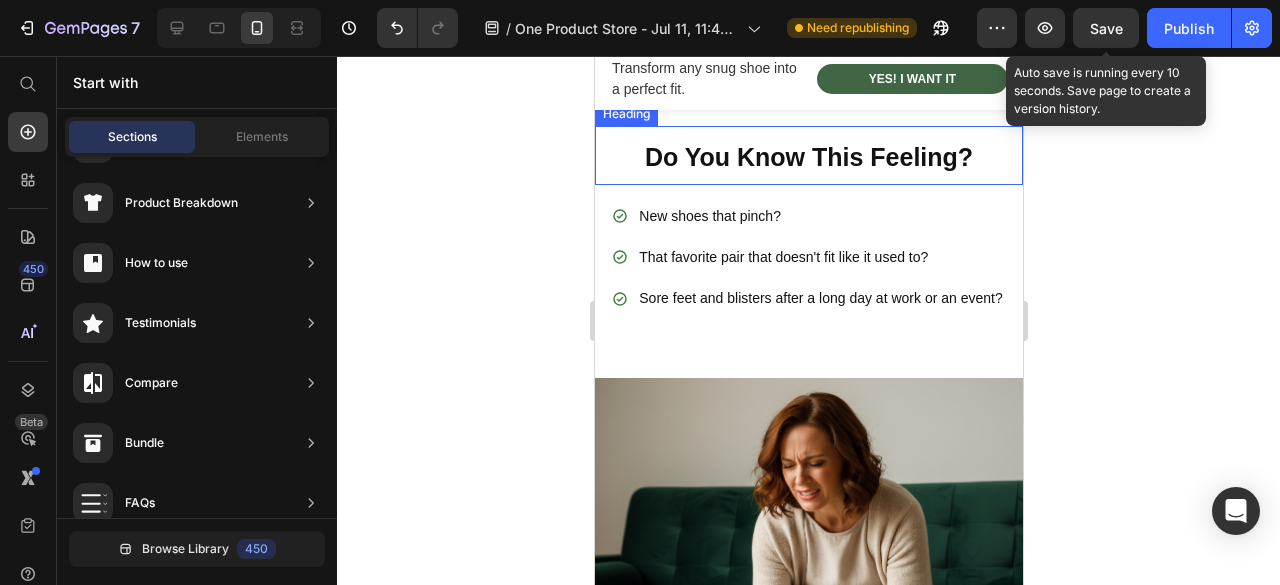 scroll, scrollTop: 1500, scrollLeft: 0, axis: vertical 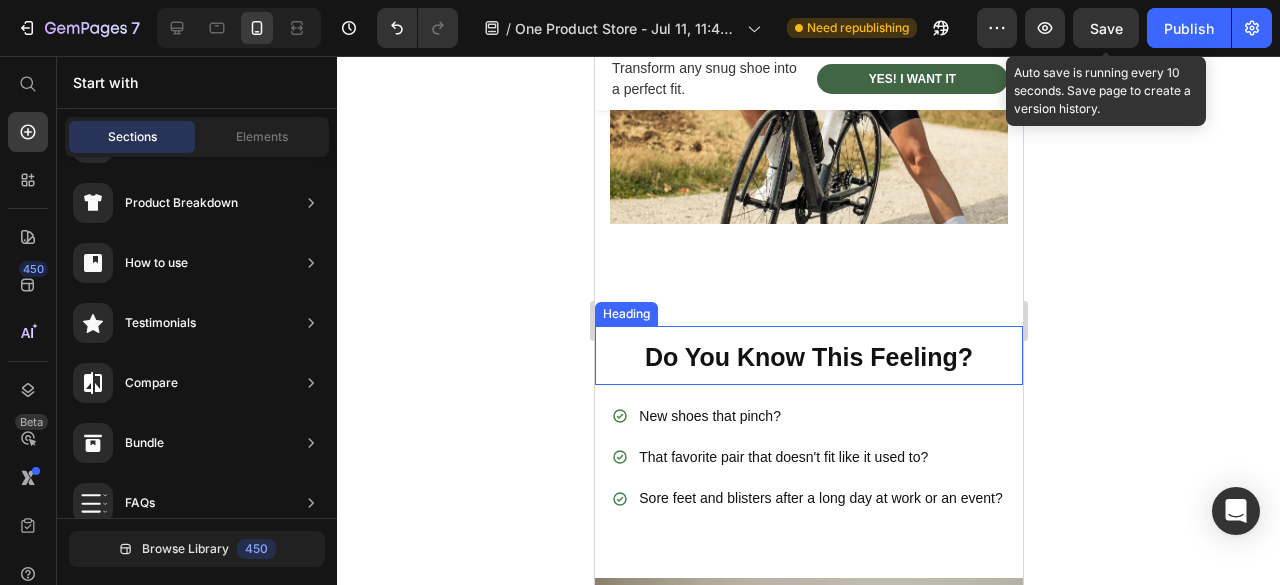 click on "Do You Know This Feeling?" at bounding box center [808, 357] 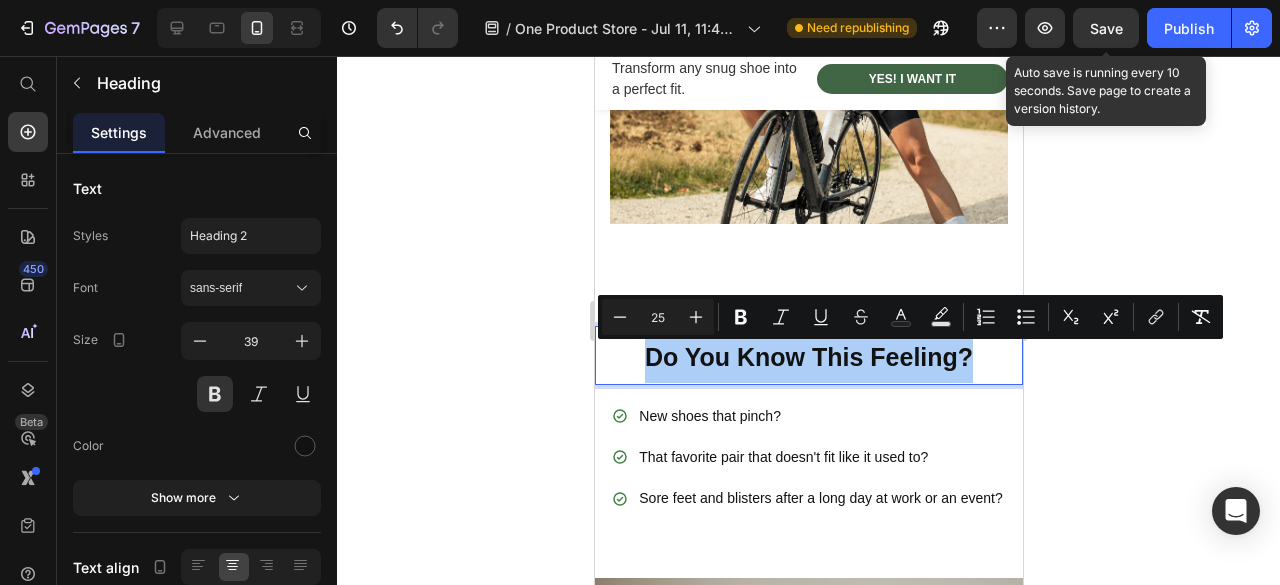 drag, startPoint x: 399, startPoint y: 301, endPoint x: 1199, endPoint y: 414, distance: 807.9412 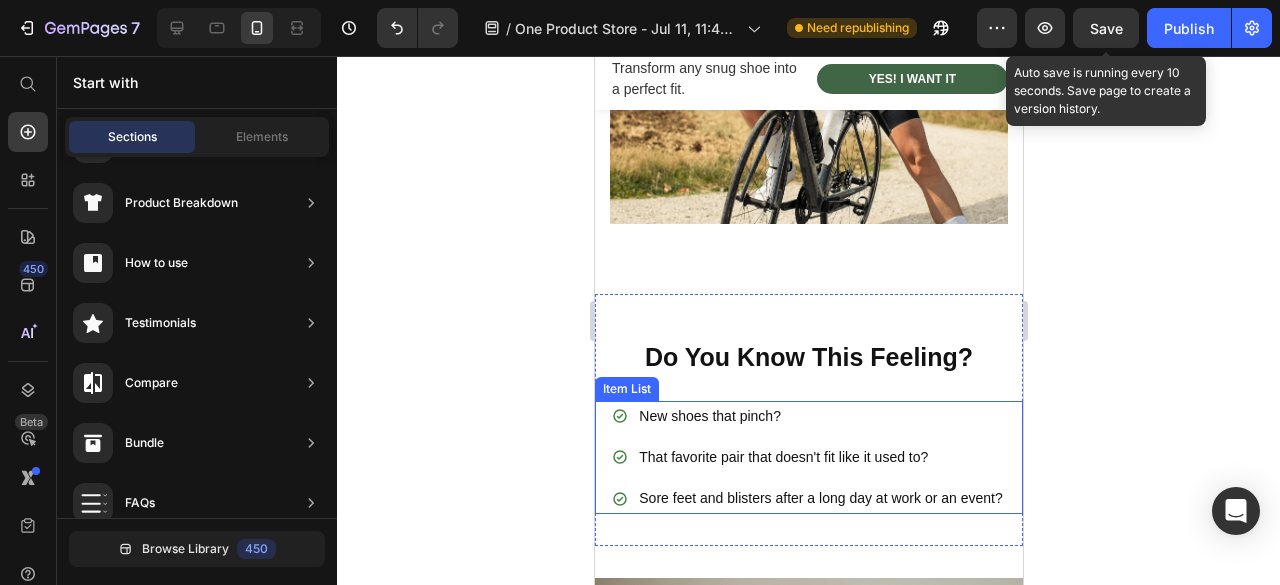 click on "New shoes that pinch?" at bounding box center (819, 416) 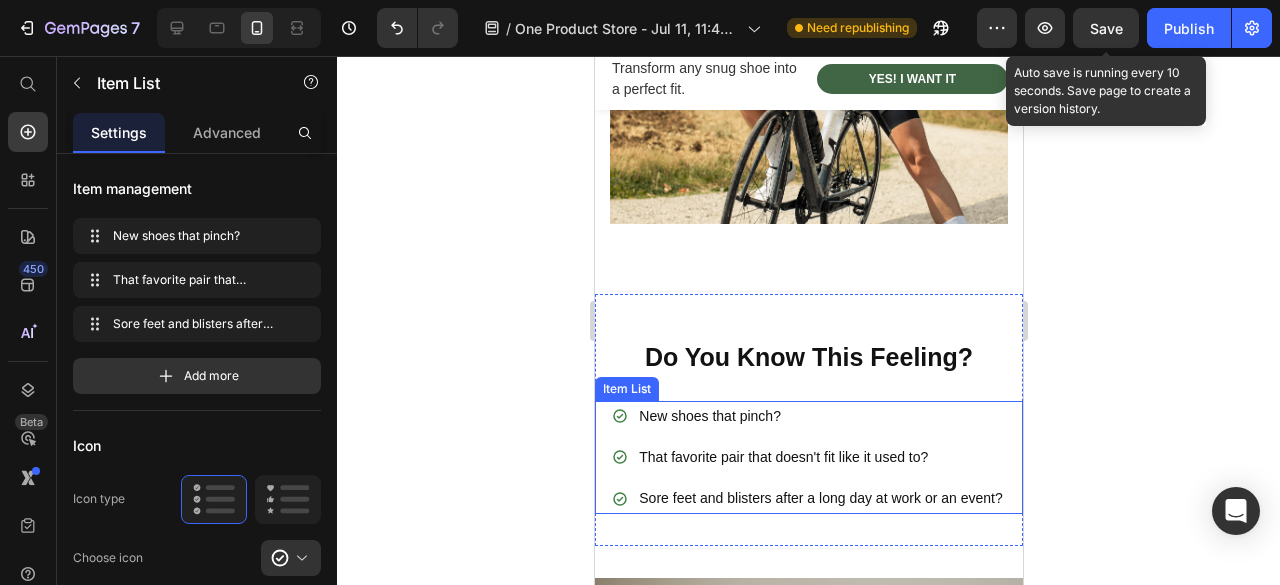 click on "New shoes that pinch?" at bounding box center (819, 416) 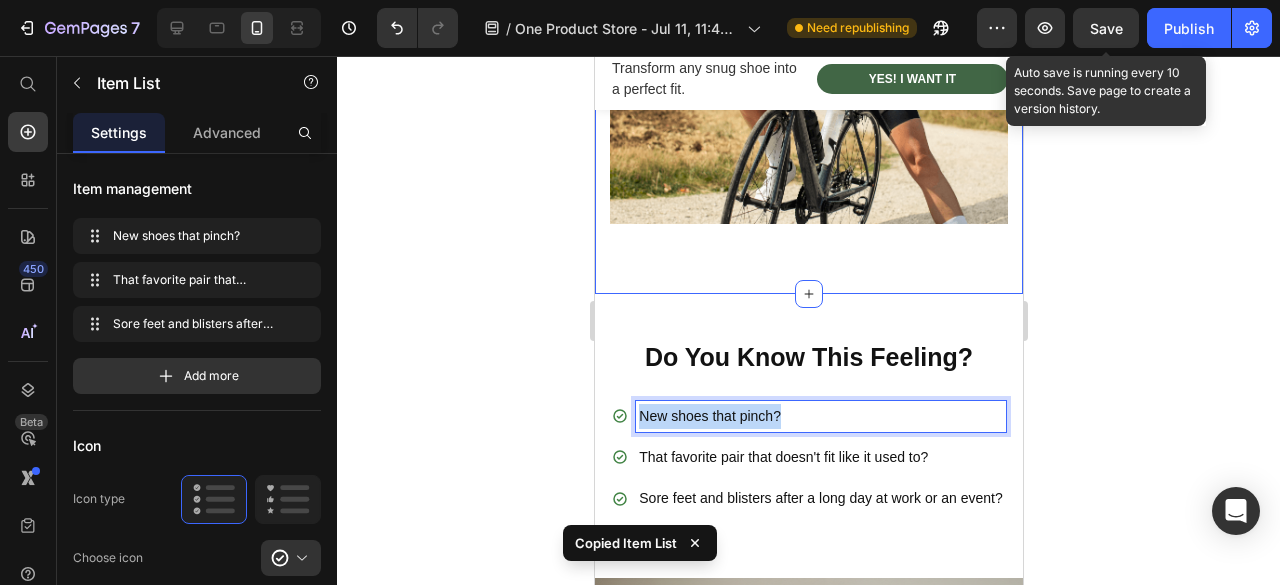 click at bounding box center (808, 25) 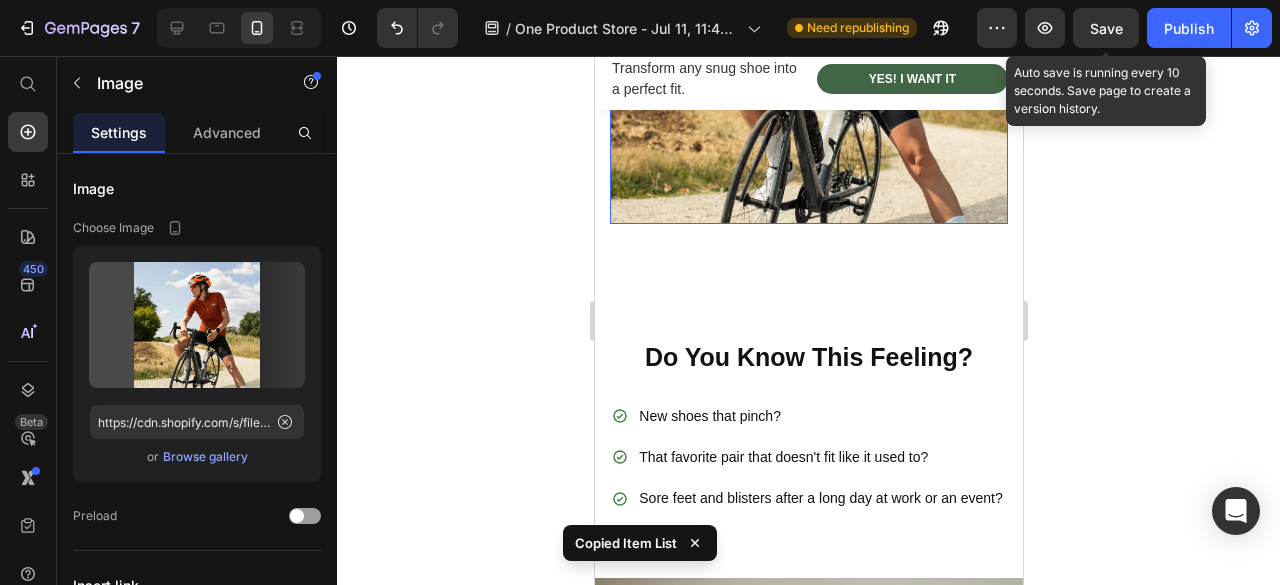 click at bounding box center [808, 25] 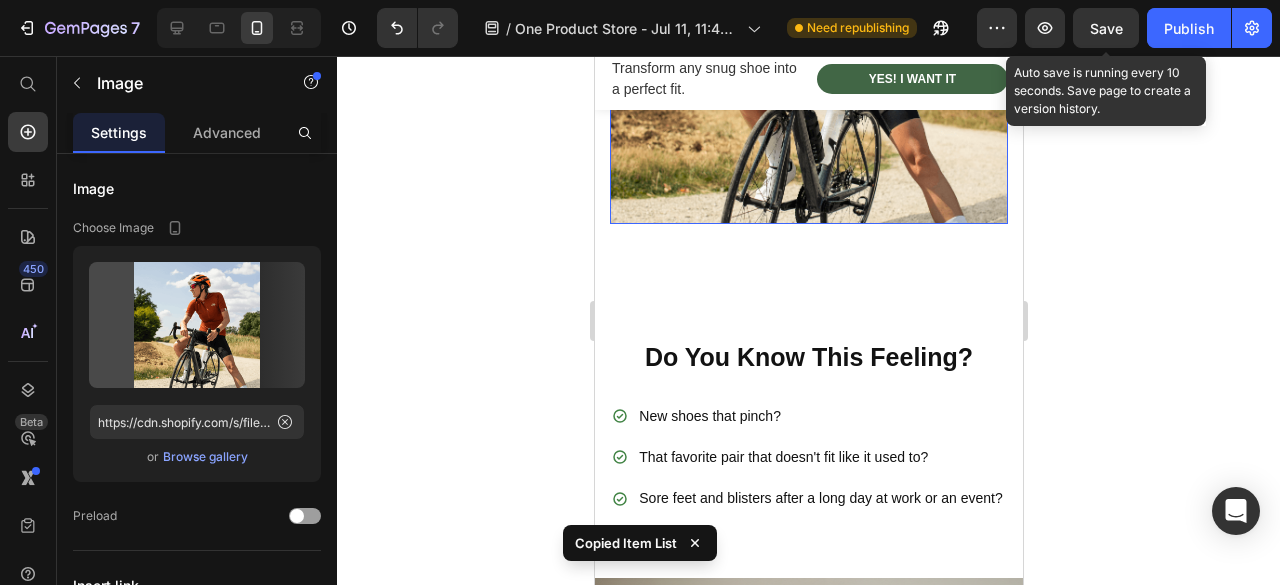 click at bounding box center (808, 25) 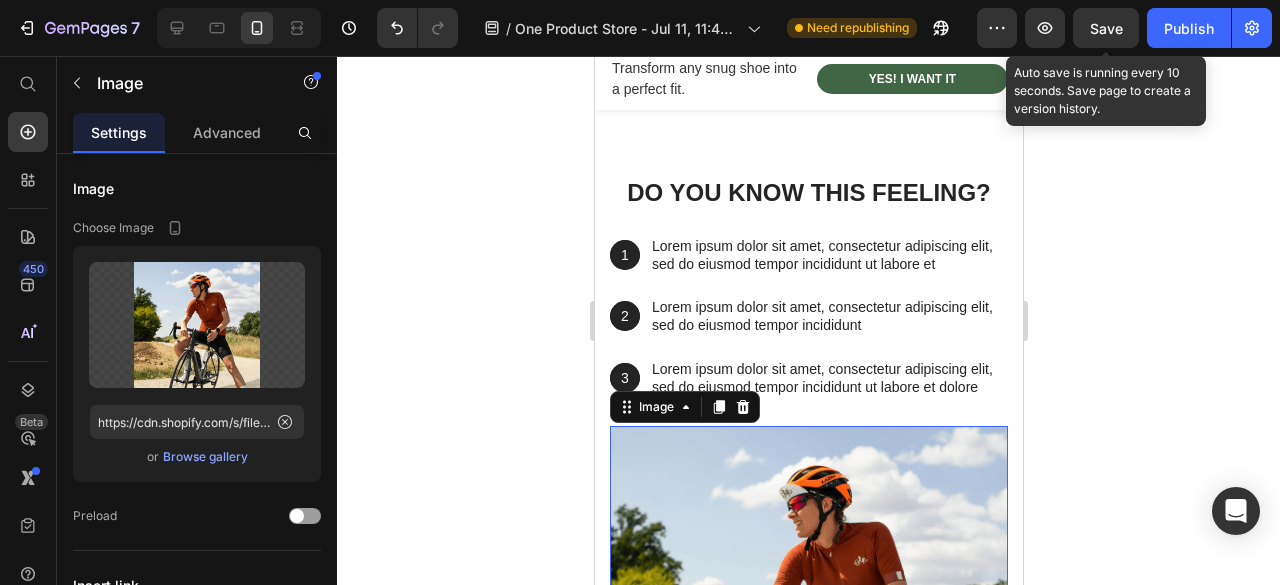 click on "Lorem ipsum dolor sit amet, consectetur adipiscing elit, sed do eiusmod tempor incididunt ut labore et" at bounding box center (828, 255) 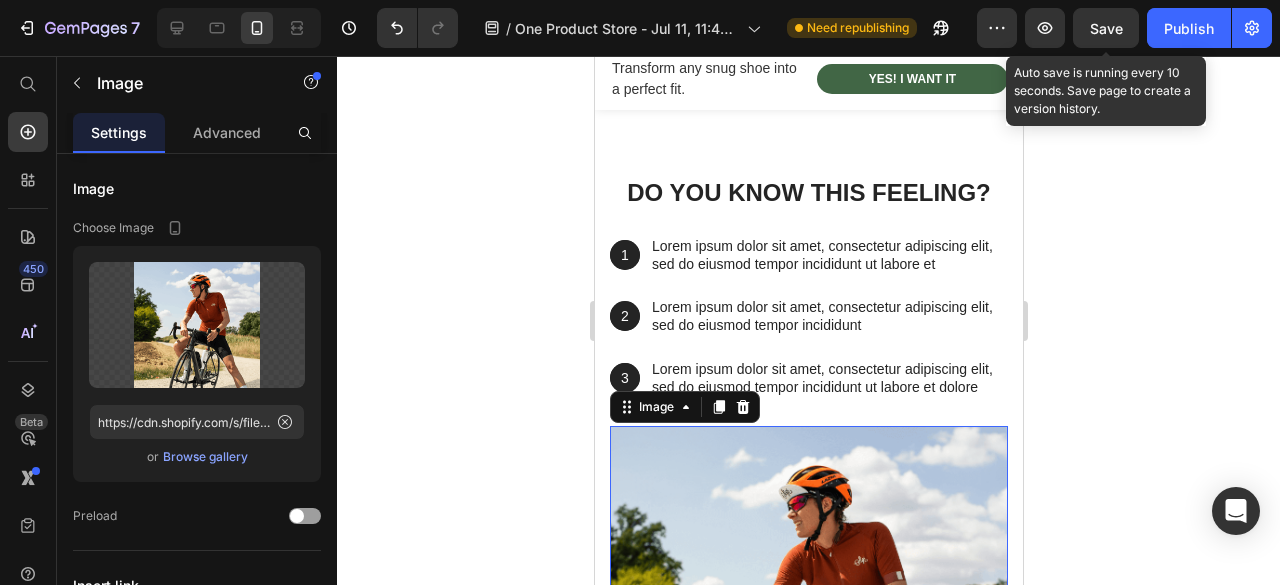 click on "Lorem ipsum dolor sit amet, consectetur adipiscing elit, sed do eiusmod tempor incididunt ut labore et" at bounding box center [828, 255] 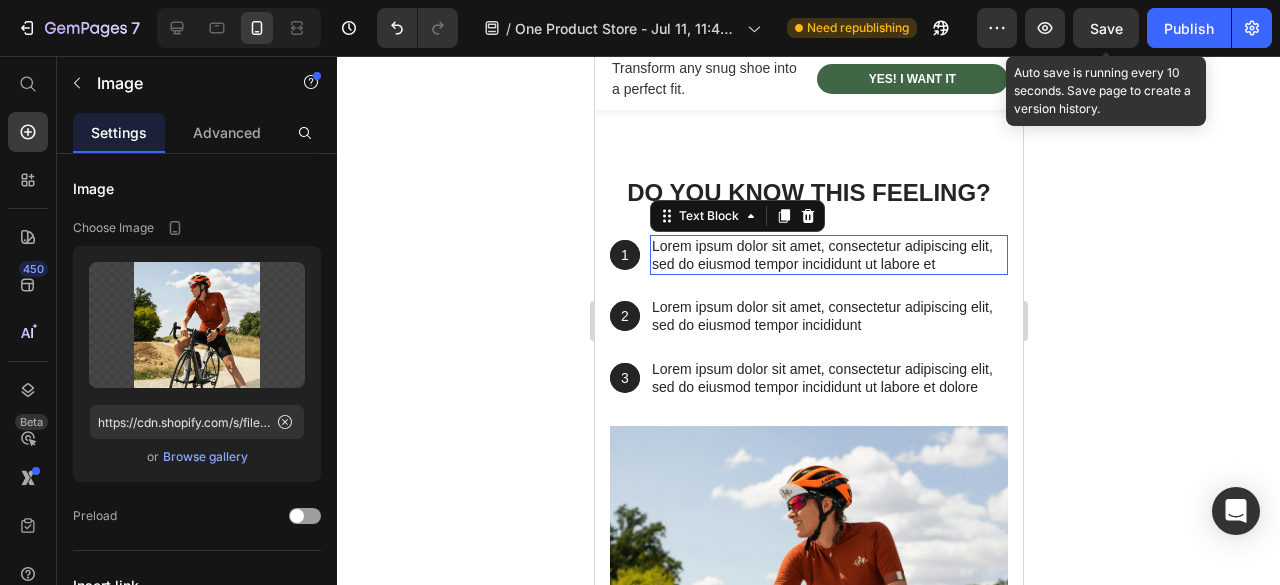 click on "Lorem ipsum dolor sit amet, consectetur adipiscing elit, sed do eiusmod tempor incididunt ut labore et" at bounding box center (828, 255) 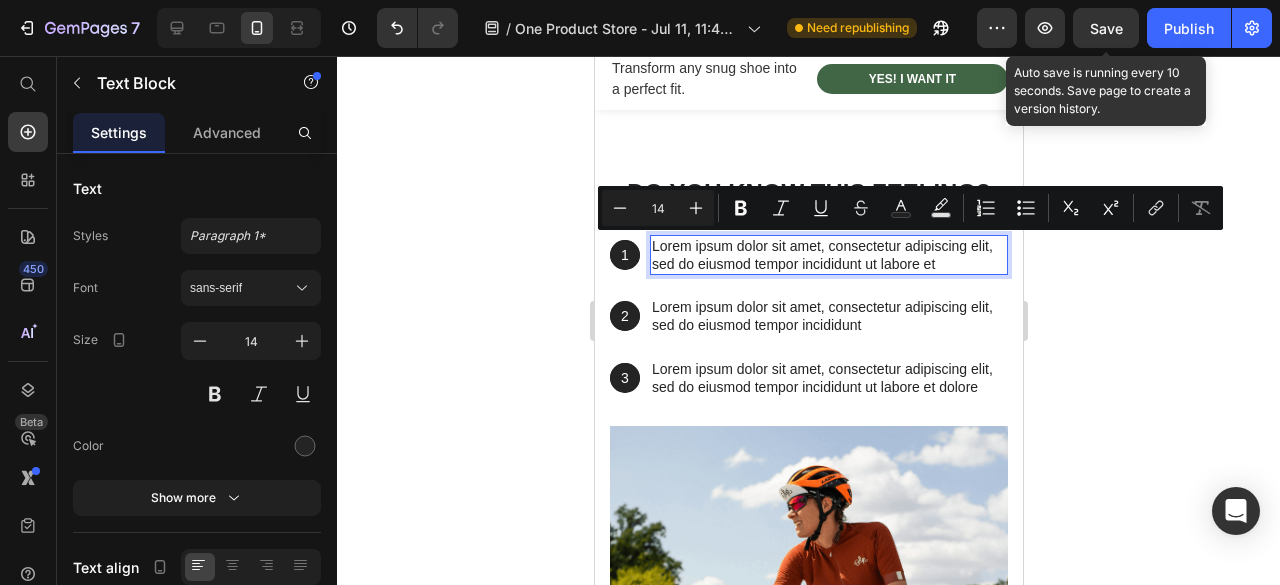 click on "Lorem ipsum dolor sit amet, consectetur adipiscing elit, sed do eiusmod tempor incididunt ut labore et" at bounding box center (828, 255) 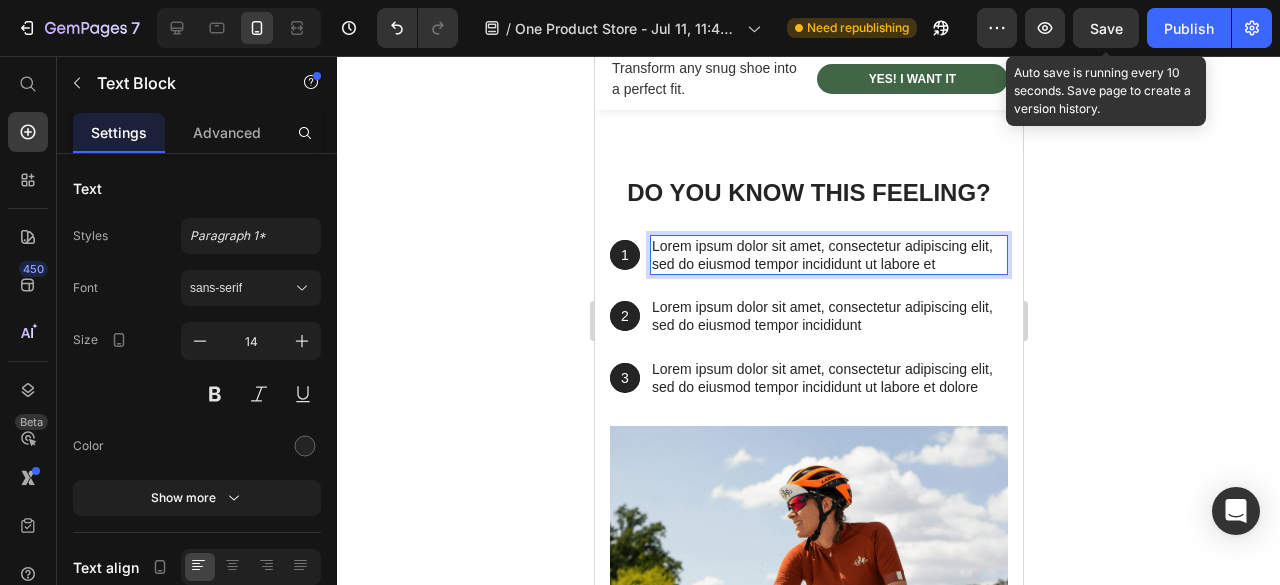 click on "Lorem ipsum dolor sit amet, consectetur adipiscing elit, sed do eiusmod tempor incididunt ut labore et" at bounding box center [828, 255] 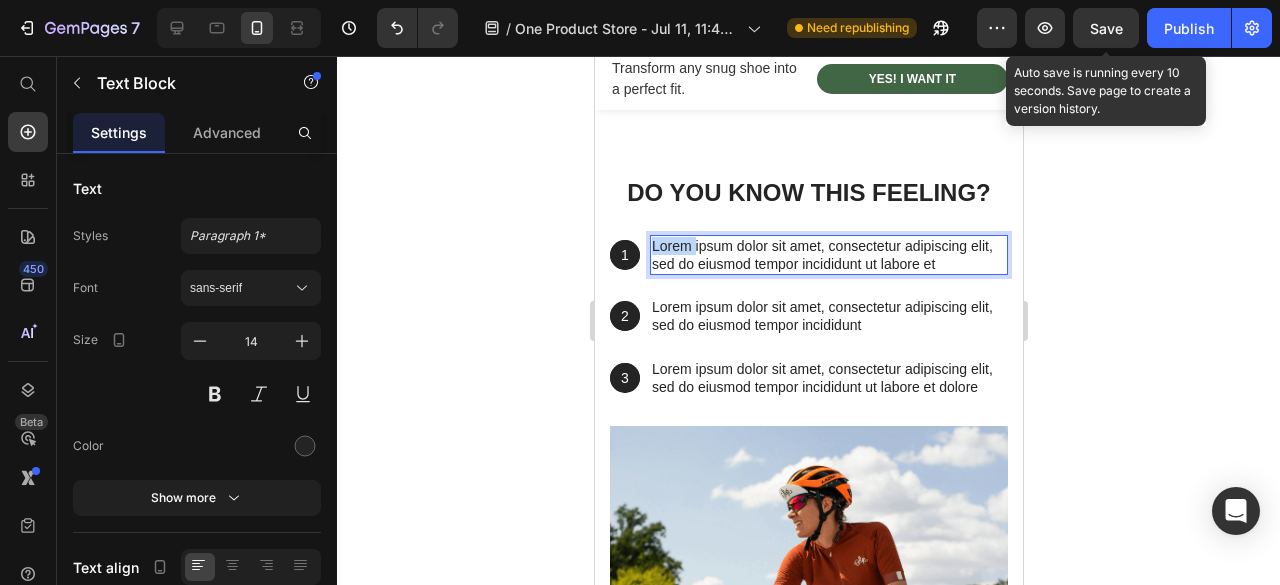 click on "Lorem ipsum dolor sit amet, consectetur adipiscing elit, sed do eiusmod tempor incididunt ut labore et" at bounding box center (828, 255) 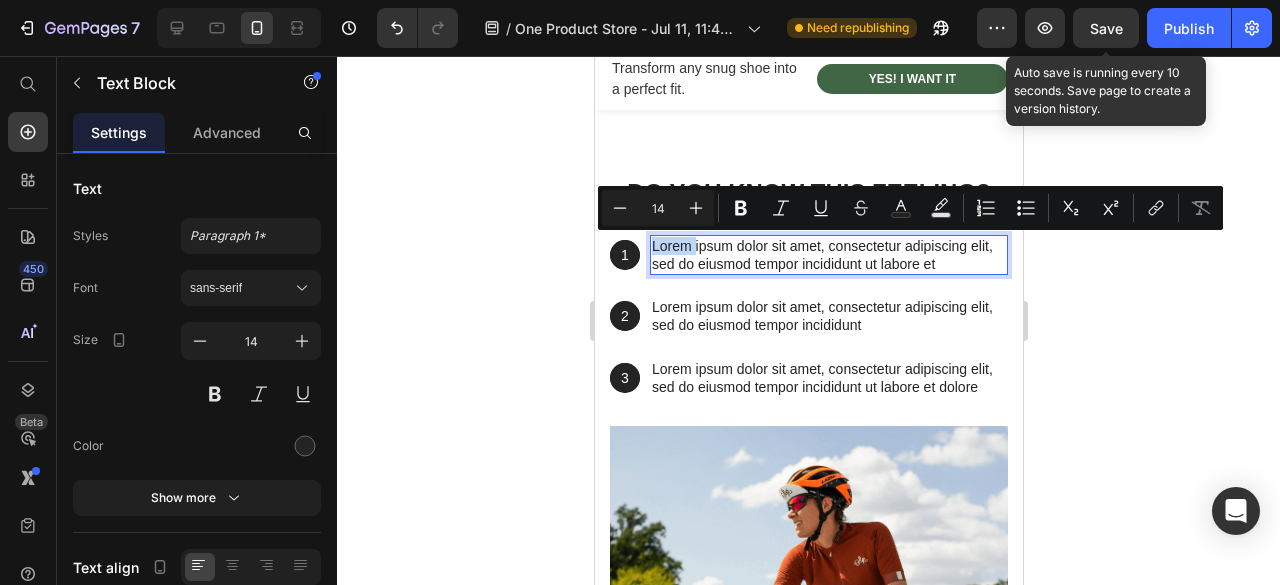 click on "Lorem ipsum dolor sit amet, consectetur adipiscing elit, sed do eiusmod tempor incididunt ut labore et" at bounding box center [828, 255] 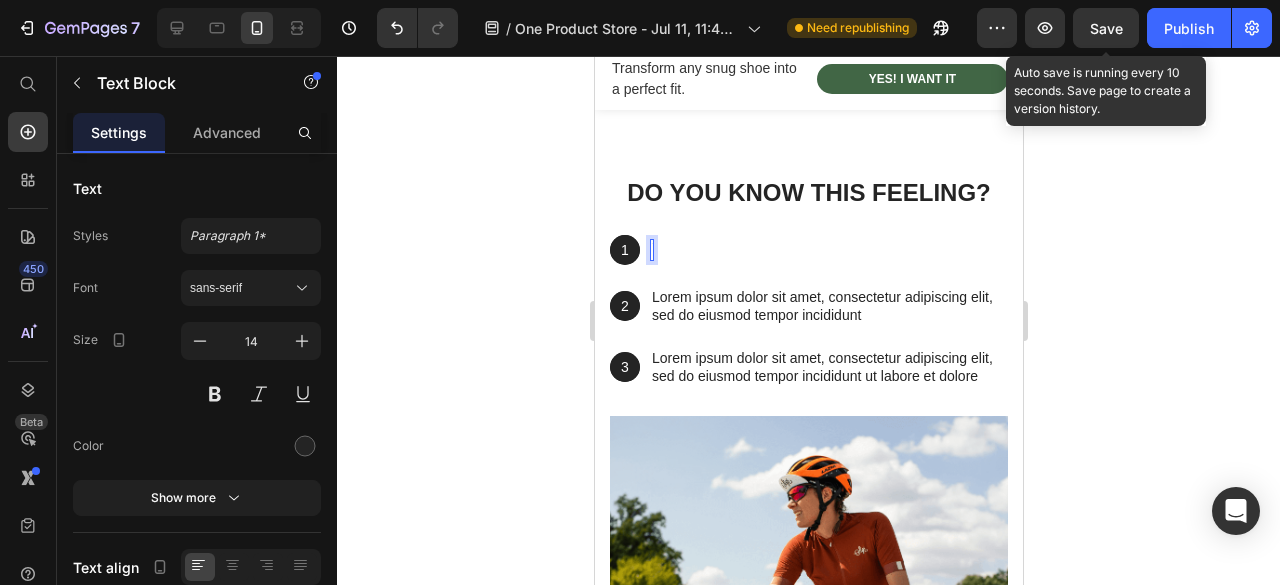 scroll, scrollTop: 894, scrollLeft: 0, axis: vertical 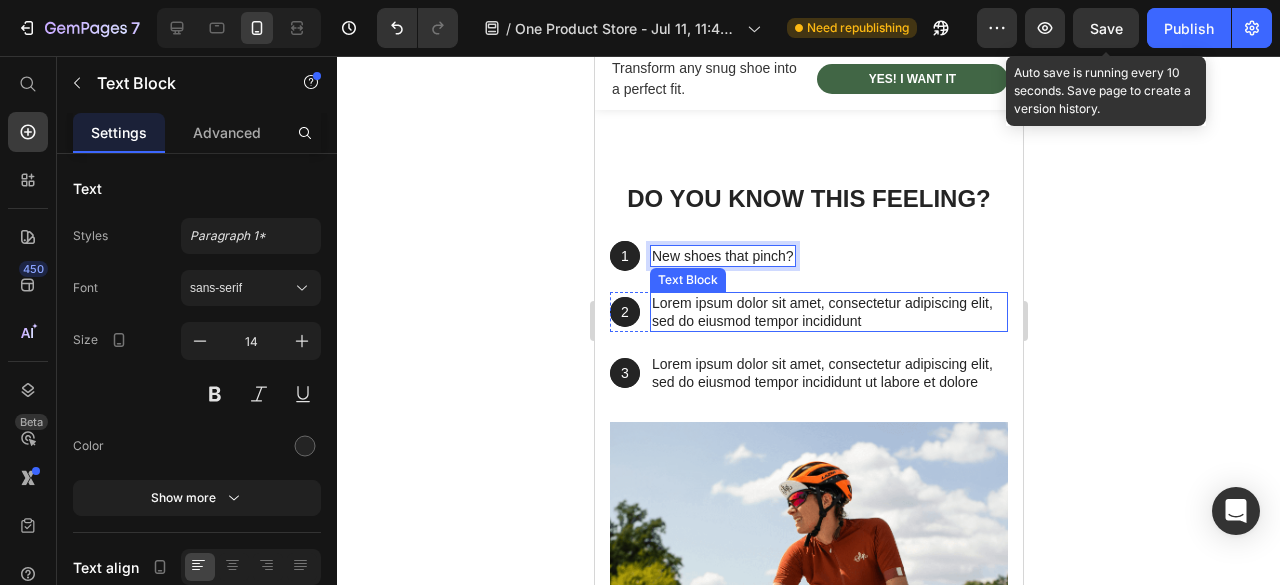 click on "Lorem ipsum dolor sit amet, consectetur adipiscing elit, sed do eiusmod tempor incididunt" at bounding box center [828, 312] 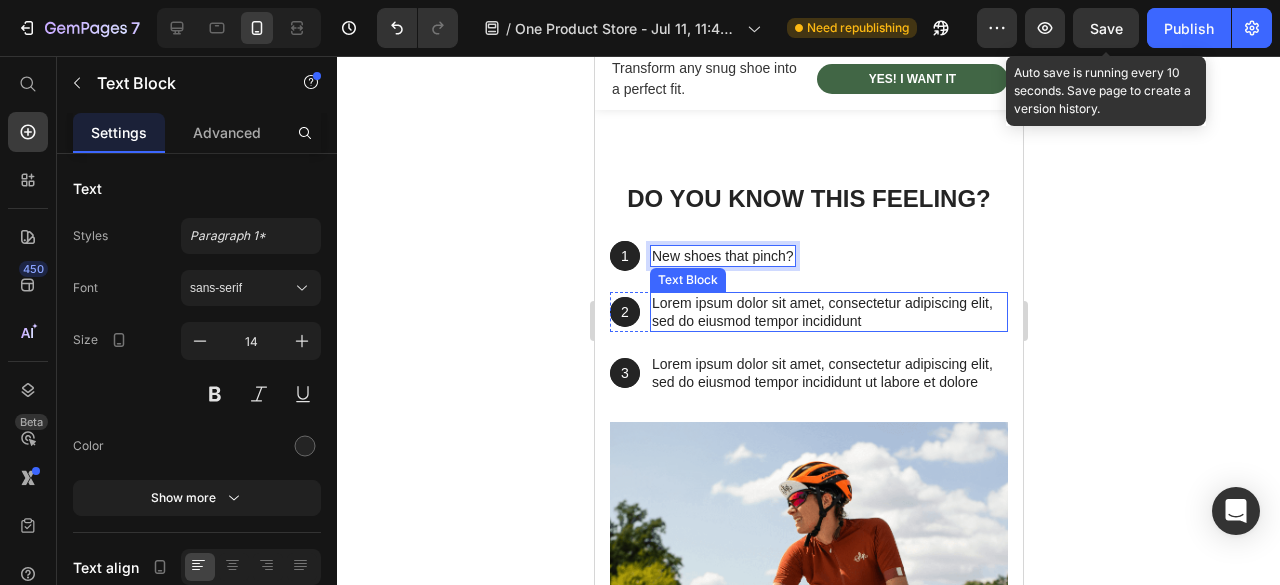 click on "Lorem ipsum dolor sit amet, consectetur adipiscing elit, sed do eiusmod tempor incididunt" at bounding box center [828, 312] 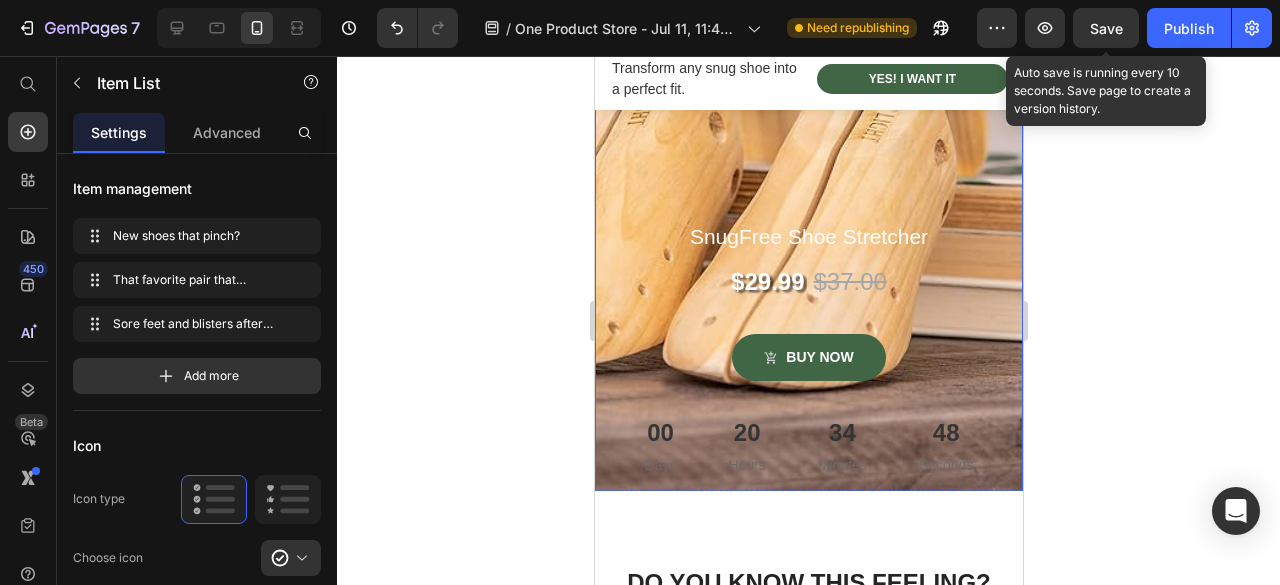 scroll, scrollTop: 794, scrollLeft: 0, axis: vertical 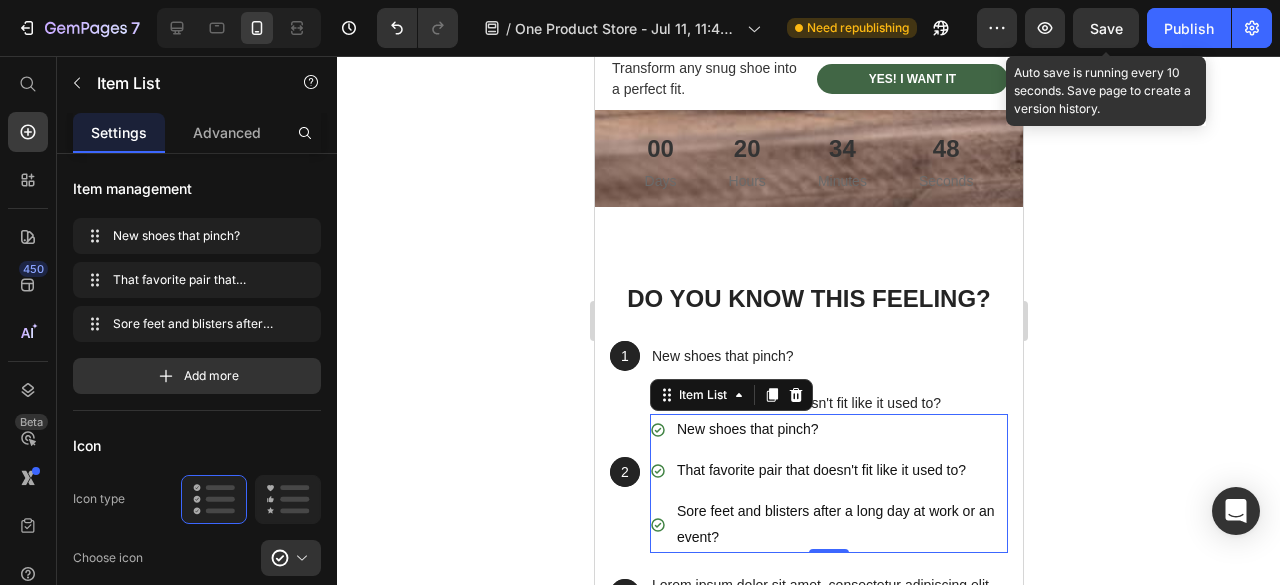 click on "⁠⁠⁠⁠⁠⁠⁠ Do You Know This Feeling? Heading 1 Text Block Hero Banner New shoes that pinch? Text Block Row 2 Text Block Hero Banner That favorite pair that doesn't fit like it used to? Text Block
New shoes that pinch?
That favorite pair that doesn't fit like it used to?
Sore feet and blisters after a long day at work or an event? Item List   0 Row 3 Text Block Hero Banner Lorem ipsum dolor sit amet, consectetur adipiscing elit, sed do eiusmod tempor incididunt ut labore et dolore  Text Block Row" at bounding box center [808, 445] 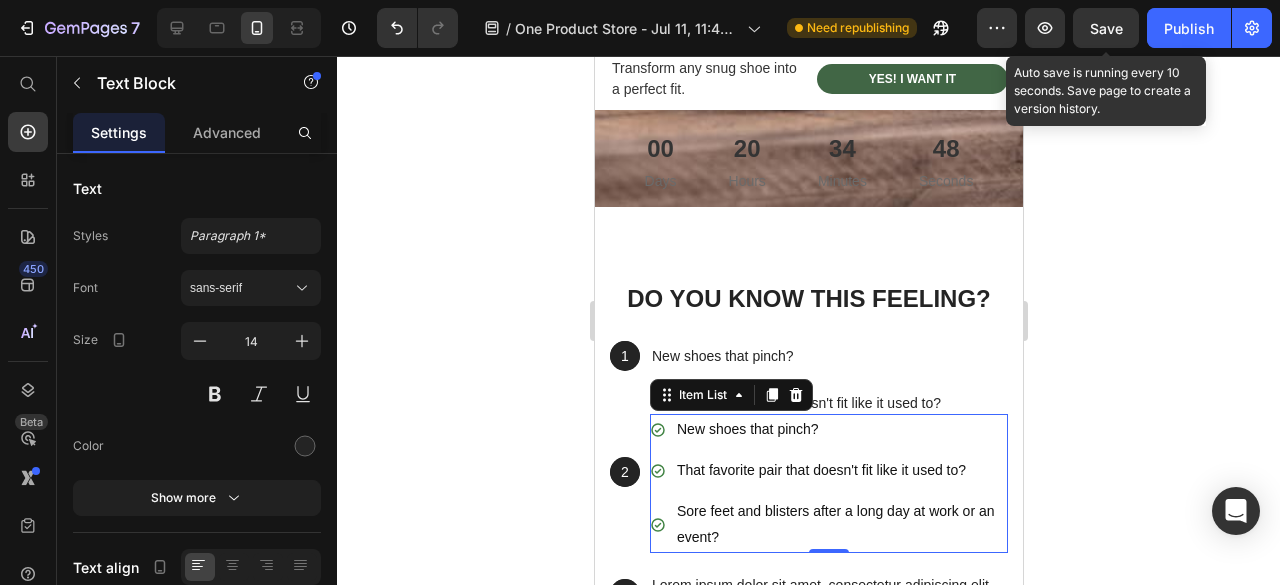 click on "Lorem ipsum dolor sit amet, consectetur adipiscing elit, sed do eiusmod tempor incididunt ut labore et dolore" at bounding box center [828, 594] 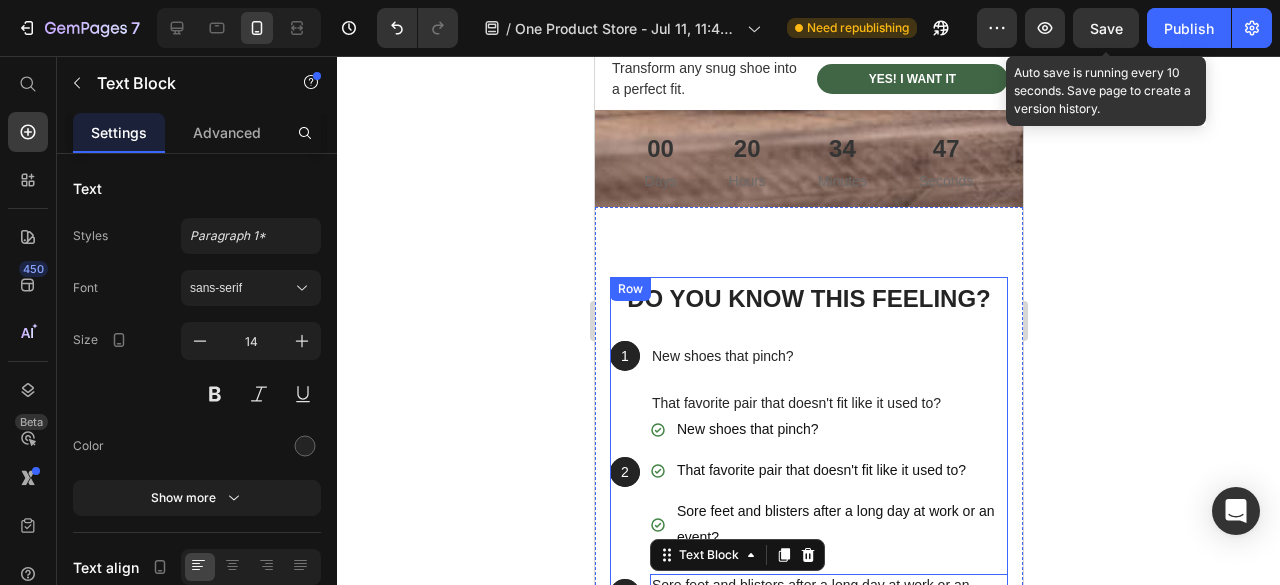 click on "New shoes that pinch?
That favorite pair that doesn't fit like it used to?
Sore feet and blisters after a long day at work or an event?" at bounding box center (828, 483) 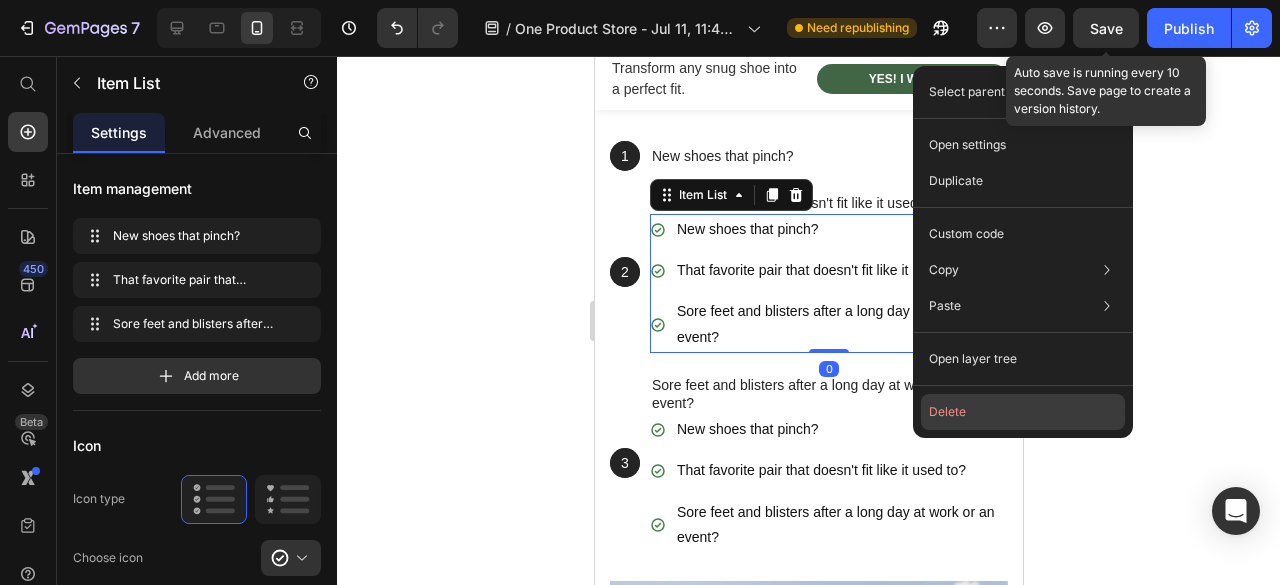 click on "Delete" 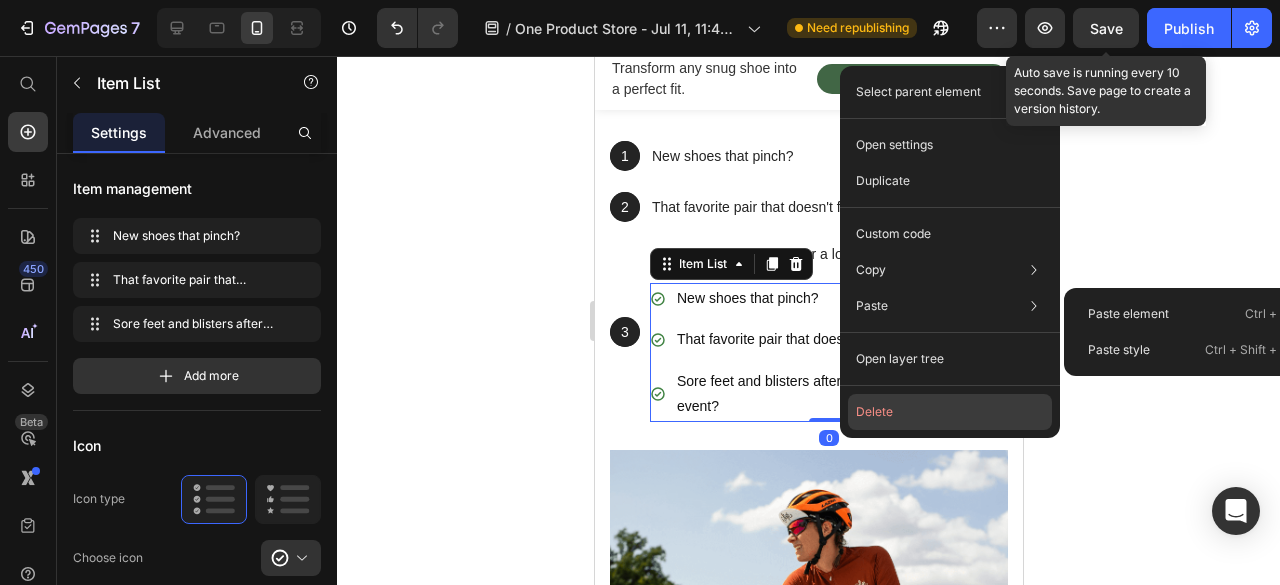 click on "Delete" 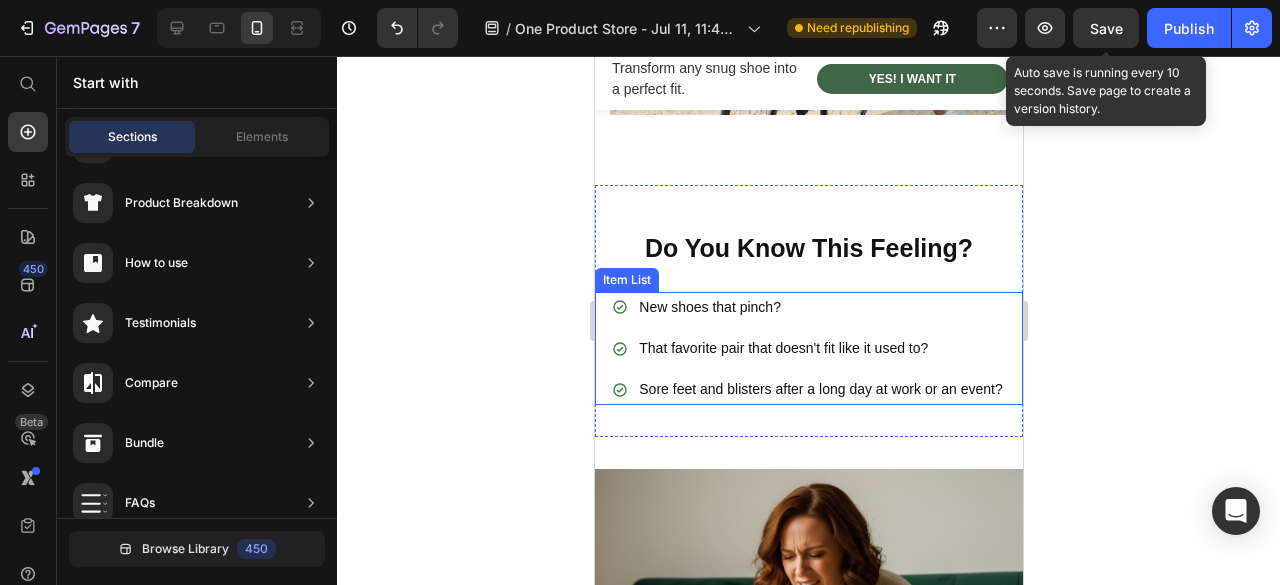 scroll, scrollTop: 1594, scrollLeft: 0, axis: vertical 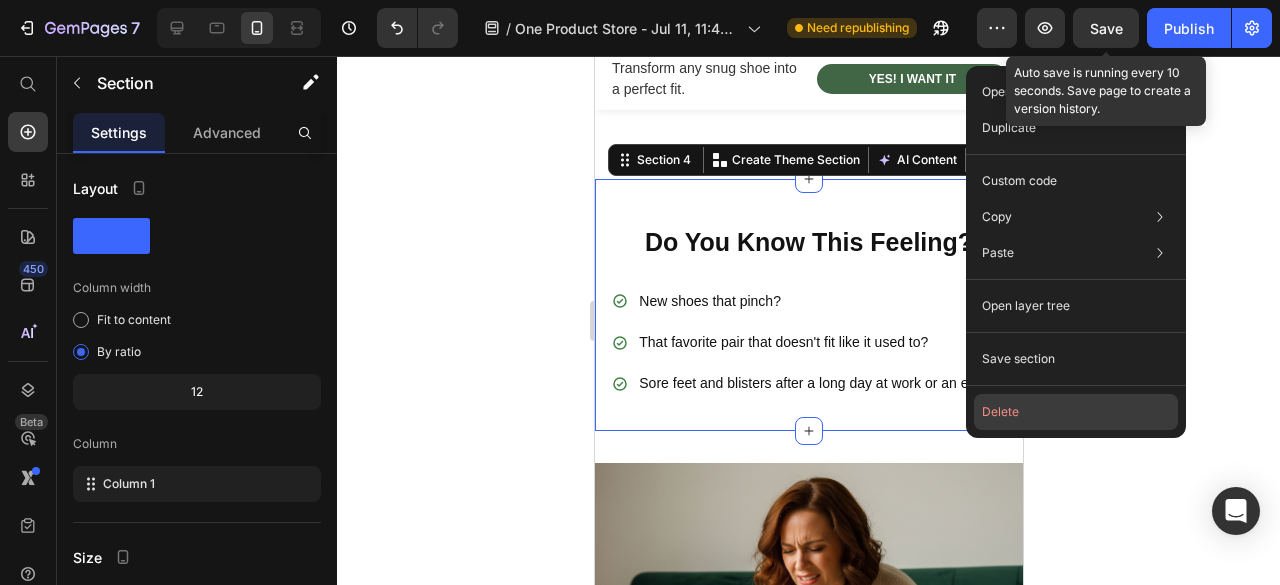 click on "Delete" 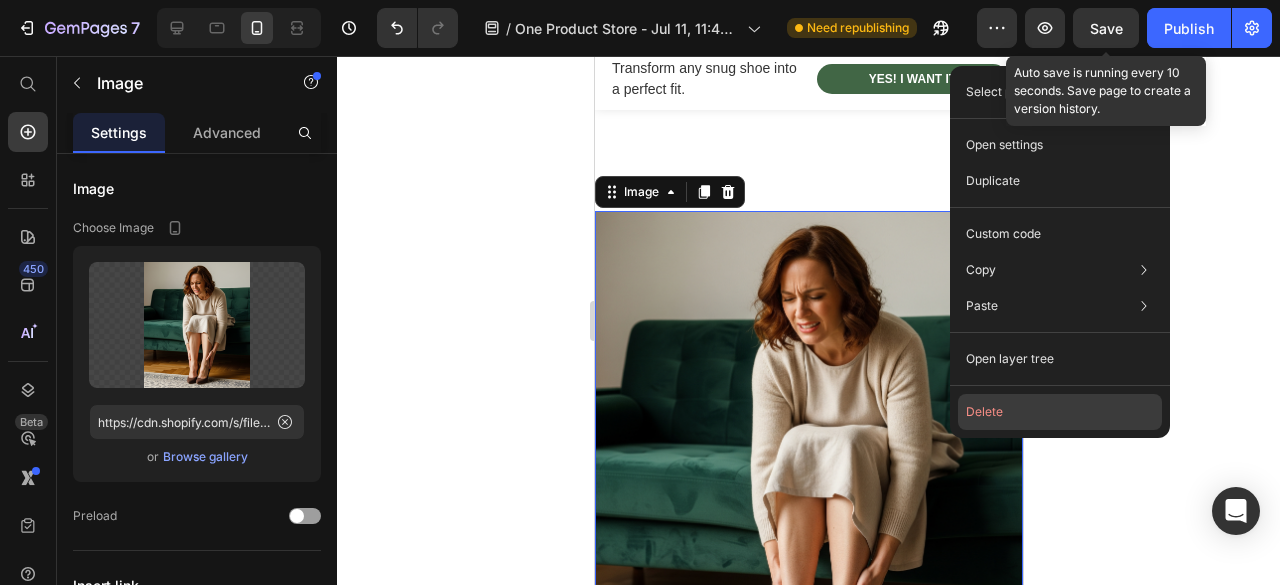 click on "Delete" 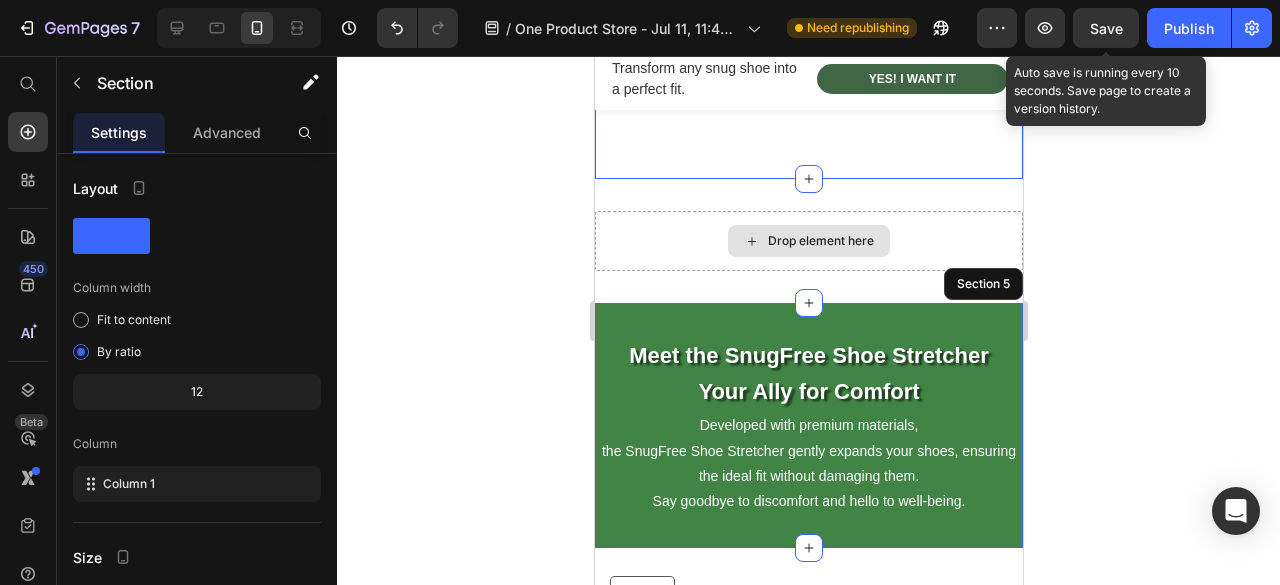 click on "Drop element here" at bounding box center [808, 241] 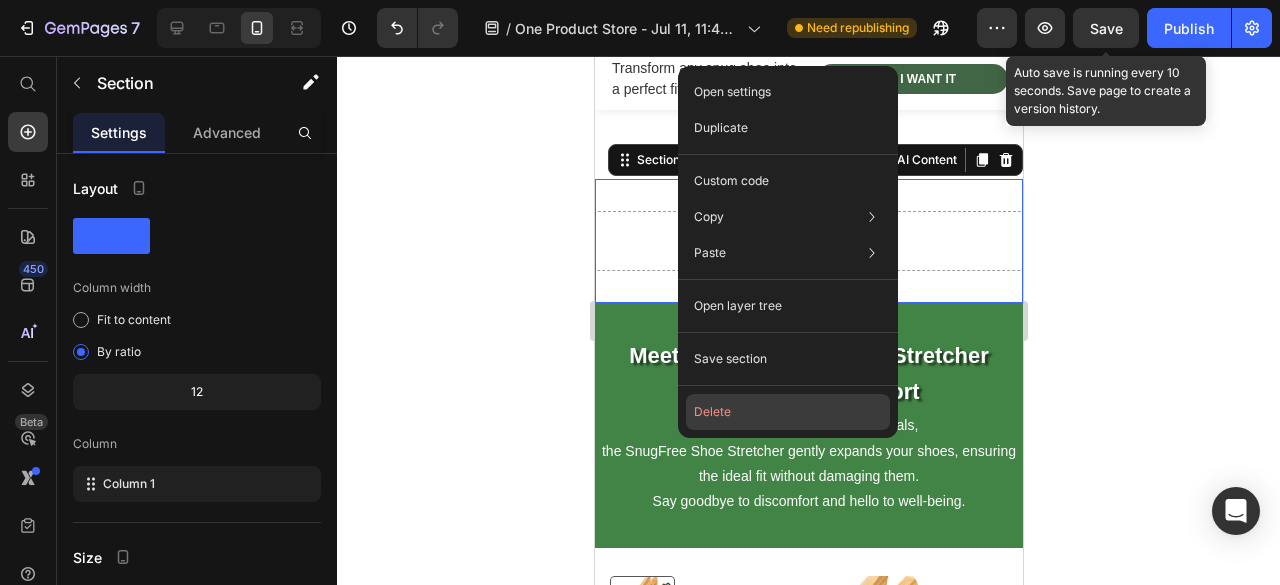 scroll, scrollTop: 1494, scrollLeft: 0, axis: vertical 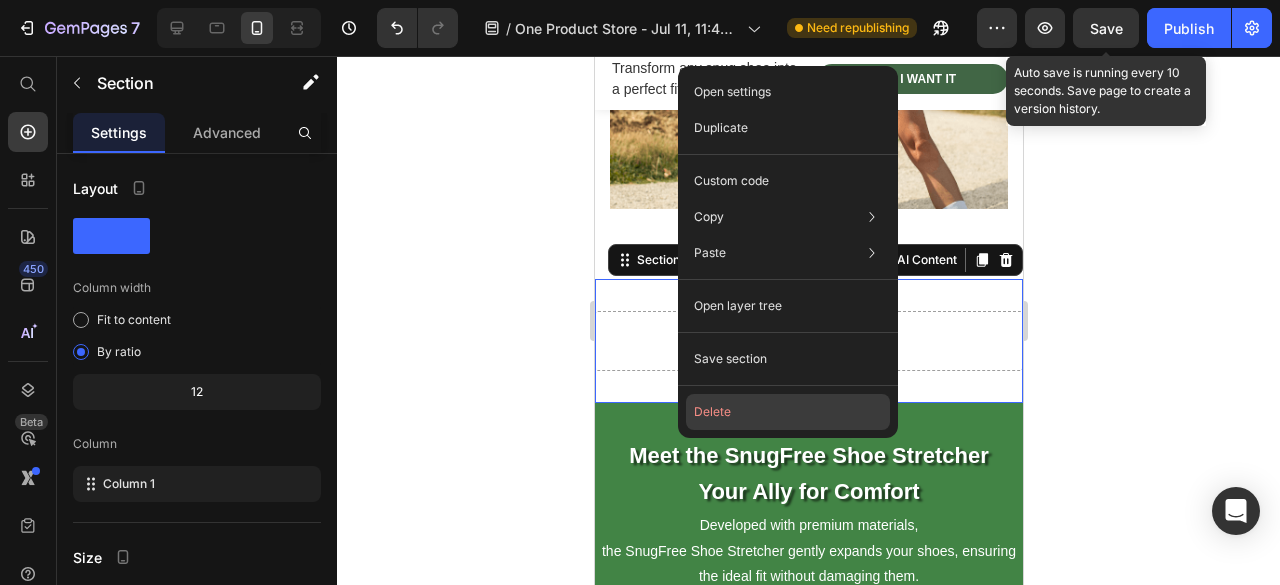 click on "Delete" 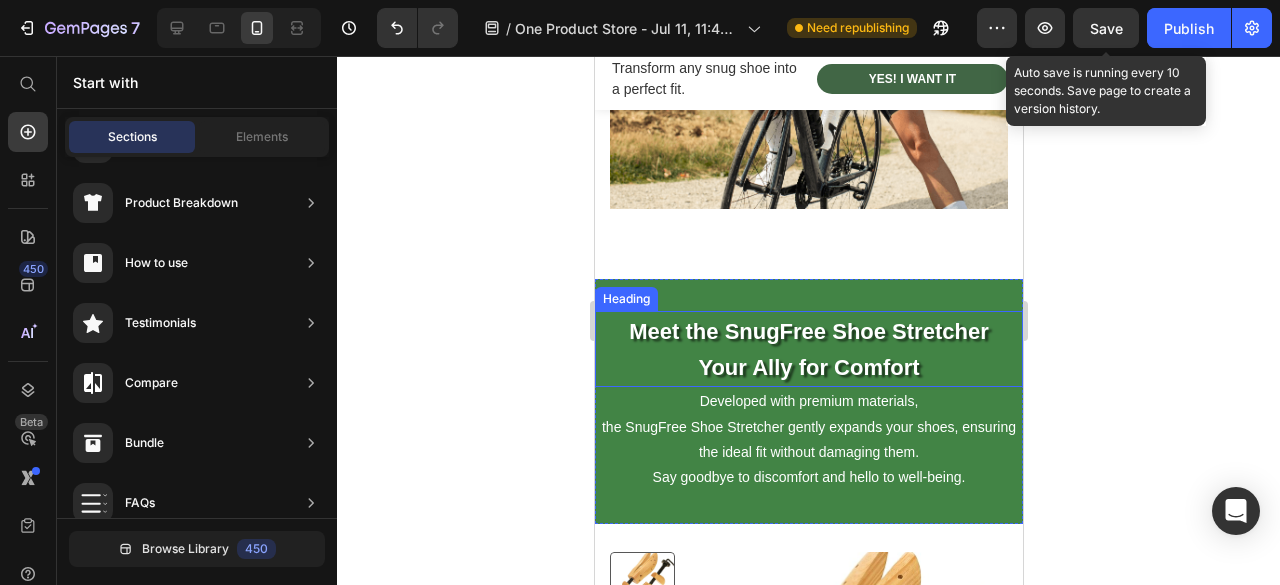 click at bounding box center (808, 10) 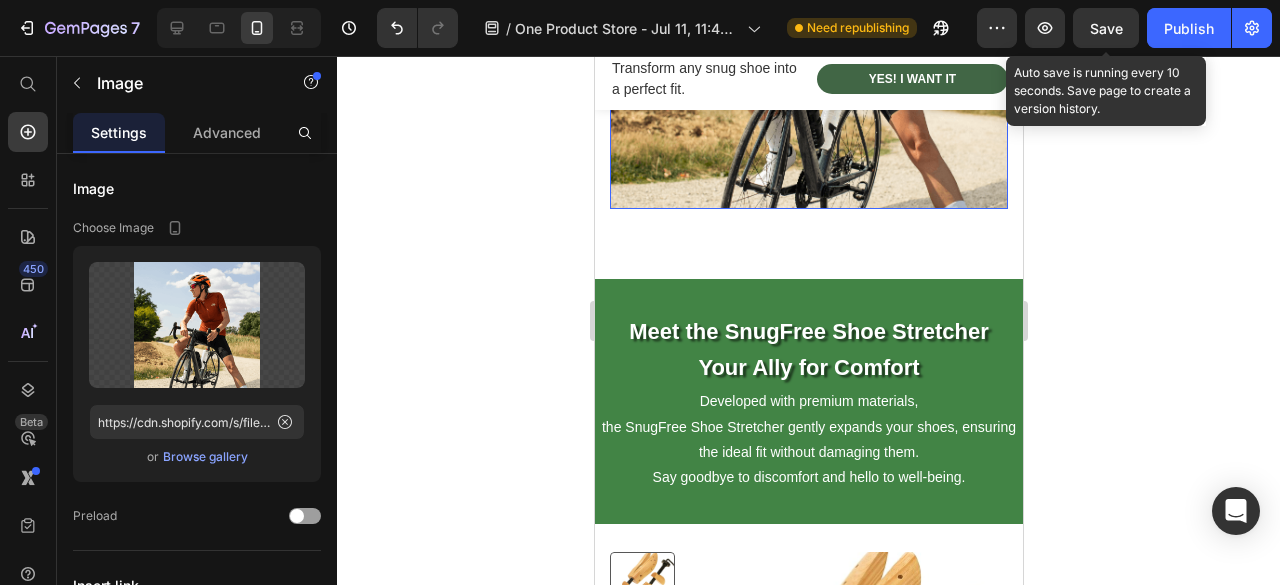 scroll, scrollTop: 1194, scrollLeft: 0, axis: vertical 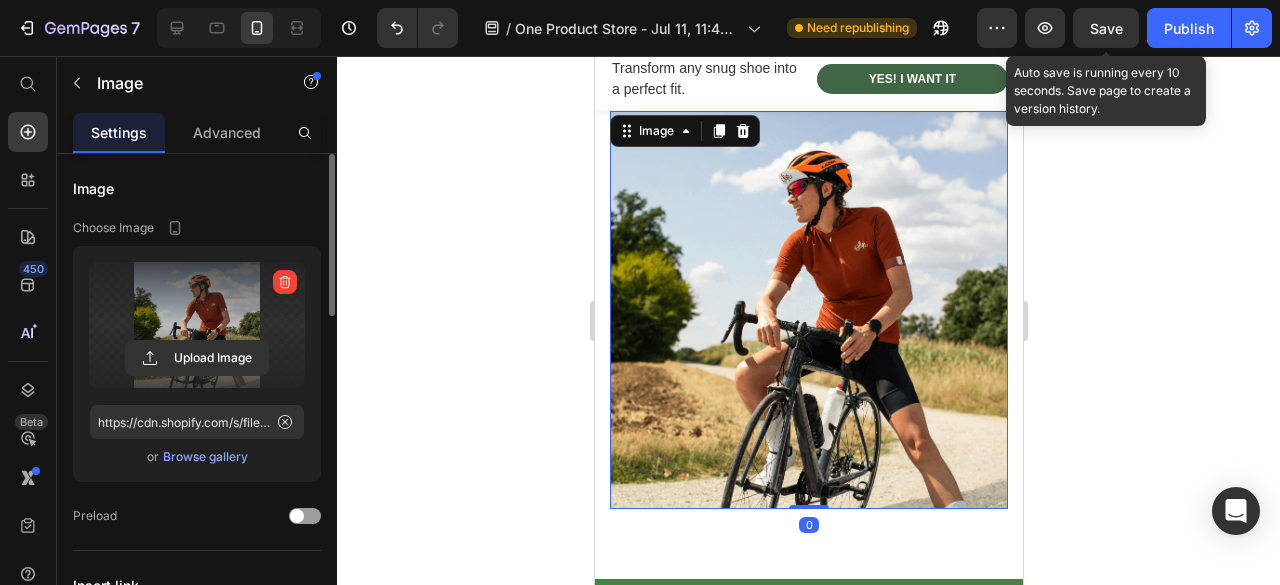 click at bounding box center (197, 325) 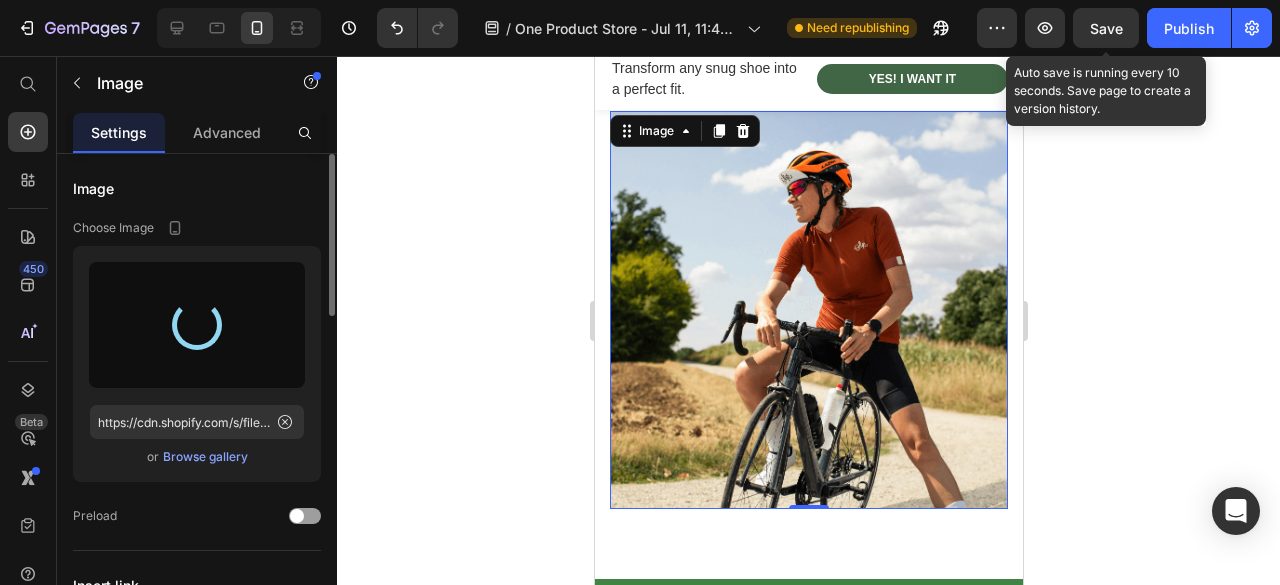 type on "https://cdn.shopify.com/s/files/1/0709/2833/5003/files/gempages_574888071577732325-fac82df5-bb5f-4c6f-9cbc-e304a96cab4e.png" 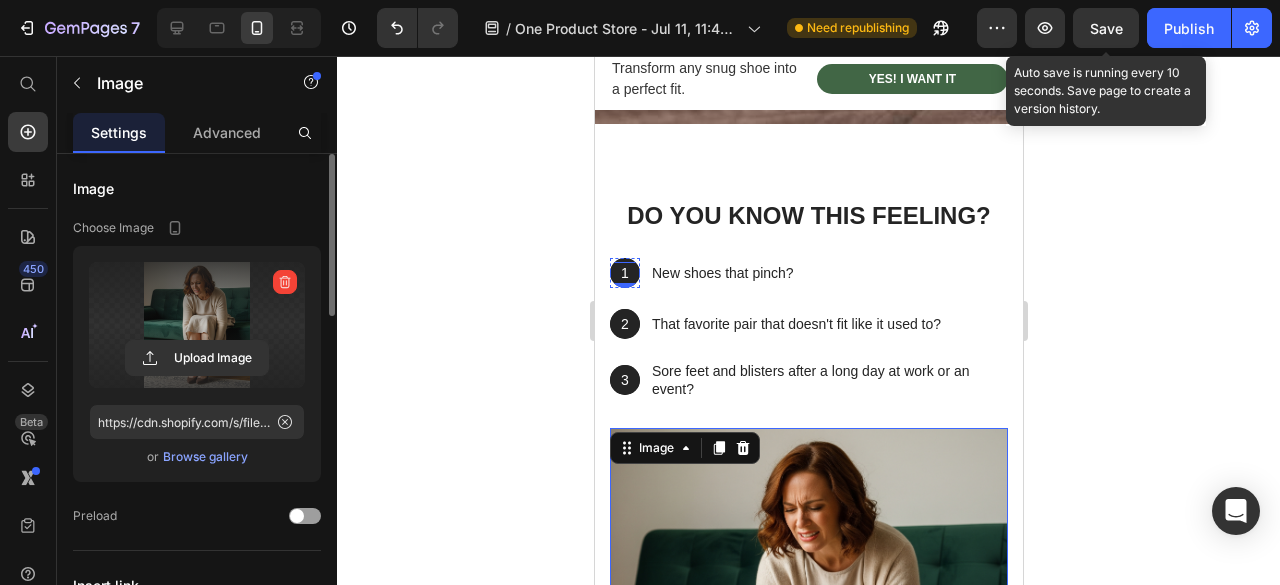 scroll, scrollTop: 894, scrollLeft: 0, axis: vertical 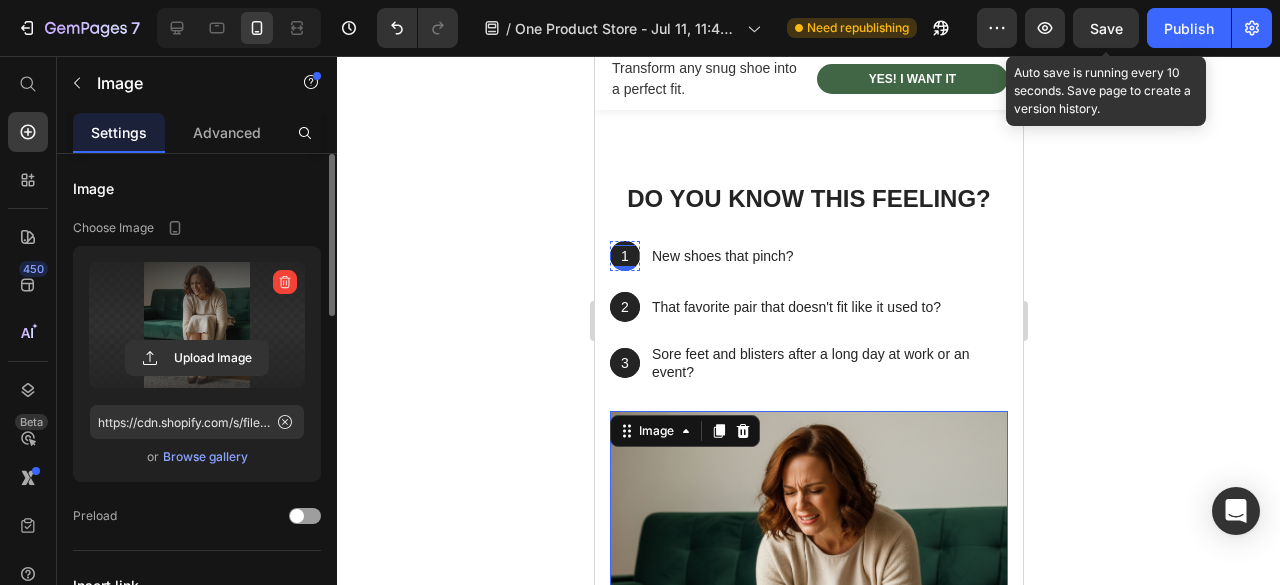 click on "1" at bounding box center (624, 256) 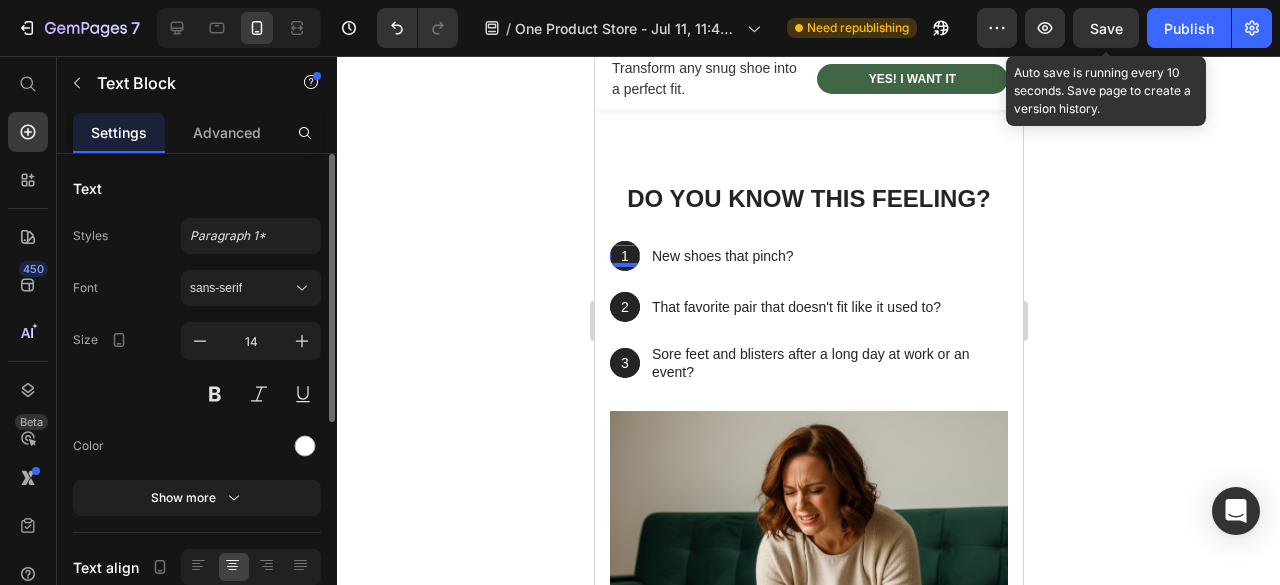 click on "1" at bounding box center (624, 256) 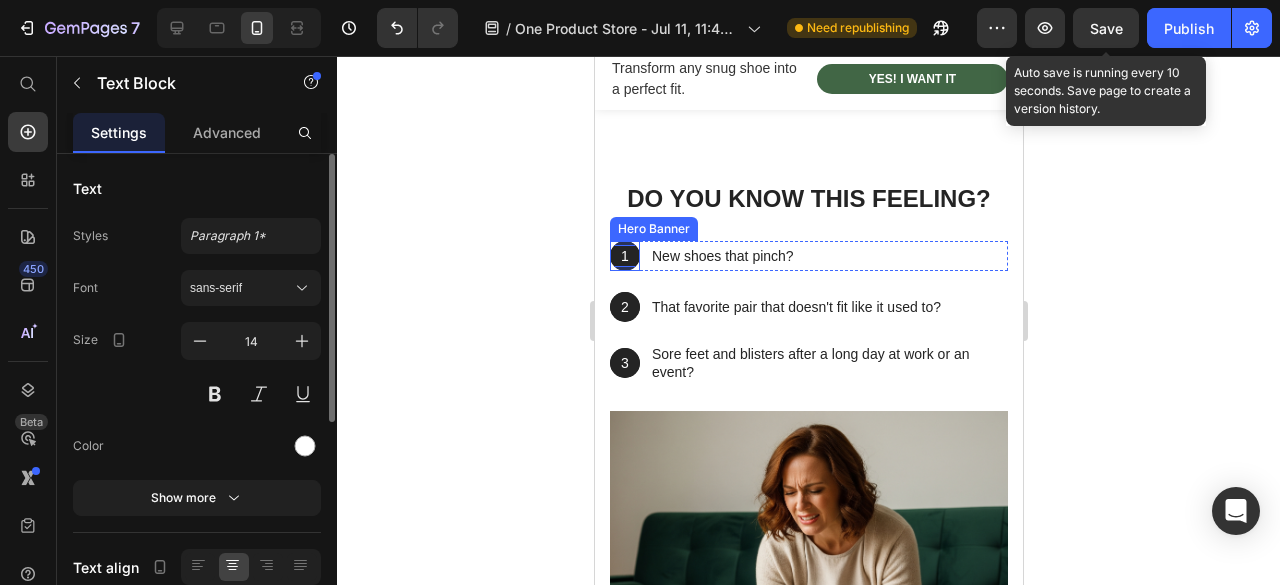 click at bounding box center [624, 256] 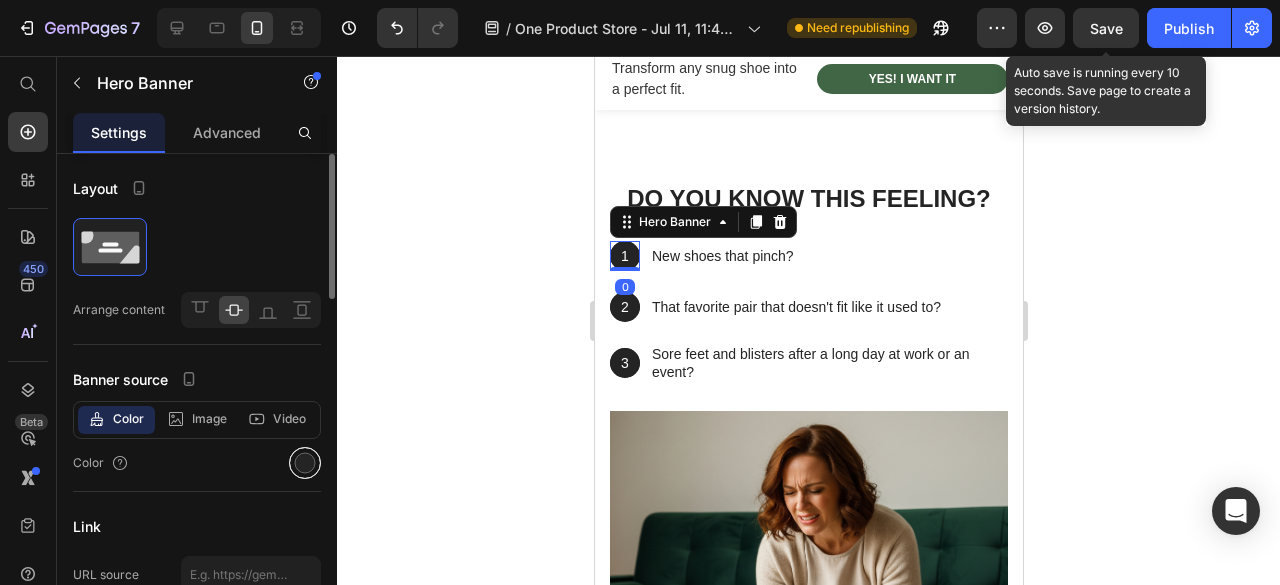 click at bounding box center (305, 463) 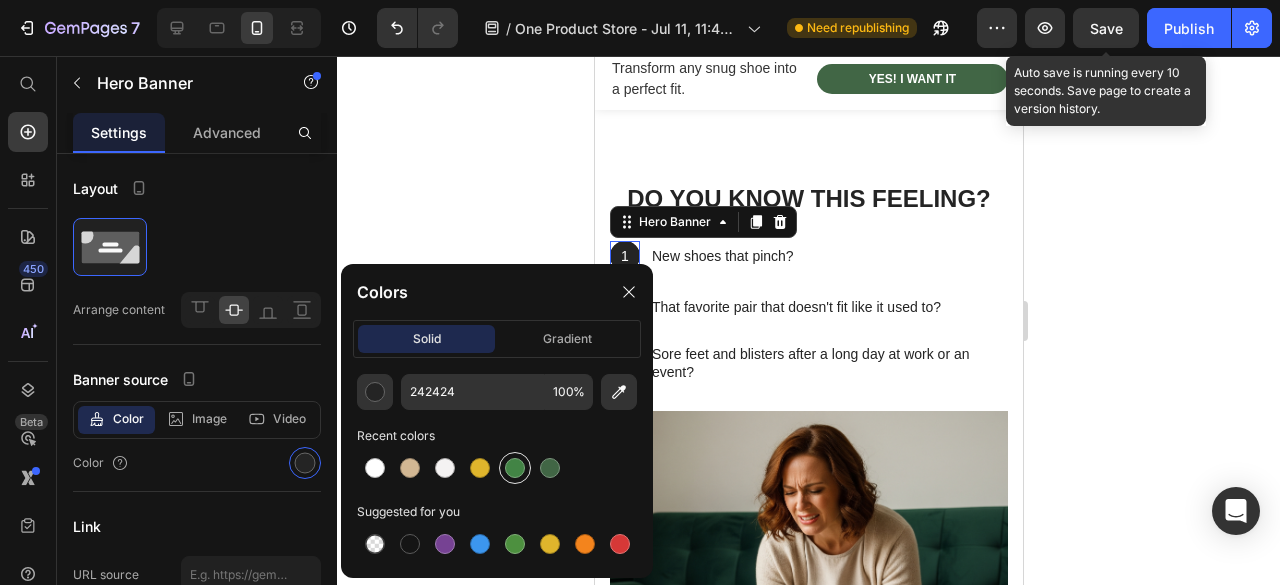 click at bounding box center (515, 468) 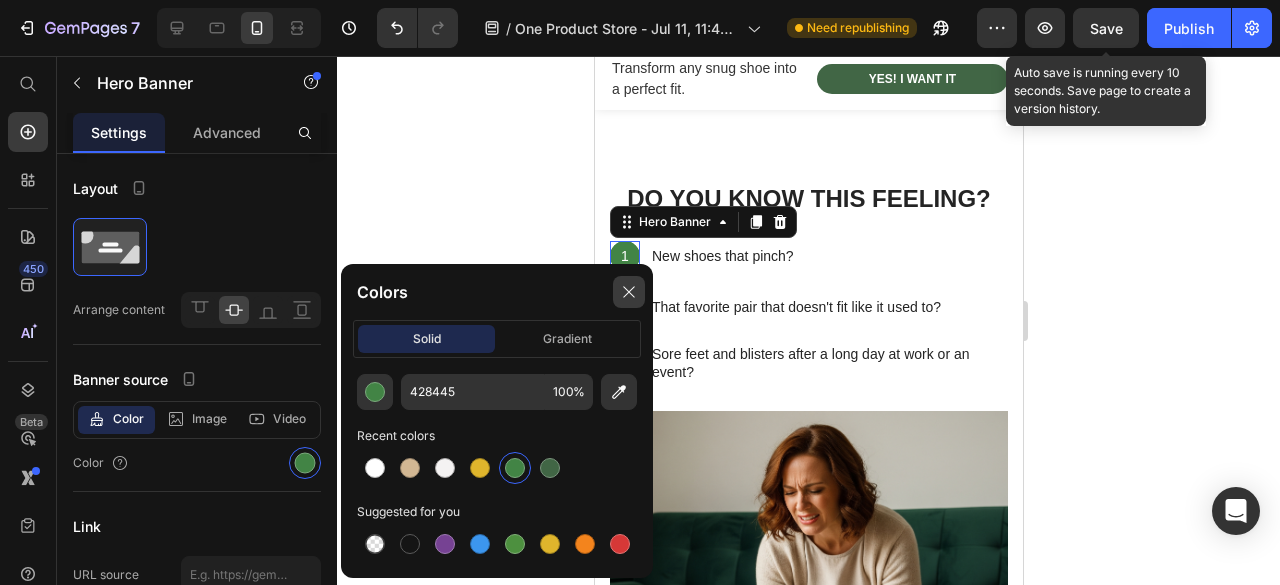 click 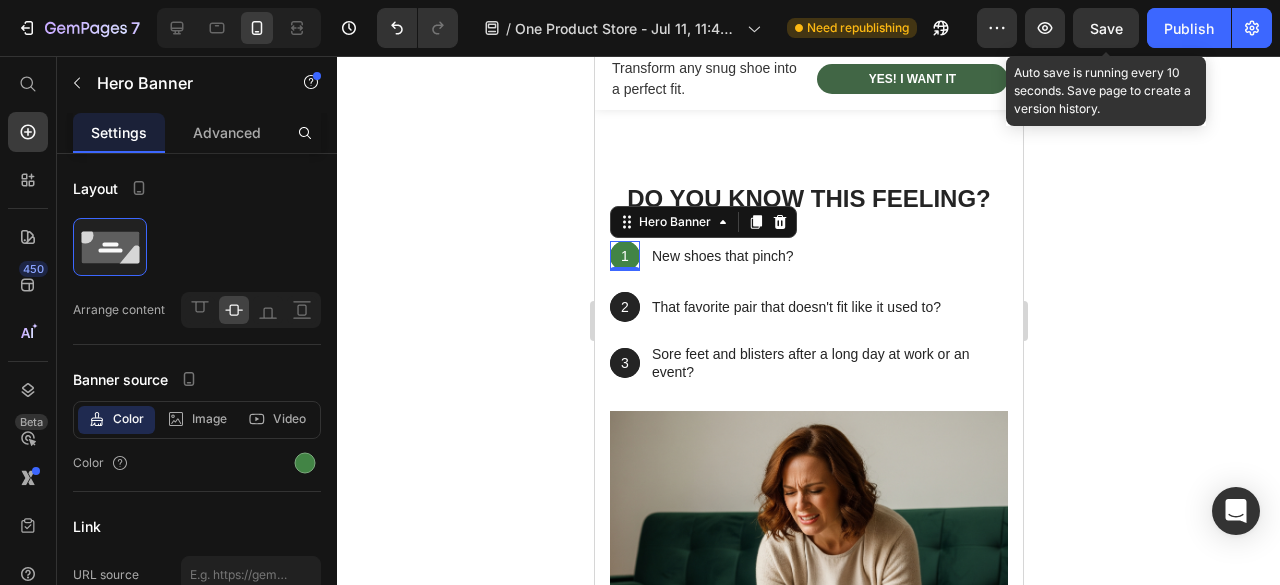 click on "0" at bounding box center (624, 287) 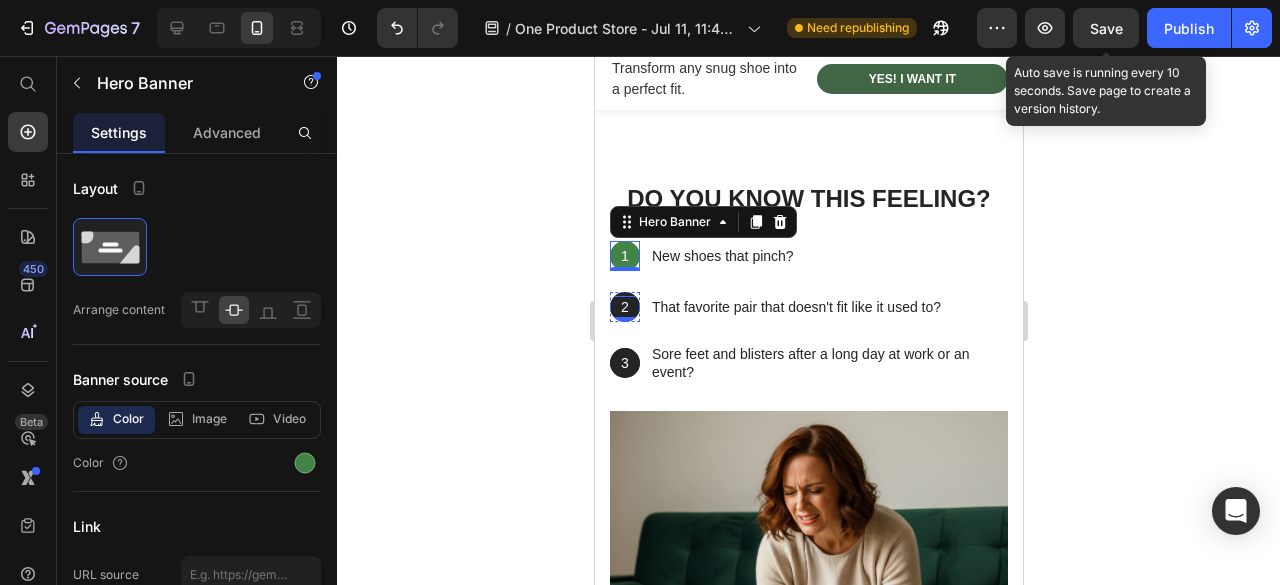 click on "2" at bounding box center [624, 307] 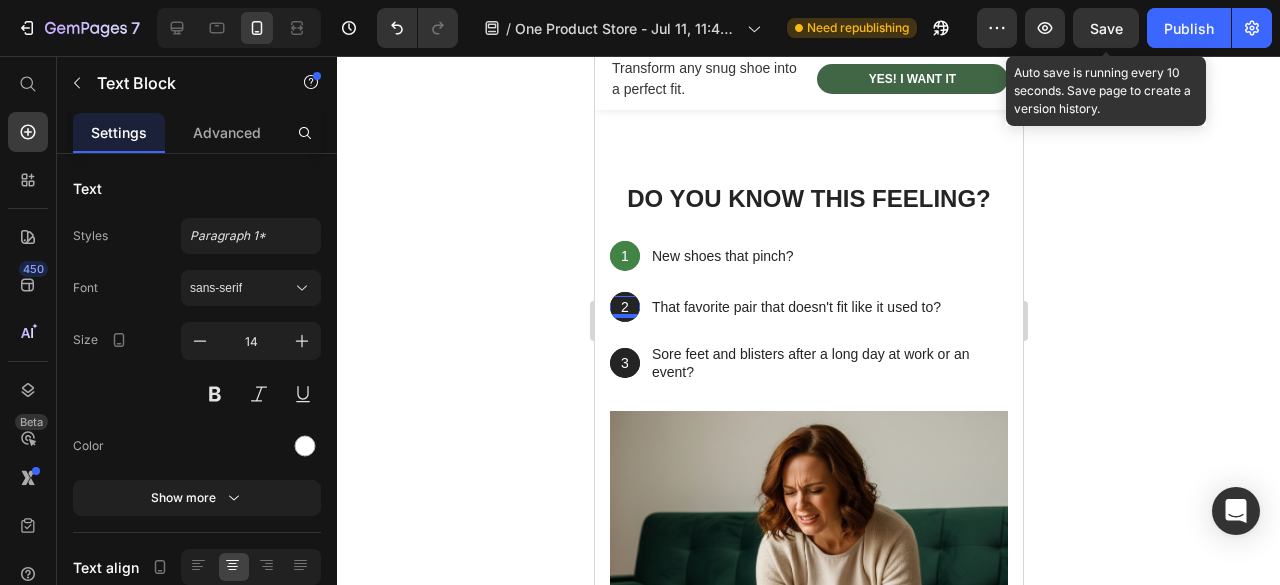 click on "2" at bounding box center [624, 307] 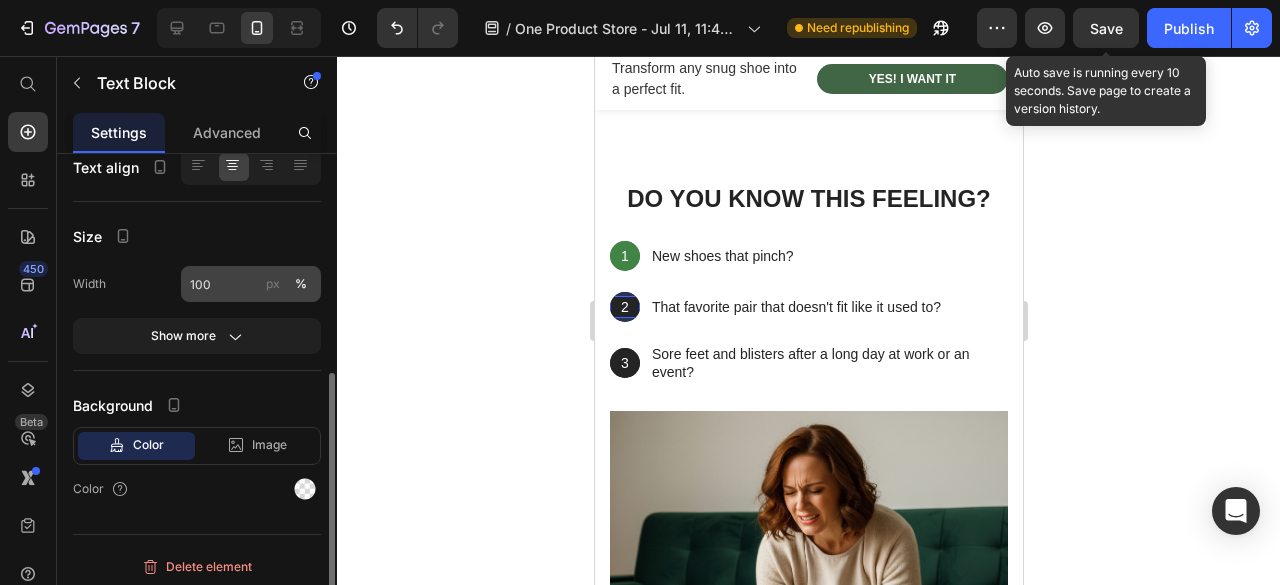 scroll, scrollTop: 0, scrollLeft: 0, axis: both 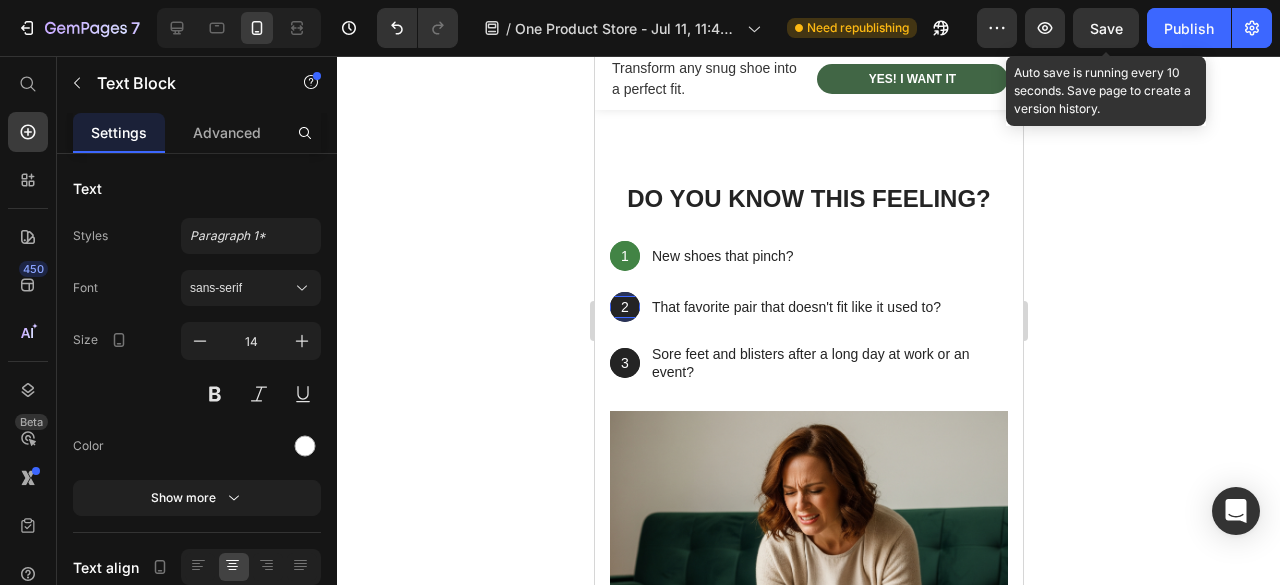click on "2" at bounding box center [624, 307] 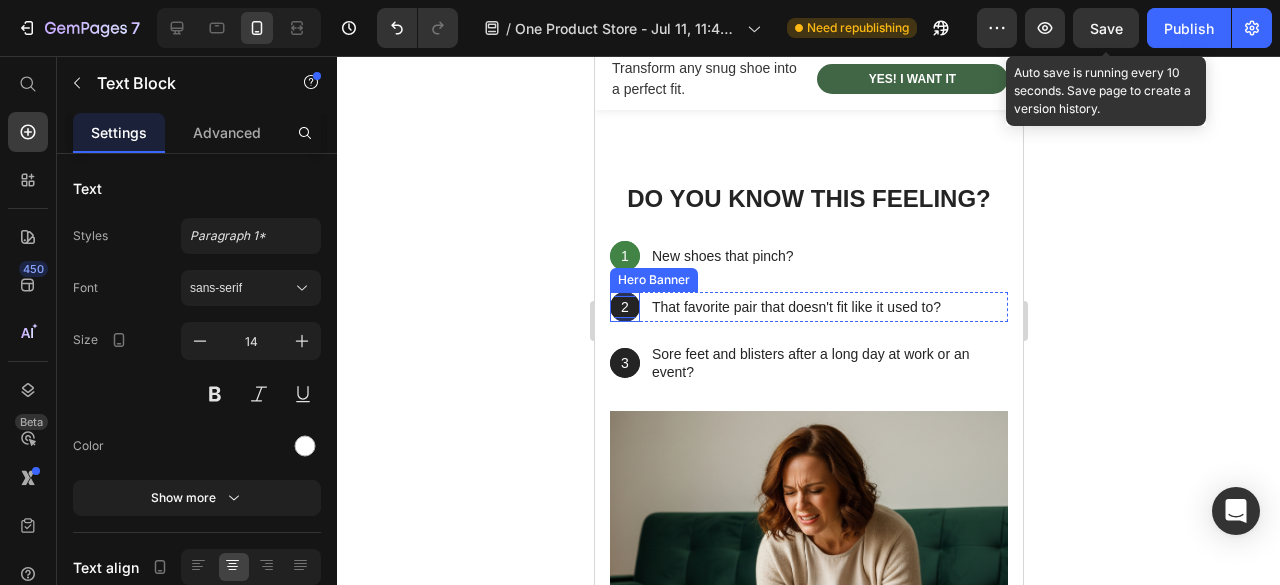 click at bounding box center [624, 307] 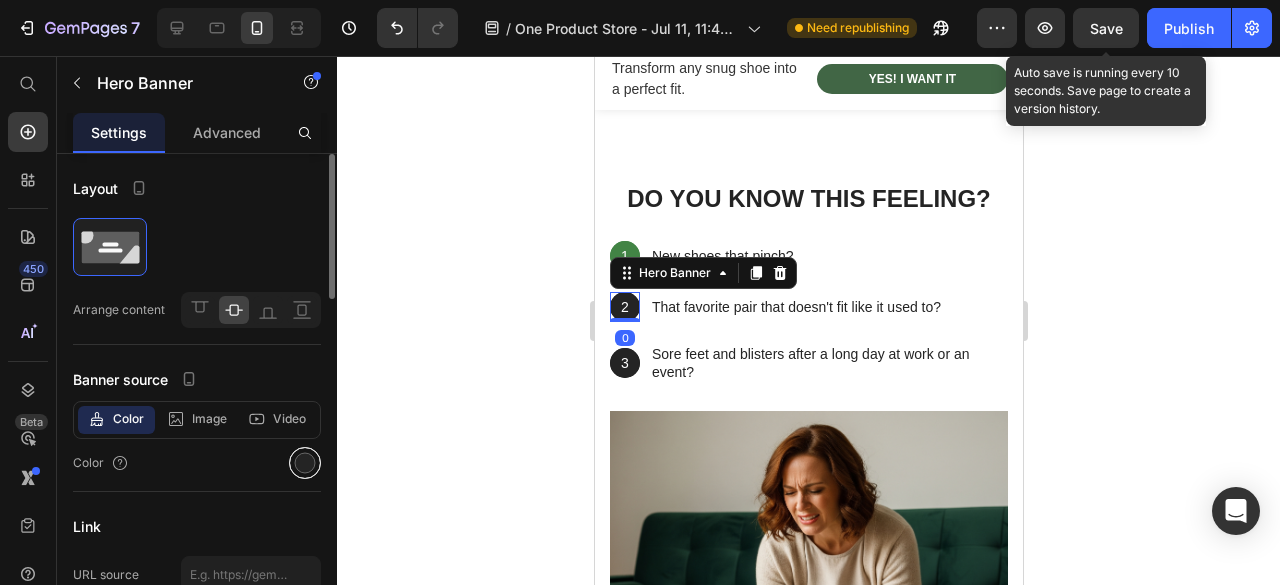 click at bounding box center [305, 463] 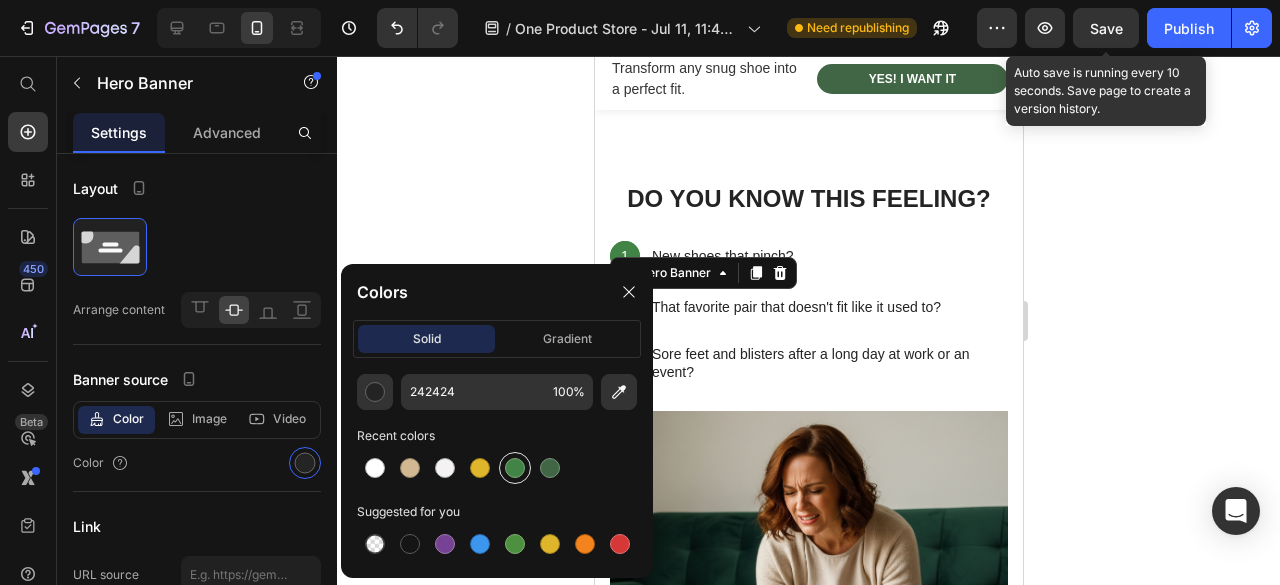 click at bounding box center (515, 468) 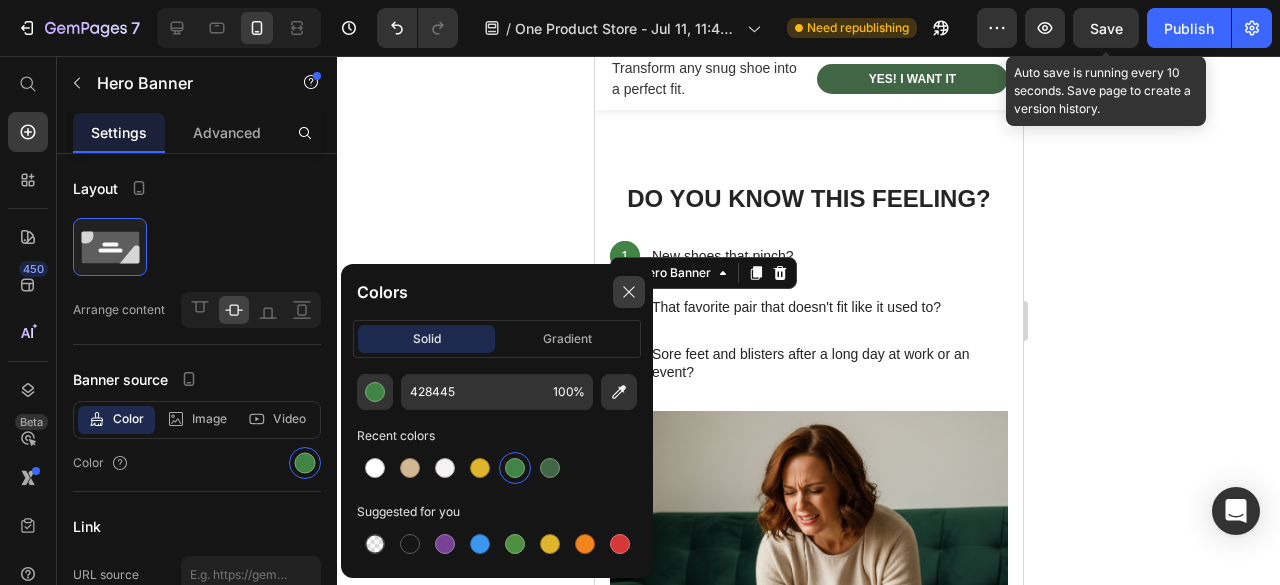 click 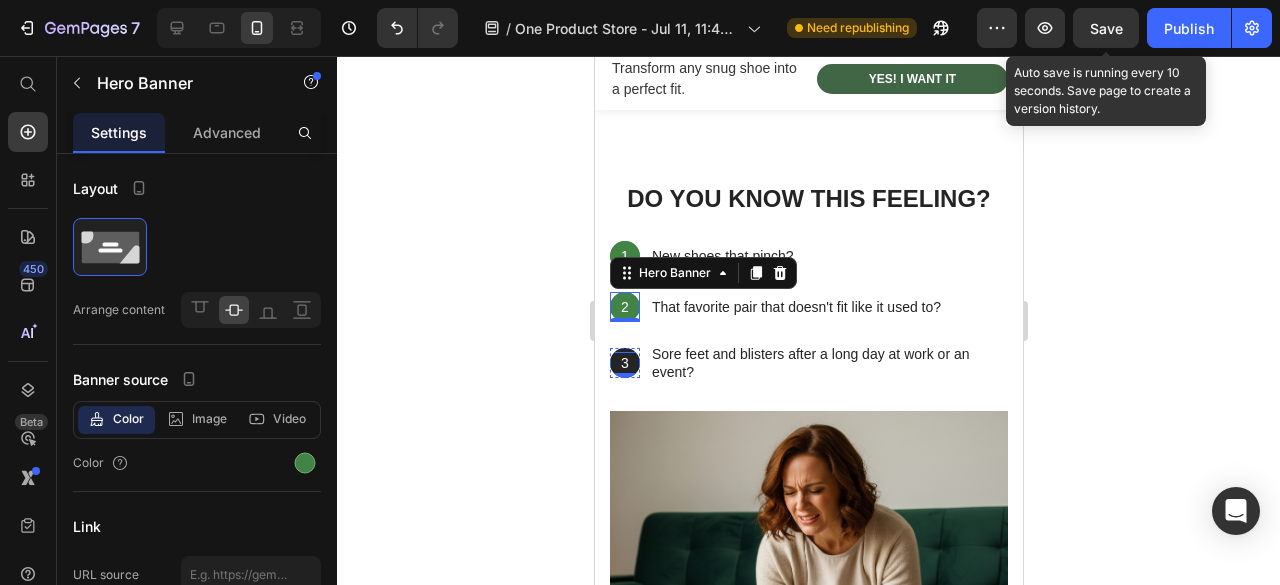 click on "3 Text Block" at bounding box center (624, 363) 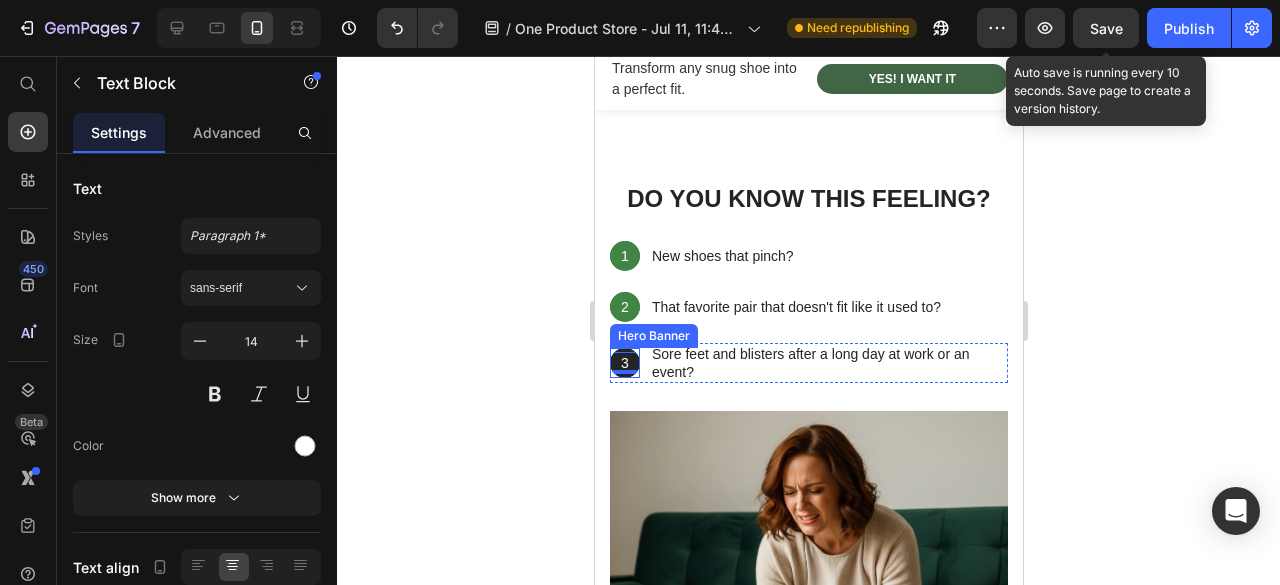 click at bounding box center [624, 363] 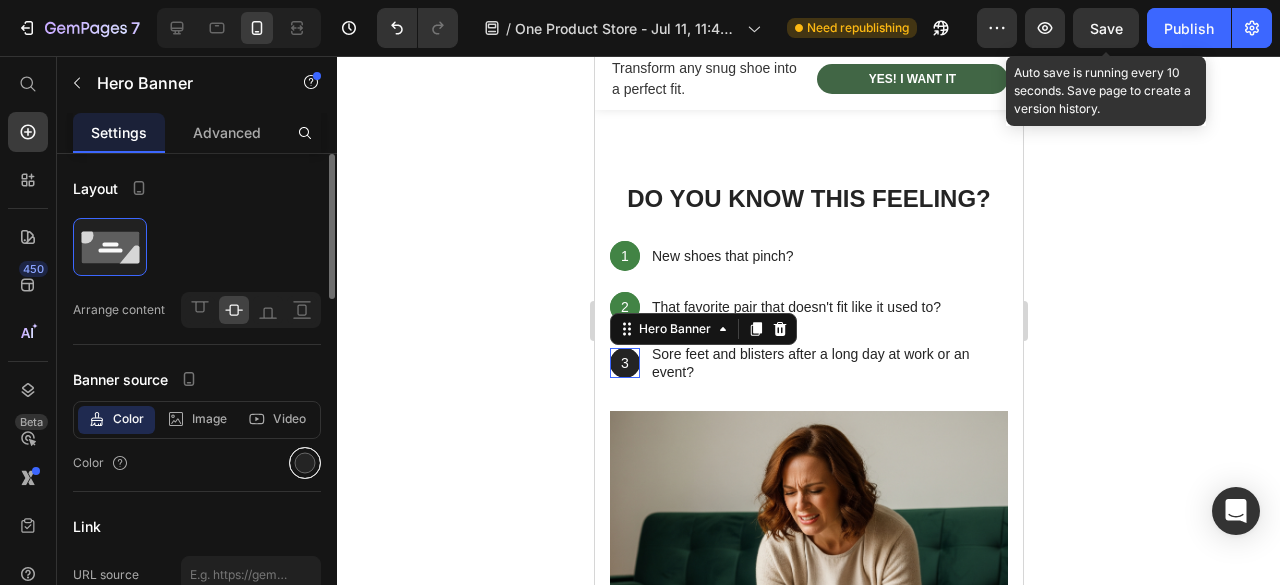 click at bounding box center (305, 463) 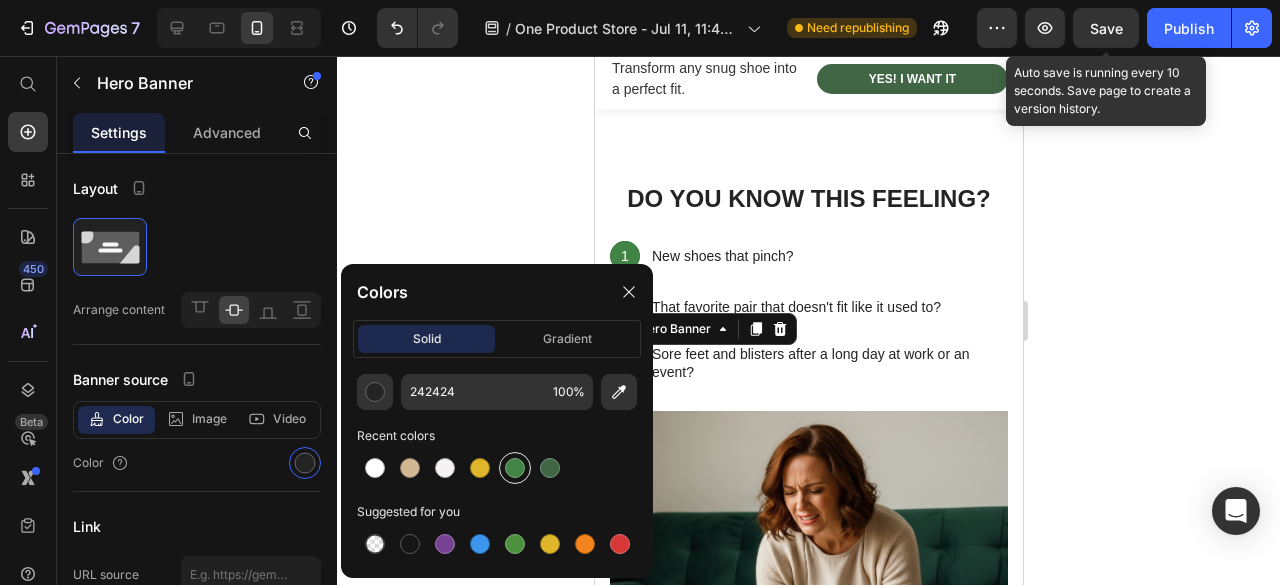 click at bounding box center [515, 468] 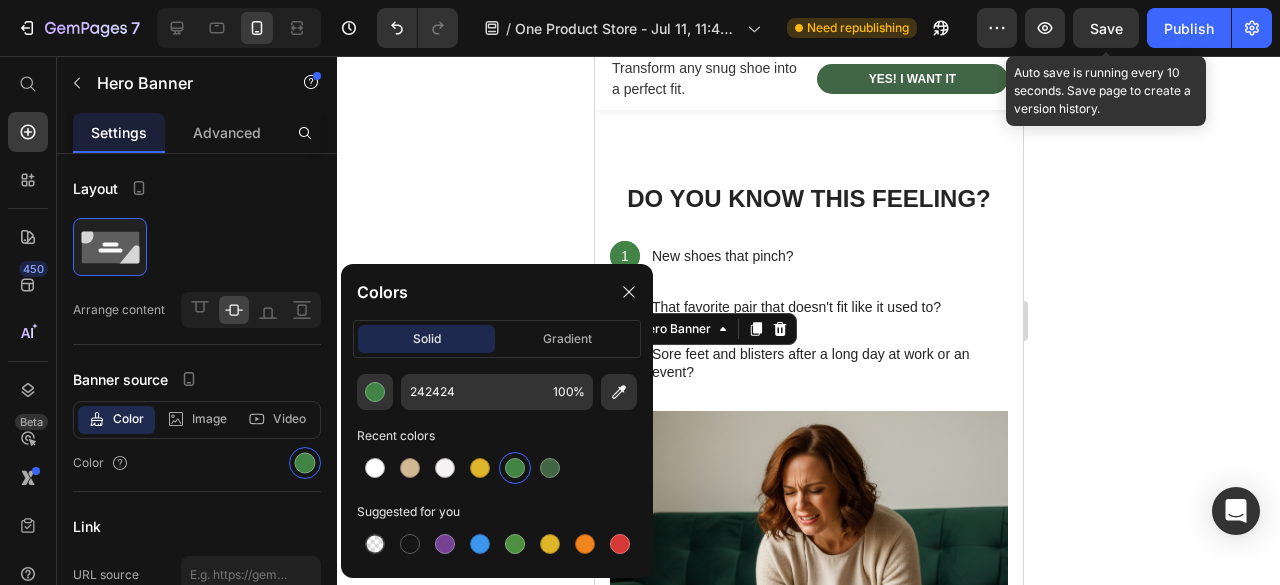 type on "428445" 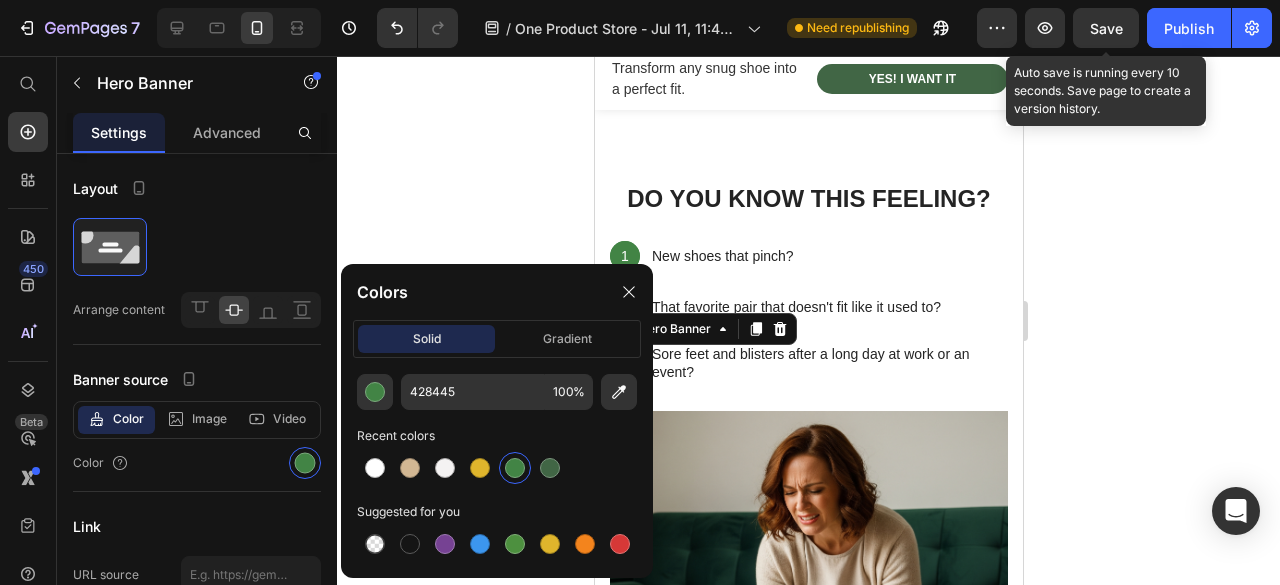 click 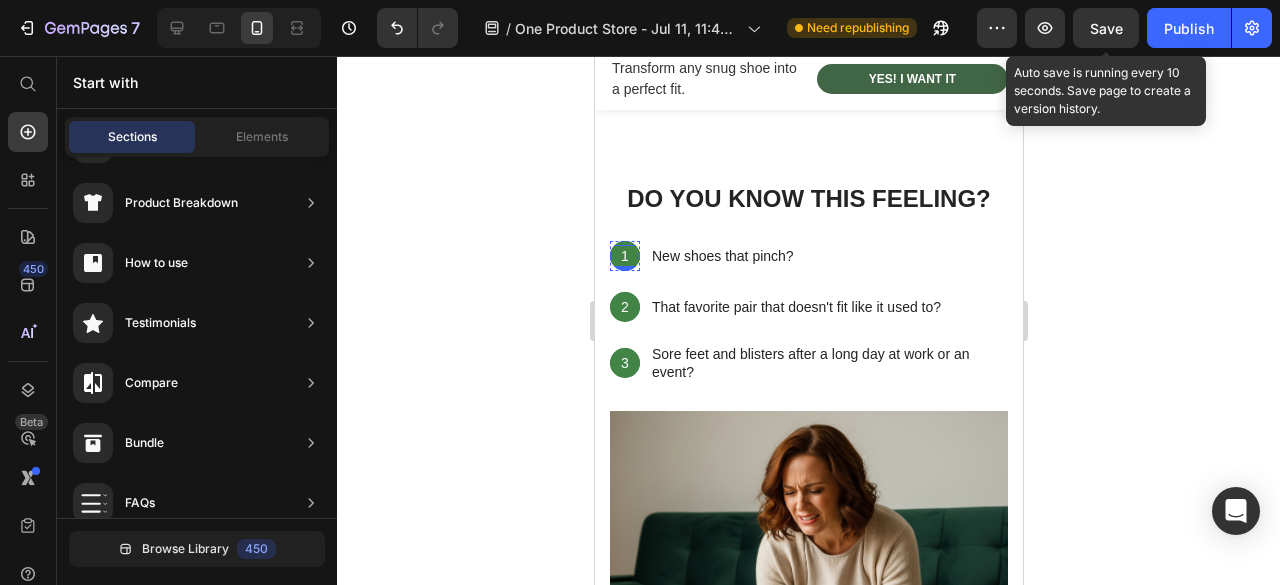 click on "1" at bounding box center (624, 256) 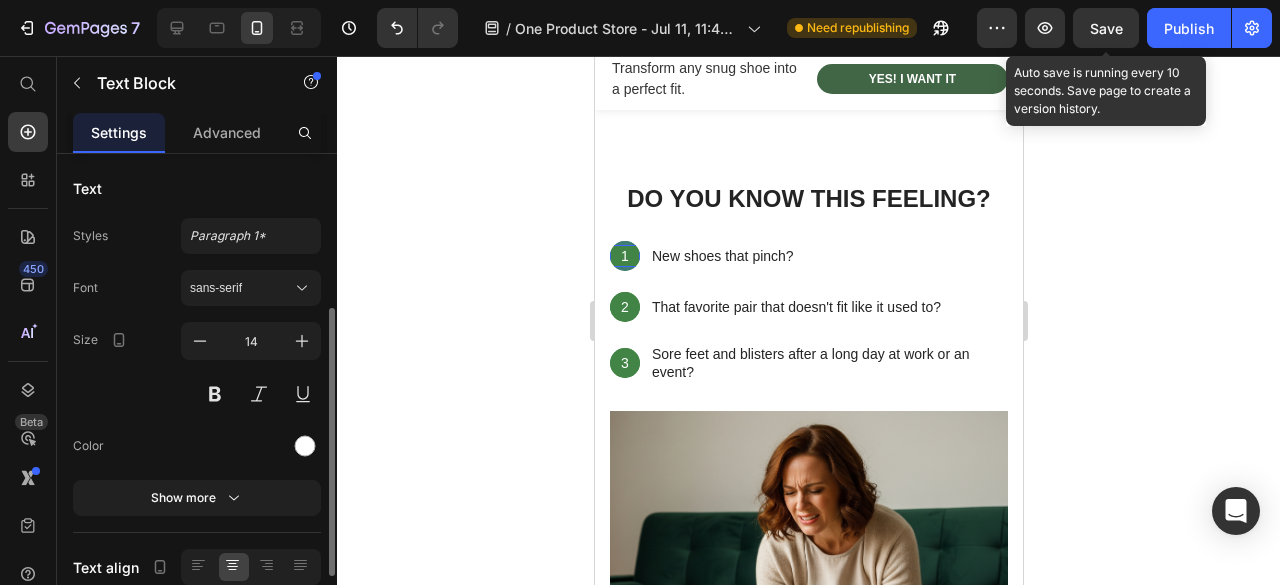 scroll, scrollTop: 100, scrollLeft: 0, axis: vertical 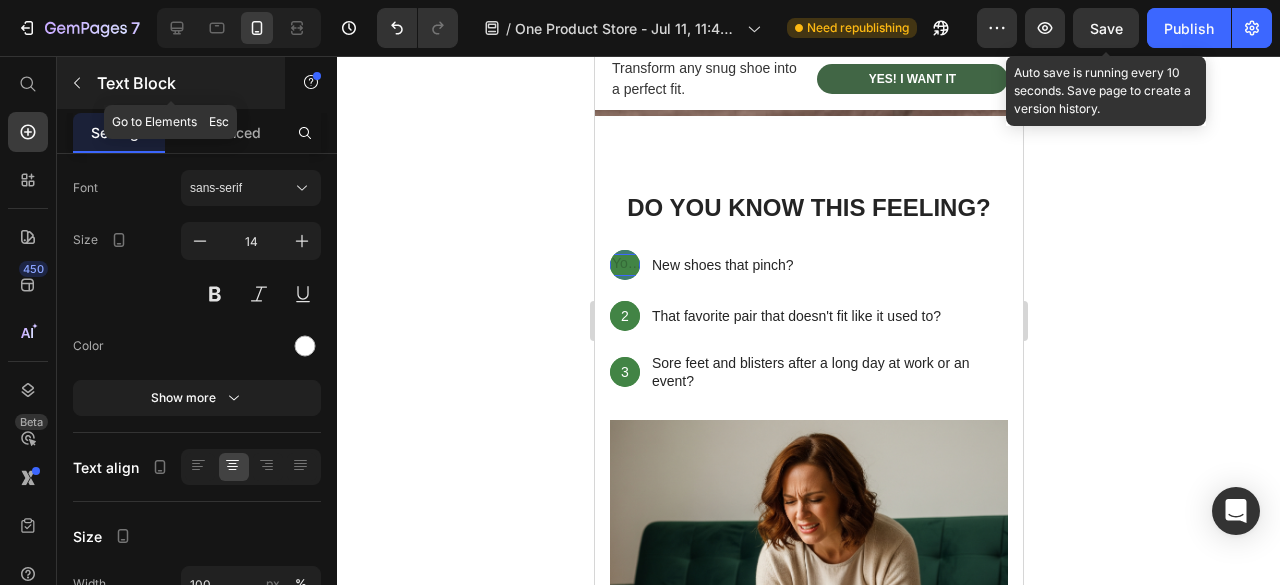 click 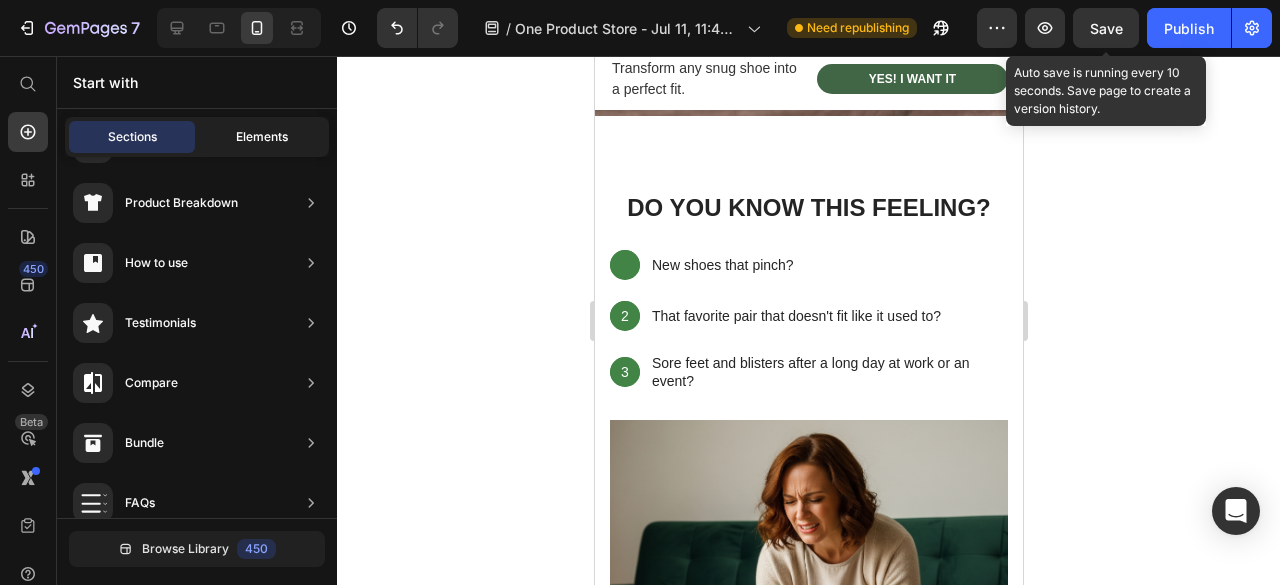 click on "Elements" at bounding box center [262, 137] 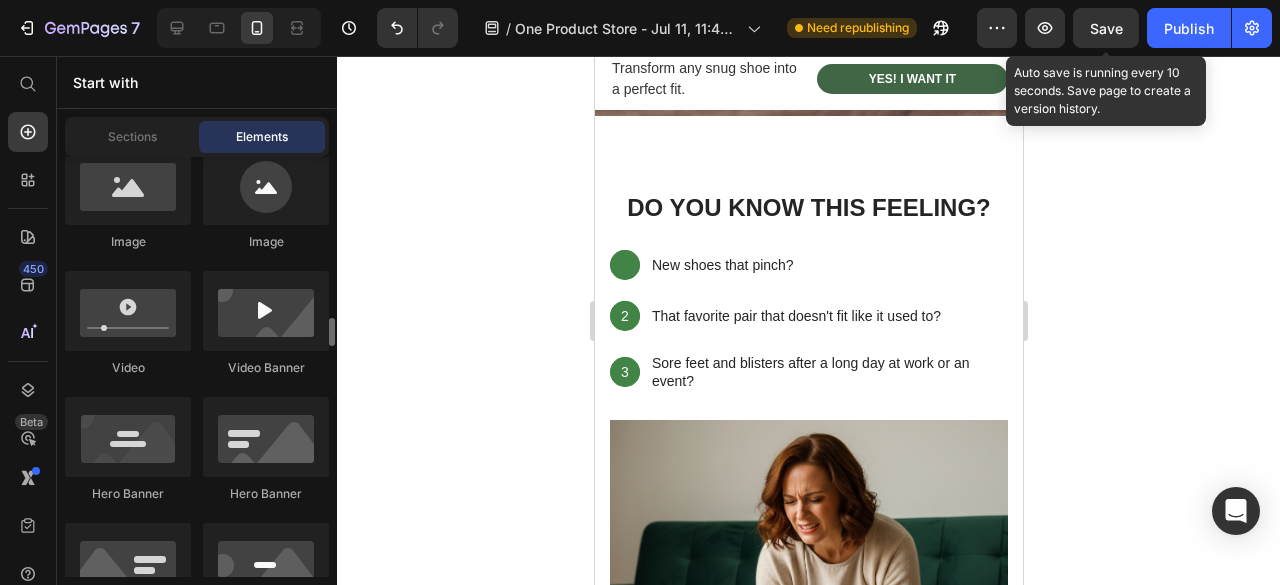 scroll, scrollTop: 1300, scrollLeft: 0, axis: vertical 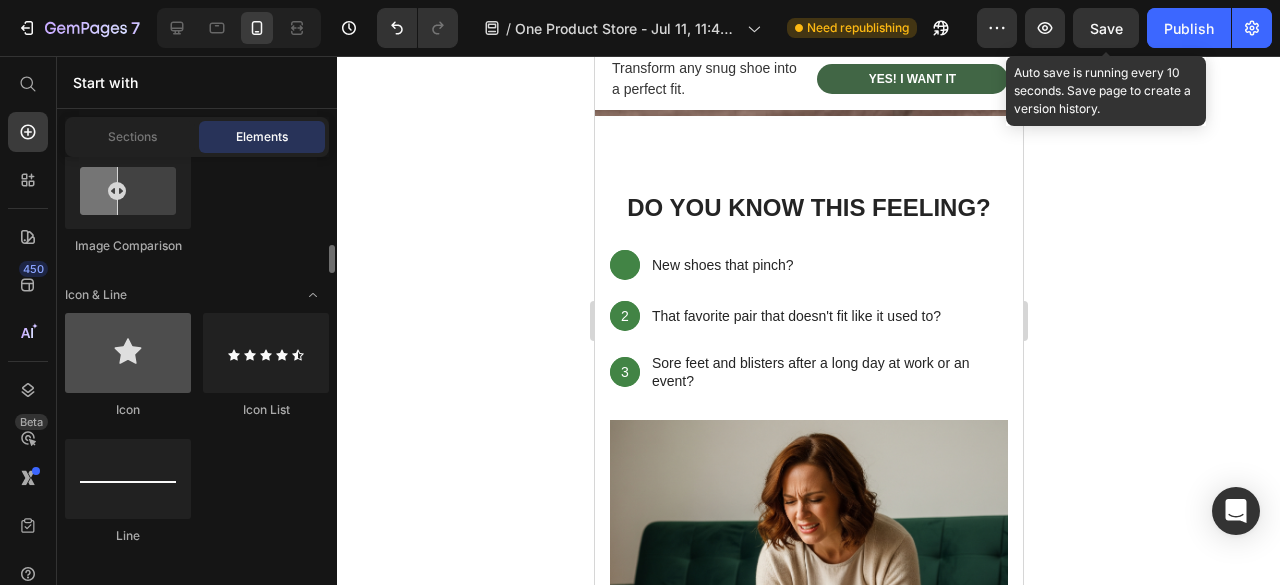 click at bounding box center [128, 353] 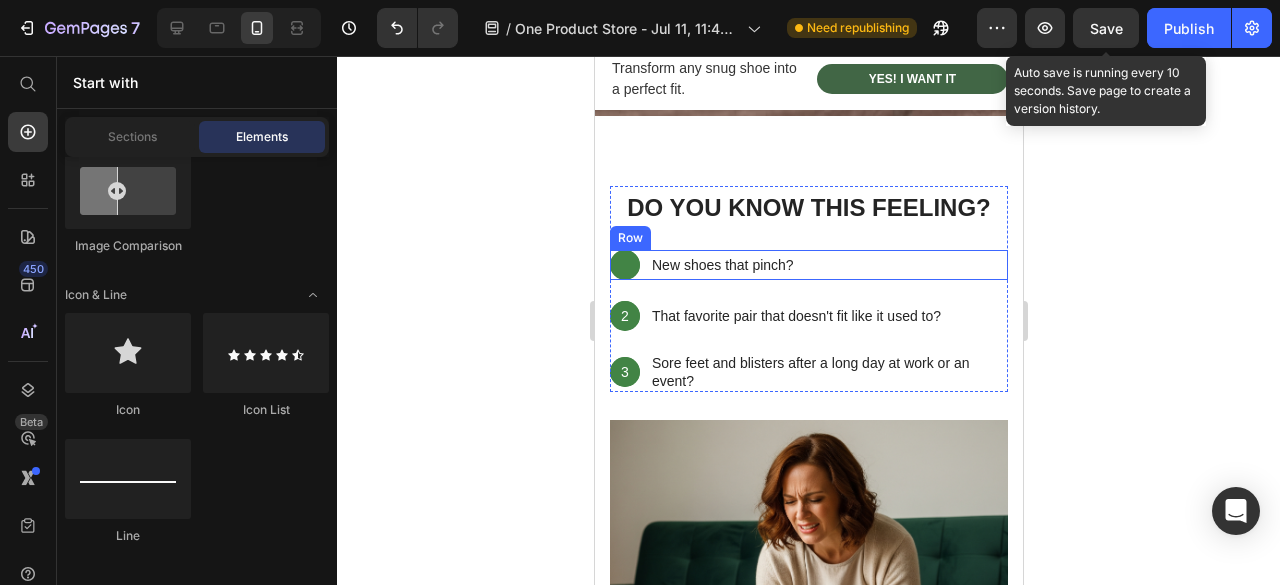 drag, startPoint x: 726, startPoint y: 422, endPoint x: 620, endPoint y: 265, distance: 189.43336 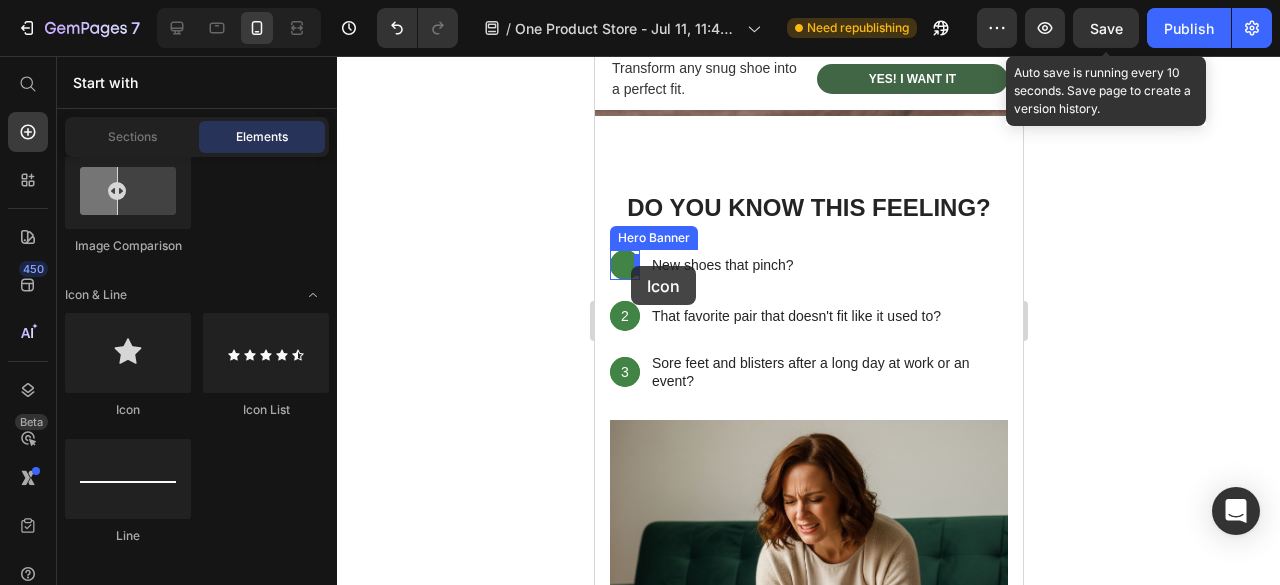 drag, startPoint x: 729, startPoint y: 406, endPoint x: 630, endPoint y: 266, distance: 171.4672 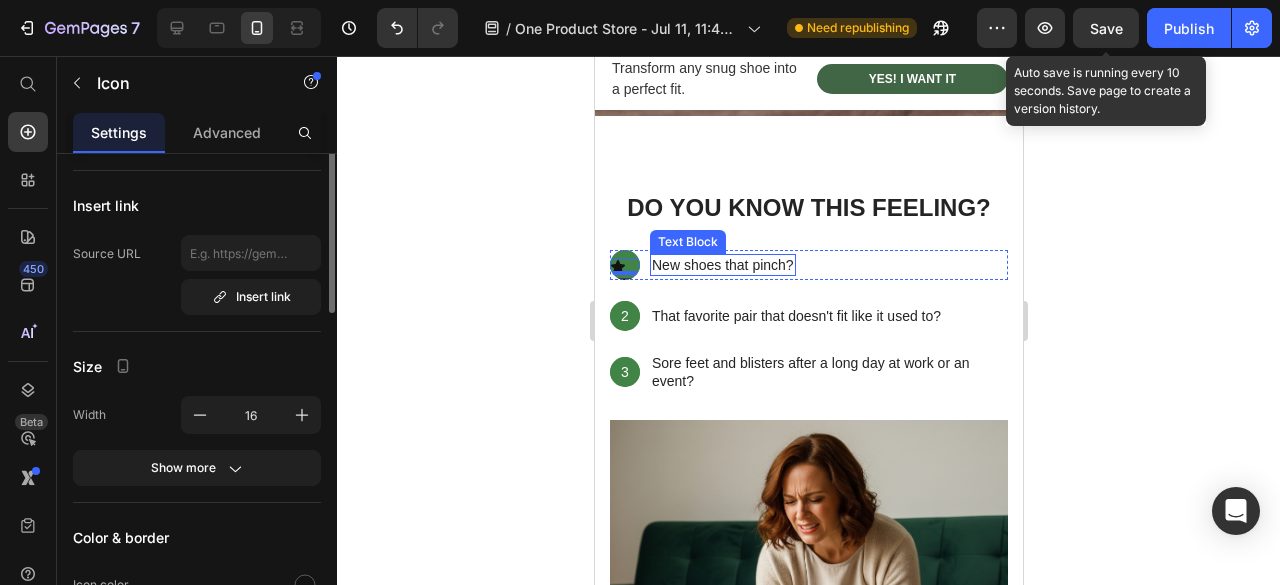scroll, scrollTop: 0, scrollLeft: 0, axis: both 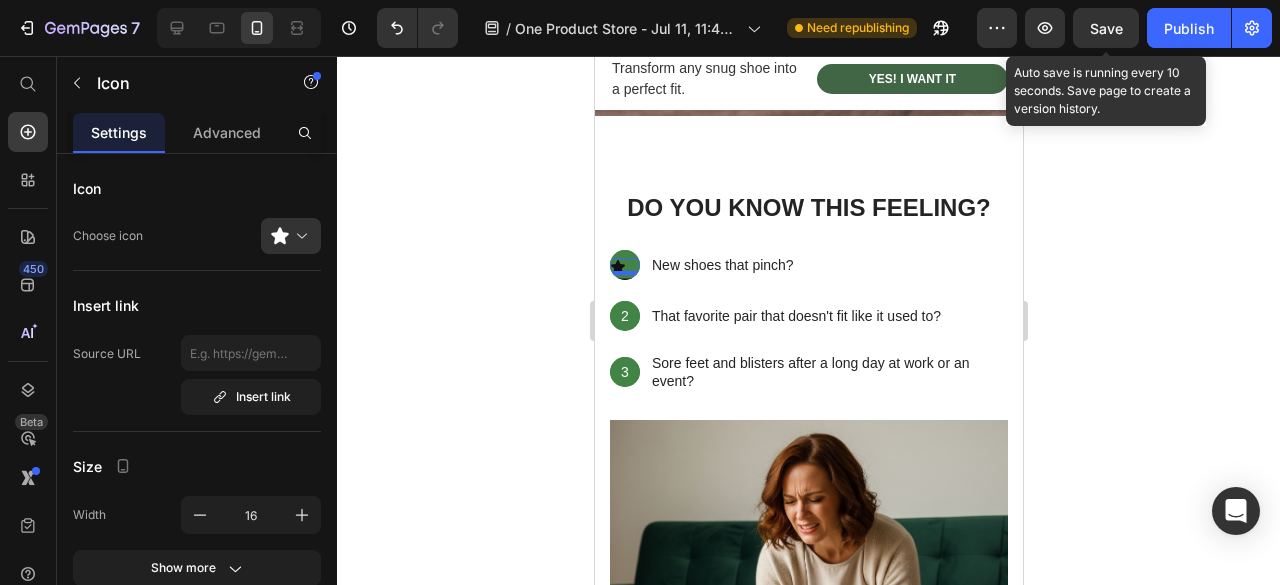 click 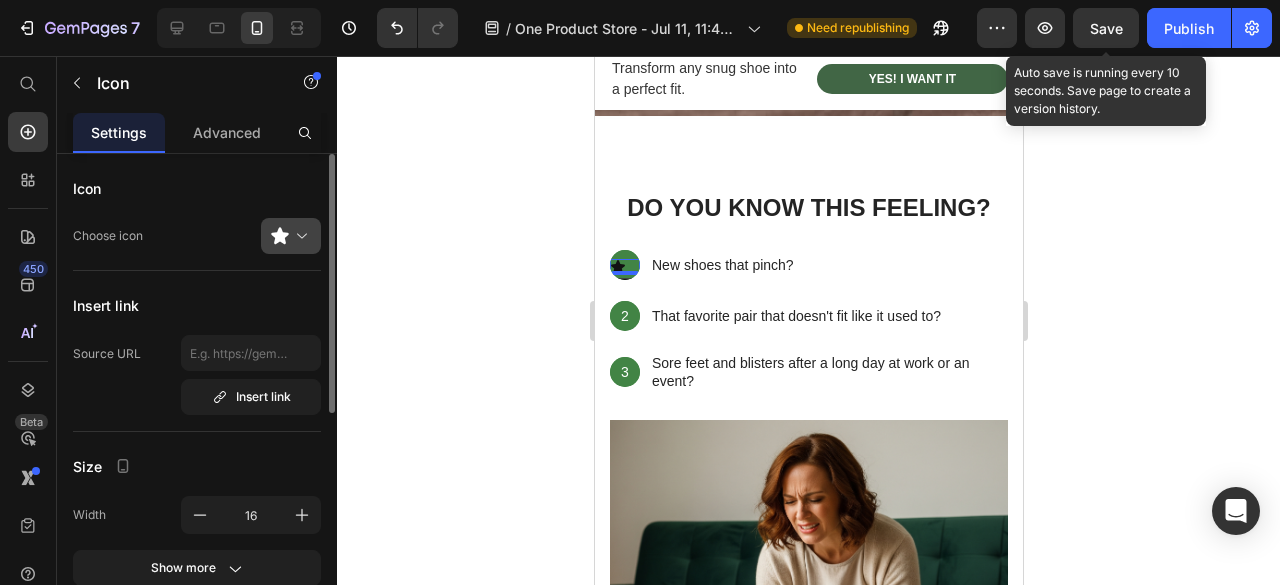 click at bounding box center [299, 236] 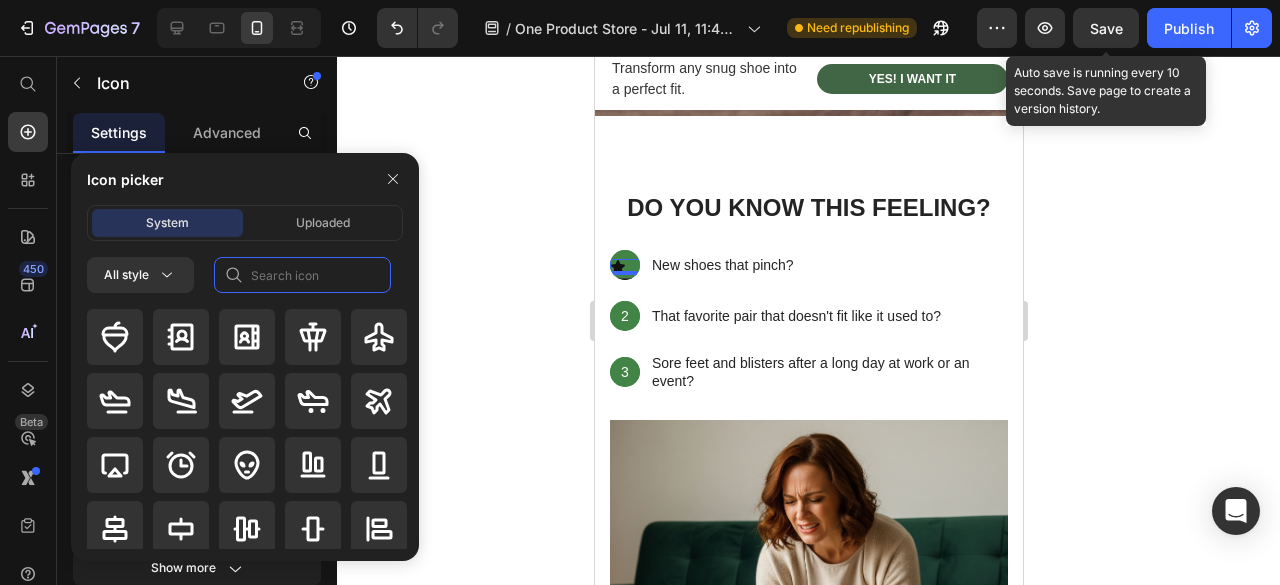 click 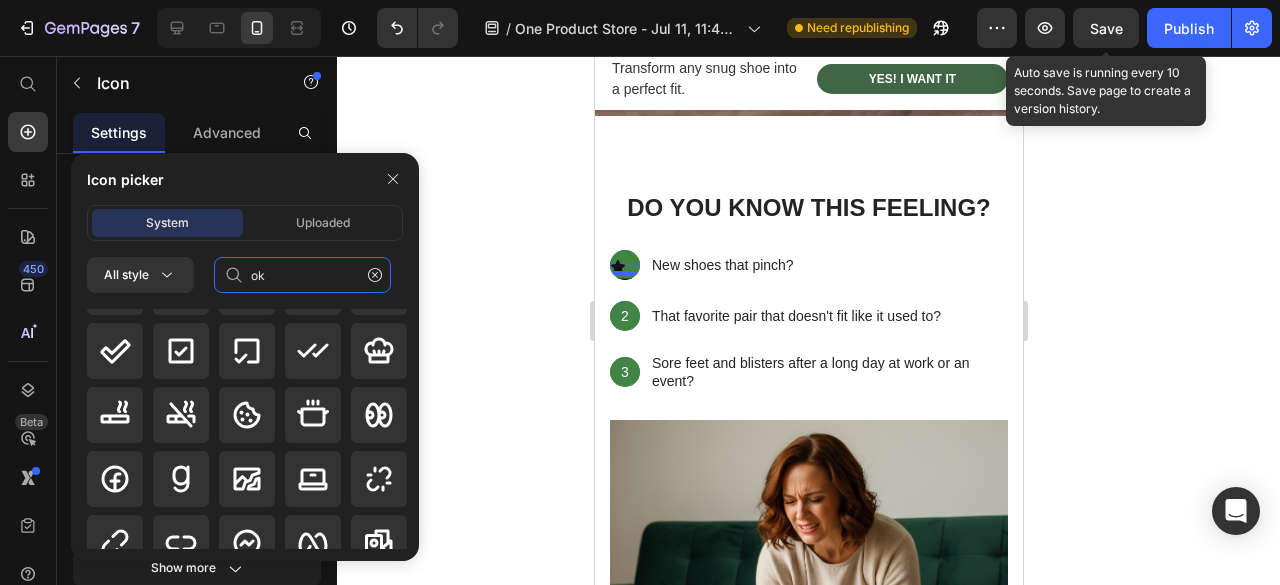 scroll, scrollTop: 0, scrollLeft: 0, axis: both 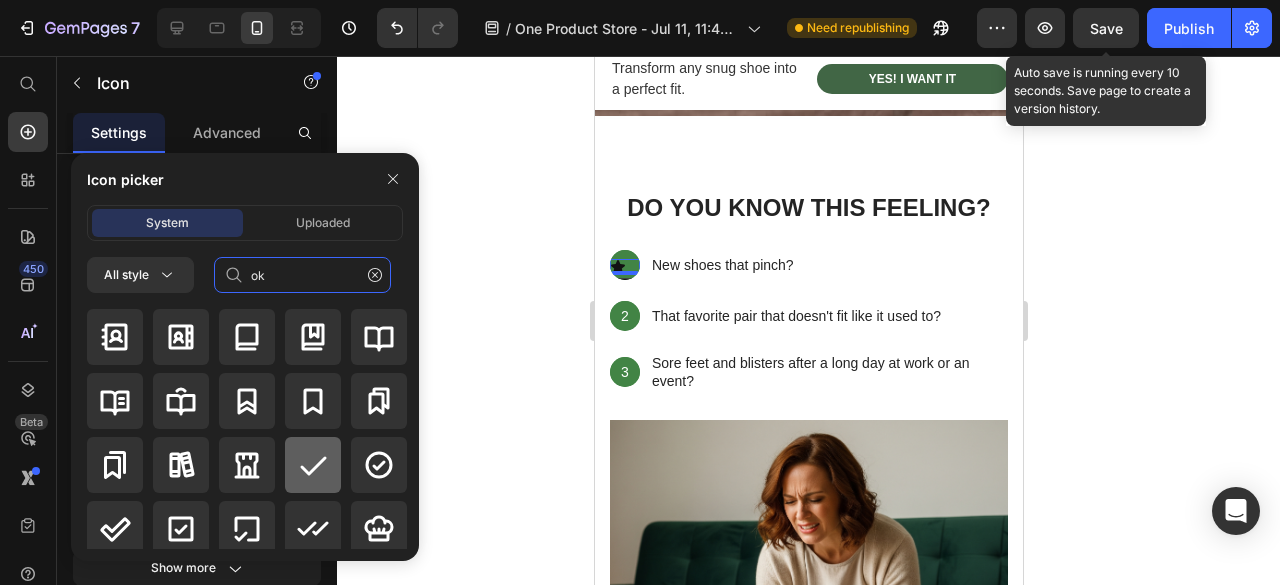 type on "ok" 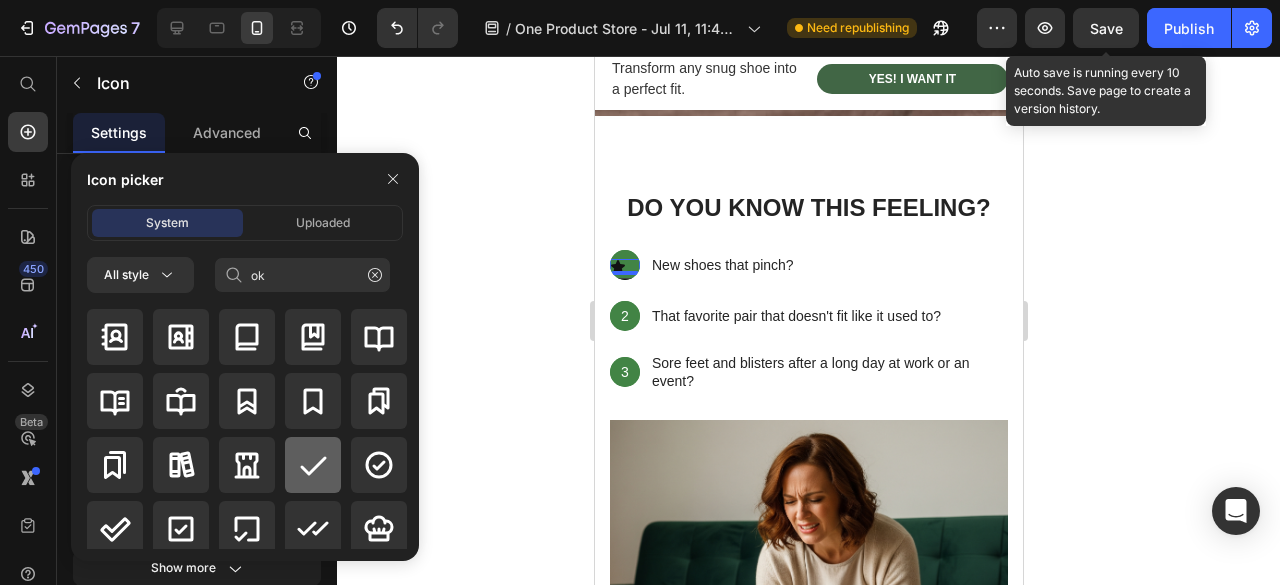 click 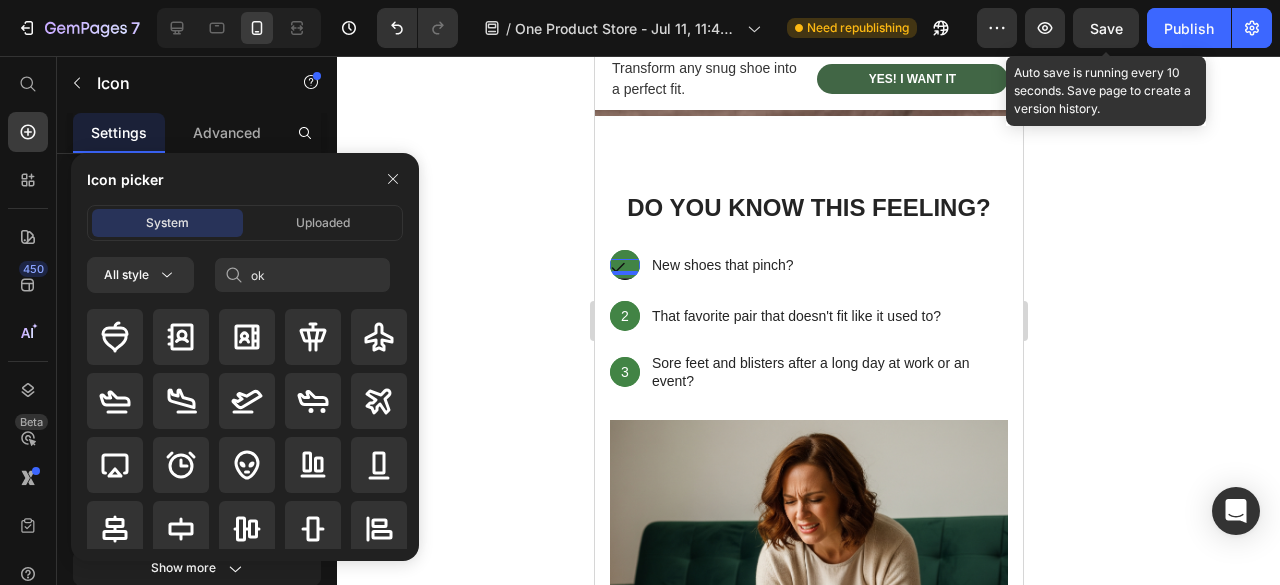 type 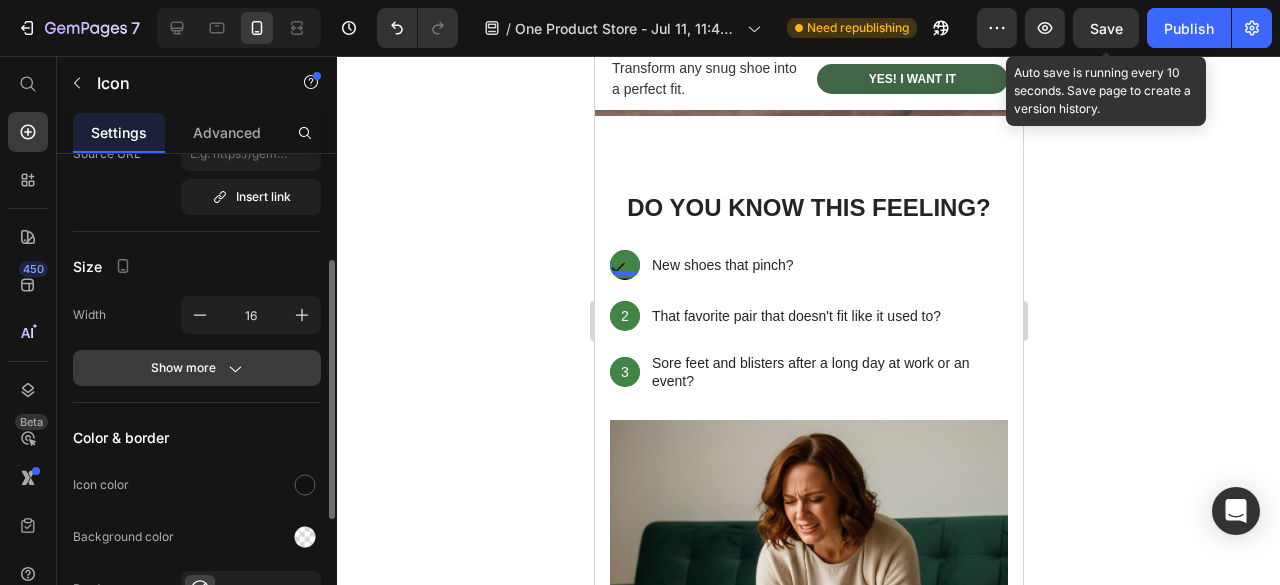 scroll, scrollTop: 300, scrollLeft: 0, axis: vertical 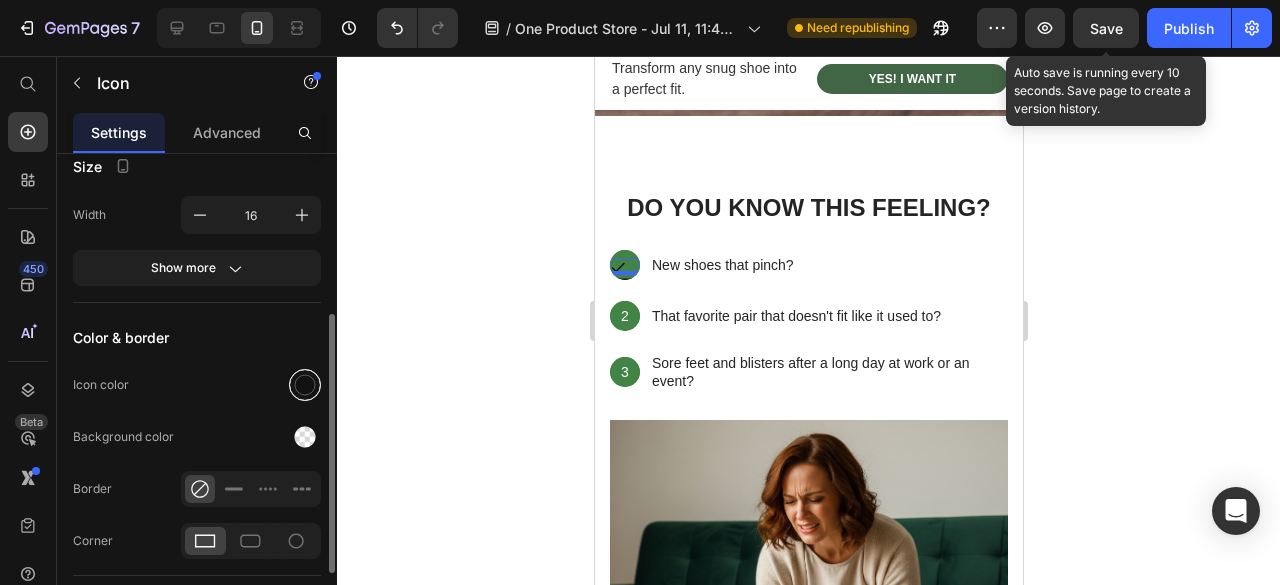click at bounding box center (305, 385) 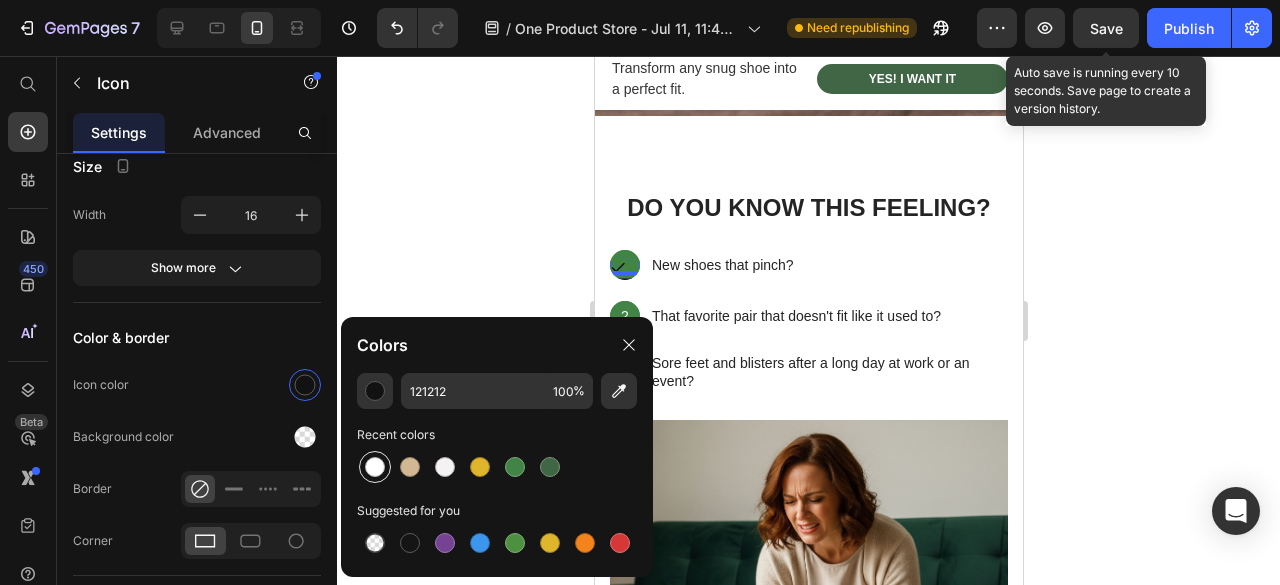 click at bounding box center [375, 467] 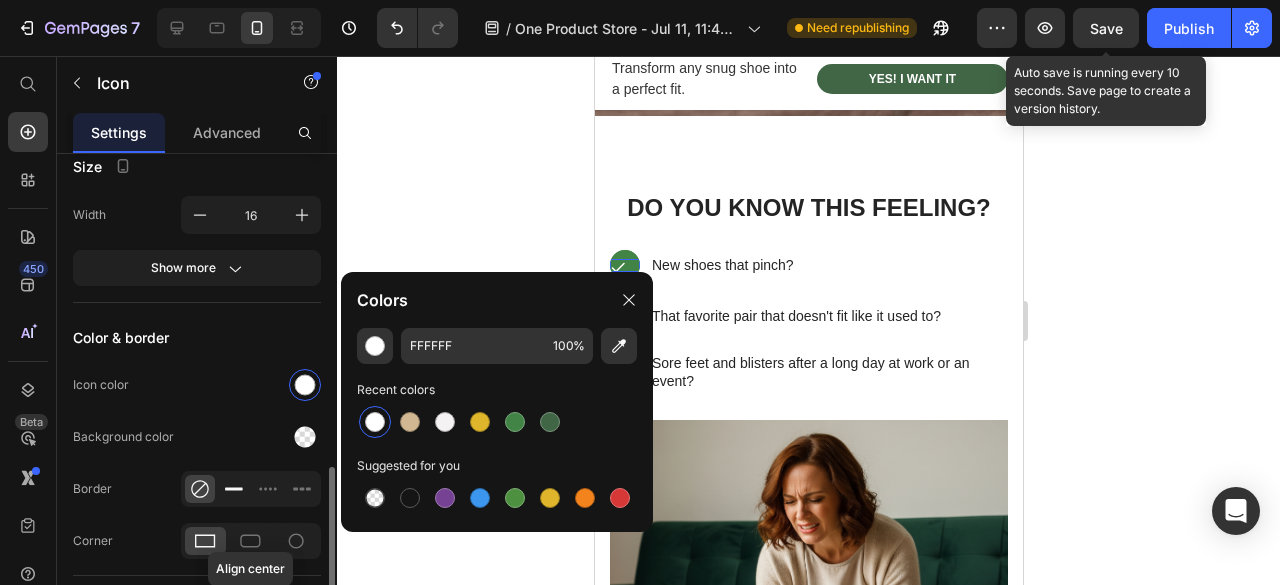 scroll, scrollTop: 400, scrollLeft: 0, axis: vertical 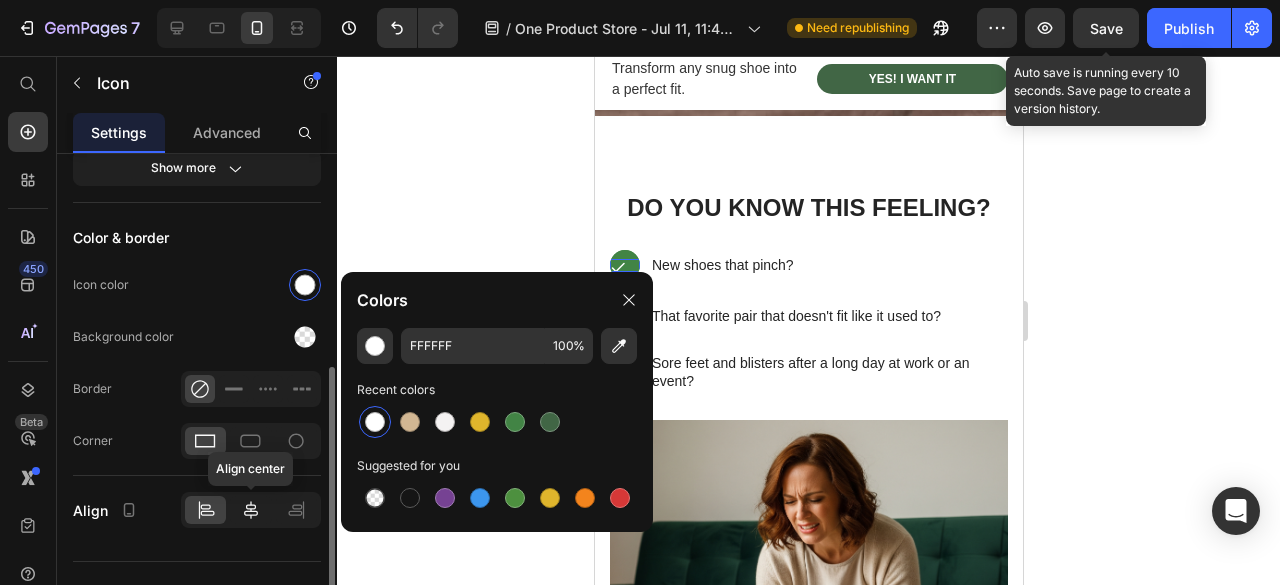 click 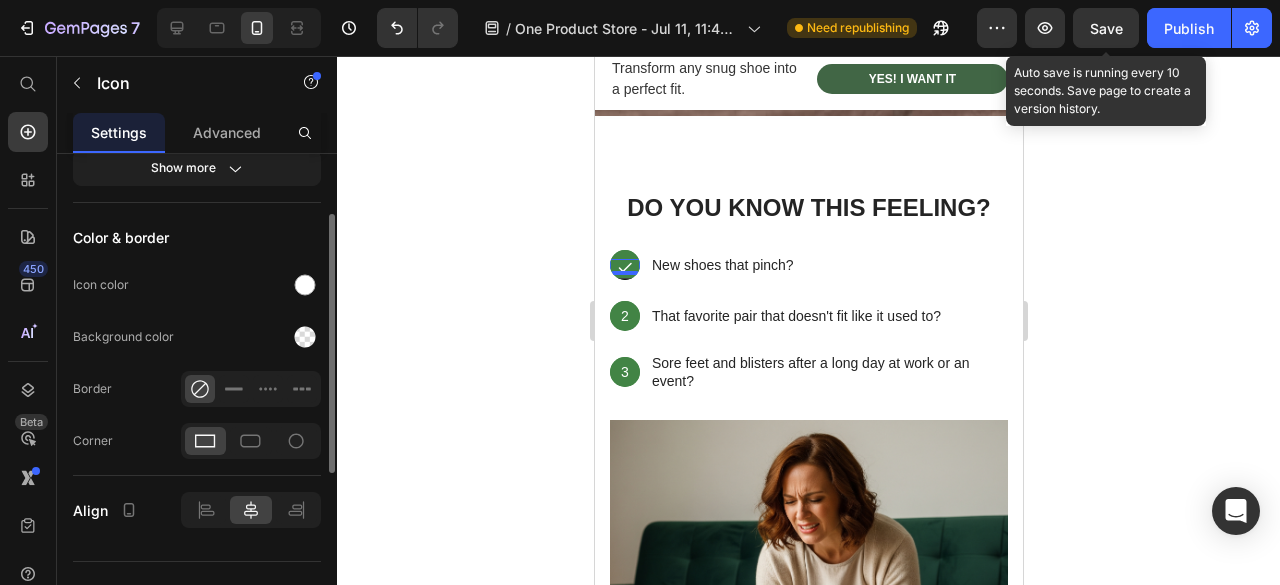 scroll, scrollTop: 100, scrollLeft: 0, axis: vertical 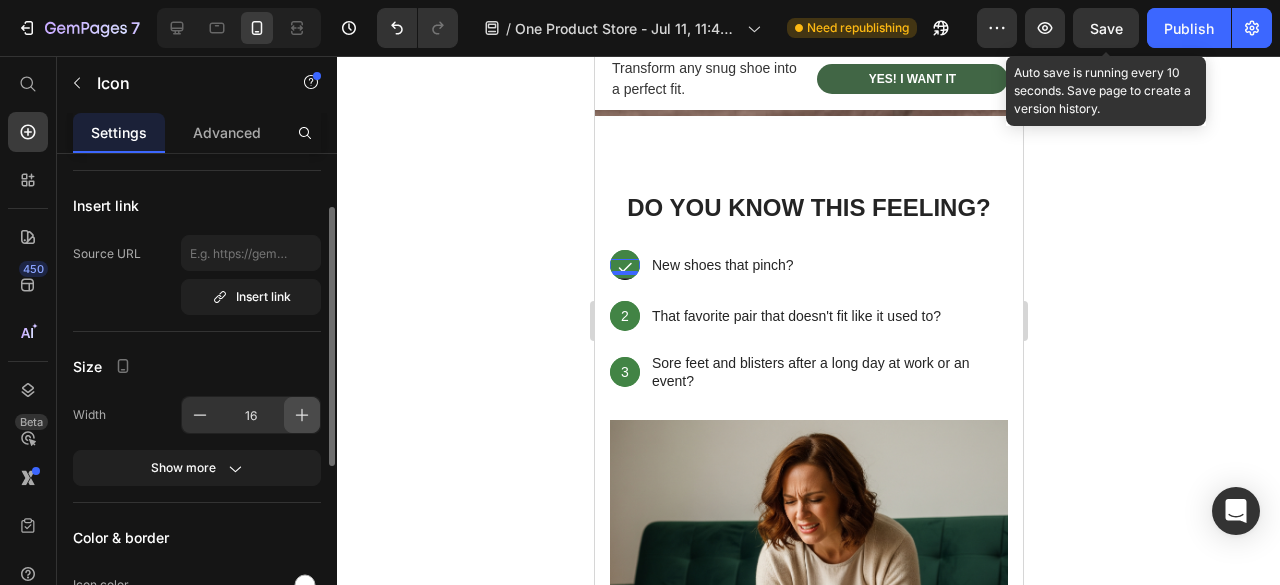 click 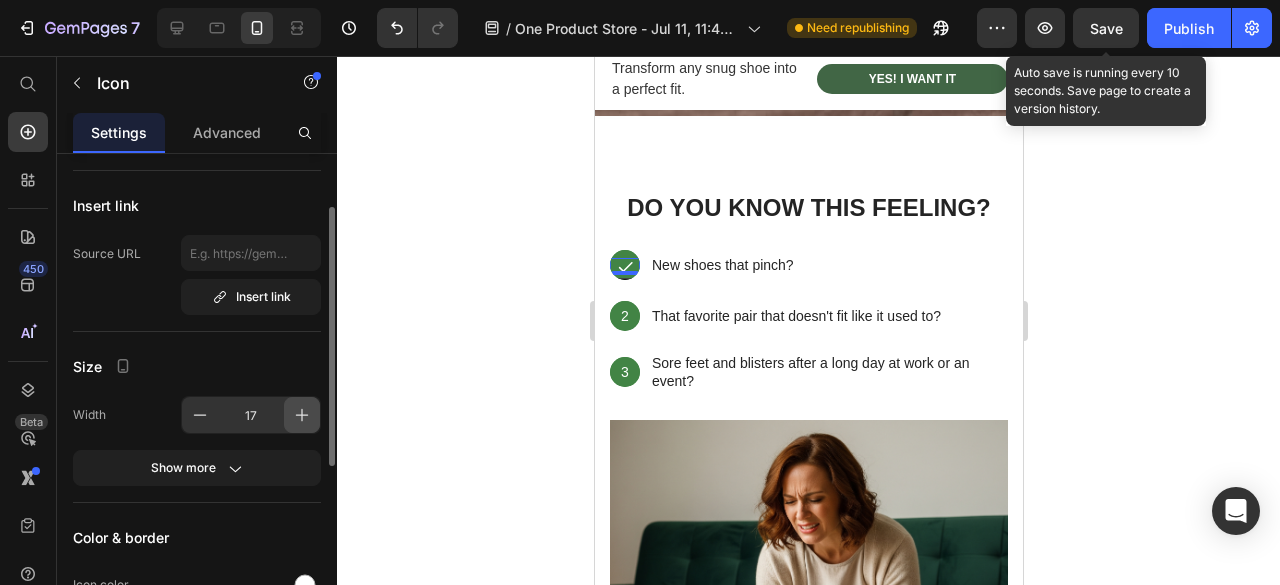 click 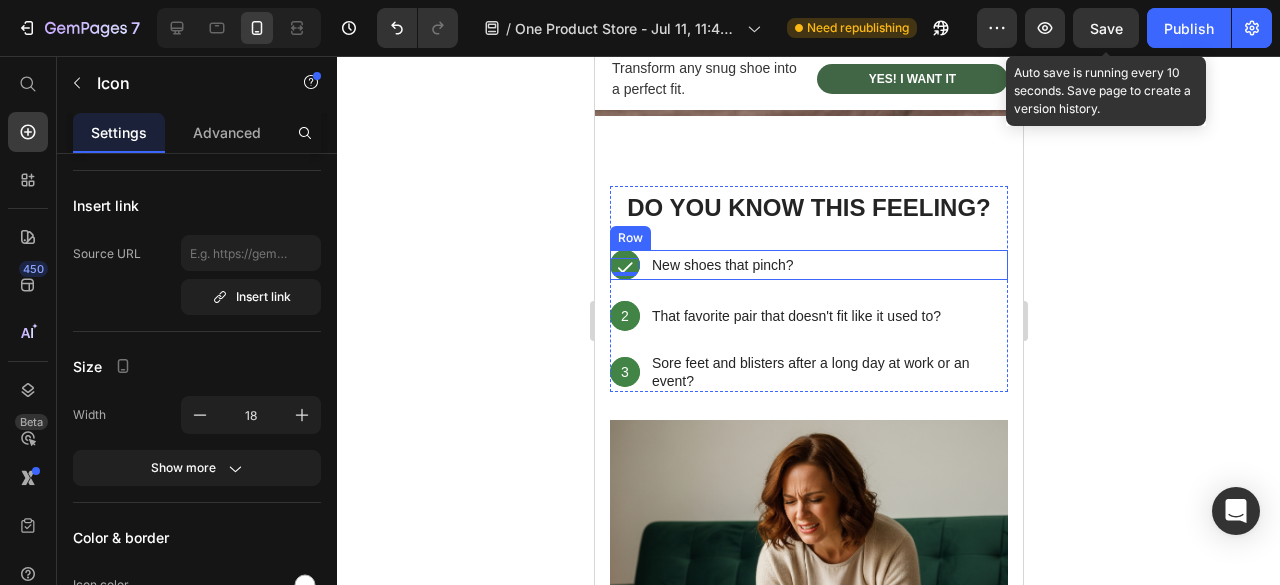 click on "Text Block
Icon   0 Row Hero Banner New shoes that pinch? Text Block Row" at bounding box center (808, 265) 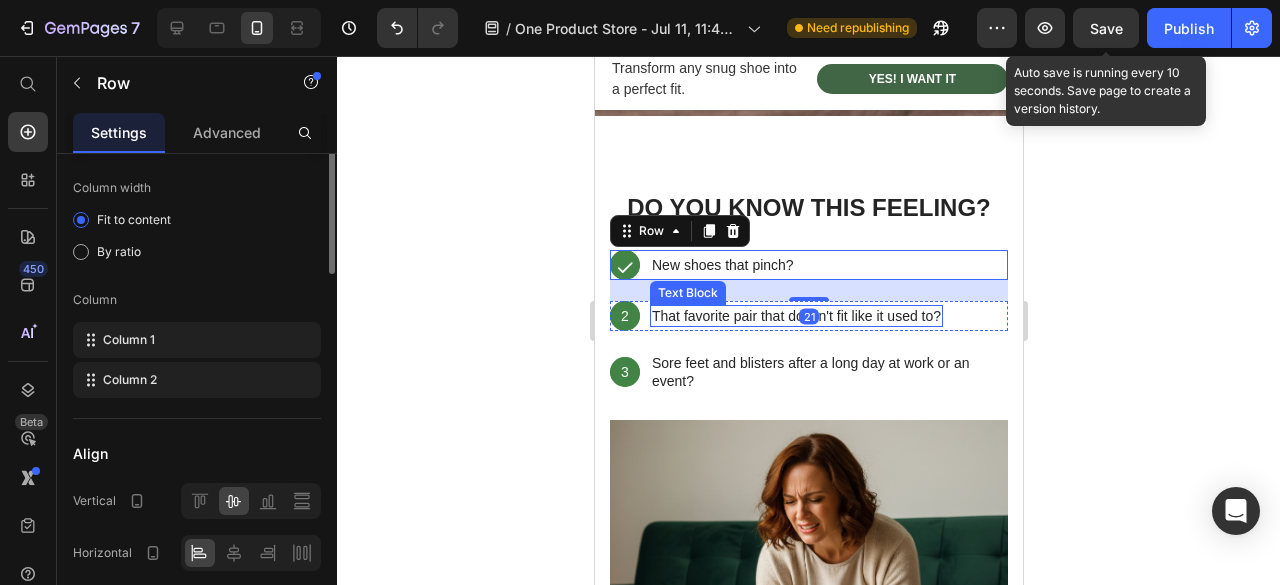 scroll, scrollTop: 0, scrollLeft: 0, axis: both 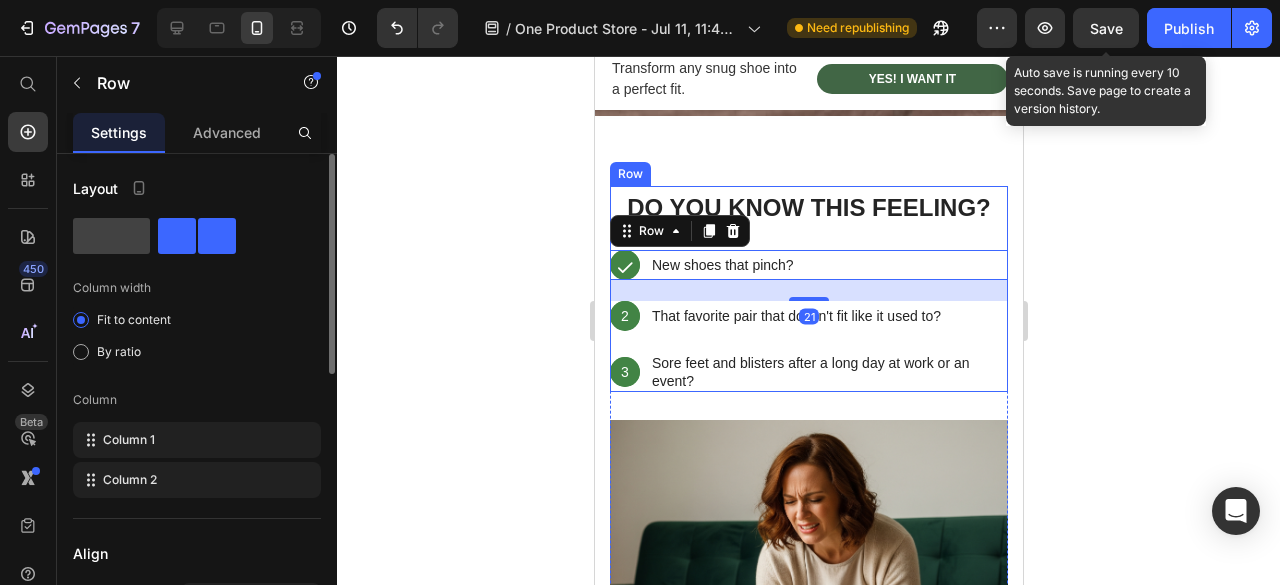 click on "⁠⁠⁠⁠⁠⁠⁠ Do You Know This Feeling? Heading Text Block
Icon Row Hero Banner New shoes that pinch? Text Block Row   21 2 Text Block Hero Banner That favorite pair that doesn't fit like it used to? Text Block Row 3 Text Block Hero Banner Sore feet and blisters after a long day at work or an event? Text Block Row" at bounding box center [808, 289] 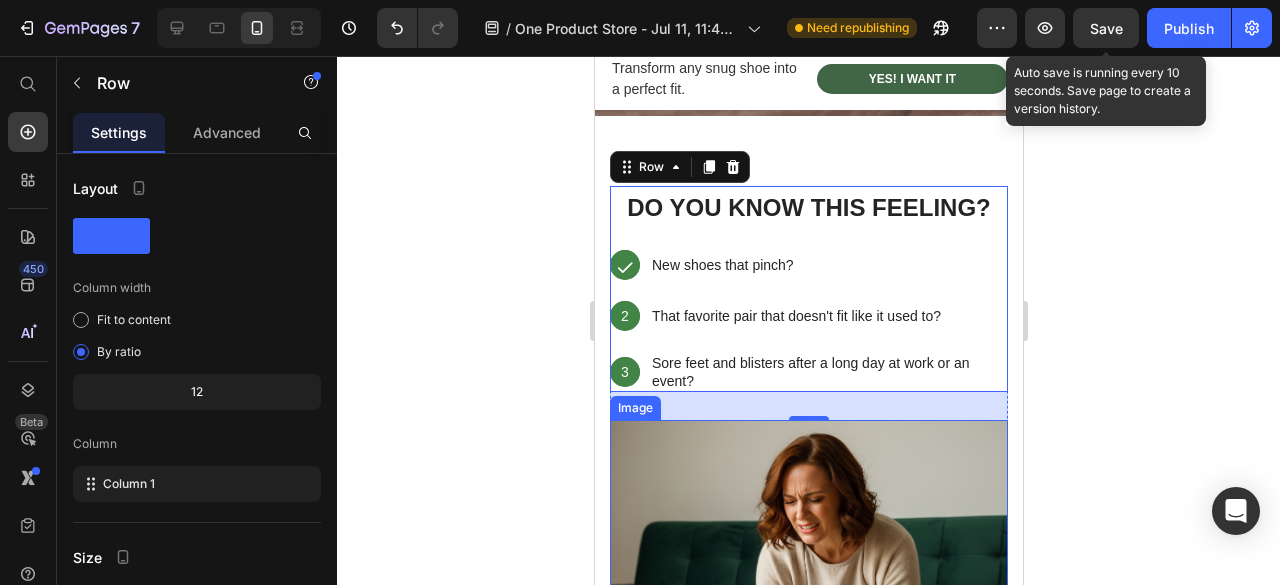 click at bounding box center (808, 656) 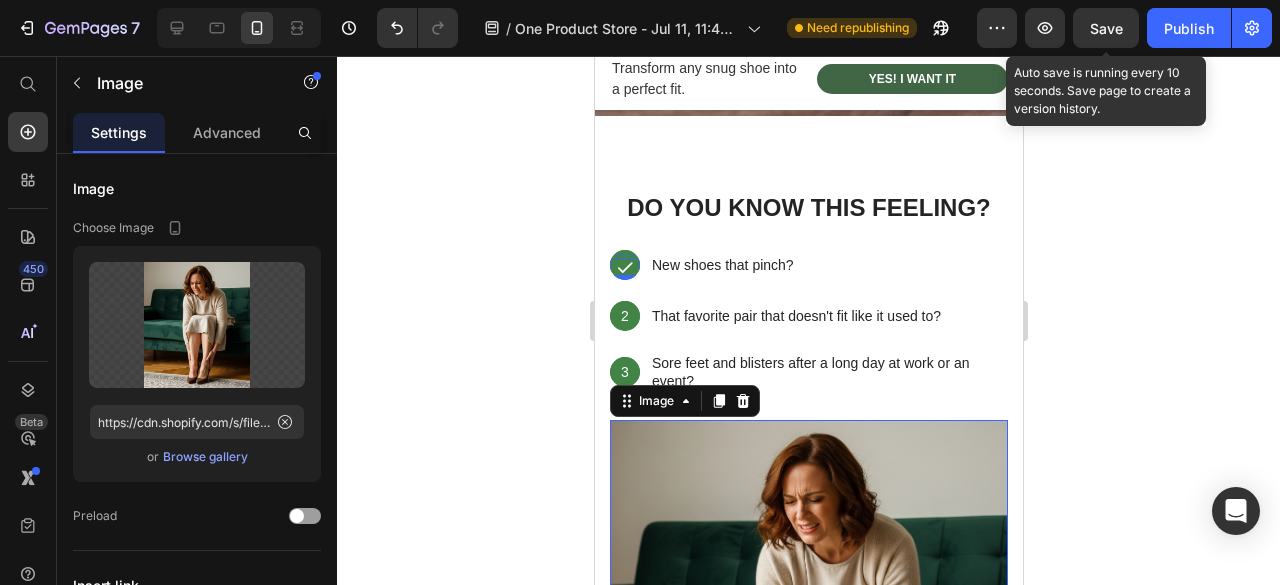 click 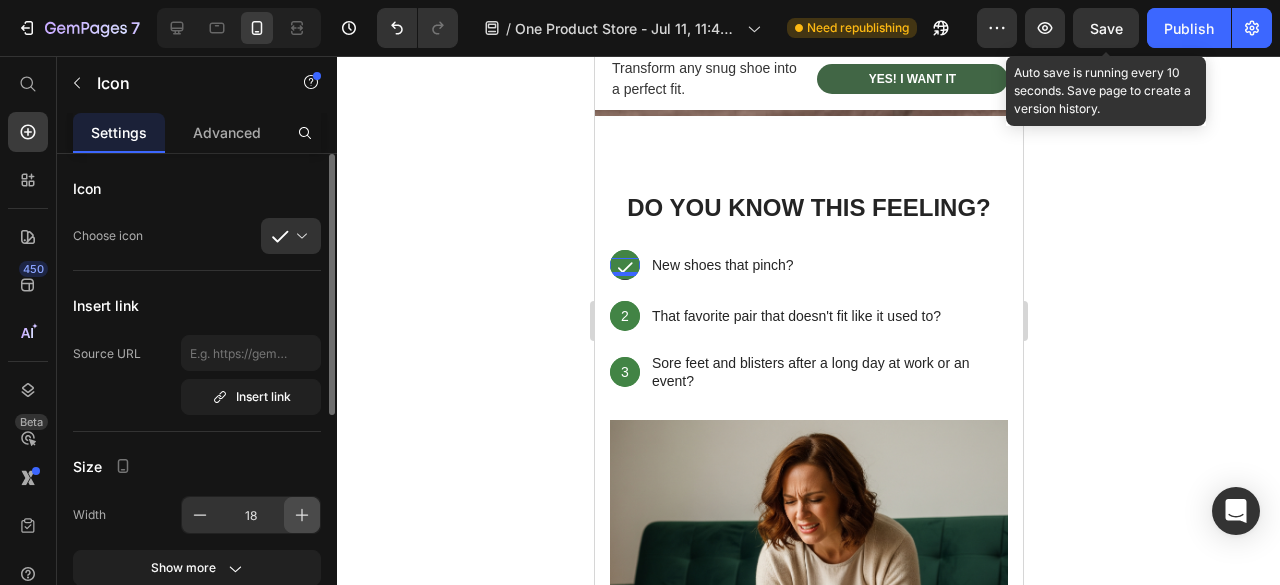 click 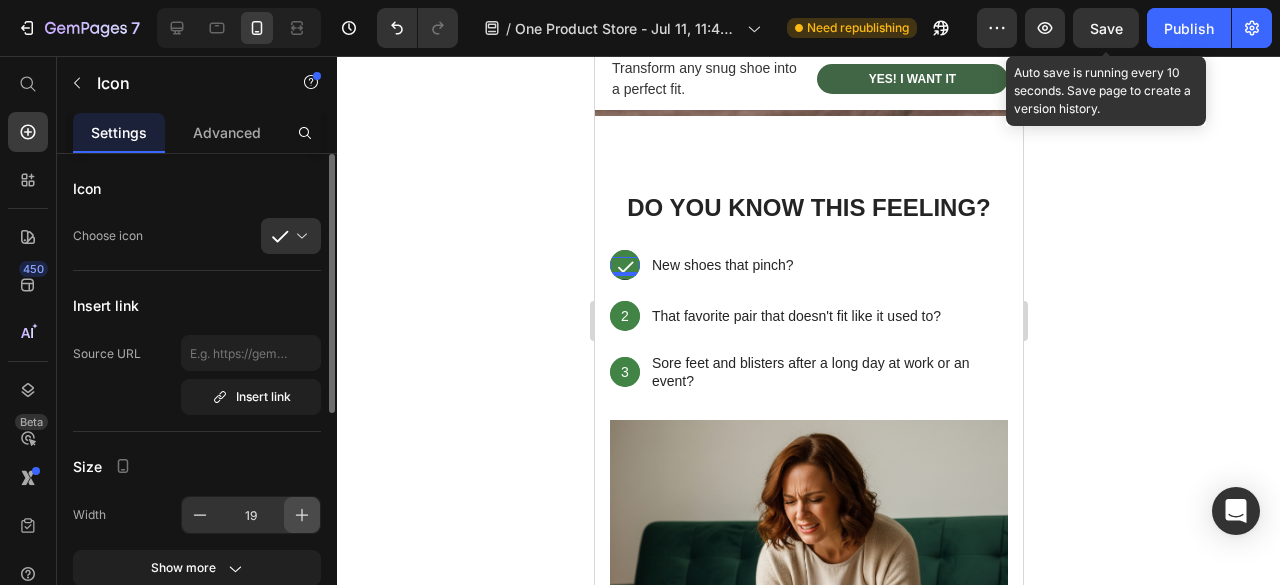 click 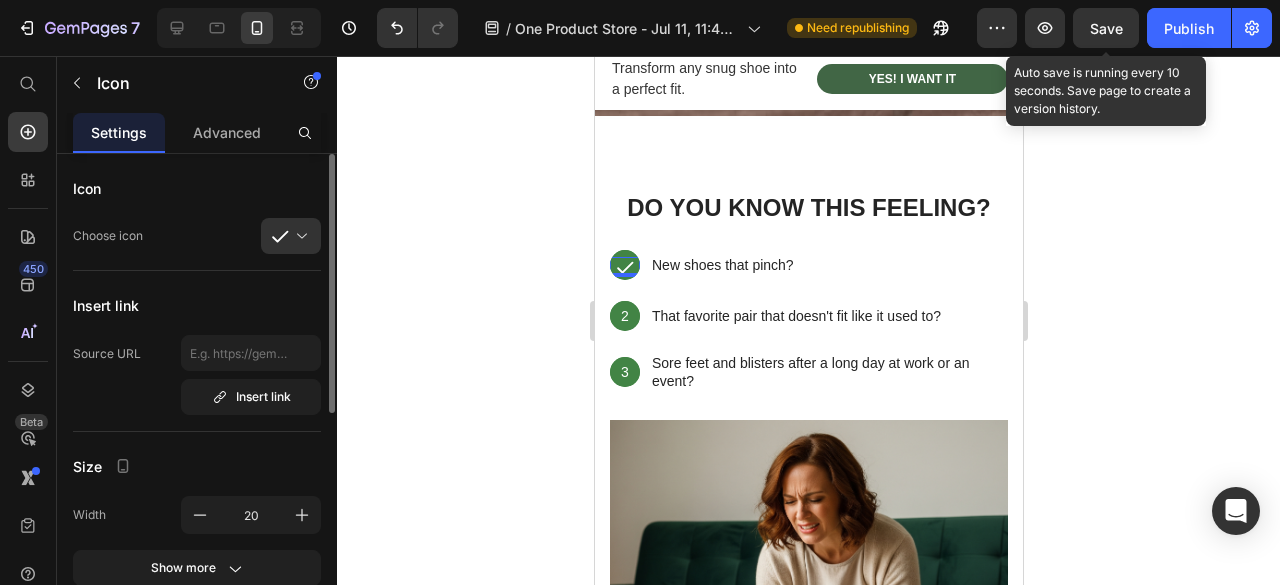 scroll, scrollTop: 100, scrollLeft: 0, axis: vertical 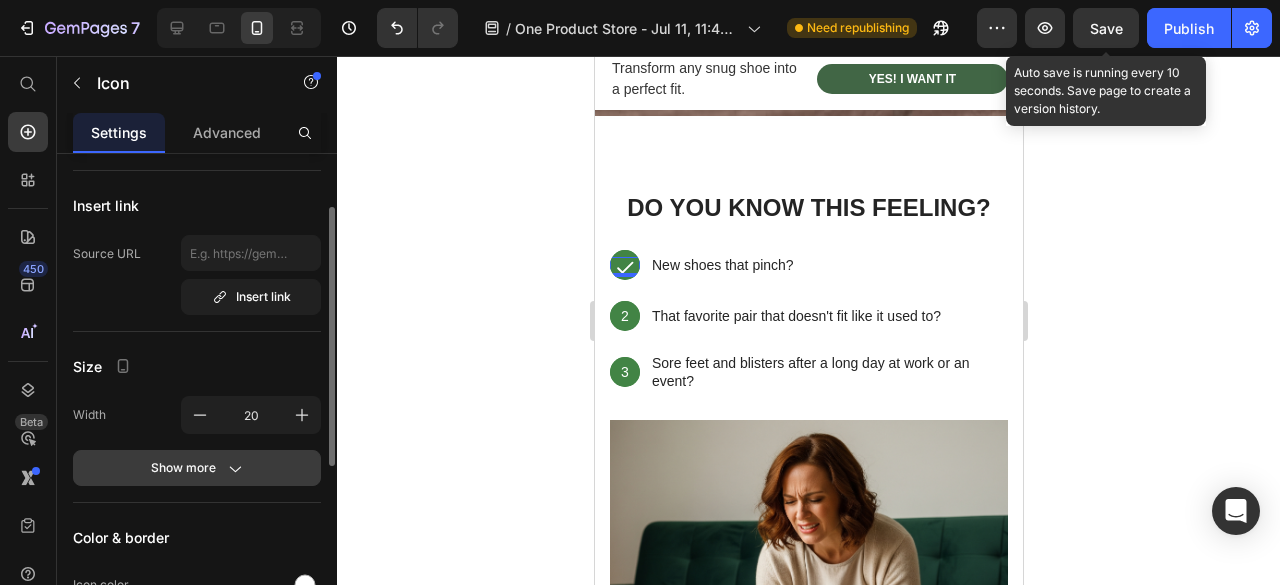 click on "Show more" 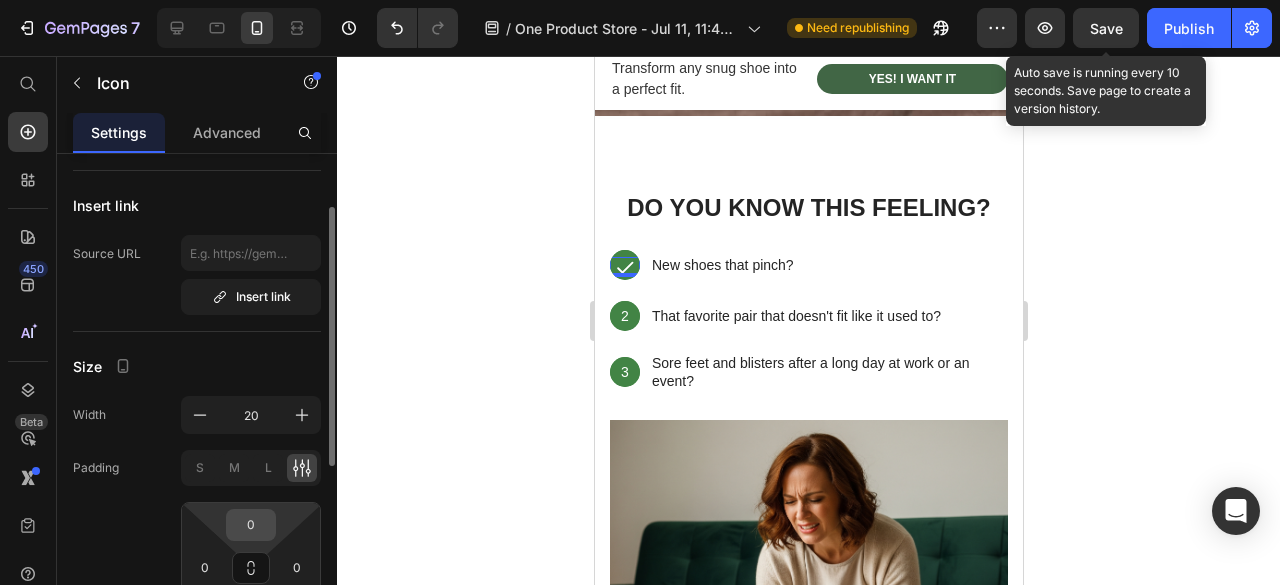 click on "0" at bounding box center [251, 525] 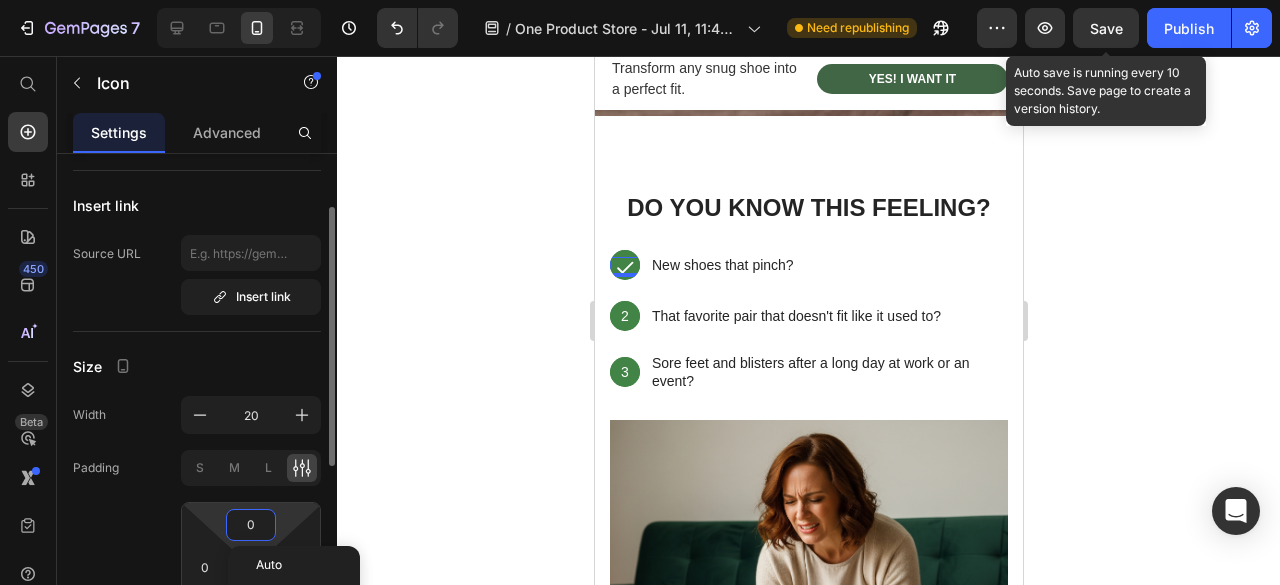 type on "1" 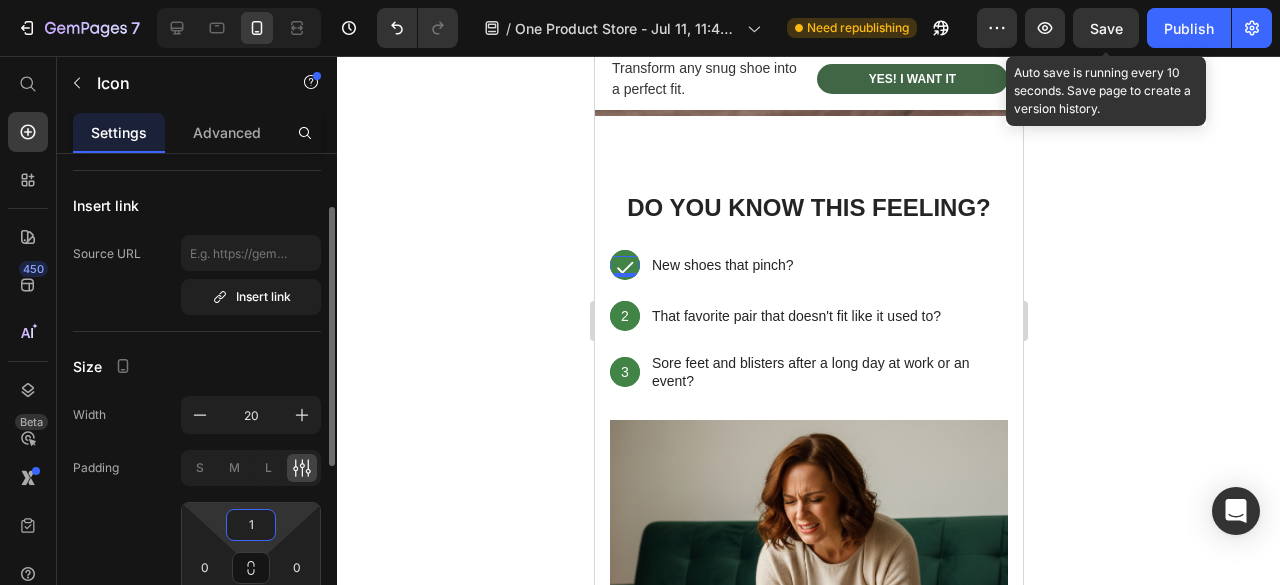 scroll, scrollTop: 200, scrollLeft: 0, axis: vertical 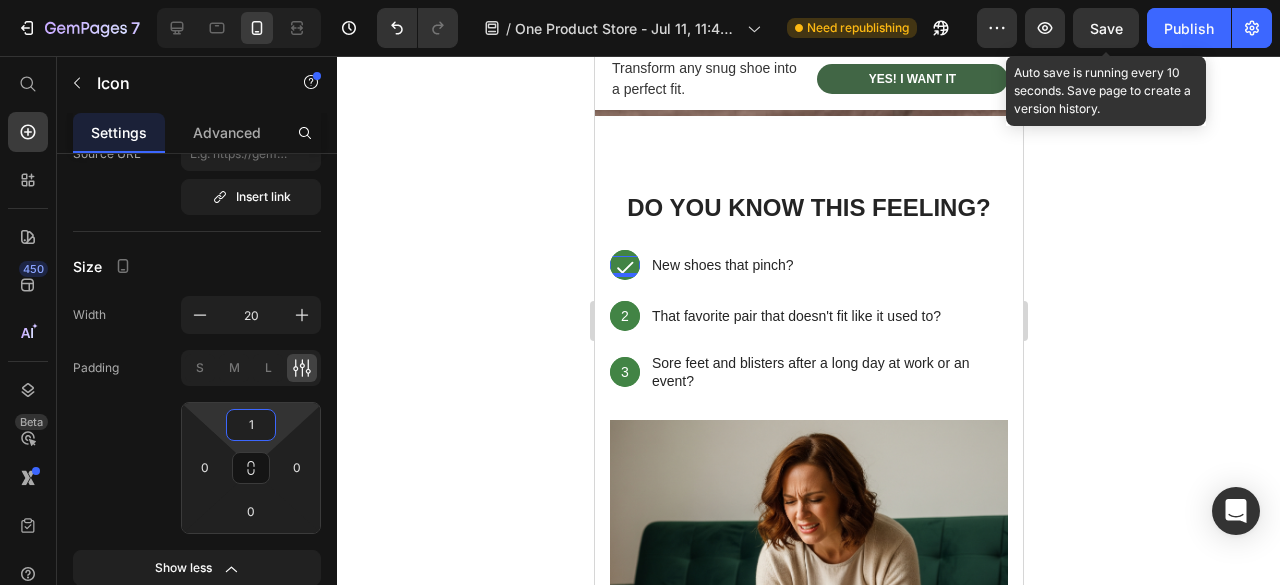 click at bounding box center (808, 656) 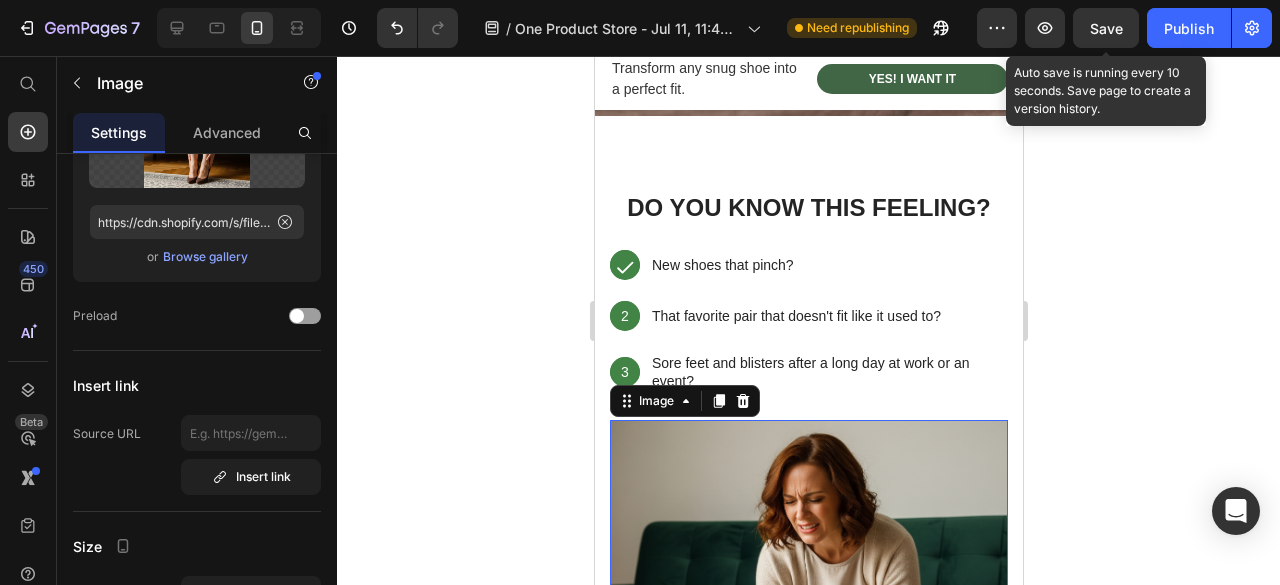 scroll, scrollTop: 0, scrollLeft: 0, axis: both 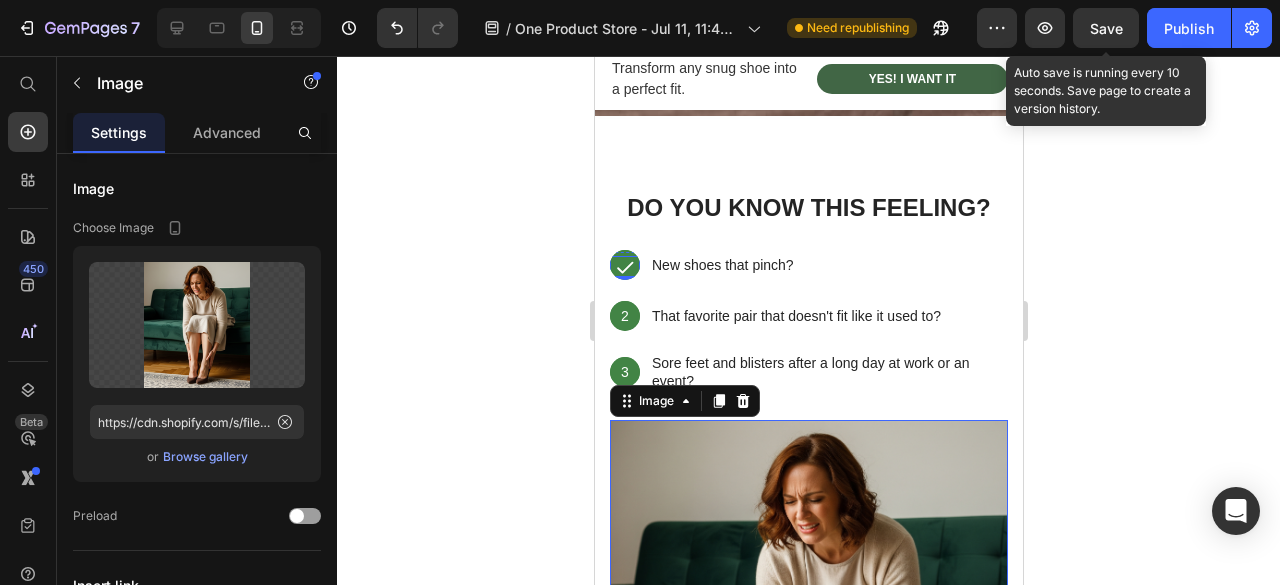 drag, startPoint x: 1183, startPoint y: 333, endPoint x: 628, endPoint y: 267, distance: 558.9105 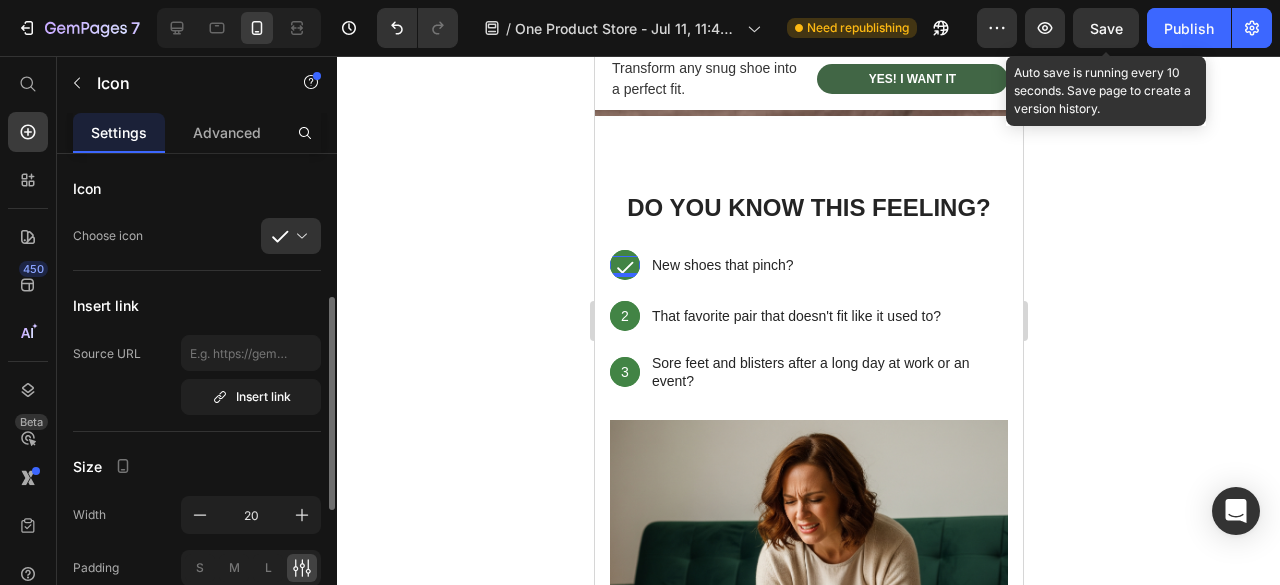 scroll, scrollTop: 100, scrollLeft: 0, axis: vertical 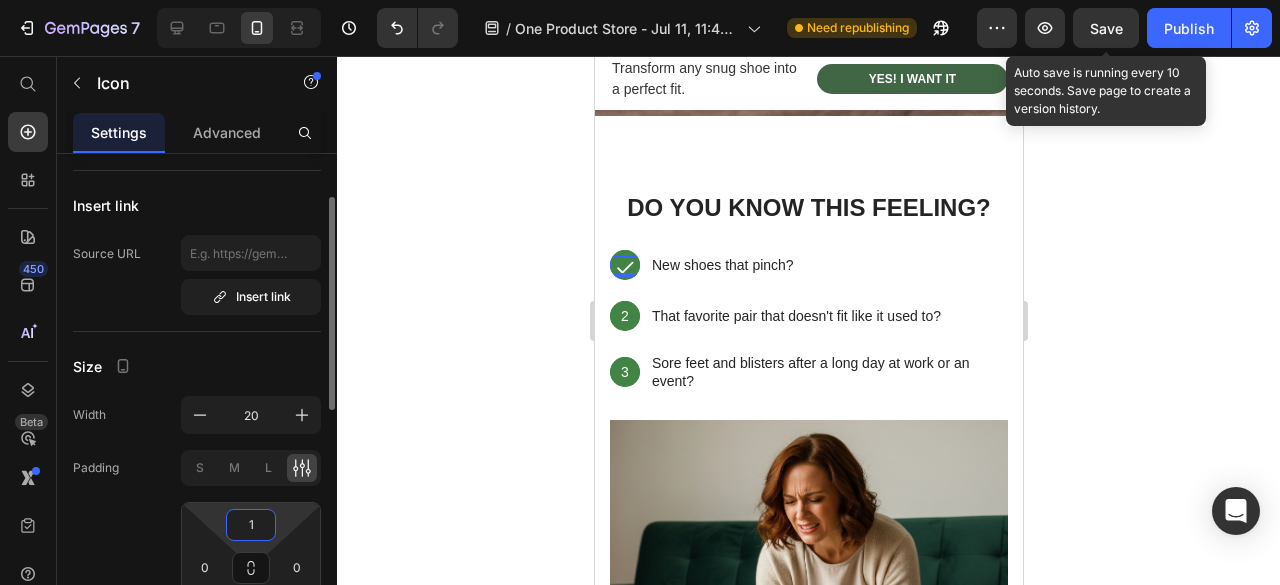 click on "1" at bounding box center [251, 525] 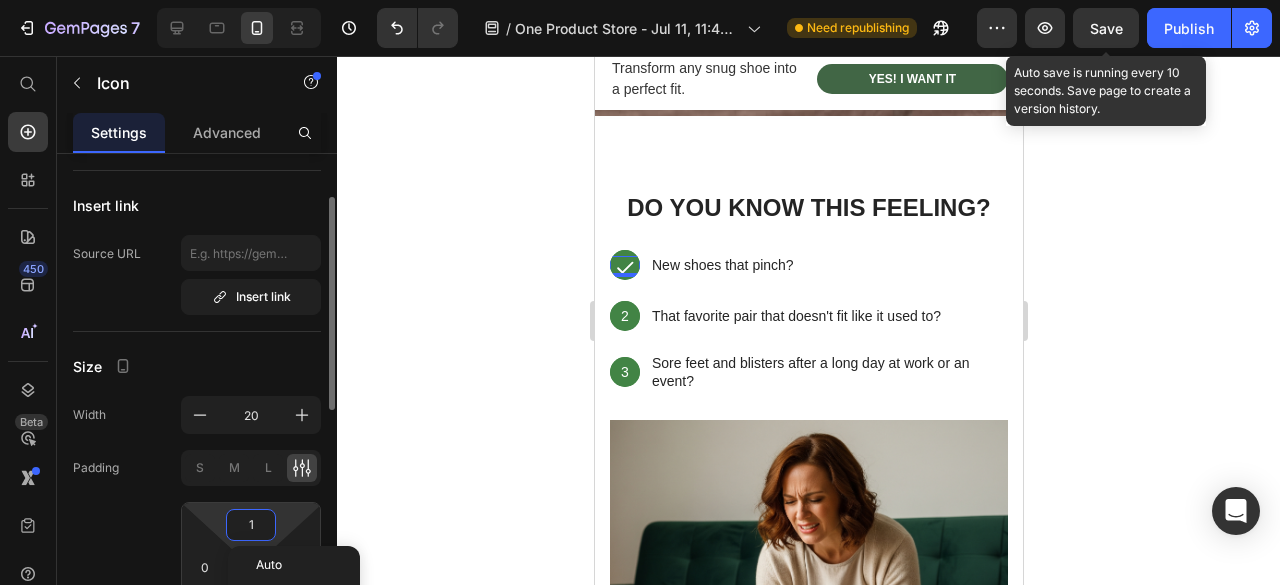 type on "3" 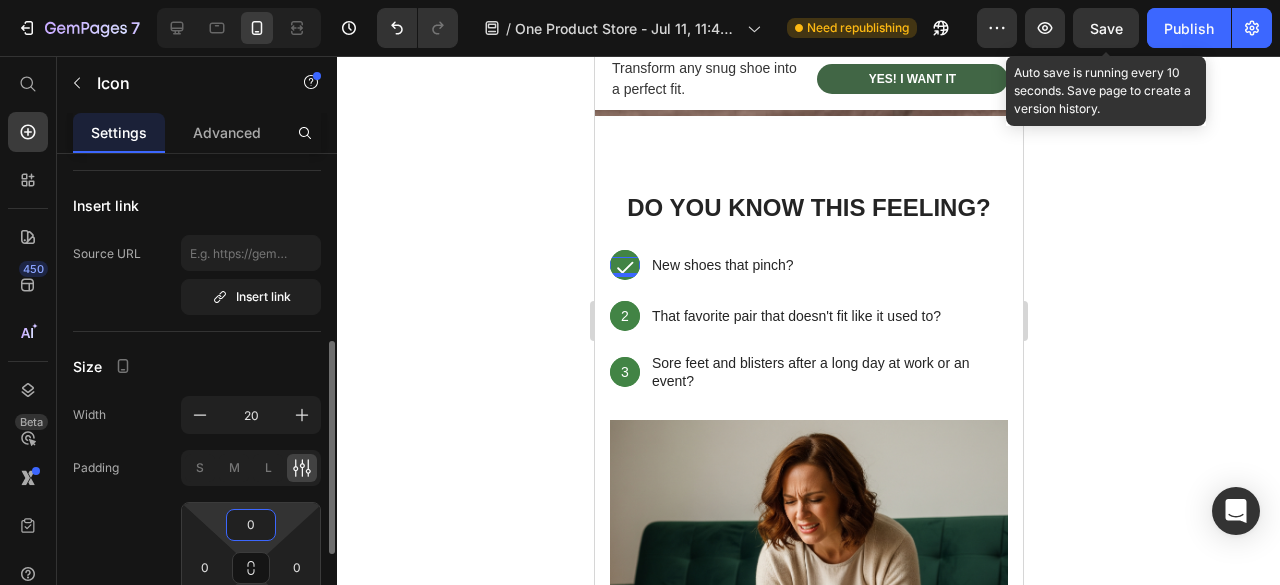 scroll, scrollTop: 200, scrollLeft: 0, axis: vertical 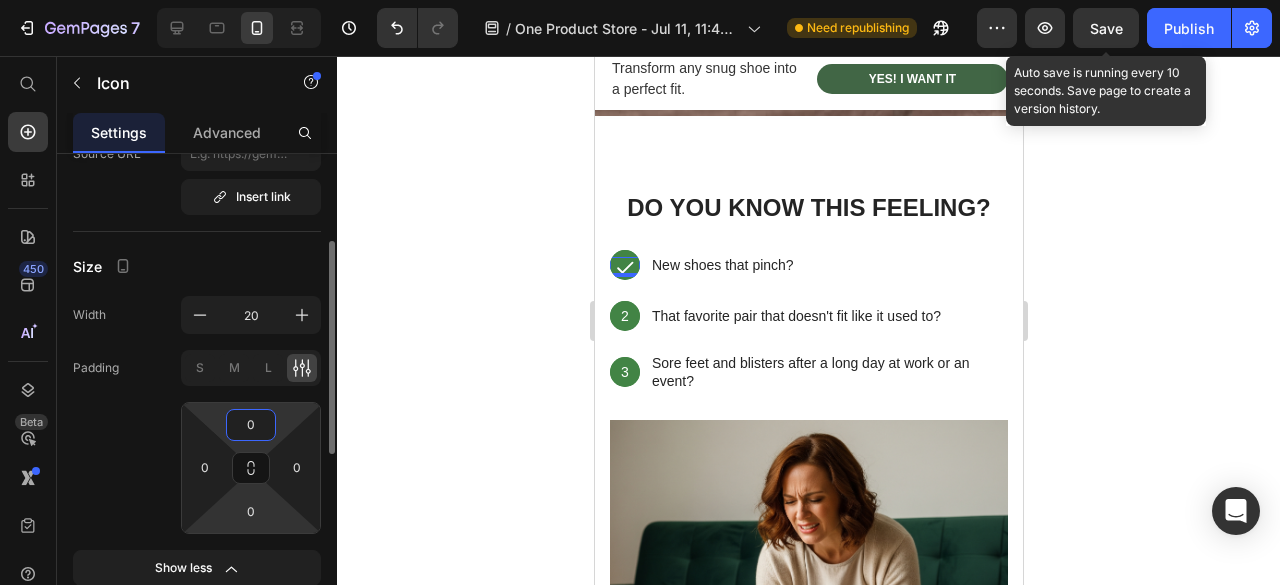 type on "0" 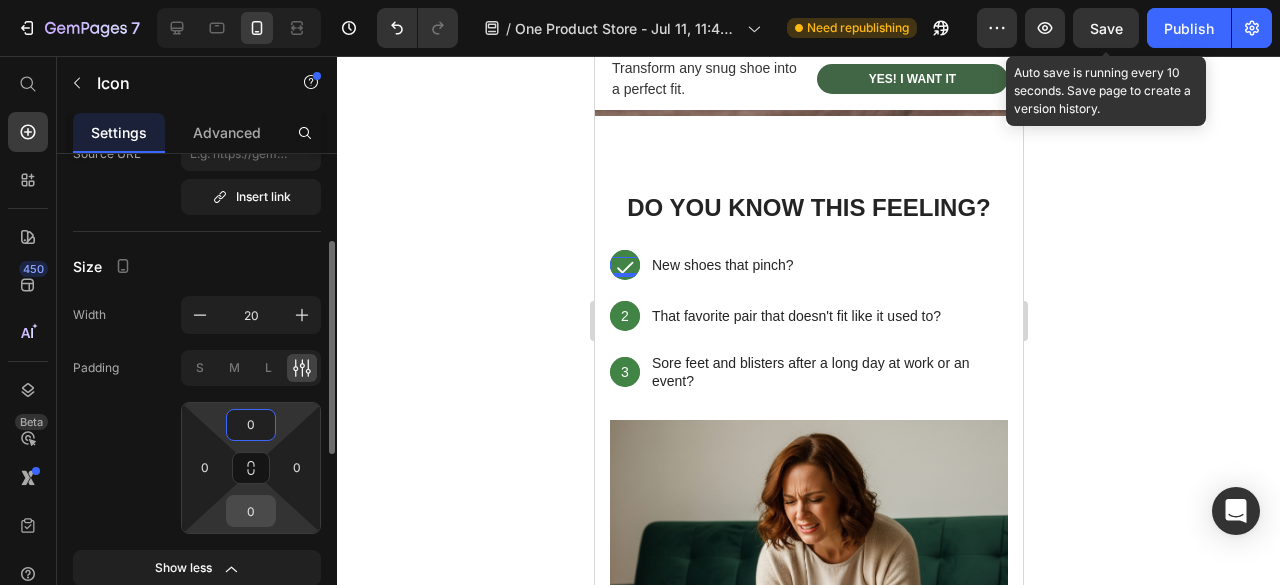 click on "0" at bounding box center [251, 511] 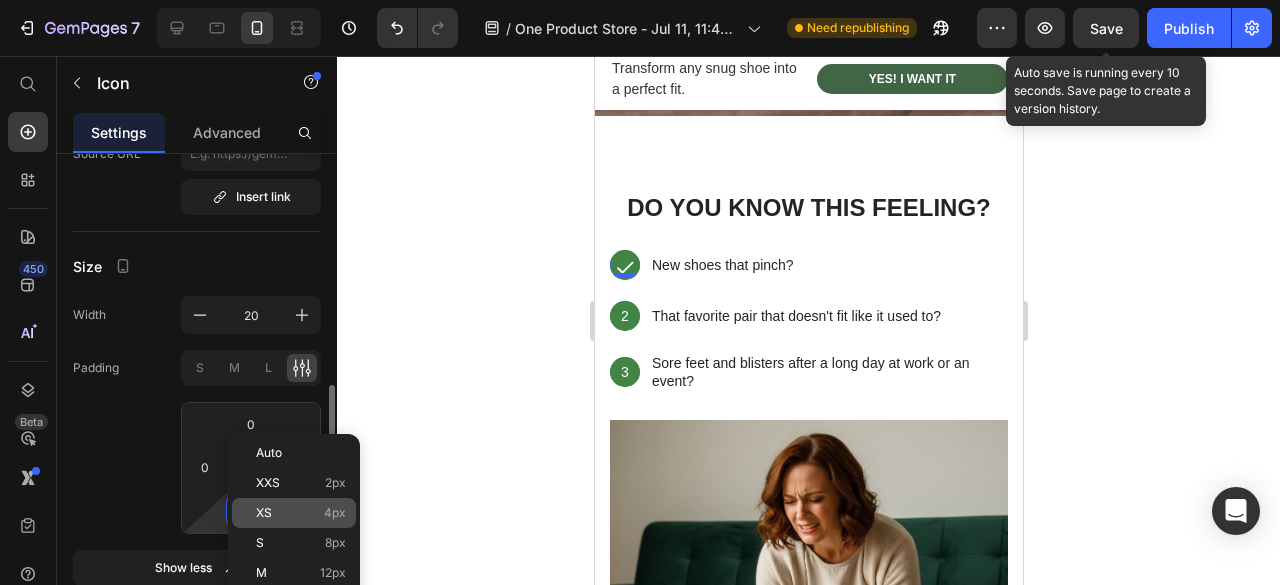 scroll, scrollTop: 300, scrollLeft: 0, axis: vertical 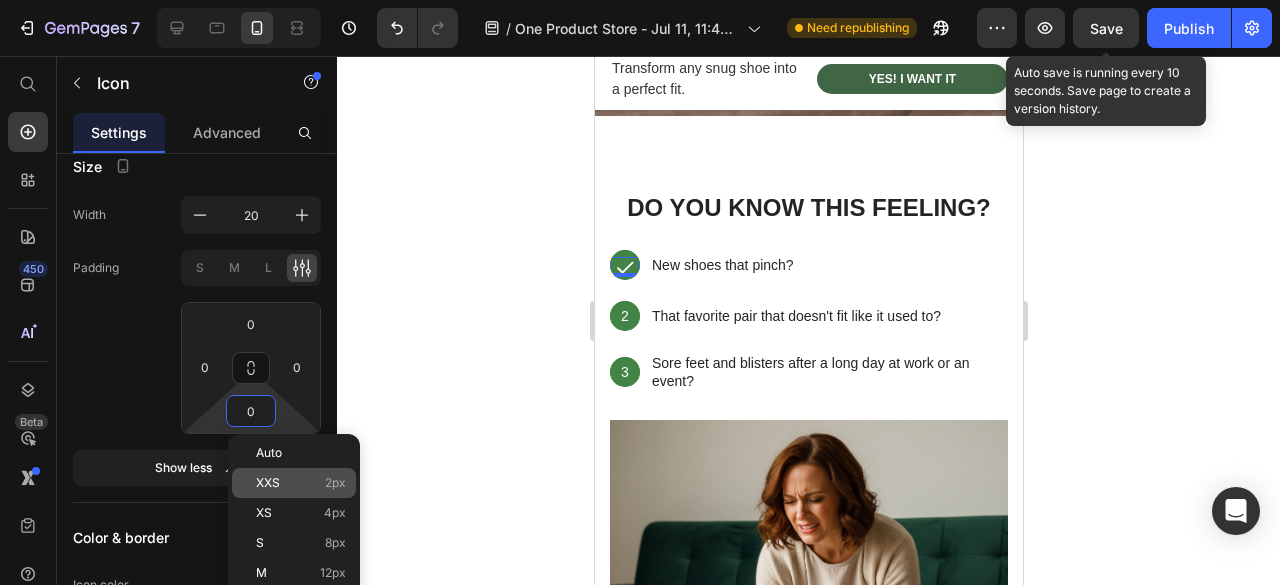 click on "XXS 2px" 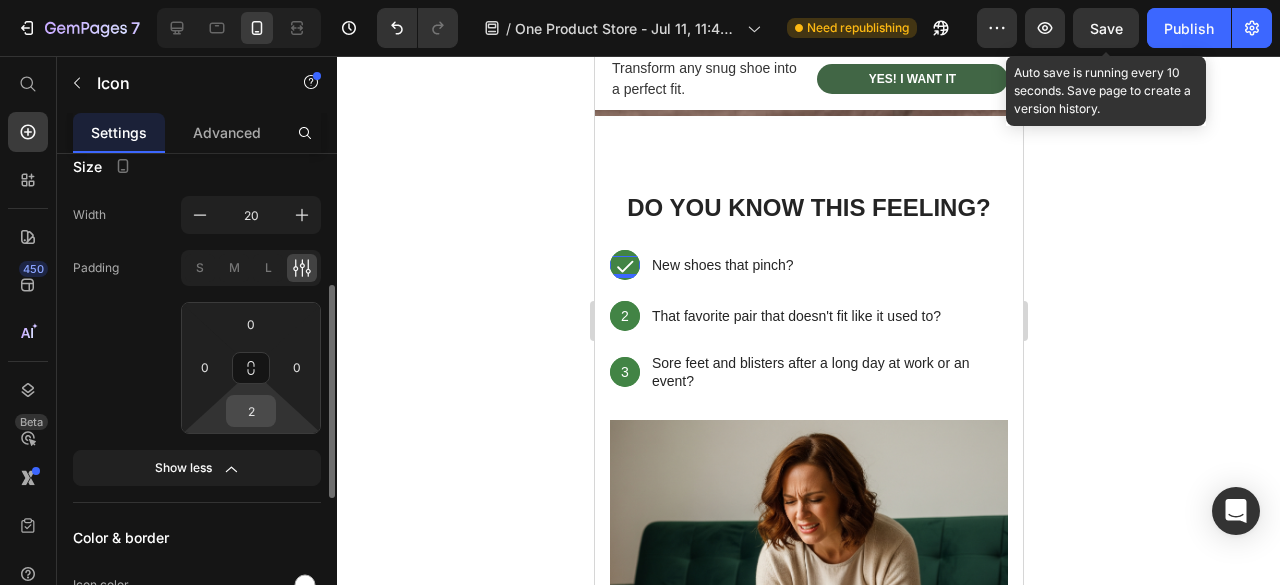 click on "2" at bounding box center (251, 411) 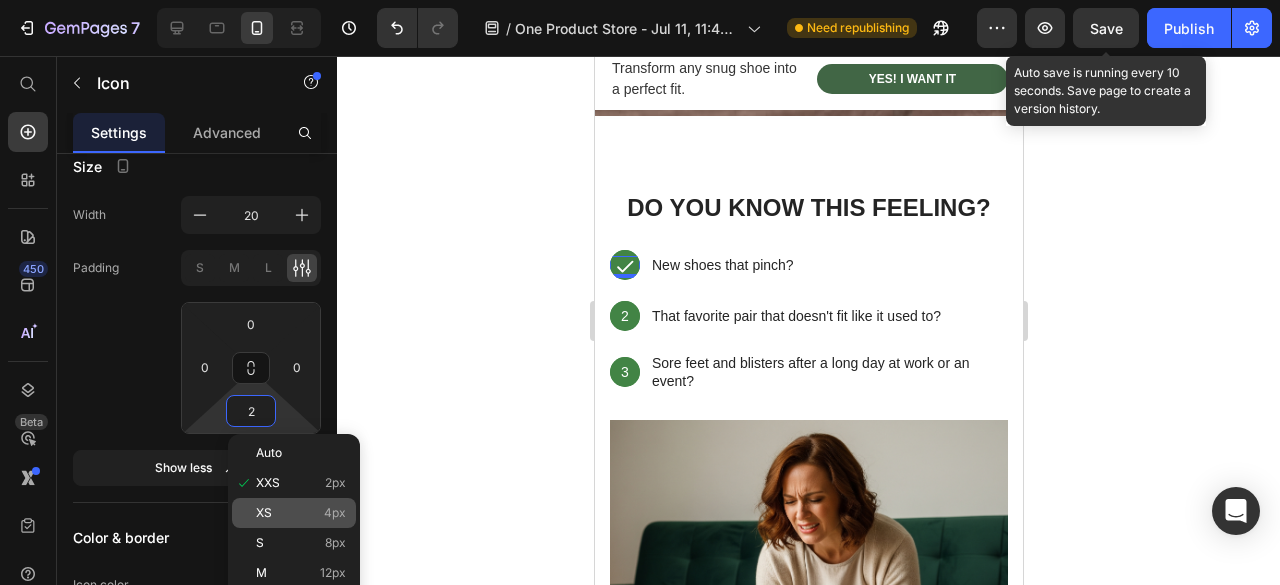 click on "XS 4px" at bounding box center (301, 513) 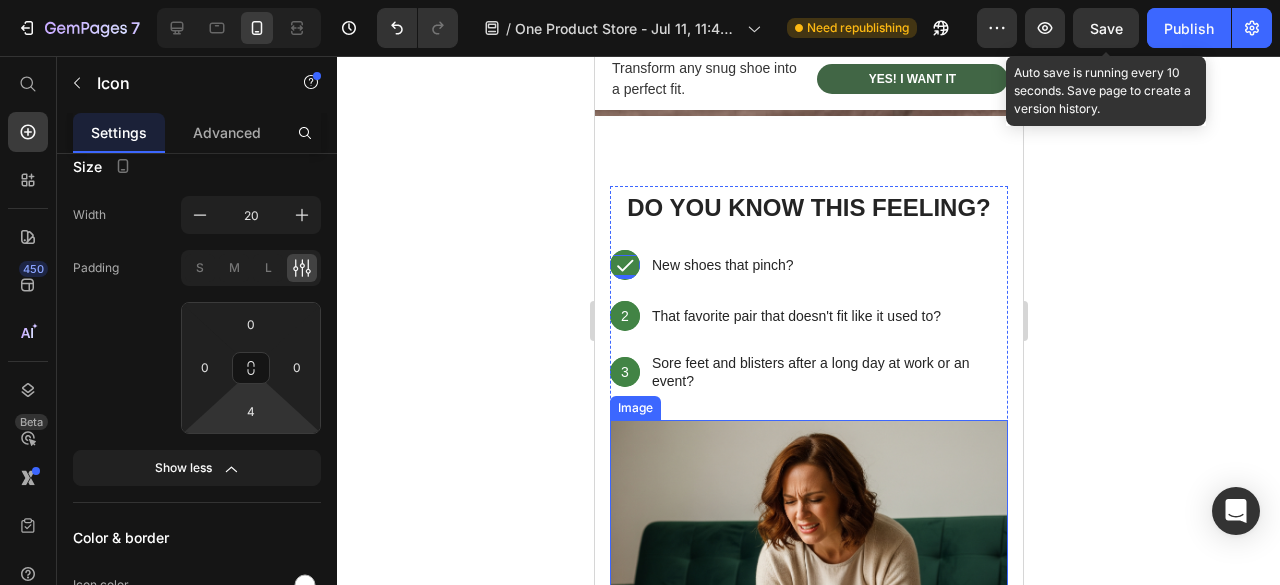 click at bounding box center [808, 656] 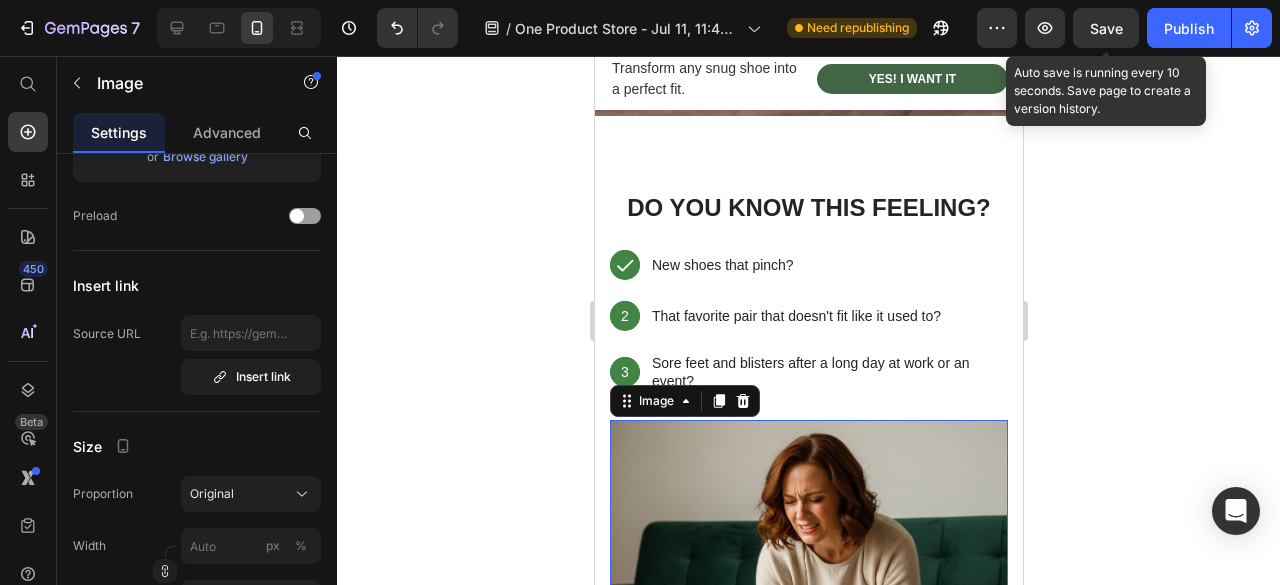 scroll, scrollTop: 0, scrollLeft: 0, axis: both 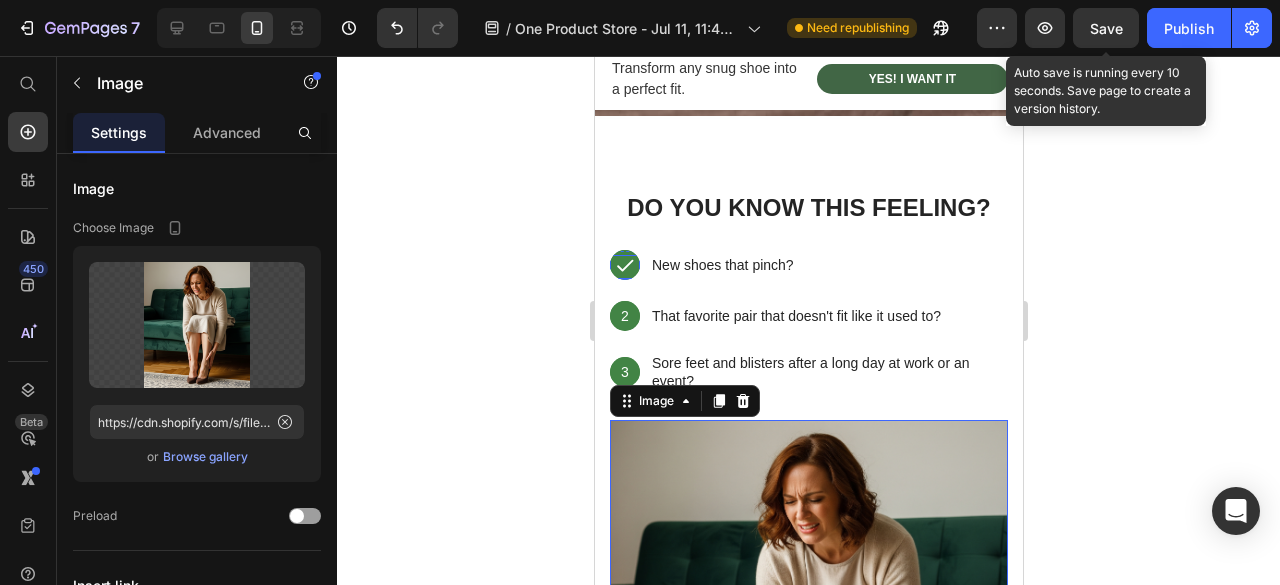 click 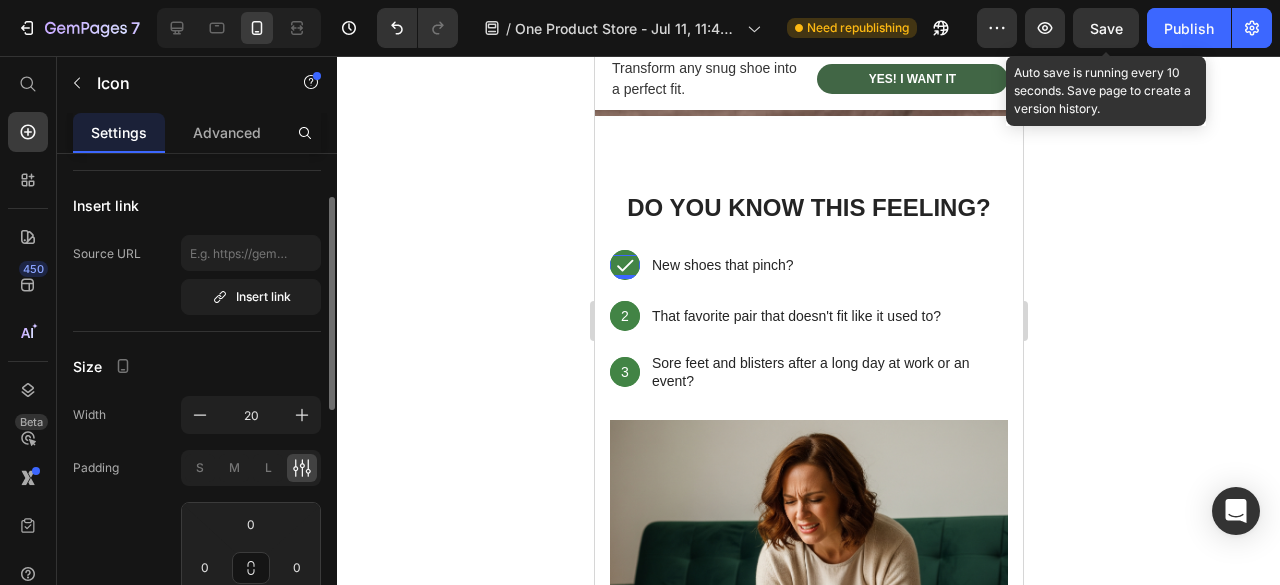 scroll, scrollTop: 200, scrollLeft: 0, axis: vertical 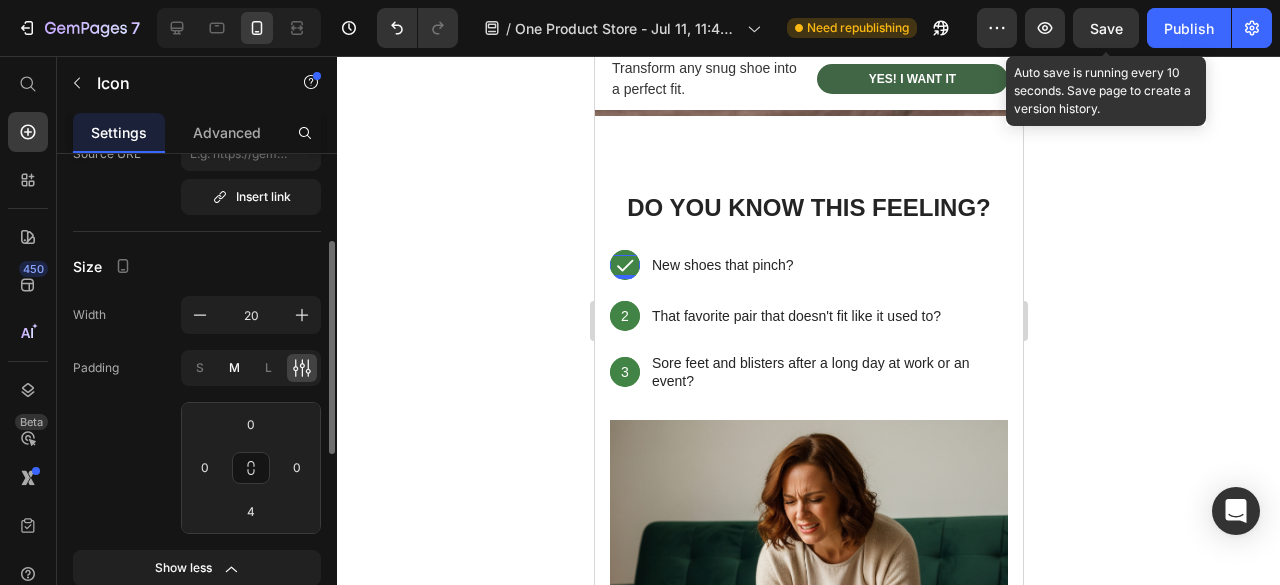 click on "M" 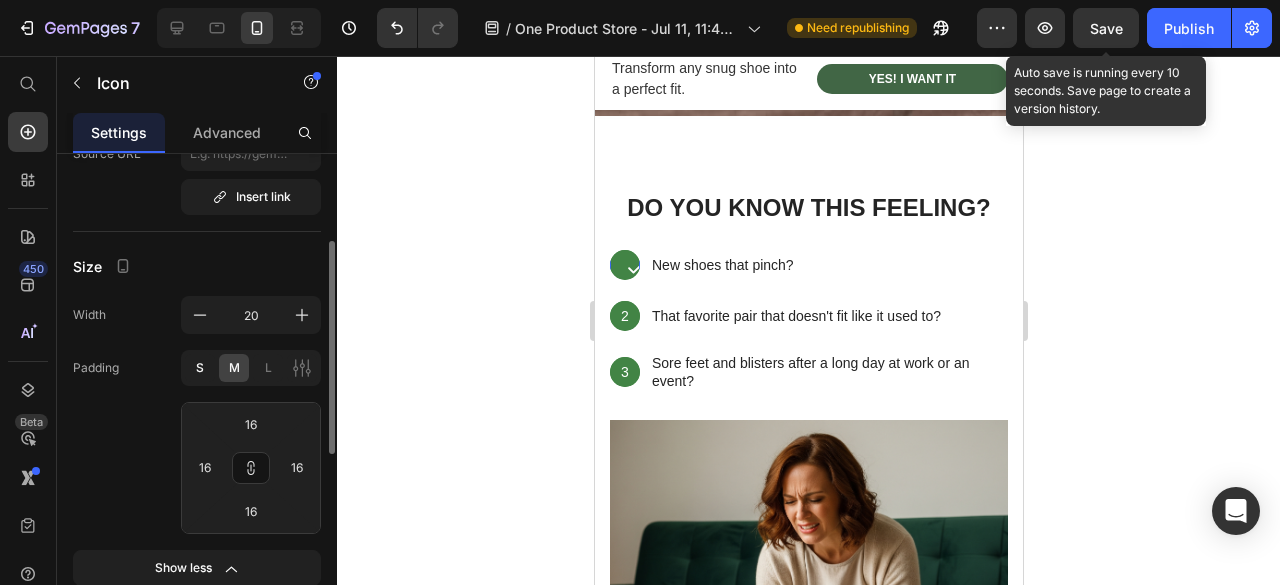 click on "S" 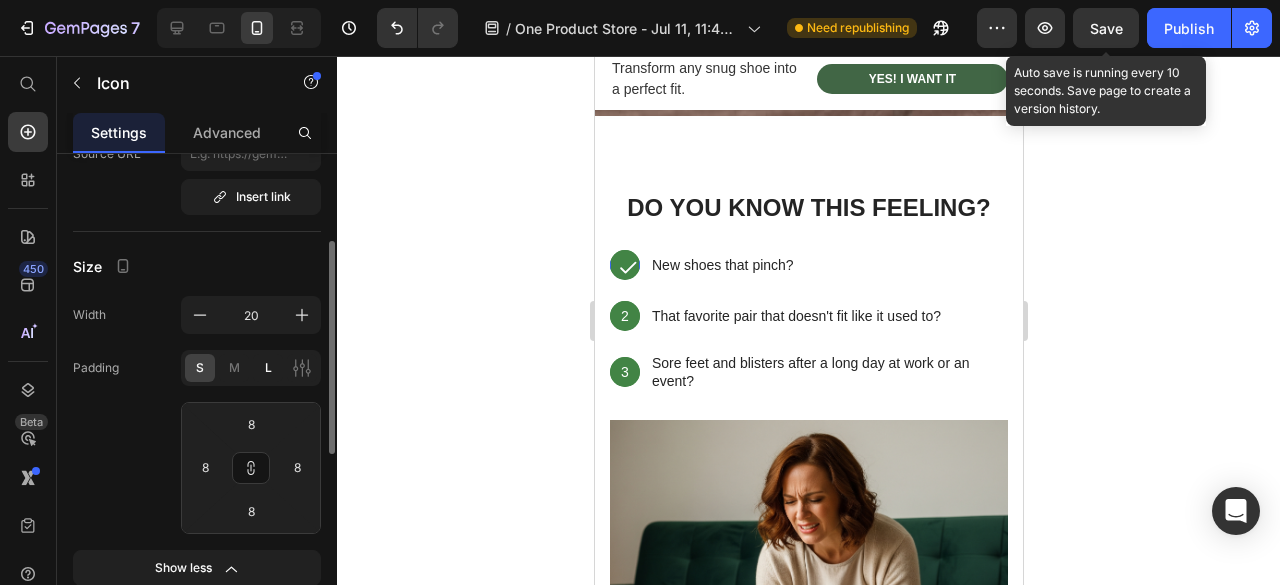 click on "L" 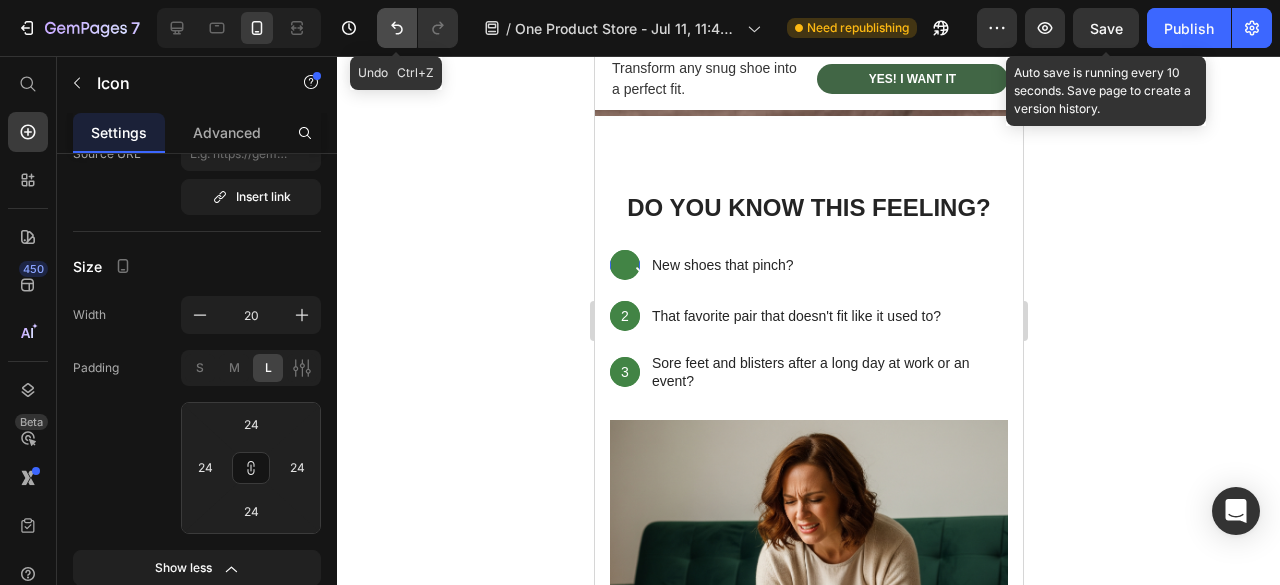 click 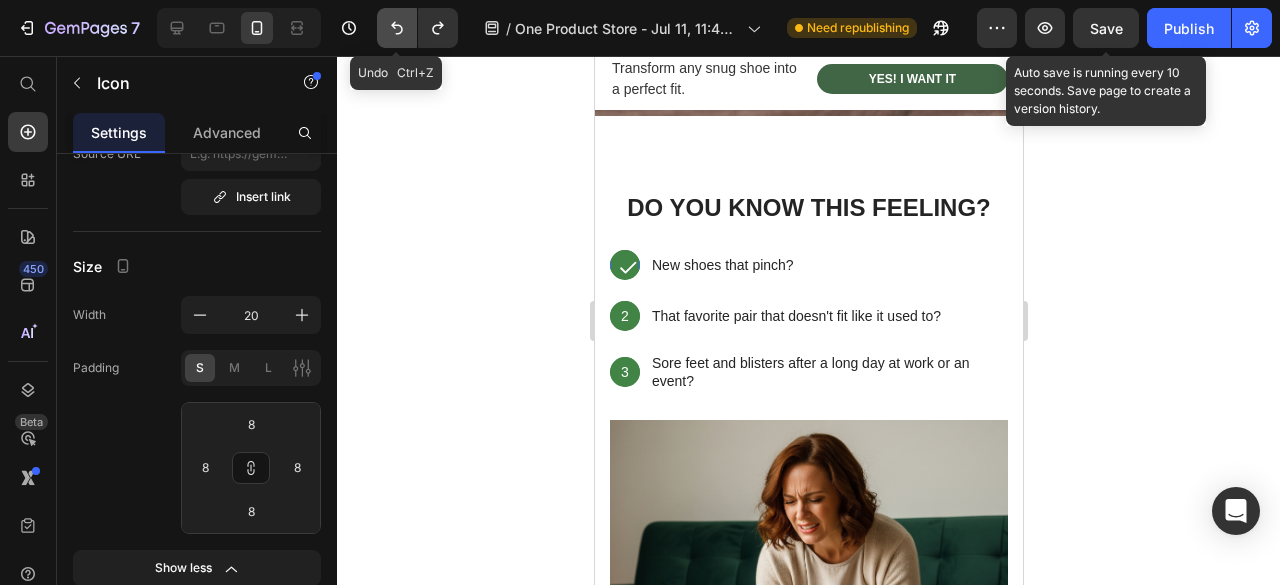 click 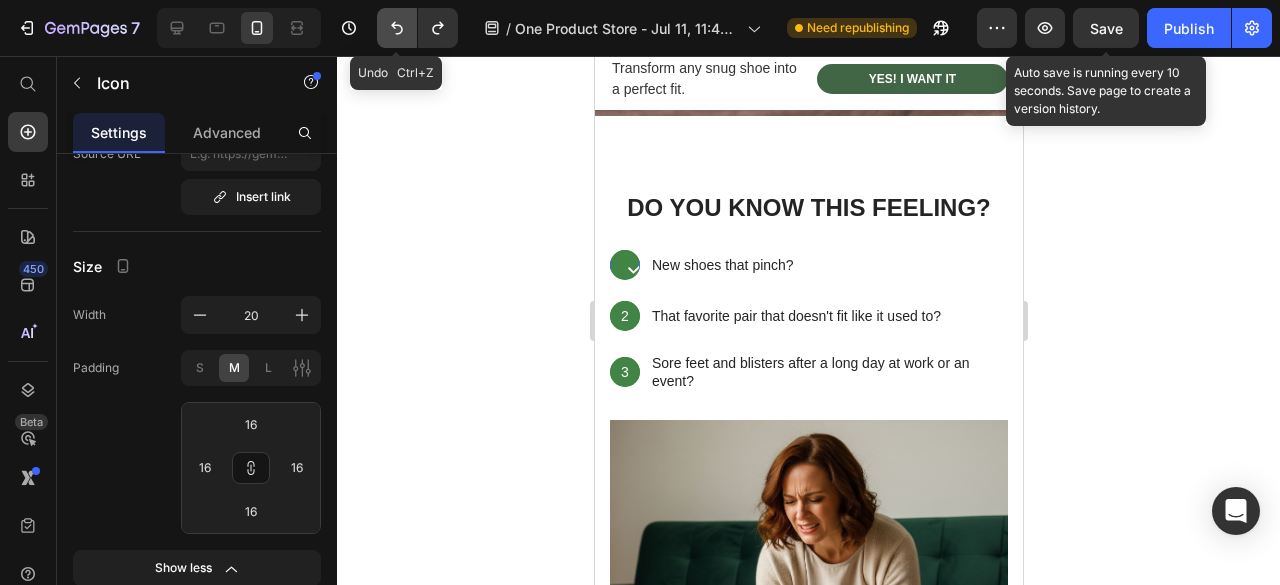 click 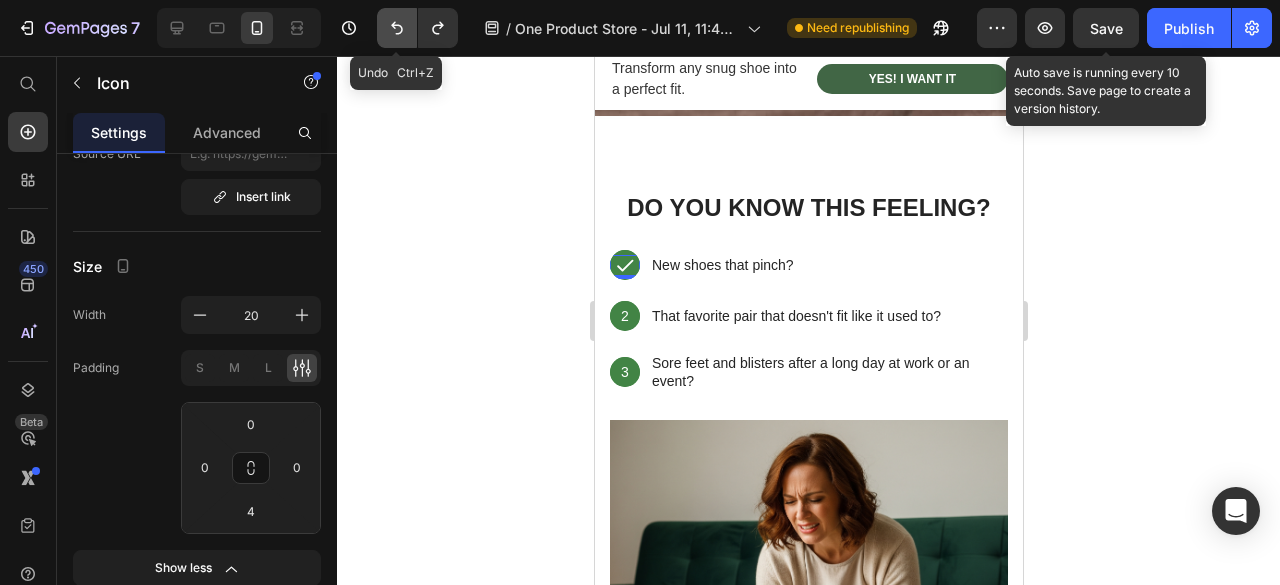 click 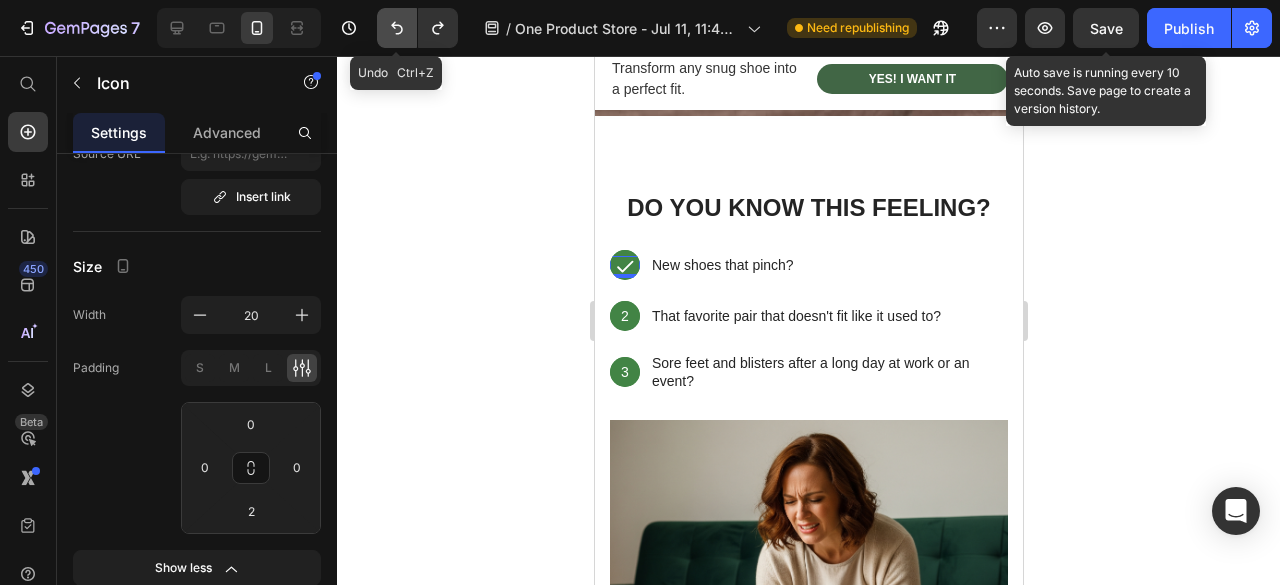 click 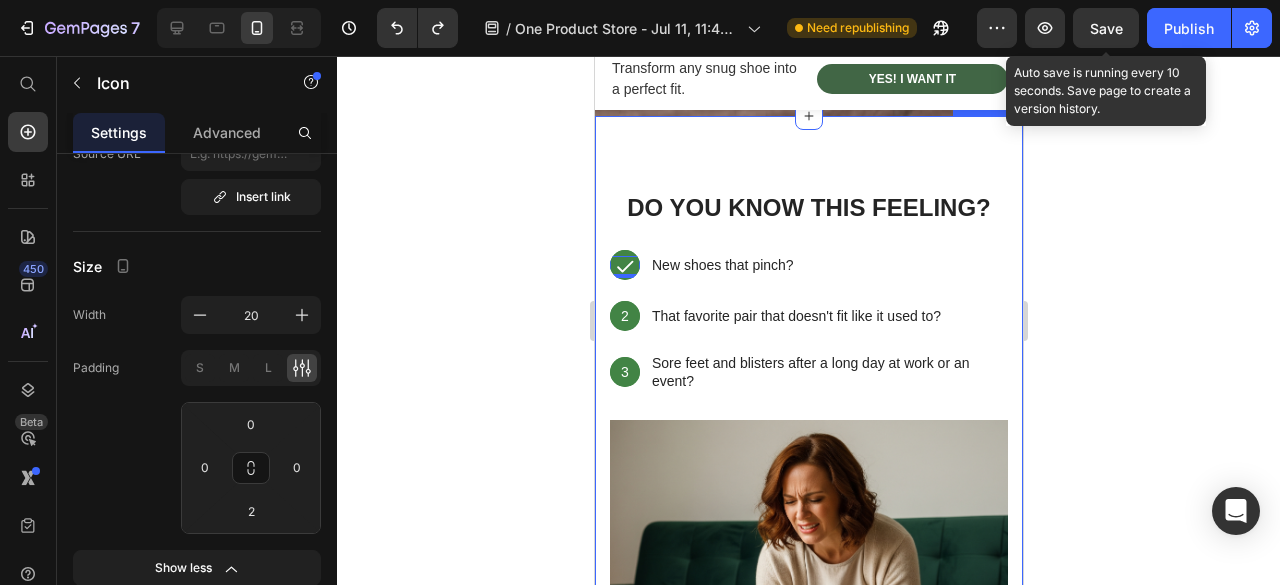 click on "Sore feet and blisters after a long day at work or an event?" at bounding box center (828, 372) 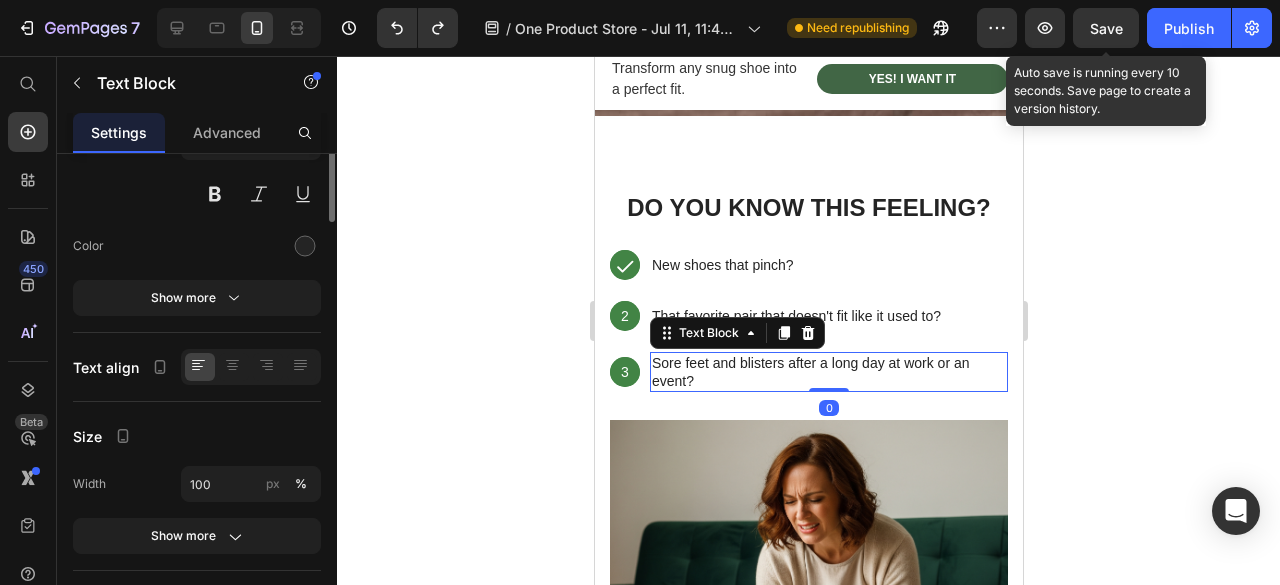 scroll, scrollTop: 0, scrollLeft: 0, axis: both 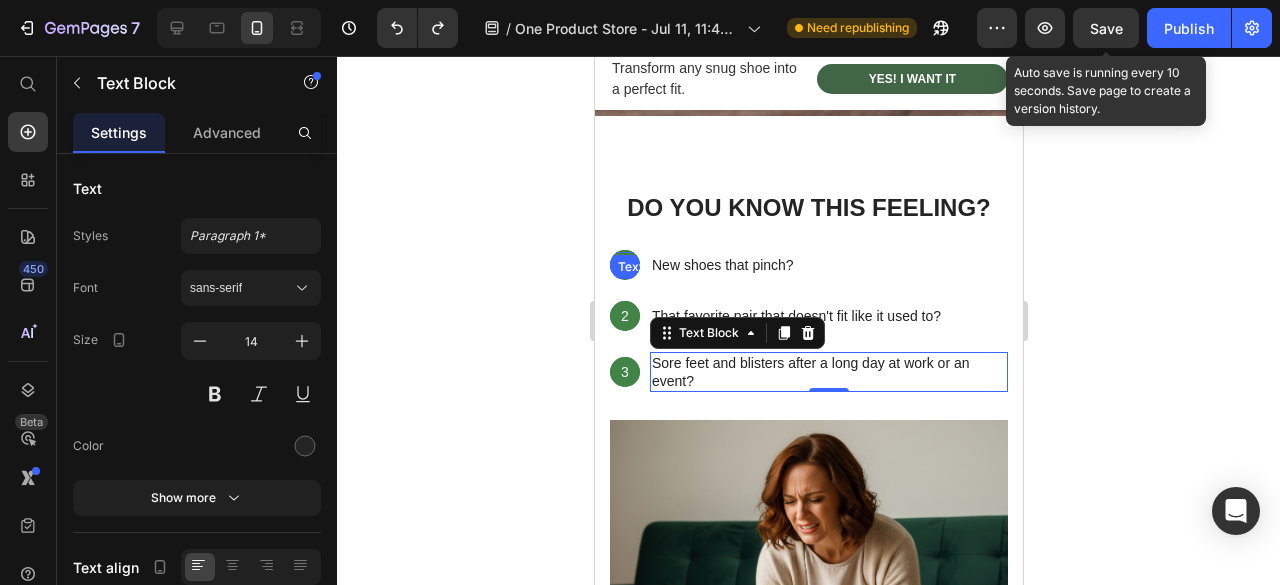 click on "Text Block
Icon Row" at bounding box center (624, 265) 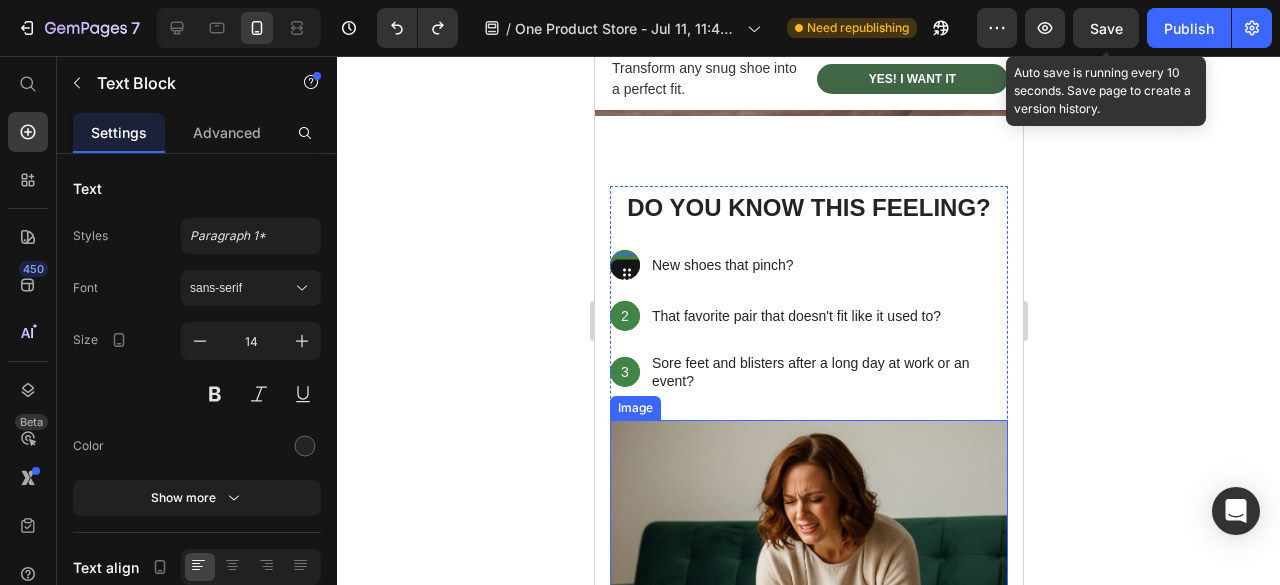 click at bounding box center (808, 656) 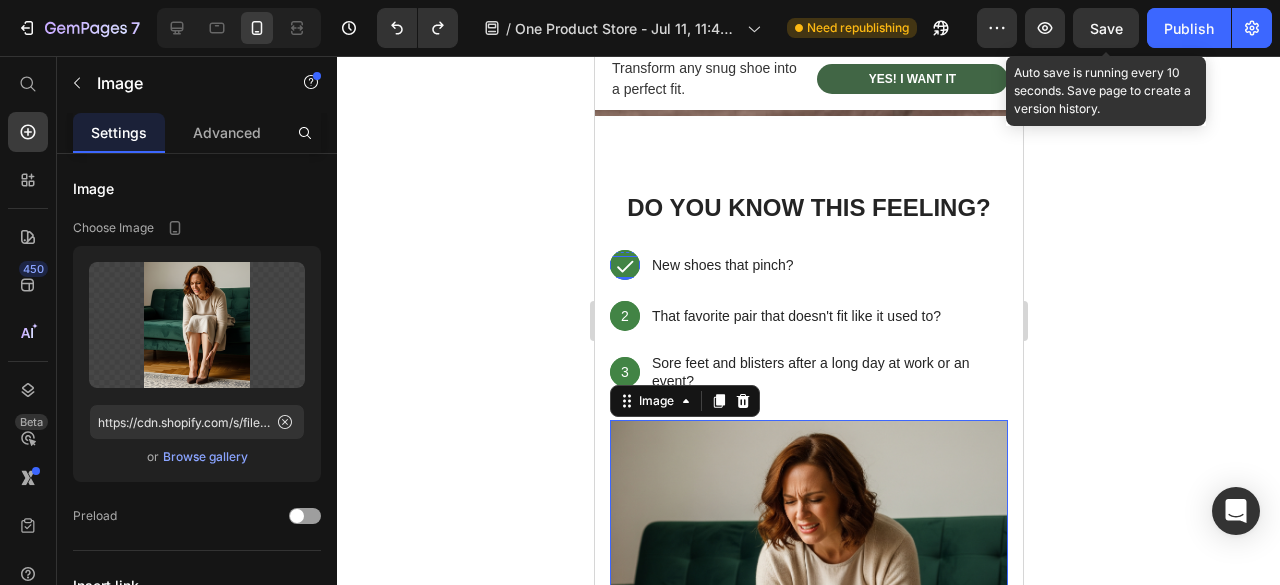 click 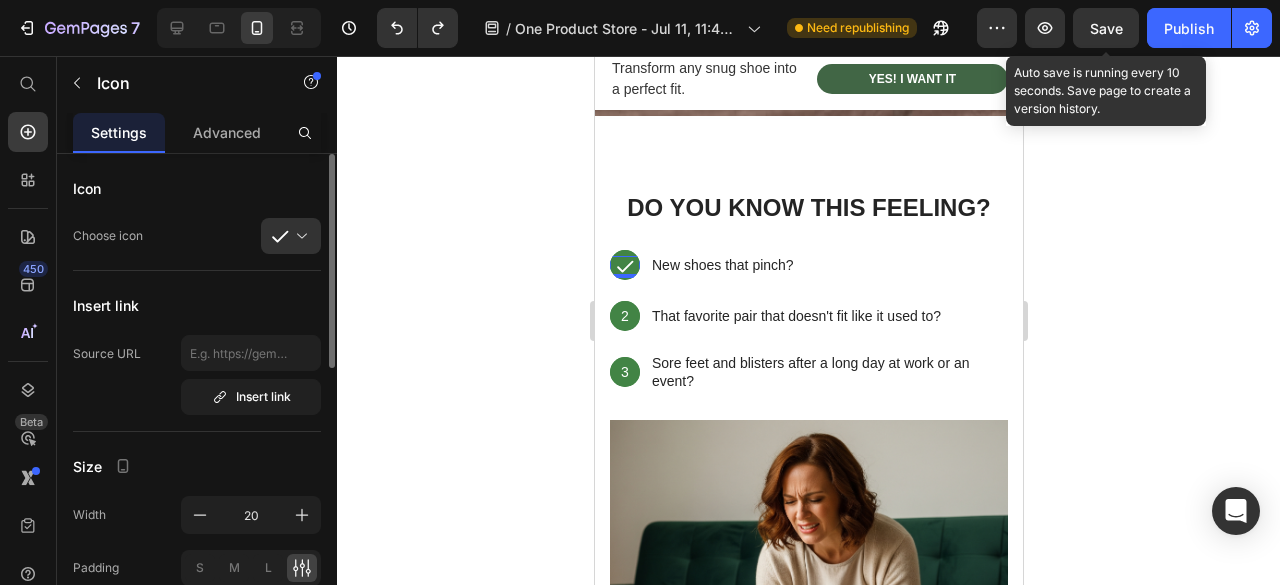 scroll, scrollTop: 200, scrollLeft: 0, axis: vertical 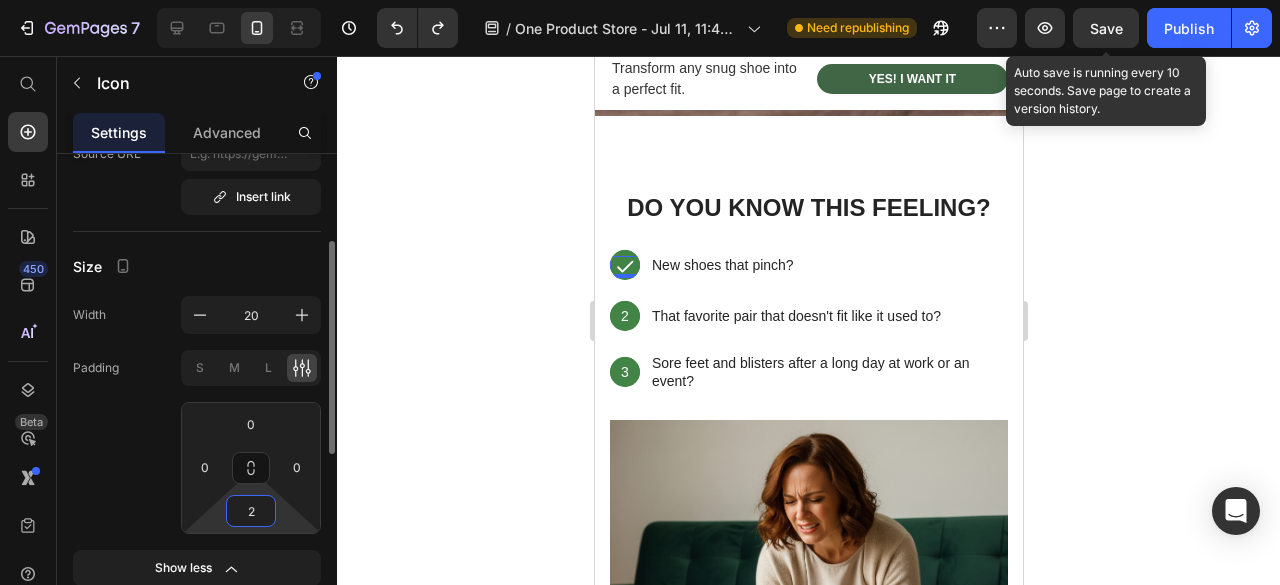 click on "2" at bounding box center (251, 511) 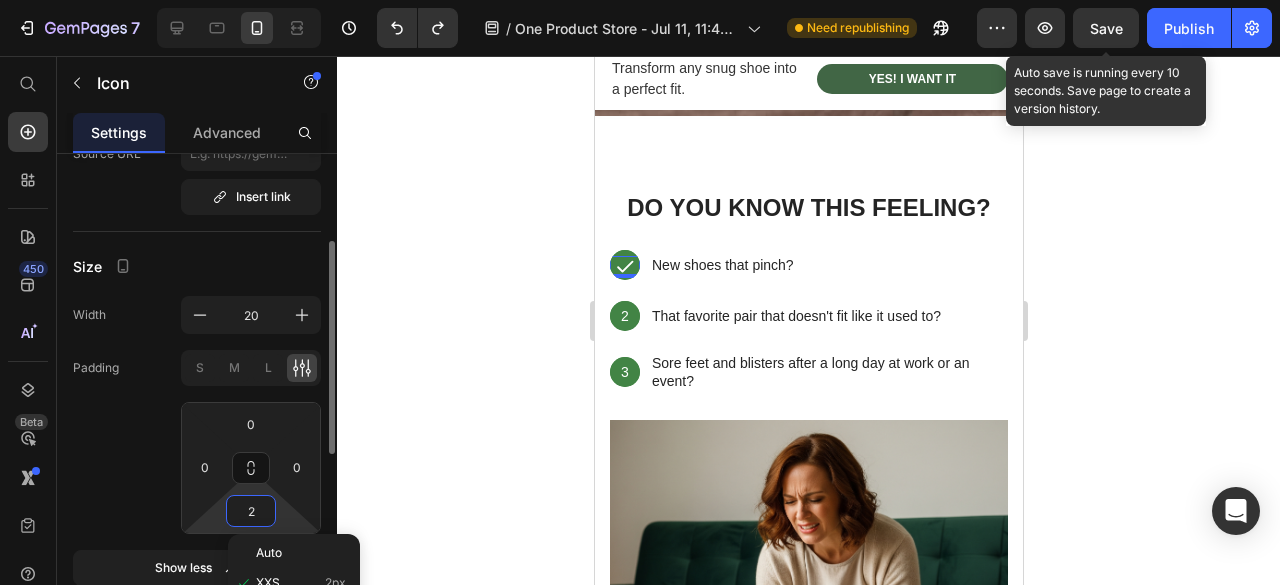 type on "3" 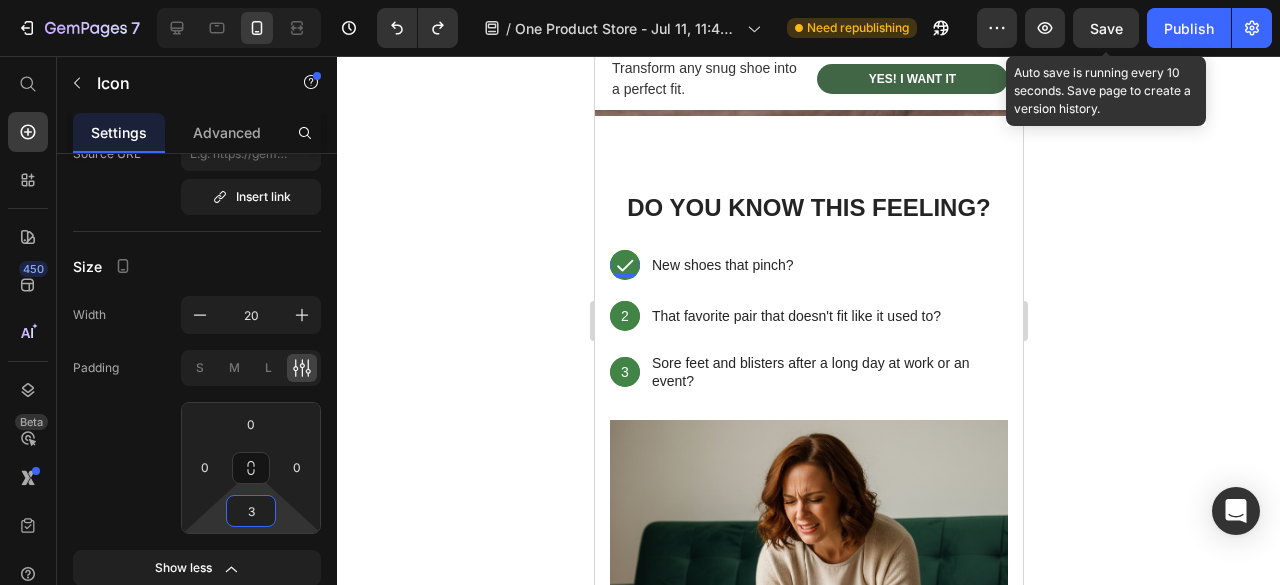 click 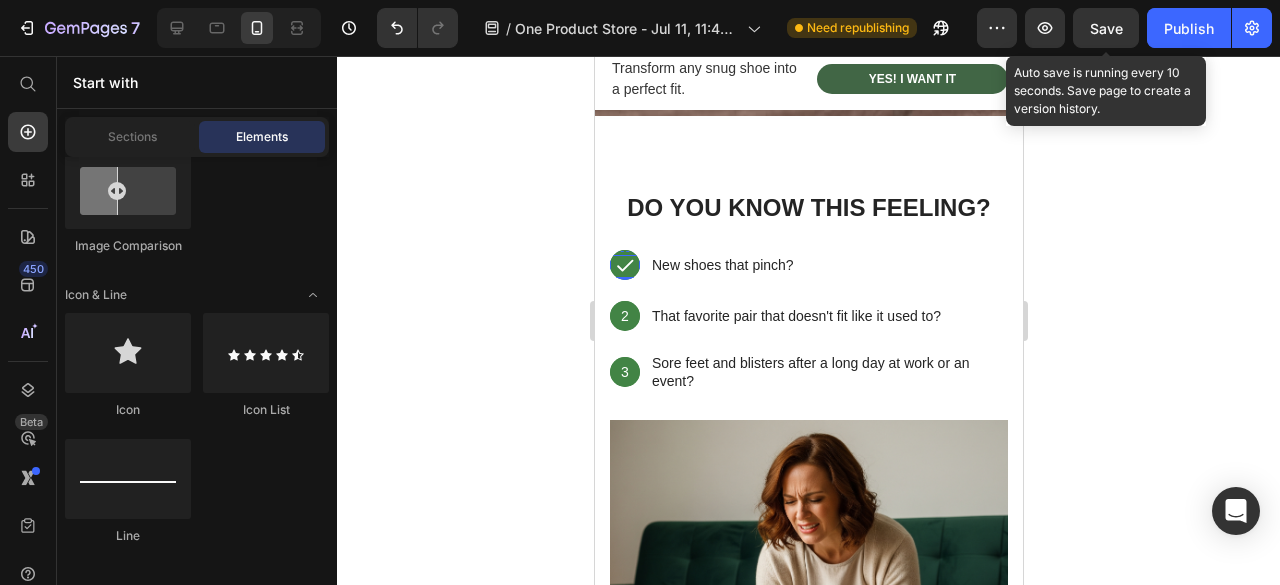click 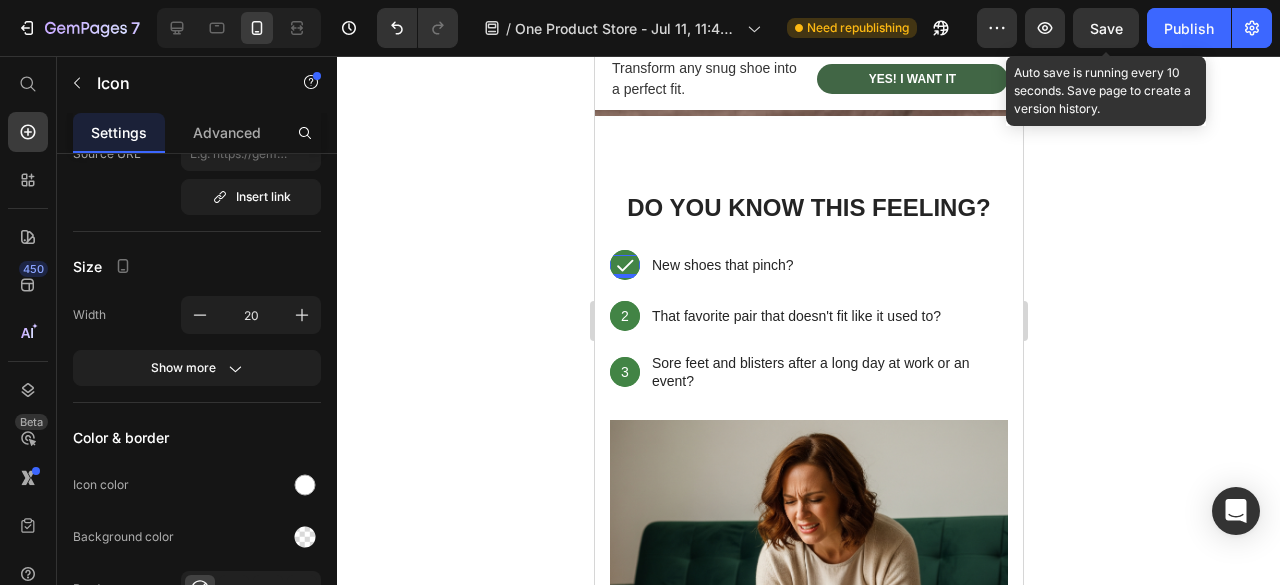 click 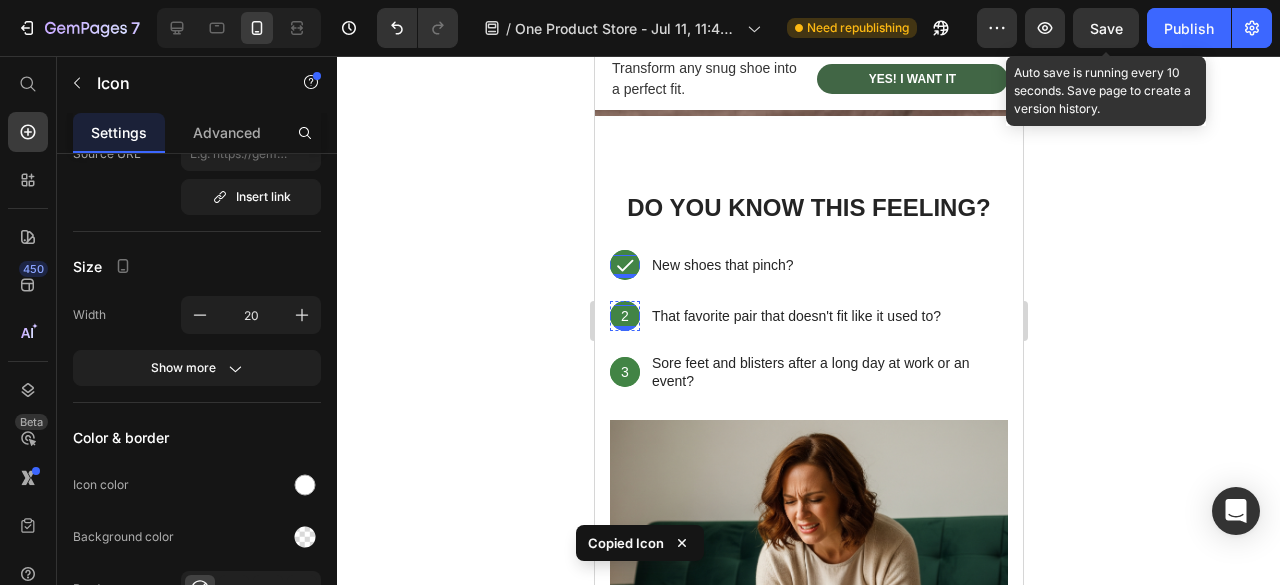 click on "2" at bounding box center [624, 316] 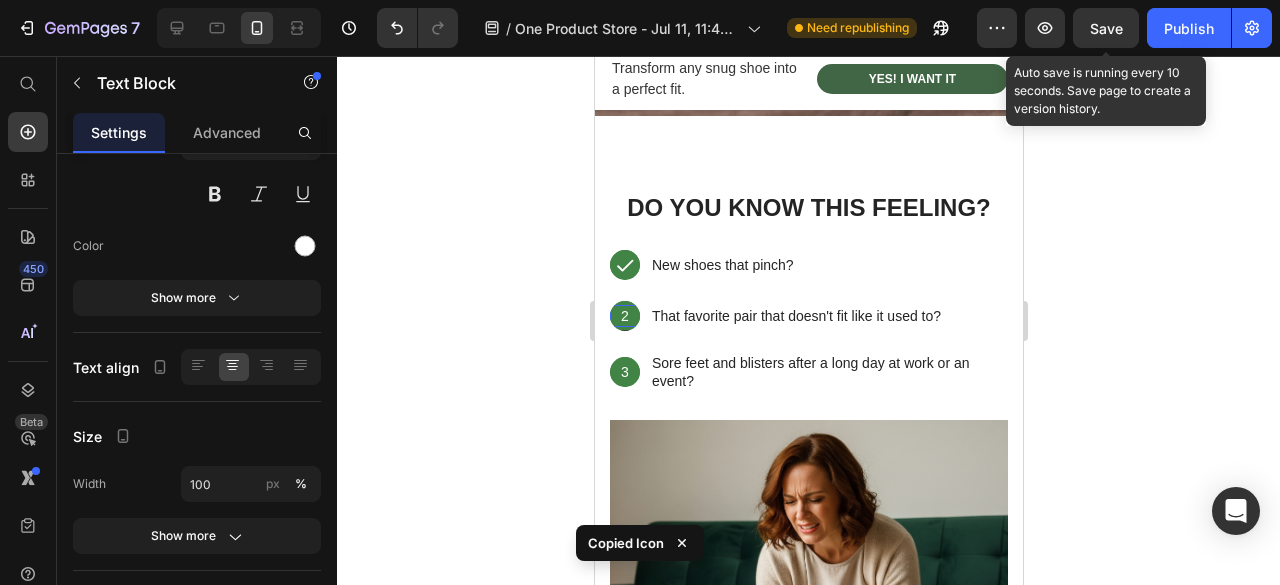 click on "2" at bounding box center [624, 316] 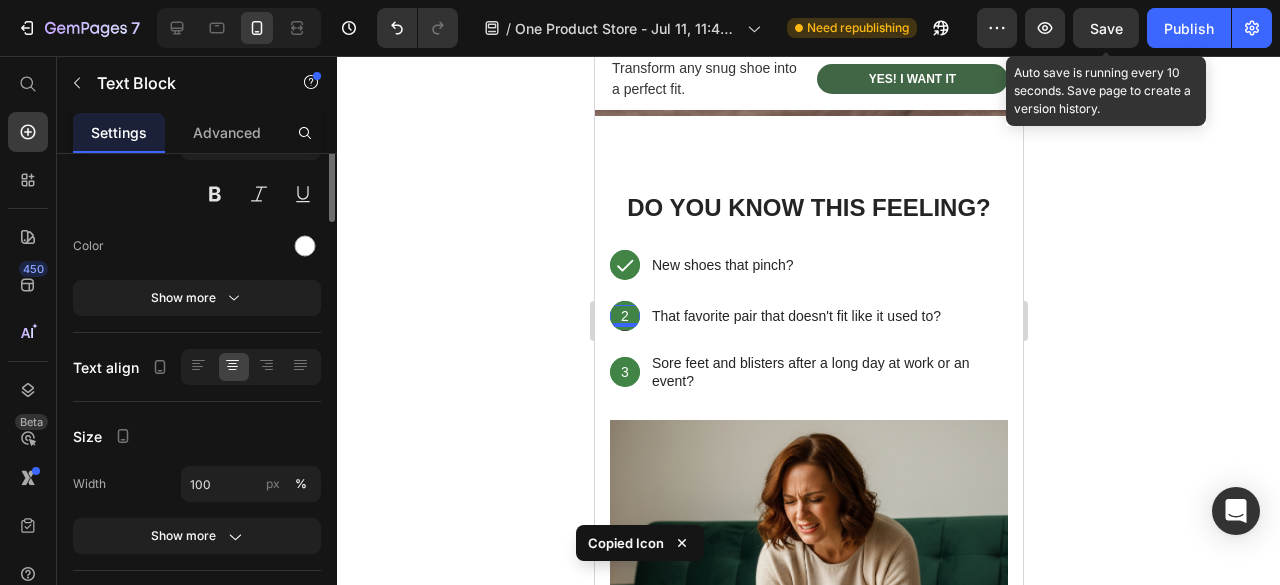 scroll, scrollTop: 0, scrollLeft: 0, axis: both 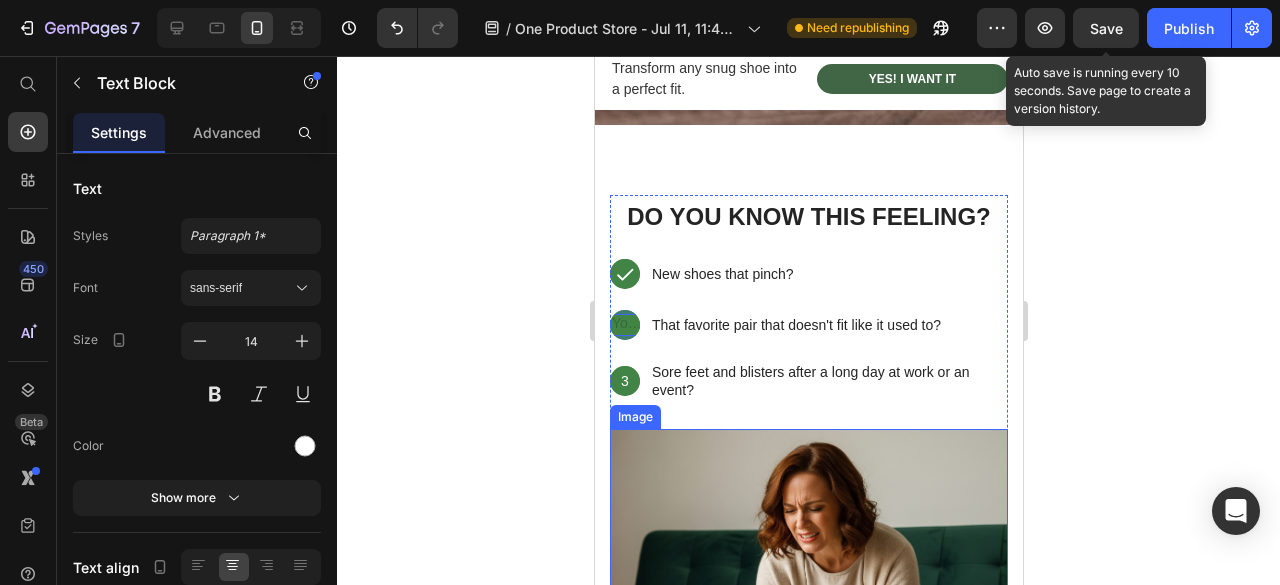 click at bounding box center [808, 665] 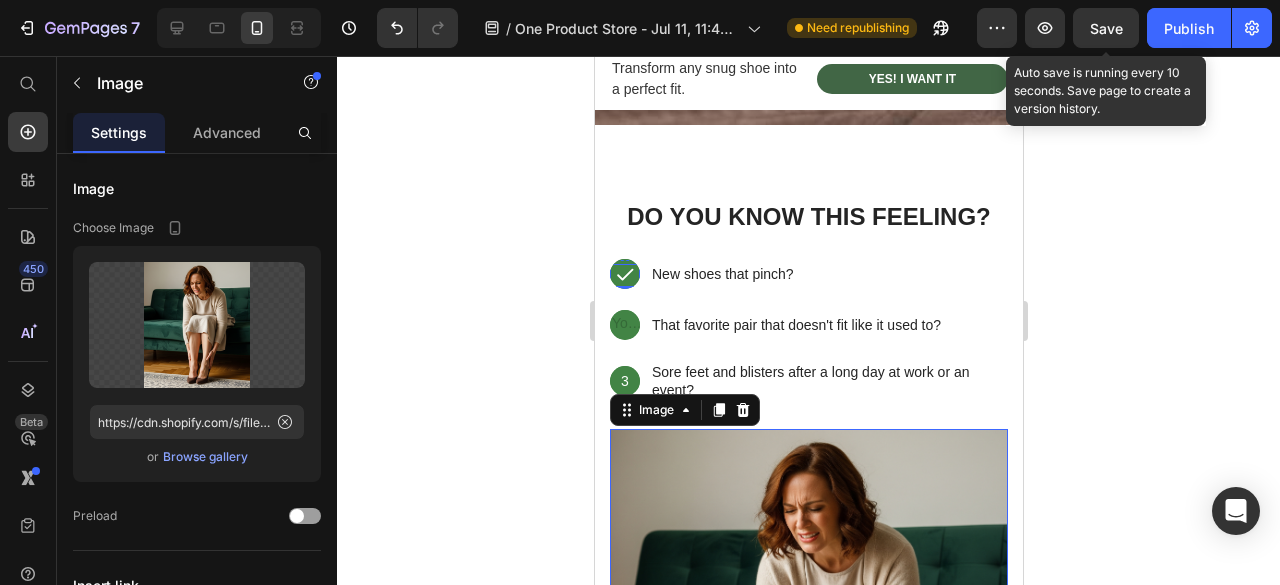 click 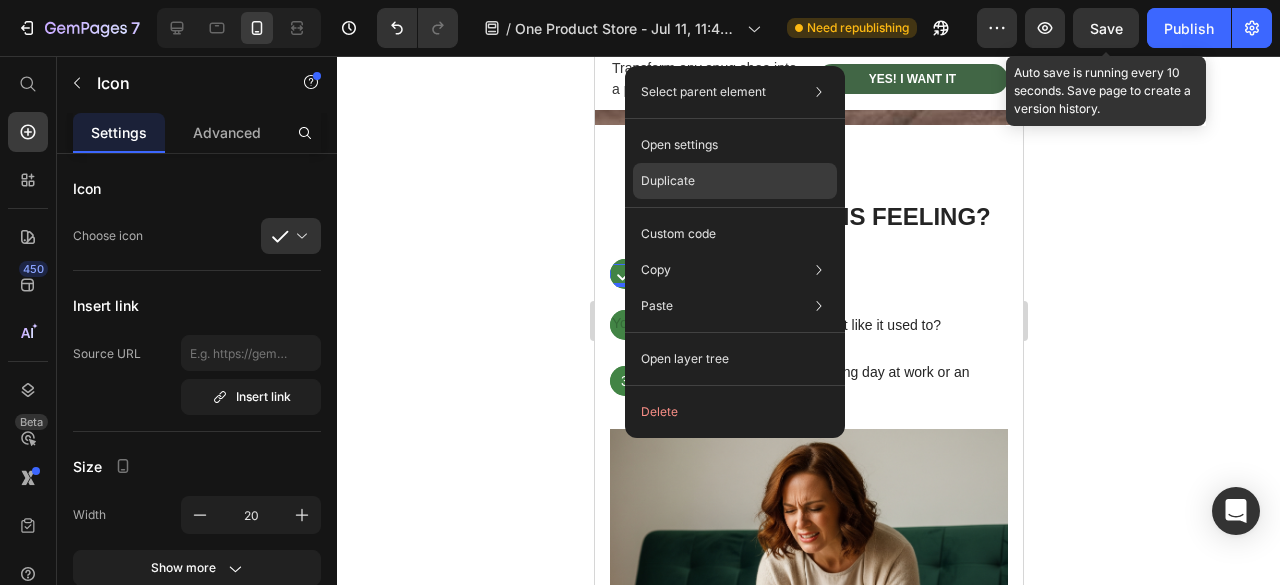 click on "Duplicate" 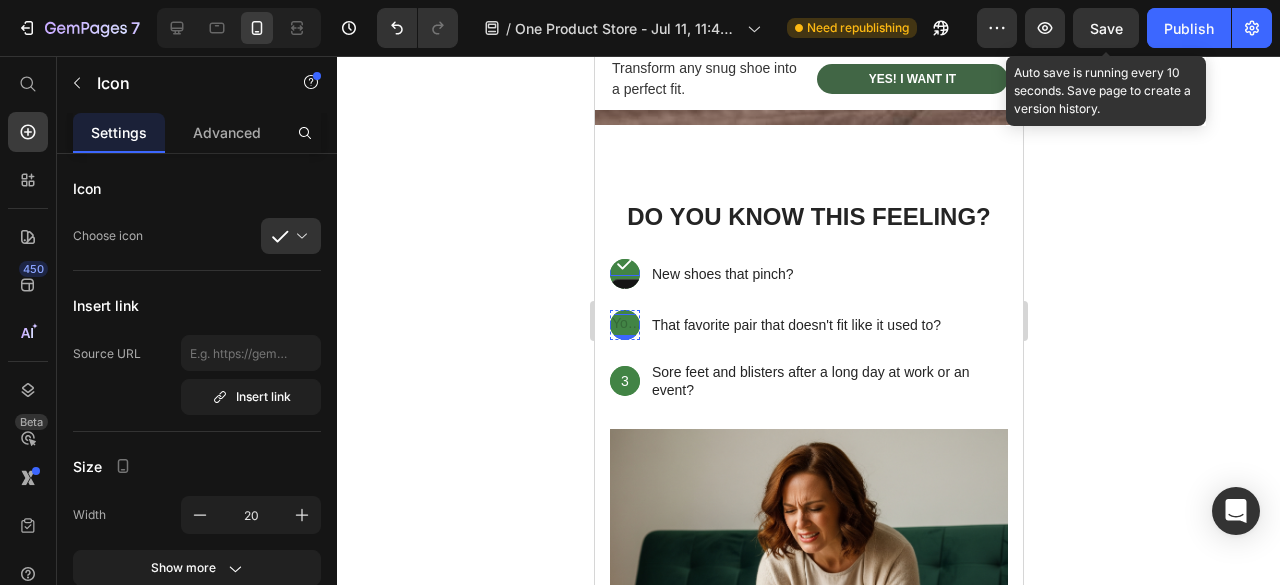 drag, startPoint x: 621, startPoint y: 267, endPoint x: 712, endPoint y: 364, distance: 133.00375 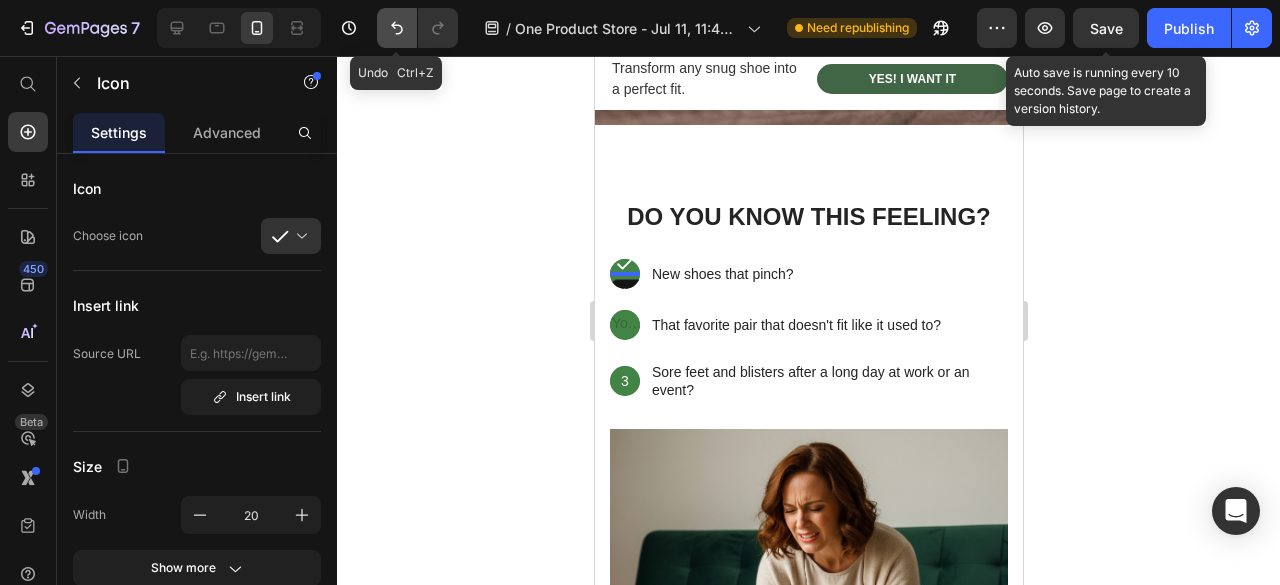 click 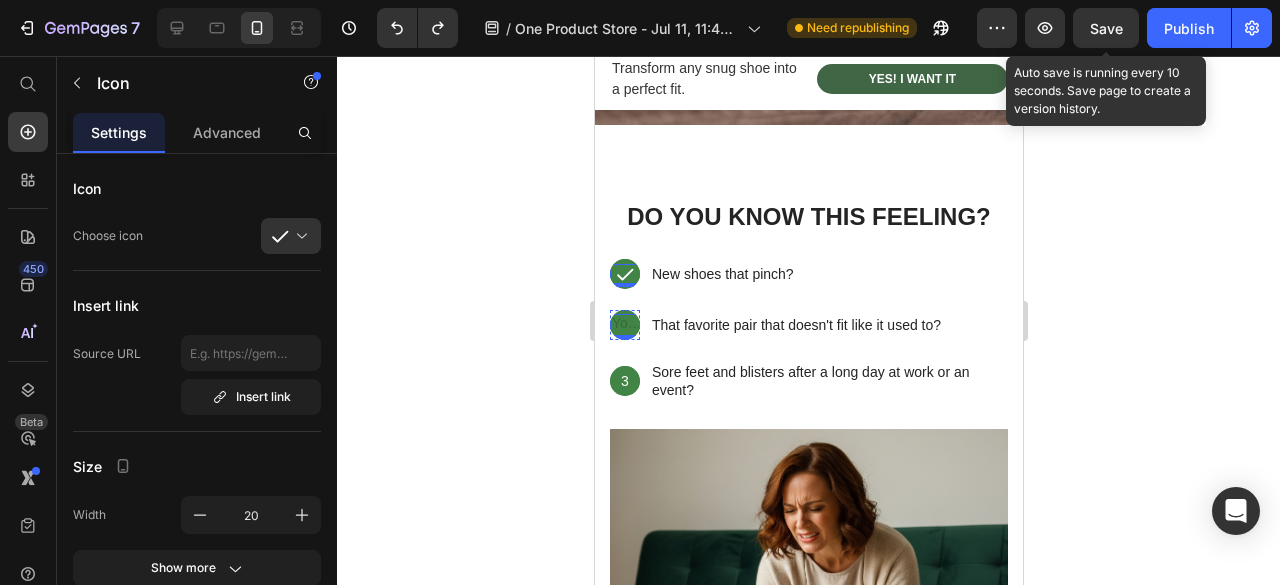 click at bounding box center (624, 325) 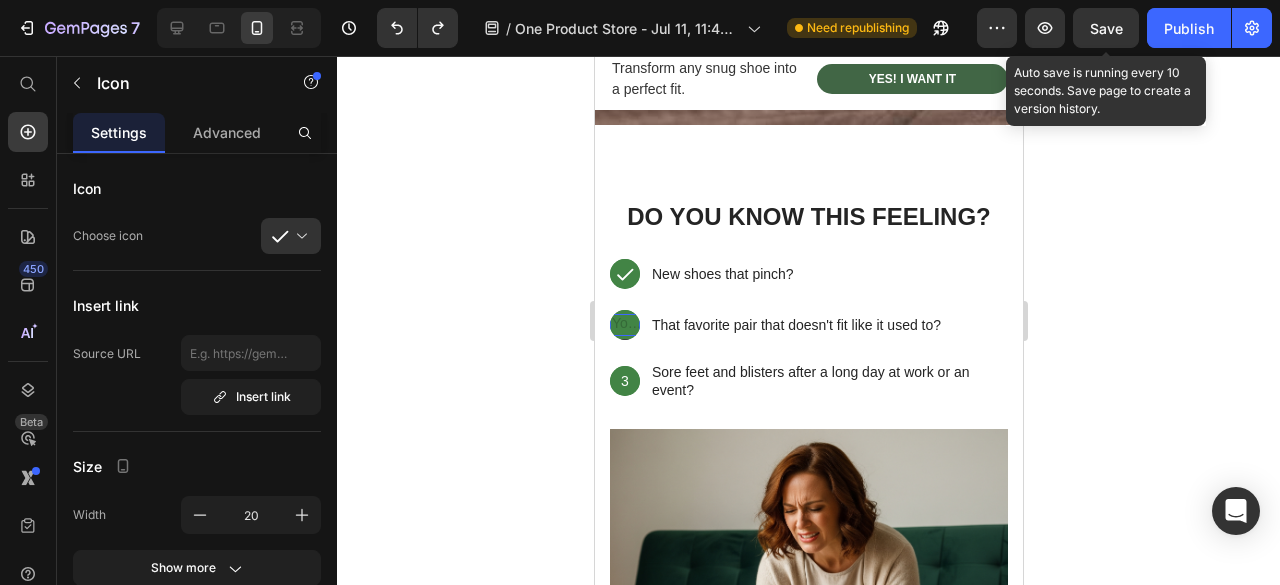 click at bounding box center [624, 325] 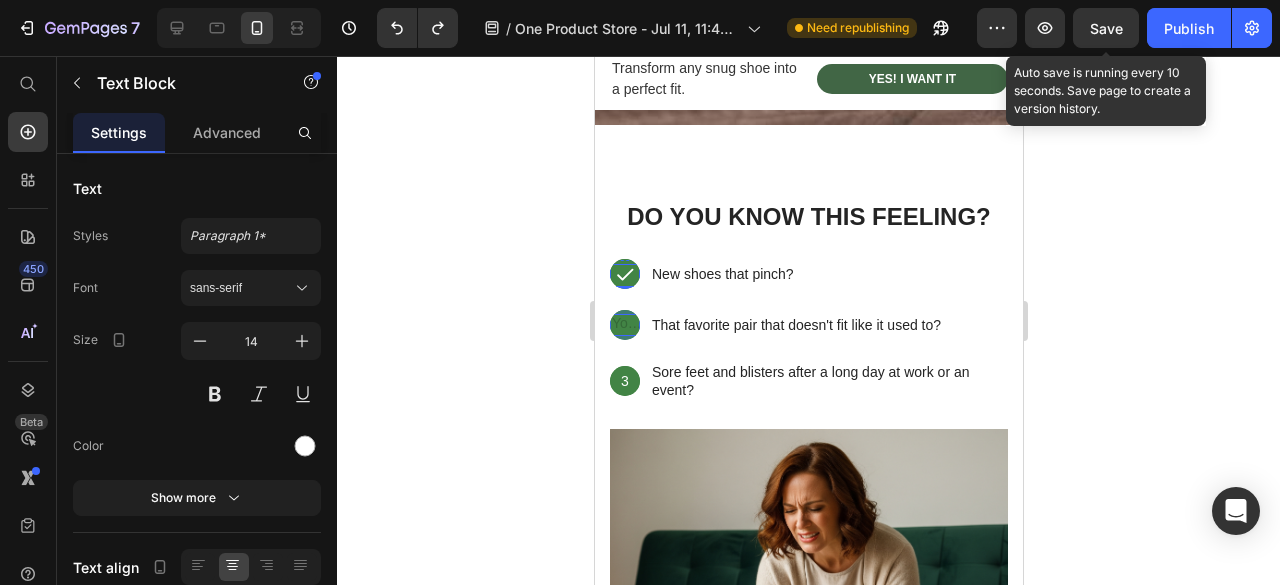 click 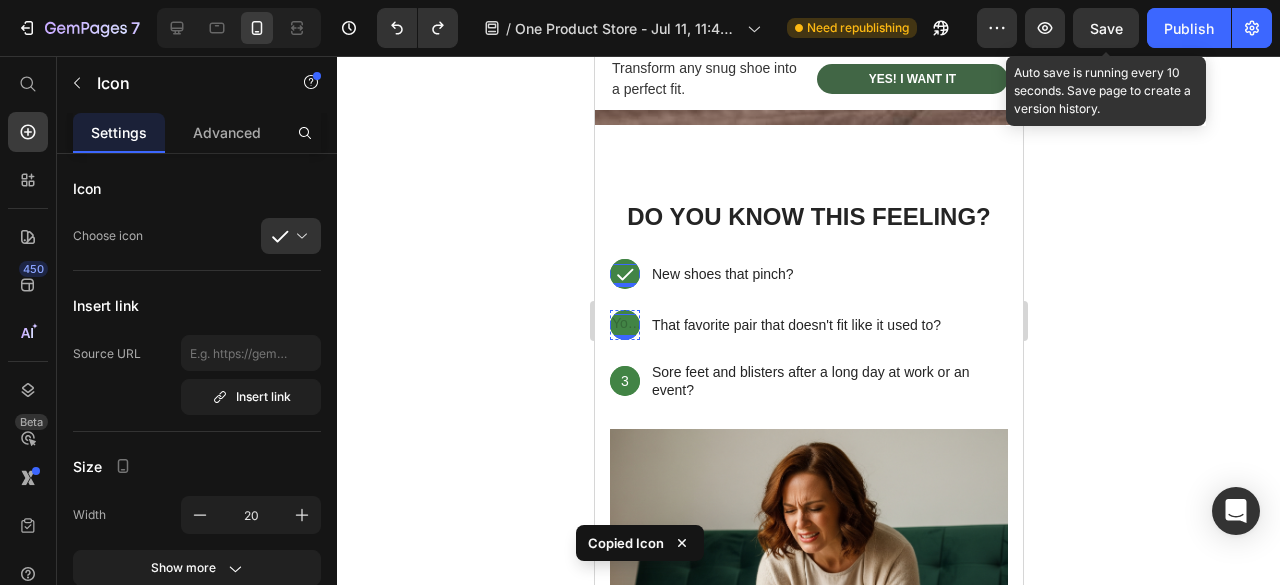 click at bounding box center [624, 325] 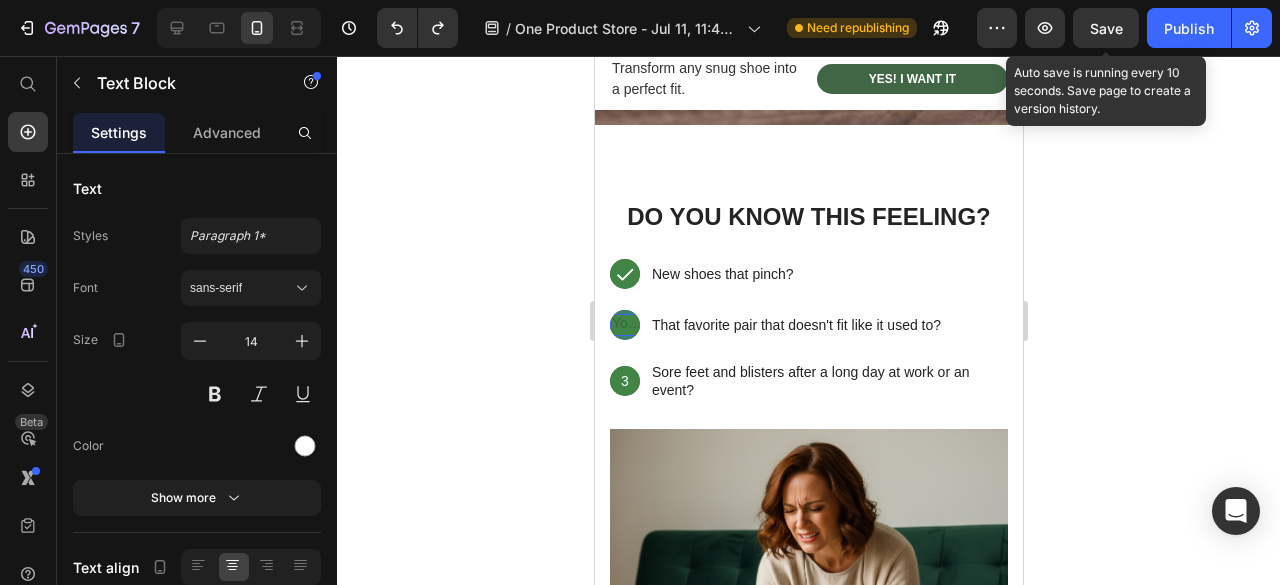 click at bounding box center (624, 325) 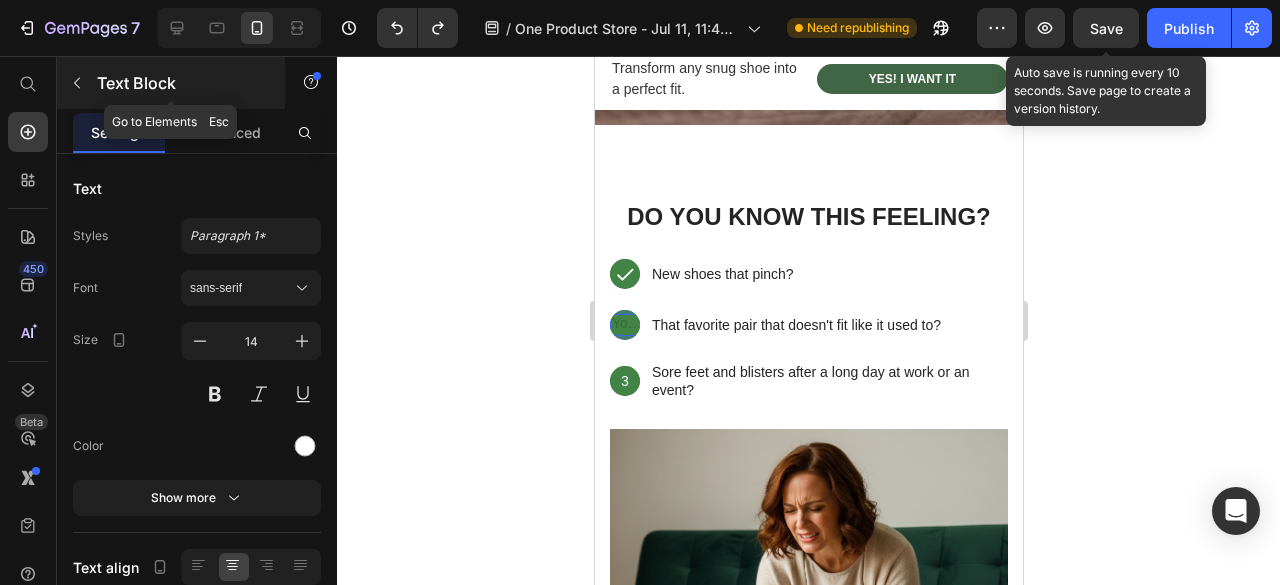 click 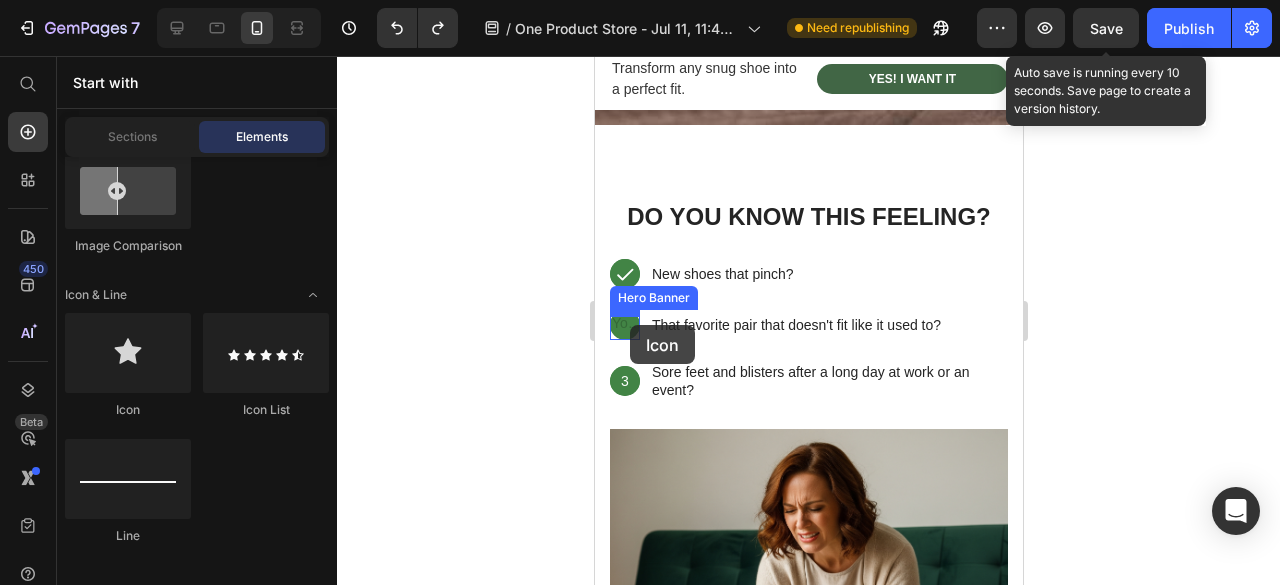drag, startPoint x: 736, startPoint y: 419, endPoint x: 629, endPoint y: 325, distance: 142.42542 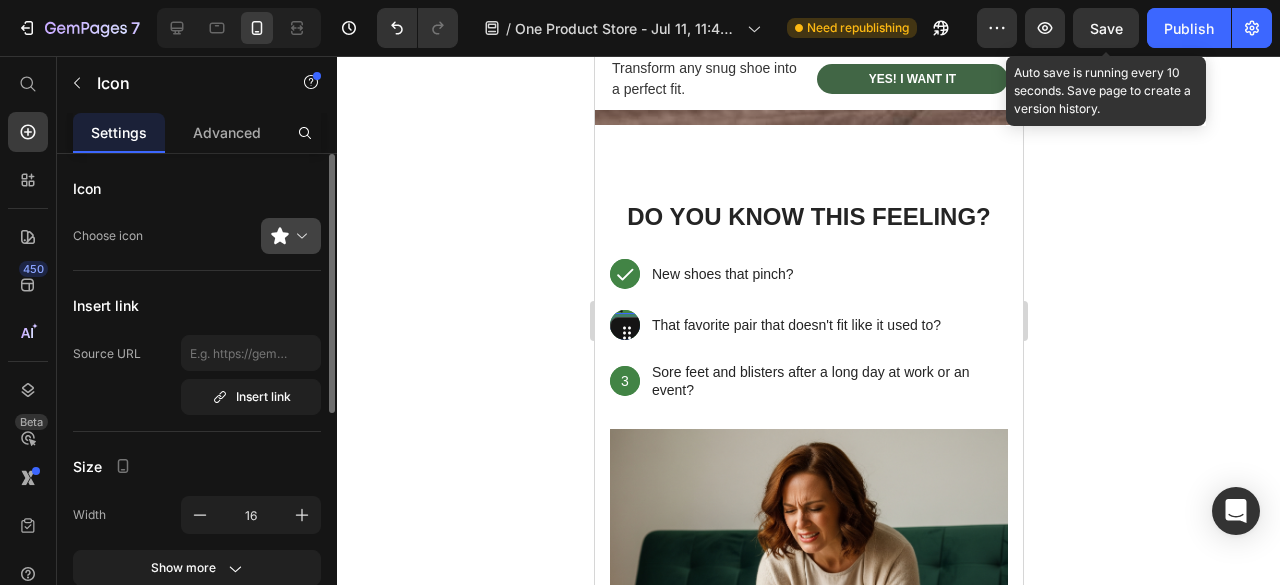click at bounding box center (299, 236) 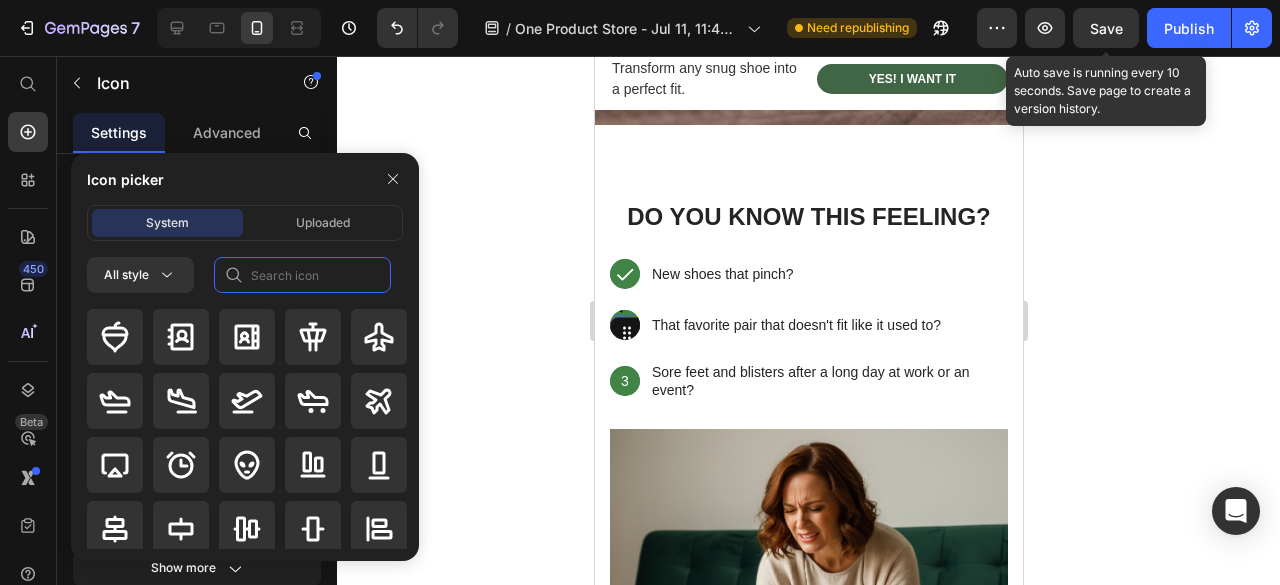 click 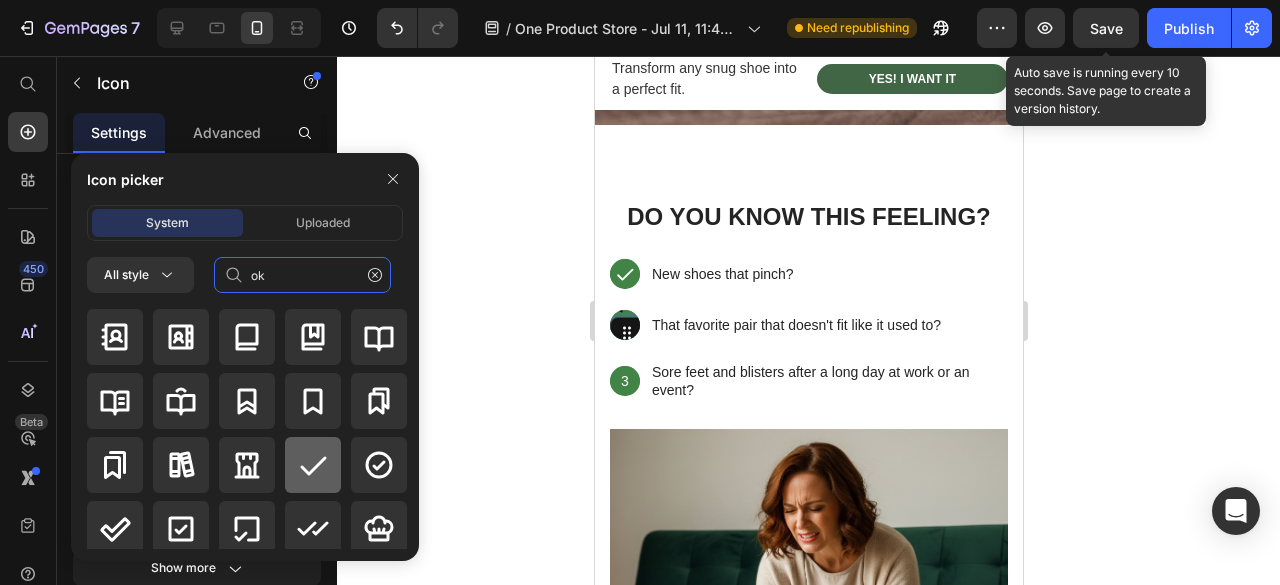 type on "ok" 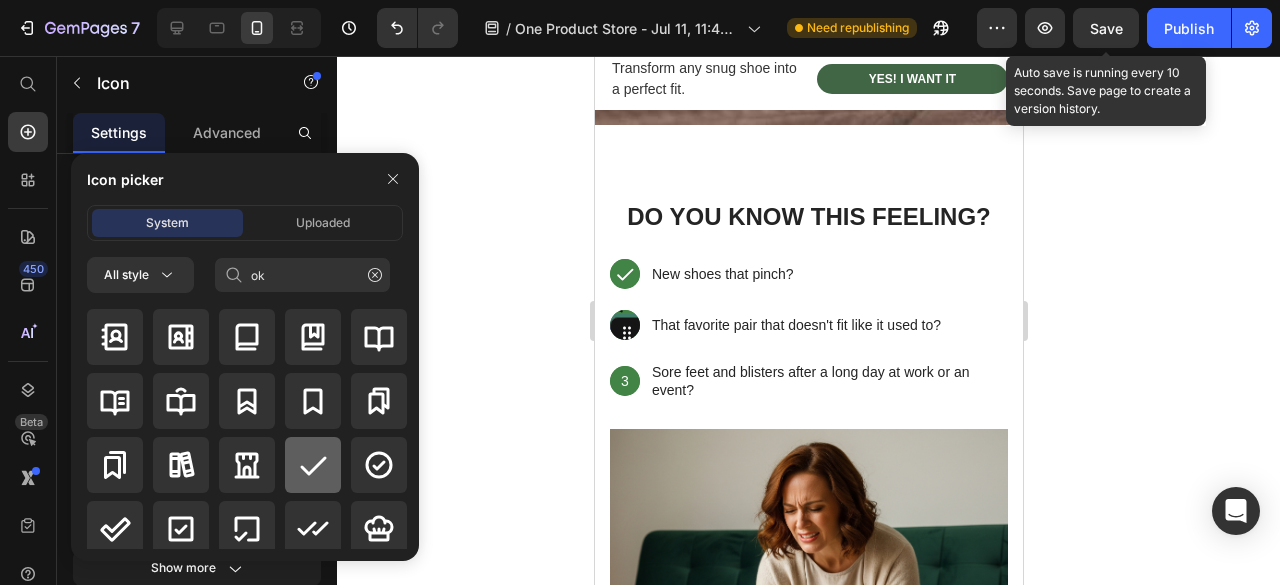 click 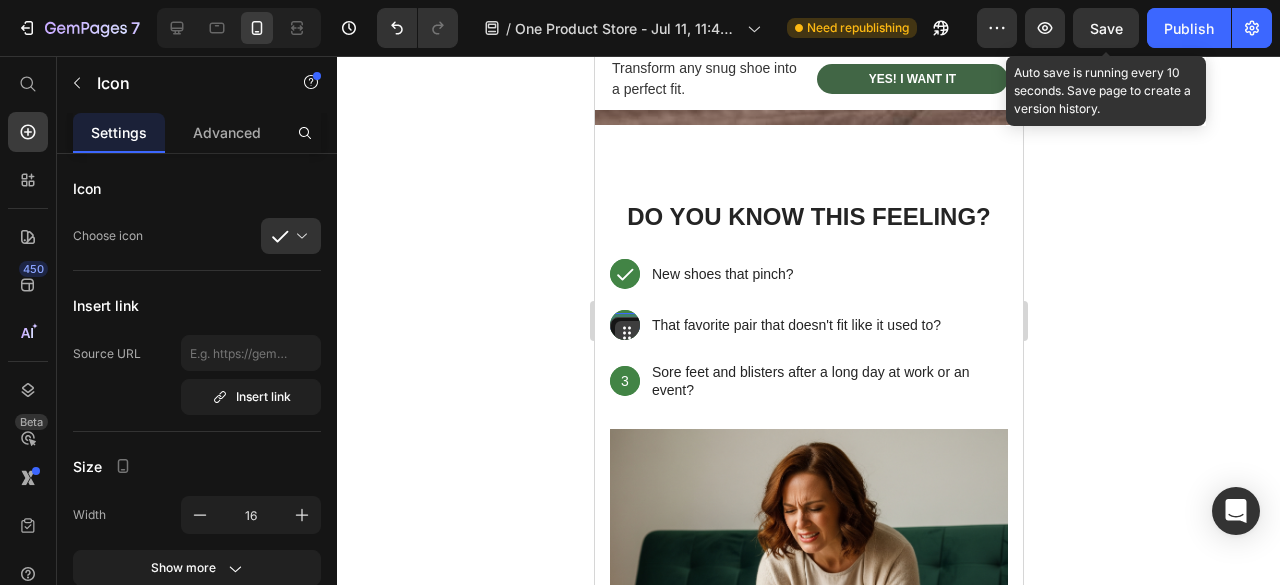 click 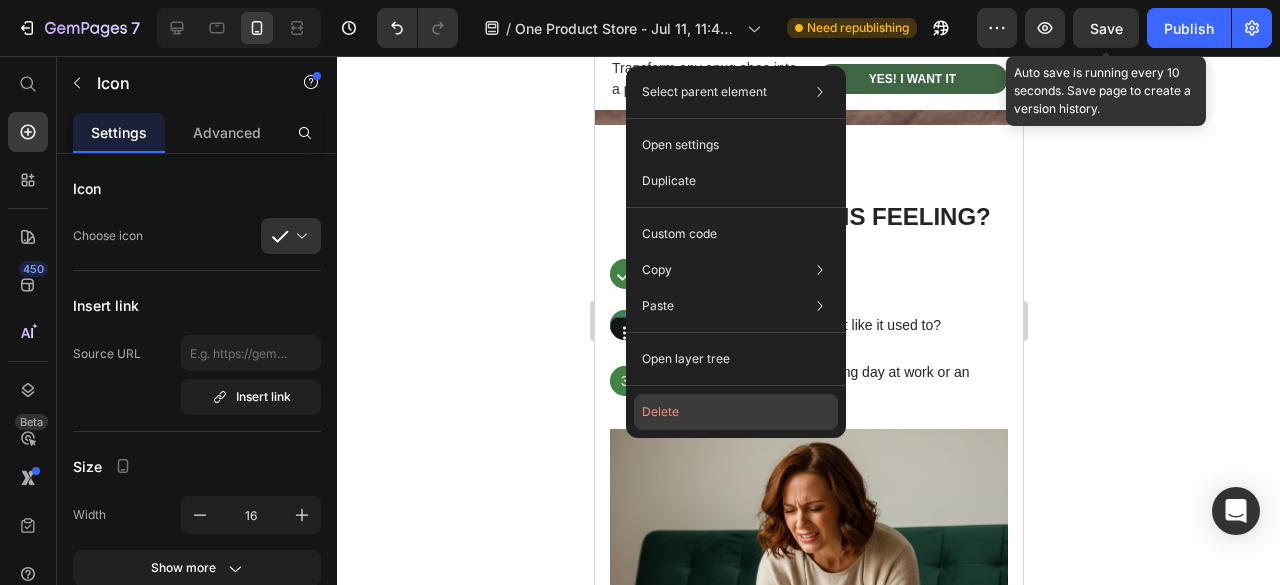 click on "Delete" 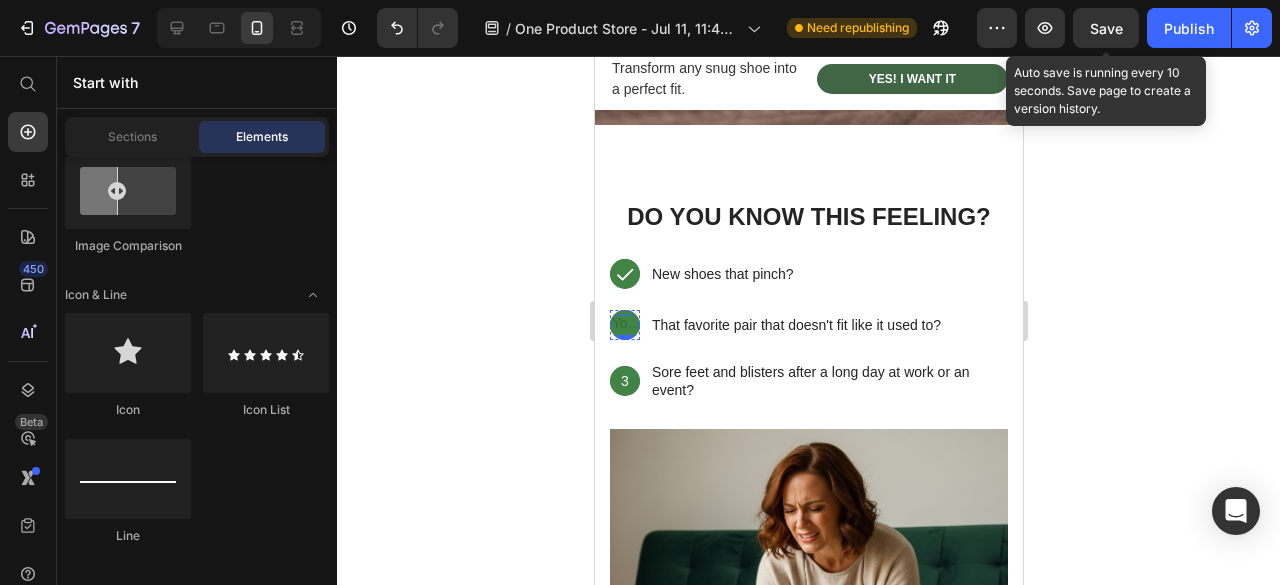 click at bounding box center [624, 325] 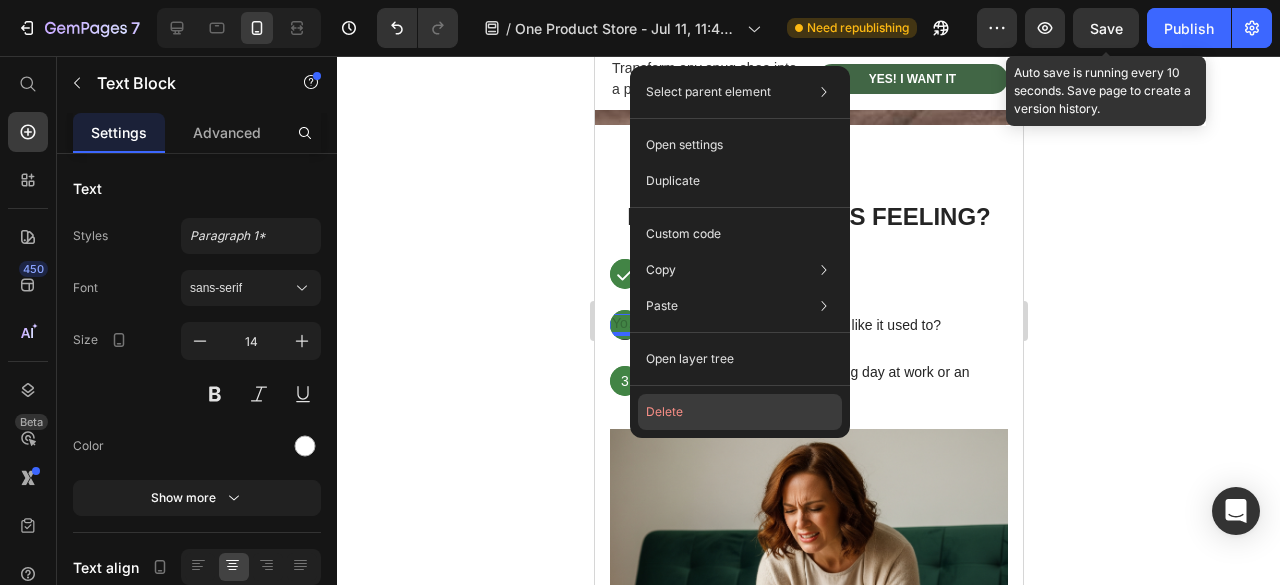 click on "Delete" 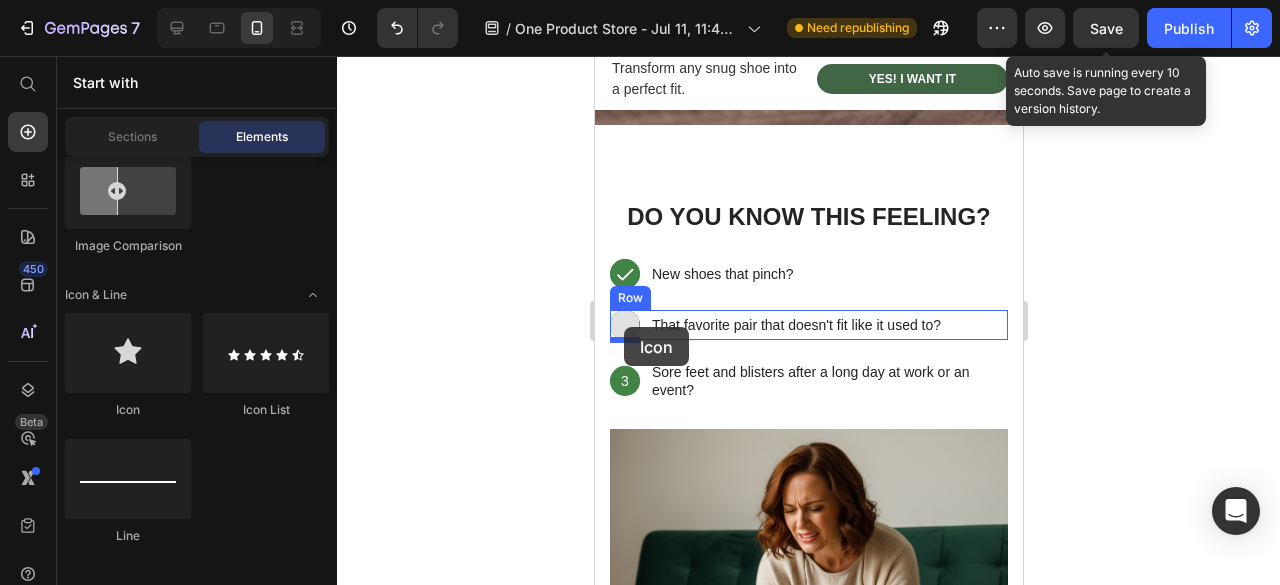 drag, startPoint x: 708, startPoint y: 409, endPoint x: 624, endPoint y: 317, distance: 124.57929 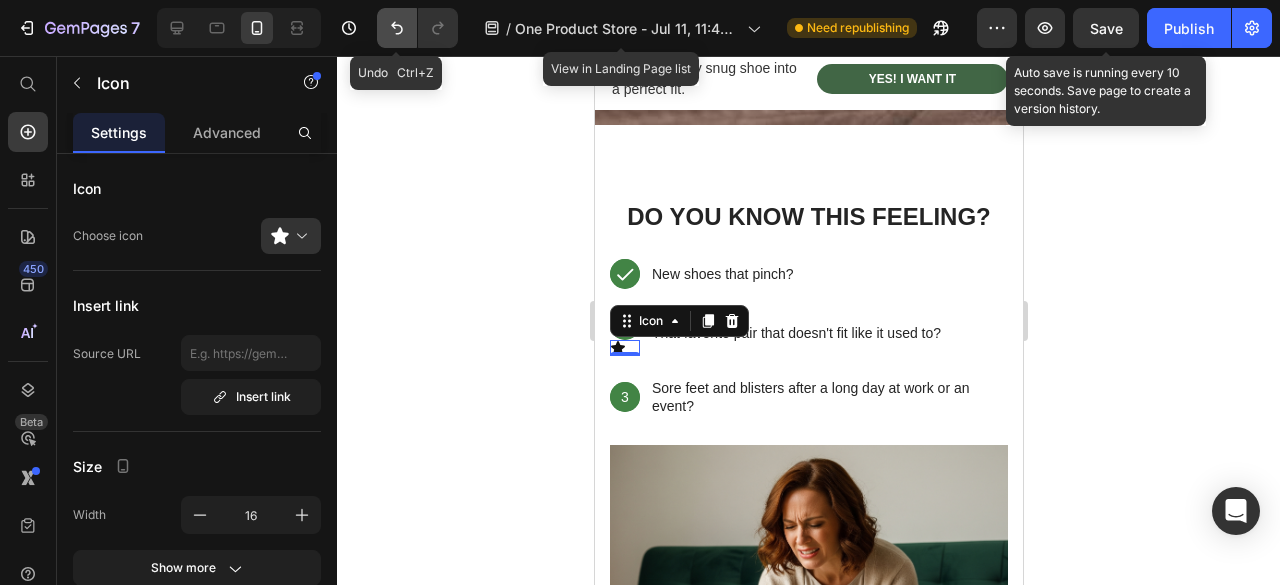 click 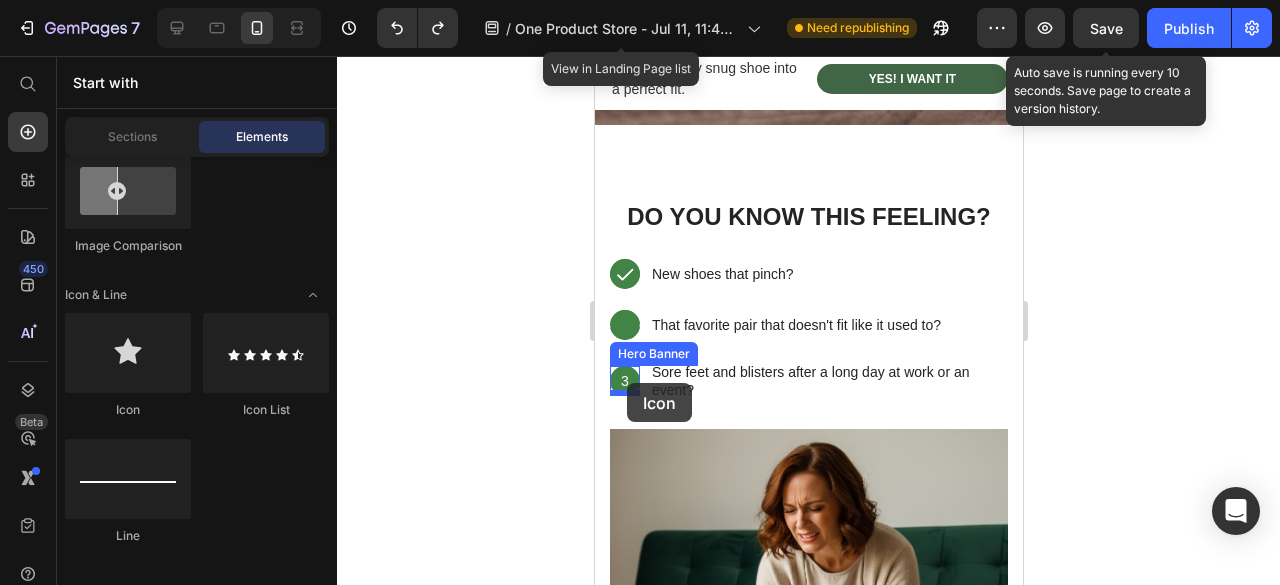 drag, startPoint x: 765, startPoint y: 411, endPoint x: 626, endPoint y: 383, distance: 141.7921 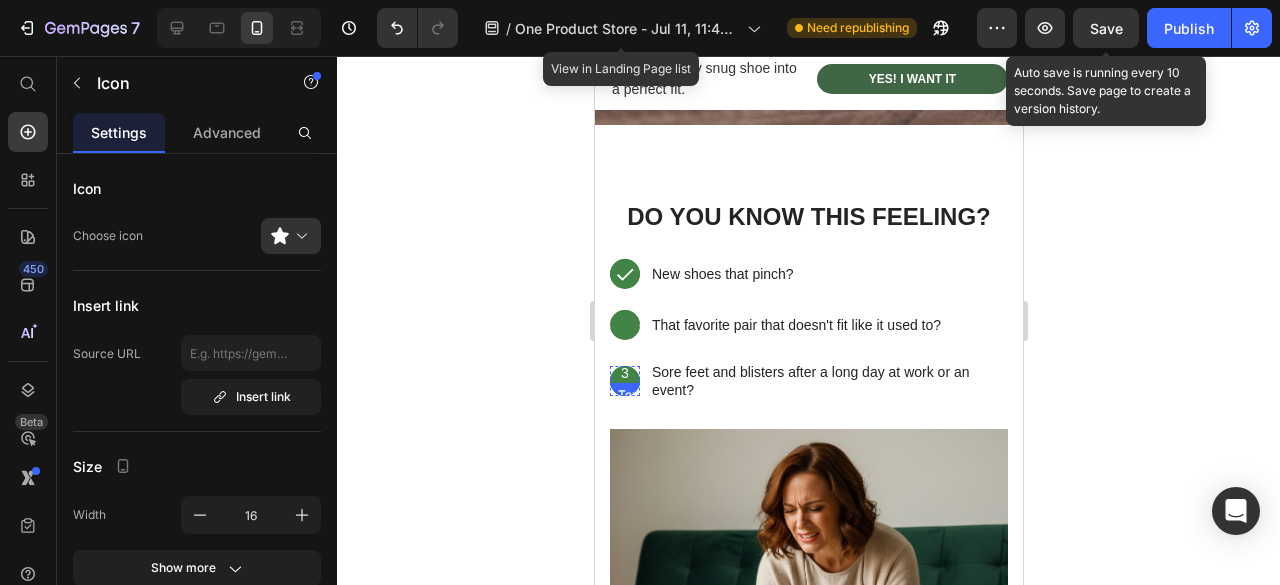 click on "3" at bounding box center [624, 373] 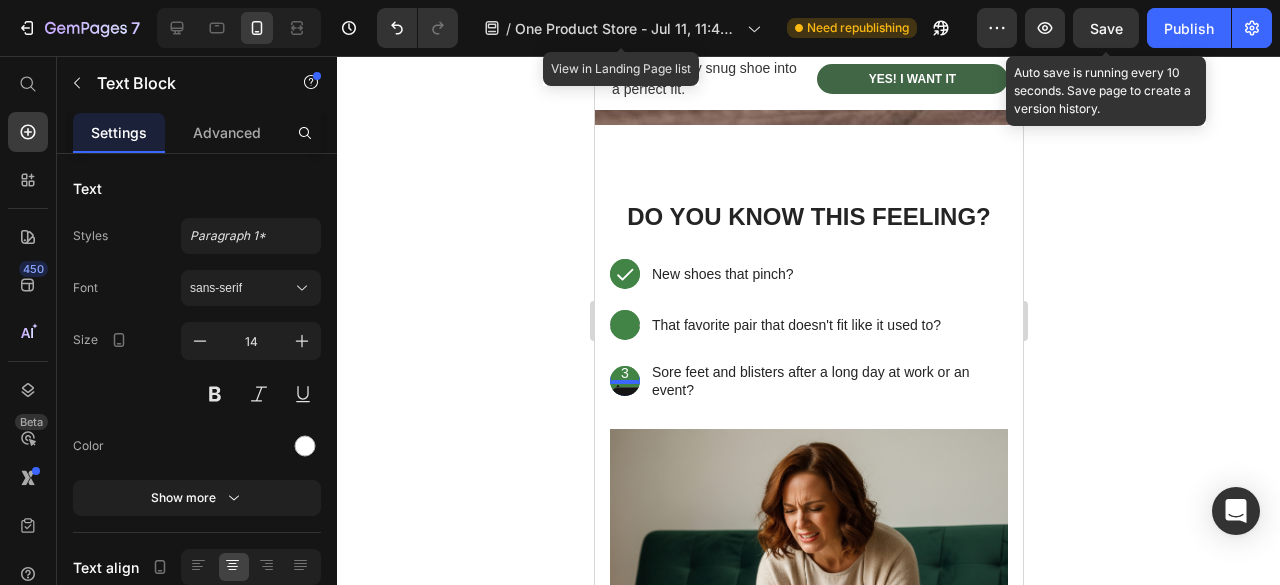 click on "3" at bounding box center (624, 373) 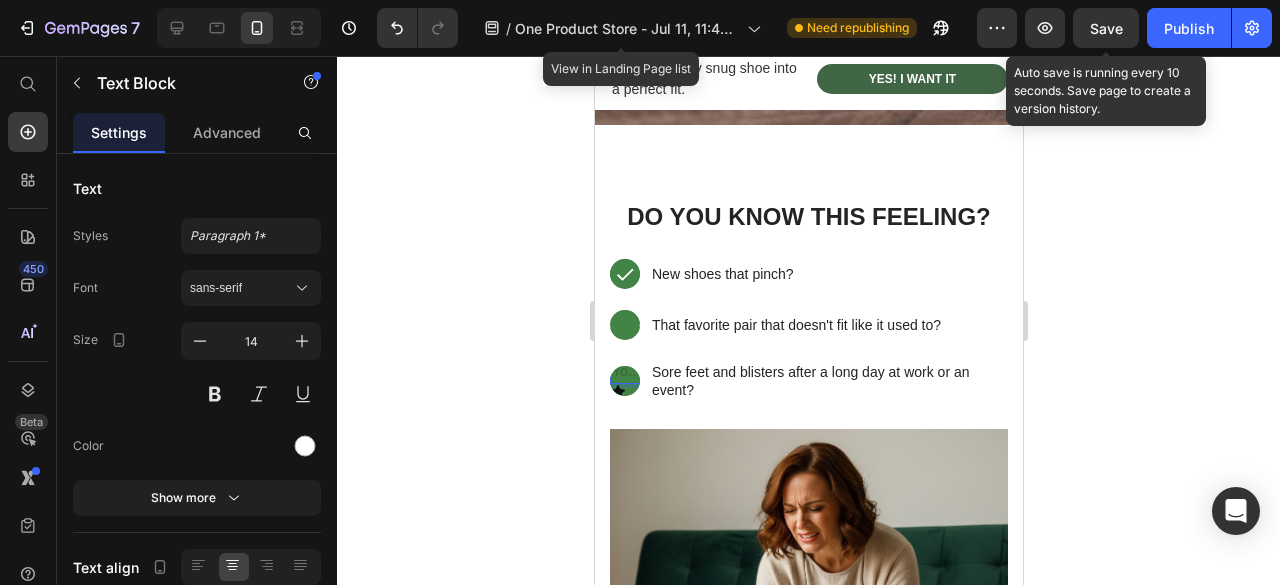 scroll, scrollTop: 867, scrollLeft: 0, axis: vertical 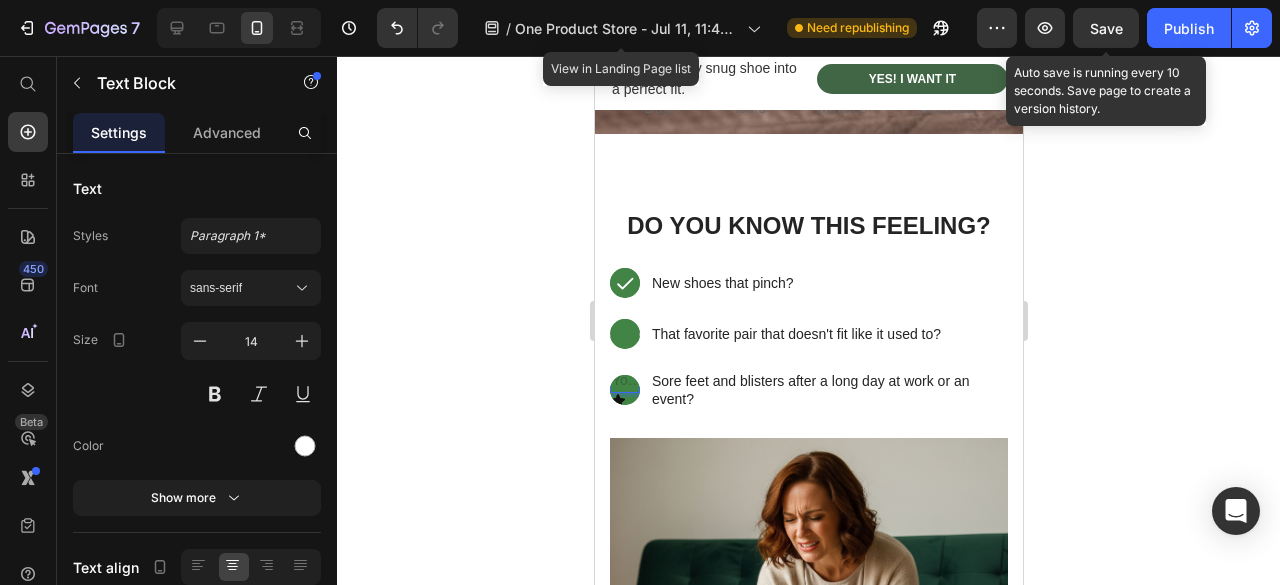 click at bounding box center (624, 382) 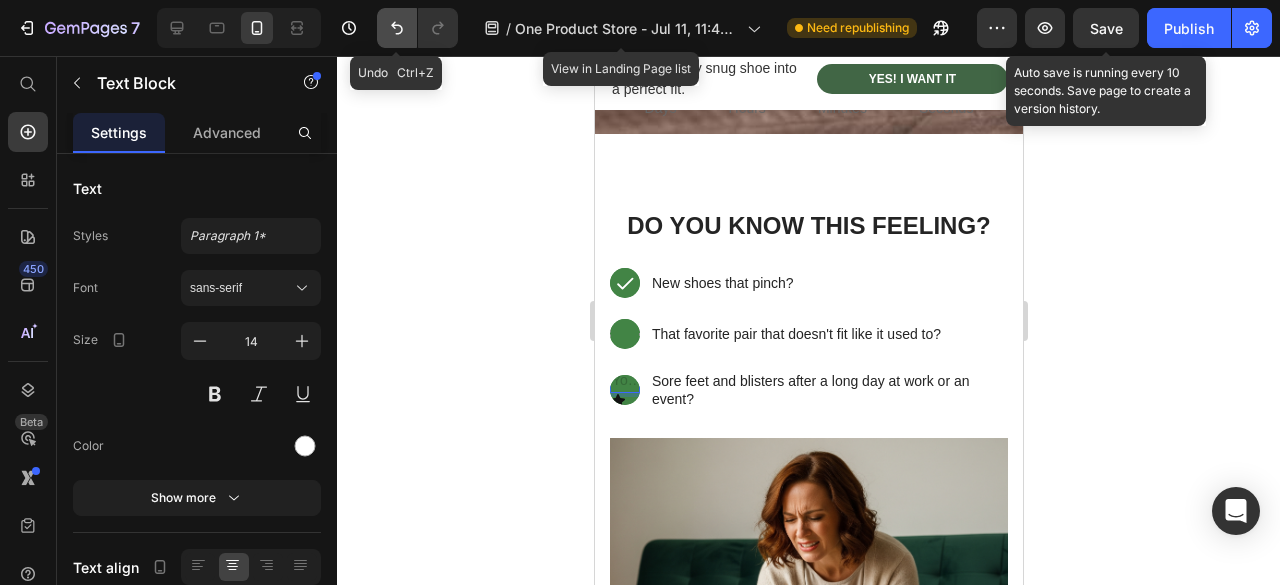 click 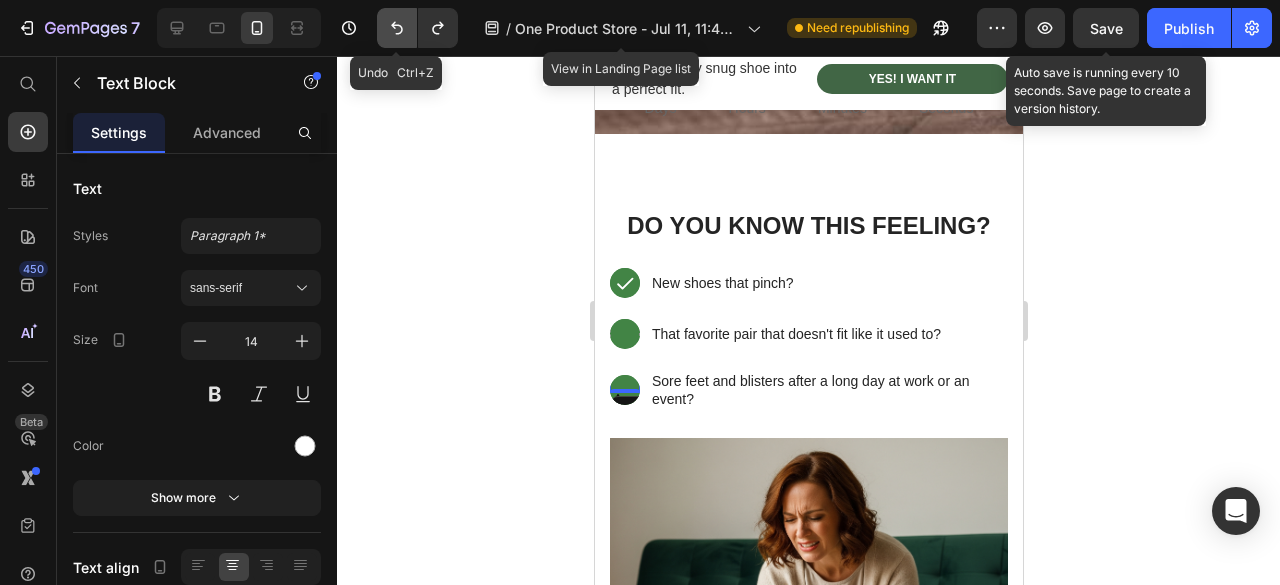 click 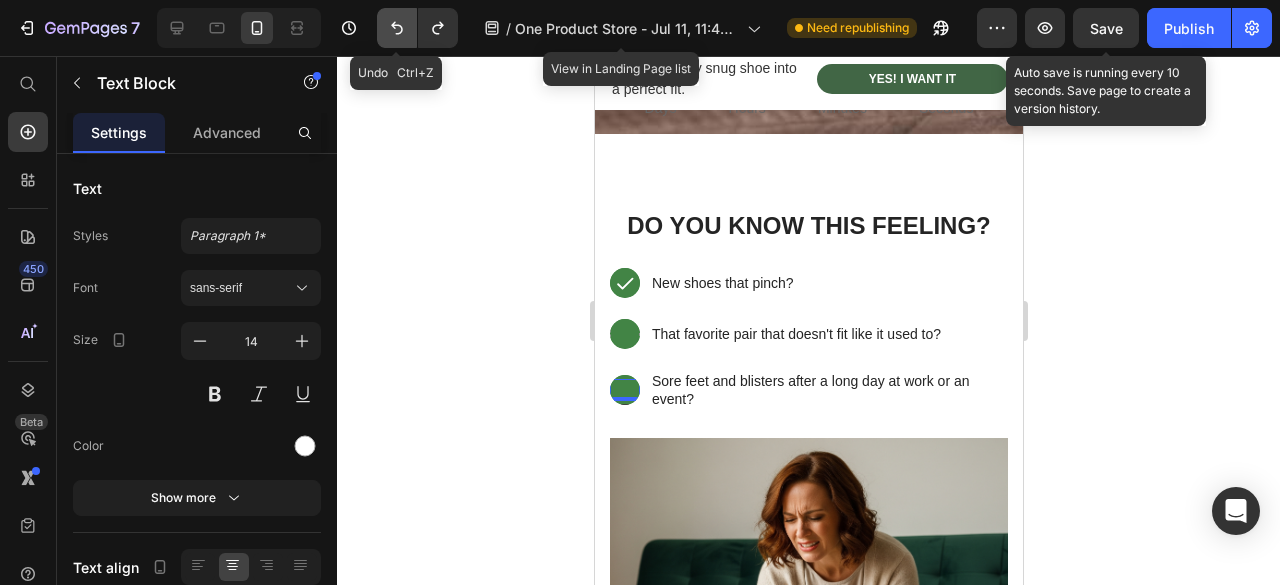click 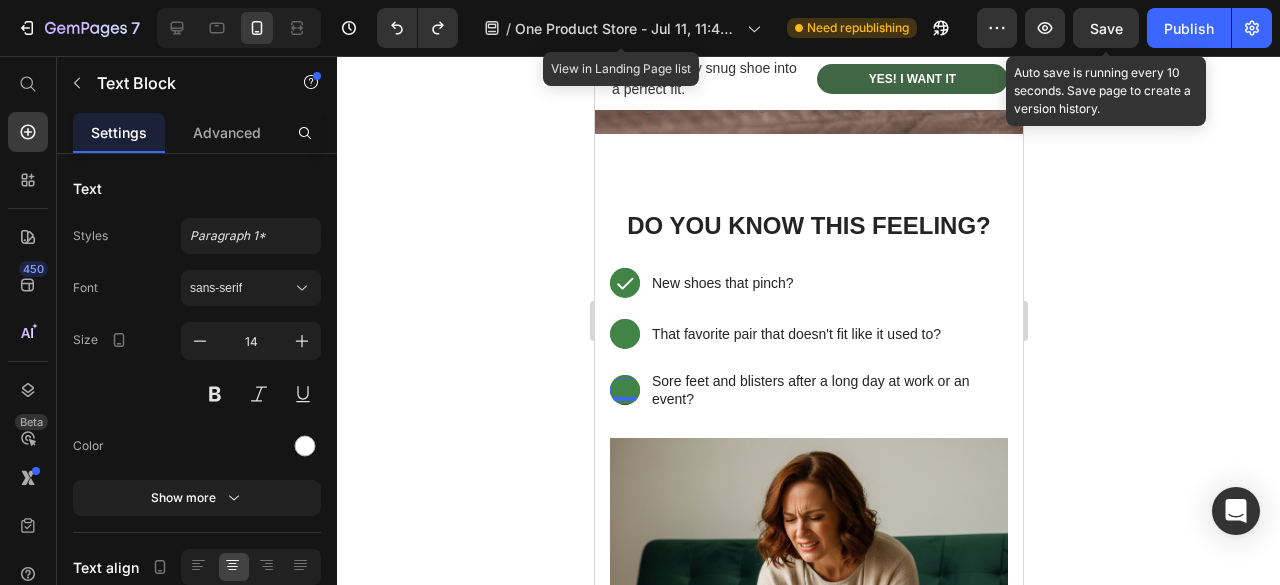 click 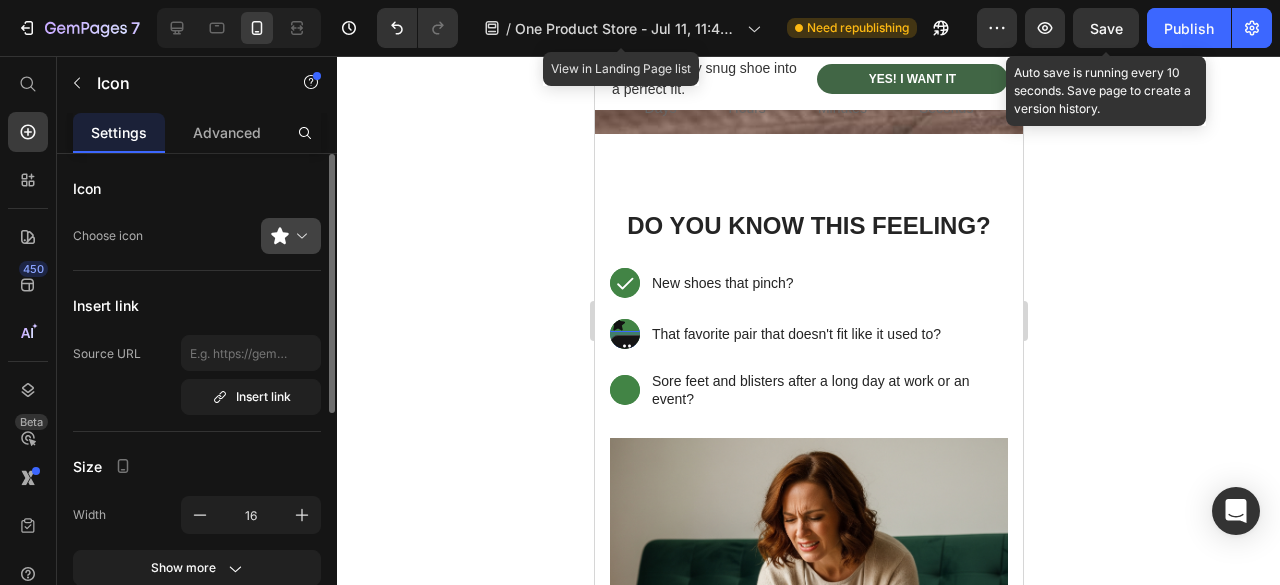 click at bounding box center (299, 236) 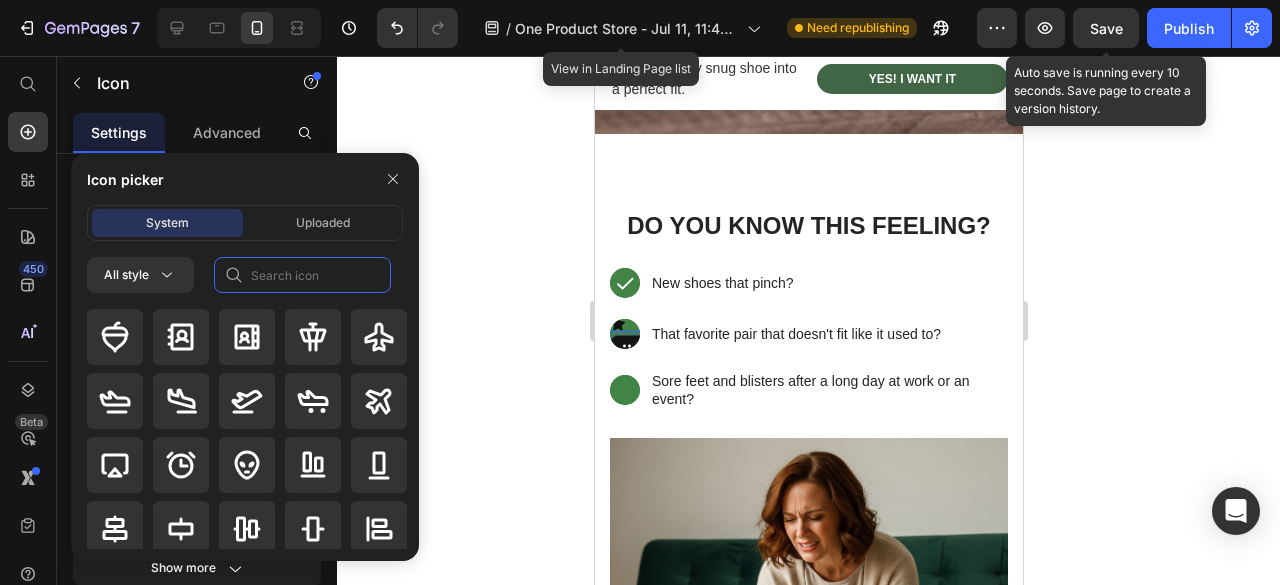click 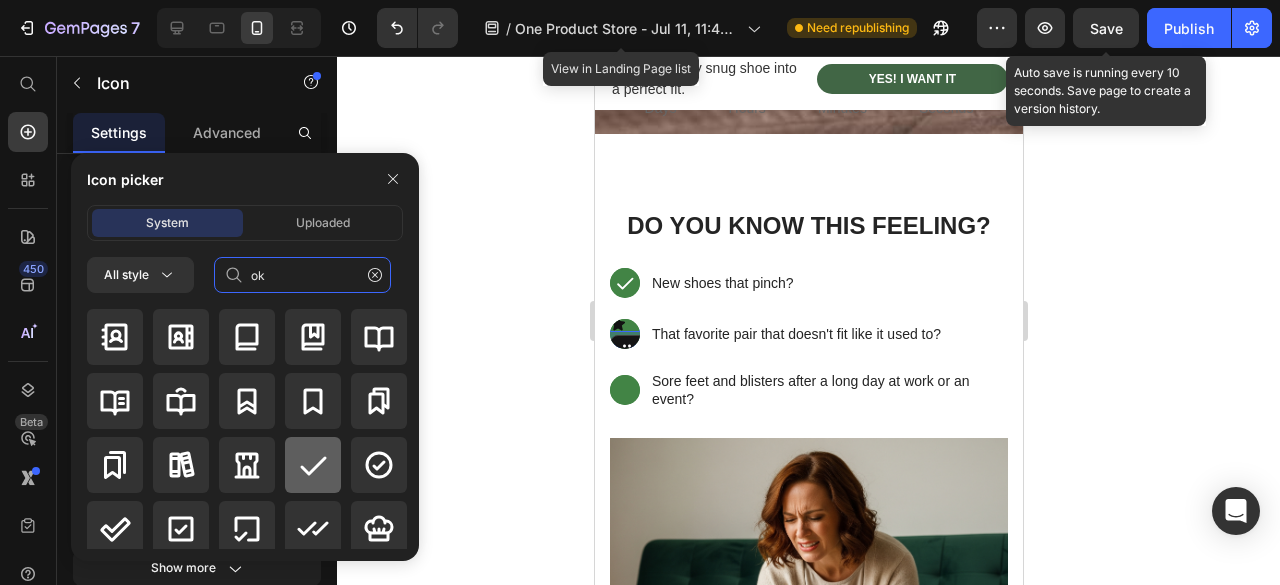 type on "ok" 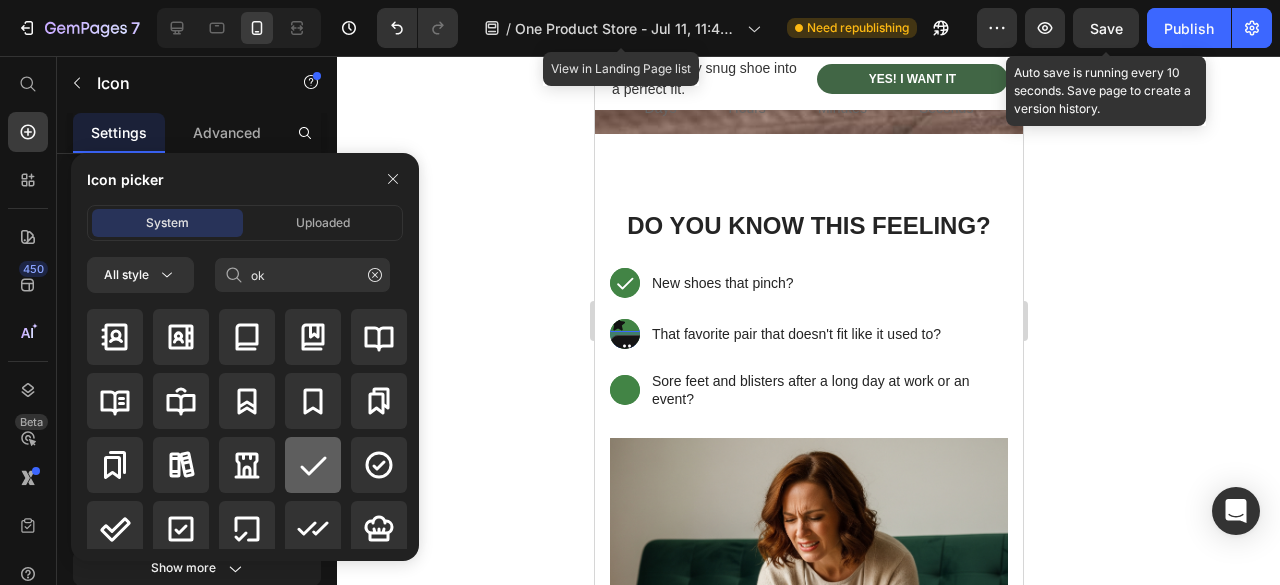 click 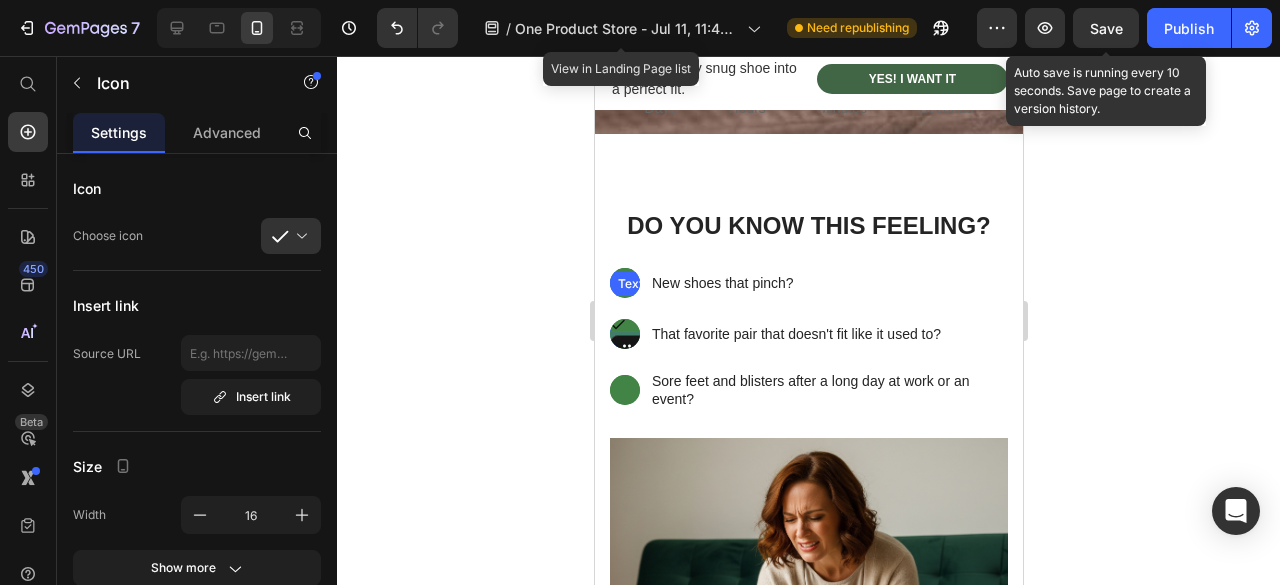 click on "Text Block" at bounding box center (647, 284) 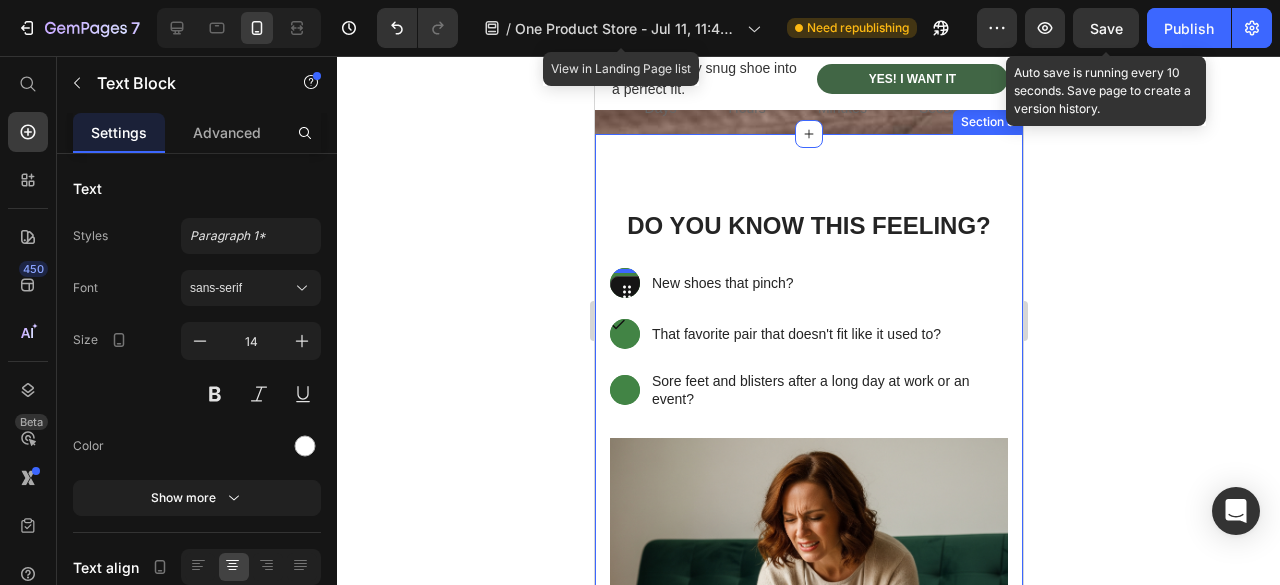 click 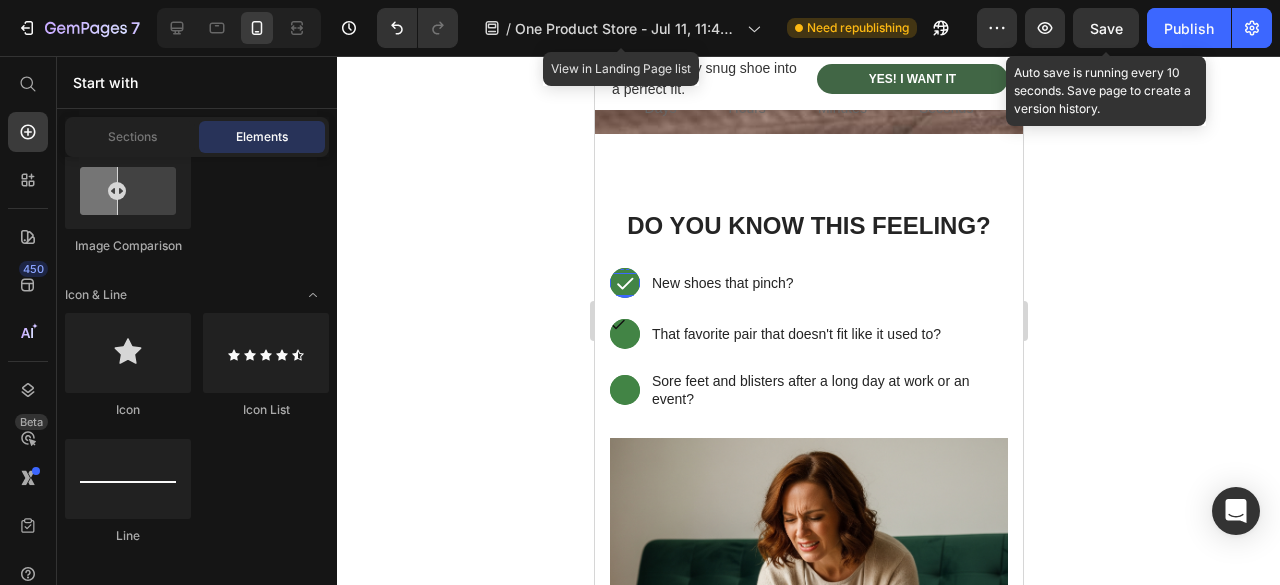 click 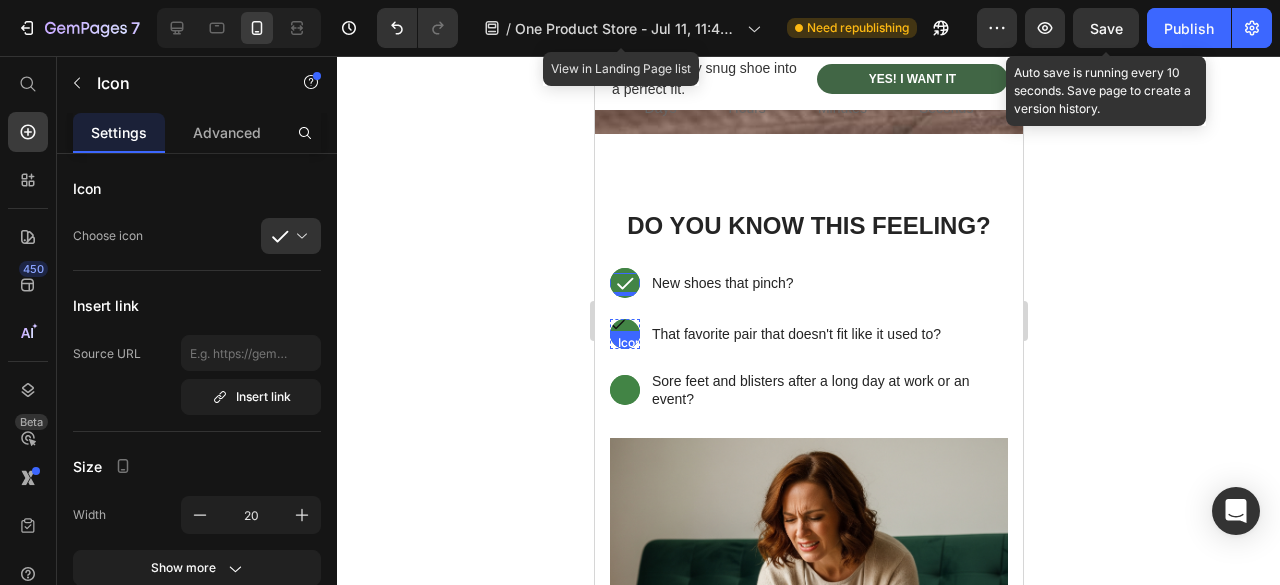 click 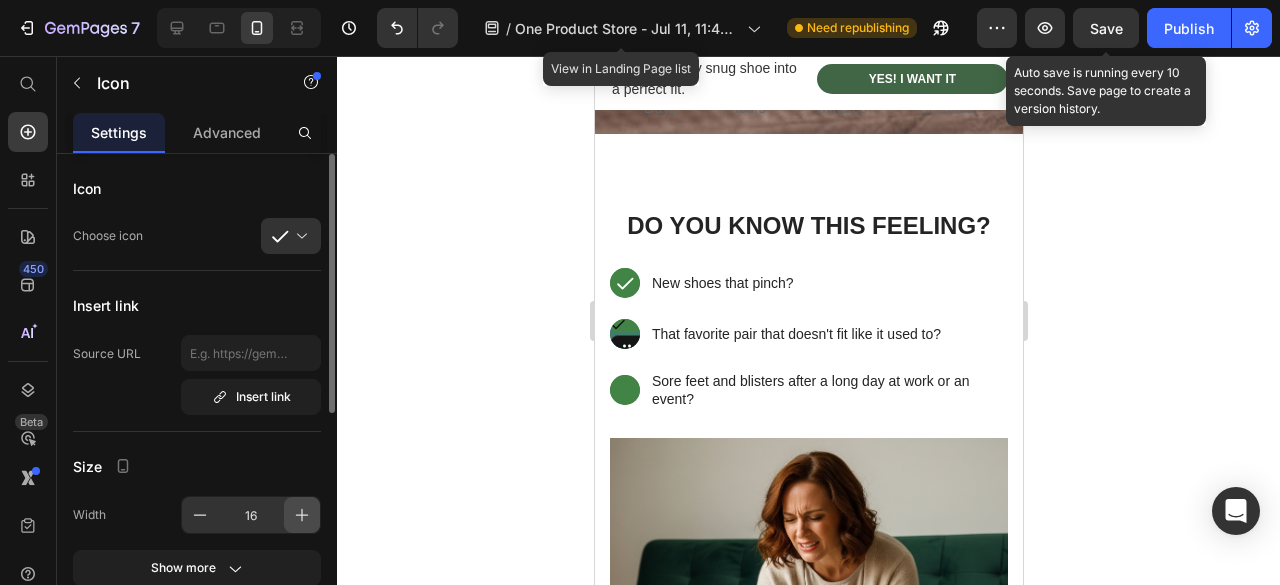 click 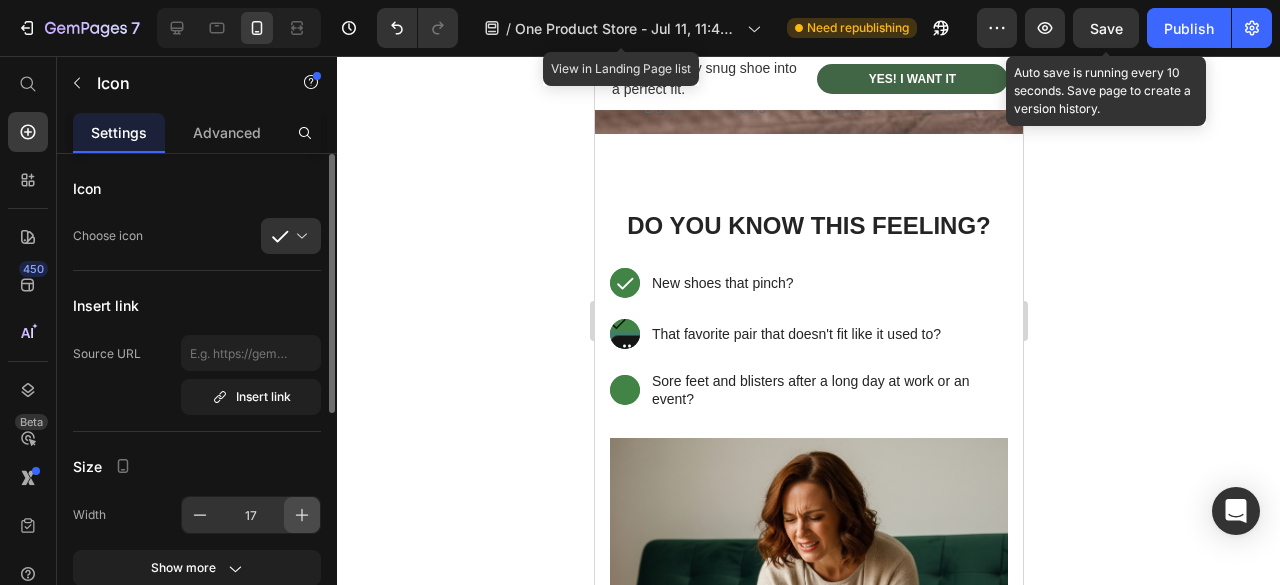 click 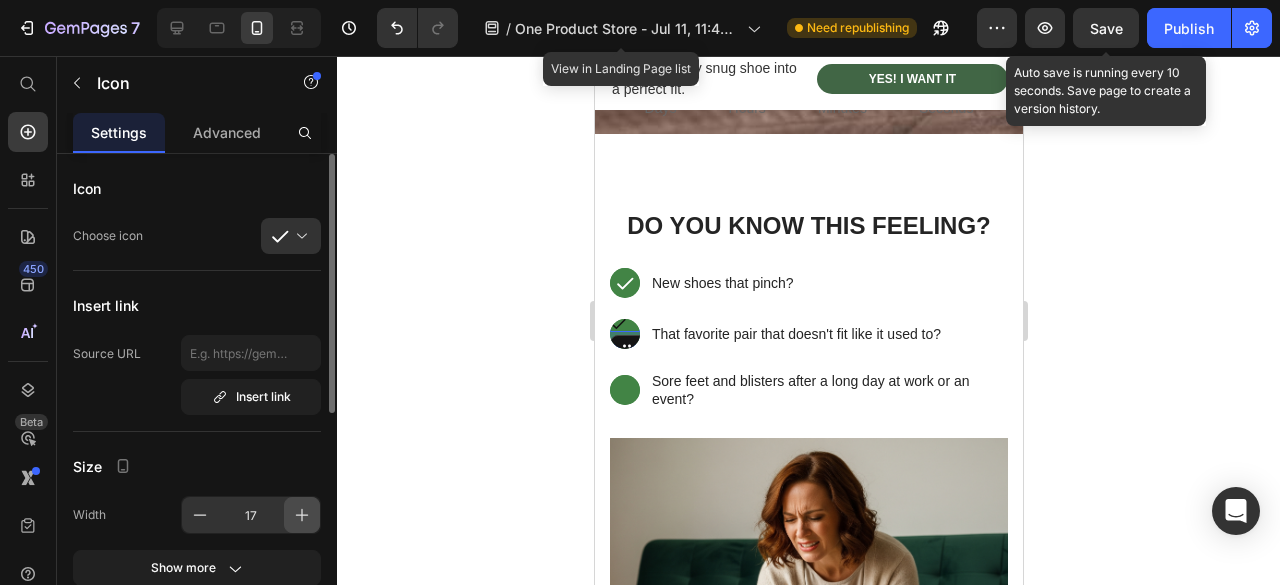 click 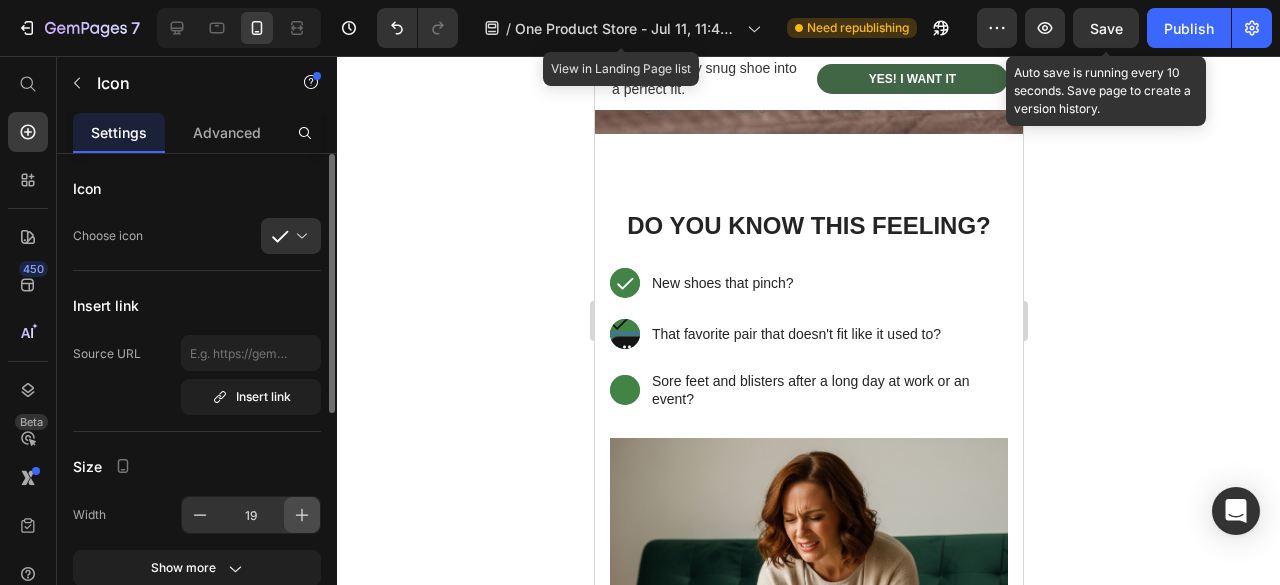 click 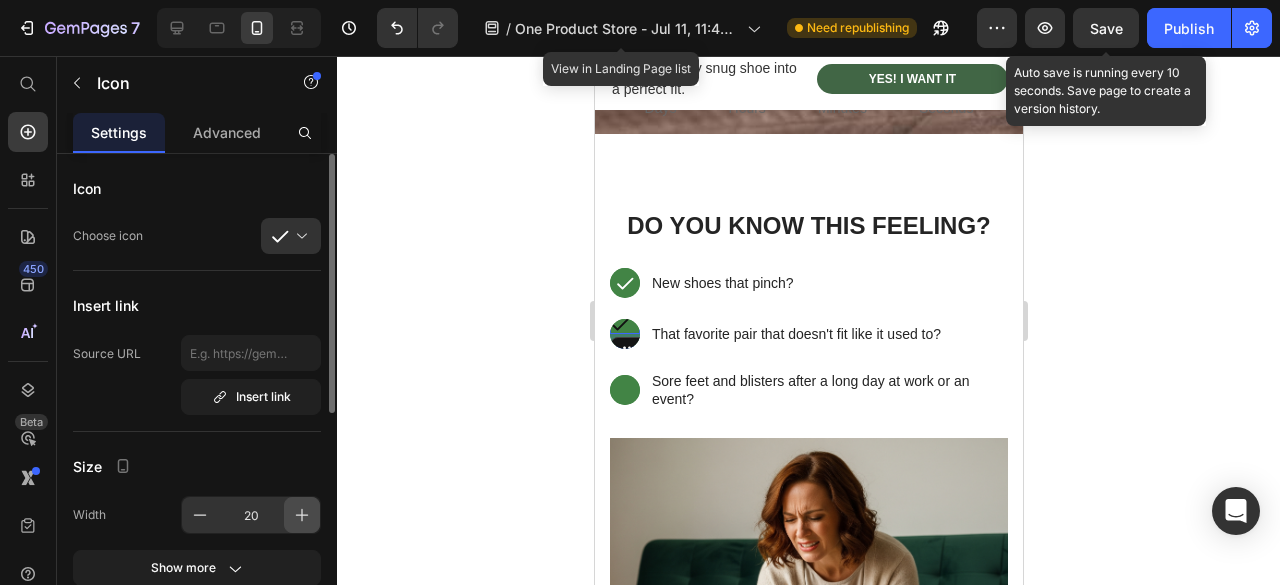 click 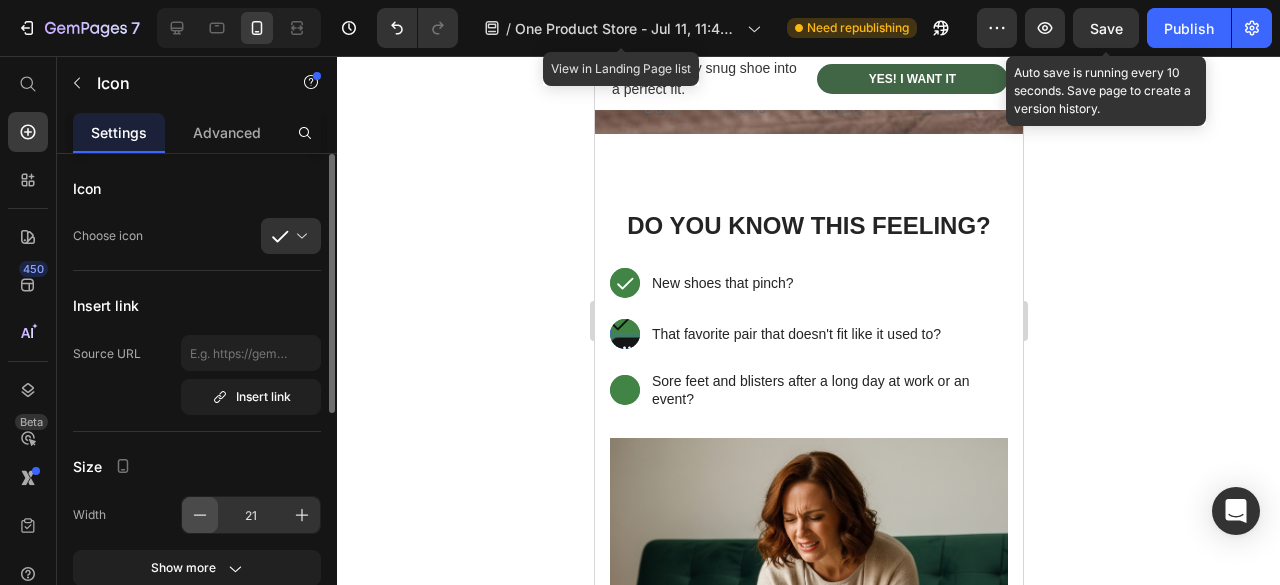 click 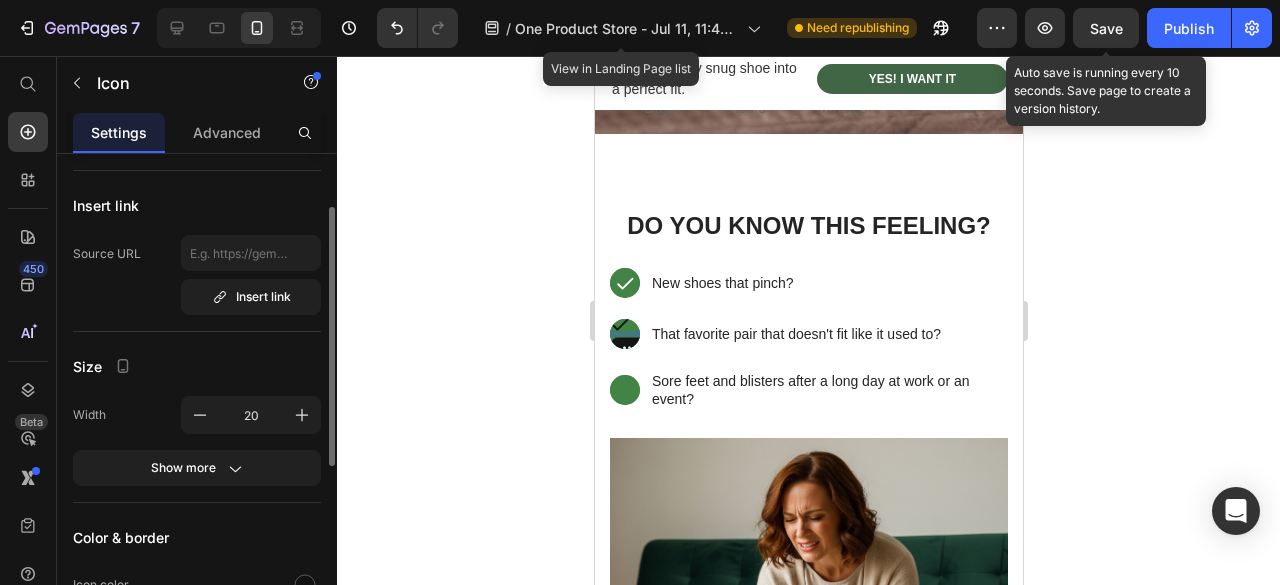 scroll, scrollTop: 200, scrollLeft: 0, axis: vertical 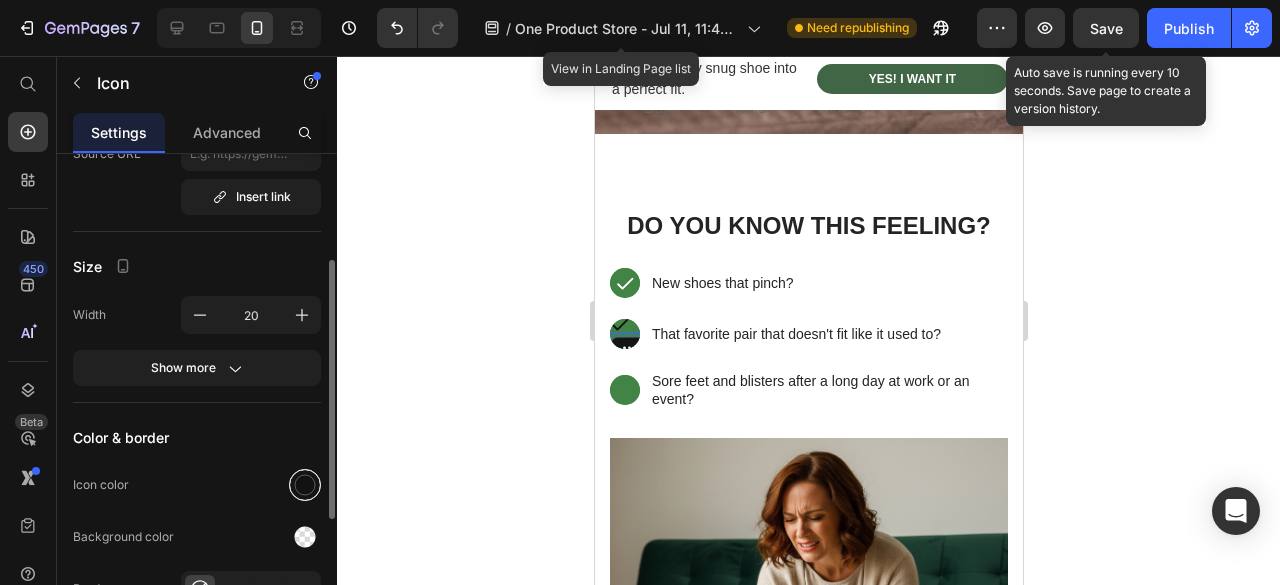 click at bounding box center (305, 485) 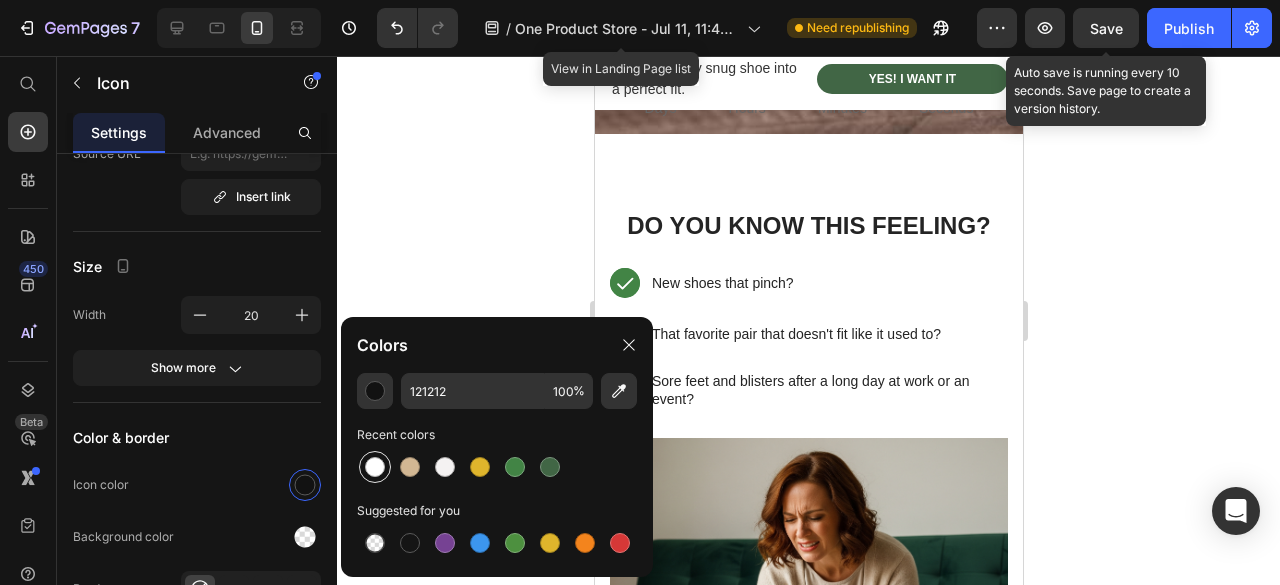 click at bounding box center [375, 467] 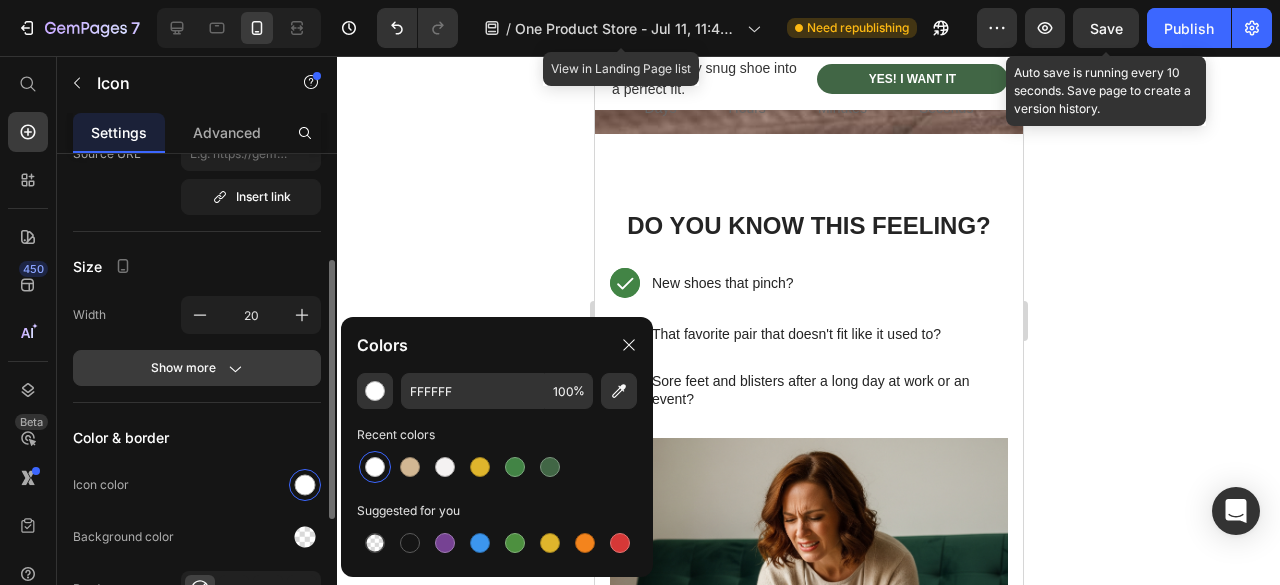click on "Show more" at bounding box center (197, 368) 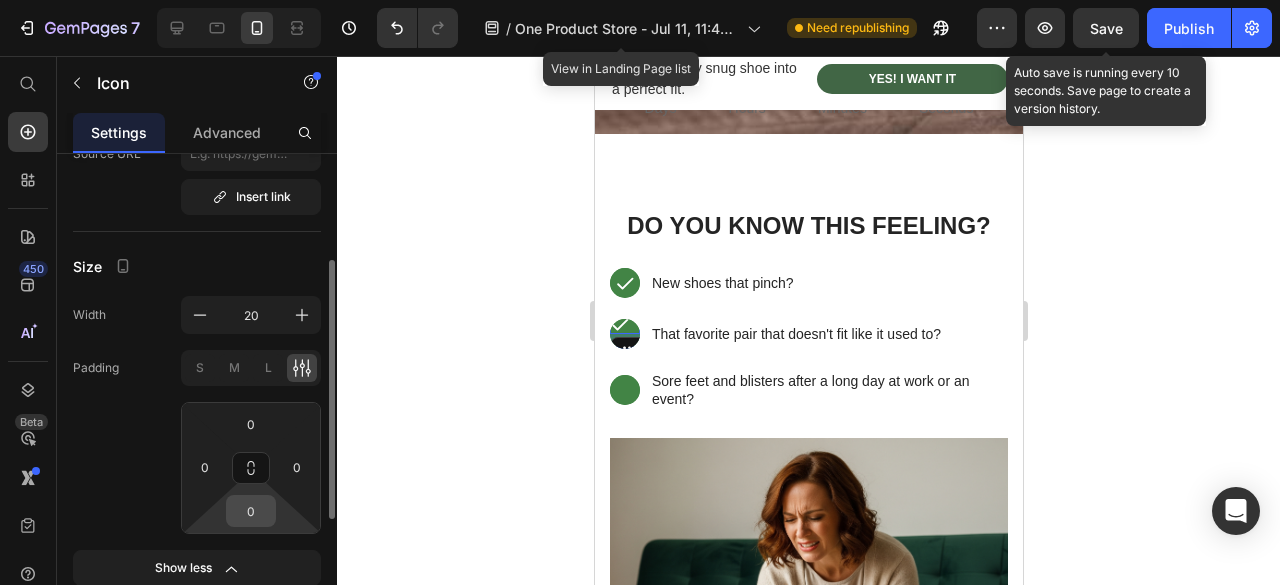 click on "0" at bounding box center [251, 511] 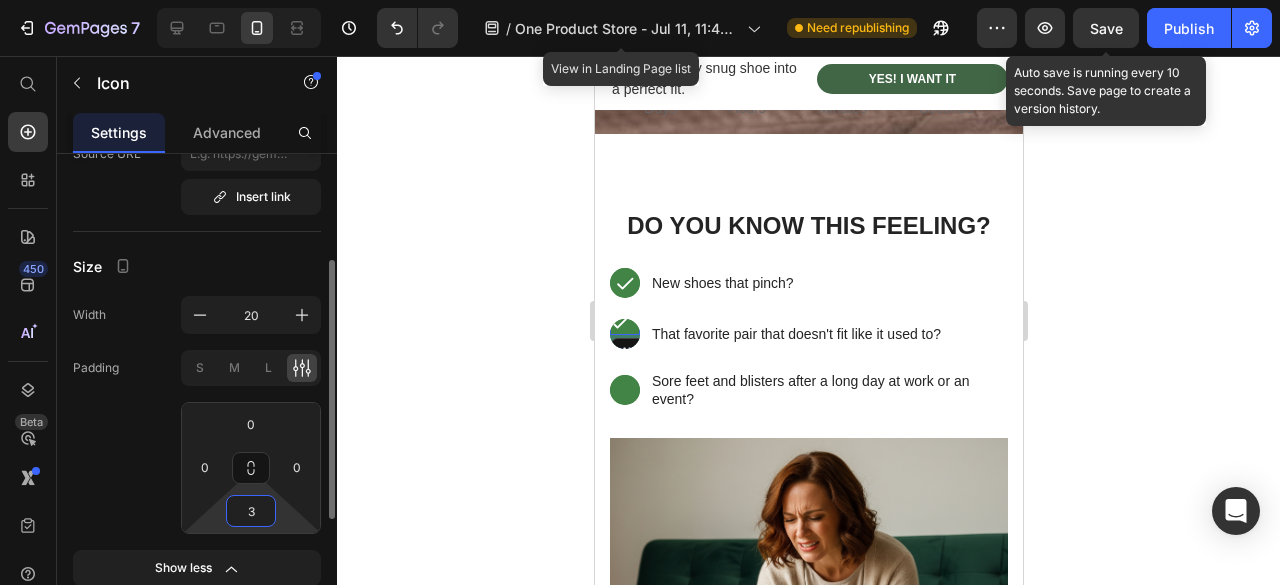 type on "3" 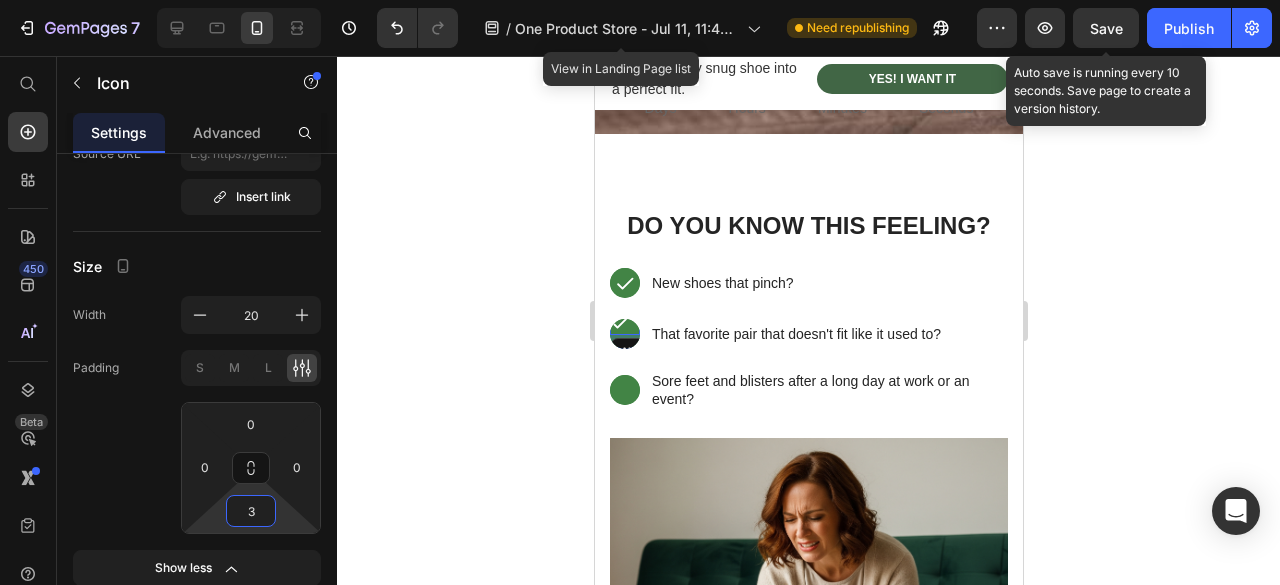 click 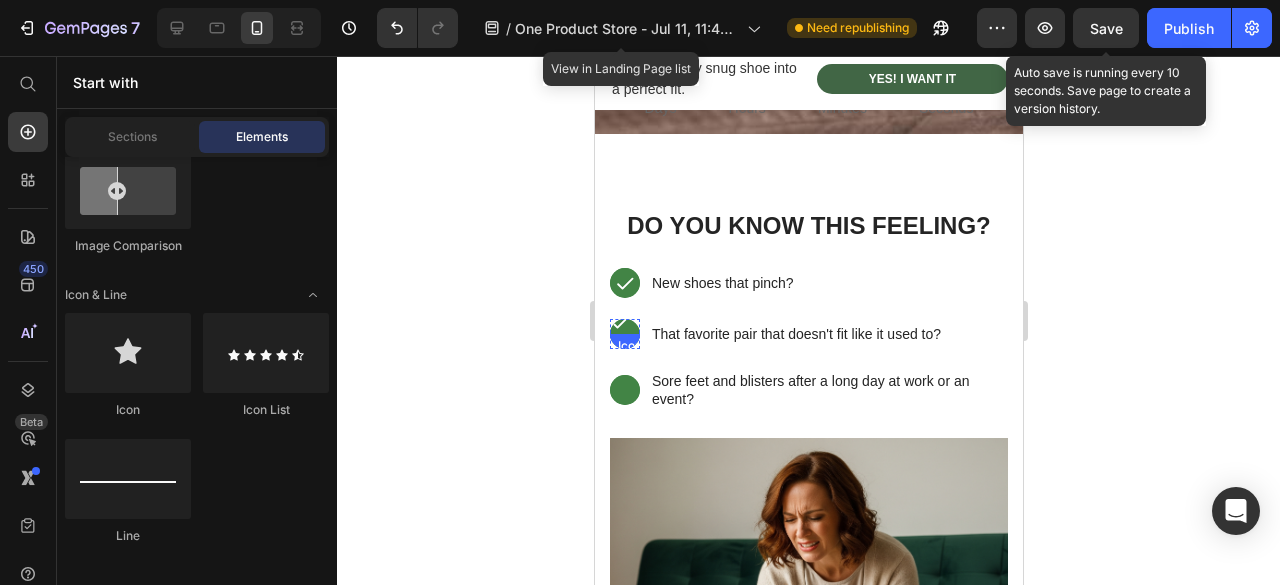click 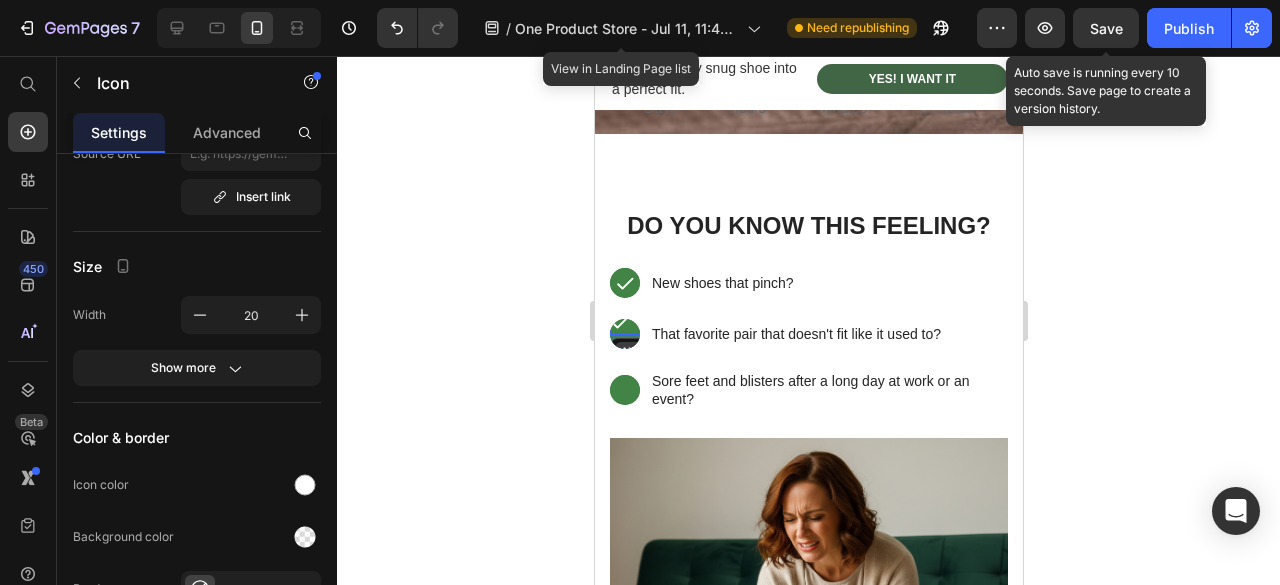 click on "Icon" at bounding box center [650, 354] 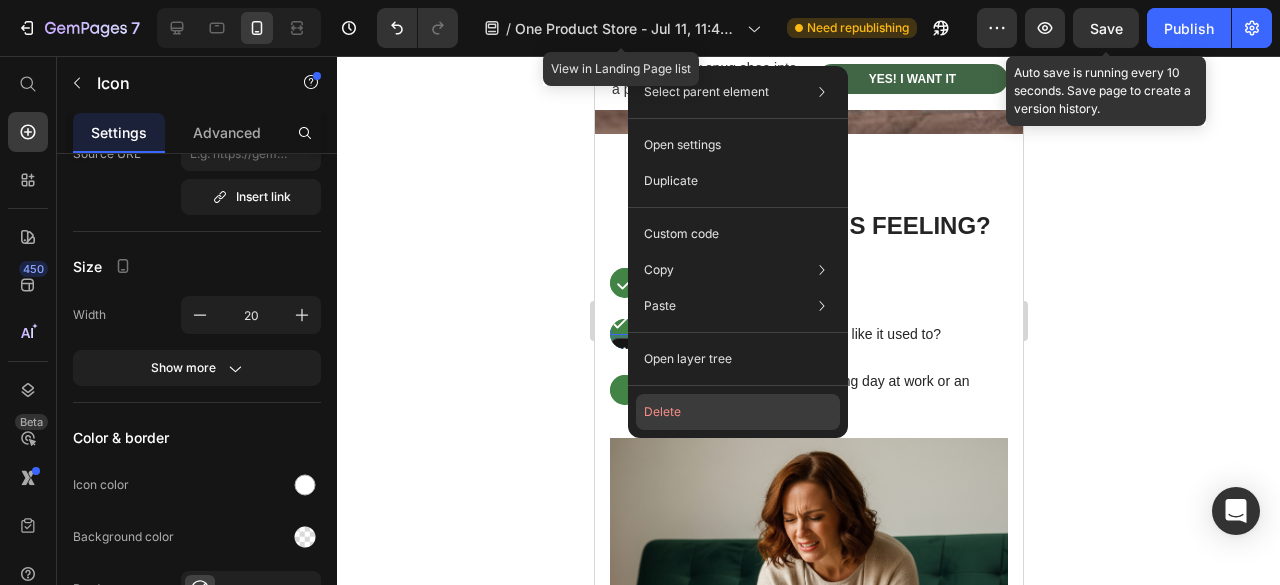 click on "Delete" 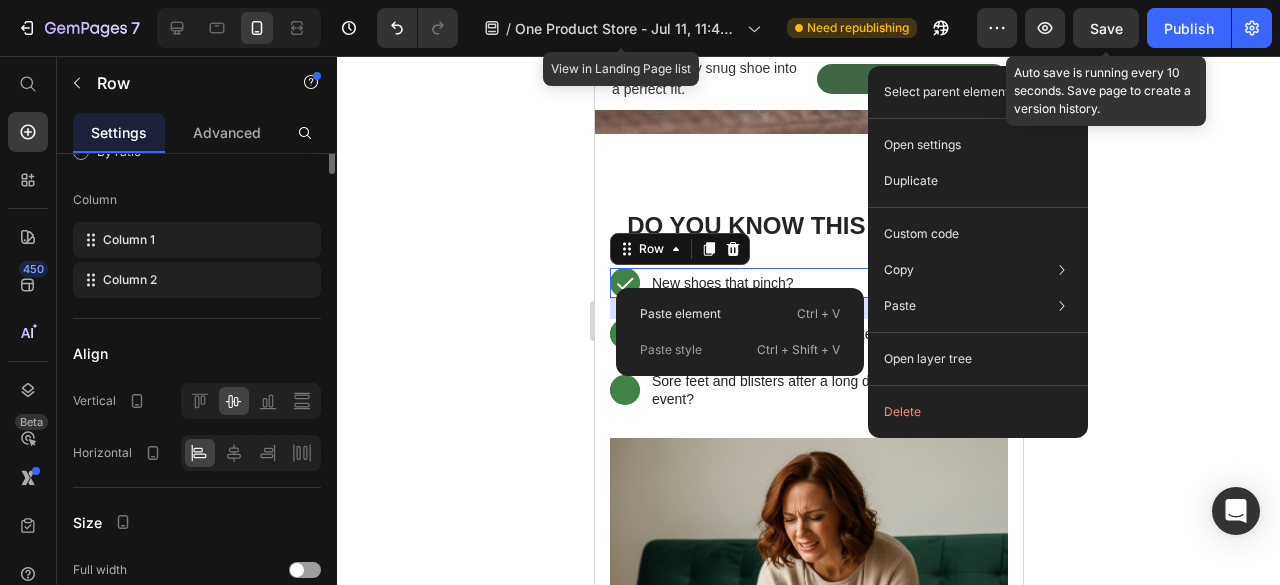 scroll, scrollTop: 0, scrollLeft: 0, axis: both 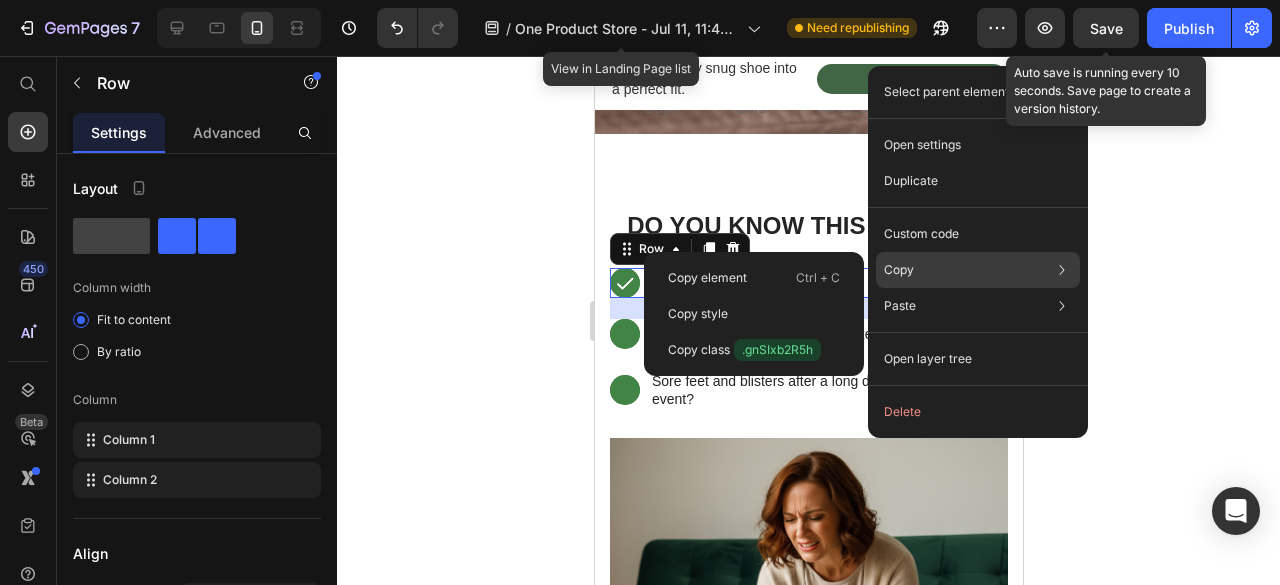 click on "Copy Copy element  Ctrl + C Copy style  Copy class  .gnSIxb2R5h" 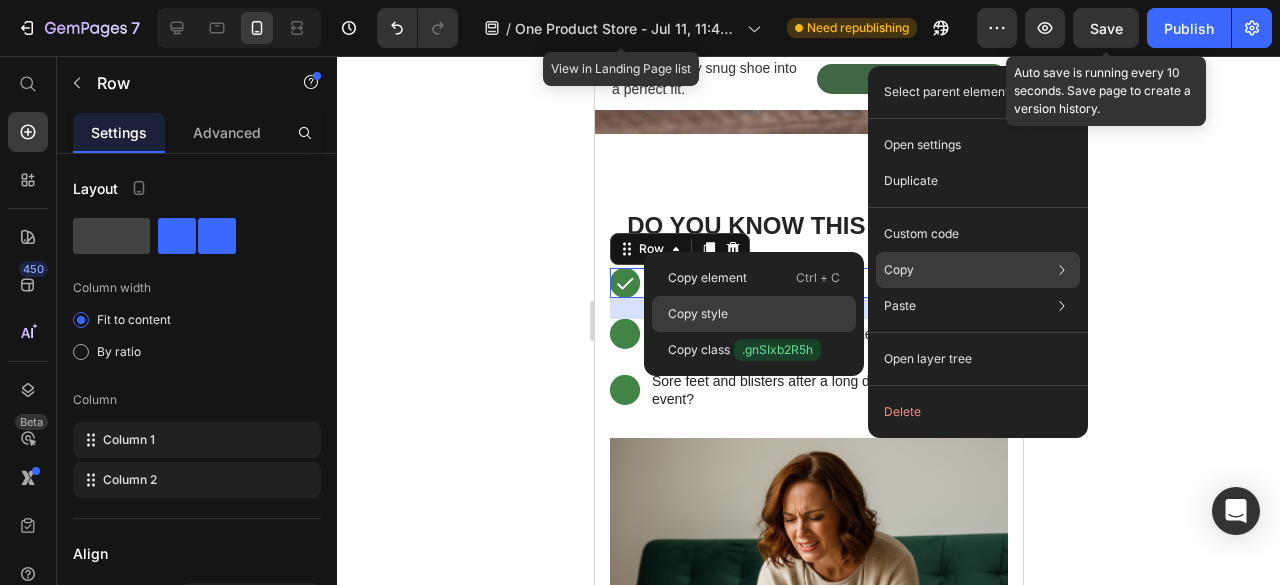 click on "Copy style" 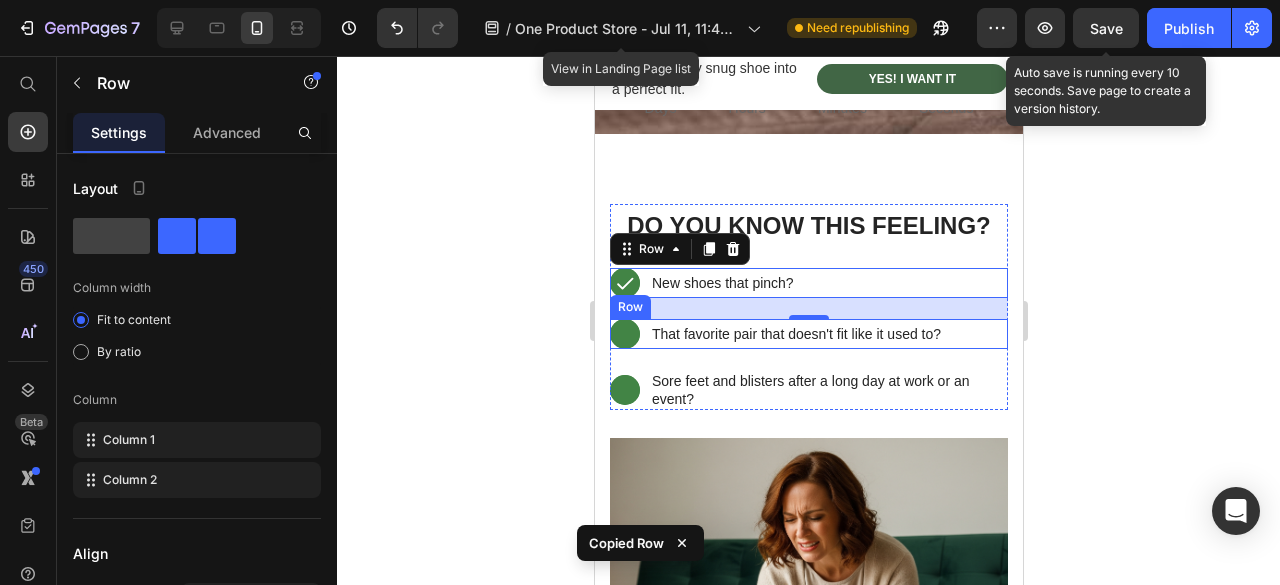 click on "Text Block Hero Banner That favorite pair that doesn't fit like it used to? Text Block Row" at bounding box center [808, 334] 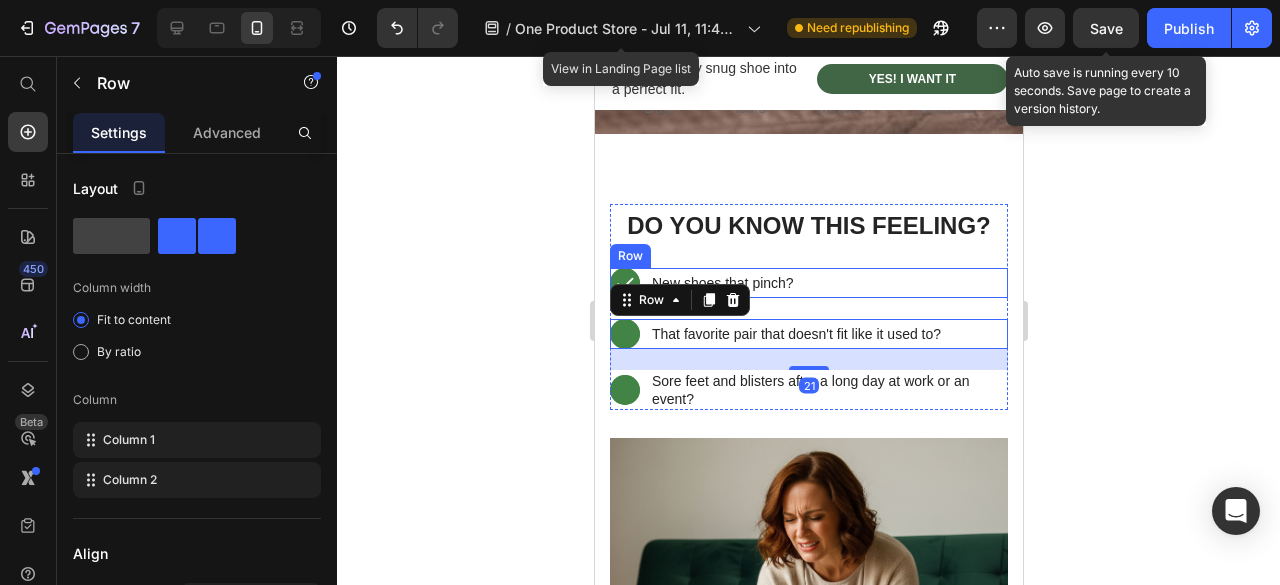 click on "Text Block
Icon Row Hero Banner New shoes that pinch? Text Block Row" at bounding box center [808, 283] 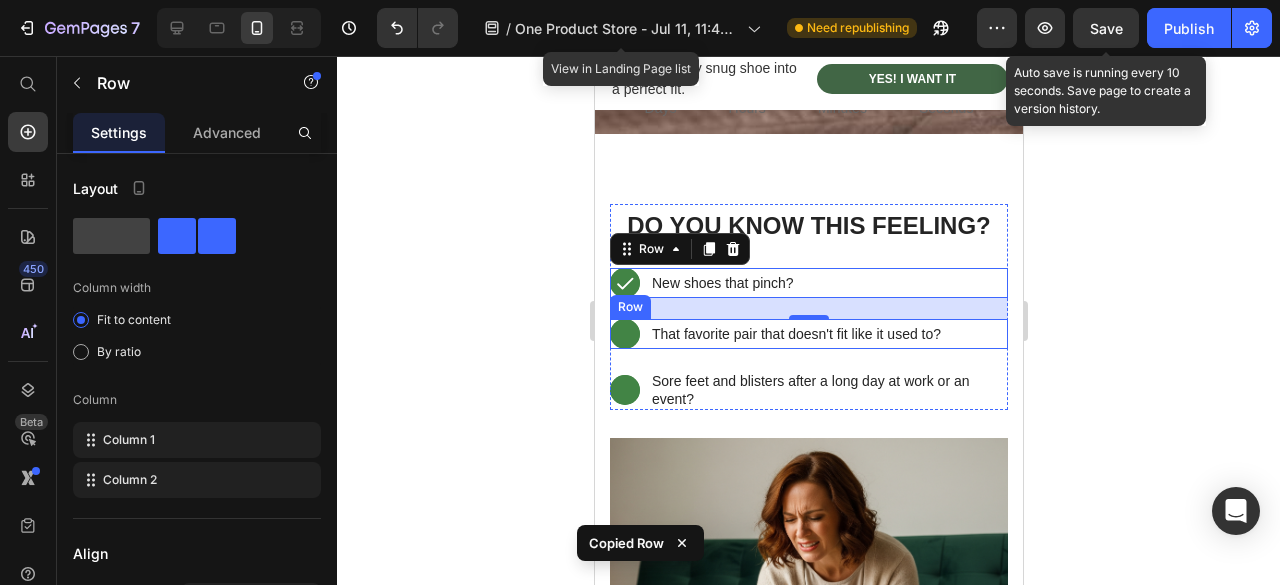 click on "Text Block Hero Banner That favorite pair that doesn't fit like it used to? Text Block Row" at bounding box center (808, 334) 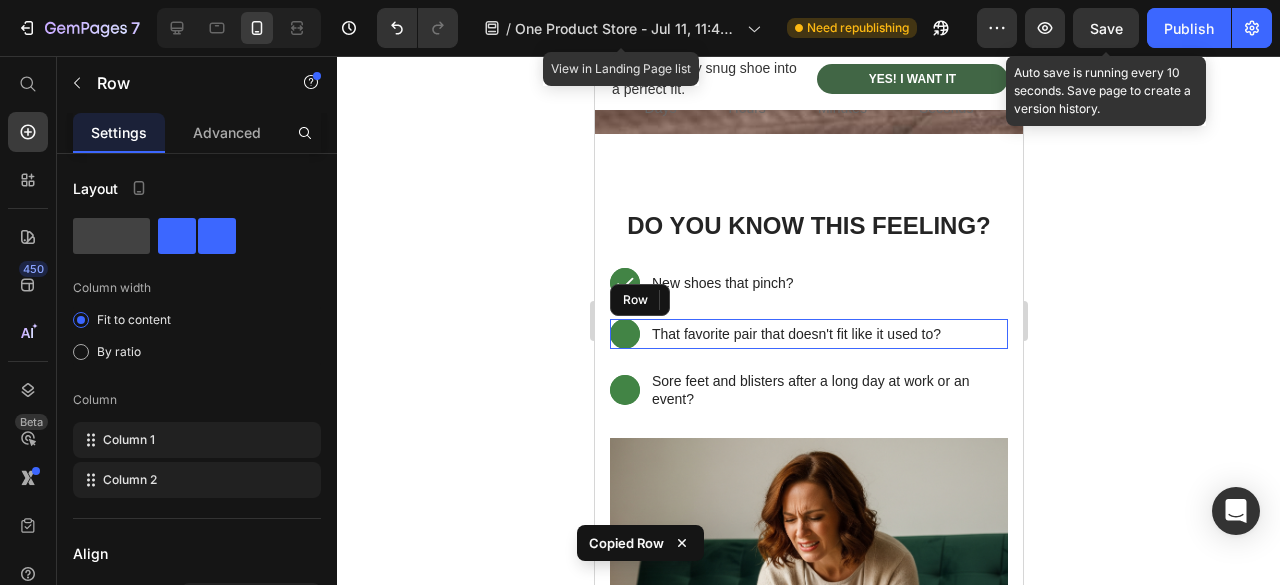 click on "Text Block Hero Banner That favorite pair that doesn't fit like it used to? Text Block Row" at bounding box center (808, 334) 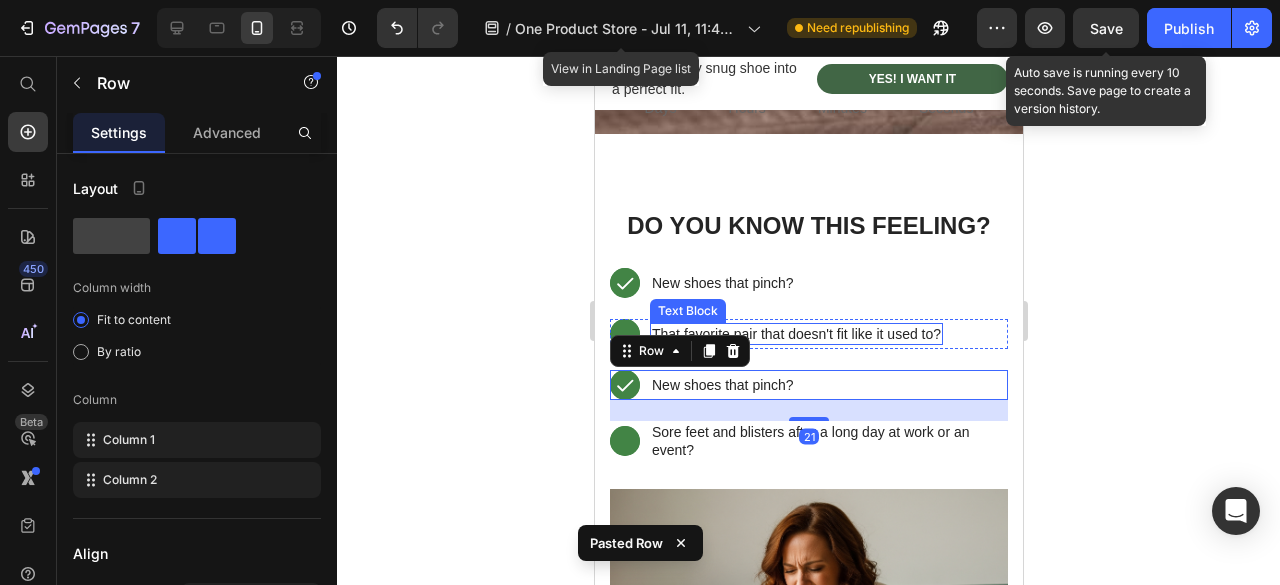 click on "That favorite pair that doesn't fit like it used to?" at bounding box center [795, 334] 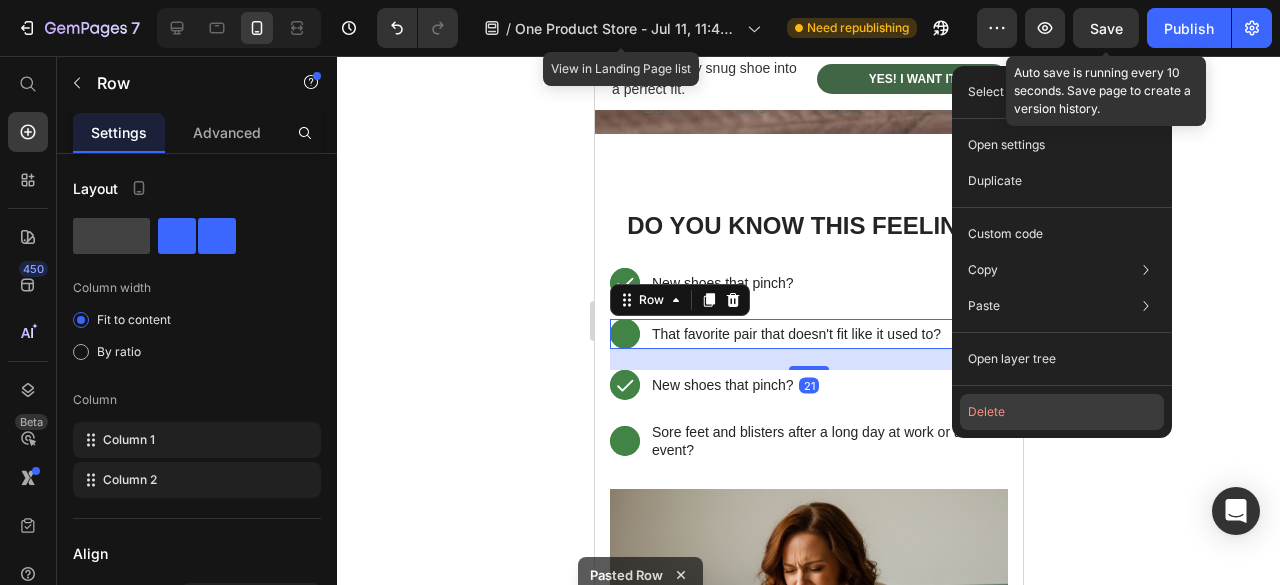 click on "Delete" 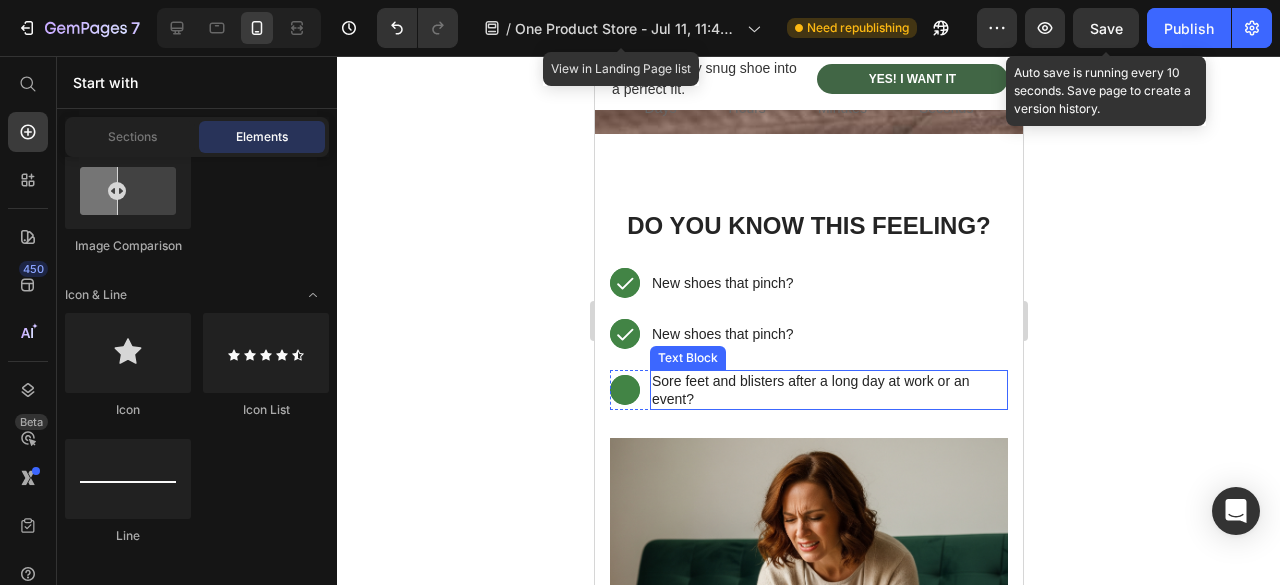 click on "Sore feet and blisters after a long day at work or an event?" at bounding box center (828, 390) 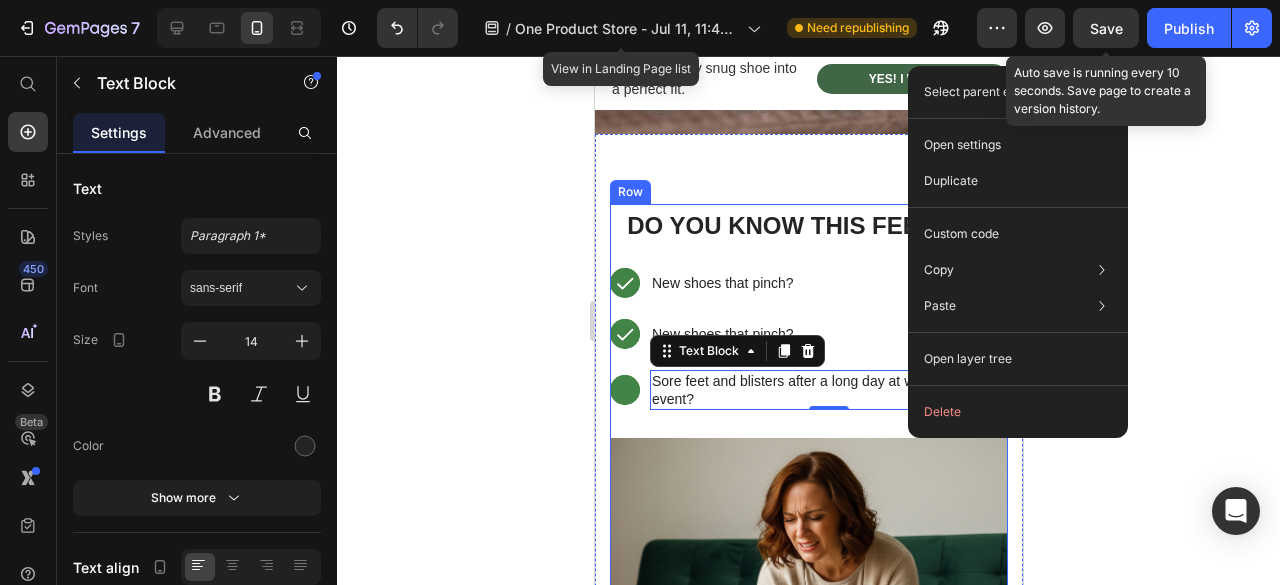 click on "⁠⁠⁠⁠⁠⁠⁠ Do You Know This Feeling? Heading Text Block
Icon Row Hero Banner New shoes that pinch? Text Block Row Text Block
Icon Row Hero Banner New shoes that pinch? Text Block Row Text Block Hero Banner Sore feet and blisters after a long day at work or an event? Text Block   0 Row Row" at bounding box center [808, 321] 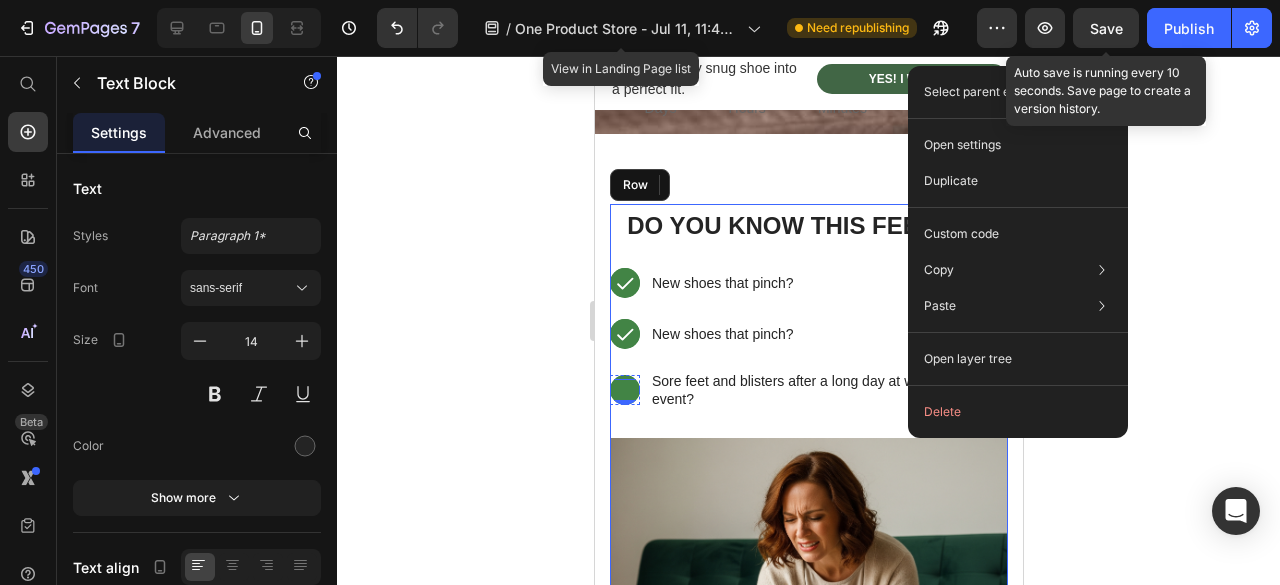 click on "Text Block Hero Banner" at bounding box center (624, 390) 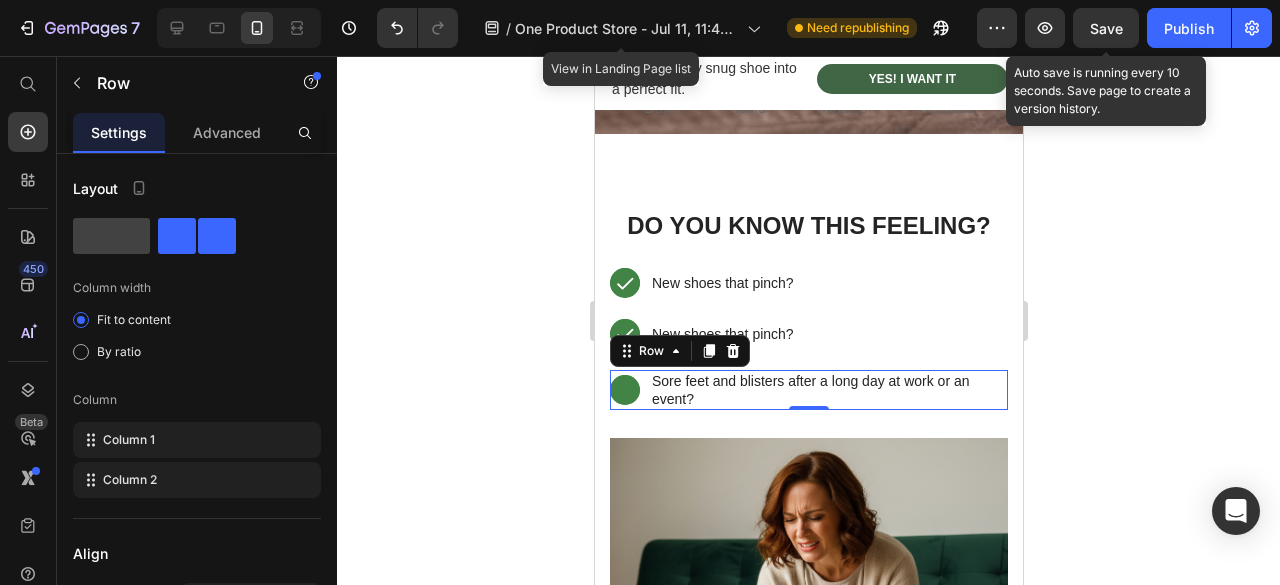 drag, startPoint x: 1110, startPoint y: 444, endPoint x: 409, endPoint y: 366, distance: 705.3262 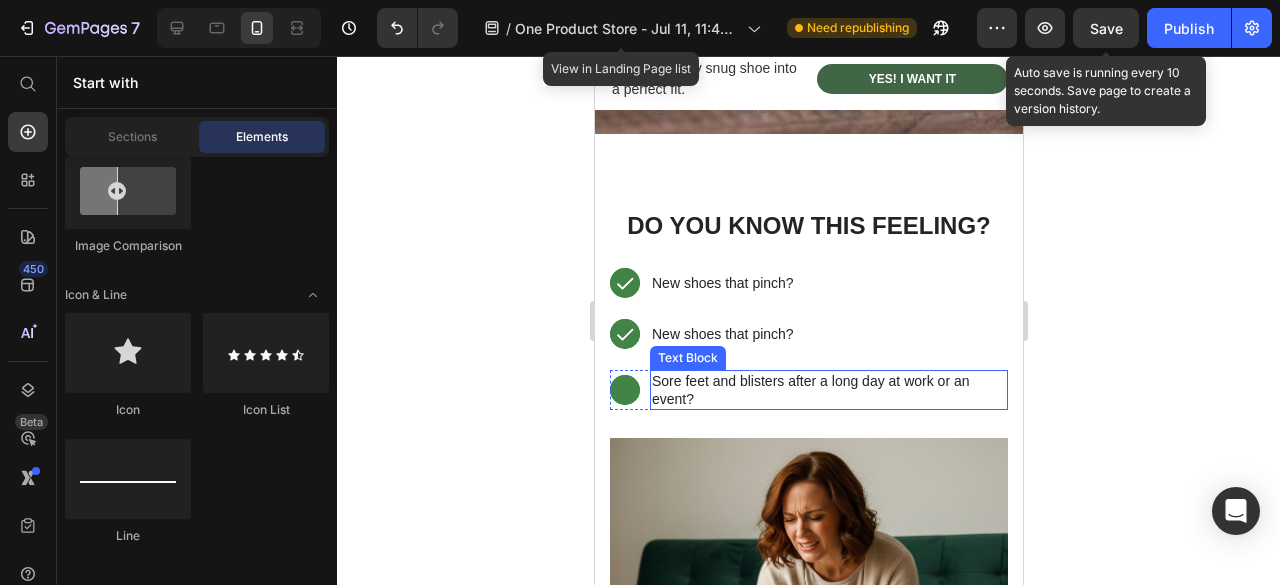 click on "Sore feet and blisters after a long day at work or an event?" at bounding box center [828, 390] 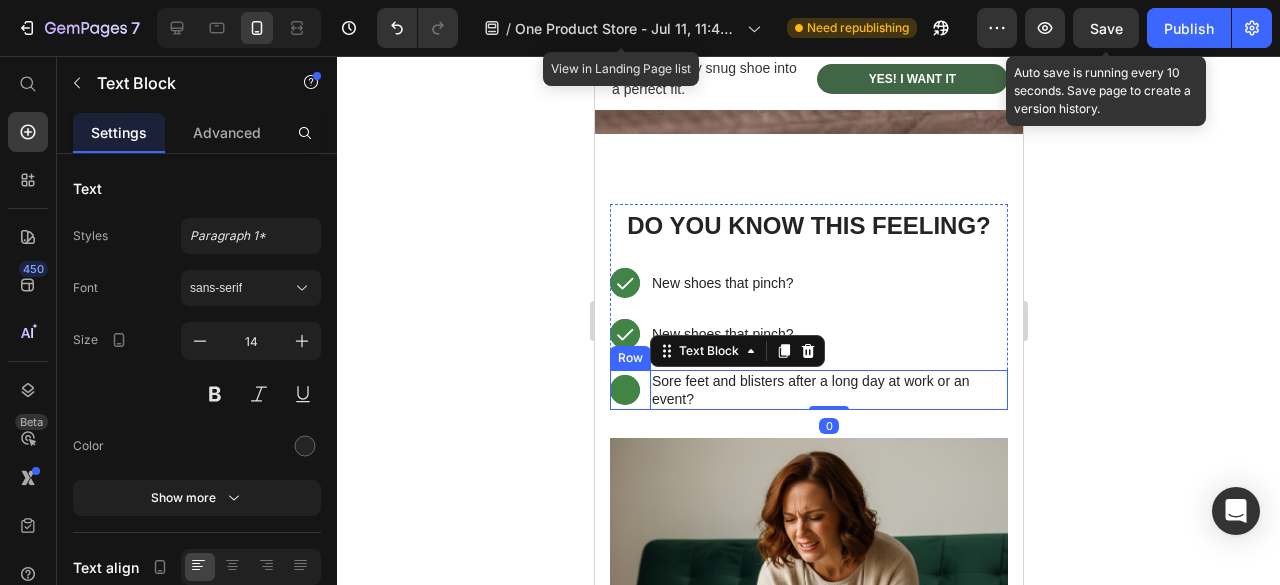 click on "Text Block Hero Banner Sore feet and blisters after a long day at work or an event? Text Block   0 Row" at bounding box center (808, 390) 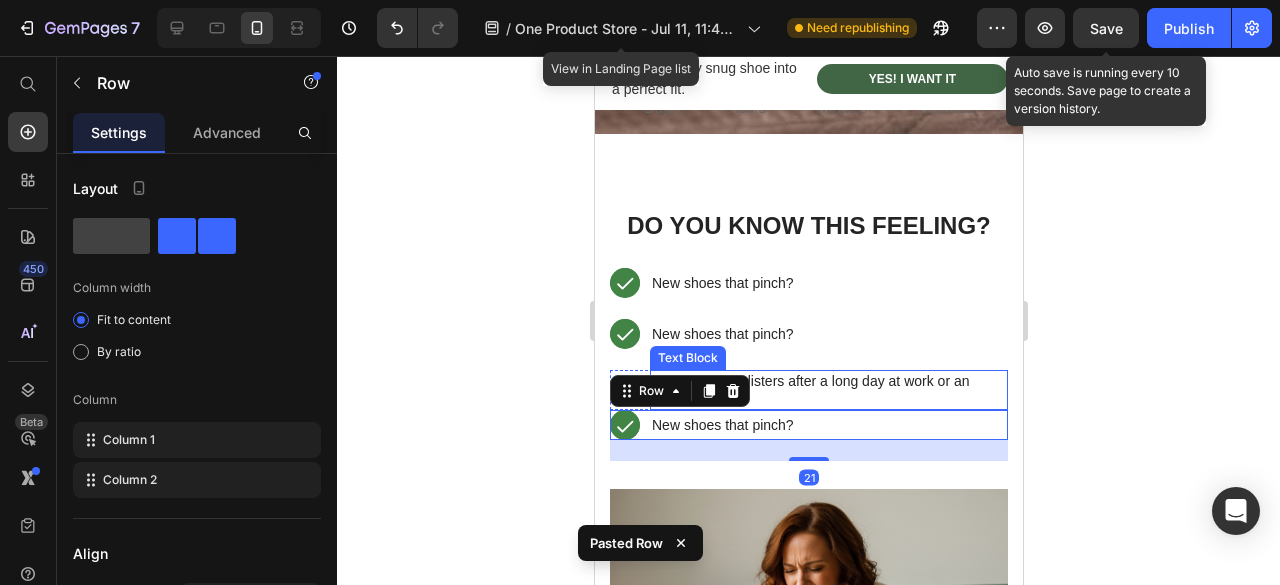 click on "Sore feet and blisters after a long day at work or an event?" at bounding box center [828, 390] 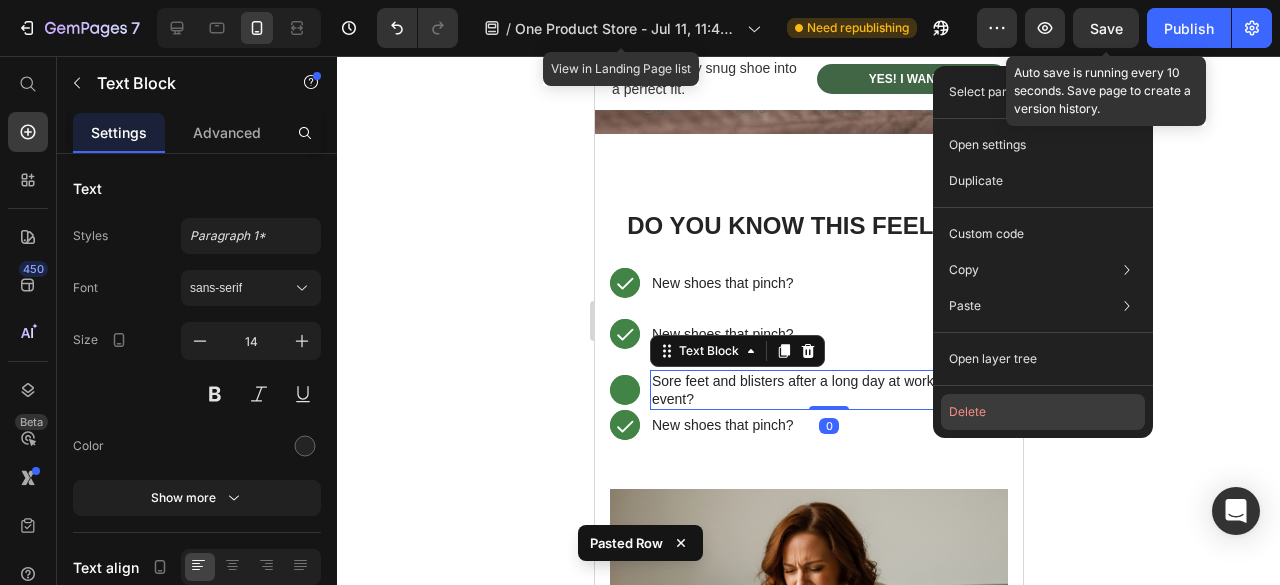 click on "Delete" 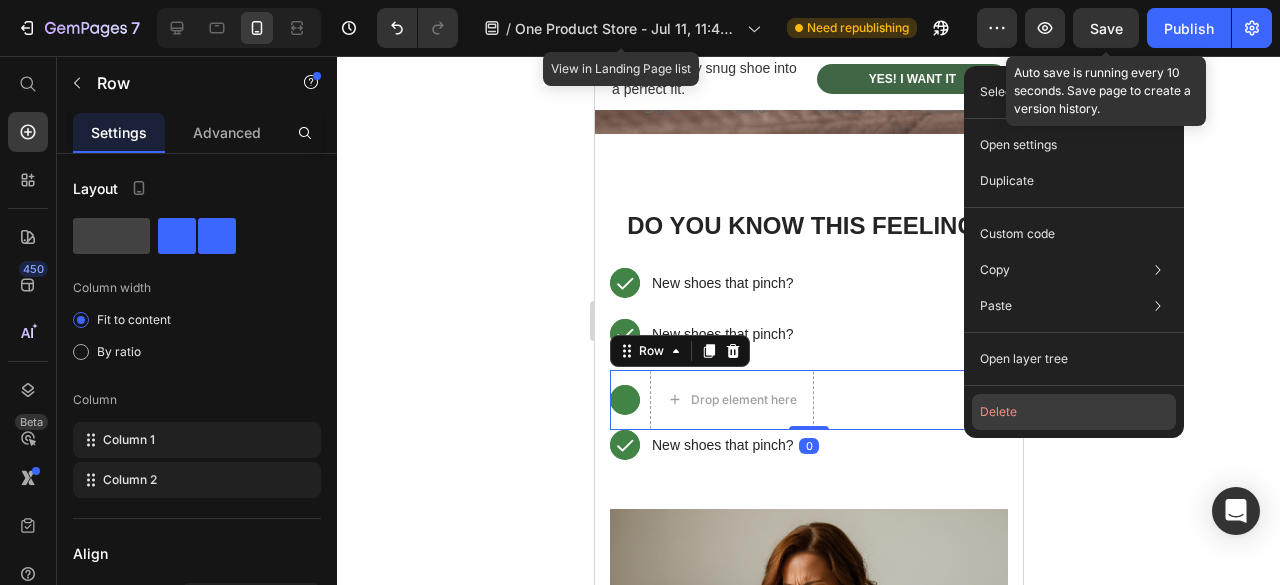 click on "Delete" 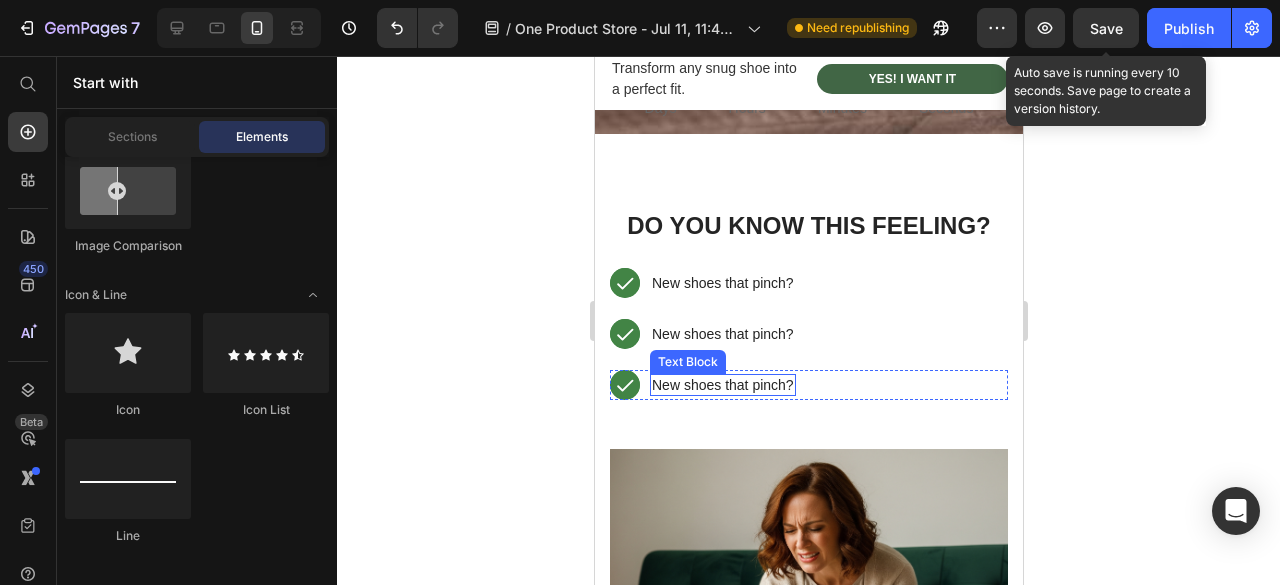 click on "New shoes that pinch?" at bounding box center [722, 385] 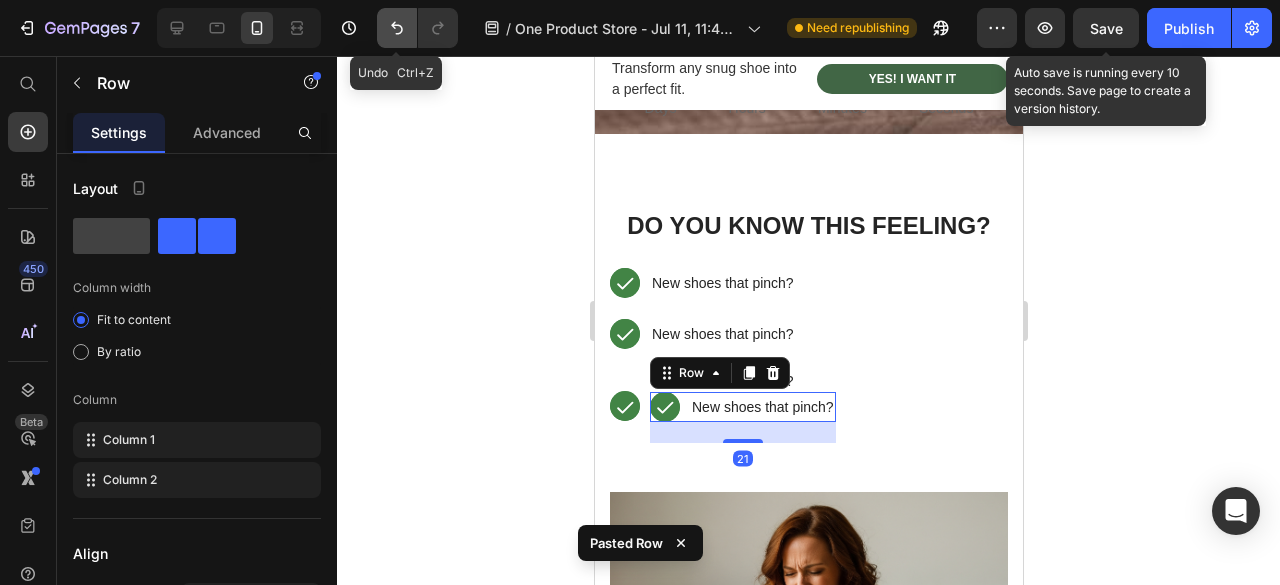 click 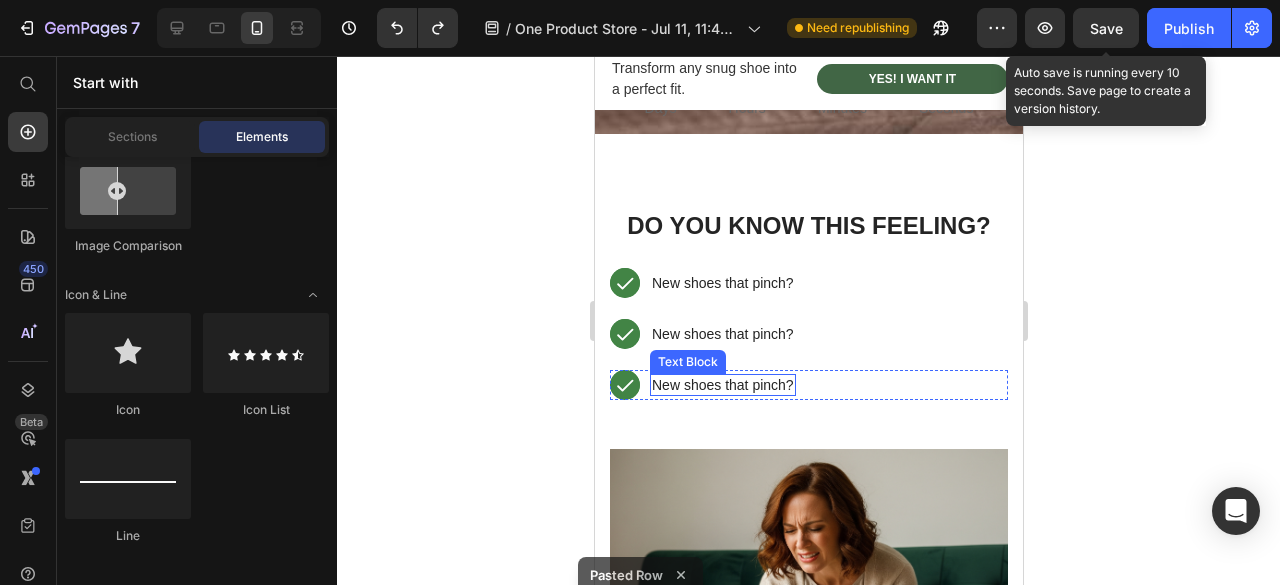 click on "New shoes that pinch?" at bounding box center (722, 385) 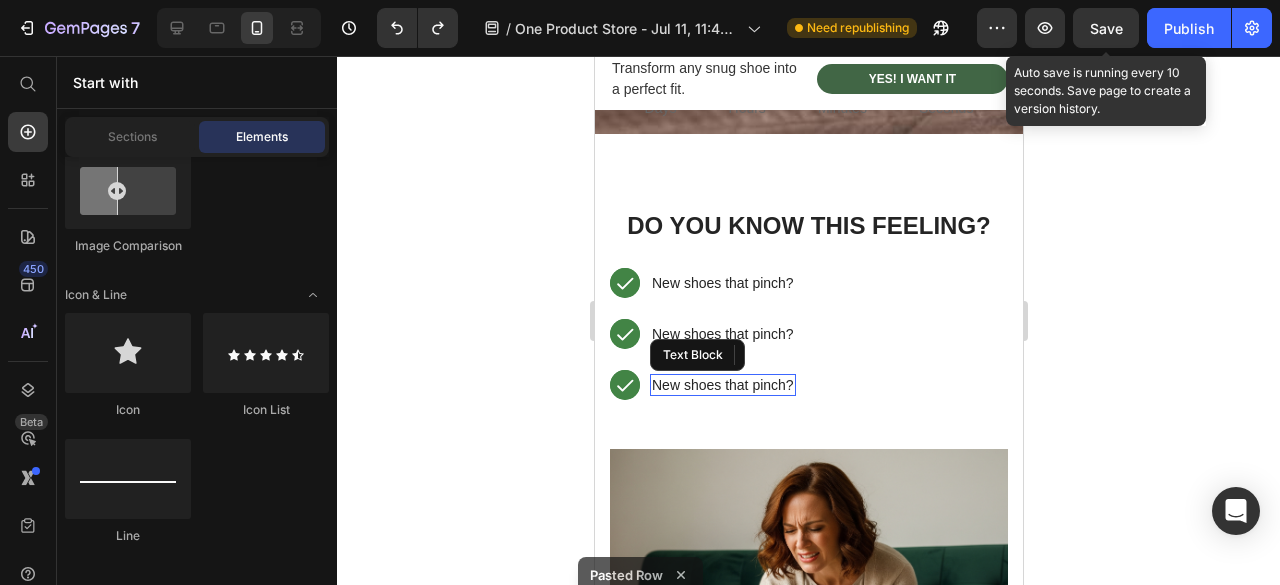 click on "New shoes that pinch?" at bounding box center (722, 385) 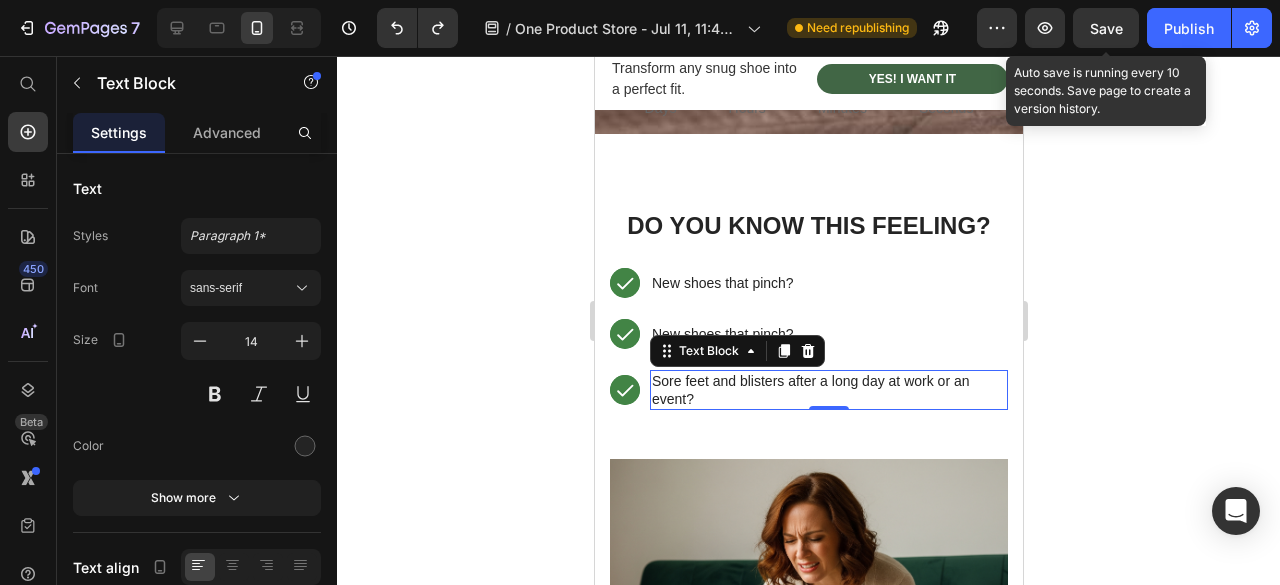 scroll, scrollTop: 863, scrollLeft: 0, axis: vertical 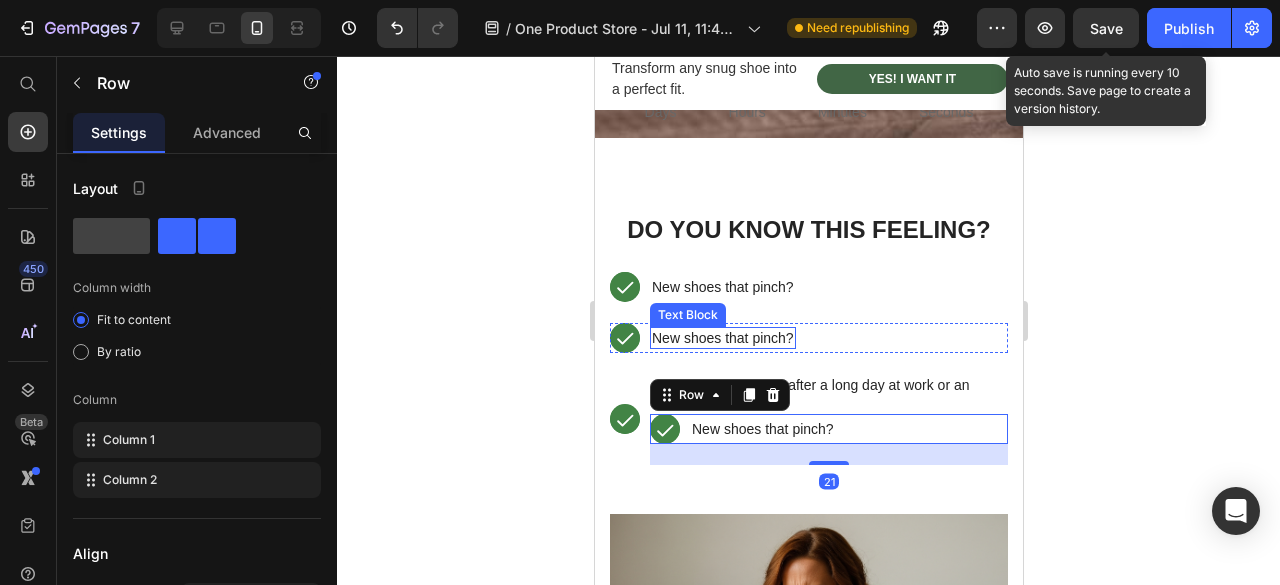 click on "New shoes that pinch?" at bounding box center [722, 338] 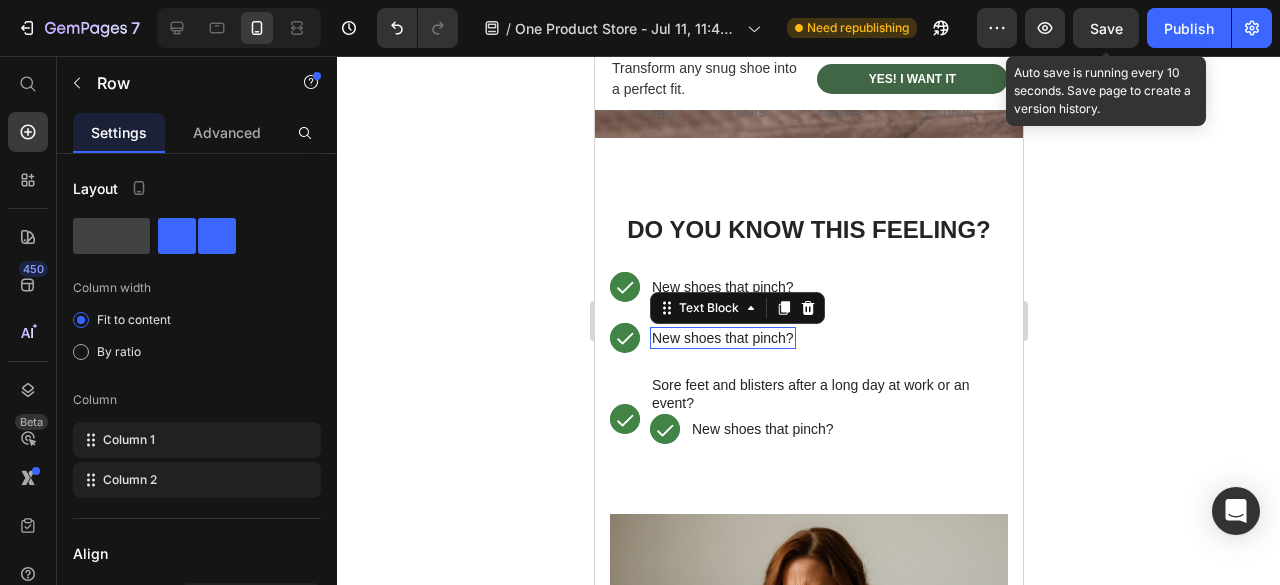 click on "New shoes that pinch?" at bounding box center [722, 338] 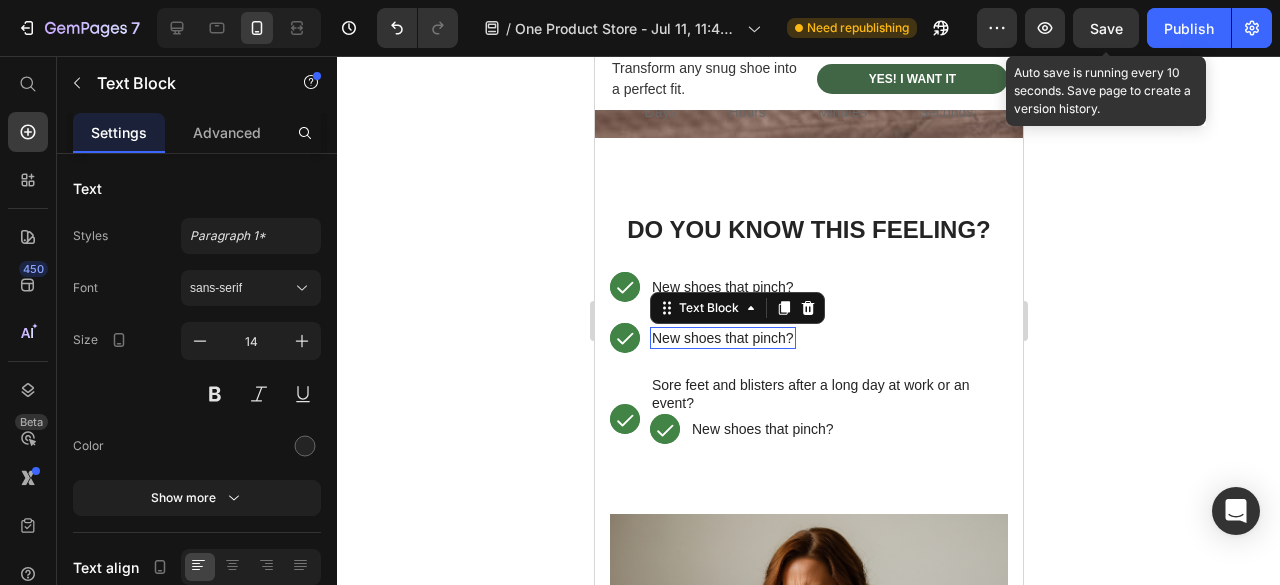 click on "New shoes that pinch?" at bounding box center (722, 338) 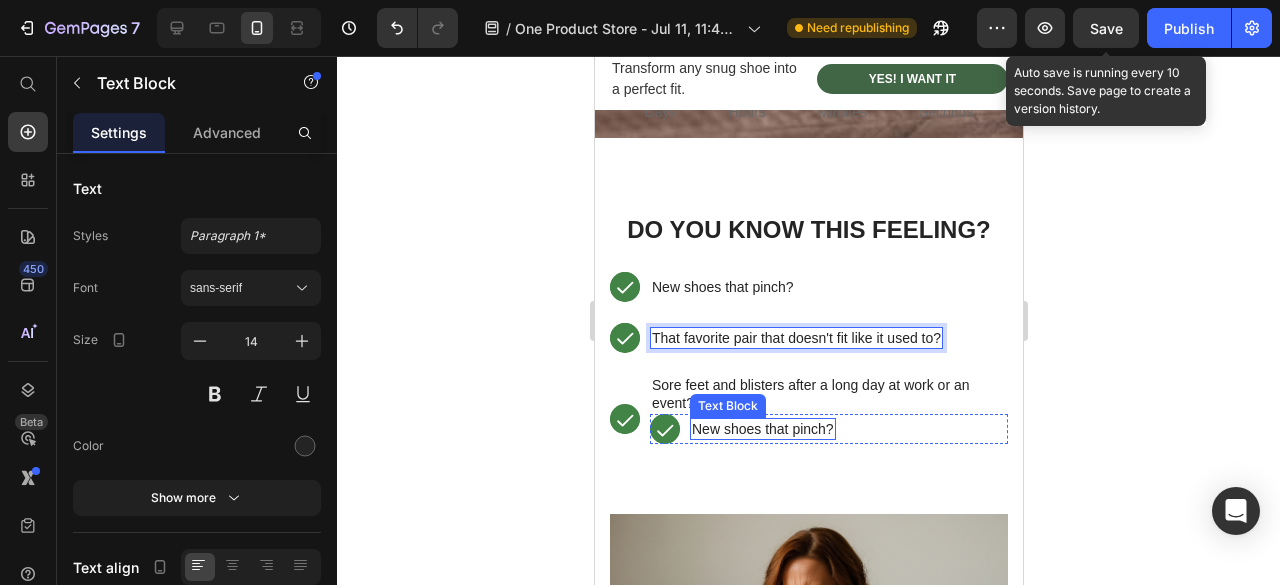 click on "New shoes that pinch?" at bounding box center (762, 429) 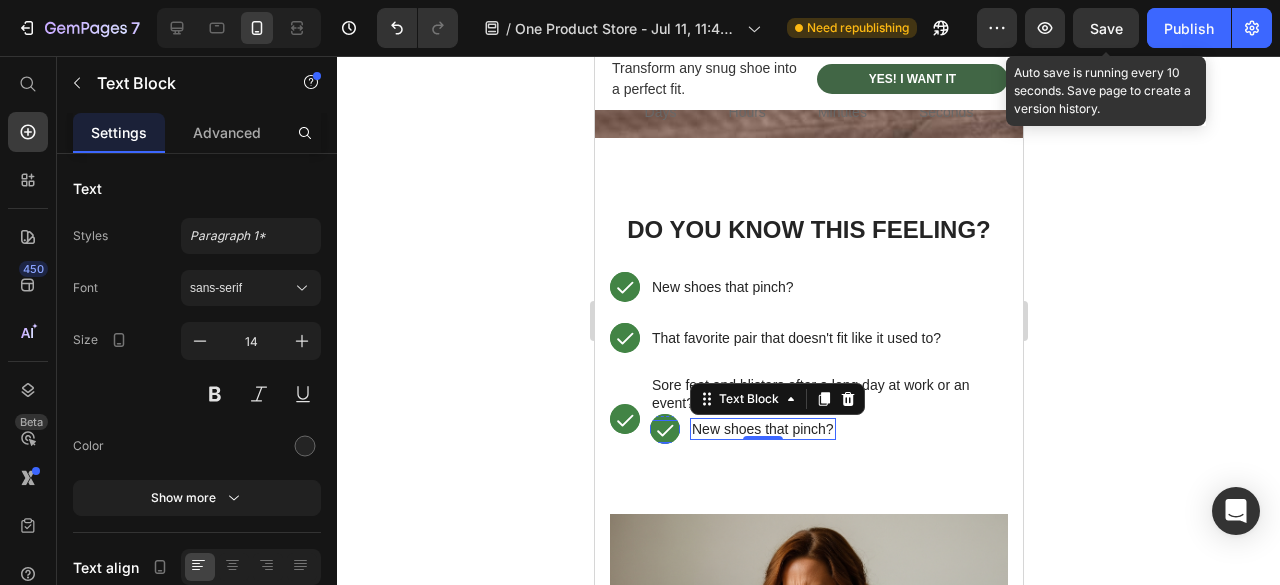 click 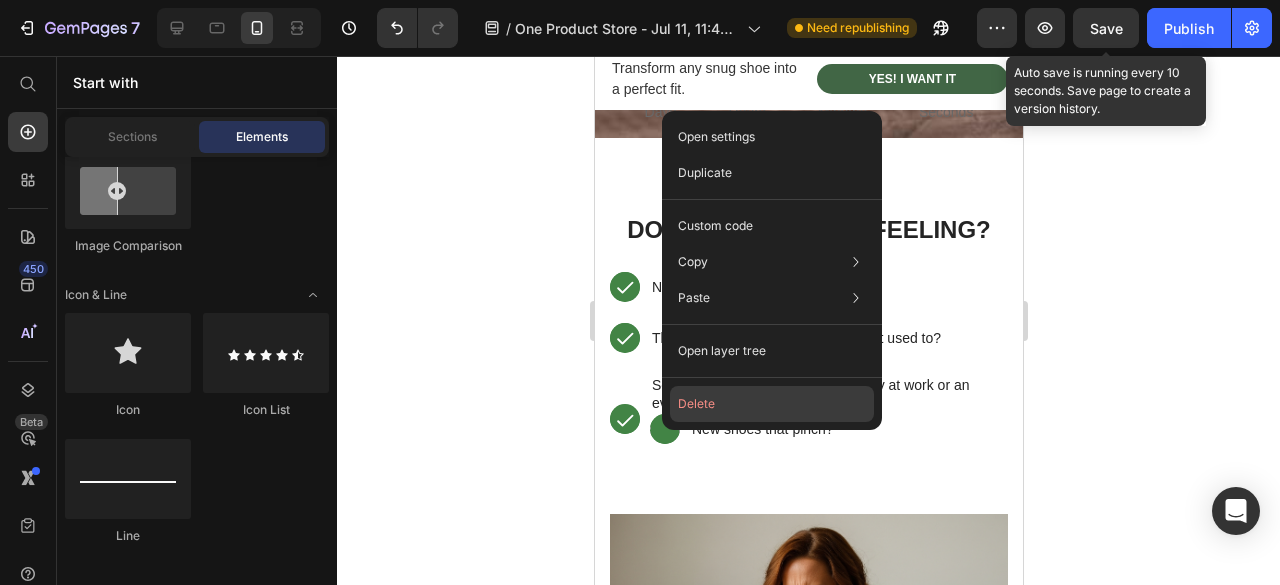 click on "Delete" 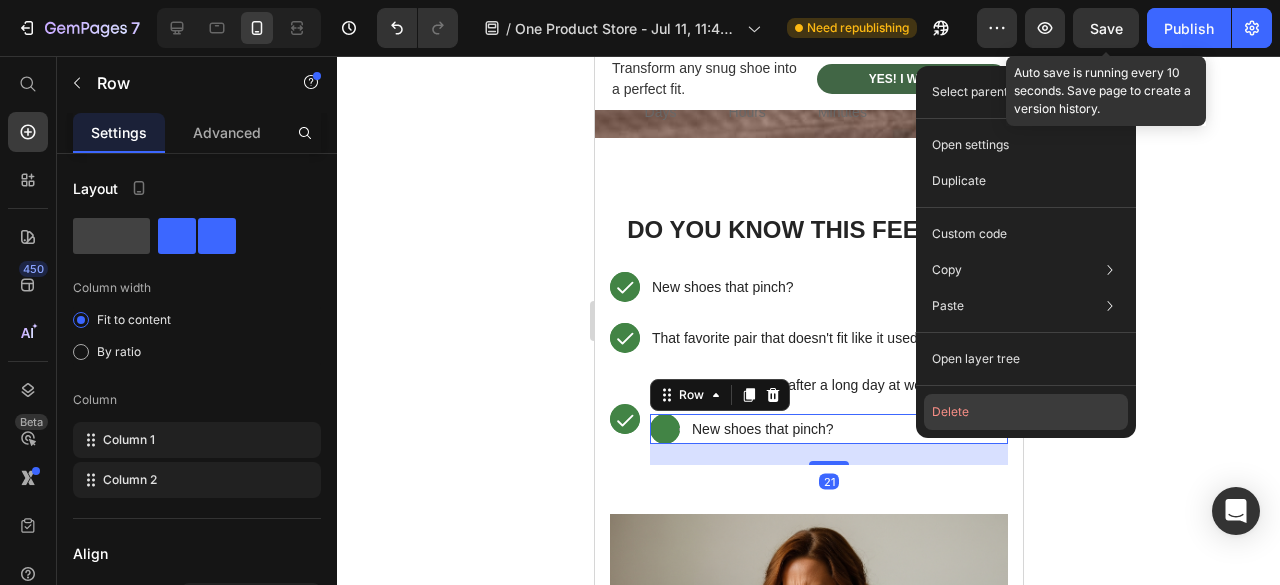 click on "Delete" 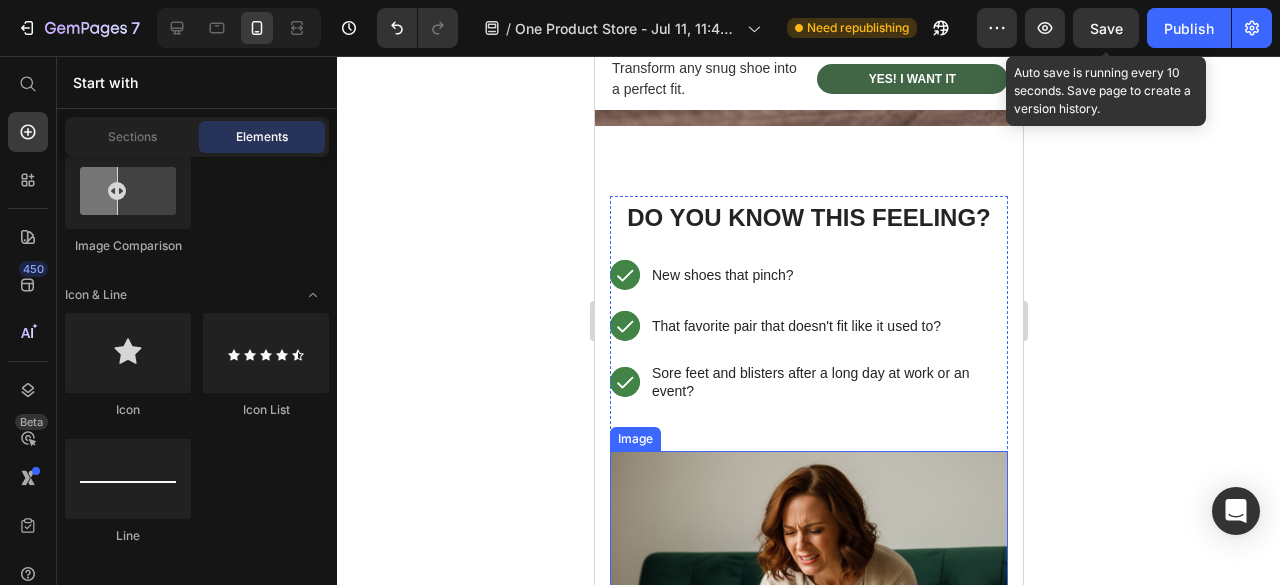 scroll, scrollTop: 0, scrollLeft: 0, axis: both 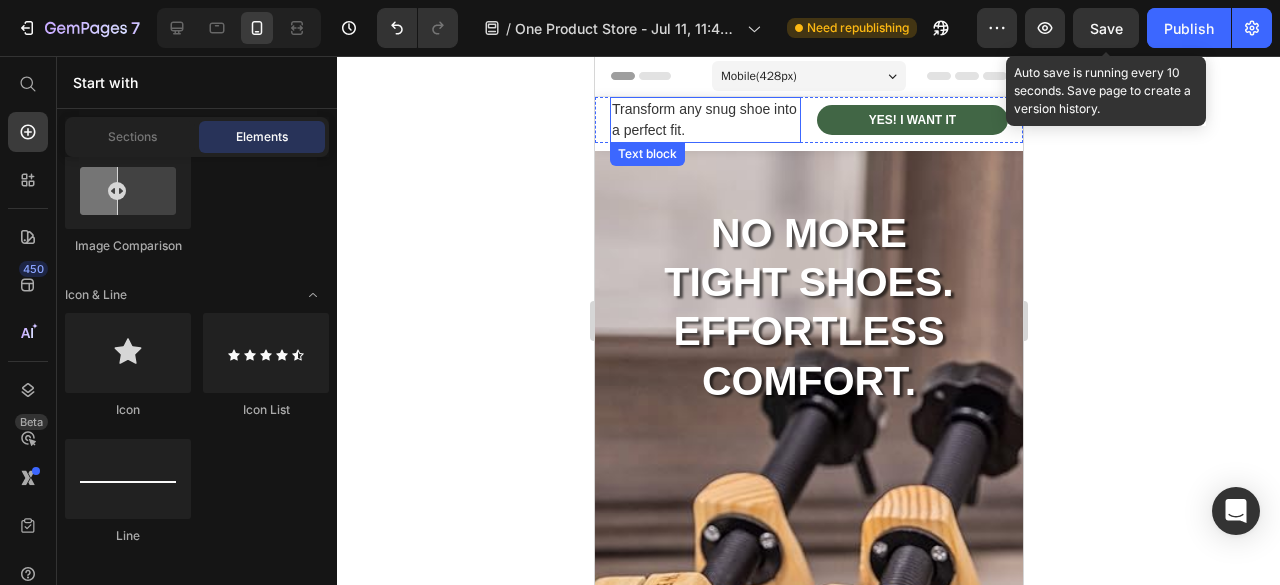 click on "Transform any snug shoe into a perfect fit." at bounding box center (704, 120) 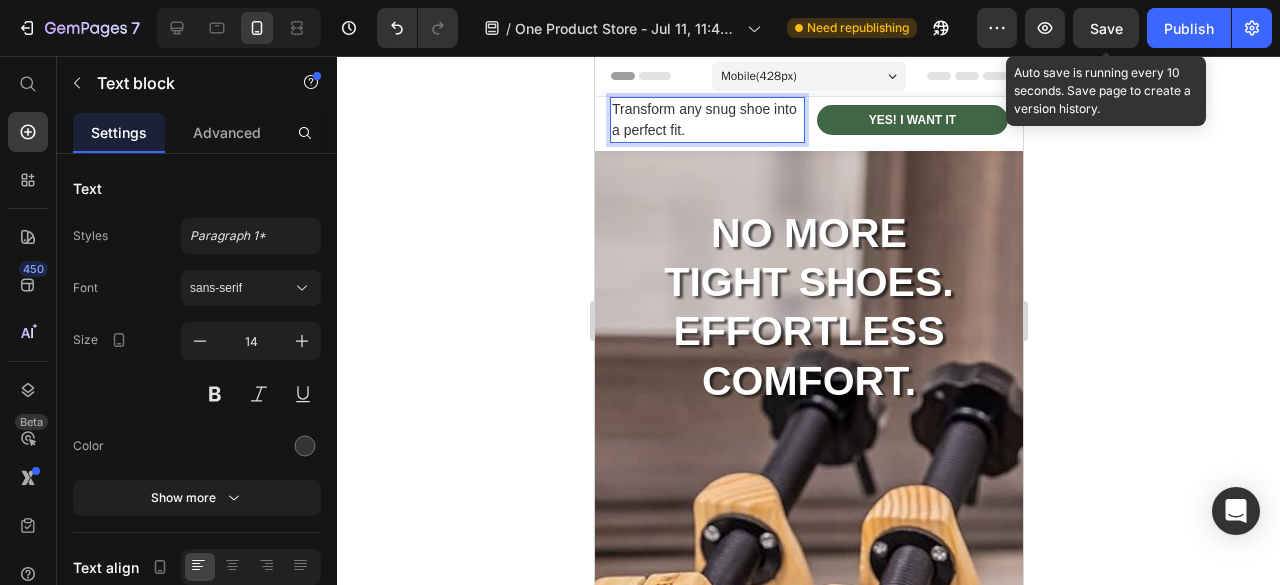 click on "Transform any snug shoe into a perfect fit." at bounding box center [704, 120] 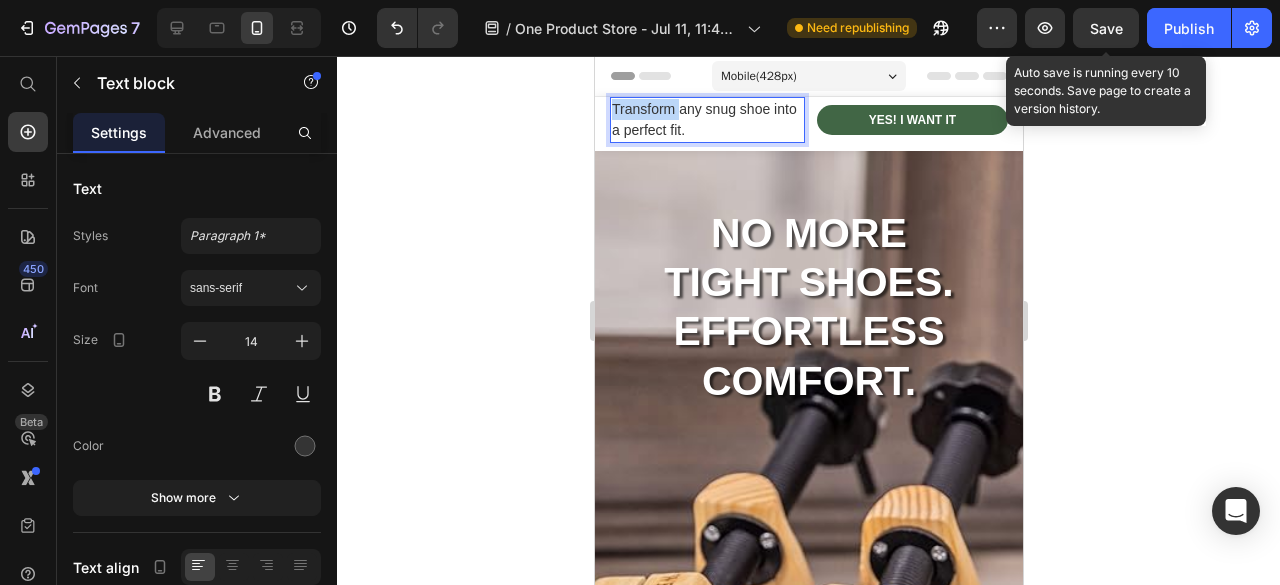 click on "Transform any snug shoe into a perfect fit." at bounding box center (704, 120) 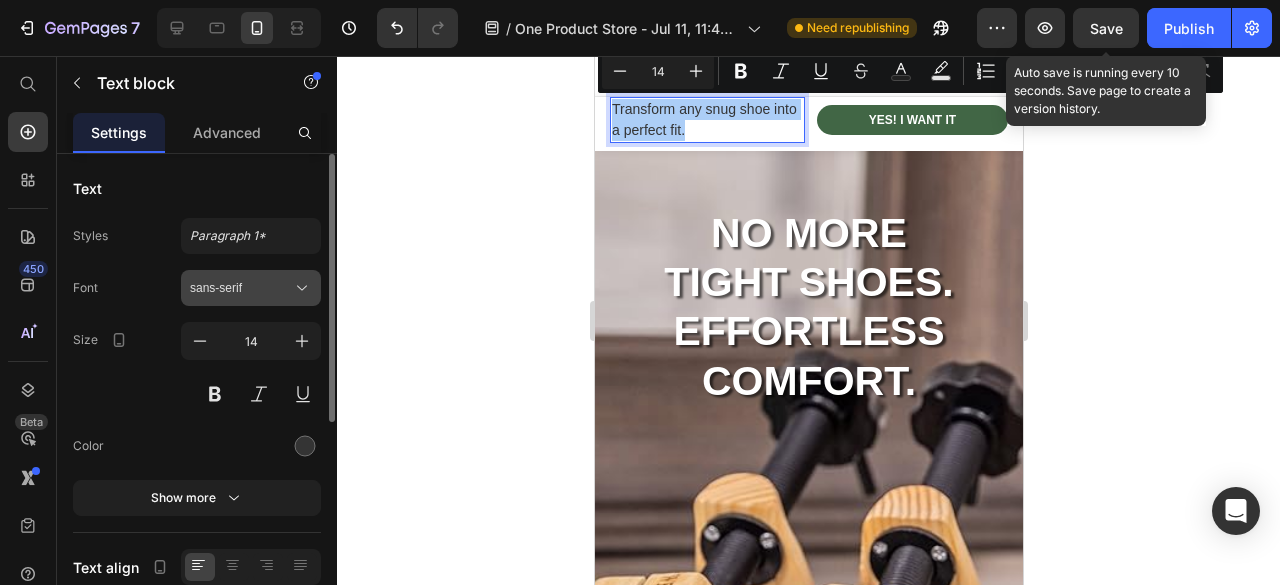 click on "sans-serif" at bounding box center [241, 288] 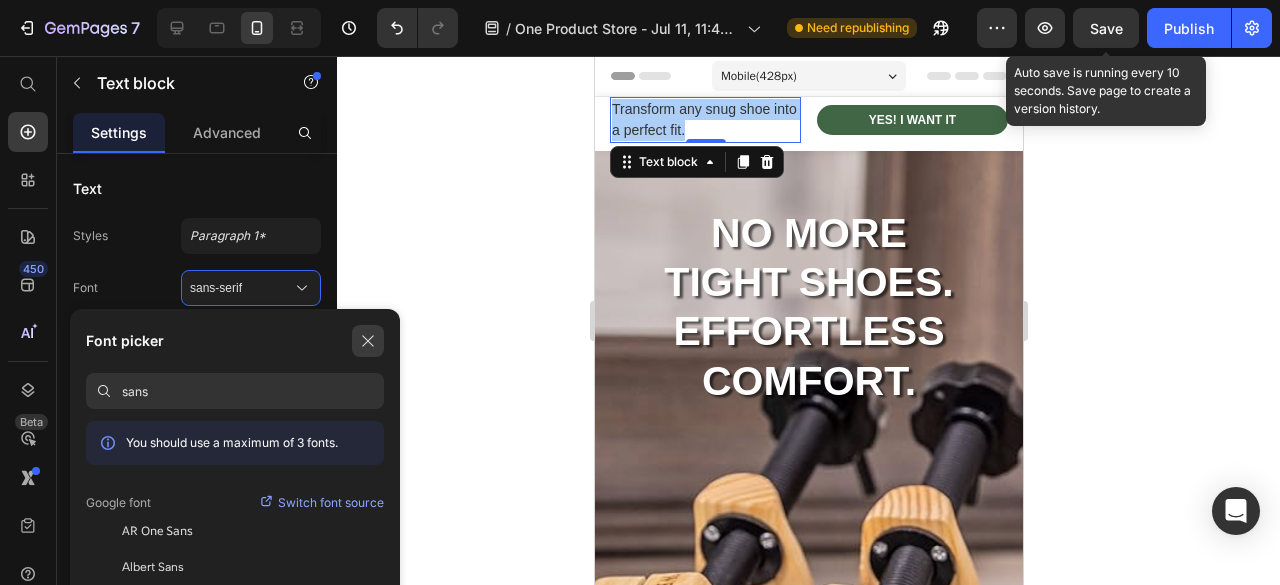 type on "sans" 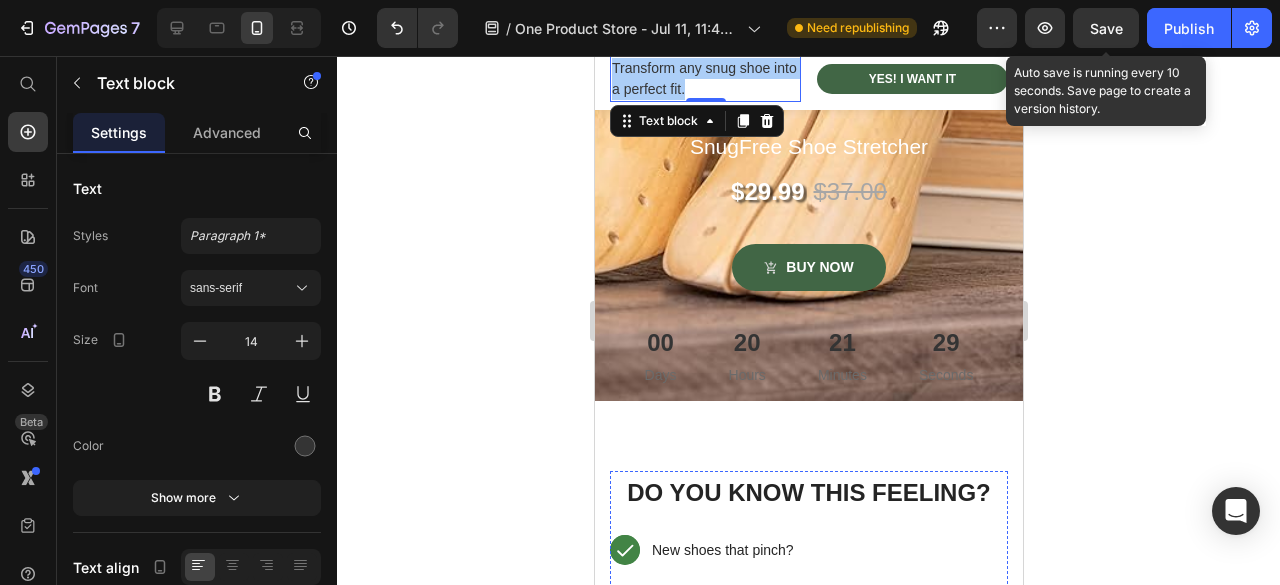 scroll, scrollTop: 900, scrollLeft: 0, axis: vertical 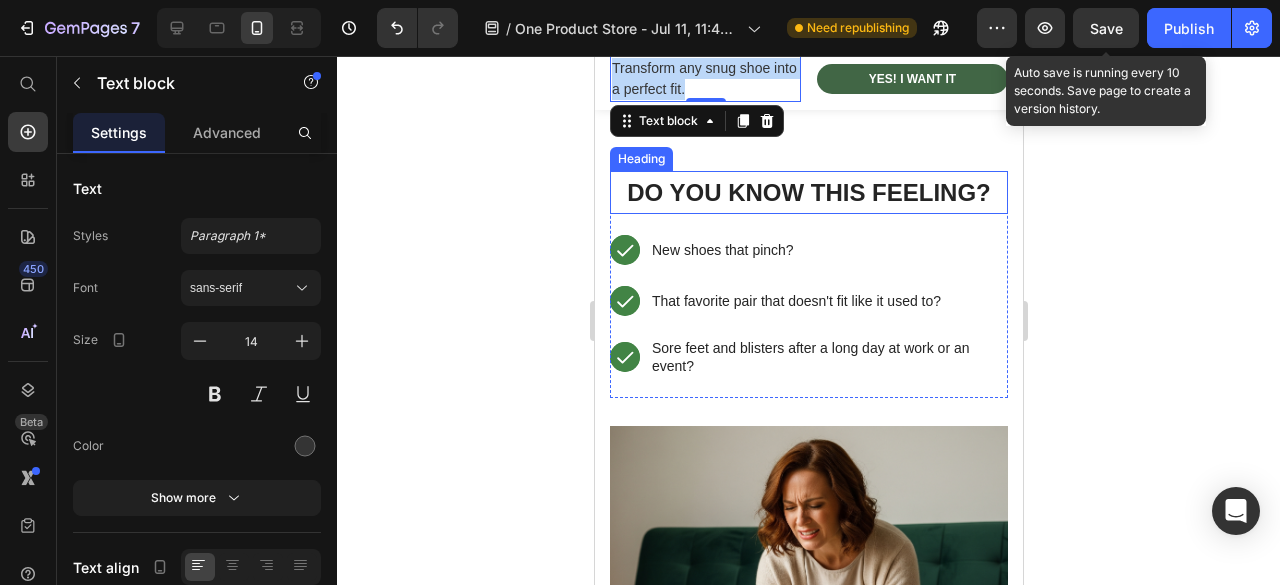 click on "Do You Know This Feeling?" at bounding box center [808, 192] 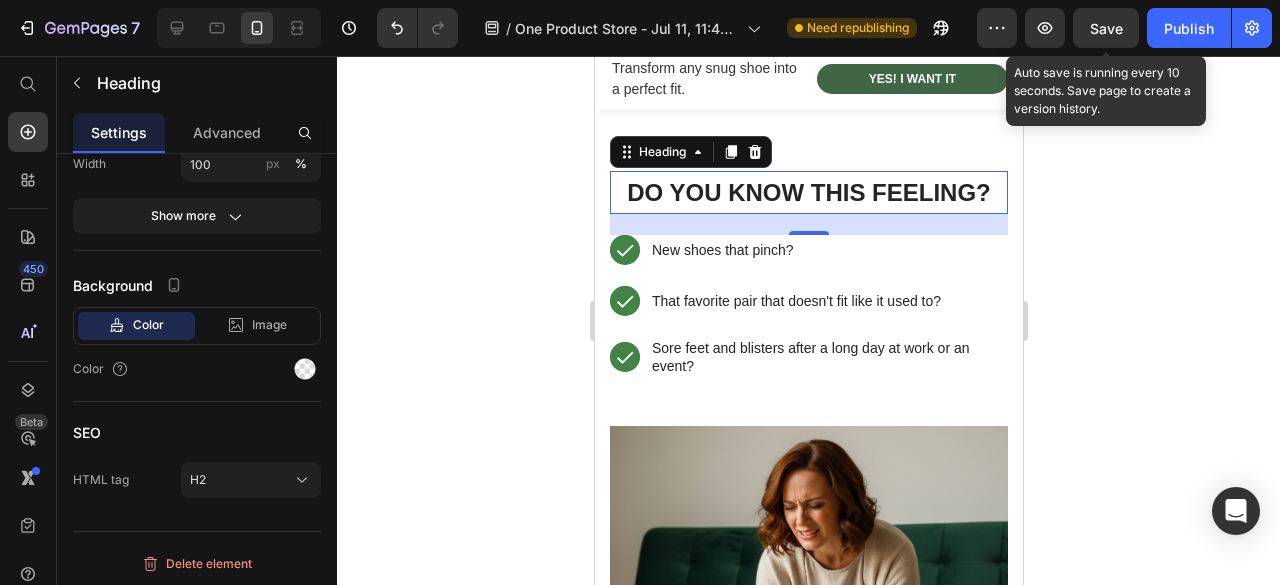 scroll, scrollTop: 0, scrollLeft: 0, axis: both 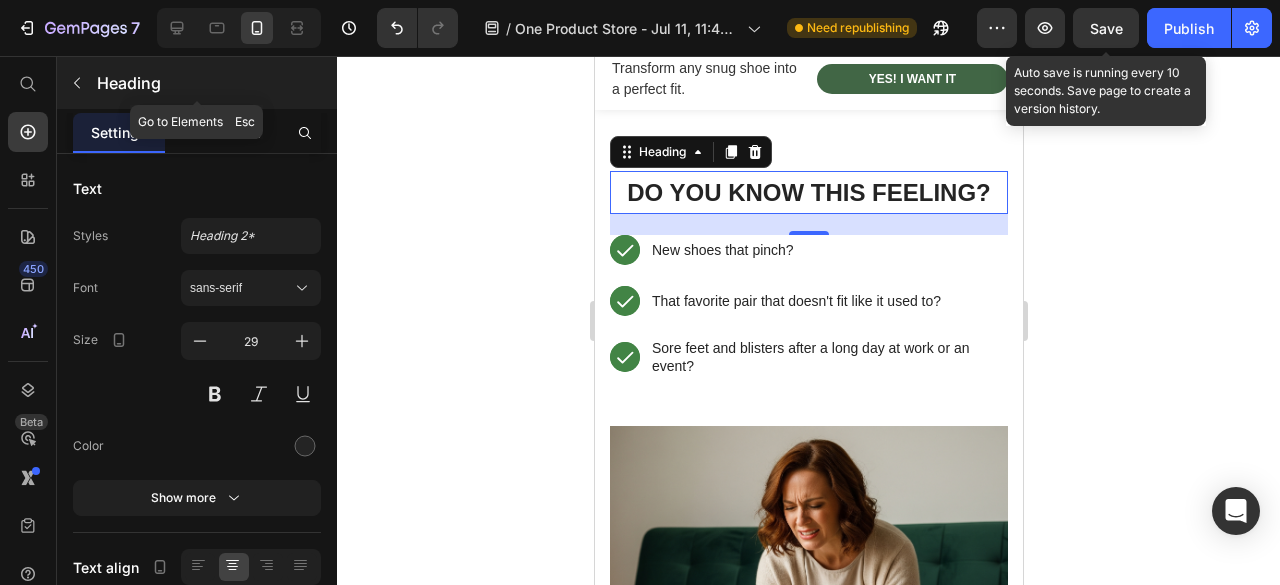 click 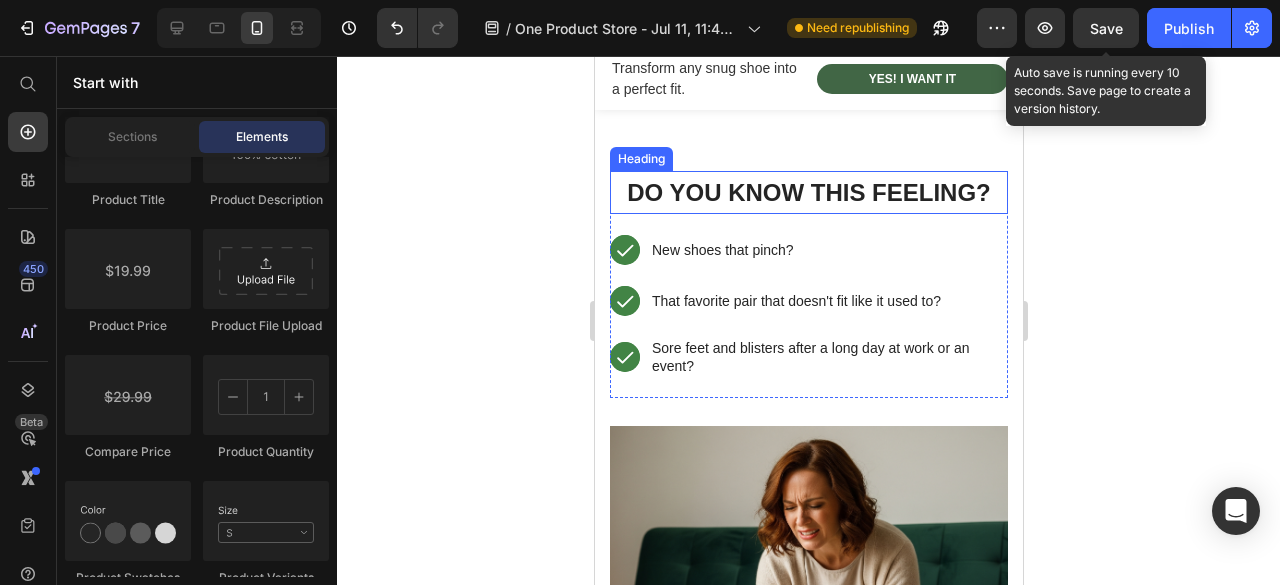 scroll, scrollTop: 2600, scrollLeft: 0, axis: vertical 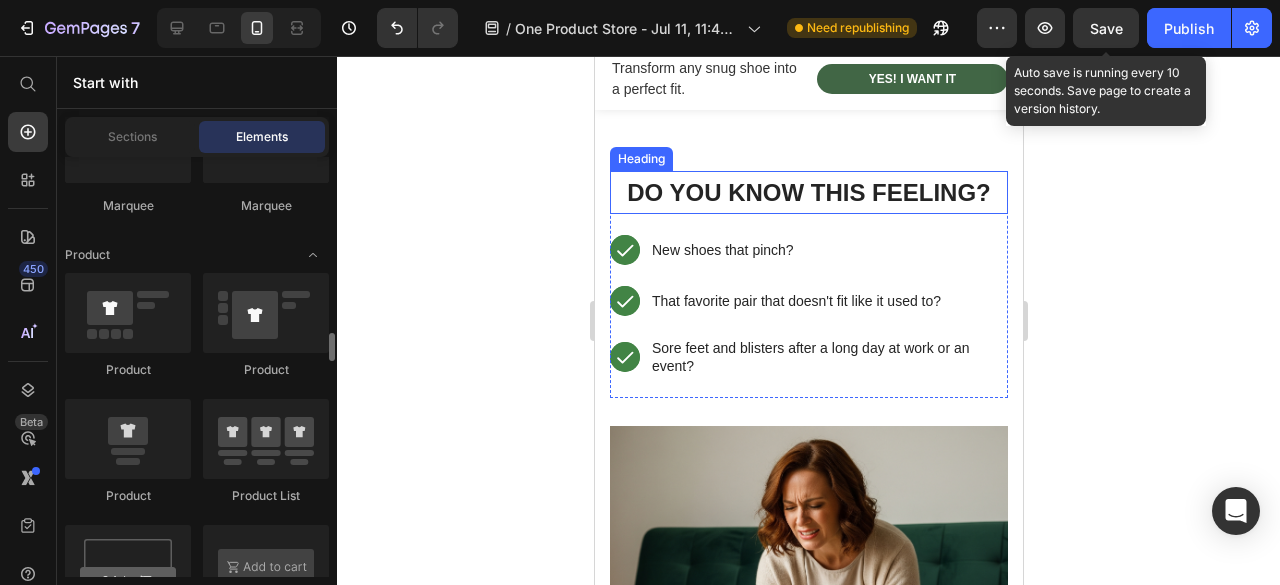 click on "Do You Know This Feeling?" at bounding box center (808, 192) 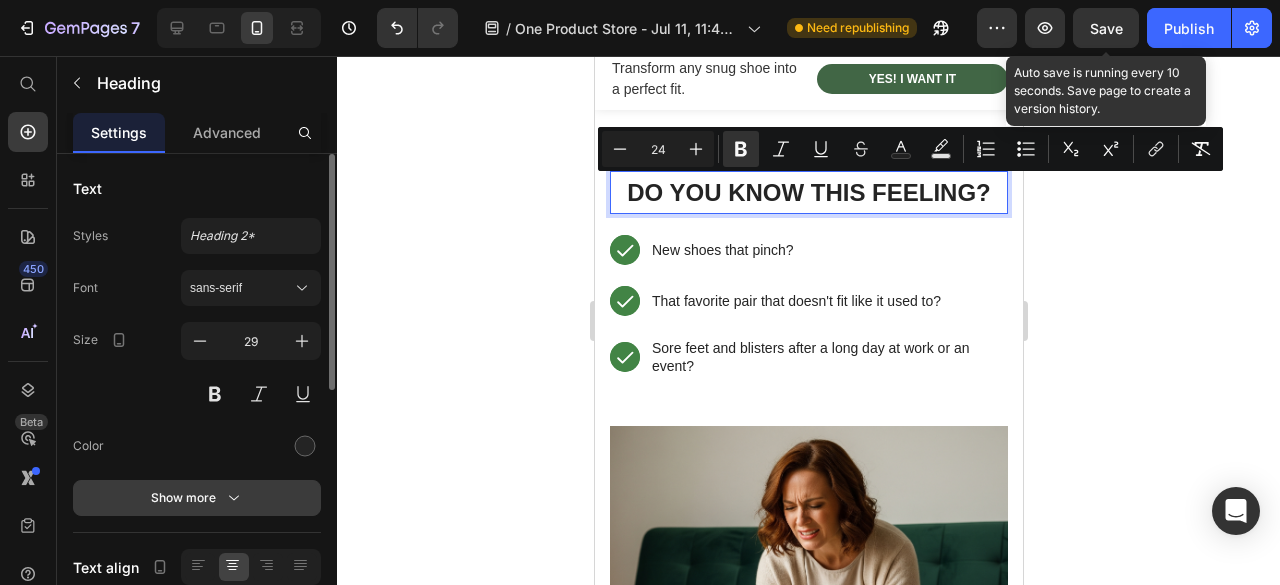 click on "Show more" at bounding box center (197, 498) 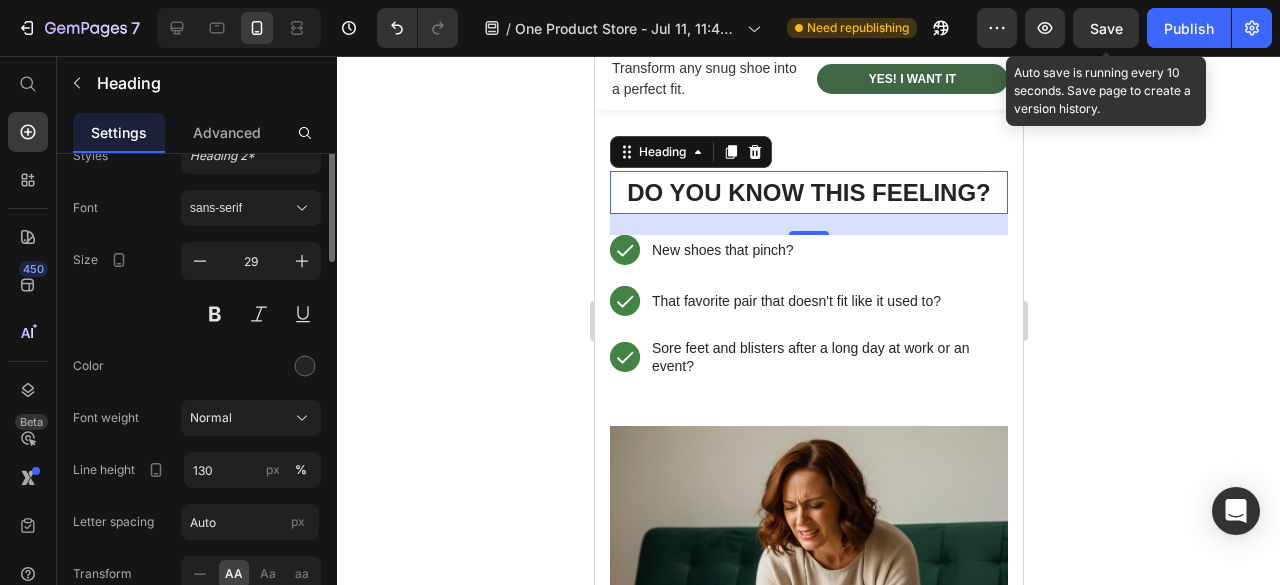 scroll, scrollTop: 0, scrollLeft: 0, axis: both 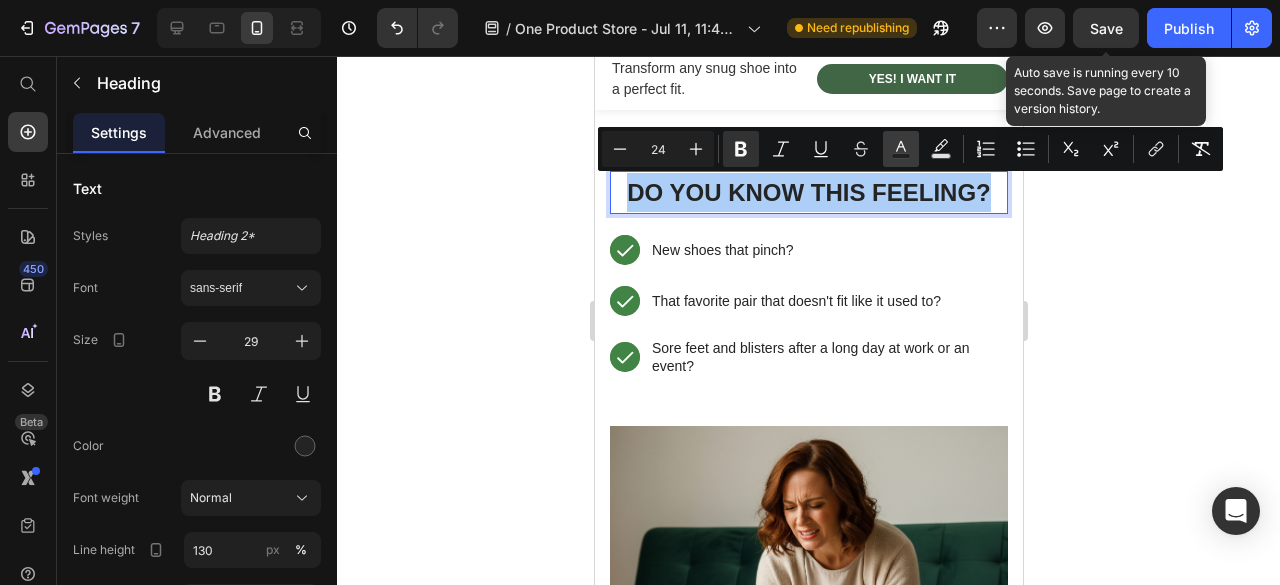click 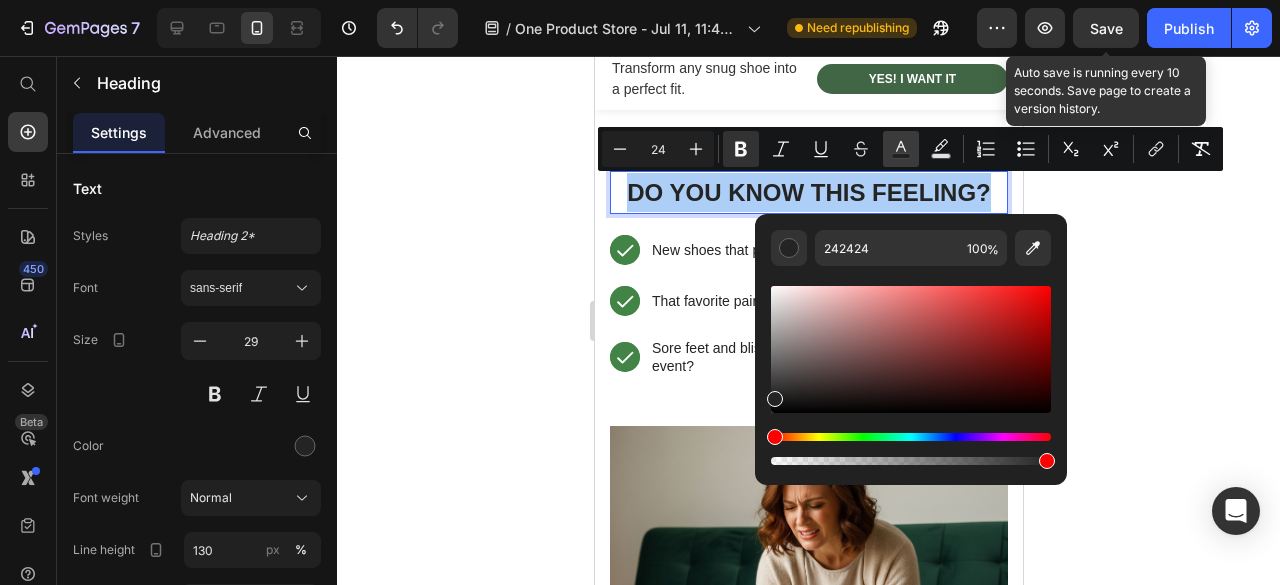 click 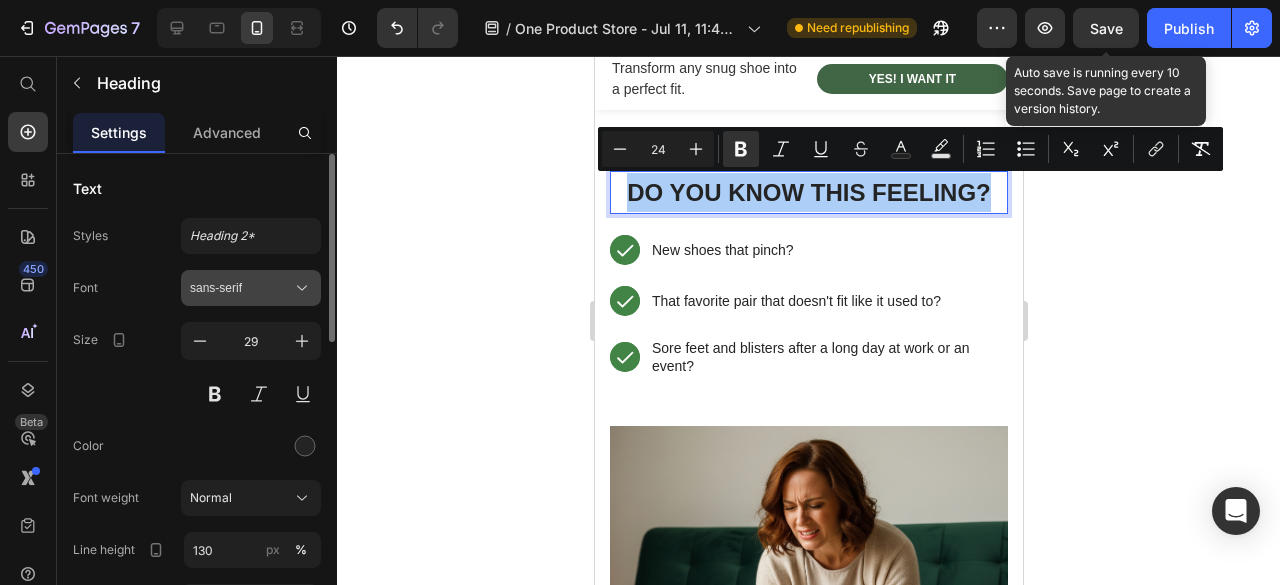scroll, scrollTop: 200, scrollLeft: 0, axis: vertical 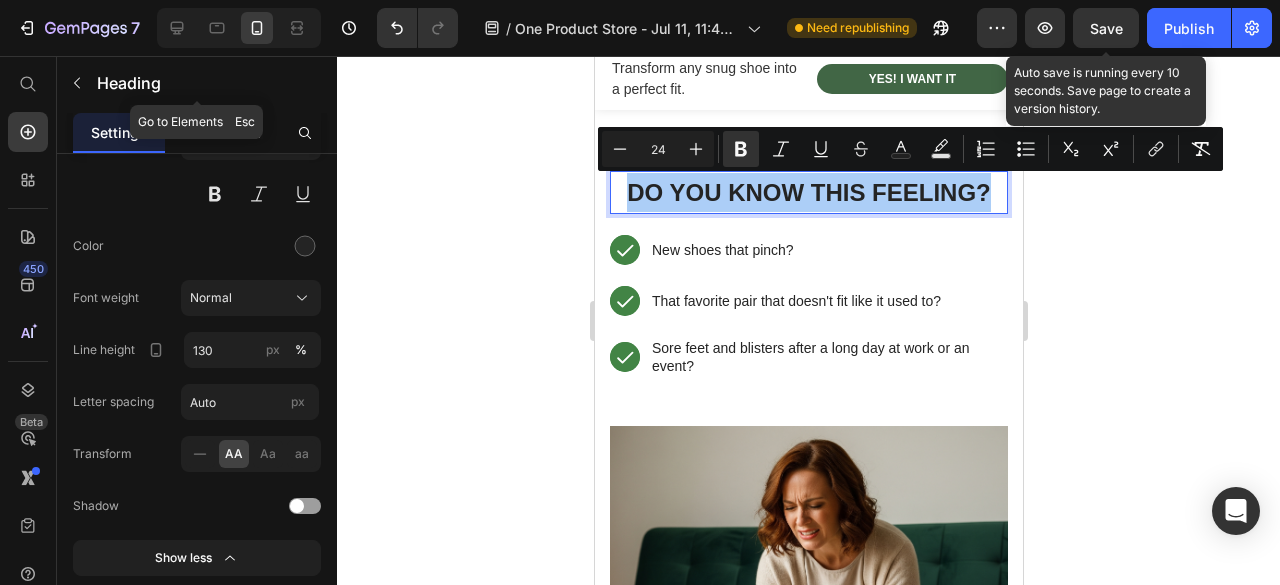 click 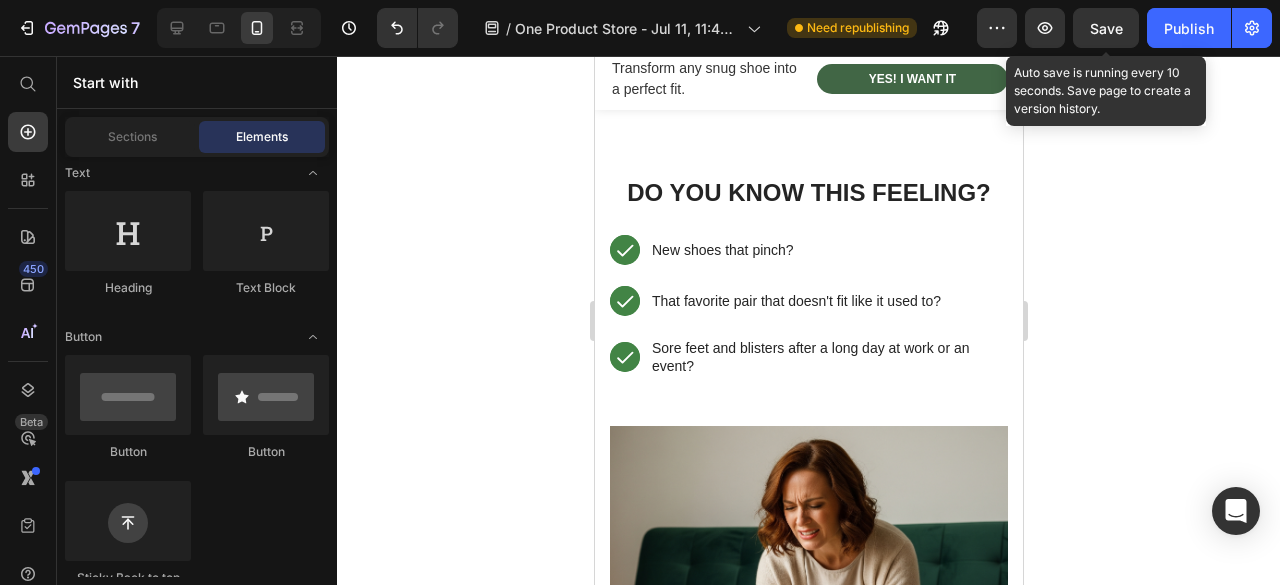 scroll, scrollTop: 0, scrollLeft: 0, axis: both 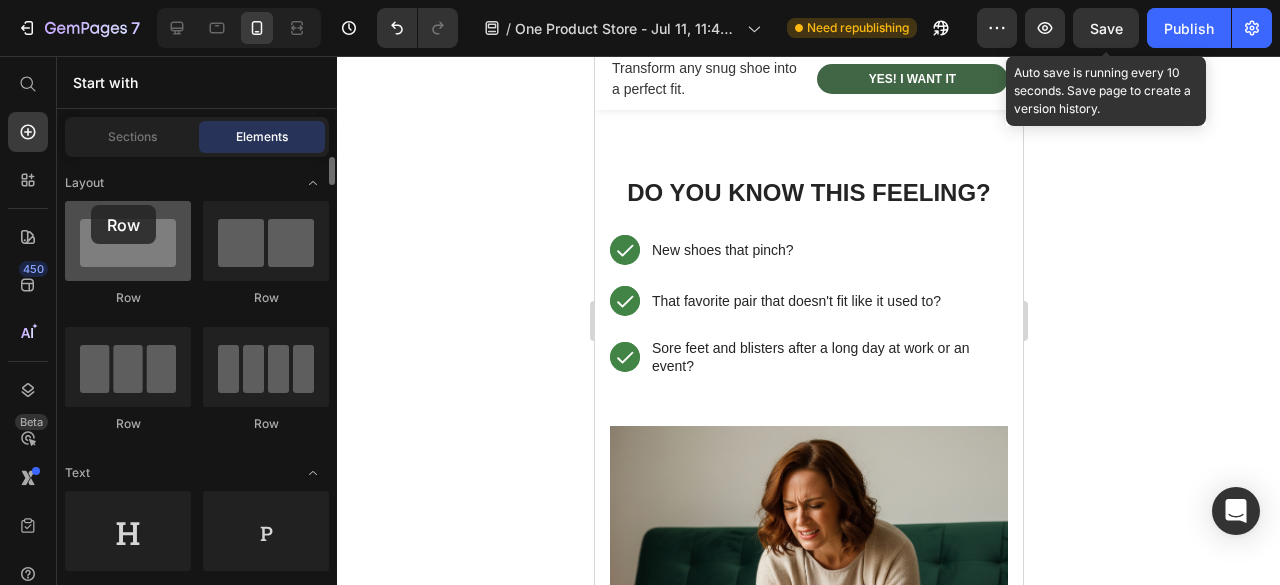 drag, startPoint x: 162, startPoint y: 260, endPoint x: 91, endPoint y: 205, distance: 89.81091 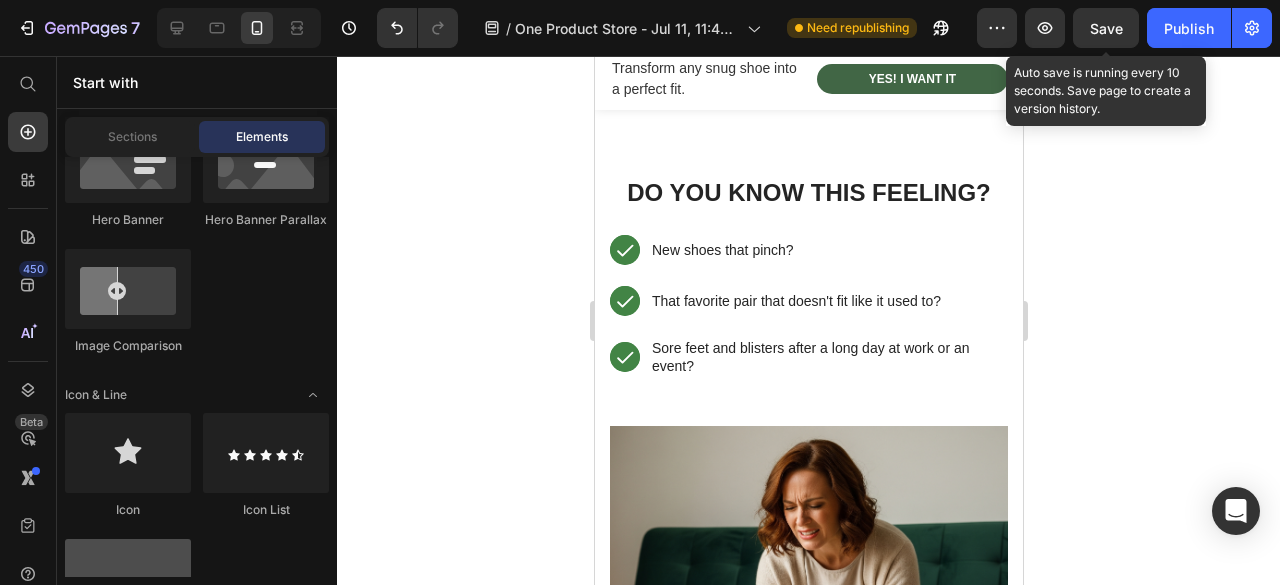 scroll, scrollTop: 200, scrollLeft: 0, axis: vertical 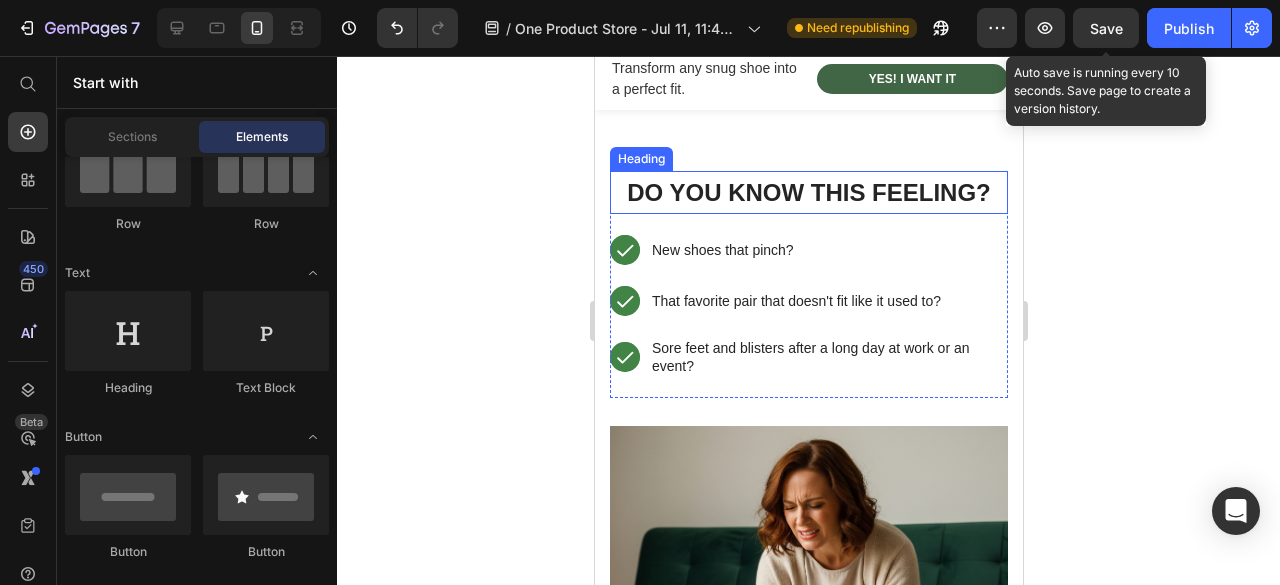 click on "Do You Know This Feeling?" at bounding box center (808, 192) 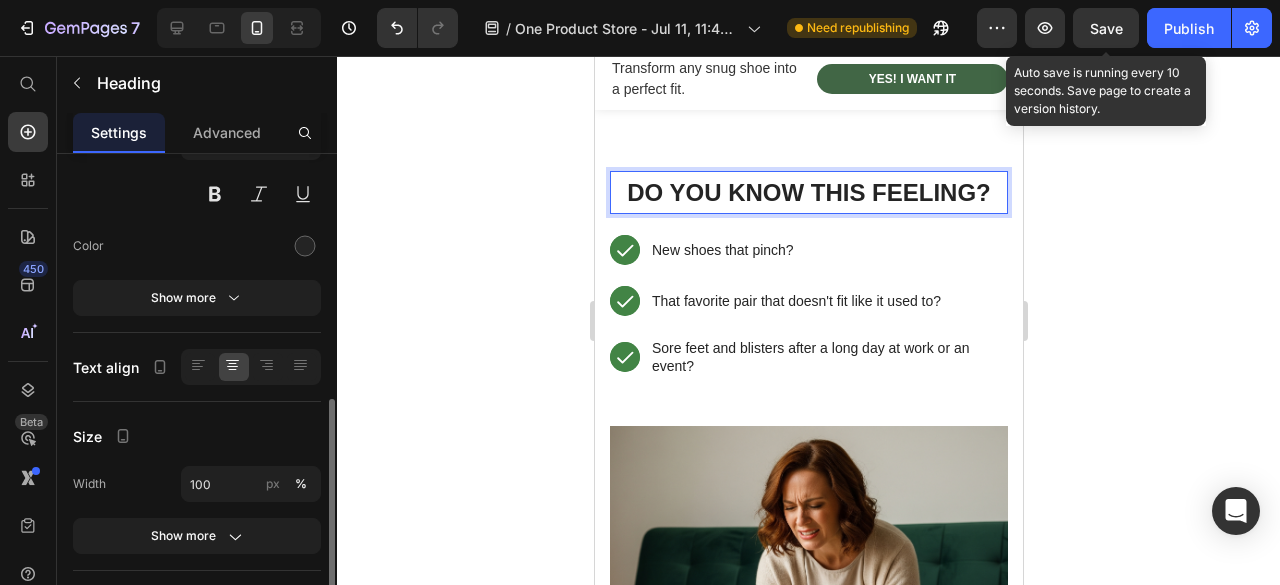 scroll, scrollTop: 300, scrollLeft: 0, axis: vertical 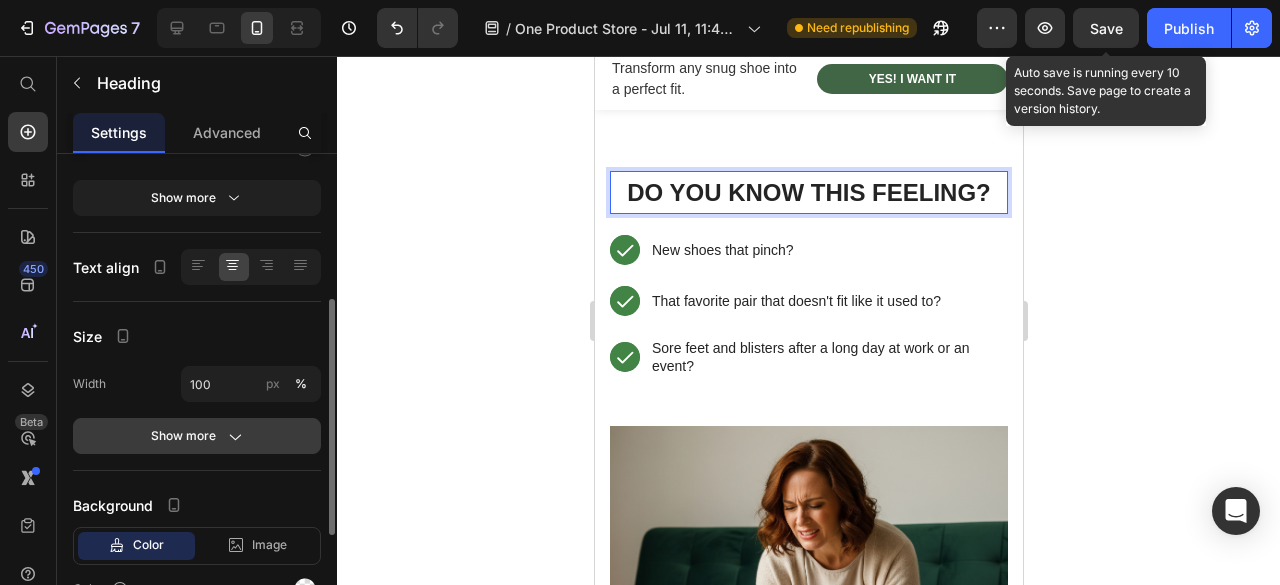 click 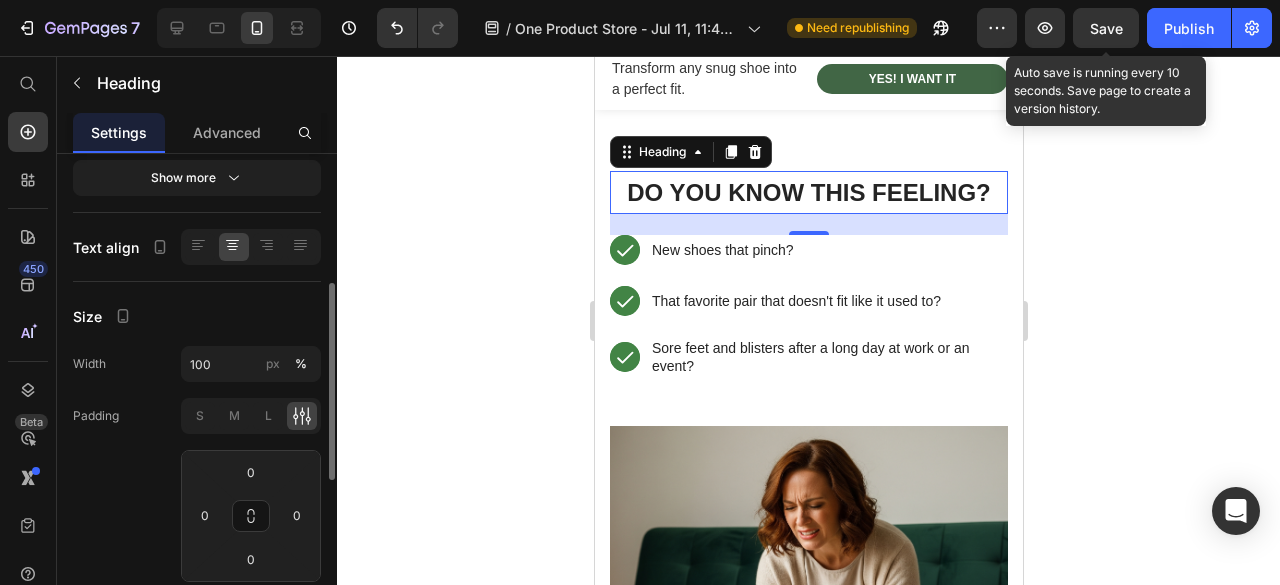 scroll, scrollTop: 220, scrollLeft: 0, axis: vertical 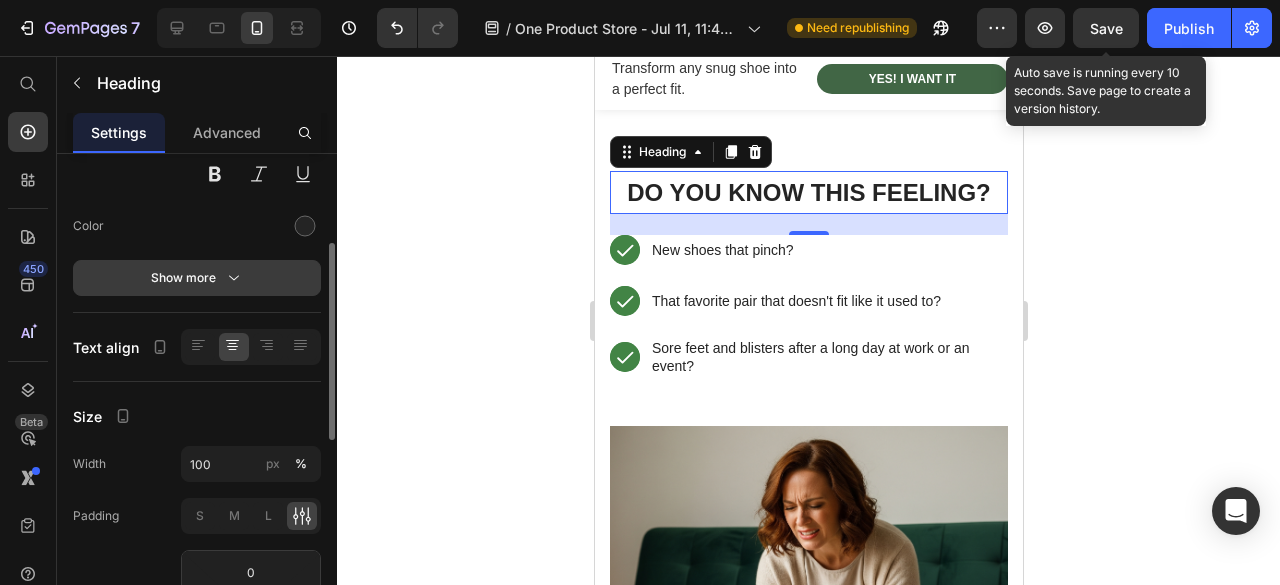 click on "Show more" at bounding box center (197, 278) 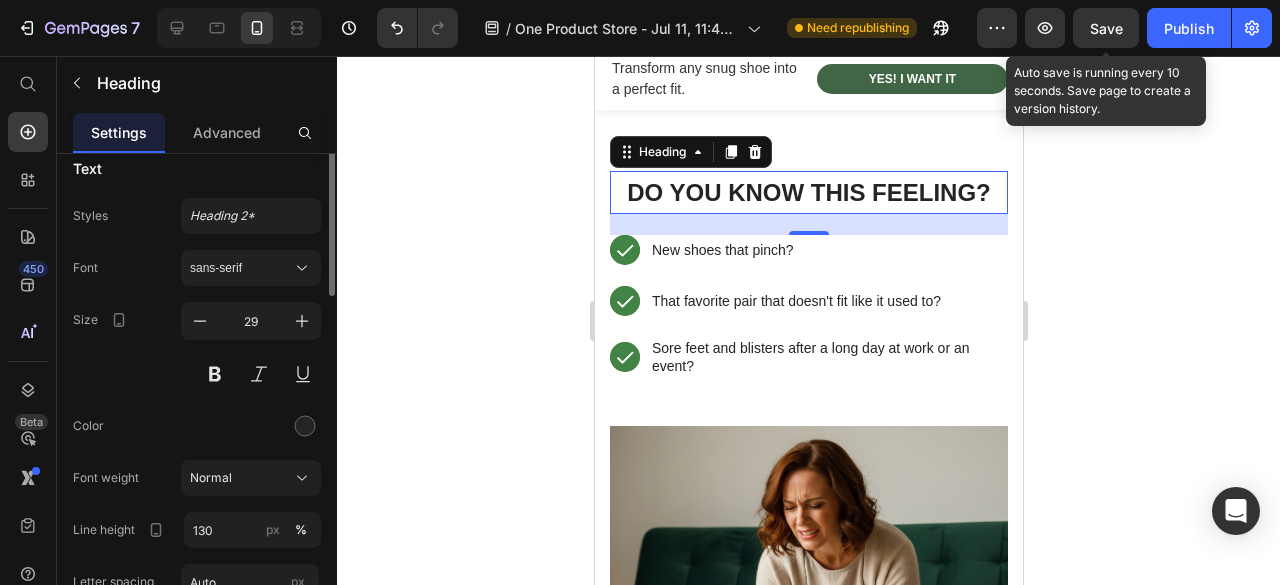 scroll, scrollTop: 0, scrollLeft: 0, axis: both 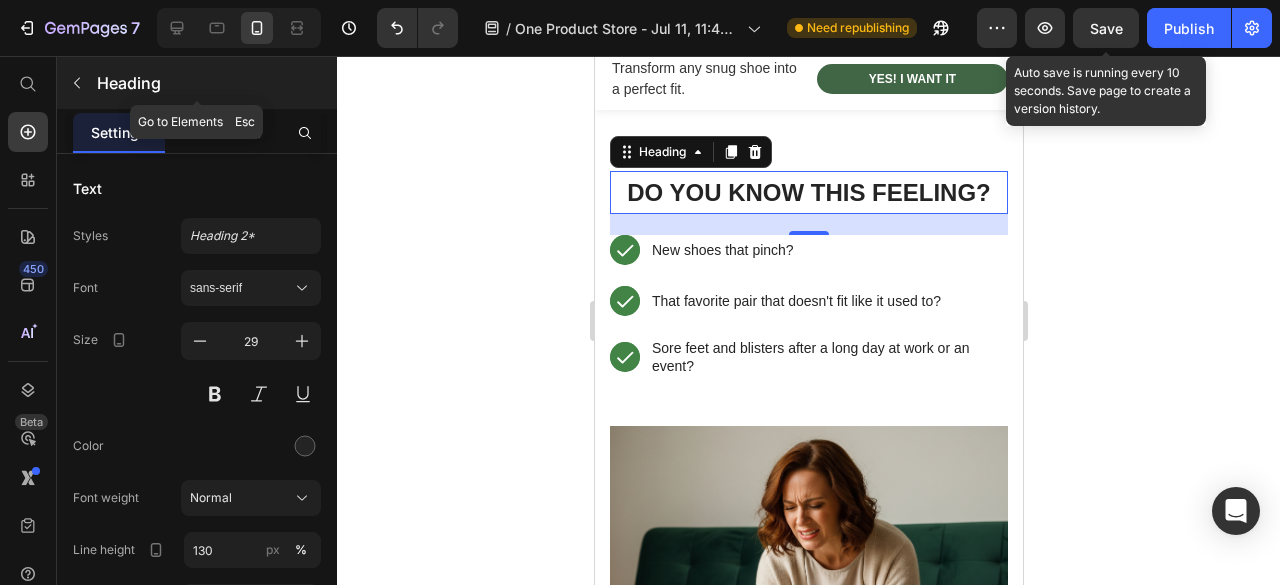 click 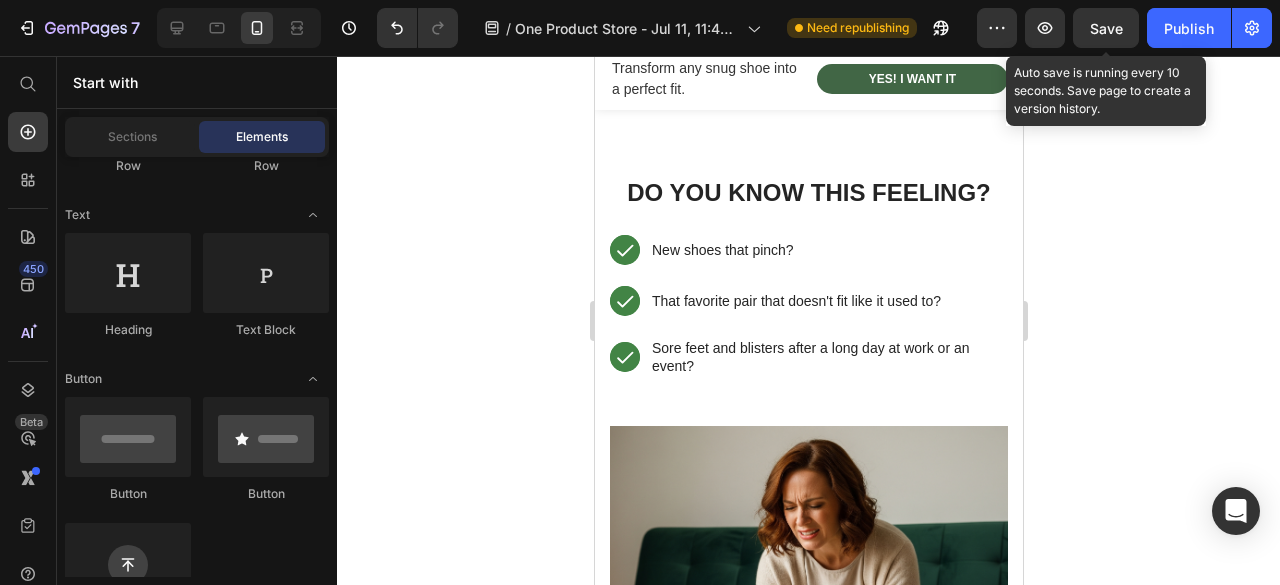 scroll, scrollTop: 0, scrollLeft: 0, axis: both 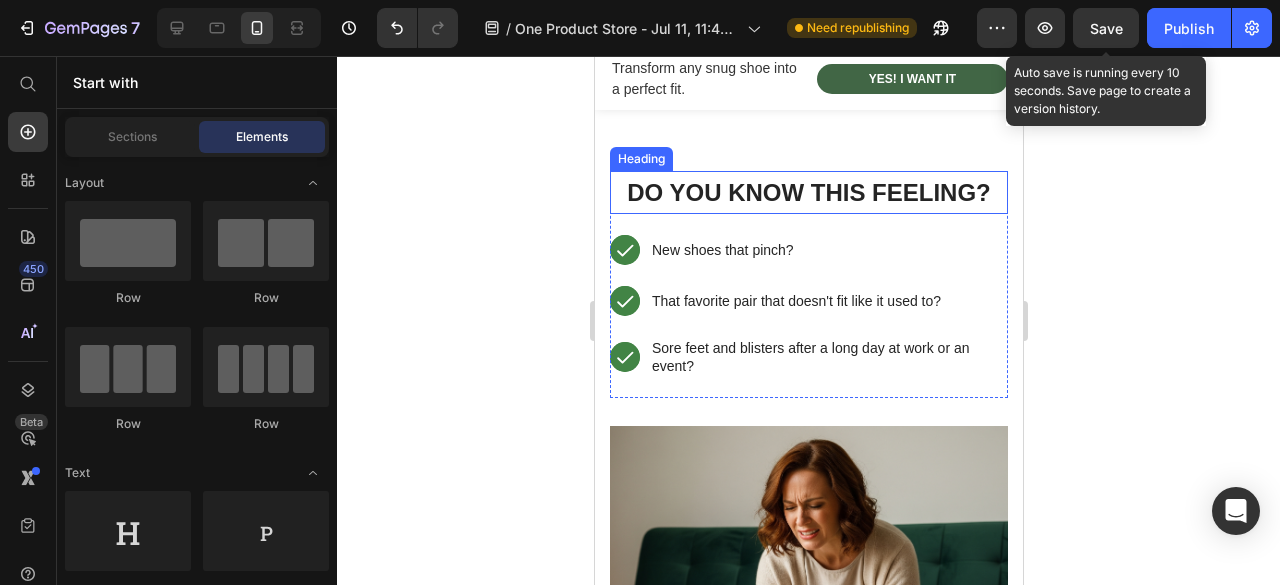 click on "Do You Know This Feeling?" at bounding box center (808, 192) 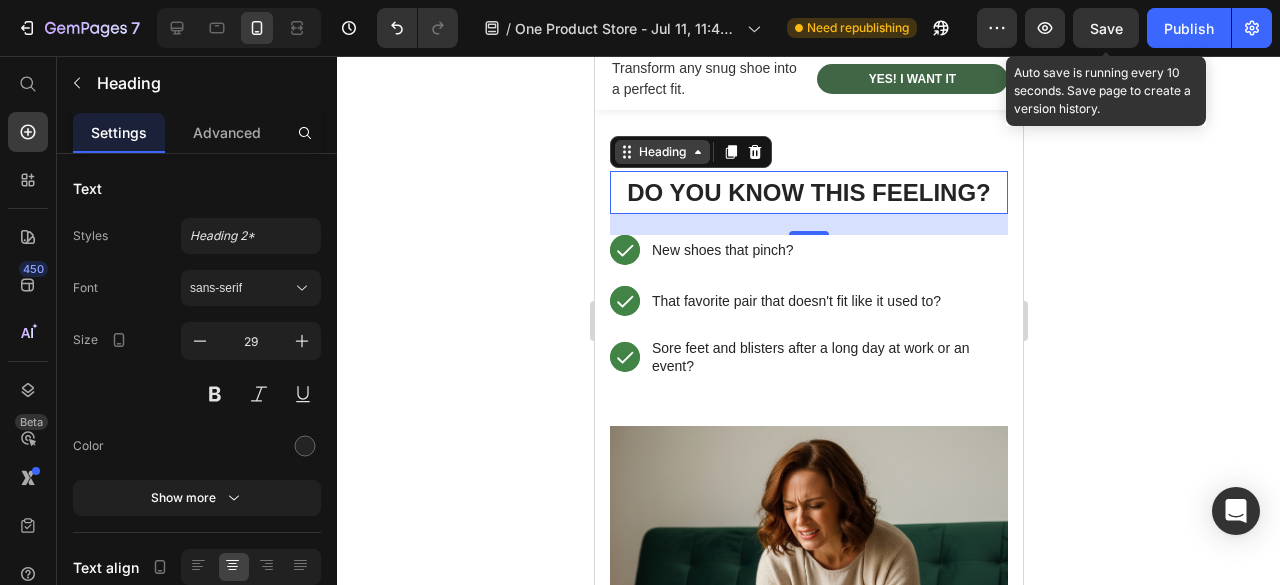 click 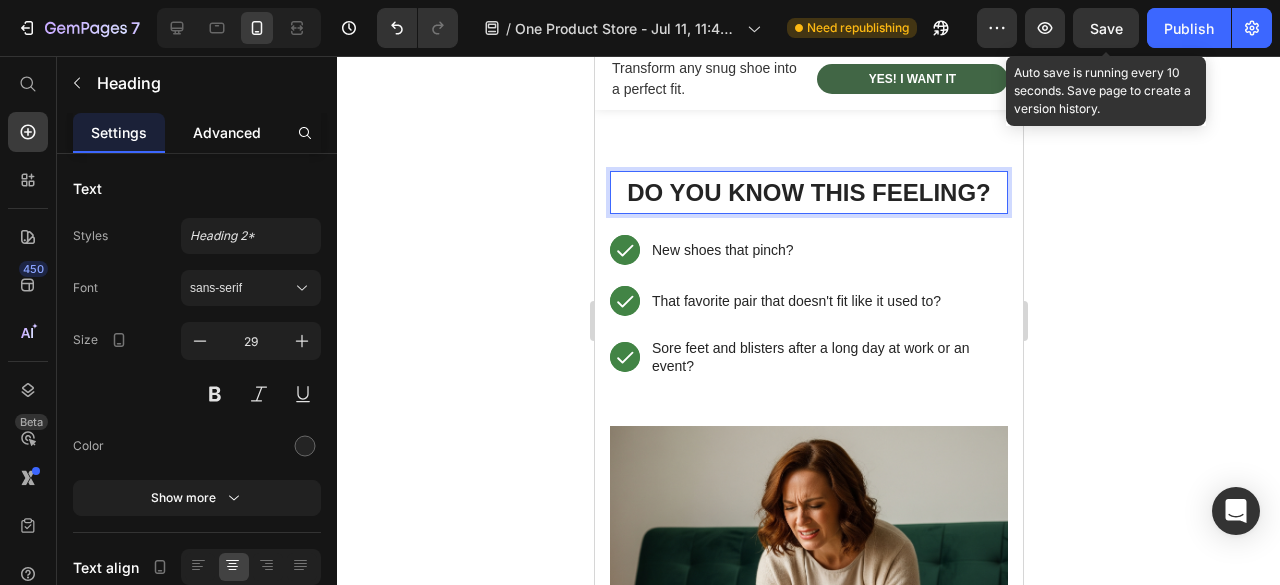 drag, startPoint x: 166, startPoint y: 136, endPoint x: 250, endPoint y: 131, distance: 84.14868 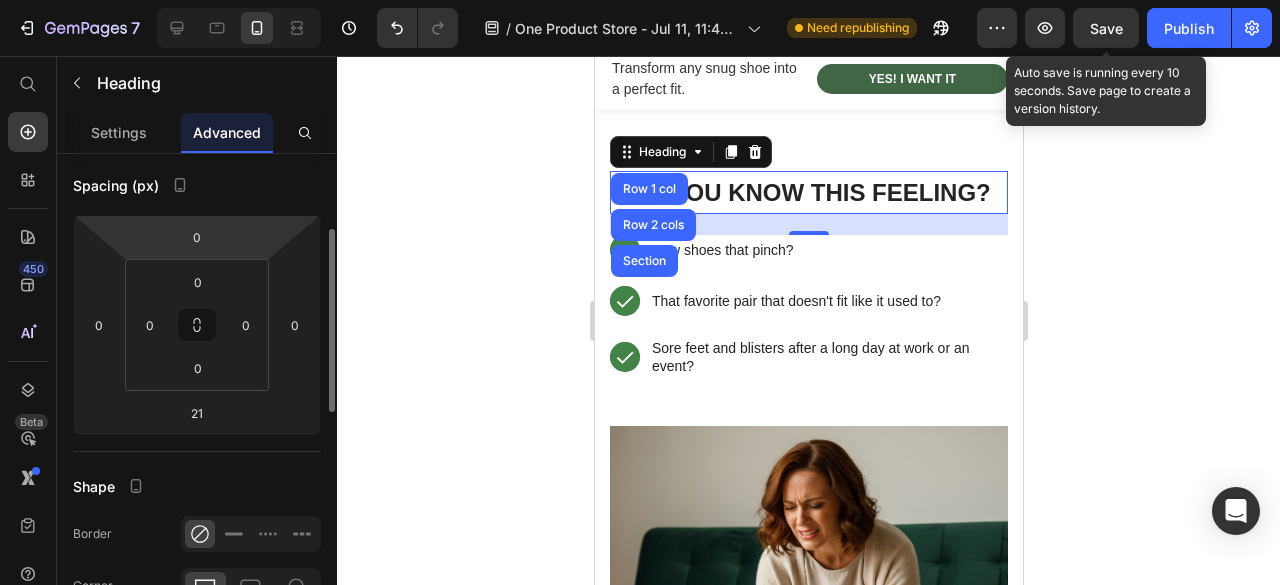 scroll, scrollTop: 300, scrollLeft: 0, axis: vertical 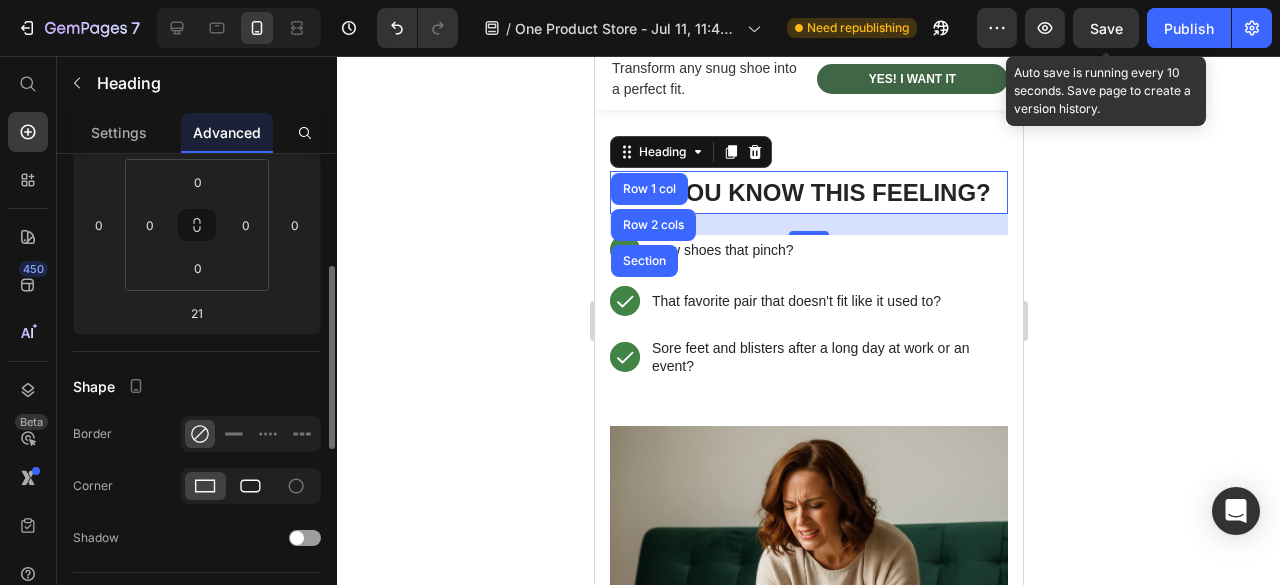 click 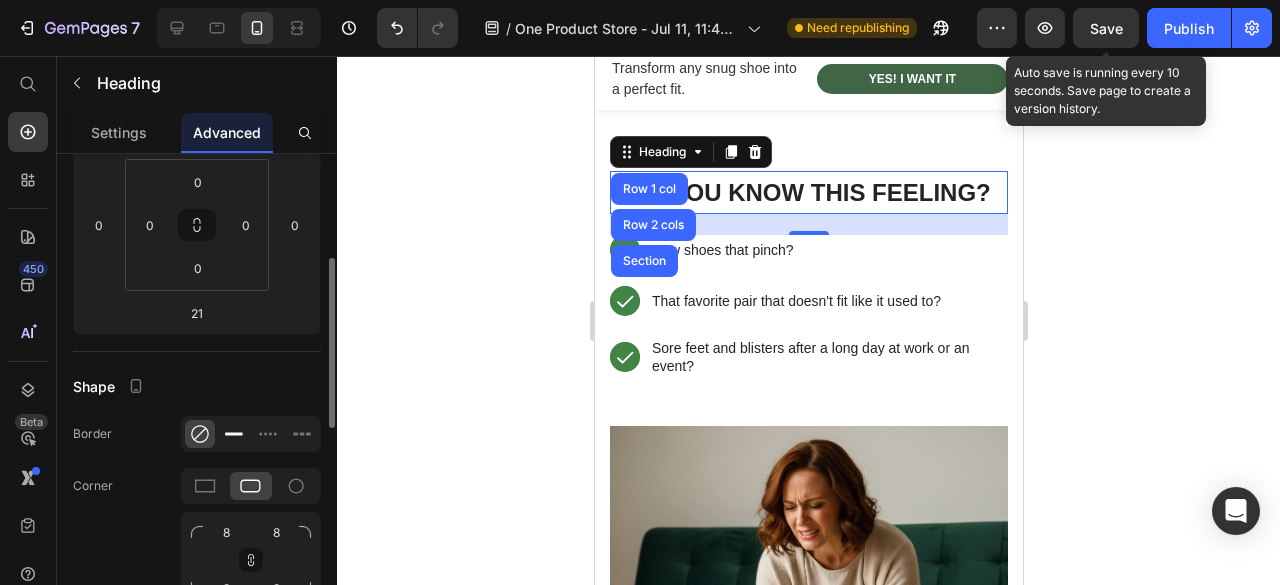 click 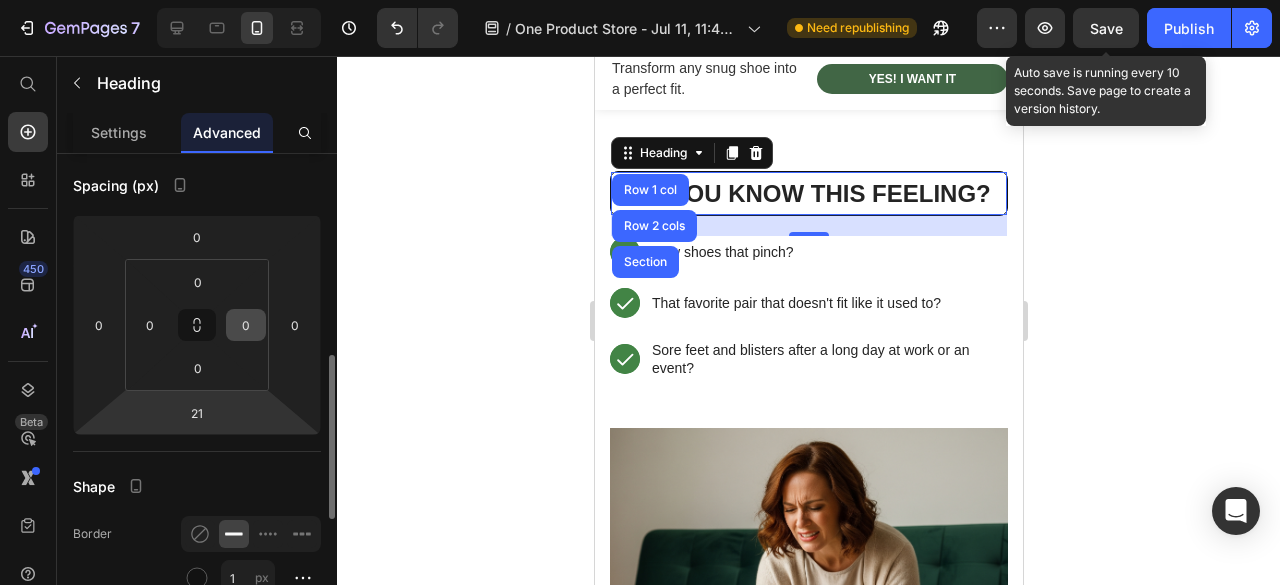 scroll, scrollTop: 300, scrollLeft: 0, axis: vertical 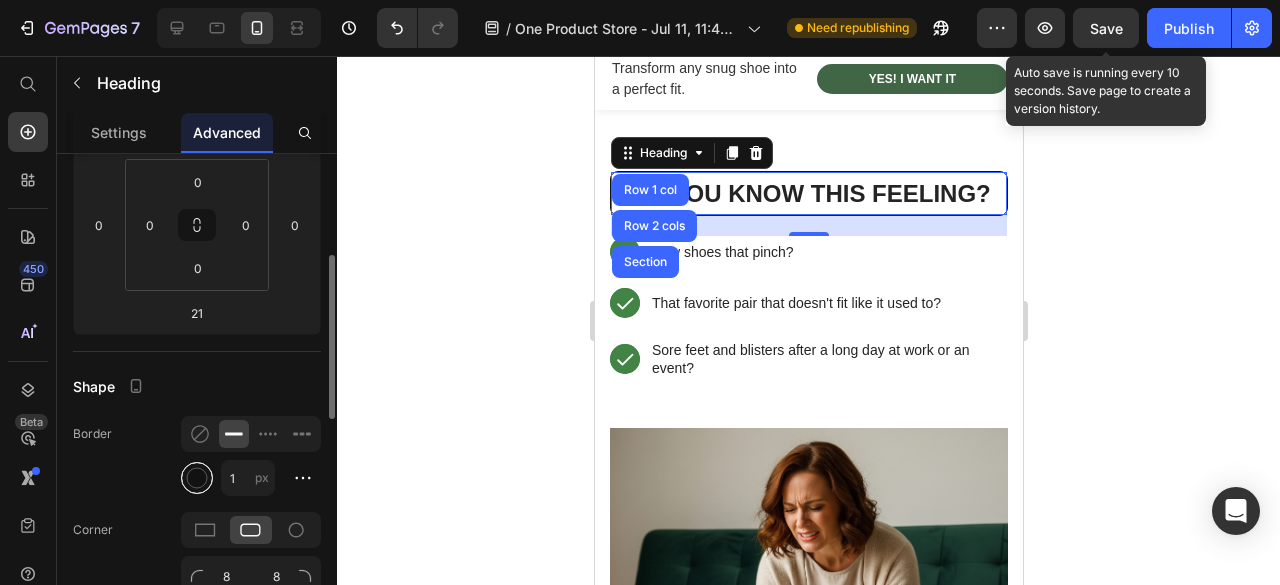 click at bounding box center (197, 478) 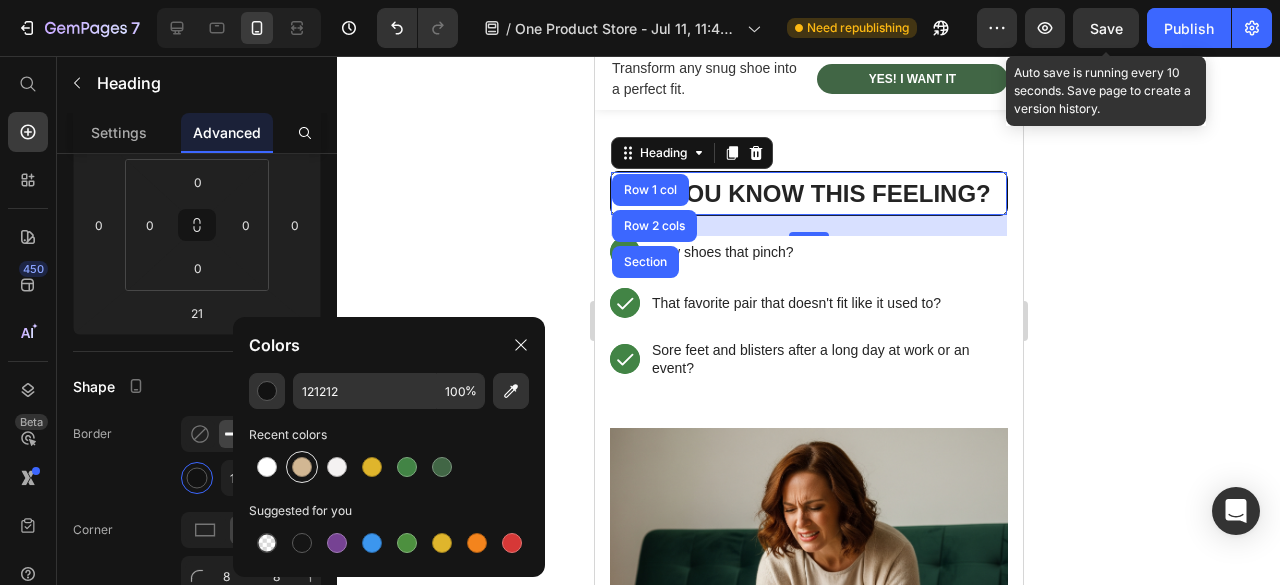 click at bounding box center [302, 467] 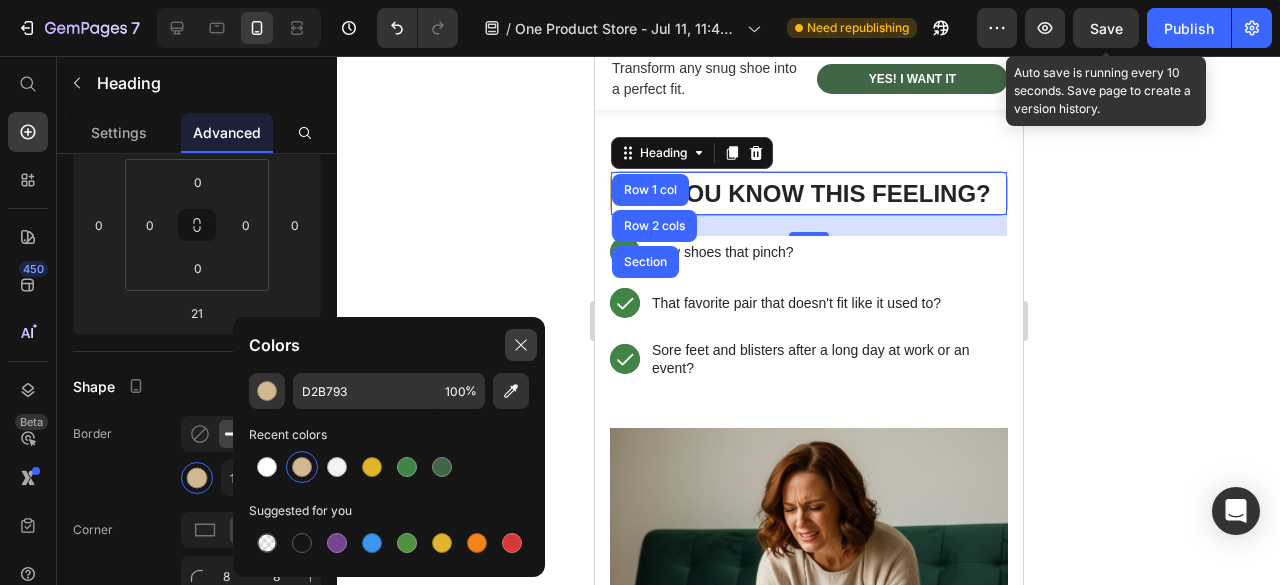 click 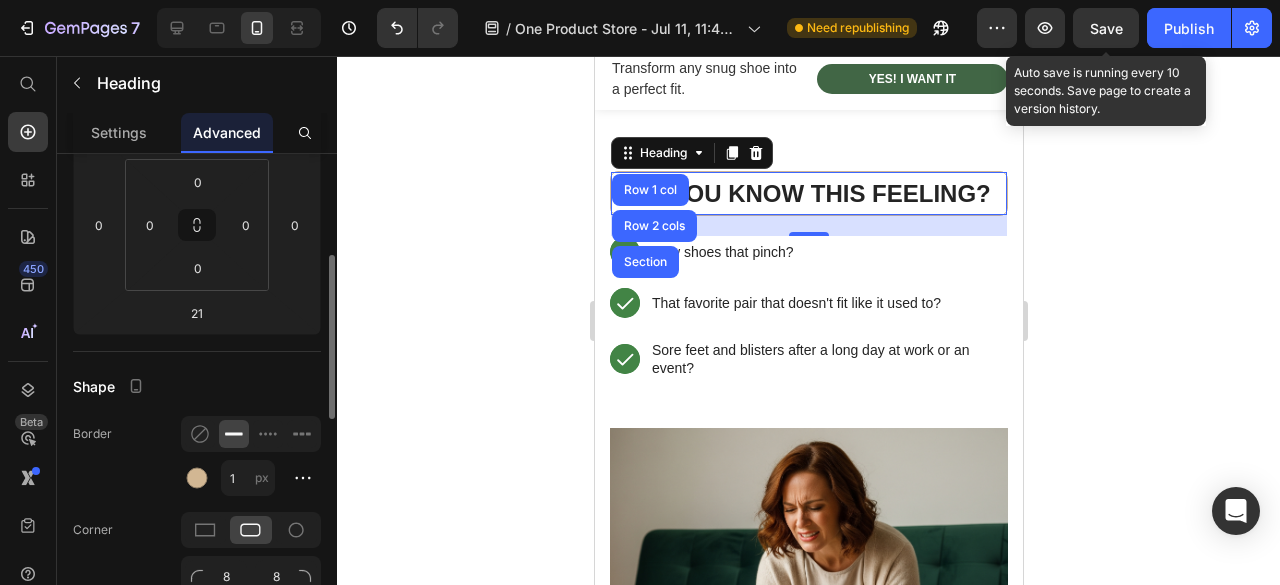 scroll, scrollTop: 400, scrollLeft: 0, axis: vertical 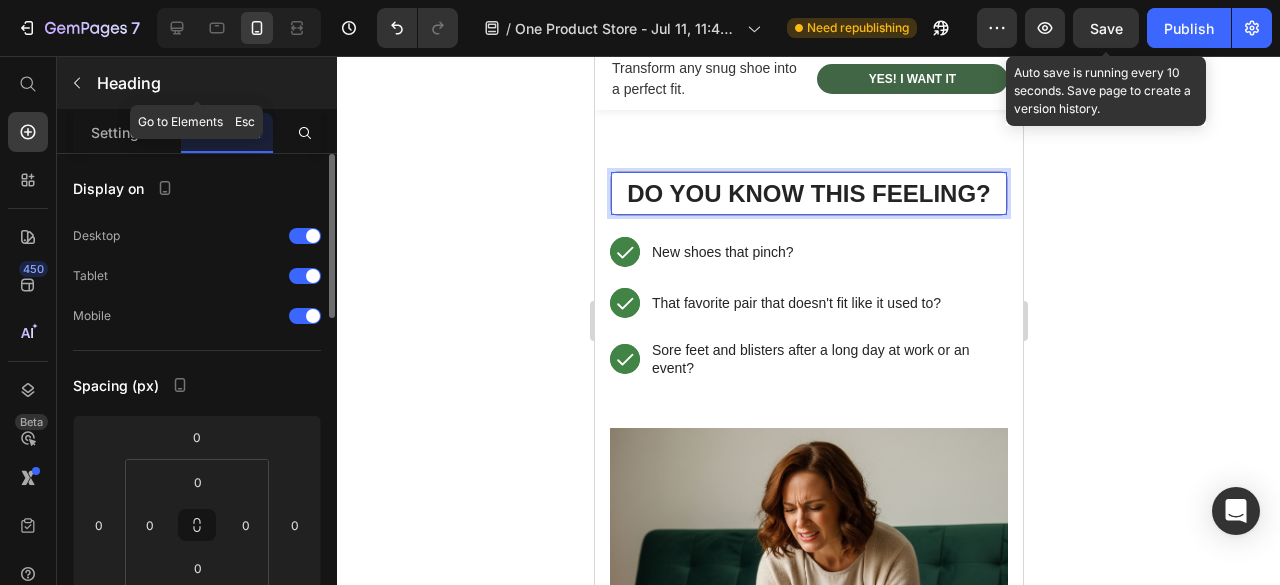 click 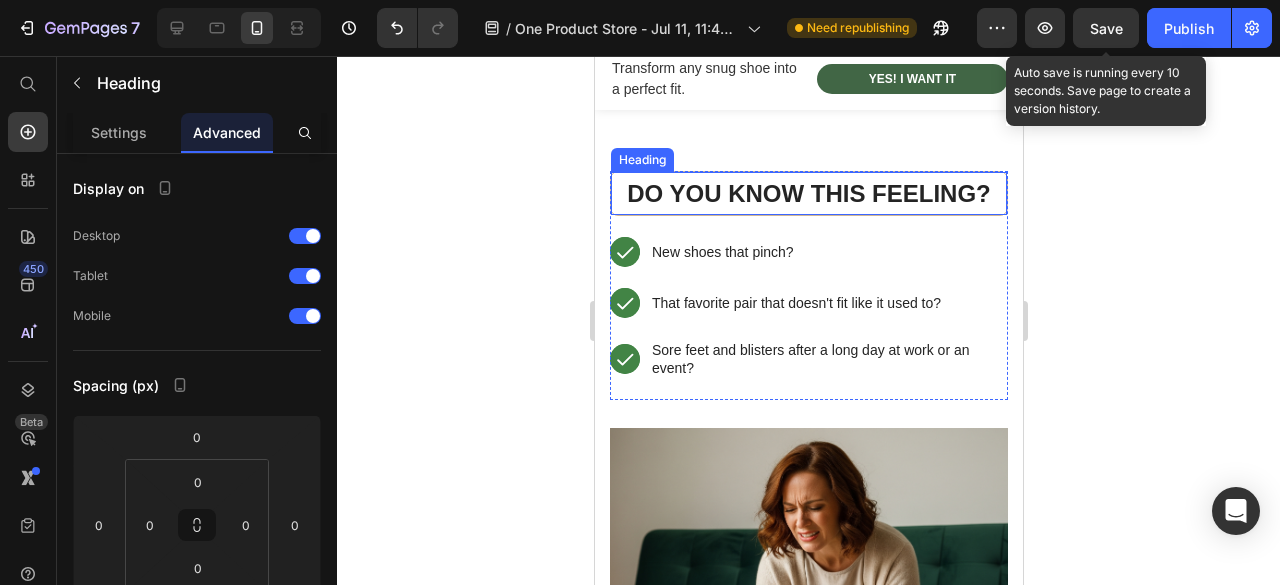 drag, startPoint x: 949, startPoint y: 211, endPoint x: 942, endPoint y: 201, distance: 12.206555 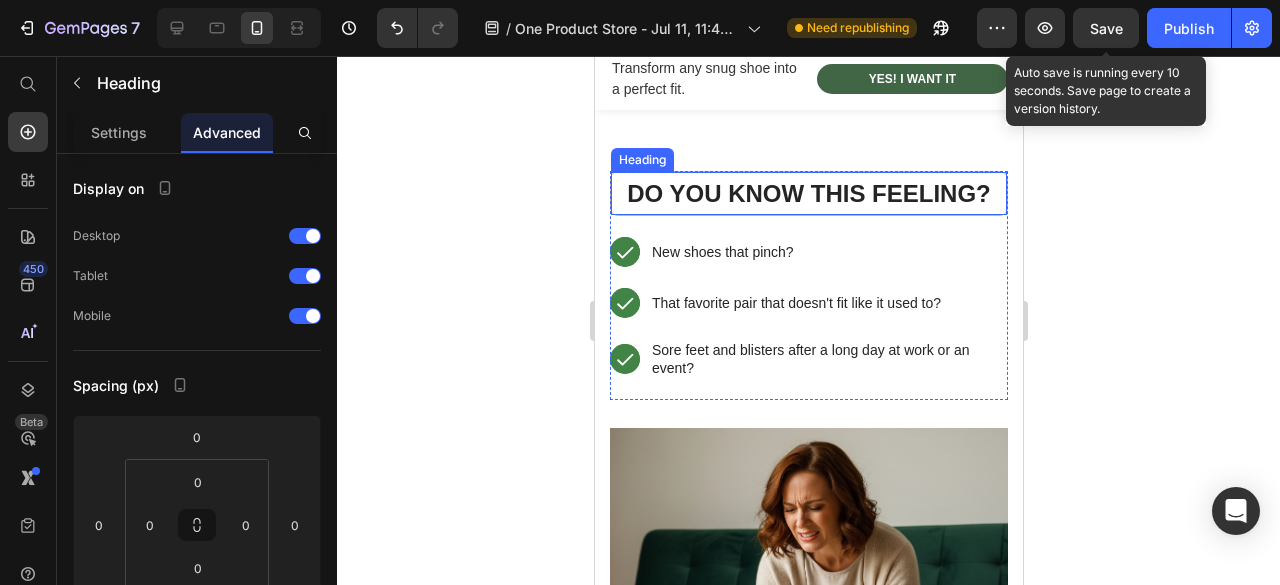 click on "⁠⁠⁠⁠⁠⁠⁠ Do You Know This Feeling?" at bounding box center (808, 193) 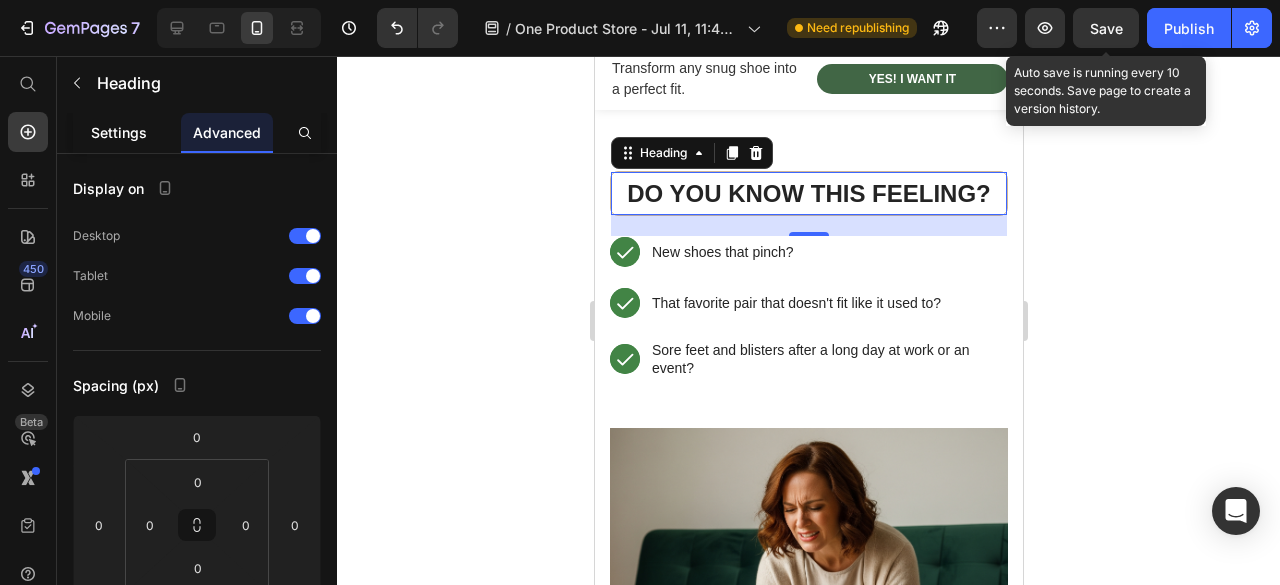 click on "Settings" 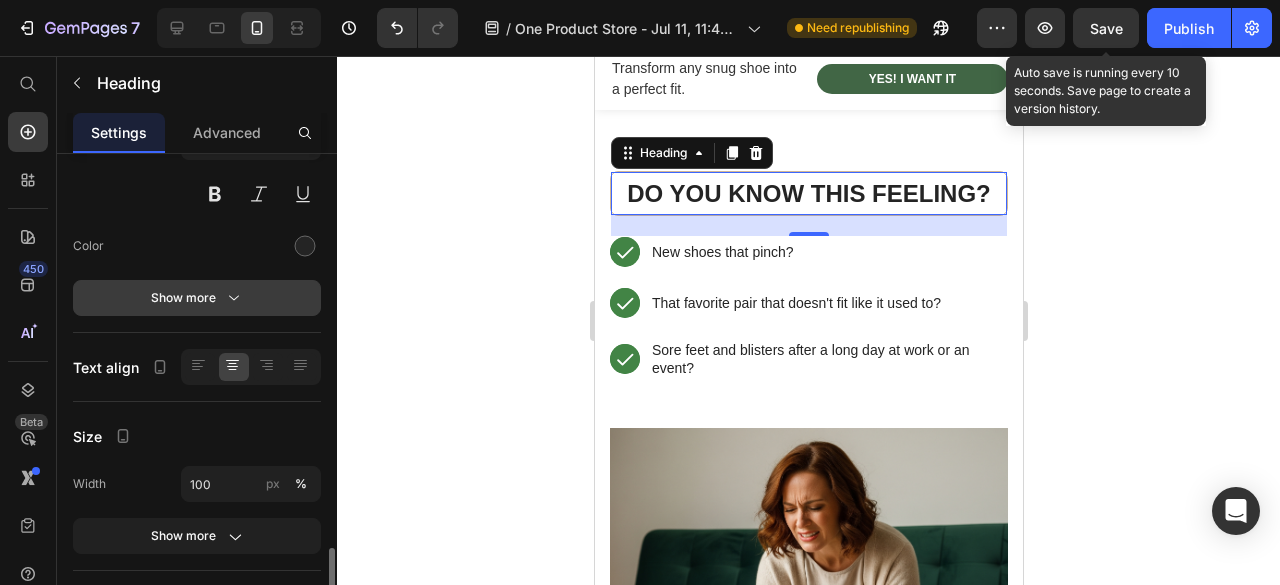 scroll, scrollTop: 400, scrollLeft: 0, axis: vertical 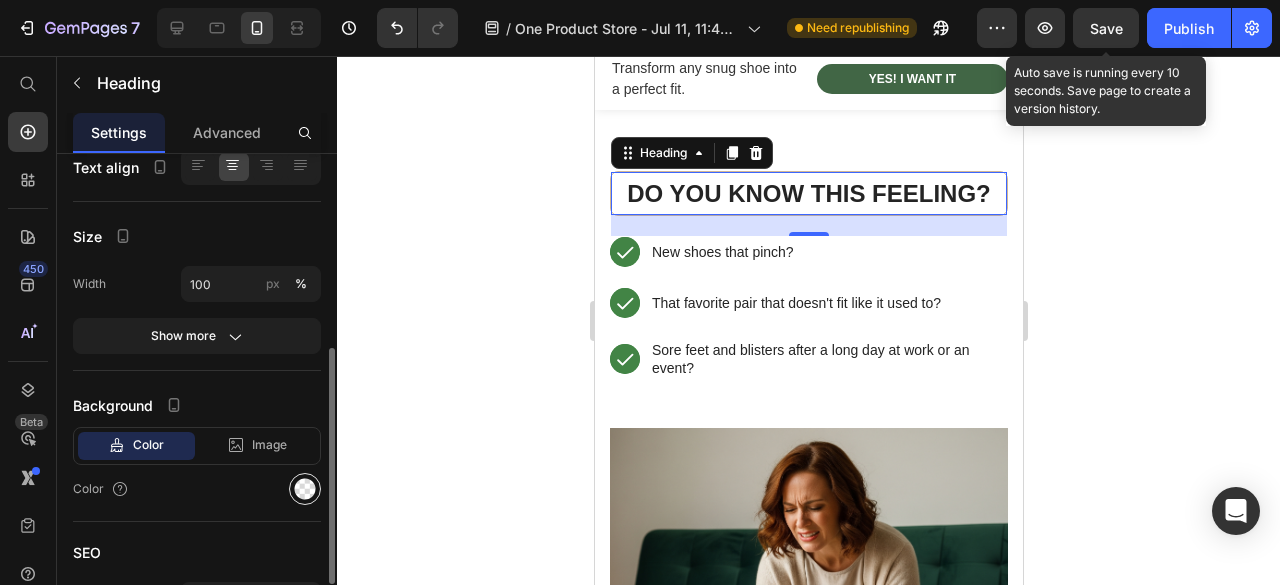 click at bounding box center [305, 489] 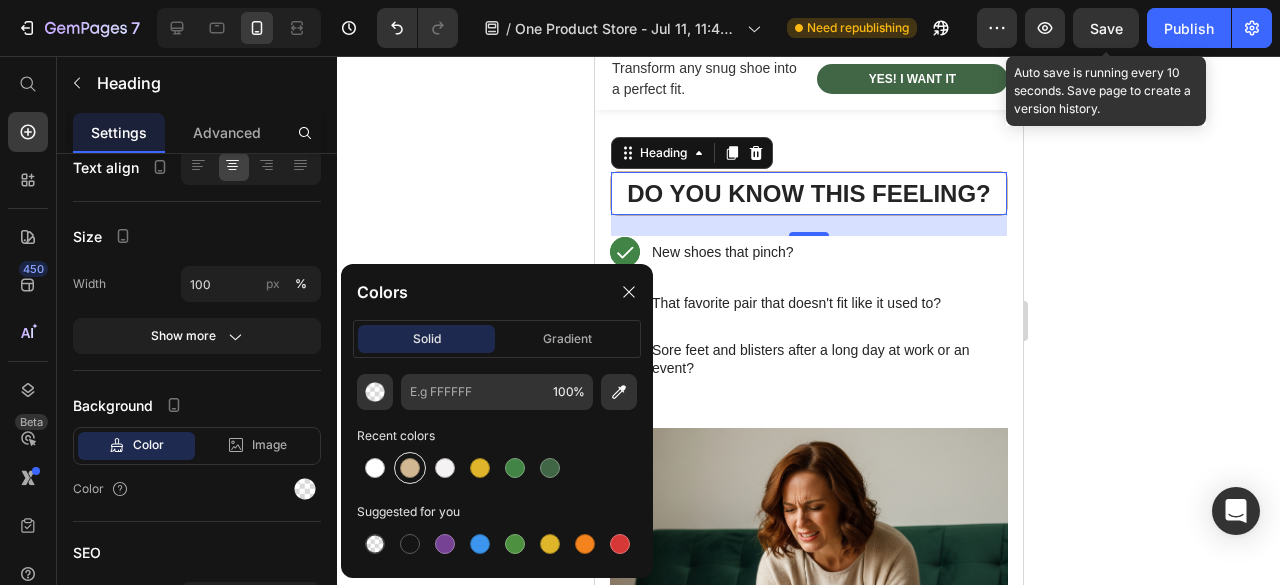 click at bounding box center (410, 468) 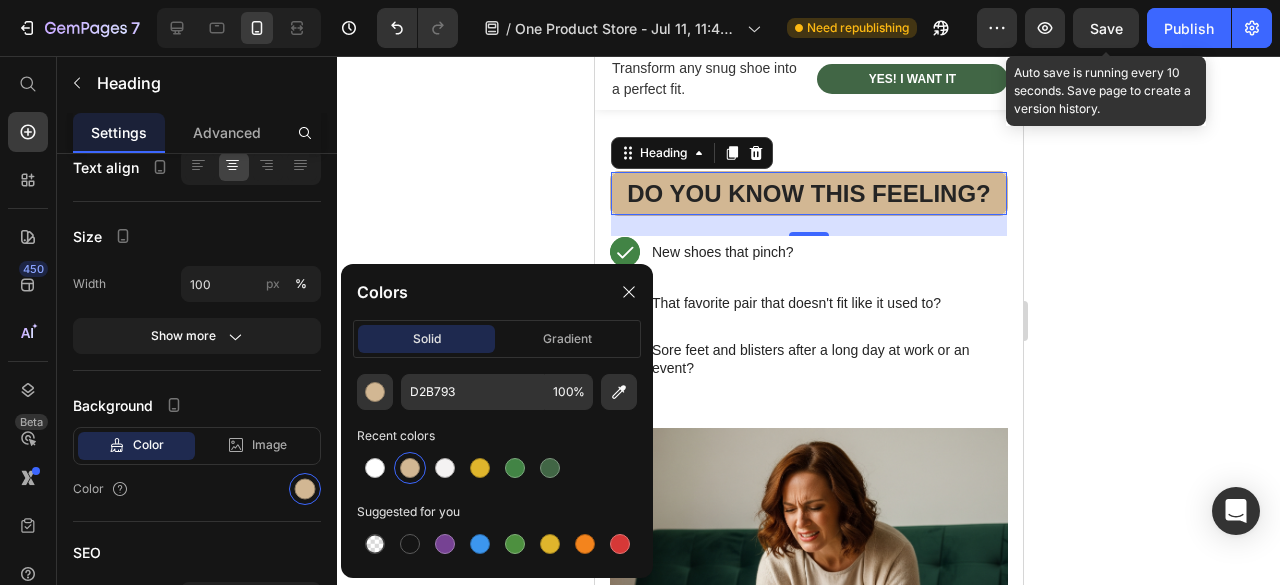 click 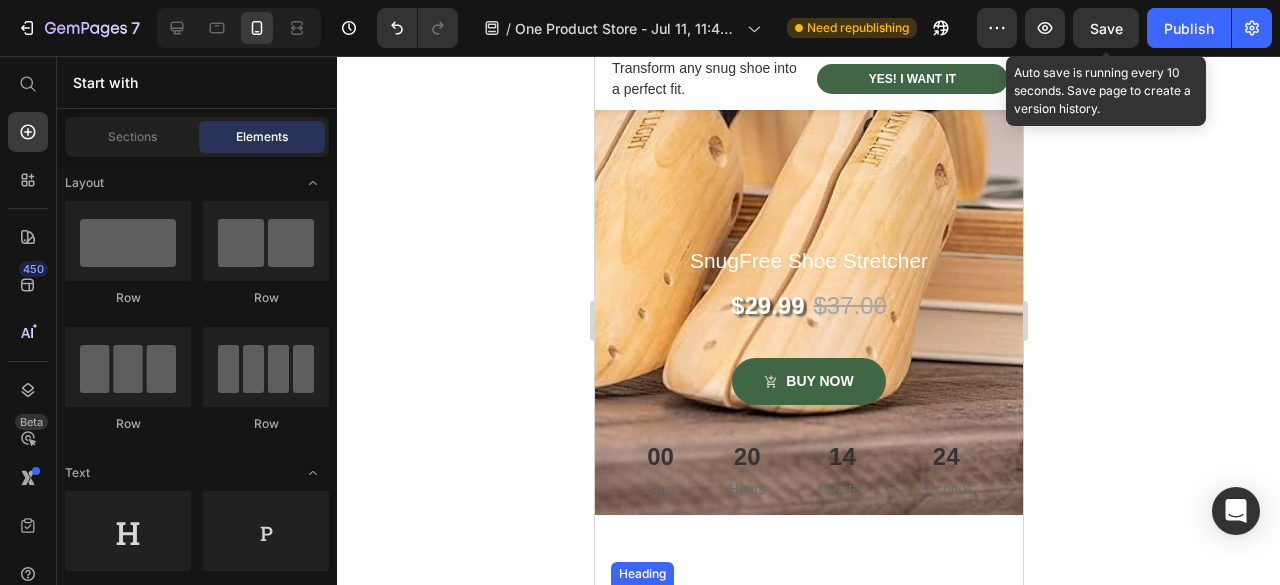 scroll, scrollTop: 600, scrollLeft: 0, axis: vertical 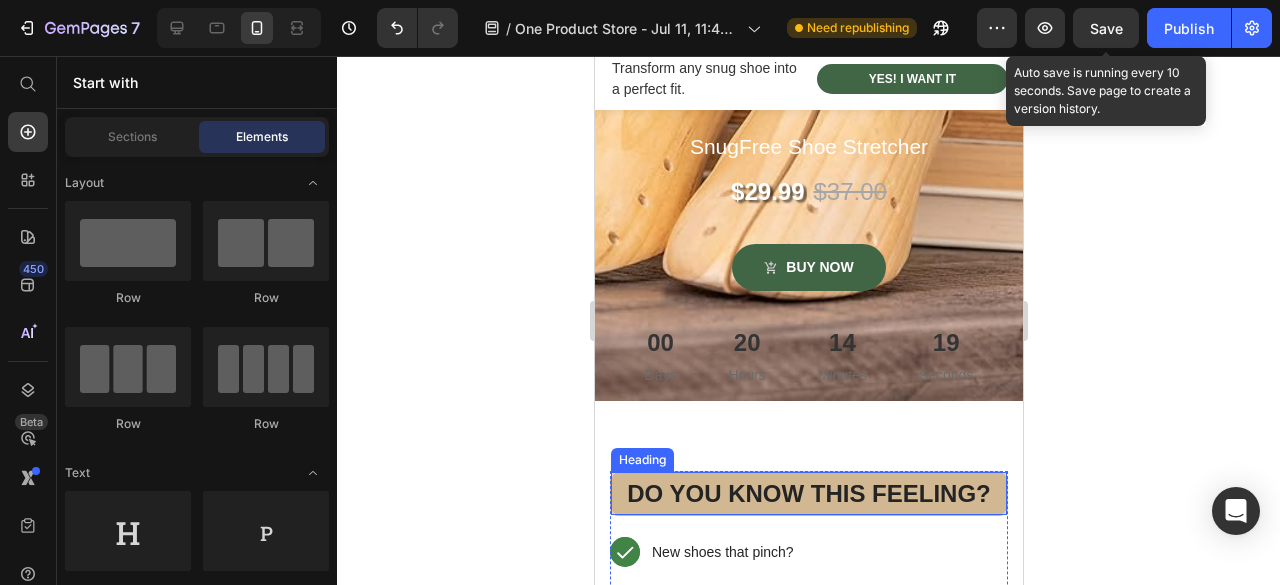 click on "⁠⁠⁠⁠⁠⁠⁠ Do You Know This Feeling?" at bounding box center (808, 493) 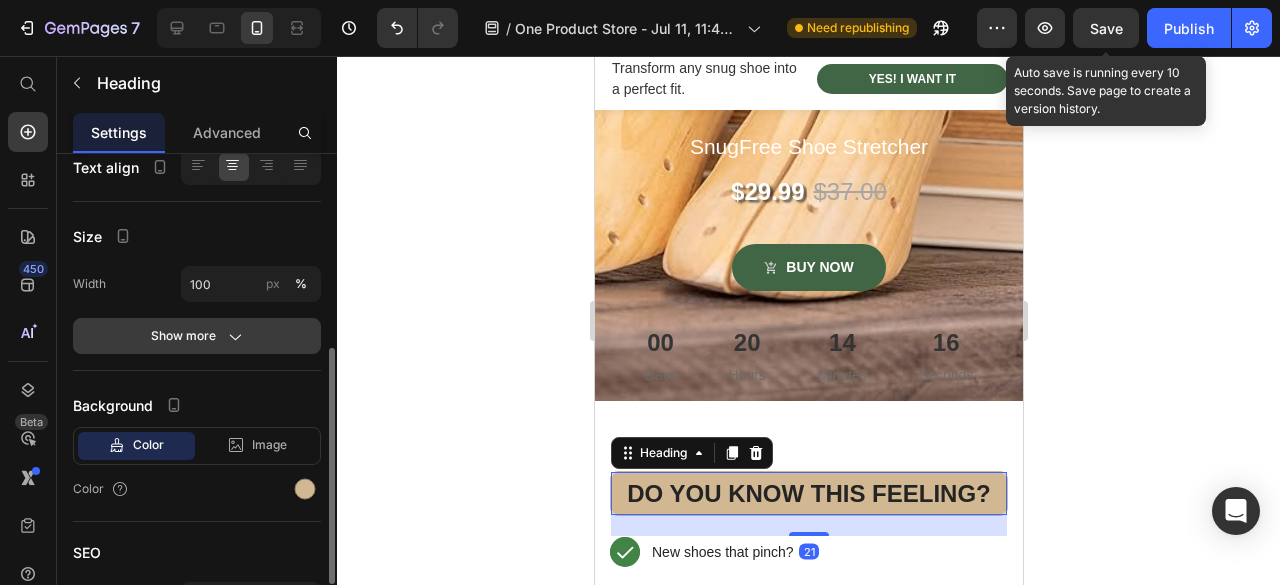 click on "Show more" 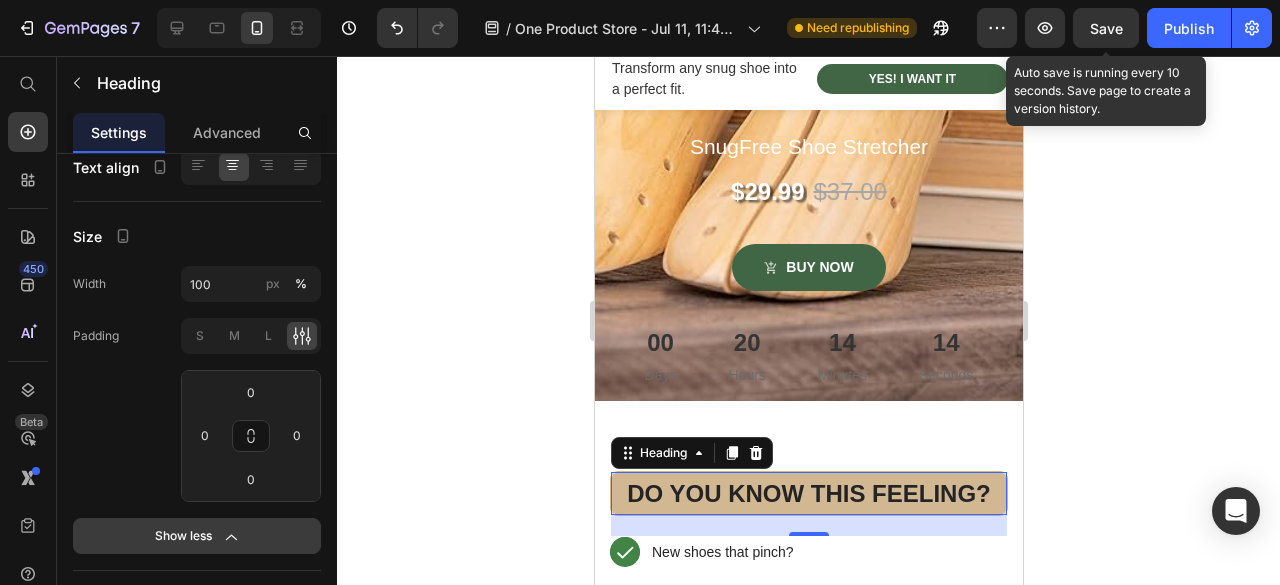 scroll, scrollTop: 700, scrollLeft: 0, axis: vertical 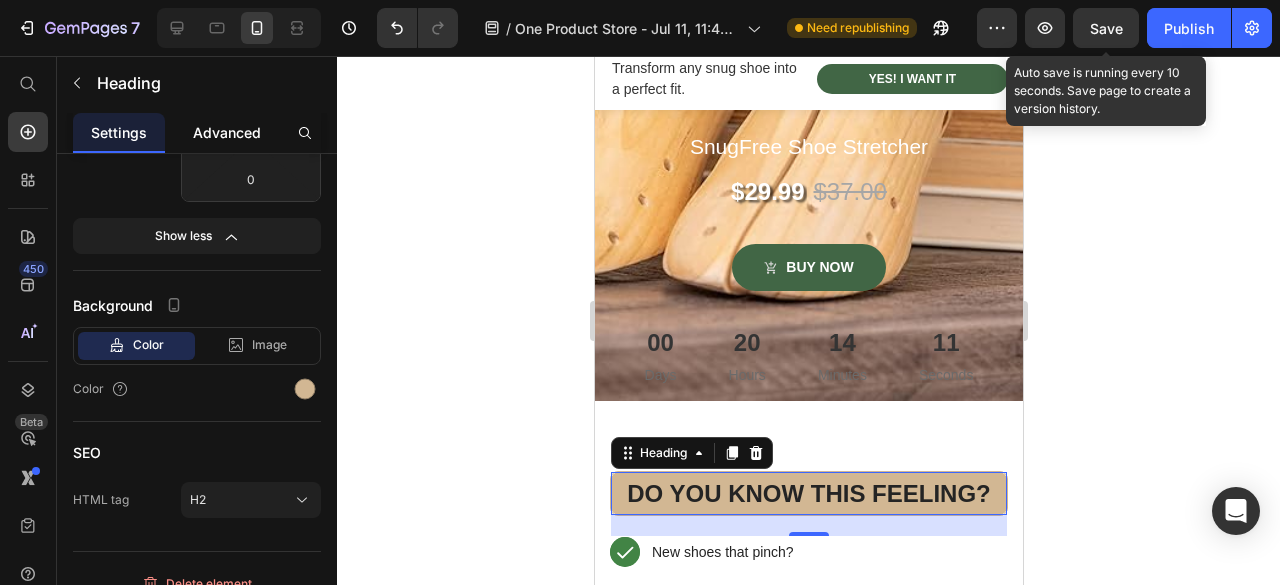 click on "Advanced" at bounding box center (227, 132) 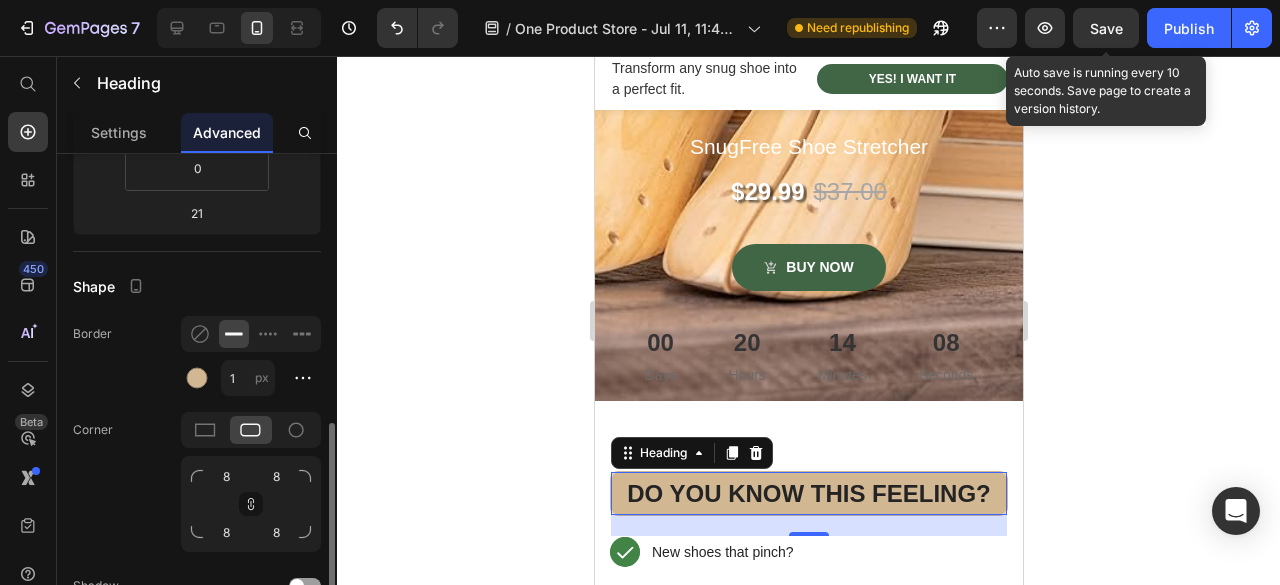 scroll, scrollTop: 500, scrollLeft: 0, axis: vertical 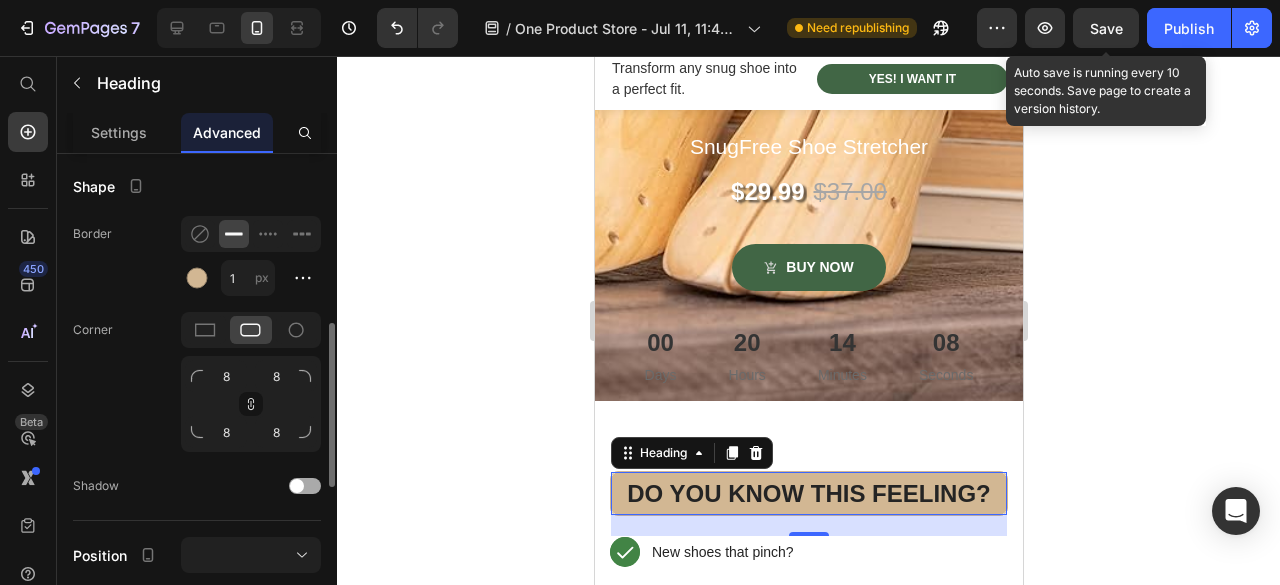 click at bounding box center [305, 486] 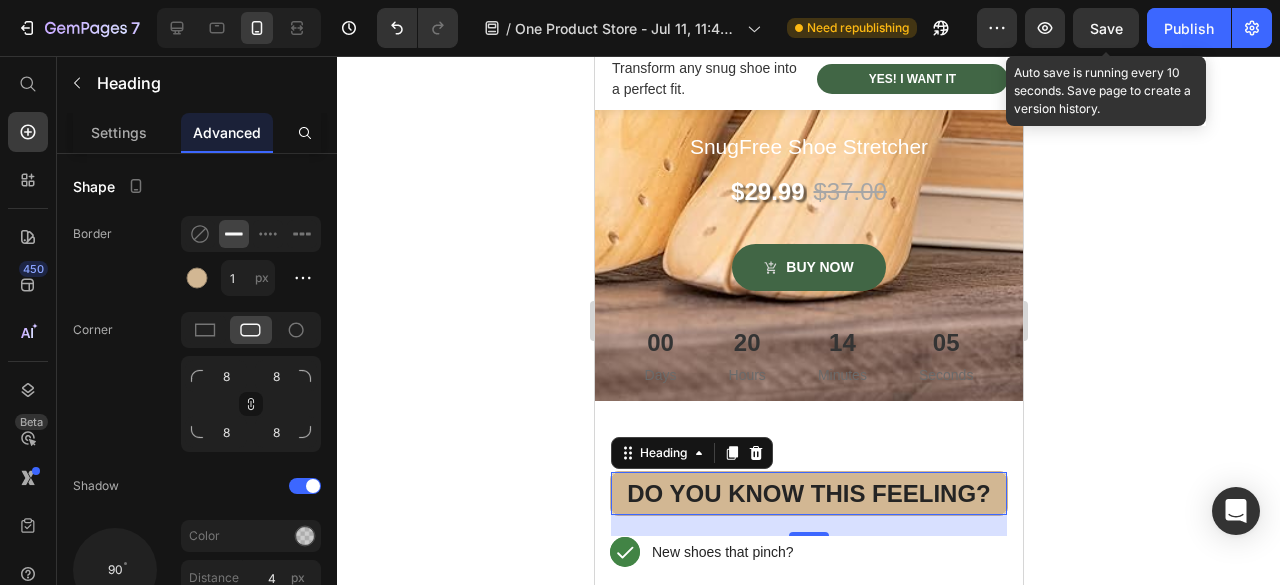 click 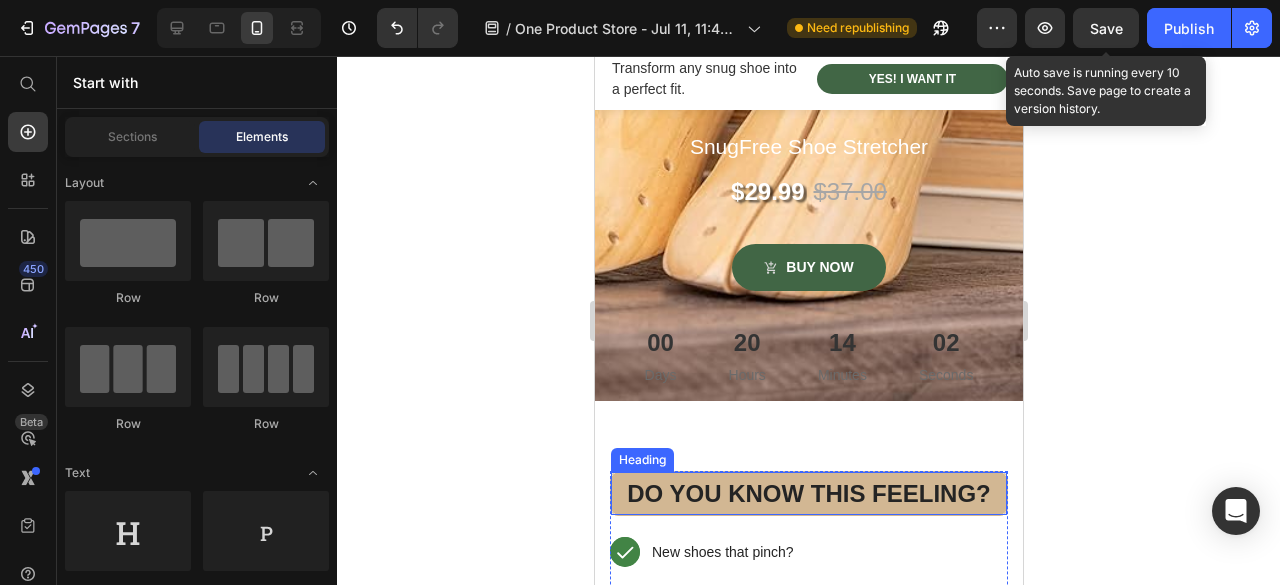 click on "Do You Know This Feeling?" at bounding box center (808, 493) 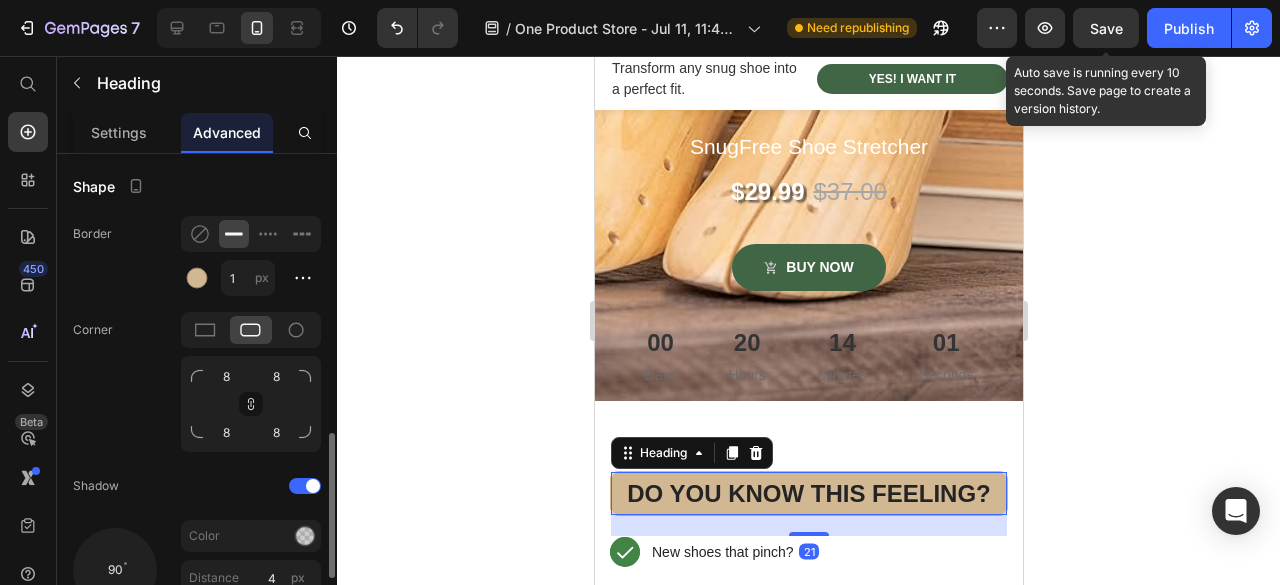scroll, scrollTop: 600, scrollLeft: 0, axis: vertical 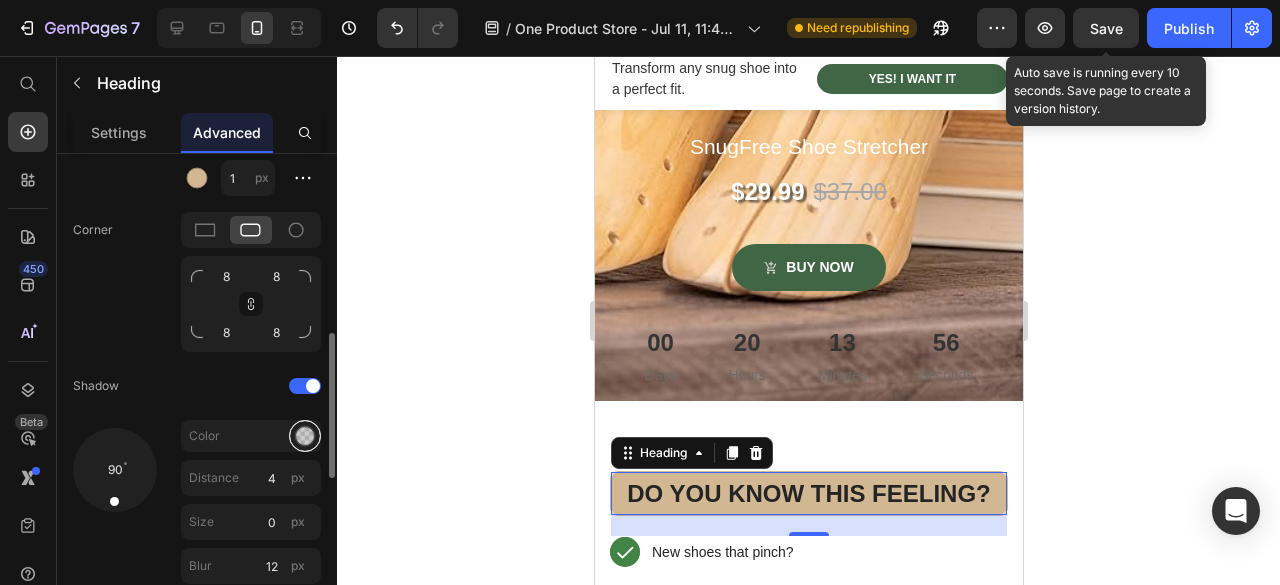 click at bounding box center (305, 436) 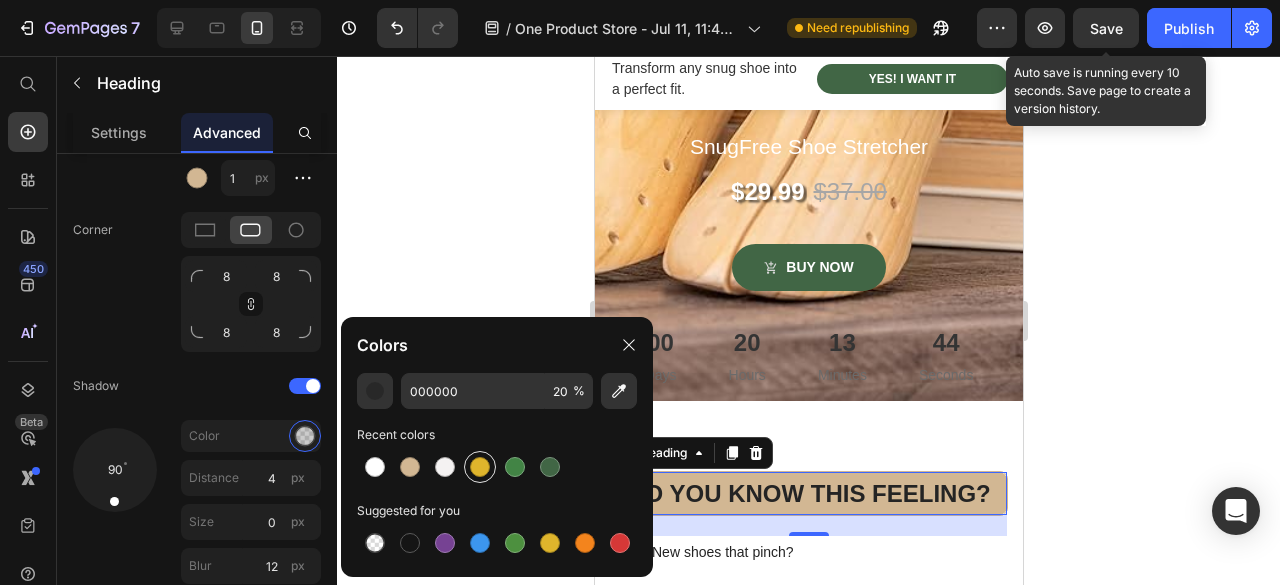 click at bounding box center (480, 467) 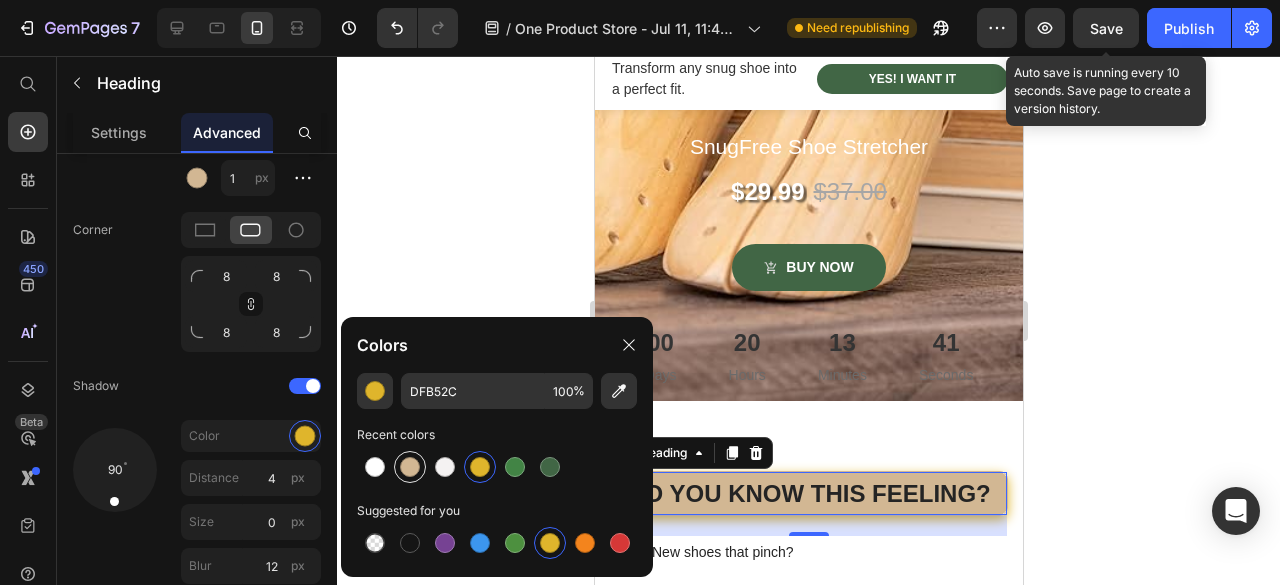 click at bounding box center (410, 467) 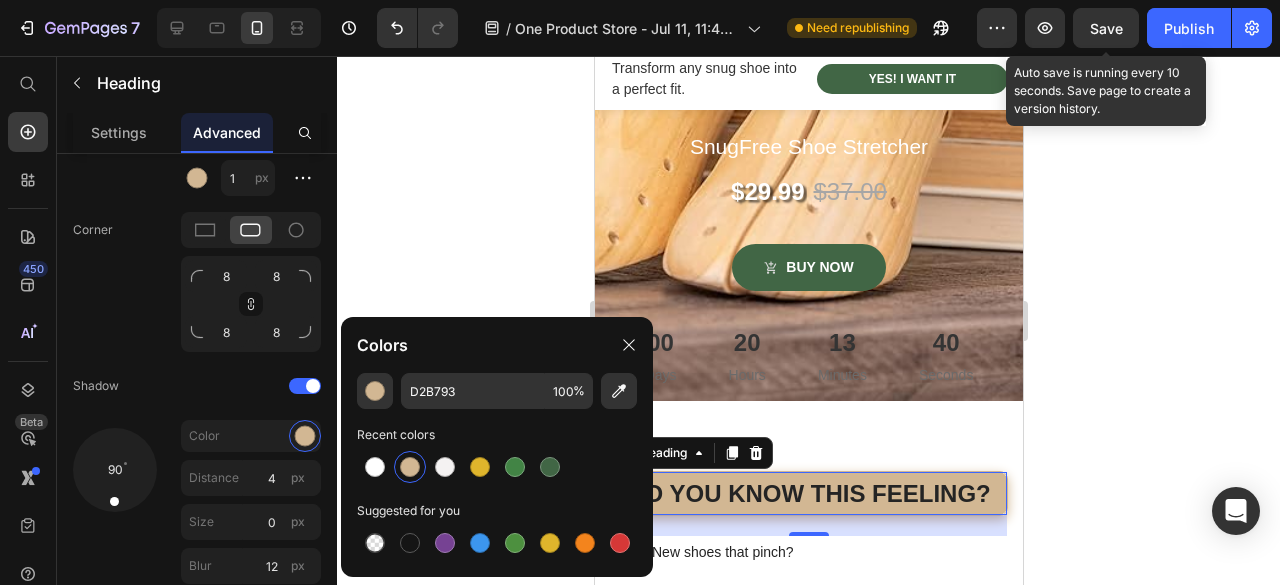 click 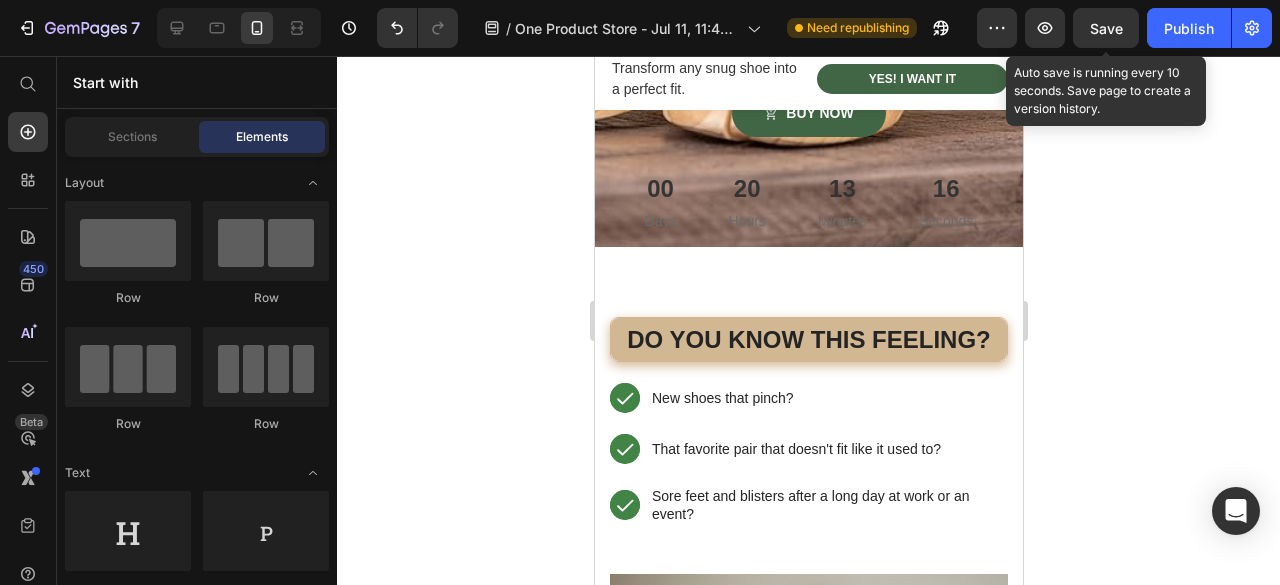 scroll, scrollTop: 800, scrollLeft: 0, axis: vertical 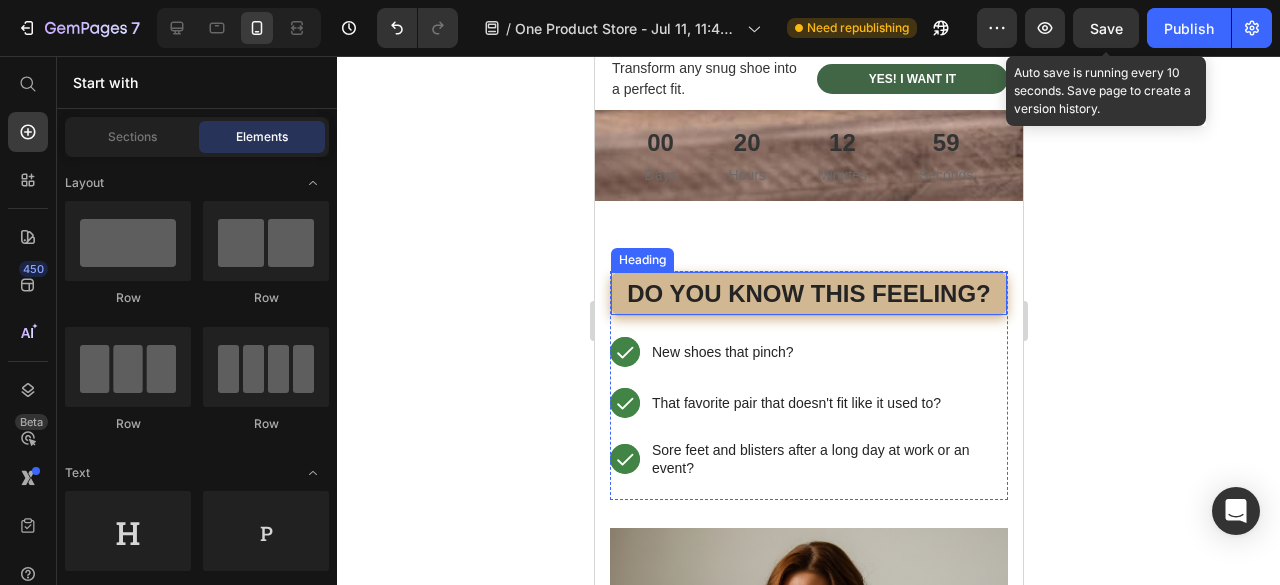 click on "⁠⁠⁠⁠⁠⁠⁠ Do You Know This Feeling?" at bounding box center (808, 293) 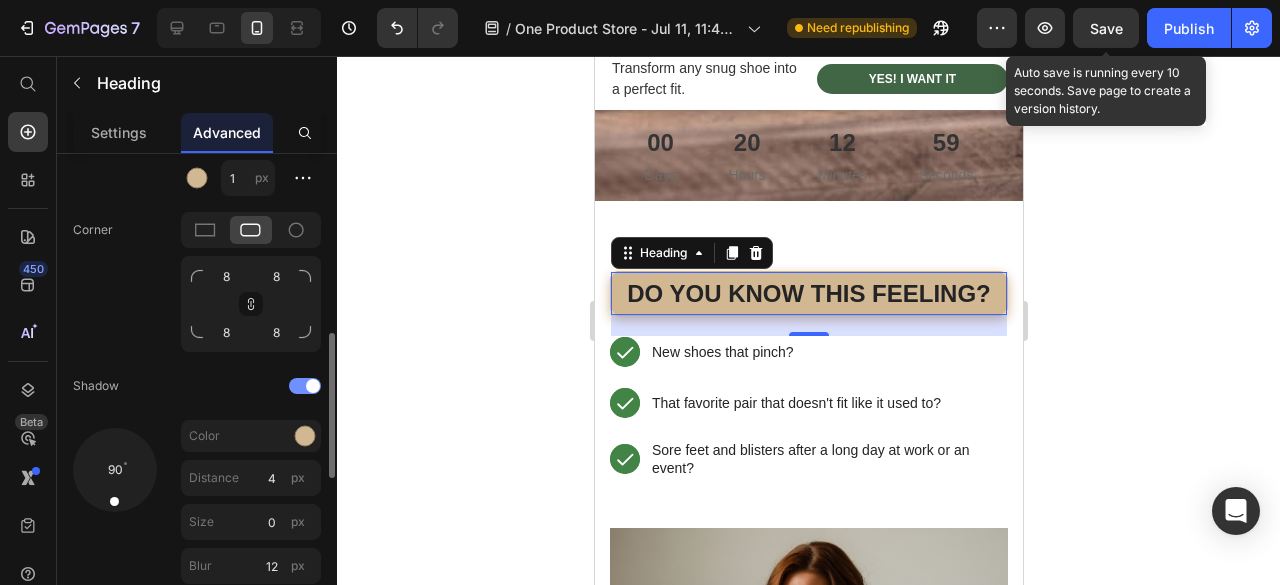 click at bounding box center [305, 386] 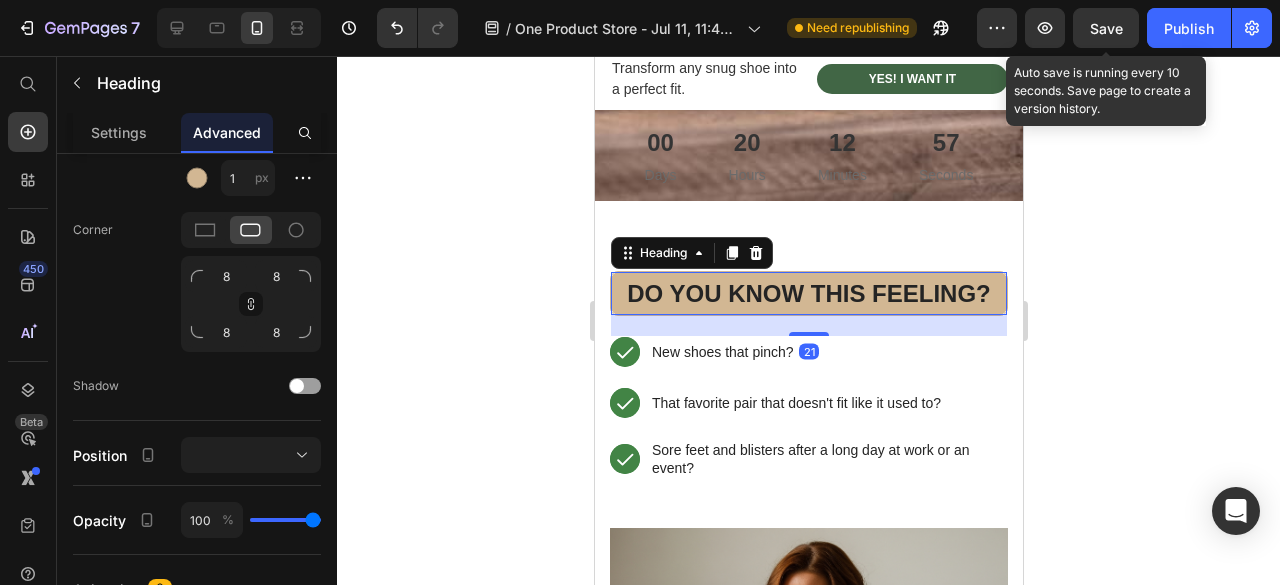 click on "⁠⁠⁠⁠⁠⁠⁠ Do You Know This Feeling? Heading   21 Text Block
Icon Row Hero Banner New shoes that pinch? Text Block Row Text Block
Icon Row Hero Banner That favorite pair that doesn't fit like it used to? Text Block Row Text Block
Icon Row Hero Banner Sore feet and blisters after a long day at work or an event? Text Block Row" at bounding box center [808, 385] 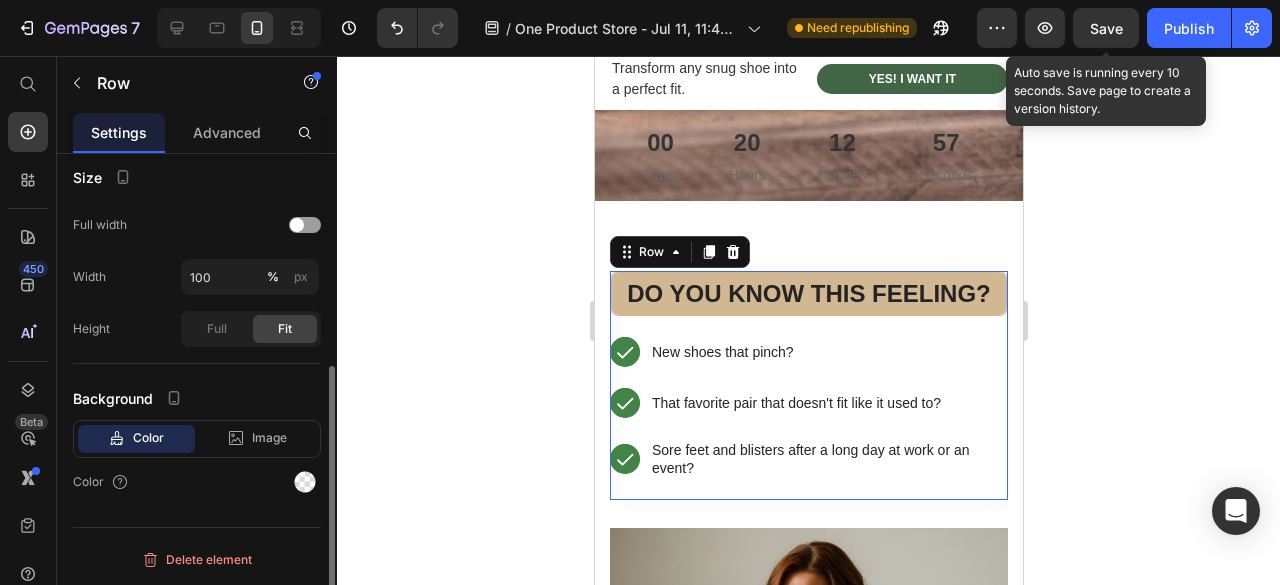scroll, scrollTop: 0, scrollLeft: 0, axis: both 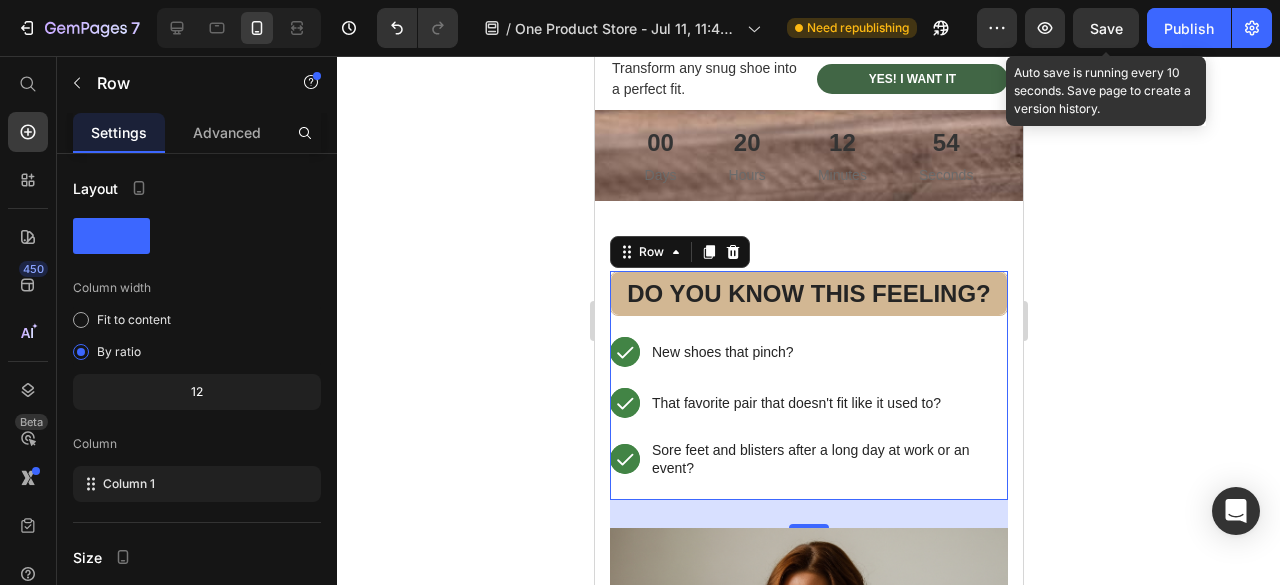 click at bounding box center [808, 764] 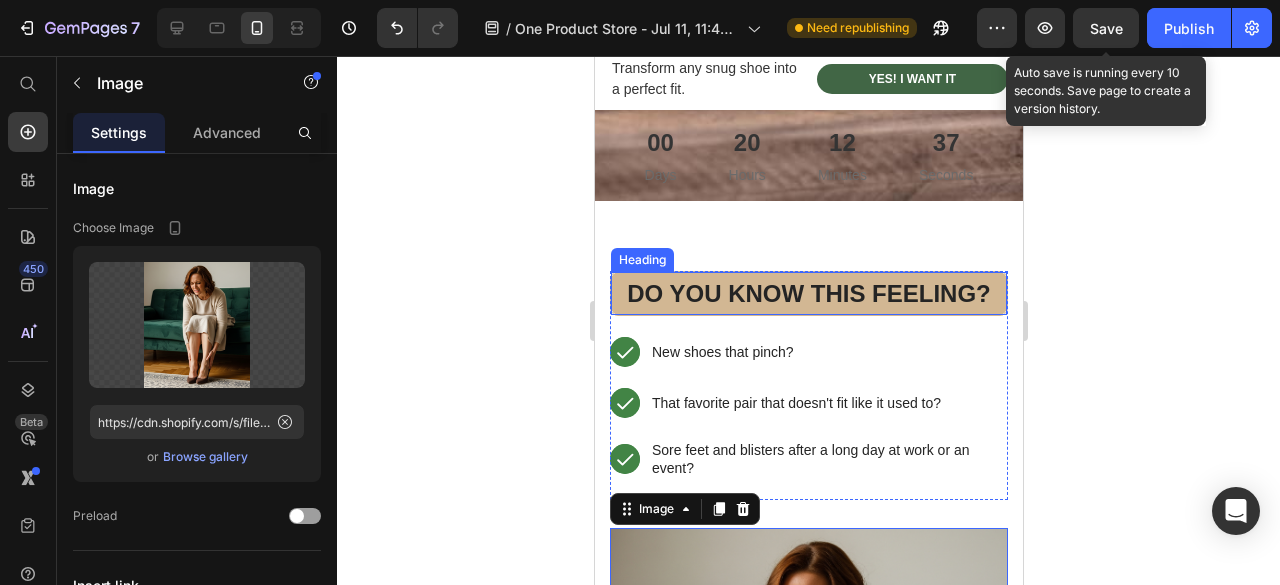 click on "⁠⁠⁠⁠⁠⁠⁠ Do You Know This Feeling?" at bounding box center [808, 293] 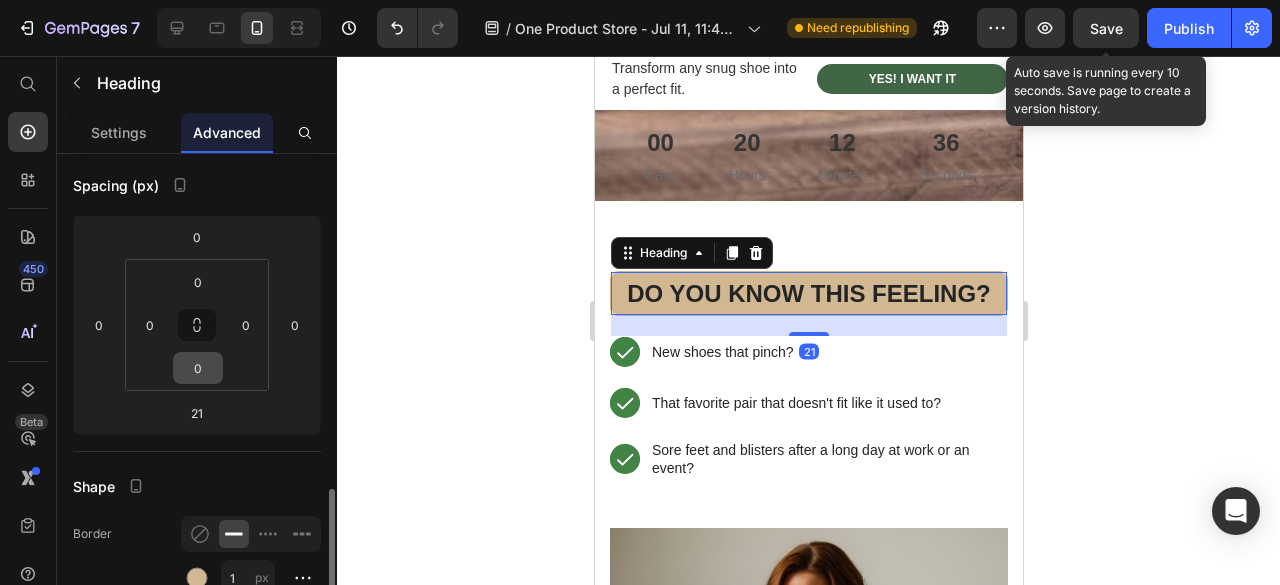 scroll, scrollTop: 400, scrollLeft: 0, axis: vertical 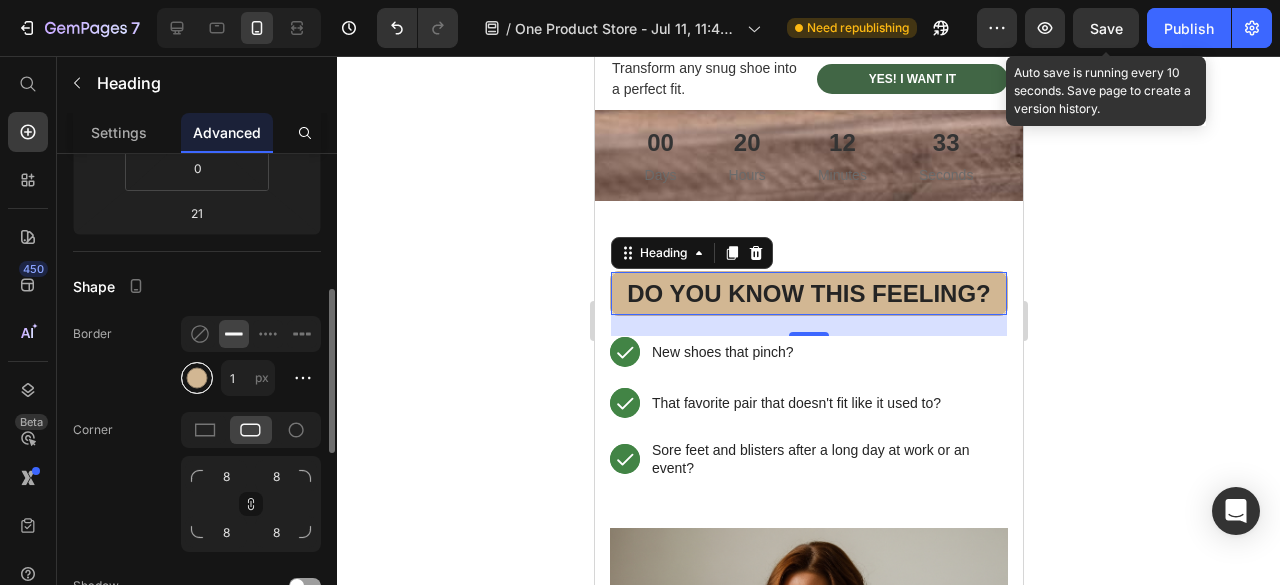 click at bounding box center (197, 378) 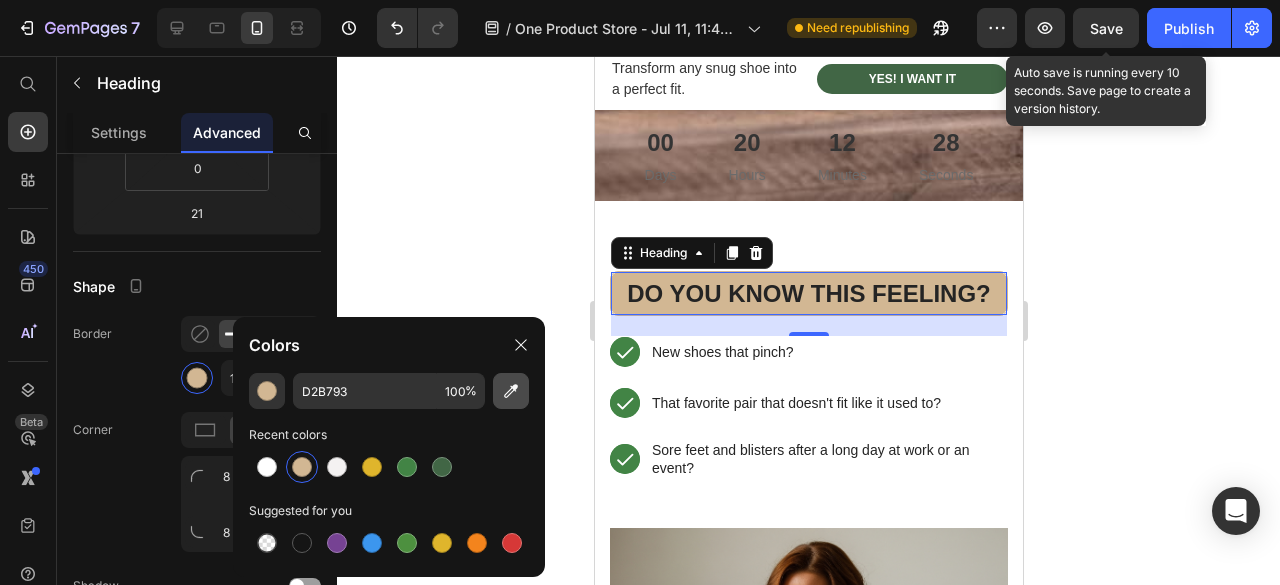 click 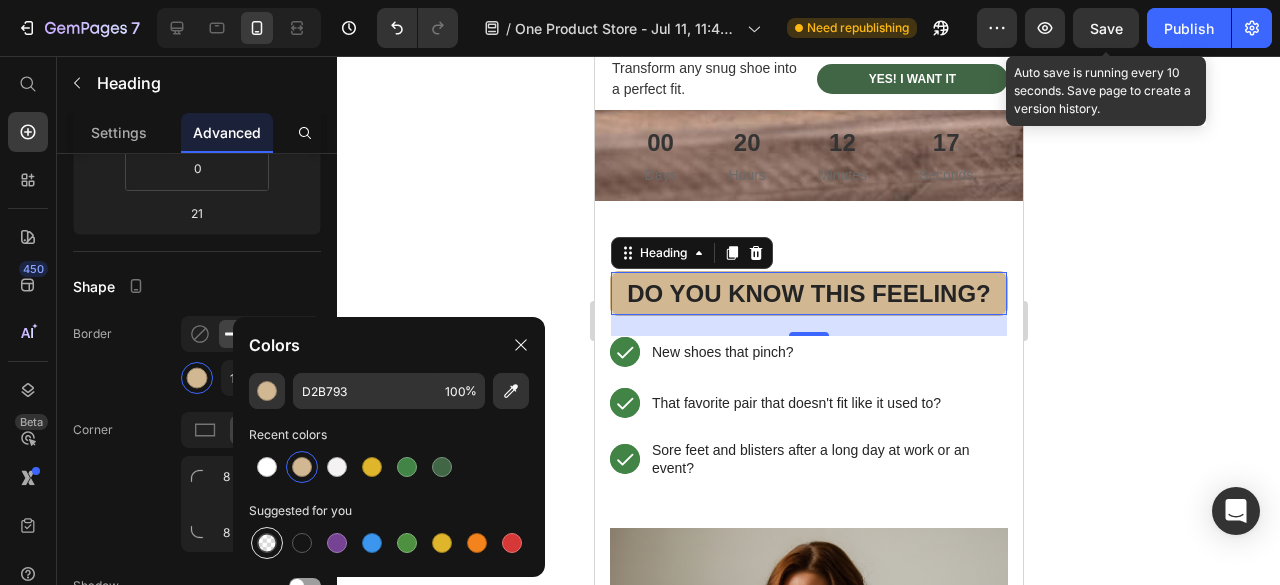 click at bounding box center [267, 543] 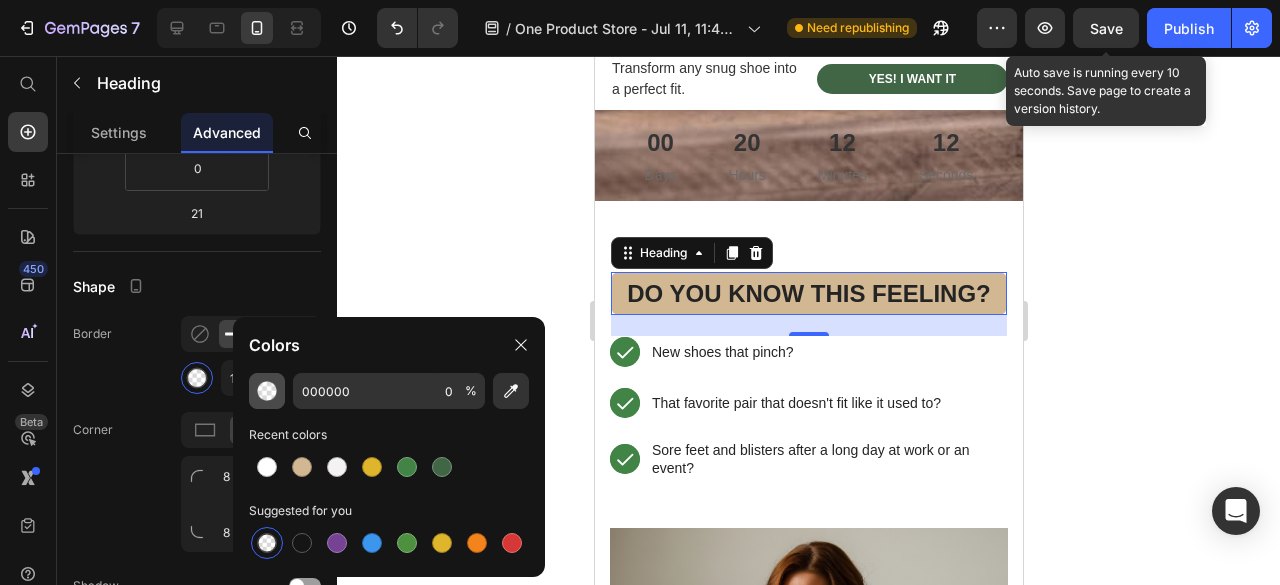 click at bounding box center [267, 391] 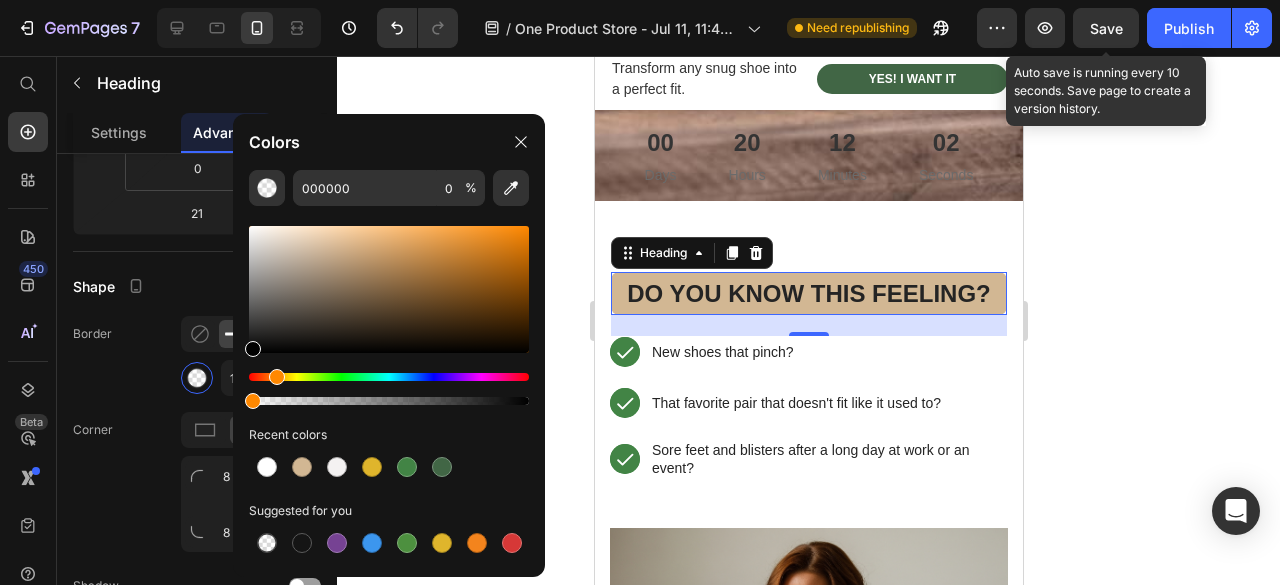 drag, startPoint x: 260, startPoint y: 377, endPoint x: 274, endPoint y: 396, distance: 23.600847 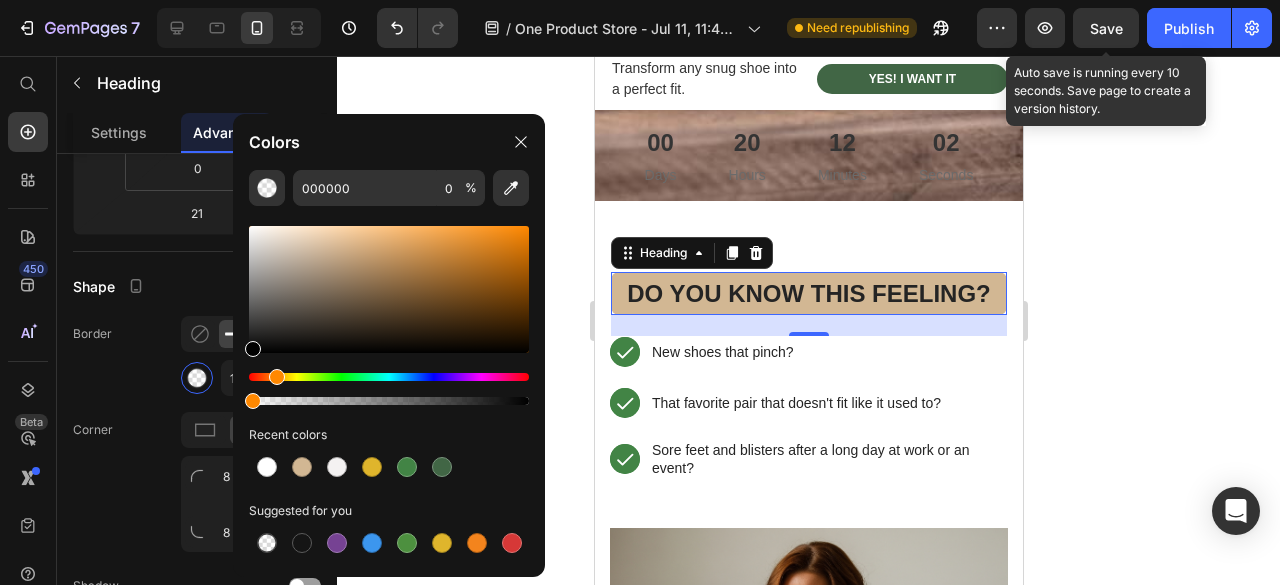 click at bounding box center [389, 389] 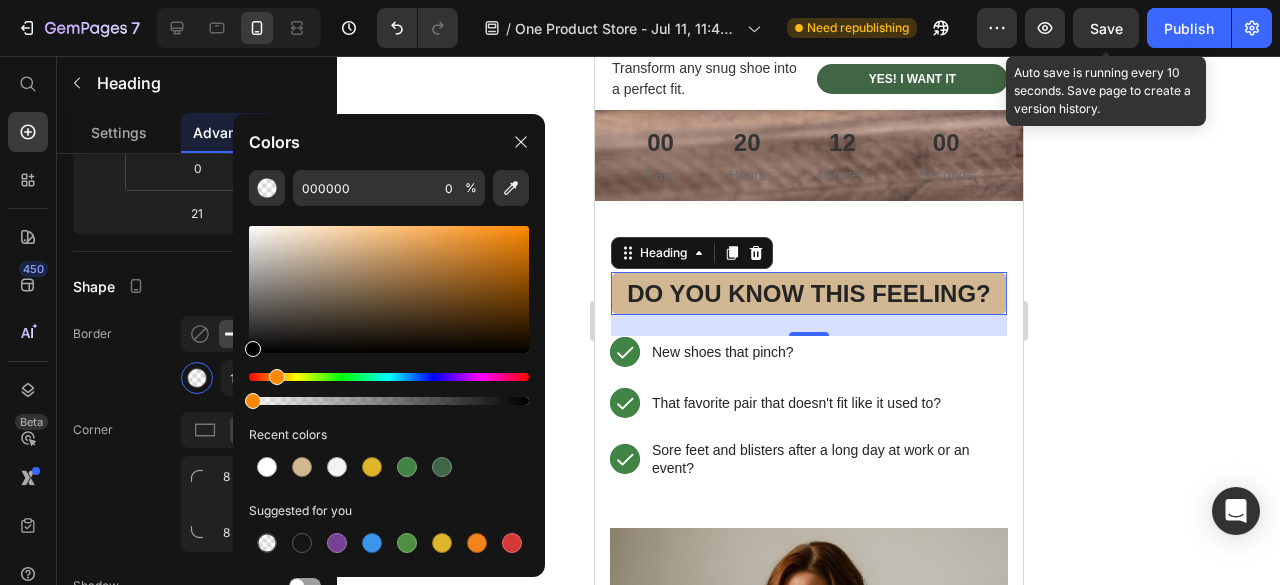 click at bounding box center (389, 289) 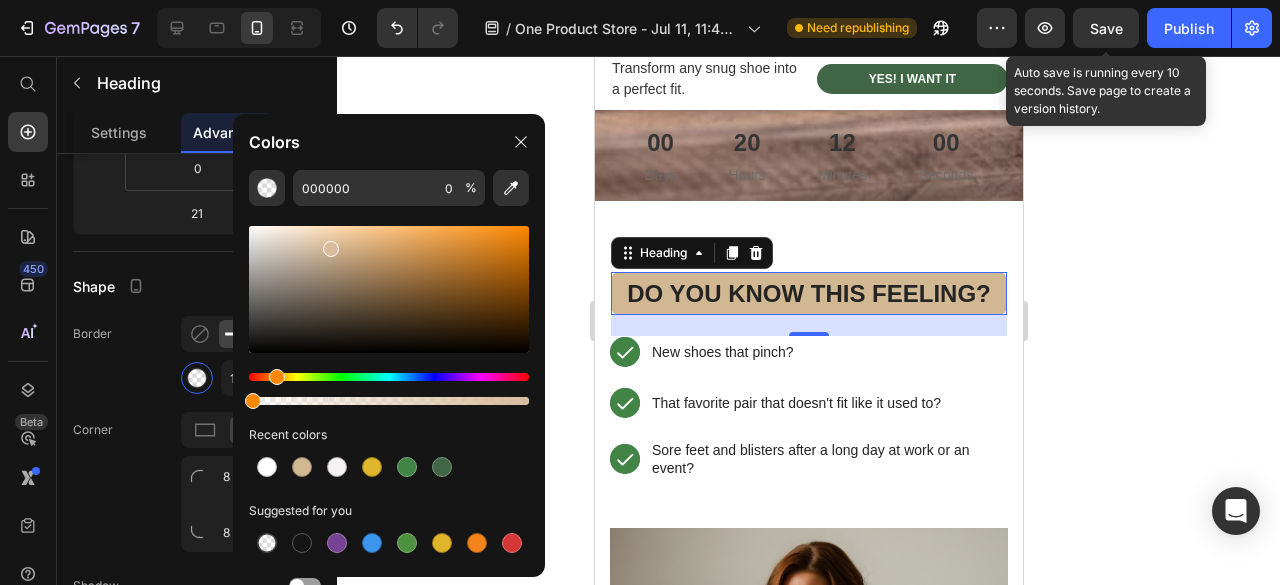type on "D8BC9C" 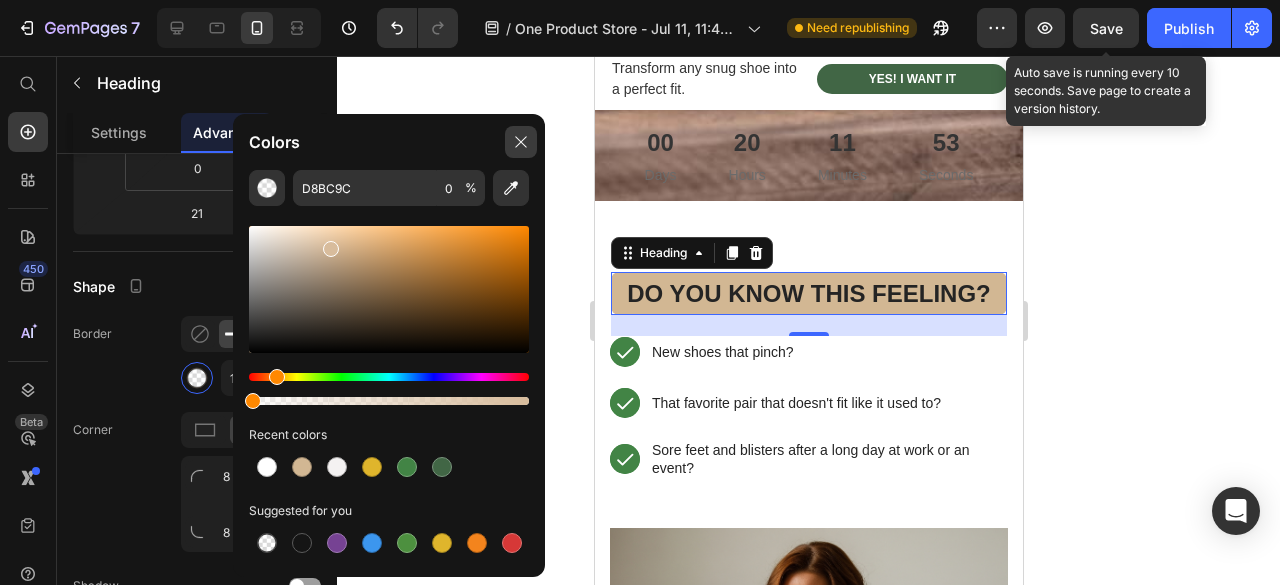 click 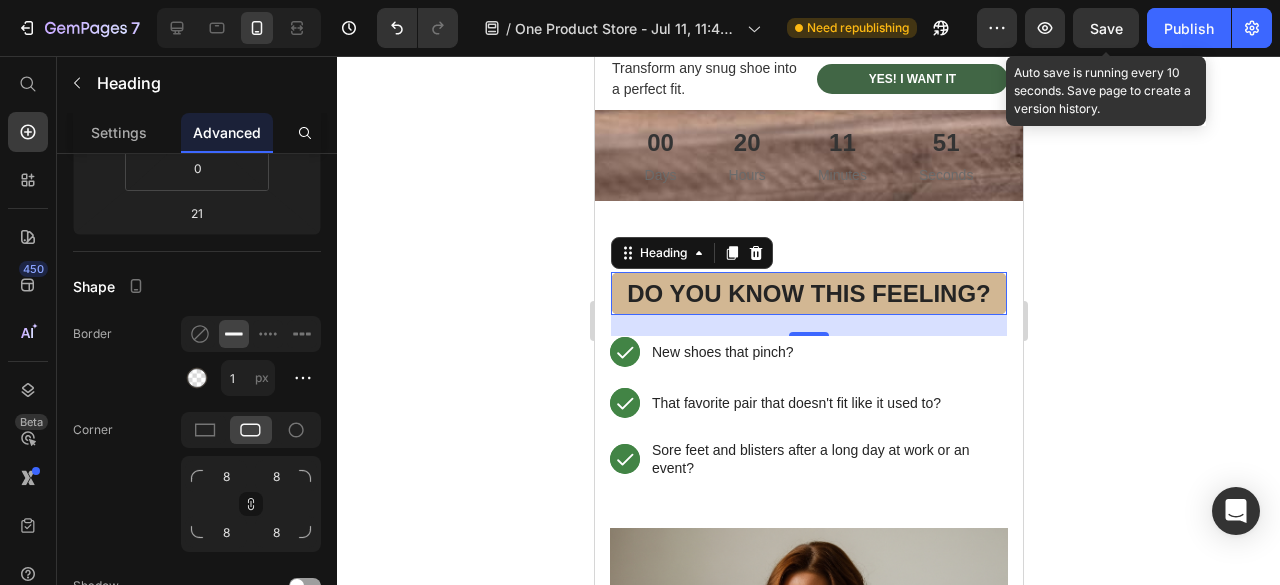 click 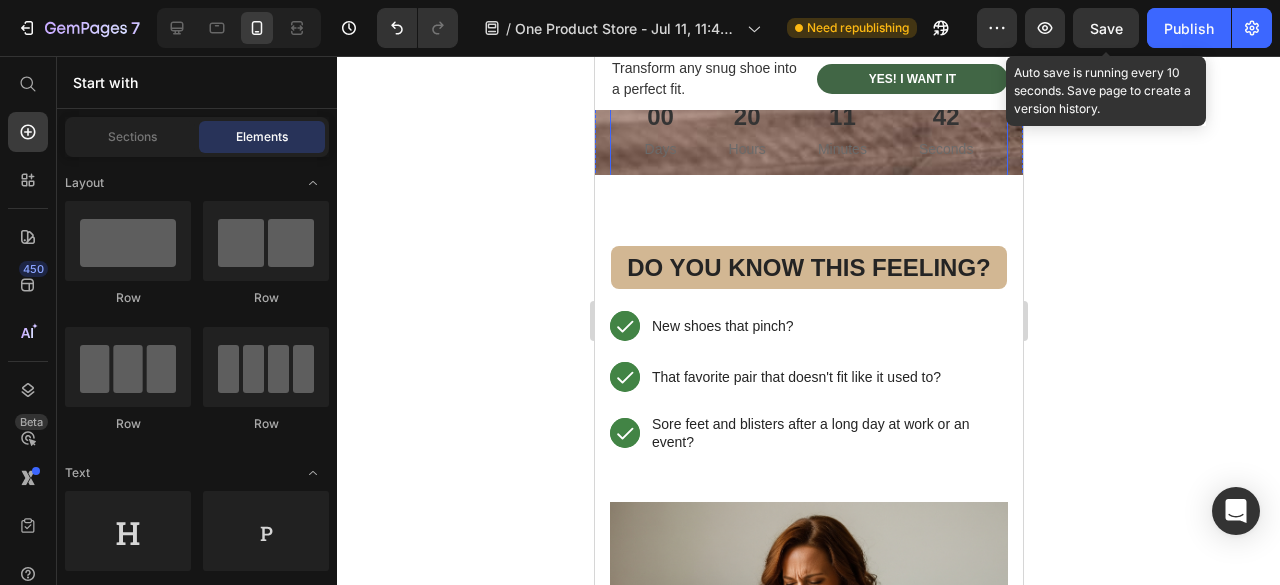 scroll, scrollTop: 800, scrollLeft: 0, axis: vertical 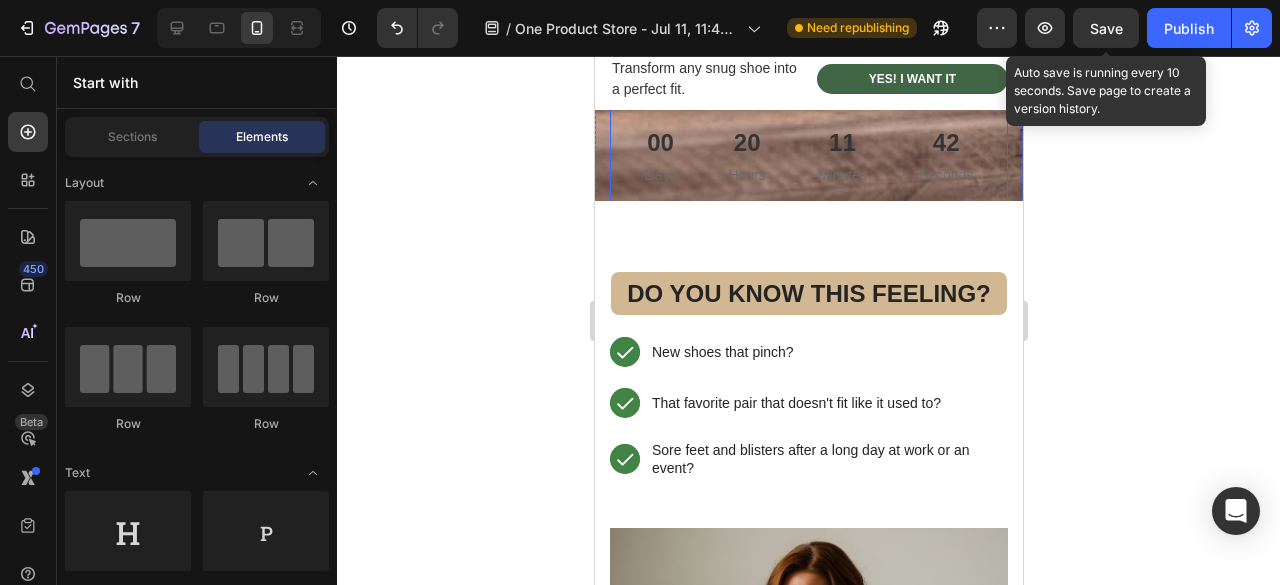 click on "Meet the SnugFree Shoe Stretcher Your Ally for Comfort Heading Developed with premium materials,  the SnugFree Shoe Stretcher gently expands your shoes, ensuring the ideal fit without damaging them.  Say goodbye to discomfort and hello to well-being. Text Block Section 4" at bounding box center (808, 1193) 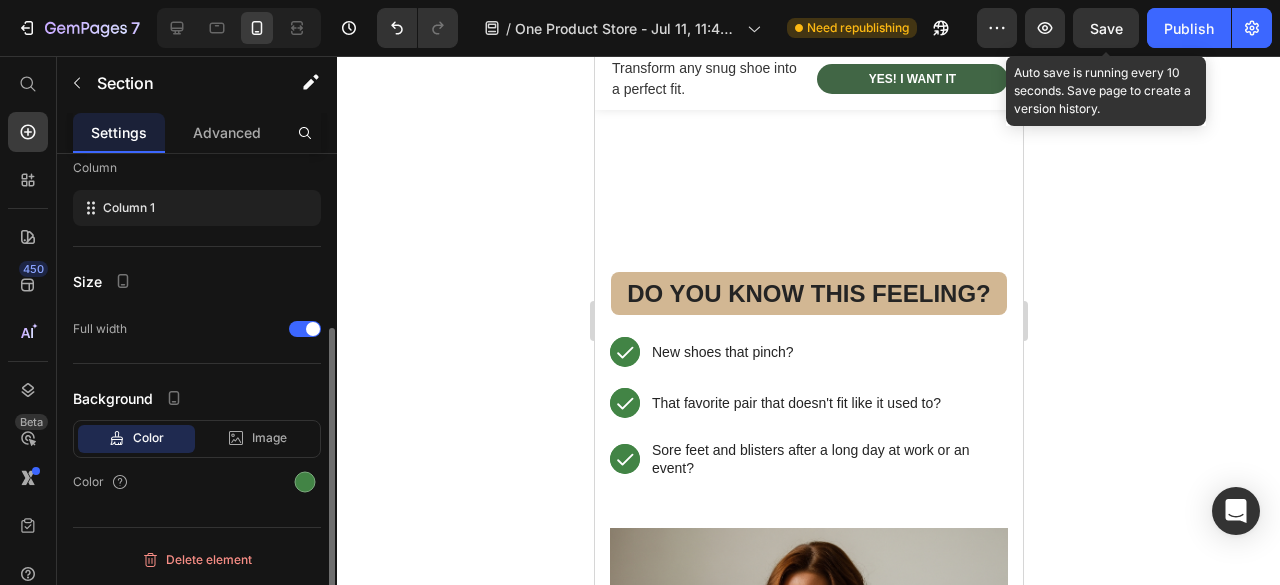 scroll, scrollTop: 0, scrollLeft: 0, axis: both 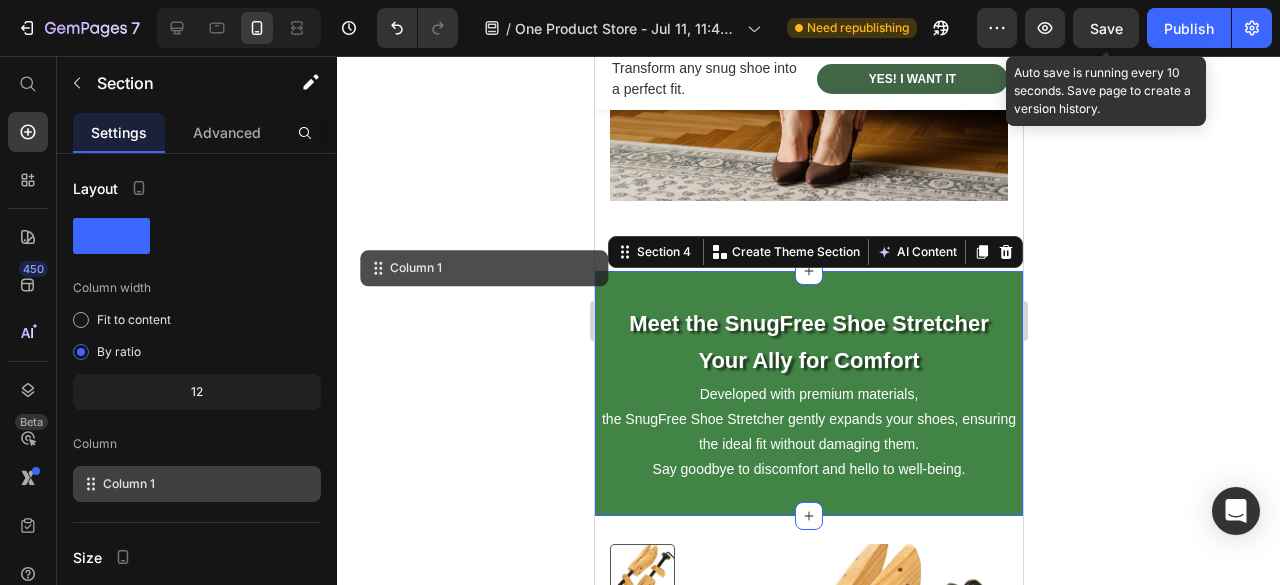 click on "Meet the SnugFree Shoe Stretcher Your Ally for Comfort Heading Developed with premium materials,  the SnugFree Shoe Stretcher gently expands your shoes, ensuring the ideal fit without damaging them.  Say goodbye to discomfort and hello to well-being. Text Block Section 4   You can create reusable sections Create Theme Section AI Content Write with GemAI What would you like to describe here? Tone and Voice Persuasive Product SnugFree Shoe Stretcher Show more Generate" at bounding box center (808, 393) 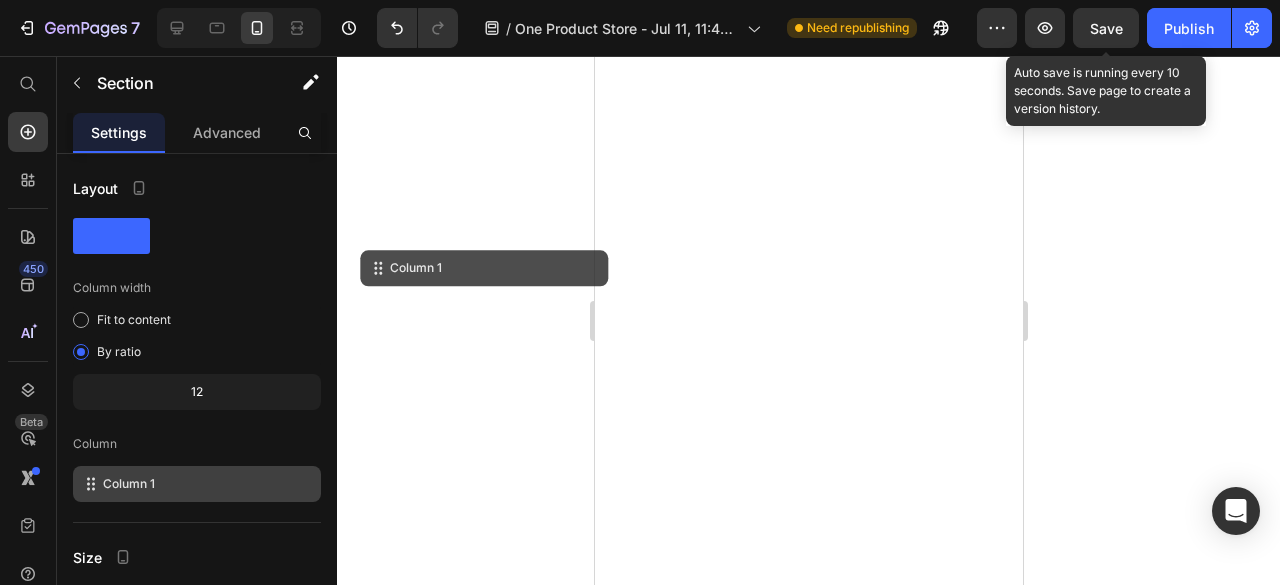 scroll, scrollTop: 0, scrollLeft: 0, axis: both 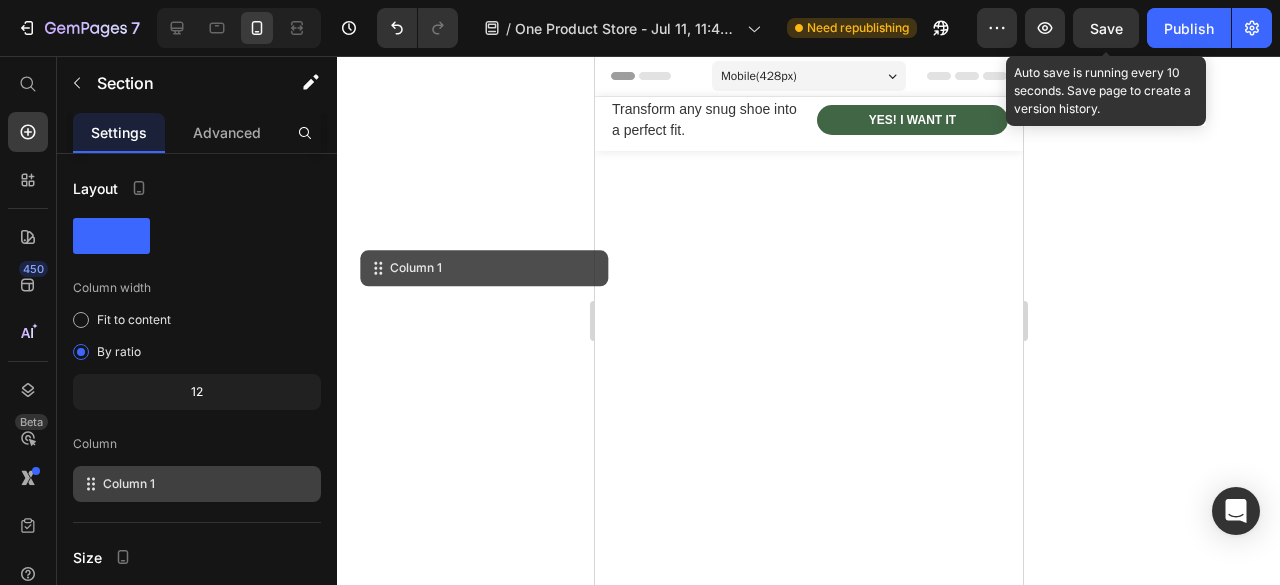 click on "Meet the SnugFree Shoe Stretcher Your Ally for Comfort Heading Developed with premium materials,  the SnugFree Shoe Stretcher gently expands your shoes, ensuring the ideal fit without damaging them.  Say goodbye to discomfort and hello to well-being. Text Block Section 4   You can create reusable sections Create Theme Section AI Content Write with GemAI What would you like to describe here? Tone and Voice Persuasive Product SnugFree Shoe Stretcher Show more Generate" at bounding box center [808, 1520] 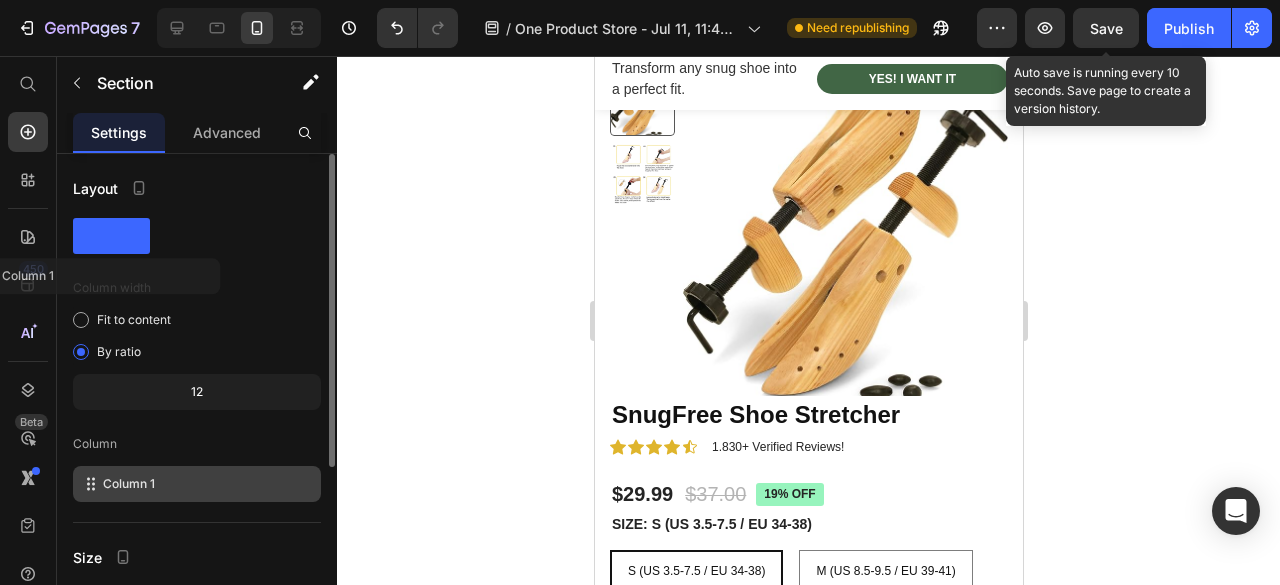 scroll, scrollTop: 274, scrollLeft: 0, axis: vertical 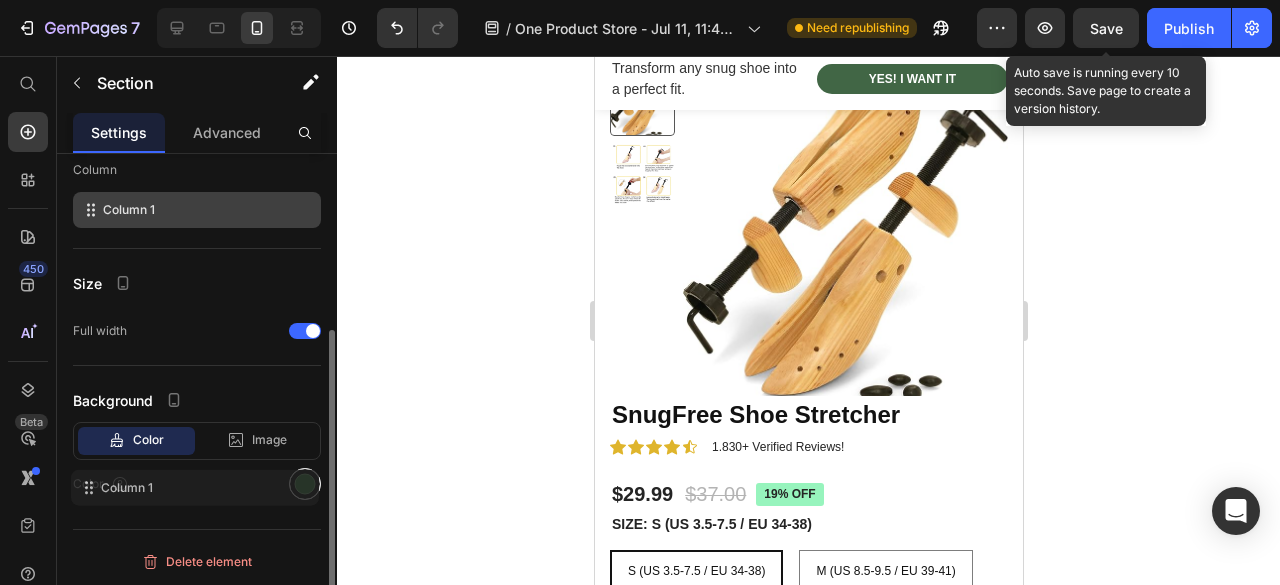click at bounding box center (305, 484) 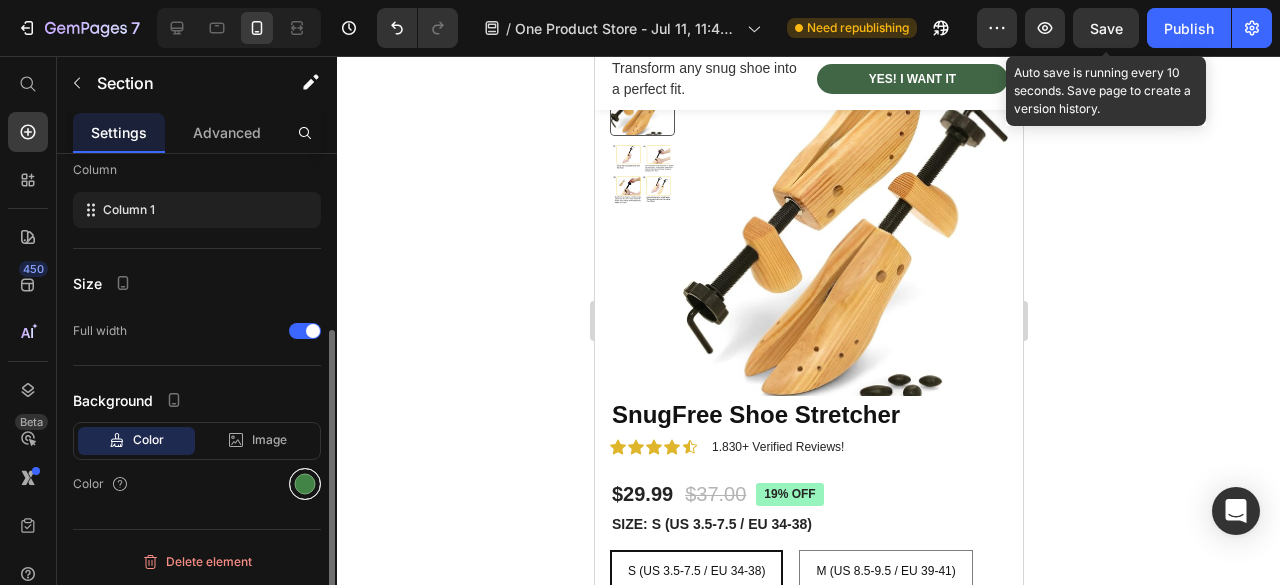 click at bounding box center (305, 484) 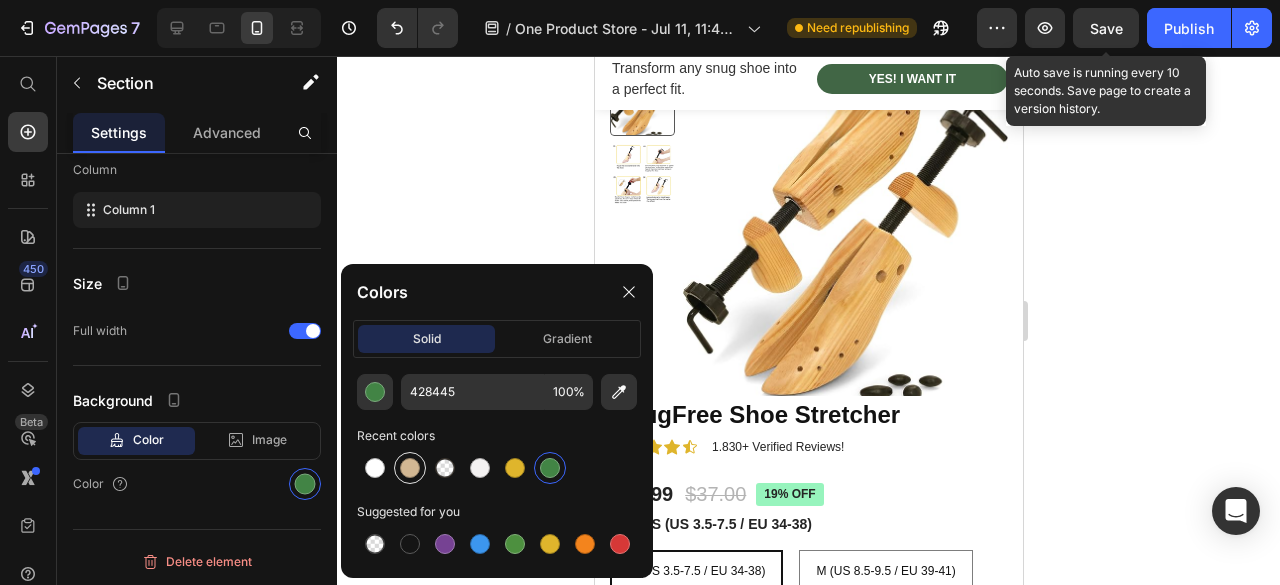 click at bounding box center (410, 468) 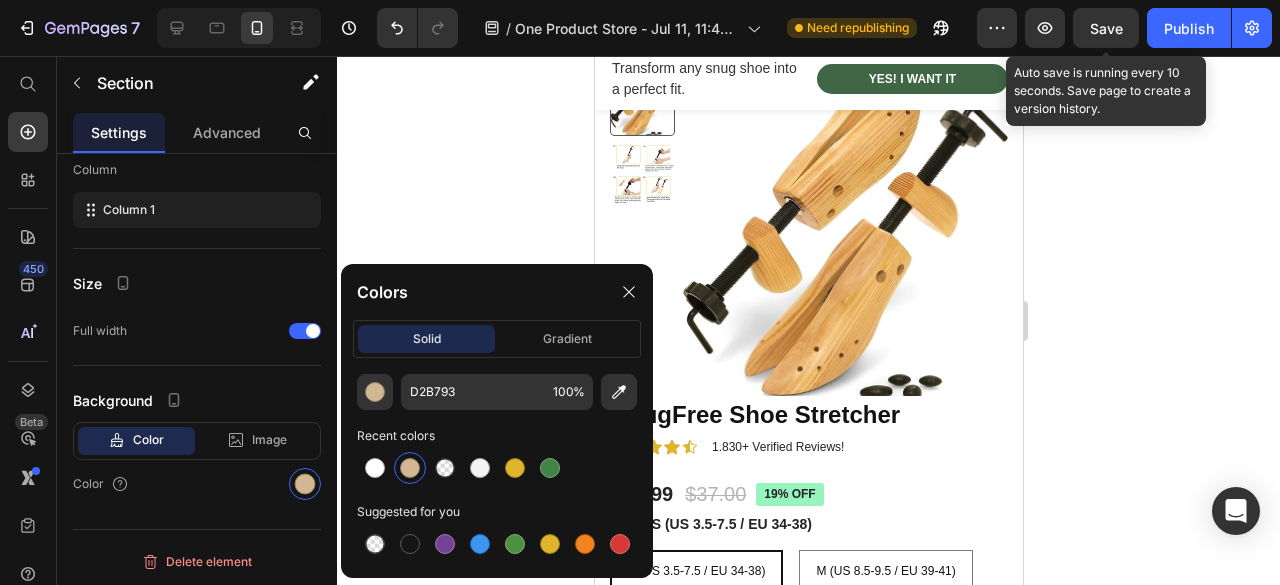 click on "Meet the SnugFree Shoe Stretcher Your Ally for Comfort" at bounding box center [808, -132] 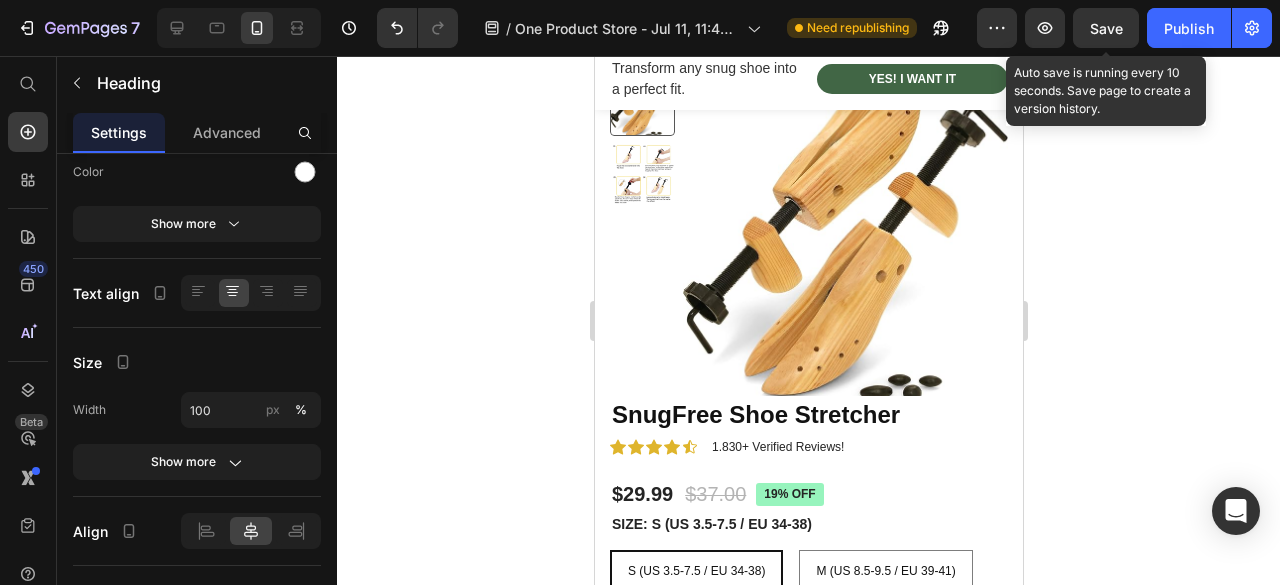click 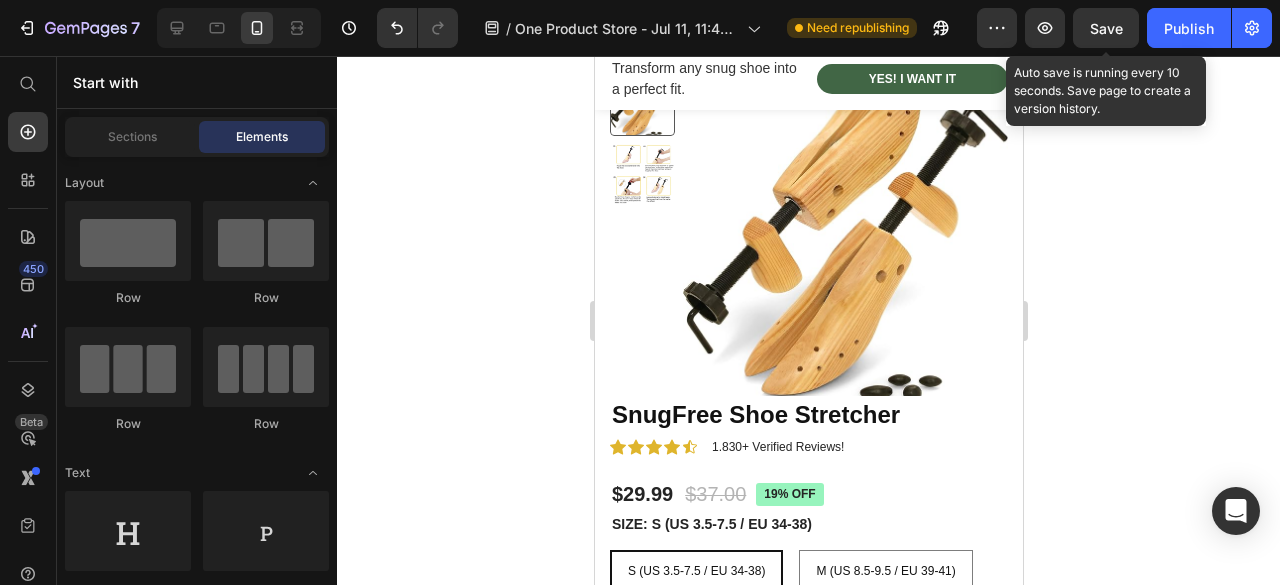 click 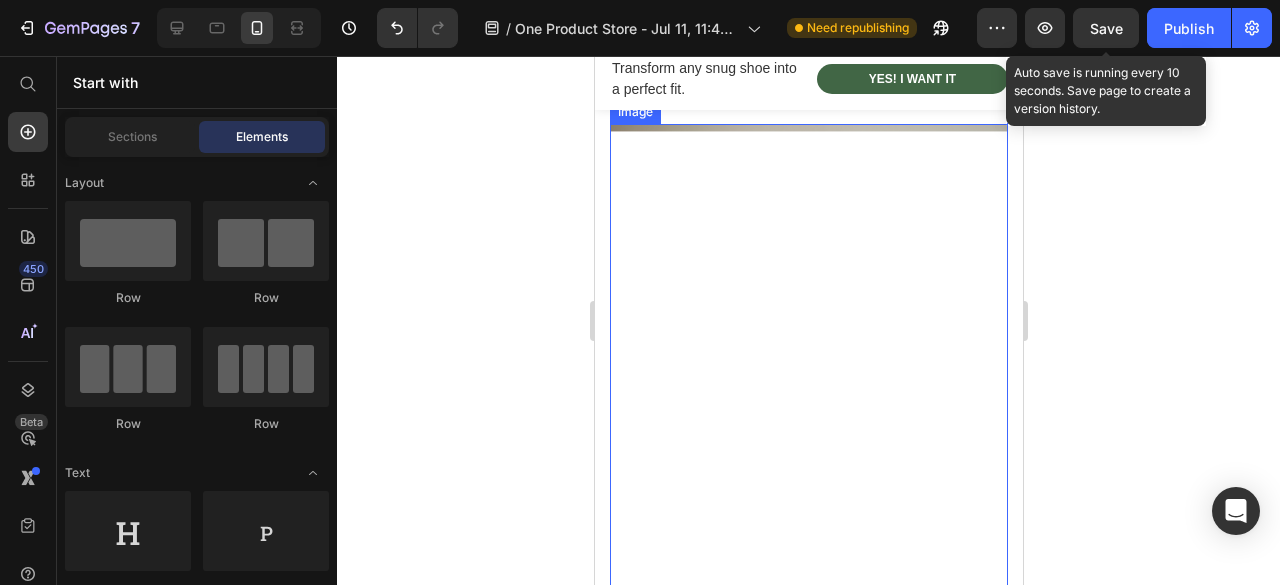 scroll, scrollTop: 100, scrollLeft: 0, axis: vertical 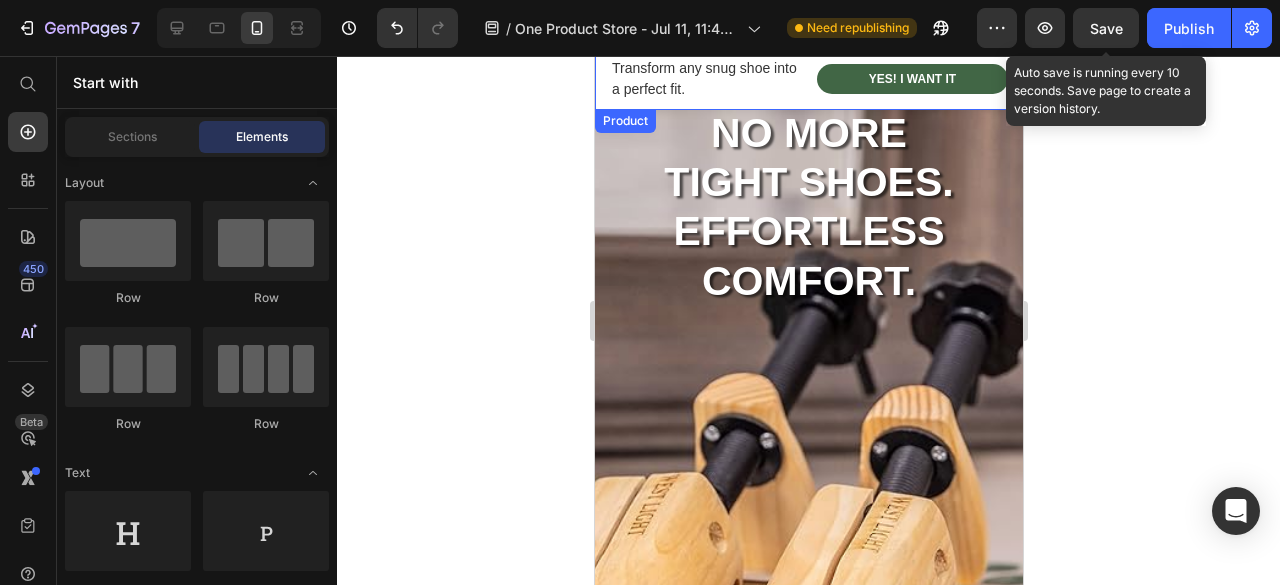 click on "Image Transform any snug shoe into a perfect fit. Text block Text block Row Row $29.99 Product Price $37.00 Product Price Row Yes! i want it Product Cart Button Row Row Transform any snug shoe into a perfect fit. Text block Yes! i want it Product Cart Button Row" at bounding box center [808, 83] 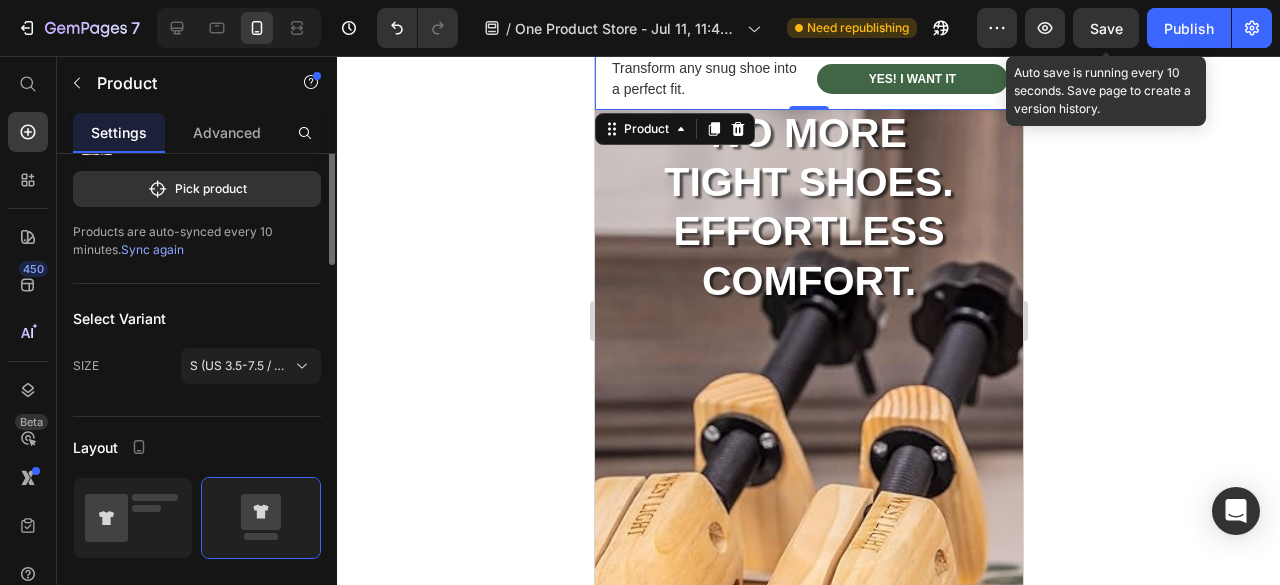 scroll, scrollTop: 0, scrollLeft: 0, axis: both 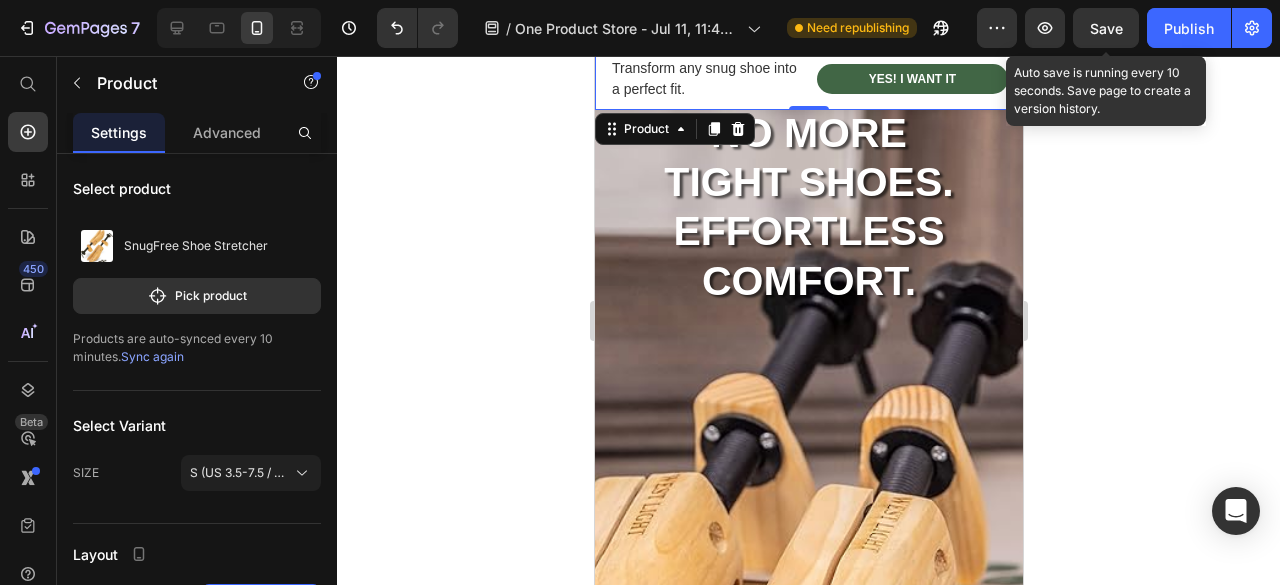 click on "Image Transform any snug shoe into a perfect fit. Text block Text block Row Row $29.99 Product Price $37.00 Product Price Row Yes! i want it Product Cart Button Row Row Transform any snug shoe into a perfect fit. Text block Yes! i want it Product Cart Button Row" at bounding box center (808, 83) 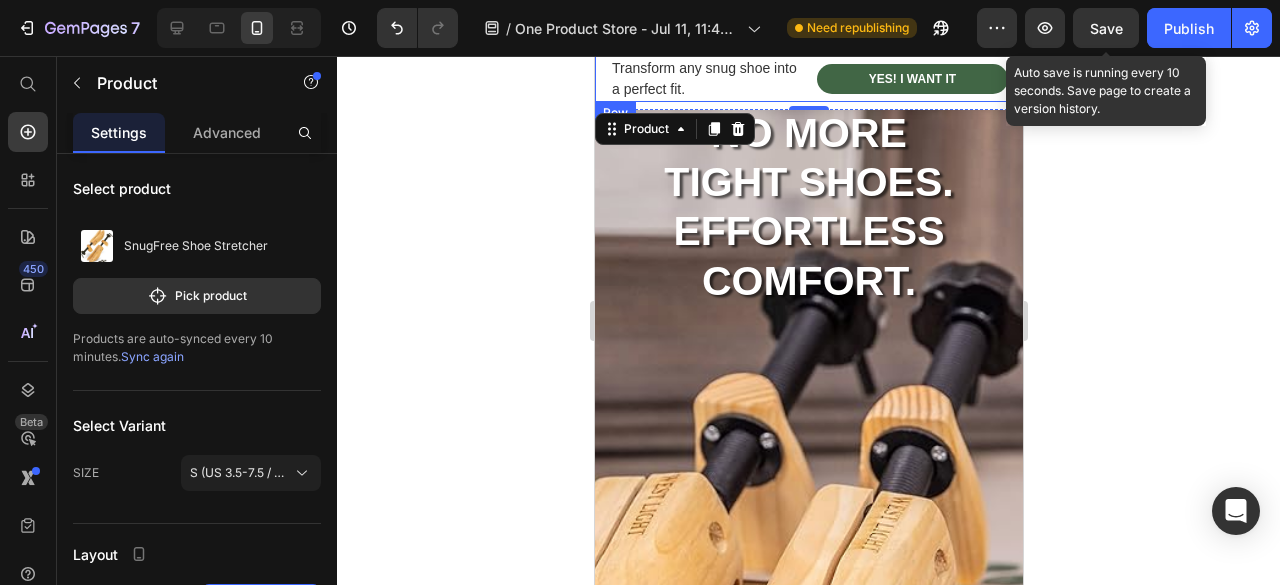 click on "Transform any snug shoe into a perfect fit. Text block Yes! i want it Product Cart Button Row" at bounding box center (808, 79) 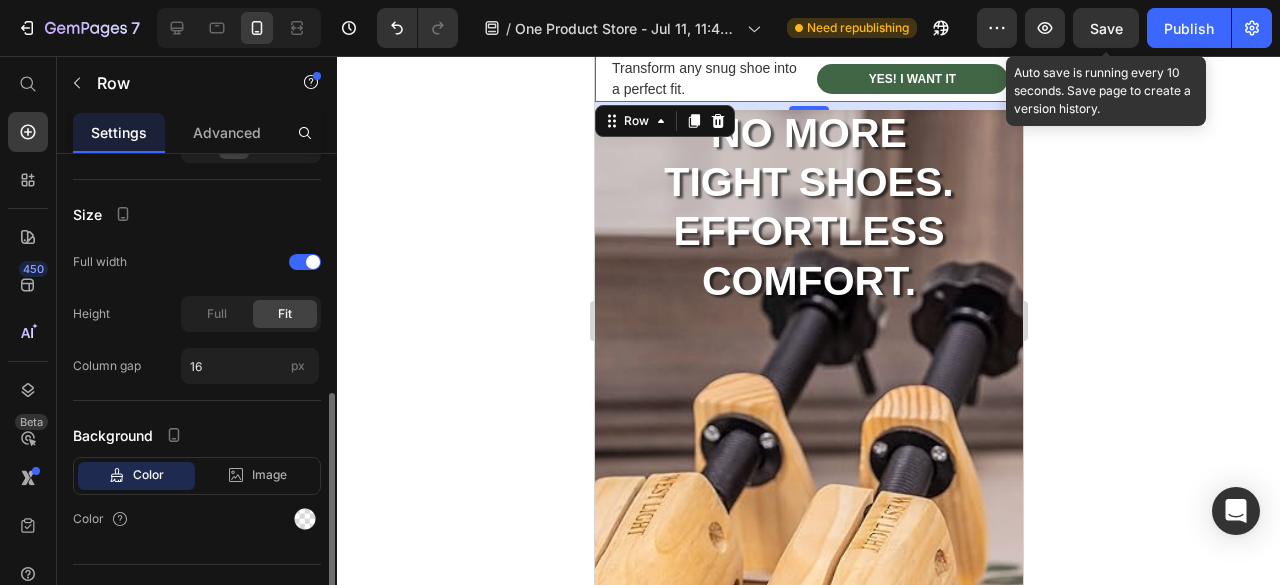 scroll, scrollTop: 534, scrollLeft: 0, axis: vertical 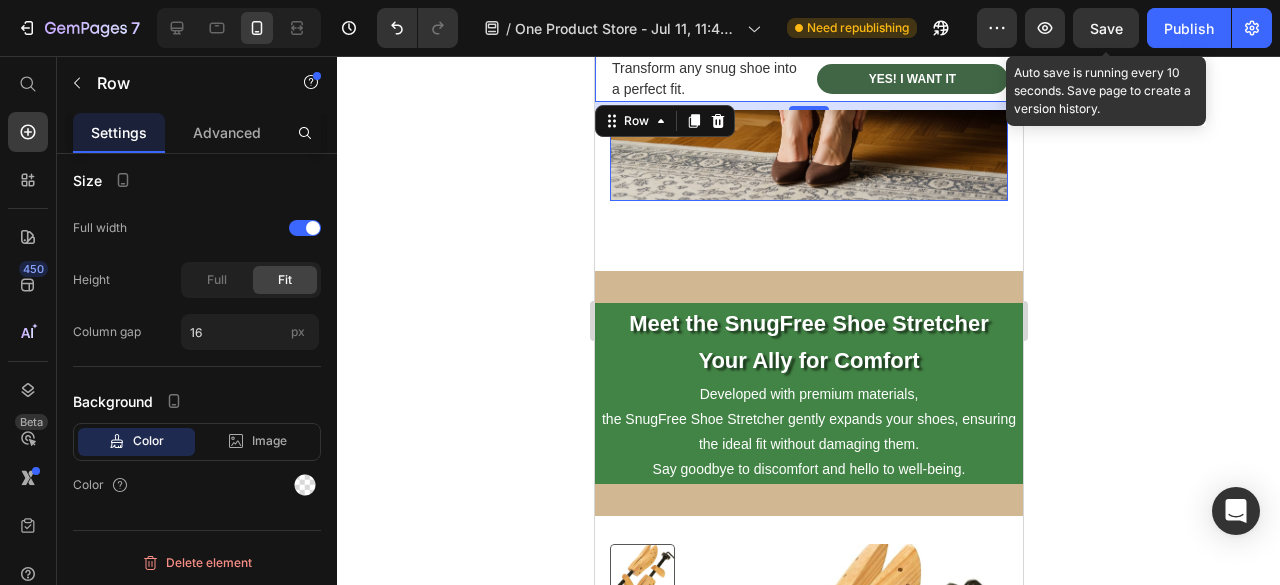 click at bounding box center (808, -36) 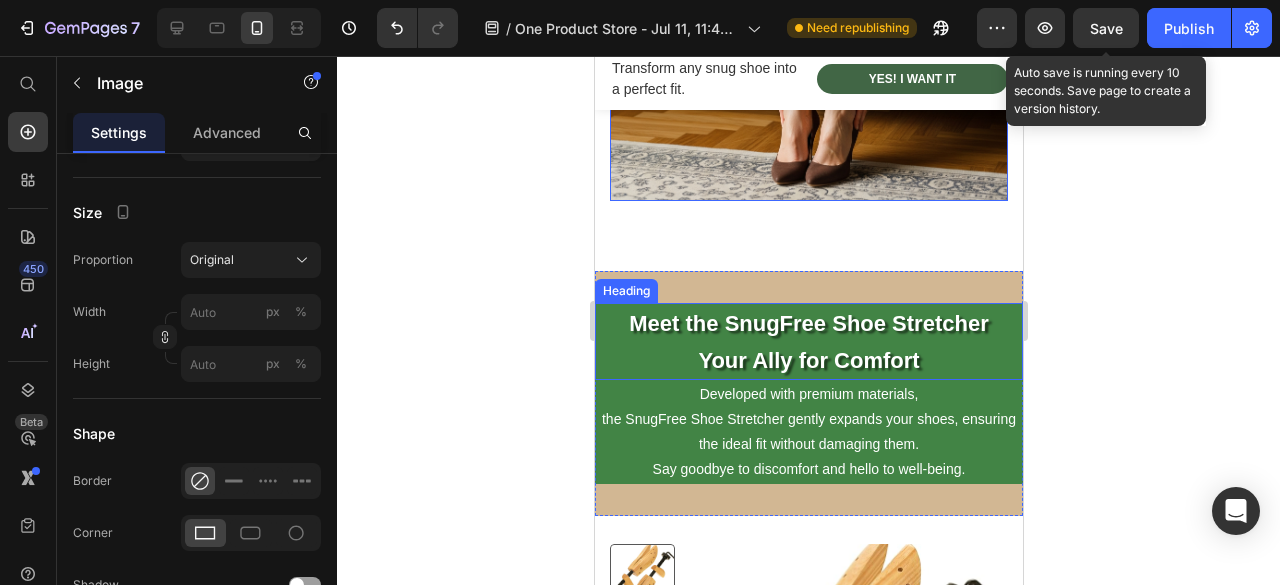click on "Meet the SnugFree Shoe Stretcher Your Ally for Comfort" at bounding box center (808, 341) 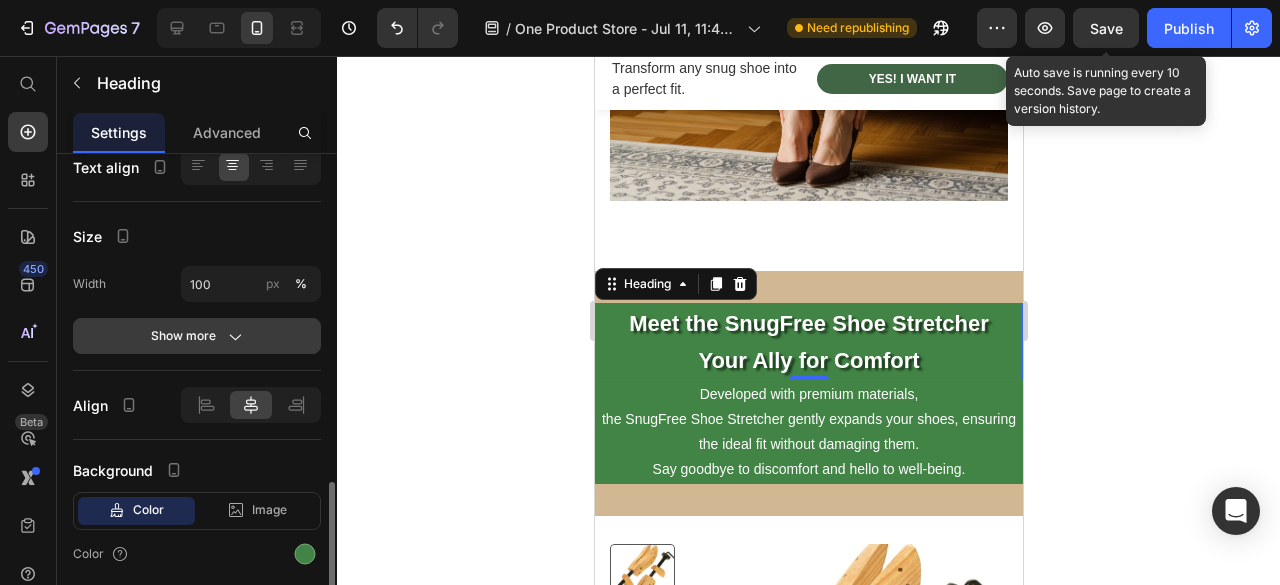 scroll, scrollTop: 500, scrollLeft: 0, axis: vertical 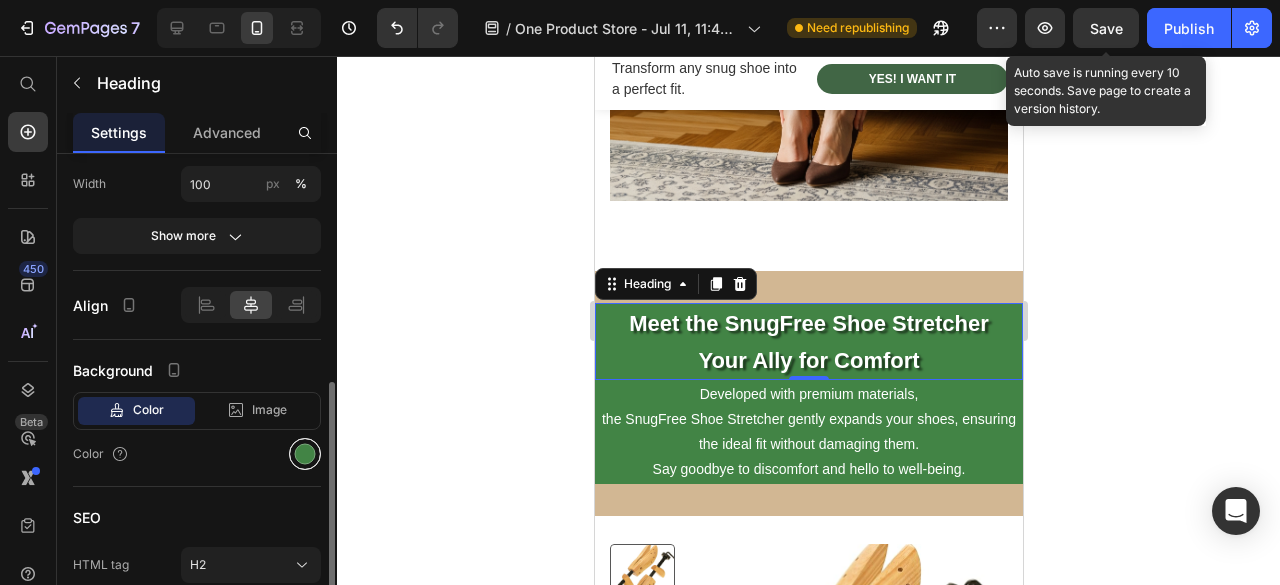 click at bounding box center (305, 454) 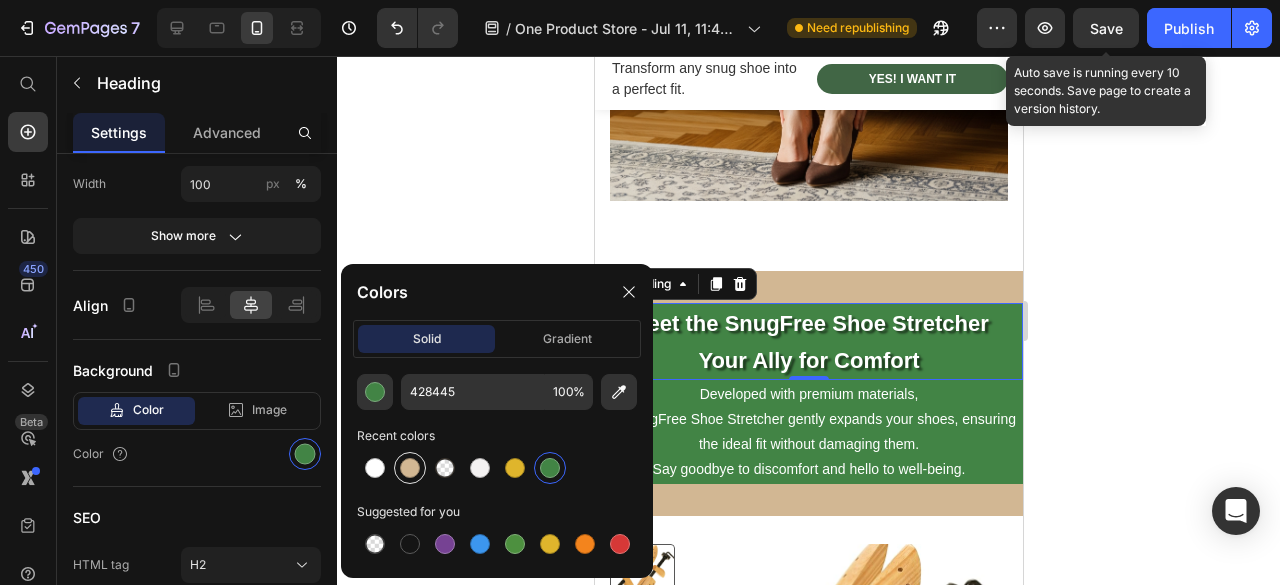 click at bounding box center (410, 468) 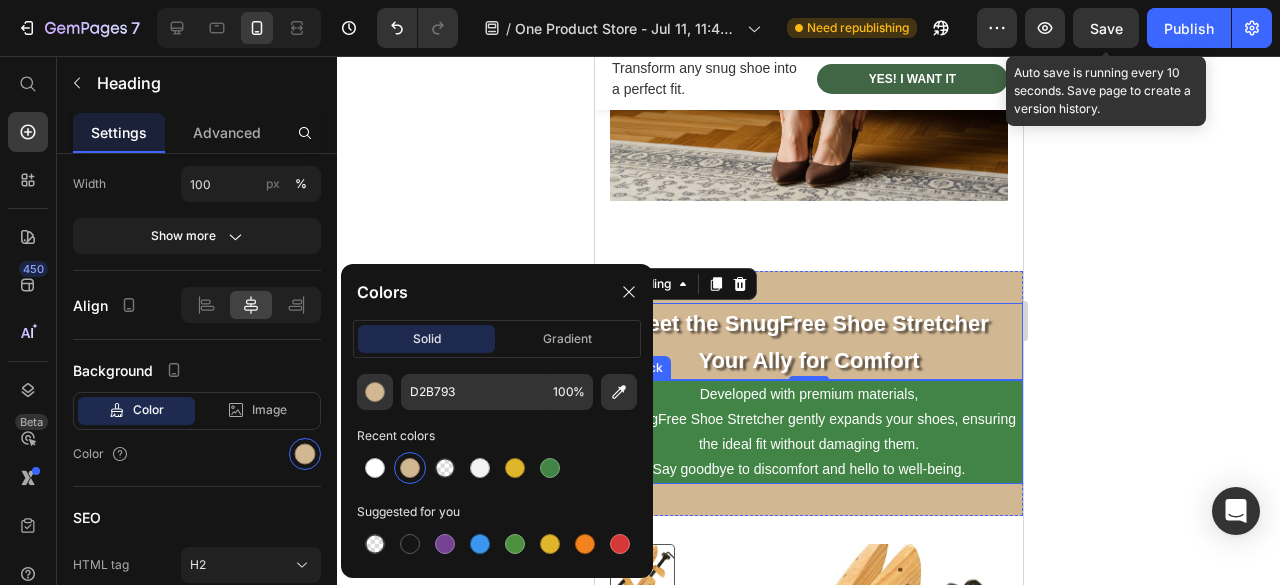 click on "Developed with premium materials," at bounding box center (808, 394) 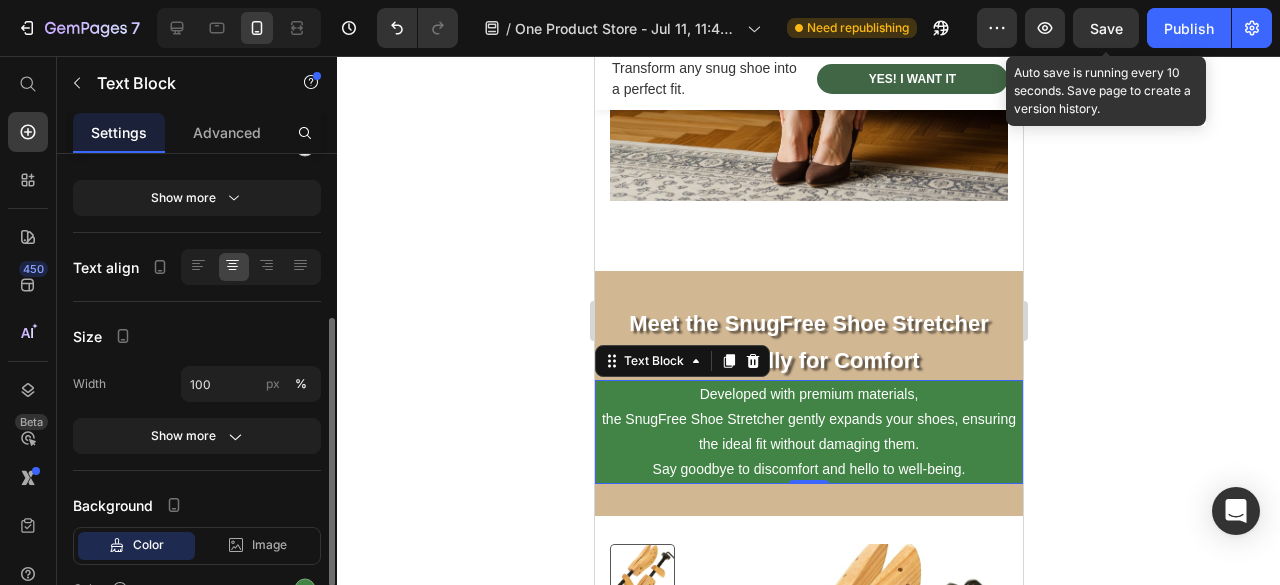 scroll, scrollTop: 400, scrollLeft: 0, axis: vertical 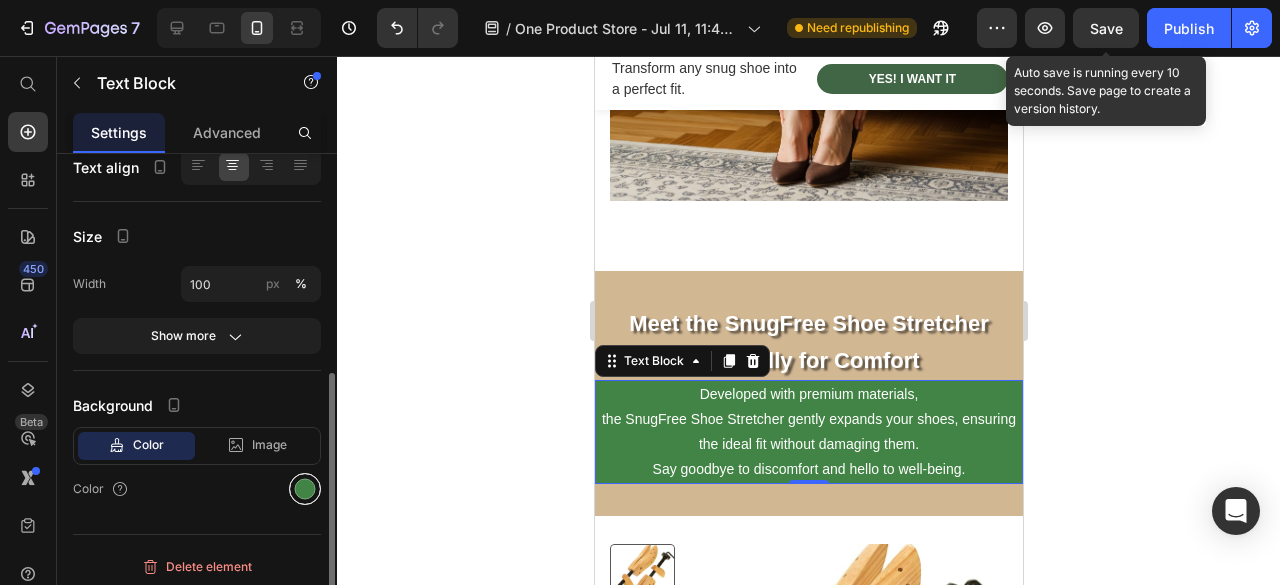 click at bounding box center (305, 489) 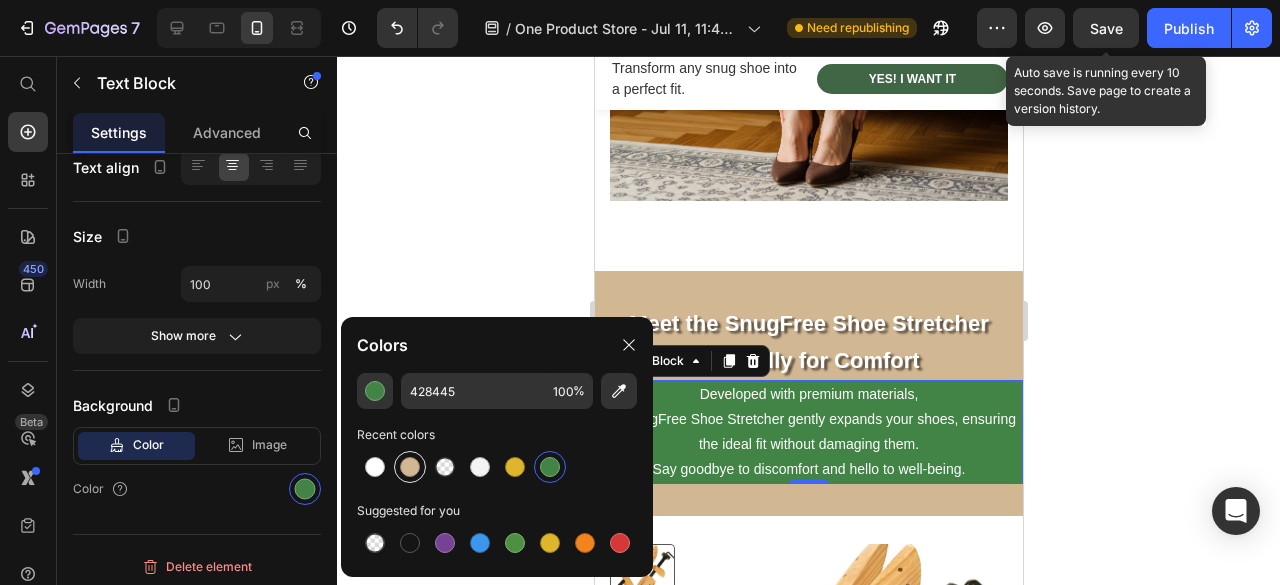 click at bounding box center (410, 467) 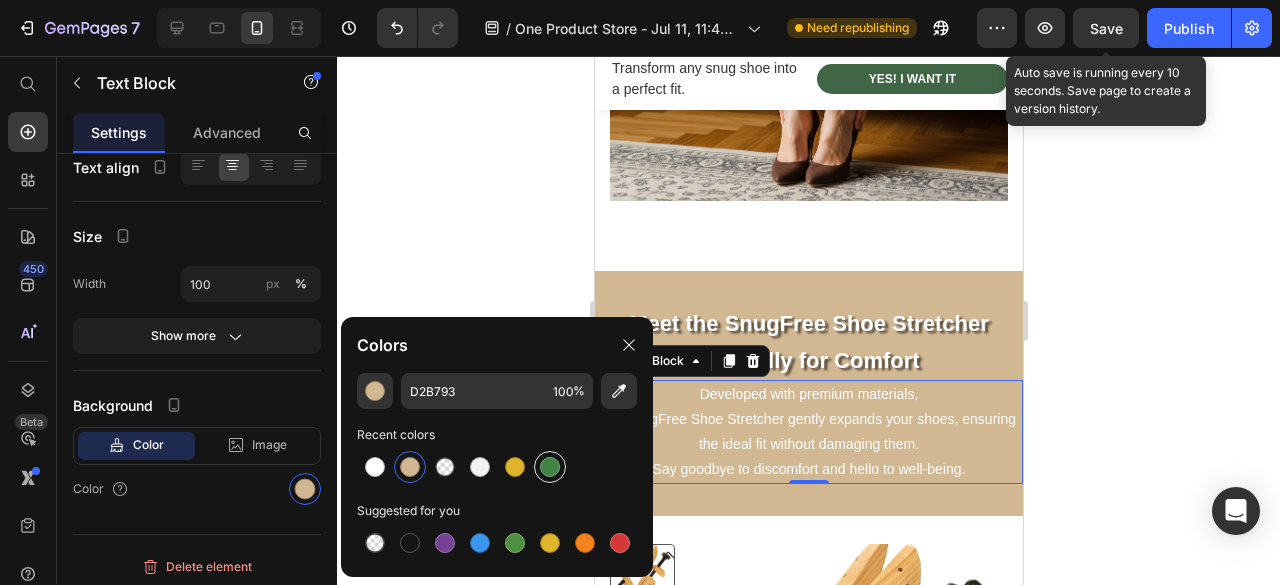 click at bounding box center (550, 467) 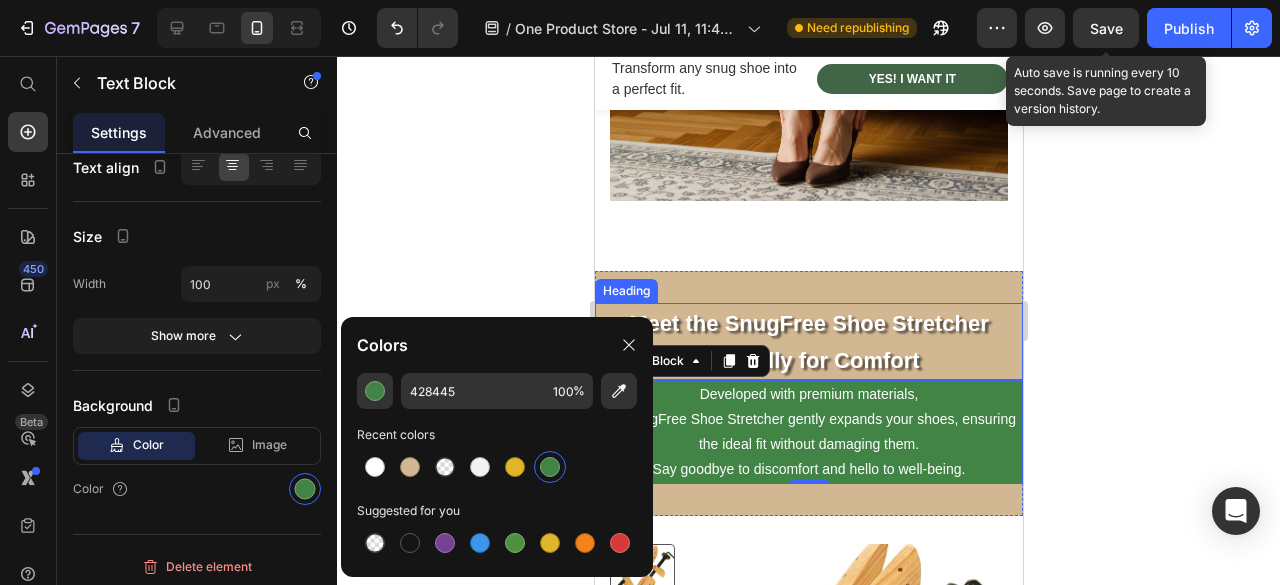 click on "Meet the SnugFree Shoe Stretcher" at bounding box center (807, 323) 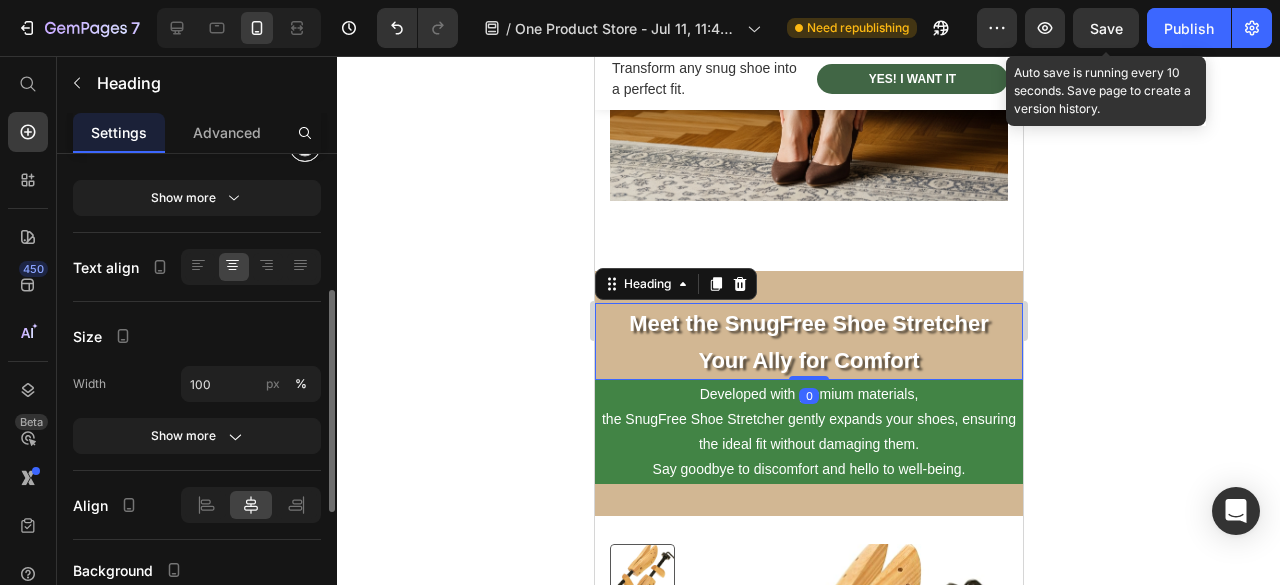 scroll, scrollTop: 500, scrollLeft: 0, axis: vertical 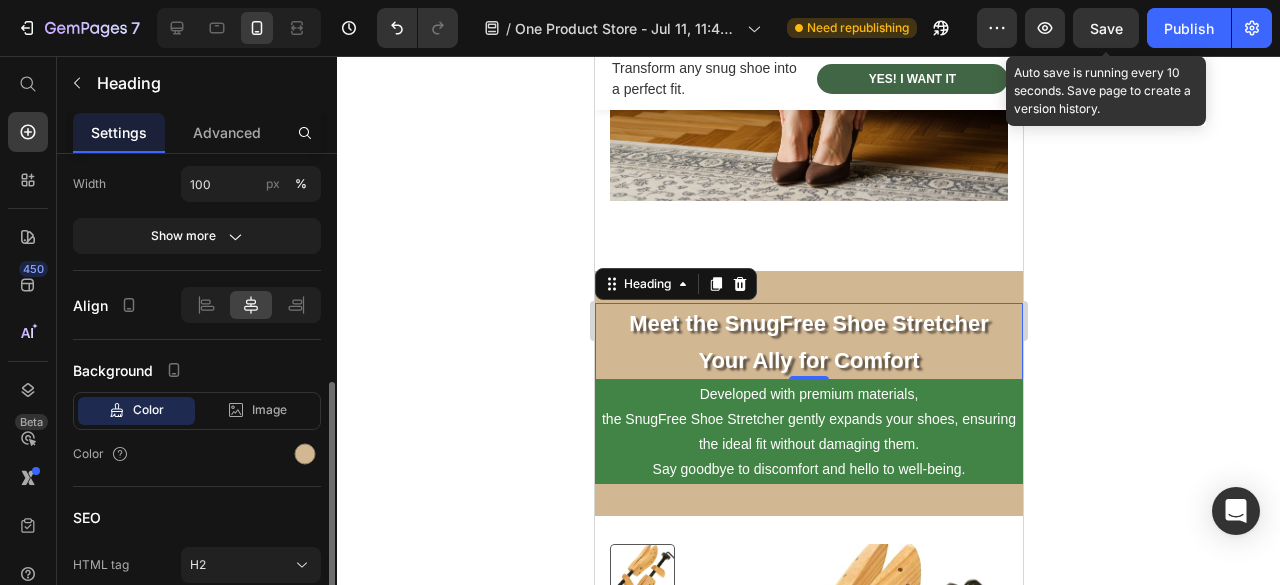 click at bounding box center (305, 454) 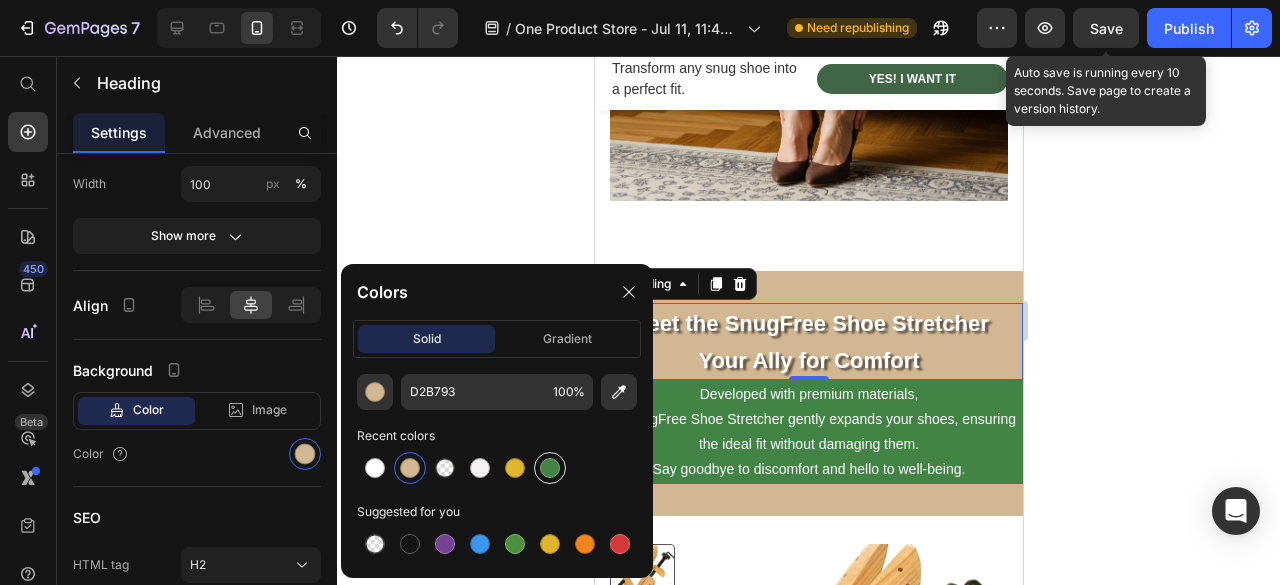 click at bounding box center [550, 468] 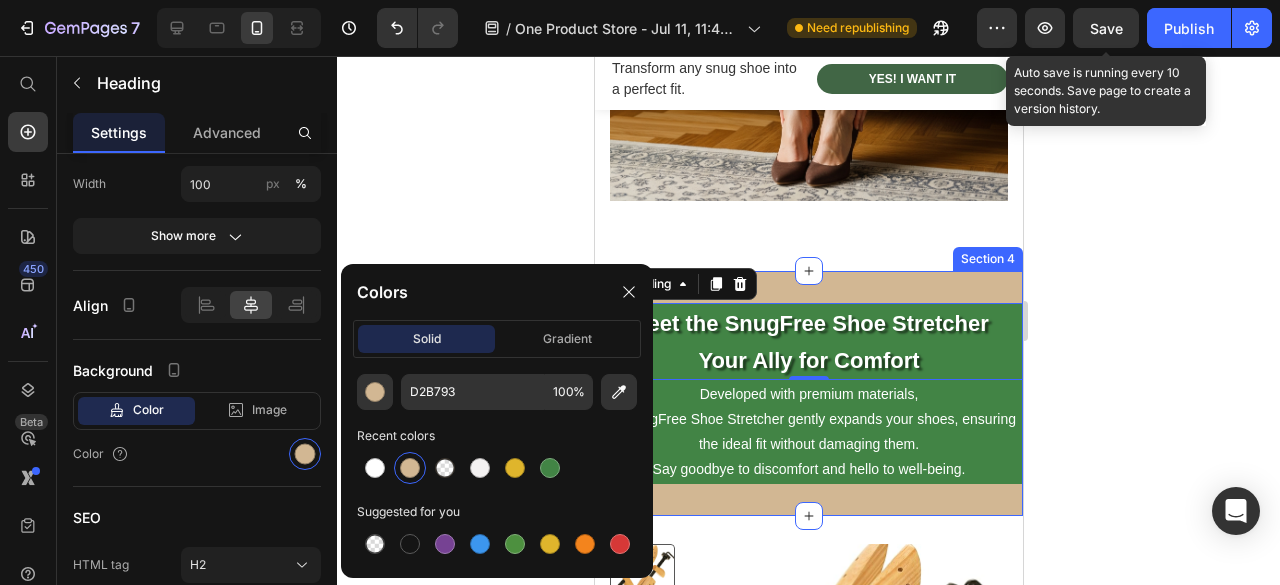 type on "428445" 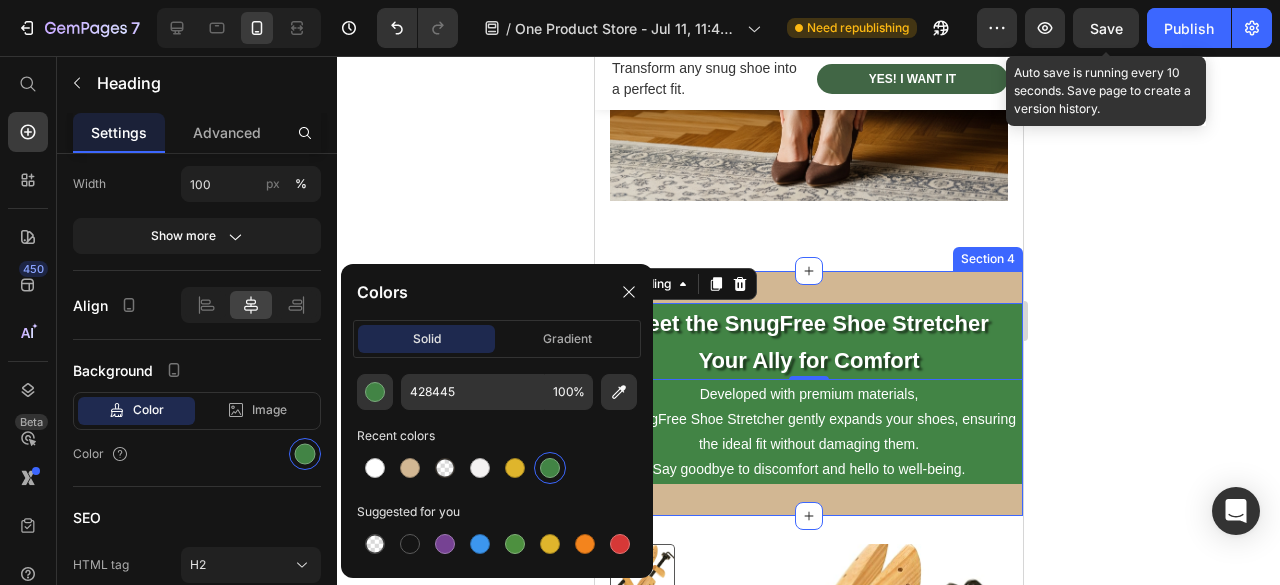 click on "Meet the SnugFree Shoe Stretcher Your Ally for Comfort Heading   0 Developed with premium materials,  the SnugFree Shoe Stretcher gently expands your shoes, ensuring the ideal fit without damaging them.  Say goodbye to discomfort and hello to well-being. Text Block Section 4" at bounding box center [808, 393] 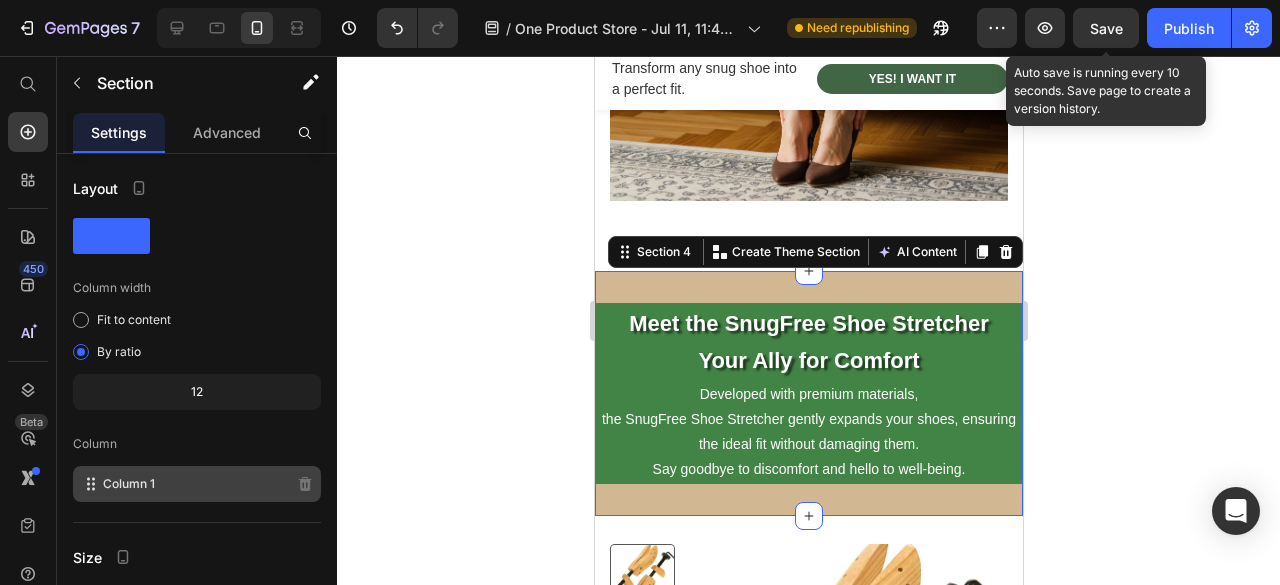 scroll, scrollTop: 274, scrollLeft: 0, axis: vertical 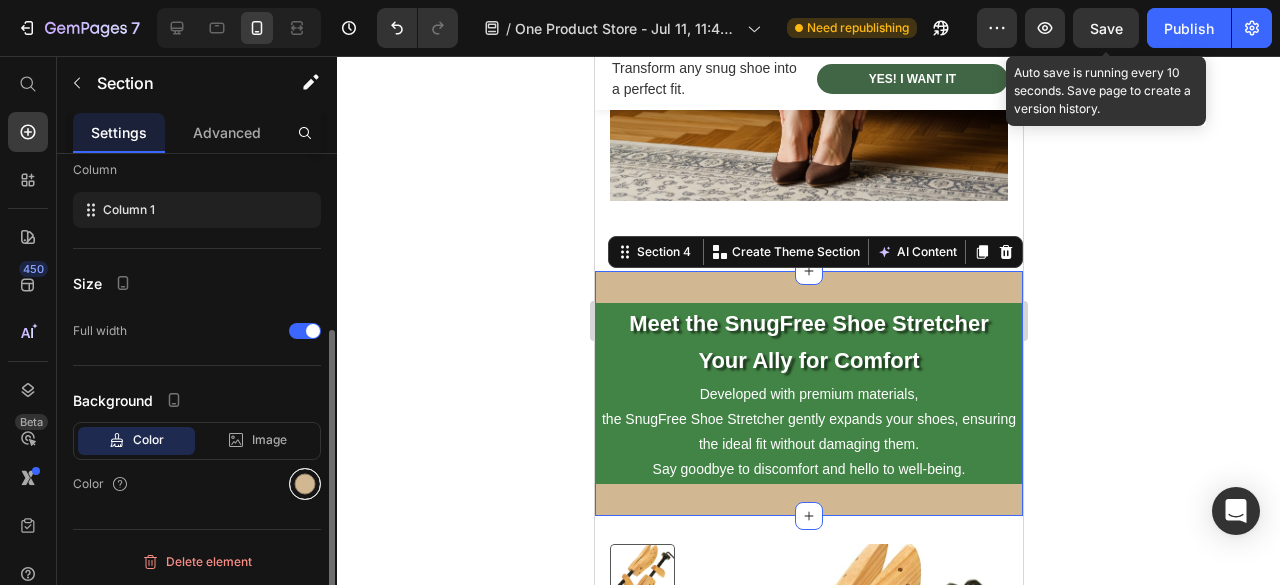 click at bounding box center [305, 484] 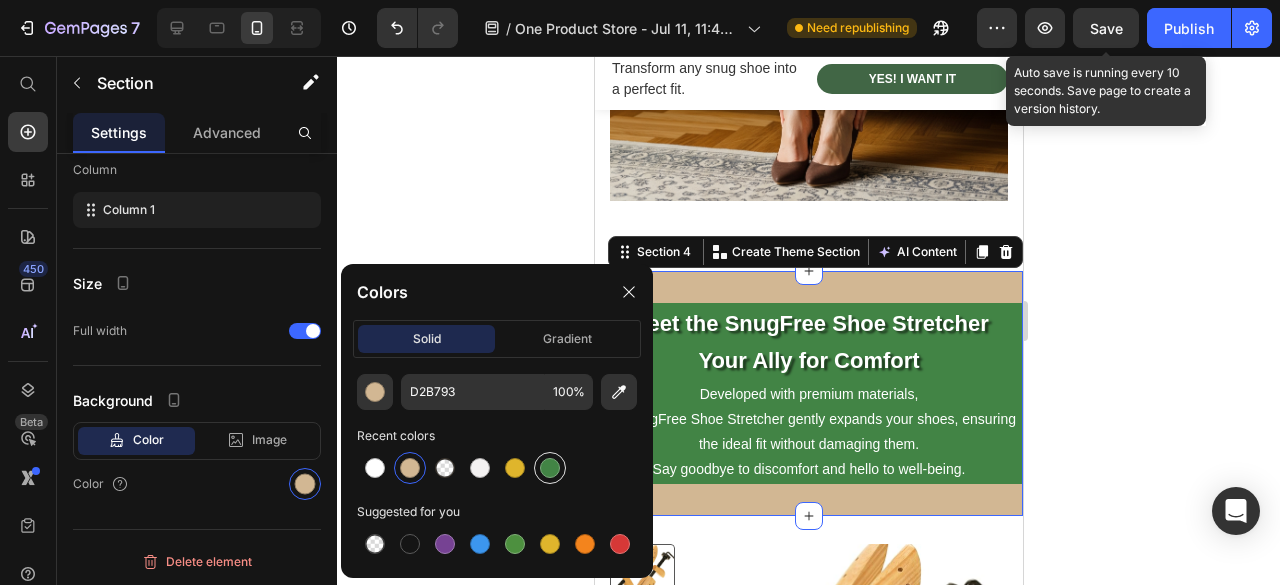 click at bounding box center [550, 468] 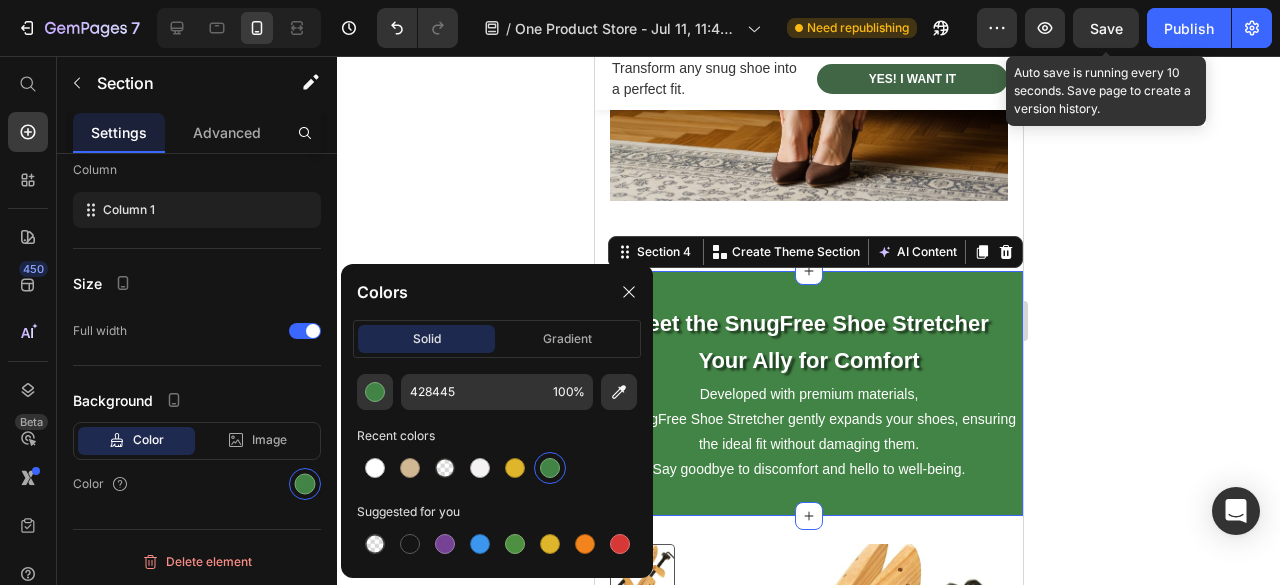 scroll, scrollTop: 274, scrollLeft: 0, axis: vertical 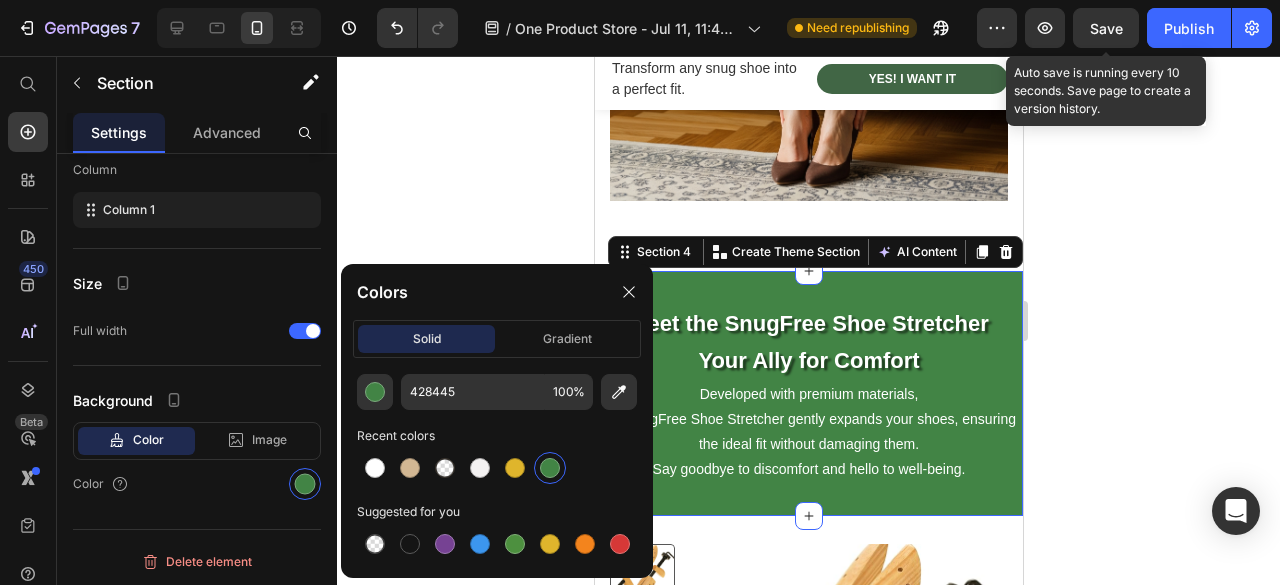 click 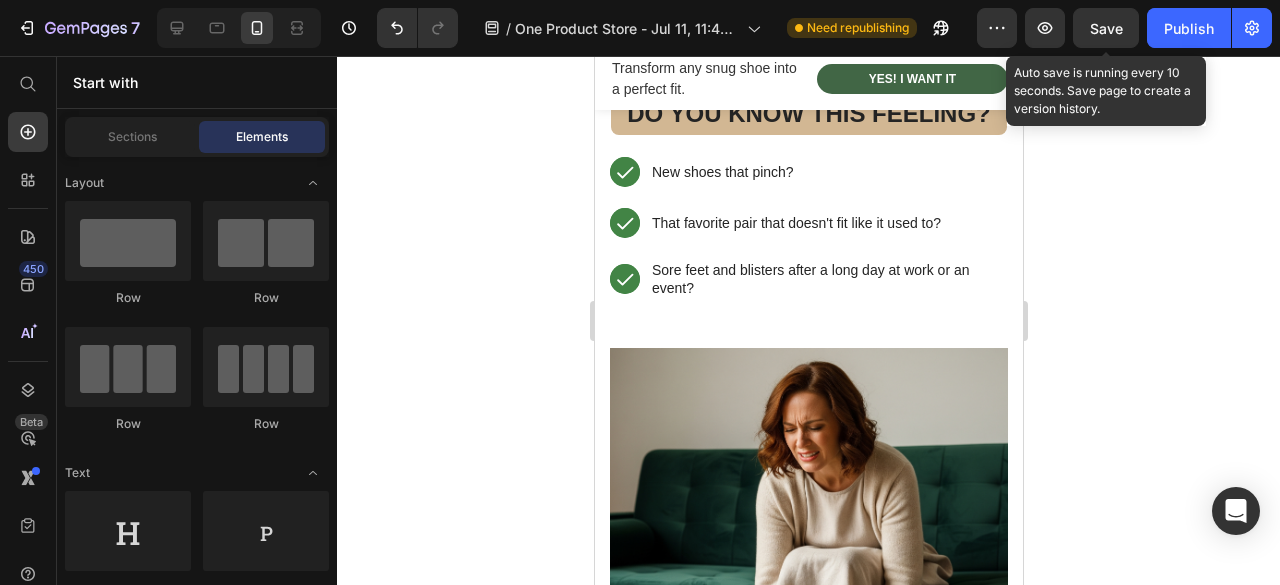 scroll, scrollTop: 1000, scrollLeft: 0, axis: vertical 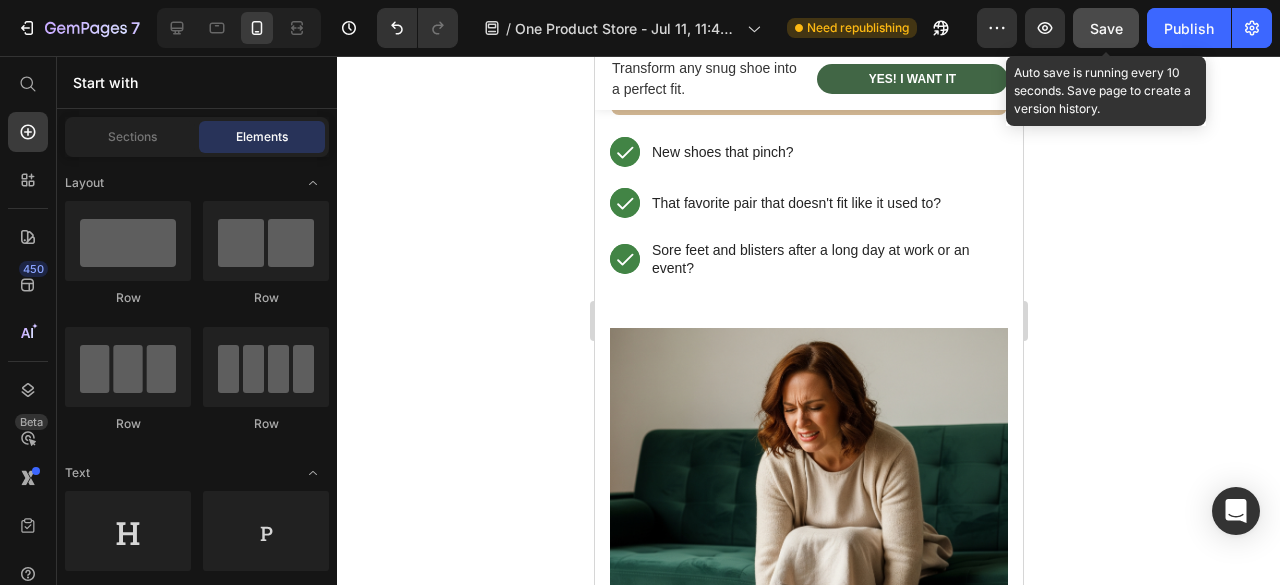 click on "Save" at bounding box center [1106, 28] 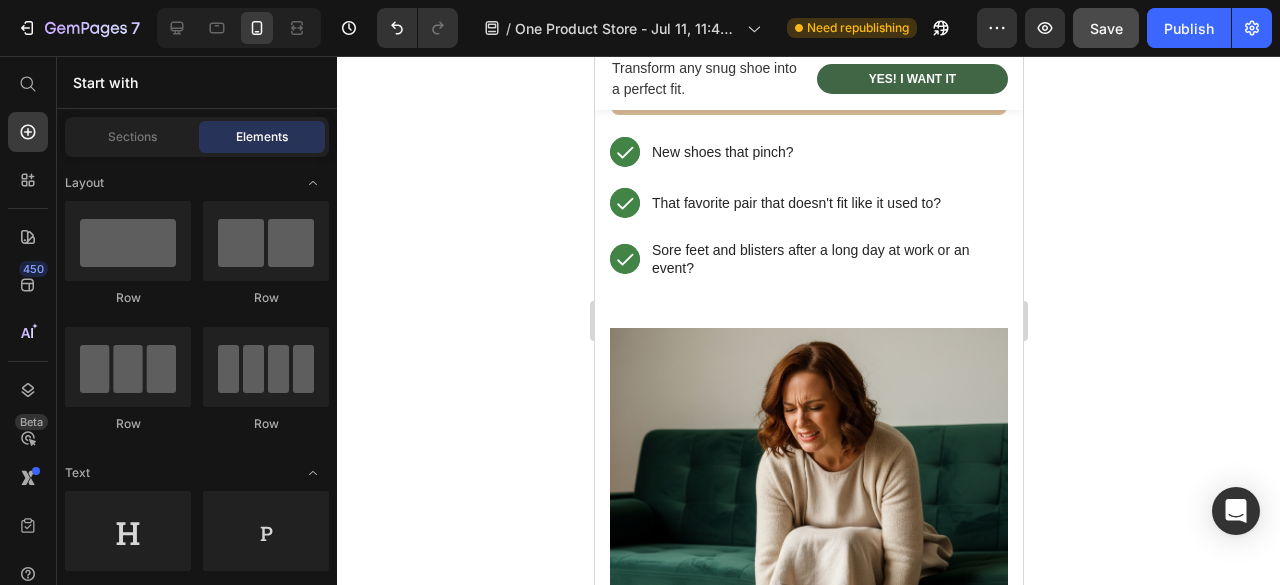 scroll, scrollTop: 800, scrollLeft: 0, axis: vertical 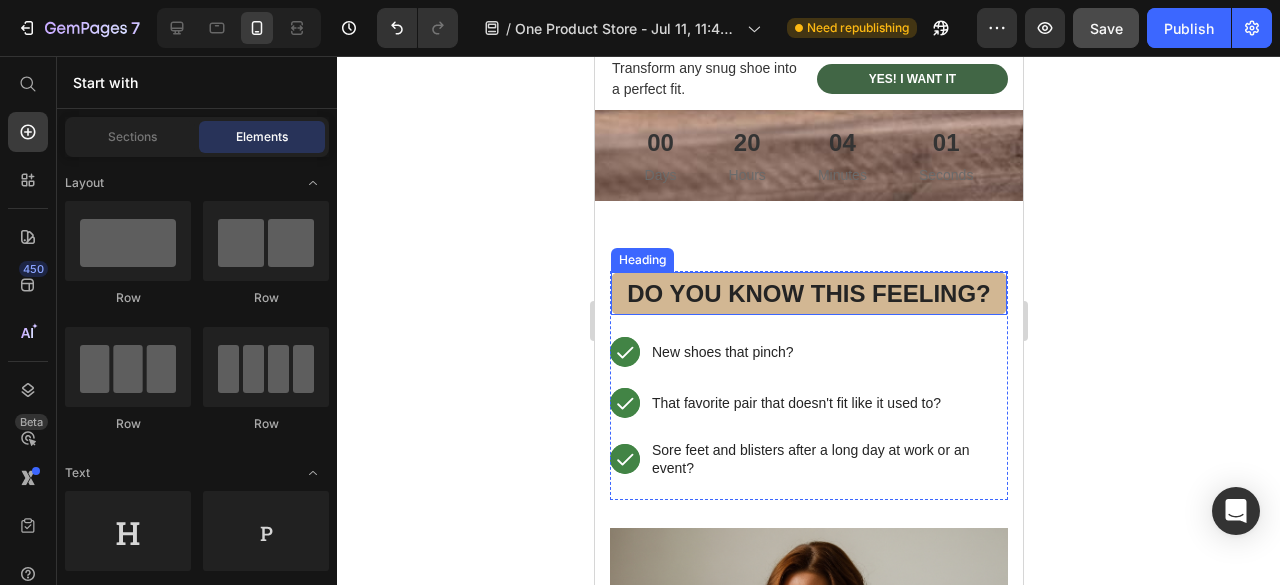 click on "⁠⁠⁠⁠⁠⁠⁠ Do You Know This Feeling?" at bounding box center (808, 293) 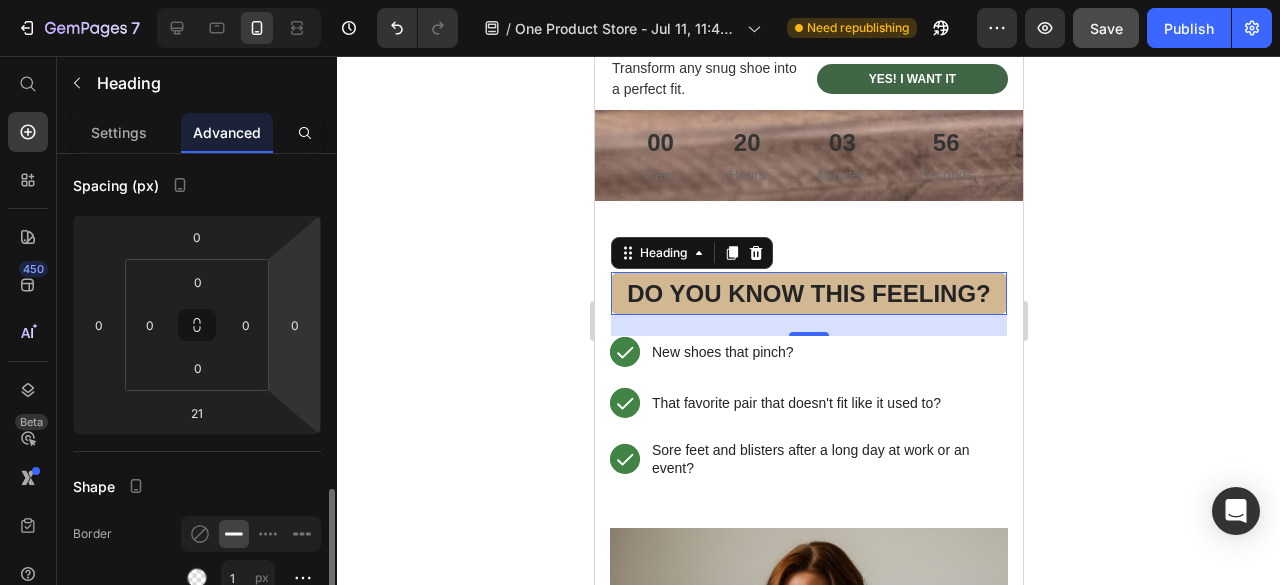scroll, scrollTop: 400, scrollLeft: 0, axis: vertical 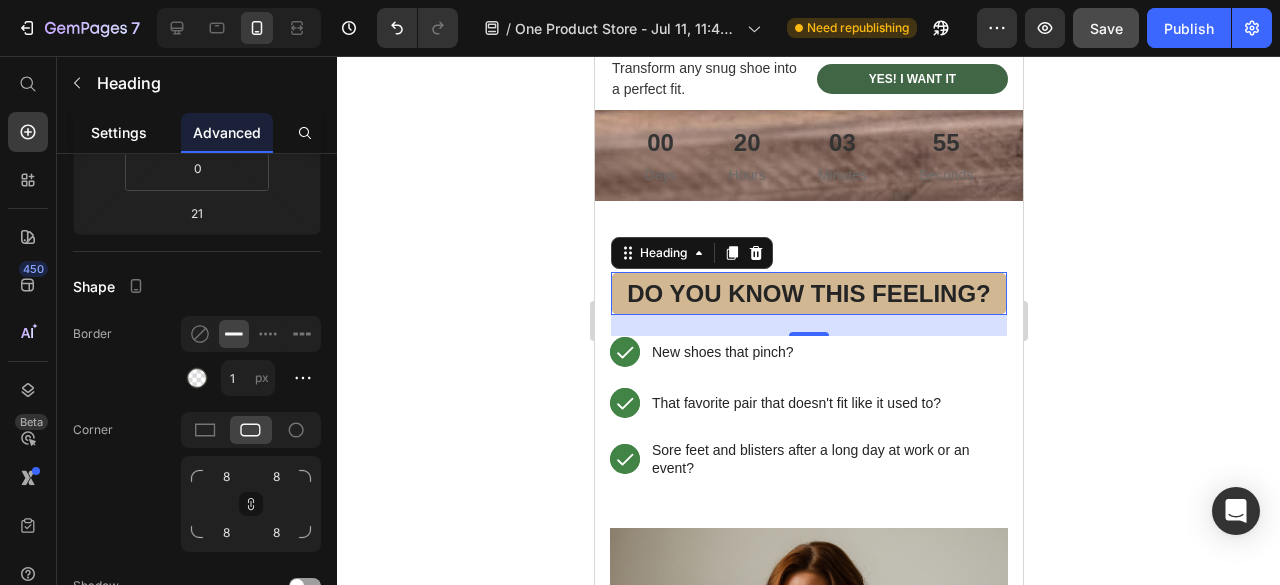 click on "Settings" at bounding box center [119, 132] 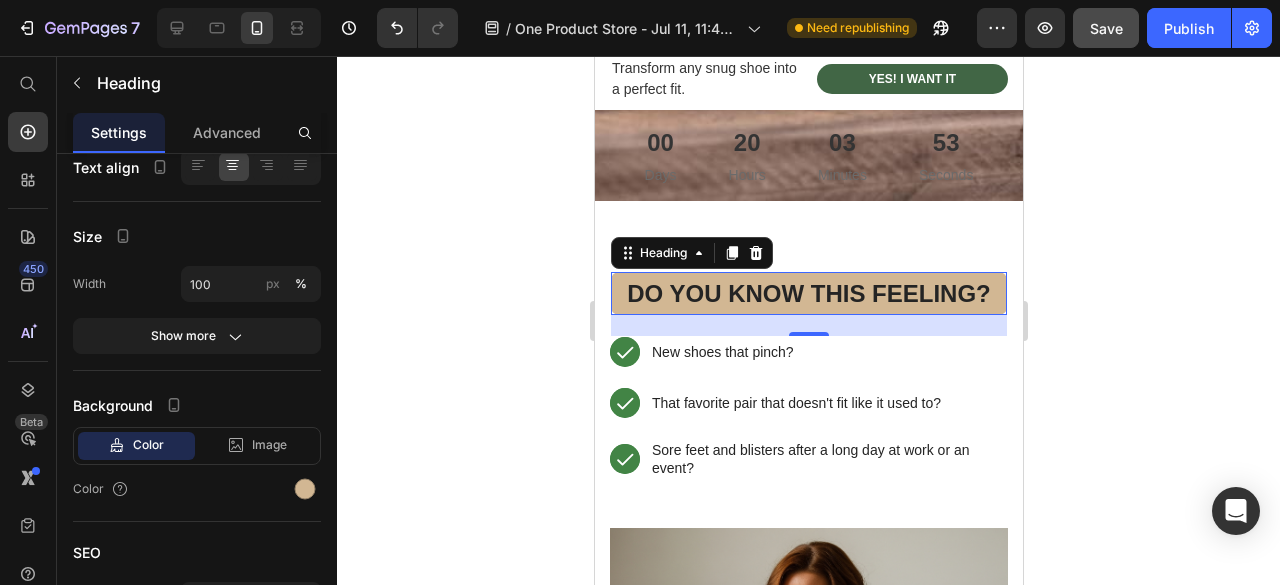 scroll, scrollTop: 0, scrollLeft: 0, axis: both 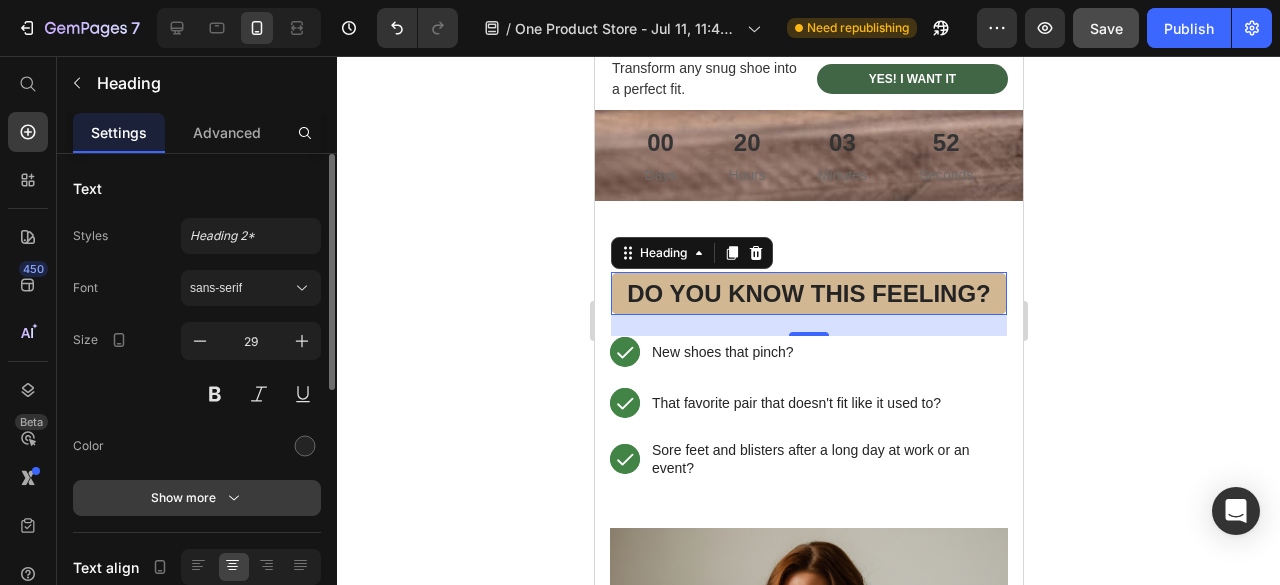 click on "Show more" at bounding box center (197, 498) 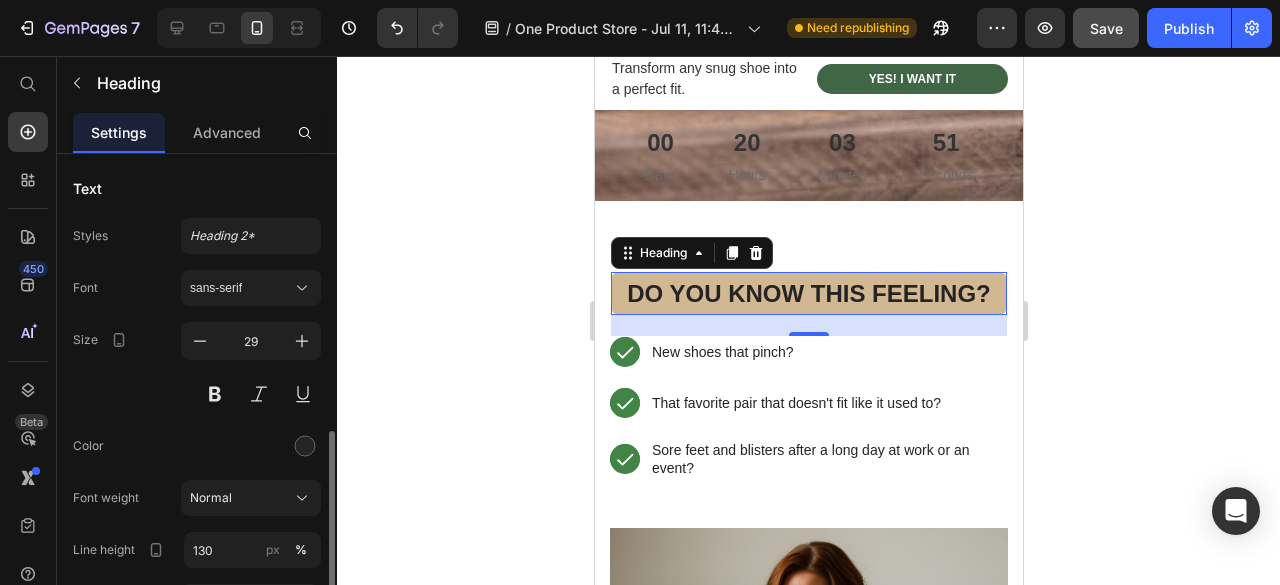 scroll, scrollTop: 200, scrollLeft: 0, axis: vertical 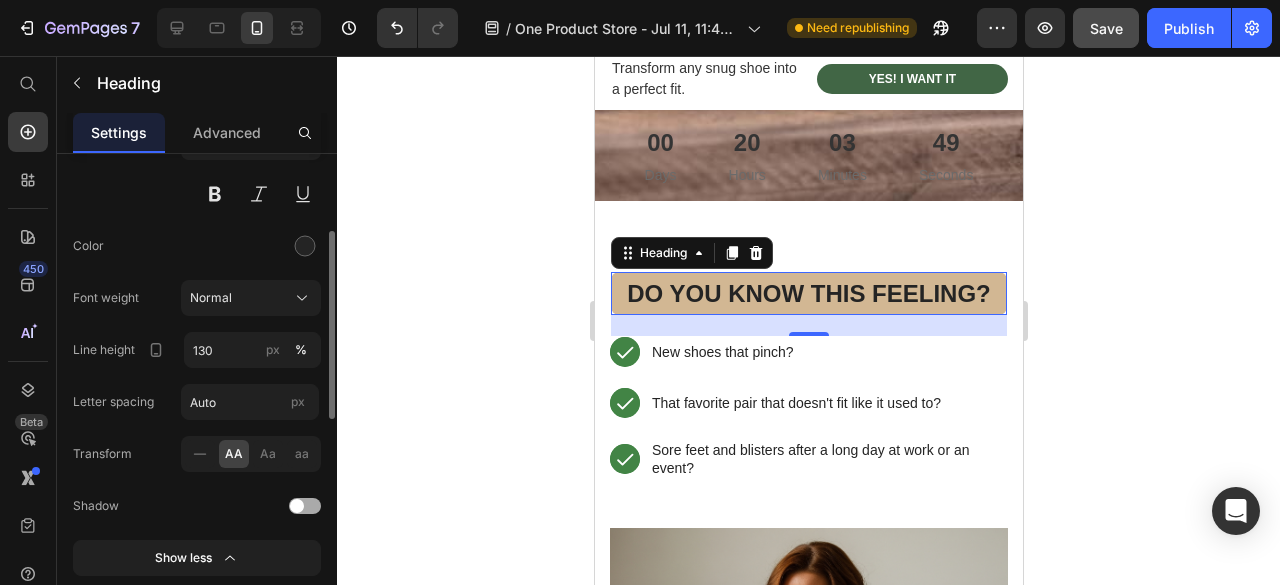 click at bounding box center (305, 506) 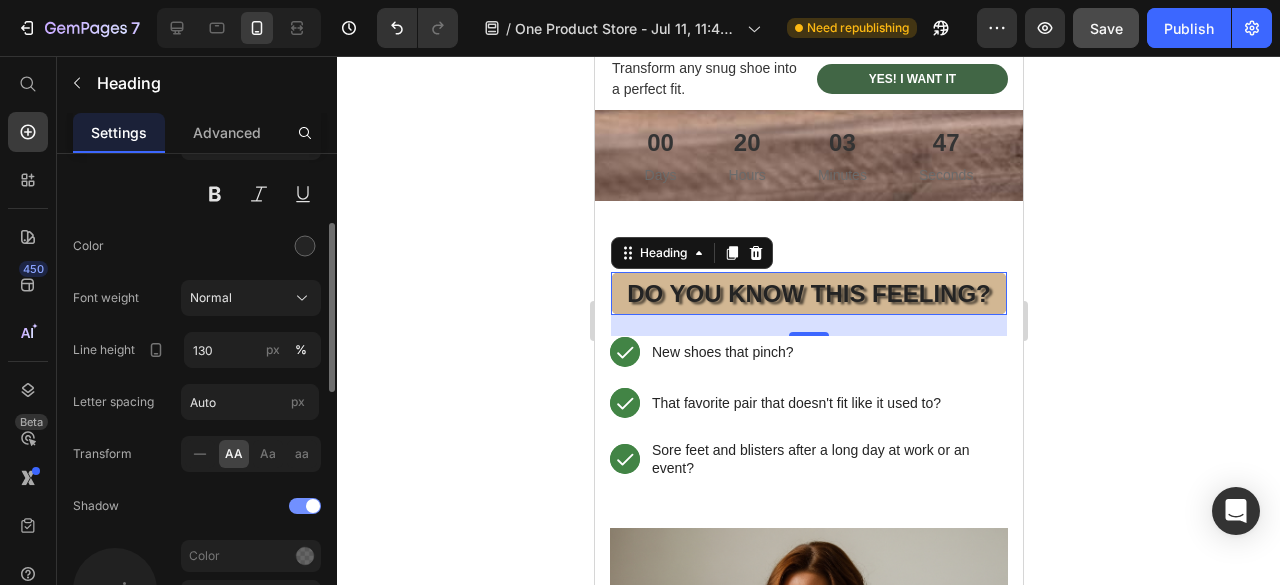 click at bounding box center [305, 506] 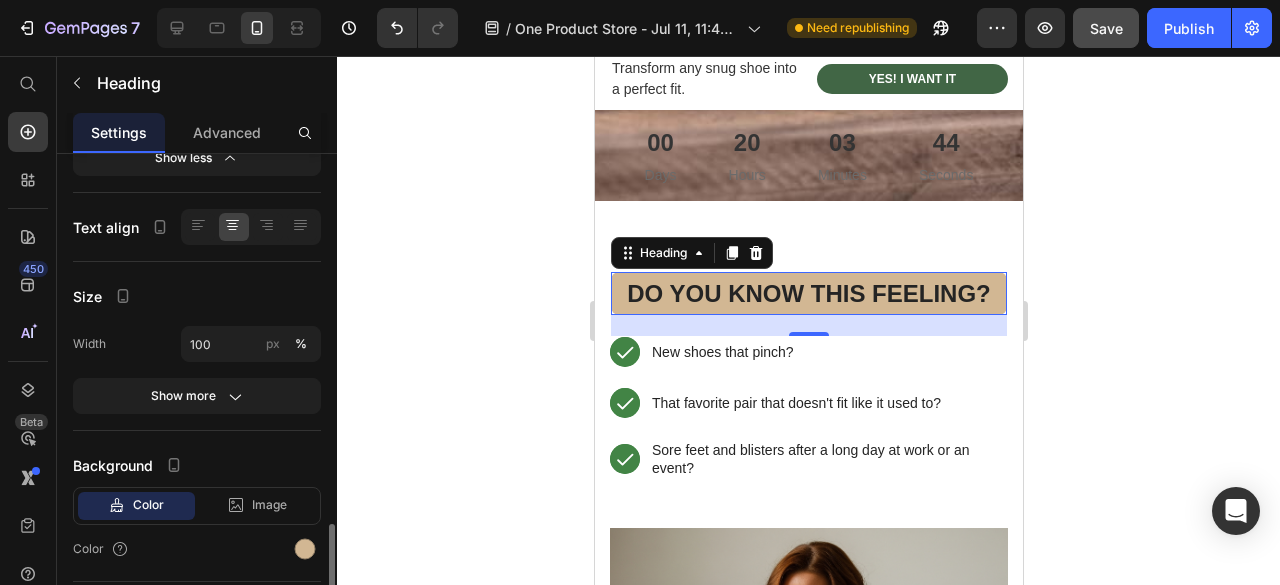 scroll, scrollTop: 700, scrollLeft: 0, axis: vertical 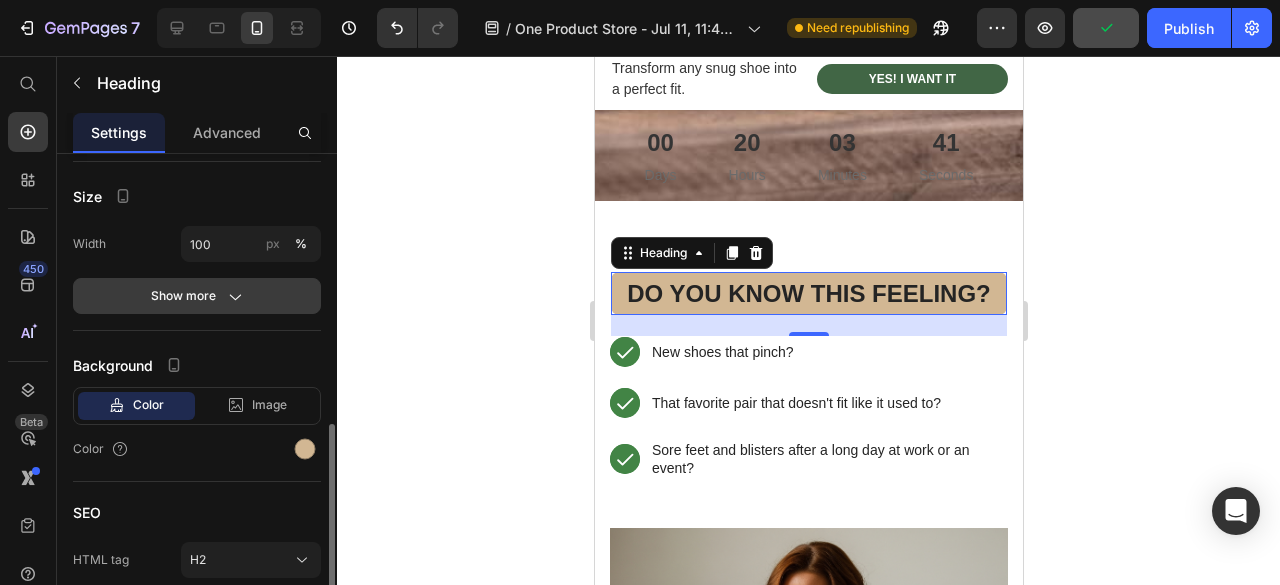 click on "Show more" 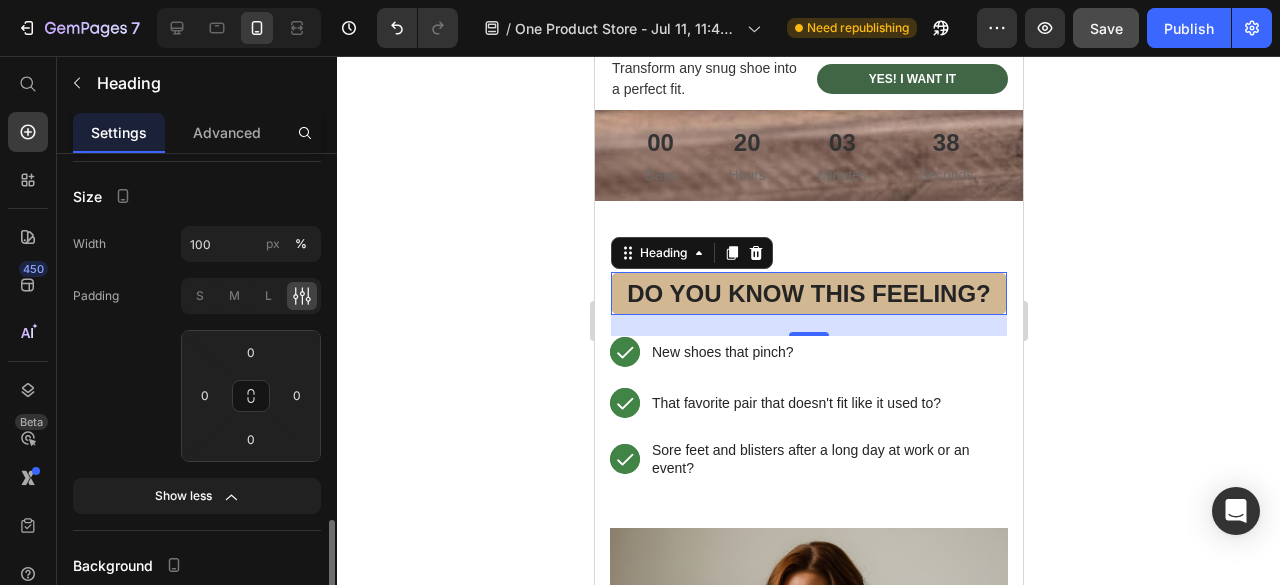 scroll, scrollTop: 900, scrollLeft: 0, axis: vertical 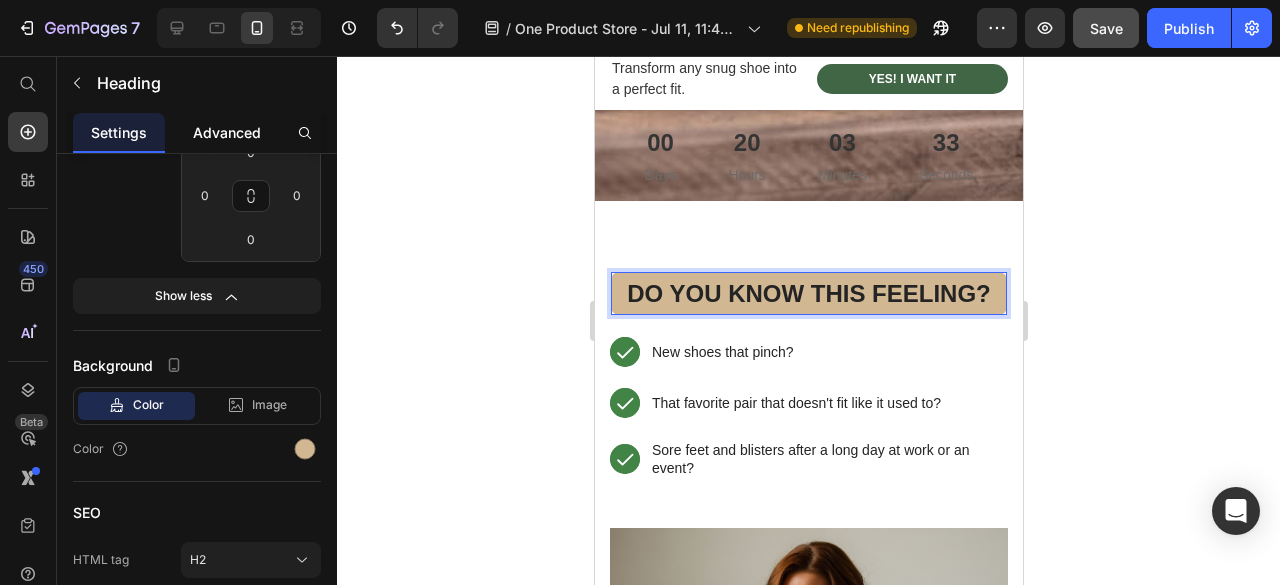 click on "Advanced" 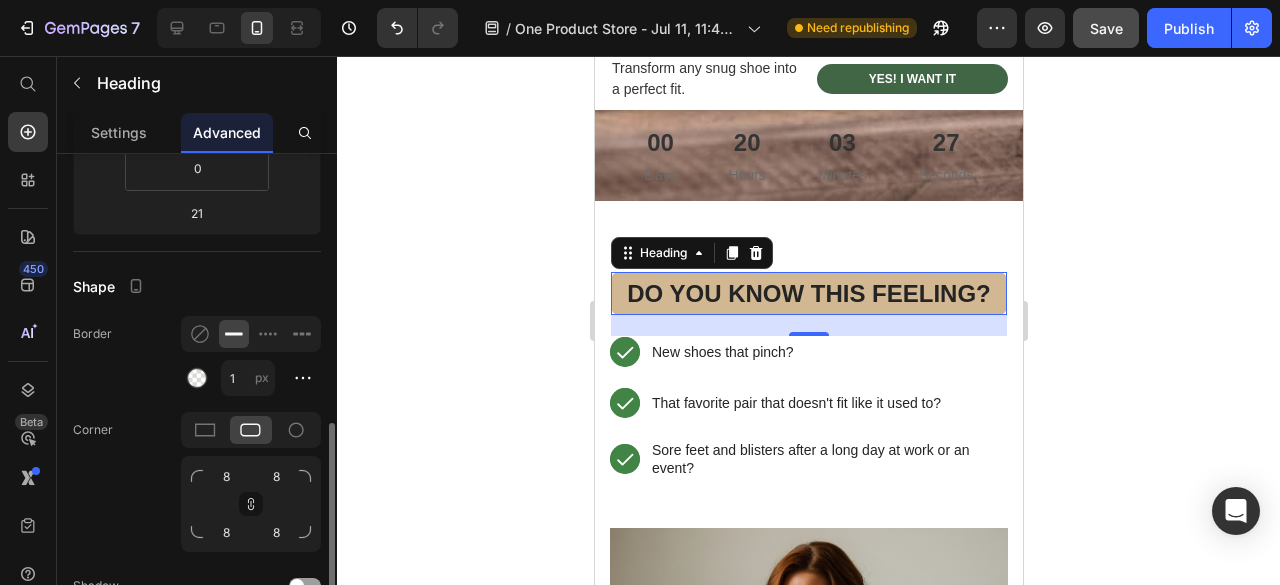 scroll, scrollTop: 500, scrollLeft: 0, axis: vertical 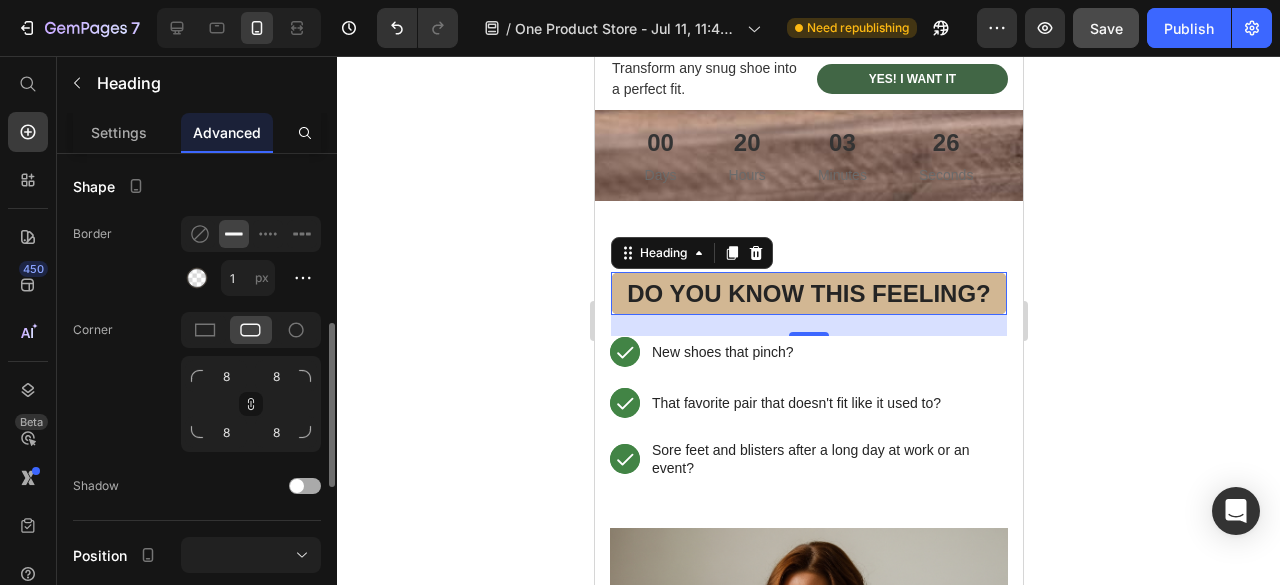 click at bounding box center (305, 486) 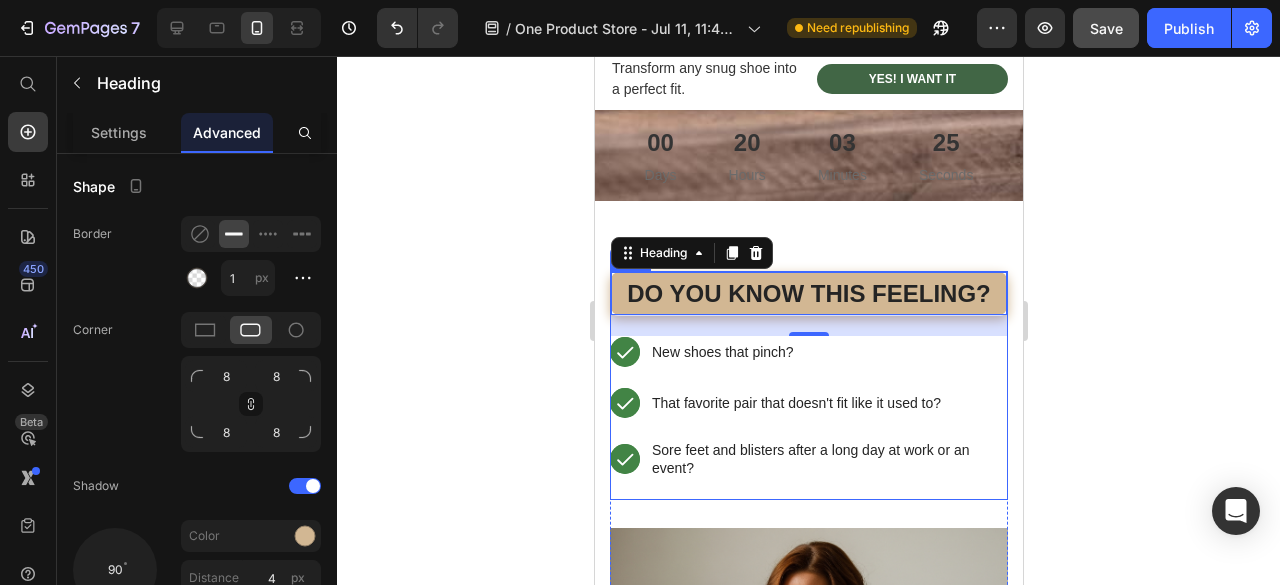 click on "⁠⁠⁠⁠⁠⁠⁠ Do You Know This Feeling? Heading   21 Text Block
Icon Row Hero Banner New shoes that pinch? Text Block Row Text Block
Icon Row Hero Banner That favorite pair that doesn't fit like it used to? Text Block Row Text Block
Icon Row Hero Banner Sore feet and blisters after a long day at work or an event? Text Block Row" at bounding box center (808, 385) 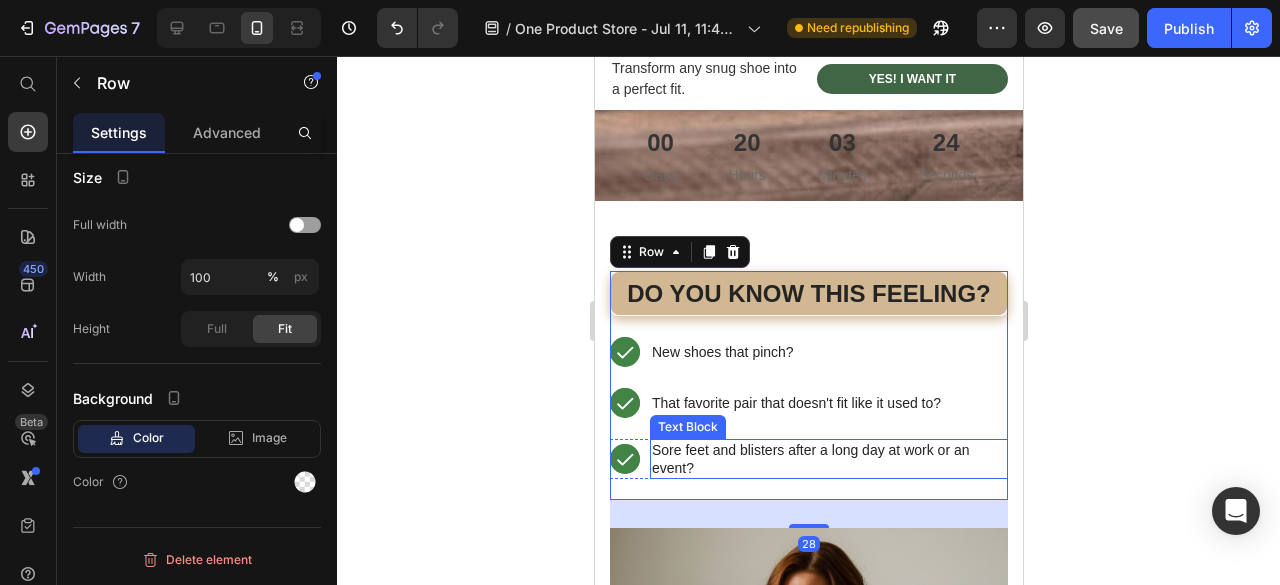 scroll, scrollTop: 0, scrollLeft: 0, axis: both 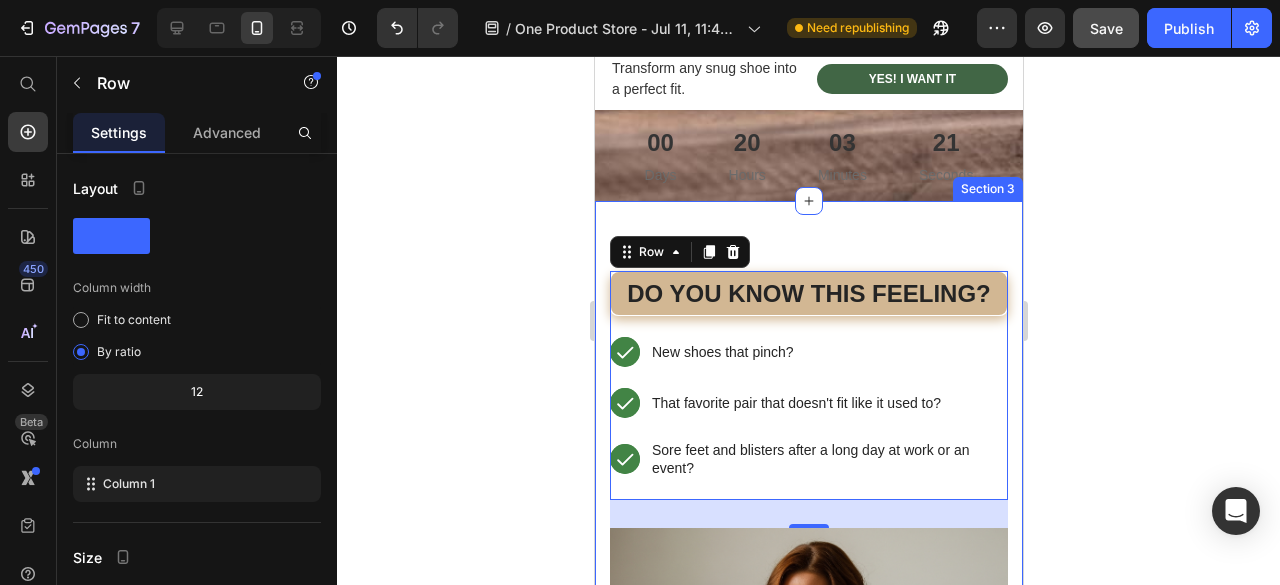 click on "⁠⁠⁠⁠⁠⁠⁠ Do You Know This Feeling? Heading Text Block
Icon Row Hero Banner New shoes that pinch? Text Block Row Text Block
Icon Row Hero Banner That favorite pair that doesn't fit like it used to? Text Block Row Text Block
Icon Row Hero Banner Sore feet and blisters after a long day at work or an event? Text Block Row Row   28 Image Row Section 3" at bounding box center [808, 636] 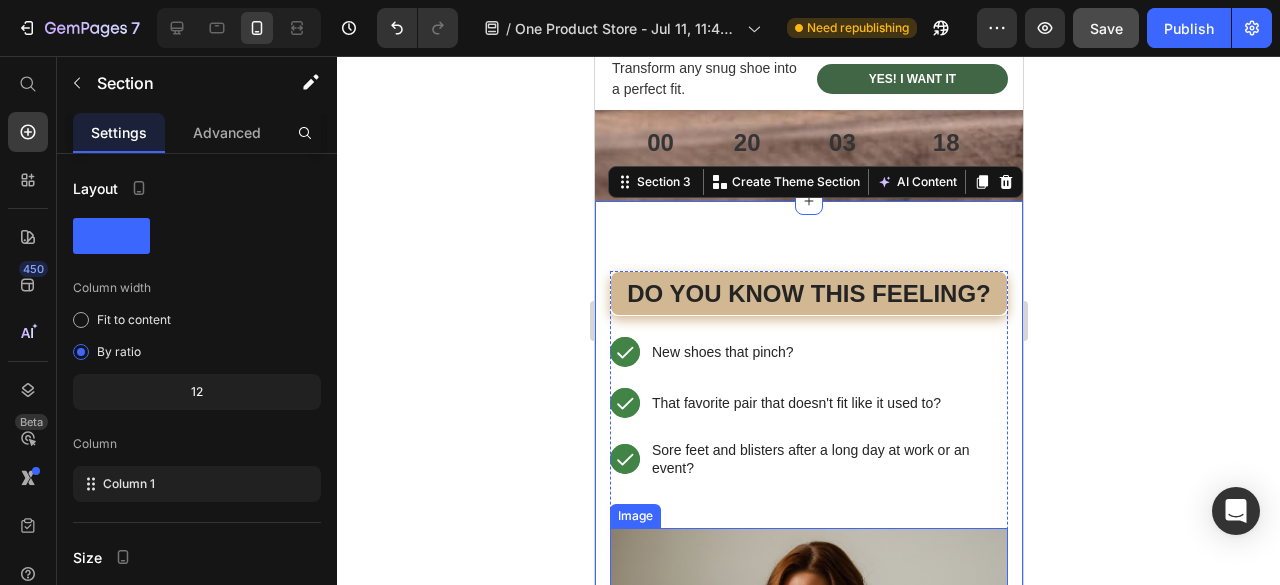 click at bounding box center (808, 764) 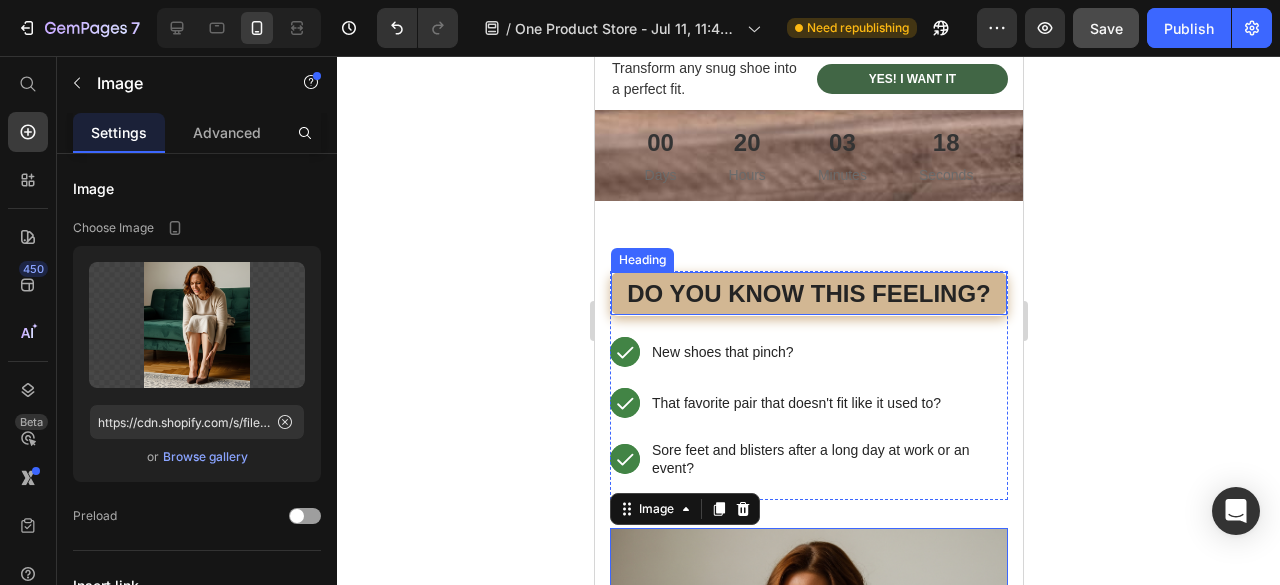 click on "⁠⁠⁠⁠⁠⁠⁠ Do You Know This Feeling?" at bounding box center (808, 293) 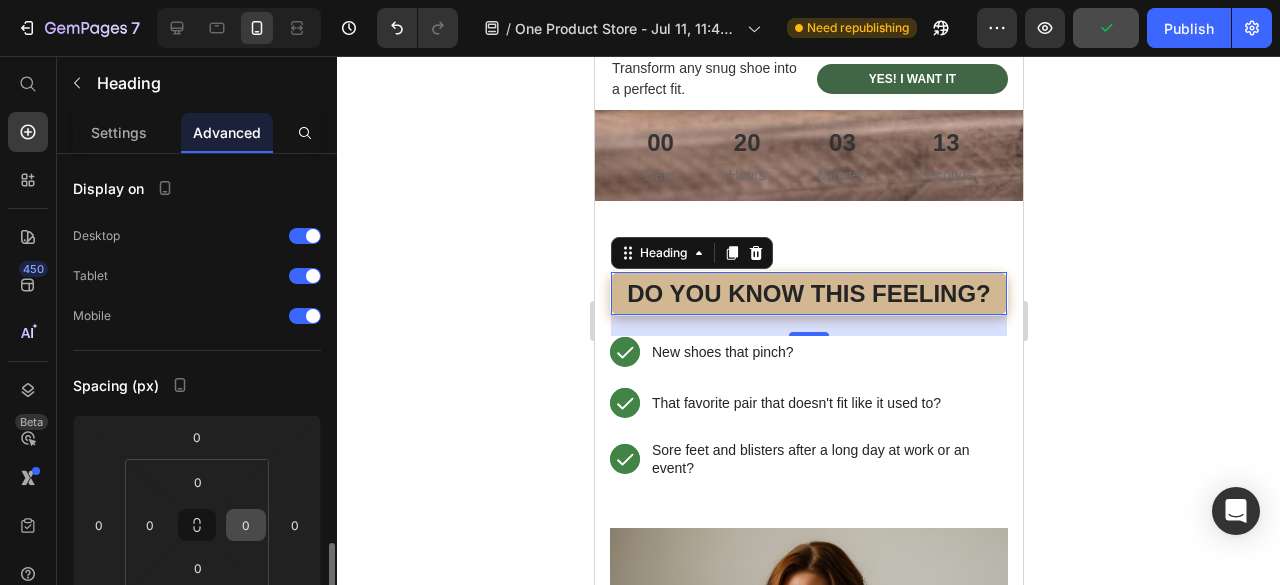 scroll, scrollTop: 300, scrollLeft: 0, axis: vertical 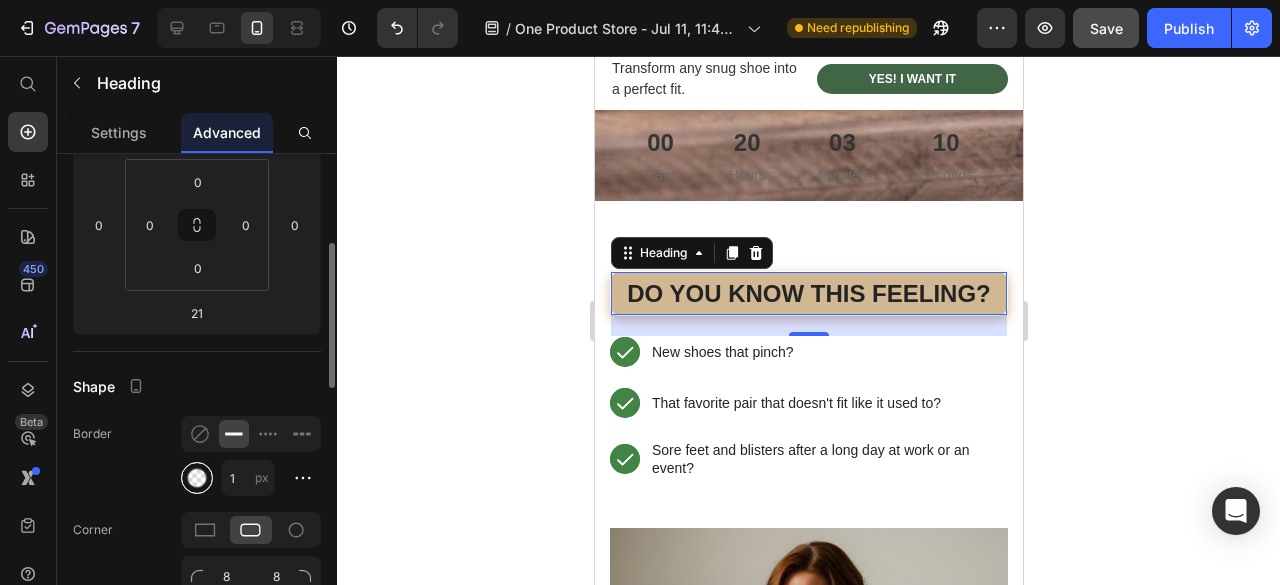 click at bounding box center [197, 478] 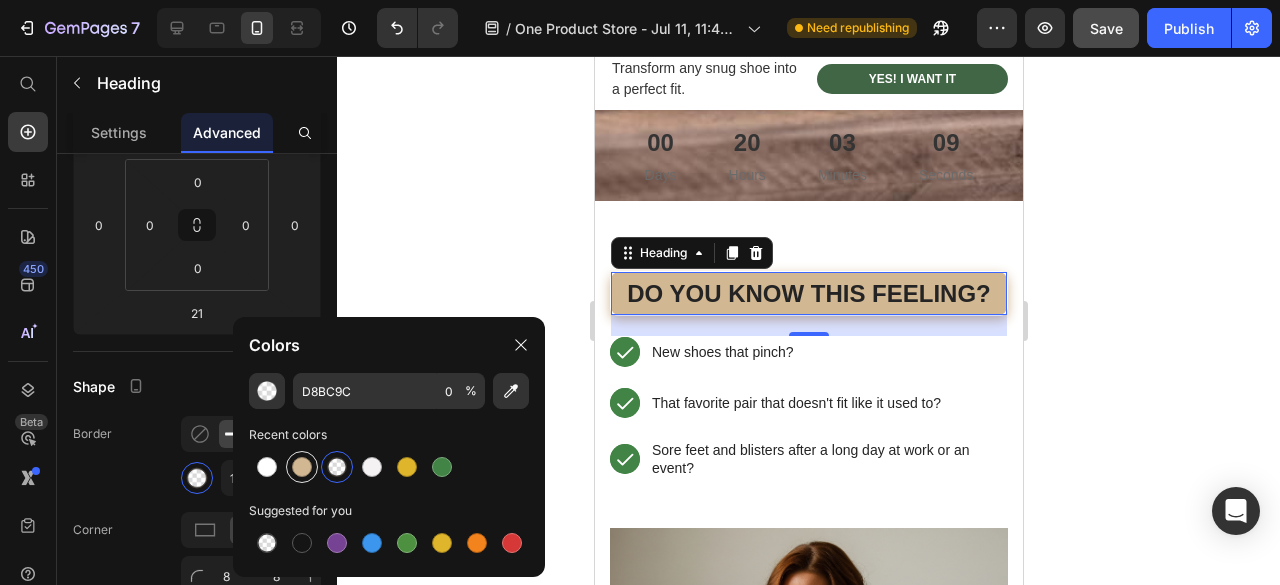 click at bounding box center (302, 467) 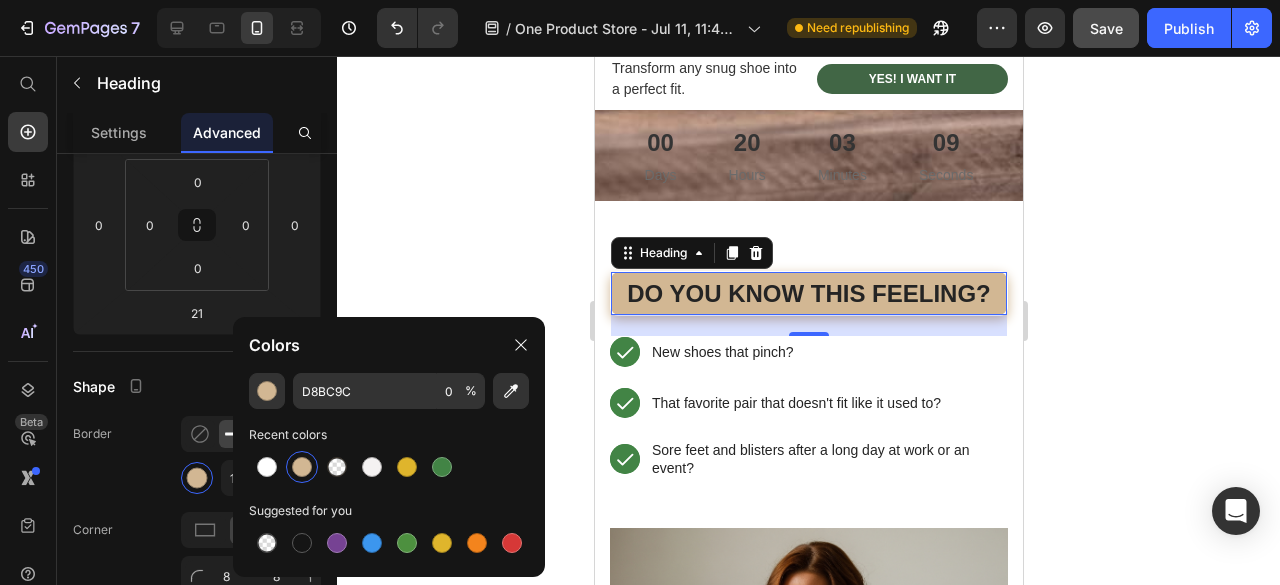 type on "D2B793" 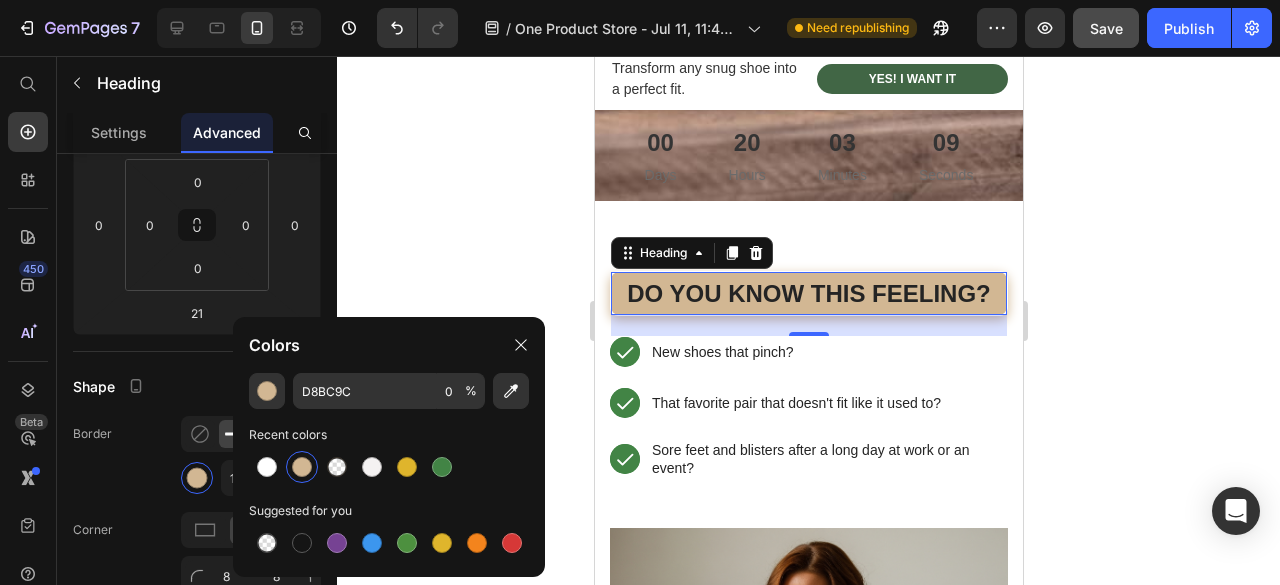 type on "100" 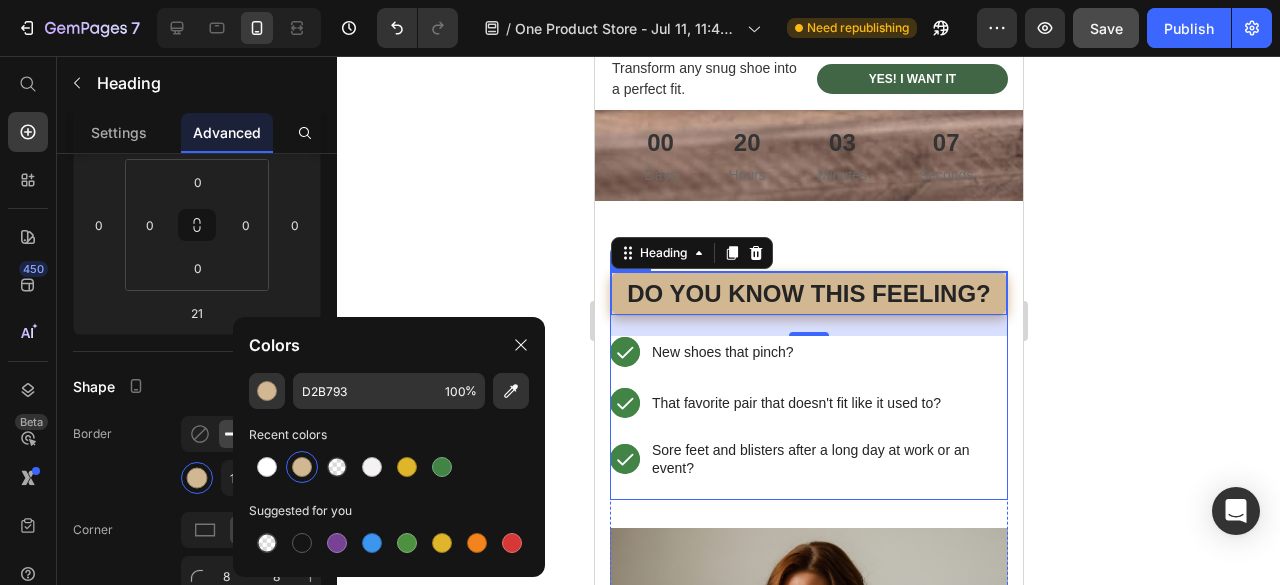 click on "⁠⁠⁠⁠⁠⁠⁠ Do You Know This Feeling? Heading   21 Text Block
Icon Row Hero Banner New shoes that pinch? Text Block Row Text Block
Icon Row Hero Banner That favorite pair that doesn't fit like it used to? Text Block Row Text Block
Icon Row Hero Banner Sore feet and blisters after a long day at work or an event? Text Block Row" at bounding box center (808, 385) 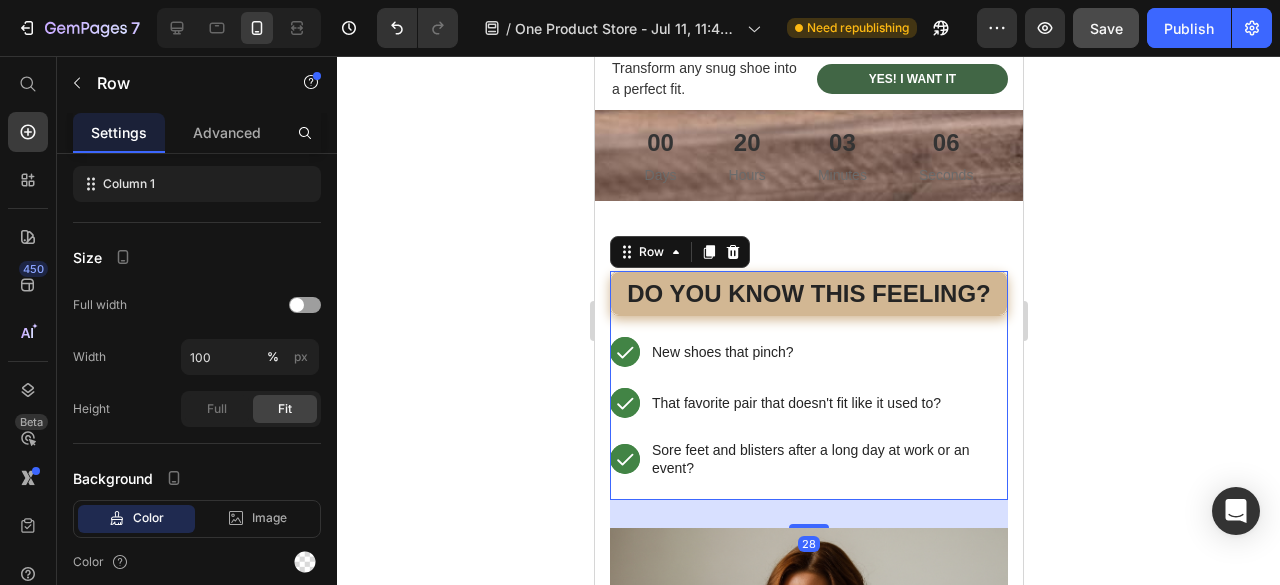 scroll, scrollTop: 0, scrollLeft: 0, axis: both 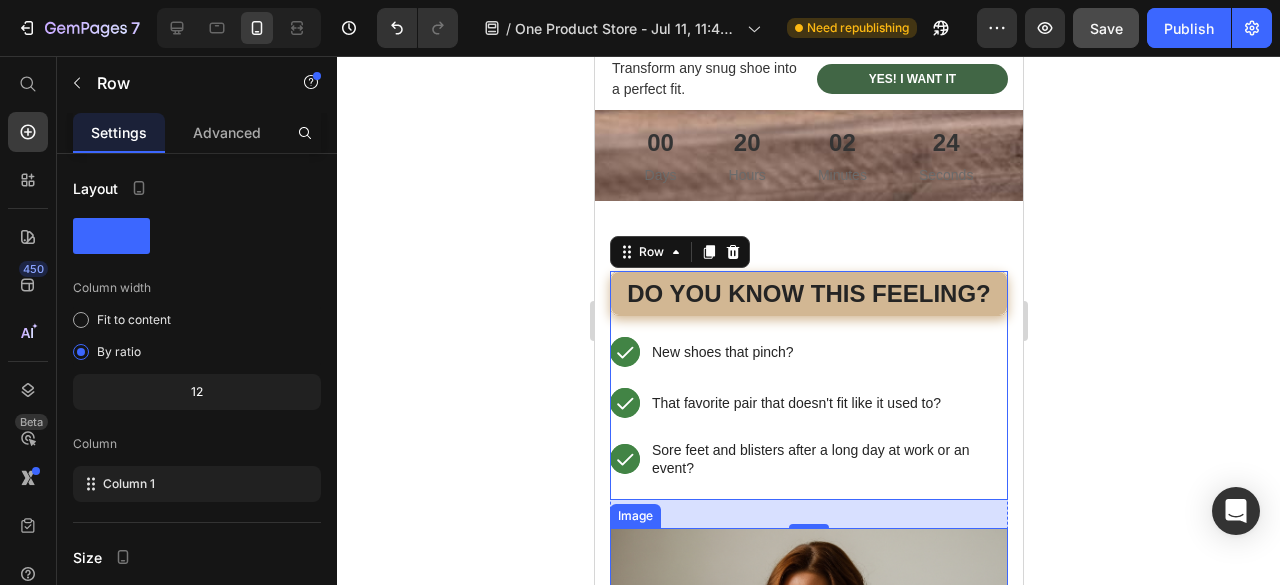 click at bounding box center [808, 764] 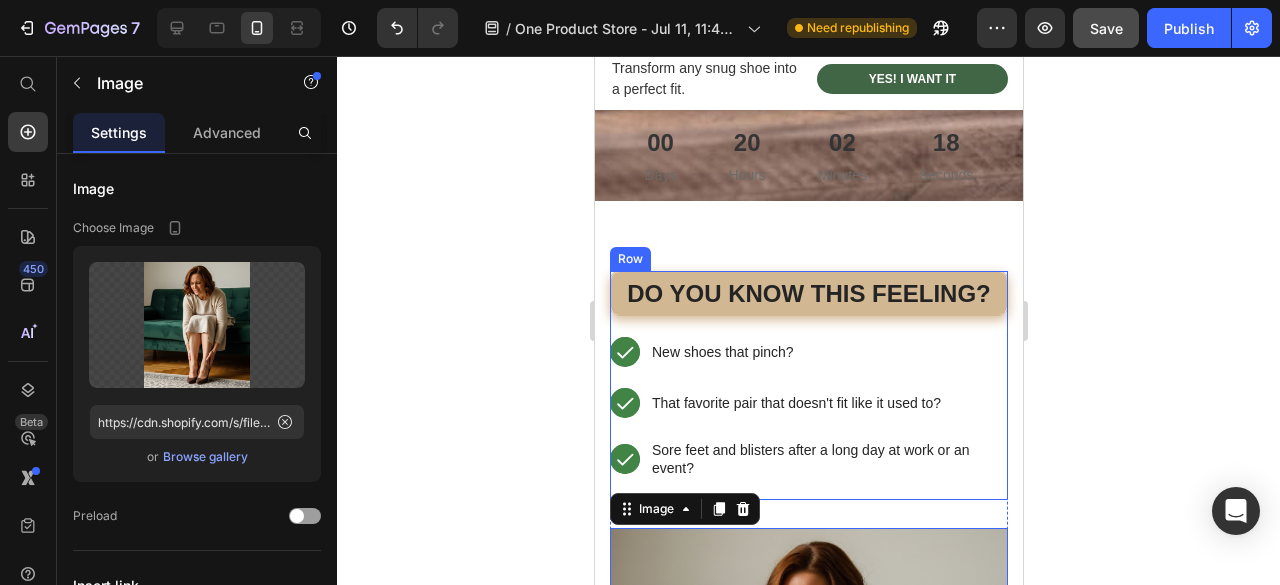 click on "⁠⁠⁠⁠⁠⁠⁠ Do You Know This Feeling?" at bounding box center (808, 293) 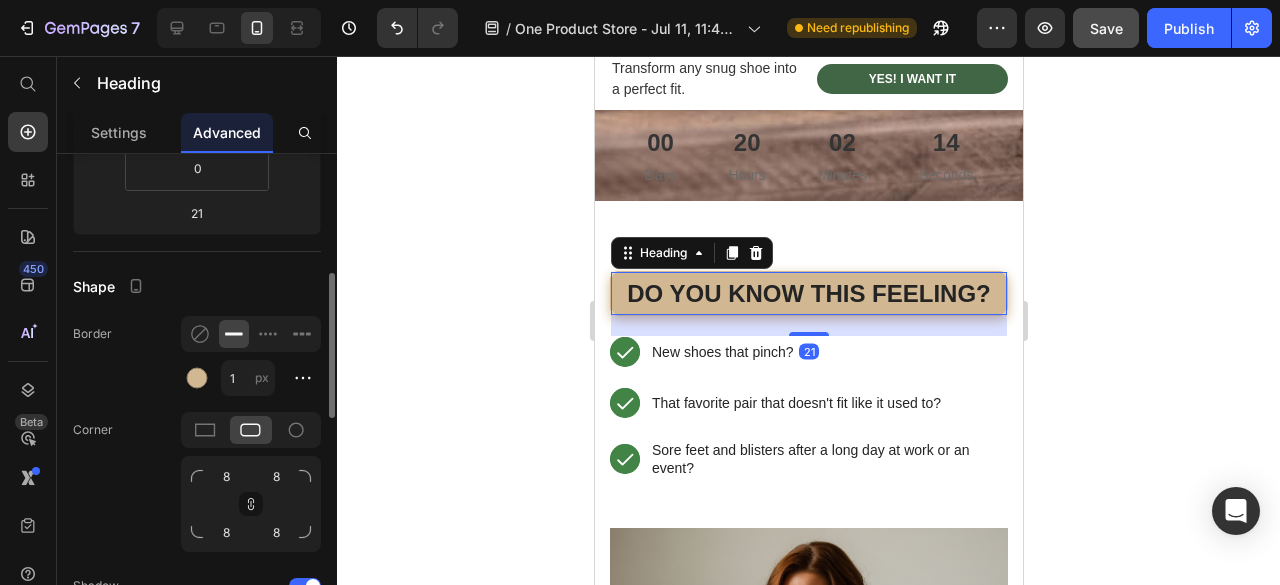 scroll, scrollTop: 600, scrollLeft: 0, axis: vertical 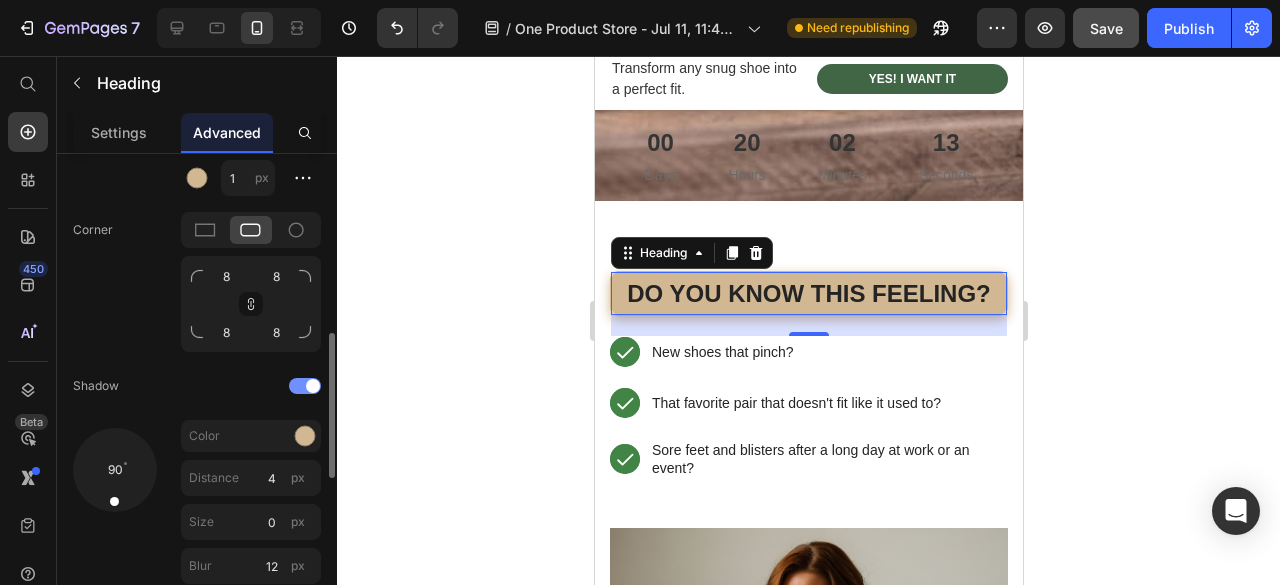 click at bounding box center [305, 386] 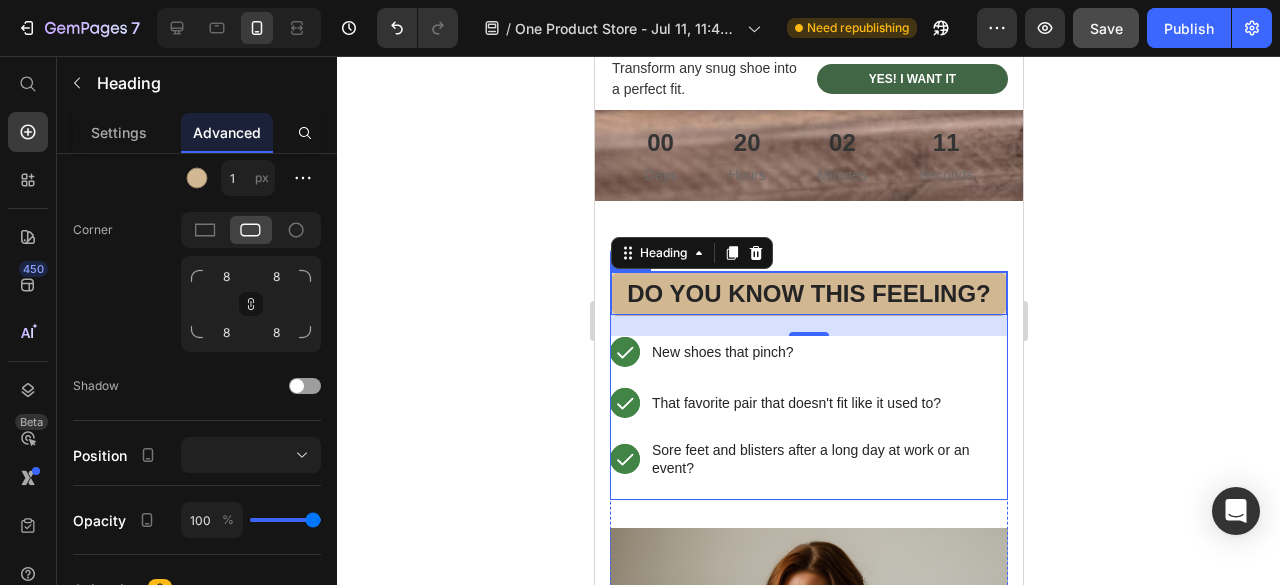 click on "⁠⁠⁠⁠⁠⁠⁠ Do You Know This Feeling? Heading   21 Text Block
Icon Row Hero Banner New shoes that pinch? Text Block Row Text Block
Icon Row Hero Banner That favorite pair that doesn't fit like it used to? Text Block Row Text Block
Icon Row Hero Banner Sore feet and blisters after a long day at work or an event? Text Block Row Row" at bounding box center [808, 399] 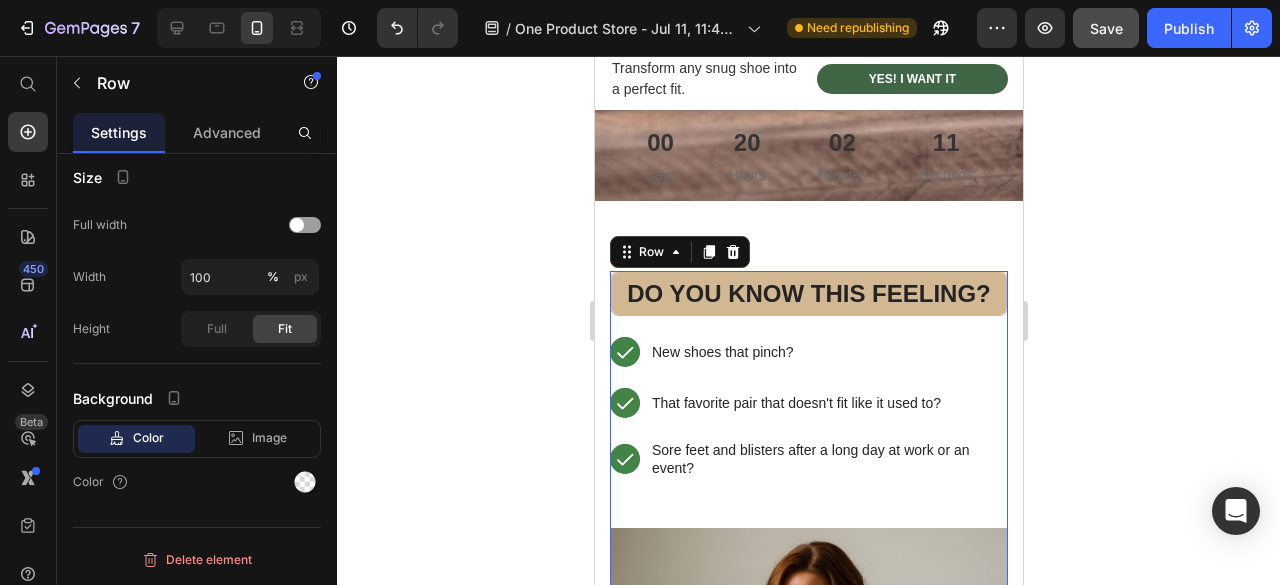 scroll, scrollTop: 0, scrollLeft: 0, axis: both 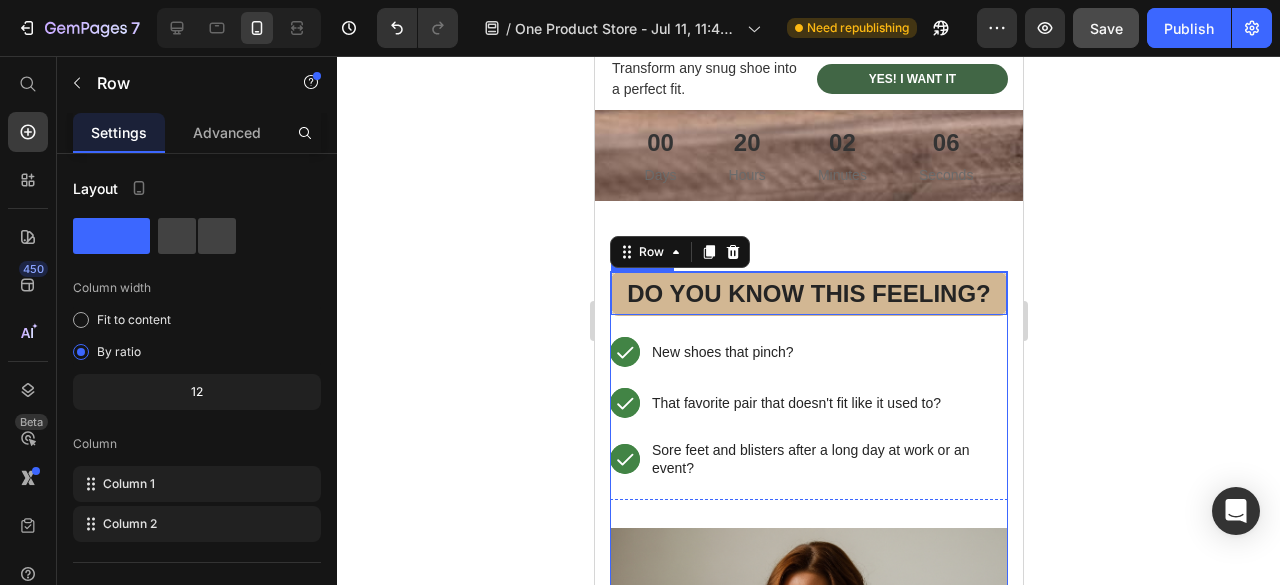 click on "Do You Know This Feeling?" at bounding box center [808, 293] 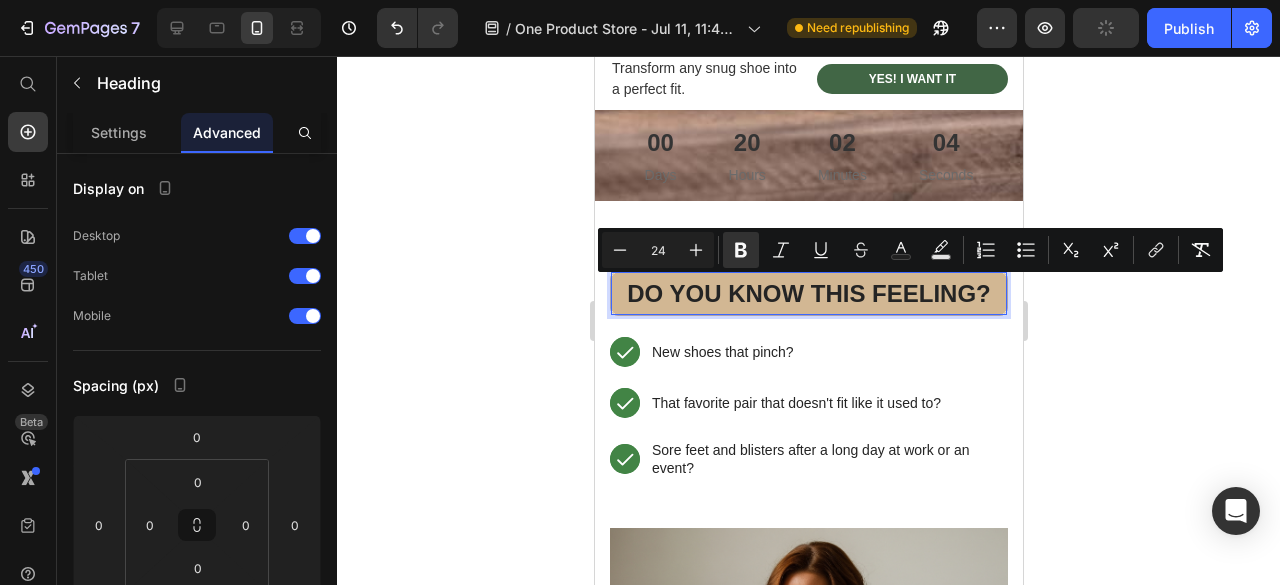 click on "Do You Know This Feeling? Heading   21 Text Block
Icon Row Hero Banner New shoes that pinch? Text Block Row Text Block
Icon Row Hero Banner That favorite pair that doesn't fit like it used to? Text Block Row Text Block
Icon Row Hero Banner Sore feet and blisters after a long day at work or an event? Text Block Row" at bounding box center (808, 385) 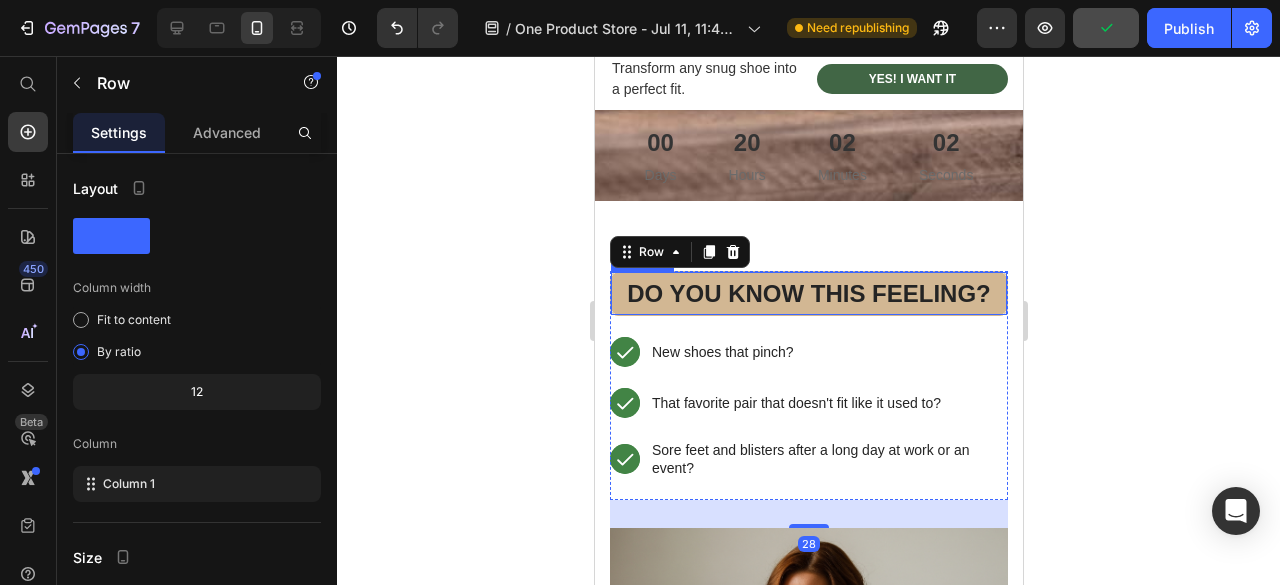 click on "Do You Know This Feeling?" at bounding box center [808, 293] 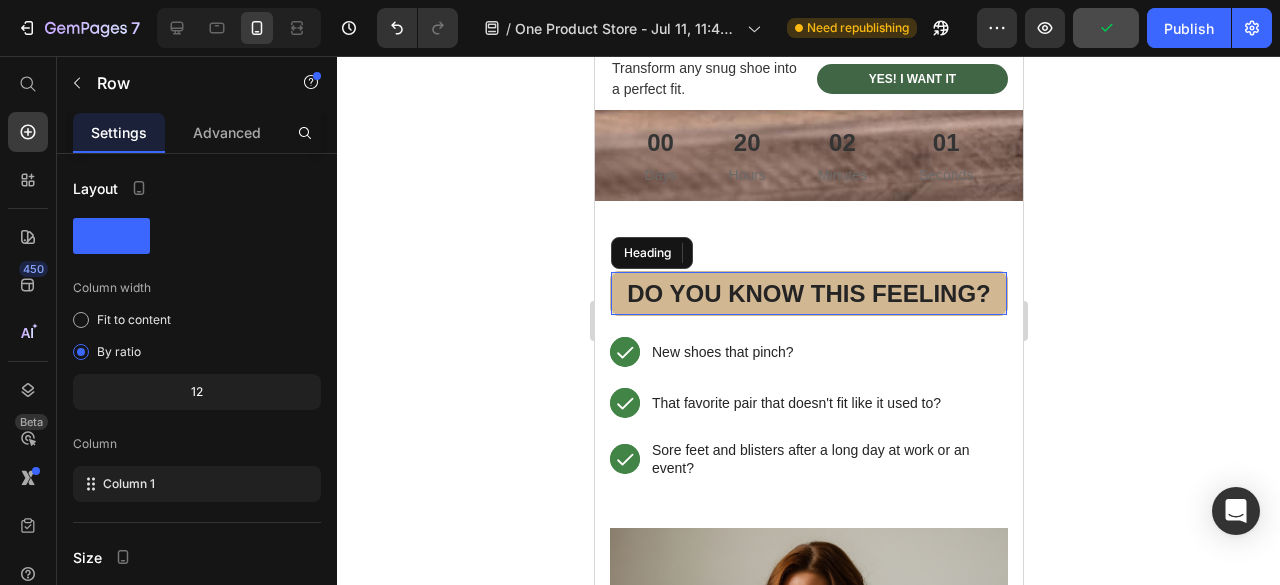 click on "Do You Know This Feeling?" at bounding box center [808, 293] 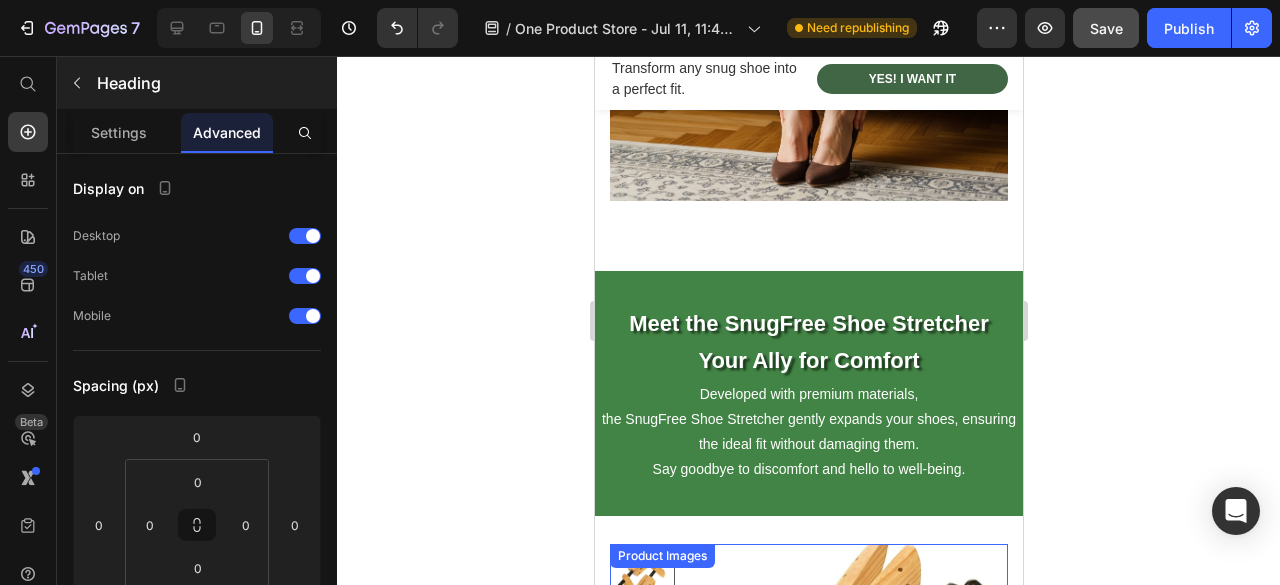 scroll, scrollTop: 2500, scrollLeft: 0, axis: vertical 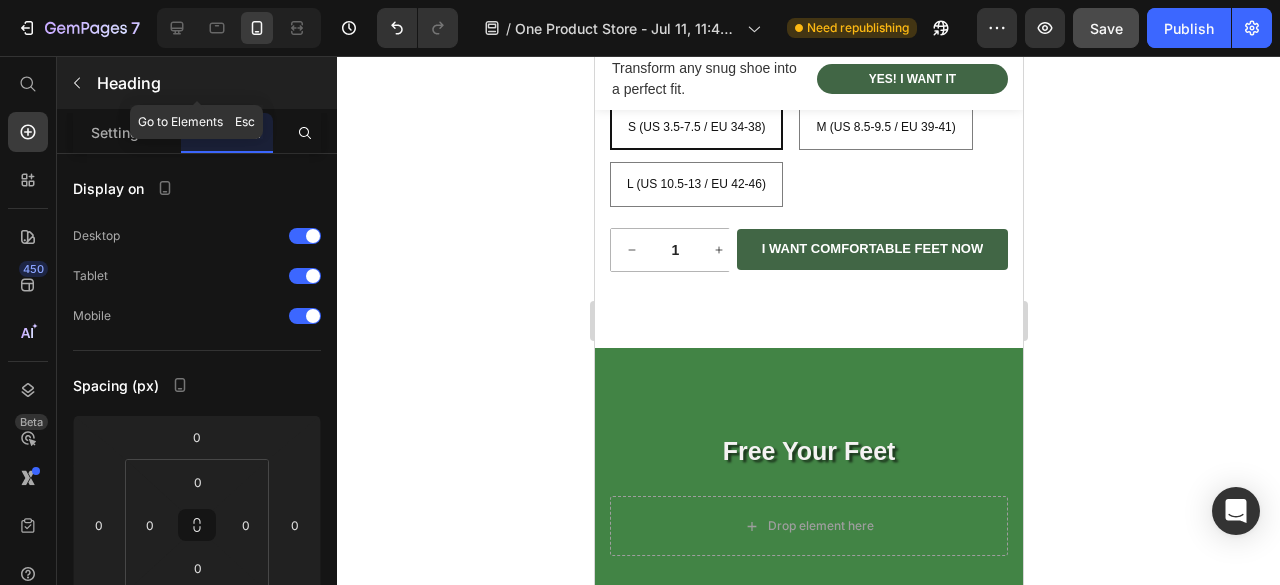 click 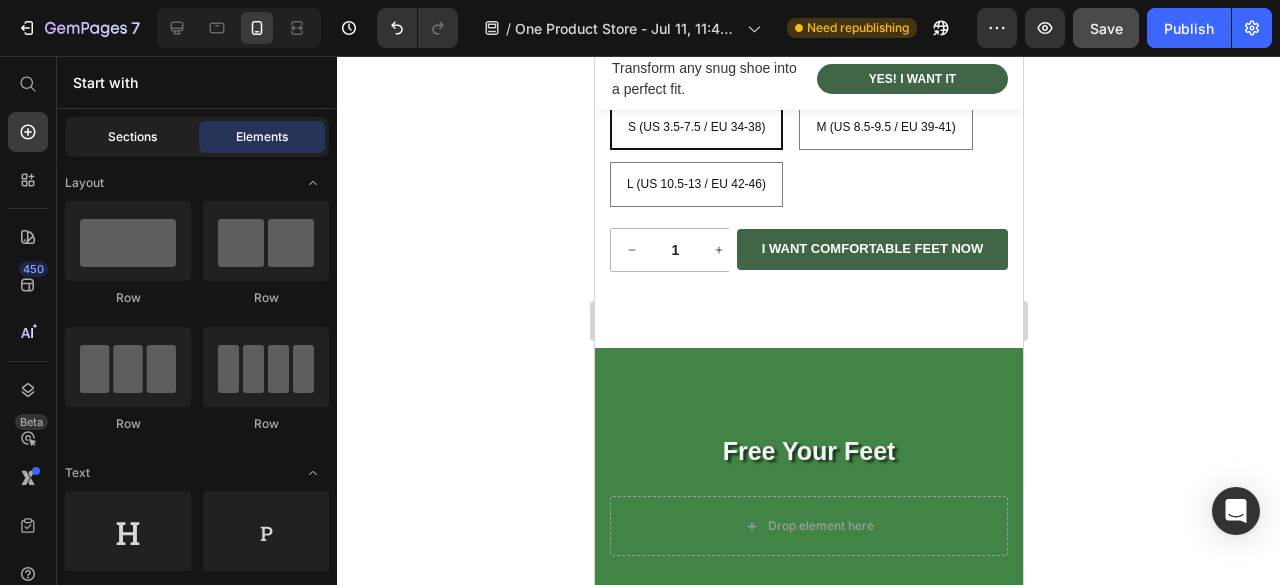 click on "Sections" at bounding box center [132, 137] 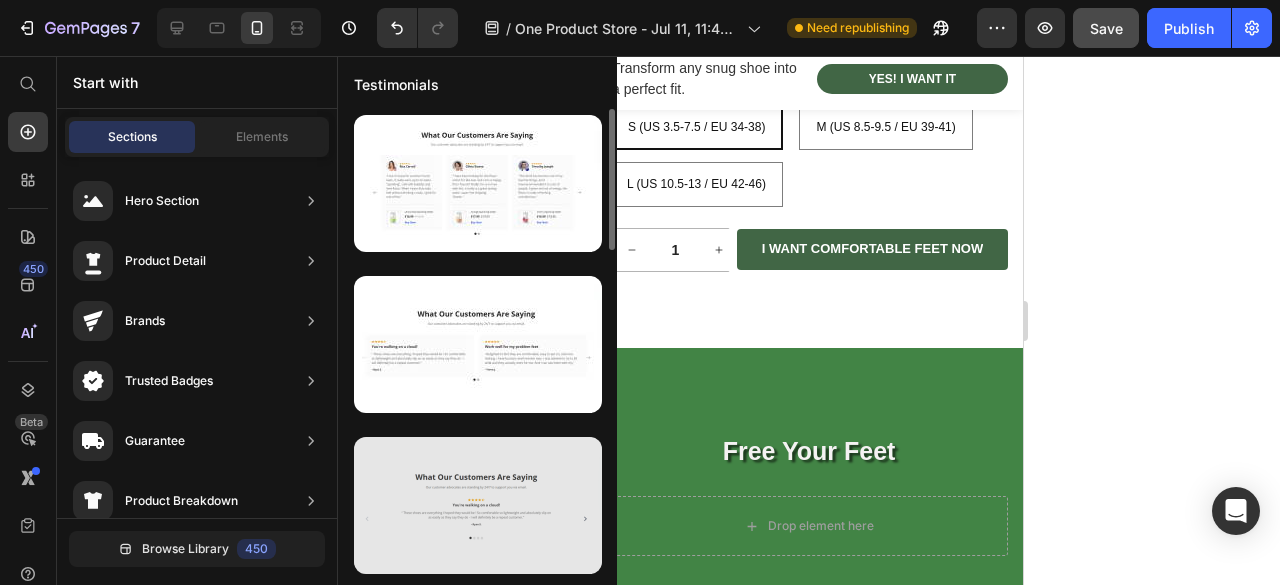 scroll, scrollTop: 0, scrollLeft: 0, axis: both 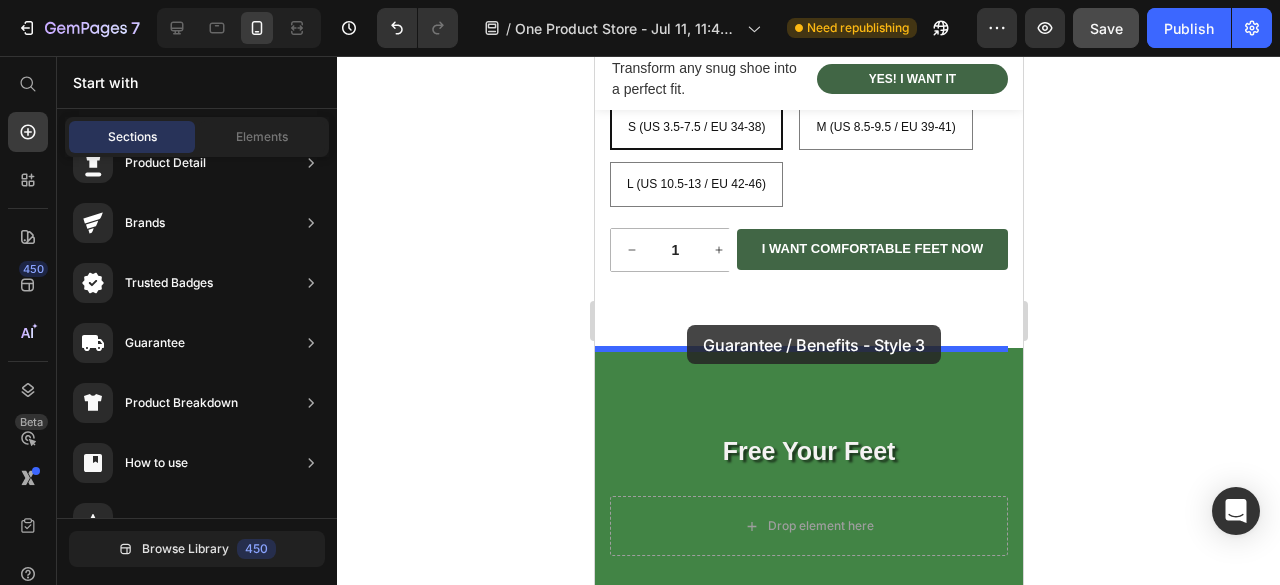 drag, startPoint x: 1006, startPoint y: 414, endPoint x: 686, endPoint y: 325, distance: 332.14606 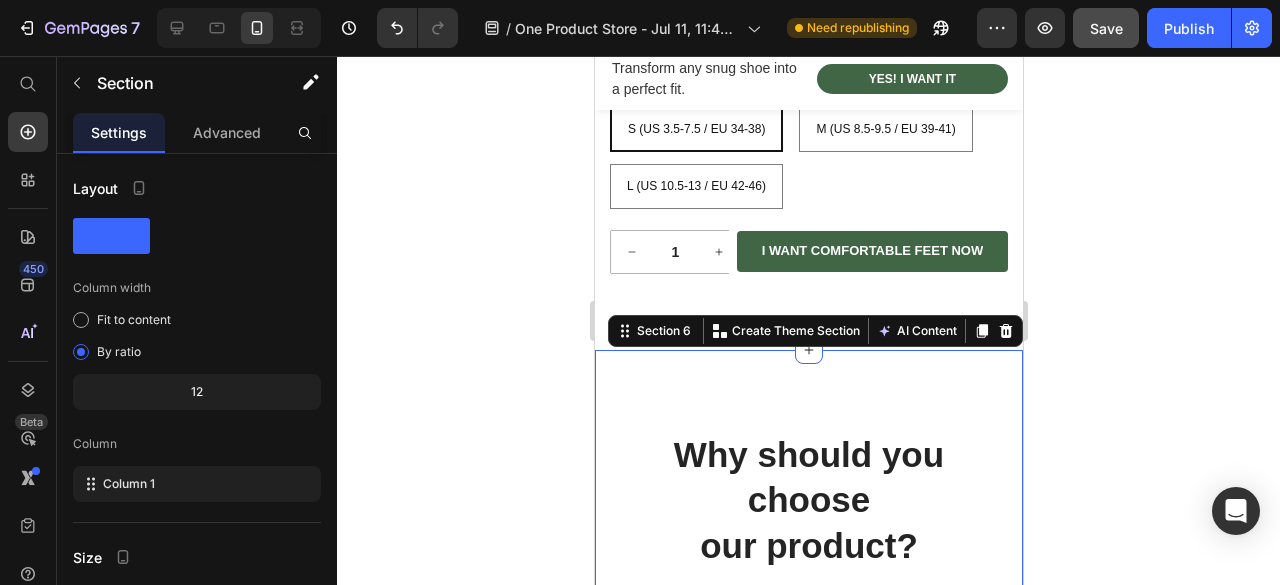 scroll, scrollTop: 2722, scrollLeft: 0, axis: vertical 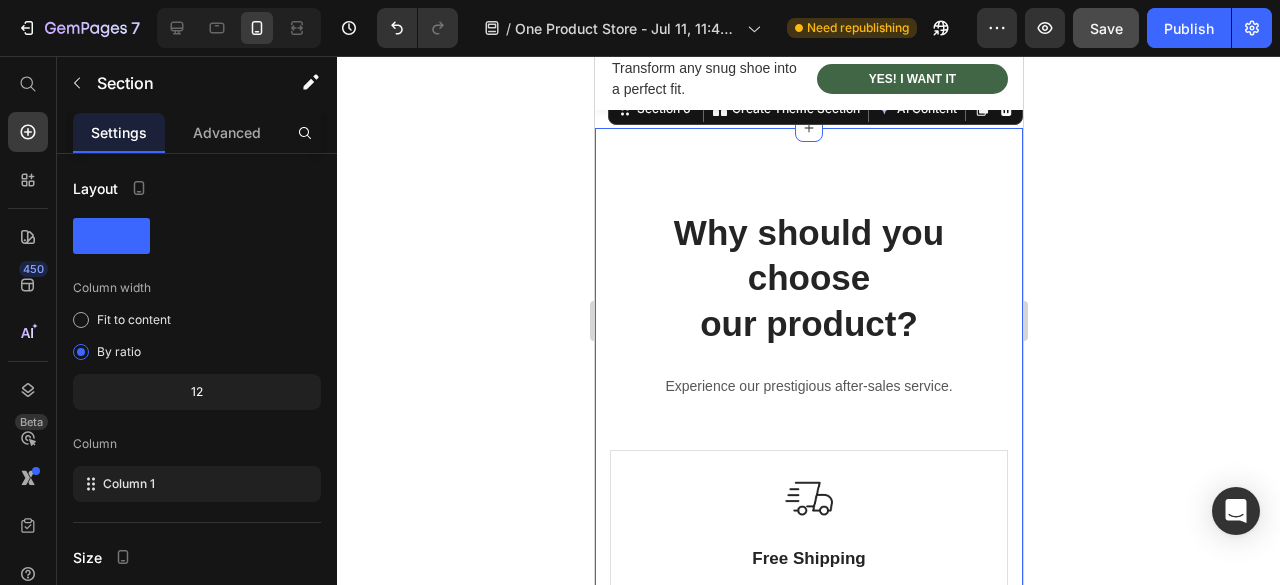 click on "Image Full Refund Text Block If your product aren’t perfect, return them for a full refund Text block Row" at bounding box center [808, 749] 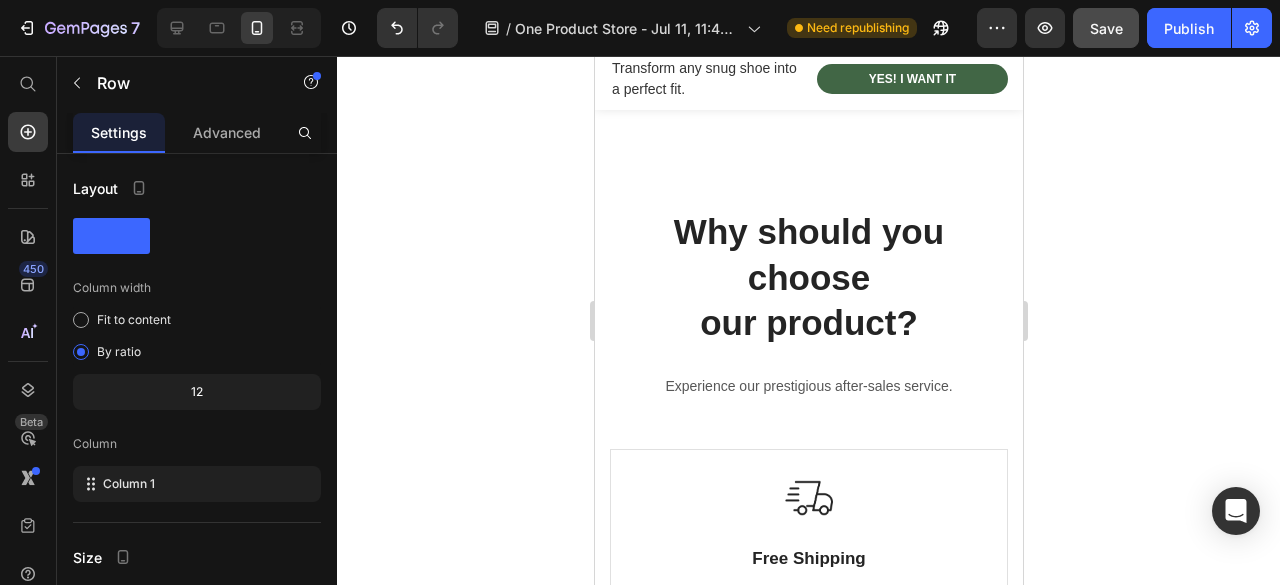click on "Free Your Feet Heading
Drop element here Row Section 7" at bounding box center [808, 1228] 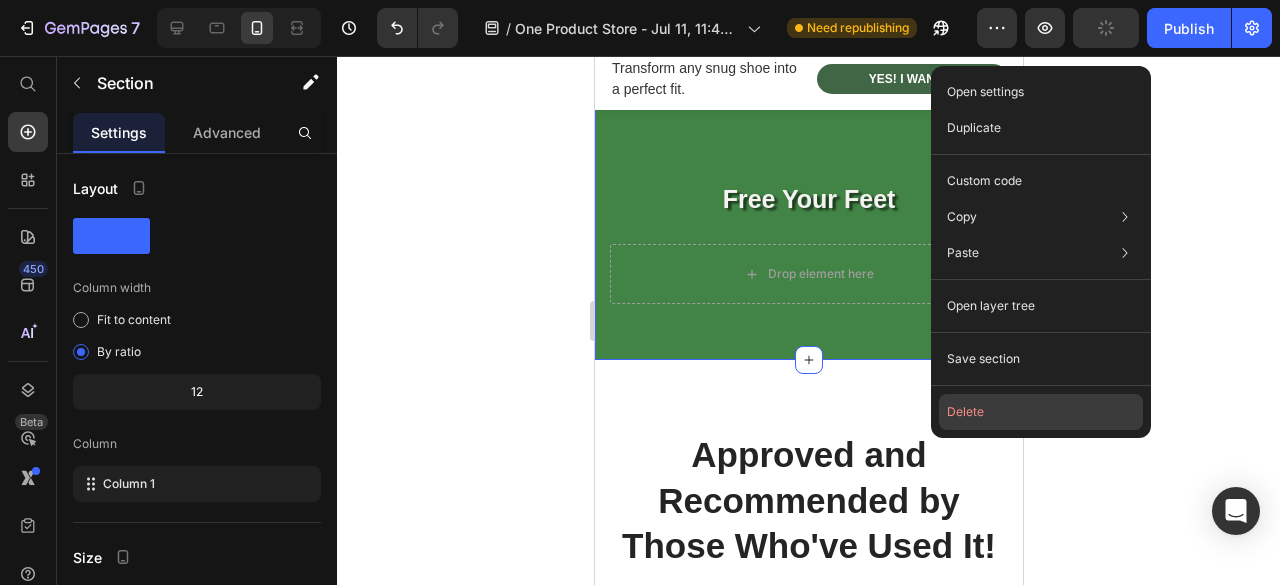 click on "Delete" 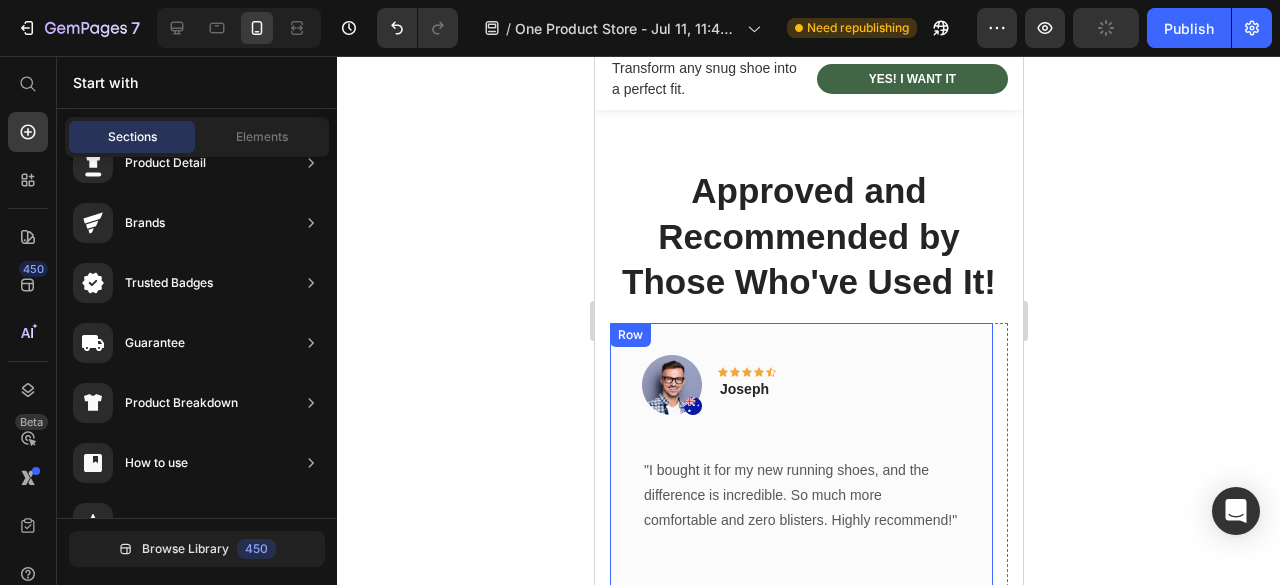 click on "Approved and Recommended by Those Who've Used It!" at bounding box center (808, 236) 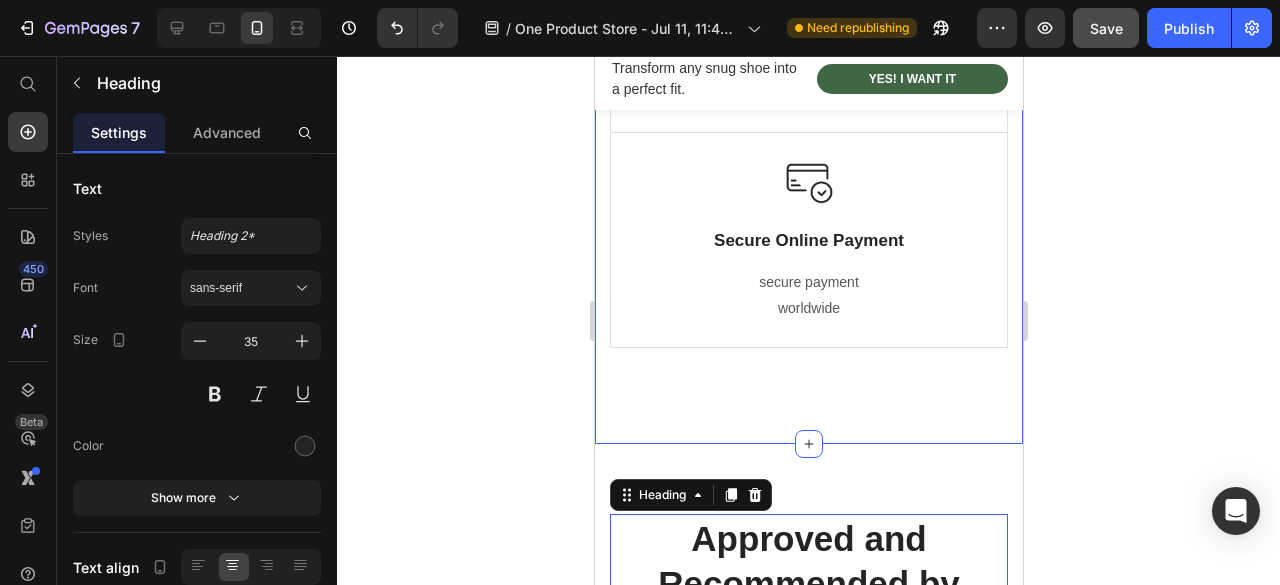 scroll, scrollTop: 3309, scrollLeft: 0, axis: vertical 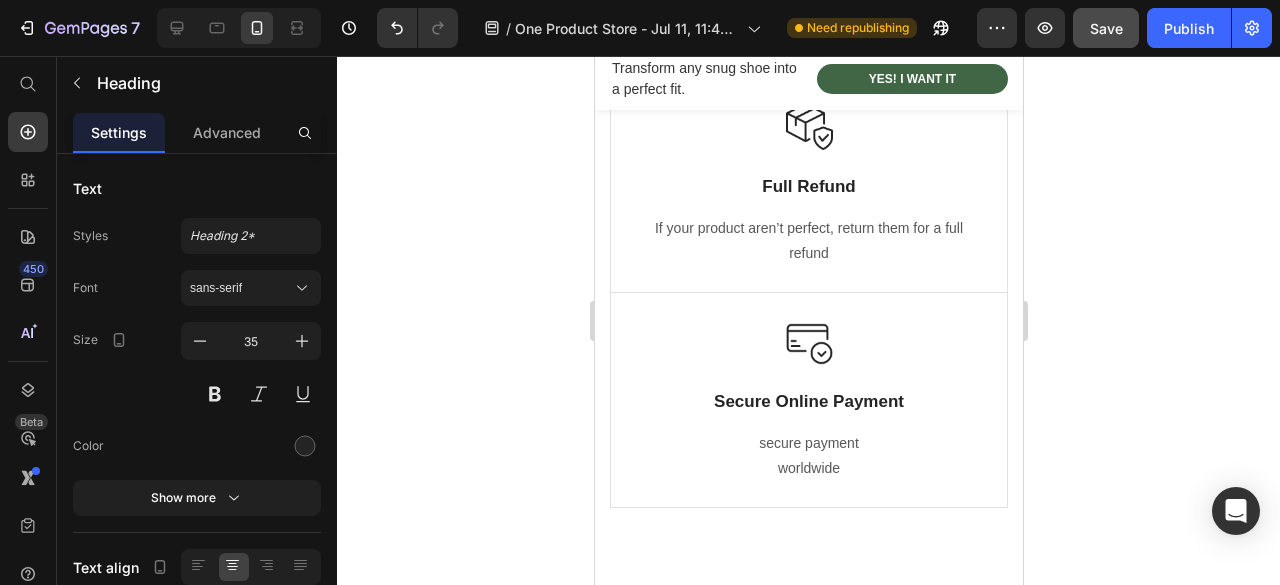 click on "Why should you choose our product?" at bounding box center [808, -309] 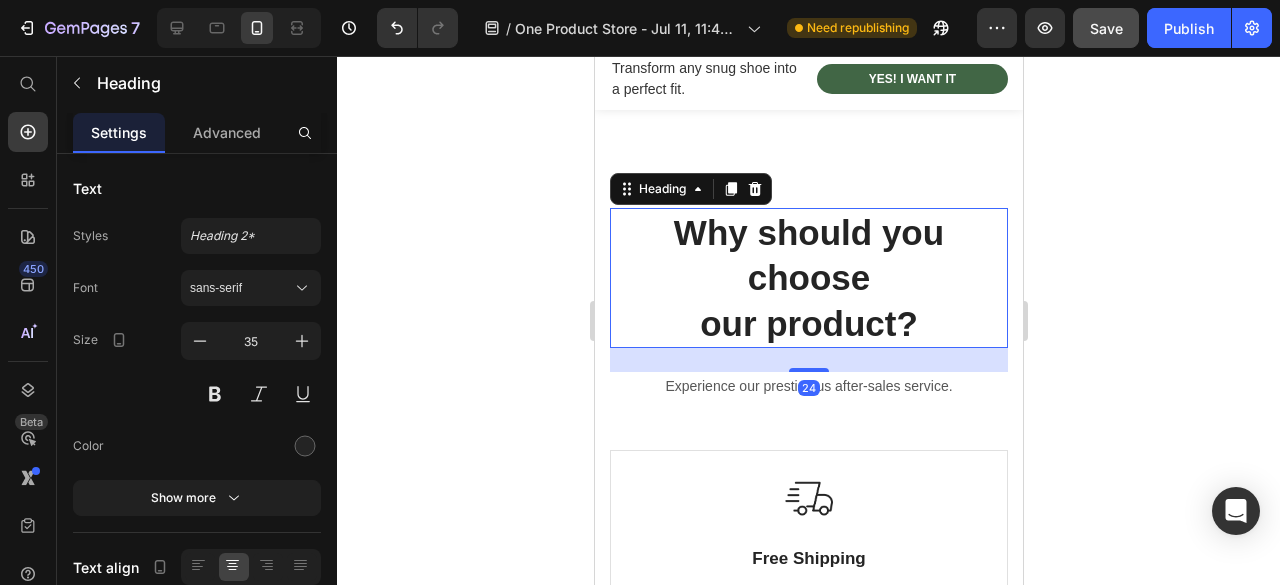 click on "Why should you choose our product?" at bounding box center (808, 278) 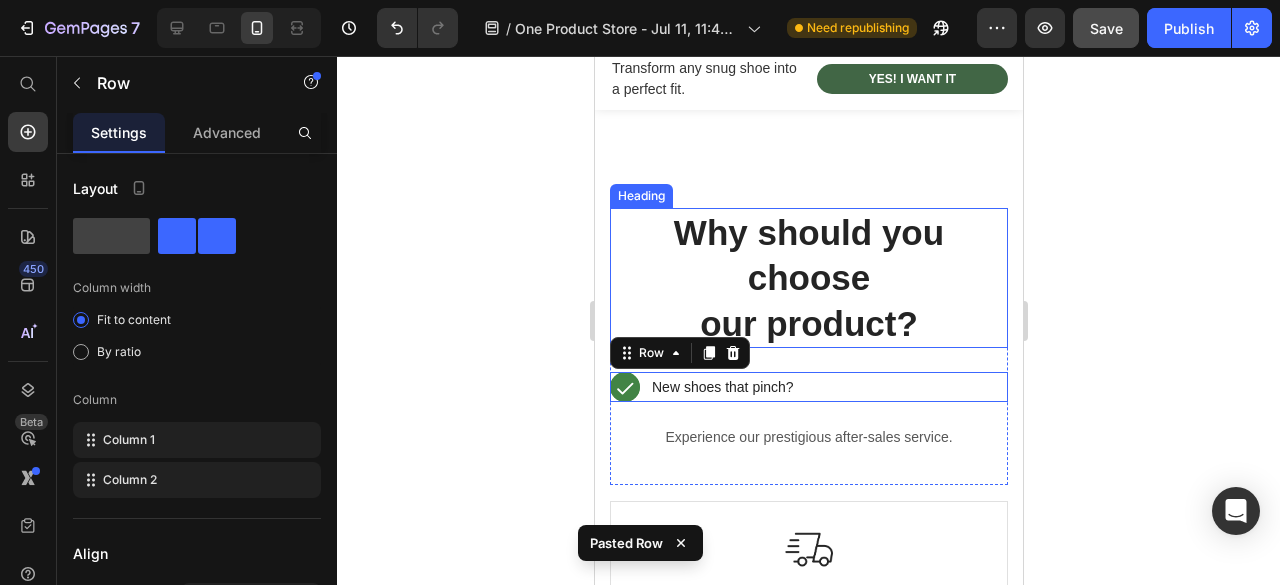 click on "Why should you choose our product?" at bounding box center [808, 278] 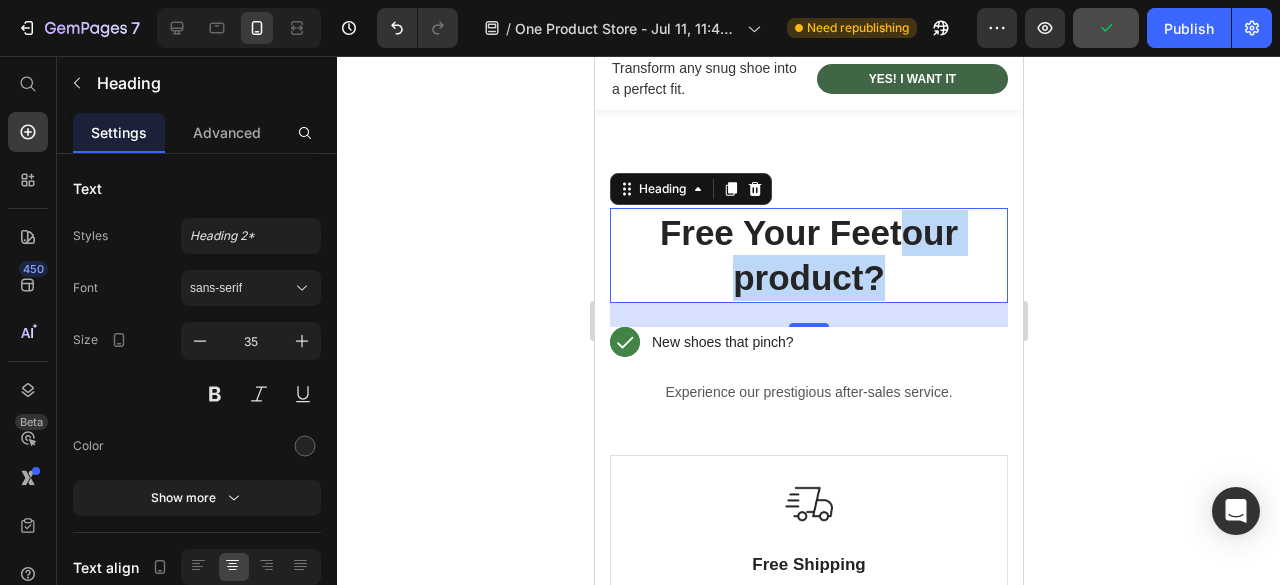 drag, startPoint x: 897, startPoint y: 225, endPoint x: 950, endPoint y: 262, distance: 64.63745 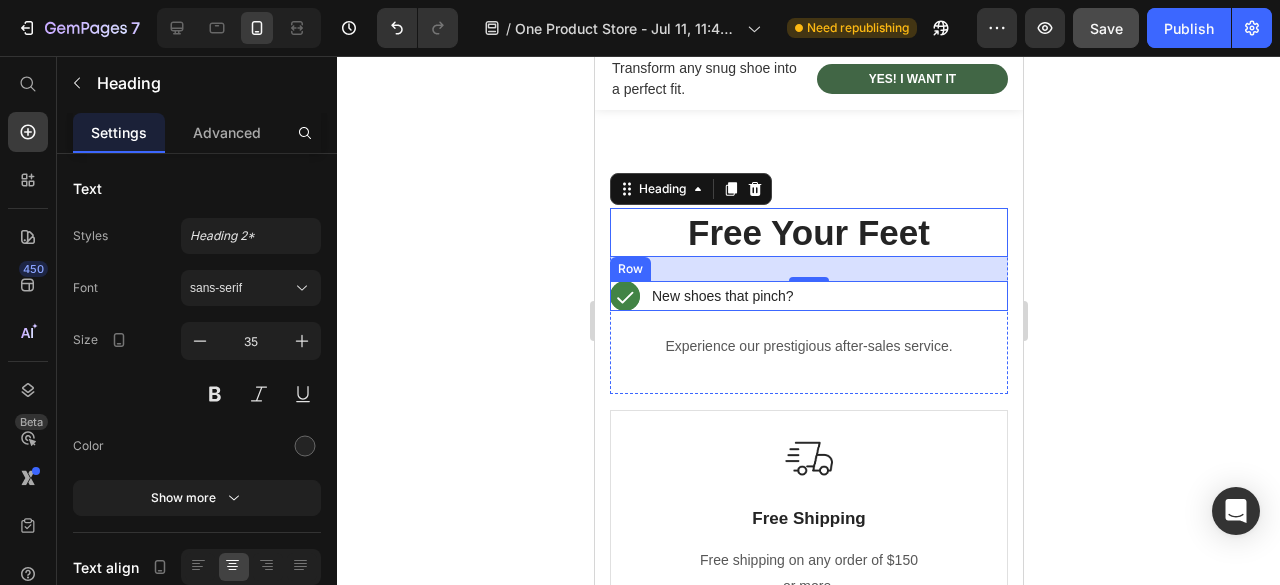 click on "Text Block
Icon Row Hero Banner New shoes that pinch? Text Block Row" at bounding box center (808, 296) 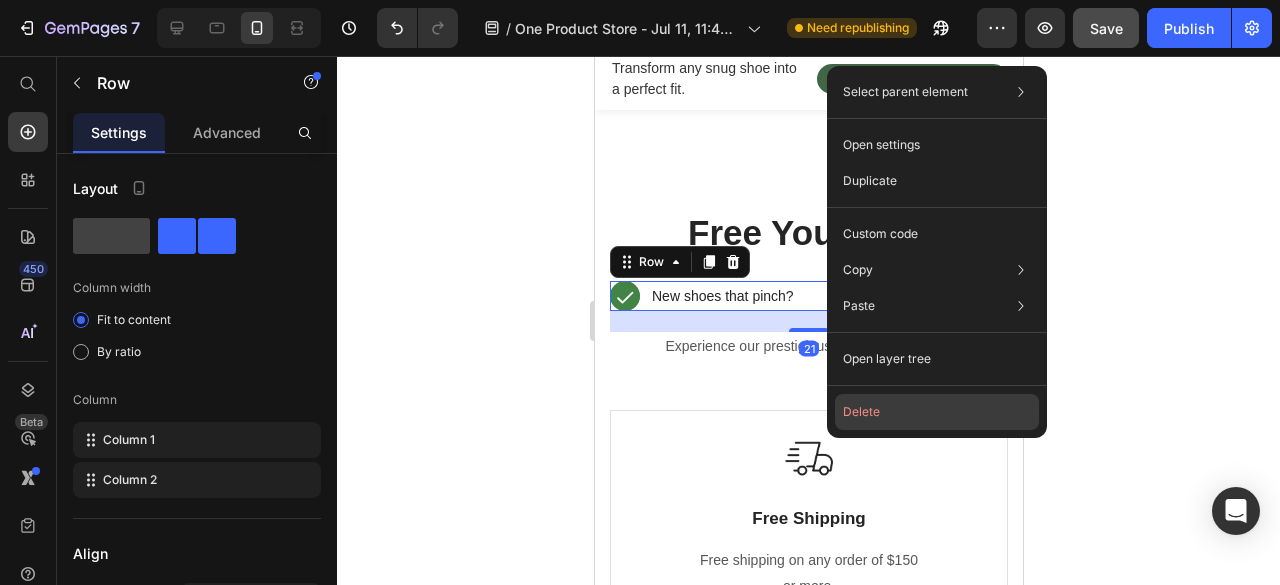 click on "Delete" 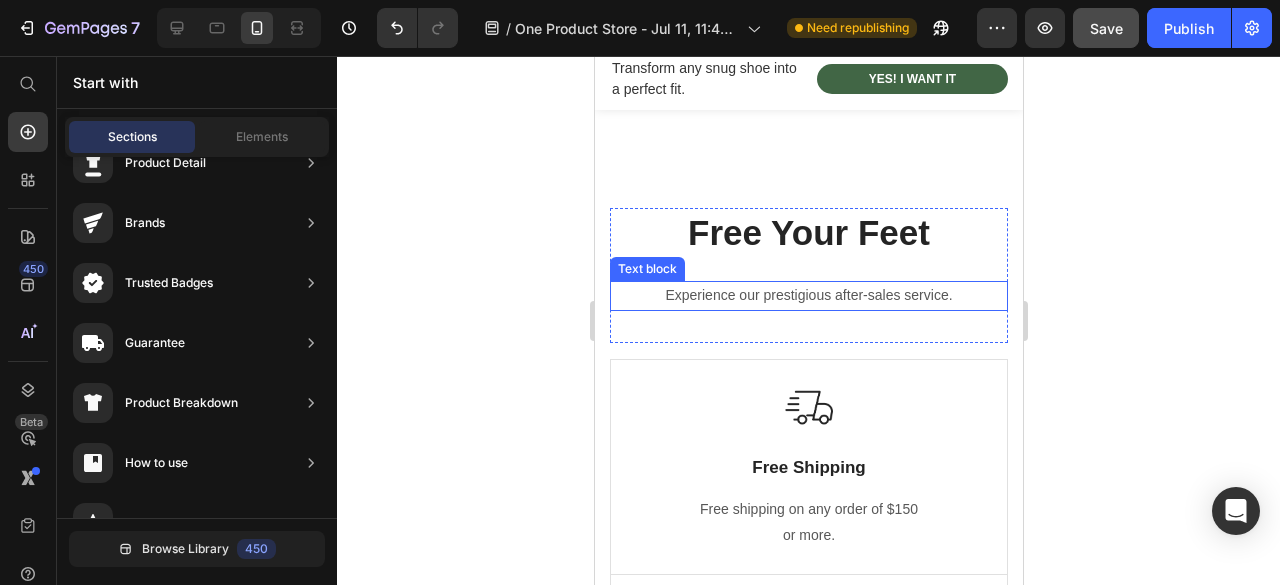 click on "Experience our prestigious after-sales service." at bounding box center [808, 295] 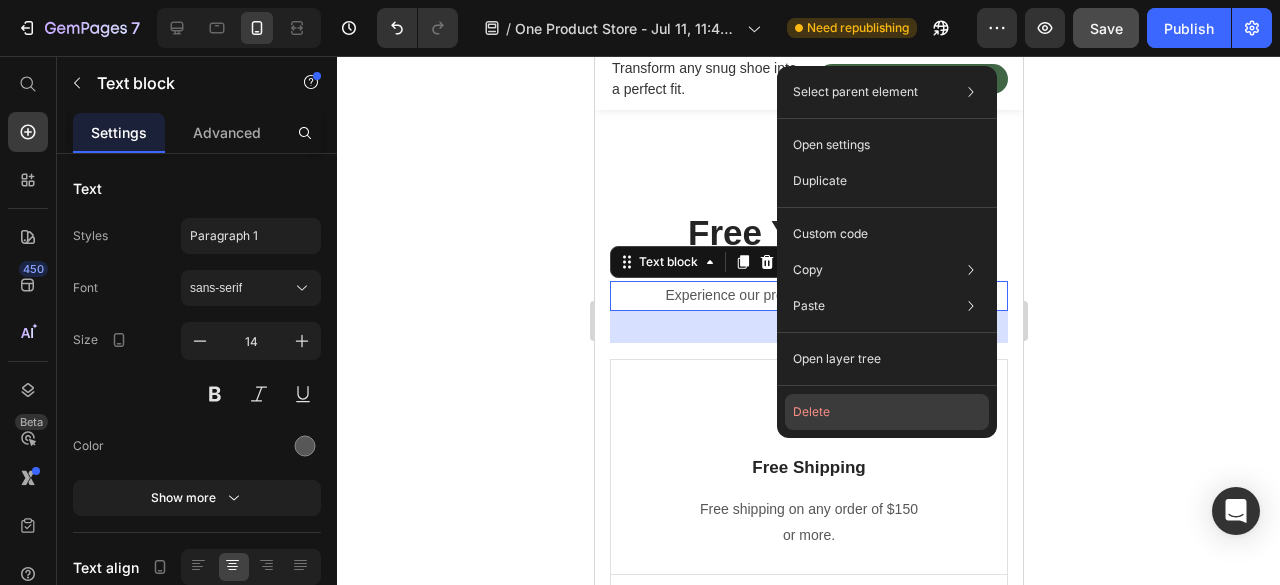 click on "Delete" 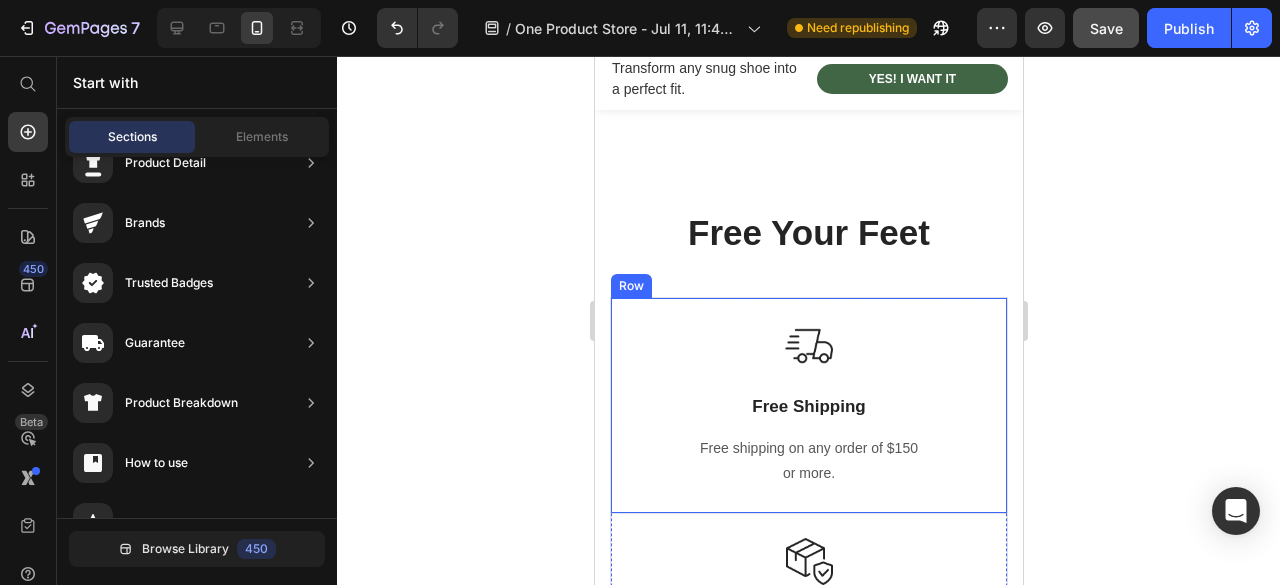 click on "Image Free Shipping Text Block Free shipping on any order of $150  or more. Text block" at bounding box center [808, 405] 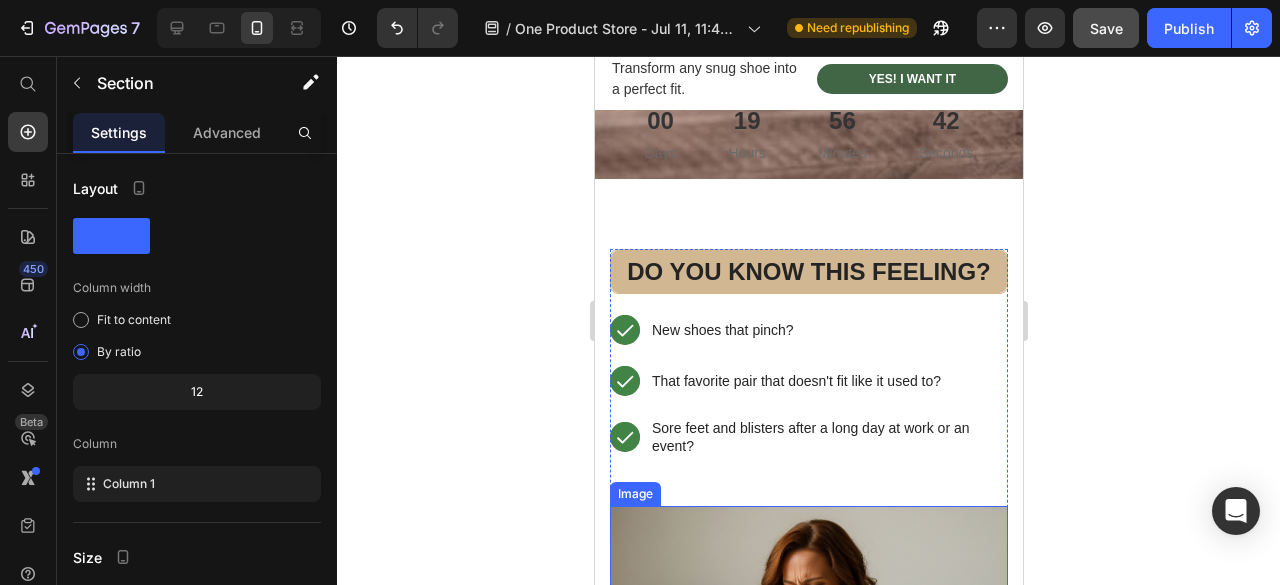 scroll, scrollTop: 922, scrollLeft: 0, axis: vertical 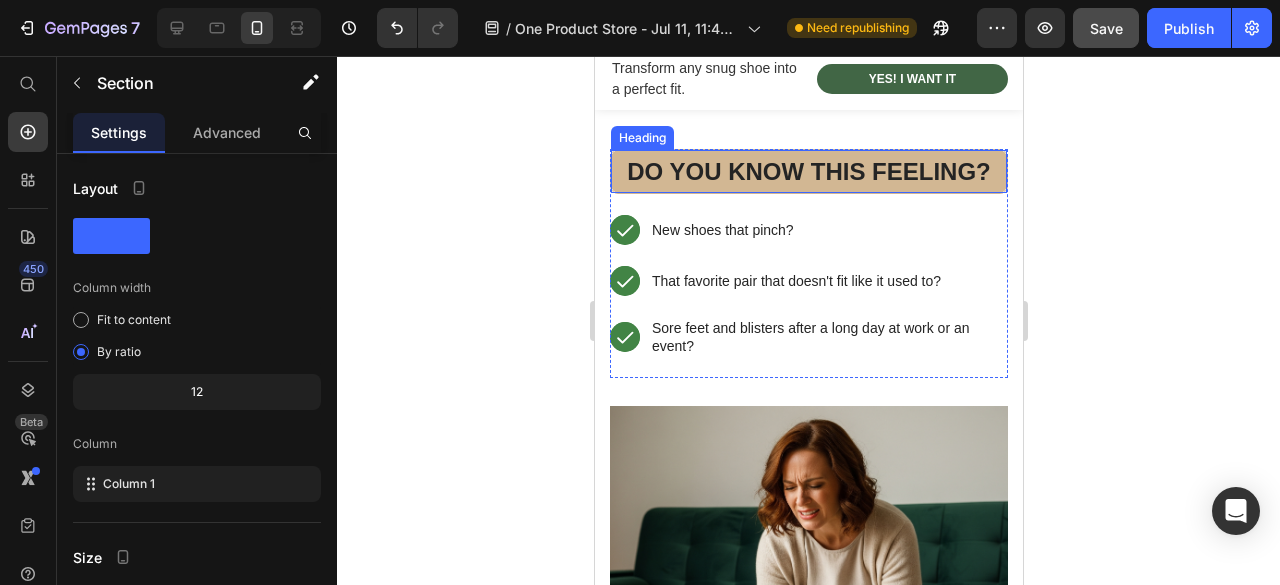 click on "Do You Know This Feeling?" at bounding box center [808, 171] 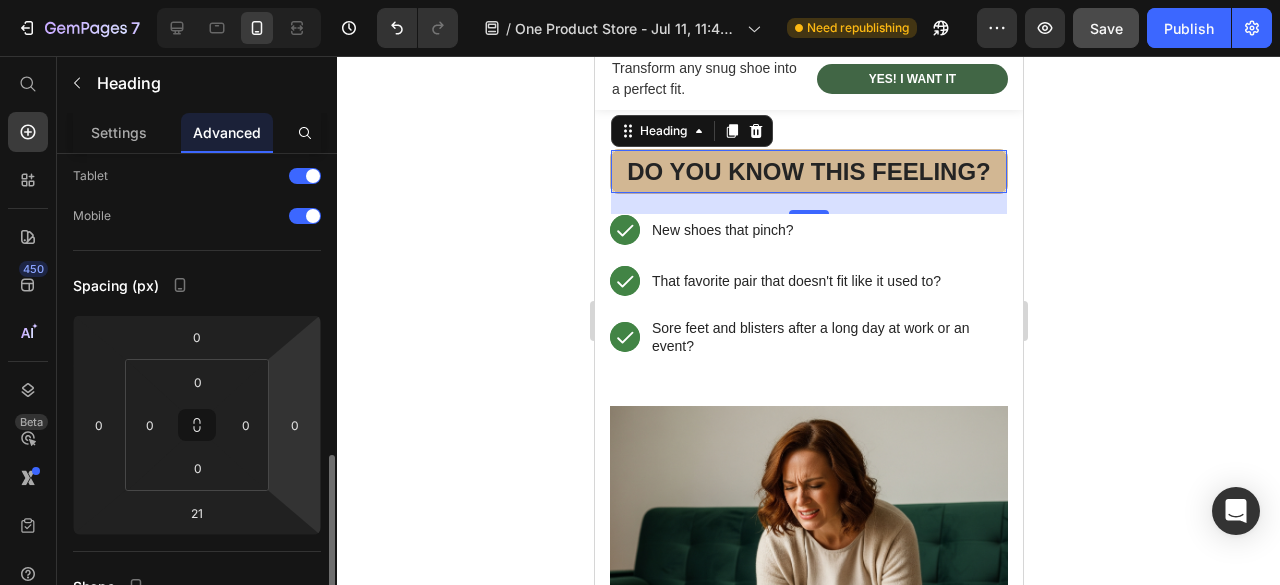 scroll, scrollTop: 300, scrollLeft: 0, axis: vertical 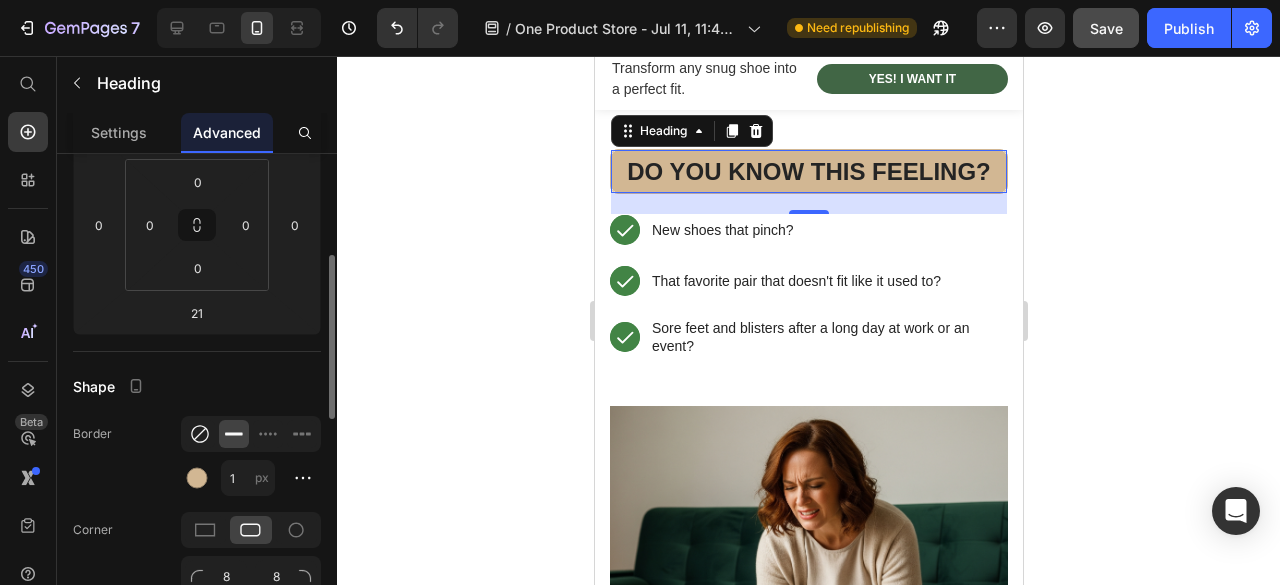 click 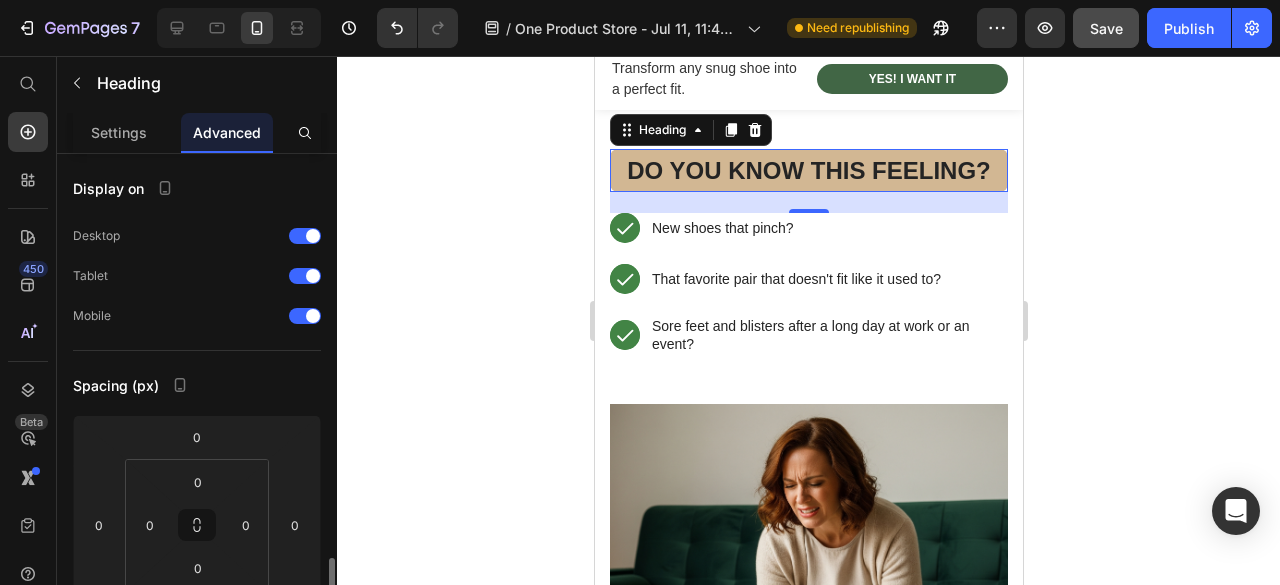 scroll, scrollTop: 400, scrollLeft: 0, axis: vertical 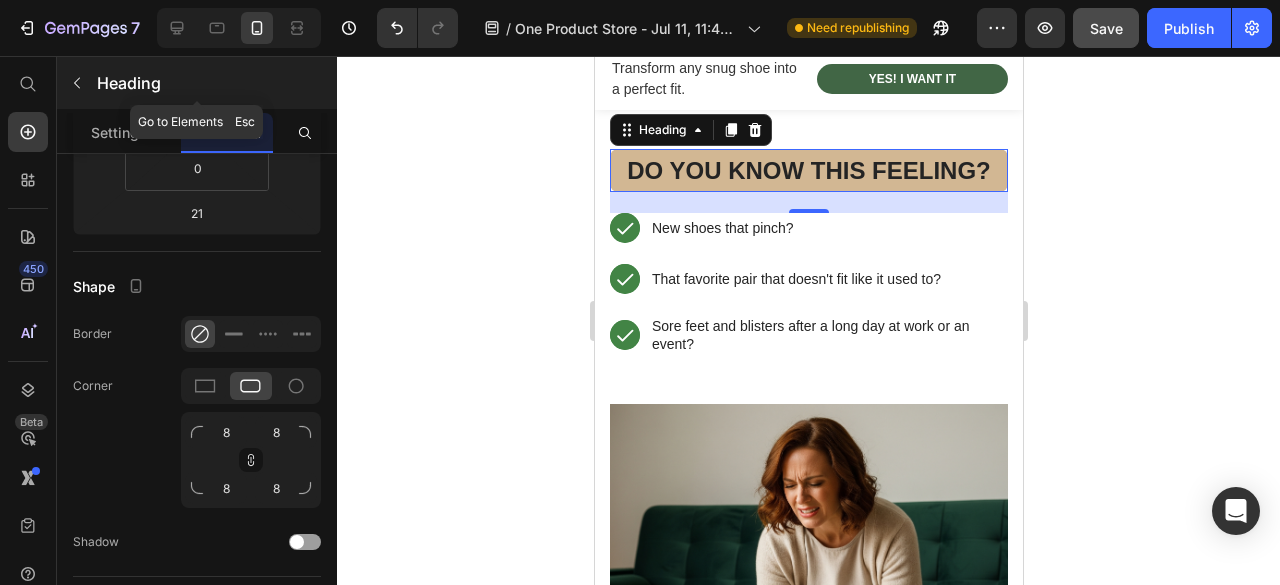 click at bounding box center (77, 83) 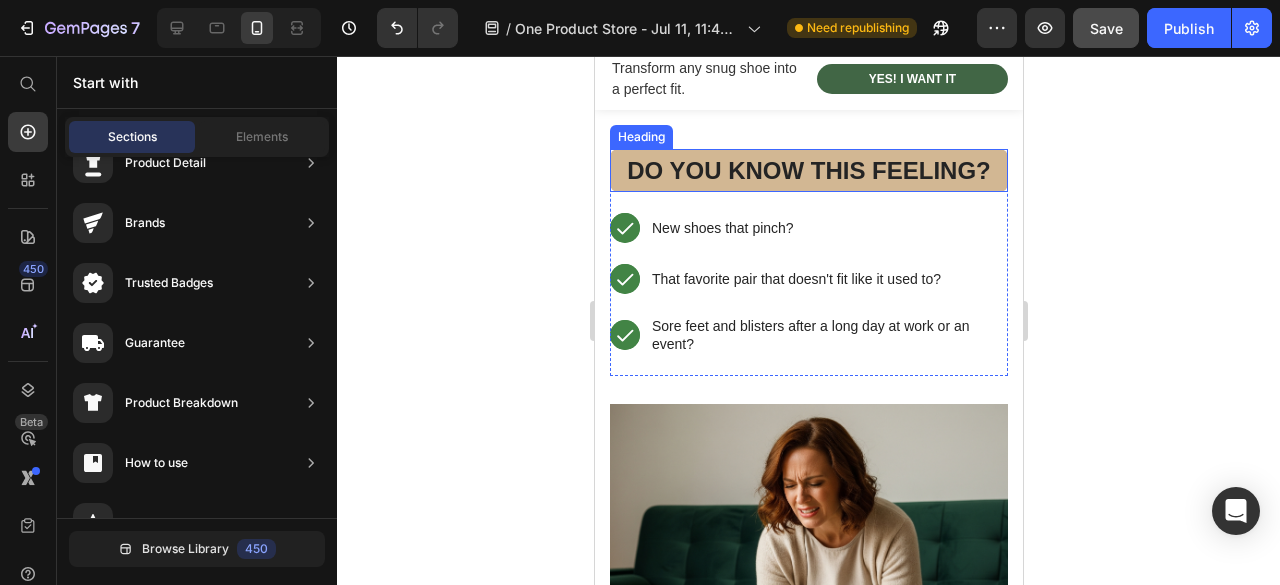 click on "Do You Know This Feeling?" at bounding box center [808, 170] 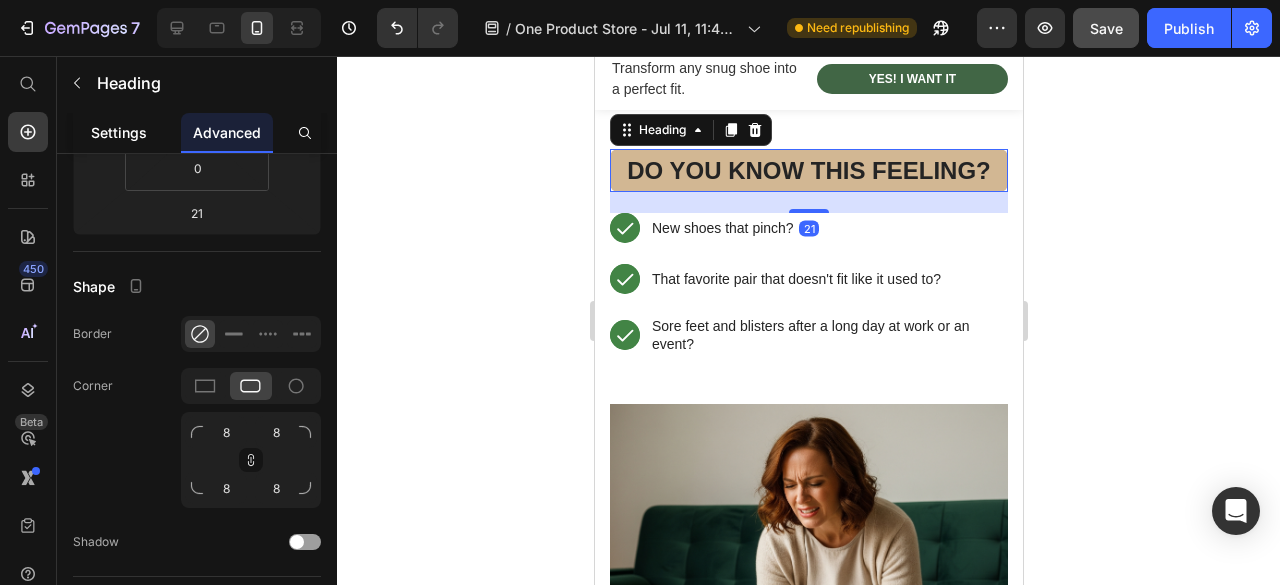 click on "Settings" at bounding box center [119, 132] 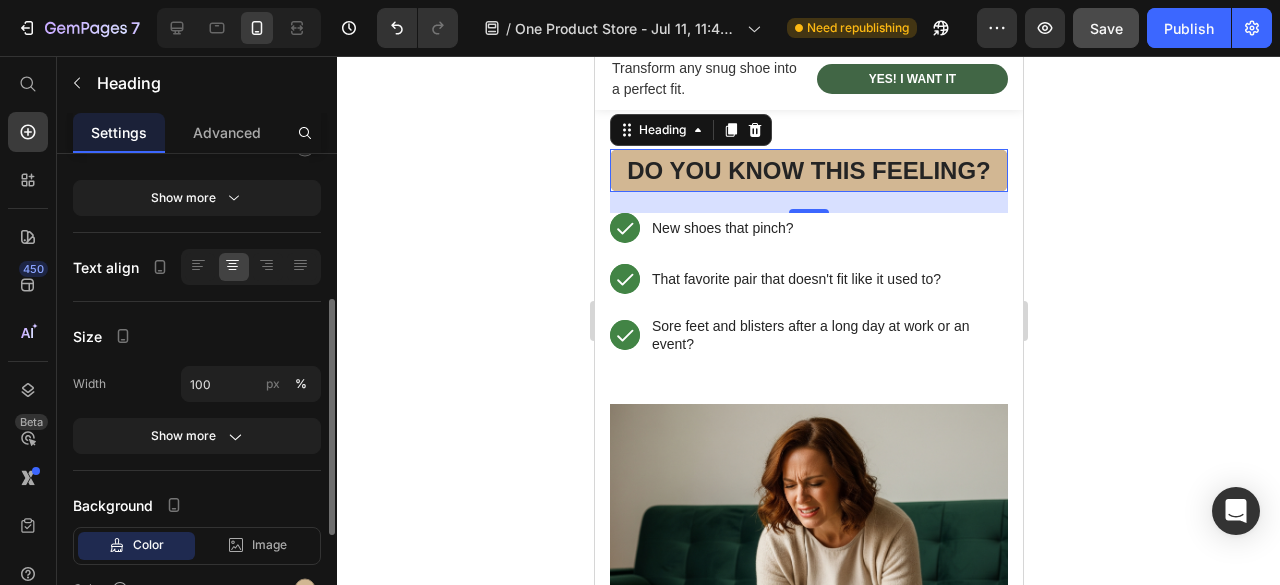 scroll, scrollTop: 500, scrollLeft: 0, axis: vertical 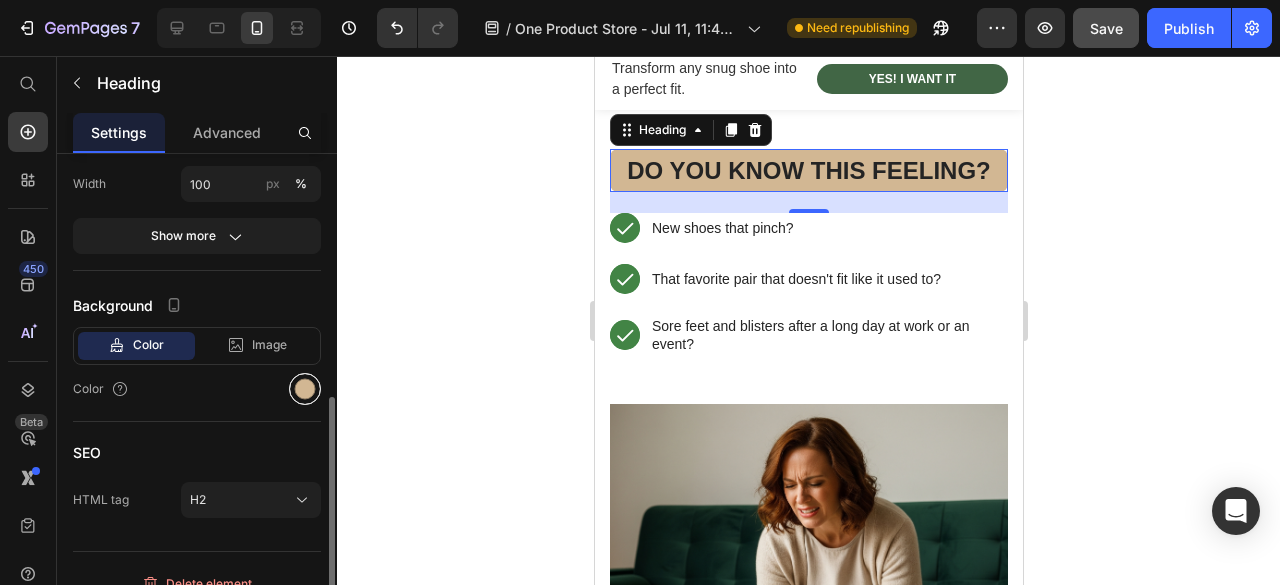 click at bounding box center [305, 389] 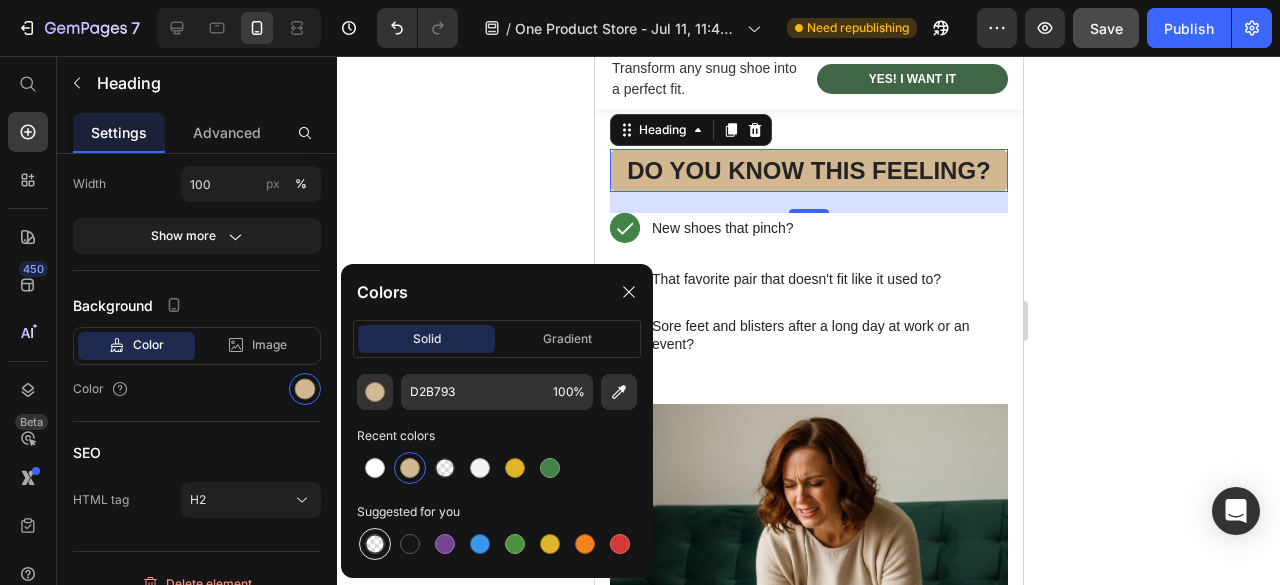 click at bounding box center (375, 544) 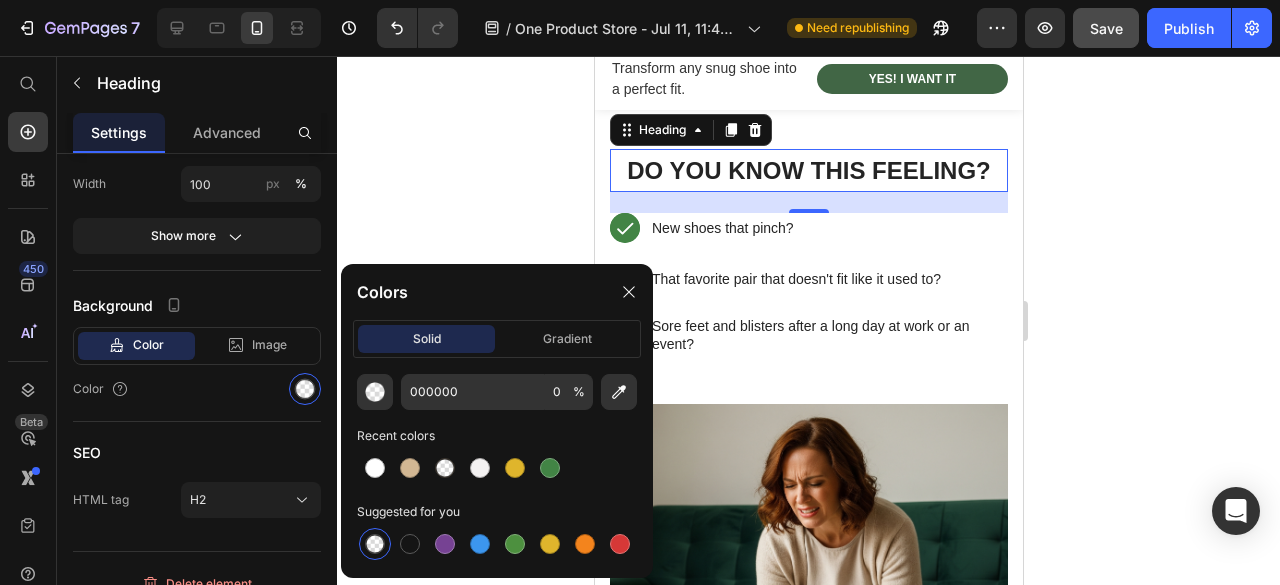 click 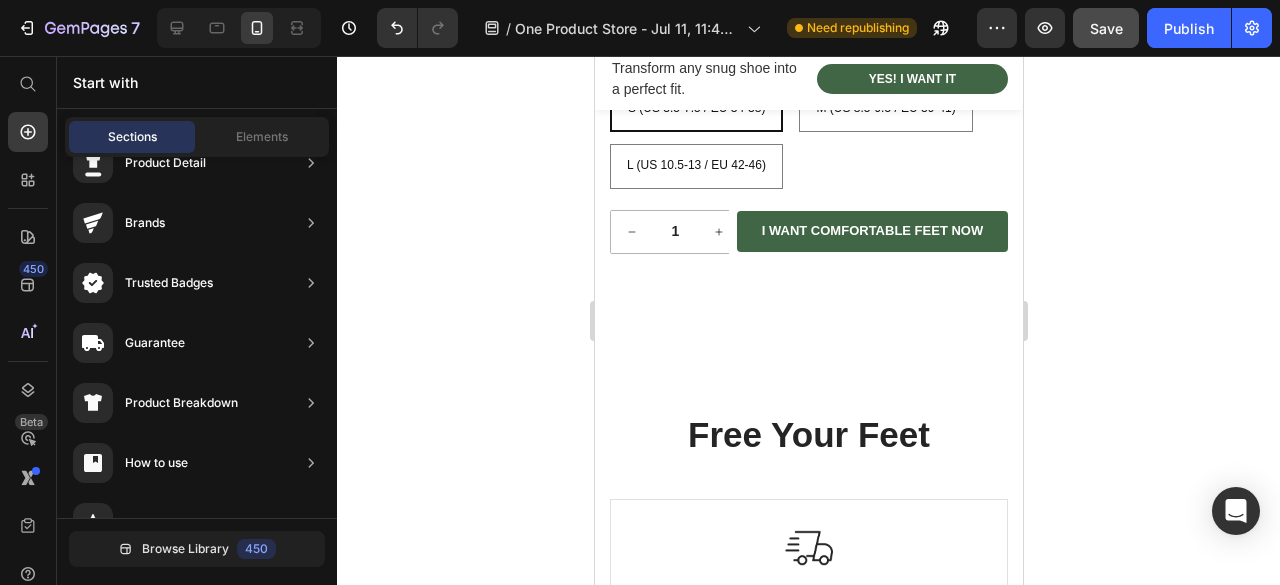 scroll, scrollTop: 2522, scrollLeft: 0, axis: vertical 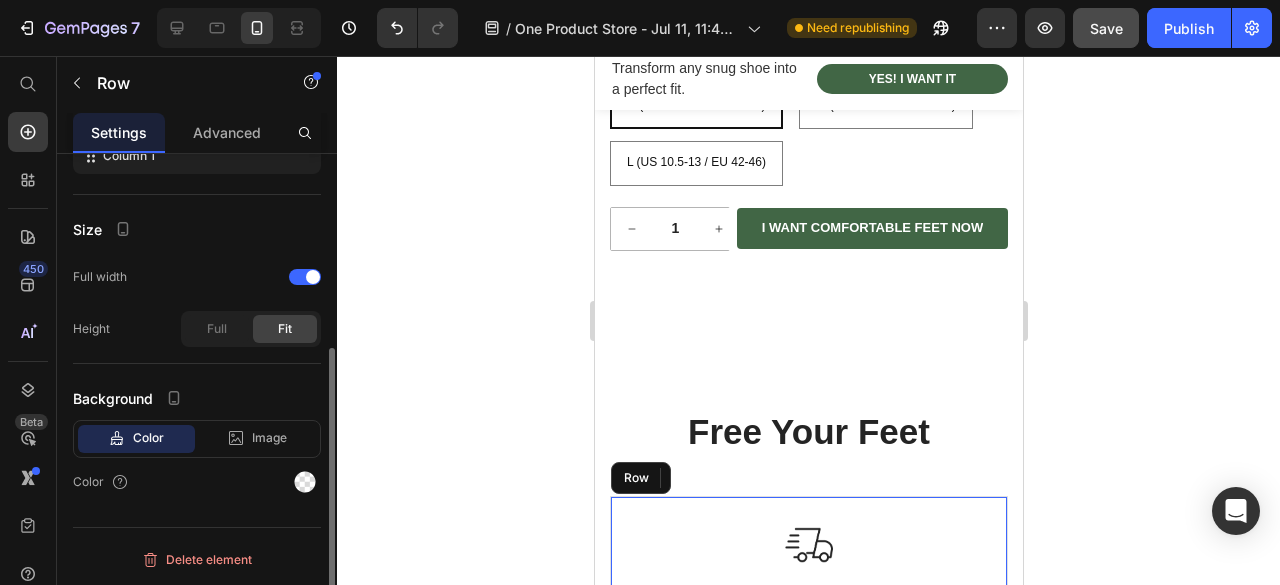 click on "Image Free Shipping Text Block Free shipping on any order of $150  or more. Text block Row" at bounding box center (808, 604) 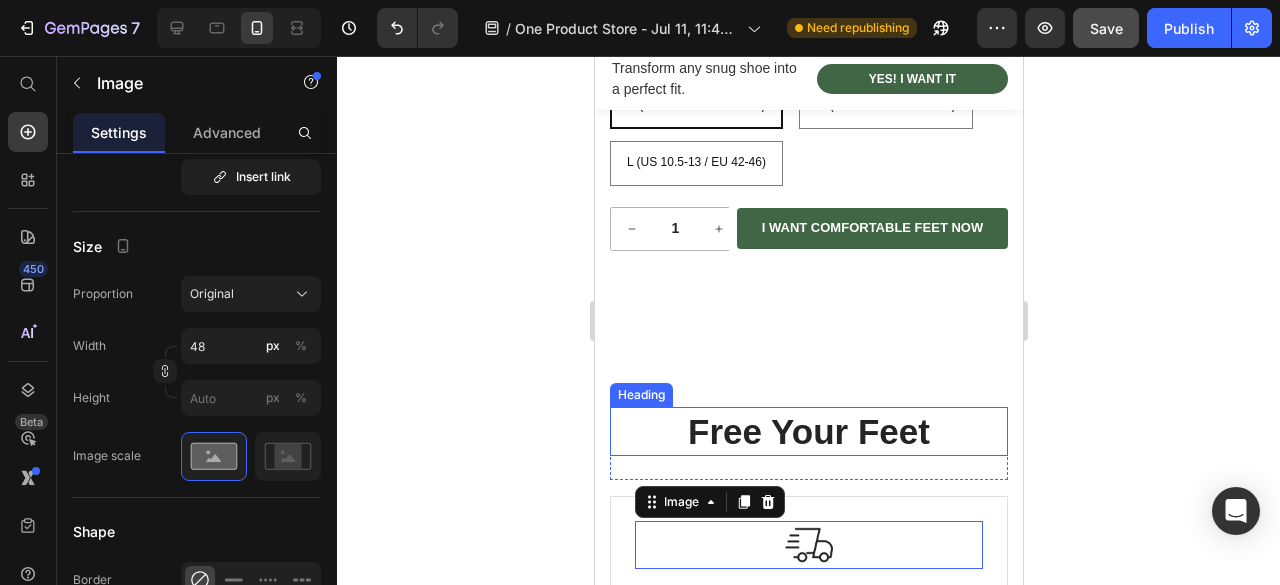 scroll, scrollTop: 2622, scrollLeft: 0, axis: vertical 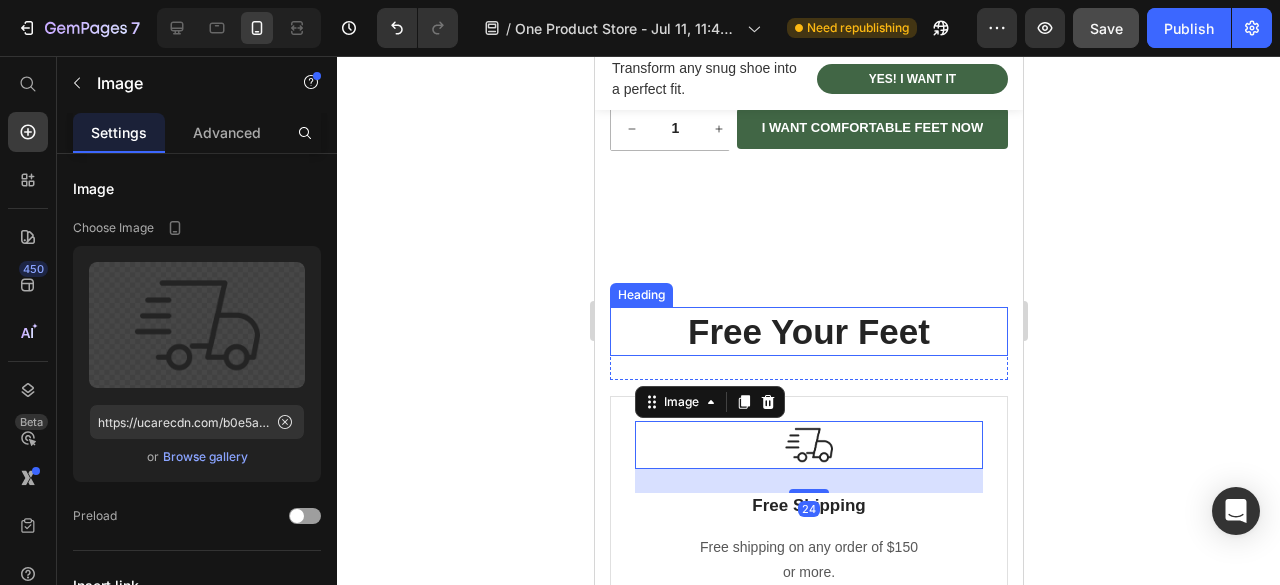 click on "Free Your Feet" at bounding box center [808, 332] 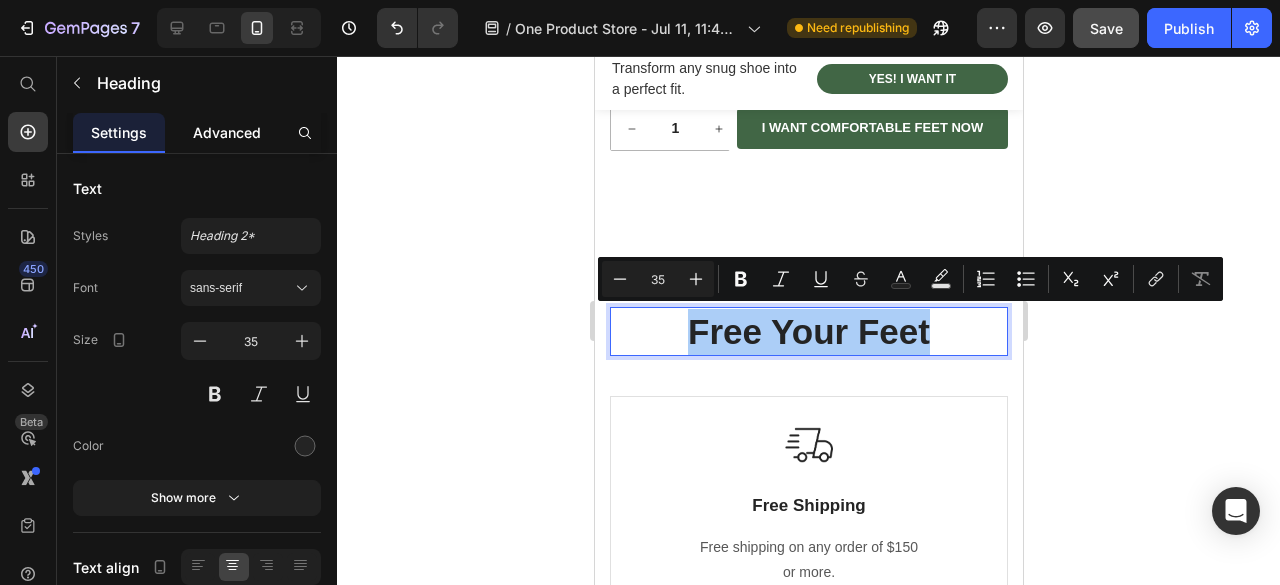 click on "Advanced" 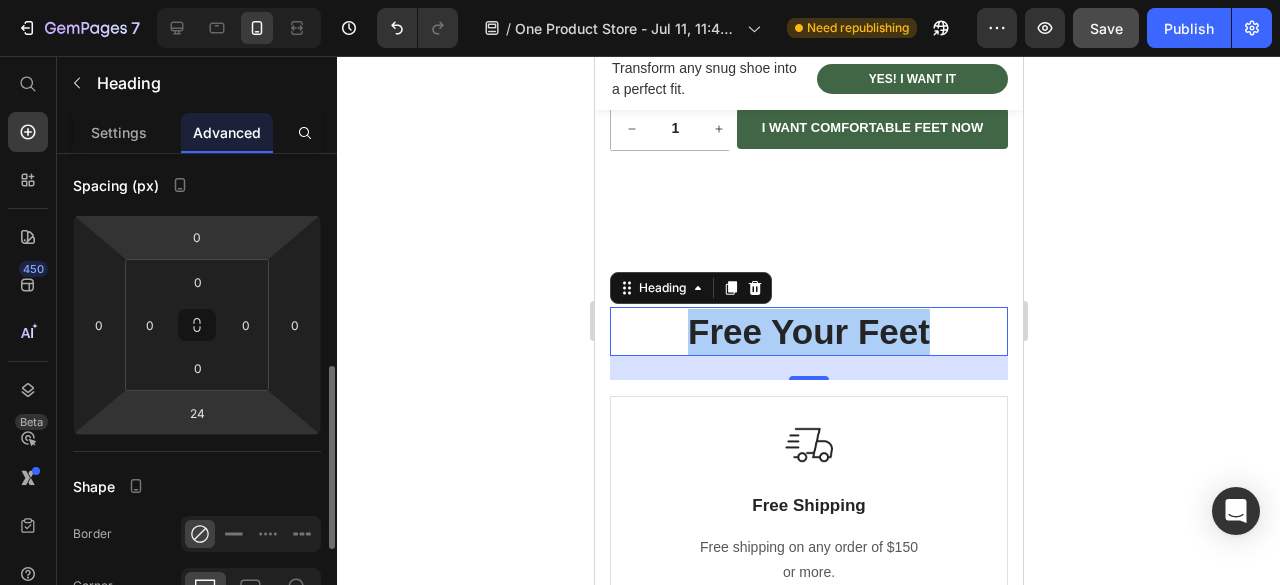 scroll, scrollTop: 300, scrollLeft: 0, axis: vertical 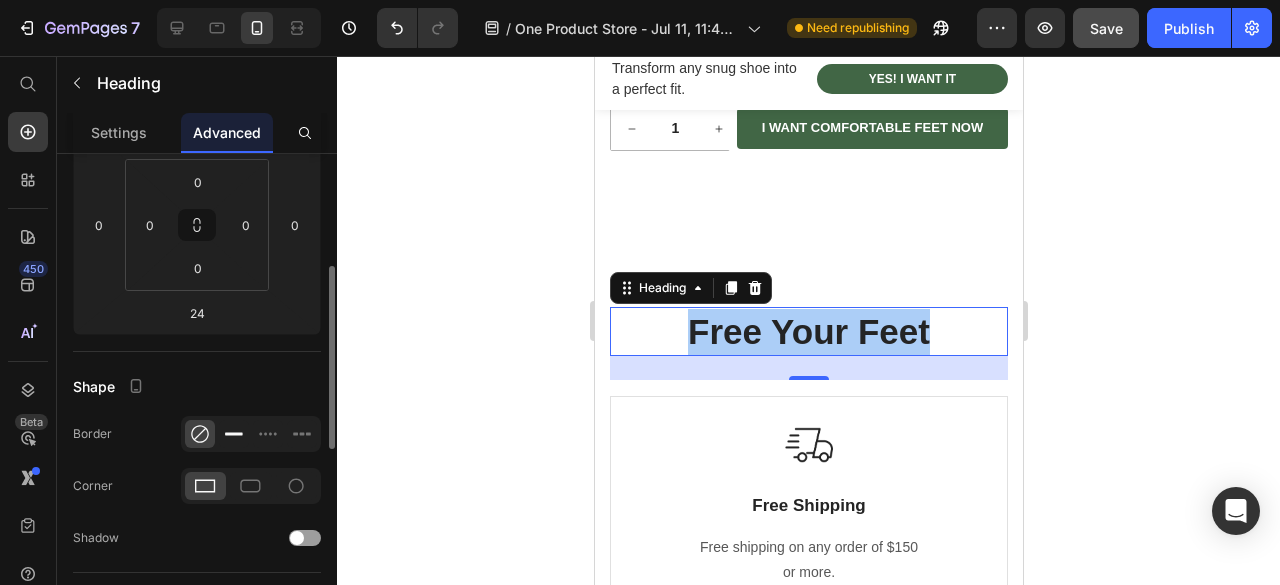 click 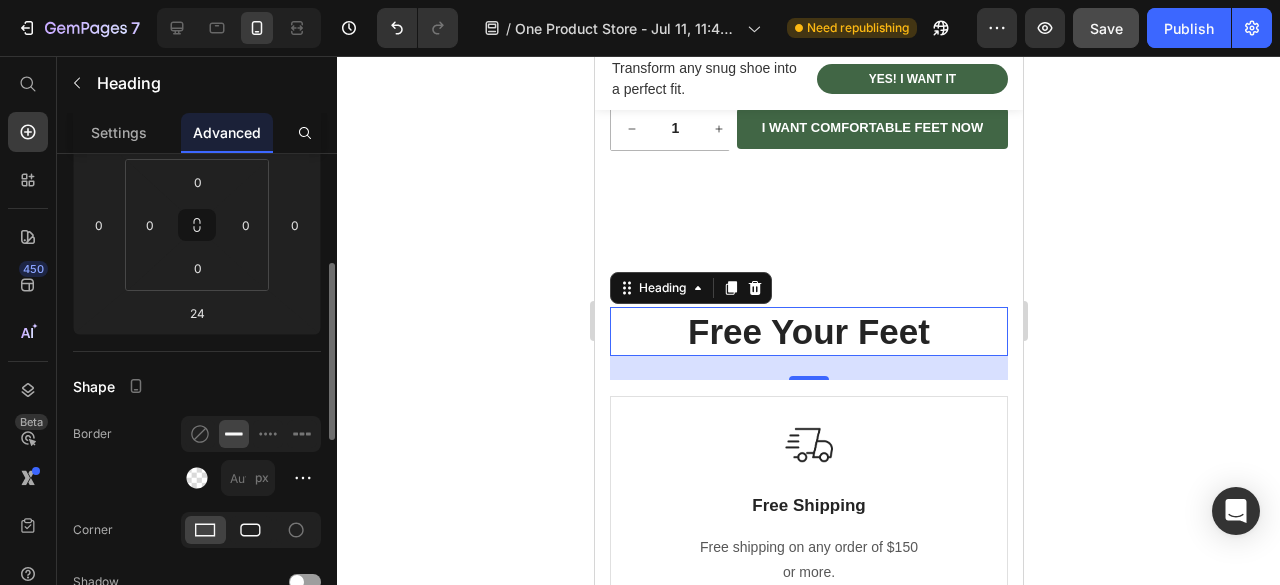 click 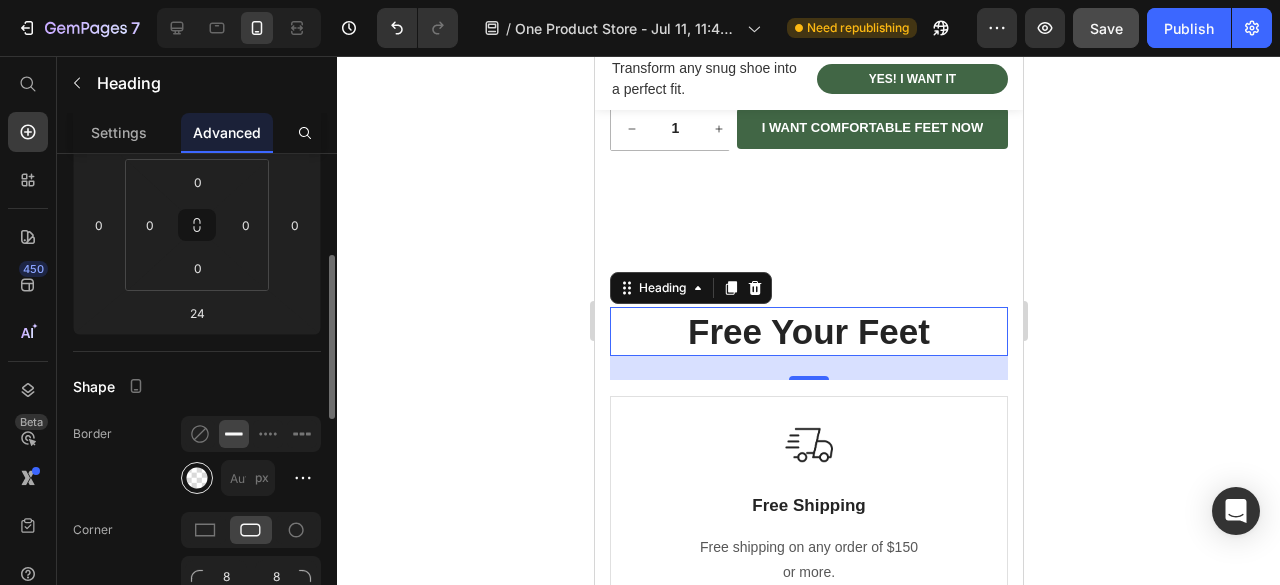 click at bounding box center (197, 478) 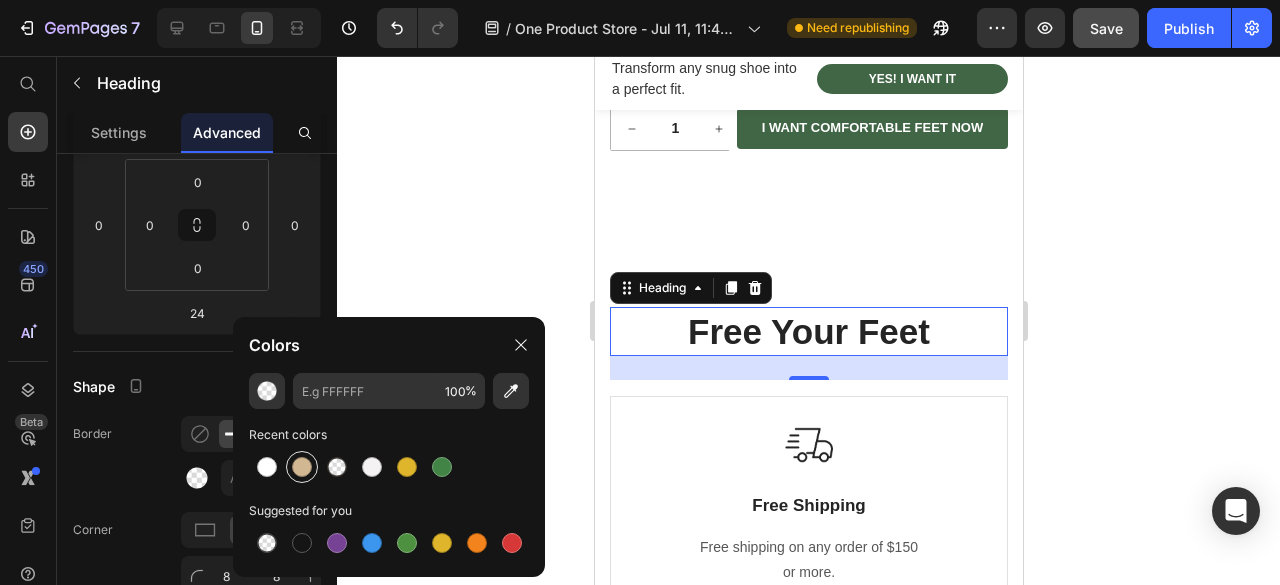 click at bounding box center [302, 467] 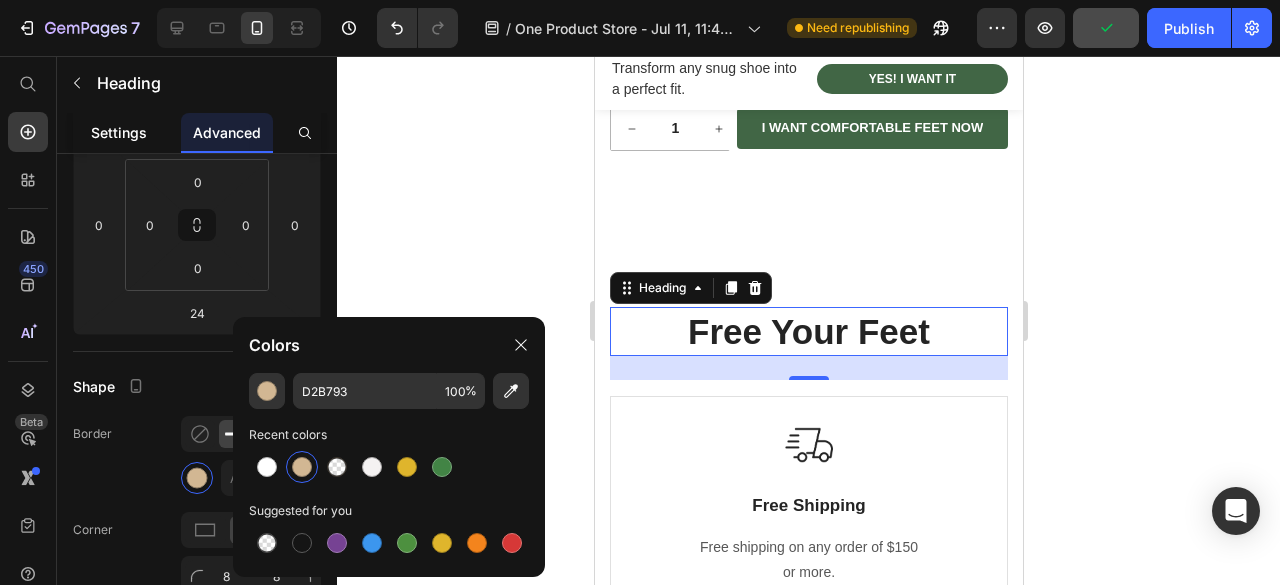 click on "Settings" at bounding box center (119, 132) 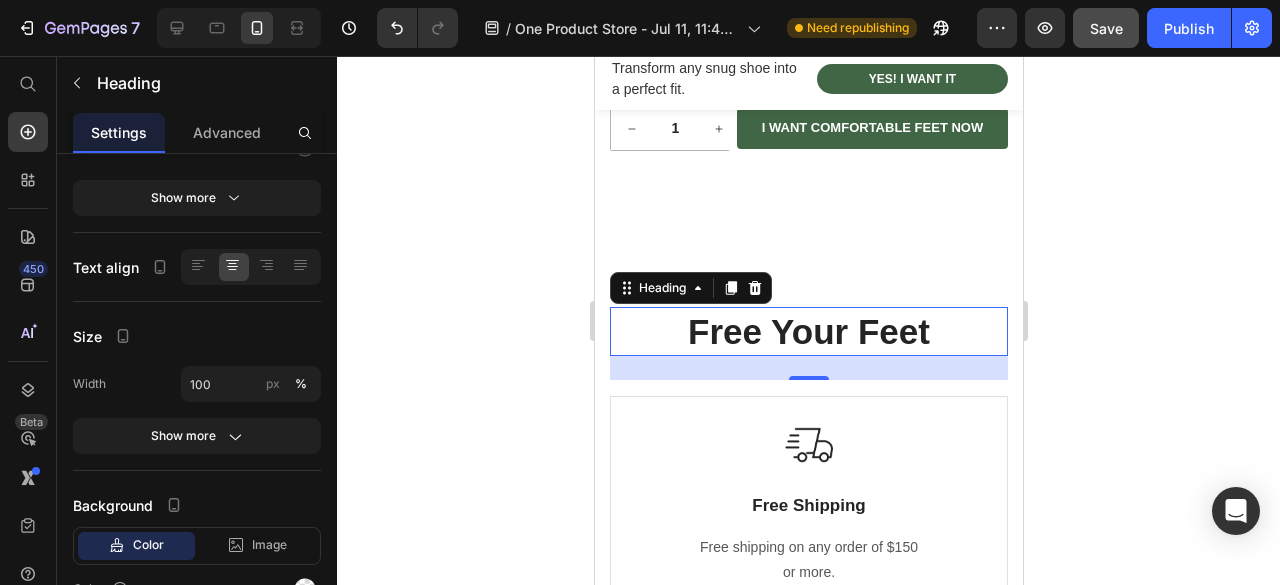 scroll, scrollTop: 500, scrollLeft: 0, axis: vertical 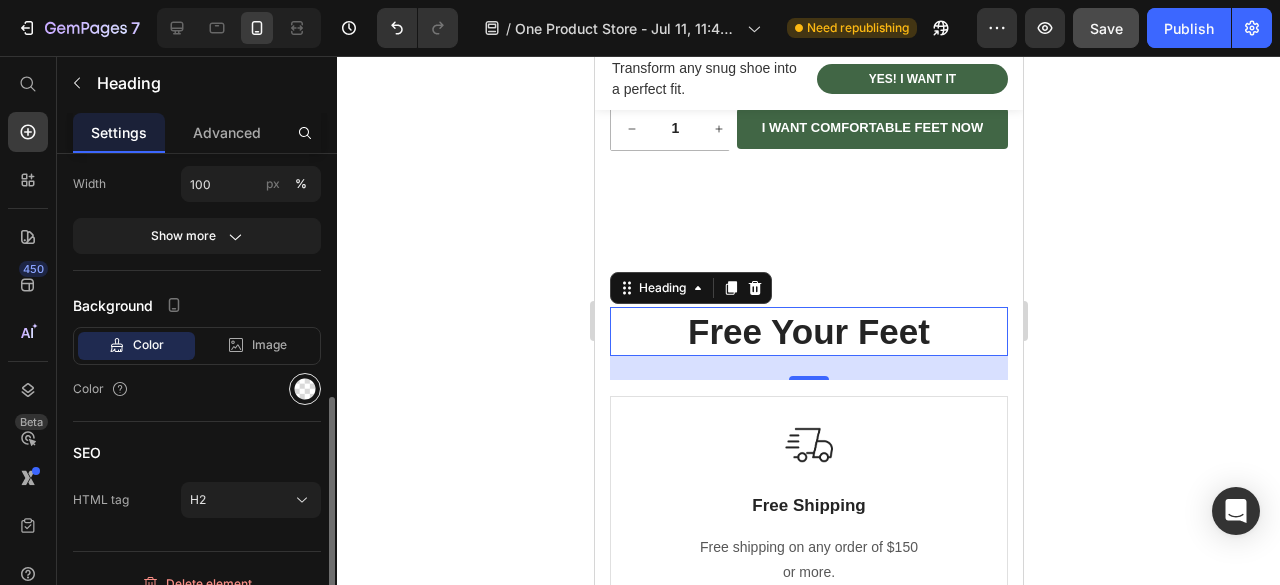 click at bounding box center (305, 389) 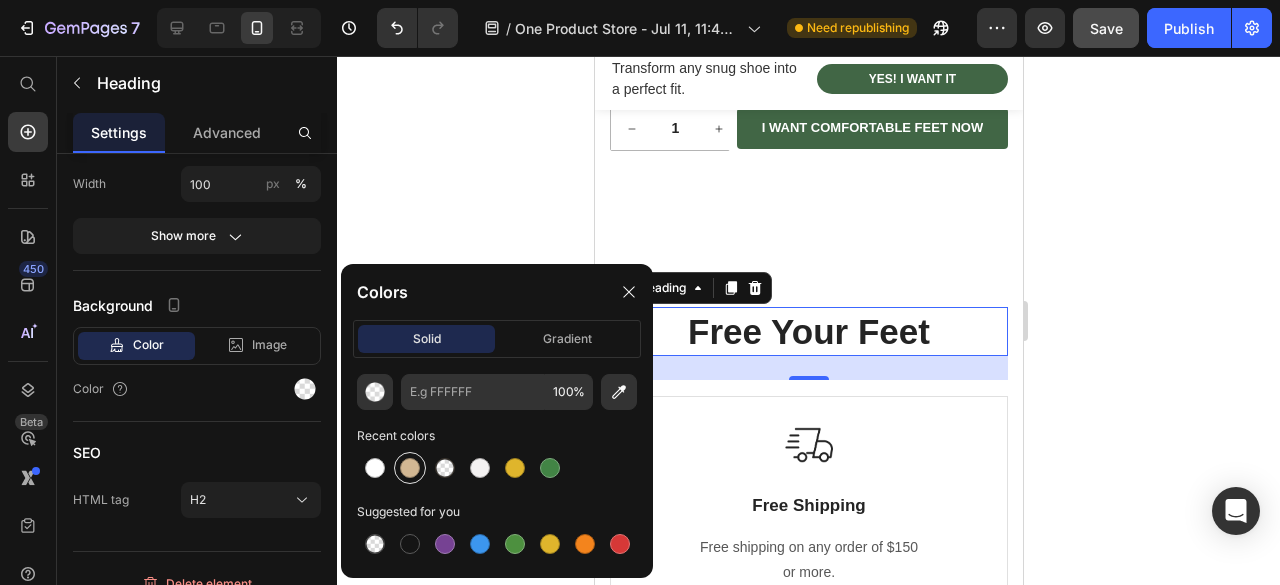 click at bounding box center (410, 468) 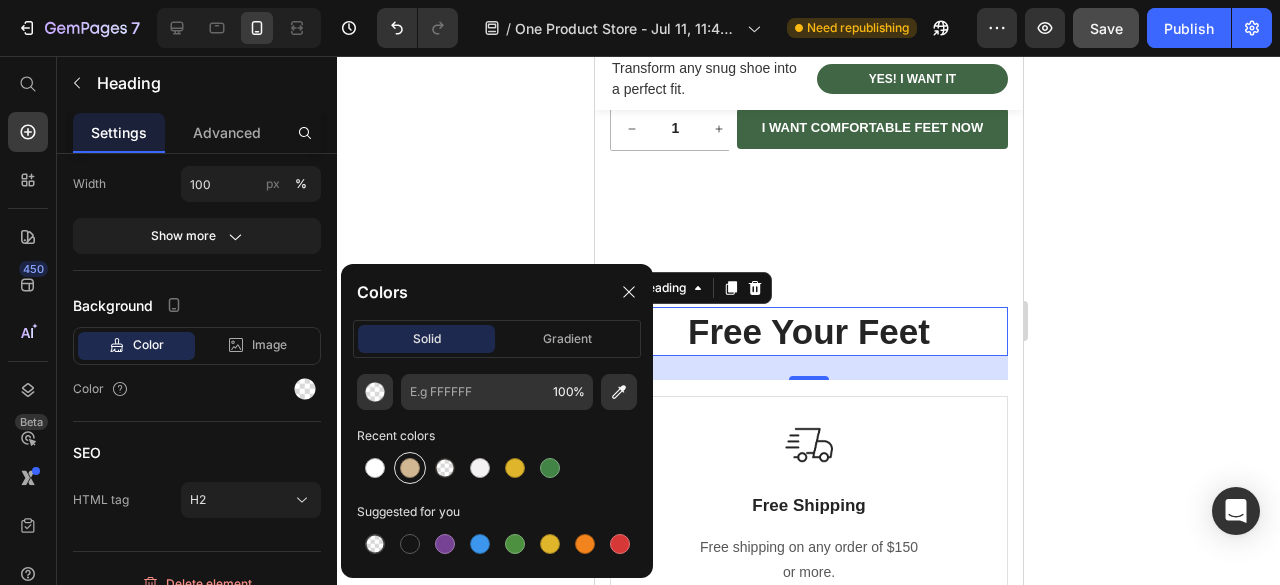 type on "D2B793" 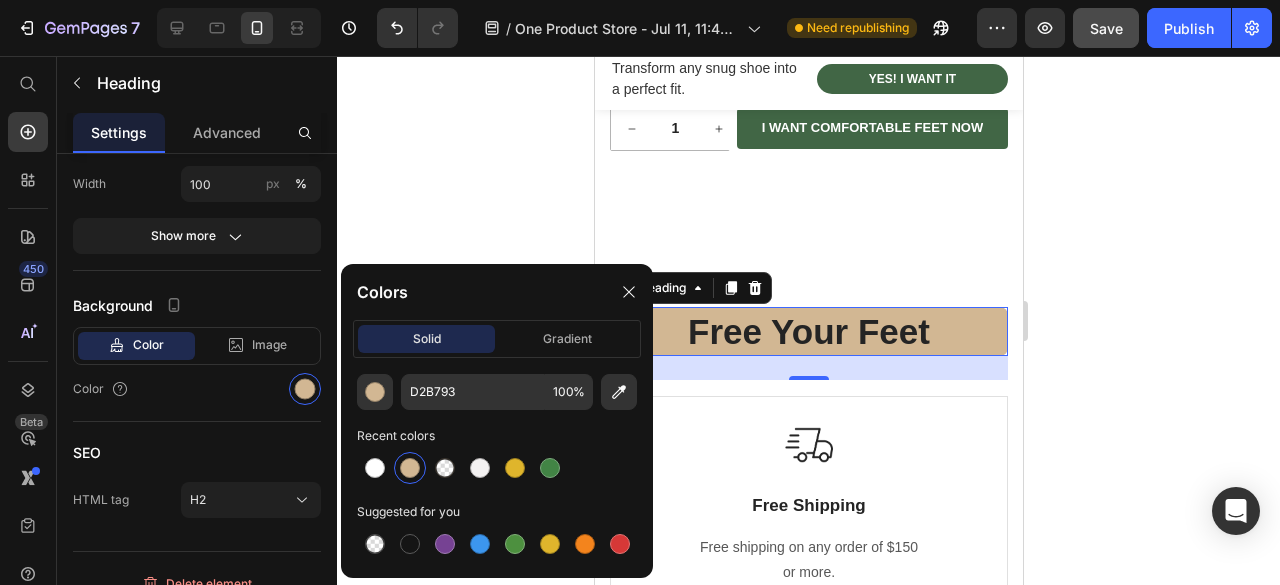 click on "Free Your Feet Heading   24 Row Image Free Shipping Text Block Free shipping on any order of $150  or more. Text block Row Image Full Refund Text Block If your product aren’t perfect, return them for a full refund Text block Row Image Secure Online Payment Text Block secure payment worldwide Text block Row Row Image Free Shipping Text Block Free shipping on any order of $150  or more. Text block Row Image Full Refund Text Block If your product aren’t perfect, return them for a full refund Text block Row Image Secure Online Payment Text Block secure payment worldwide Text block Row Row Section 6" at bounding box center [808, 682] 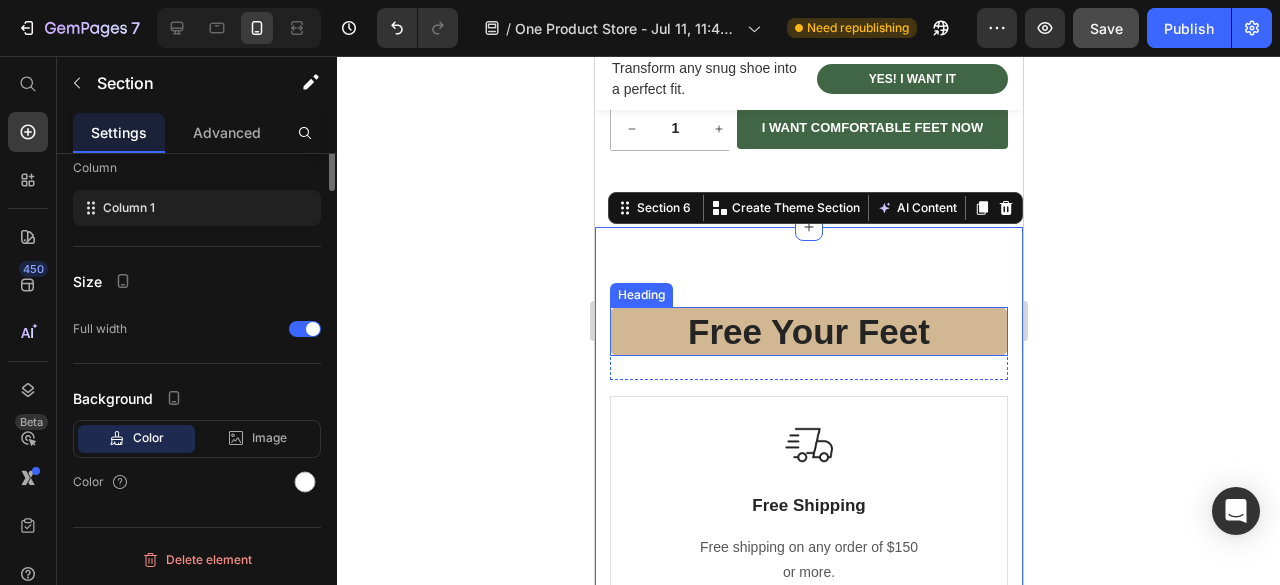 scroll, scrollTop: 0, scrollLeft: 0, axis: both 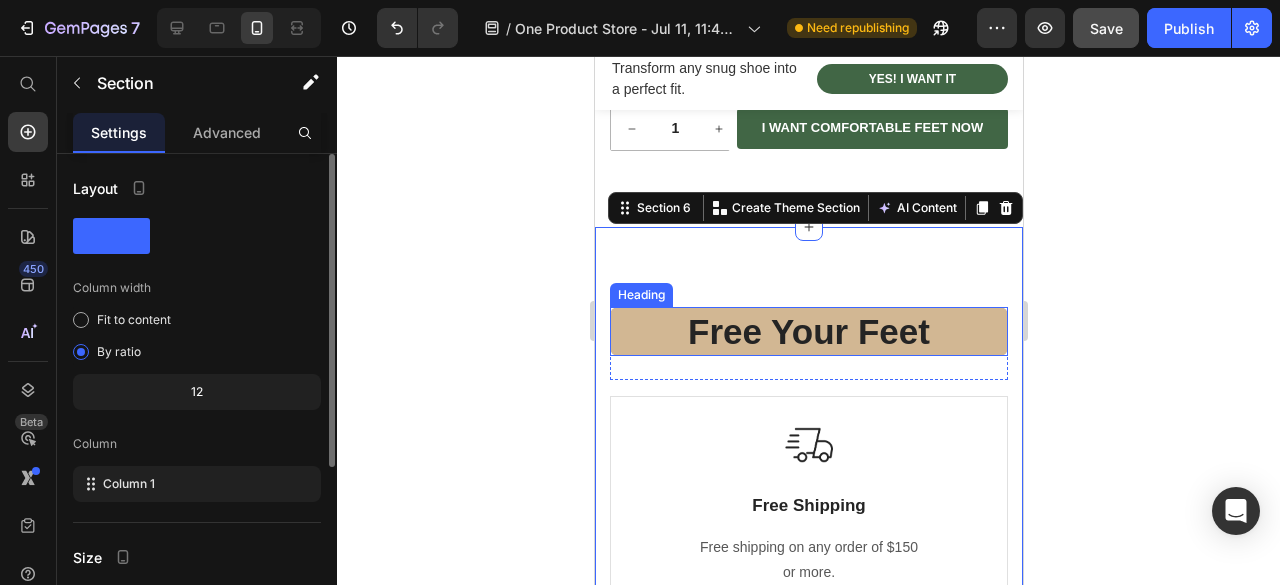 click on "Free Your Feet" at bounding box center (808, 332) 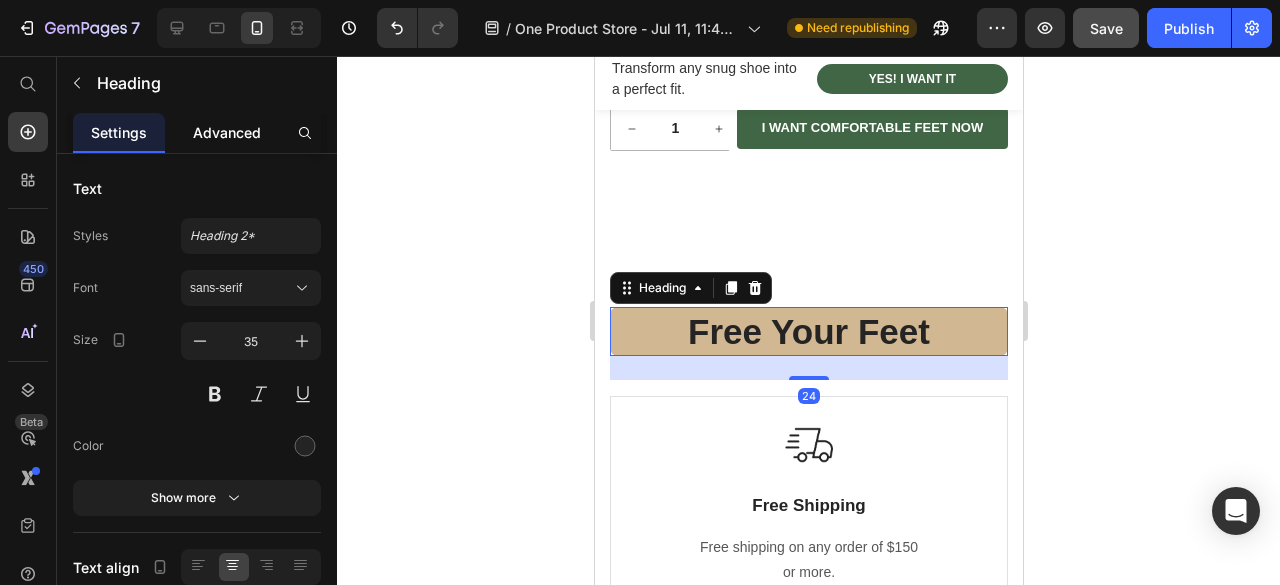 click on "Advanced" at bounding box center (227, 132) 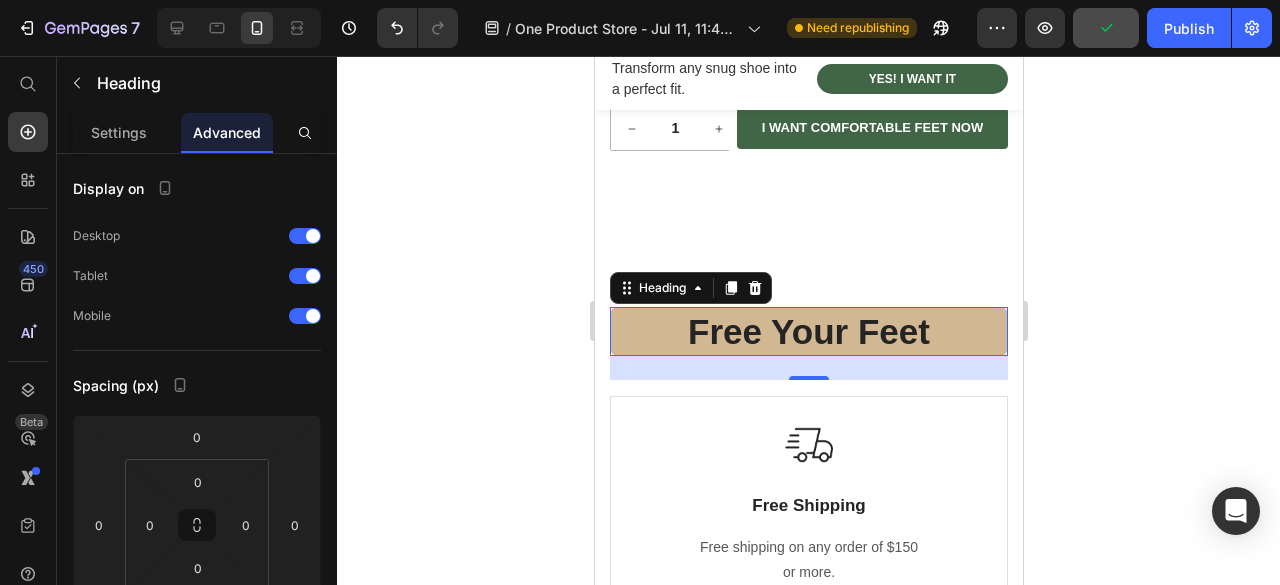 scroll, scrollTop: 500, scrollLeft: 0, axis: vertical 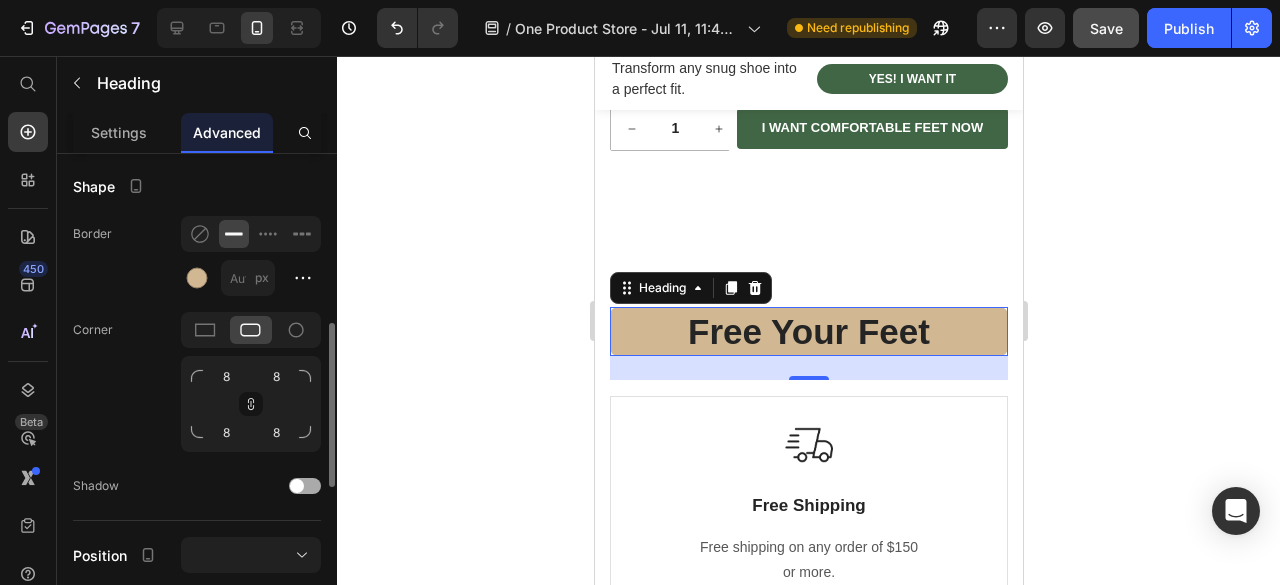 click at bounding box center (305, 486) 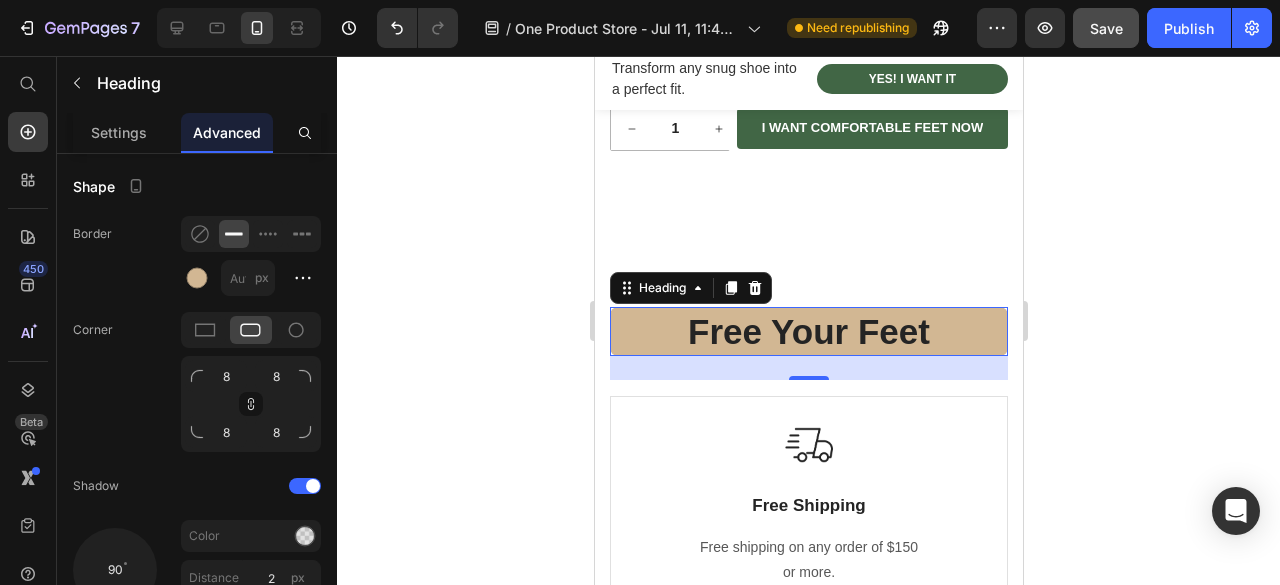 click 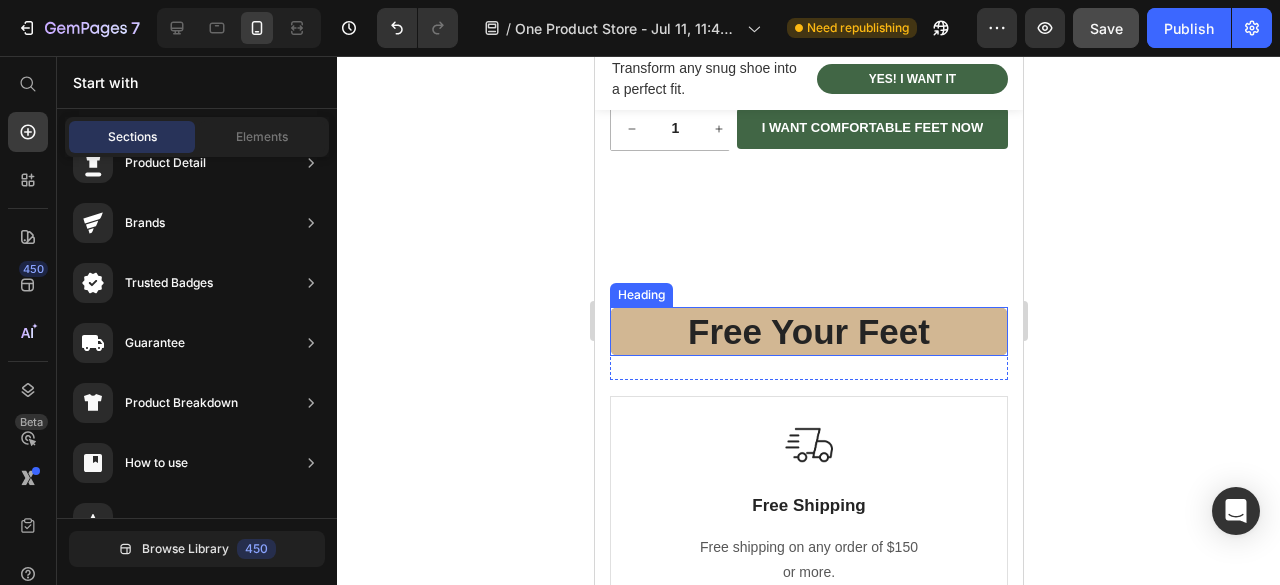 click on "Free Your Feet" at bounding box center (808, 332) 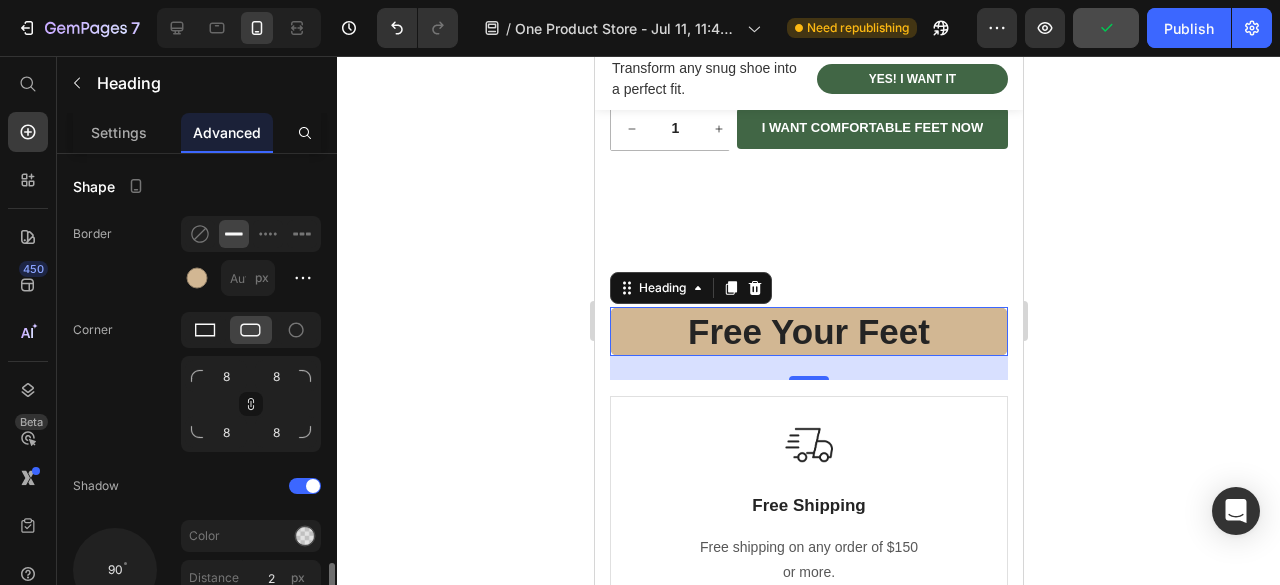 scroll, scrollTop: 700, scrollLeft: 0, axis: vertical 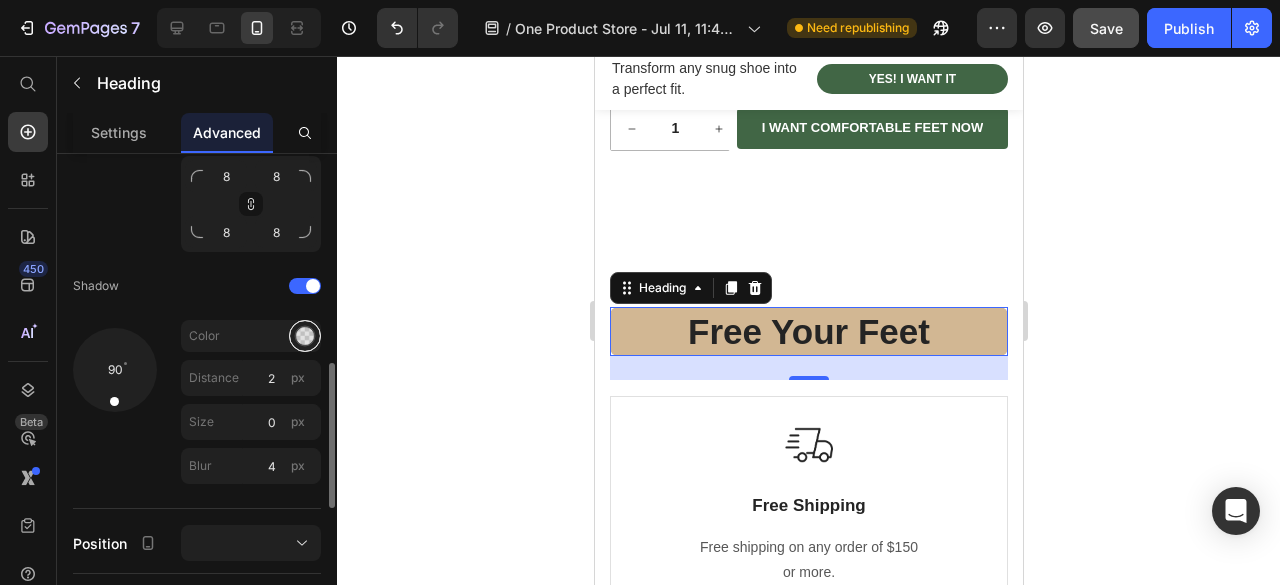 click at bounding box center [305, 336] 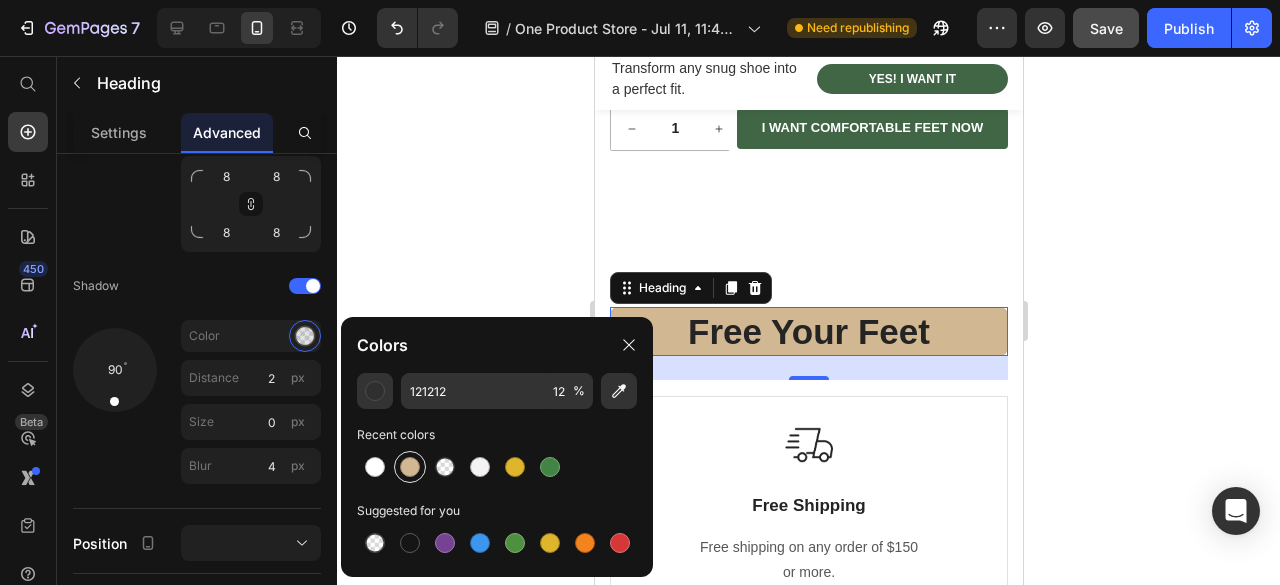 click at bounding box center [410, 467] 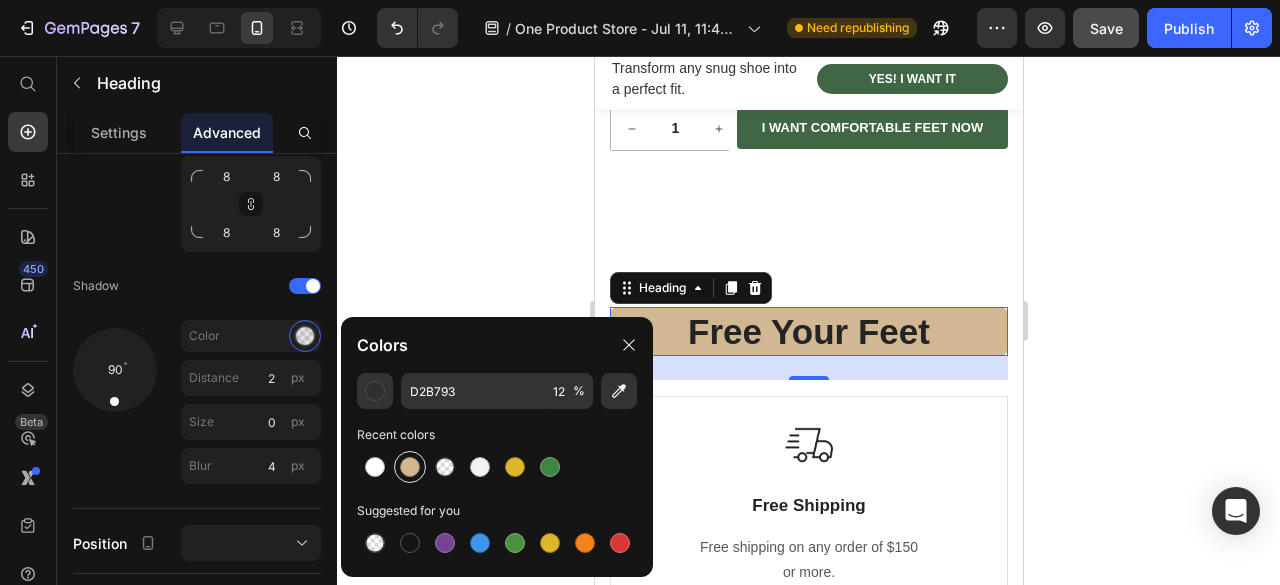 type on "100" 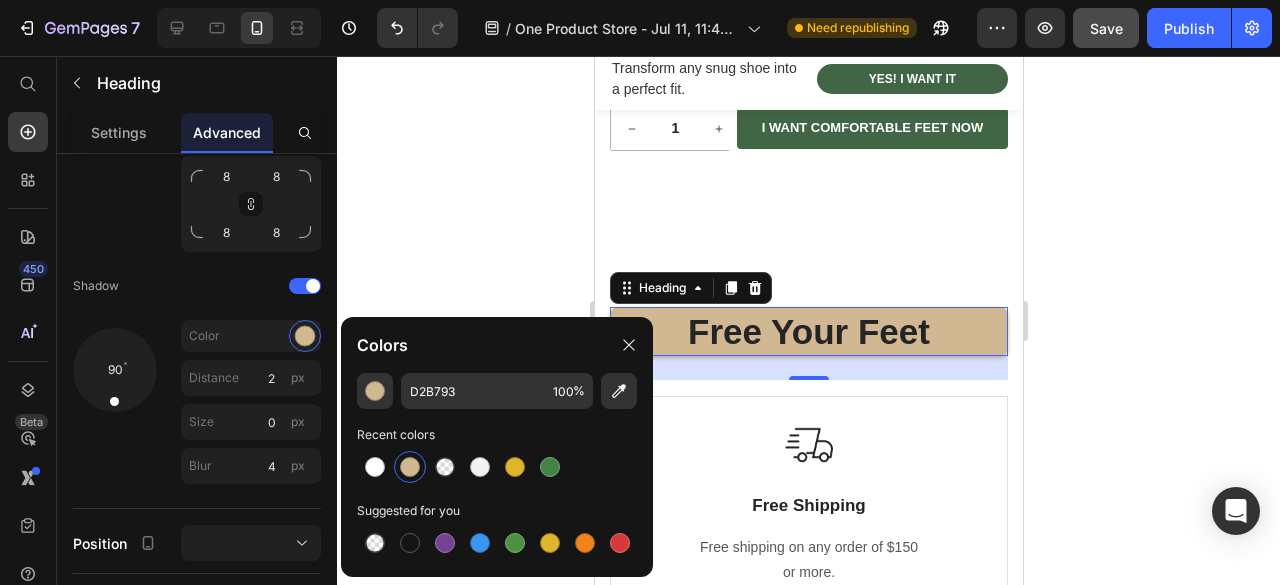 click 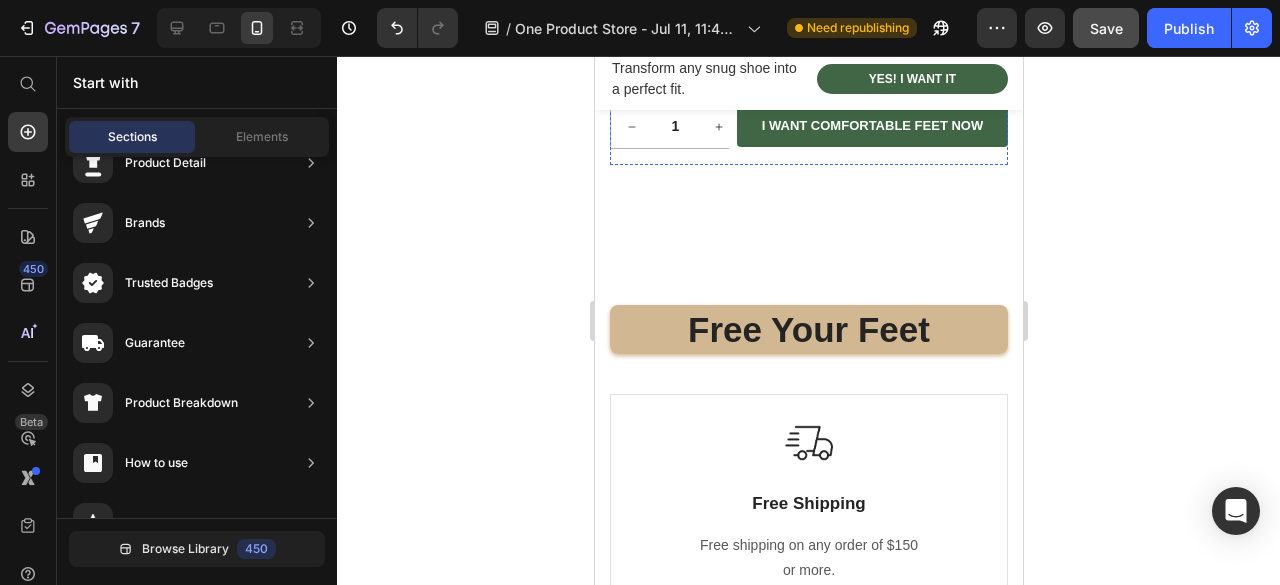 scroll, scrollTop: 2322, scrollLeft: 0, axis: vertical 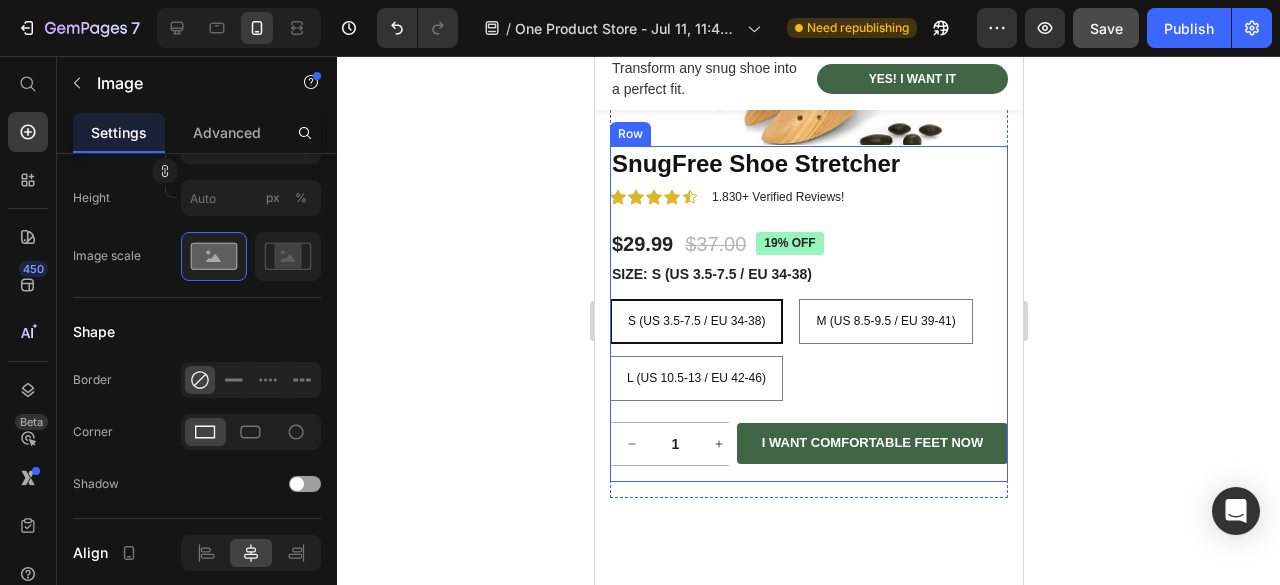 click at bounding box center [808, 760] 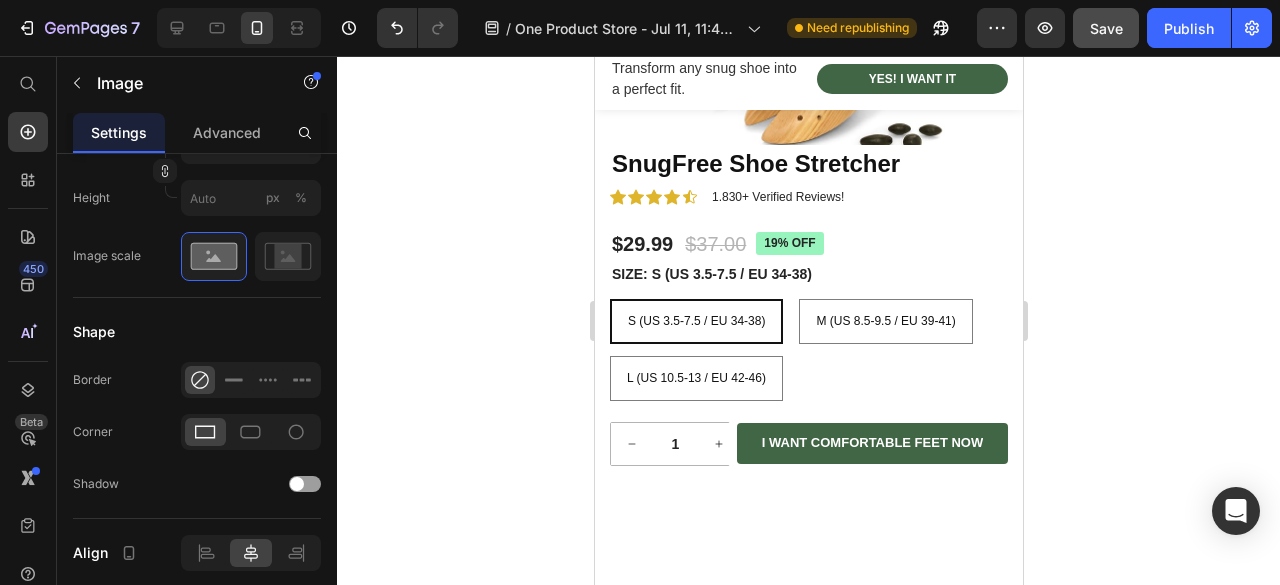 click on "Image Free Shipping Text Block Free shipping on any order of $150  or more. Text block Row" at bounding box center [808, 819] 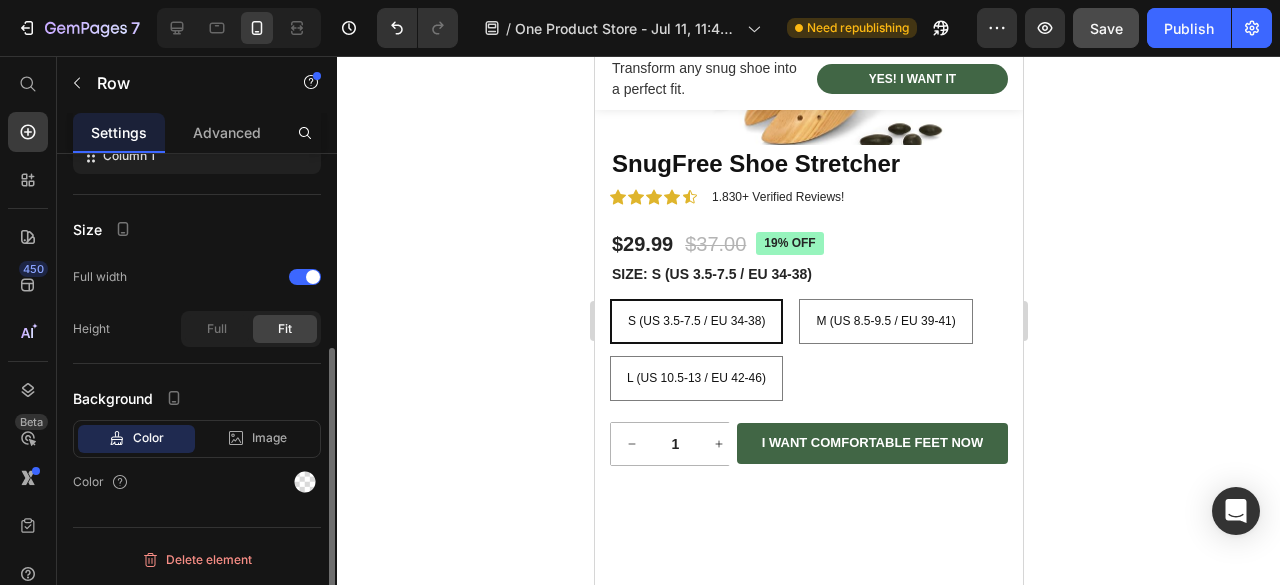click on "Image Free Shipping Text Block Free shipping on any order of $150  or more. Text block Row" at bounding box center (808, 819) 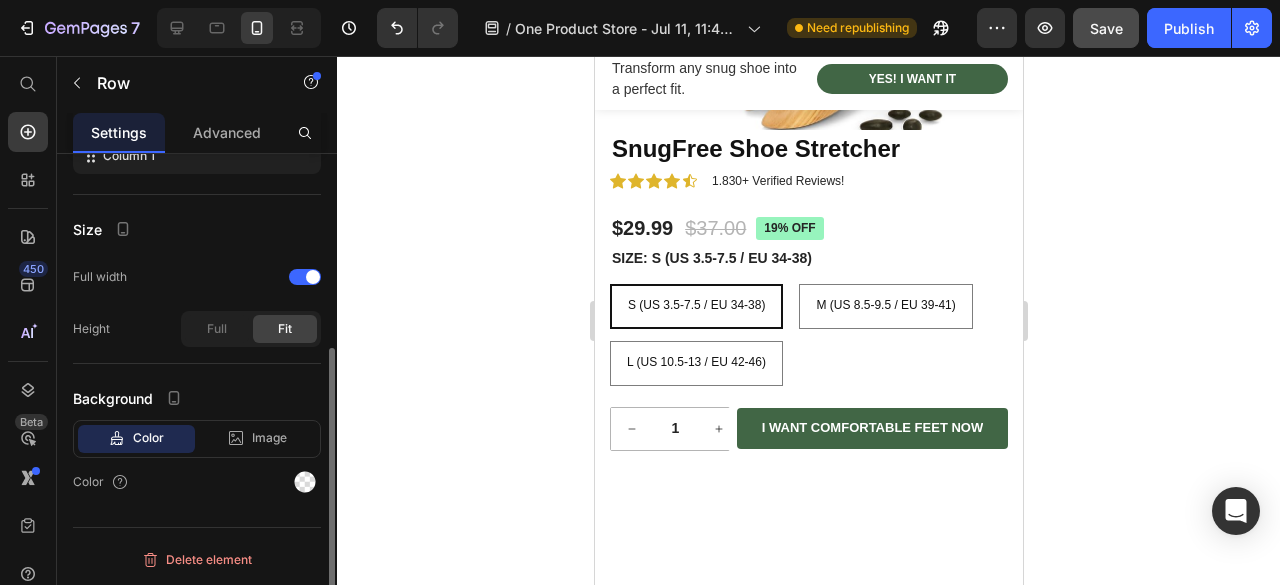 scroll, scrollTop: 2922, scrollLeft: 0, axis: vertical 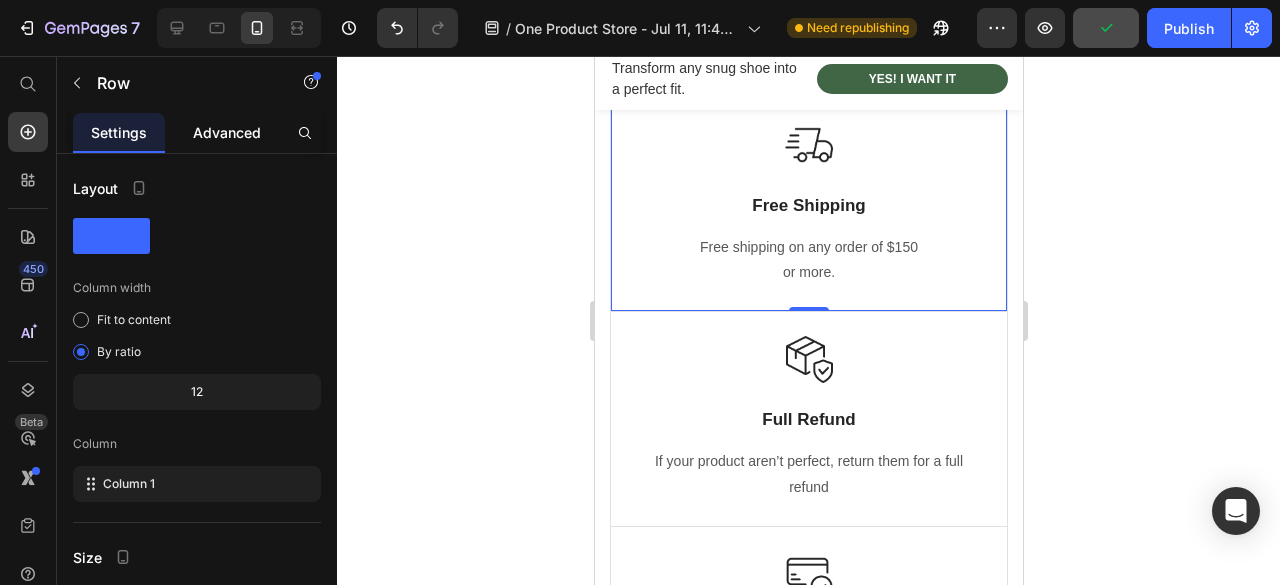 click on "Advanced" at bounding box center [227, 132] 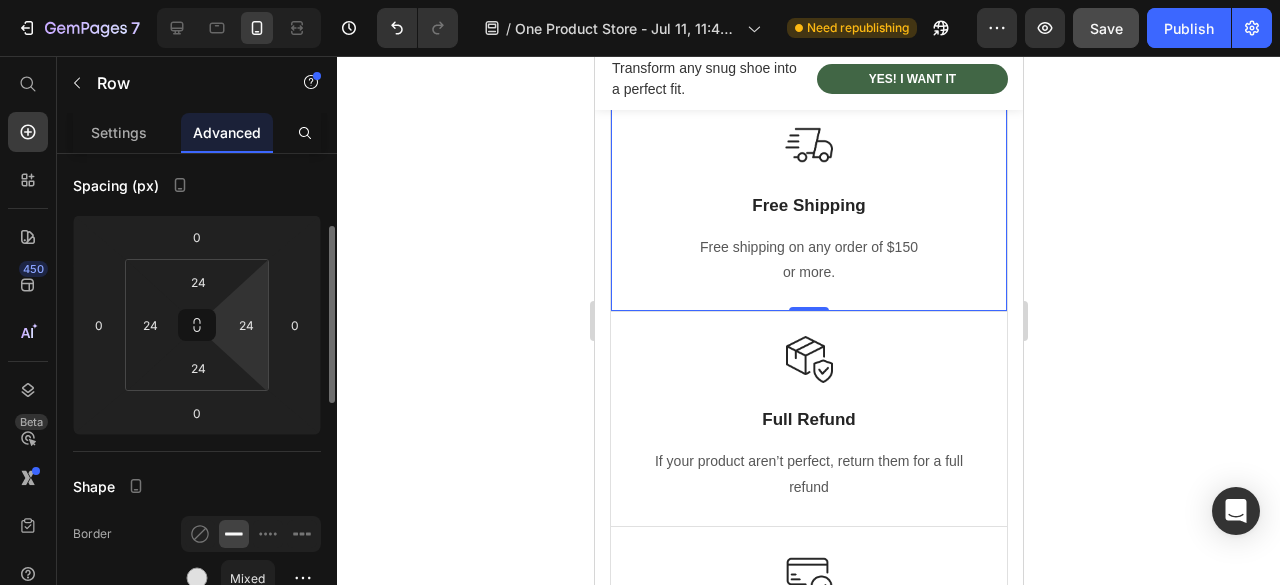 scroll, scrollTop: 300, scrollLeft: 0, axis: vertical 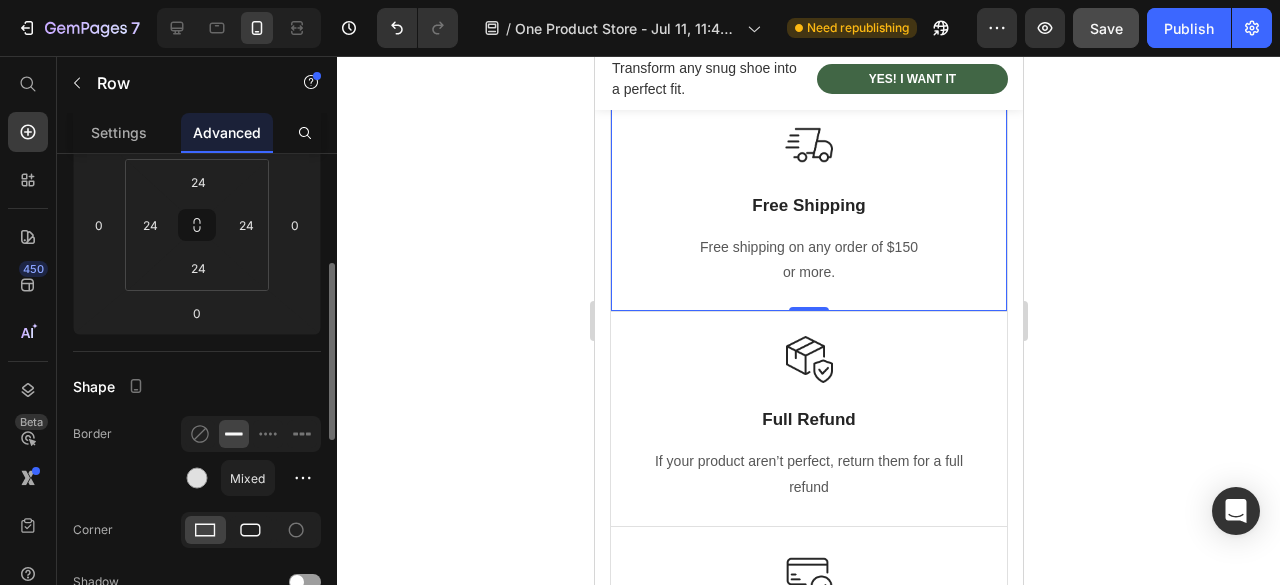 click 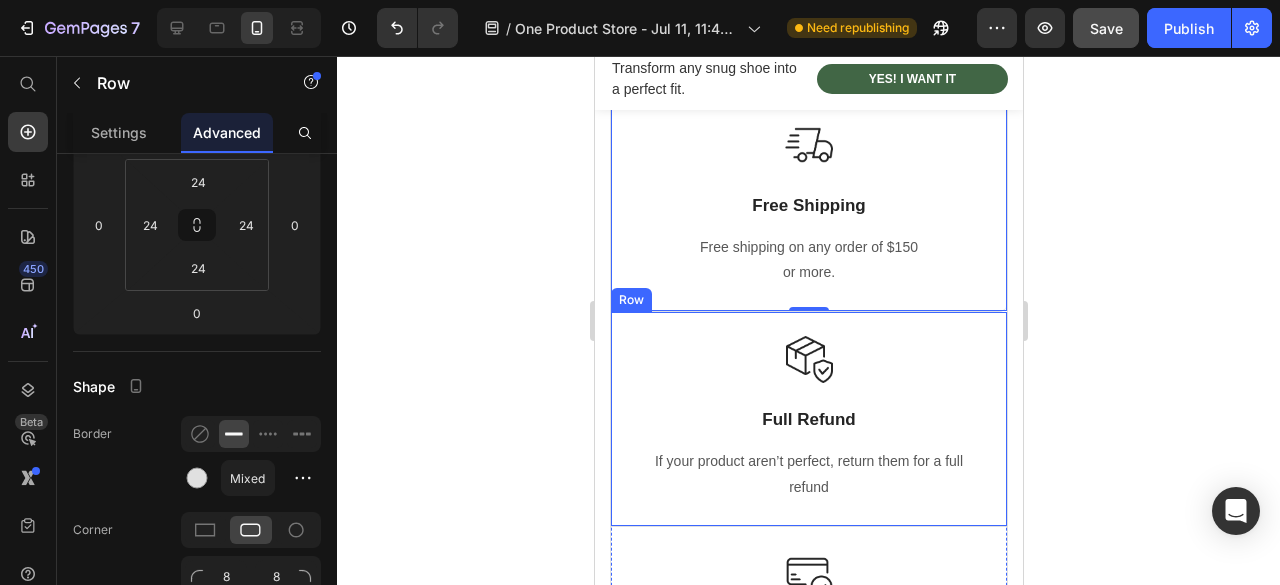 click on "Image Full Refund Text Block If your product aren’t perfect, return them for a full refund Text block Row" at bounding box center [808, 419] 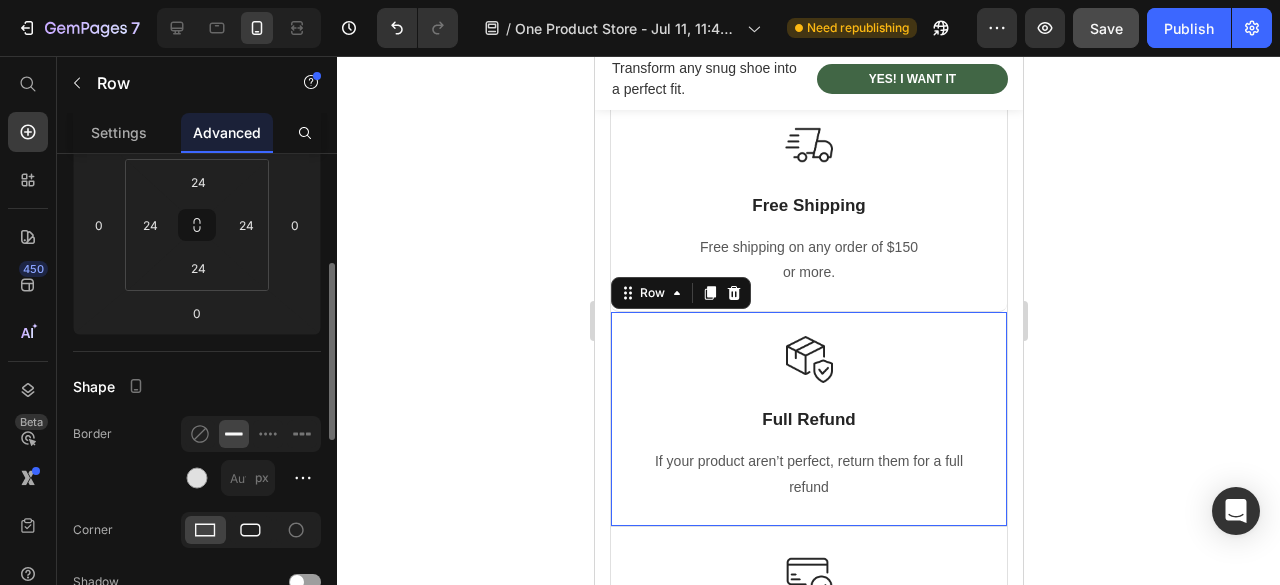 click 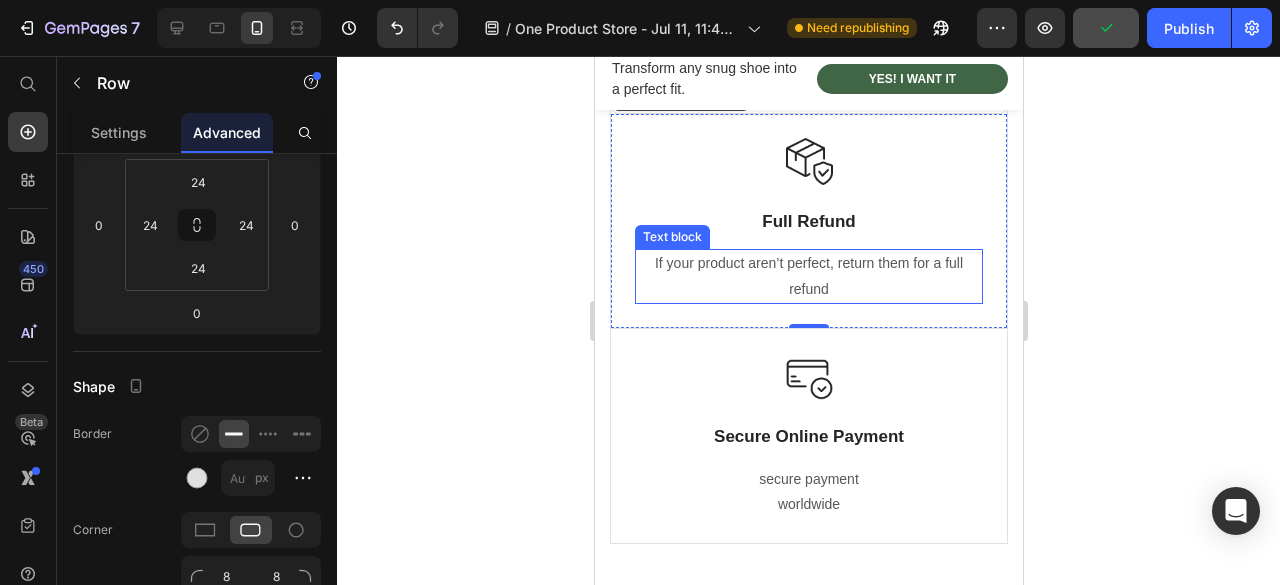 scroll, scrollTop: 3122, scrollLeft: 0, axis: vertical 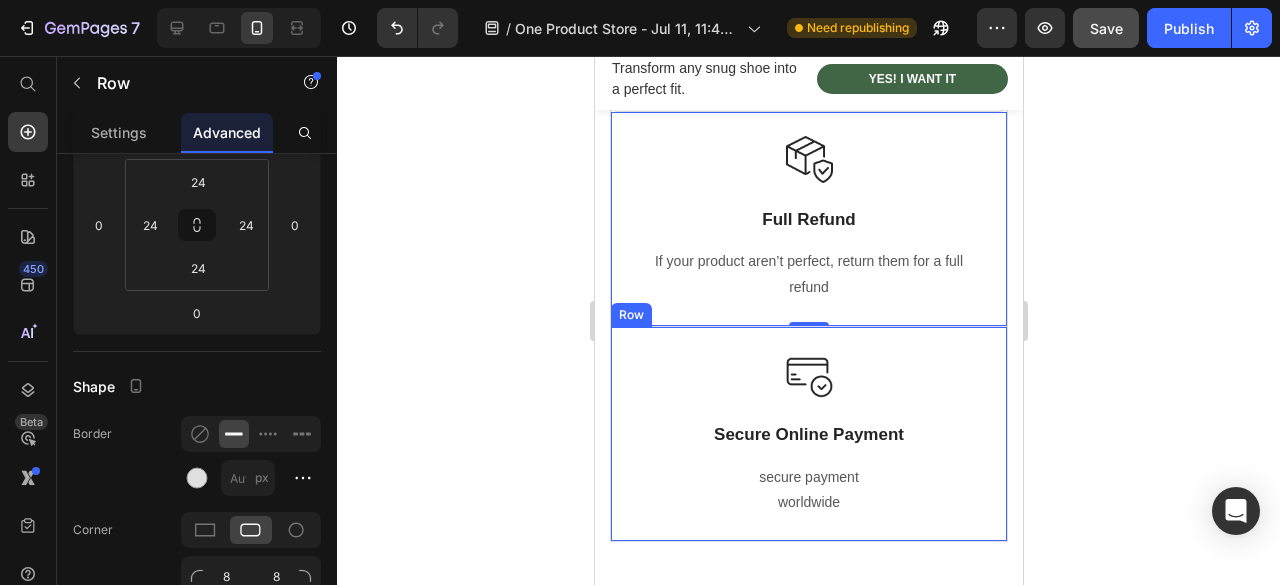 click on "Image Secure Online Payment Text Block secure payment worldwide Text block Row" at bounding box center (808, 433) 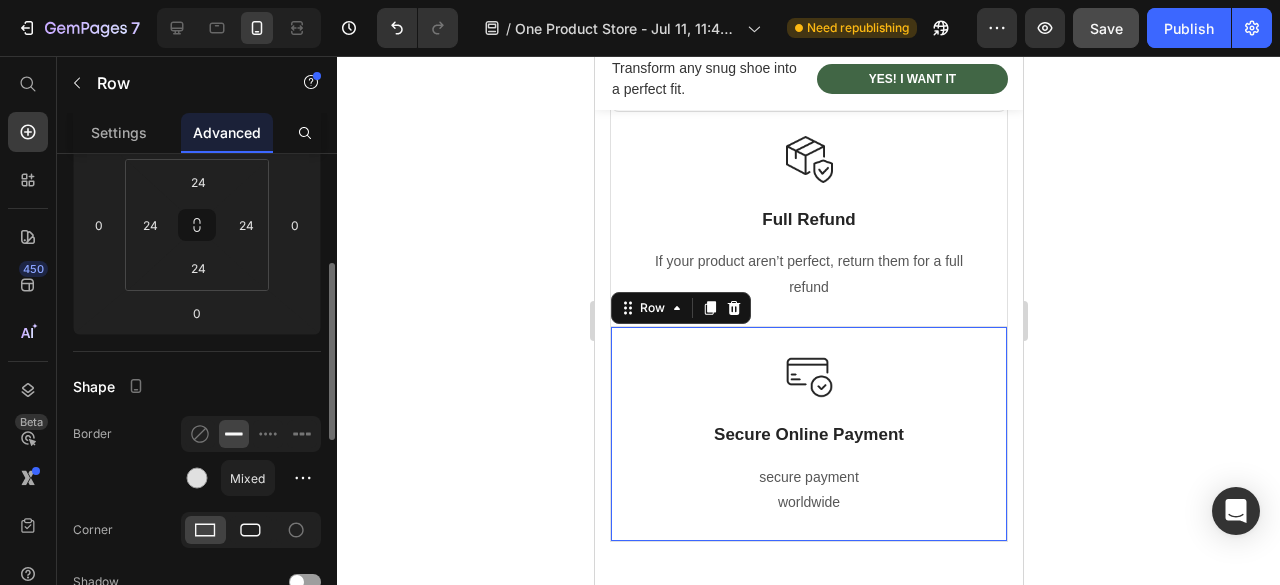 click 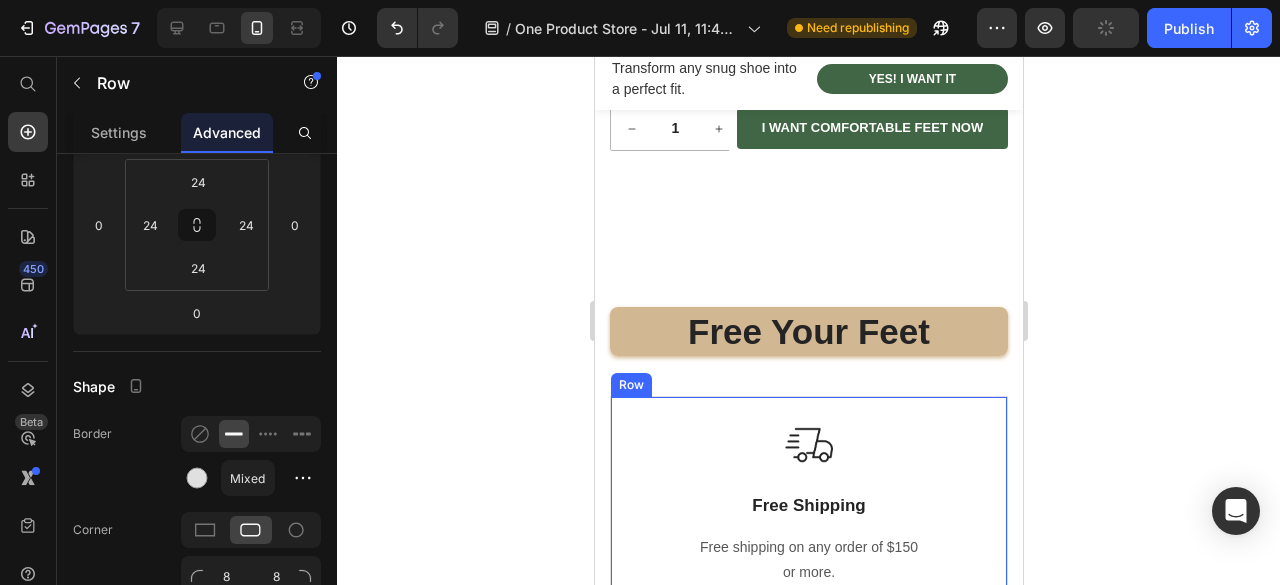 scroll, scrollTop: 2822, scrollLeft: 0, axis: vertical 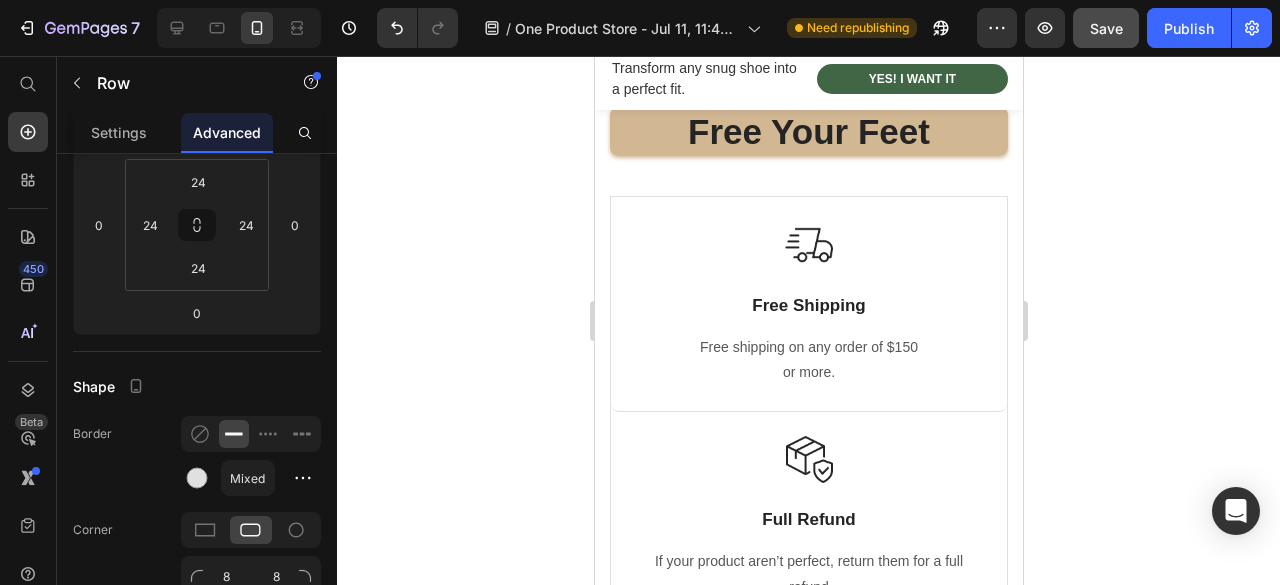 click on "Free Shipping" at bounding box center [808, 306] 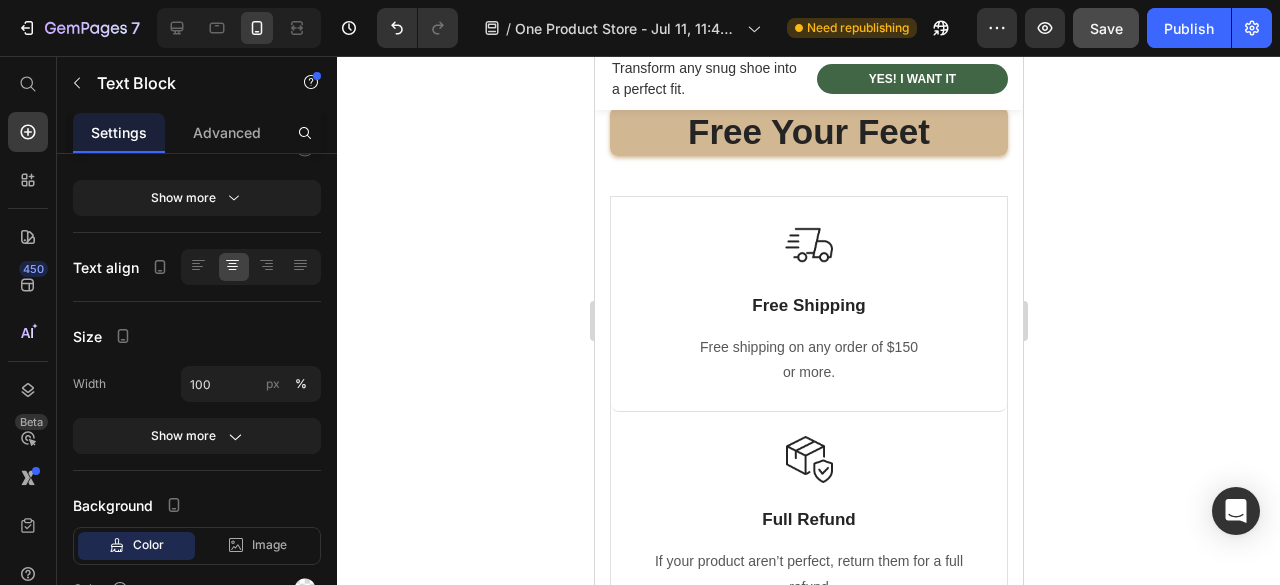click on "Free Shipping" at bounding box center [808, 306] 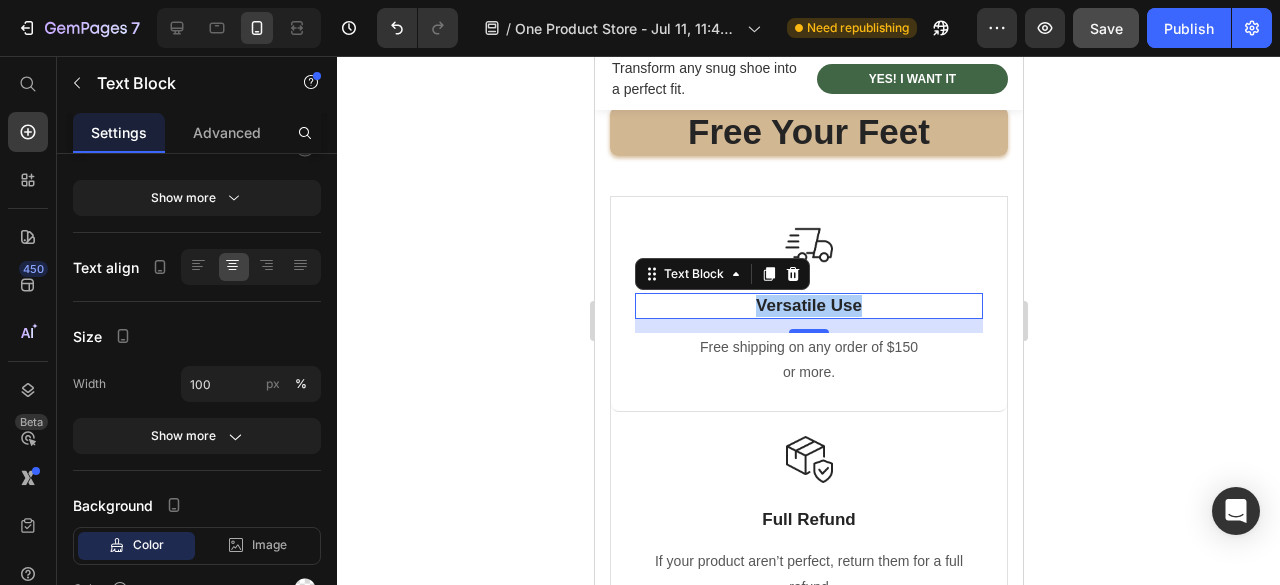 click on "Save" at bounding box center [1106, 28] 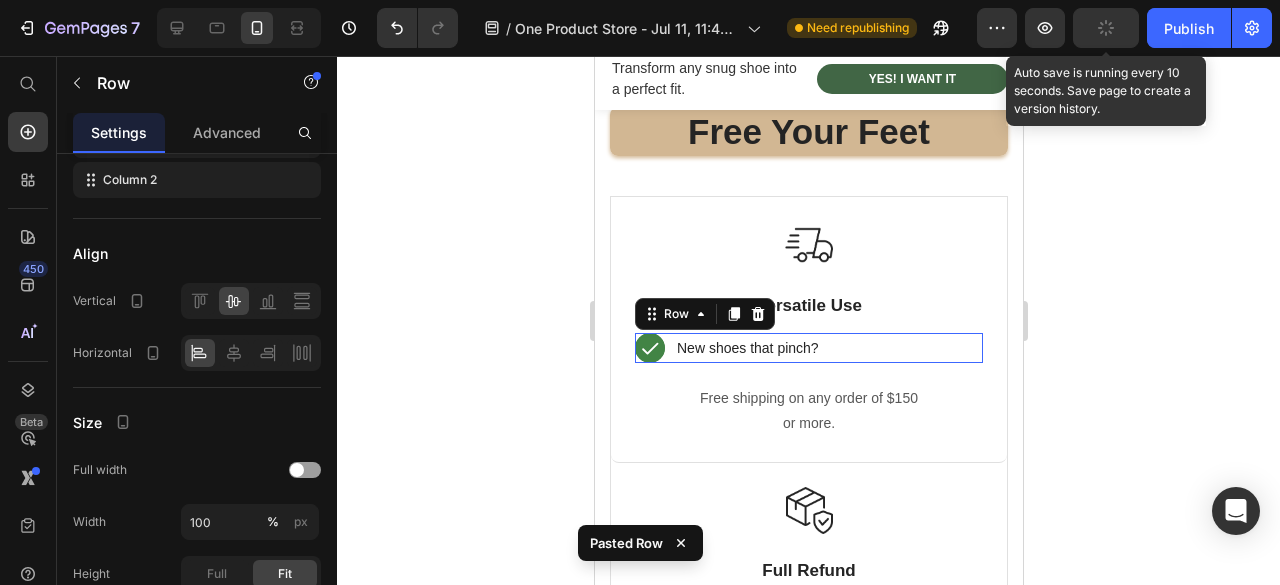 scroll, scrollTop: 0, scrollLeft: 0, axis: both 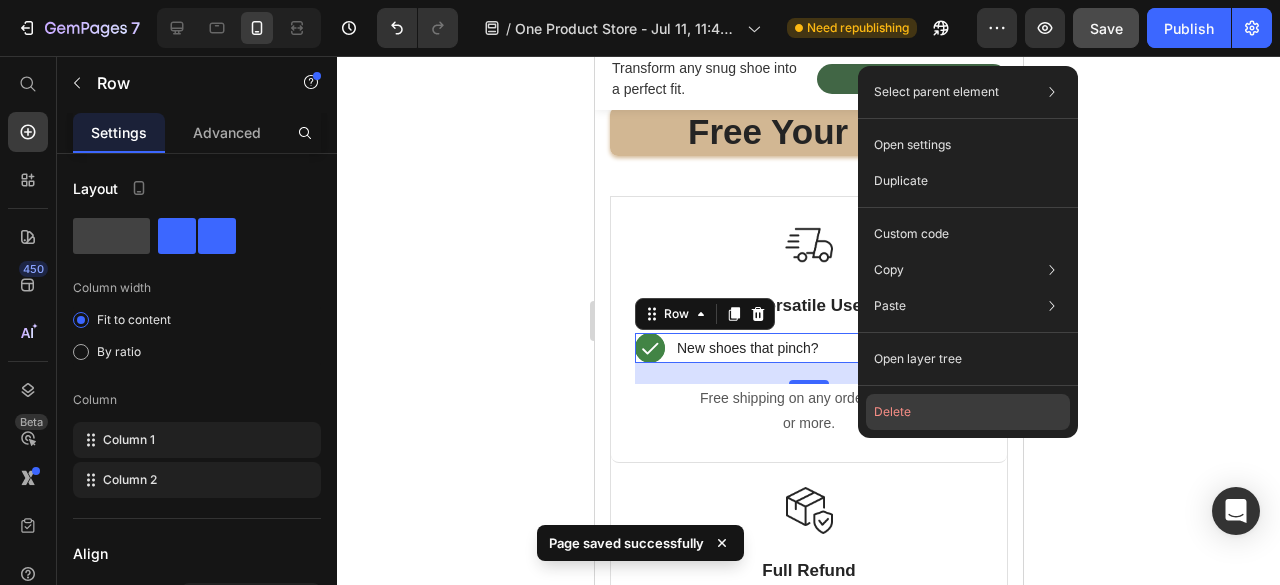 click on "Delete" 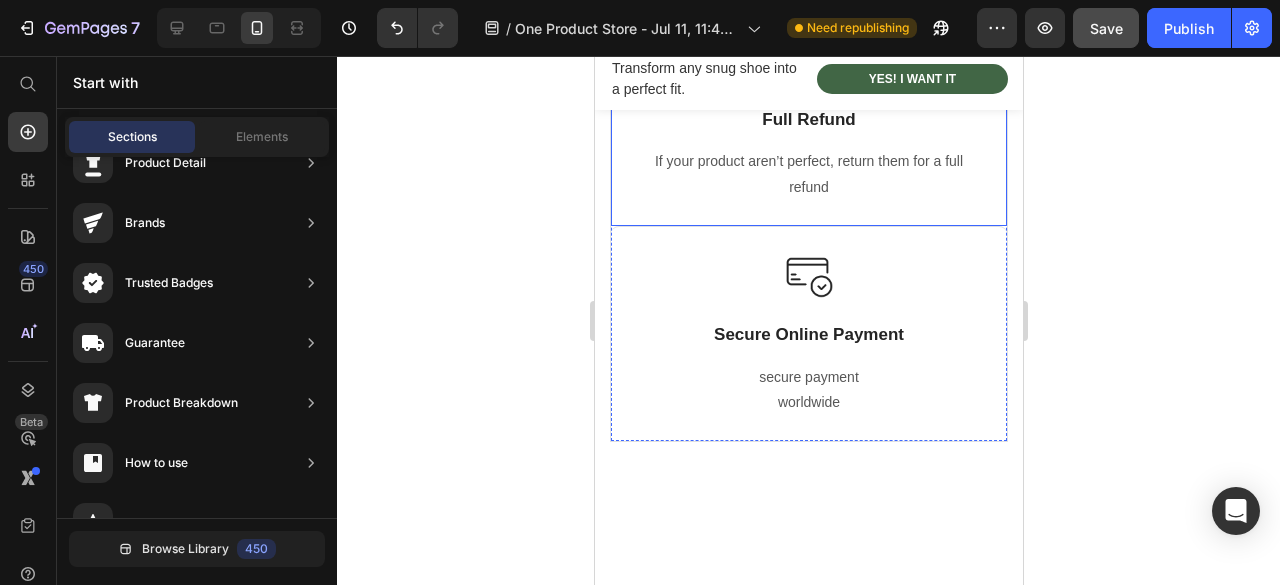 scroll, scrollTop: 2922, scrollLeft: 0, axis: vertical 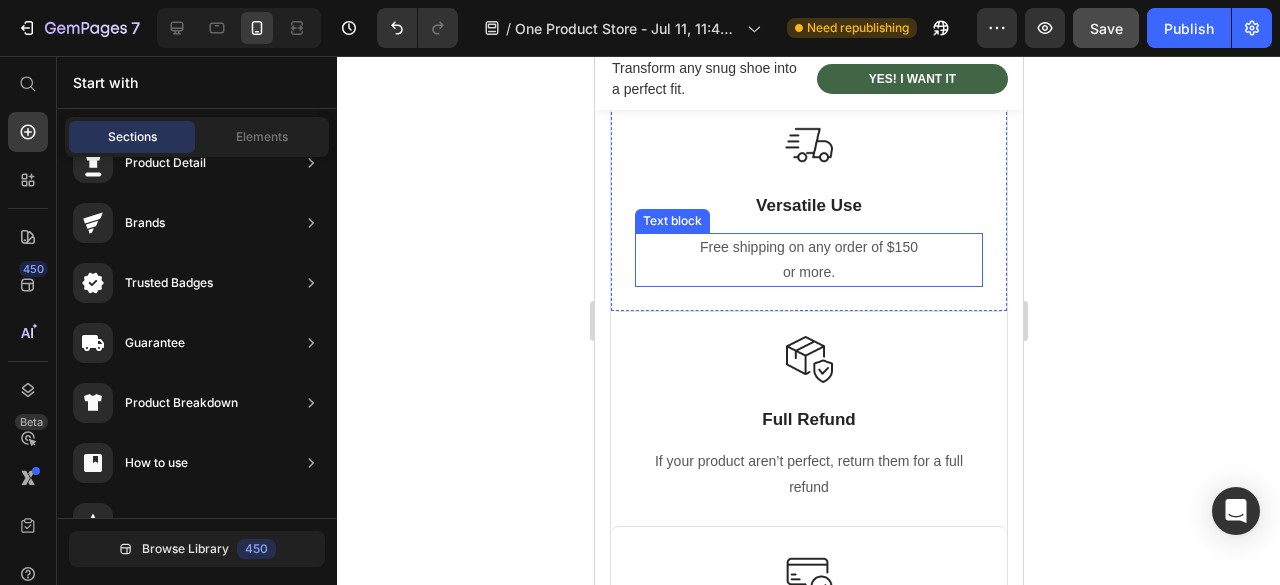 click on "Free shipping on any order of $150" at bounding box center (808, 247) 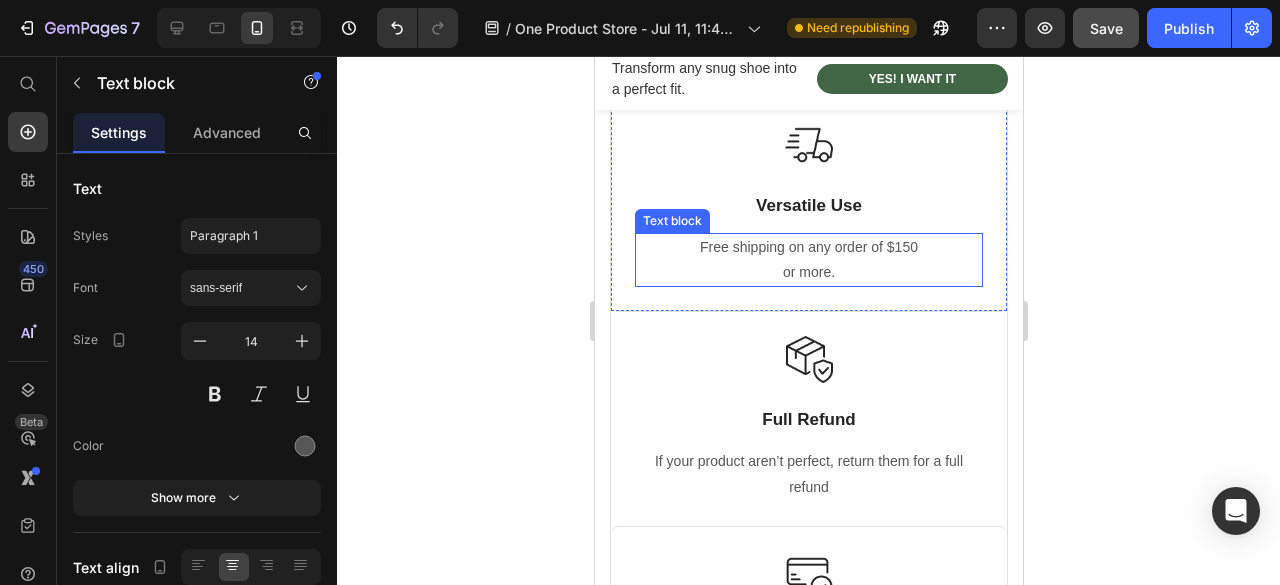 click on "Free shipping on any order of $150" at bounding box center [808, 247] 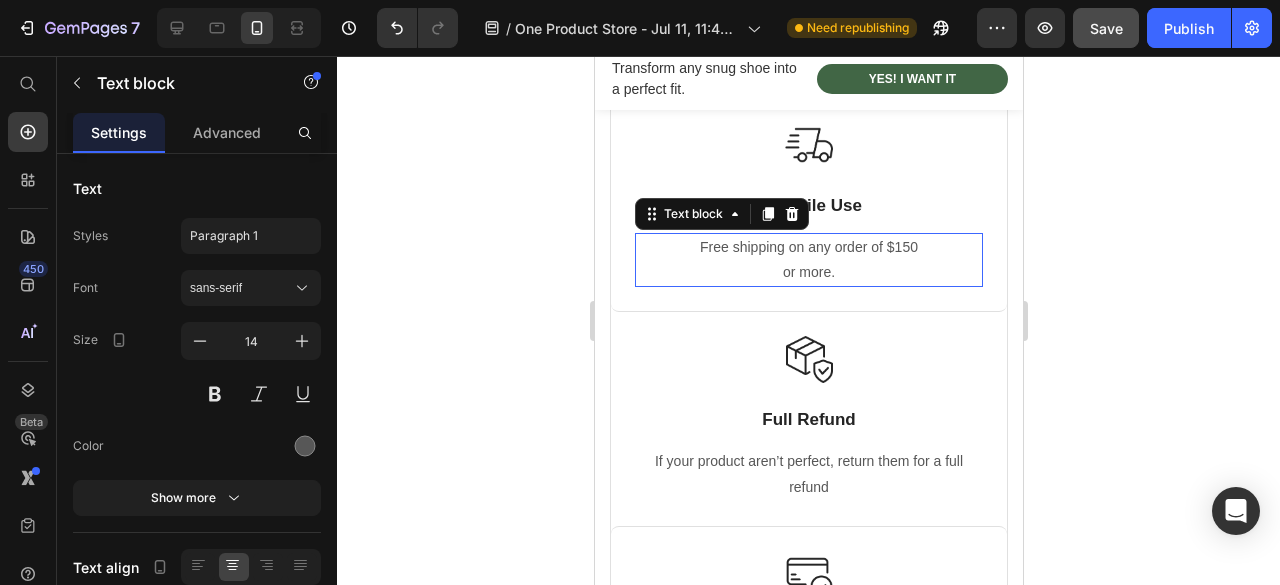 click on "Free shipping on any order of $150" at bounding box center (808, 247) 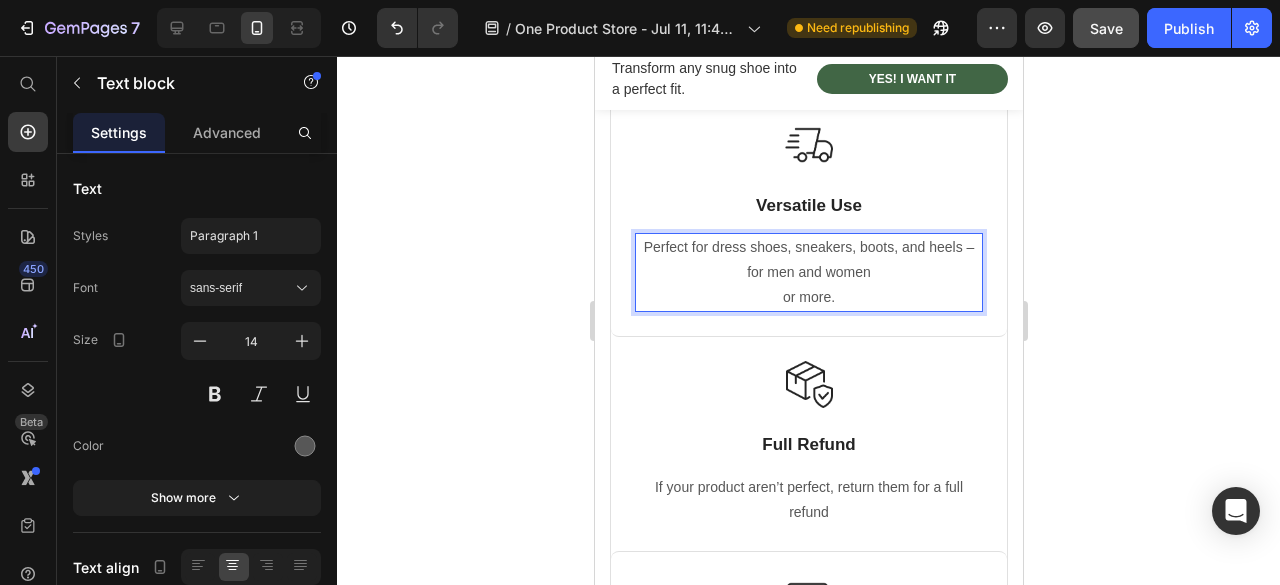 click on "or more." at bounding box center [808, 297] 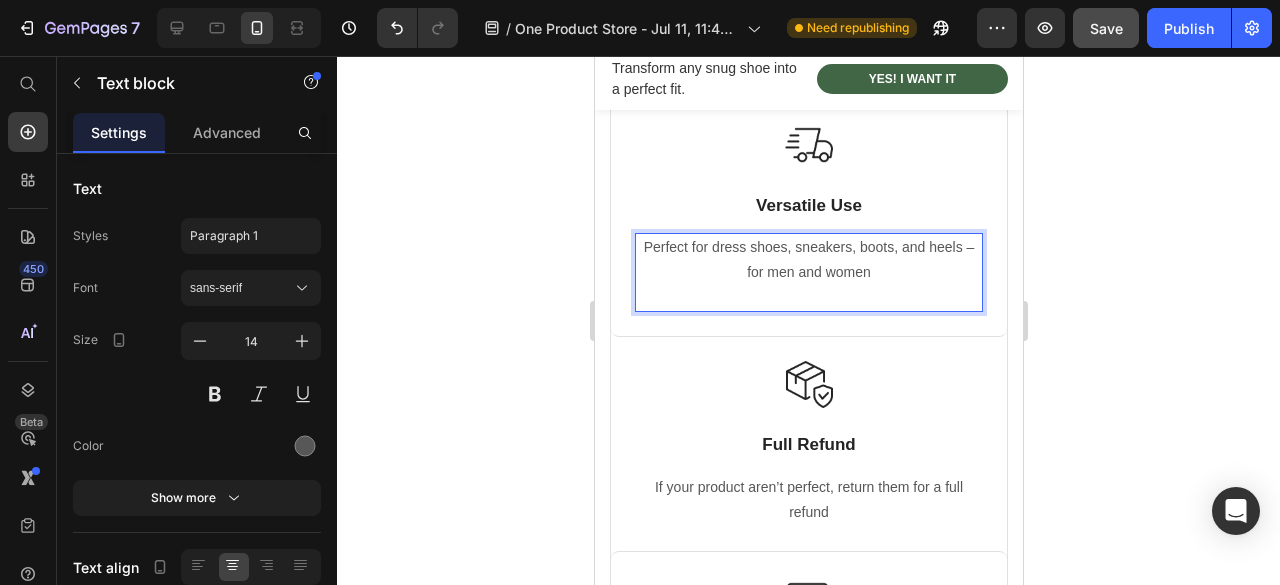 click on "Perfect for dress shoes, sneakers, boots, and heels – for men and women" at bounding box center [808, 260] 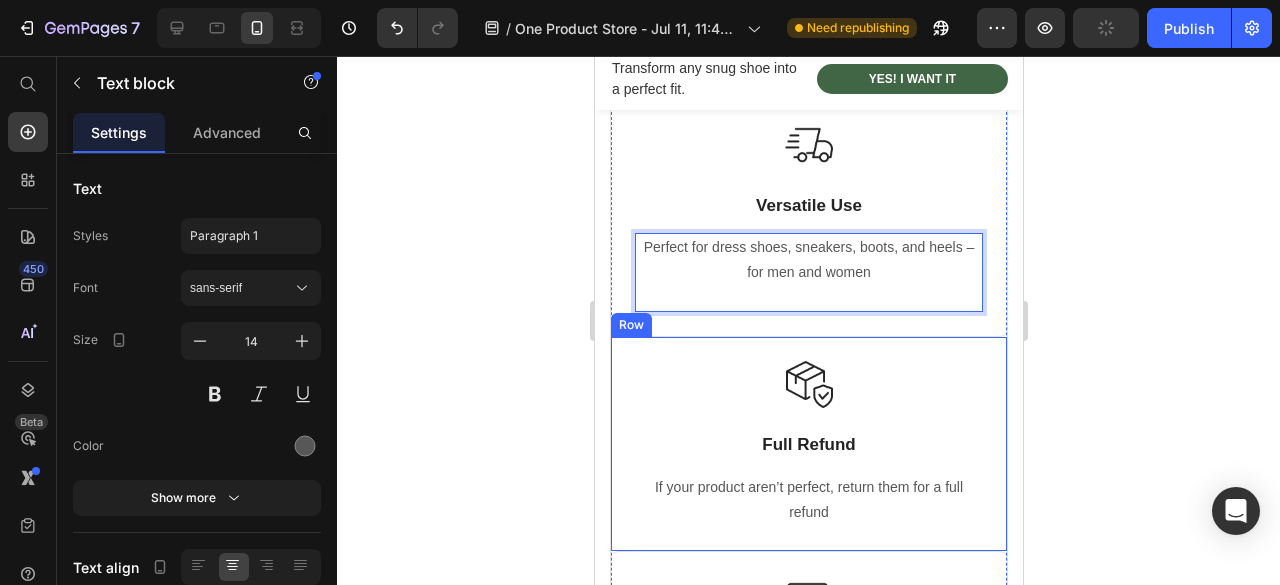 click on "Image Full Refund Text Block If your product aren’t perfect, return them for a full refund Text block" at bounding box center [808, 444] 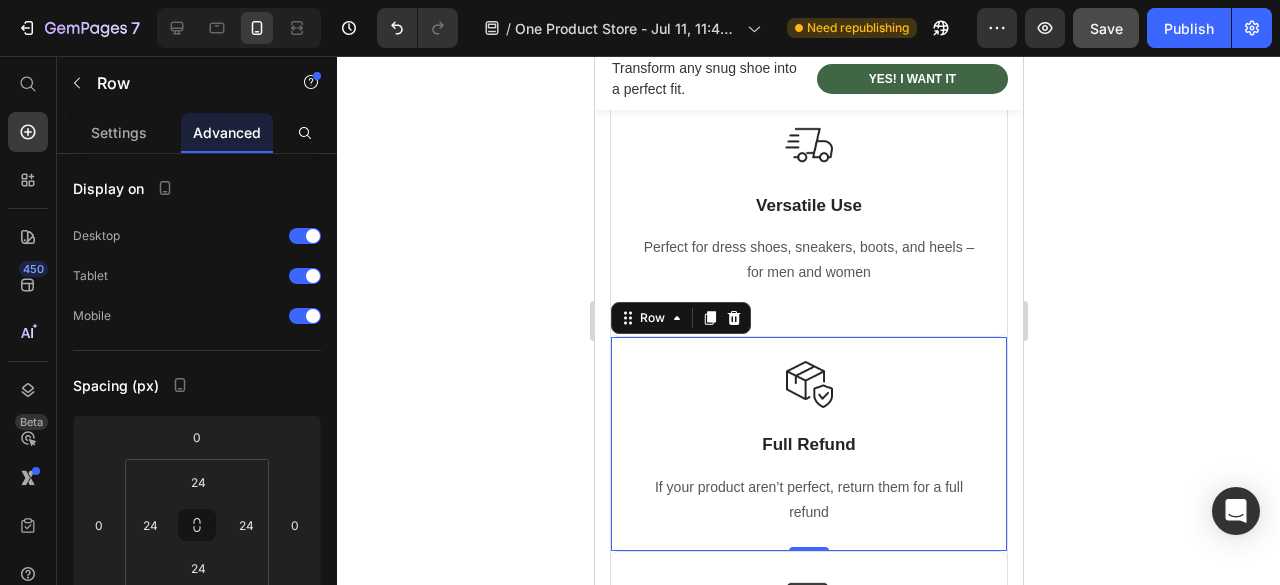 click on "Full Refund" at bounding box center [808, 445] 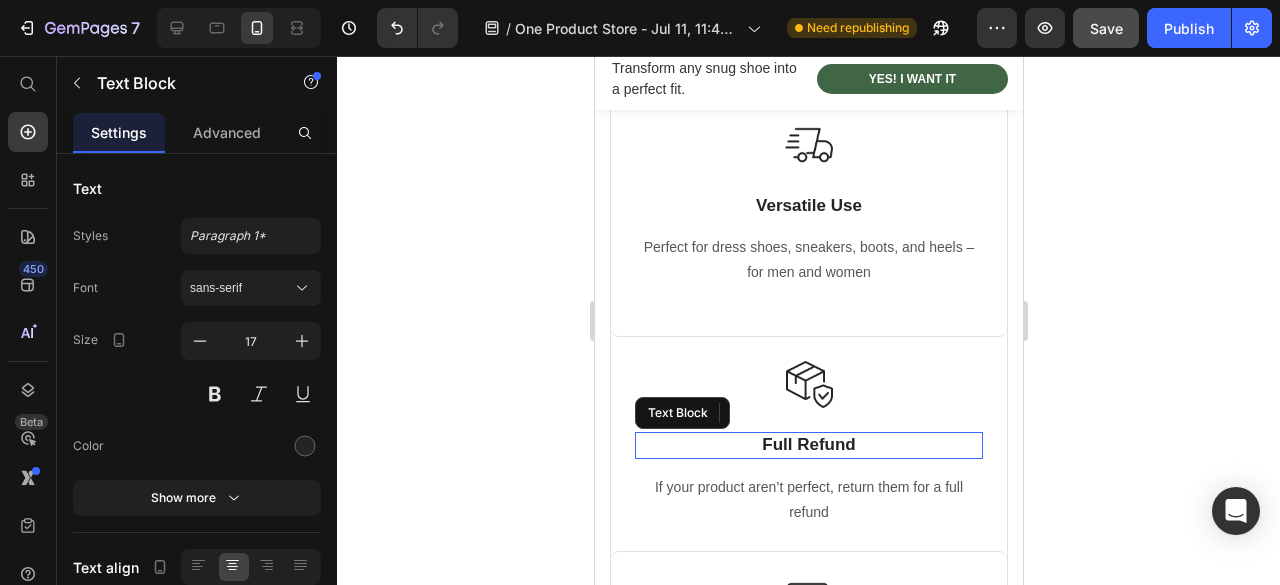click on "Full Refund" at bounding box center [808, 445] 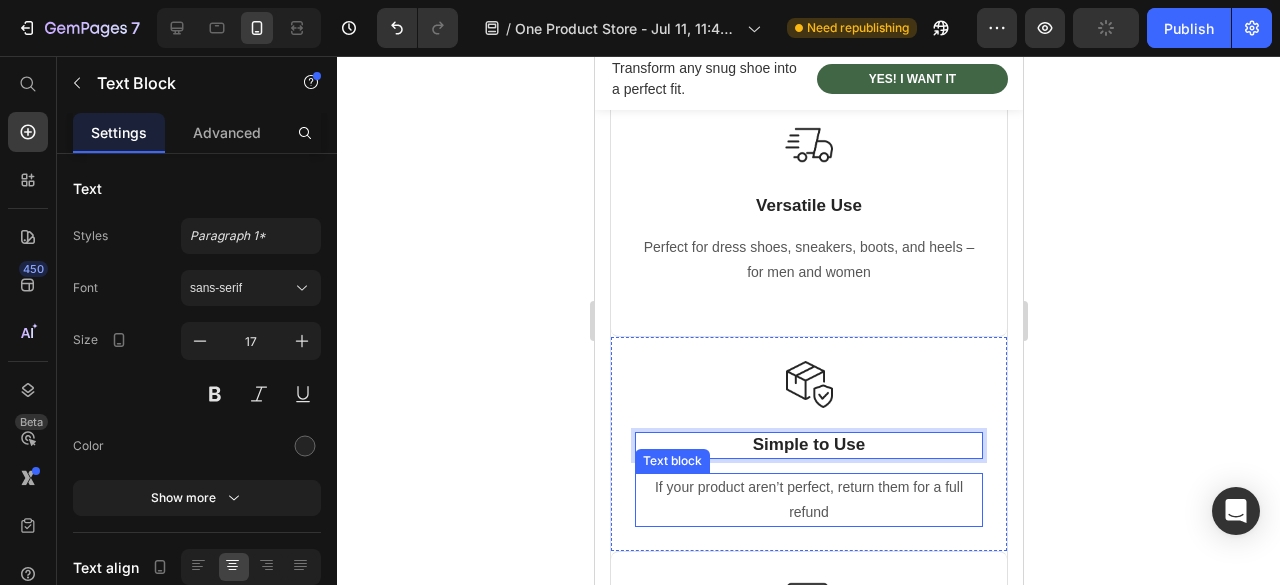 click on "If your product aren’t perfect, return them for a full refund" at bounding box center [808, 500] 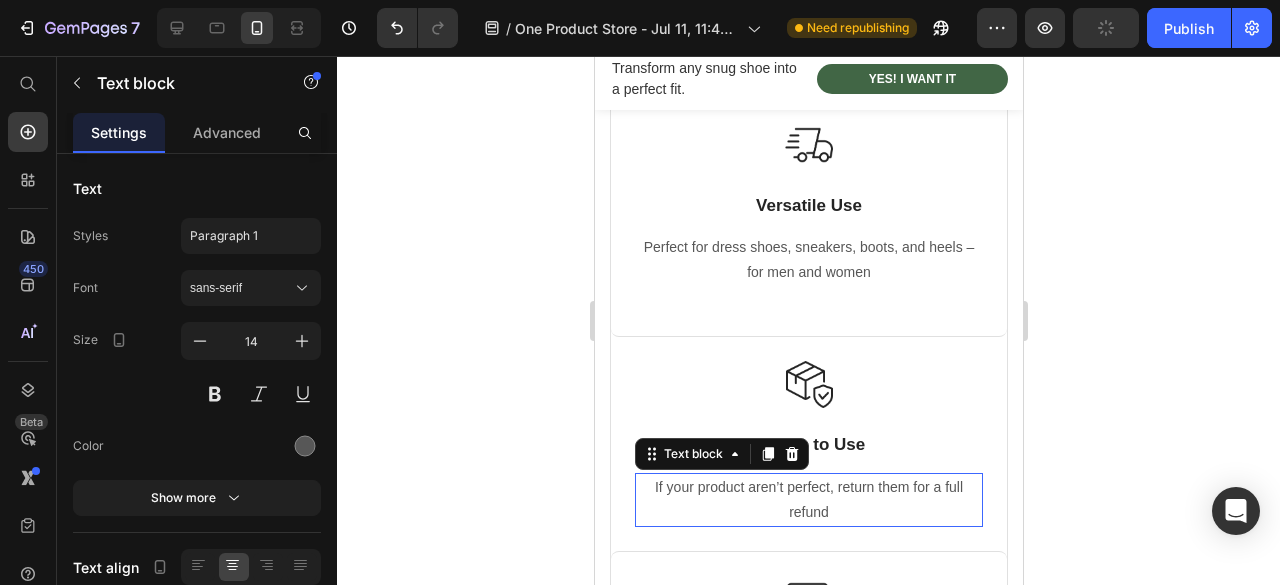 click on "If your product aren’t perfect, return them for a full refund" at bounding box center [808, 500] 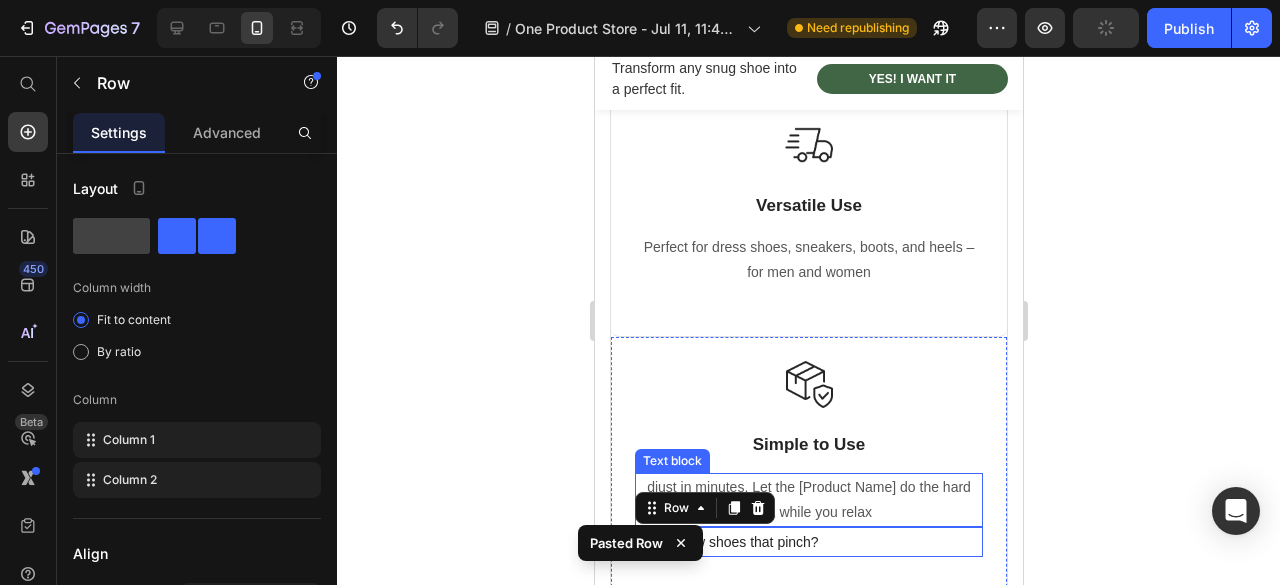 click on "djust in minutes. Let the [Product Name] do the hard work while you relax" at bounding box center (808, 500) 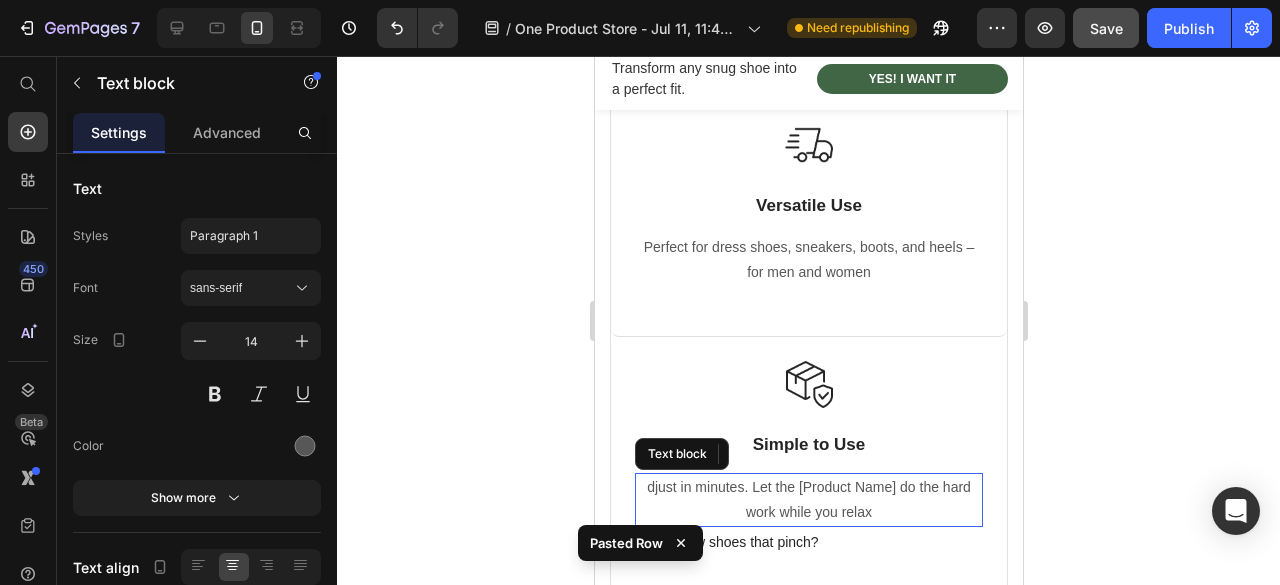 click on "djust in minutes. Let the [Product Name] do the hard work while you relax" at bounding box center [808, 500] 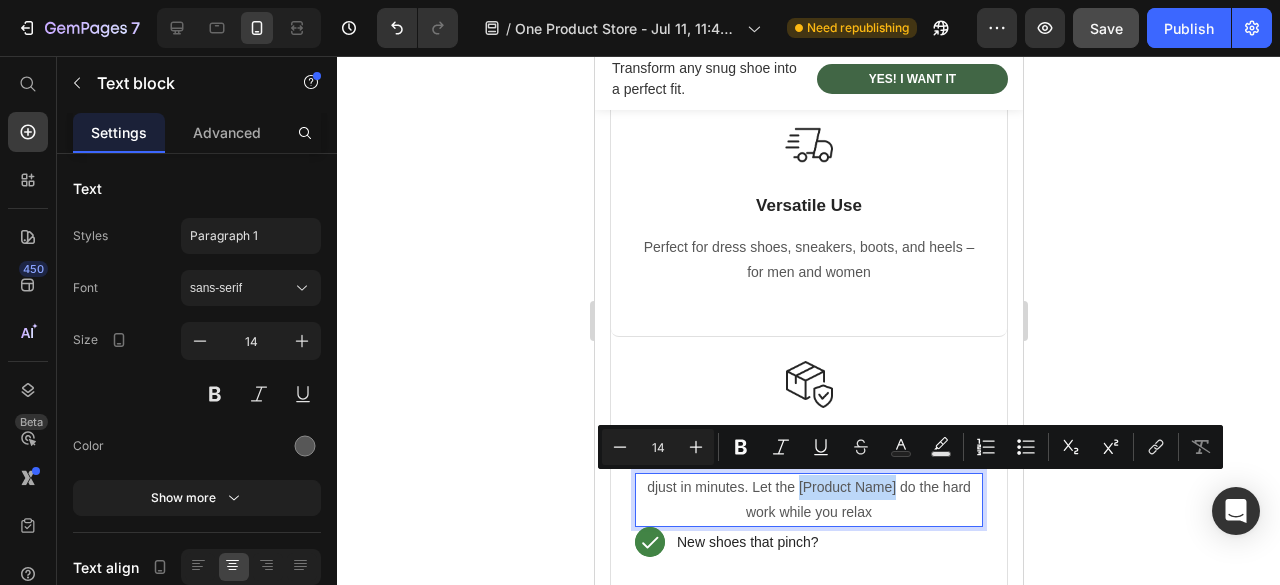 drag, startPoint x: 886, startPoint y: 487, endPoint x: 790, endPoint y: 489, distance: 96.02083 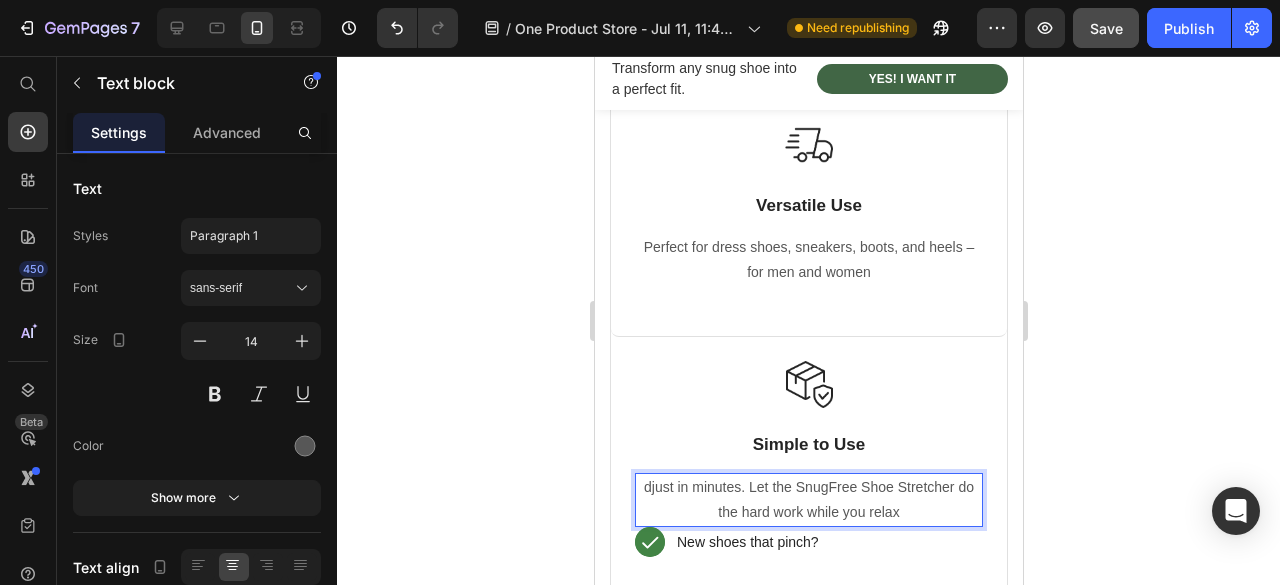 scroll, scrollTop: 2202, scrollLeft: 0, axis: vertical 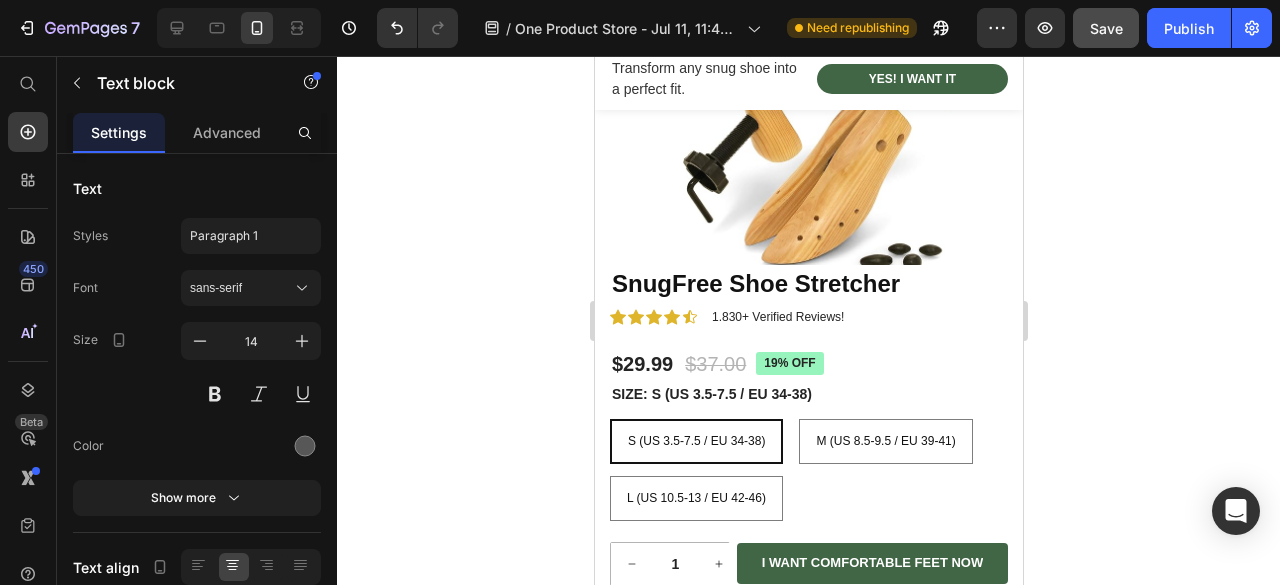 click on "New shoes that pinch?" at bounding box center (747, 1277) 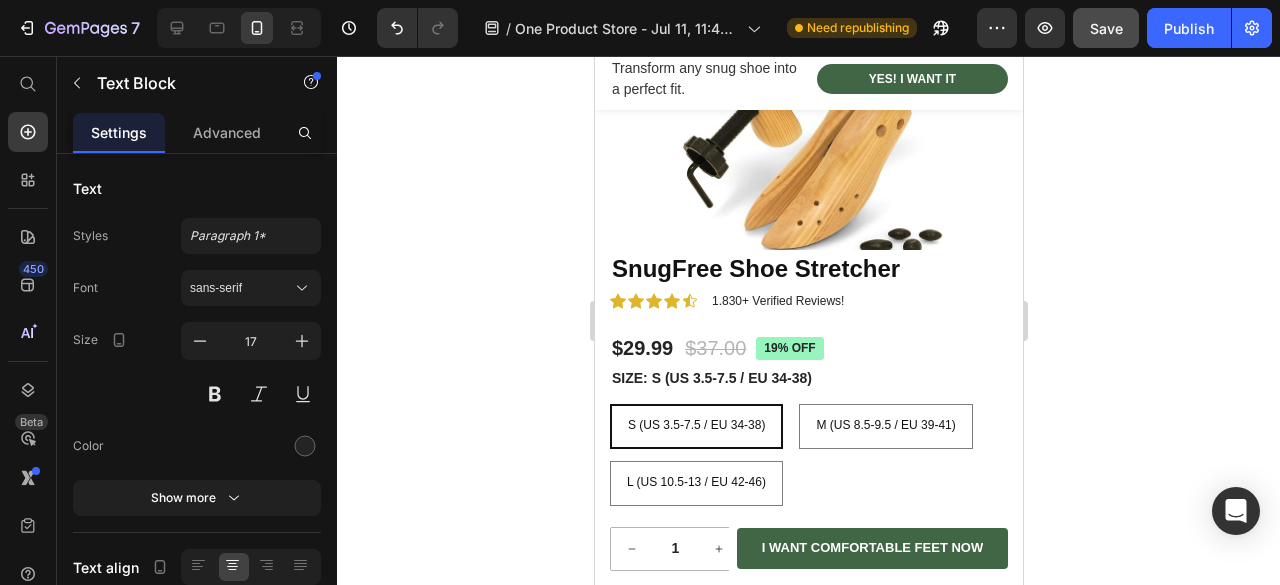 scroll, scrollTop: 3122, scrollLeft: 0, axis: vertical 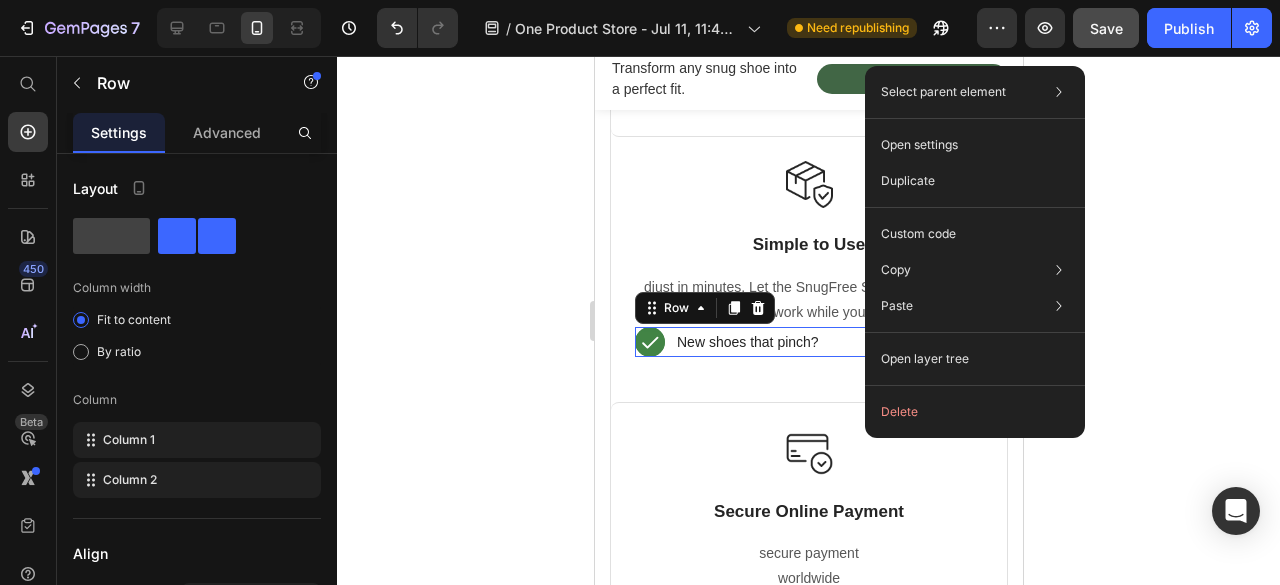 click on "Delete" 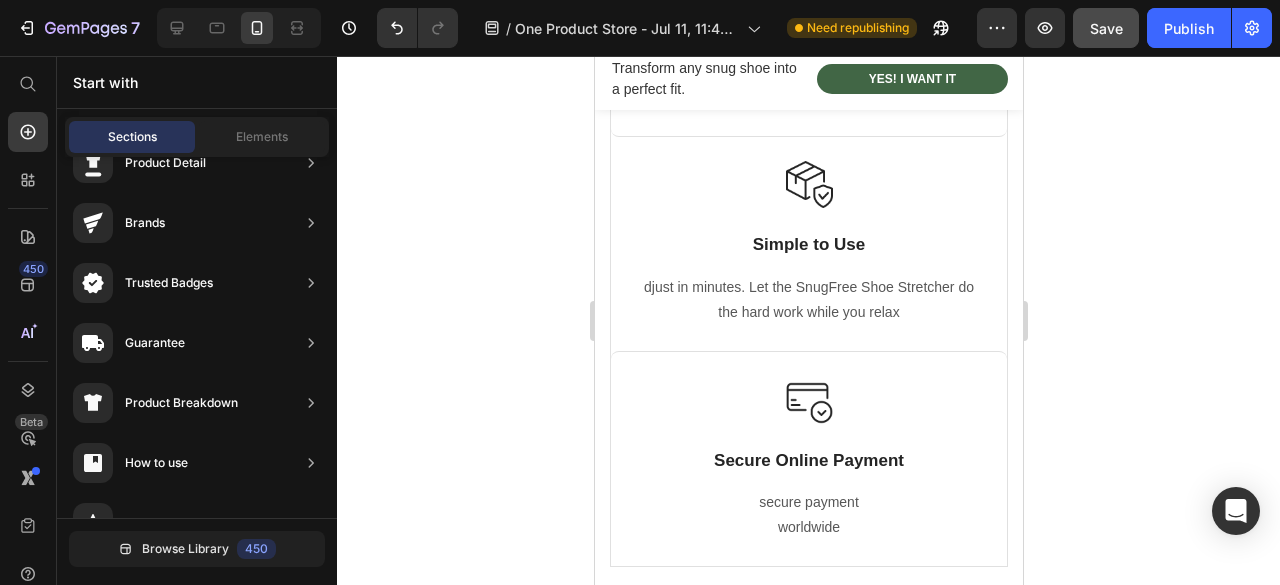 click on "Image Secure Online Payment Text Block secure payment worldwide Text block Row" at bounding box center (808, 458) 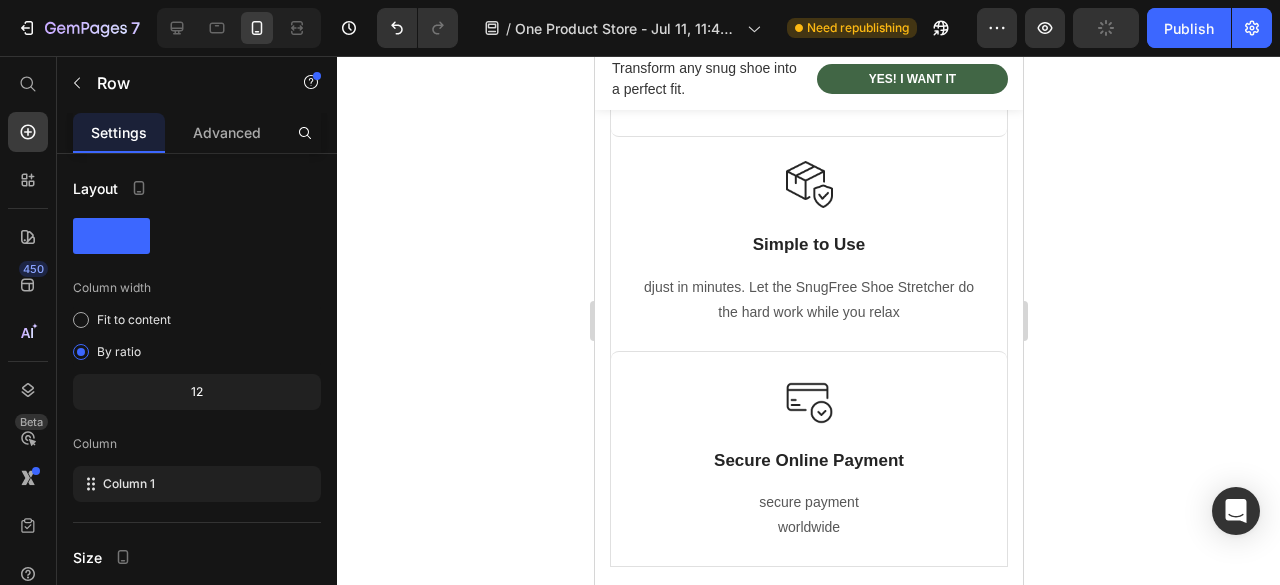 click on "Image Secure Online Payment Text Block secure payment worldwide Text block Row" at bounding box center [808, 458] 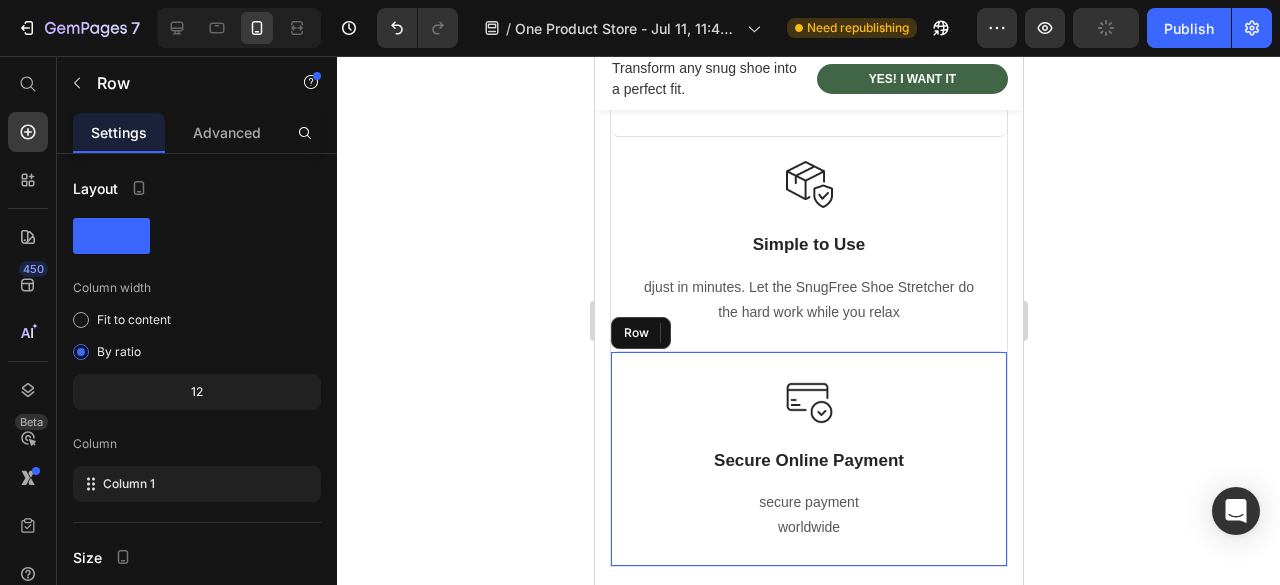 scroll, scrollTop: 3222, scrollLeft: 0, axis: vertical 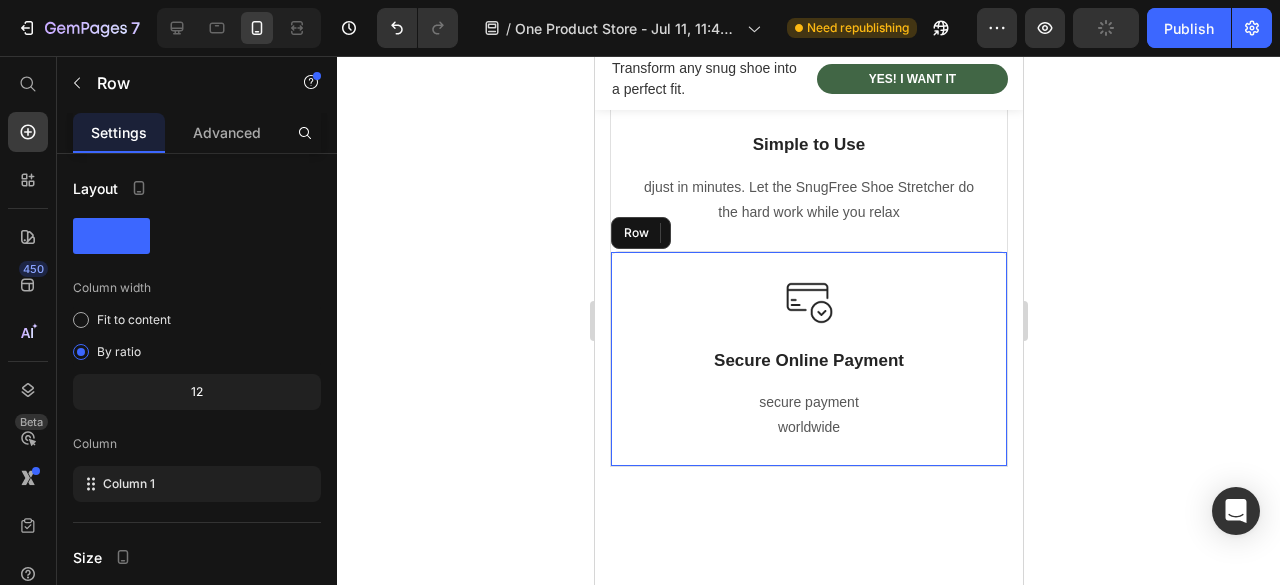 click on "Secure Online Payment" at bounding box center (808, 361) 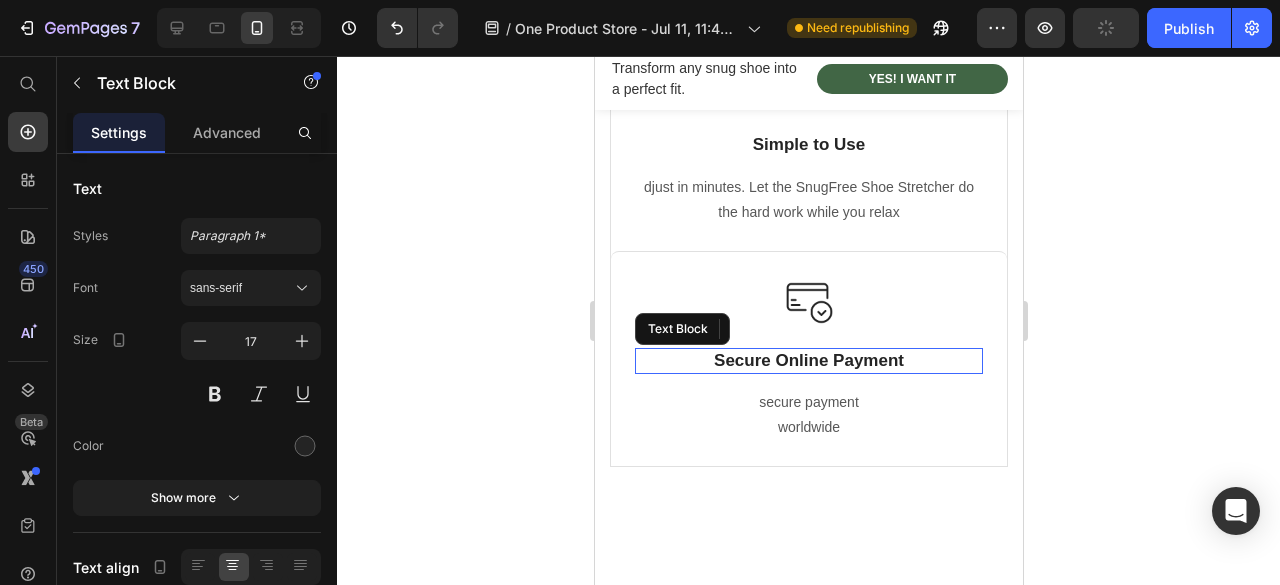 click on "Secure Online Payment" at bounding box center [808, 361] 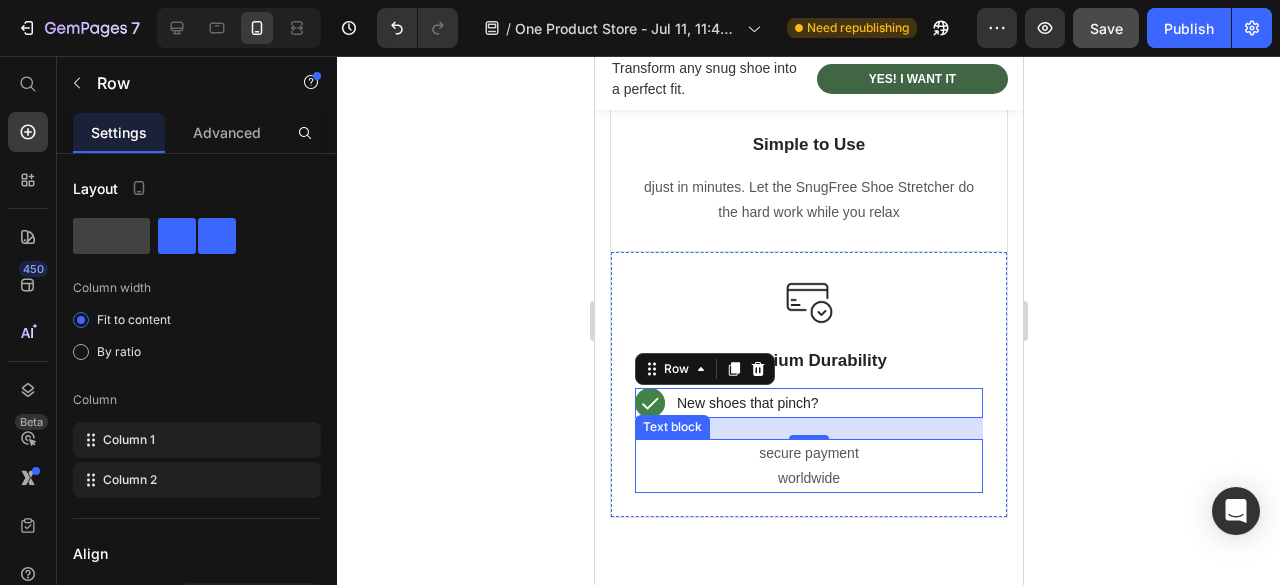 click on "secure payment worldwide" at bounding box center (808, 466) 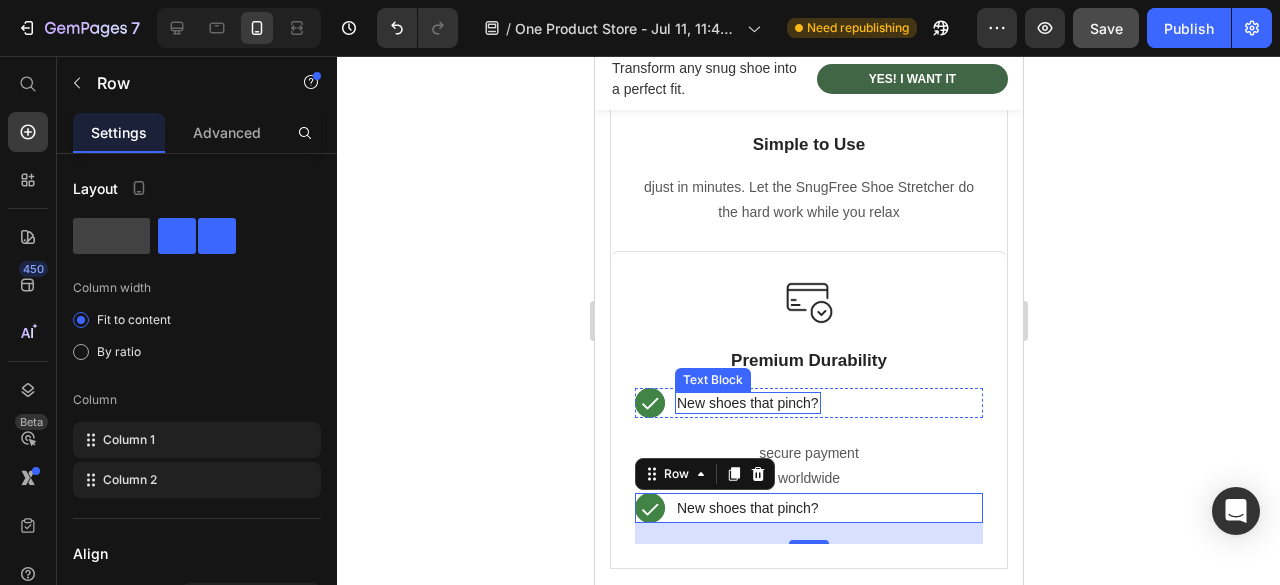 click on "New shoes that pinch?" at bounding box center [747, 403] 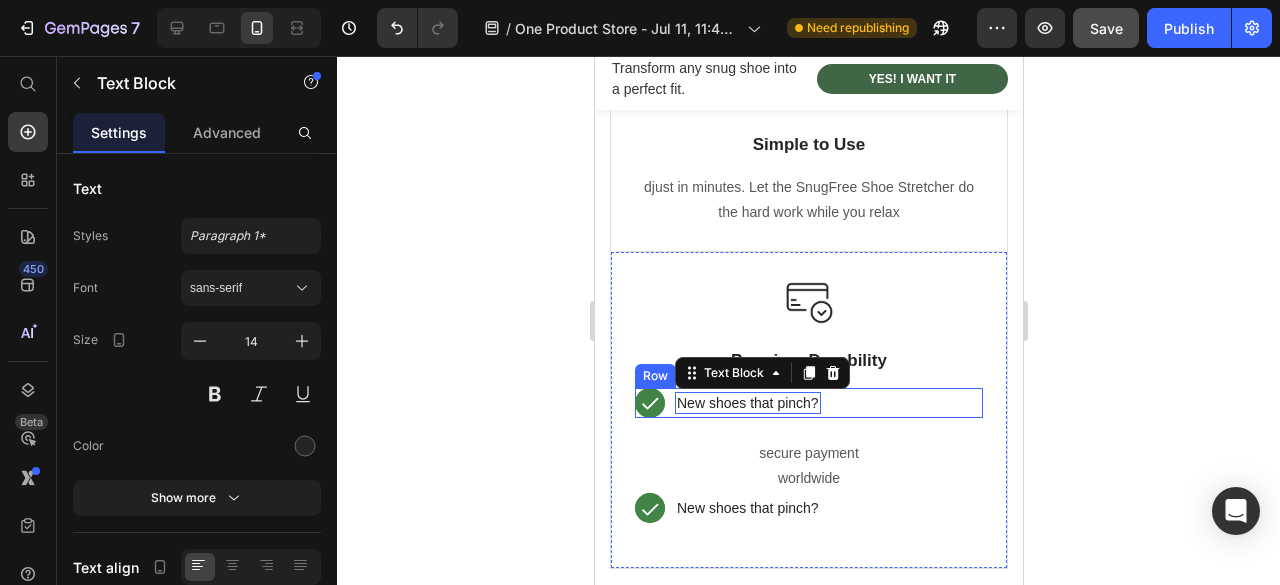 click on "Text Block
Icon Row Hero Banner New shoes that pinch? Text Block   0 Row" at bounding box center [808, 403] 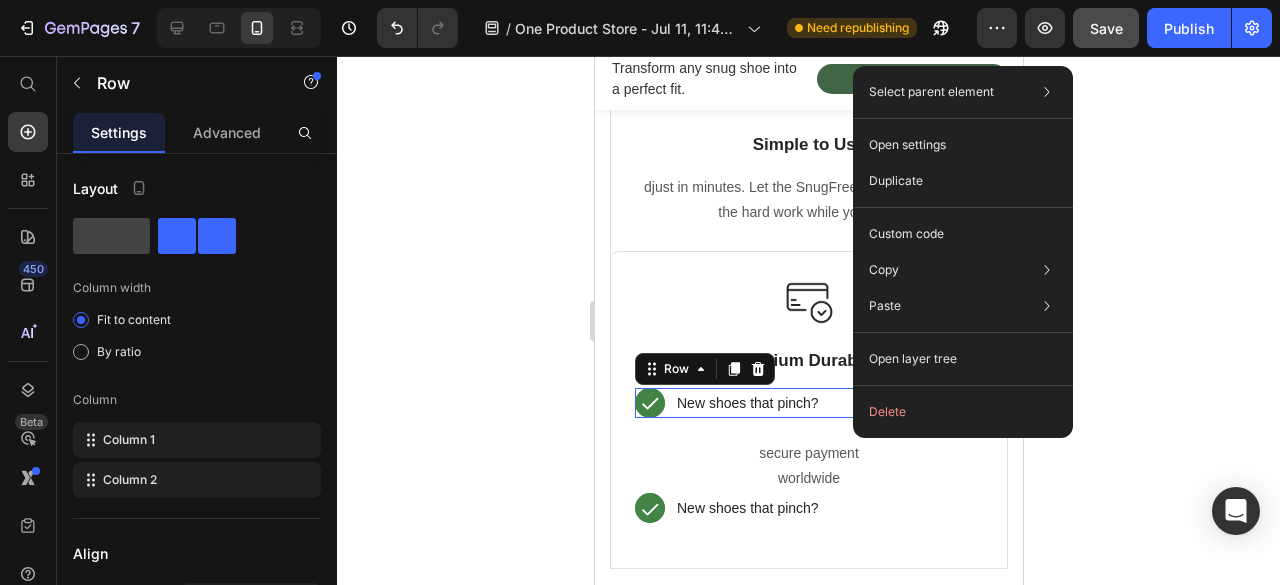 click on "Delete" 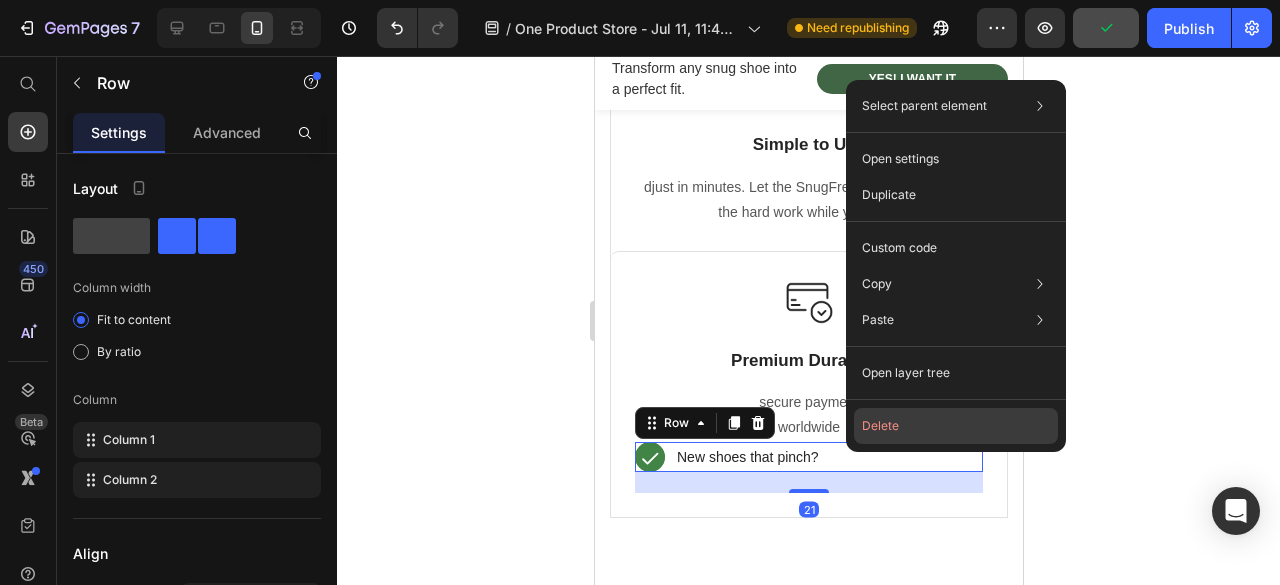 click on "Delete" 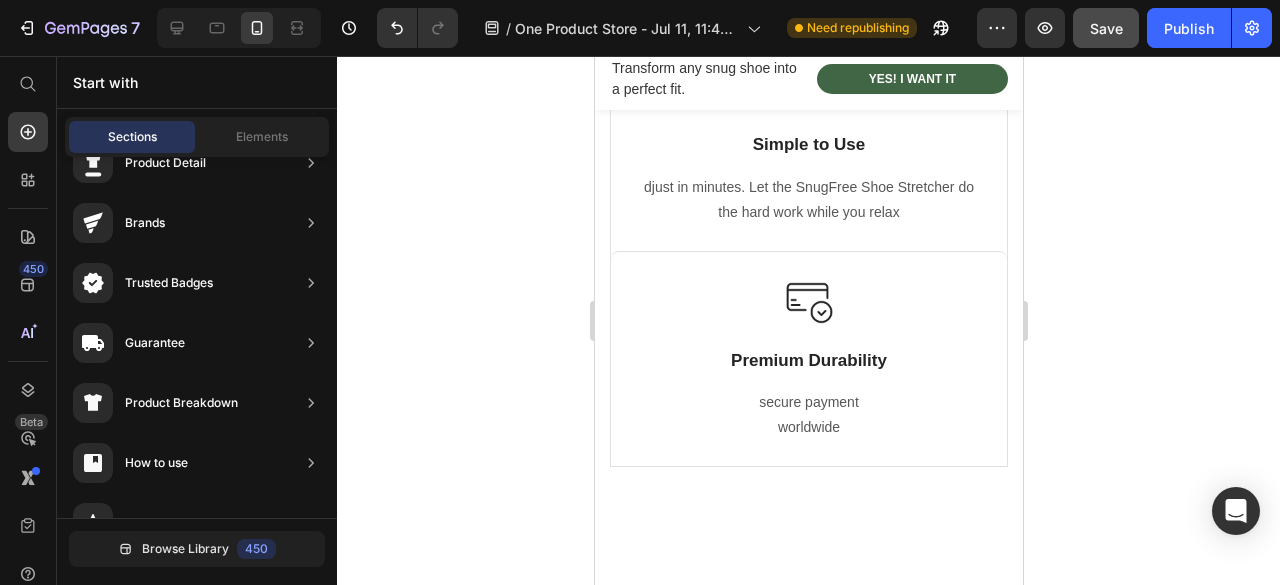 click on "secure payment worldwide" at bounding box center (808, 415) 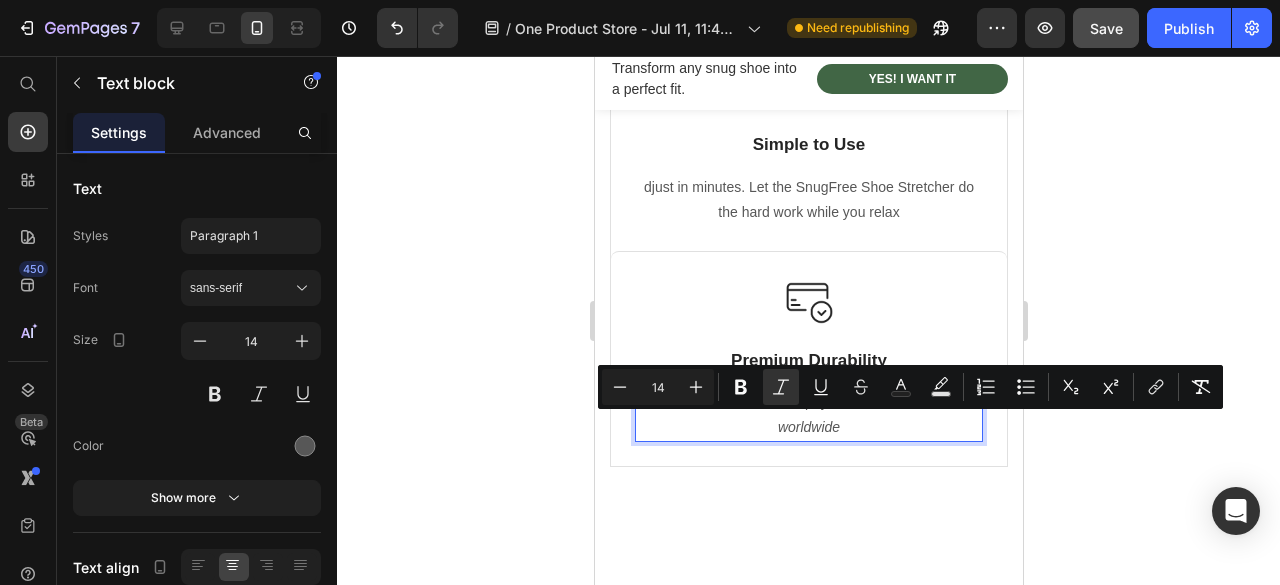 click on "secure payment worldwide" at bounding box center (808, 415) 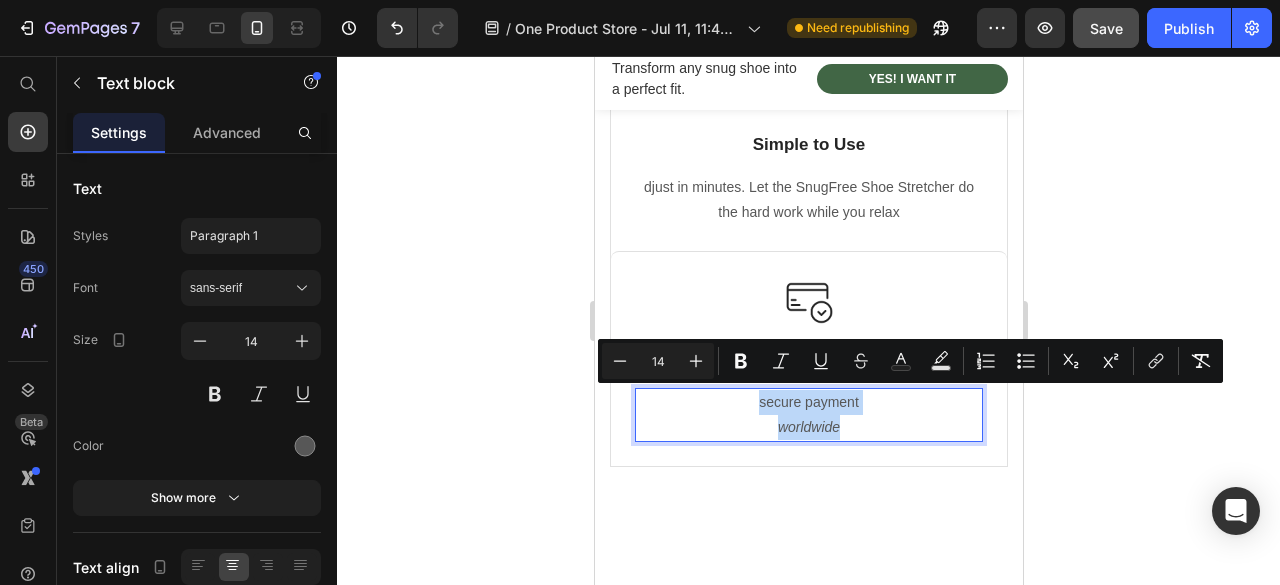 drag, startPoint x: 750, startPoint y: 397, endPoint x: 838, endPoint y: 430, distance: 93.98404 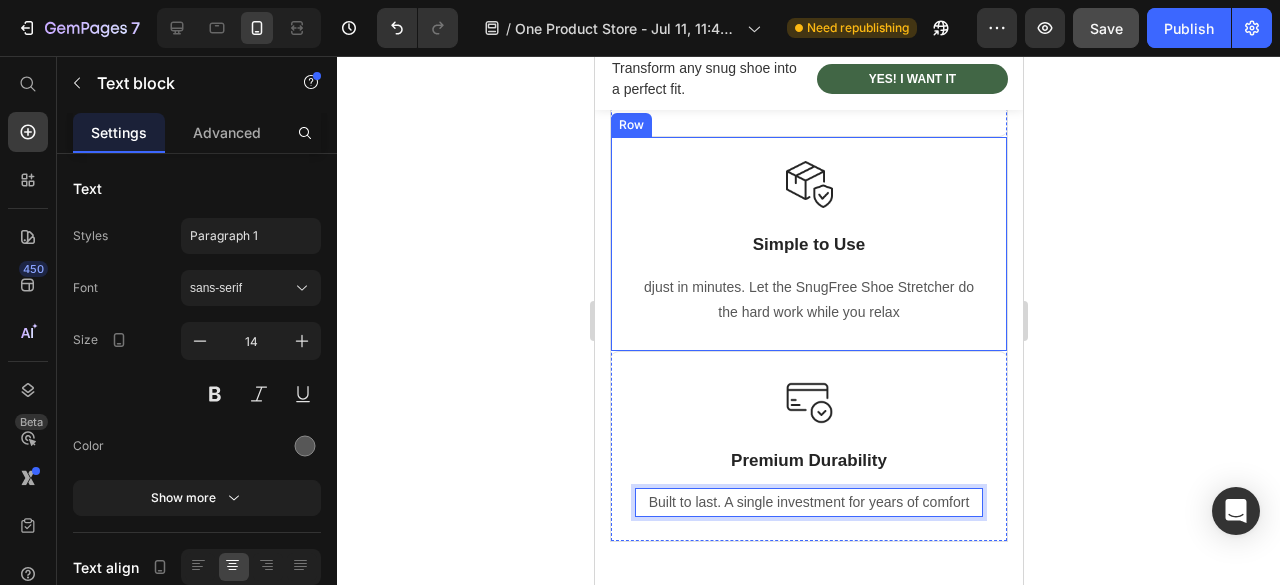 scroll, scrollTop: 3022, scrollLeft: 0, axis: vertical 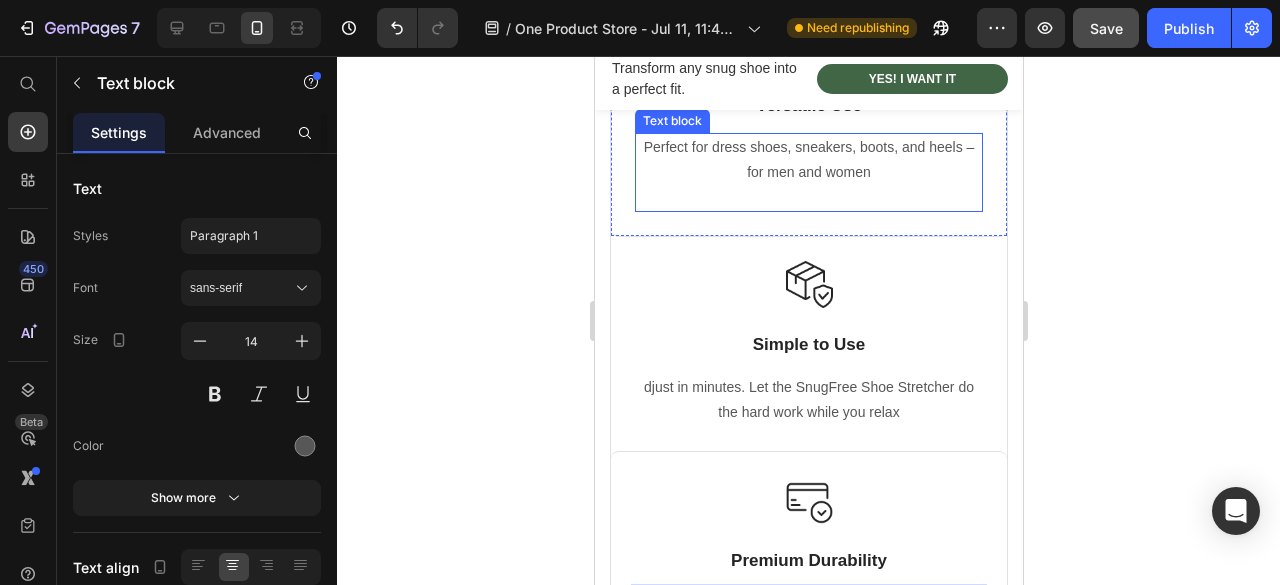 click at bounding box center [808, 197] 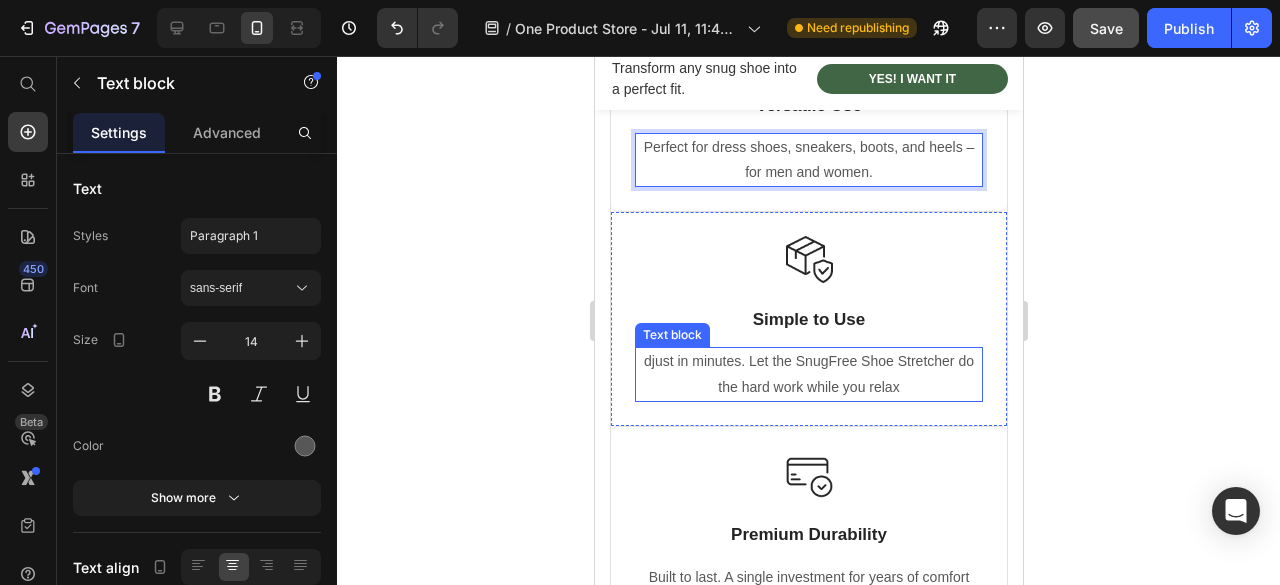 click on "djust in minutes. Let the SnugFree Shoe Stretcher do the hard work while you relax" at bounding box center [808, 374] 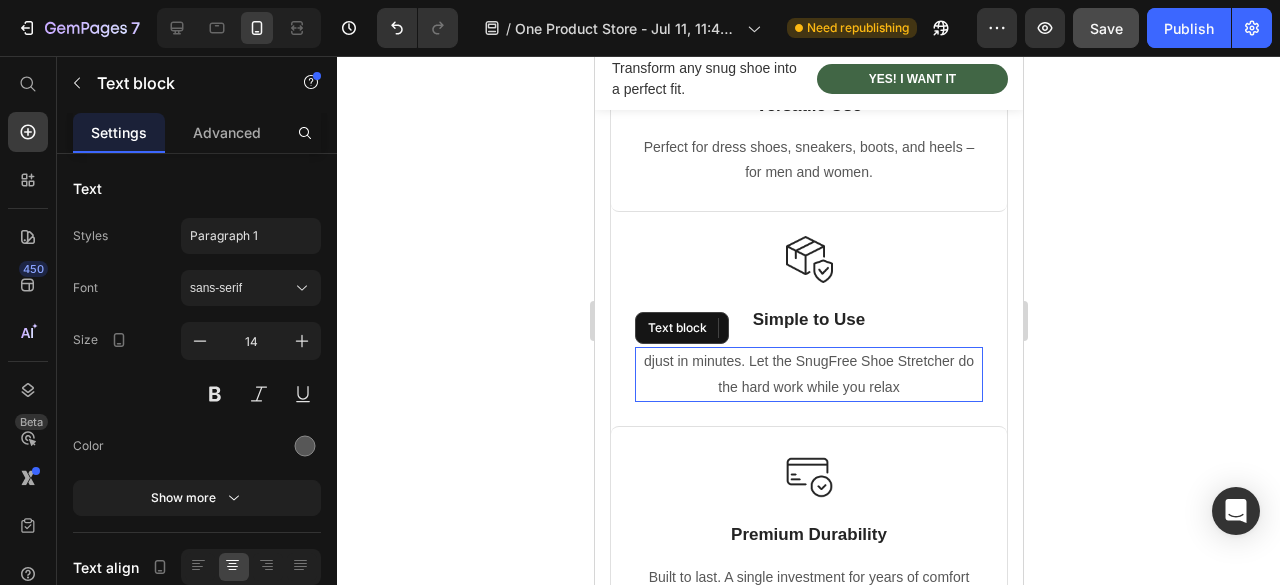 click on "djust in minutes. Let the SnugFree Shoe Stretcher do the hard work while you relax" at bounding box center (808, 374) 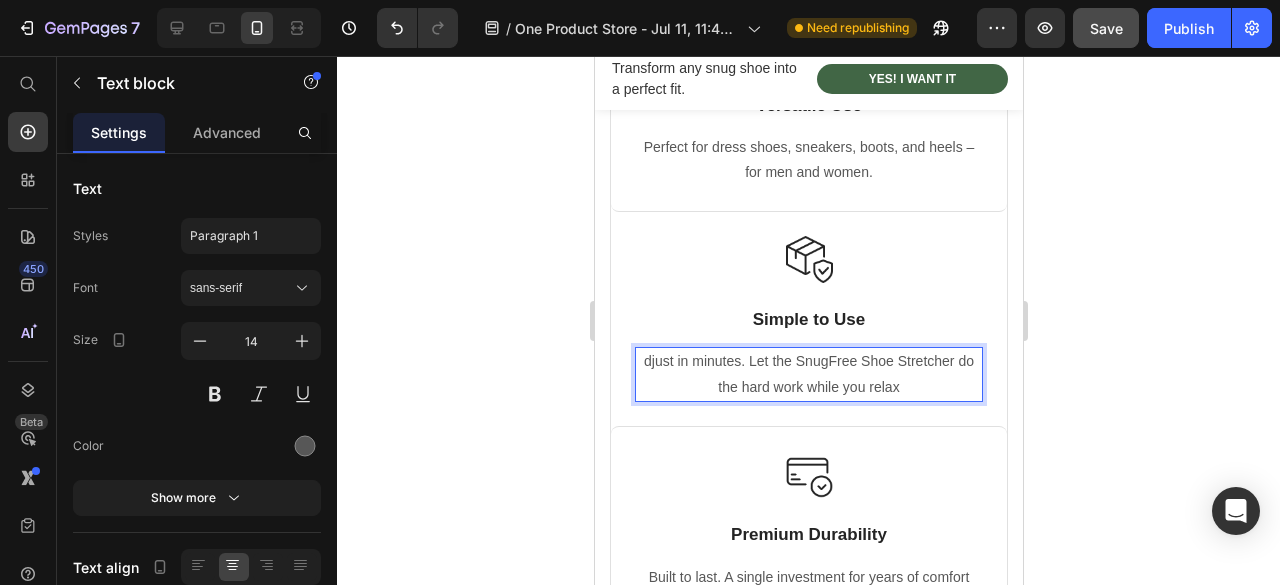 click on "djust in minutes. Let the SnugFree Shoe Stretcher do the hard work while you relax" at bounding box center [808, 374] 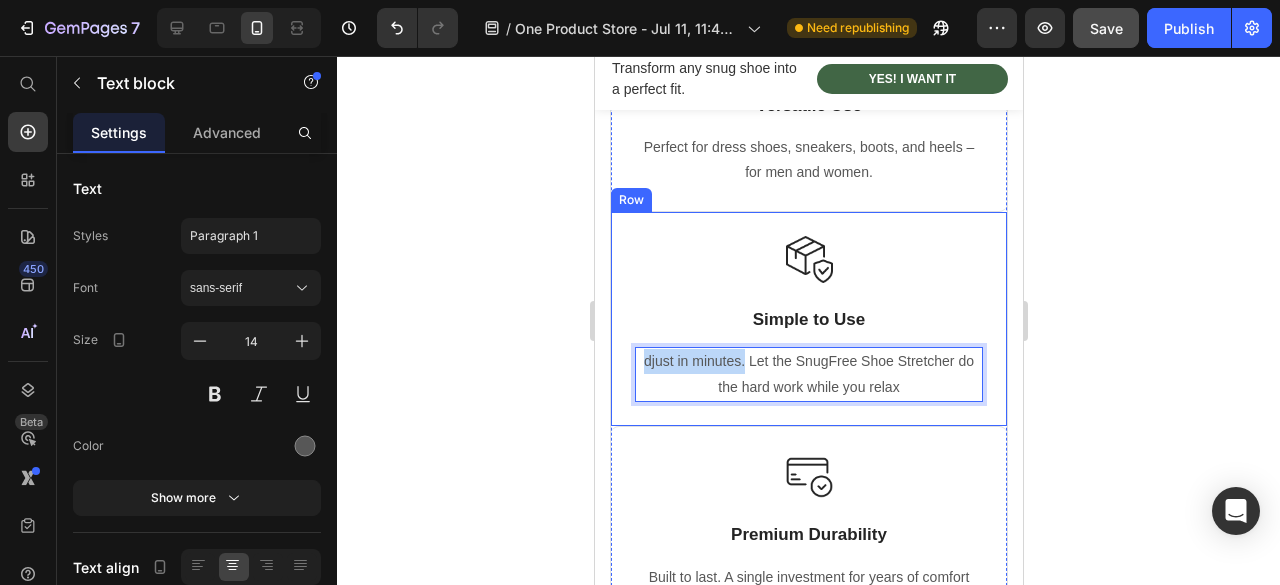 drag, startPoint x: 747, startPoint y: 361, endPoint x: 624, endPoint y: 297, distance: 138.65425 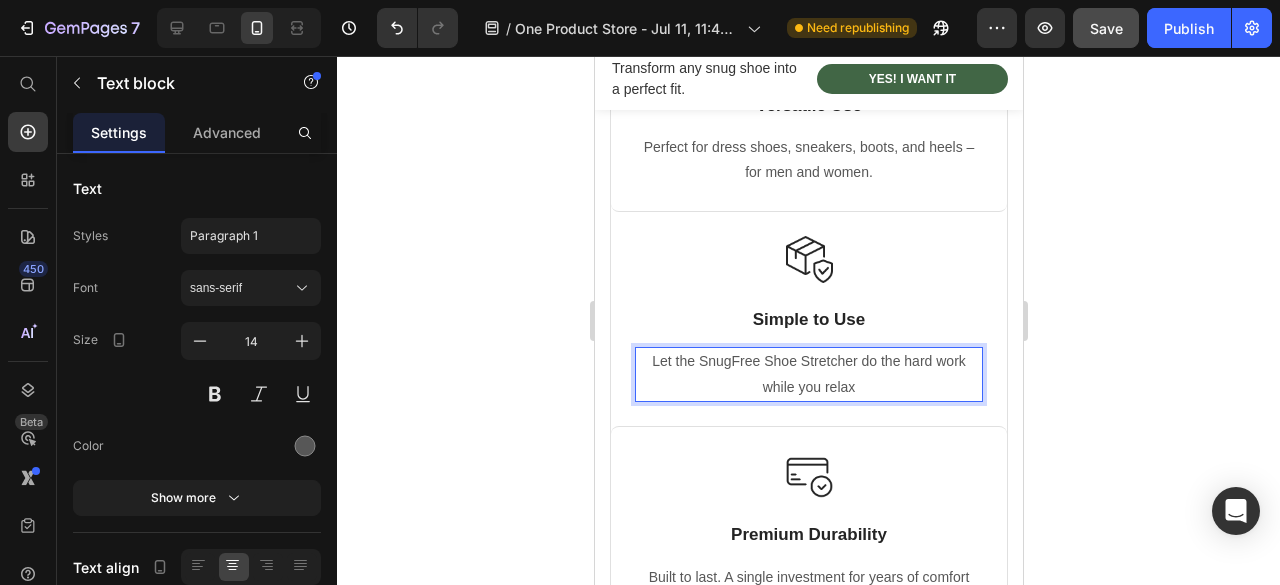 click on "Let the SnugFree Shoe Stretcher do the hard work while you relax" at bounding box center [808, 374] 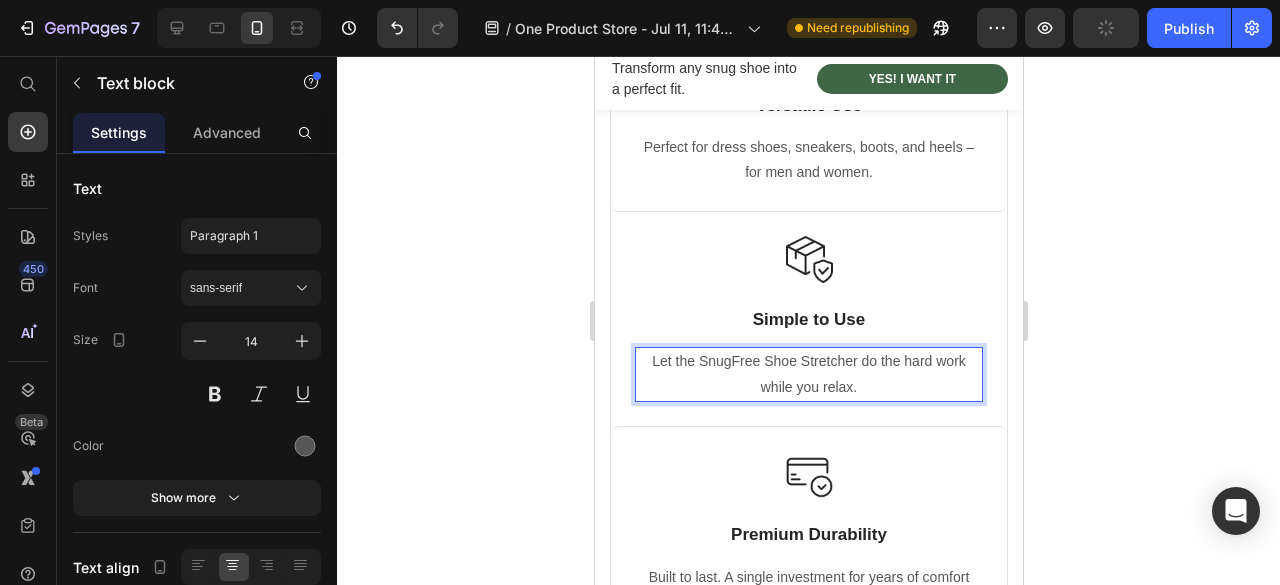 click on "Let the SnugFree Shoe Stretcher do the hard work while you relax." at bounding box center [808, 374] 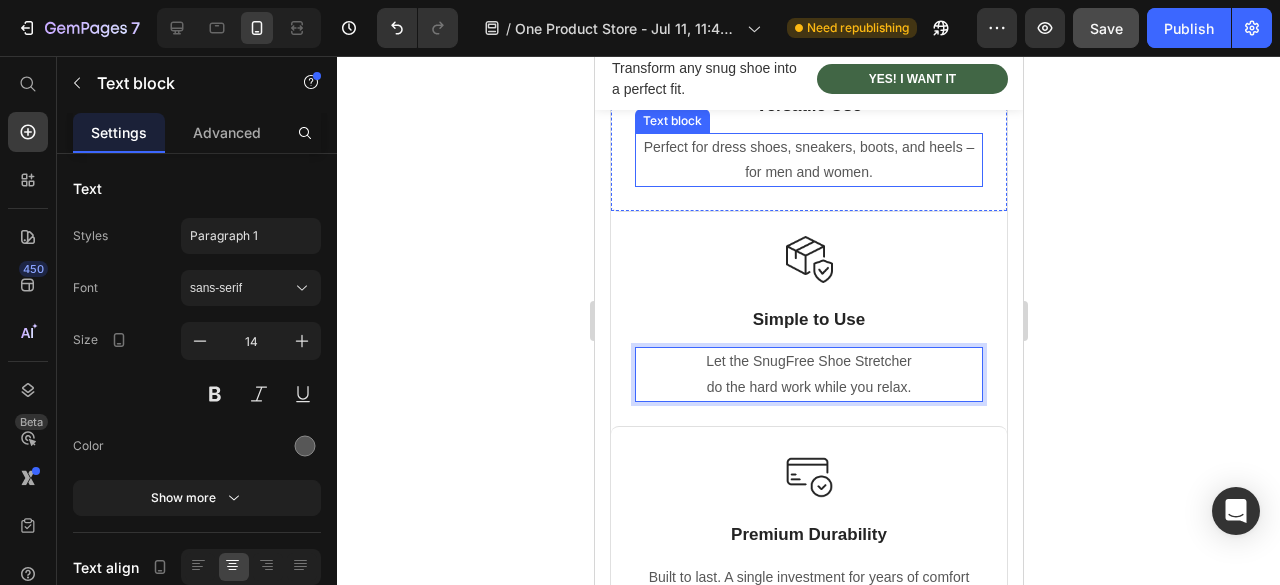 click on "Perfect for dress shoes, sneakers, boots, and heels – for men and women." at bounding box center (808, 160) 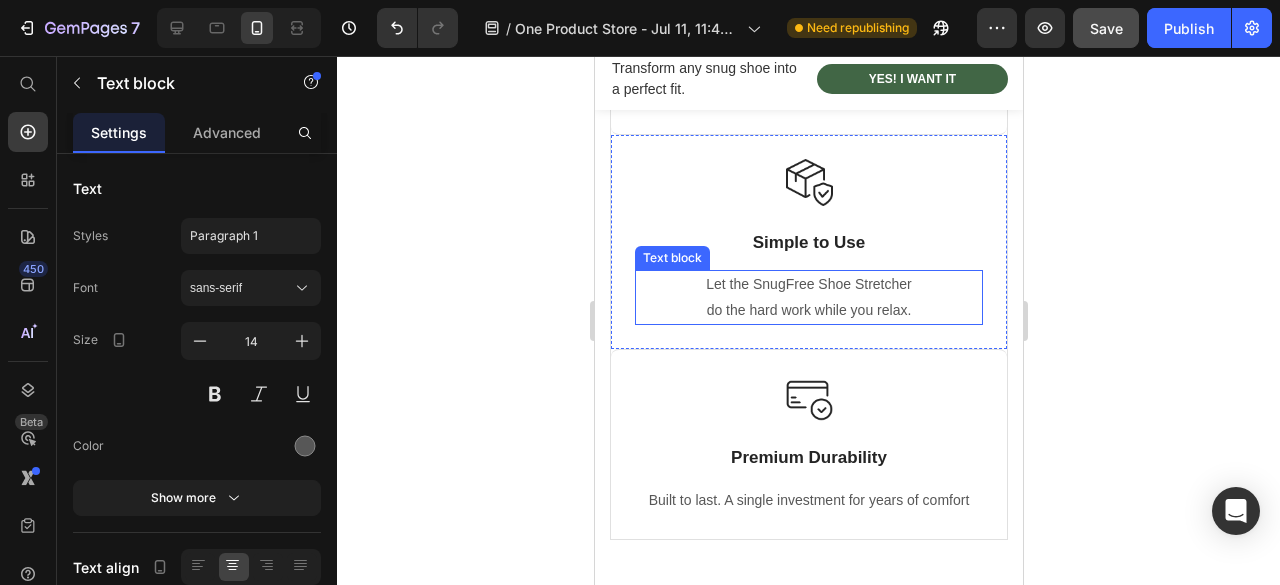 scroll, scrollTop: 3122, scrollLeft: 0, axis: vertical 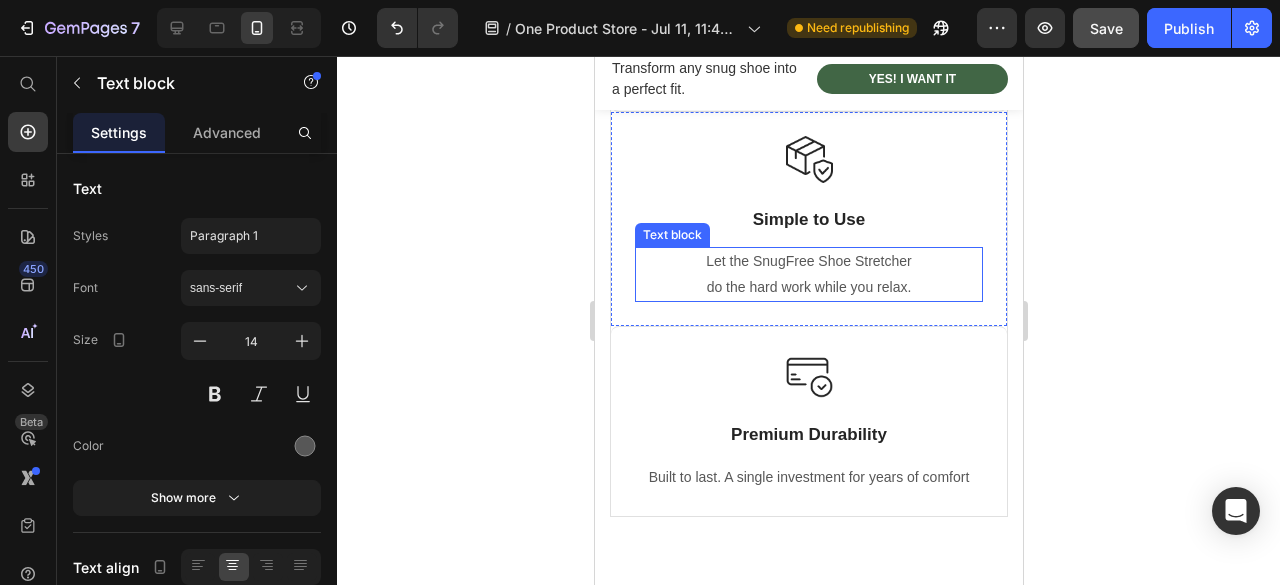 click on "Built to last. A single investment for years of comfort" at bounding box center [808, 477] 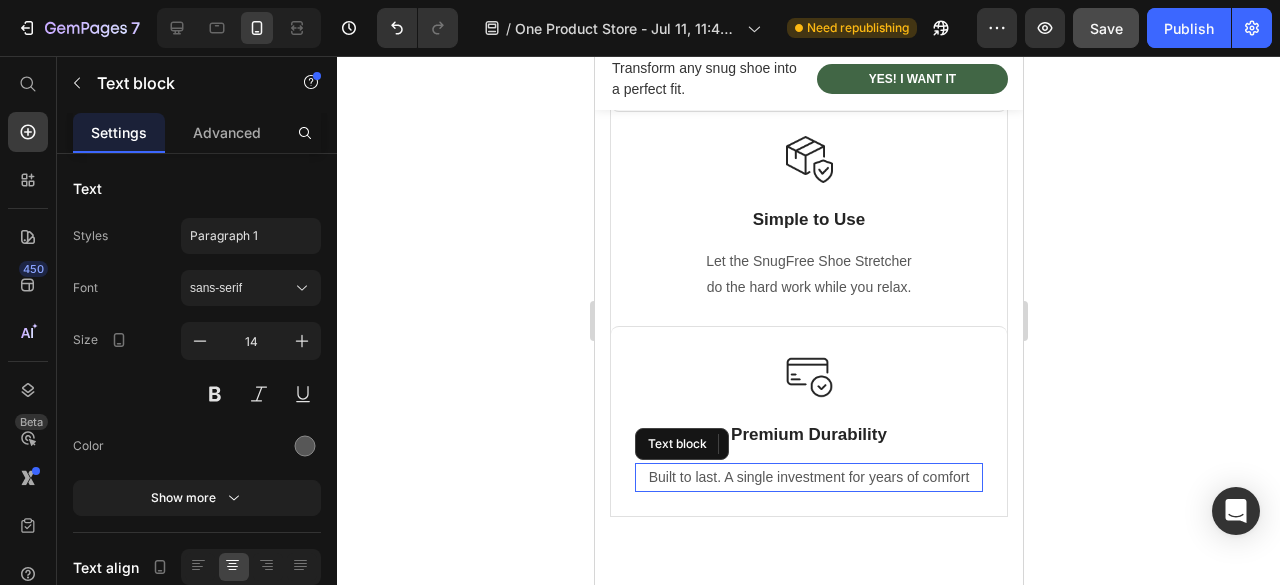 click on "Built to last. A single investment for years of comfort" at bounding box center (808, 477) 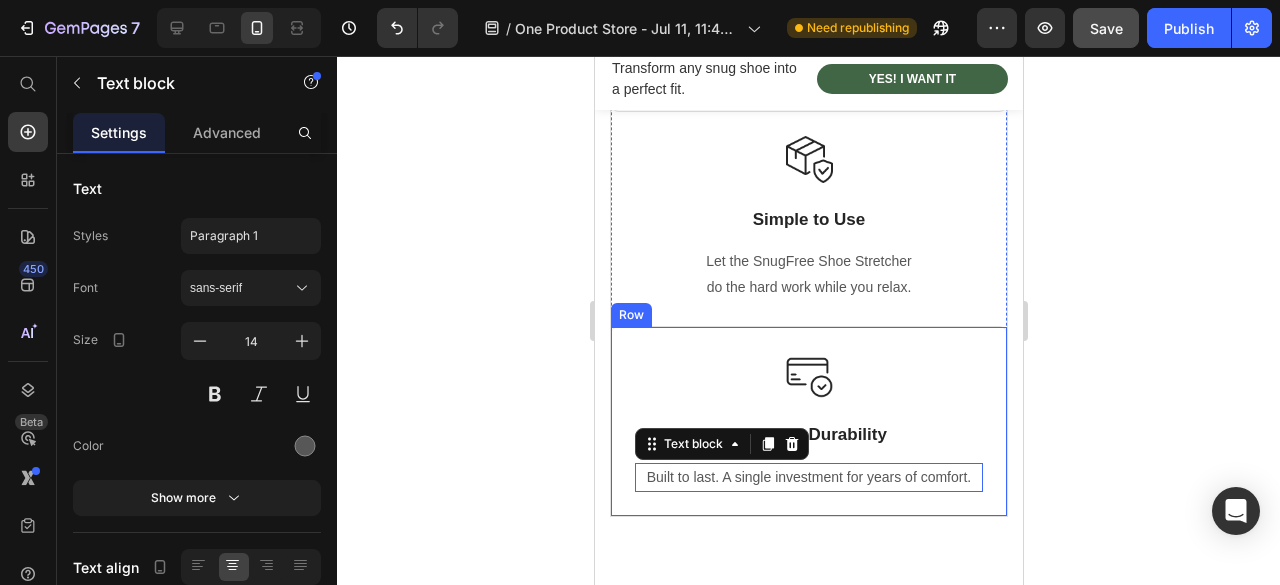 click at bounding box center (808, 375) 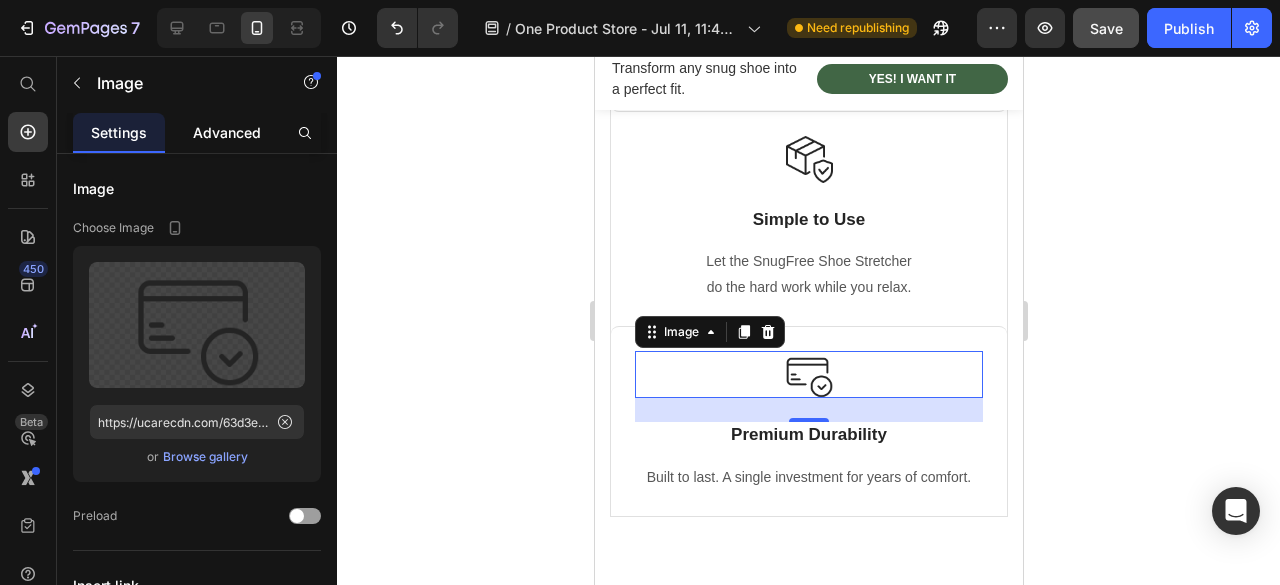 click on "Advanced" at bounding box center [227, 132] 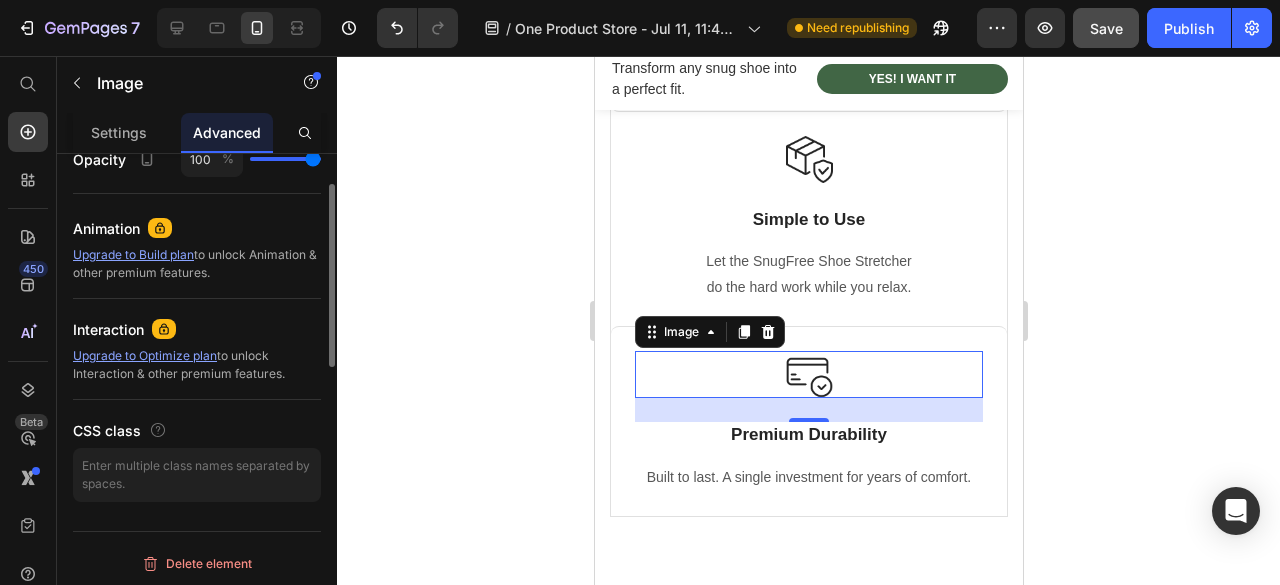 scroll, scrollTop: 613, scrollLeft: 0, axis: vertical 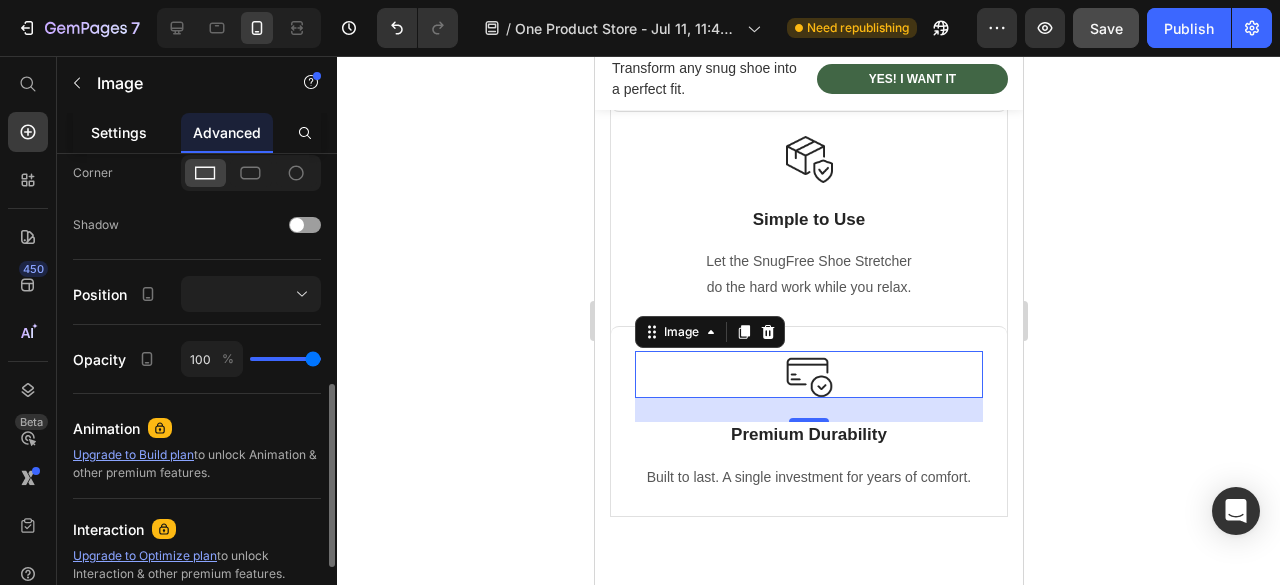 click on "Settings" at bounding box center (119, 132) 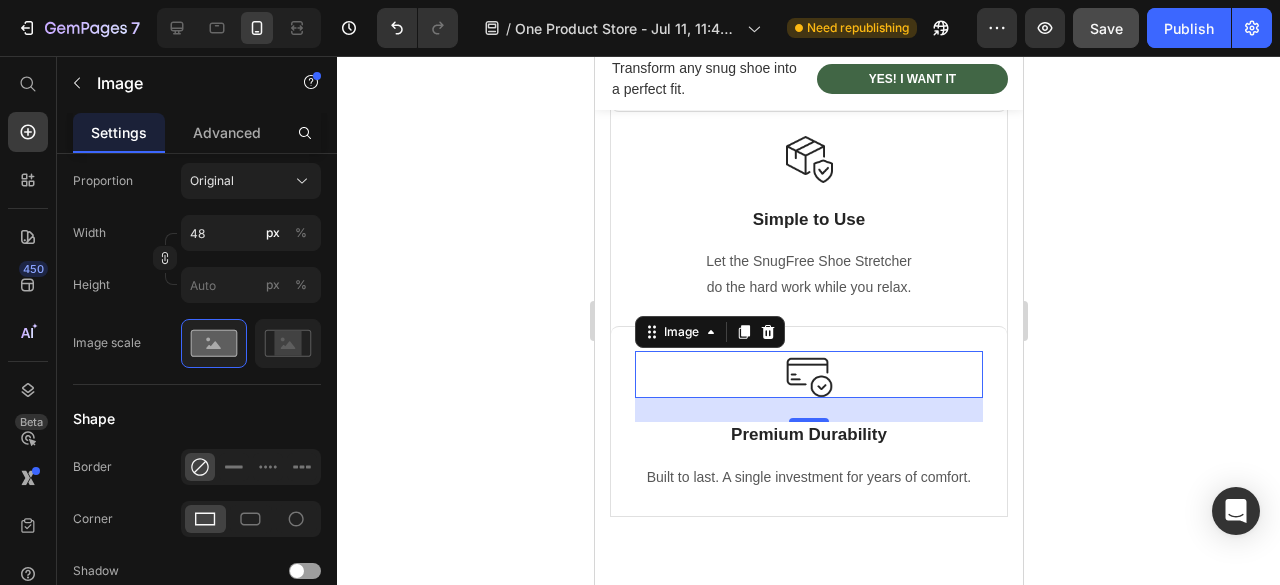 scroll, scrollTop: 0, scrollLeft: 0, axis: both 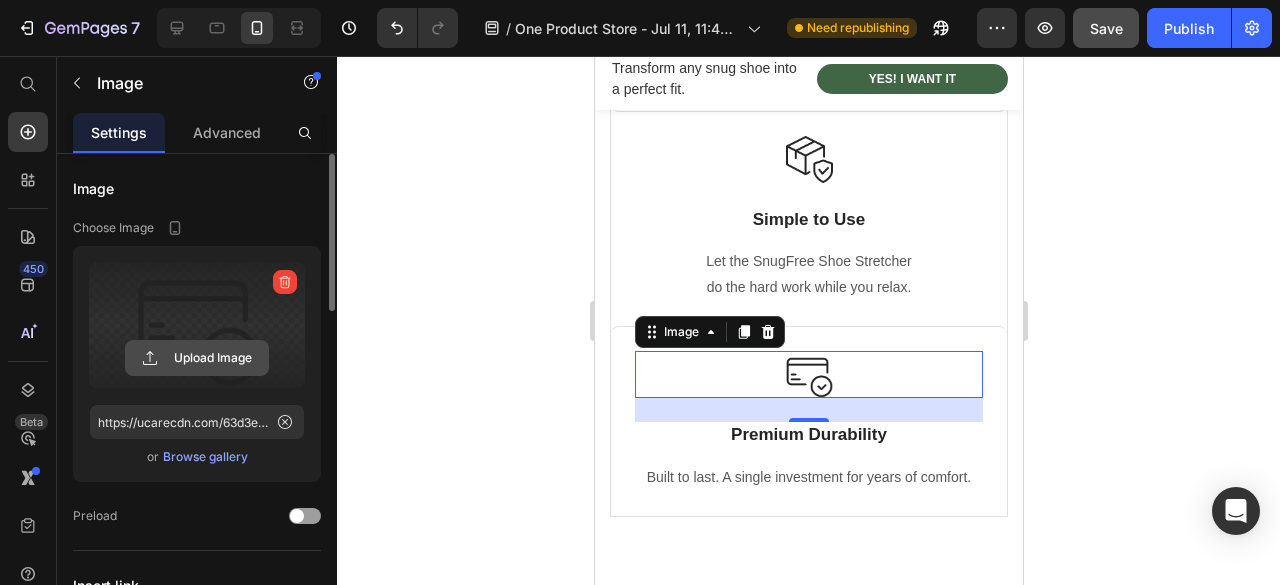 click 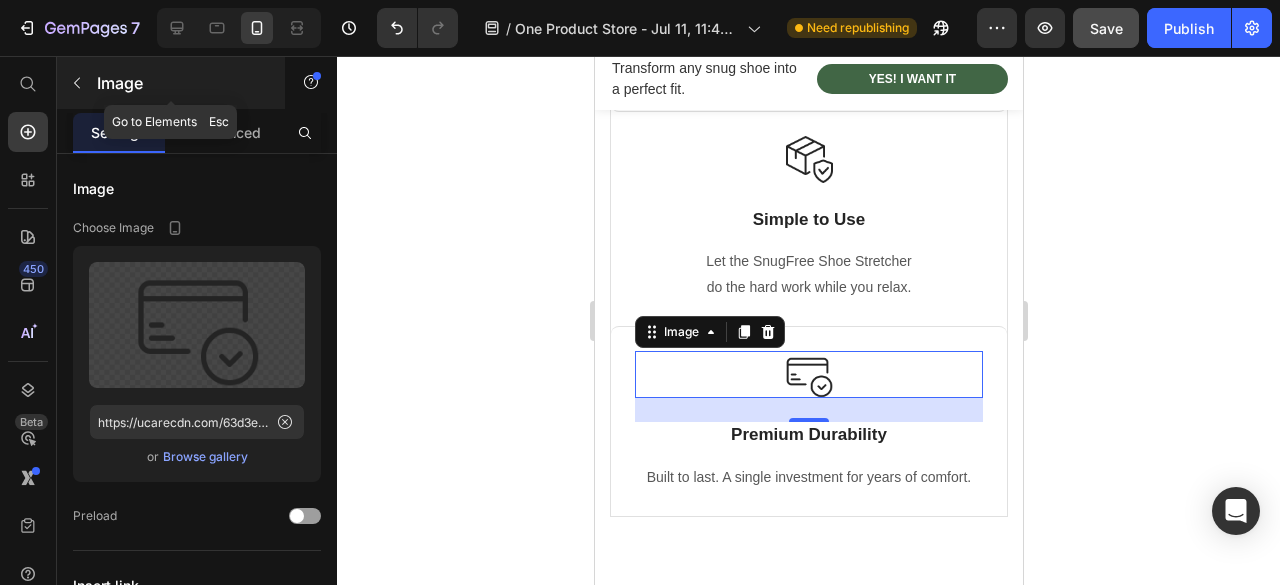 click 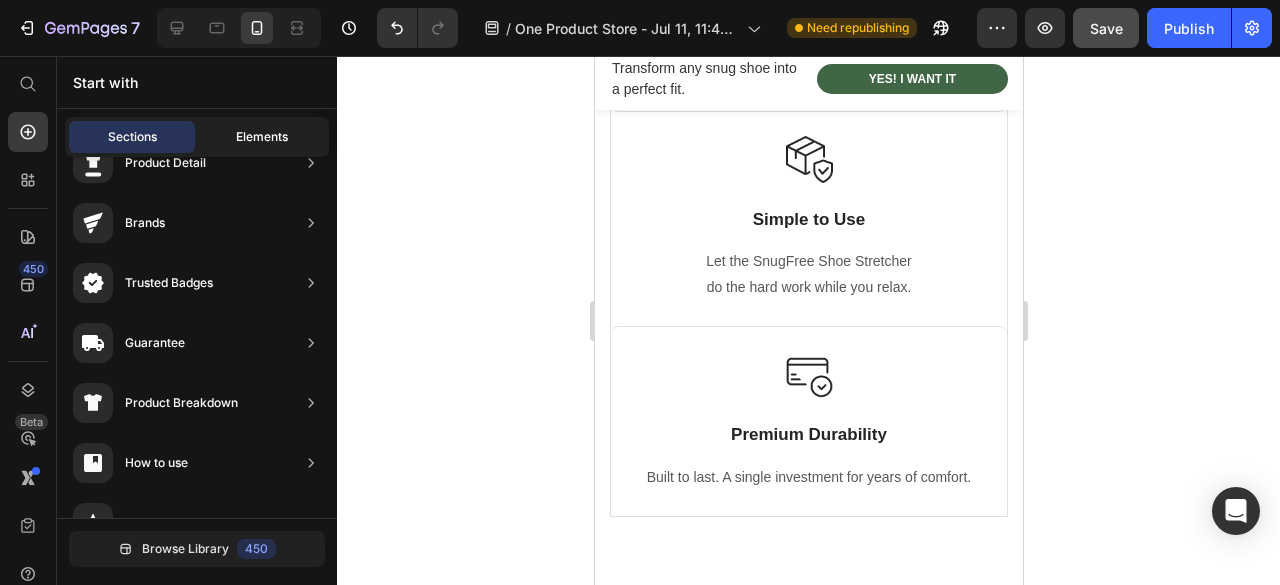 click on "Elements" at bounding box center [262, 137] 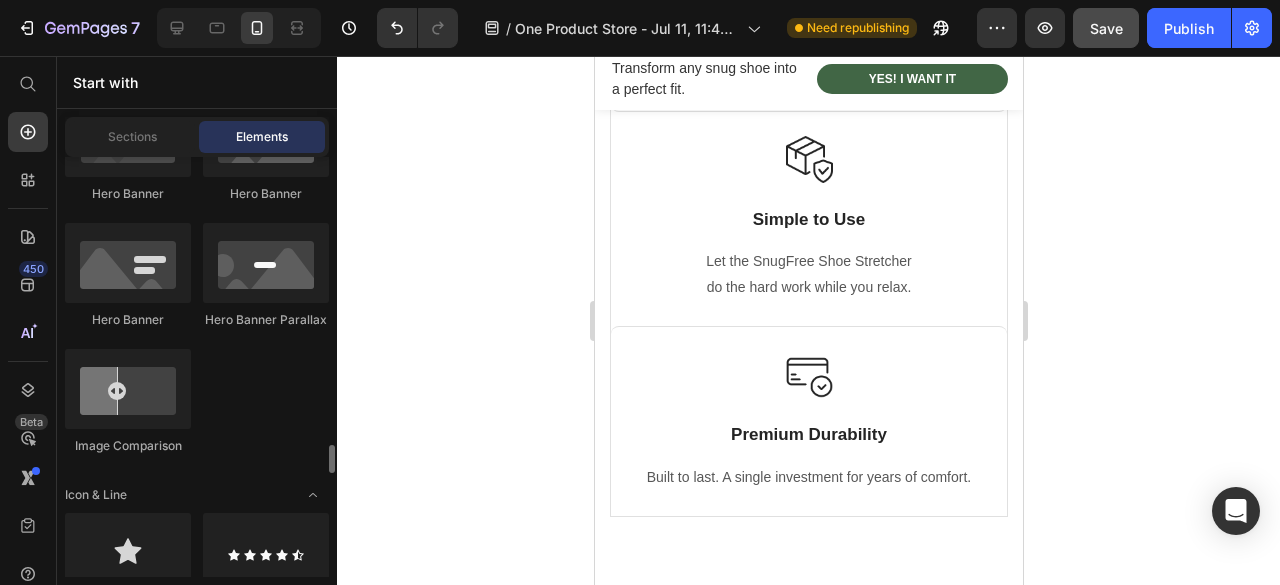 scroll, scrollTop: 1300, scrollLeft: 0, axis: vertical 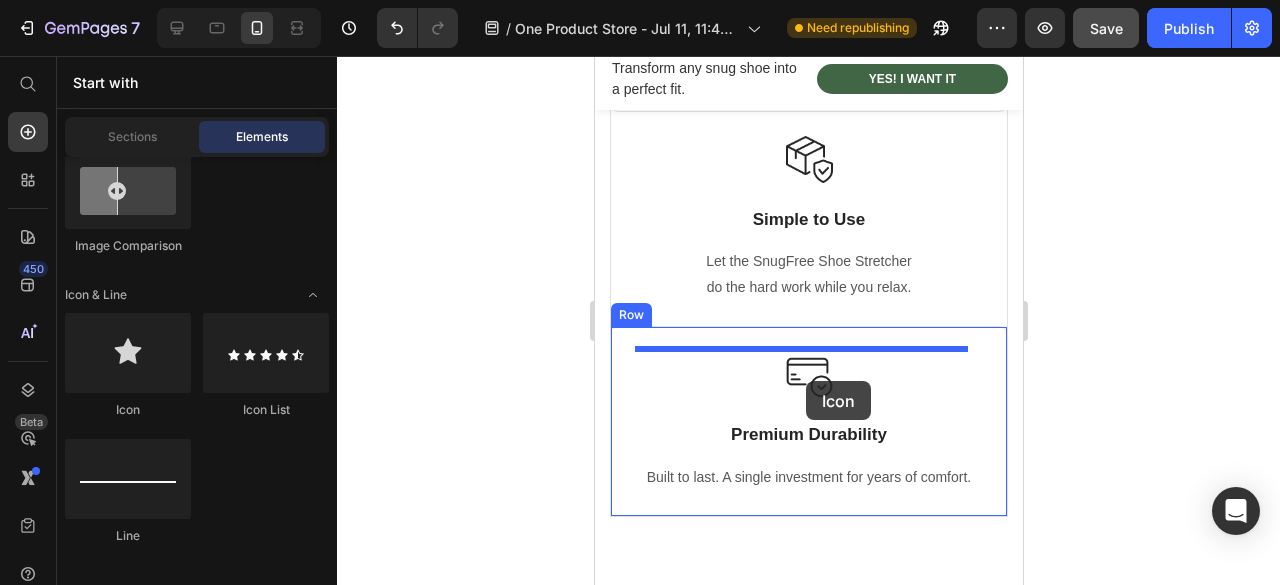 drag, startPoint x: 711, startPoint y: 411, endPoint x: 805, endPoint y: 381, distance: 98.67117 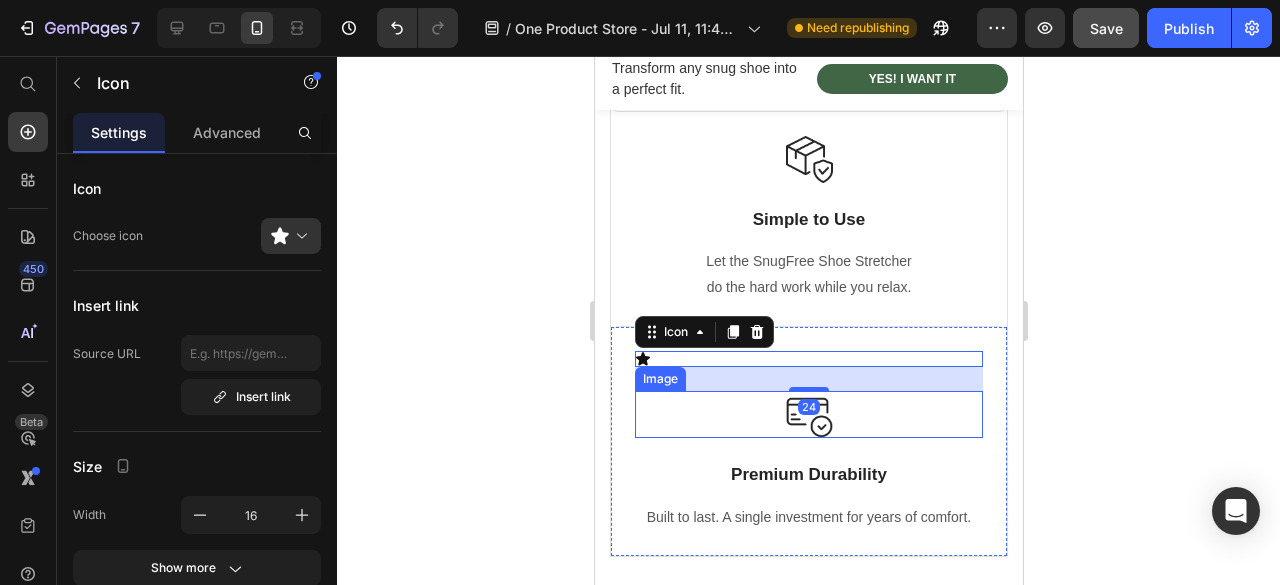 click at bounding box center [808, 415] 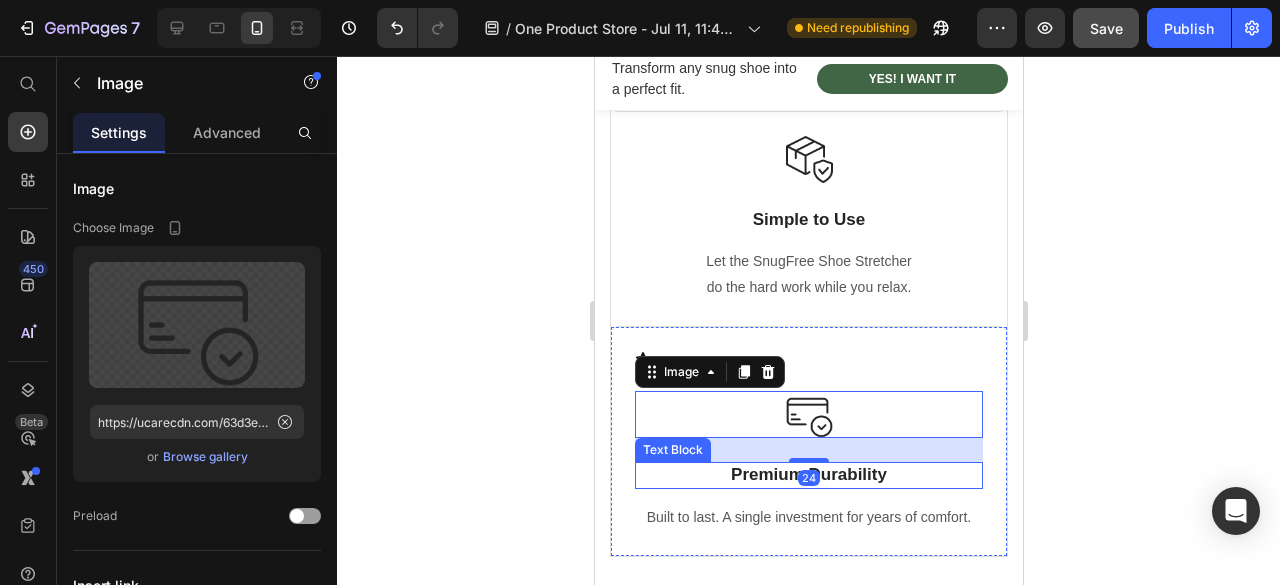 click on "Premium Durability" at bounding box center [808, 475] 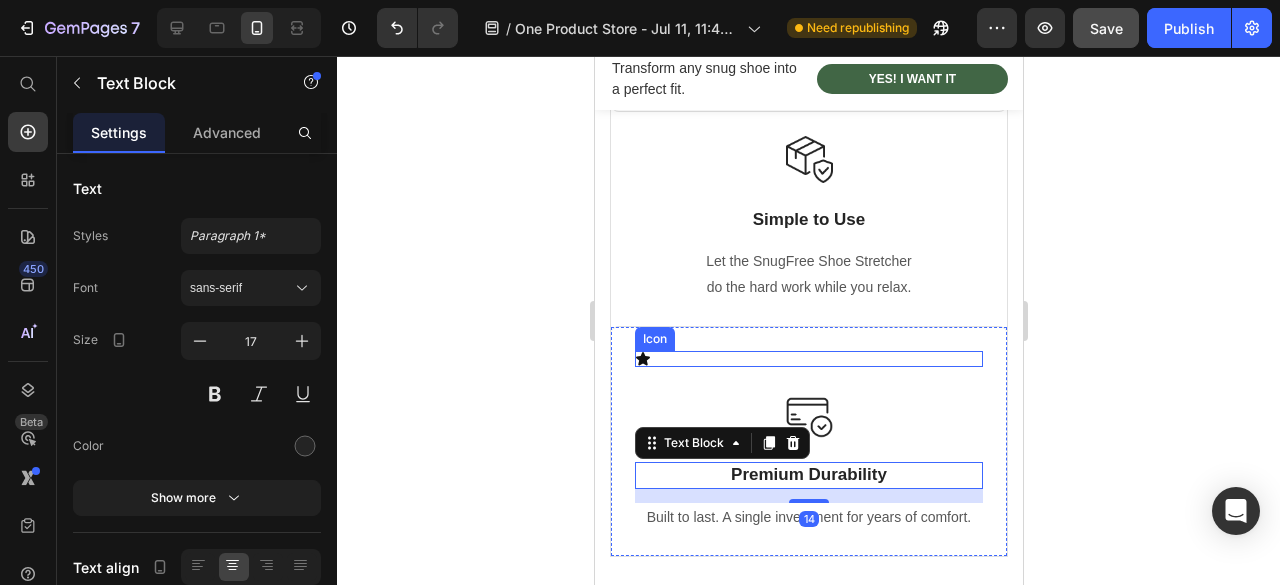 click 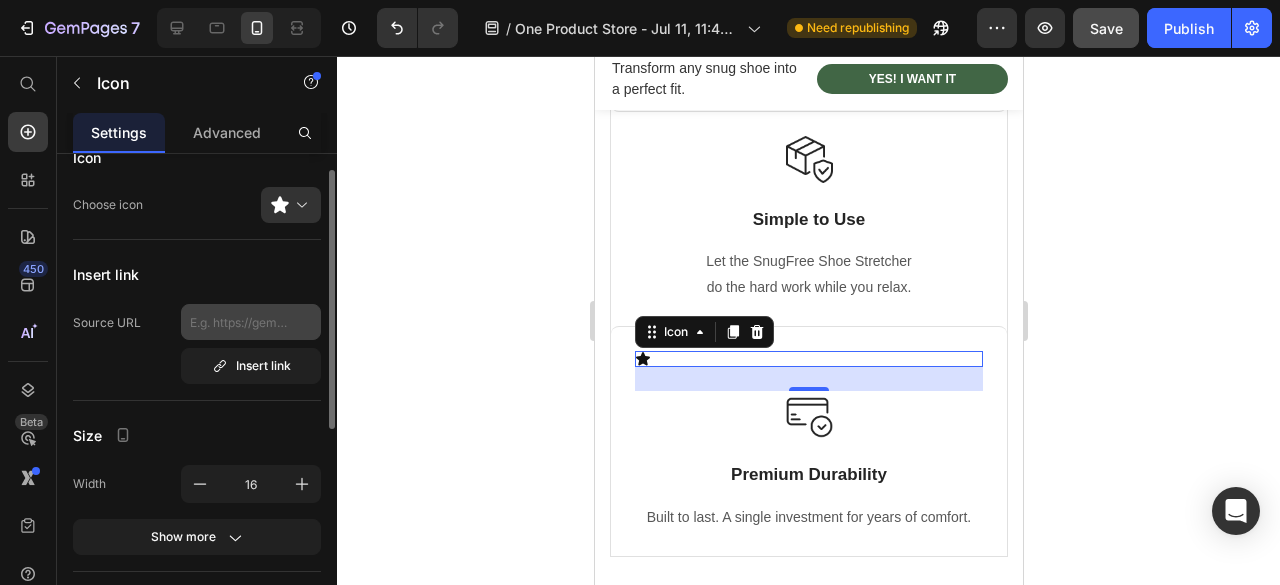 scroll, scrollTop: 0, scrollLeft: 0, axis: both 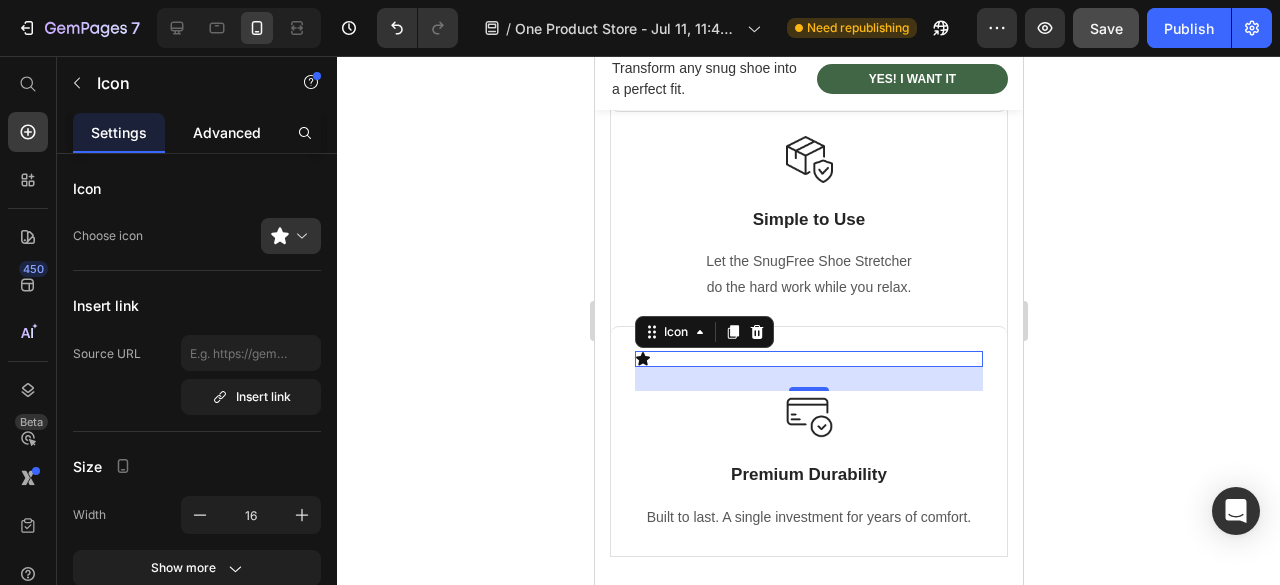click on "Advanced" at bounding box center (227, 132) 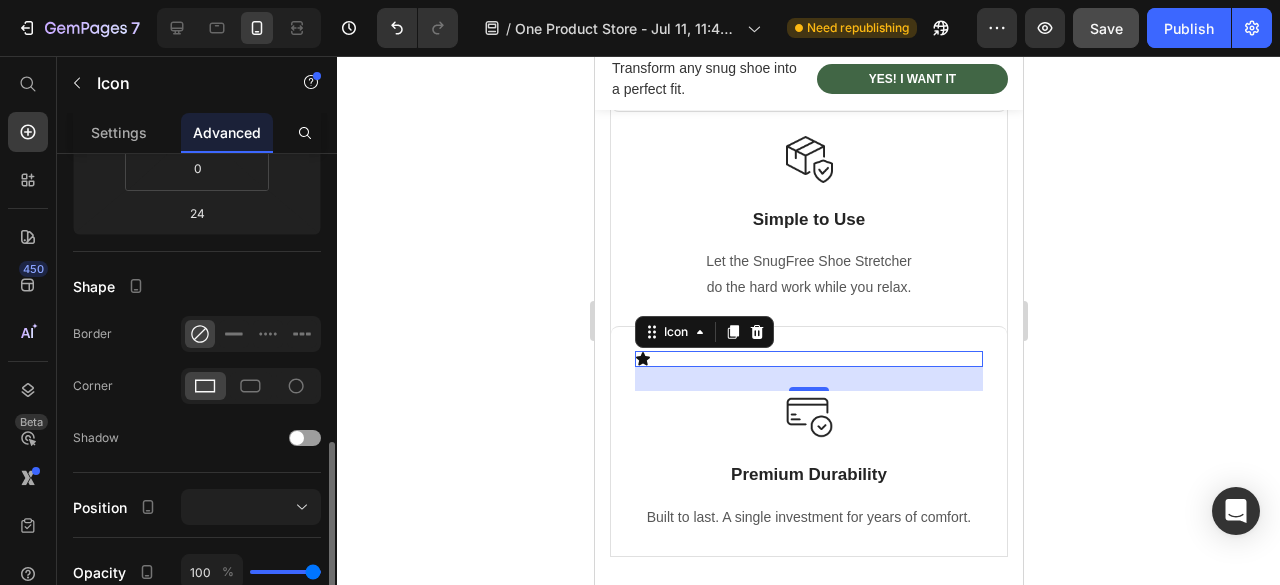 scroll, scrollTop: 500, scrollLeft: 0, axis: vertical 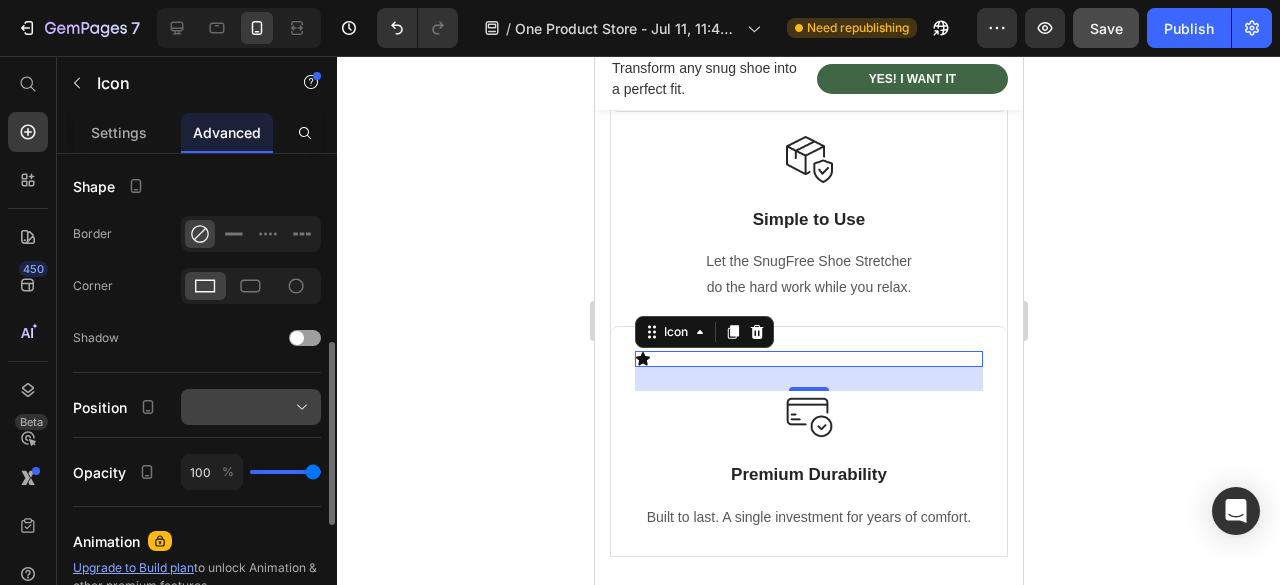 click 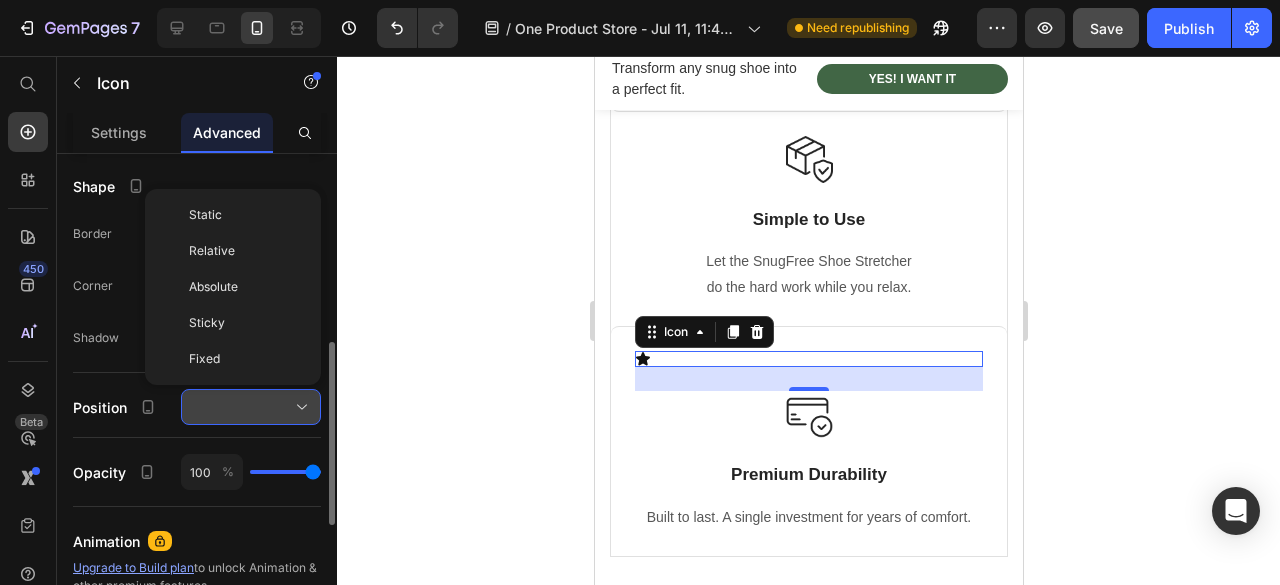 click 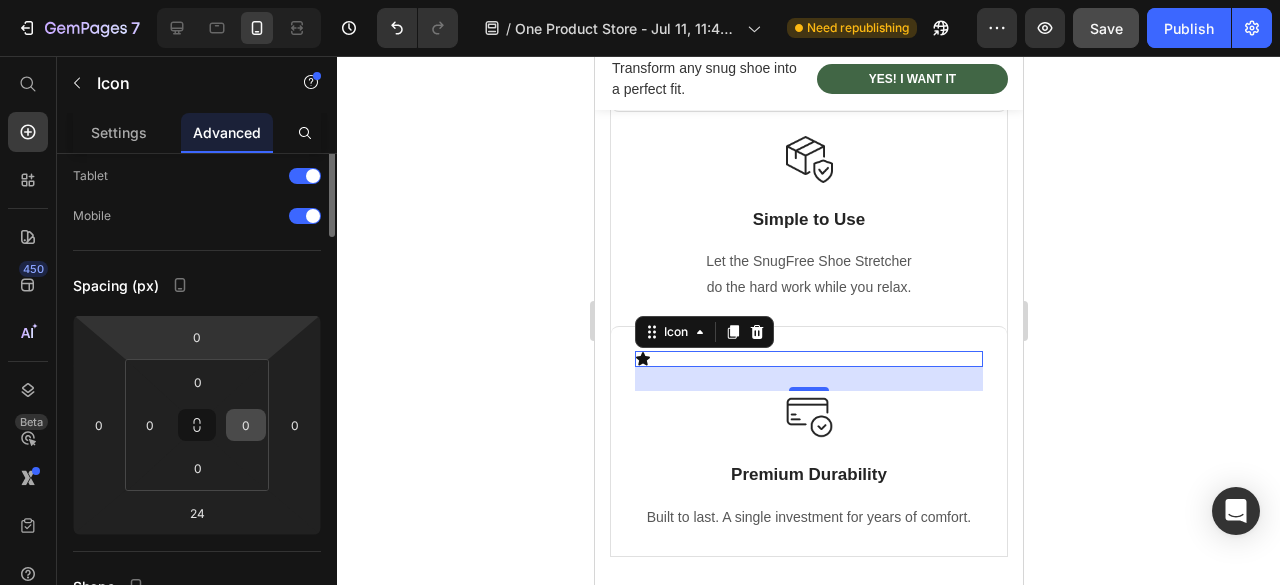 scroll, scrollTop: 0, scrollLeft: 0, axis: both 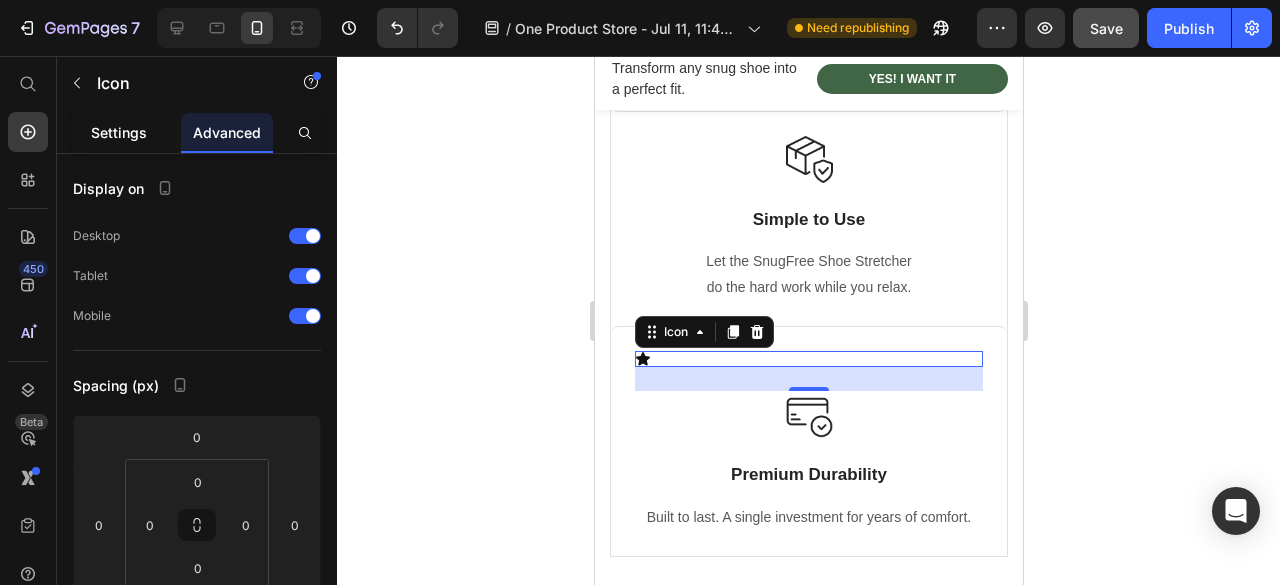 click on "Settings" at bounding box center [119, 132] 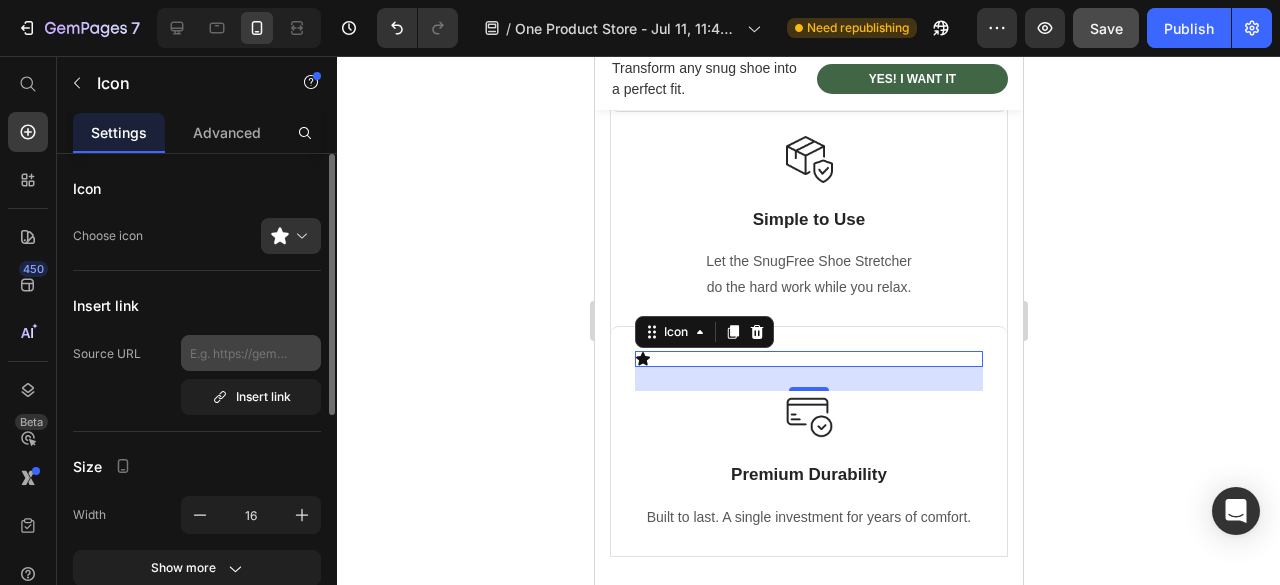 scroll, scrollTop: 200, scrollLeft: 0, axis: vertical 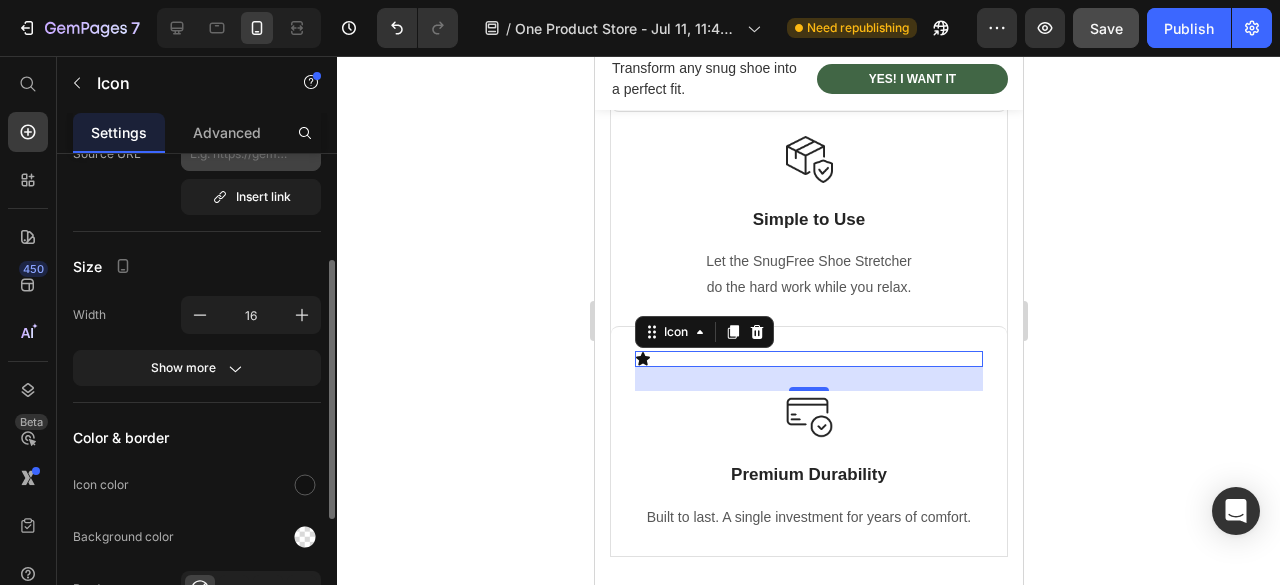 click on "Show more" 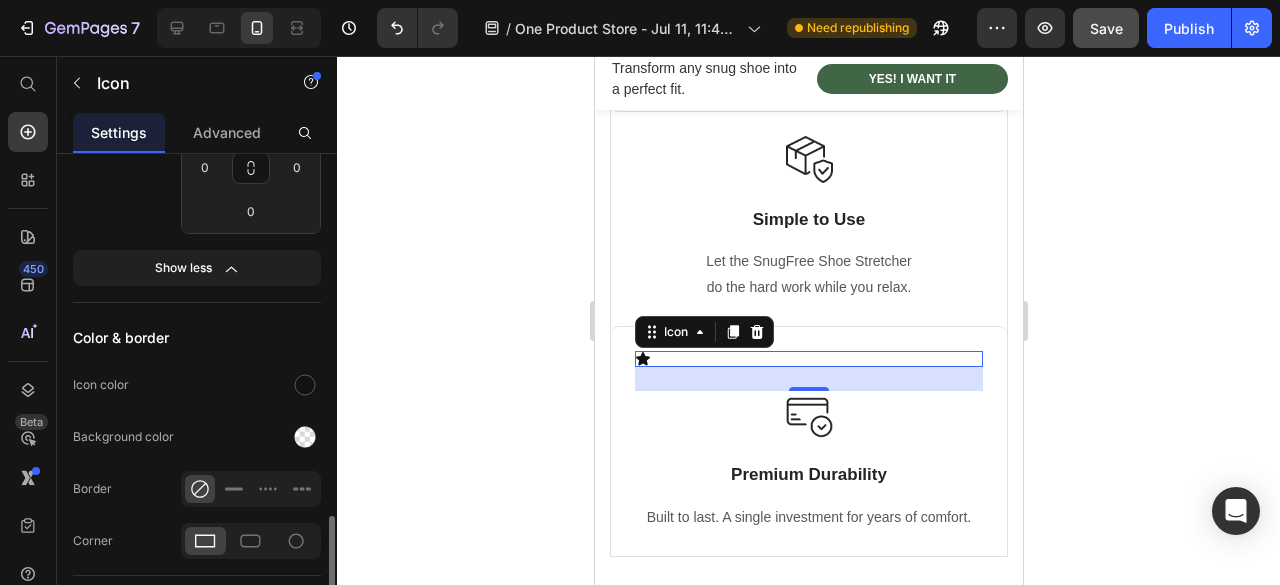 scroll, scrollTop: 631, scrollLeft: 0, axis: vertical 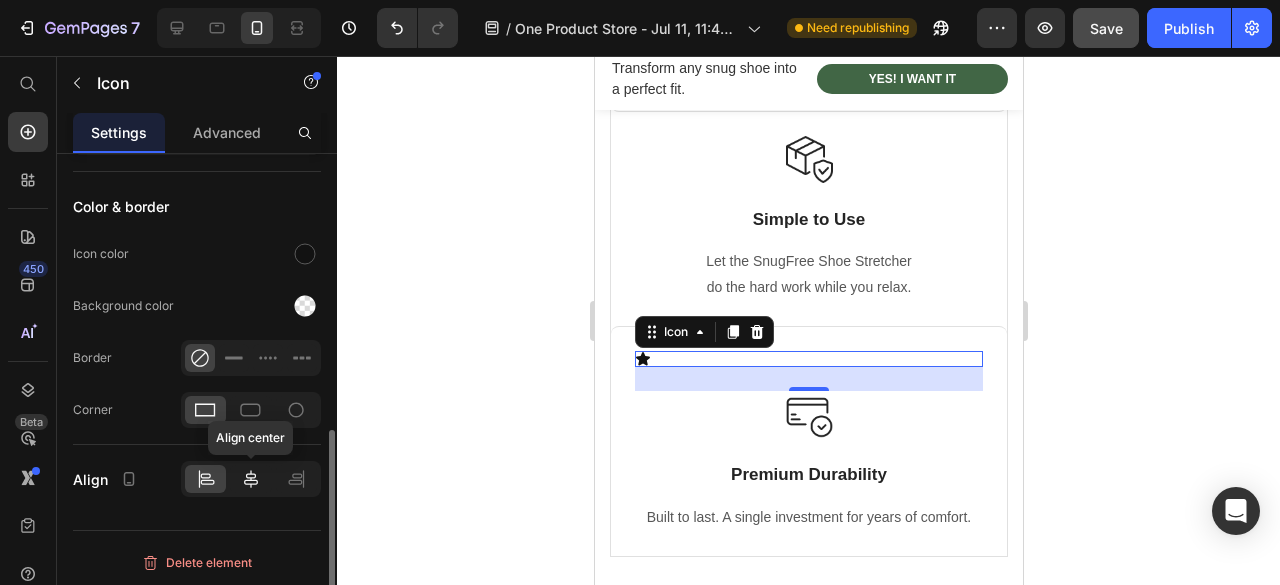 click 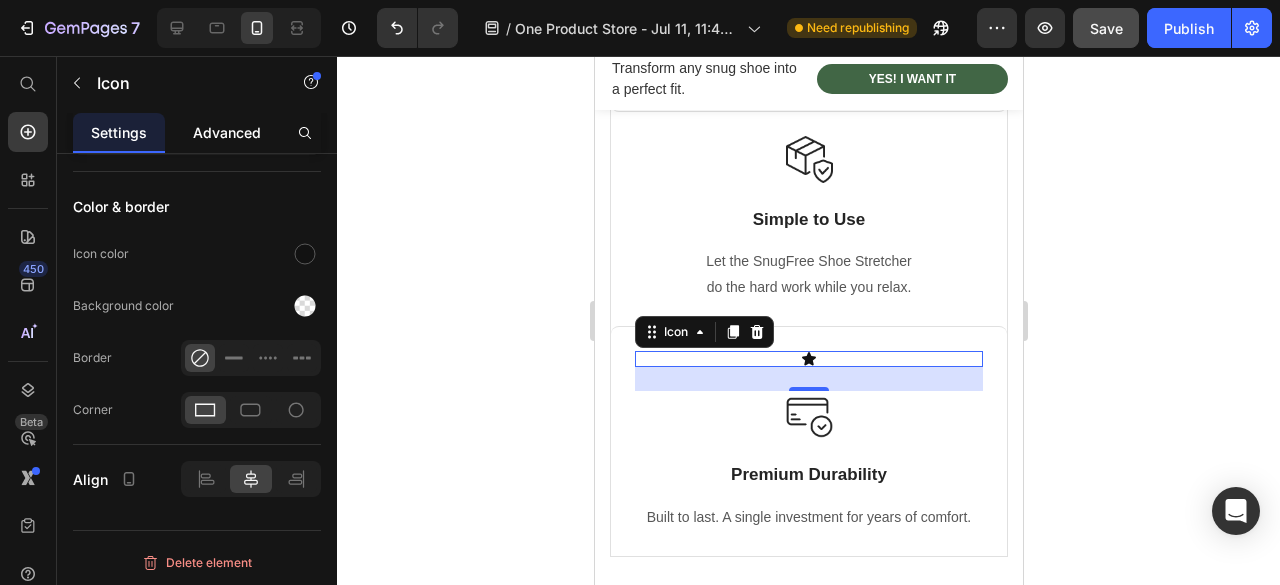 click on "Advanced" at bounding box center [227, 132] 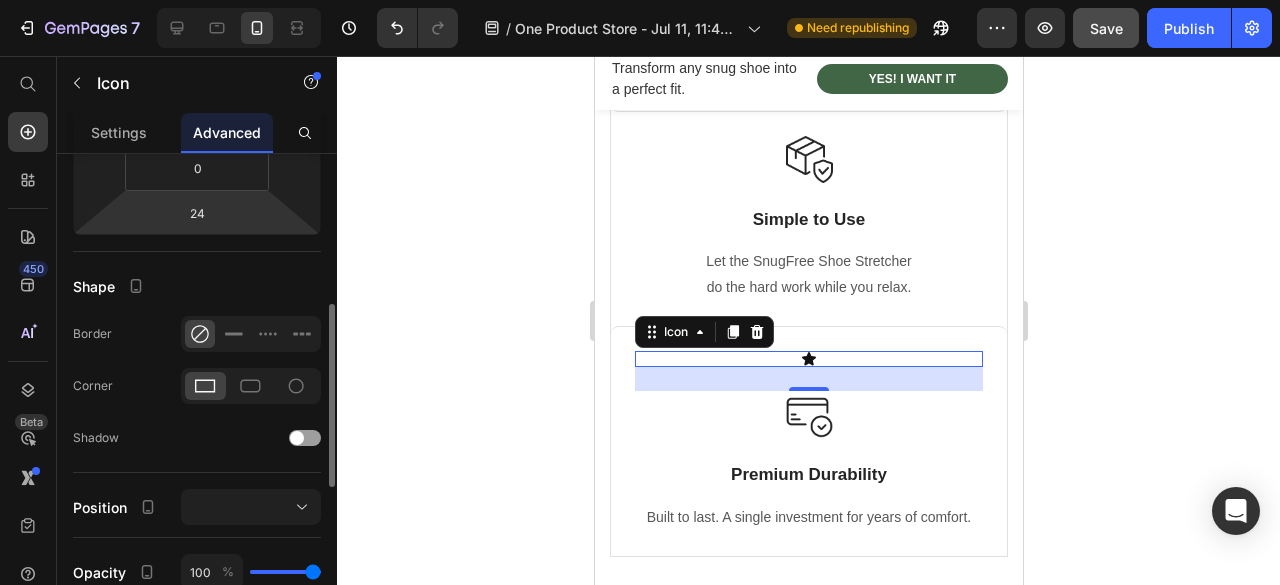 scroll, scrollTop: 0, scrollLeft: 0, axis: both 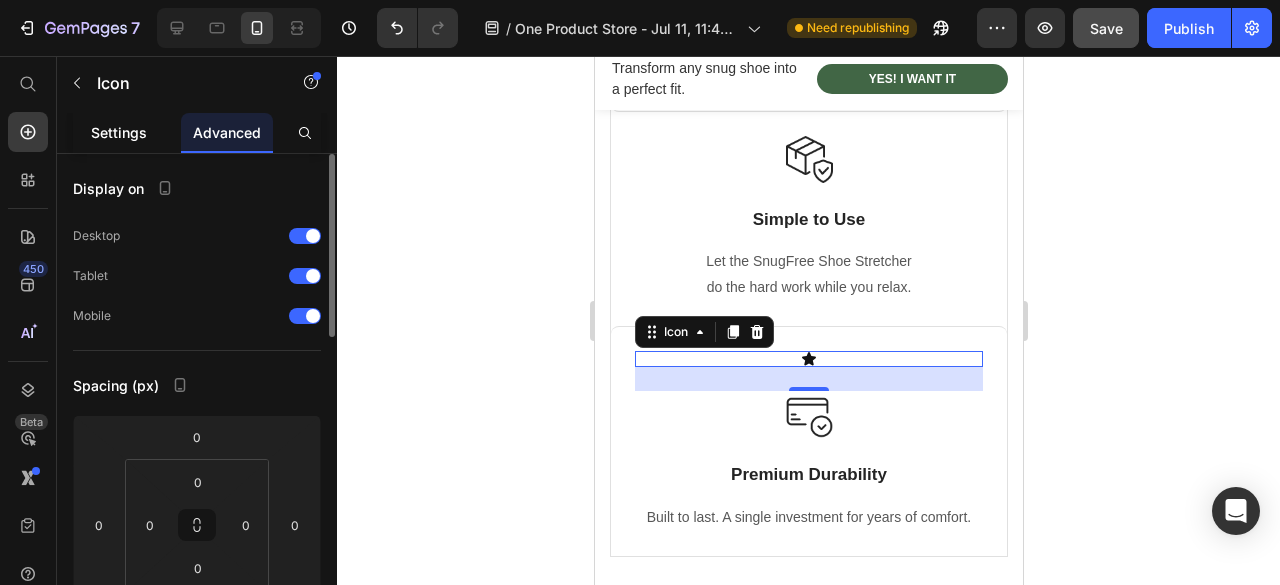 click on "Settings" at bounding box center [119, 132] 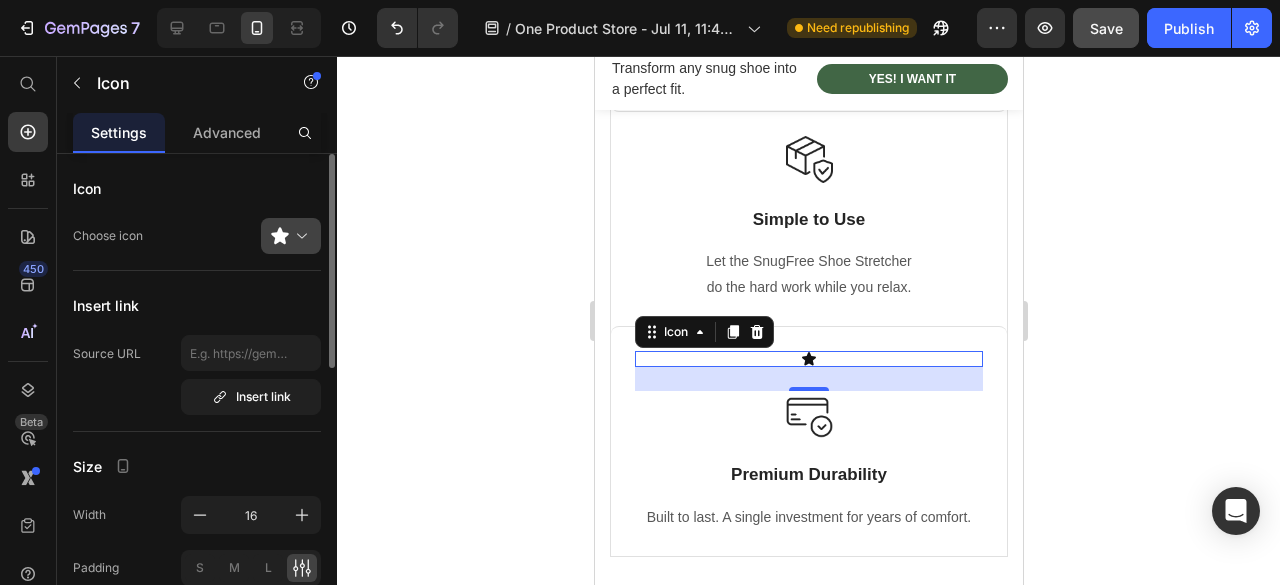 click at bounding box center (299, 236) 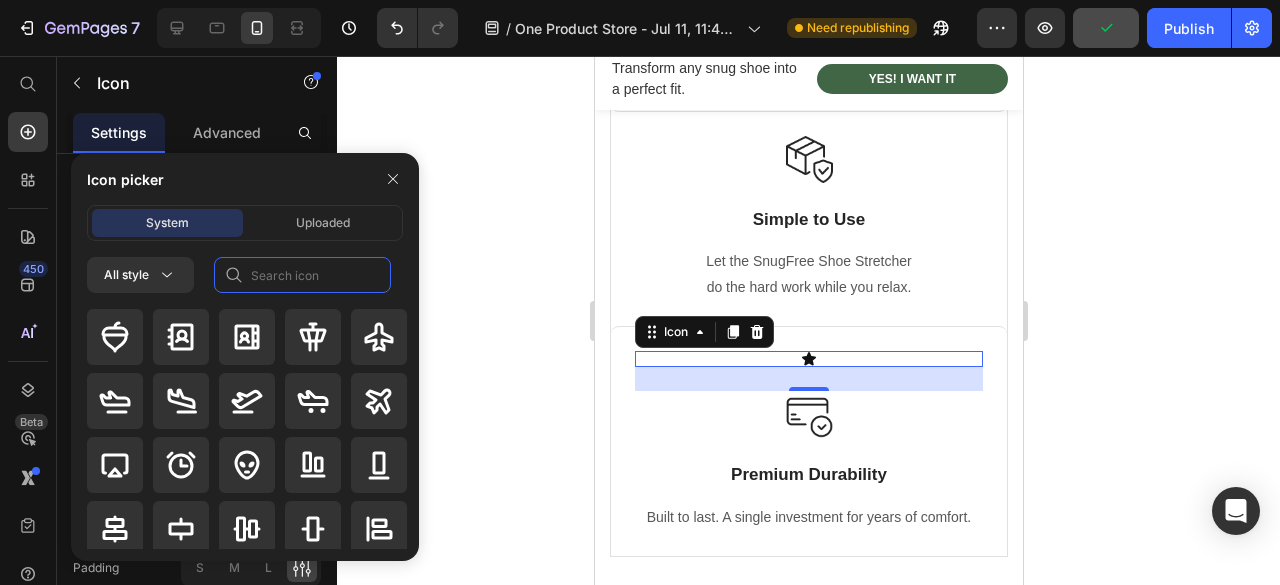 click 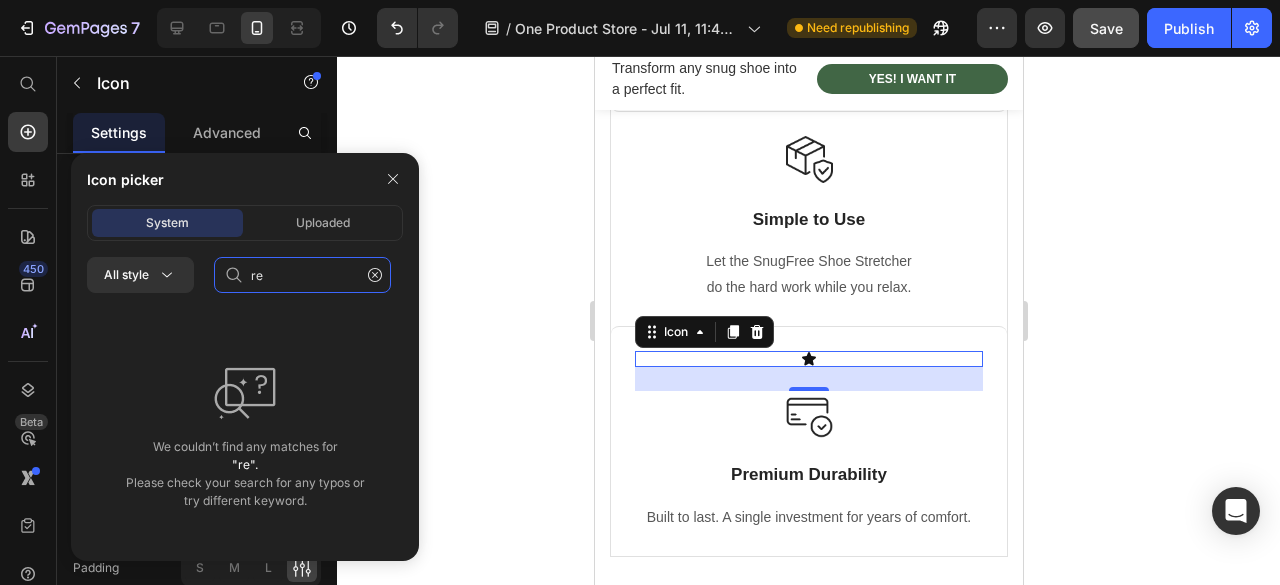 type on "r" 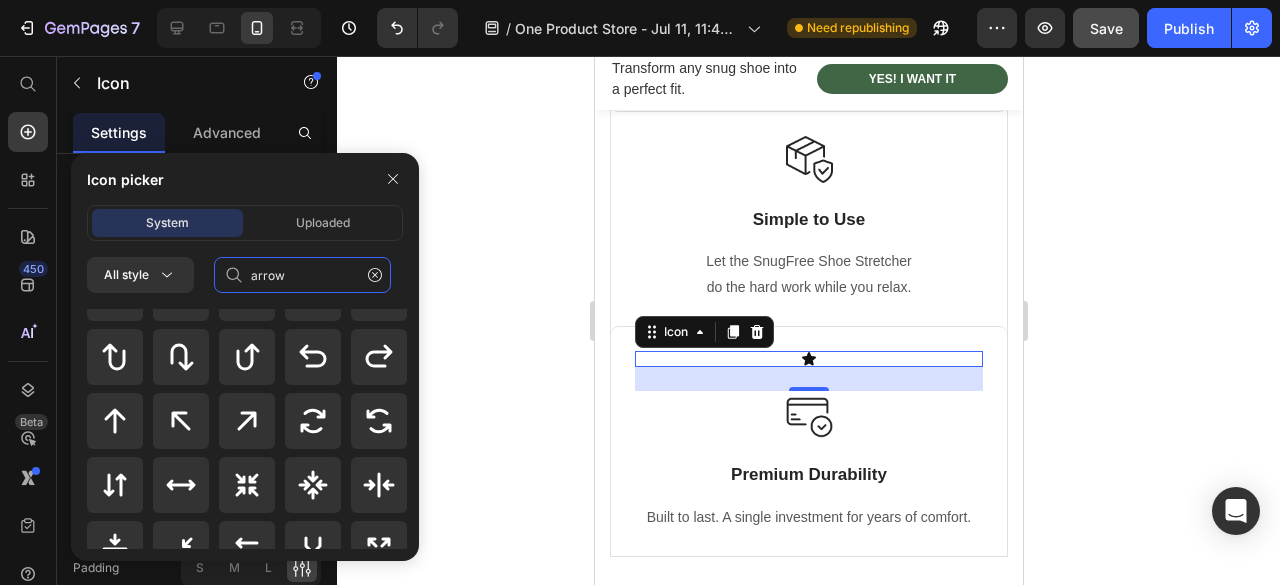 scroll, scrollTop: 800, scrollLeft: 0, axis: vertical 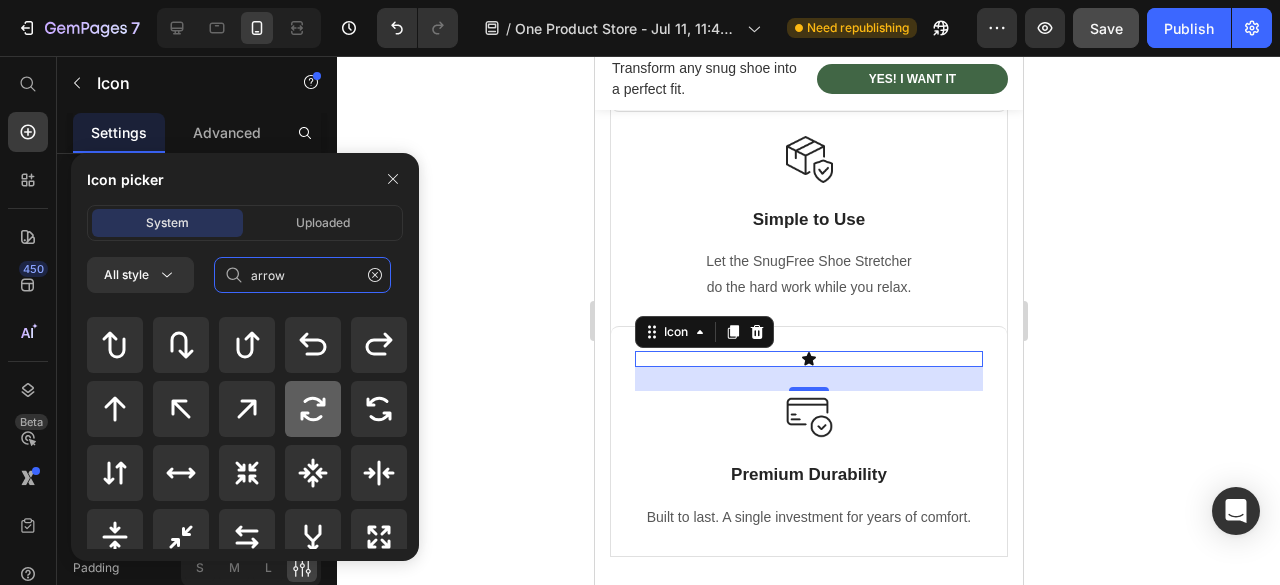 type on "arrow" 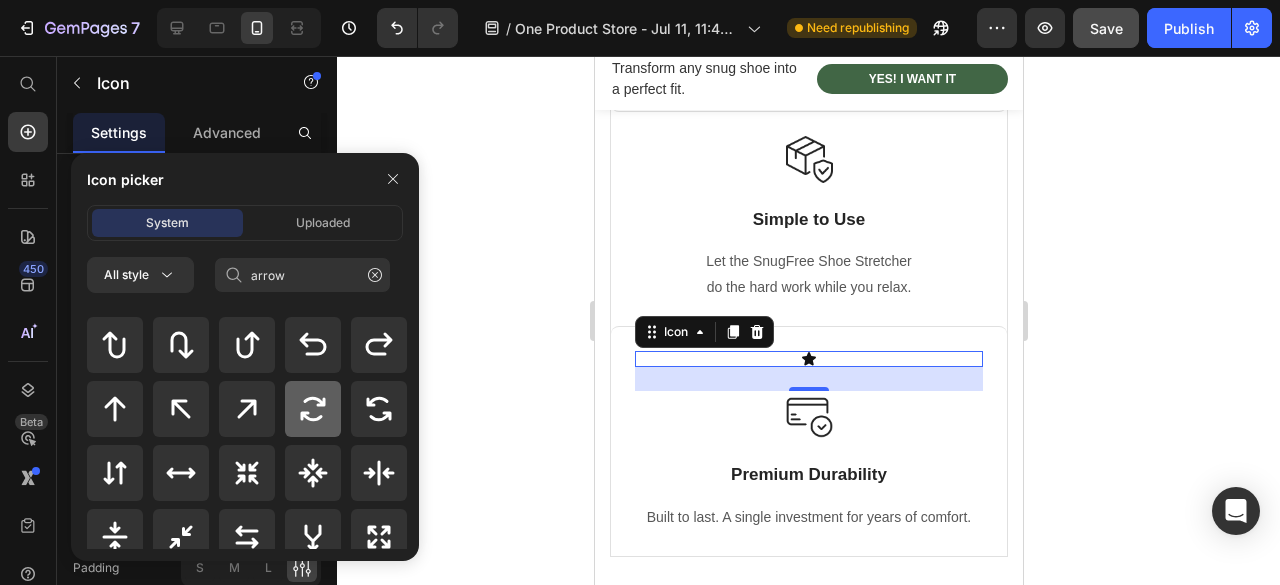 click 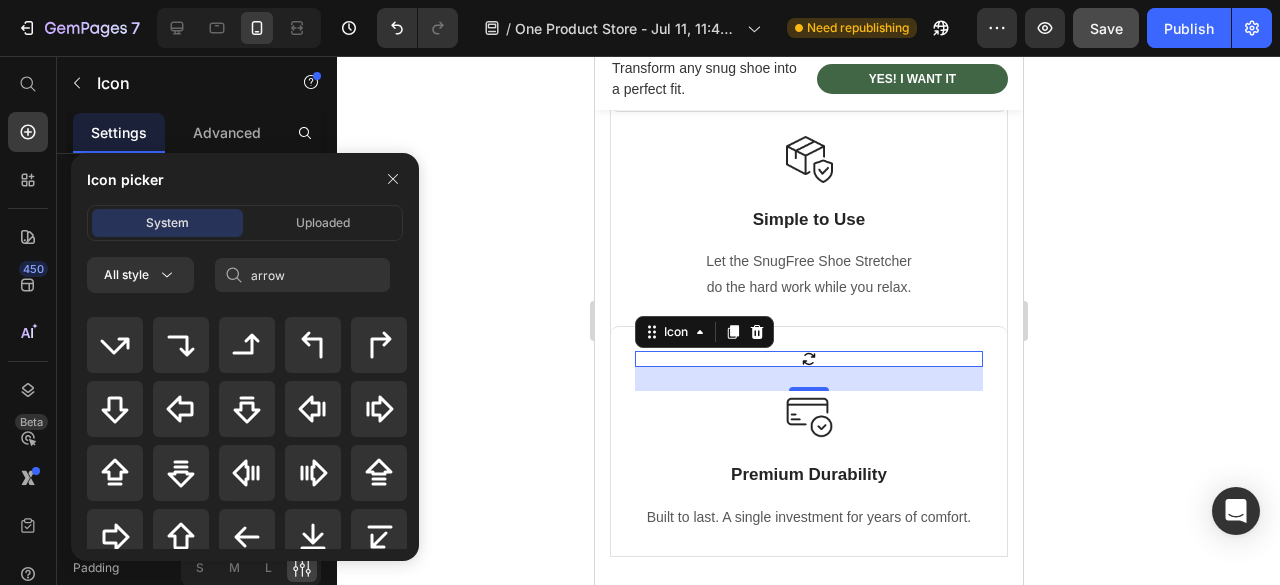 type 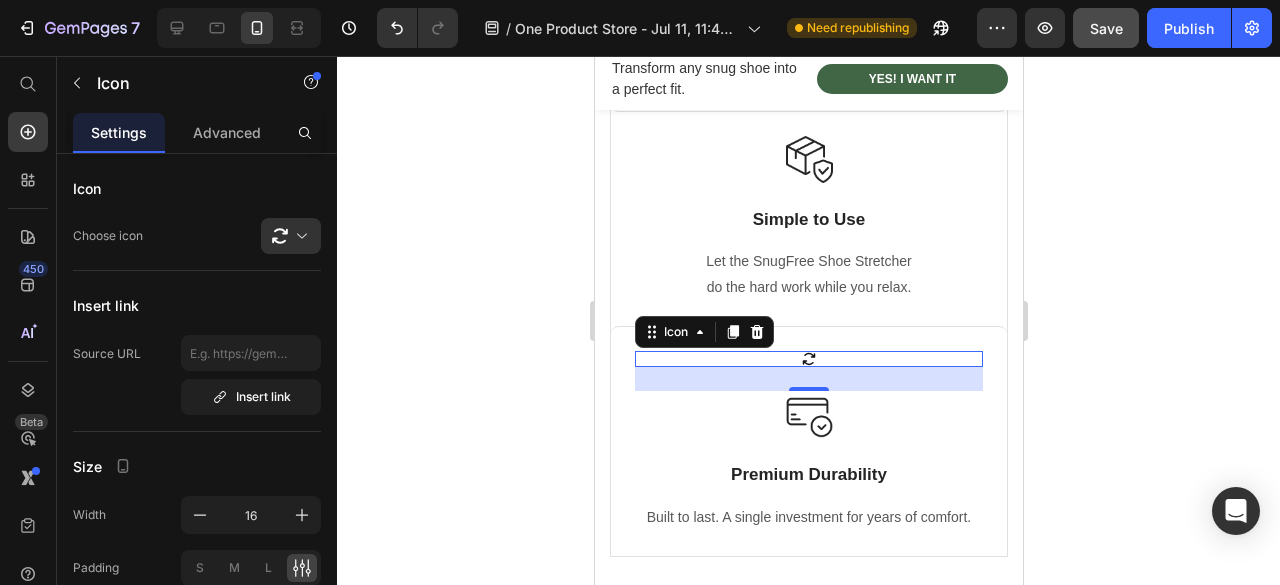 scroll, scrollTop: 0, scrollLeft: 0, axis: both 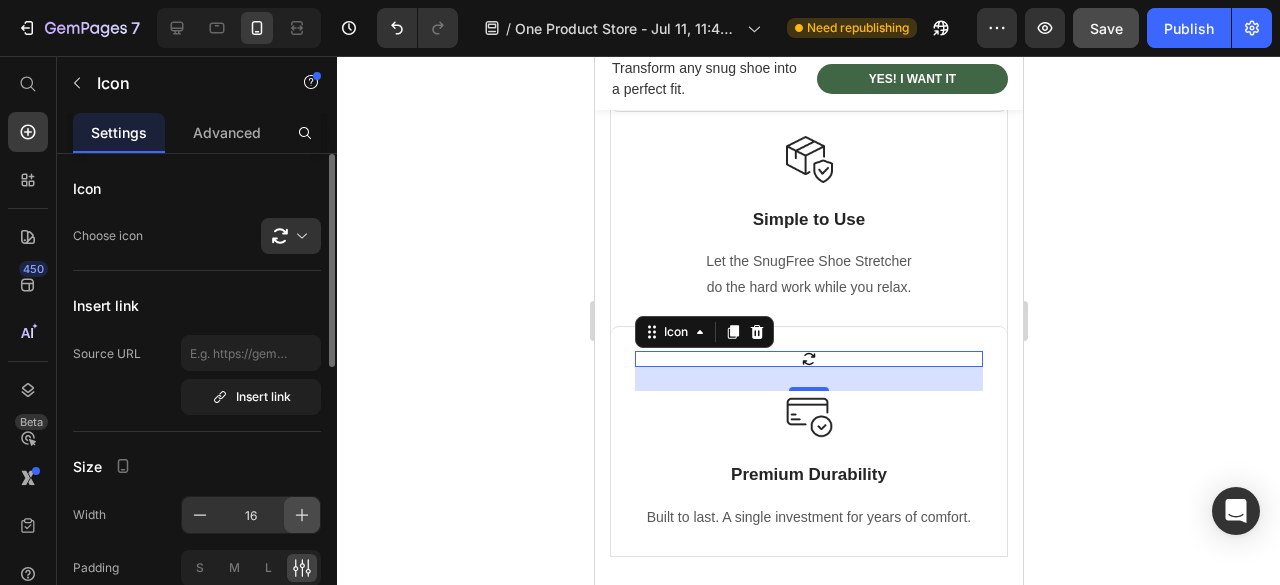 click 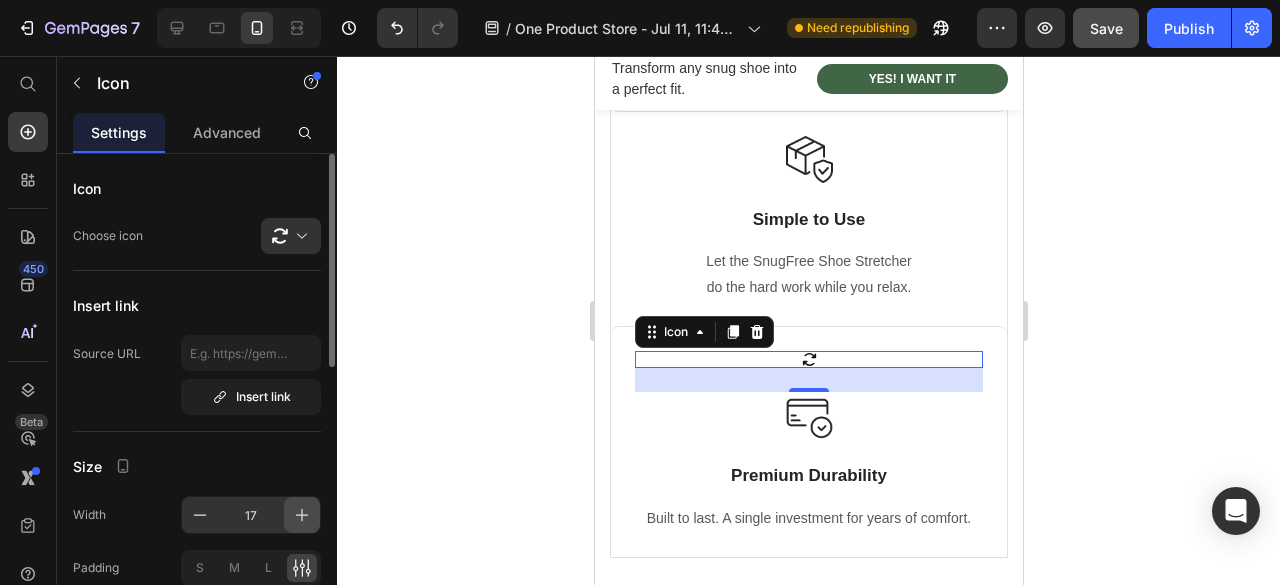 click 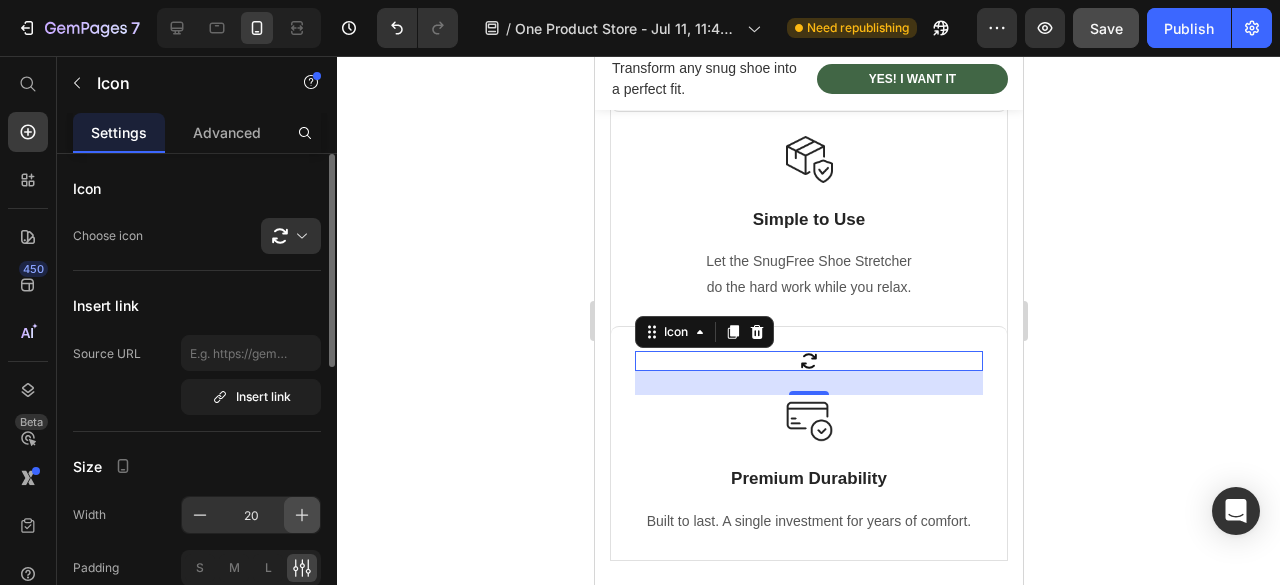 click 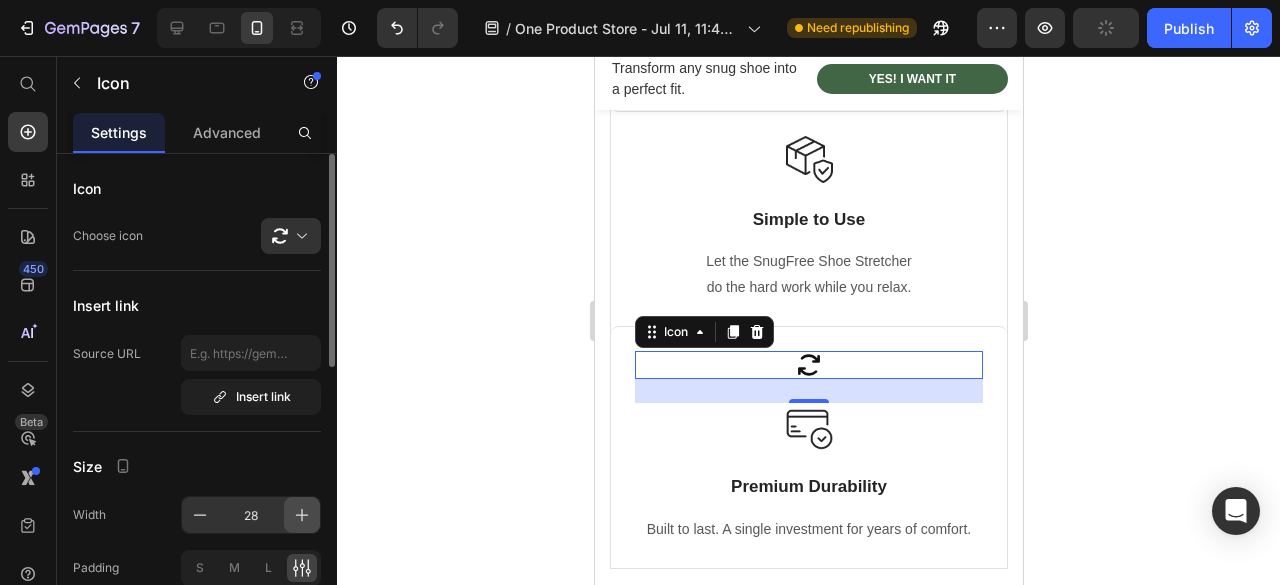 click 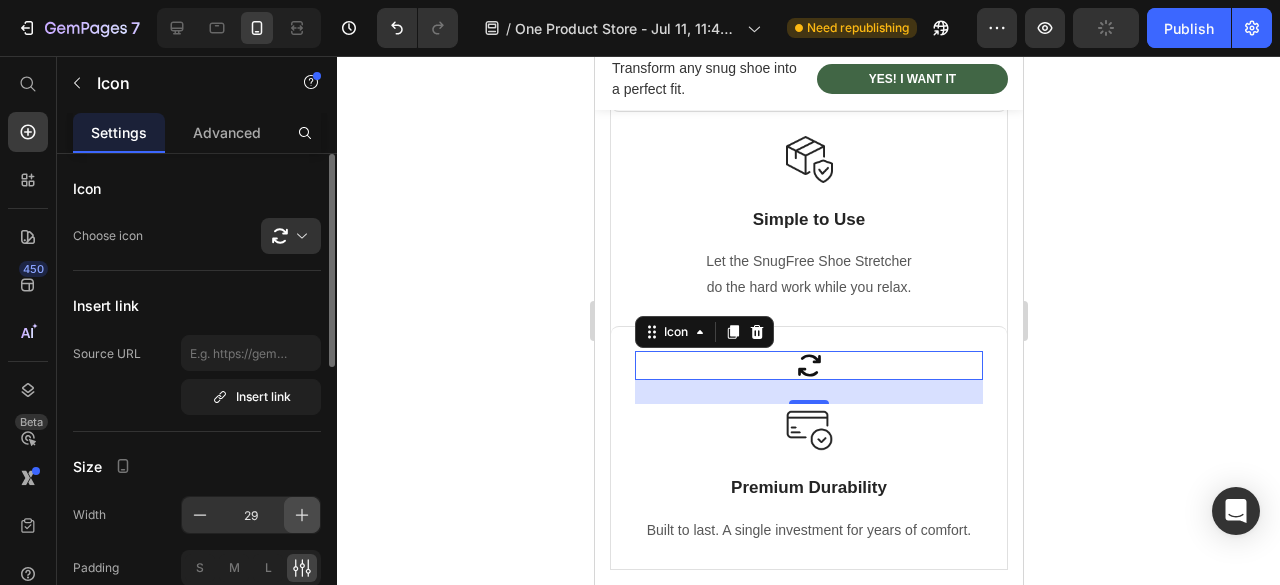 click 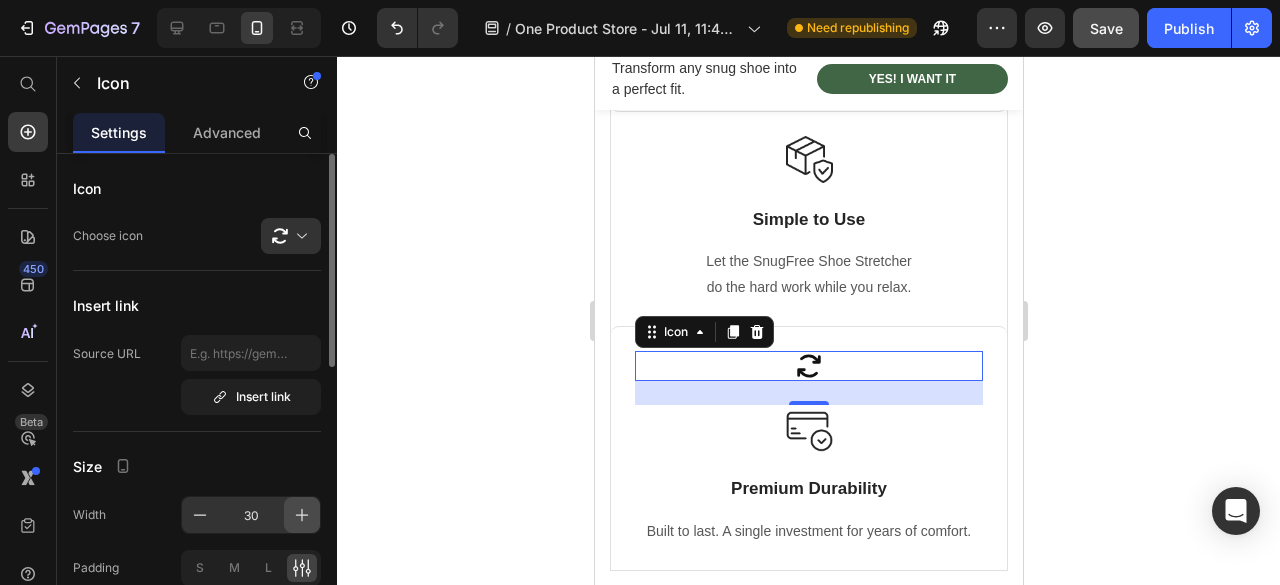 click 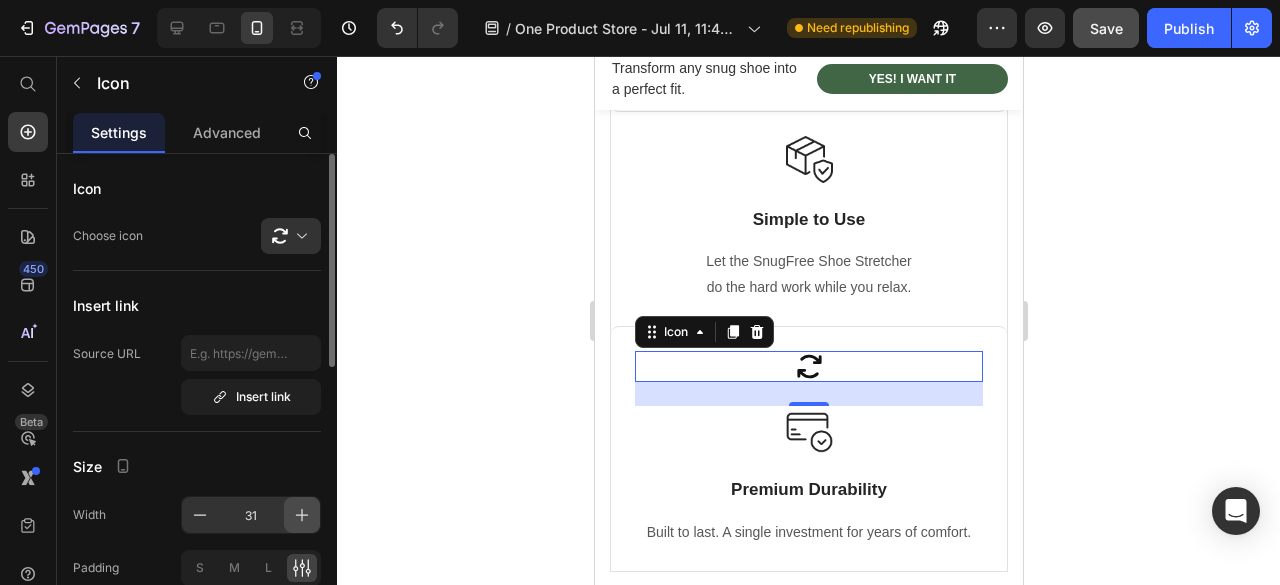 click 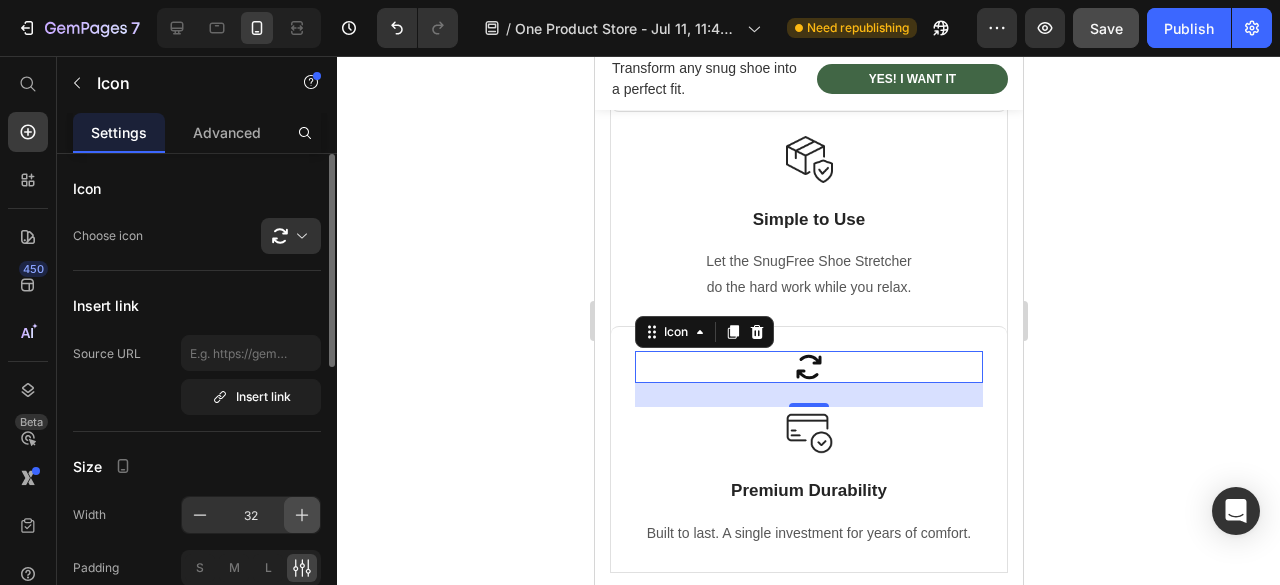 click 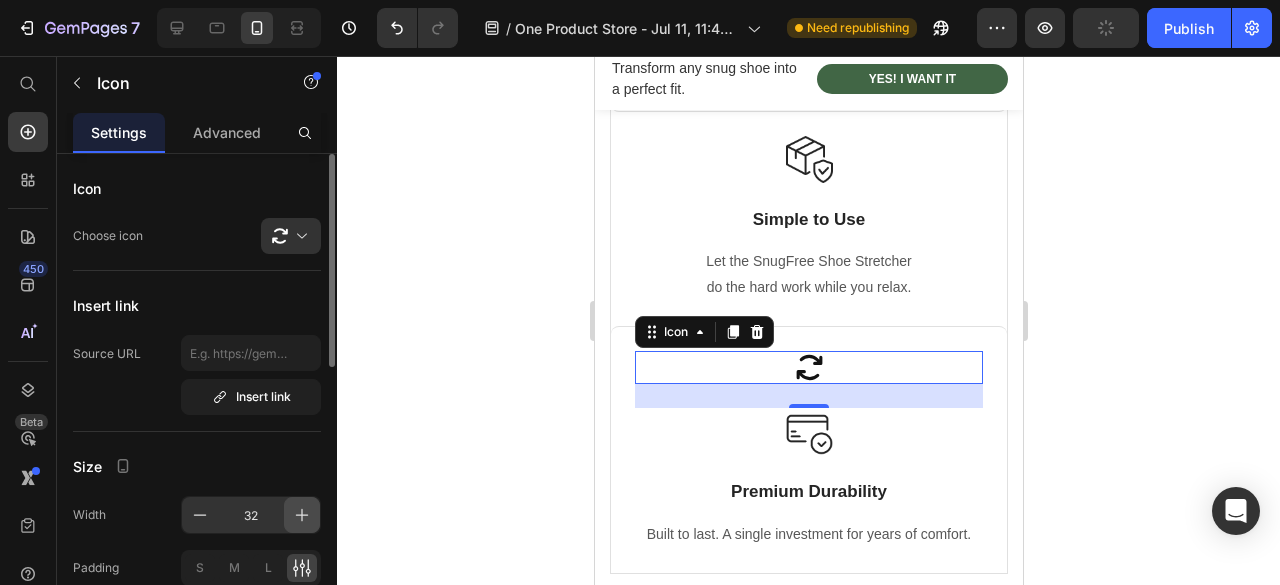 type on "33" 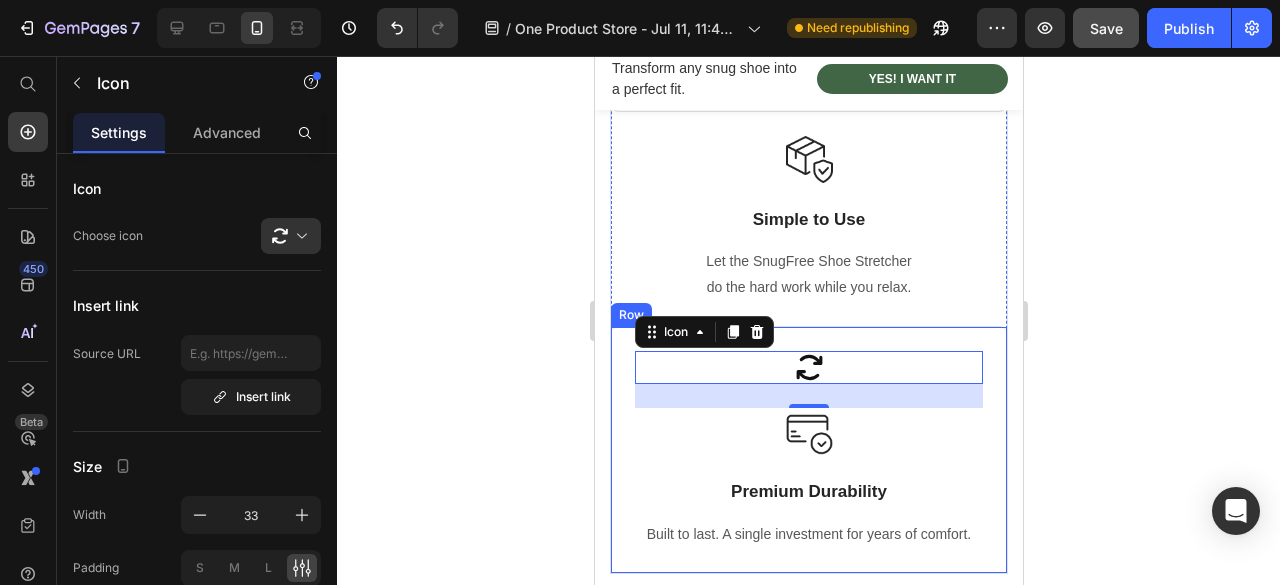click on "Icon   24 Image Premium Durability Text Block Built to last. A single investment for years of comfort. Text block Row" at bounding box center [808, 449] 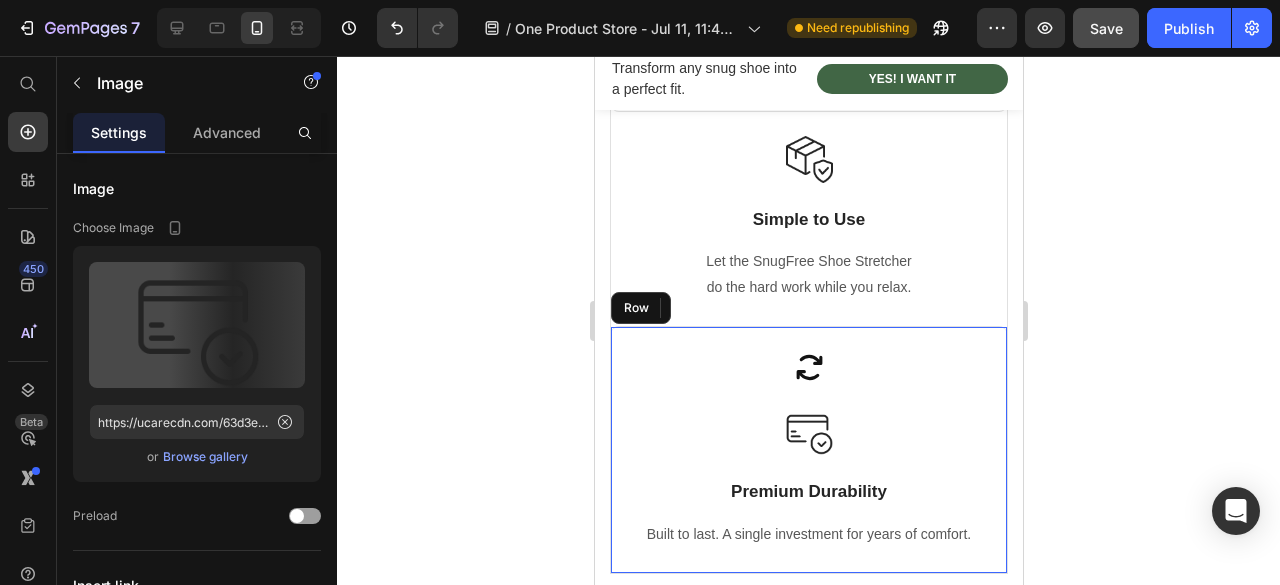 click at bounding box center [808, 432] 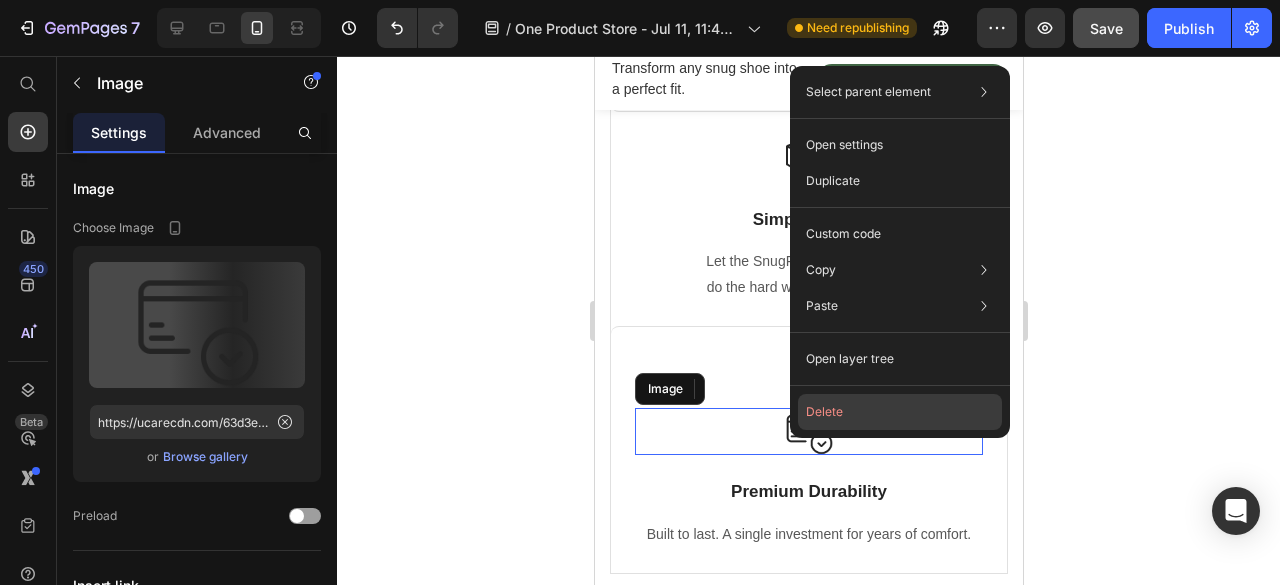 click on "Delete" 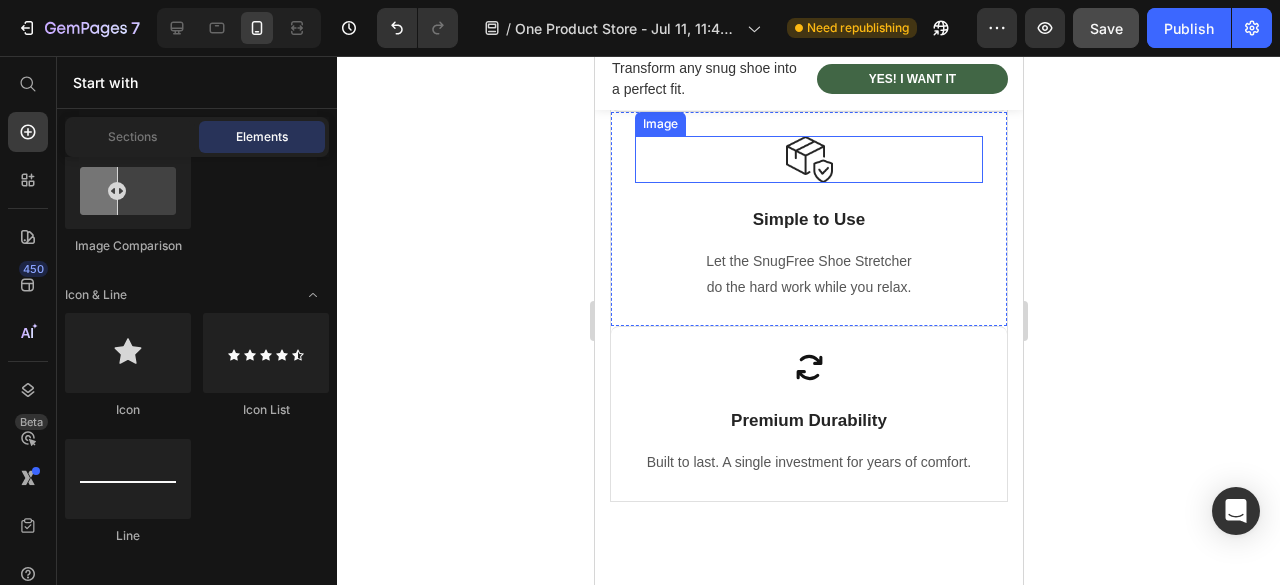 click at bounding box center [808, 159] 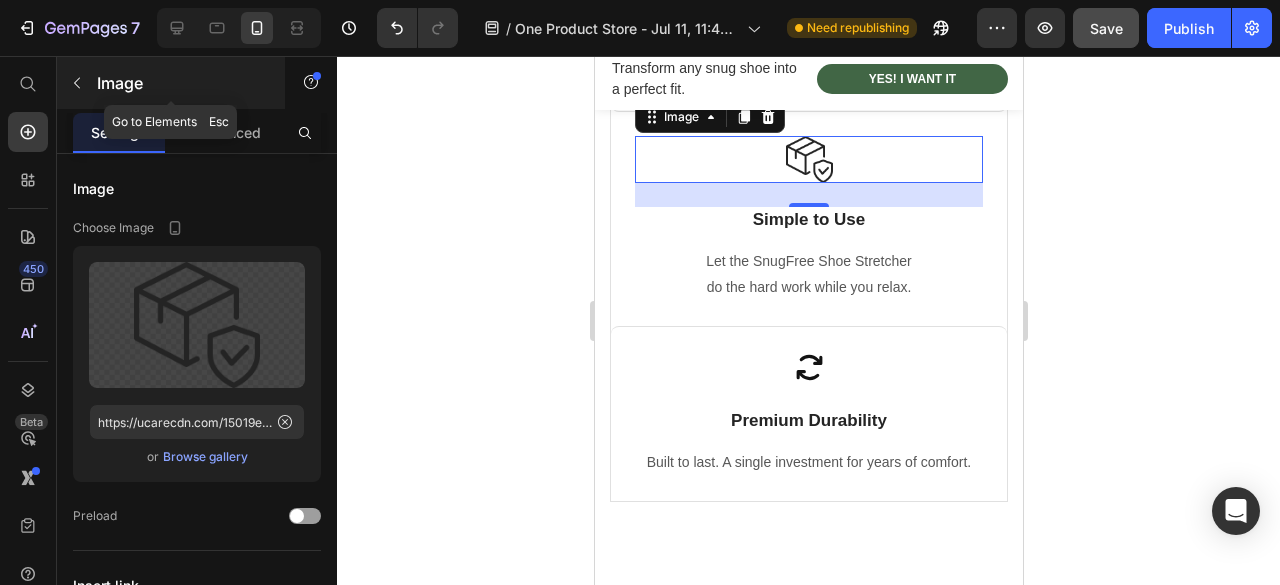 click at bounding box center [77, 83] 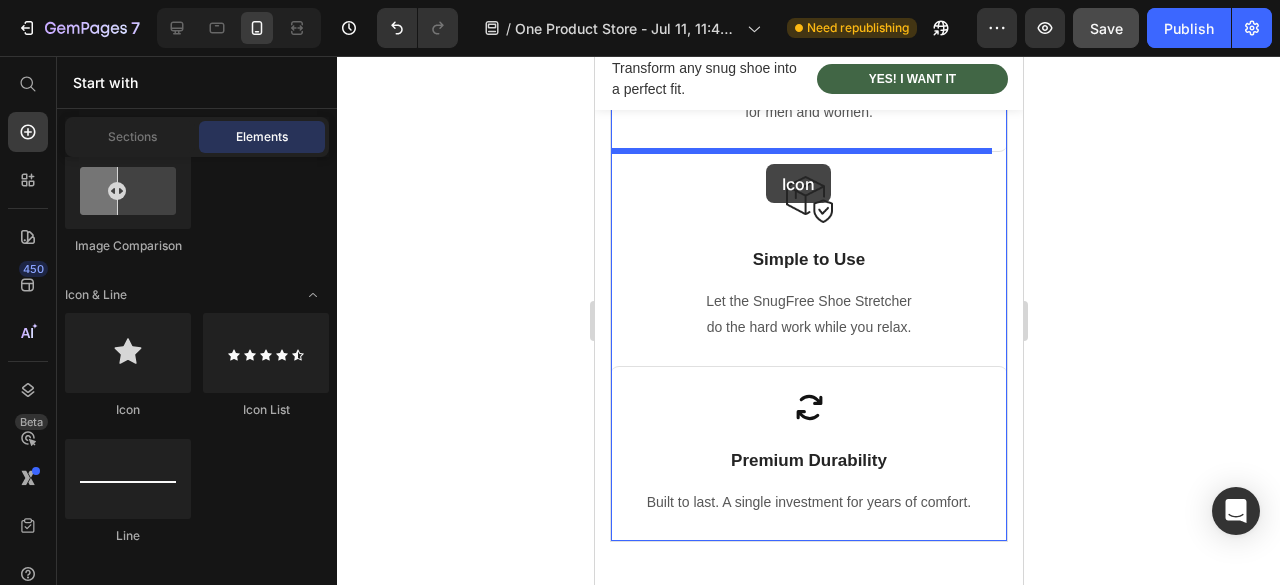 scroll, scrollTop: 3080, scrollLeft: 0, axis: vertical 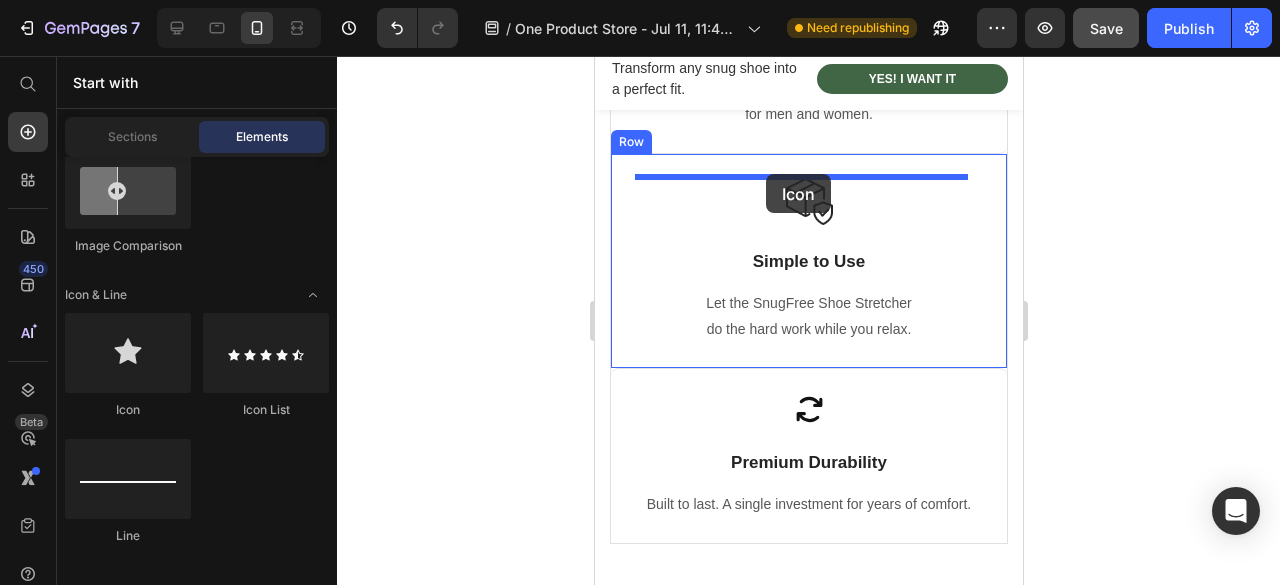 drag, startPoint x: 709, startPoint y: 410, endPoint x: 765, endPoint y: 174, distance: 242.55309 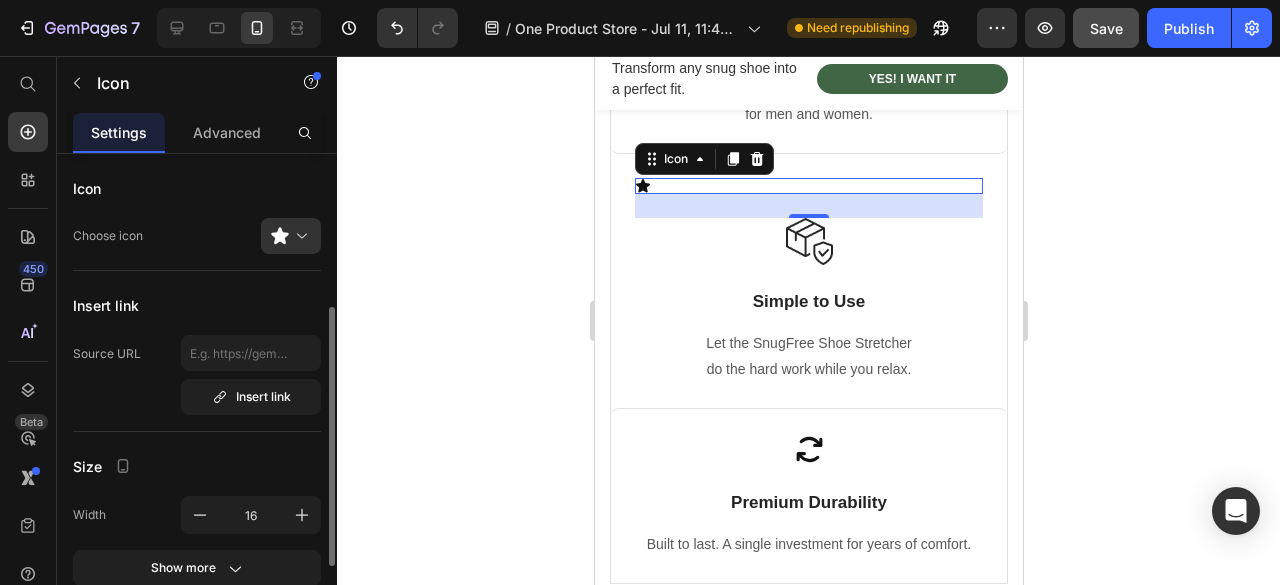 scroll, scrollTop: 200, scrollLeft: 0, axis: vertical 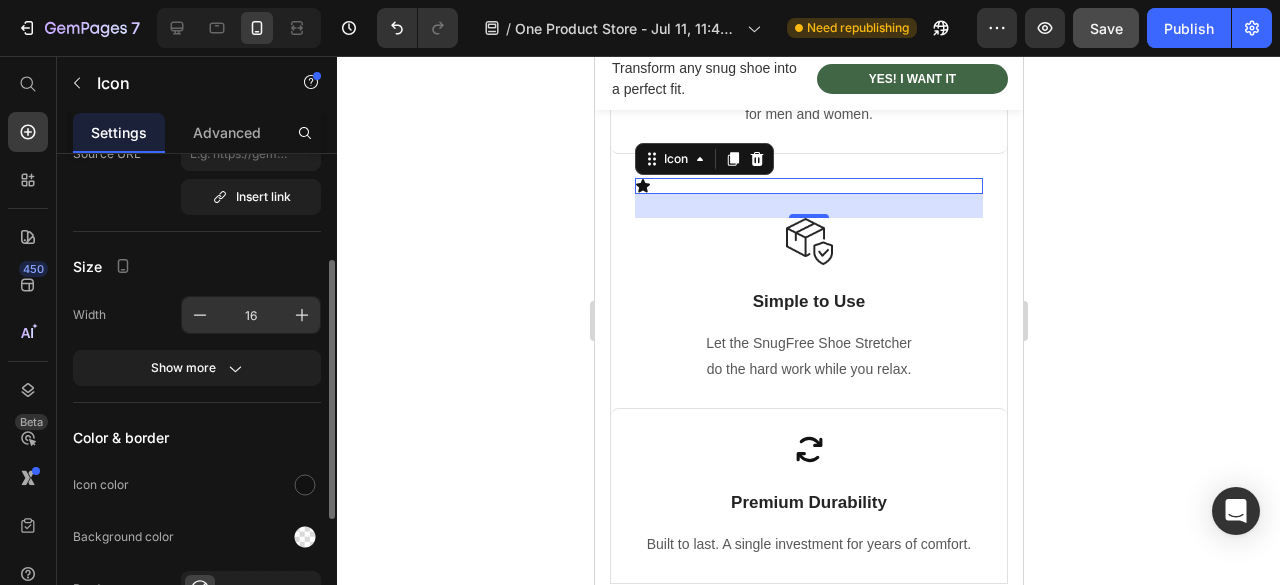 click on "16" at bounding box center [251, 315] 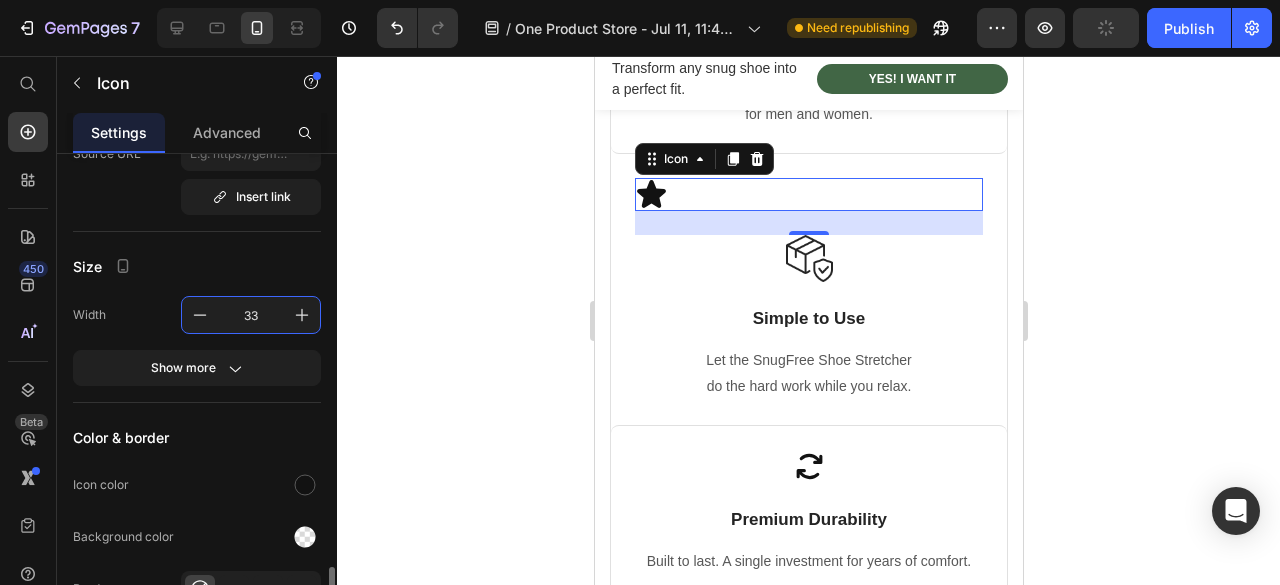 scroll, scrollTop: 400, scrollLeft: 0, axis: vertical 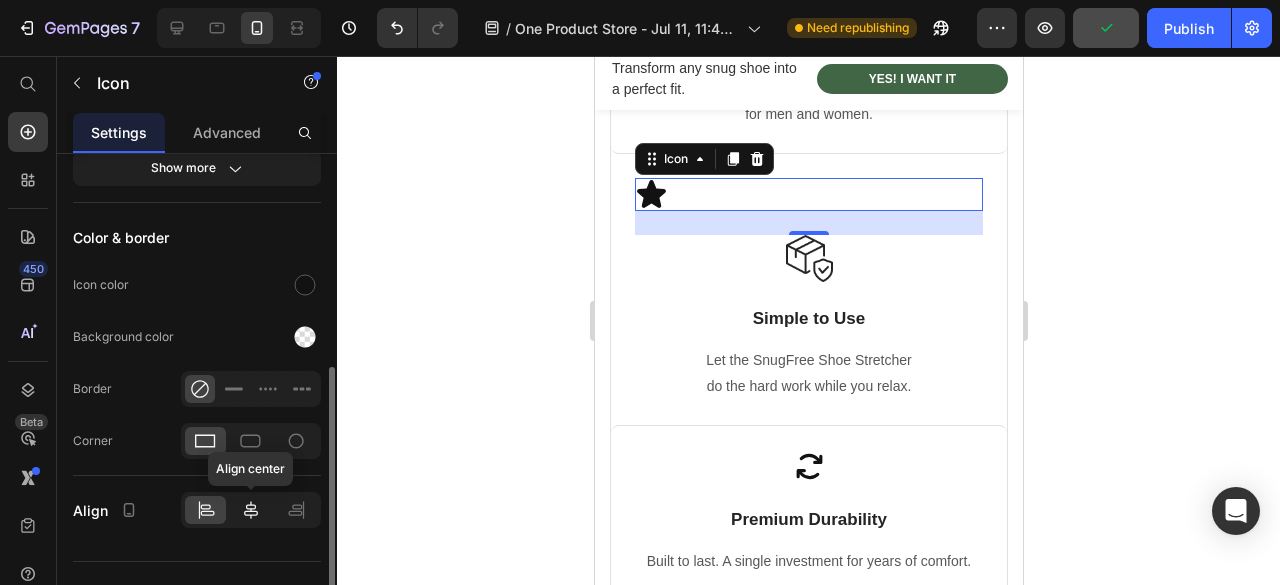 type on "33" 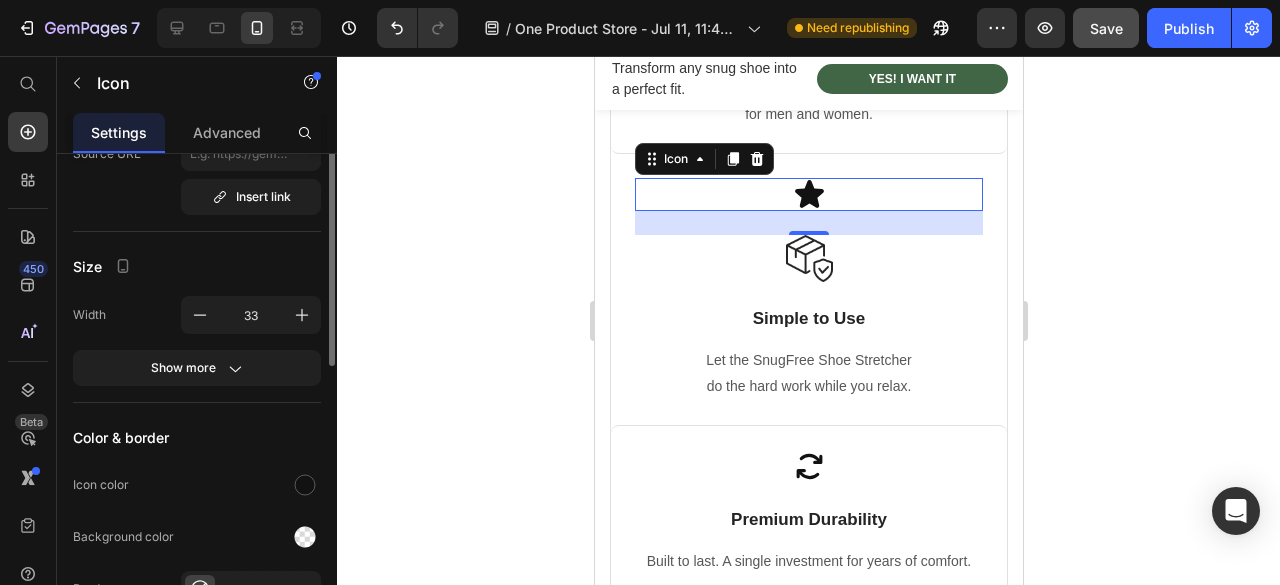 scroll, scrollTop: 0, scrollLeft: 0, axis: both 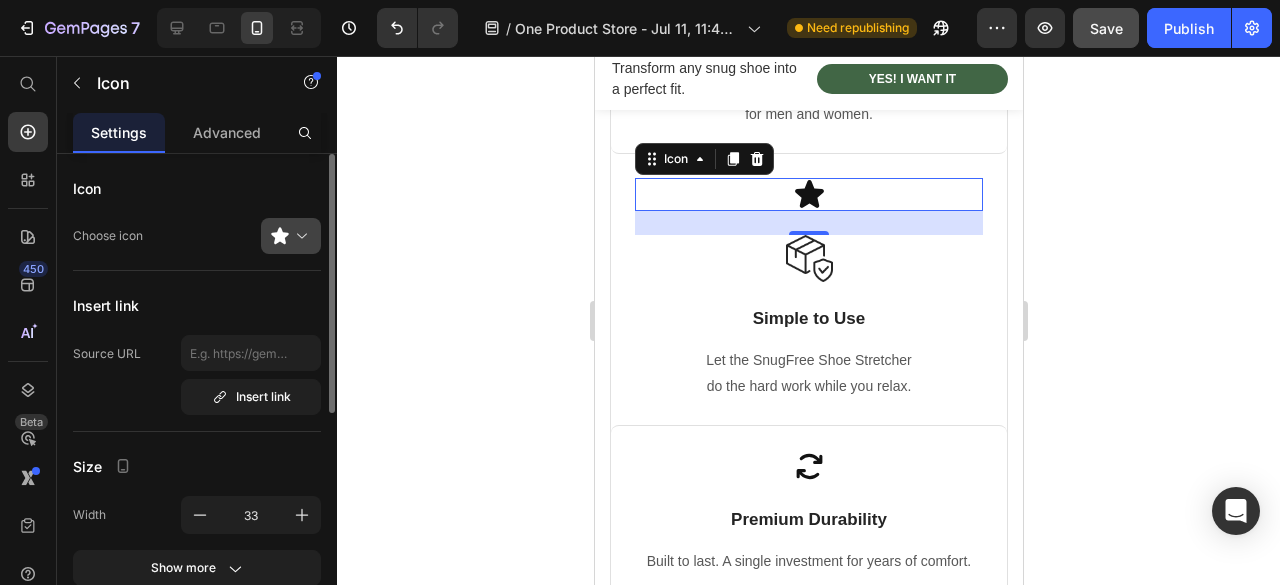 click at bounding box center [299, 236] 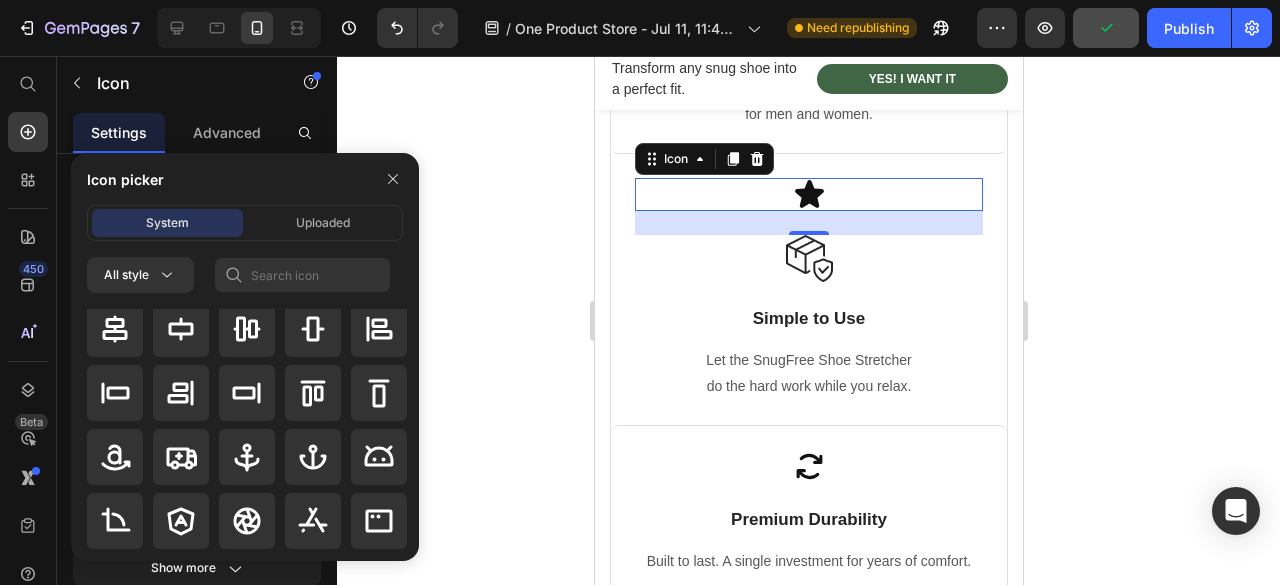 scroll, scrollTop: 300, scrollLeft: 0, axis: vertical 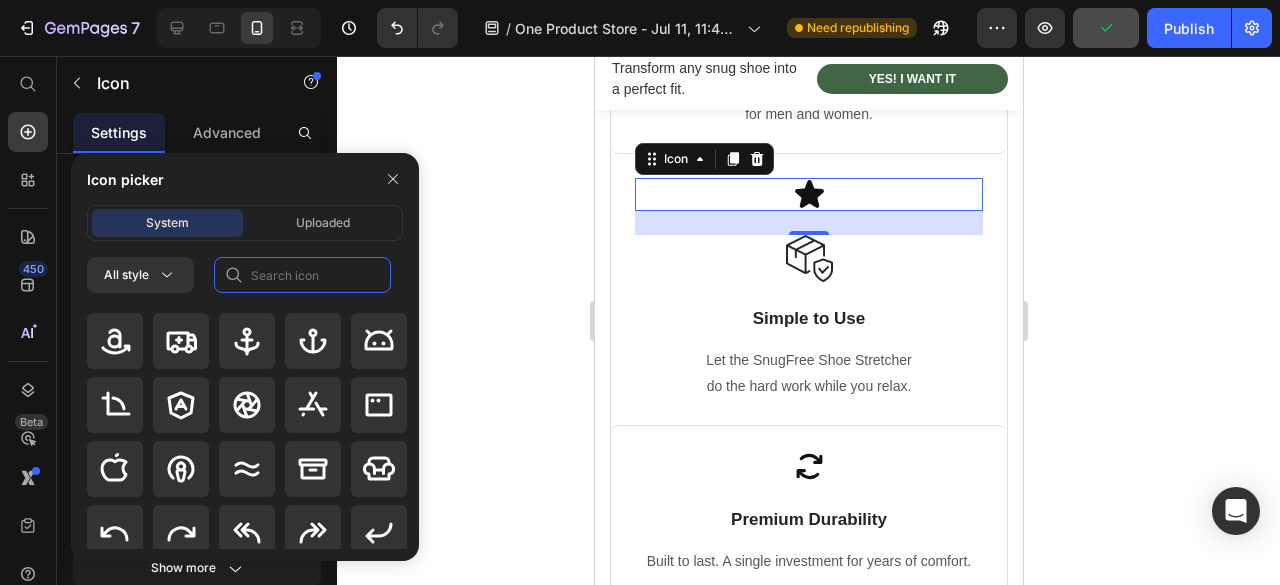 click 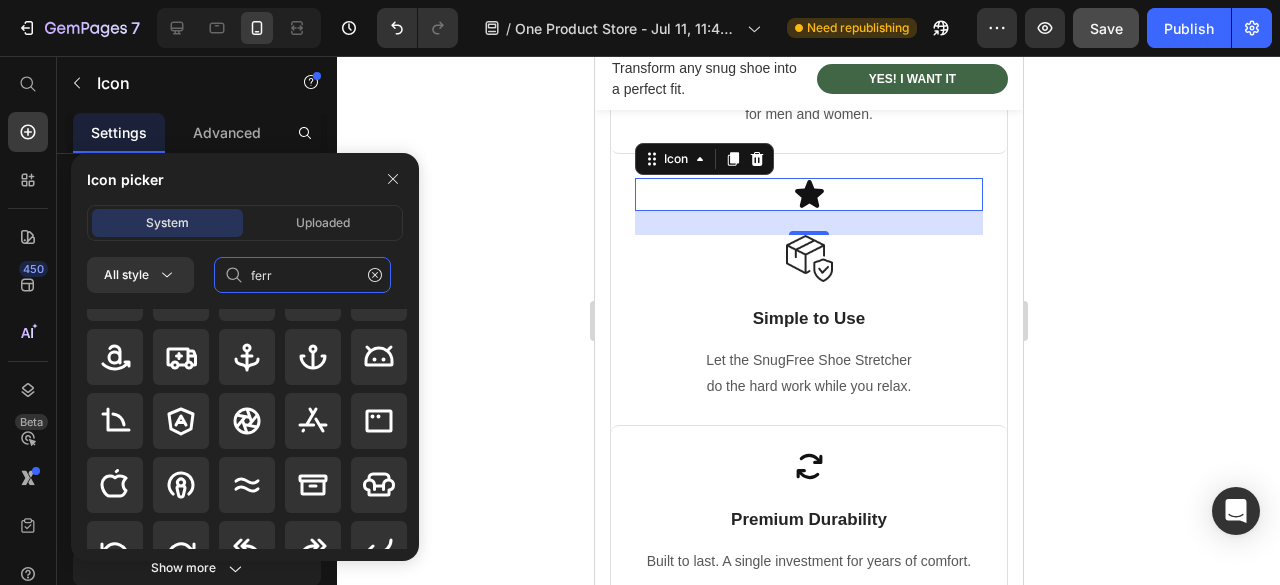 scroll, scrollTop: 0, scrollLeft: 0, axis: both 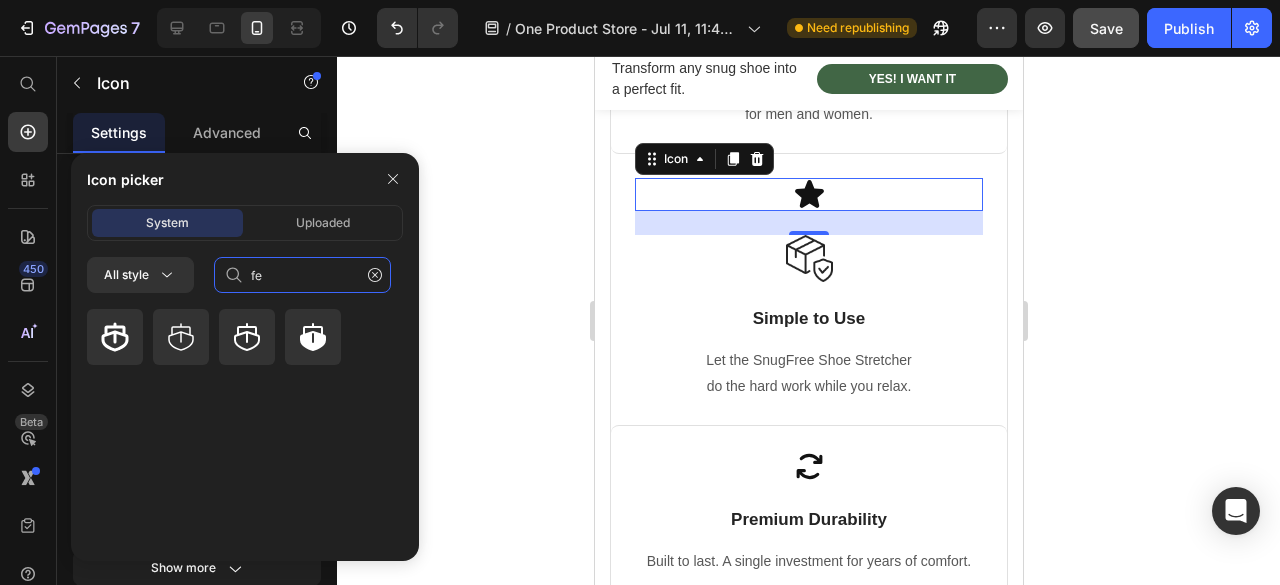 type on "f" 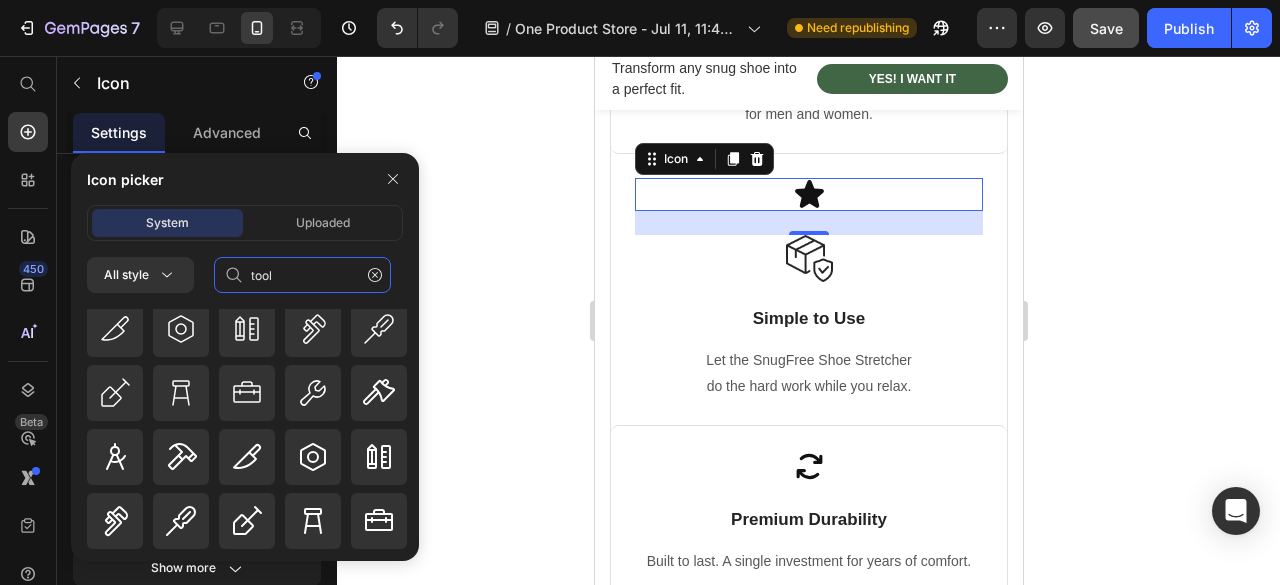 scroll, scrollTop: 300, scrollLeft: 0, axis: vertical 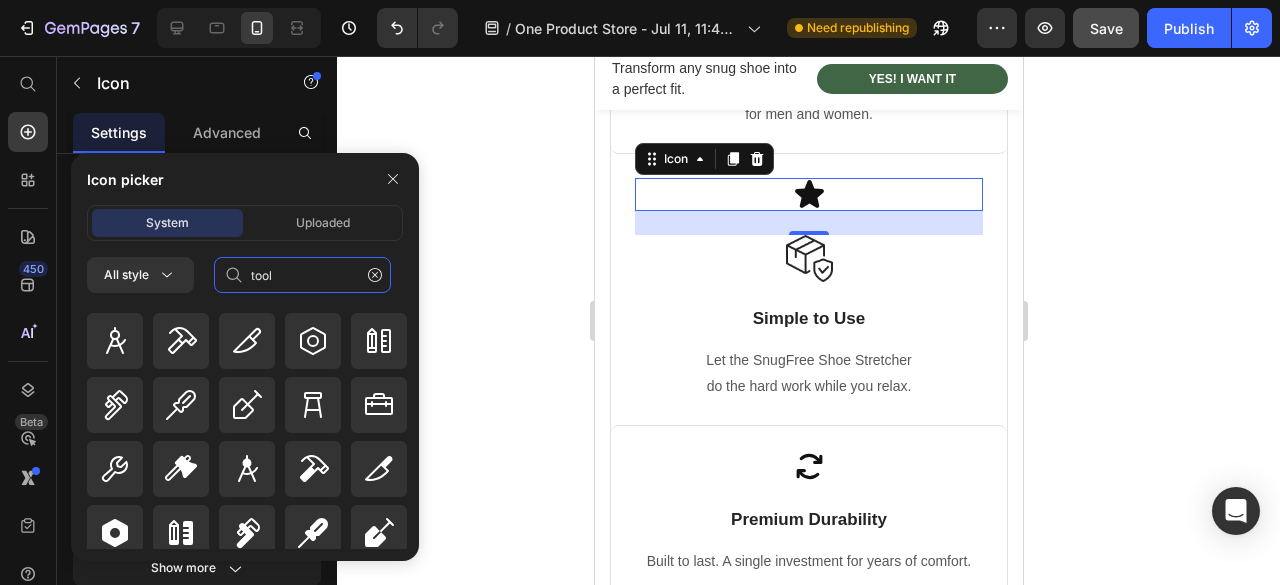 type on "tool" 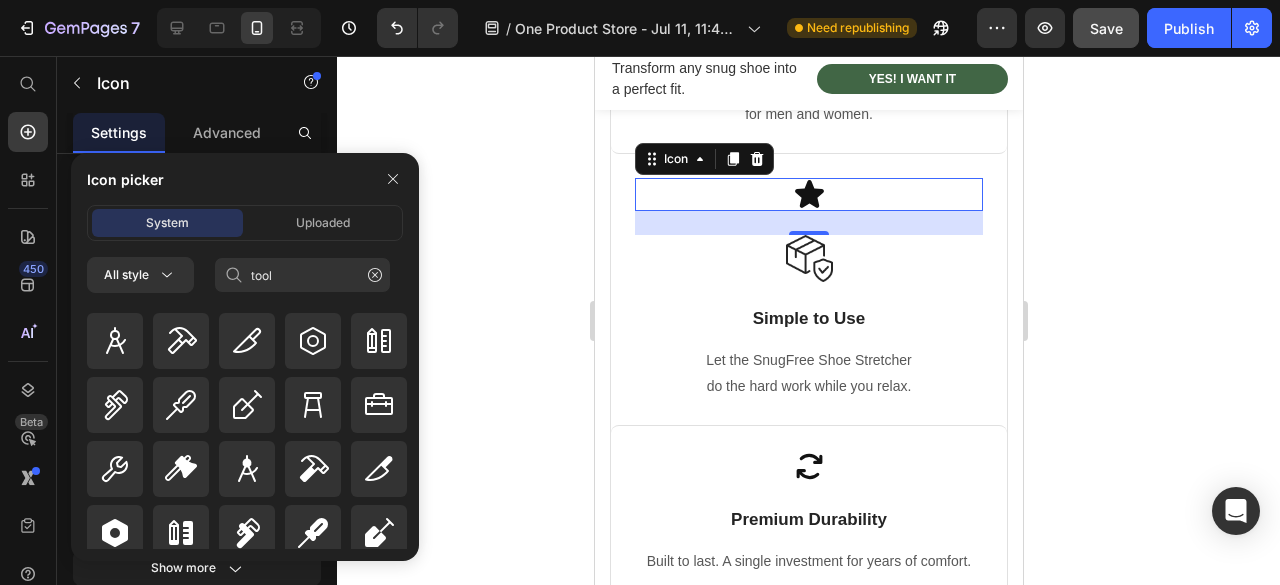 click 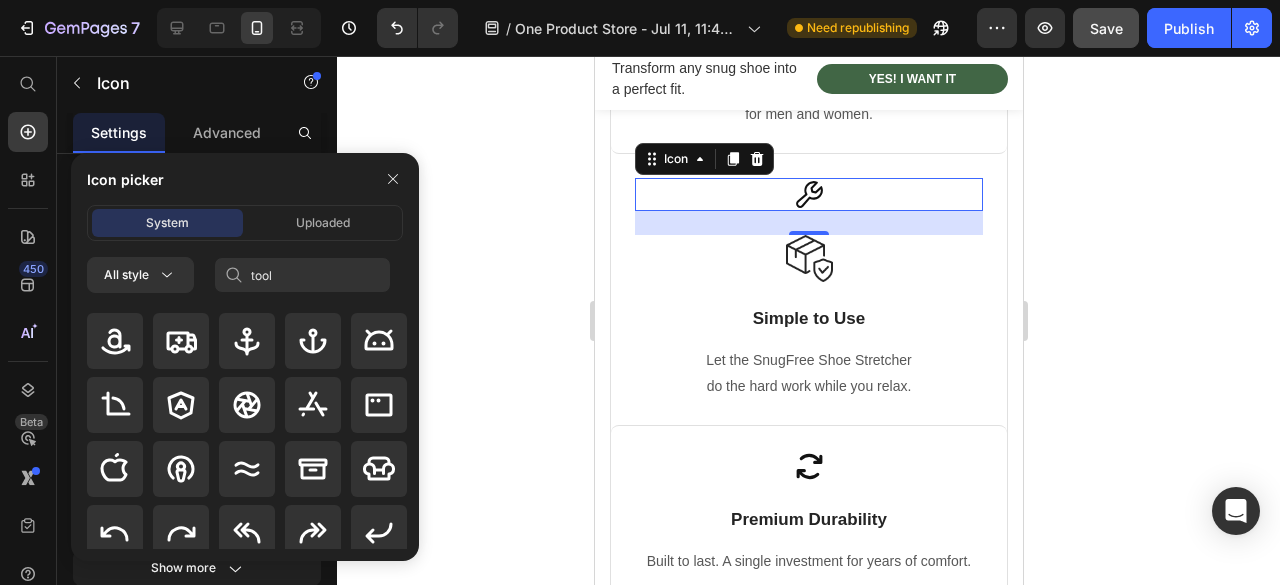 type 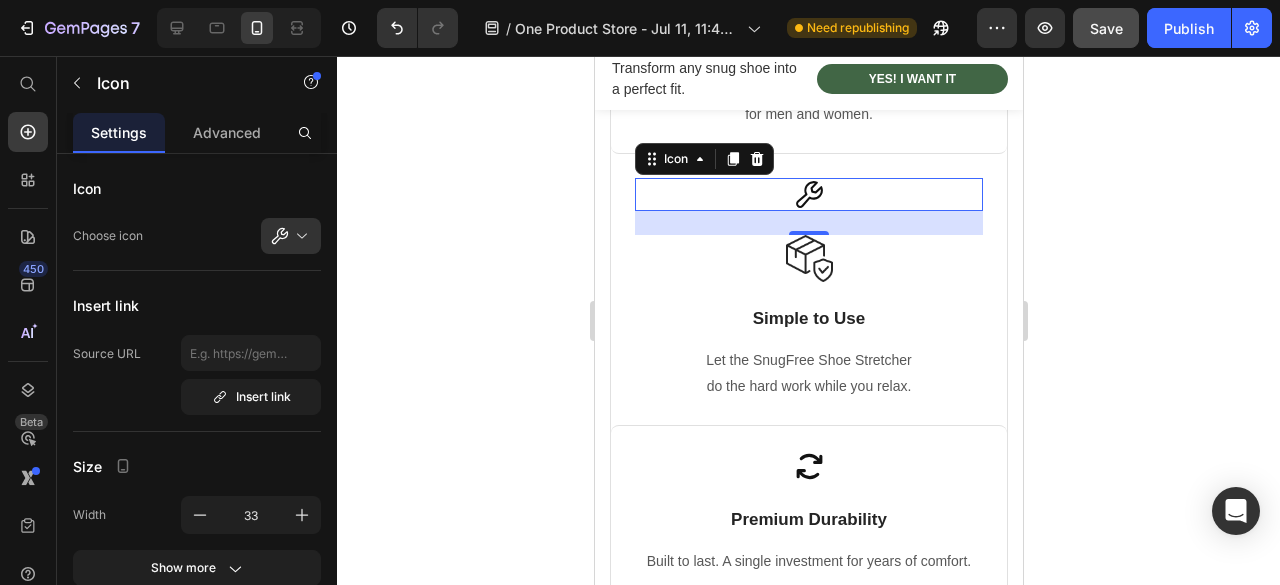 scroll, scrollTop: 0, scrollLeft: 0, axis: both 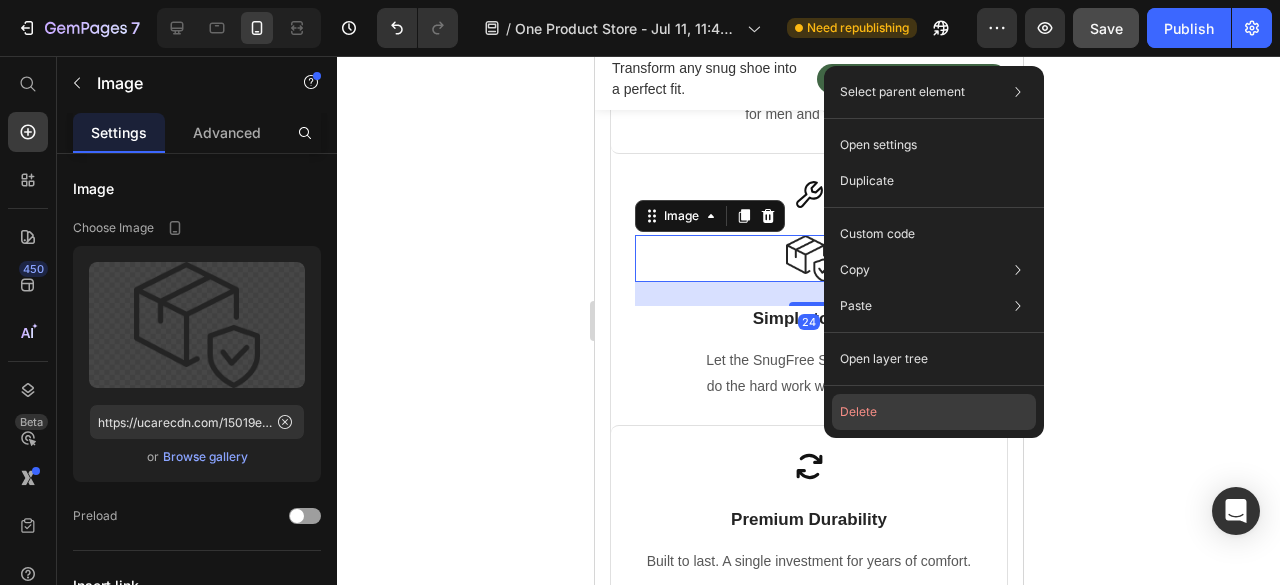 click on "Delete" 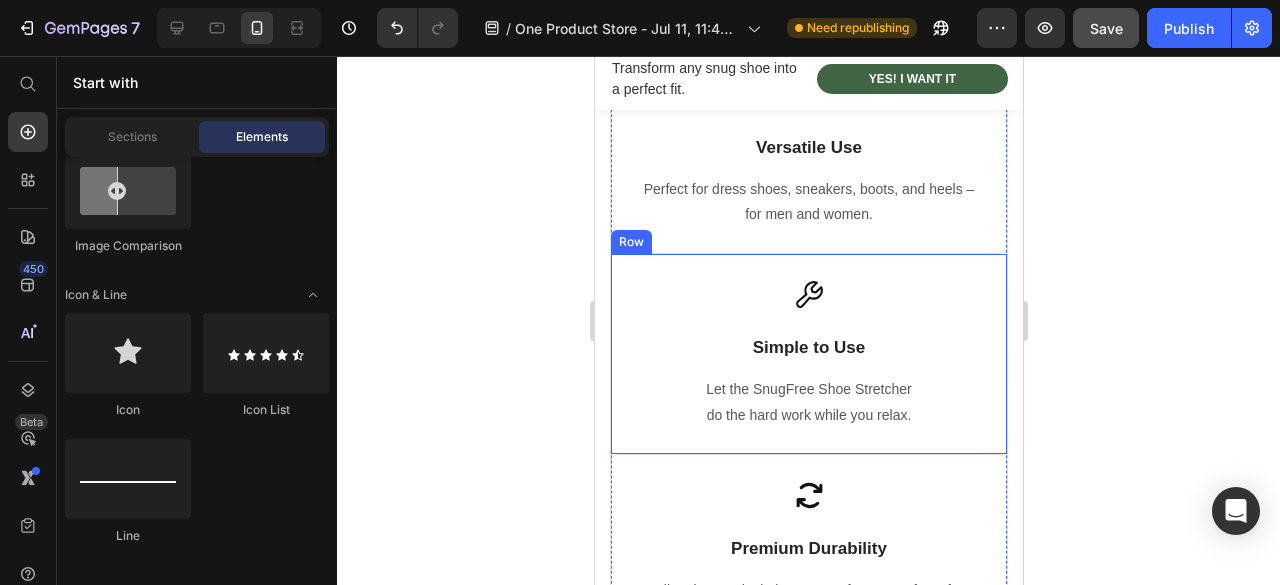 scroll, scrollTop: 2880, scrollLeft: 0, axis: vertical 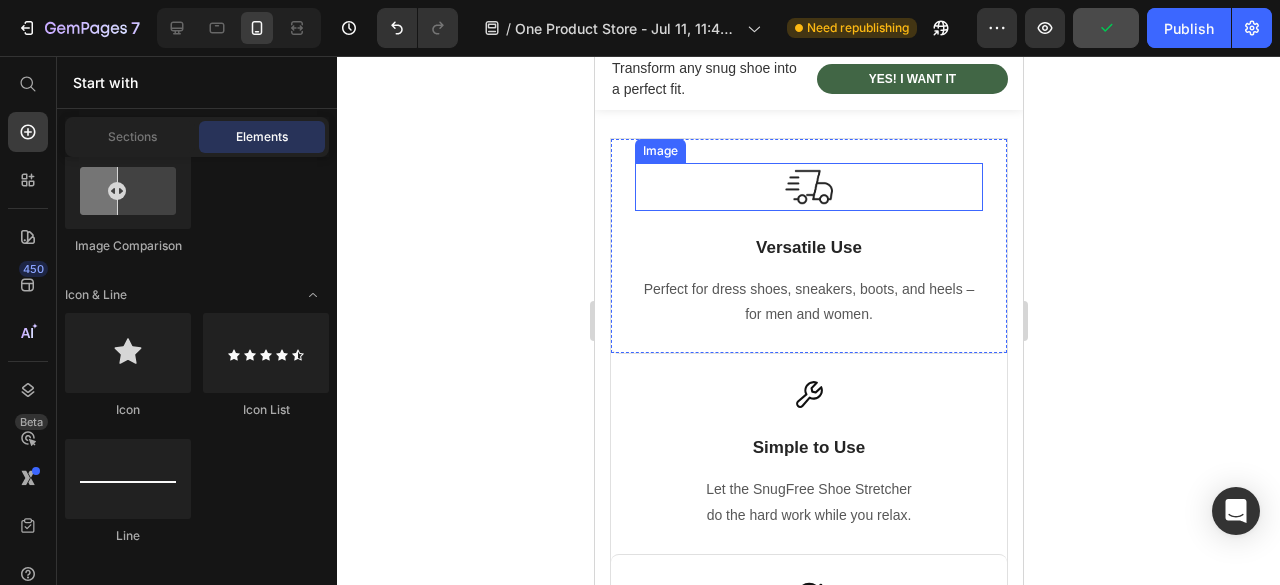 click at bounding box center (808, 187) 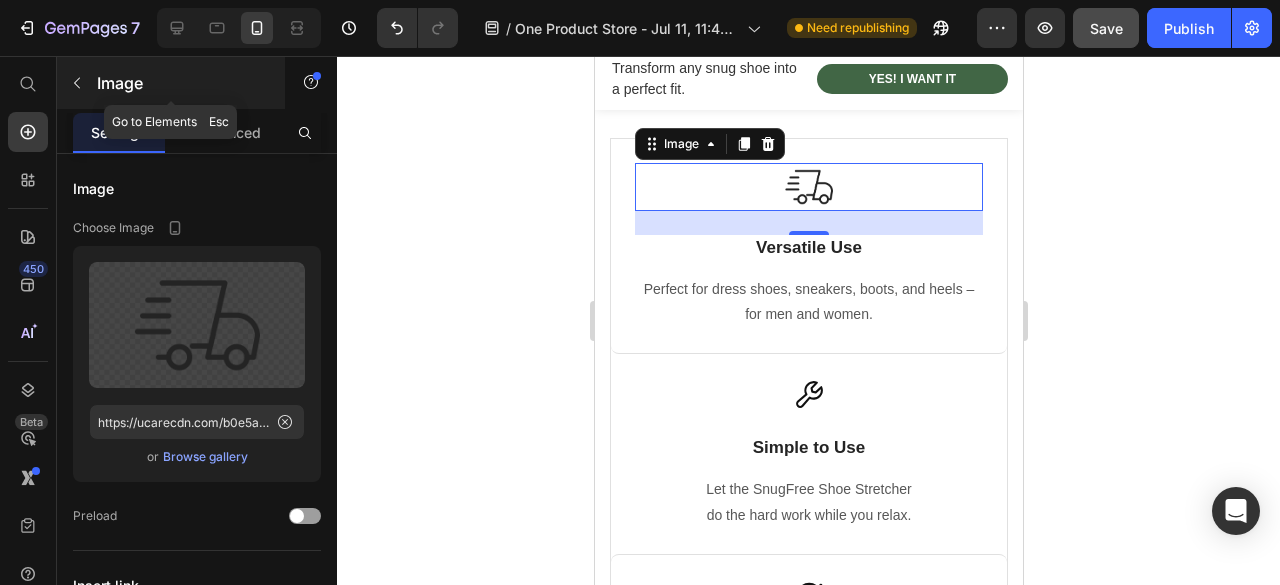 click at bounding box center [77, 83] 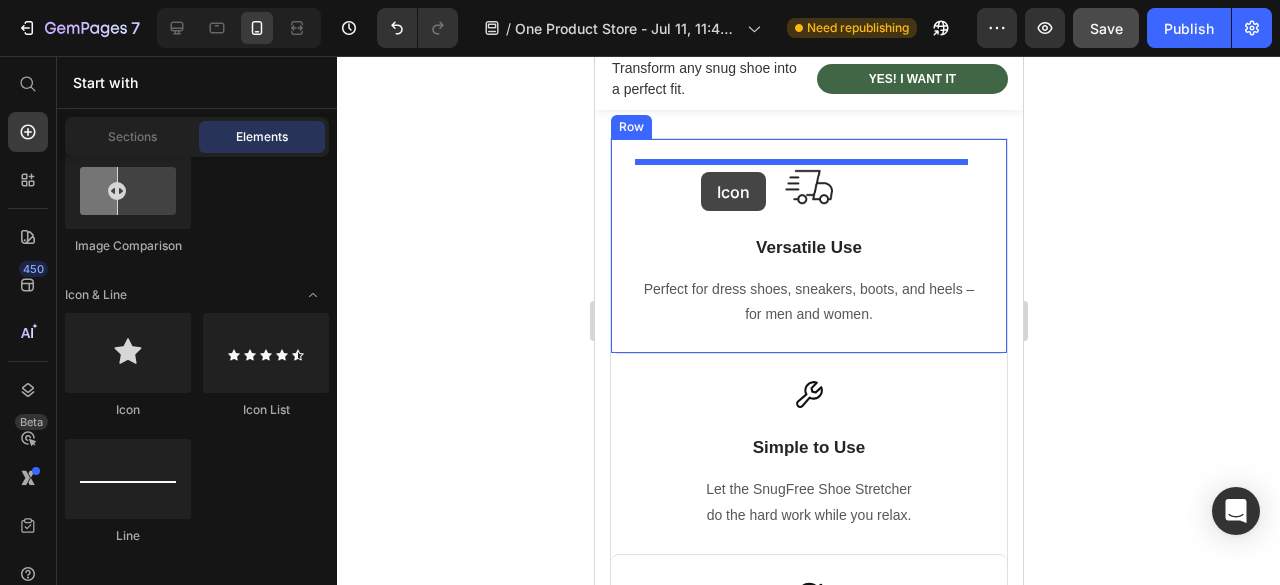 drag, startPoint x: 667, startPoint y: 156, endPoint x: 700, endPoint y: 172, distance: 36.67424 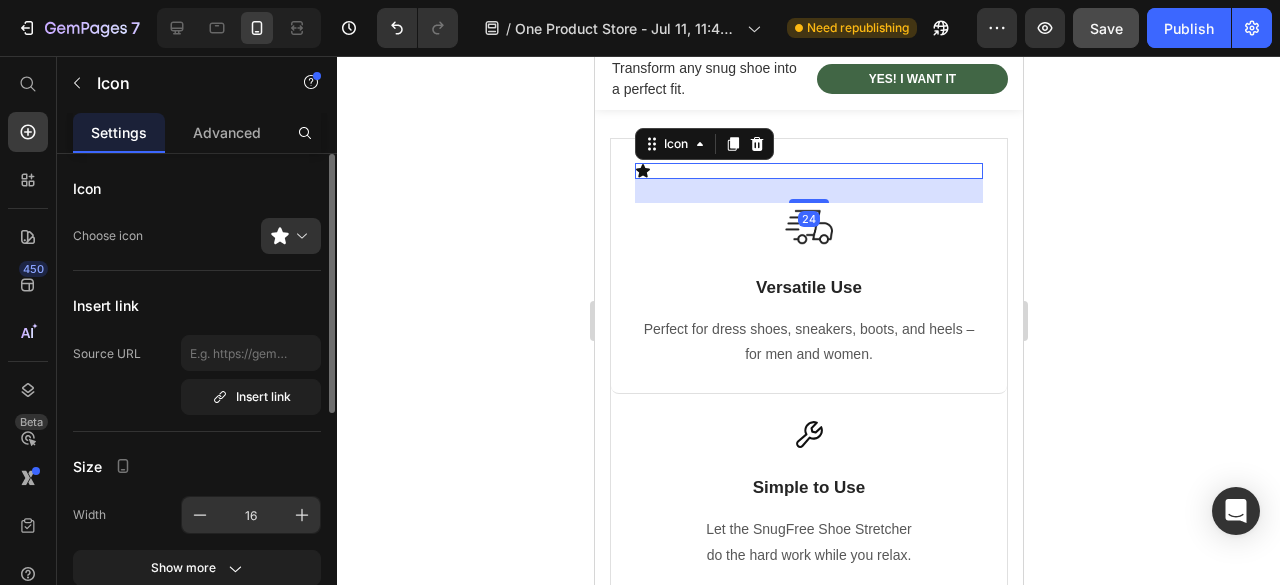 click on "16" at bounding box center (251, 515) 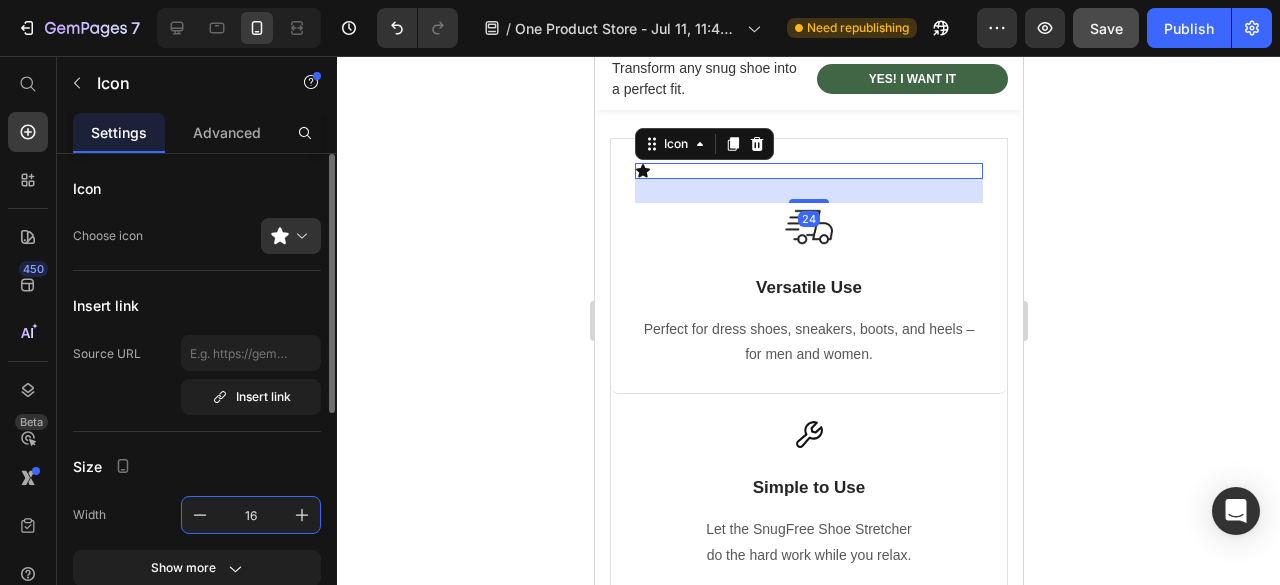 click on "16" at bounding box center [251, 515] 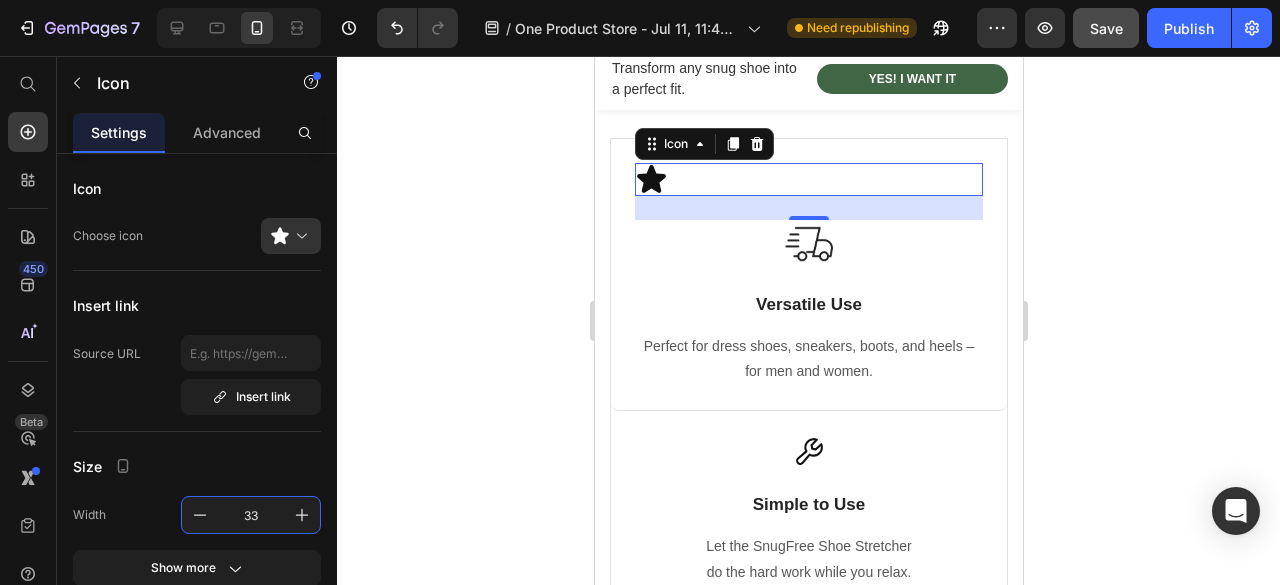 scroll, scrollTop: 400, scrollLeft: 0, axis: vertical 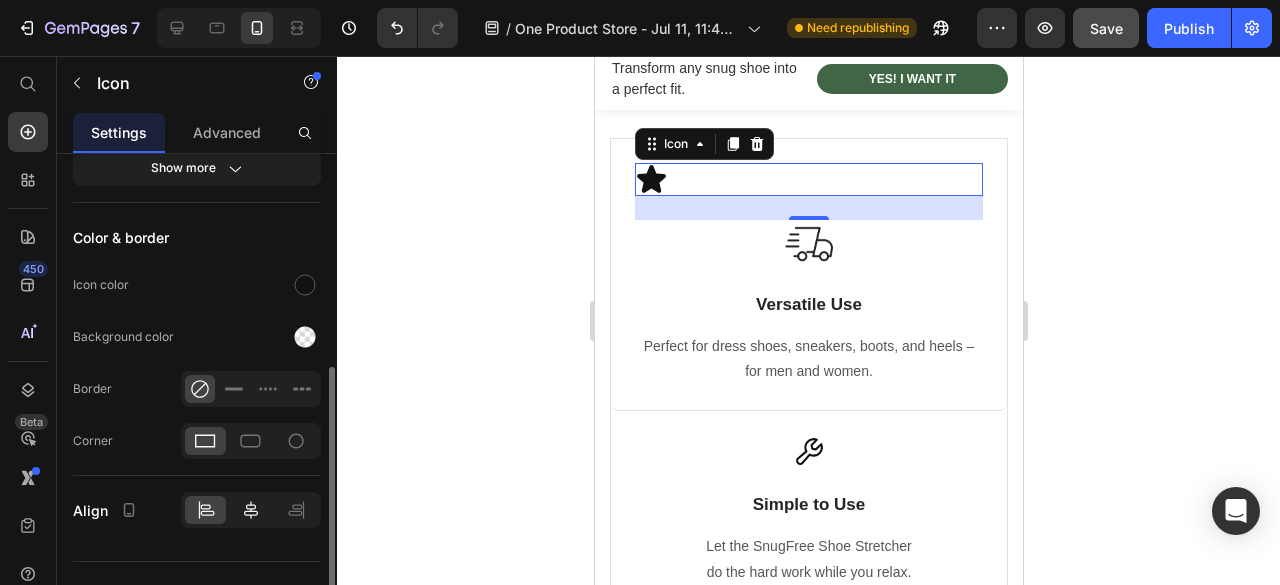 type on "33" 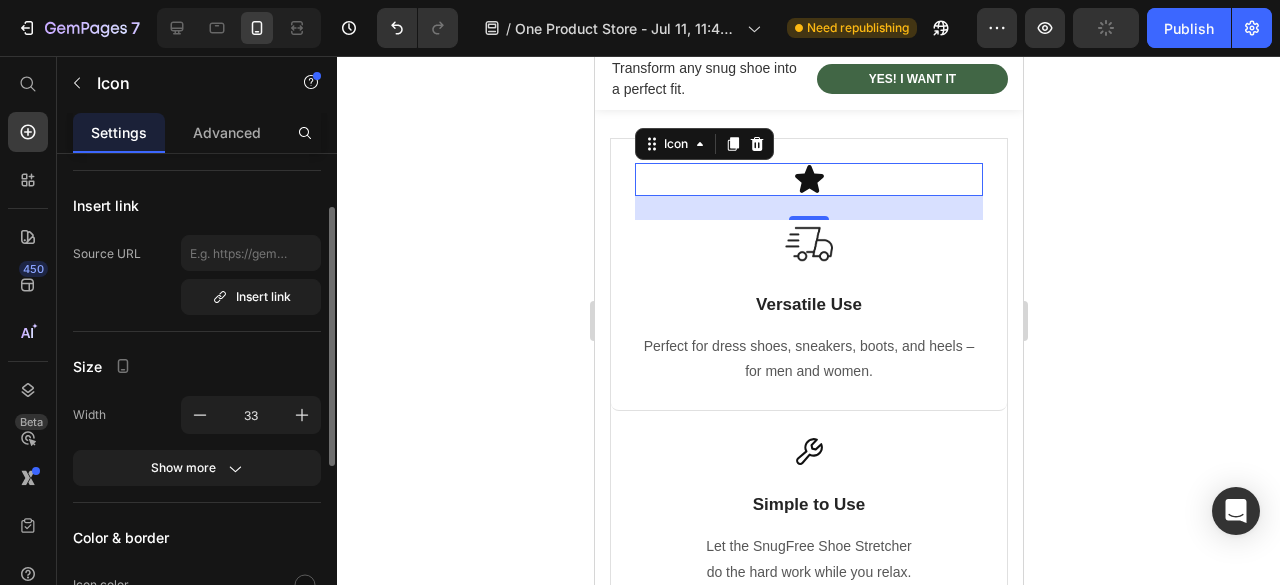 scroll, scrollTop: 0, scrollLeft: 0, axis: both 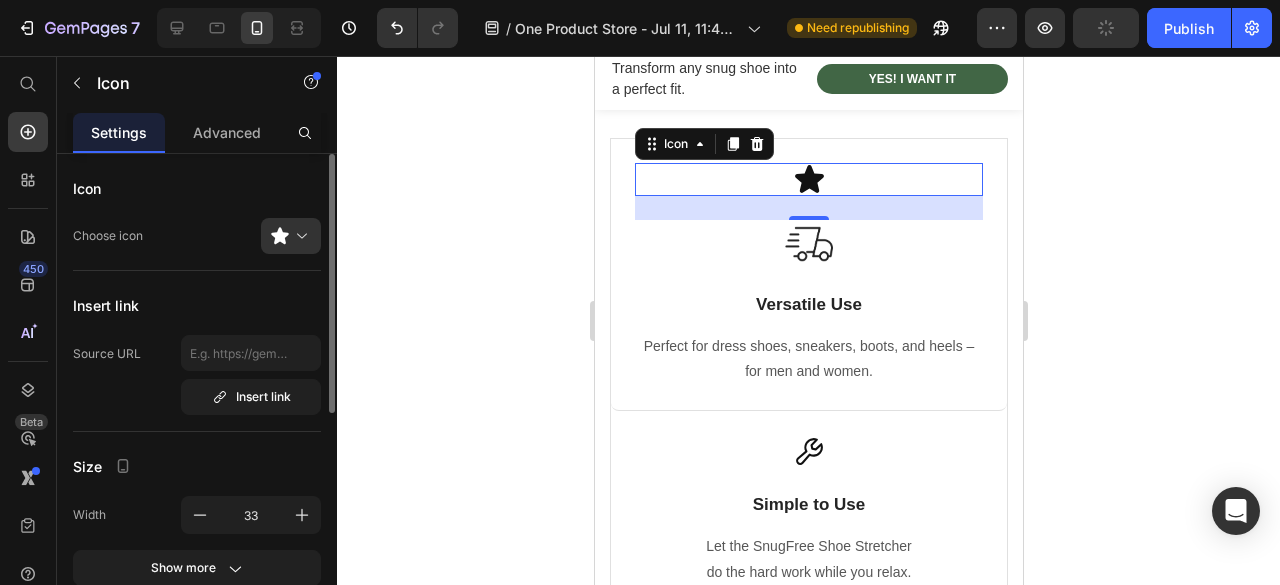 click at bounding box center (299, 236) 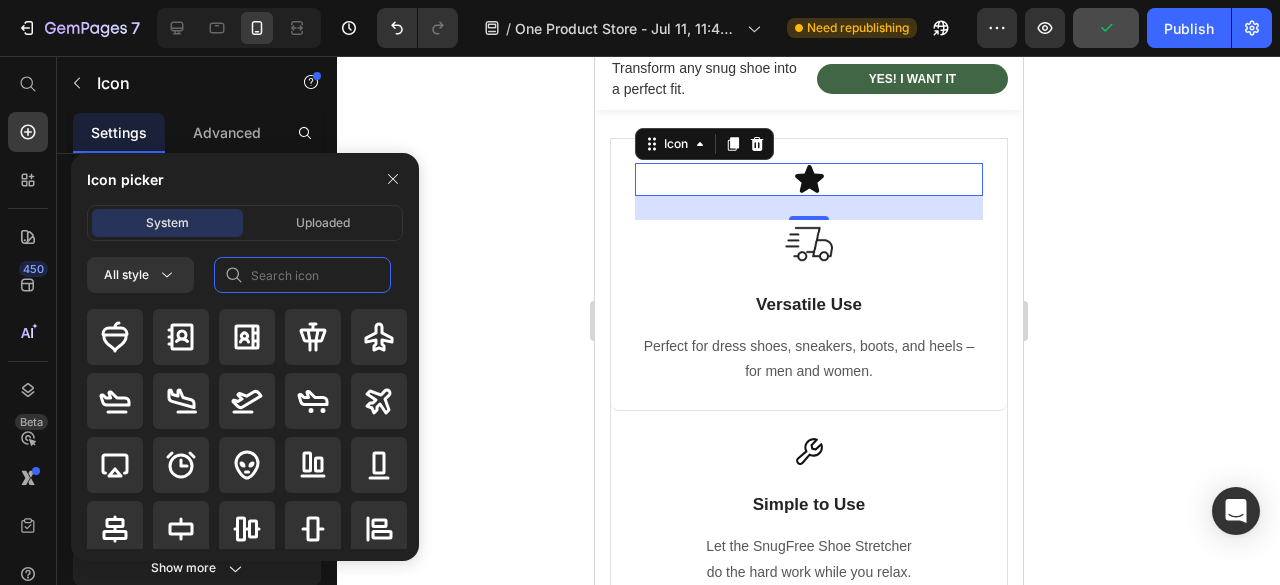click 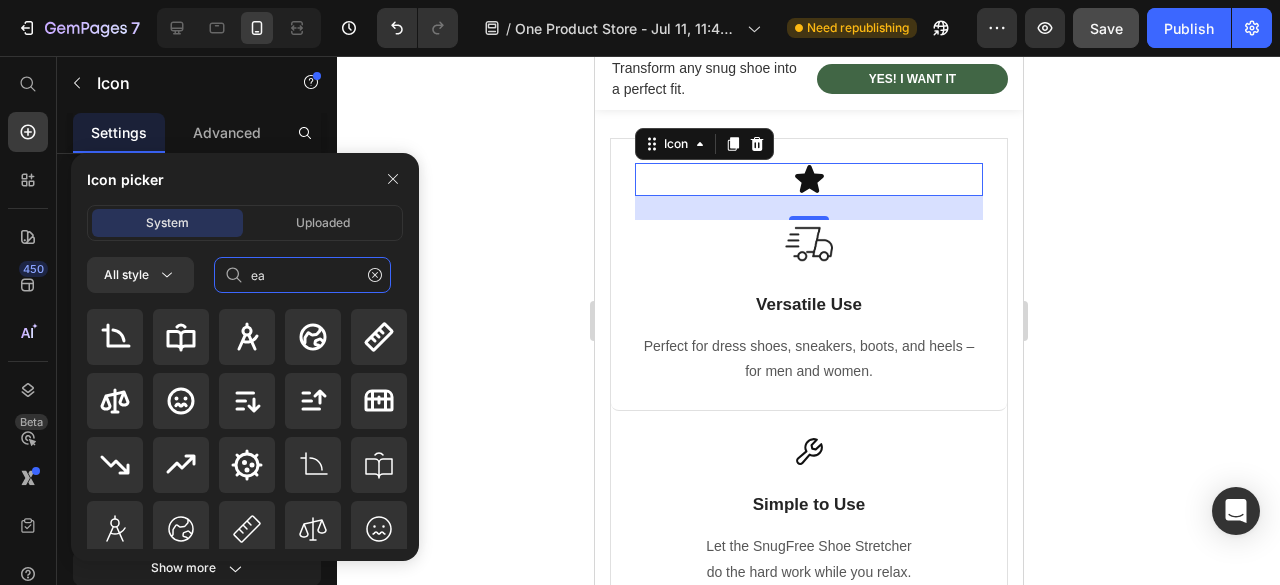 type on "e" 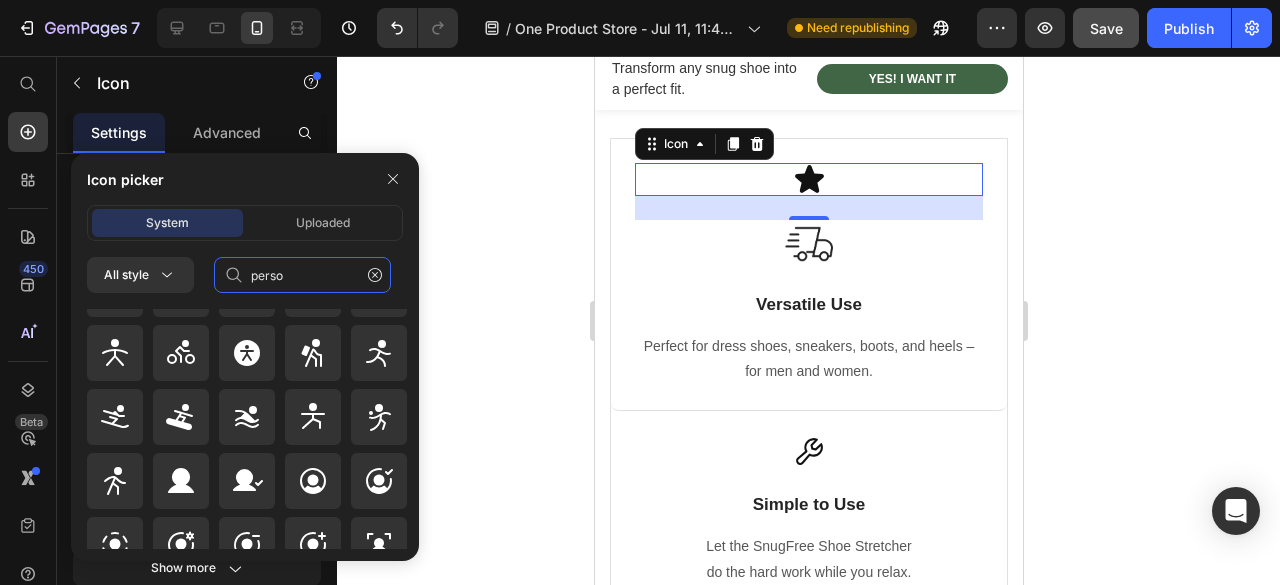 scroll, scrollTop: 1228, scrollLeft: 0, axis: vertical 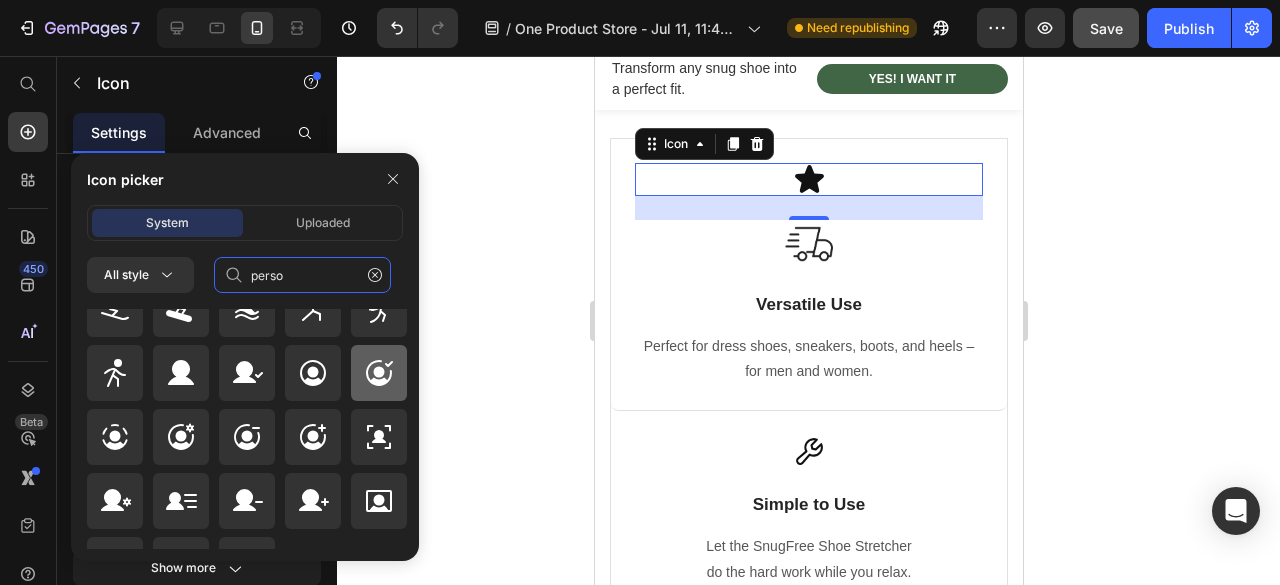 type on "perso" 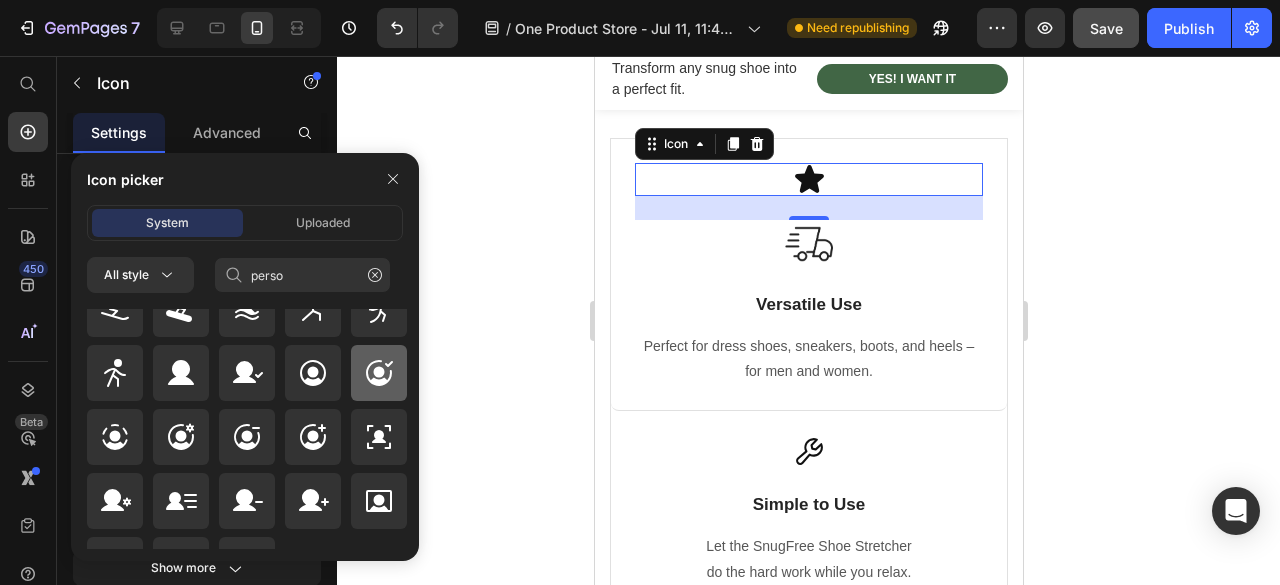 click 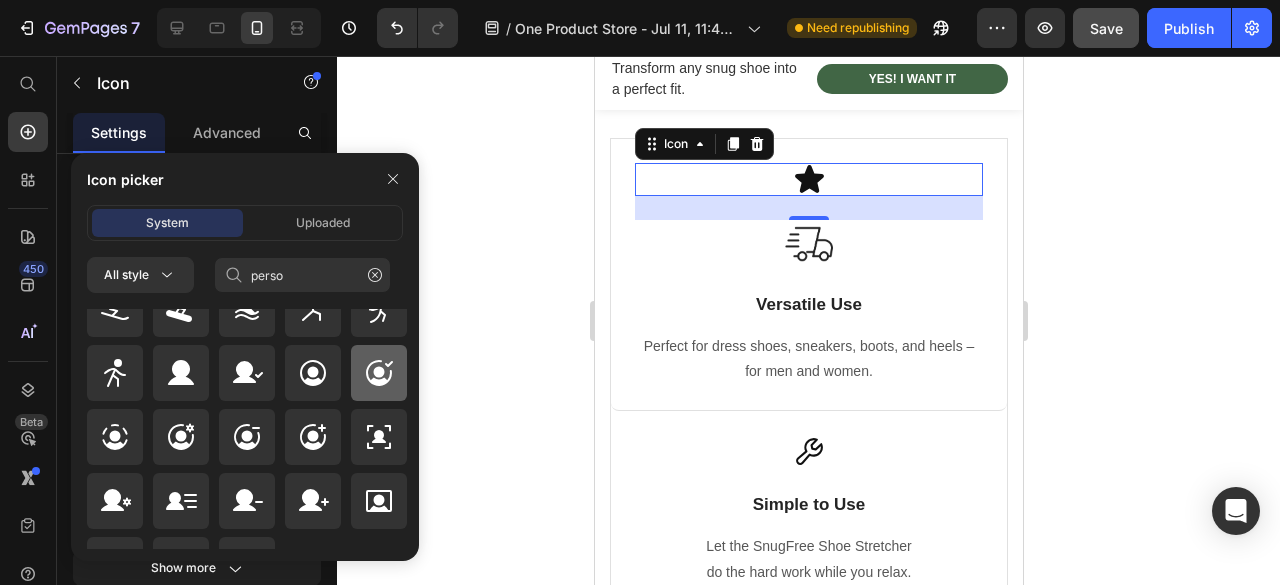 type 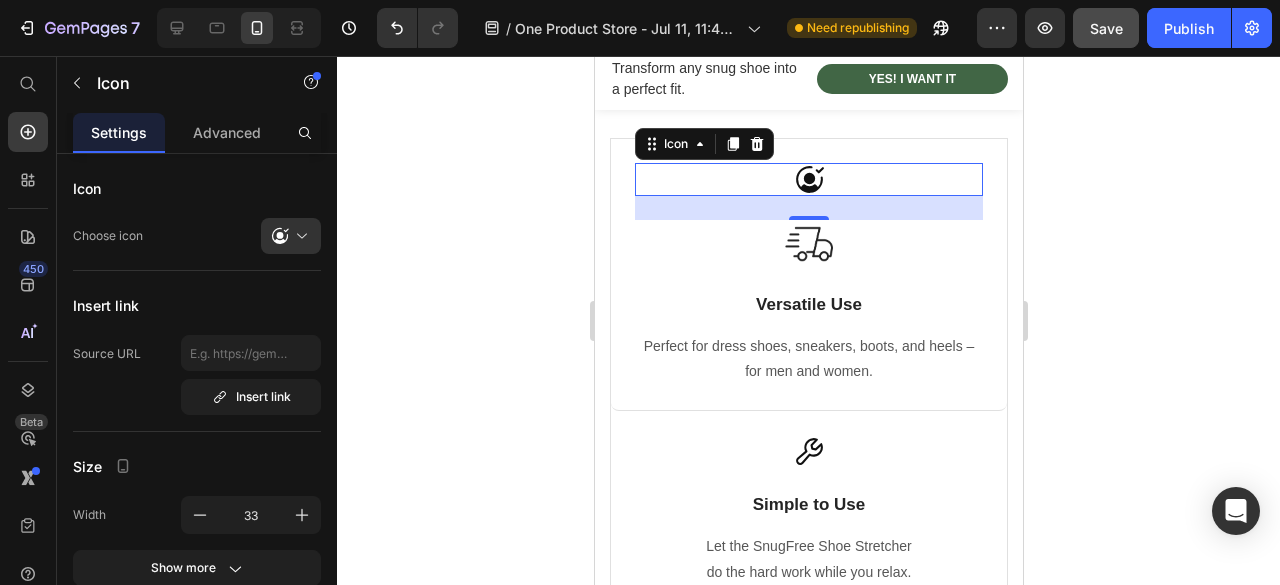 scroll, scrollTop: 0, scrollLeft: 0, axis: both 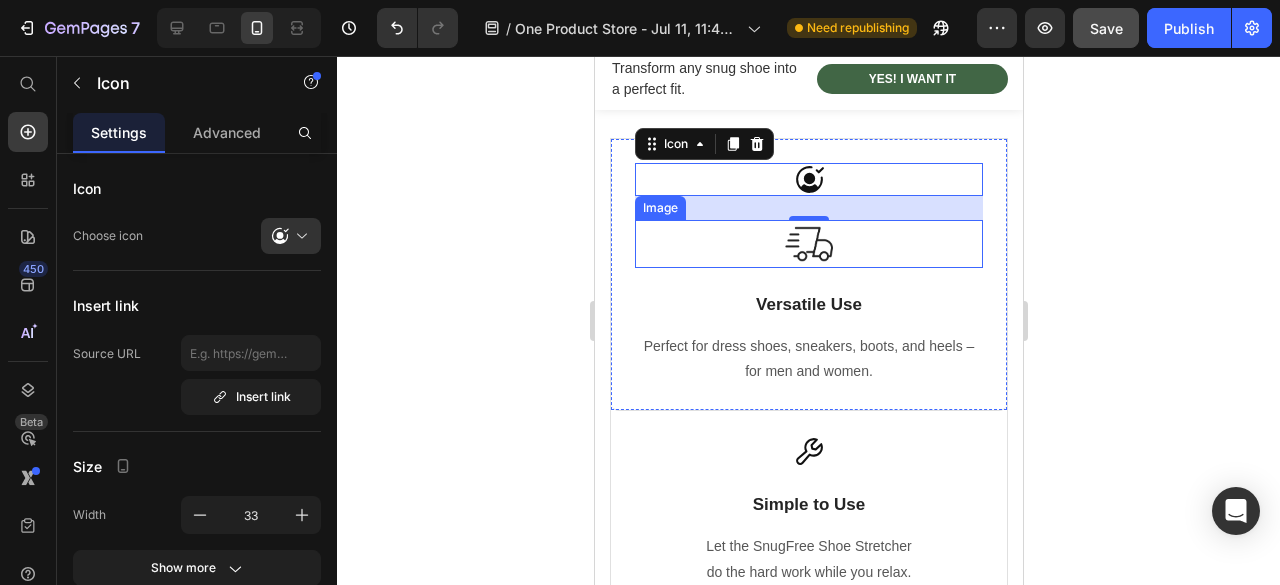 click at bounding box center (808, 244) 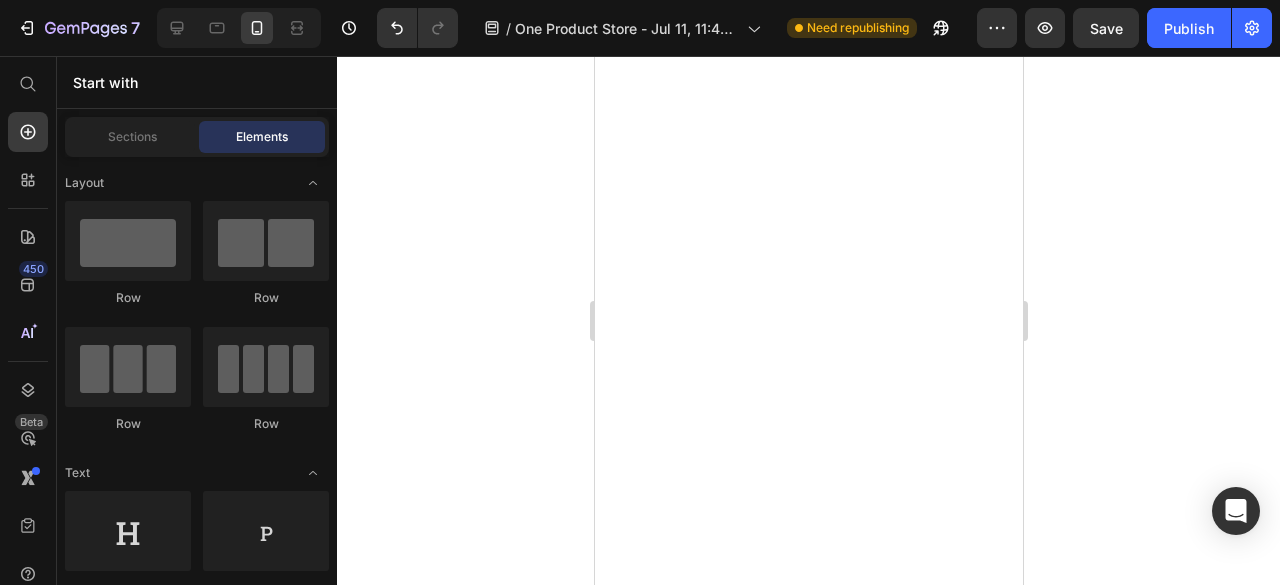 scroll, scrollTop: 0, scrollLeft: 0, axis: both 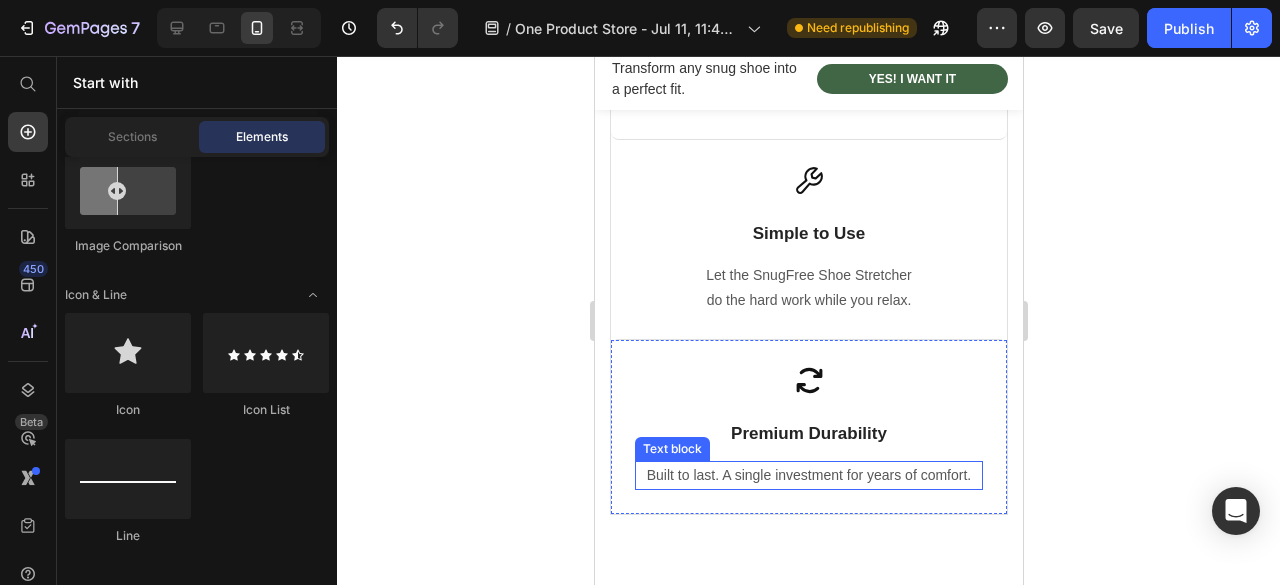 click on "Built to last. A single investment for years of comfort." at bounding box center (808, 475) 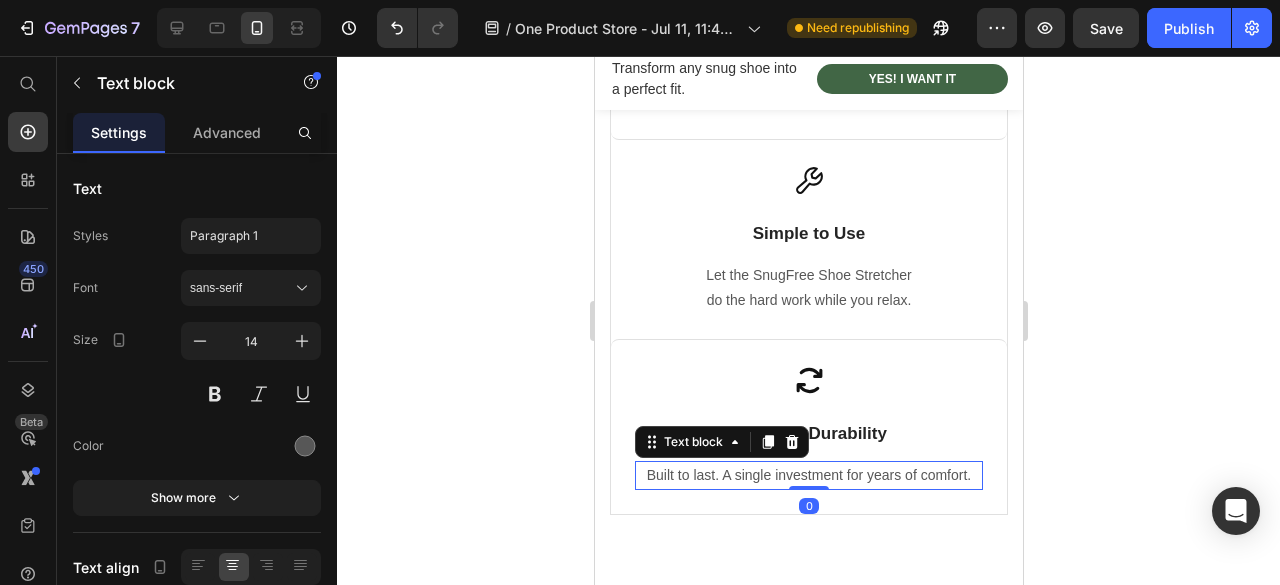 click on "Built to last. A single investment for years of comfort." at bounding box center [808, 475] 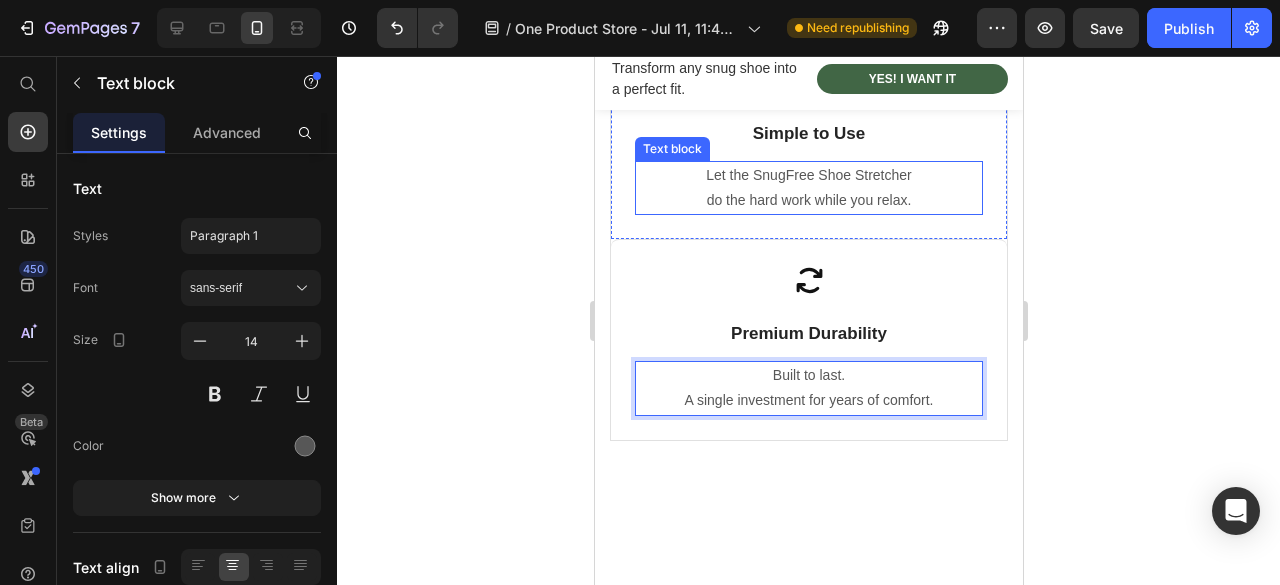 scroll, scrollTop: 3280, scrollLeft: 0, axis: vertical 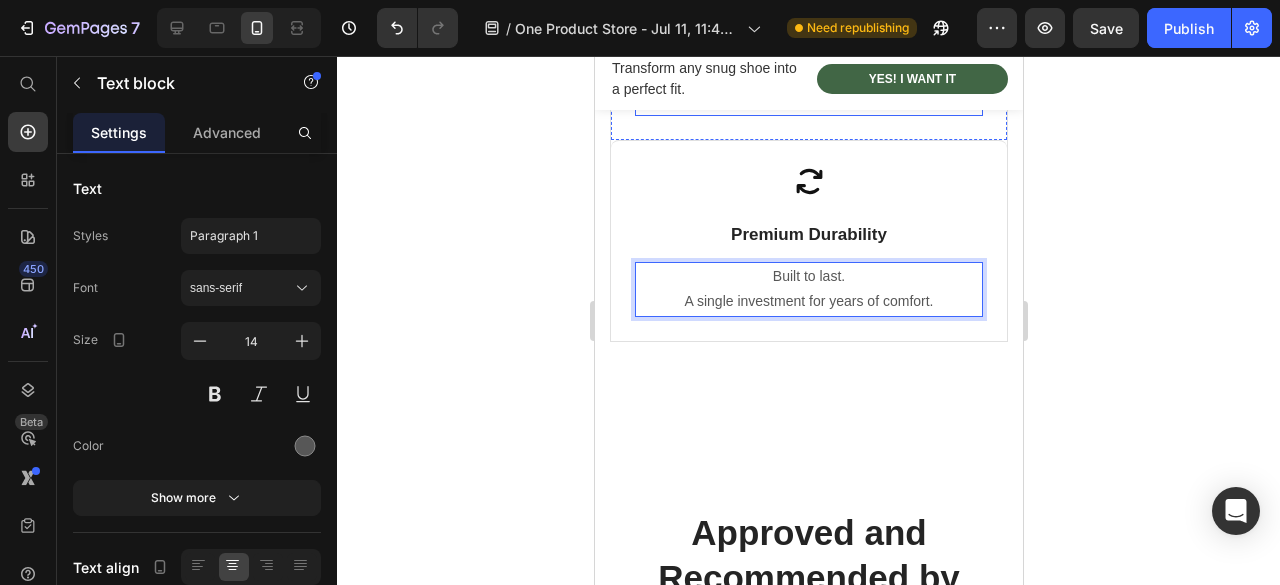 click on "Approved and Recommended by Those Who've Used It! Heading Image
Icon
Icon
Icon
Icon
Icon Row Joseph Text block Row   "I bought it for my new running shoes, and the difference is incredible. So much more comfortable and zero blisters. Highly recommend!"   Text block                Title Line (P) Images & Gallery SnugFree Shoe Stretcher (P) Title $29.99 (P) Price $37.00 (P) Price Row Buy Now (P) Cart Button Product Row Image
Icon
Icon
Icon
Icon
Icon Row Rita C. Text block Row "I have wide feet and always struggled with shoes being too tight. It gently shapes the shoe without ruining it and makes everything way more comfortable. Already recommended it to my mom and sister!" Text block                Title Line (P) Images & Gallery SnugFree Shoe Stretcher (P) Title $29.99 (P) Price $37.00 (P) Price Row Buy Now (P) Cart Button Product Row Image Icon Icon" at bounding box center [808, 816] 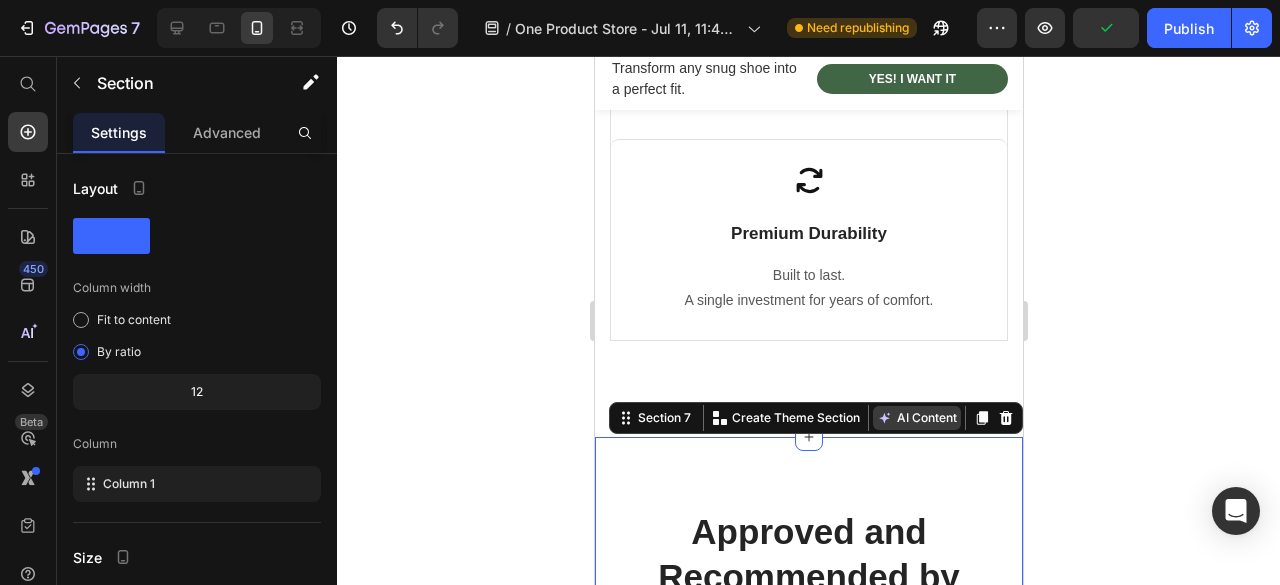 scroll, scrollTop: 2680, scrollLeft: 0, axis: vertical 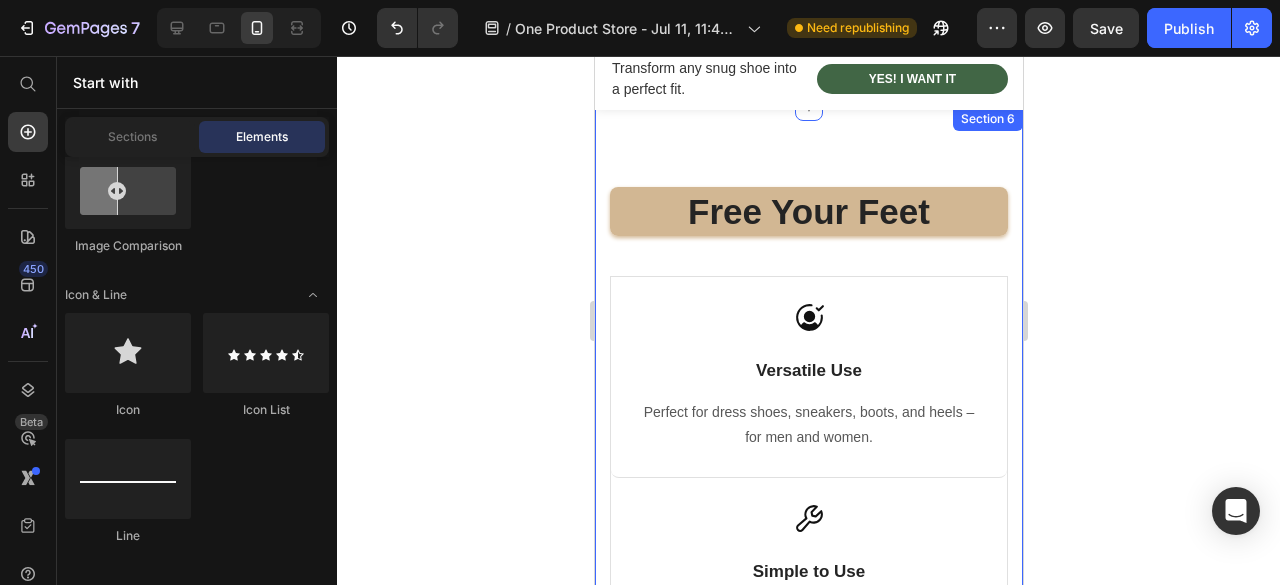 click on "Free Your Feet Heading Row Image Free Shipping Text Block Free shipping on any order of $150  or more. Text block Row Image Full Refund Text Block If your product aren’t perfect, return them for a full refund Text block Row Image Secure Online Payment Text Block secure payment worldwide Text block Row Row
Icon Versatile Use Text Block Perfect for dress shoes, sneakers, boots, and heels – for men and women. Text block Row
Icon Simple to Use Text Block Let the SnugFree Shoe Stretcher  do the hard work while you relax. Text block Row
Icon Premium Durability Text Block Built to last.  A single investment for years of comfort. Text block Row Row Section 6" at bounding box center (808, 541) 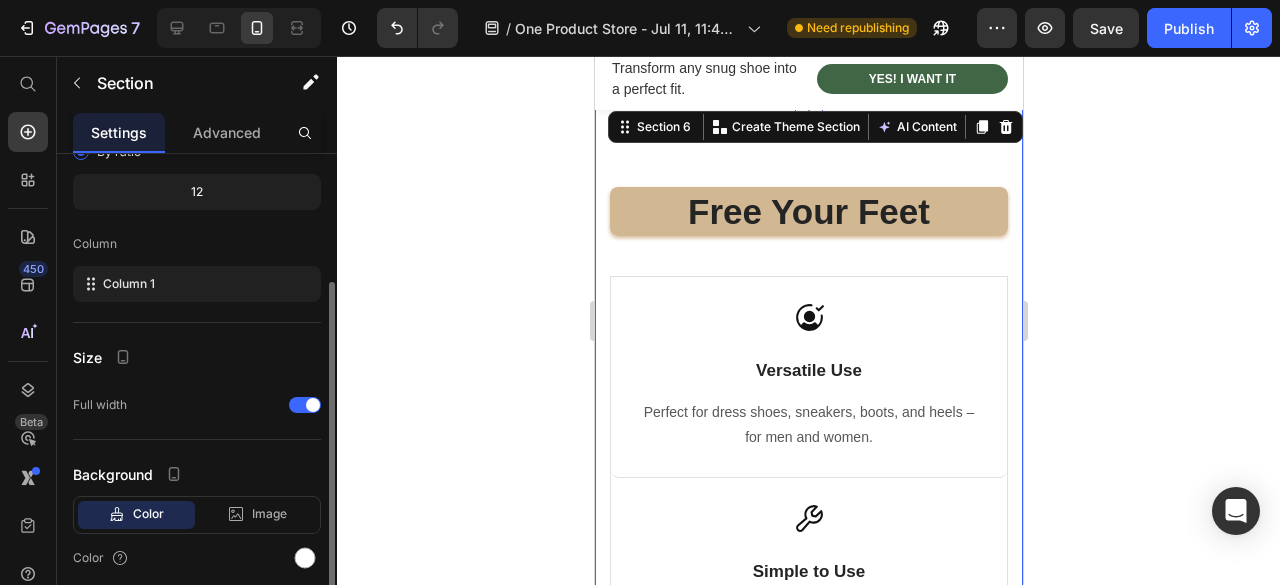 scroll, scrollTop: 274, scrollLeft: 0, axis: vertical 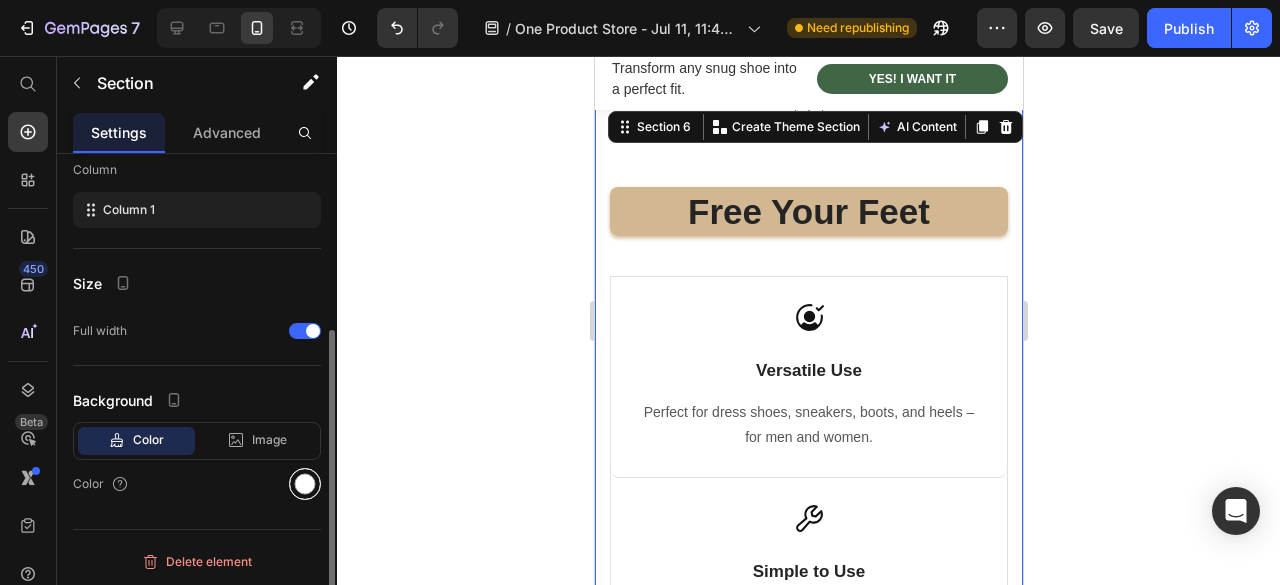 click at bounding box center (305, 484) 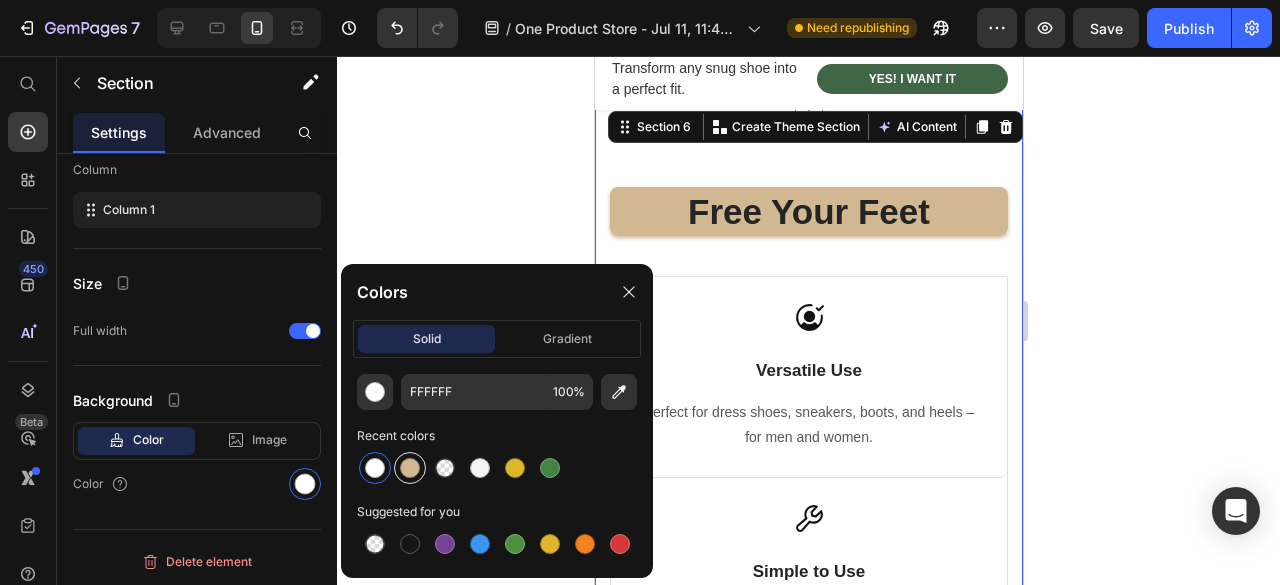click at bounding box center [410, 468] 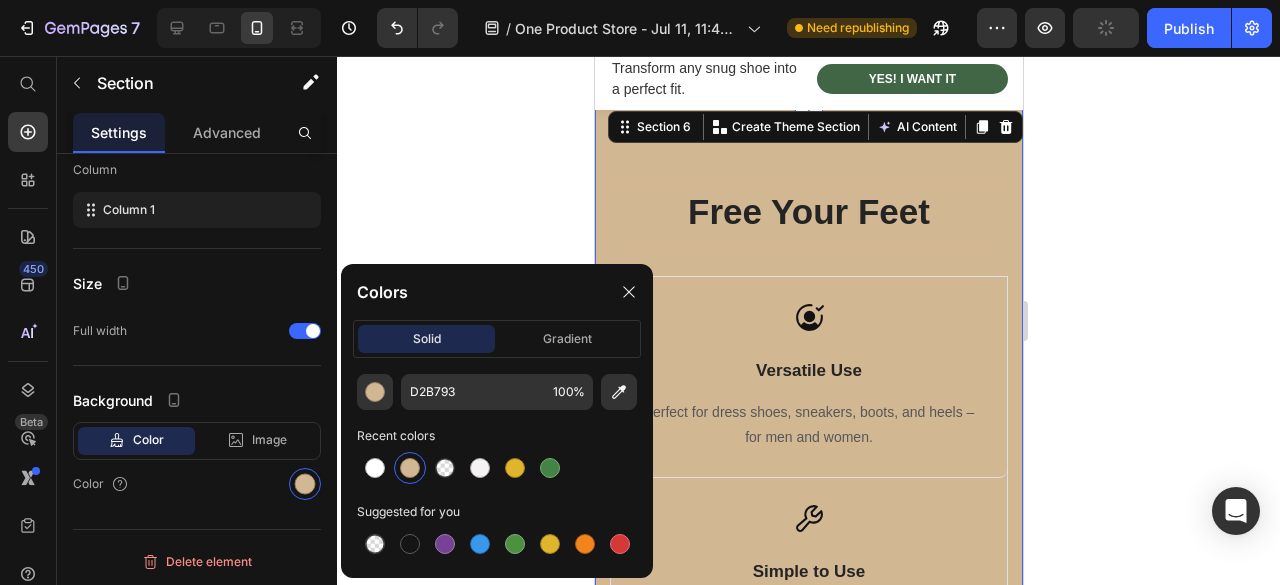 click 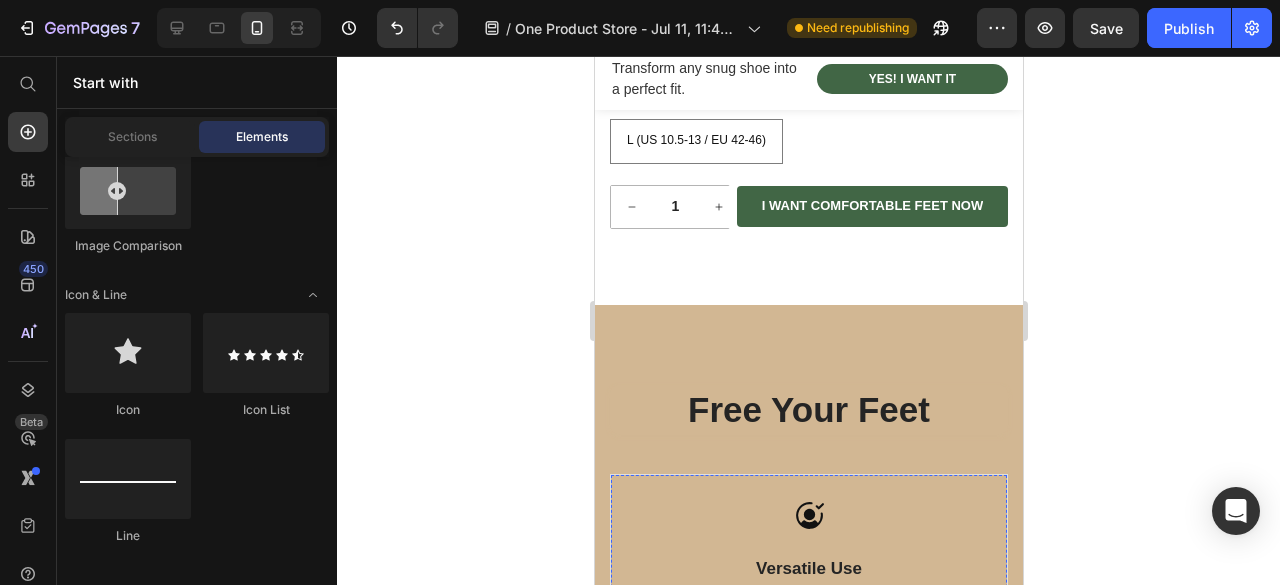 scroll, scrollTop: 3142, scrollLeft: 0, axis: vertical 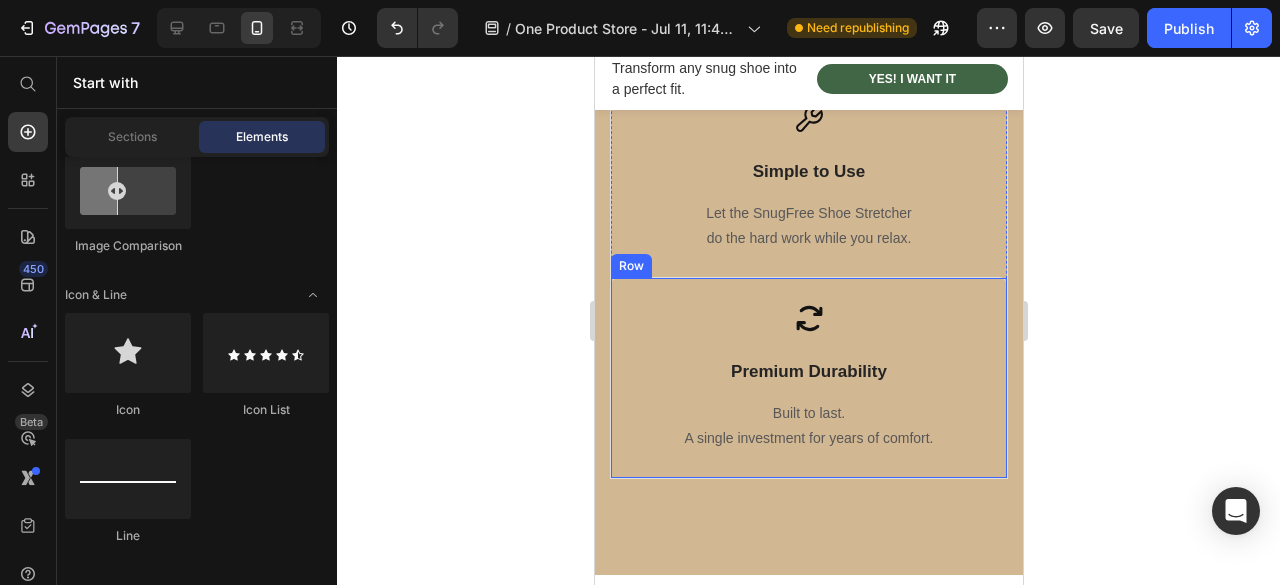 click on "Icon Premium Durability Text Block Built to last.  A single investment for years of comfort. Text block Row" at bounding box center [808, 377] 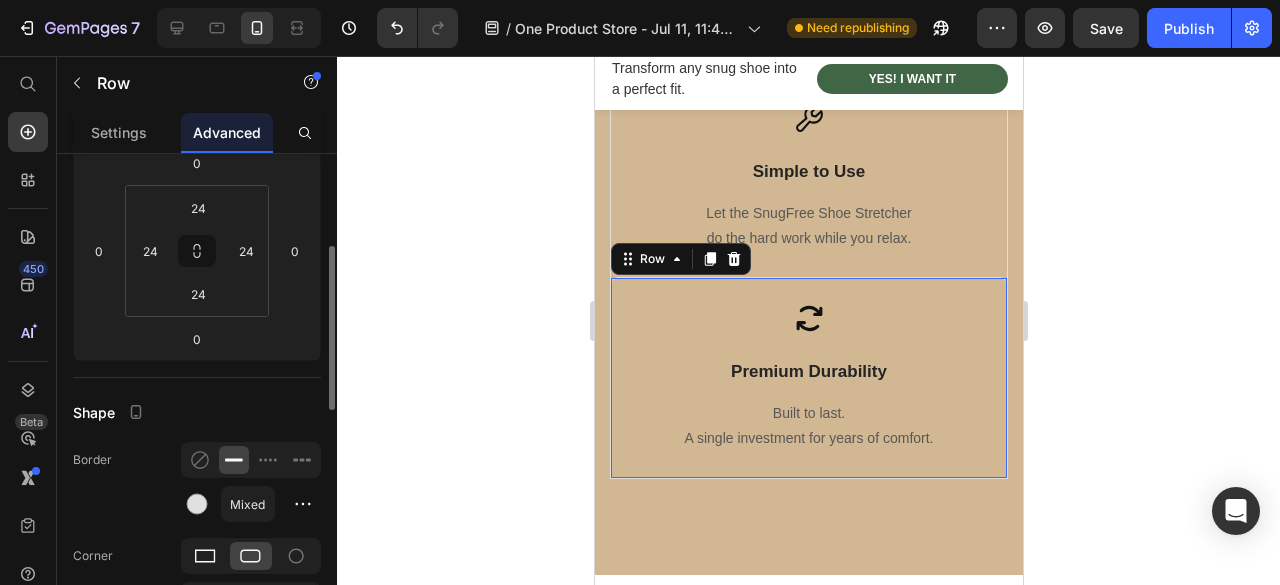 click 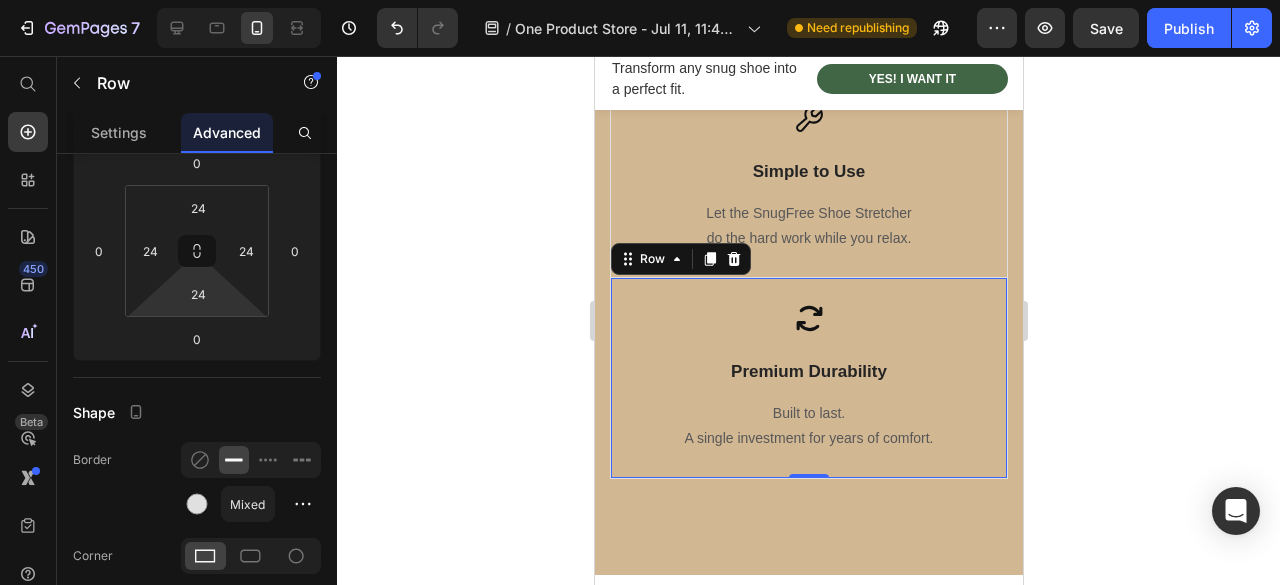 scroll, scrollTop: 0, scrollLeft: 0, axis: both 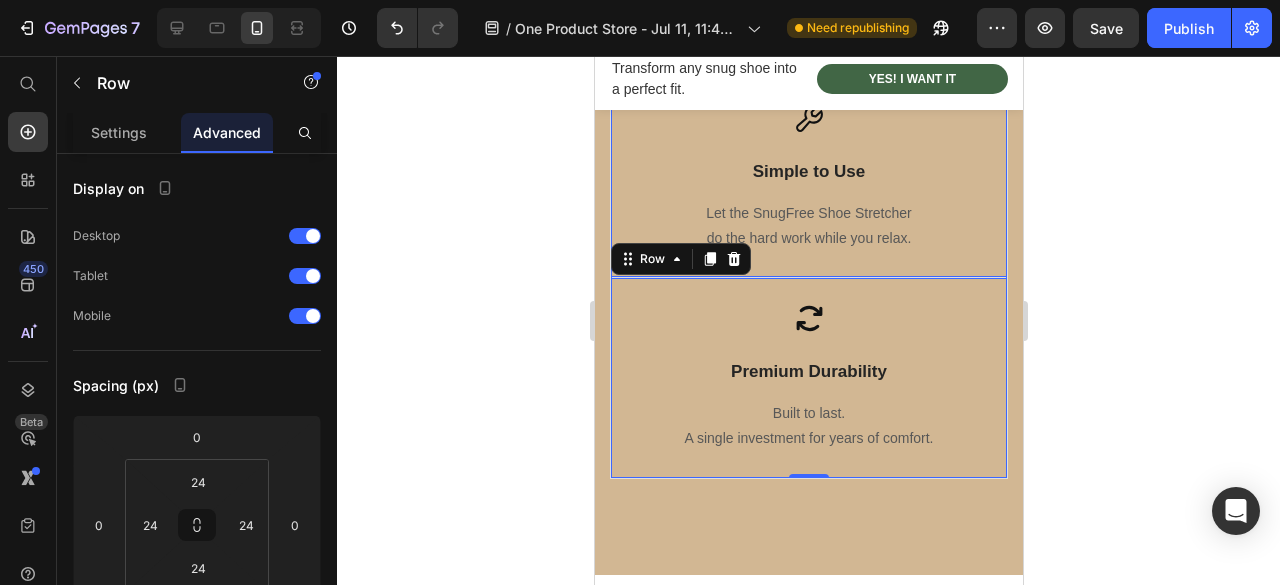 click on "Icon Simple to Use Text Block Let the SnugFree Shoe Stretcher  do the hard work while you relax. Text block Row" at bounding box center [808, 178] 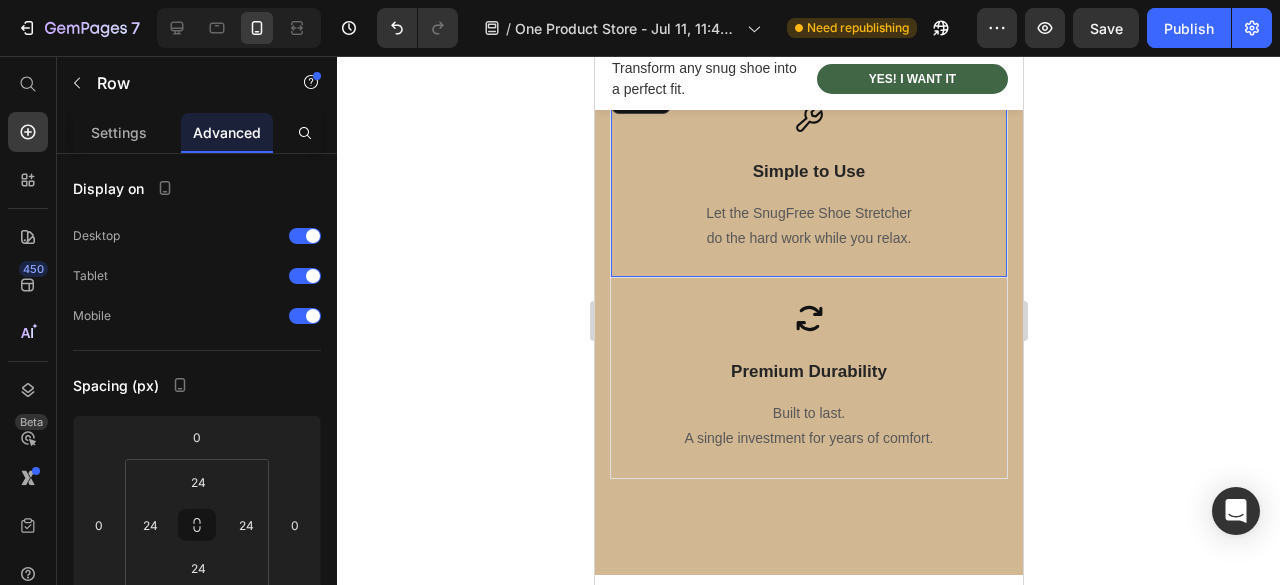 scroll, scrollTop: 400, scrollLeft: 0, axis: vertical 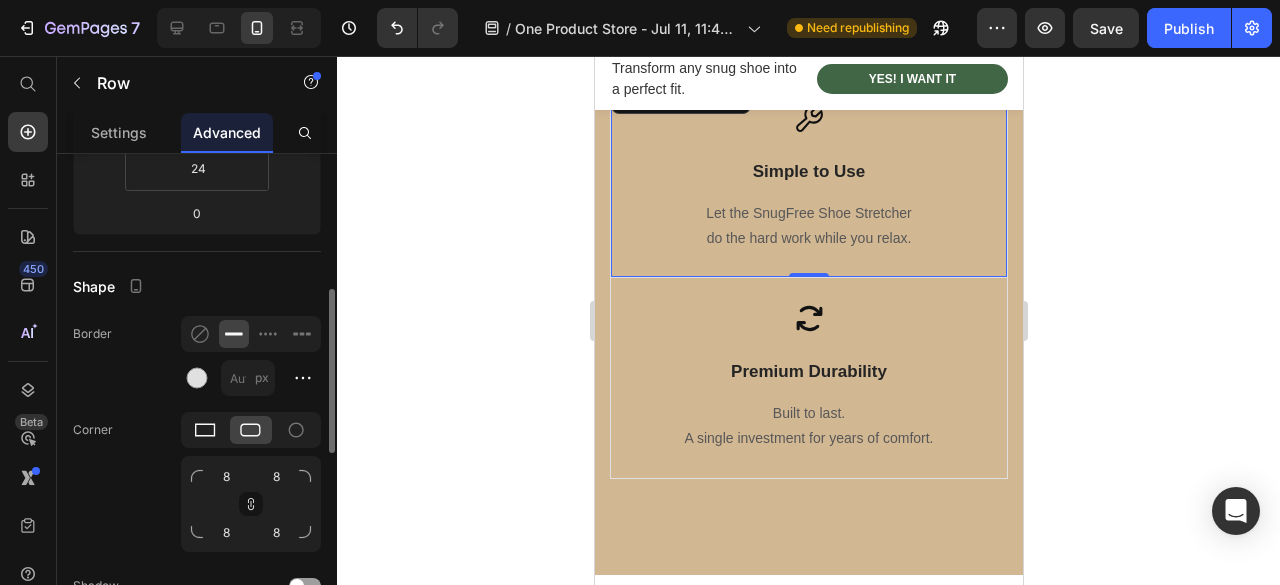 click 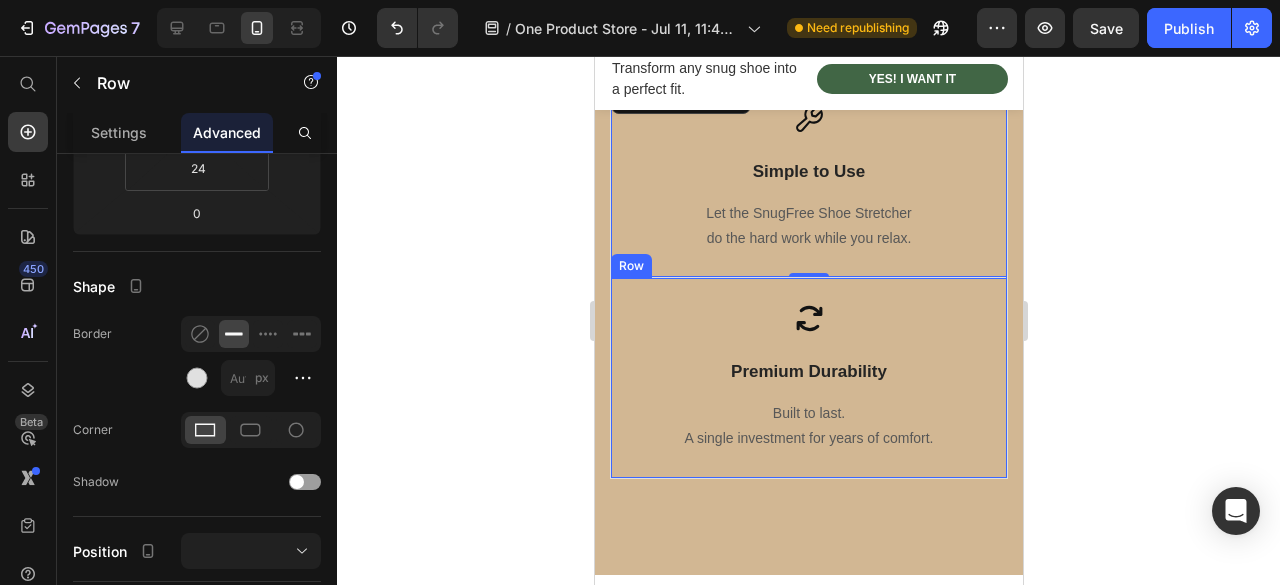 scroll, scrollTop: 2942, scrollLeft: 0, axis: vertical 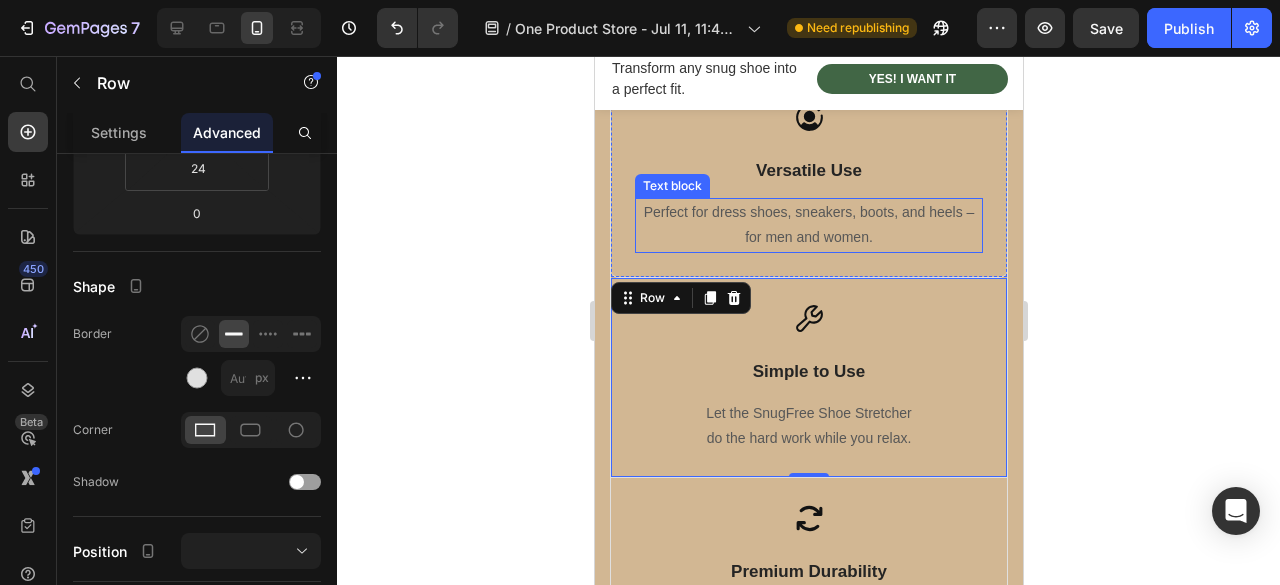 click on "Perfect for dress shoes, sneakers, boots, and heels – for men and women." at bounding box center [808, 225] 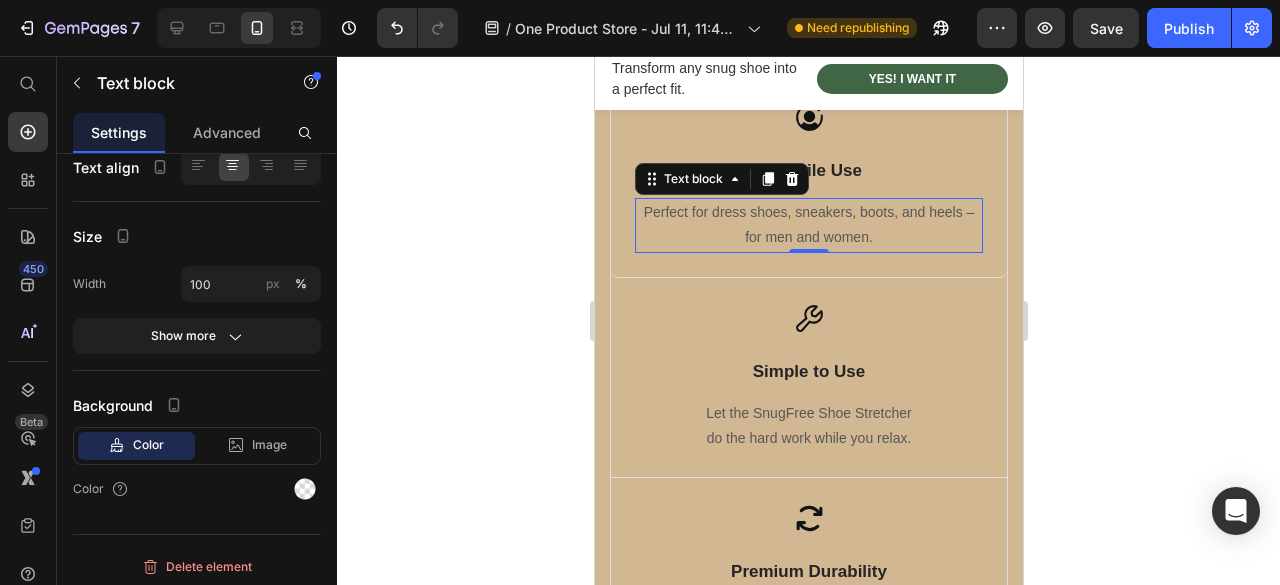 scroll, scrollTop: 0, scrollLeft: 0, axis: both 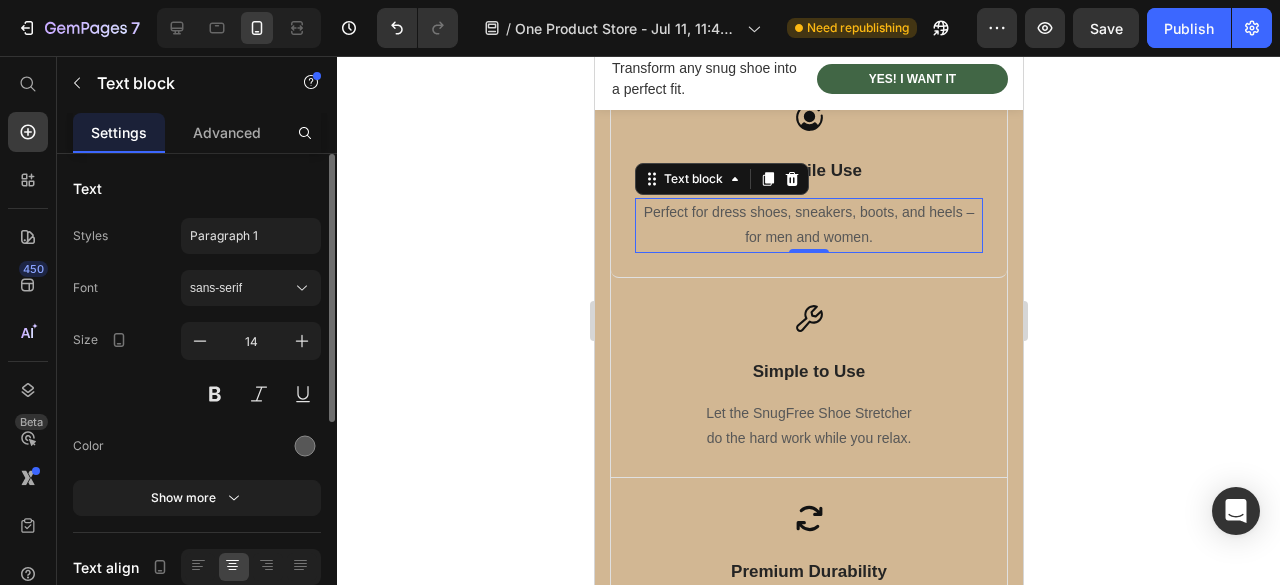 click on "Icon Versatile Use Text Block Perfect for dress shoes, sneakers, boots, and heels – for men and women. Text block   0 Row" at bounding box center [808, 177] 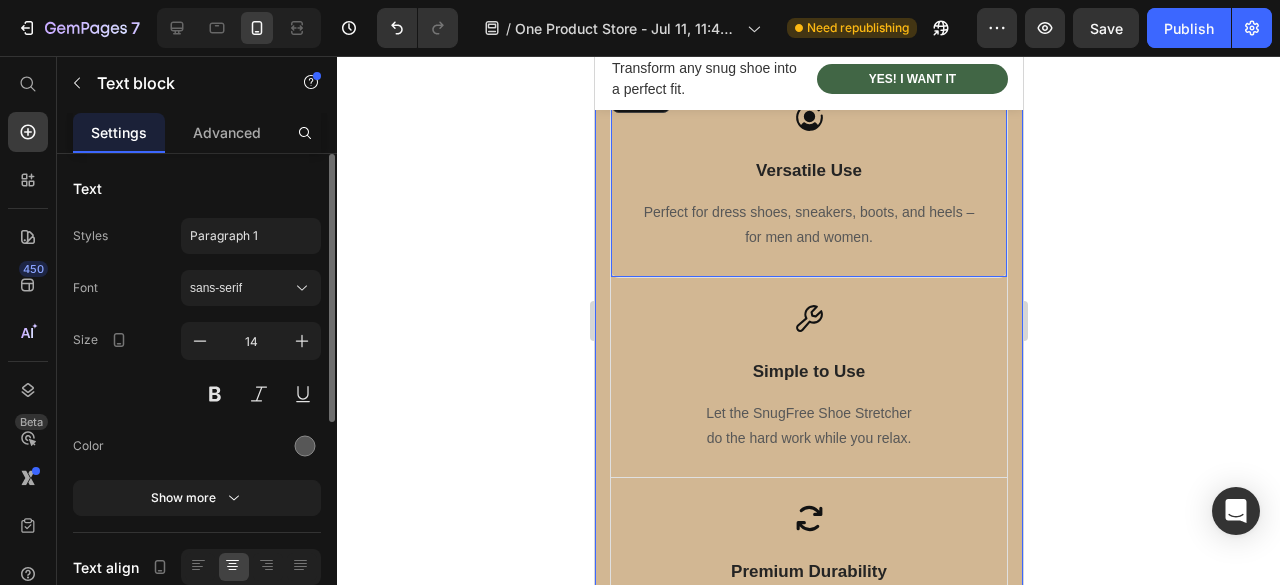 click on "Free Your Feet Heading Row Image Free Shipping Text Block Free shipping on any order of $150  or more. Text block Row Image Full Refund Text Block If your product aren’t perfect, return them for a full refund Text block Row Image Secure Online Payment Text Block secure payment worldwide Text block Row Row
Icon Versatile Use Text Block Perfect for dress shoes, sneakers, boots, and heels – for men and women. Text block   0 Row
Icon Simple to Use Text Block Let the SnugFree Shoe Stretcher  do the hard work while you relax. Text block Row
Icon Premium Durability Text Block Built to last.  A single investment for years of comfort. Text block Row Row Section 6" at bounding box center [808, 341] 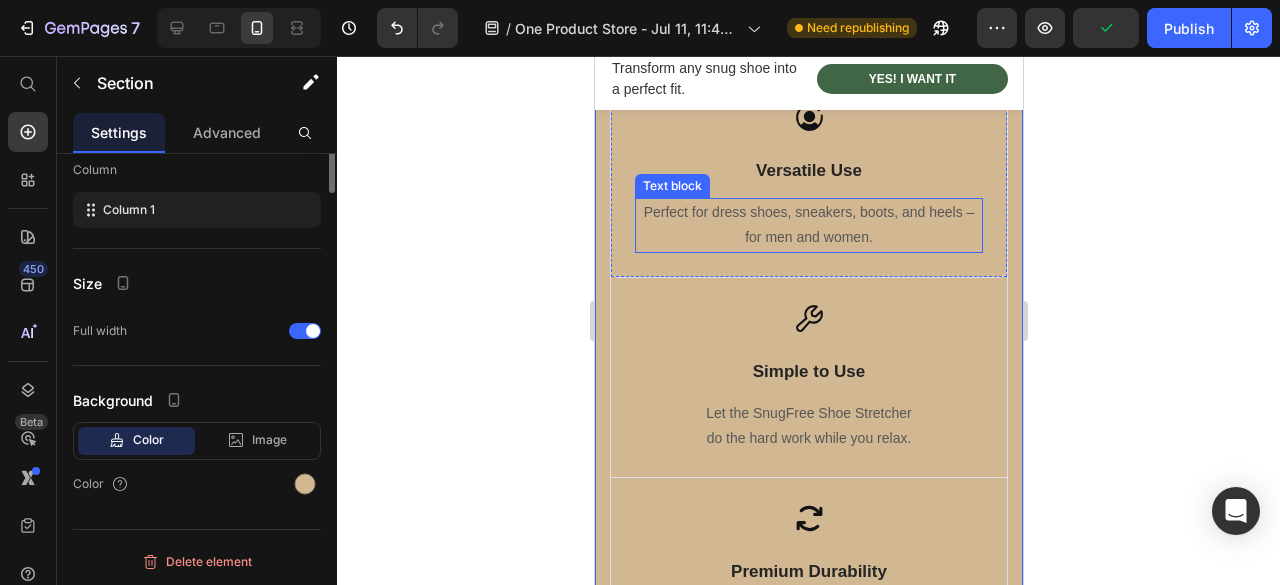 scroll, scrollTop: 0, scrollLeft: 0, axis: both 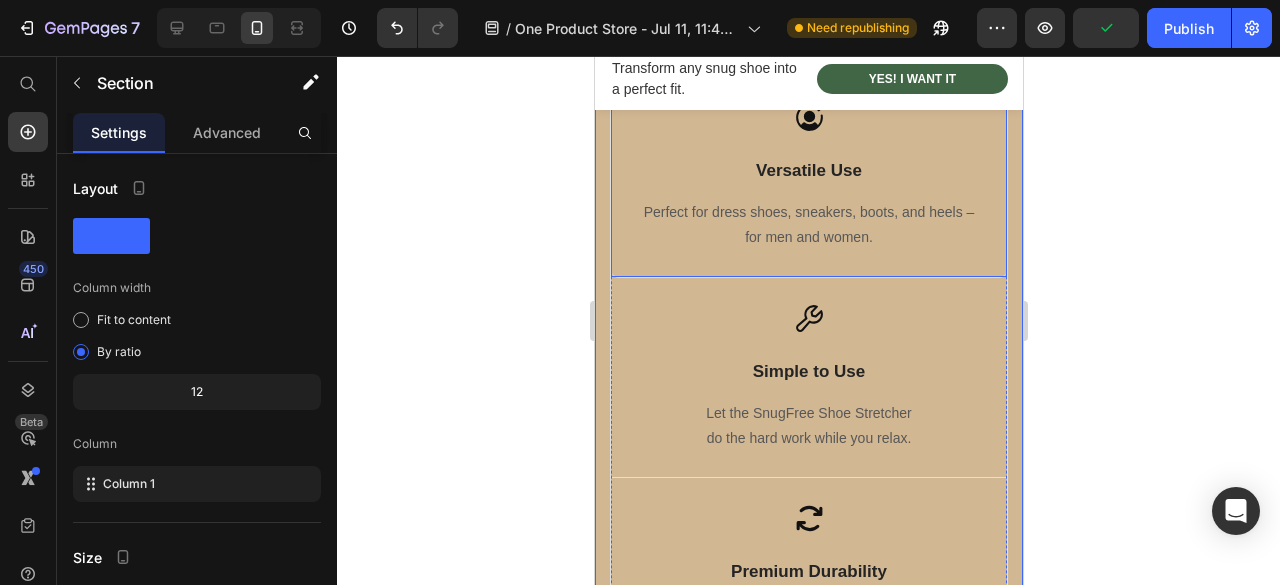 click on "Icon Versatile Use Text Block Perfect for dress shoes, sneakers, boots, and heels – for men and women. Text block Row
Icon Simple to Use Text Block Let the SnugFree Shoe Stretcher  do the hard work while you relax. Text block Row
Icon Premium Durability Text Block Built to last.  A single investment for years of comfort. Text block Row Row" at bounding box center (808, 377) 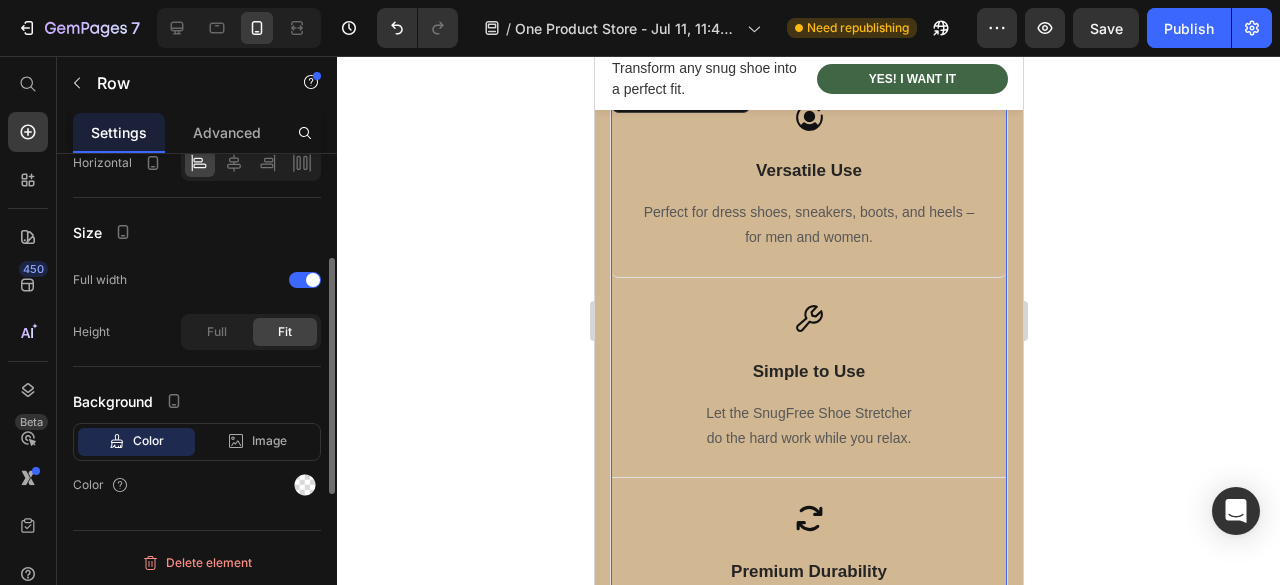 scroll, scrollTop: 122, scrollLeft: 0, axis: vertical 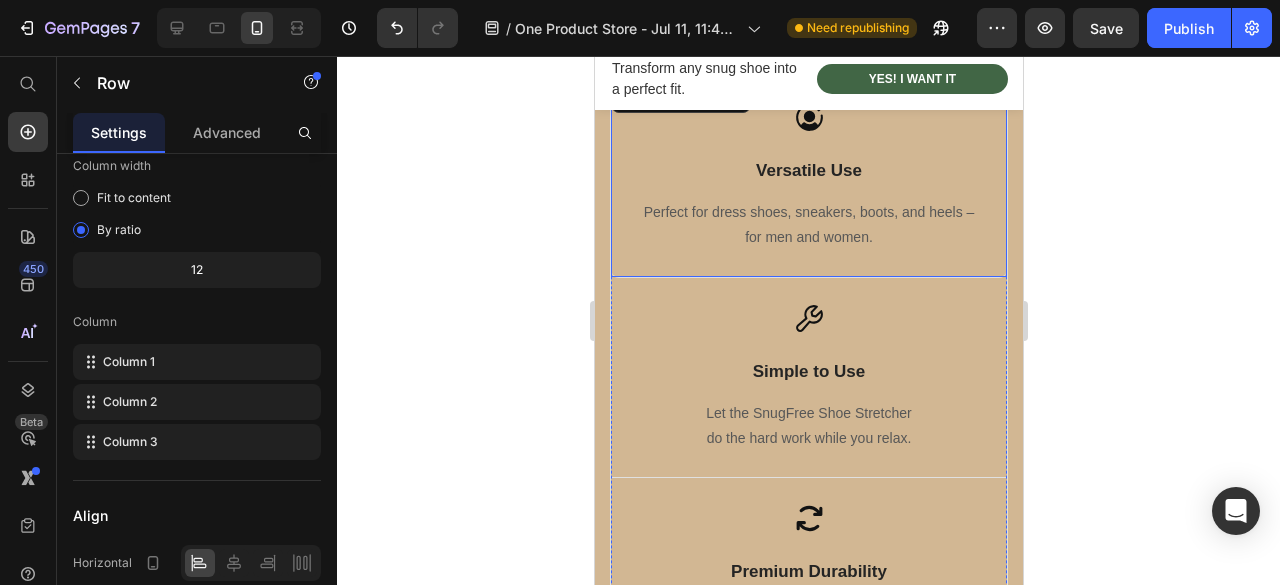 click on "Icon Versatile Use Text Block Perfect for dress shoes, sneakers, boots, and heels – for men and women. Text block Row" at bounding box center (808, 177) 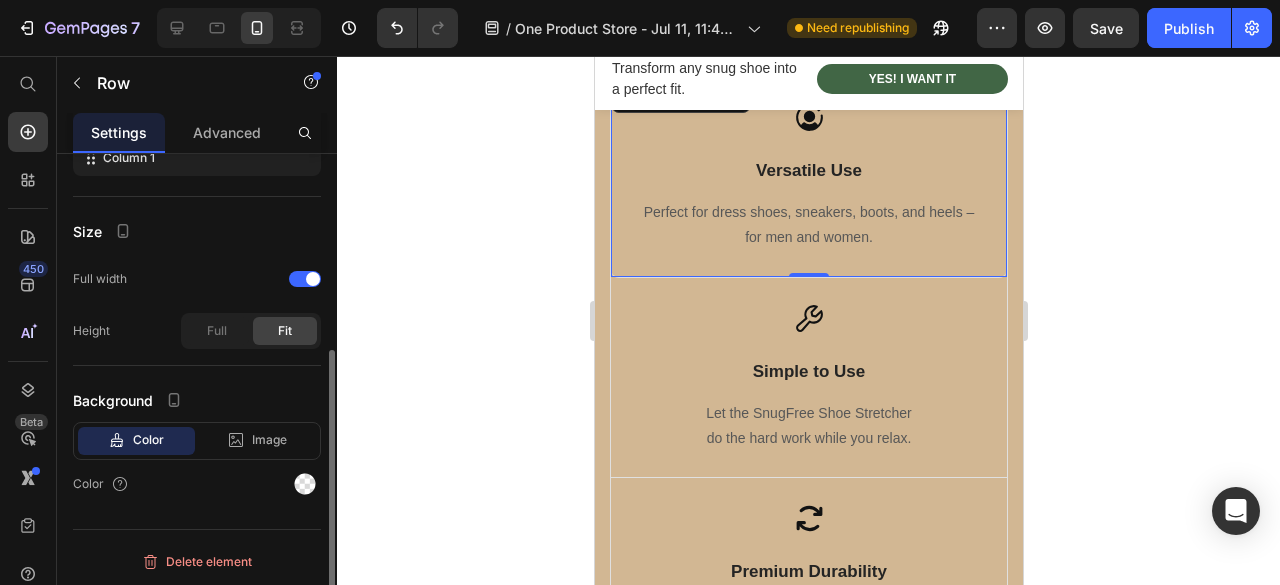 scroll, scrollTop: 0, scrollLeft: 0, axis: both 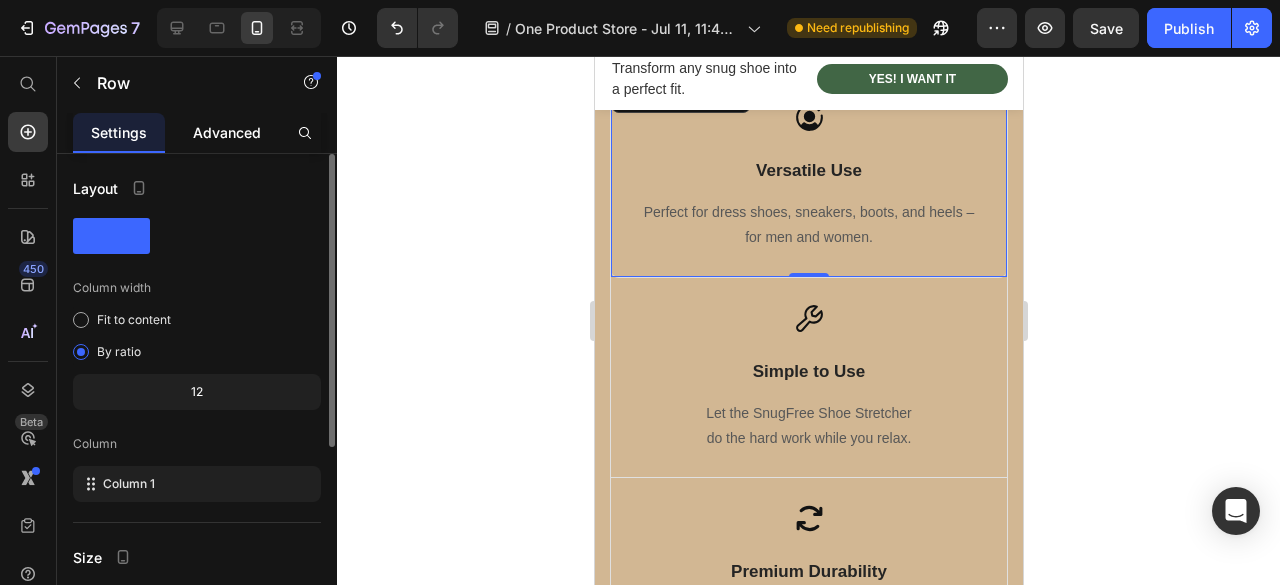 click on "Advanced" at bounding box center (227, 132) 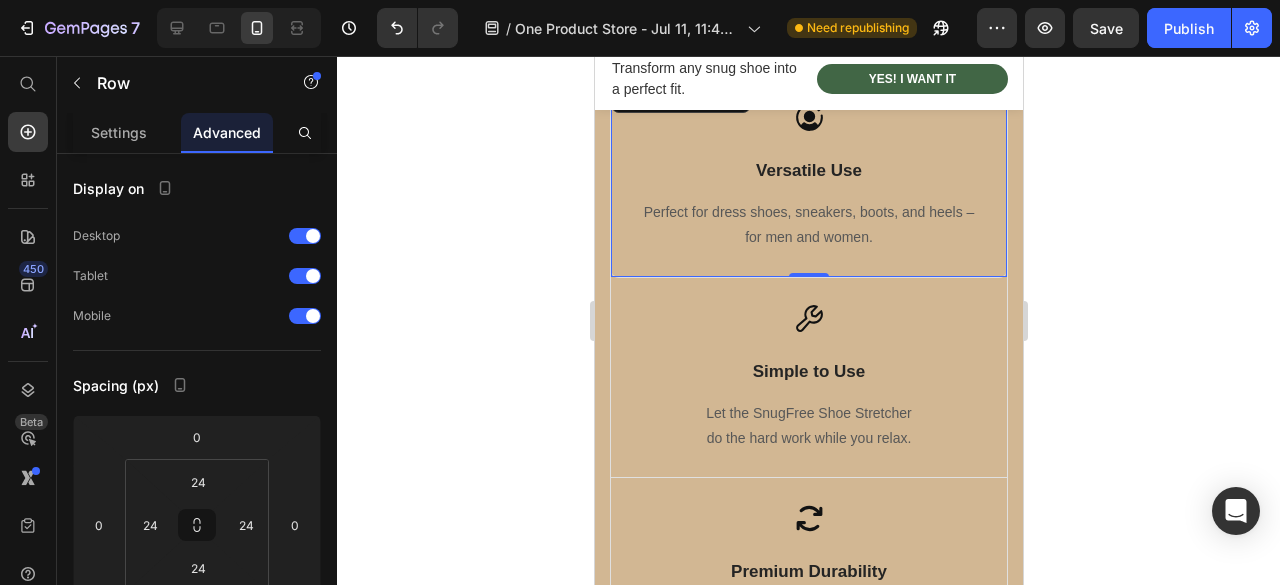 click 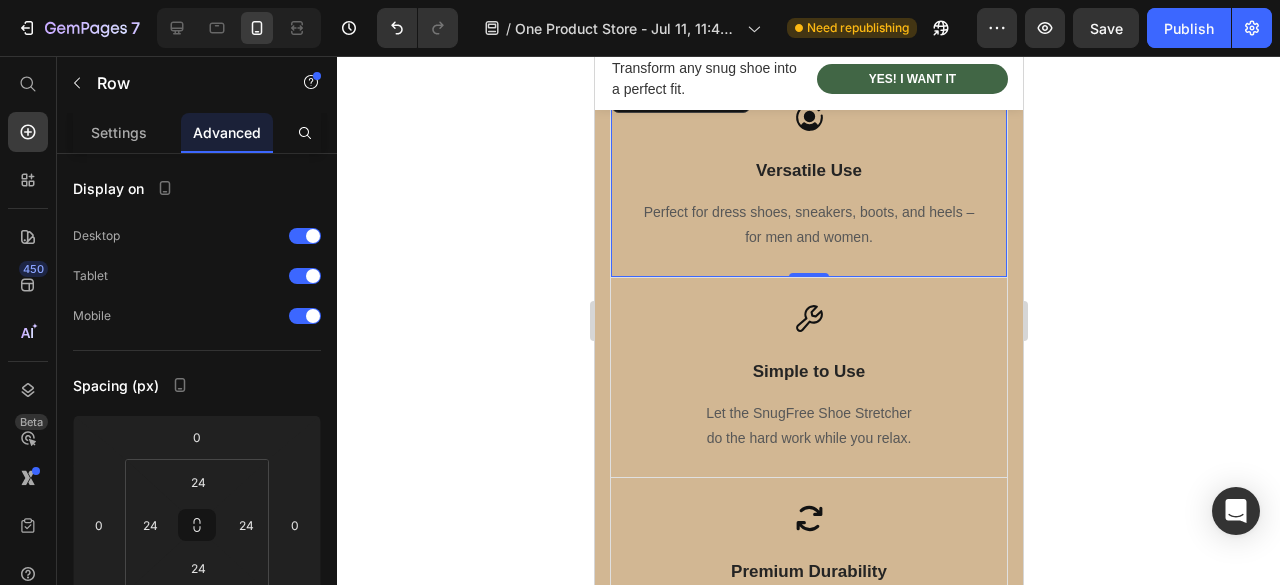 scroll, scrollTop: 0, scrollLeft: 0, axis: both 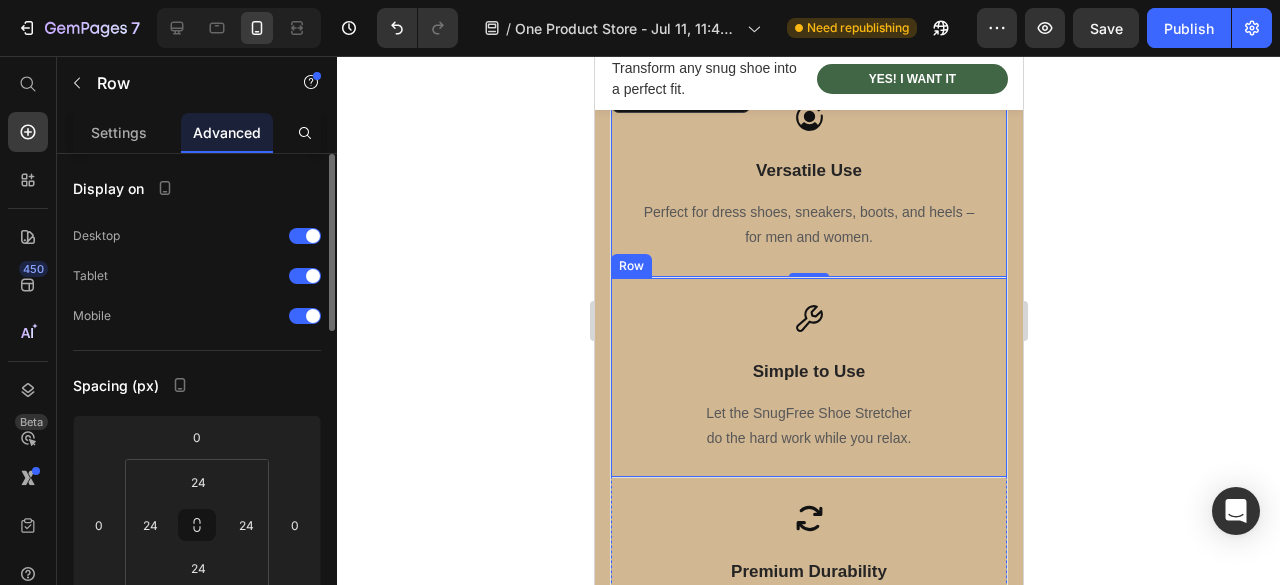 click on "Icon Simple to Use Text Block Let the SnugFree Shoe Stretcher  do the hard work while you relax. Text block Row" at bounding box center [808, 378] 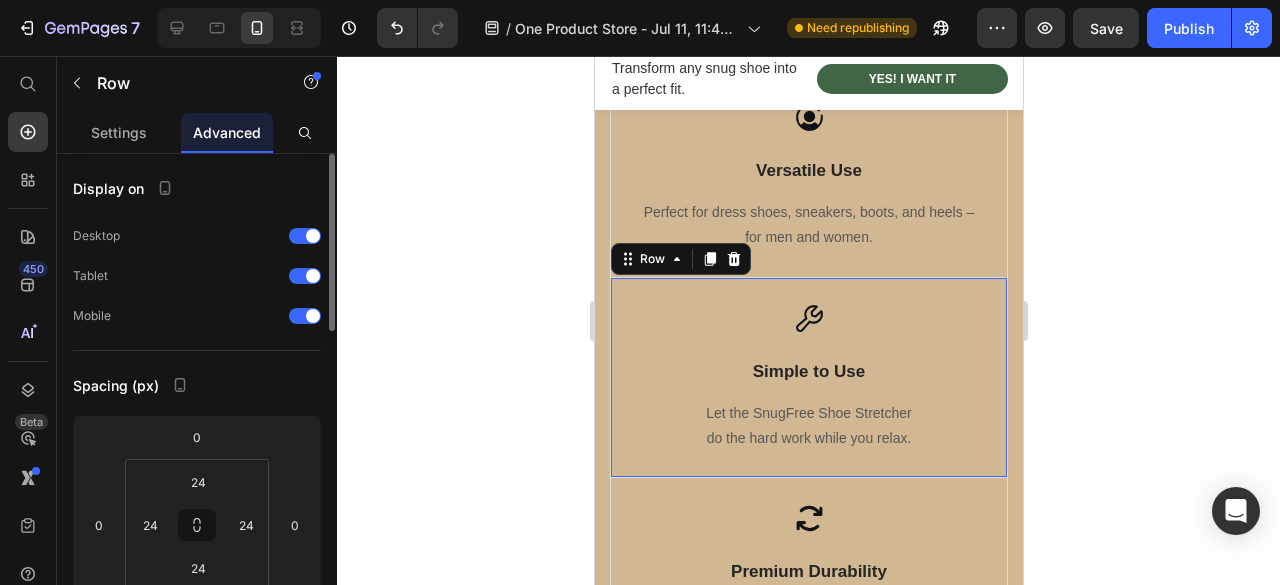 click on "Product Images SnugFree Shoe Stretcher Product Title Icon Icon Icon Icon
Icon Icon List 1.830+ Verified Reviews! Text Block Row $29.99 Product Price $37.00 Product Price 19% off Product Badge Row SIZE: S (US 3.5-7.5 / EU 34-38) S (US 3.5-7.5 / EU 34-38) S (US 3.5-7.5 / EU 34-38) S (US 3.5-7.5 / EU 34-38) M (US 8.5-9.5 / EU 39-41) M (US 8.5-9.5 / EU 39-41) M (US 8.5-9.5 / EU 39-41) L (US 10.5-13 / EU 42-46) L (US 10.5-13 / EU 42-46) L (US 10.5-13 / EU 42-46) Product Variants & Swatches 1 Product Quantity Row I WANT COMFORTABLE FEET NOW Add to Cart Row Row Product" at bounding box center [808, -469] 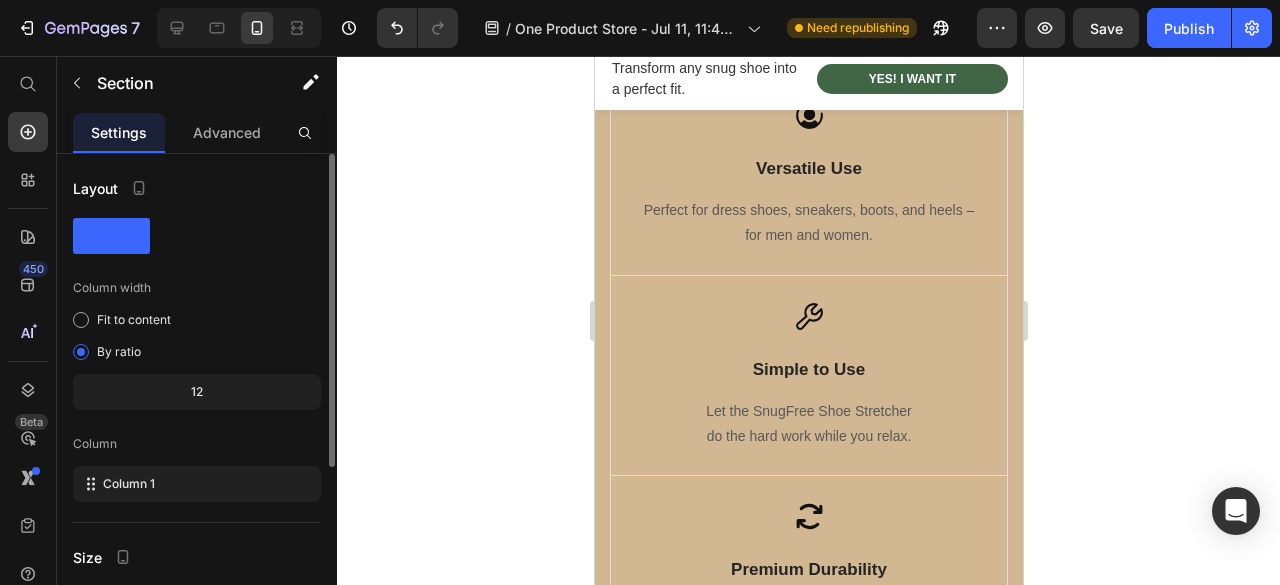 scroll, scrollTop: 2542, scrollLeft: 0, axis: vertical 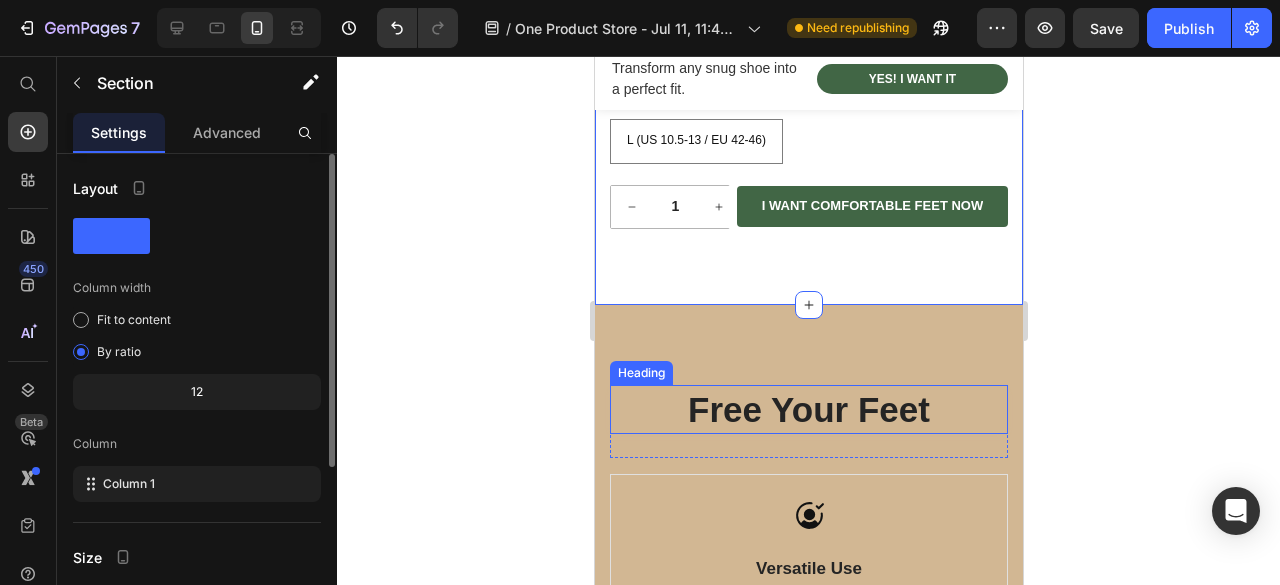 click 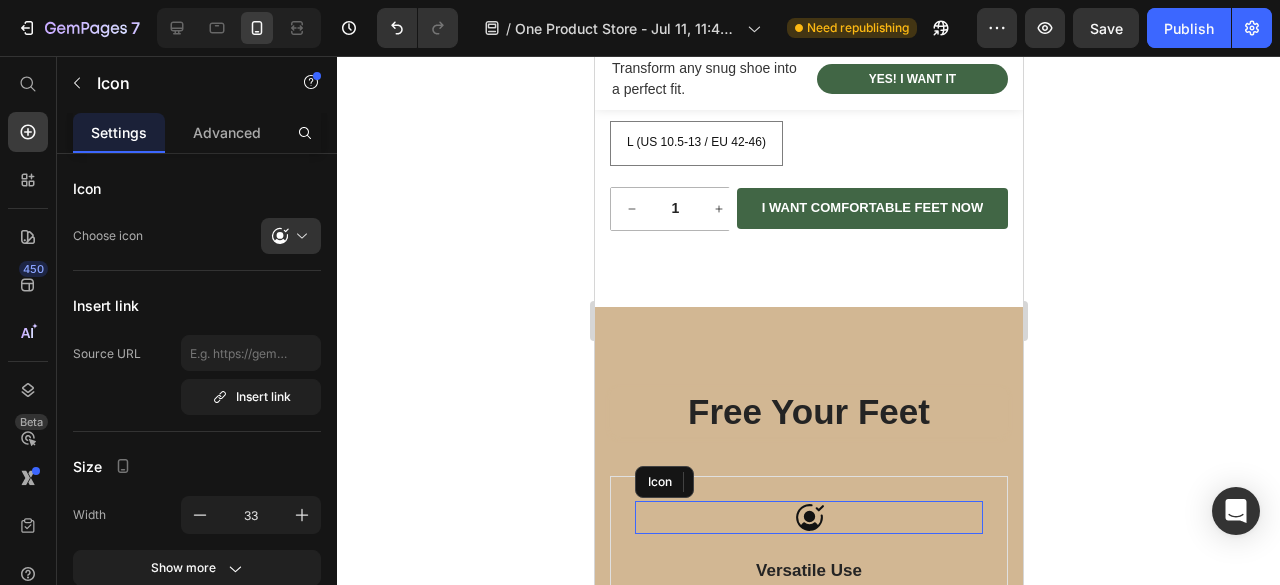 click 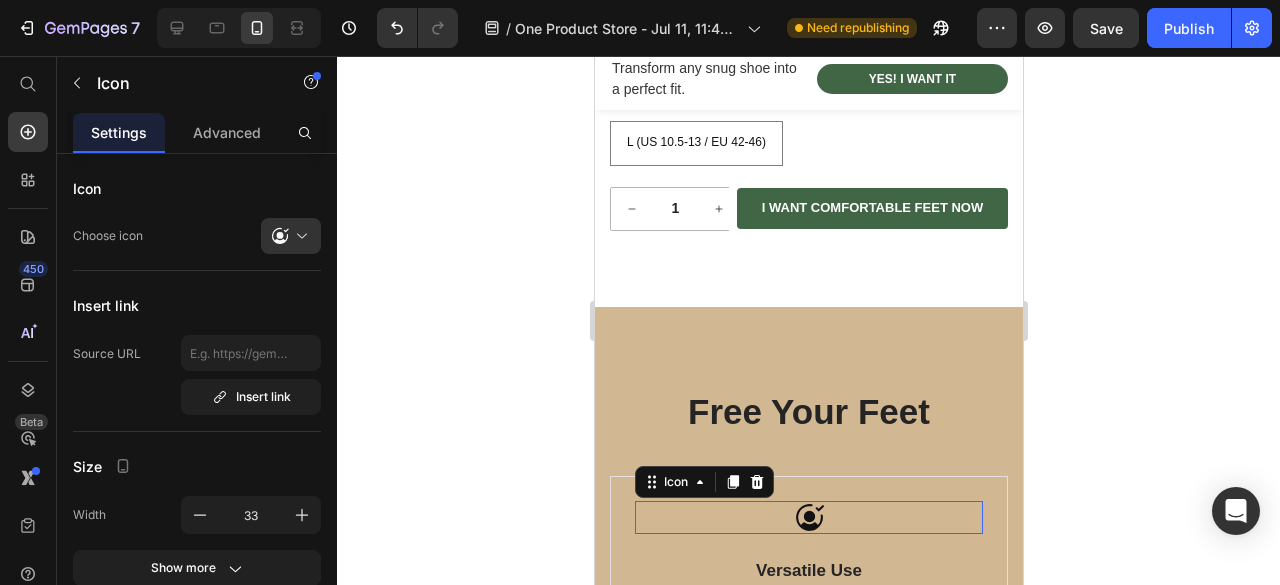click at bounding box center [299, 236] 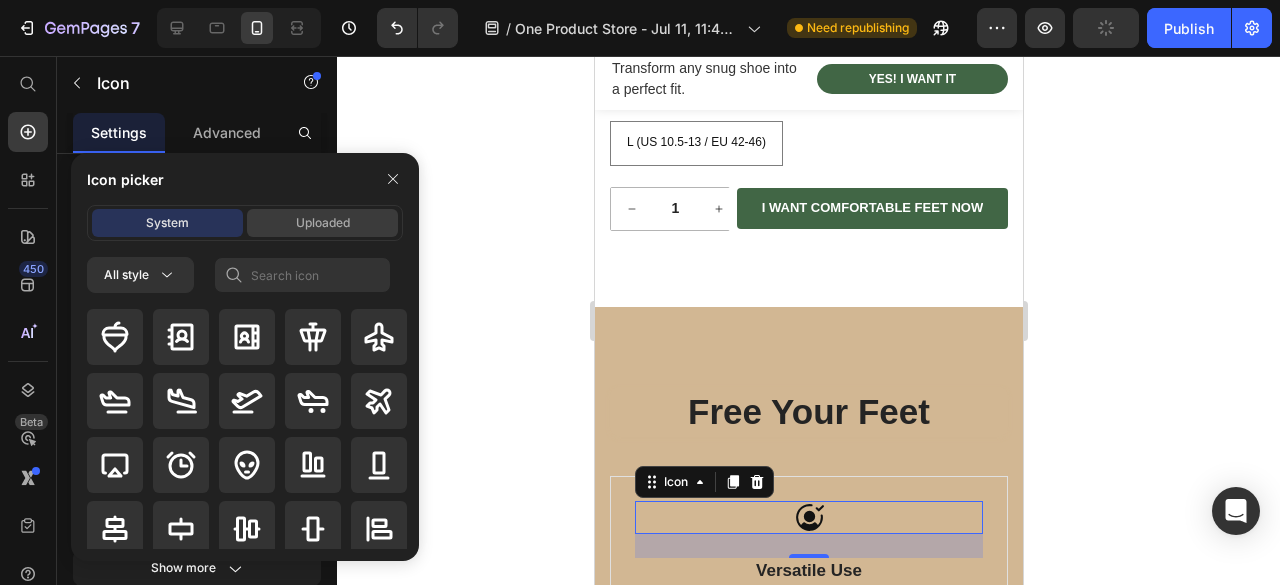 click on "Uploaded" at bounding box center (322, 223) 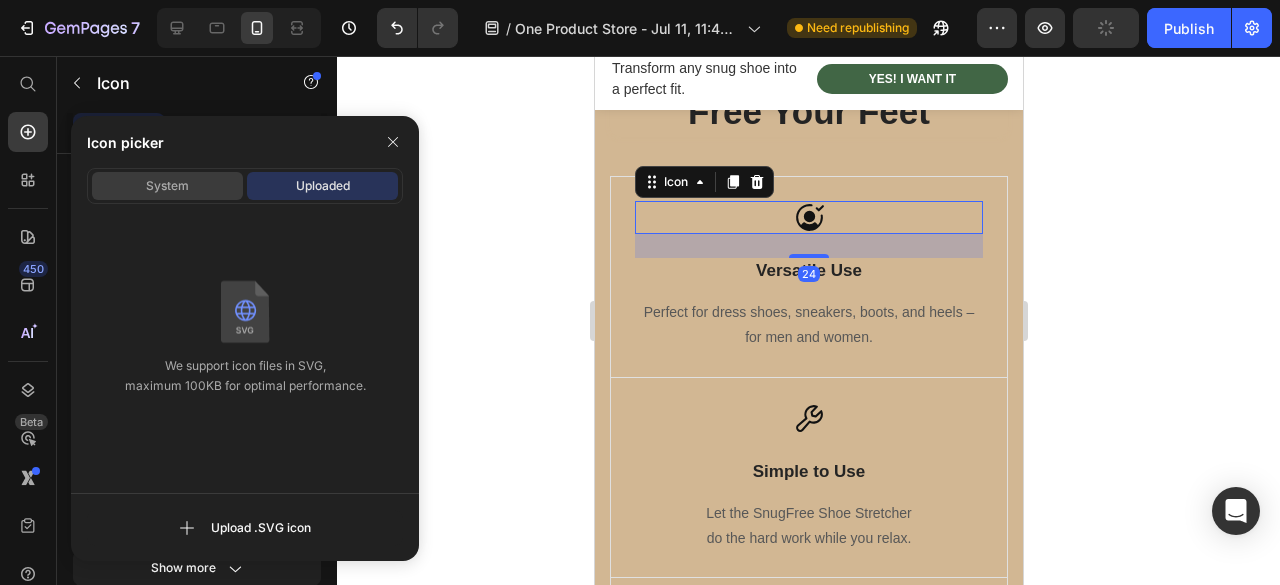 click on "System" at bounding box center (167, 186) 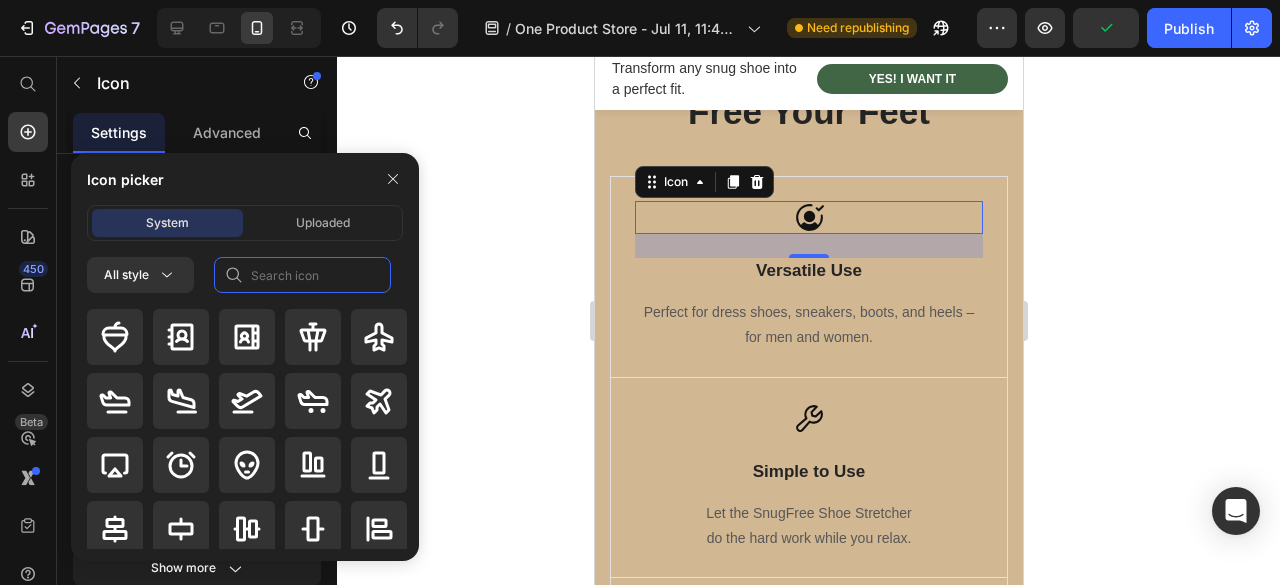 click 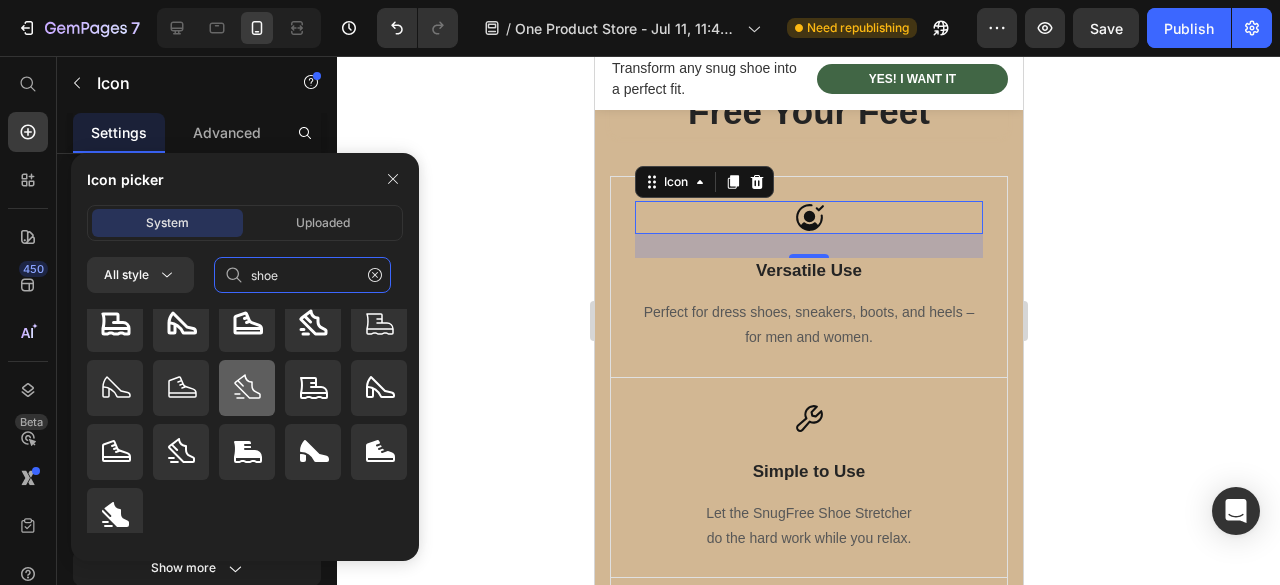 scroll, scrollTop: 24, scrollLeft: 0, axis: vertical 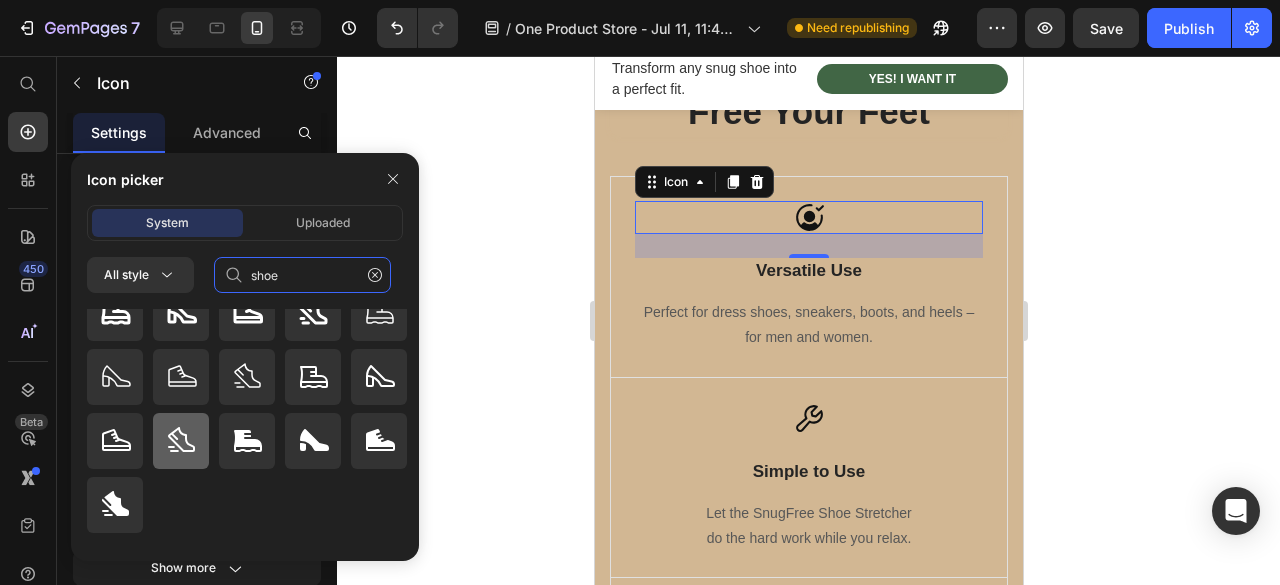type on "shoe" 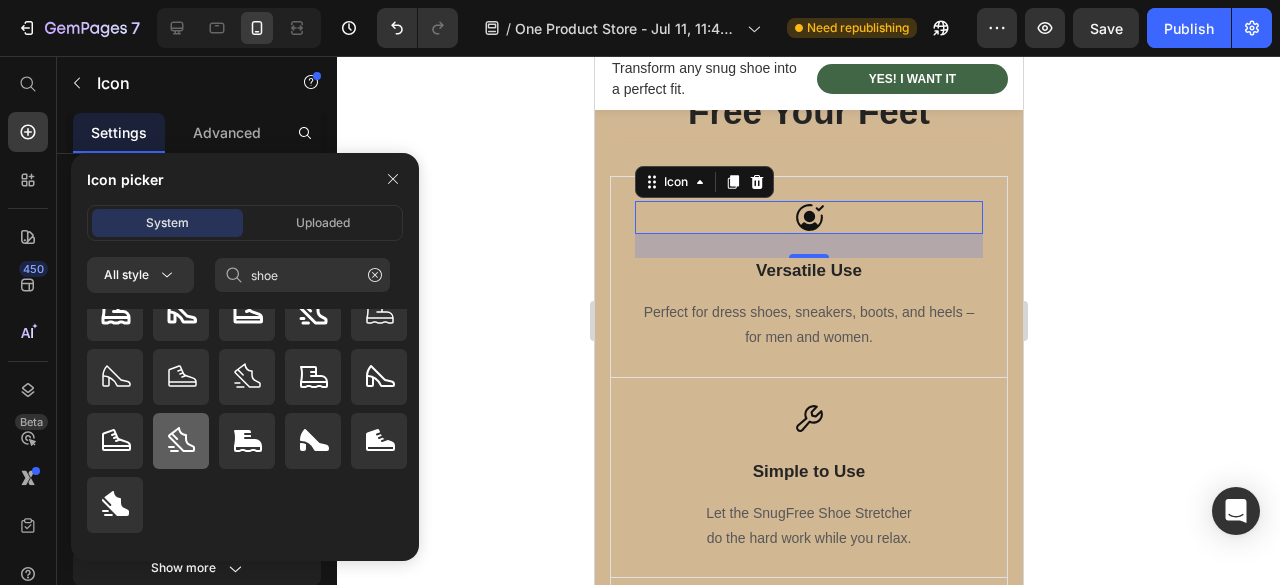 click 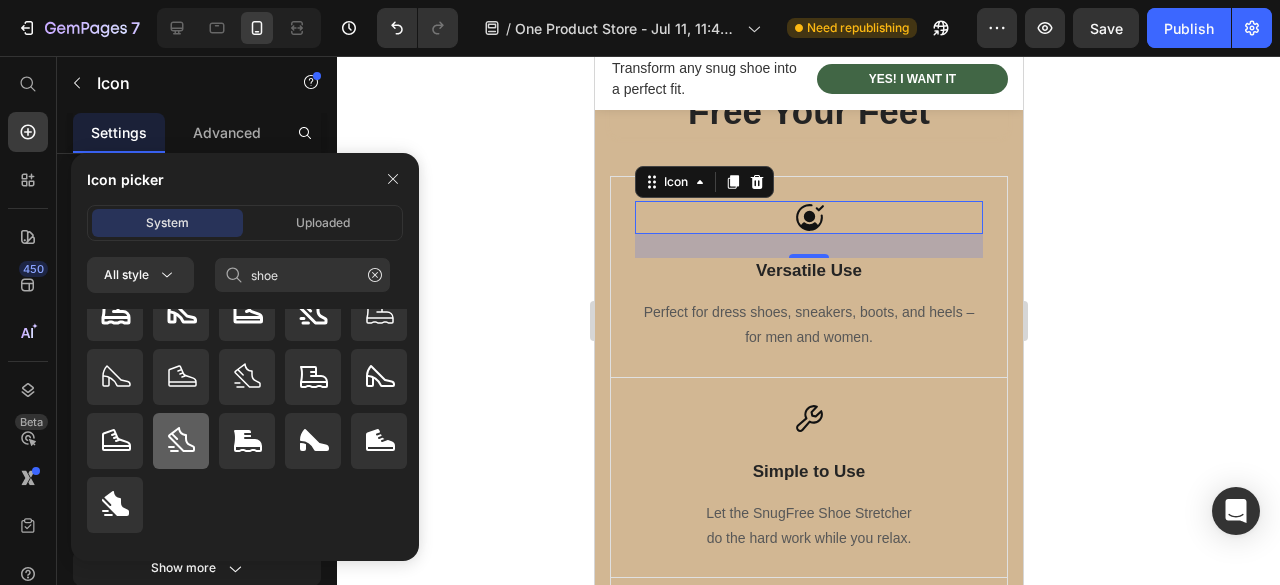 type 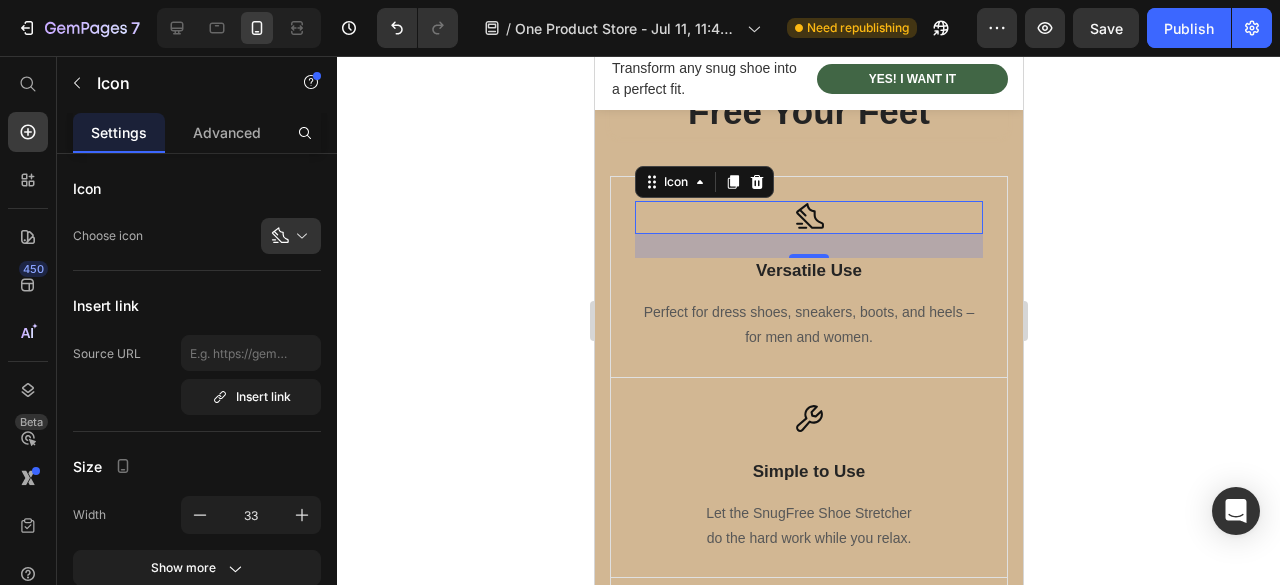 scroll, scrollTop: 0, scrollLeft: 0, axis: both 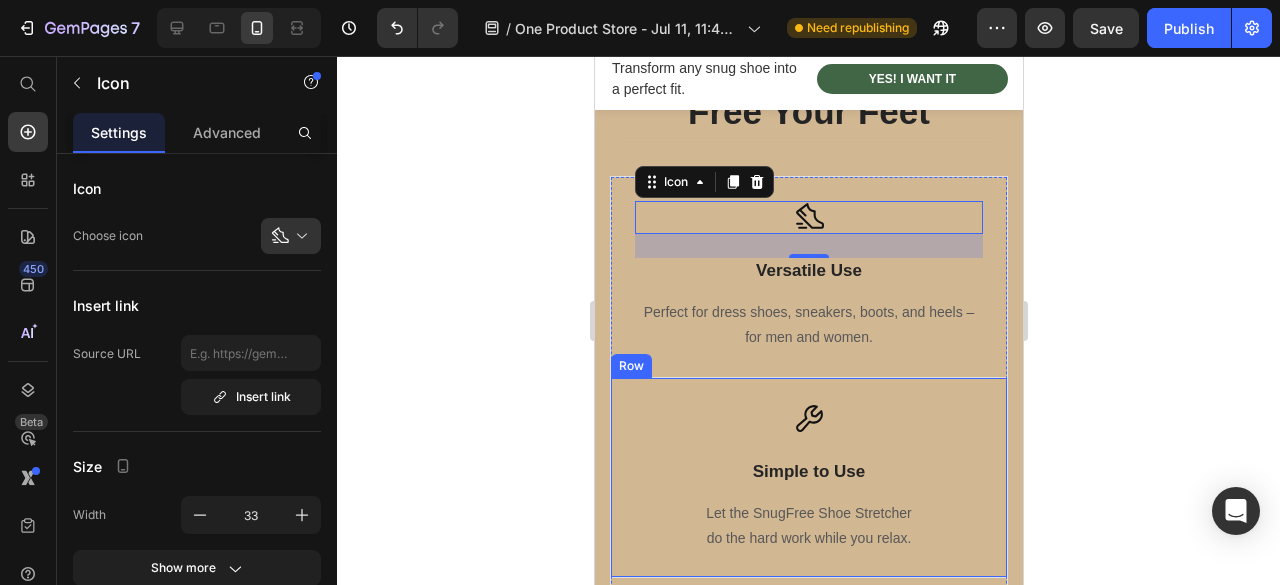 click on "Icon Simple to Use Text Block Let the SnugFree Shoe Stretcher  do the hard work while you relax. Text block" at bounding box center (808, 478) 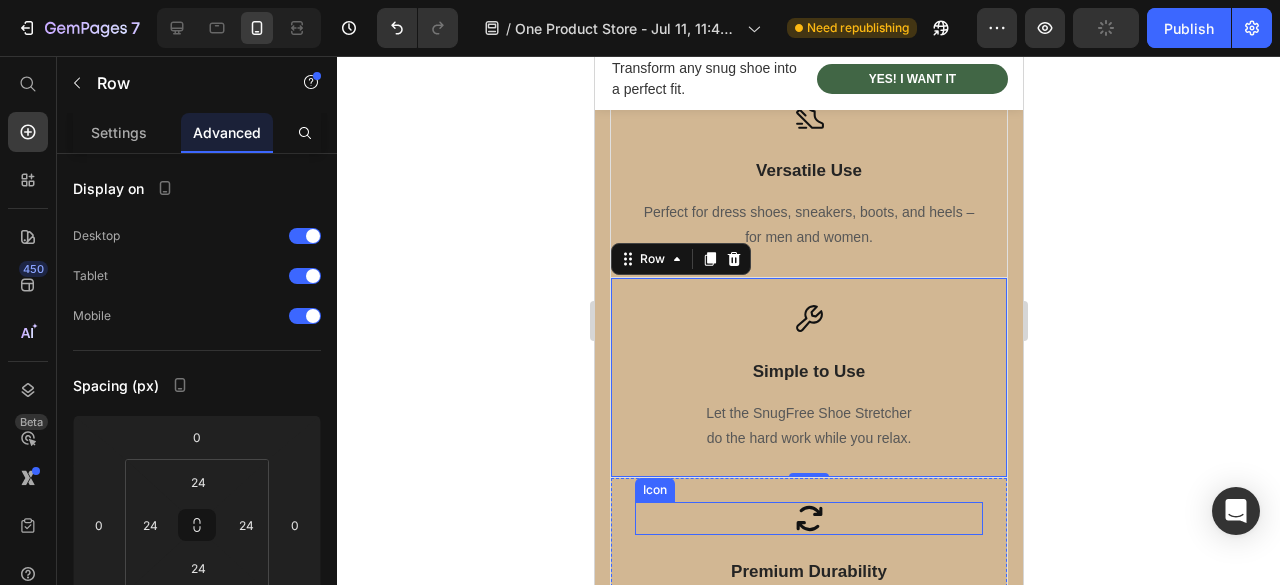 scroll, scrollTop: 3042, scrollLeft: 0, axis: vertical 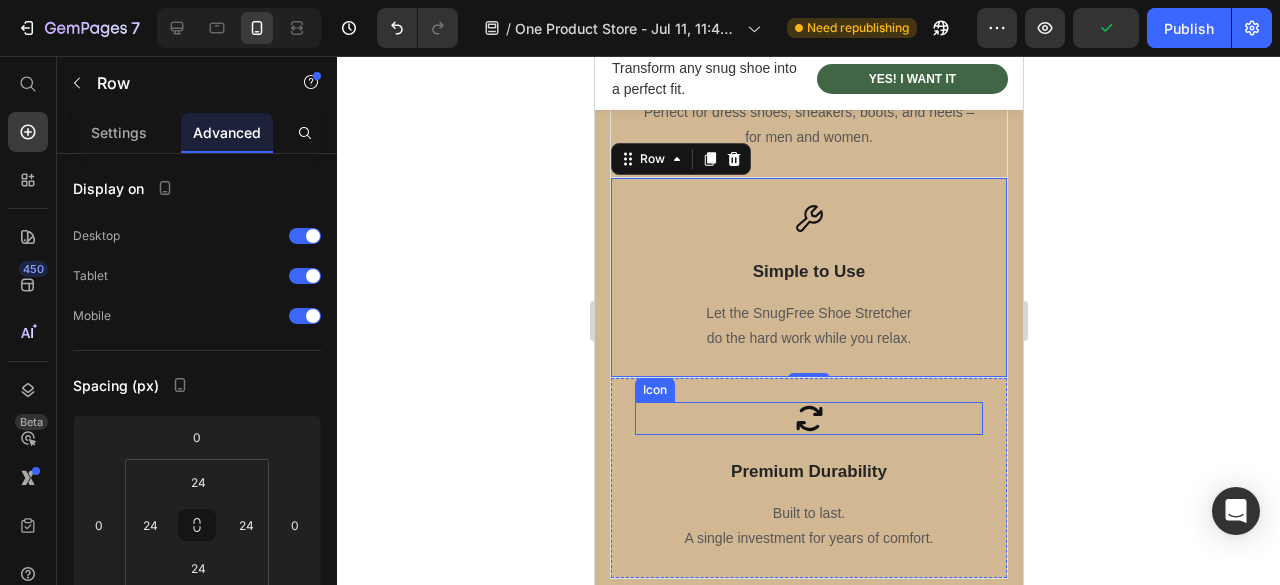 click 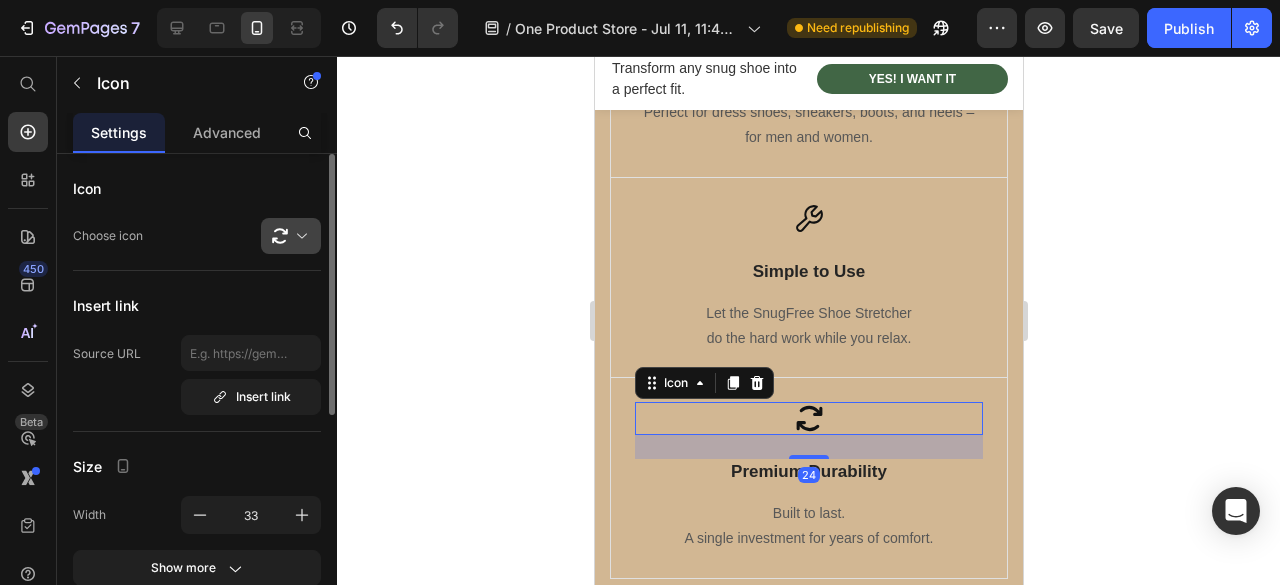 click at bounding box center [299, 236] 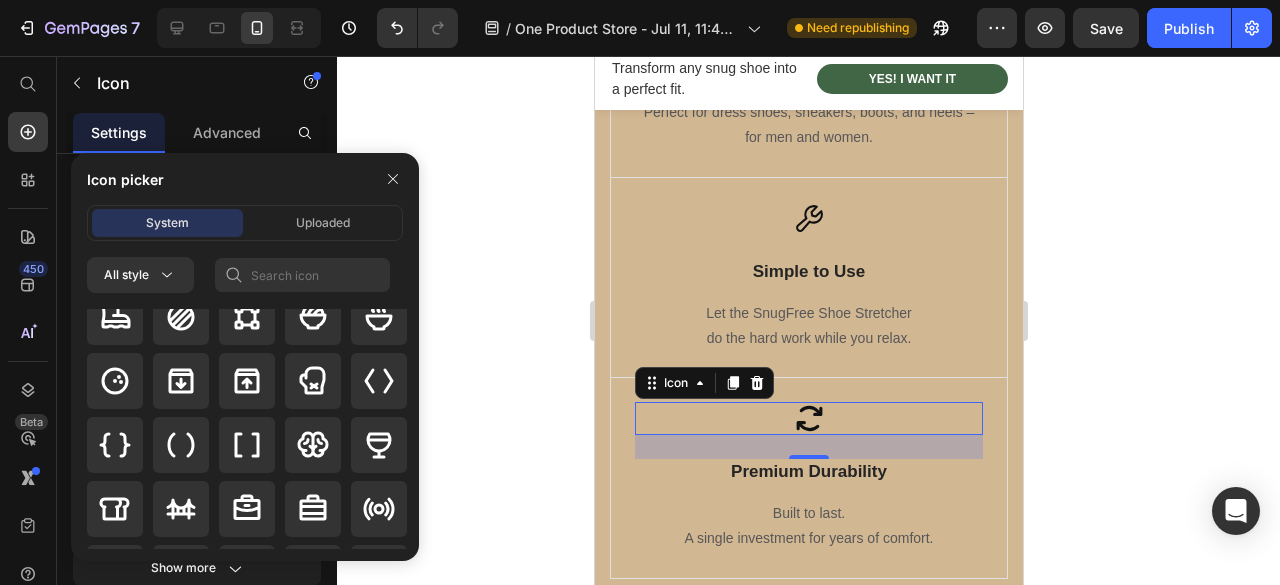 scroll, scrollTop: 2600, scrollLeft: 0, axis: vertical 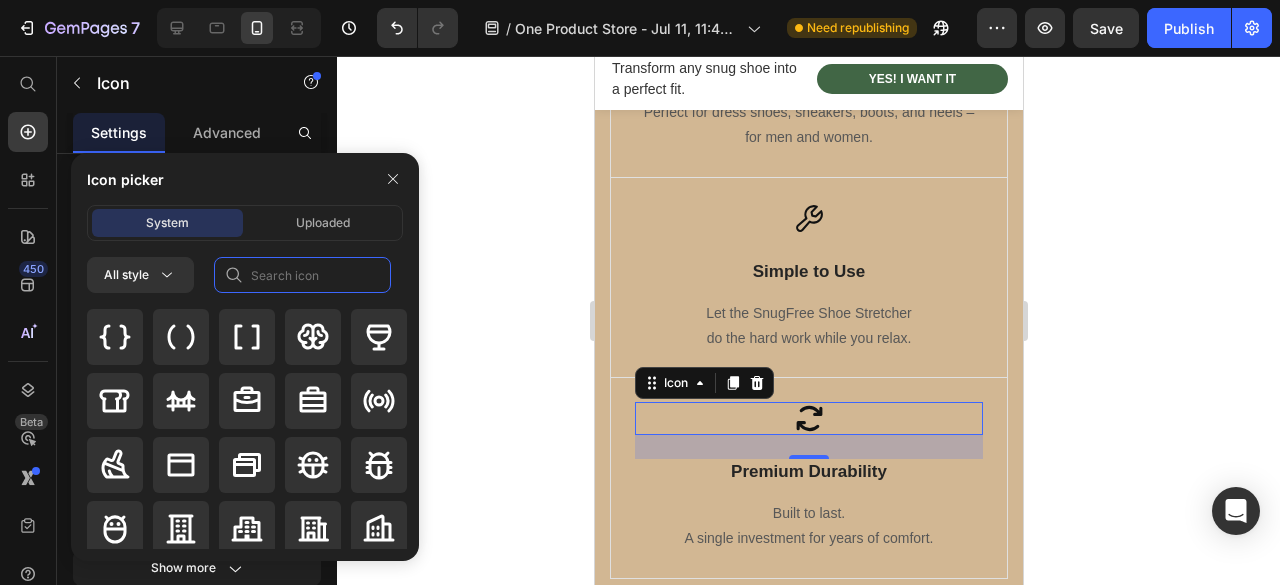 click 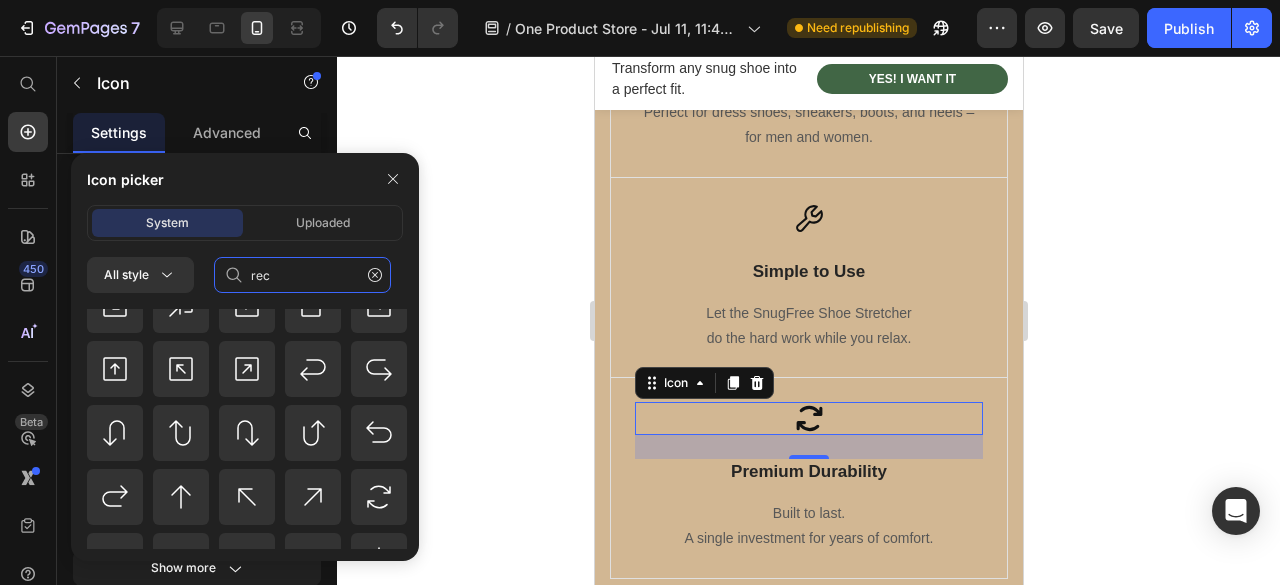 scroll, scrollTop: 2892, scrollLeft: 0, axis: vertical 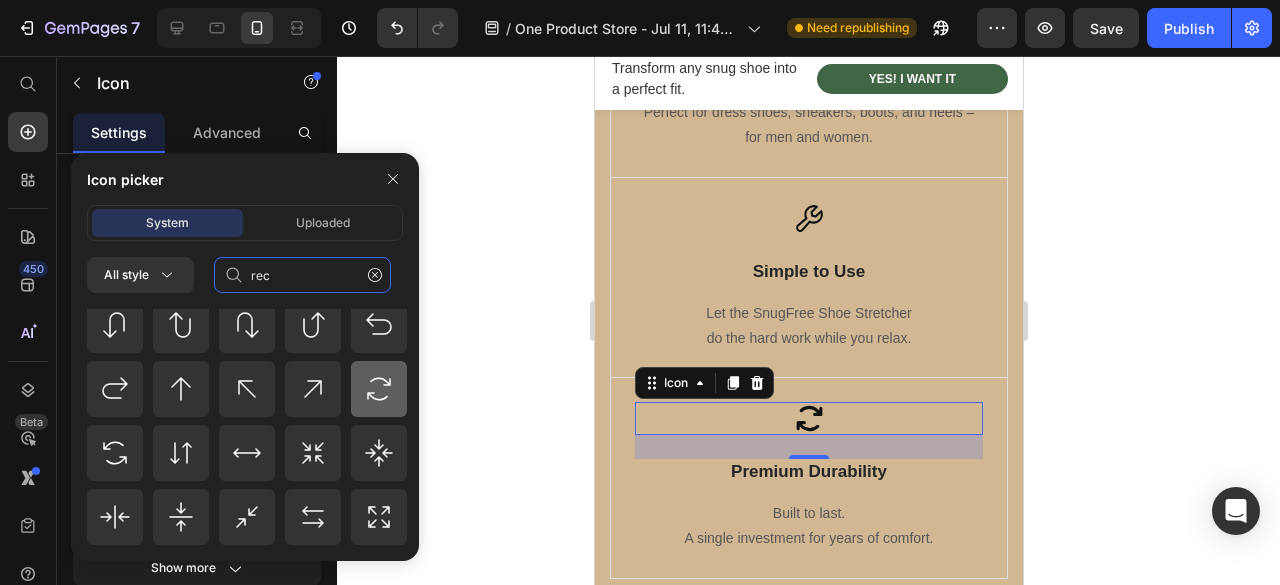 type on "rec" 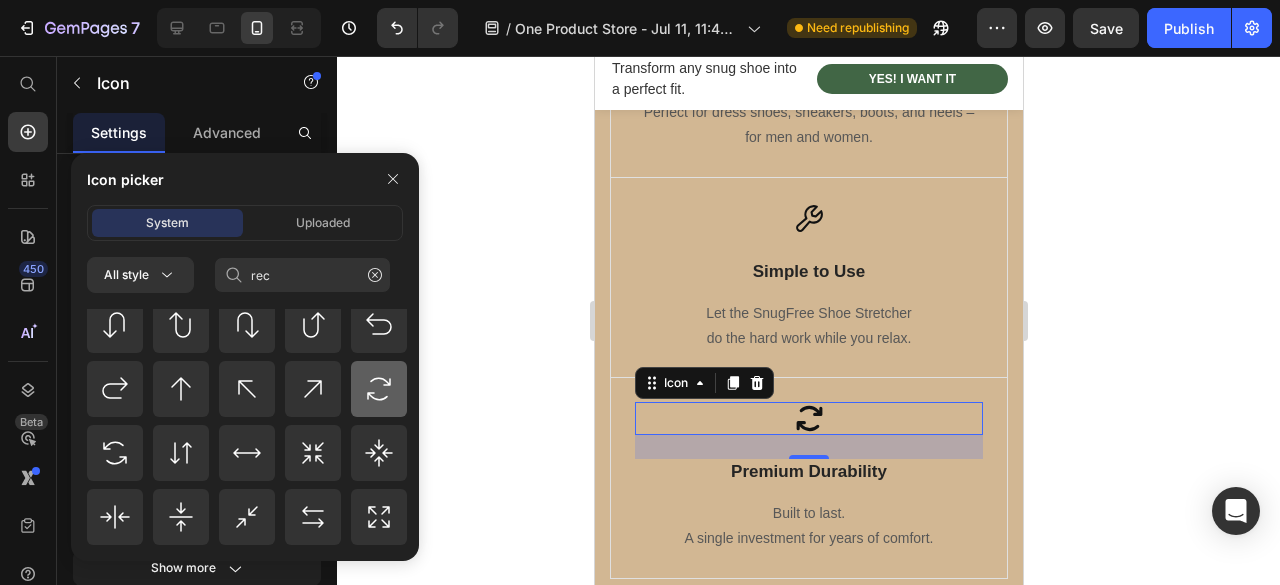 click 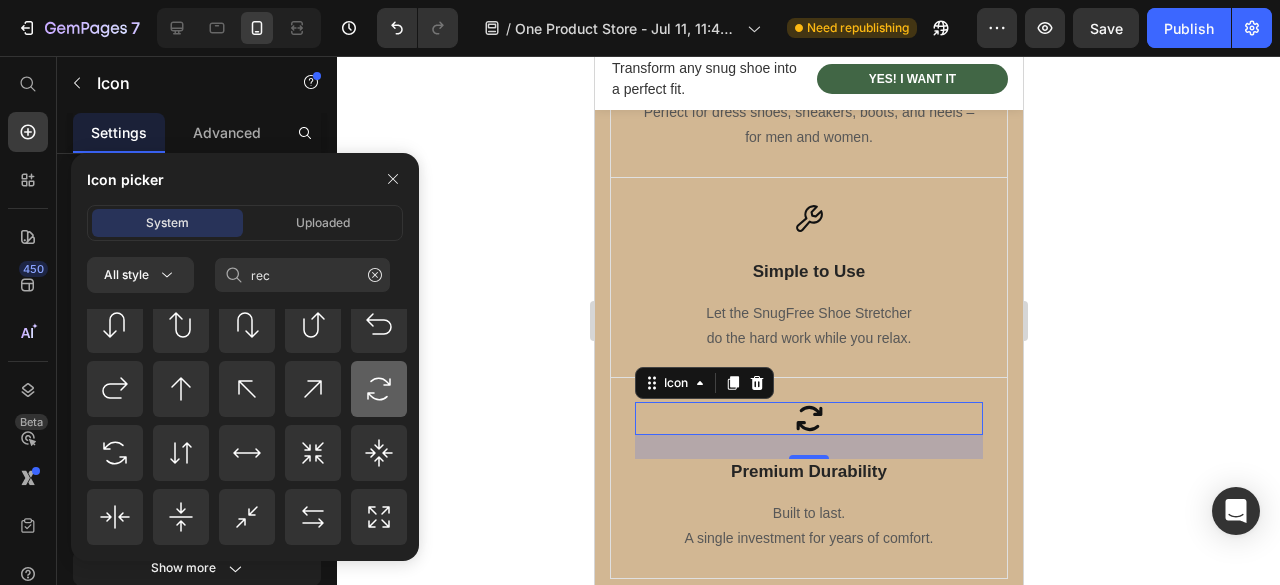 type 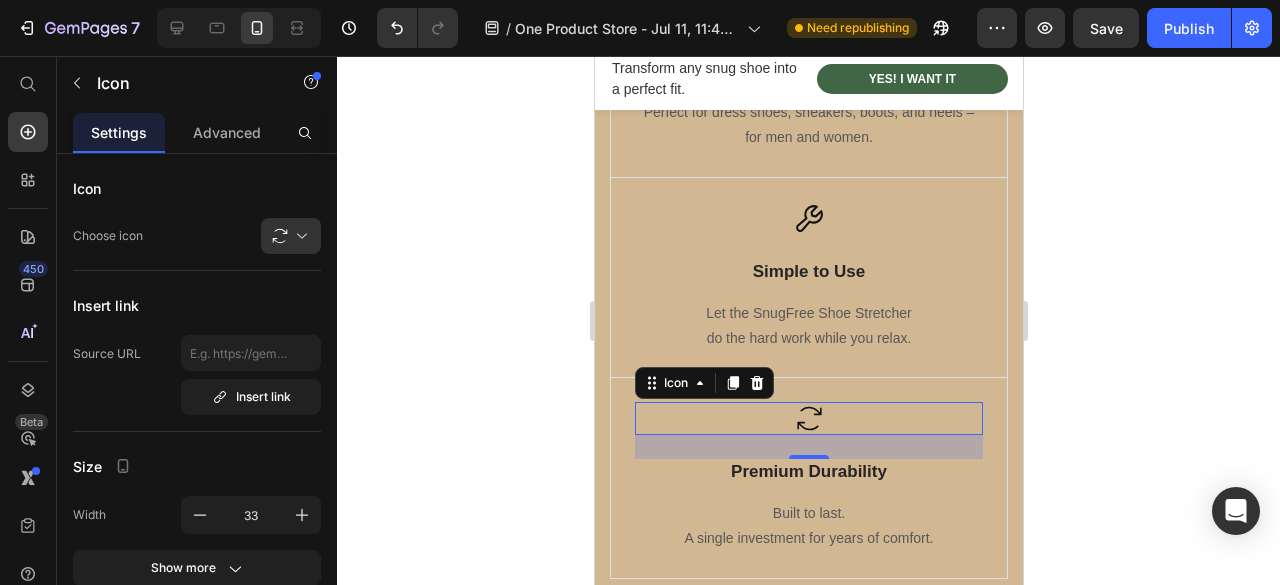 scroll, scrollTop: 0, scrollLeft: 0, axis: both 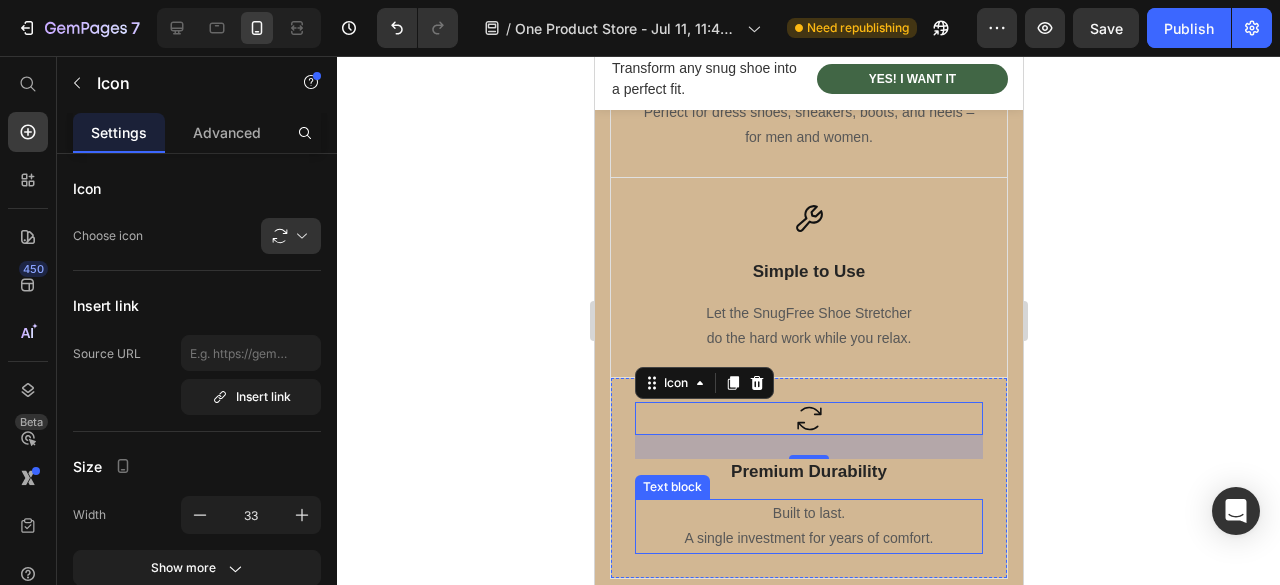 click on "Built to last." at bounding box center (808, 513) 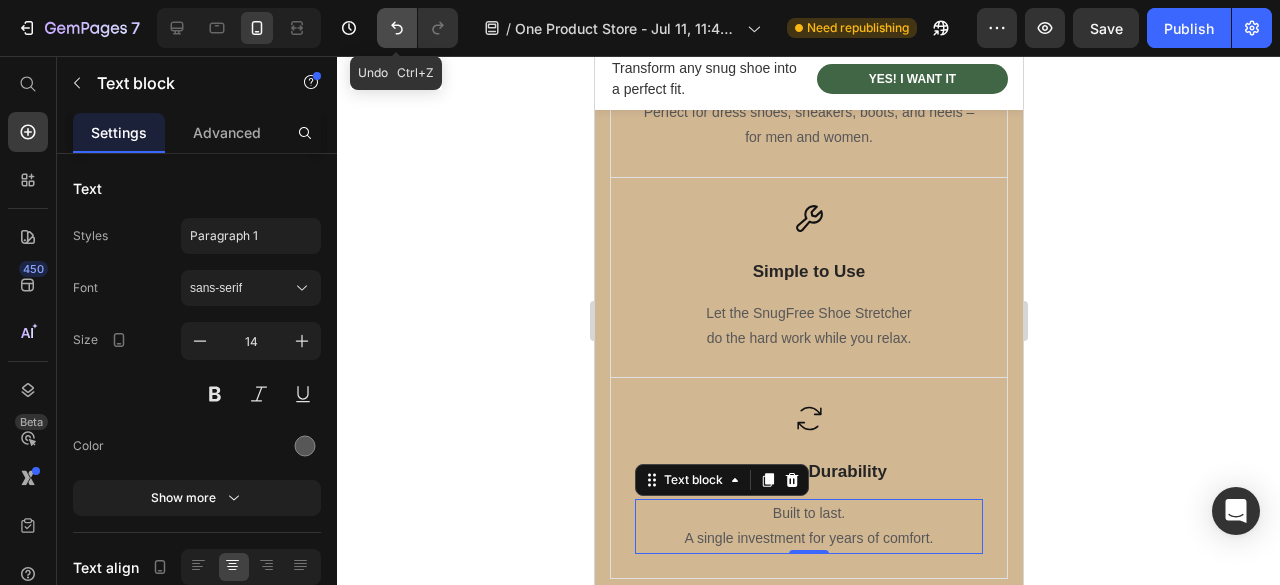 click 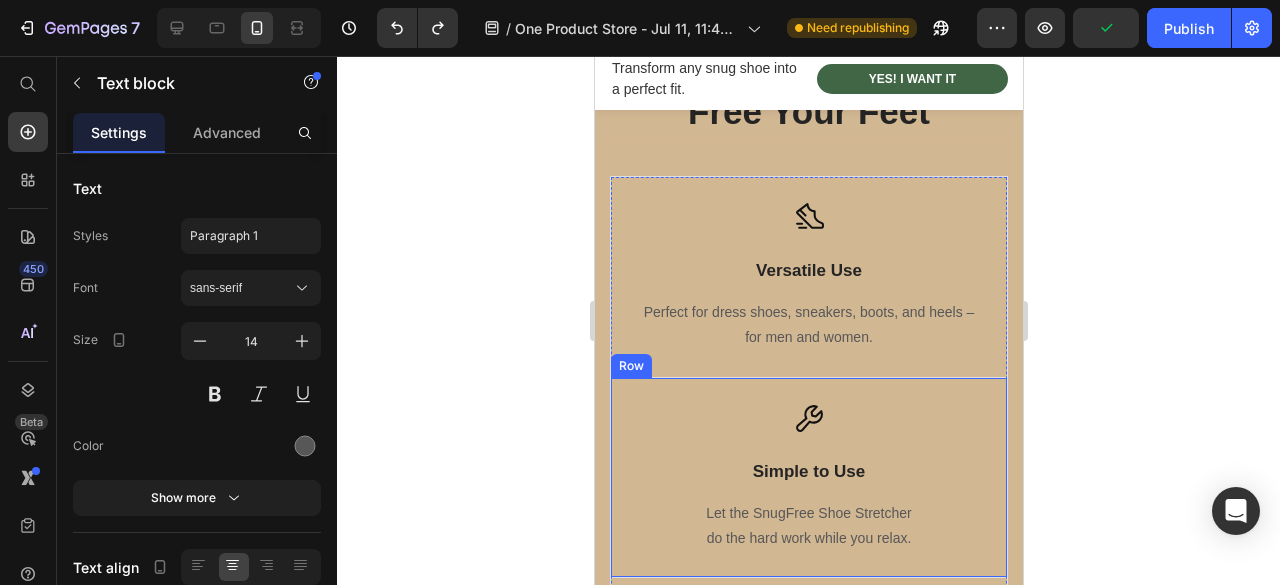 scroll, scrollTop: 2942, scrollLeft: 0, axis: vertical 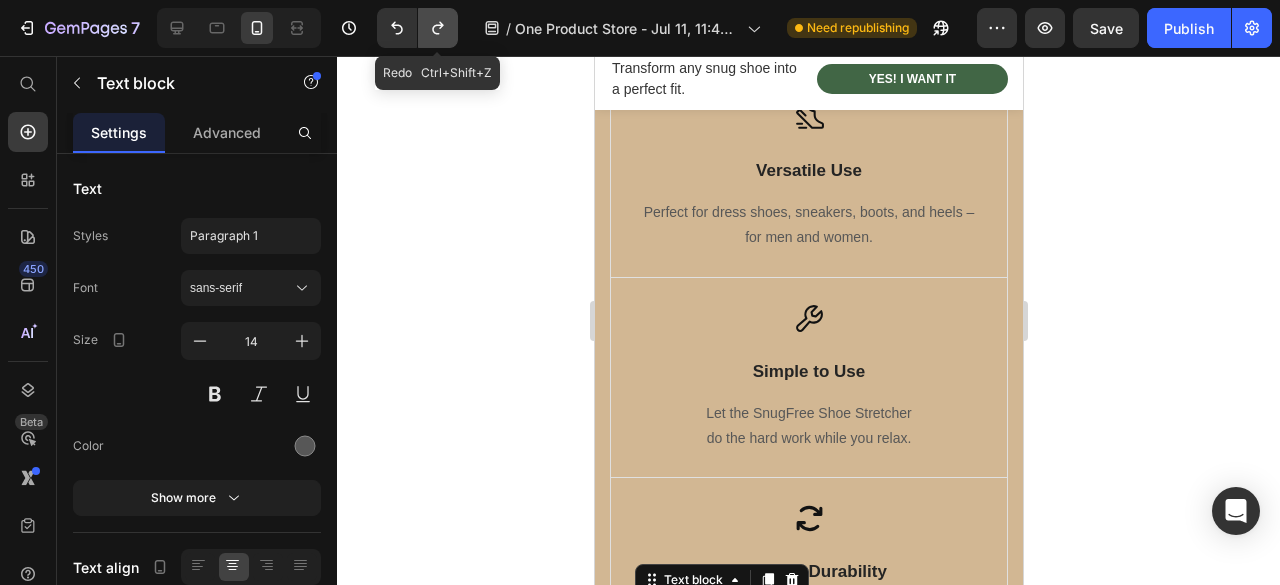 click 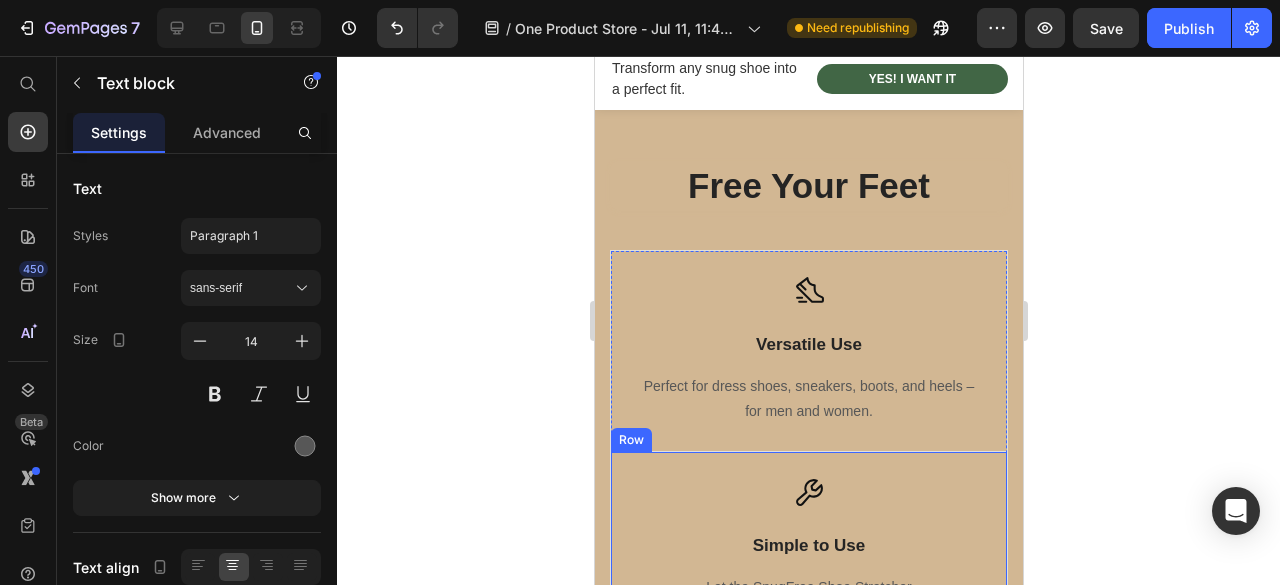 scroll, scrollTop: 2942, scrollLeft: 0, axis: vertical 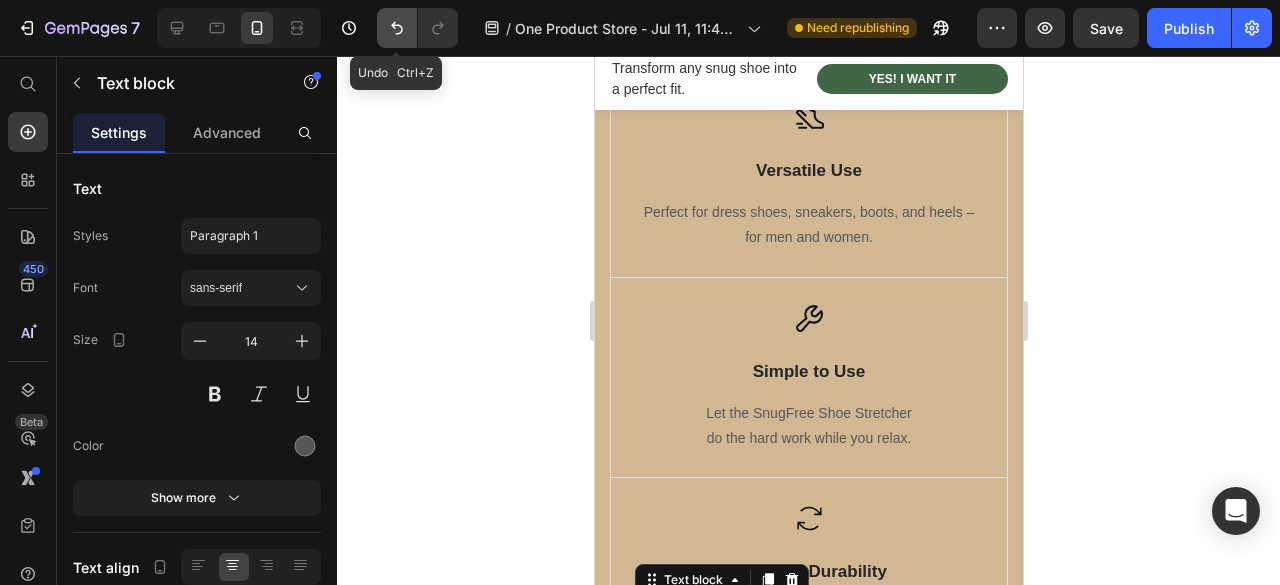 click 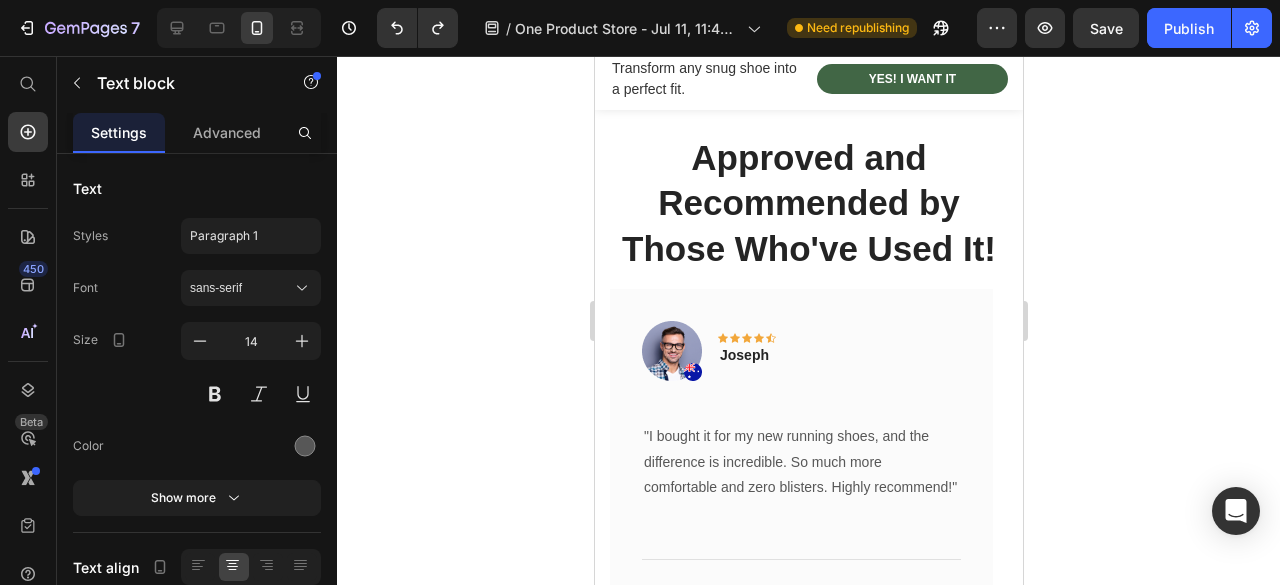 scroll, scrollTop: 2642, scrollLeft: 0, axis: vertical 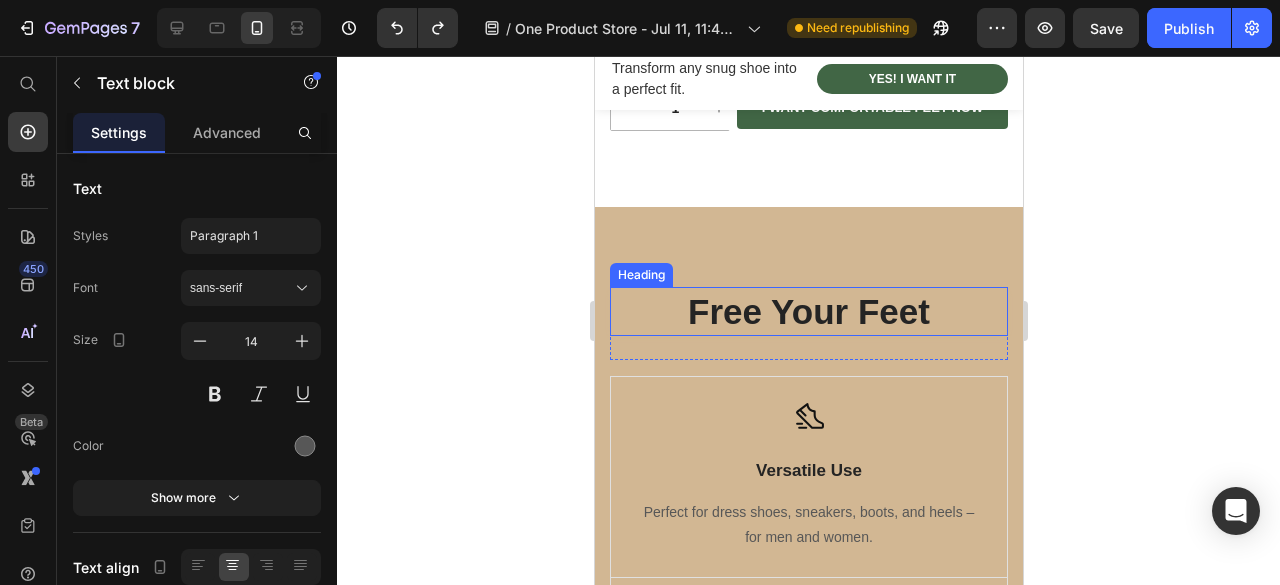 click on "Free Your Feet" at bounding box center (808, 312) 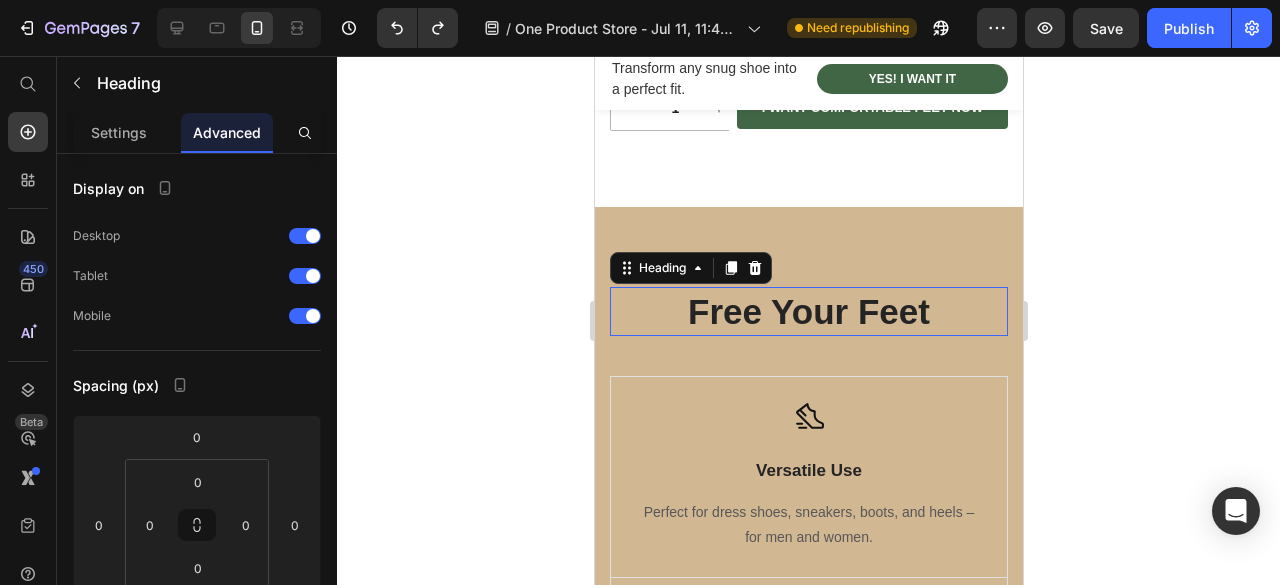 click on "Free Your Feet" at bounding box center (808, 312) 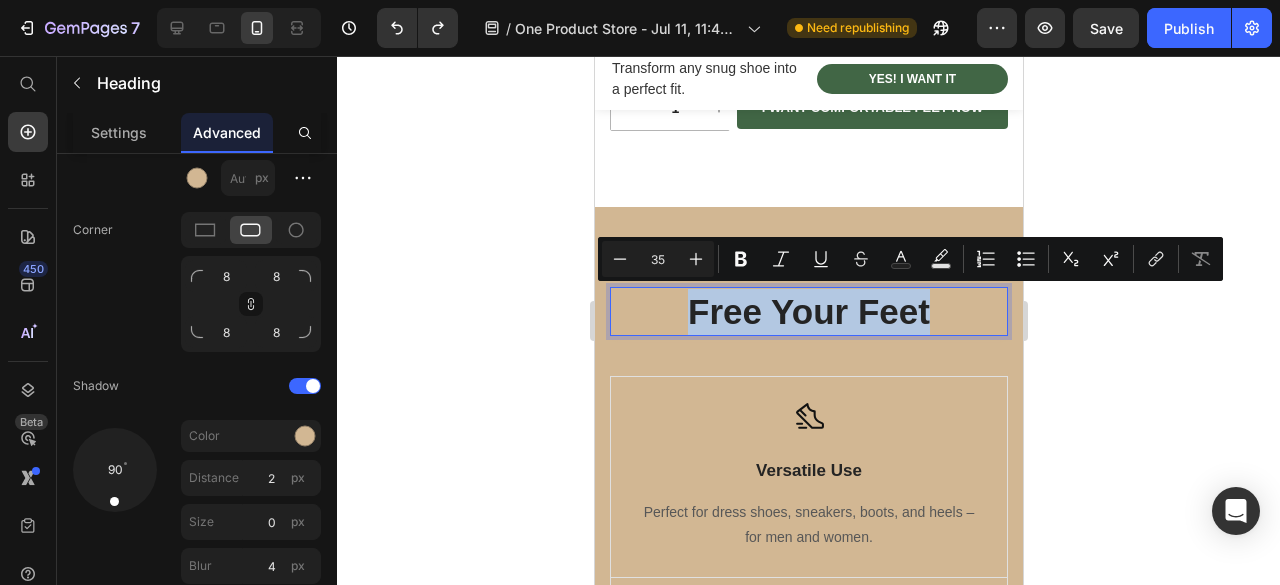 scroll, scrollTop: 100, scrollLeft: 0, axis: vertical 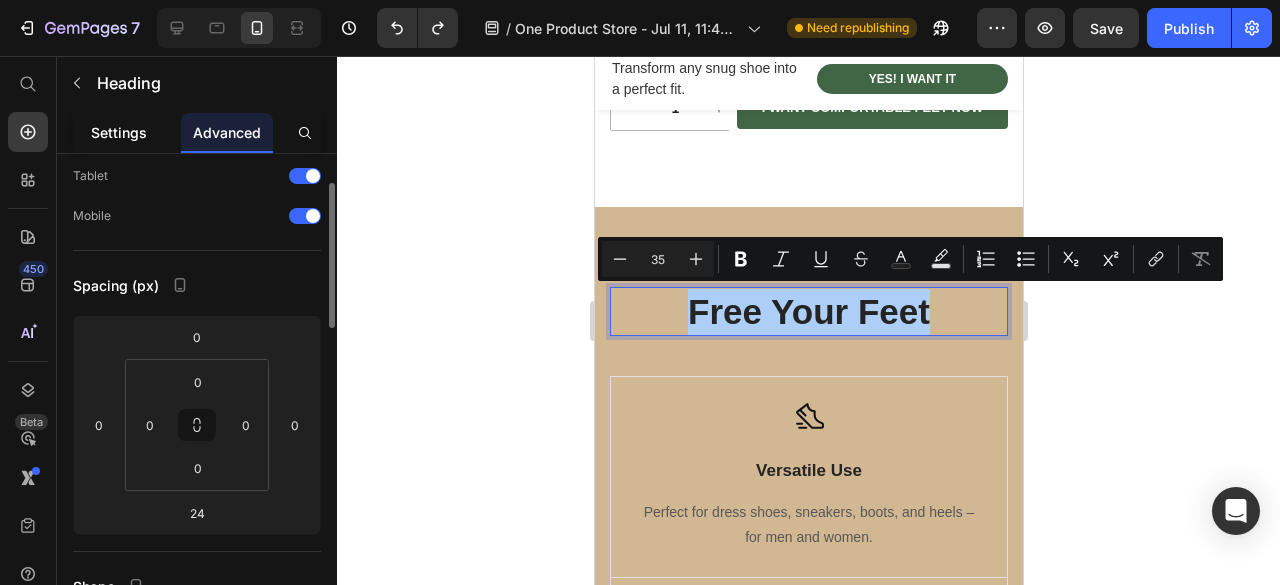 click on "Settings" at bounding box center [119, 132] 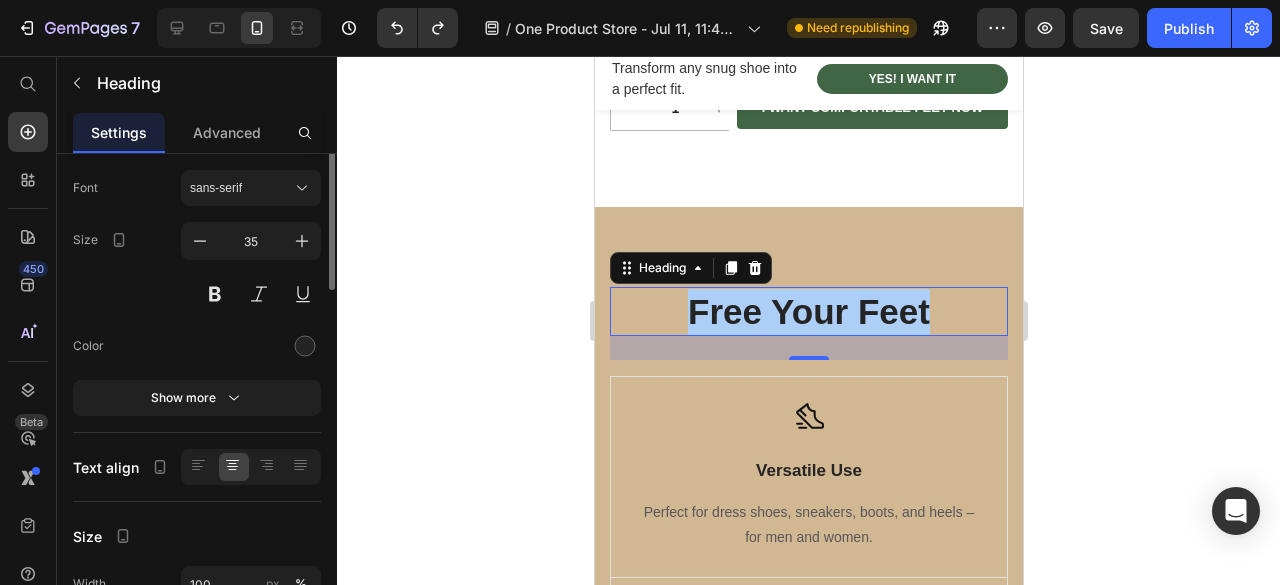 scroll, scrollTop: 0, scrollLeft: 0, axis: both 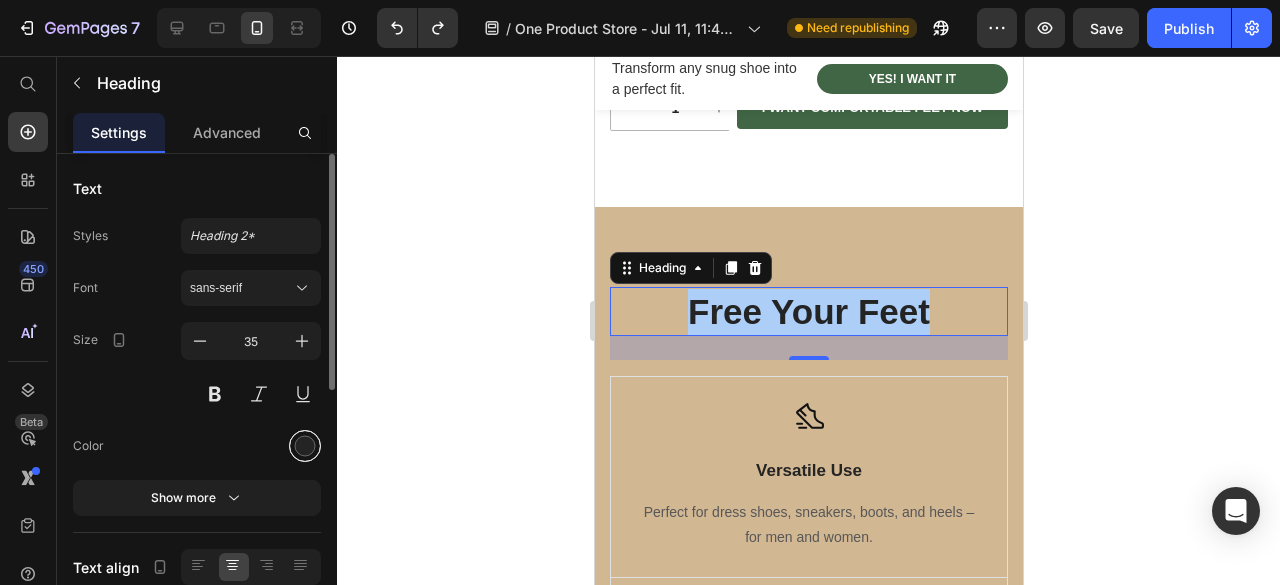 click at bounding box center [305, 446] 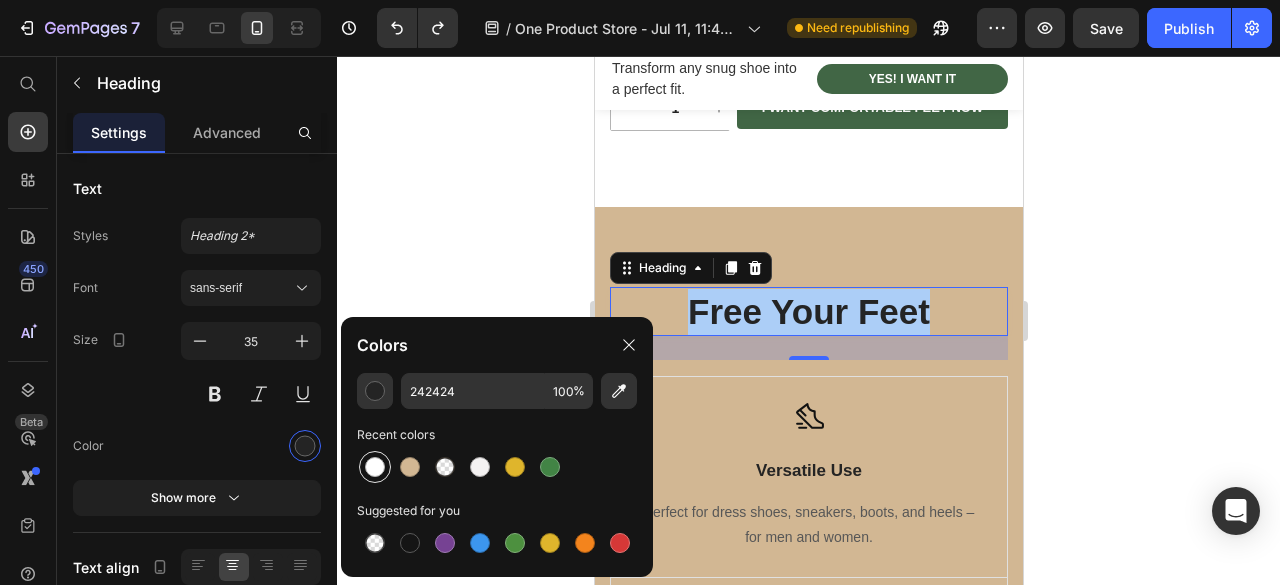 click at bounding box center [375, 467] 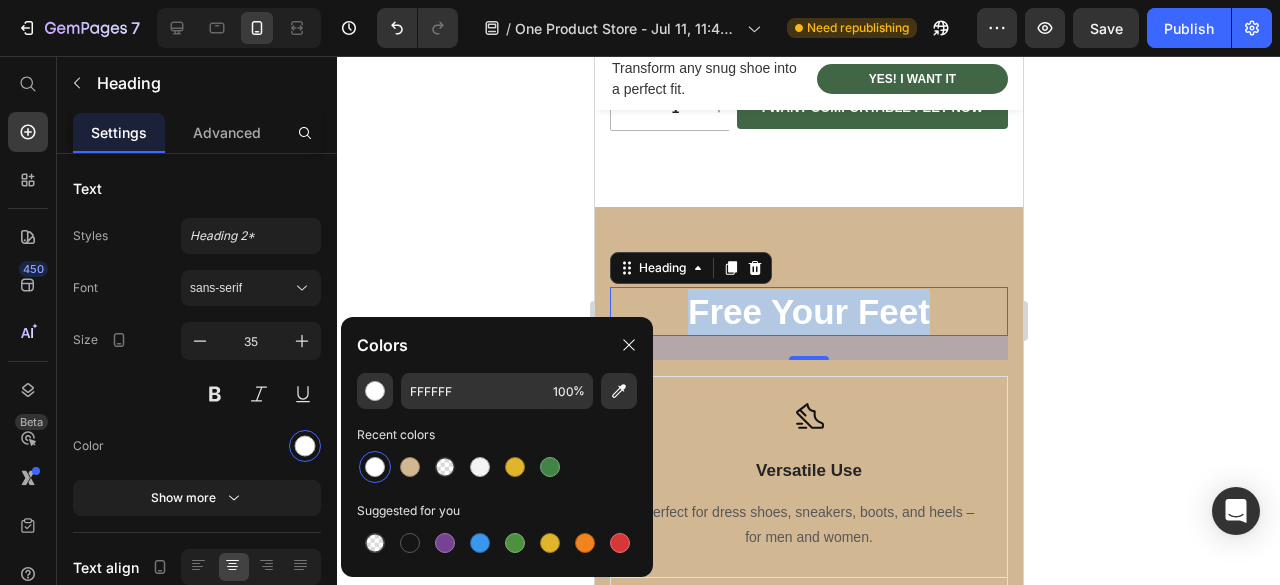 click on "Versatile Use" at bounding box center [808, 471] 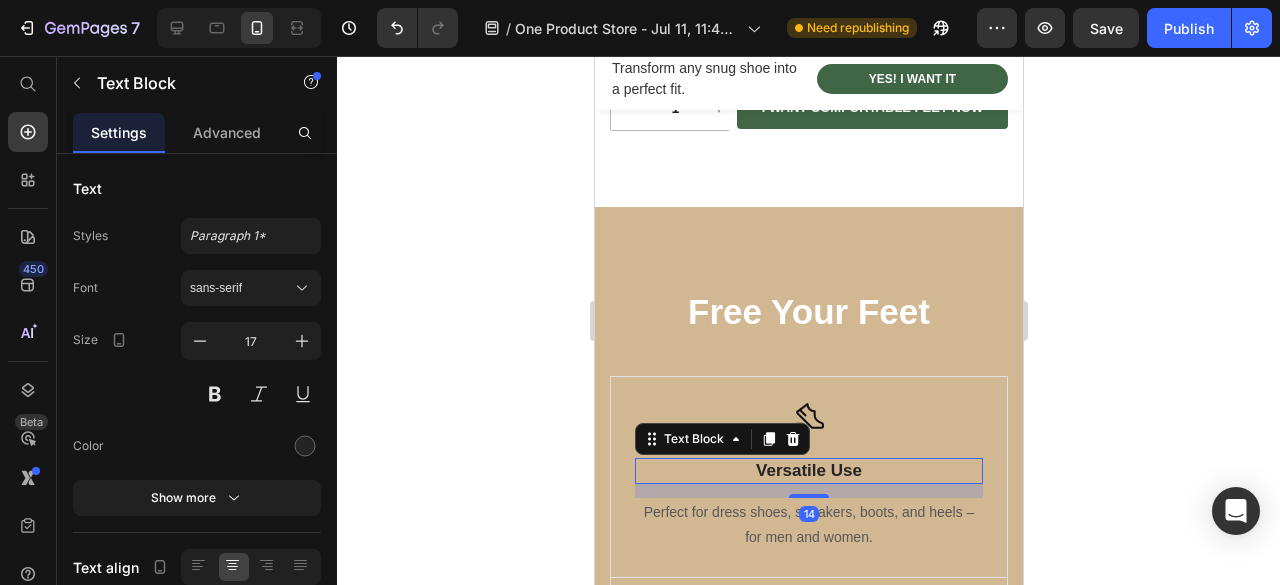 click on "Free Your Feet" at bounding box center (808, 312) 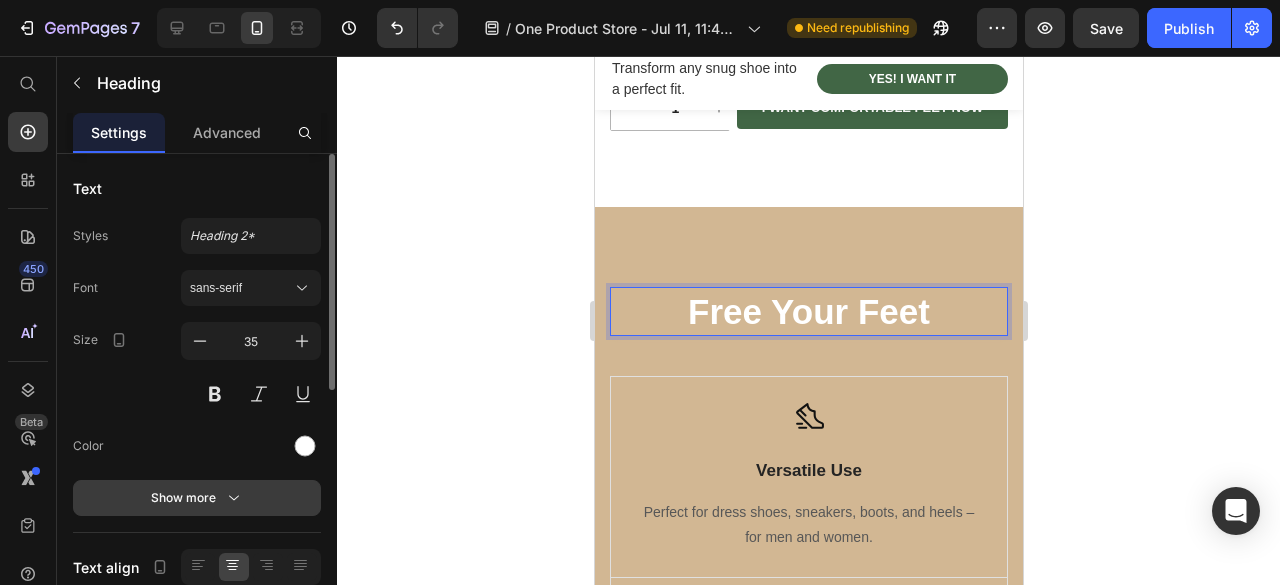 click on "Show more" at bounding box center [197, 498] 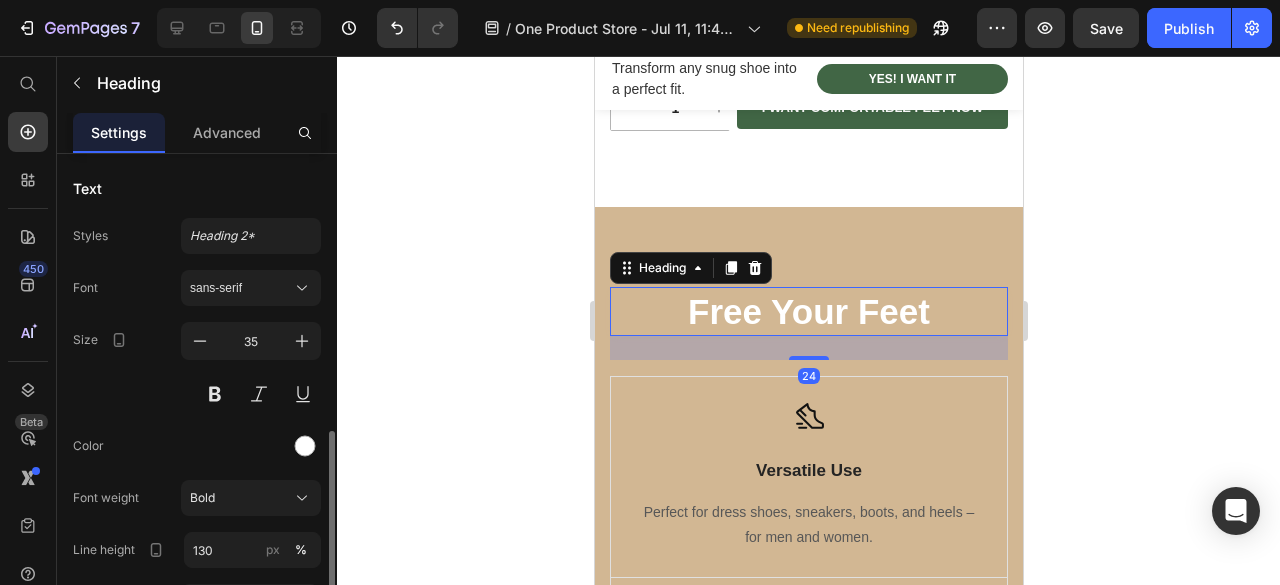 scroll, scrollTop: 200, scrollLeft: 0, axis: vertical 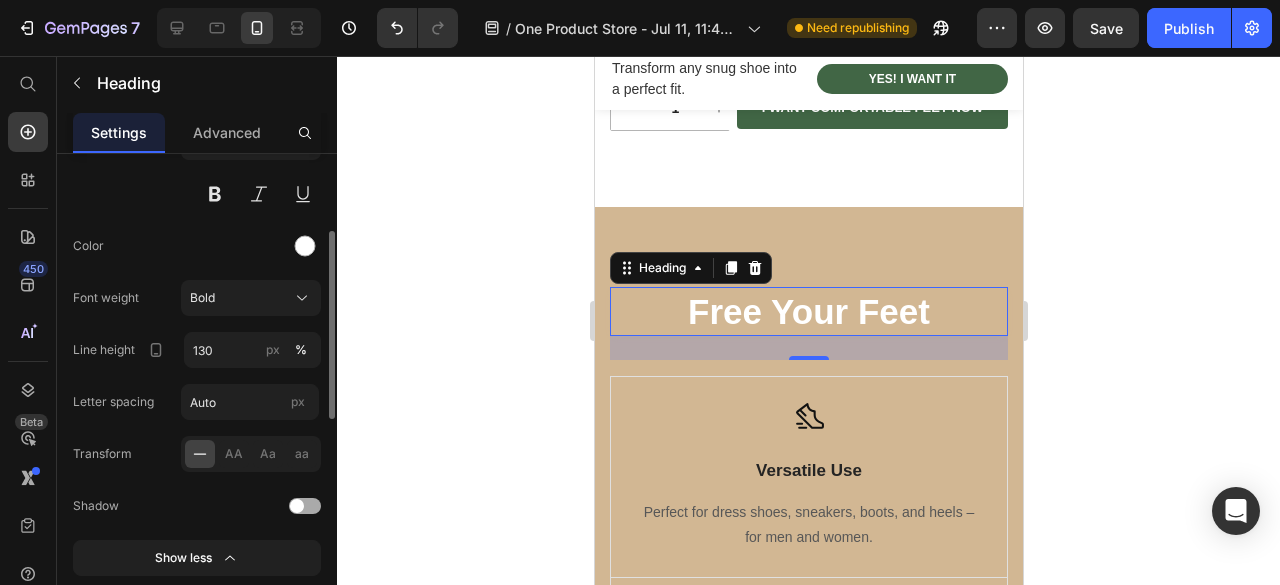 click at bounding box center [305, 506] 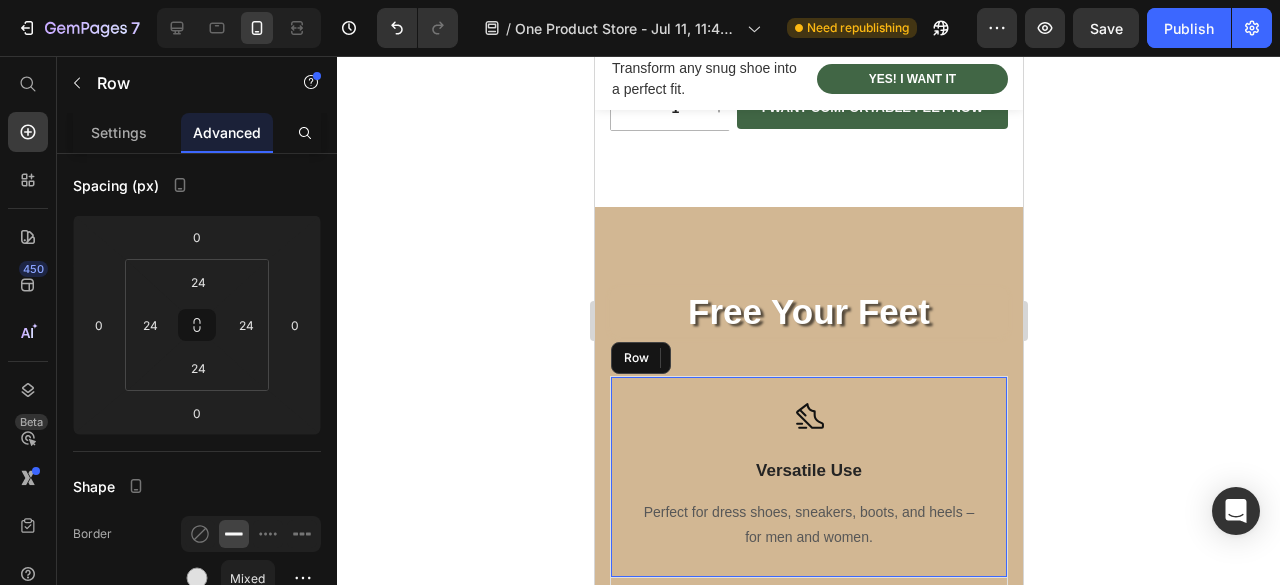 click on "Icon Versatile Use Text Block Perfect for dress shoes, sneakers, boots, and heels – for men and women. Text block" at bounding box center (808, 477) 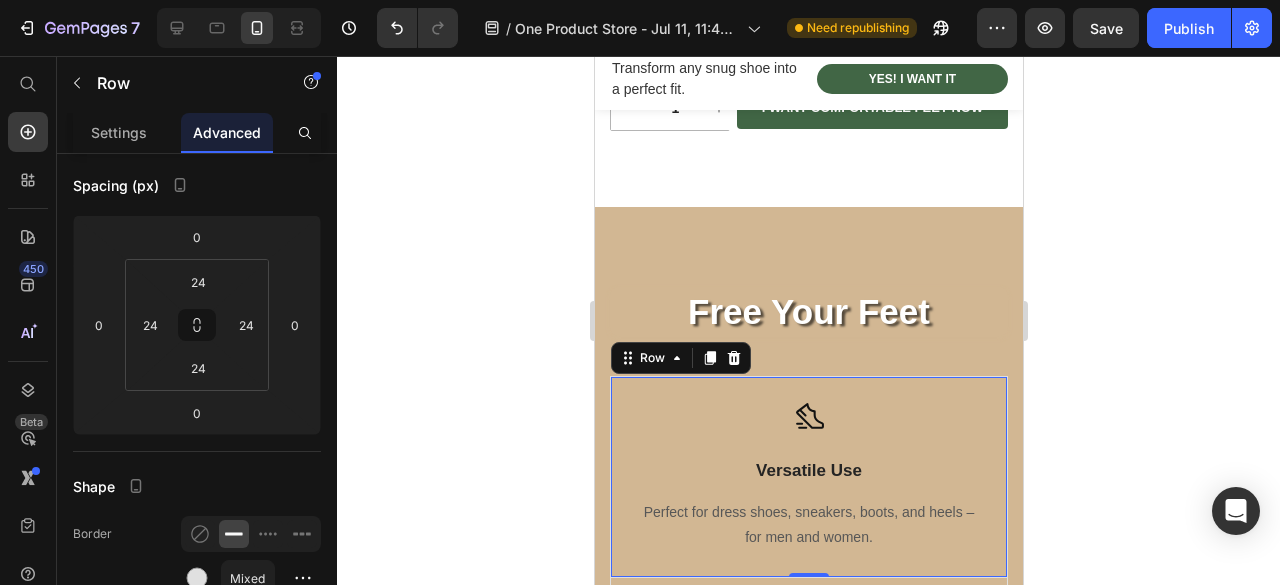scroll, scrollTop: 0, scrollLeft: 0, axis: both 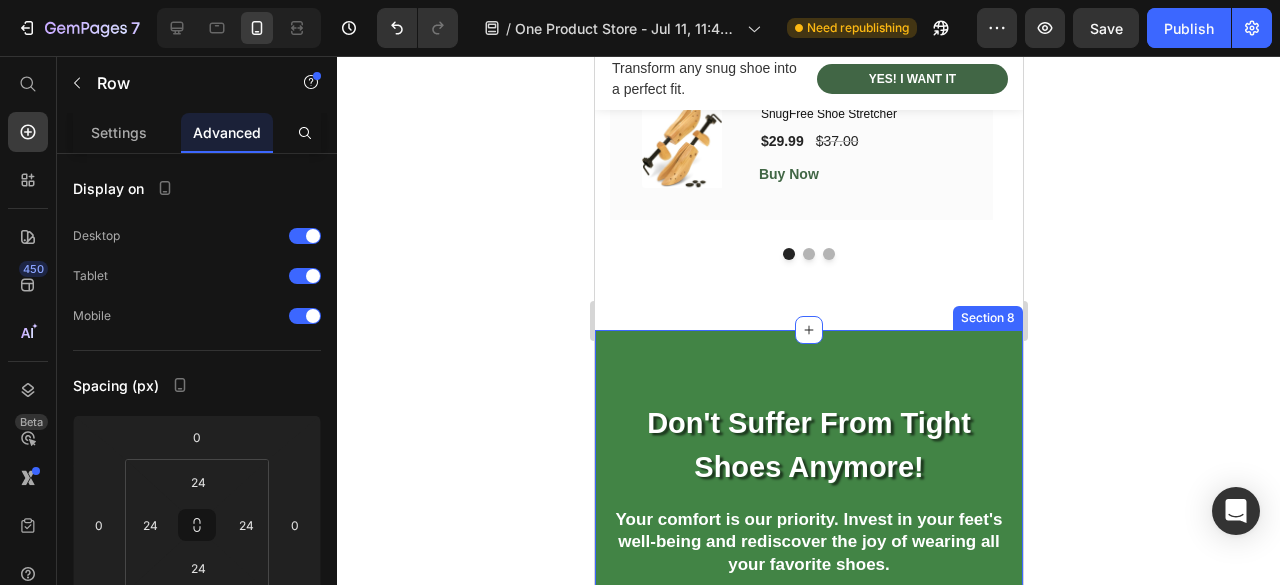 click on "Don't Suffer From Tight Shoes Anymore! Heading Your comfort is our priority. Invest in your feet's well-being and rediscover the joy of wearing all your favorite shoes. Text Block YES! I WANT COMFORT NOW! Button Row Section 8" at bounding box center [808, 523] 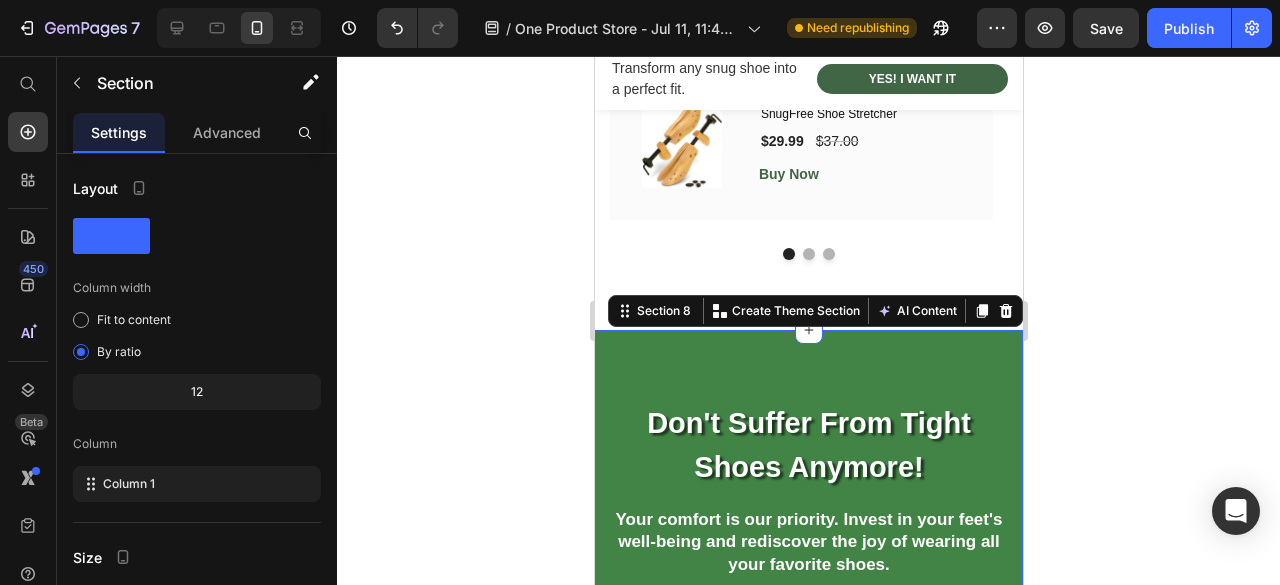 click on "Don't Suffer From Tight Shoes Anymore! Heading Your comfort is our priority. Invest in your feet's well-being and rediscover the joy of wearing all your favorite shoes. Text Block YES! I WANT COMFORT NOW! Button Row Section 8   You can create reusable sections Create Theme Section AI Content Write with GemAI What would you like to describe here? Tone and Voice Persuasive Product SnugFree Shoe Stretcher Show more Generate" at bounding box center (808, 523) 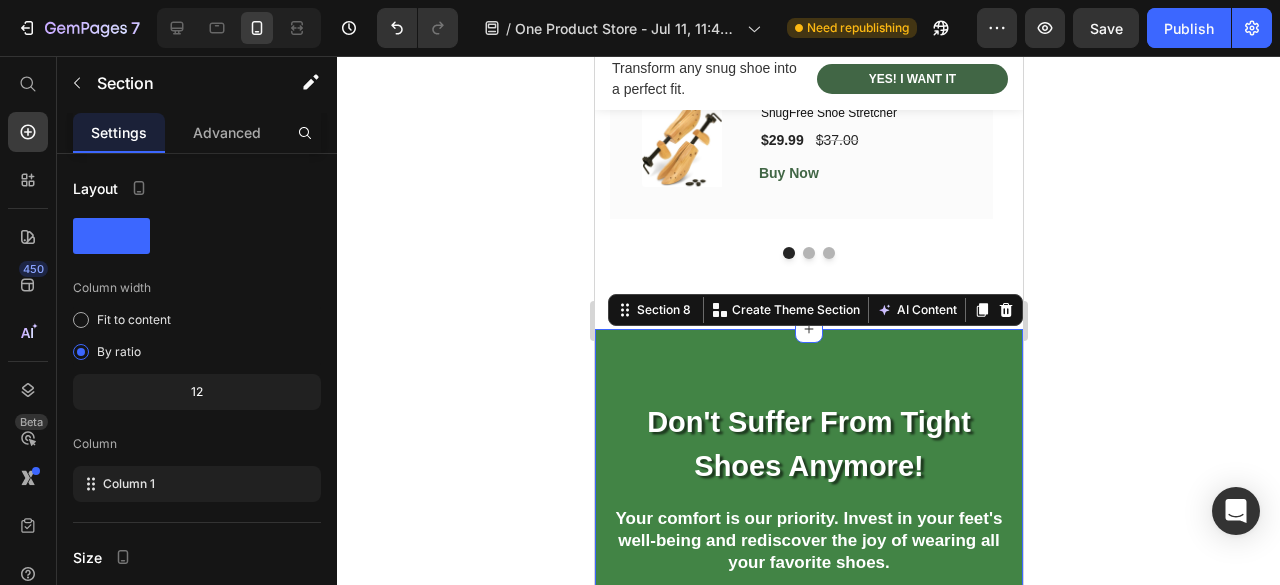 scroll, scrollTop: 4442, scrollLeft: 0, axis: vertical 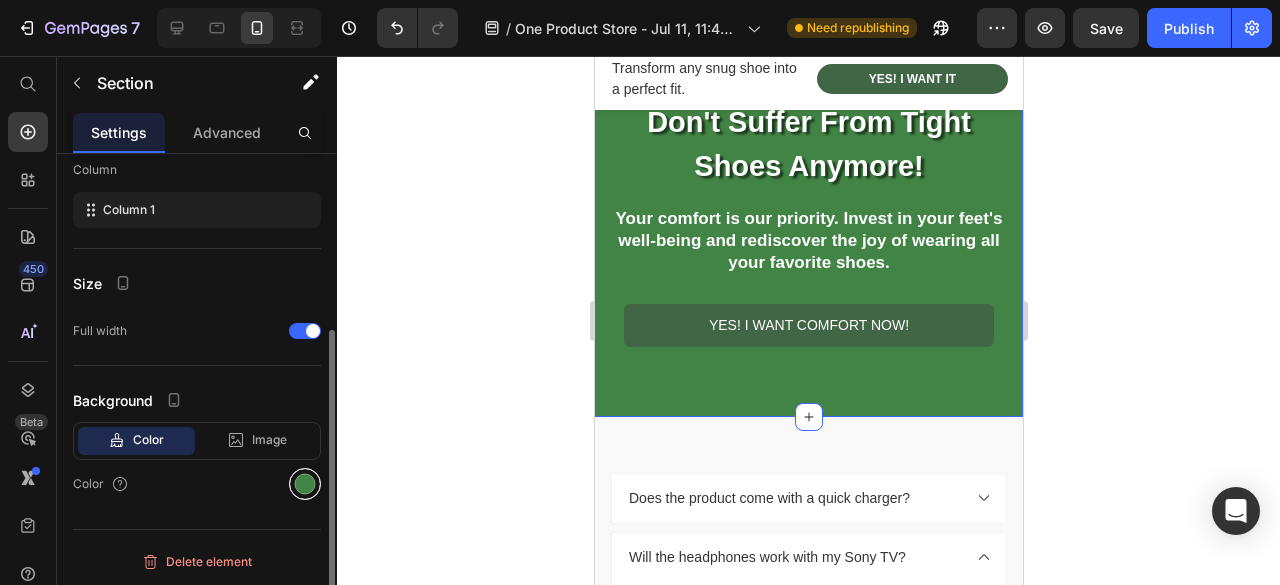 click at bounding box center (305, 484) 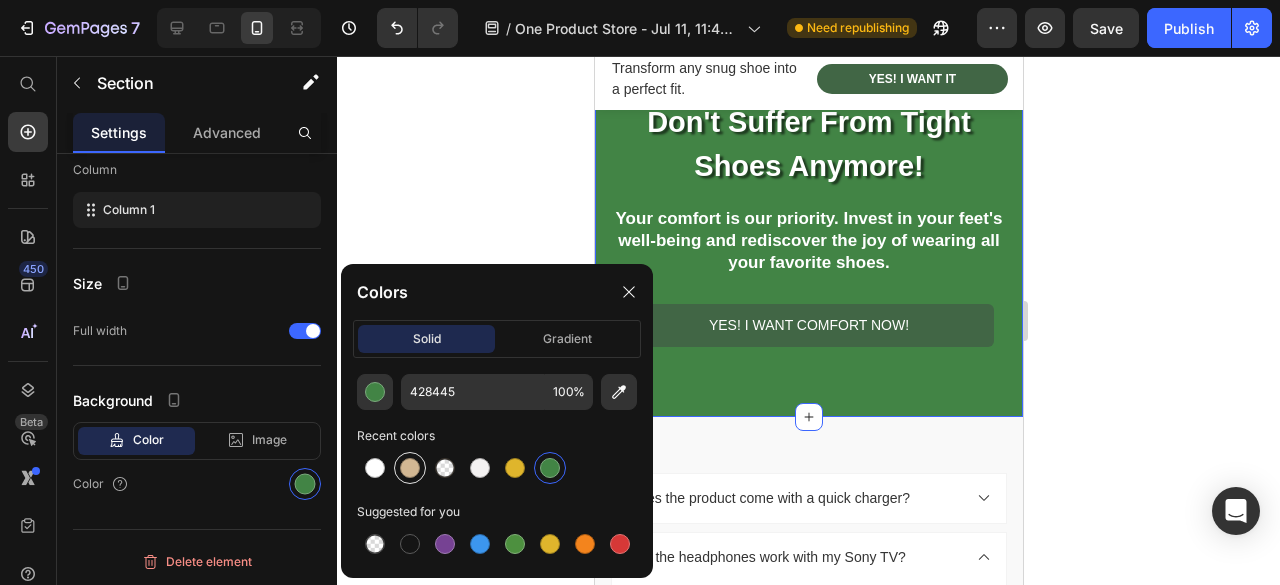 click at bounding box center [410, 468] 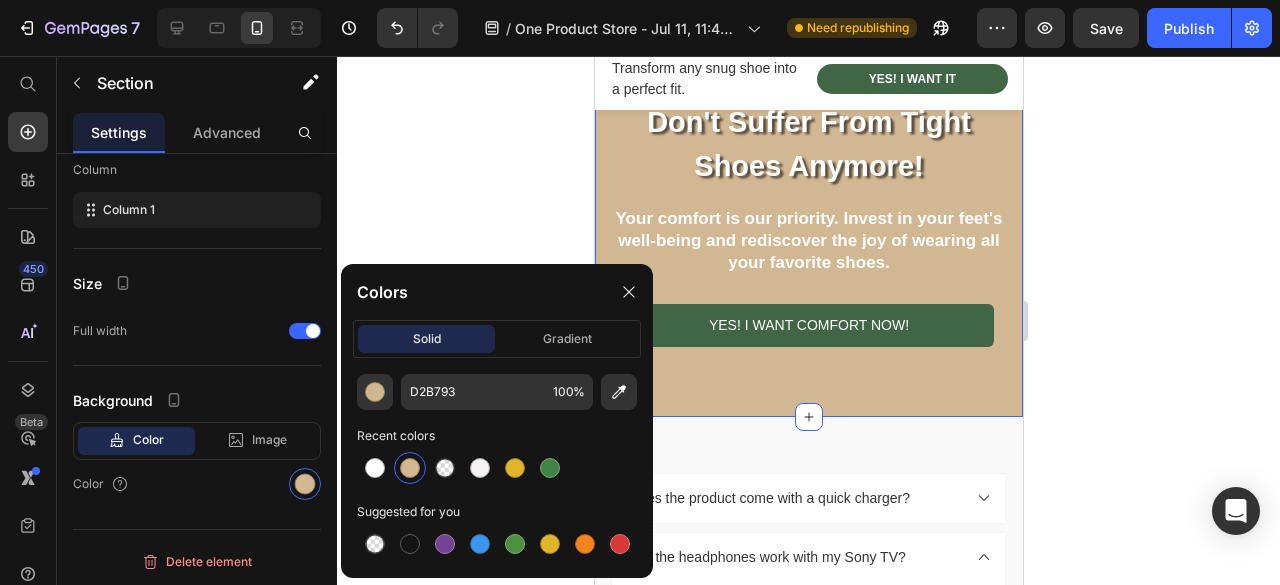 scroll, scrollTop: 274, scrollLeft: 0, axis: vertical 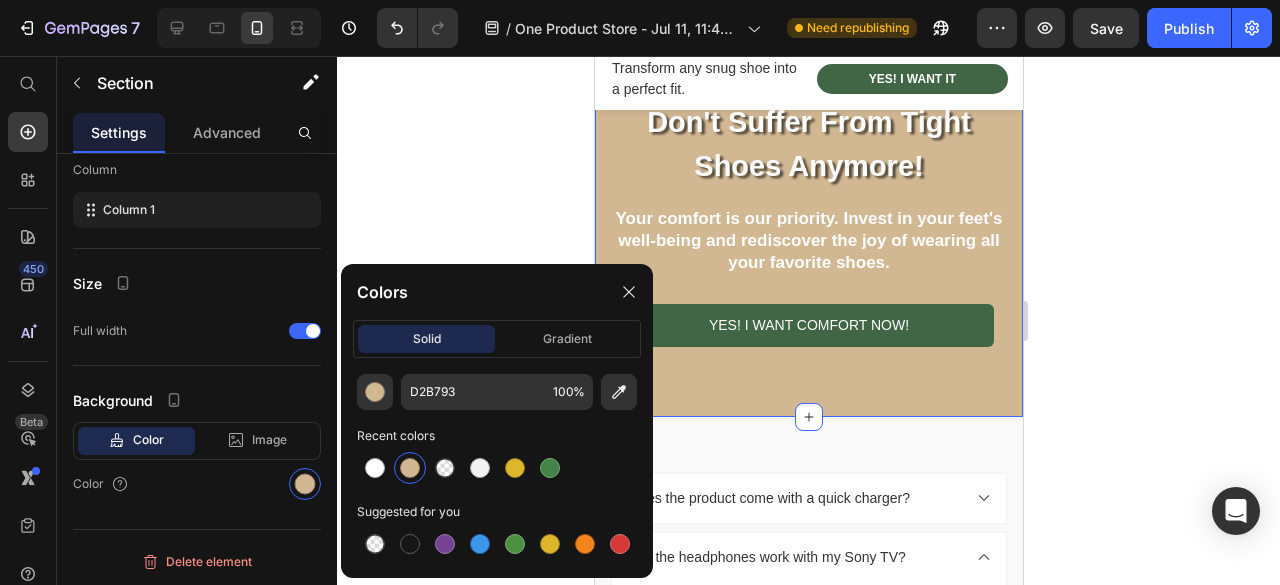 click 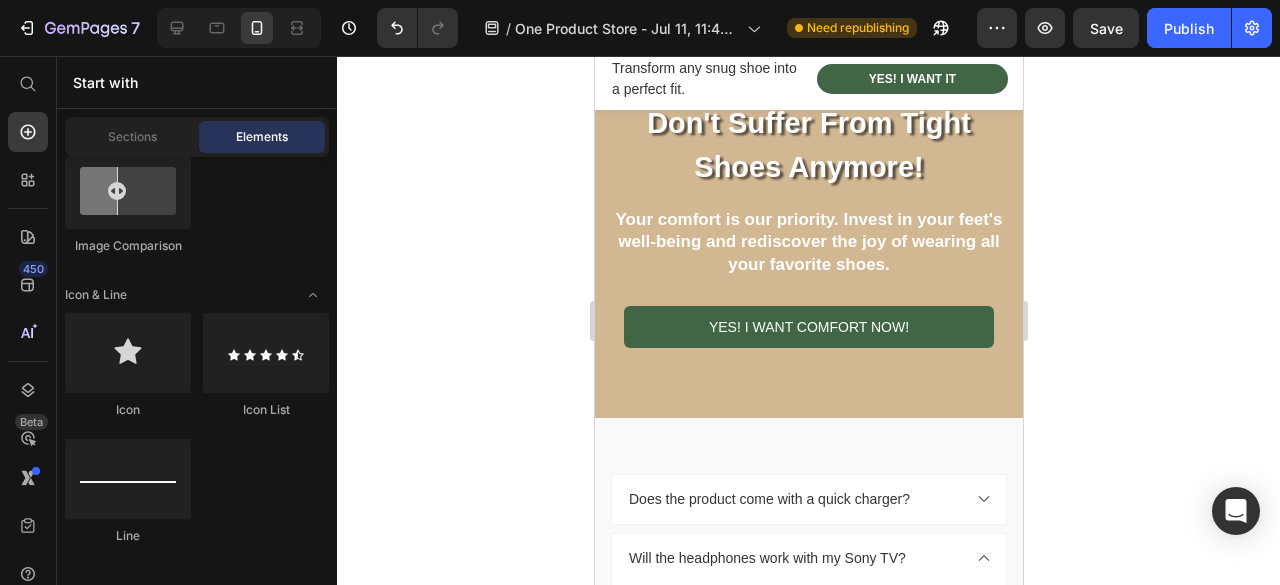 scroll, scrollTop: 4042, scrollLeft: 0, axis: vertical 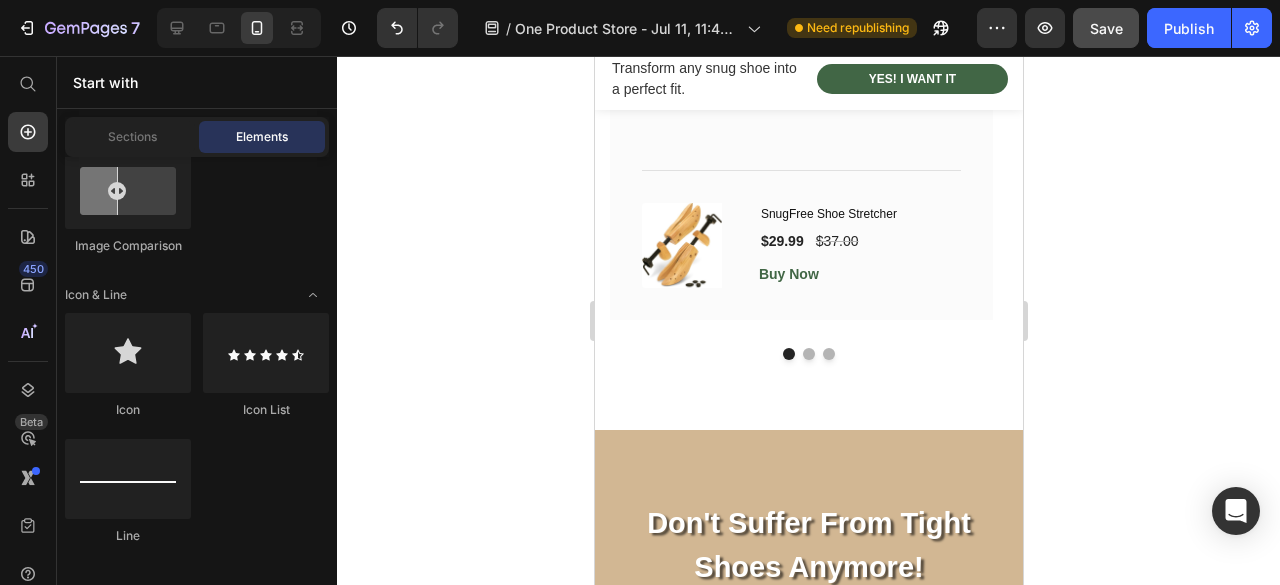 click on "Save" at bounding box center (1106, 28) 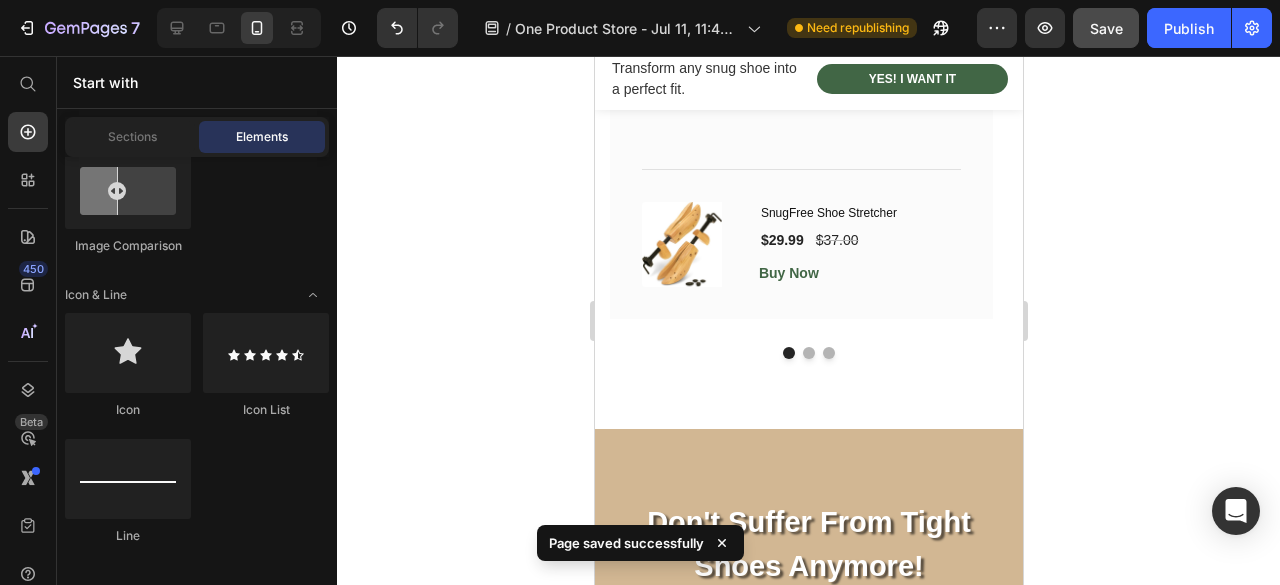 click on "Does the product come with a quick charger?" at bounding box center (768, 898) 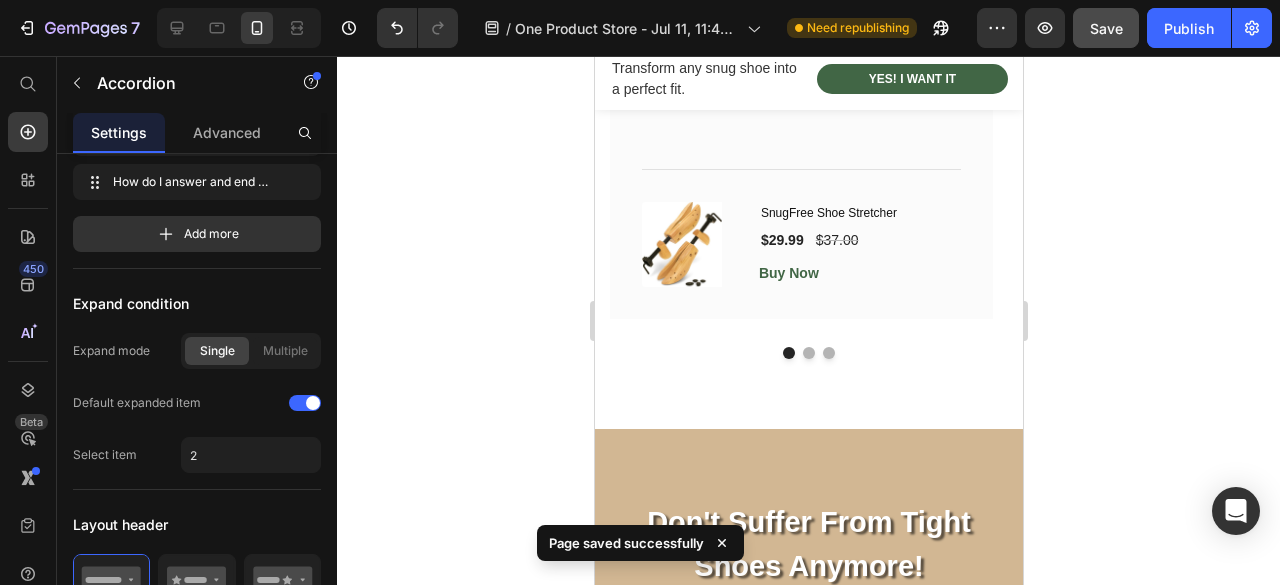 click on "Does the product come with a quick charger?" at bounding box center [768, 898] 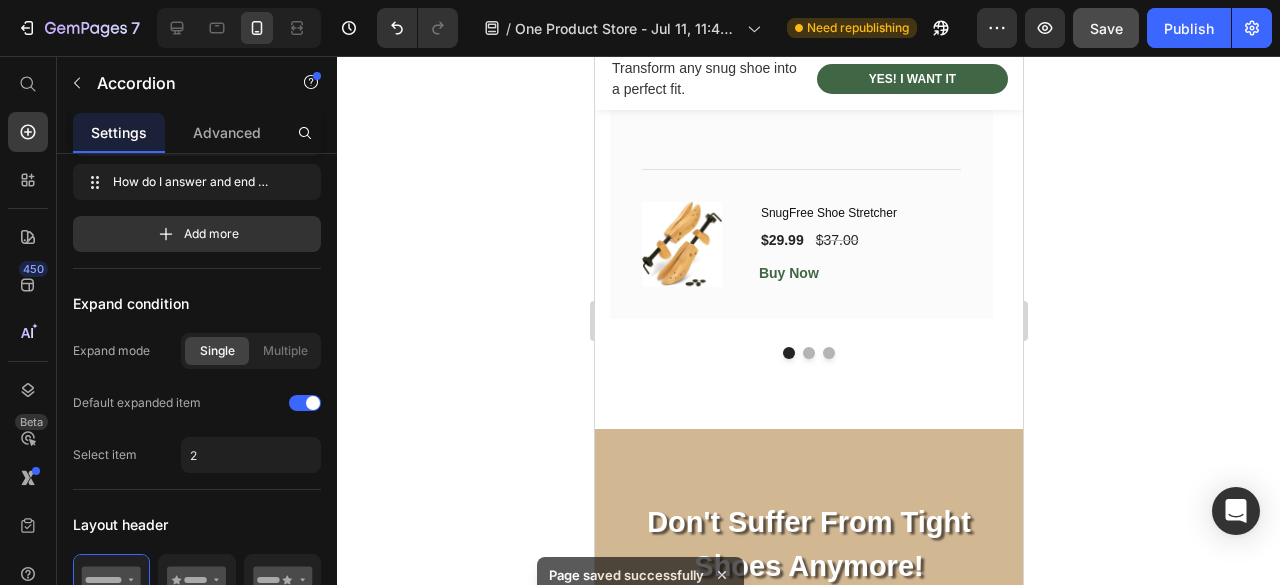 click on "Does the product come with a quick charger?" at bounding box center [768, 898] 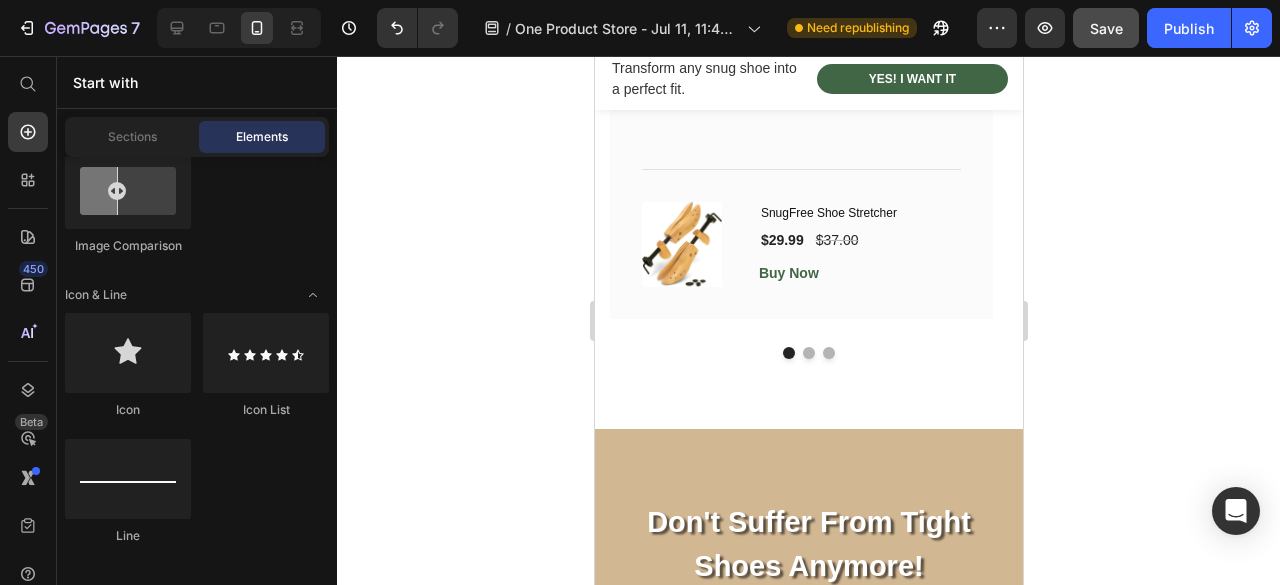 scroll, scrollTop: 4642, scrollLeft: 0, axis: vertical 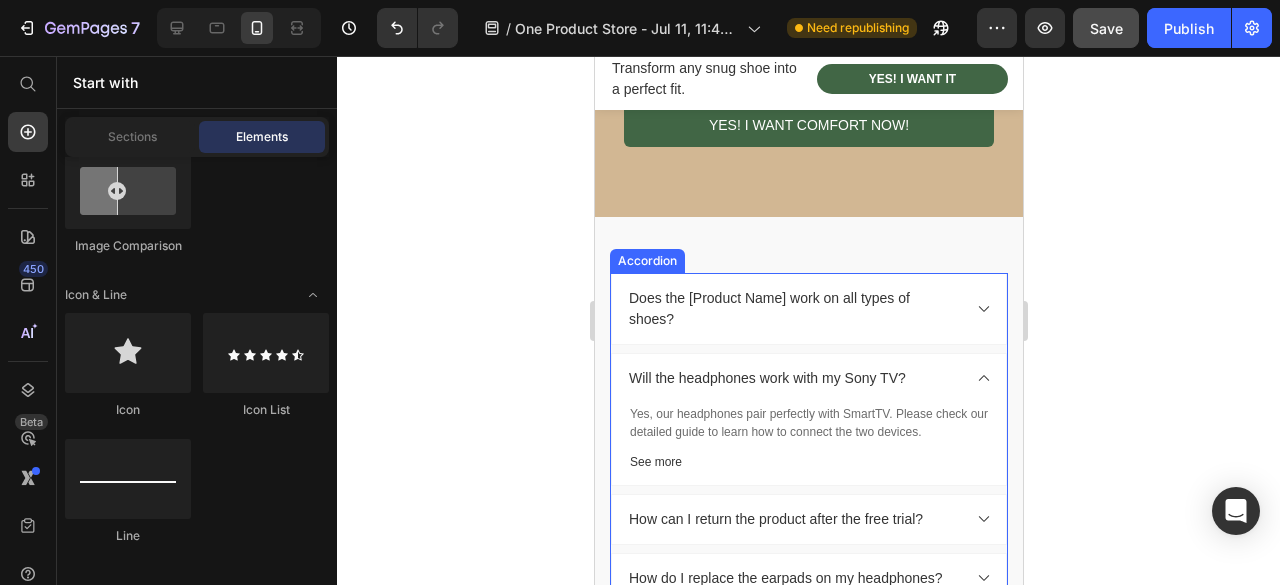 click on "Does the [Product Name] work on all types of shoes?" at bounding box center (792, 309) 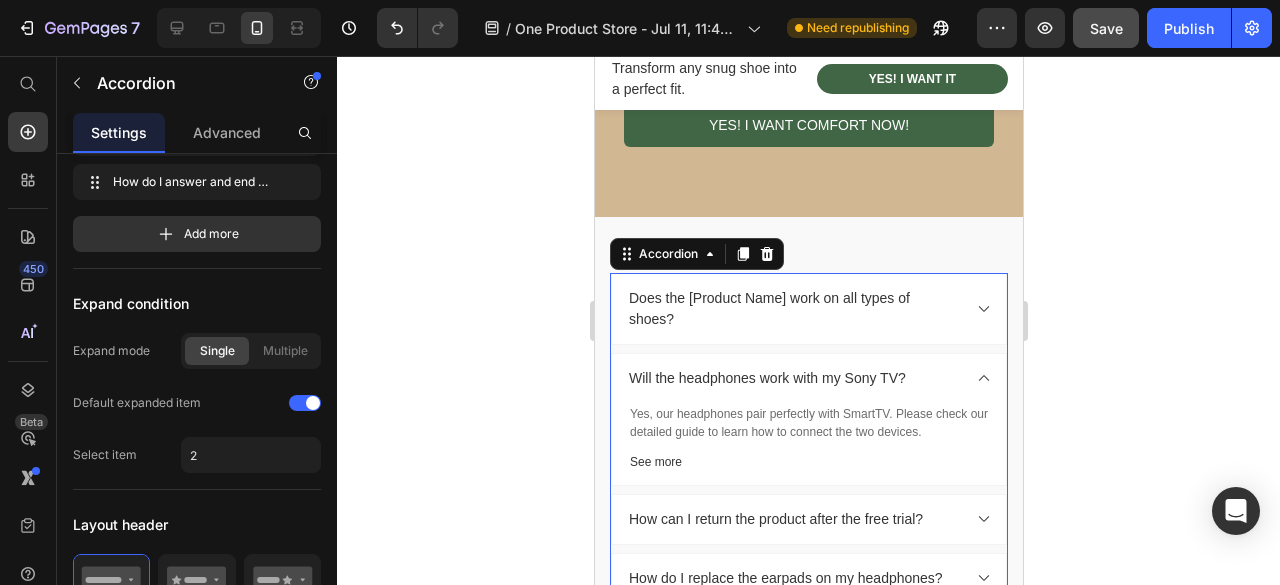 click on "Does the [Product Name] work on all types of shoes?" at bounding box center [792, 309] 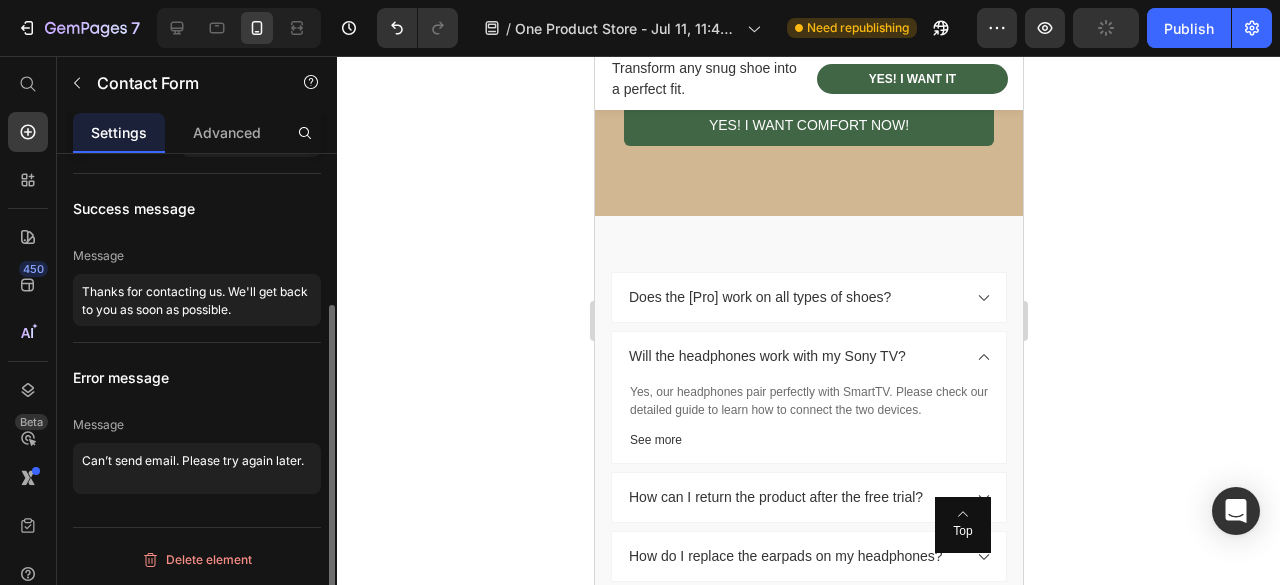 scroll, scrollTop: 5060, scrollLeft: 0, axis: vertical 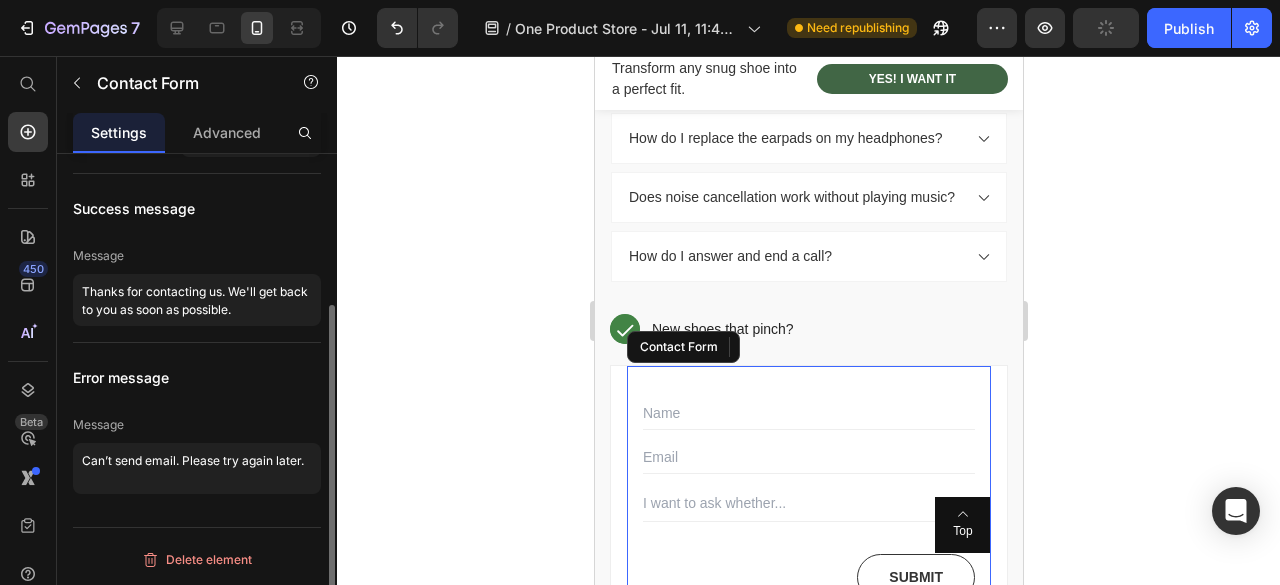 click on "New shoes that pinch?" at bounding box center [722, 329] 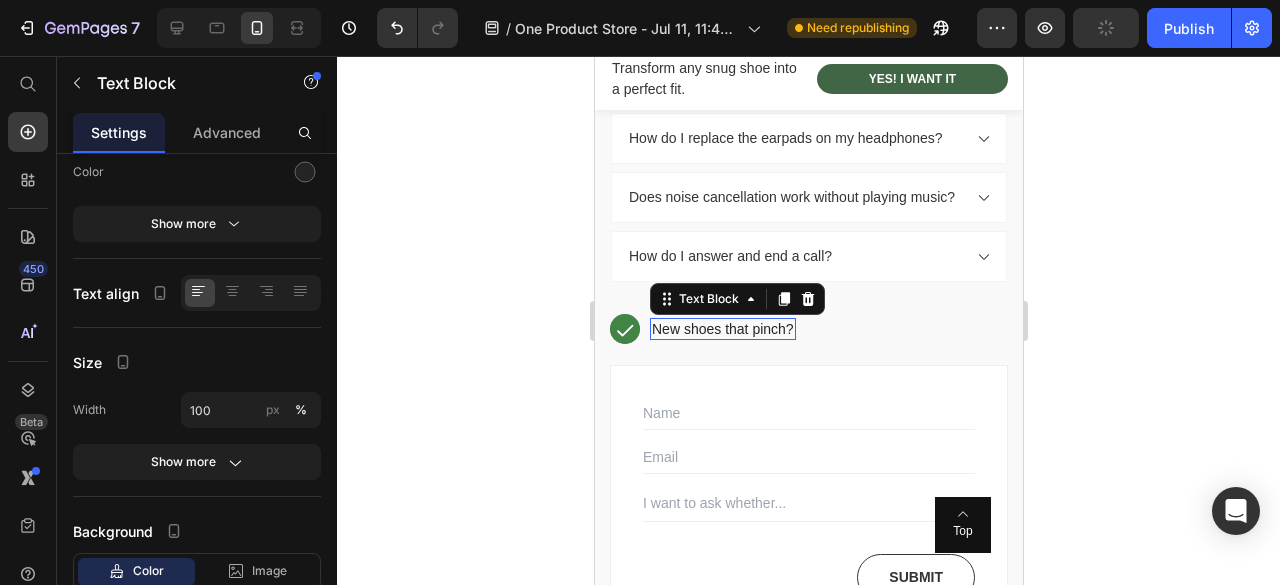 scroll, scrollTop: 0, scrollLeft: 0, axis: both 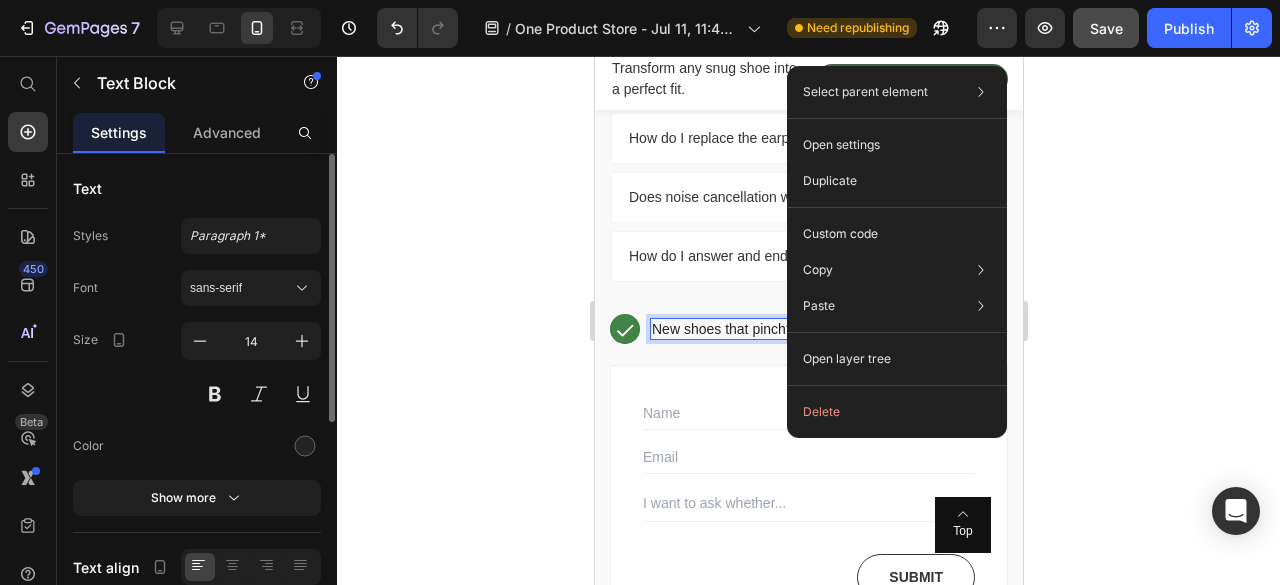 click on "Does the [Pro] work on all types of shoes?
Will the headphones work with my Sony TV? Yes, our headphones pair perfectly with SmartTV. Please check our detailed guide to learn how to connect the two devices. Text block See more Text block Row
How can I return the product after the free trial?
How do I replace the earpads on my headphones?
Does noise cancellation work without playing music?
How do I answer and end a call? Accordion Text Block
Icon Row Hero Banner New shoes that pinch? Text Block   0 Row" at bounding box center (808, 109) 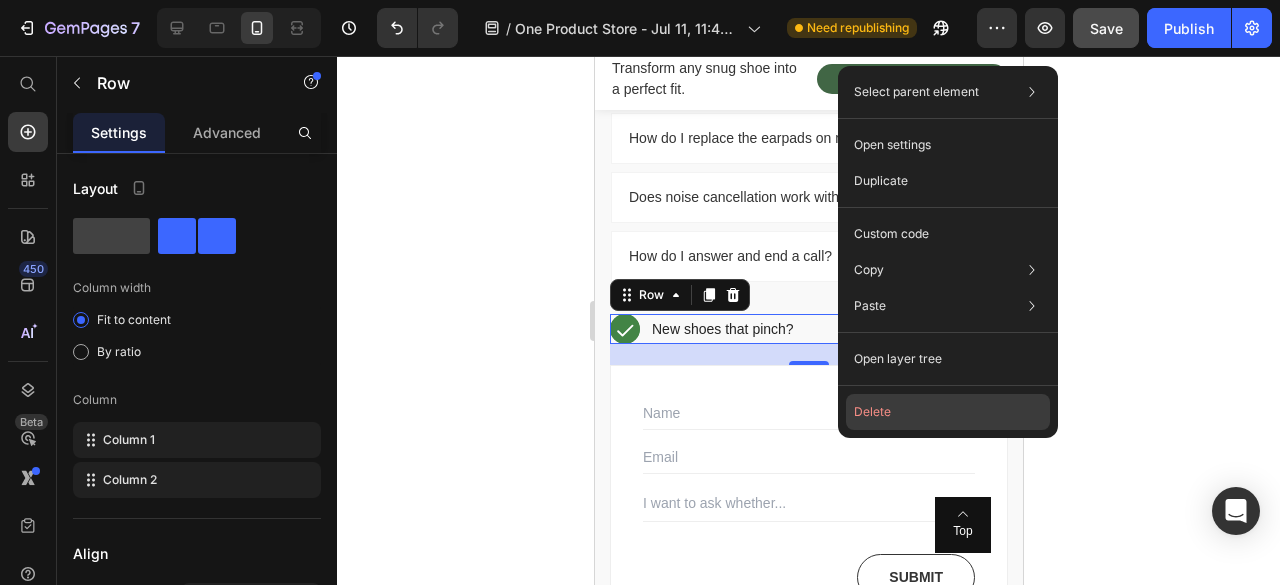 click on "Delete" 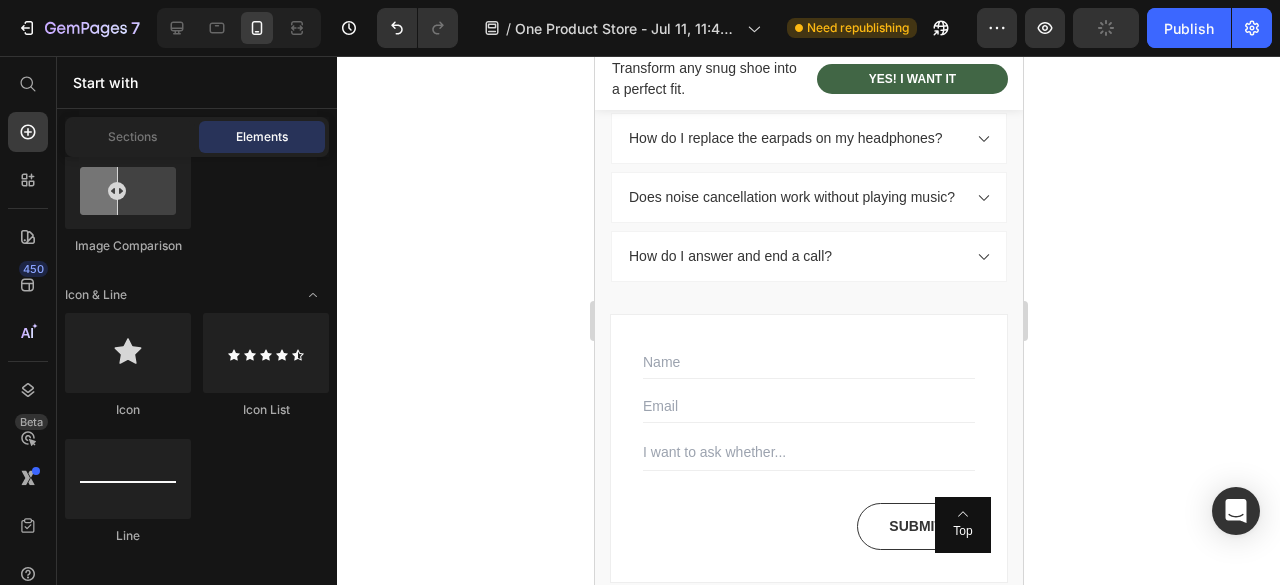 drag, startPoint x: 1128, startPoint y: 265, endPoint x: 323, endPoint y: 161, distance: 811.6902 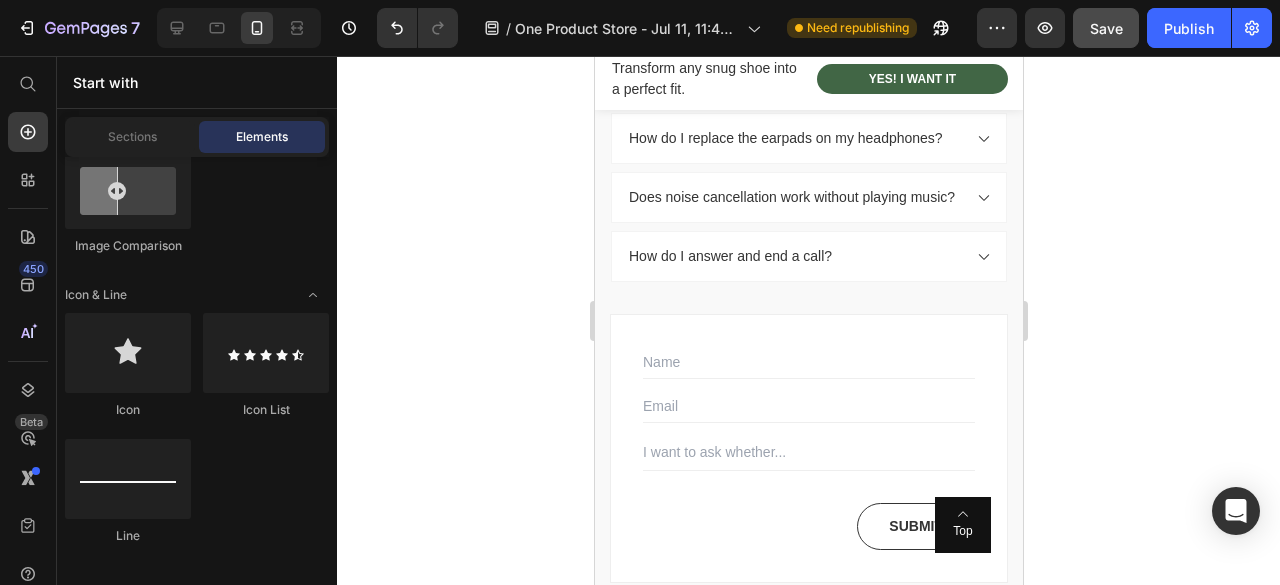 drag, startPoint x: 383, startPoint y: 163, endPoint x: 350, endPoint y: 192, distance: 43.931767 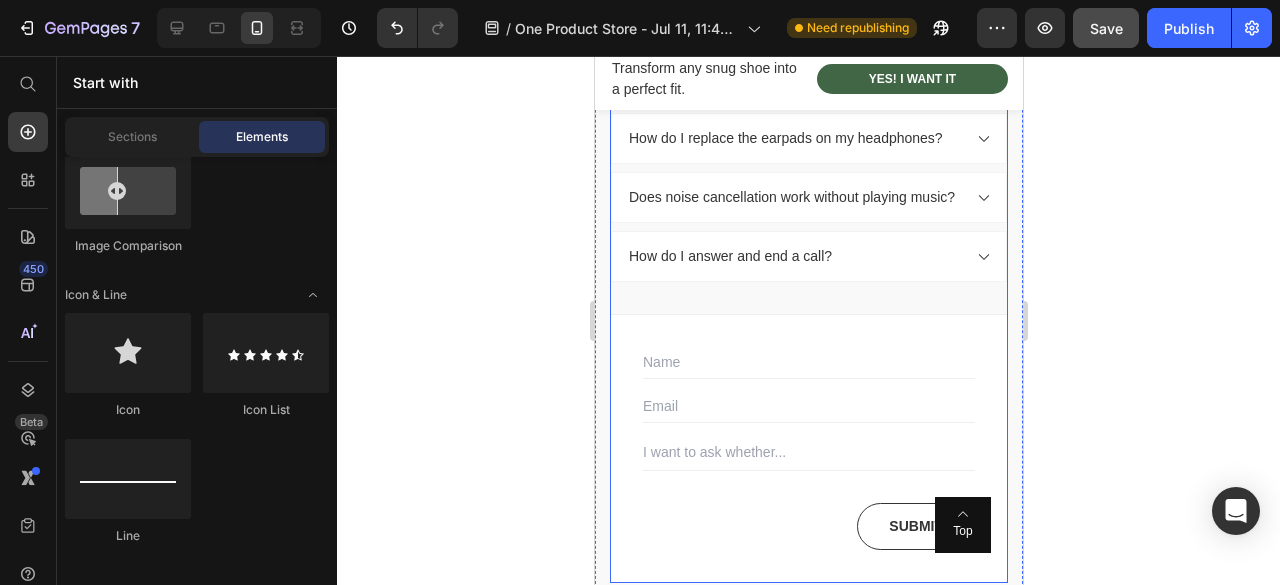 click on "Does the [Pro] work on all types of shoes?
Will the headphones work with my Sony TV? Yes, our headphones pair perfectly with SmartTV. Please check our detailed guide to learn how to connect the two devices. Text block See more Text block Row
How can I return the product after the free trial?
How do I replace the earpads on my headphones?
Does noise cancellation work without playing music?
How do I answer and end a call? Accordion" at bounding box center (808, 84) 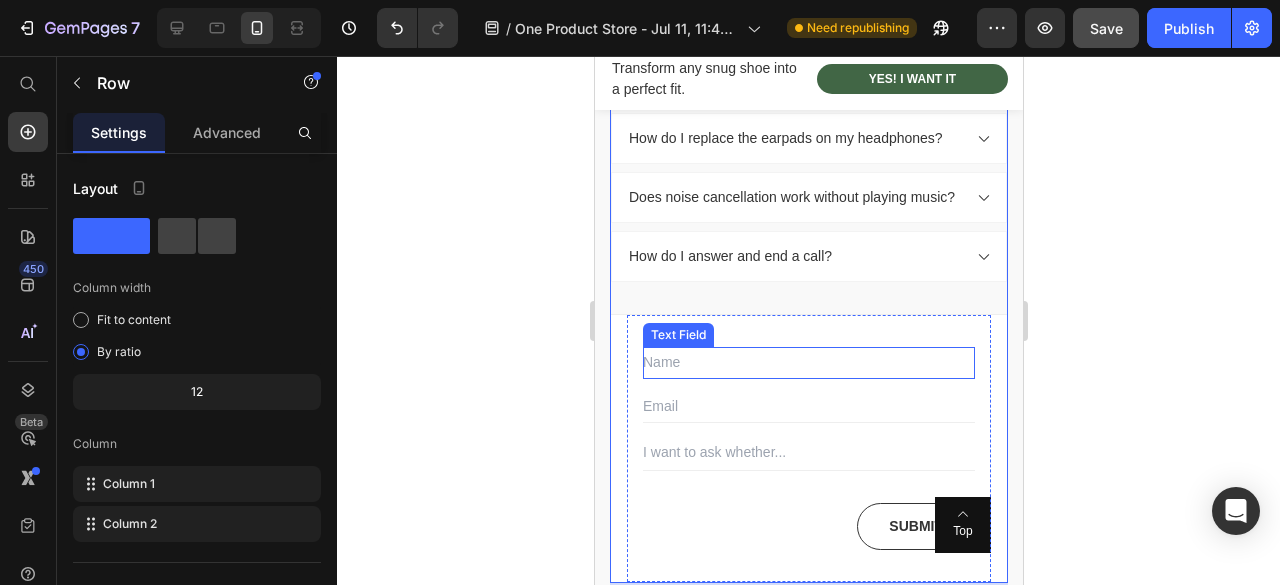 click at bounding box center [808, 363] 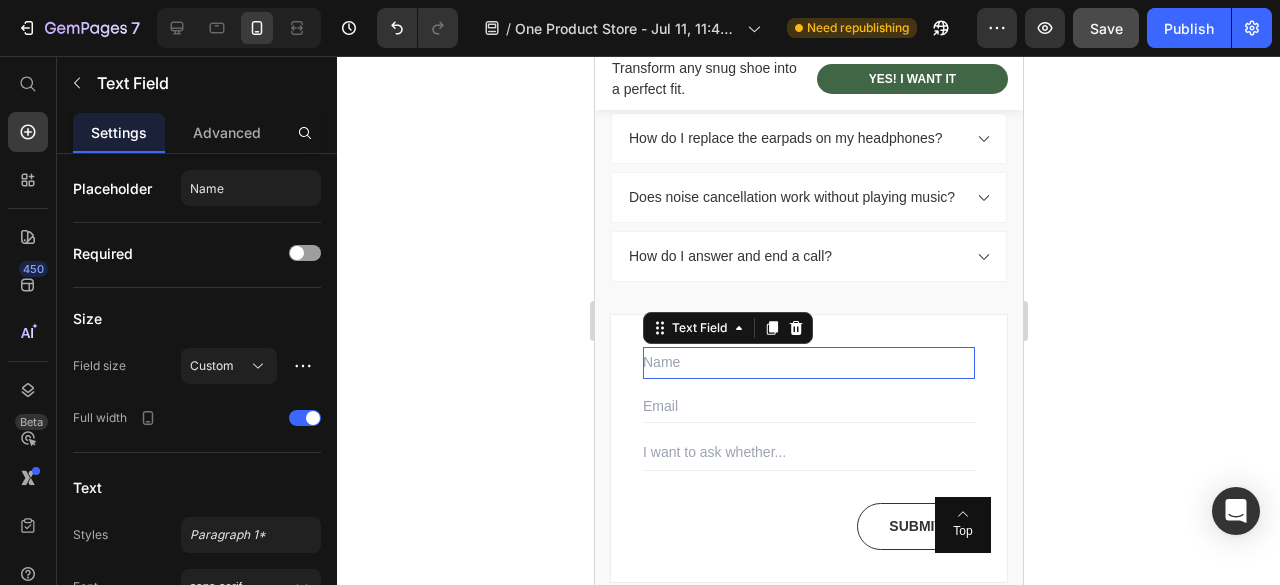 click at bounding box center [808, 363] 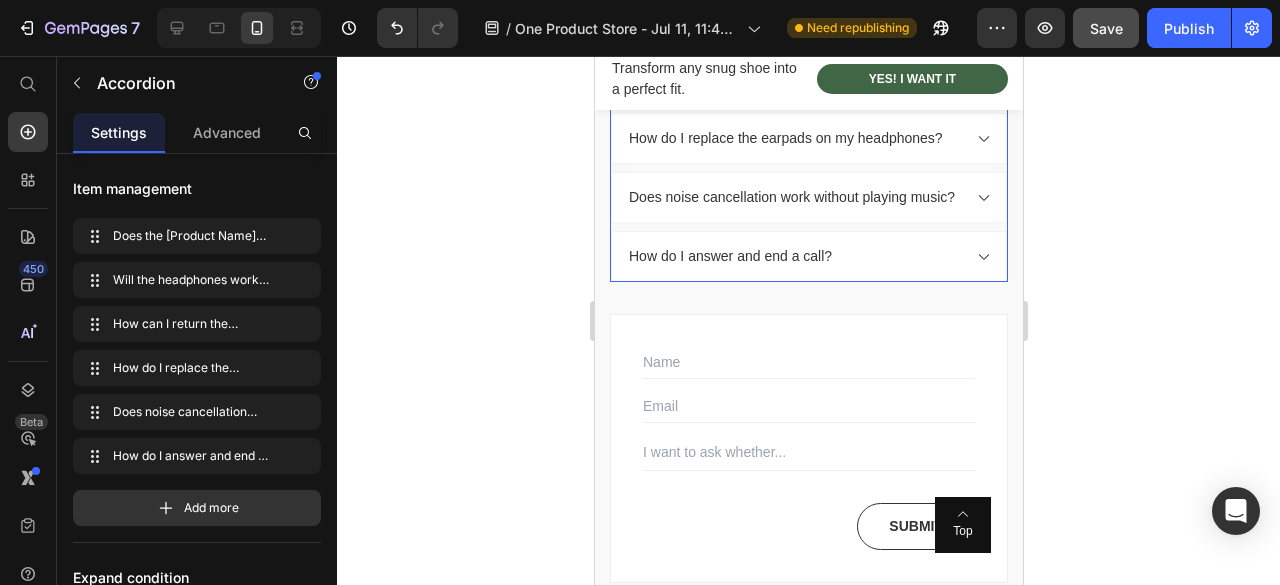 scroll, scrollTop: 4760, scrollLeft: 0, axis: vertical 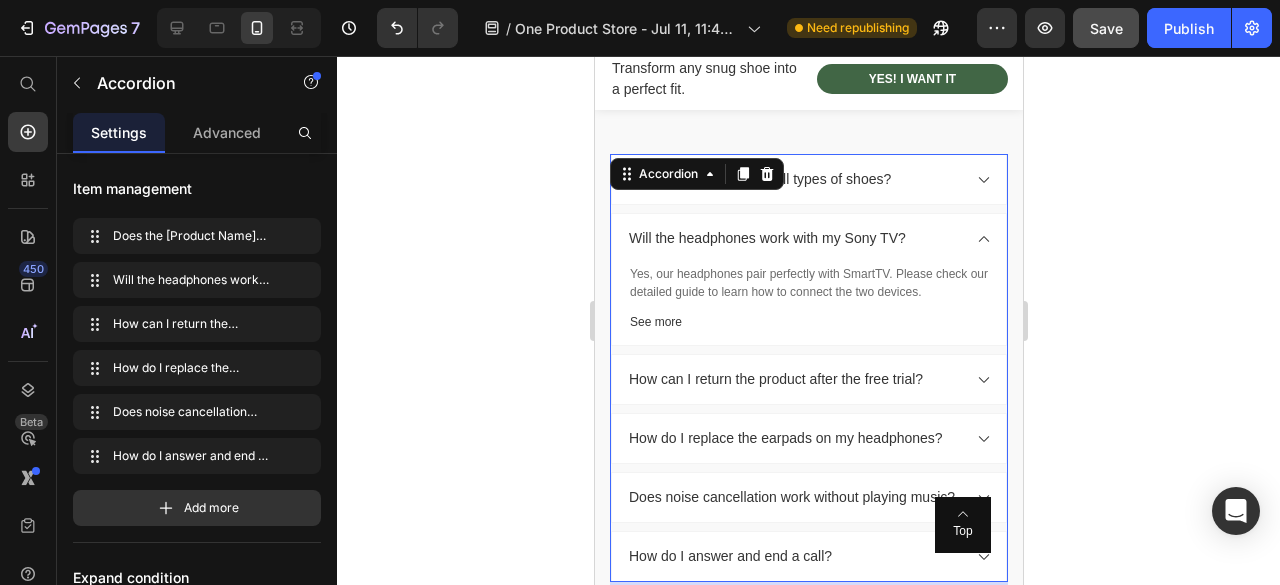 click on "Does the [Pro] work on all types of shoes?
Will the headphones work with my Sony TV? Yes, our headphones pair perfectly with SmartTV. Please check our detailed guide to learn how to connect the two devices. Text block See more Text block Row
How can I return the product after the free trial?
How do I replace the earpads on my headphones?
Does noise cancellation work without playing music?
How do I answer and end a call?" at bounding box center [808, 368] 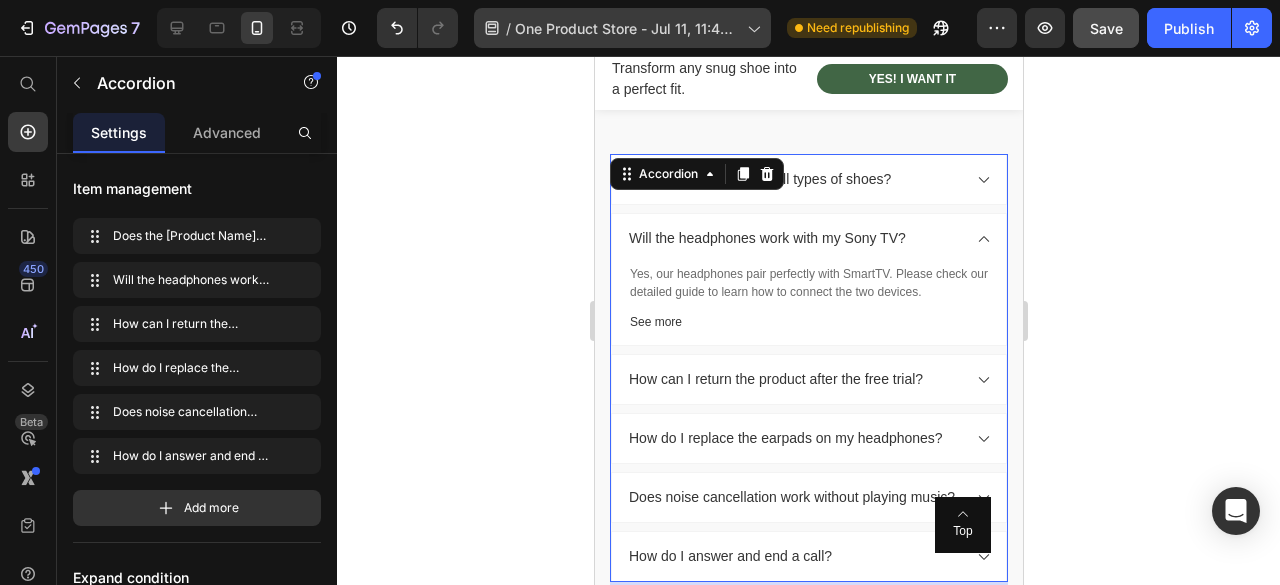 click on "How do I replace the earpads on my headphones?" at bounding box center (785, 438) 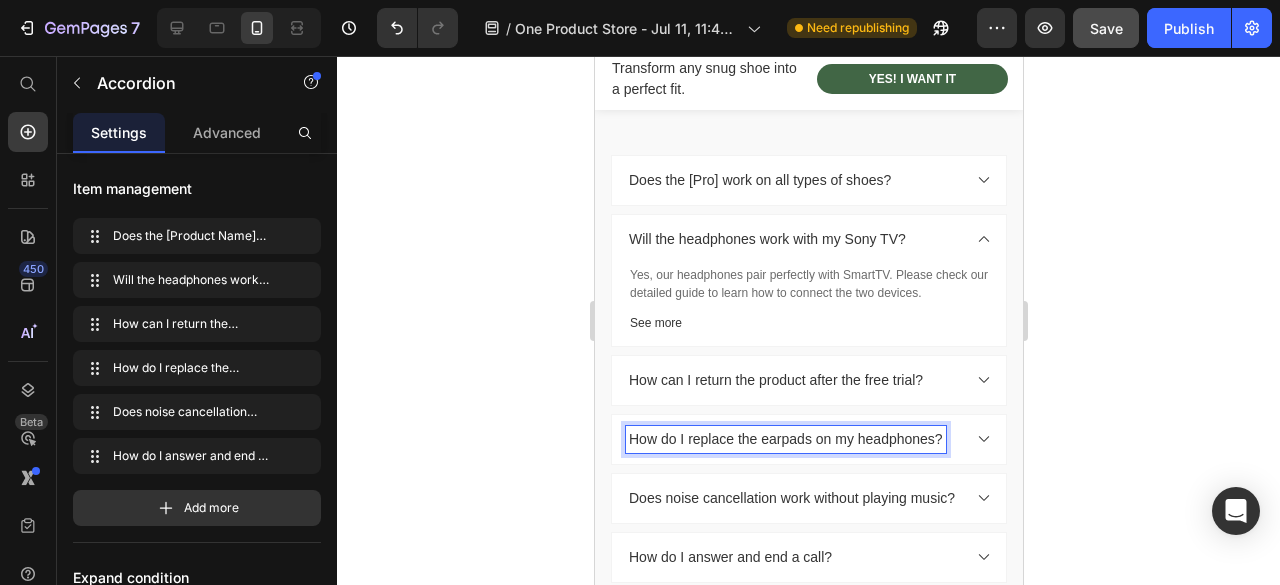 click on "Does the [Pro] work on all types of shoes?" at bounding box center (759, 180) 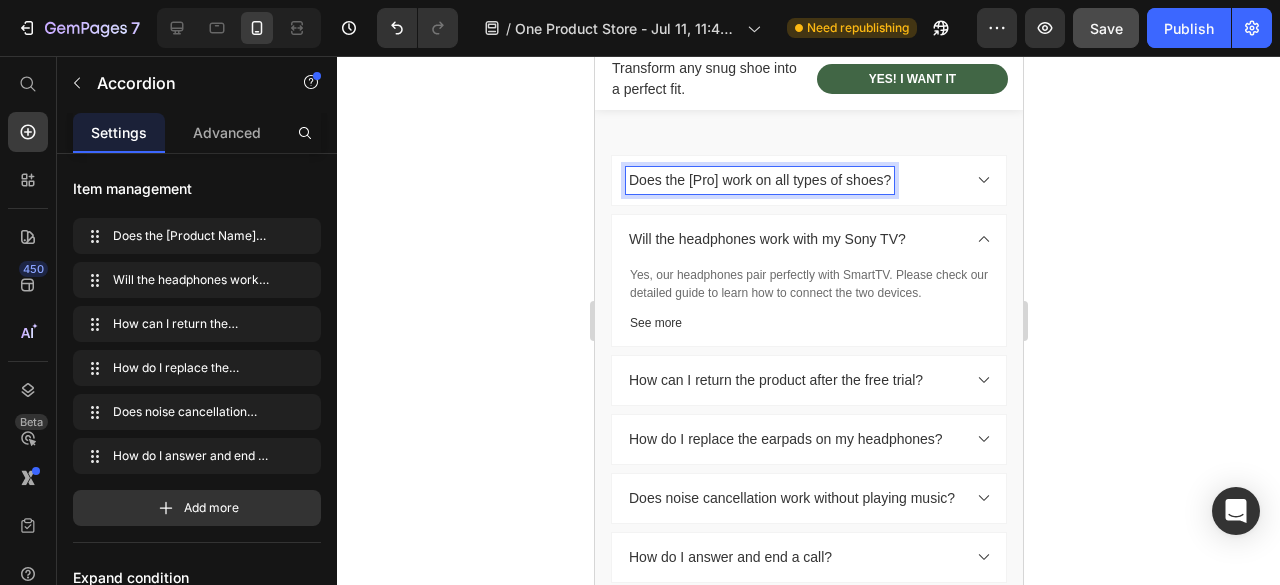 click on "Does the [Pro] work on all types of shoes?" at bounding box center (759, 180) 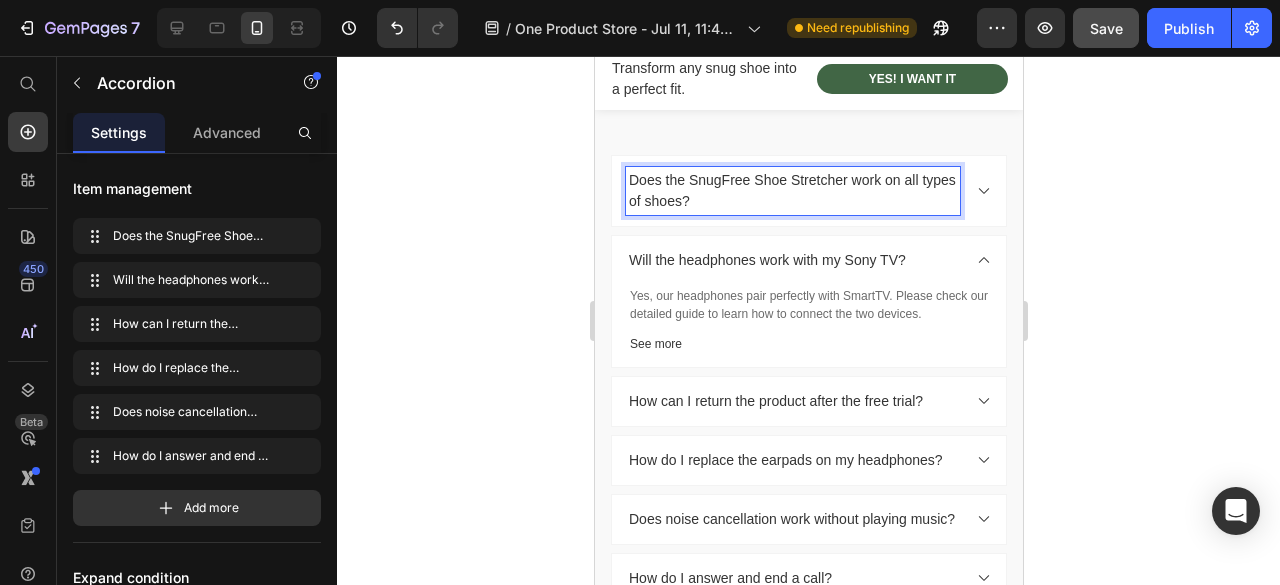 click 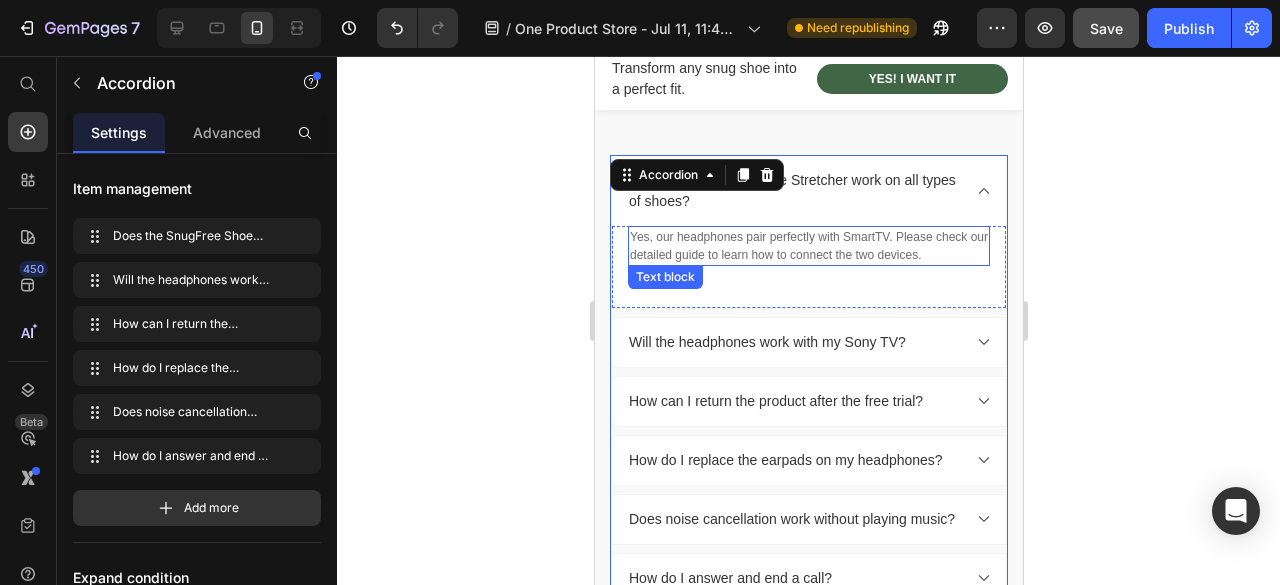 drag, startPoint x: 629, startPoint y: 229, endPoint x: 656, endPoint y: 232, distance: 27.166155 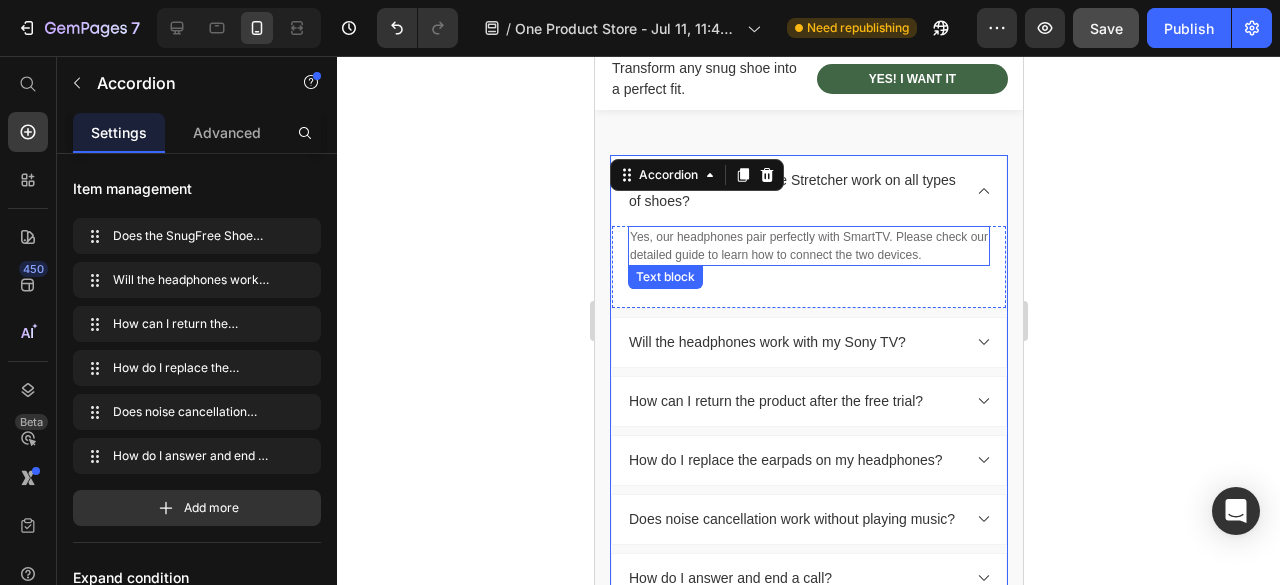 click on "Yes, our headphones pair perfectly with SmartTV. Please check our detailed guide to learn how to connect the two devices." at bounding box center [808, 246] 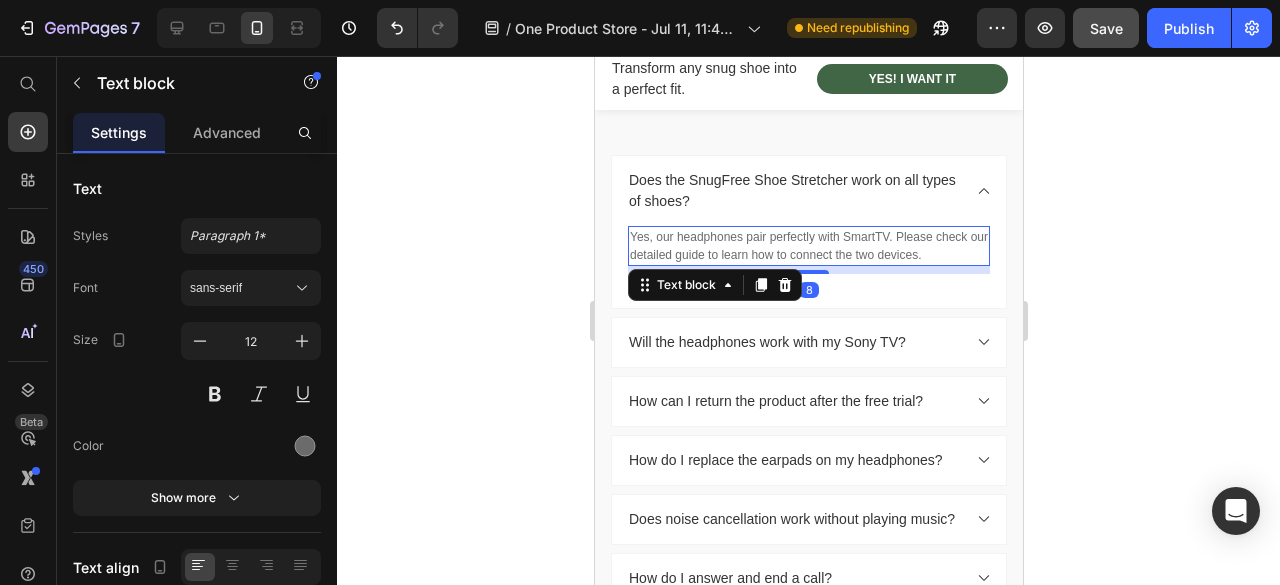 click on "Yes, our headphones pair perfectly with SmartTV. Please check our detailed guide to learn how to connect the two devices." at bounding box center [808, 246] 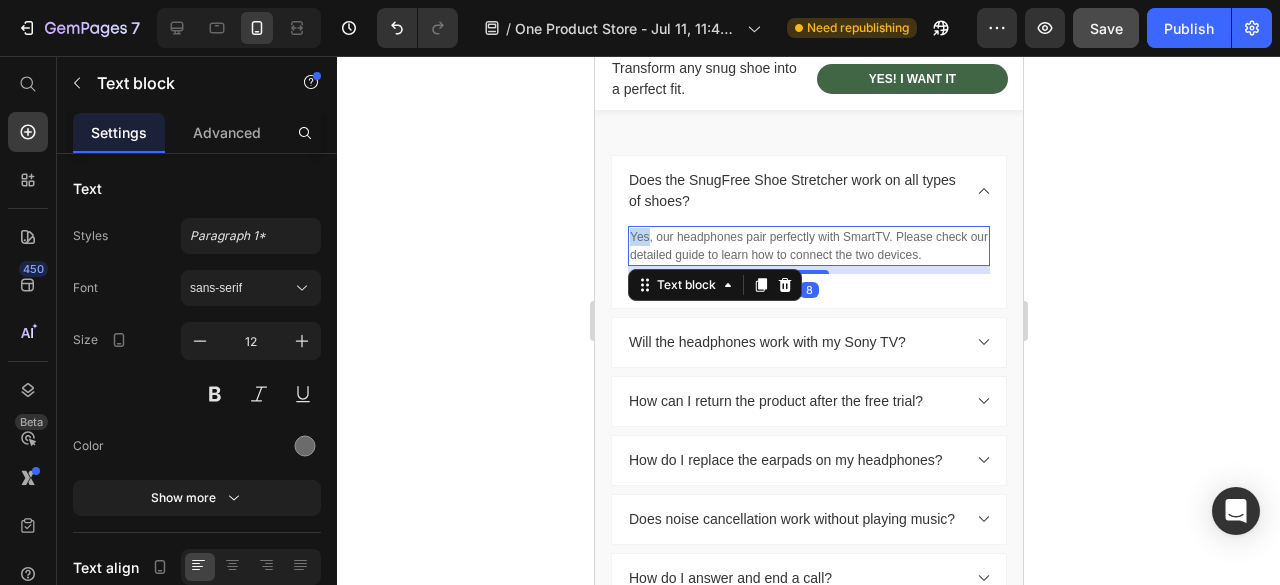 click on "Yes, our headphones pair perfectly with SmartTV. Please check our detailed guide to learn how to connect the two devices." at bounding box center (808, 246) 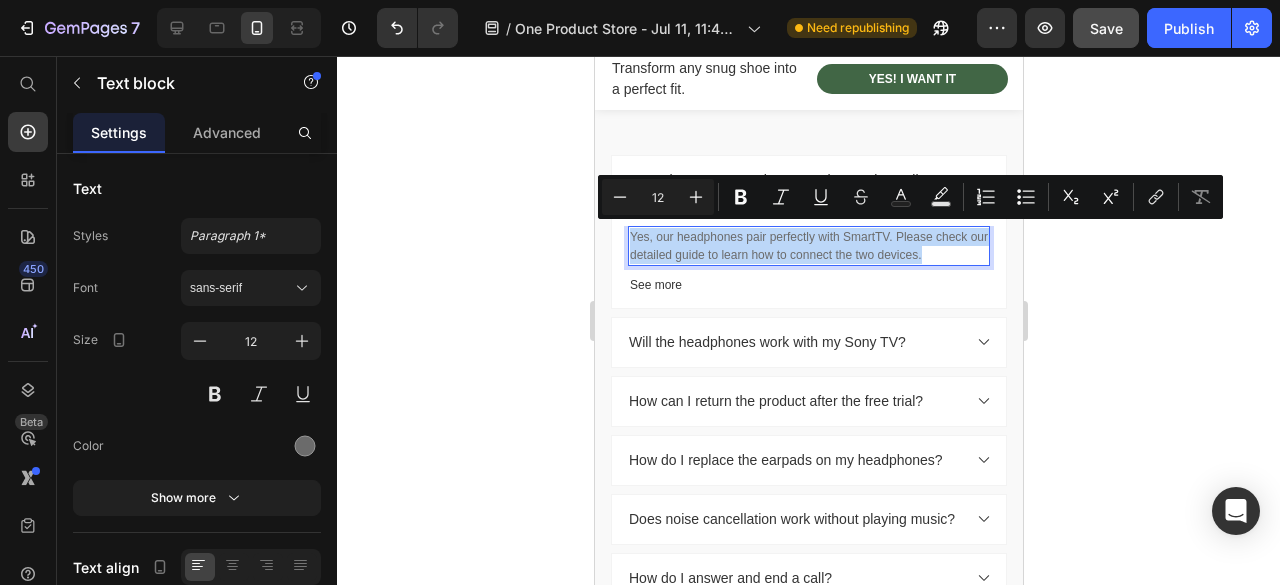 drag, startPoint x: 628, startPoint y: 231, endPoint x: 948, endPoint y: 251, distance: 320.6244 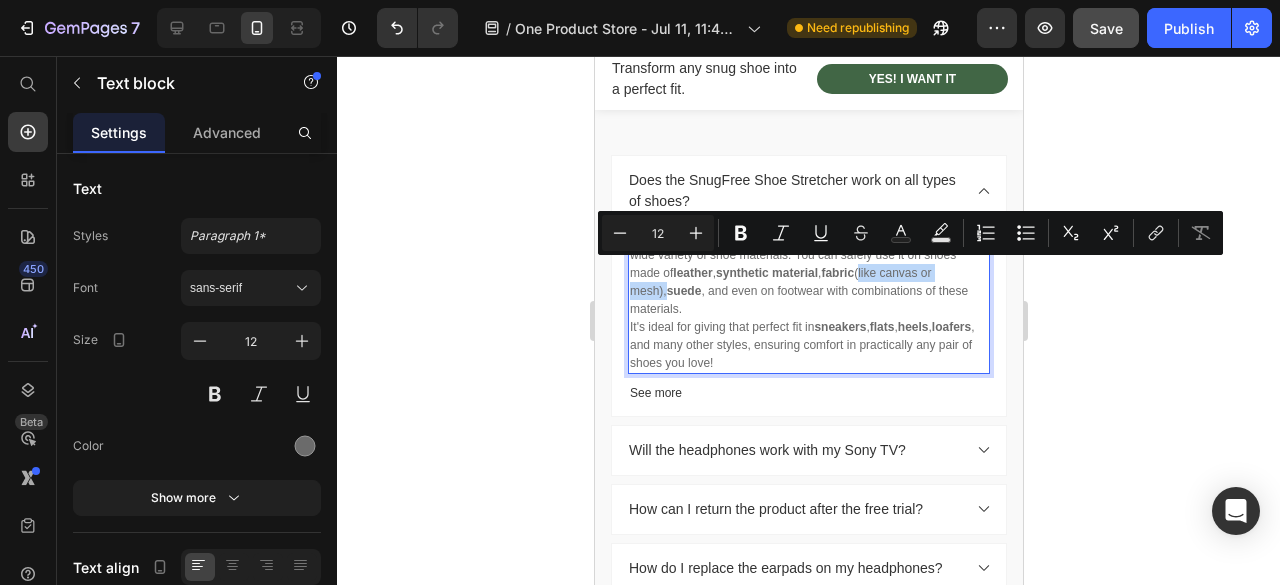 drag, startPoint x: 865, startPoint y: 267, endPoint x: 662, endPoint y: 286, distance: 203.88722 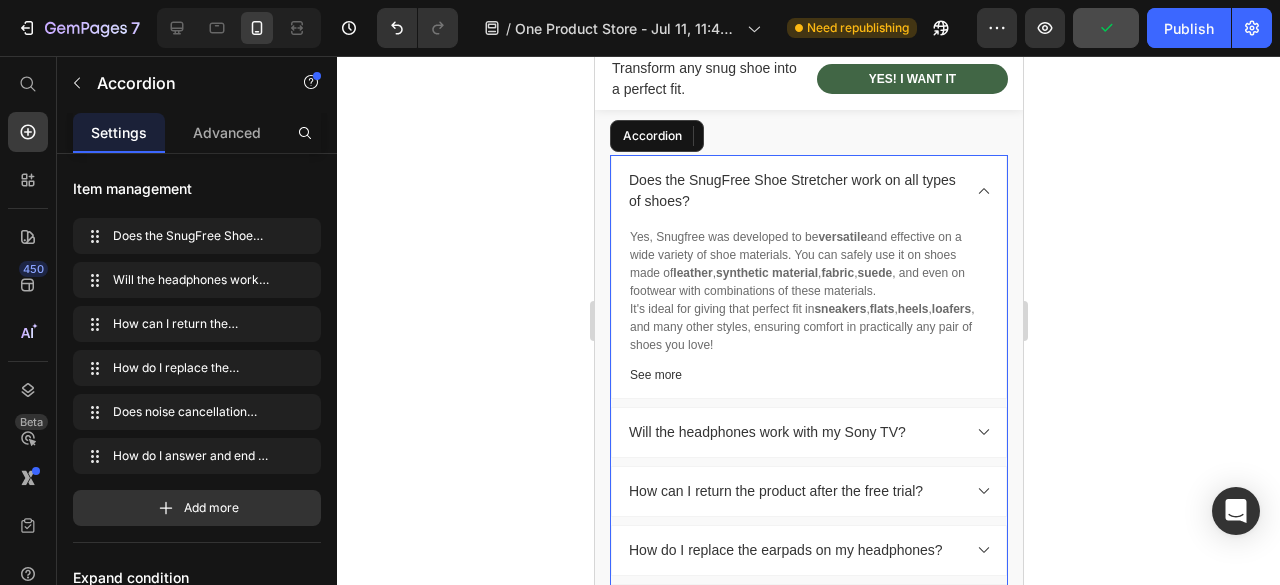 click on "Does the SnugFree Shoe Stretcher work on all types of shoes? Yes, Snugfree was developed to be  versatile  and effective on a wide variety of shoe materials. You can safely use it on shoes made of  leather ,  synthetic material ,  fabric ,  suede , and even on footwear with combinations of these materials. It's ideal for giving that perfect fit in  sneakers ,  flats ,  heels ,  loafers , and many other styles, ensuring comfort in practically any pair of shoes you love! Text block   8 See more Text block Row
Will the headphones work with my Sony TV?
How can I return the product after the free trial?
How do I replace the earpads on my headphones?
Does noise cancellation work without playing music?
How do I answer and end a call?" at bounding box center (808, 424) 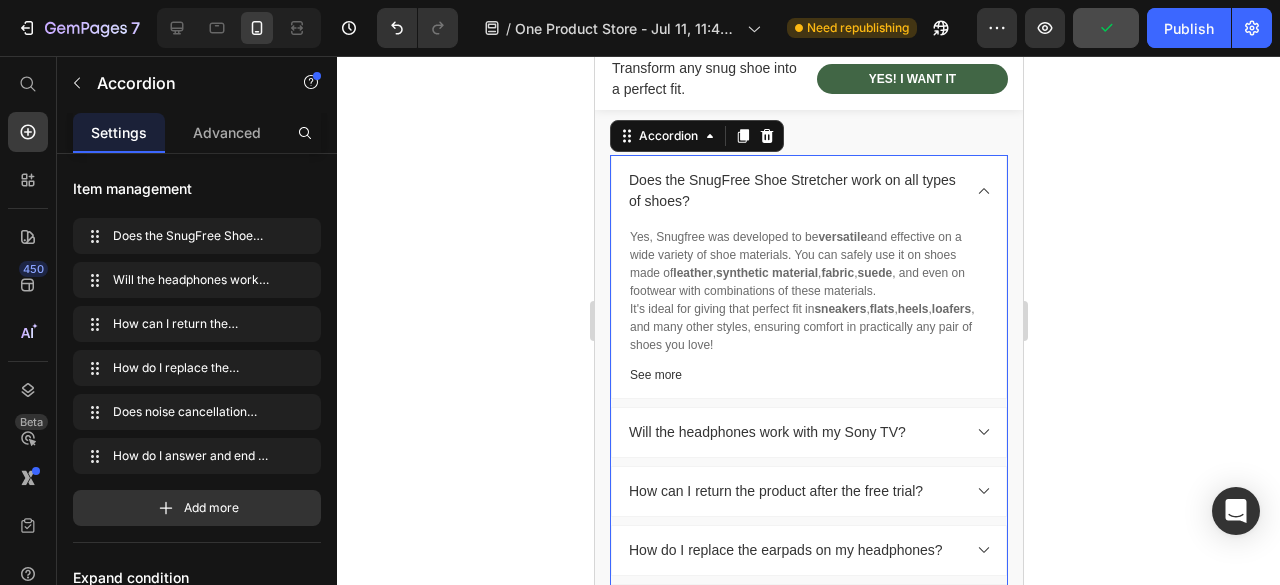 click 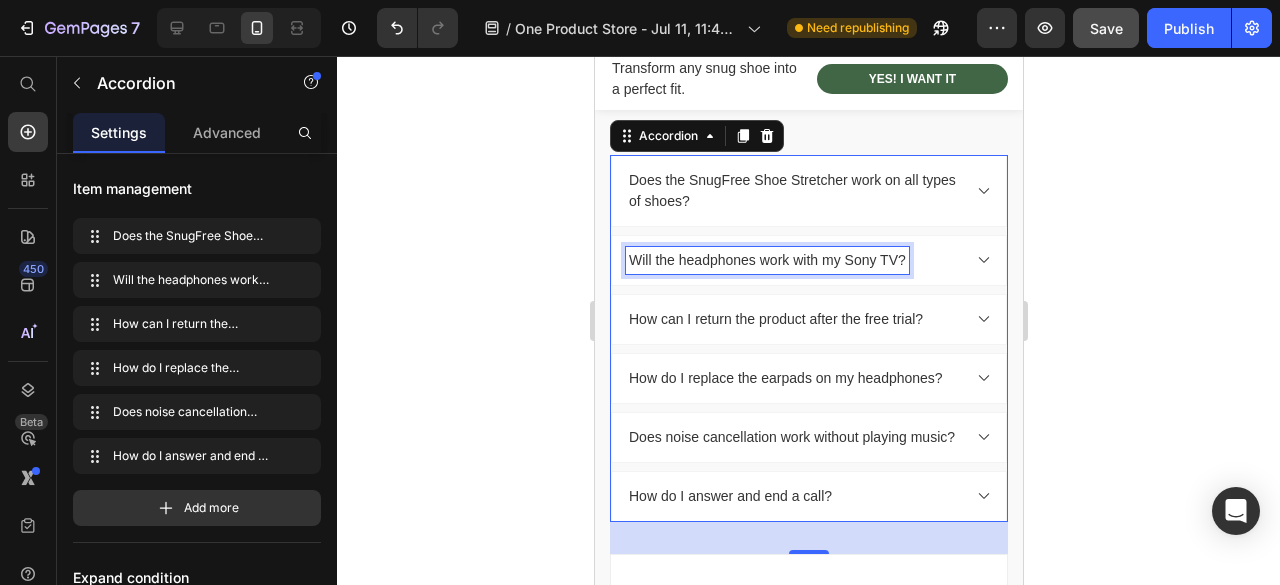 click on "Will the headphones work with my Sony TV?" at bounding box center [766, 260] 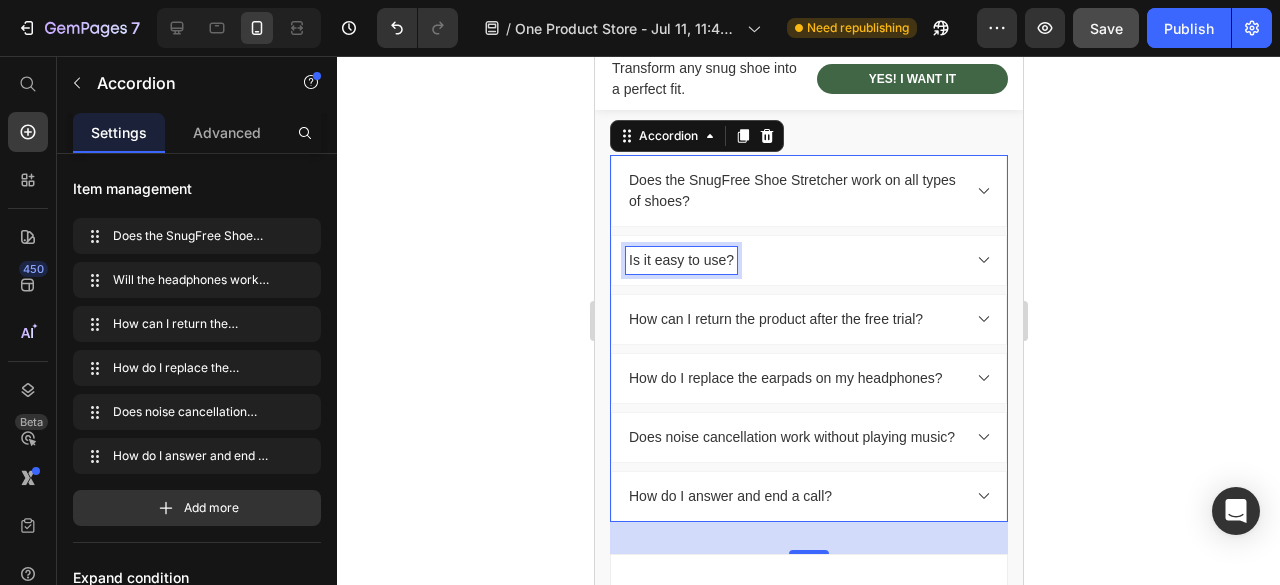 click 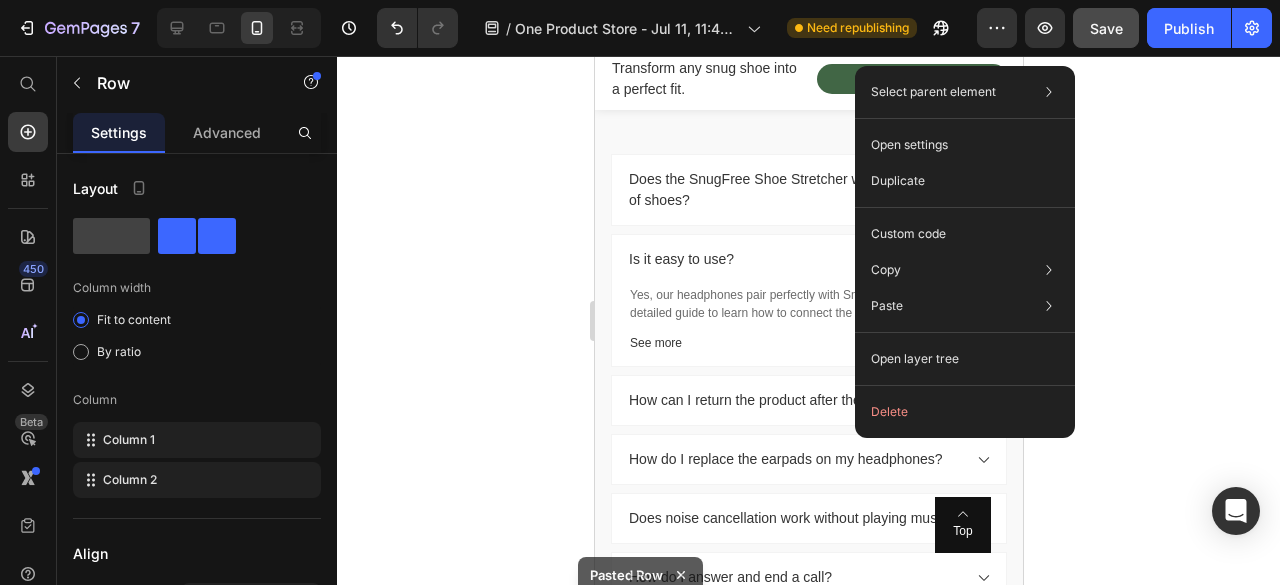 scroll, scrollTop: 5200, scrollLeft: 0, axis: vertical 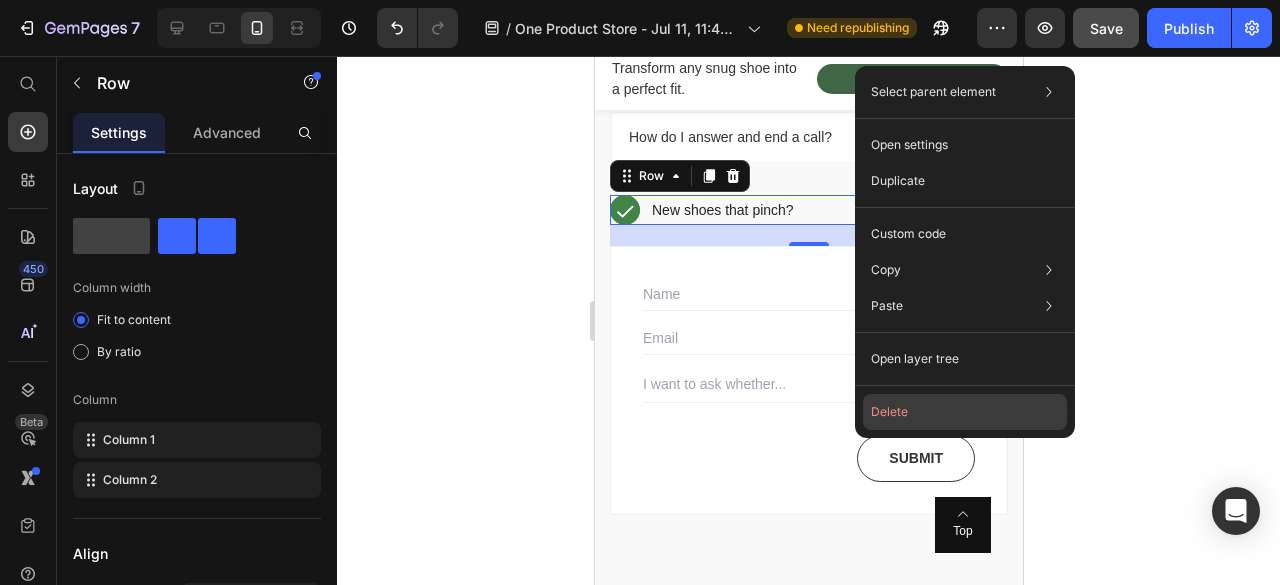 click on "Delete" 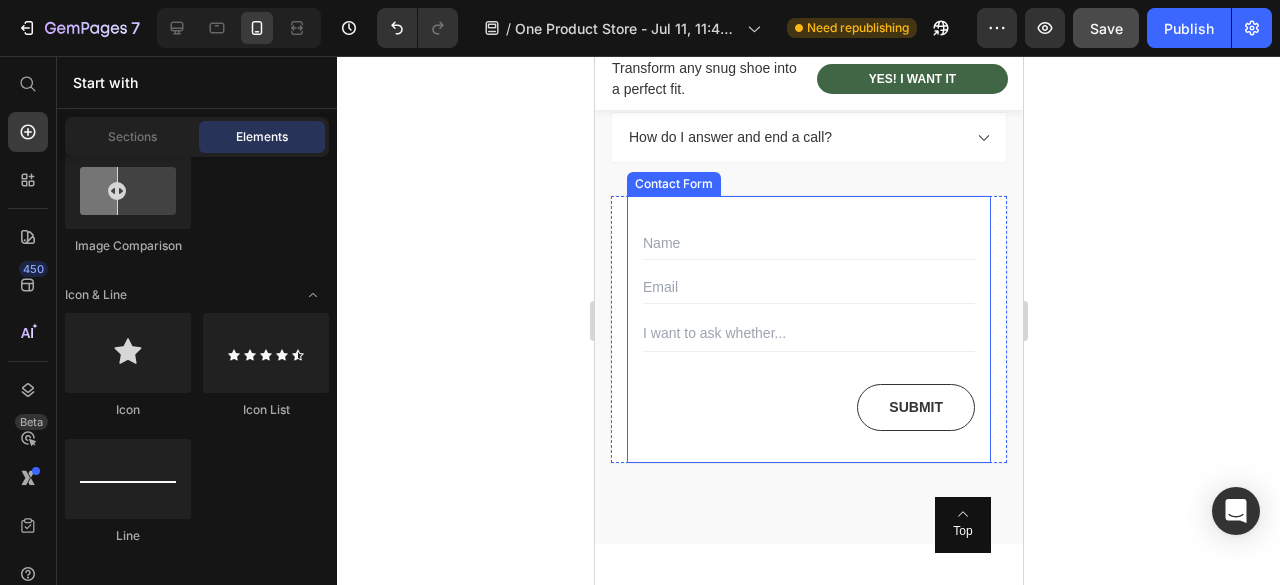 click on "Yes, our headphones pair perfectly with SmartTV. Please check our detailed guide to learn how to connect the two devices." at bounding box center (808, -136) 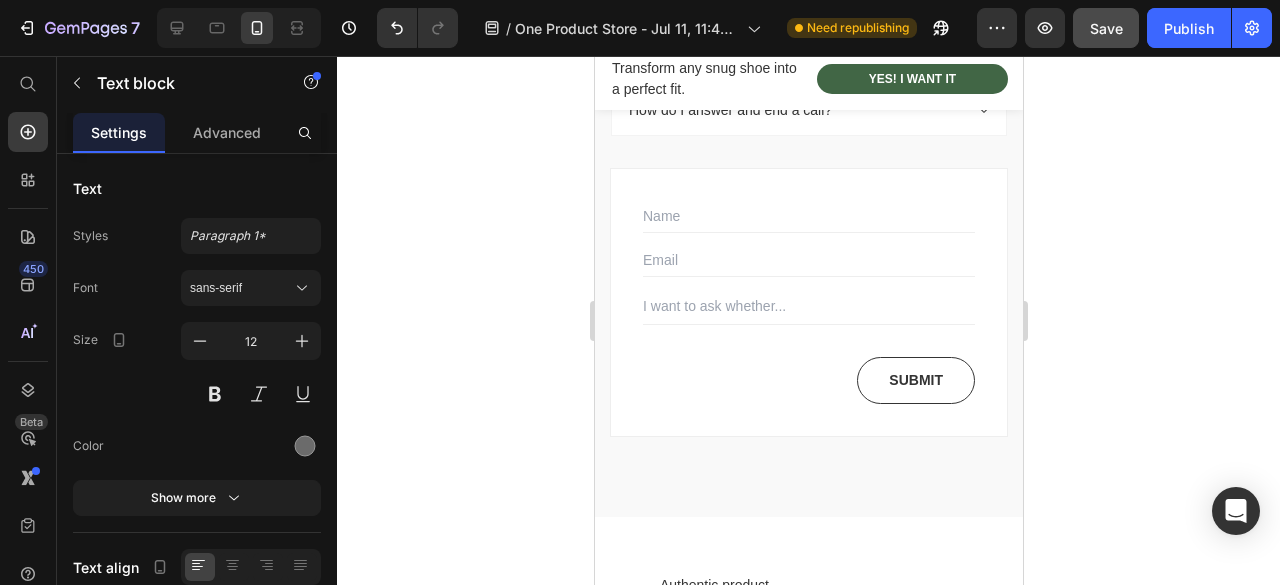 drag, startPoint x: 632, startPoint y: 349, endPoint x: 936, endPoint y: 374, distance: 305.0262 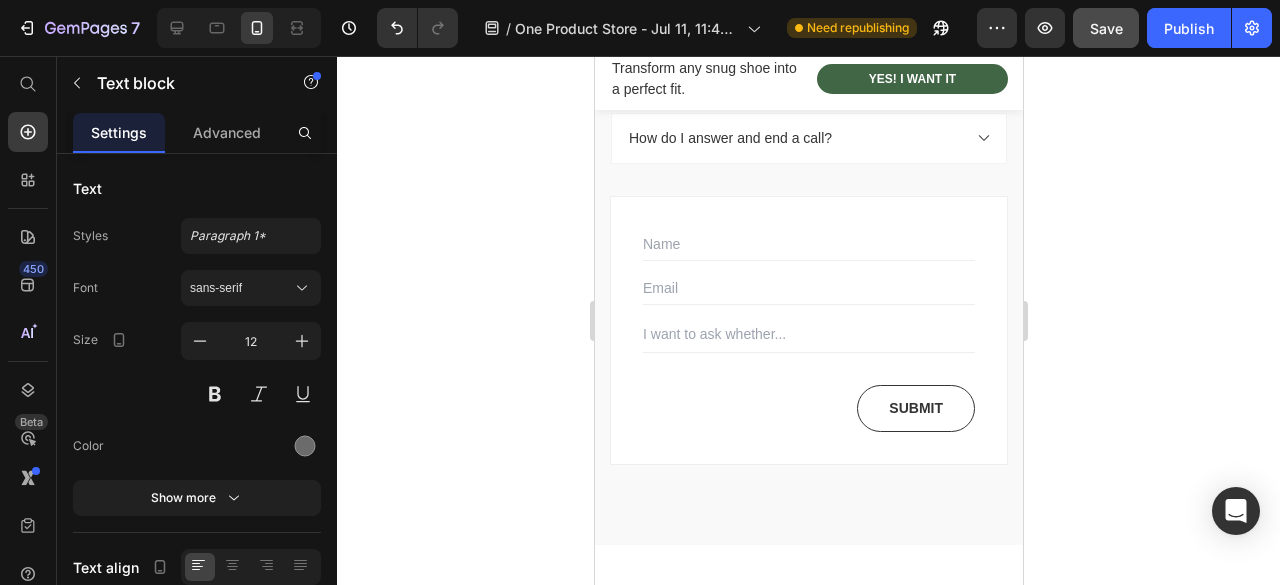 scroll, scrollTop: 4700, scrollLeft: 0, axis: vertical 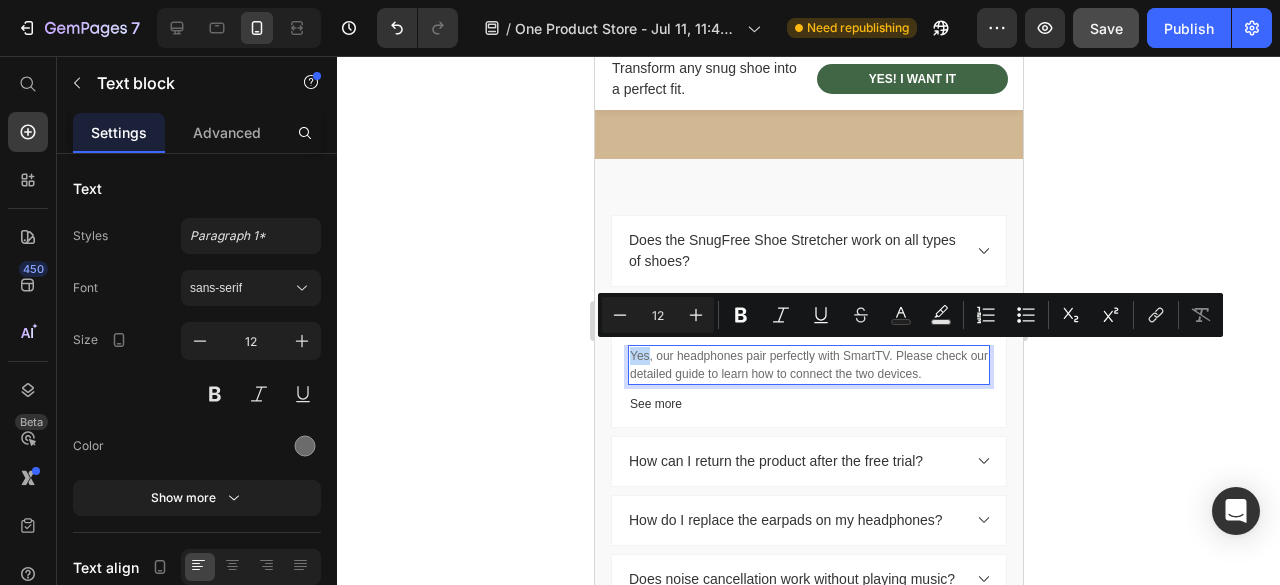 click on "Yes, our headphones pair perfectly with SmartTV. Please check our detailed guide to learn how to connect the two devices." at bounding box center (808, 365) 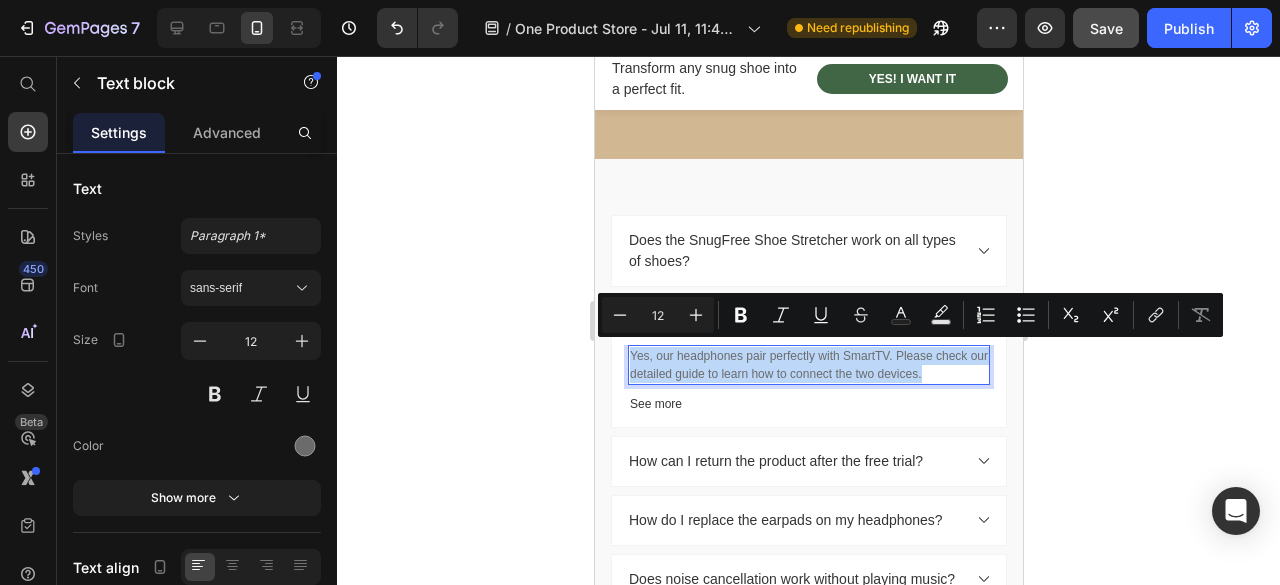 drag, startPoint x: 630, startPoint y: 351, endPoint x: 960, endPoint y: 371, distance: 330.6055 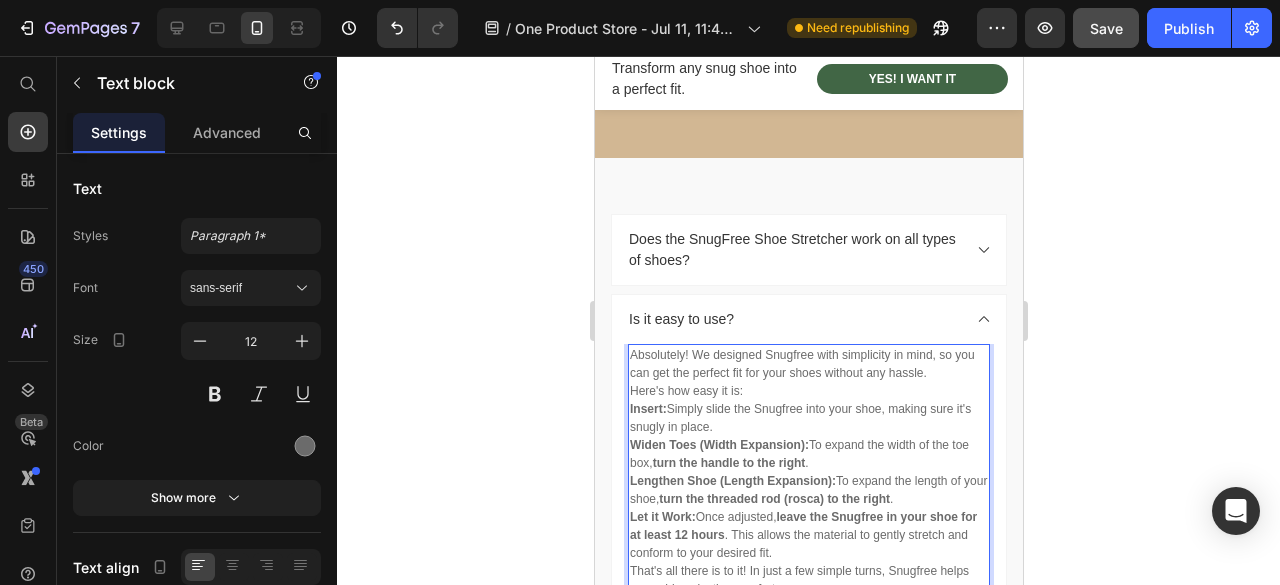 scroll, scrollTop: 4728, scrollLeft: 0, axis: vertical 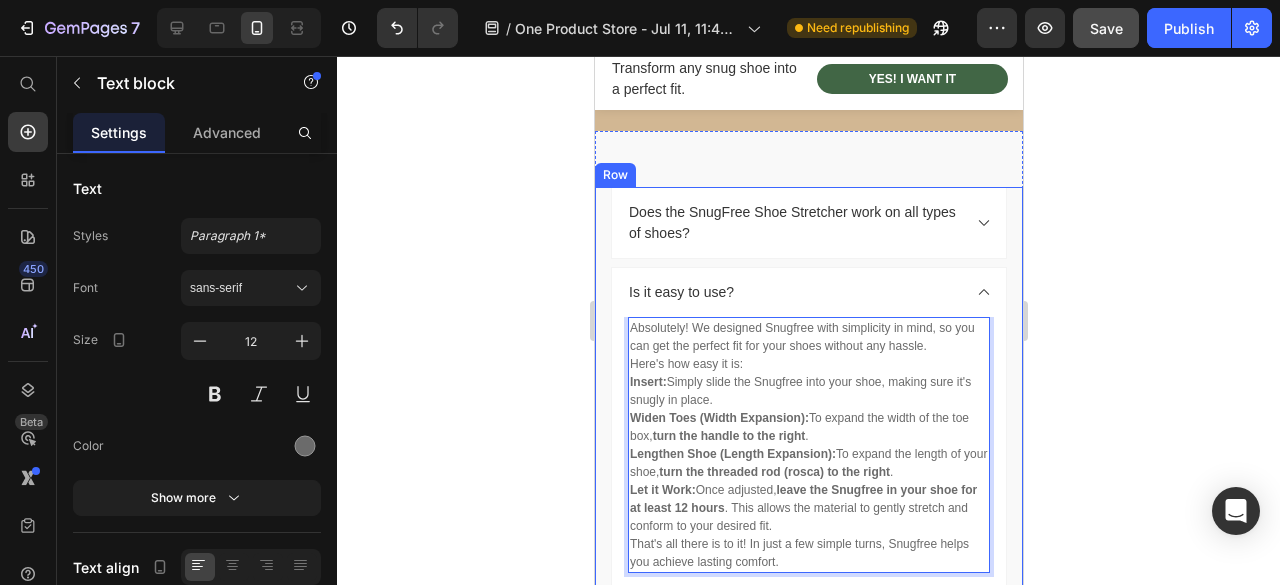 click on "FAQs Heading
Does the SnugFree Shoe Stretcher work on all types of shoes?
Is it easy to use? Absolutely! We designed Snugfree with simplicity in mind, so you can get the perfect fit for your shoes without any hassle. Here's how easy it is: Insert:  Simply slide the Snugfree into your shoe, making sure it's snugly in place. Widen Toes (Width Expansion):  To expand the width of the toe box,  turn the handle to the right . Lengthen Shoe (Length Expansion):  To expand the length of your shoe,  turn the threaded rod (rosca) to the right . Let it Work:  Once adjusted,  leave the Snugfree in your shoe for at least 12 hours . This allows the material to gently stretch and conform to your desired fit. That's all there is to it! In just a few simple turns, Snugfree helps you achieve lasting comfort. Text block   8 See more Text block Row
How can I return the product after the free trial? Accordion Row" at bounding box center (808, 678) 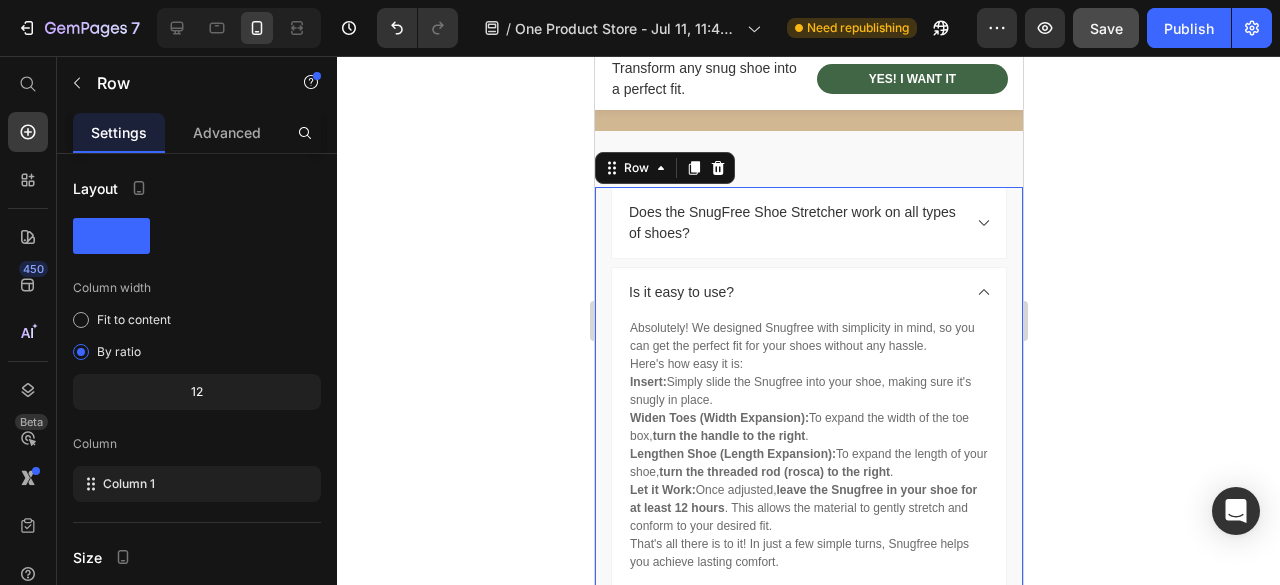 scroll, scrollTop: 0, scrollLeft: 0, axis: both 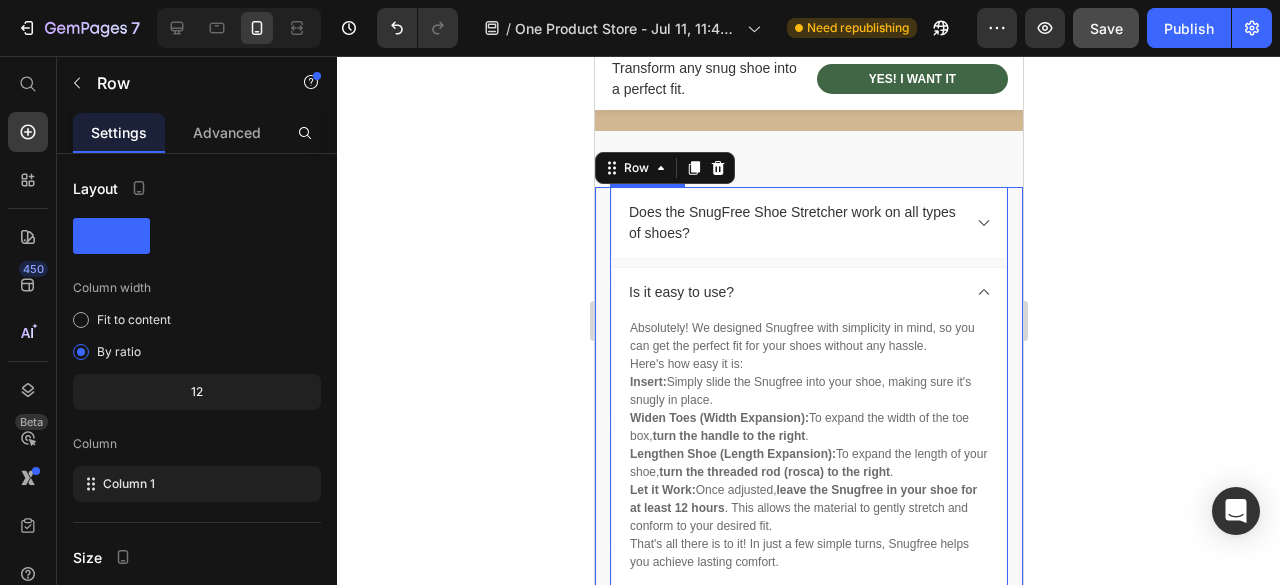 click 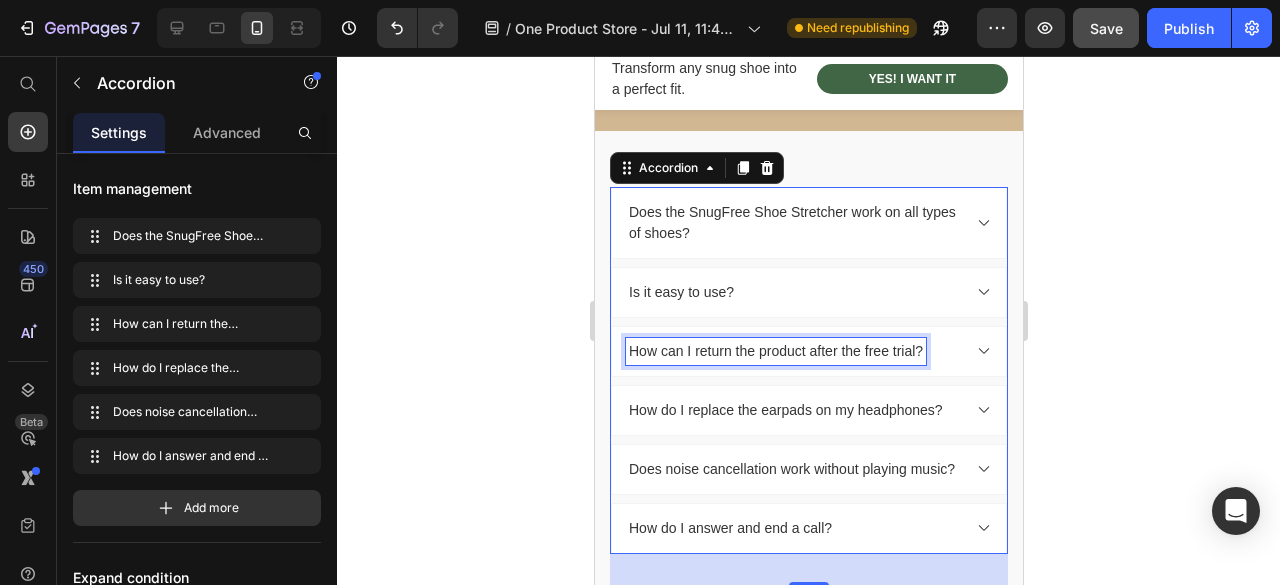 click on "How do I replace the earpads on my headphones?" at bounding box center (808, 410) 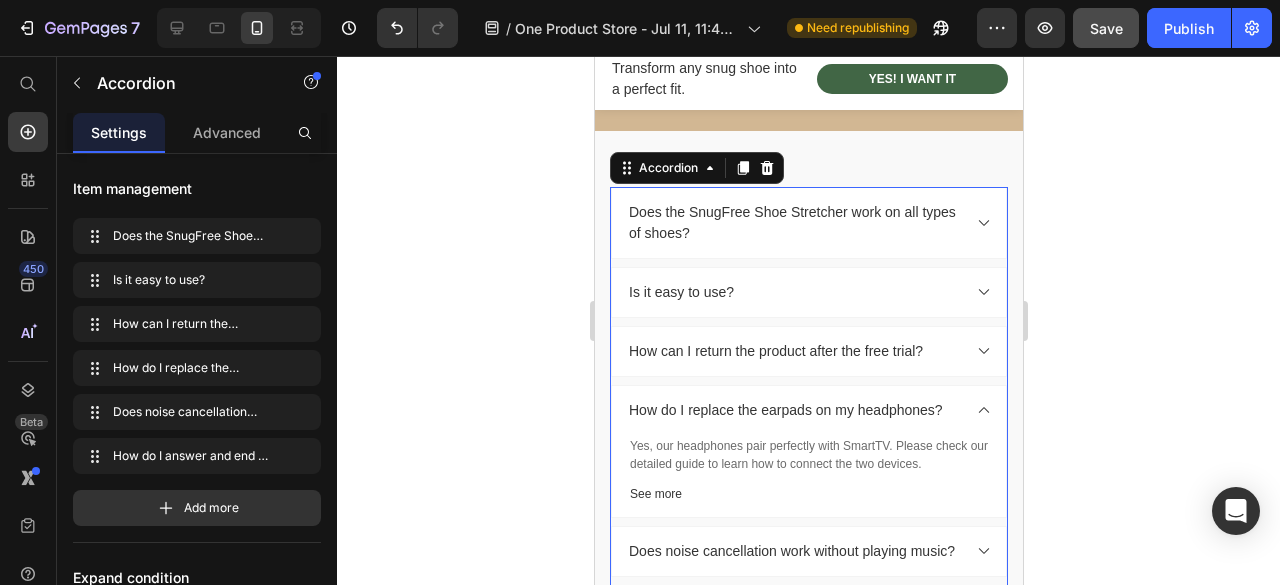 click on "How can I return the product after the free trial?" at bounding box center (808, 351) 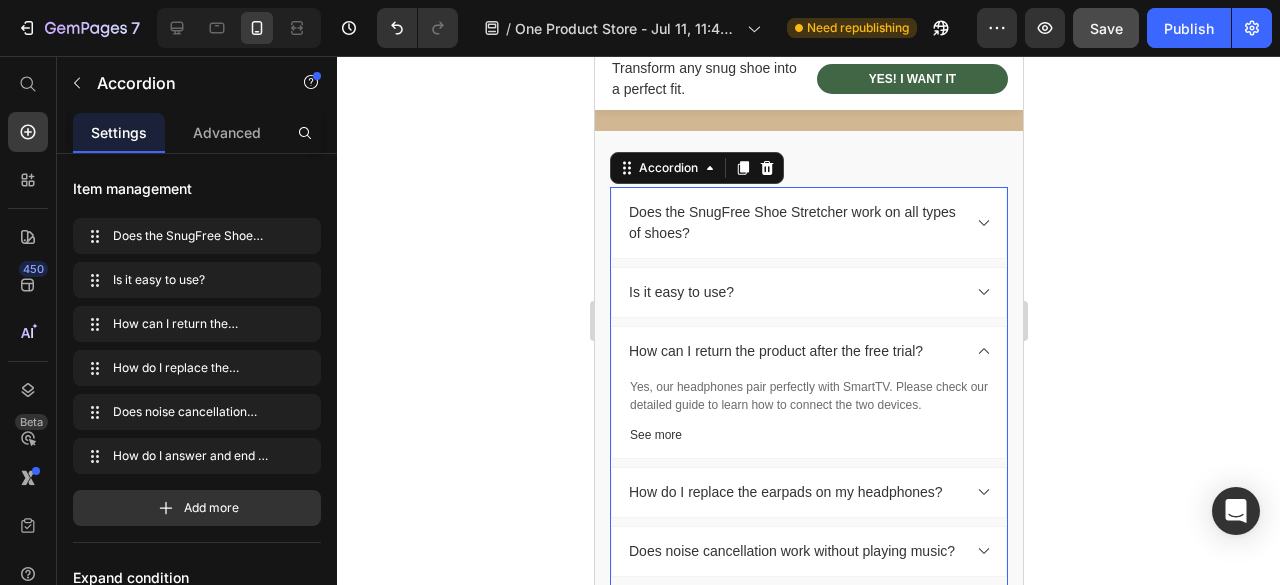 click on "How can I return the product after the free trial?" at bounding box center [808, 351] 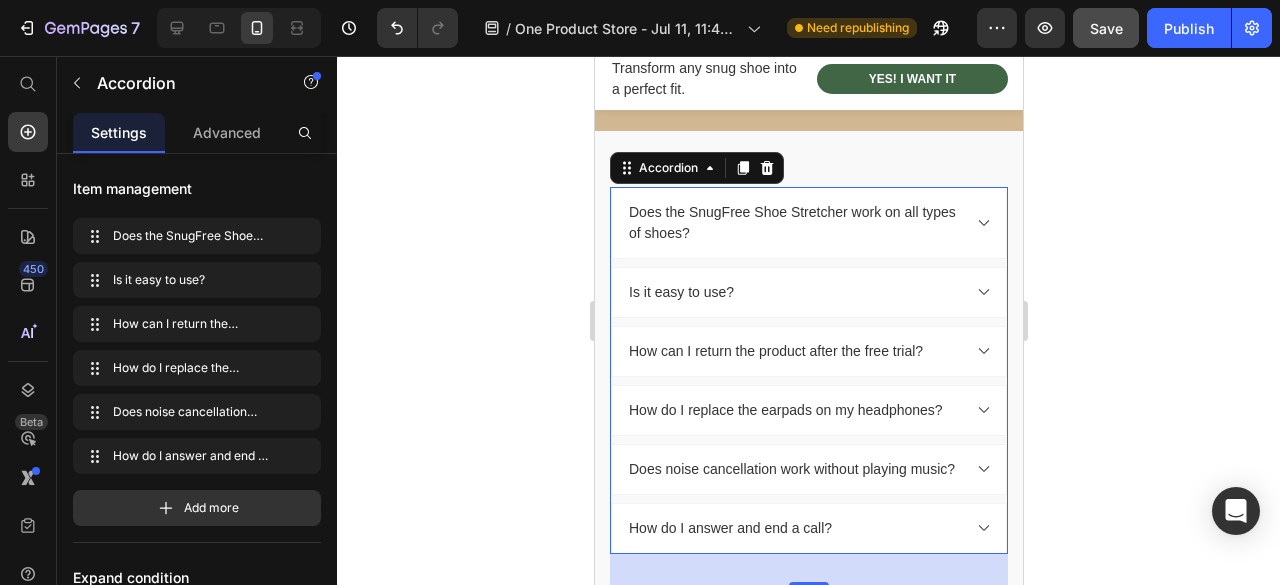 click on "How can I return the product after the free trial?" at bounding box center [808, 351] 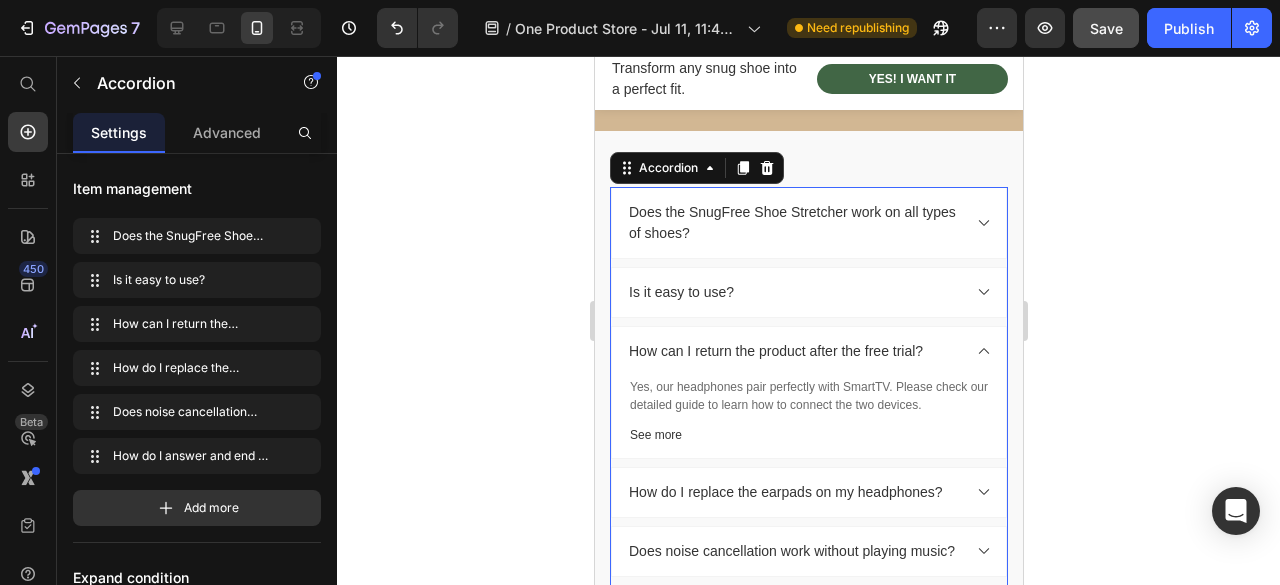 click on "How can I return the product after the free trial?" at bounding box center (808, 351) 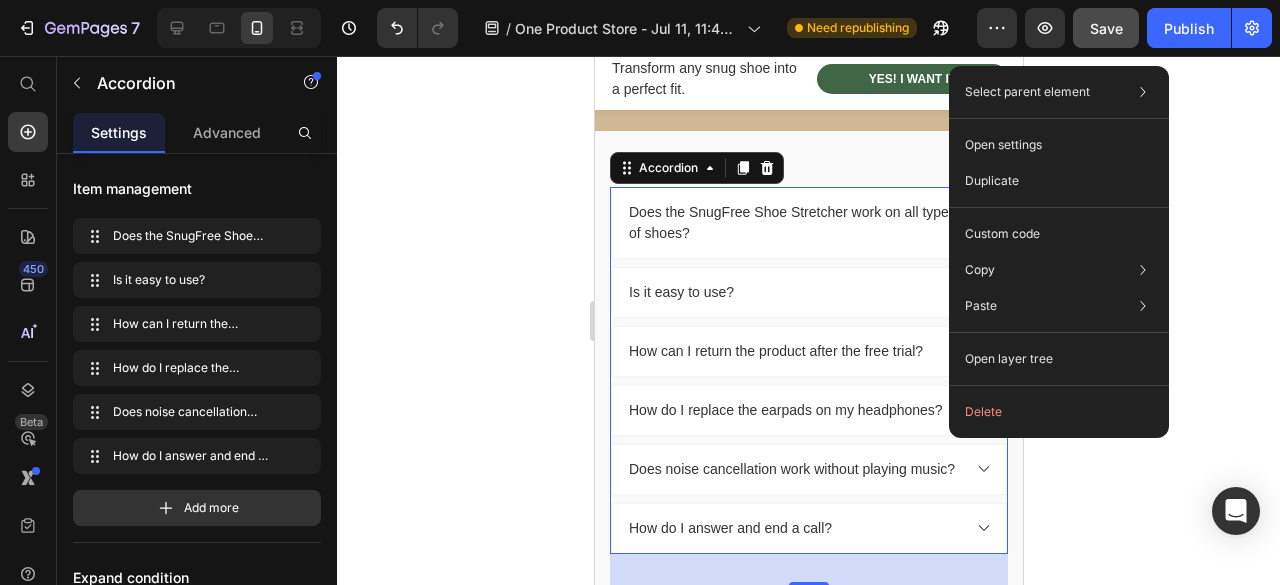 click on "Does the SnugFree Shoe Stretcher work on all types of shoes?
Is it easy to use?
How can I return the product after the free trial?
How do I replace the earpads on my headphones?
Does noise cancellation work without playing music?
How do I answer and end a call?" at bounding box center [808, 370] 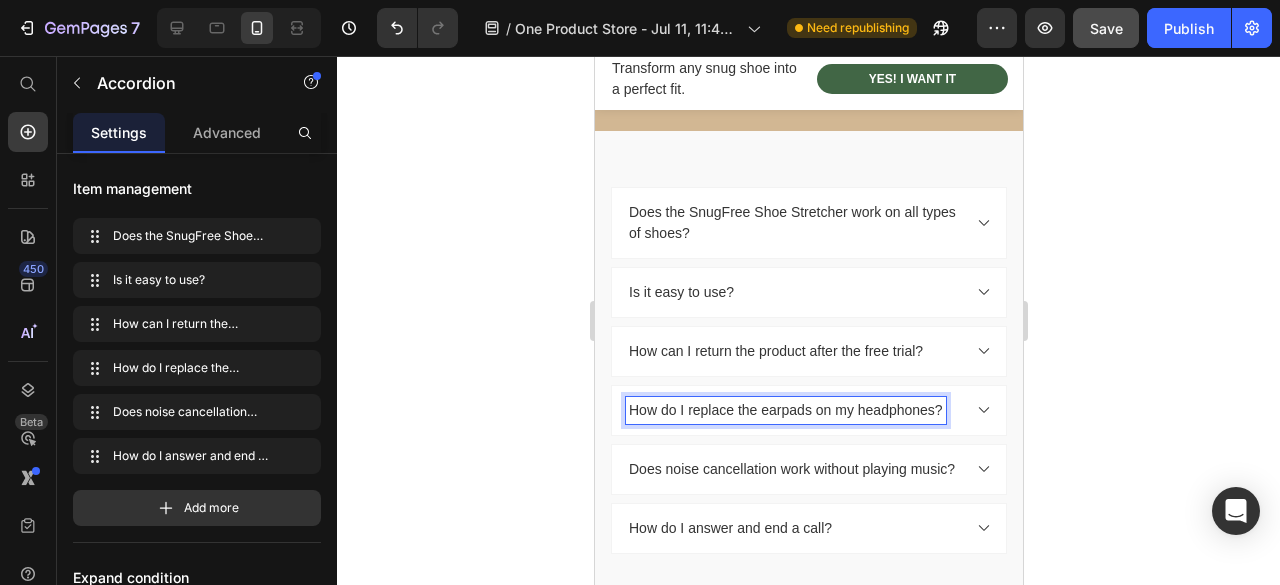 drag, startPoint x: 762, startPoint y: 405, endPoint x: 685, endPoint y: 399, distance: 77.23341 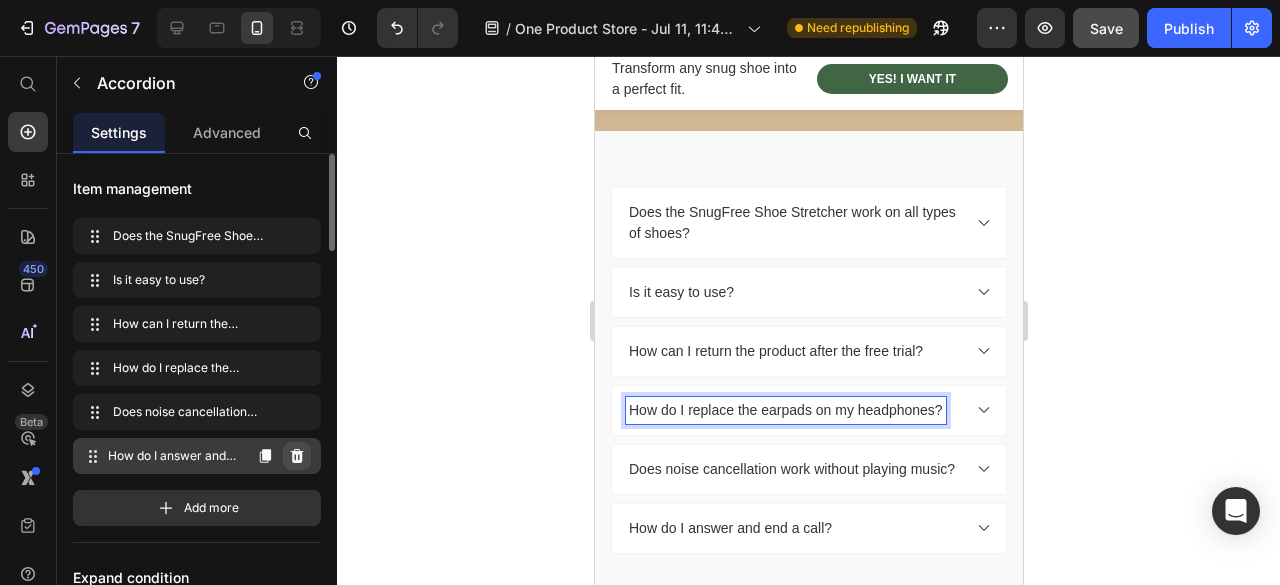 click 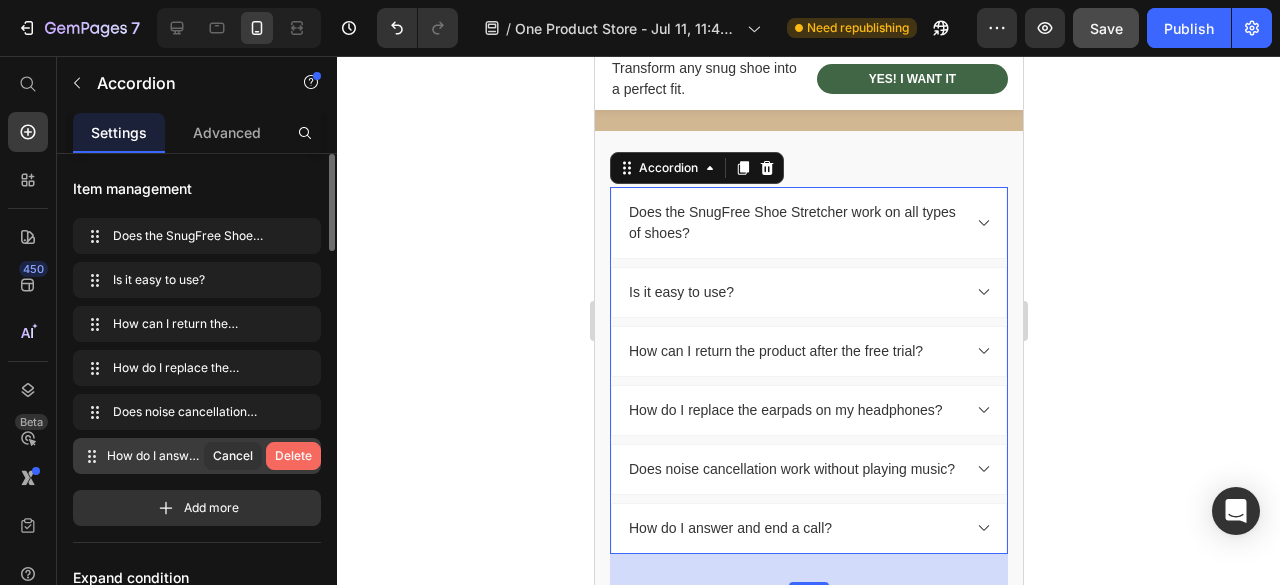 click on "Delete" at bounding box center (293, 456) 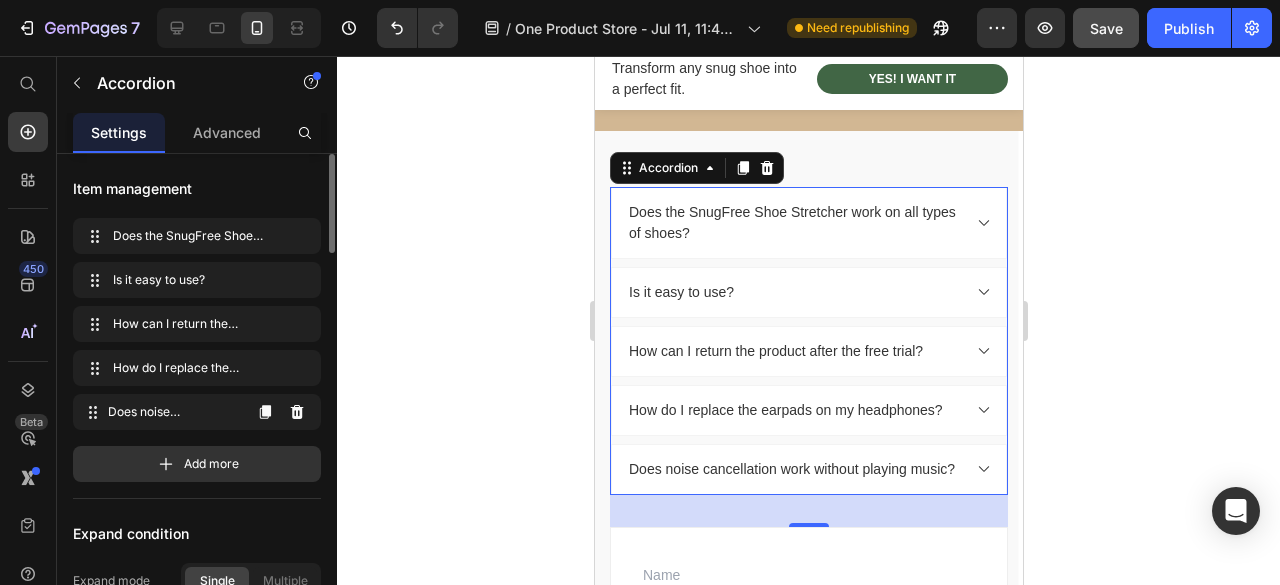 click 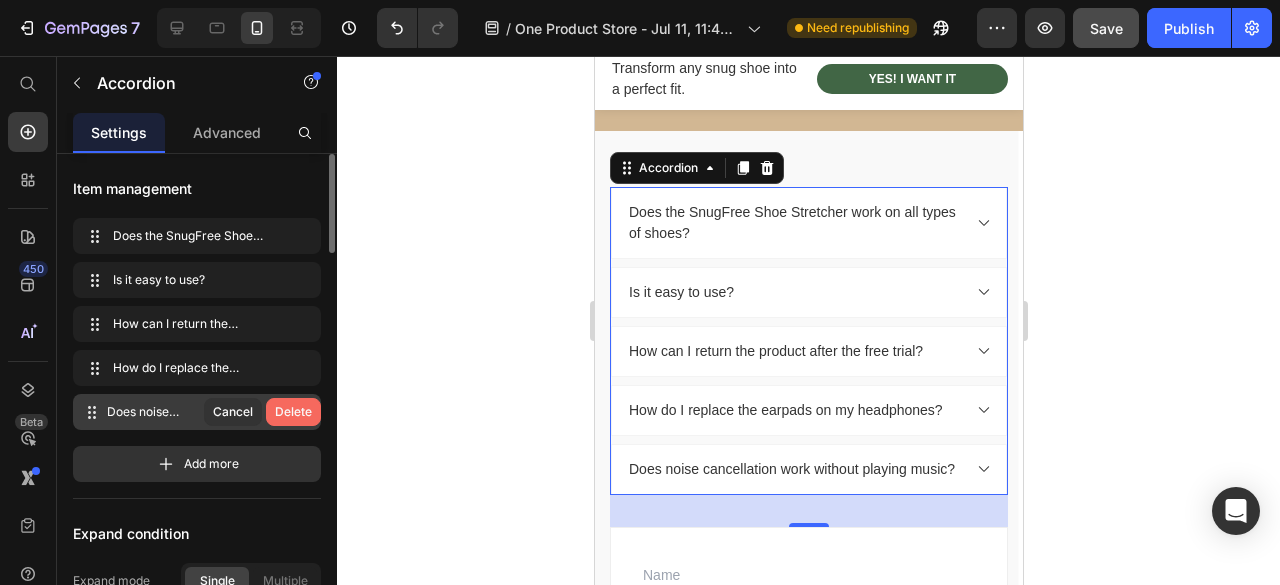 click on "Delete" at bounding box center (293, 412) 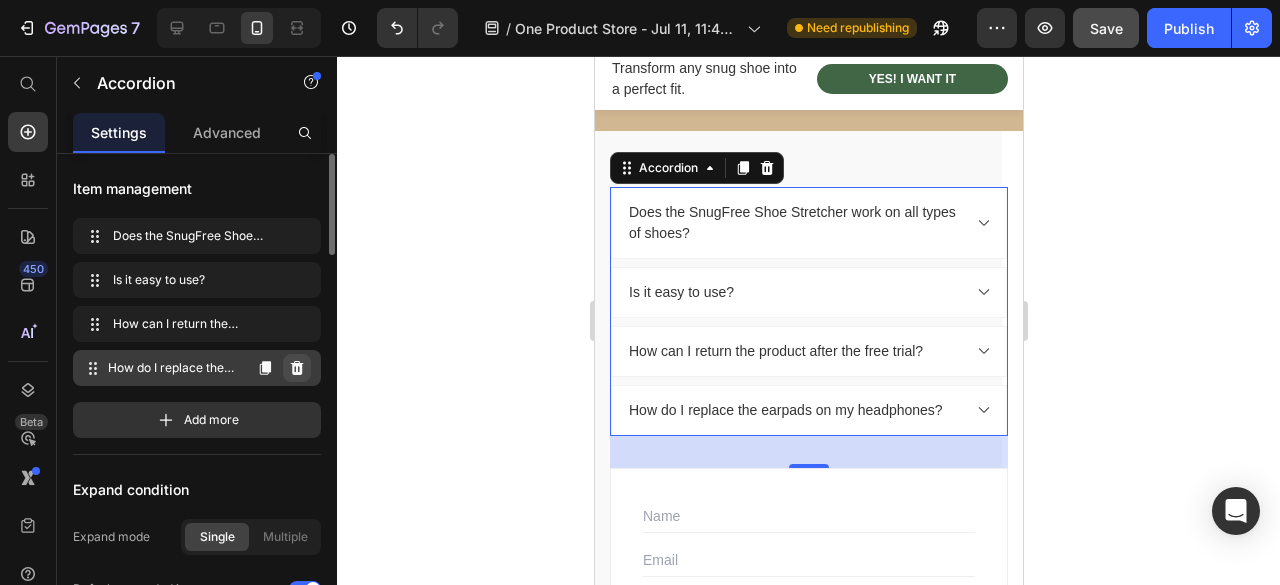 click 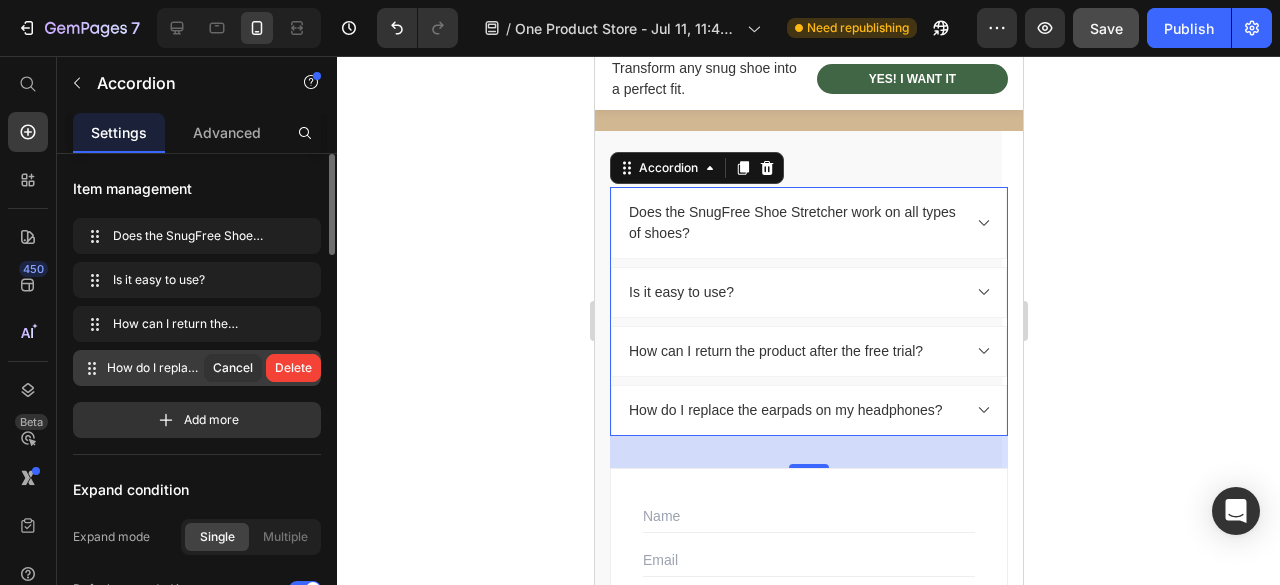 click on "Delete" at bounding box center (293, 368) 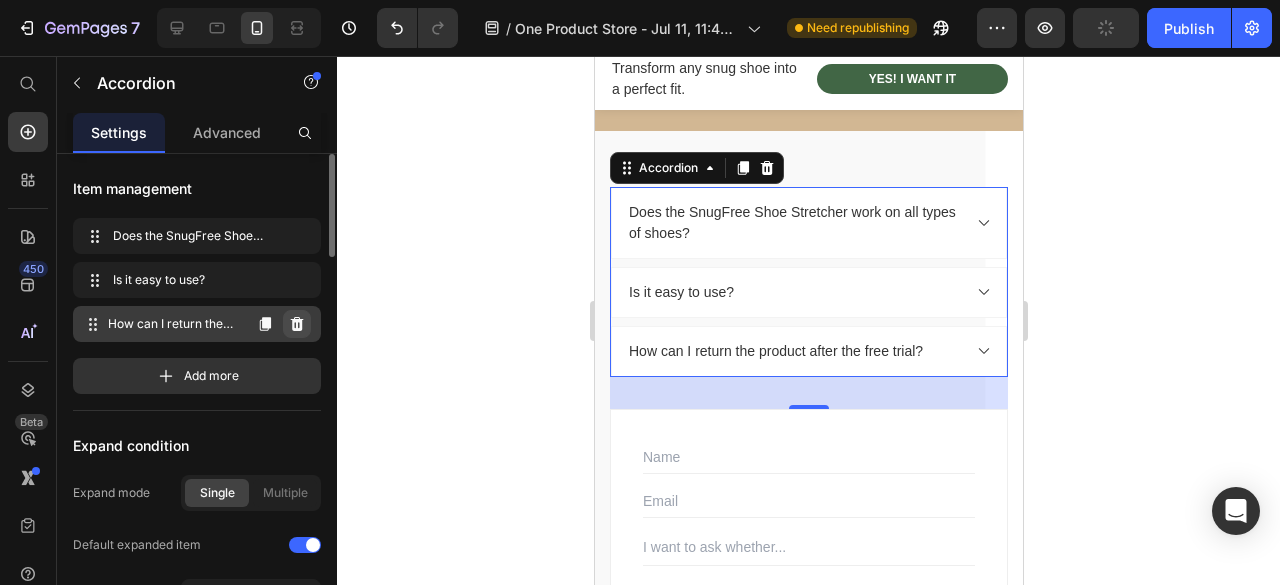 click 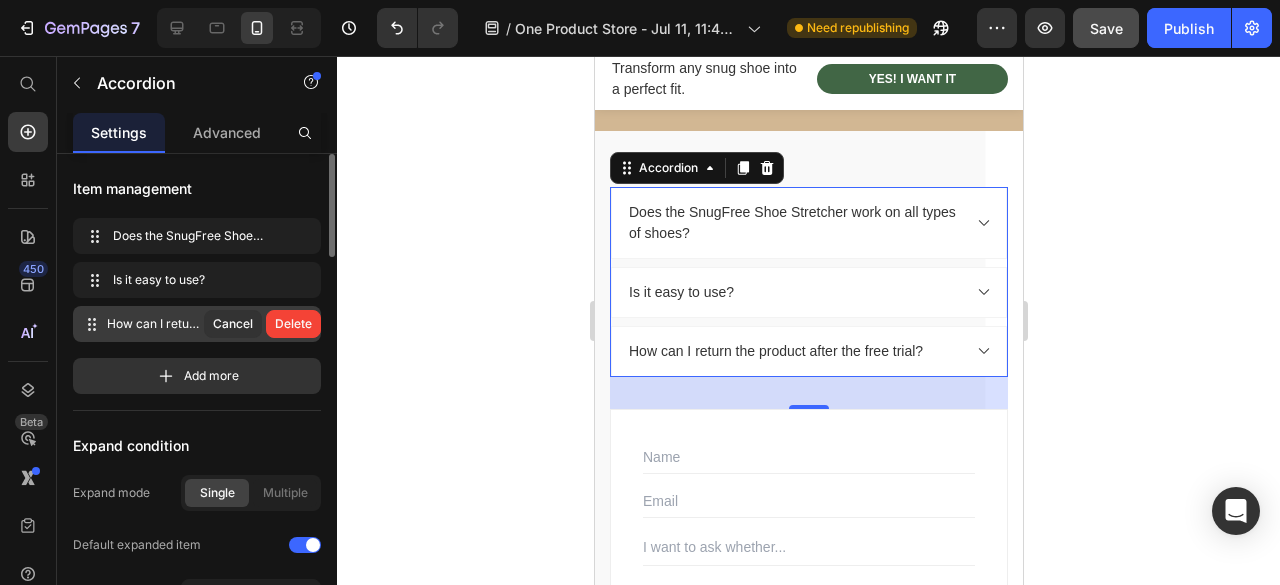 click on "Delete" at bounding box center (293, 324) 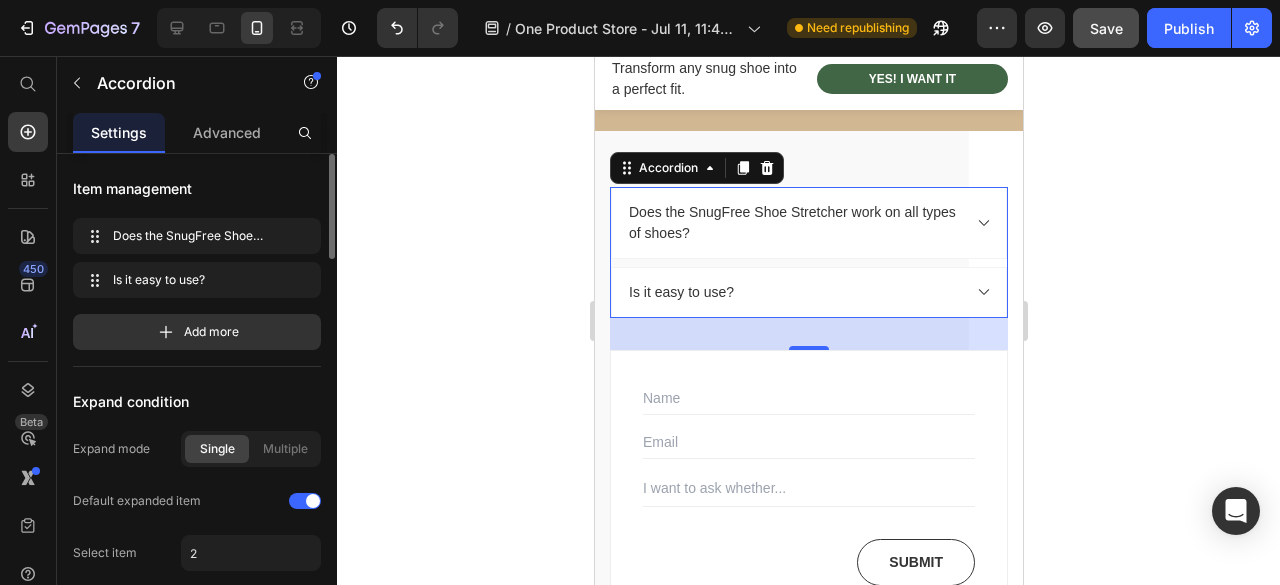 click on "Don't Suffer From Tight Shoes Anymore! Heading Your comfort is our priority. Invest in your feet's well-being and rediscover the joy of wearing all your favorite shoes. Text Block YES! I WANT COMFORT NOW! Button Row Section 8" at bounding box center (808, -64) 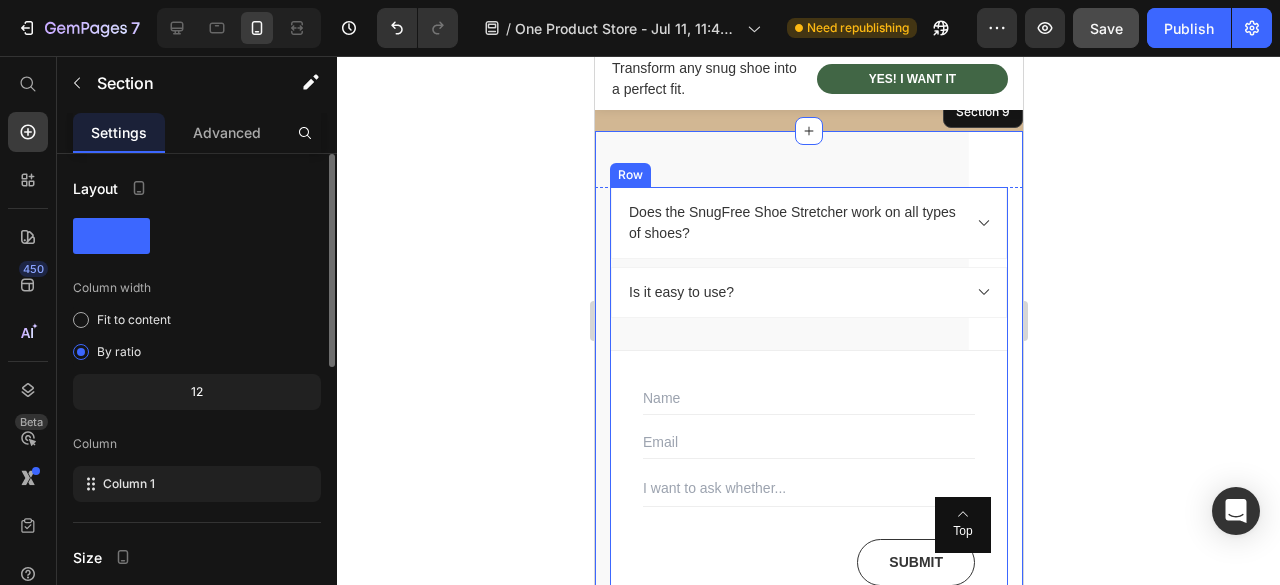 click on "Does the SnugFree Shoe Stretcher work on all types of shoes?
Is it easy to use? Accordion" at bounding box center [808, 268] 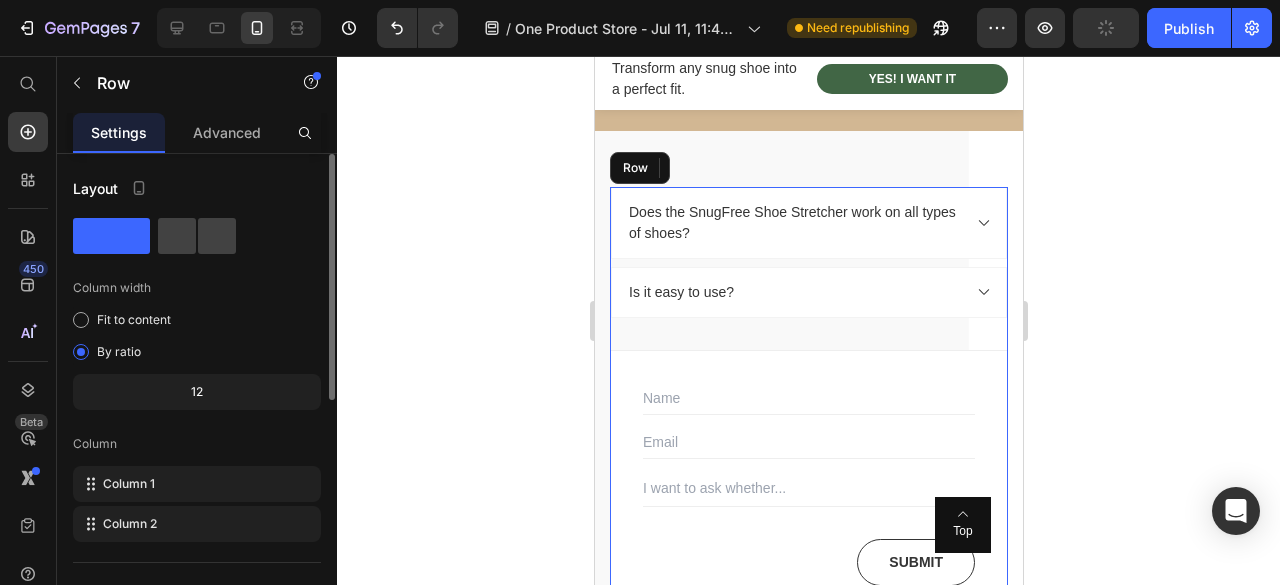scroll, scrollTop: 4765, scrollLeft: 0, axis: vertical 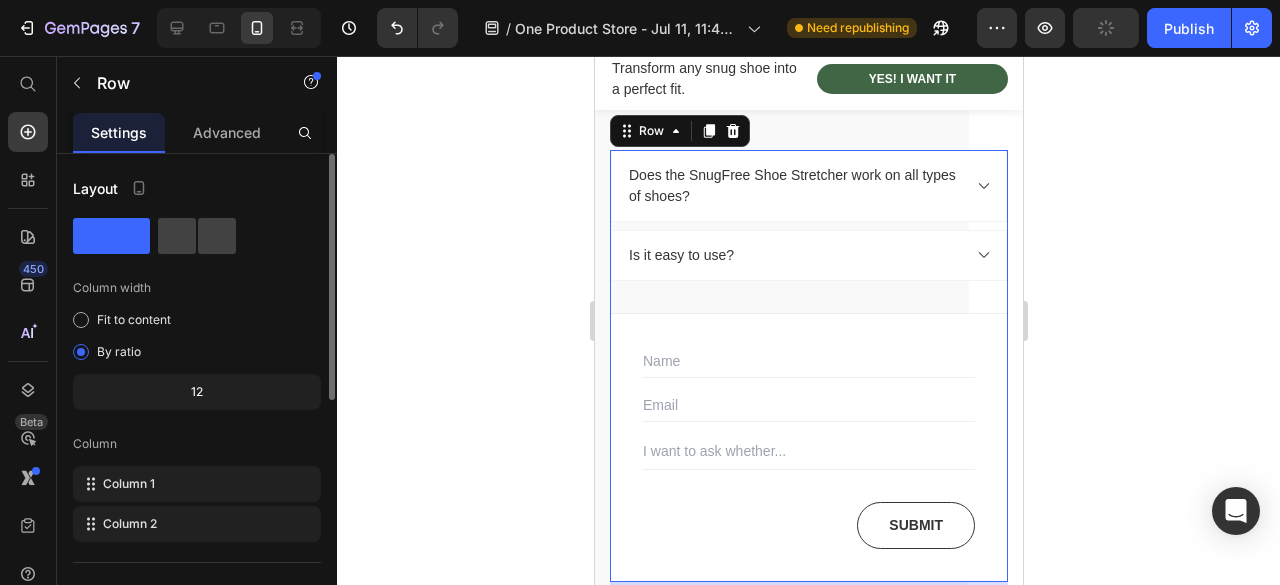 click on "Does the SnugFree Shoe Stretcher work on all types of shoes?
Is it easy to use? Accordion" at bounding box center [808, 231] 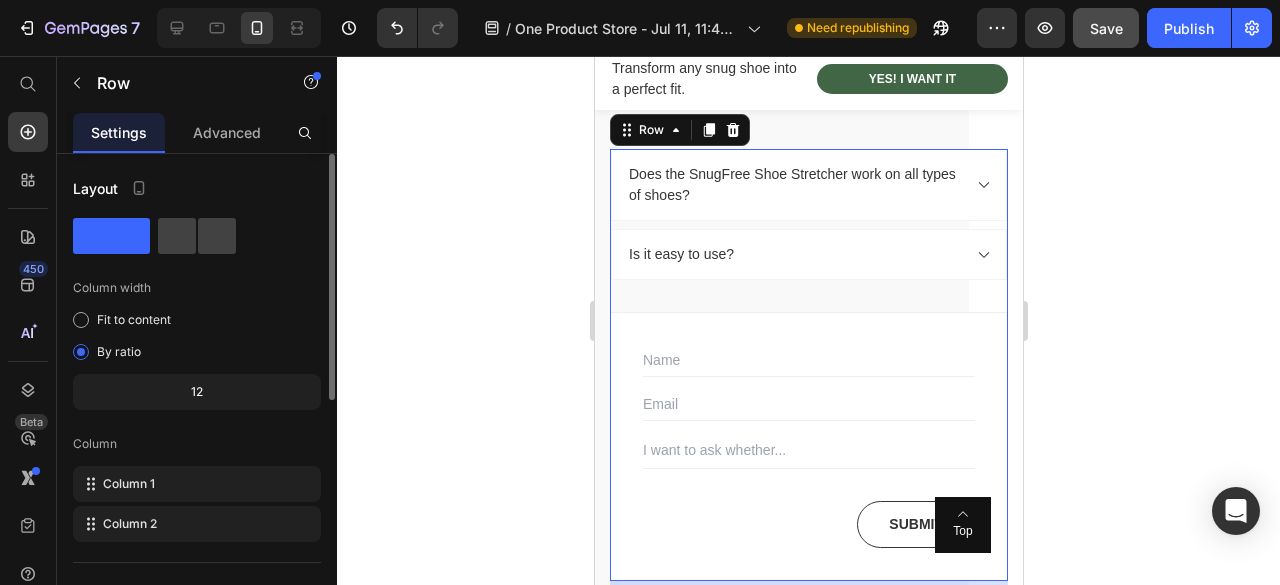 scroll, scrollTop: 4865, scrollLeft: 0, axis: vertical 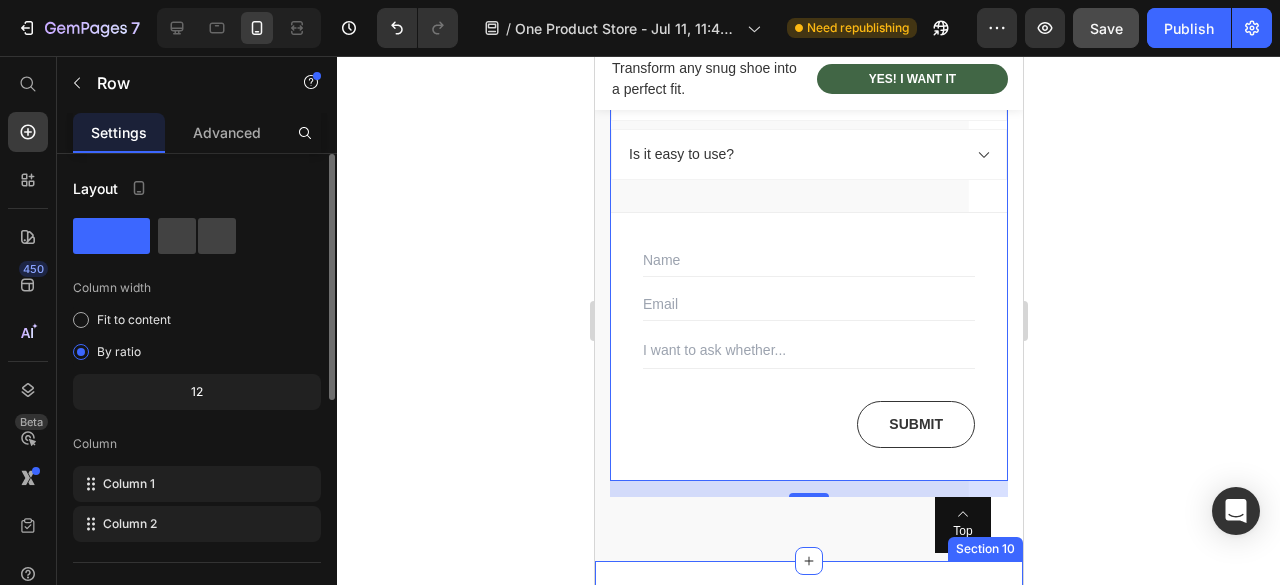 click at bounding box center [808, 351] 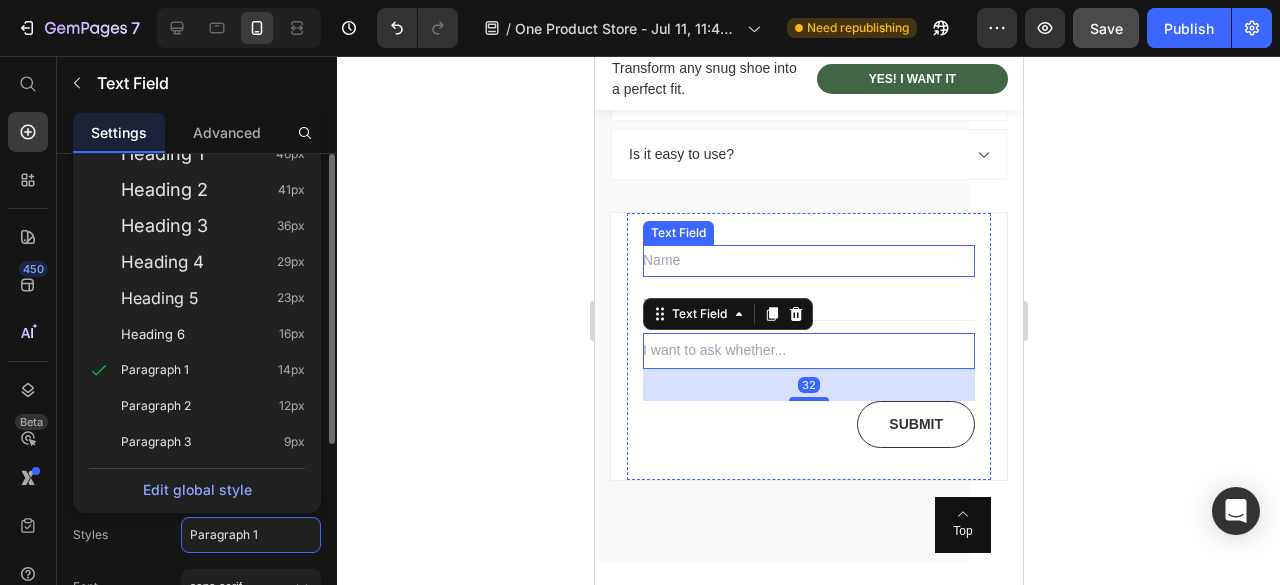 scroll, scrollTop: 4765, scrollLeft: 0, axis: vertical 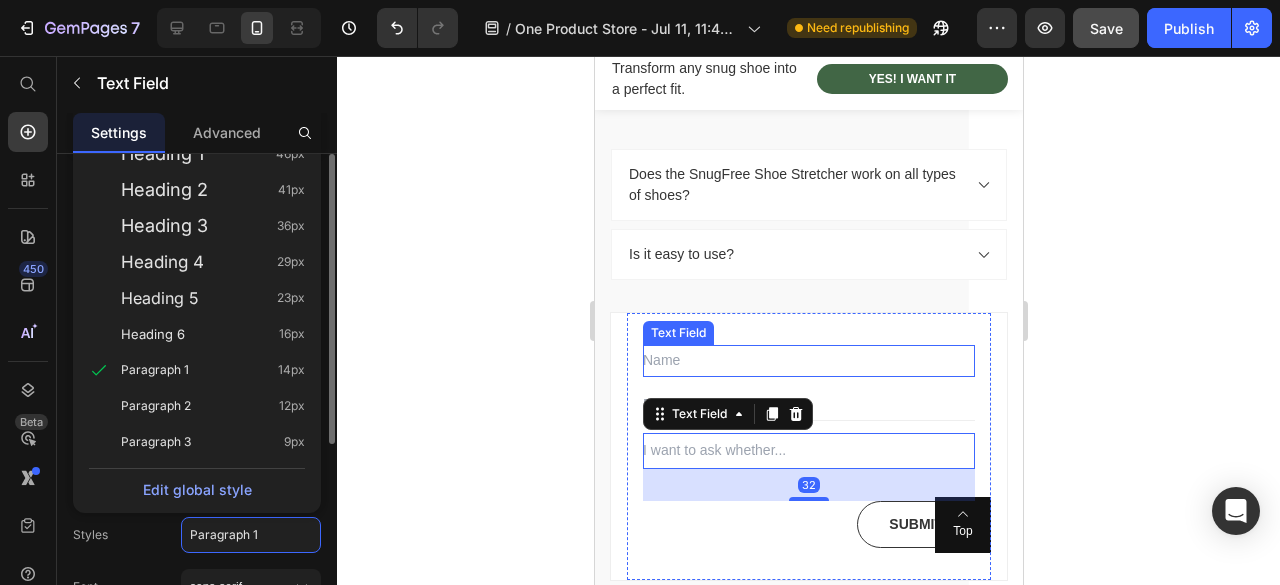 click 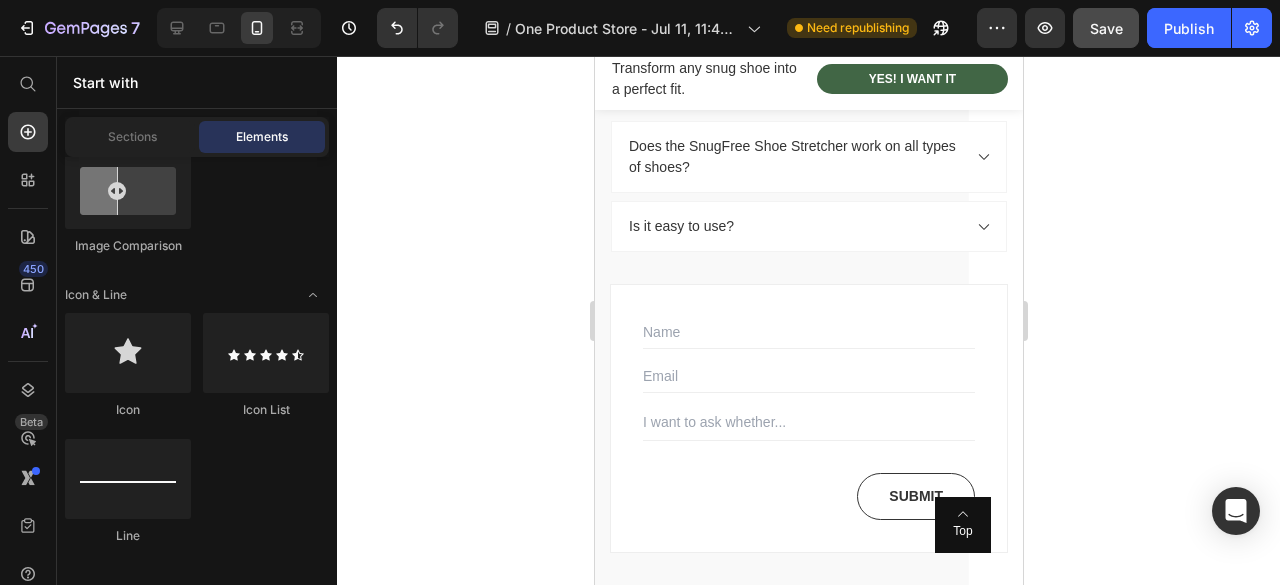 scroll, scrollTop: 0, scrollLeft: 0, axis: both 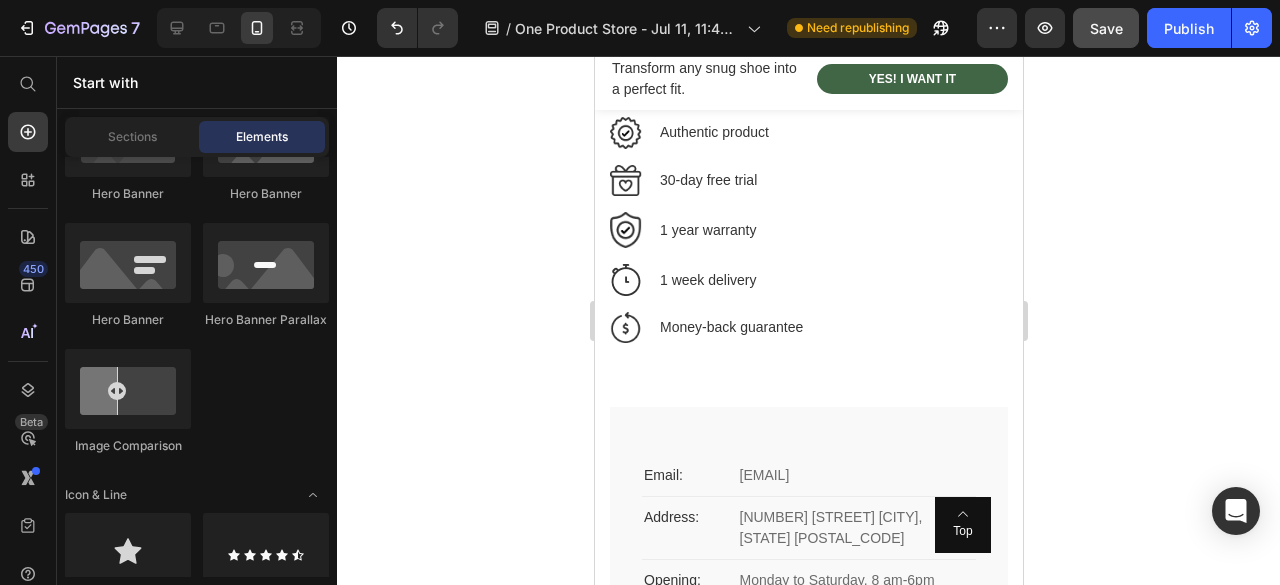 click on "Image 1 year warranty Text block Row" at bounding box center [808, 230] 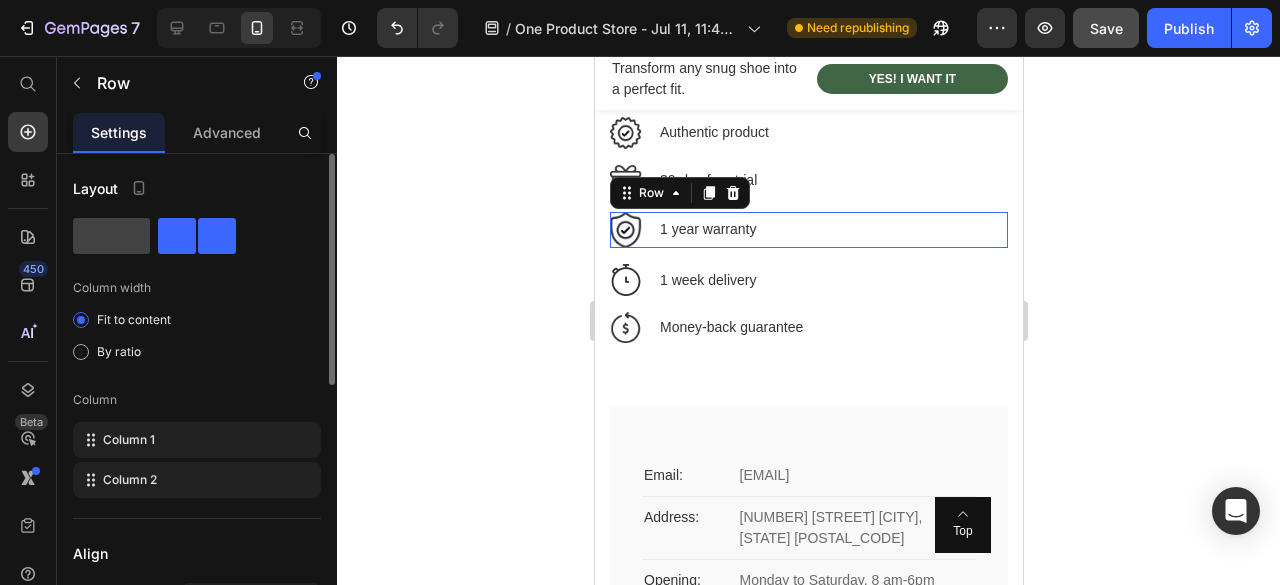 scroll, scrollTop: 5237, scrollLeft: 0, axis: vertical 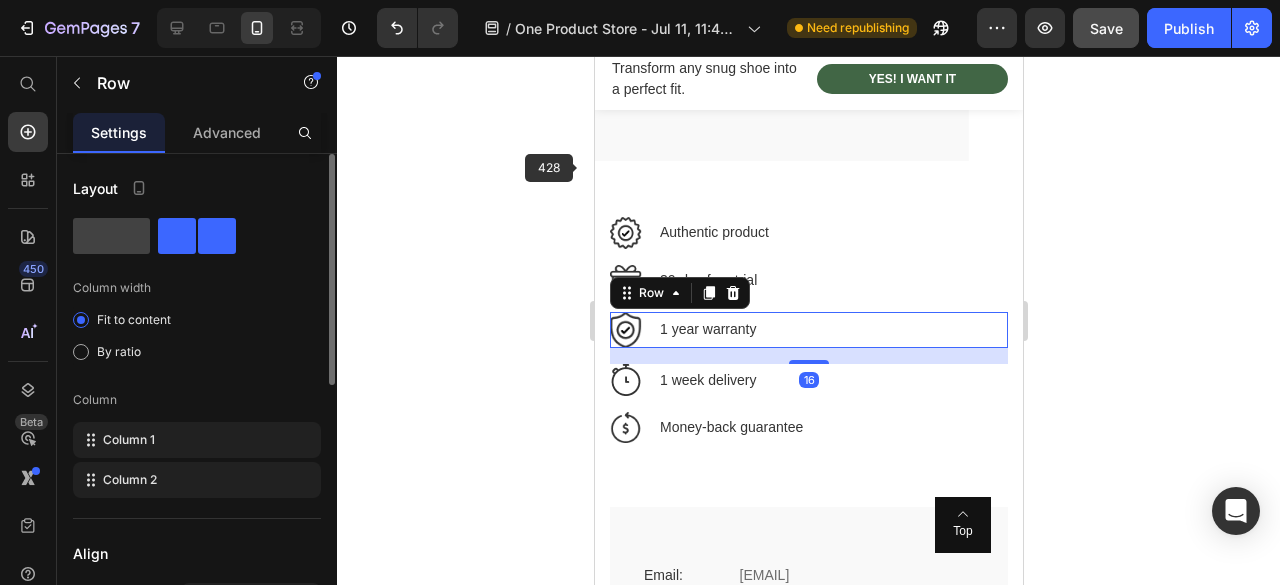 click on "Image Authentic product Text block Row Image 30-day free trial Text block Row Image 1 year warranty Text block Row   16 Image 1 week delivery Text block Row Image Money-back guarantee Text block Row Row Section 10" at bounding box center [808, 334] 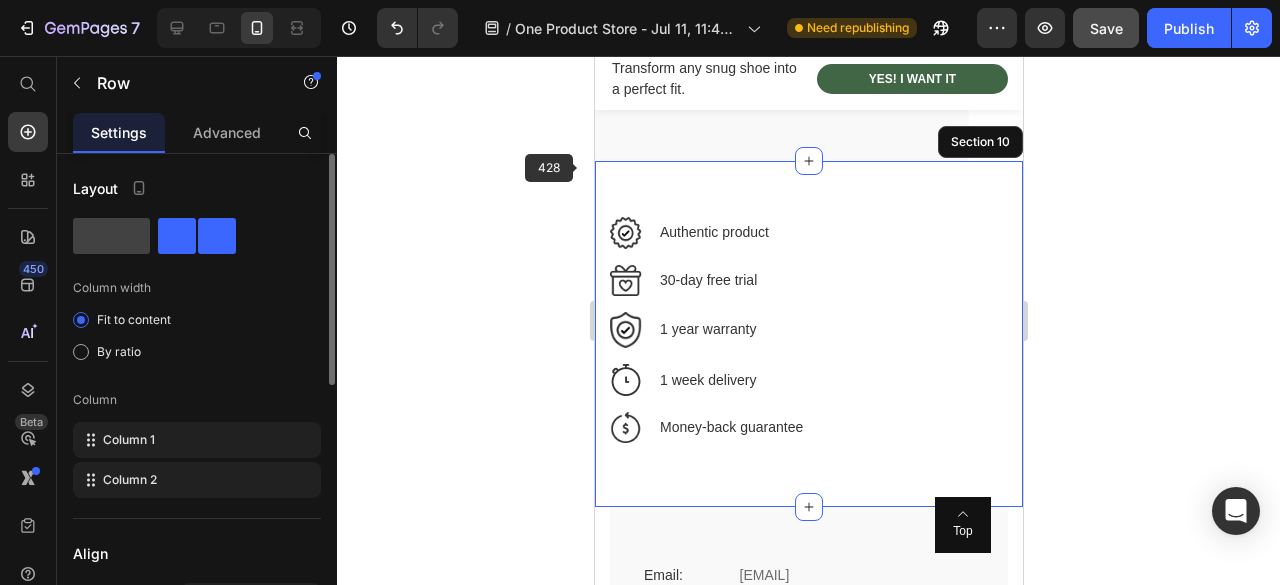 click on "Image Authentic product Text block Row Image 30-day free trial Text block Row Image 1 year warranty Text block Row   16 Image 1 week delivery Text block Row Image Money-back guarantee Text block Row Row Section 10" at bounding box center [808, 334] 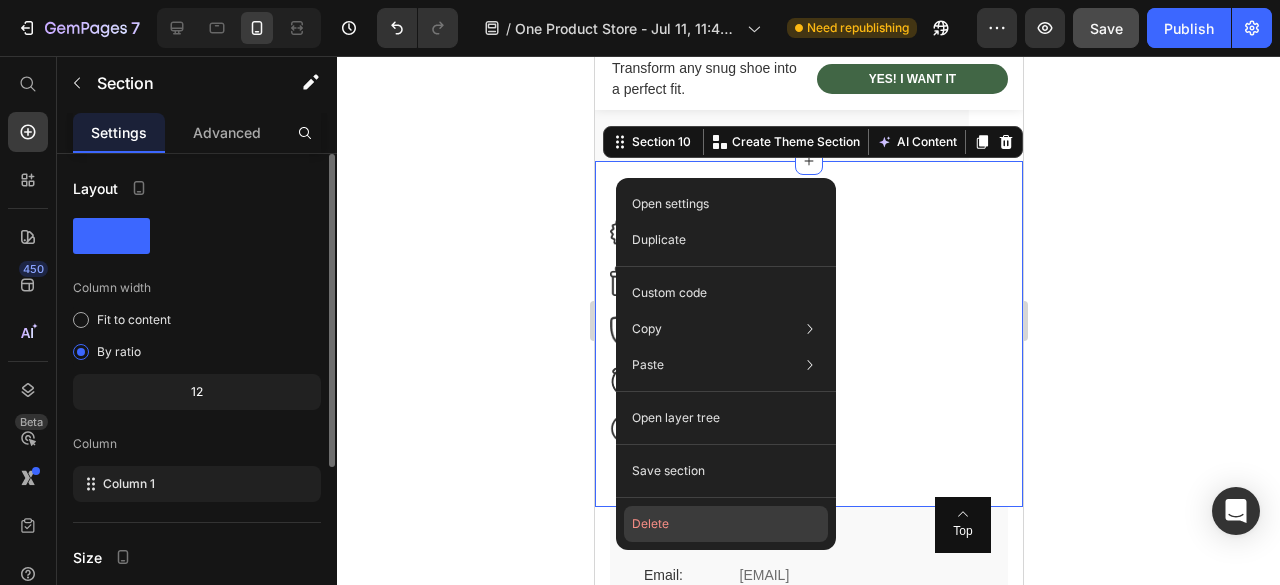 click on "Delete" 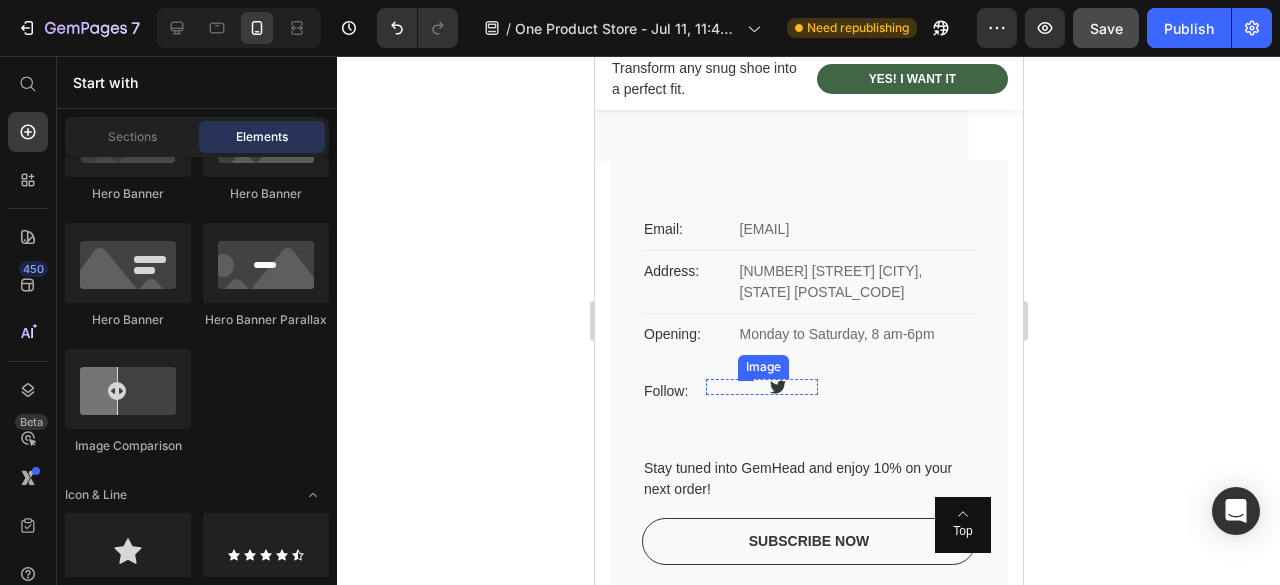 scroll, scrollTop: 5037, scrollLeft: 0, axis: vertical 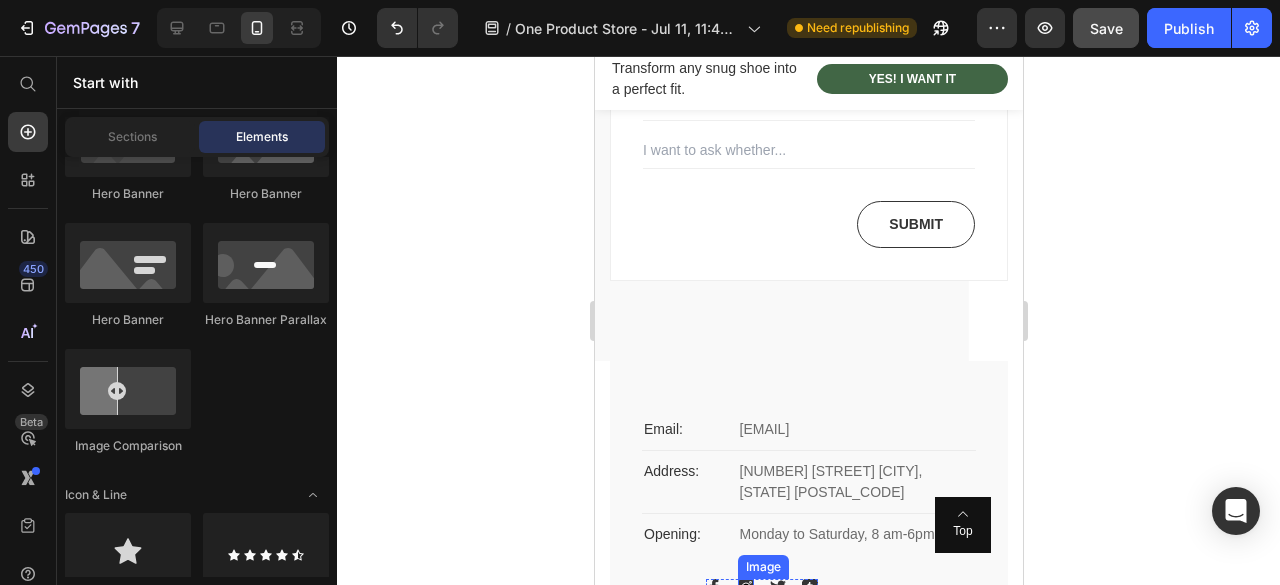 click at bounding box center [808, 105] 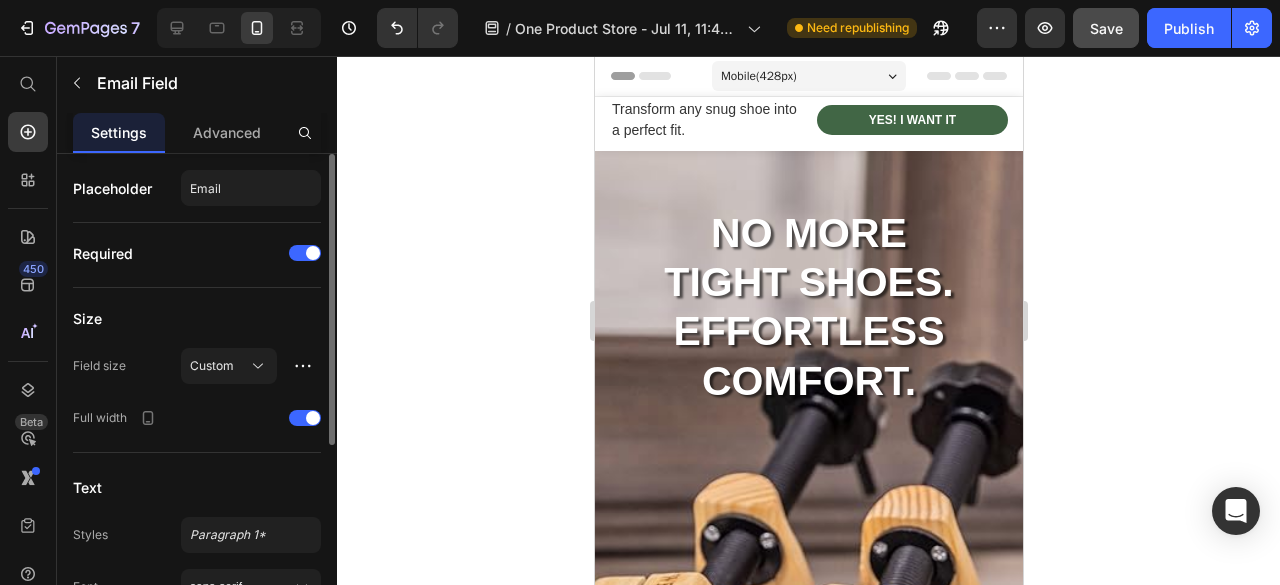 scroll, scrollTop: 800, scrollLeft: 0, axis: vertical 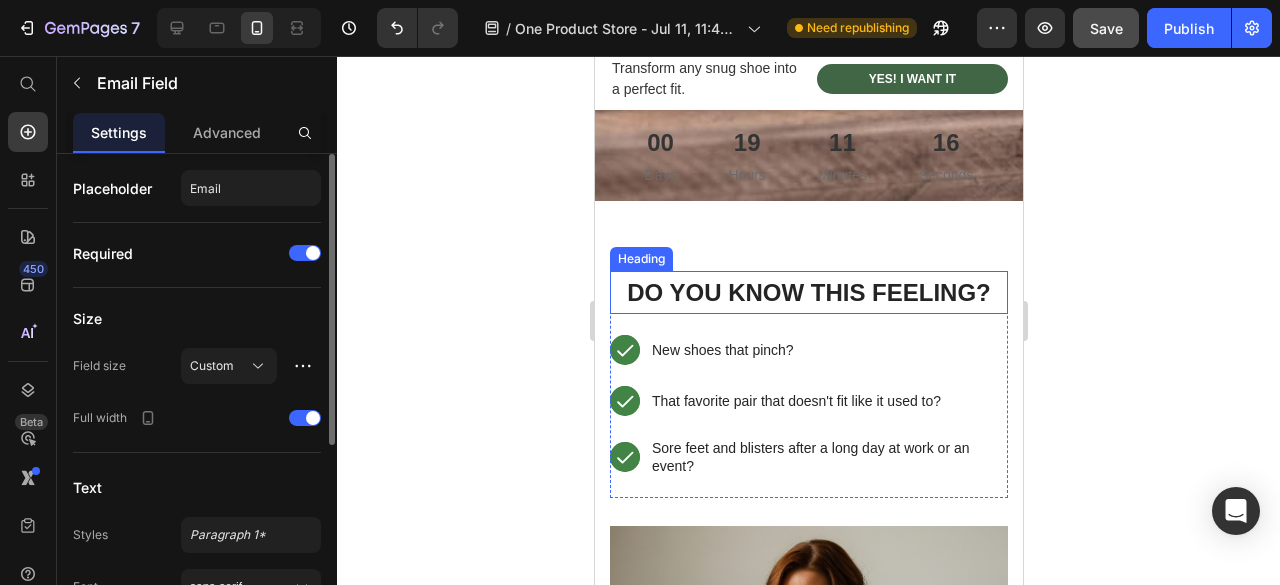 click at bounding box center (808, 762) 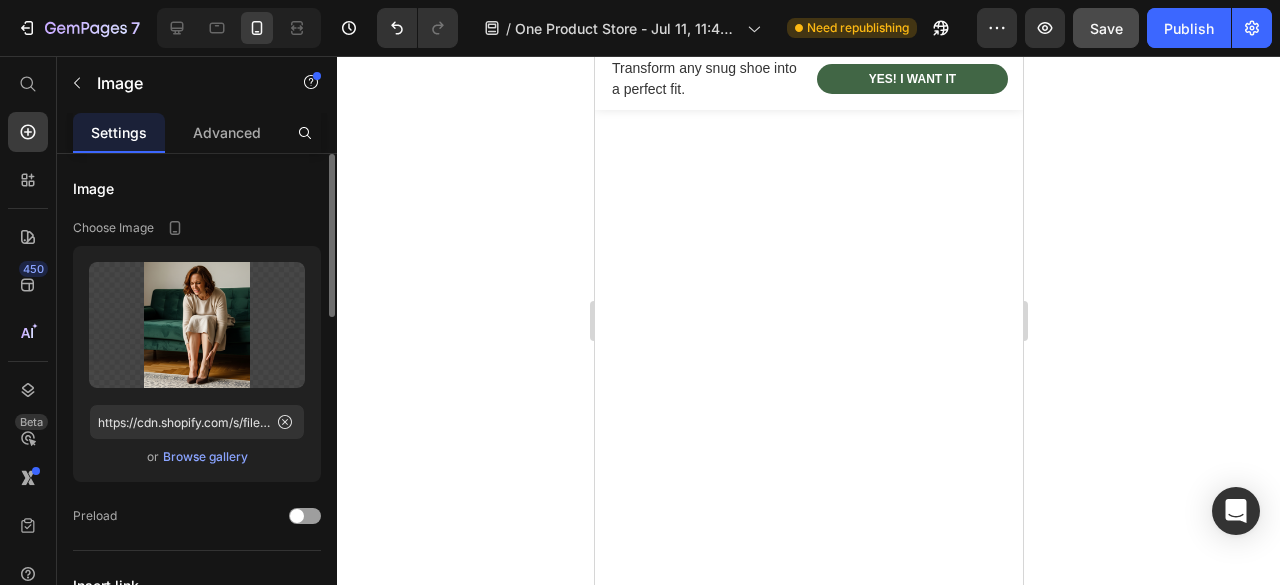 scroll, scrollTop: 2700, scrollLeft: 0, axis: vertical 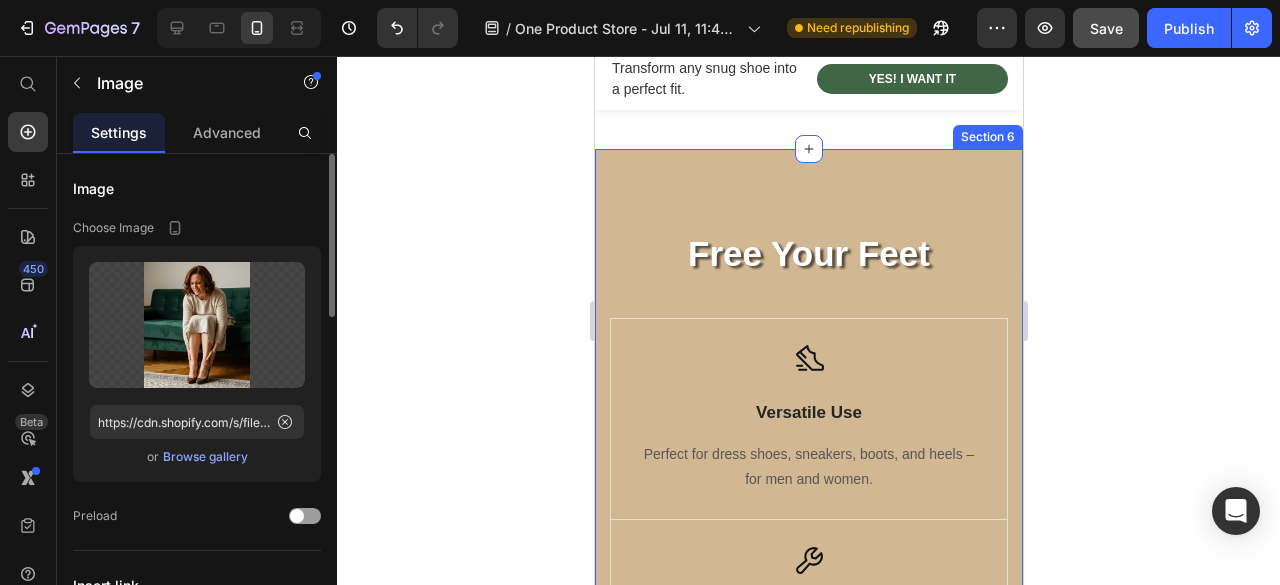 click on "Free Your Feet Heading Row Image Free Shipping Text Block Free shipping on any order of $150  or more. Text block Row Image Full Refund Text Block If your product aren’t perfect, return them for a full refund Text block Row Image Secure Online Payment Text Block secure payment worldwide Text block Row Row
Icon Versatile Use Text Block Perfect for dress shoes, sneakers, boots, and heels – for men and women. Text block Row
Icon Simple to Use Text Block Let the SnugFree Shoe Stretcher  do the hard work while you relax. Text block Row
Icon Premium Durability Text Block Built to last.  A single investment for years of comfort. Text block Row Row Section 6" at bounding box center [808, 583] 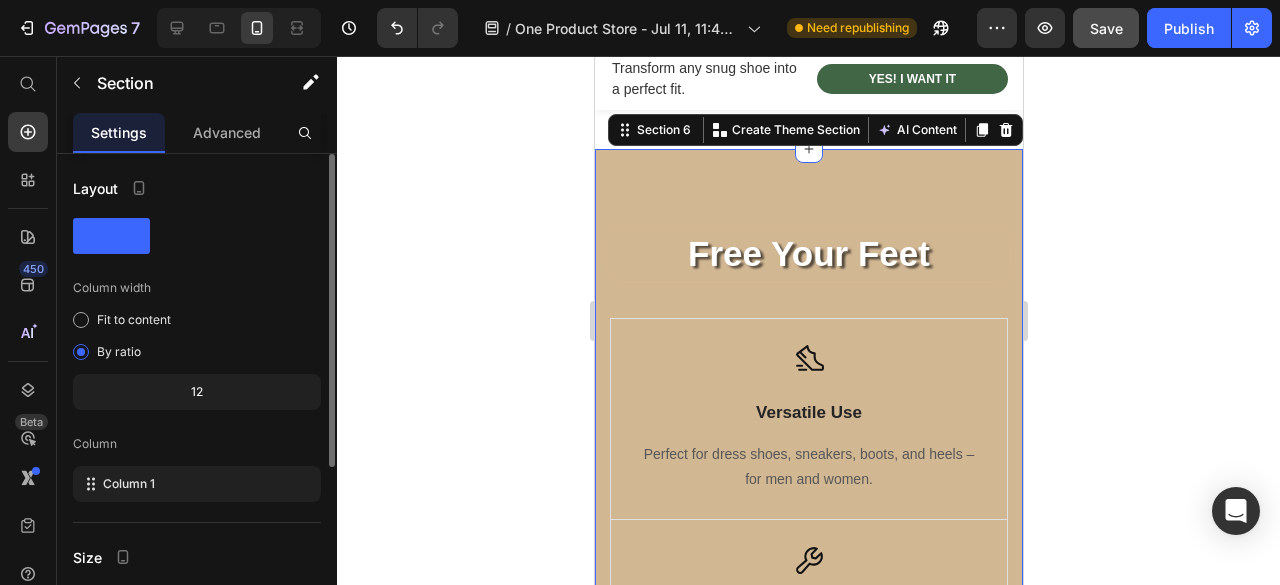 click on "Free Your Feet Heading Row Image Free Shipping Text Block Free shipping on any order of $150  or more. Text block Row Image Full Refund Text Block If your product aren’t perfect, return them for a full refund Text block Row Image Secure Online Payment Text Block secure payment worldwide Text block Row Row
Icon Versatile Use Text Block Perfect for dress shoes, sneakers, boots, and heels – for men and women. Text block Row
Icon Simple to Use Text Block Let the SnugFree Shoe Stretcher  do the hard work while you relax. Text block Row
Icon Premium Durability Text Block Built to last.  A single investment for years of comfort. Text block Row Row Section 6   You can create reusable sections Create Theme Section AI Content Write with GemAI What would you like to describe here? Tone and Voice Persuasive Product SnugFree Shoe Stretcher Show more Generate" at bounding box center [808, 583] 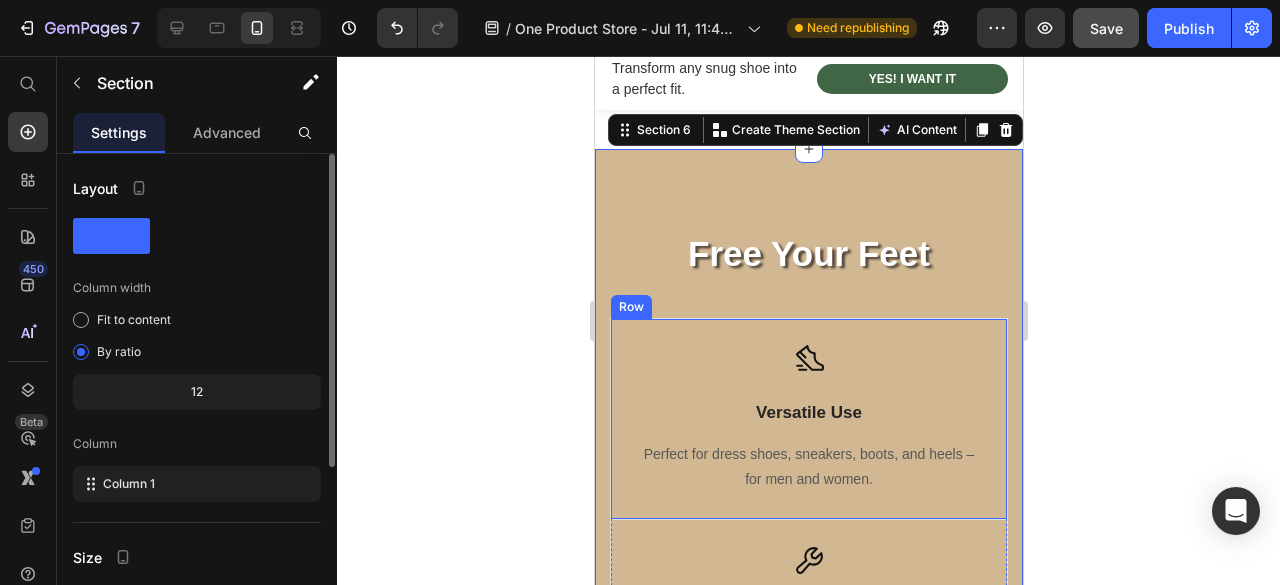scroll, scrollTop: 3100, scrollLeft: 0, axis: vertical 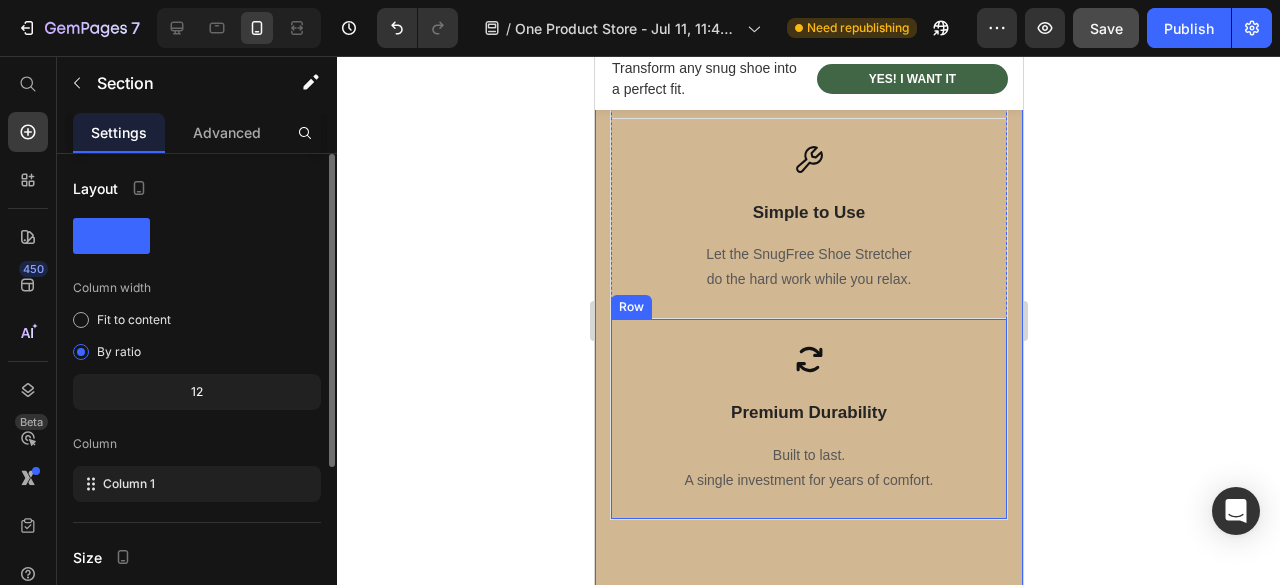 click on "Free Your Feet Heading Row Image Free Shipping Text Block Free shipping on any order of $150  or more. Text block Row Image Full Refund Text Block If your product aren’t perfect, return them for a full refund Text block Row Image Secure Online Payment Text Block secure payment worldwide Text block Row Row
Icon Versatile Use Text Block Perfect for dress shoes, sneakers, boots, and heels – for men and women. Text block Row
Icon Simple to Use Text Block Let the SnugFree Shoe Stretcher  do the hard work while you relax. Text block Row
Icon Premium Durability Text Block Built to last.  A single investment for years of comfort. Text block Row Row Section 6   You can create reusable sections Create Theme Section AI Content Write with GemAI What would you like to describe here? Tone and Voice Persuasive Product SnugFree Shoe Stretcher Show more Generate" at bounding box center (808, 182) 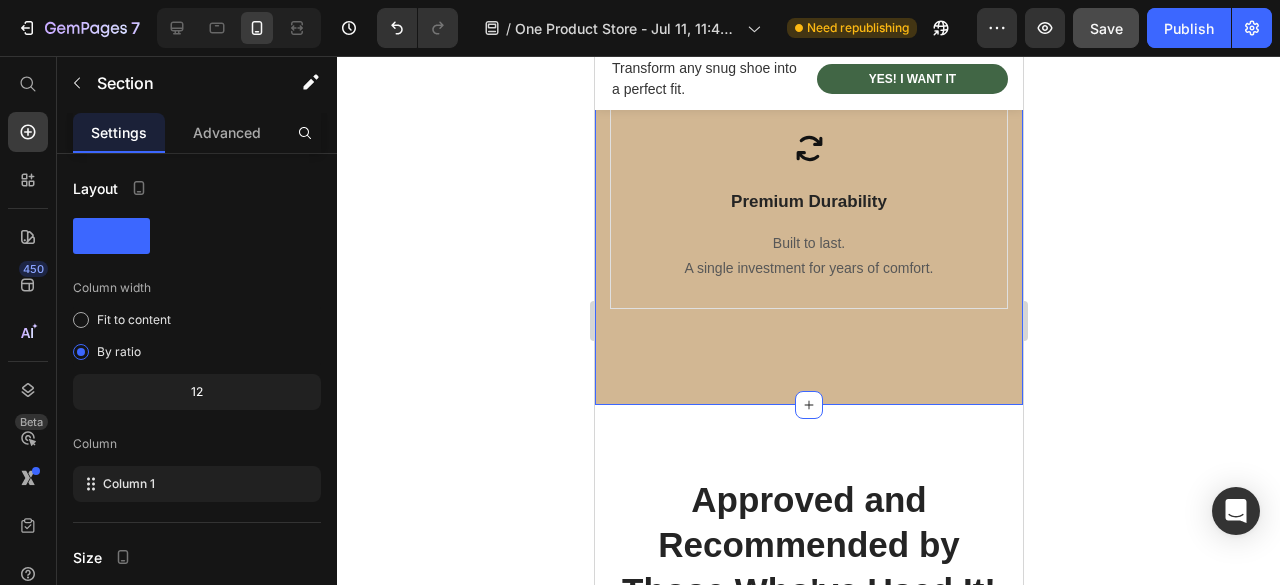 scroll, scrollTop: 2988, scrollLeft: 0, axis: vertical 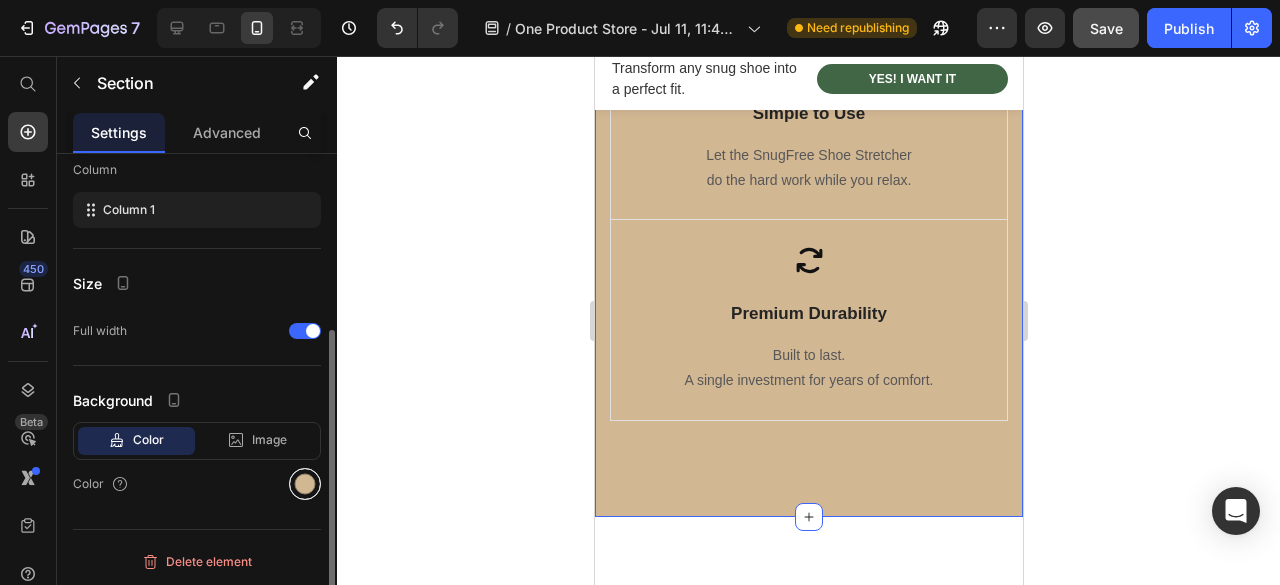click at bounding box center [305, 484] 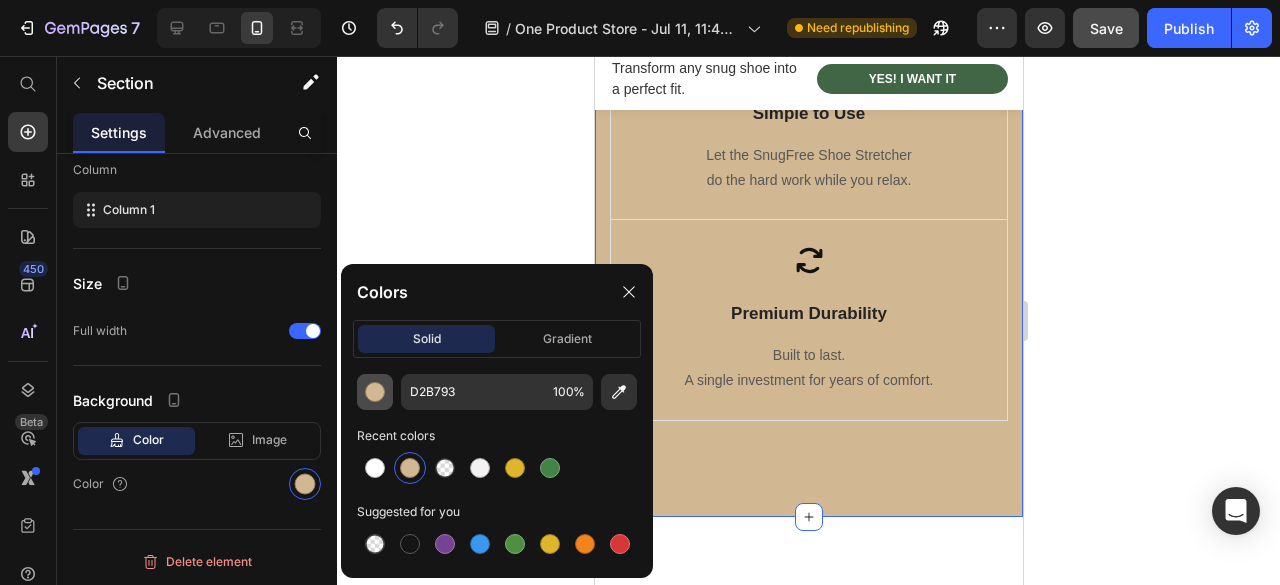click at bounding box center [375, 392] 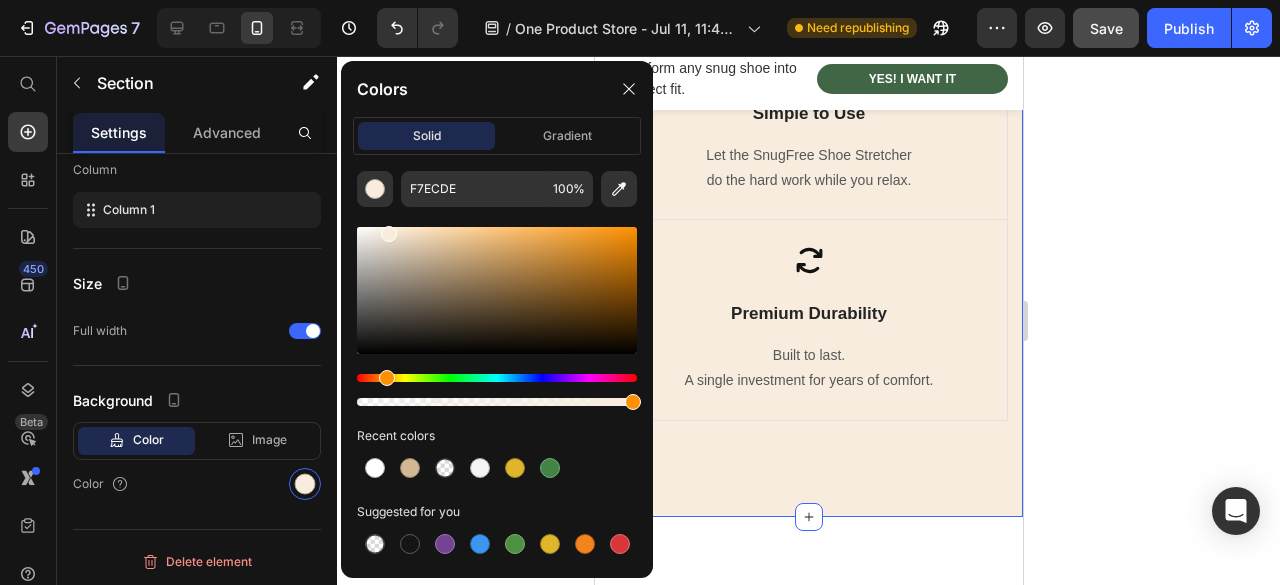 drag, startPoint x: 446, startPoint y: 249, endPoint x: 387, endPoint y: 229, distance: 62.297672 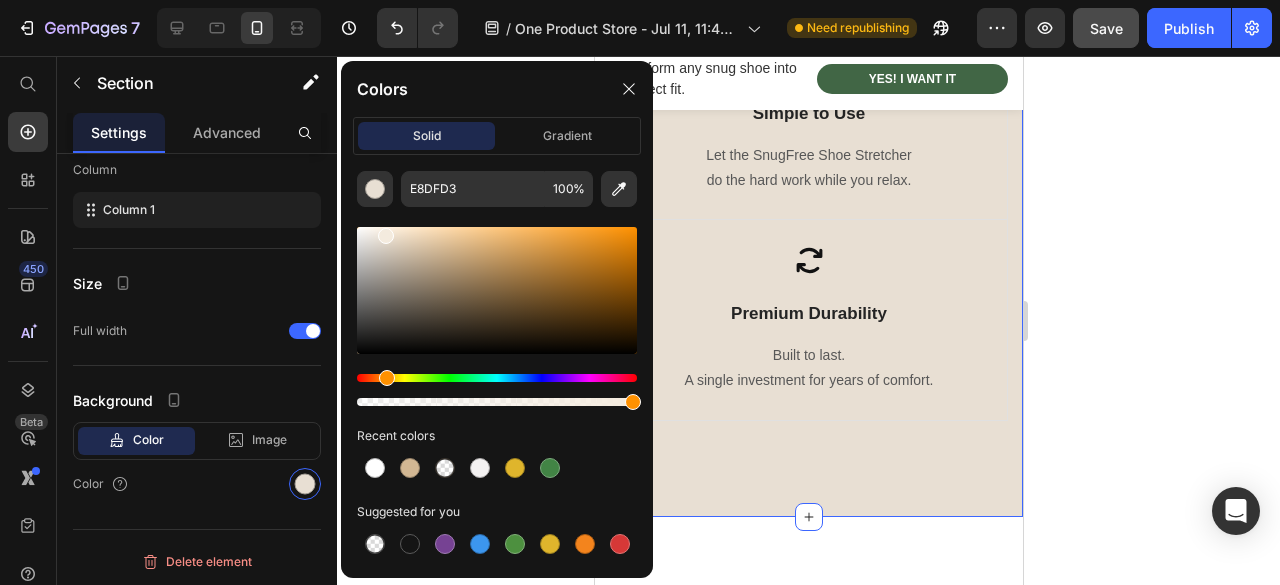 type on "F4EBDE" 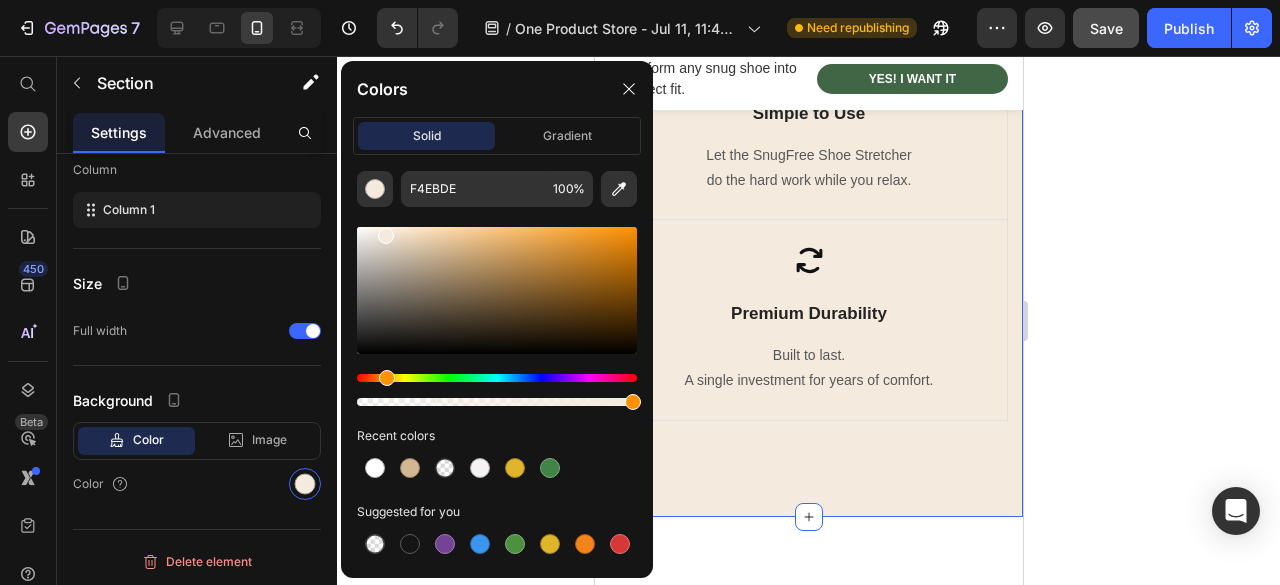 drag, startPoint x: 978, startPoint y: 283, endPoint x: 594, endPoint y: 278, distance: 384.03256 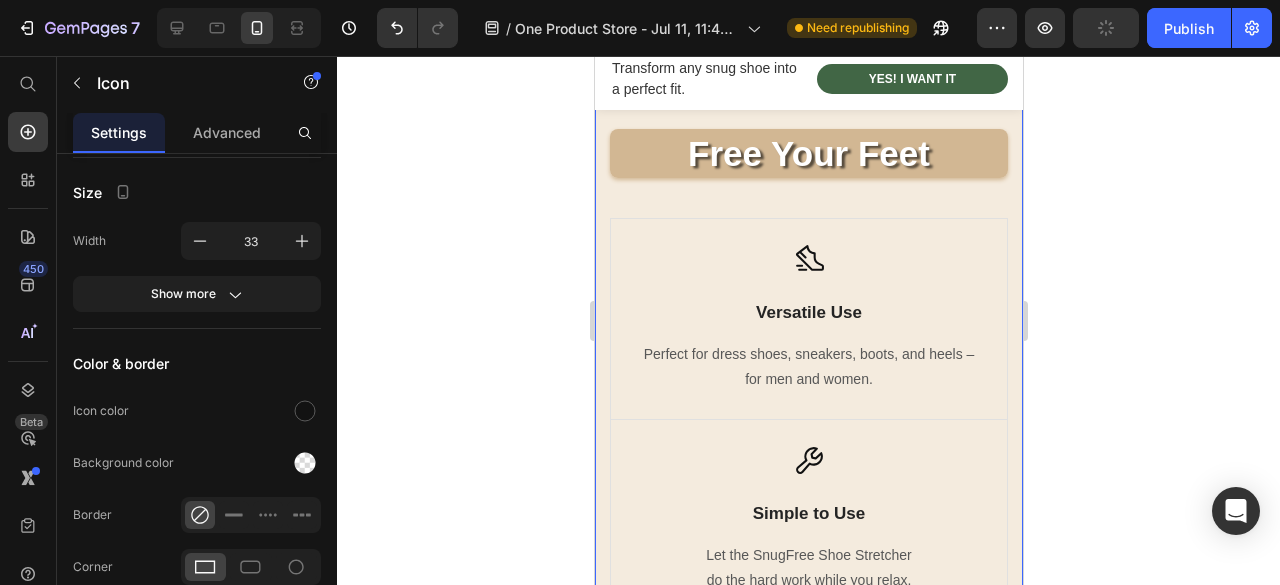 scroll, scrollTop: 2700, scrollLeft: 0, axis: vertical 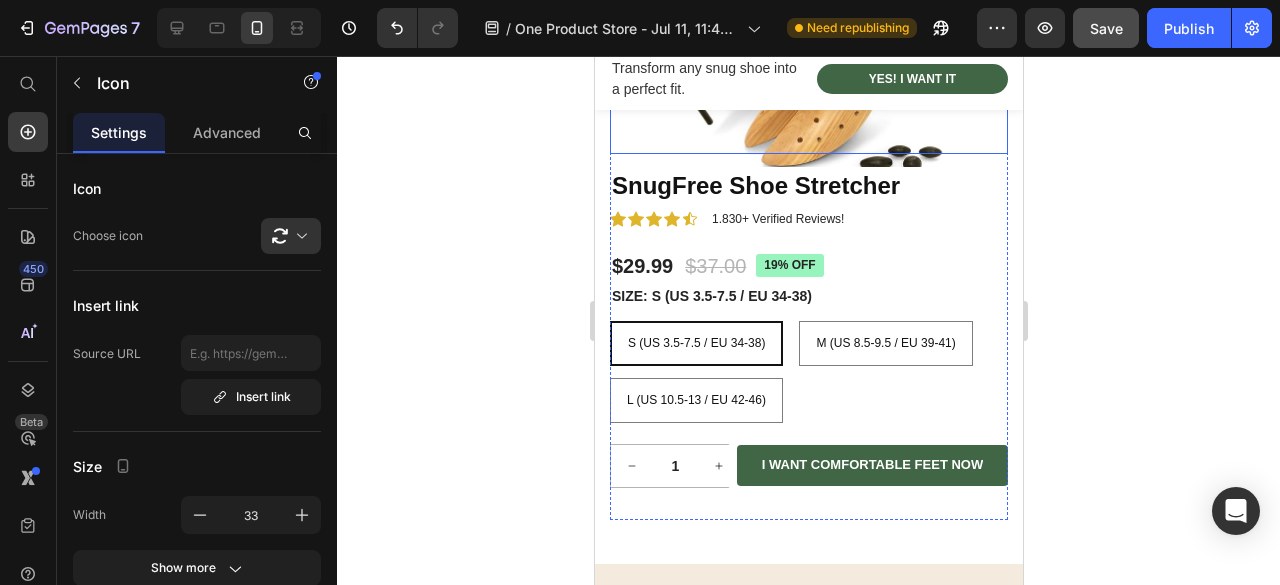click on "Perfect for dress shoes, sneakers, boots, and heels – for men and women." at bounding box center [808, 882] 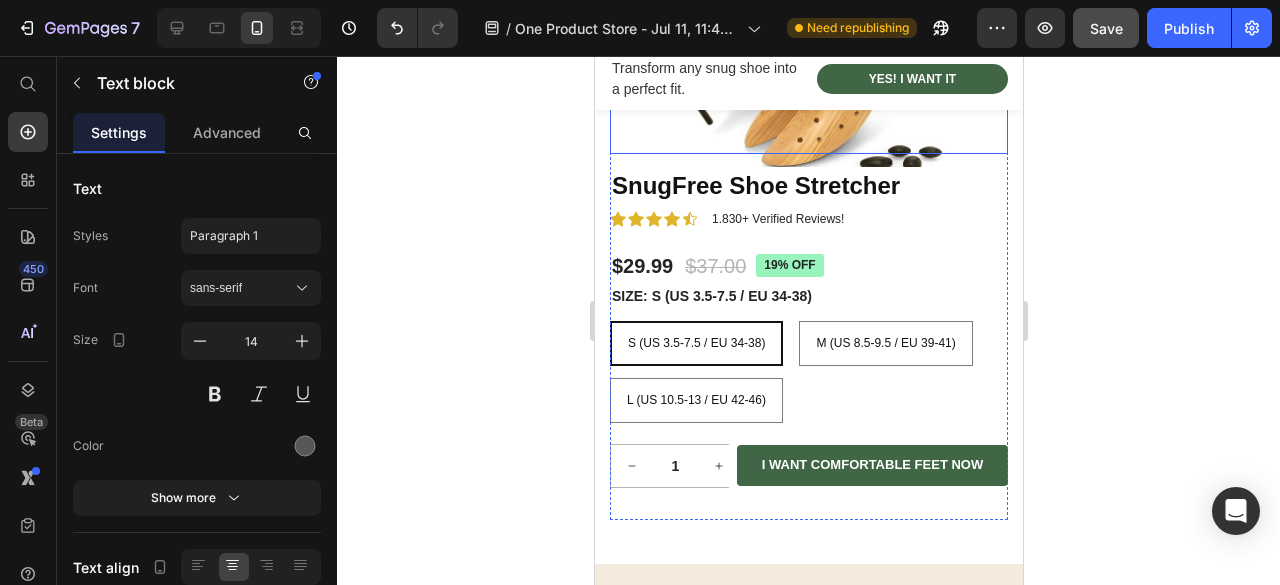 click on "Perfect for dress shoes, sneakers, boots, and heels – for men and women." at bounding box center [808, 882] 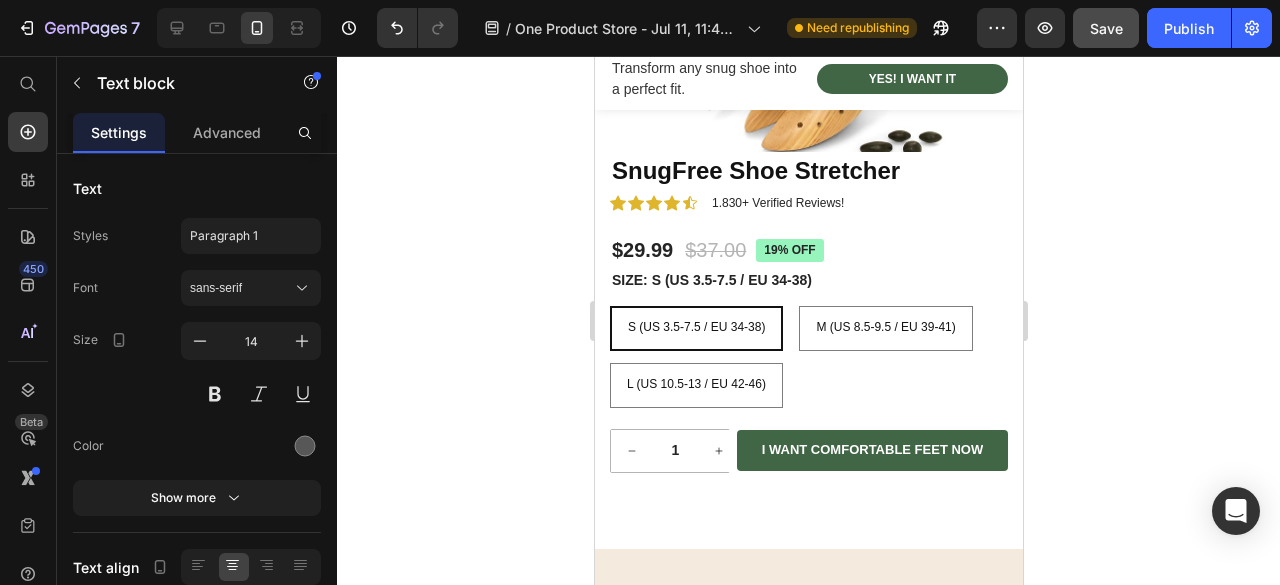 scroll, scrollTop: 2700, scrollLeft: 0, axis: vertical 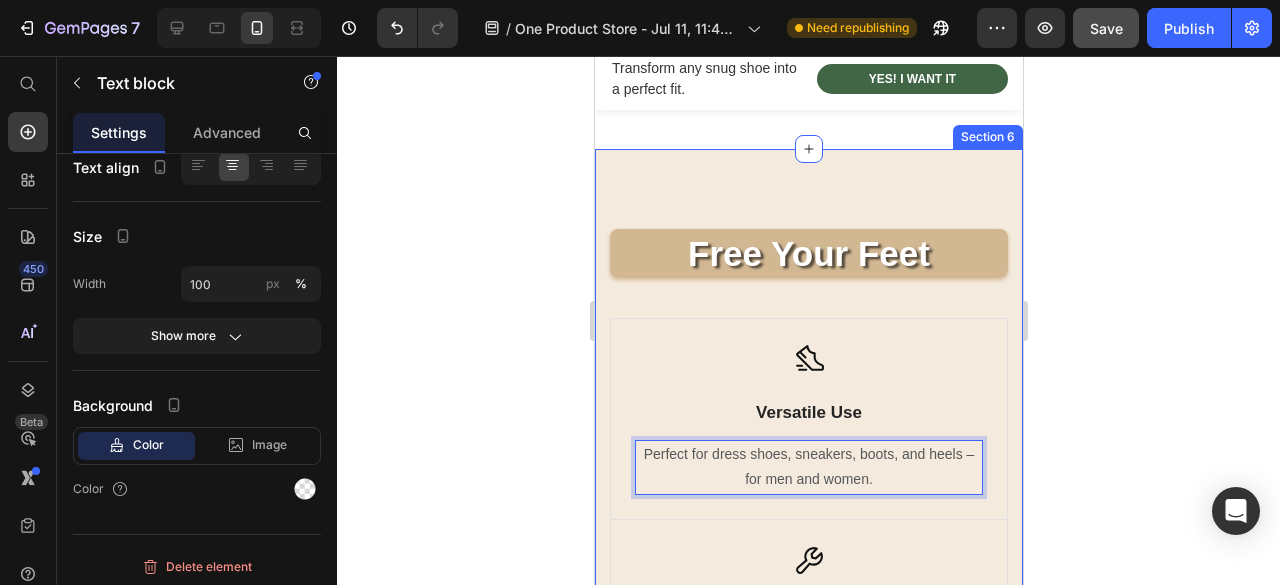 click on "Free Your Feet" at bounding box center [808, 254] 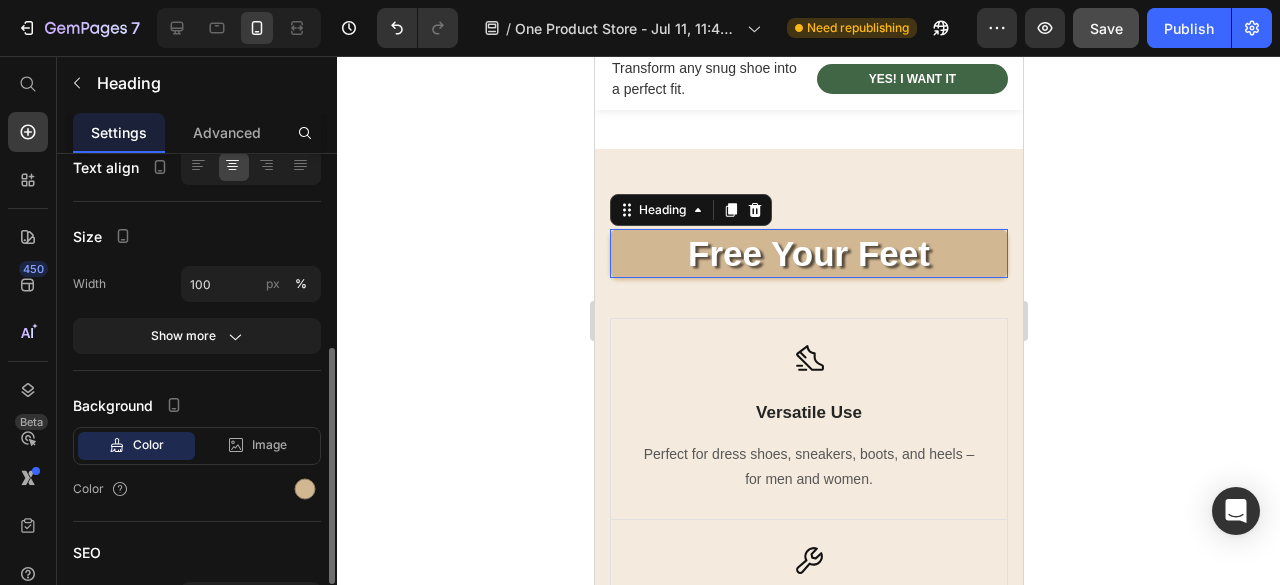 scroll, scrollTop: 0, scrollLeft: 0, axis: both 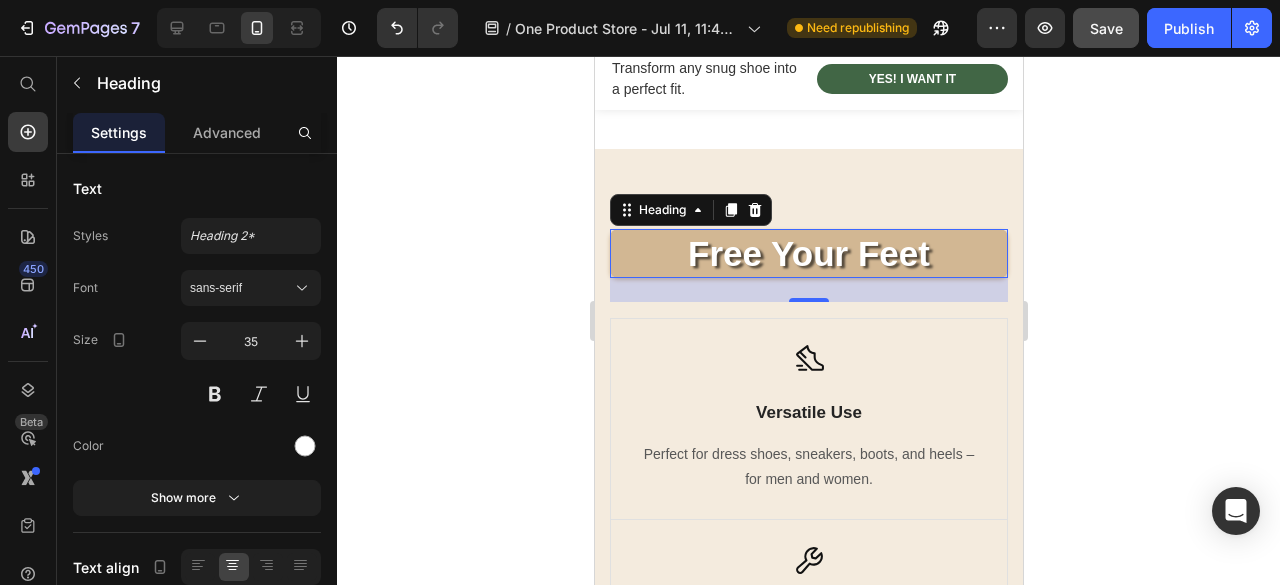 click on "Free Your Feet" at bounding box center [808, 254] 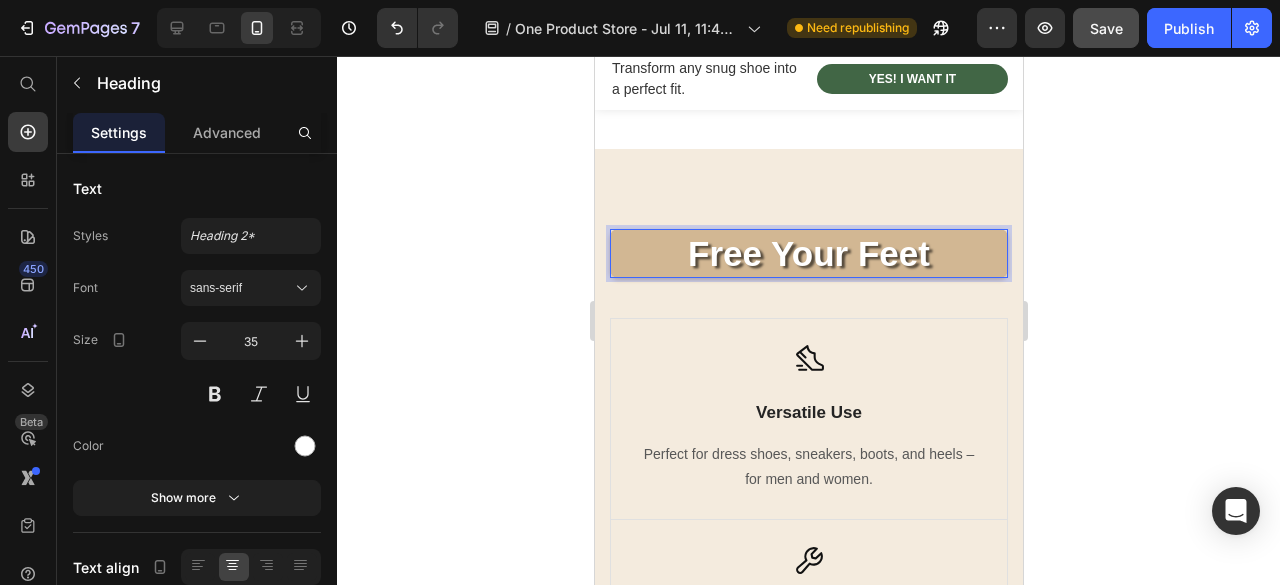 click on "Free Your Feet" at bounding box center [808, 254] 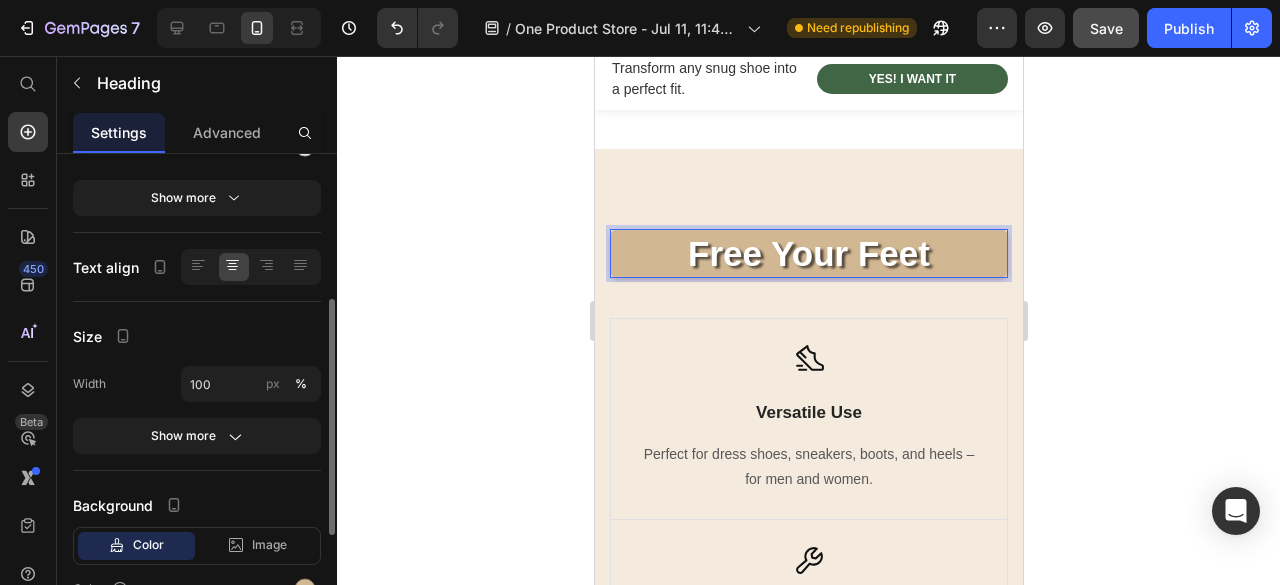 scroll, scrollTop: 400, scrollLeft: 0, axis: vertical 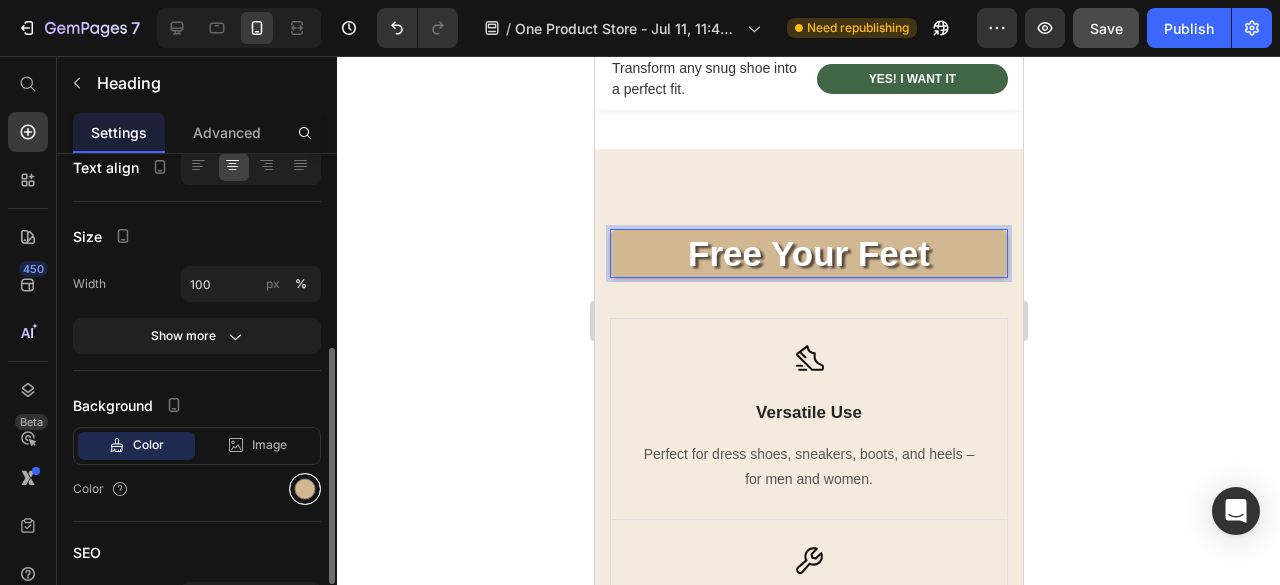 click at bounding box center [305, 489] 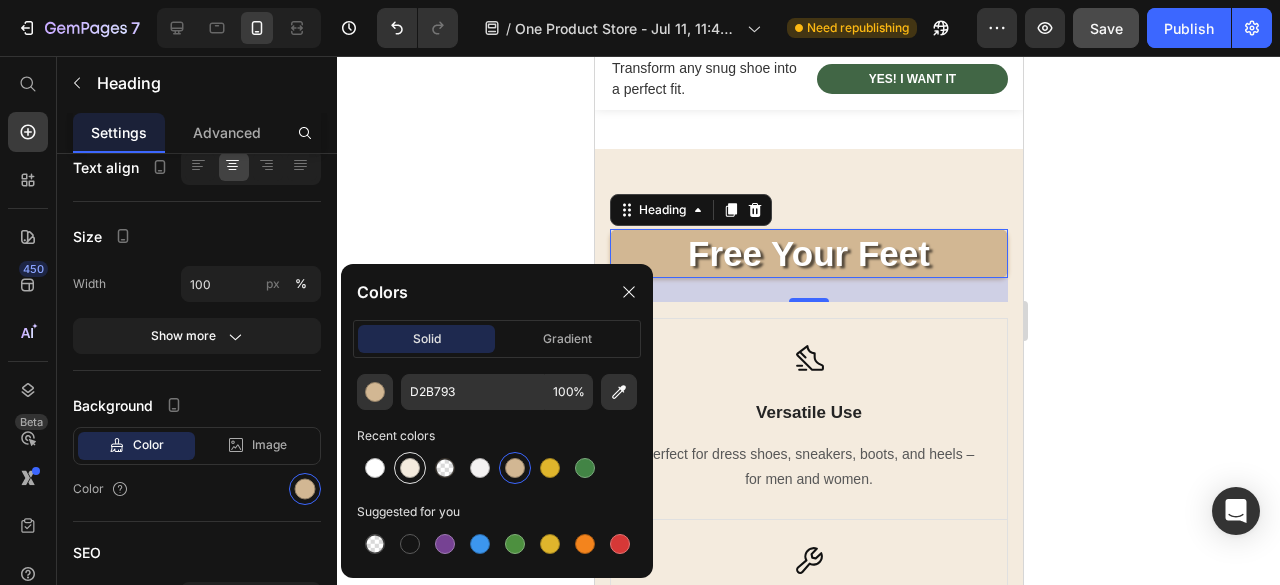click at bounding box center (410, 468) 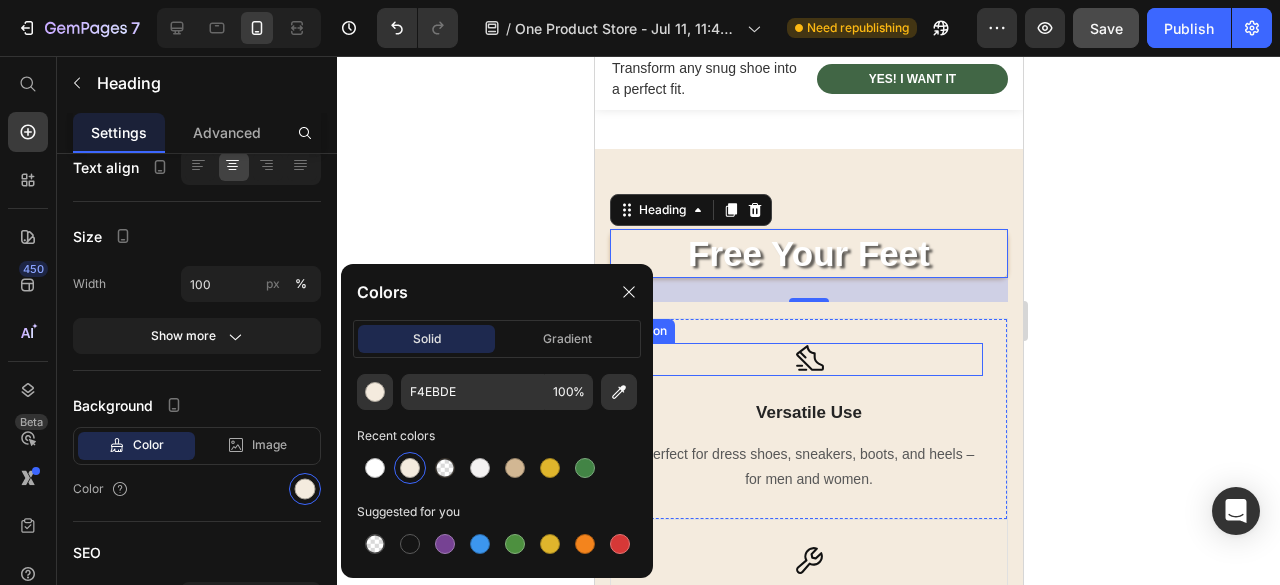 click on "Icon" at bounding box center [808, 359] 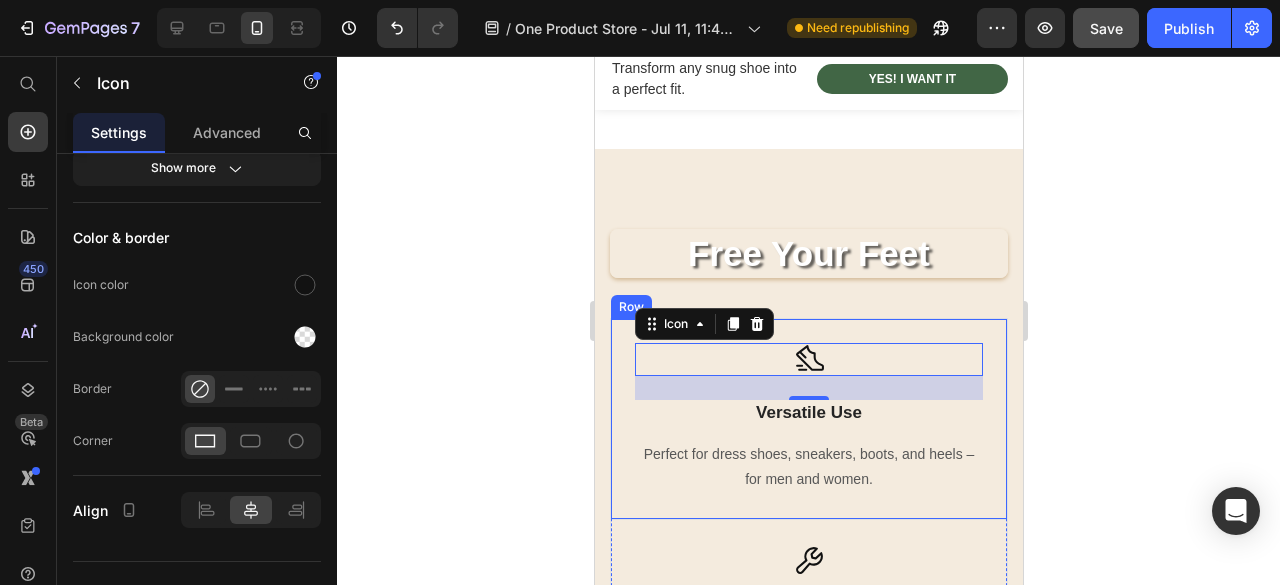 scroll, scrollTop: 0, scrollLeft: 0, axis: both 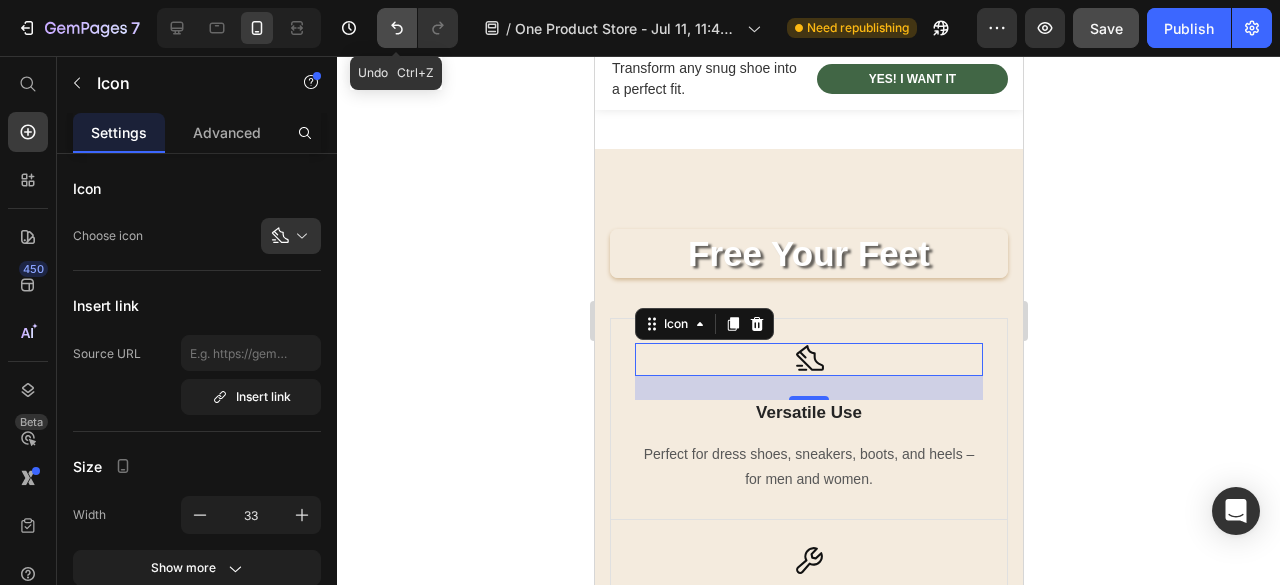 click 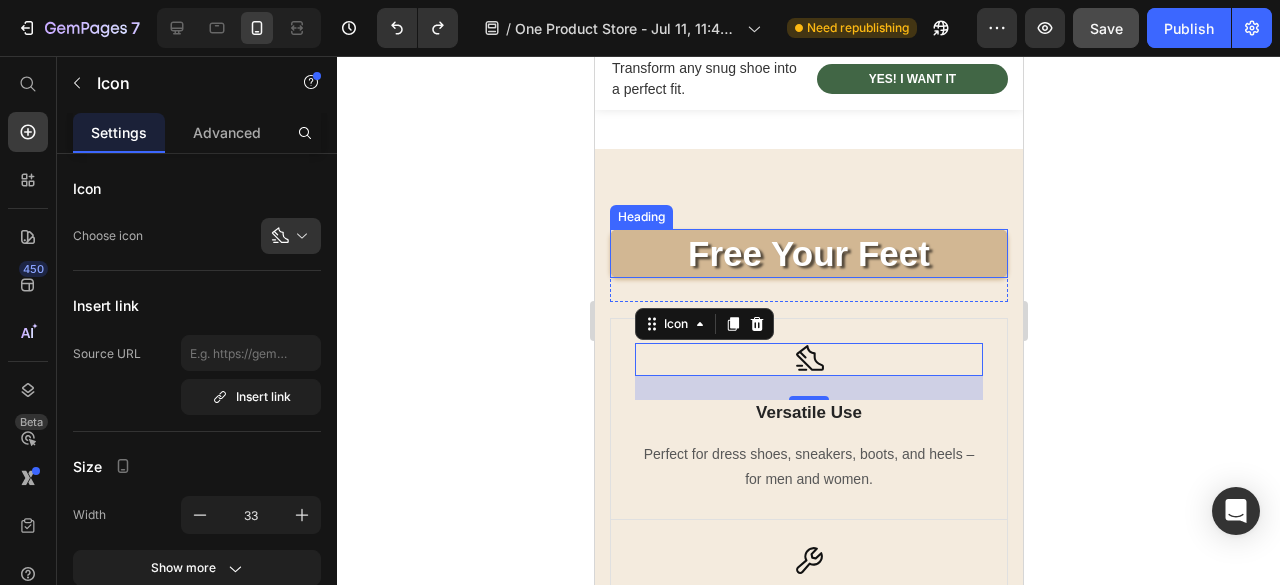 click on "Free Your Feet" at bounding box center (808, 254) 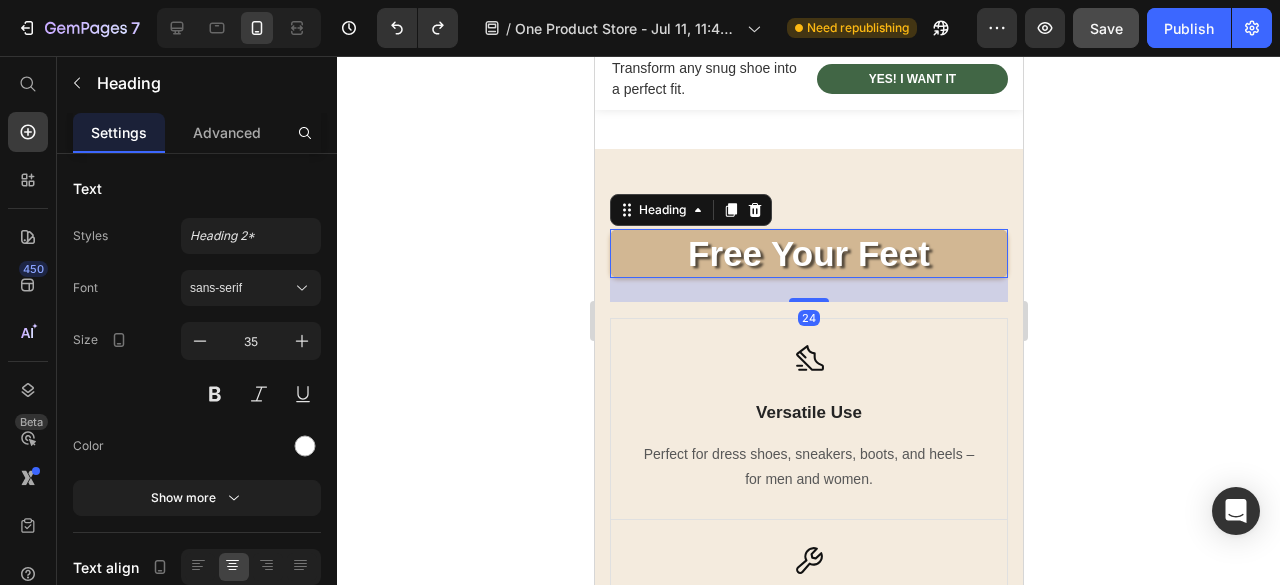 scroll, scrollTop: 400, scrollLeft: 0, axis: vertical 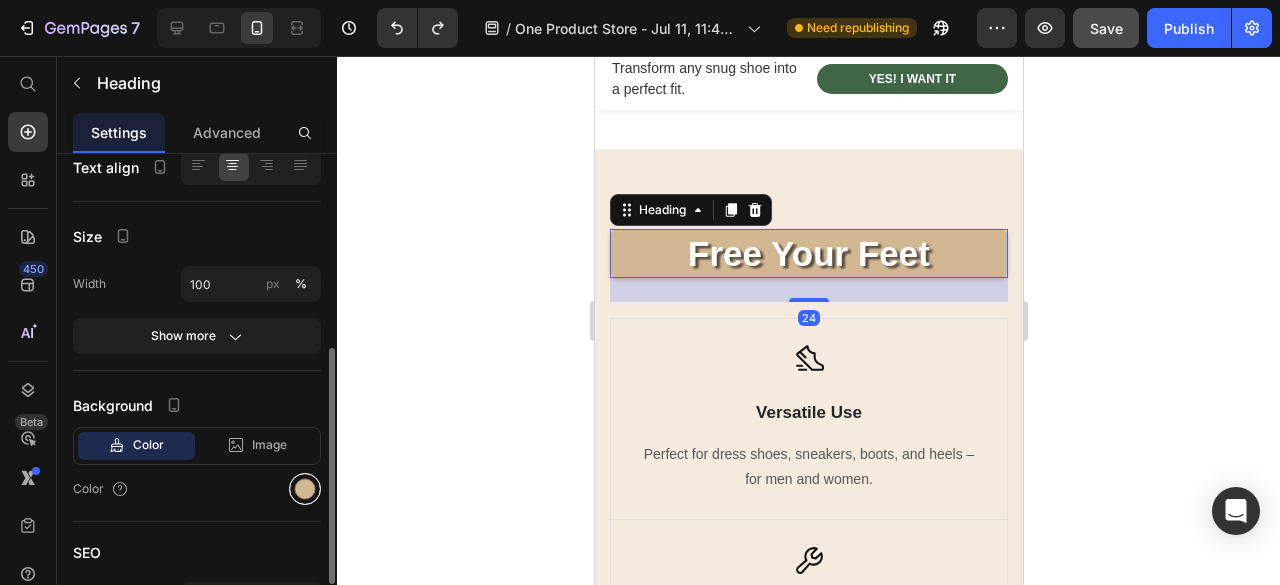 click at bounding box center (305, 489) 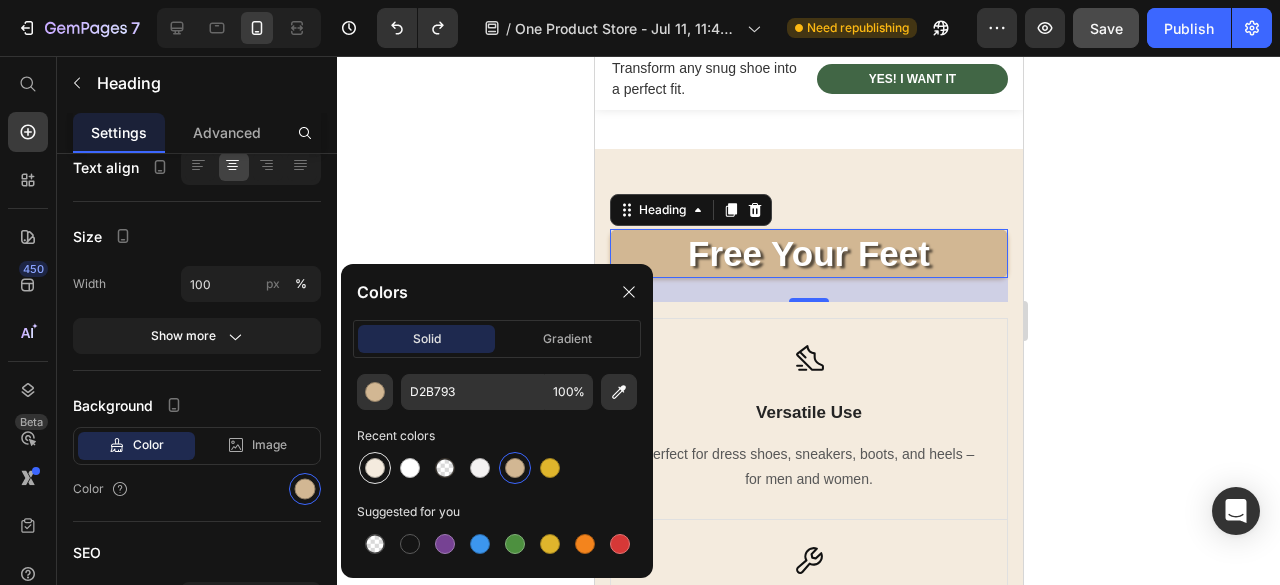click at bounding box center [375, 468] 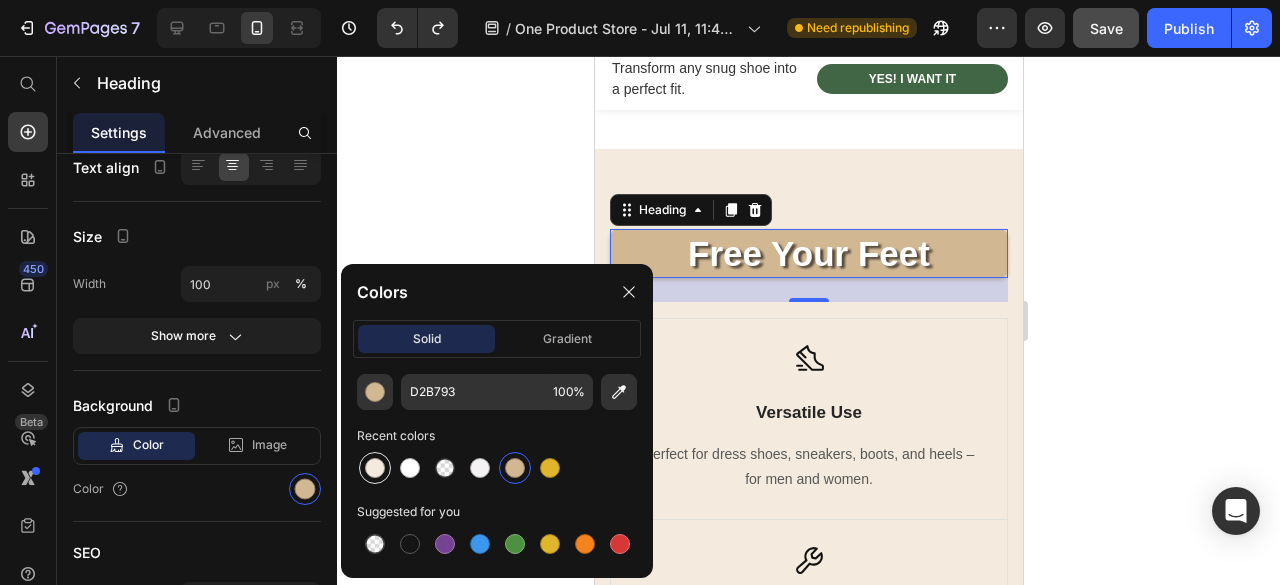 type on "F4EBDE" 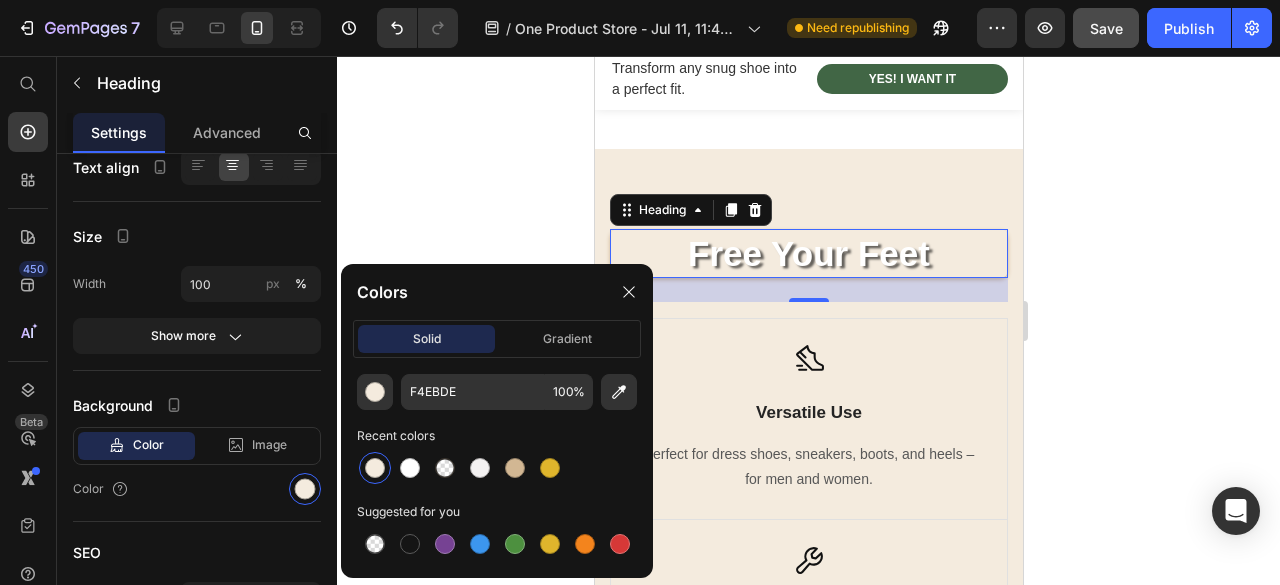 scroll, scrollTop: 100, scrollLeft: 0, axis: vertical 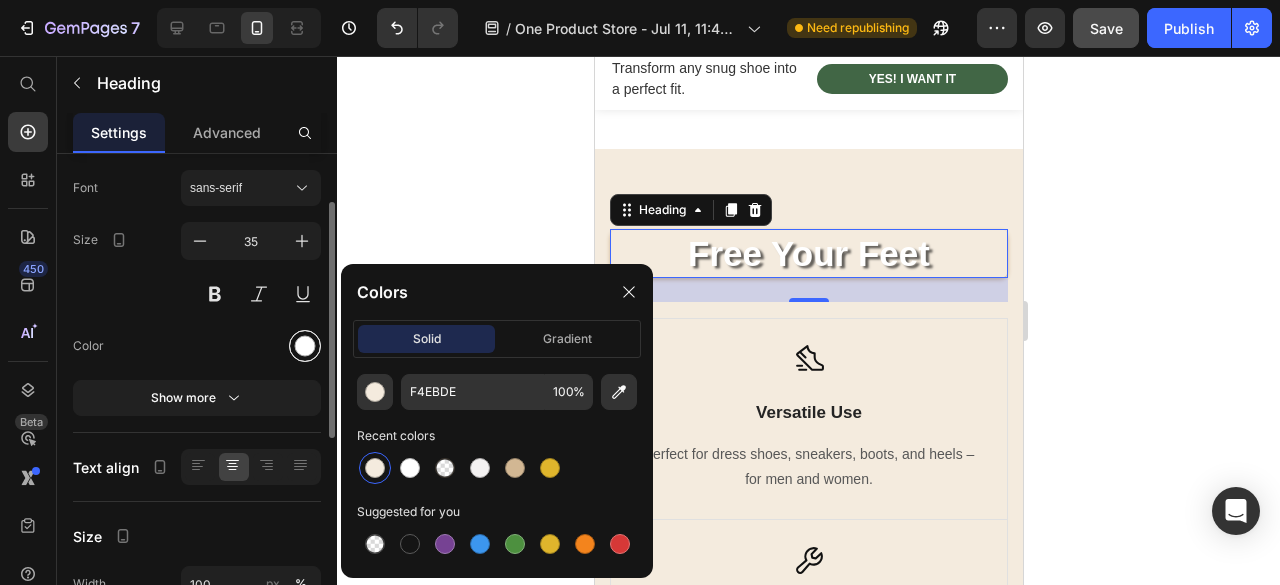 click at bounding box center [305, 346] 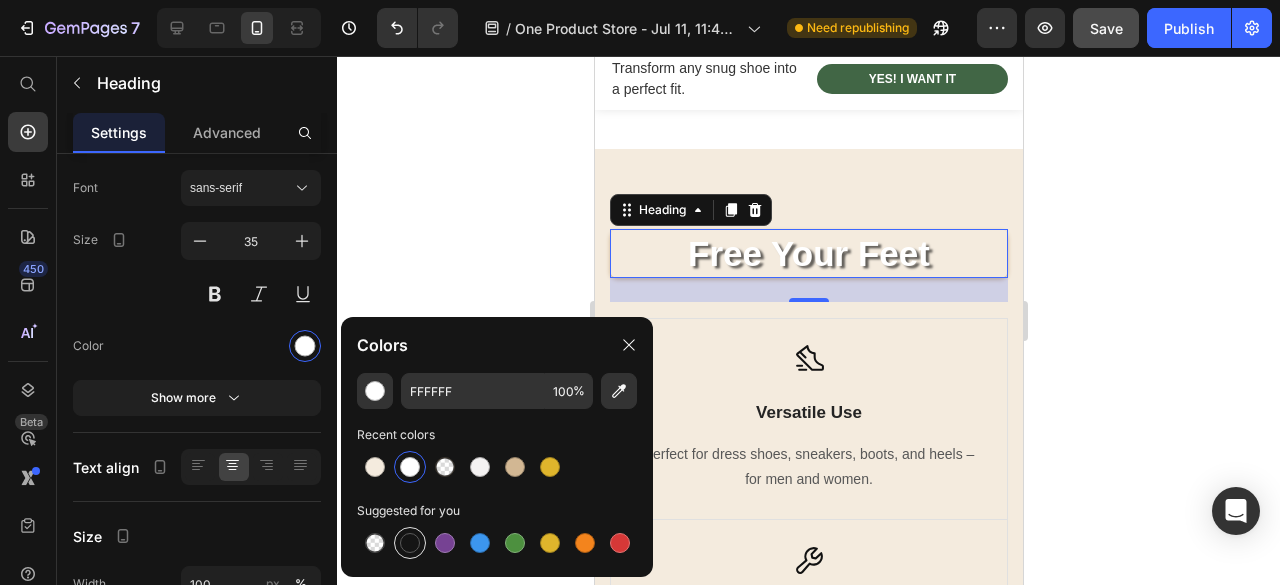 click at bounding box center (410, 543) 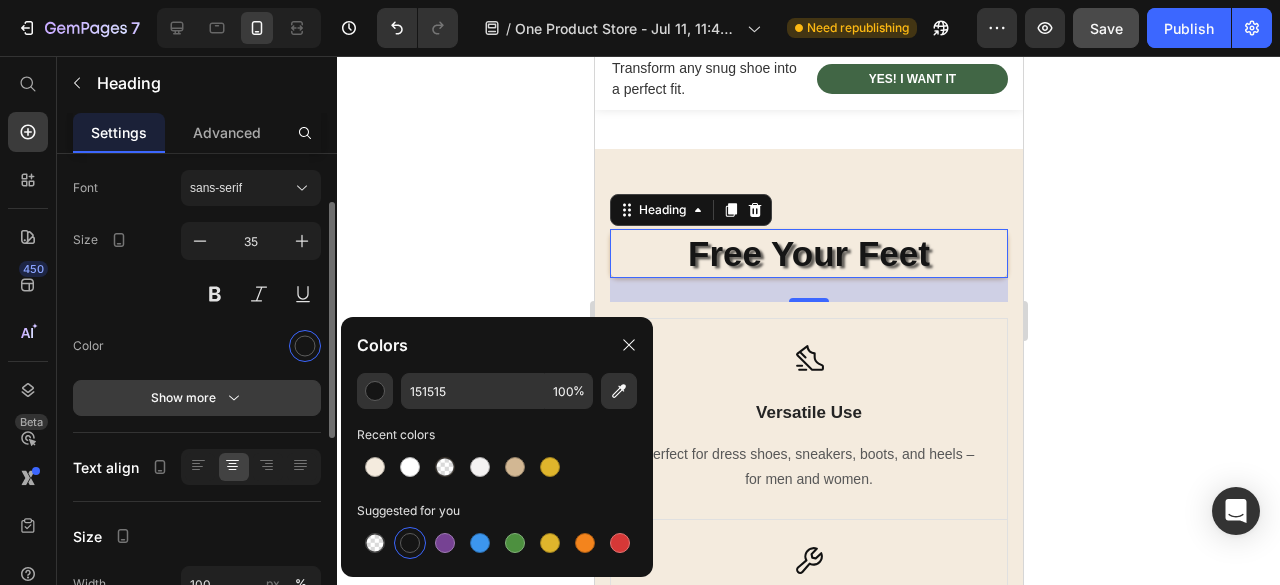 click on "Show more" at bounding box center [197, 398] 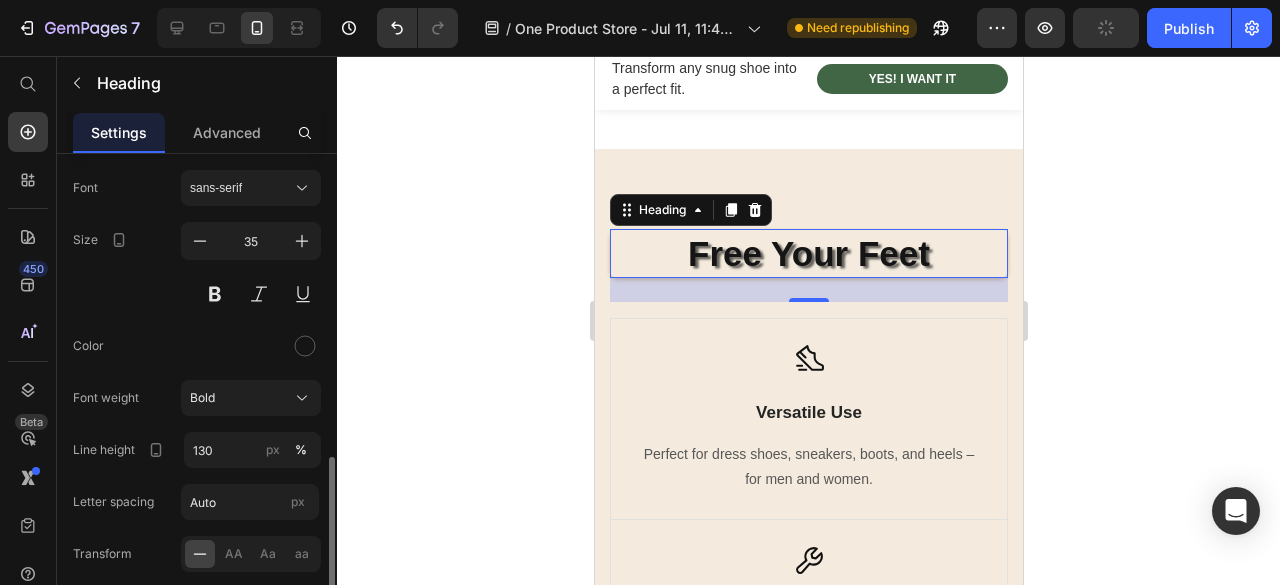 scroll, scrollTop: 300, scrollLeft: 0, axis: vertical 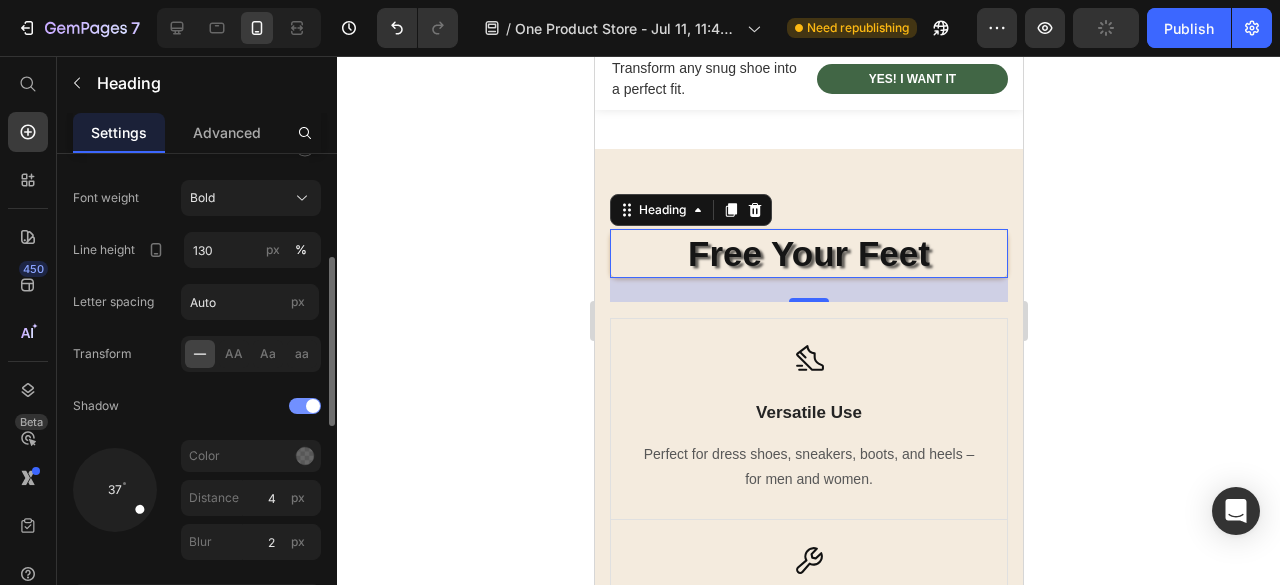 click at bounding box center [305, 406] 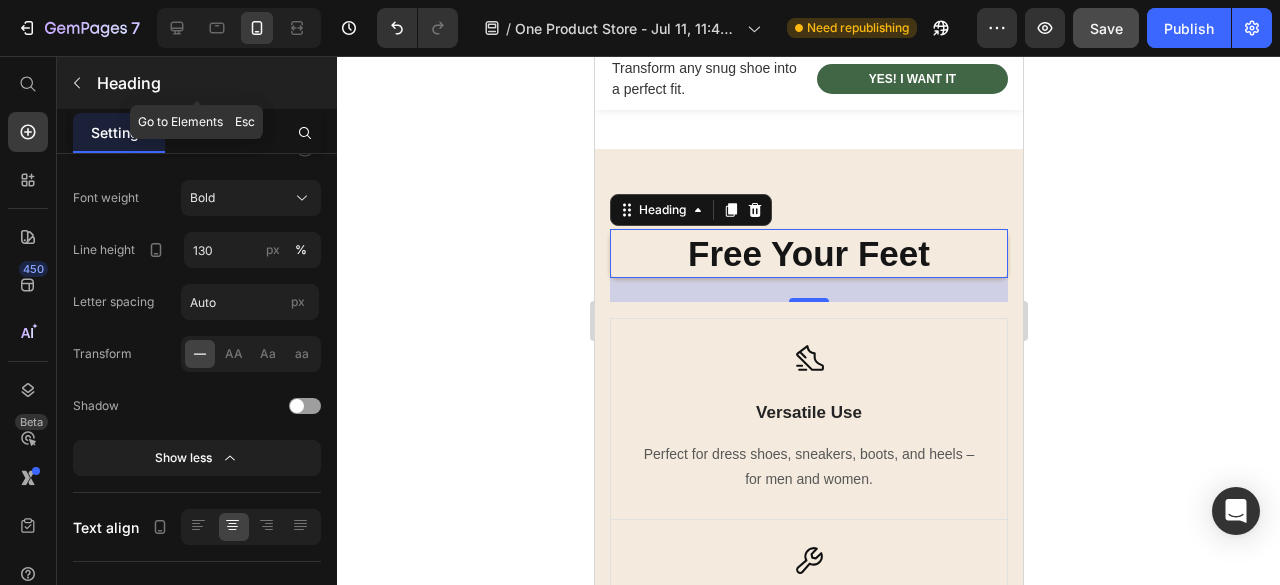 click 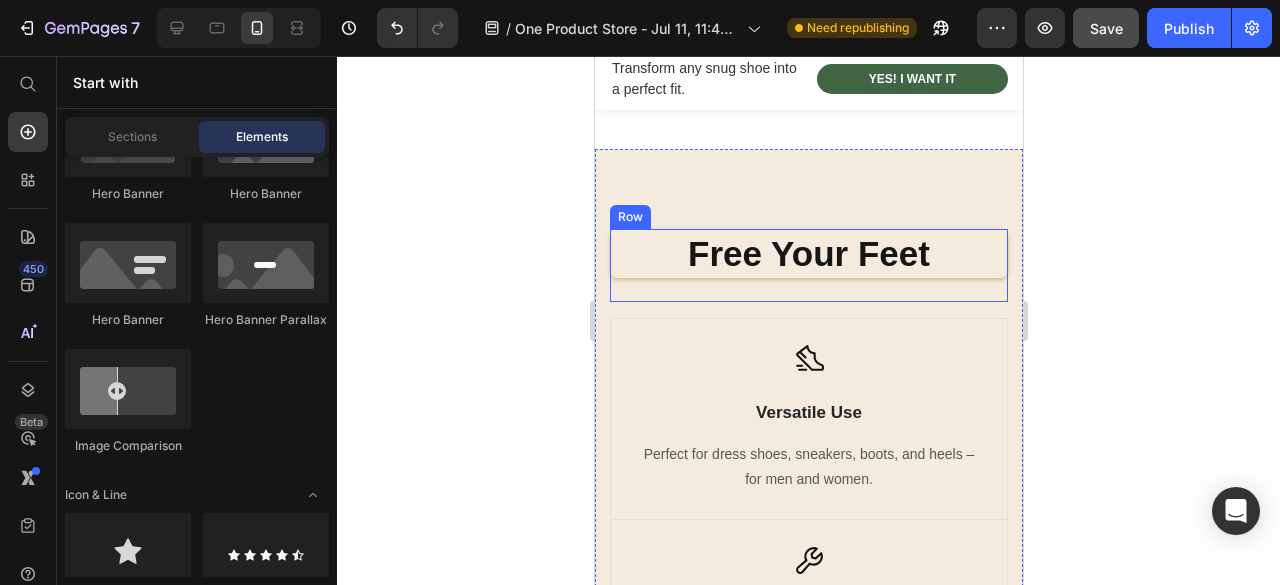click on "Free Your Feet" at bounding box center (808, 254) 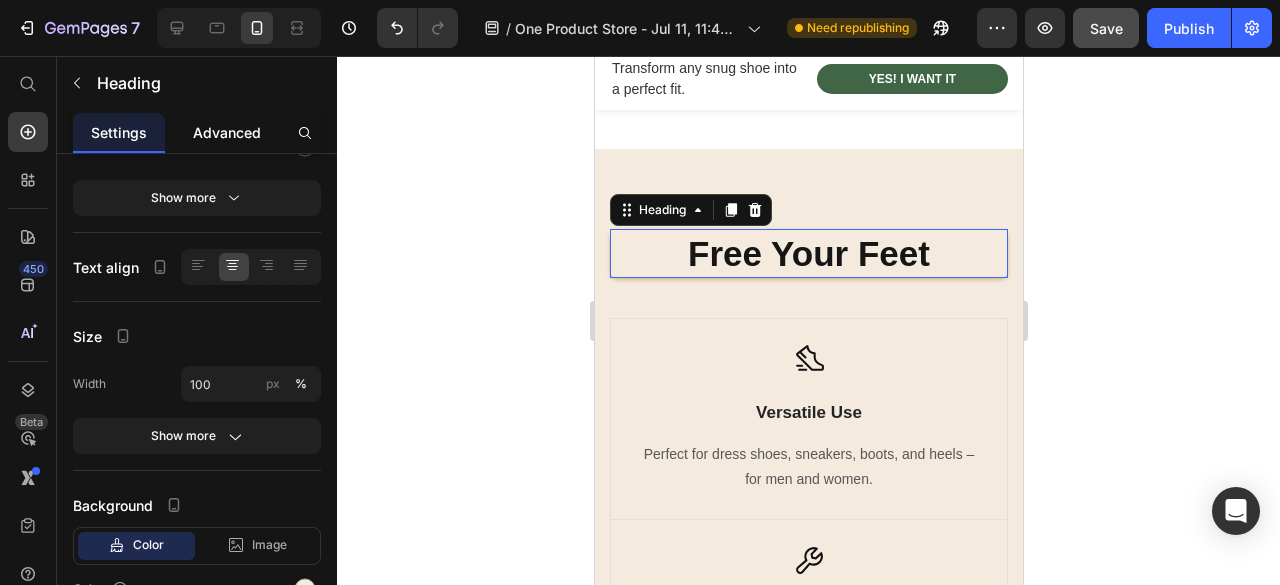 click on "Advanced" at bounding box center (227, 132) 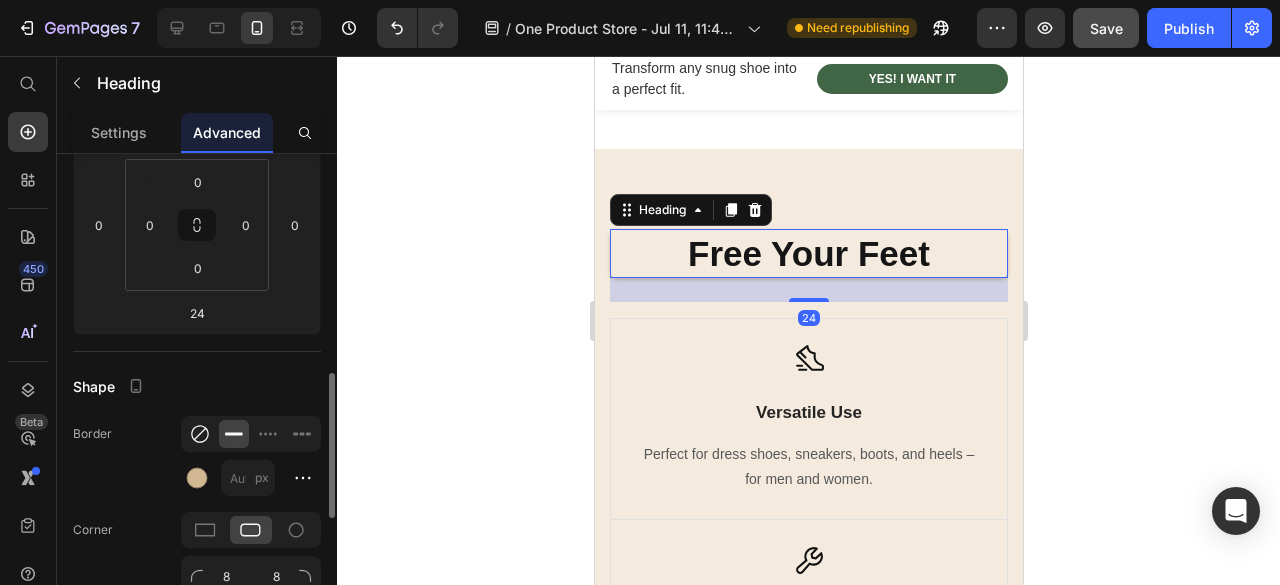 click 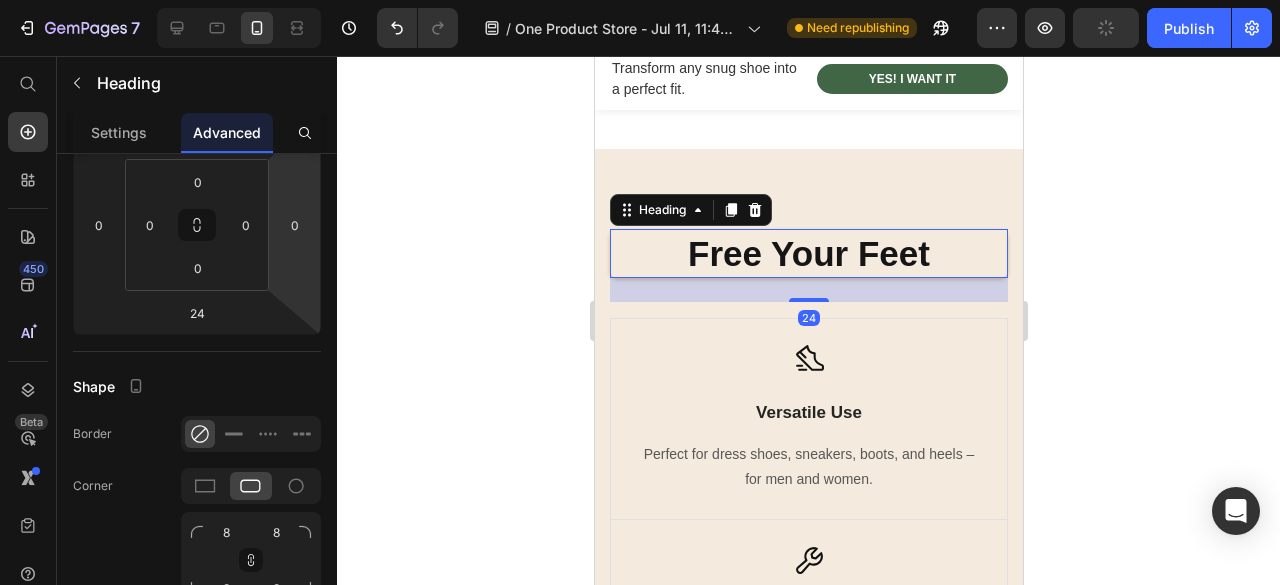scroll, scrollTop: 0, scrollLeft: 0, axis: both 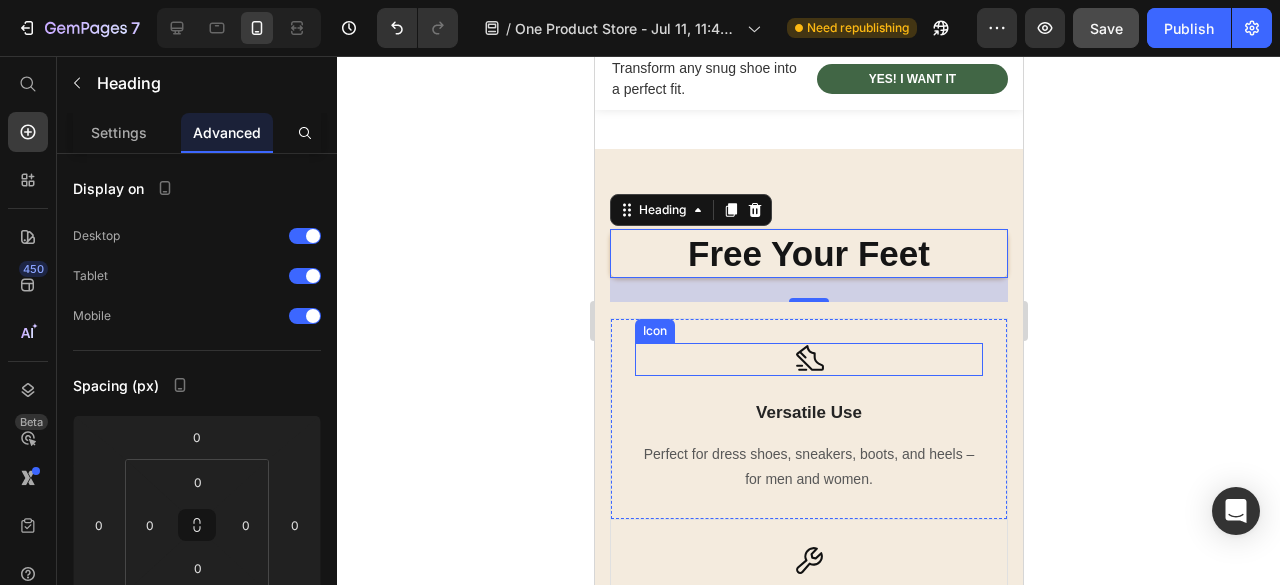 click on "Icon" at bounding box center [808, 359] 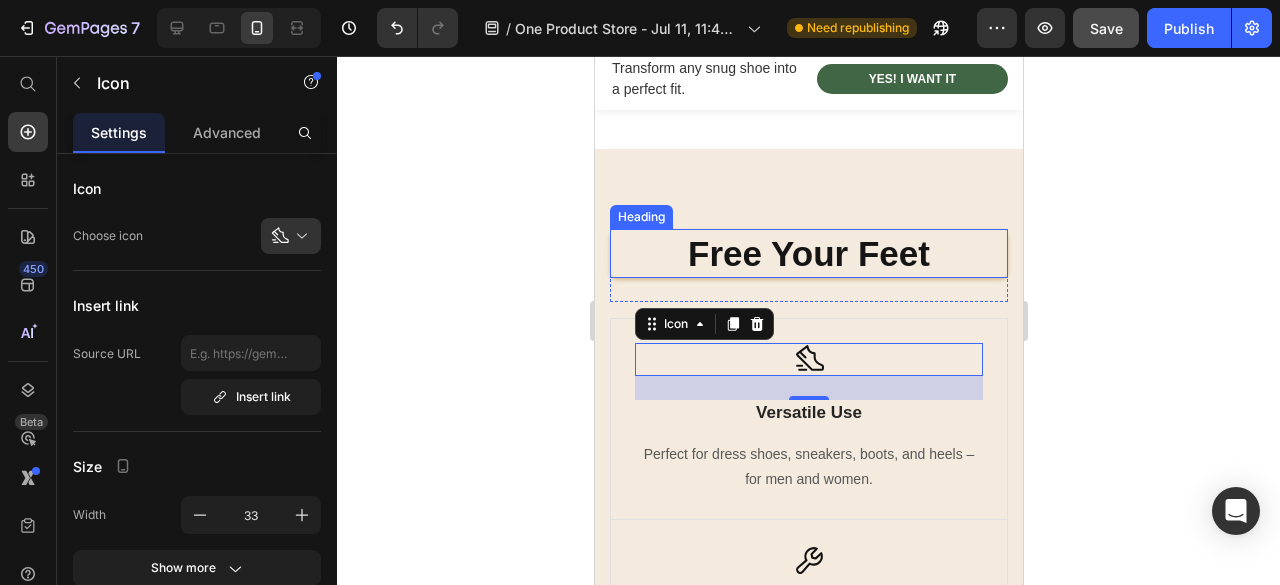 click on "Free Your Feet" at bounding box center (808, 254) 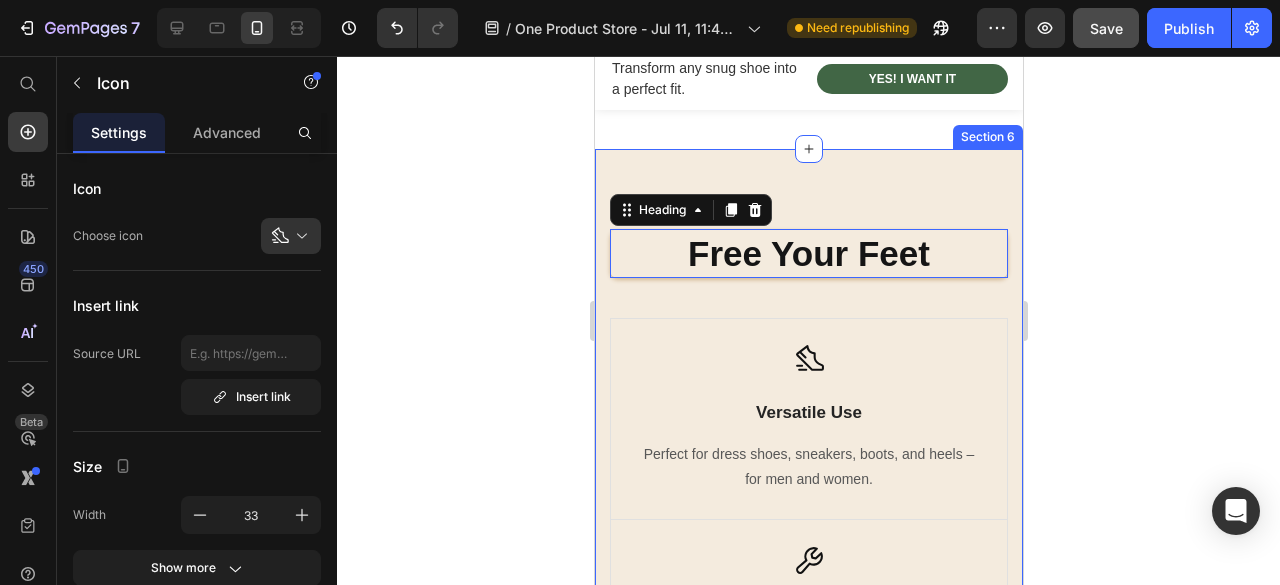 click on "Free Your Feet Heading   0 Row Image Free Shipping Text Block Free shipping on any order of $150  or more. Text block Row Image Full Refund Text Block If your product aren’t perfect, return them for a full refund Text block Row Image Secure Online Payment Text Block secure payment worldwide Text block Row Row
Icon Versatile Use Text Block Perfect for dress shoes, sneakers, boots, and heels – for men and women. Text block Row
Icon Simple to Use Text Block Let the SnugFree Shoe Stretcher  do the hard work while you relax. Text block Row
Icon Premium Durability Text Block Built to last.  A single investment for years of comfort. Text block Row Row" at bounding box center [808, 583] 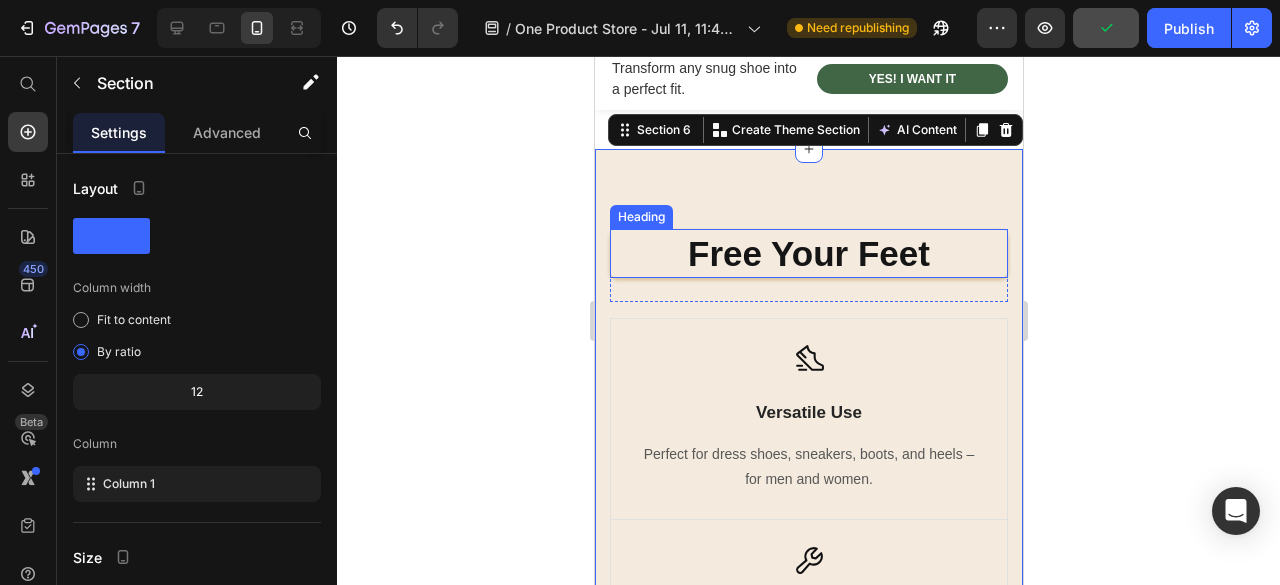 click on "Free Your Feet" at bounding box center [808, 254] 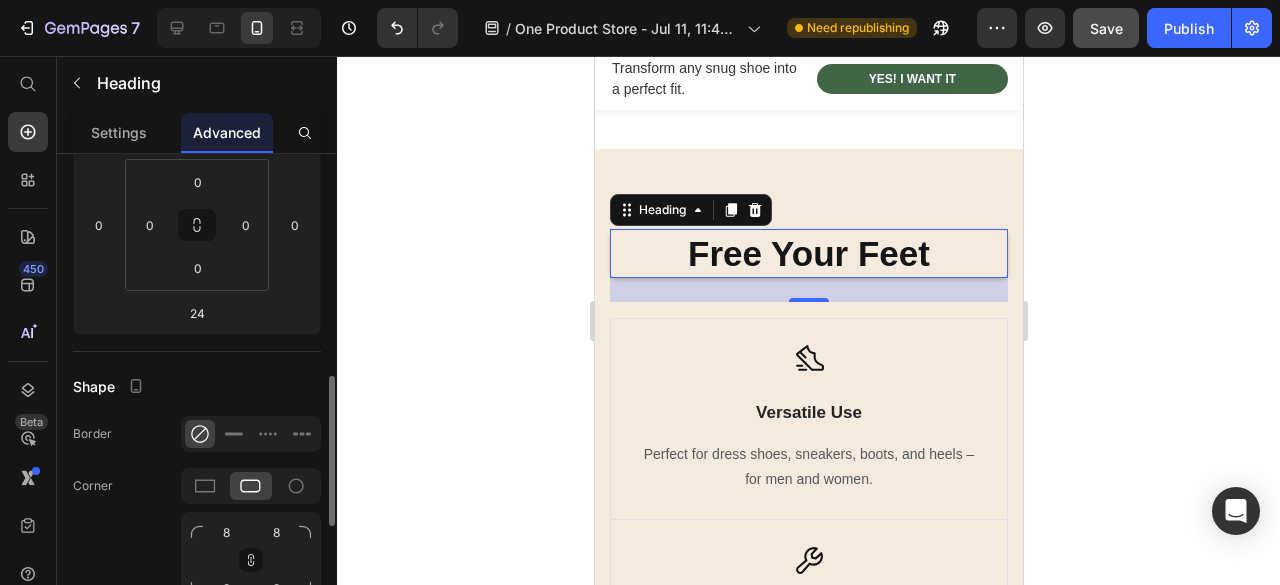 scroll, scrollTop: 400, scrollLeft: 0, axis: vertical 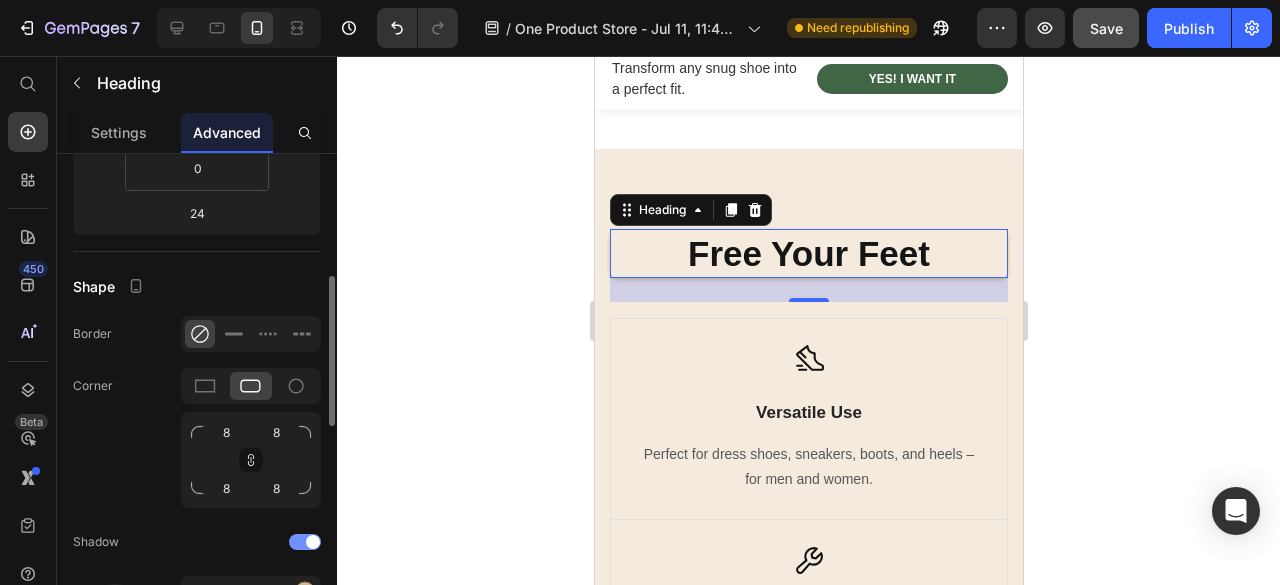 click at bounding box center [305, 542] 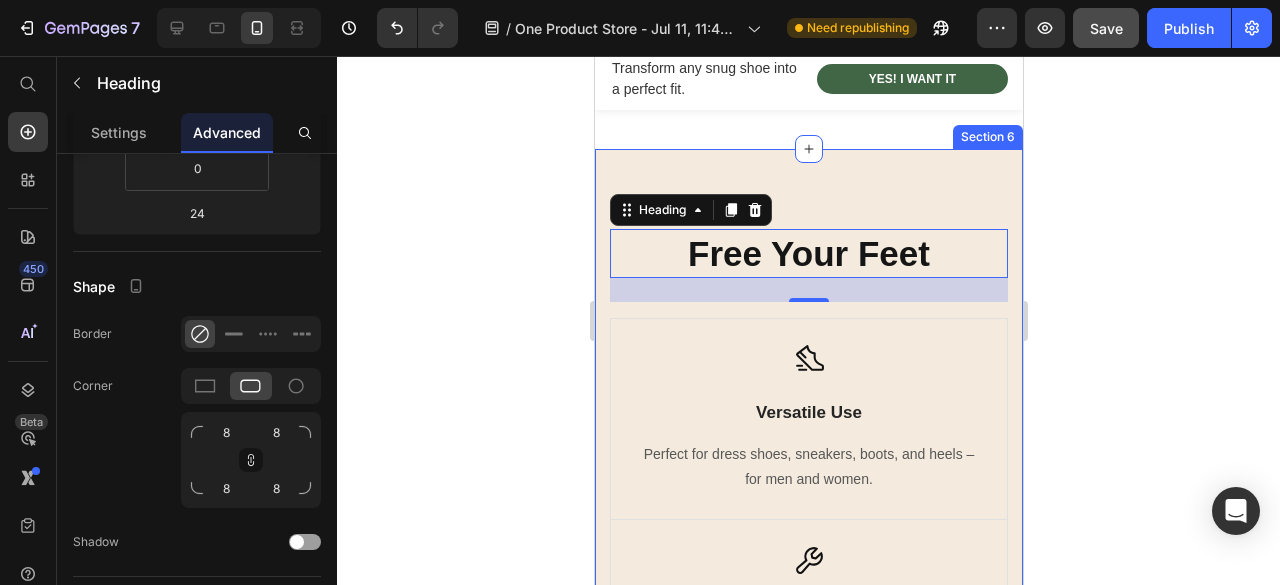 click on "Free Your Feet Heading   24 Row Image Free Shipping Text Block Free shipping on any order of $150  or more. Text block Row Image Full Refund Text Block If your product aren’t perfect, return them for a full refund Text block Row Image Secure Online Payment Text Block secure payment worldwide Text block Row Row
Icon Versatile Use Text Block Perfect for dress shoes, sneakers, boots, and heels – for men and women. Text block Row
Icon Simple to Use Text Block Let the SnugFree Shoe Stretcher  do the hard work while you relax. Text block Row
Icon Premium Durability Text Block Built to last.  A single investment for years of comfort. Text block Row Row" at bounding box center (808, 583) 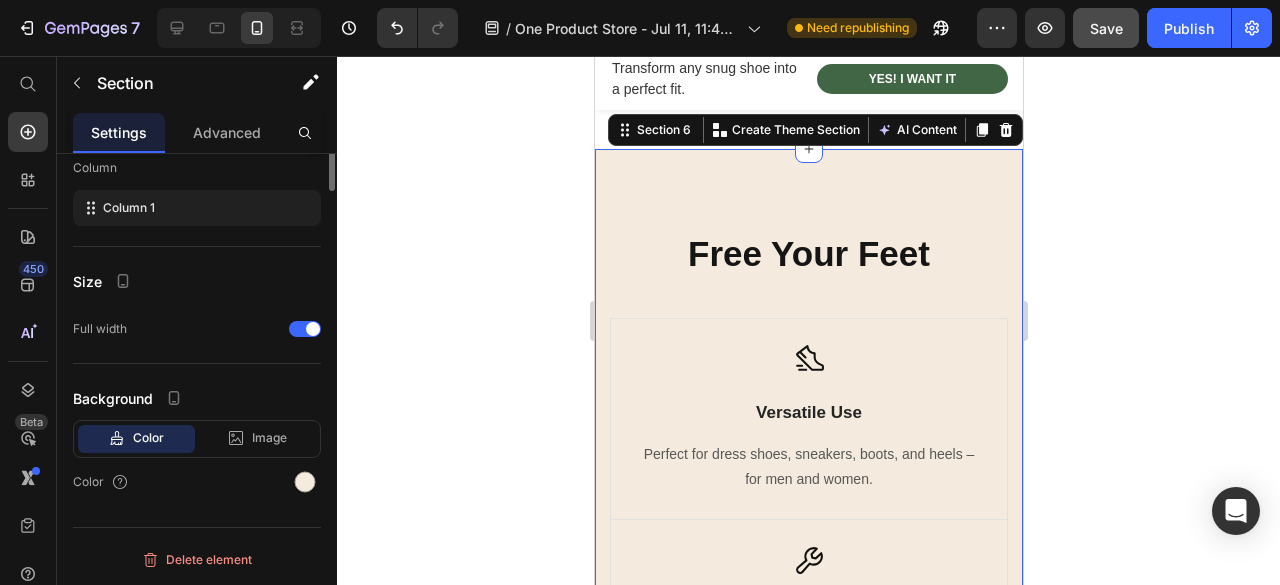 scroll, scrollTop: 0, scrollLeft: 0, axis: both 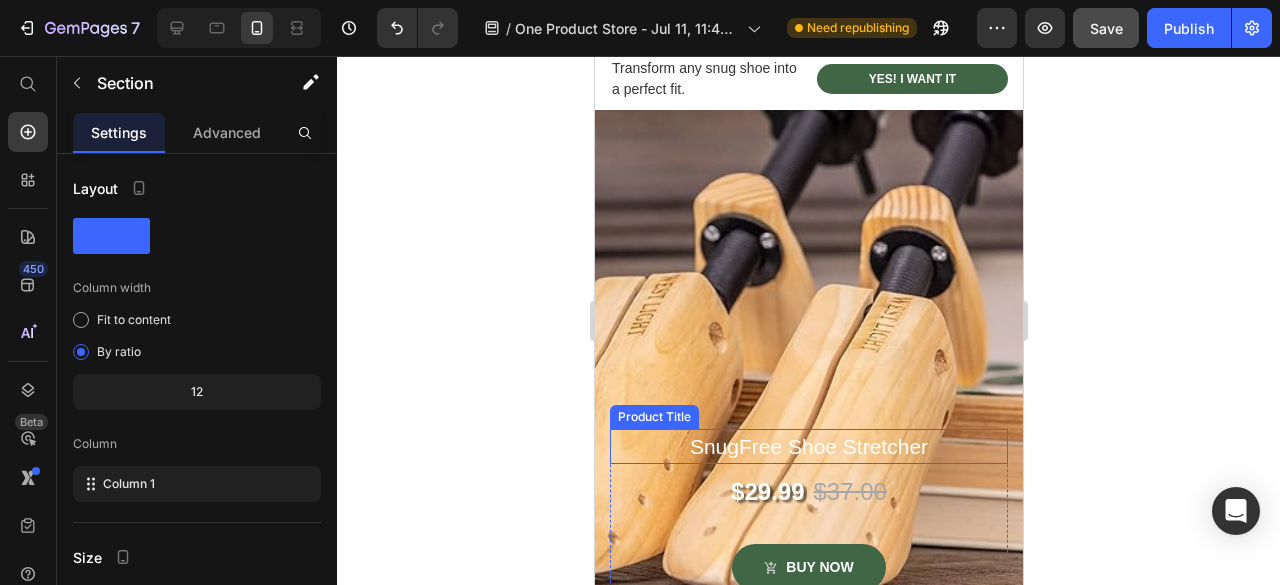 click on "SnugFree Shoe Stretcher" at bounding box center [808, 447] 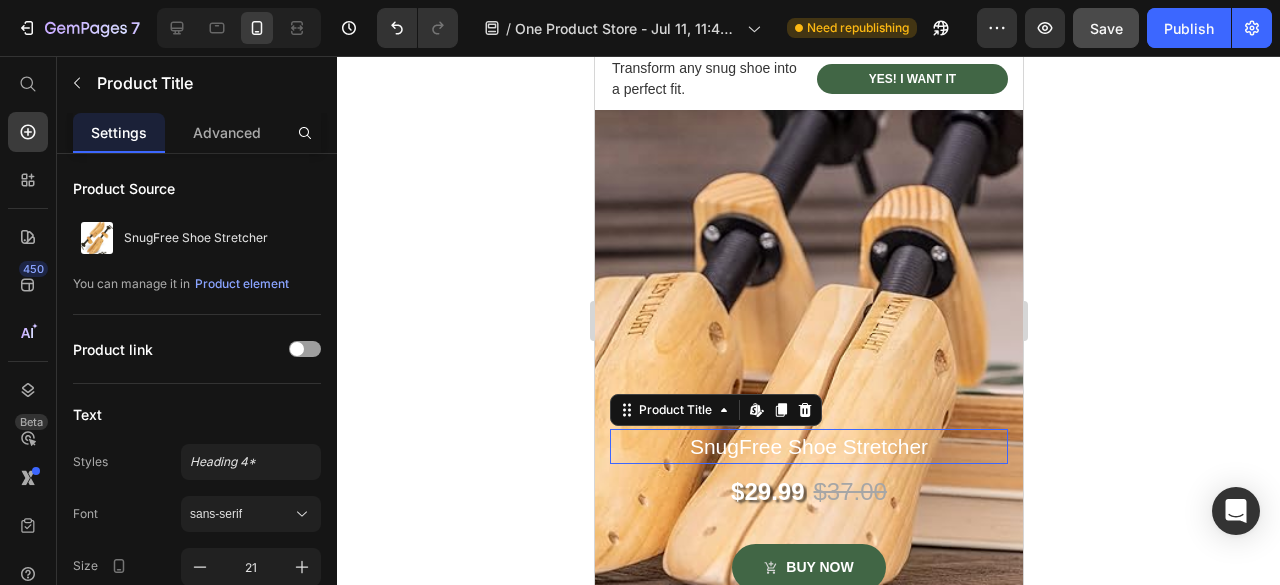 click on "SnugFree Shoe Stretcher" at bounding box center (808, 447) 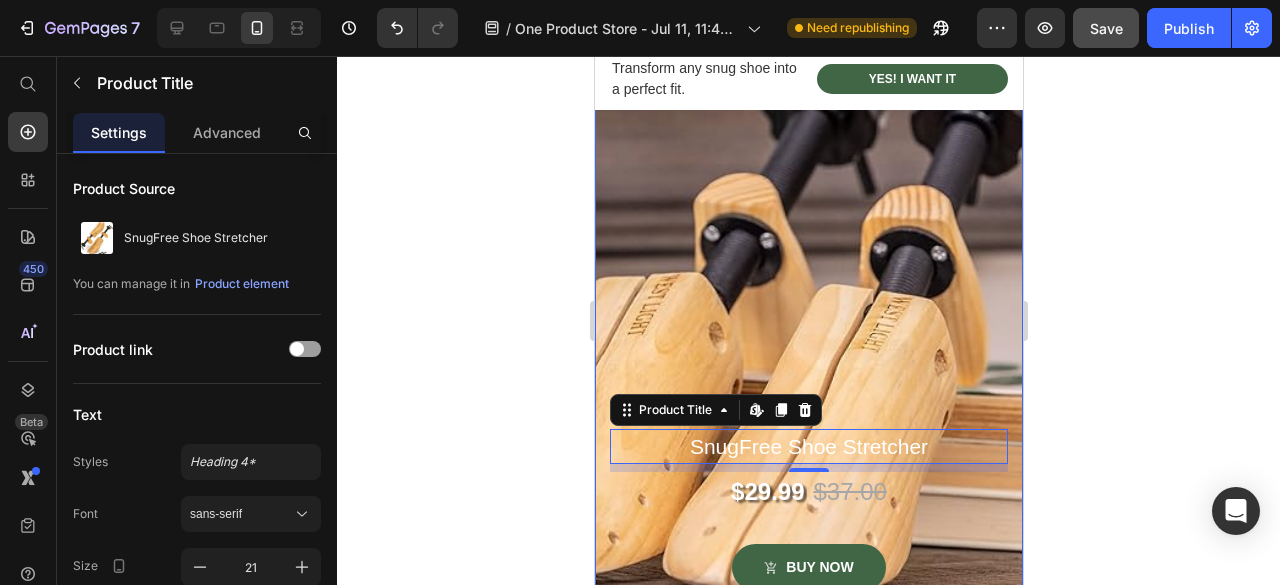 scroll, scrollTop: 500, scrollLeft: 0, axis: vertical 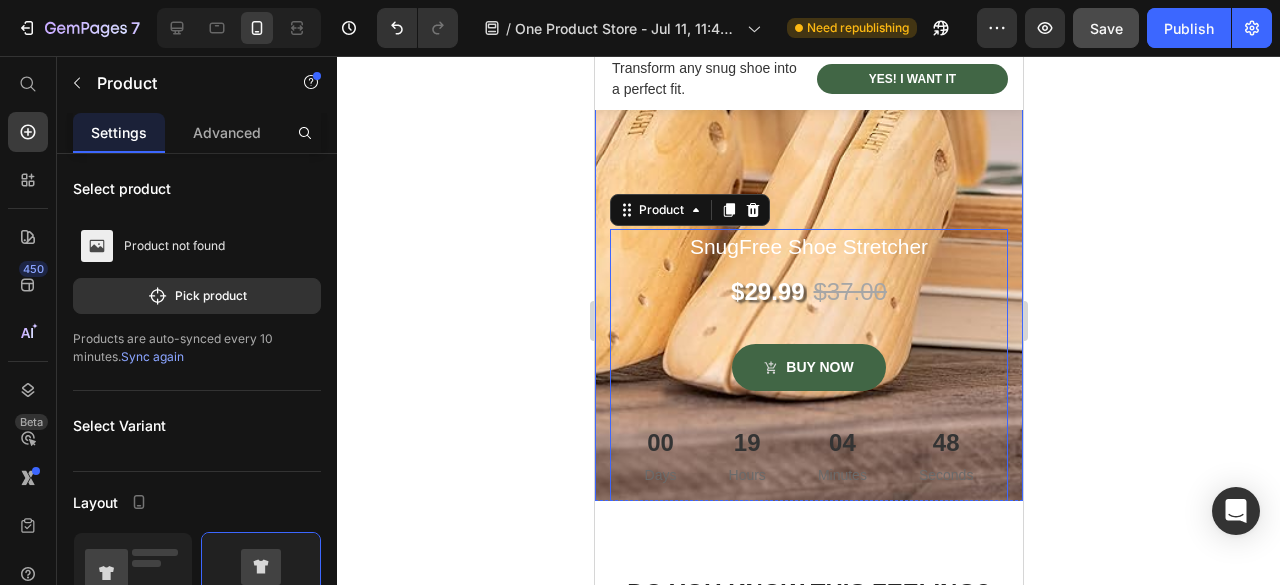 drag, startPoint x: 979, startPoint y: 339, endPoint x: 942, endPoint y: 218, distance: 126.53063 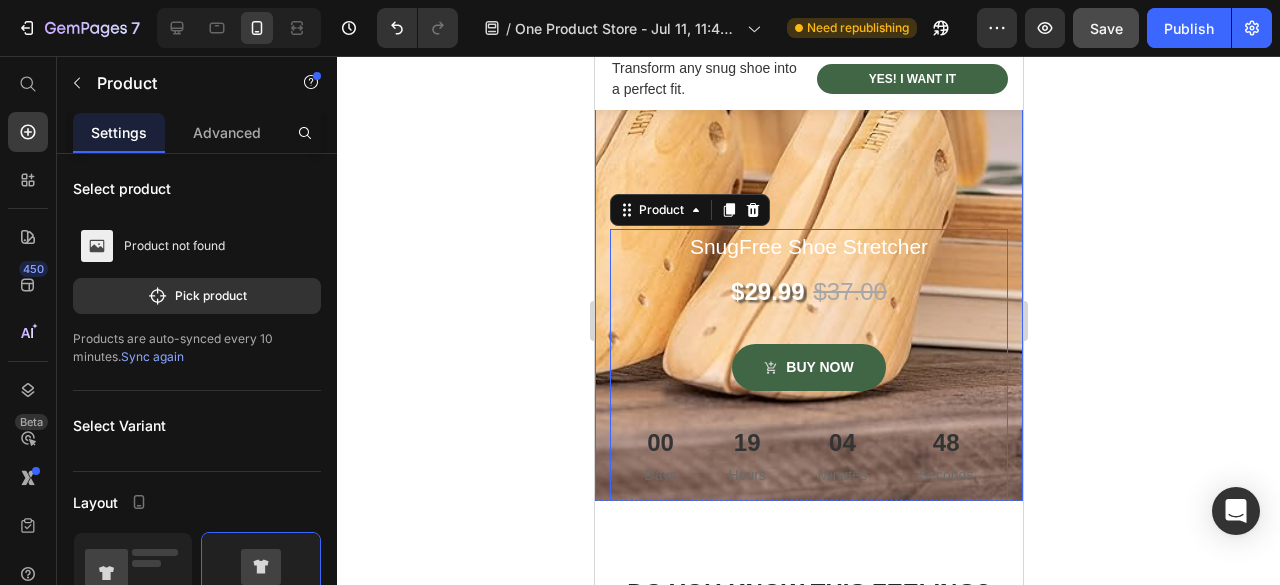 click on "No More Tight Shoes. Effortless comfort. Heading SnugFree Shoe Stretcher Product Title $29.99 Product Price $37.00 Product Price Row buy now Product Cart Button 00 Days 19 Hours 04 Minutes 48 Seconds Countdown Timer Product   0" at bounding box center (808, 105) 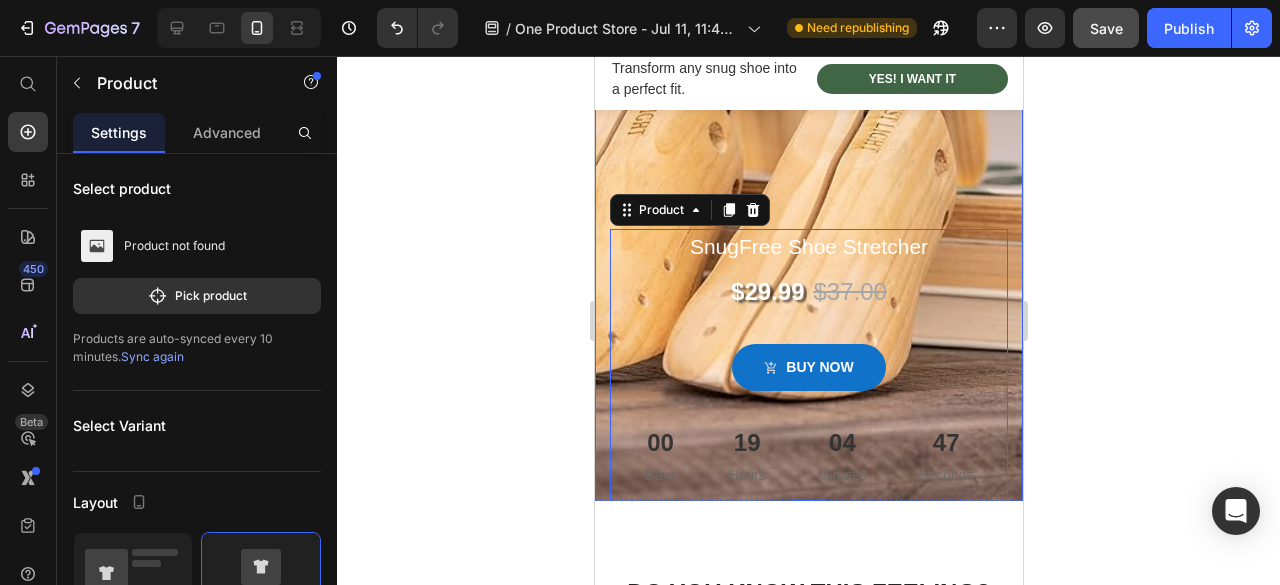 drag, startPoint x: 942, startPoint y: 218, endPoint x: 784, endPoint y: 448, distance: 279.04123 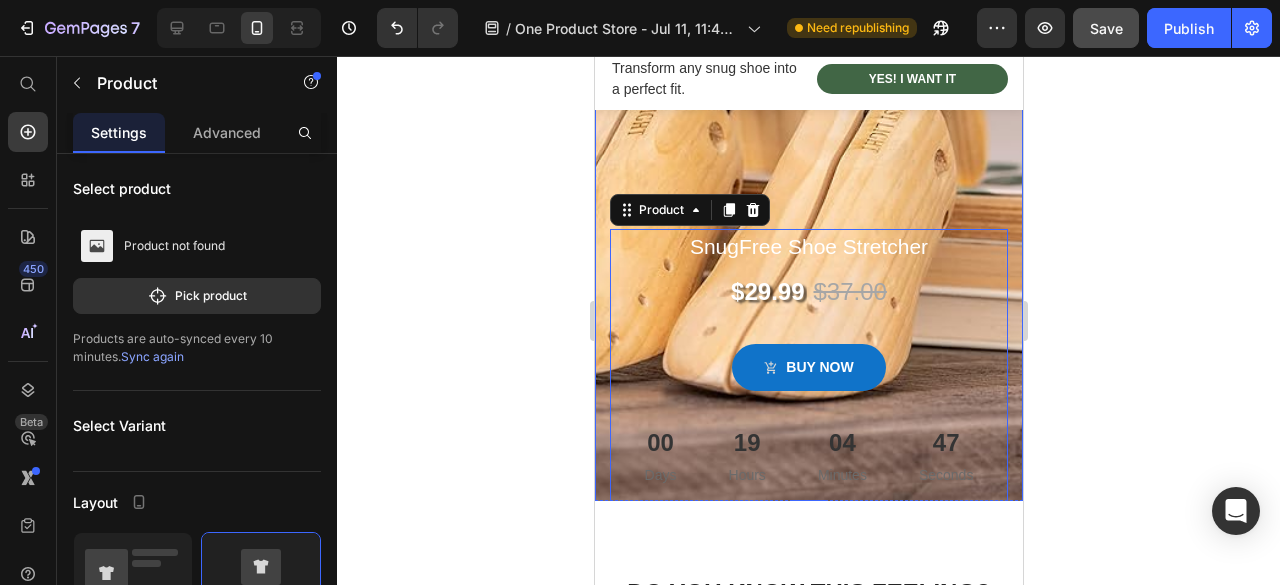 click on "No More Tight Shoes. Effortless comfort. Heading SnugFree Shoe Stretcher Product Title $29.99 Product Price $37.00 Product Price Row buy now Product Cart Button 00 Days 19 Hours 04 Minutes 47 Seconds Countdown Timer Product   0" at bounding box center [808, 105] 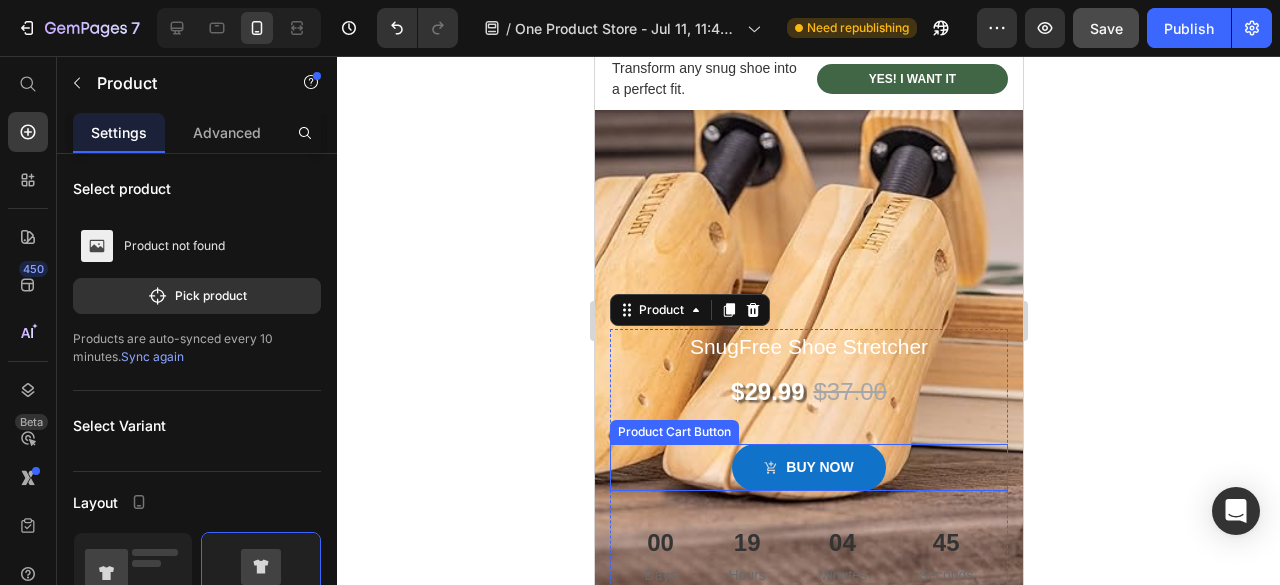 scroll, scrollTop: 1350, scrollLeft: 0, axis: vertical 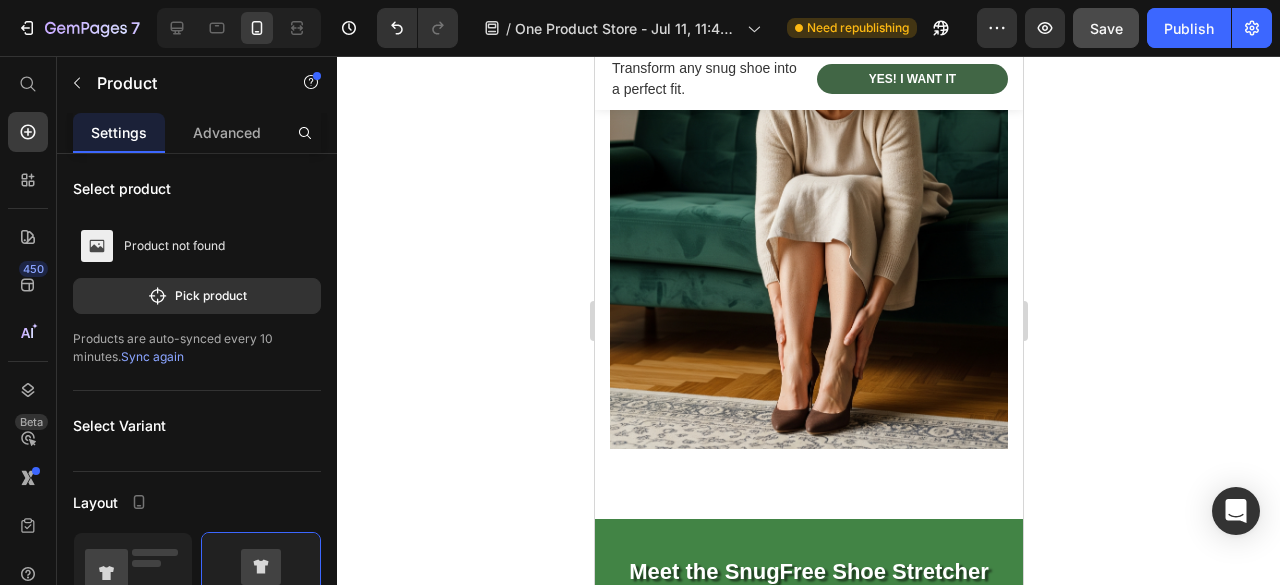 click on "Developed with premium materials," at bounding box center (808, 642) 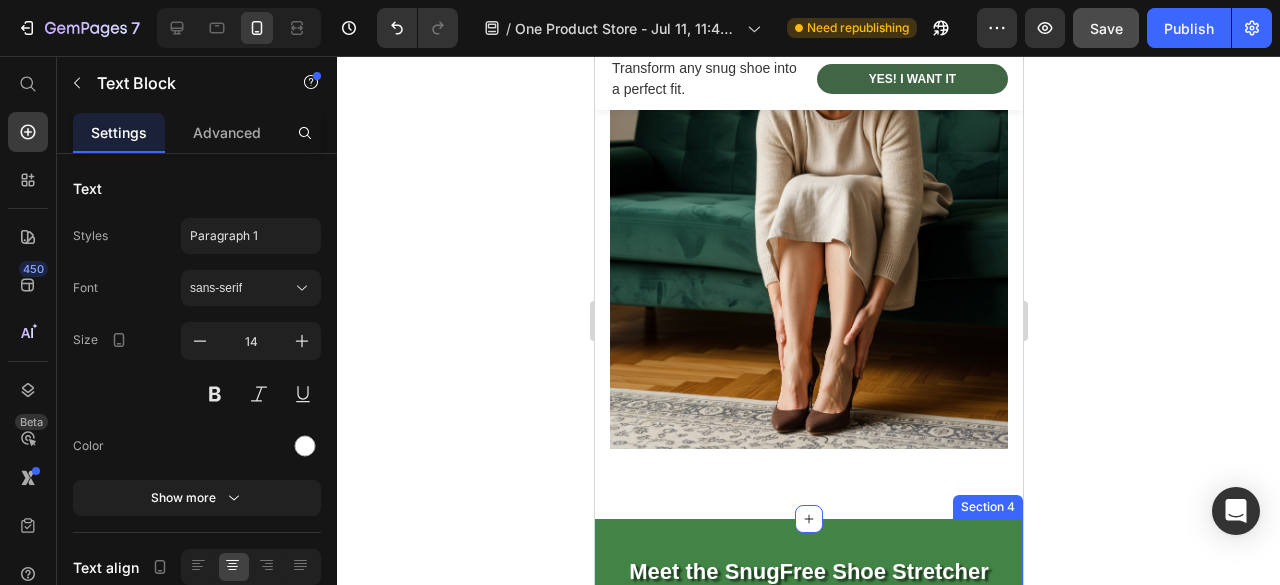 scroll, scrollTop: 1700, scrollLeft: 0, axis: vertical 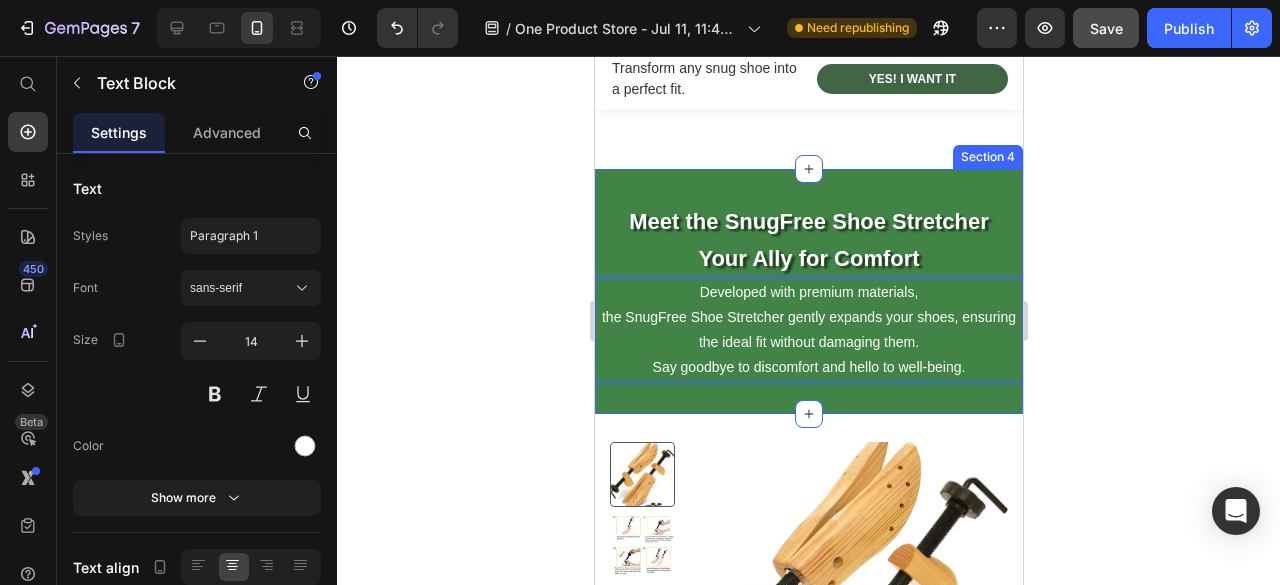 click on "Meet the SnugFree Shoe Stretcher Your Ally for Comfort Heading Developed with premium materials,  the SnugFree Shoe Stretcher gently expands your shoes, ensuring the ideal fit without damaging them.  Say goodbye to discomfort and hello to well-being. Text Block   0 Section 4" at bounding box center (808, 291) 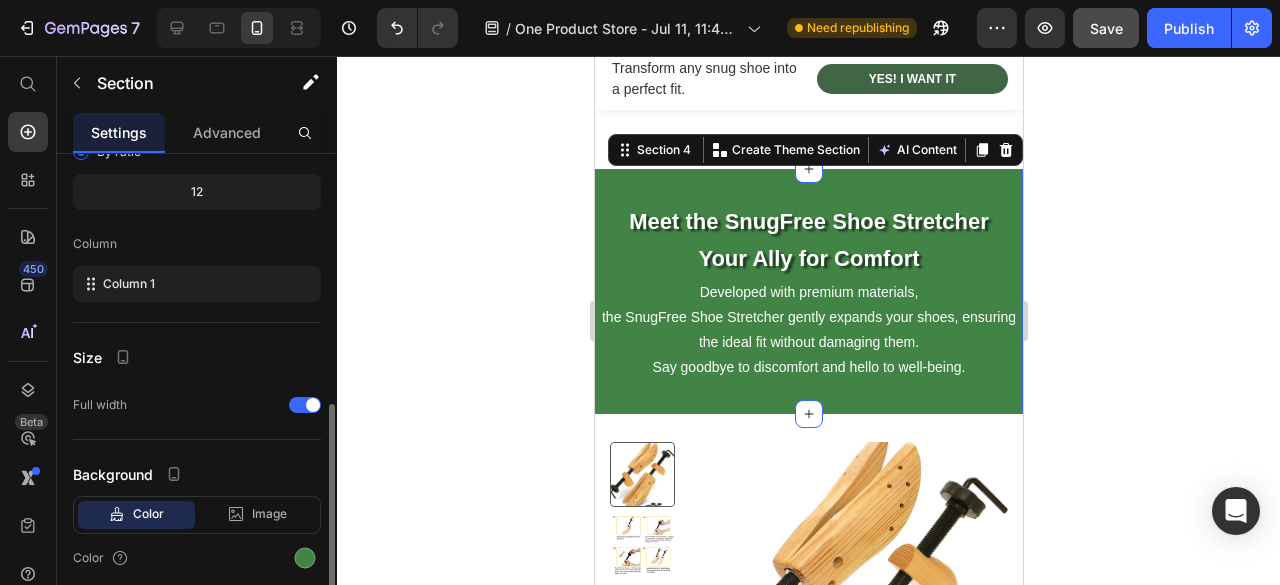 scroll, scrollTop: 274, scrollLeft: 0, axis: vertical 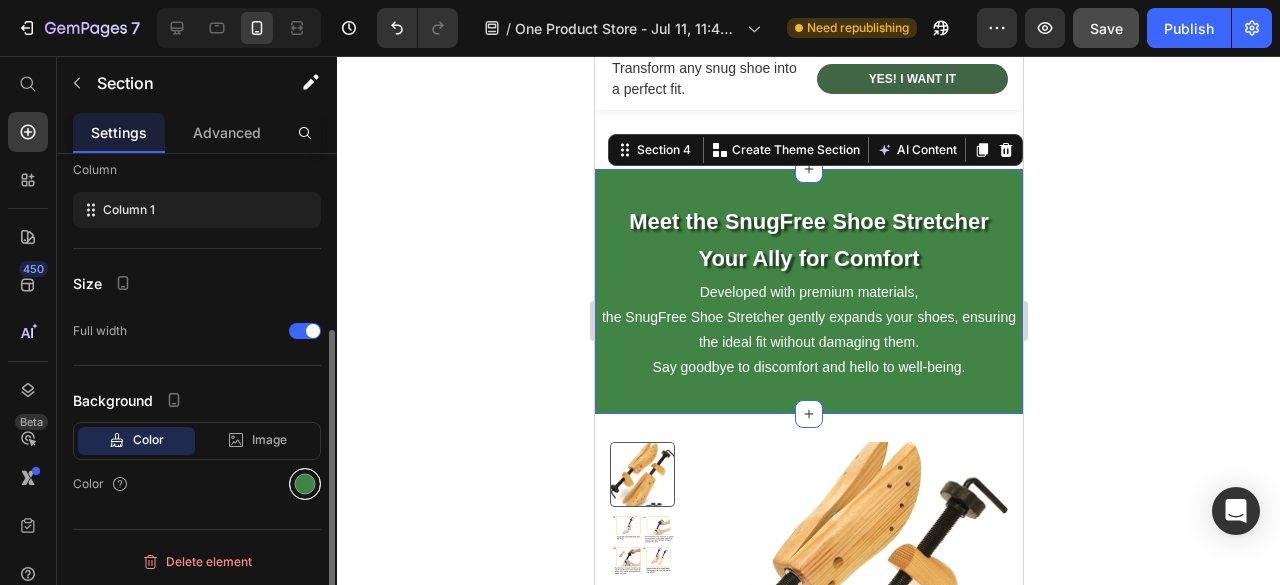 click at bounding box center (305, 484) 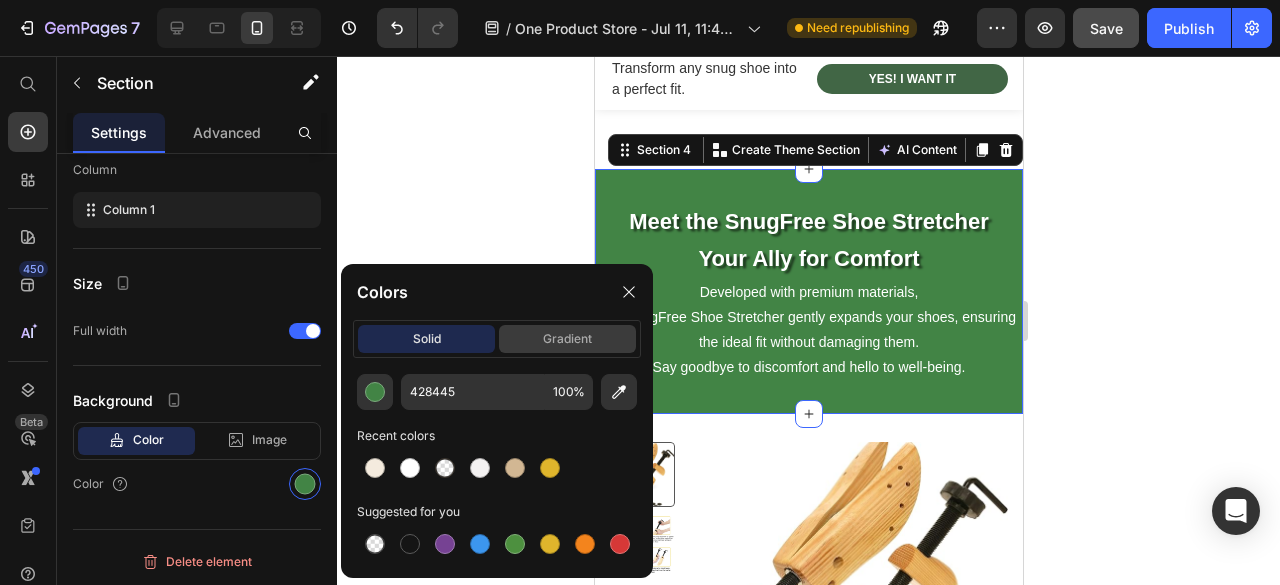 click on "gradient" 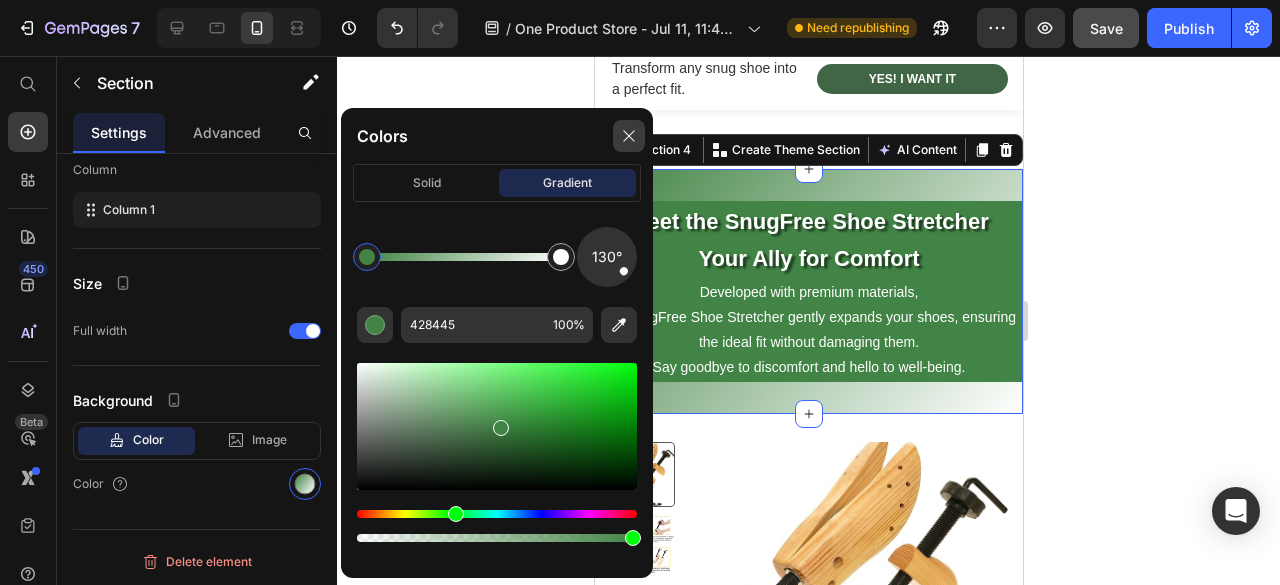click 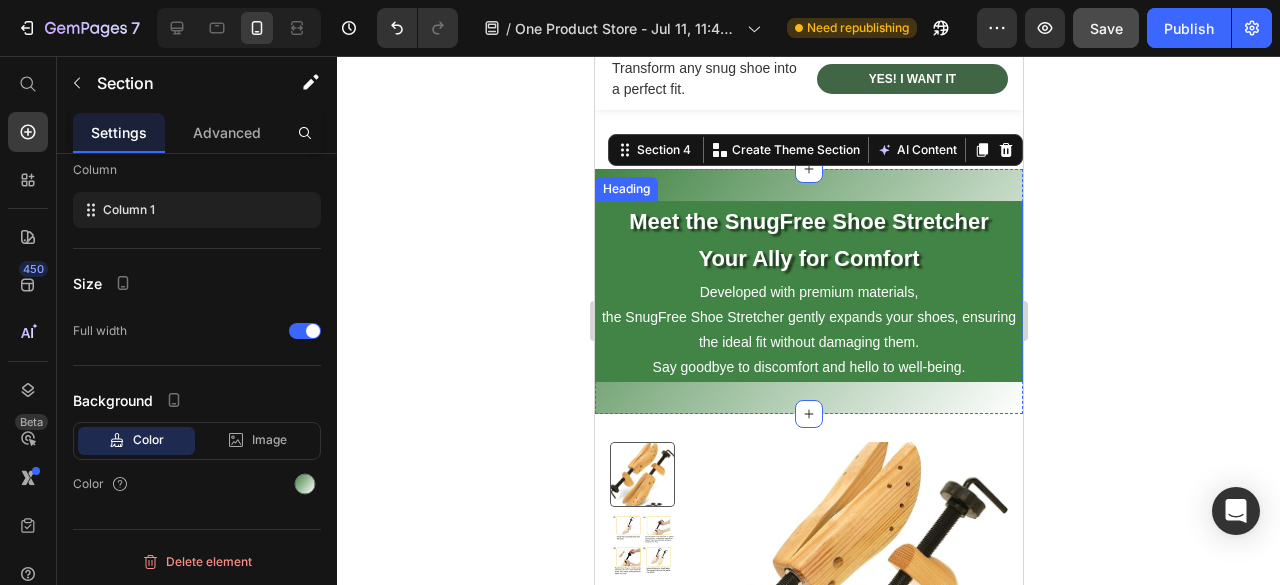 click on "Meet the SnugFree Shoe Stretcher Your Ally for Comfort" at bounding box center (808, 239) 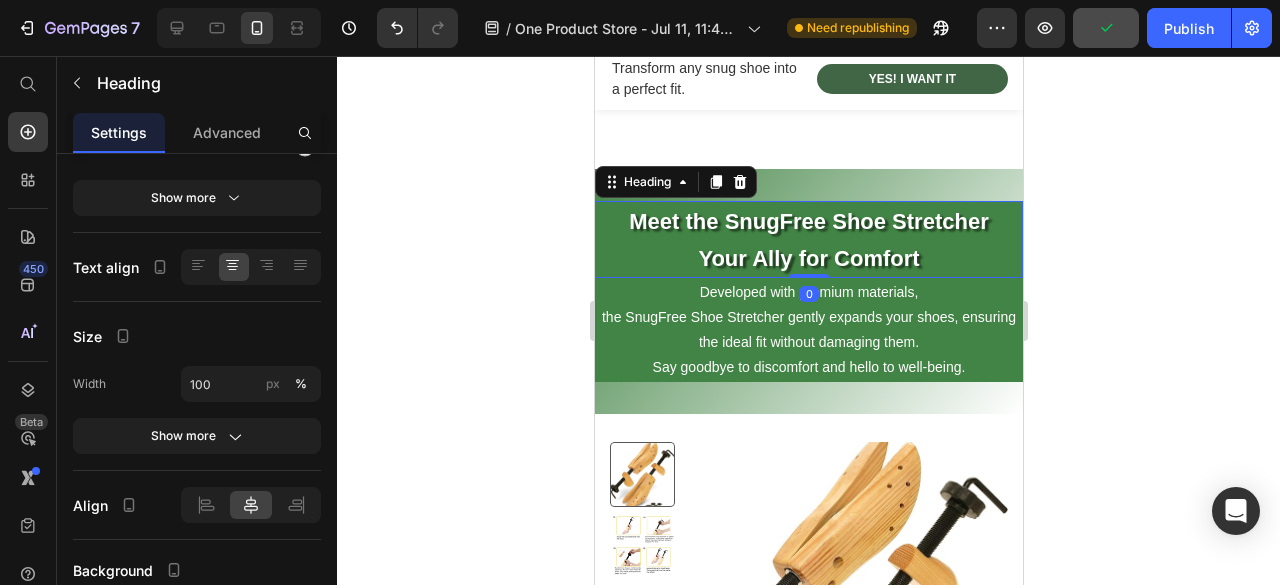 scroll, scrollTop: 585, scrollLeft: 0, axis: vertical 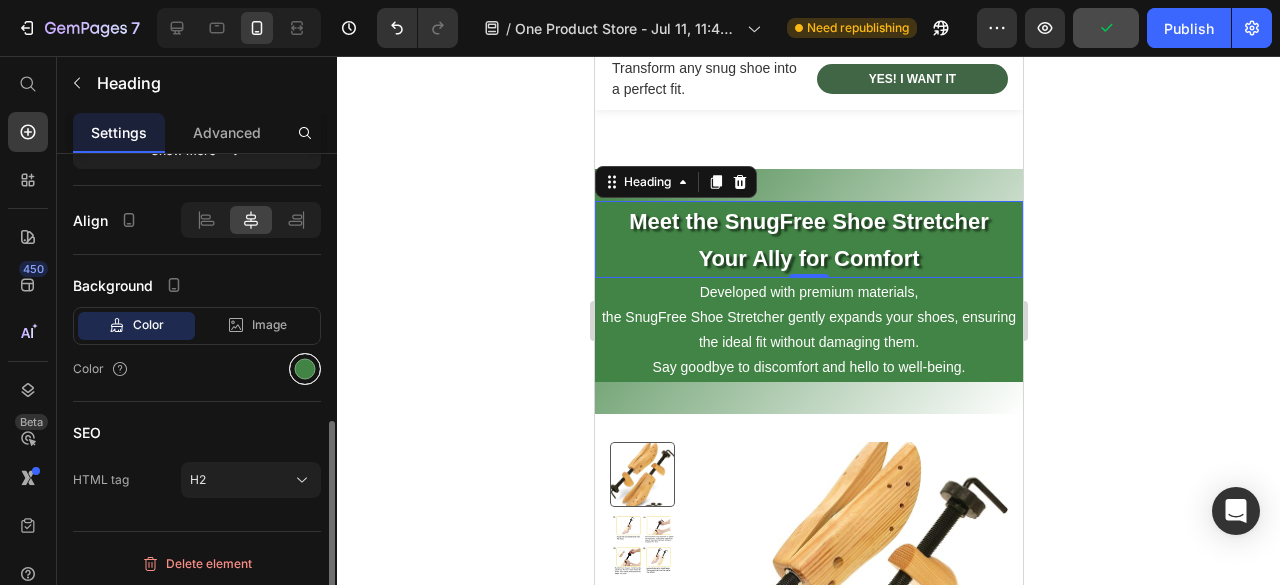 click at bounding box center [305, 369] 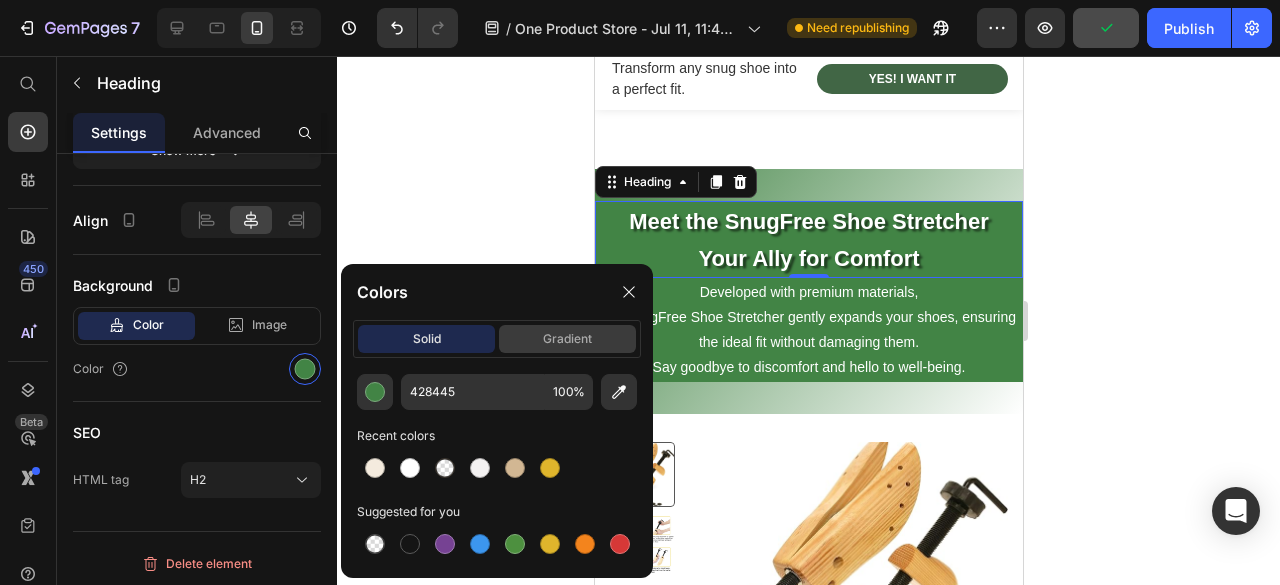 click on "gradient" 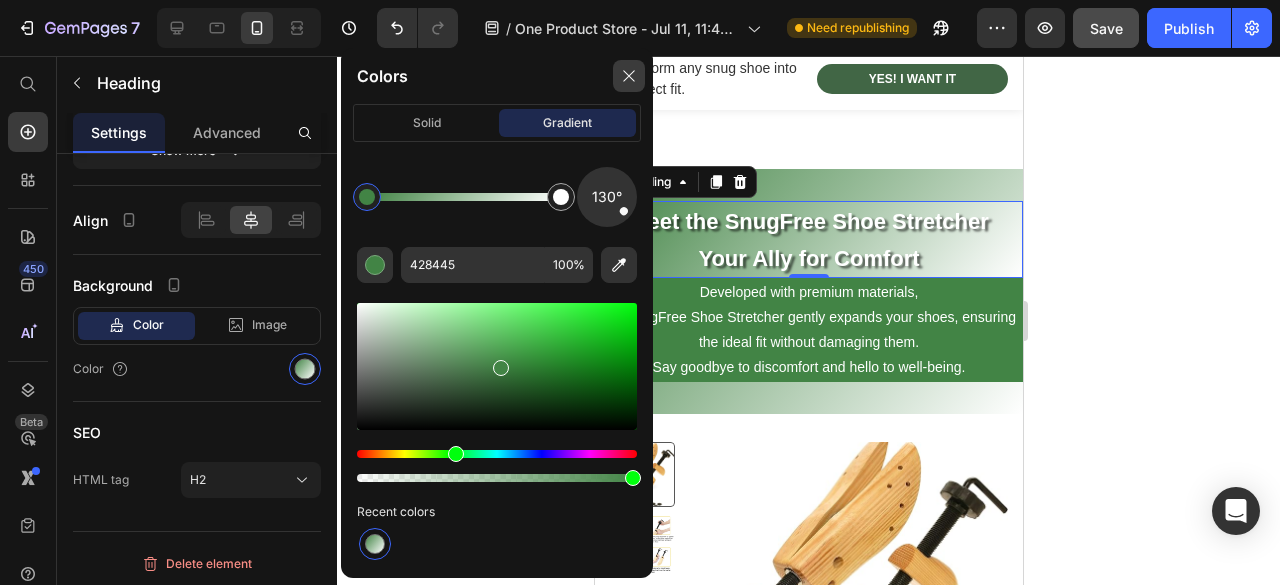 click 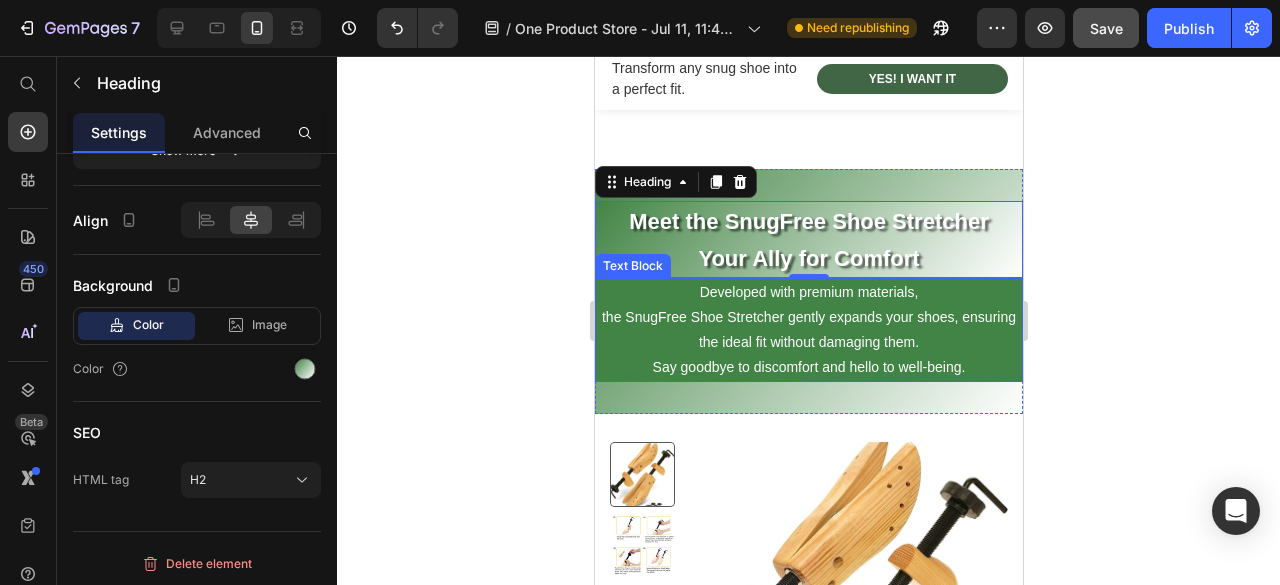 click on "Developed with premium materials," at bounding box center (808, 292) 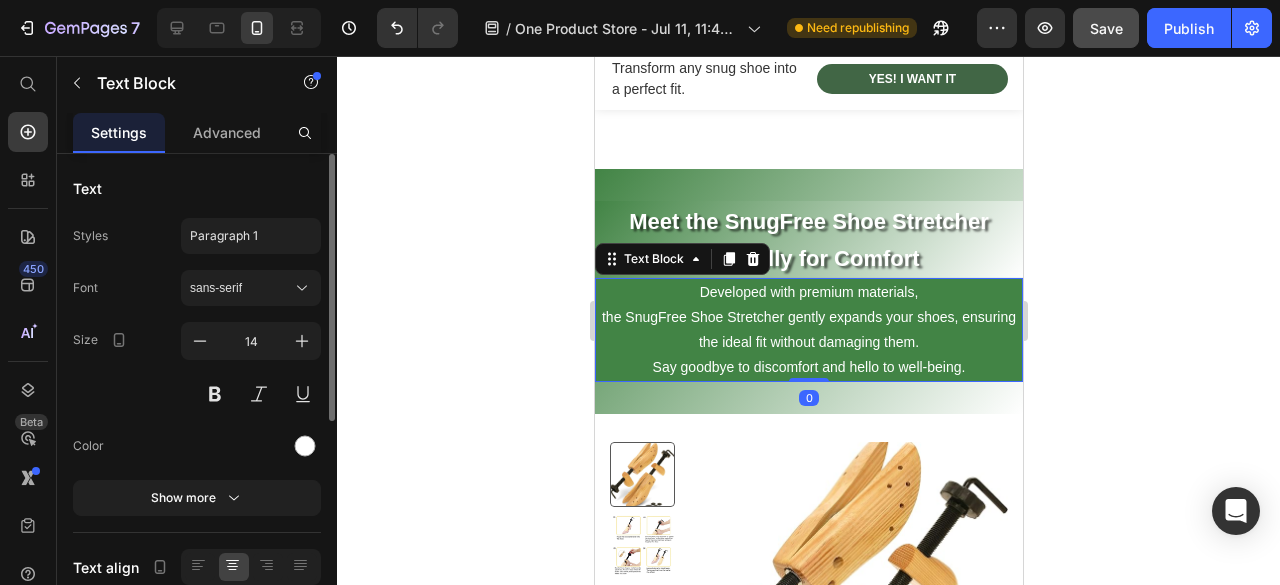 scroll, scrollTop: 400, scrollLeft: 0, axis: vertical 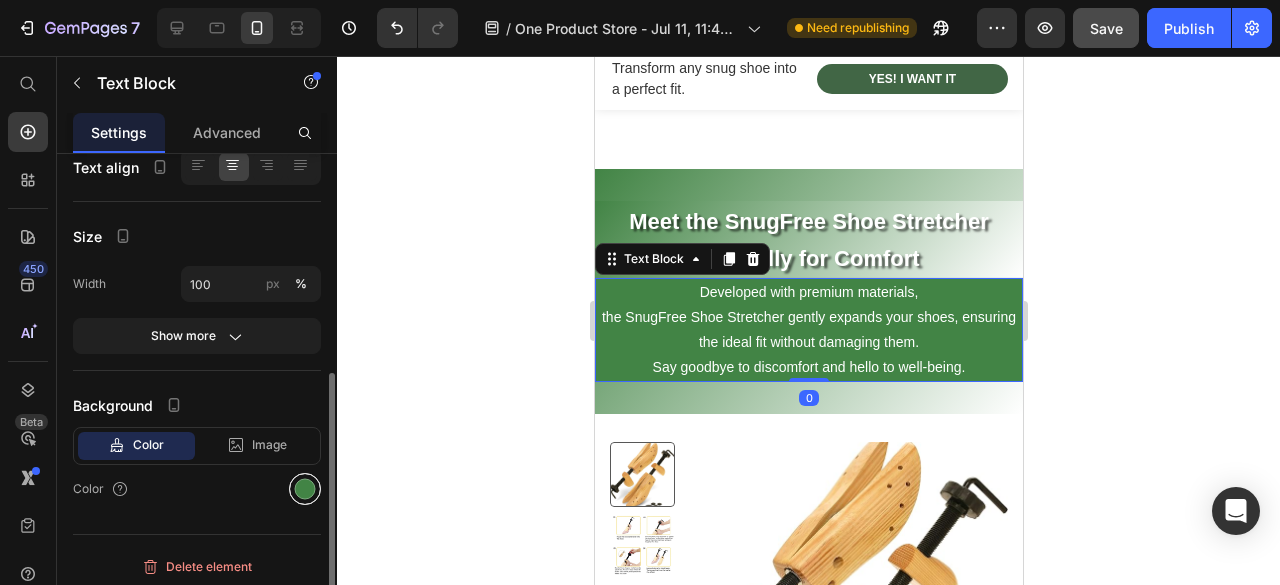 click at bounding box center (305, 489) 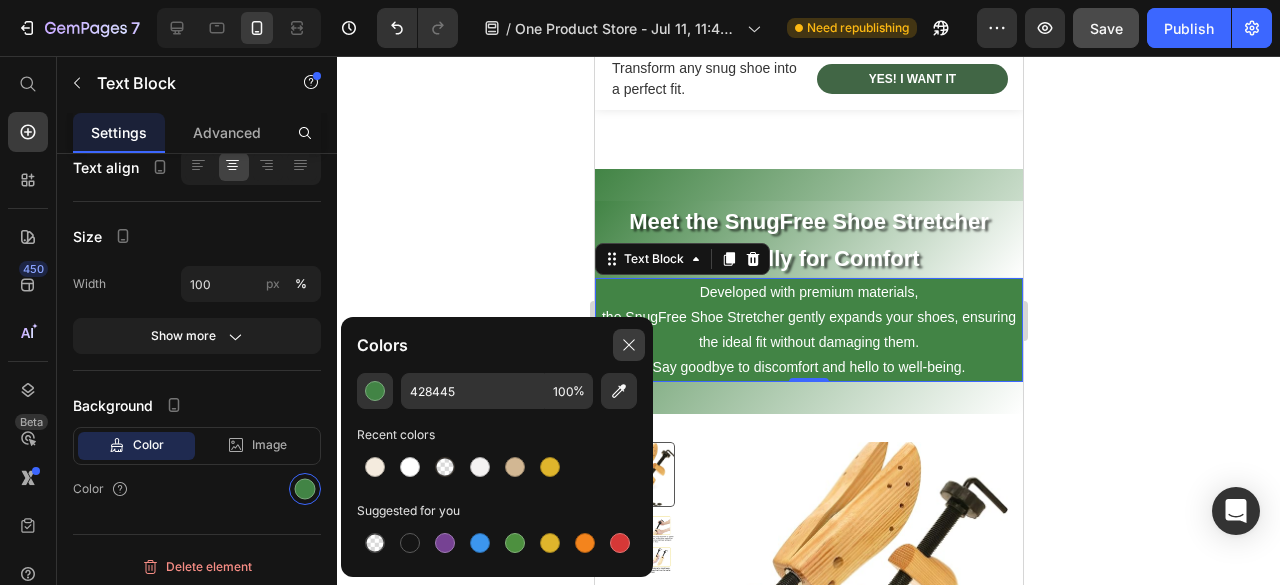click 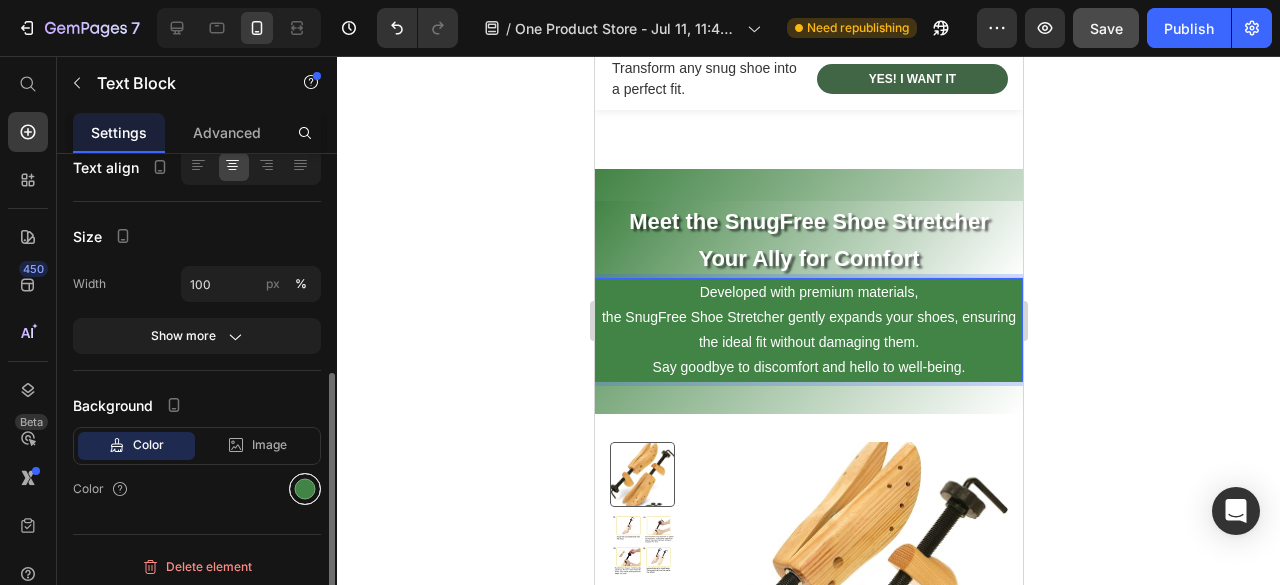 click at bounding box center (305, 489) 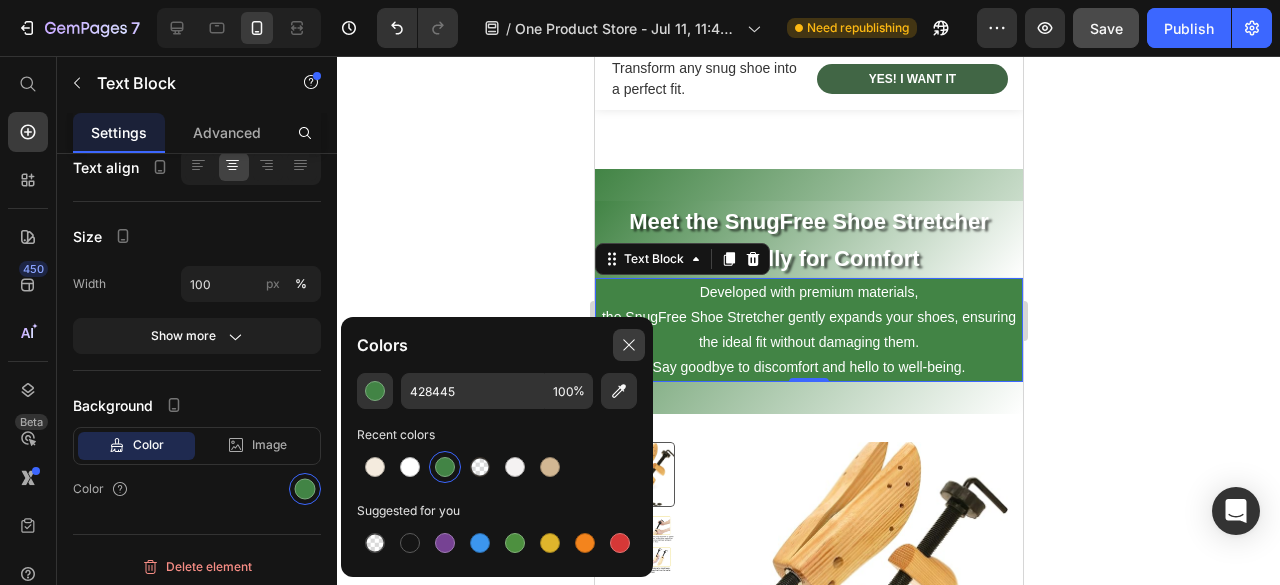 drag, startPoint x: 630, startPoint y: 339, endPoint x: 46, endPoint y: 197, distance: 601.0158 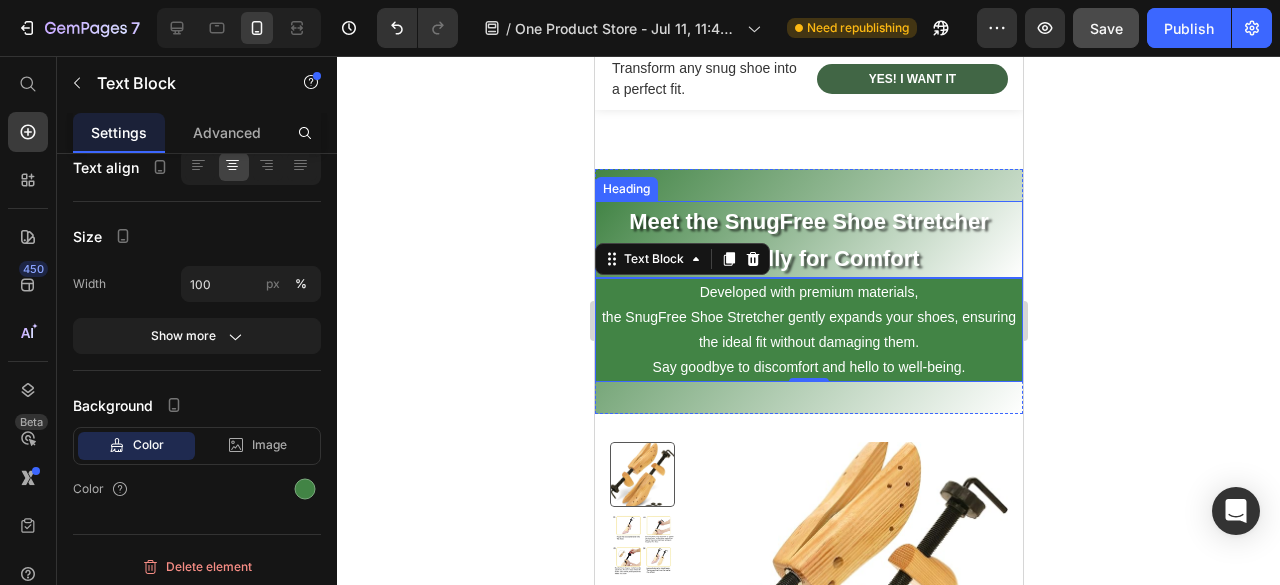 click on "Meet the SnugFree Shoe Stretcher Your Ally for Comfort" at bounding box center [808, 239] 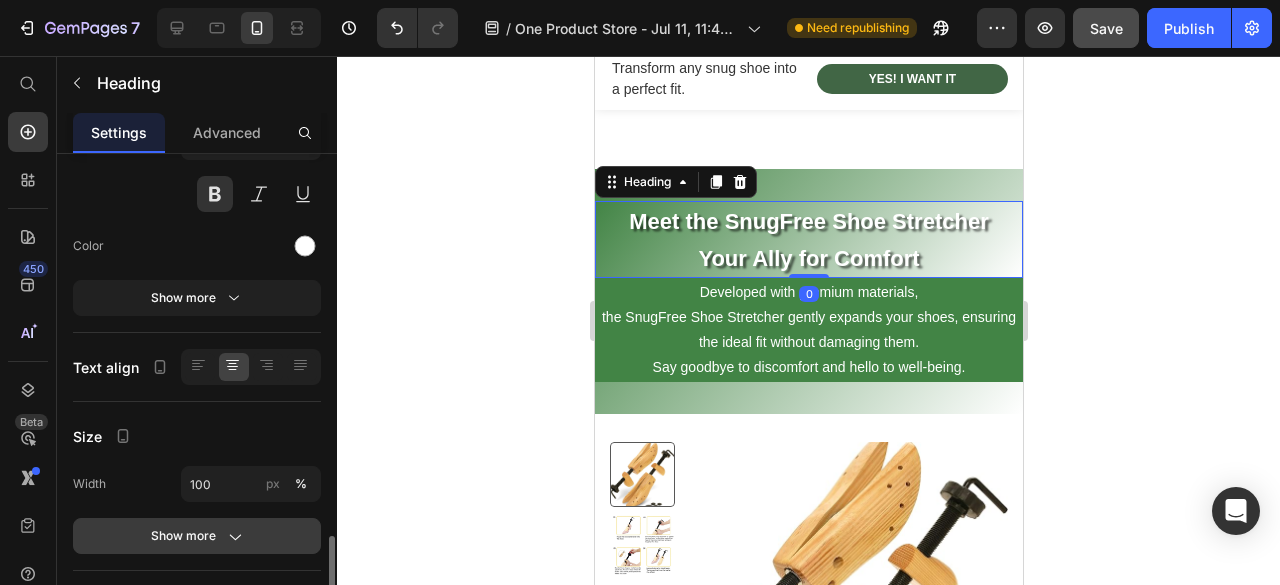 scroll, scrollTop: 500, scrollLeft: 0, axis: vertical 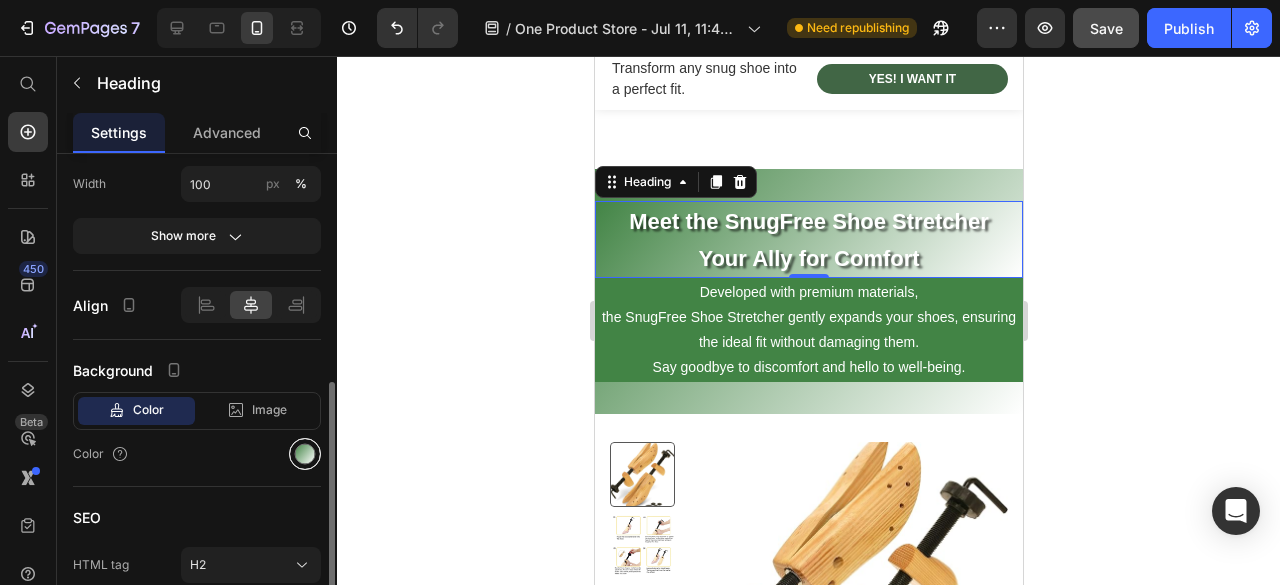 click at bounding box center [305, 454] 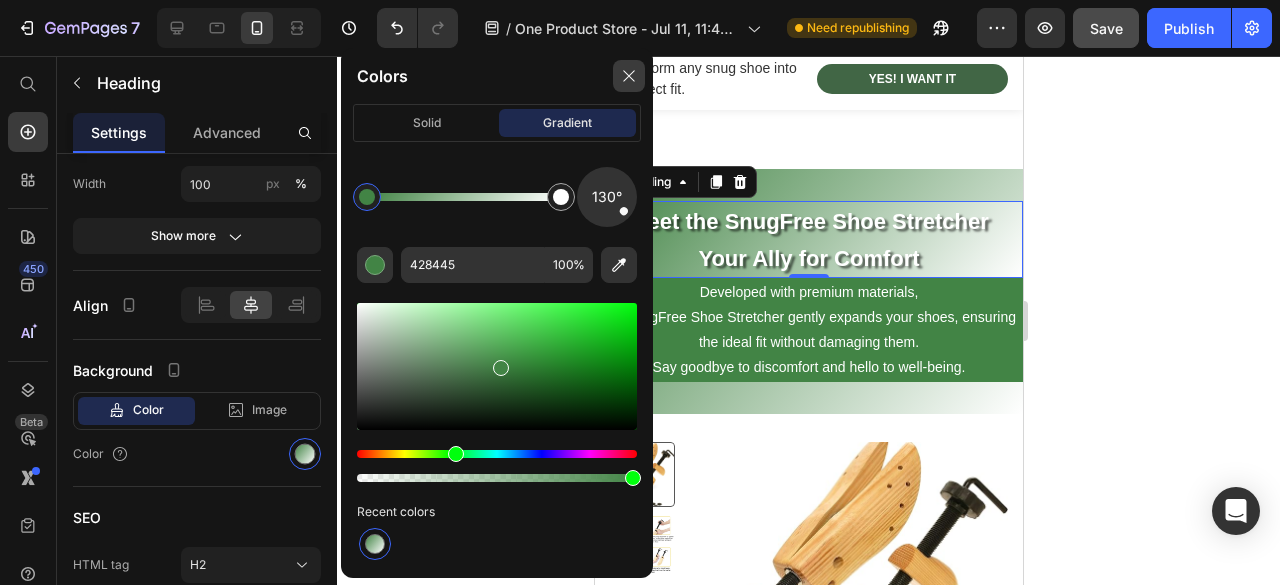 click at bounding box center (629, 76) 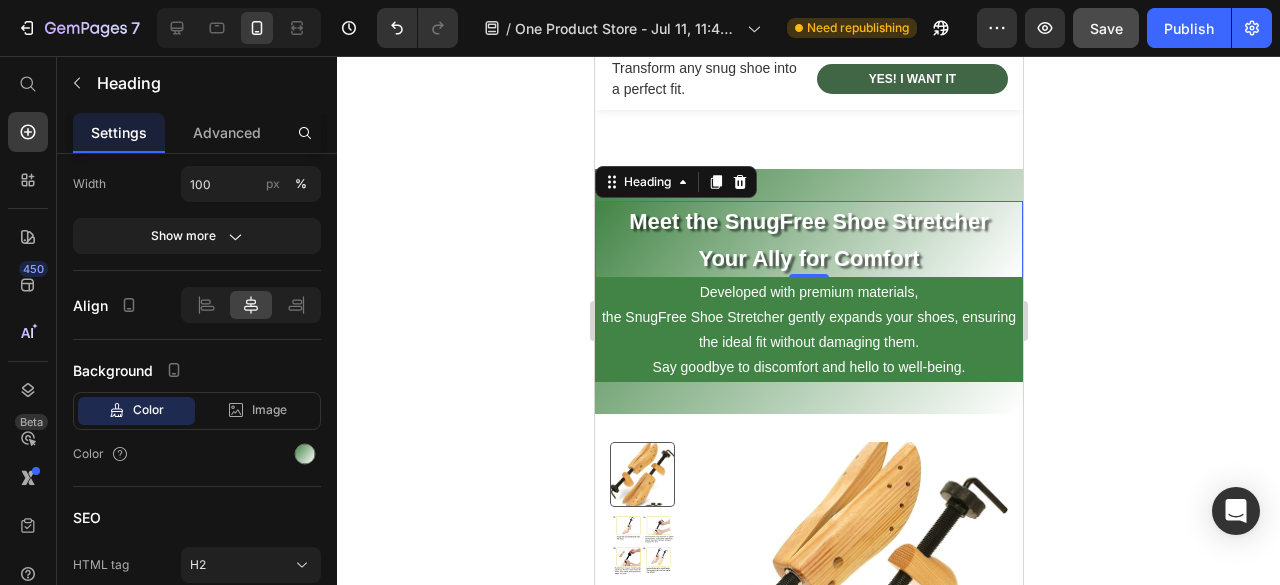 click on "Meet the SnugFree Shoe Stretcher Your Ally for Comfort" at bounding box center [808, 239] 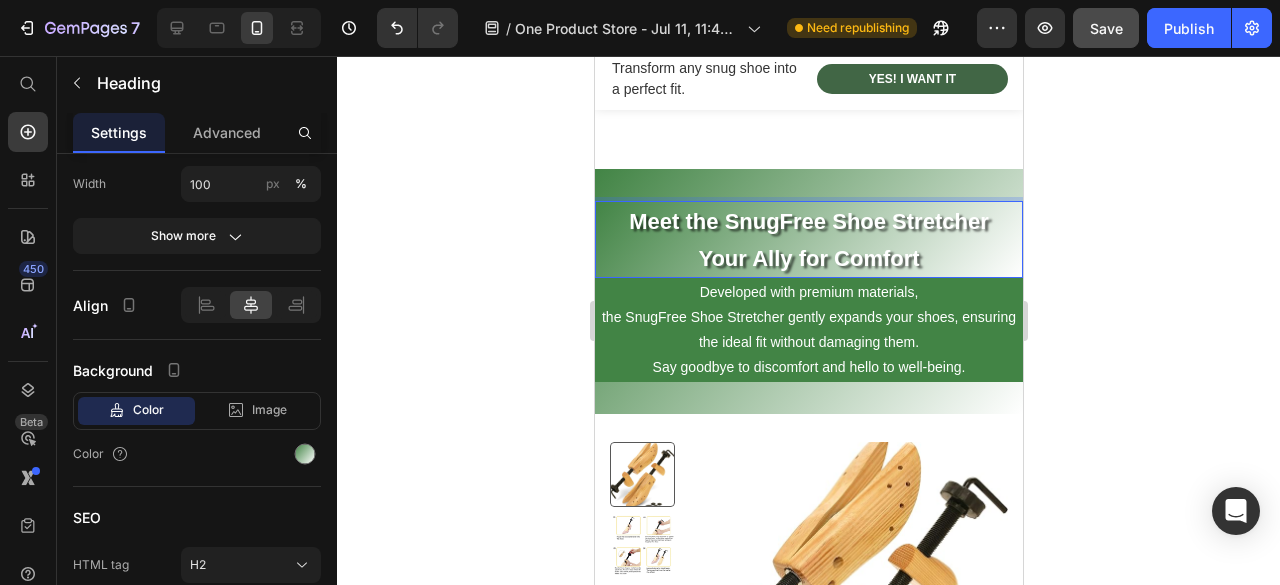 click on "Meet the SnugFree Shoe Stretcher Your Ally for Comfort" at bounding box center [808, 239] 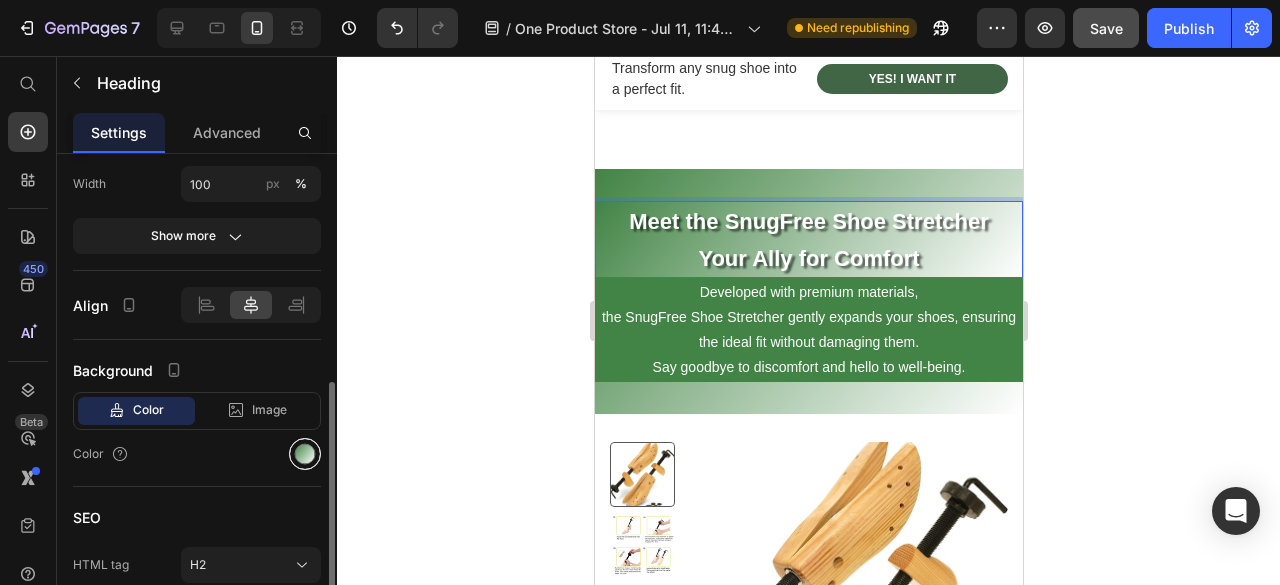 click at bounding box center [305, 454] 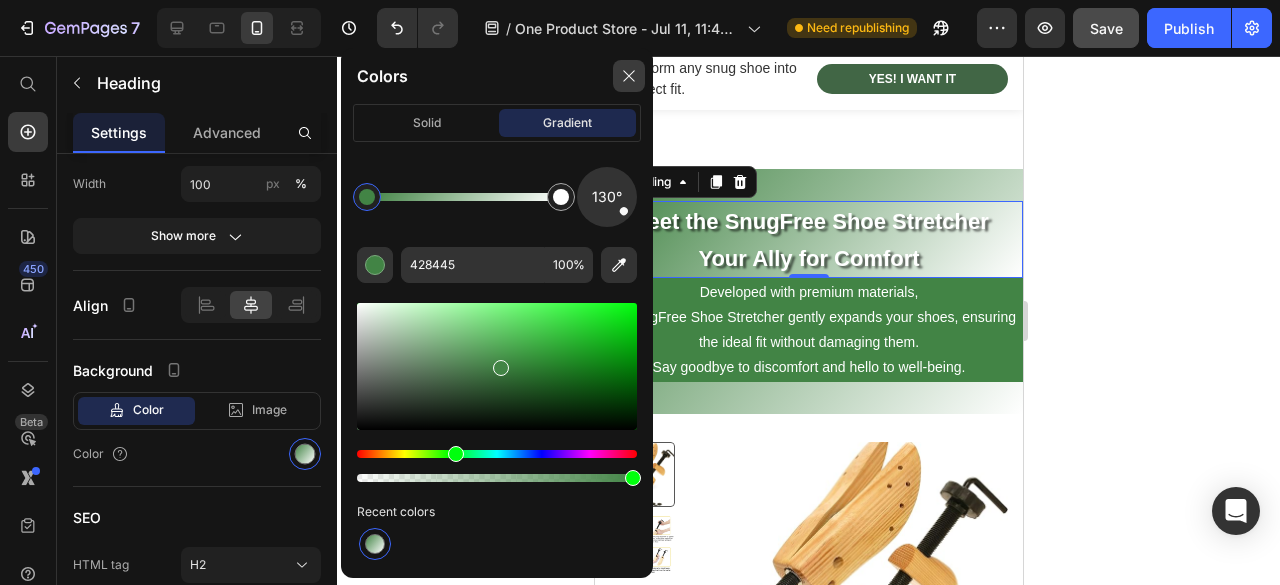 click at bounding box center (629, 76) 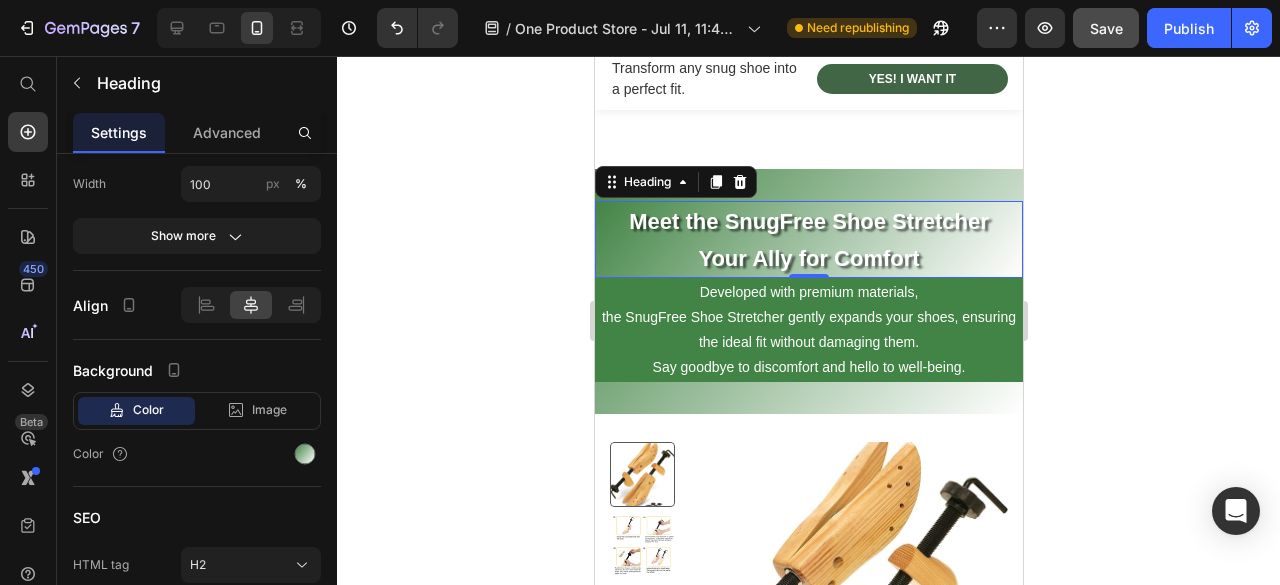 click on "Developed with premium materials," at bounding box center [808, 292] 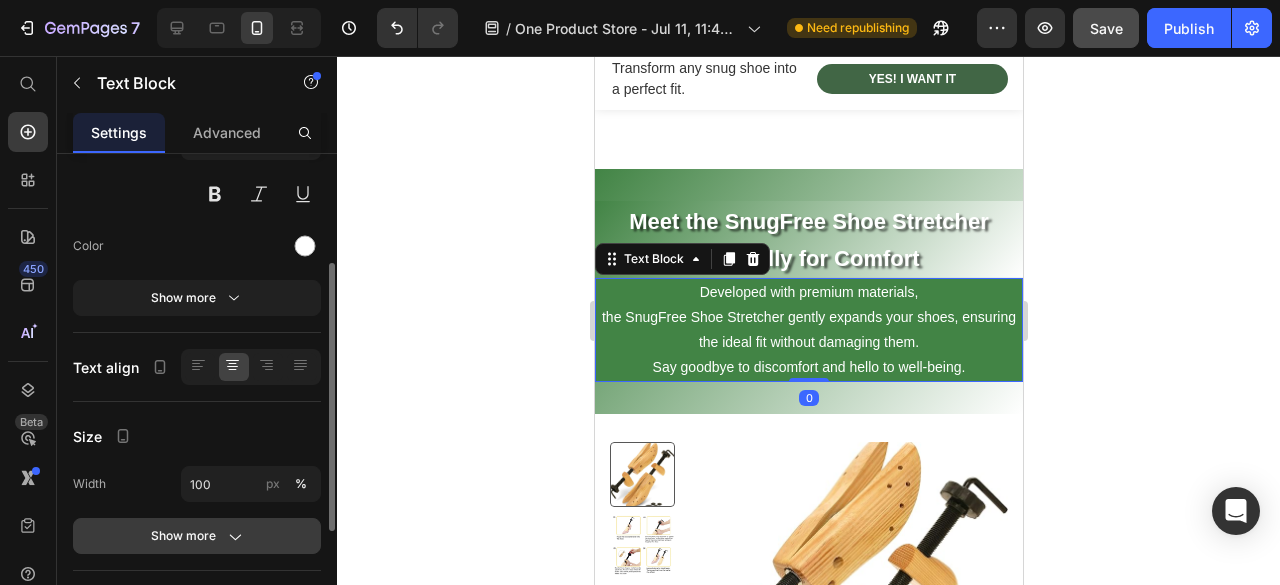 scroll, scrollTop: 400, scrollLeft: 0, axis: vertical 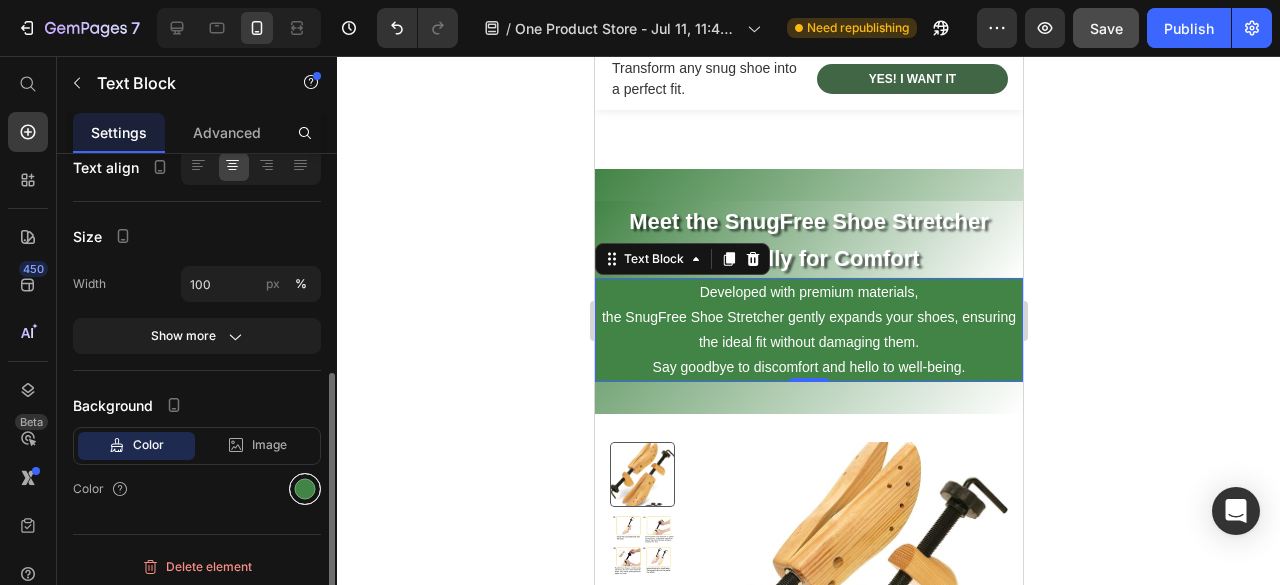 click at bounding box center (305, 489) 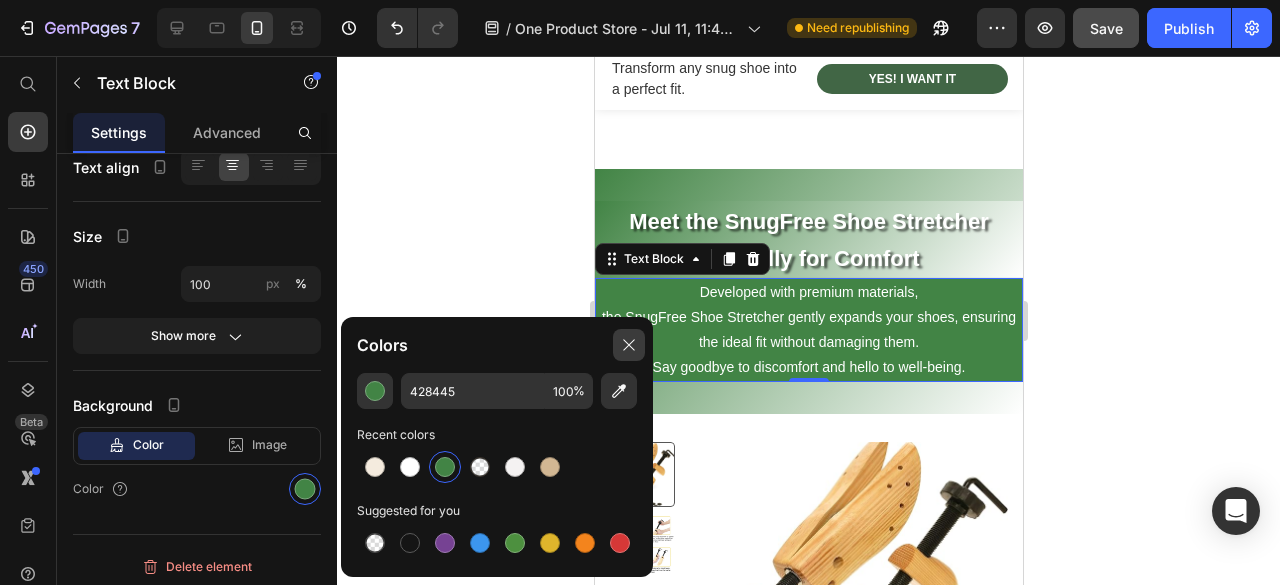 click 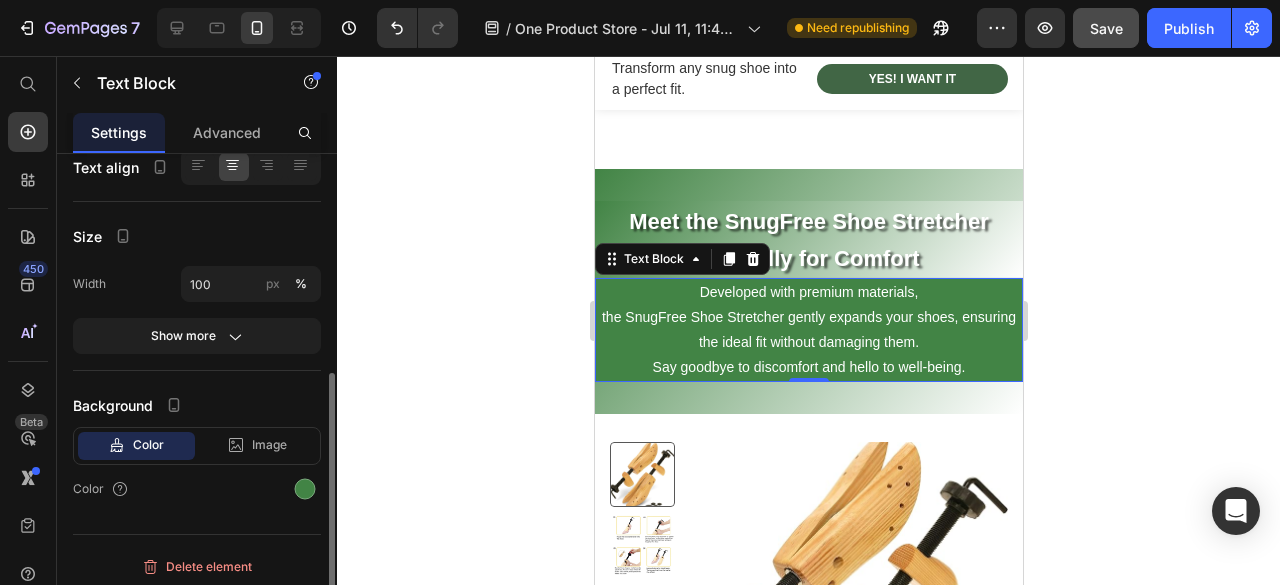 scroll, scrollTop: 100, scrollLeft: 0, axis: vertical 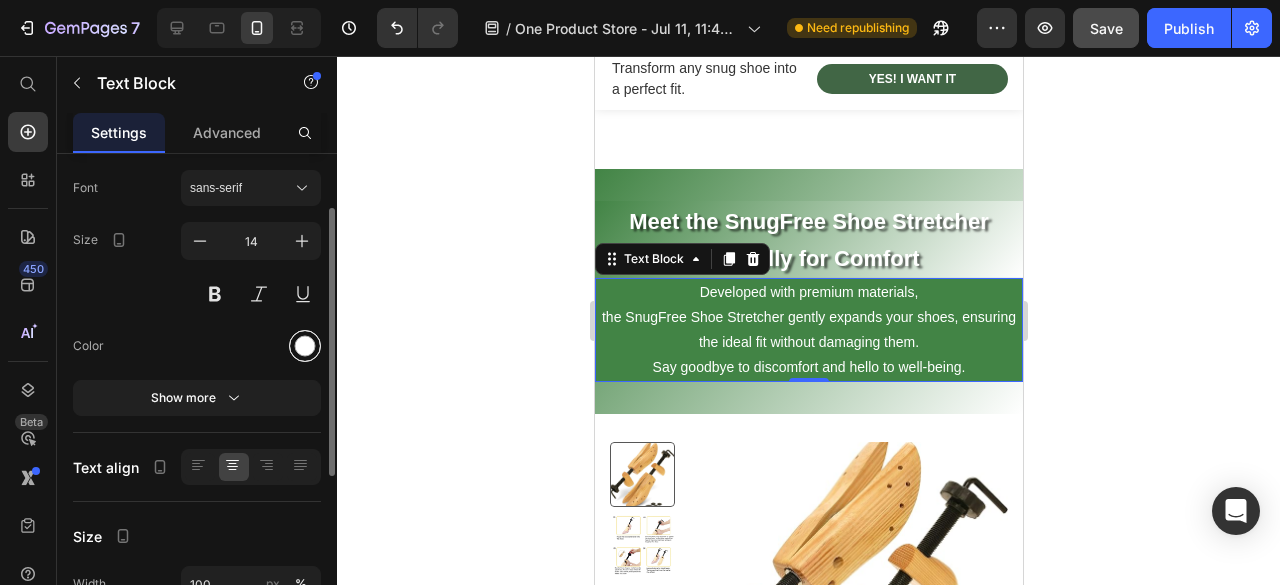 click at bounding box center [305, 346] 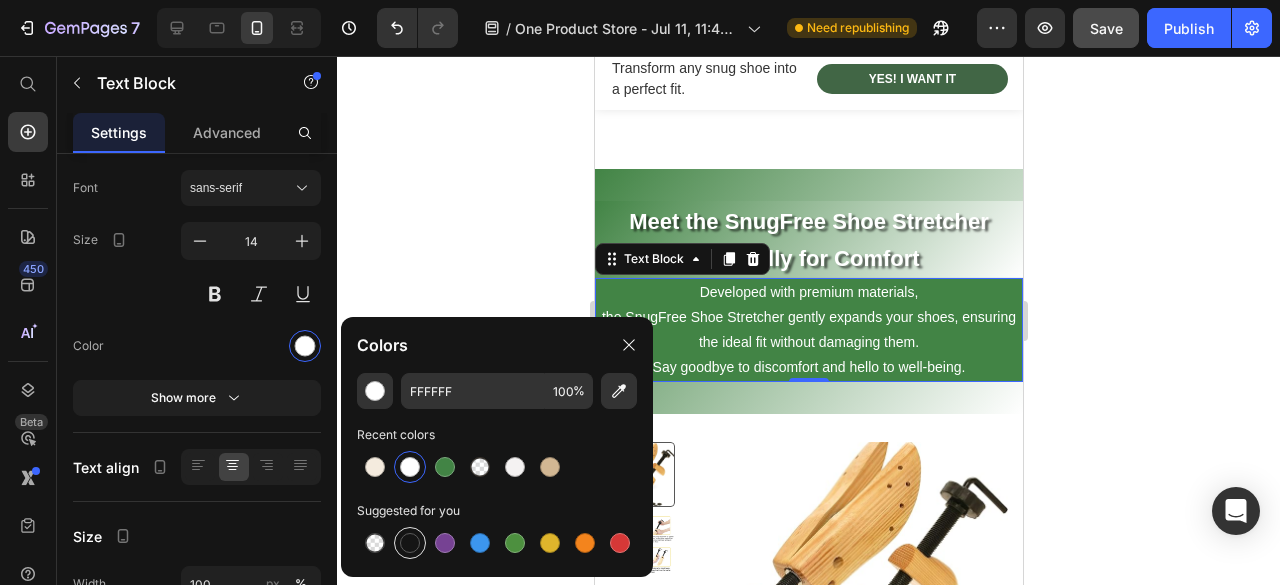 click at bounding box center (410, 543) 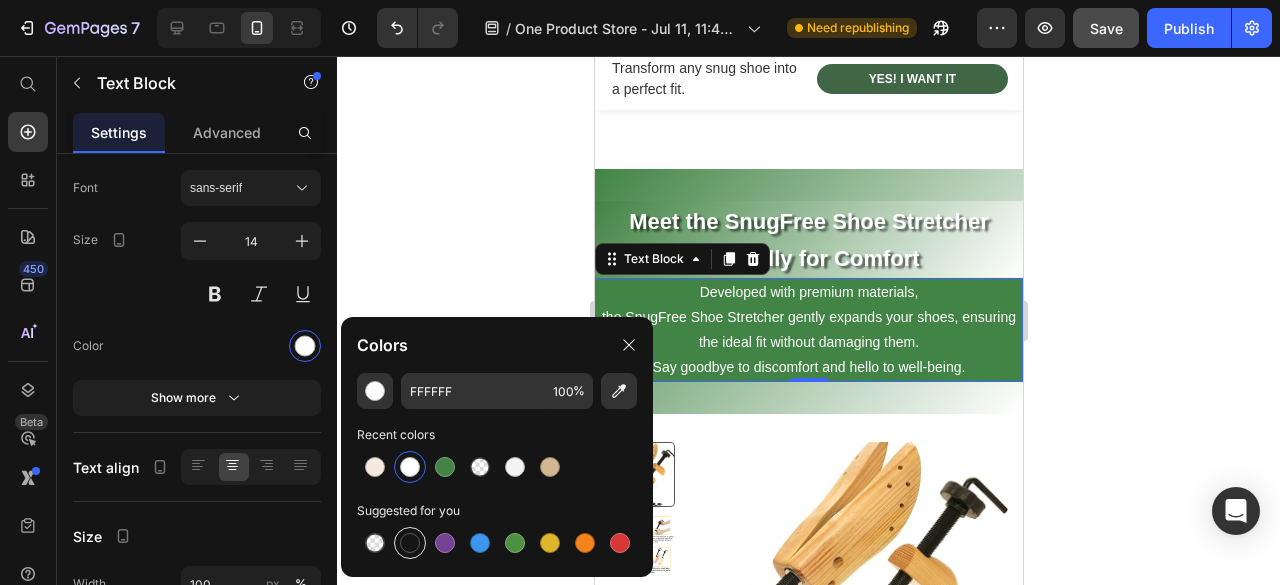 type on "151515" 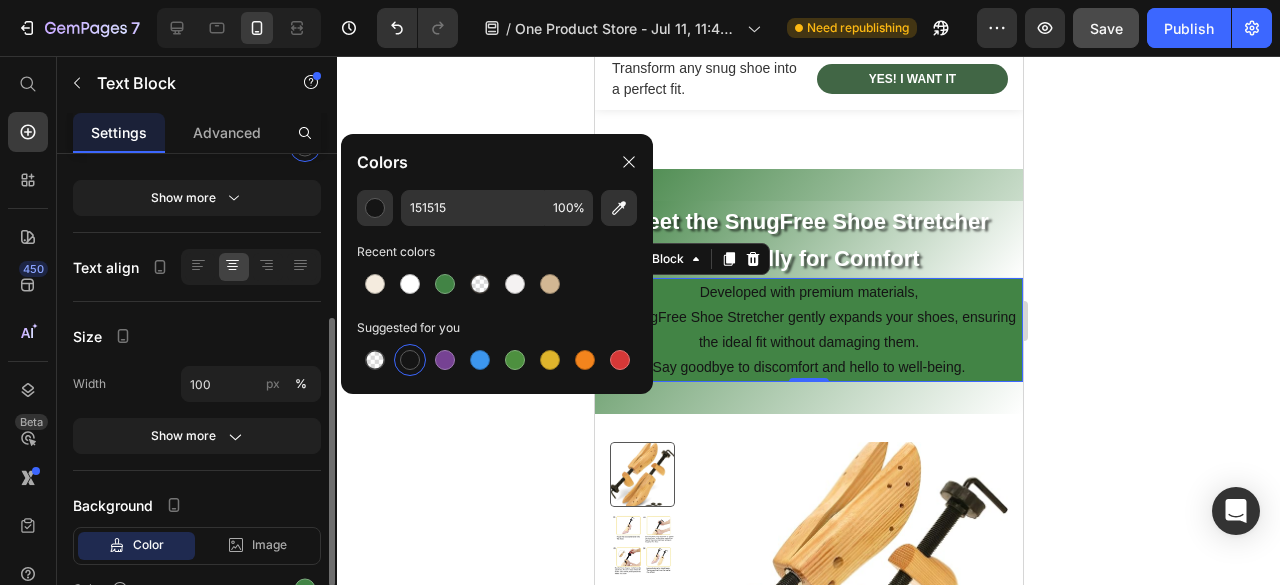 scroll, scrollTop: 404, scrollLeft: 0, axis: vertical 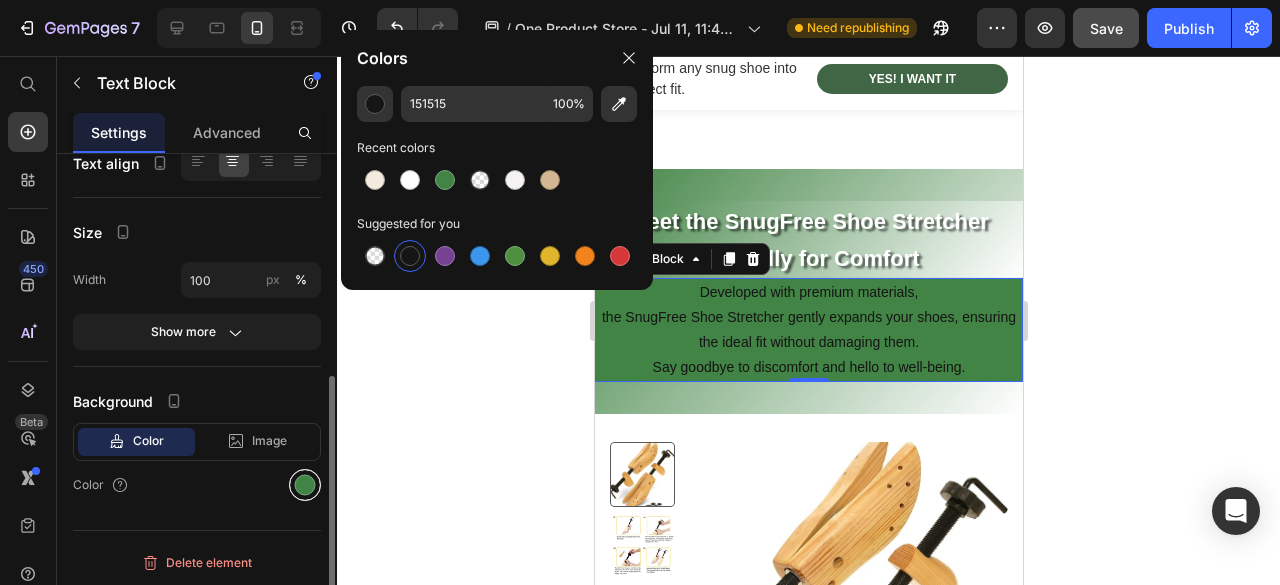 click at bounding box center (305, 485) 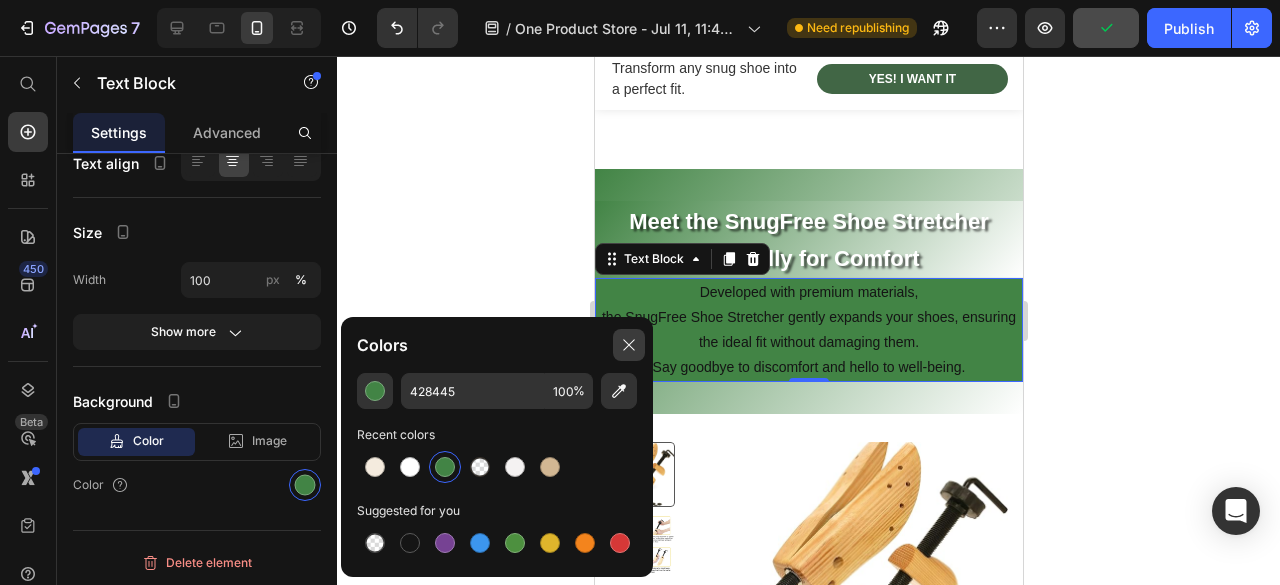 click 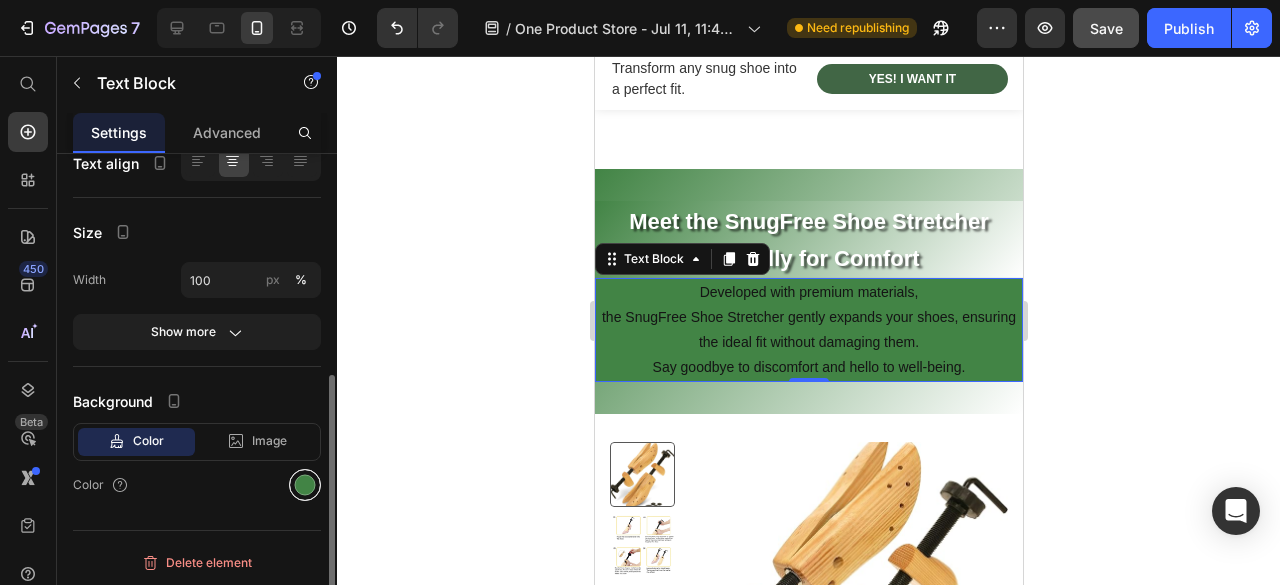 click at bounding box center (305, 485) 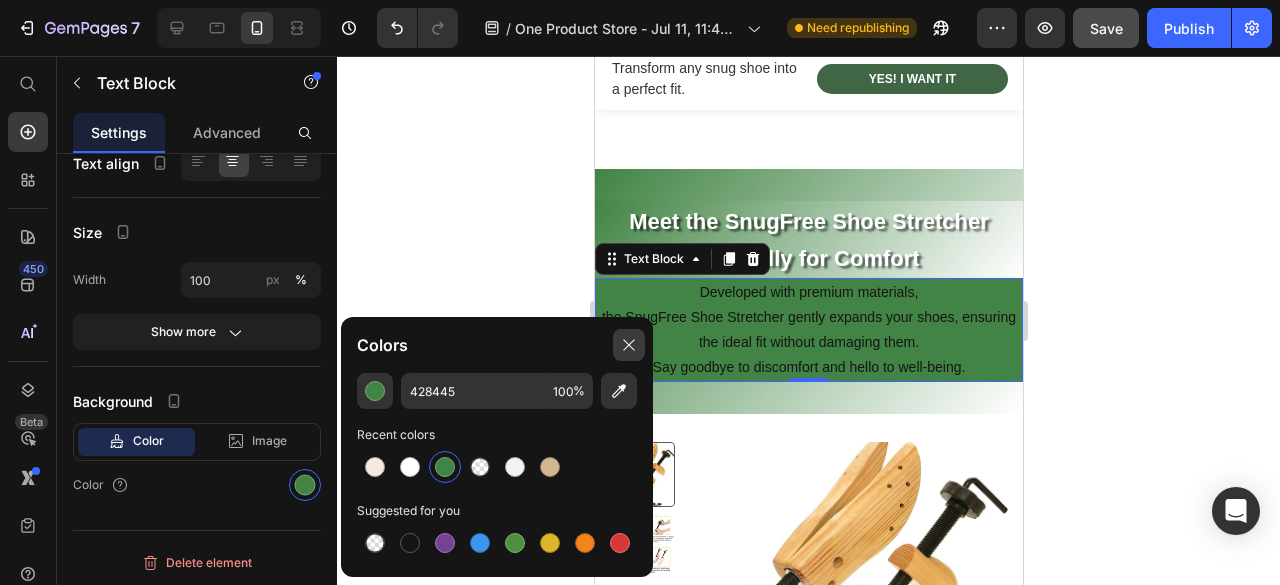 click at bounding box center (629, 345) 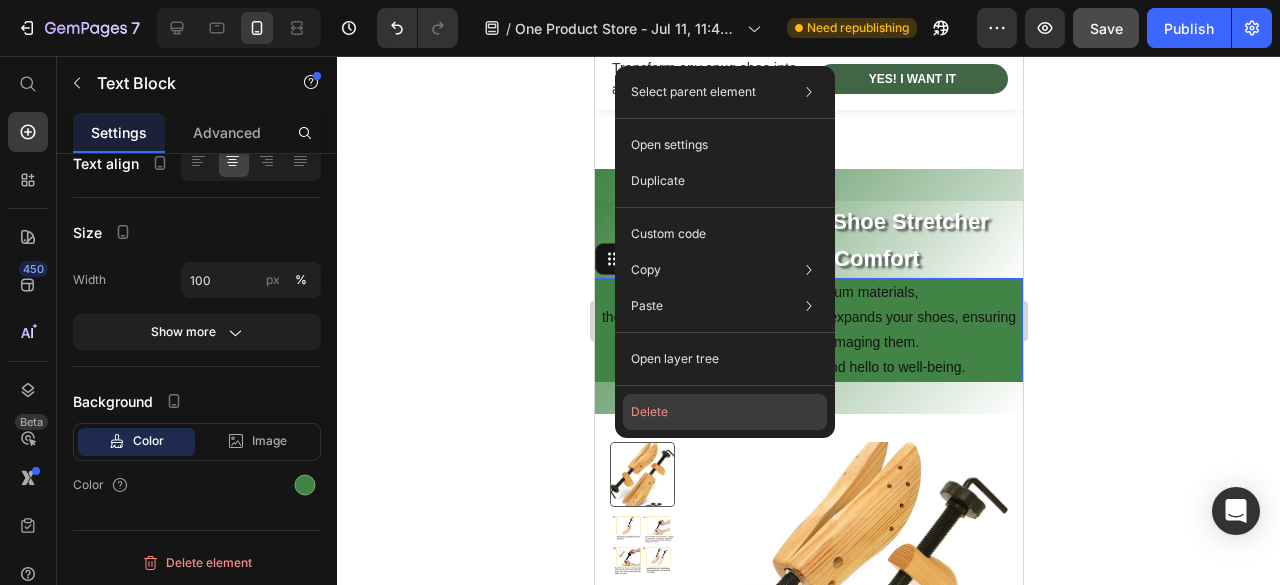 click on "Delete" 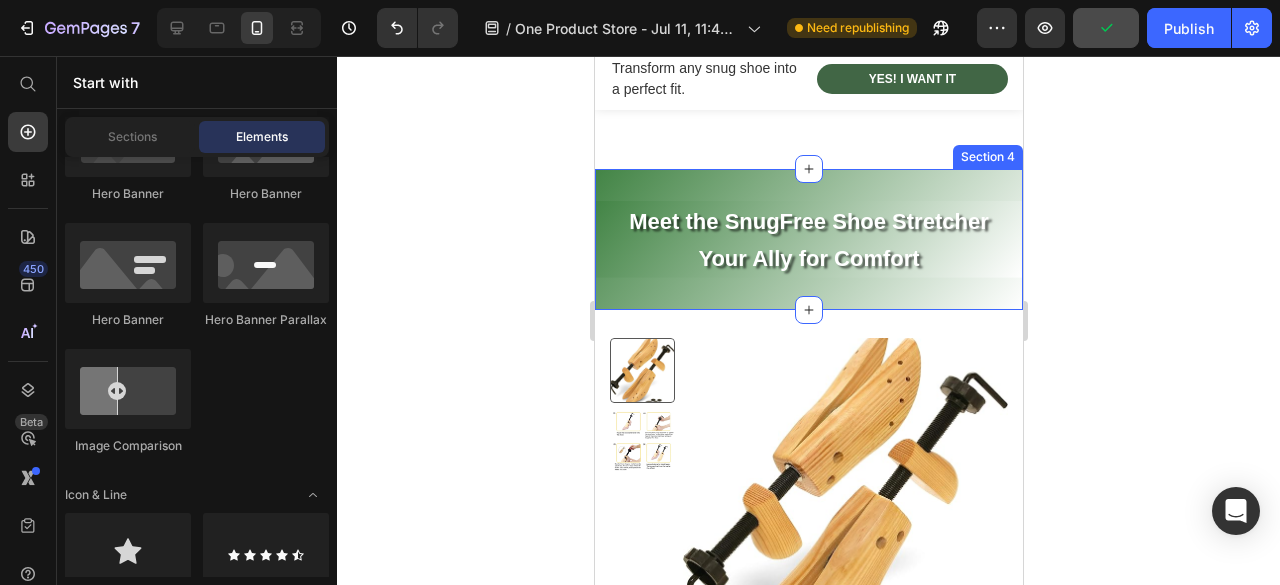 click on "⁠⁠⁠⁠⁠⁠⁠ Meet the SnugFree Shoe Stretcher Your Ally for Comfort Heading Section 4" at bounding box center (808, 239) 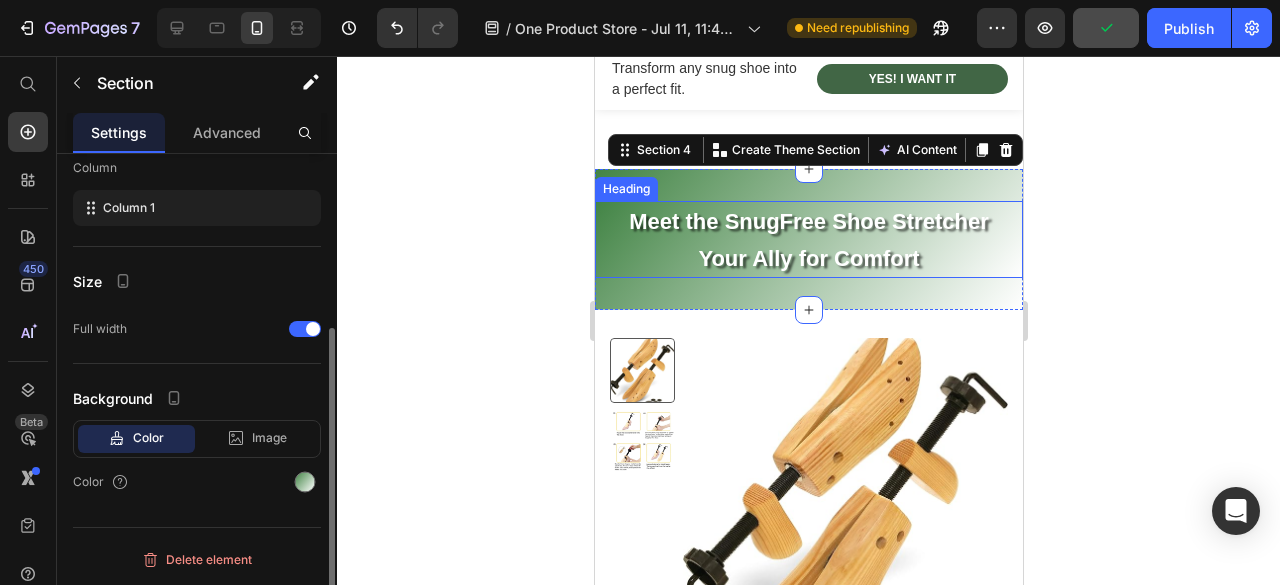 scroll, scrollTop: 0, scrollLeft: 0, axis: both 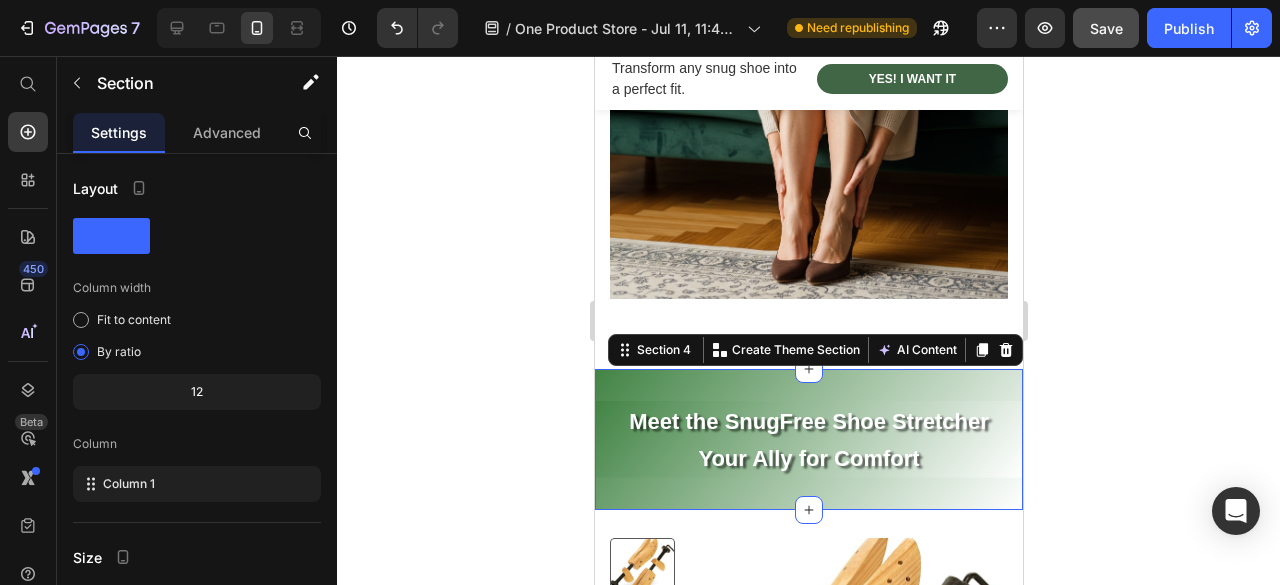 click 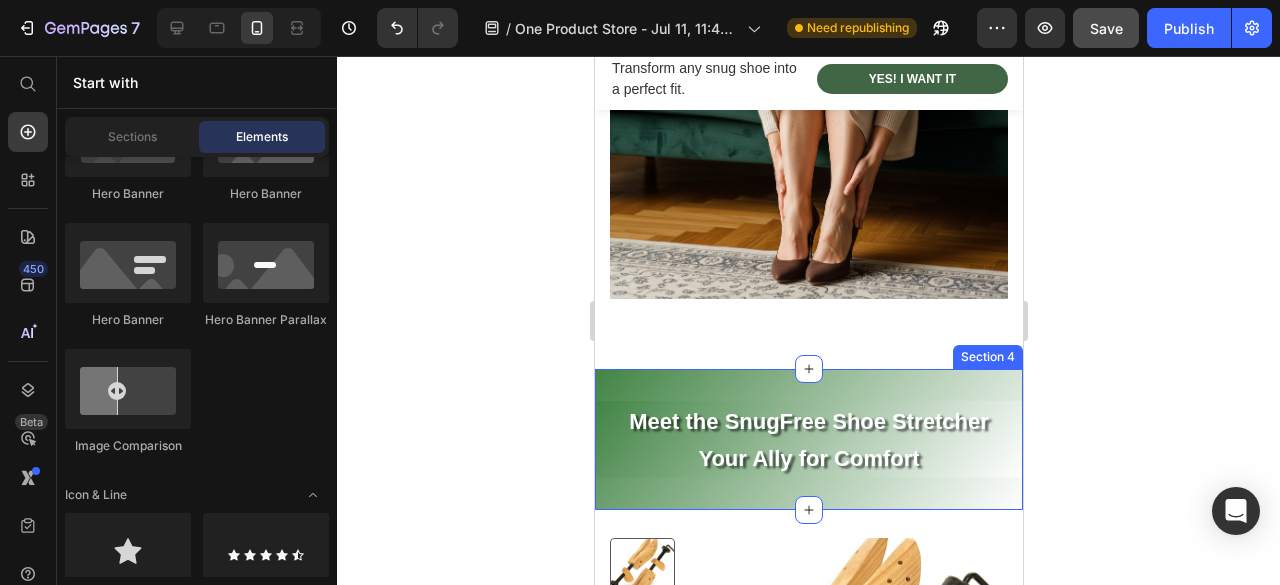 scroll, scrollTop: 1600, scrollLeft: 0, axis: vertical 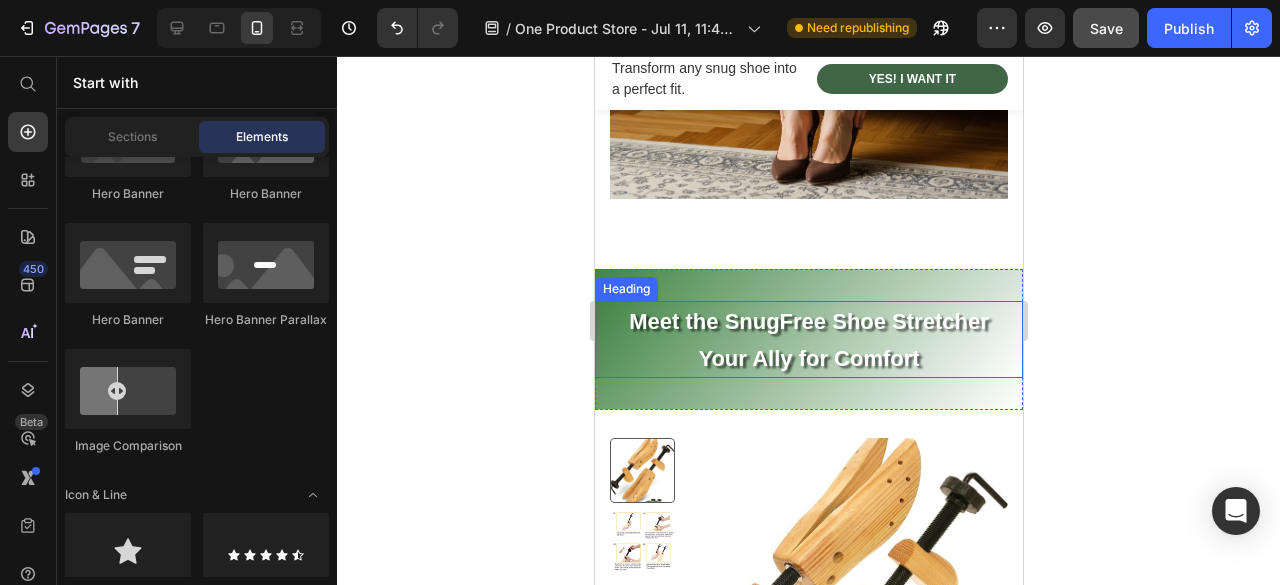 click on "Meet the SnugFree Shoe Stretcher" at bounding box center [807, 321] 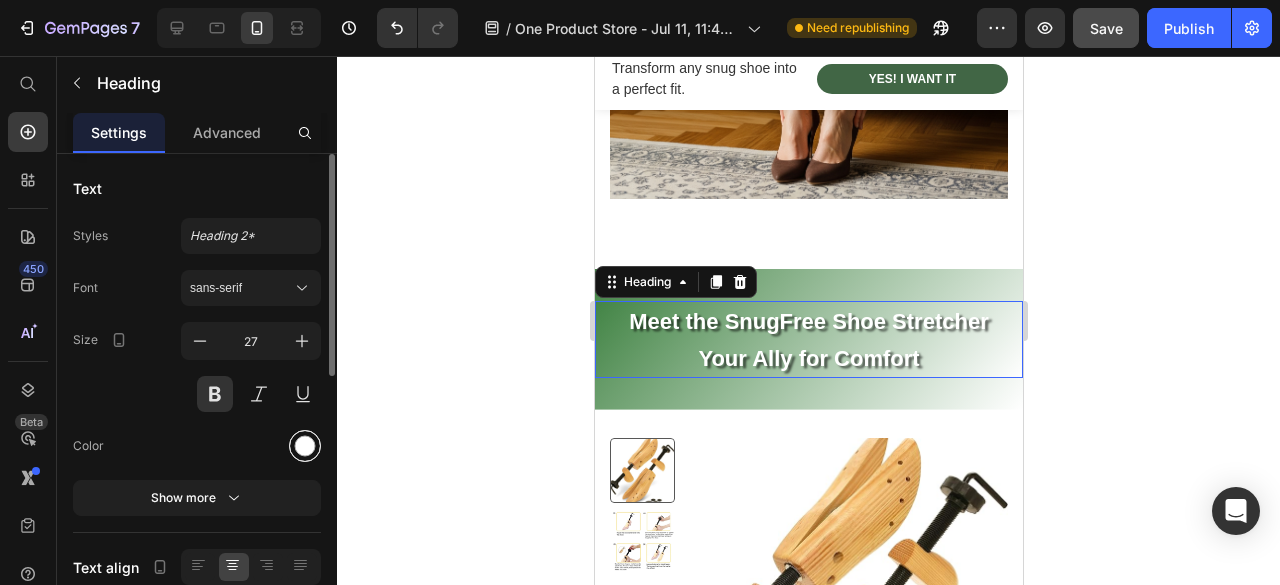 click at bounding box center [305, 446] 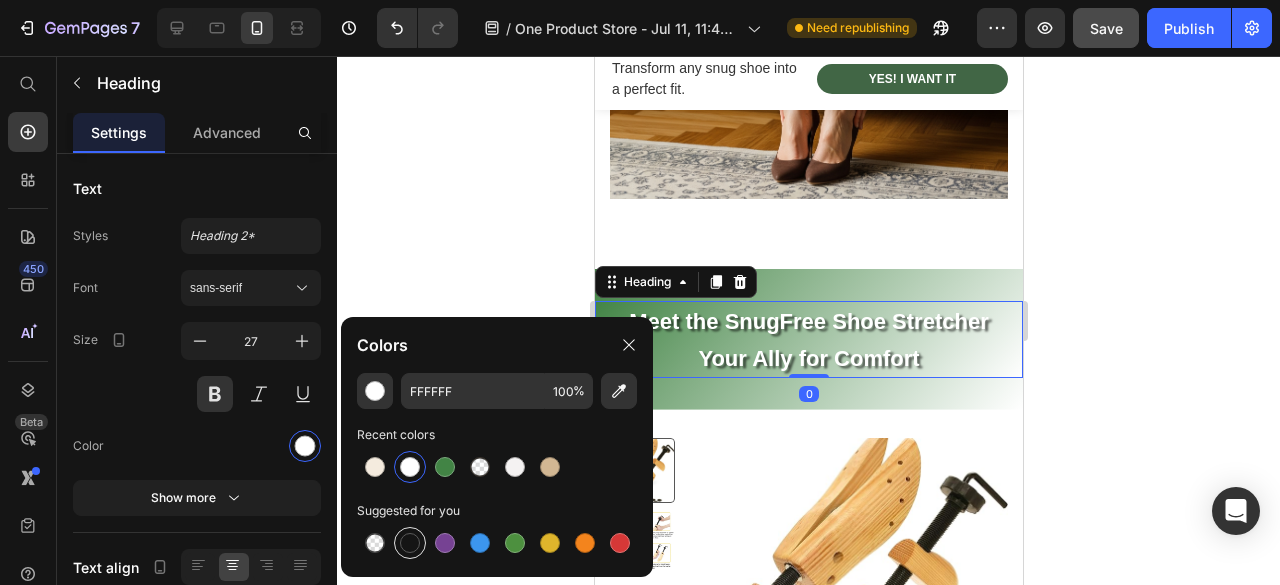 click at bounding box center [410, 543] 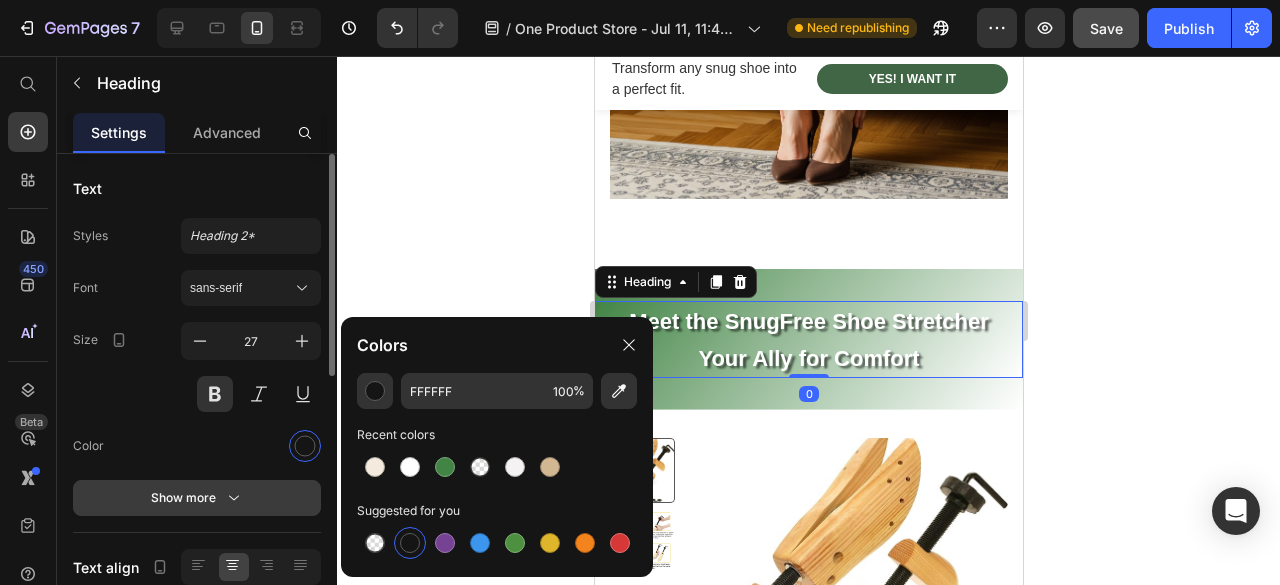 type on "151515" 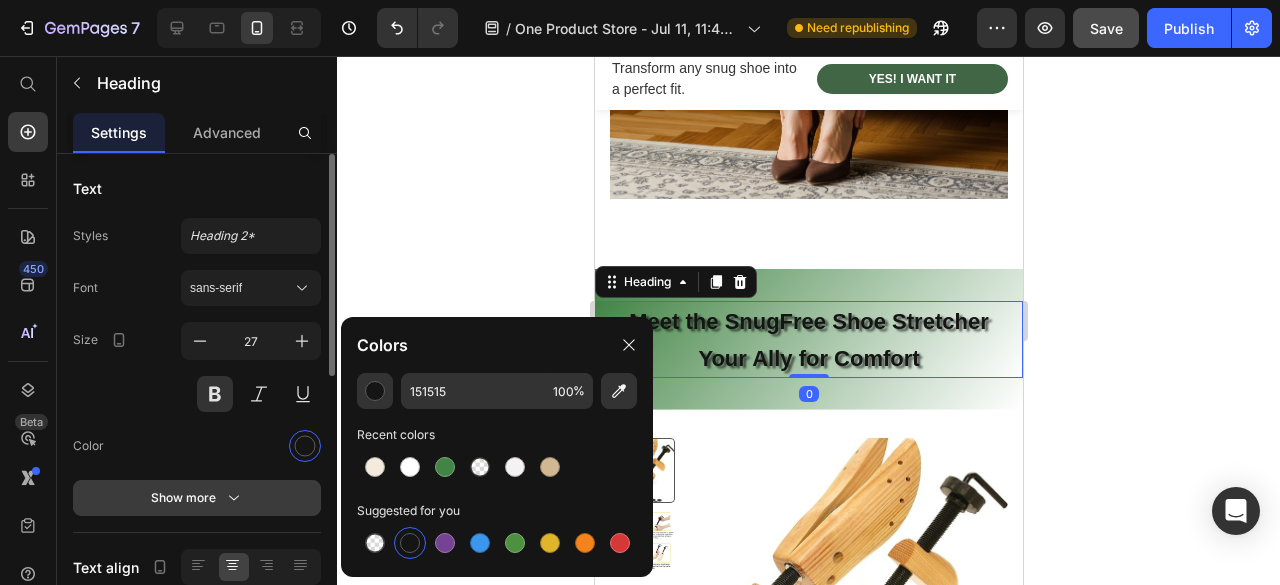 click 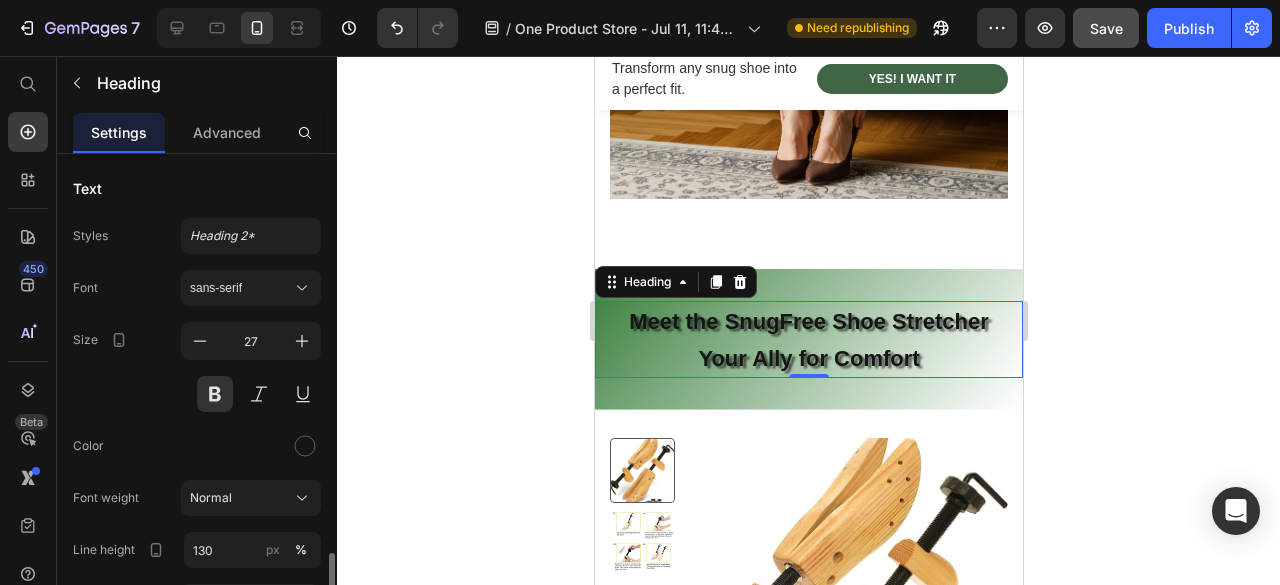 click at bounding box center (305, 706) 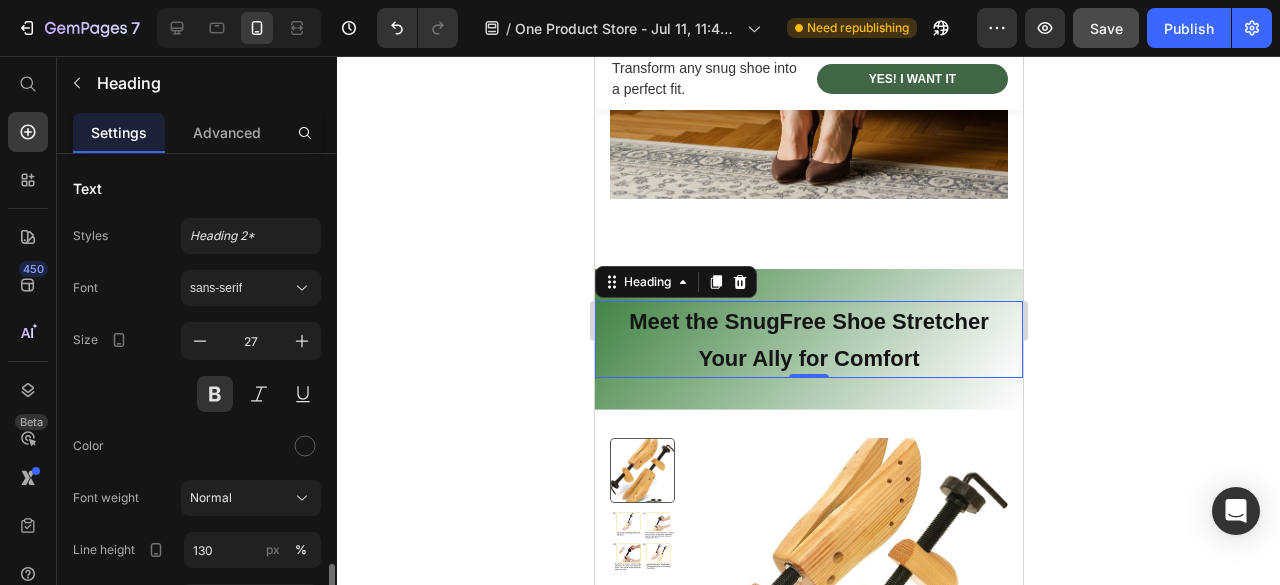 scroll, scrollTop: 300, scrollLeft: 0, axis: vertical 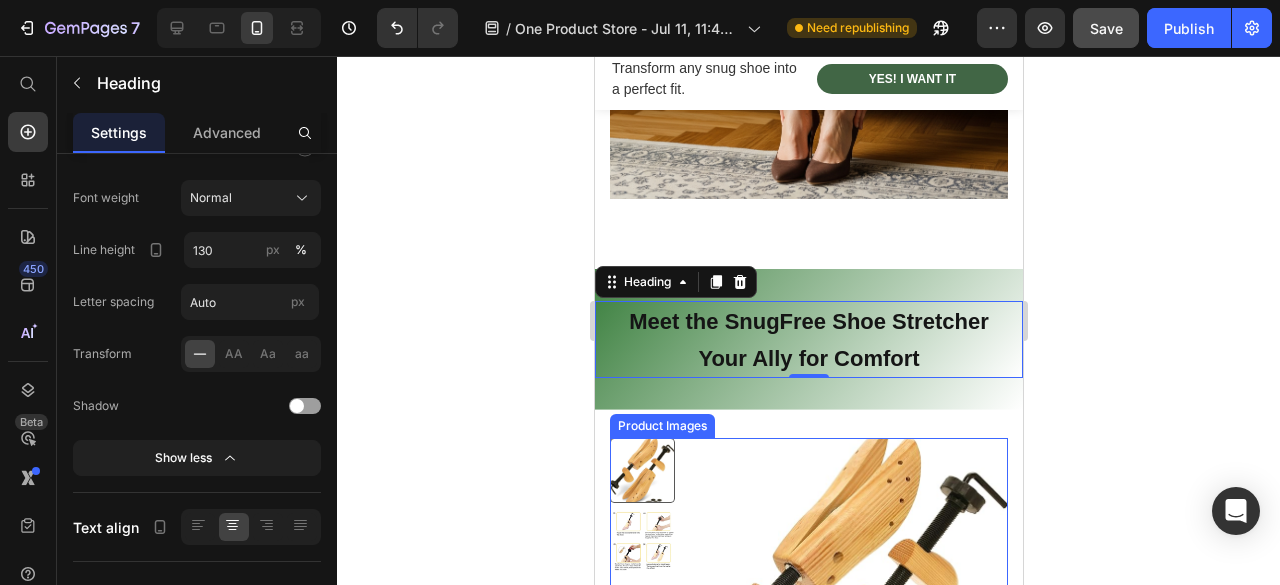 click at bounding box center (844, 600) 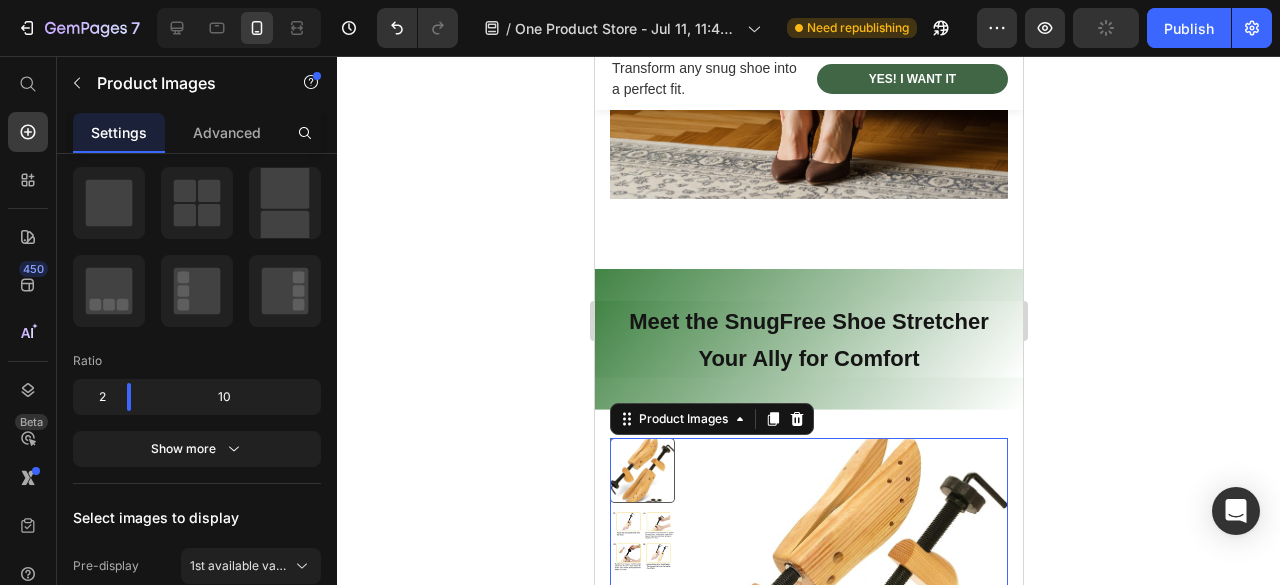 scroll, scrollTop: 0, scrollLeft: 0, axis: both 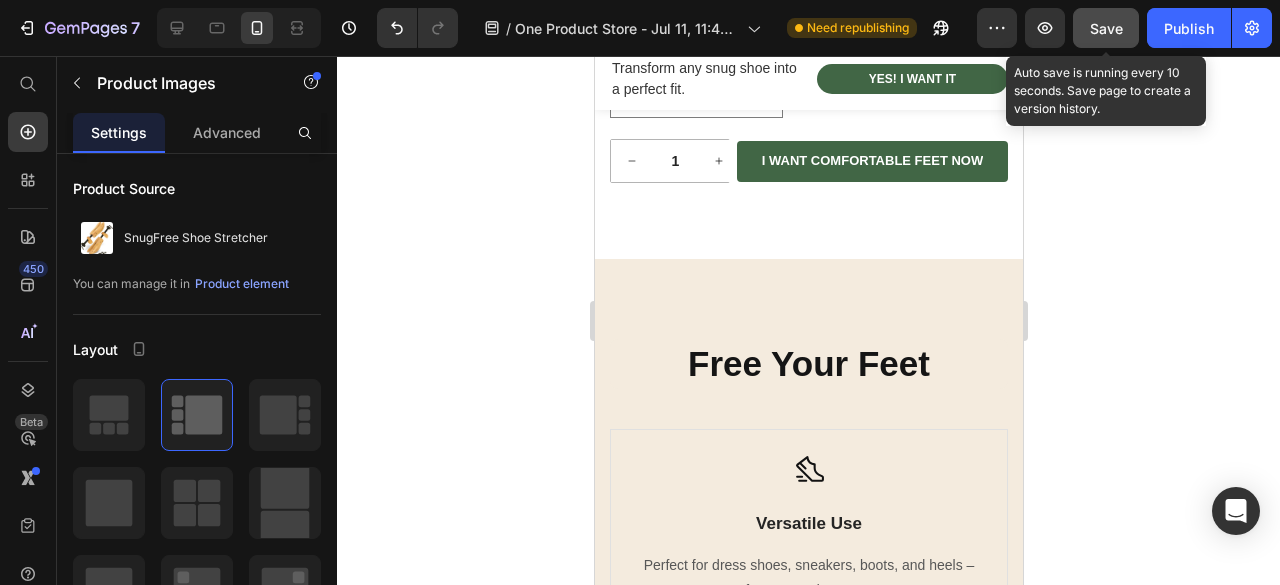click on "Save" 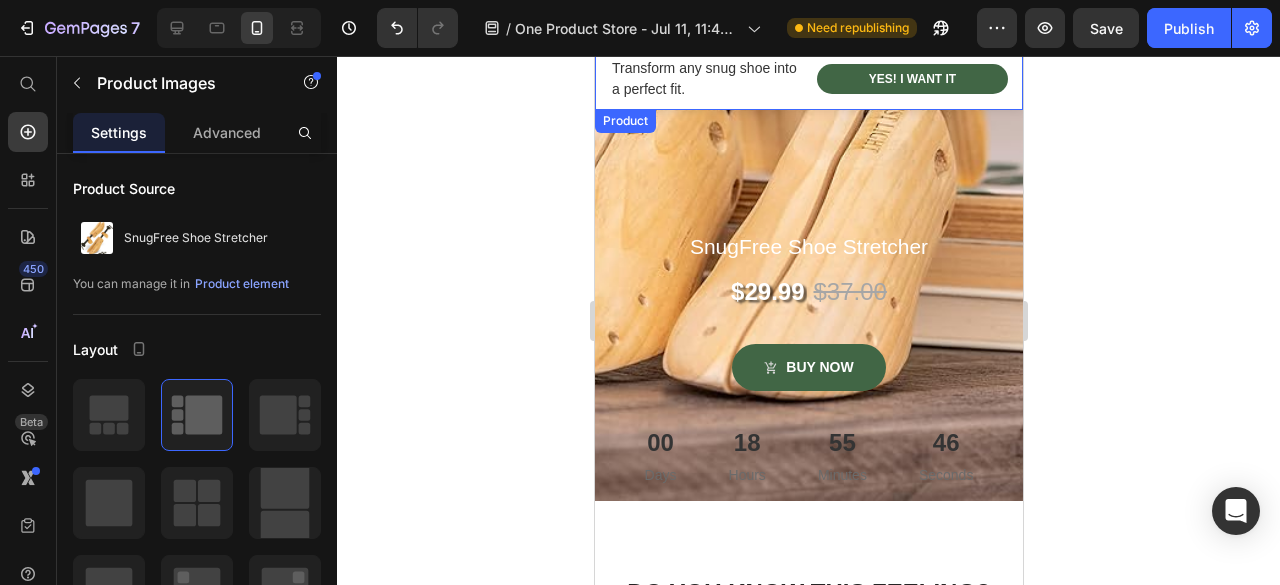scroll, scrollTop: 554, scrollLeft: 0, axis: vertical 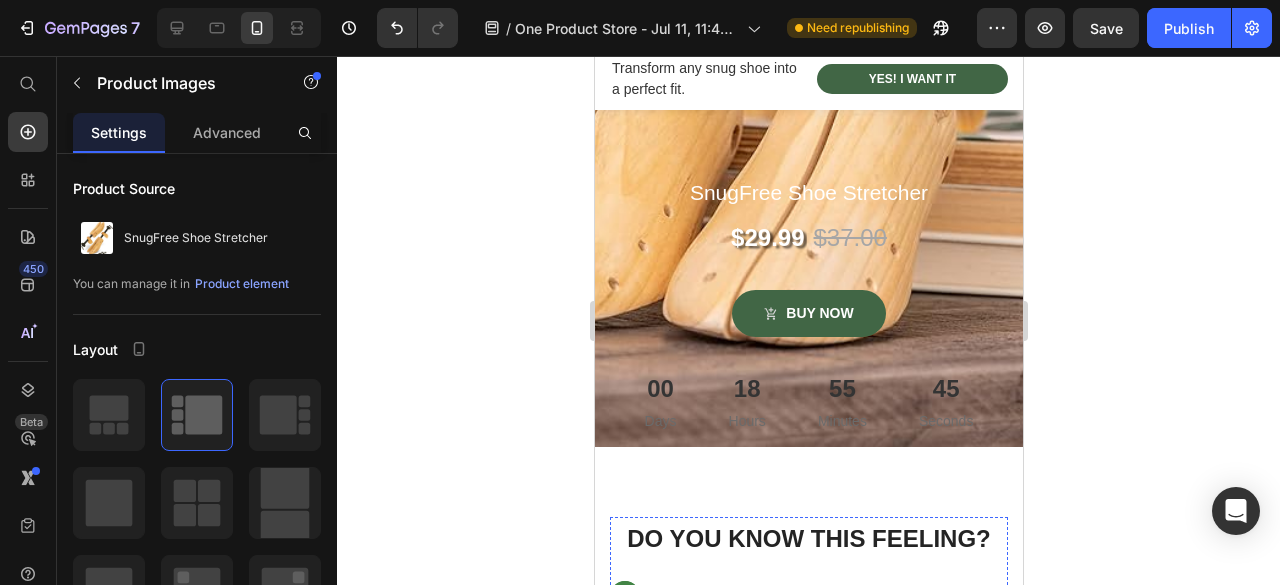 click on "Meet the SnugFree Shoe Stretcher Your Ally for Comfort Heading Section 4" at bounding box center (808, 1385) 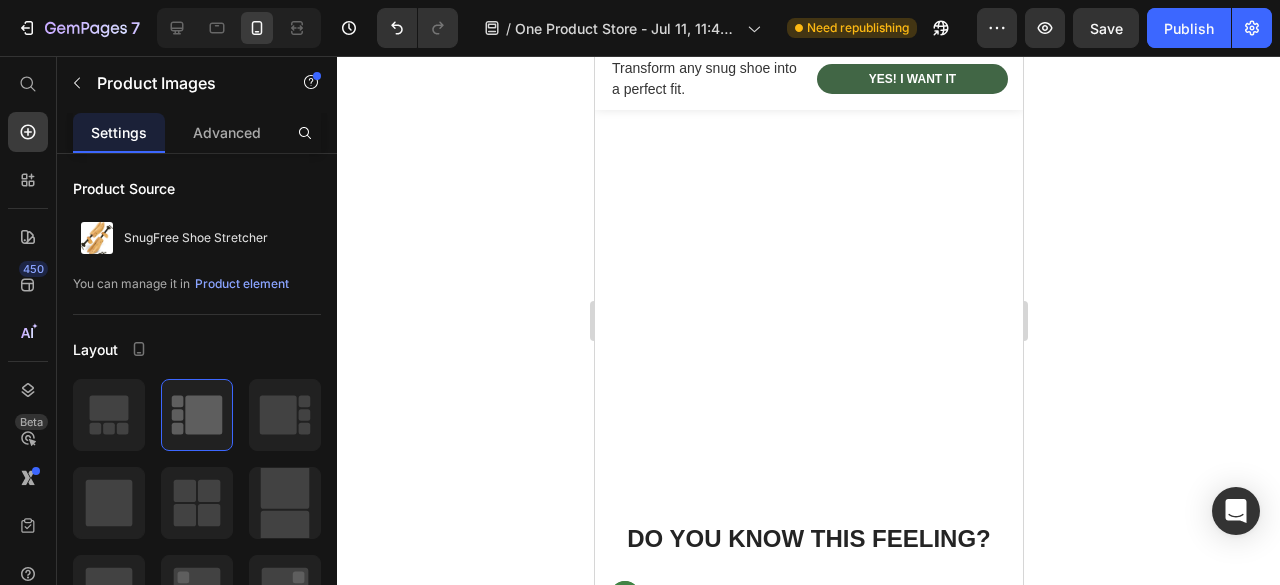 scroll, scrollTop: 1600, scrollLeft: 0, axis: vertical 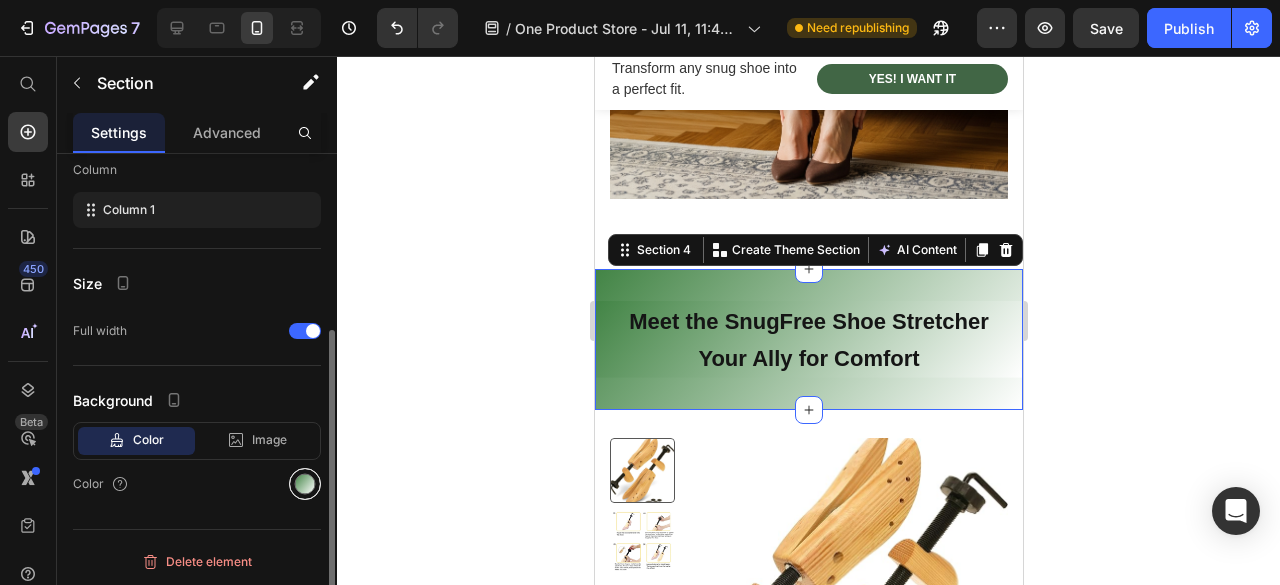 click at bounding box center (305, 484) 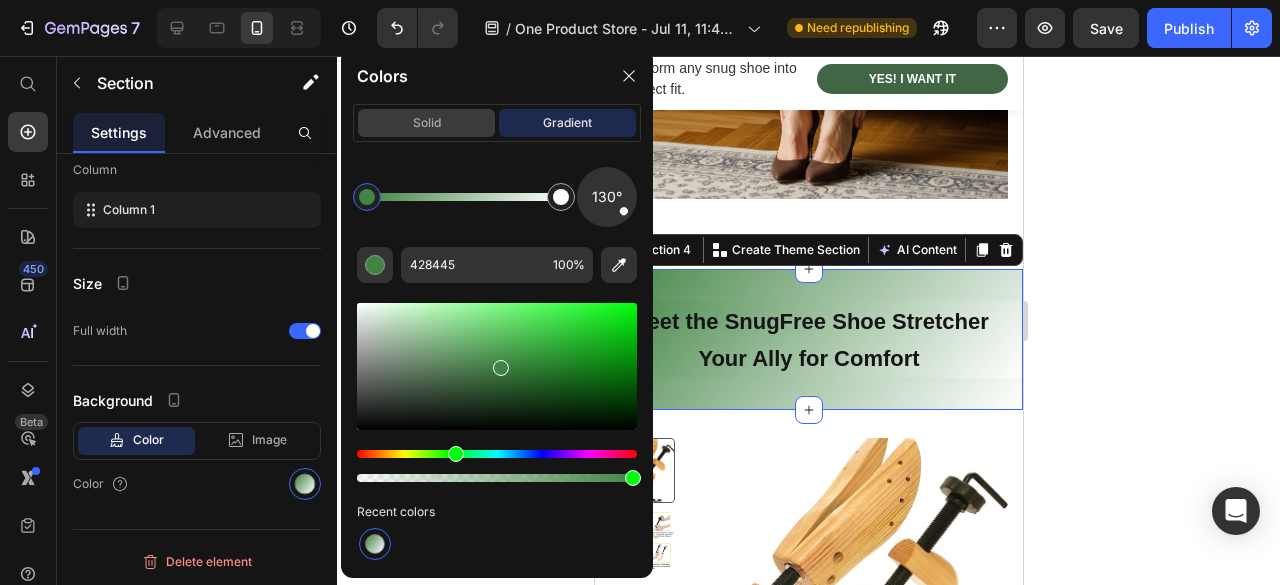 click on "solid" 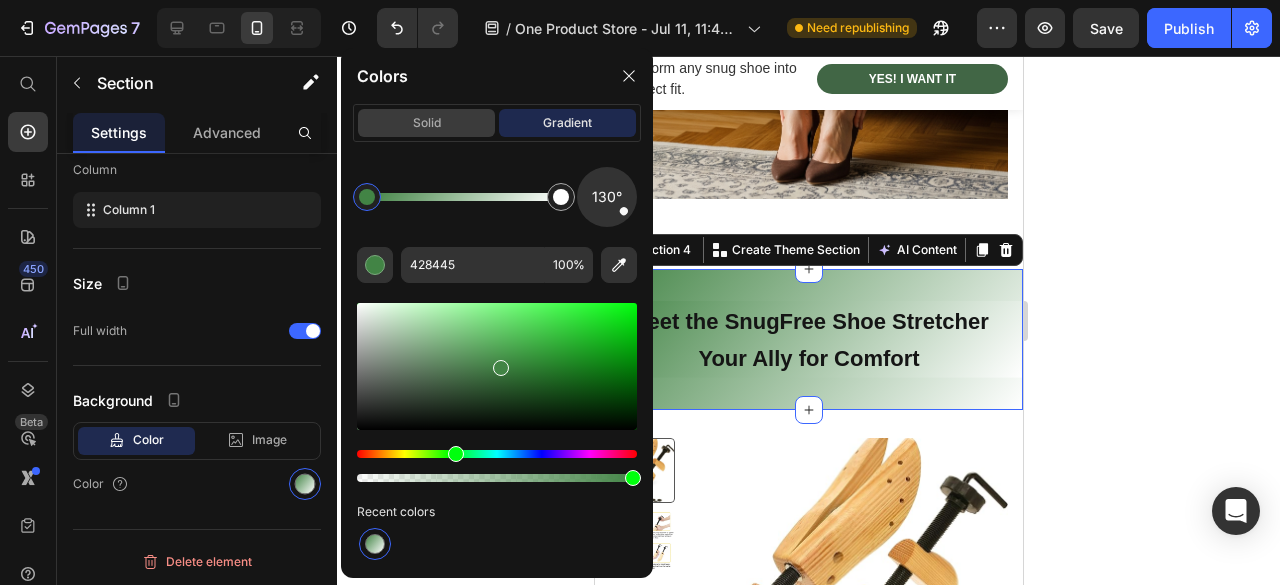 click 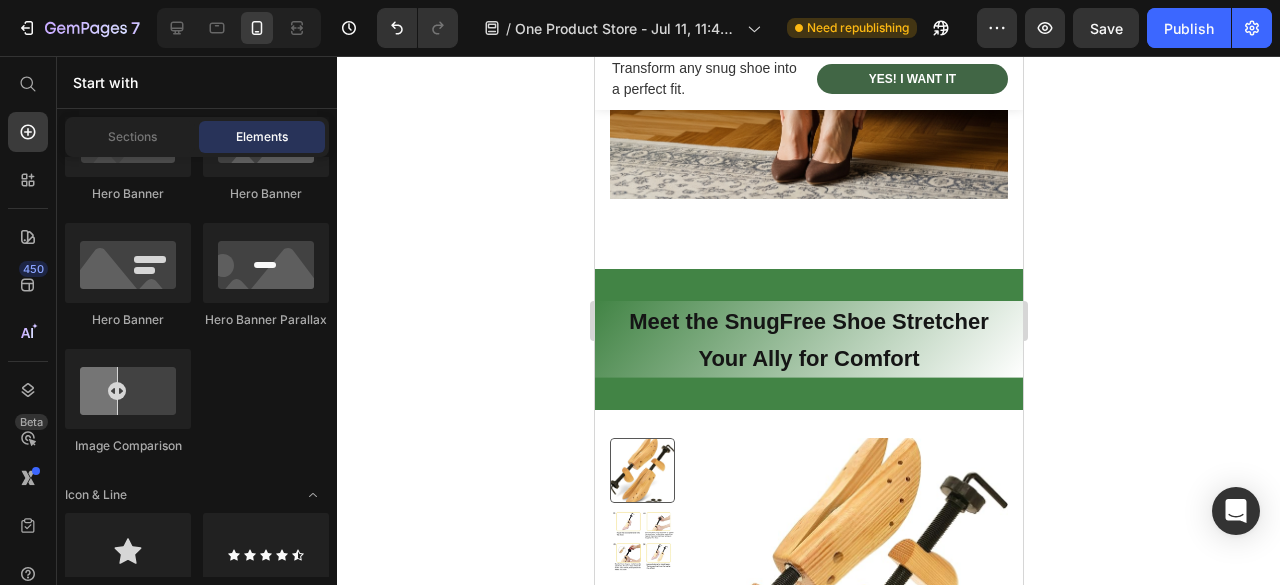 scroll, scrollTop: 0, scrollLeft: 0, axis: both 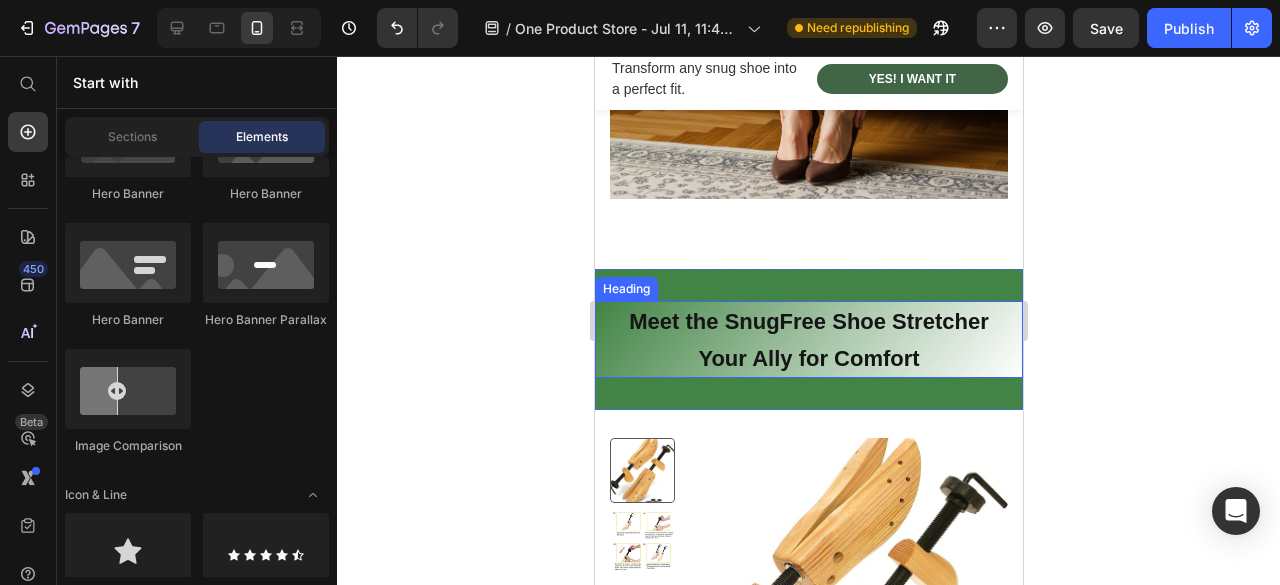 click on "Meet the SnugFree Shoe Stretcher Your Ally for Comfort" at bounding box center (808, 339) 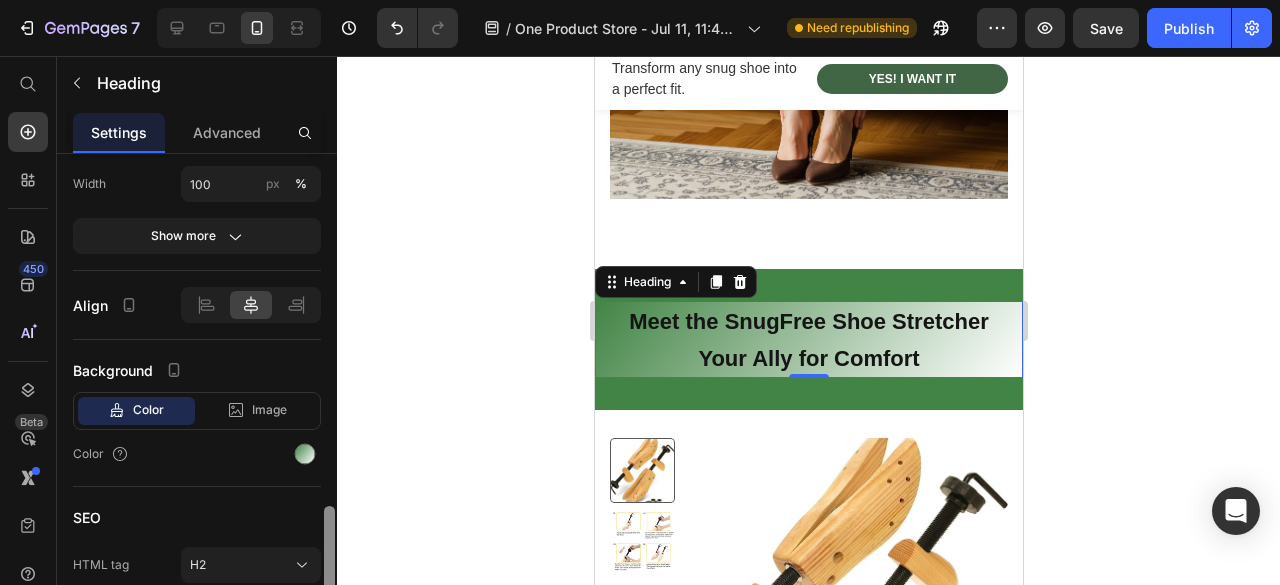 scroll, scrollTop: 585, scrollLeft: 0, axis: vertical 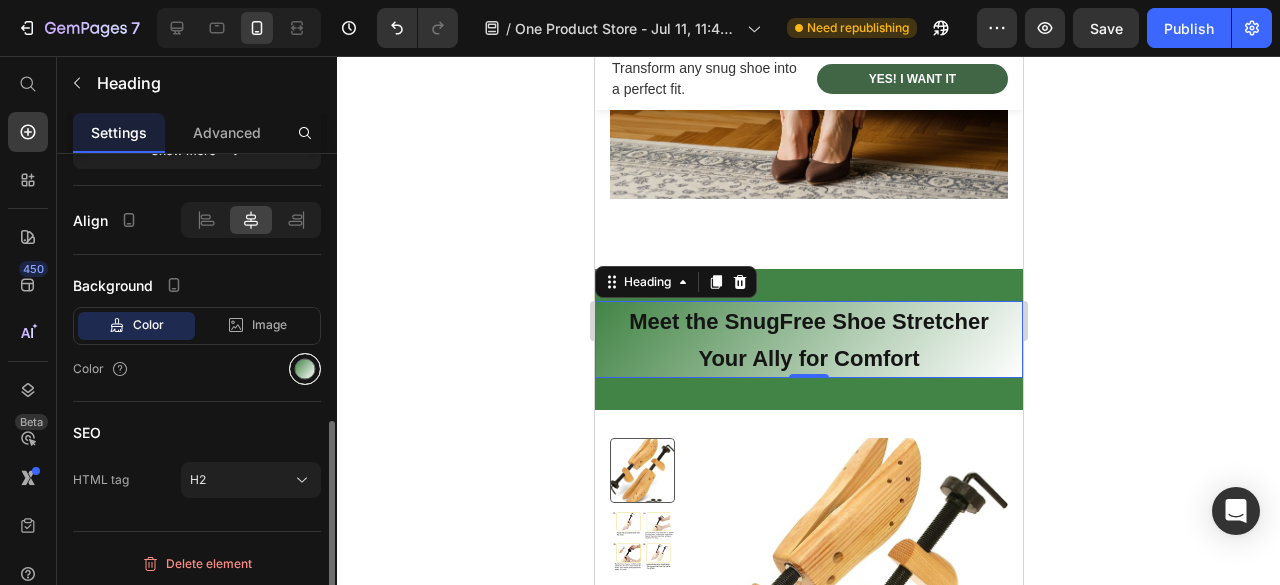 click at bounding box center [305, 369] 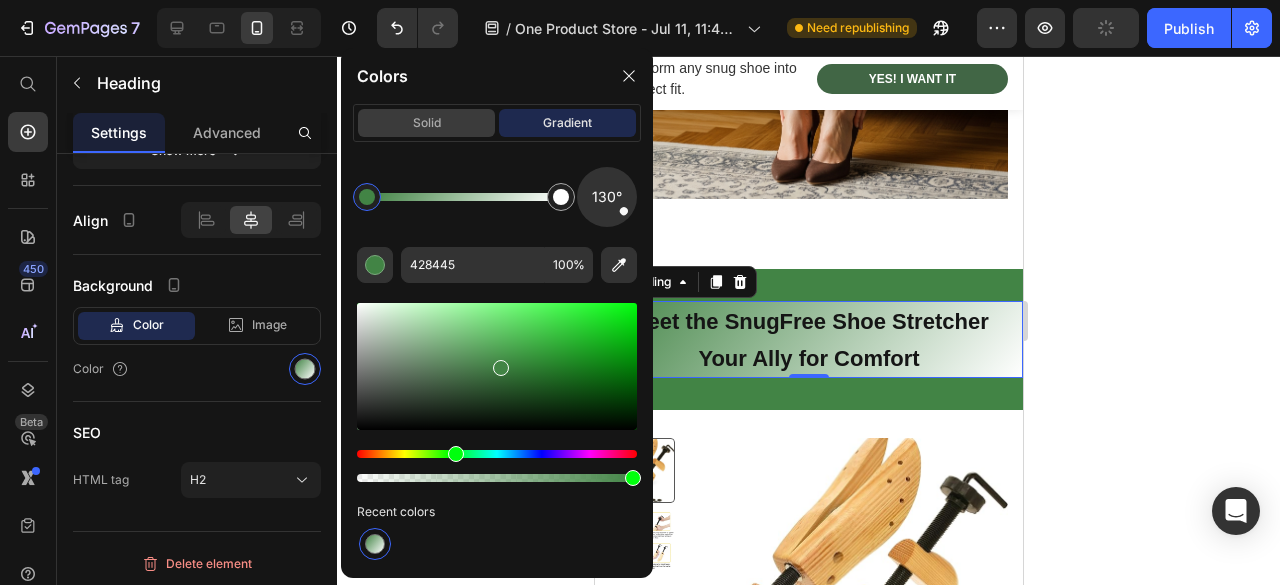 click on "solid" 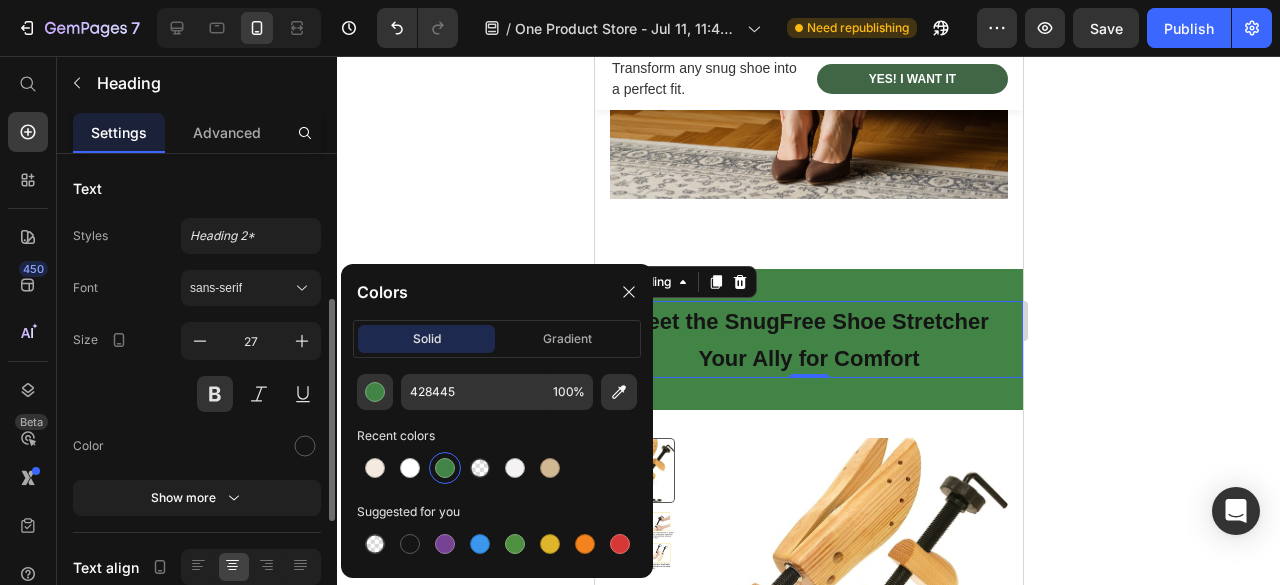 scroll, scrollTop: 100, scrollLeft: 0, axis: vertical 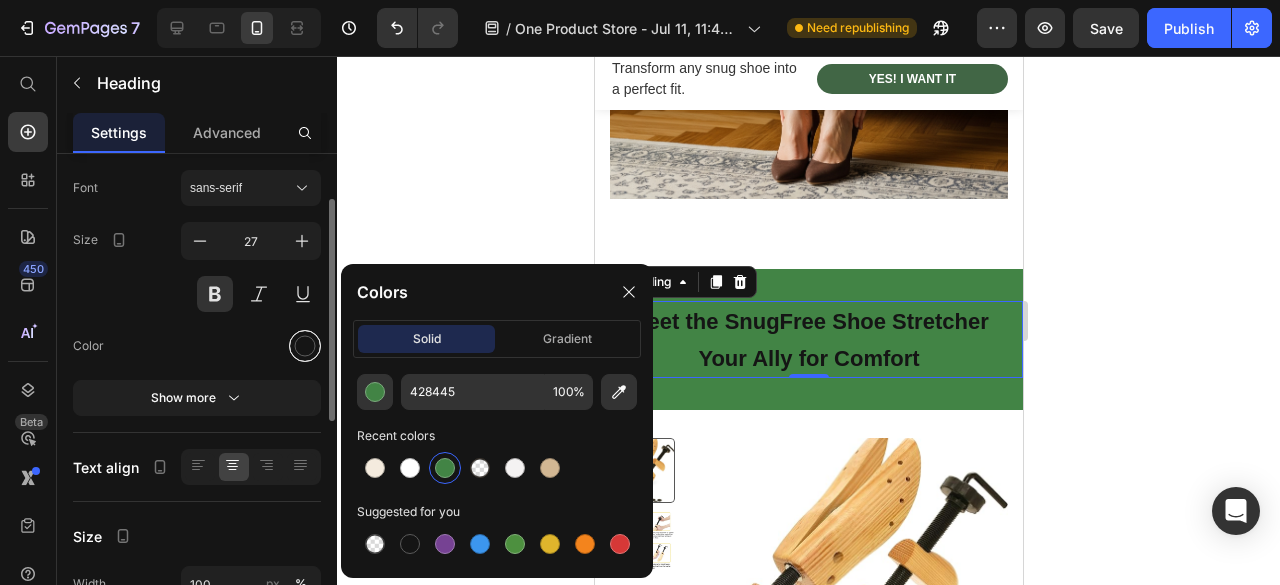 click at bounding box center [305, 346] 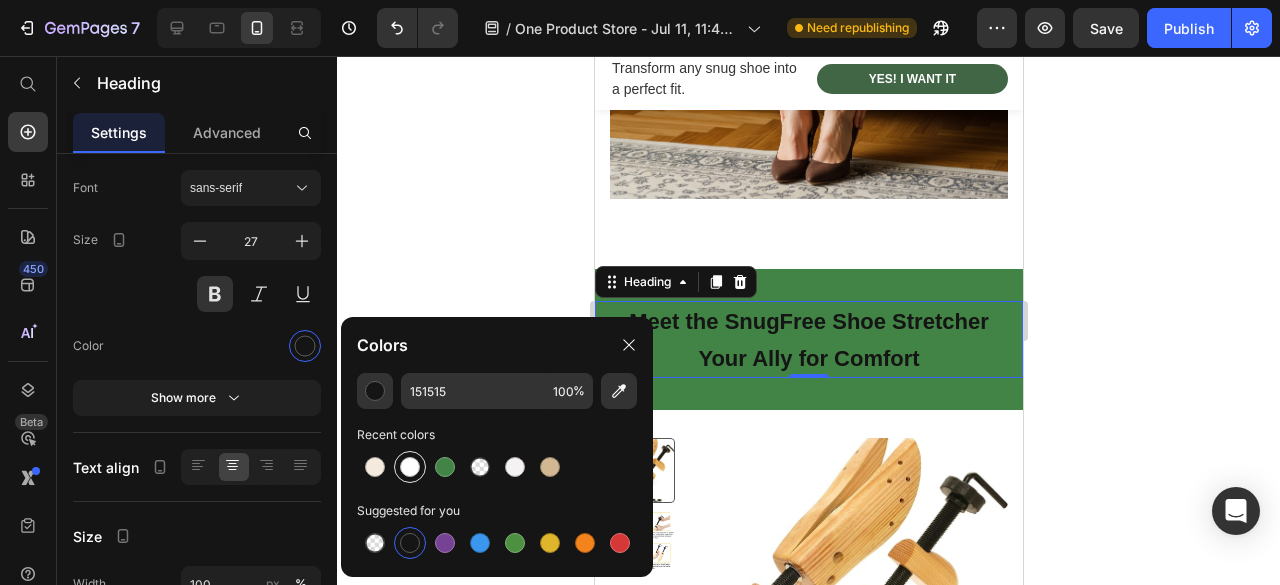 click at bounding box center (410, 467) 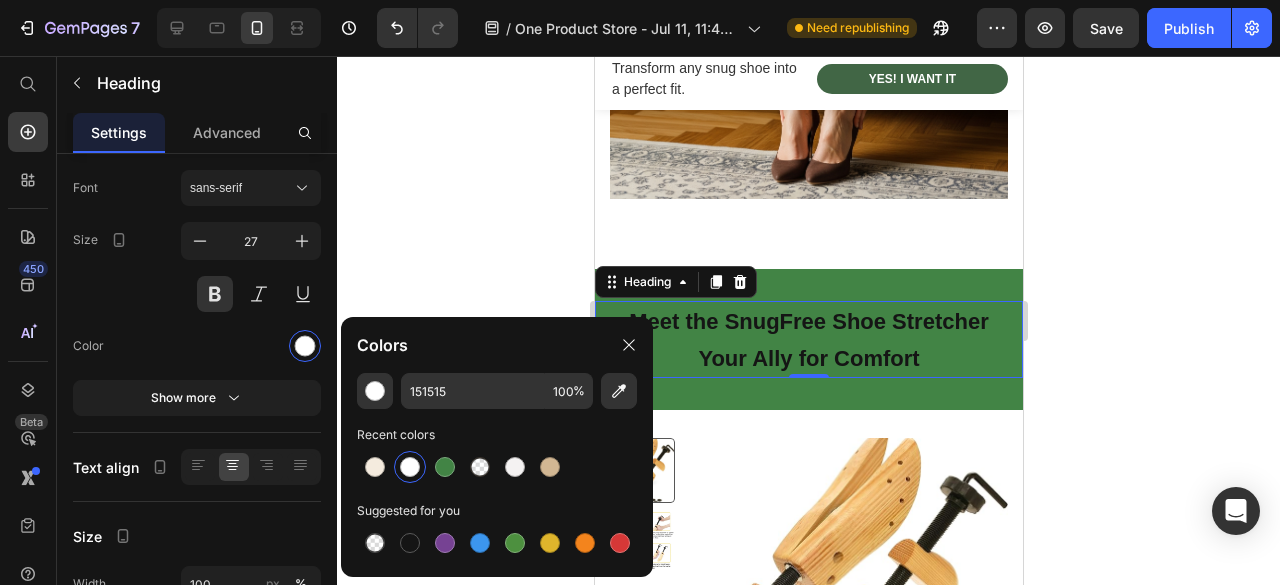 type on "FFFFFF" 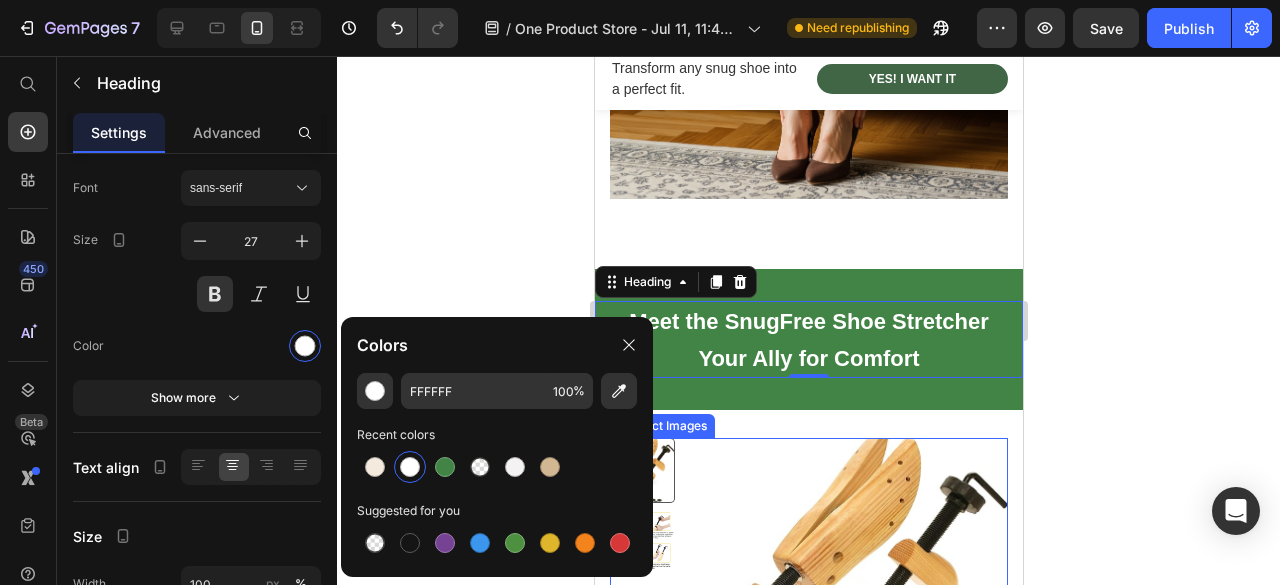 click 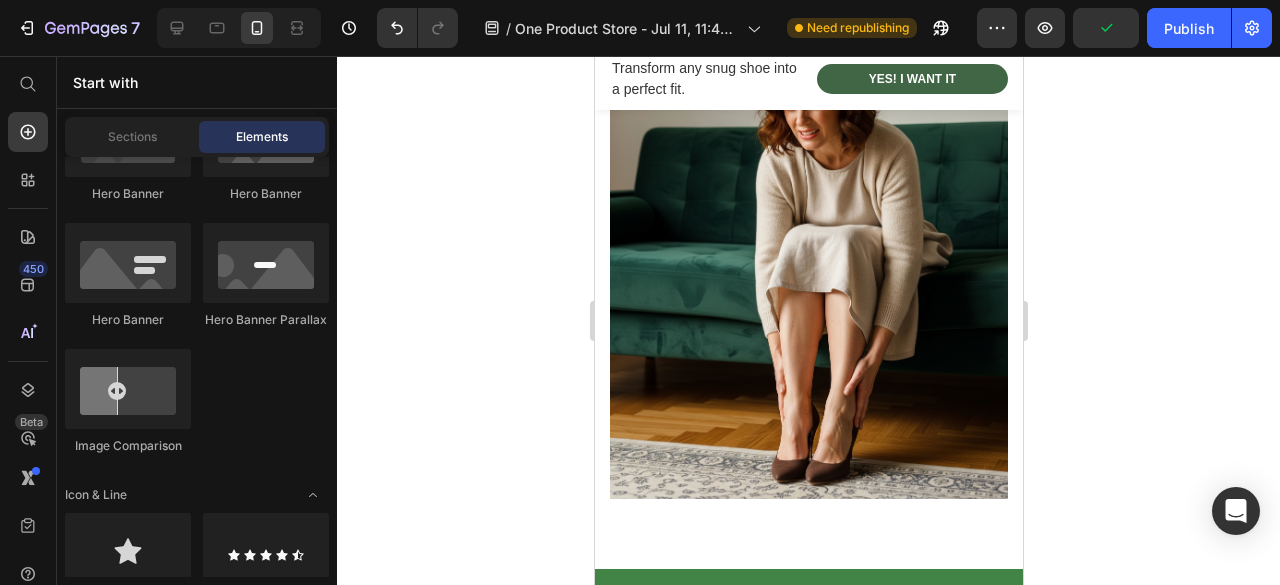 scroll, scrollTop: 2201, scrollLeft: 0, axis: vertical 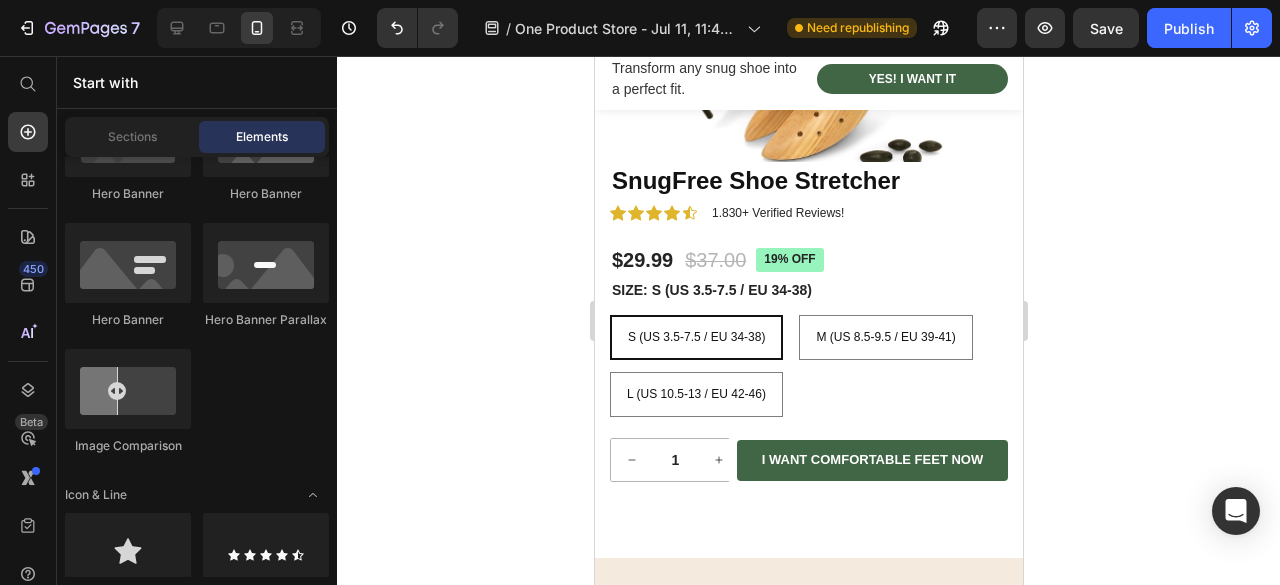 click on "Save" at bounding box center [1106, 28] 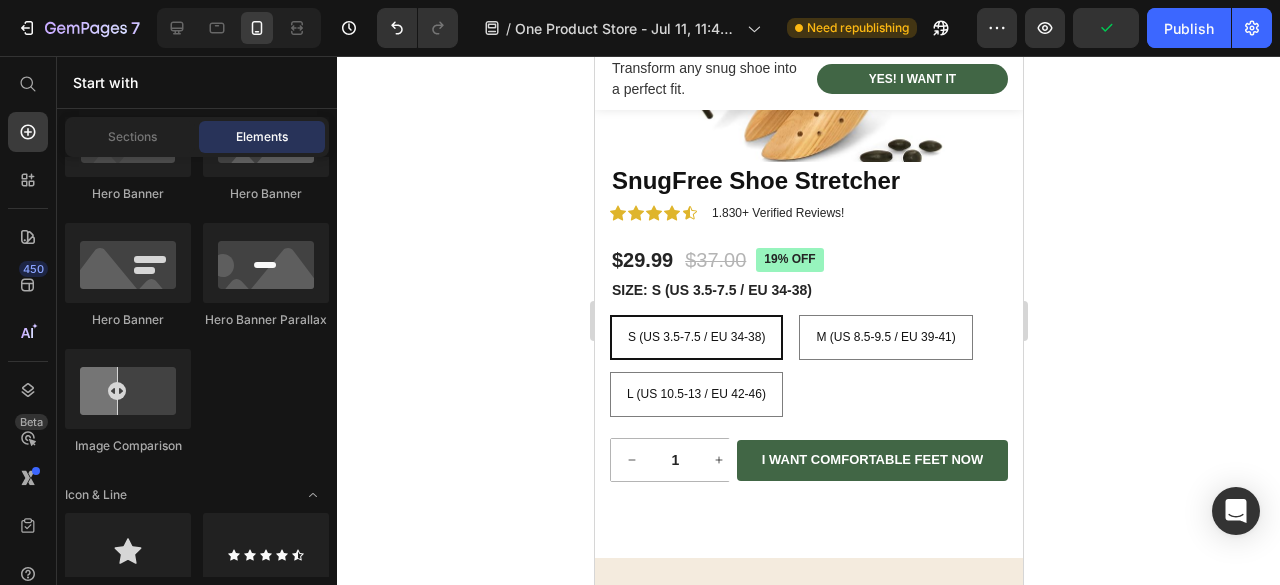 click 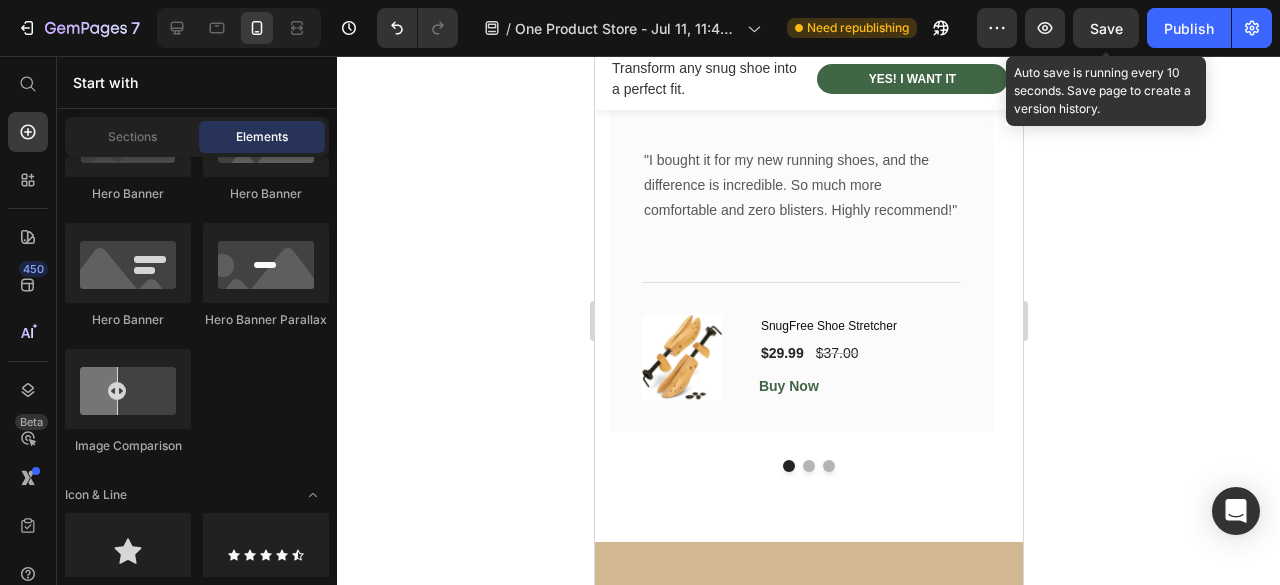 scroll, scrollTop: 2500, scrollLeft: 0, axis: vertical 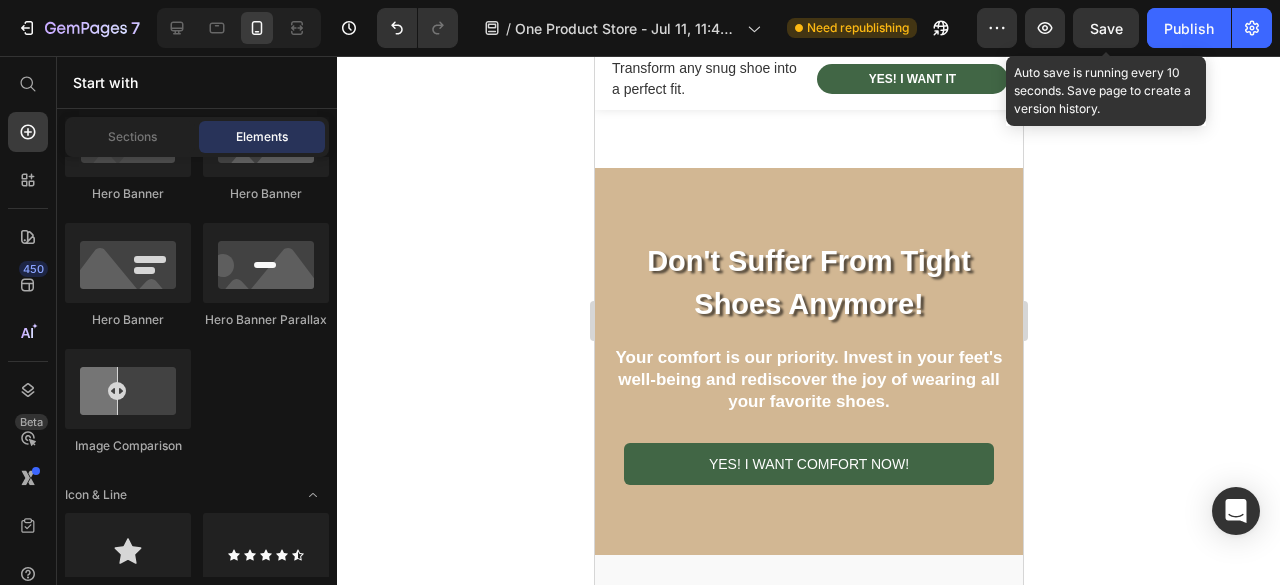click on "Image
Icon
Icon
Icon
Icon
Icon Row Joseph Text block Row   "I bought it for my new running shoes, and the difference is incredible. So much more comfortable and zero blisters. Highly recommend!"   Text block                Title Line (P) Images & Gallery SnugFree Shoe Stretcher (P) Title $29.99 (P) Price $37.00 (P) Price Row Buy Now (P) Cart Button Product Row Image
Icon
Icon
Icon
Icon
Icon Row Rita C. Text block Row "I have wide feet and always struggled with shoes being too tight. It gently shapes the shoe without ruining it and makes everything way more comfortable. Already recommended it to my mom and sister!" Text block                Title Line (P) Images & Gallery SnugFree Shoe Stretcher (P) Title $29.99 (P) Price $37.00 (P) Price Row Buy Now (P) Cart Button Product Row Image
Icon
Icon
Icon Icon" at bounding box center [808, -132] 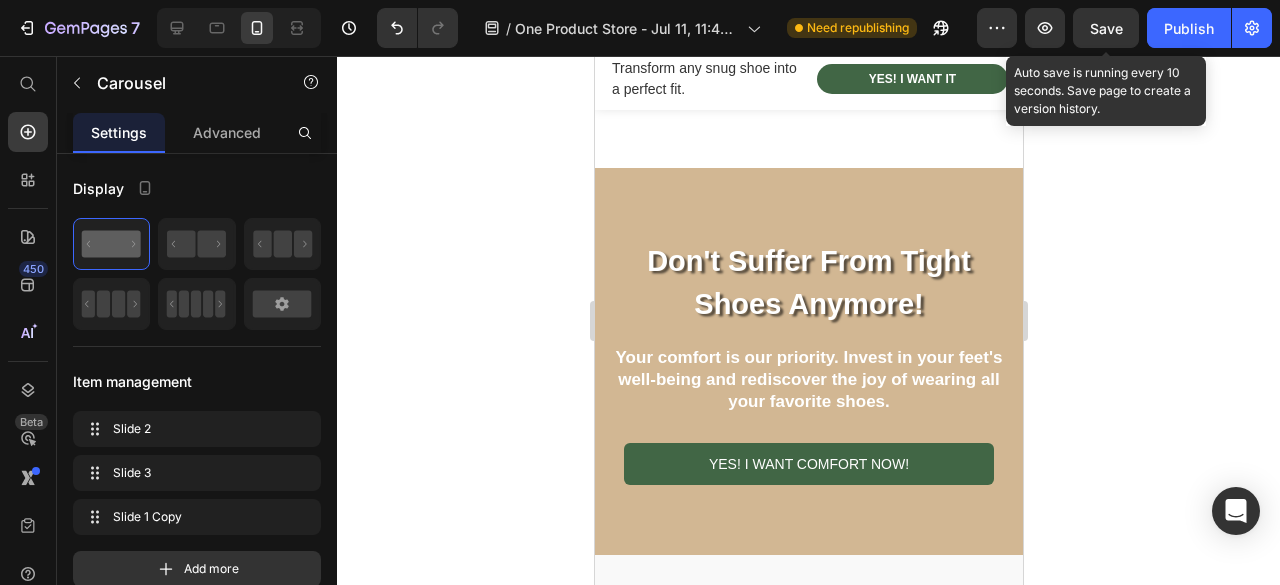 scroll, scrollTop: 4100, scrollLeft: 0, axis: vertical 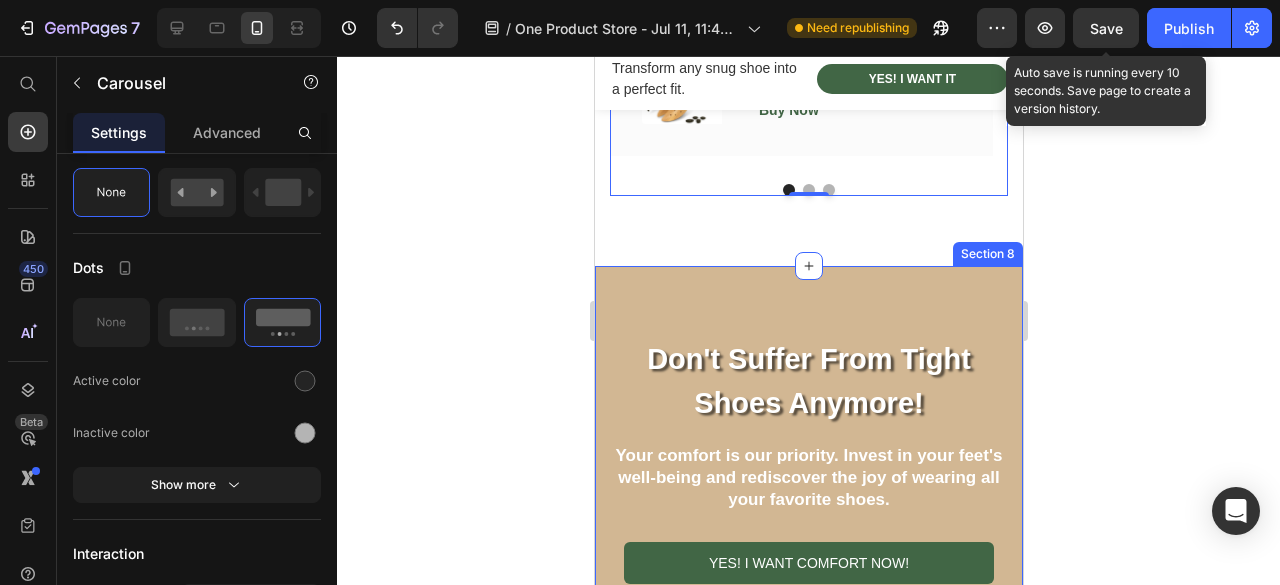 click on "Don't Suffer From Tight Shoes Anymore! Heading Your comfort is our priority. Invest in your feet's well-being and rediscover the joy of wearing all your favorite shoes. Text Block YES! I WANT COMFORT NOW! Button Row Section 8" at bounding box center (808, 459) 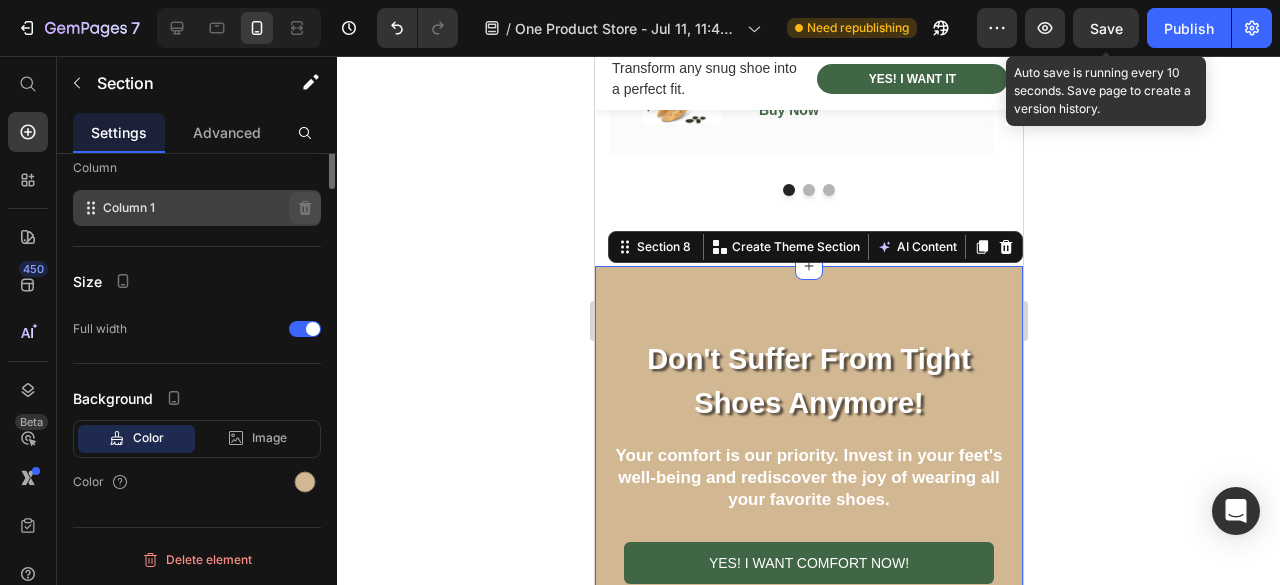 scroll, scrollTop: 0, scrollLeft: 0, axis: both 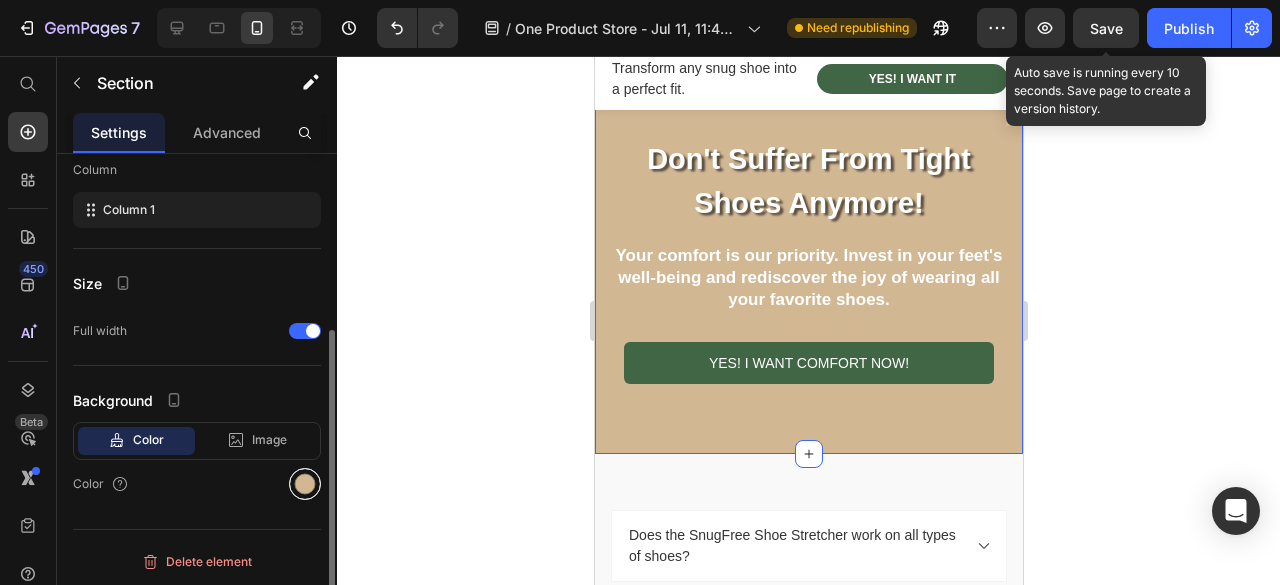 click at bounding box center [305, 484] 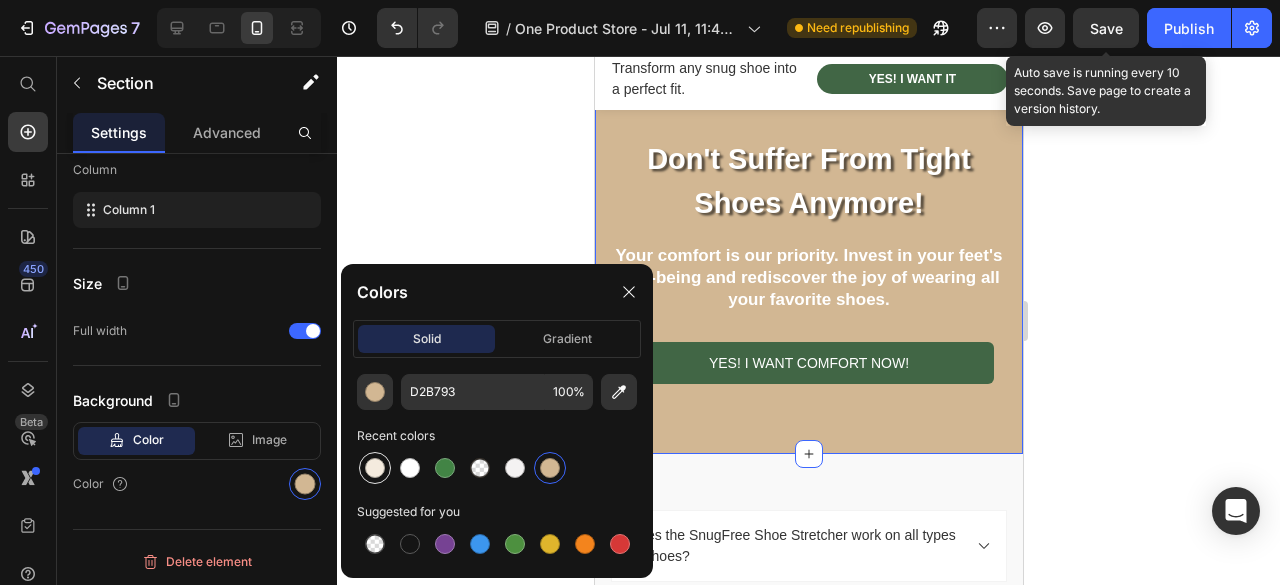 click at bounding box center (375, 468) 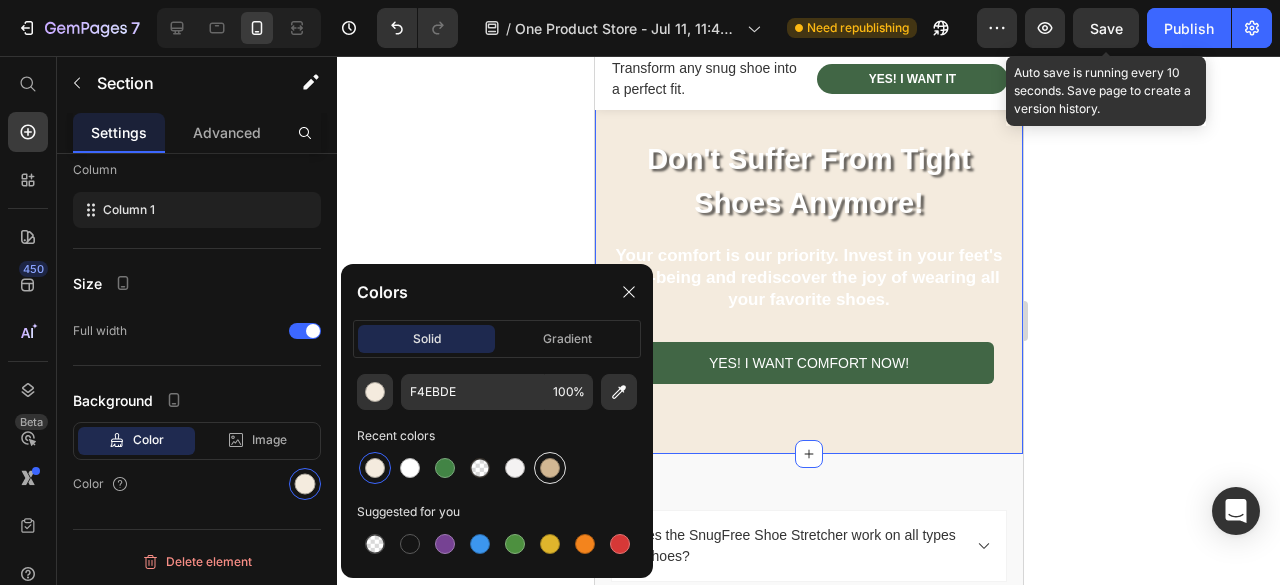 click at bounding box center [550, 468] 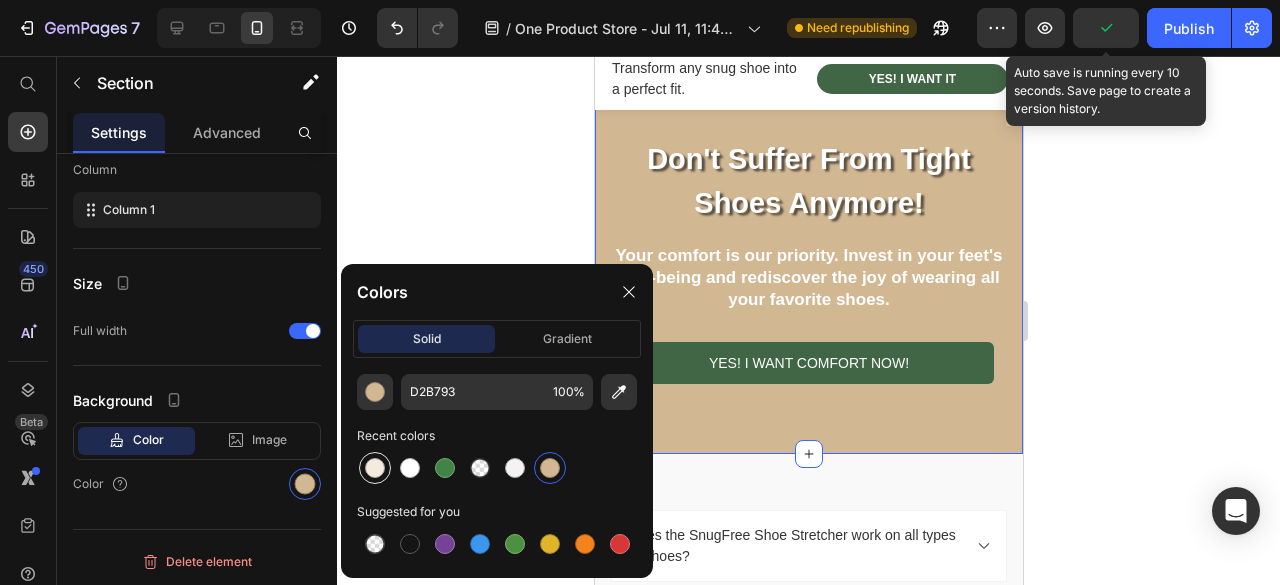 click at bounding box center [375, 468] 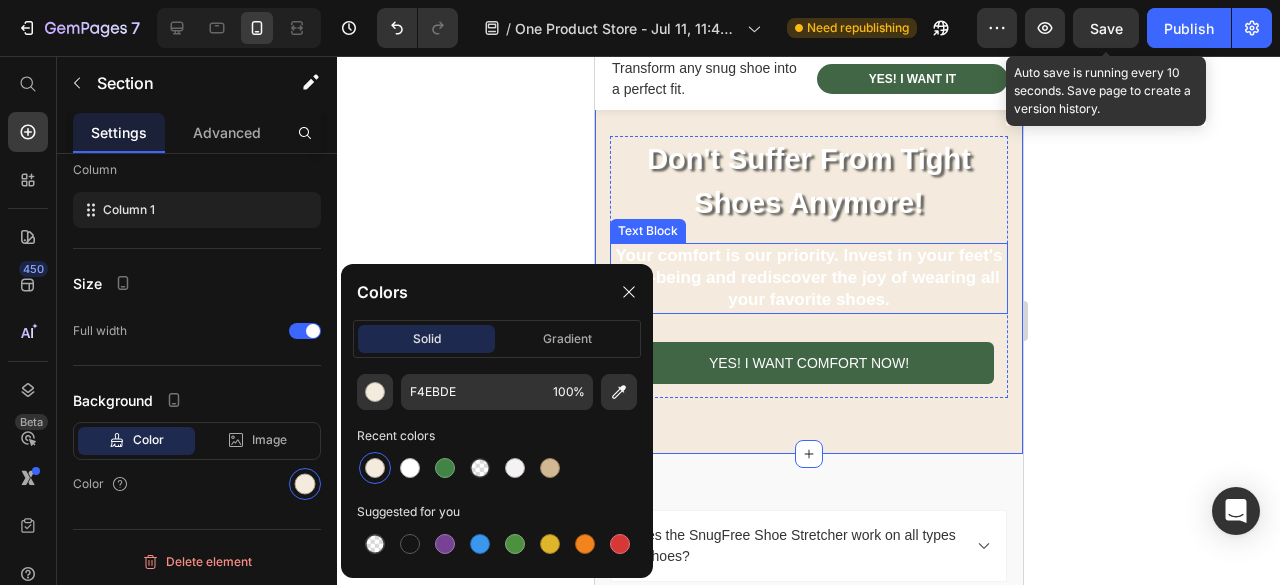 click on "Your comfort is our priority. Invest in your feet's well-being and rediscover the joy of wearing all your favorite shoes." at bounding box center [808, 278] 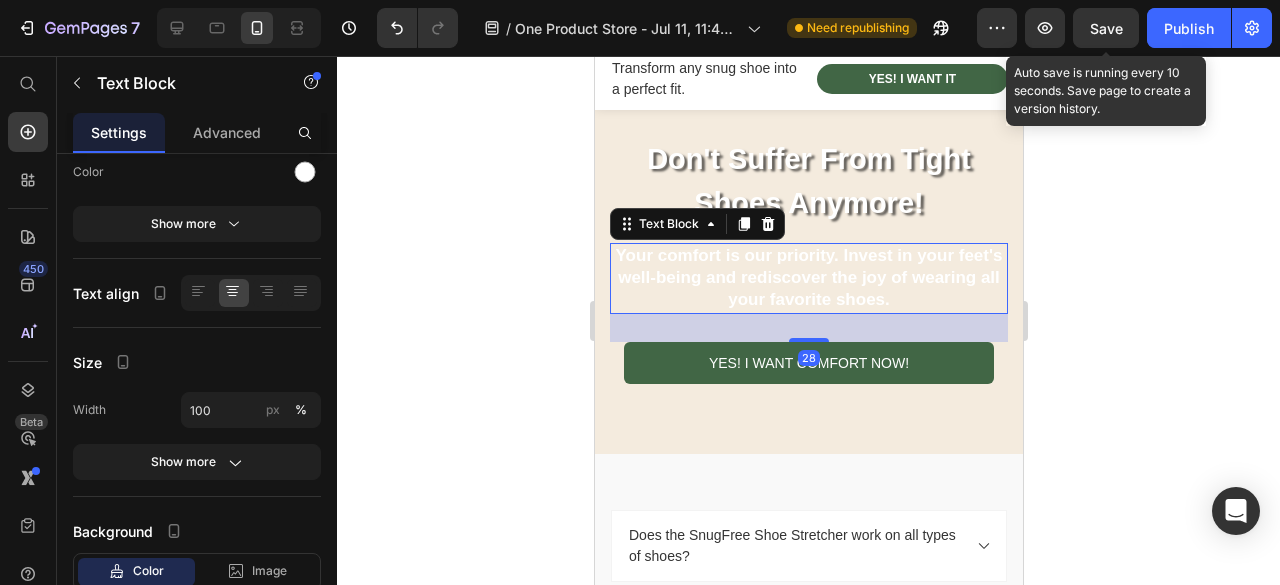 scroll, scrollTop: 0, scrollLeft: 0, axis: both 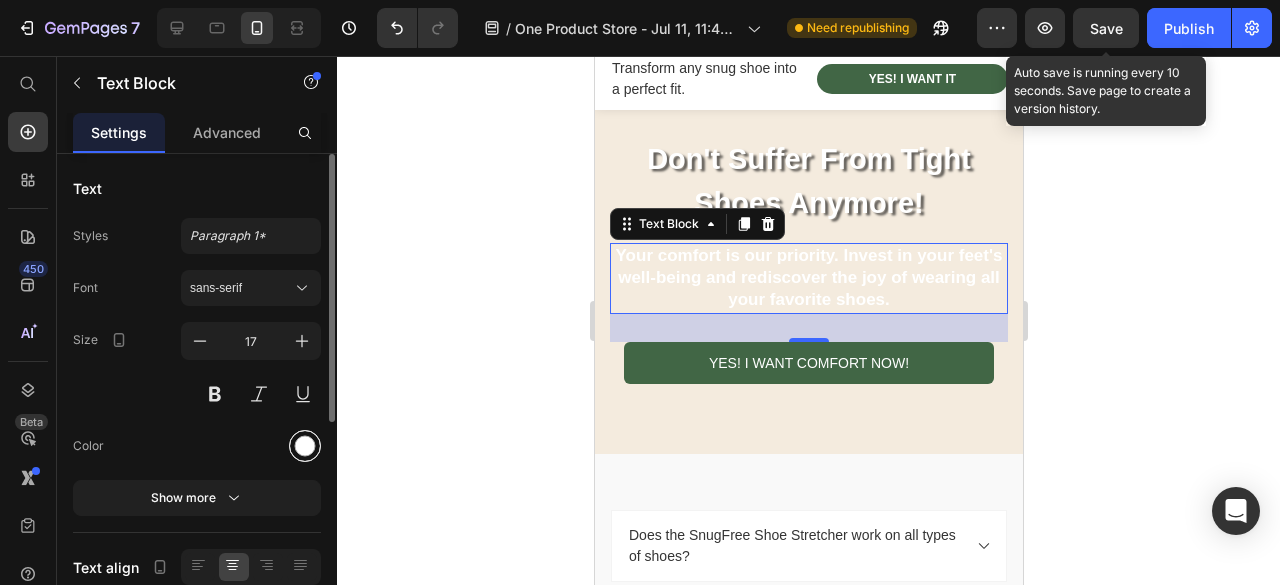 click at bounding box center [305, 446] 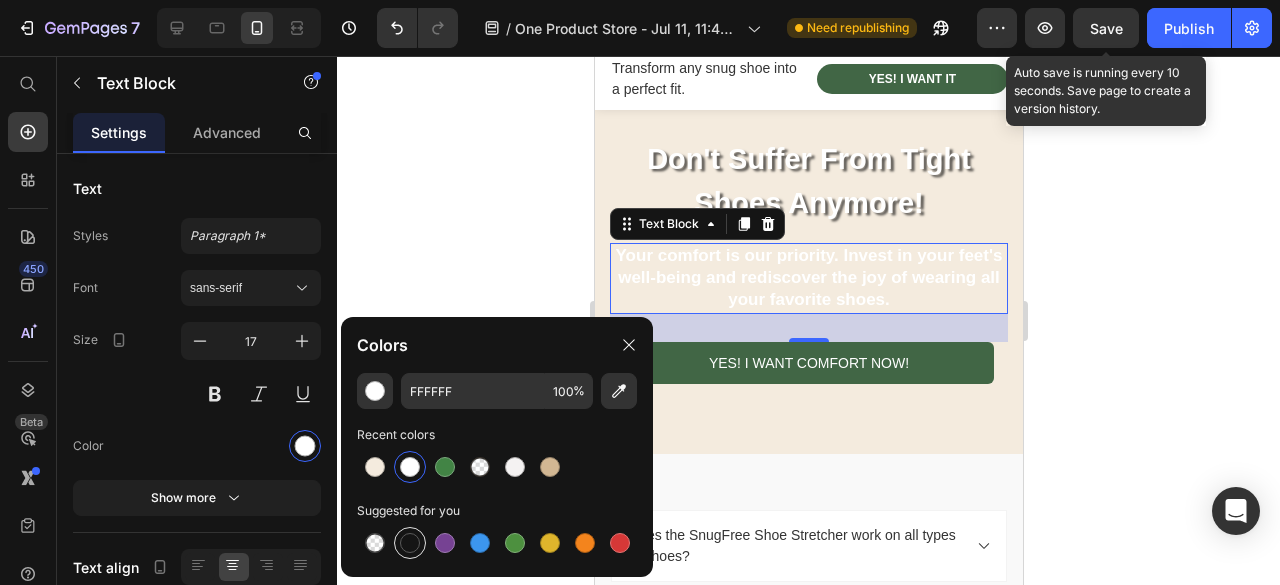 click at bounding box center (410, 543) 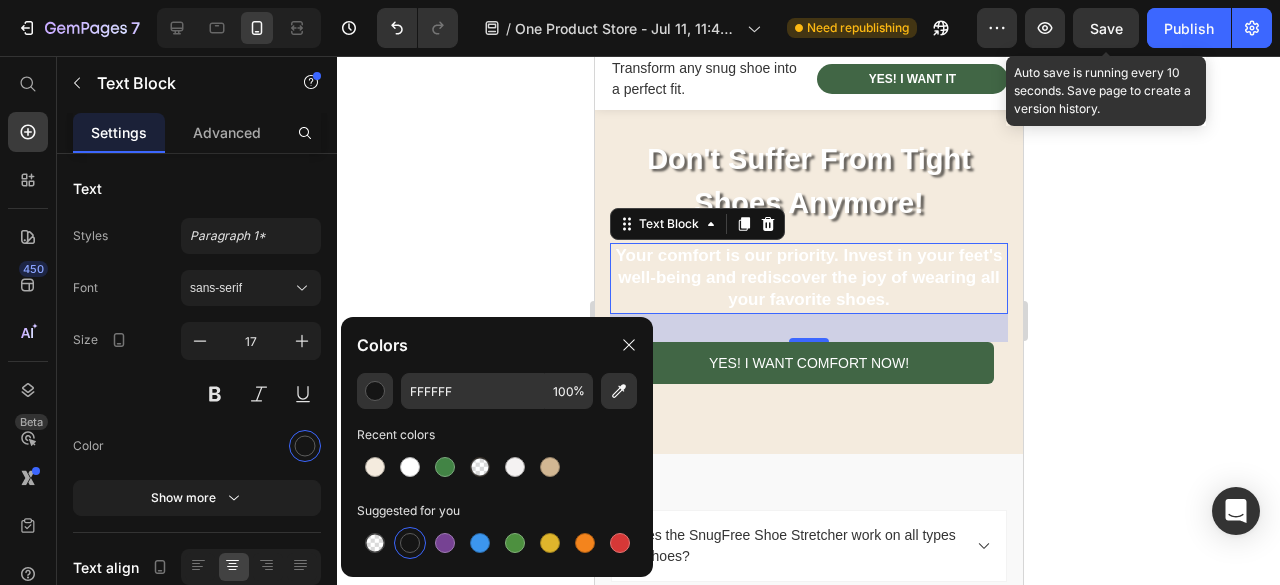 type on "151515" 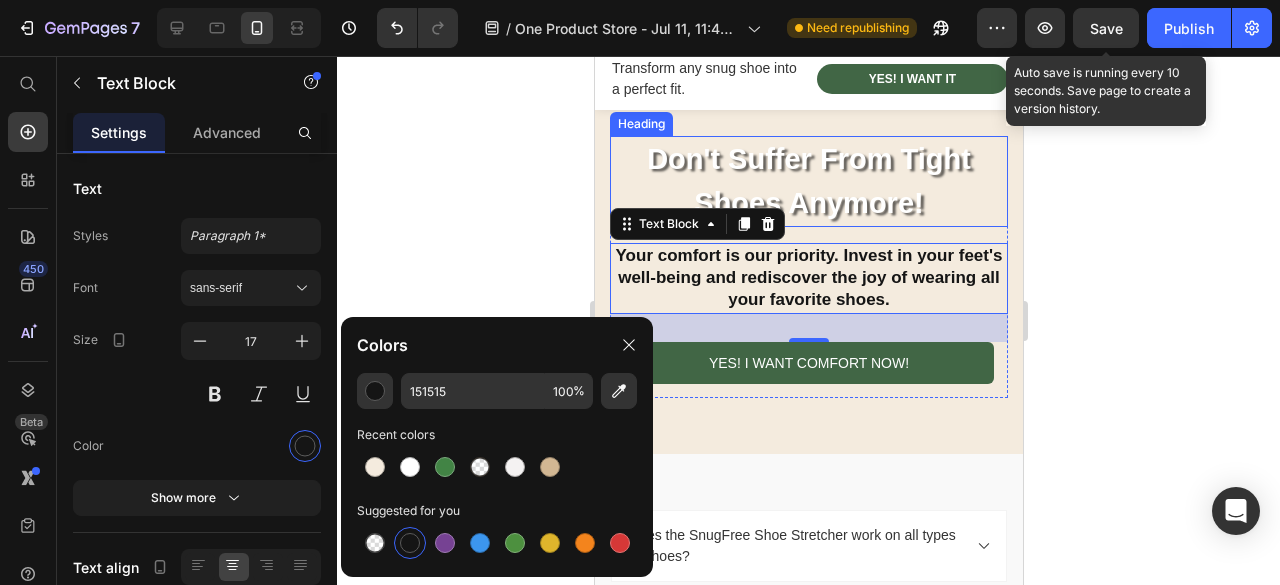 click on "Don't Suffer From Tight Shoes Anymore!" at bounding box center (808, 181) 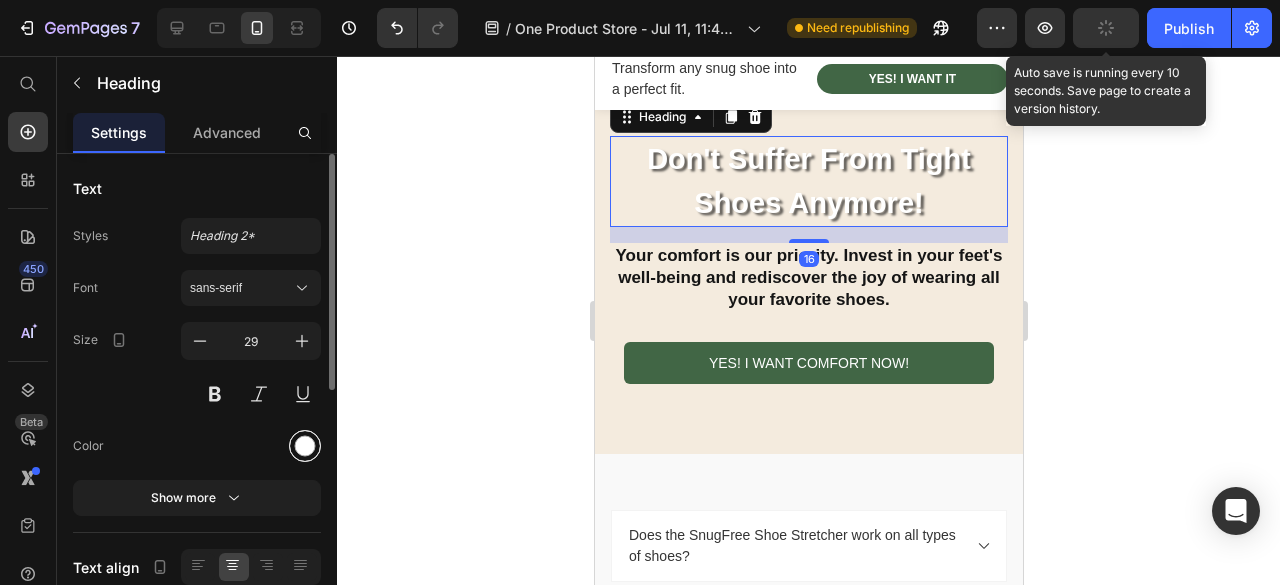 click at bounding box center (305, 446) 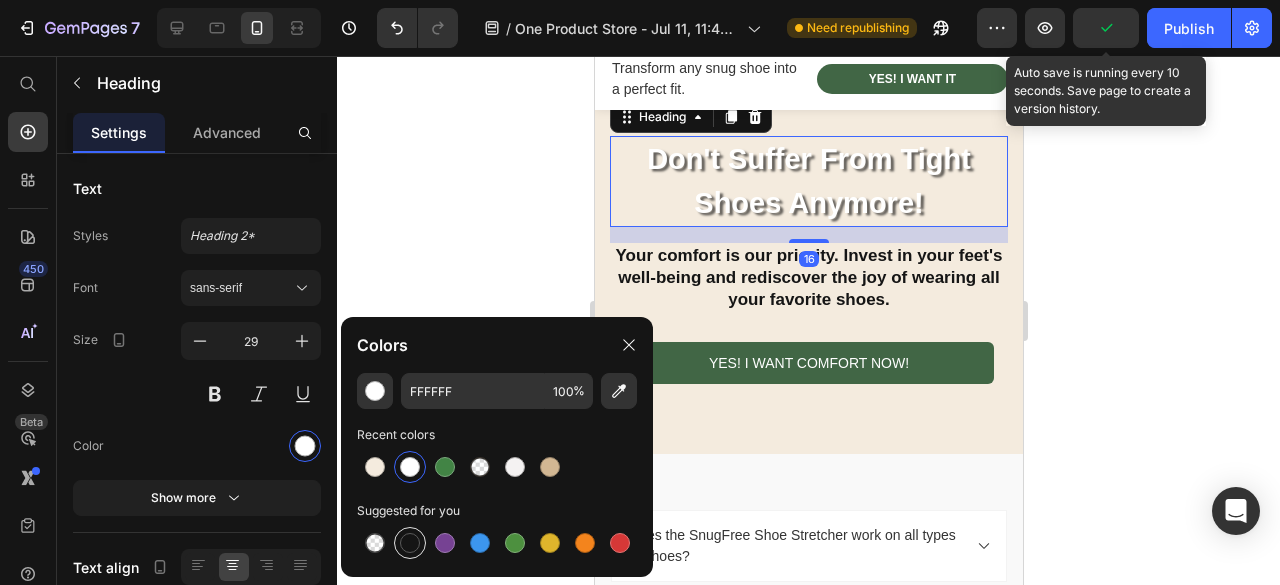 click at bounding box center [410, 543] 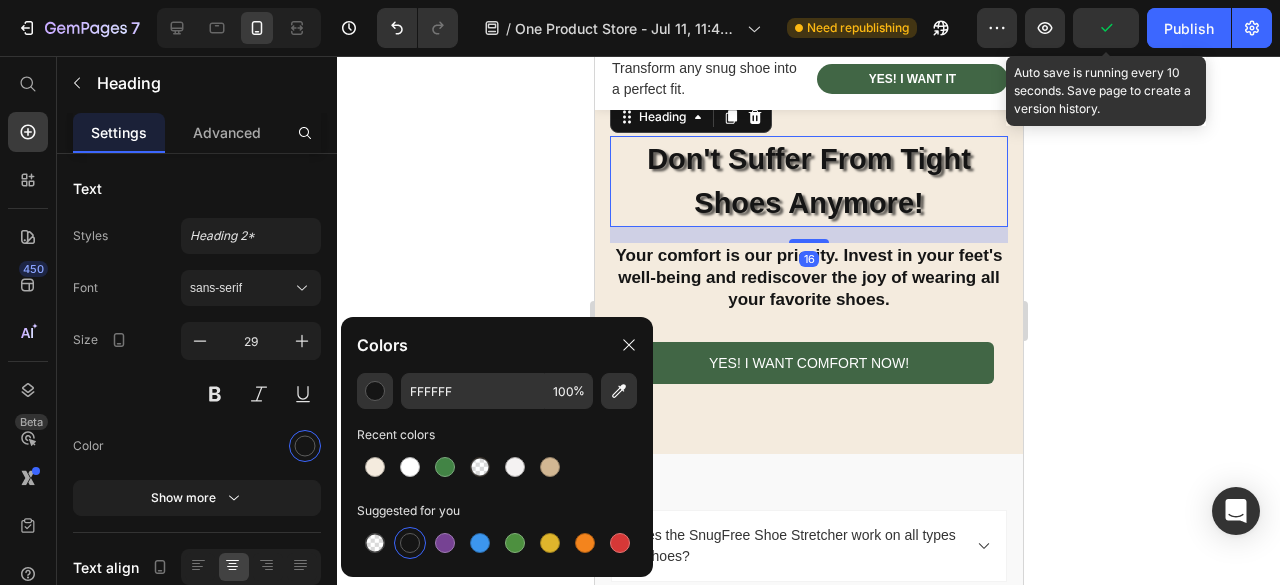 type on "151515" 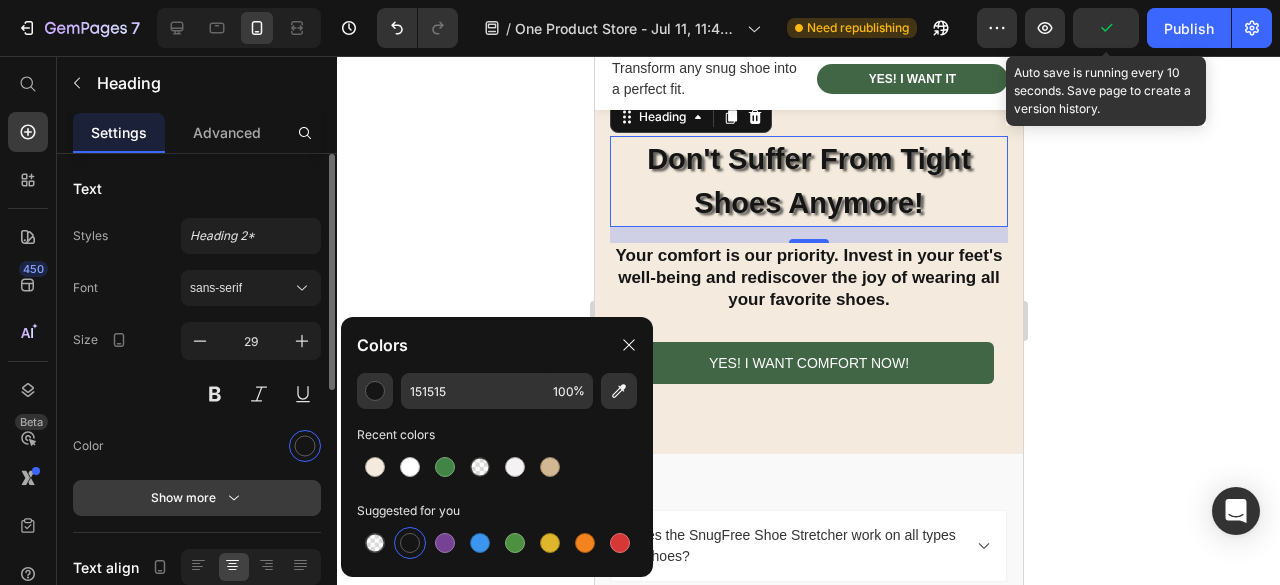 click on "Show more" at bounding box center (197, 498) 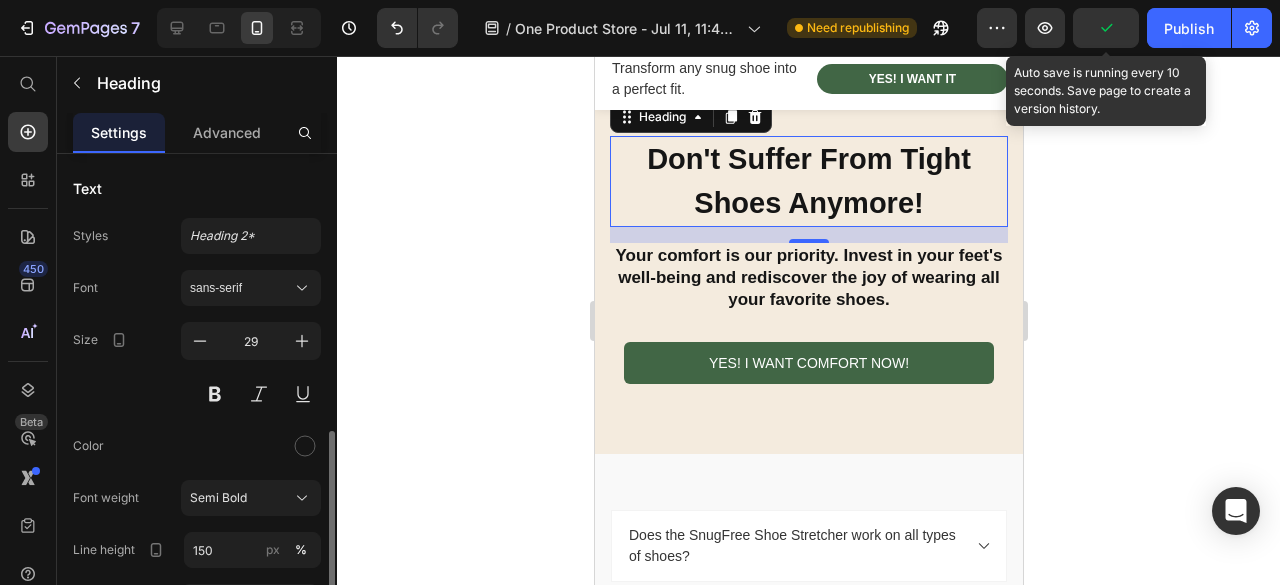 scroll, scrollTop: 200, scrollLeft: 0, axis: vertical 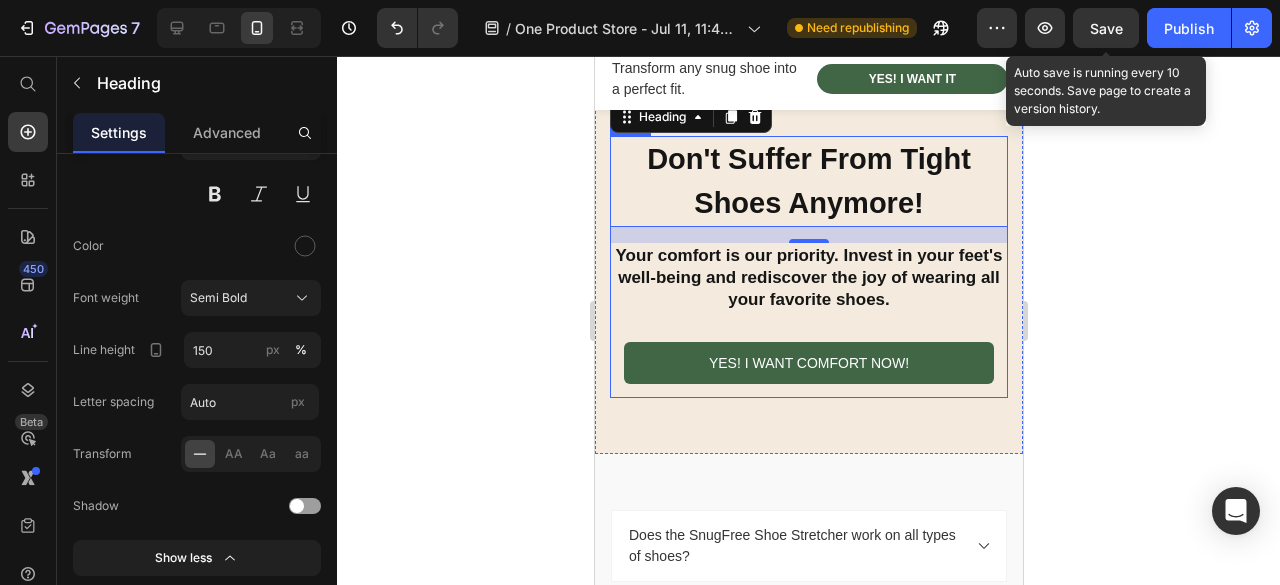 click on "Don't Suffer From Tight Shoes Anymore! Heading   16 Your comfort is our priority. Invest in your feet's well-being and rediscover the joy of wearing all your favorite shoes. Text Block YES! I WANT COMFORT NOW! Button Row Section 8" at bounding box center (808, 259) 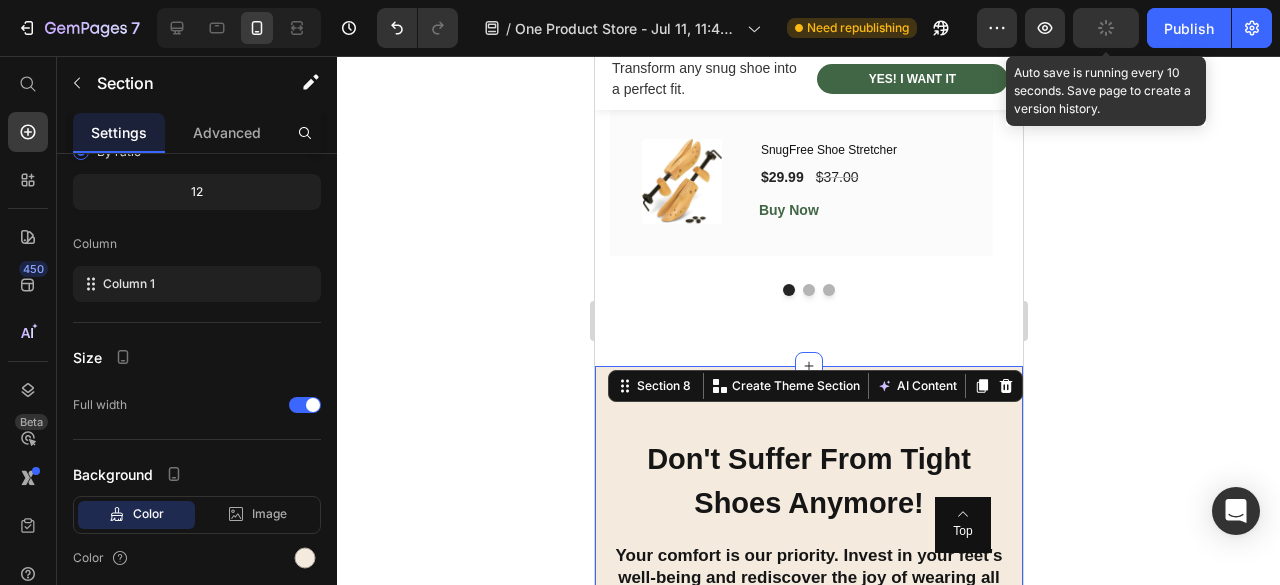 scroll, scrollTop: 5300, scrollLeft: 0, axis: vertical 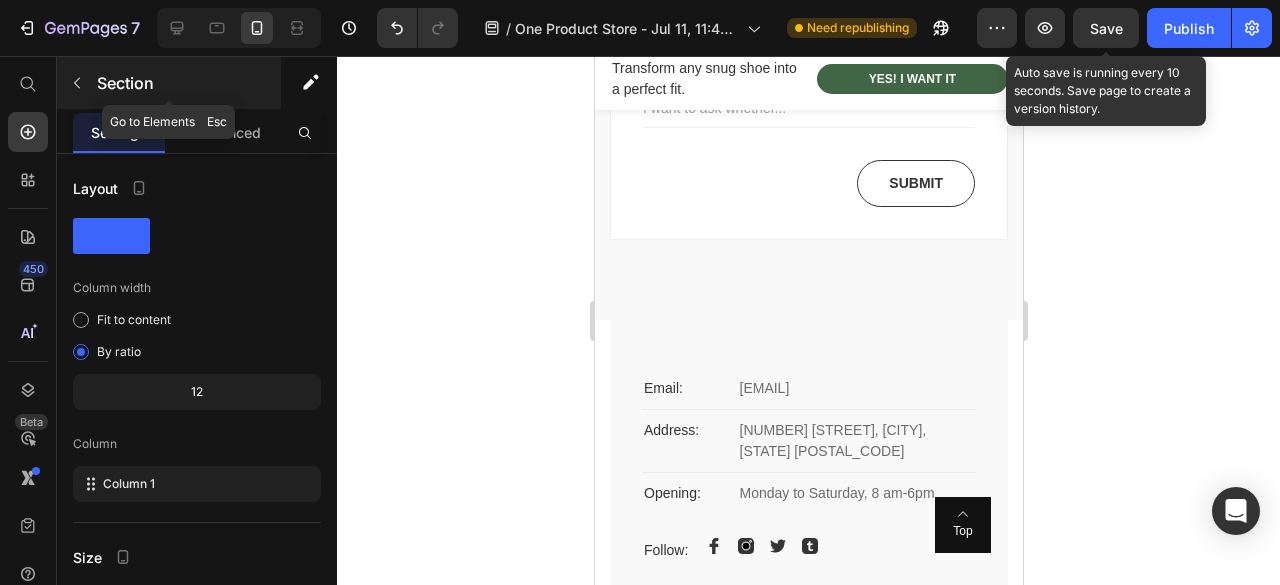 click 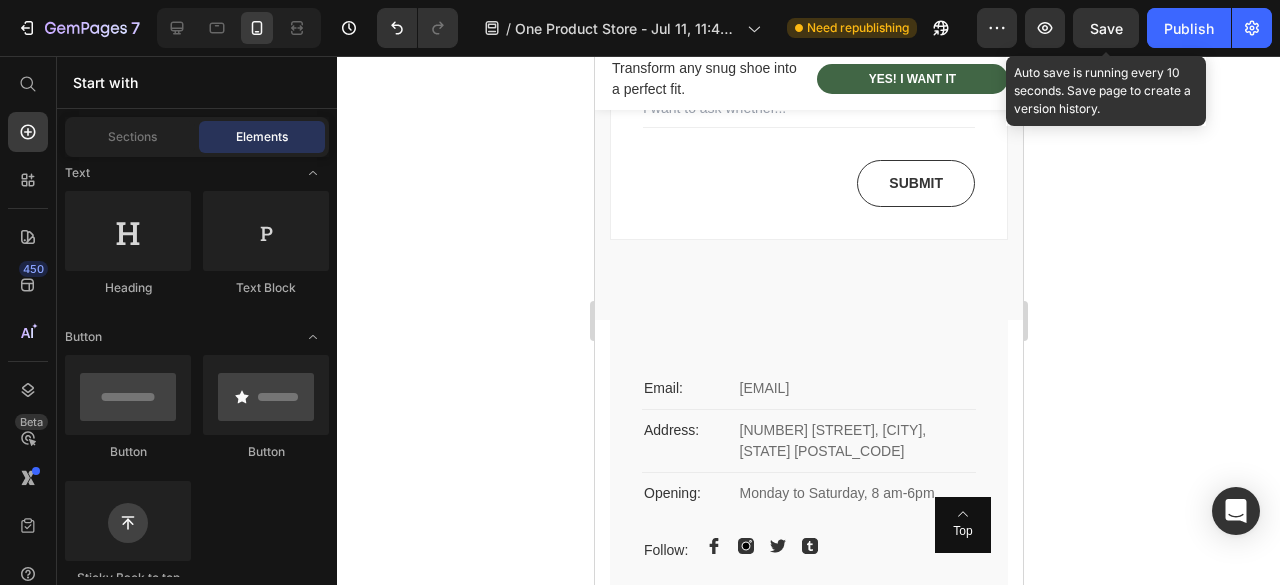 scroll, scrollTop: 0, scrollLeft: 0, axis: both 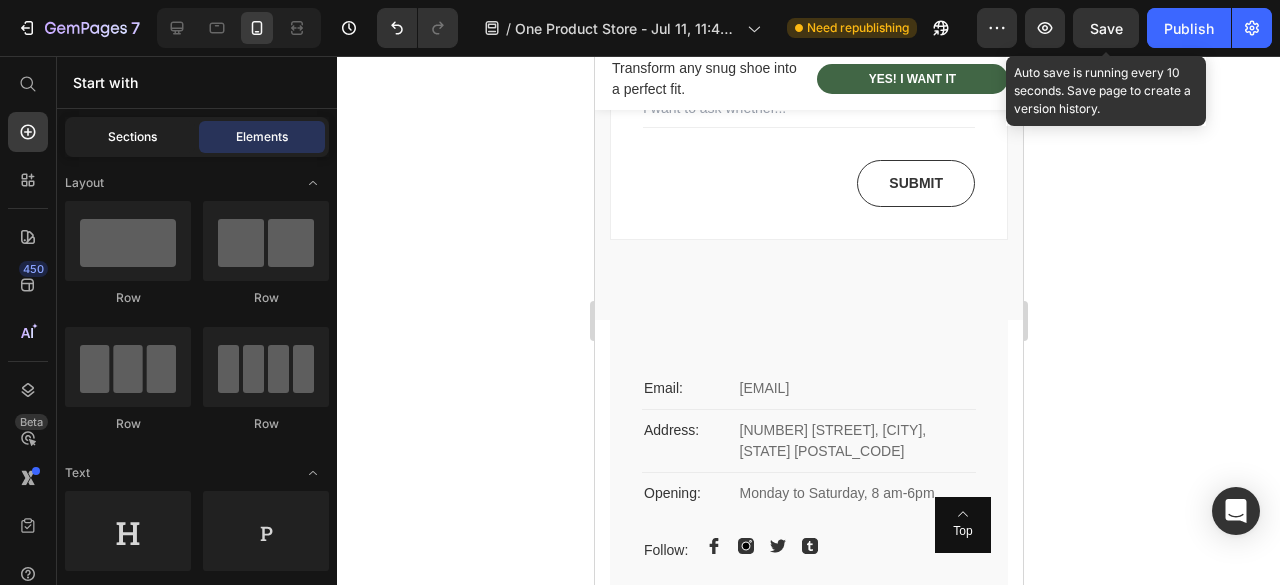 click on "Sections" at bounding box center (132, 137) 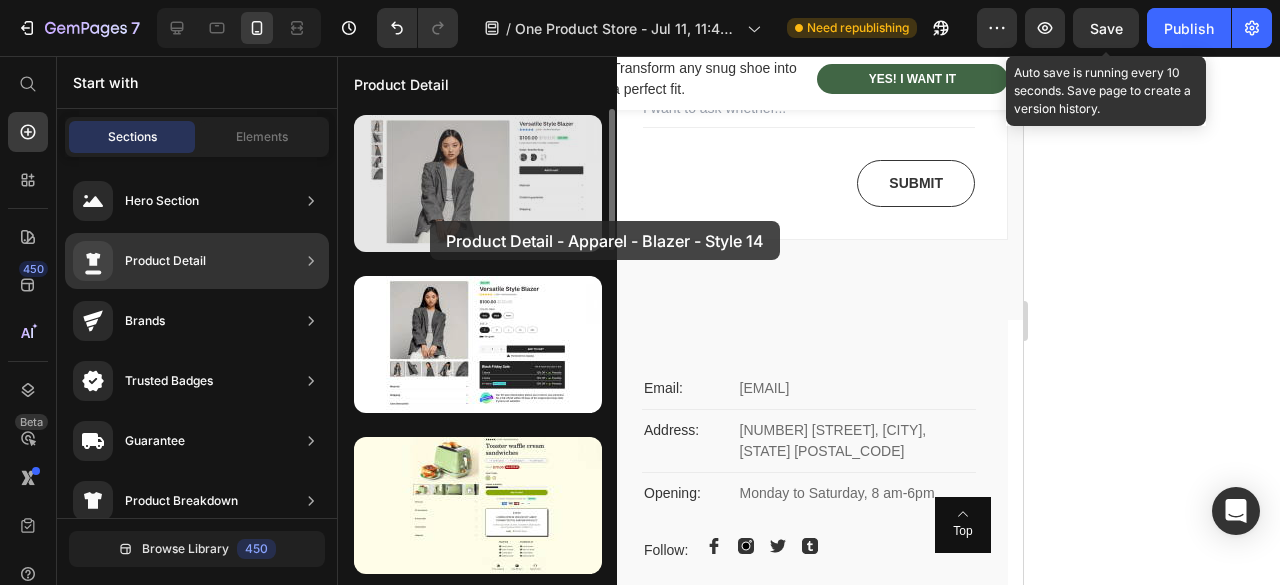 drag, startPoint x: 407, startPoint y: 173, endPoint x: 417, endPoint y: 203, distance: 31.622776 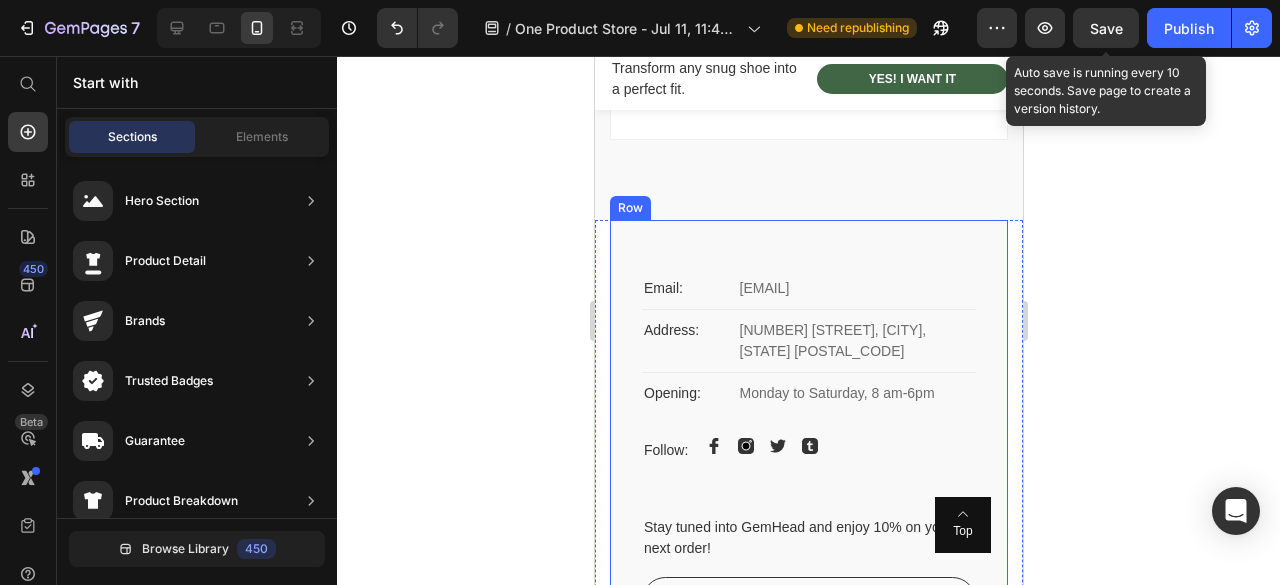 scroll, scrollTop: 5200, scrollLeft: 0, axis: vertical 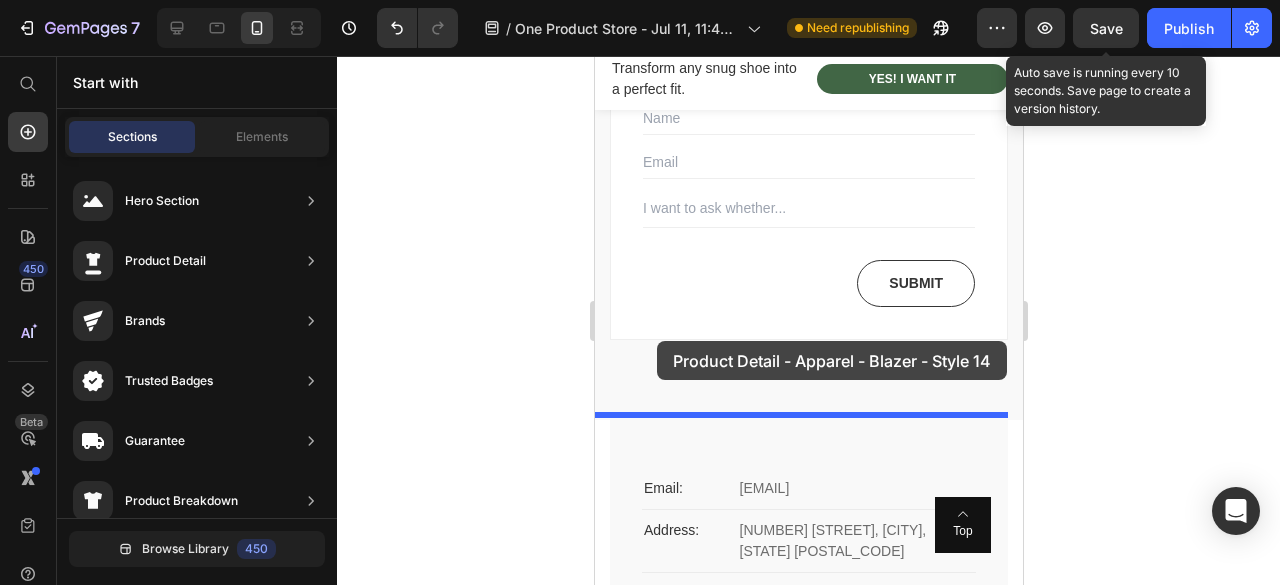 drag, startPoint x: 1064, startPoint y: 219, endPoint x: 656, endPoint y: 341, distance: 425.84973 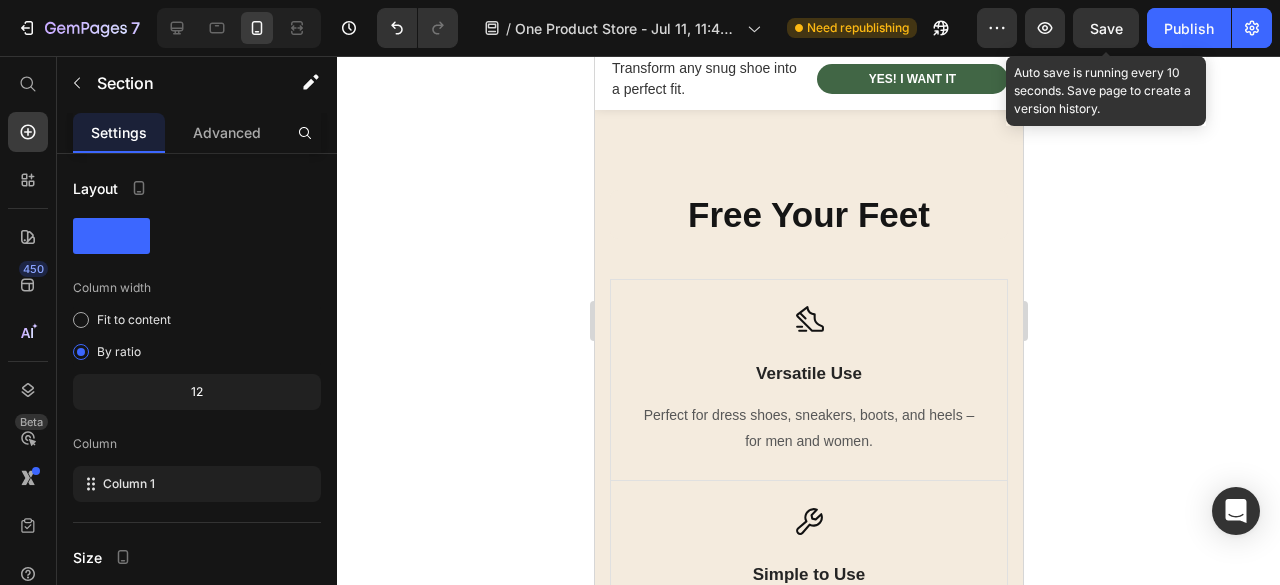 scroll, scrollTop: 2549, scrollLeft: 0, axis: vertical 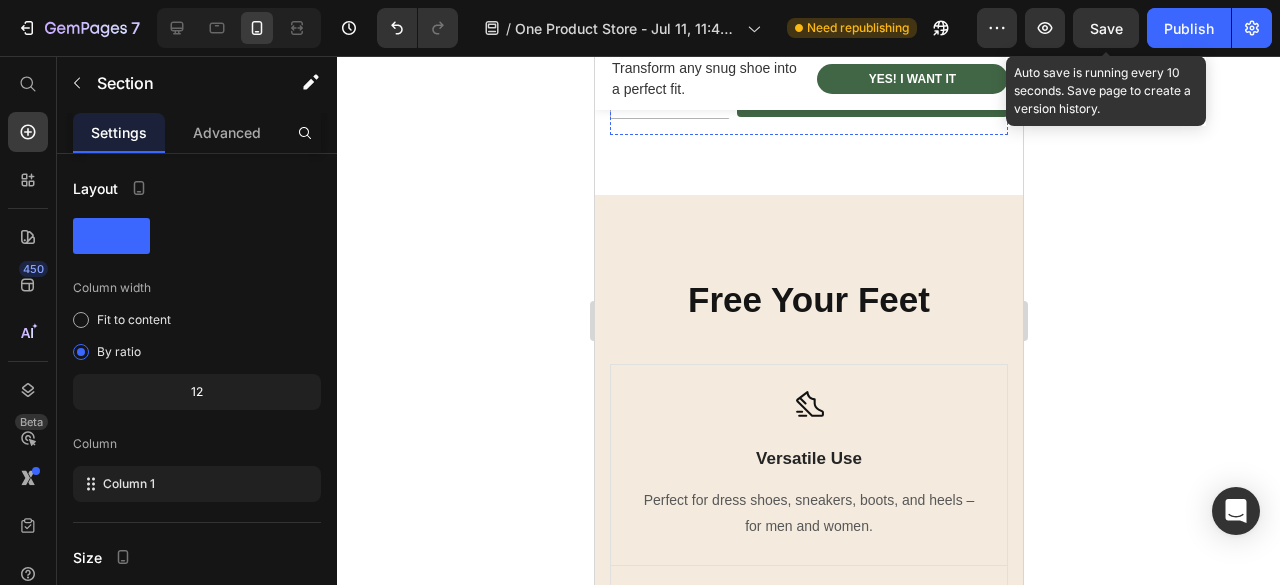 click on "Icon Versatile Use Text Block Perfect for dress shoes, sneakers, boots, and heels – for men and women. Text block Row" at bounding box center [808, 465] 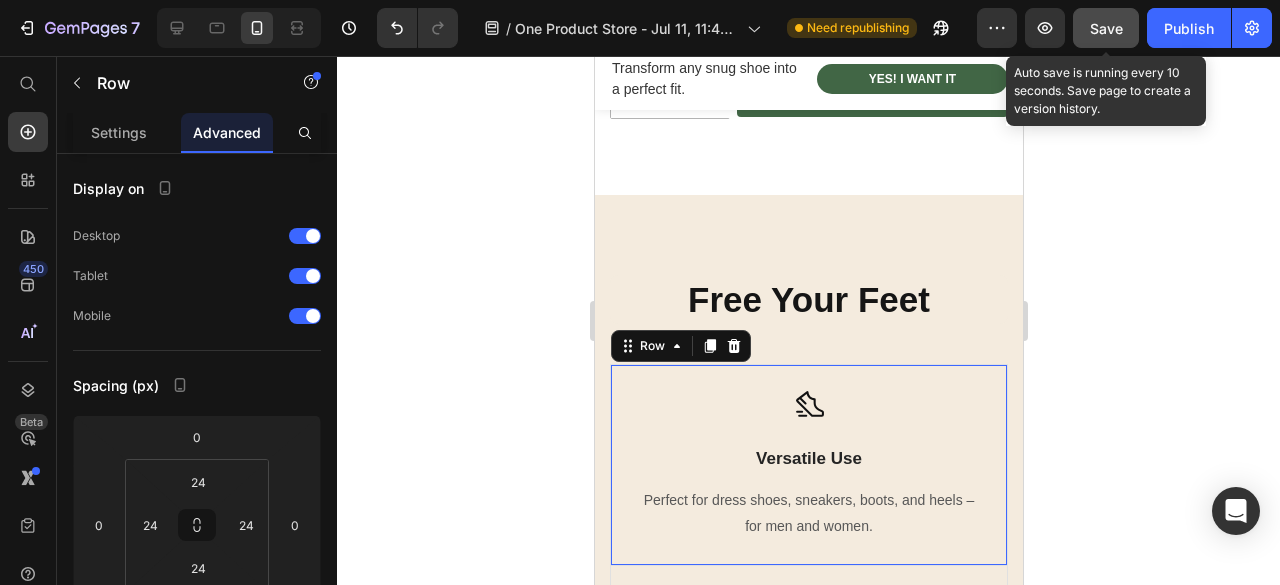 click on "Save" at bounding box center (1106, 28) 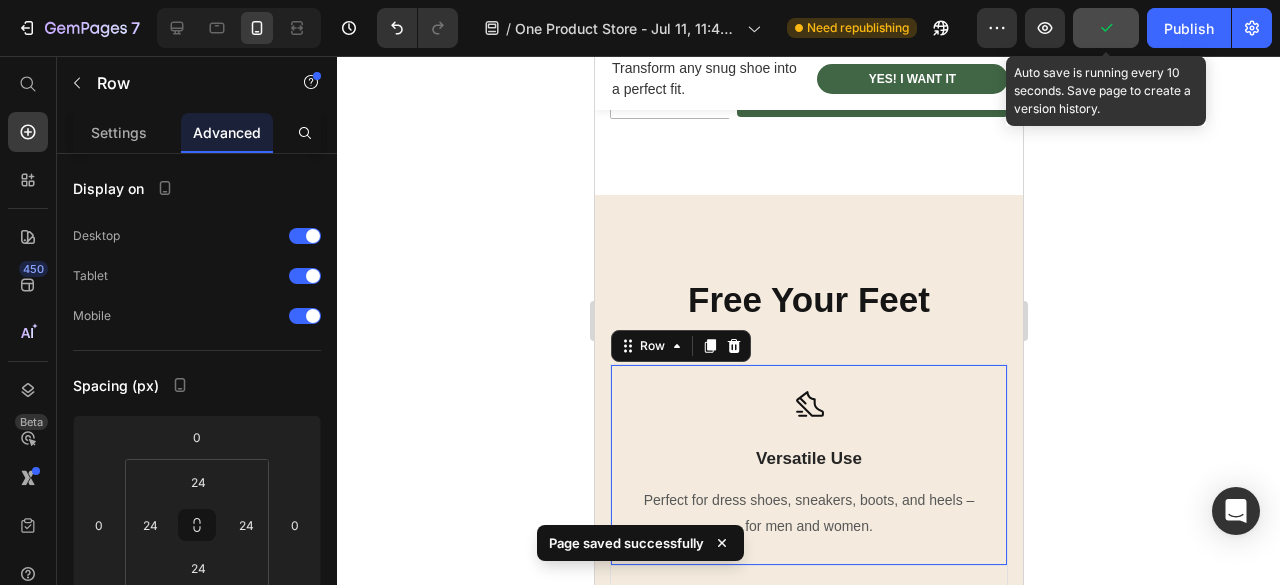click 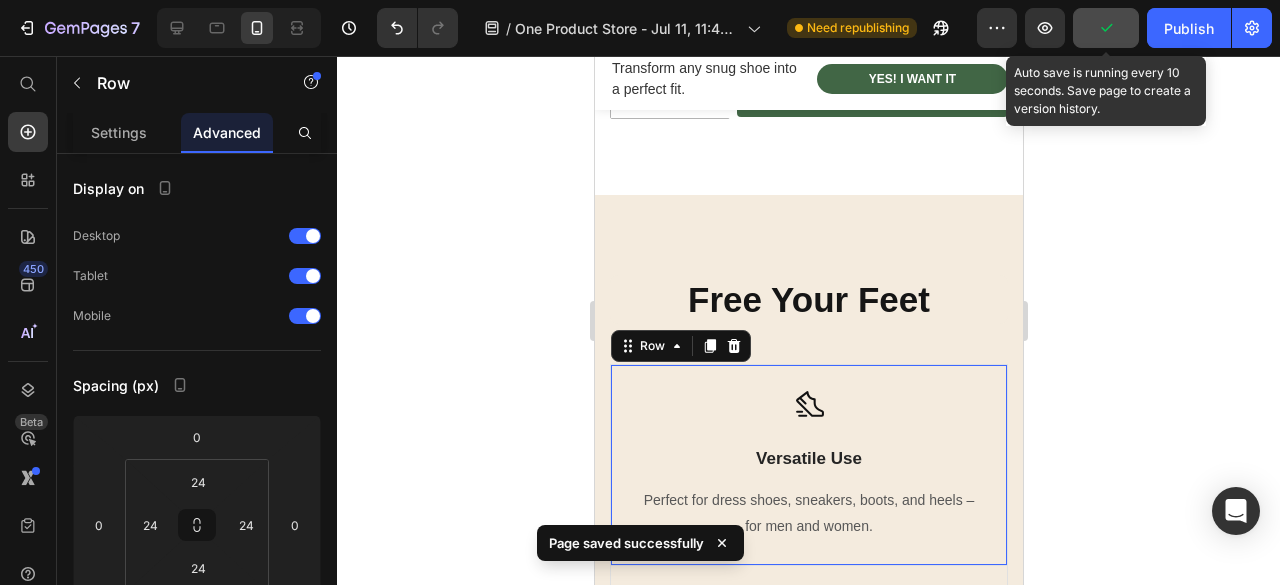 click 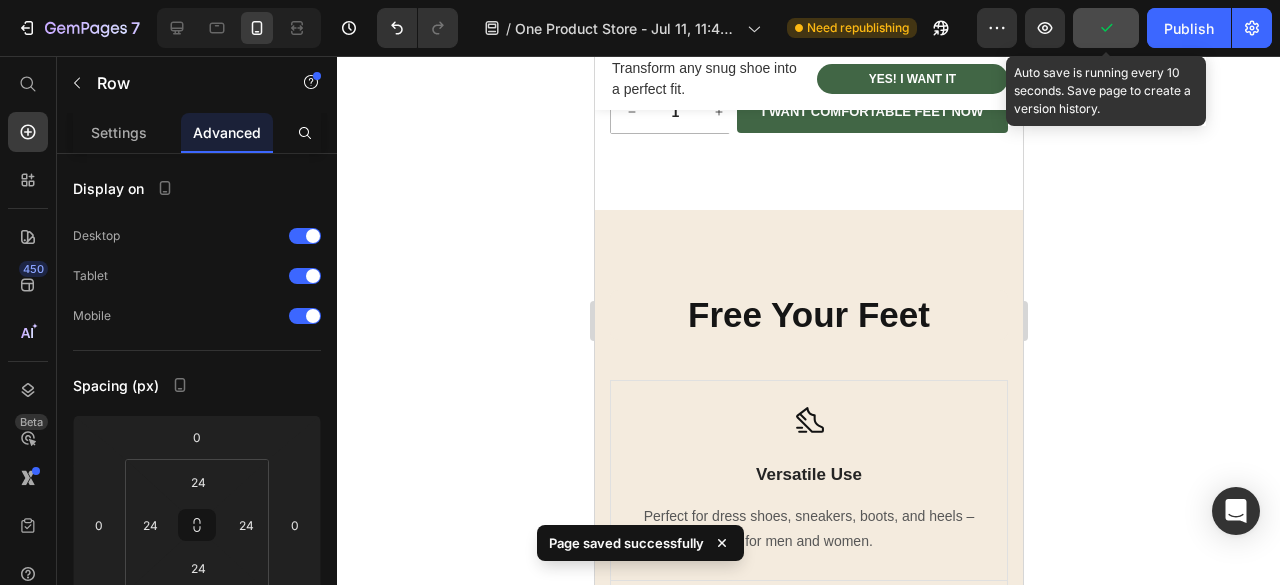scroll, scrollTop: 2076, scrollLeft: 0, axis: vertical 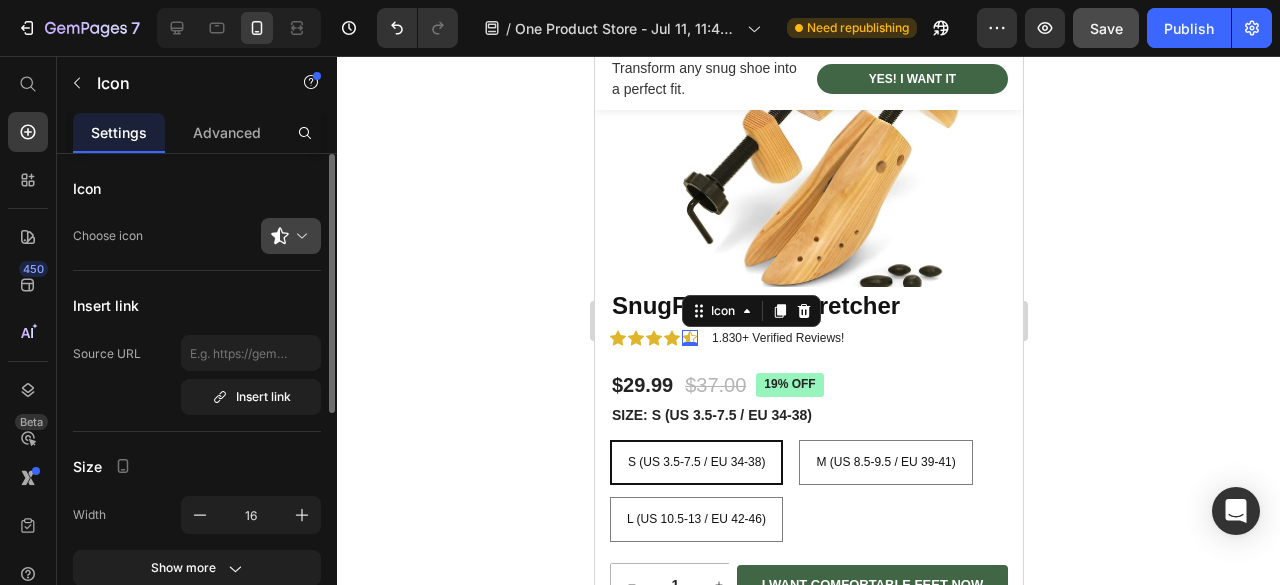 click at bounding box center [299, 236] 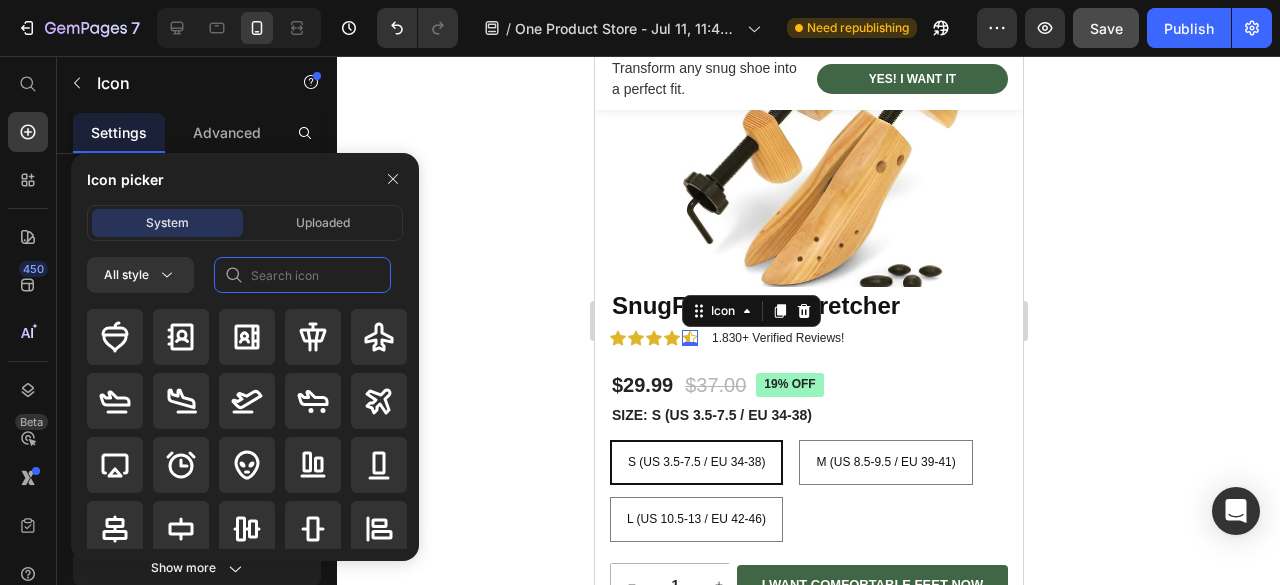 click 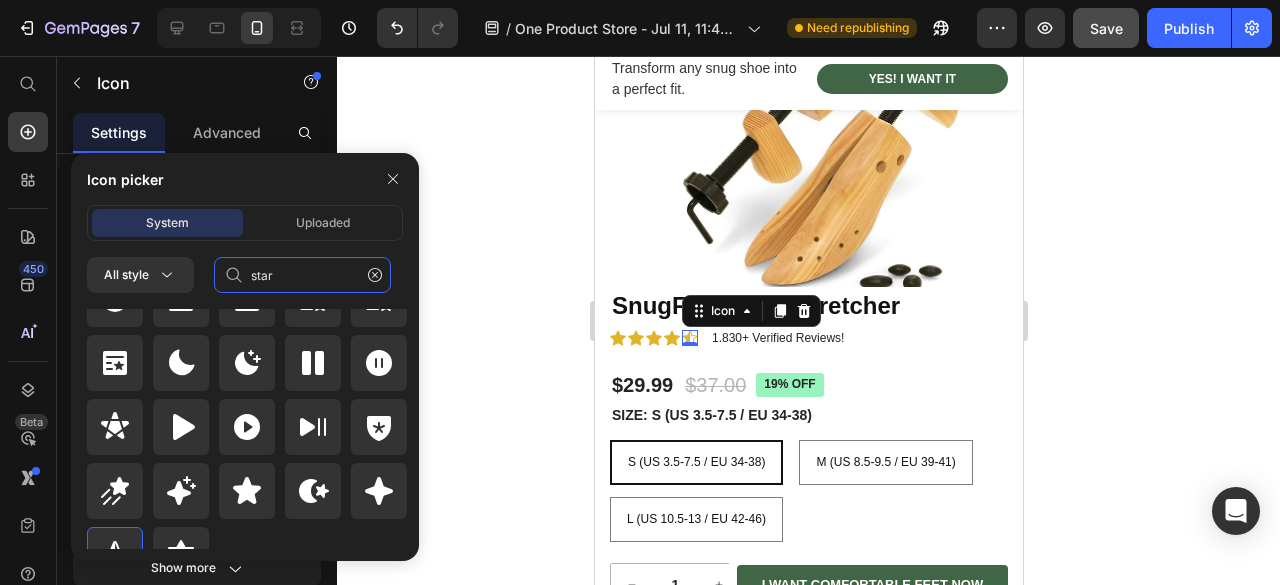 scroll, scrollTop: 872, scrollLeft: 0, axis: vertical 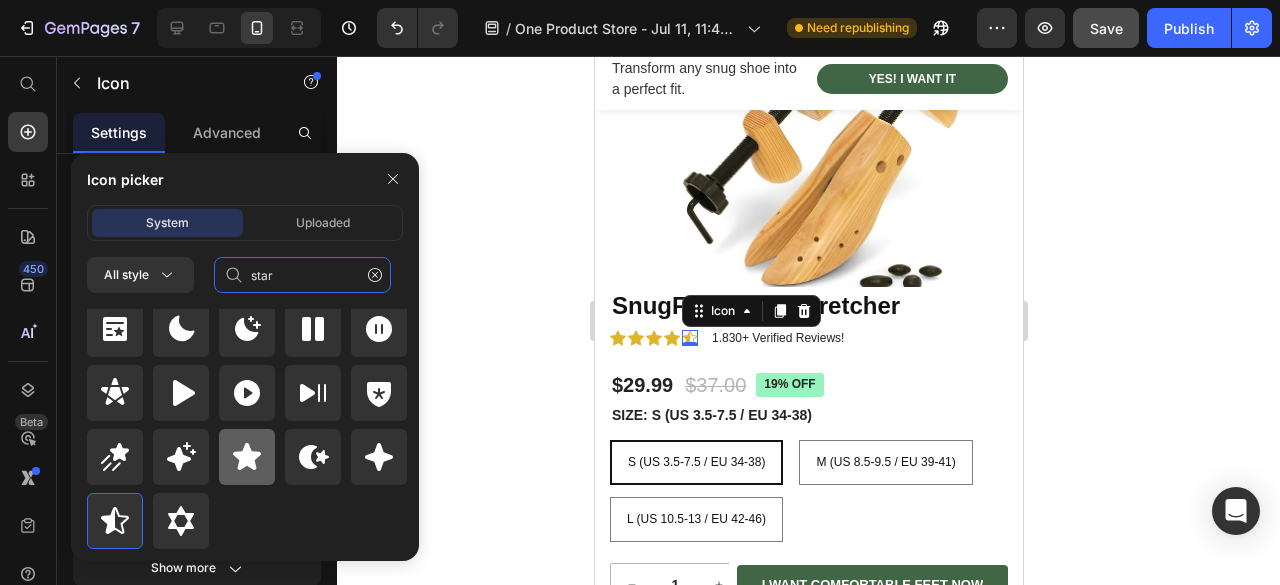 type on "star" 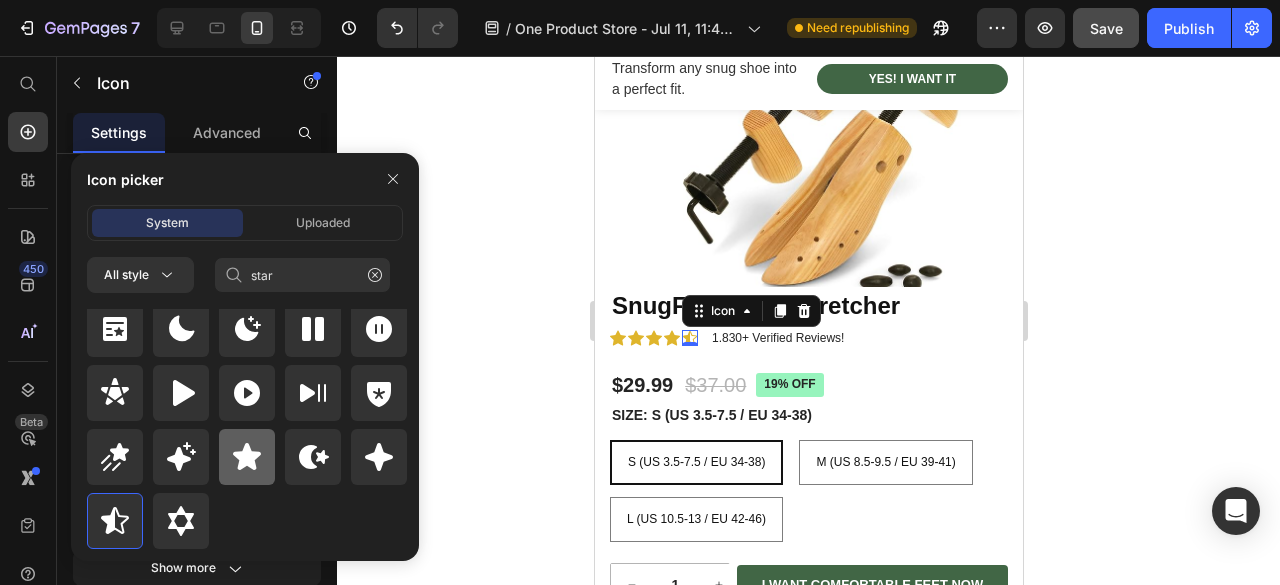 click 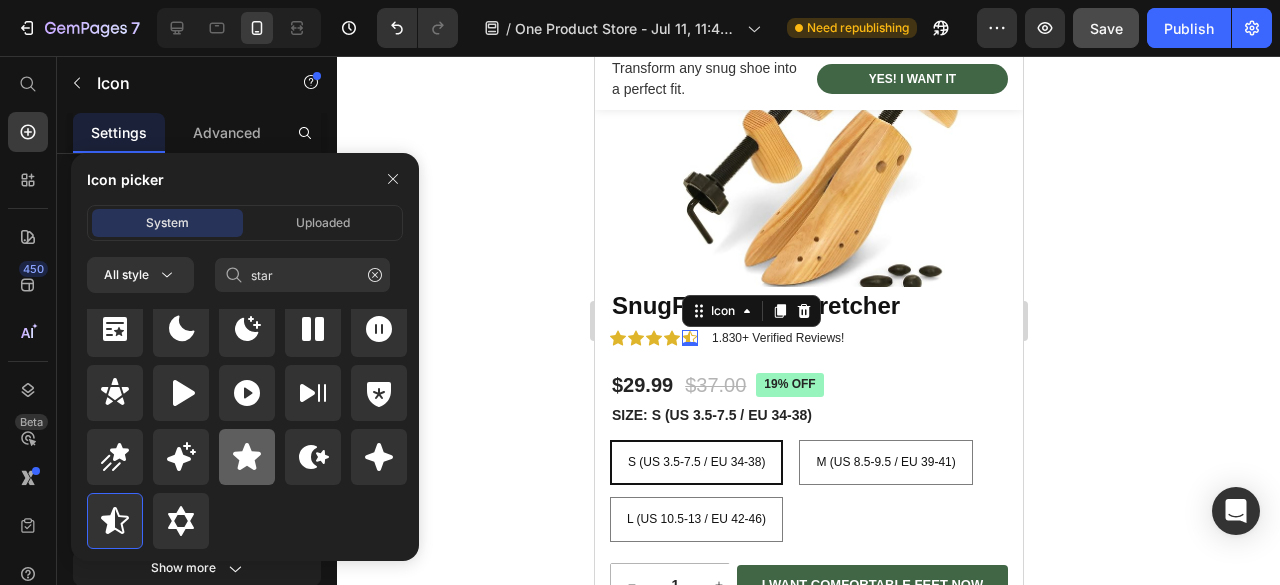 type 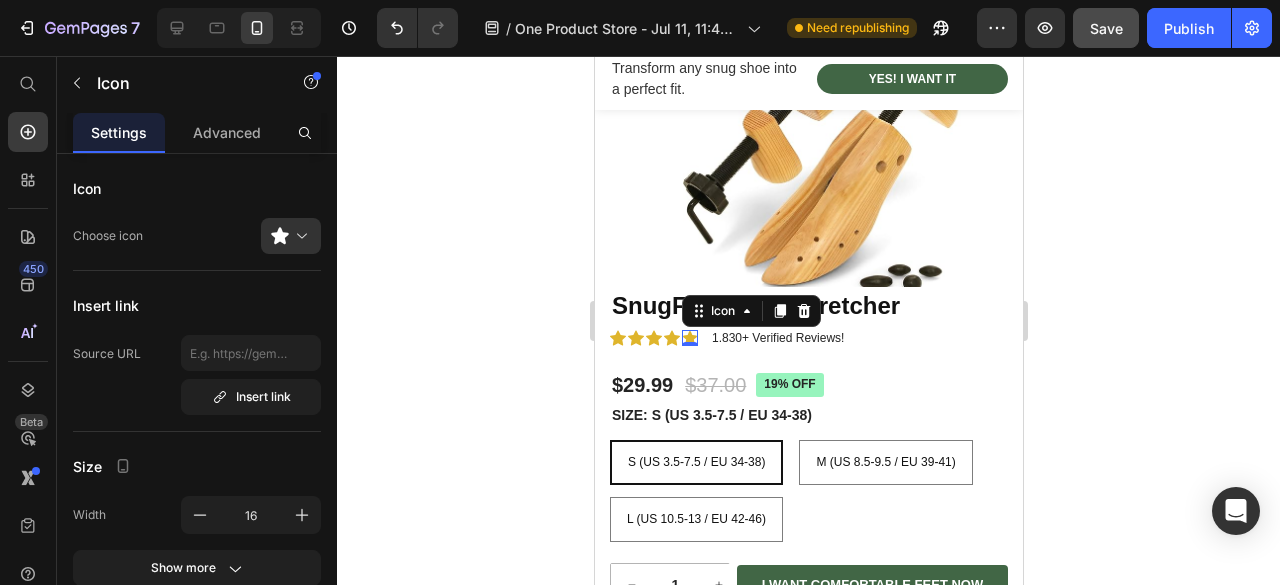 scroll, scrollTop: 0, scrollLeft: 0, axis: both 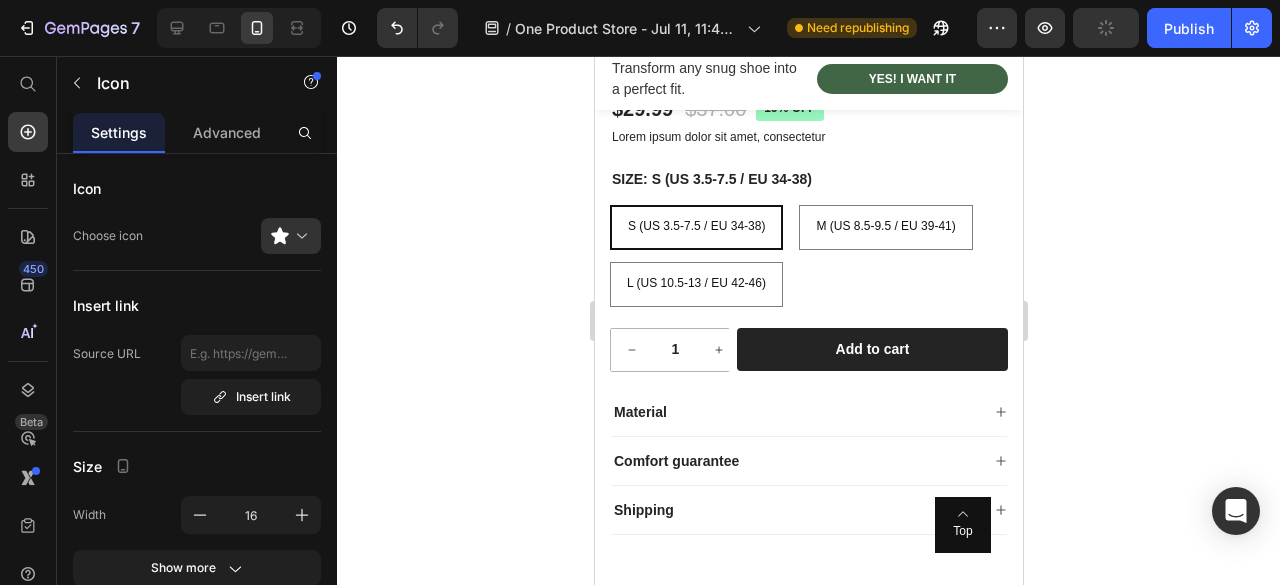 click on "Product Images SnugFree Shoe Stretcher Product Title Icon Icon Icon Icon Icon Icon List 2,500+ Verified Reviews! Text Block Row $29.99 Product Price $37.00 Product Price 19% off Product Badge Row Lorem ipsum dolor sit amet, consectetur  Text Block SIZE: S (US 3.5-7.5 / EU 34-38) S (US 3.5-7.5 / EU 34-38) S (US 3.5-7.5 / EU 34-38) S (US 3.5-7.5 / EU 34-38) M (US 8.5-9.5 / EU 39-41) M (US 8.5-9.5 / EU 39-41) M (US 8.5-9.5 / EU 39-41) L (US 10.5-13 / EU 42-46) L (US 10.5-13 / EU 42-46) L (US 10.5-13 / EU 42-46) Product Variants & Swatches 1 Product Quantity Row Add to cart Add to Cart Row
Material
Comfort guarantee
Shipping Accordion Row Product Section 10" at bounding box center [808, 127] 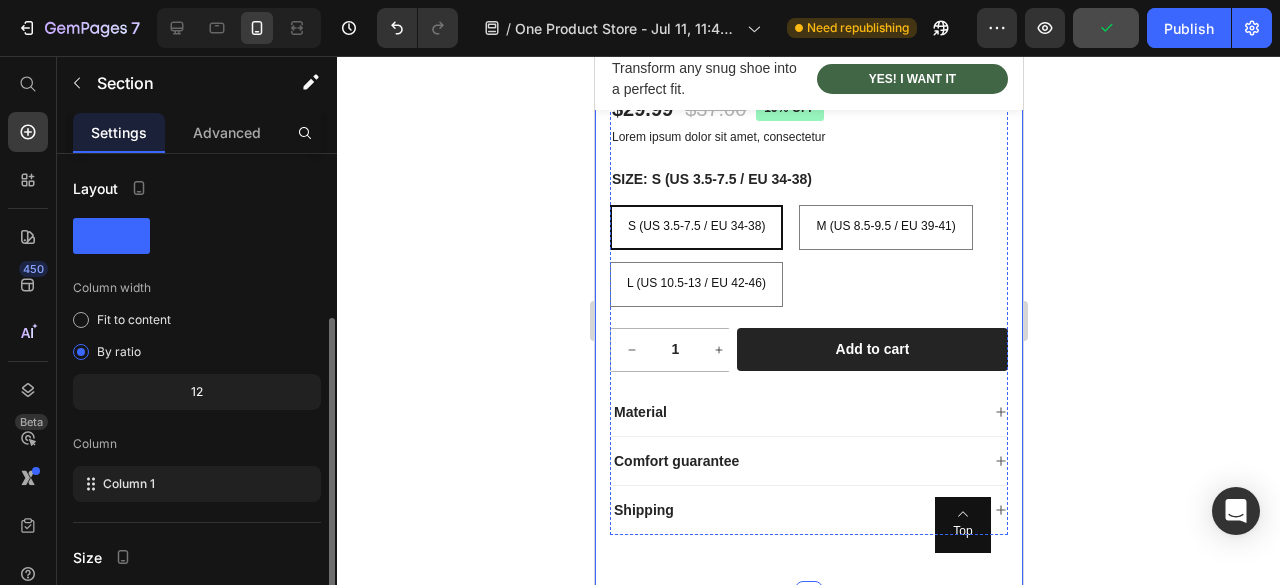 scroll, scrollTop: 5364, scrollLeft: 0, axis: vertical 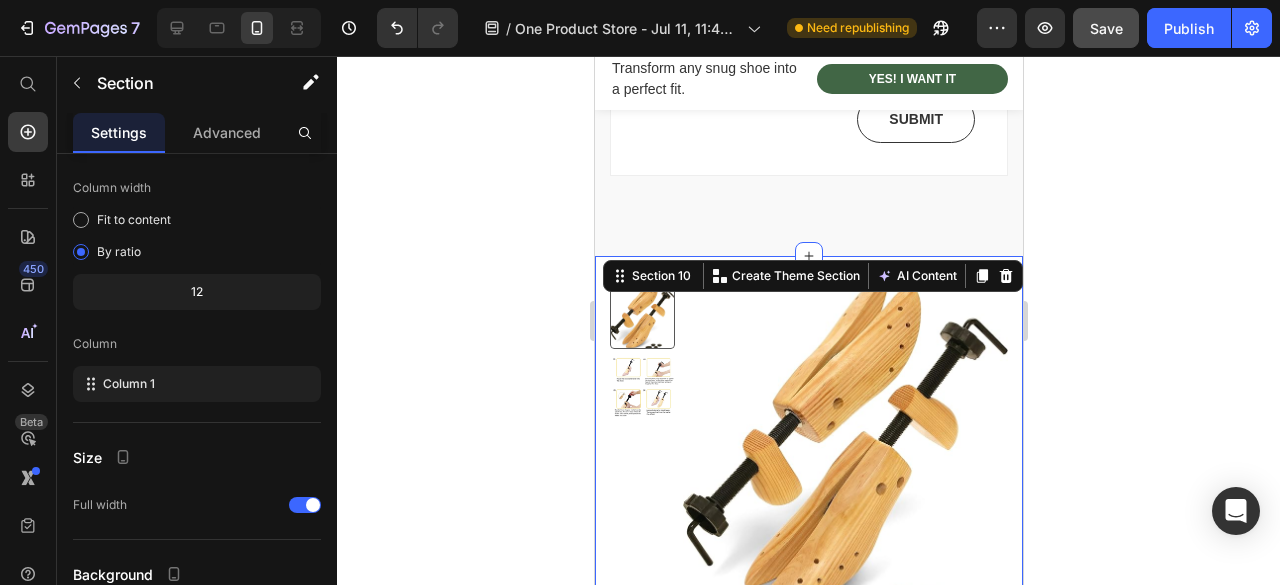 click 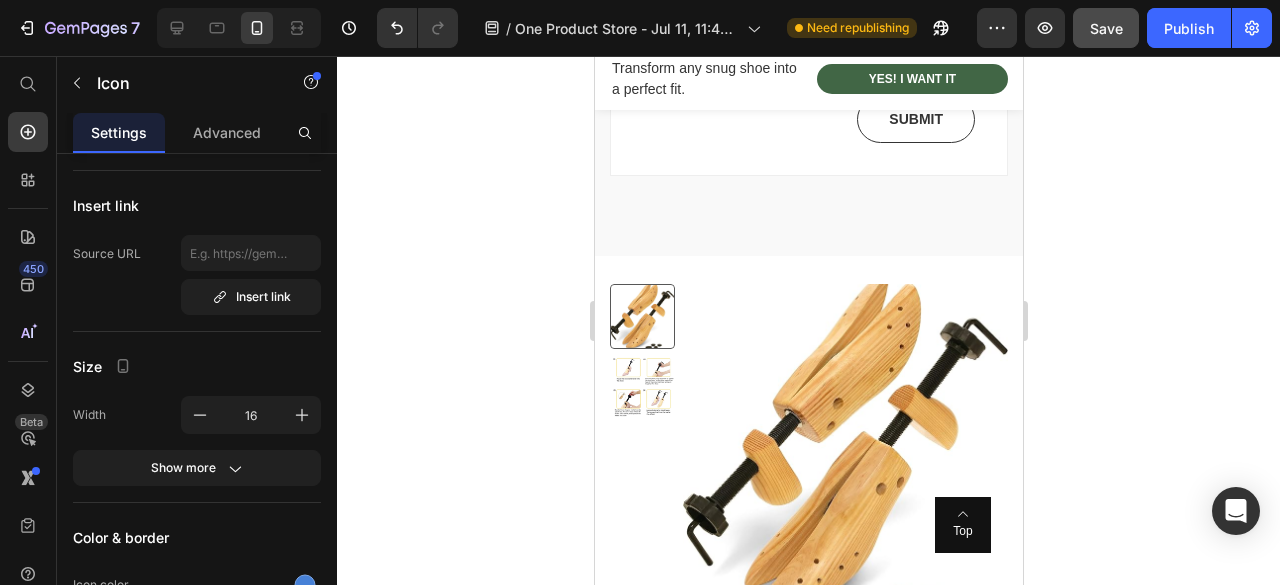 scroll, scrollTop: 5664, scrollLeft: 0, axis: vertical 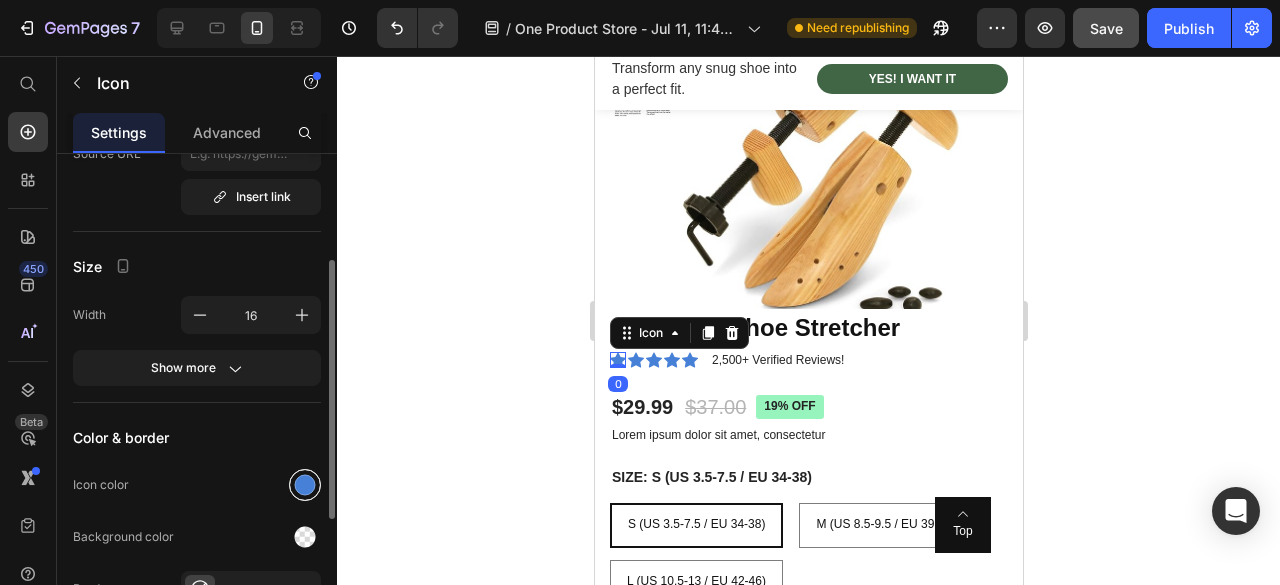 click at bounding box center (305, 485) 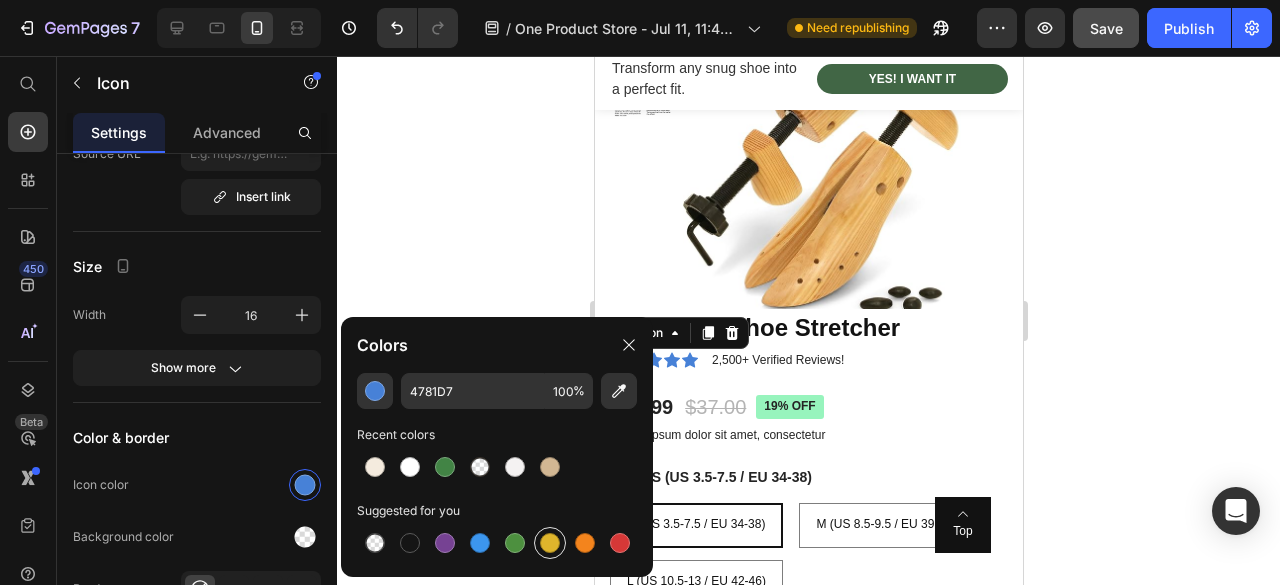 click at bounding box center (550, 543) 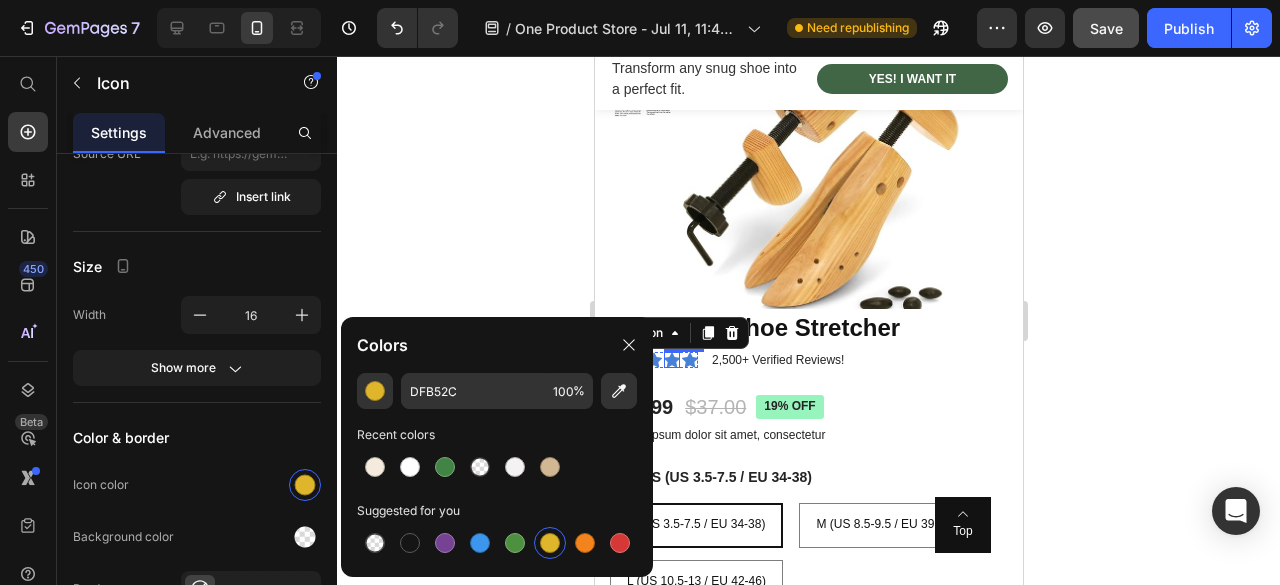 click 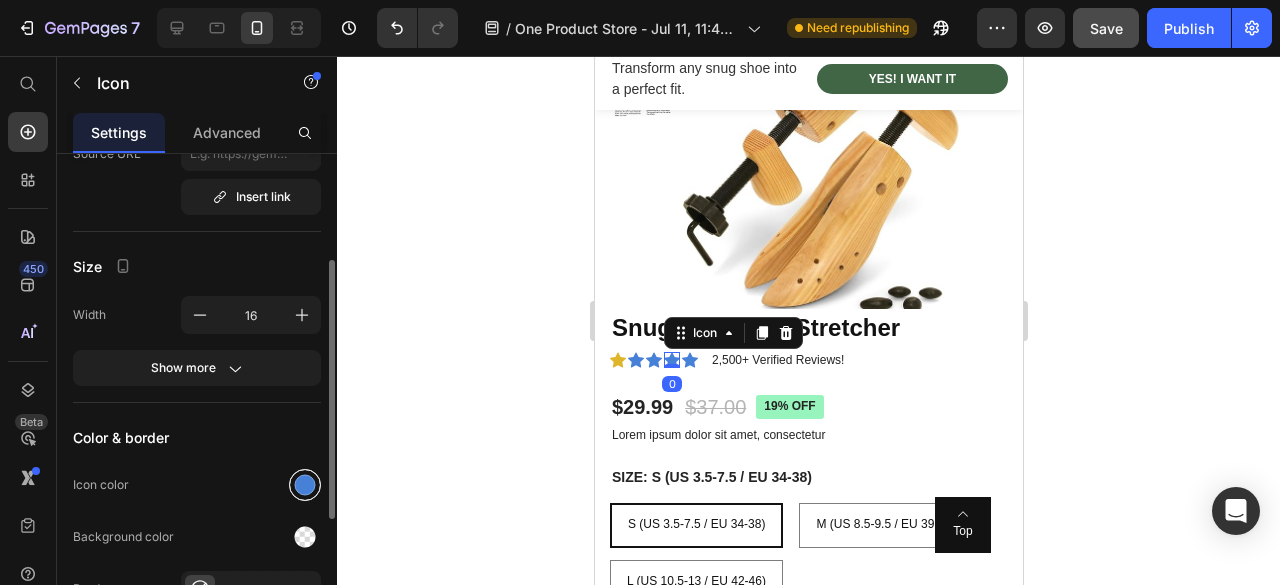click at bounding box center [305, 485] 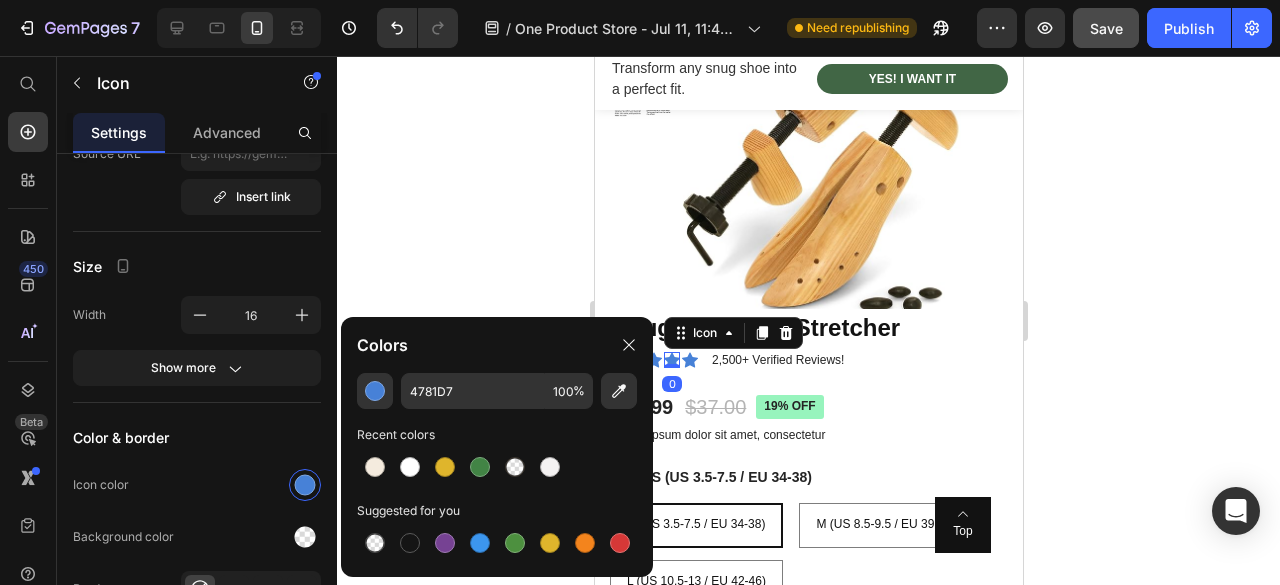 click at bounding box center (550, 543) 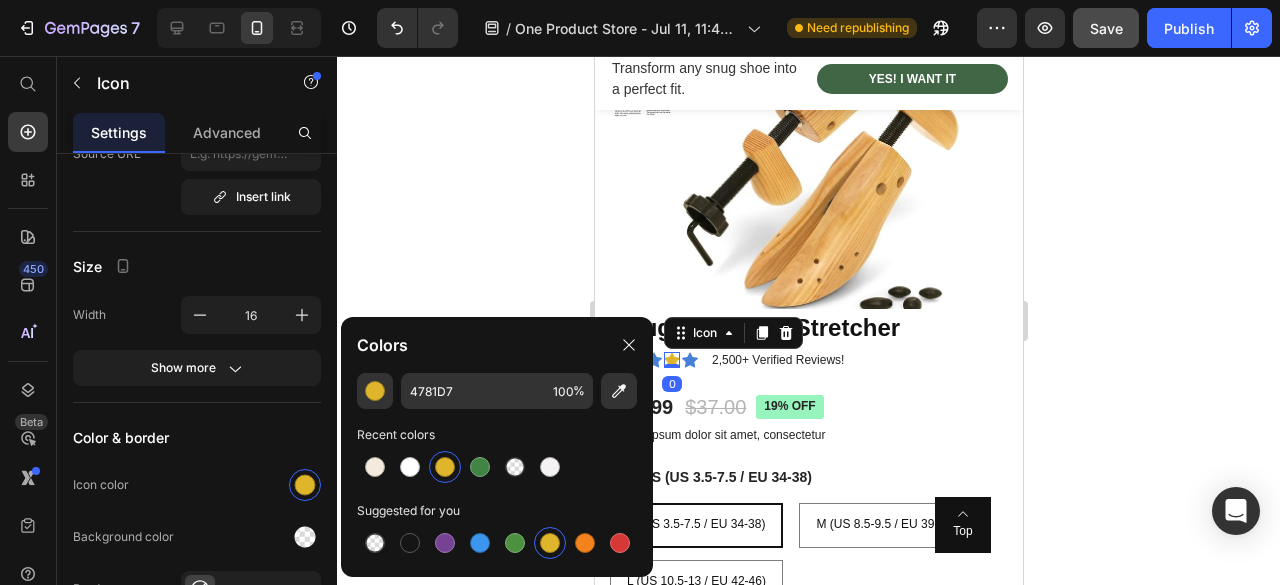 type on "DFB52C" 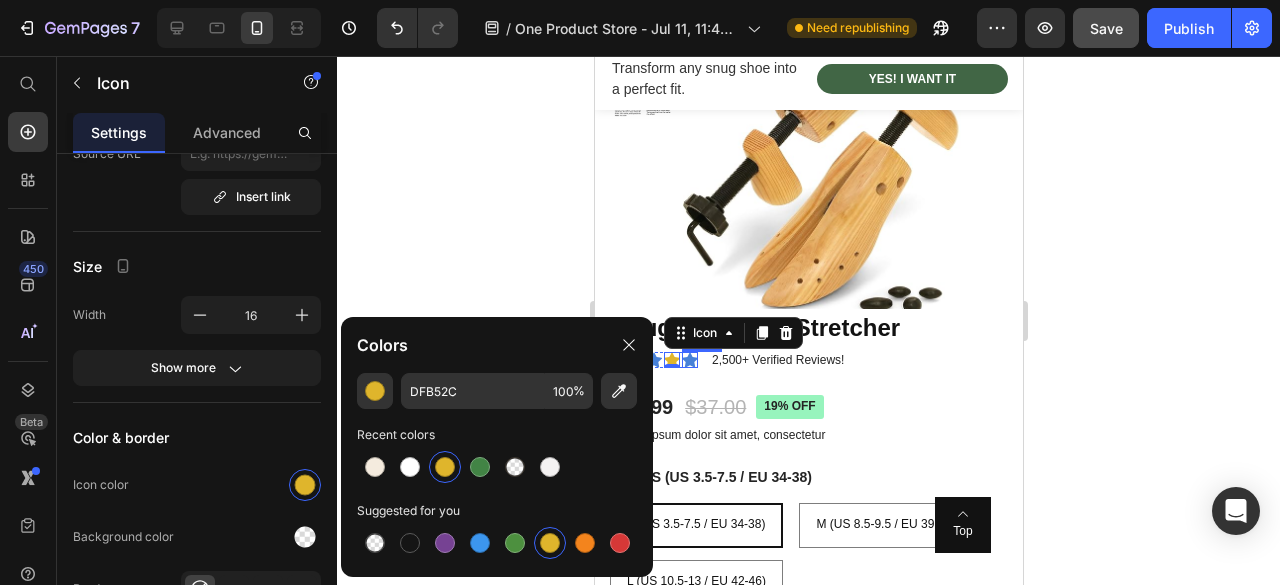 click 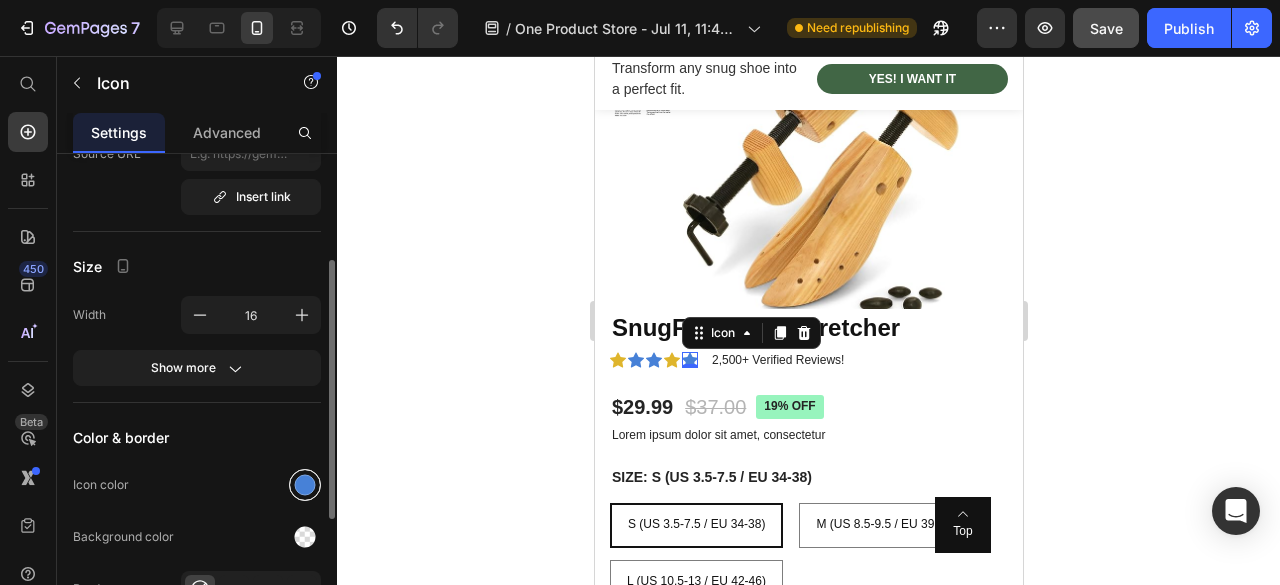 click at bounding box center (305, 485) 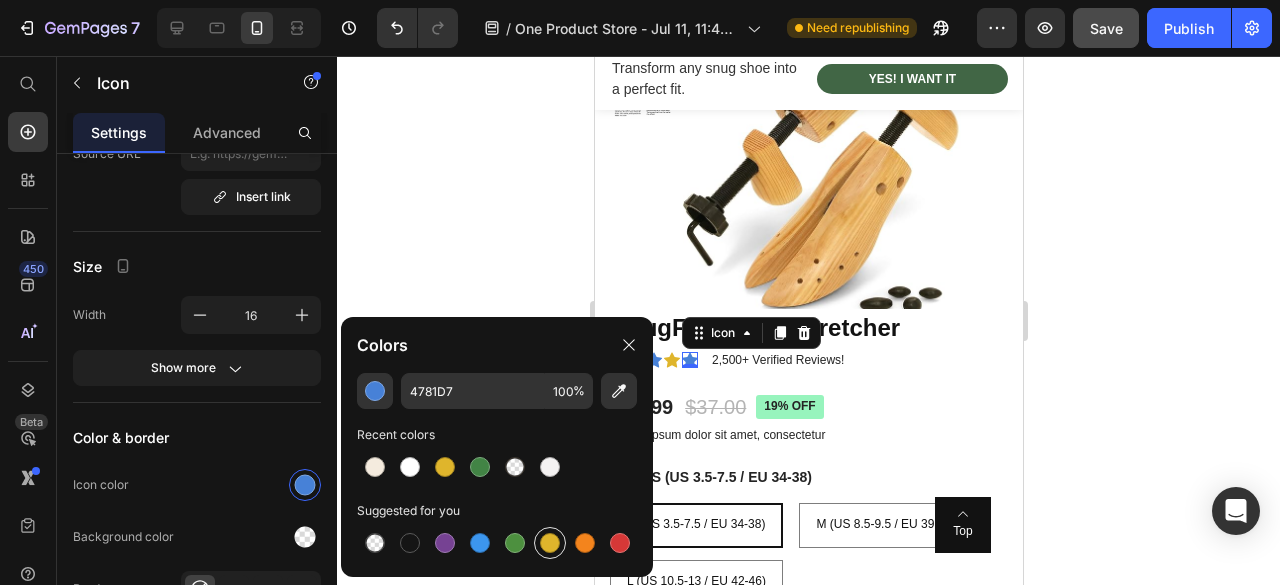 click at bounding box center (550, 543) 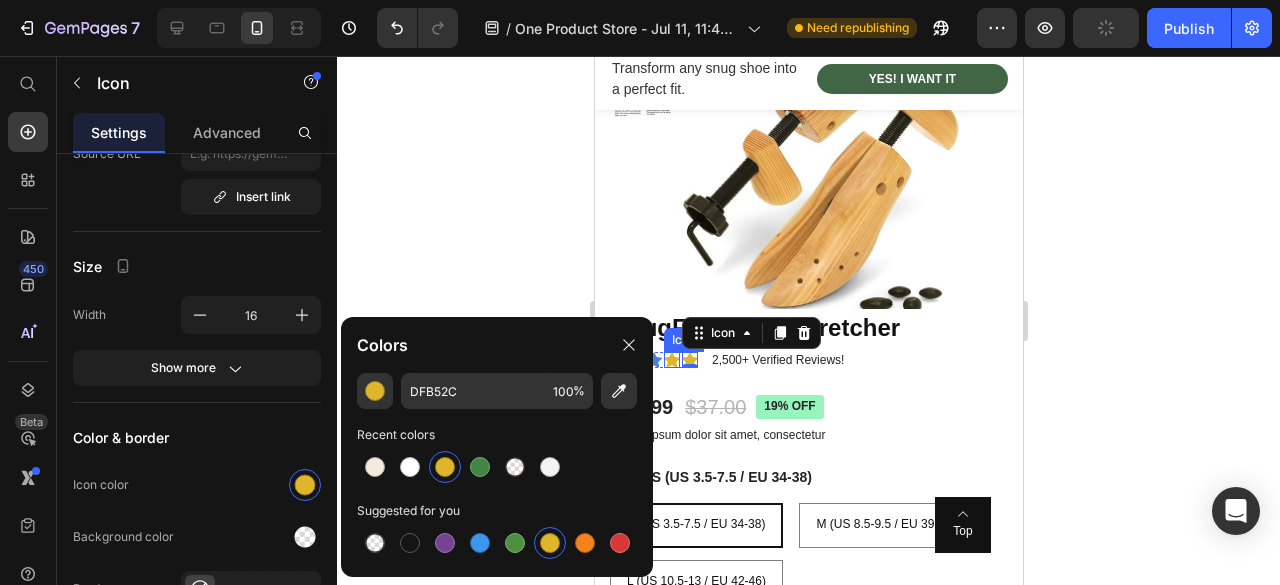 click 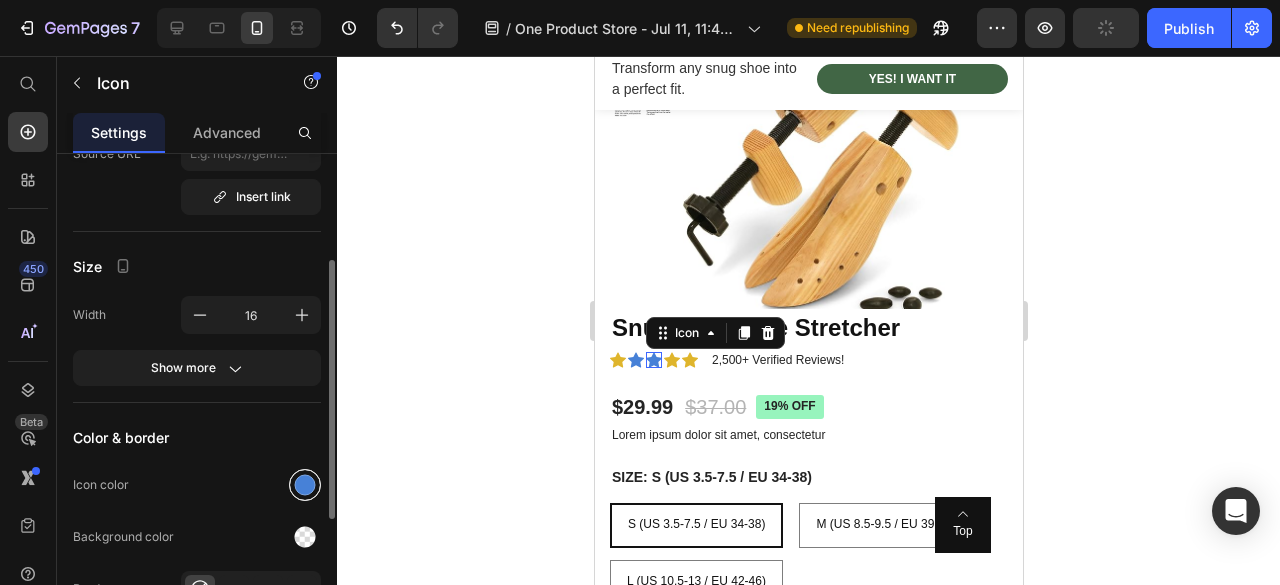 click at bounding box center (305, 485) 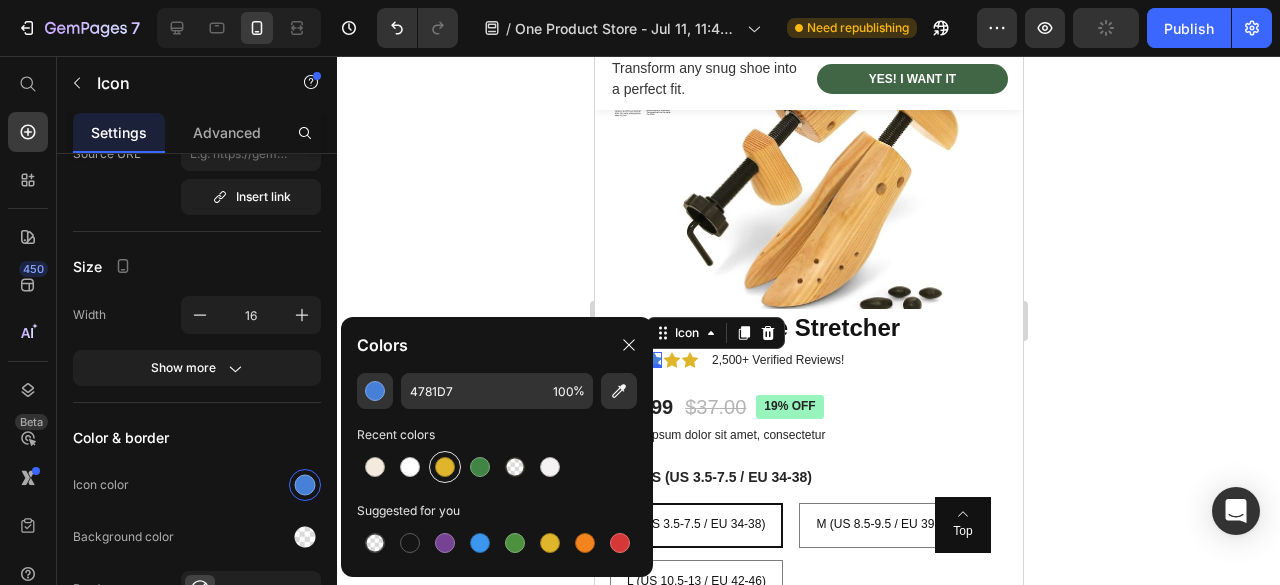 click at bounding box center [445, 467] 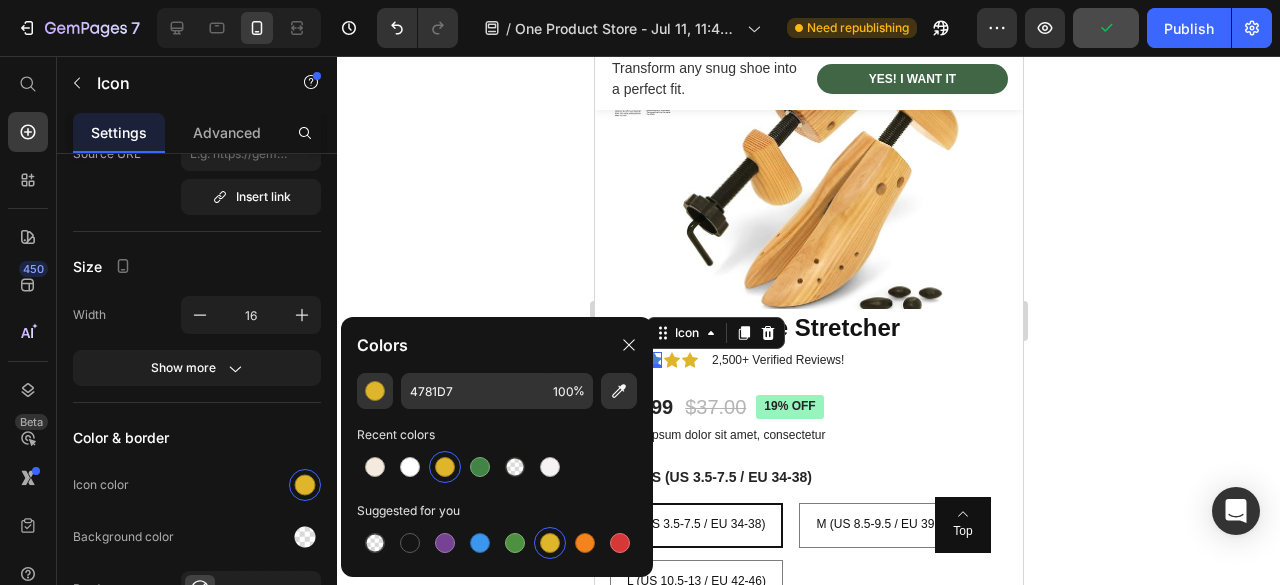 type on "DFB52C" 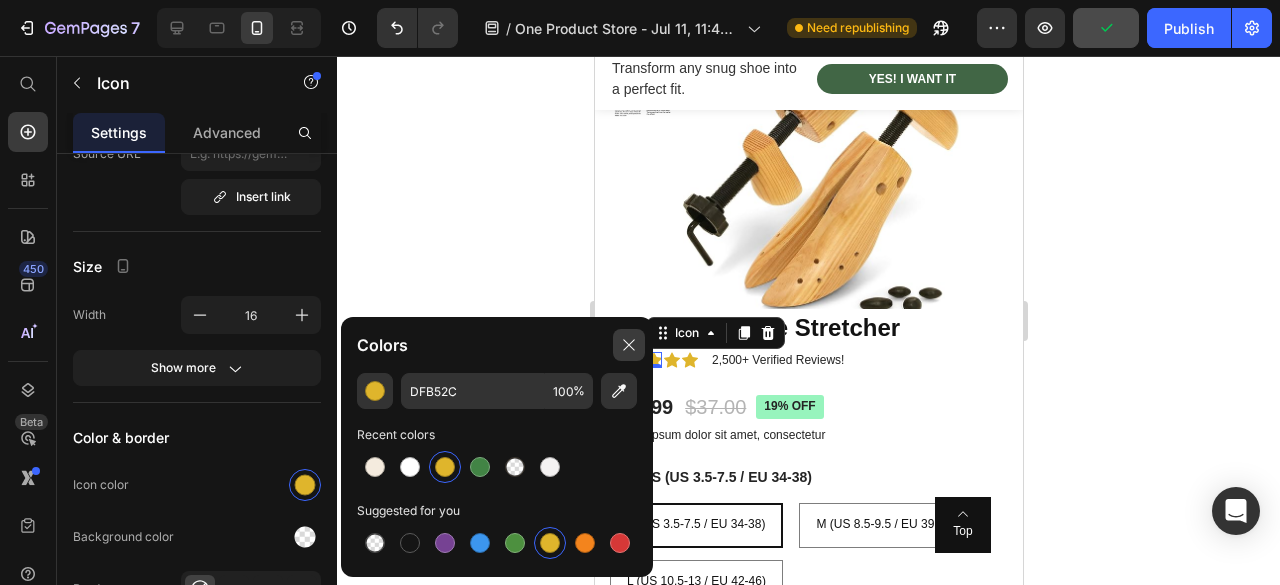 click 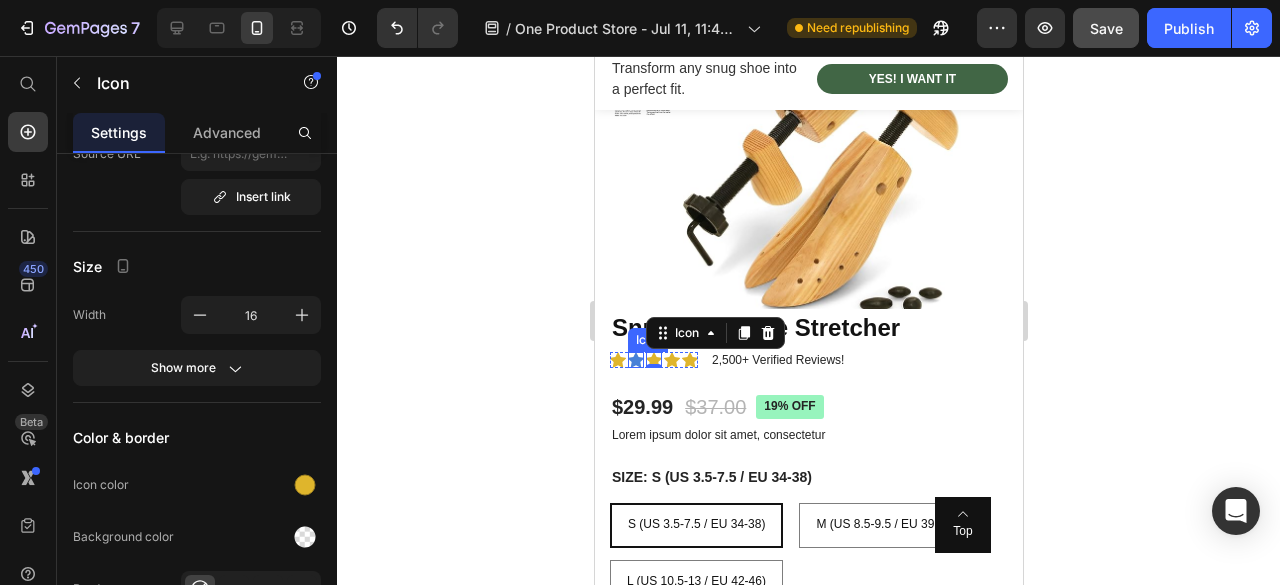 click 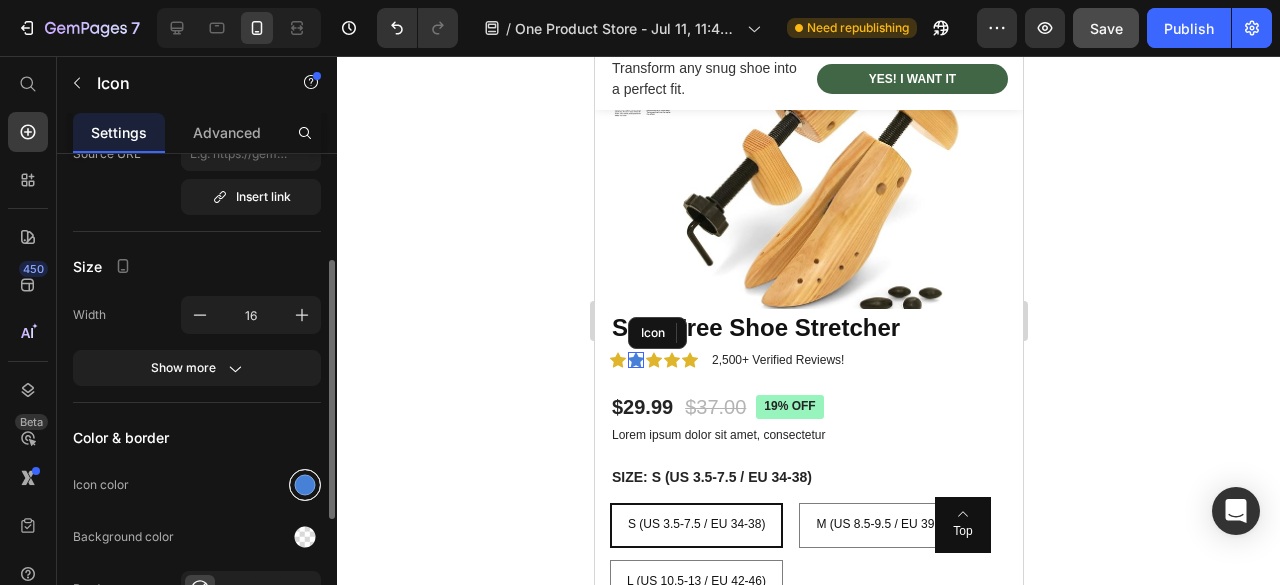 click at bounding box center (305, 485) 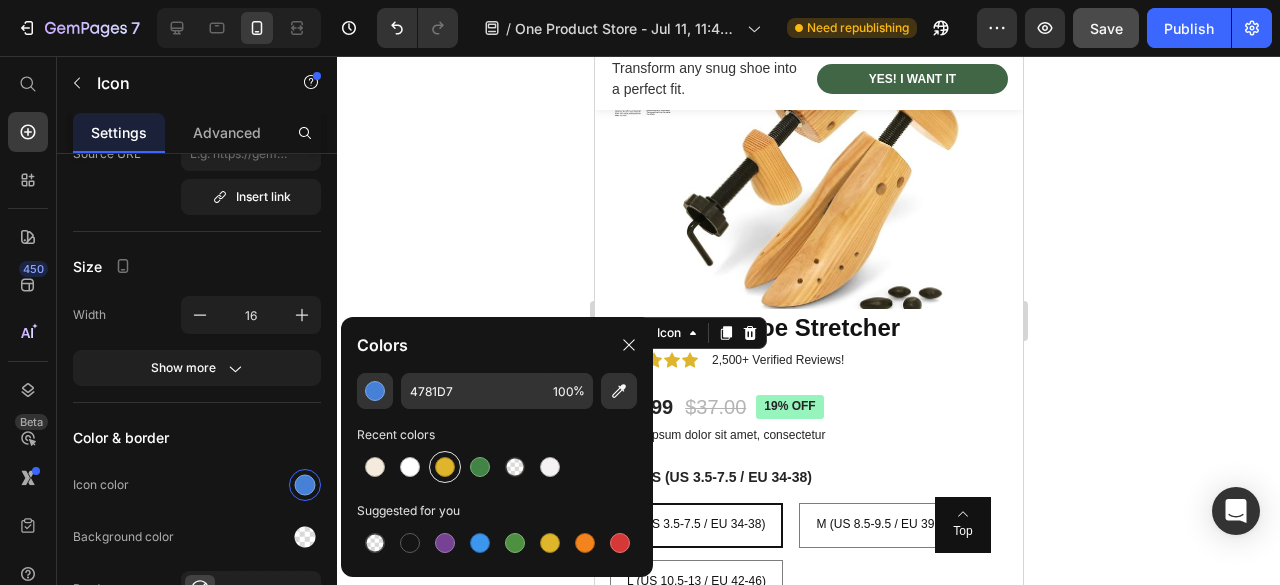 click at bounding box center (445, 467) 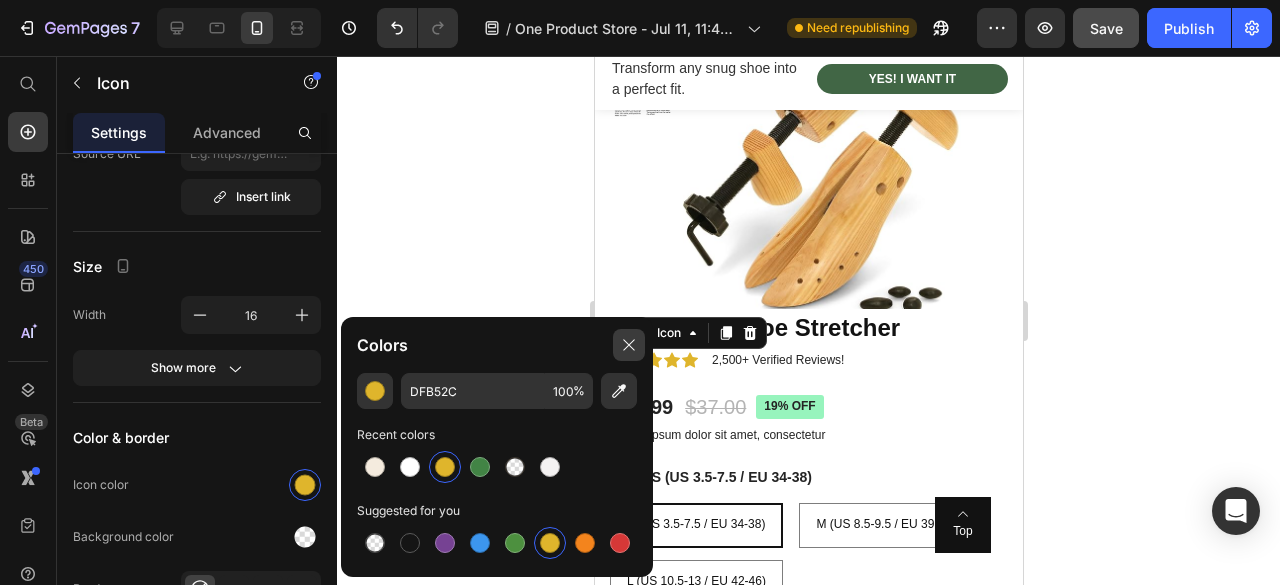 click 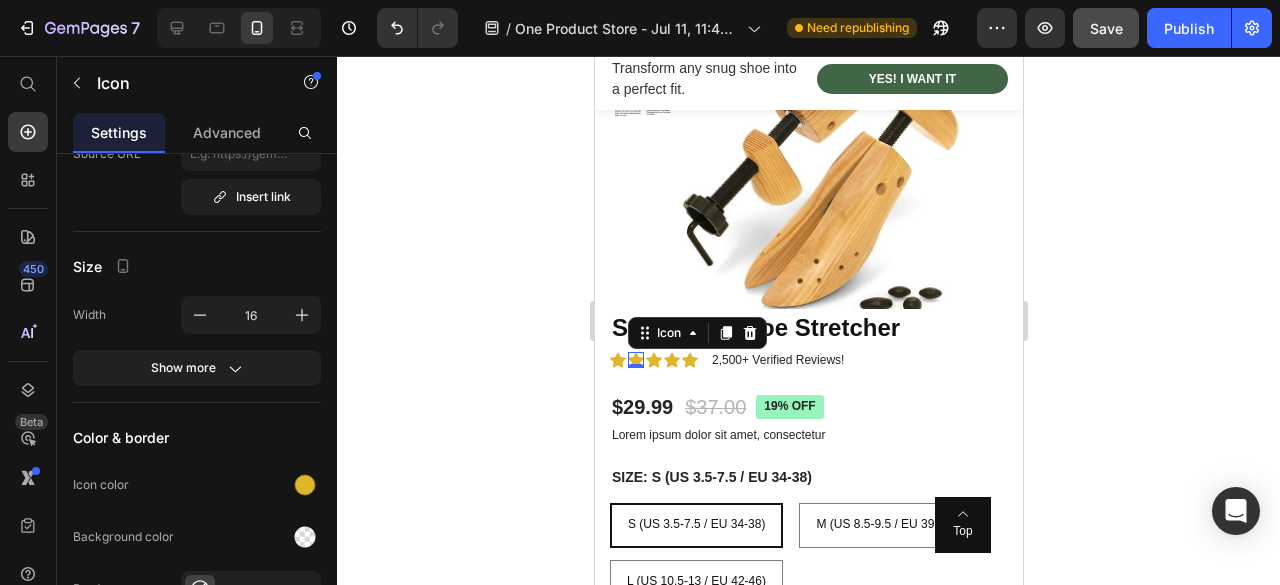 click on "2,500+ Verified Reviews!" at bounding box center [777, 360] 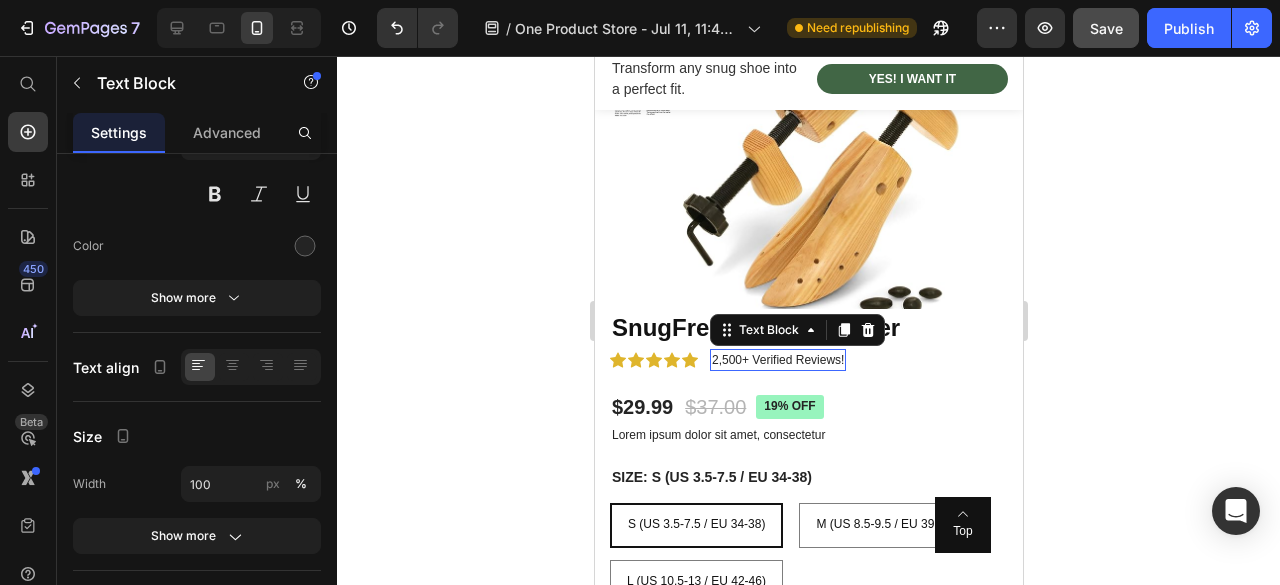 click on "2,500+ Verified Reviews!" at bounding box center (777, 360) 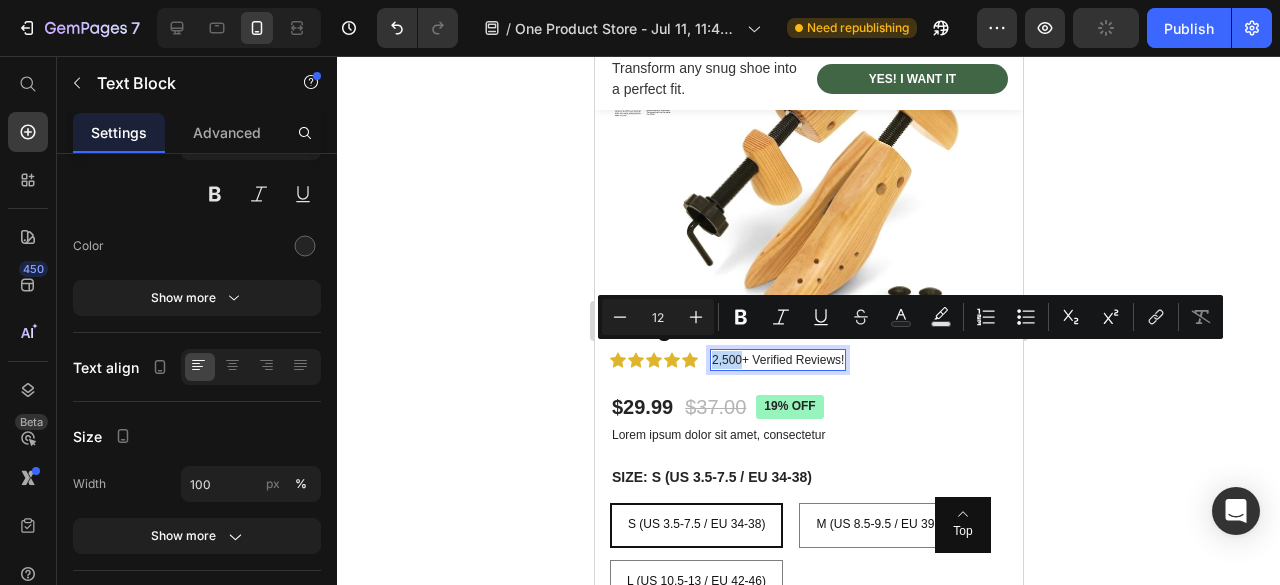 scroll, scrollTop: 0, scrollLeft: 0, axis: both 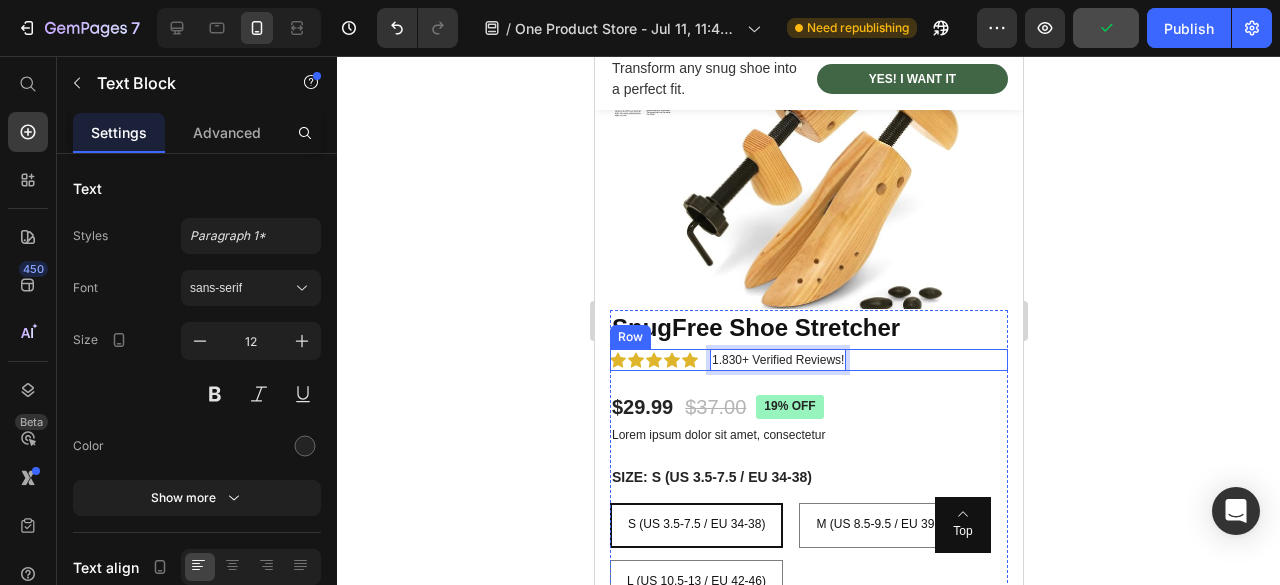click on "Lorem ipsum dolor sit amet, consectetur" at bounding box center [808, 436] 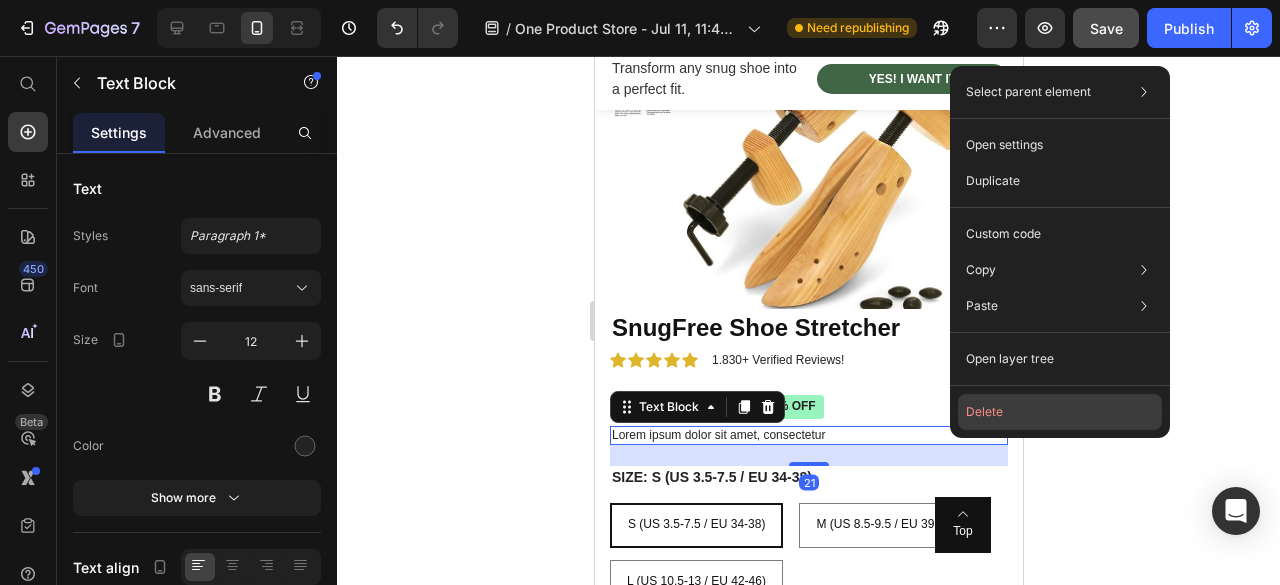 click on "Delete" 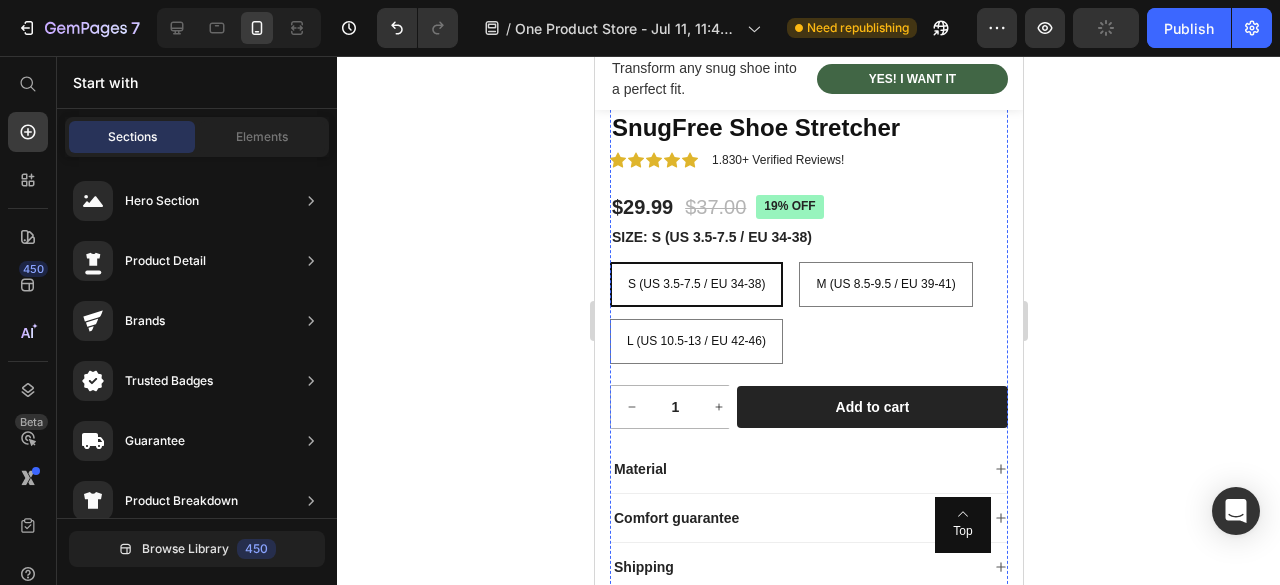 scroll, scrollTop: 5964, scrollLeft: 0, axis: vertical 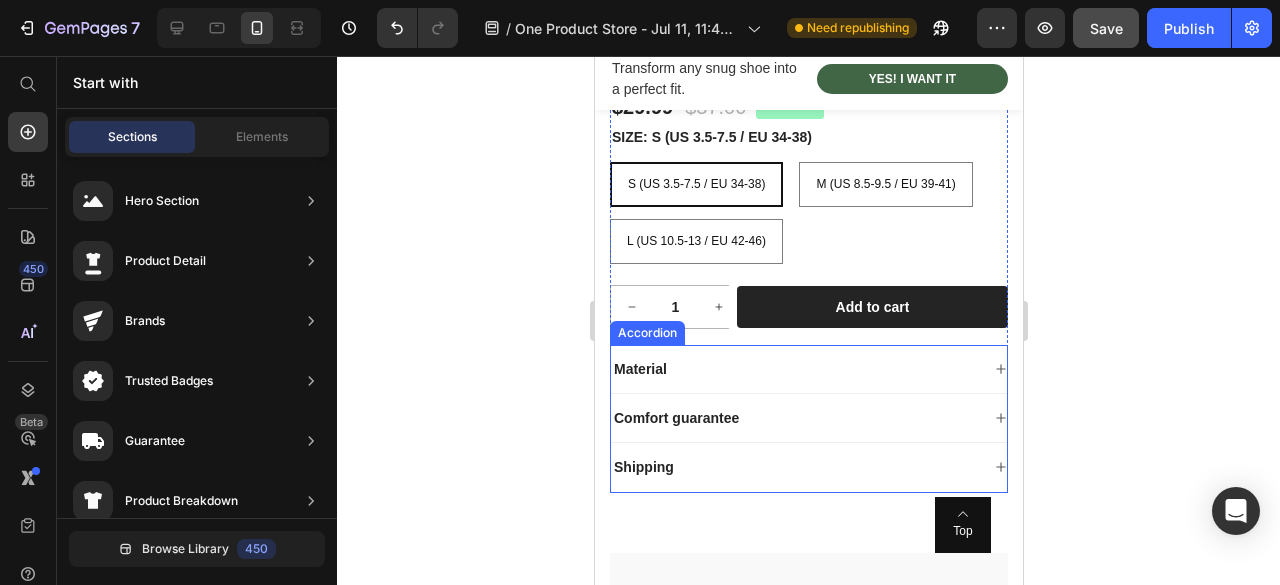 drag, startPoint x: 1544, startPoint y: 469, endPoint x: 934, endPoint y: 405, distance: 613.3482 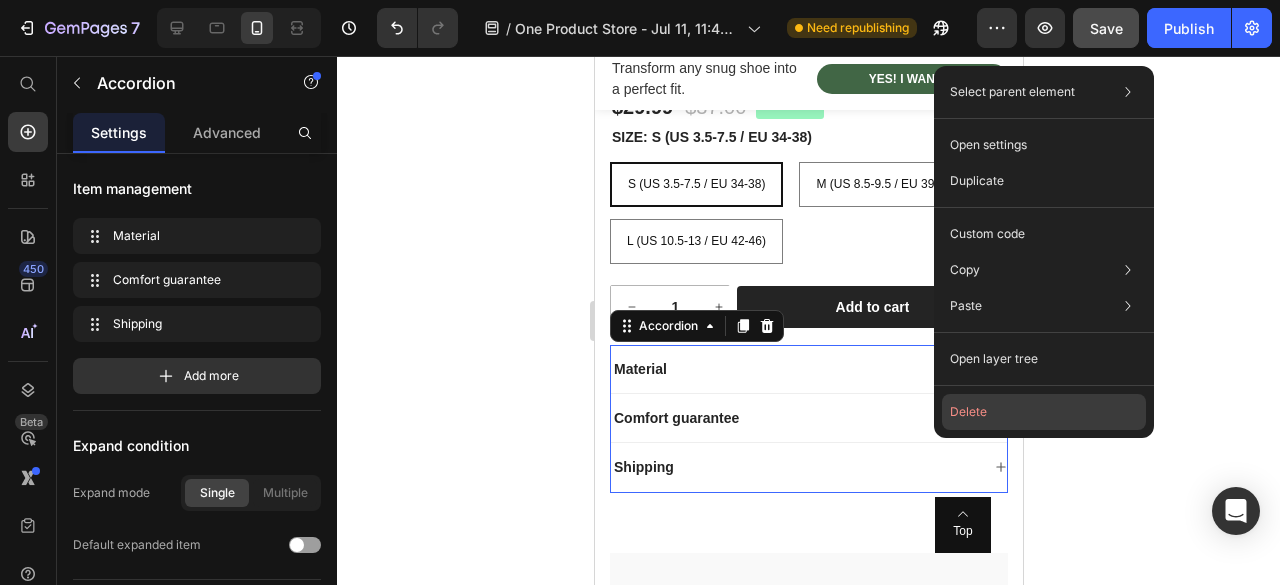 click on "Delete" 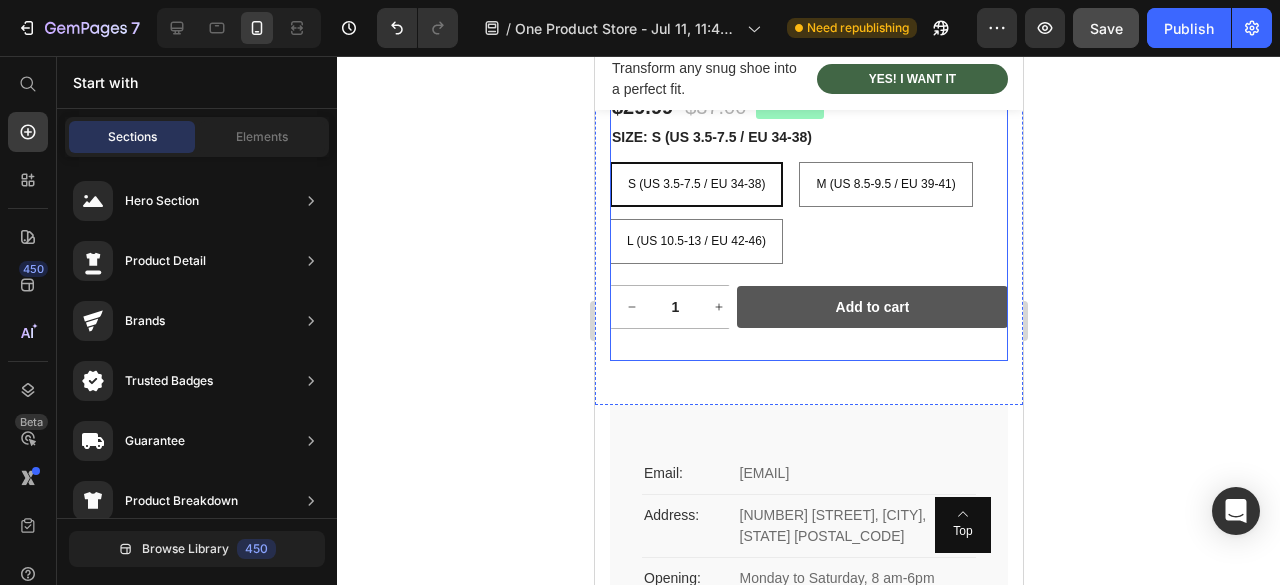 click on "Add to cart" at bounding box center [871, 307] 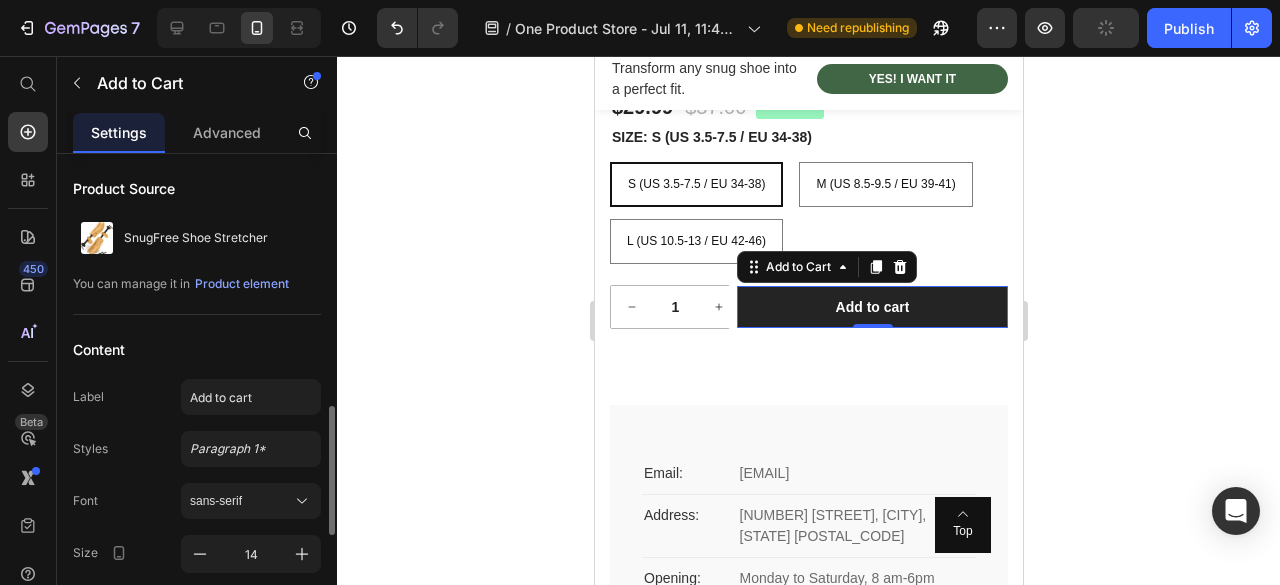 scroll, scrollTop: 200, scrollLeft: 0, axis: vertical 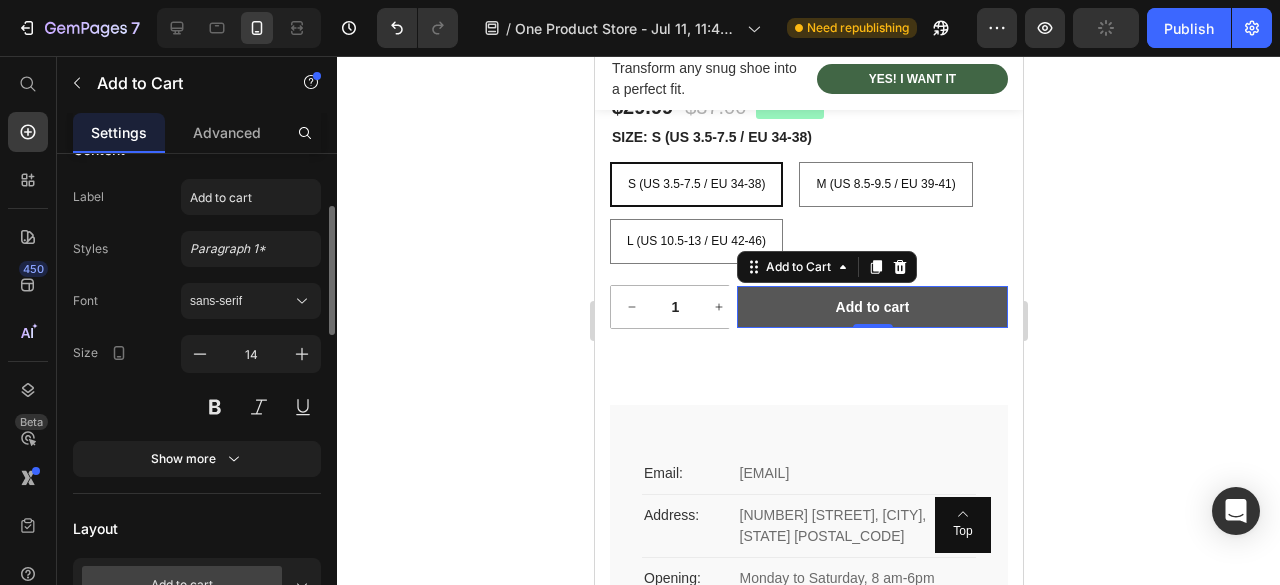 click on "Add to cart" at bounding box center [871, 307] 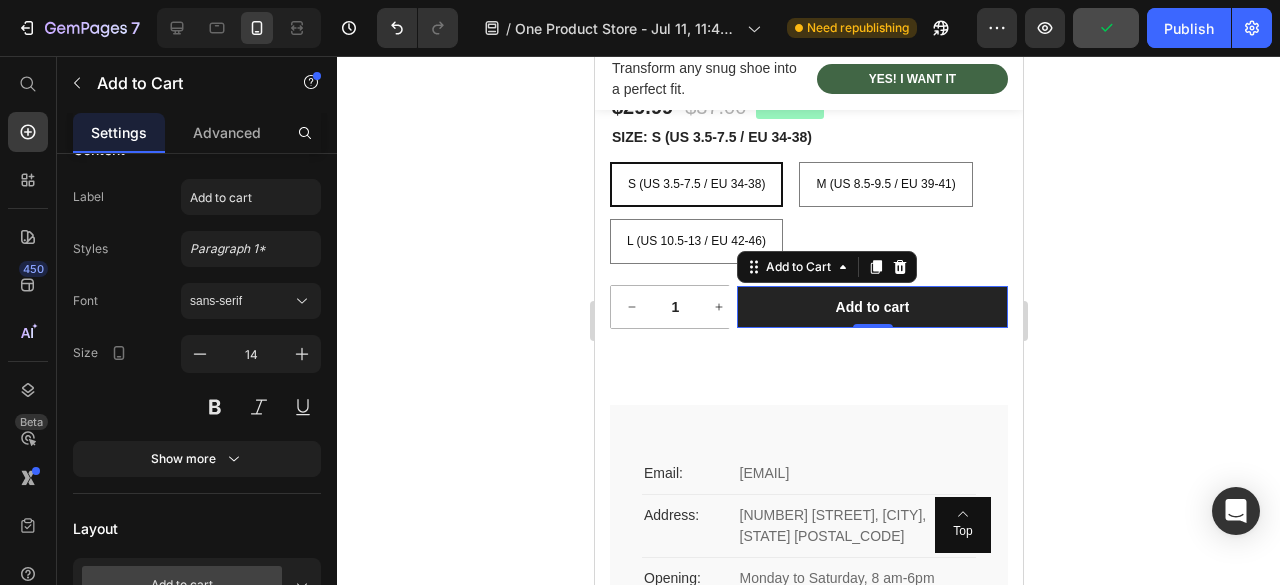 scroll, scrollTop: 800, scrollLeft: 0, axis: vertical 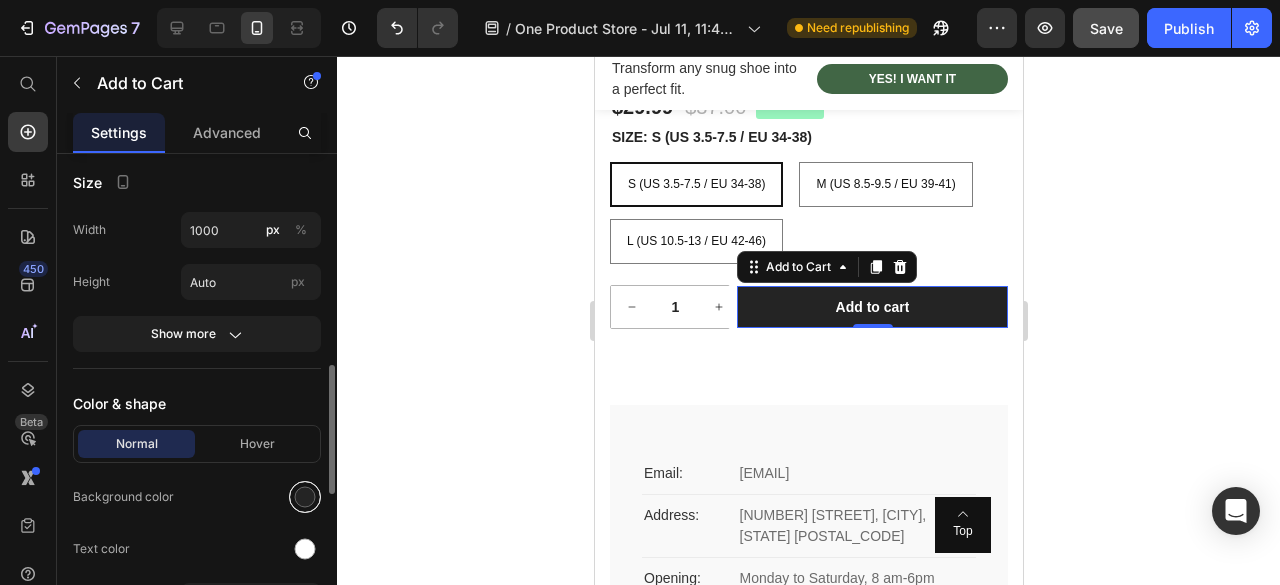 click at bounding box center [305, 497] 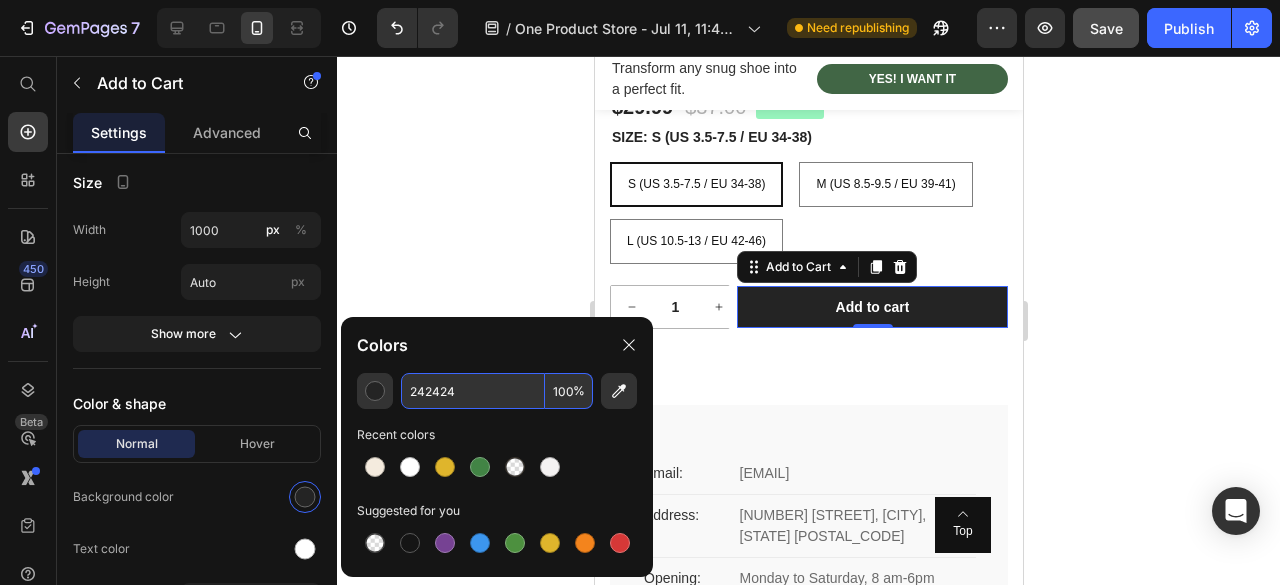 click on "242424" at bounding box center [473, 391] 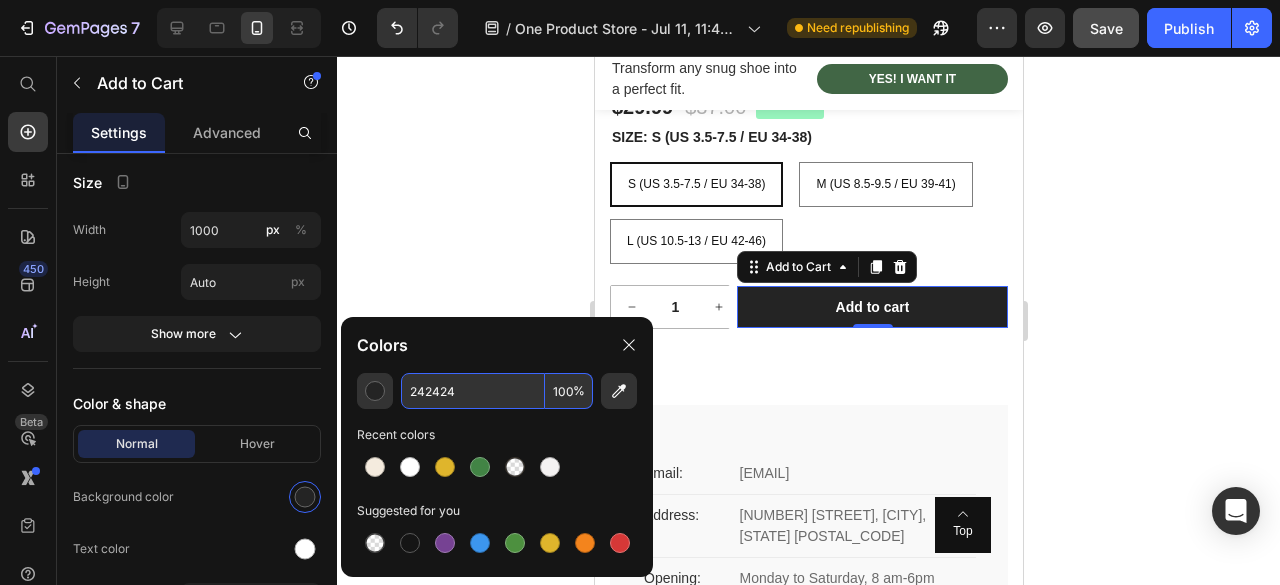 type on "#" 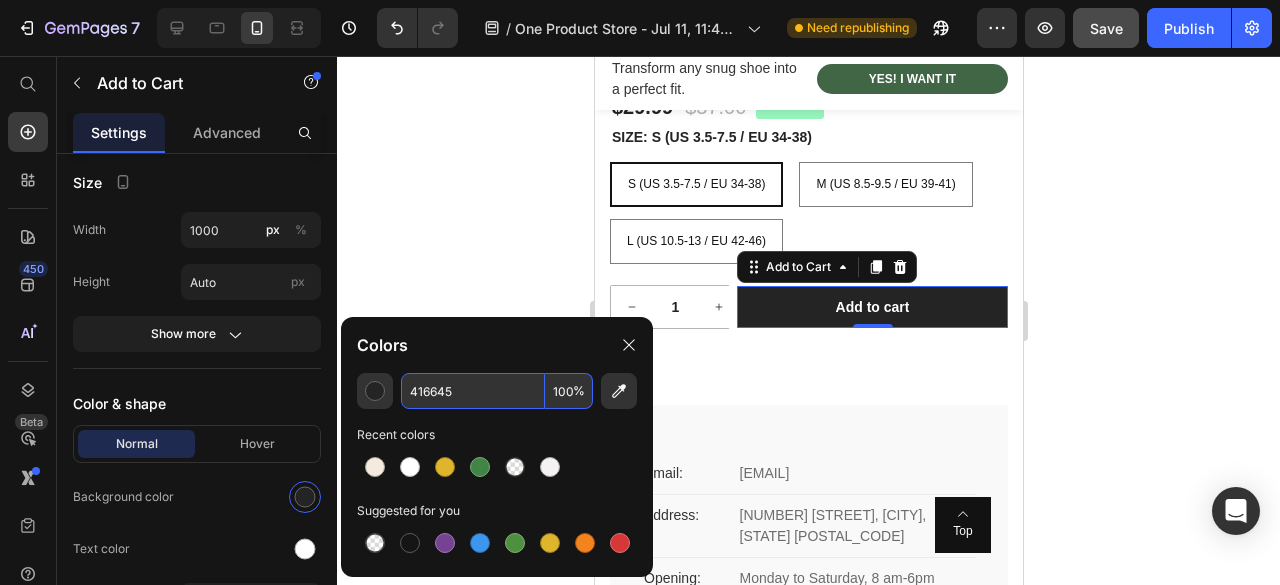 type on "416645" 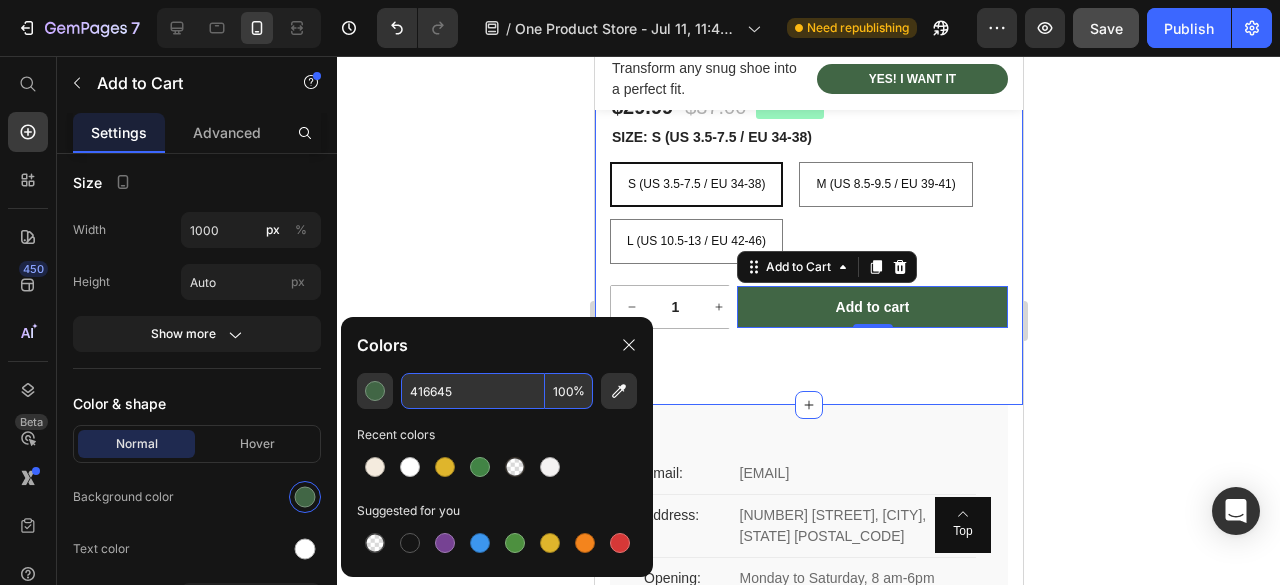 click on "Product Images SnugFree Shoe Stretcher Product Title Icon Icon Icon Icon Icon Icon List 1.830+ Verified Reviews! Text Block Row $29.99 Product Price $37.00 Product Price 19% off Product Badge Row SIZE: S (US 3.5-7.5 / EU 34-38) S (US 3.5-7.5 / EU 34-38) S (US 3.5-7.5 / EU 34-38) S (US 3.5-7.5 / EU 34-38) M (US 8.5-9.5 / EU 39-41) M (US 8.5-9.5 / EU 39-41) M (US 8.5-9.5 / EU 39-41) L (US 10.5-13 / EU 42-46) L (US 10.5-13 / EU 42-46) L (US 10.5-13 / EU 42-46) Product Variants & Swatches 1 Product Quantity Row Add to cart Add to Cart   0 Row Row Product Section 10" at bounding box center [808, 30] 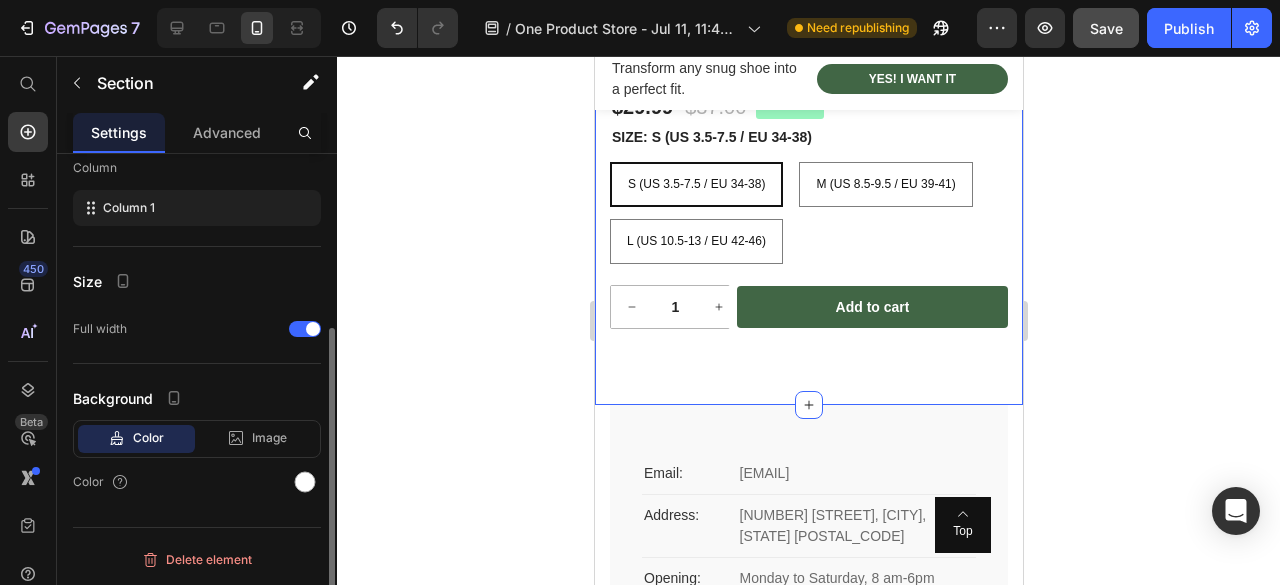 click at bounding box center [808, -1404] 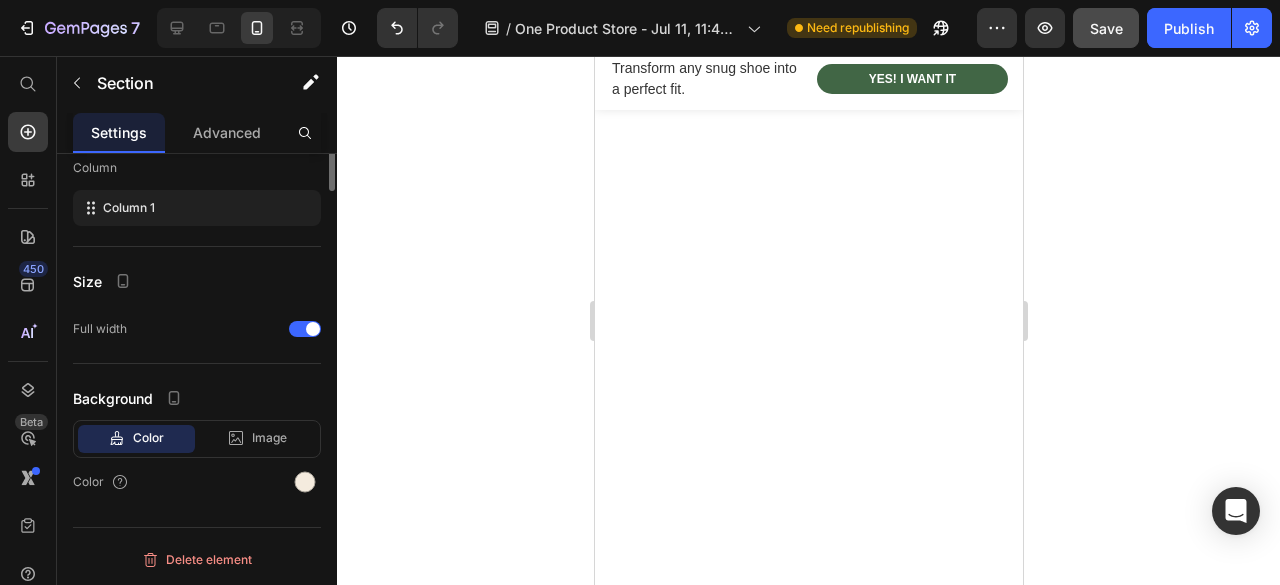 scroll, scrollTop: 100, scrollLeft: 0, axis: vertical 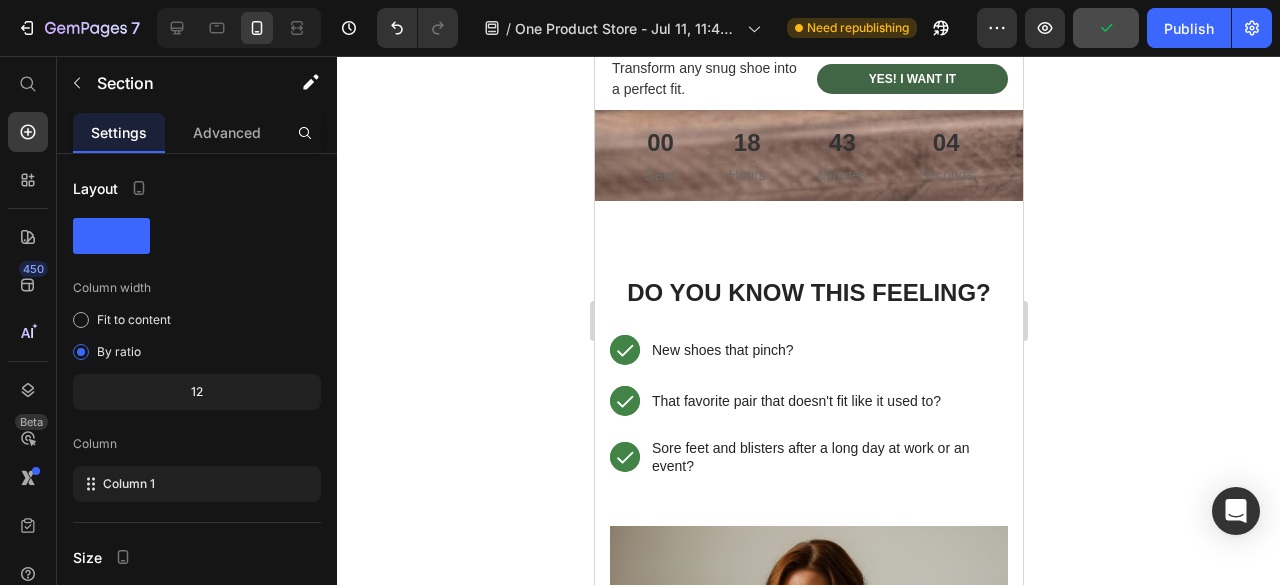 click at bounding box center [808, 762] 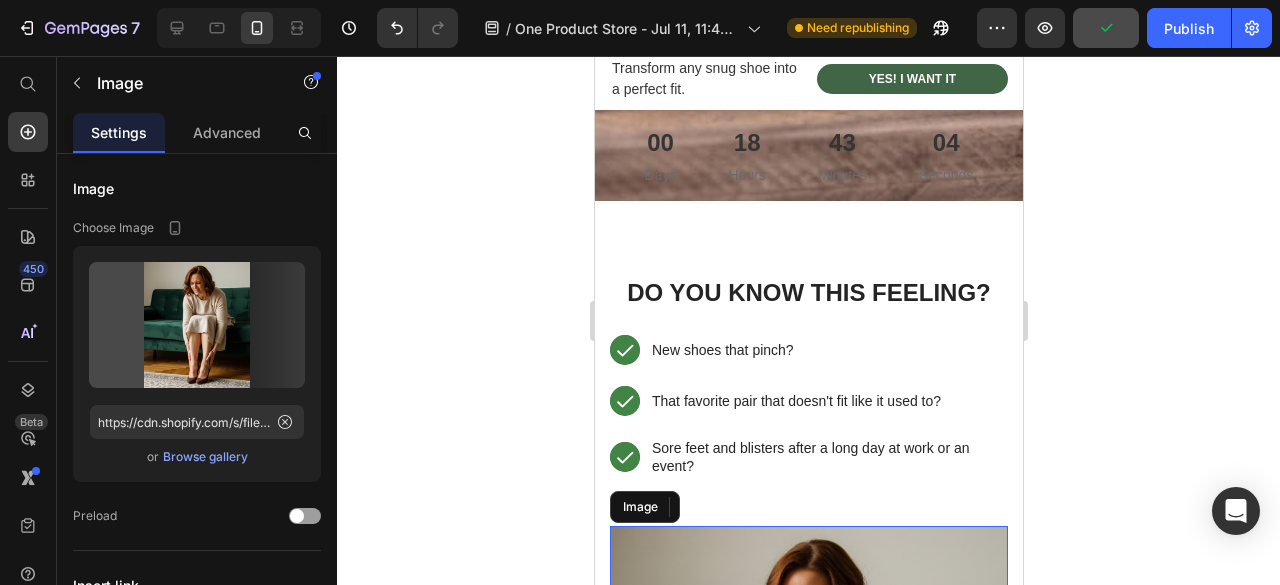click at bounding box center [844, 1400] 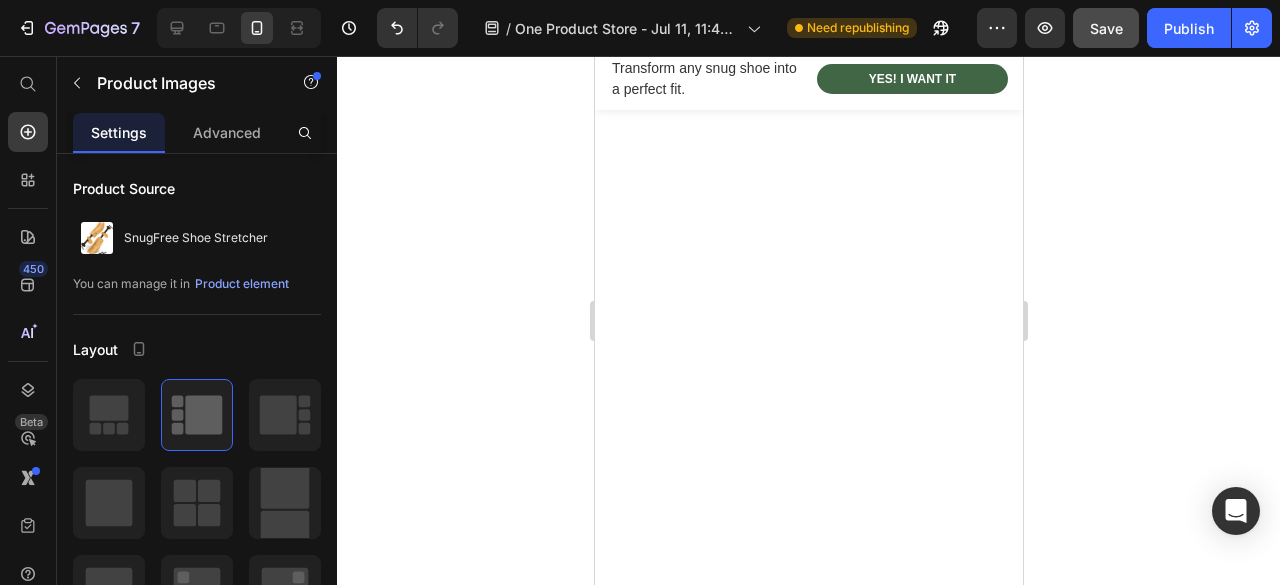 scroll, scrollTop: 2300, scrollLeft: 0, axis: vertical 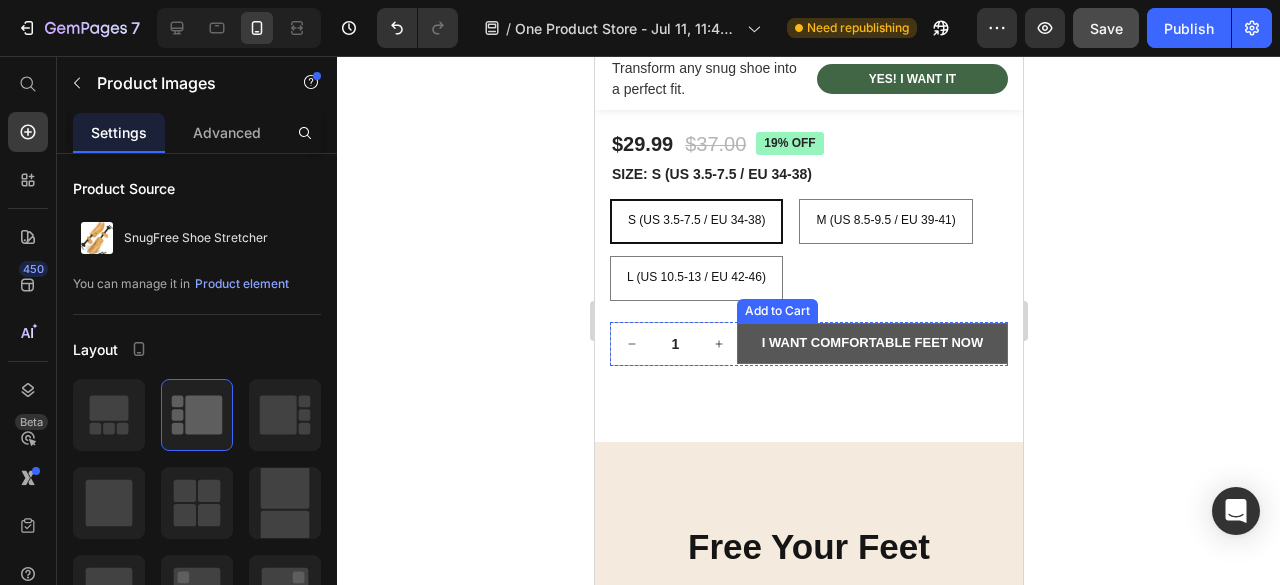 click on "I WANT COMFORTABLE FEET NOW" at bounding box center (871, 343) 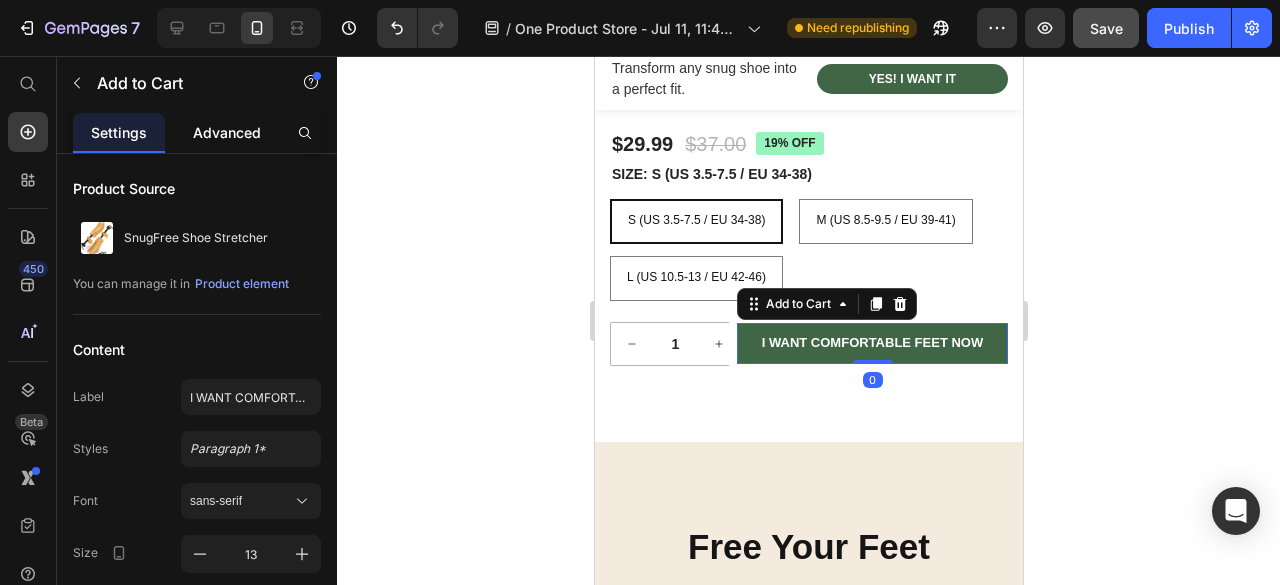 click on "Advanced" at bounding box center [227, 132] 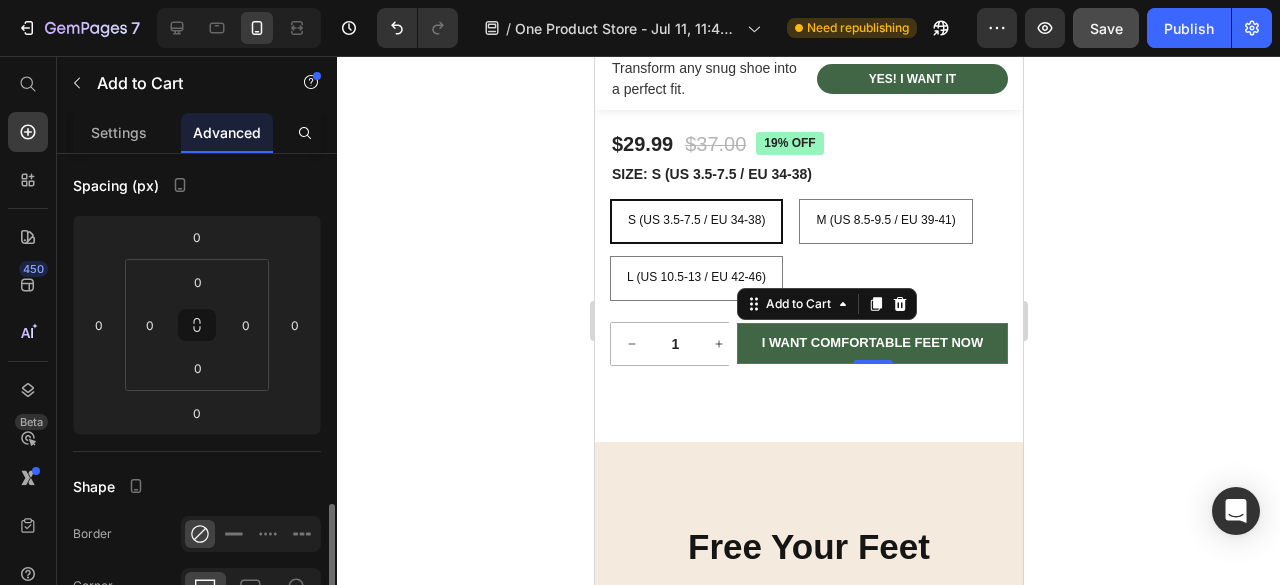 scroll, scrollTop: 400, scrollLeft: 0, axis: vertical 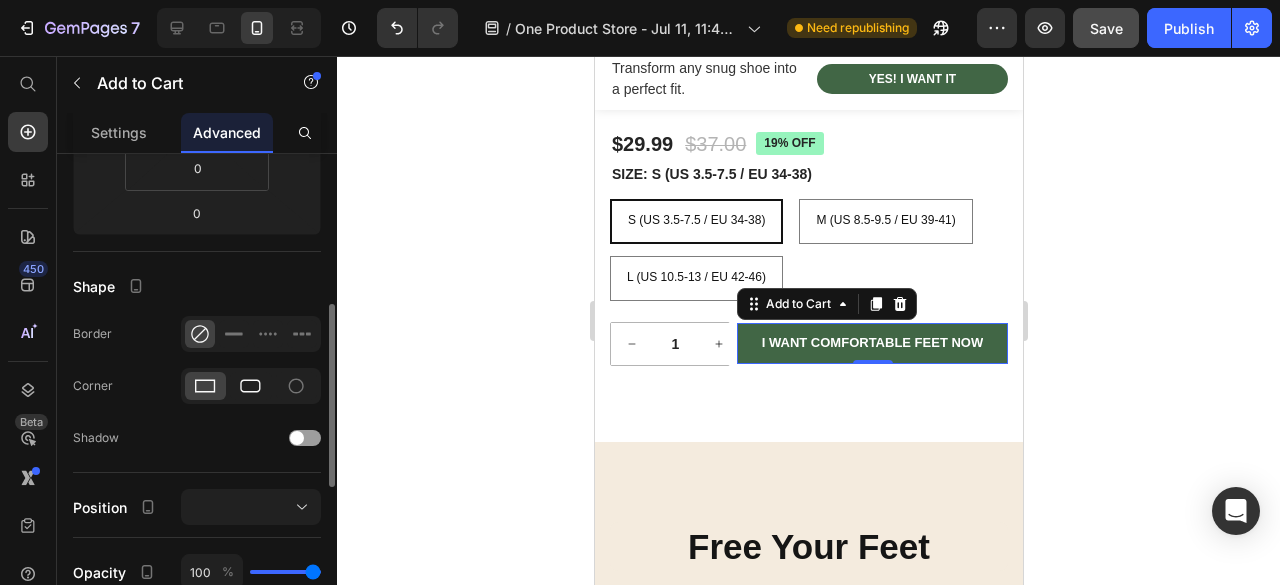 click 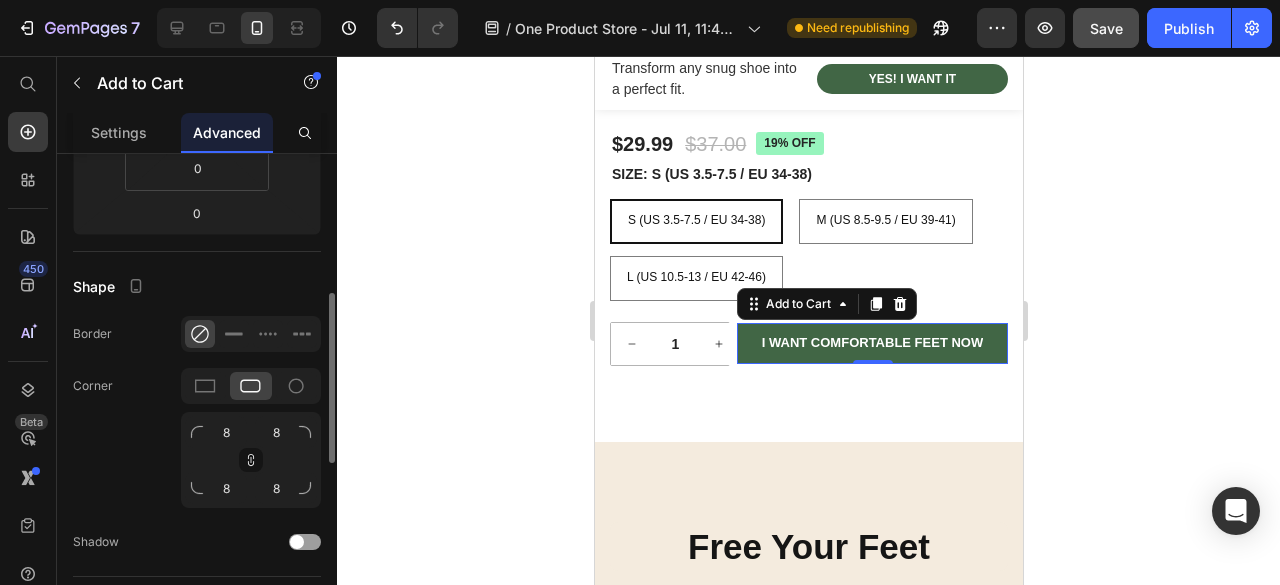 click 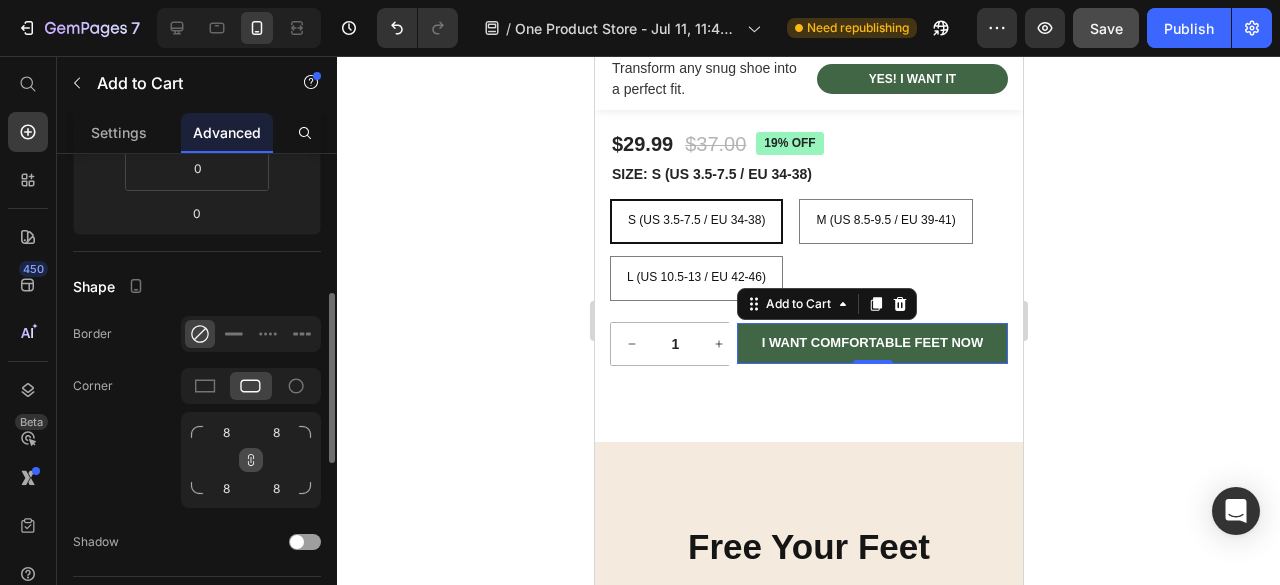 click 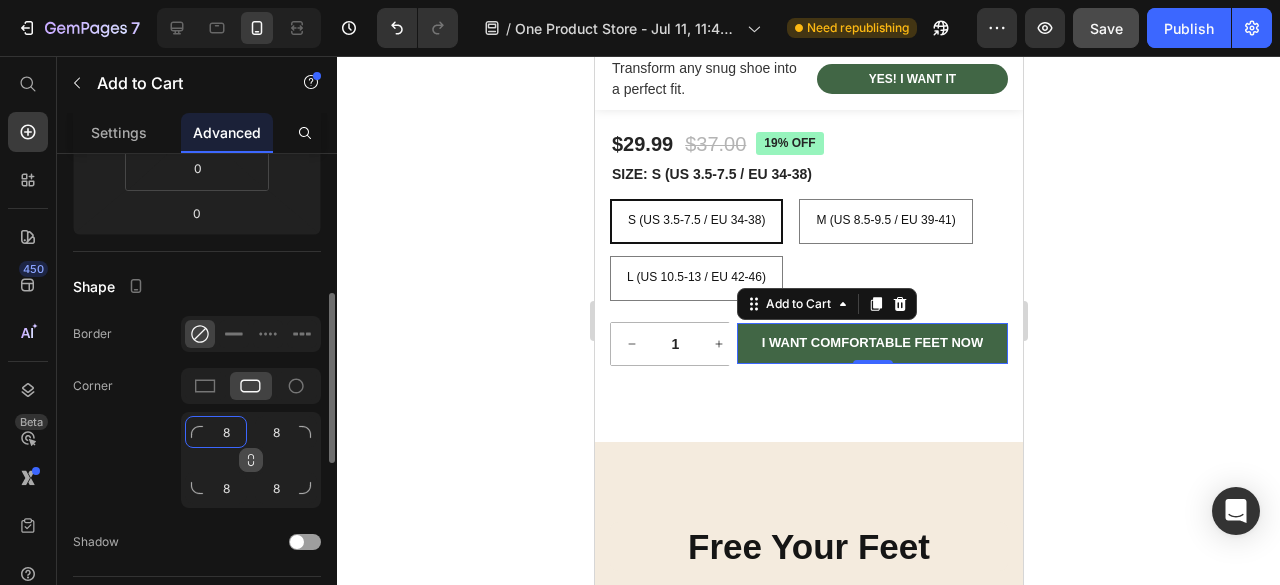 click on "8" 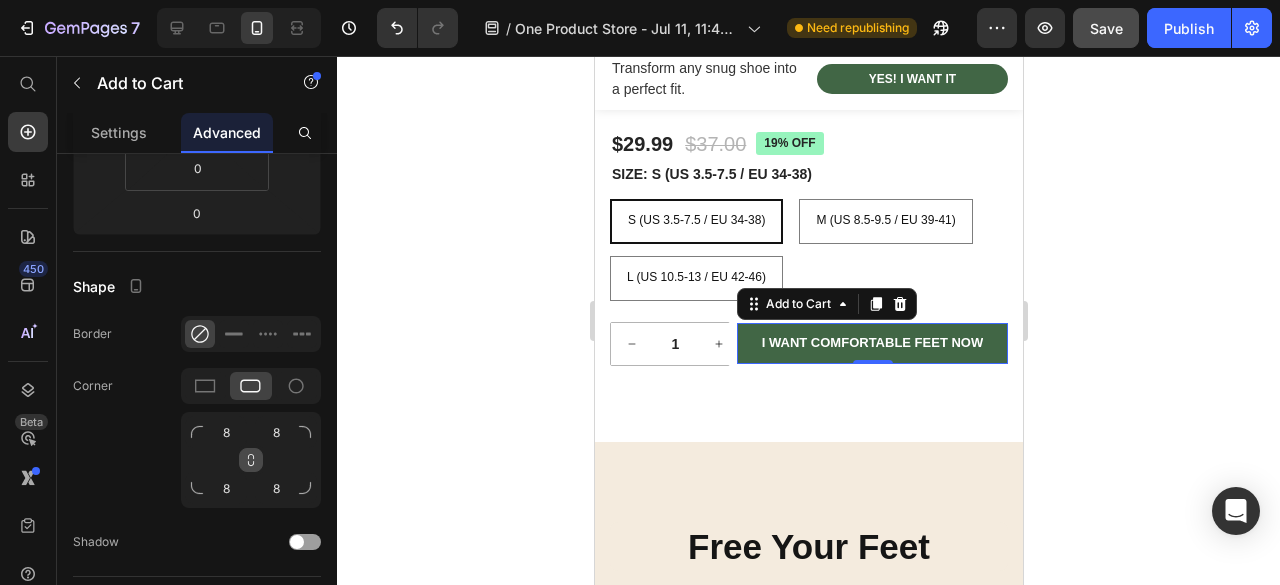 click 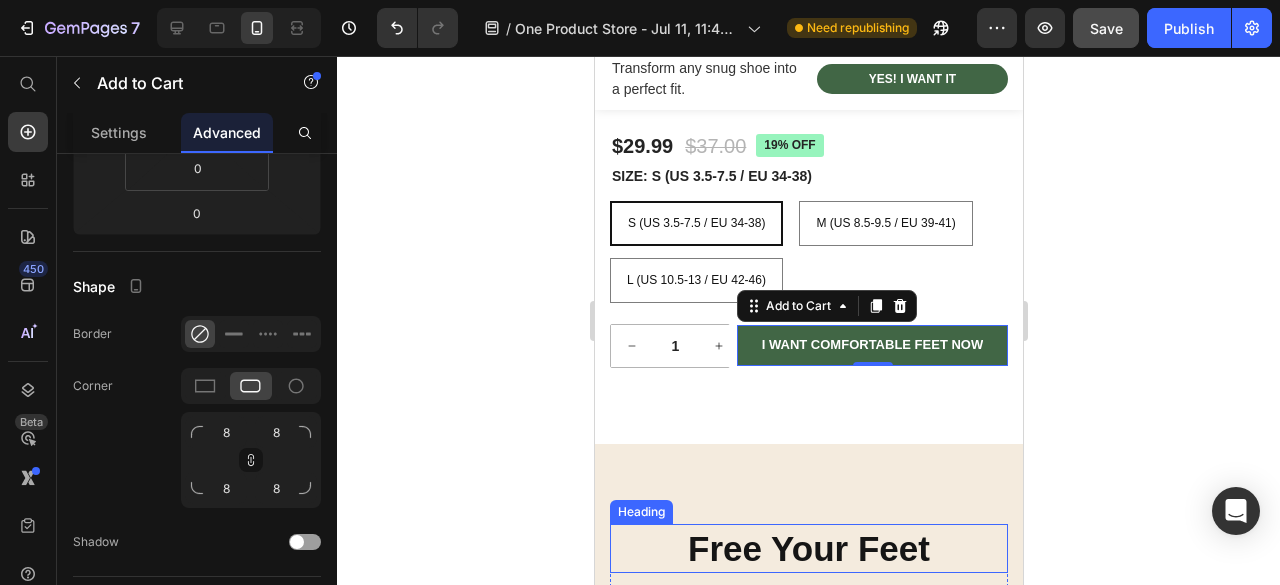 scroll, scrollTop: 2639, scrollLeft: 0, axis: vertical 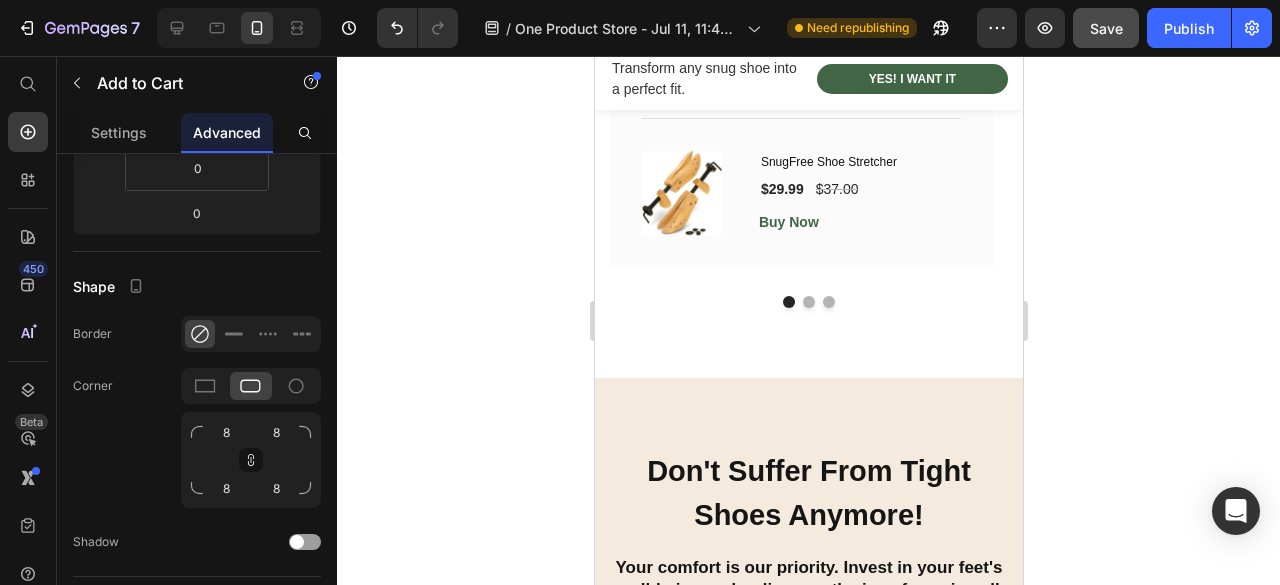 click on "Don't Suffer From Tight Shoes Anymore! Heading Your comfort is our priority. Invest in your feet's well-being and rediscover the joy of wearing all your favorite shoes. Text Block YES! I WANT COMFORT NOW! Button Row Section 8" at bounding box center (808, 571) 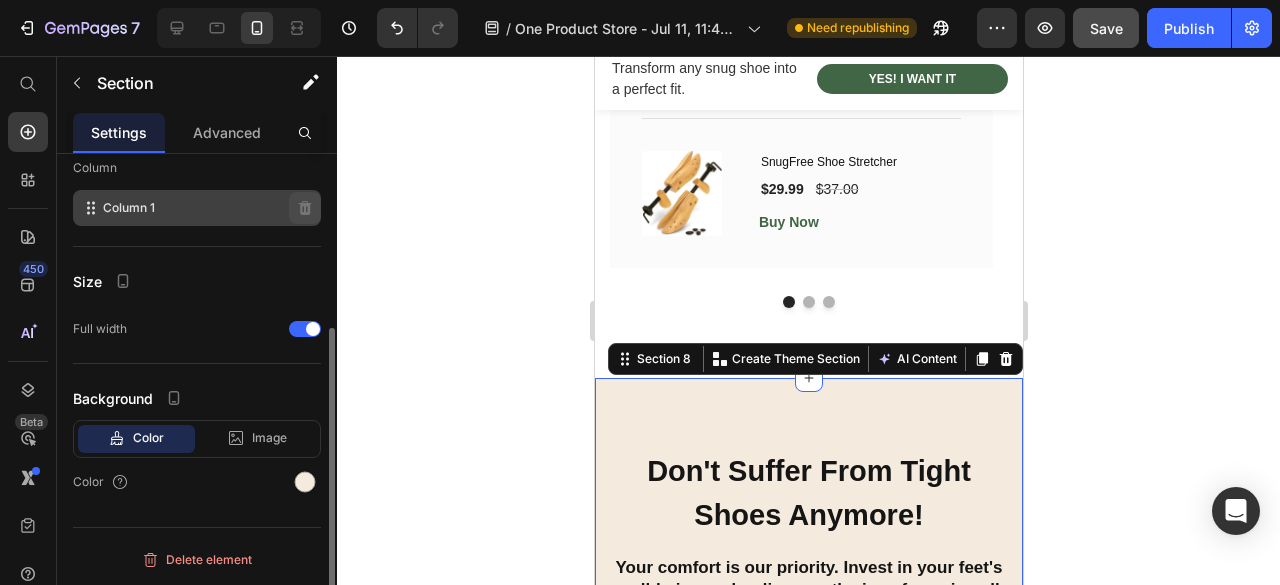 scroll, scrollTop: 4088, scrollLeft: 0, axis: vertical 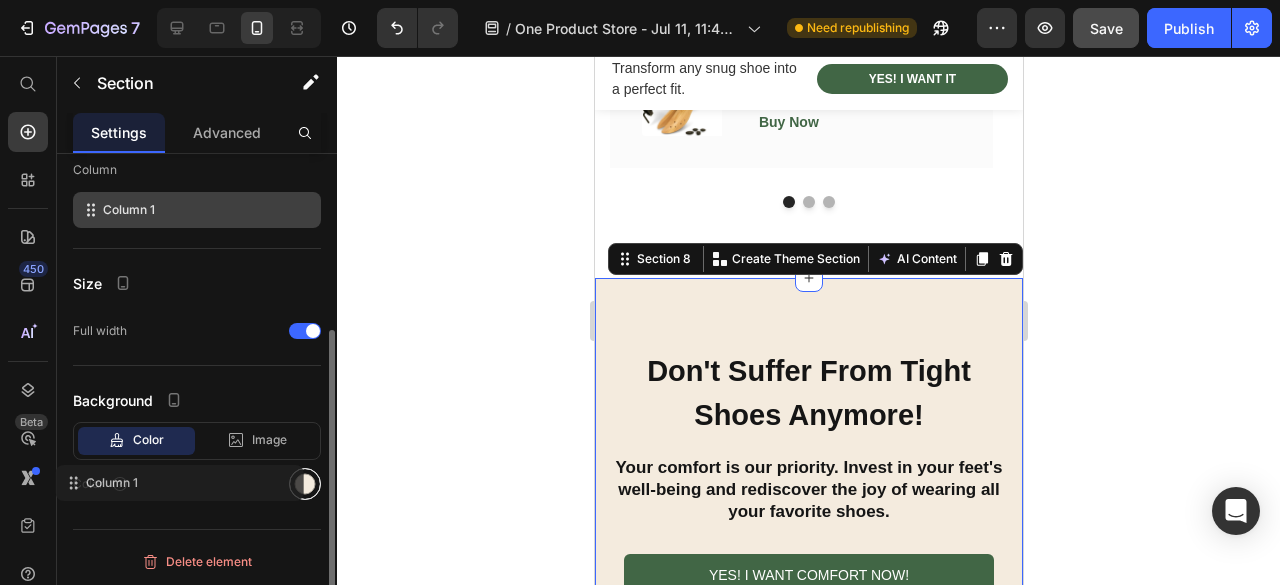 click at bounding box center (305, 484) 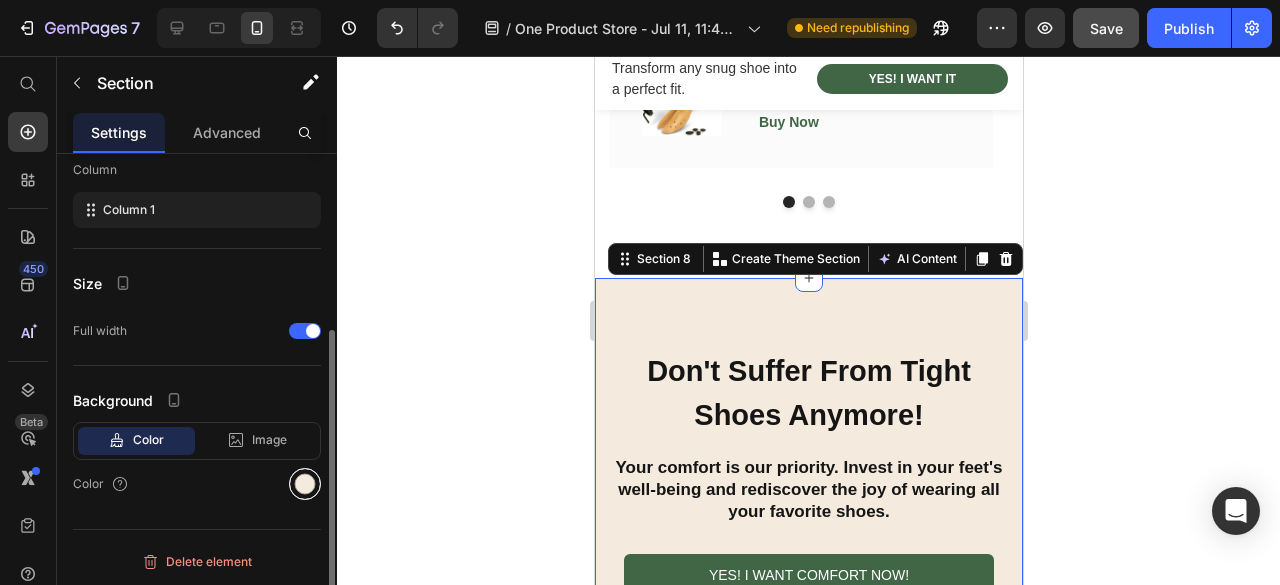 click at bounding box center [305, 484] 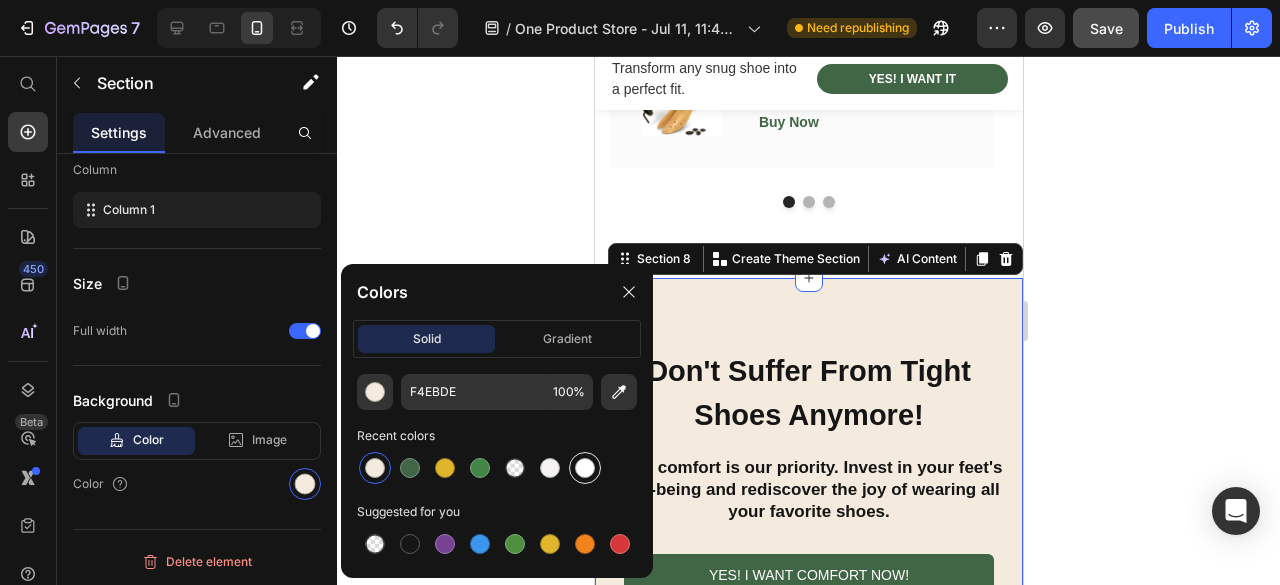 click at bounding box center (585, 468) 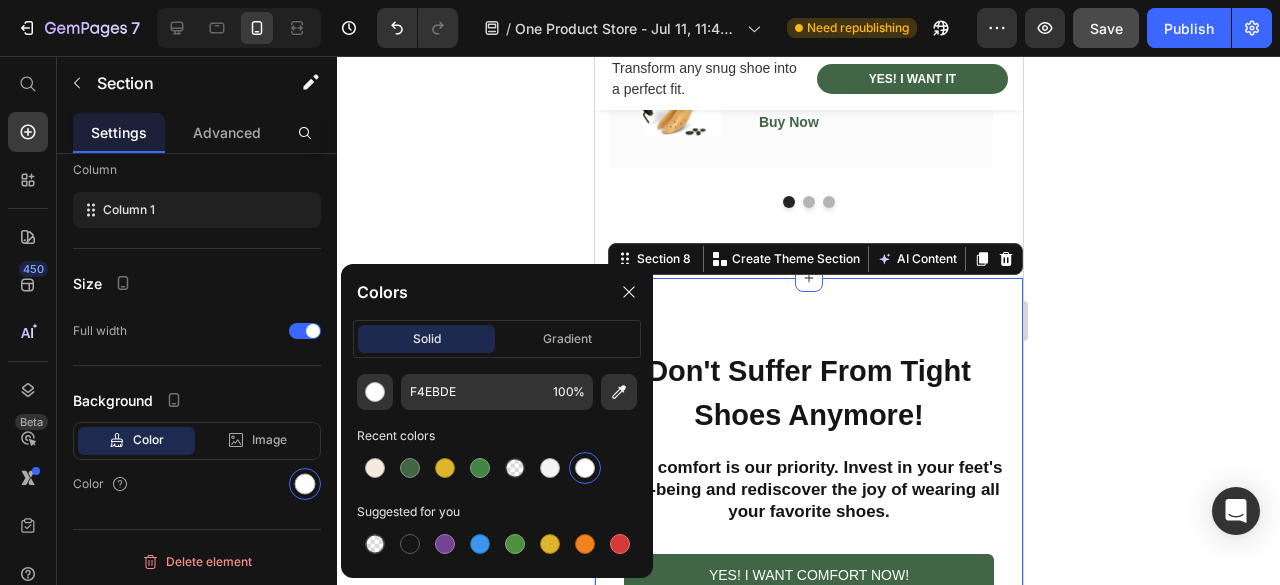 type on "FFFFFF" 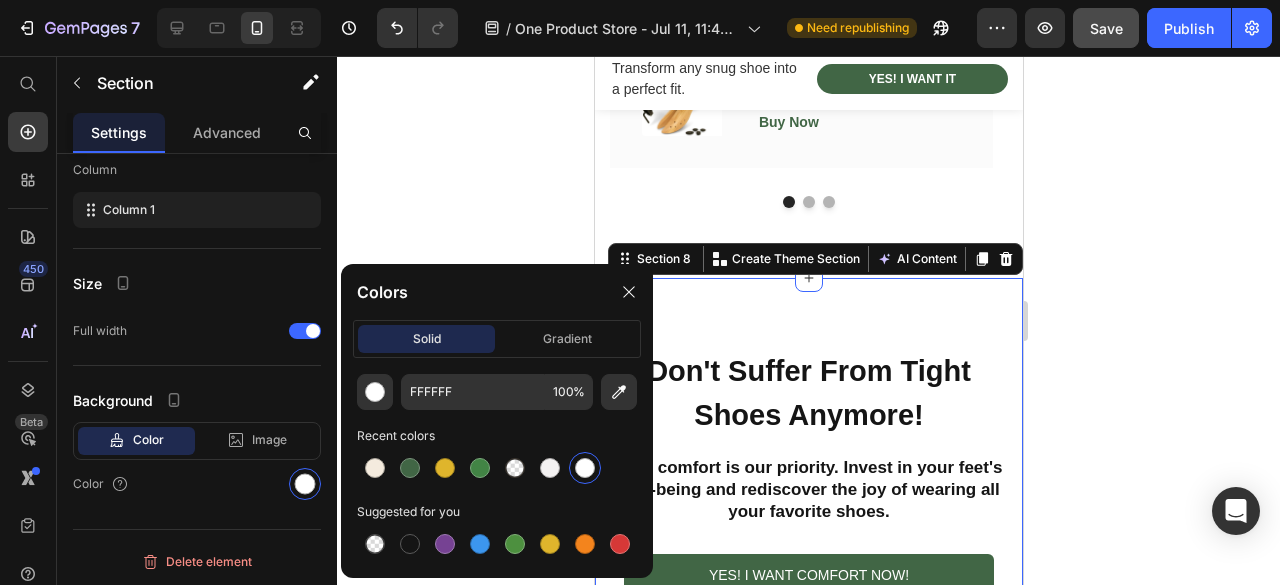 scroll, scrollTop: 274, scrollLeft: 0, axis: vertical 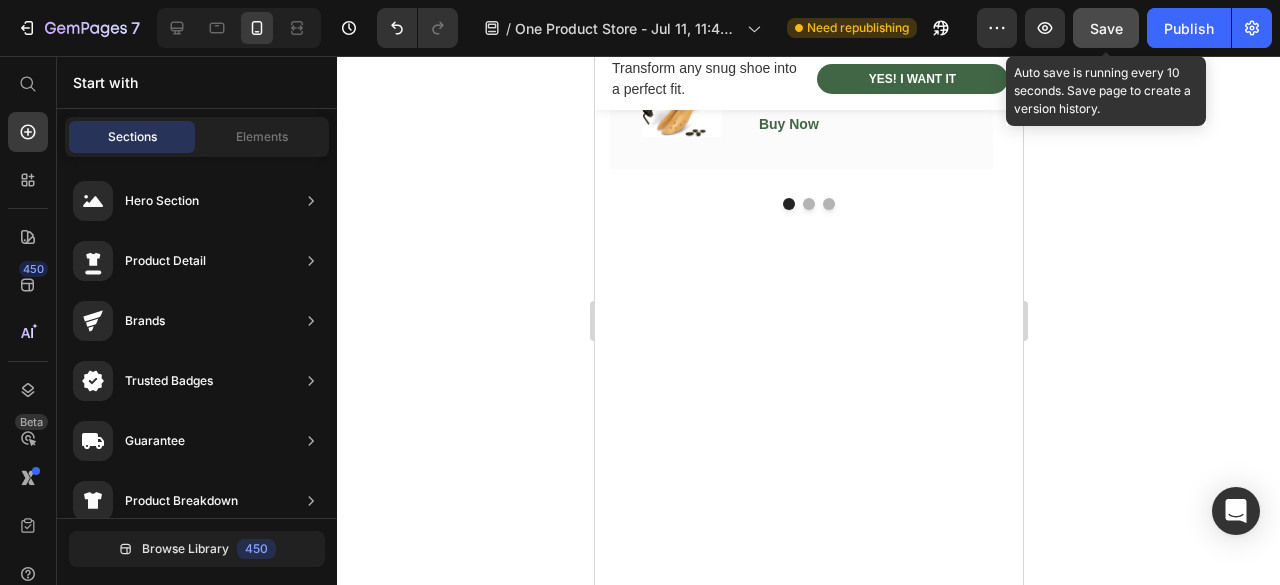 click on "Save" 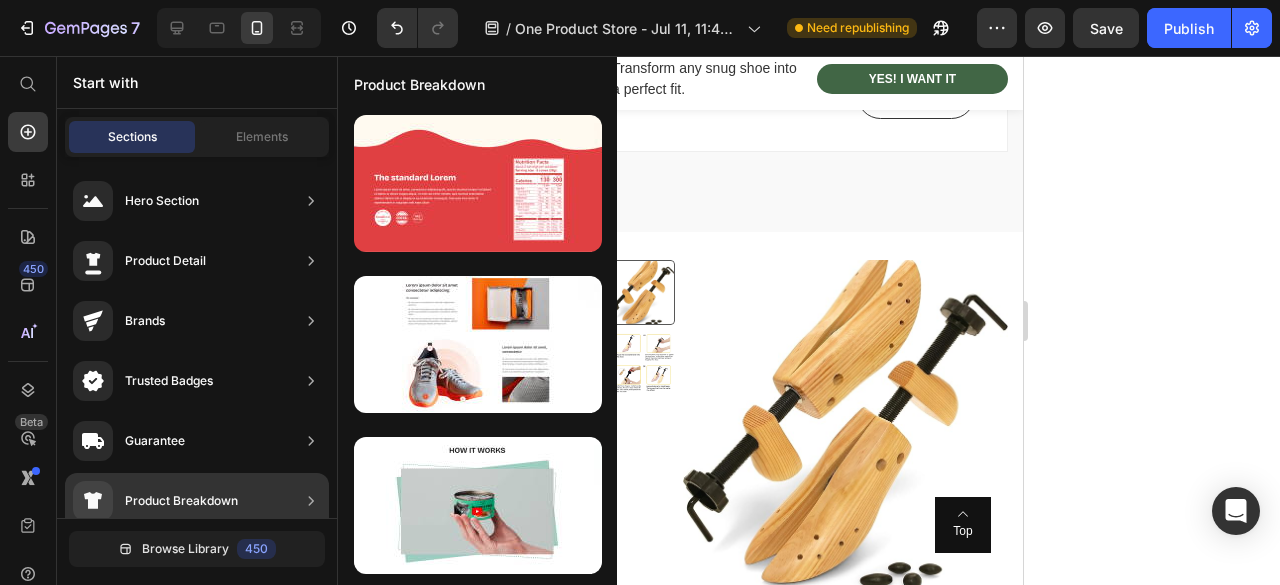 scroll, scrollTop: 6088, scrollLeft: 0, axis: vertical 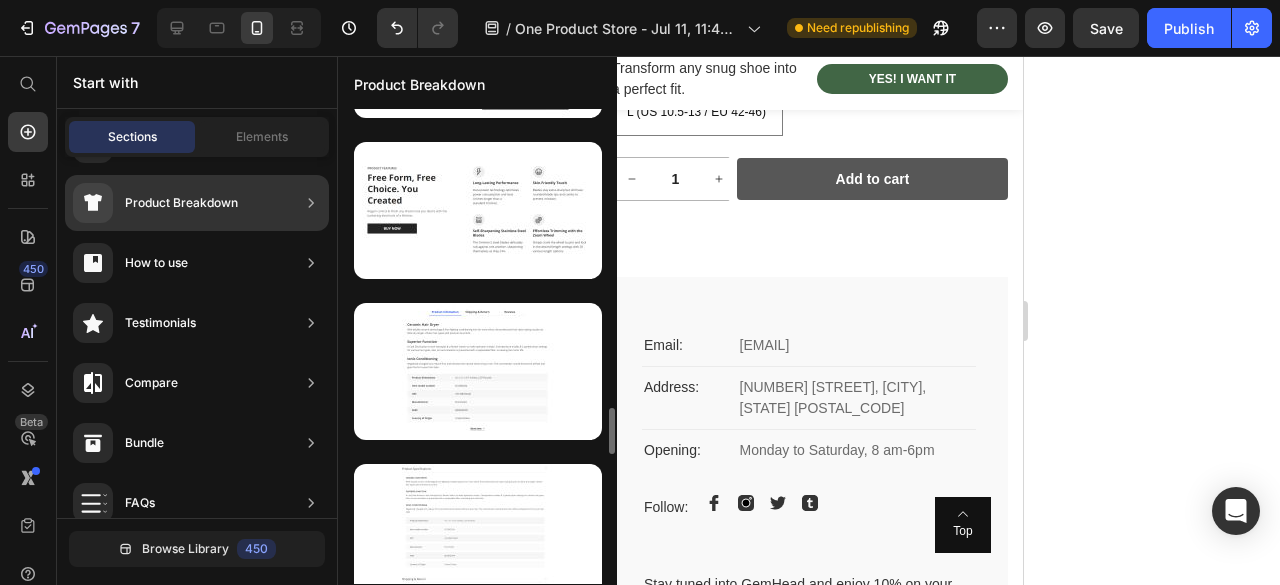 click on "Product Images SnugFree Shoe Stretcher Product Title Icon Icon Icon Icon Icon Icon List 1.830+ Verified Reviews! Text Block Row $29.99 Product Price $37.00 Product Price 19% off Product Badge Row SIZE: S (US 3.5-7.5 / EU 34-38) S (US 3.5-7.5 / EU 34-38) S (US 3.5-7.5 / EU 34-38) S (US 3.5-7.5 / EU 34-38) M (US 8.5-9.5 / EU 39-41) M (US 8.5-9.5 / EU 39-41) M (US 8.5-9.5 / EU 39-41) L (US 10.5-13 / EU 42-46) L (US 10.5-13 / EU 42-46) L (US 10.5-13 / EU 42-46) Product Variants & Swatches 1 Product Quantity Row Add to cart Add to Cart Row Row Product" at bounding box center [808, -99] 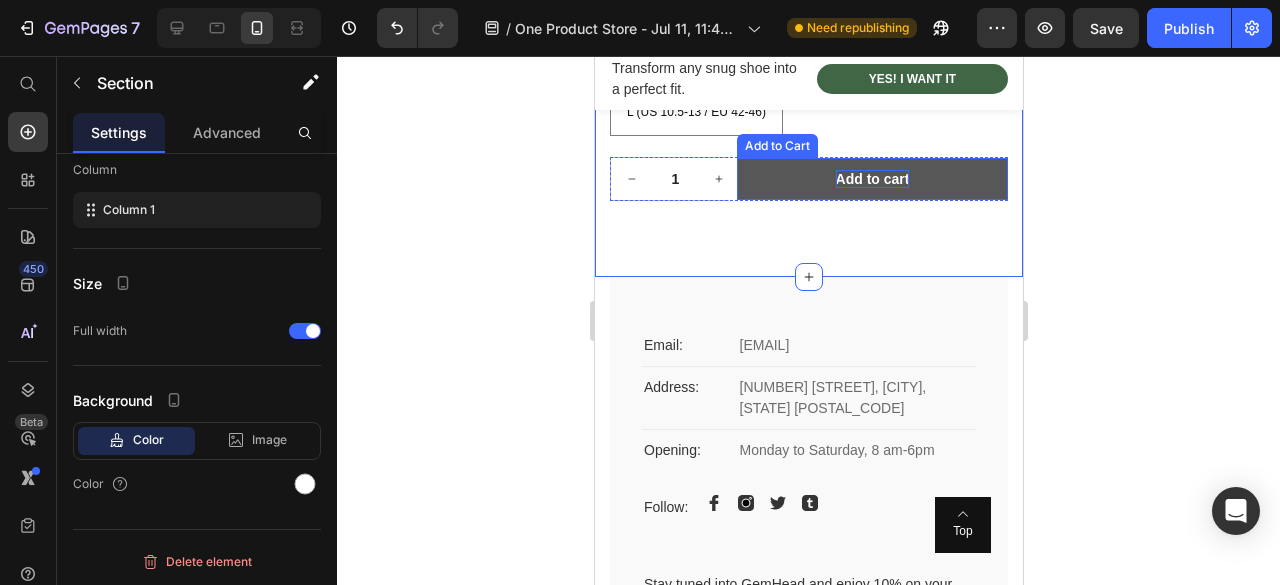 click on "Add to cart" at bounding box center (872, 179) 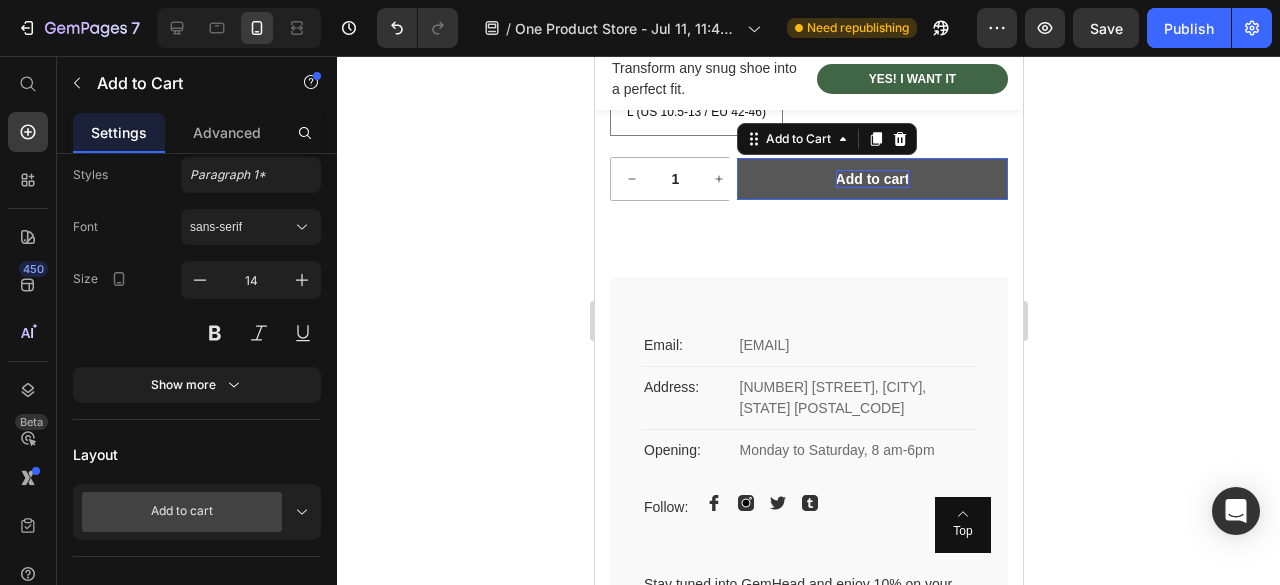 scroll, scrollTop: 0, scrollLeft: 0, axis: both 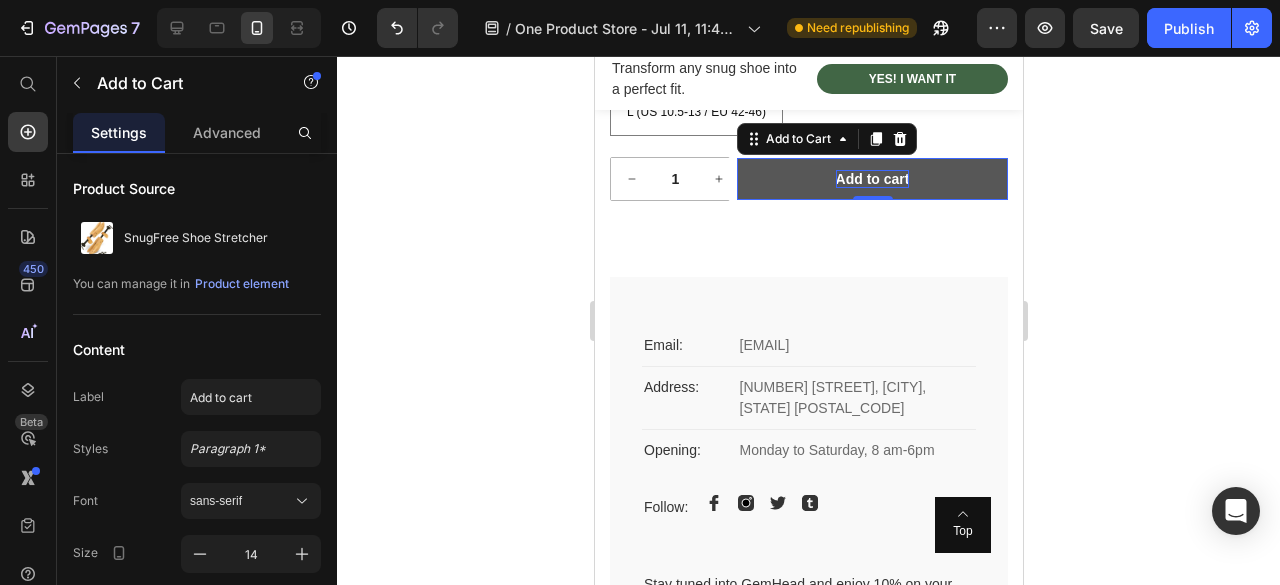 type 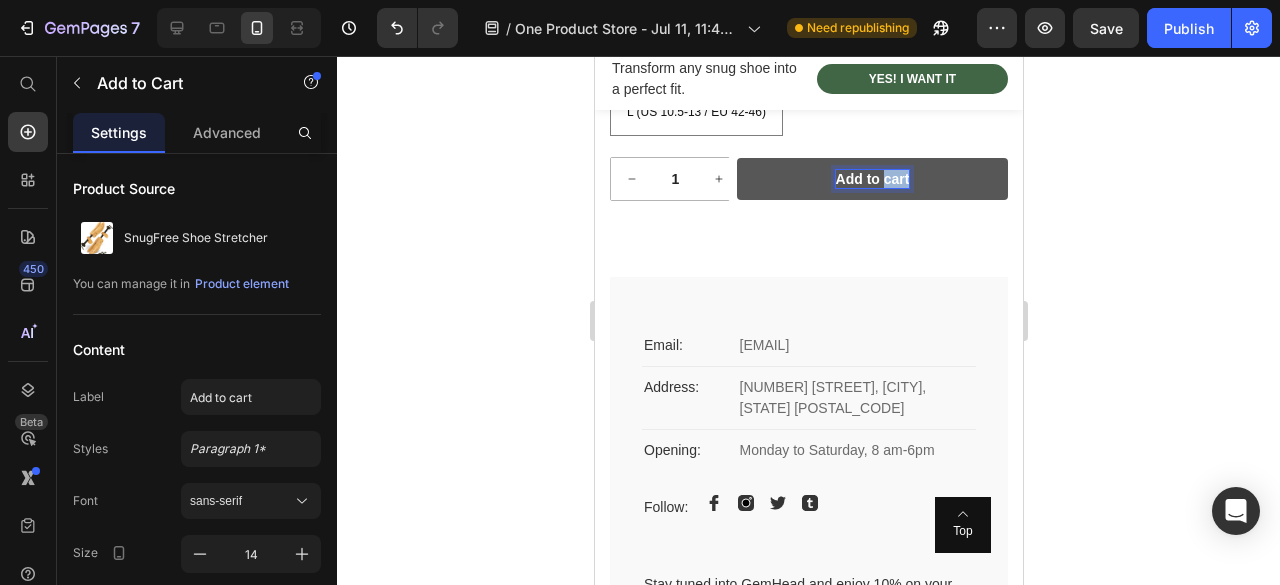click on "Add to cart" at bounding box center [872, 179] 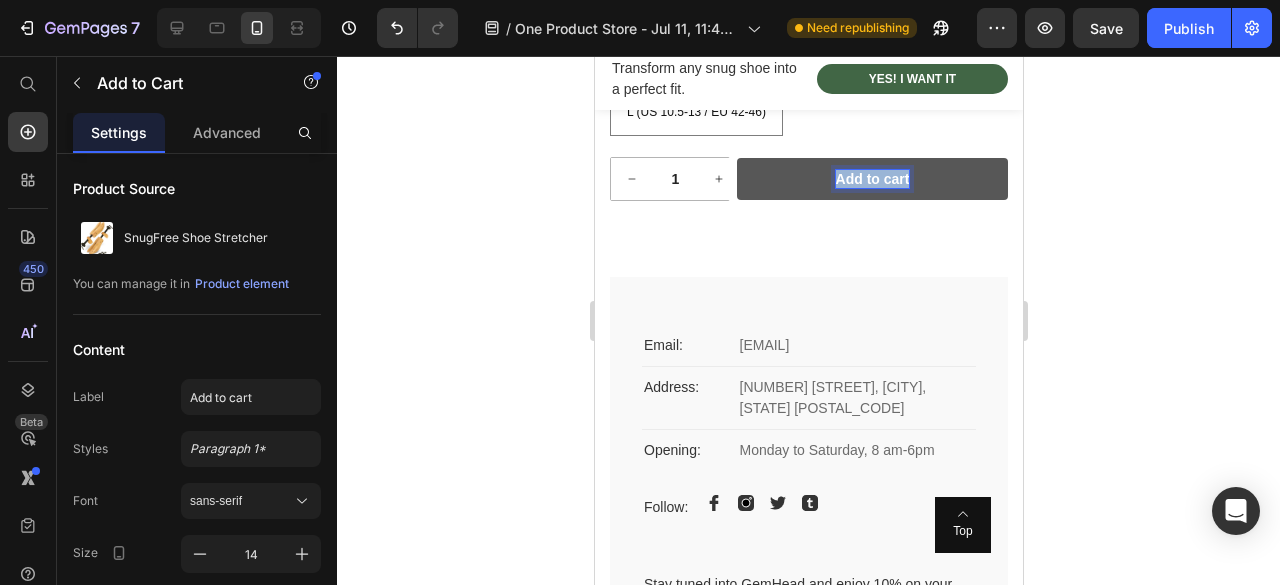 click on "Add to cart" at bounding box center (872, 179) 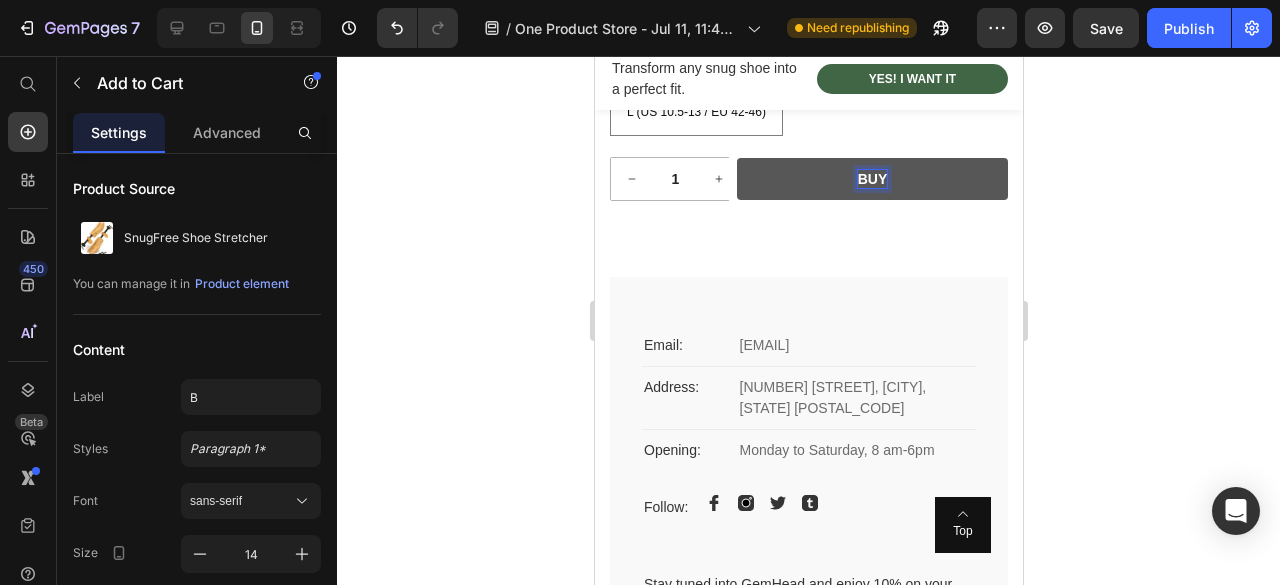 click on "BUY" at bounding box center (871, 179) 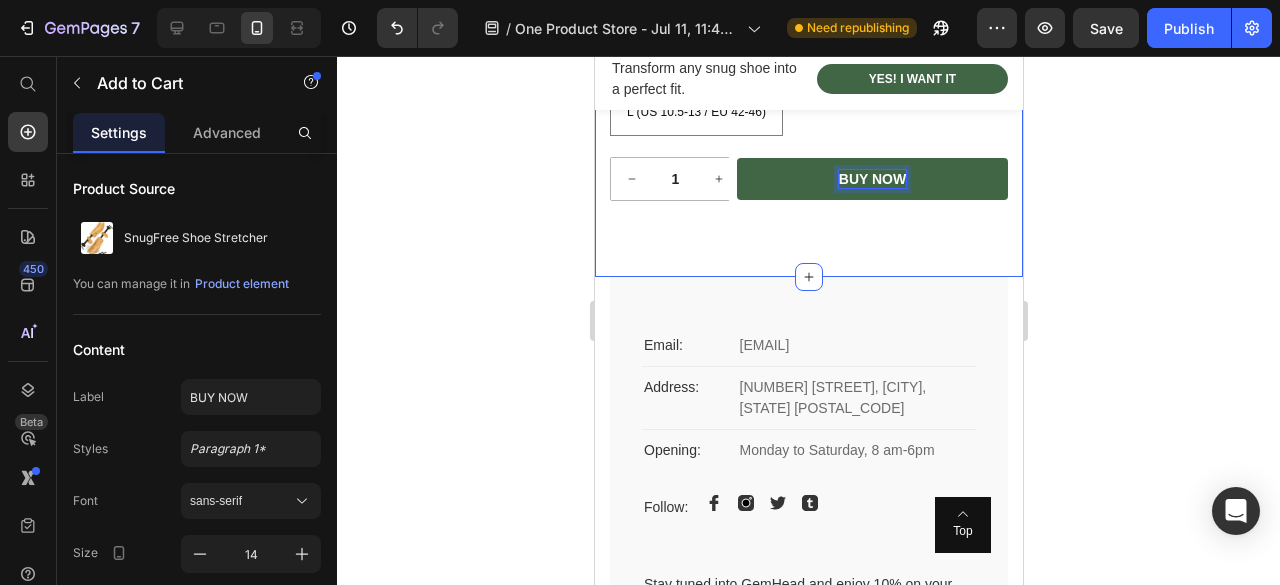 click on "Product Images SnugFree Shoe Stretcher Product Title Icon Icon Icon Icon Icon Icon List 1.830+ Verified Reviews! Text Block Row $29.99 Product Price $37.00 Product Price 19% off Product Badge Row SIZE: S (US 3.5-7.5 / EU 34-38) S (US 3.5-7.5 / EU 34-38) S (US 3.5-7.5 / EU 34-38) S (US 3.5-7.5 / EU 34-38) M (US 8.5-9.5 / EU 39-41) M (US 8.5-9.5 / EU 39-41) M (US 8.5-9.5 / EU 39-41) L (US 10.5-13 / EU 42-46) L (US 10.5-13 / EU 42-46) L (US 10.5-13 / EU 42-46) Product Variants & Swatches 1 Product Quantity Row BUY NOW Add to Cart   0 Row Row Product Section 10" at bounding box center [808, -99] 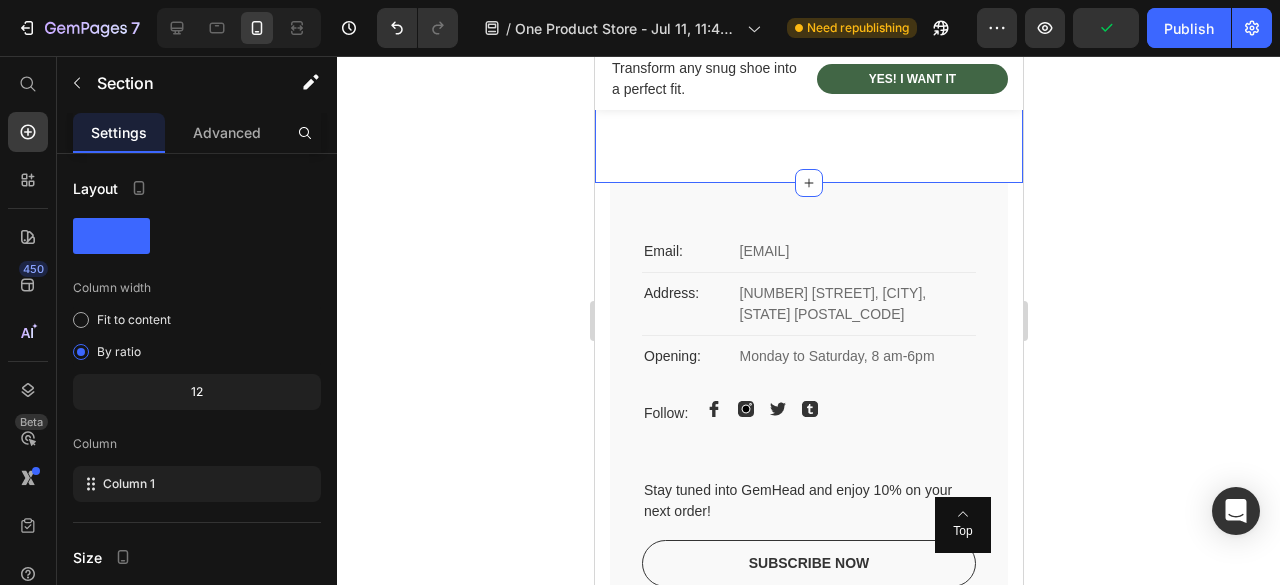 scroll, scrollTop: 6564, scrollLeft: 0, axis: vertical 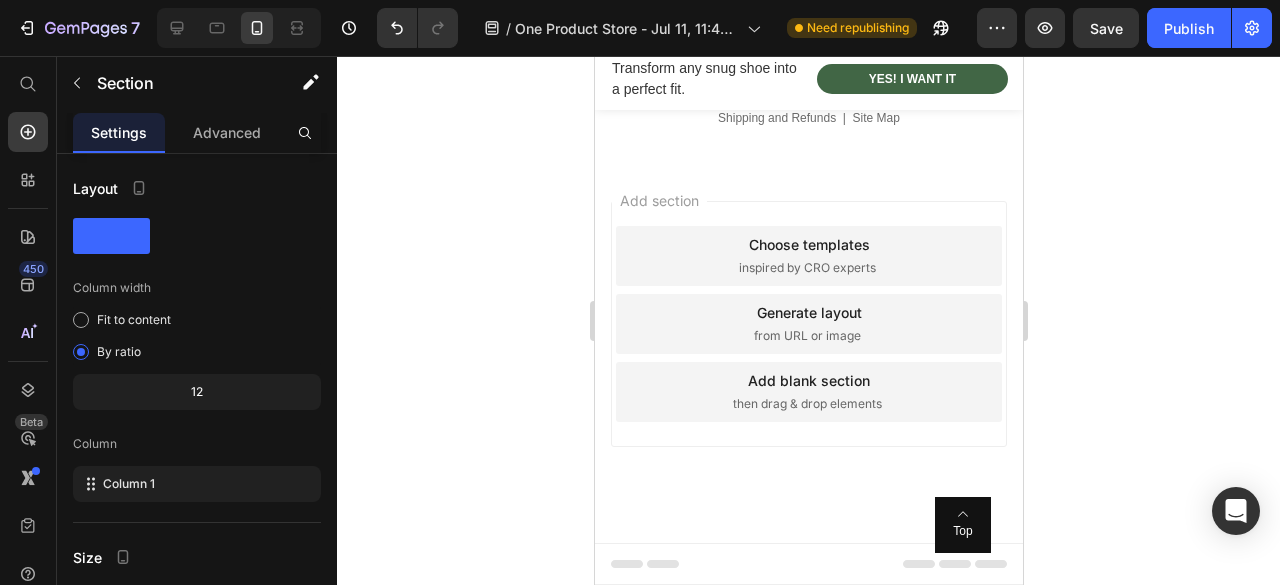 click on "Add section Choose templates inspired by CRO experts Generate layout from URL or image Add blank section then drag & drop elements" at bounding box center [808, 352] 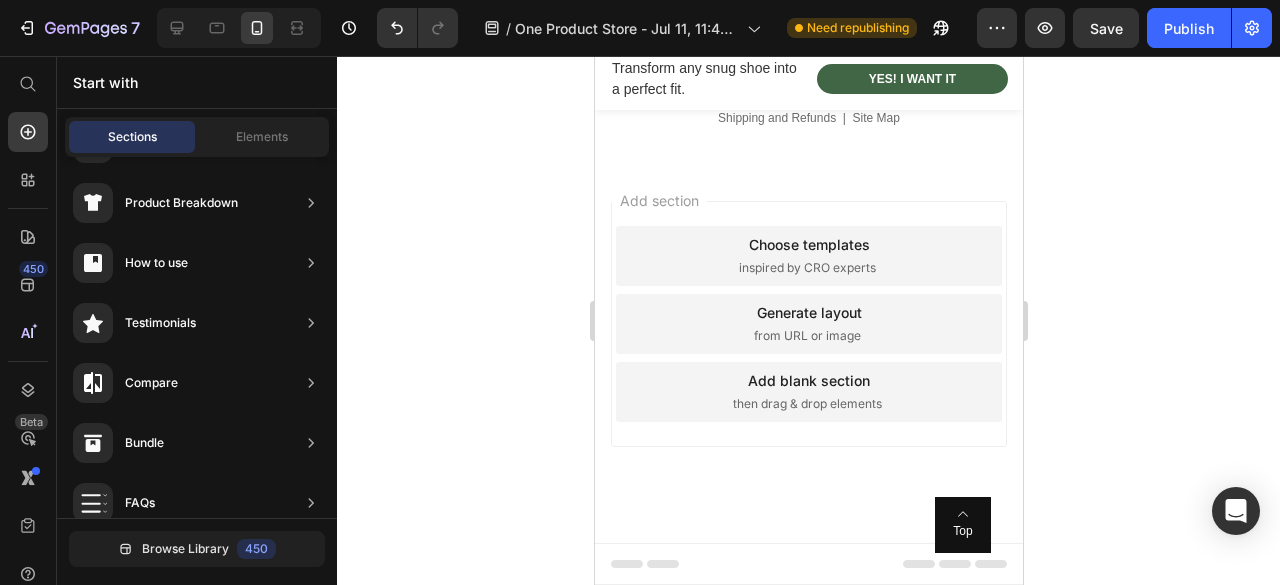 click on "Add section Choose templates inspired by CRO experts Generate layout from URL or image Add blank section then drag & drop elements" at bounding box center (808, 352) 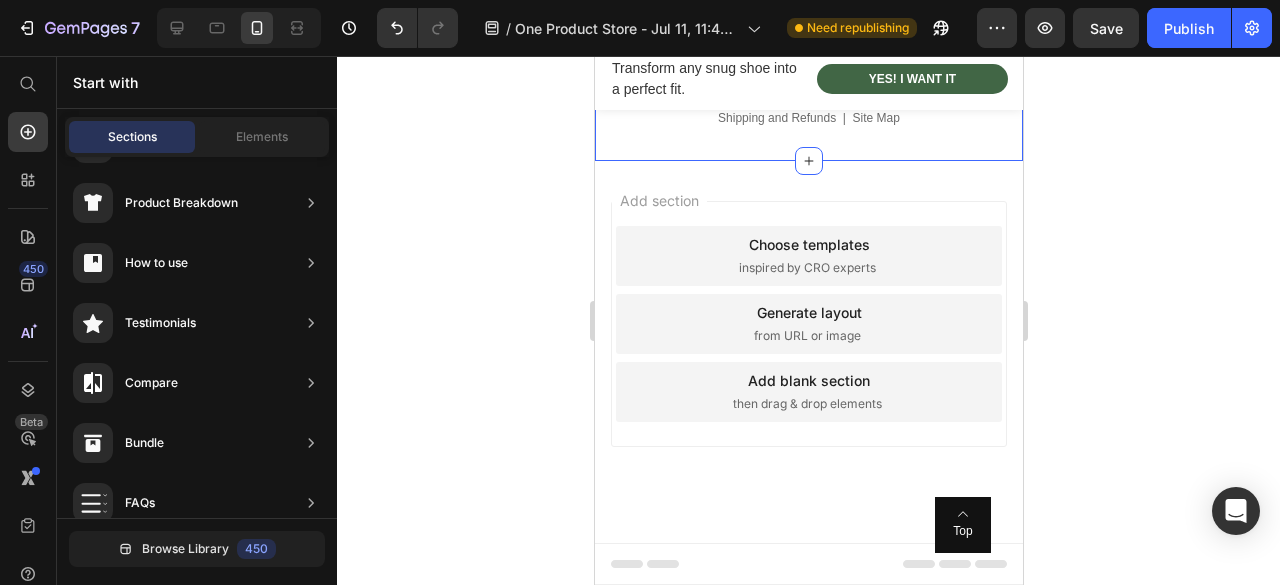click on "Shipping and Refunds  |  Site Map" at bounding box center (808, 118) 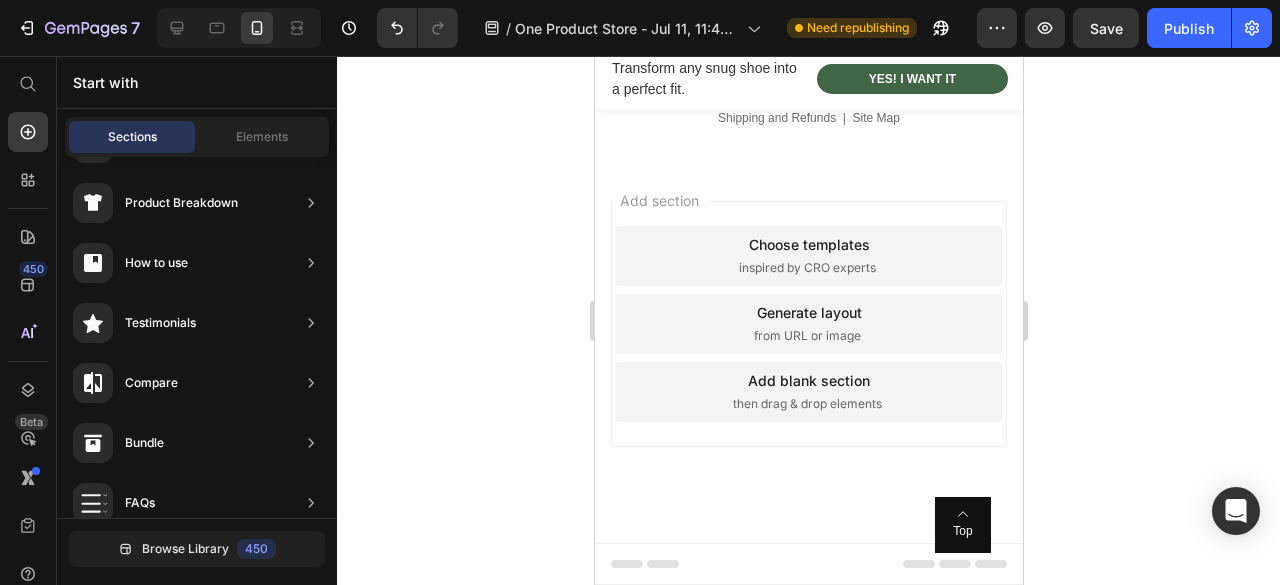 click on "Add section Choose templates inspired by CRO experts Generate layout from URL or image Add blank section then drag & drop elements" at bounding box center [808, 324] 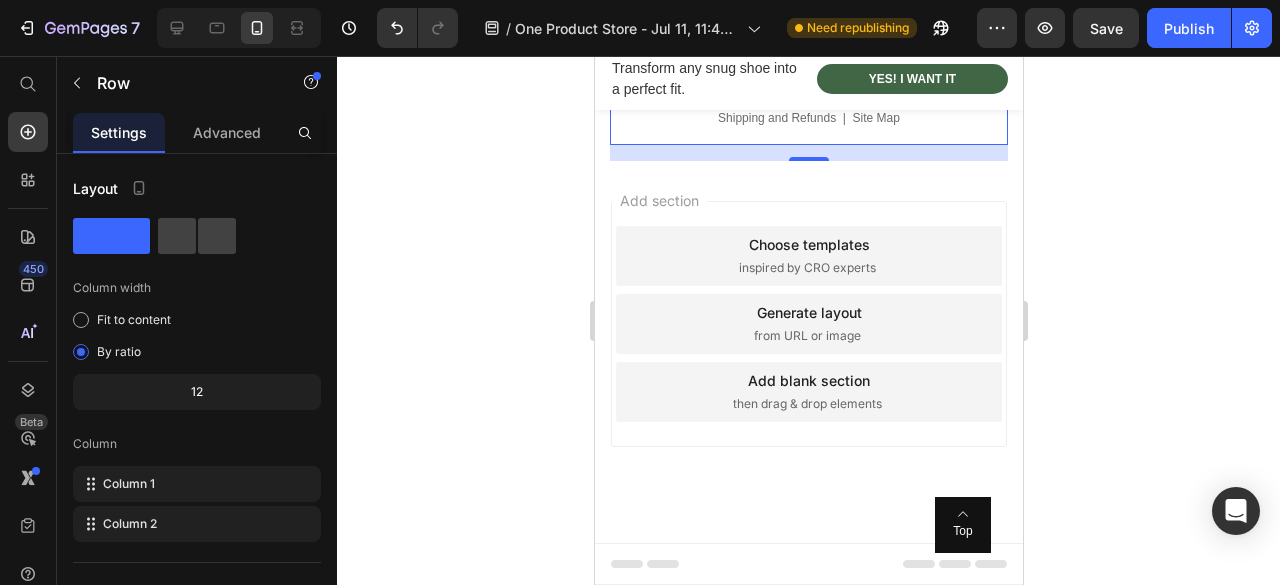 scroll, scrollTop: 5964, scrollLeft: 0, axis: vertical 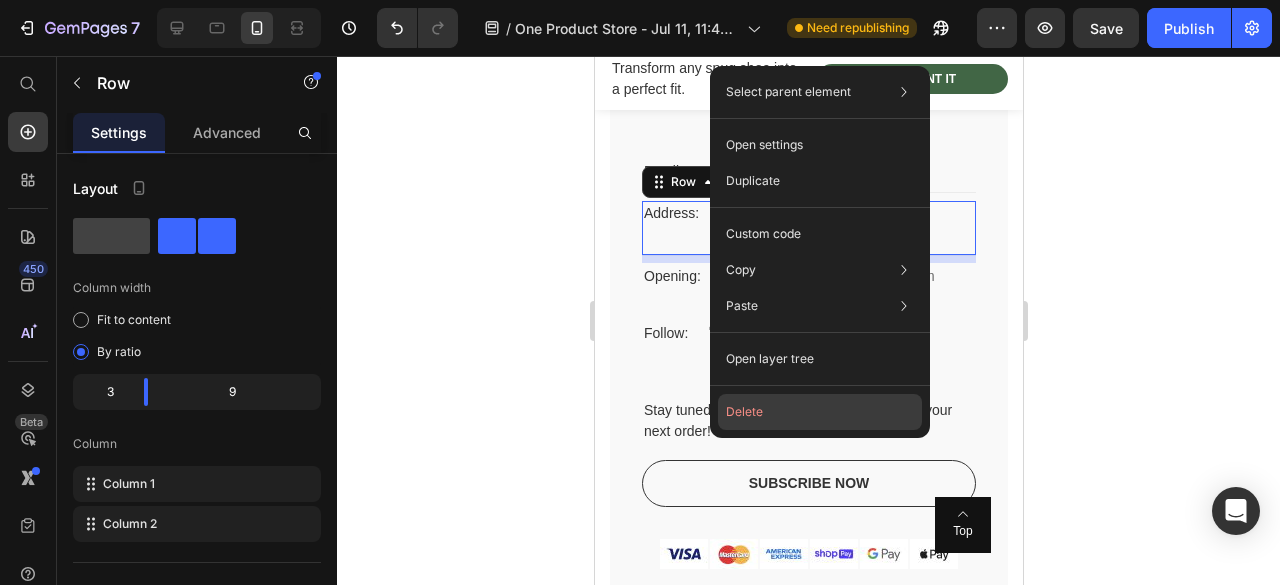 click on "Delete" 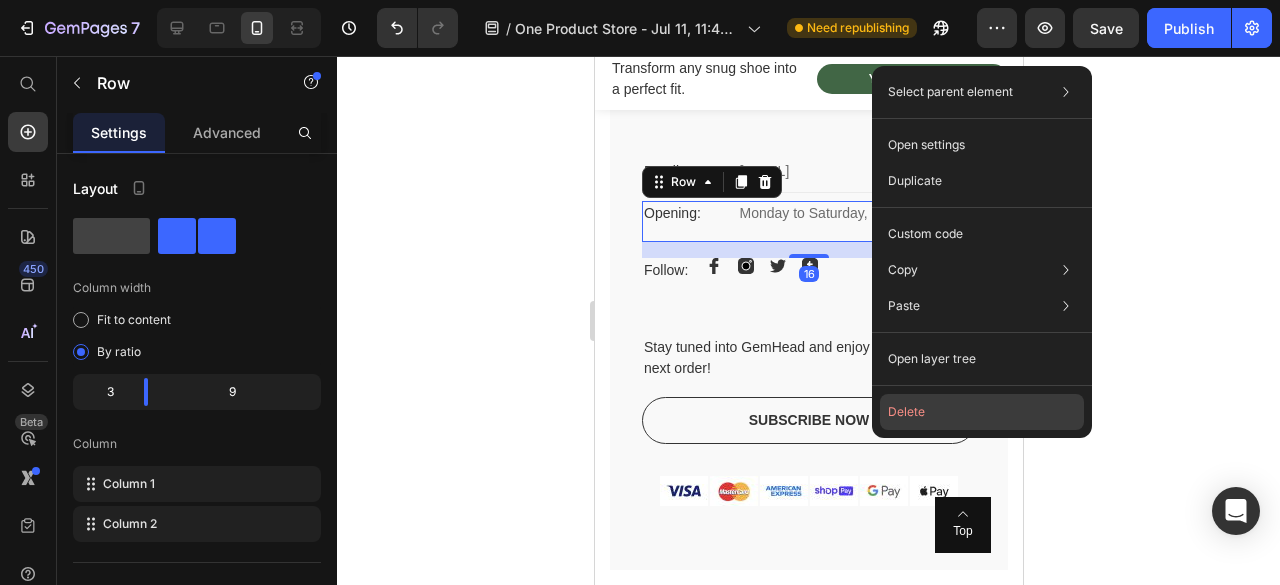 click on "Delete" 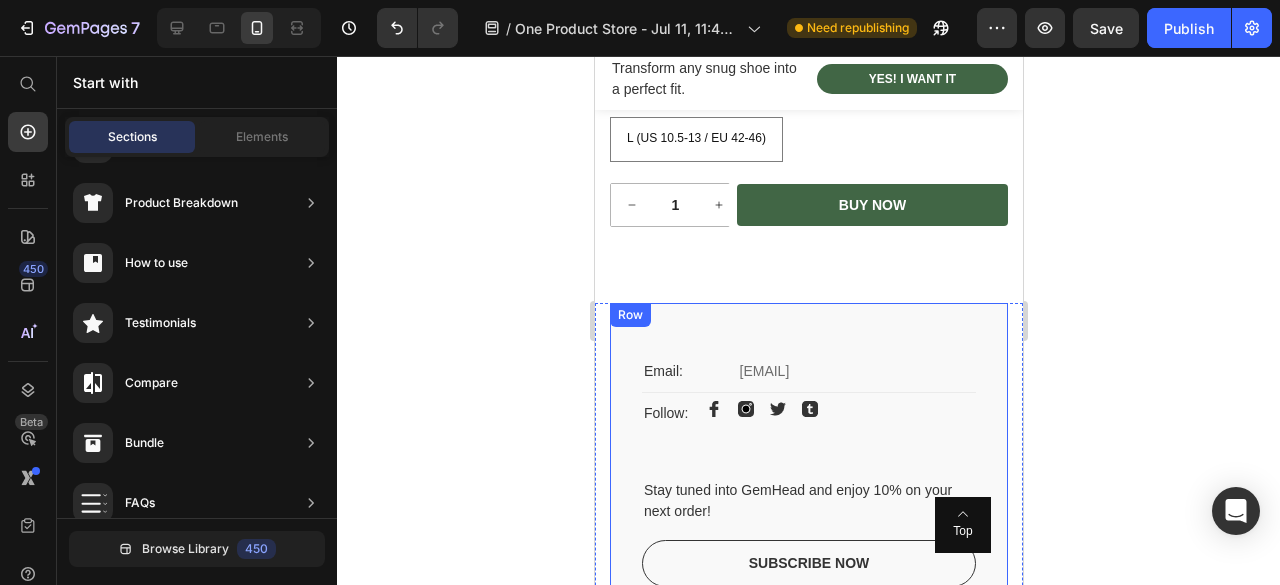 scroll, scrollTop: 5864, scrollLeft: 0, axis: vertical 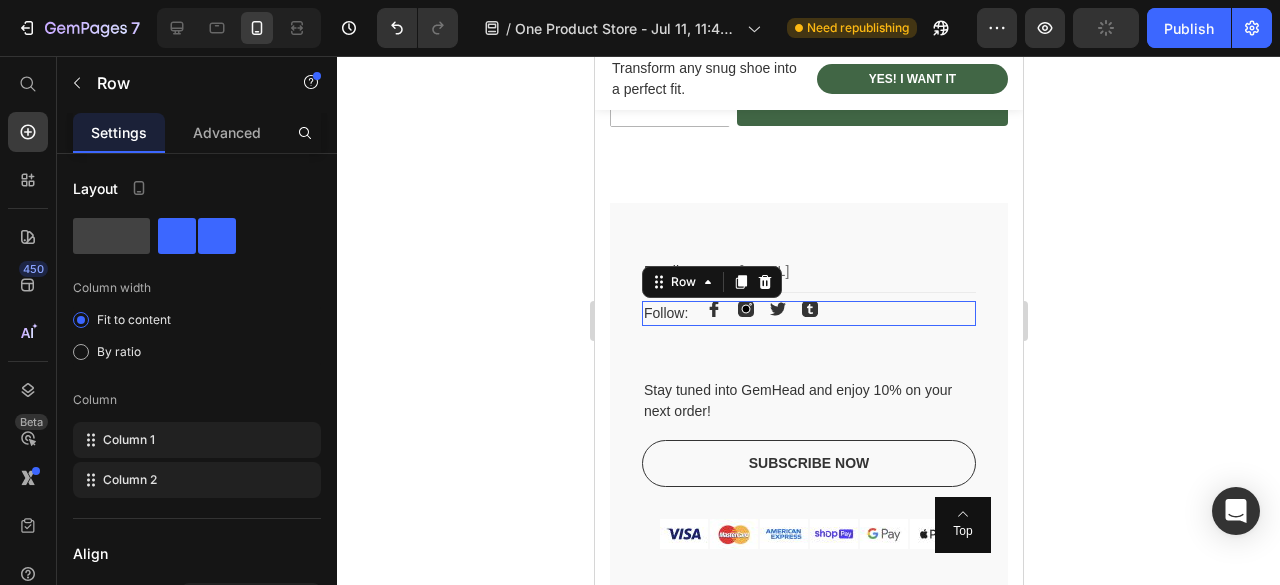 click on "Follow:  Text block Image Image Image Image Row Row   0" at bounding box center [808, 313] 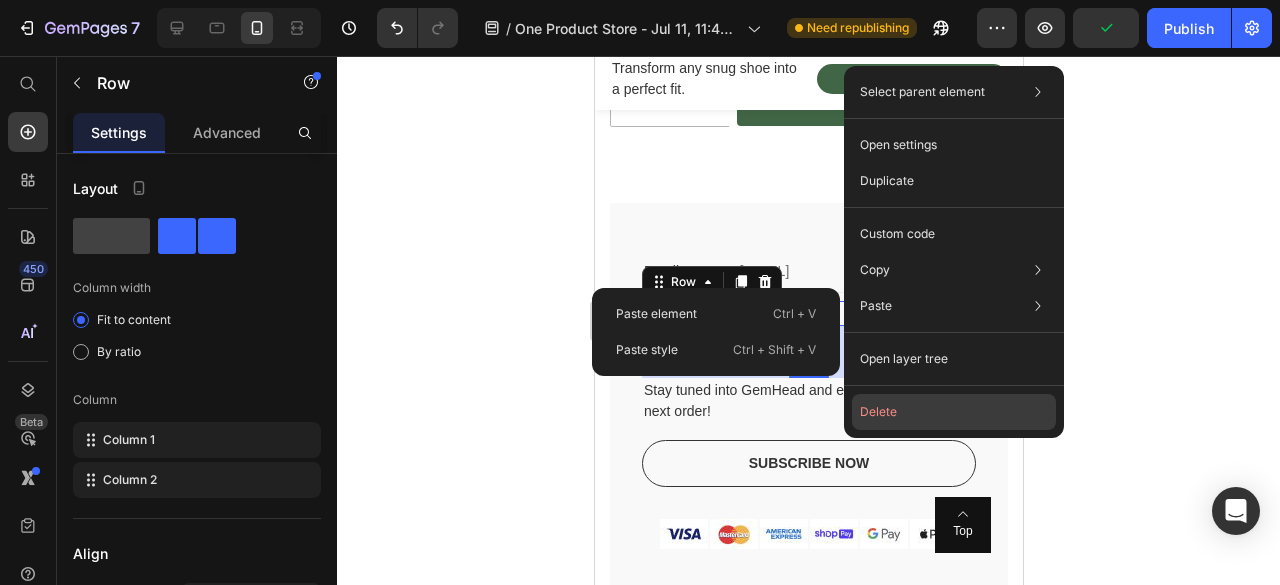 click on "Delete" 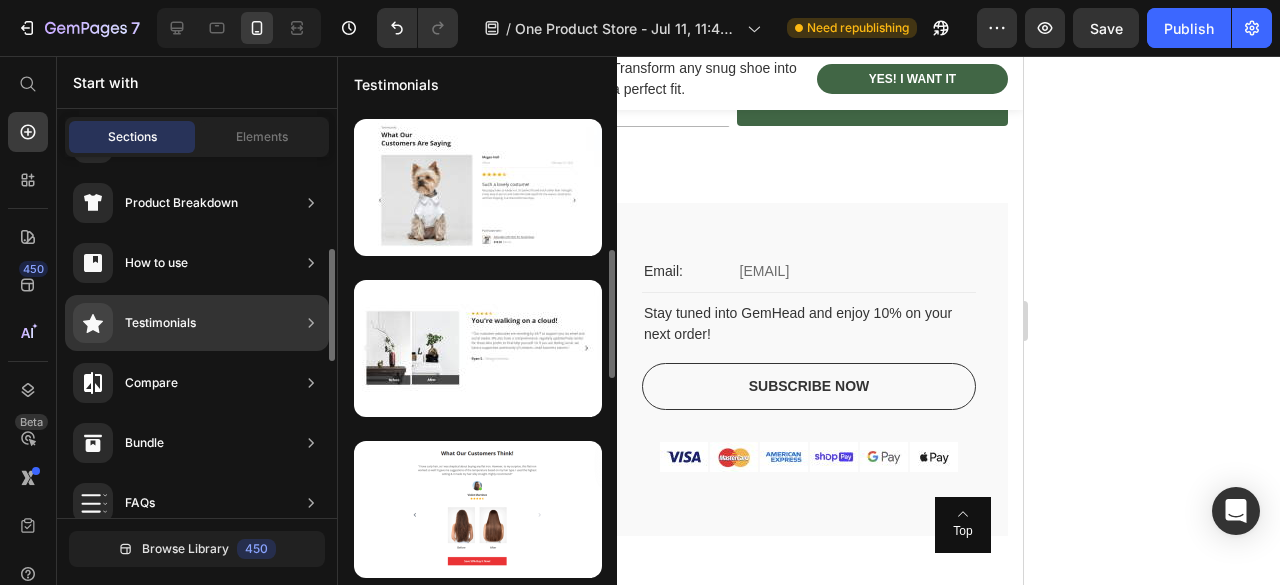 scroll, scrollTop: 1122, scrollLeft: 0, axis: vertical 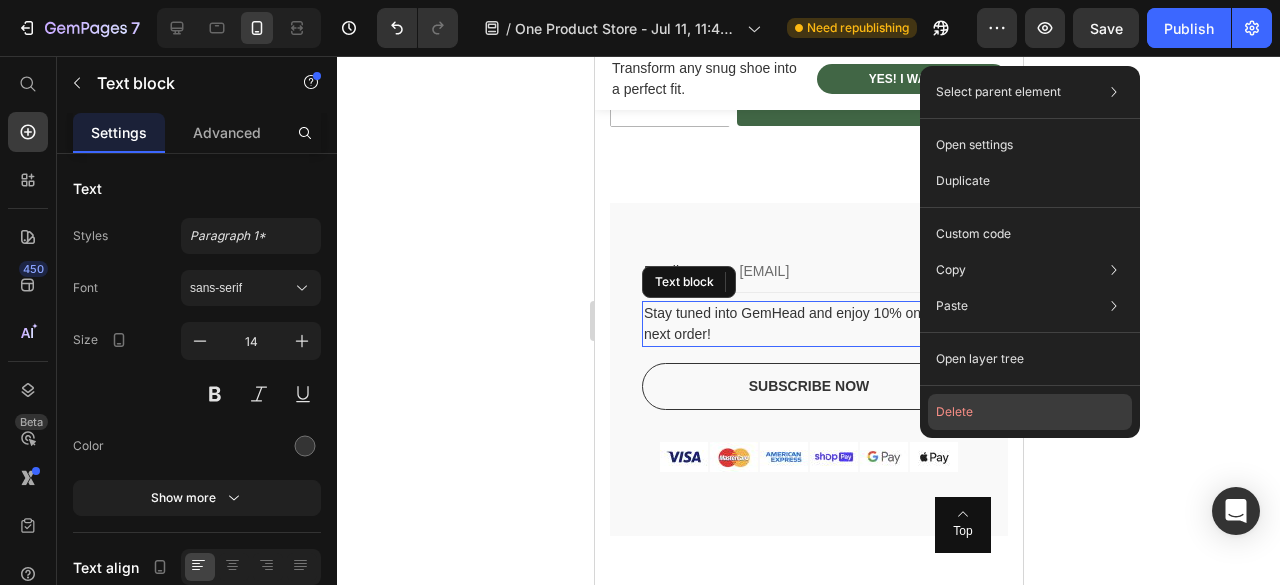 click on "Delete" 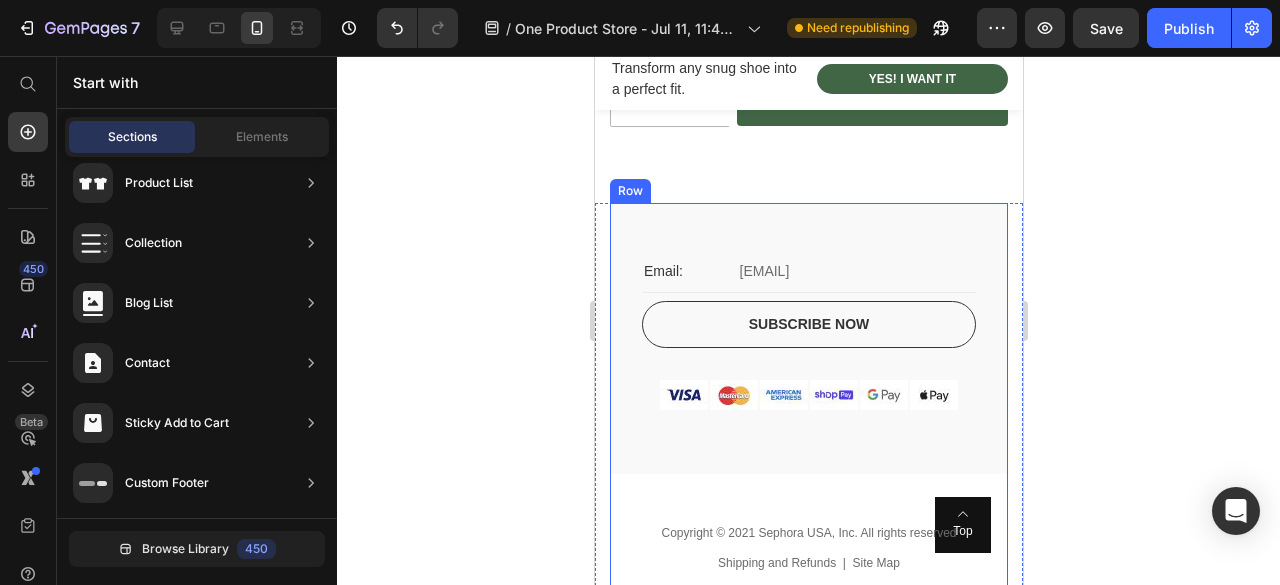 click on "Gemo@gmail.com" at bounding box center (856, 271) 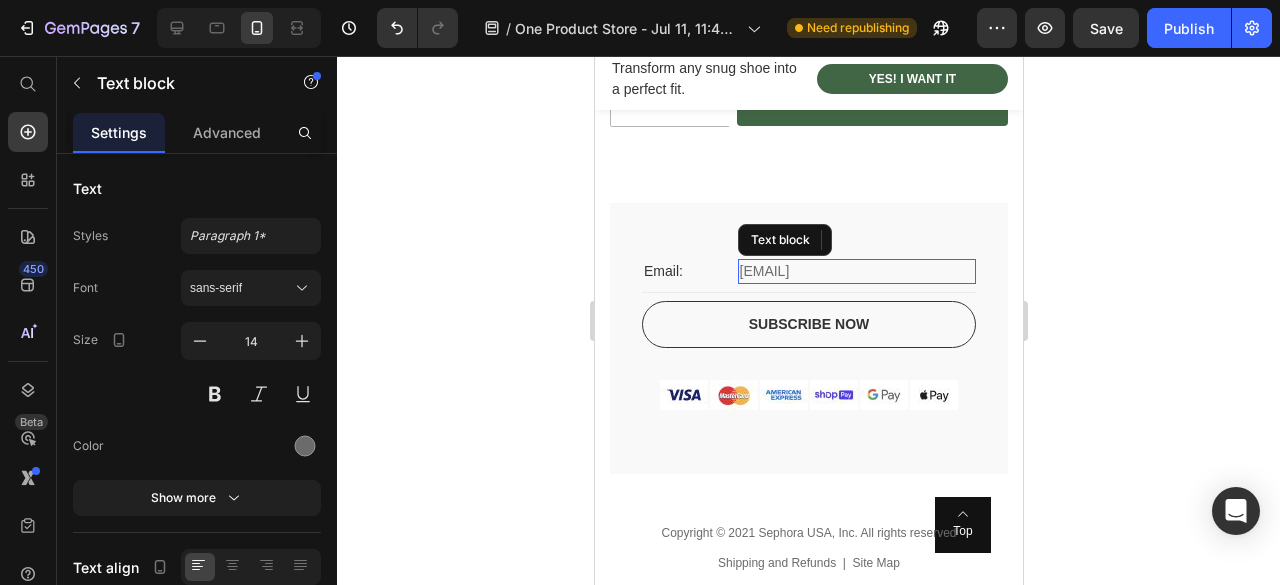 click on "Gemo@gmail.com" at bounding box center (856, 271) 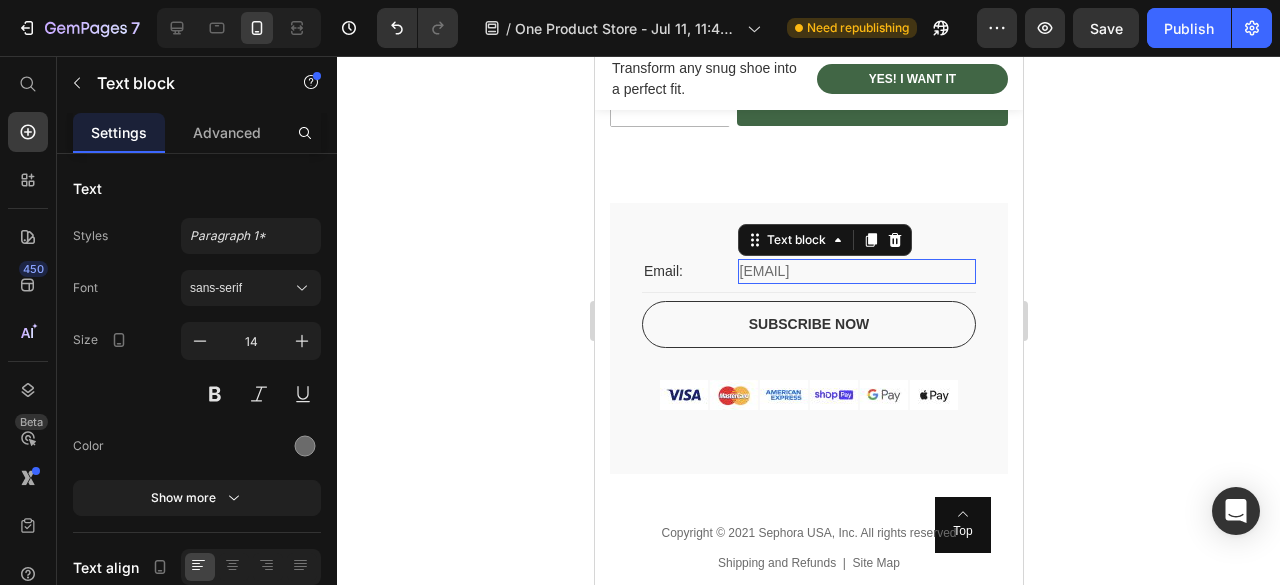 click on "Gemo@gmail.com" at bounding box center [856, 271] 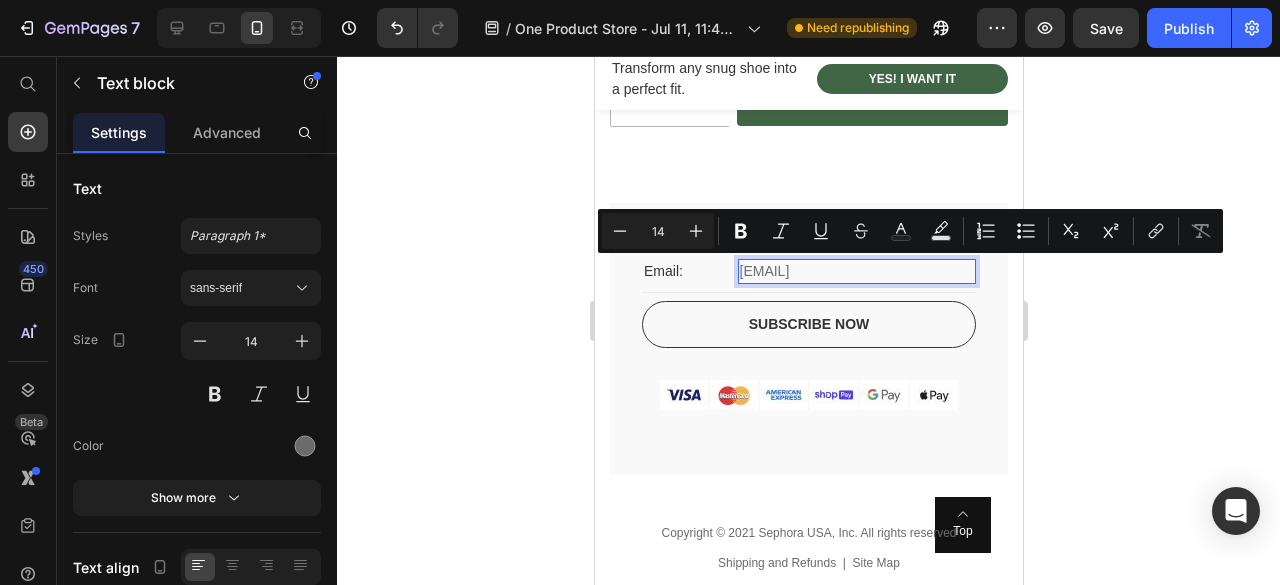click on "Gemo@gmail.com" at bounding box center (856, 271) 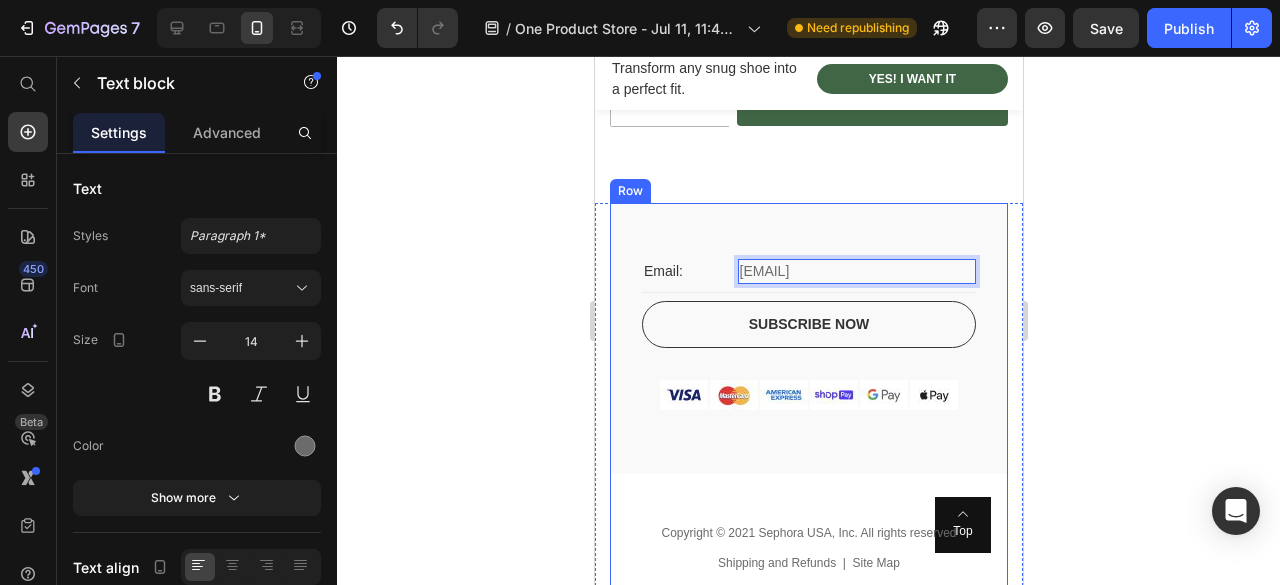 scroll, scrollTop: 5964, scrollLeft: 0, axis: vertical 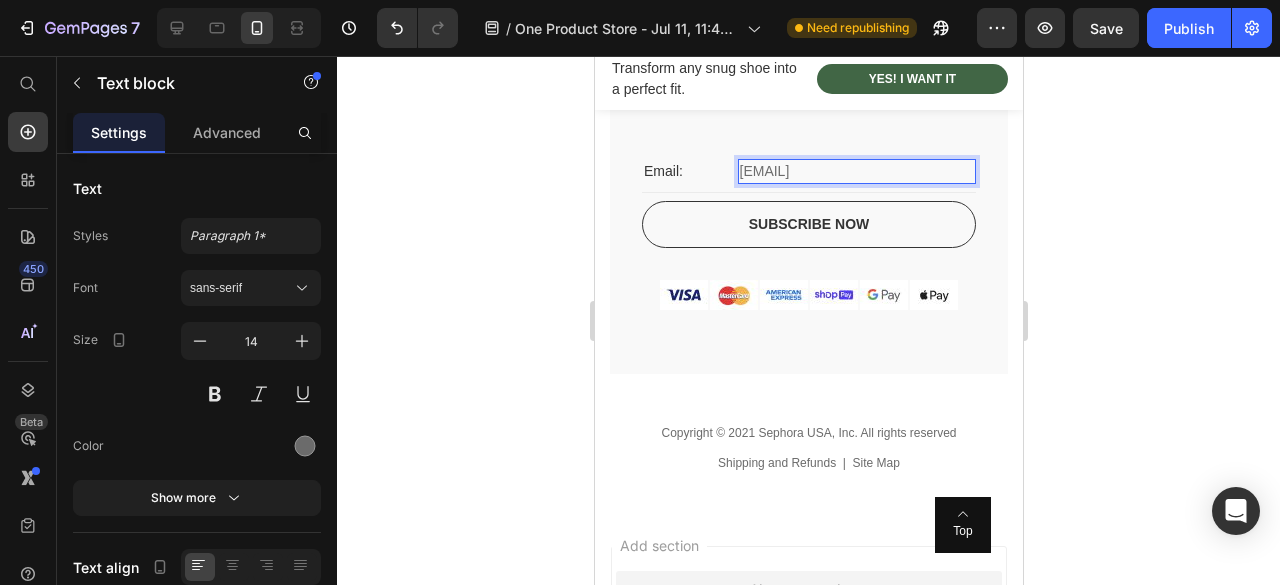 click on "support@snugfree.com" at bounding box center [856, 171] 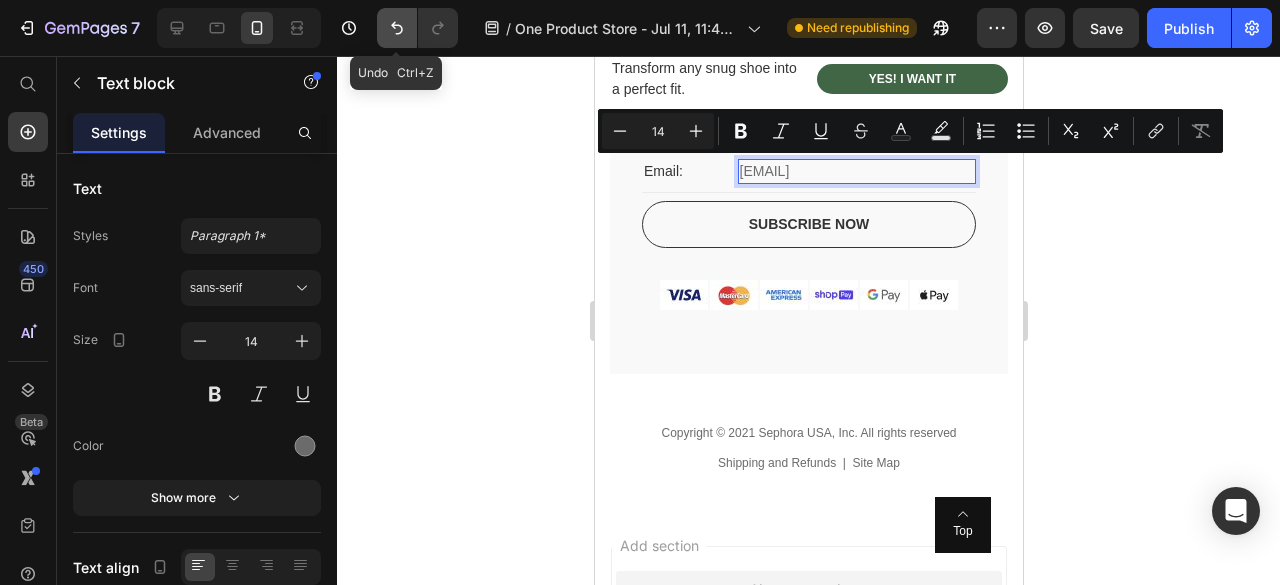 click 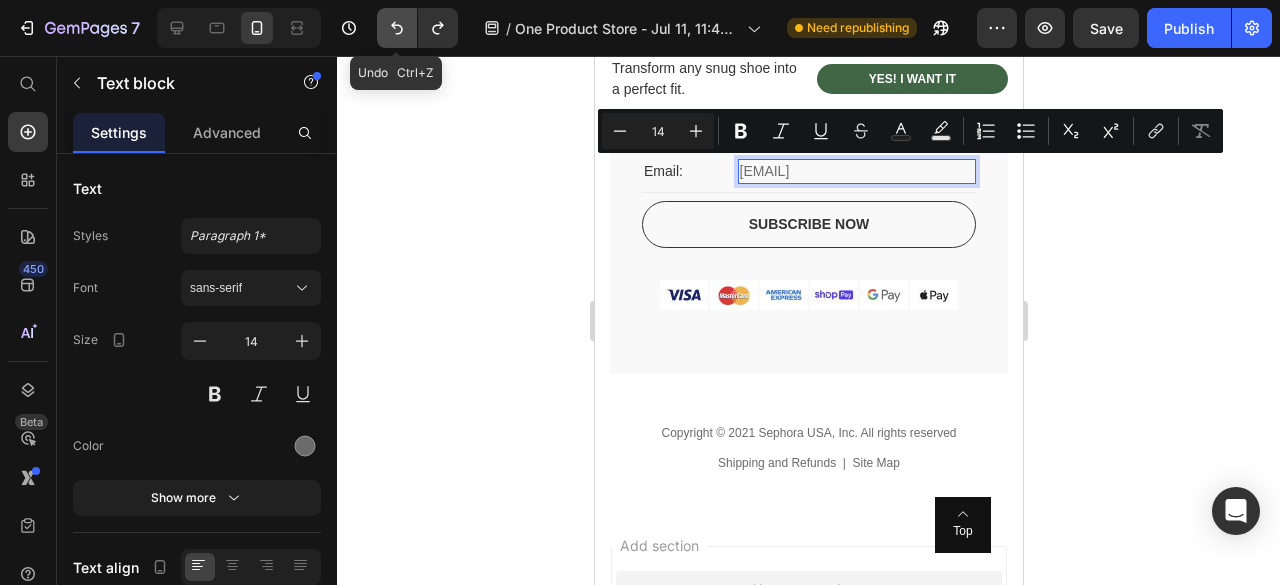 type on "16" 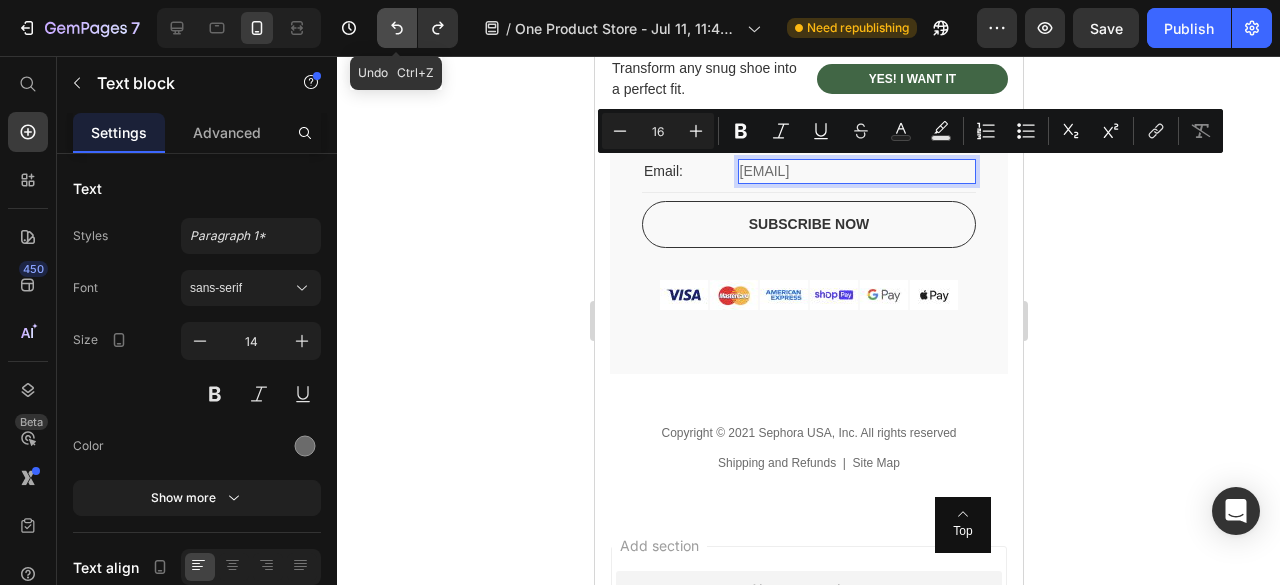 click 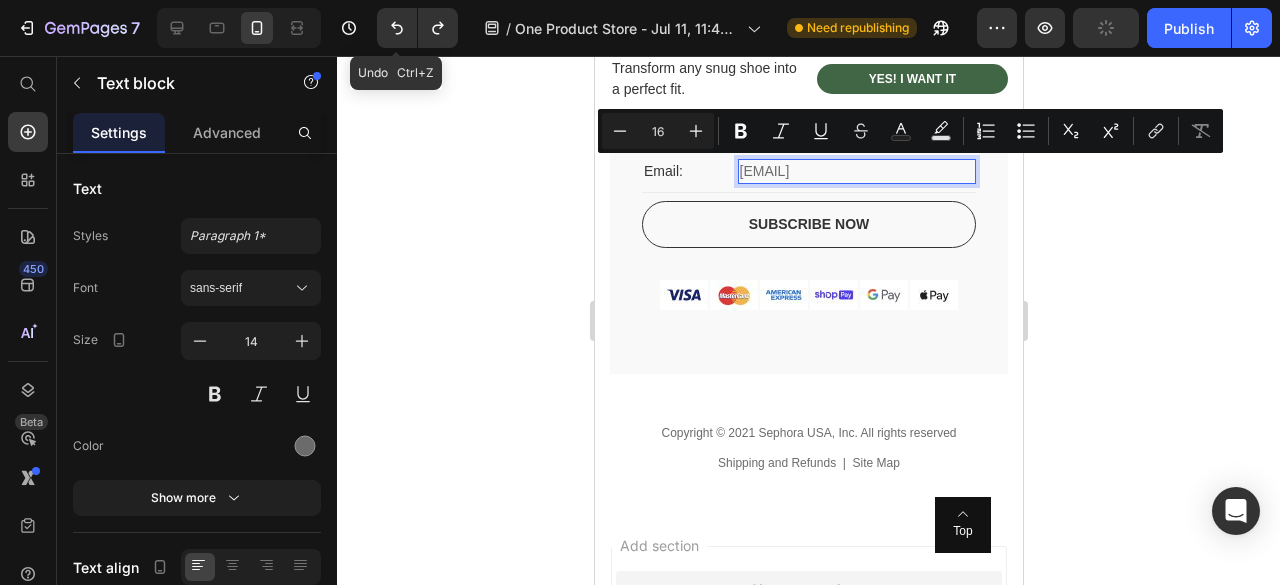 click on "Subscribe now" at bounding box center (808, 224) 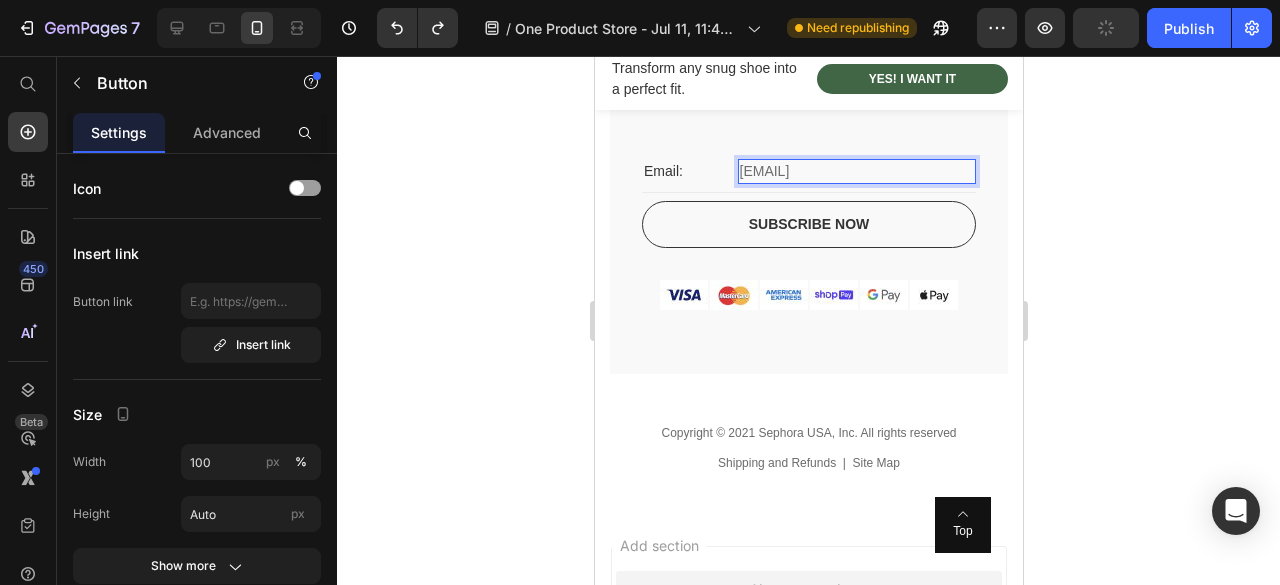scroll, scrollTop: 5864, scrollLeft: 0, axis: vertical 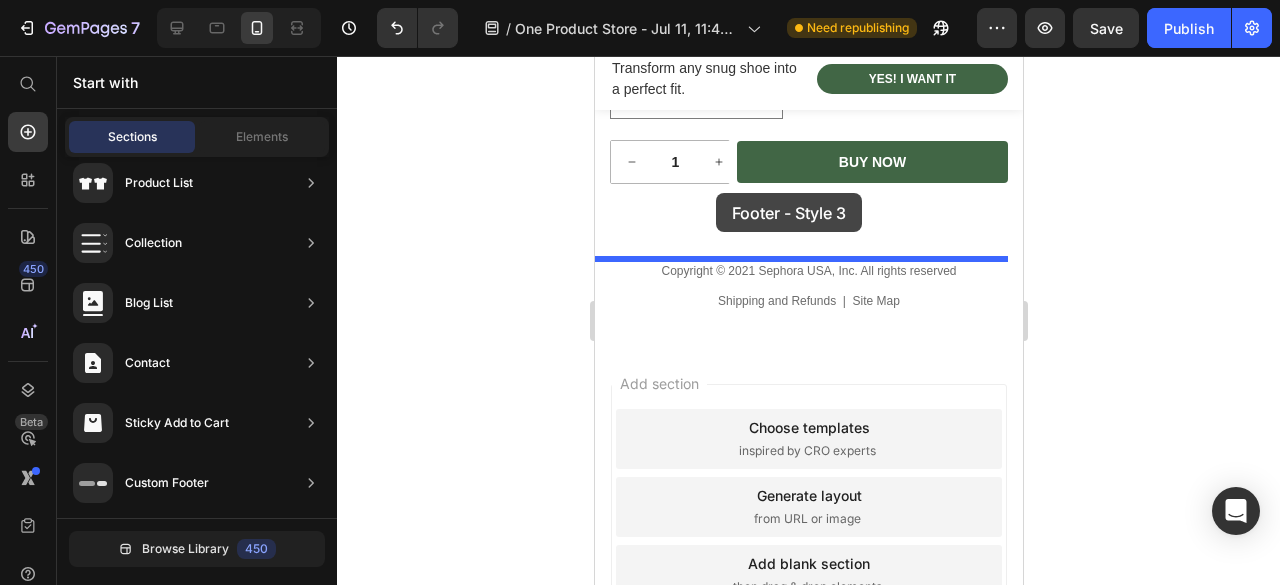 drag, startPoint x: 1005, startPoint y: 547, endPoint x: 720, endPoint y: 273, distance: 395.3492 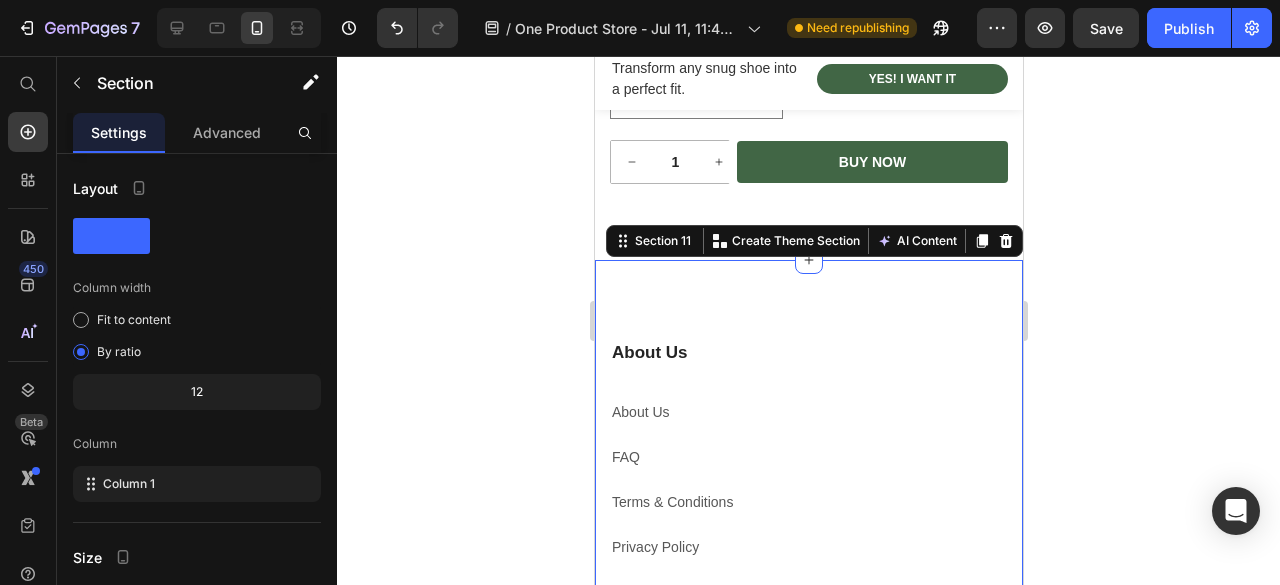 scroll, scrollTop: 5940, scrollLeft: 0, axis: vertical 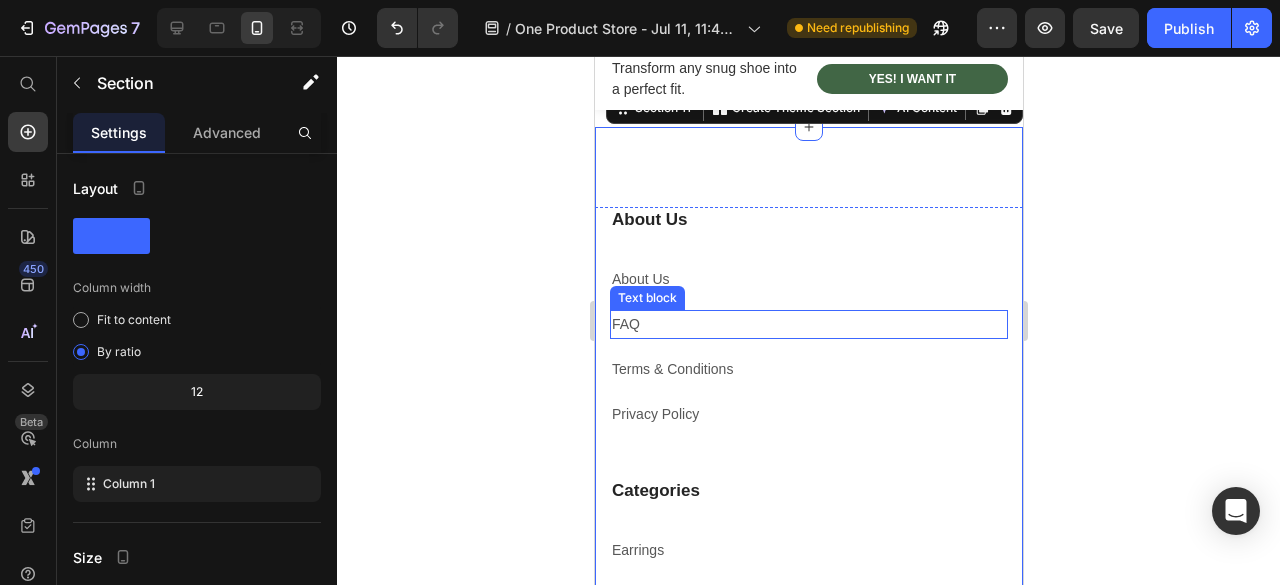 click on "Categories" at bounding box center [808, 491] 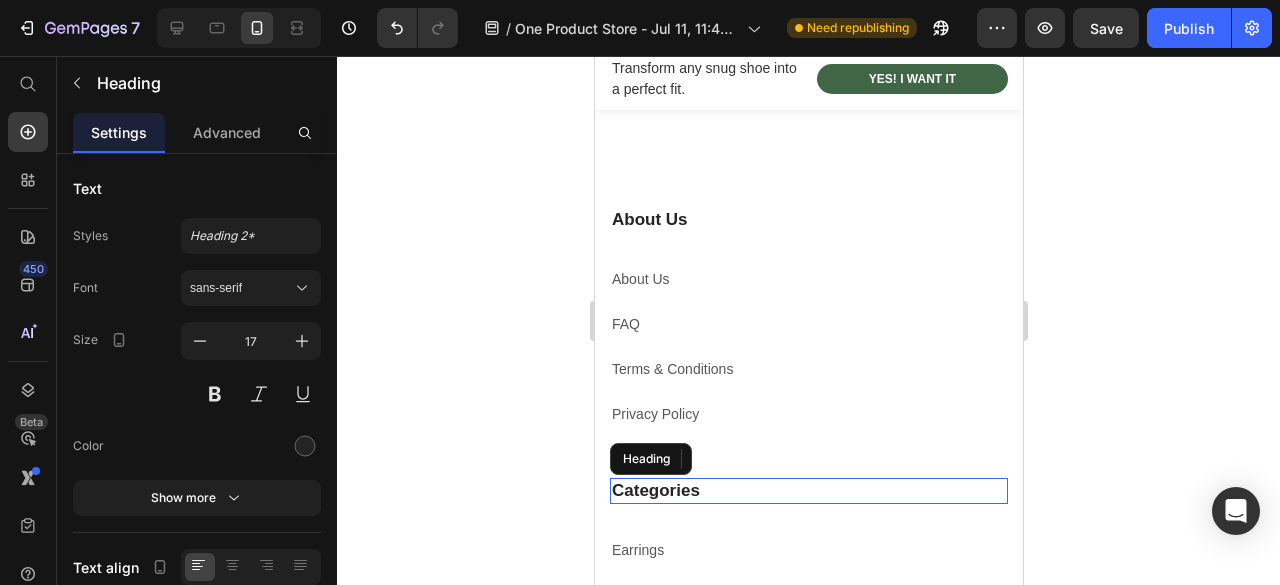 scroll, scrollTop: 6140, scrollLeft: 0, axis: vertical 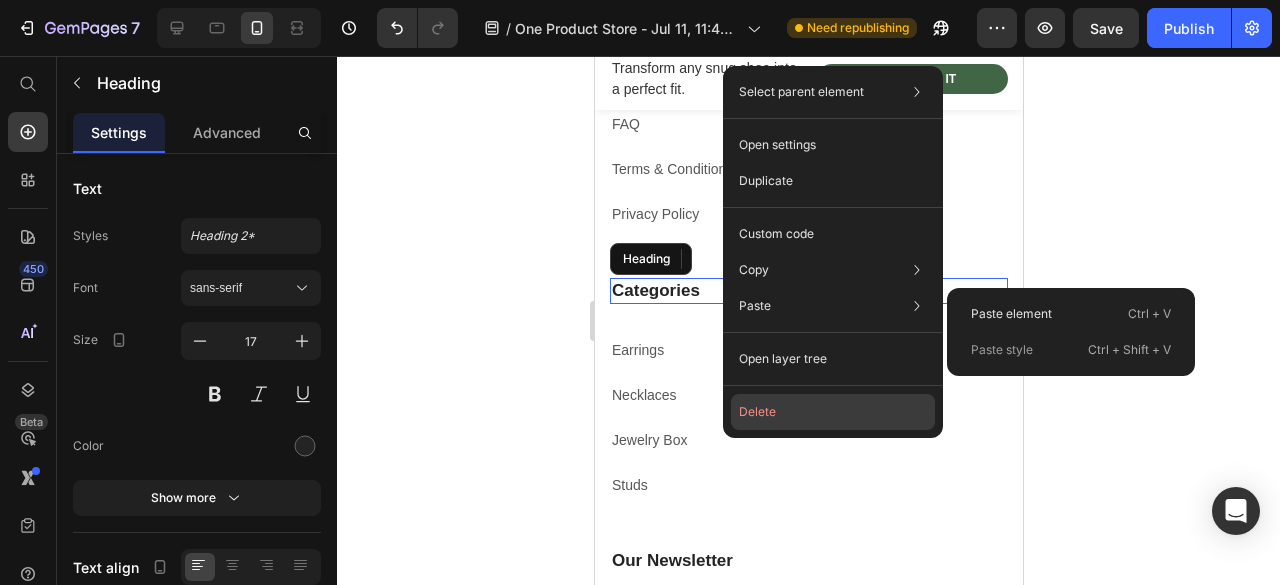 click on "Delete" 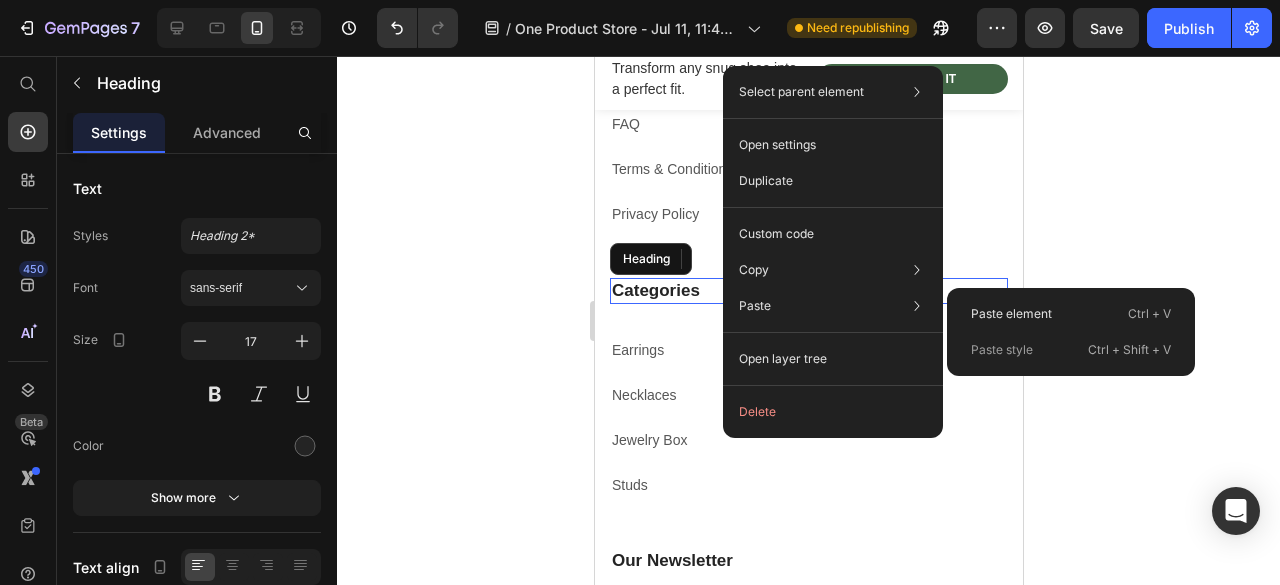 click on "Studs" at bounding box center (808, 485) 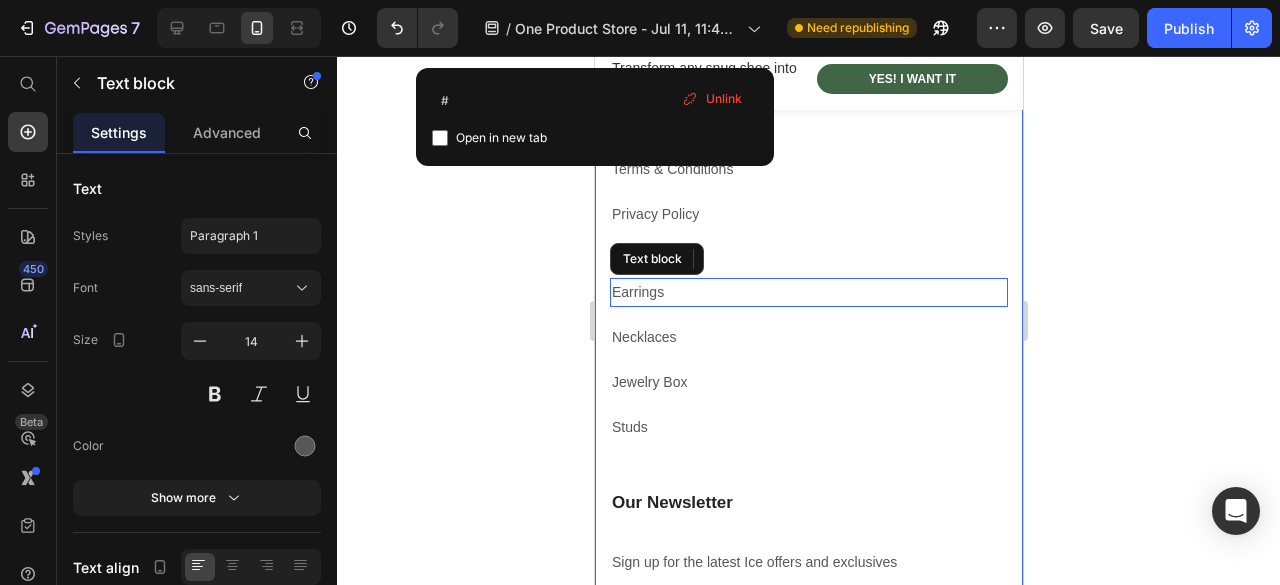 click on "Earrings Text block Necklaces Text block Jewelry Box Text block Studs Text block   0" at bounding box center (808, 384) 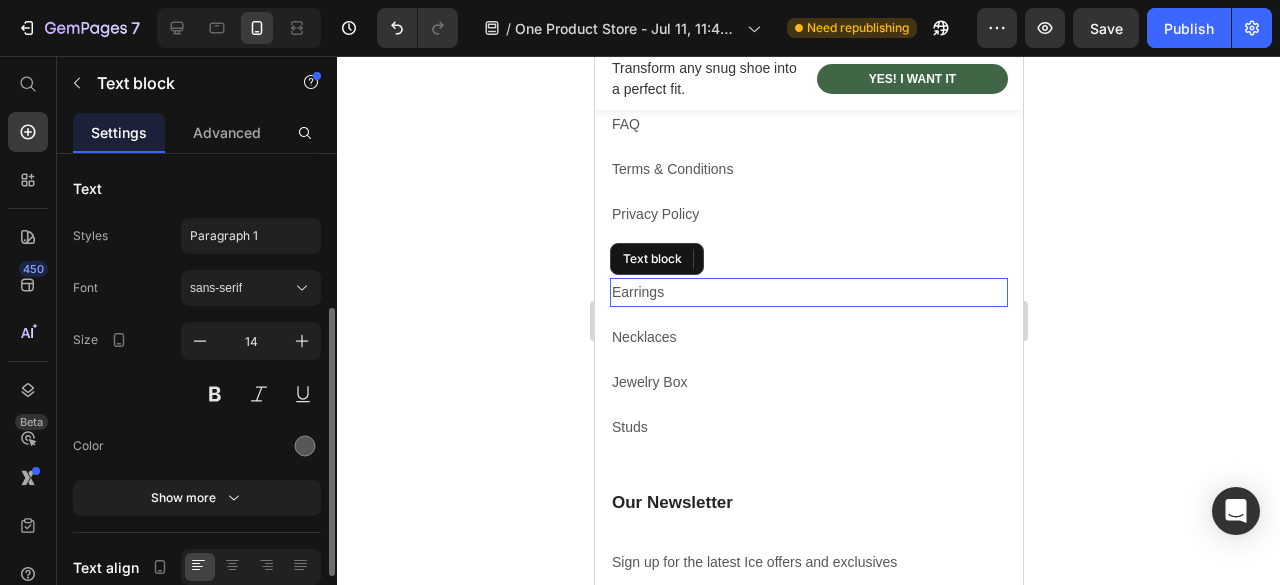 click on "Earrings" at bounding box center [808, 292] 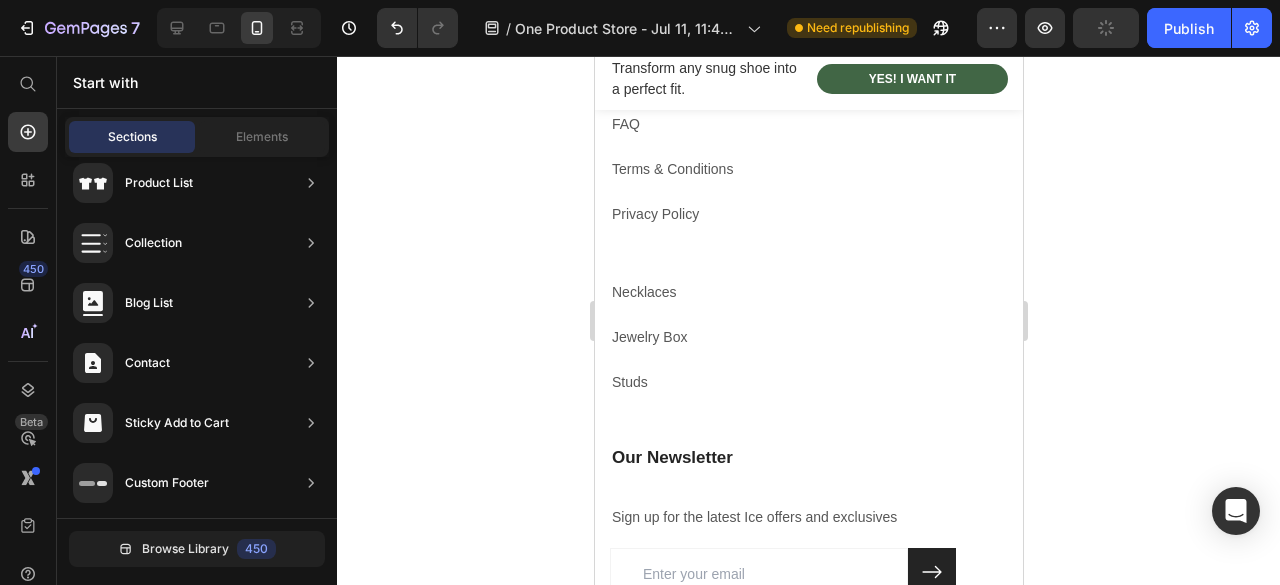 scroll, scrollTop: 0, scrollLeft: 0, axis: both 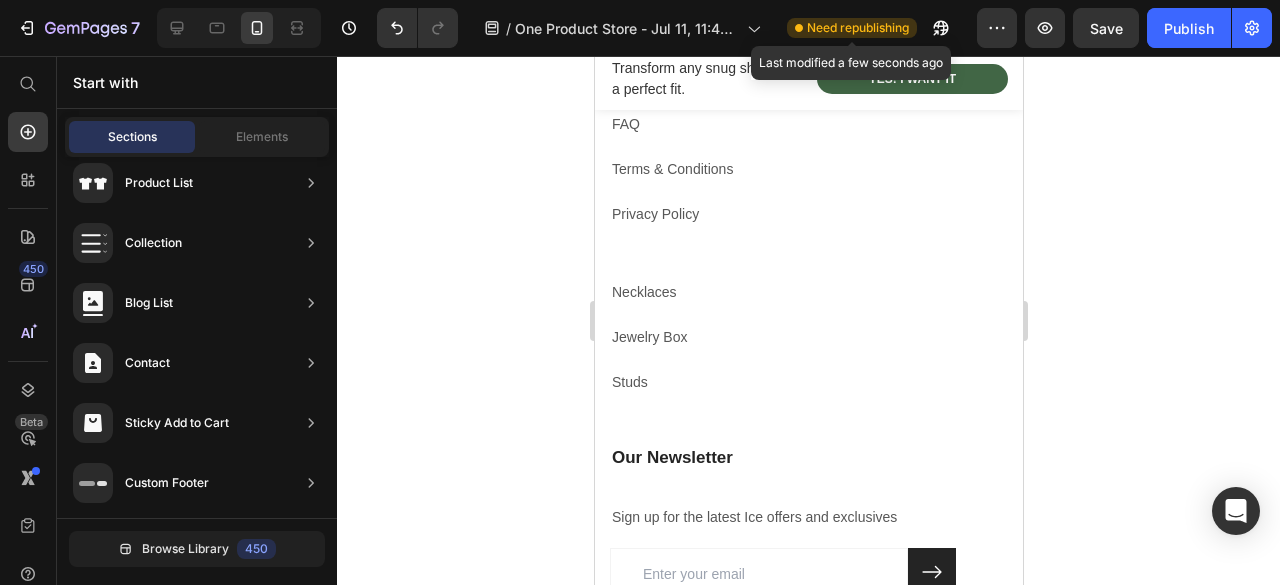 click on "Need republishing" at bounding box center (858, 28) 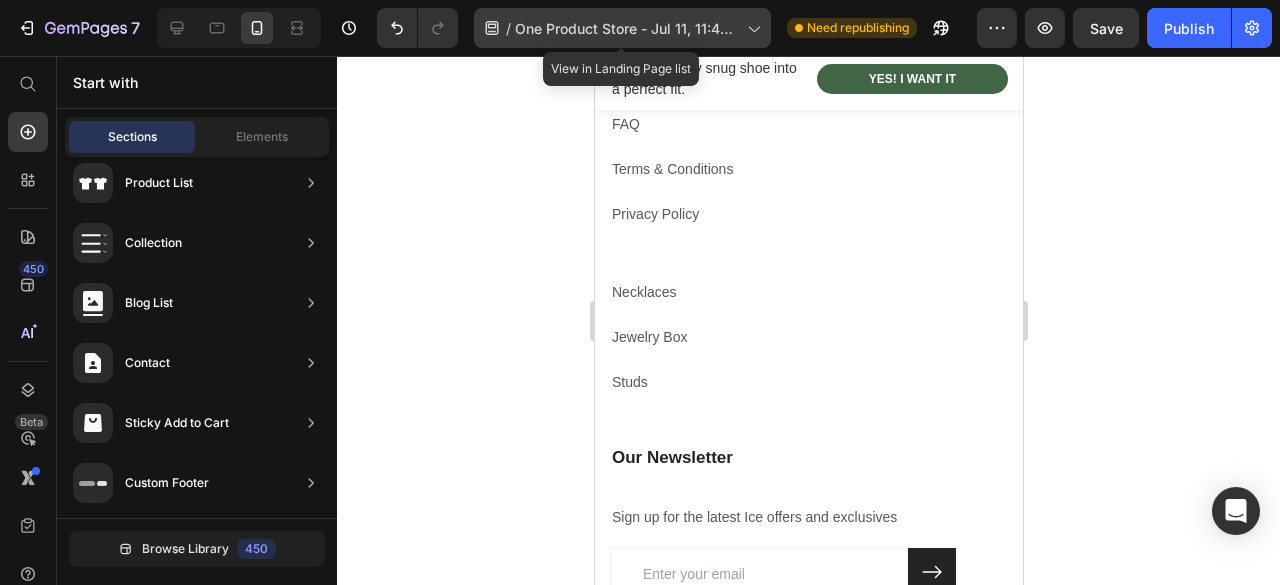 click on "One Product Store - Jul 11, 11:42:57" at bounding box center [627, 28] 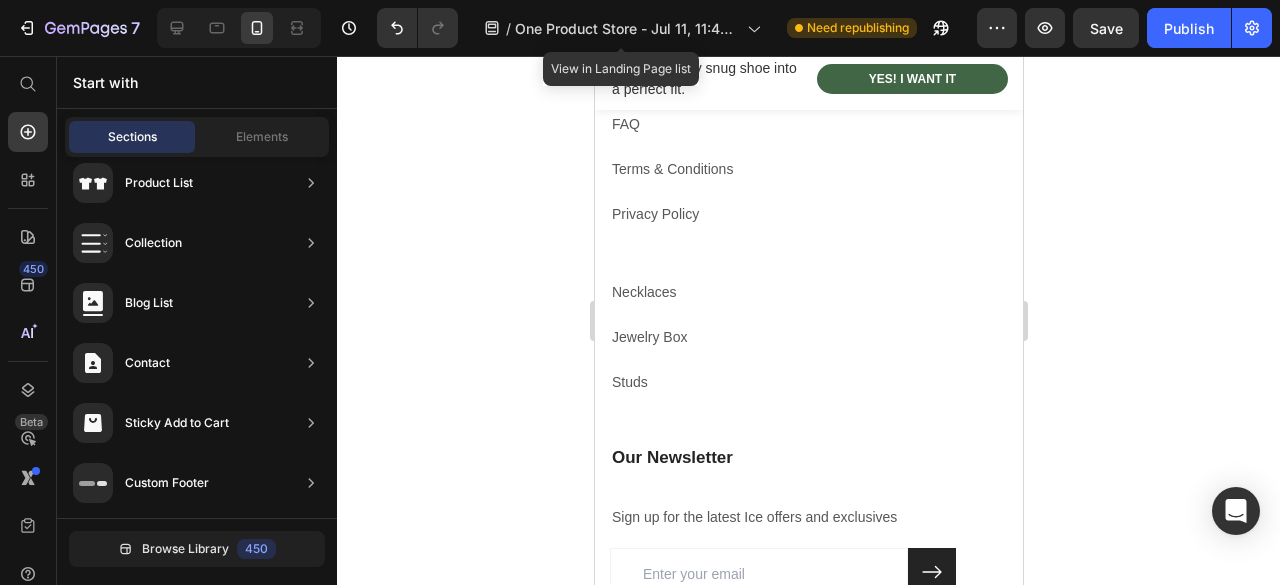 click on "Save" at bounding box center (1106, 28) 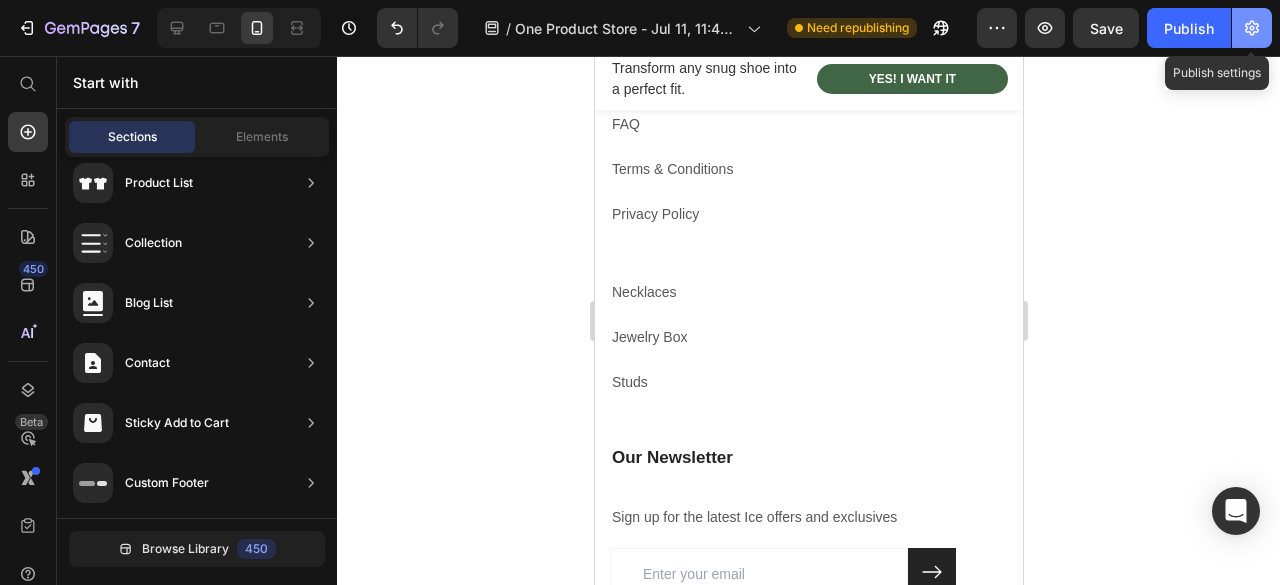 click 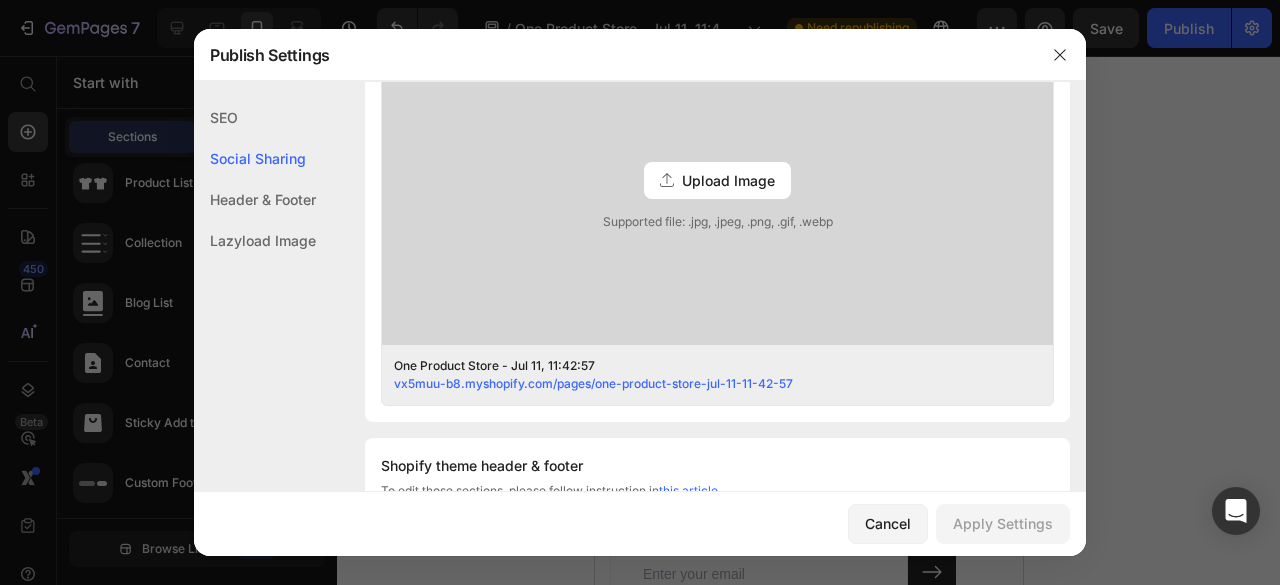 scroll, scrollTop: 1174, scrollLeft: 0, axis: vertical 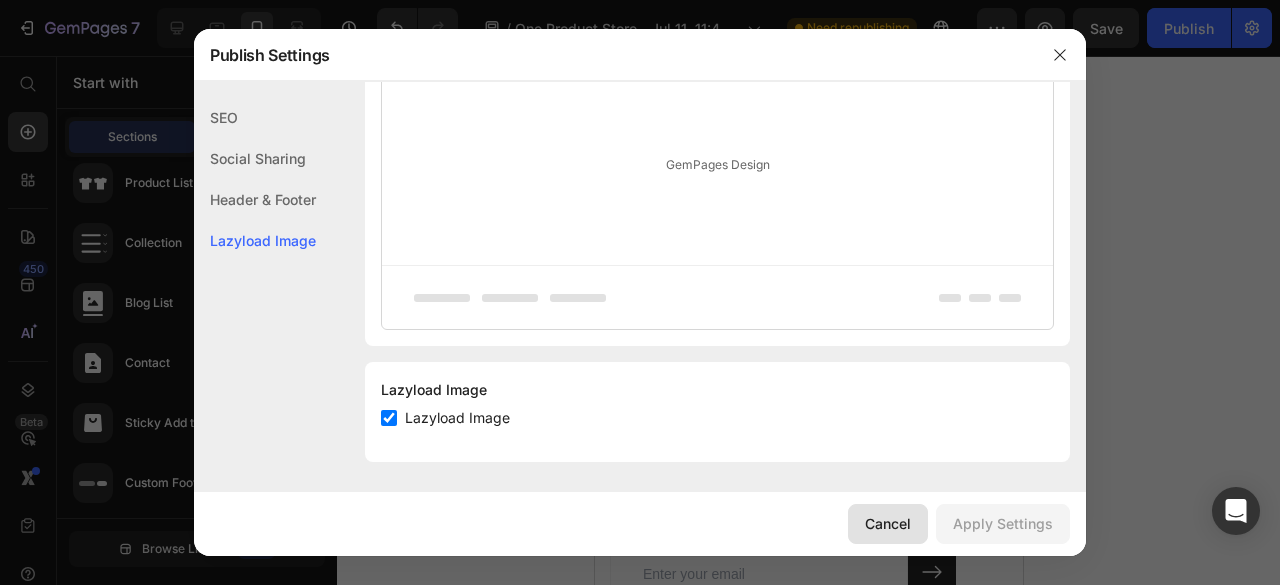click on "Cancel" 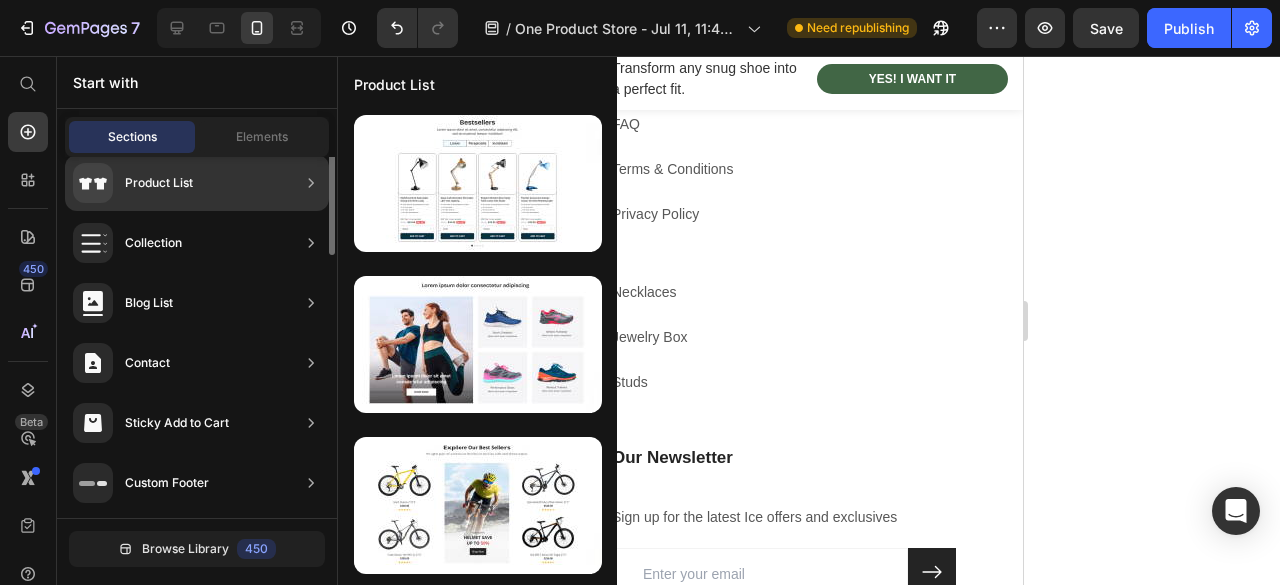 scroll, scrollTop: 598, scrollLeft: 0, axis: vertical 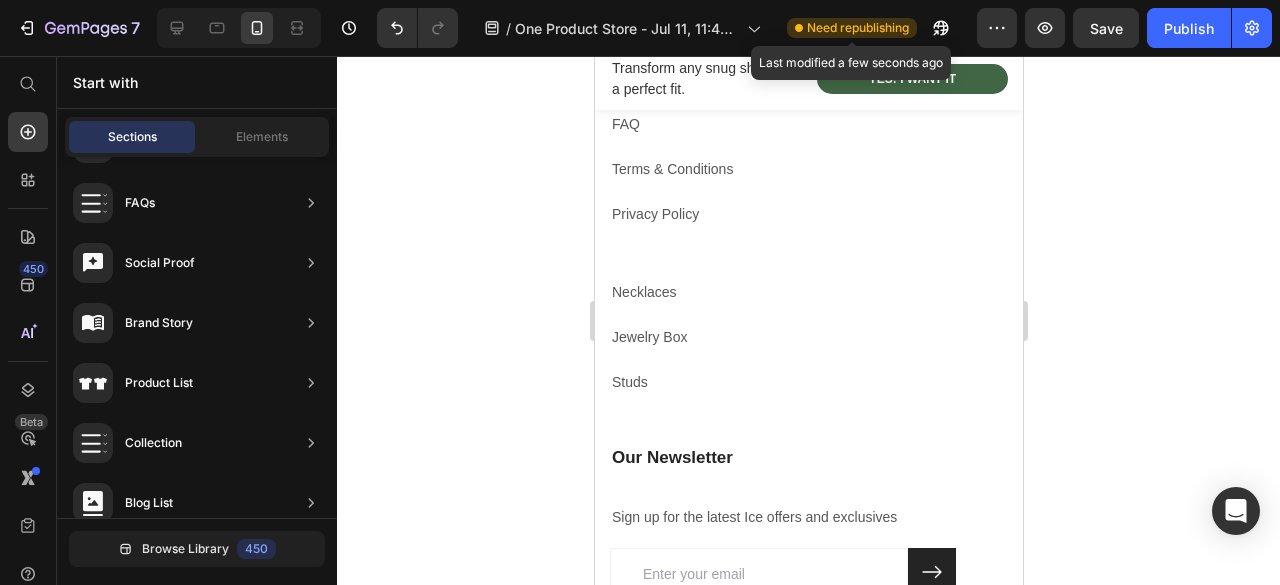 click on "Need republishing" at bounding box center [858, 28] 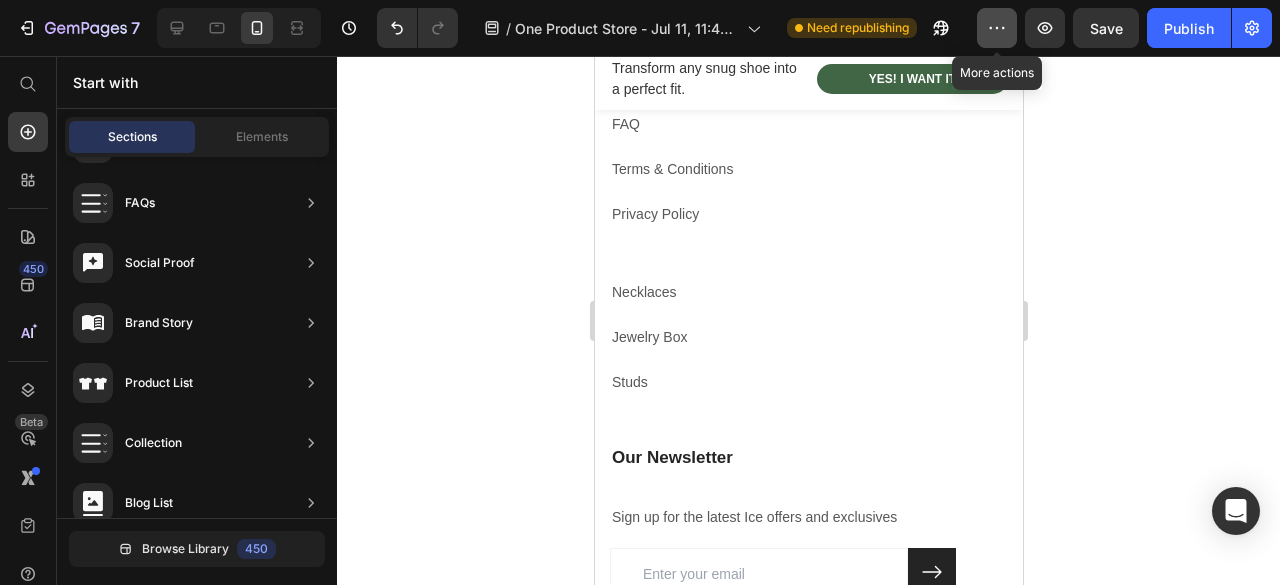click 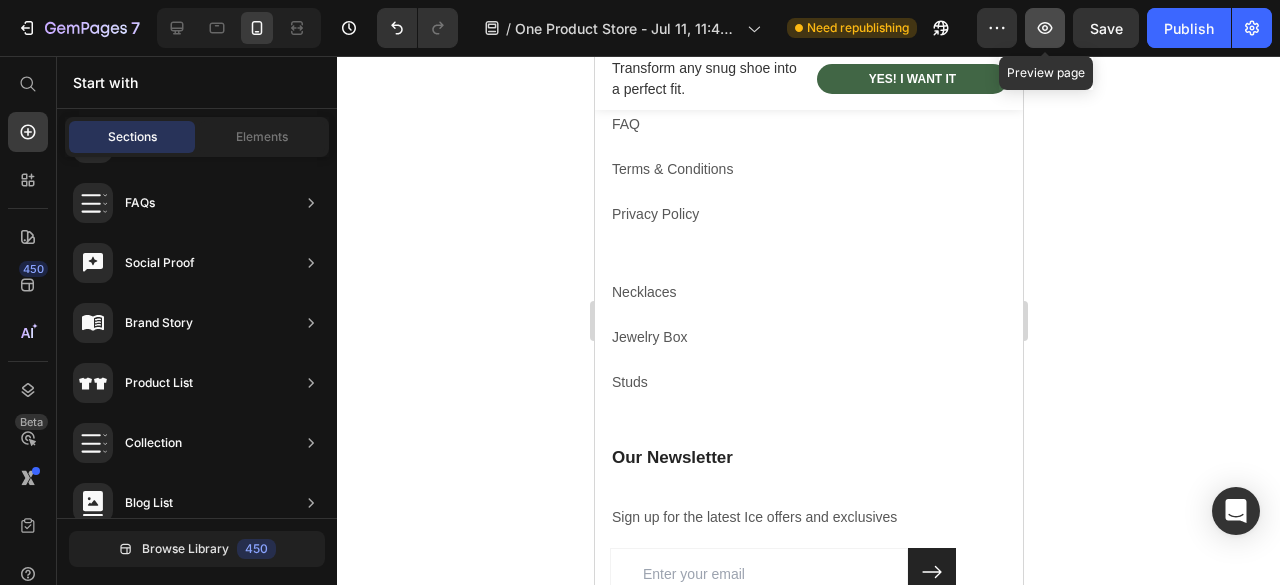 click 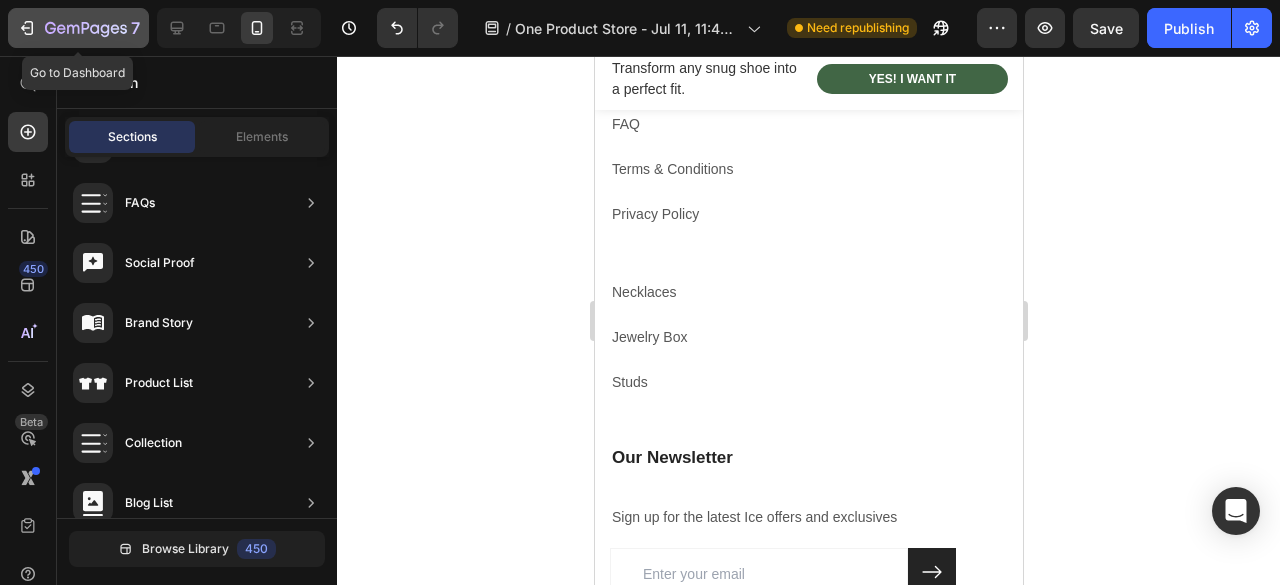 scroll, scrollTop: 98, scrollLeft: 0, axis: vertical 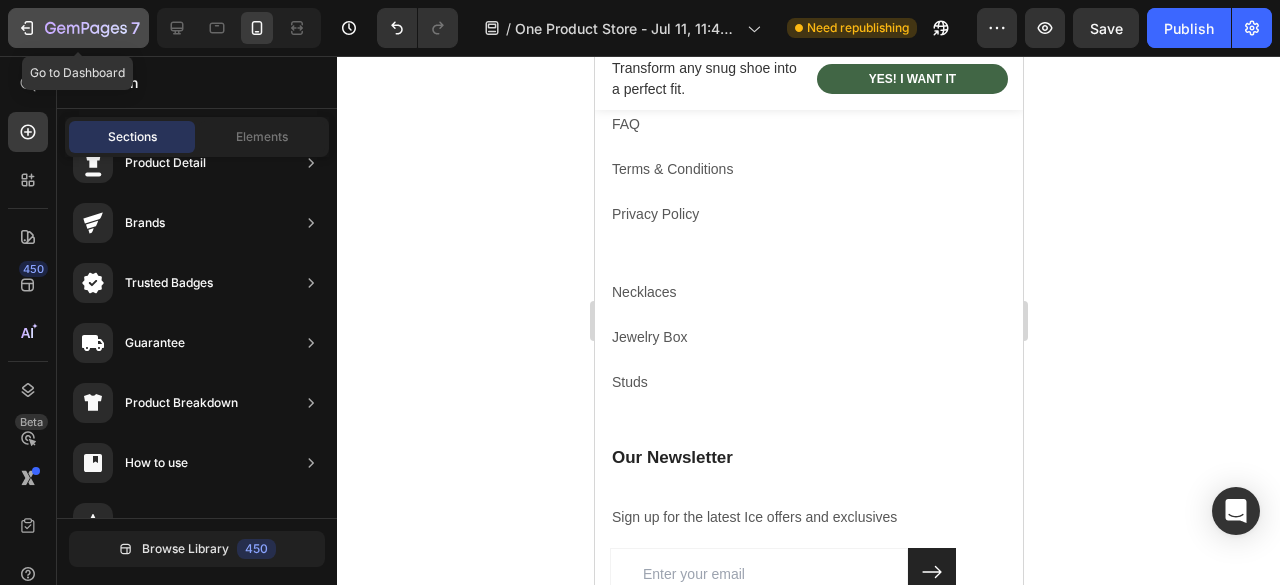 click 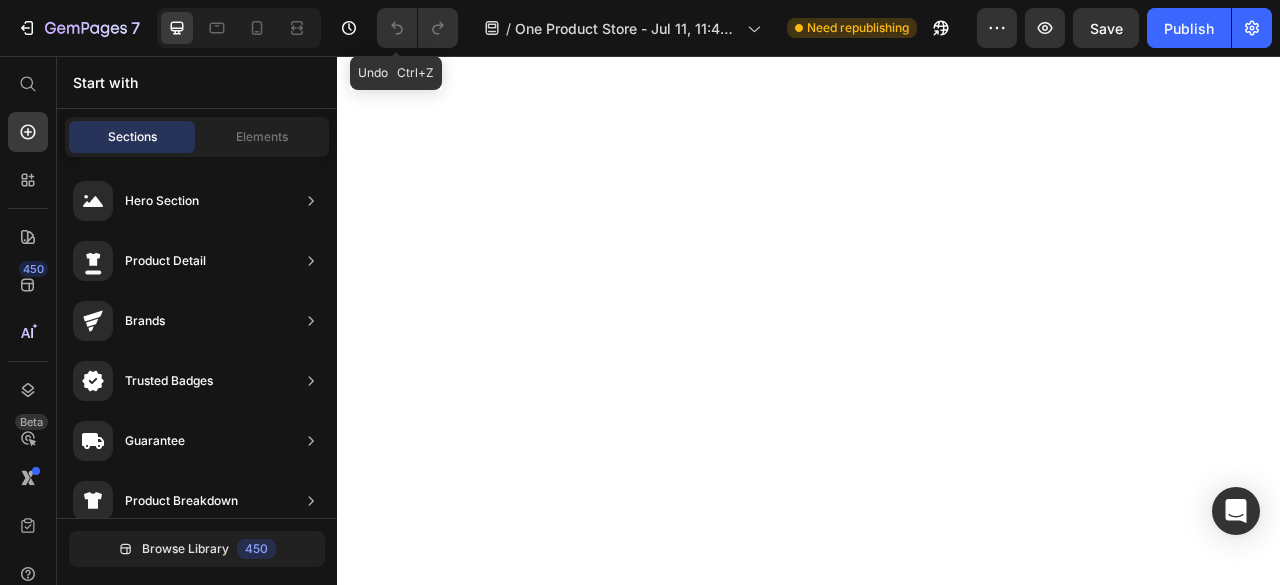 scroll, scrollTop: 0, scrollLeft: 0, axis: both 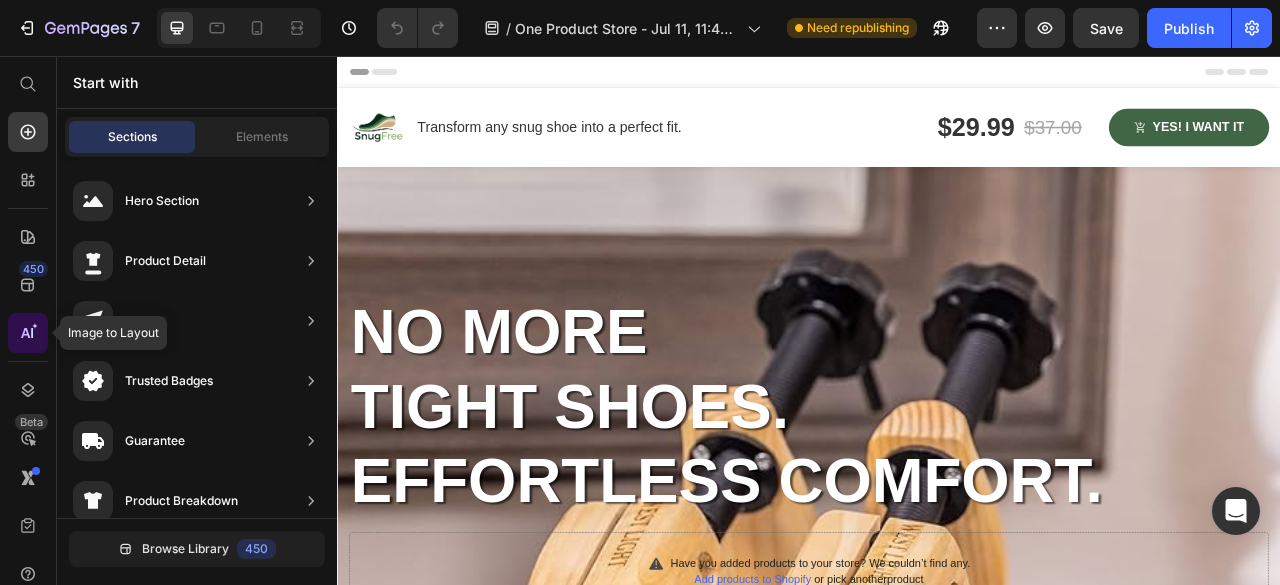 click 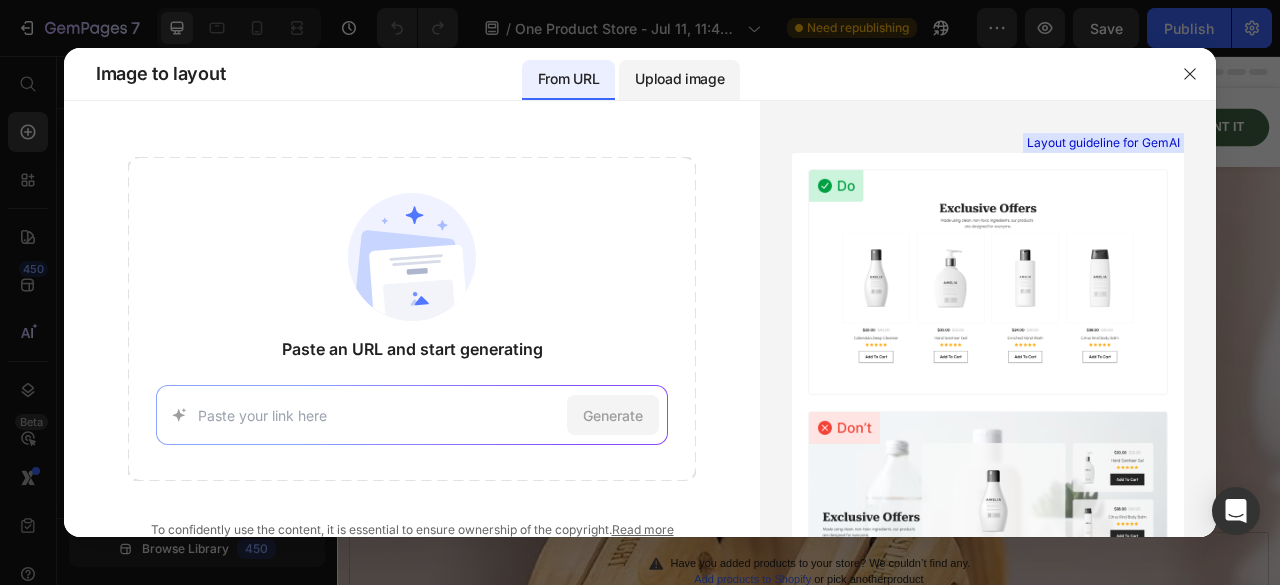 click on "Upload image" at bounding box center (679, 79) 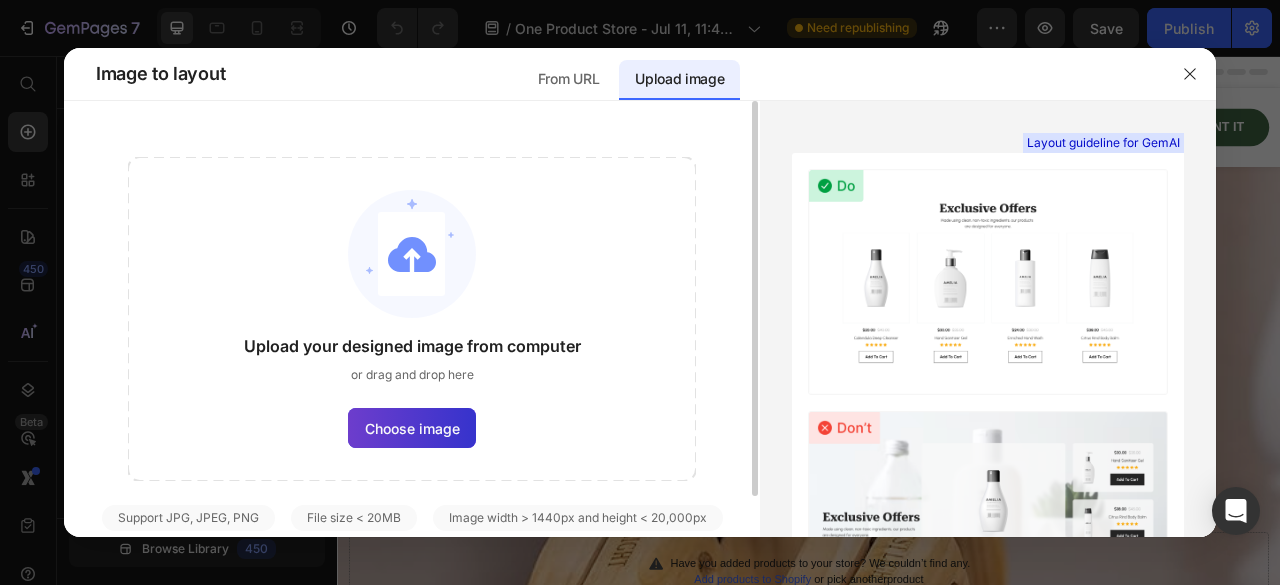 click on "Choose image" at bounding box center (412, 428) 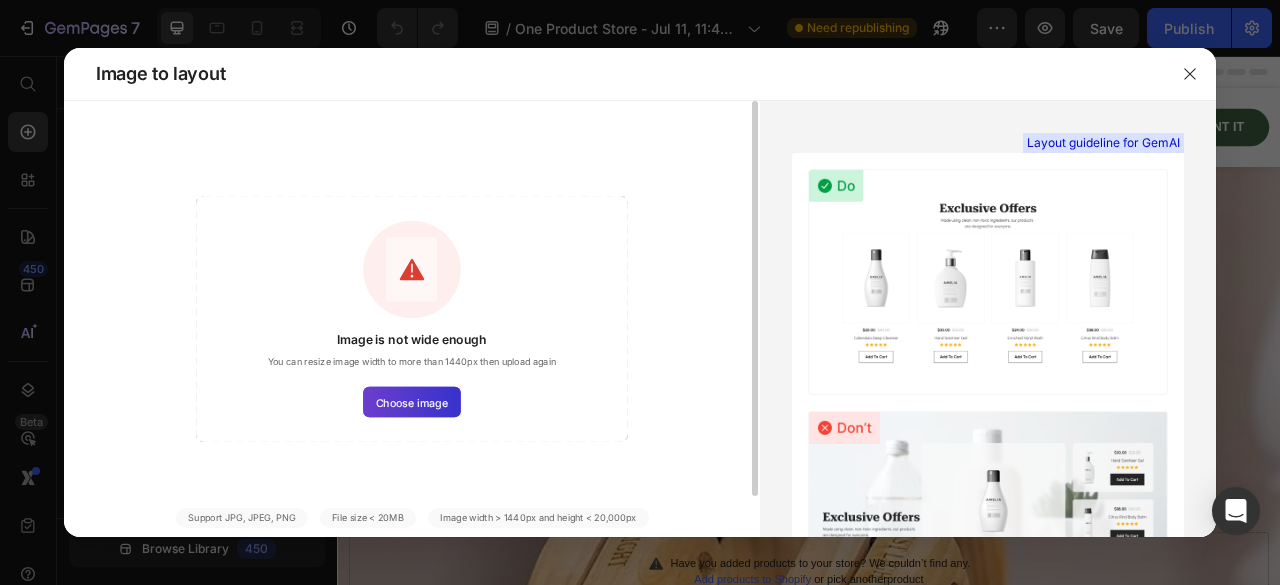 click on "Choose image" at bounding box center [412, 402] 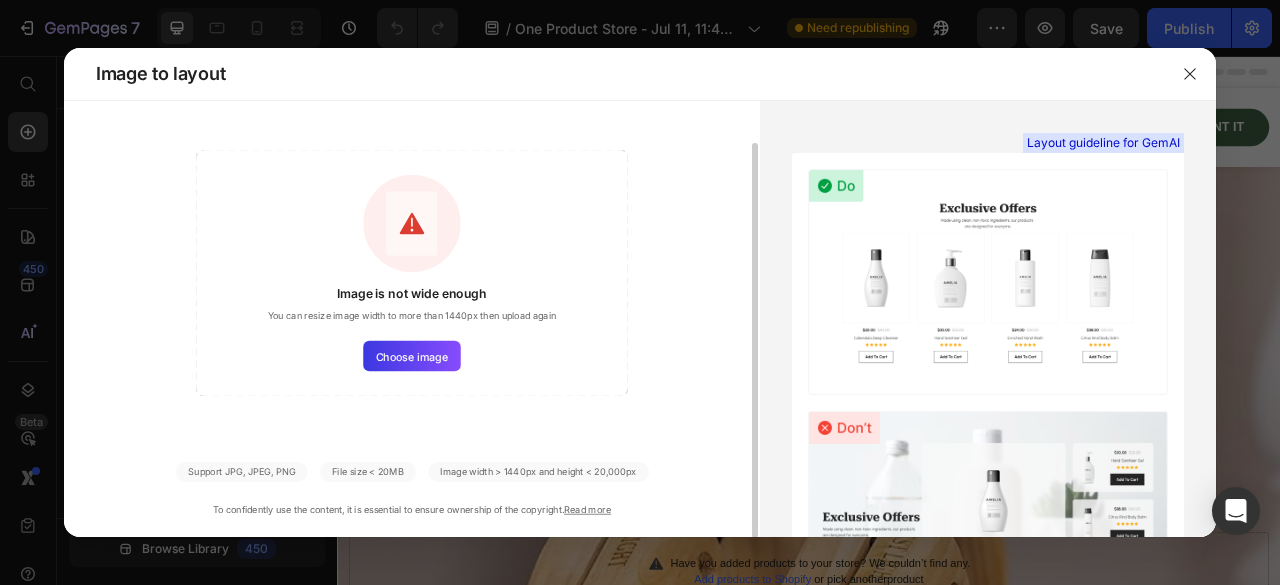 scroll, scrollTop: 0, scrollLeft: 0, axis: both 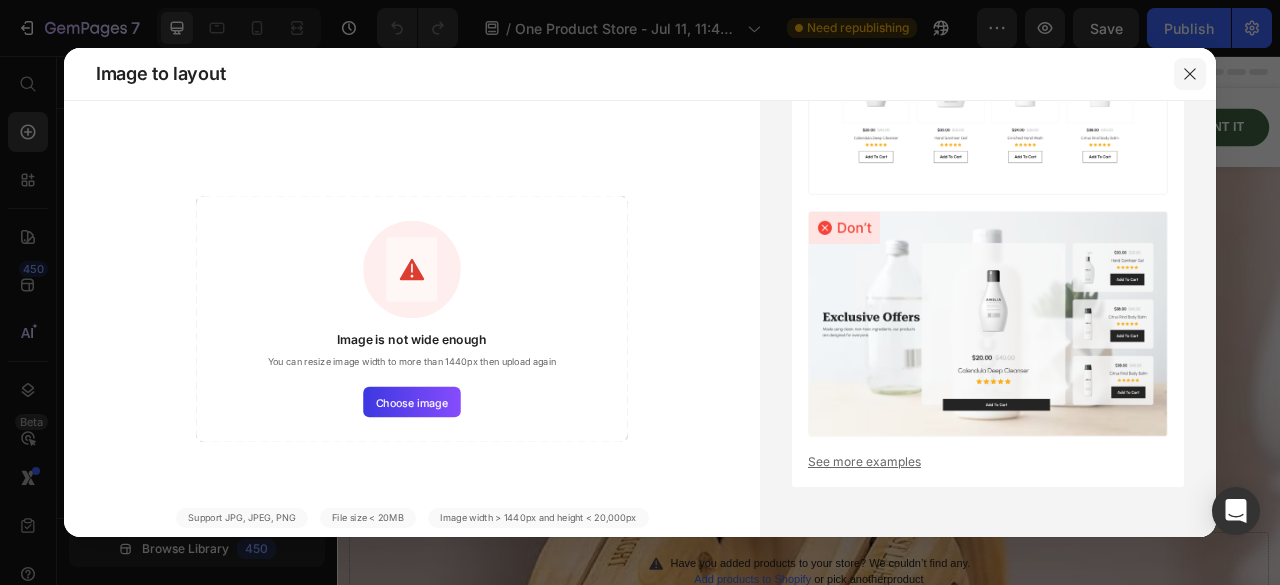 click at bounding box center (1190, 74) 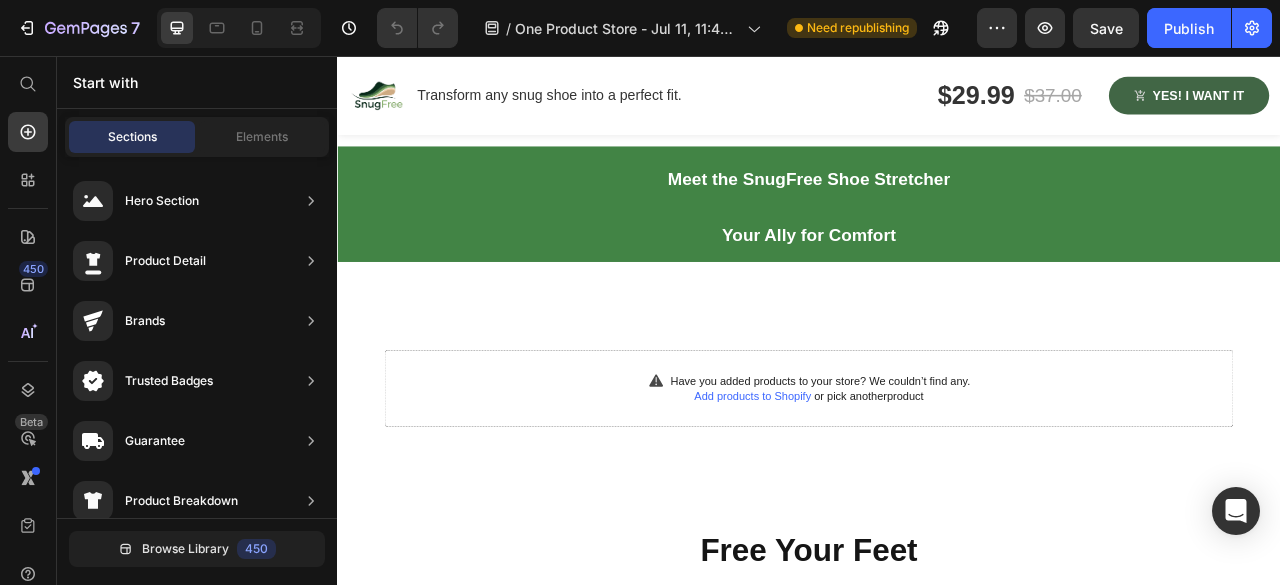 scroll, scrollTop: 1400, scrollLeft: 0, axis: vertical 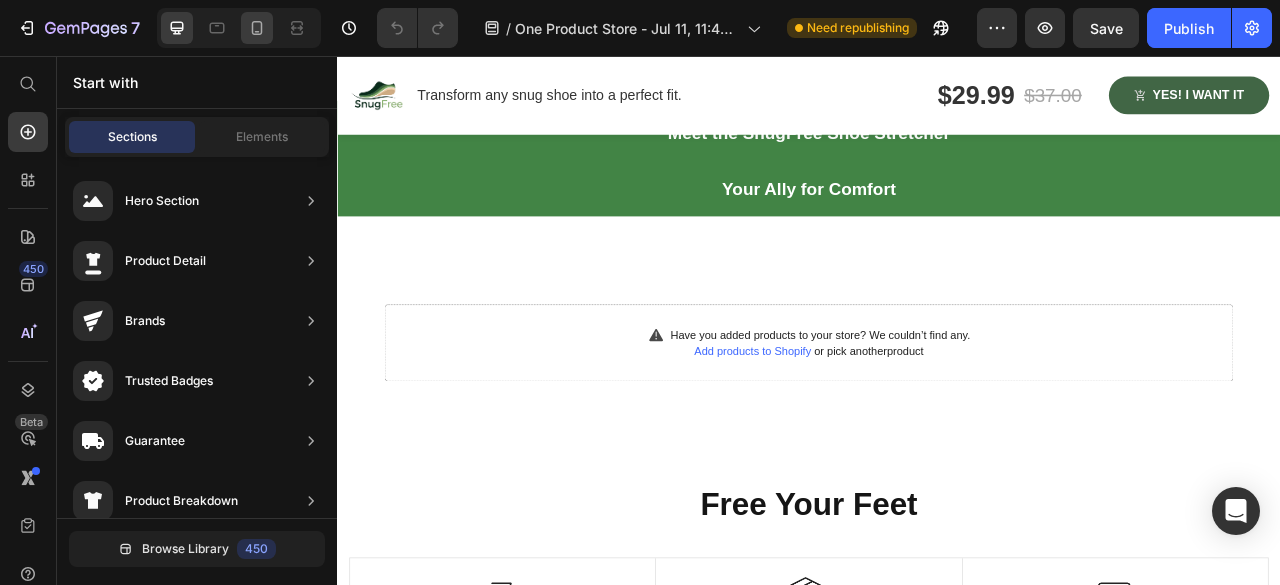 click 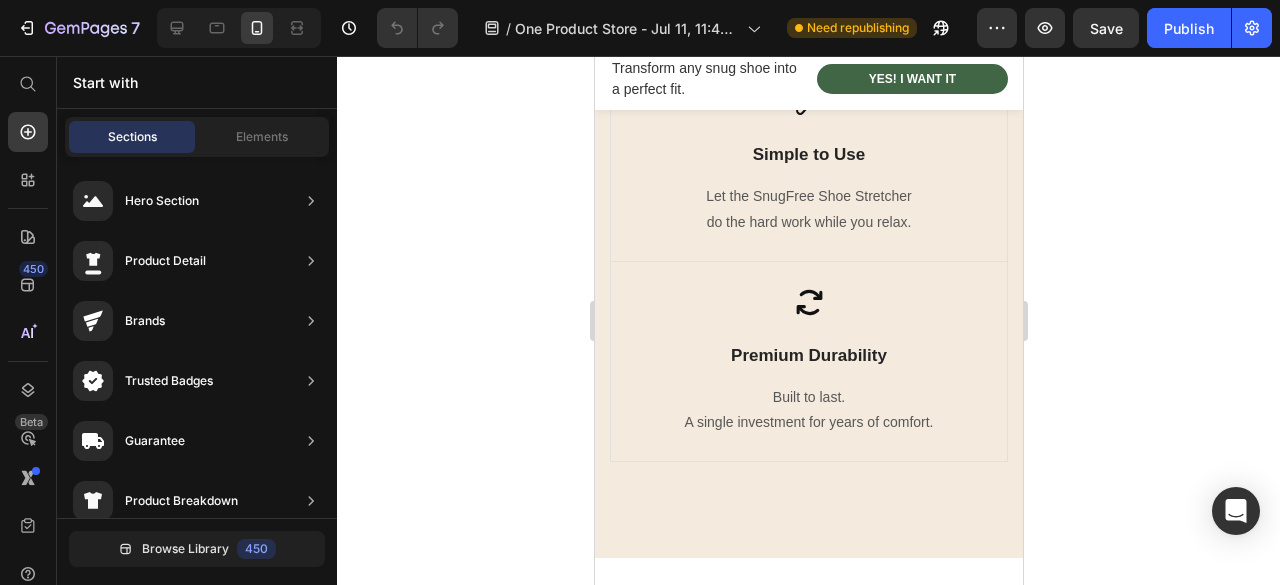 scroll, scrollTop: 1900, scrollLeft: 0, axis: vertical 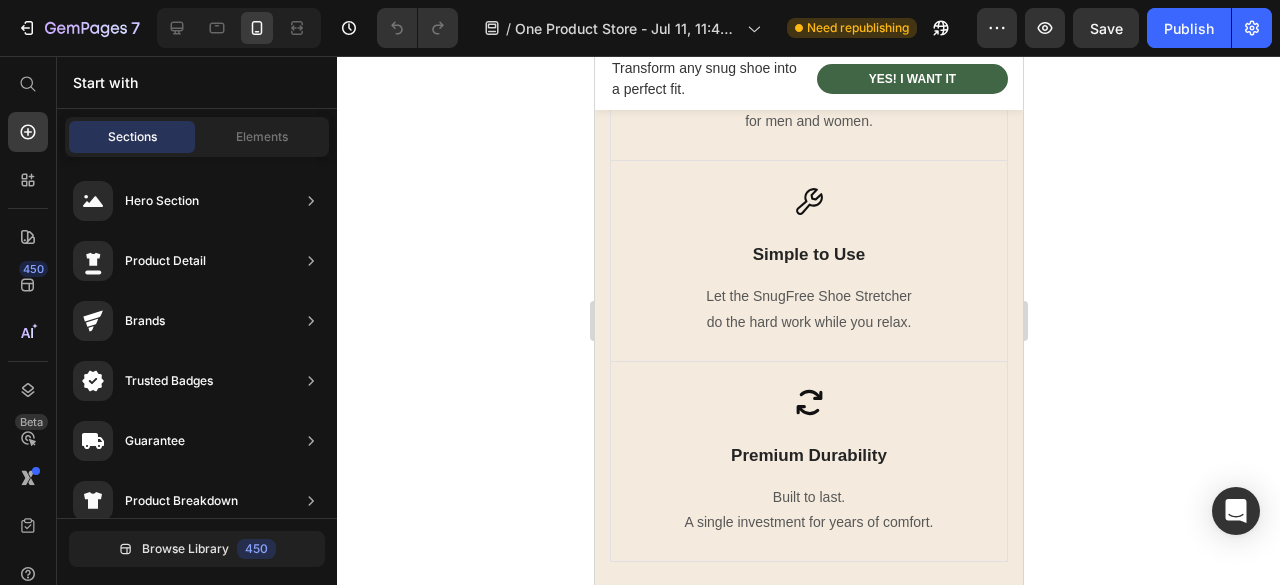 click on "Add products to Shopify" at bounding box center [736, -267] 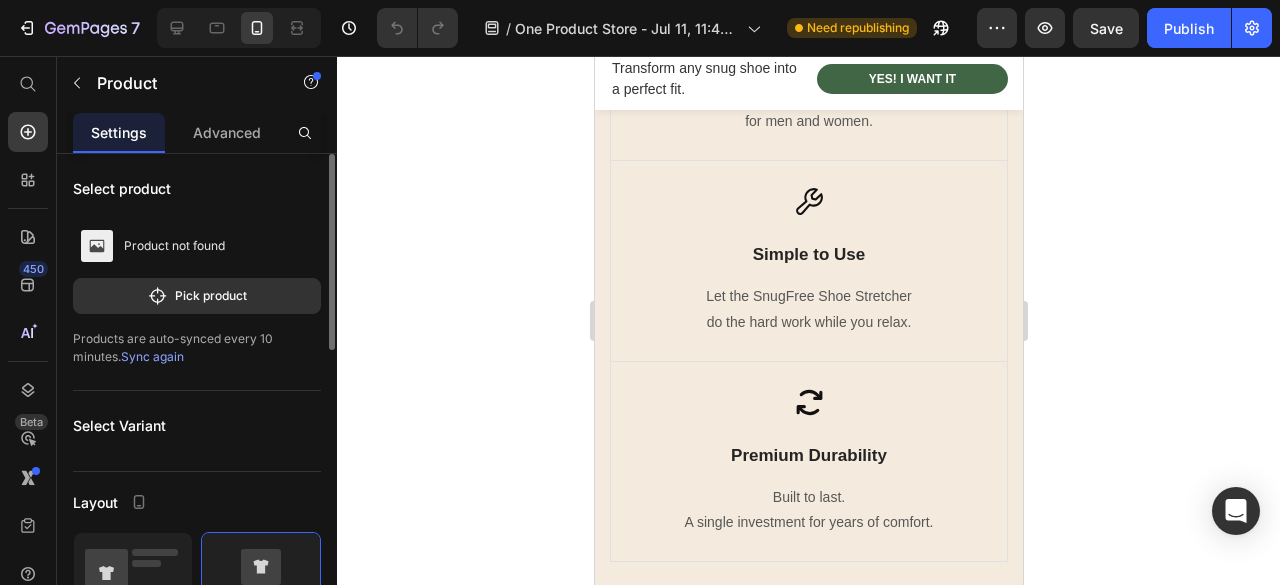 click on "Sync again" at bounding box center [152, 356] 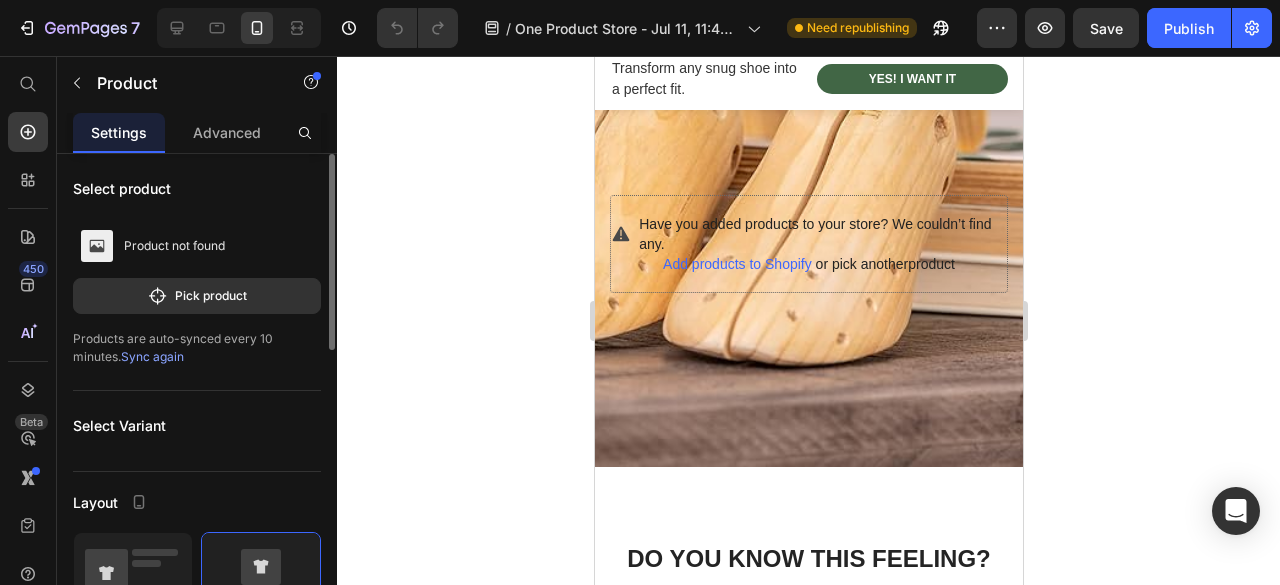 scroll, scrollTop: 600, scrollLeft: 0, axis: vertical 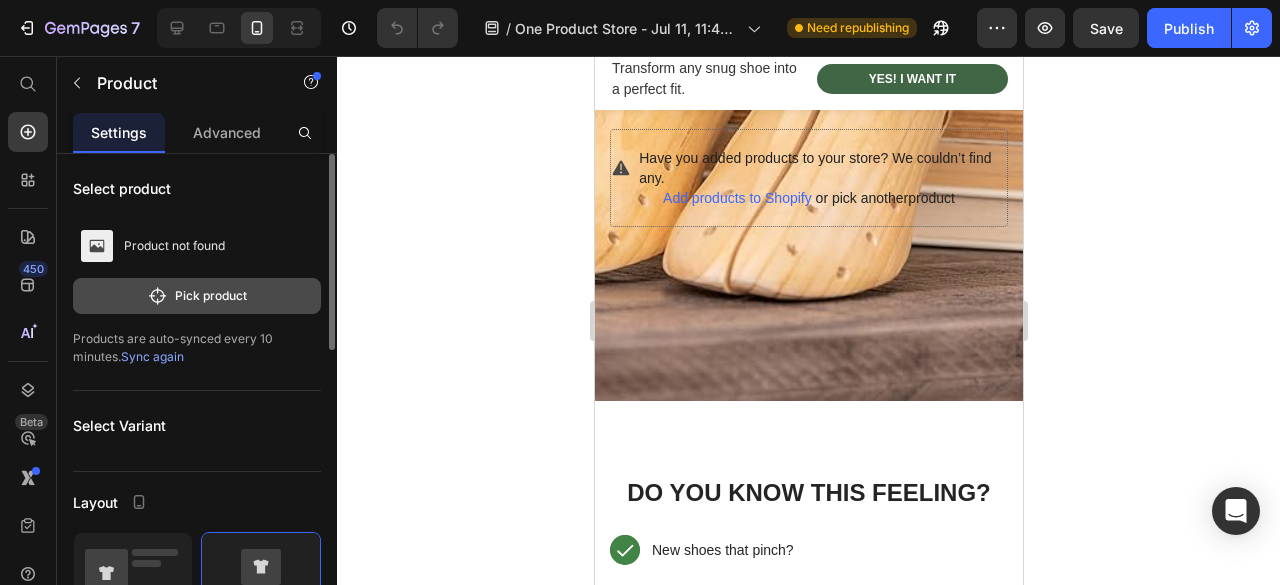click on "Pick product" at bounding box center (197, 296) 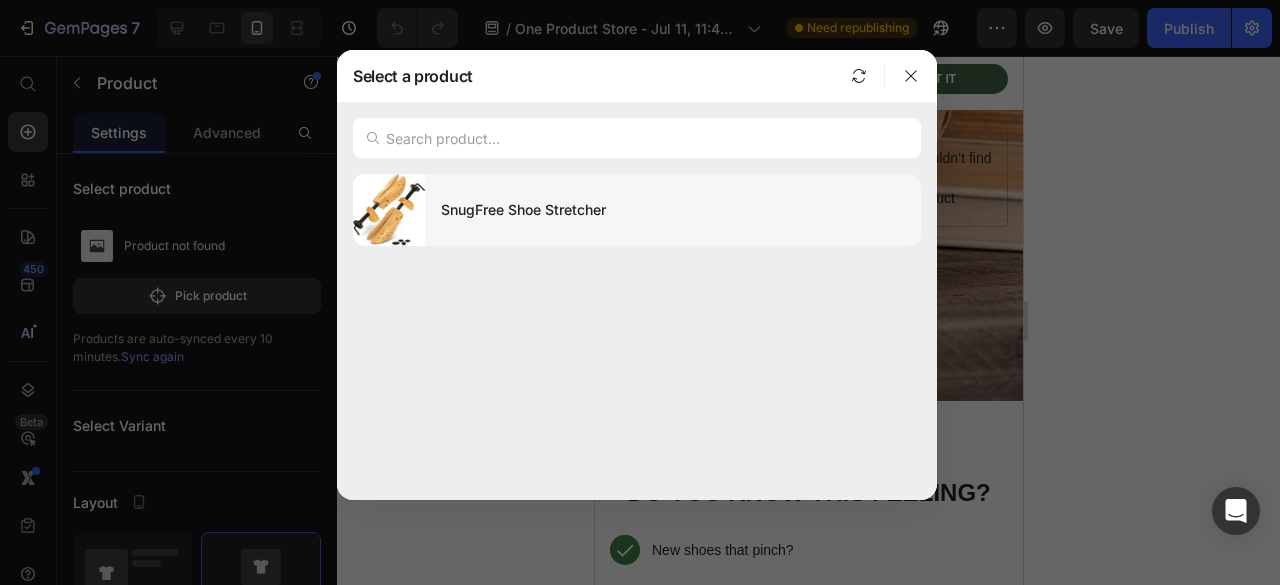 click on "SnugFree Shoe Stretcher" at bounding box center [673, 210] 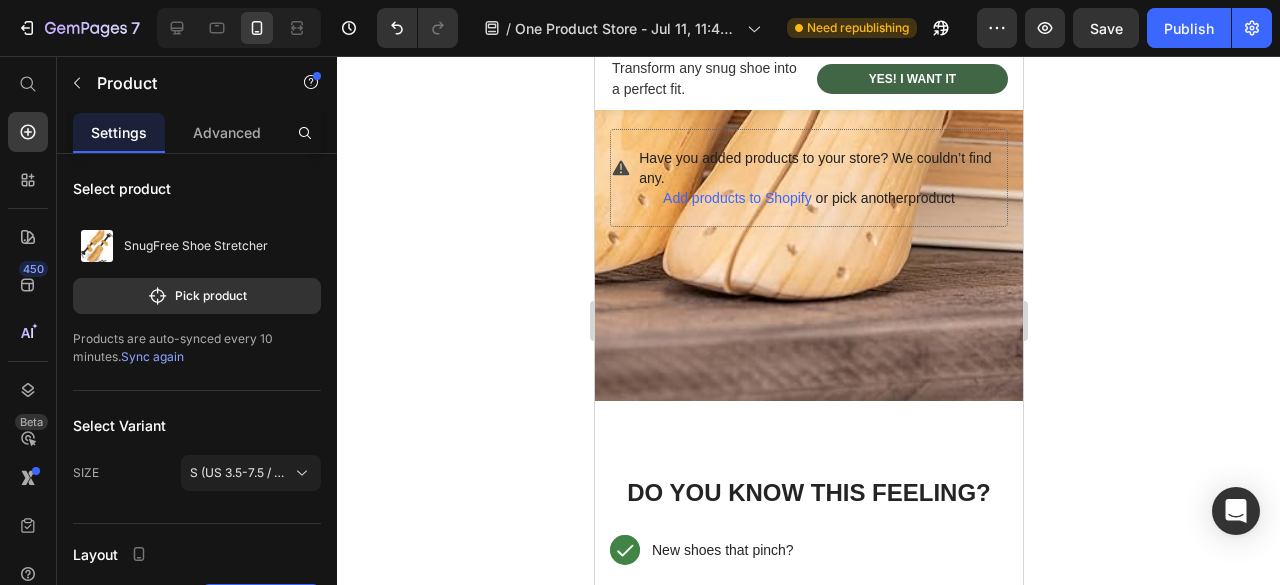 click on "Sync again" at bounding box center (152, 356) 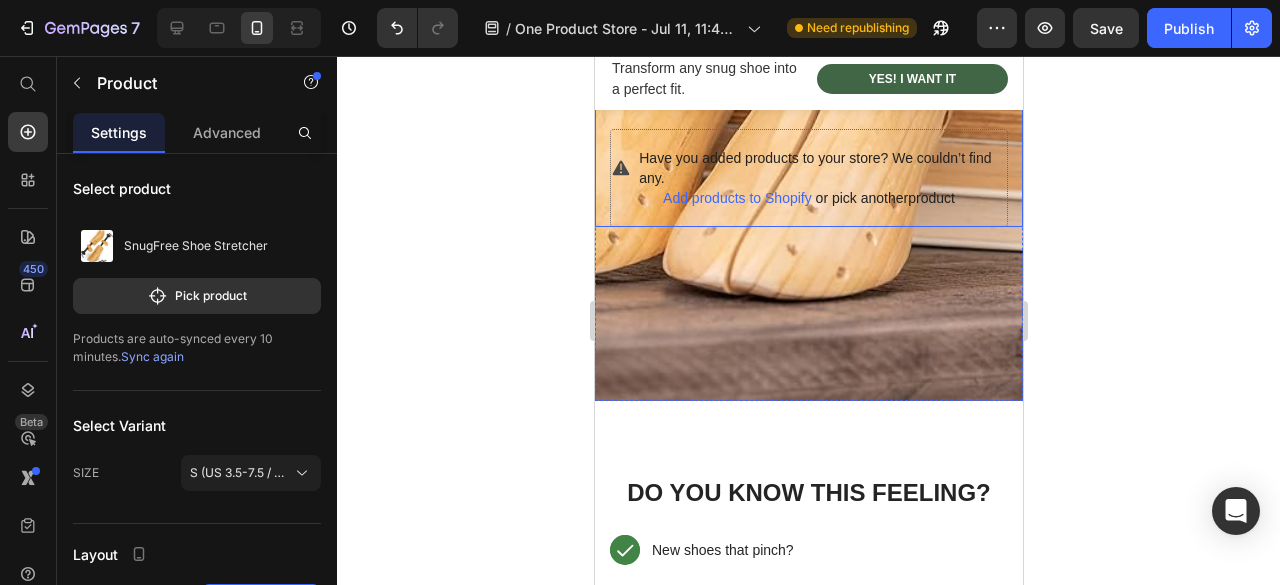 scroll, scrollTop: 400, scrollLeft: 0, axis: vertical 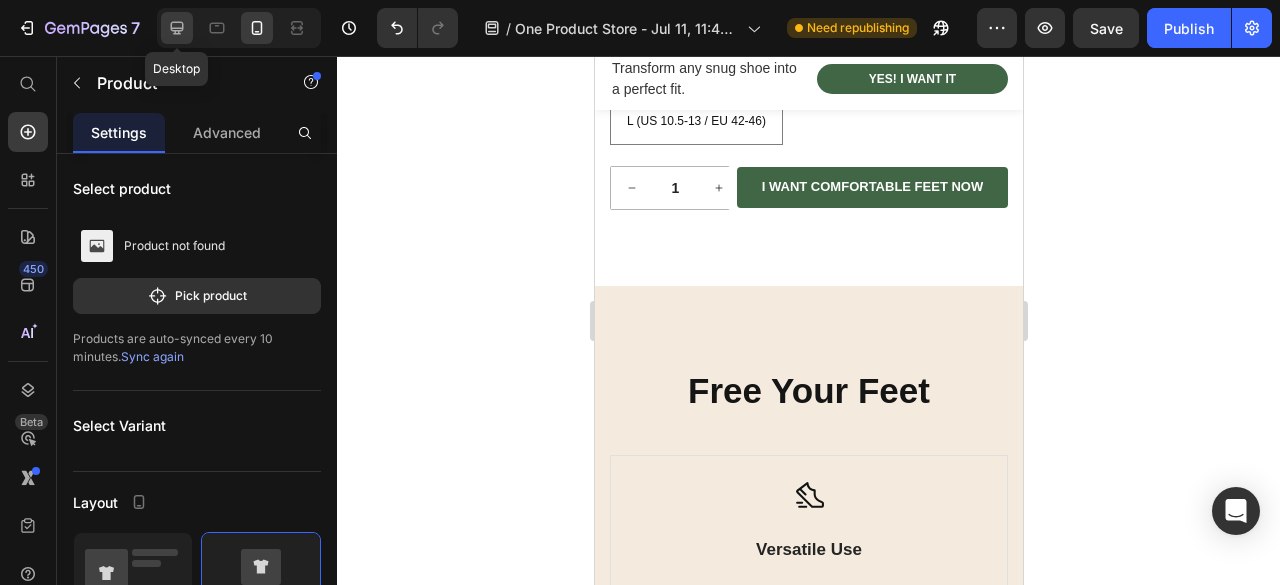 click 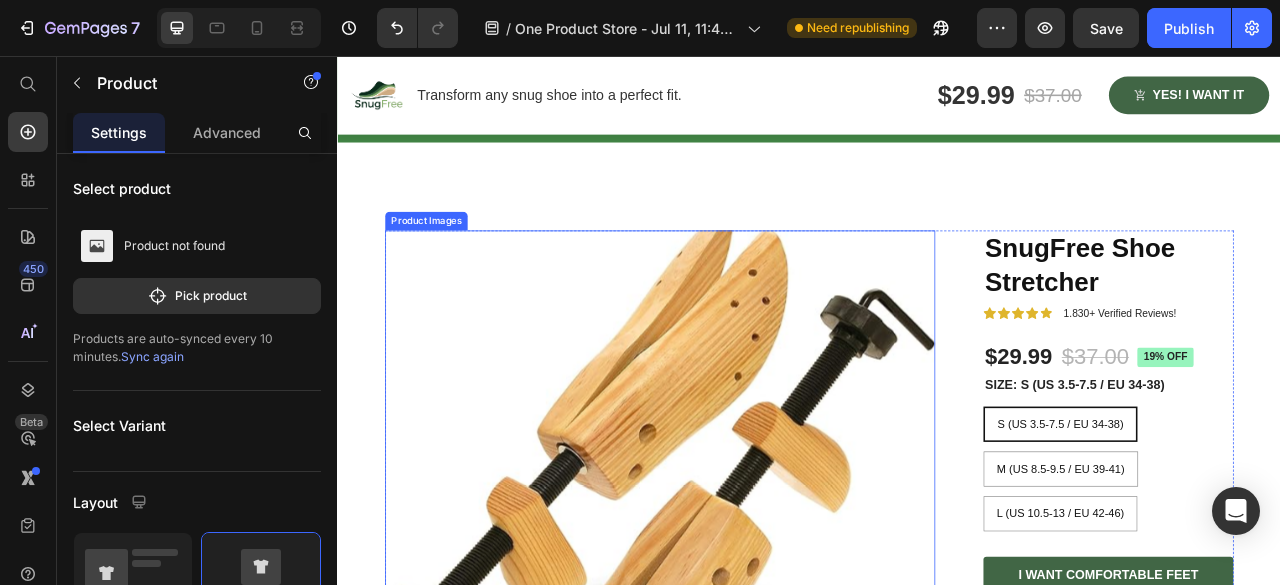 scroll, scrollTop: 894, scrollLeft: 0, axis: vertical 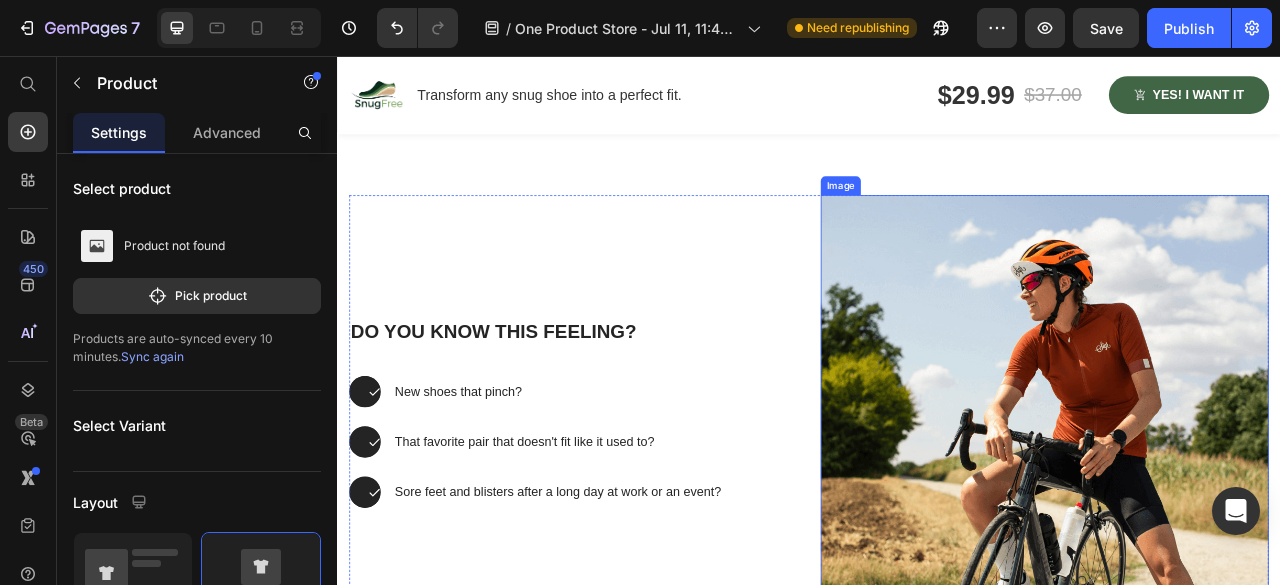 click at bounding box center (1237, 518) 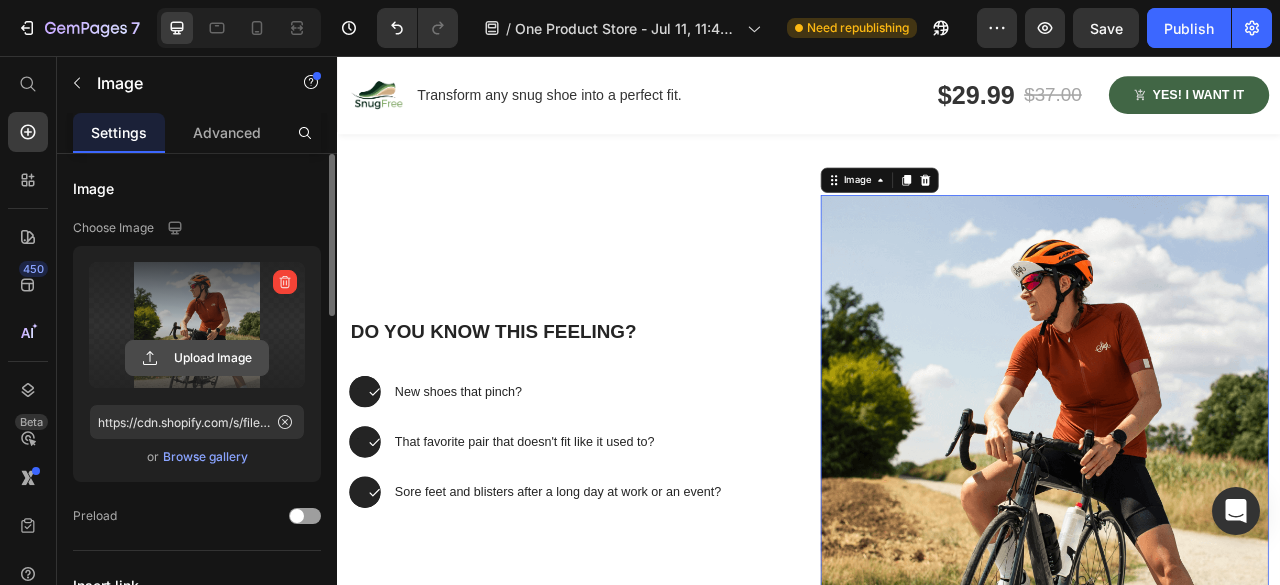 click 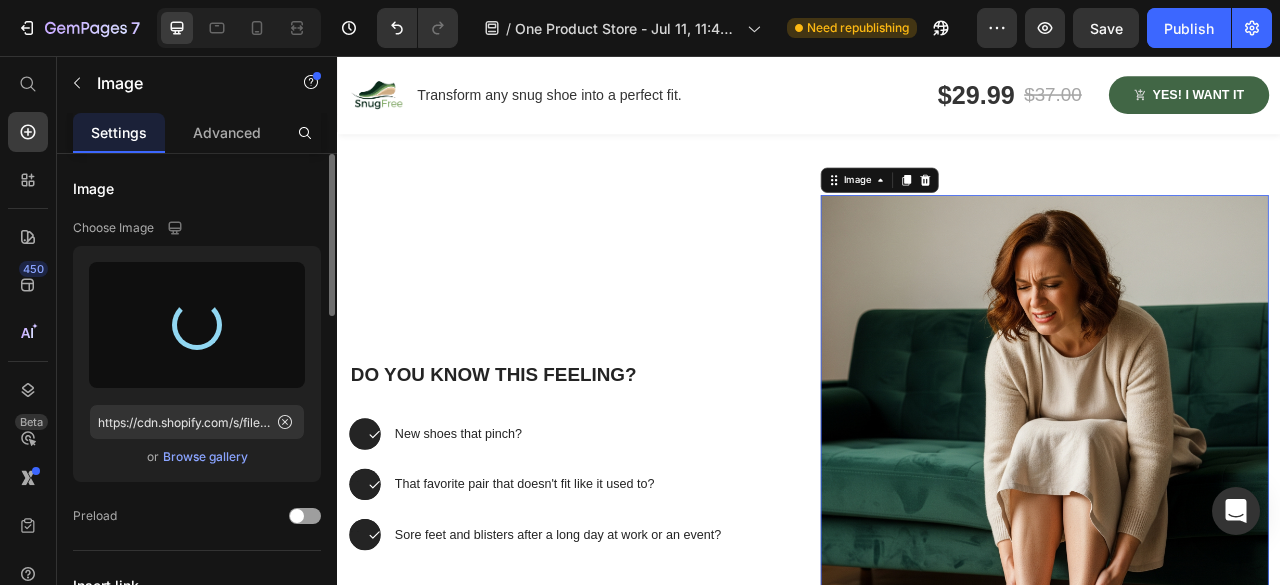 type on "https://cdn.shopify.com/s/files/1/0709/2833/5003/files/gempages_574888071577732325-fac82df5-bb5f-4c6f-9cbc-e304a96cab4e.png" 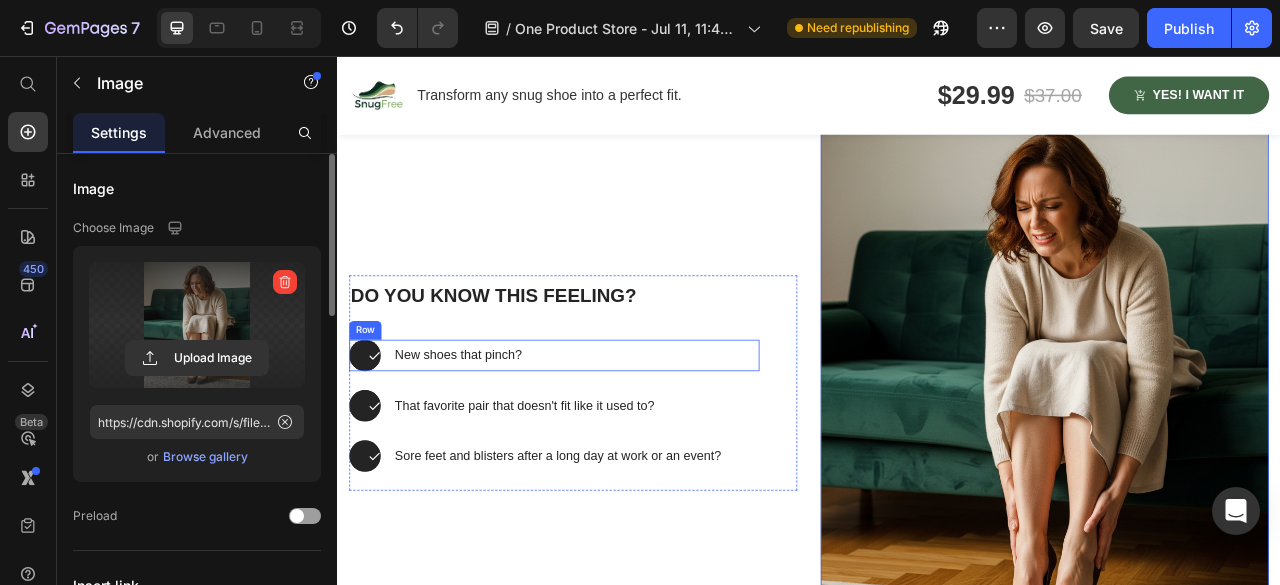scroll, scrollTop: 694, scrollLeft: 0, axis: vertical 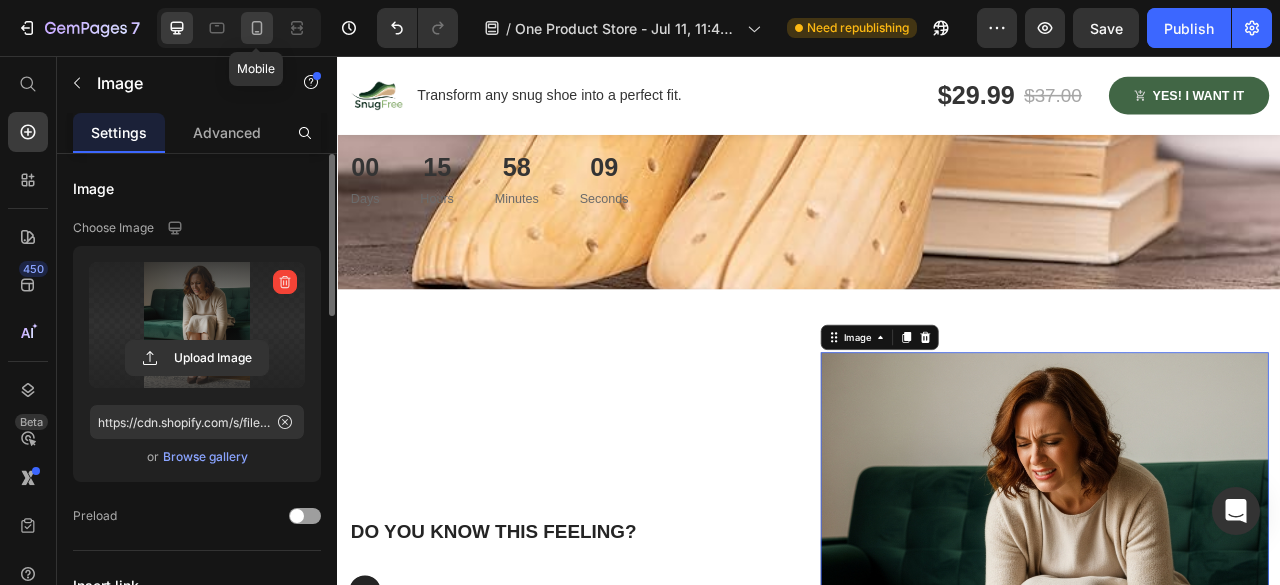 click 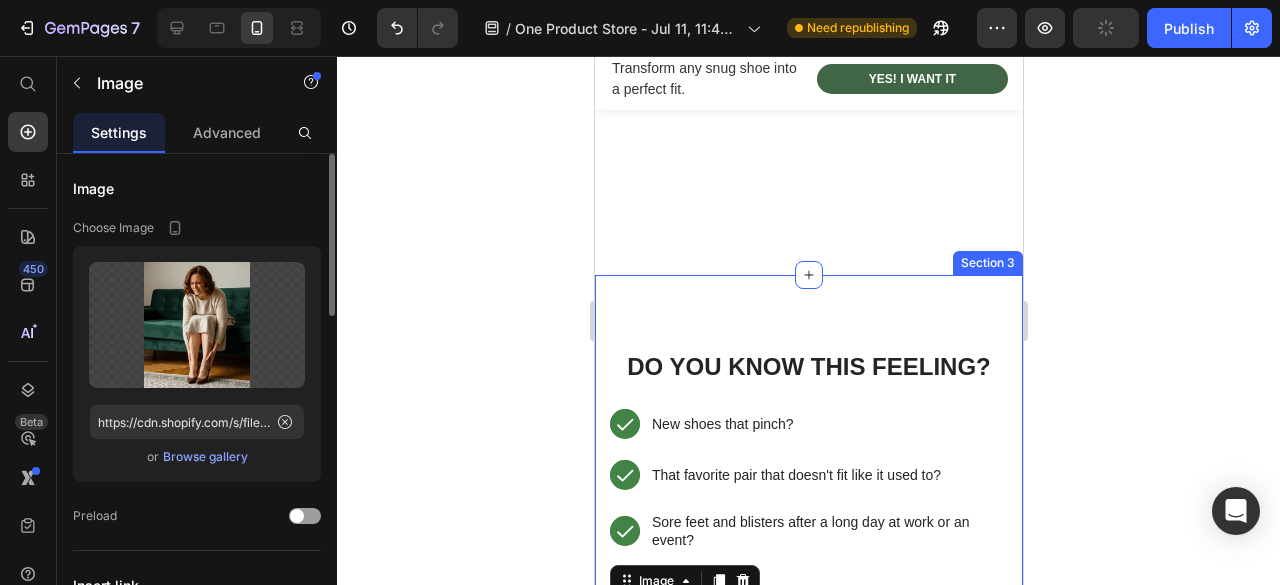 scroll, scrollTop: 1626, scrollLeft: 0, axis: vertical 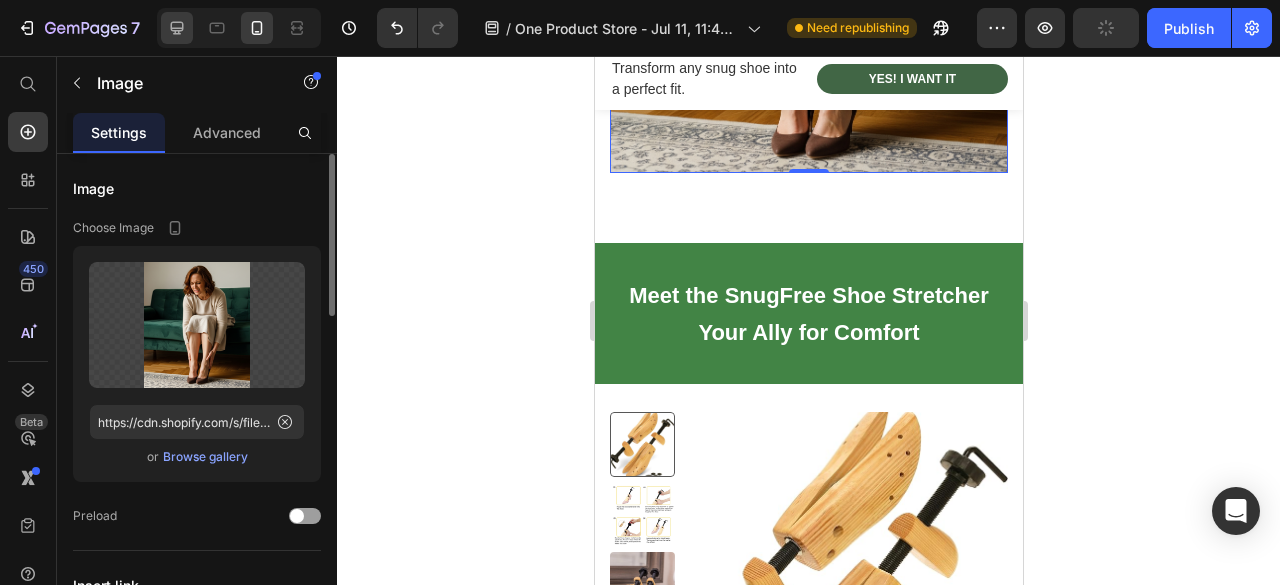 click 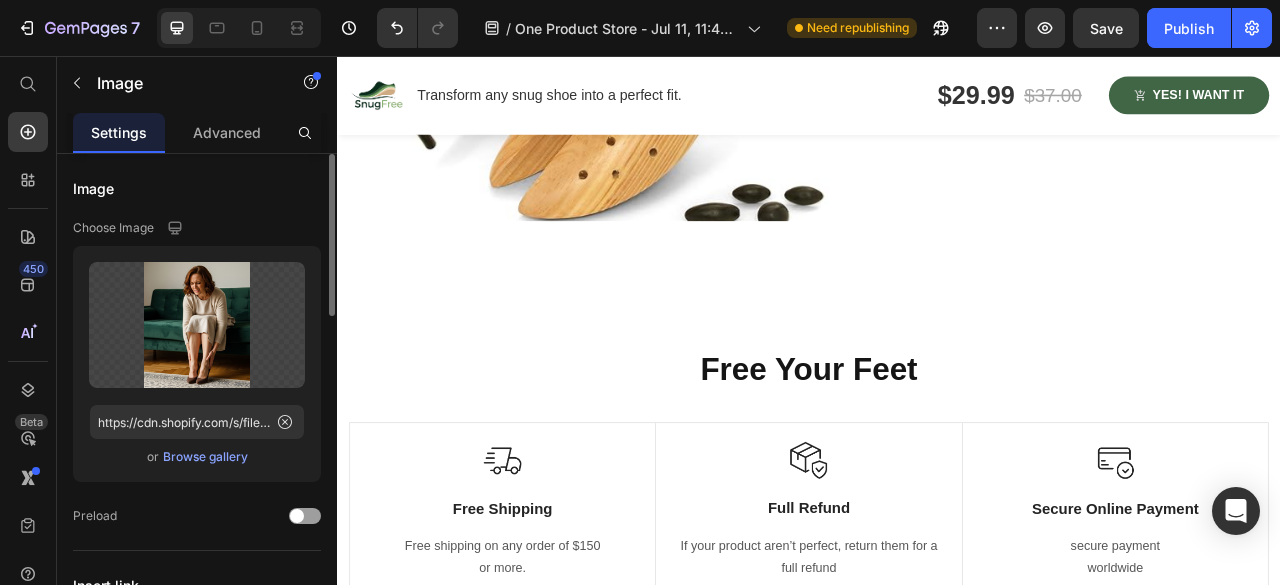 scroll, scrollTop: 2800, scrollLeft: 0, axis: vertical 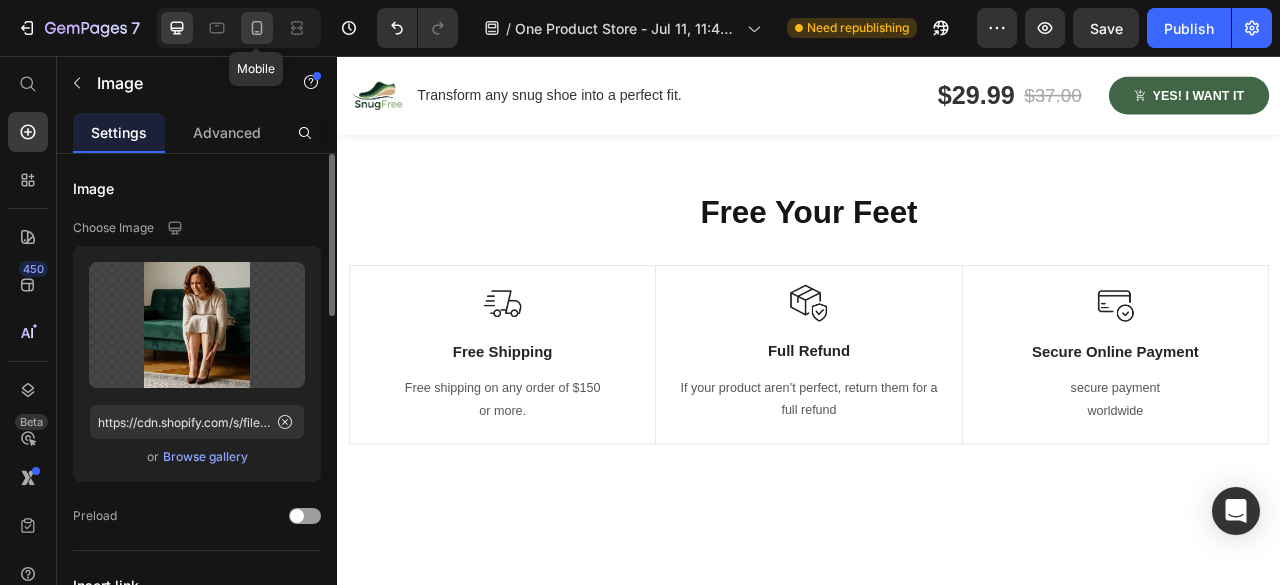 click 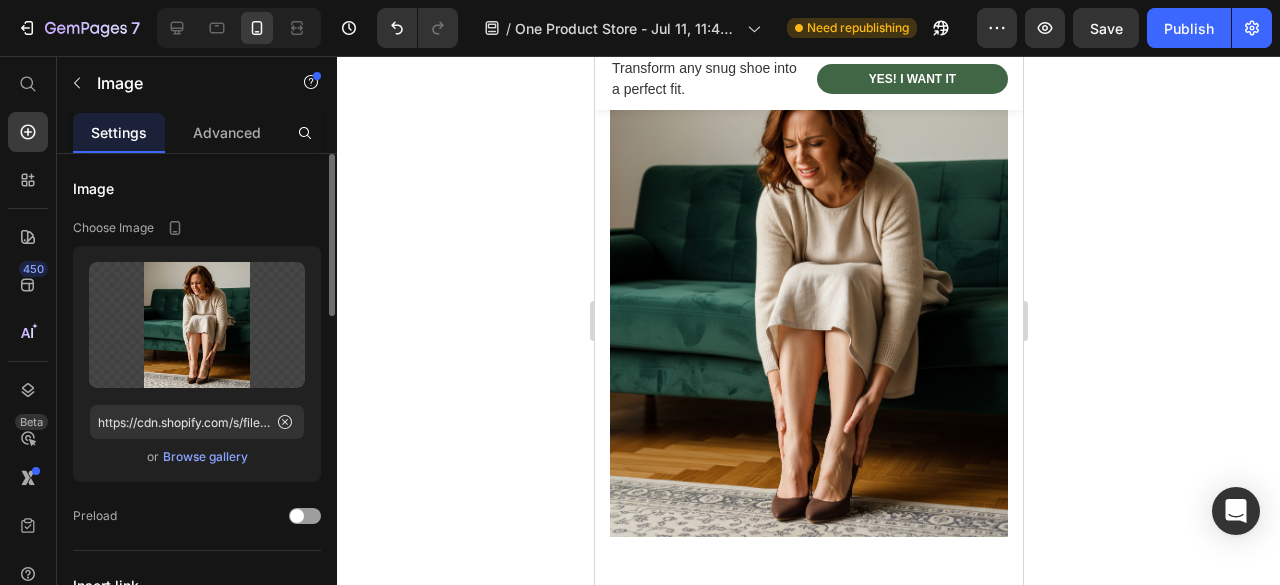scroll, scrollTop: 1562, scrollLeft: 0, axis: vertical 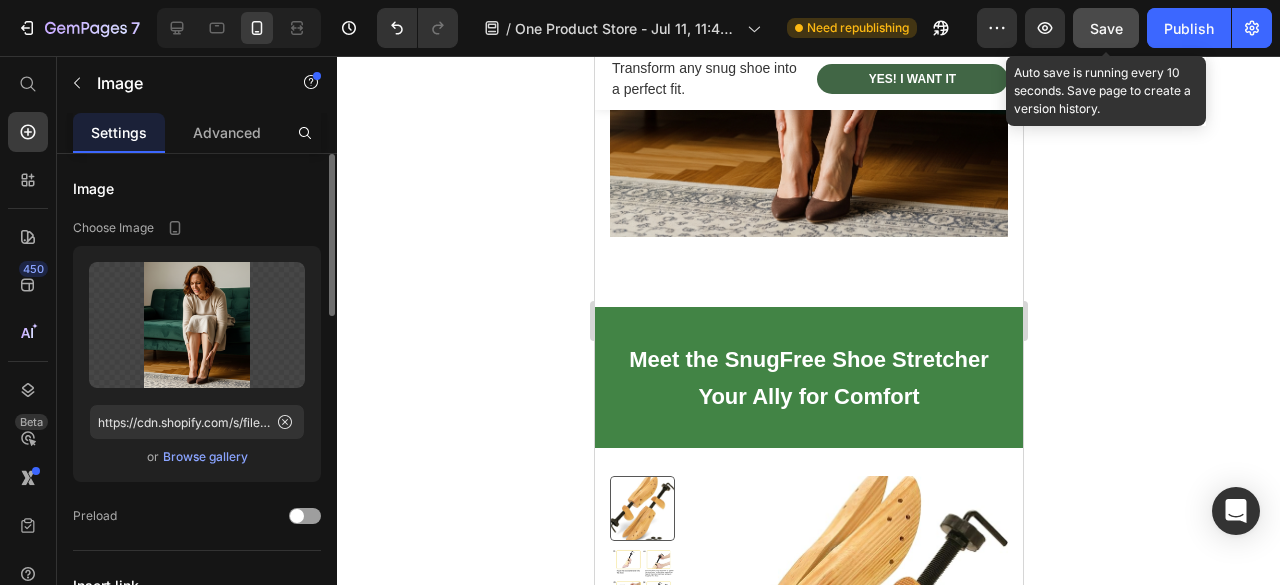 click on "Save" at bounding box center [1106, 28] 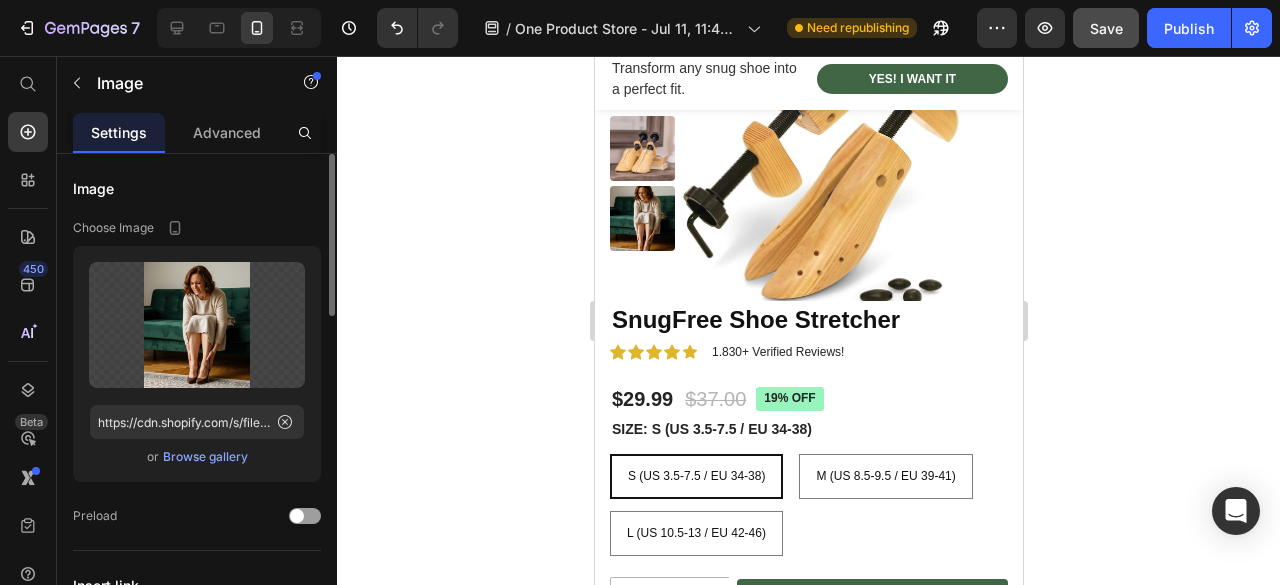 scroll, scrollTop: 1862, scrollLeft: 0, axis: vertical 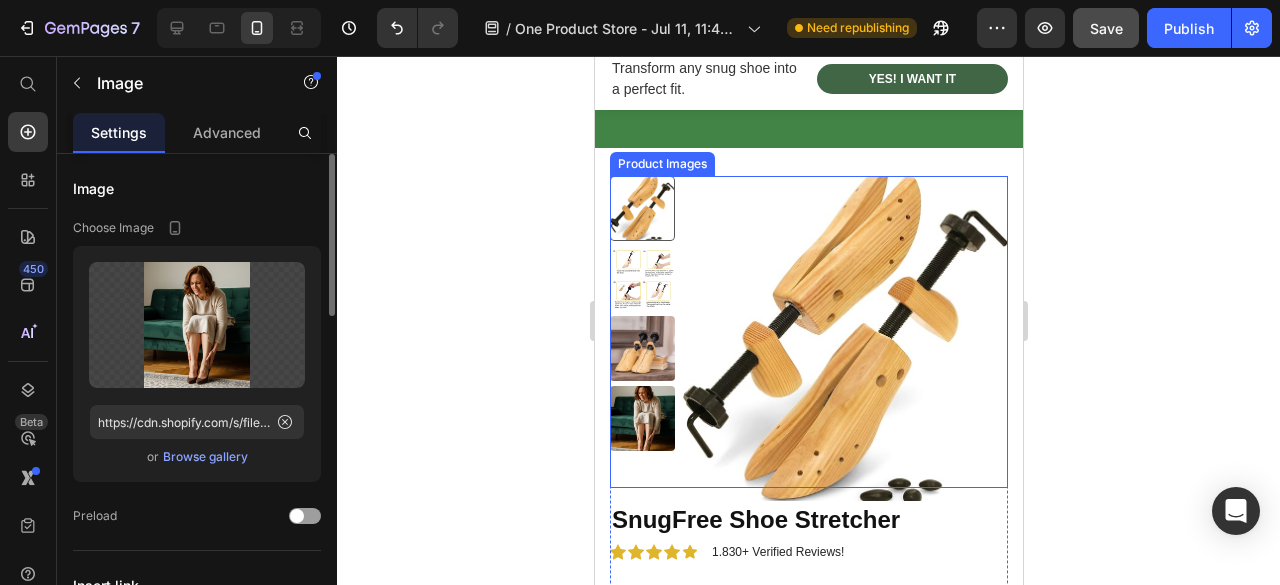 click at bounding box center [641, 418] 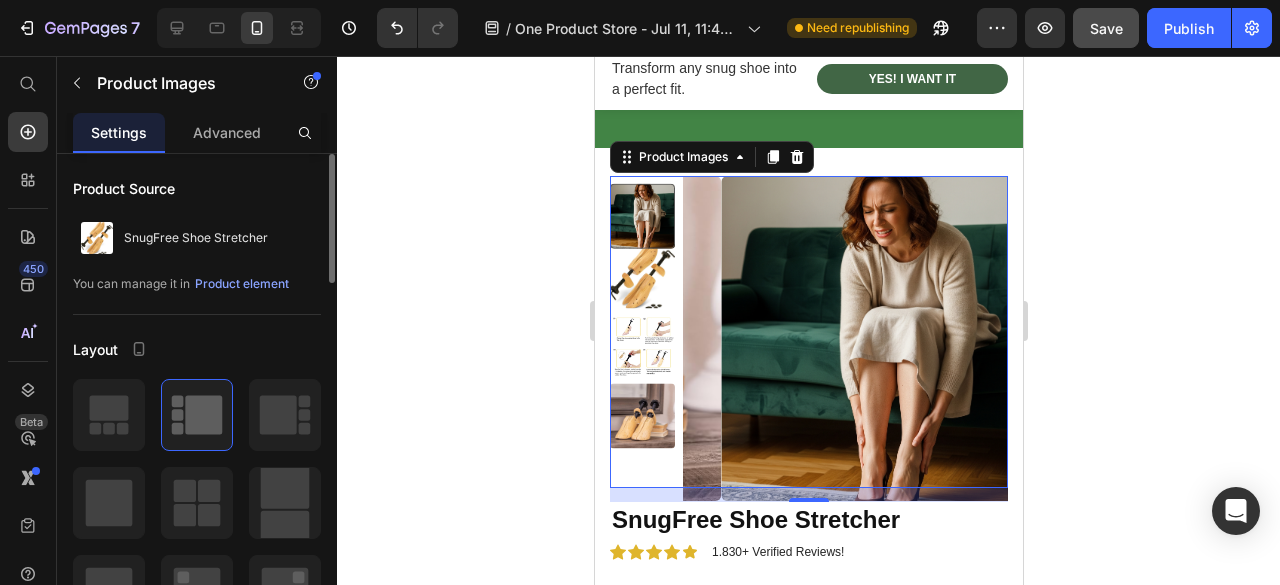 click at bounding box center [641, 215] 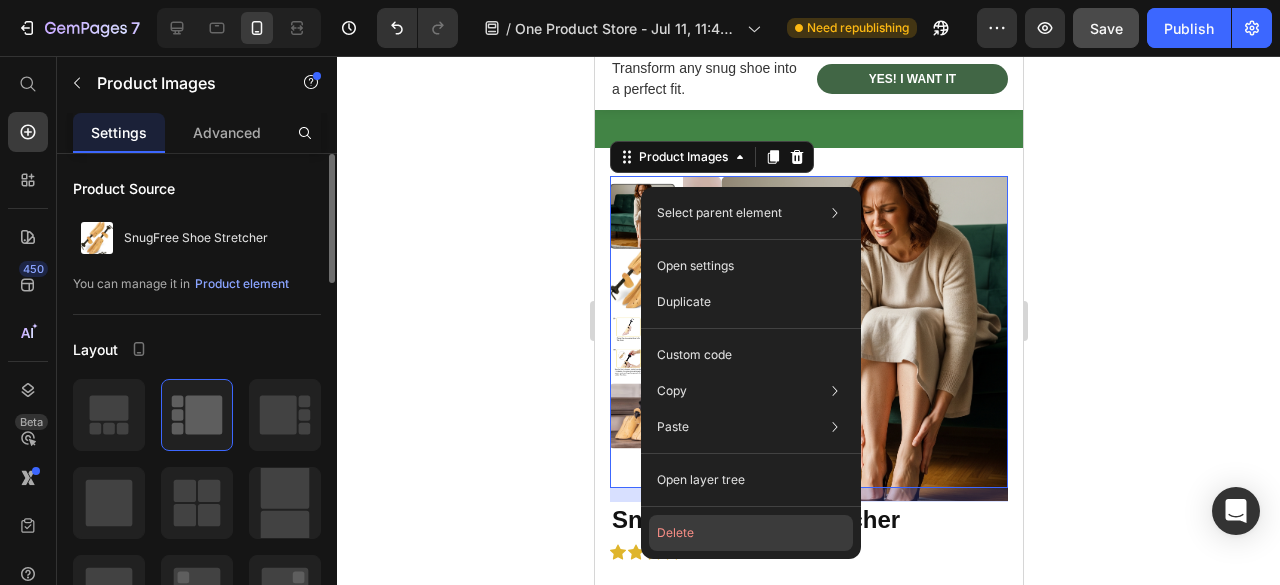 click on "Delete" 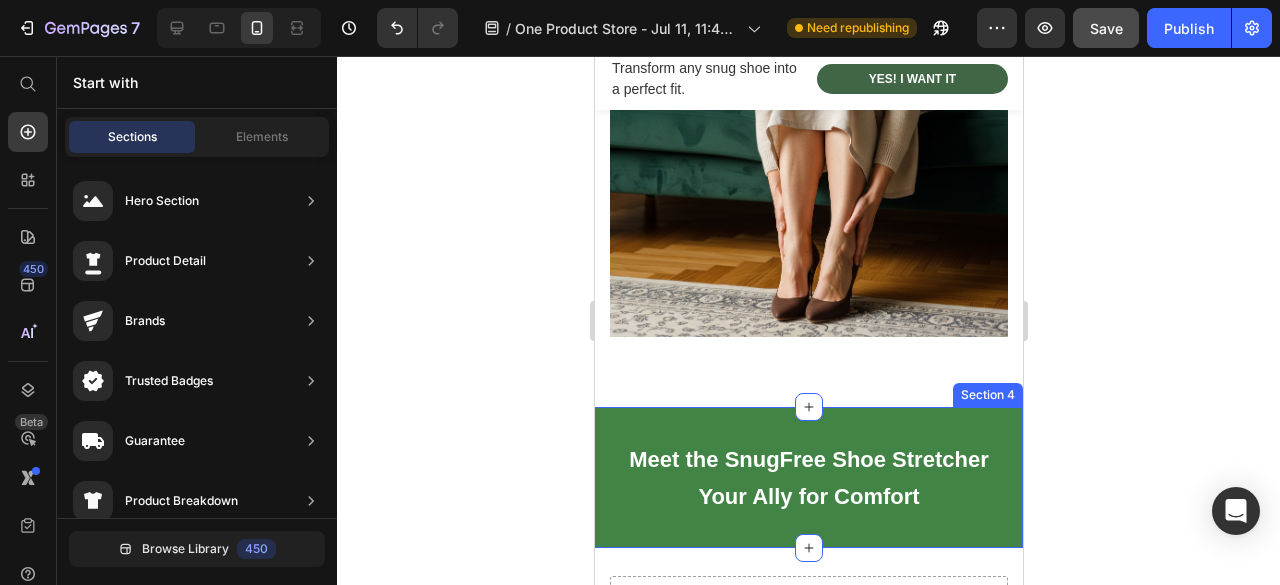 scroll, scrollTop: 1762, scrollLeft: 0, axis: vertical 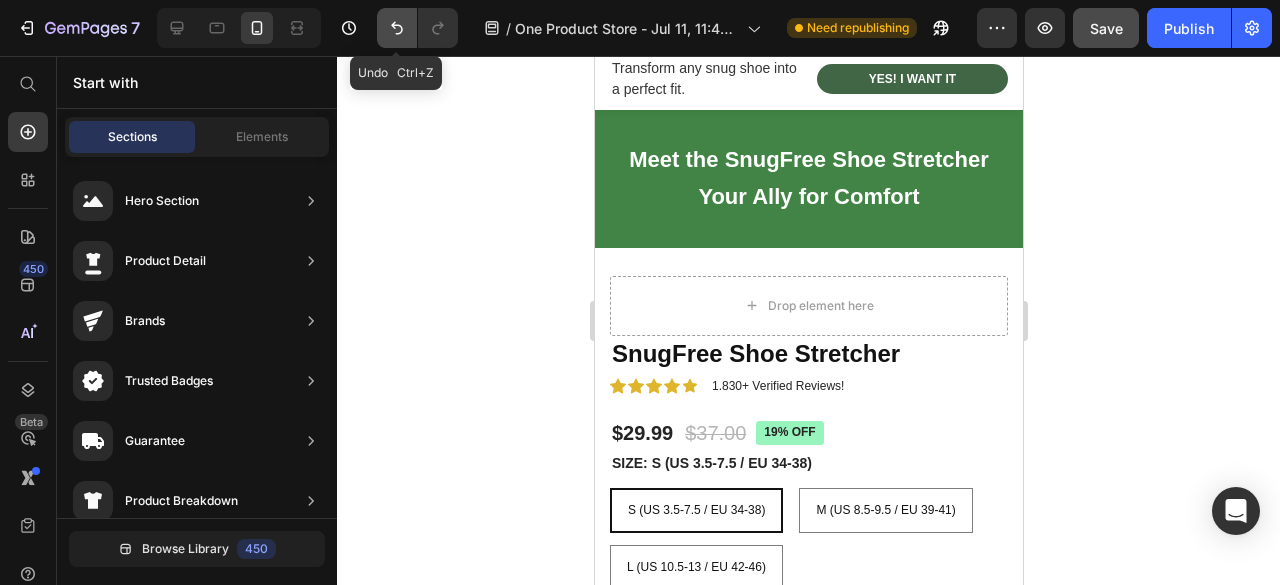 click 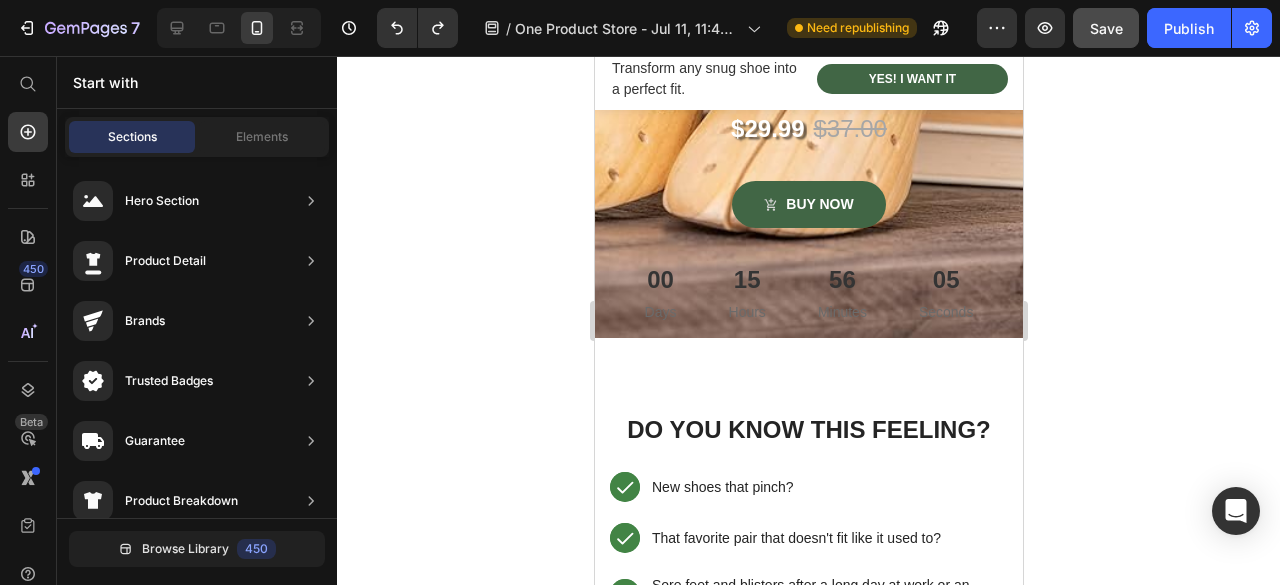 scroll, scrollTop: 462, scrollLeft: 0, axis: vertical 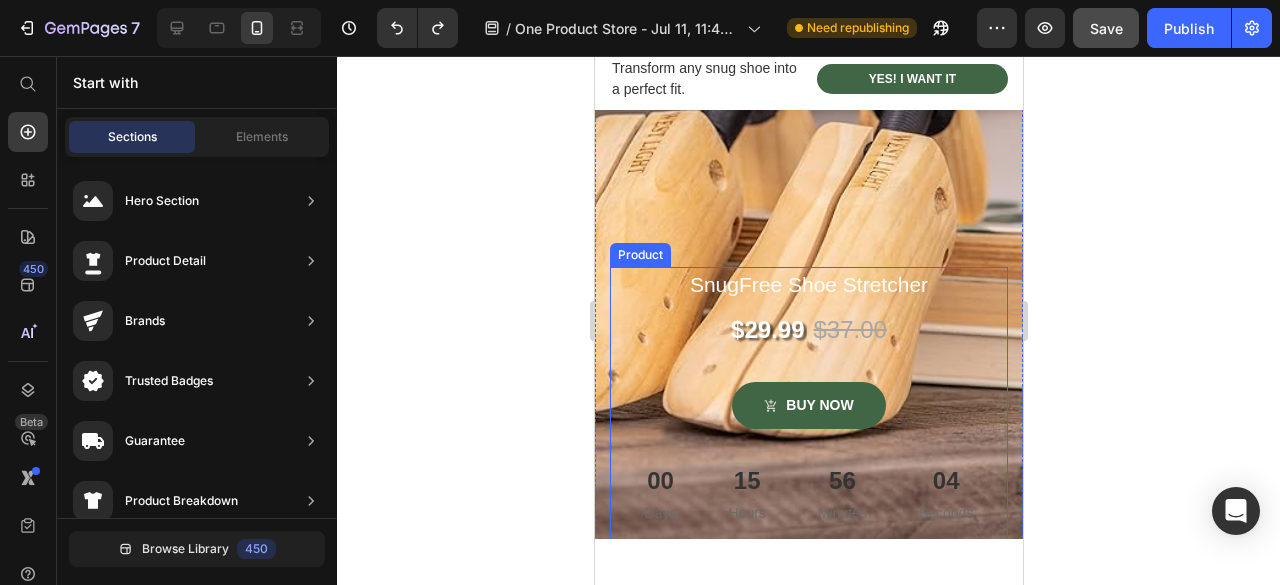 click on "SnugFree Shoe Stretcher Product Title $29.99 Product Price $37.00 Product Price Row buy now Product Cart Button 00 Days 15 Hours 56 Minutes 04 Seconds Countdown Timer" at bounding box center [808, 405] 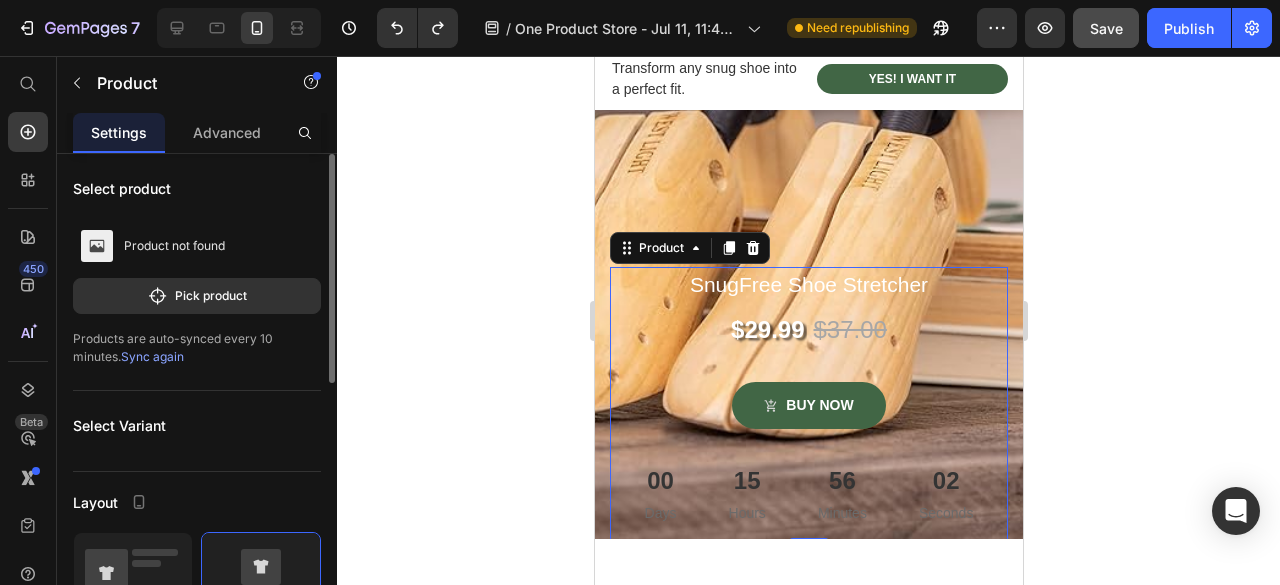 click on "Sync again" at bounding box center (152, 356) 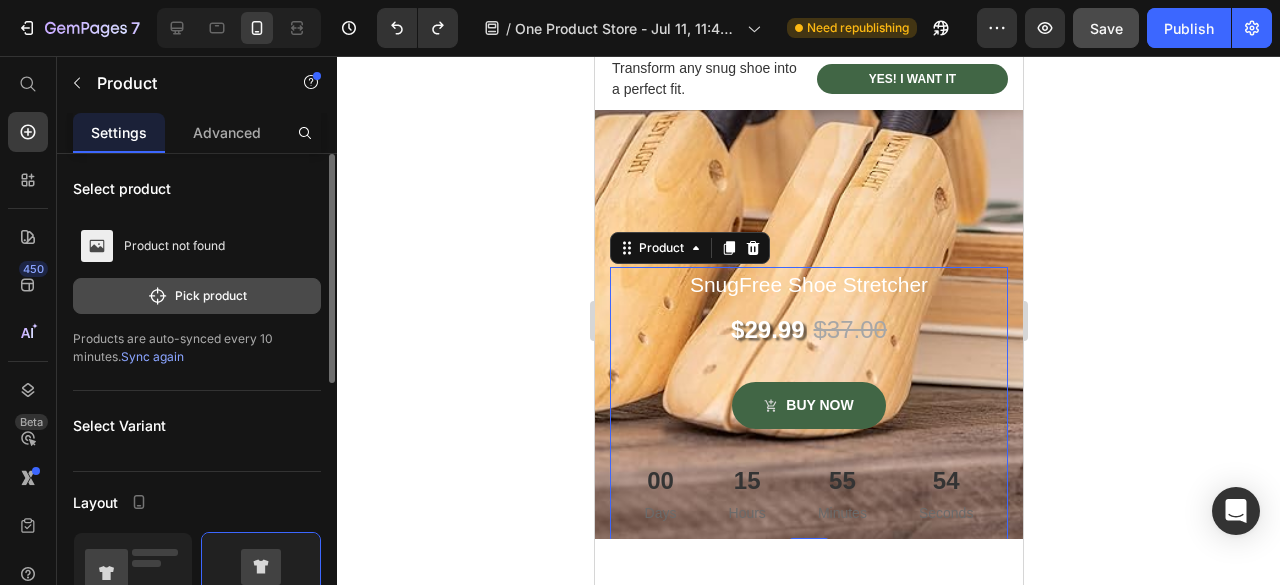 click on "Pick product" at bounding box center [197, 296] 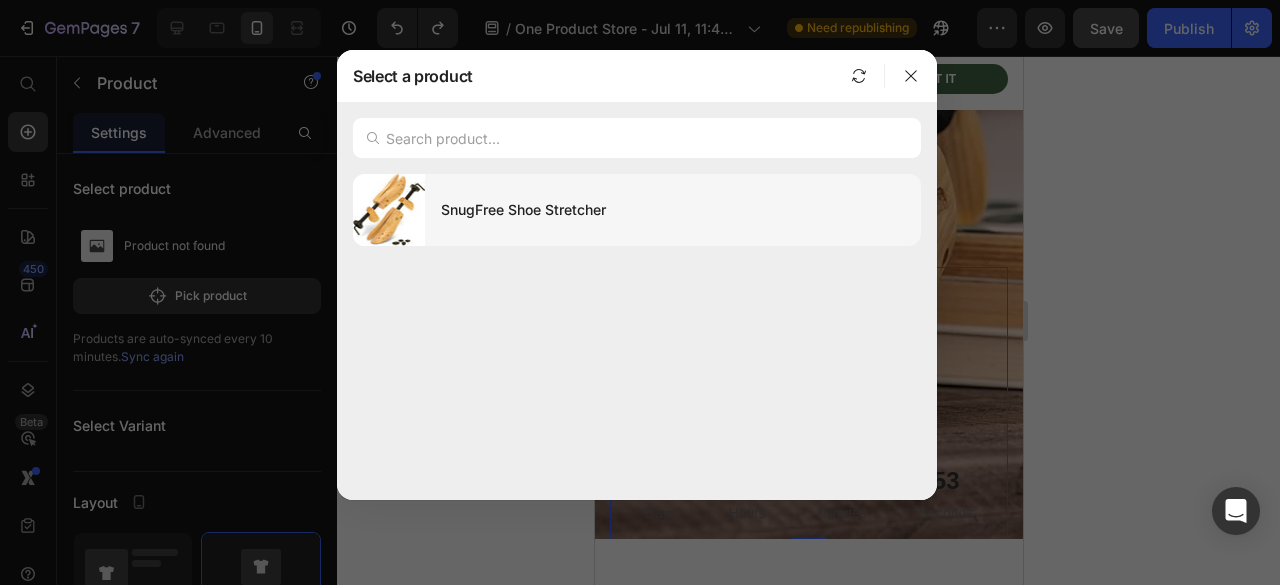 click on "SnugFree Shoe Stretcher" at bounding box center [673, 210] 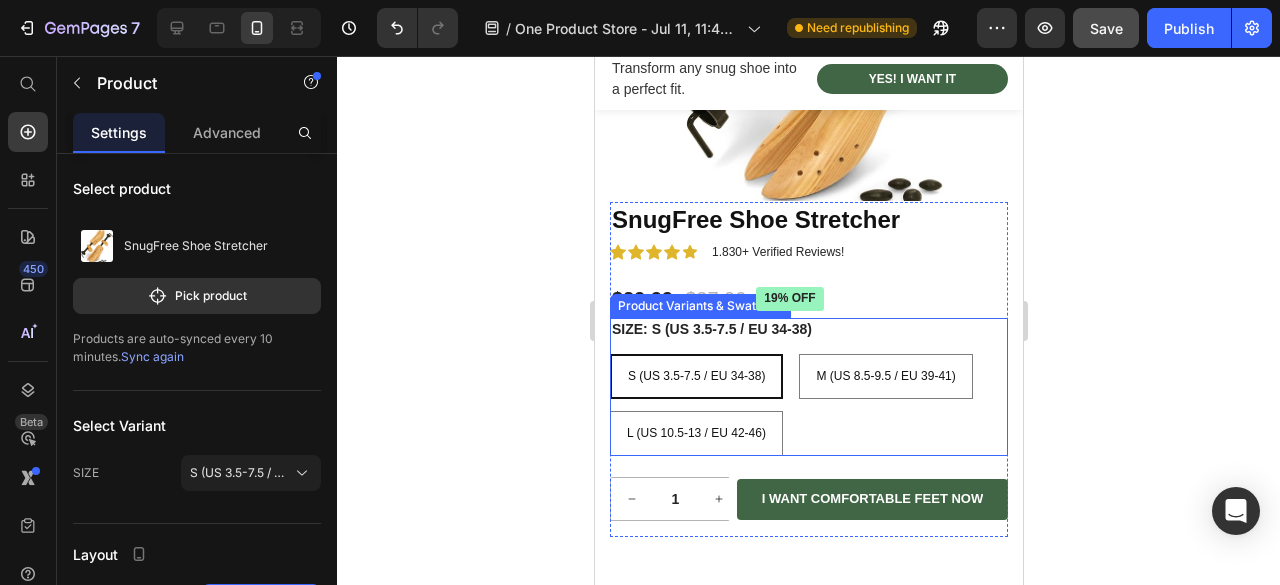 scroll, scrollTop: 1862, scrollLeft: 0, axis: vertical 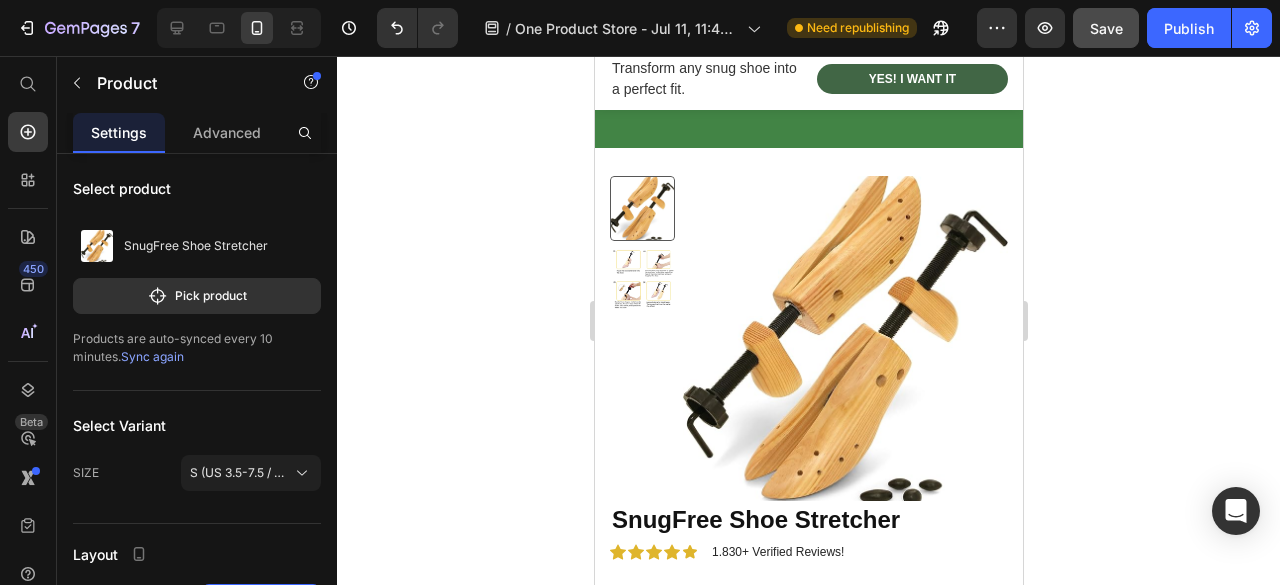 click on "Sync again" at bounding box center (152, 356) 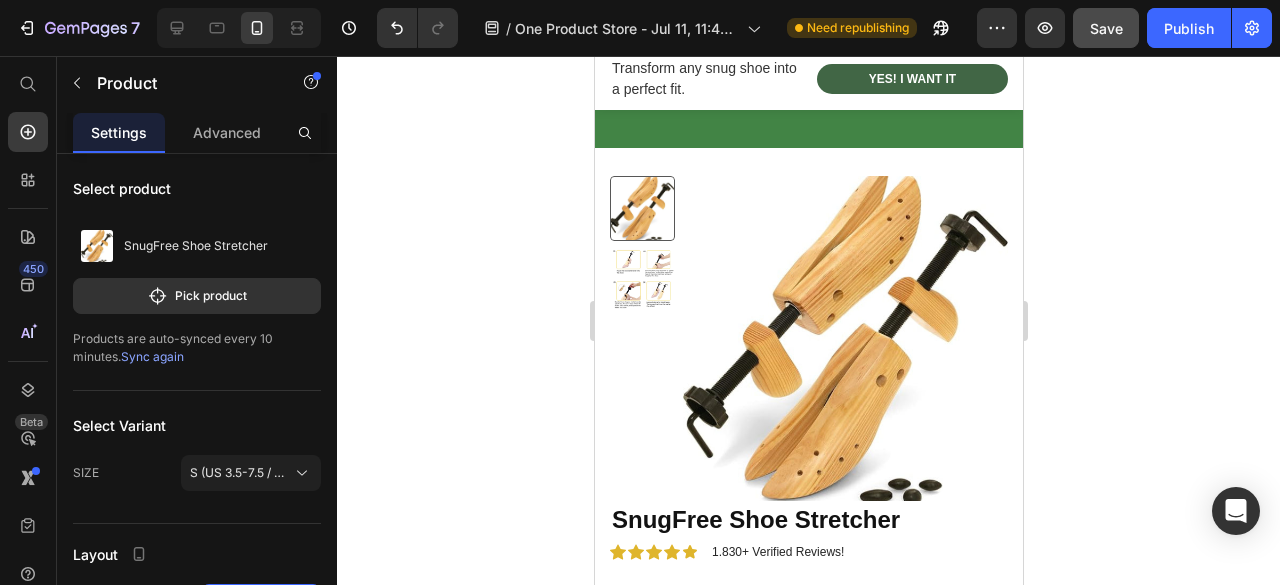 click on "Sync again" at bounding box center (152, 356) 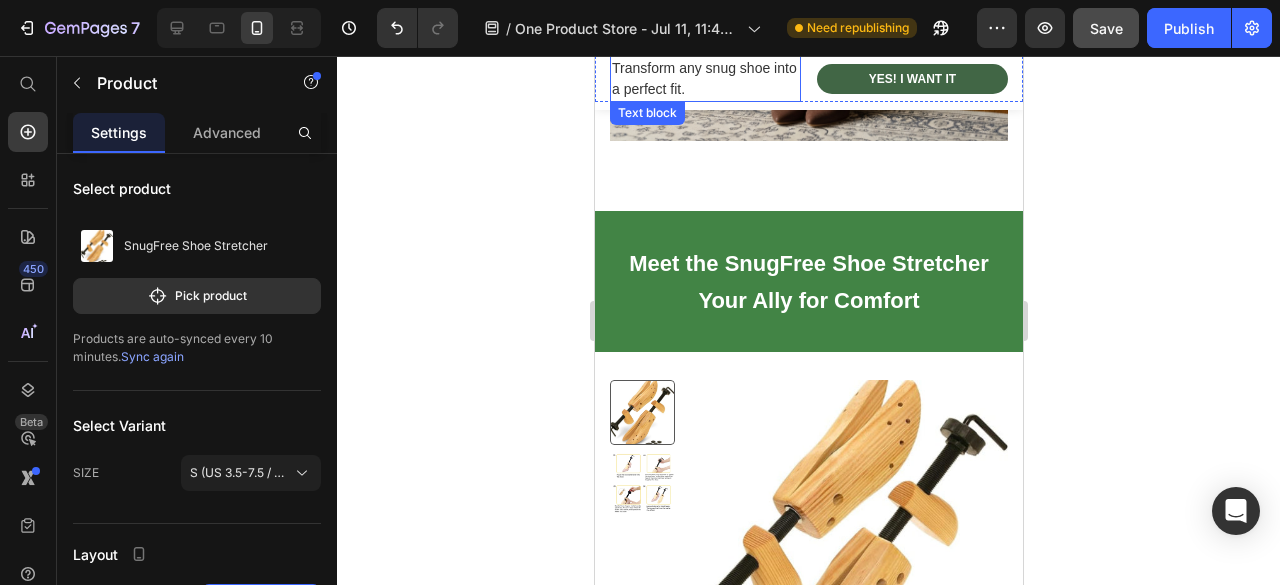 scroll, scrollTop: 1662, scrollLeft: 0, axis: vertical 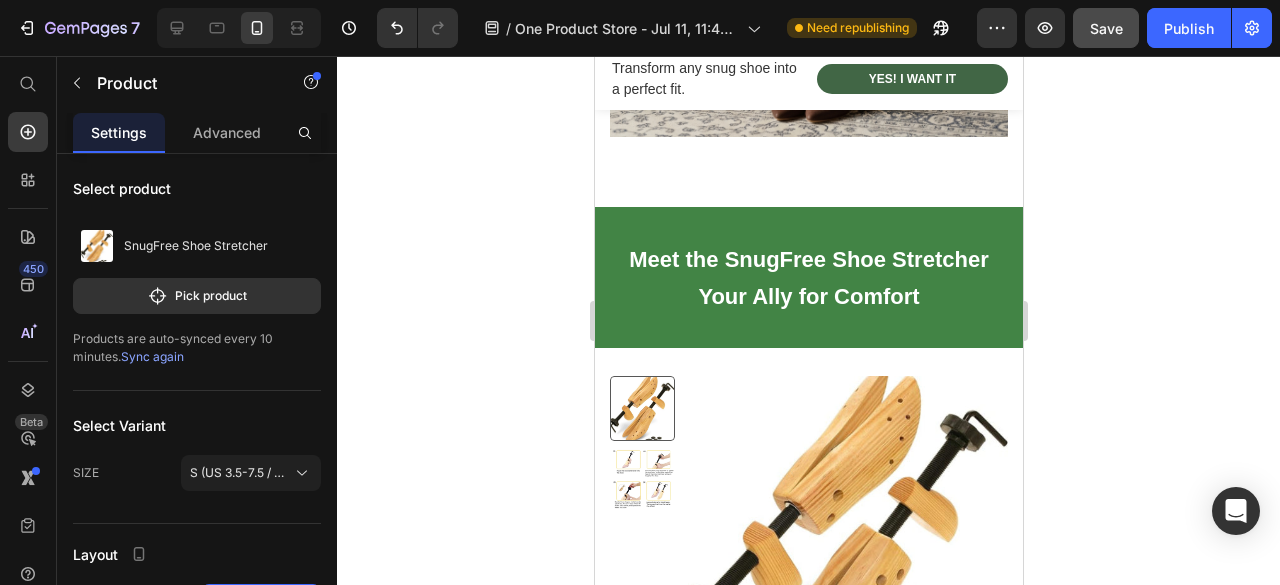 click 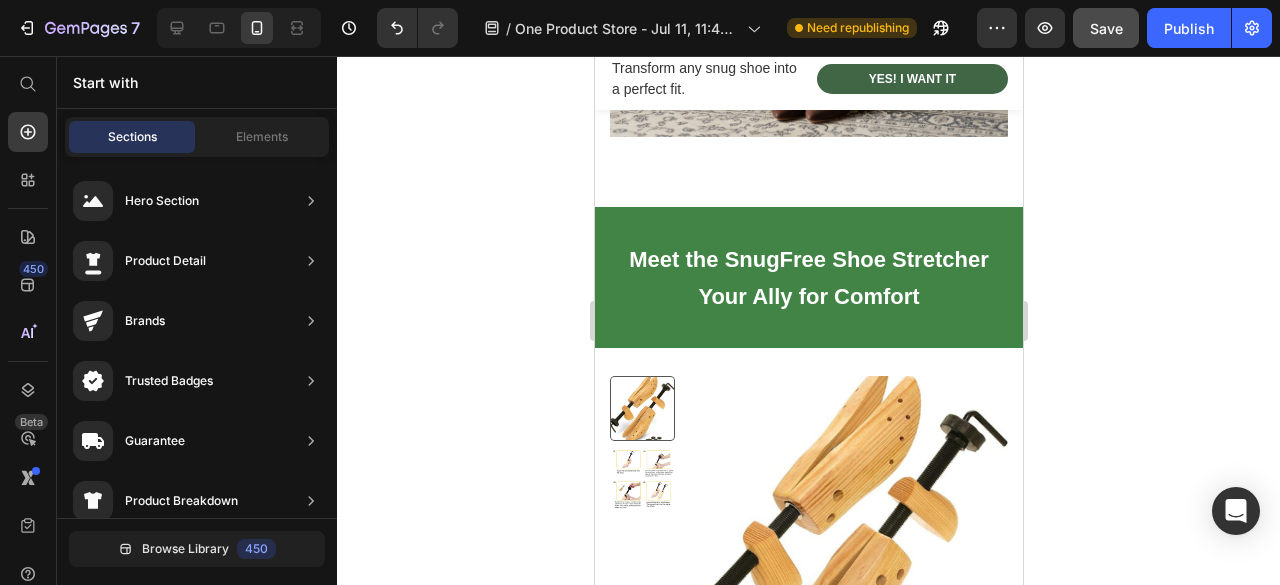 click 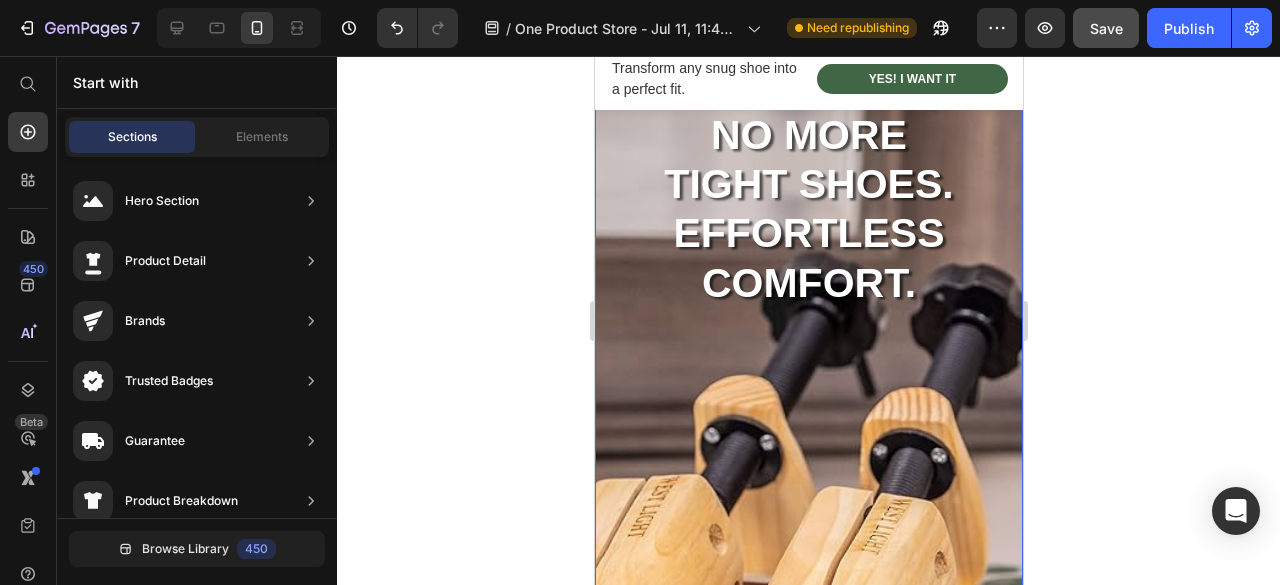 scroll, scrollTop: 0, scrollLeft: 0, axis: both 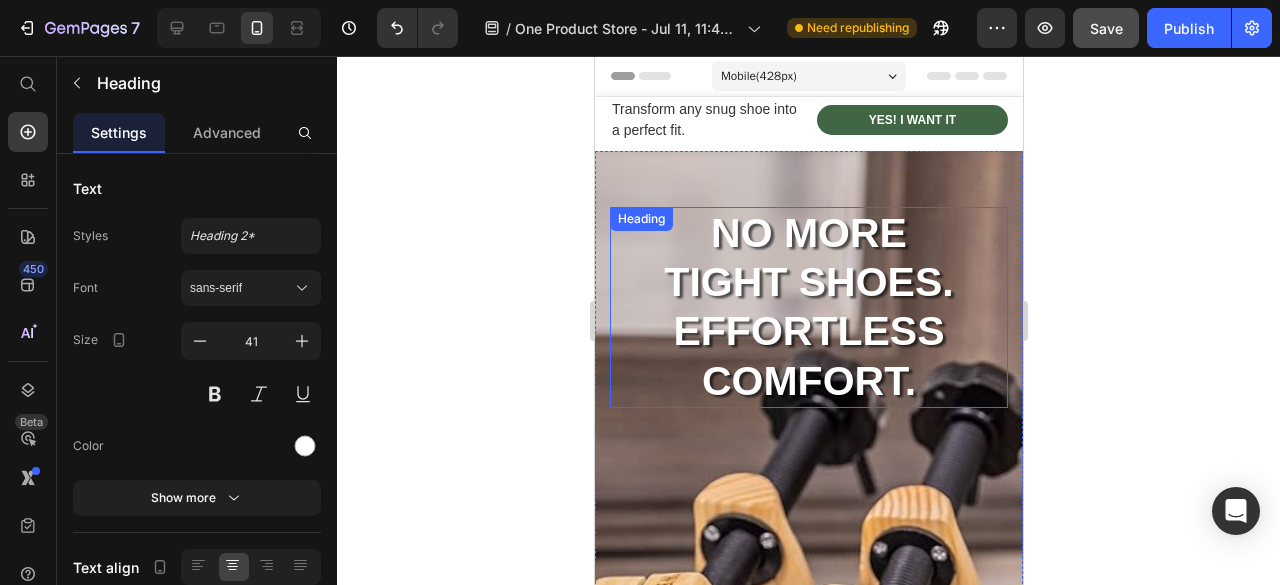 drag, startPoint x: 658, startPoint y: 246, endPoint x: 660, endPoint y: 263, distance: 17.117243 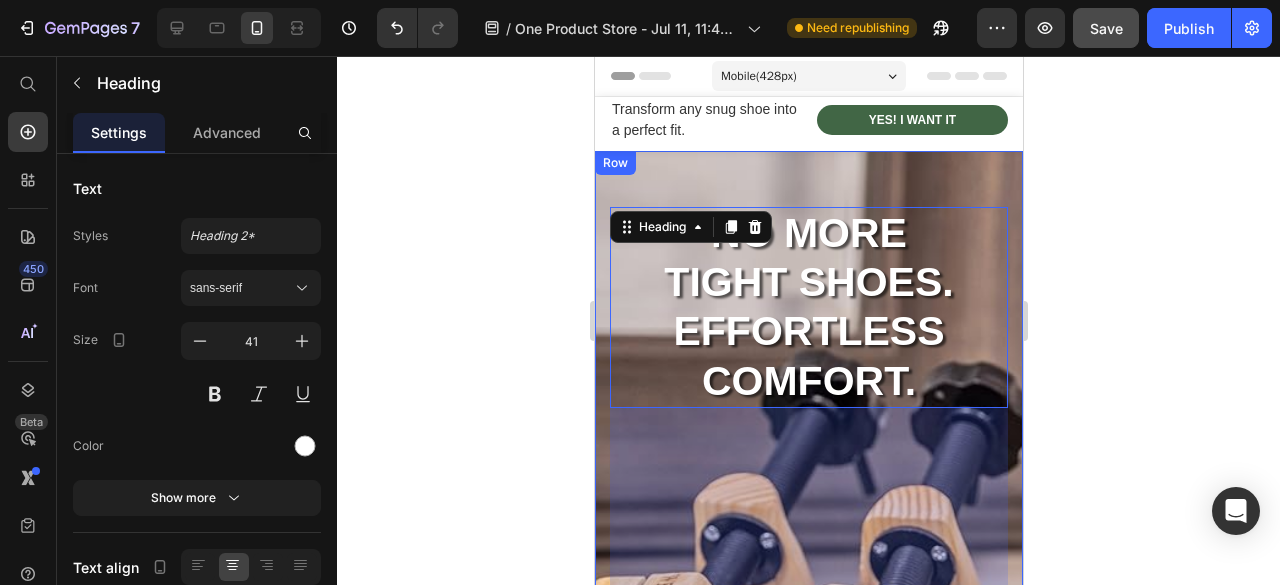 click on "No More Tight Shoes. Effortless comfort. Heading   321 SnugFree Shoe Stretcher Product Title $29.99 Product Price $37.00 Product Price Row buy now Product Cart Button 00 Days 15 Hours 35 Minutes 57 Seconds Countdown Timer Product Row" at bounding box center (808, 577) 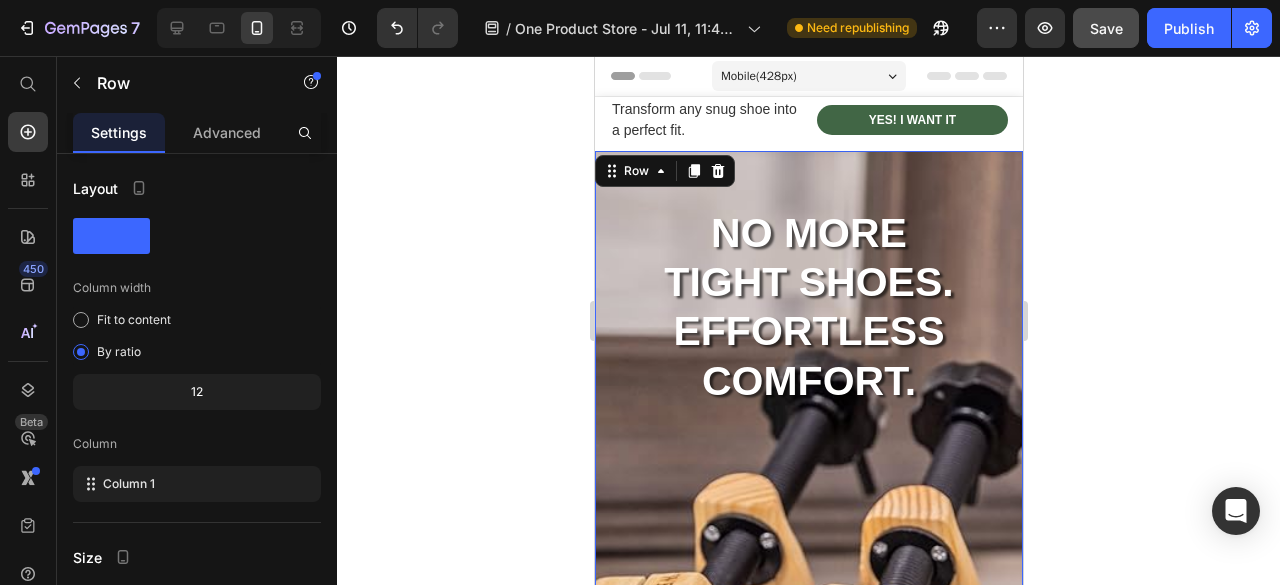 click on "No More Tight Shoes. Effortless comfort. Heading SnugFree Shoe Stretcher Product Title $29.99 Product Price $37.00 Product Price Row buy now Product Cart Button 00 Days 15 Hours 35 Minutes 53 Seconds Countdown Timer Product" at bounding box center [808, 605] 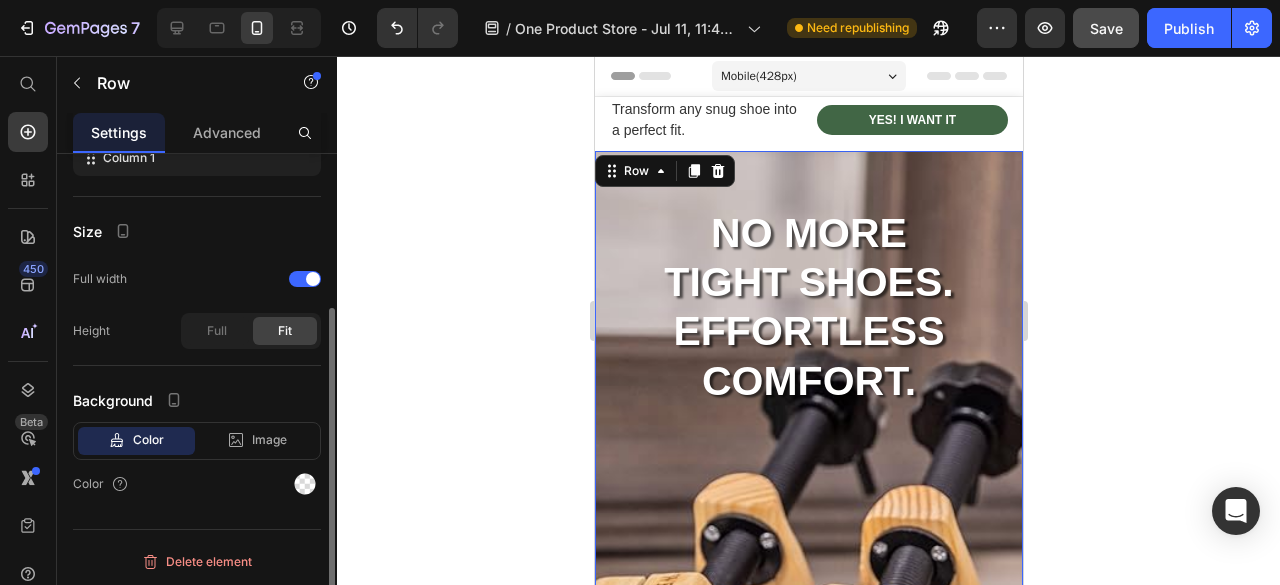 scroll, scrollTop: 326, scrollLeft: 0, axis: vertical 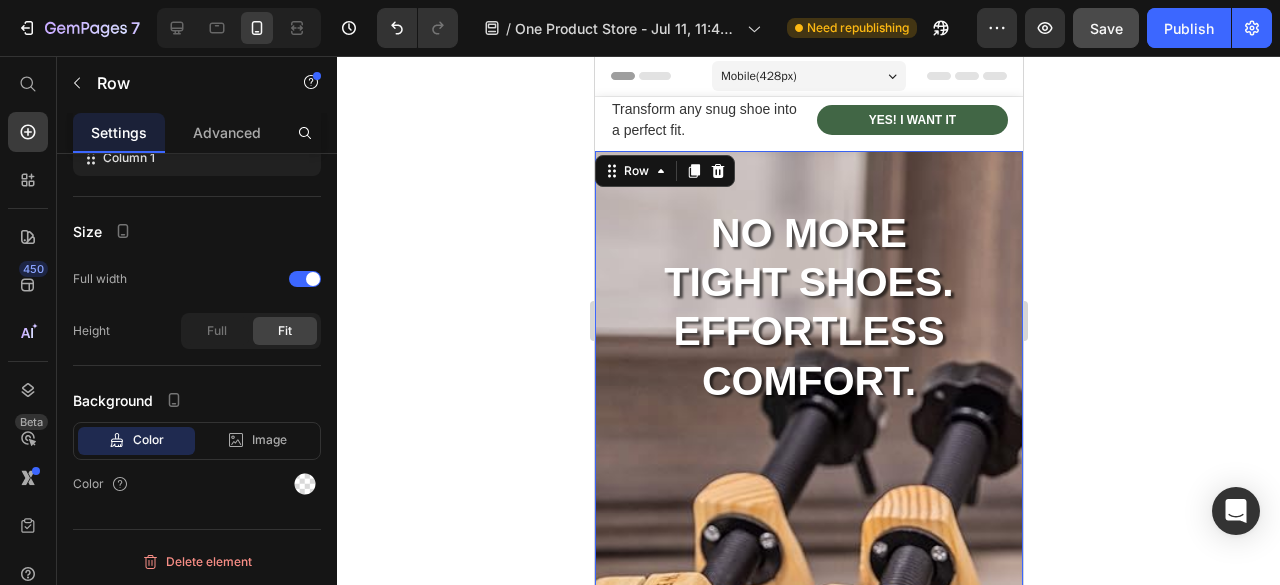 click on "No More Tight Shoes. Effortless comfort. Heading SnugFree Shoe Stretcher Product Title $29.99 Product Price $37.00 Product Price Row buy now Product Cart Button 00 Days 15 Hours 35 Minutes 49 Seconds Countdown Timer Product" at bounding box center [808, 605] 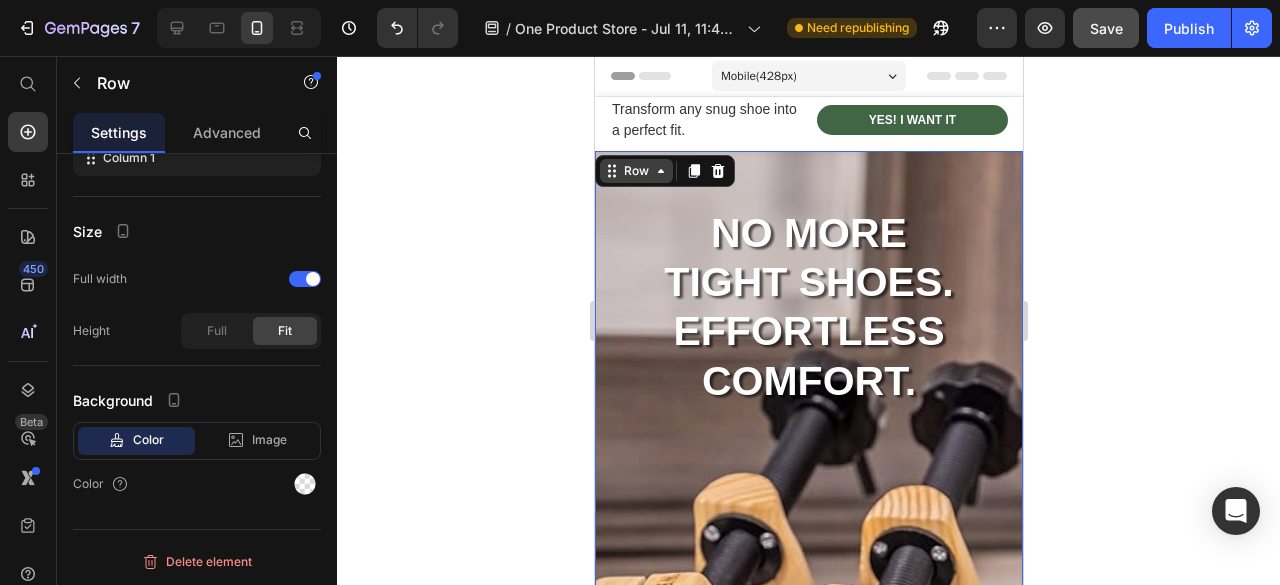 click 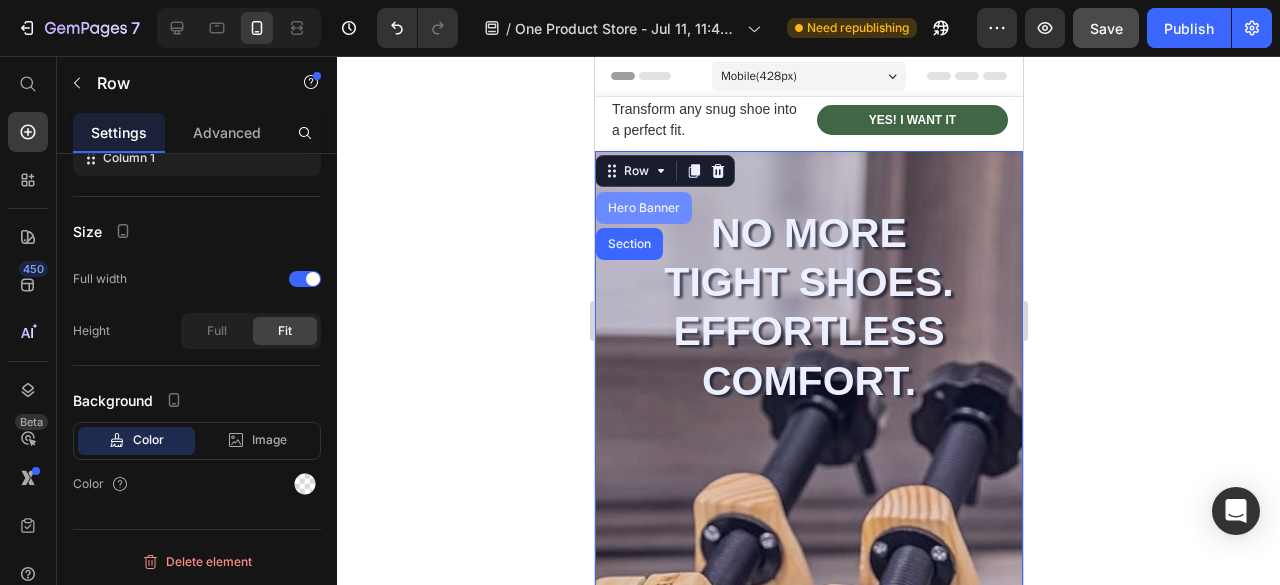click on "Hero Banner" at bounding box center (643, 208) 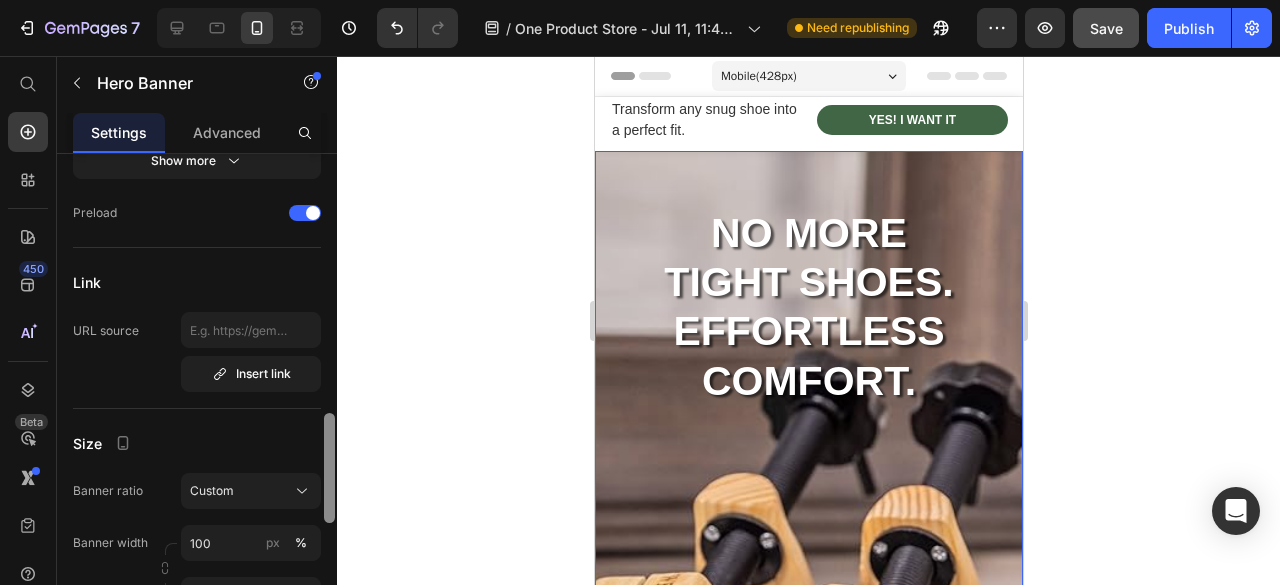 scroll, scrollTop: 800, scrollLeft: 0, axis: vertical 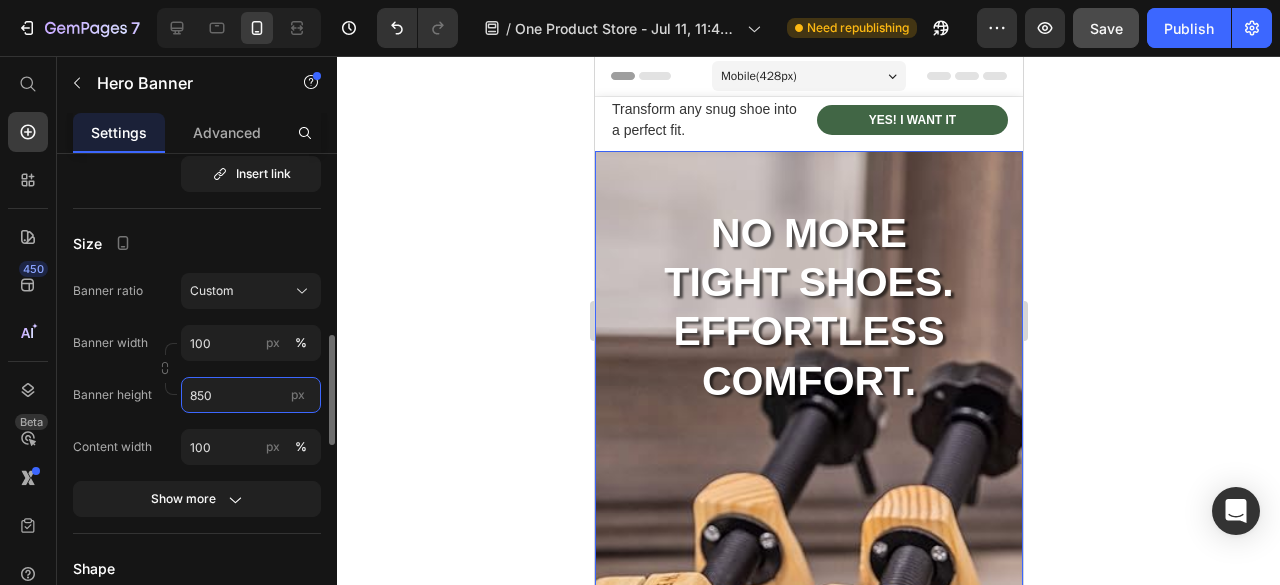 click on "850" at bounding box center (251, 395) 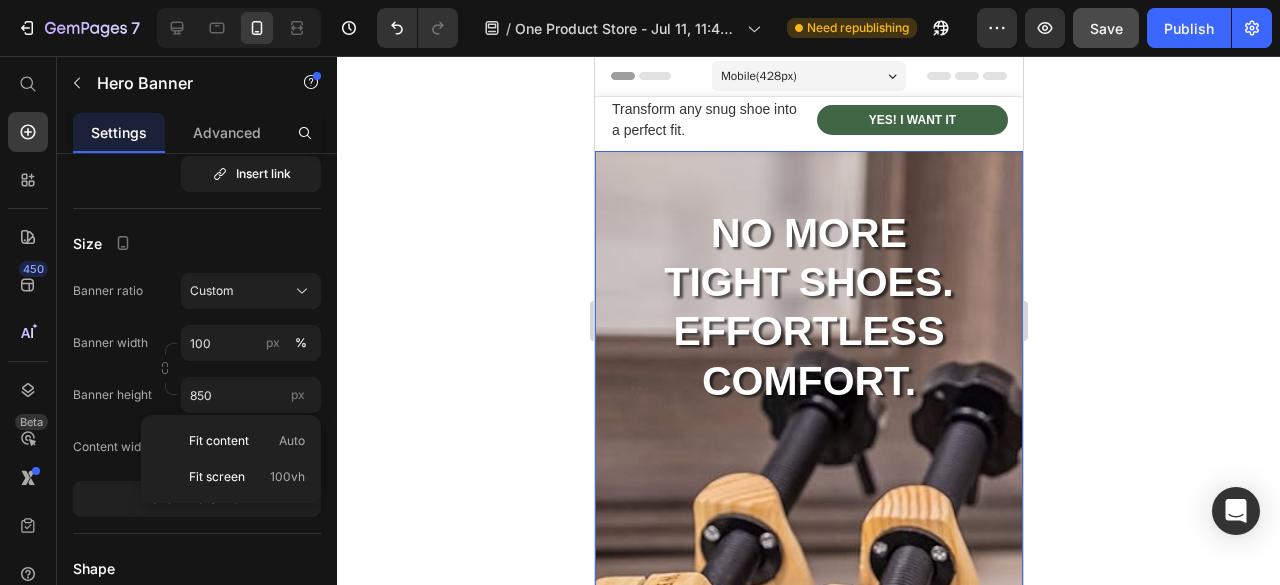 click 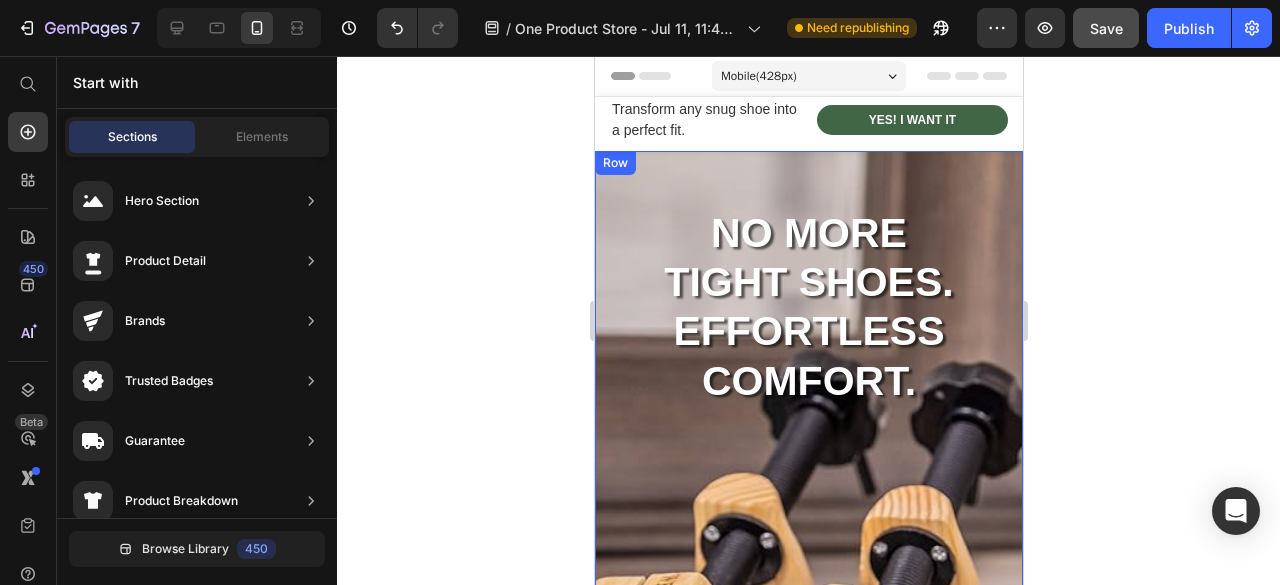 click on "No More Tight Shoes. Effortless comfort. Heading SnugFree Shoe Stretcher Product Title $29.99 Product Price $37.00 Product Price Row buy now Product Cart Button 00 Days 15 Hours 34 Minutes 23 Seconds Countdown Timer Product Row" at bounding box center [808, 577] 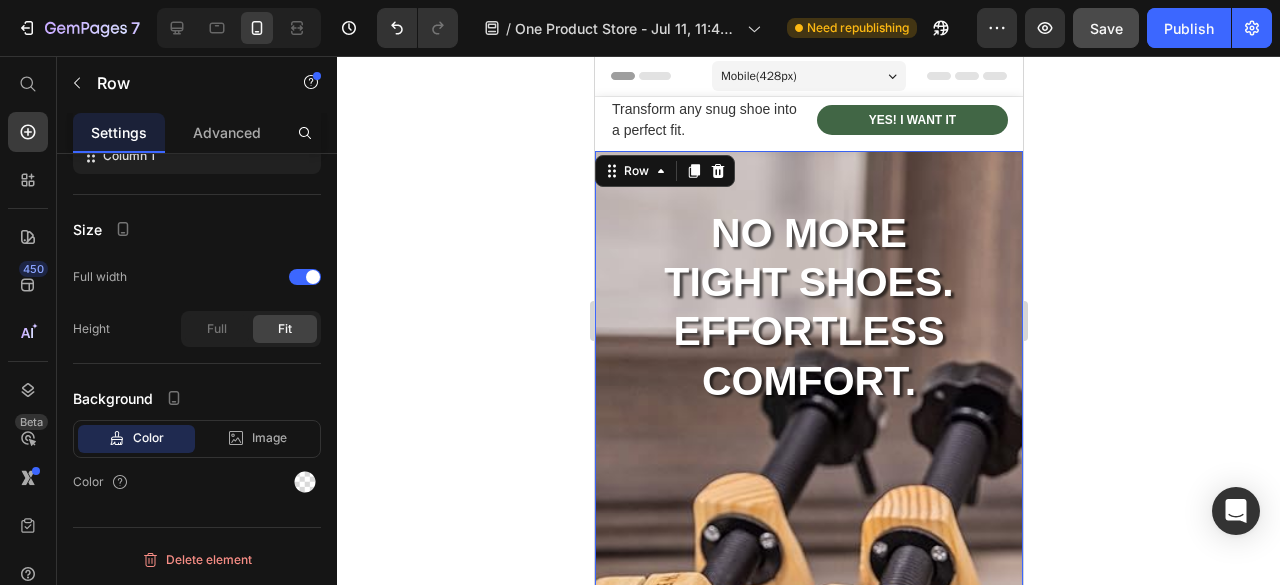 scroll, scrollTop: 0, scrollLeft: 0, axis: both 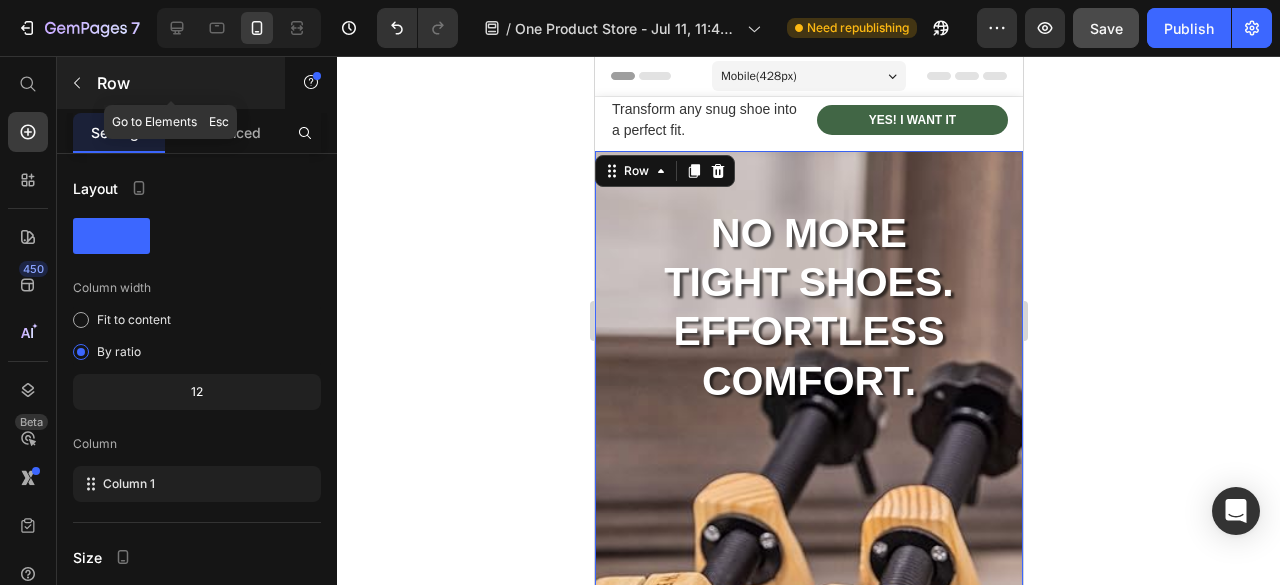 click 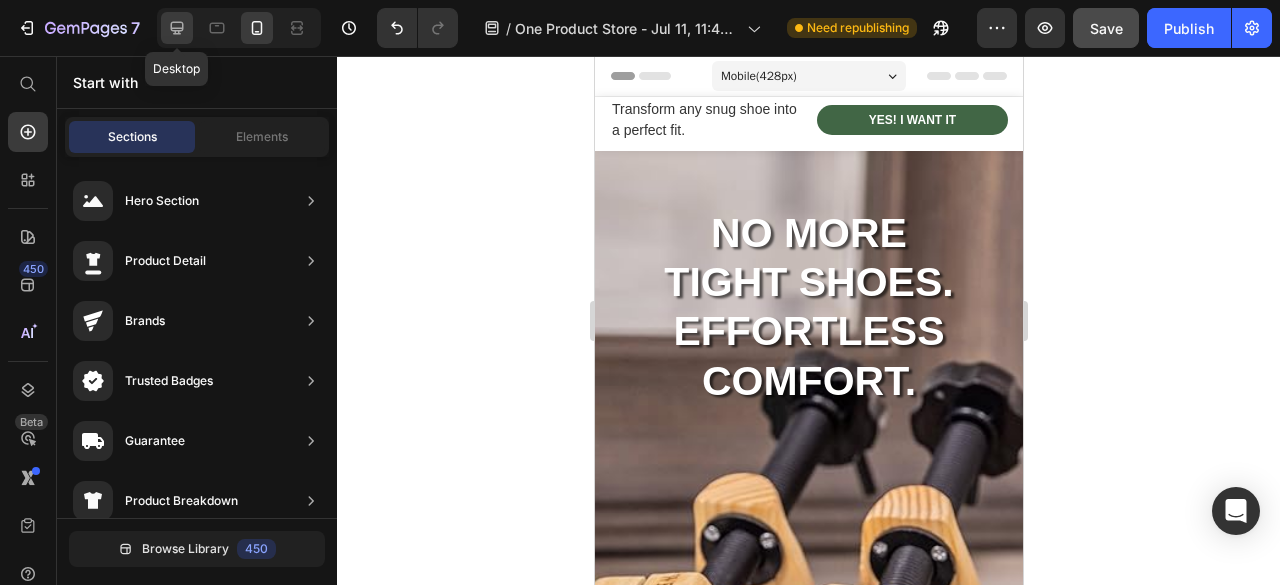 click 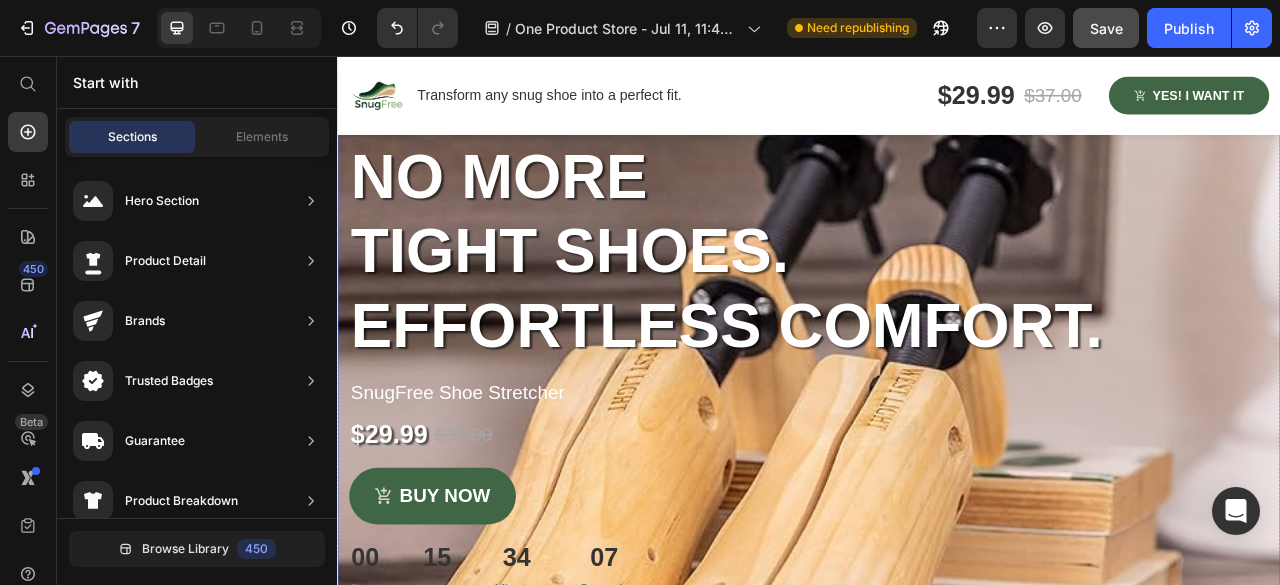 scroll, scrollTop: 200, scrollLeft: 0, axis: vertical 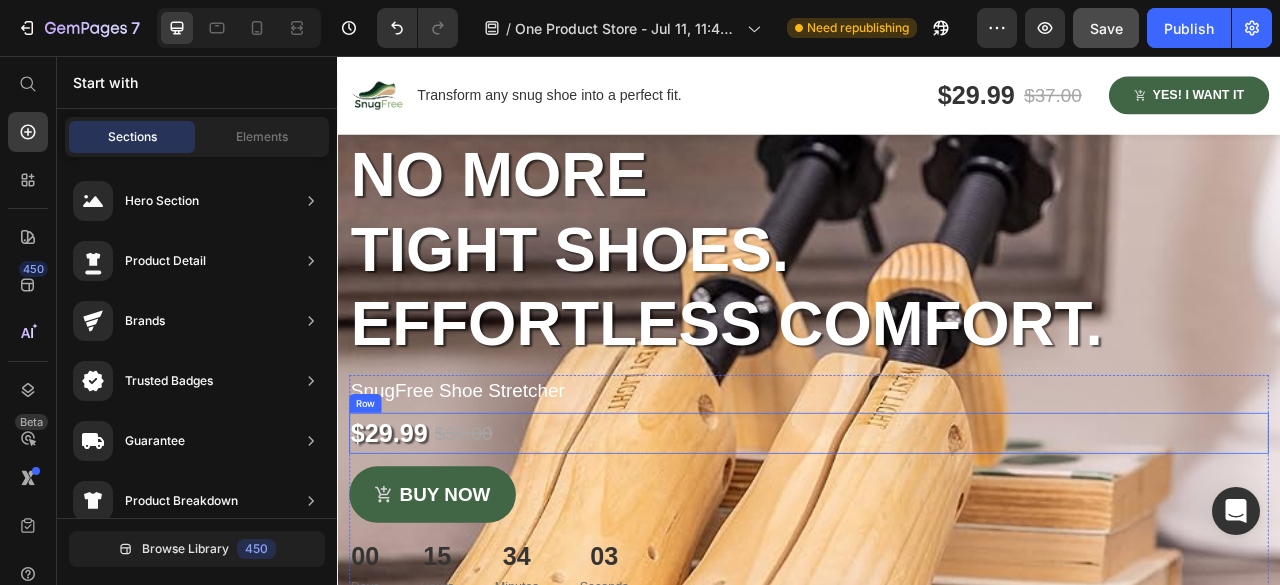 click on "$29.99 Product Price $37.00 Product Price Row" at bounding box center (937, 536) 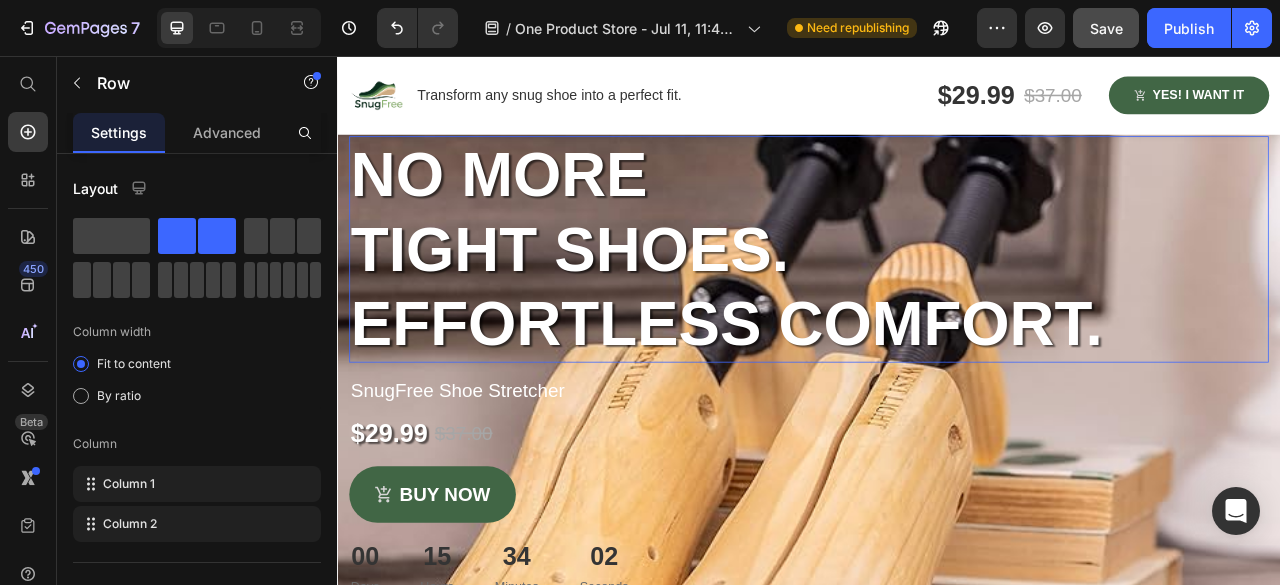 click on "No More Tight Shoes. Effortless comfort." at bounding box center (937, 302) 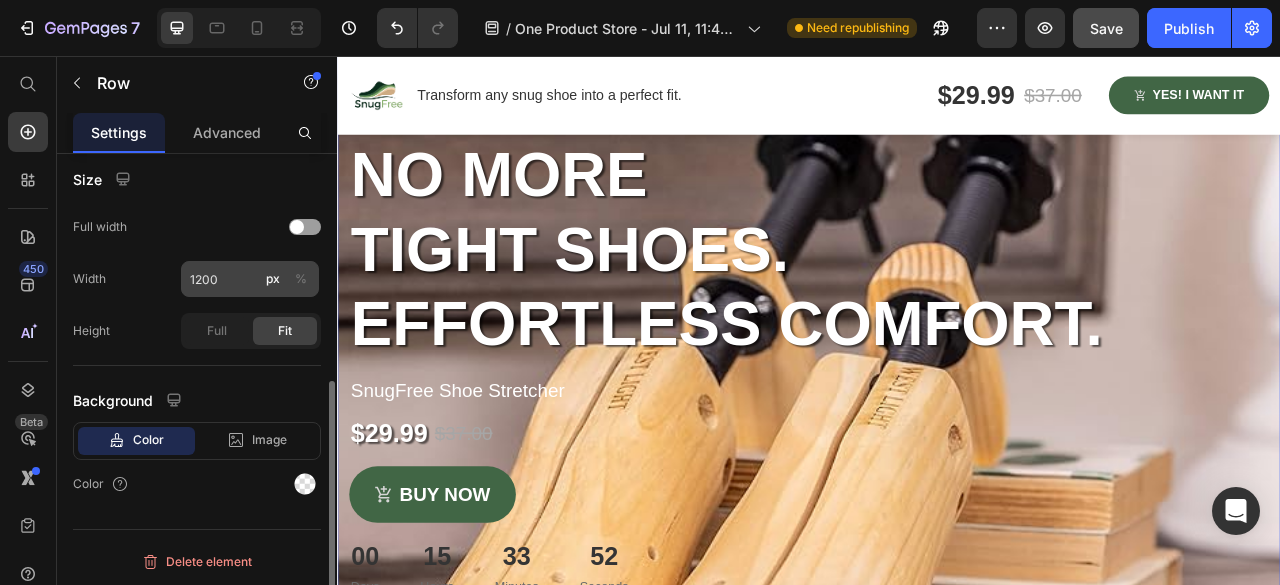 scroll, scrollTop: 422, scrollLeft: 0, axis: vertical 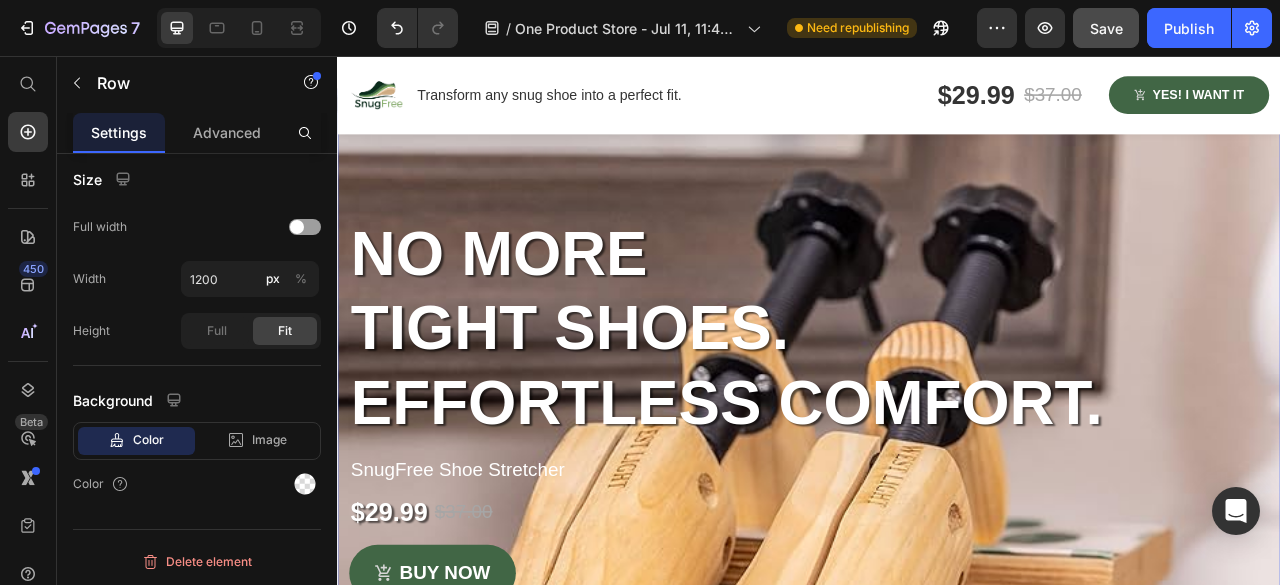 click on "No More Tight Shoes. Effortless comfort. Heading SnugFree Shoe Stretcher Product Title $29.99 Product Price $37.00 Product Price Row buy now Product Cart Button 00 Days 15 Hours 33 Minutes 26 Seconds Countdown Timer Product Row   16" at bounding box center [937, 479] 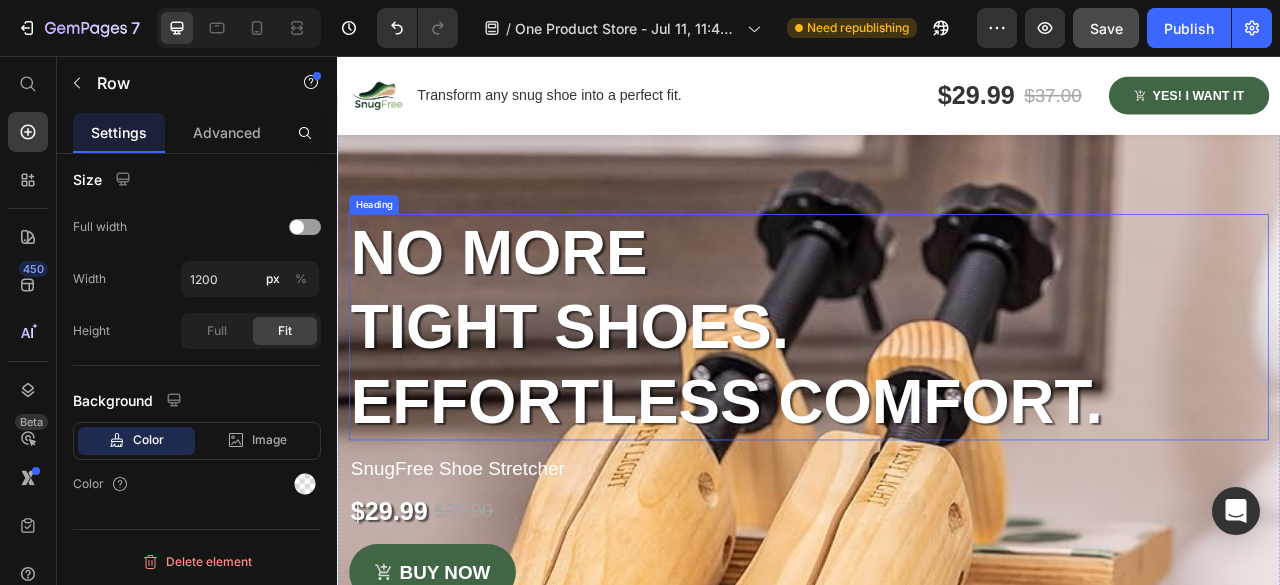 scroll, scrollTop: 400, scrollLeft: 0, axis: vertical 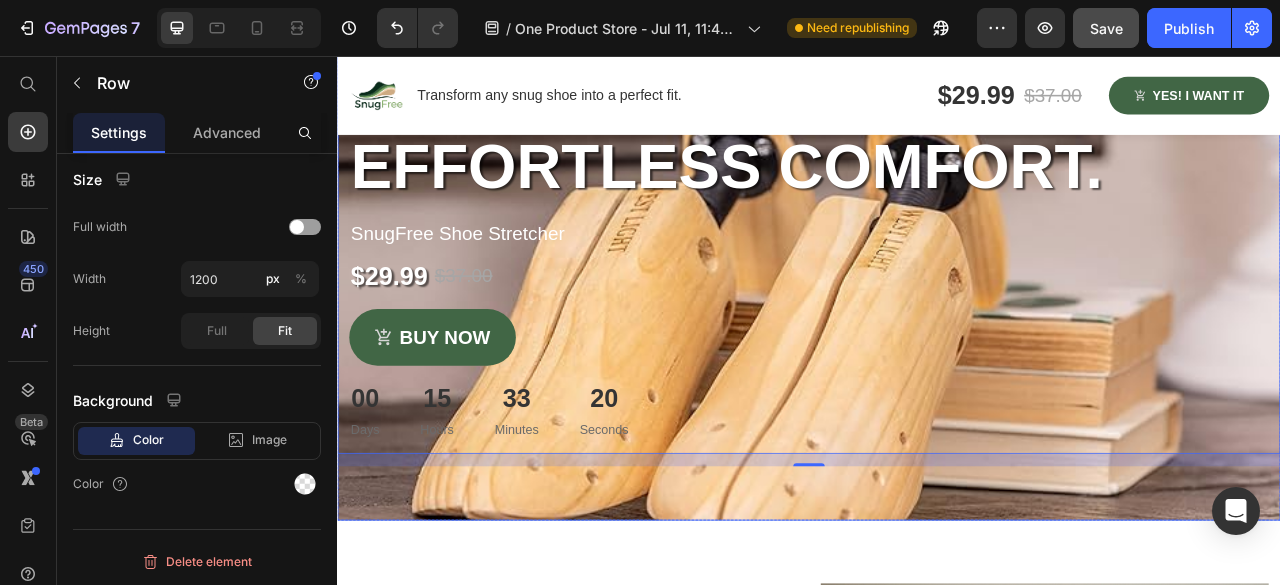 click at bounding box center (937, 222) 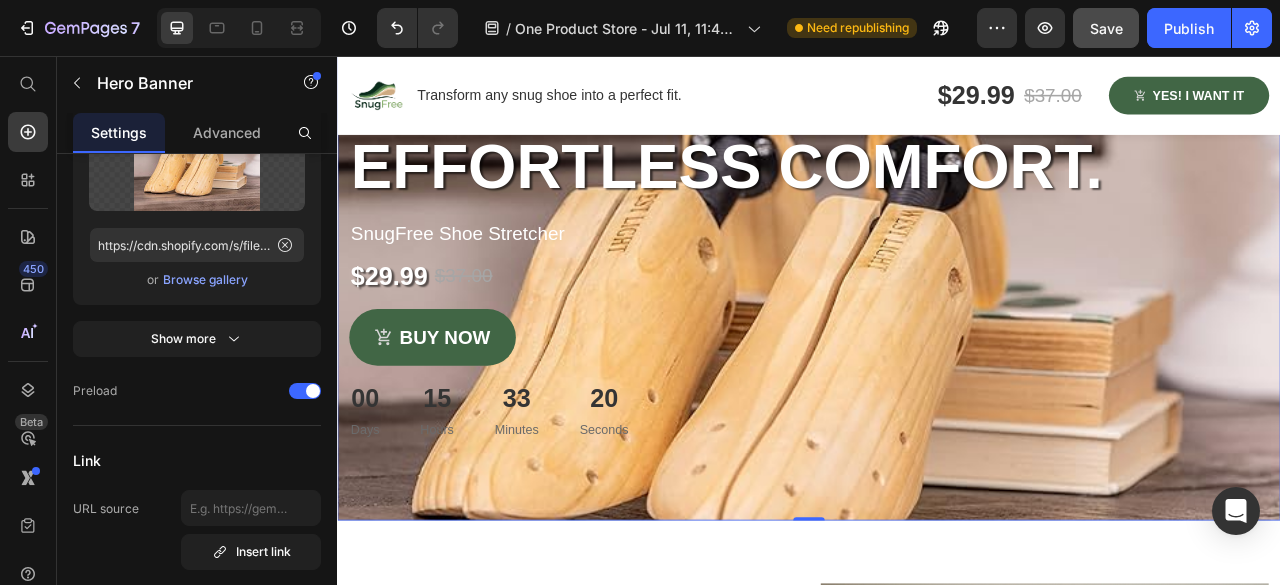scroll, scrollTop: 0, scrollLeft: 0, axis: both 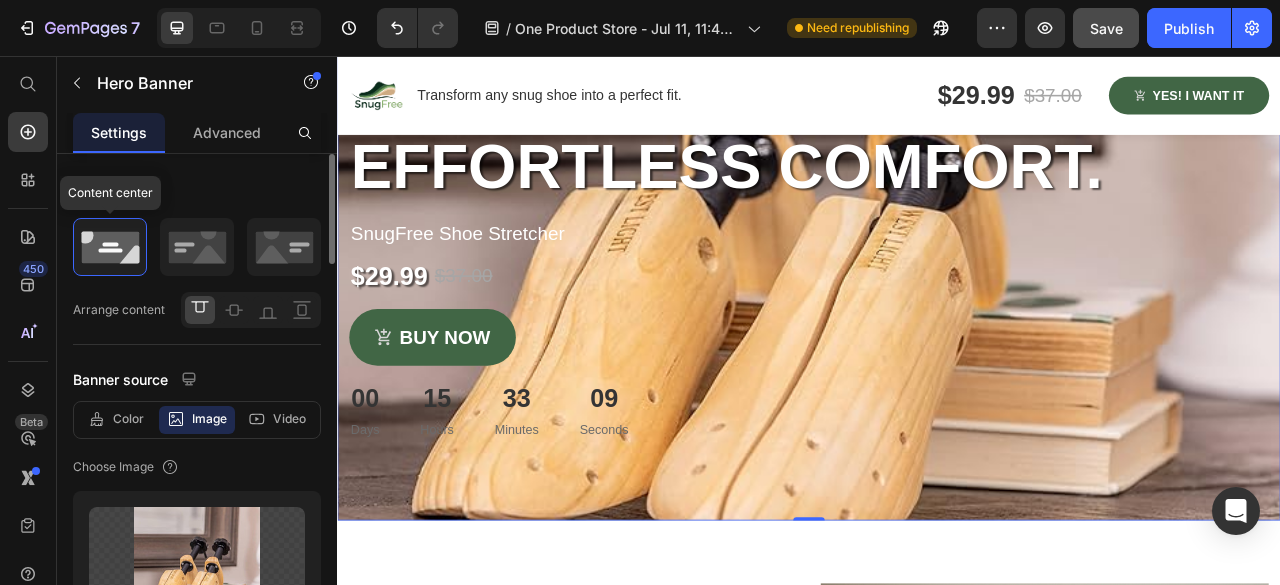 click 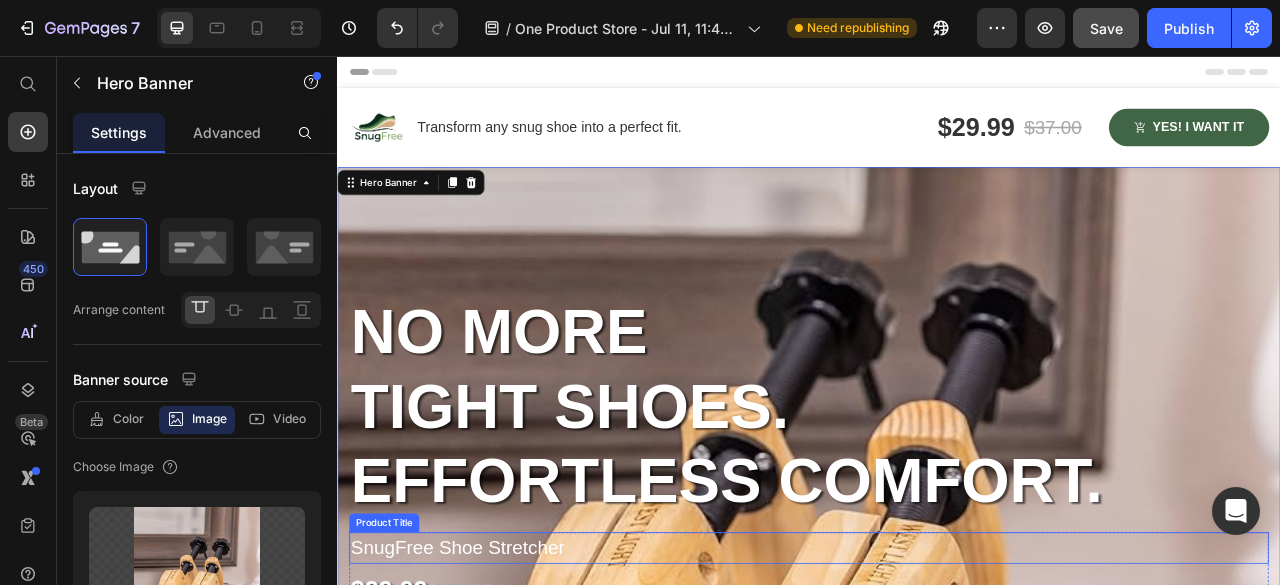 scroll, scrollTop: 0, scrollLeft: 0, axis: both 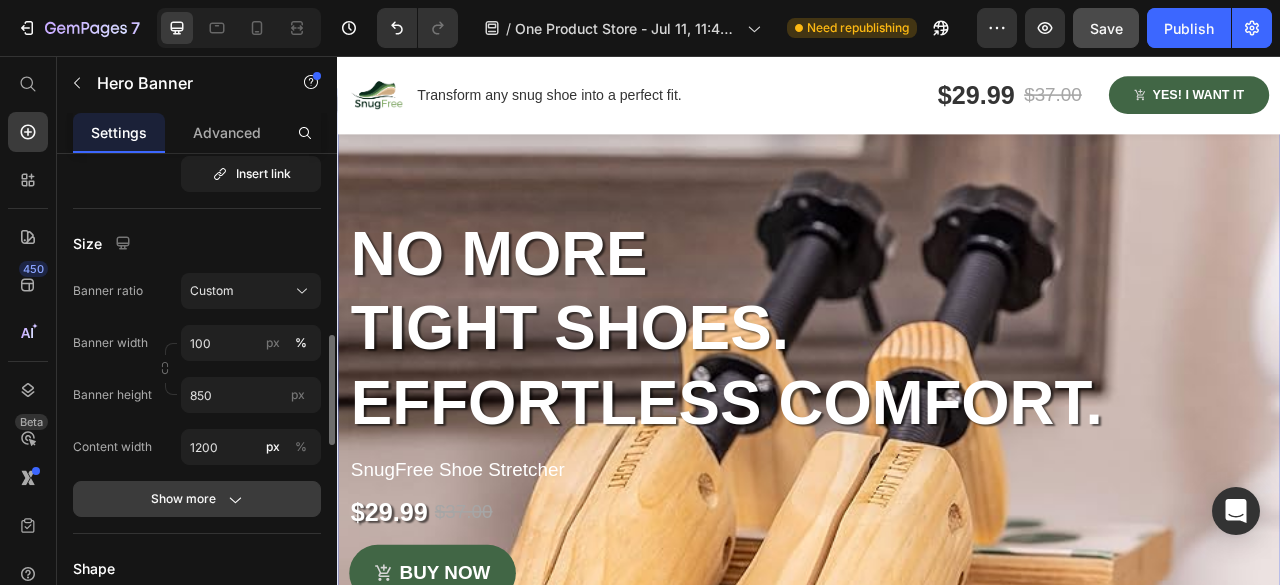 click on "Show more" 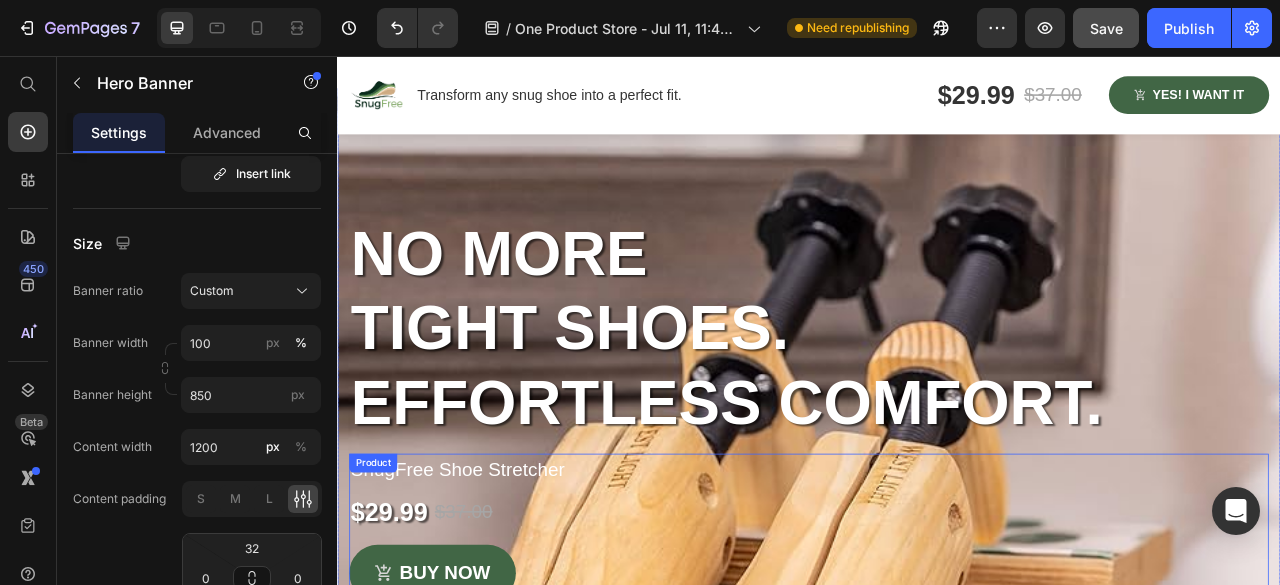 scroll, scrollTop: 200, scrollLeft: 0, axis: vertical 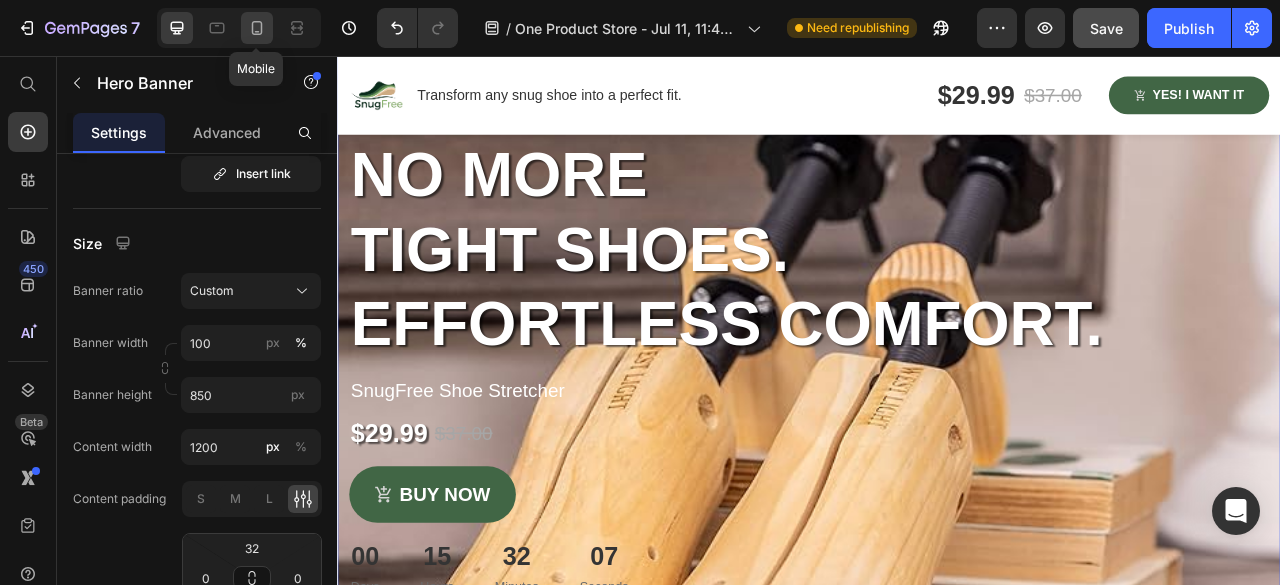 click 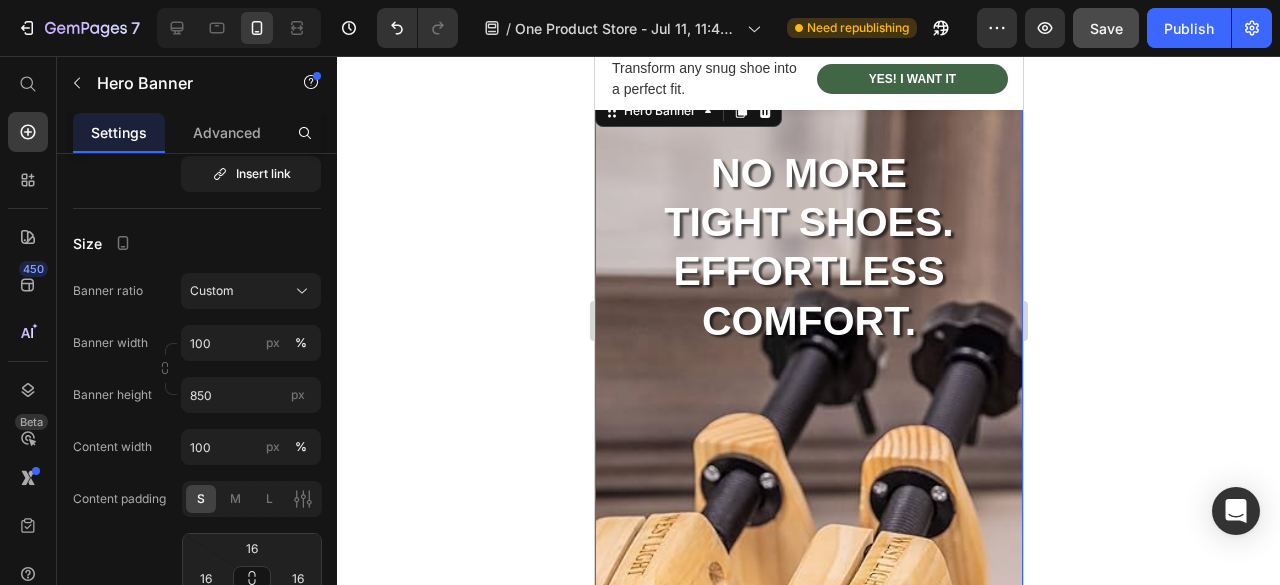 scroll, scrollTop: 0, scrollLeft: 0, axis: both 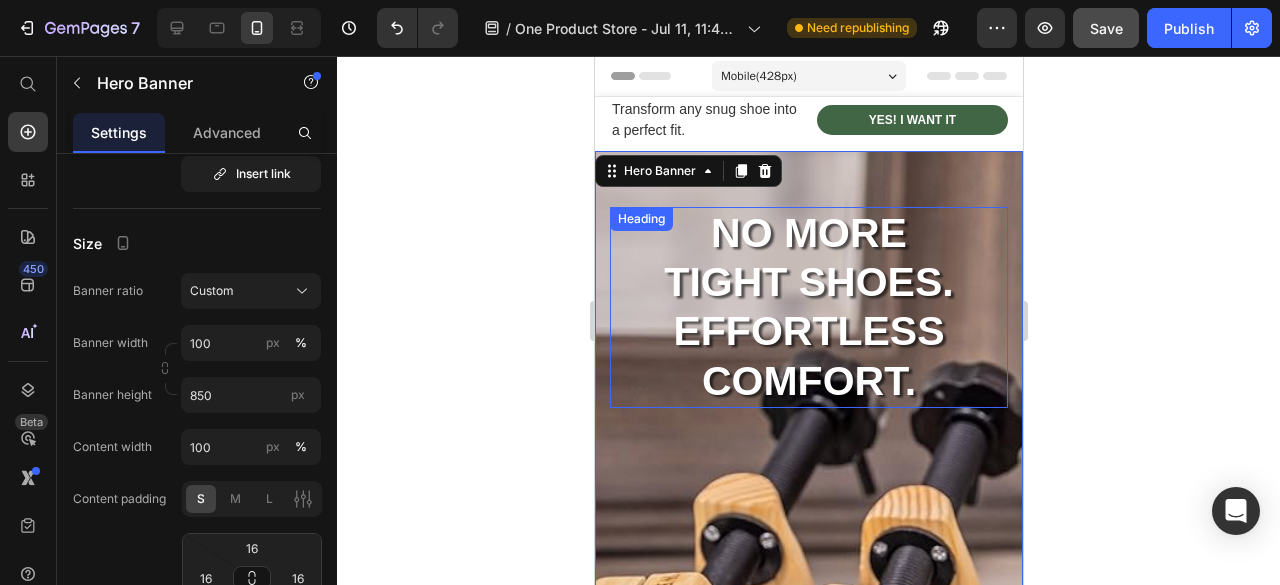 click on "No More Tight Shoes. Effortless comfort." at bounding box center [808, 307] 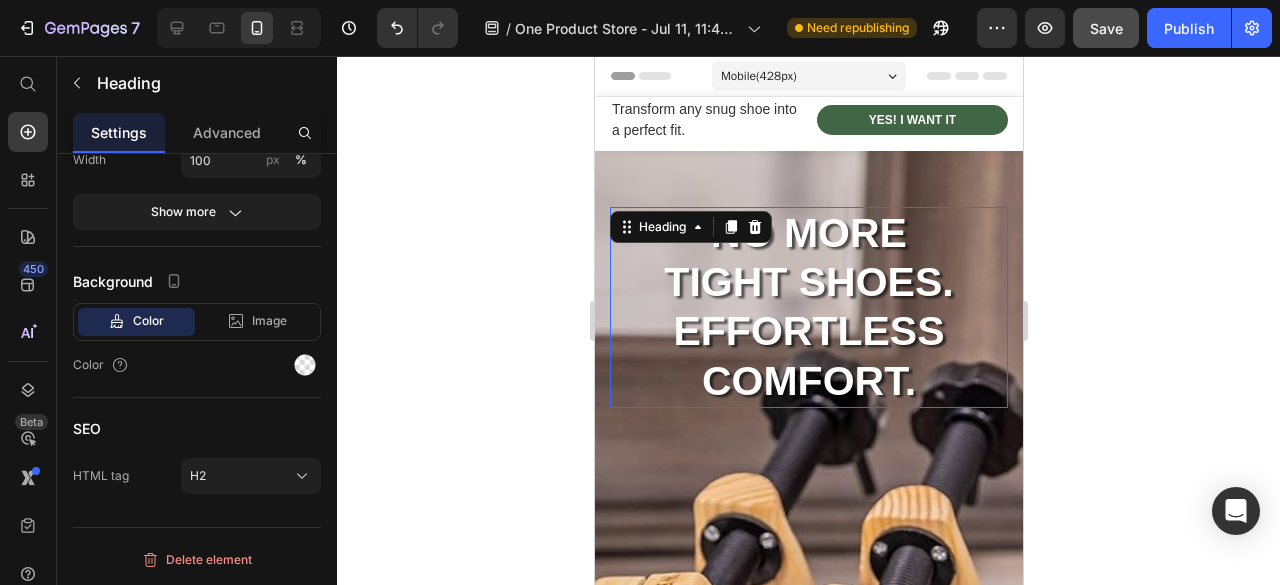scroll, scrollTop: 0, scrollLeft: 0, axis: both 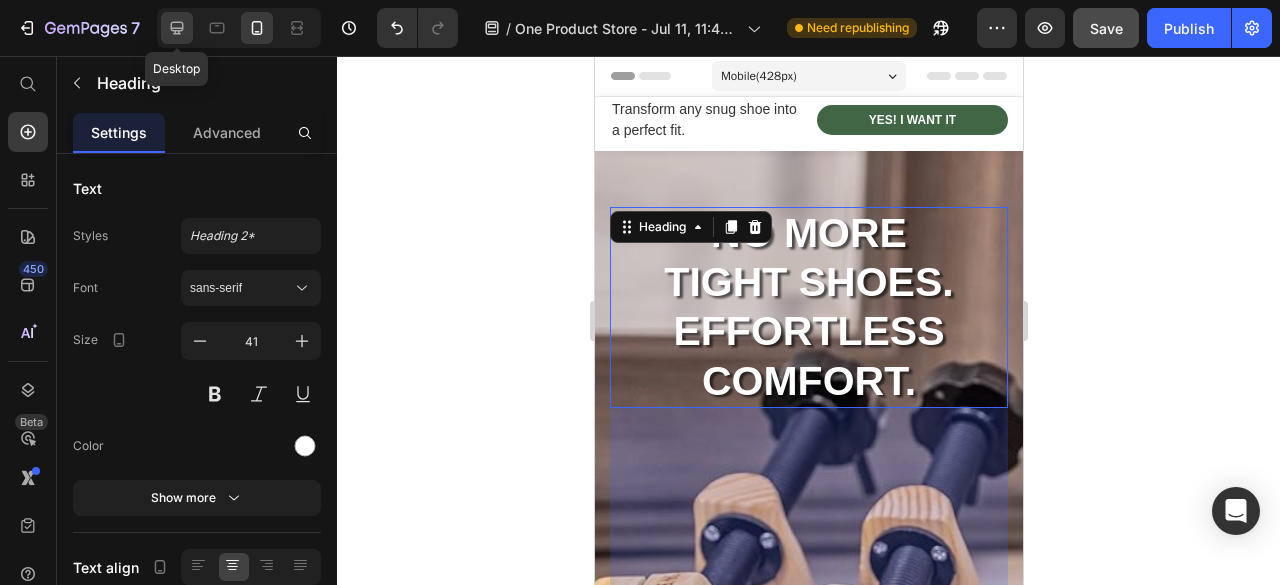 click 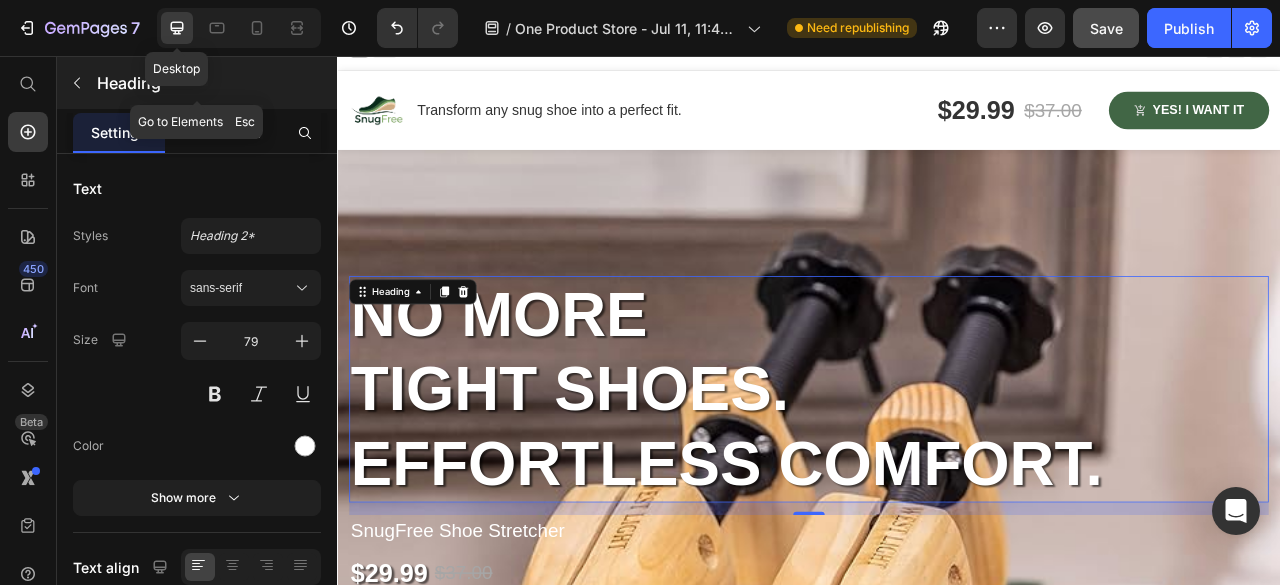 scroll, scrollTop: 232, scrollLeft: 0, axis: vertical 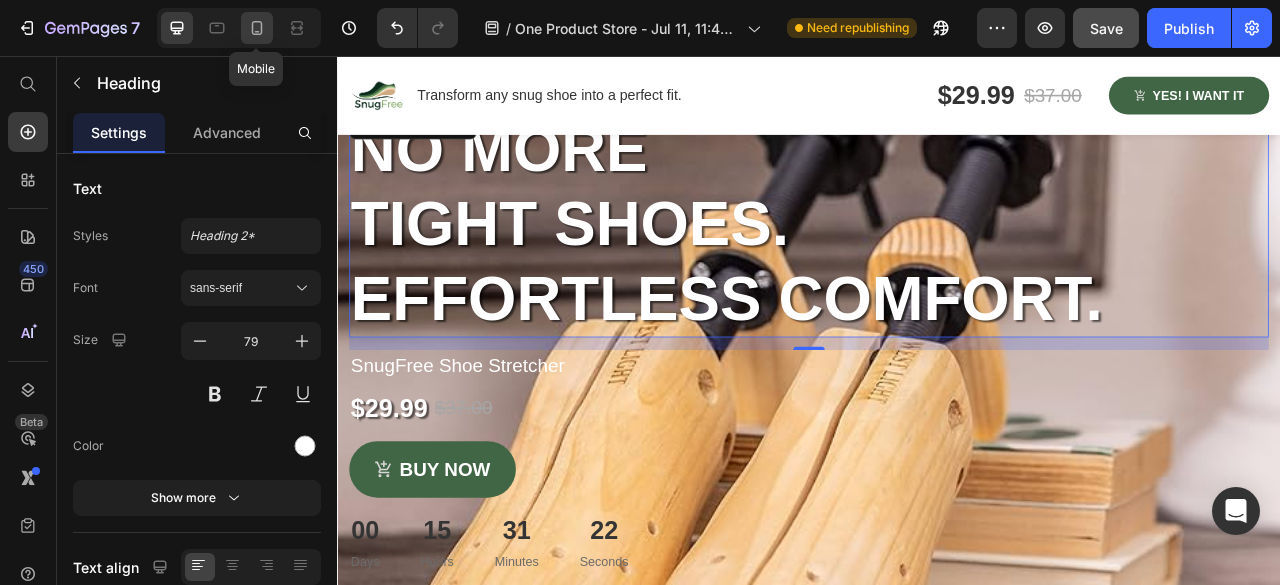 click 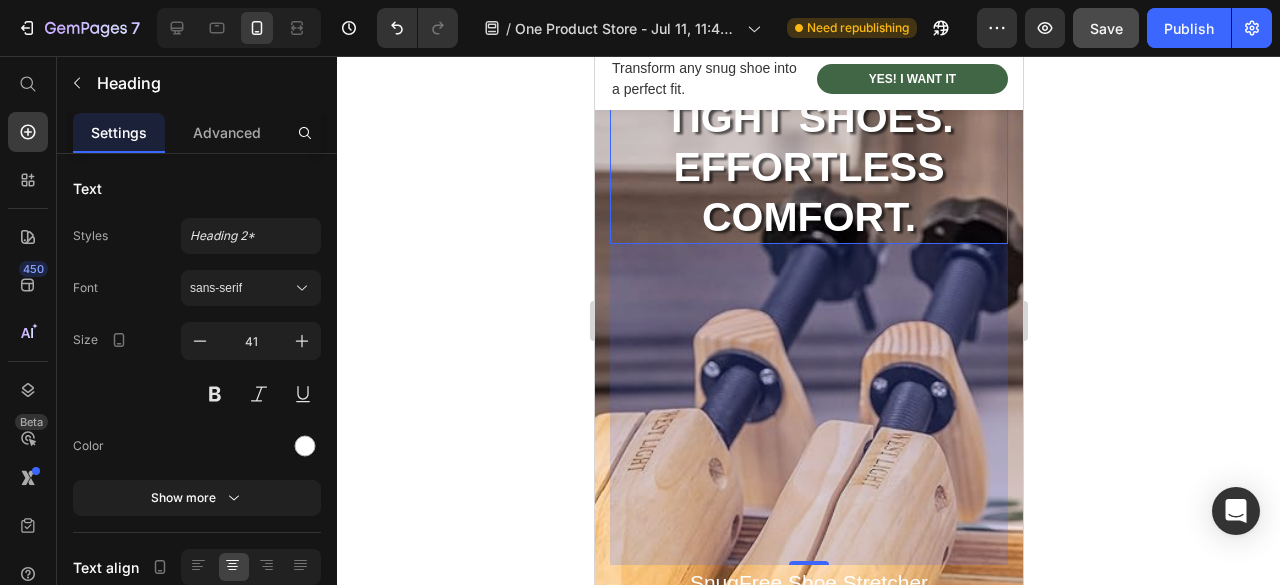 scroll, scrollTop: 80, scrollLeft: 0, axis: vertical 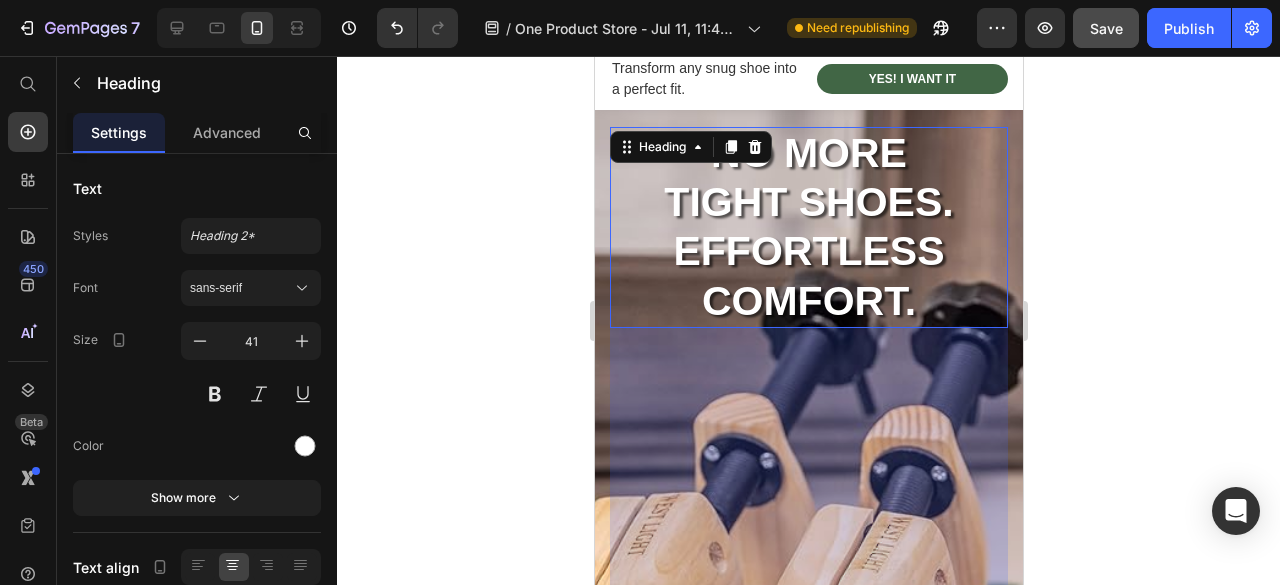 click on "No More Tight Shoes. Effortless comfort." at bounding box center (808, 227) 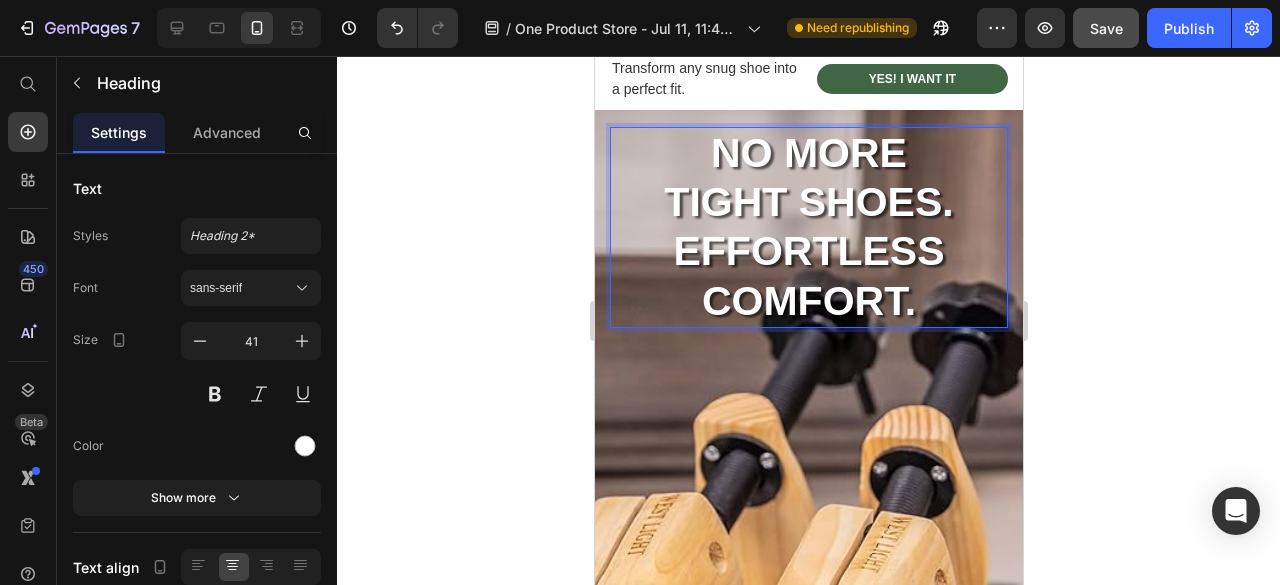 click on "No More Tight Shoes. Effortless comfort." at bounding box center [808, 227] 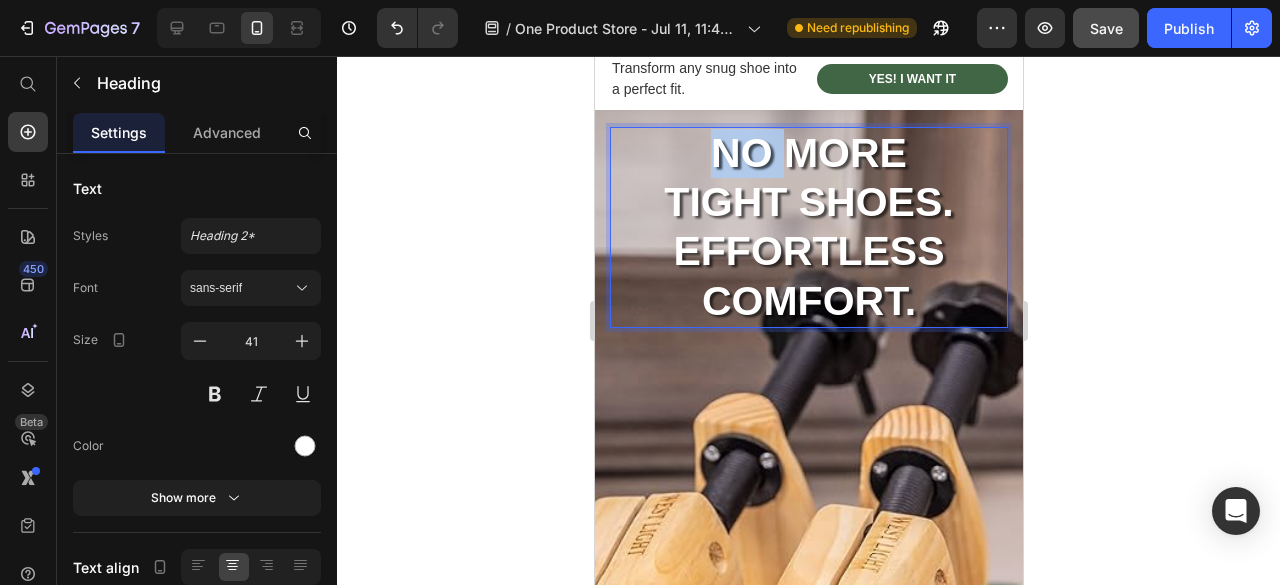 click on "No More Tight Shoes. Effortless comfort." at bounding box center [808, 227] 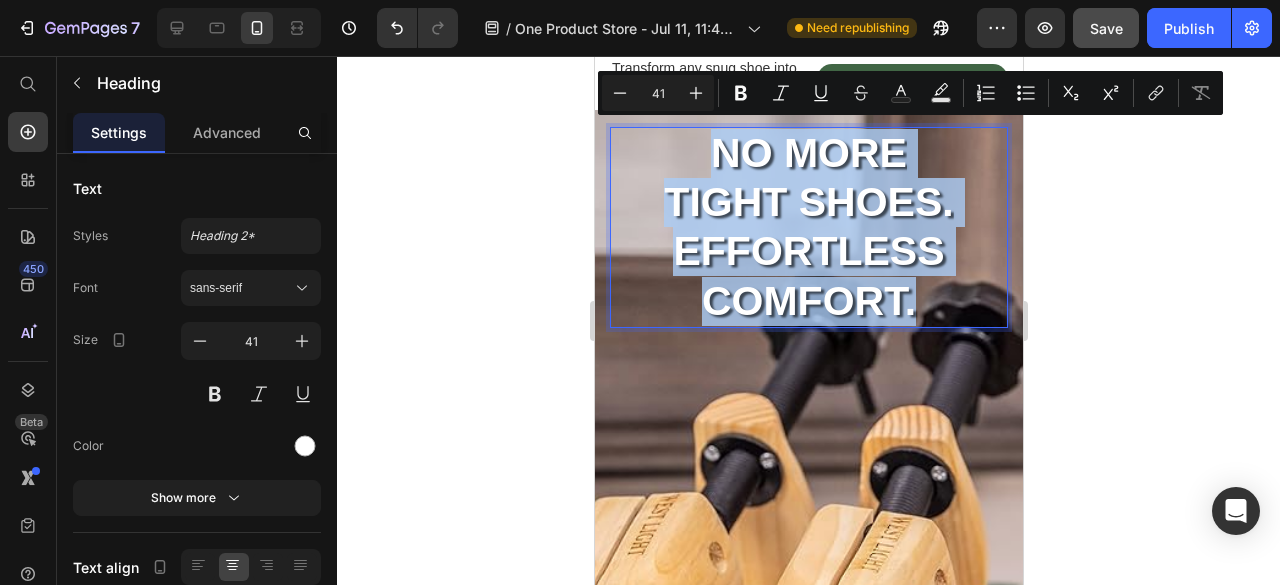 drag, startPoint x: 697, startPoint y: 159, endPoint x: 868, endPoint y: 299, distance: 221 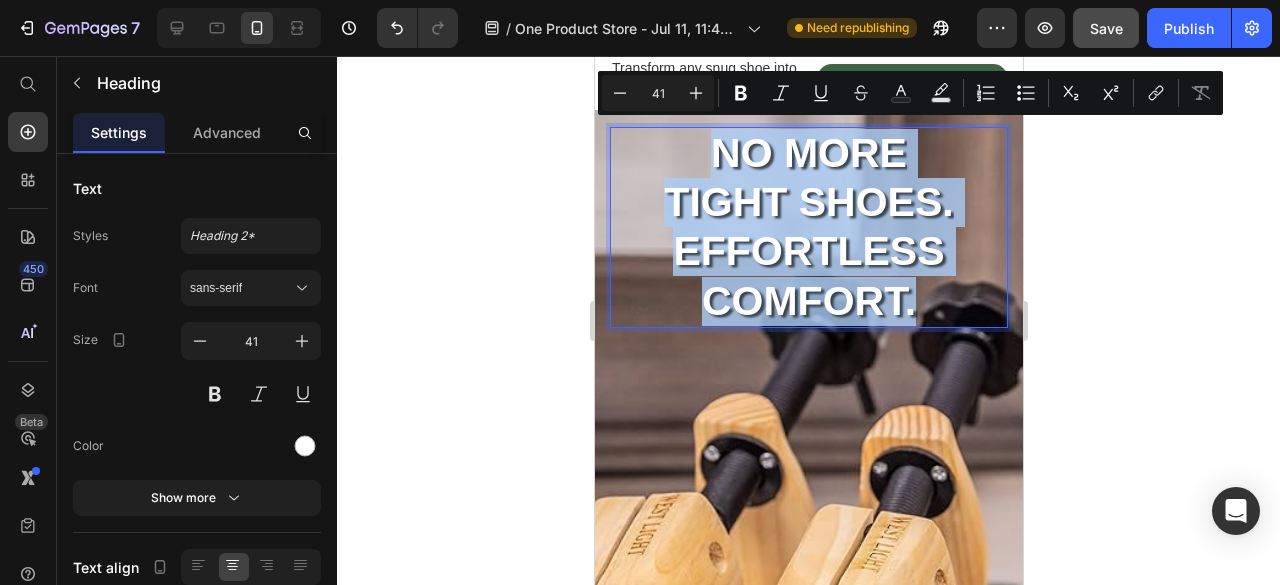 click on "No More Tight Shoes. Effortless comfort." at bounding box center [808, 227] 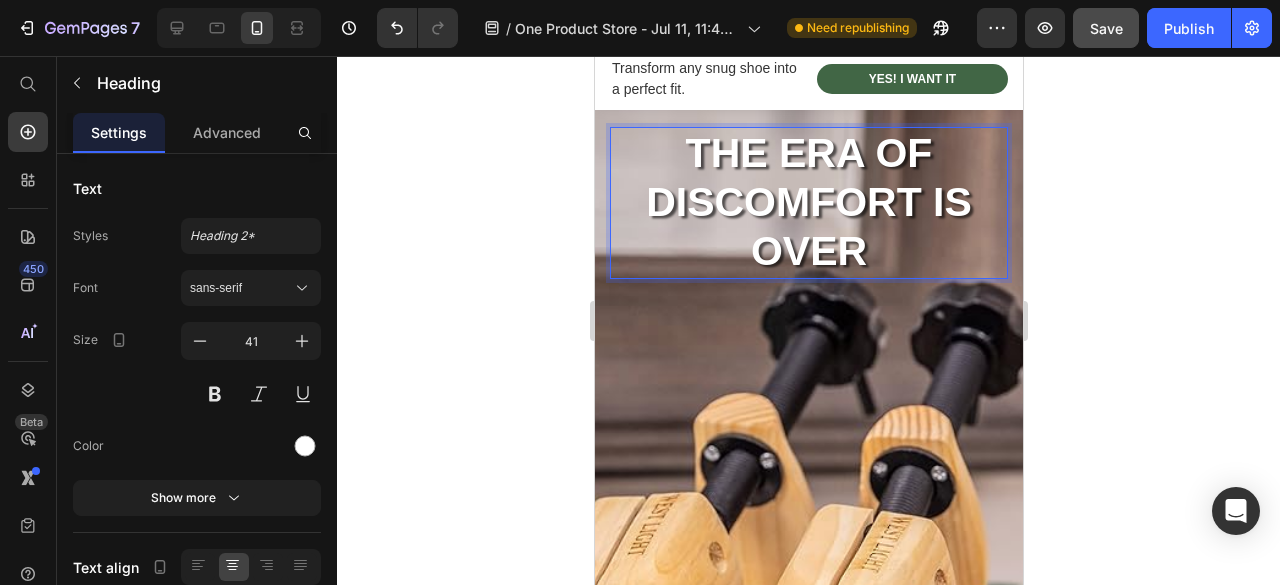 click on "THE ERA OF DISCOMFORT IS OVER Heading   321 SnugFree Shoe Stretcher Product Title $29.99 Product Price $37.00 Product Price Row buy now Product Cart Button 00 Days 15 Hours 30 Minutes 34 Seconds Countdown Timer Product" at bounding box center [808, 501] 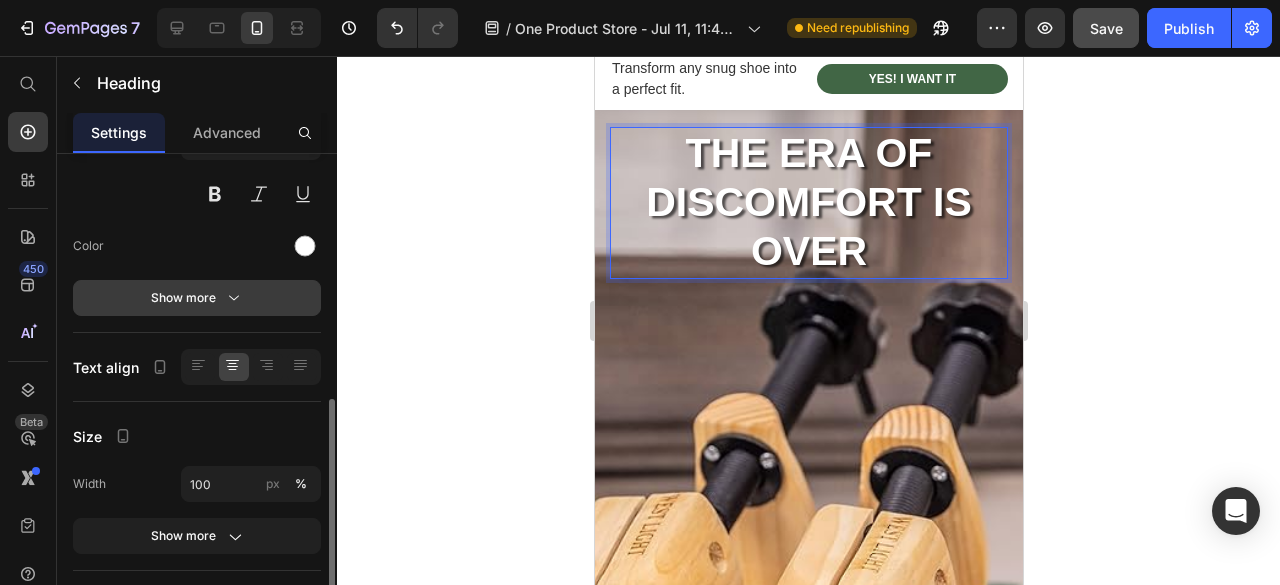 scroll, scrollTop: 400, scrollLeft: 0, axis: vertical 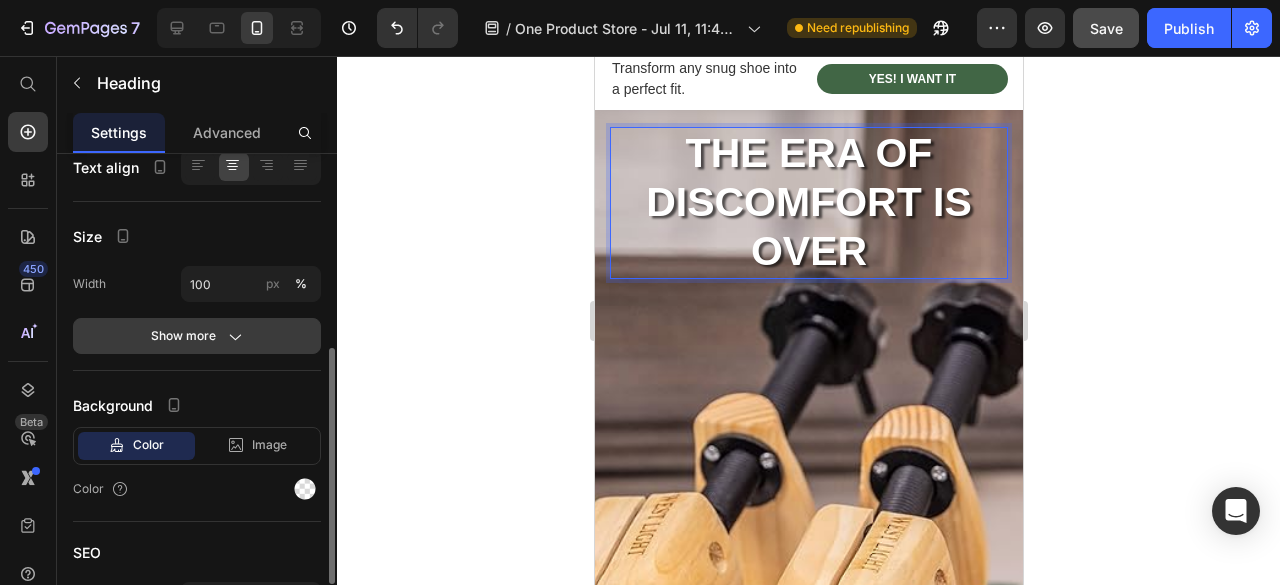 click on "Show more" 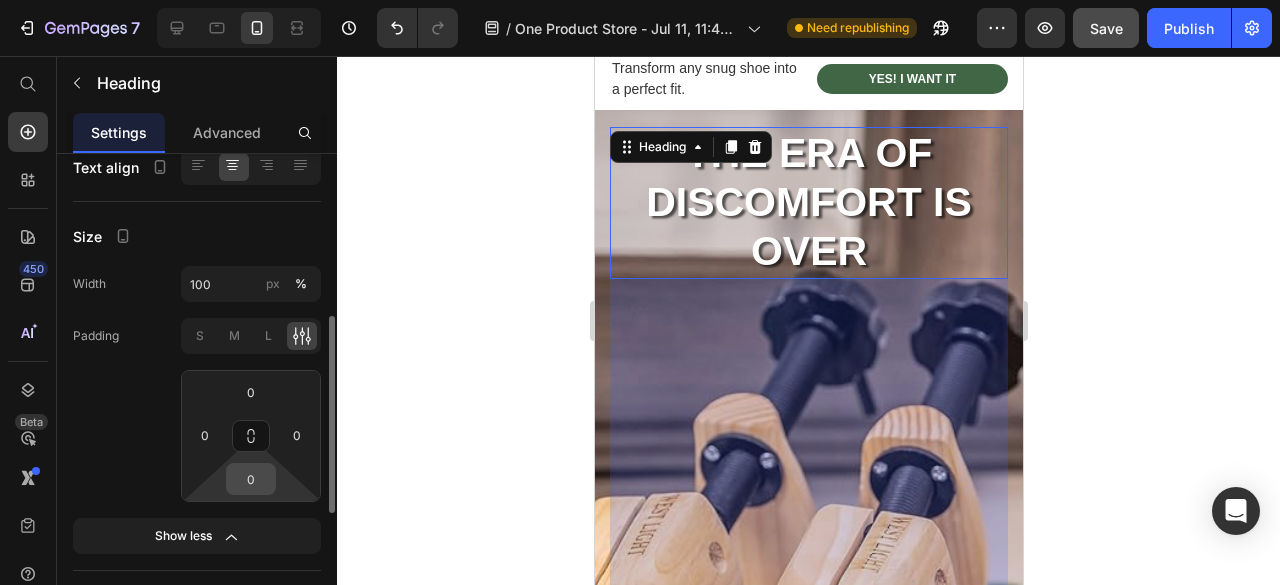 click on "0" at bounding box center [251, 479] 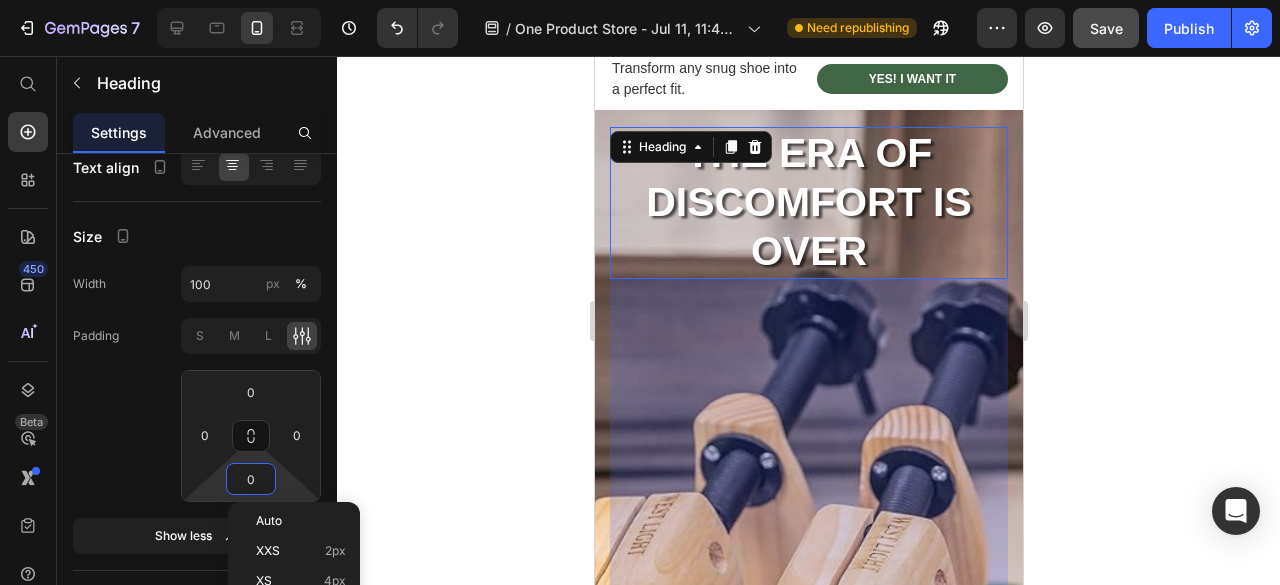 click 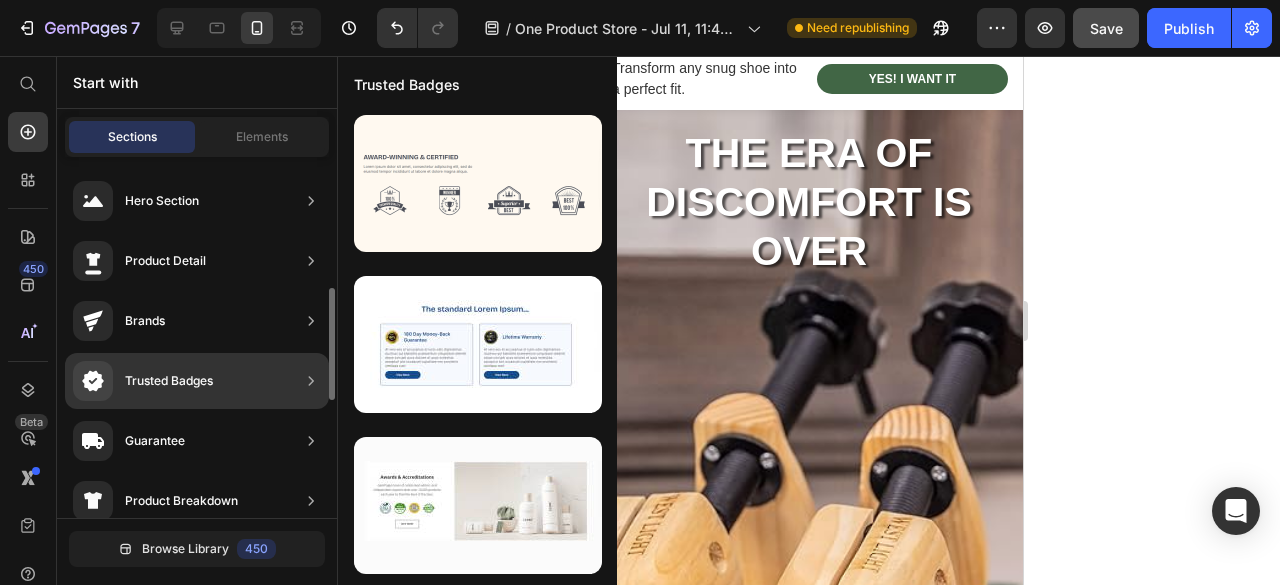scroll, scrollTop: 100, scrollLeft: 0, axis: vertical 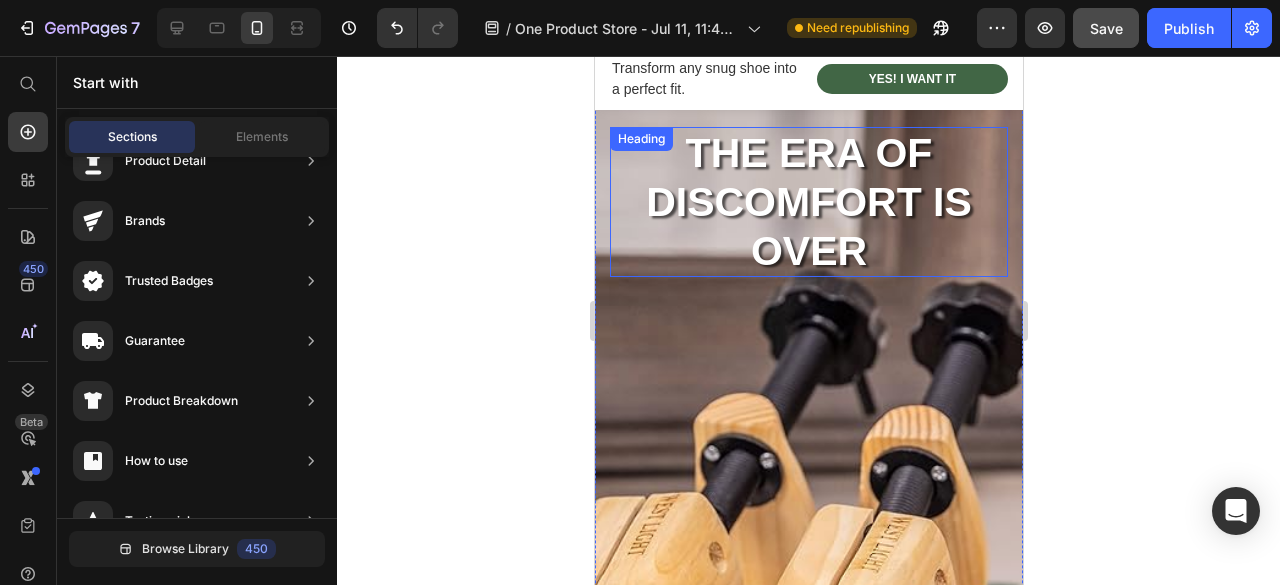 click on "THE ERA OF DISCOMFORT IS OVER" at bounding box center (808, 203) 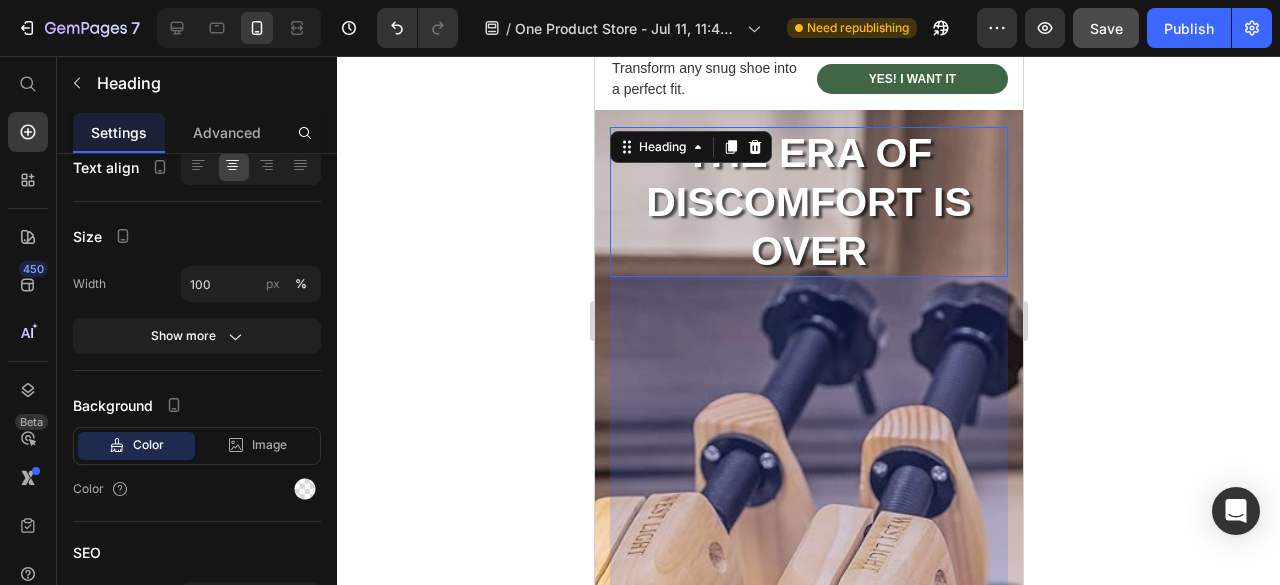 click on "321" at bounding box center (808, 437) 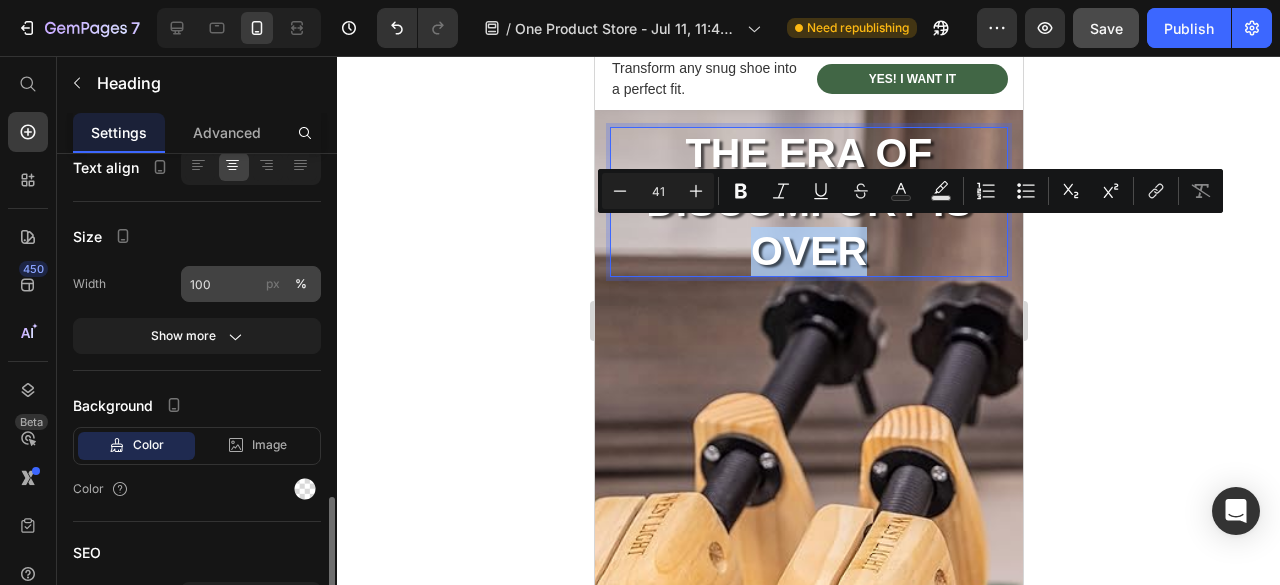 scroll, scrollTop: 500, scrollLeft: 0, axis: vertical 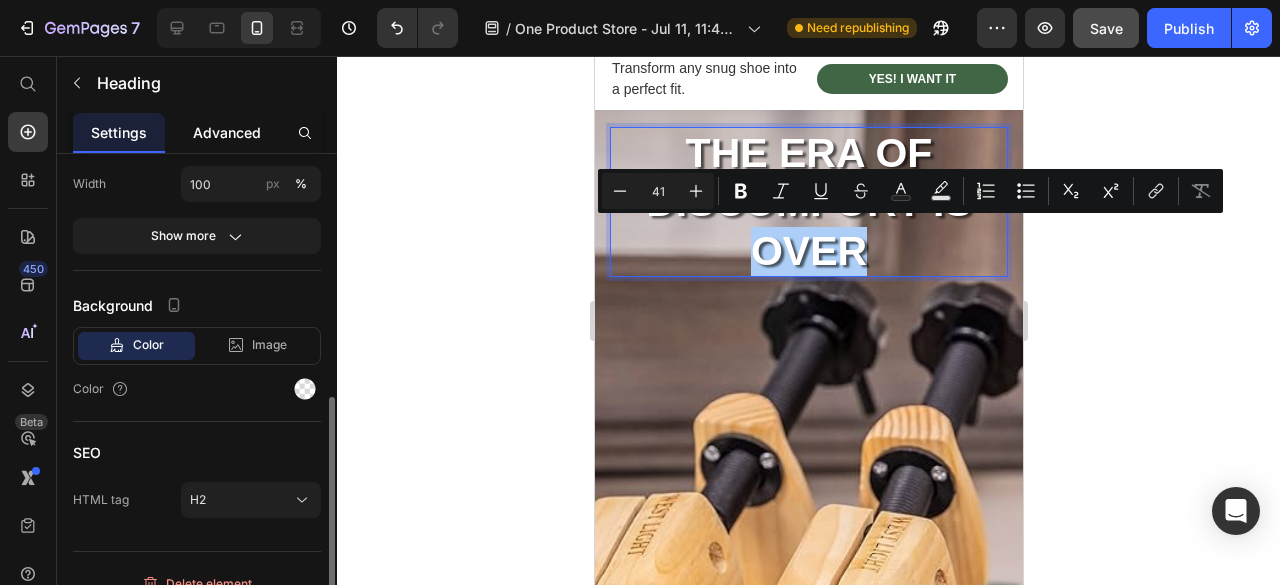 click on "Advanced" at bounding box center [227, 132] 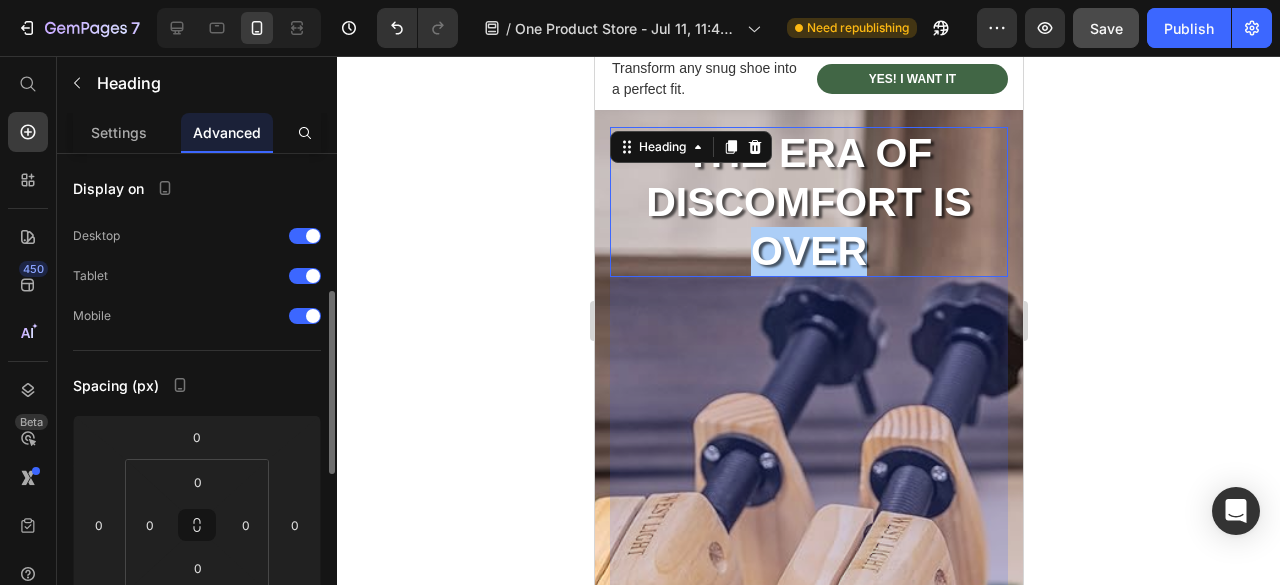 scroll, scrollTop: 200, scrollLeft: 0, axis: vertical 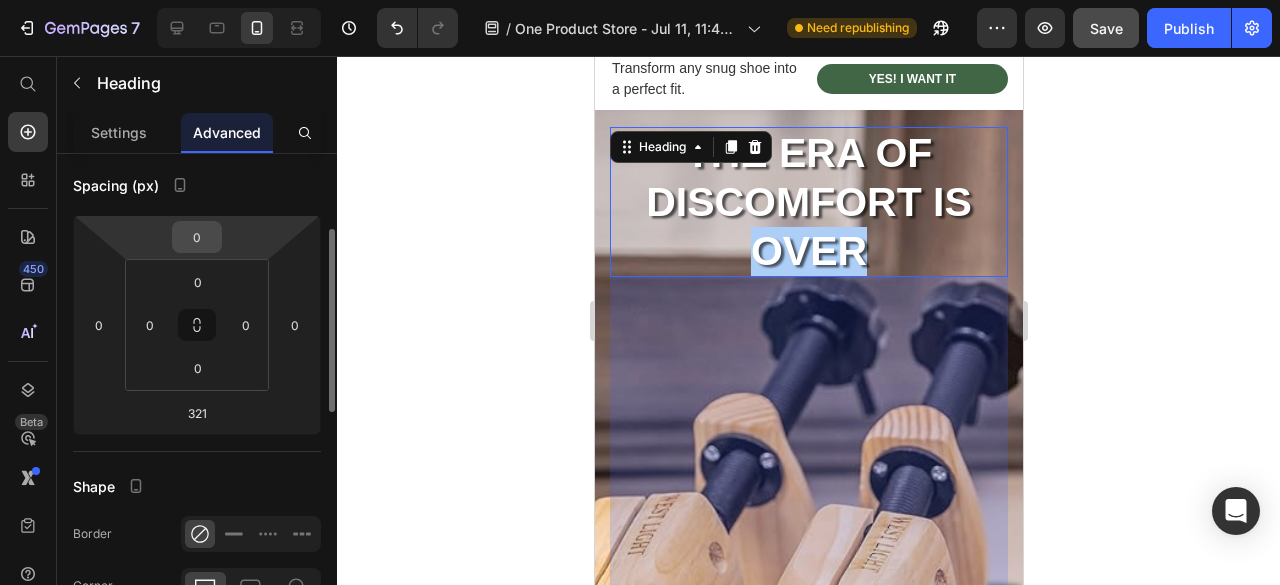 click on "0" at bounding box center [197, 237] 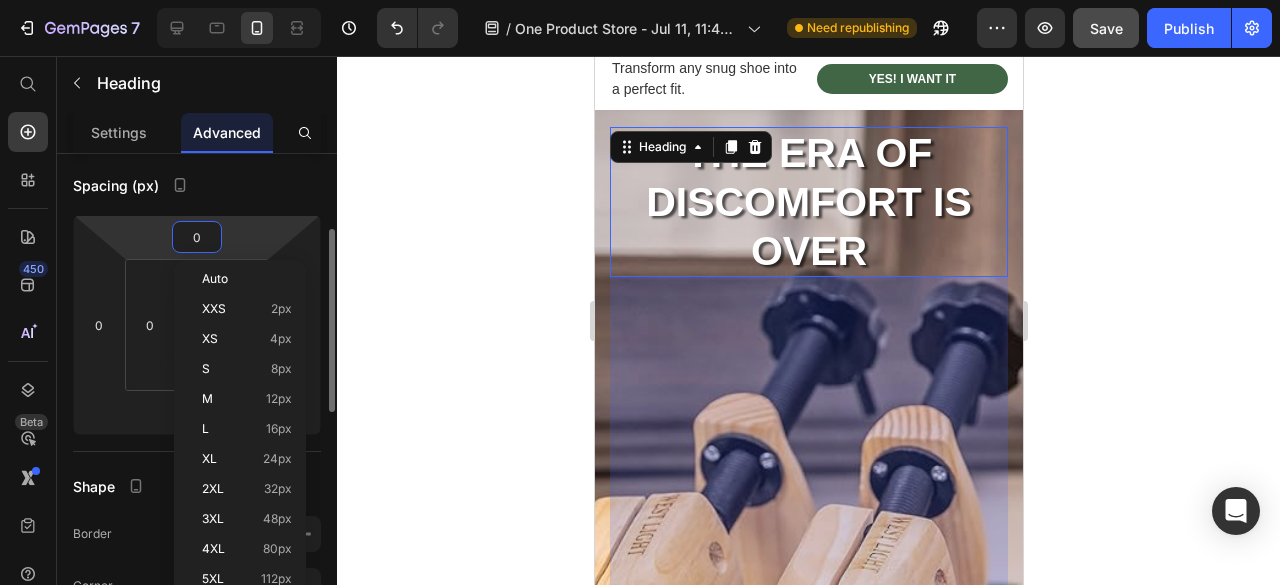 click on "0" at bounding box center (197, 237) 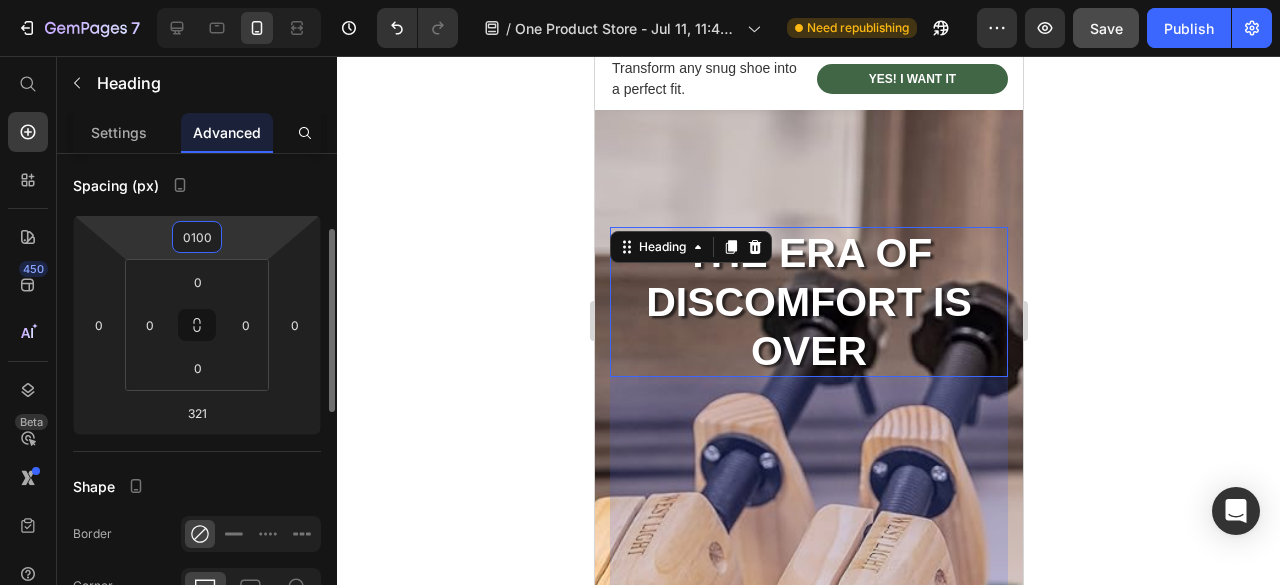 click on "0100" at bounding box center [197, 237] 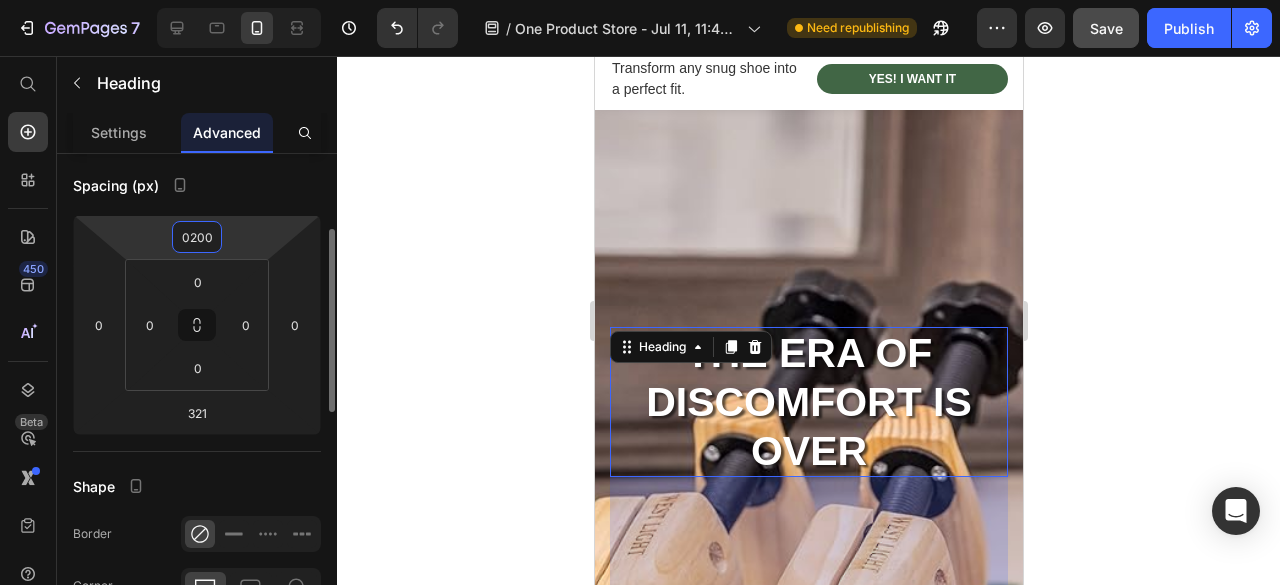 click on "0200" at bounding box center [197, 237] 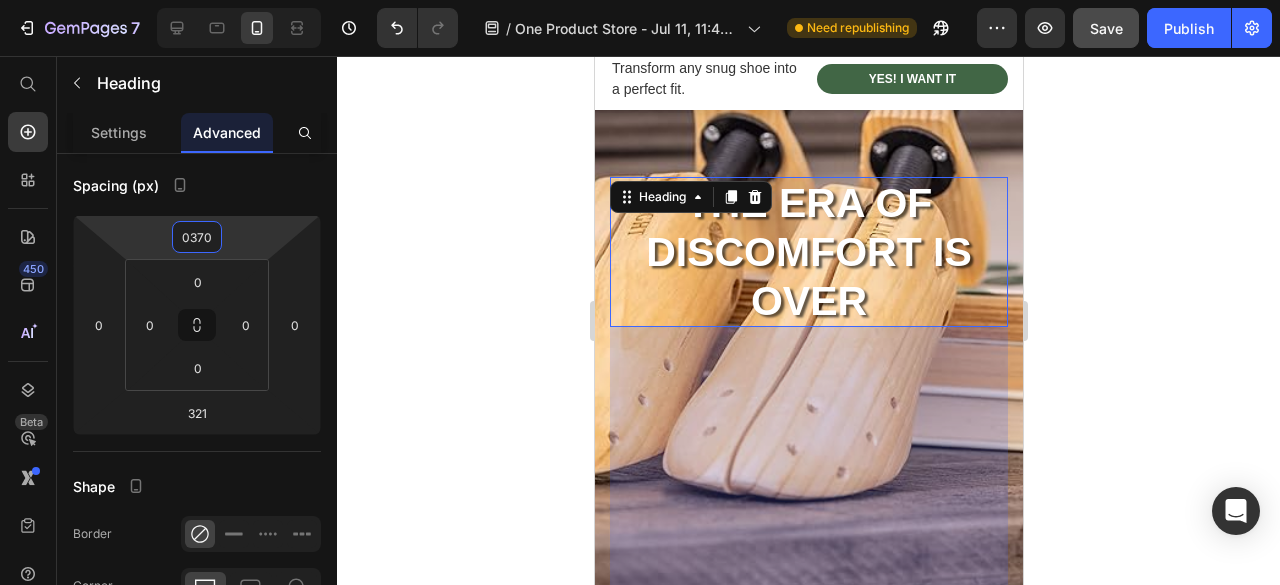 scroll, scrollTop: 400, scrollLeft: 0, axis: vertical 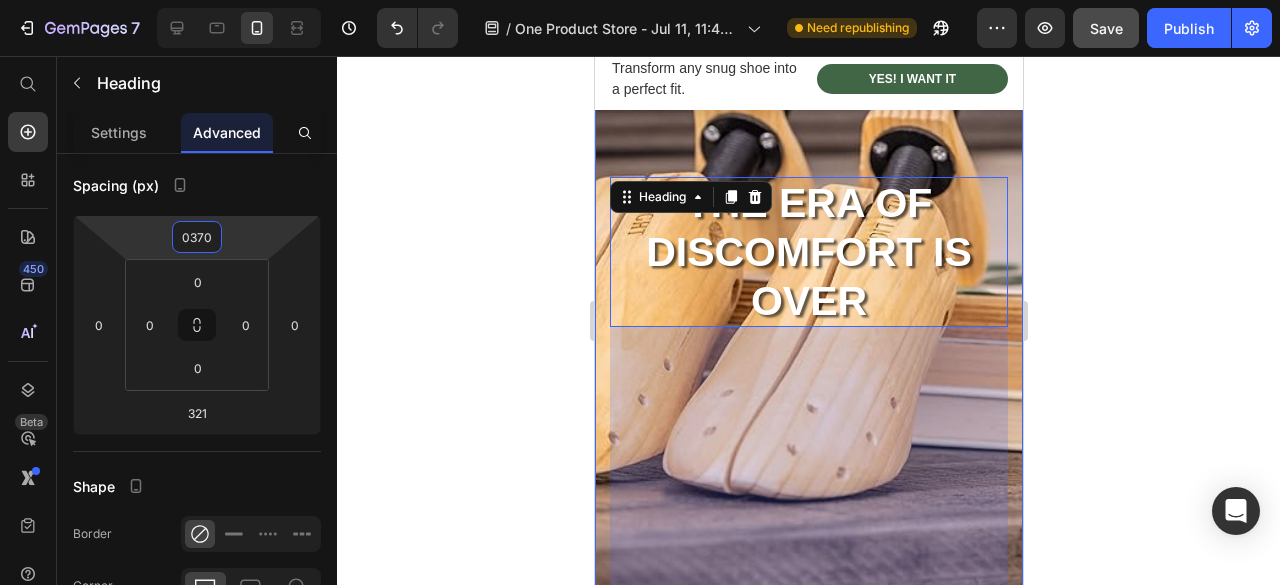 type on "03750" 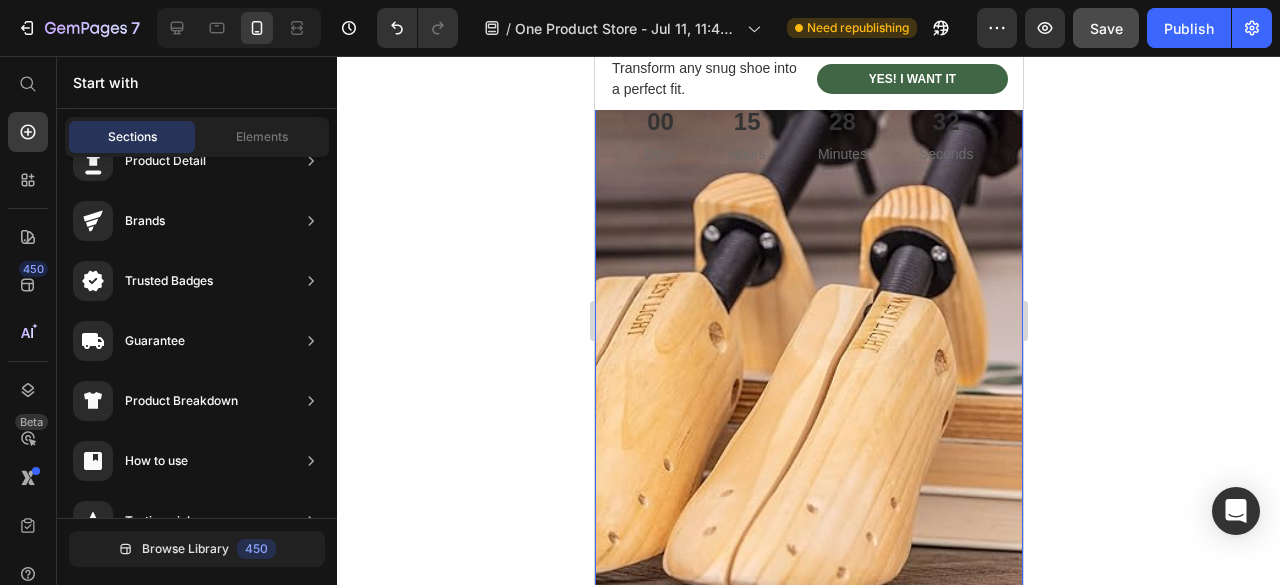 scroll, scrollTop: 300, scrollLeft: 0, axis: vertical 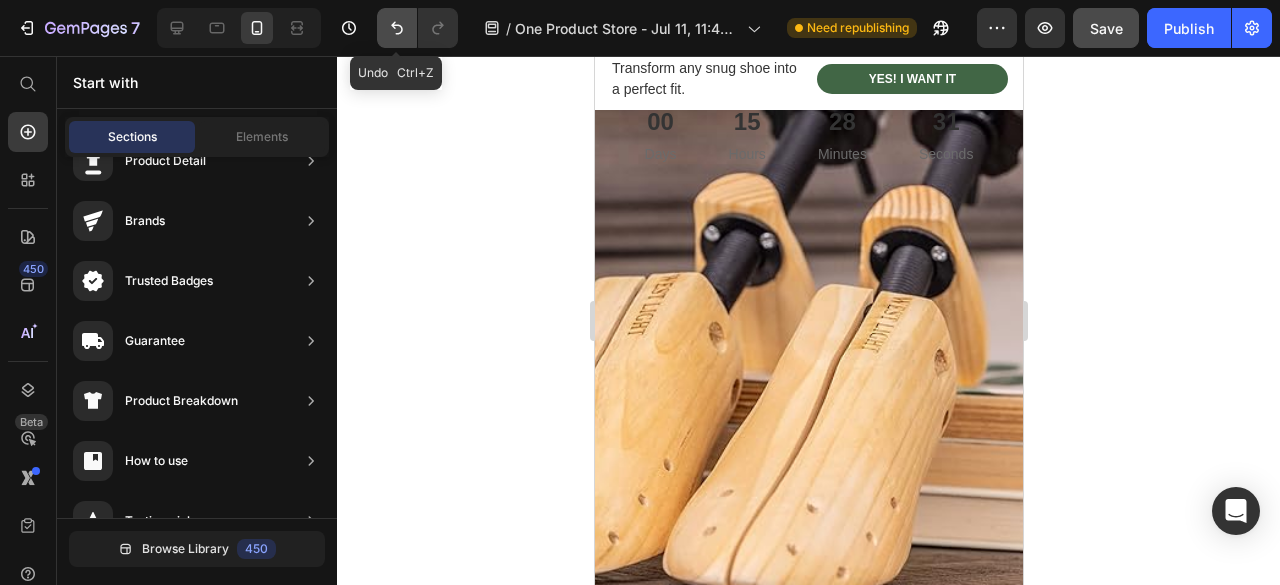 click 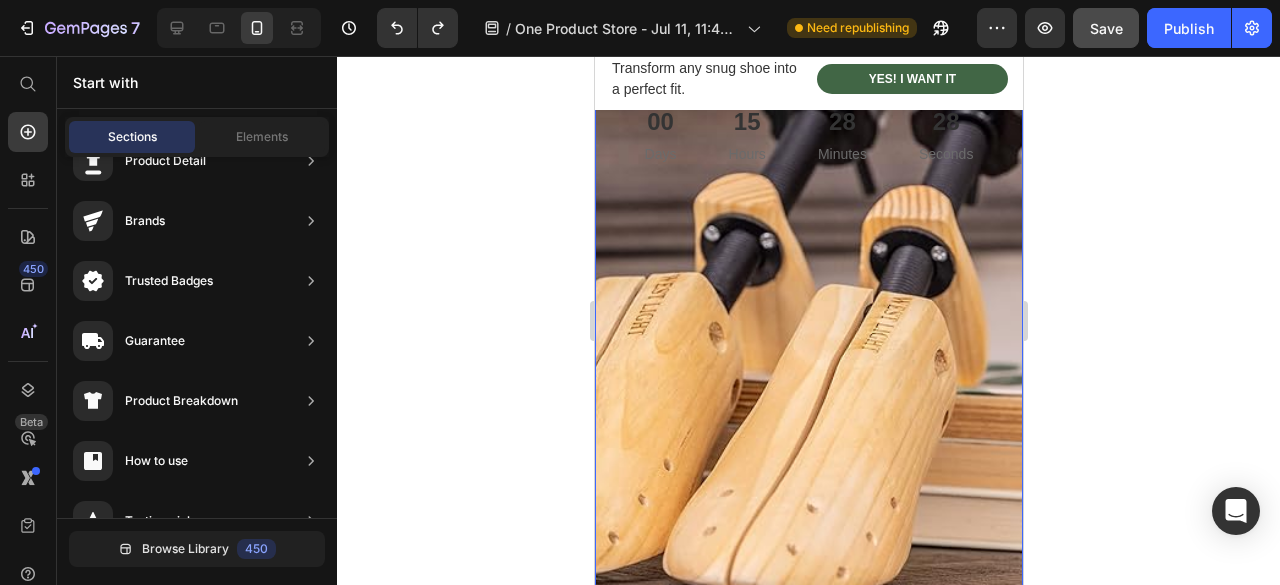scroll, scrollTop: 0, scrollLeft: 0, axis: both 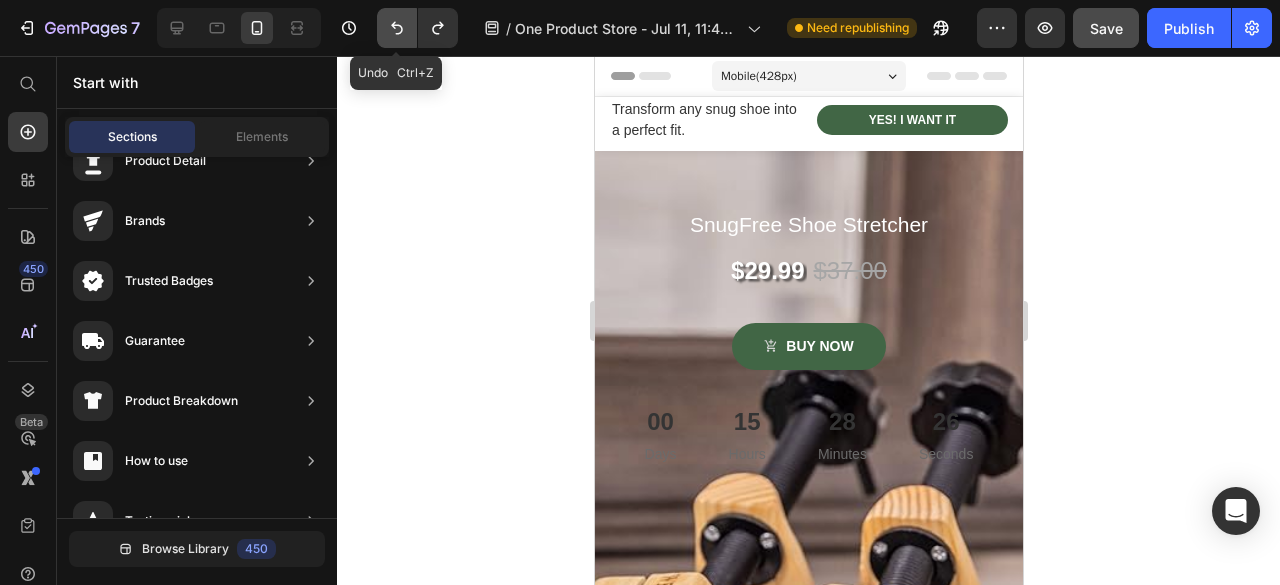 click 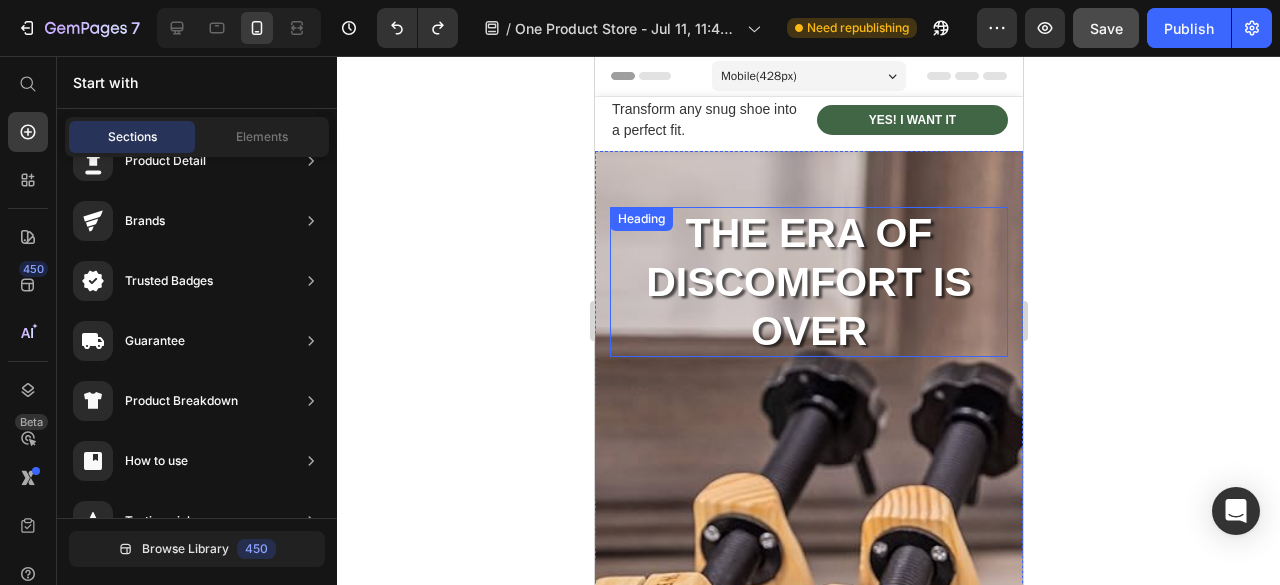 click on "THE ERA OF DISCOMFORT IS OVER" at bounding box center [808, 282] 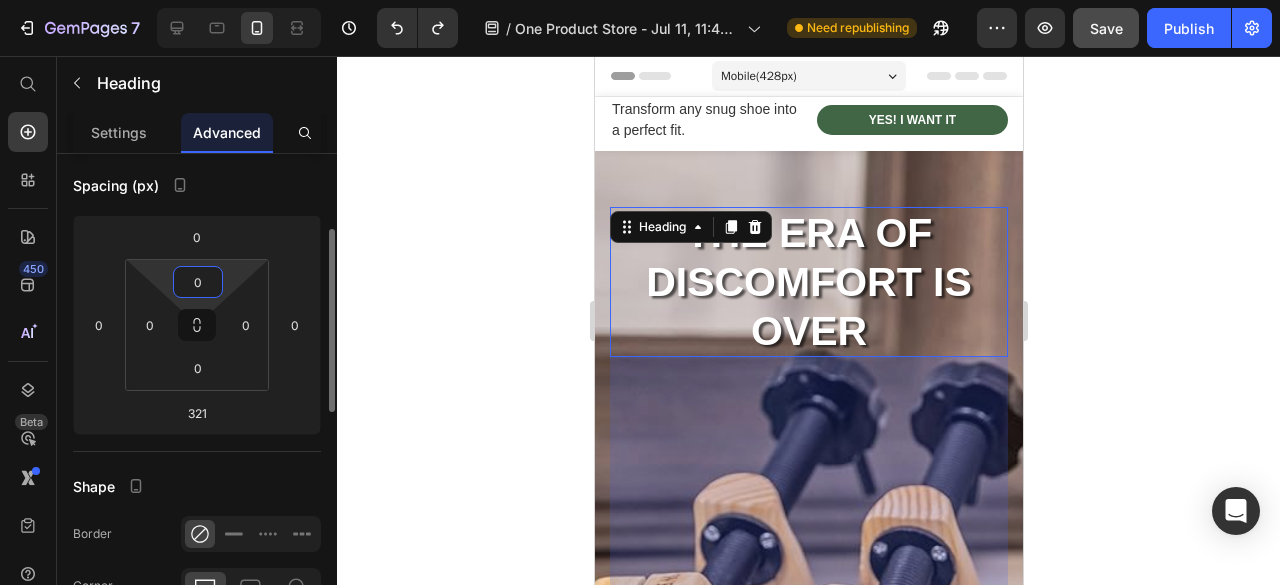 click on "0" at bounding box center [198, 282] 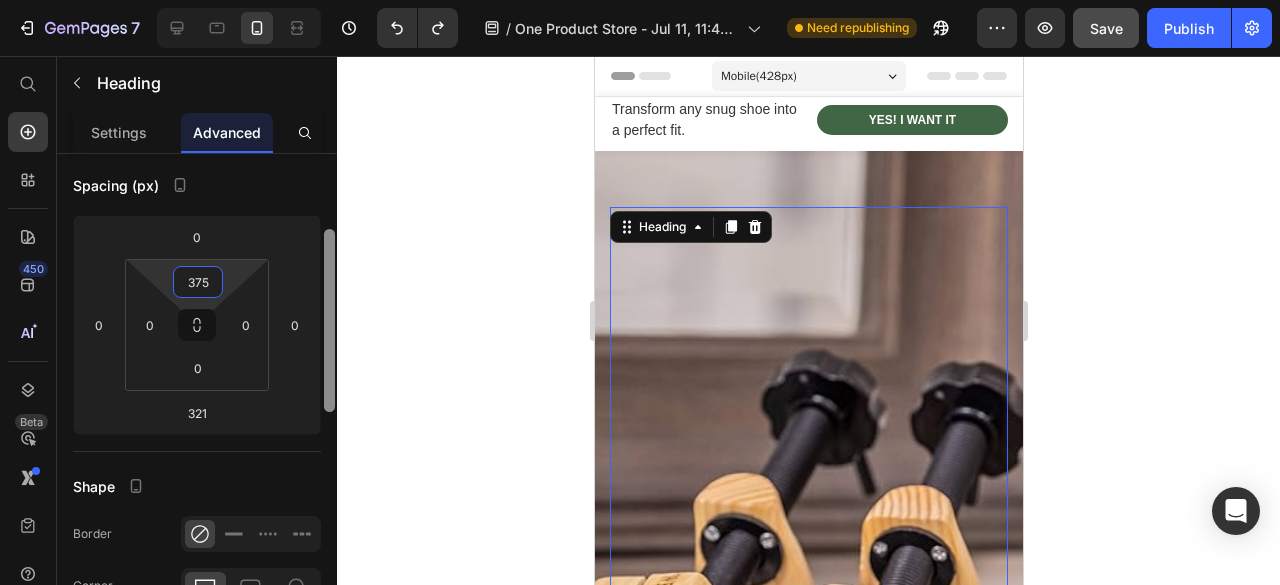 scroll, scrollTop: 500, scrollLeft: 0, axis: vertical 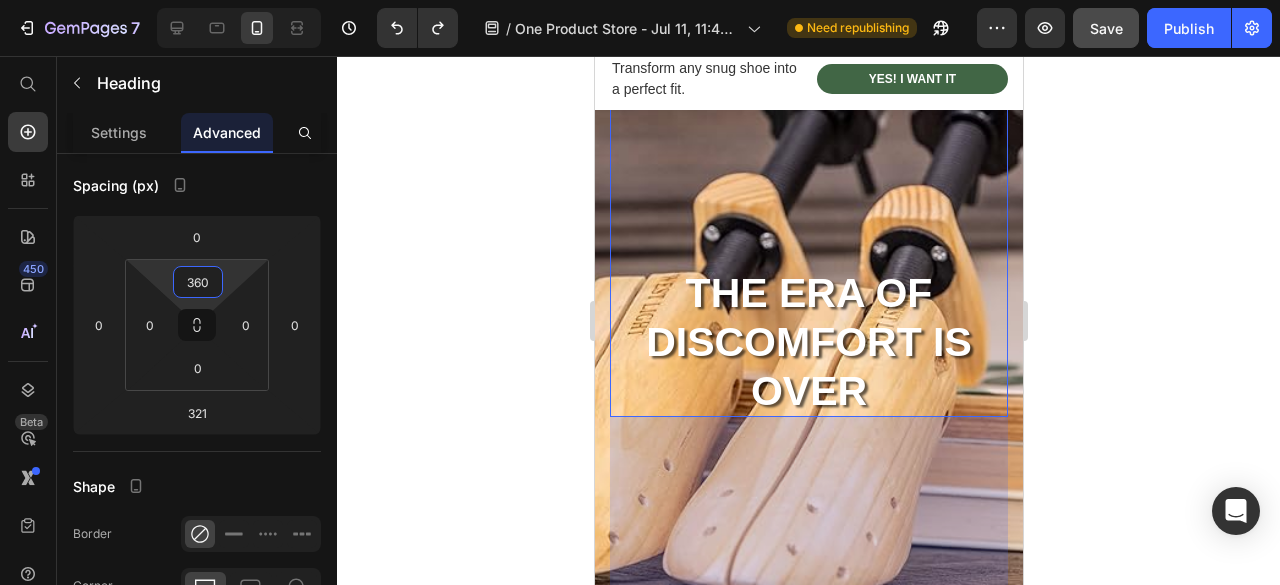 type on "360" 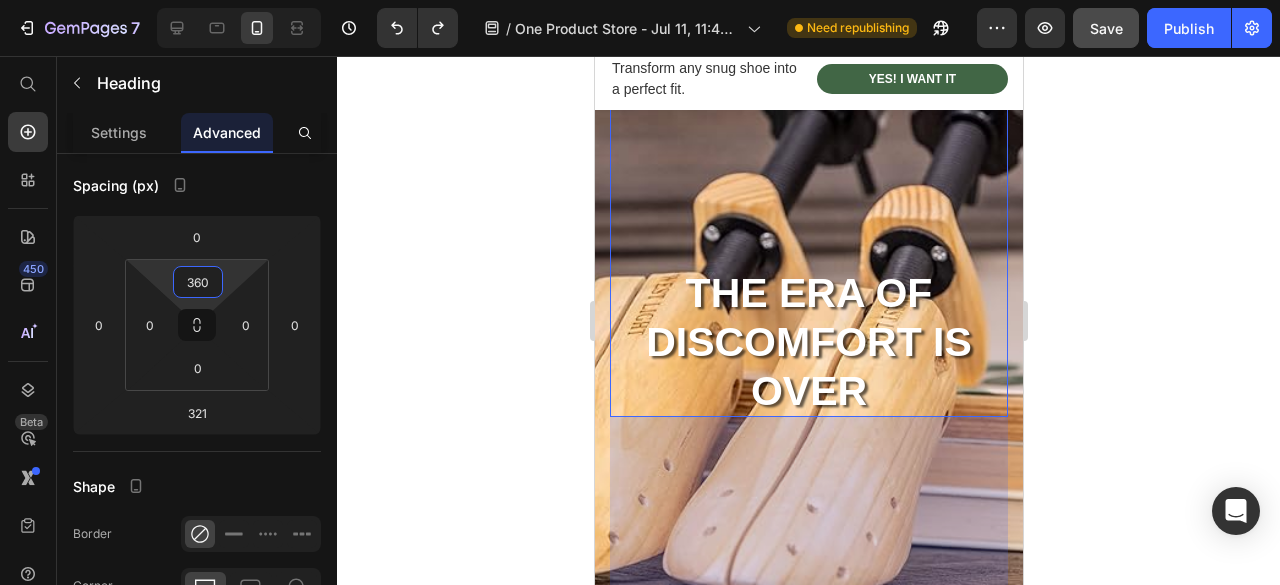 click on "321" at bounding box center [808, 577] 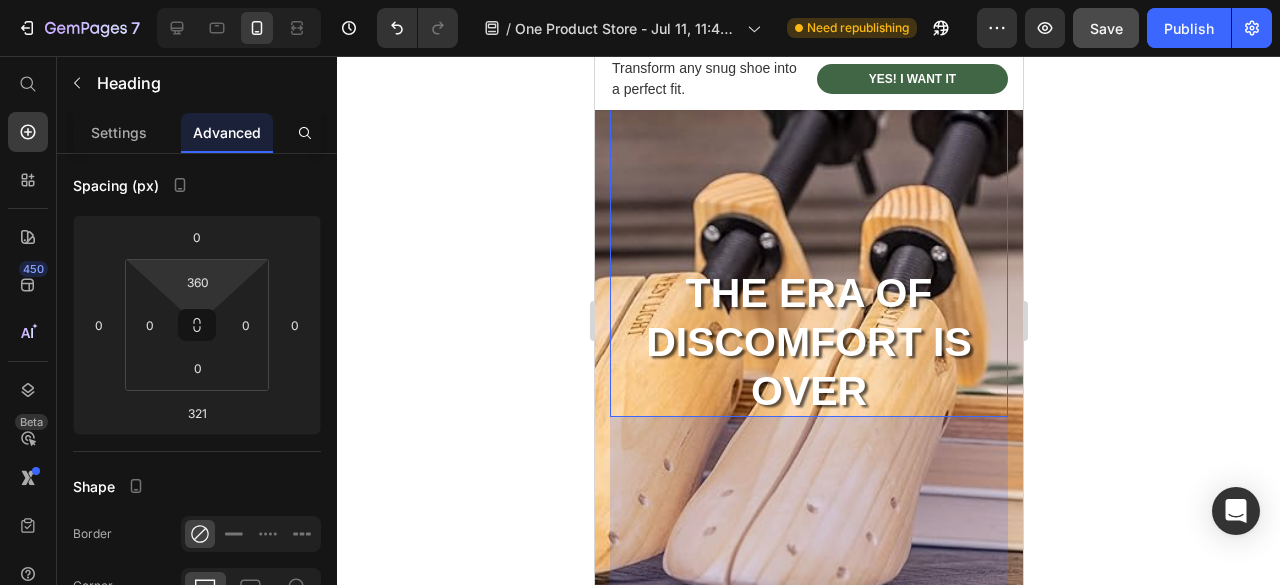 click on "THE ERA OF DISCOMFORT IS OVER" at bounding box center (808, 342) 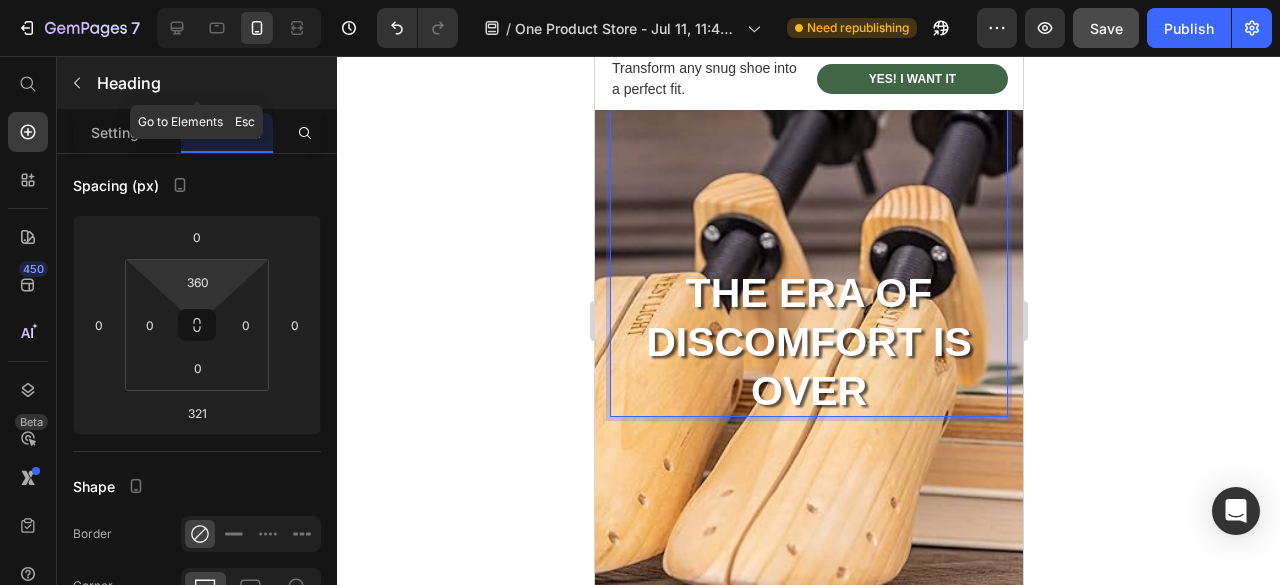 click 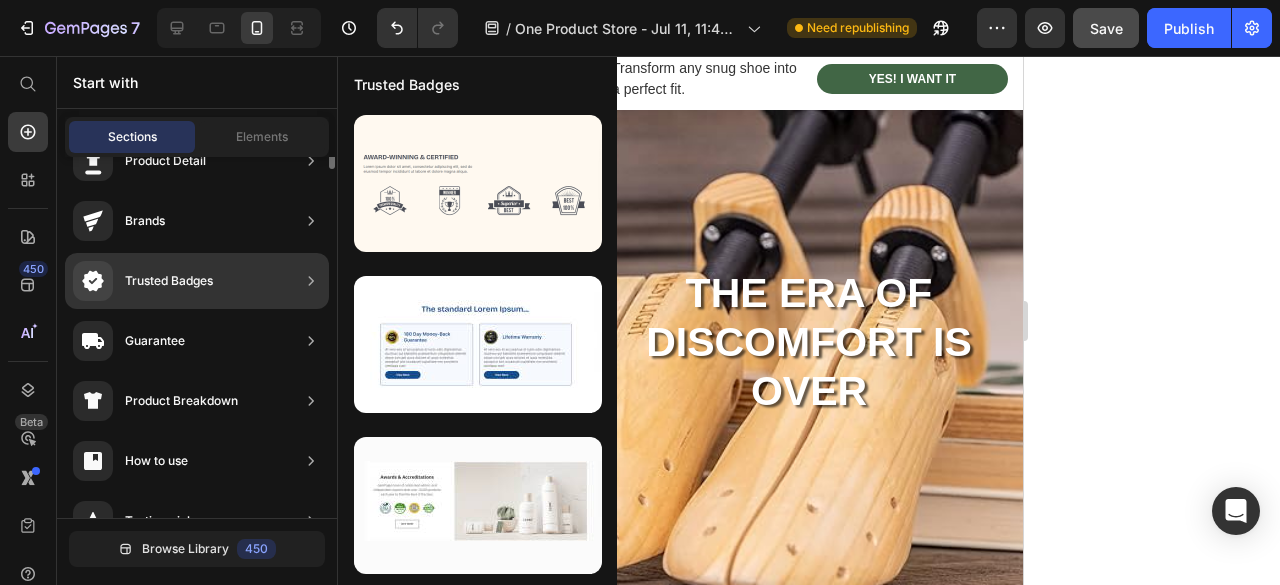 scroll, scrollTop: 0, scrollLeft: 0, axis: both 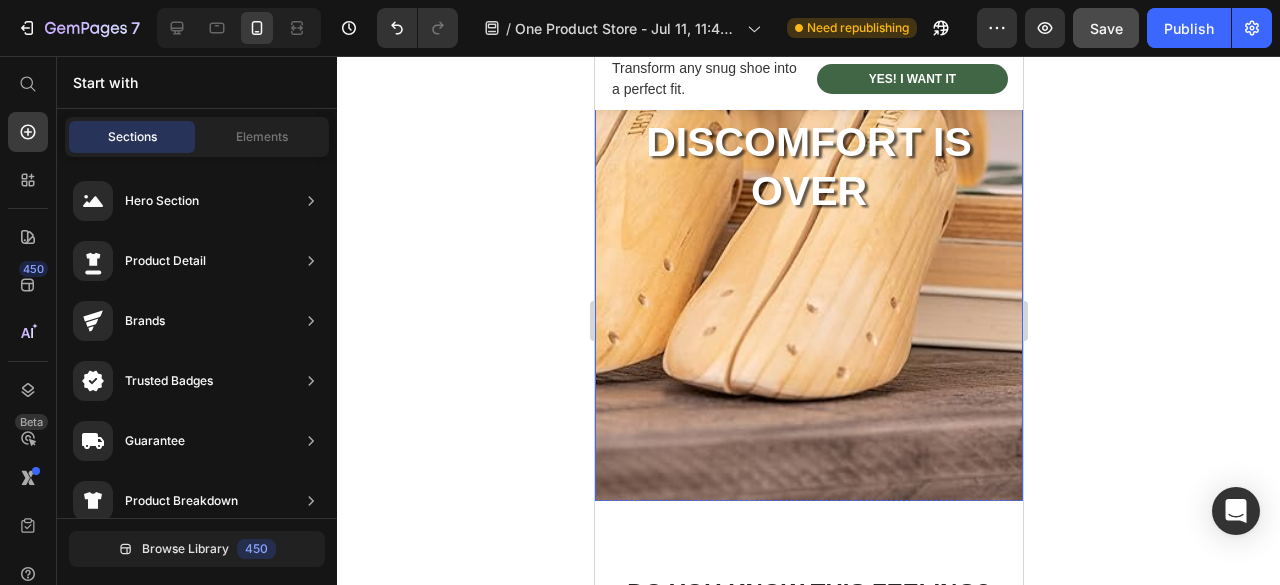 click on "THE ERA OF DISCOMFORT IS OVER Heading SnugFree Shoe Stretcher Product Title $29.99 Product Price $37.00 Product Price Row buy now Product Cart Button 00 Days 15 Hours 27 Minutes 25 Seconds Countdown Timer Product" at bounding box center [808, 260] 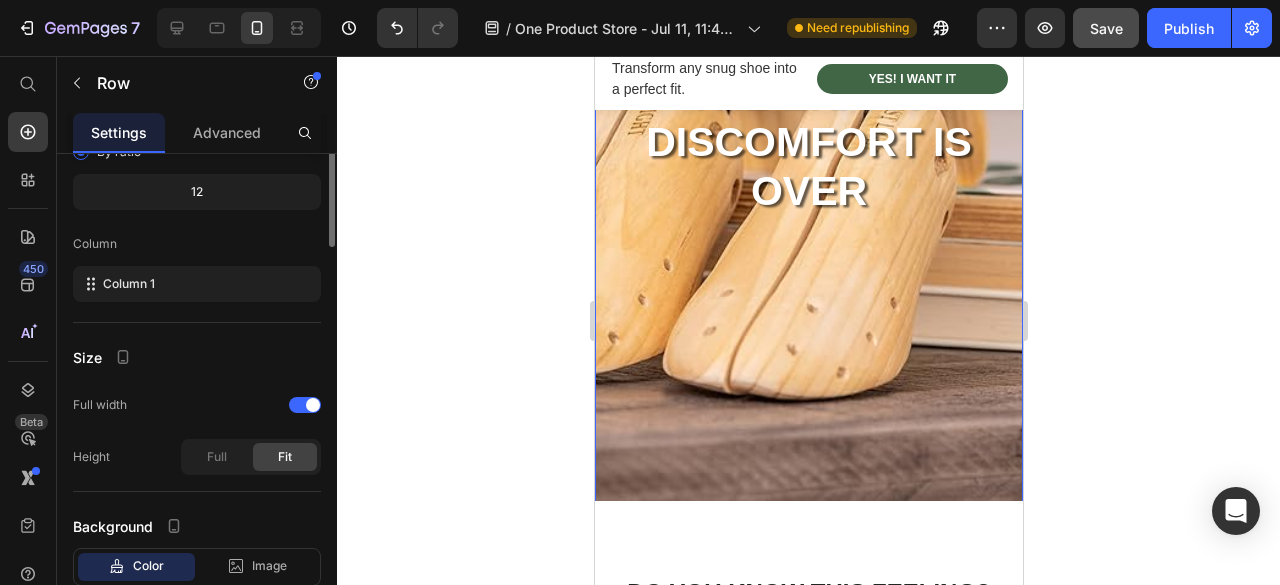 scroll, scrollTop: 0, scrollLeft: 0, axis: both 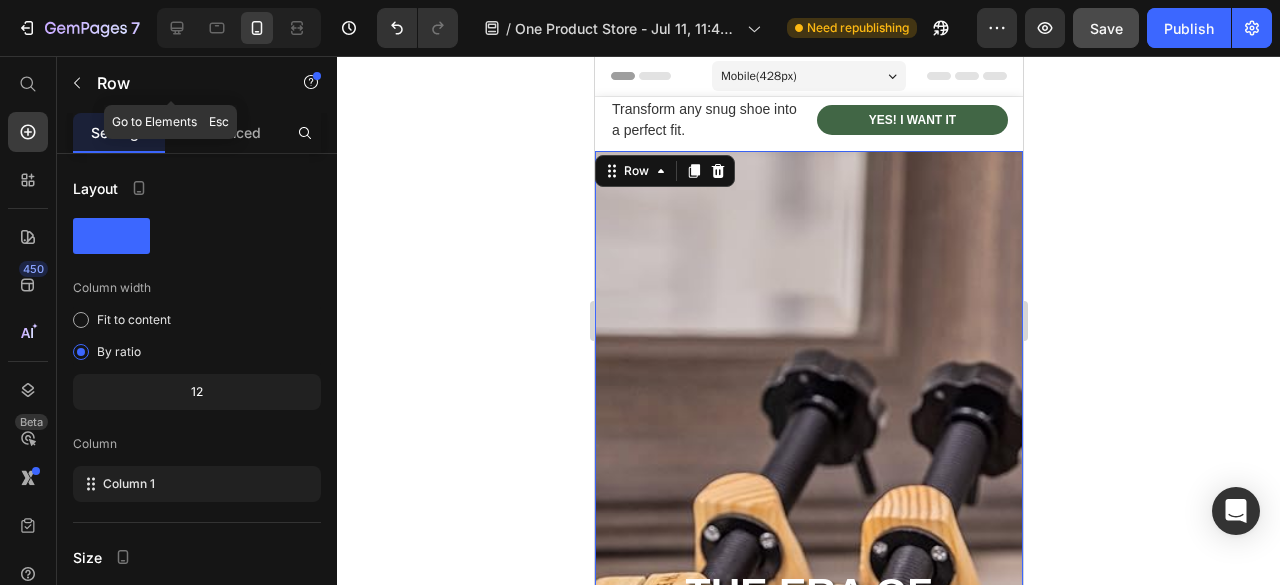 click at bounding box center [77, 83] 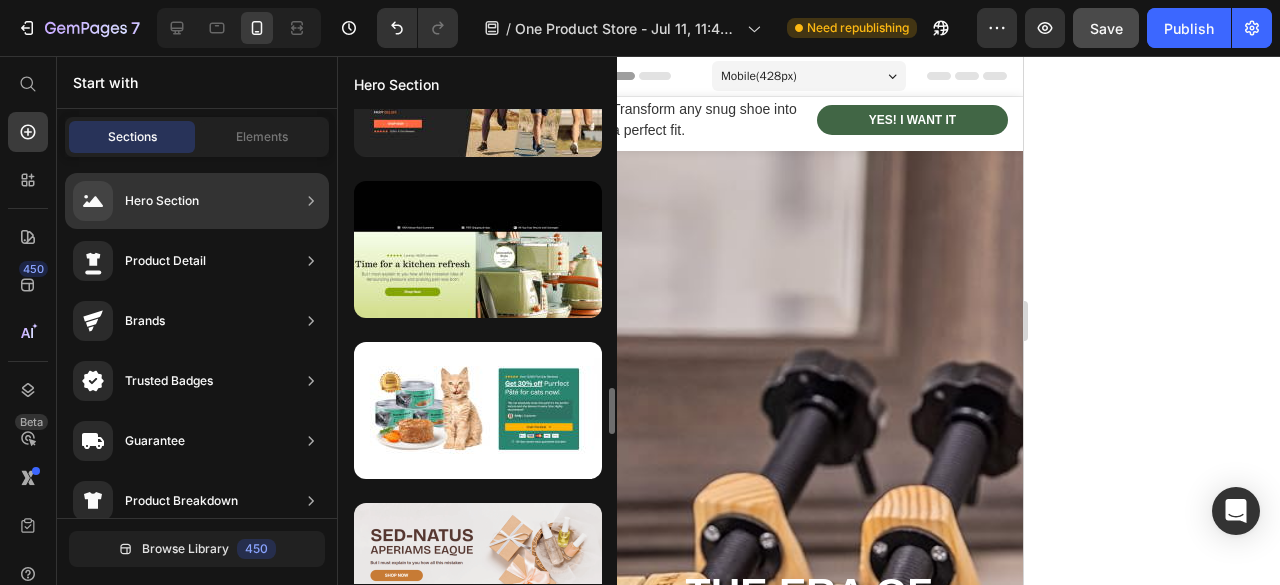 scroll, scrollTop: 3032, scrollLeft: 0, axis: vertical 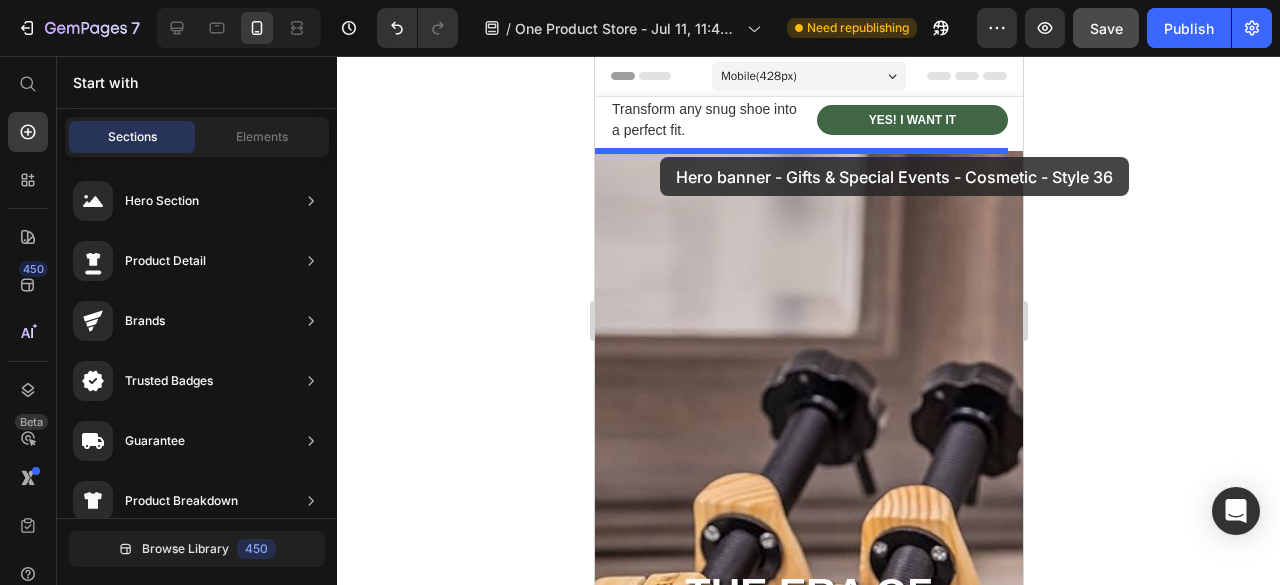 drag, startPoint x: 1072, startPoint y: 429, endPoint x: 659, endPoint y: 157, distance: 494.523 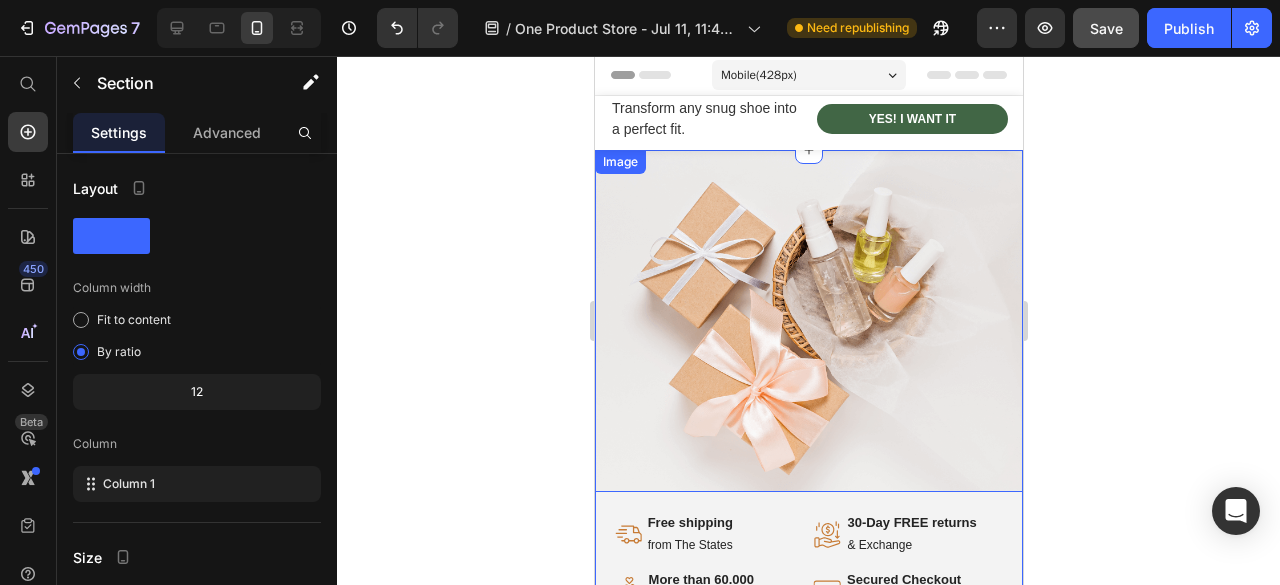 scroll, scrollTop: 200, scrollLeft: 0, axis: vertical 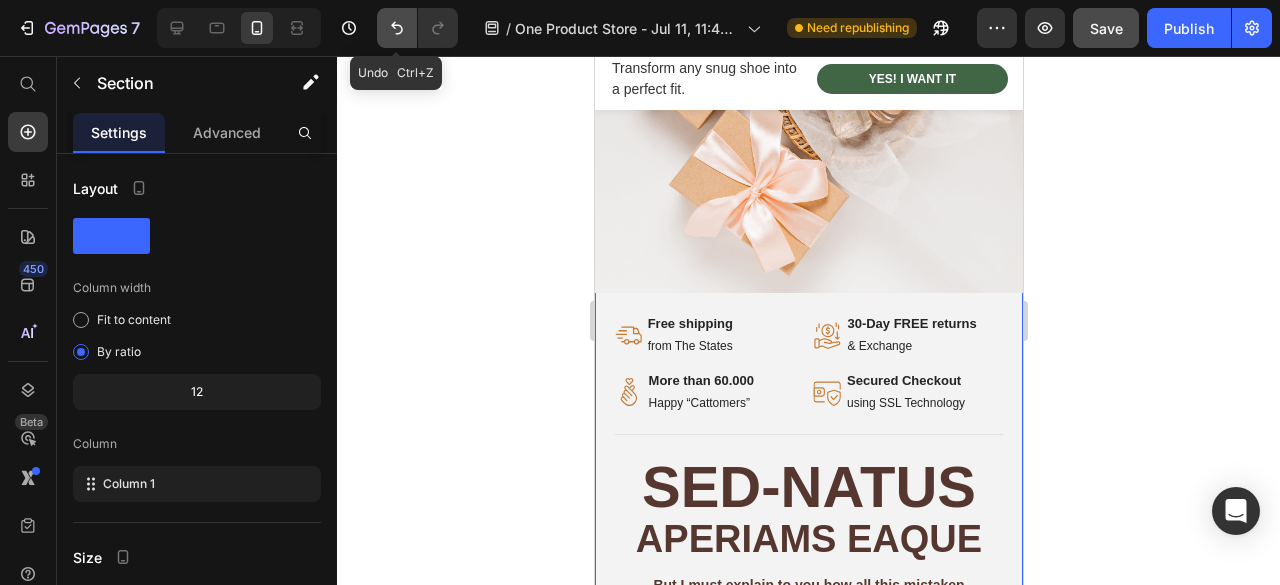 click 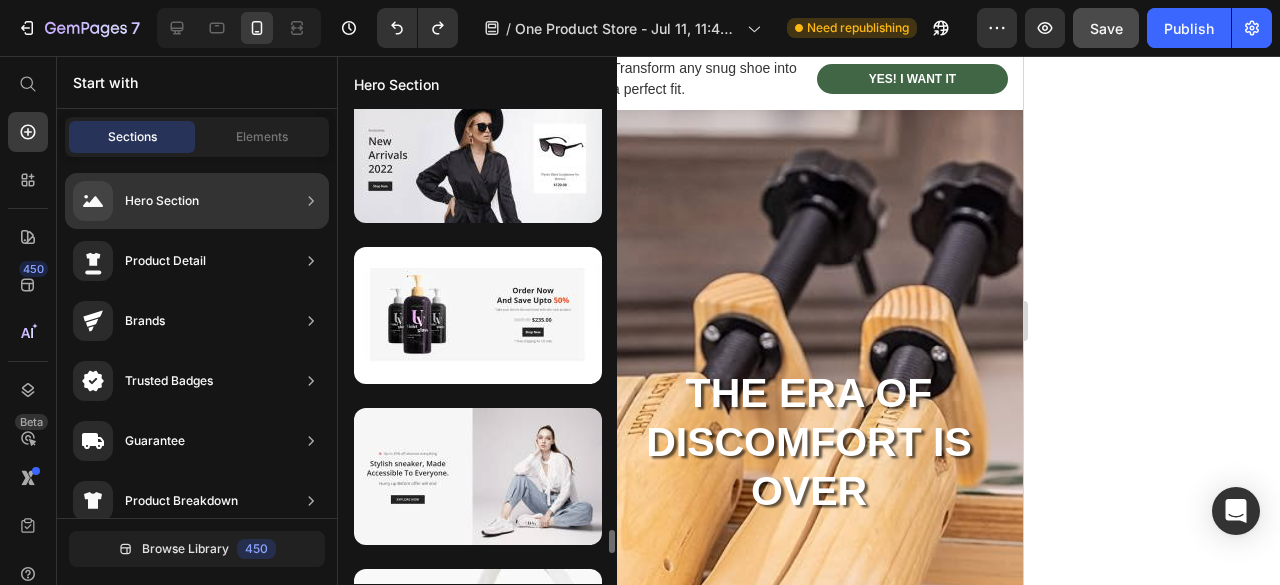 scroll, scrollTop: 8762, scrollLeft: 0, axis: vertical 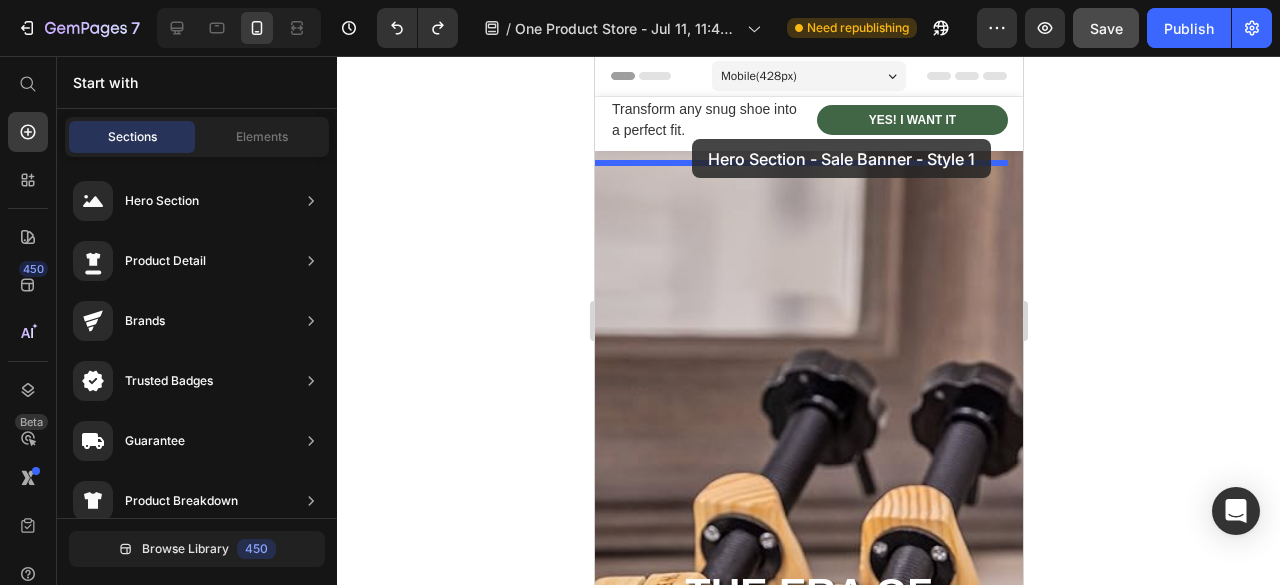drag, startPoint x: 1087, startPoint y: 461, endPoint x: 691, endPoint y: 139, distance: 510.392 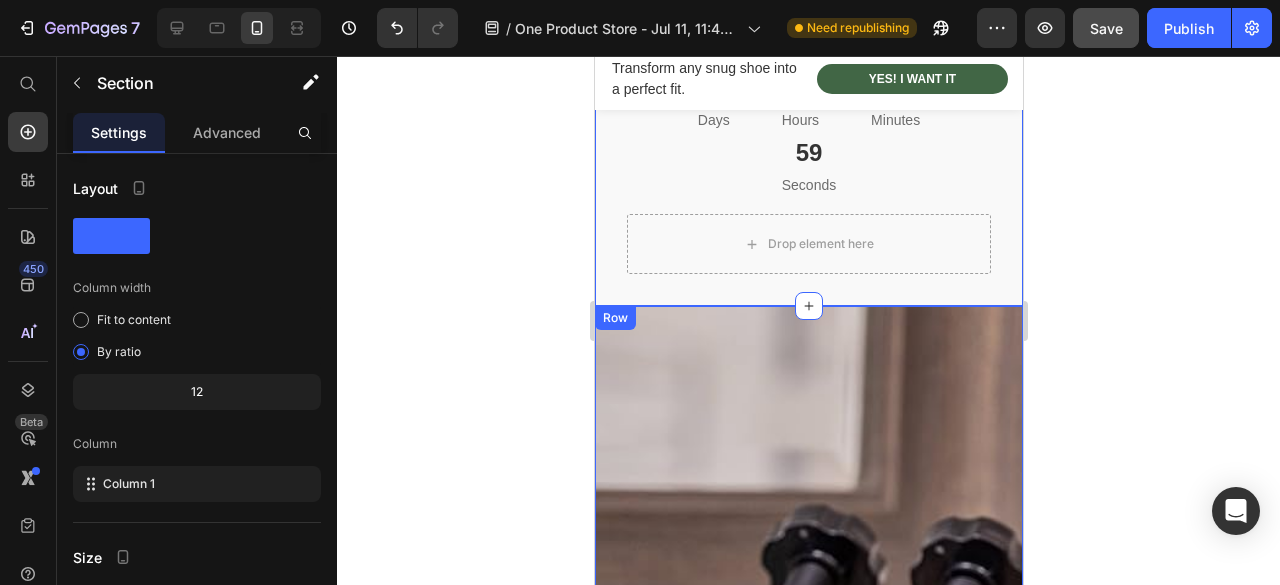 scroll, scrollTop: 901, scrollLeft: 0, axis: vertical 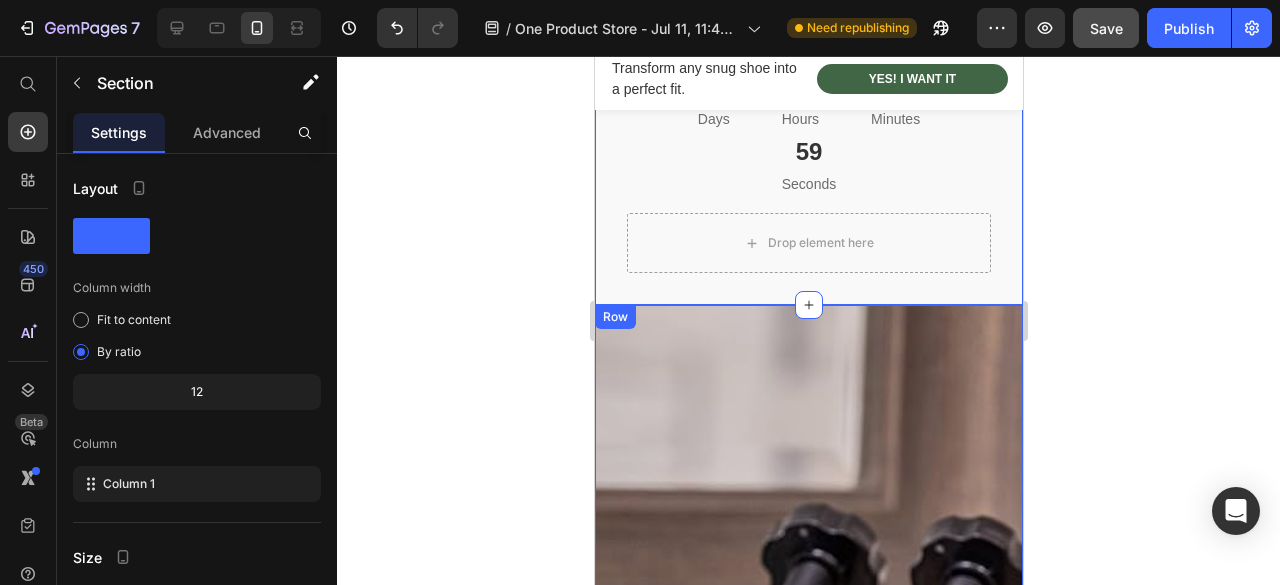 click on "THE ERA OF DISCOMFORT IS OVER Heading SnugFree Shoe Stretcher Product Title $29.99 Product Price $37.00 Product Price Row buy now Product Cart Button 00 Days 15 Hours 13 Minutes 00 Seconds Countdown Timer Product Row" at bounding box center (808, 886) 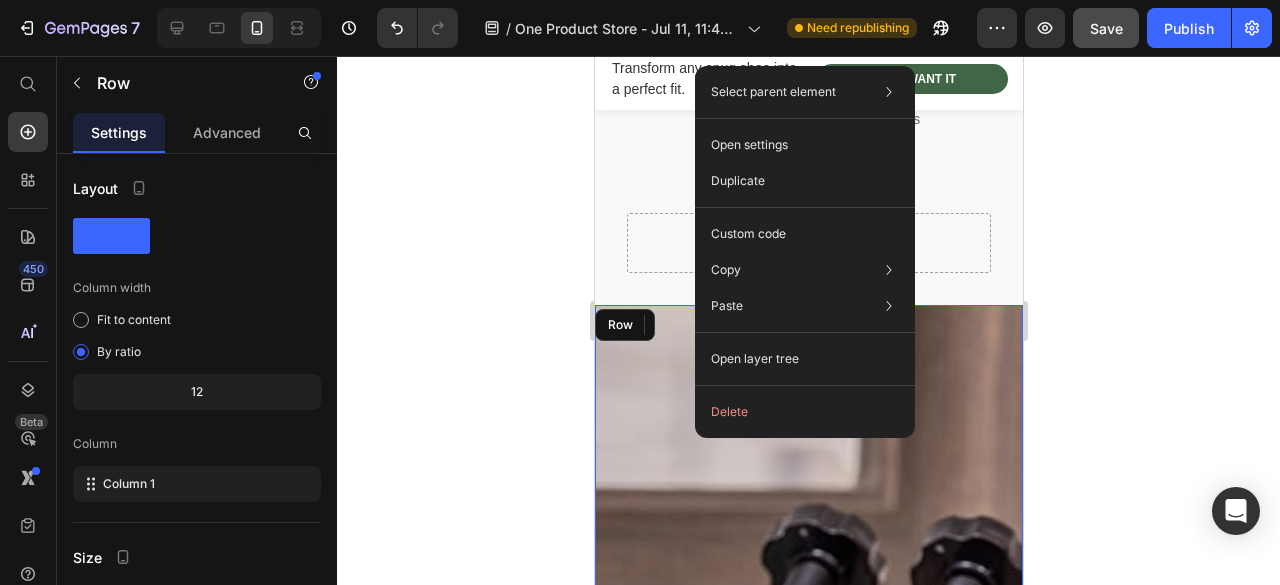 scroll, scrollTop: 1000, scrollLeft: 0, axis: vertical 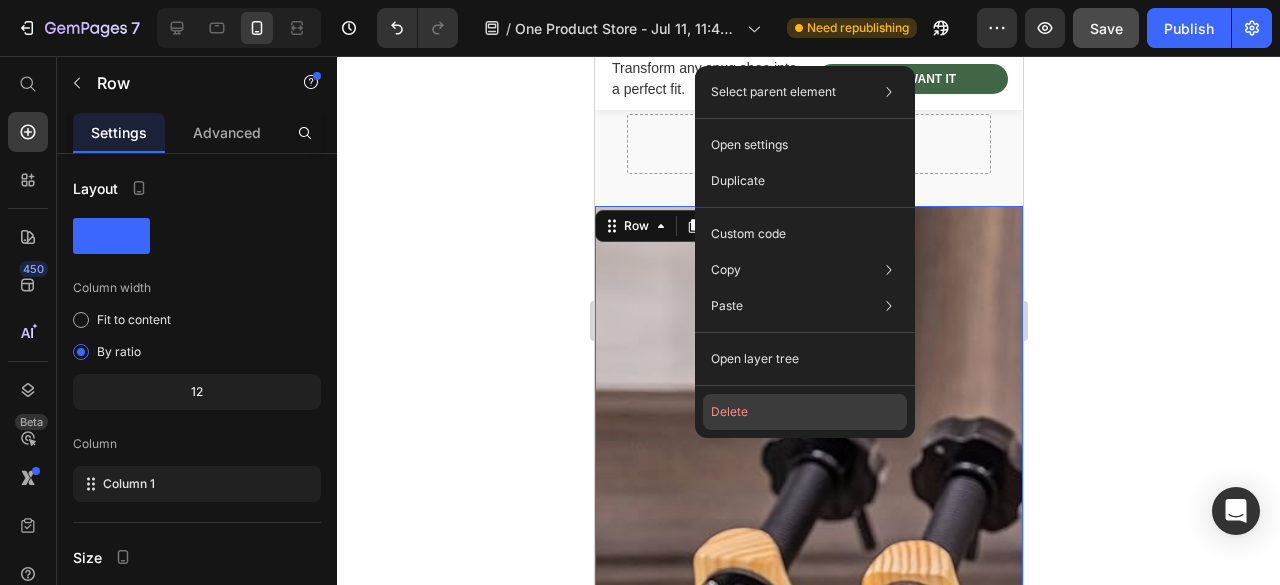 click on "Delete" 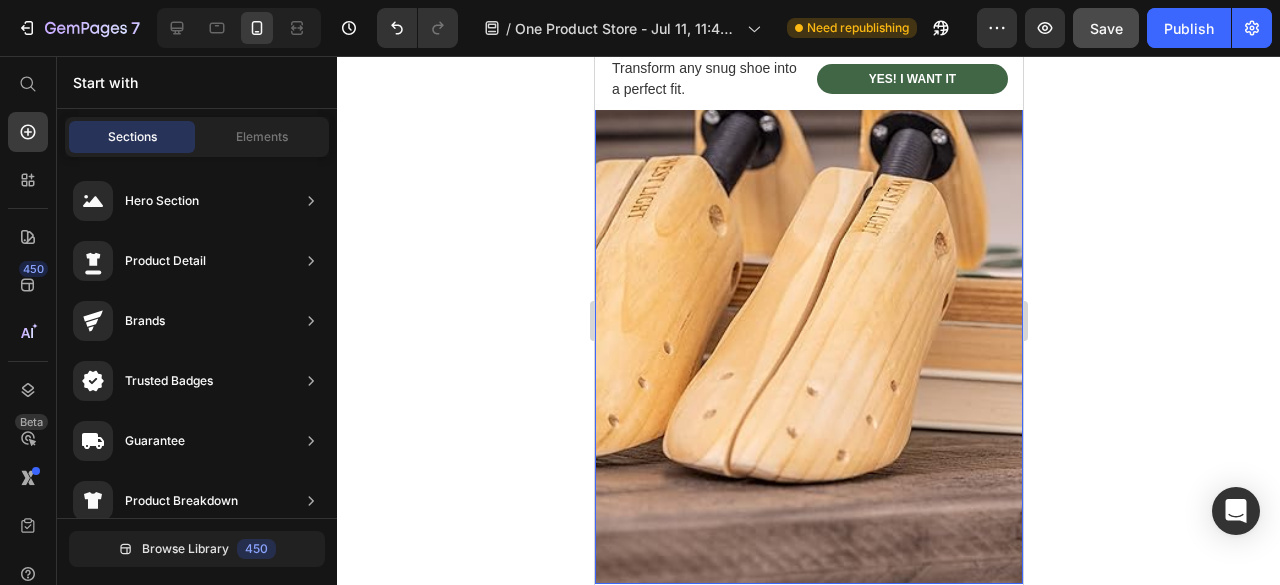 scroll, scrollTop: 1500, scrollLeft: 0, axis: vertical 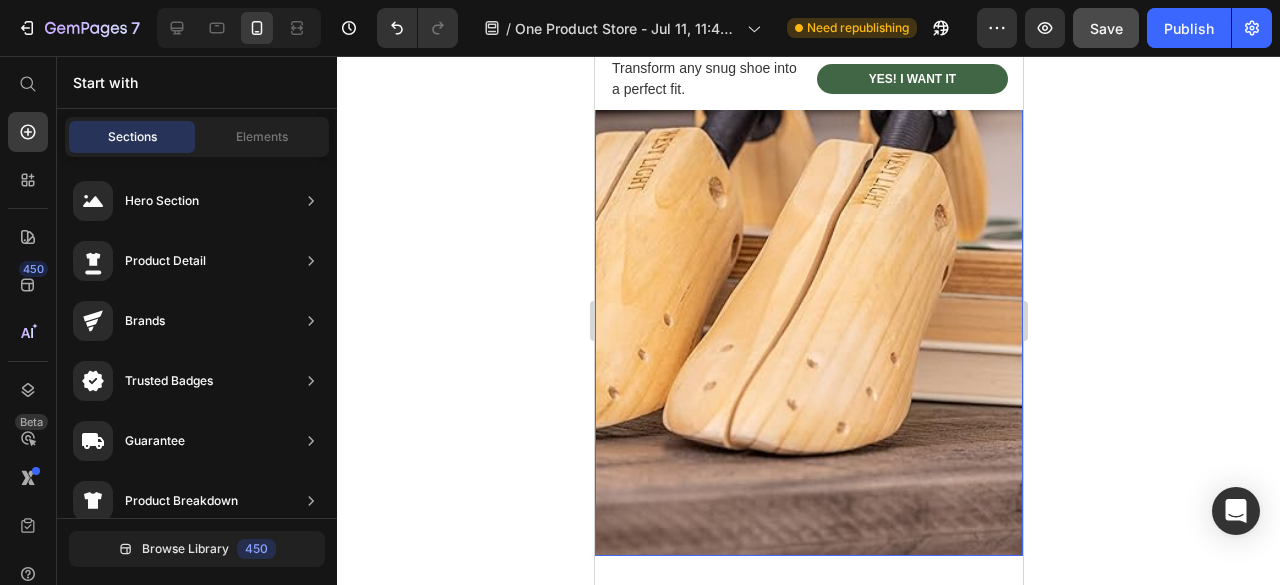 click at bounding box center [808, 131] 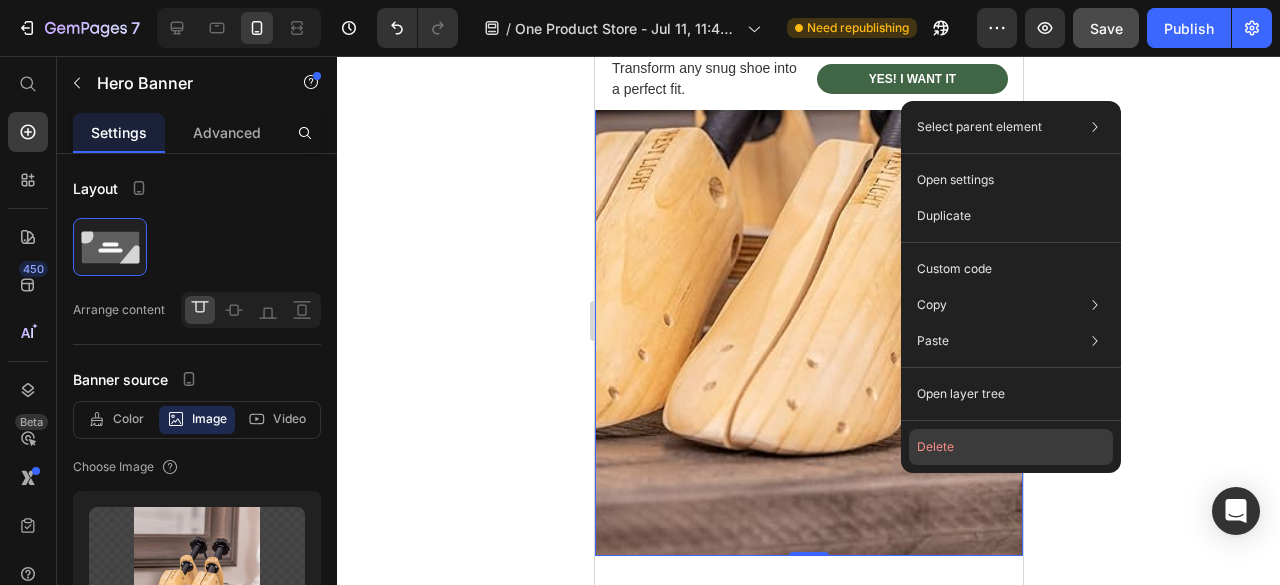 click on "Delete" 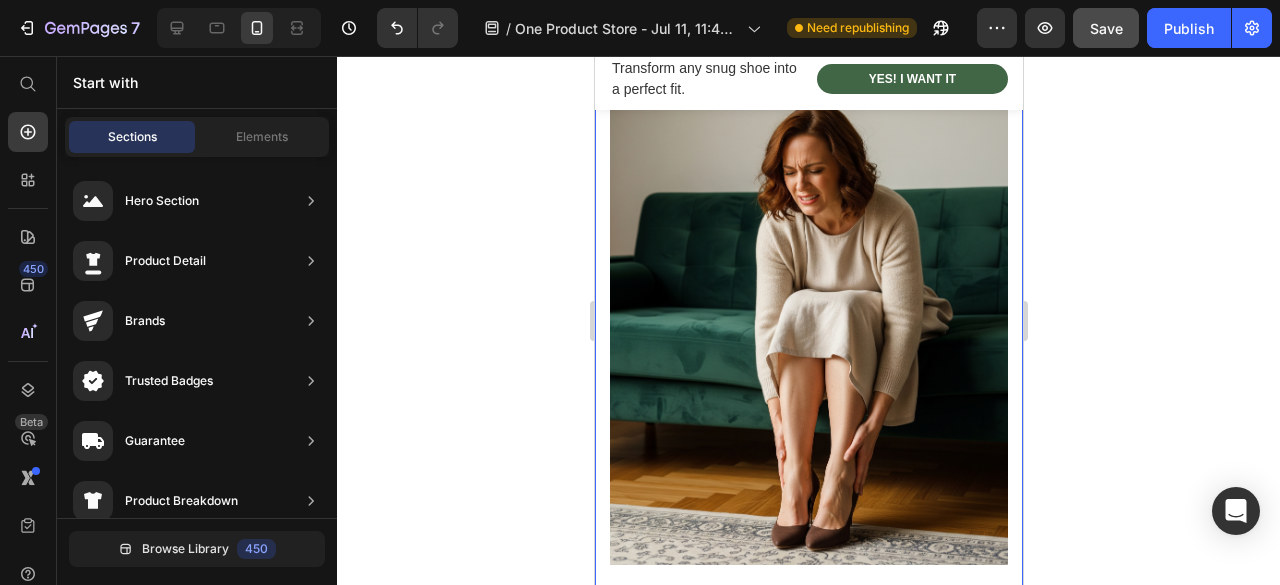 scroll, scrollTop: 900, scrollLeft: 0, axis: vertical 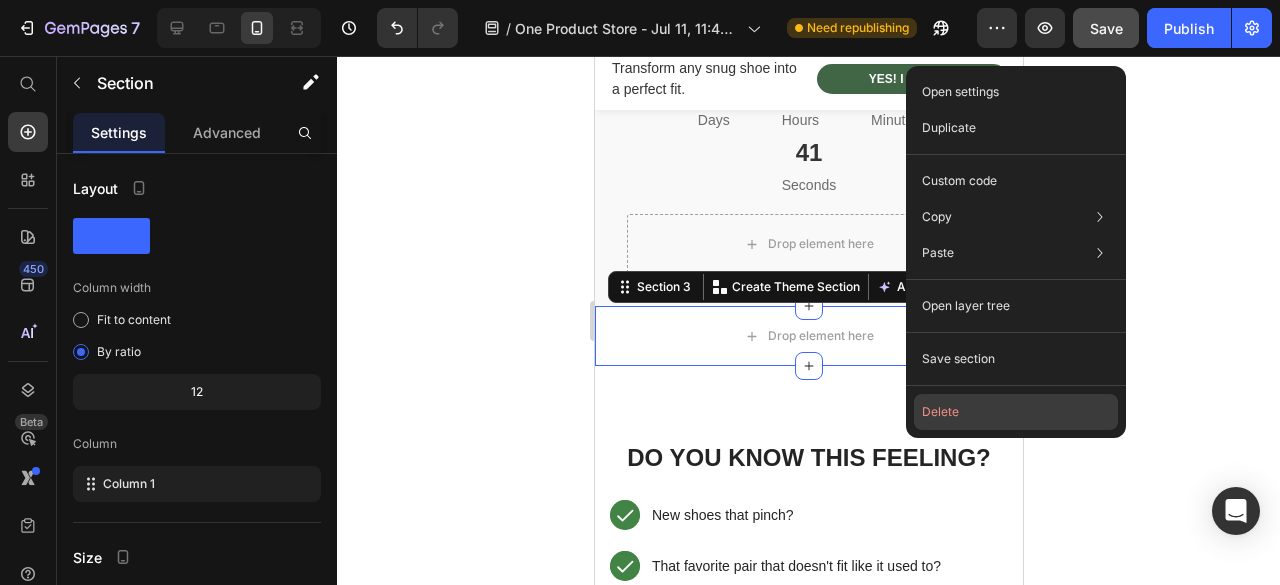 drag, startPoint x: 948, startPoint y: 415, endPoint x: 353, endPoint y: 360, distance: 597.5366 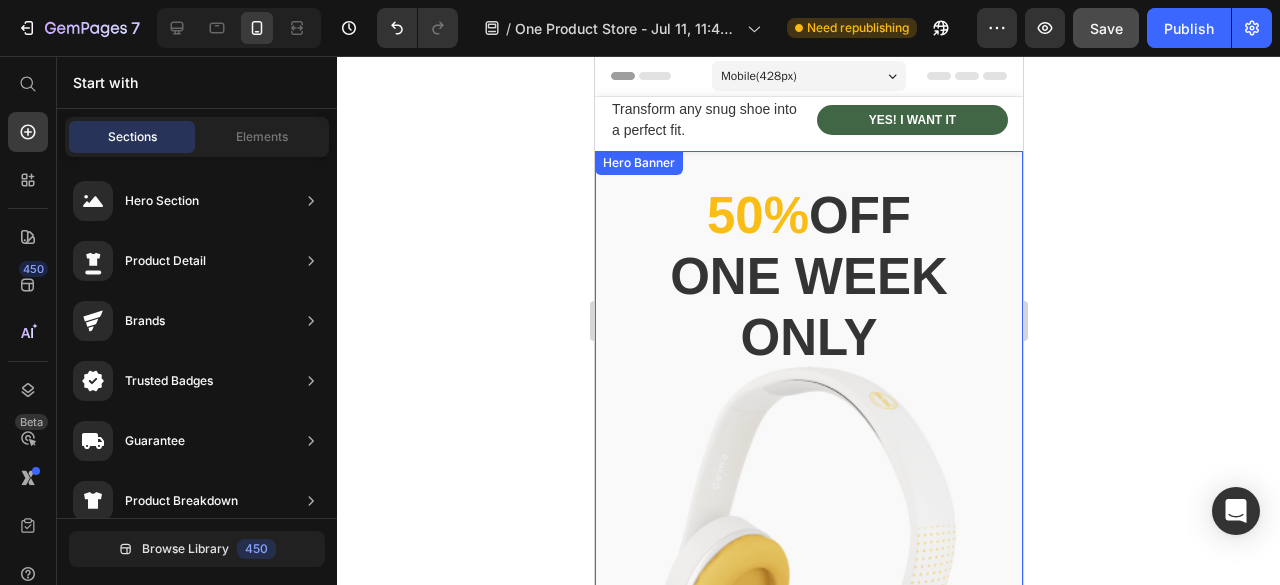 scroll, scrollTop: 700, scrollLeft: 0, axis: vertical 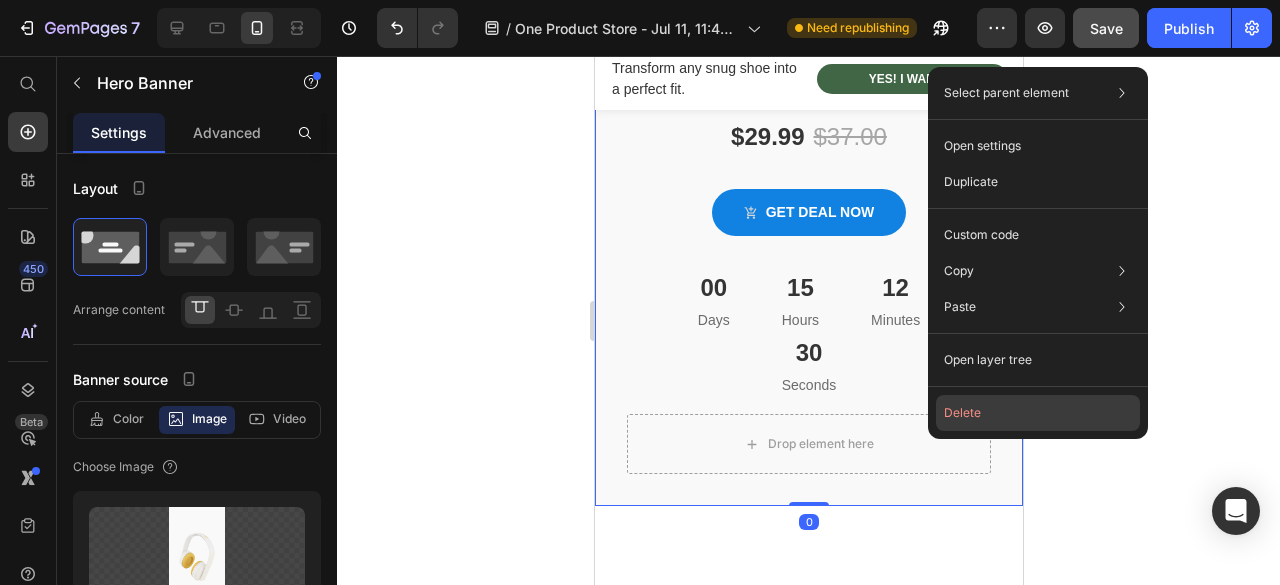 click on "Delete" 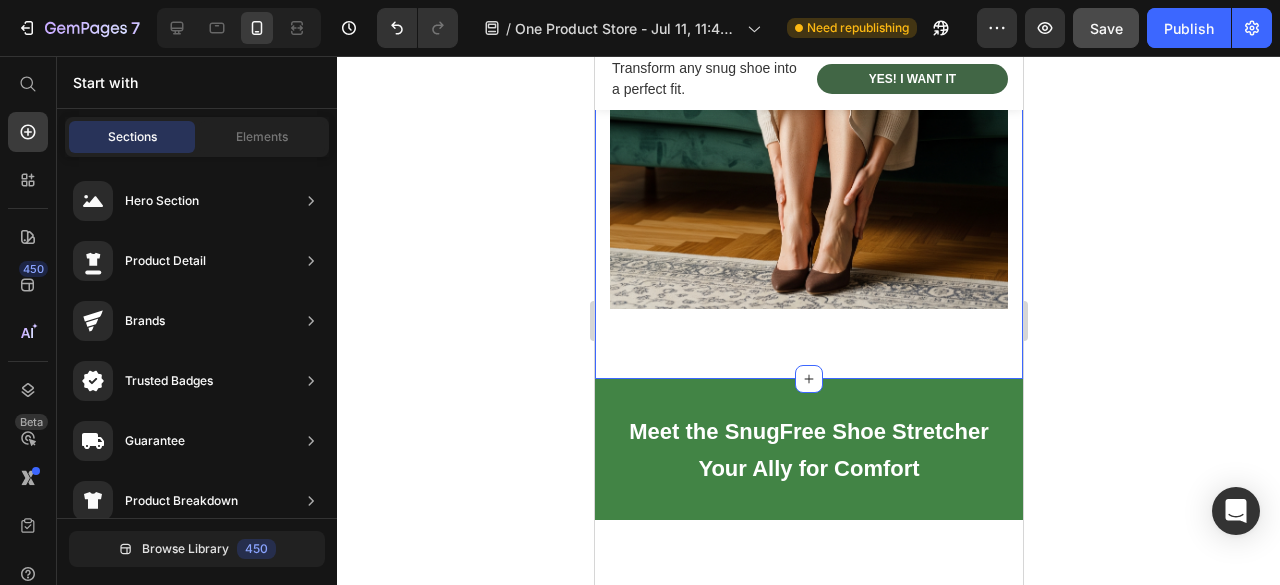scroll, scrollTop: 0, scrollLeft: 0, axis: both 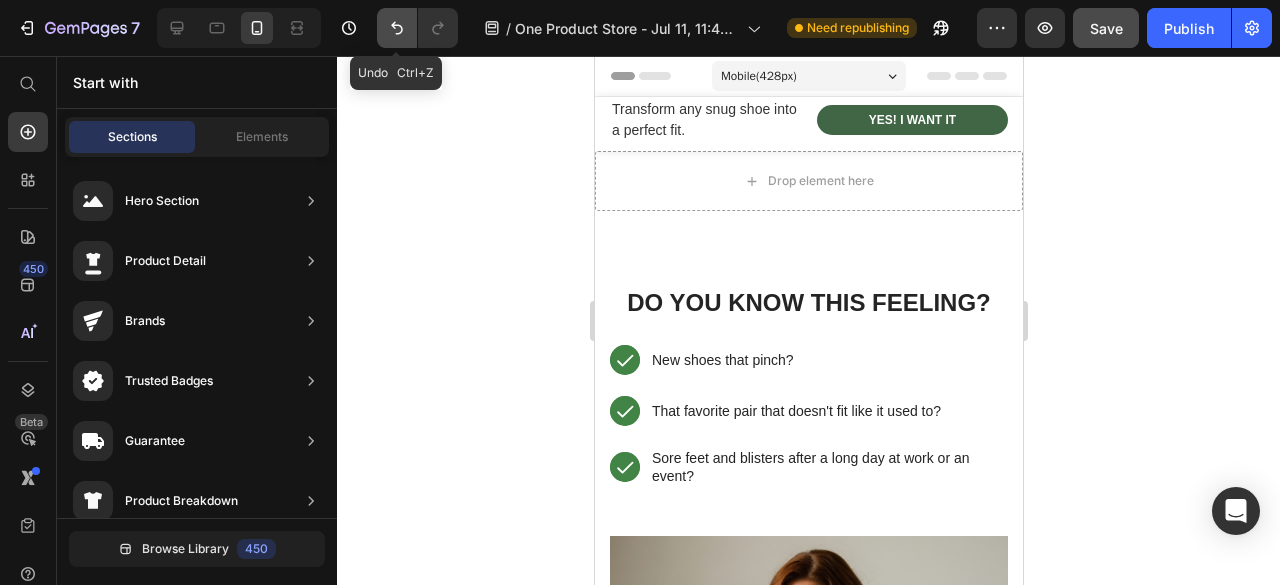 click 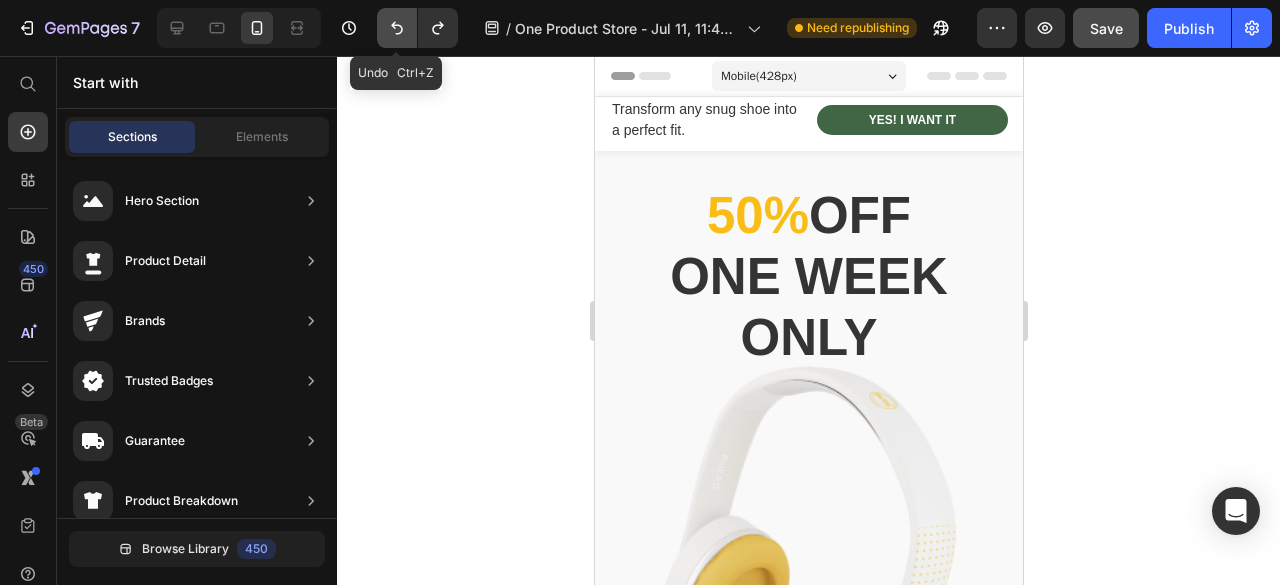 click 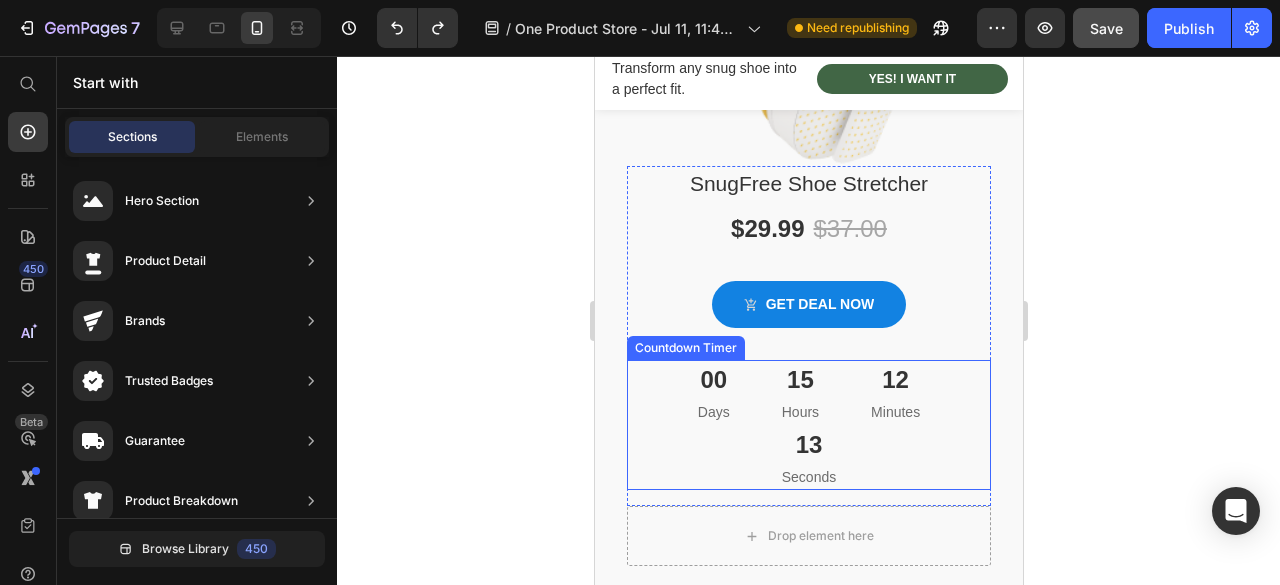 scroll, scrollTop: 600, scrollLeft: 0, axis: vertical 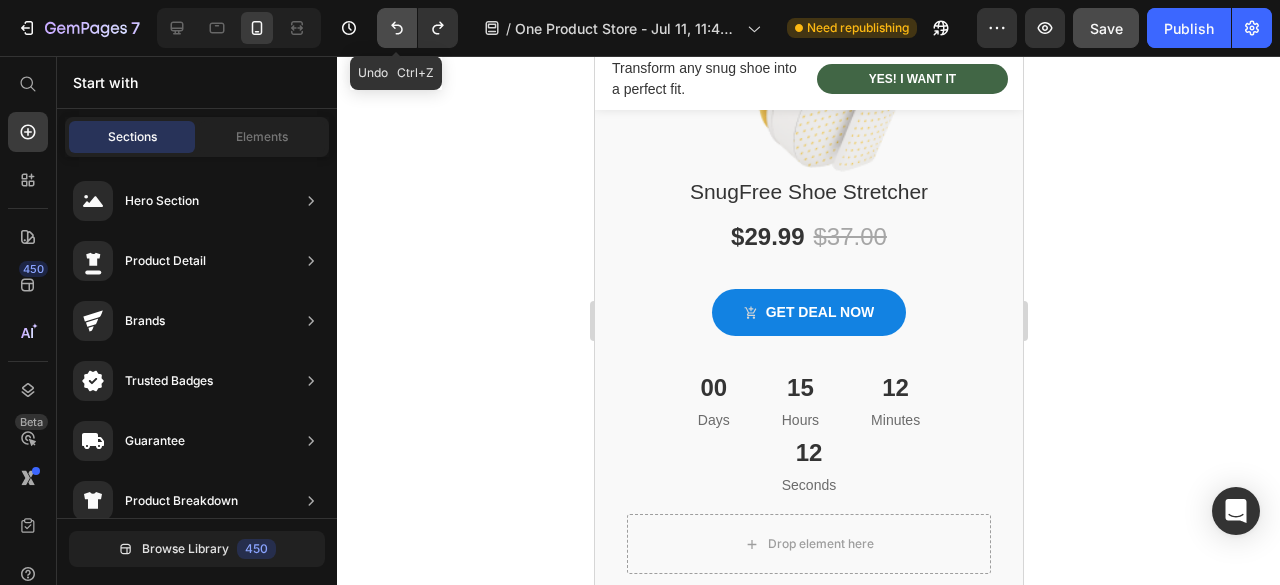 click 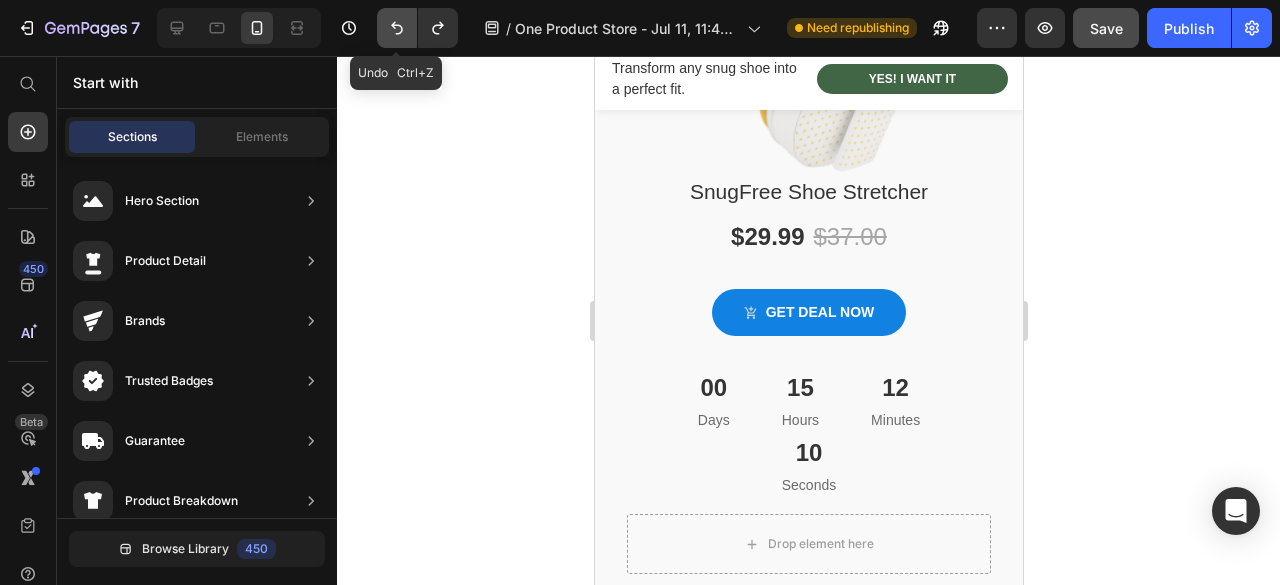 click 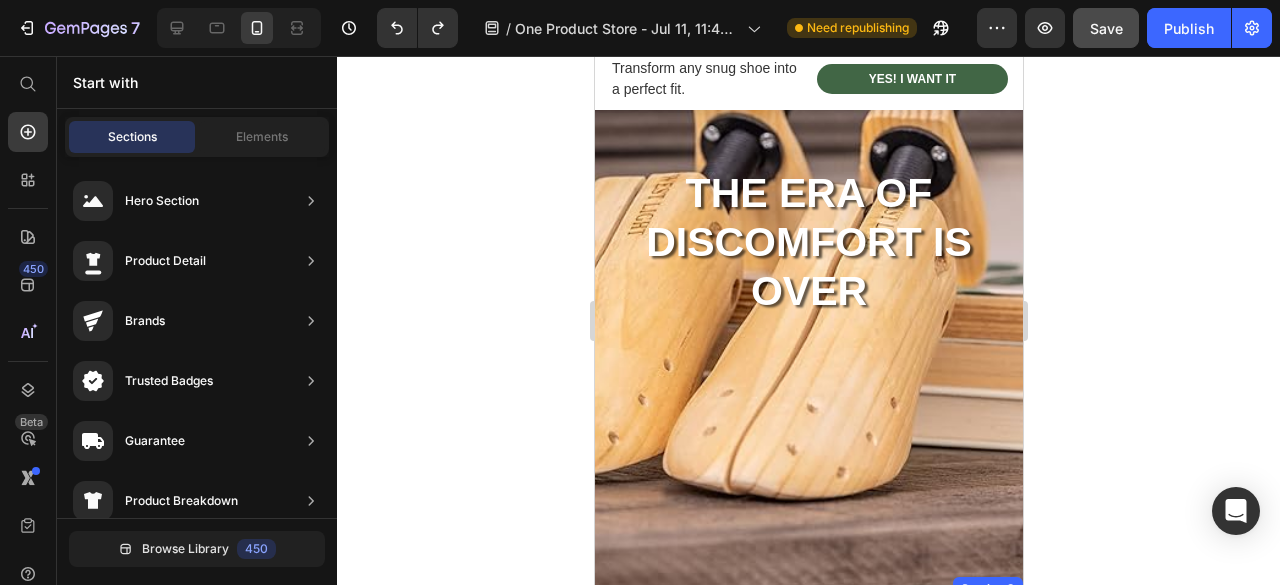 scroll, scrollTop: 600, scrollLeft: 0, axis: vertical 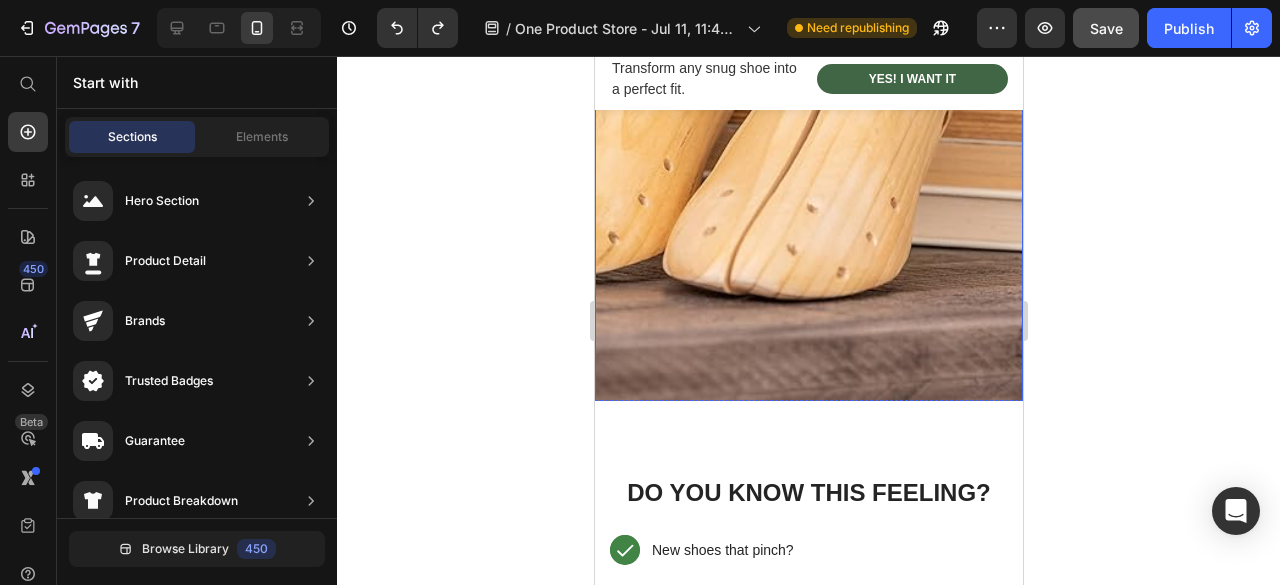 click on "THE ERA OF DISCOMFORT IS OVER Heading SnugFree Shoe Stretcher Product Title $29.99 Product Price $37.00 Product Price Row buy now Product Cart Button 00 Days 15 Hours 12 Minutes 01 Seconds Countdown Timer Product" at bounding box center (808, 160) 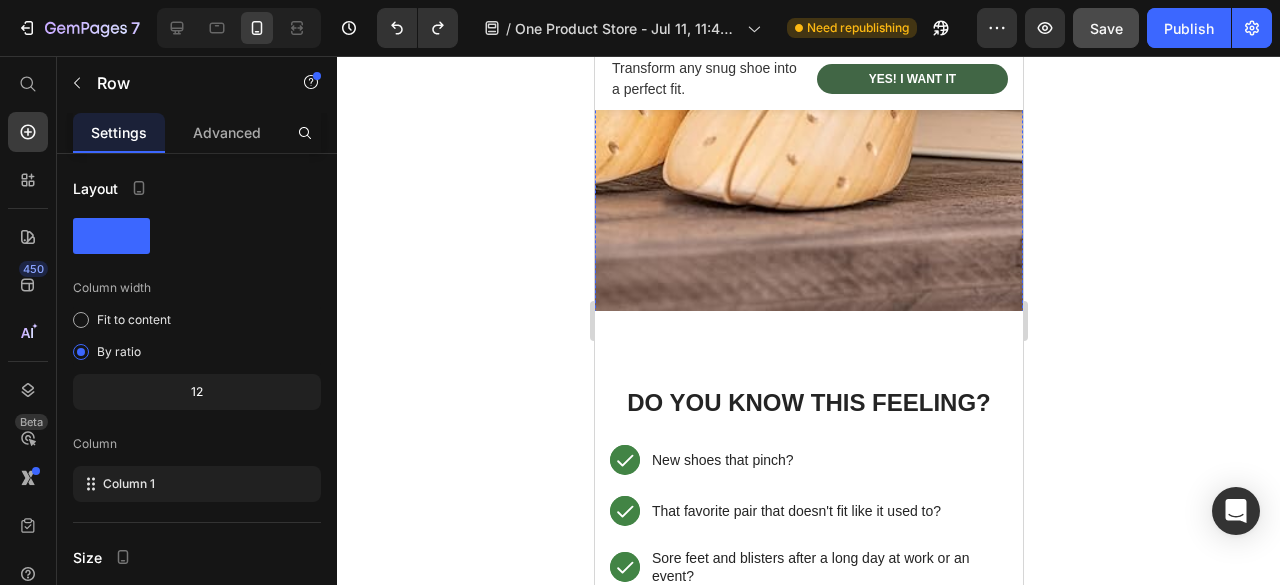 scroll, scrollTop: 500, scrollLeft: 0, axis: vertical 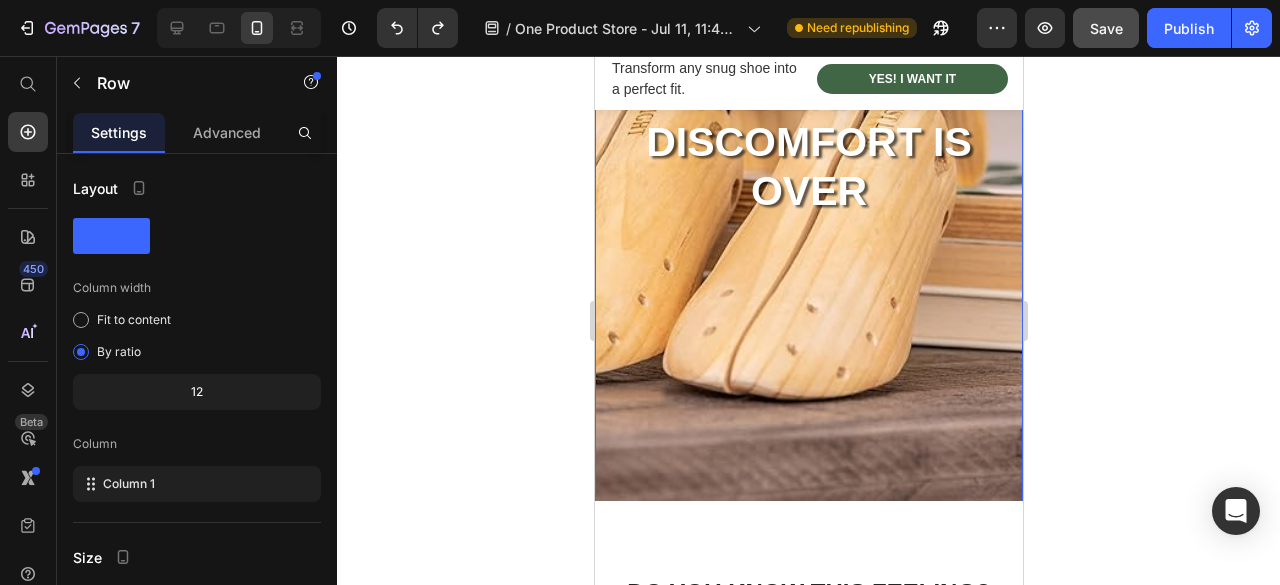 click on "THE ERA OF DISCOMFORT IS OVER Heading SnugFree Shoe Stretcher Product Title $29.99 Product Price $37.00 Product Price Row buy now Product Cart Button 00 Days 15 Hours 11 Minutes 52 Seconds Countdown Timer Product" at bounding box center [808, 260] 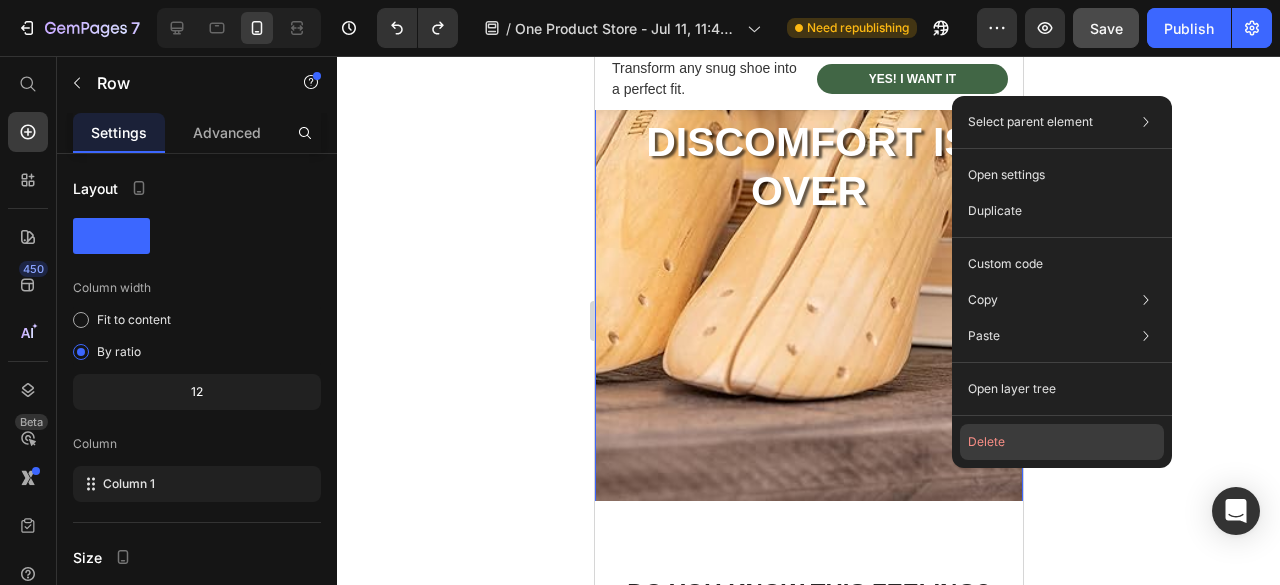 click on "Delete" 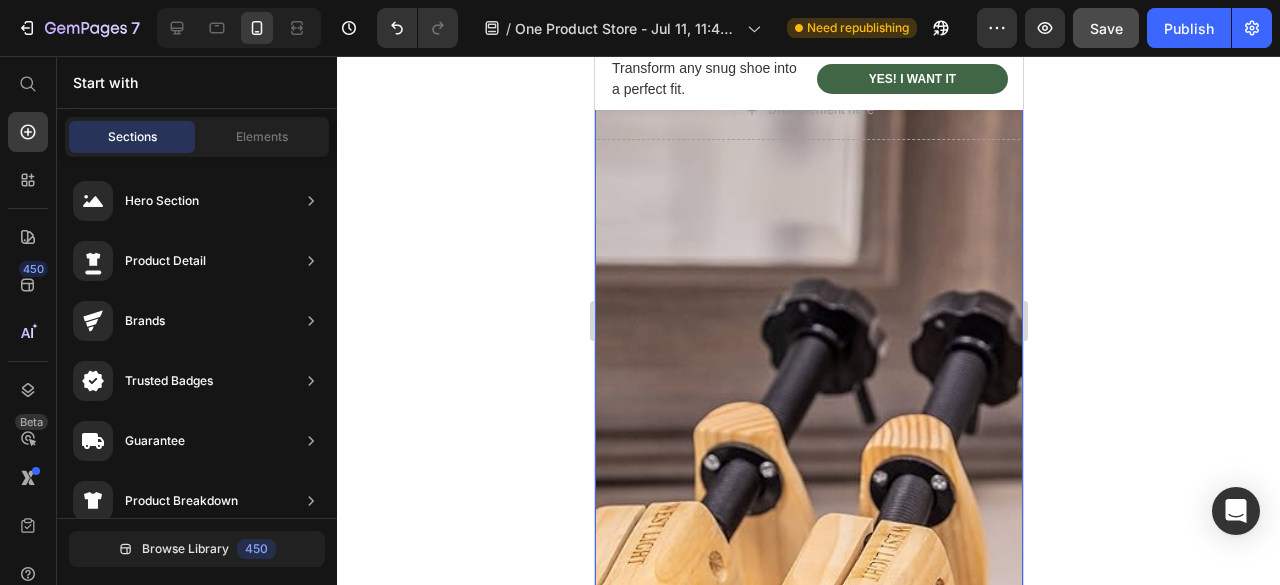 scroll, scrollTop: 0, scrollLeft: 0, axis: both 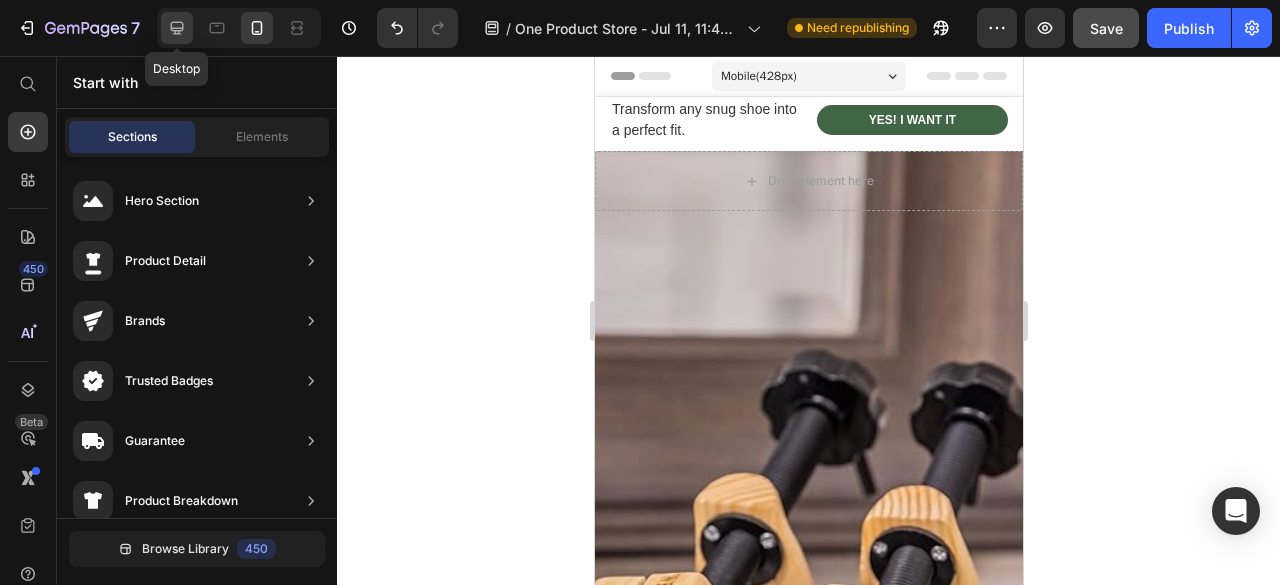 click 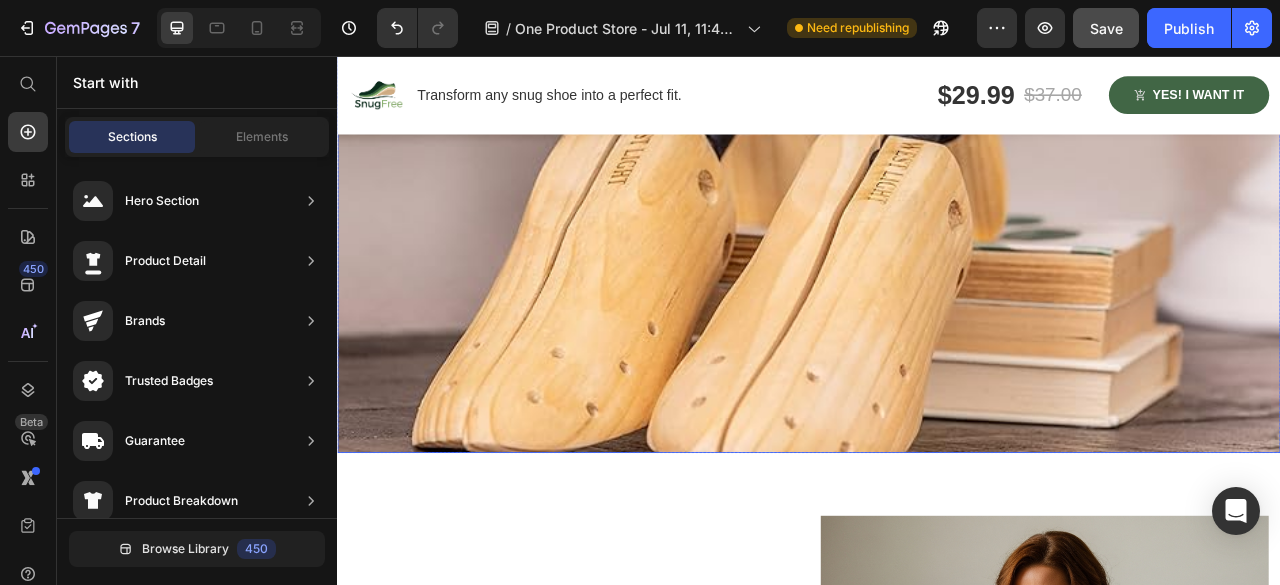 scroll, scrollTop: 400, scrollLeft: 0, axis: vertical 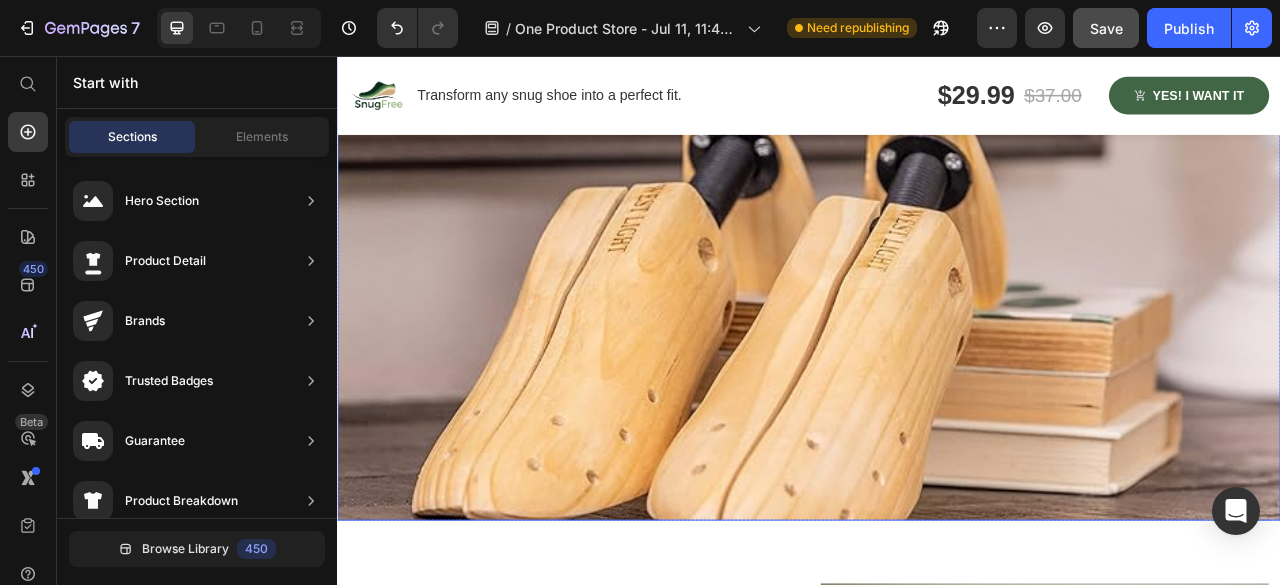 click at bounding box center (937, 222) 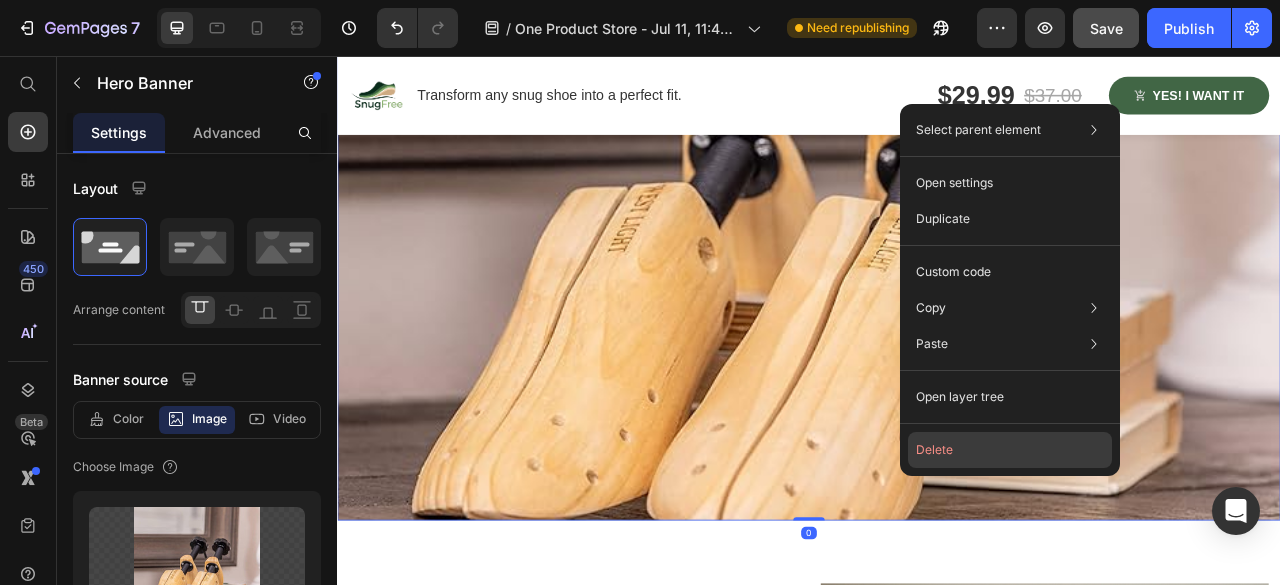 click on "Delete" 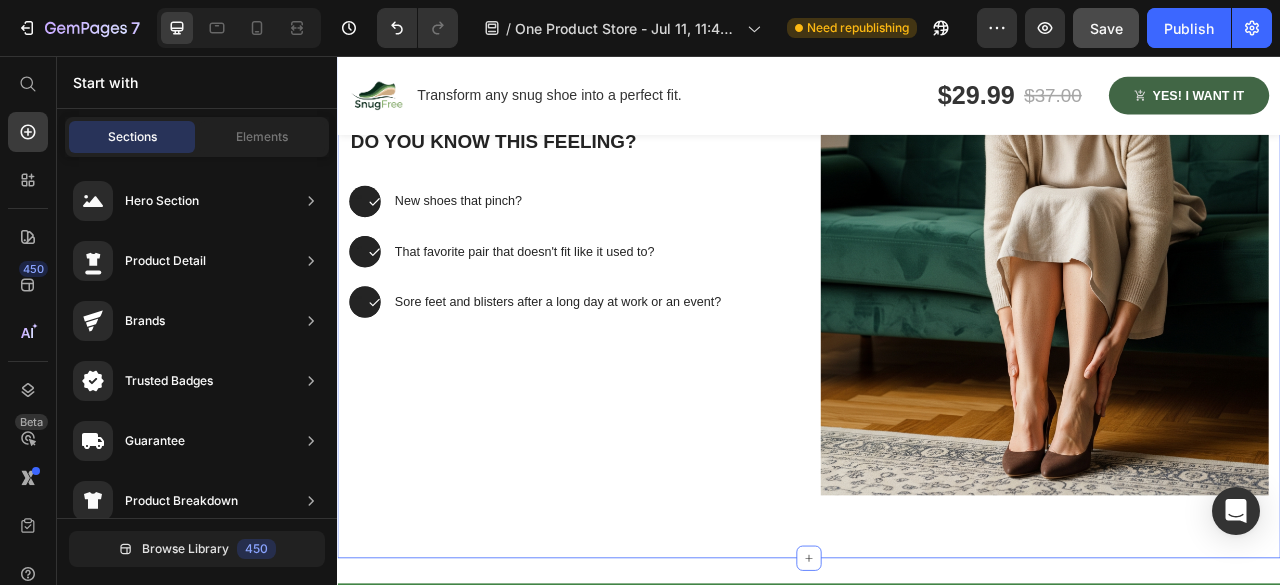 scroll, scrollTop: 0, scrollLeft: 0, axis: both 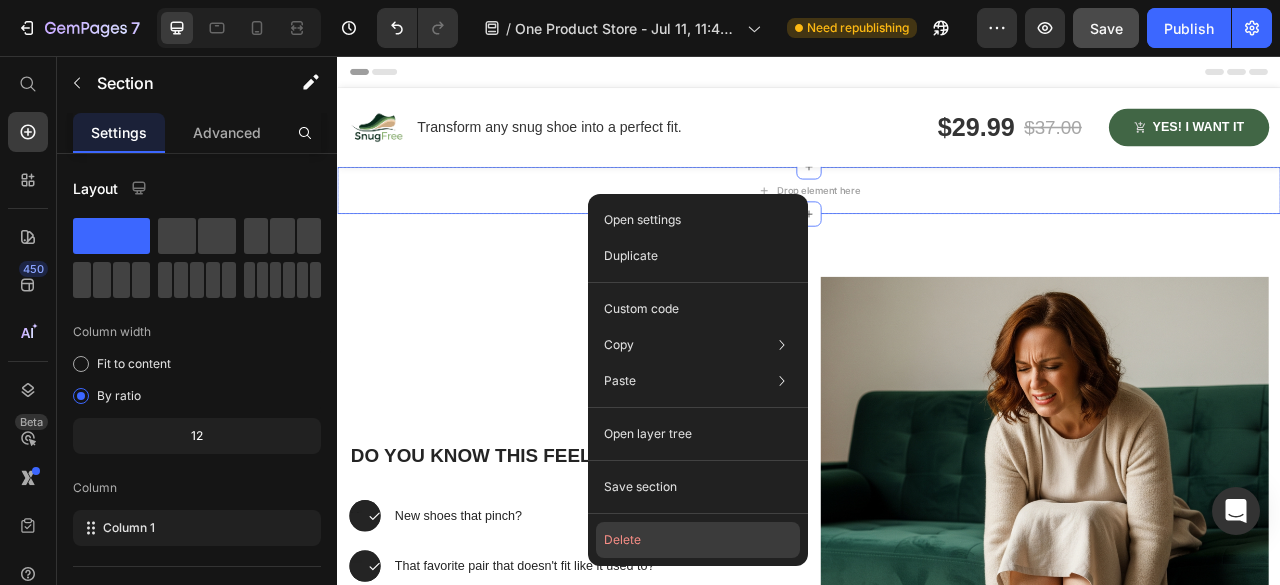 click on "Delete" 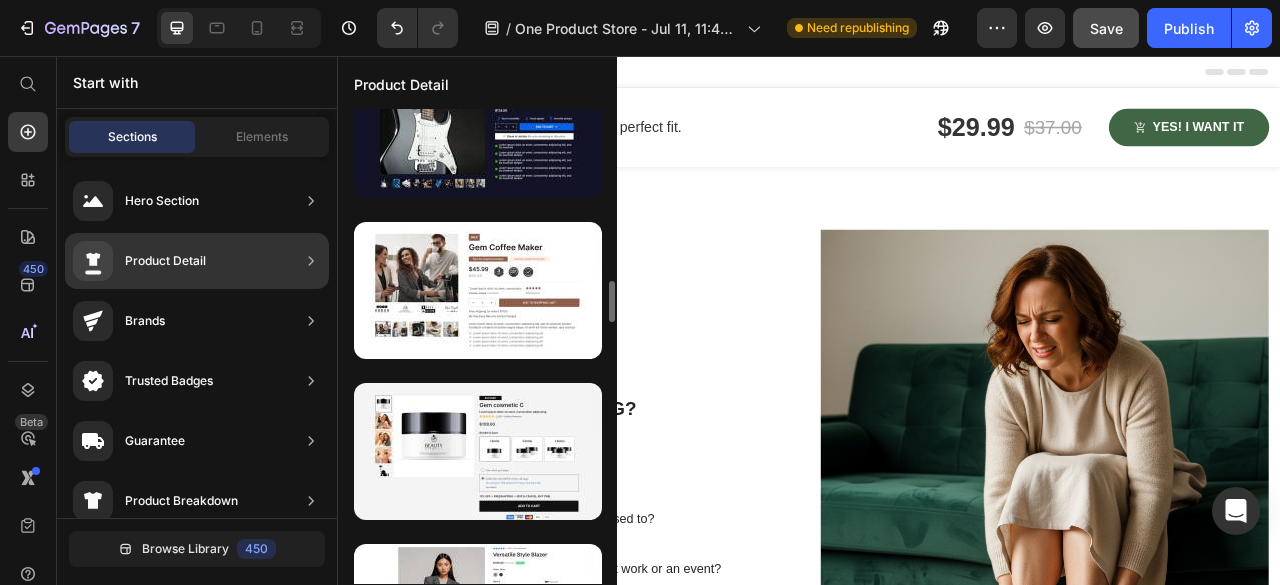 scroll, scrollTop: 1686, scrollLeft: 0, axis: vertical 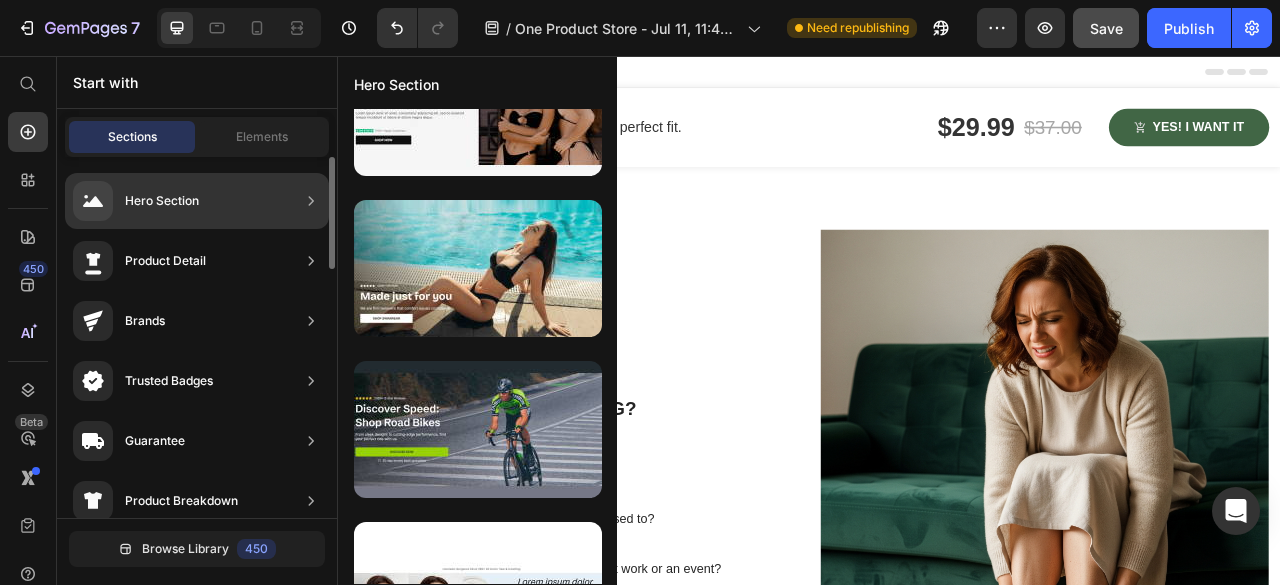 click on "Hero Section" at bounding box center (136, 201) 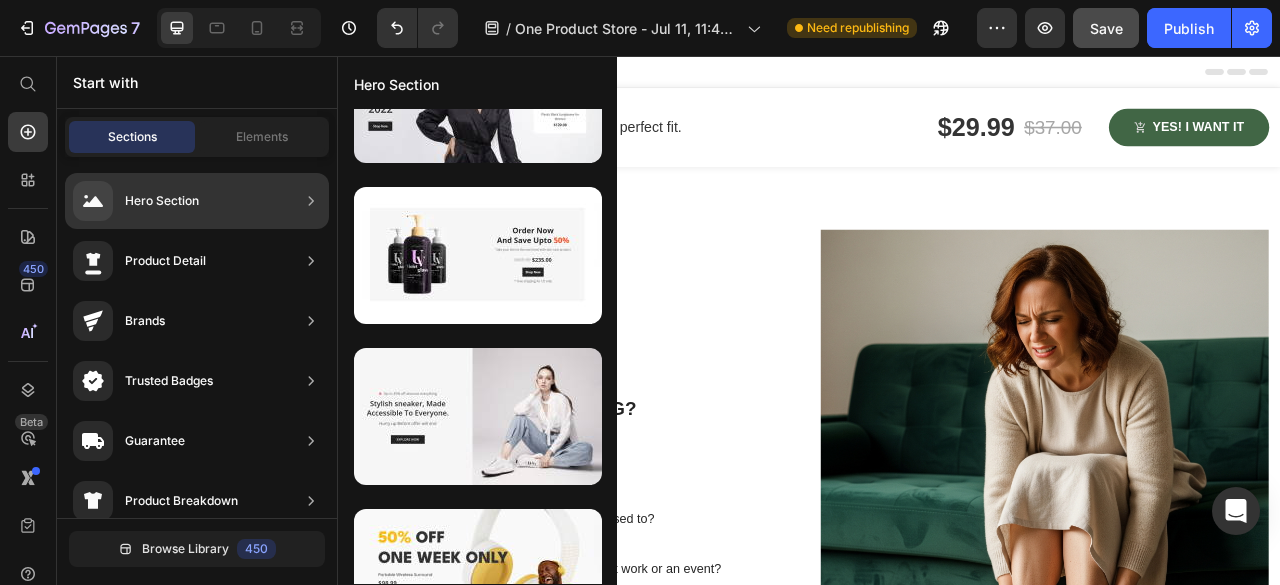 scroll, scrollTop: 8822, scrollLeft: 0, axis: vertical 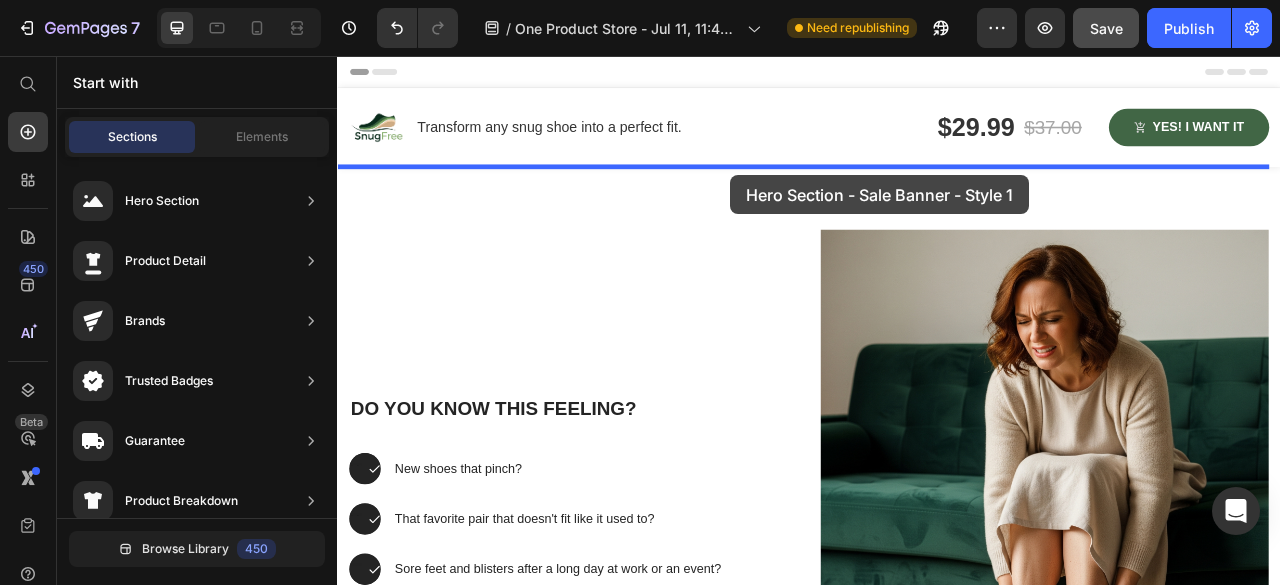 drag, startPoint x: 883, startPoint y: 405, endPoint x: 837, endPoint y: 208, distance: 202.29929 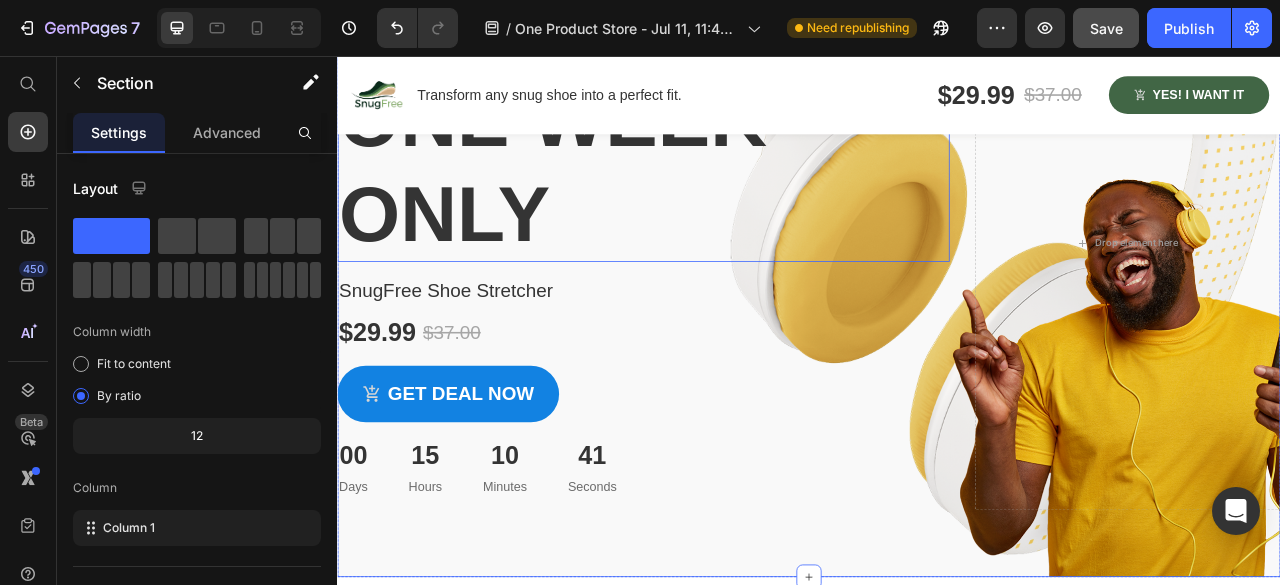 scroll, scrollTop: 370, scrollLeft: 0, axis: vertical 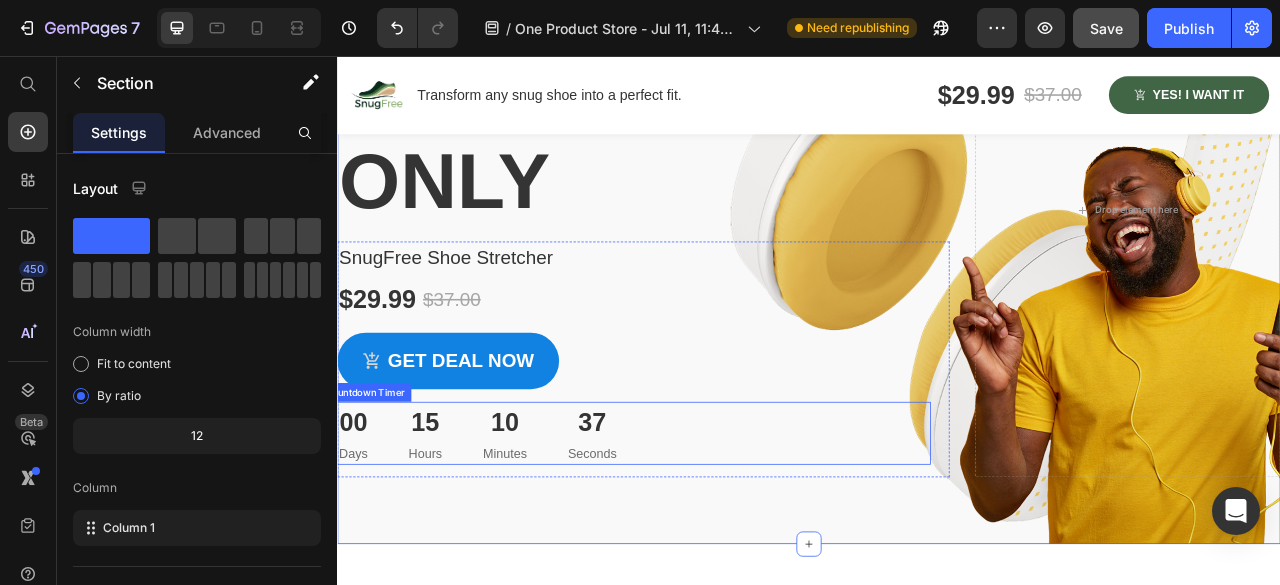 click on "00 Days 15 Hours 10 Minutes 37 Seconds" at bounding box center (702, 536) 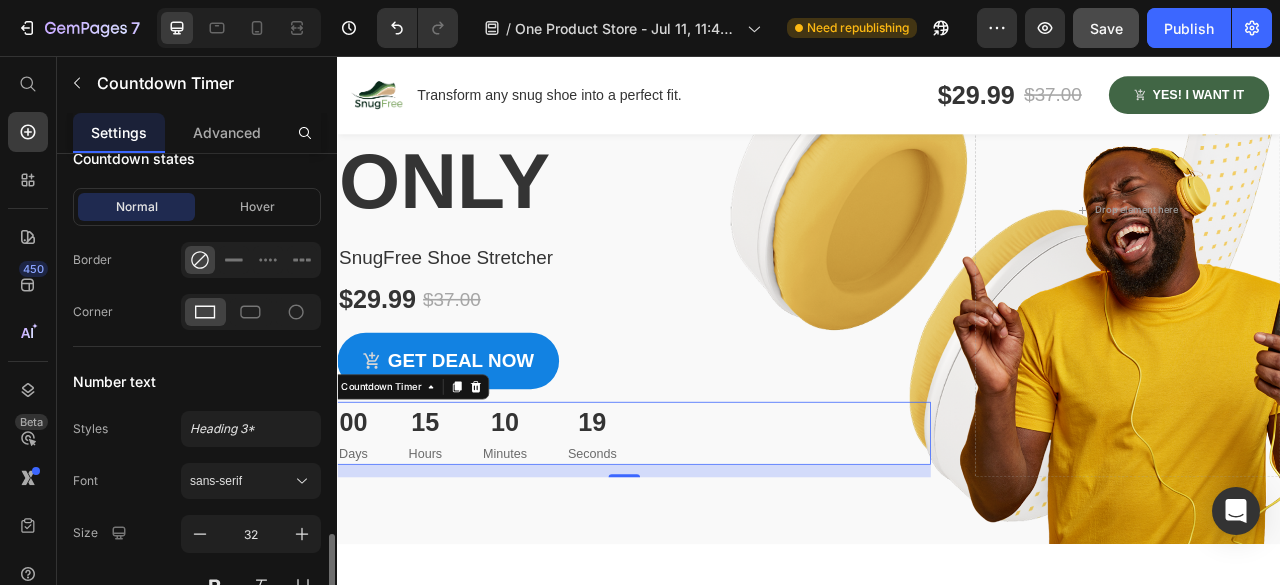 scroll, scrollTop: 1400, scrollLeft: 0, axis: vertical 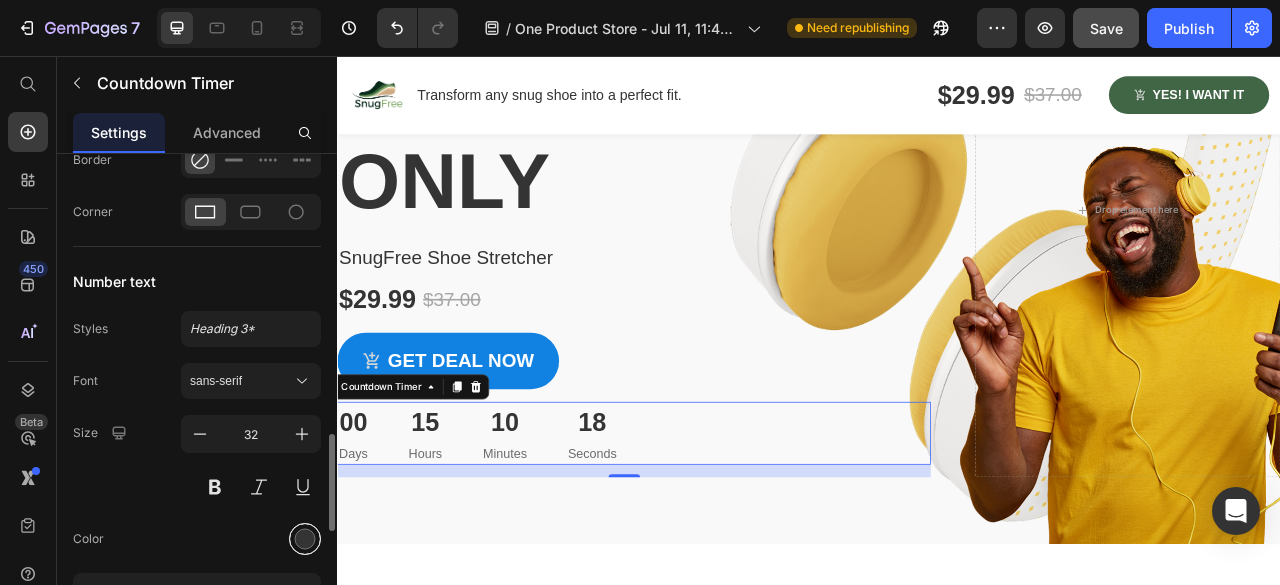 click at bounding box center (305, 539) 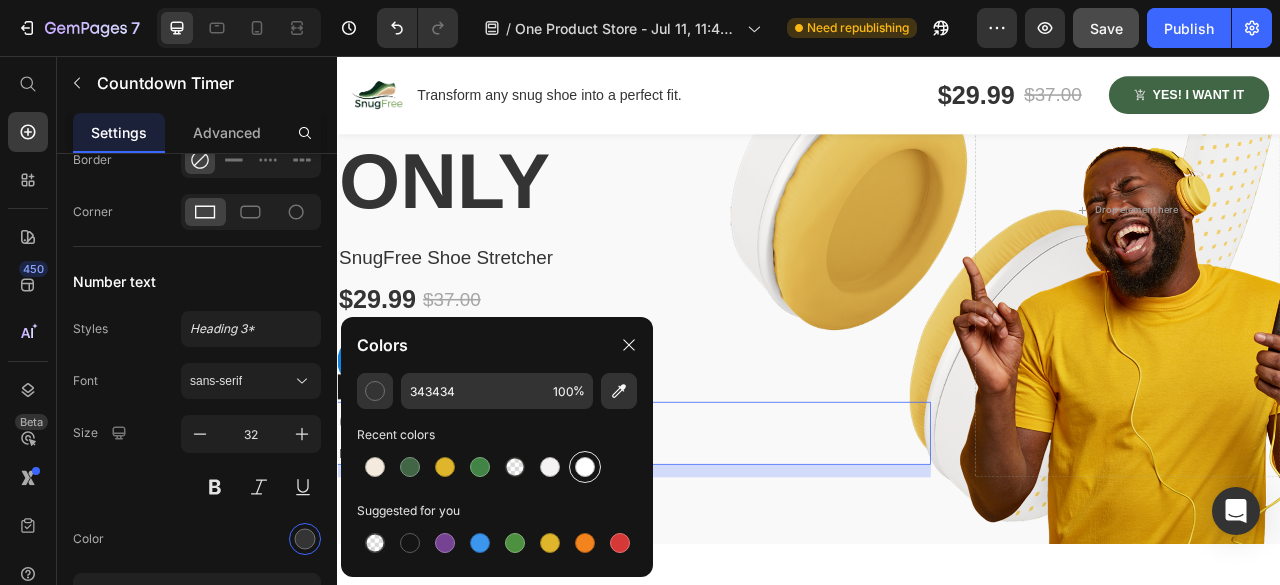click at bounding box center [585, 467] 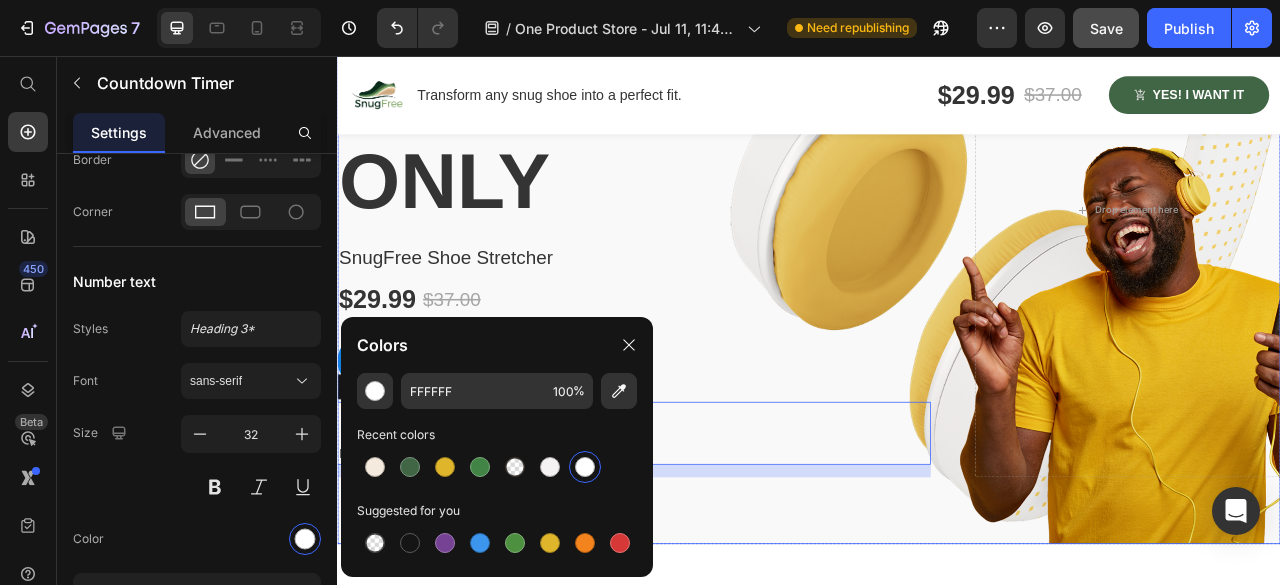 click at bounding box center (937, 252) 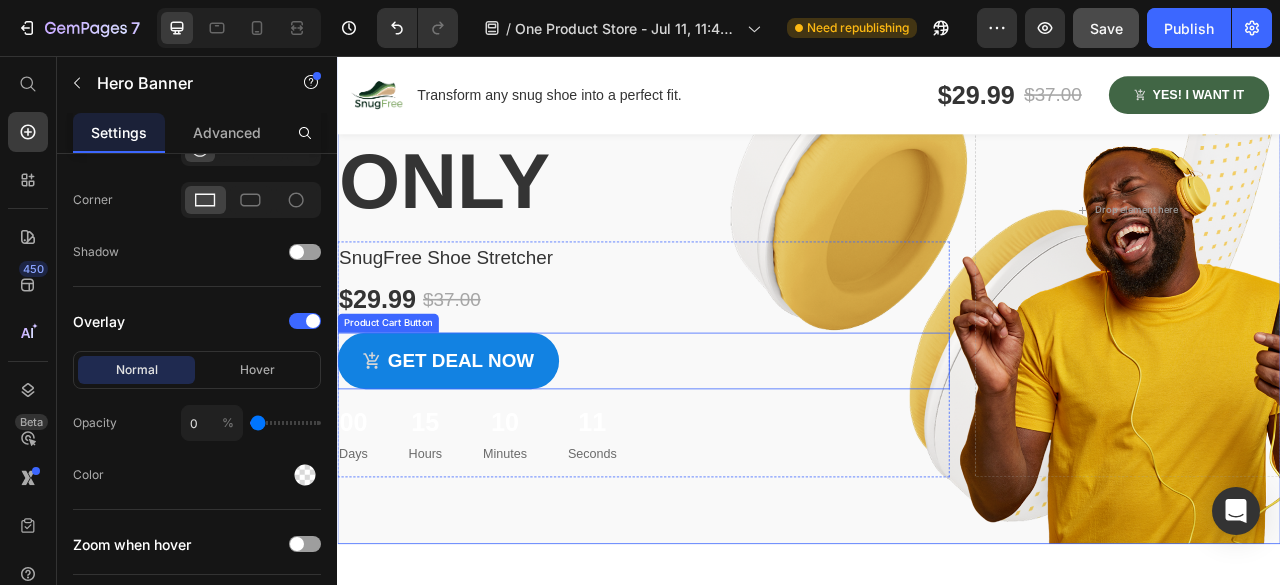 scroll, scrollTop: 0, scrollLeft: 0, axis: both 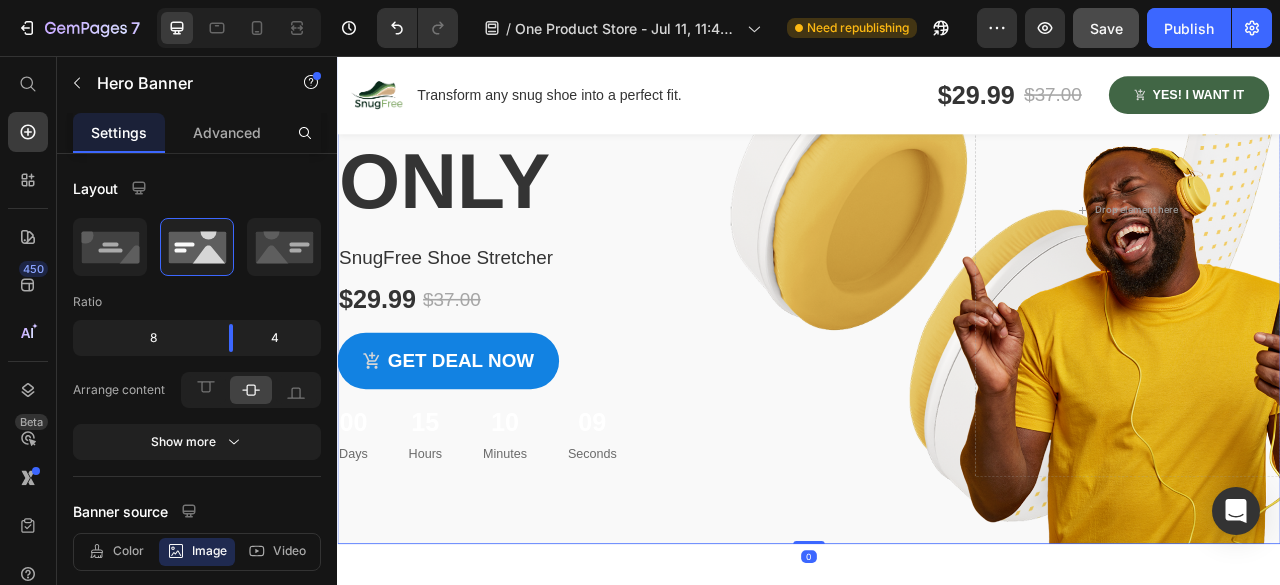 click at bounding box center (937, 252) 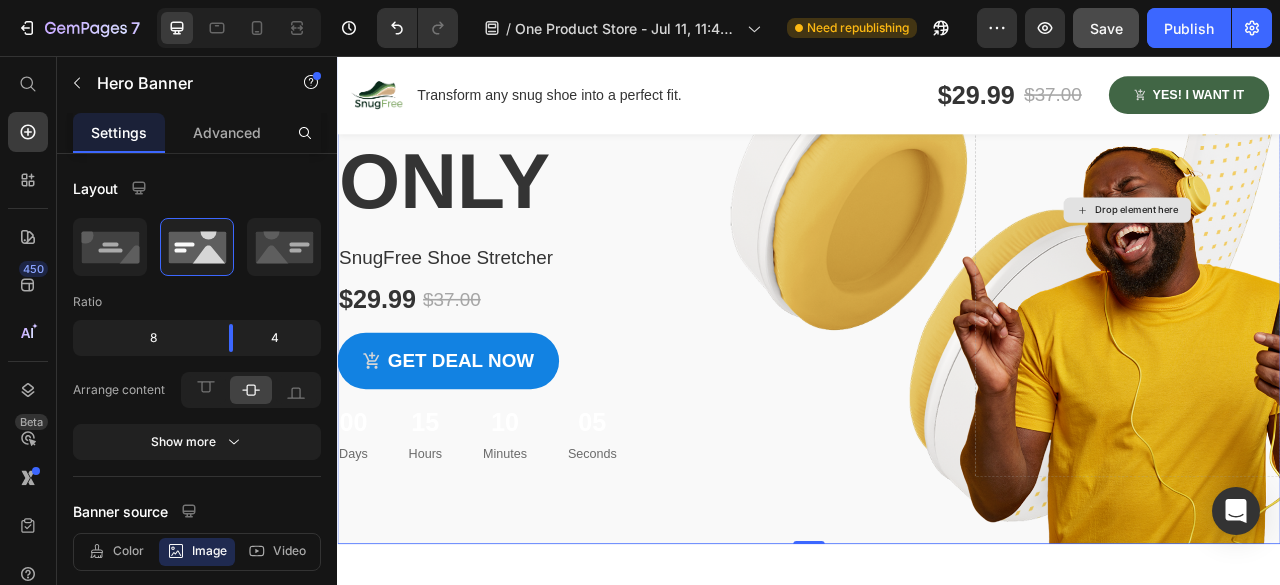 click on "Drop element here" at bounding box center (1342, 252) 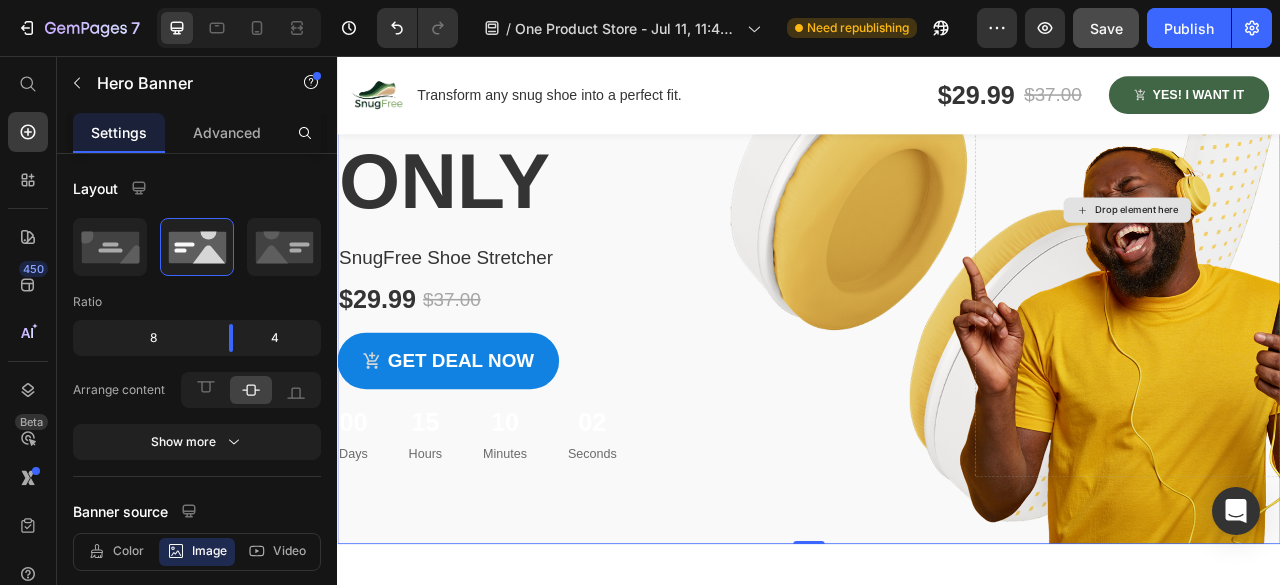 click on "Drop element here" at bounding box center (1342, 252) 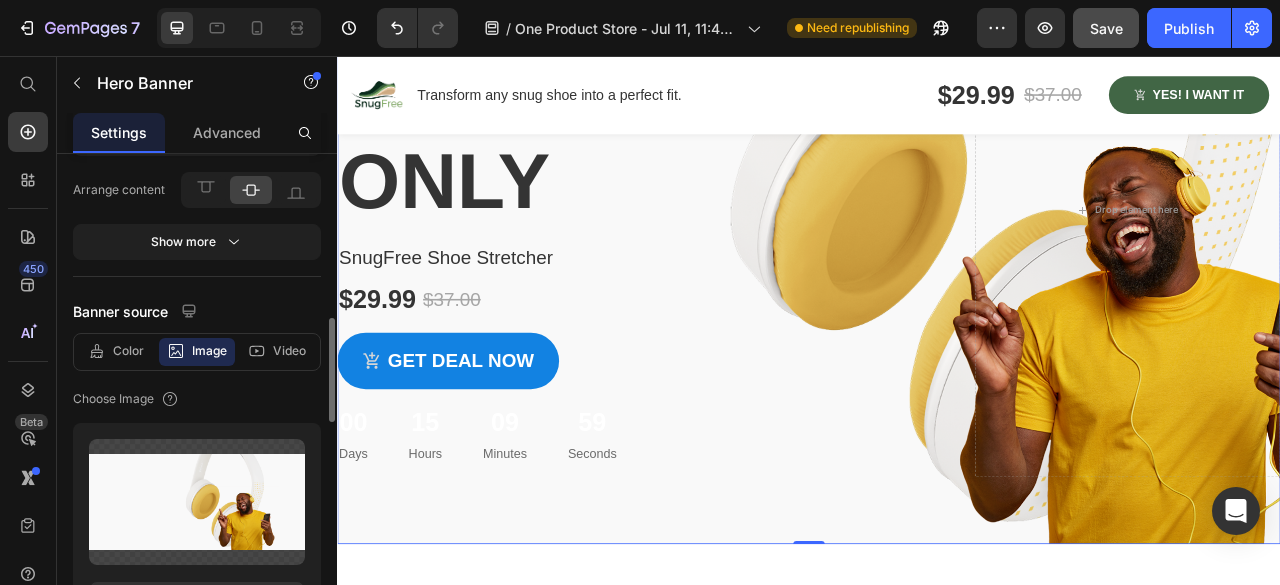 scroll, scrollTop: 300, scrollLeft: 0, axis: vertical 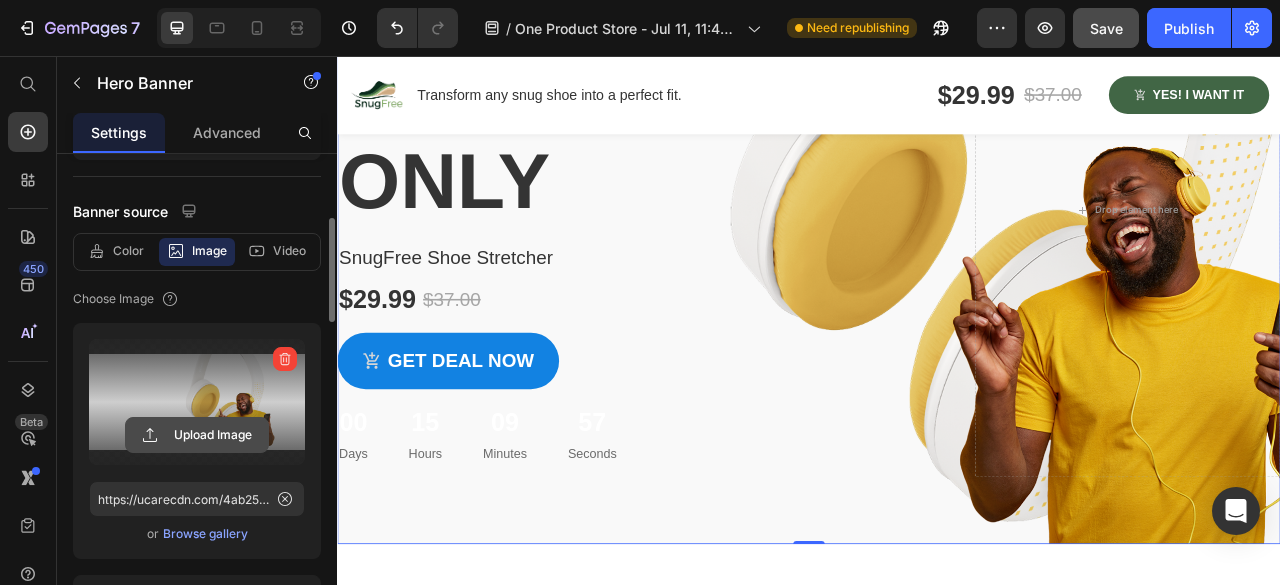 click 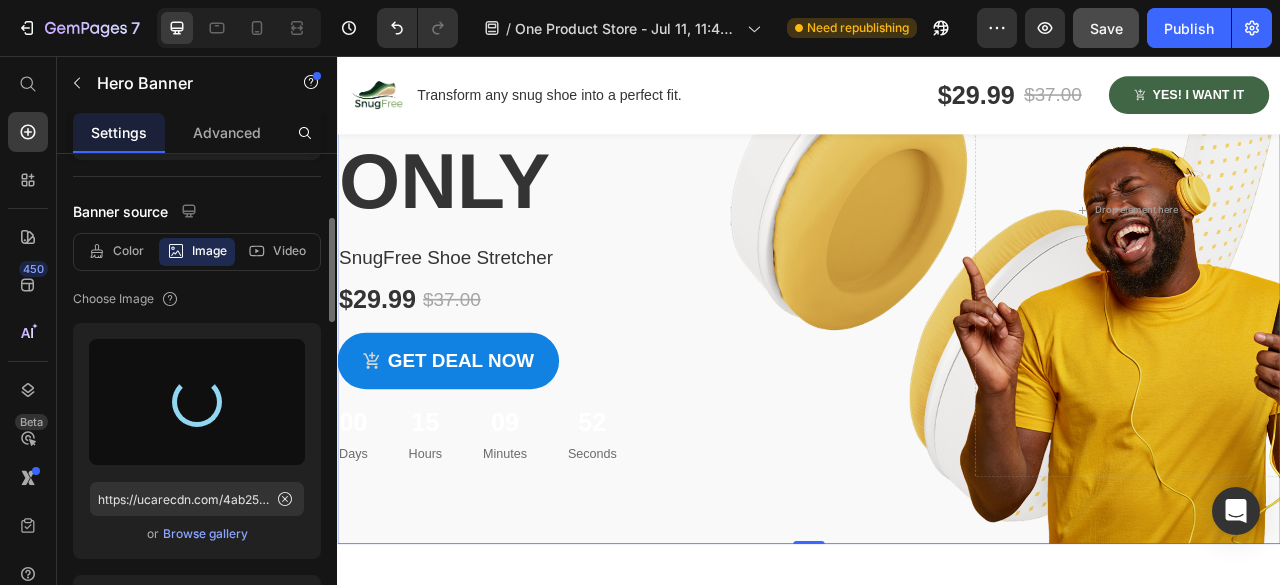 type on "https://cdn.shopify.com/s/files/1/0709/2833/5003/files/gempages_574888071577732325-c0b40fe1-0a3b-43fa-87d4-a1ae79da3c1d.jpg" 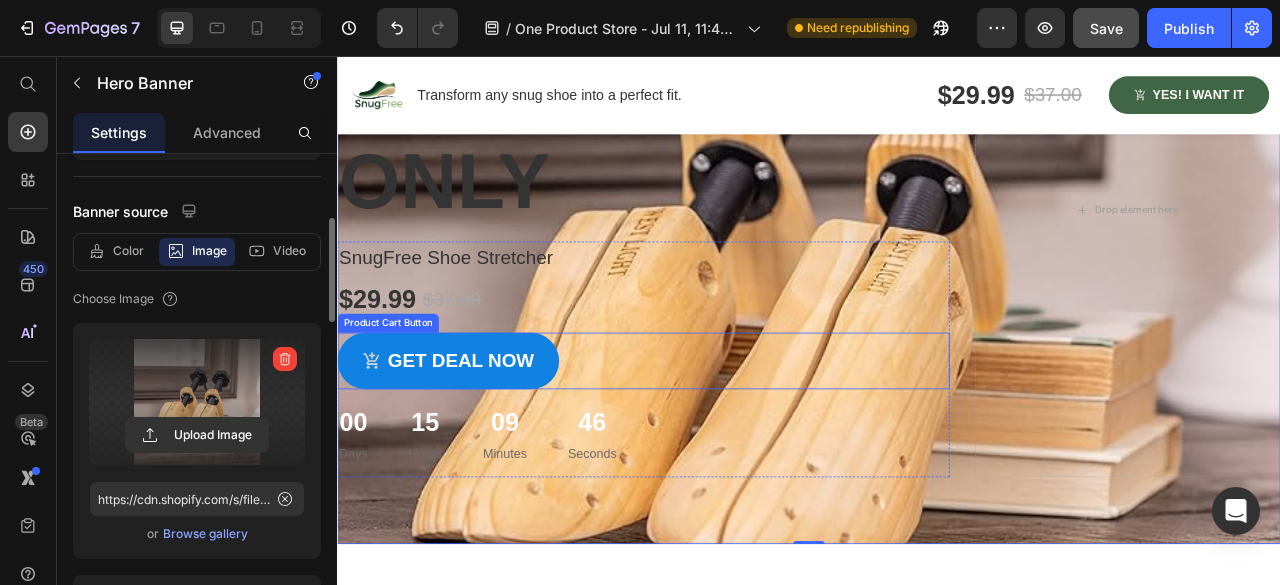scroll, scrollTop: 170, scrollLeft: 0, axis: vertical 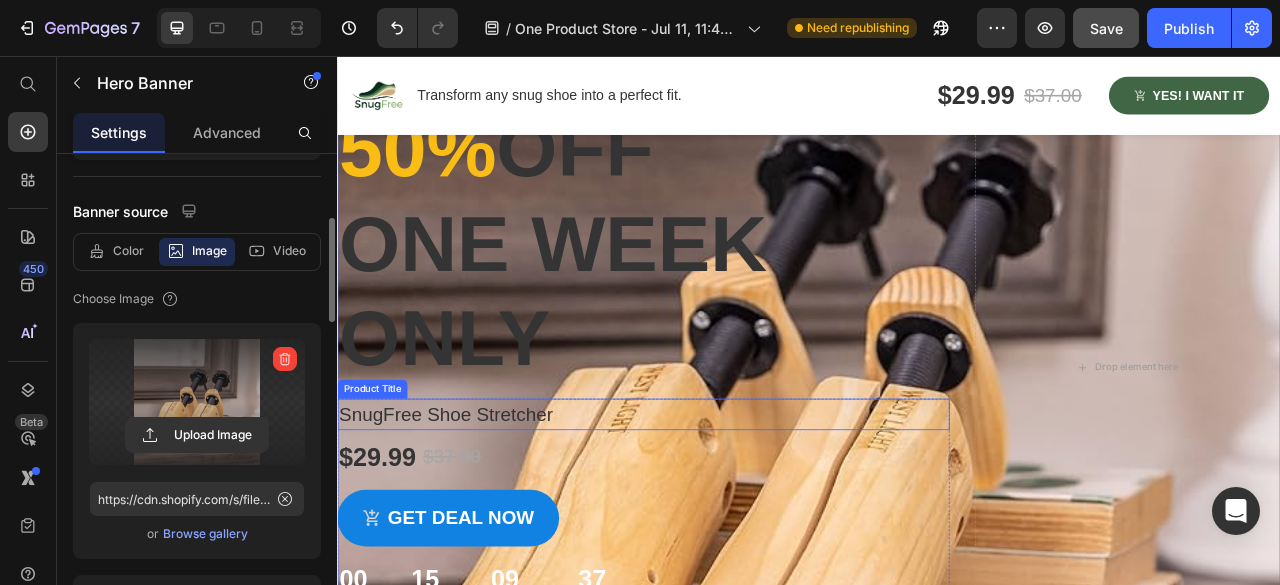 click on "SnugFree Shoe Stretcher" at bounding box center (726, 512) 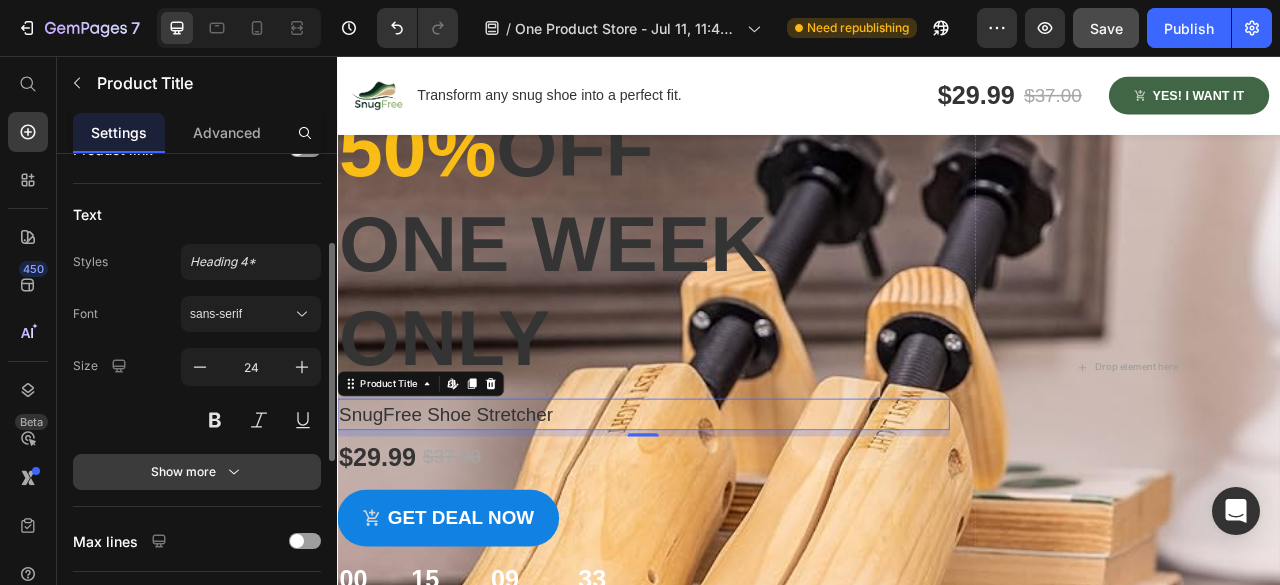 scroll, scrollTop: 400, scrollLeft: 0, axis: vertical 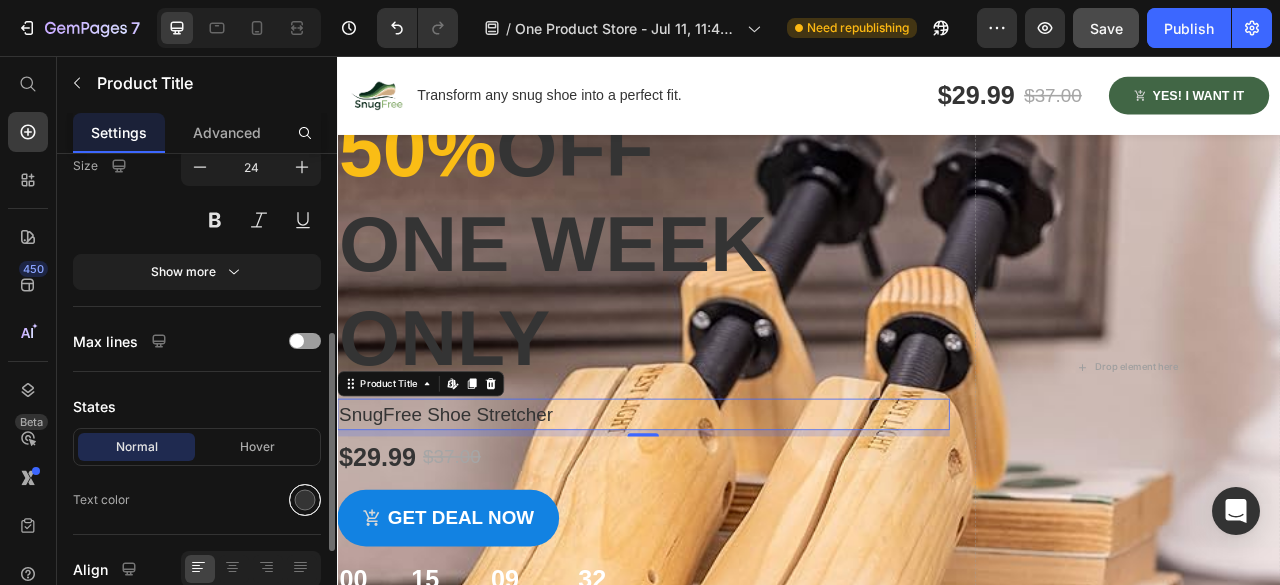 click at bounding box center [305, 500] 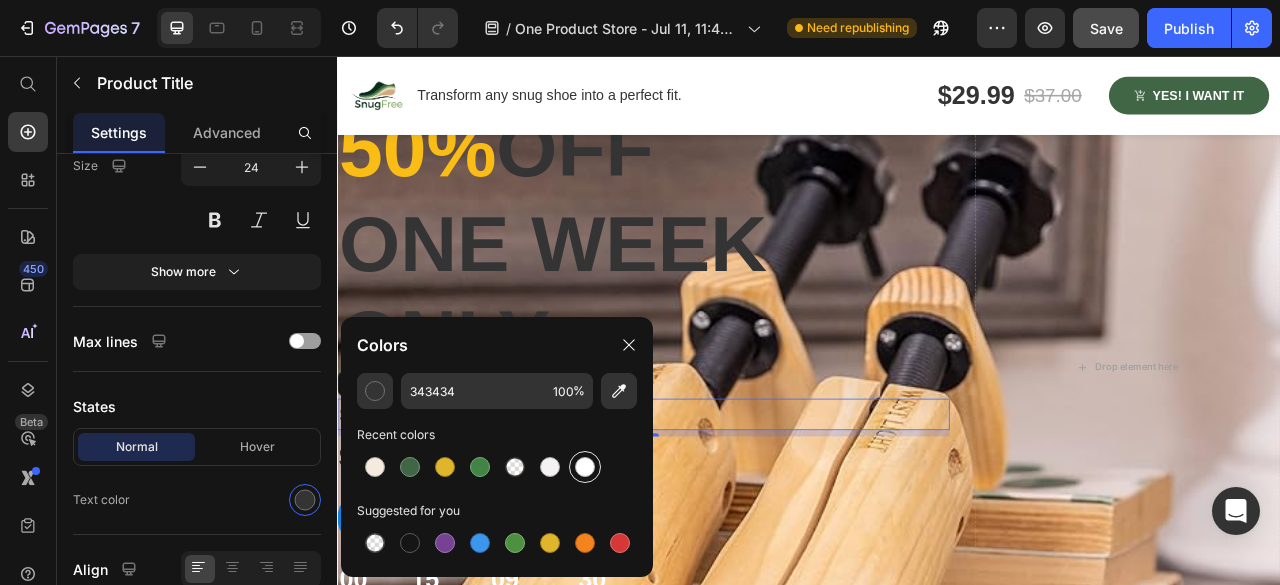 click at bounding box center [585, 467] 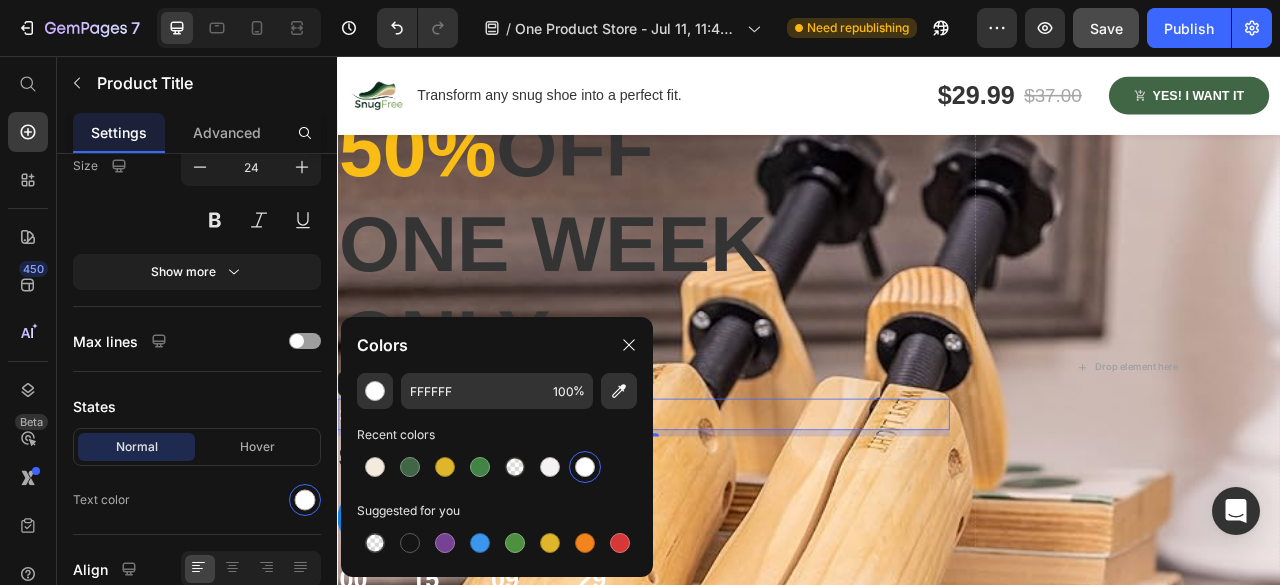 click on "$29.99 Product Price $37.00 Product Price Row" at bounding box center (726, 566) 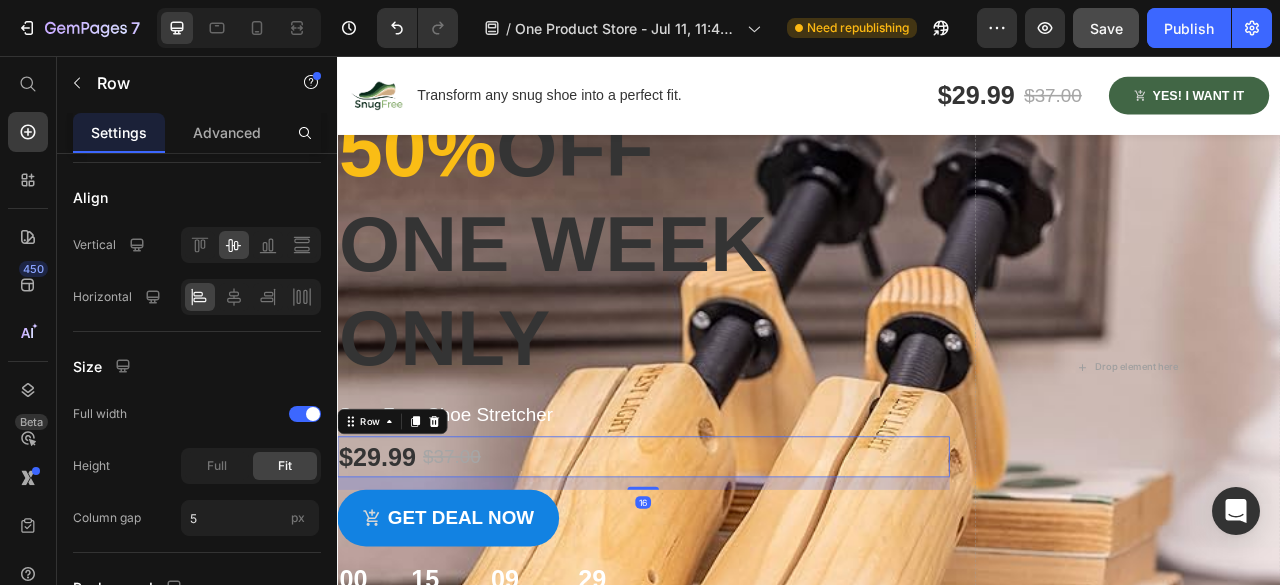 scroll, scrollTop: 0, scrollLeft: 0, axis: both 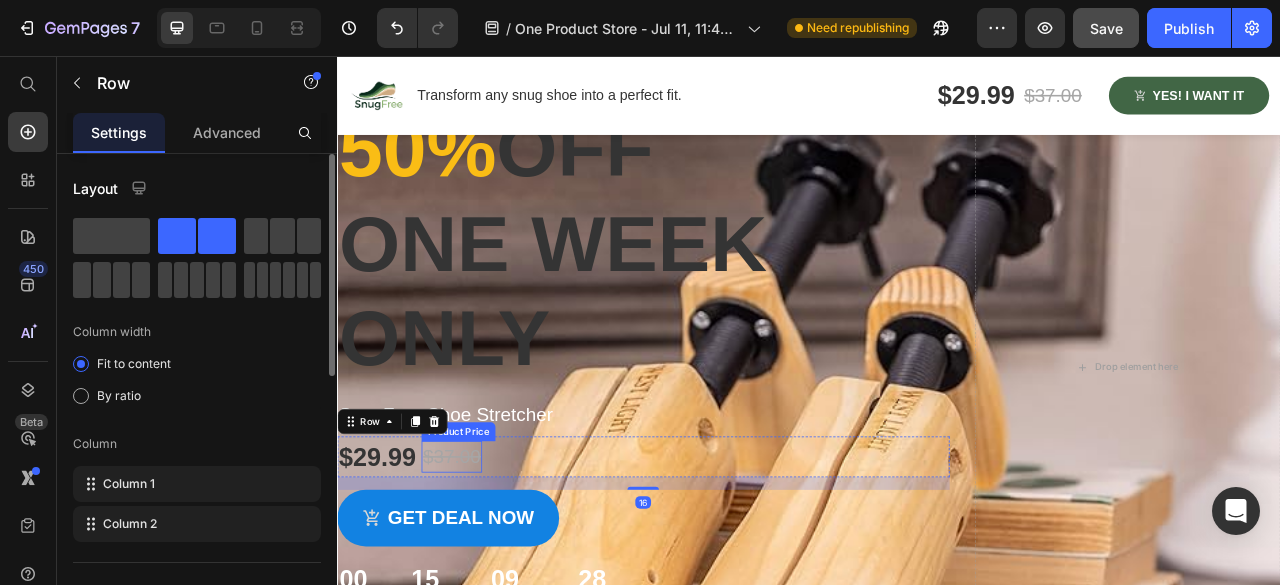 click on "$37.00" at bounding box center [482, 566] 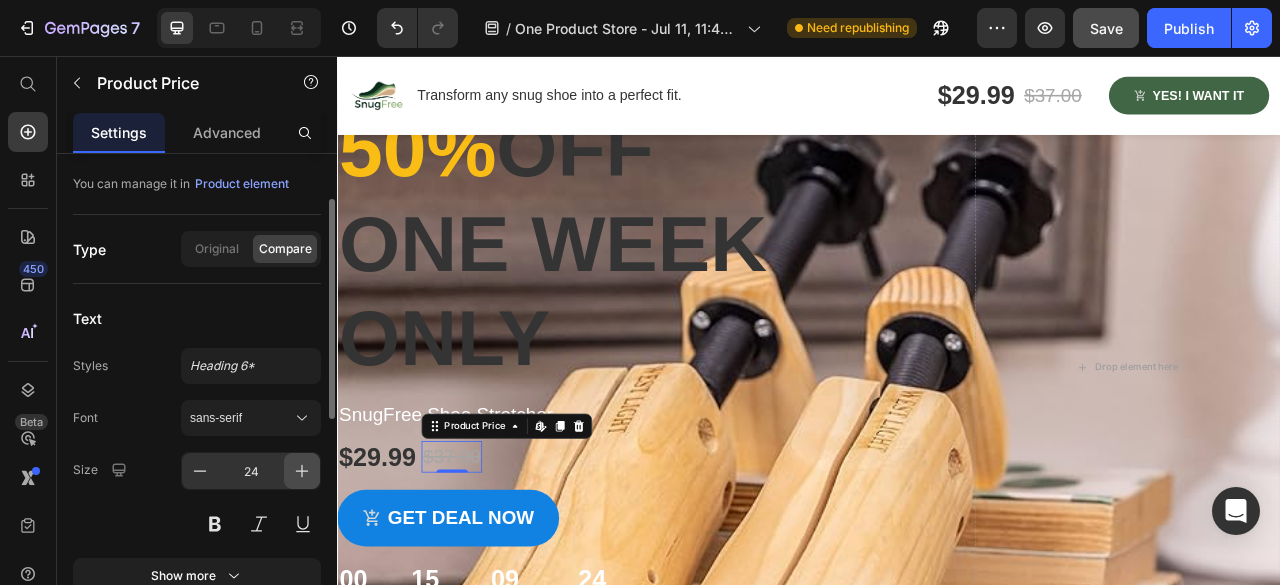 scroll, scrollTop: 300, scrollLeft: 0, axis: vertical 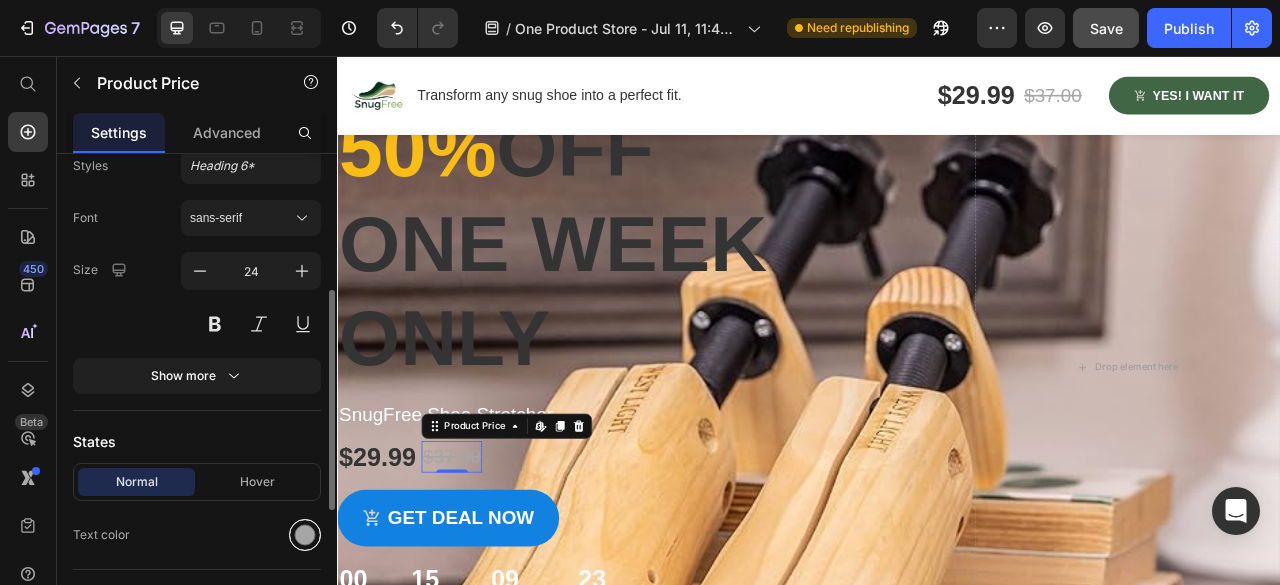 click at bounding box center [305, 535] 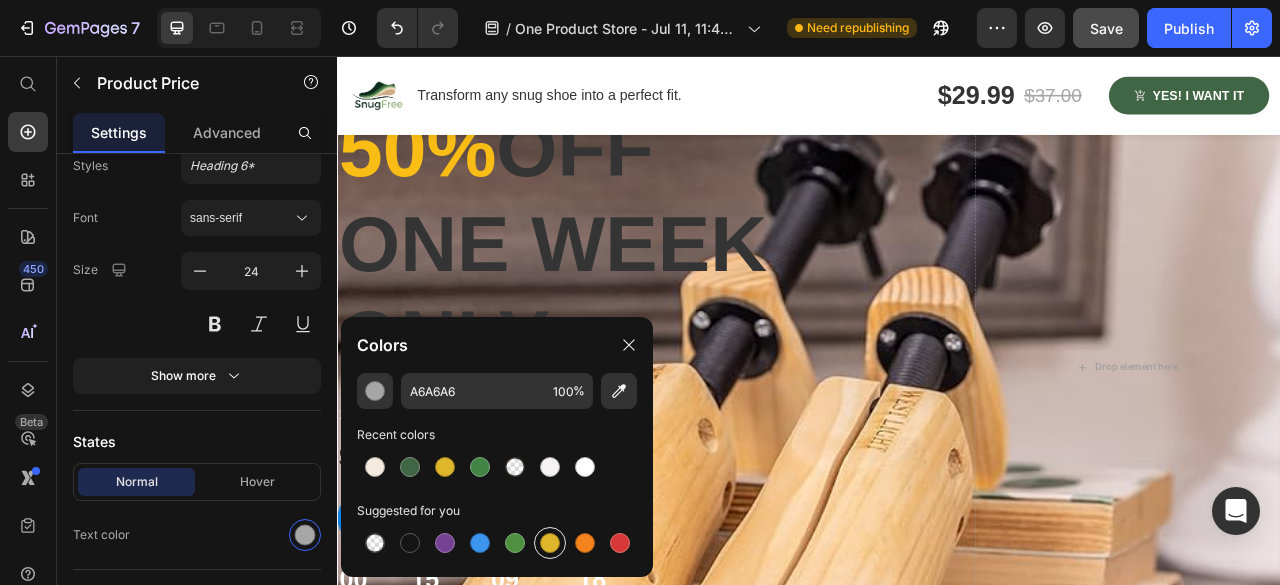 click at bounding box center [550, 543] 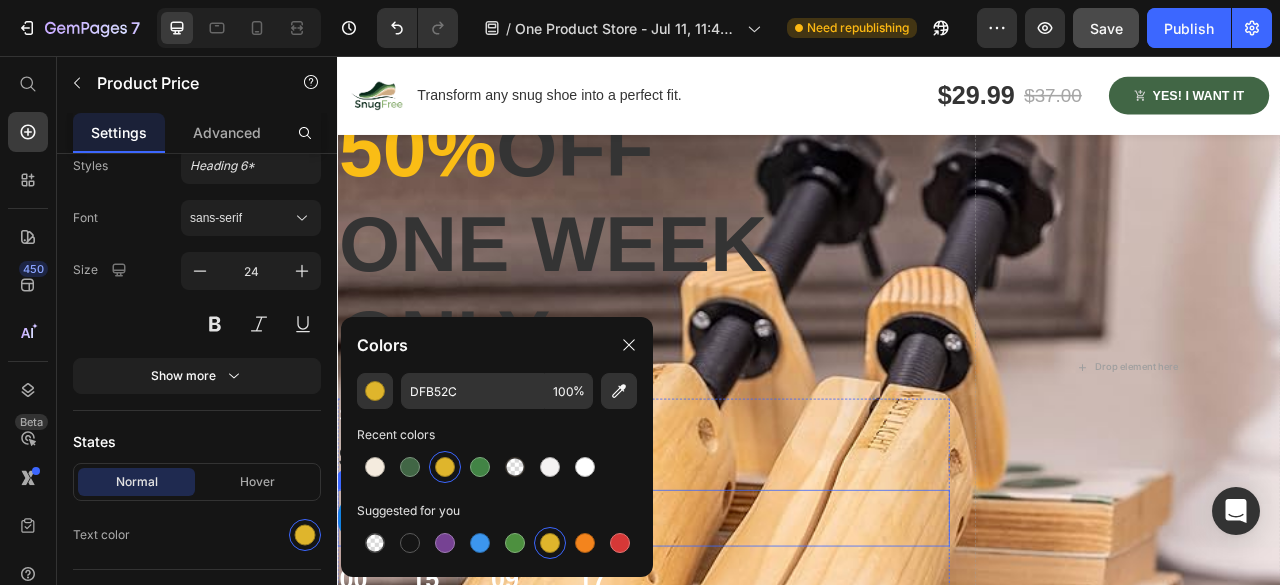 click on "Get deal now Product Cart Button" at bounding box center (726, 644) 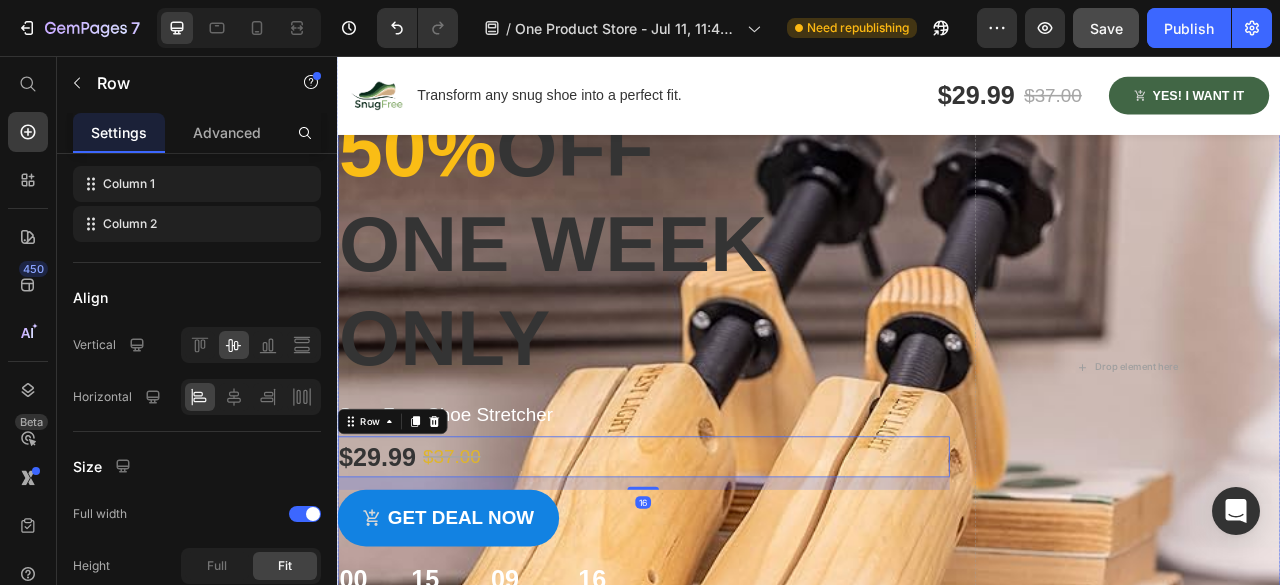 scroll, scrollTop: 0, scrollLeft: 0, axis: both 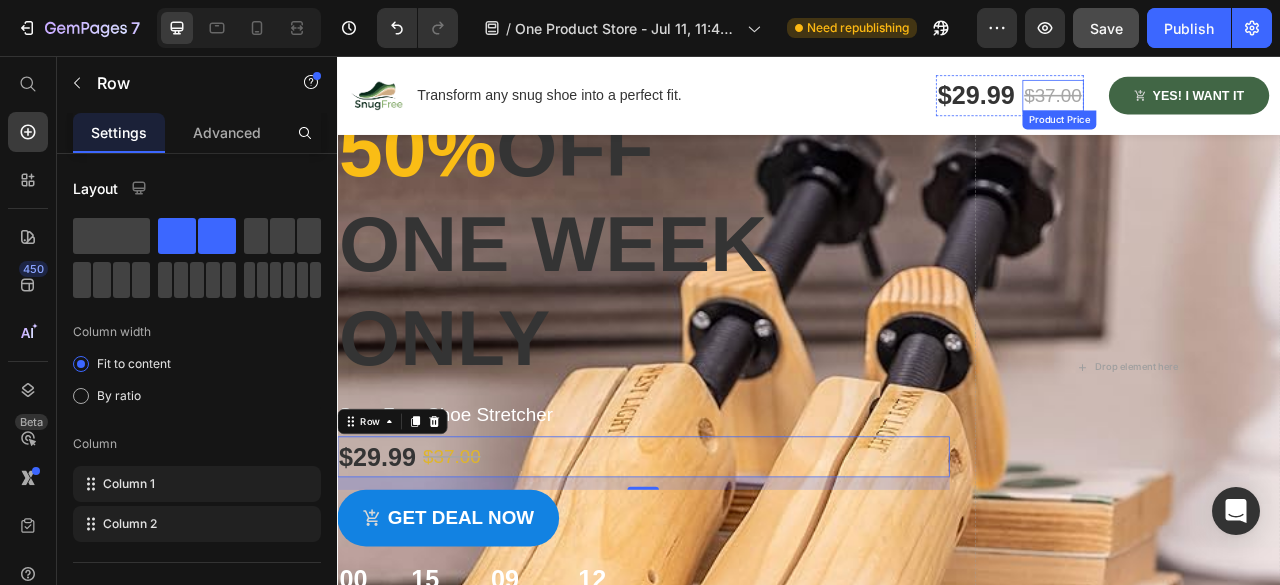 click on "$37.00" at bounding box center [1246, 106] 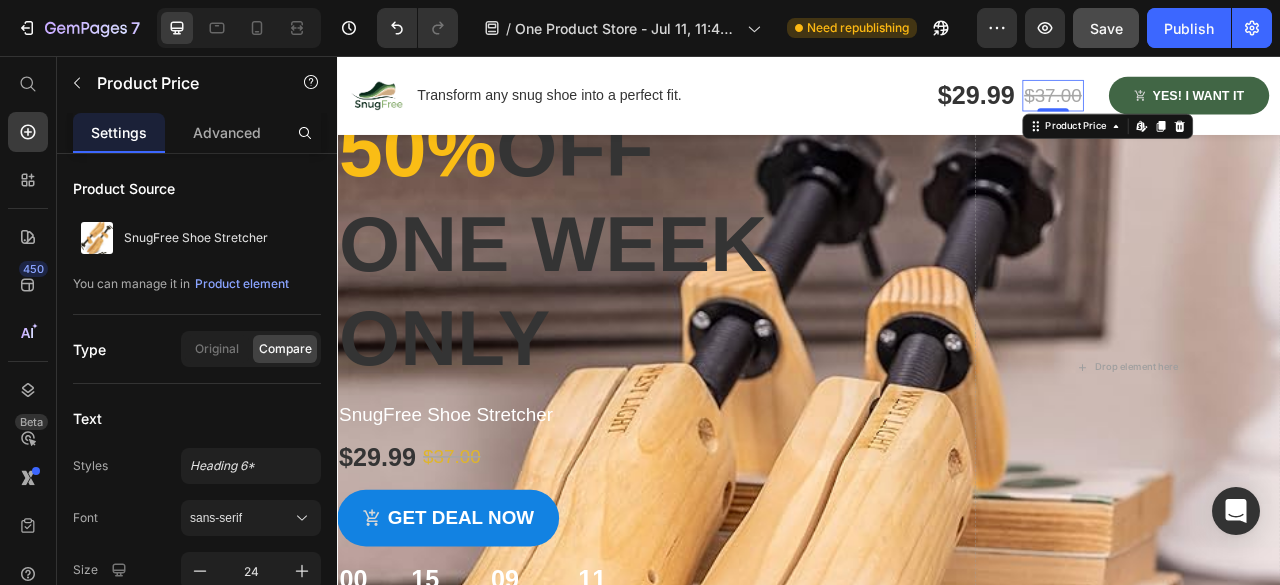 scroll, scrollTop: 300, scrollLeft: 0, axis: vertical 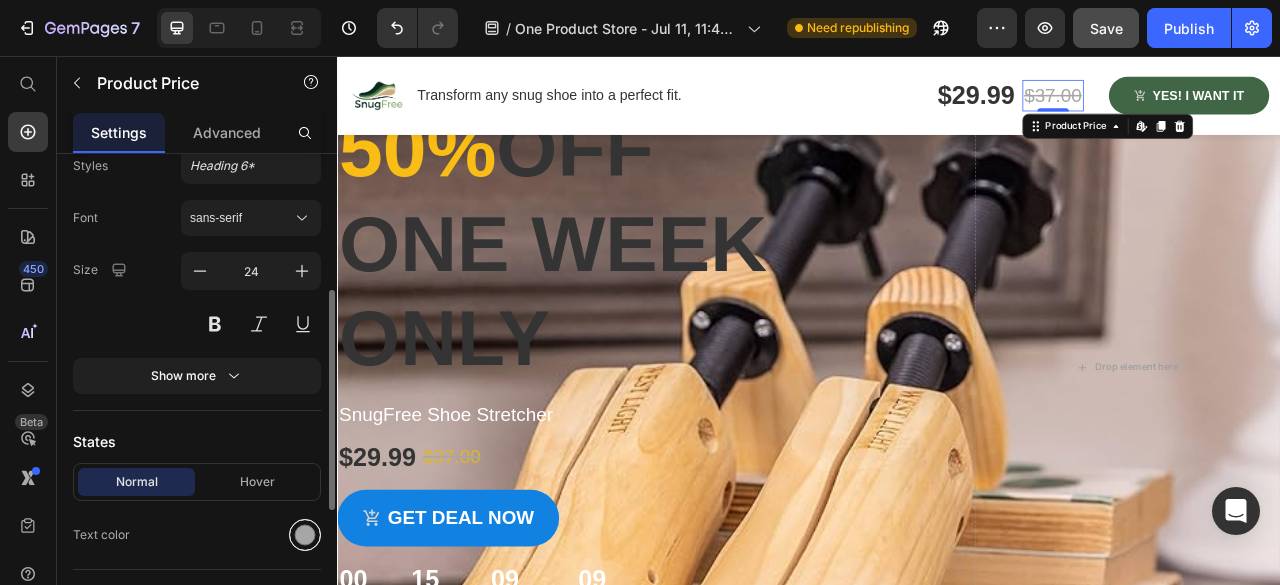 click at bounding box center [305, 535] 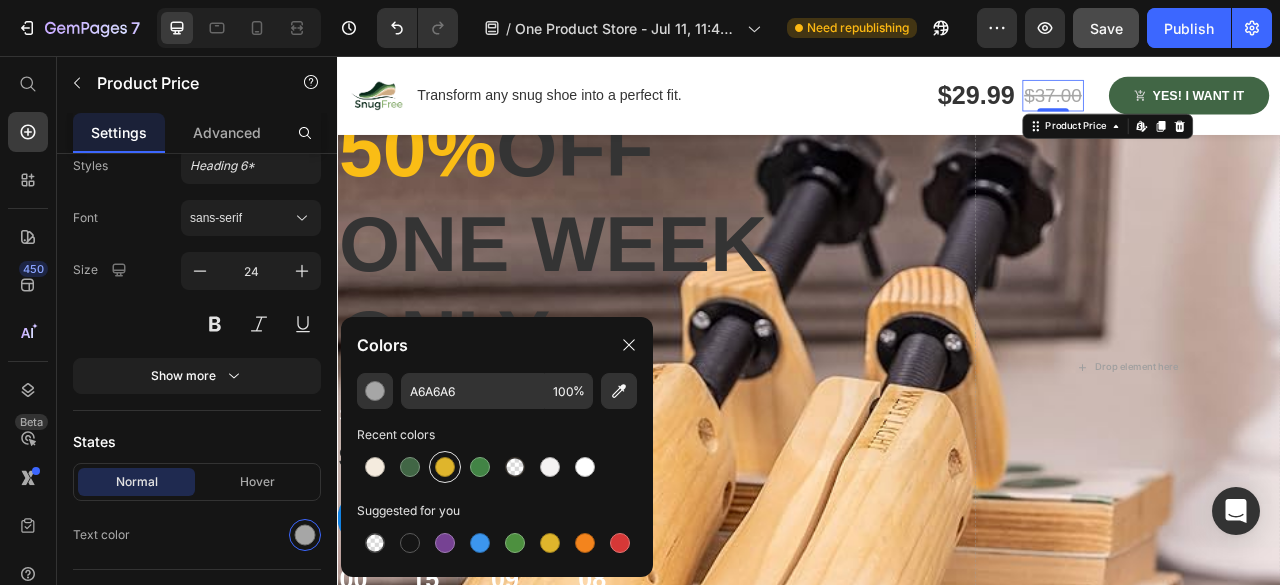 click at bounding box center (445, 467) 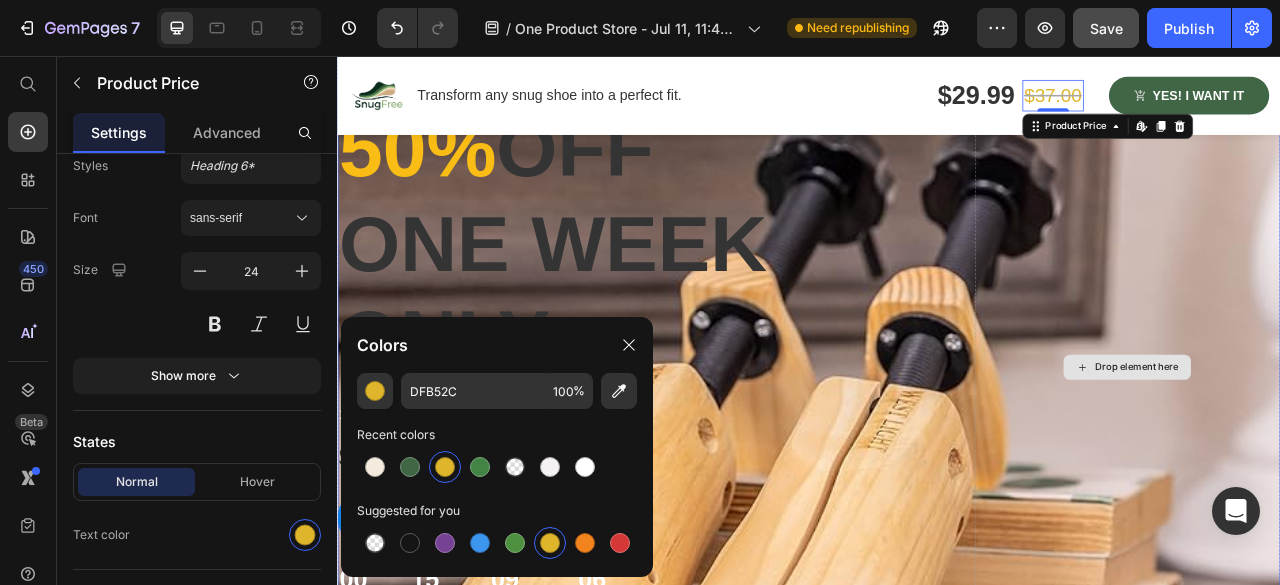 click on "Drop element here" at bounding box center (1342, 452) 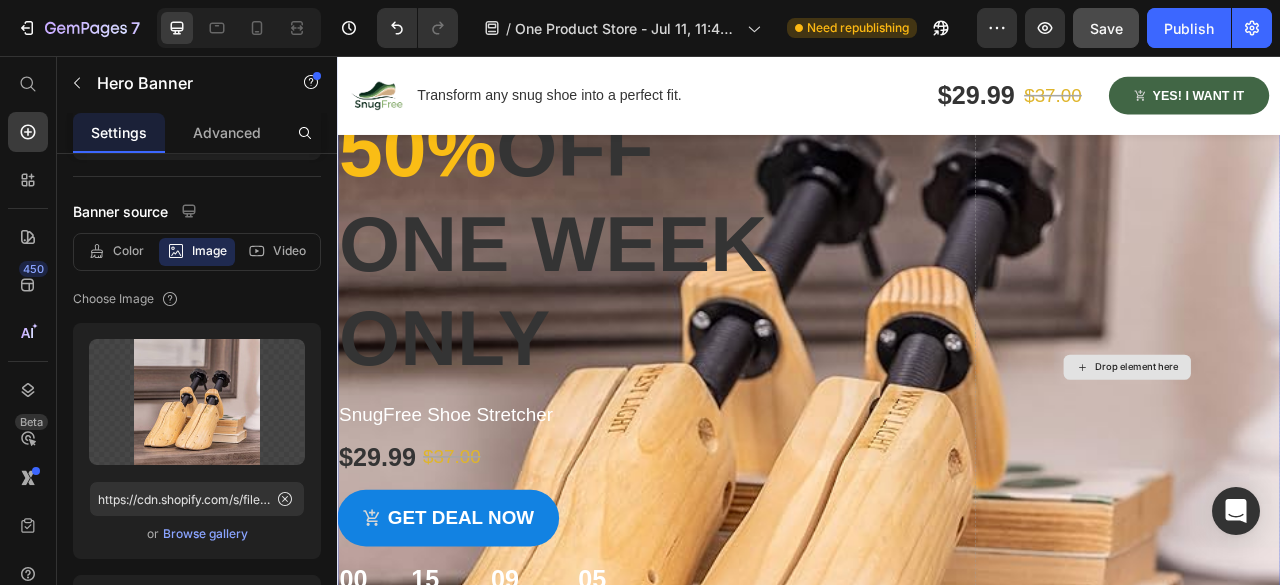 scroll, scrollTop: 0, scrollLeft: 0, axis: both 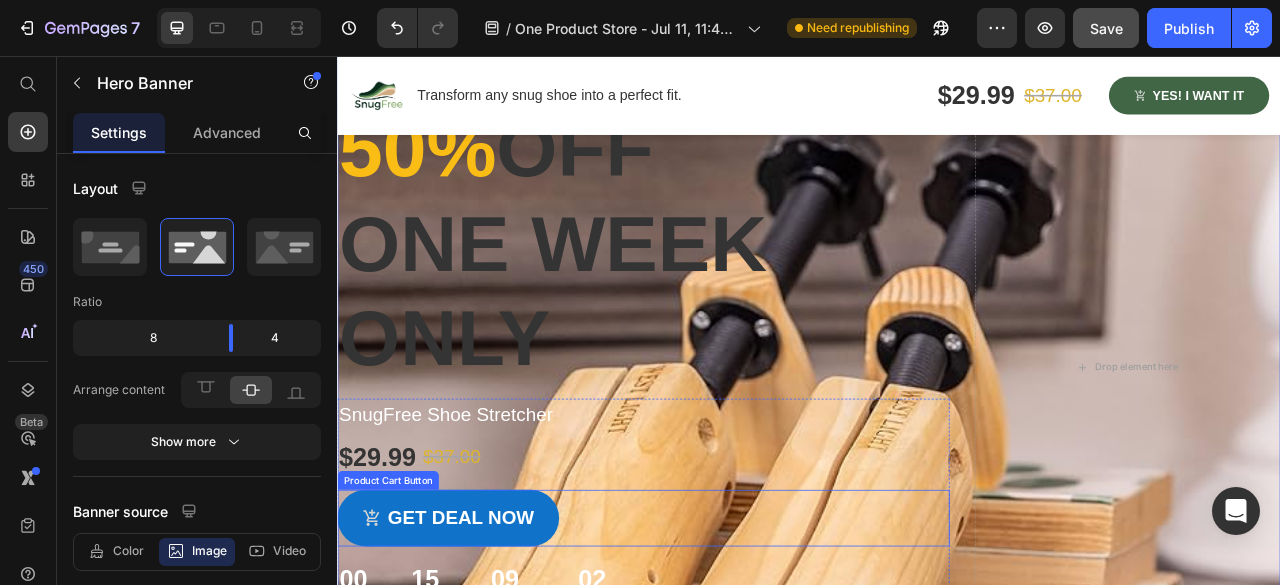 click on "Get deal now" at bounding box center (478, 644) 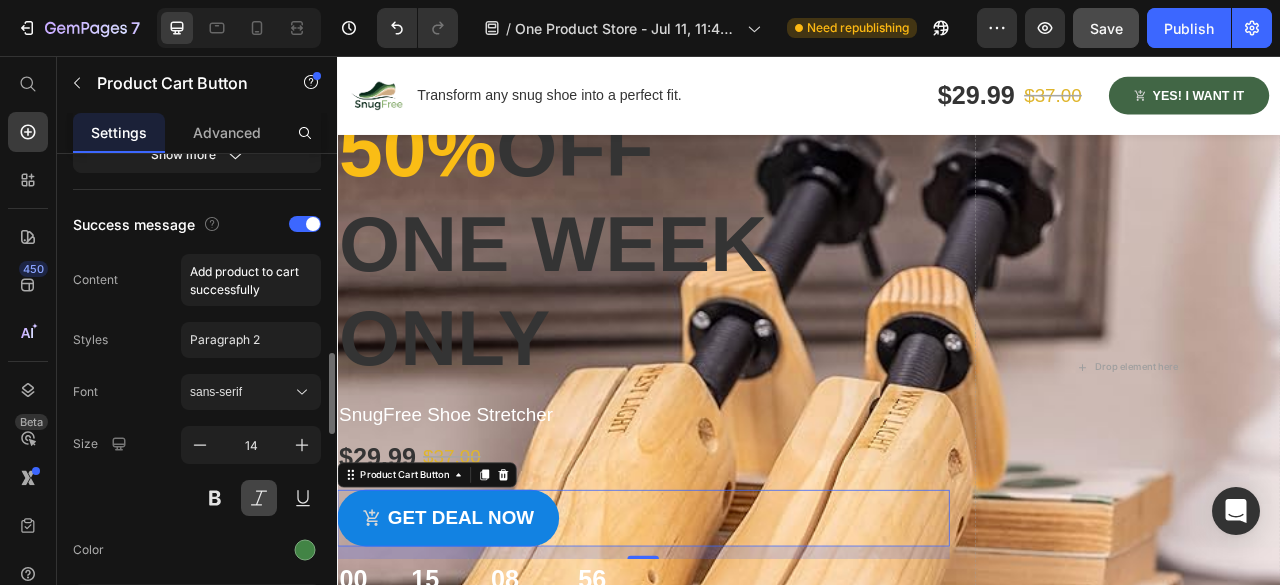 scroll, scrollTop: 1300, scrollLeft: 0, axis: vertical 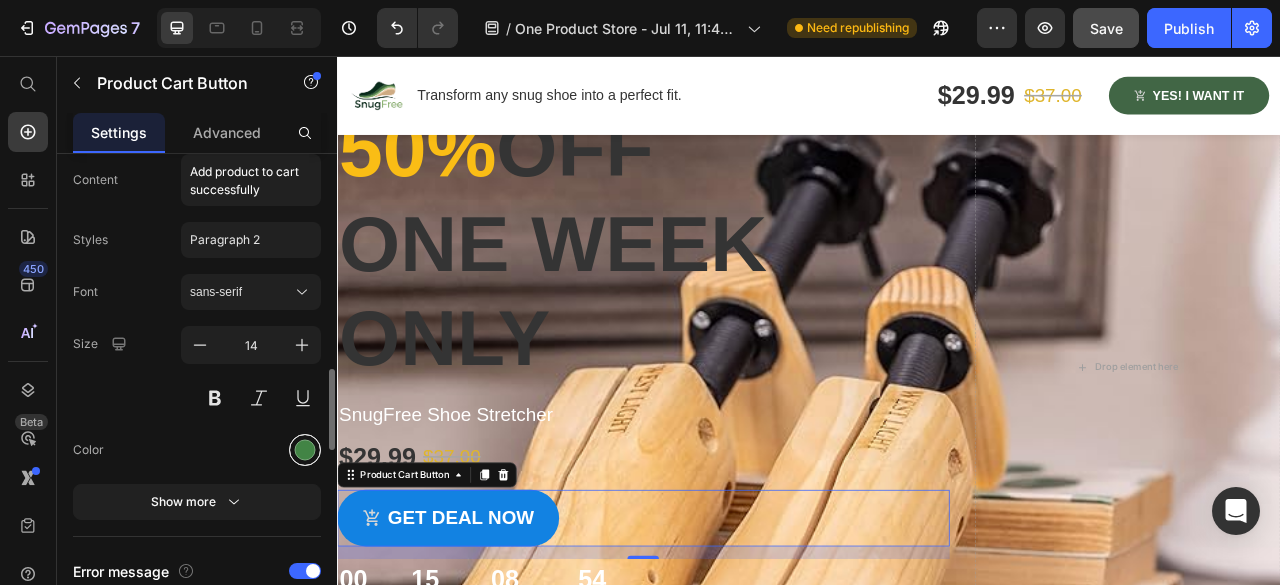 click at bounding box center (305, 450) 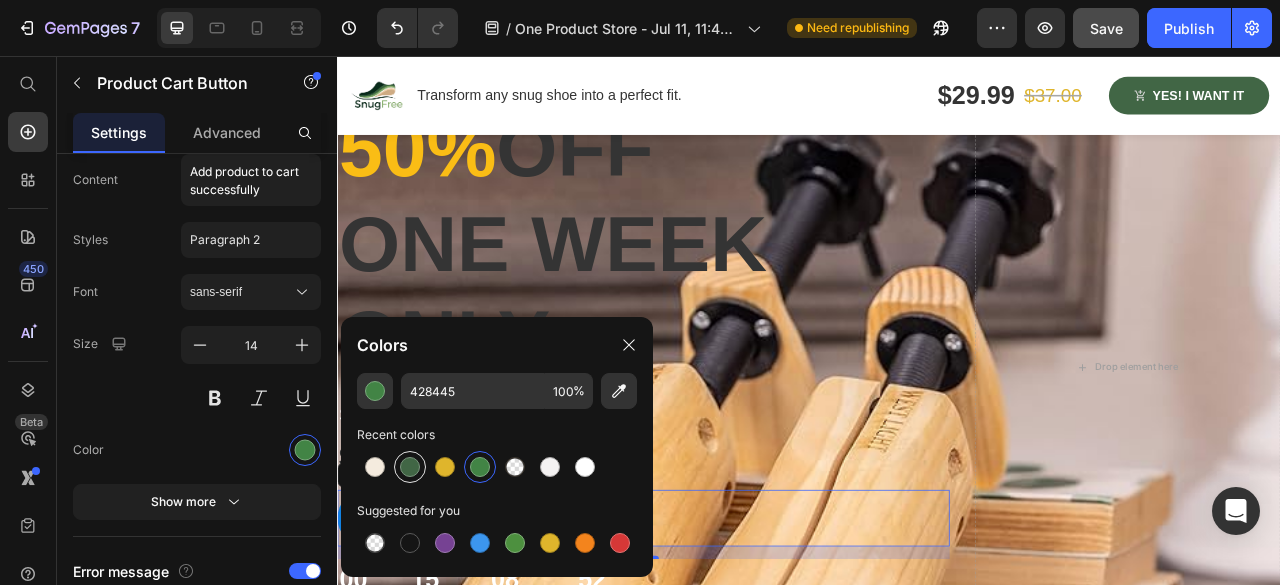 click at bounding box center (410, 467) 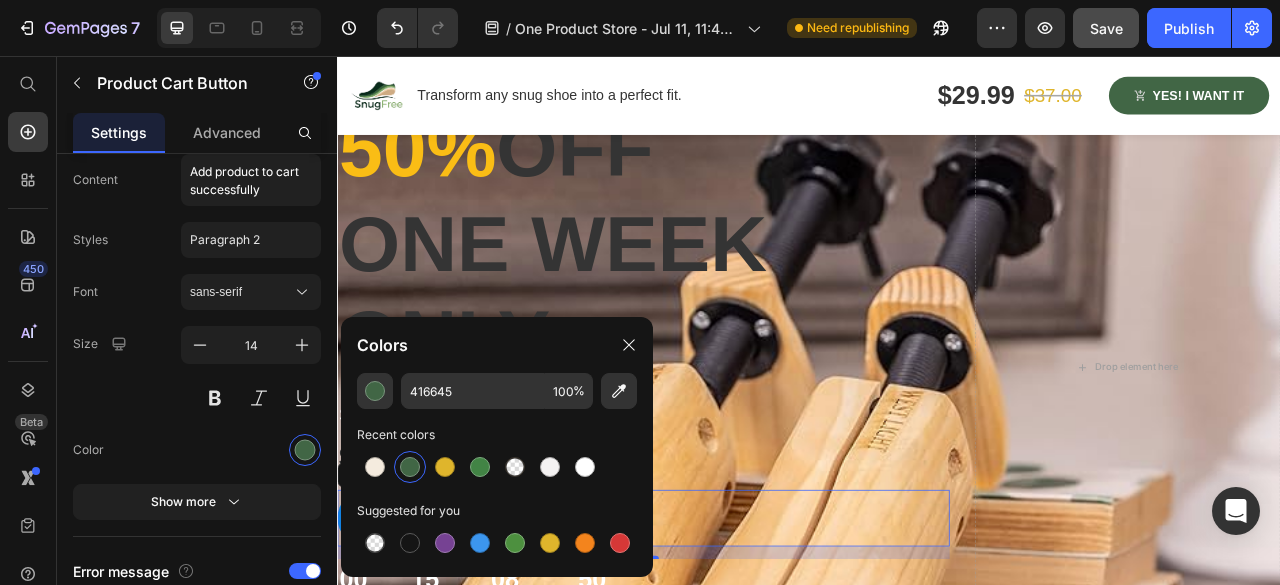 click at bounding box center [410, 467] 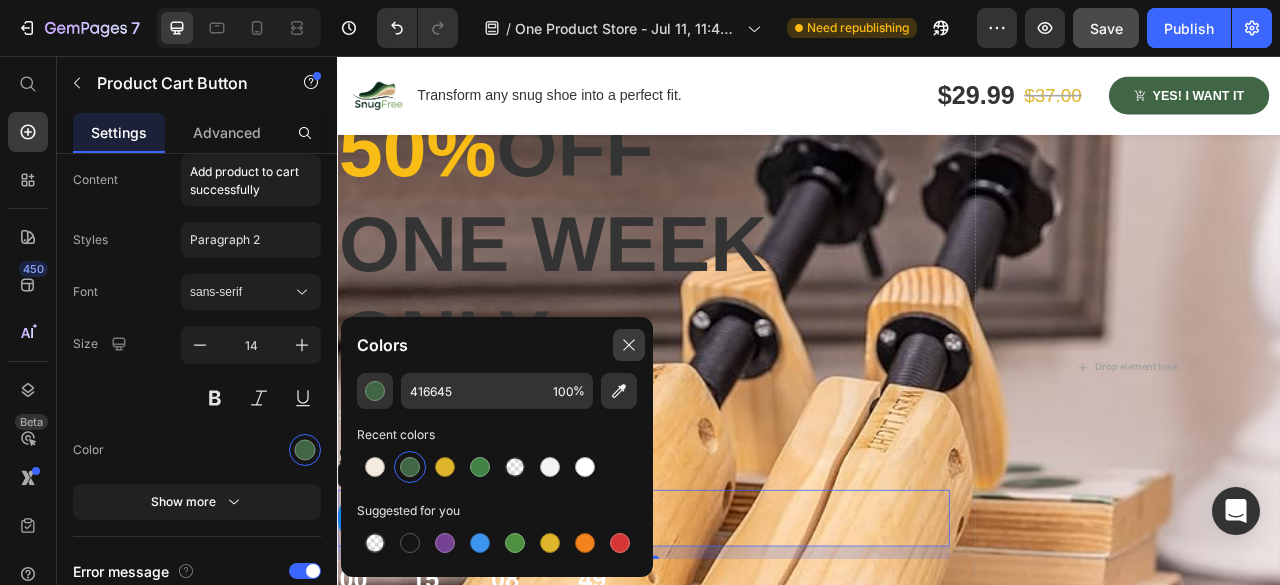 click 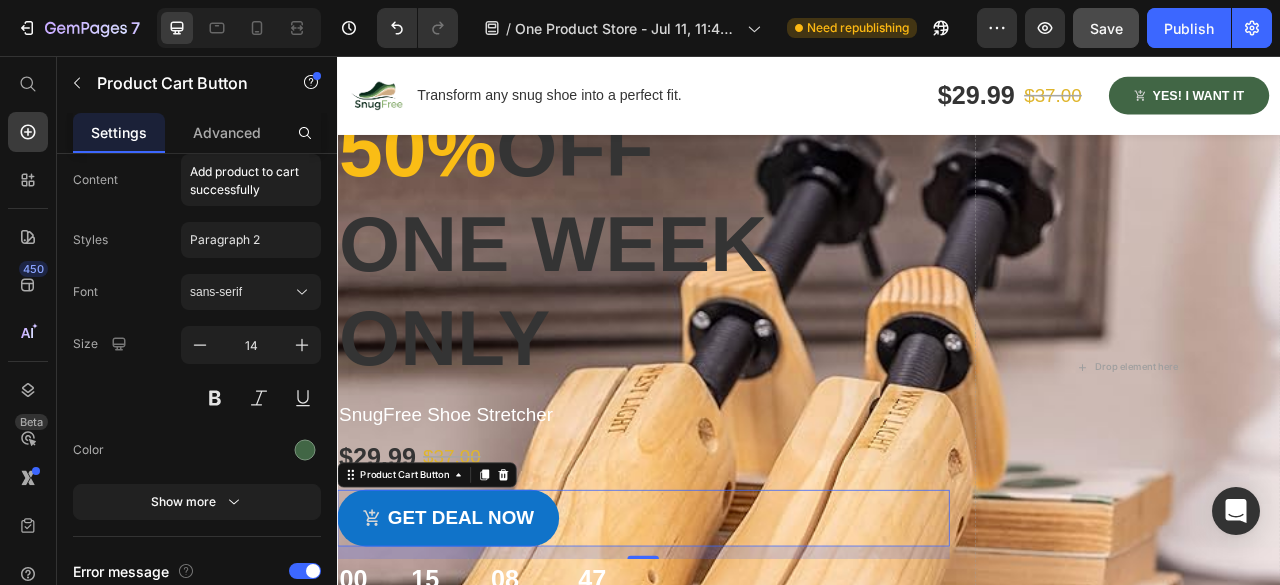 click on "Get deal now" at bounding box center (478, 644) 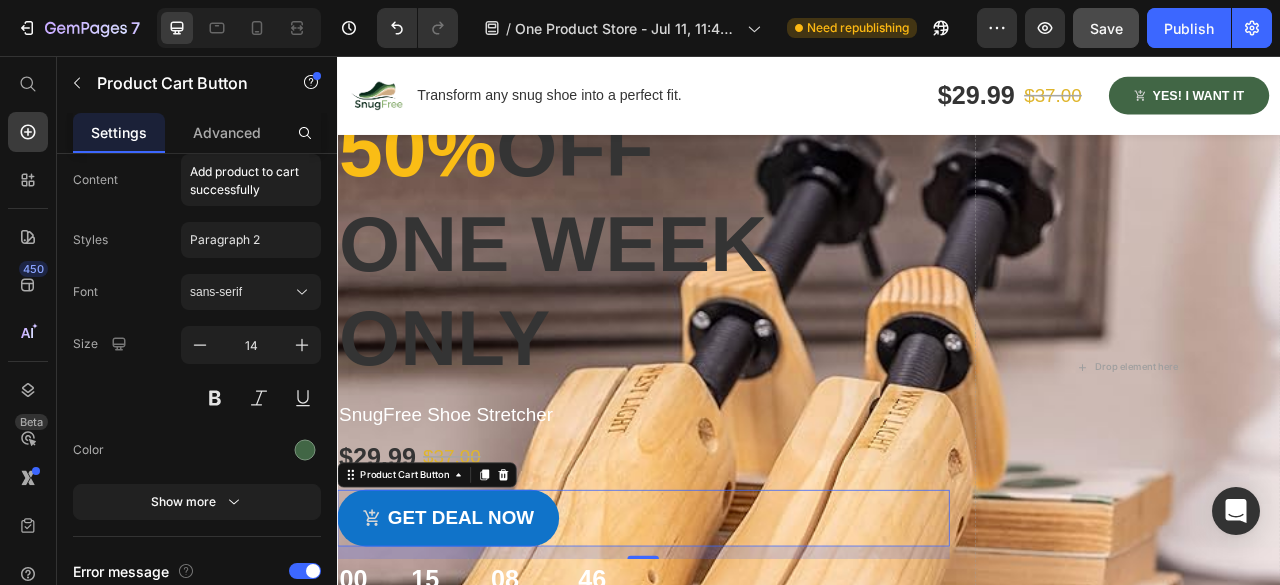 click on "Get deal now" at bounding box center [478, 644] 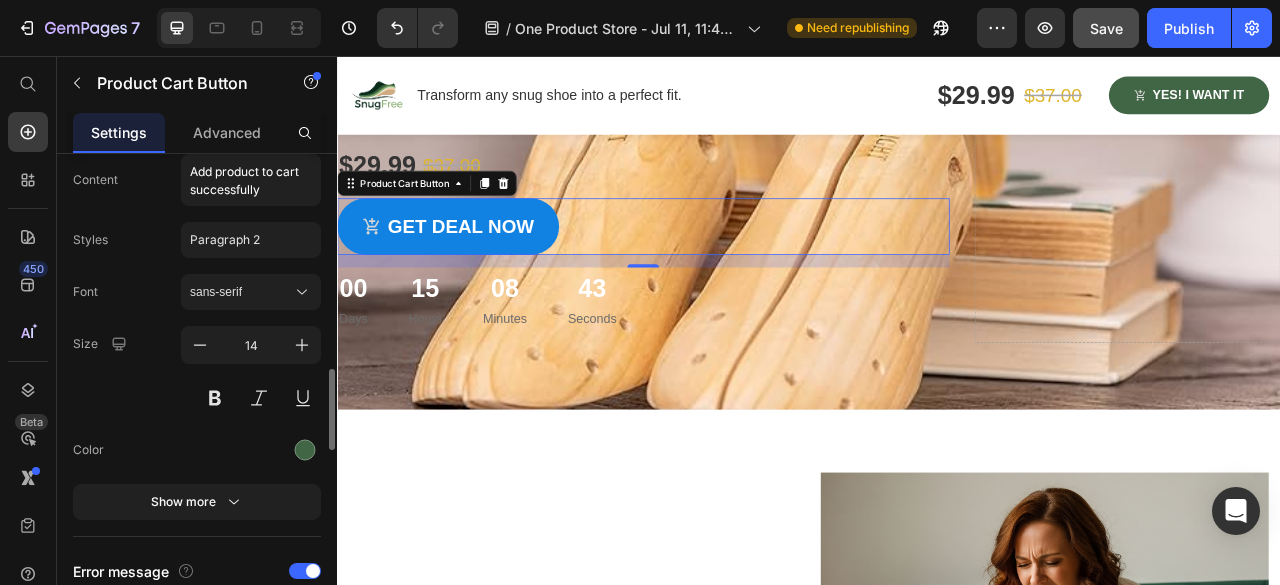 scroll, scrollTop: 570, scrollLeft: 0, axis: vertical 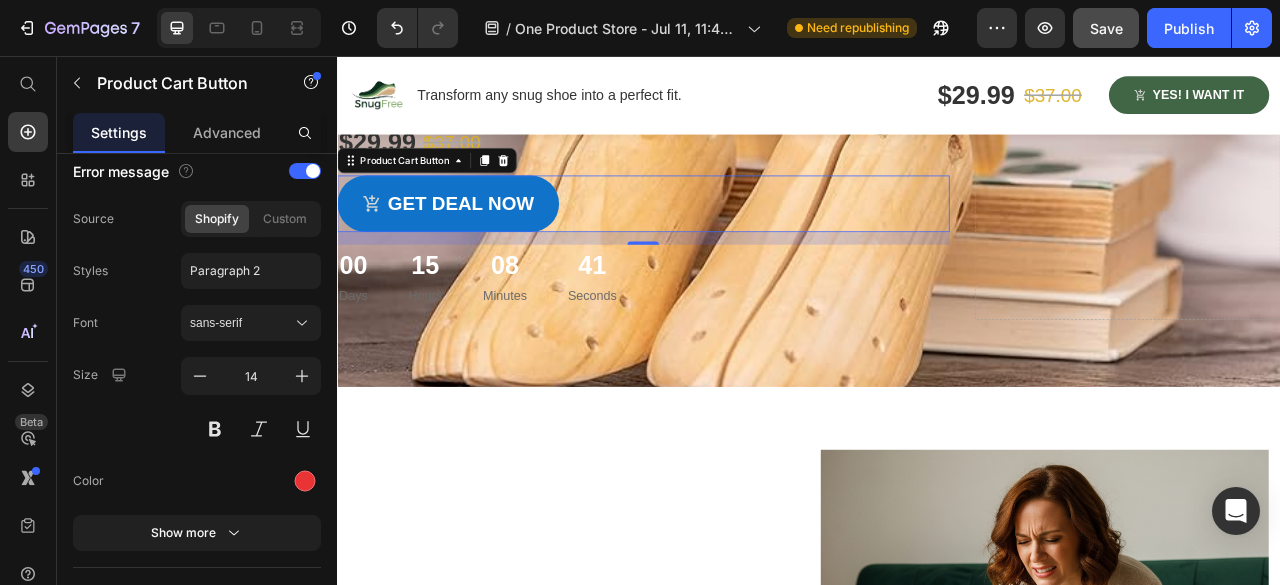 click on "Get deal now" at bounding box center (478, 244) 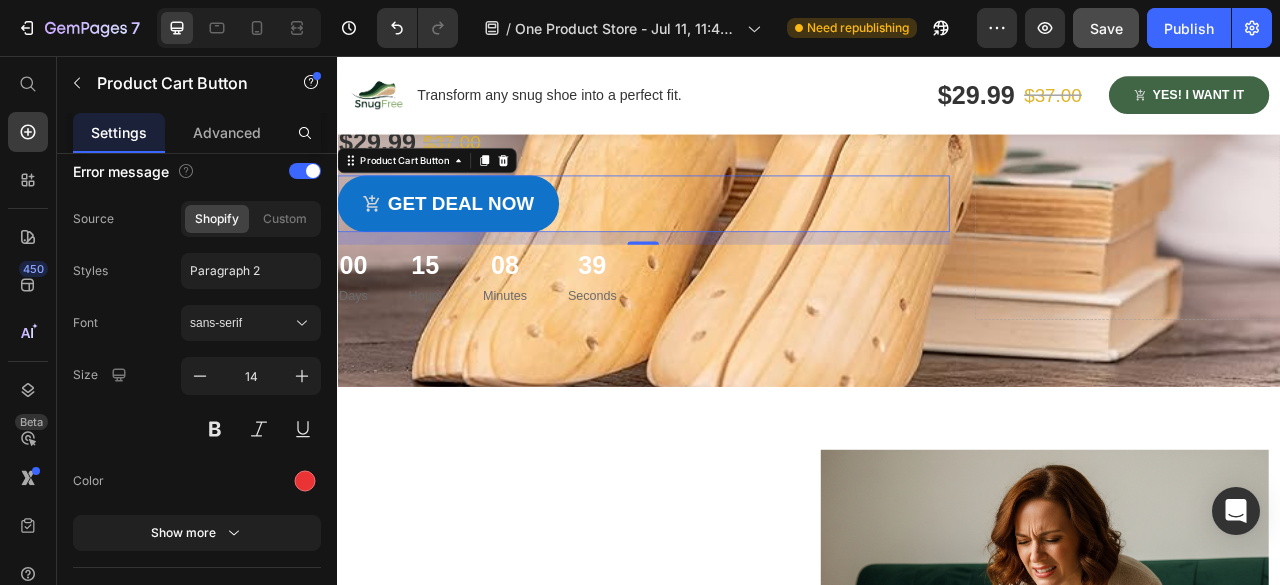 click on "Get deal now" at bounding box center (478, 244) 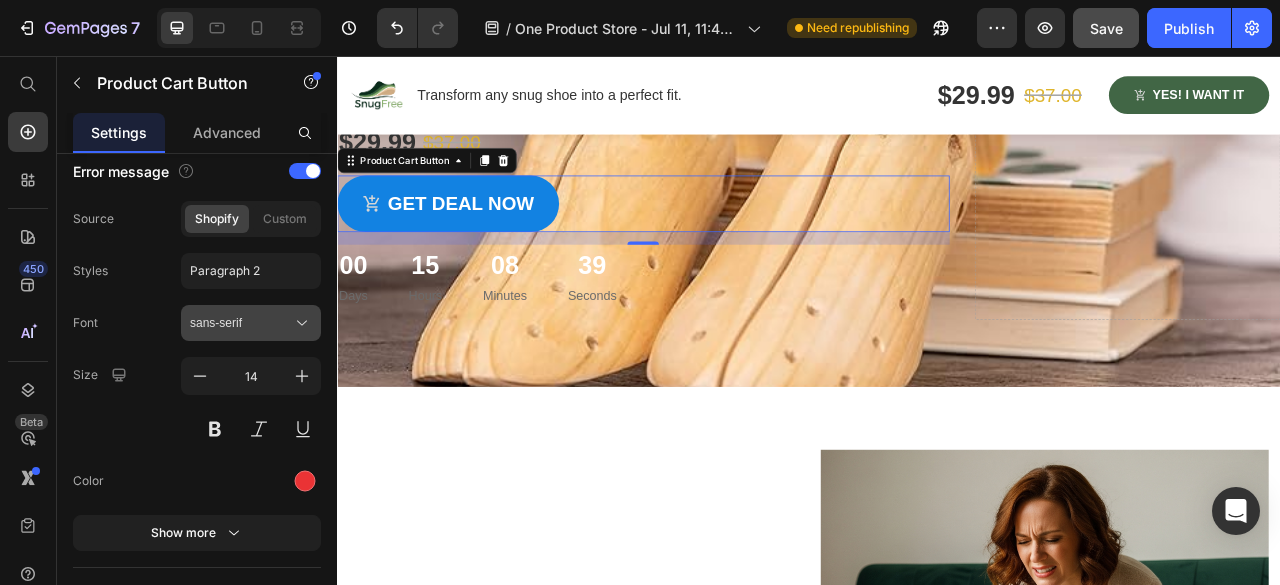 scroll, scrollTop: 2000, scrollLeft: 0, axis: vertical 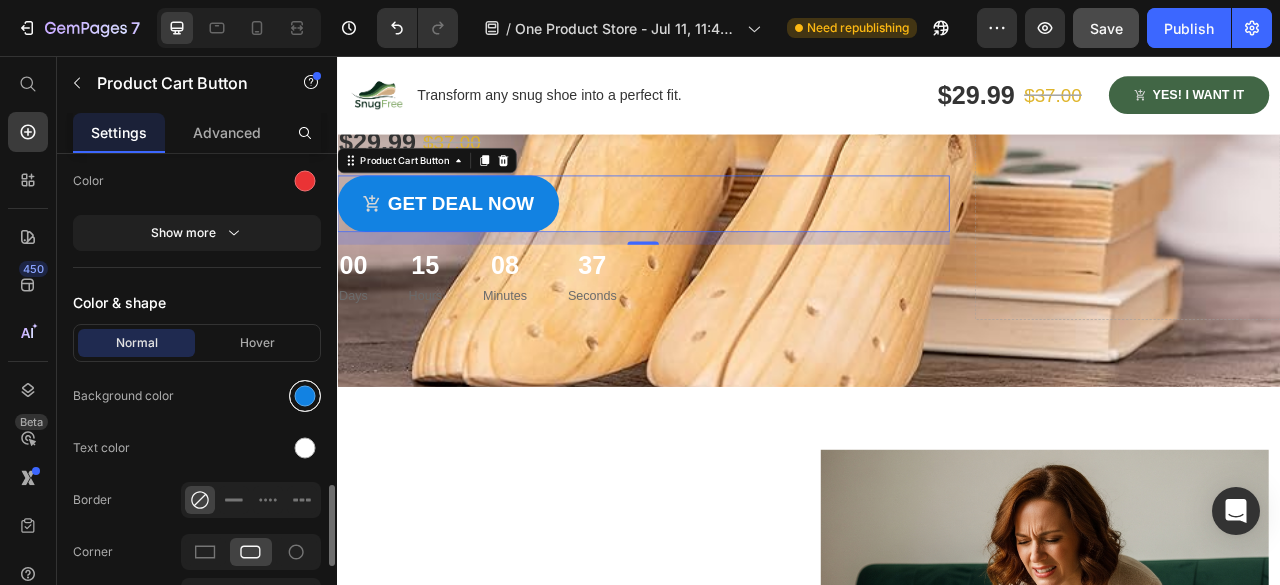 click at bounding box center (305, 396) 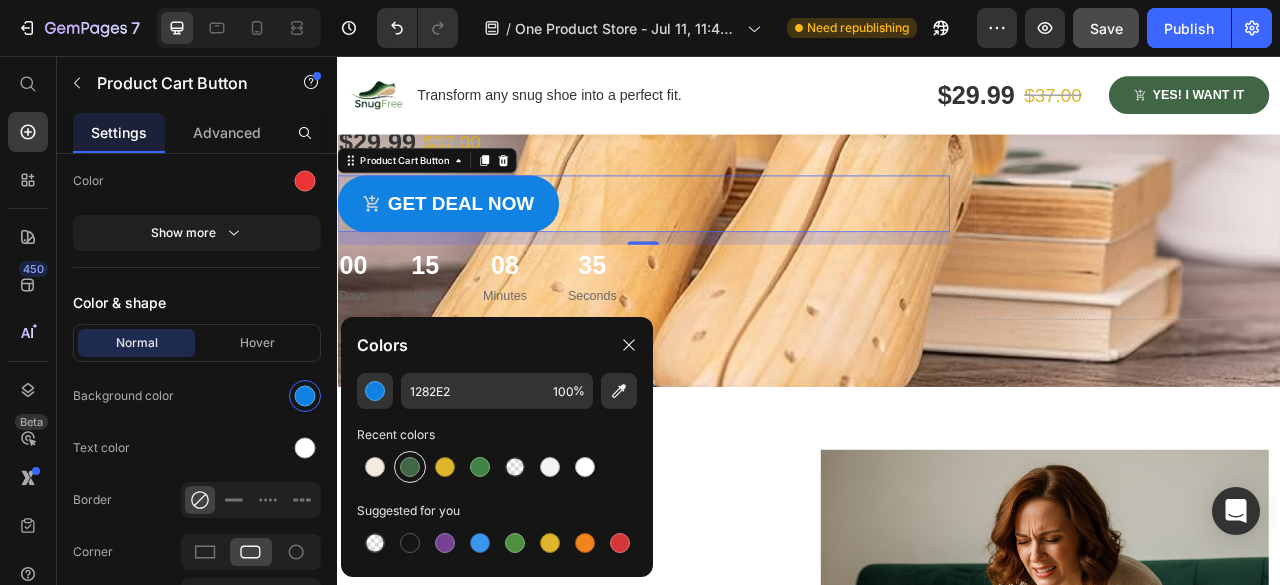 click at bounding box center (410, 467) 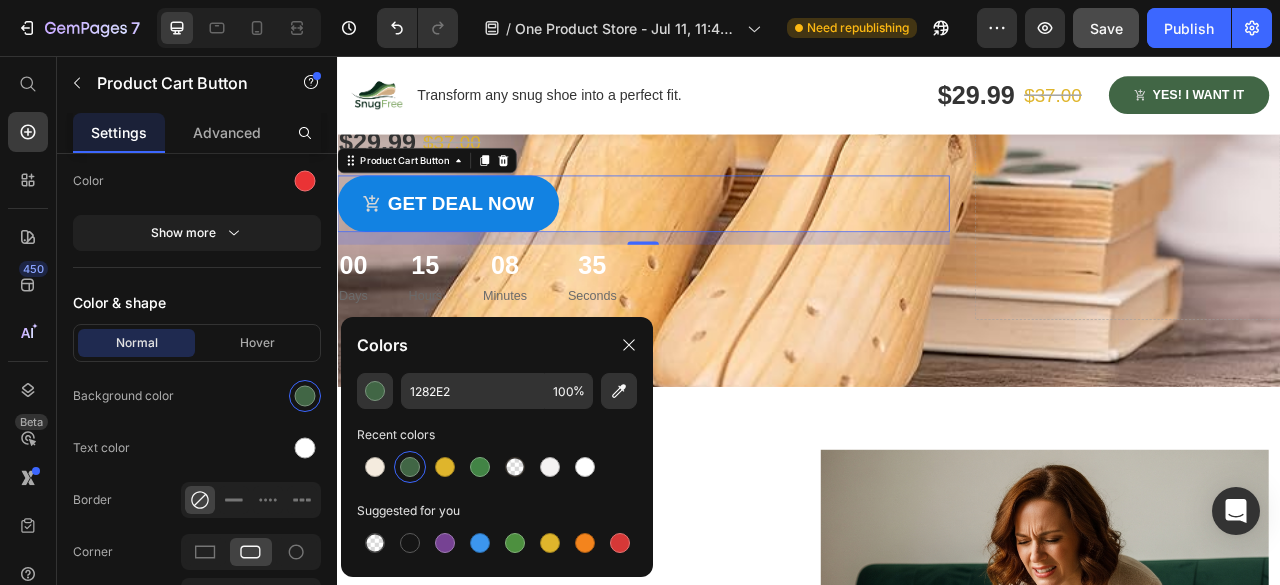 type on "416645" 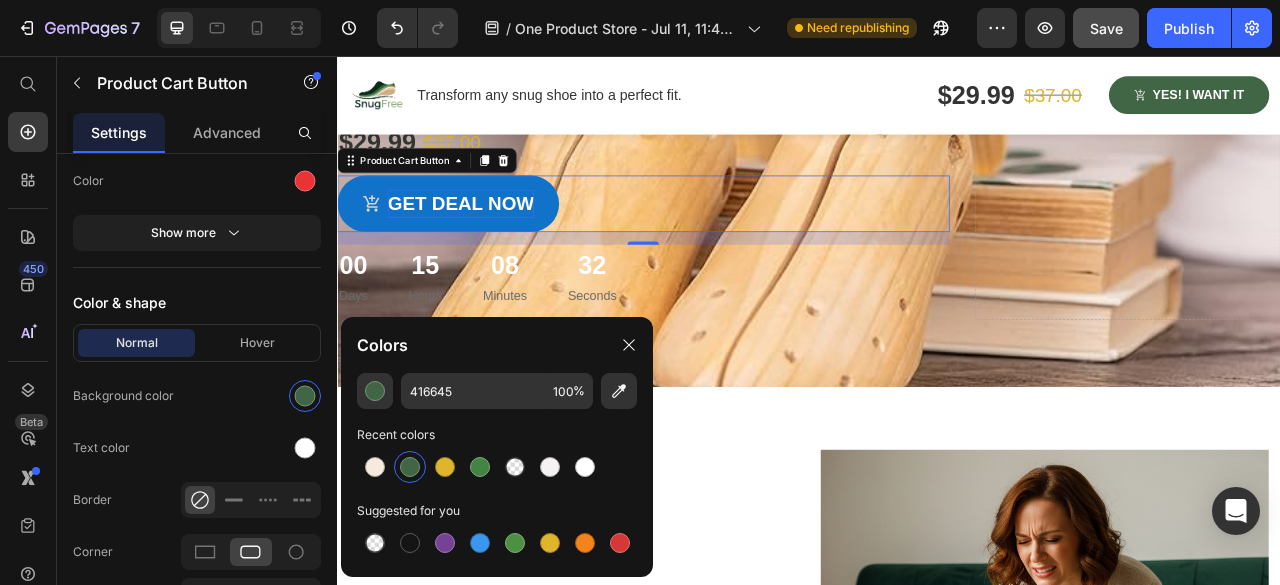 click on "Get deal now" at bounding box center [494, 244] 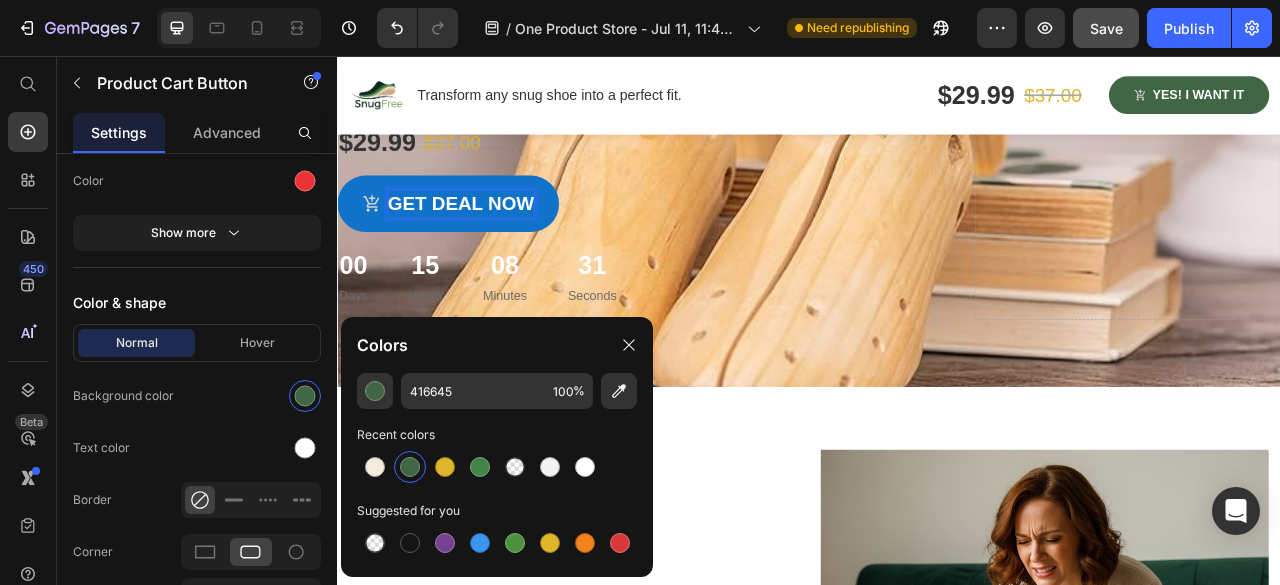 click on "Get deal now" at bounding box center [494, 244] 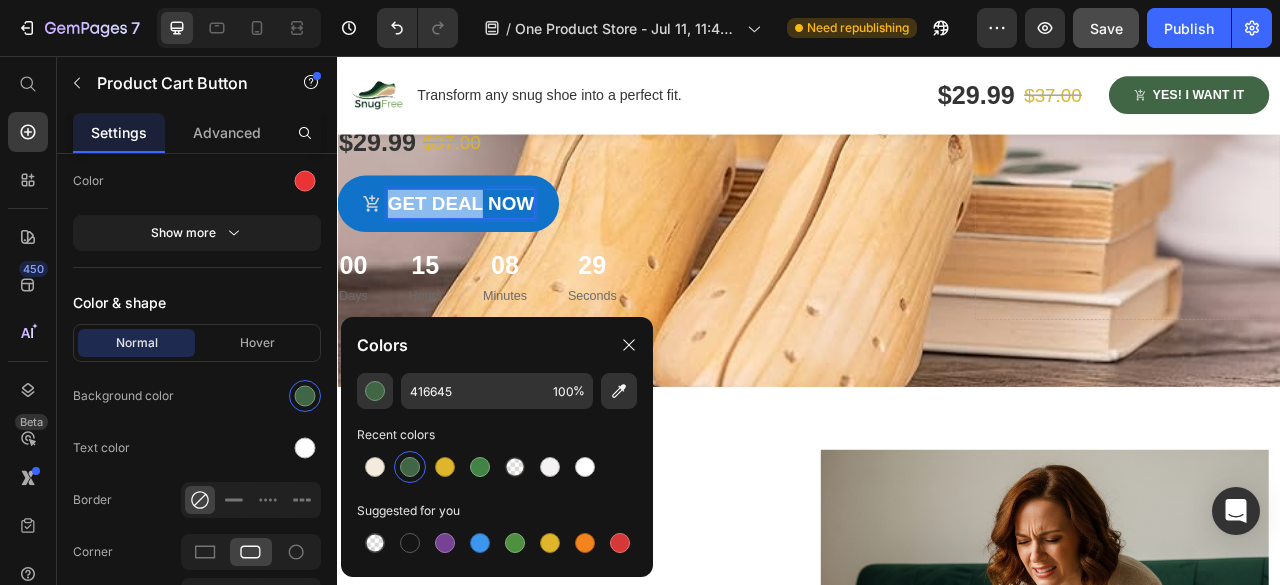 drag, startPoint x: 409, startPoint y: 237, endPoint x: 522, endPoint y: 238, distance: 113.004425 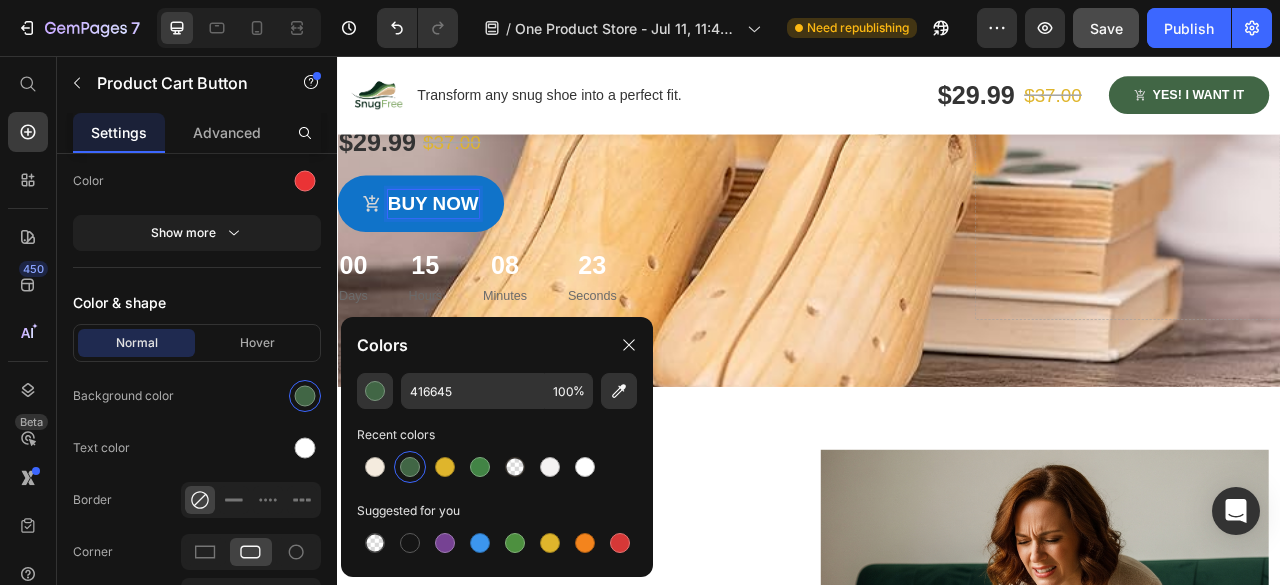 click at bounding box center [410, 467] 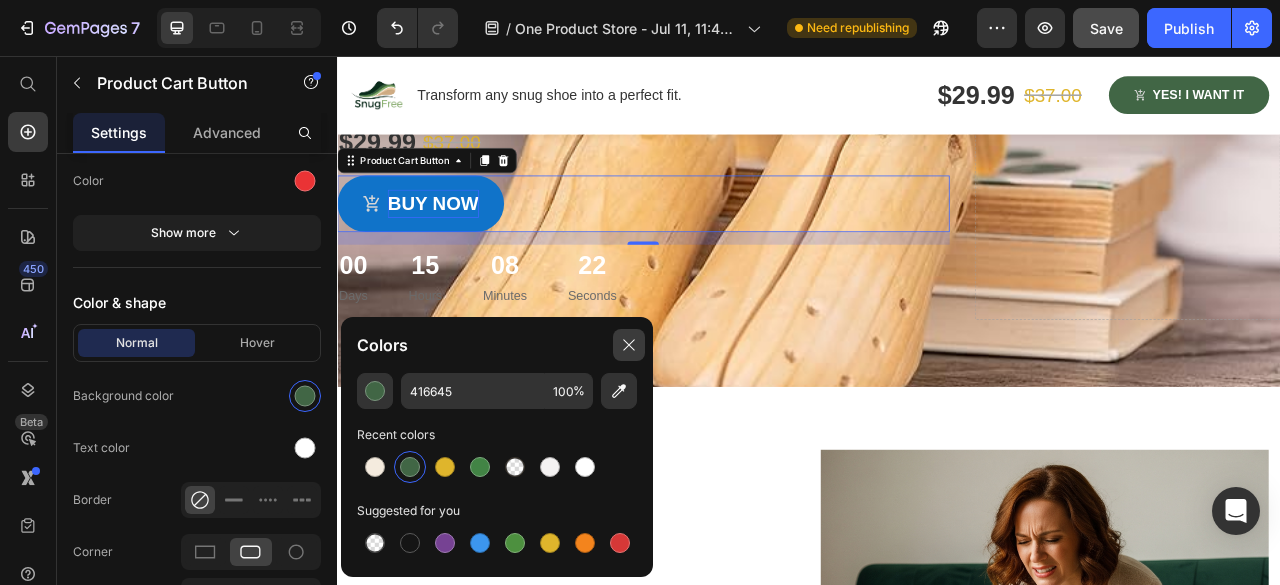 click 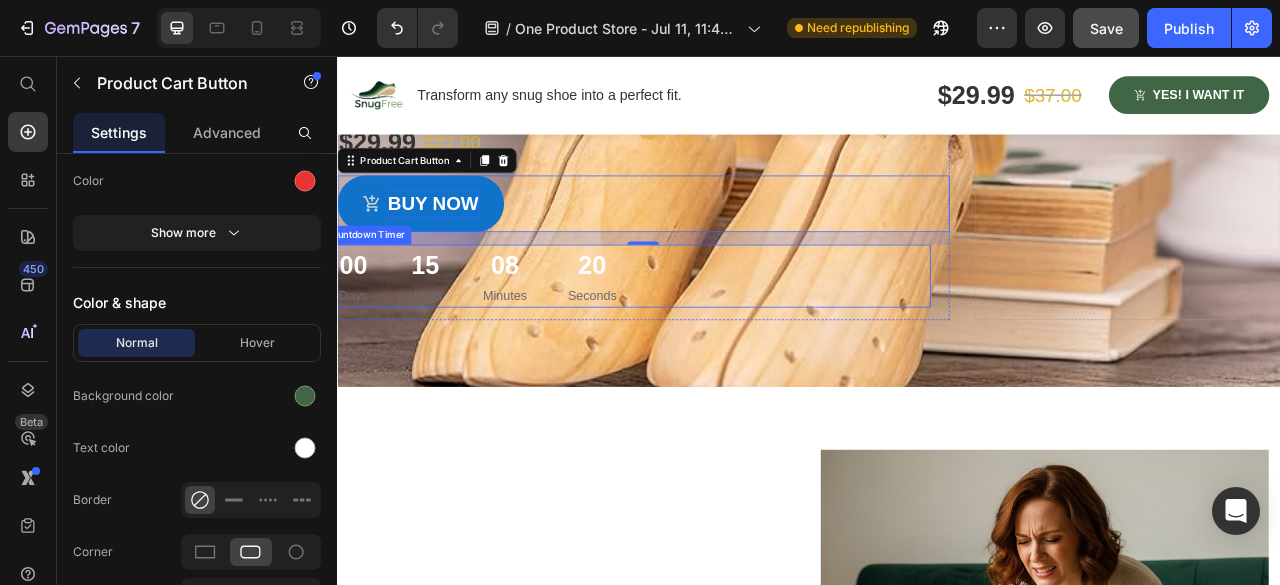 click on "Days" at bounding box center (357, 362) 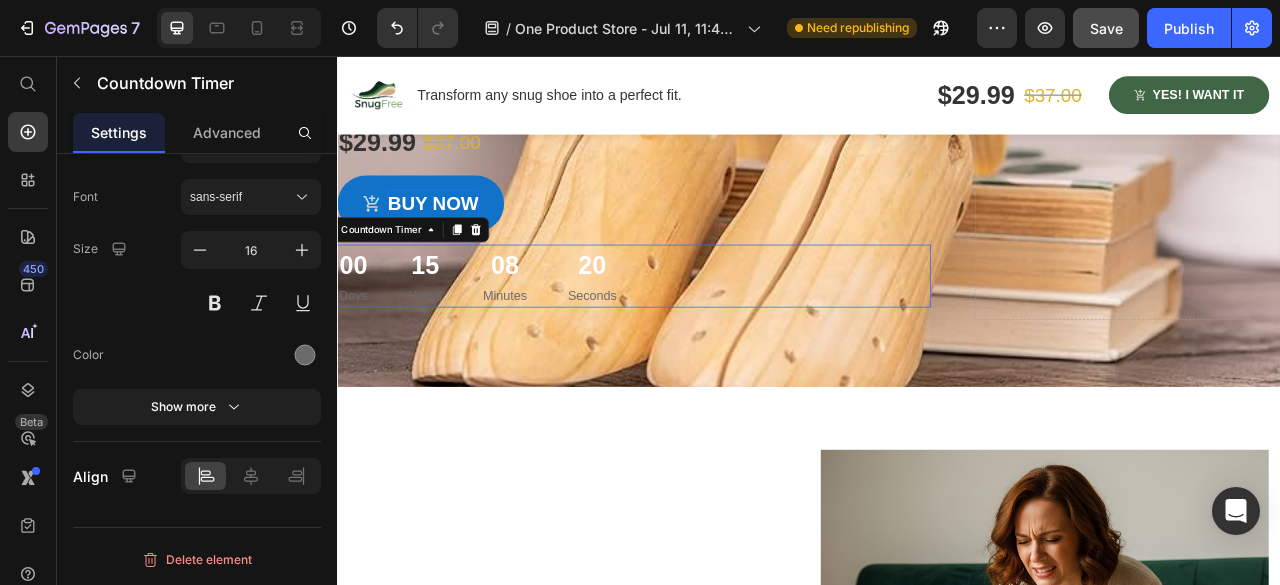 scroll, scrollTop: 0, scrollLeft: 0, axis: both 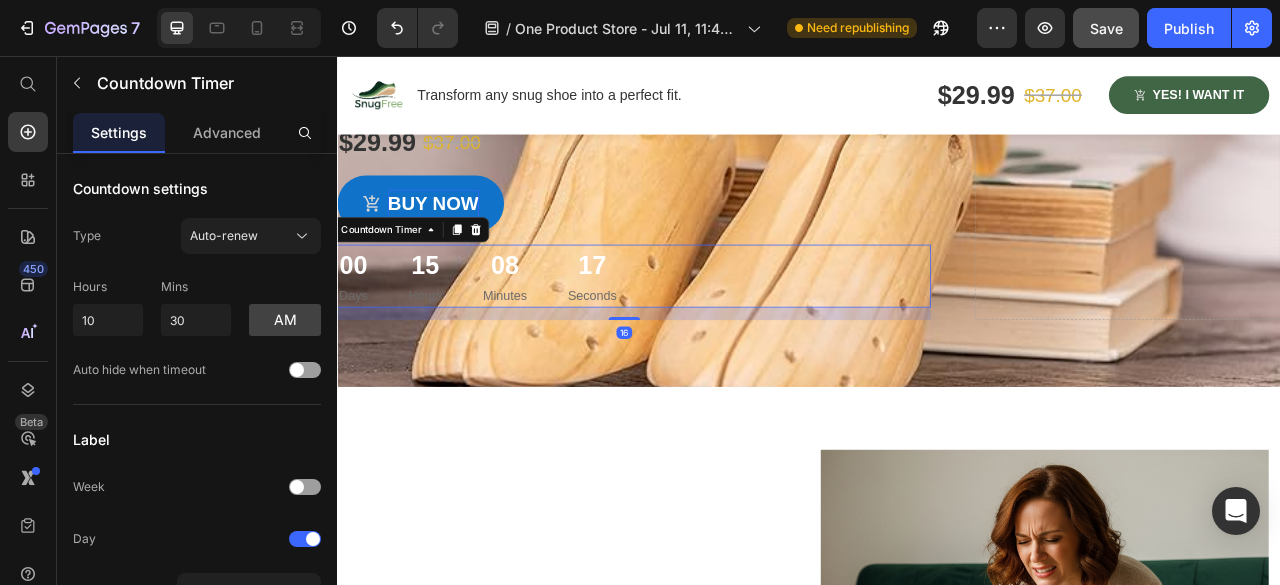 click on "Days" at bounding box center [357, 362] 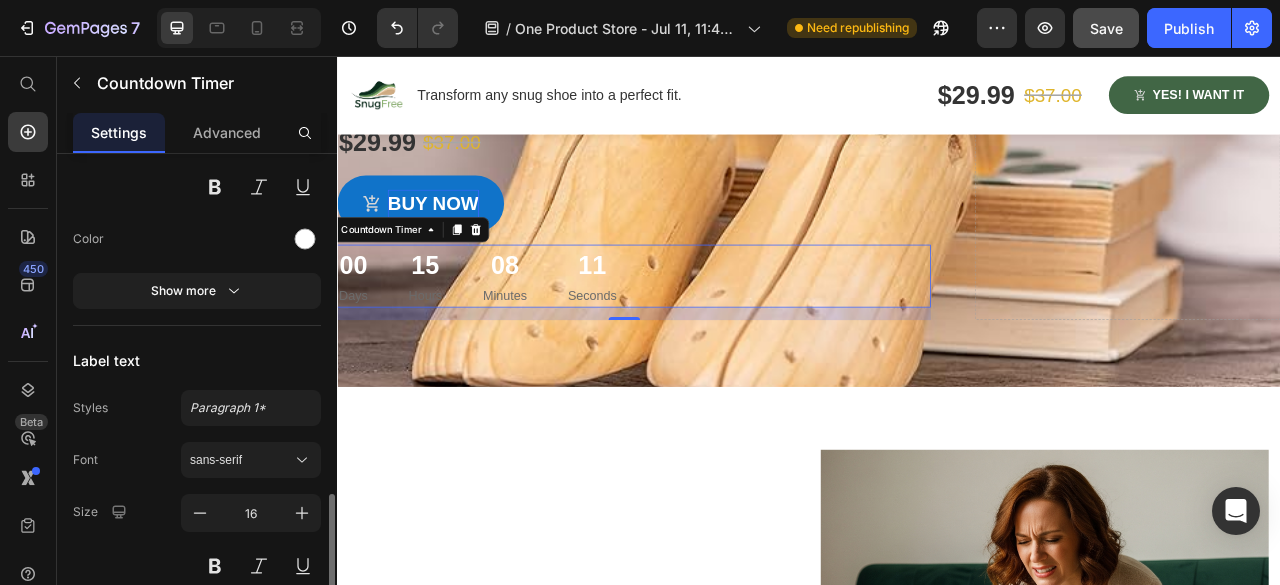 scroll, scrollTop: 1800, scrollLeft: 0, axis: vertical 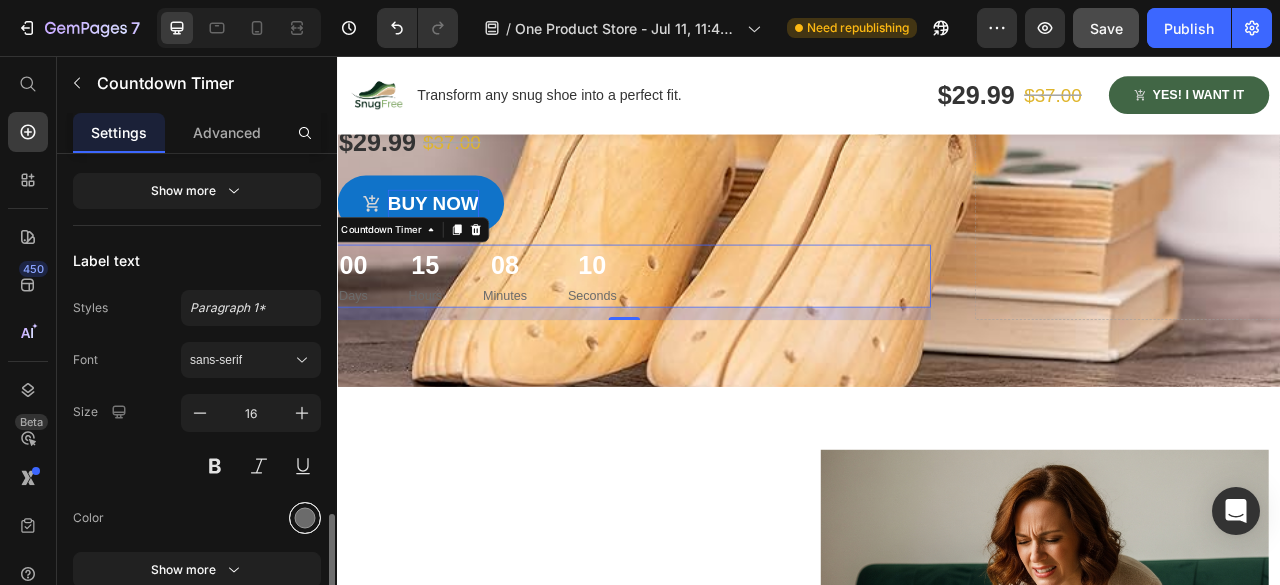 click at bounding box center (305, 518) 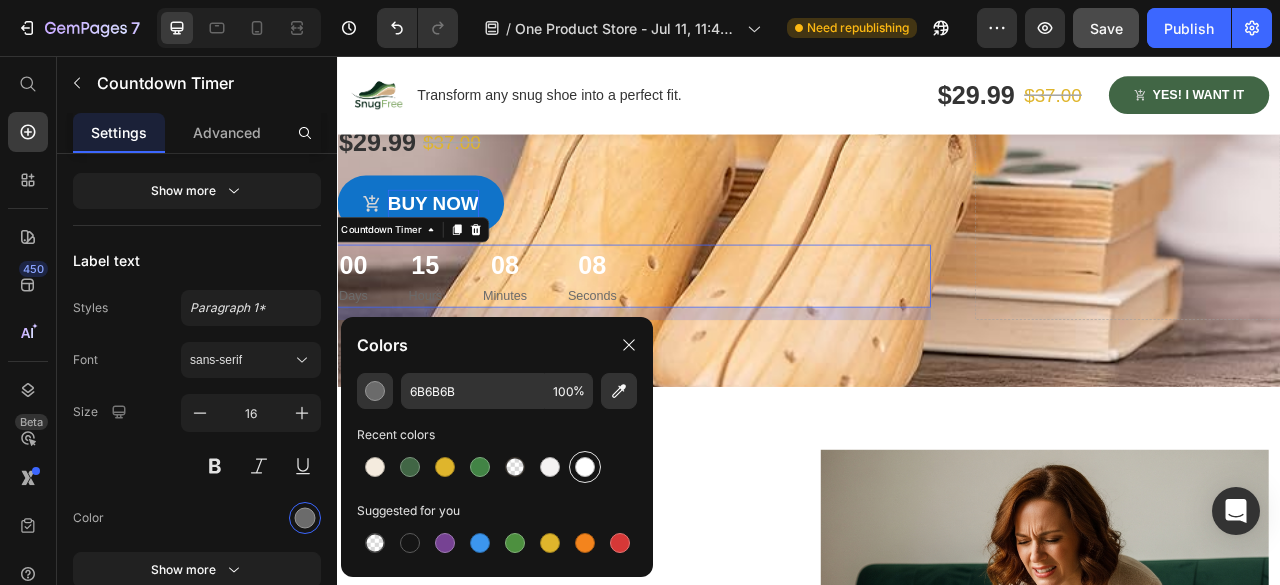 click at bounding box center [585, 467] 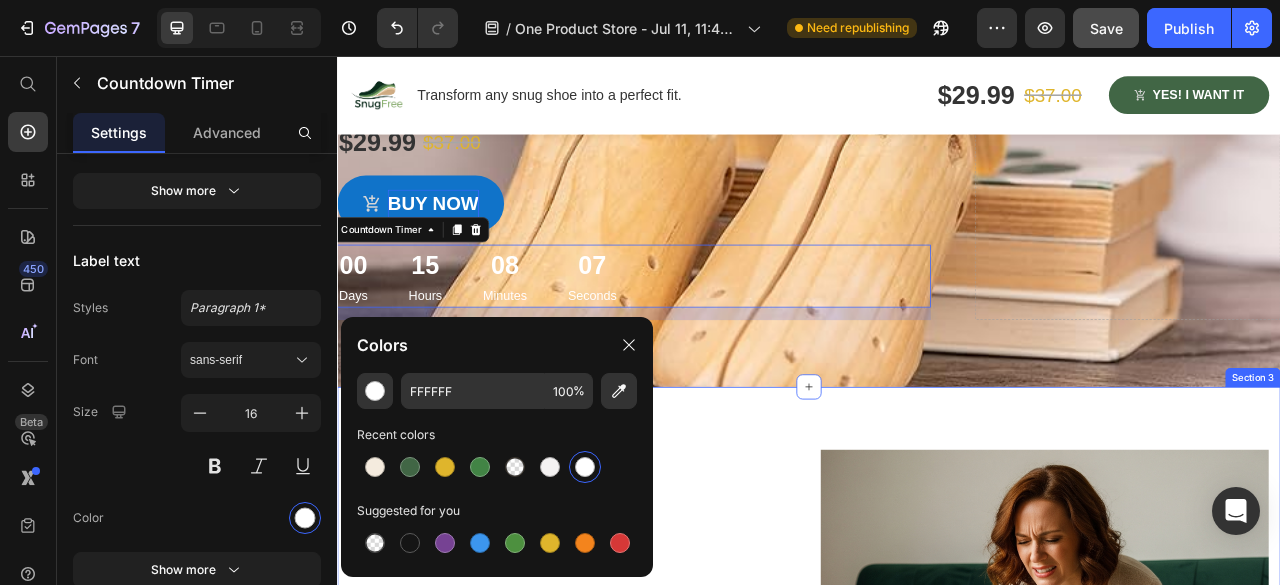 click on "Do You Know This Feeling? Heading Text Block
Icon Row Hero Banner New shoes that pinch? Text Block Row Text Block
Icon Row Hero Banner That favorite pair that doesn't fit like it used to? Text Block Row Text Block
Icon Row Hero Banner Sore feet and blisters after a long day at work or an event? Text Block Row Row Image Row Section 3" at bounding box center [937, 896] 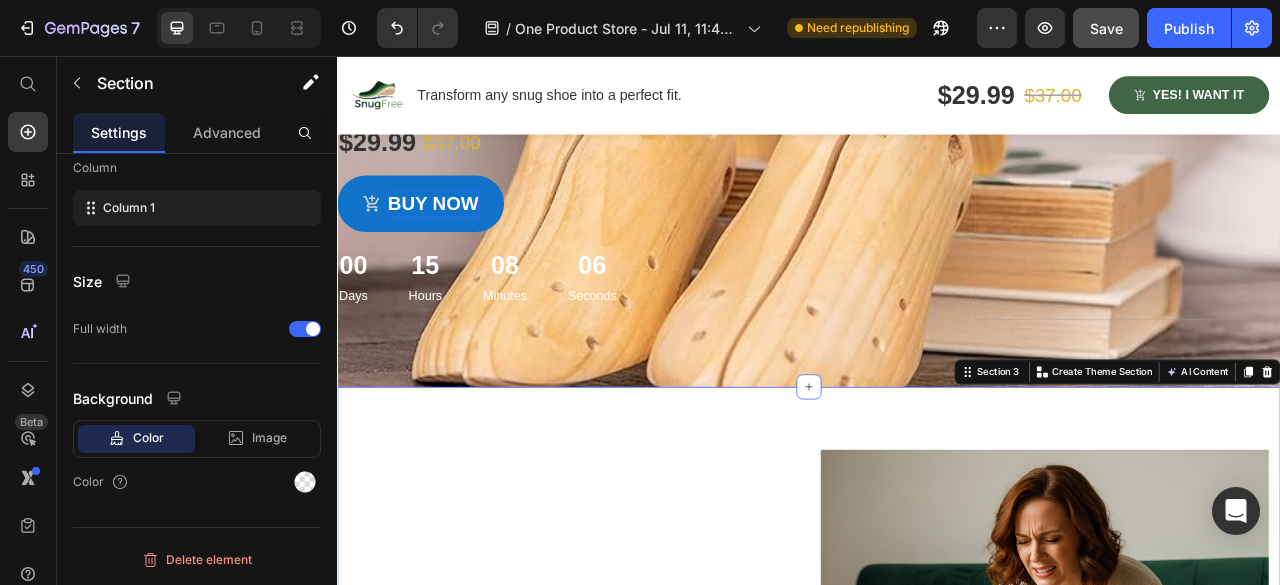scroll, scrollTop: 0, scrollLeft: 0, axis: both 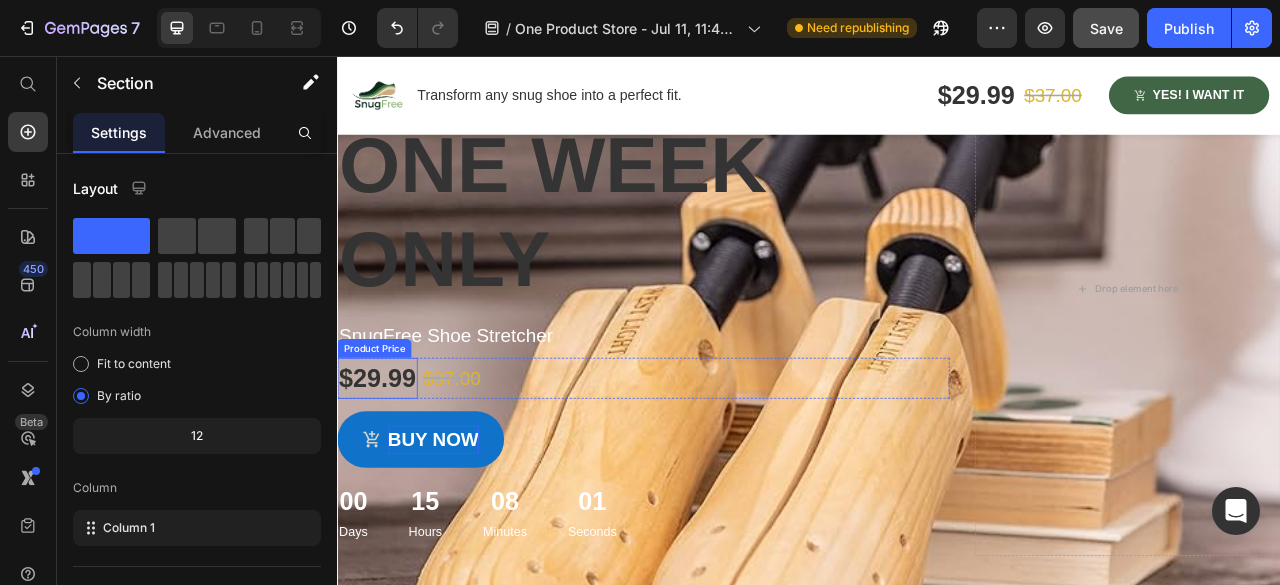 click on "$29.99" at bounding box center (388, 466) 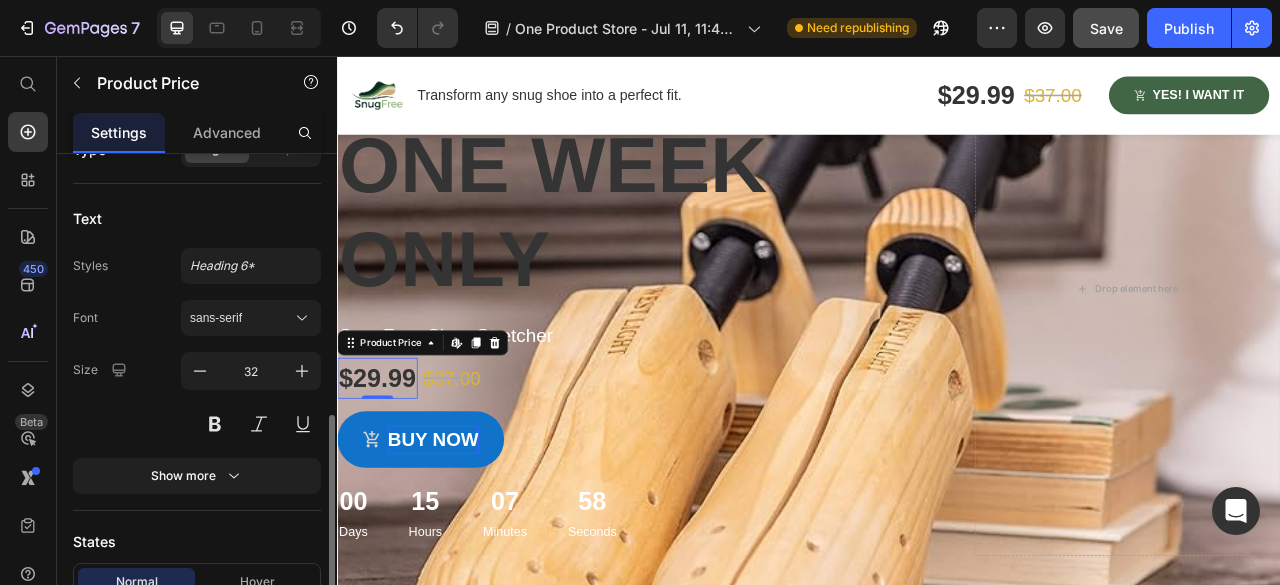 scroll, scrollTop: 300, scrollLeft: 0, axis: vertical 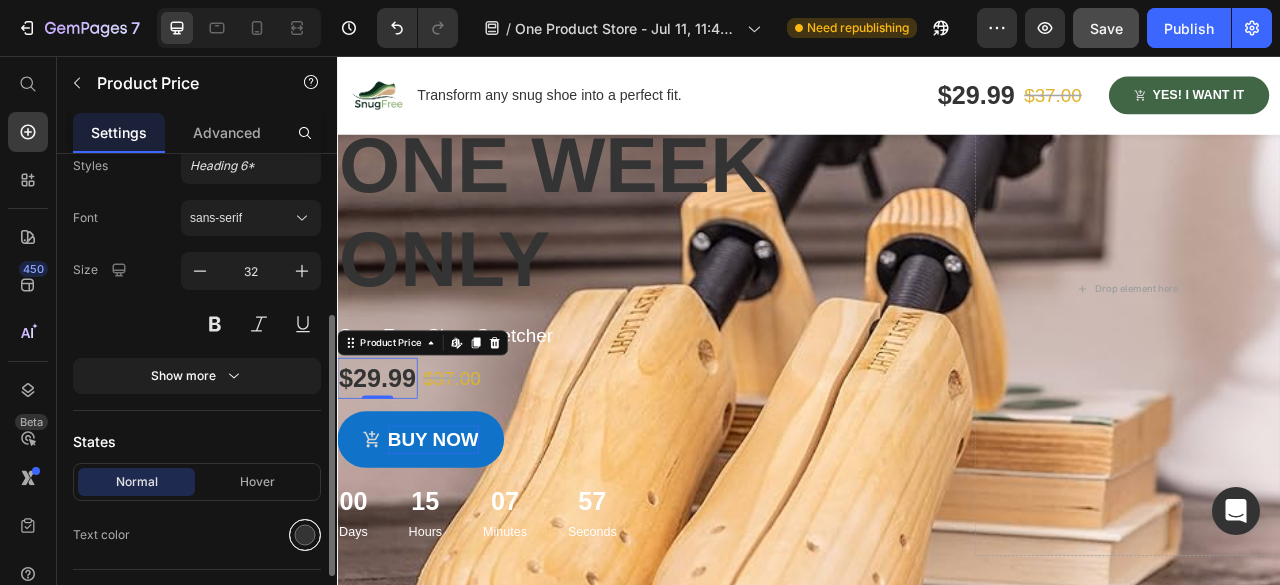 click at bounding box center [305, 535] 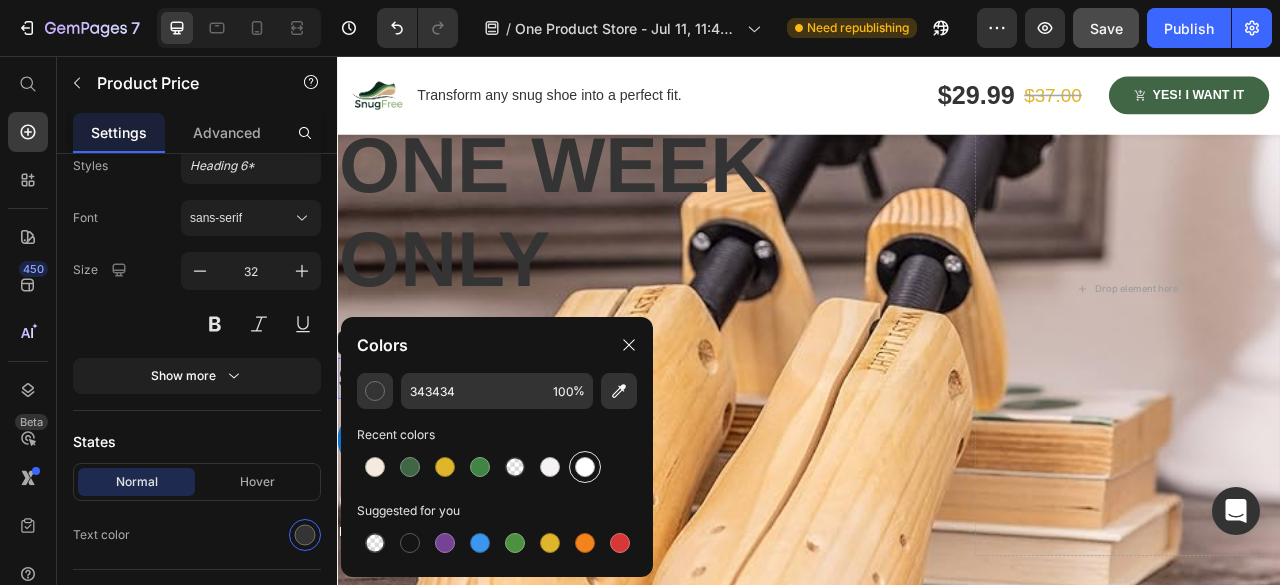 click at bounding box center (585, 467) 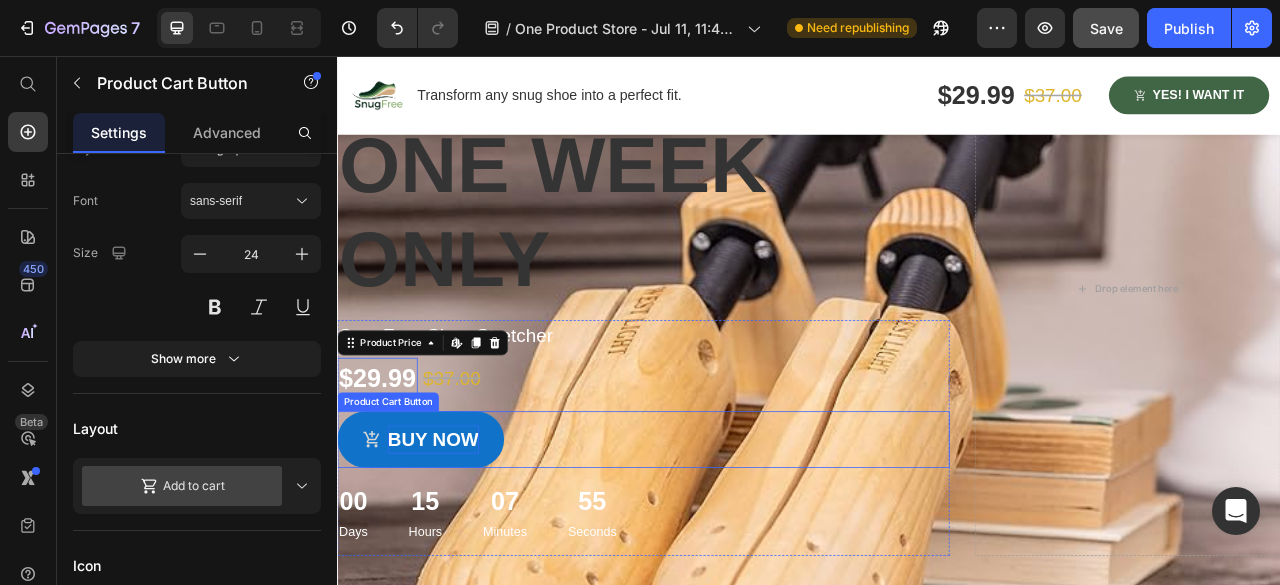 click on "BUY now Product Cart Button" at bounding box center [726, 544] 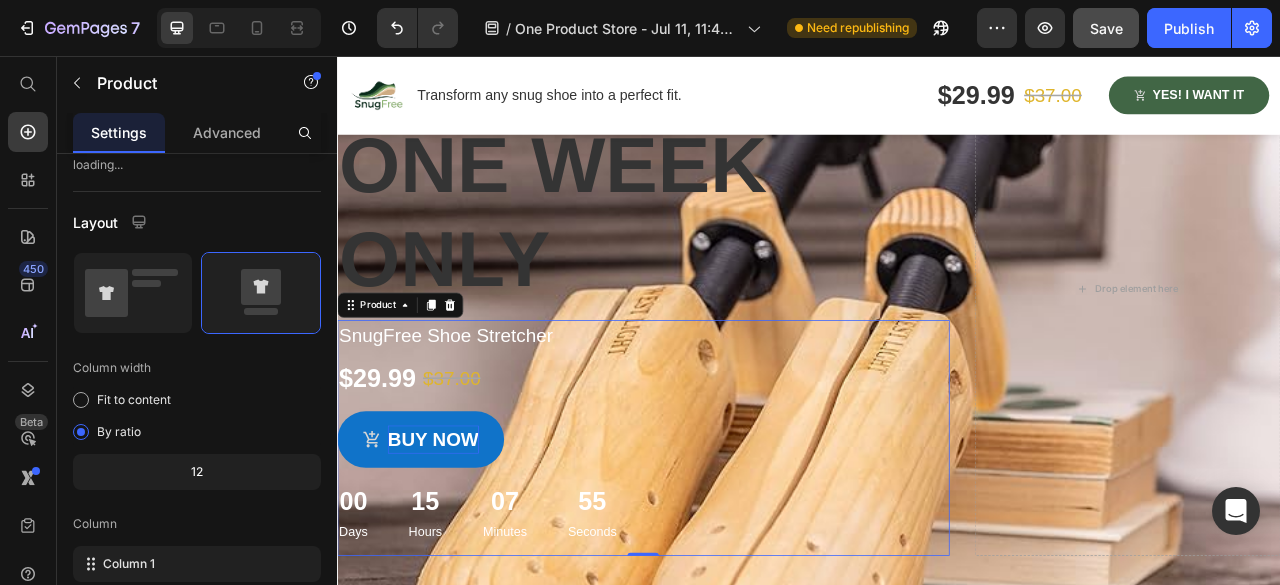scroll, scrollTop: 0, scrollLeft: 0, axis: both 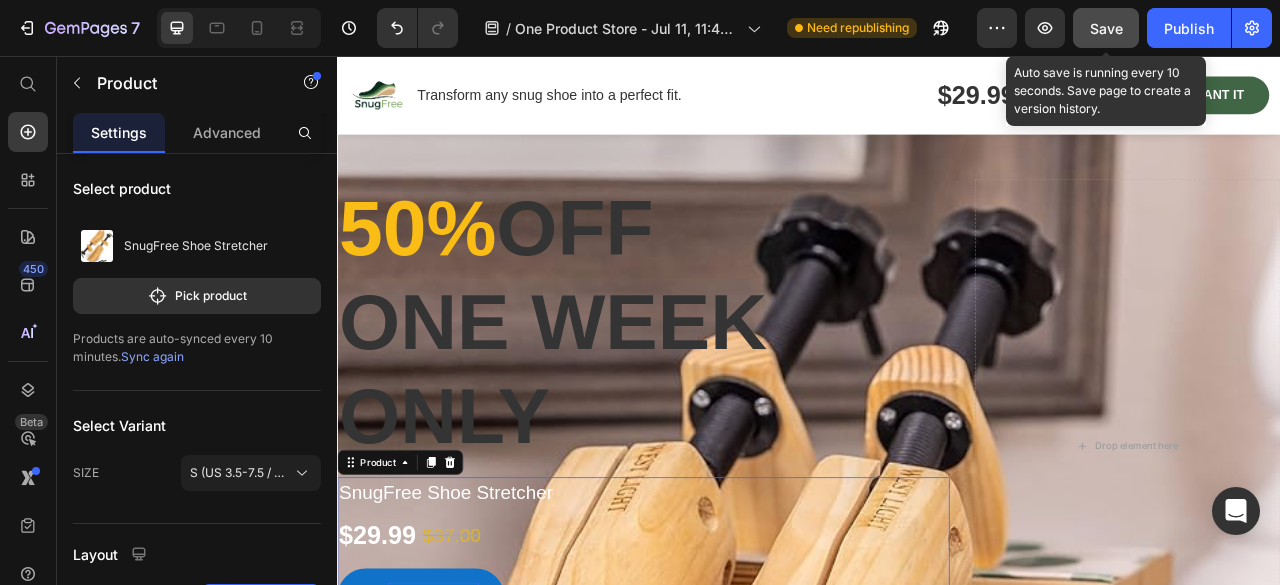 click on "Save" at bounding box center (1106, 28) 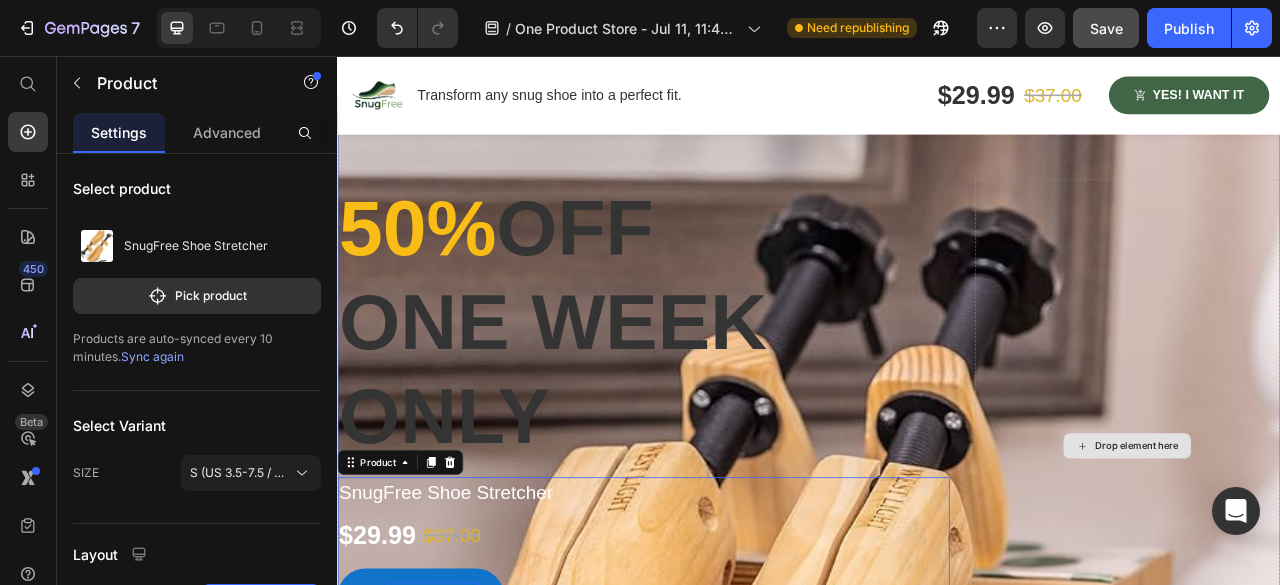 scroll, scrollTop: 170, scrollLeft: 0, axis: vertical 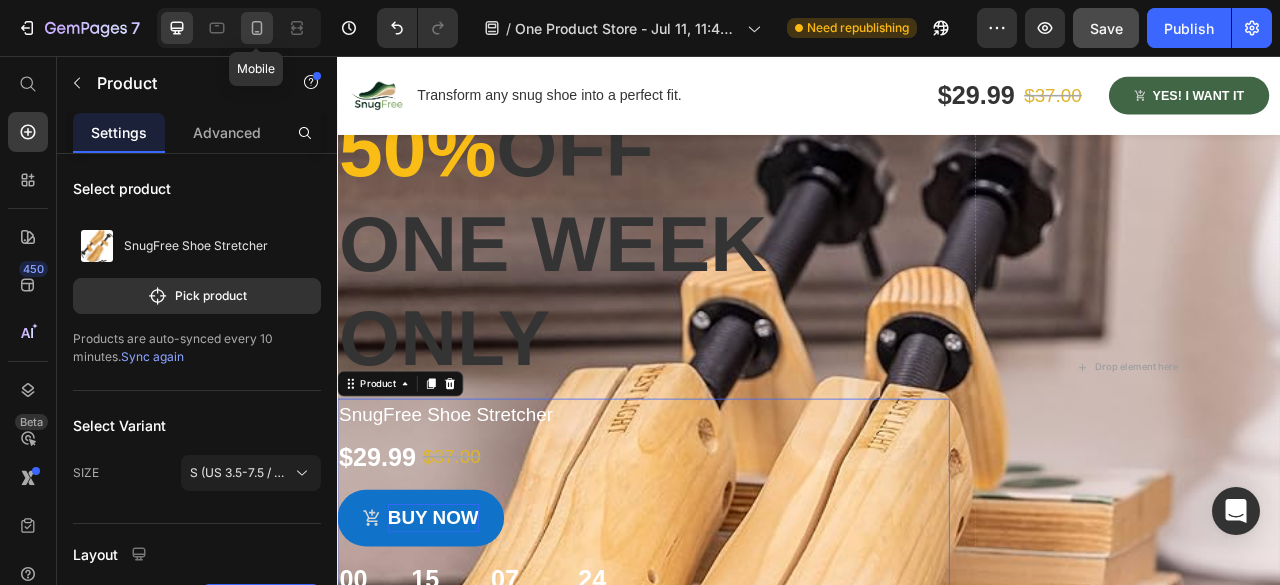 click 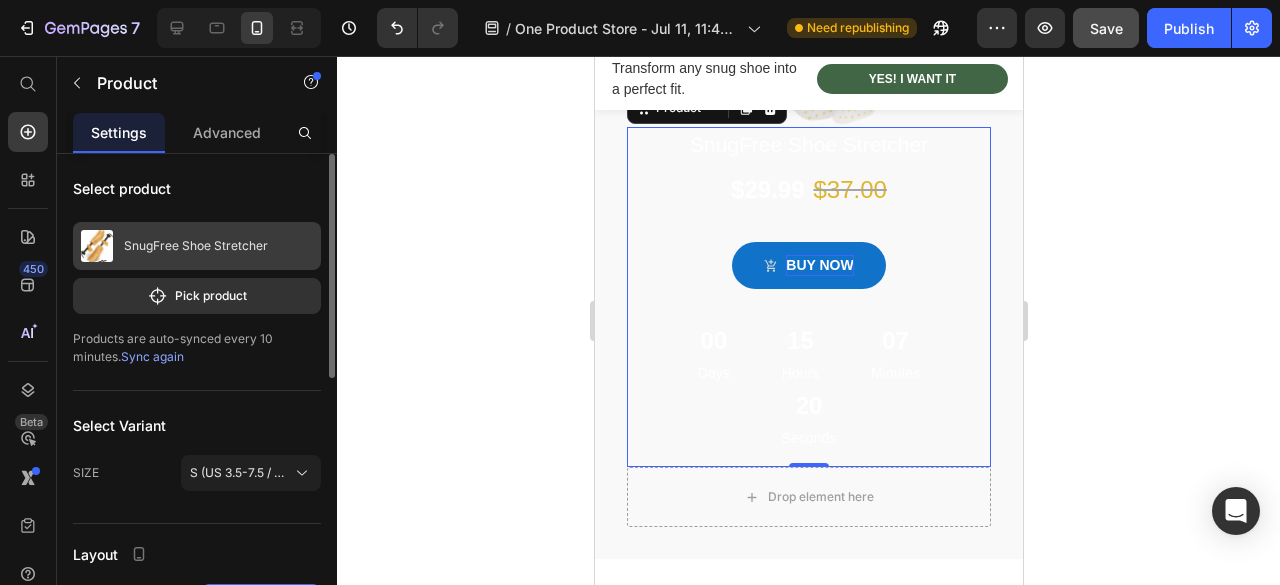 scroll, scrollTop: 347, scrollLeft: 0, axis: vertical 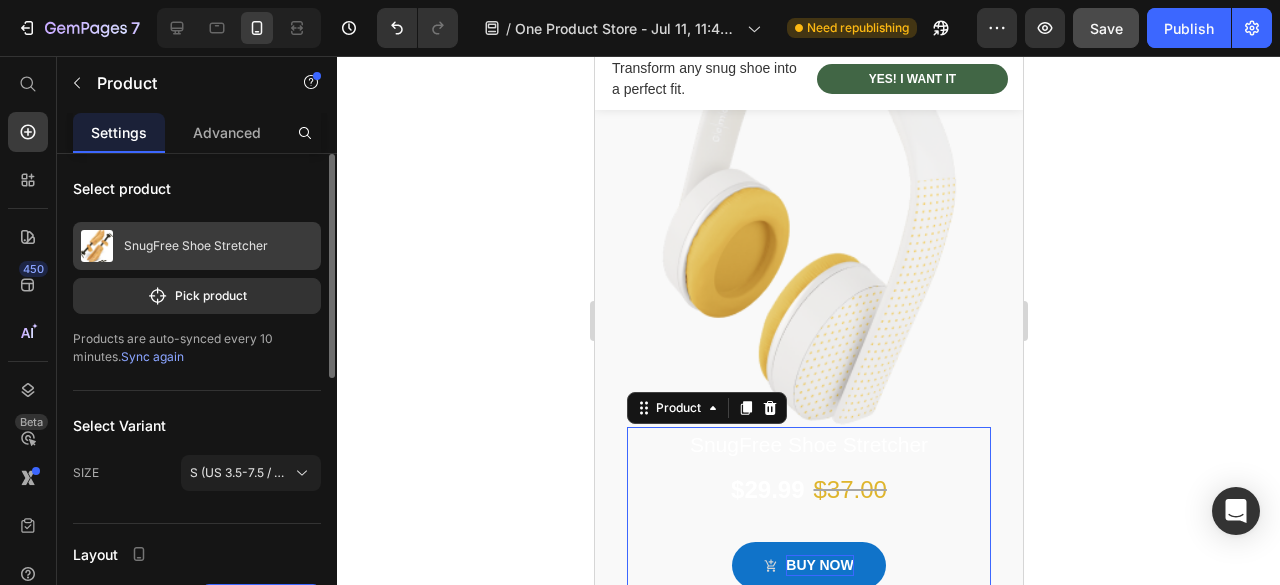 click on "SnugFree Shoe Stretcher" at bounding box center [196, 246] 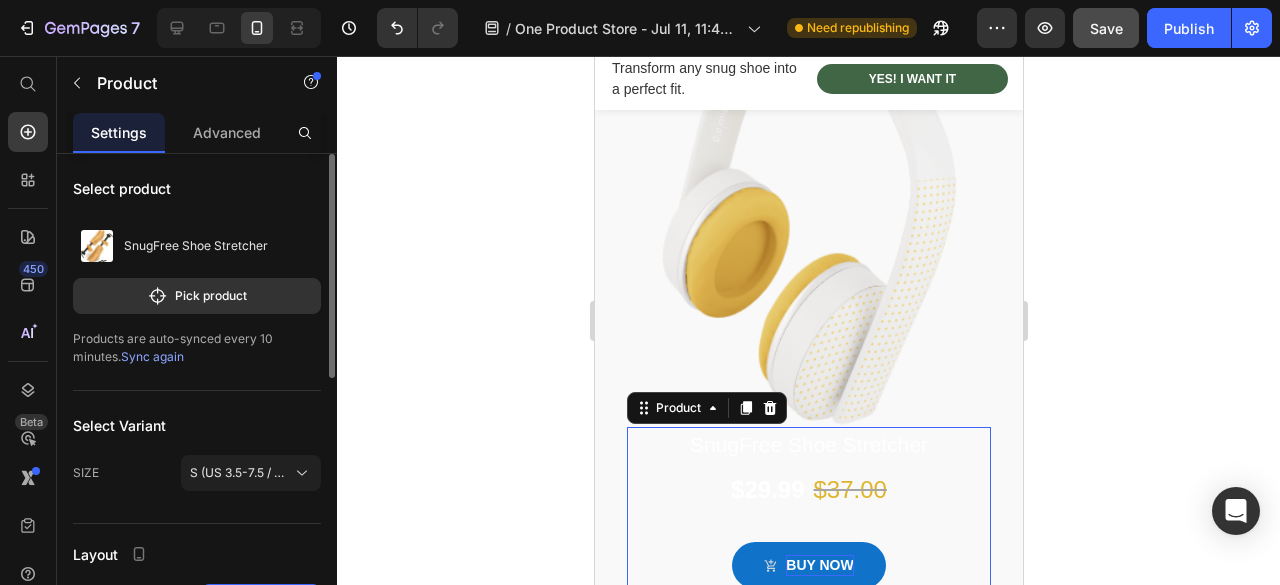 scroll, scrollTop: 200, scrollLeft: 0, axis: vertical 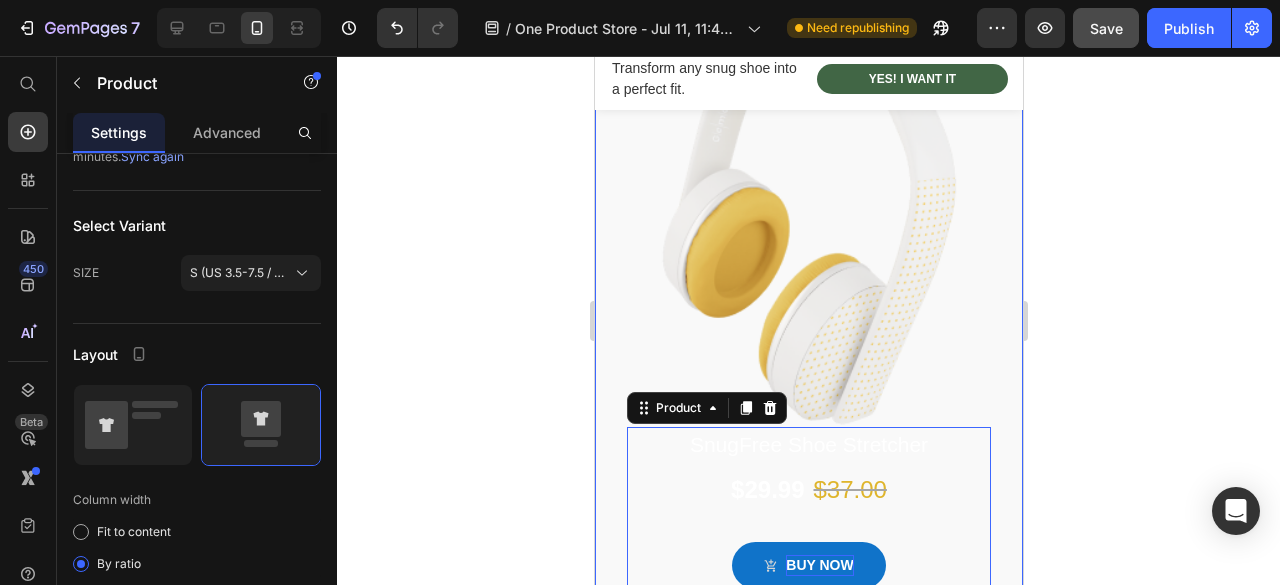 click on "50%  off one week only Heading SnugFree Shoe Stretcher Product Title $29.99 Product Price $37.00 Product Price Row BUY now Product Cart Button 00 Days 15 Hours 07 Minutes 15 Seconds Countdown Timer Product   0" at bounding box center (808, 301) 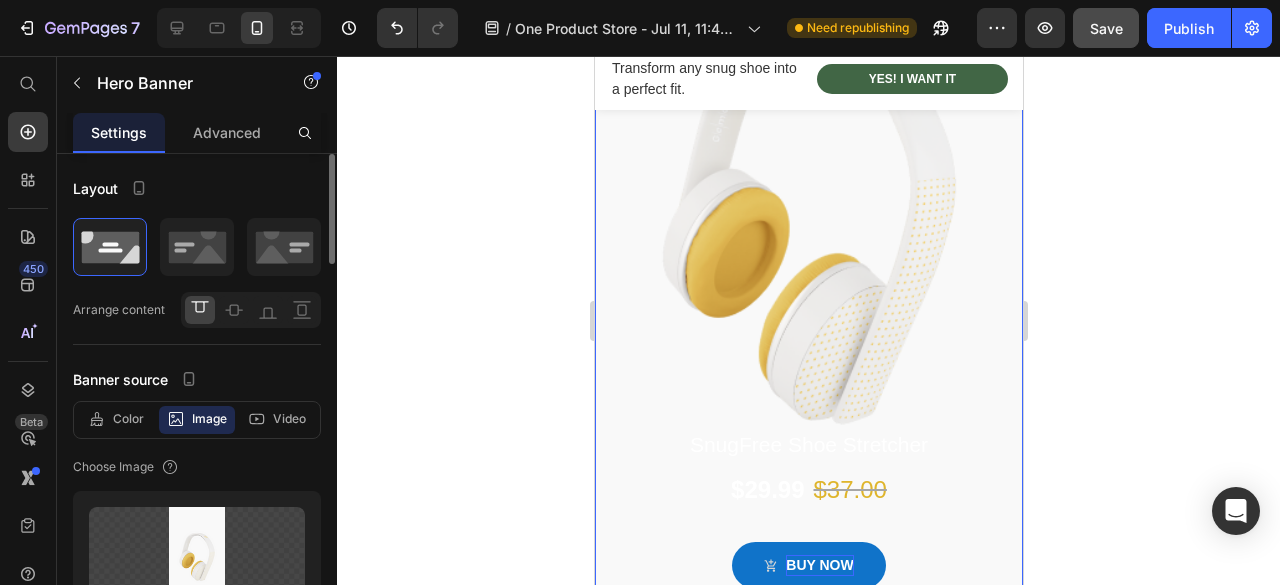 scroll, scrollTop: 200, scrollLeft: 0, axis: vertical 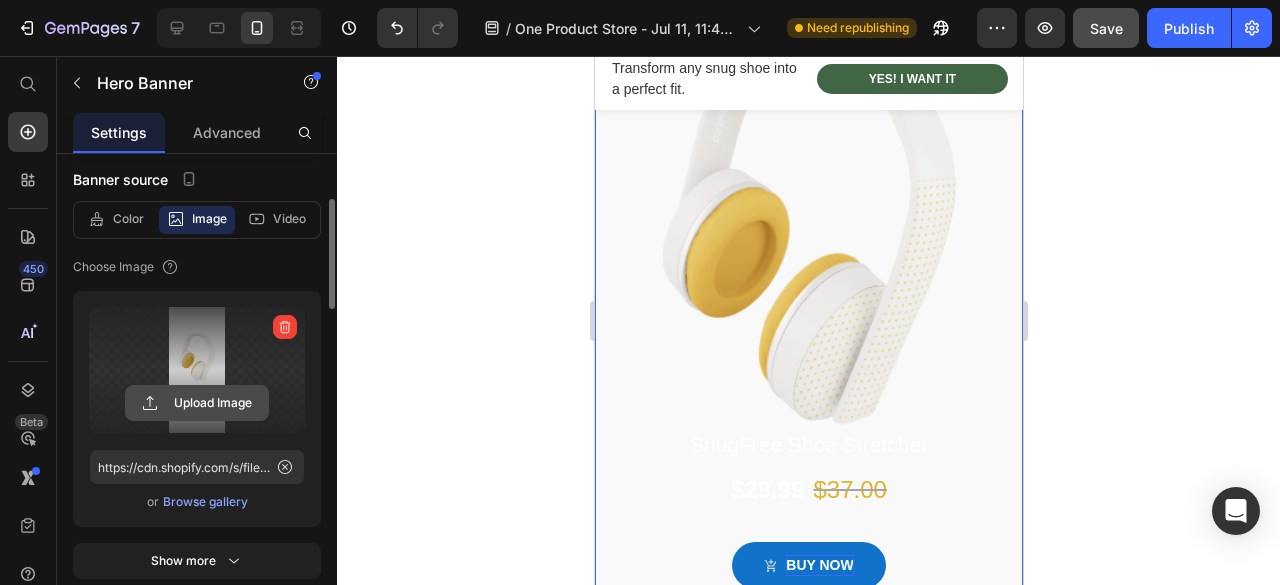 click 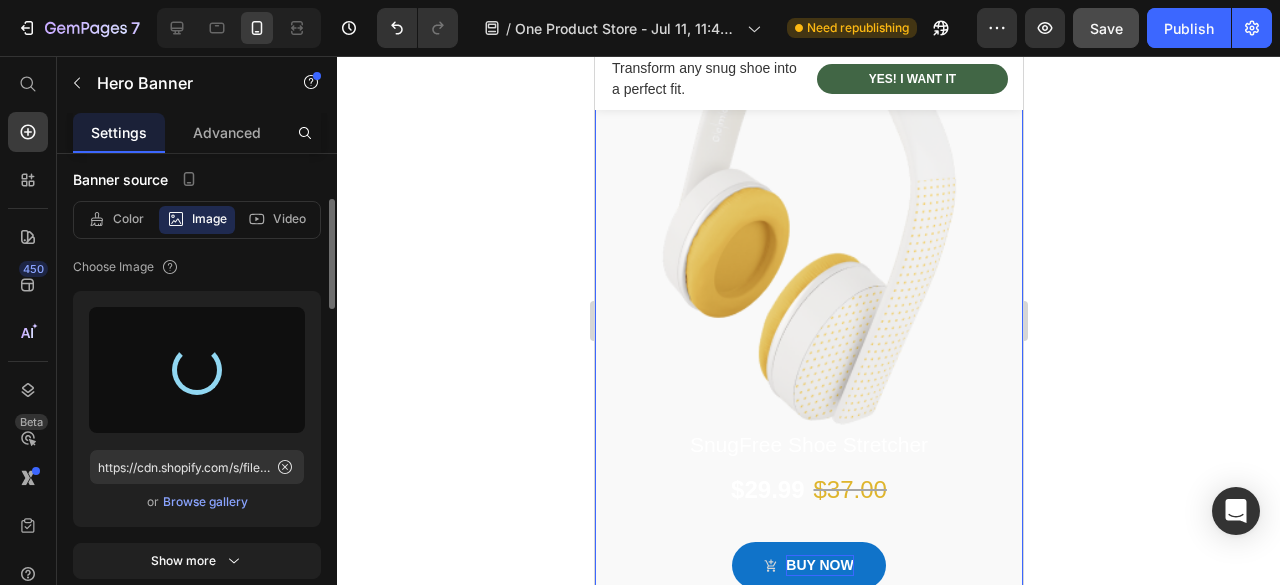 type on "https://cdn.shopify.com/s/files/1/0709/2833/5003/files/gempages_574888071577732325-c0b40fe1-0a3b-43fa-87d4-a1ae79da3c1d.jpg" 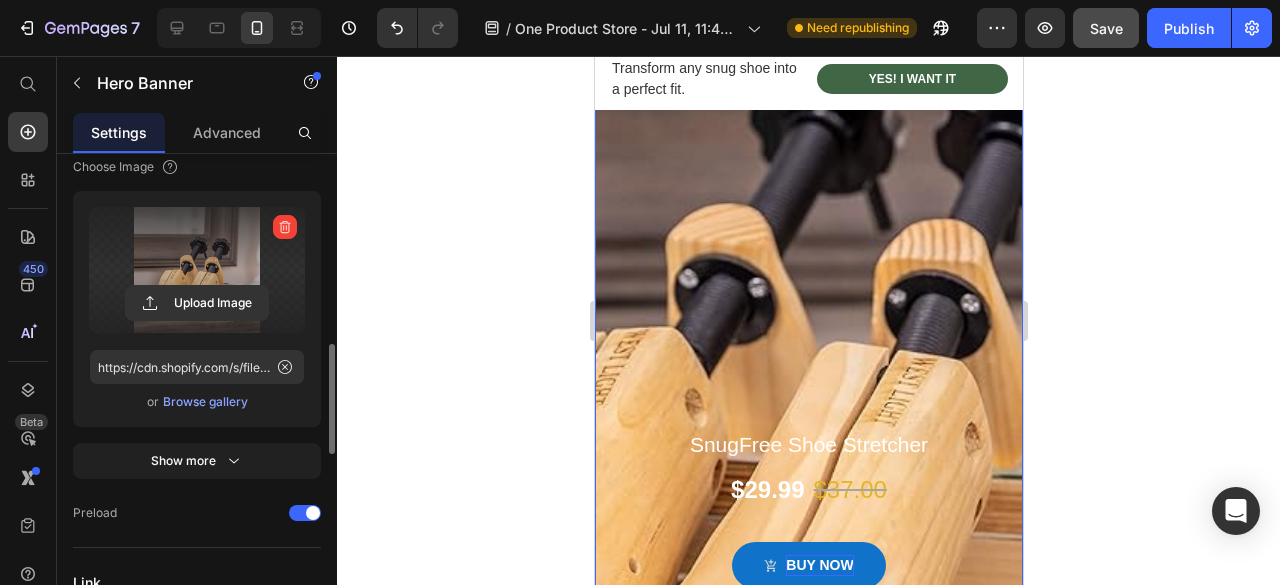 scroll, scrollTop: 400, scrollLeft: 0, axis: vertical 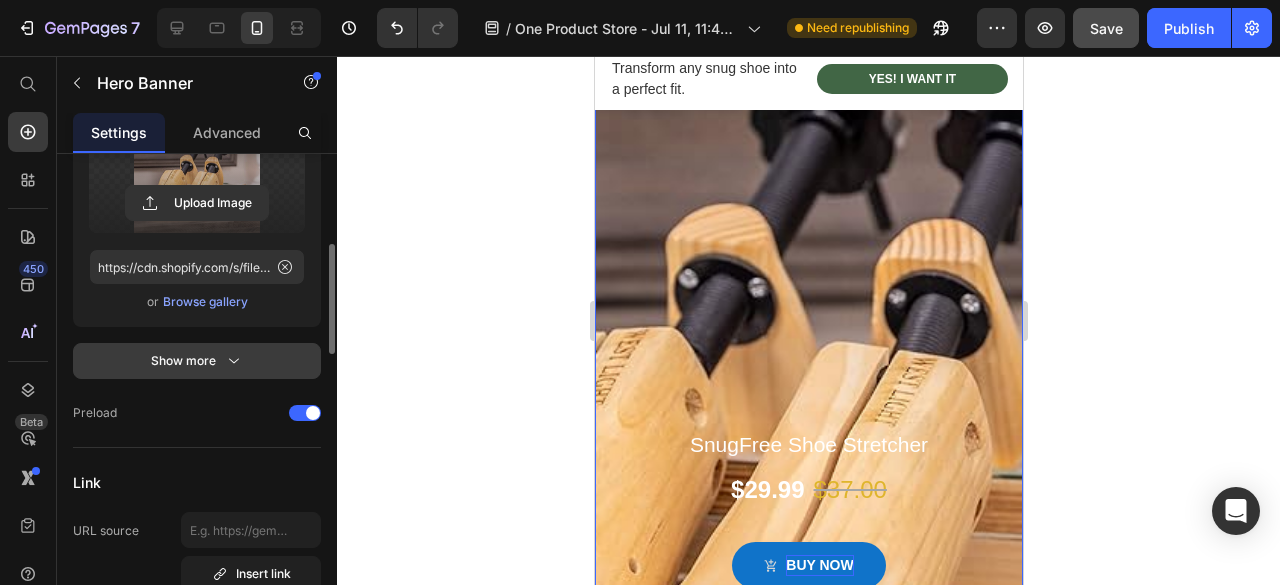 click on "Show more" at bounding box center [197, 361] 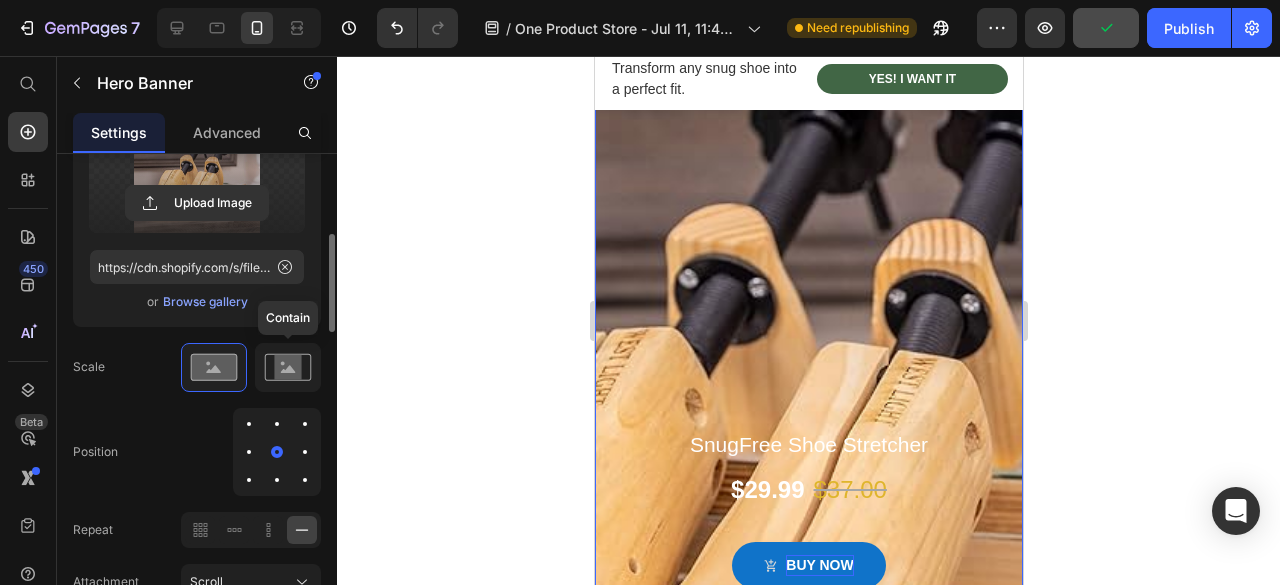 click 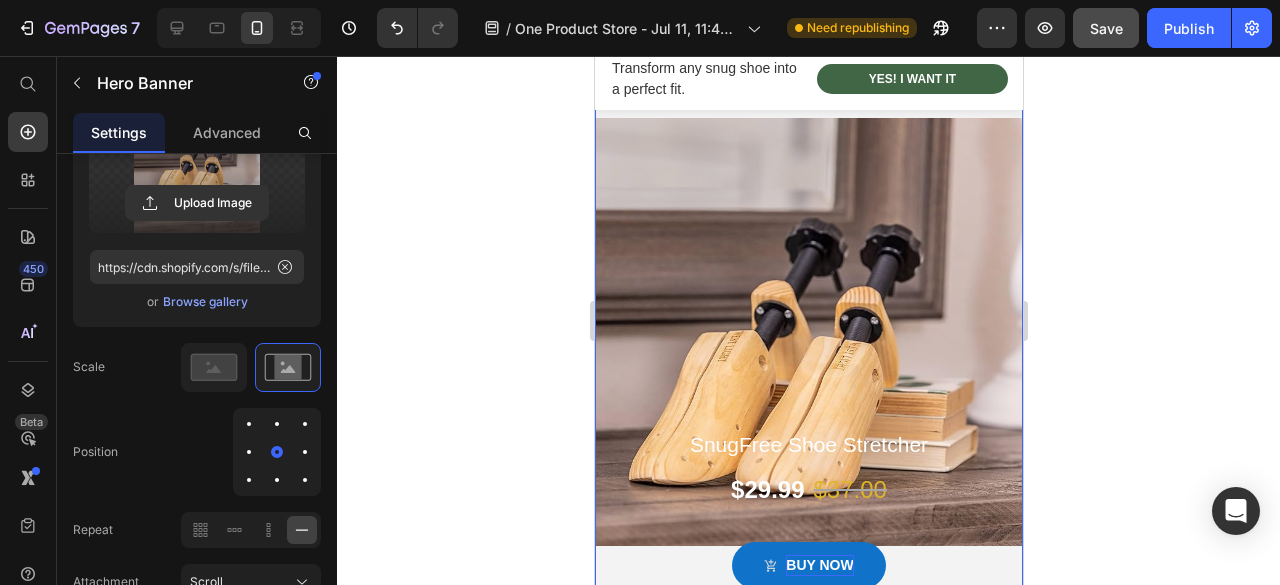 scroll, scrollTop: 47, scrollLeft: 0, axis: vertical 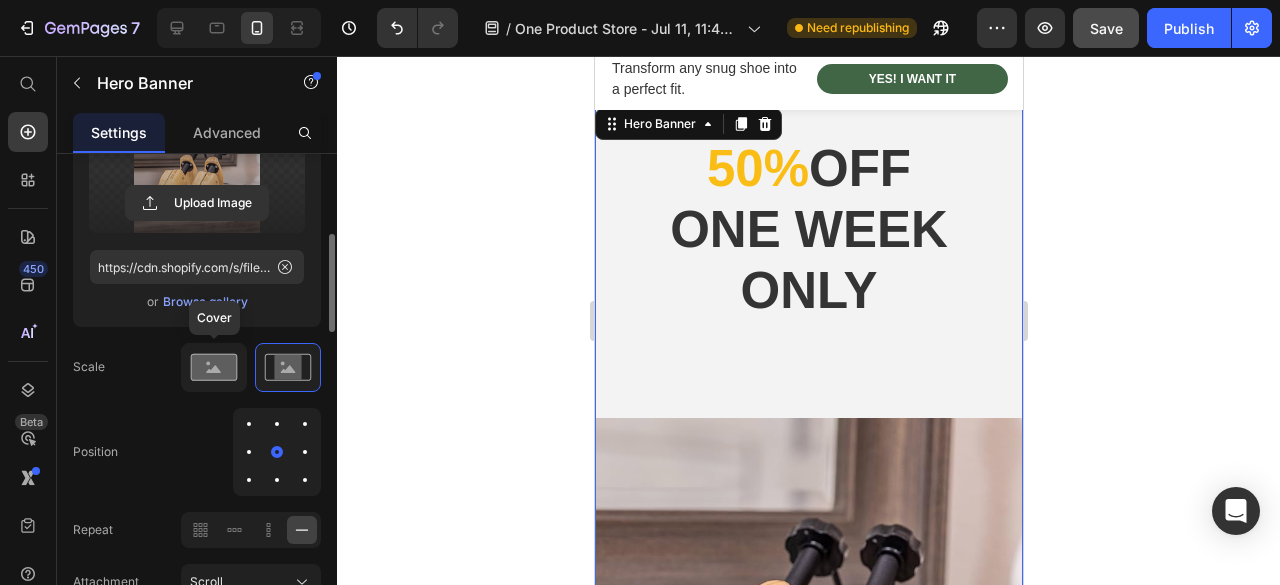 click 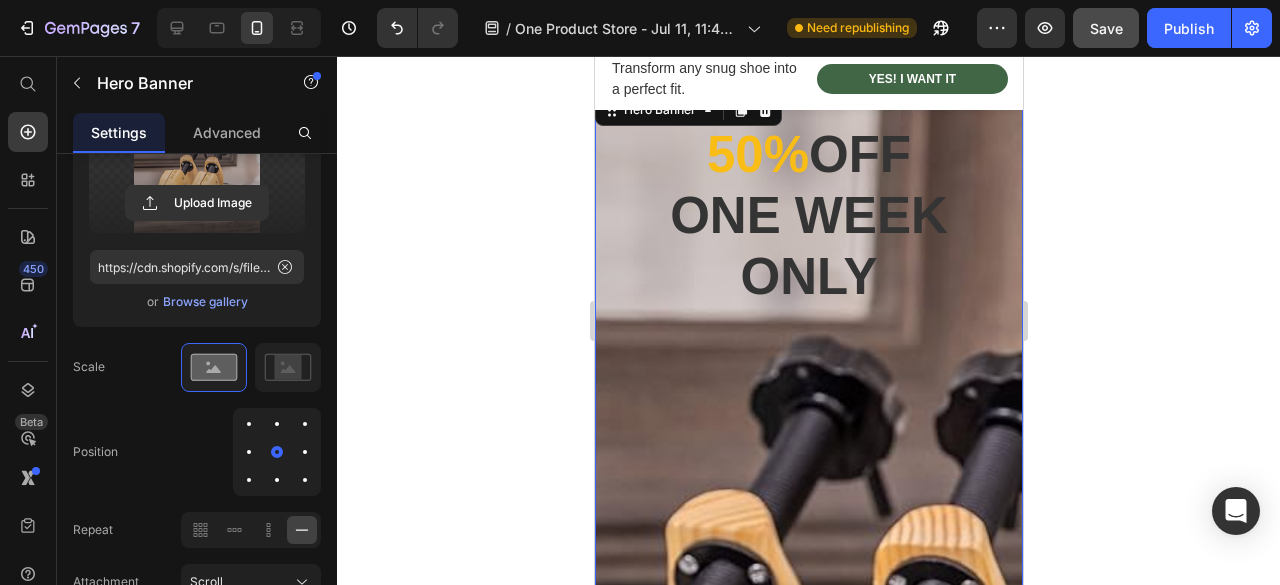 scroll, scrollTop: 300, scrollLeft: 0, axis: vertical 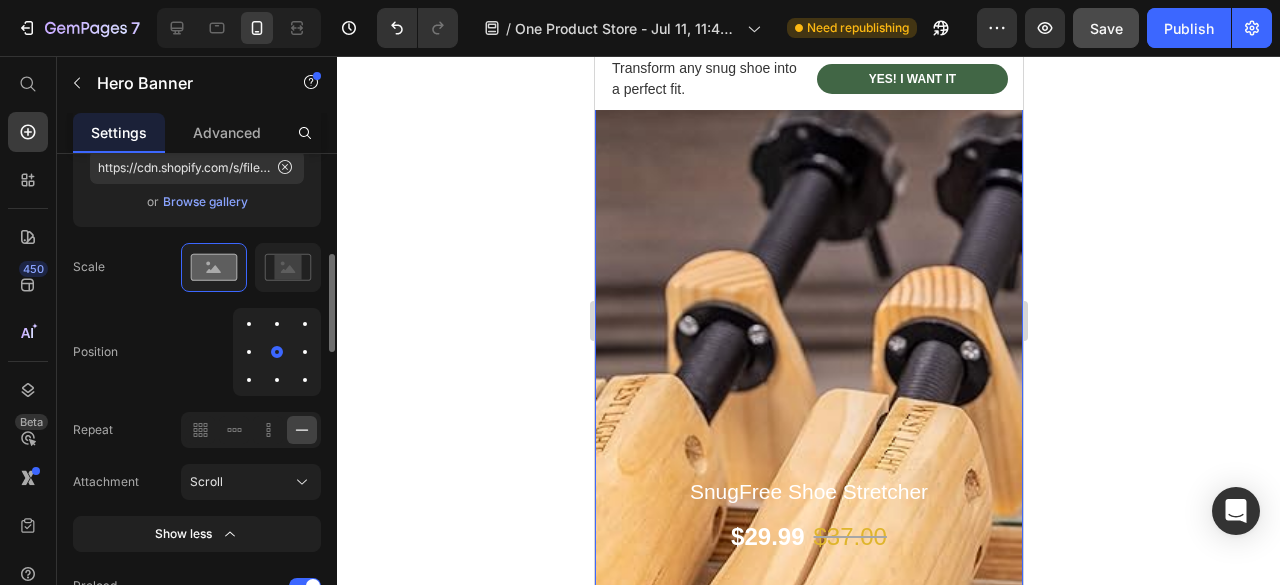 click on "Scroll" at bounding box center (251, 482) 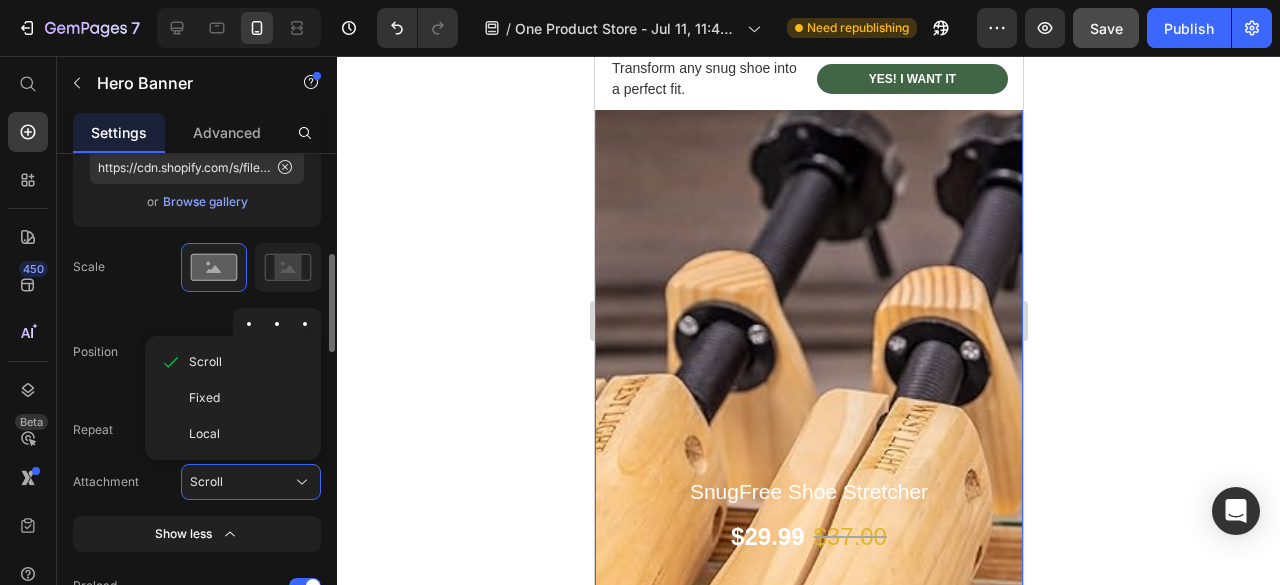 click on "Scroll" at bounding box center [251, 482] 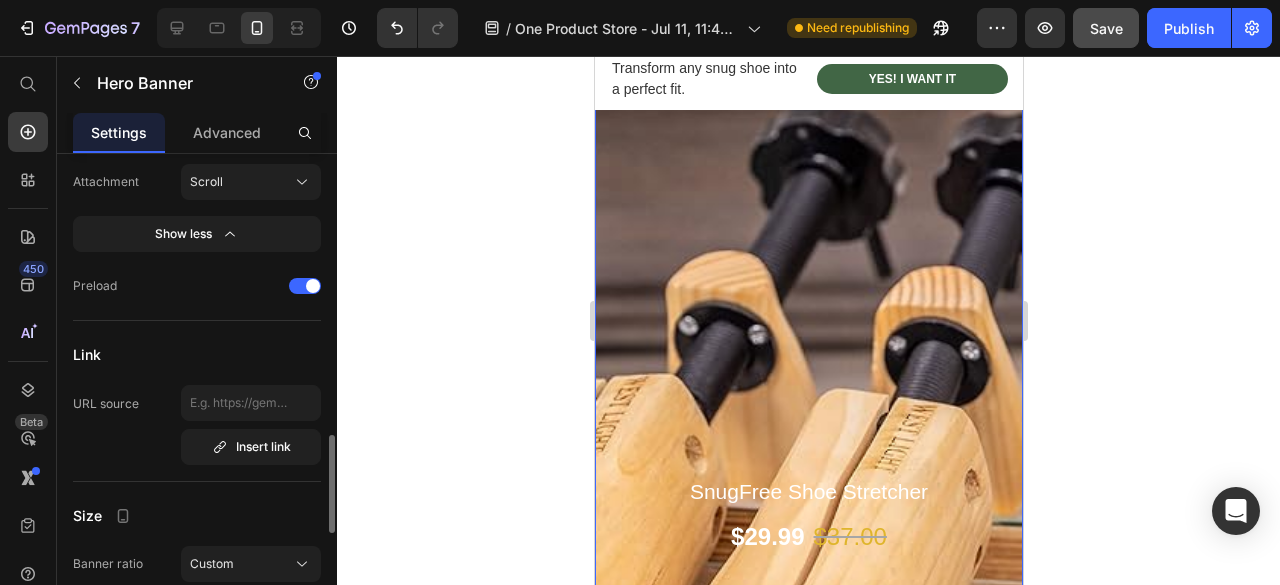 scroll, scrollTop: 900, scrollLeft: 0, axis: vertical 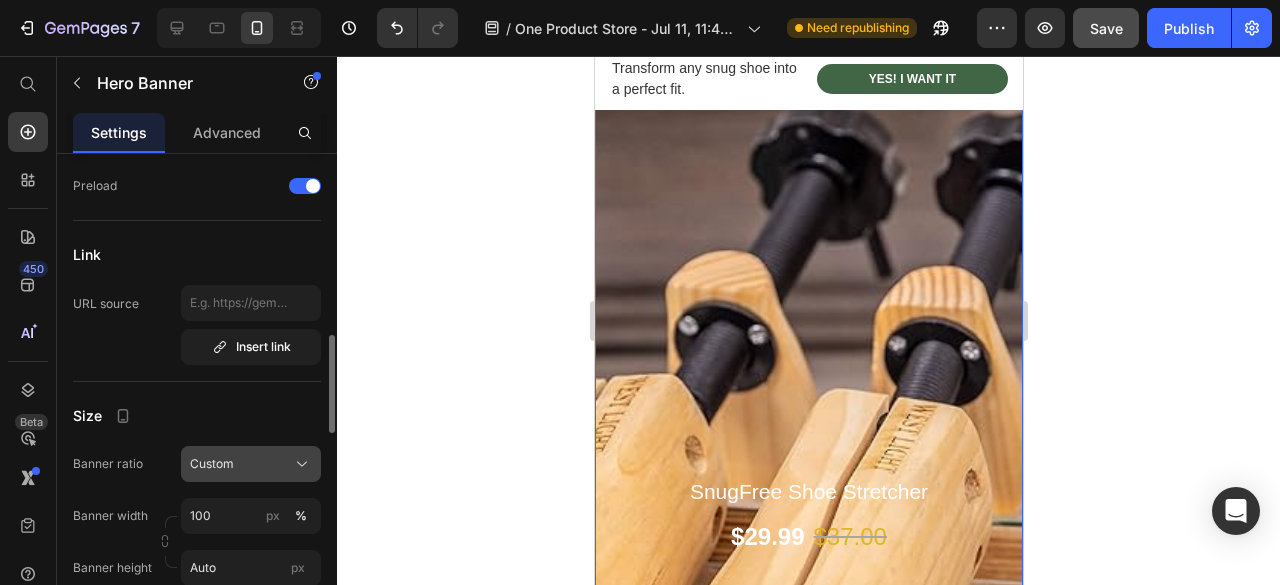 click on "Custom" 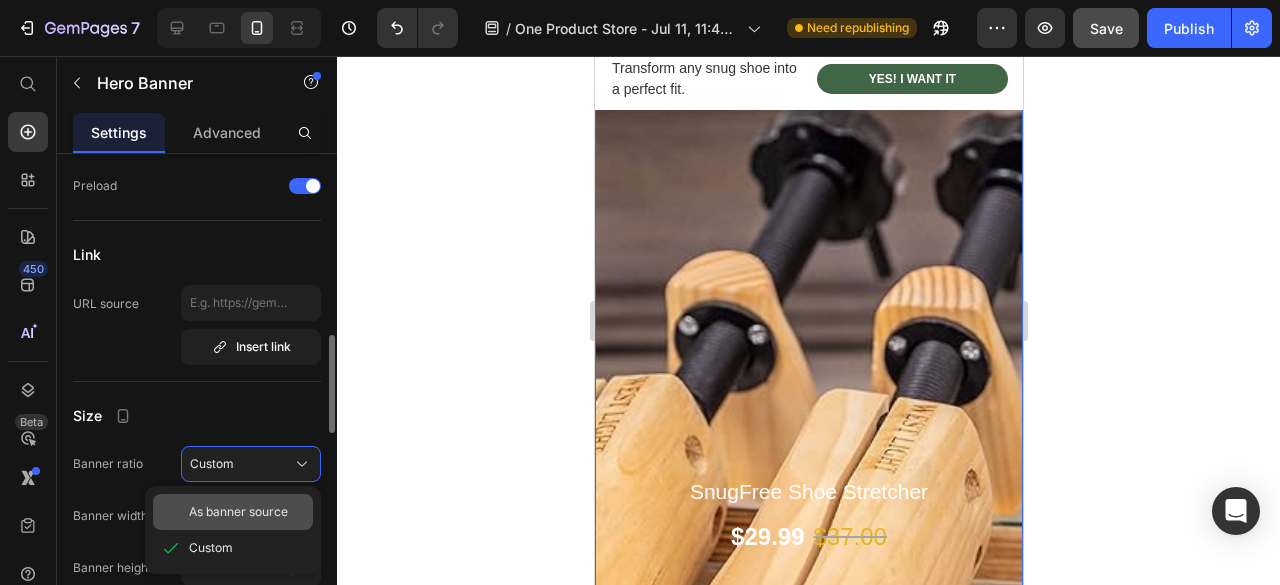 click on "As banner source" at bounding box center [238, 512] 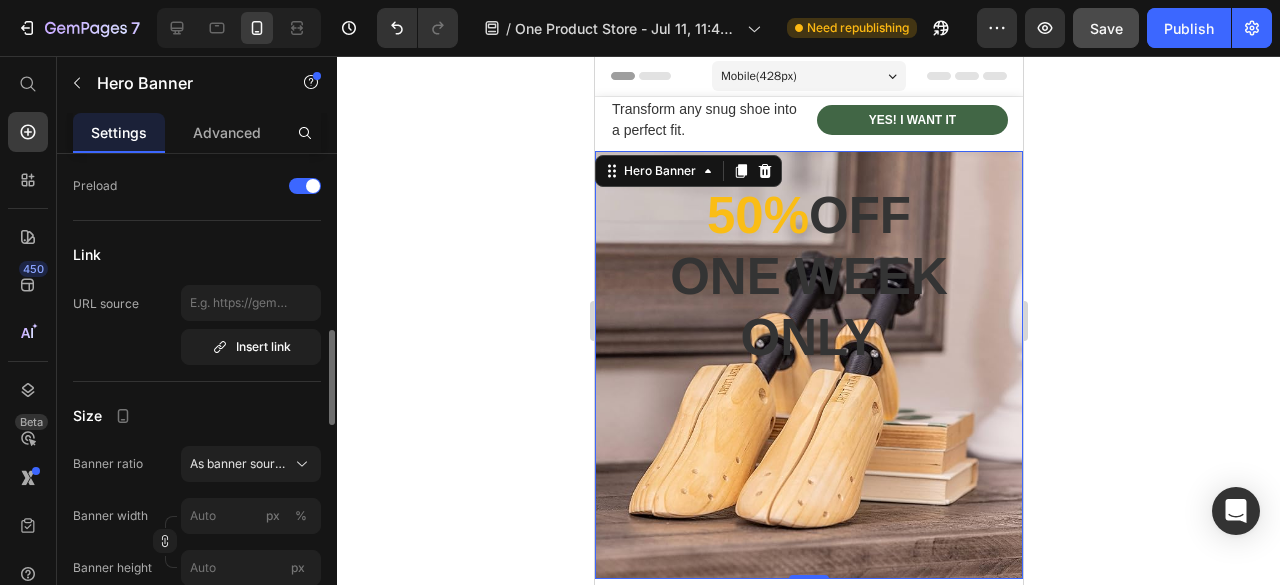 scroll, scrollTop: 200, scrollLeft: 0, axis: vertical 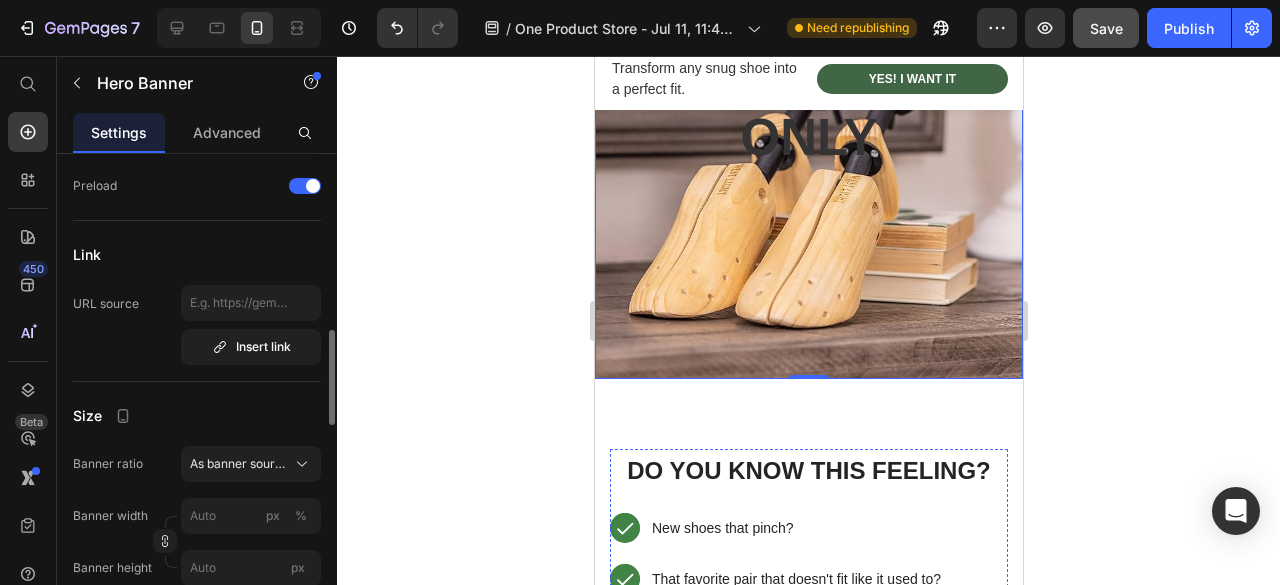 click on "50%  off one week only Heading SnugFree Shoe Stretcher Product Title $29.99 Product Price $37.00 Product Price Row BUY now Product Cart Button 00 Days 15 Hours 06 Minutes 07 Seconds Countdown Timer Product" at bounding box center [808, 448] 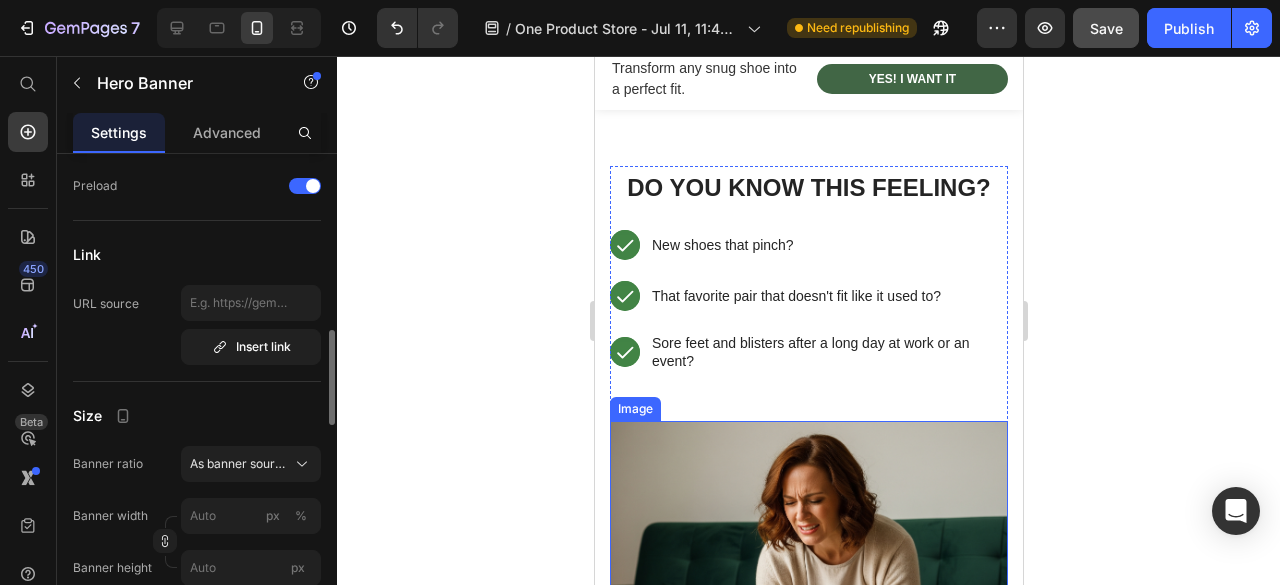 scroll, scrollTop: 0, scrollLeft: 0, axis: both 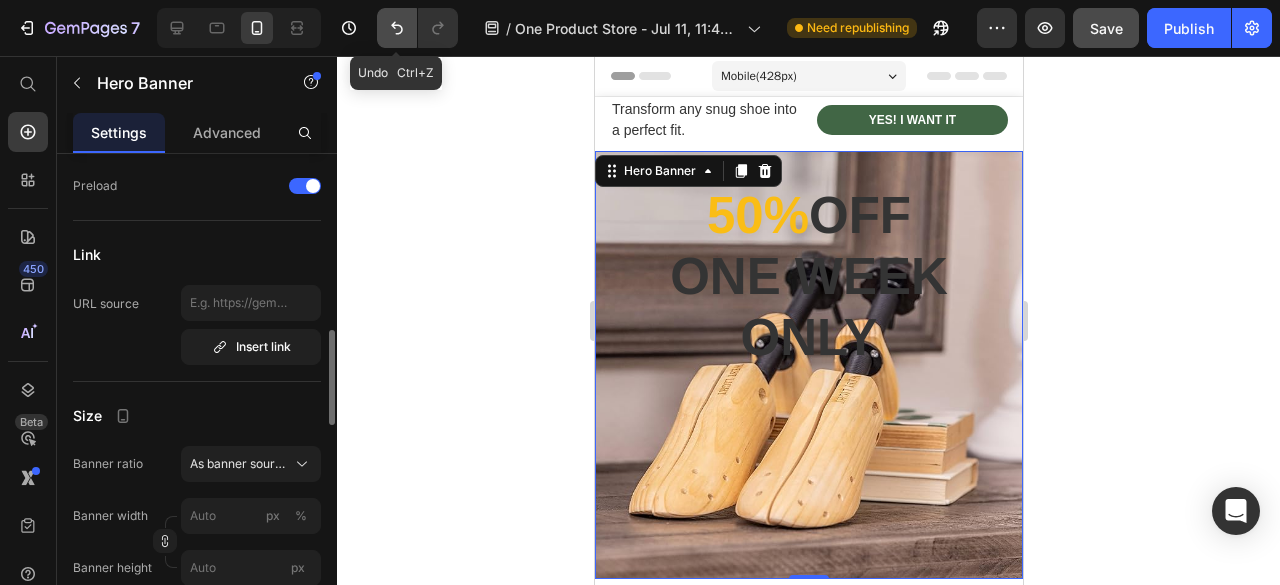 click 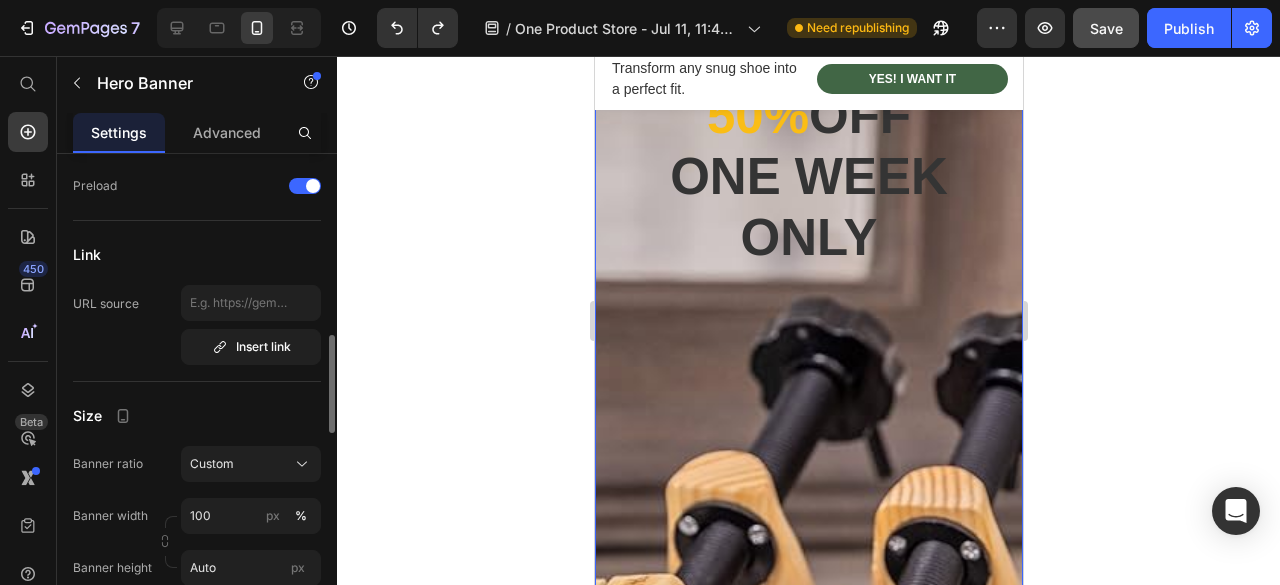 scroll, scrollTop: 0, scrollLeft: 0, axis: both 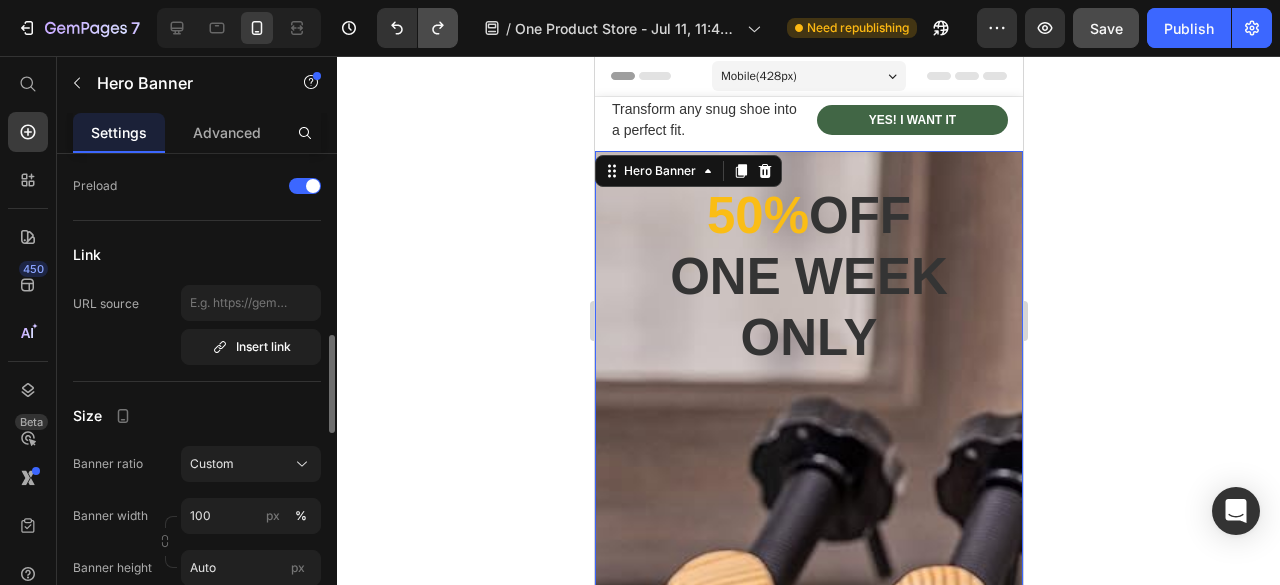click 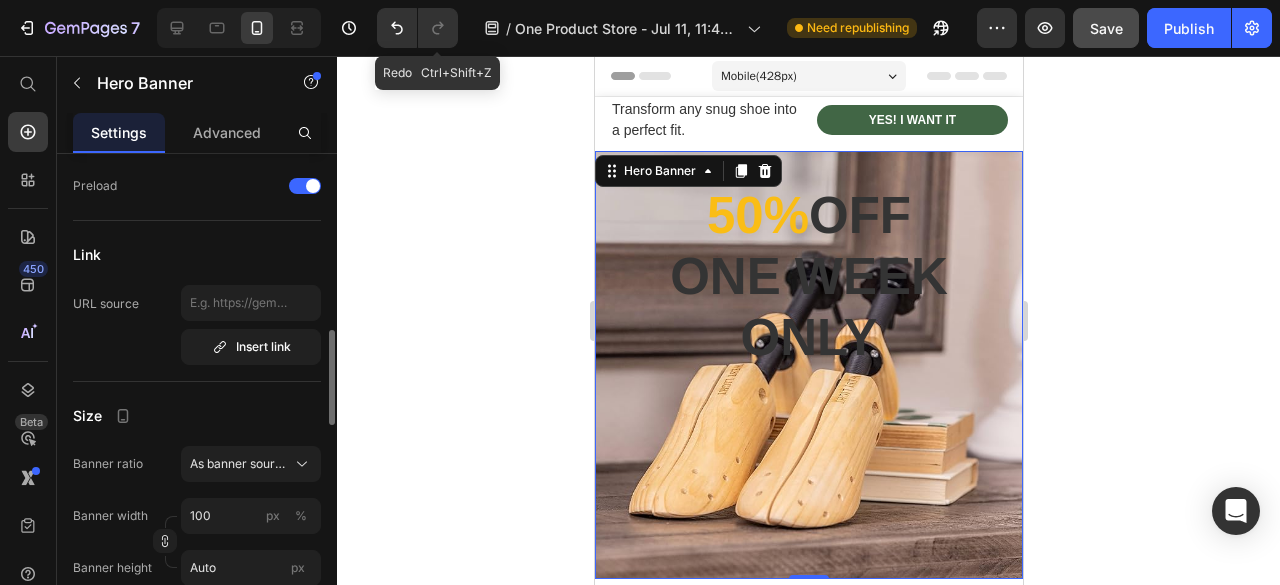type 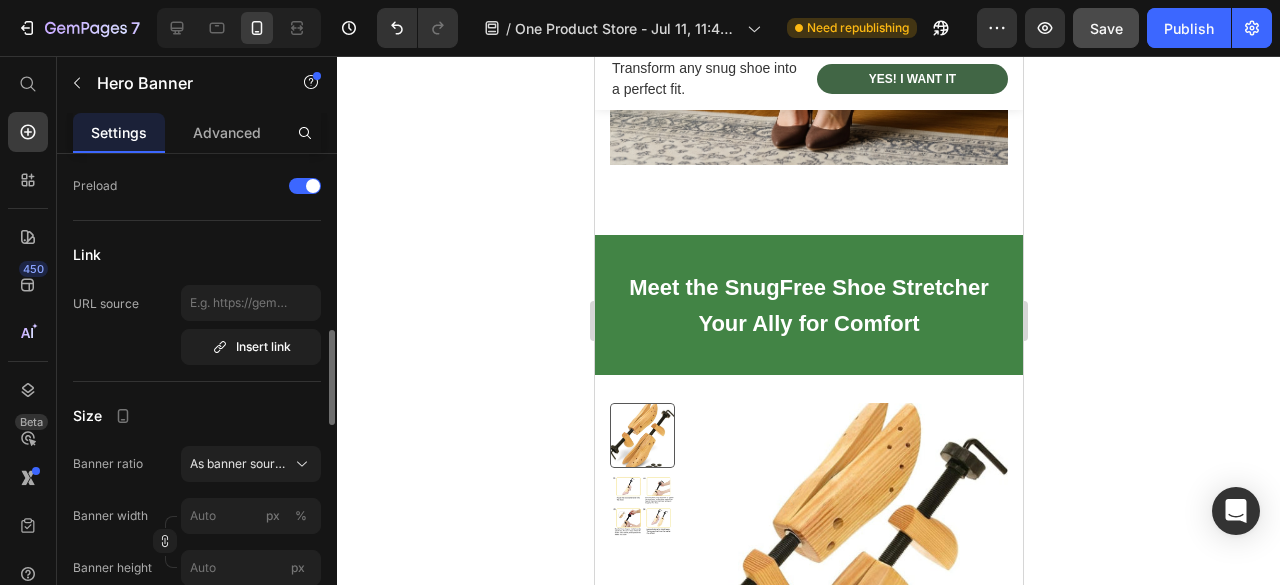 scroll, scrollTop: 1100, scrollLeft: 0, axis: vertical 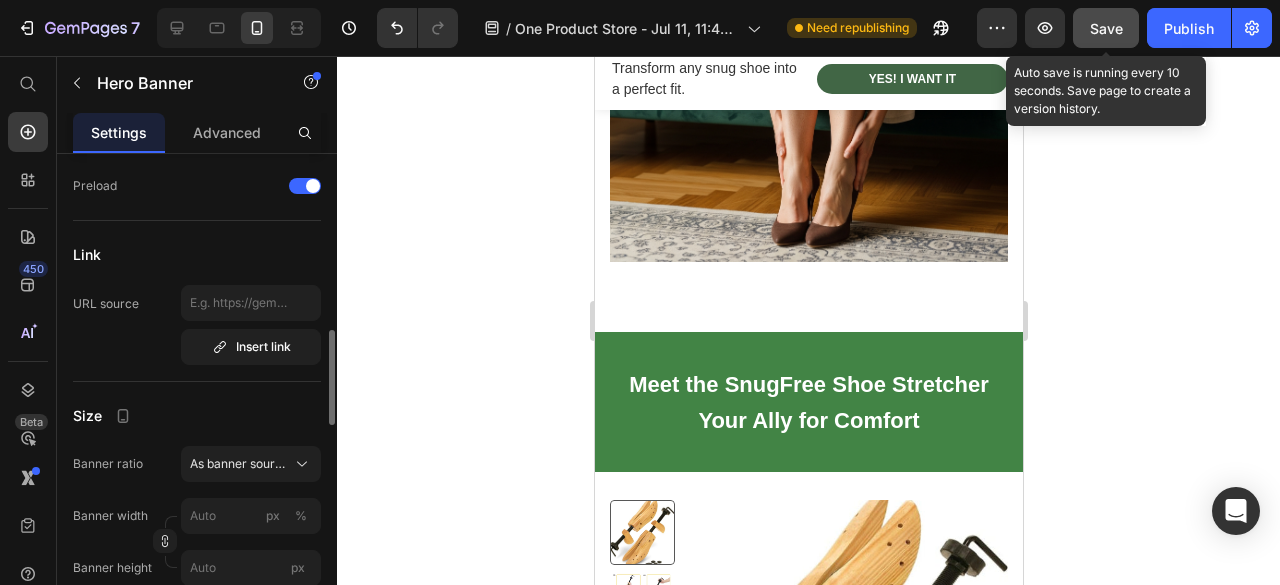 click on "Save" at bounding box center (1106, 28) 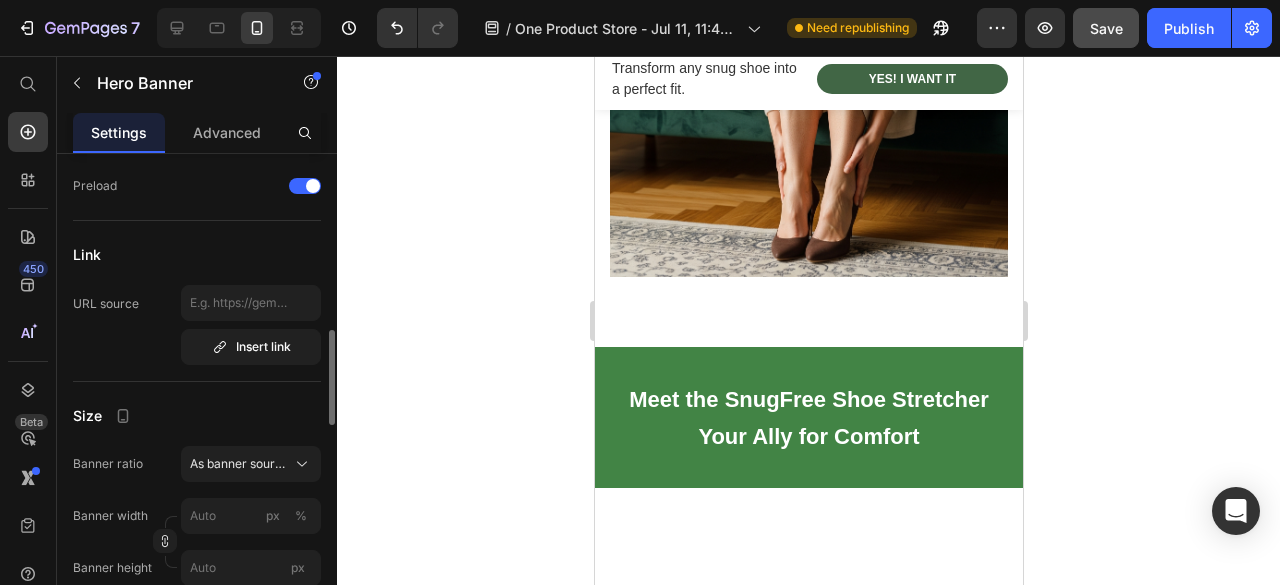 scroll, scrollTop: 0, scrollLeft: 0, axis: both 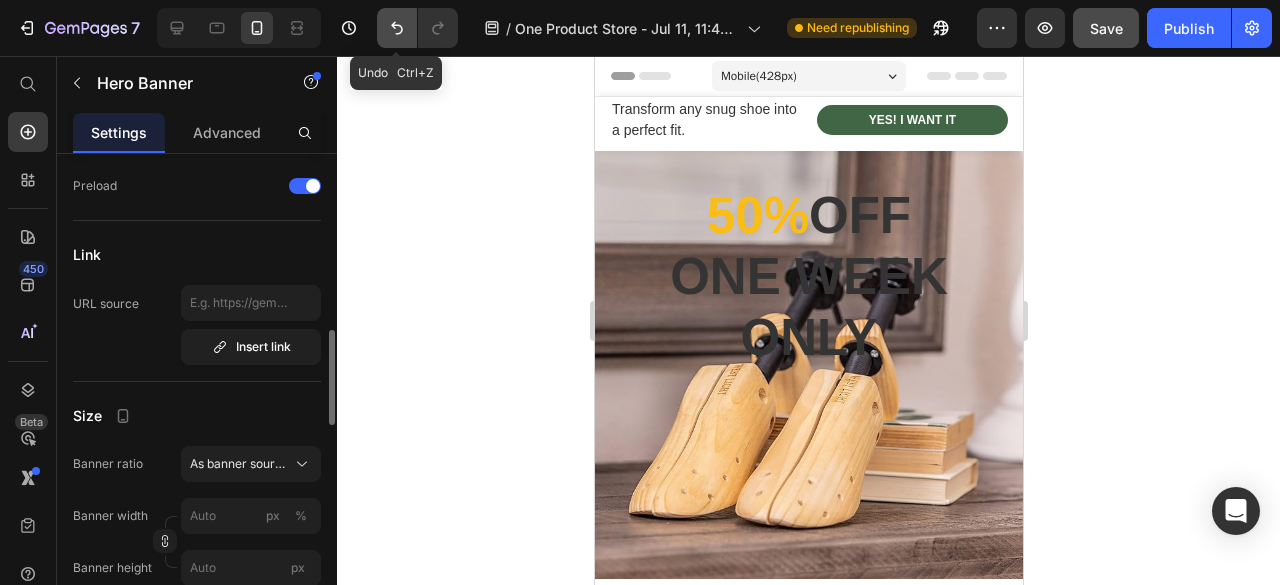 click 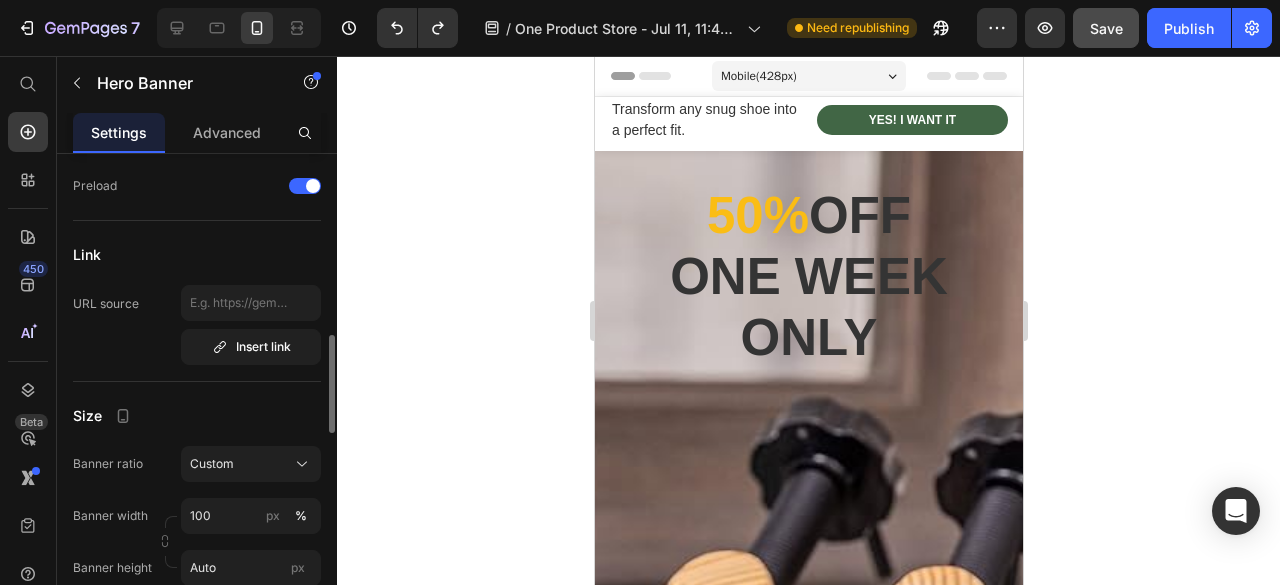 scroll, scrollTop: 1000, scrollLeft: 0, axis: vertical 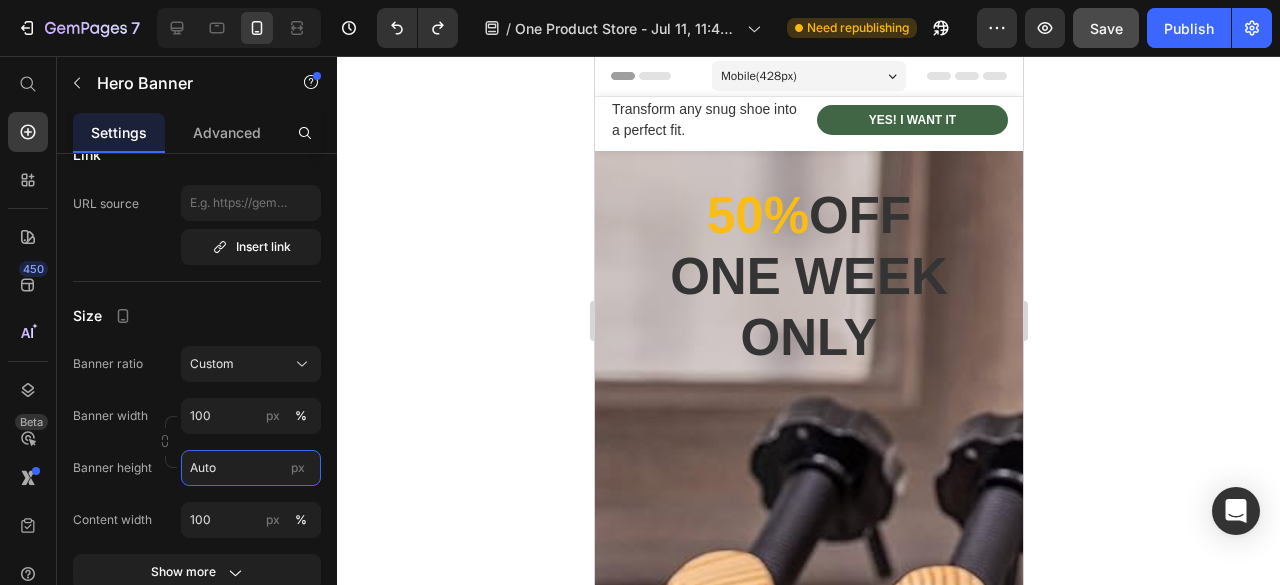 click on "Auto" at bounding box center [251, 468] 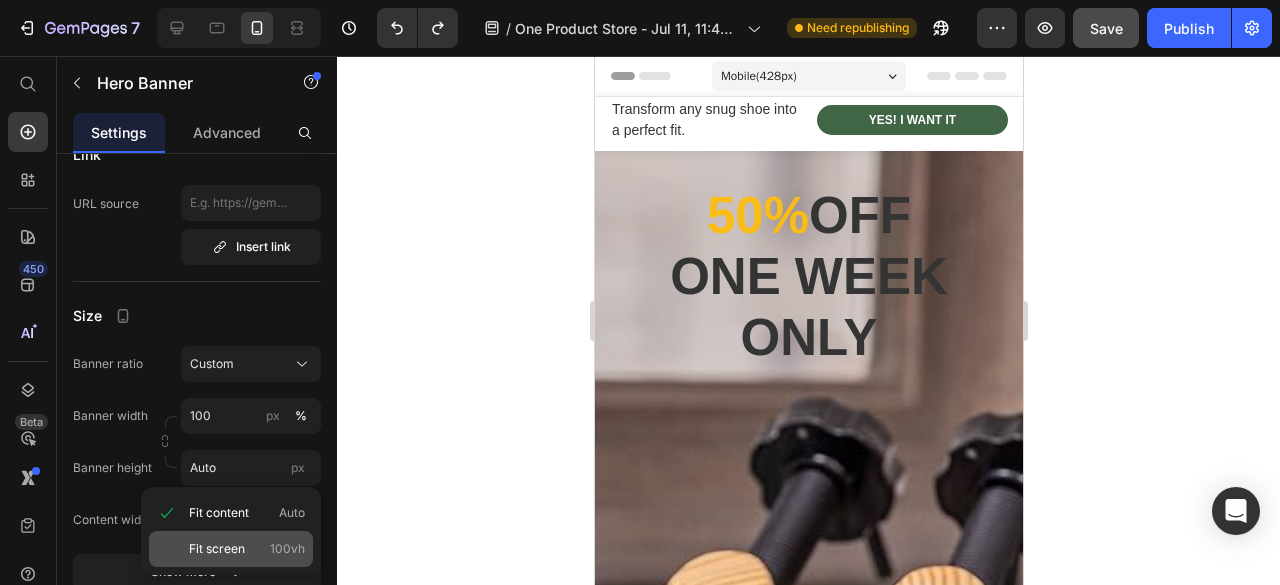 click on "Fit screen 100vh" at bounding box center [247, 549] 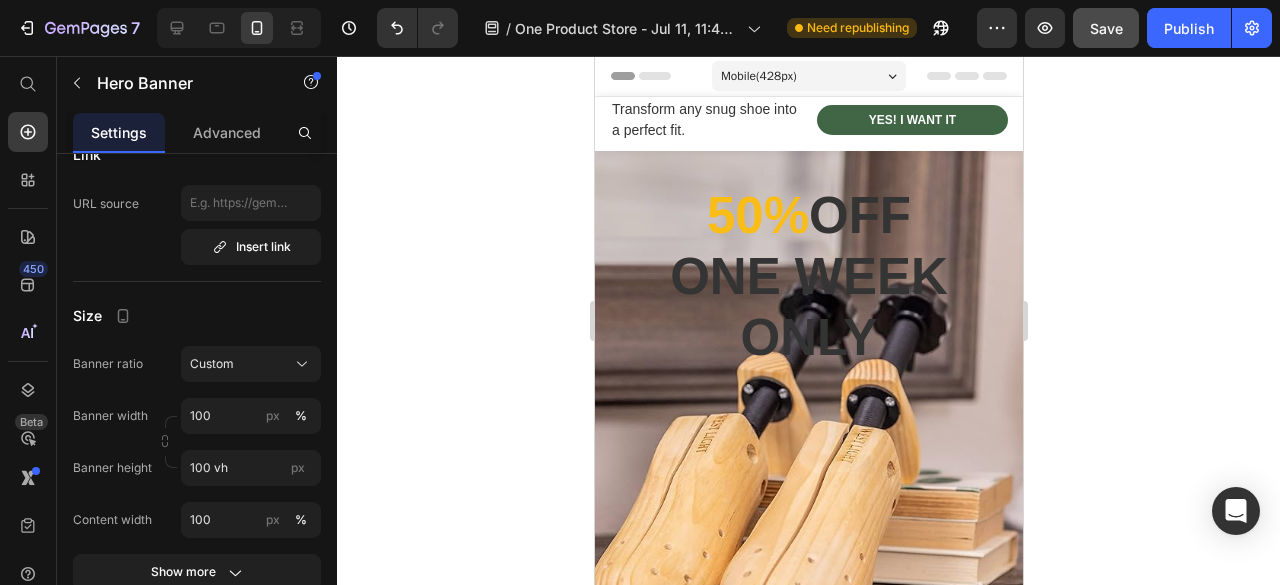 scroll, scrollTop: 200, scrollLeft: 0, axis: vertical 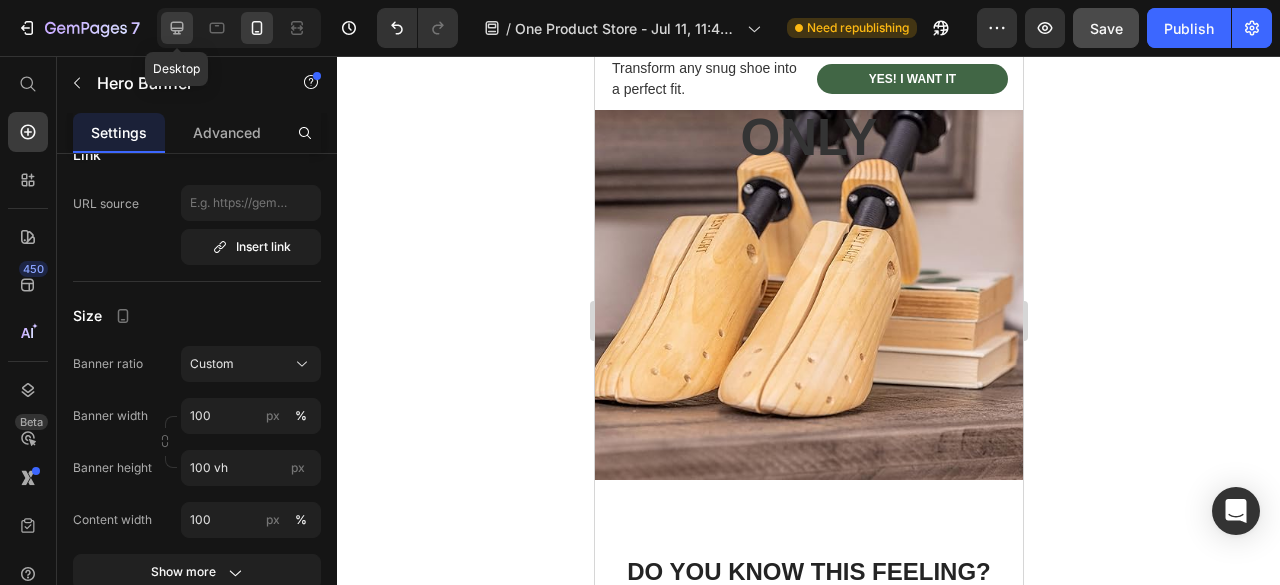 click 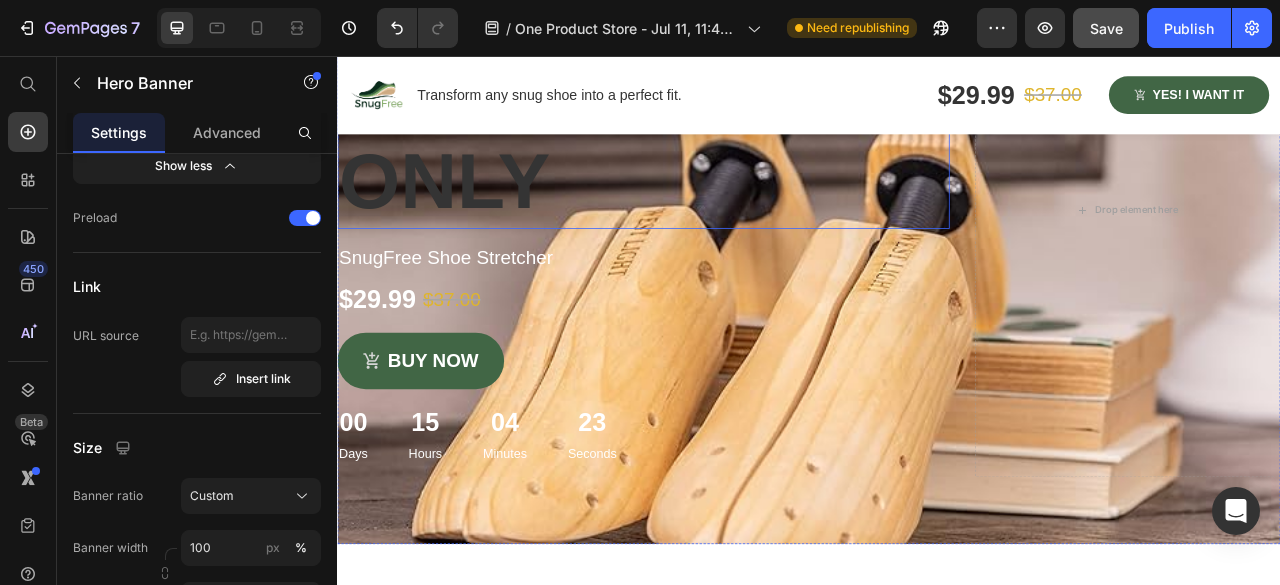 scroll, scrollTop: 70, scrollLeft: 0, axis: vertical 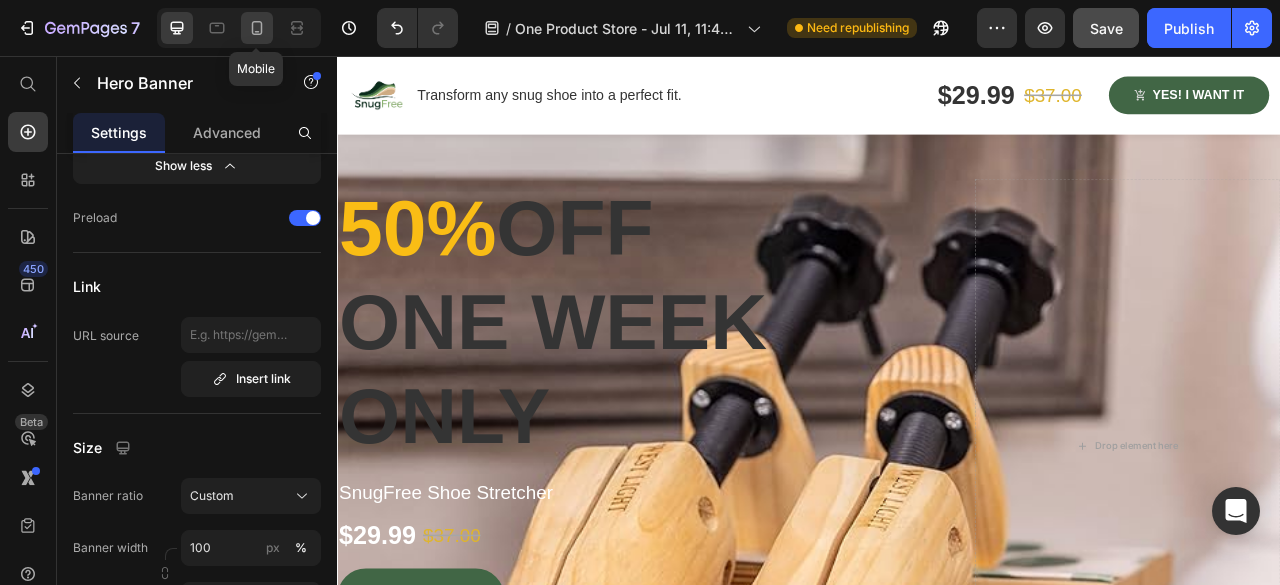 click 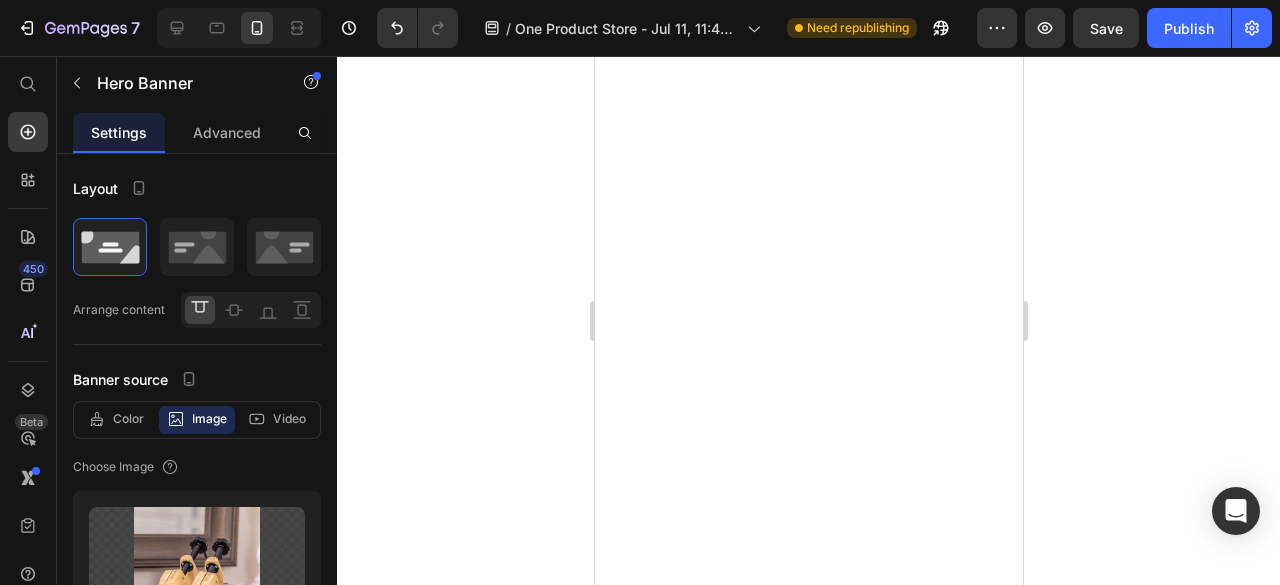 scroll, scrollTop: 0, scrollLeft: 0, axis: both 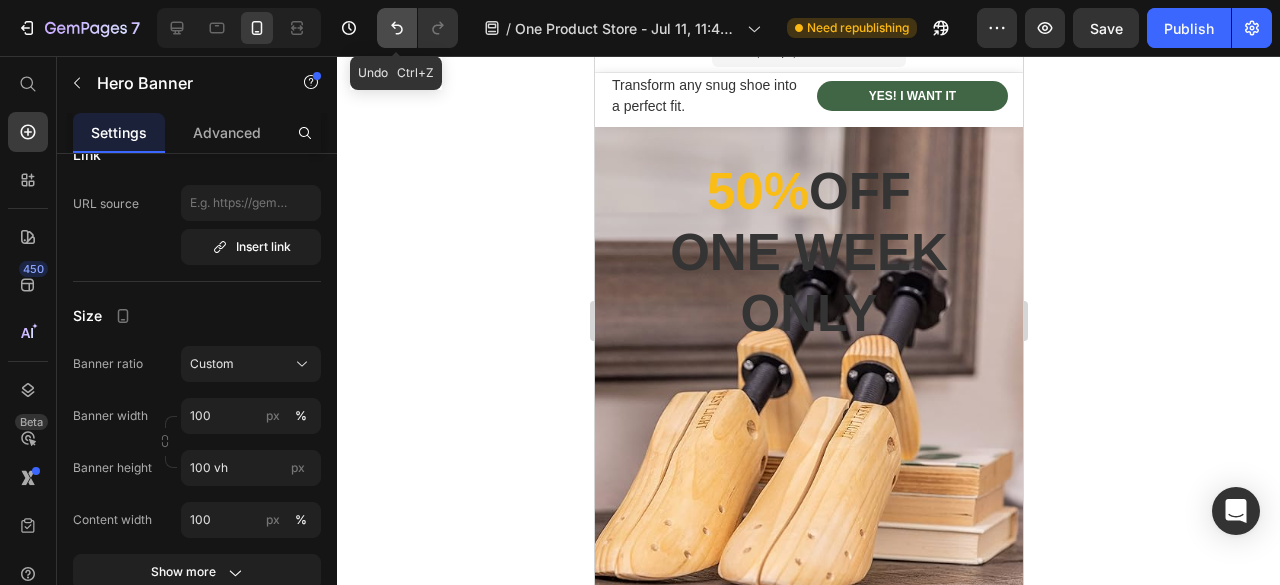click 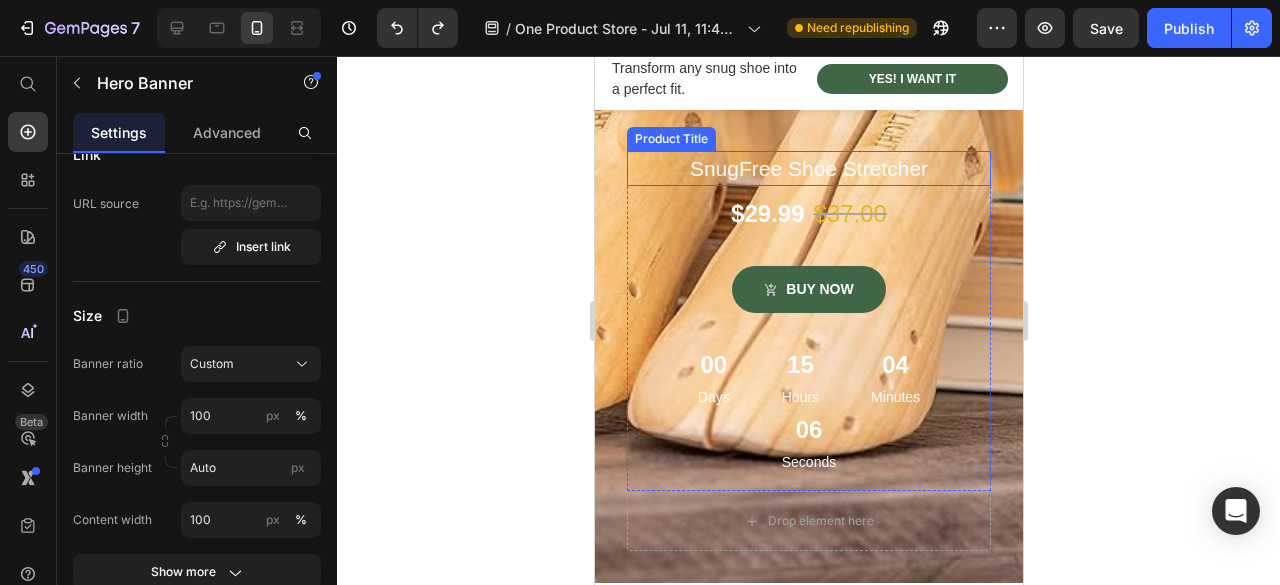scroll, scrollTop: 624, scrollLeft: 0, axis: vertical 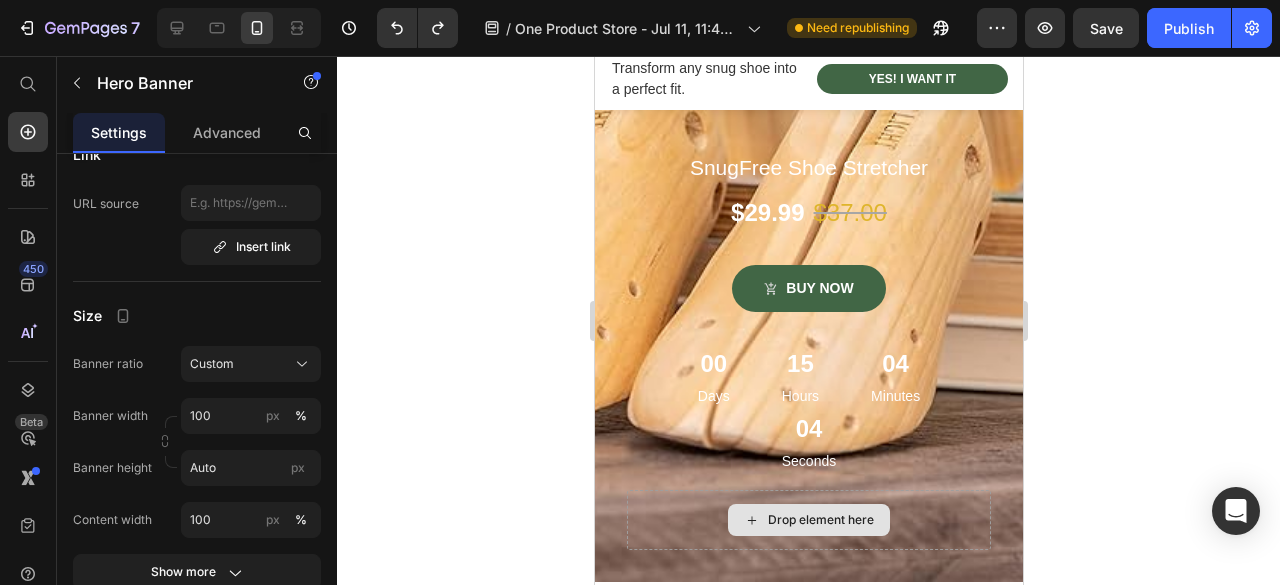 click on "Drop element here" at bounding box center (820, 520) 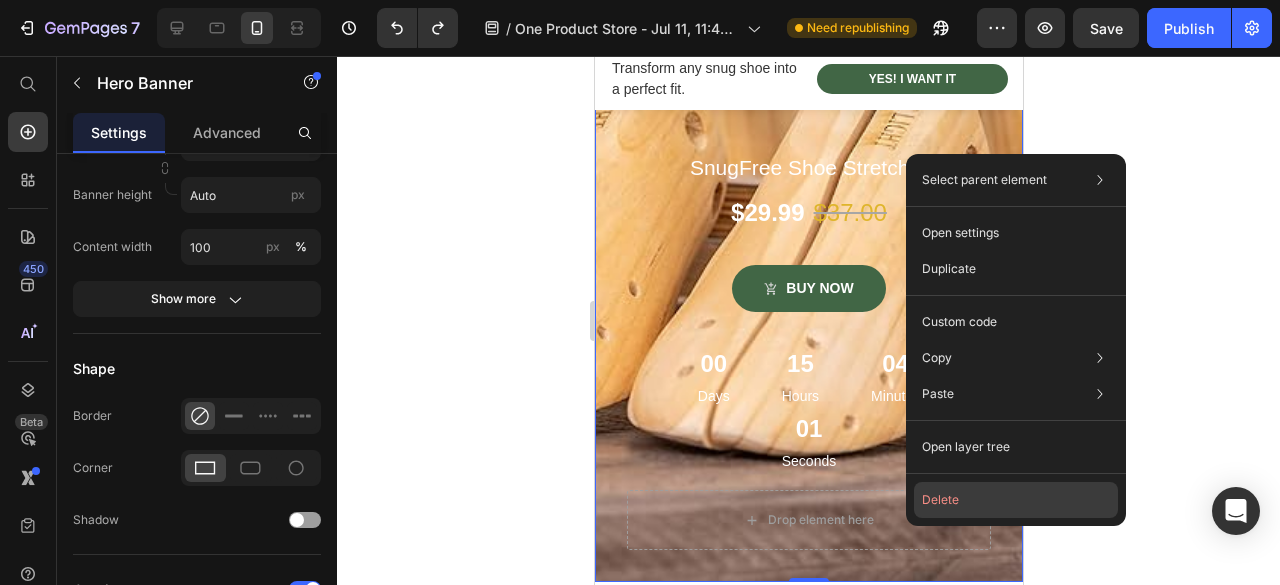 click on "Delete" 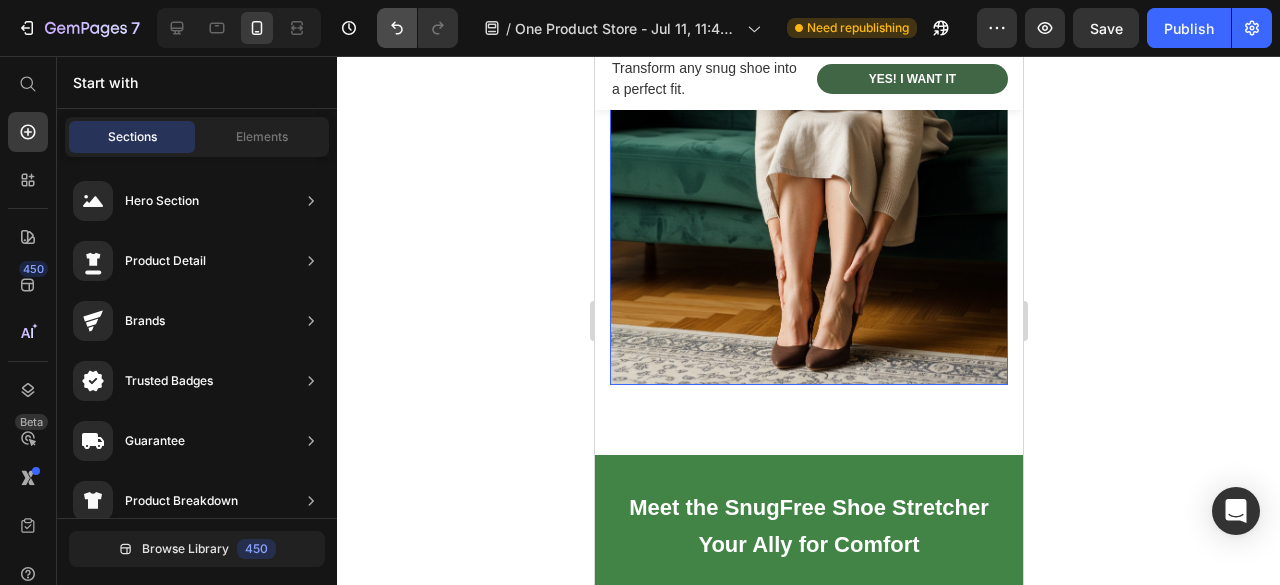 click 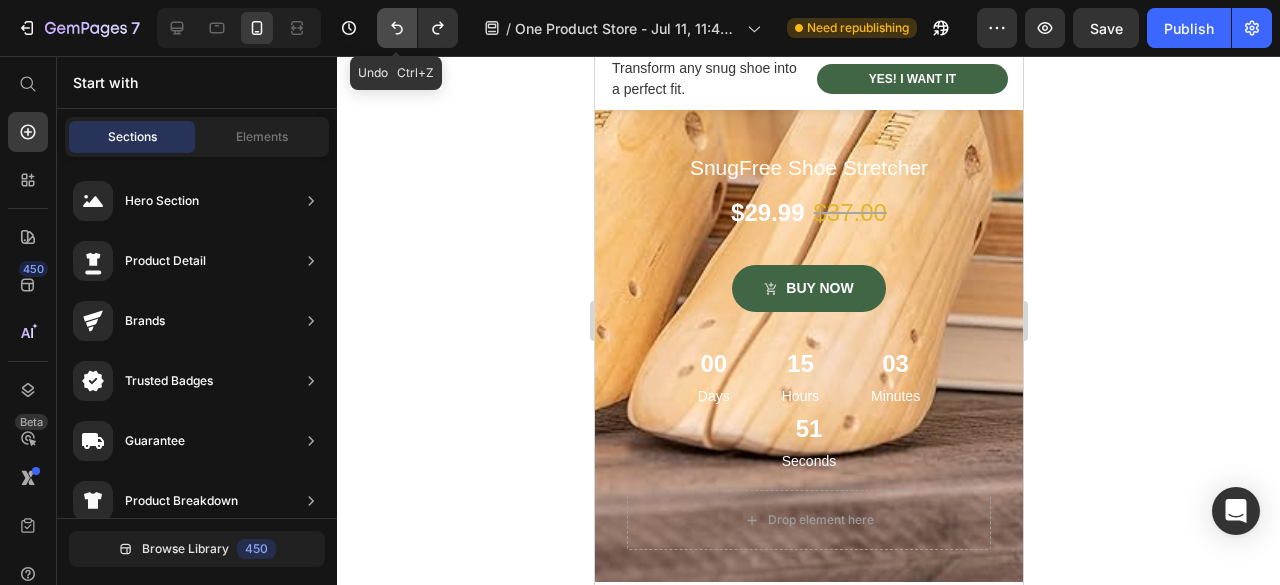 scroll, scrollTop: 0, scrollLeft: 0, axis: both 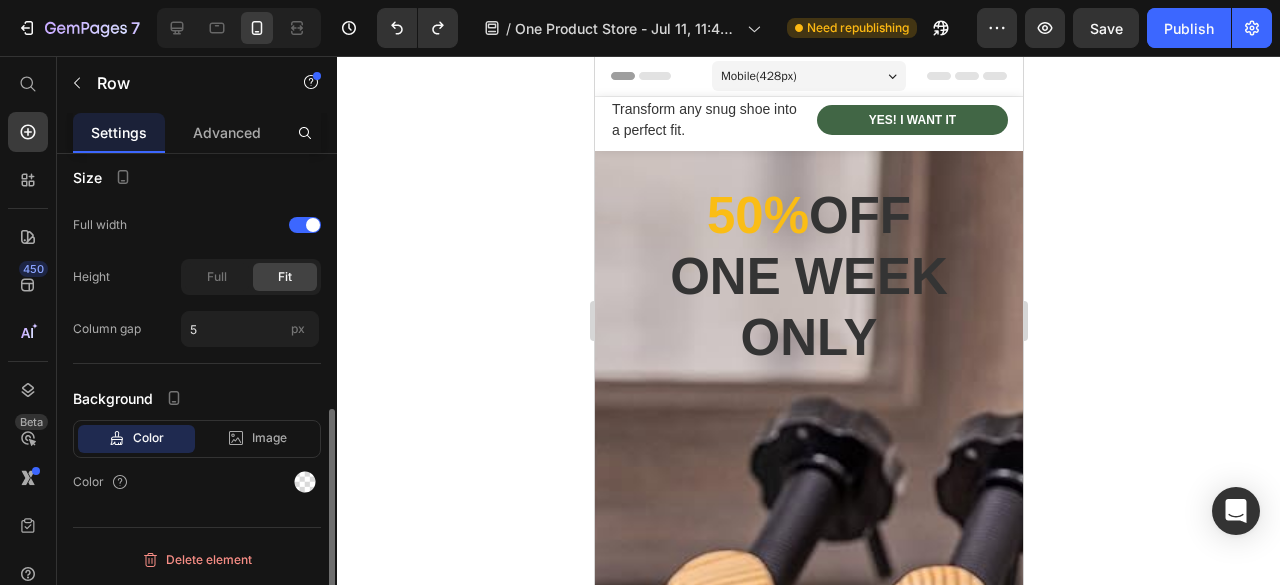 click on "$29.99 Product Price $37.00 Product Price Row" at bounding box center [808, 837] 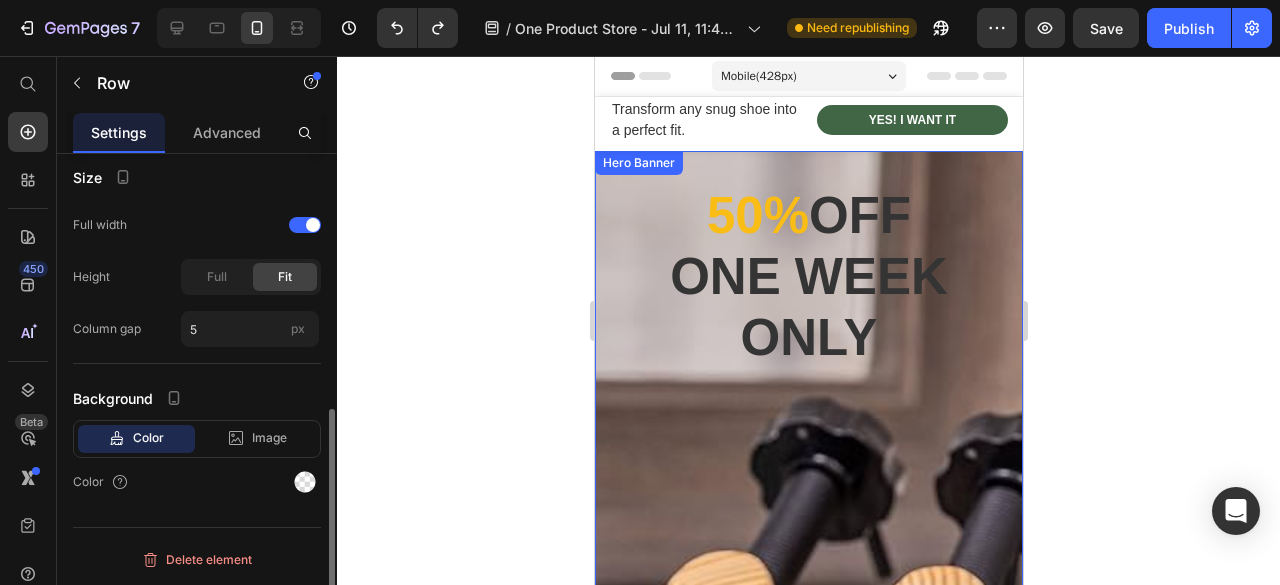 scroll, scrollTop: 0, scrollLeft: 0, axis: both 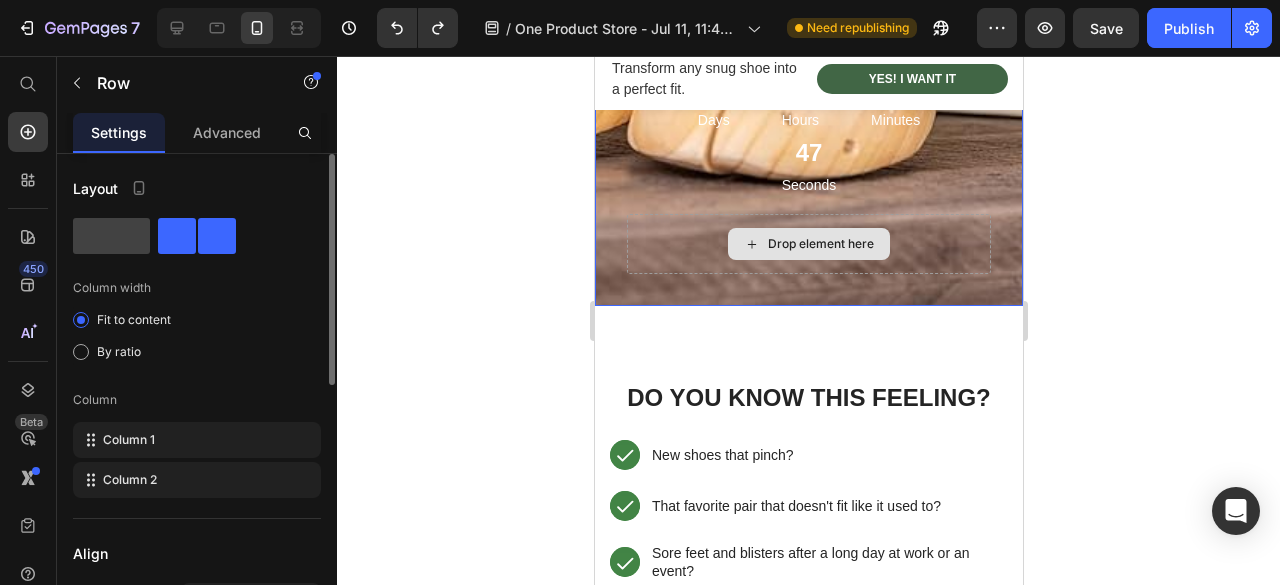 click on "Drop element here" at bounding box center [808, 244] 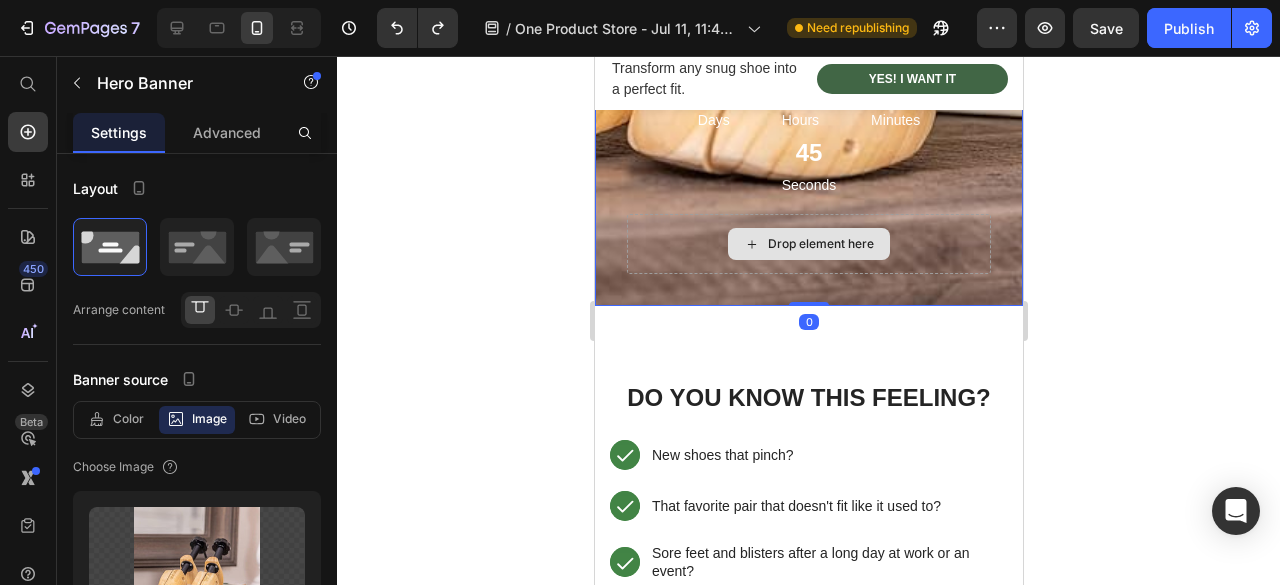 click on "Drop element here" at bounding box center (808, 244) 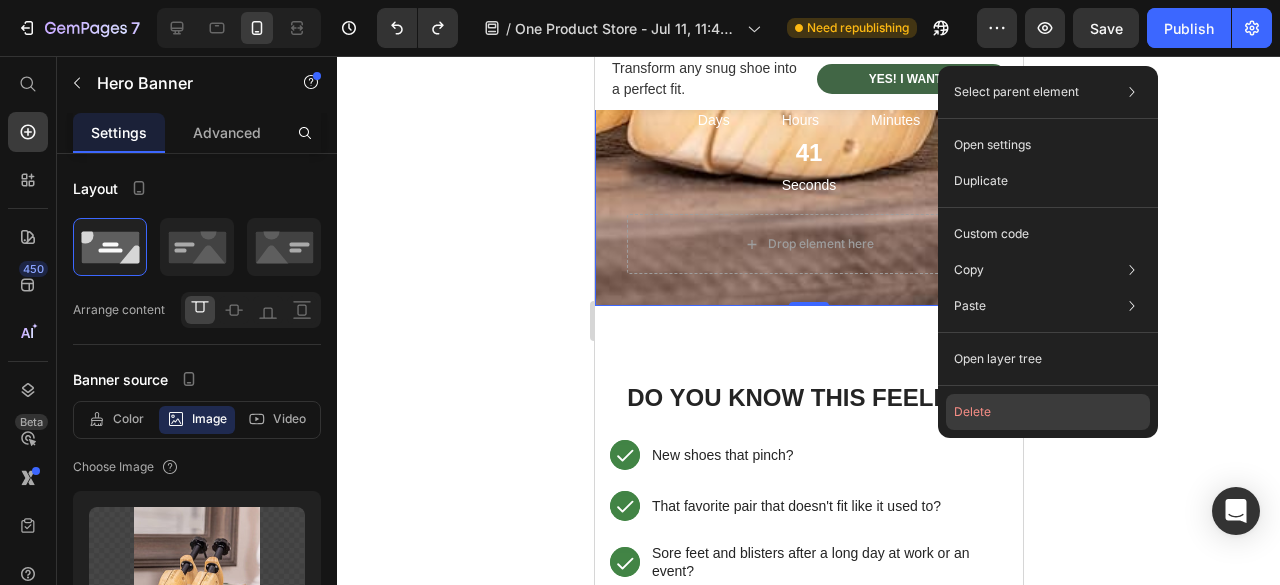 click on "Delete" 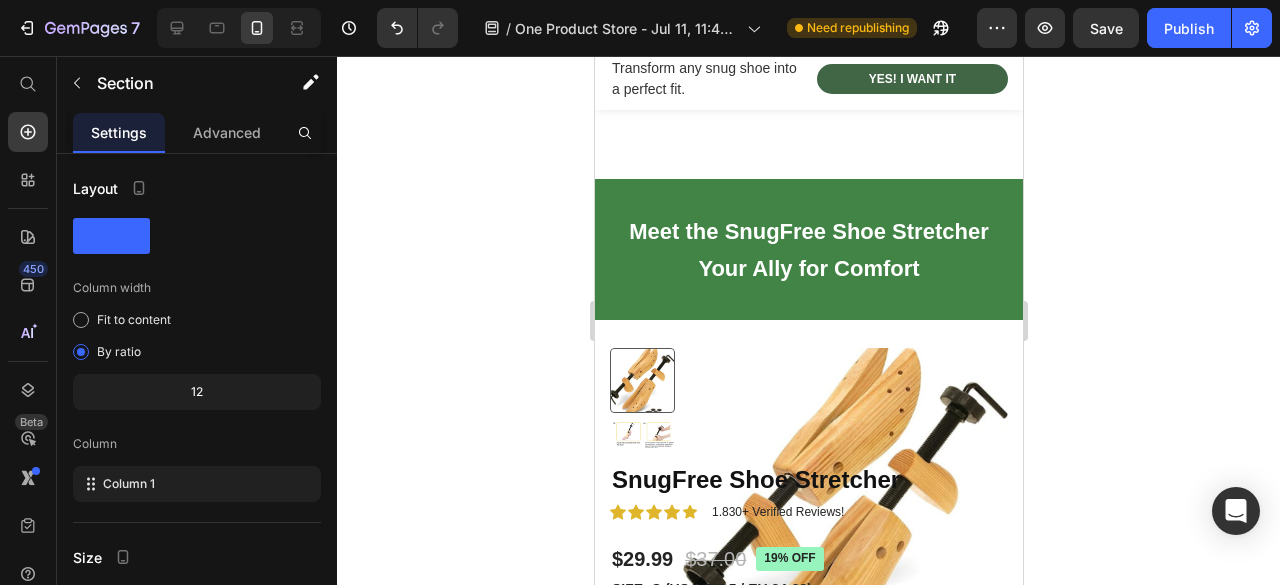 click at bounding box center [808, -719] 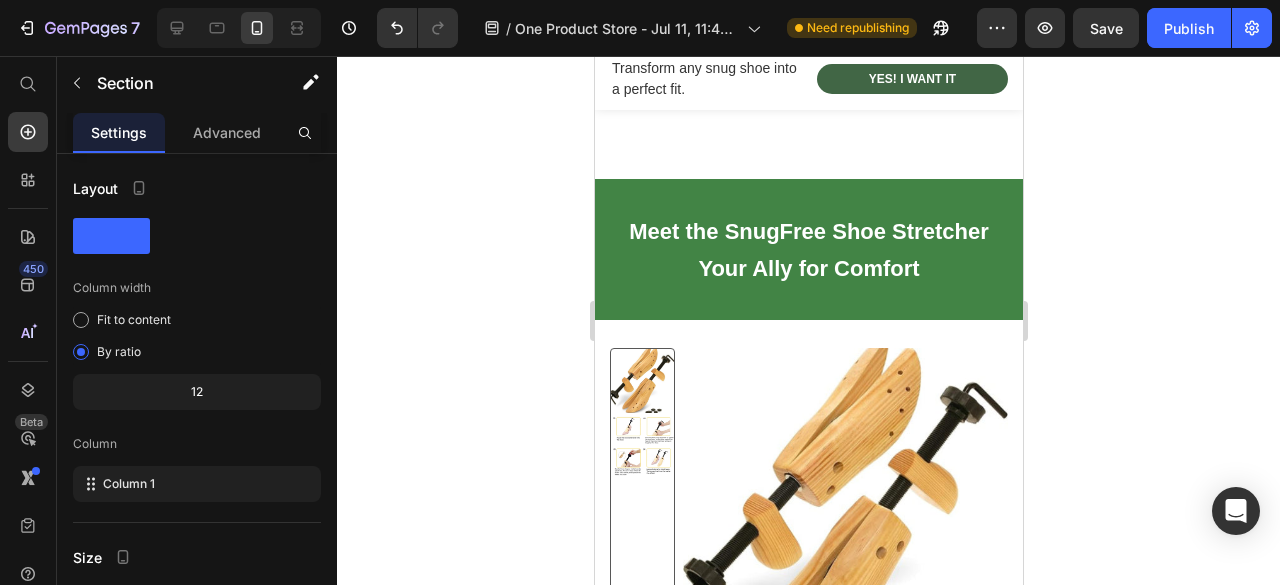 scroll, scrollTop: 0, scrollLeft: 0, axis: both 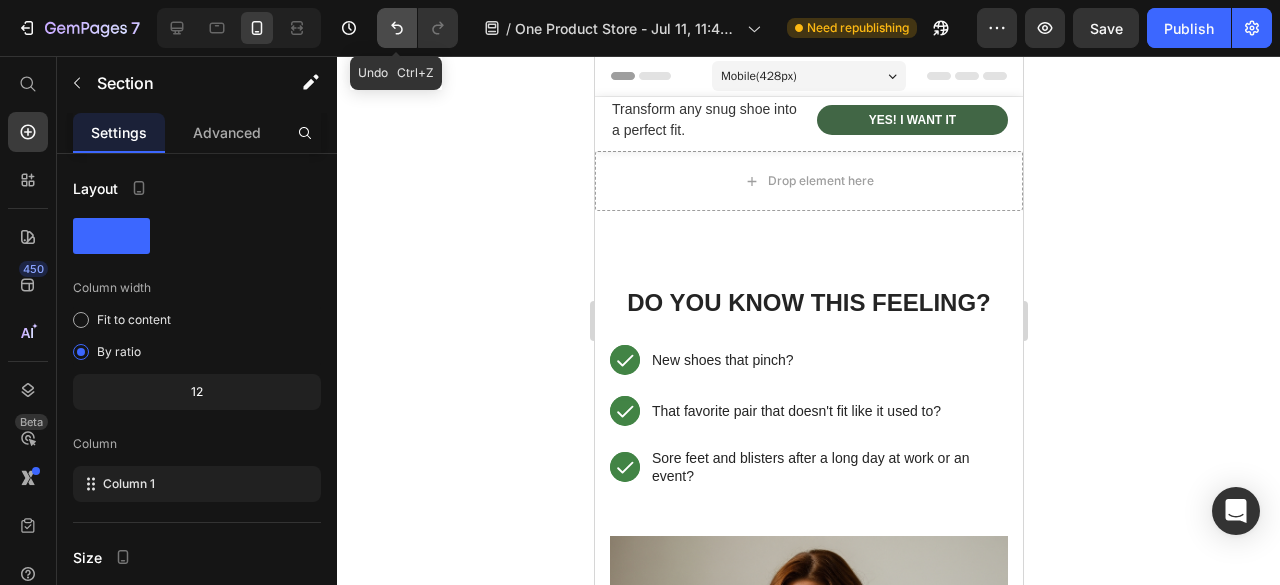 click 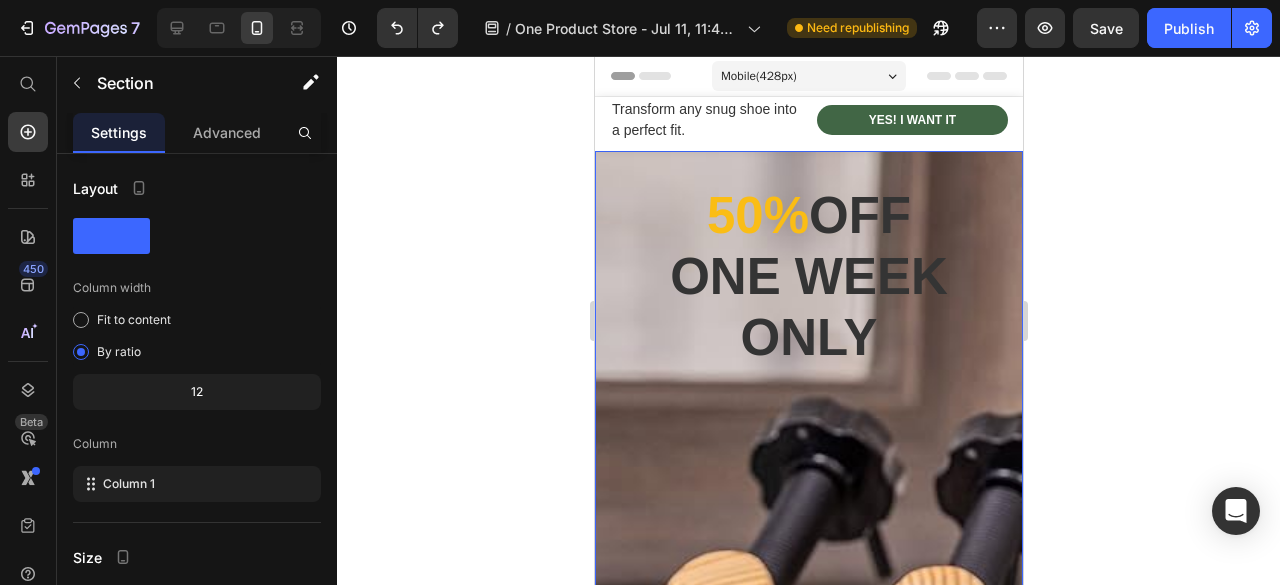 scroll, scrollTop: 500, scrollLeft: 0, axis: vertical 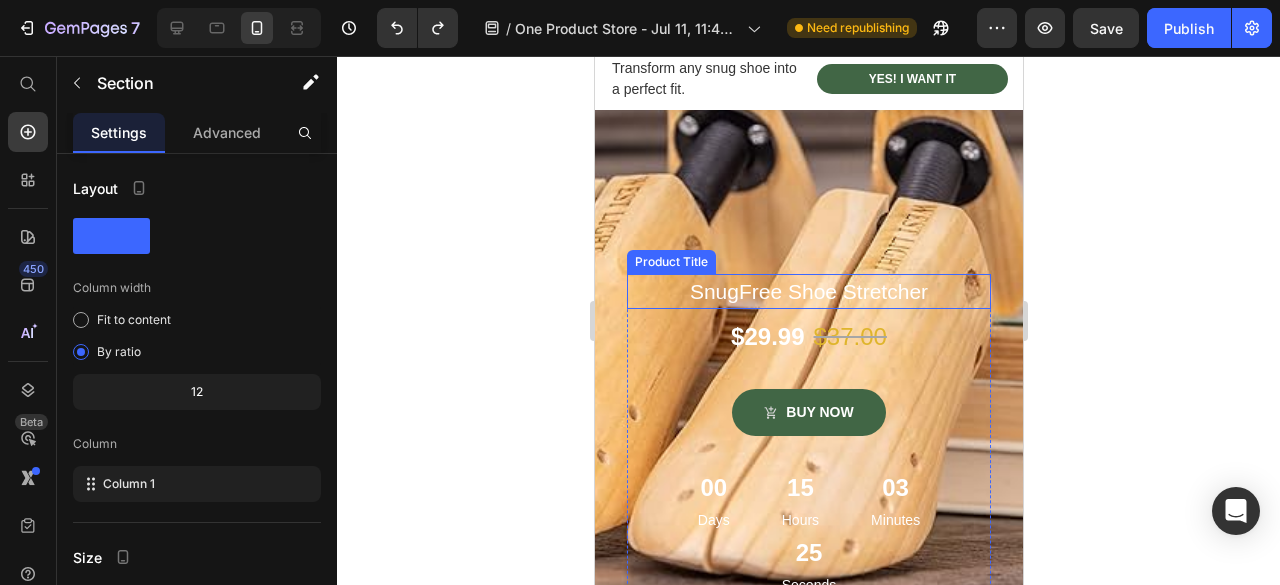 click on "SnugFree Shoe Stretcher" at bounding box center (808, 292) 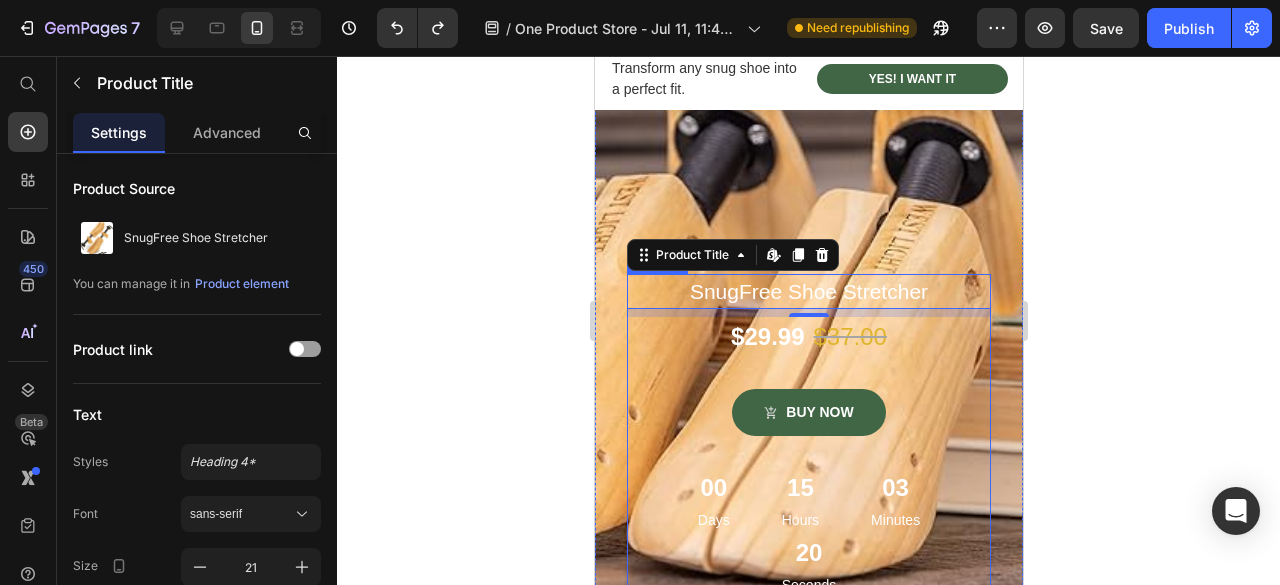 click on "SnugFree Shoe Stretcher Product Title   Edit content in Shopify 8 $29.99 Product Price $37.00 Product Price Row BUY now Product Cart Button 00 Days 15 Hours 03 Minutes 20 Seconds Countdown Timer" at bounding box center [808, 444] 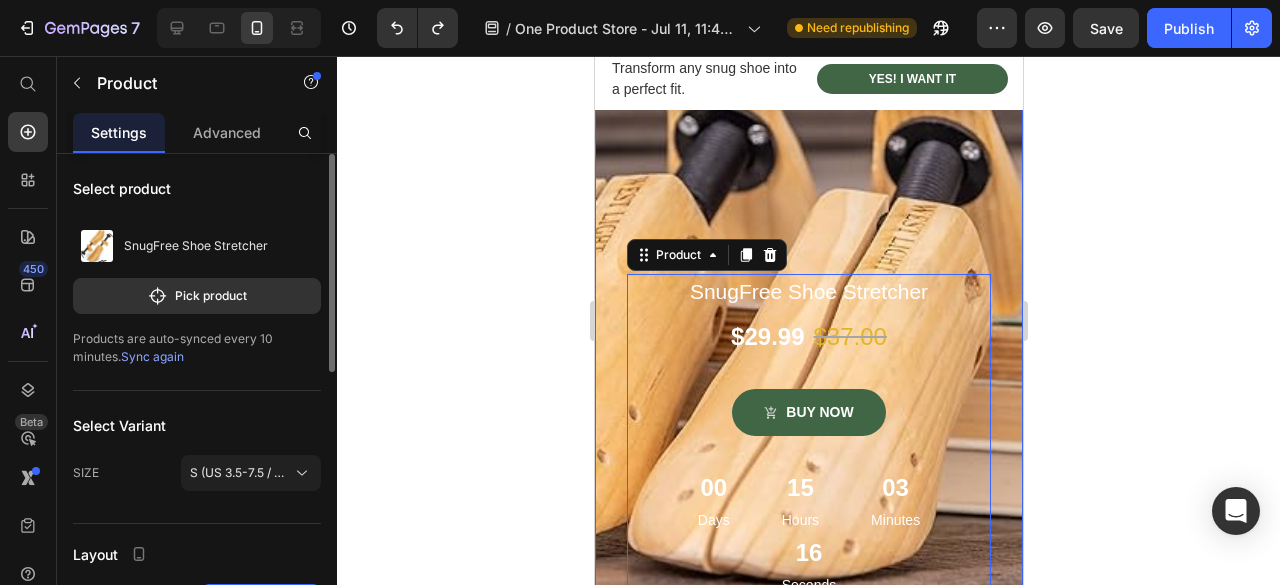 scroll, scrollTop: 100, scrollLeft: 0, axis: vertical 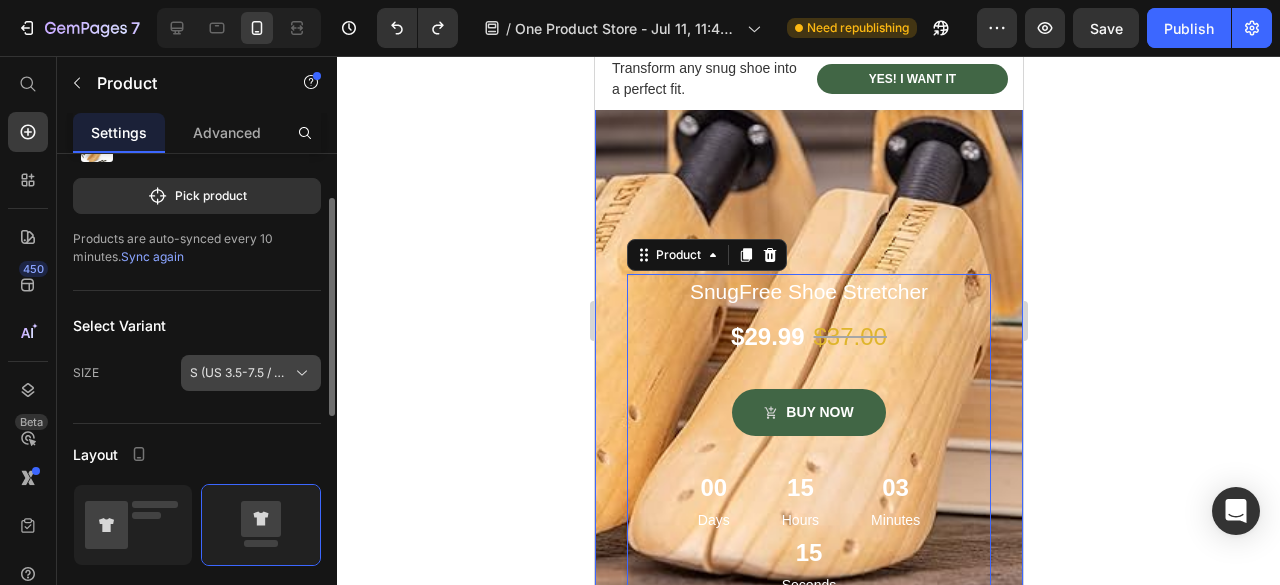 click 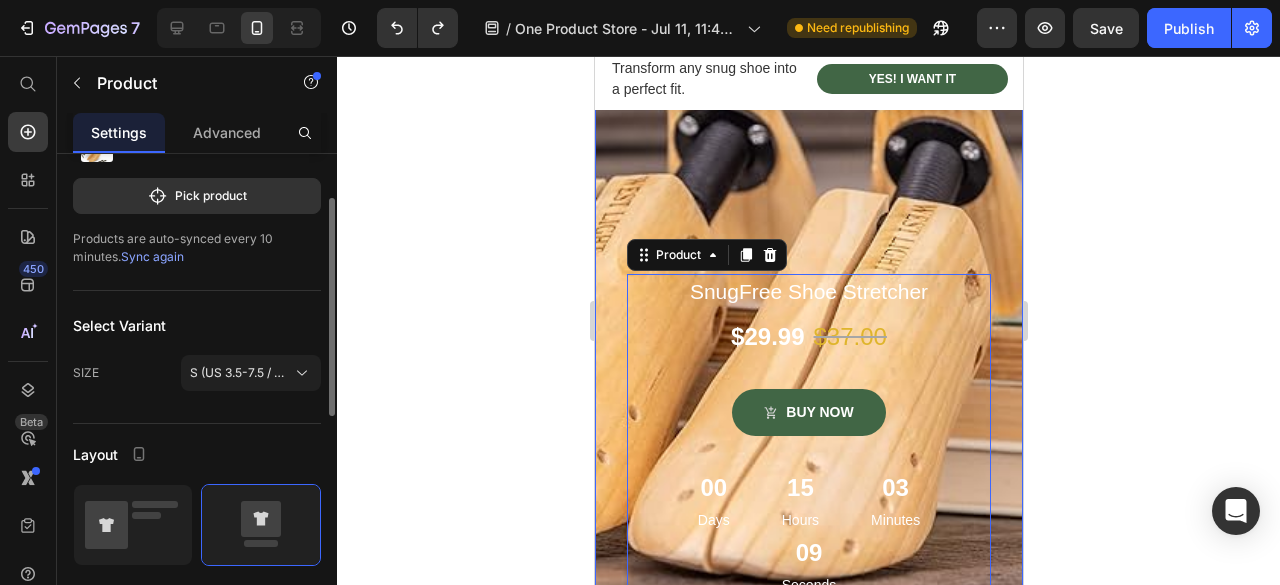 click on "Select product SnugFree Shoe Stretcher Pick product  Products are auto-synced every 10 minutes.  Sync again Select Variant SIZE S (US 3.5-7.5 / EU 34-38) Layout Column width Fit to content By ratio 12 Column Column 1 Size Full width Show more" at bounding box center (197, 553) 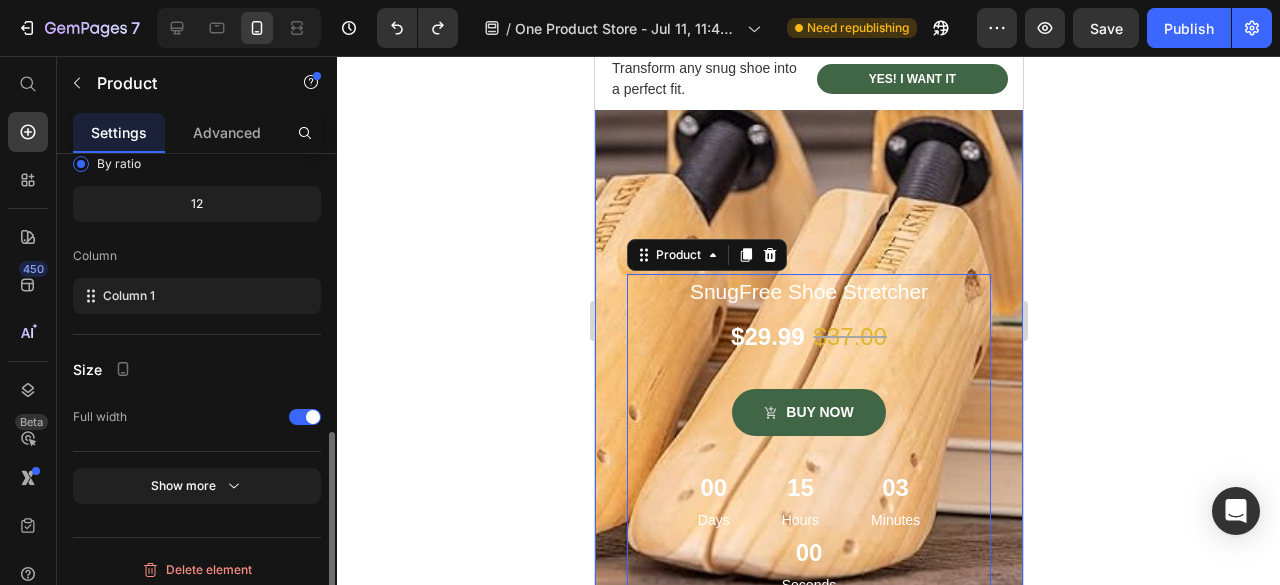 scroll, scrollTop: 607, scrollLeft: 0, axis: vertical 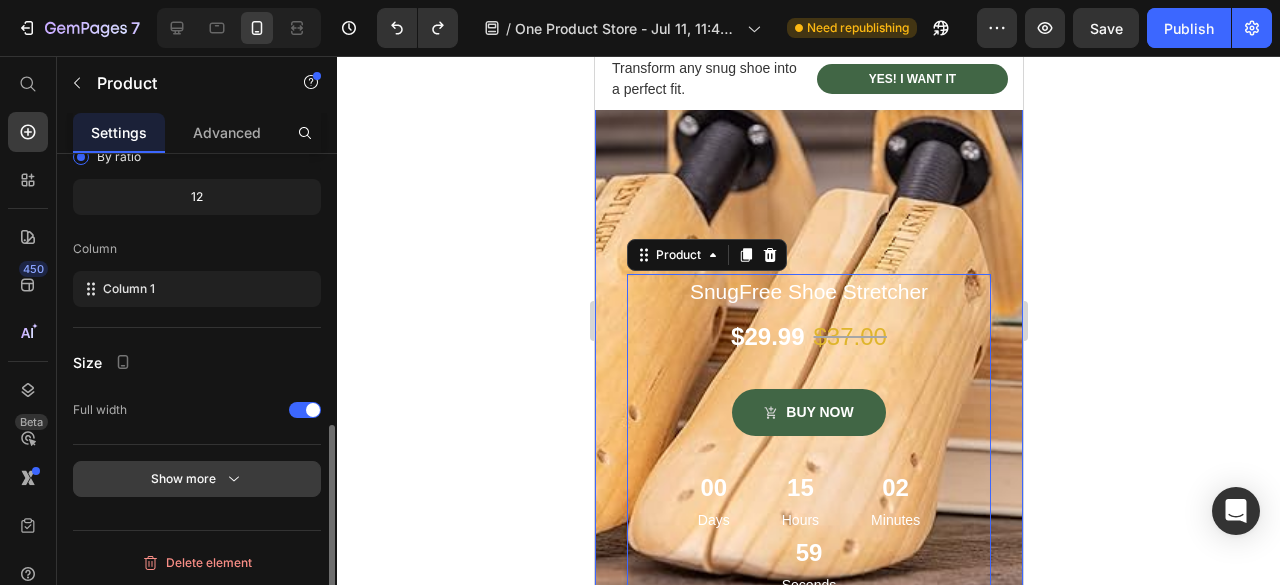 click on "Show more" at bounding box center (197, 479) 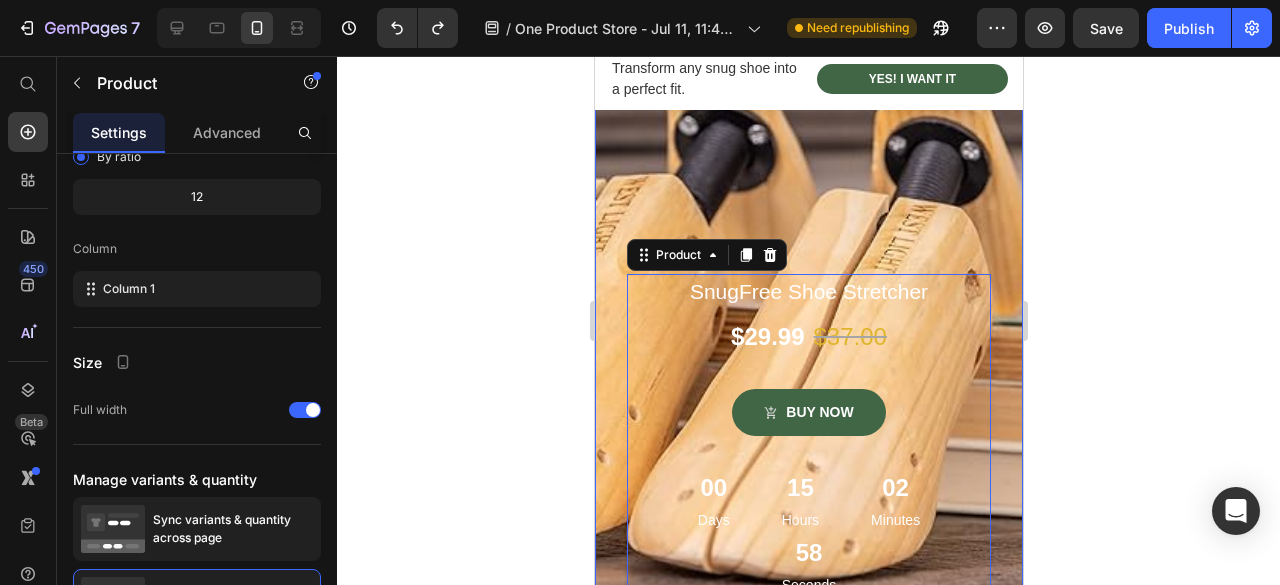 scroll, scrollTop: 790, scrollLeft: 0, axis: vertical 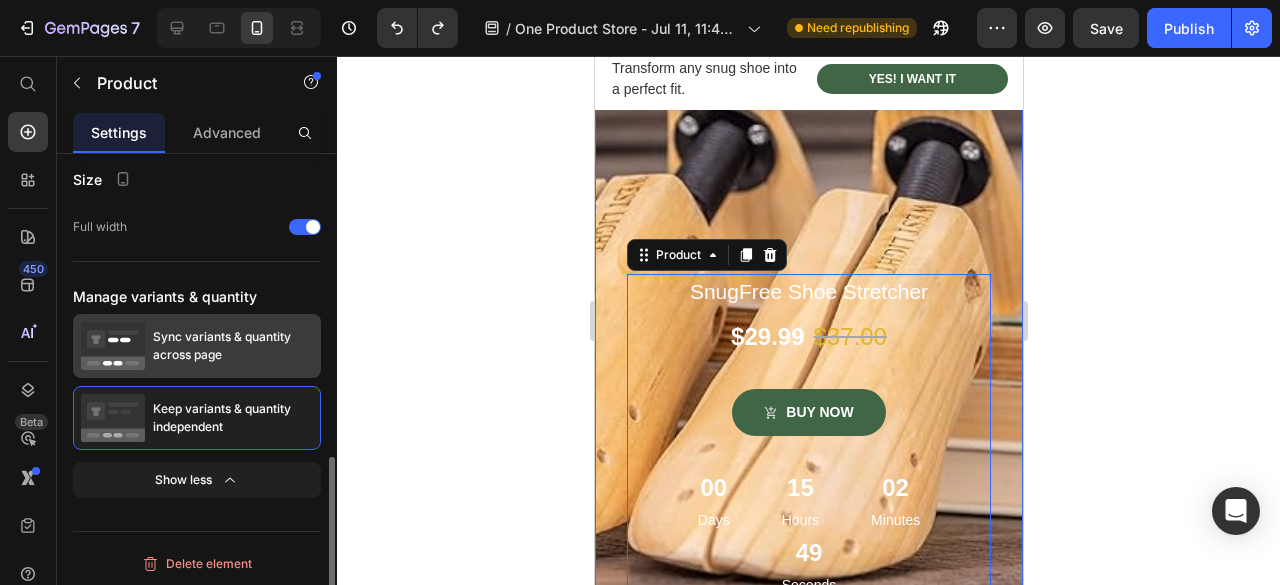 click on "Sync variants & quantity across page" at bounding box center [233, 346] 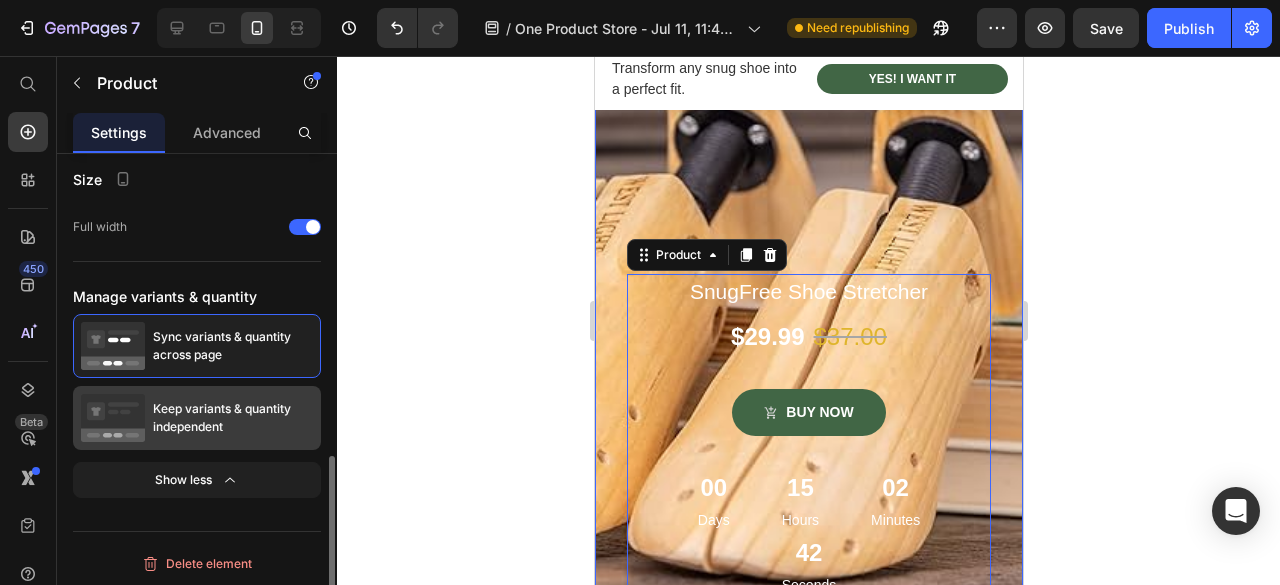 click on "Keep variants & quantity independent" at bounding box center (233, 418) 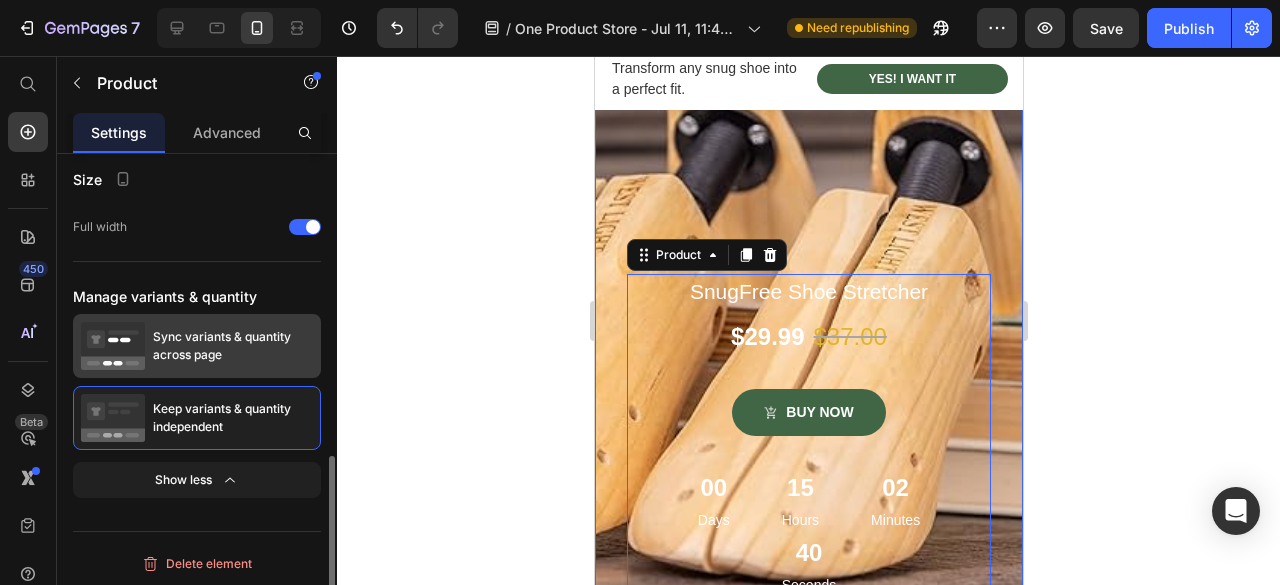 click on "Sync variants & quantity across page" at bounding box center (233, 346) 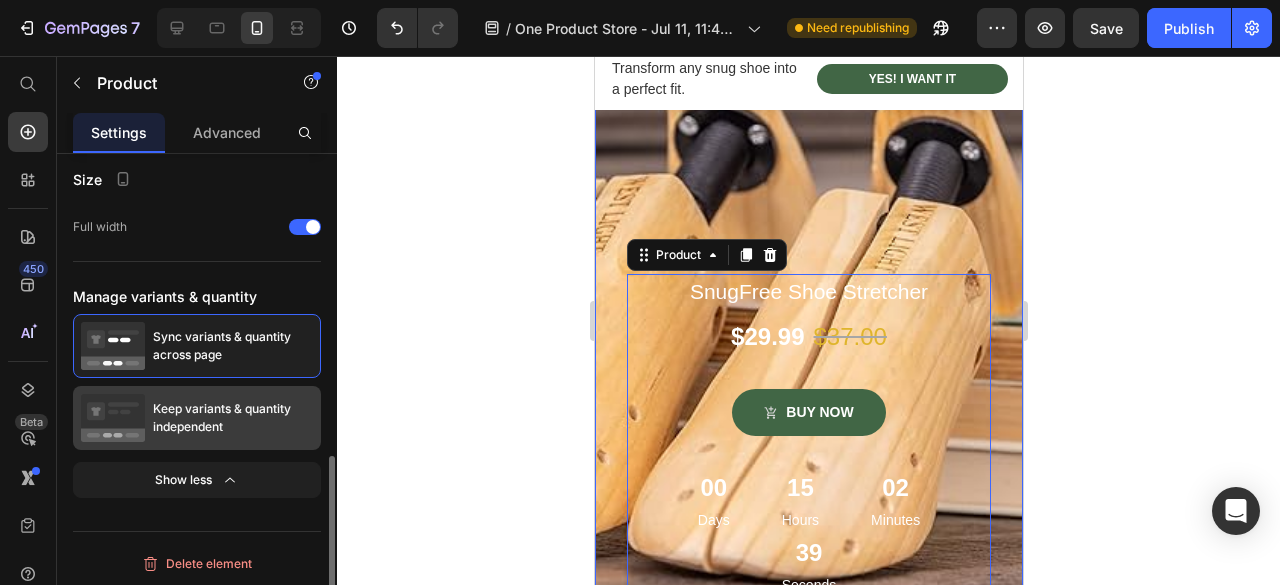 click on "Keep variants & quantity independent" at bounding box center [233, 418] 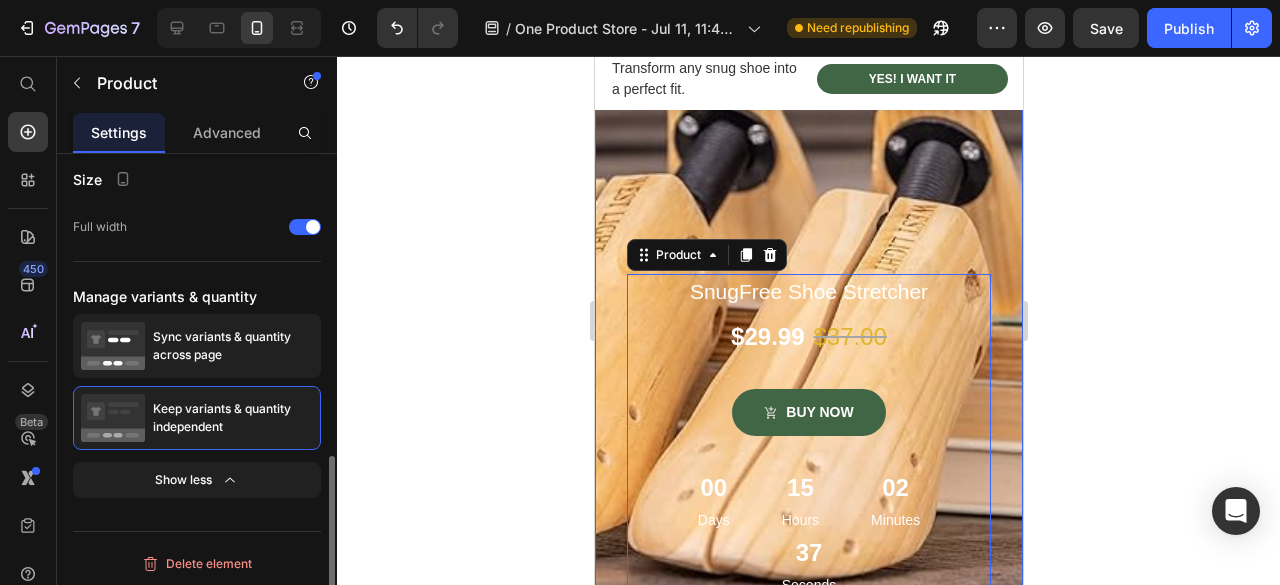 scroll, scrollTop: 690, scrollLeft: 0, axis: vertical 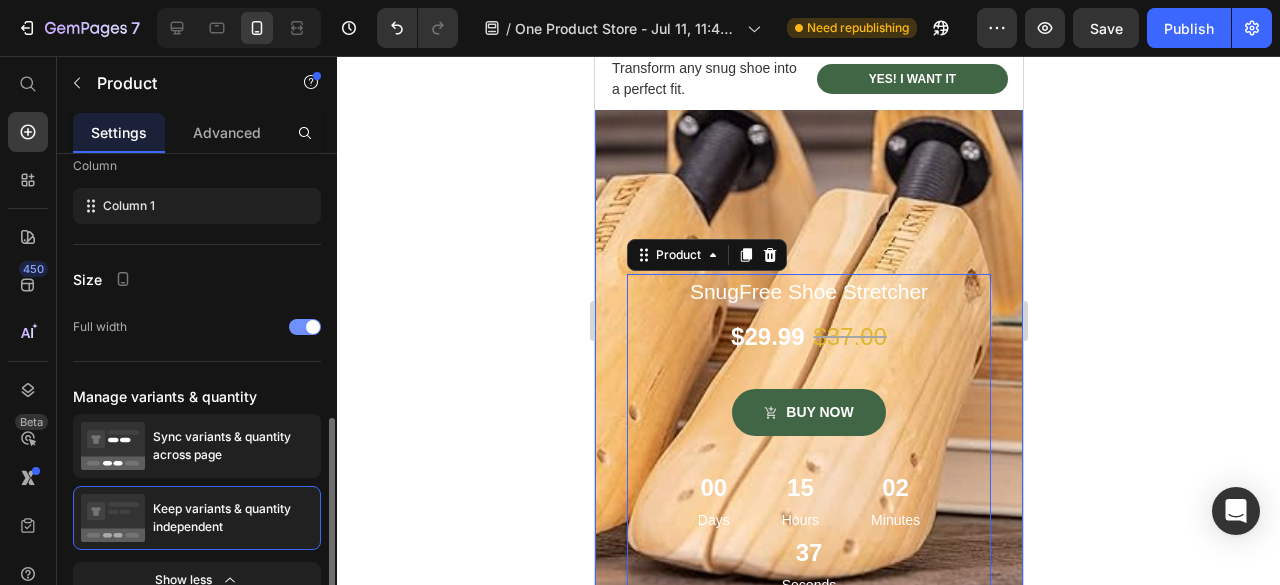 click at bounding box center [305, 327] 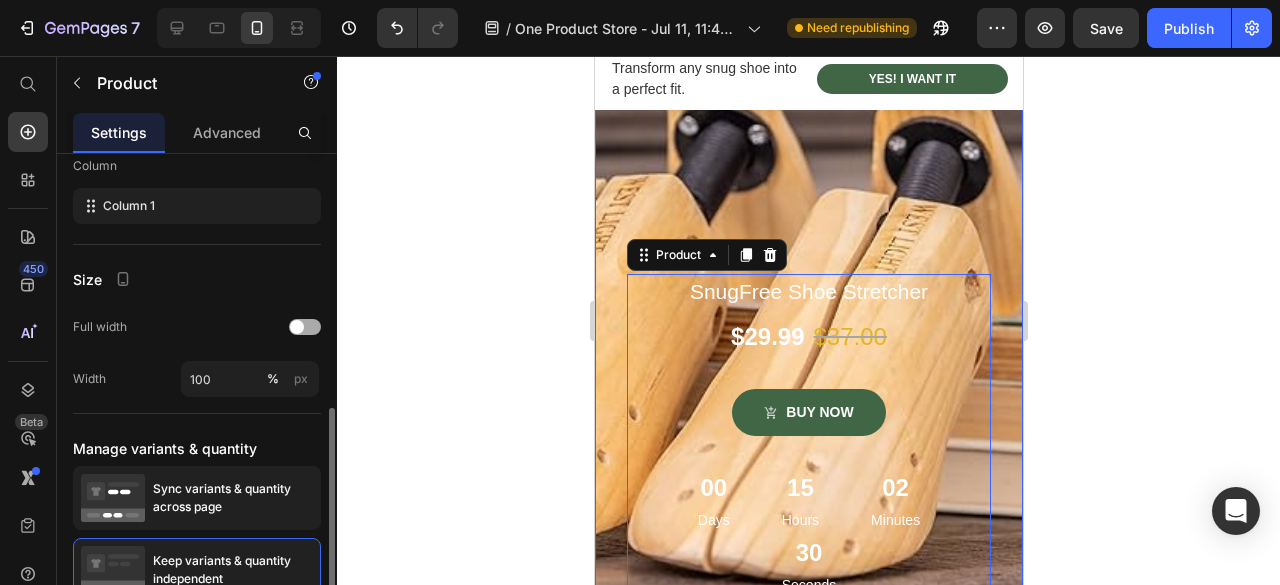 click at bounding box center [305, 327] 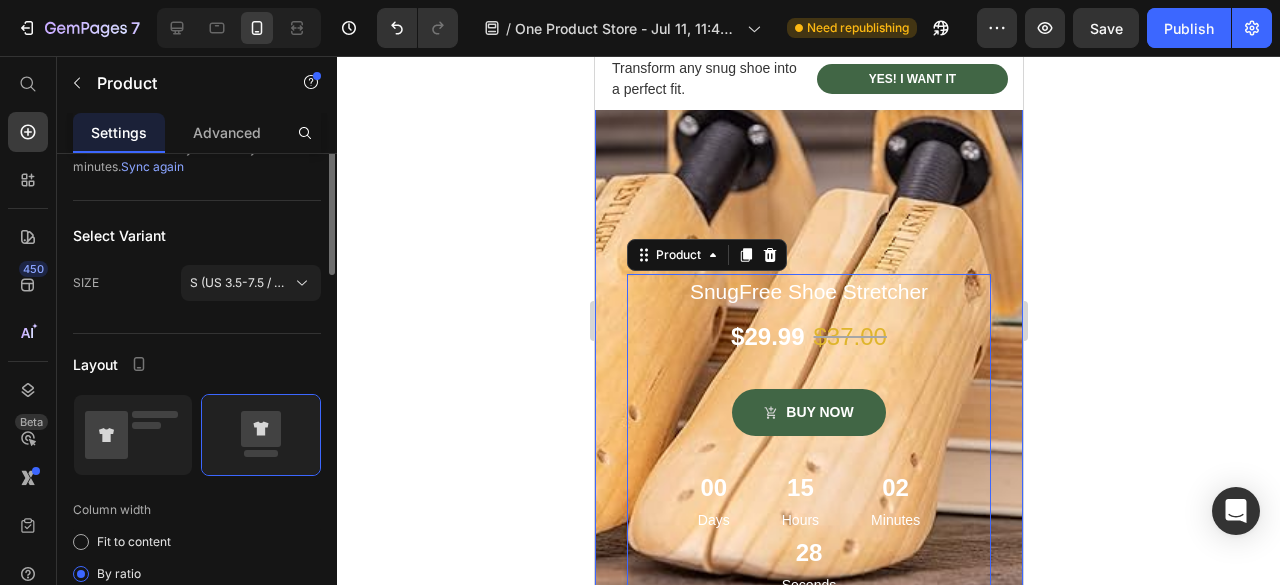 scroll, scrollTop: 90, scrollLeft: 0, axis: vertical 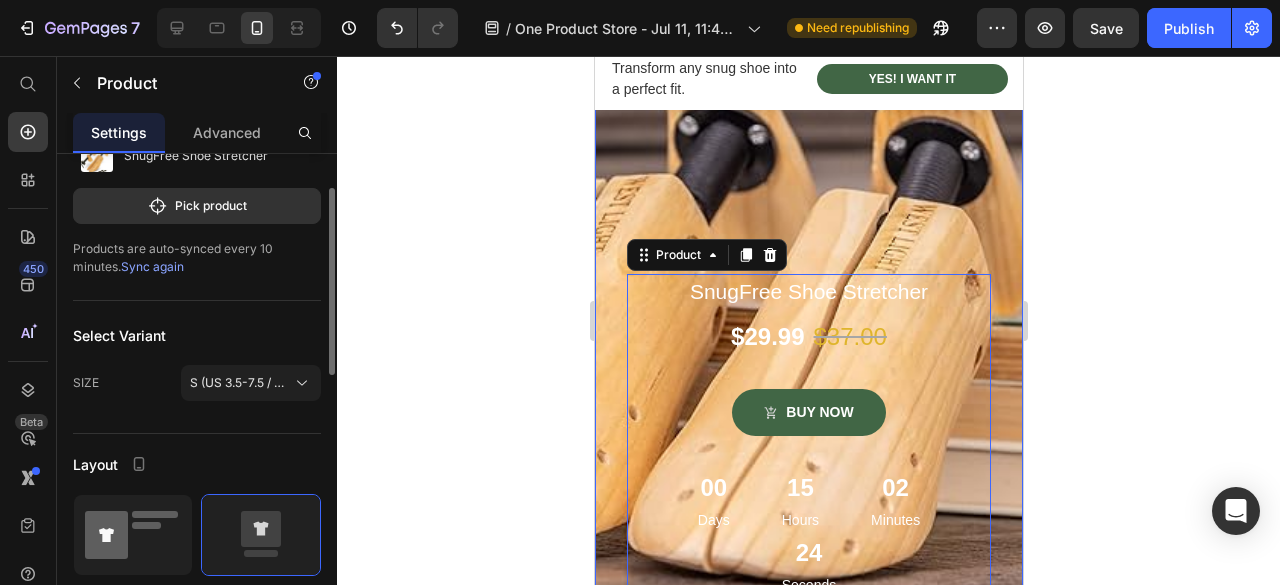 click 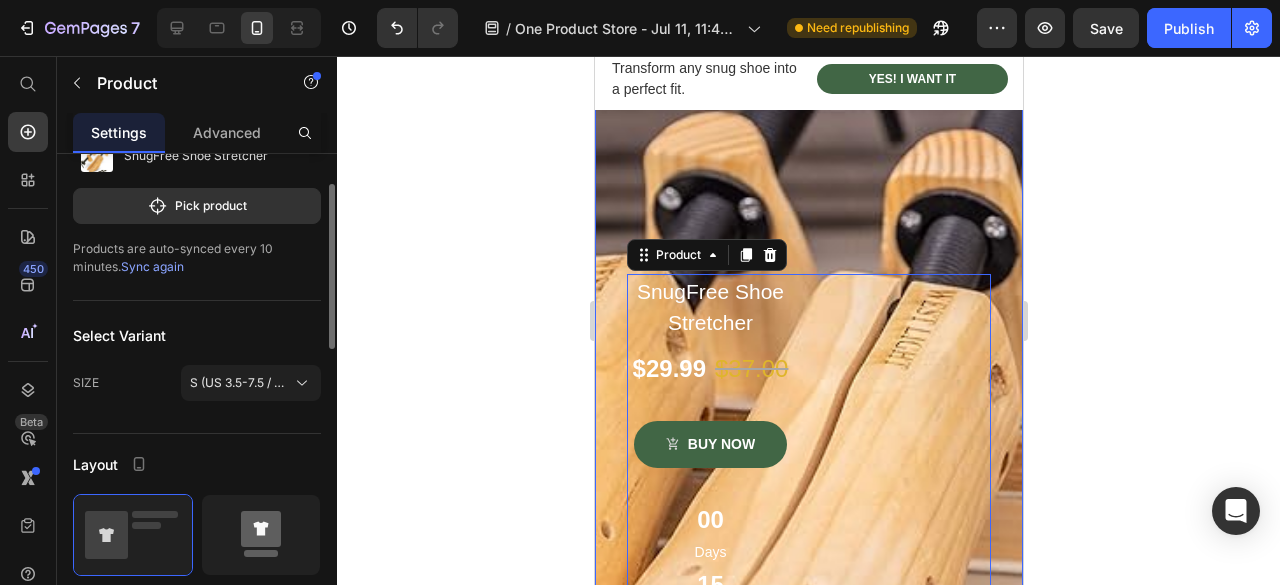 click 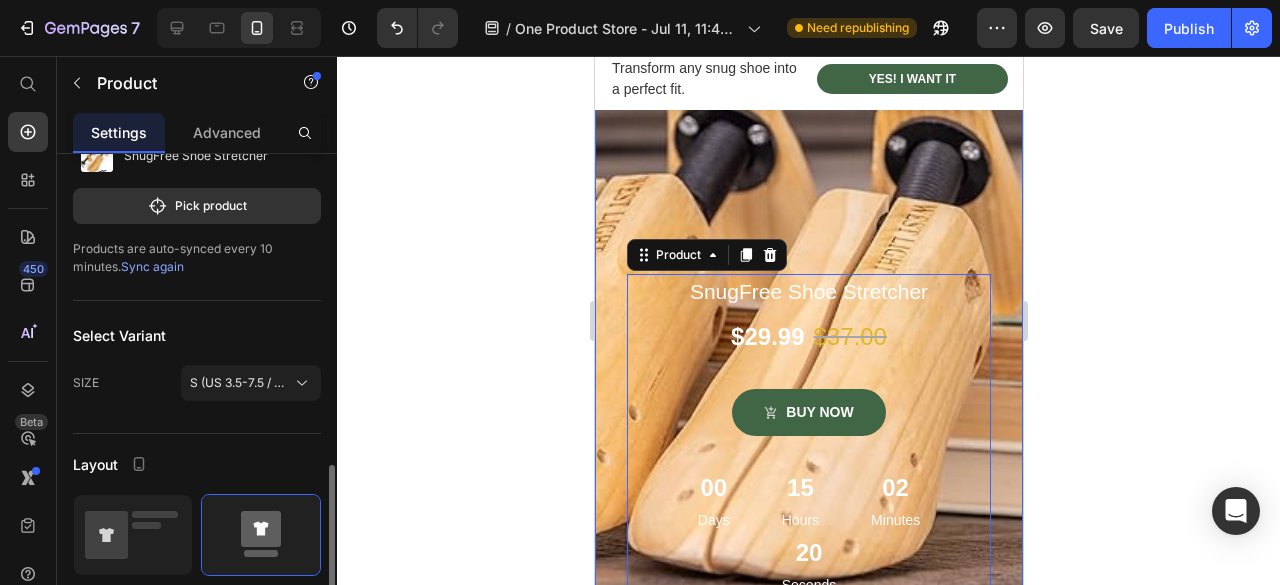 scroll, scrollTop: 290, scrollLeft: 0, axis: vertical 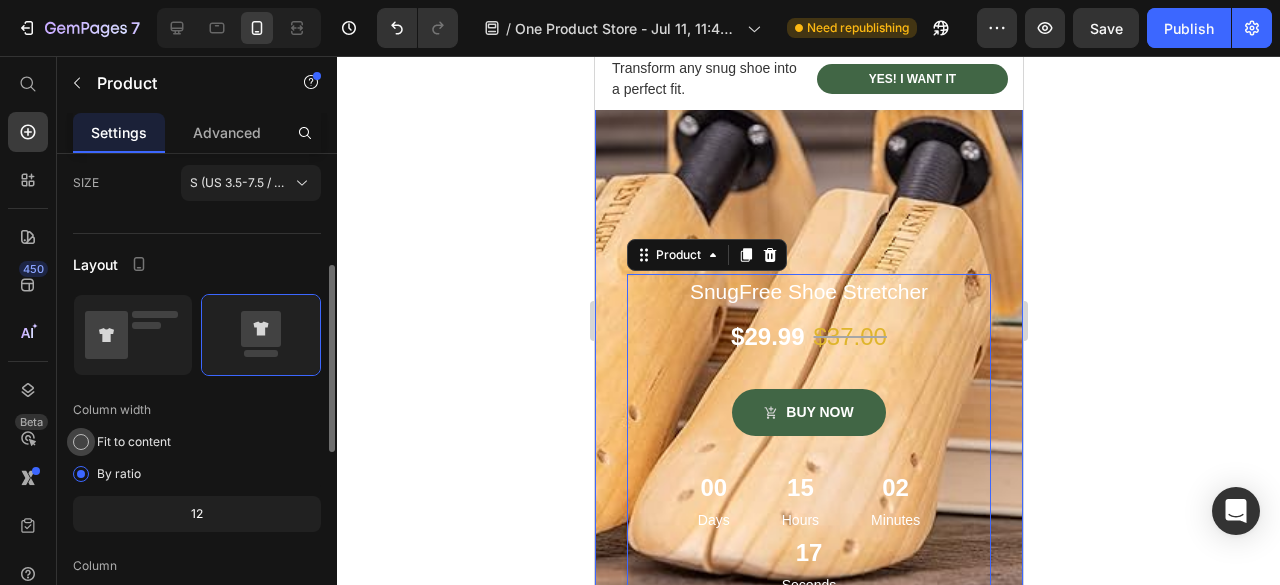 click on "Fit to content" at bounding box center [134, 442] 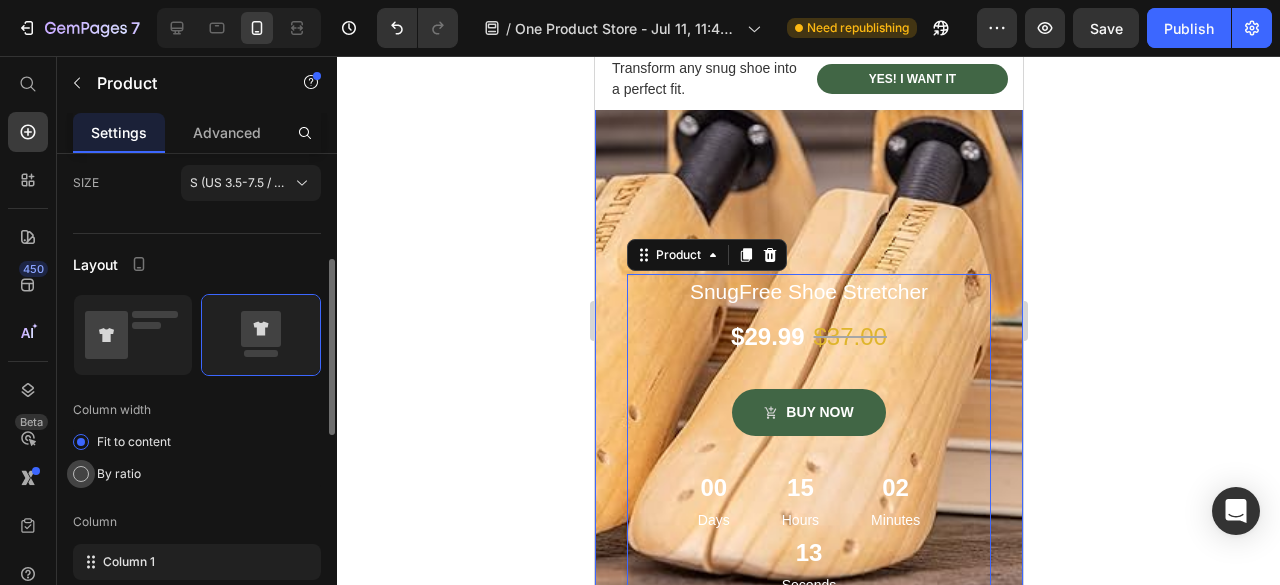 click on "By ratio" at bounding box center [119, 474] 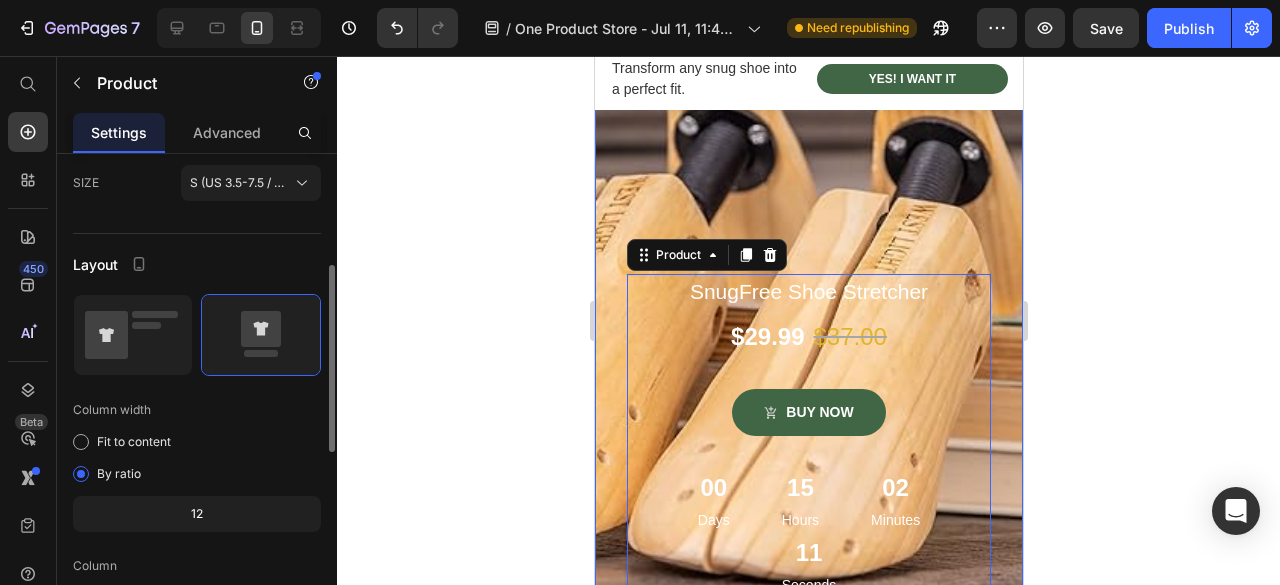 click on "12" 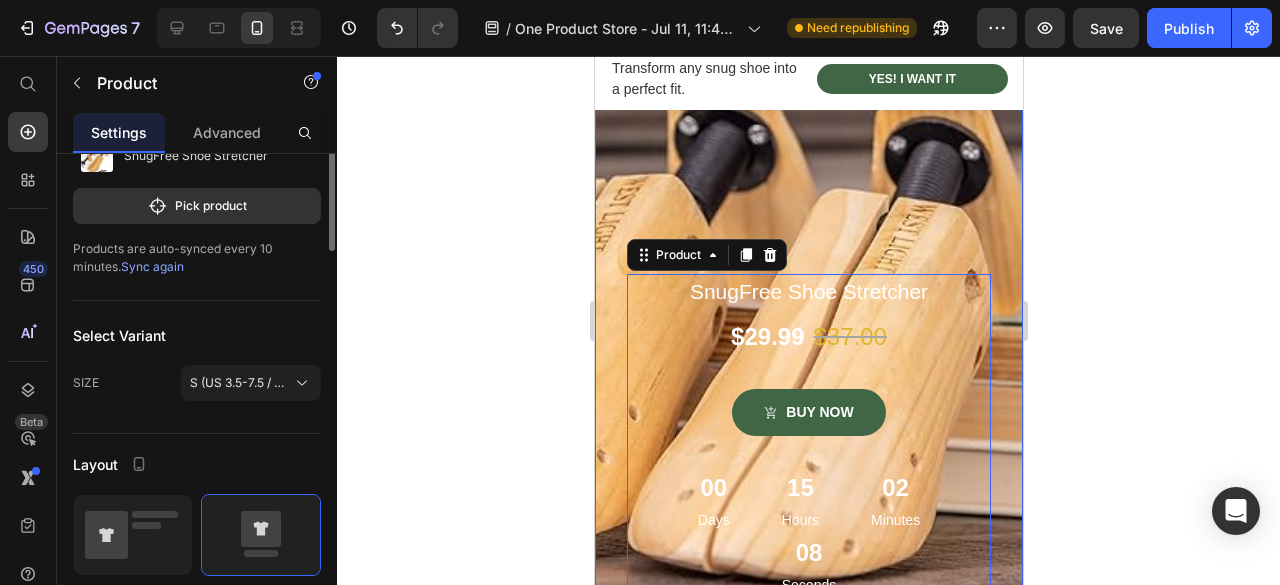 scroll, scrollTop: 0, scrollLeft: 0, axis: both 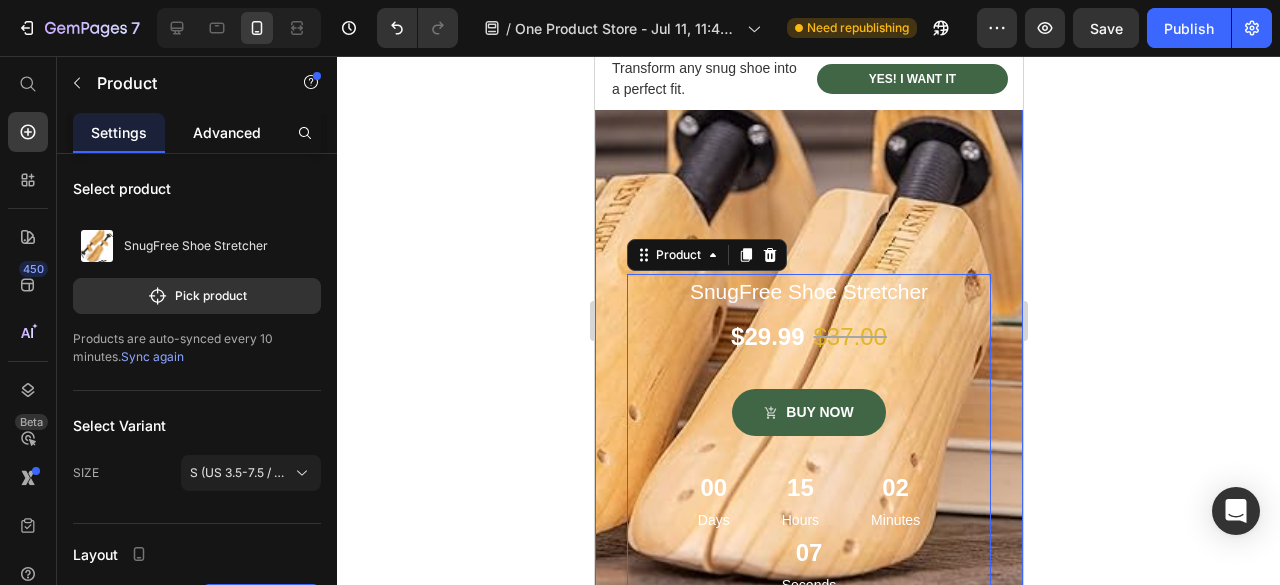 click on "Advanced" at bounding box center (227, 132) 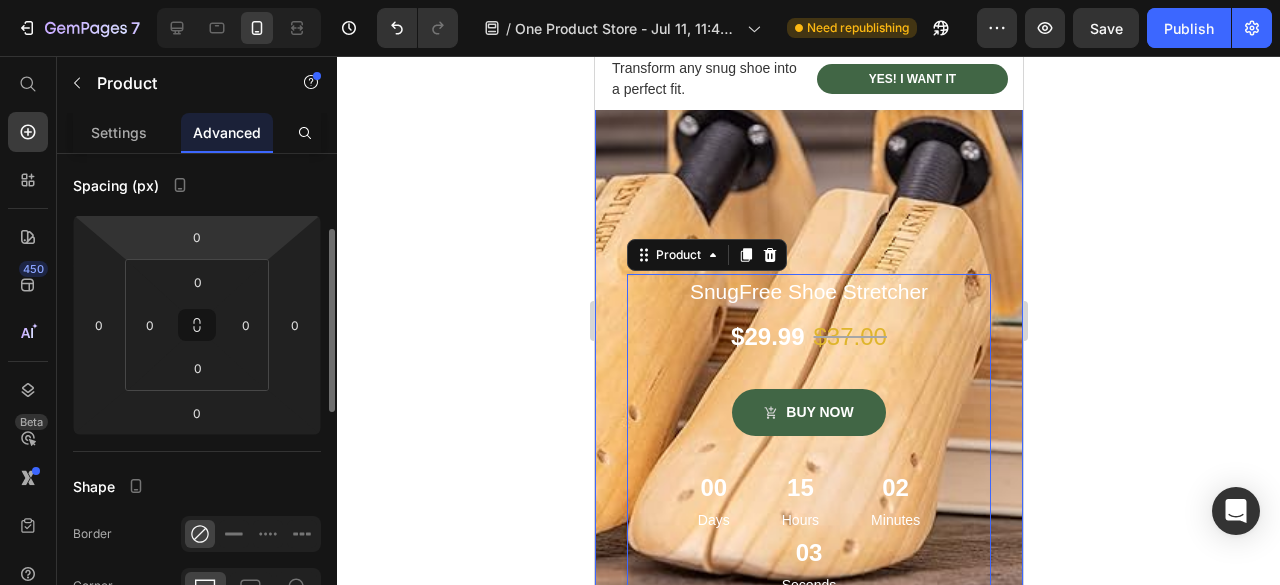 scroll, scrollTop: 300, scrollLeft: 0, axis: vertical 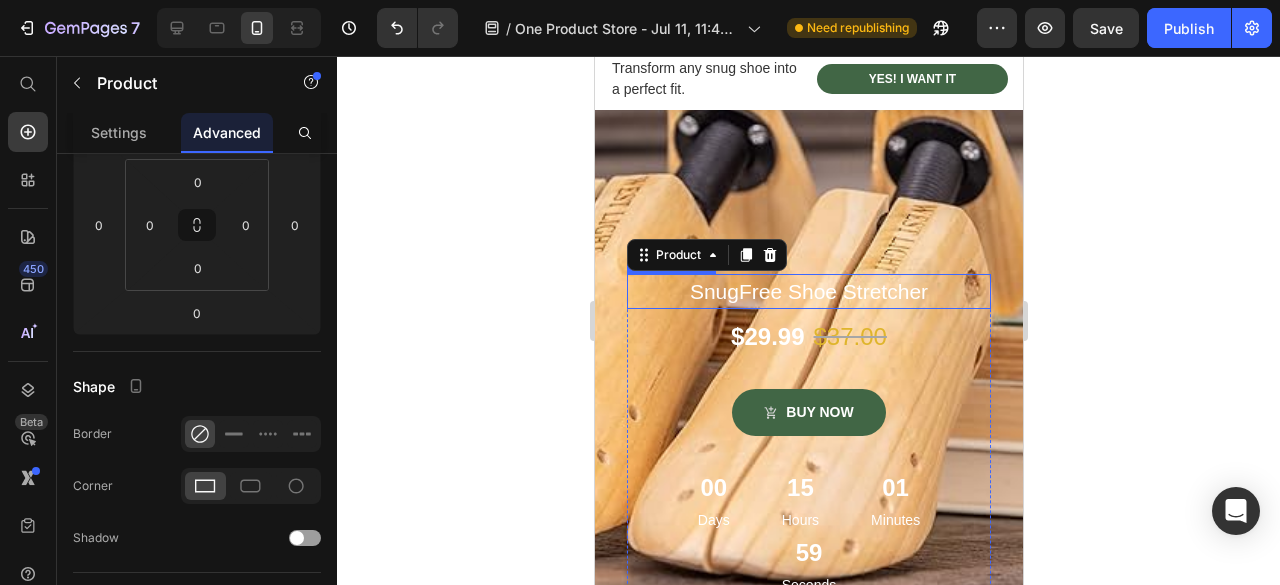 click on "SnugFree Shoe Stretcher" at bounding box center [808, 292] 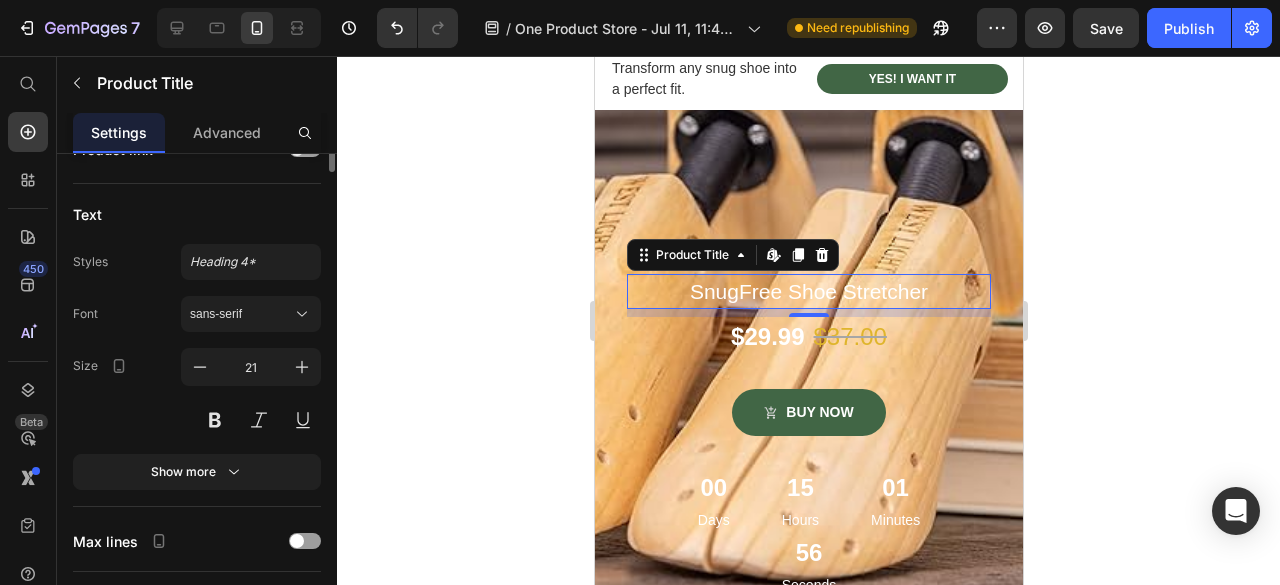 scroll, scrollTop: 0, scrollLeft: 0, axis: both 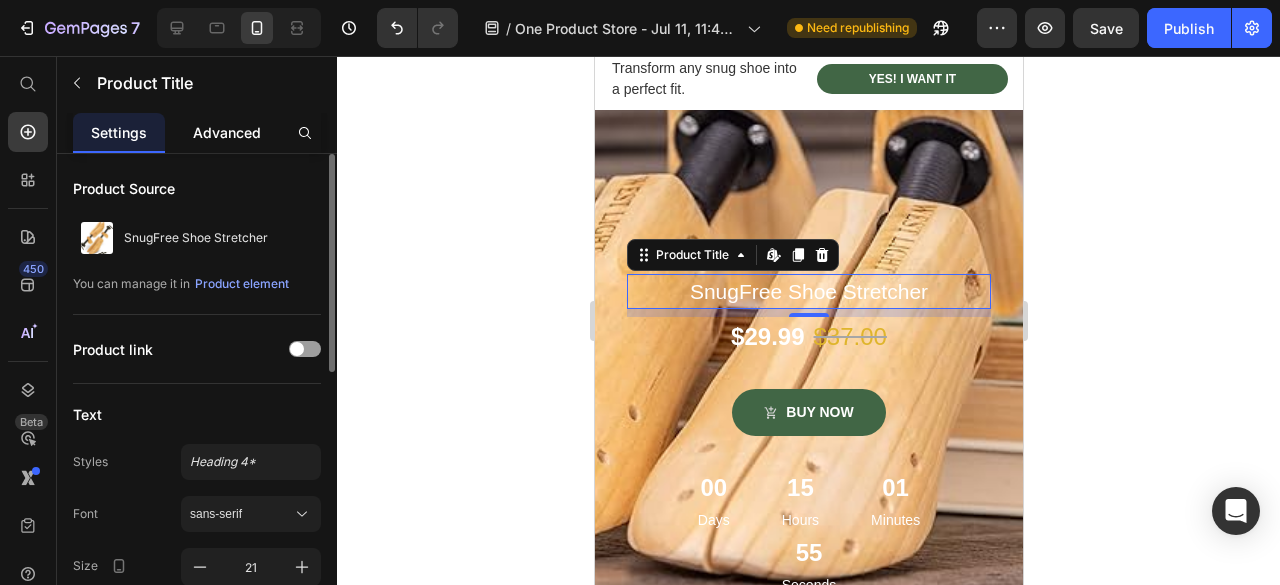 click on "Advanced" 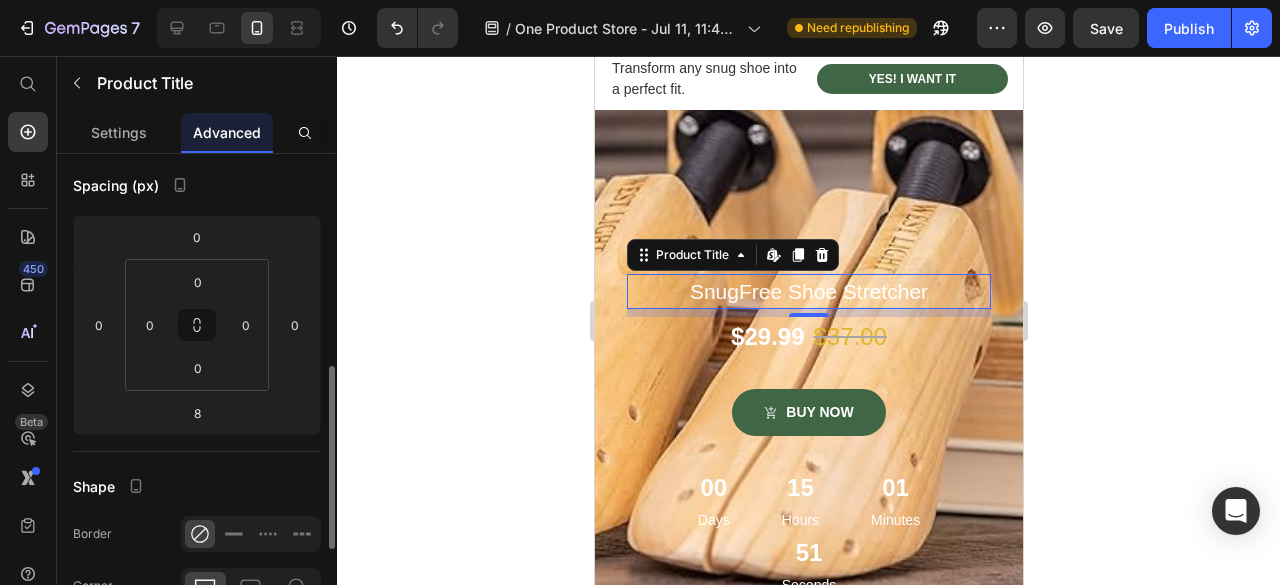 scroll, scrollTop: 300, scrollLeft: 0, axis: vertical 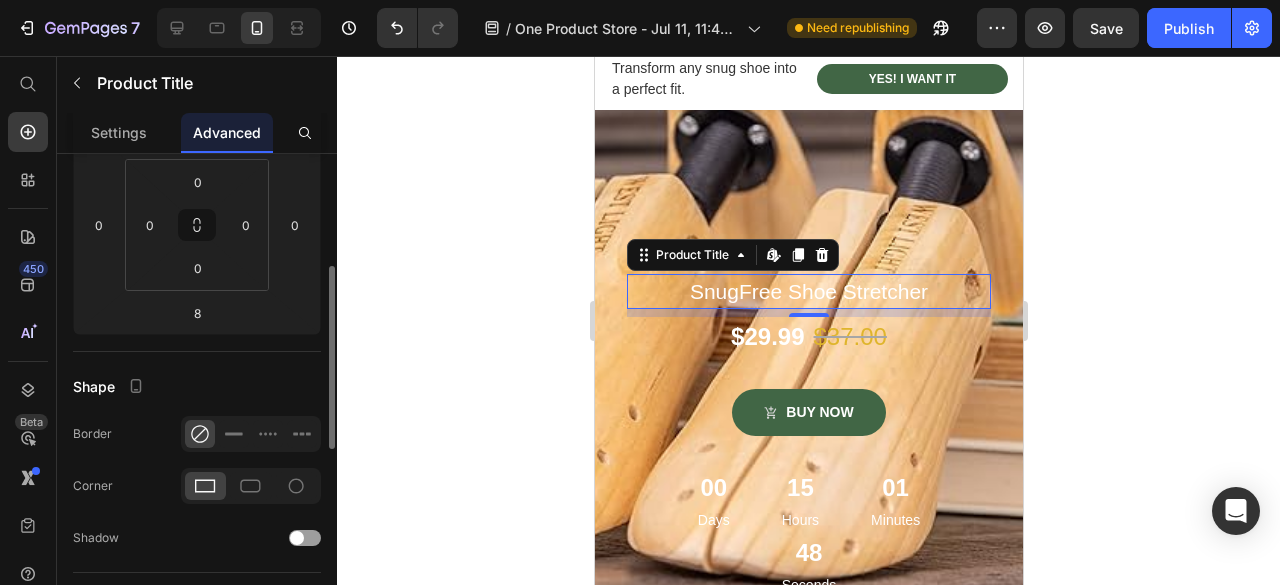 click 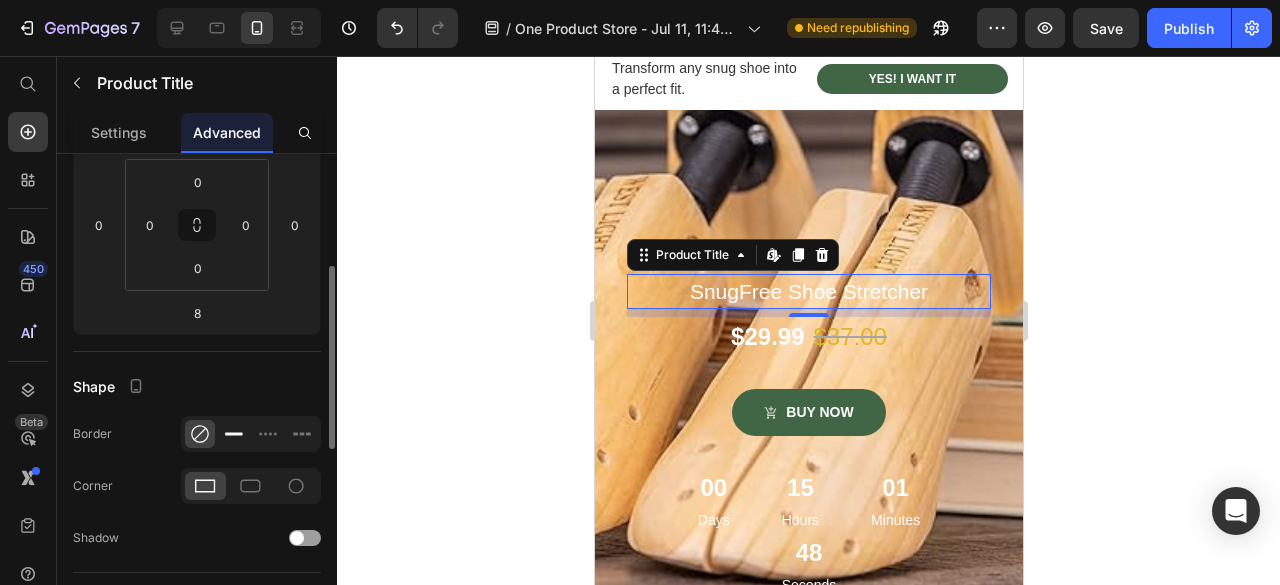 click 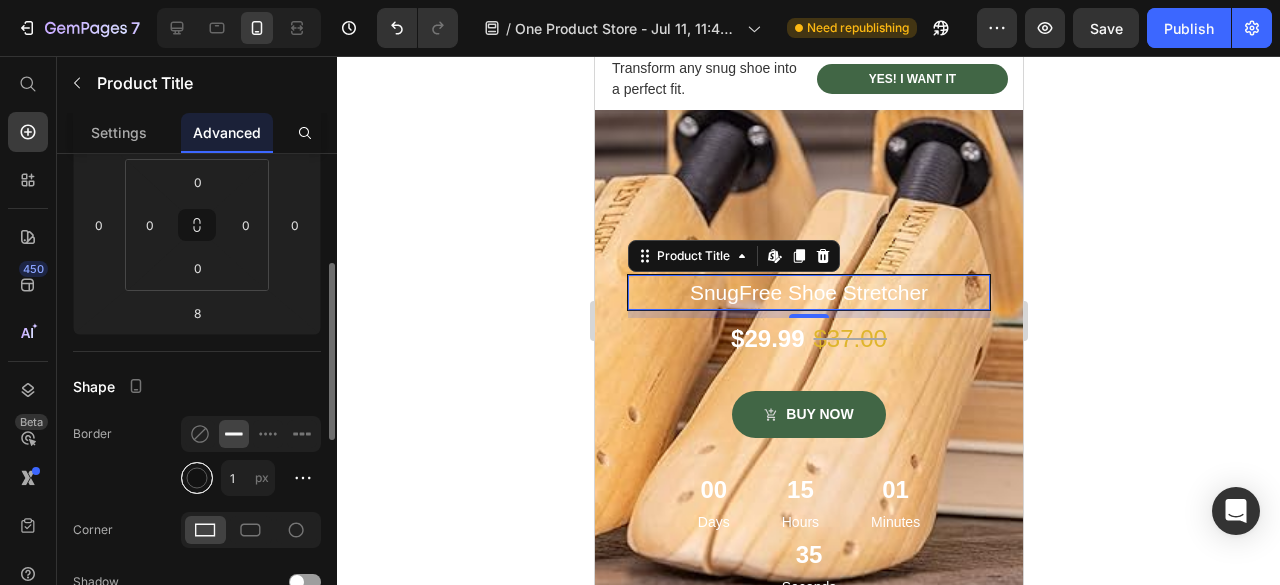 click at bounding box center (197, 478) 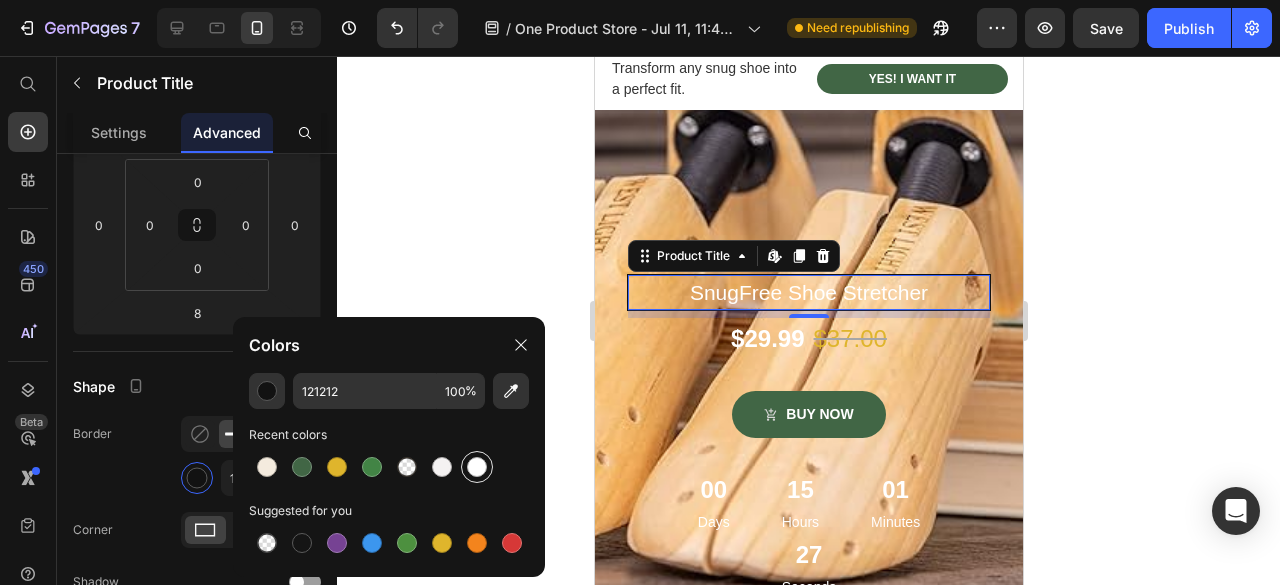 click at bounding box center [477, 467] 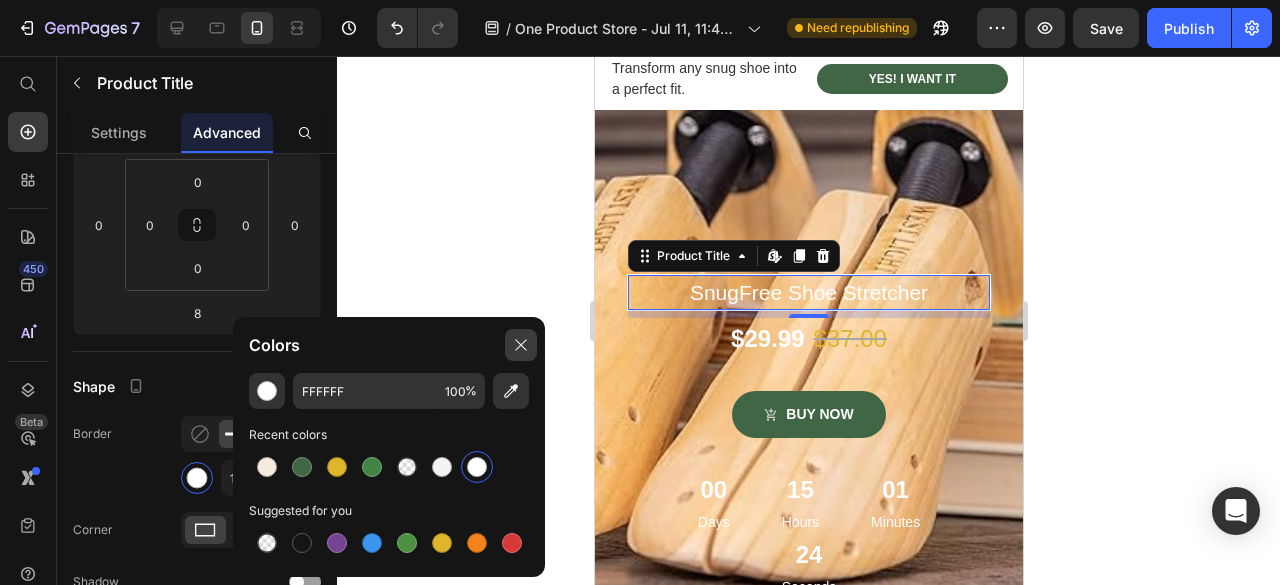 click at bounding box center (521, 345) 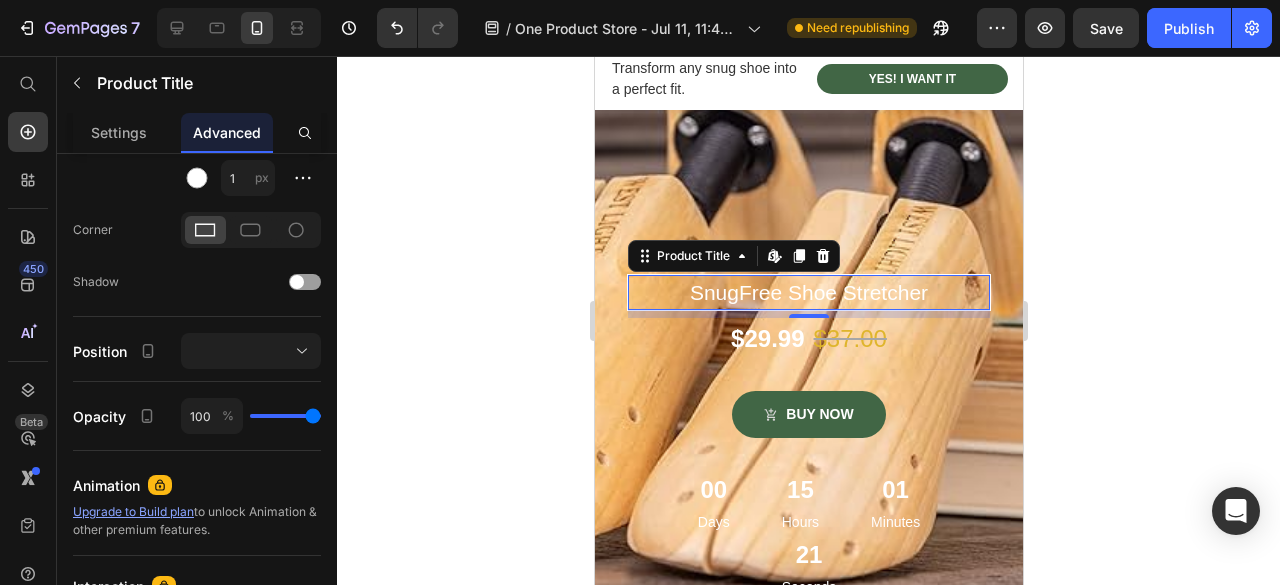 scroll, scrollTop: 0, scrollLeft: 0, axis: both 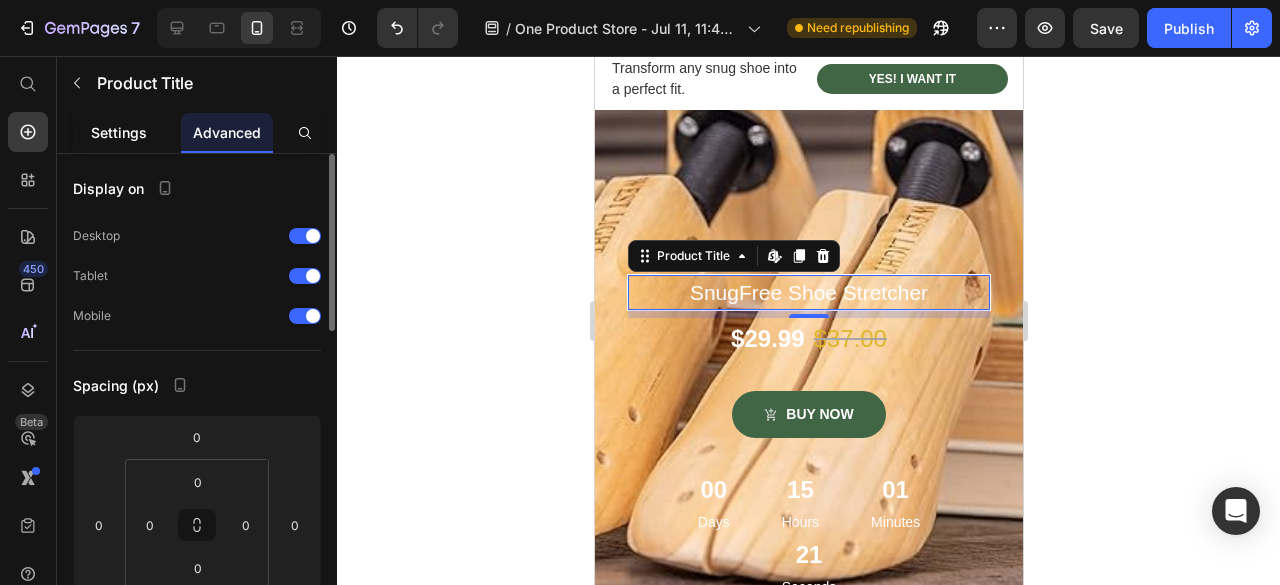 click on "Settings" at bounding box center (119, 132) 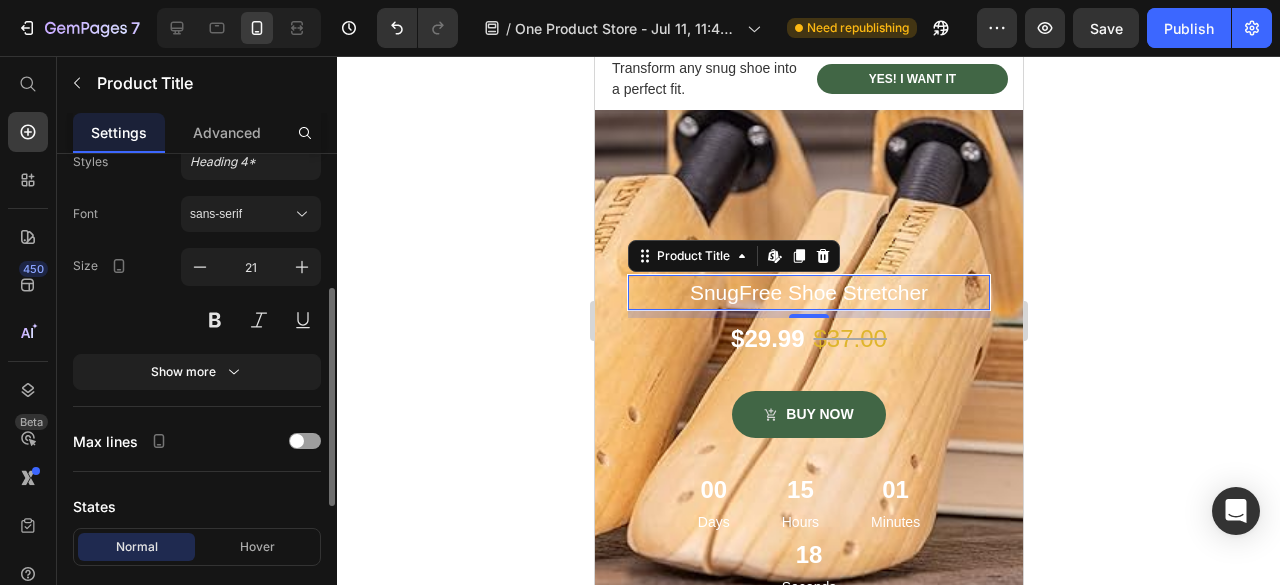 scroll, scrollTop: 400, scrollLeft: 0, axis: vertical 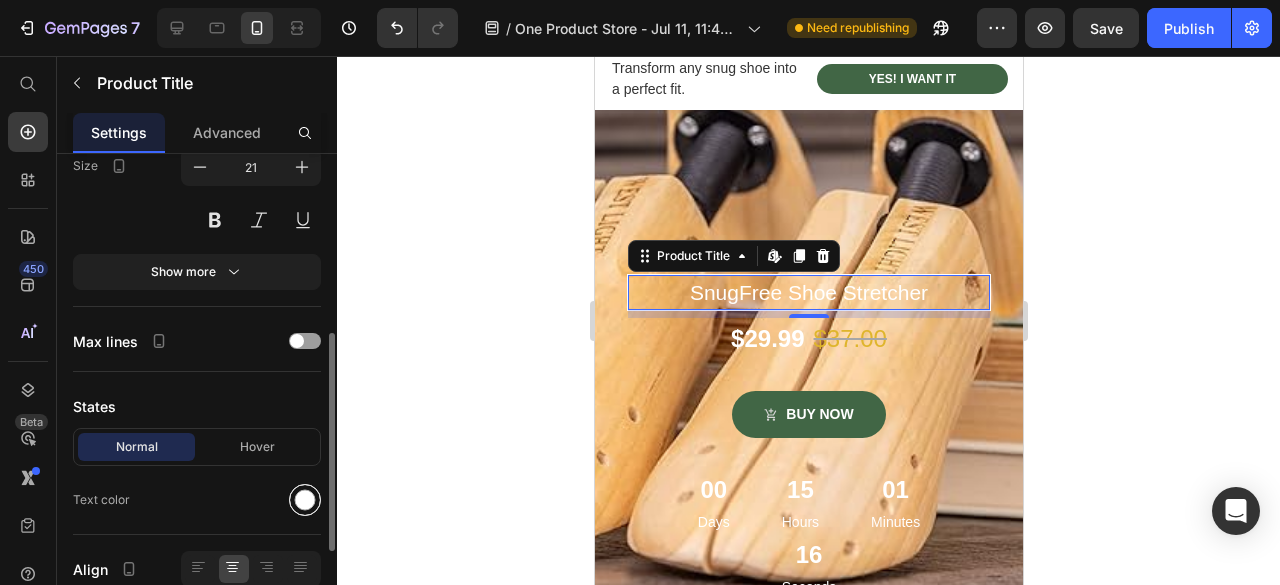 click at bounding box center (305, 500) 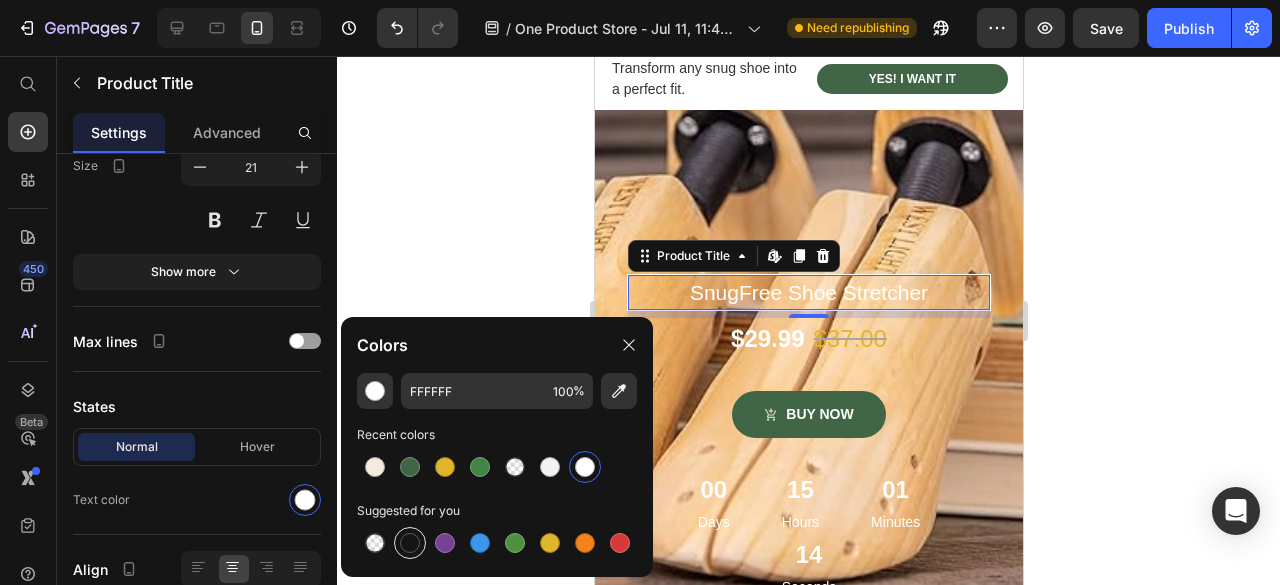 click at bounding box center (410, 543) 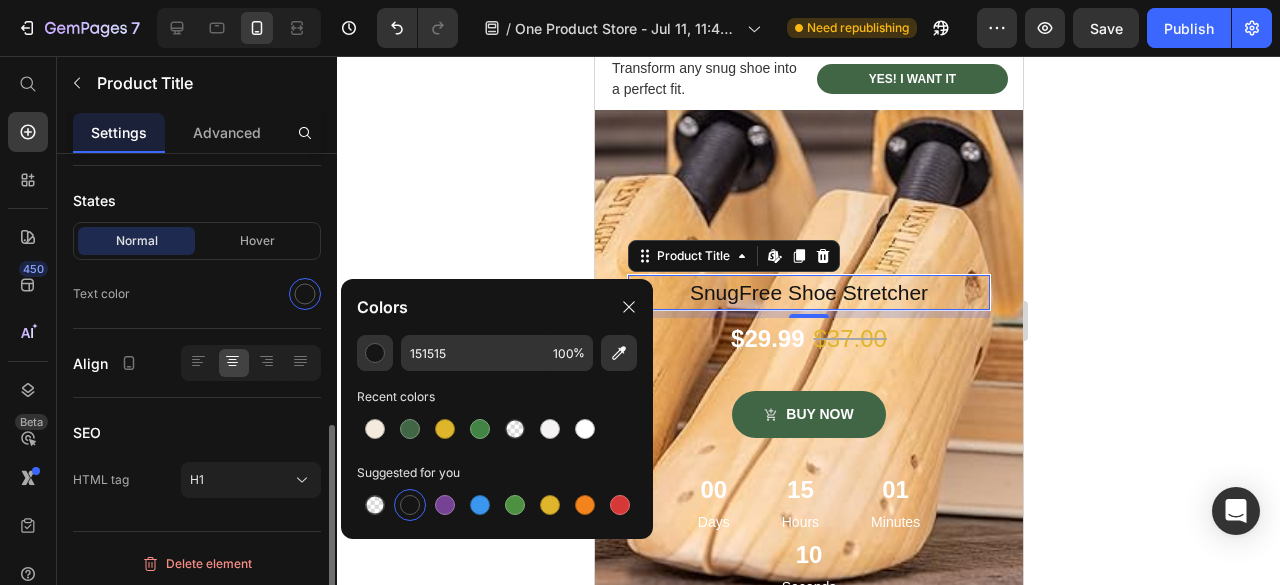 scroll, scrollTop: 606, scrollLeft: 0, axis: vertical 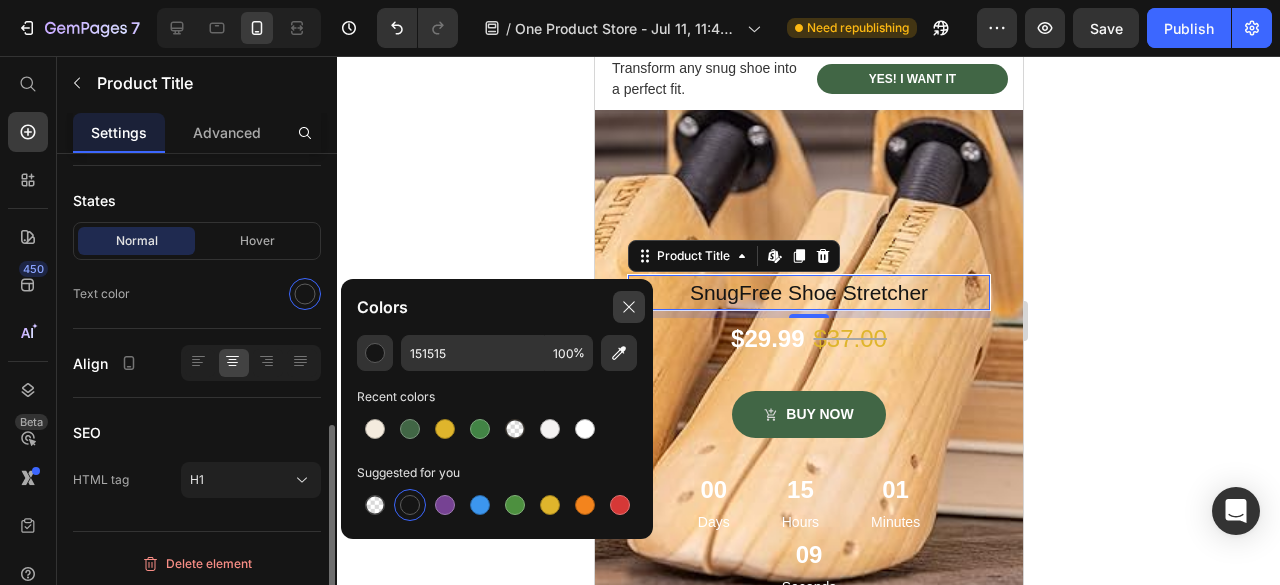 click 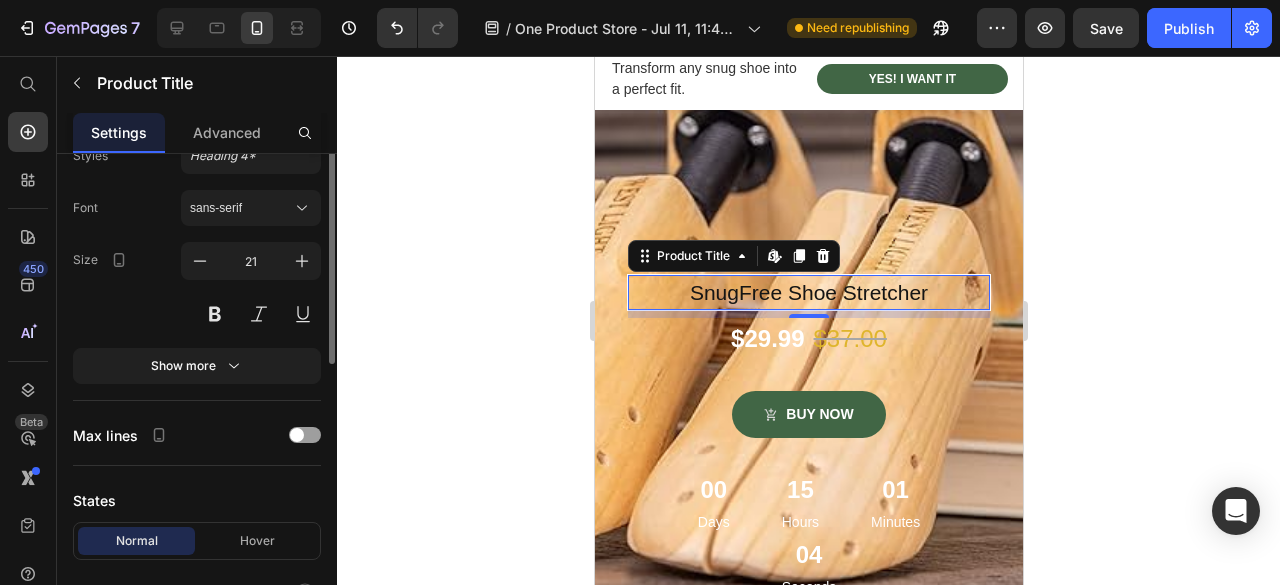 scroll, scrollTop: 6, scrollLeft: 0, axis: vertical 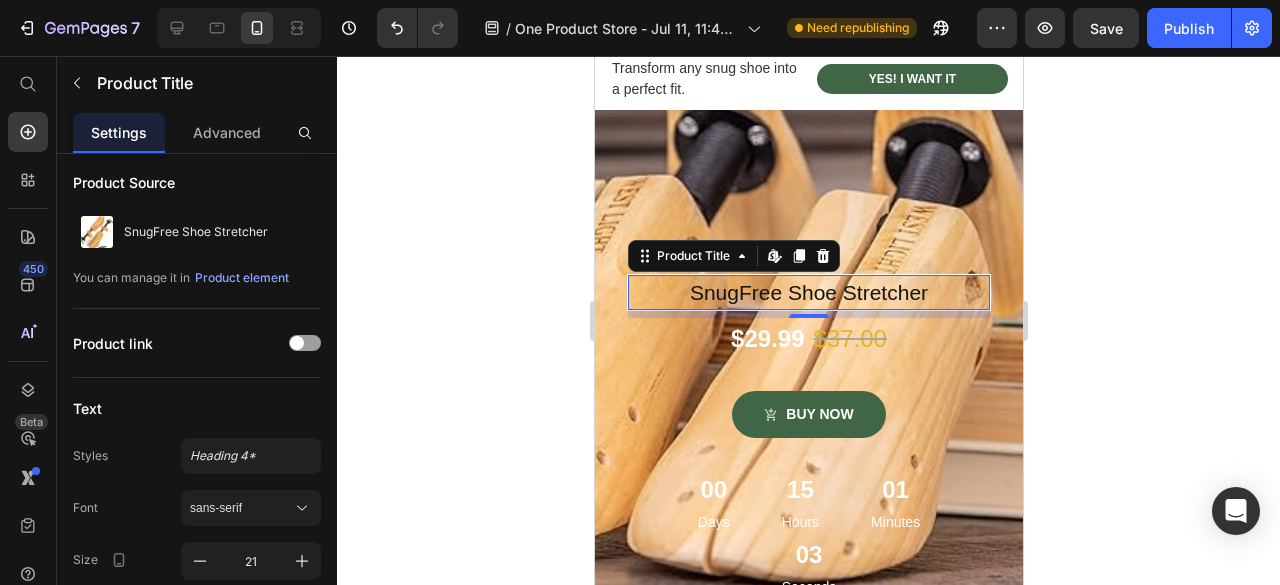 click on "SnugFree Shoe Stretcher" at bounding box center (808, 293) 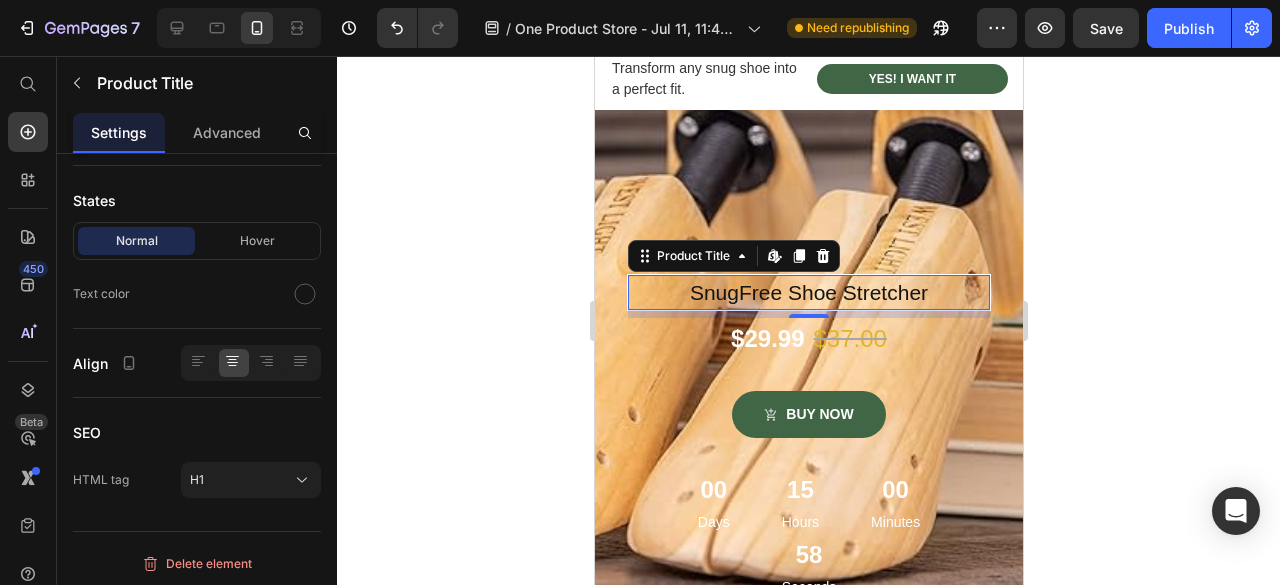 scroll, scrollTop: 206, scrollLeft: 0, axis: vertical 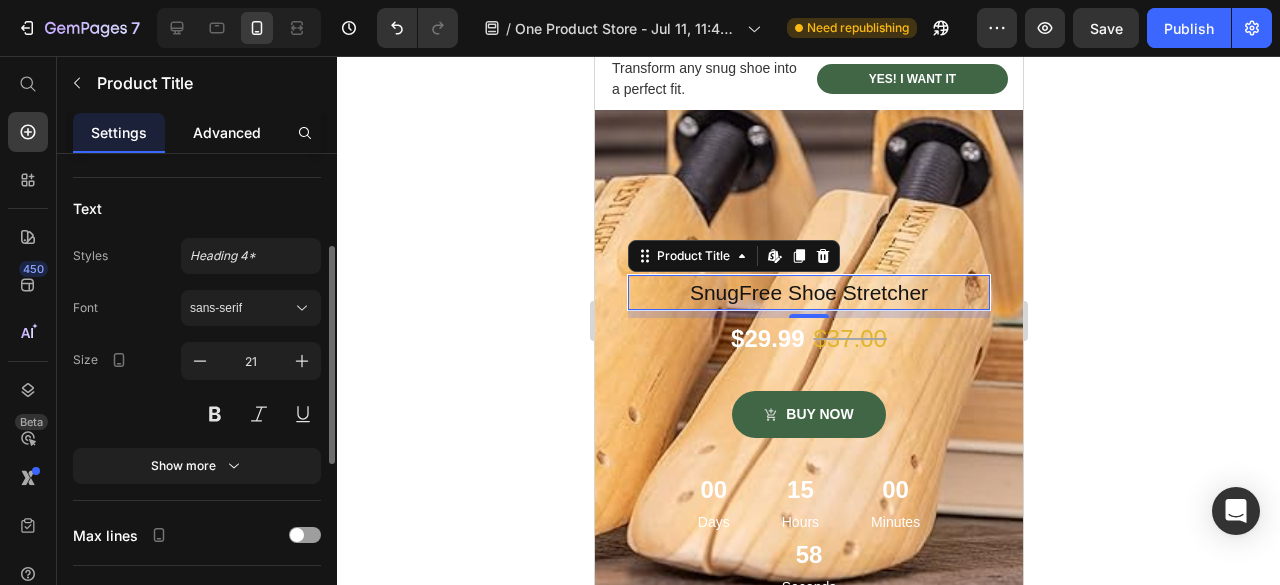click on "Advanced" at bounding box center (227, 132) 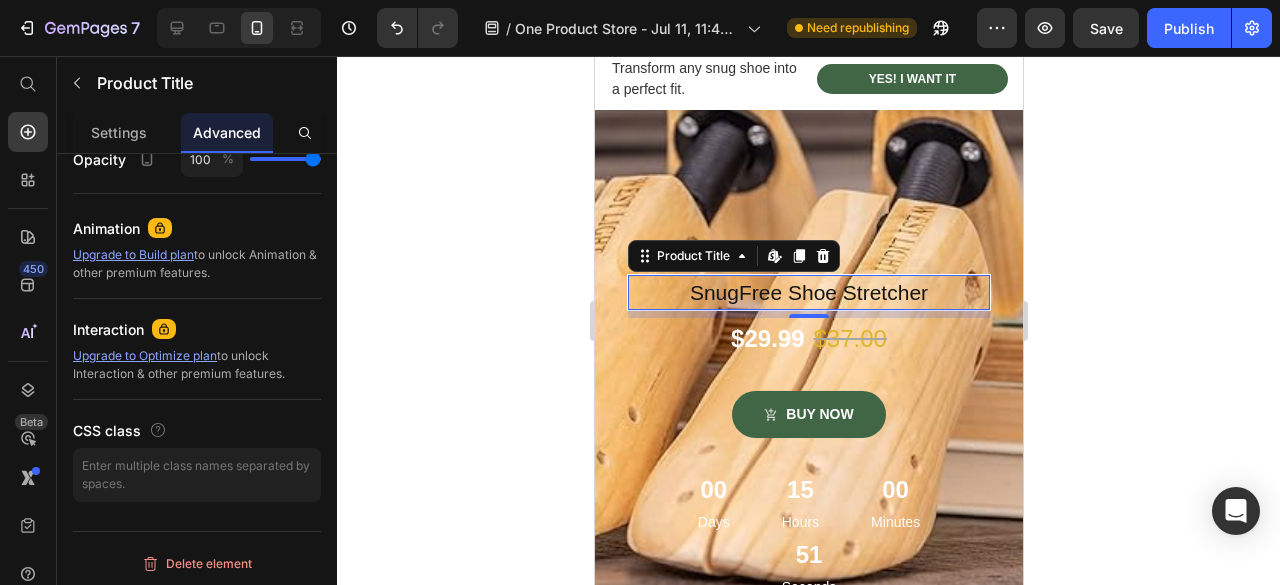 scroll, scrollTop: 57, scrollLeft: 0, axis: vertical 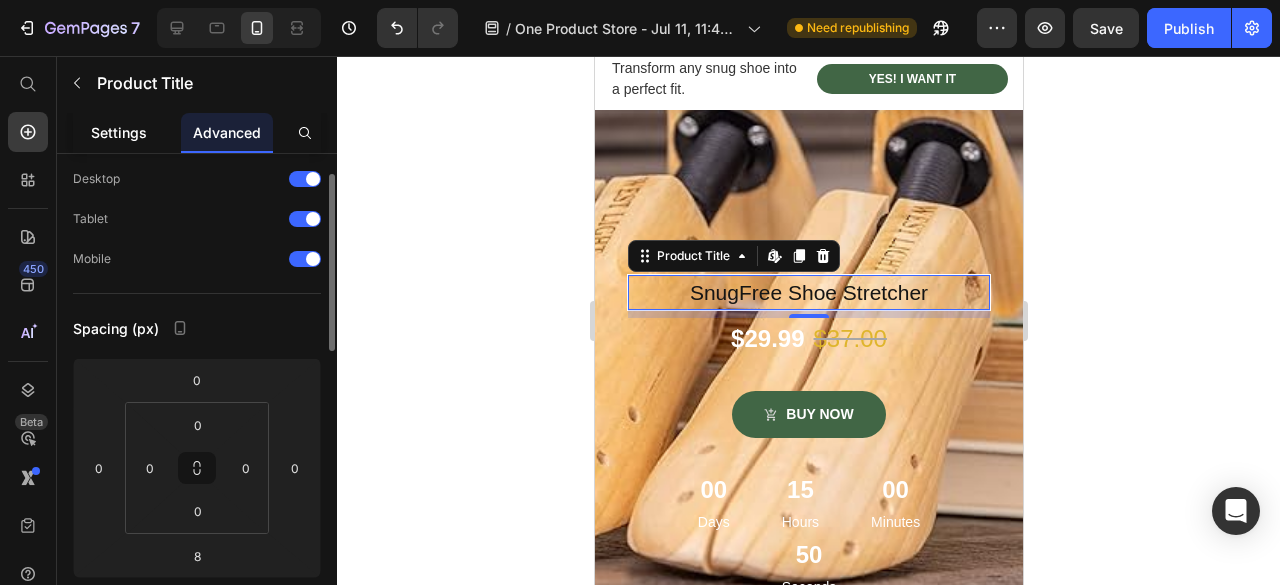 click on "Settings" at bounding box center (119, 132) 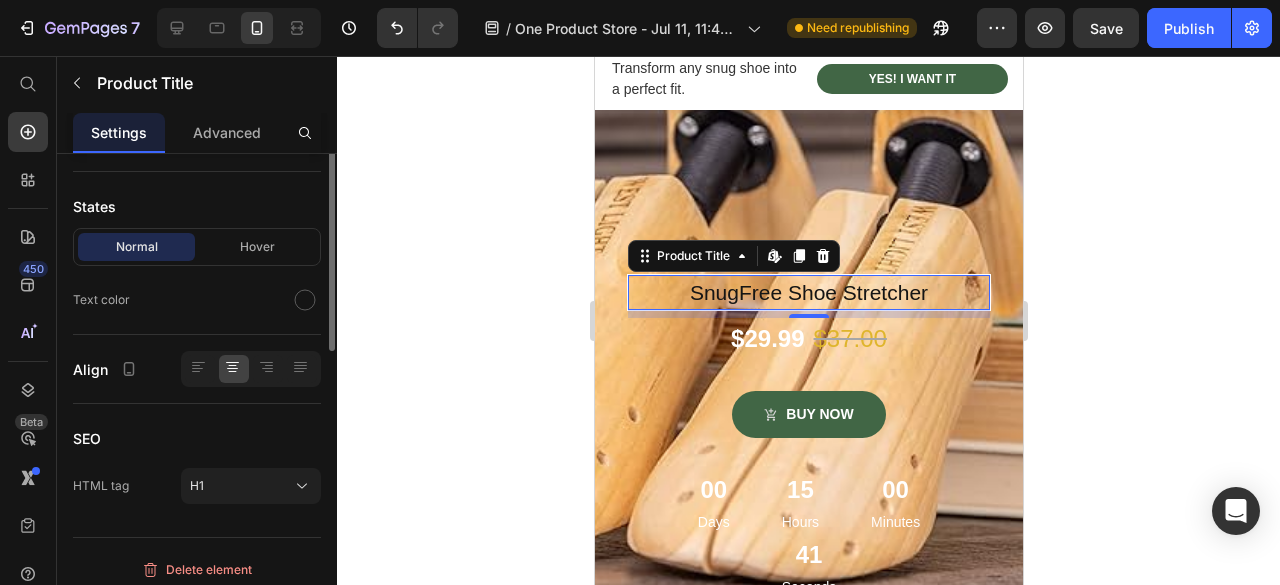scroll, scrollTop: 400, scrollLeft: 0, axis: vertical 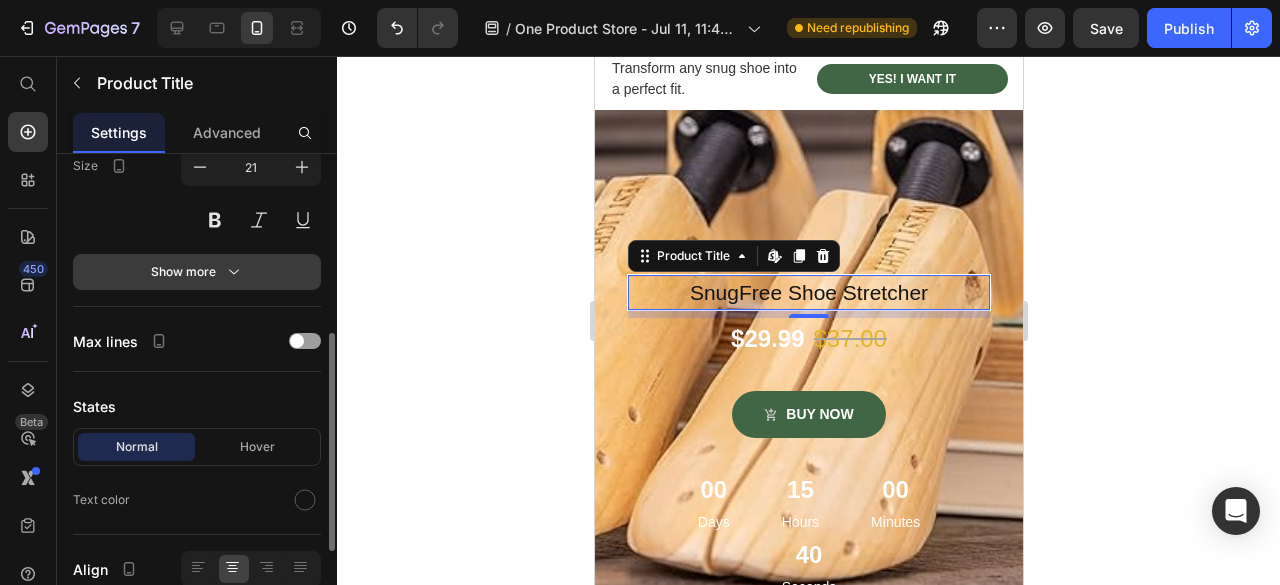 click 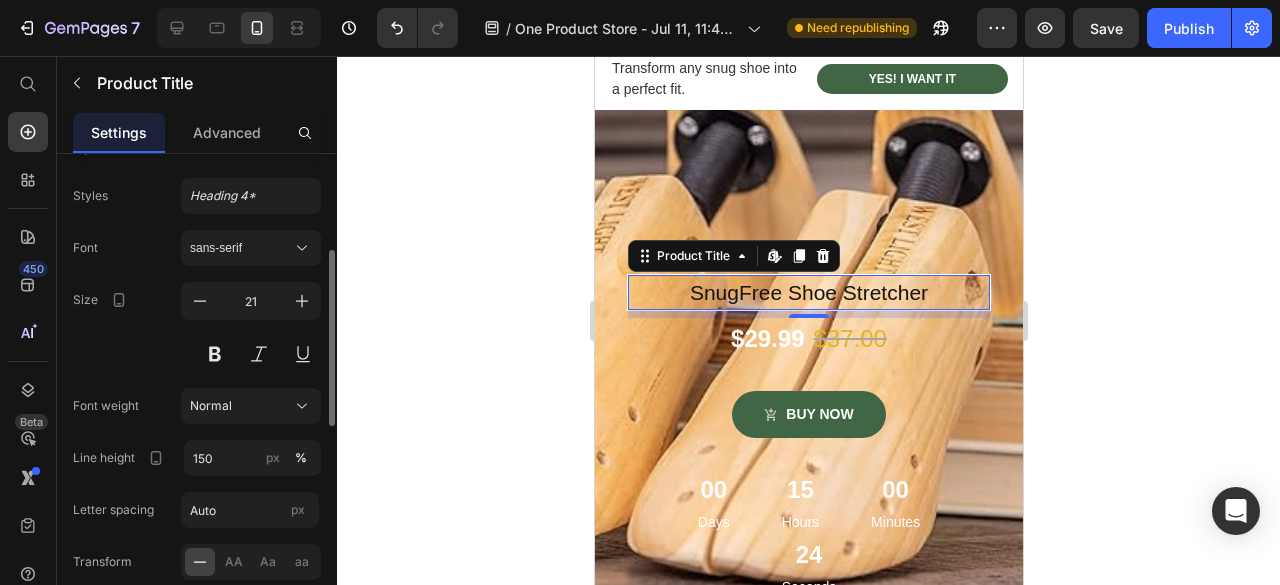 scroll, scrollTop: 0, scrollLeft: 0, axis: both 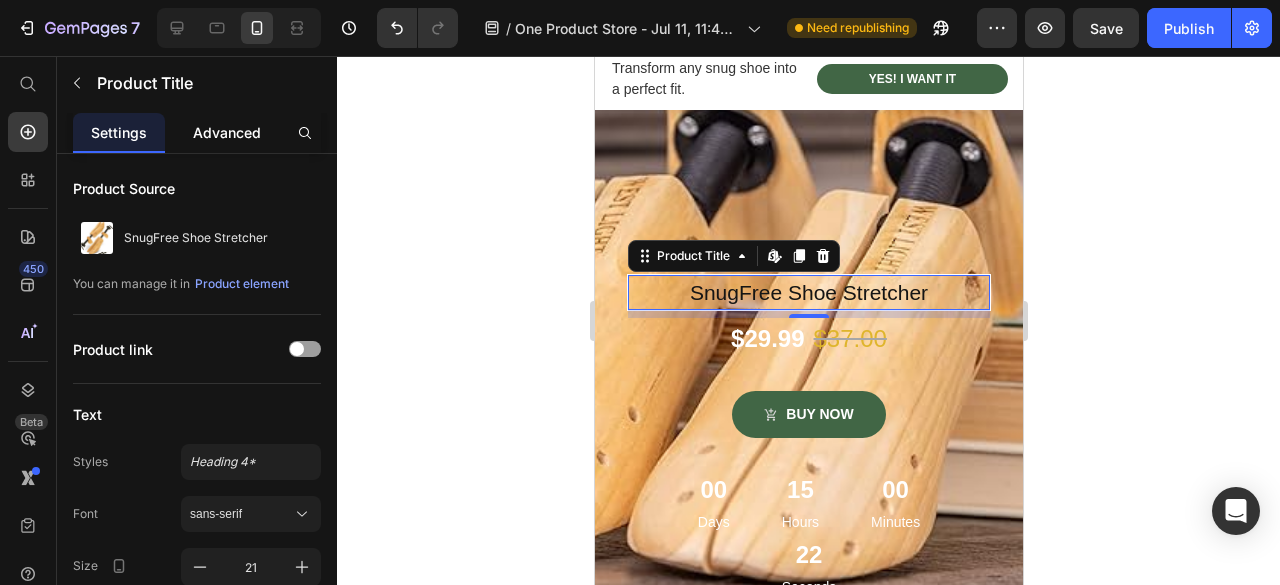 click on "Advanced" at bounding box center (227, 132) 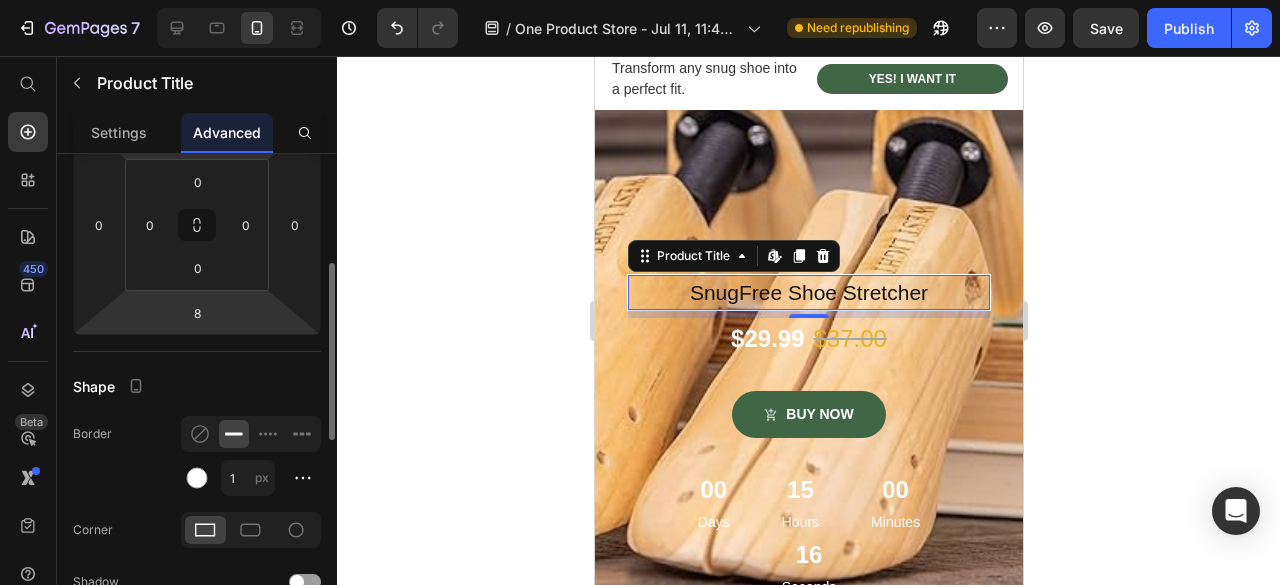 scroll, scrollTop: 500, scrollLeft: 0, axis: vertical 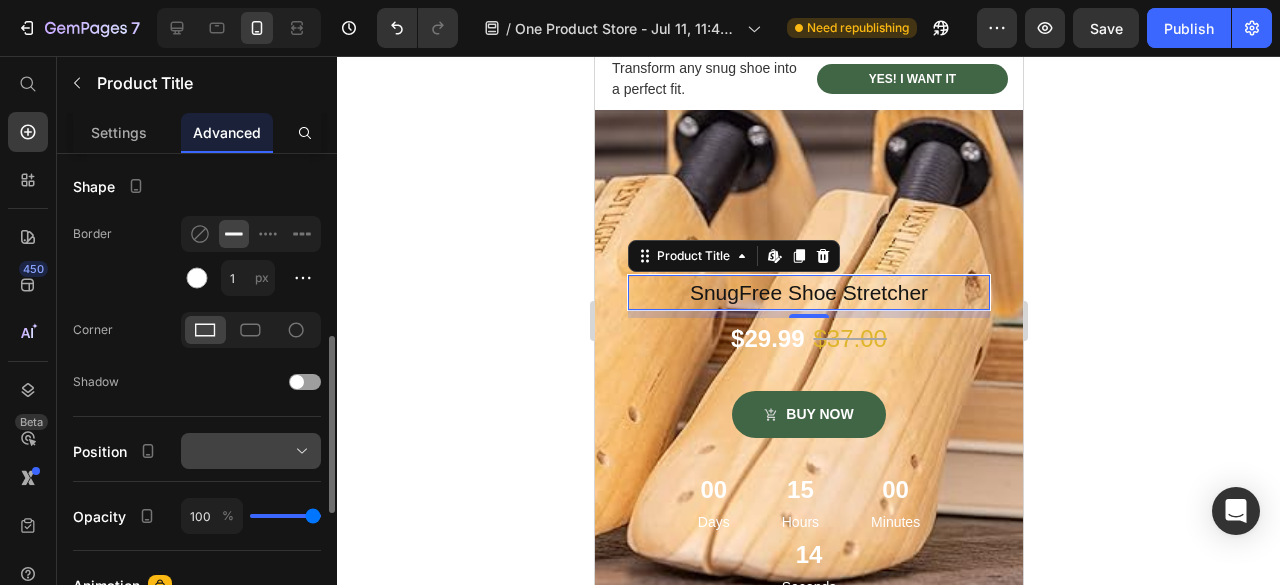 click 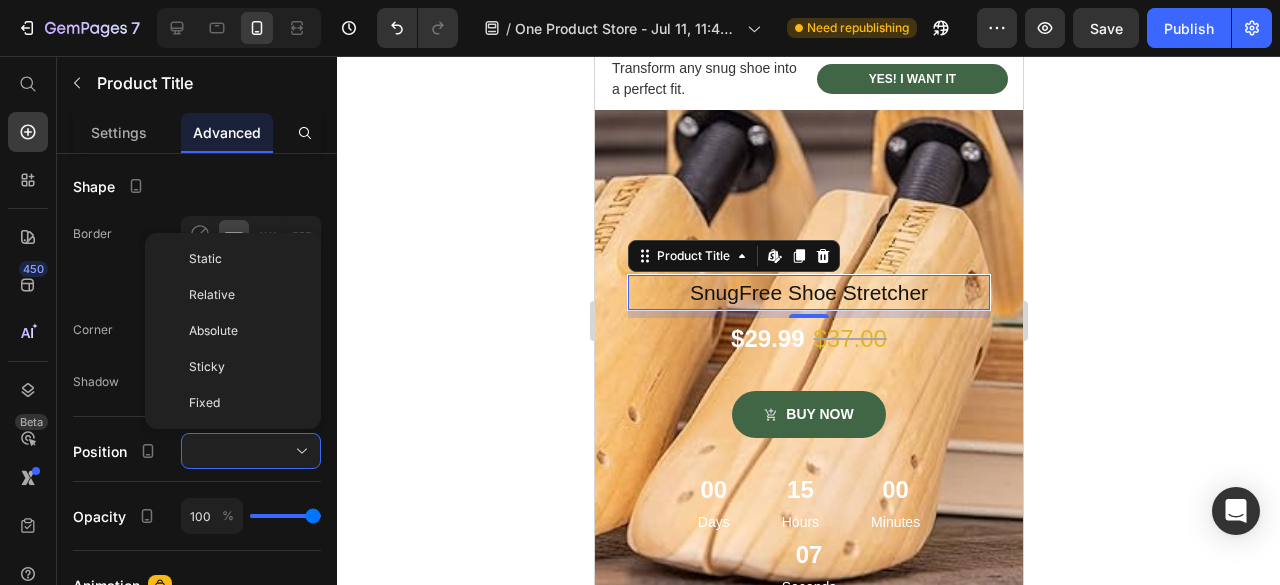 click 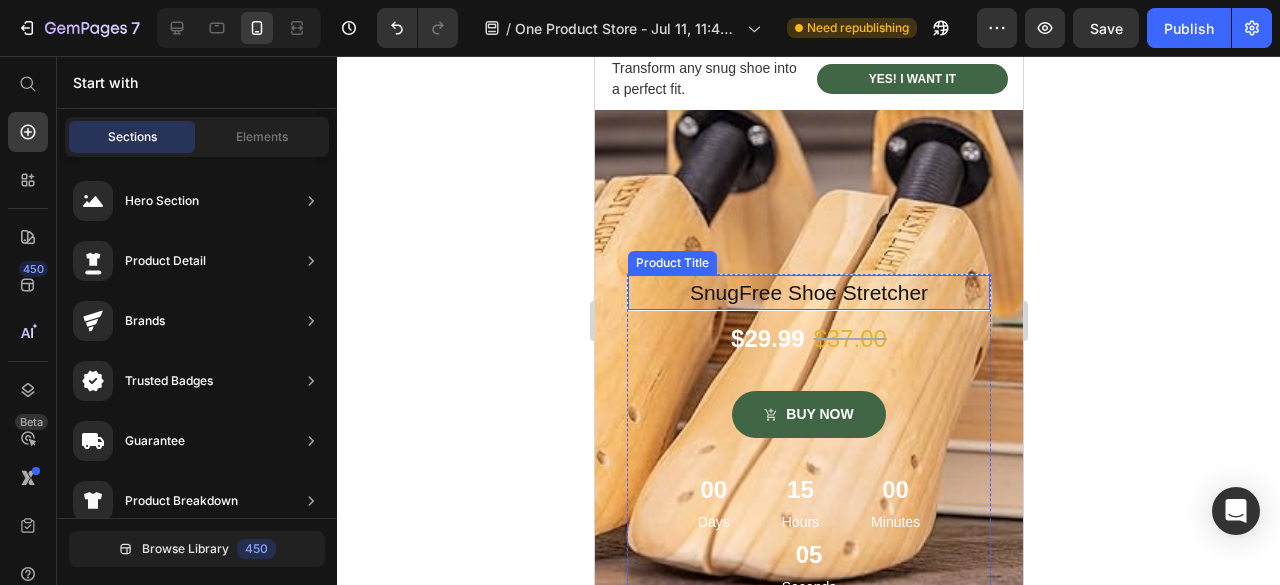 click on "SnugFree Shoe Stretcher" at bounding box center [808, 293] 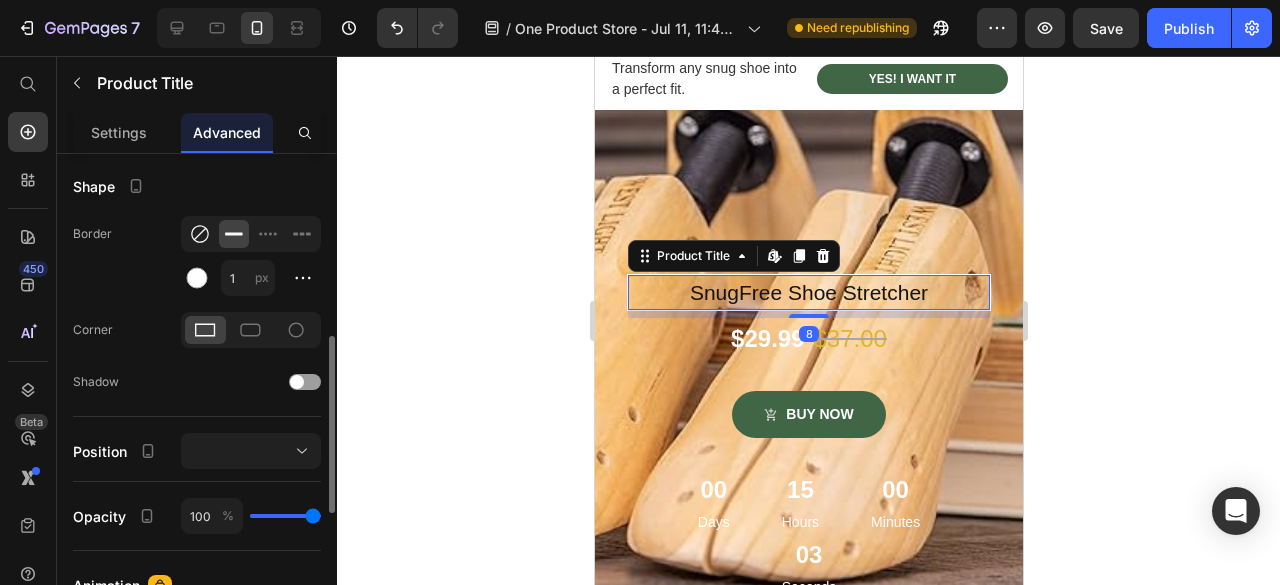 click 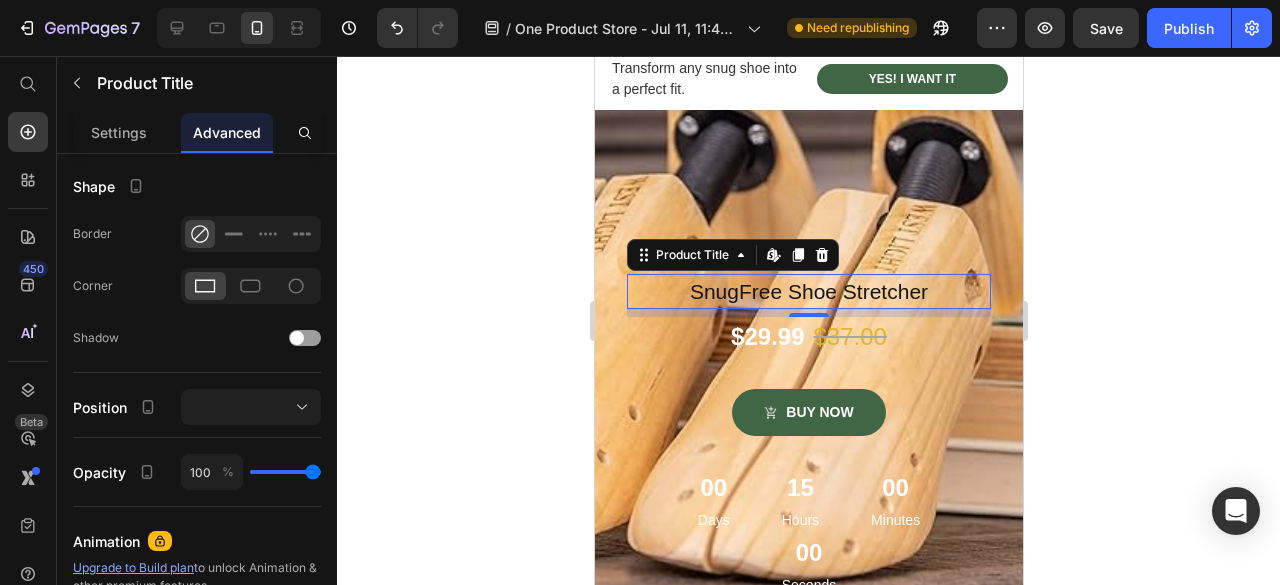 click 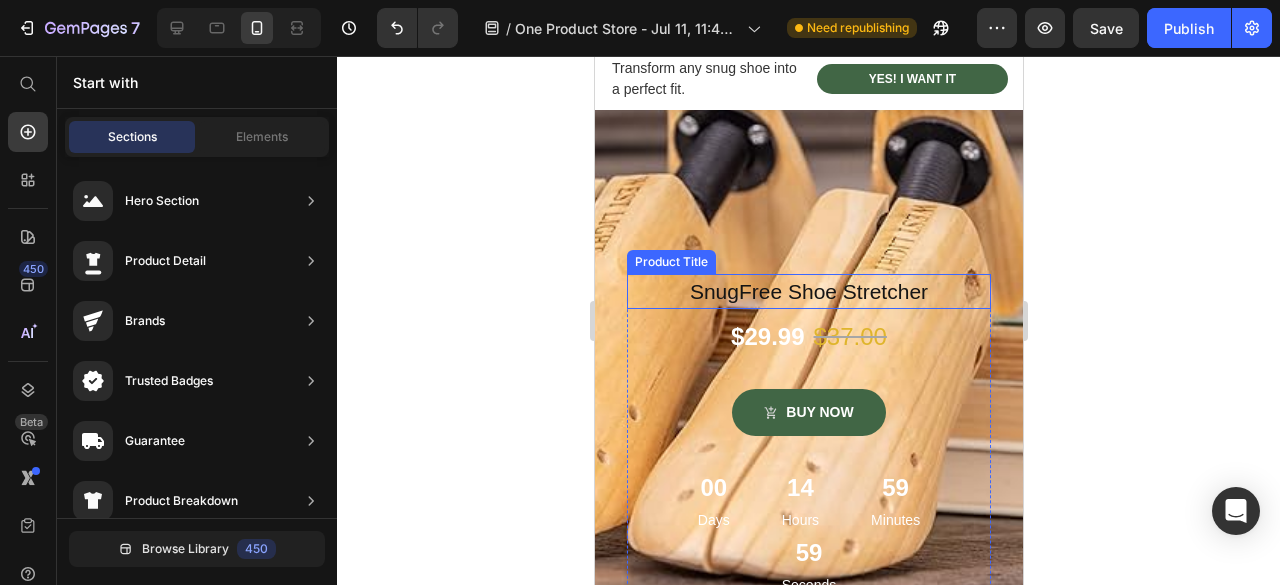 click on "SnugFree Shoe Stretcher" at bounding box center (808, 292) 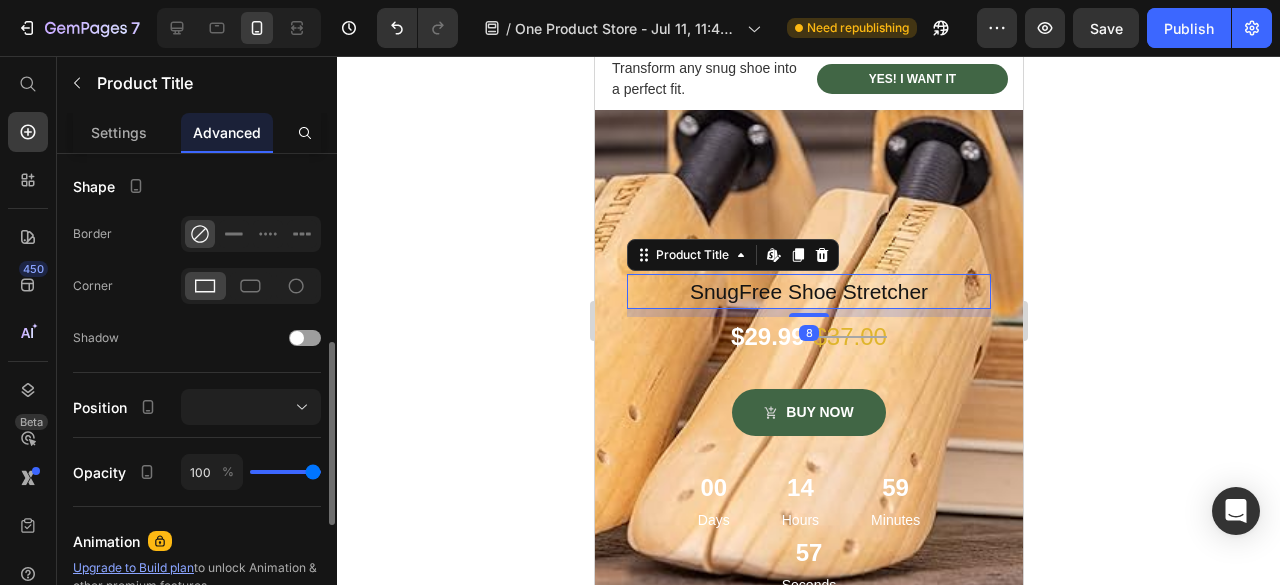 scroll, scrollTop: 200, scrollLeft: 0, axis: vertical 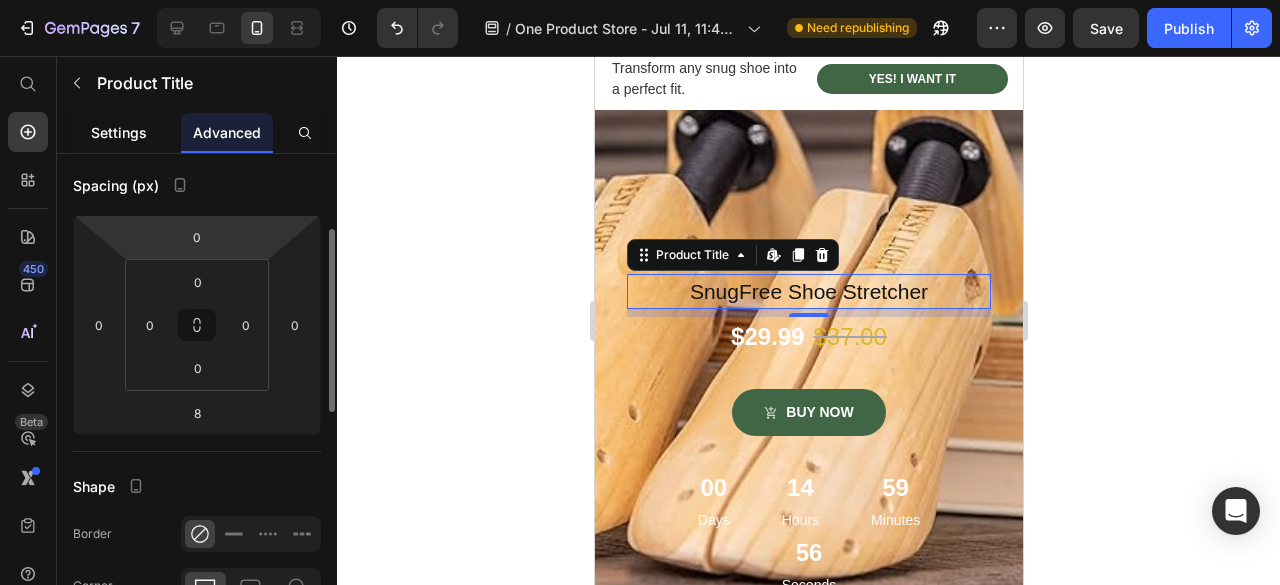 click on "Settings" 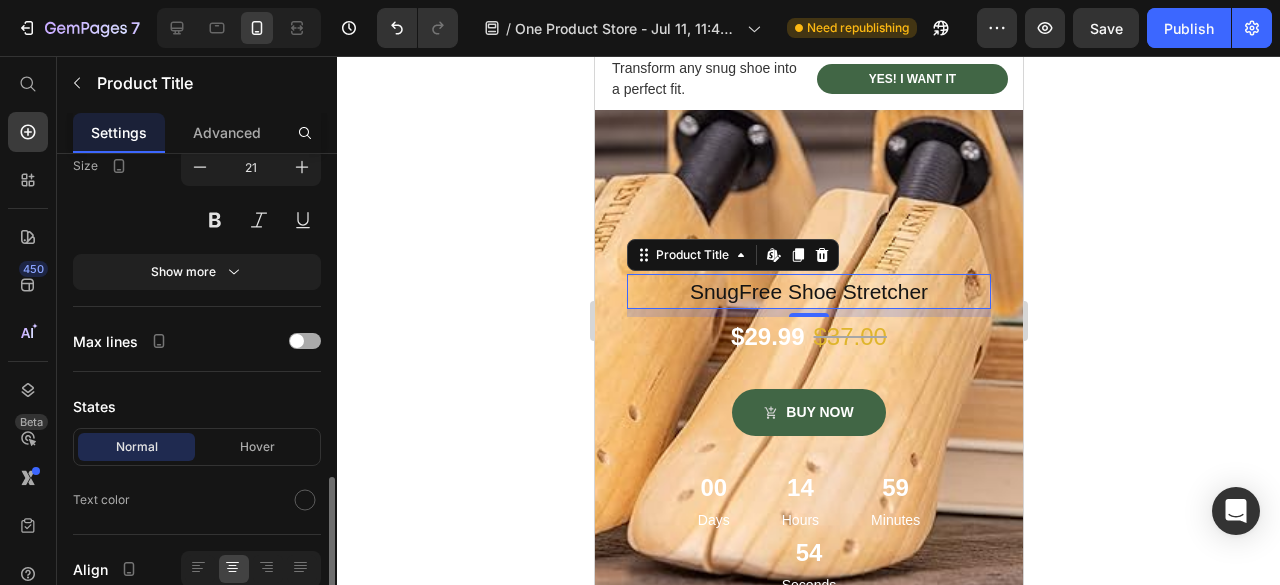 scroll, scrollTop: 500, scrollLeft: 0, axis: vertical 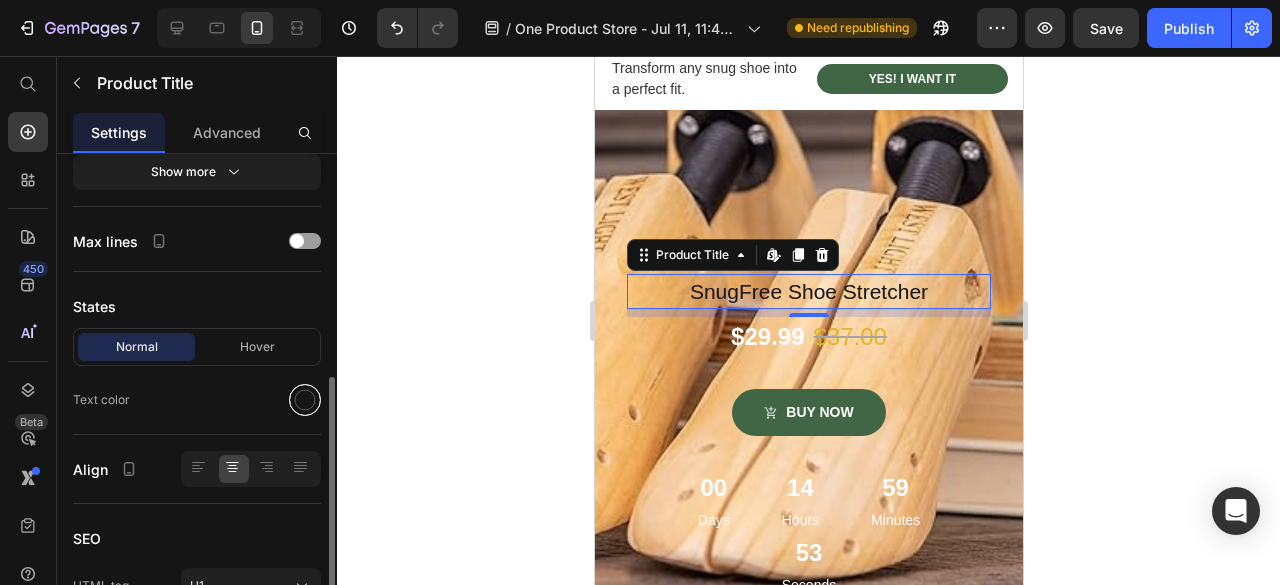 click at bounding box center [305, 400] 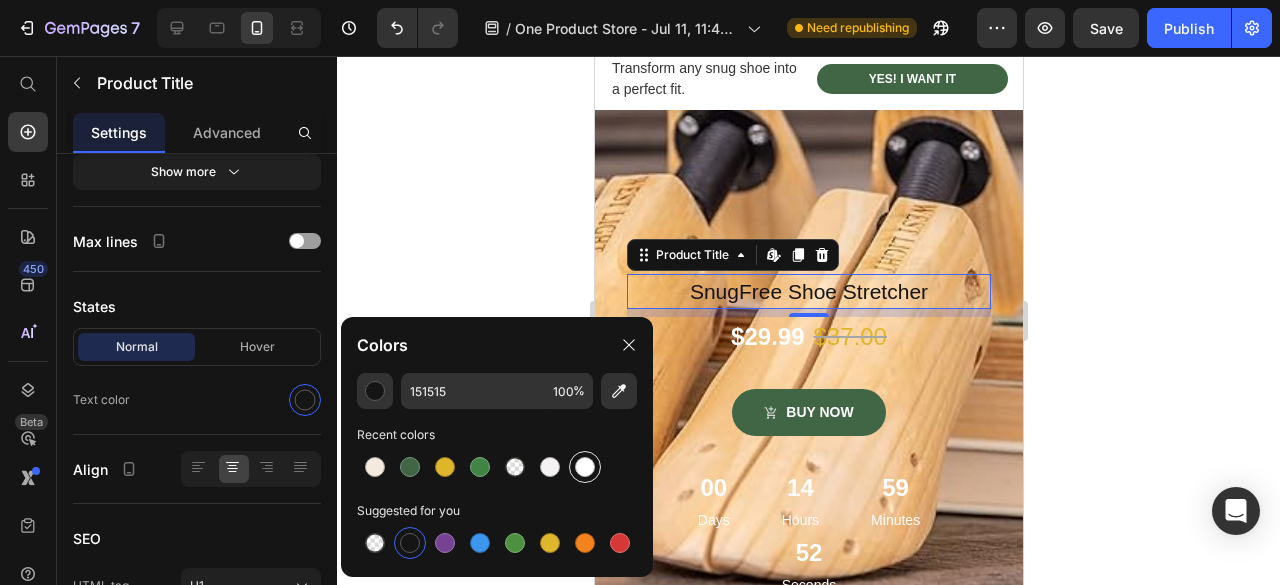 click at bounding box center [585, 467] 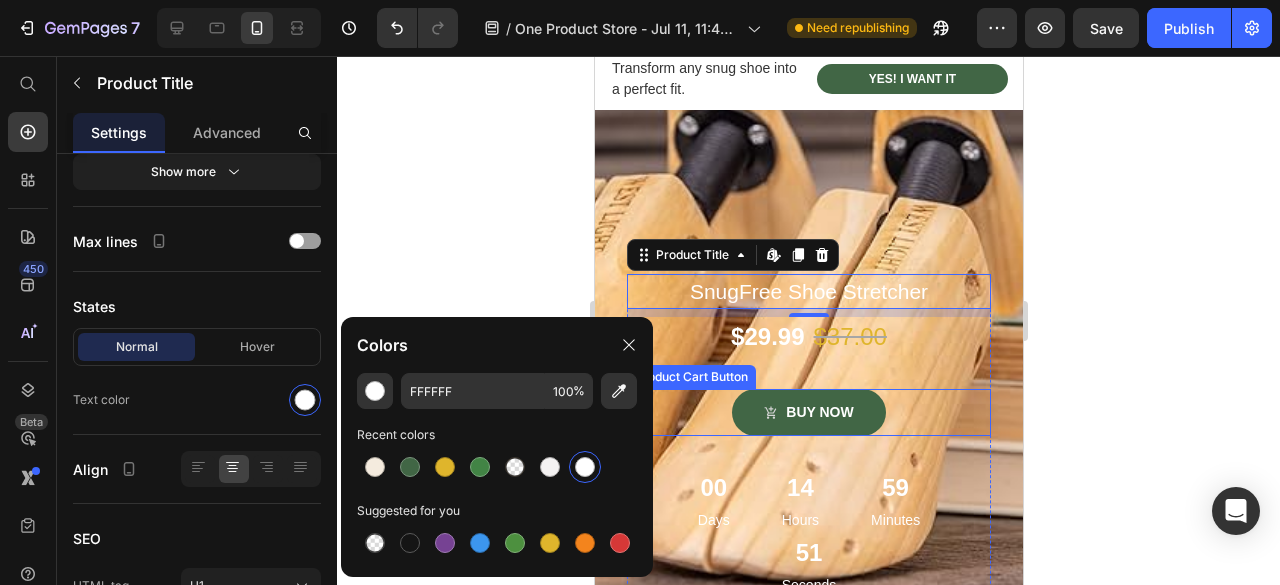 click on "BUY now Product Cart Button" at bounding box center (808, 412) 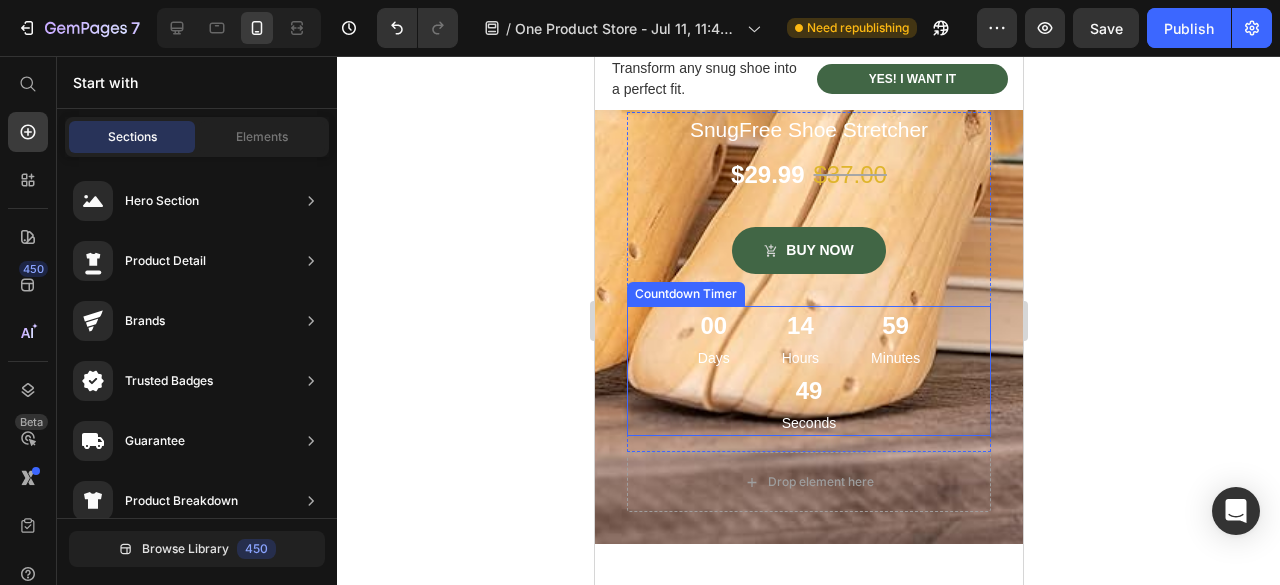 scroll, scrollTop: 562, scrollLeft: 0, axis: vertical 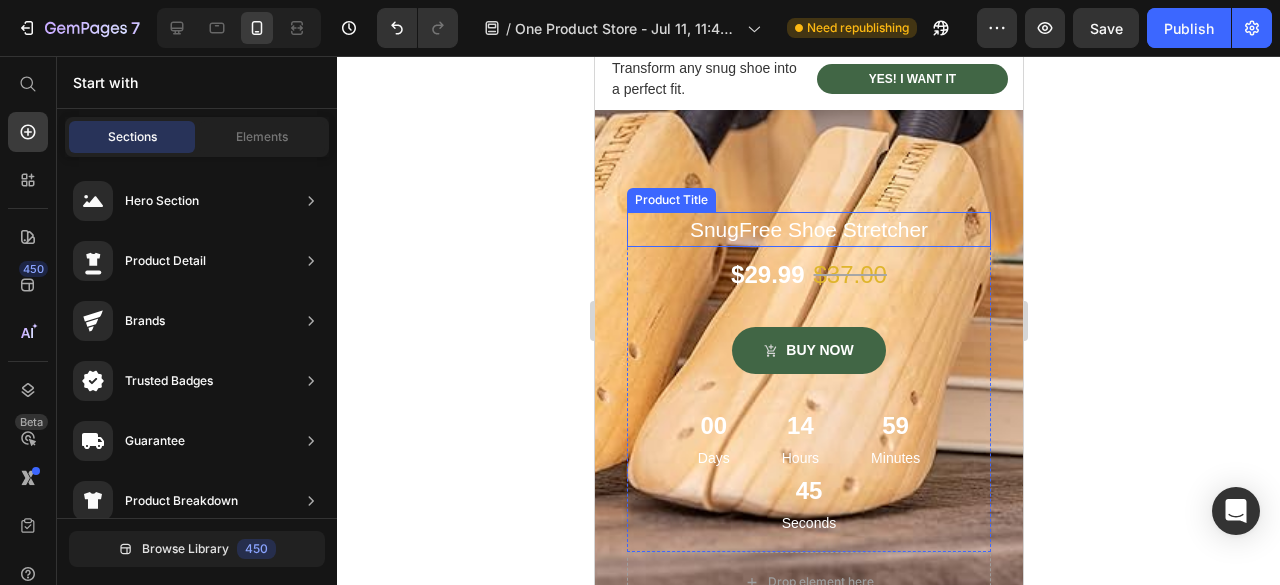 click on "SnugFree Shoe Stretcher" at bounding box center [808, 230] 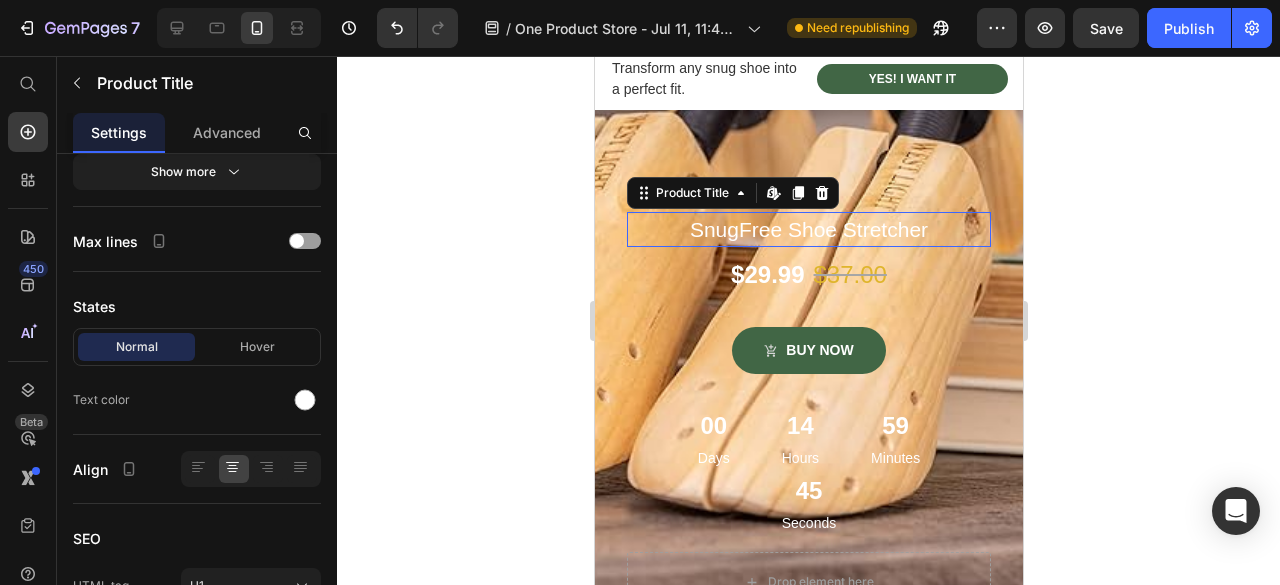scroll, scrollTop: 0, scrollLeft: 0, axis: both 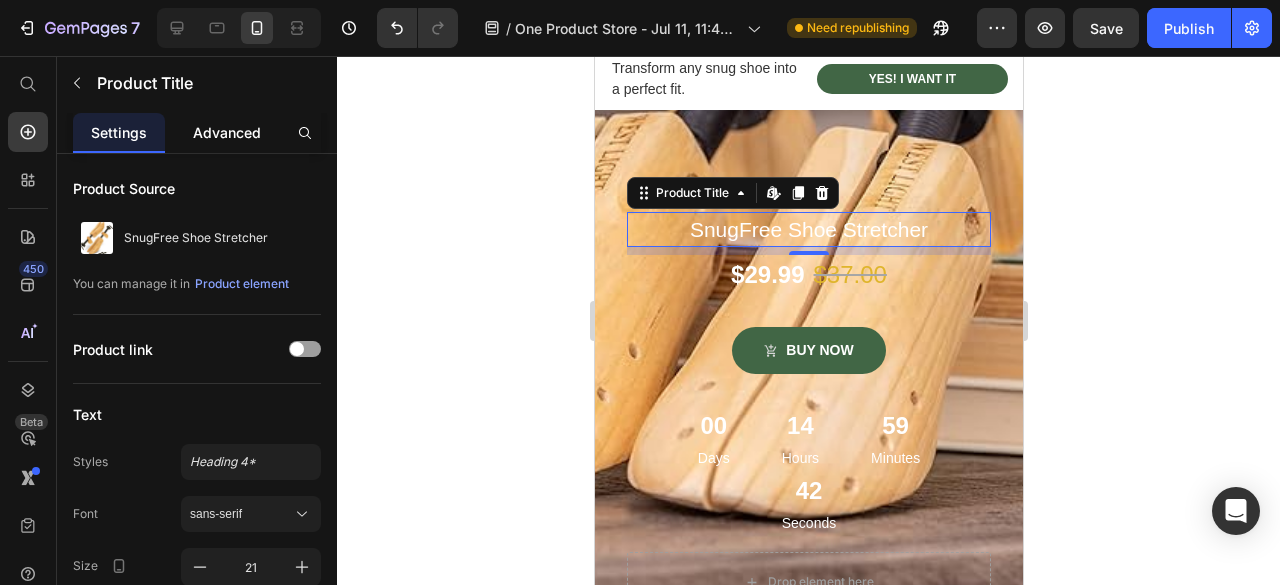 click on "Advanced" 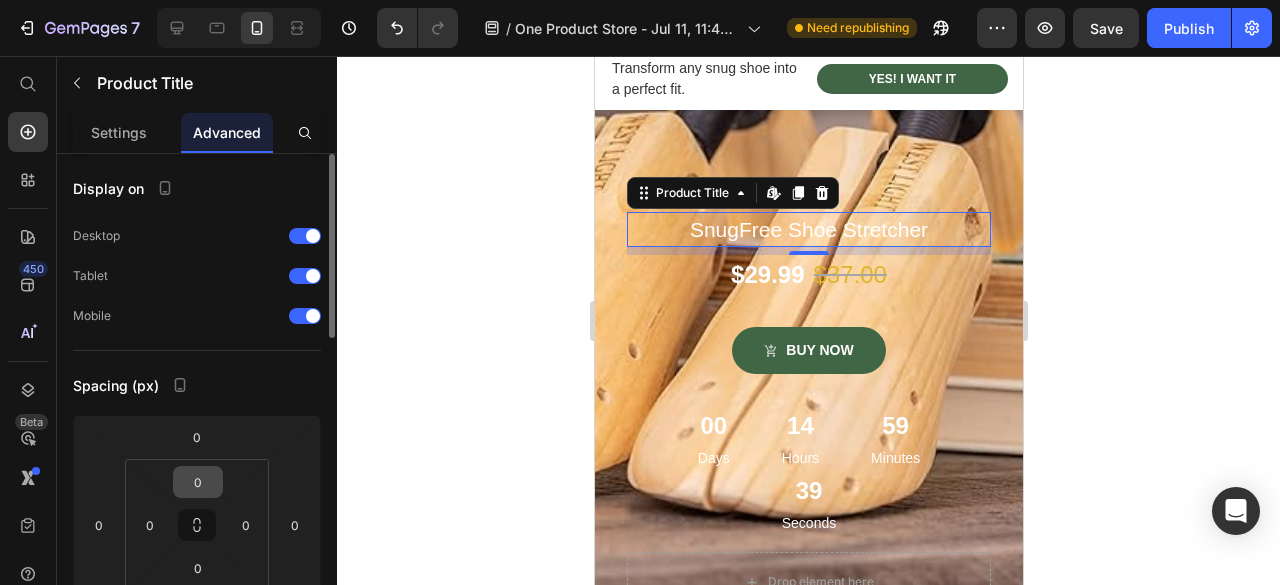 scroll, scrollTop: 100, scrollLeft: 0, axis: vertical 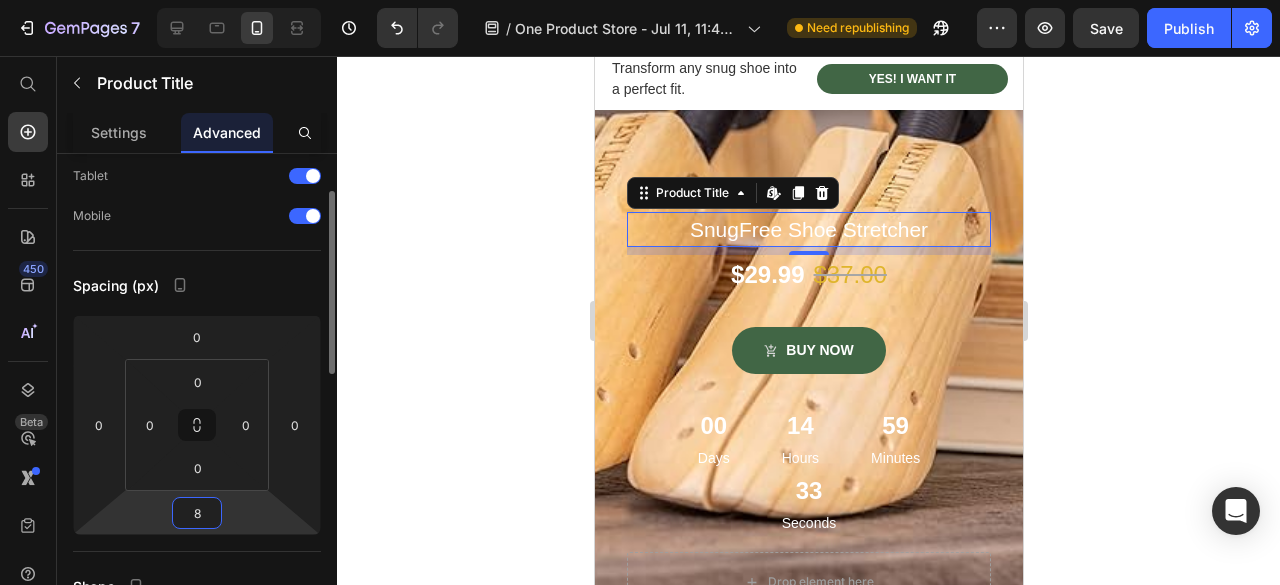 click on "8" at bounding box center (197, 513) 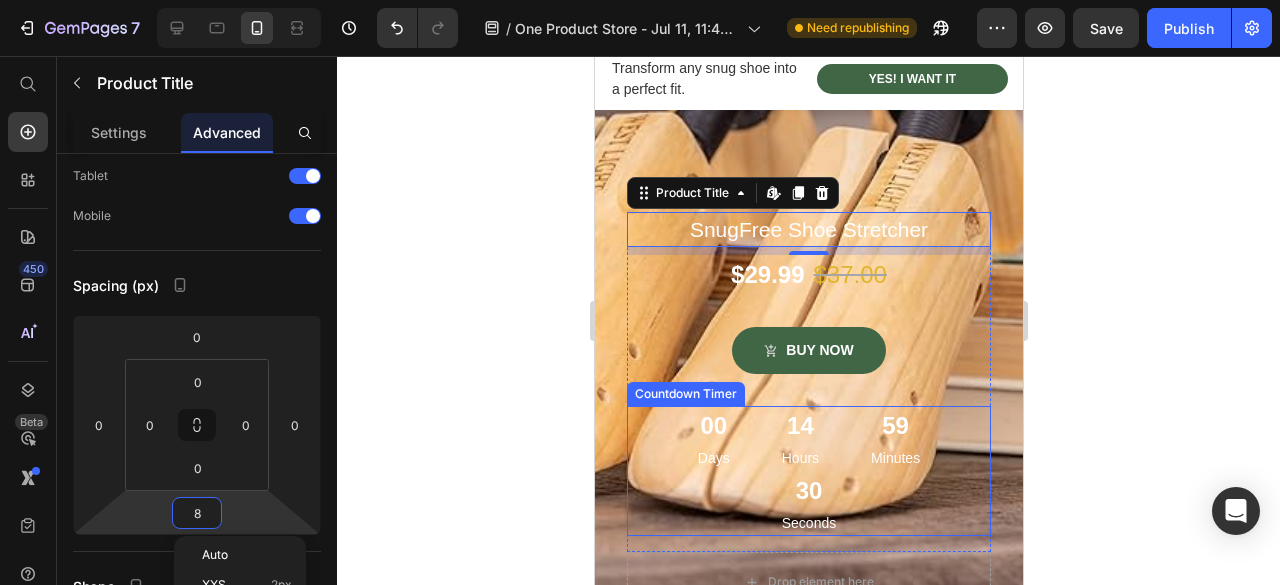 click on "30 Seconds" at bounding box center [808, 503] 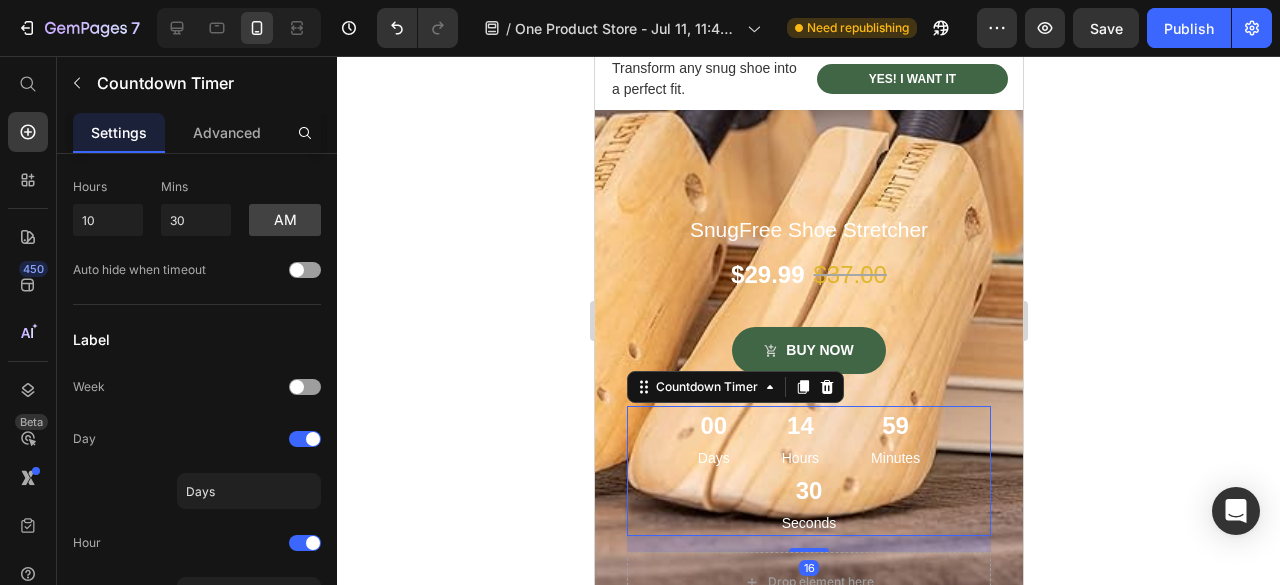 scroll, scrollTop: 0, scrollLeft: 0, axis: both 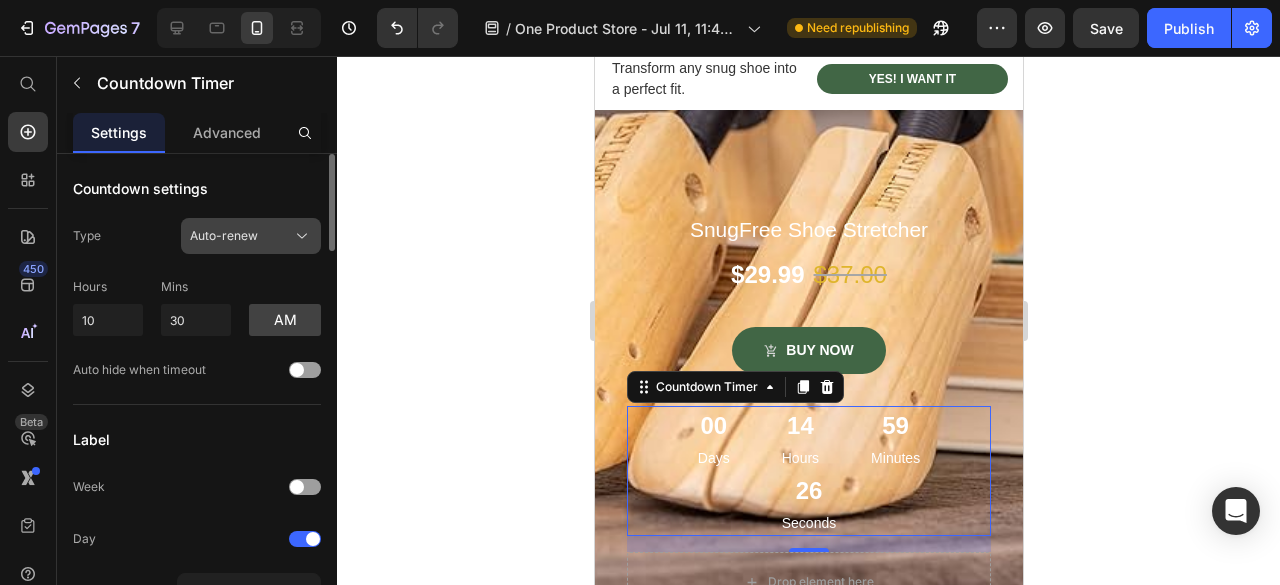 click on "Auto-renew" at bounding box center (251, 236) 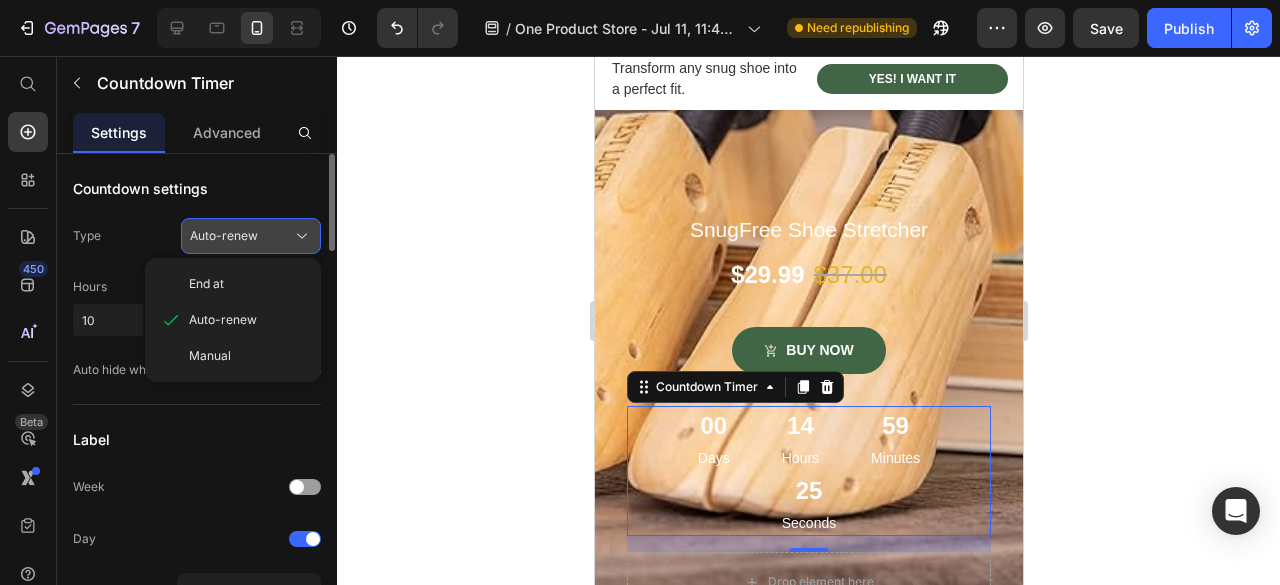 click on "Auto-renew" at bounding box center (251, 236) 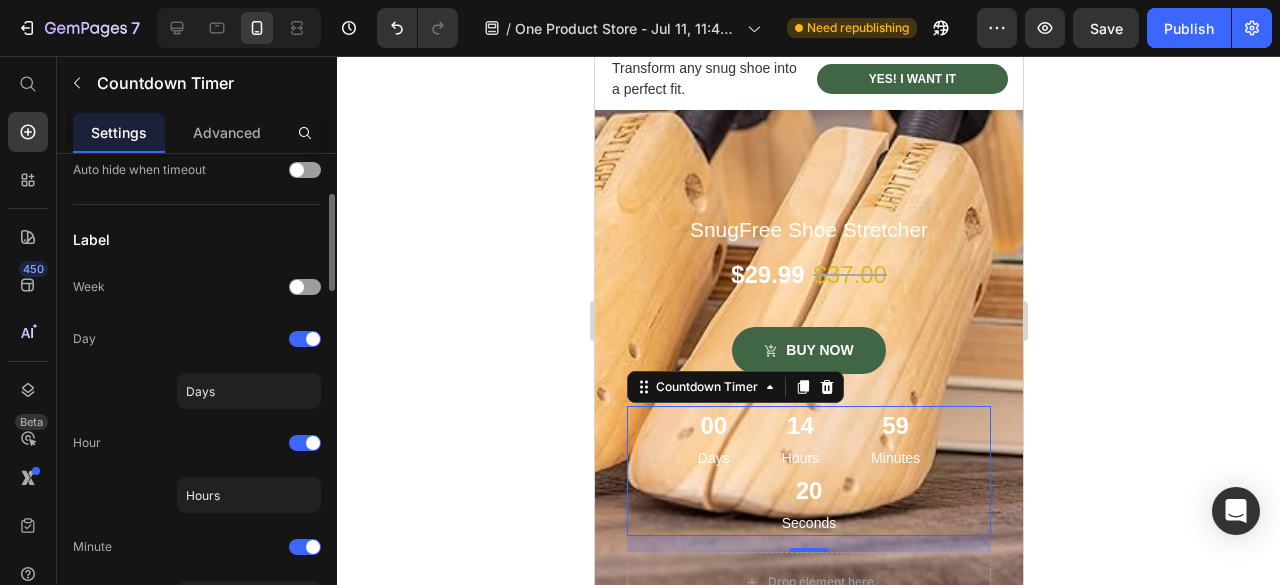scroll, scrollTop: 100, scrollLeft: 0, axis: vertical 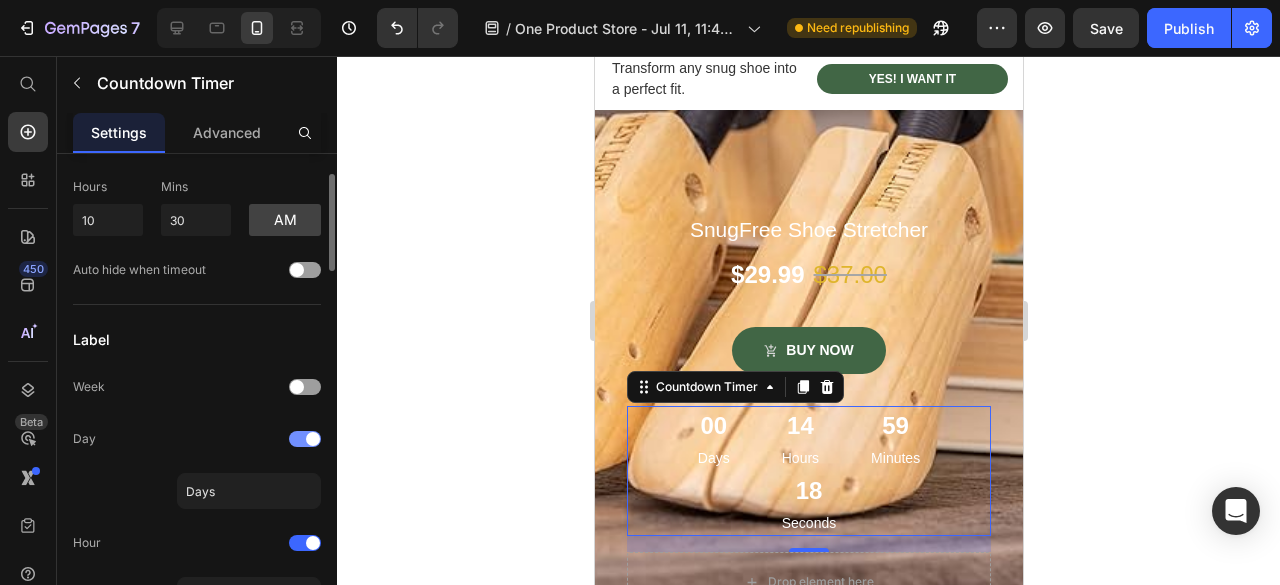 click at bounding box center [305, 439] 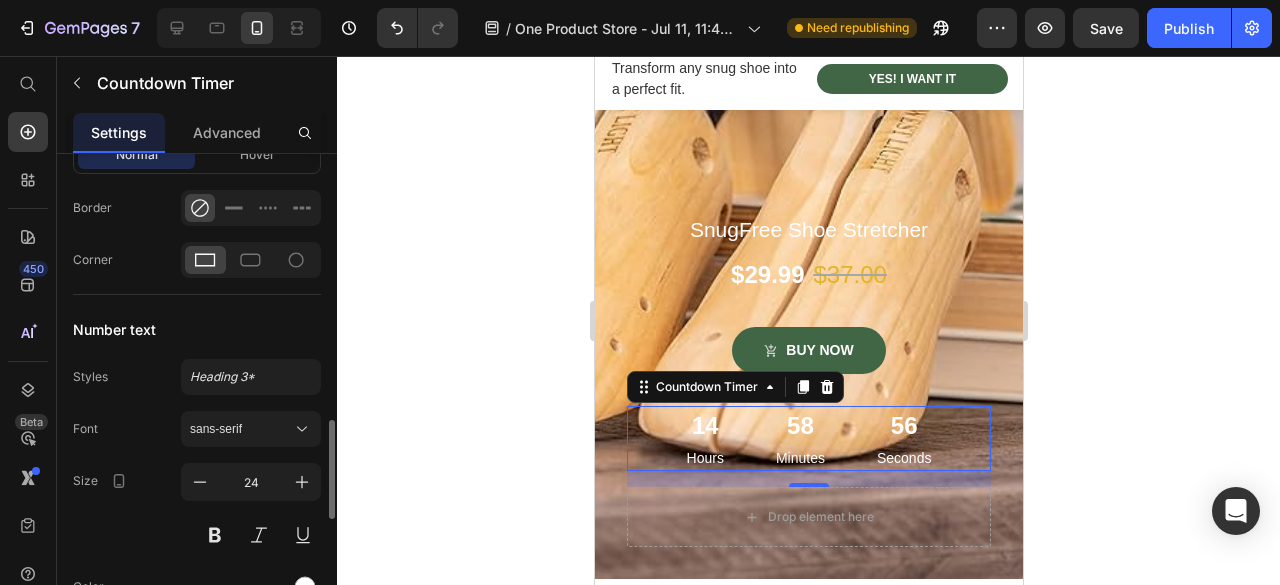 scroll, scrollTop: 1400, scrollLeft: 0, axis: vertical 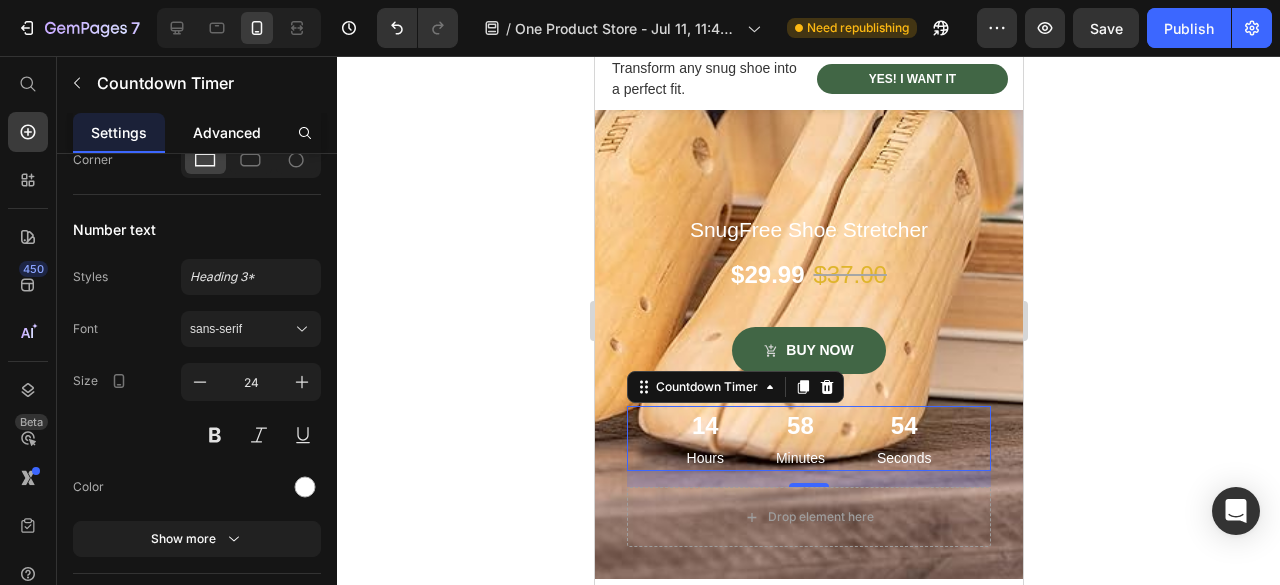 click on "Advanced" at bounding box center (227, 132) 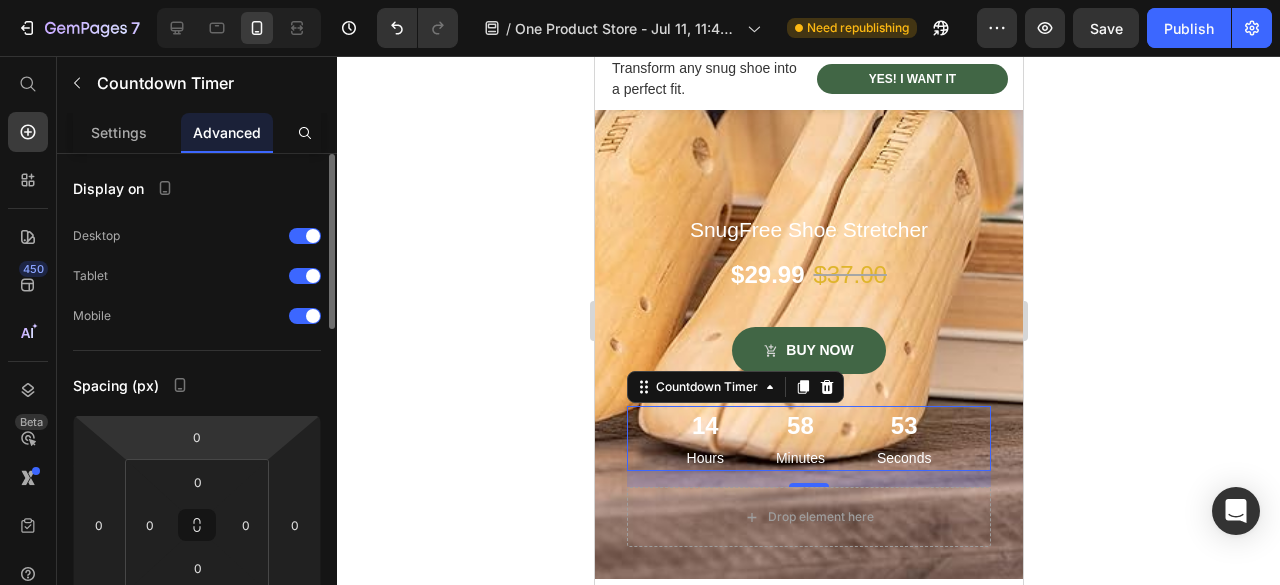 scroll, scrollTop: 100, scrollLeft: 0, axis: vertical 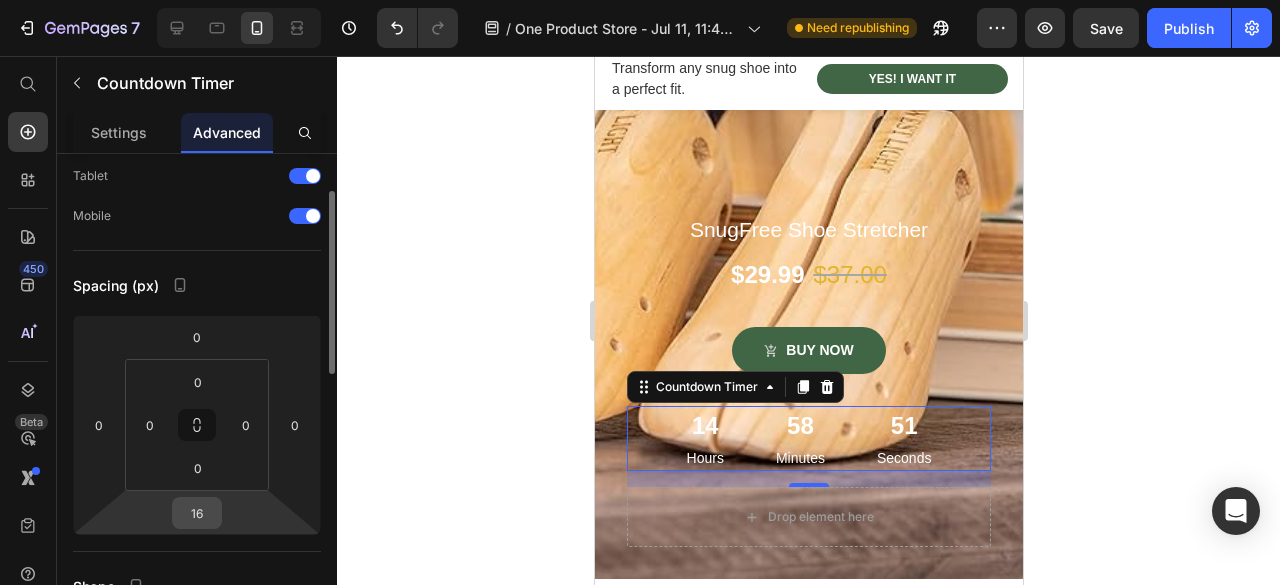 click on "16" at bounding box center [197, 513] 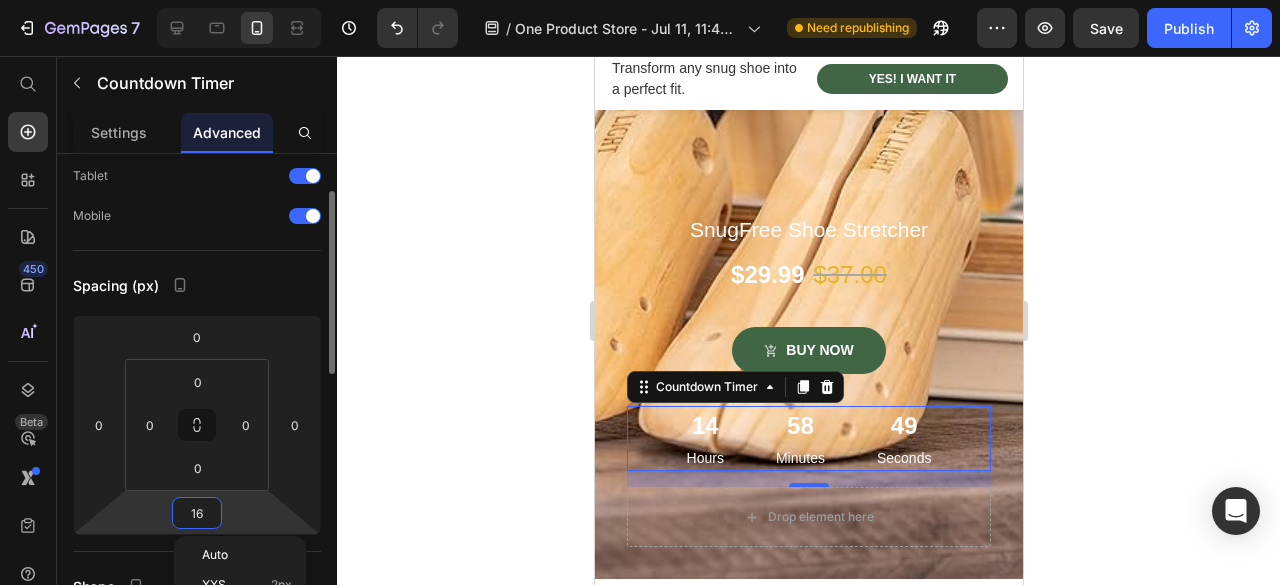 type on "0" 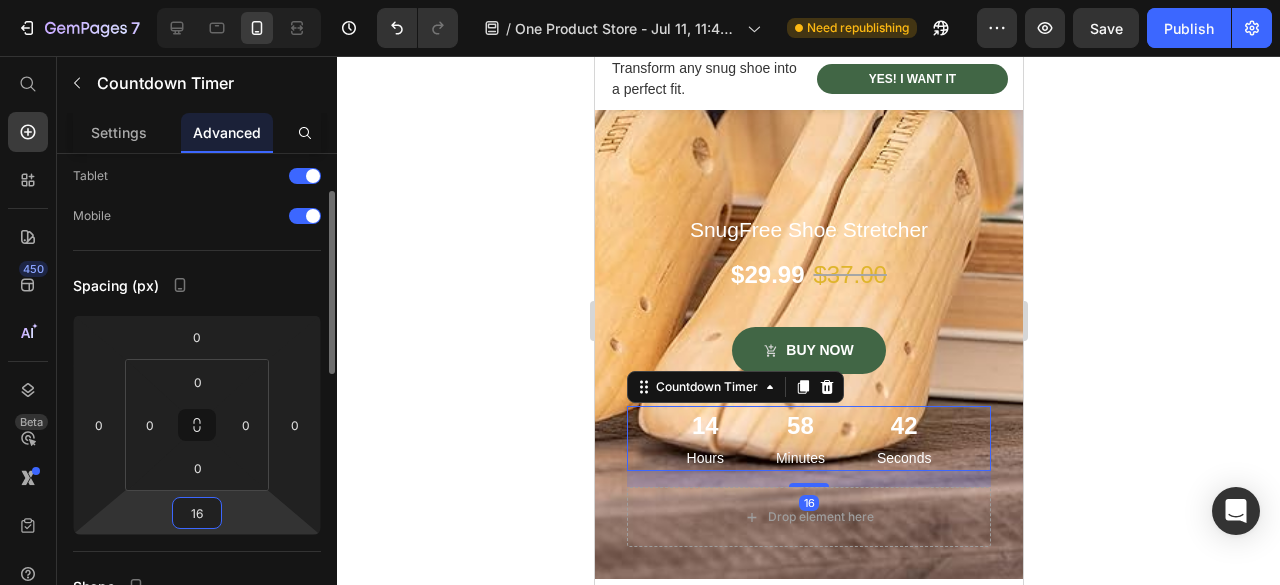 type on "1" 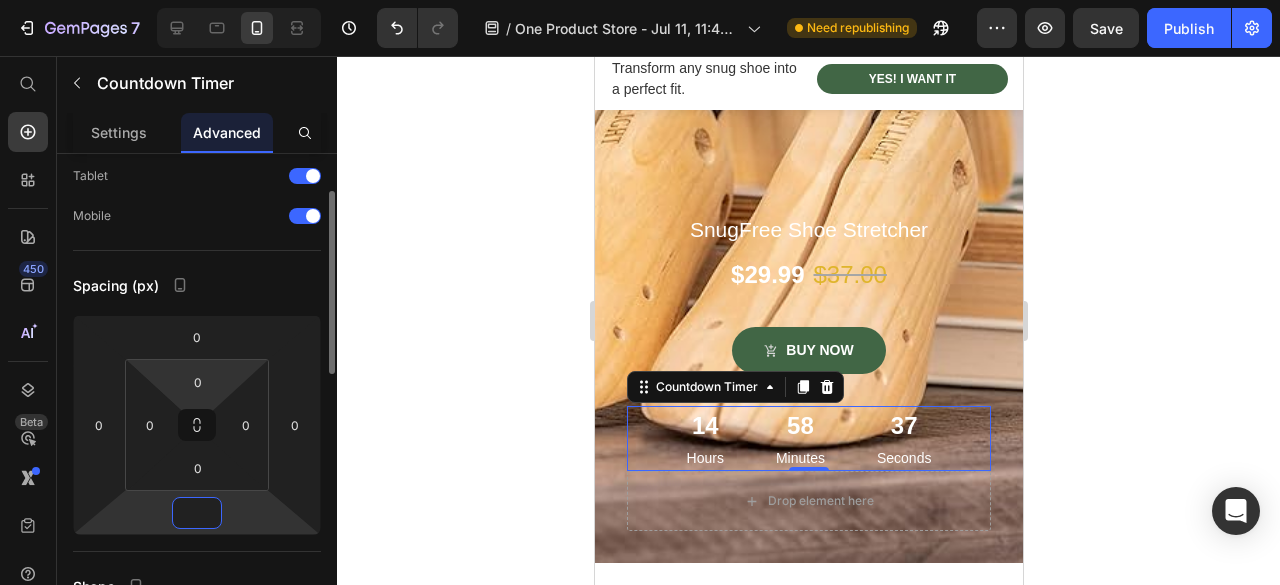 click on "7   /  One Product Store - Jul 11, 11:42:57 Need republishing Preview  Save   Publish  450 Beta Start with Sections Elements Hero Section Product Detail Brands Trusted Badges Guarantee Product Breakdown How to use Testimonials Compare Bundle FAQs Social Proof Brand Story Product List Collection Blog List Contact Sticky Add to Cart Custom Footer Browse Library 450 Layout
Row
Row
Row
Row Text
Heading
Text Block Button
Button
Button
Sticky Back to top Media
Image" at bounding box center (640, 0) 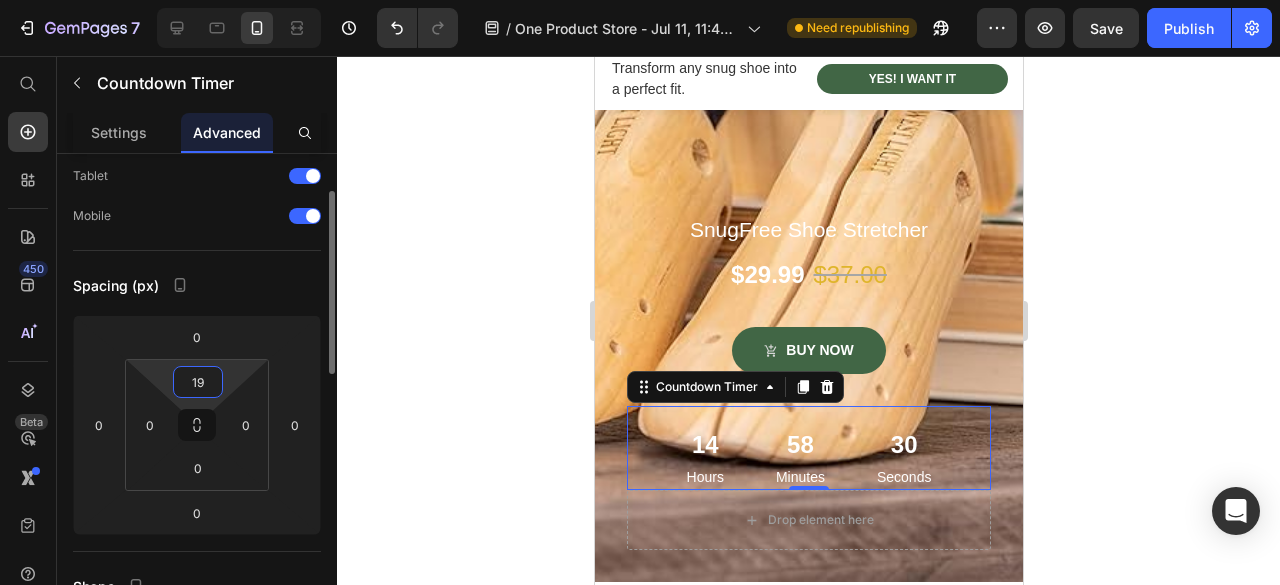 type on "1" 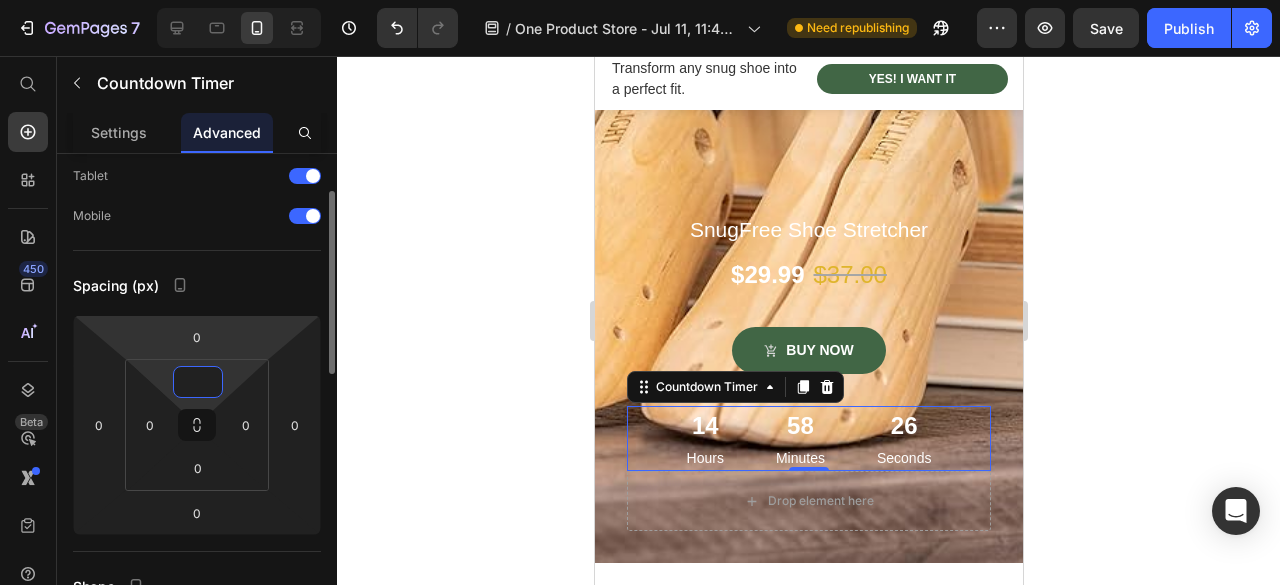 click on "7   /  One Product Store - Jul 11, 11:42:57 Need republishing Preview  Save   Publish  450 Beta Start with Sections Elements Hero Section Product Detail Brands Trusted Badges Guarantee Product Breakdown How to use Testimonials Compare Bundle FAQs Social Proof Brand Story Product List Collection Blog List Contact Sticky Add to Cart Custom Footer Browse Library 450 Layout
Row
Row
Row
Row Text
Heading
Text Block Button
Button
Button
Sticky Back to top Media
Image" at bounding box center (640, 0) 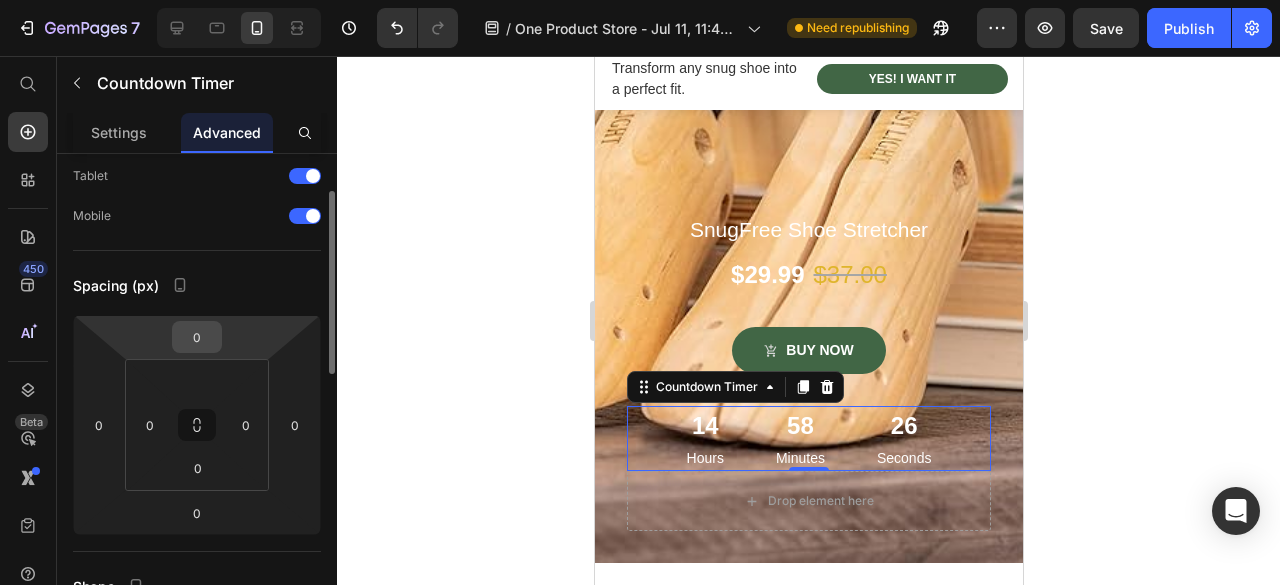 type on "0" 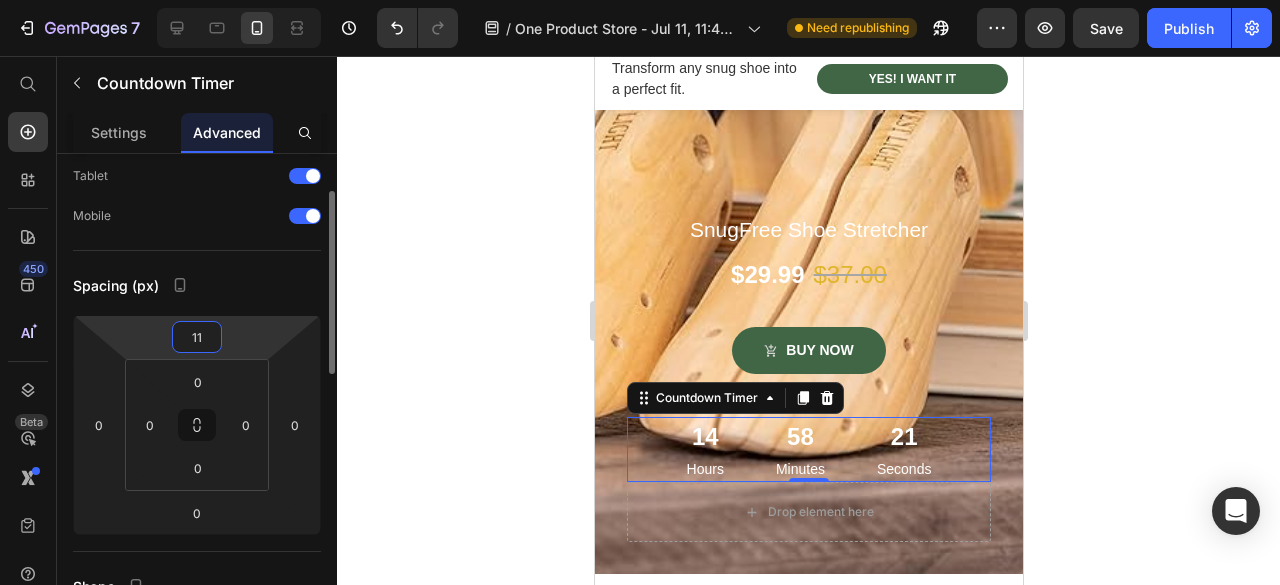 type on "110" 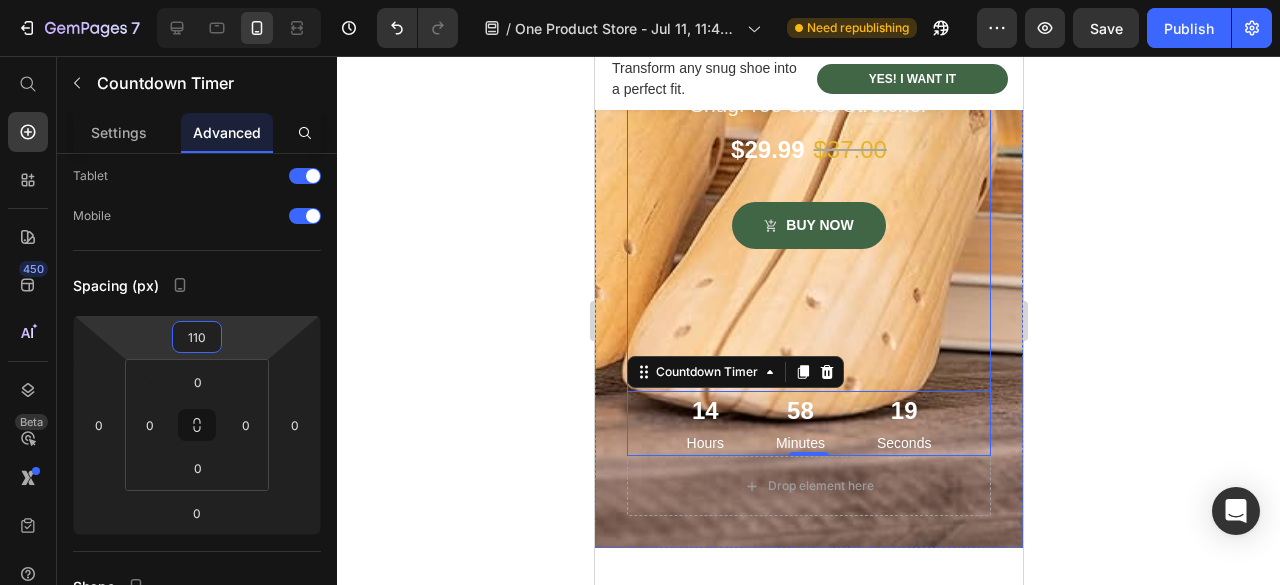 scroll, scrollTop: 762, scrollLeft: 0, axis: vertical 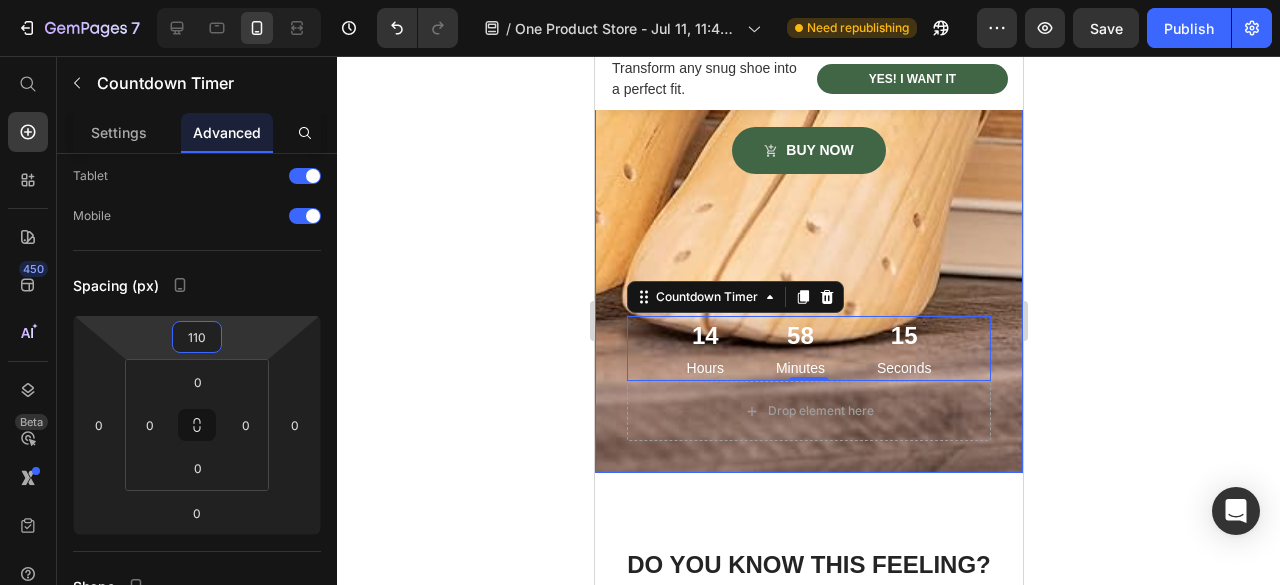 click on "50%  off one week only Heading SnugFree Shoe Stretcher Product Title $29.99 Product Price $37.00 Product Price Row BUY now Product Cart Button 14 Hours 58 Minutes 15 Seconds Countdown Timer   0 Product
Drop element here" at bounding box center [808, -69] 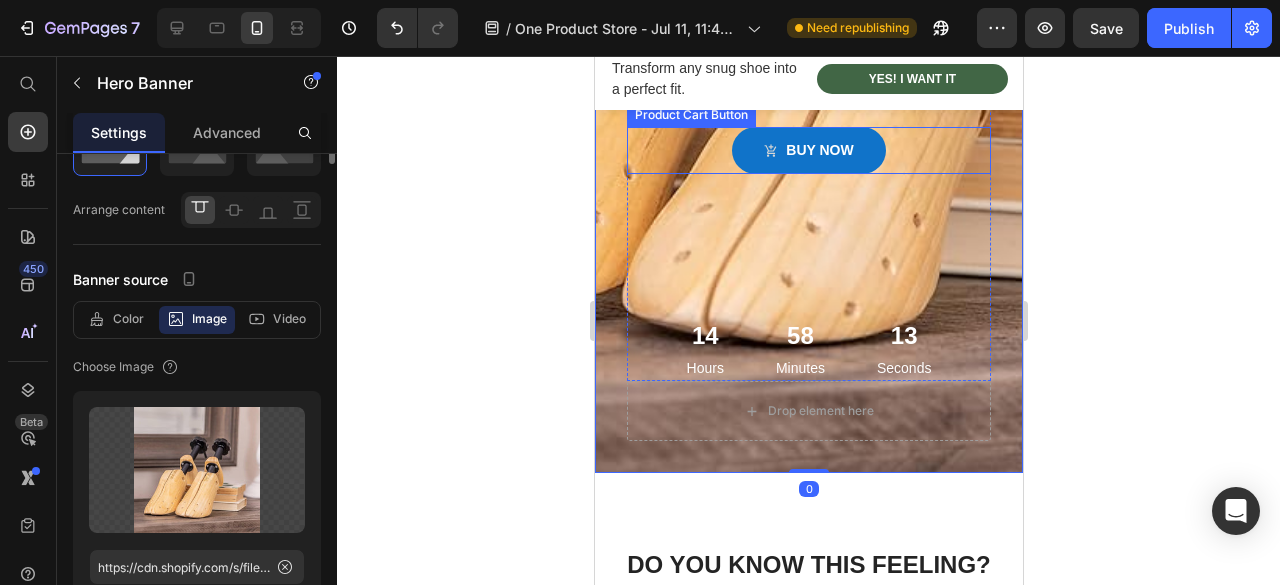 scroll, scrollTop: 0, scrollLeft: 0, axis: both 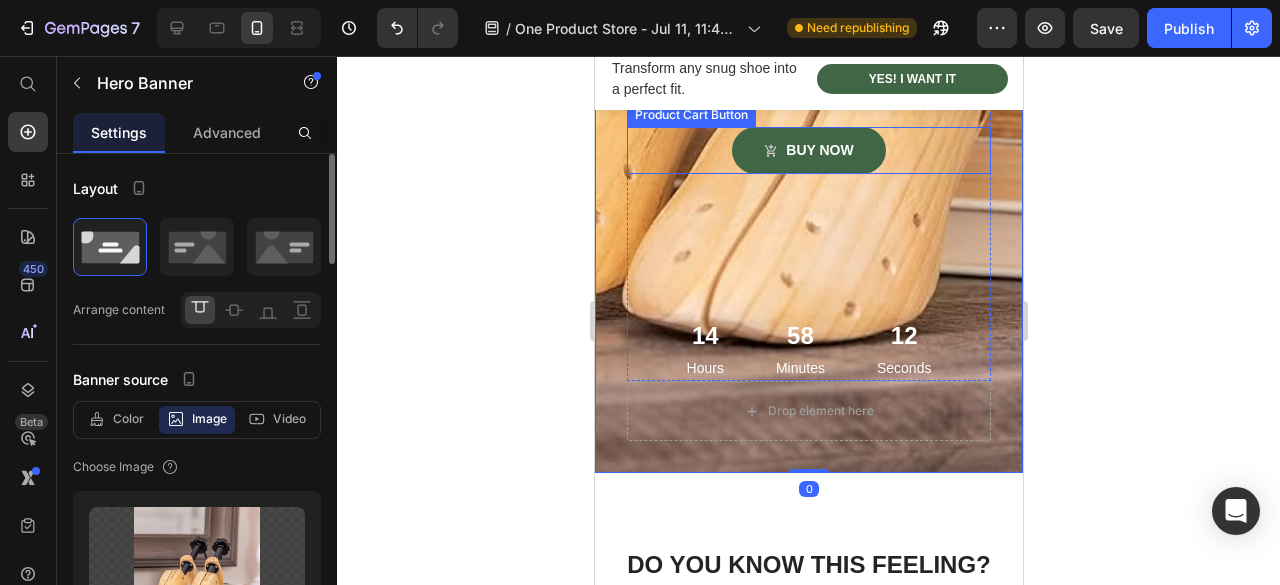 click on "BUY now Product Cart Button" at bounding box center (808, 150) 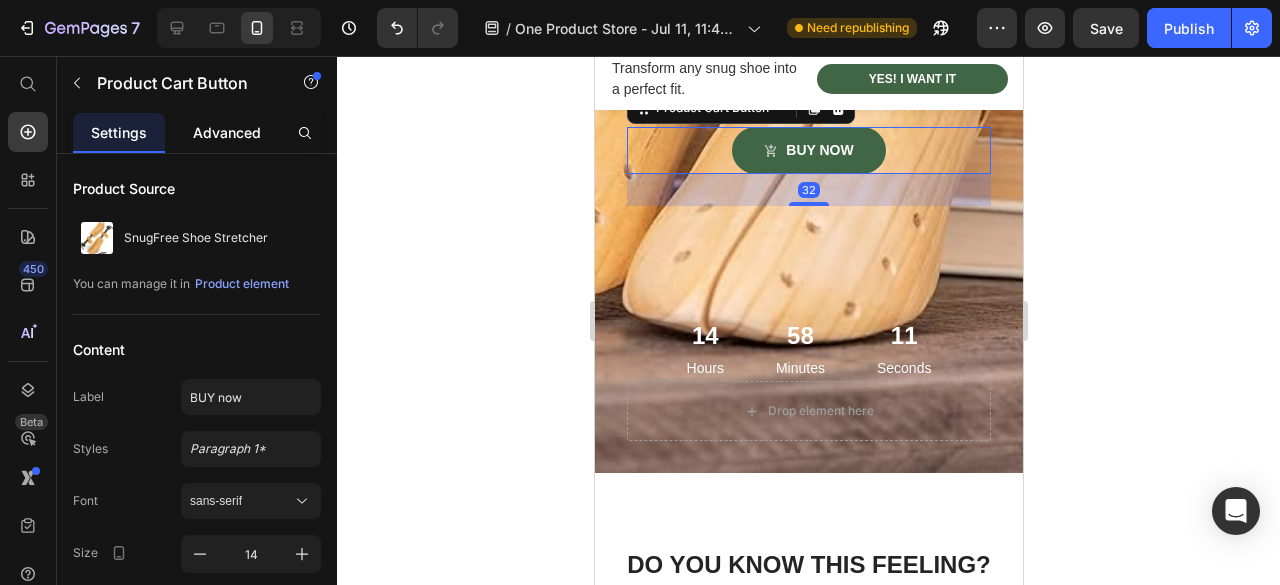 click on "Advanced" at bounding box center (227, 132) 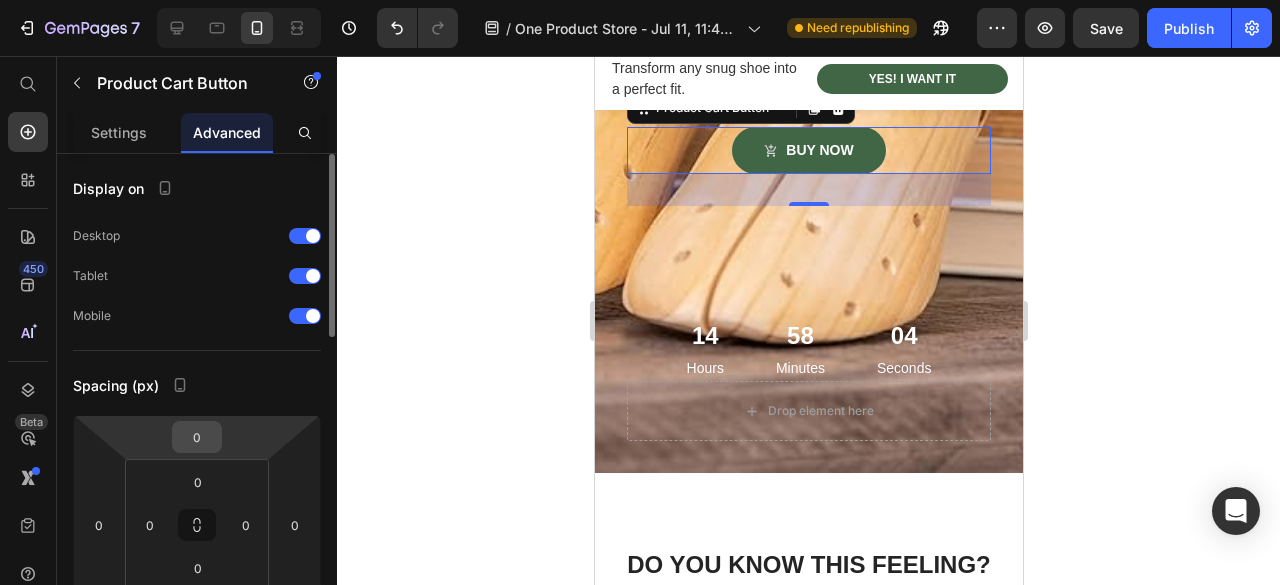 click on "0" at bounding box center (197, 437) 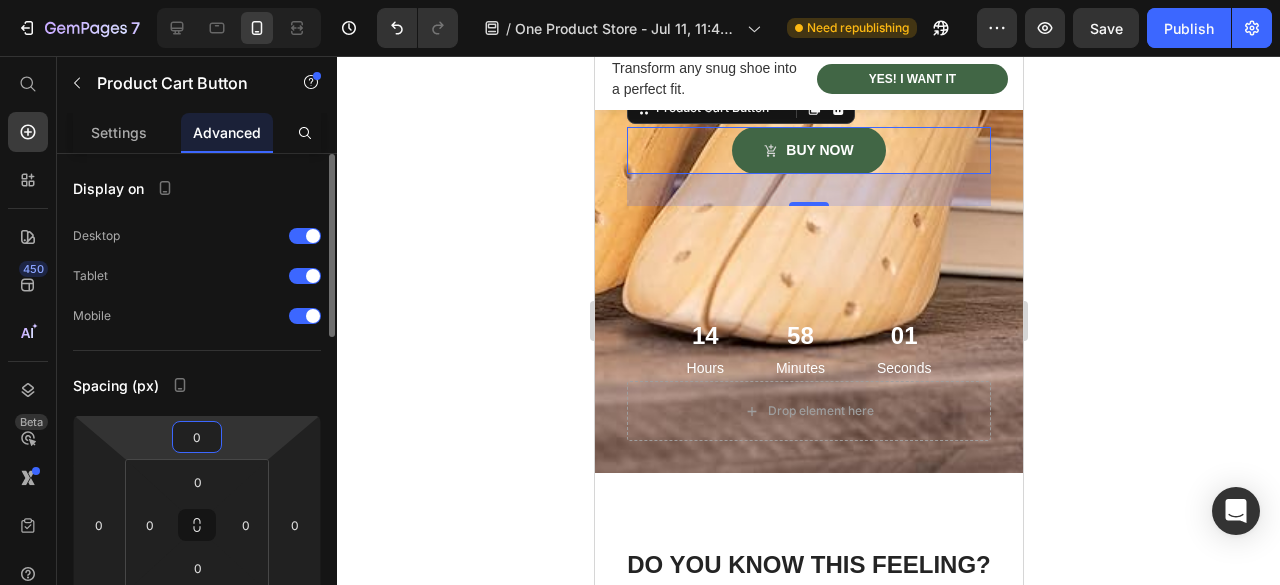 click on "0" at bounding box center (197, 437) 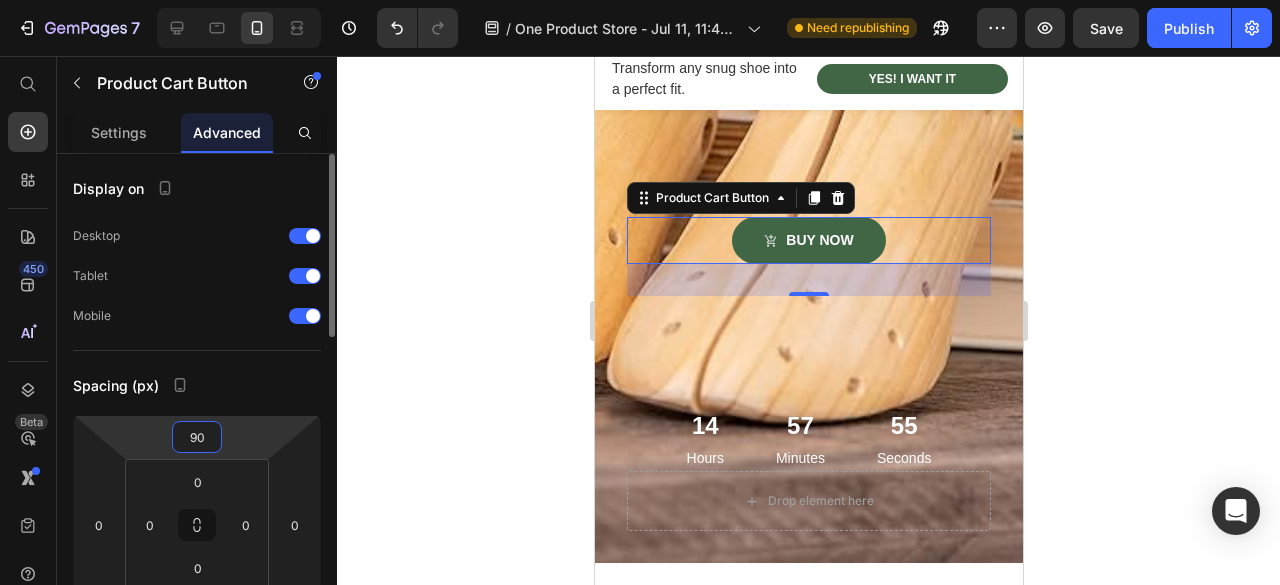 type on "9" 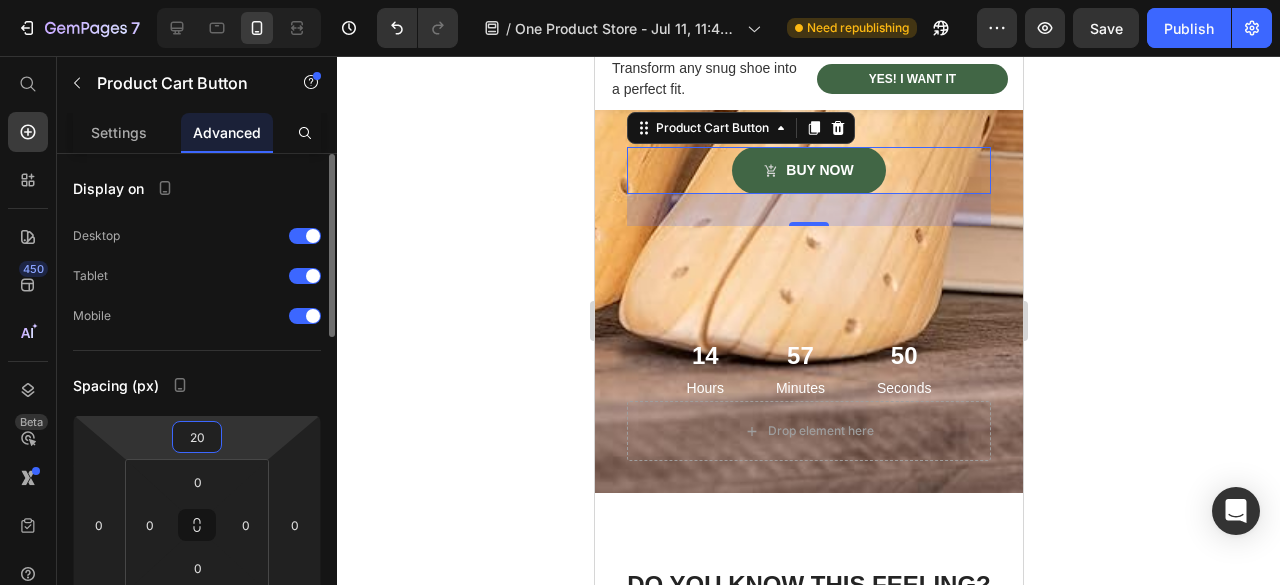 type on "2" 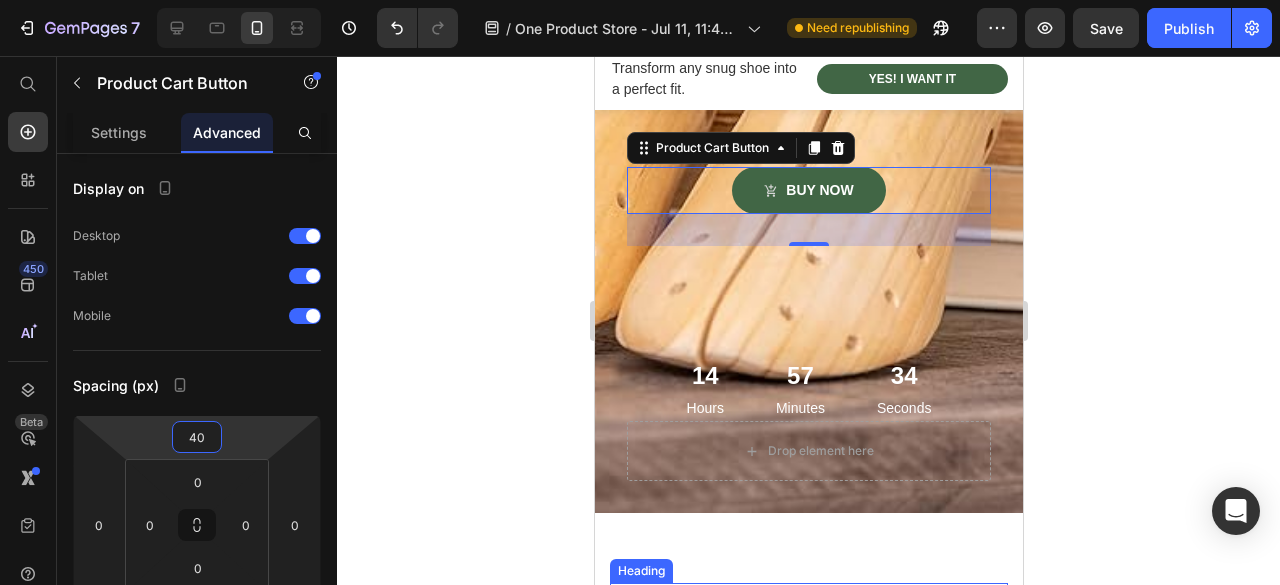 scroll, scrollTop: 562, scrollLeft: 0, axis: vertical 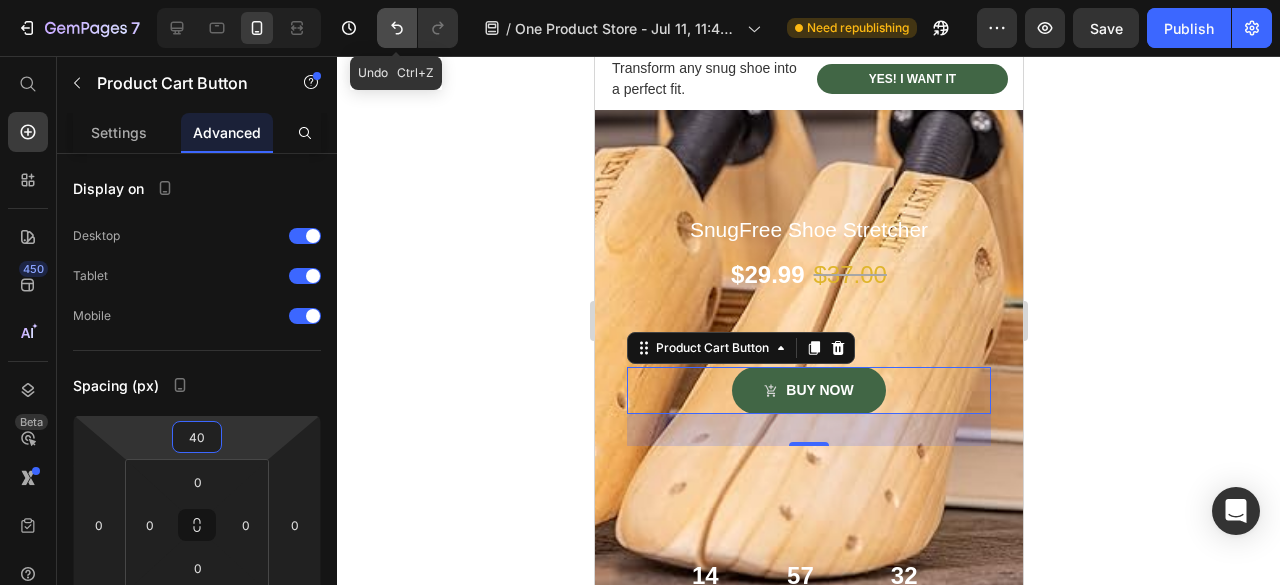 click 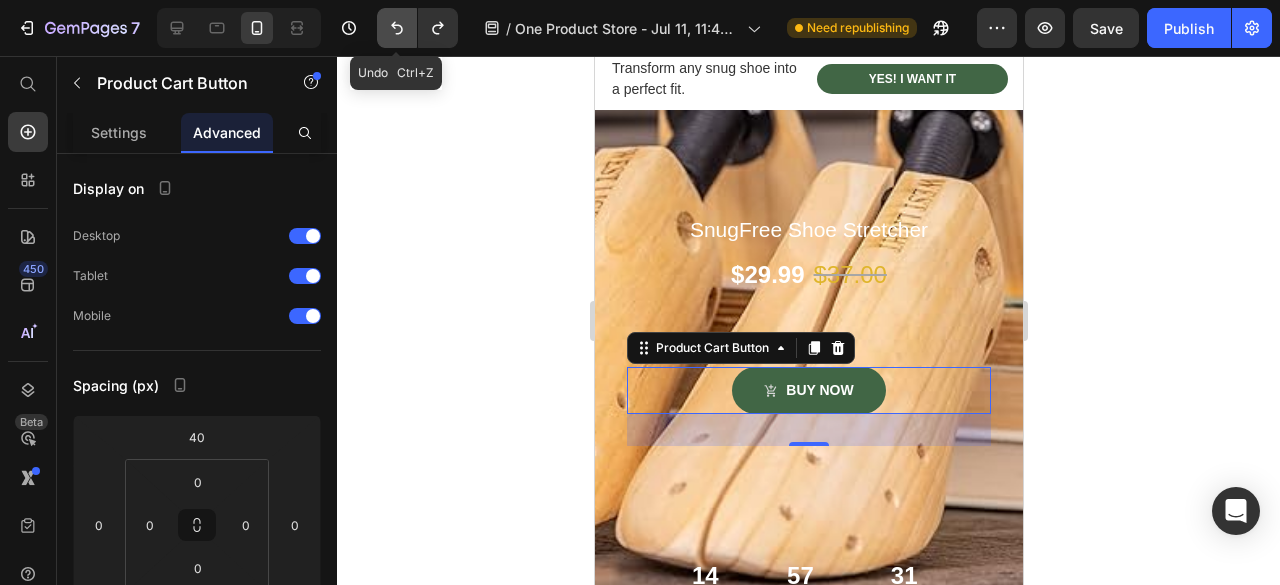 click 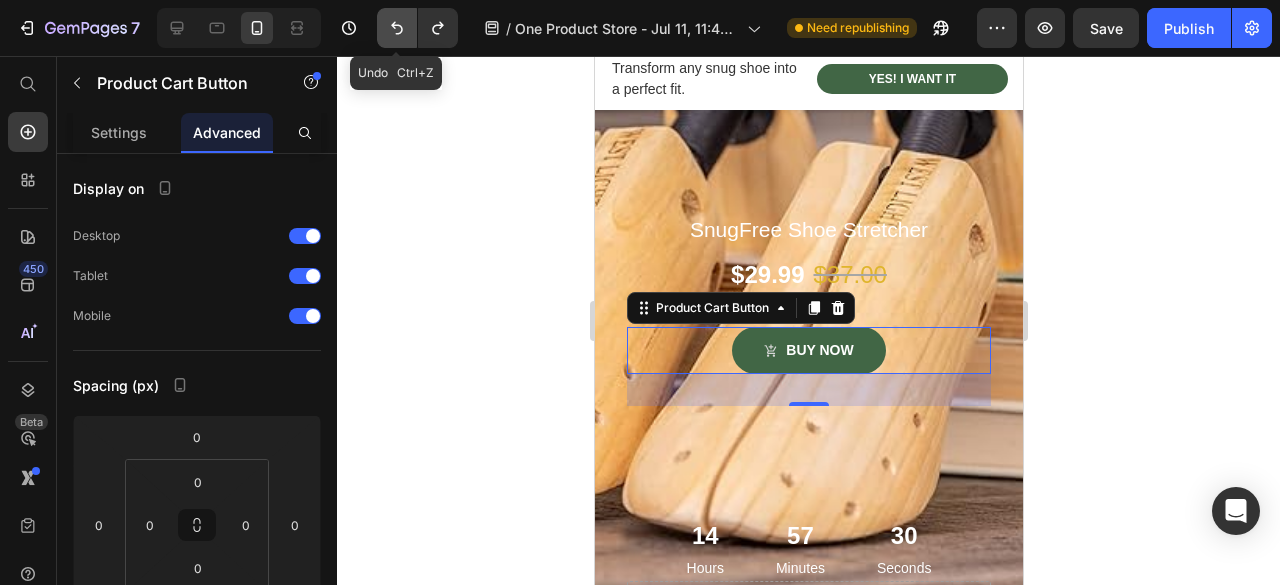click 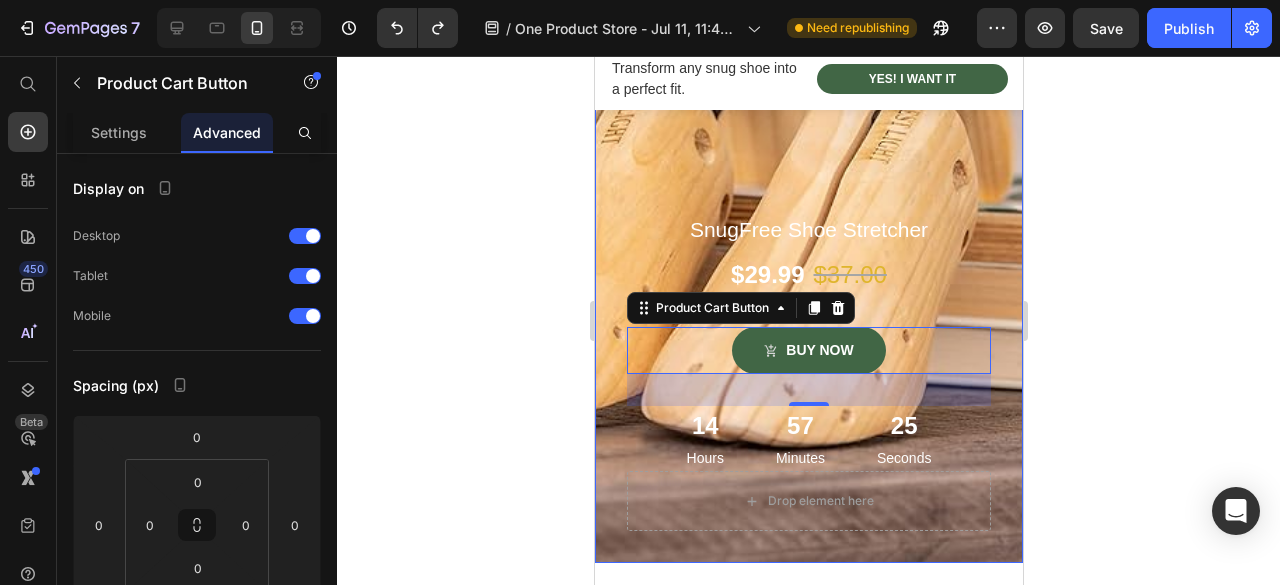 click on "50%  off one week only Heading SnugFree Shoe Stretcher Product Title $29.99 Product Price $37.00 Product Price Row BUY now Product Cart Button   32 14 Hours 57 Minutes 25 Seconds Countdown Timer Product
Drop element here" at bounding box center (808, 76) 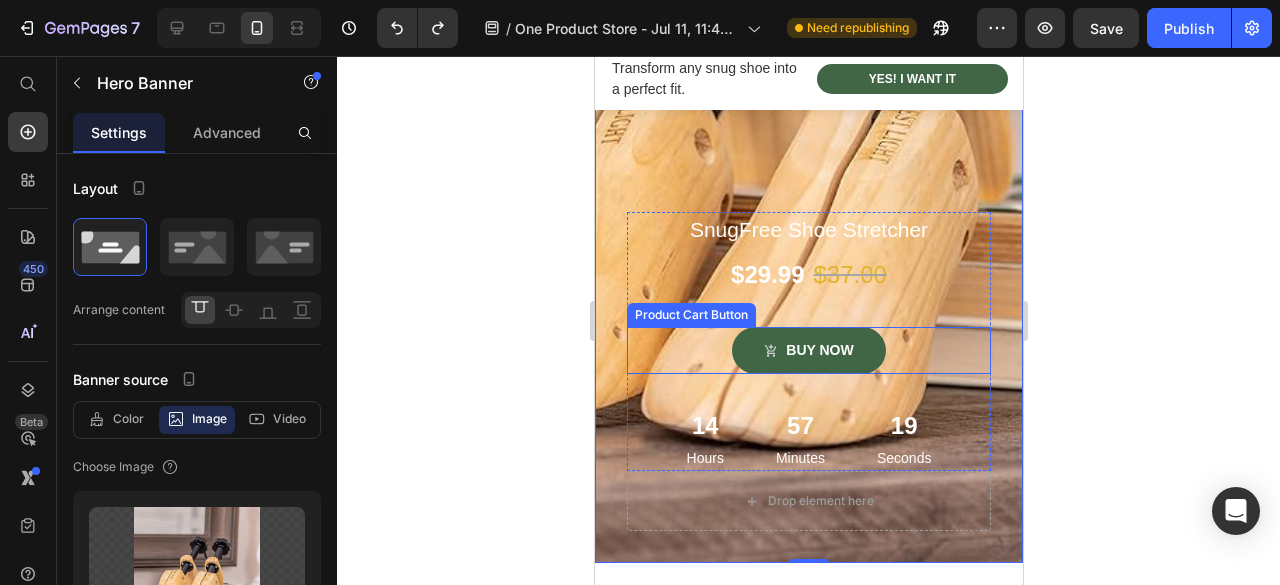 click on "BUY now Product Cart Button" at bounding box center (808, 350) 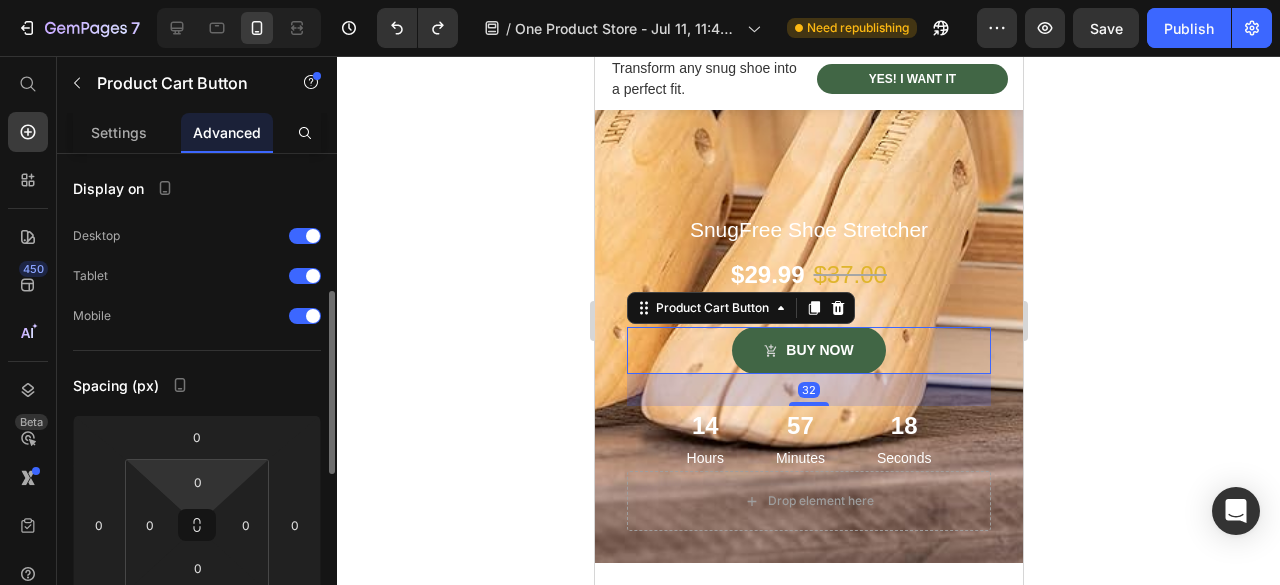 scroll, scrollTop: 100, scrollLeft: 0, axis: vertical 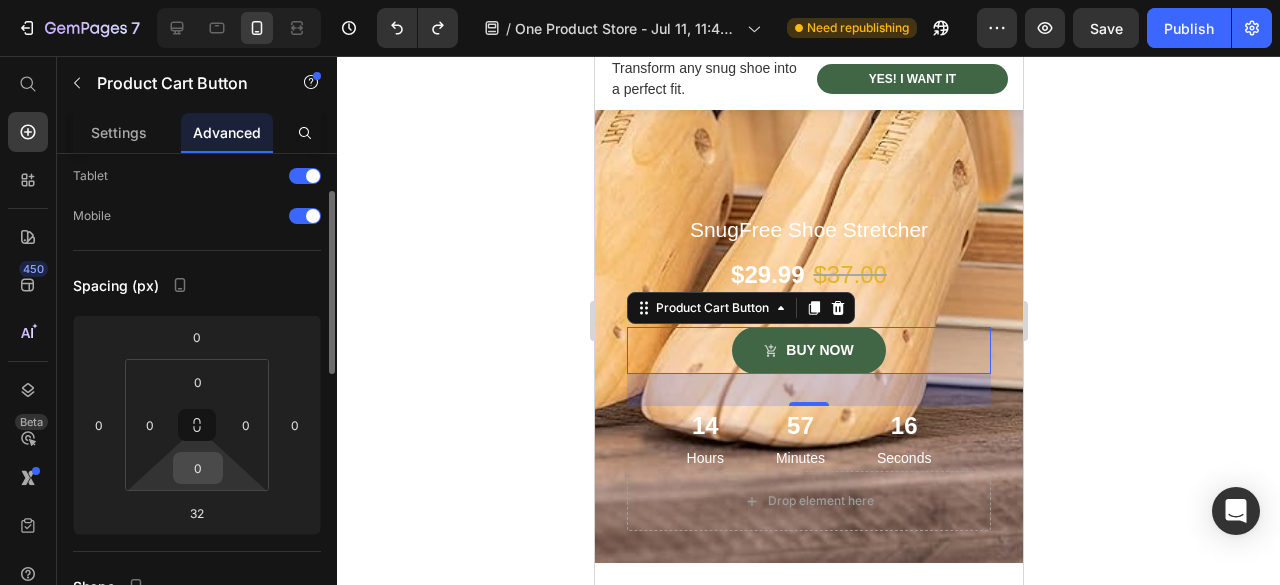 click on "0" at bounding box center (198, 468) 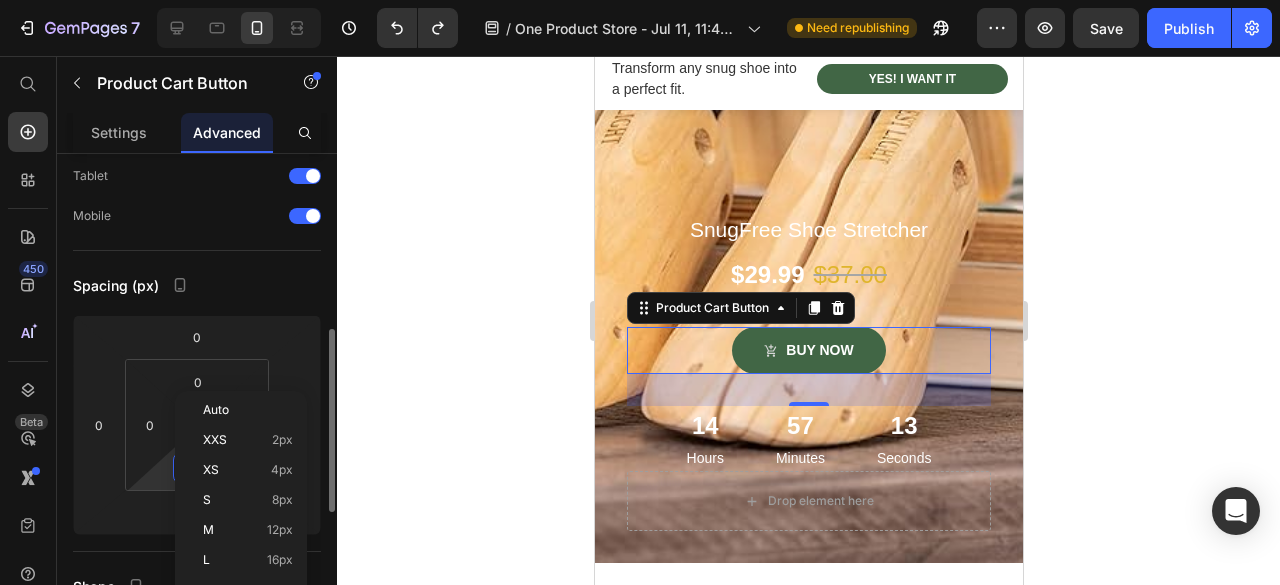 scroll, scrollTop: 200, scrollLeft: 0, axis: vertical 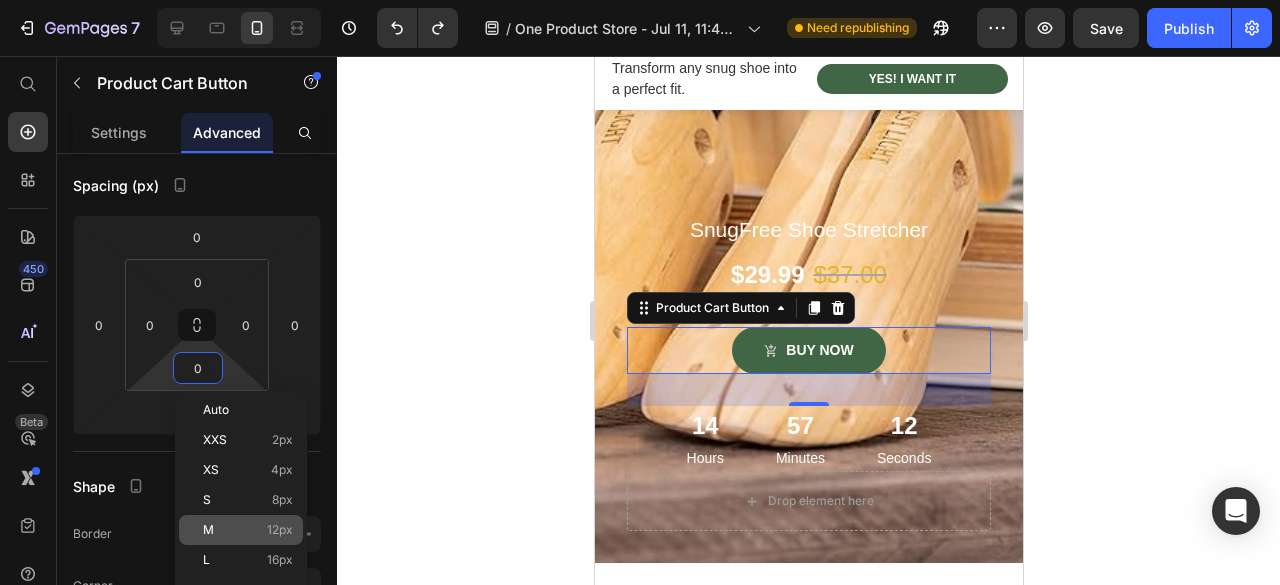 click on "M 12px" 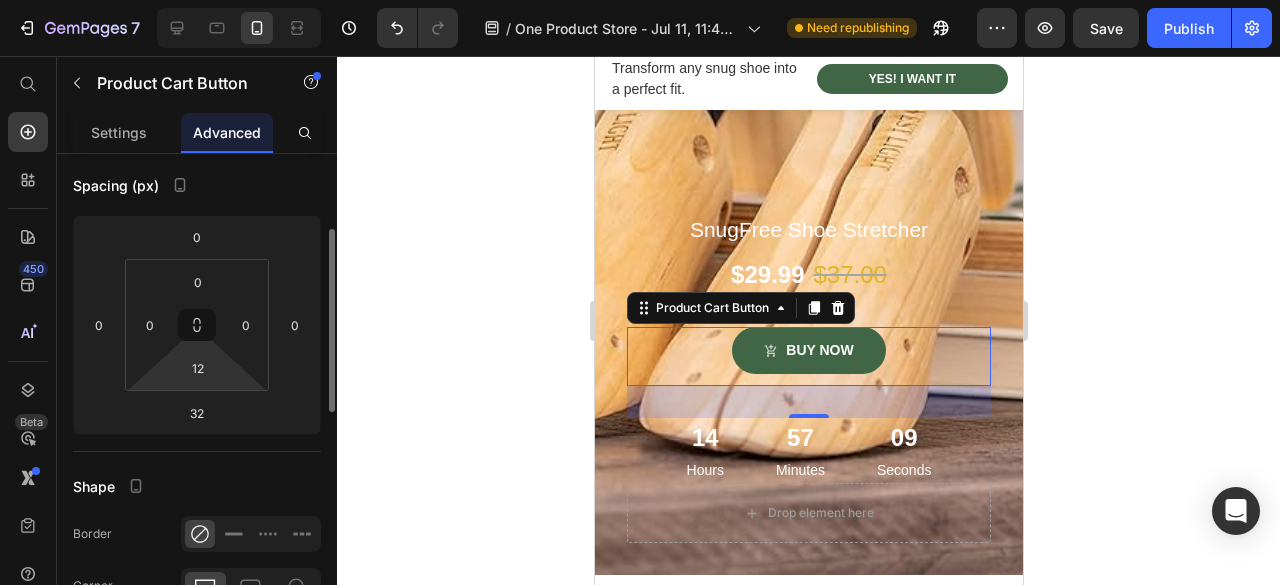 click on "7   /  One Product Store - Jul 11, 11:42:57 Need republishing Preview  Save   Publish  450 Beta Start with Sections Elements Hero Section Product Detail Brands Trusted Badges Guarantee Product Breakdown How to use Testimonials Compare Bundle FAQs Social Proof Brand Story Product List Collection Blog List Contact Sticky Add to Cart Custom Footer Browse Library 450 Layout
Row
Row
Row
Row Text
Heading
Text Block Button
Button
Button
Sticky Back to top Media
Image" at bounding box center [640, 0] 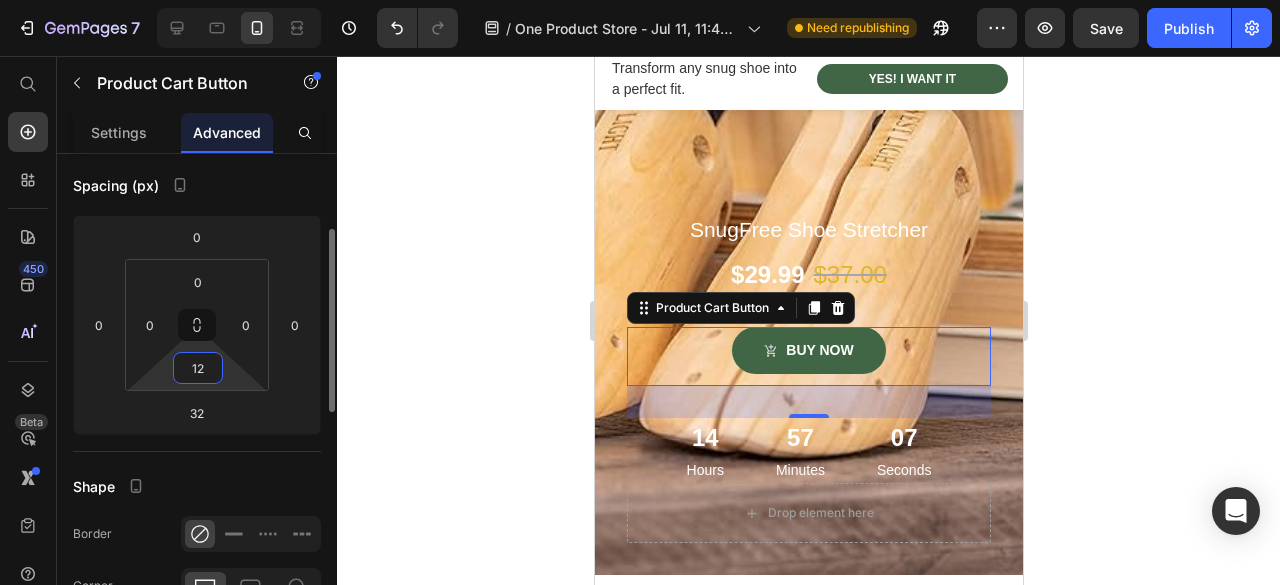 click on "12" at bounding box center (198, 368) 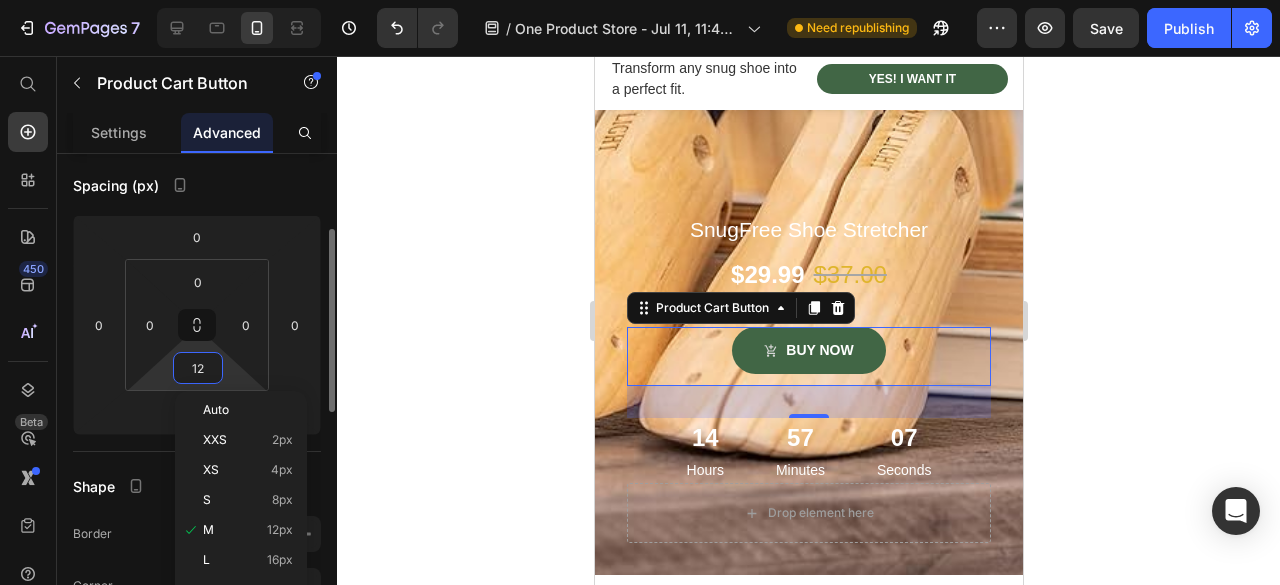 click on "12" at bounding box center [198, 368] 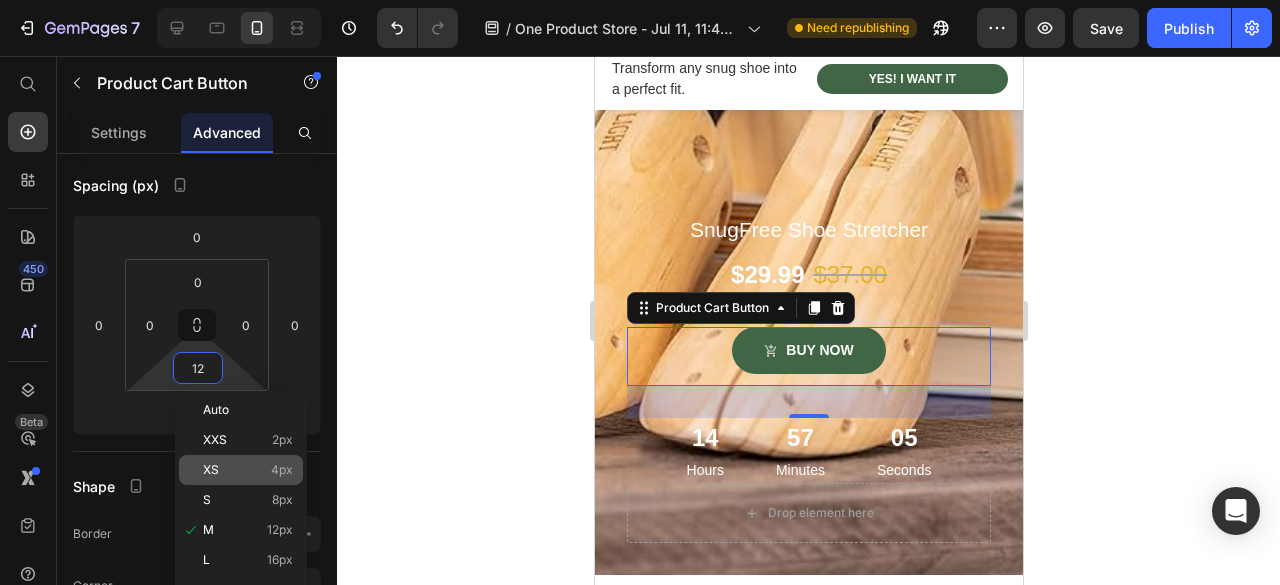 click on "XS 4px" at bounding box center (248, 470) 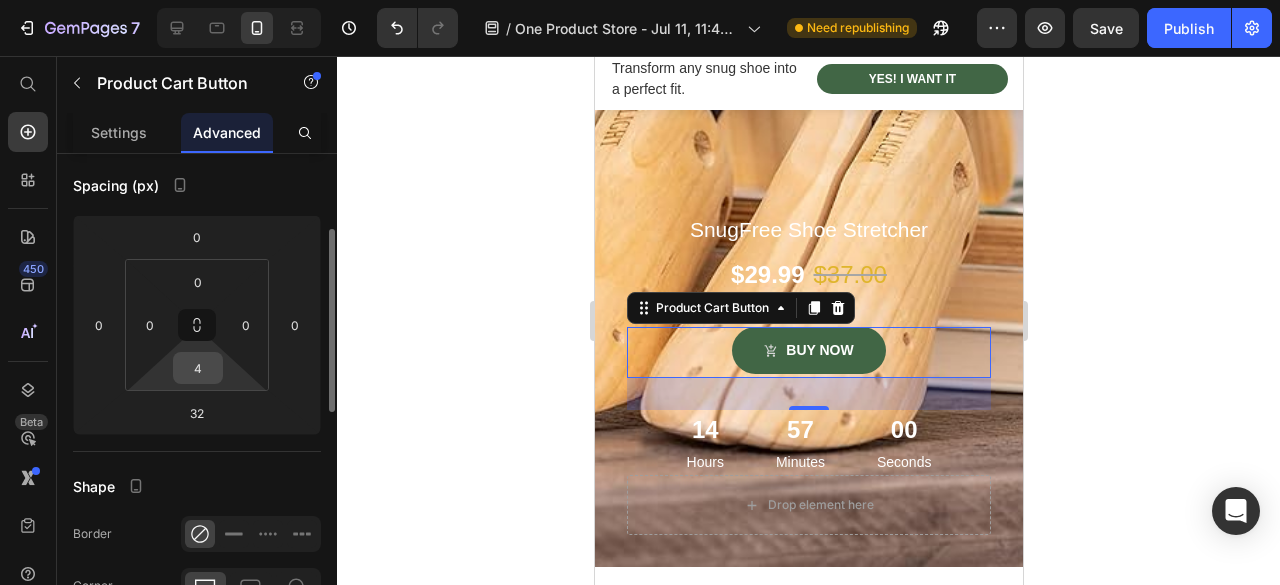 click on "4" at bounding box center [198, 368] 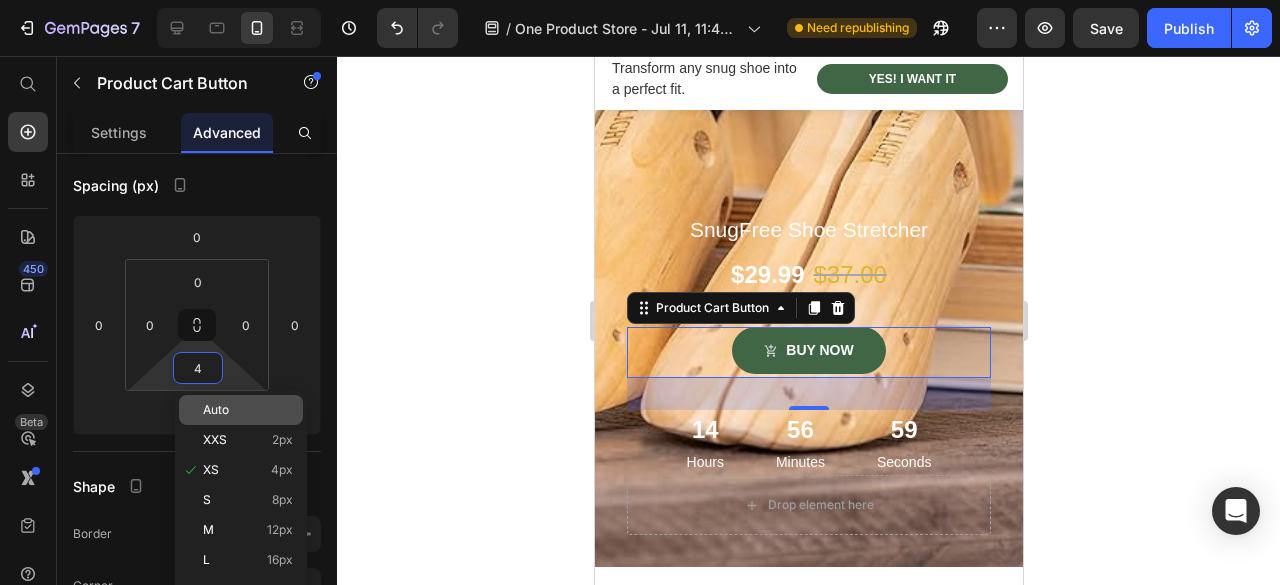 click on "Auto" at bounding box center [248, 410] 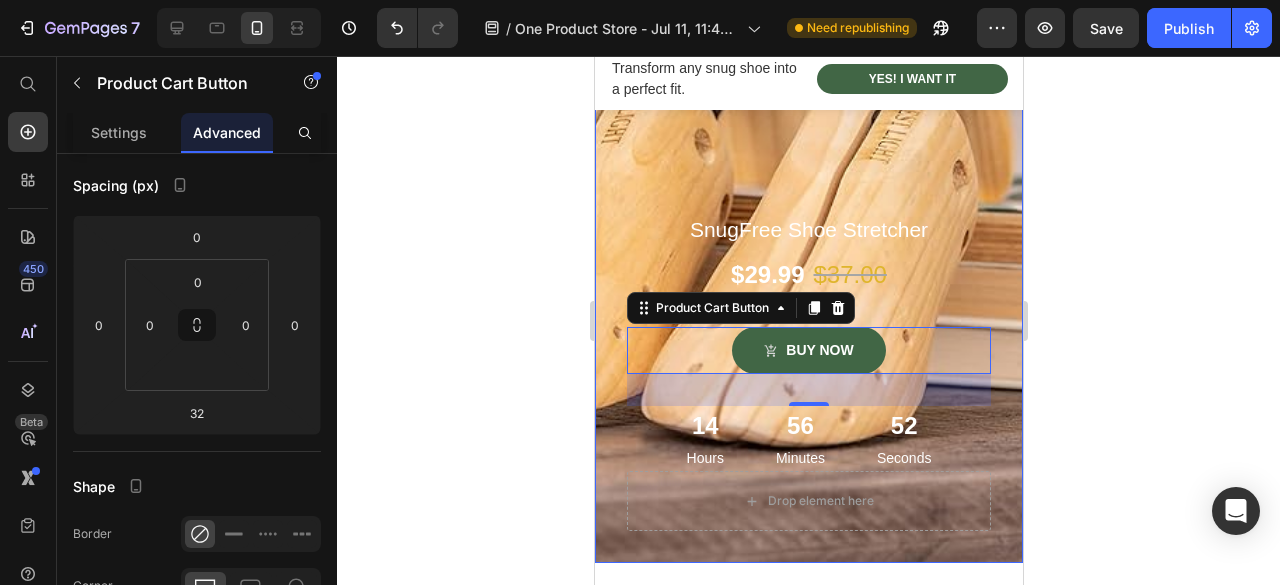 click on "50%  off one week only Heading SnugFree Shoe Stretcher Product Title $29.99 Product Price $37.00 Product Price Row BUY now Product Cart Button   32 14 Hours 56 Minutes 52 Seconds Countdown Timer Product
Drop element here" at bounding box center [808, 76] 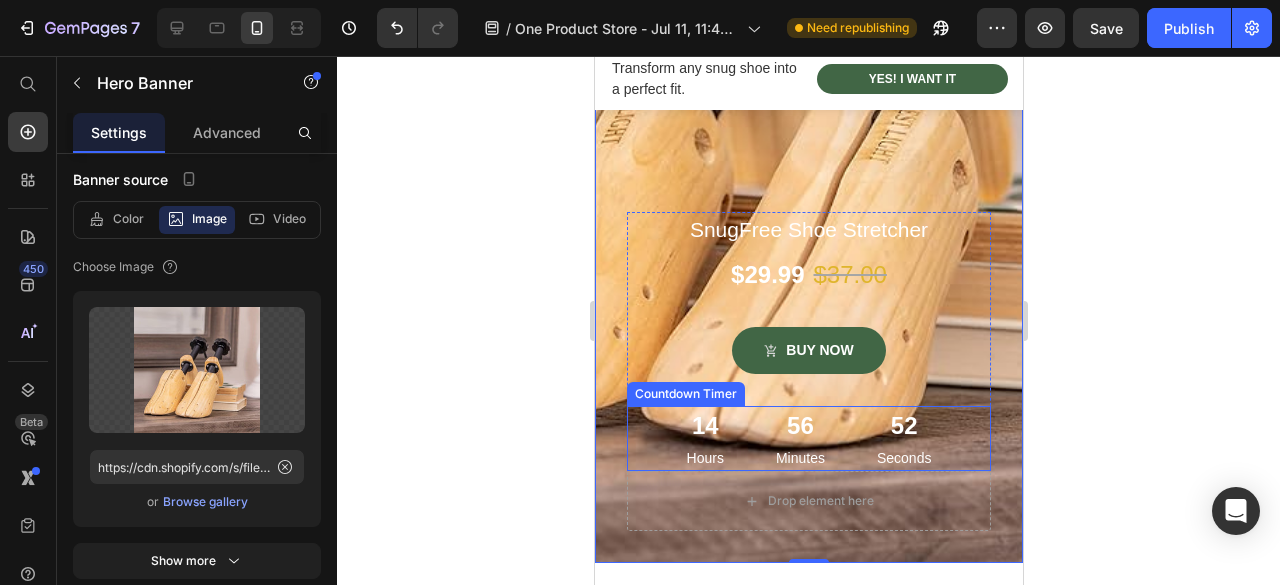 scroll, scrollTop: 0, scrollLeft: 0, axis: both 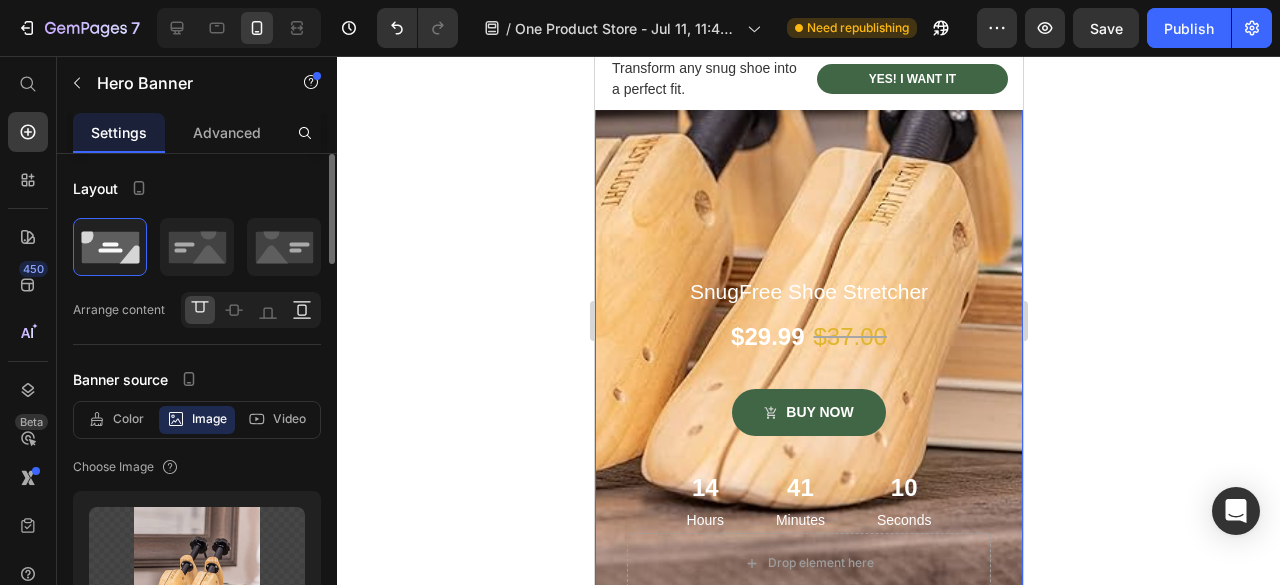 click 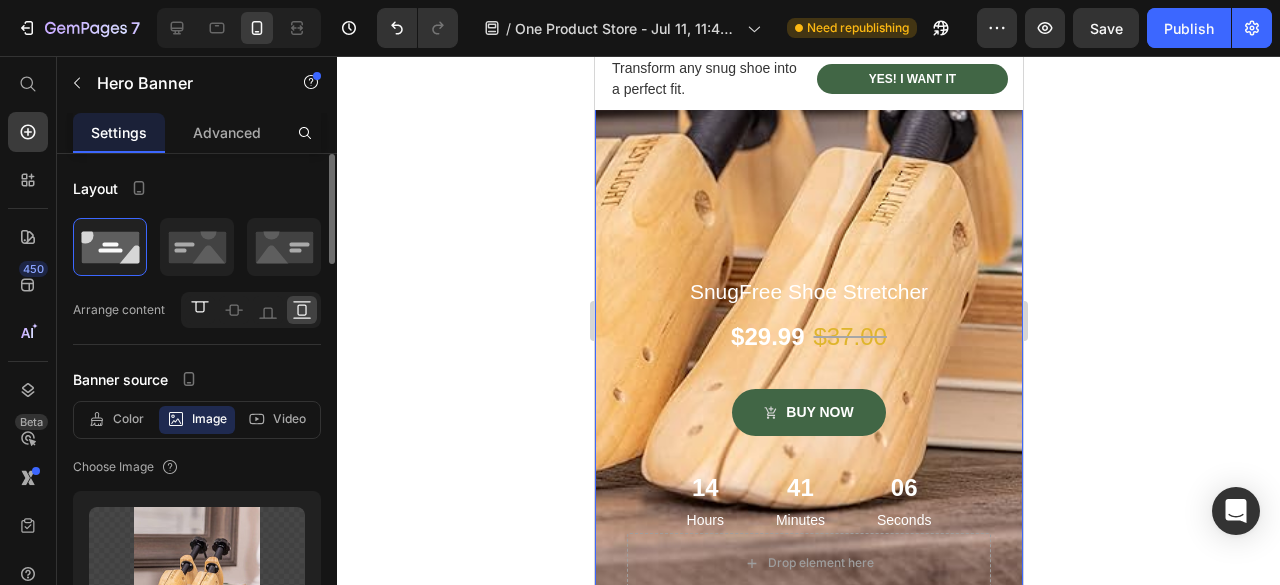click 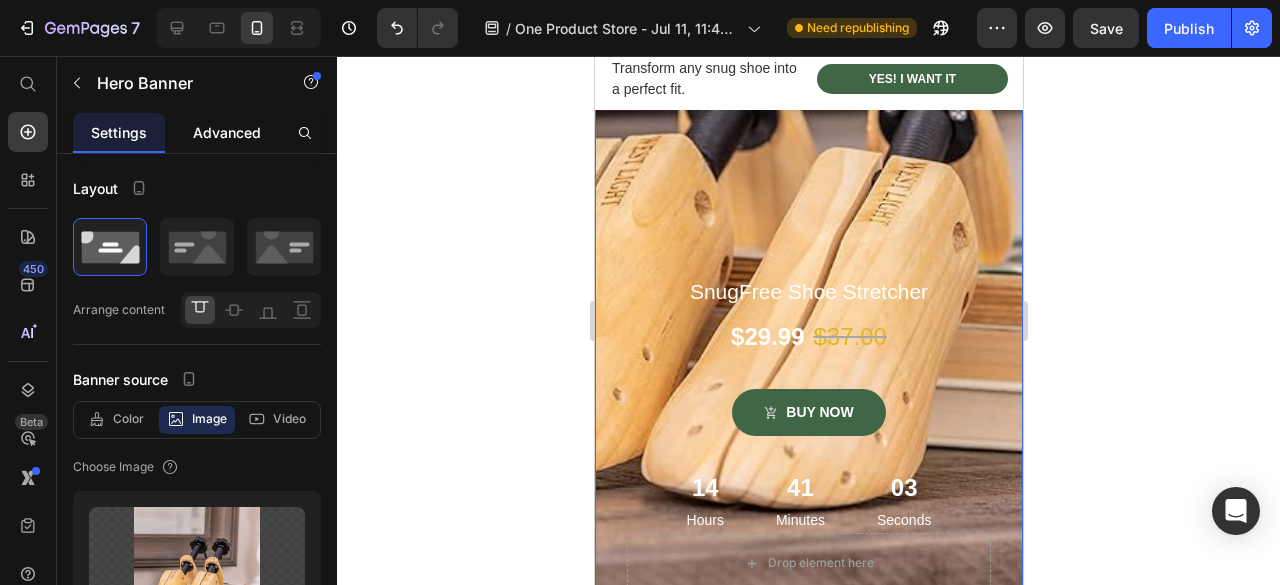 click on "Advanced" at bounding box center (227, 132) 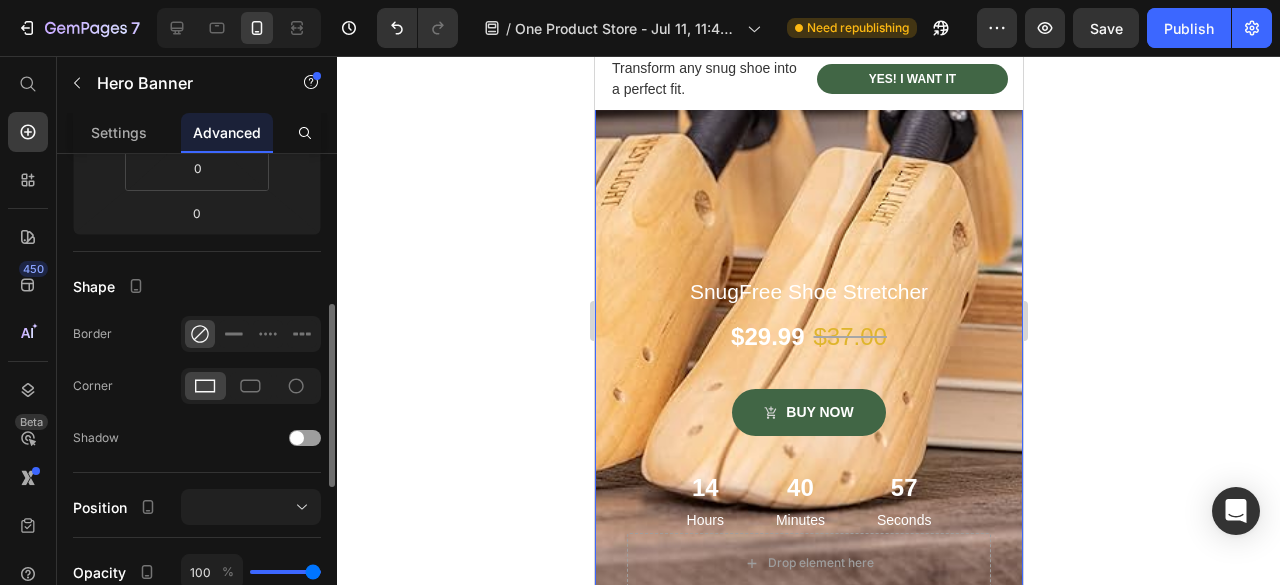 scroll, scrollTop: 500, scrollLeft: 0, axis: vertical 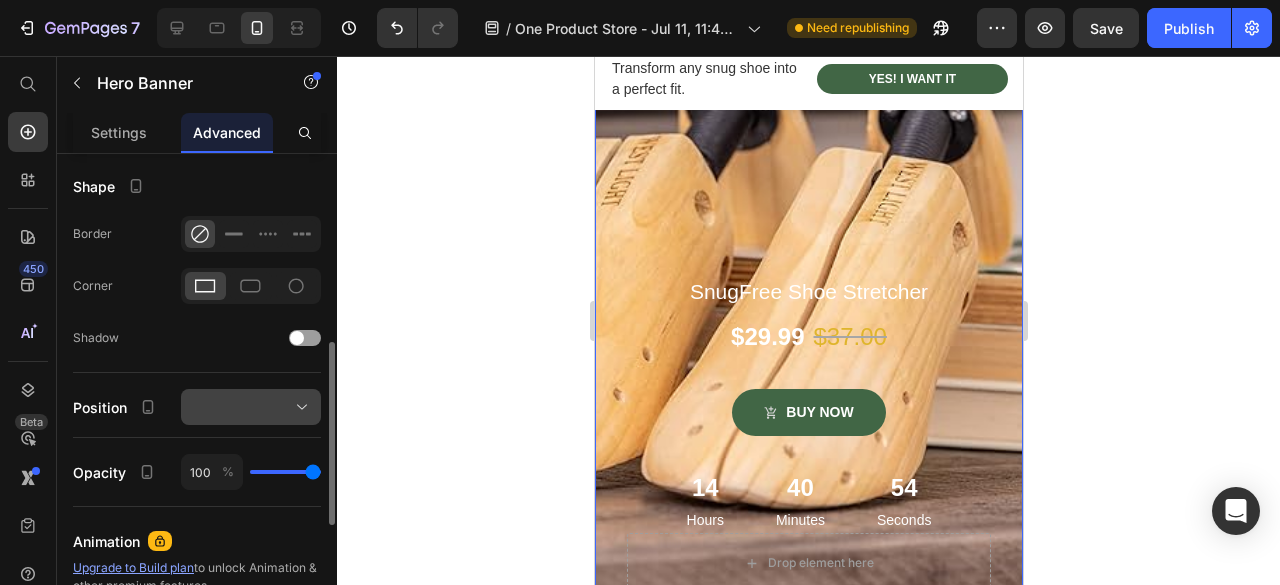 click at bounding box center (251, 407) 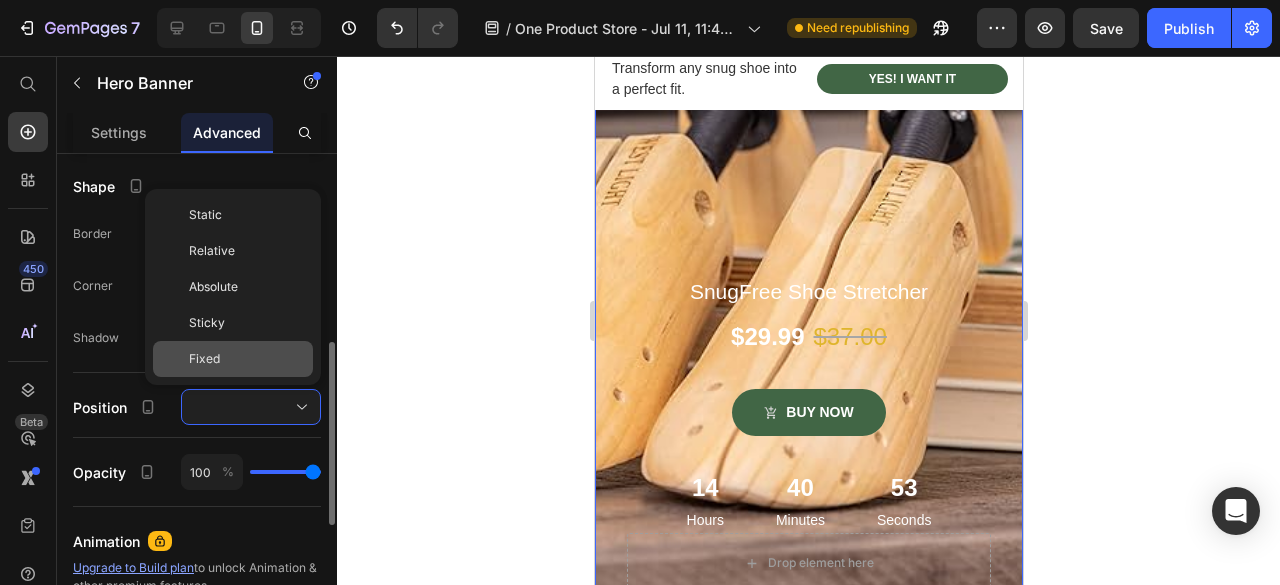 click on "Fixed" at bounding box center (247, 359) 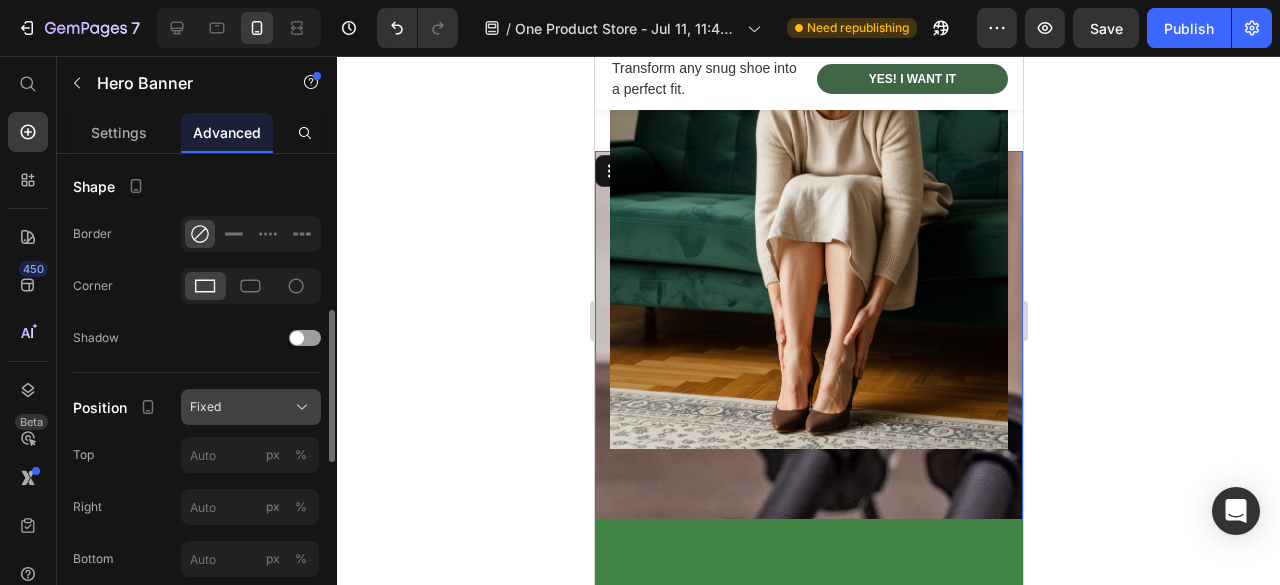 click on "Fixed" 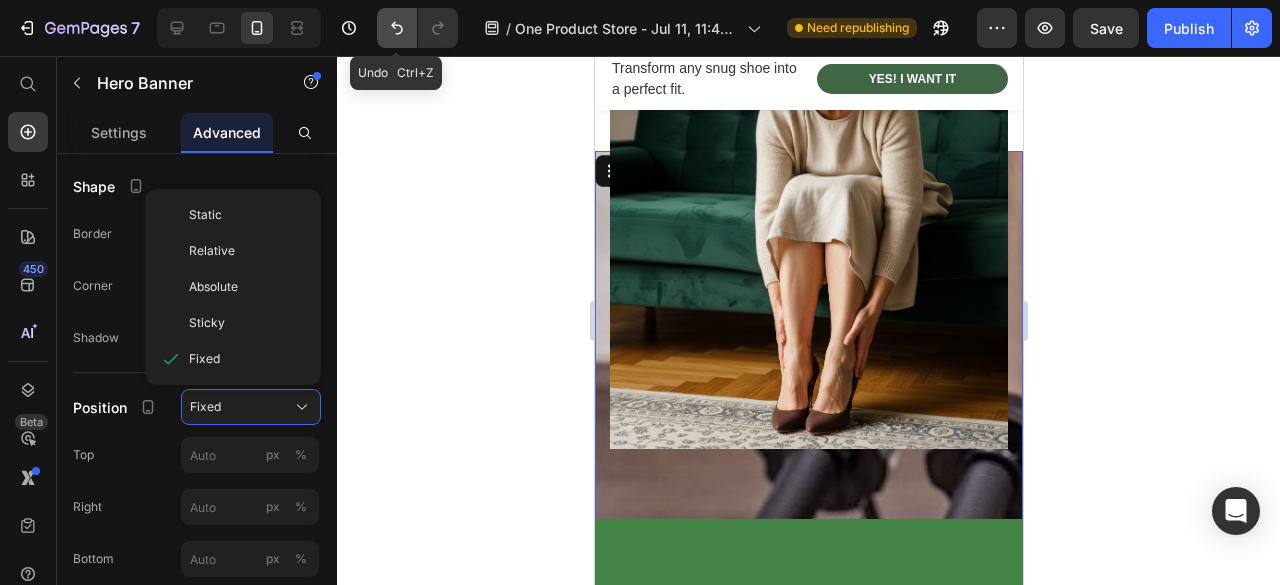 click 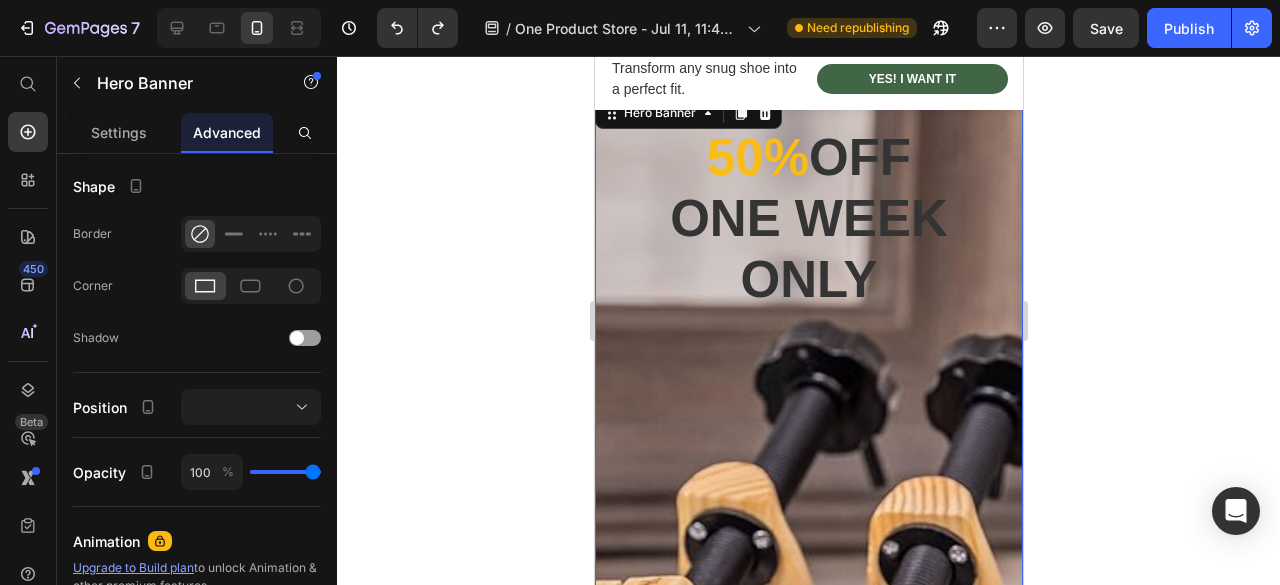 scroll, scrollTop: 400, scrollLeft: 0, axis: vertical 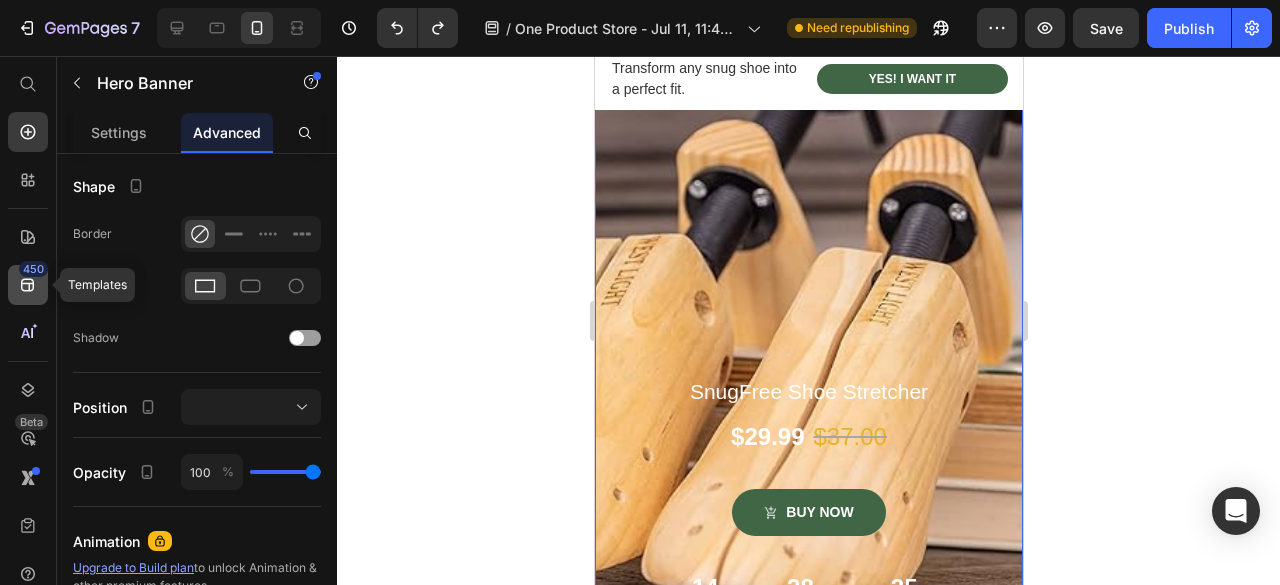 click on "450" at bounding box center [33, 269] 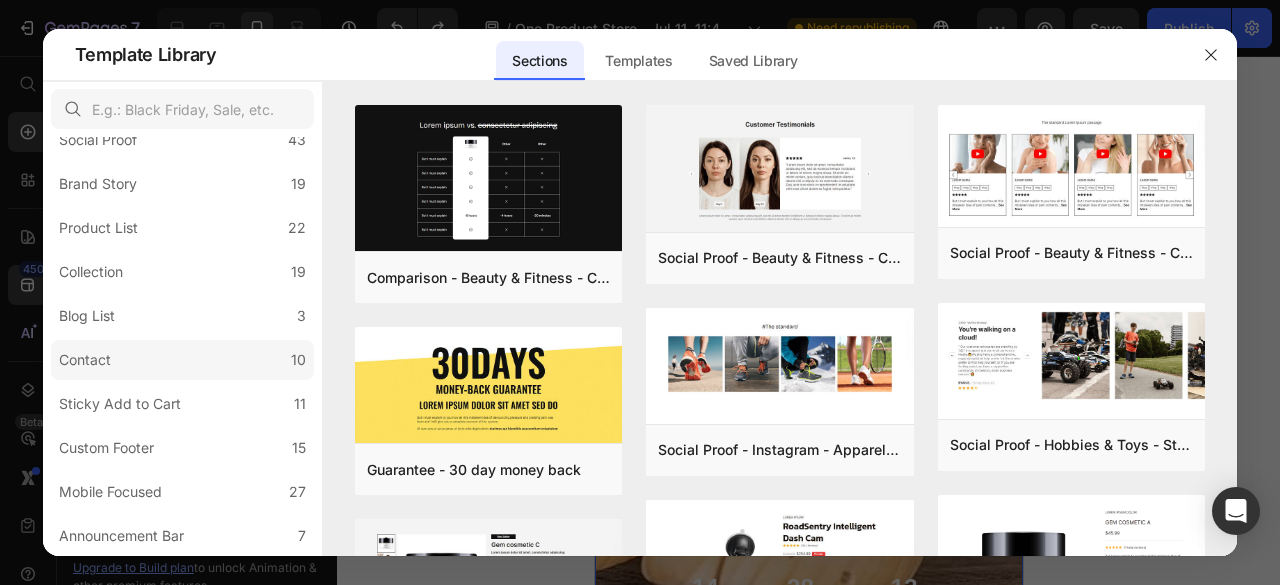 scroll, scrollTop: 0, scrollLeft: 0, axis: both 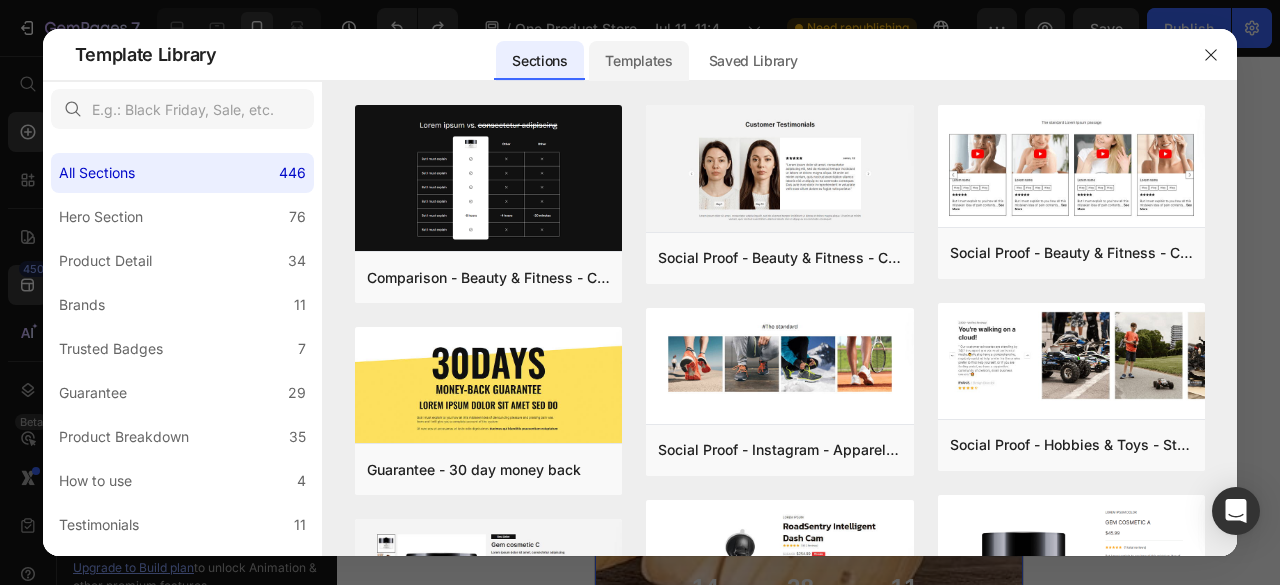 click on "Templates" 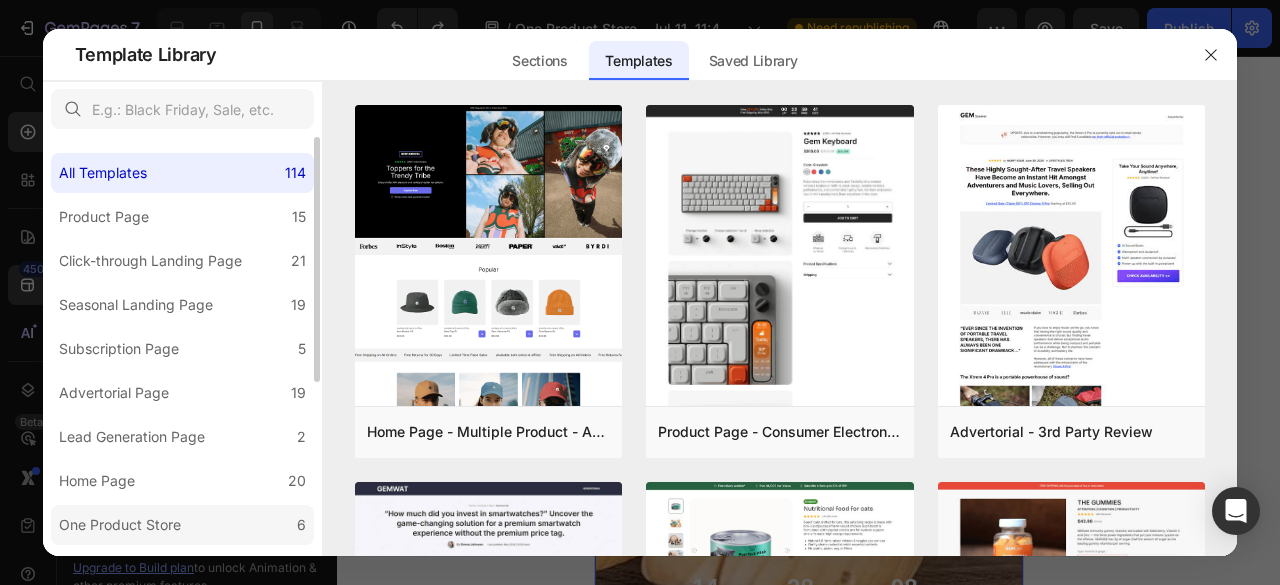 click on "One Product Store" at bounding box center (120, 525) 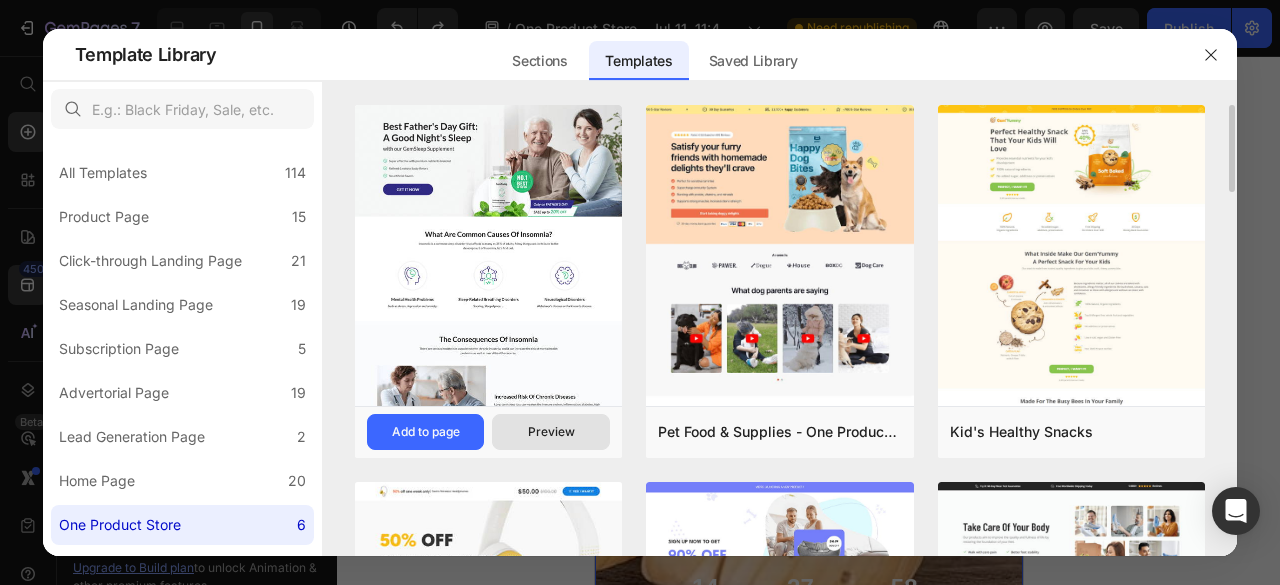 click on "Preview" at bounding box center [551, 432] 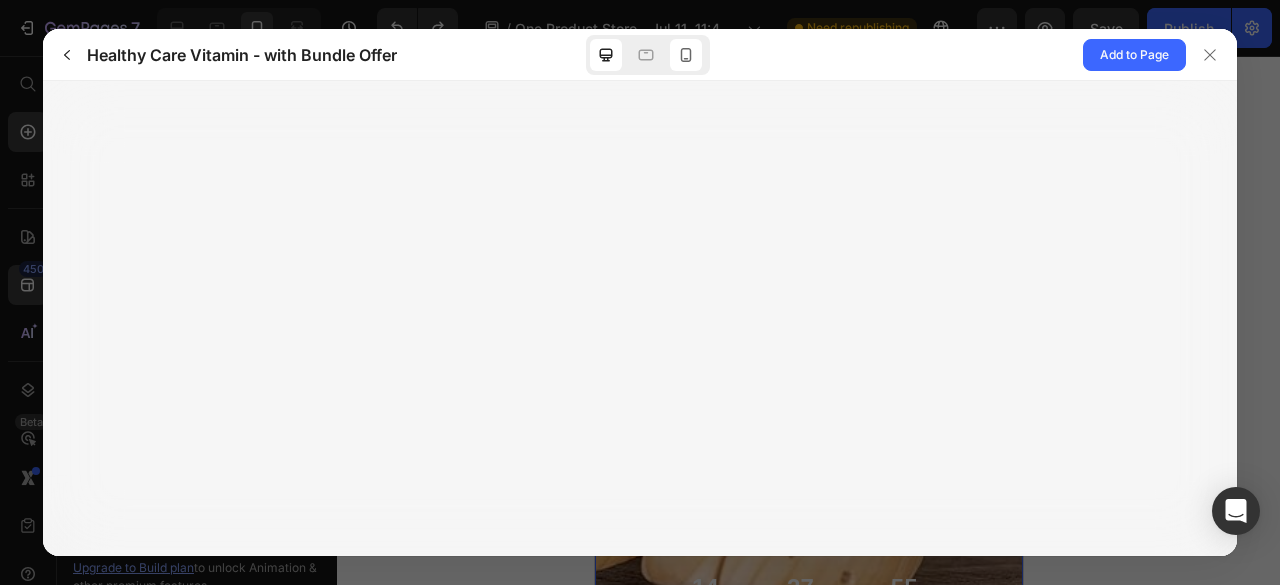 click 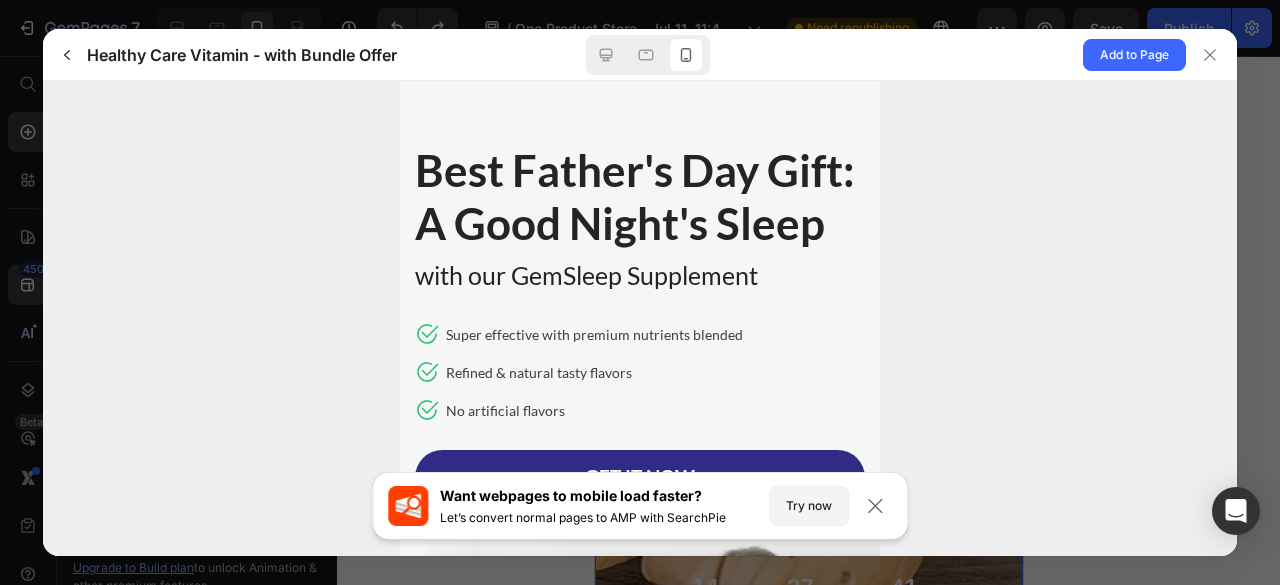 scroll, scrollTop: 0, scrollLeft: 0, axis: both 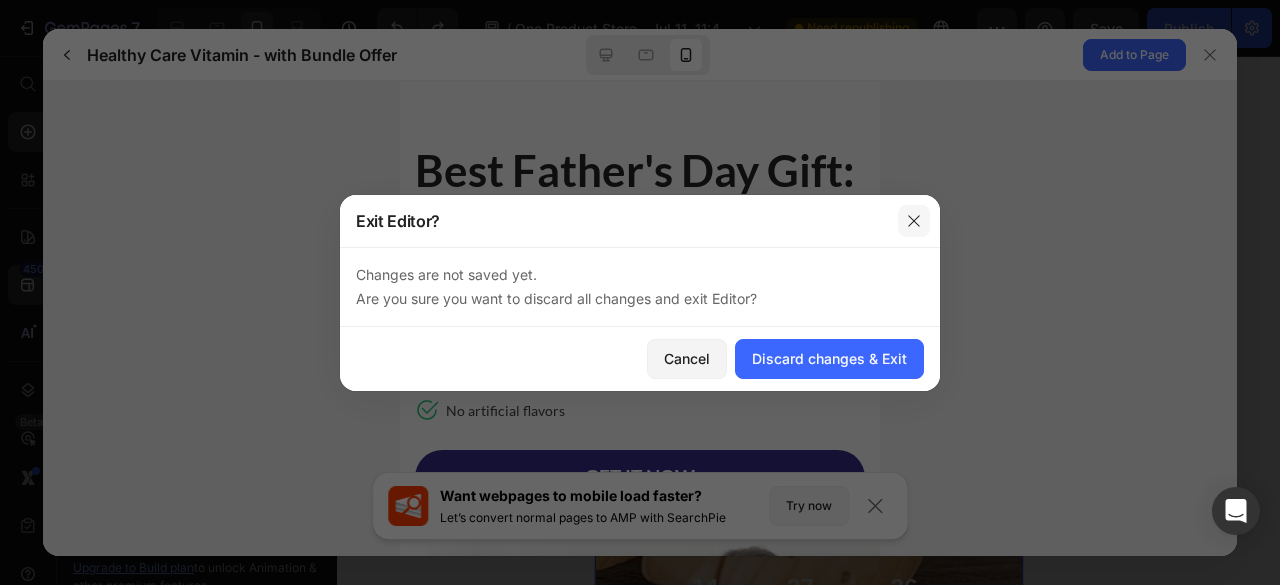 click 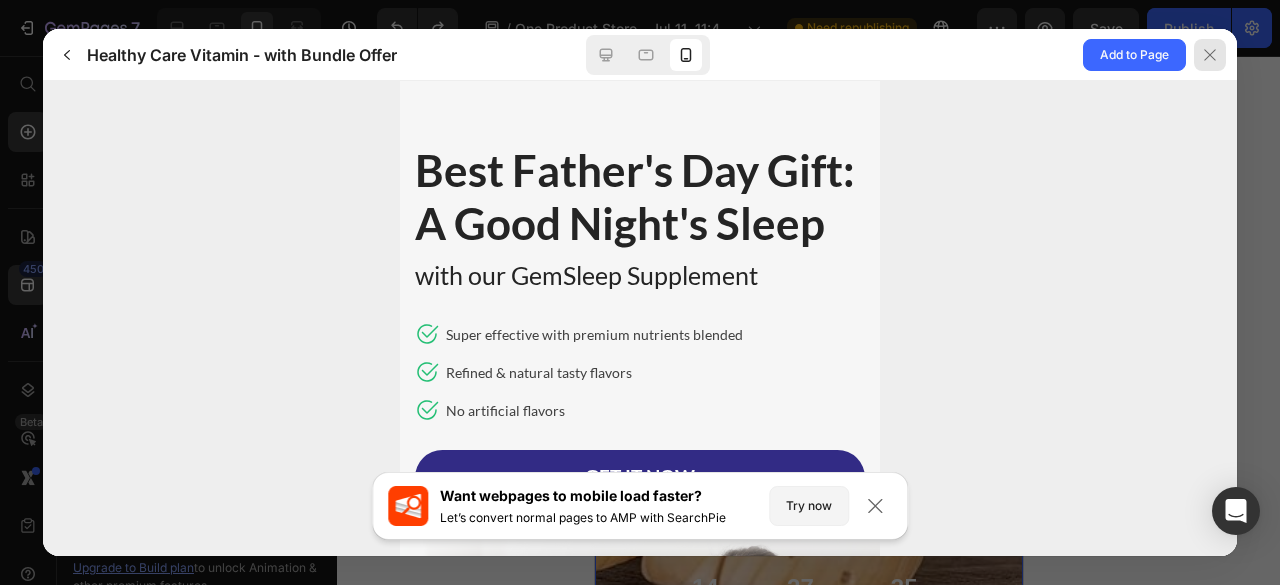 click 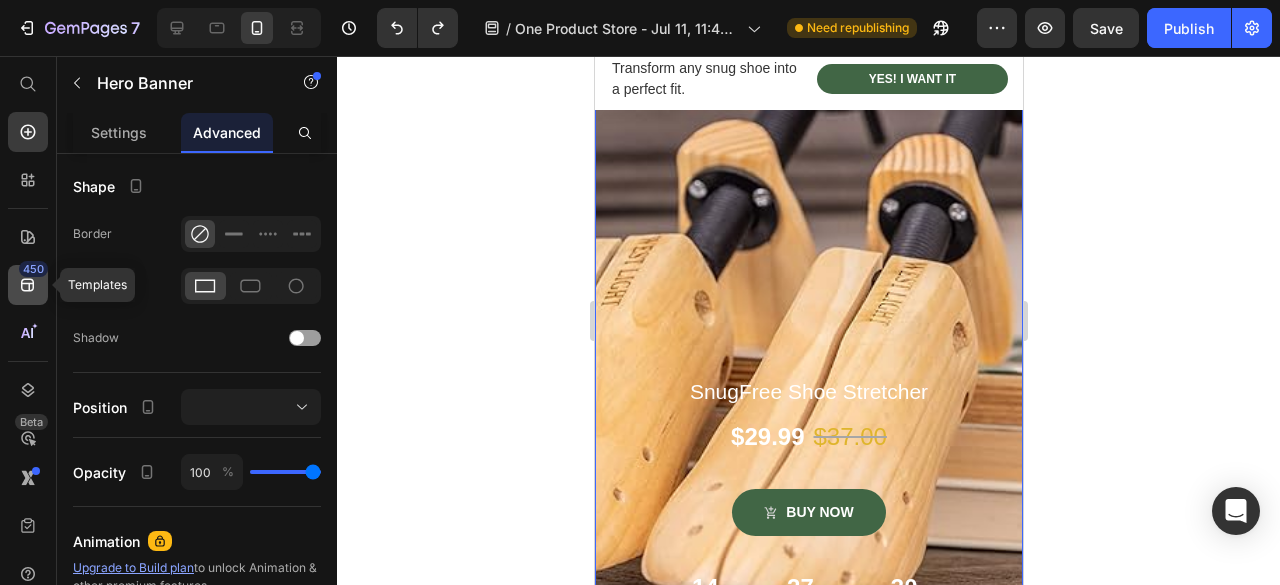 click 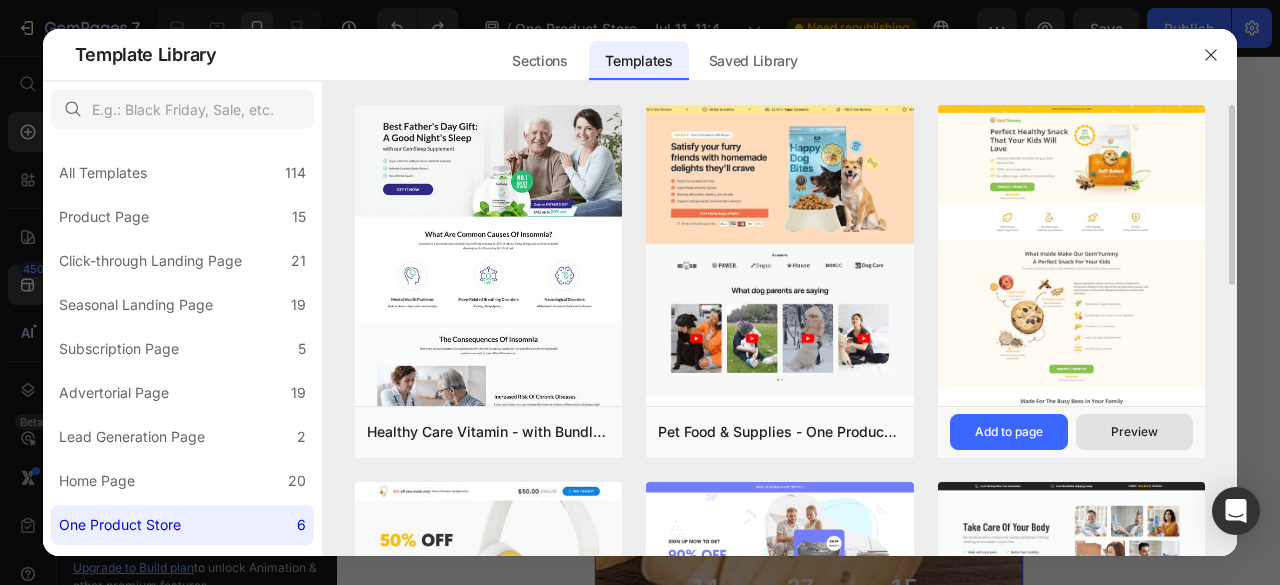 click on "Preview" at bounding box center (1134, 432) 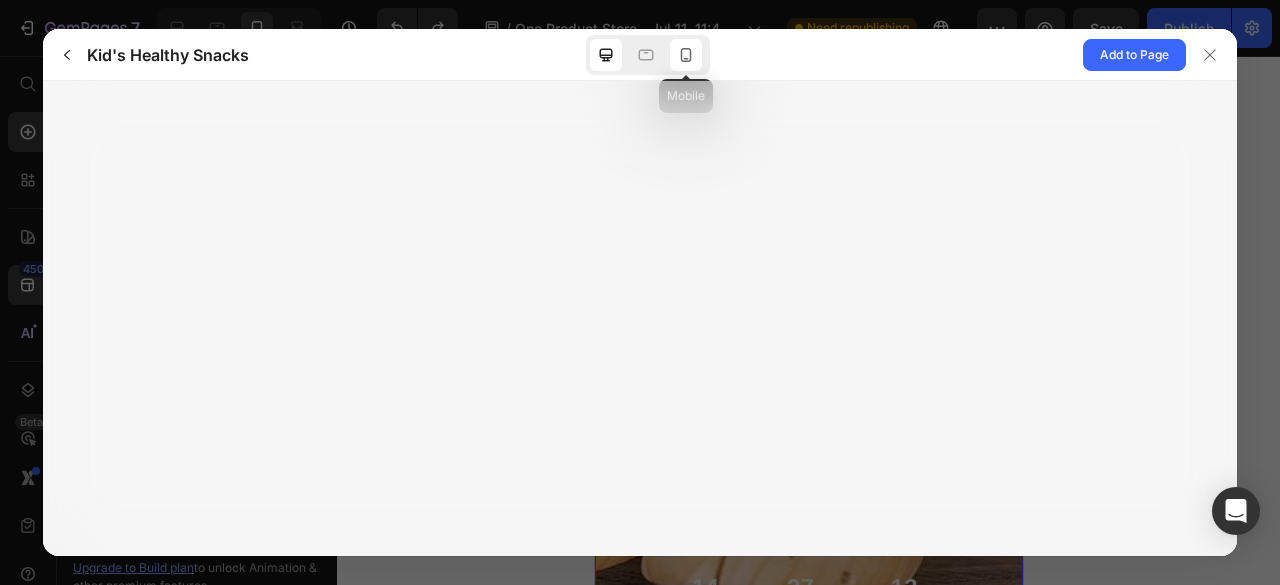 click 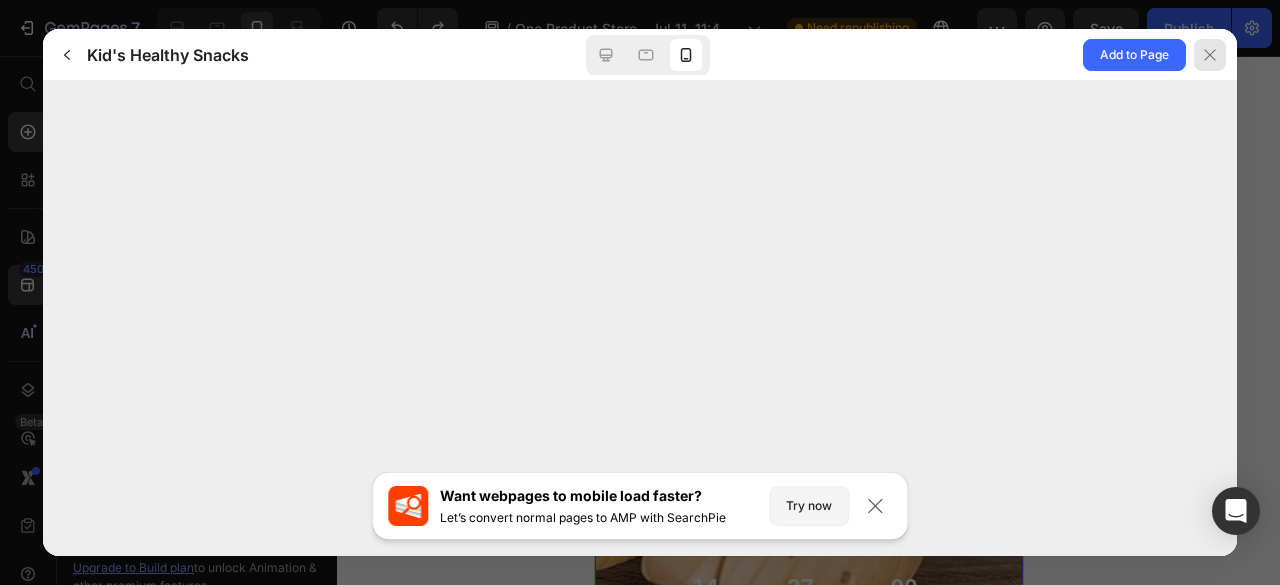 click 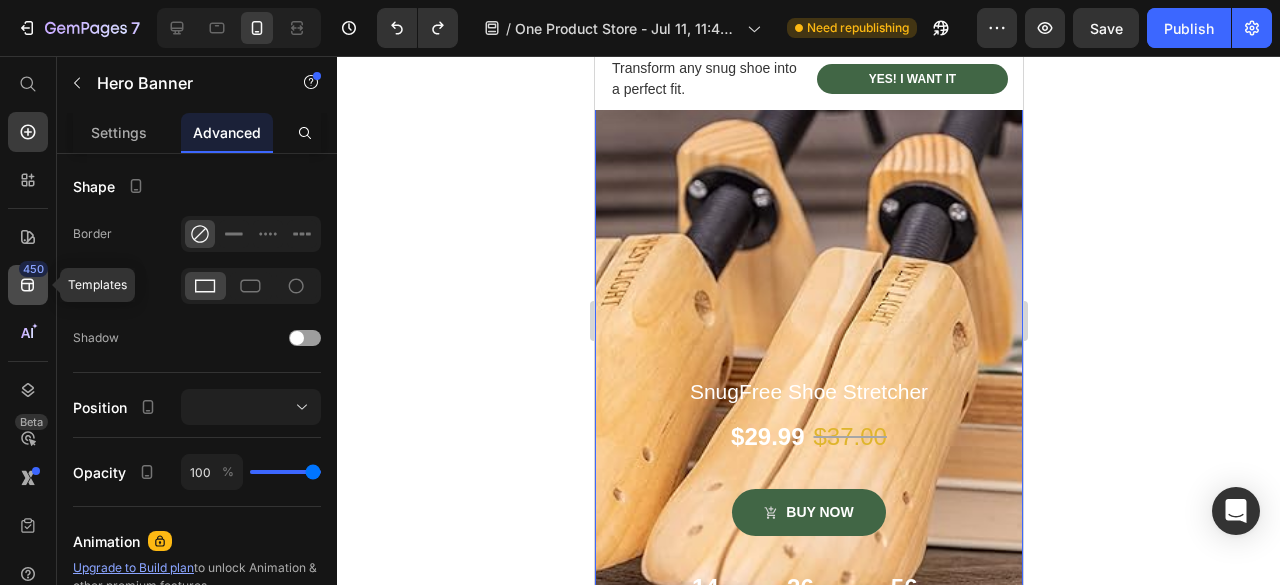 click 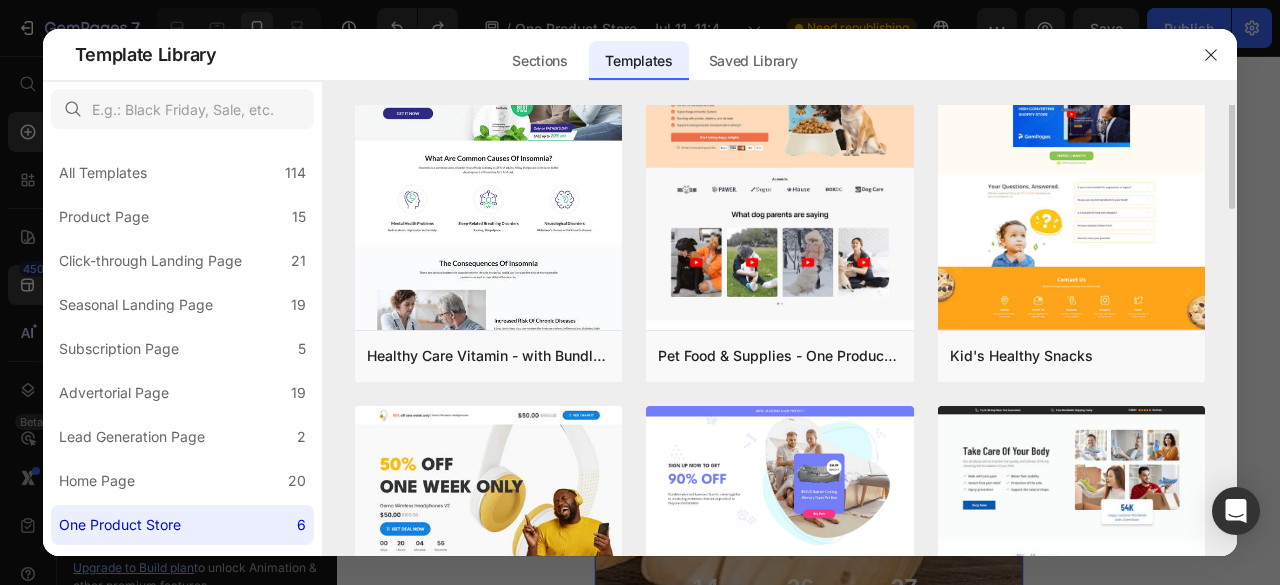 scroll, scrollTop: 0, scrollLeft: 0, axis: both 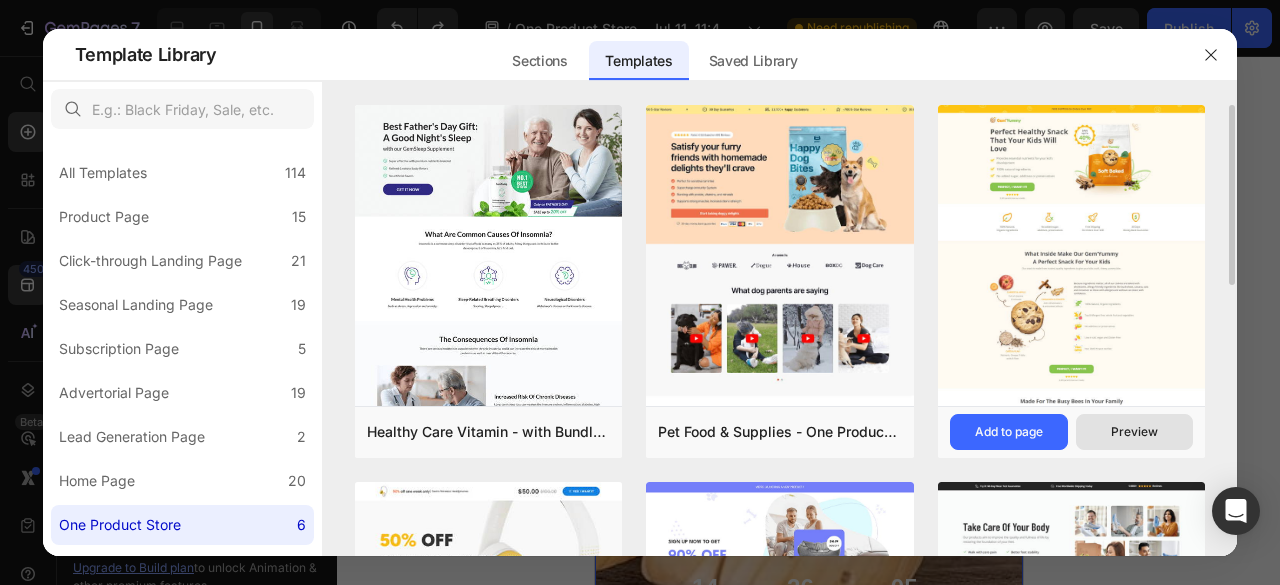click on "Preview" at bounding box center (1135, 432) 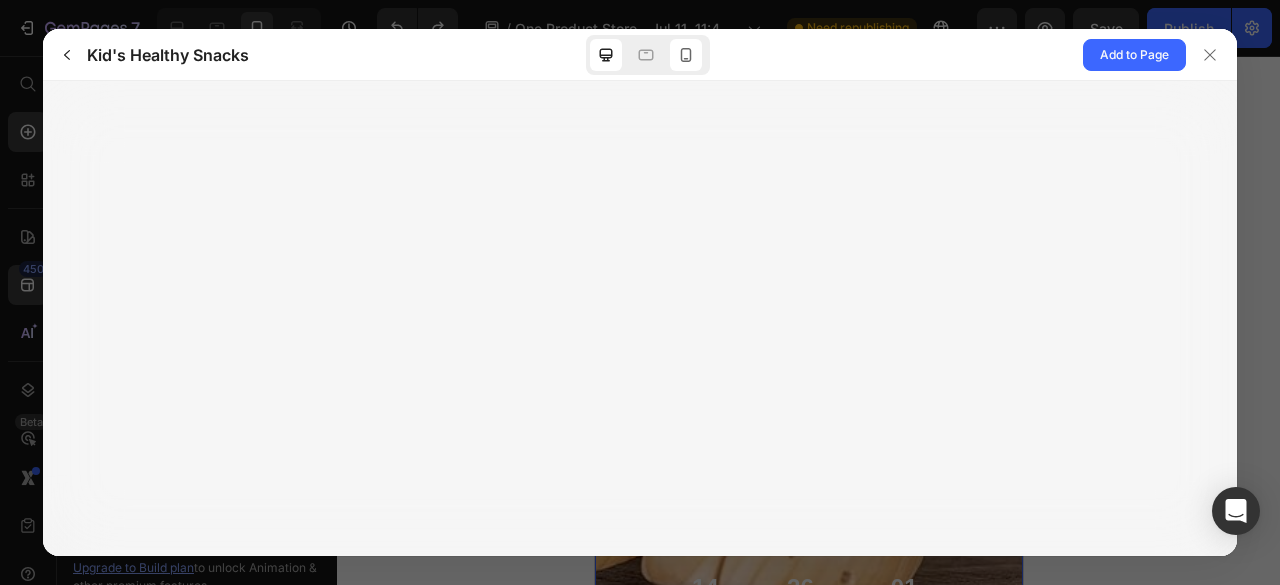click 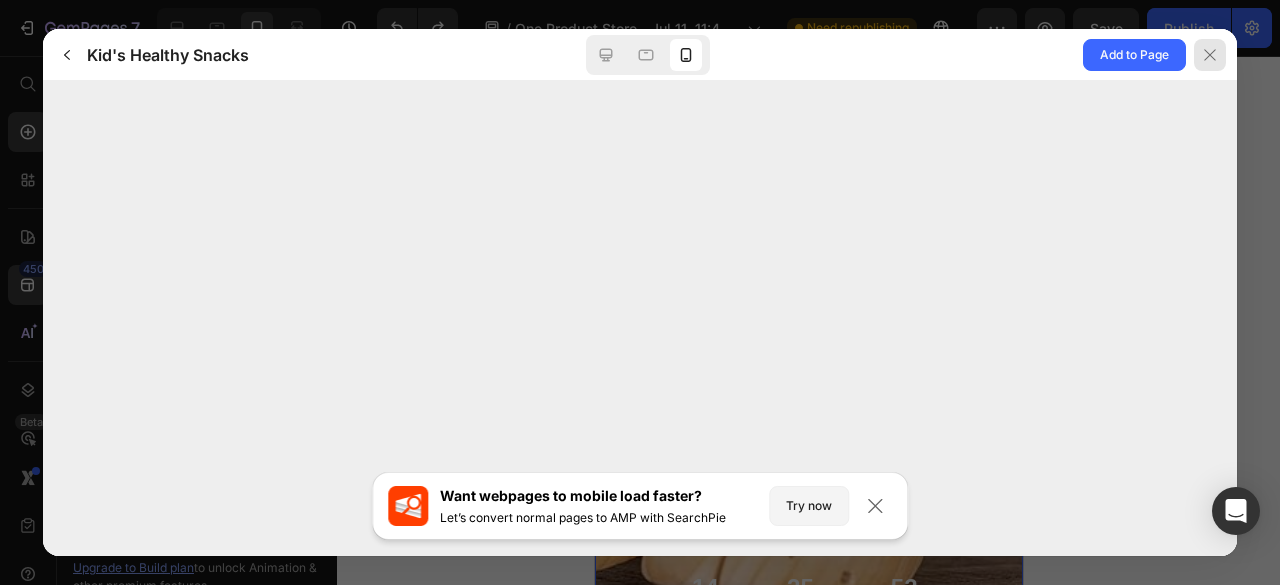 click 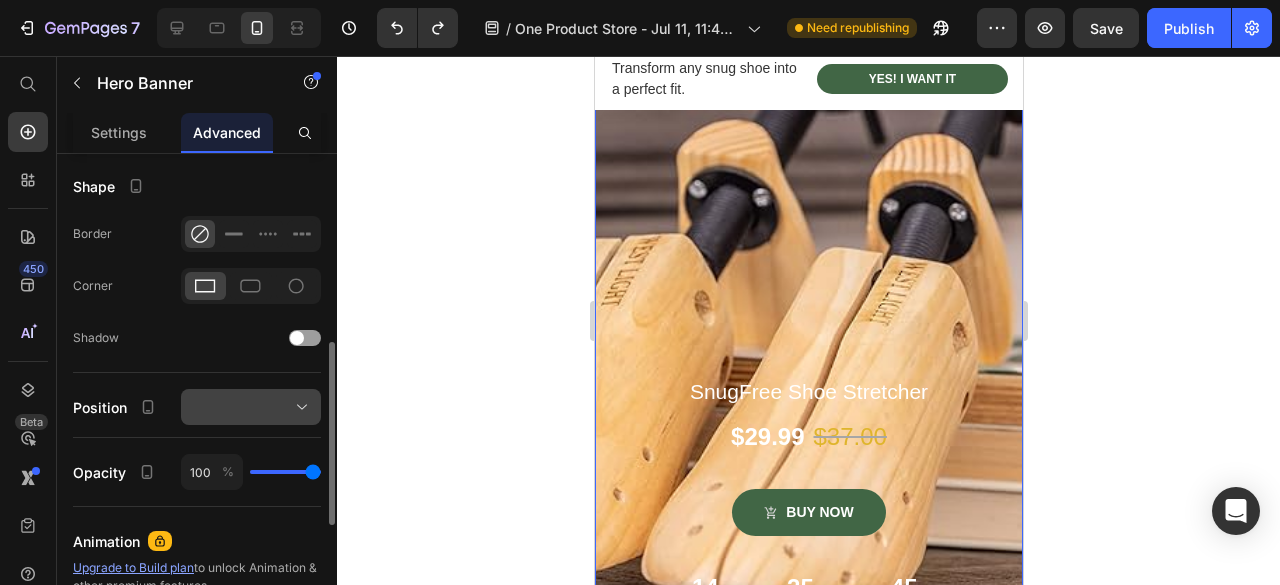 click 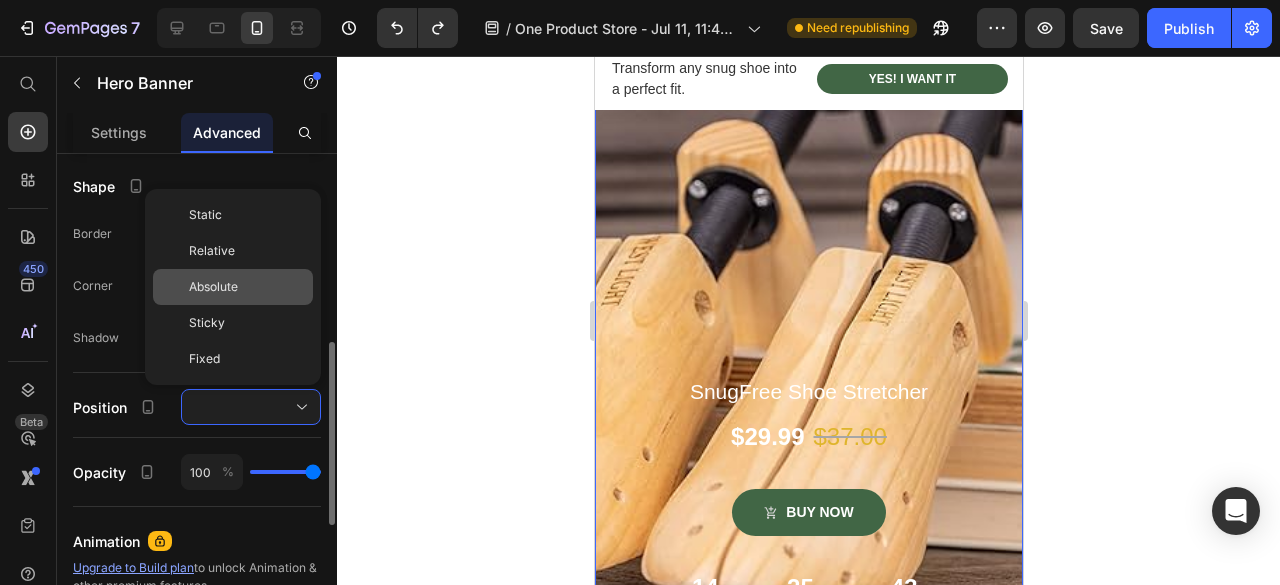 click on "Absolute" 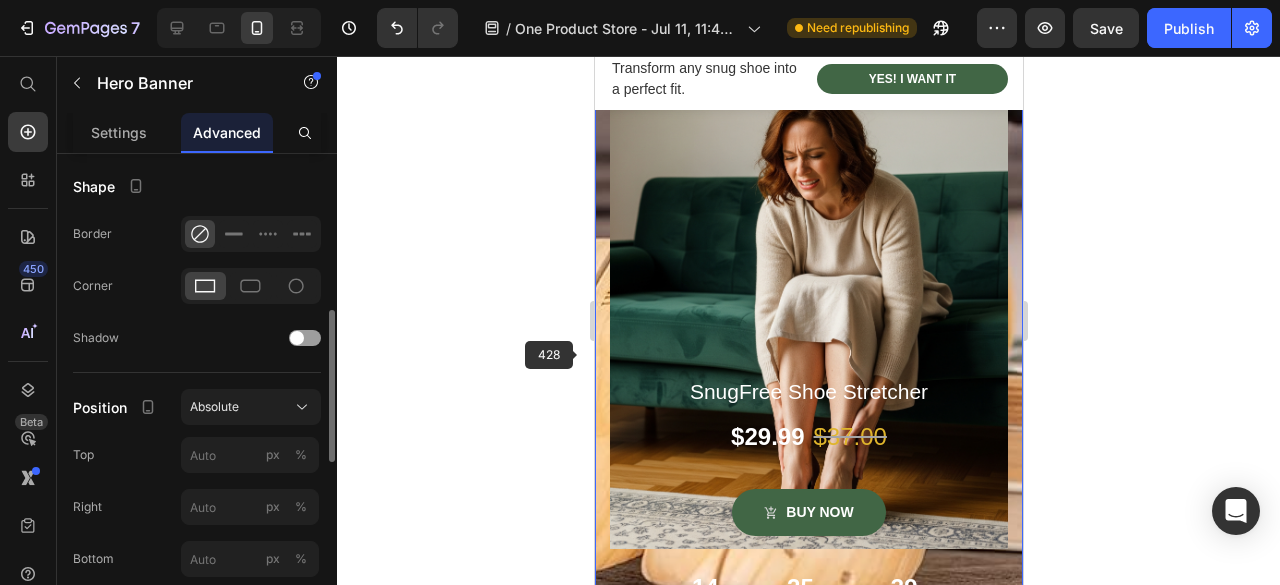 click 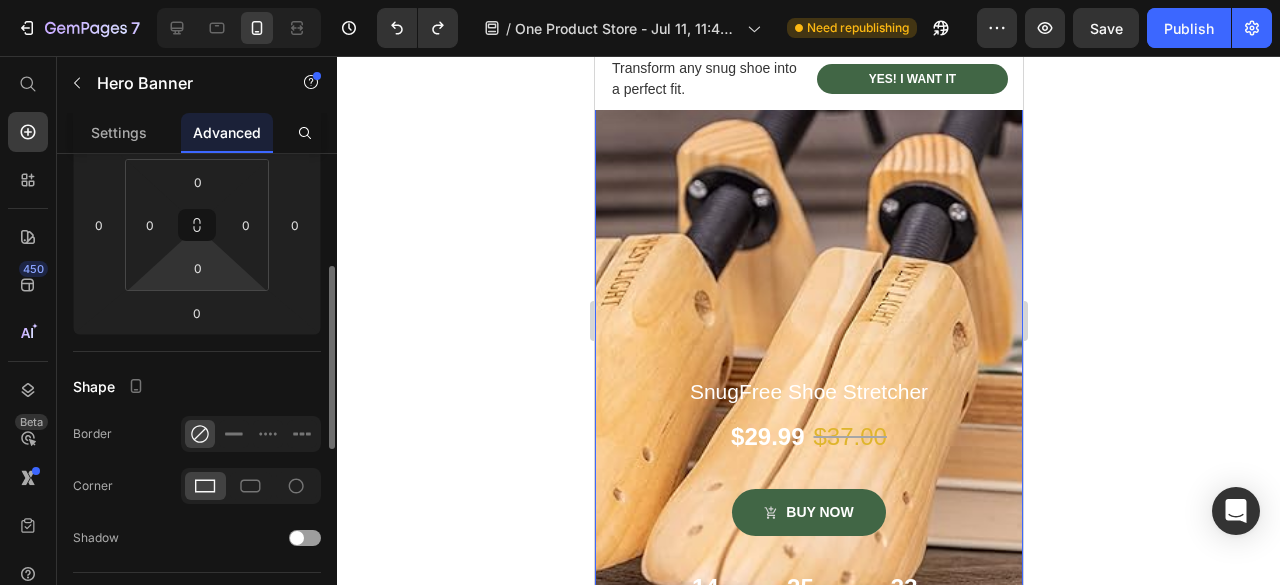 scroll, scrollTop: 200, scrollLeft: 0, axis: vertical 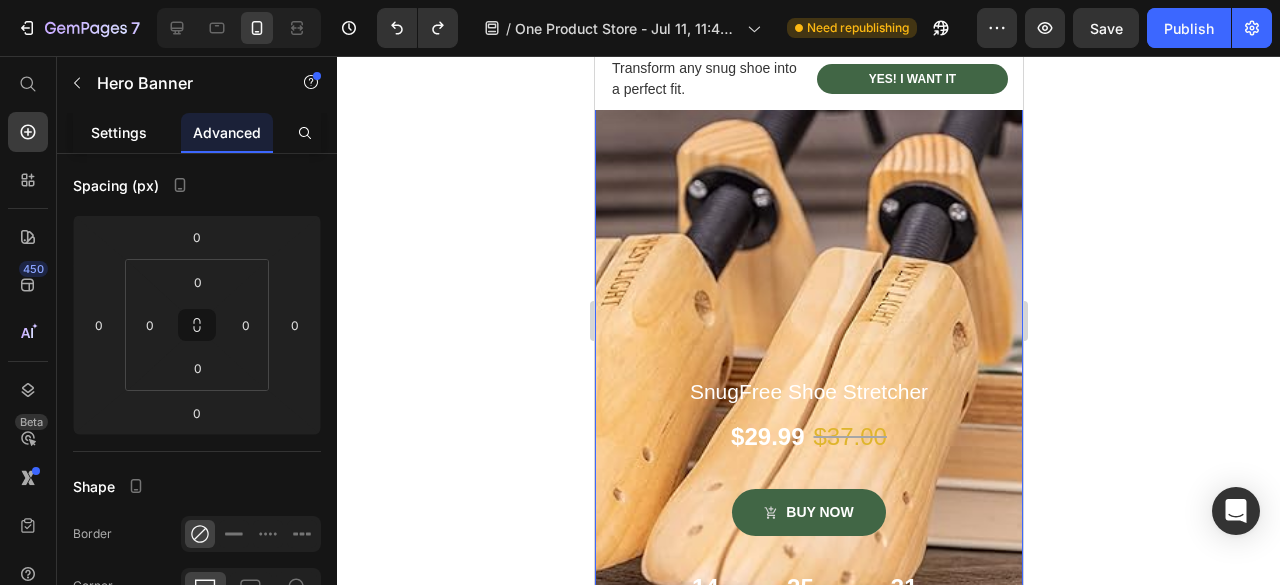 click on "Settings" at bounding box center [119, 132] 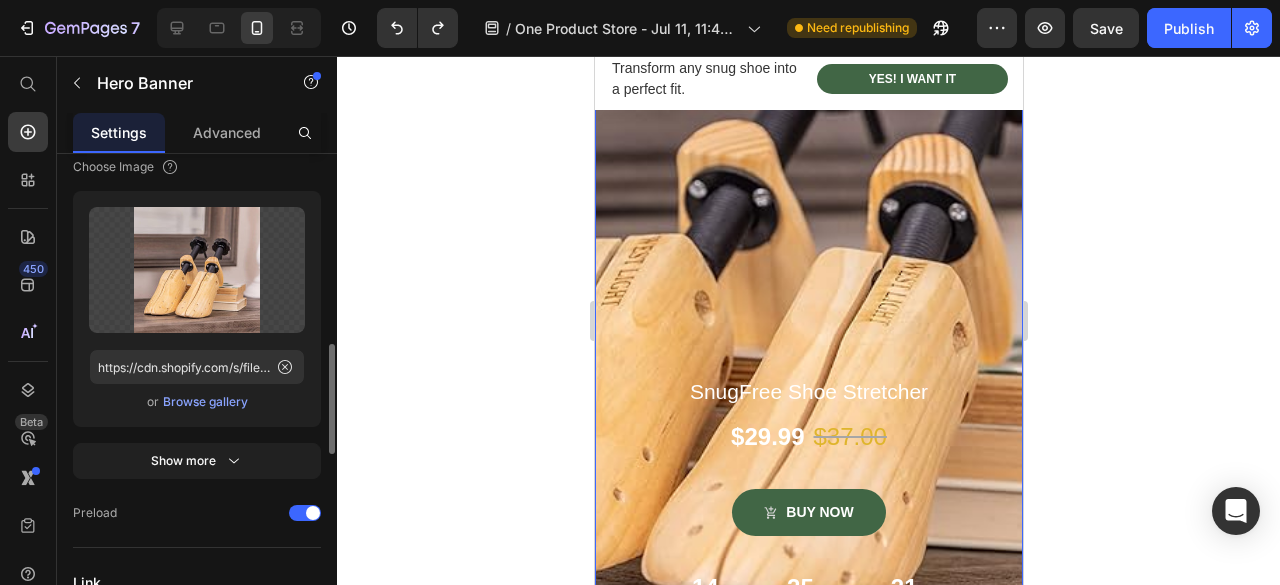 scroll, scrollTop: 400, scrollLeft: 0, axis: vertical 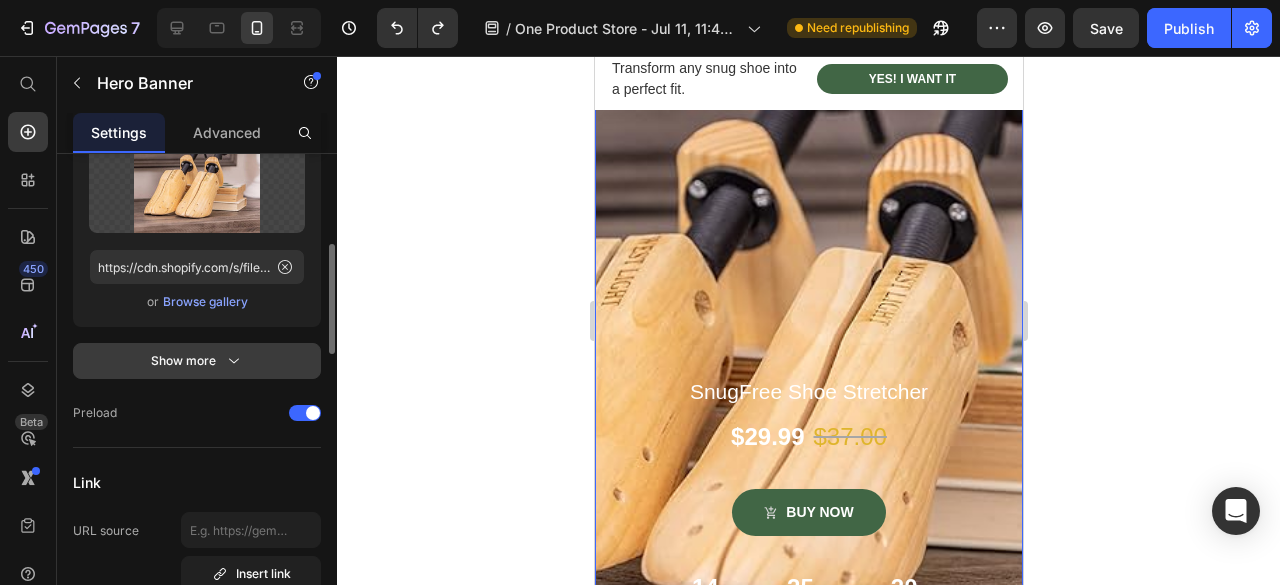 click on "Show more" at bounding box center [197, 361] 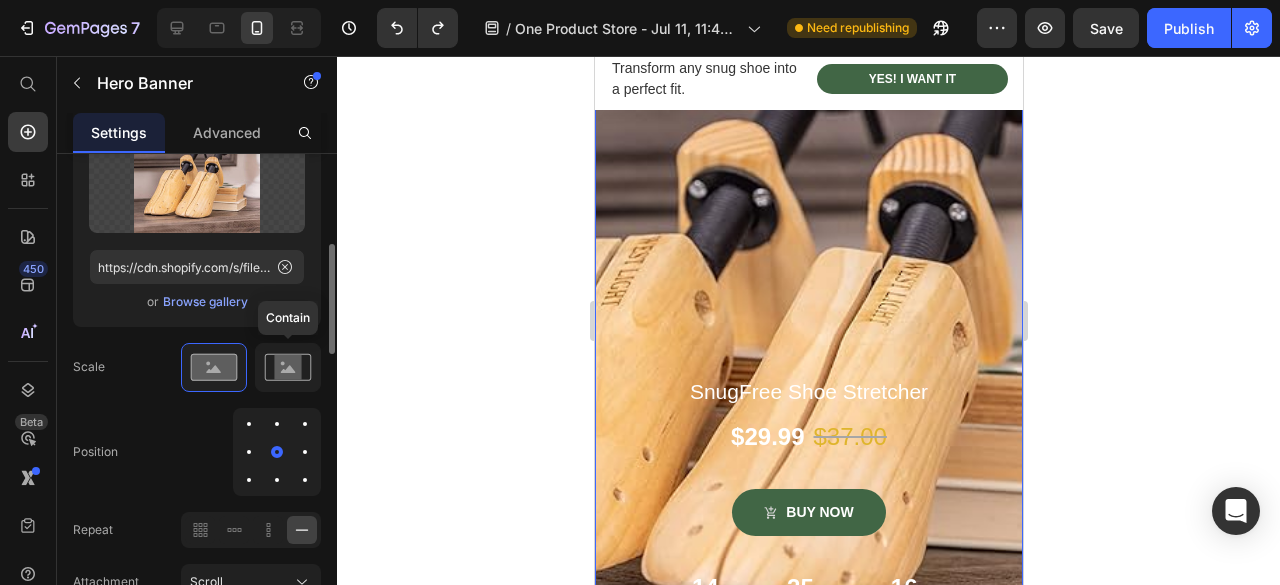 click 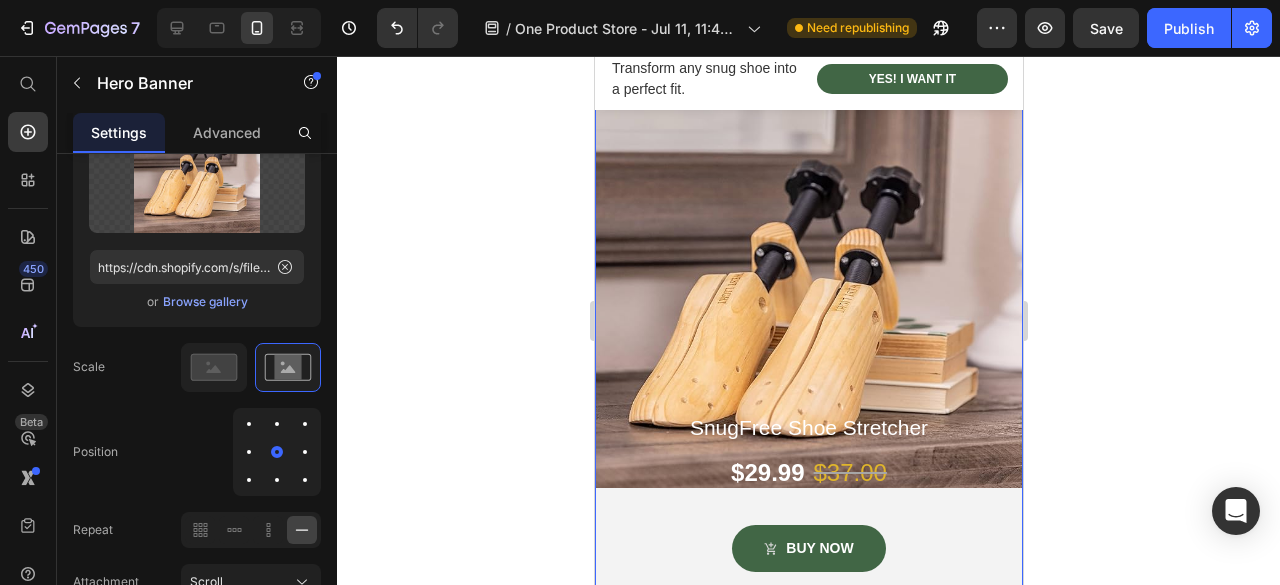 scroll, scrollTop: 300, scrollLeft: 0, axis: vertical 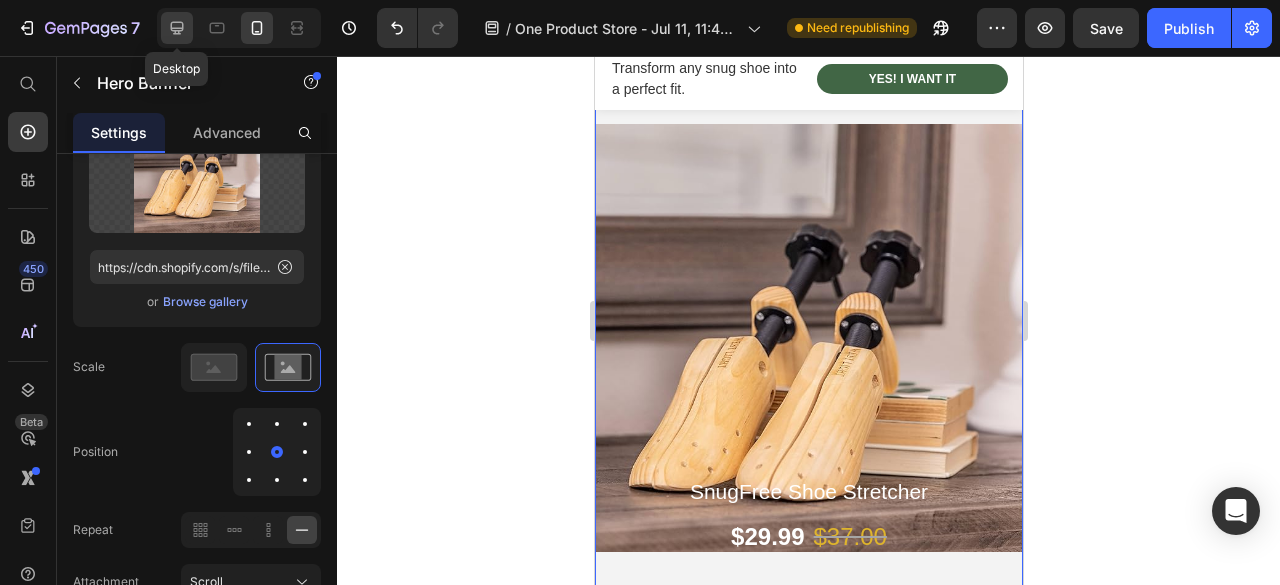 click 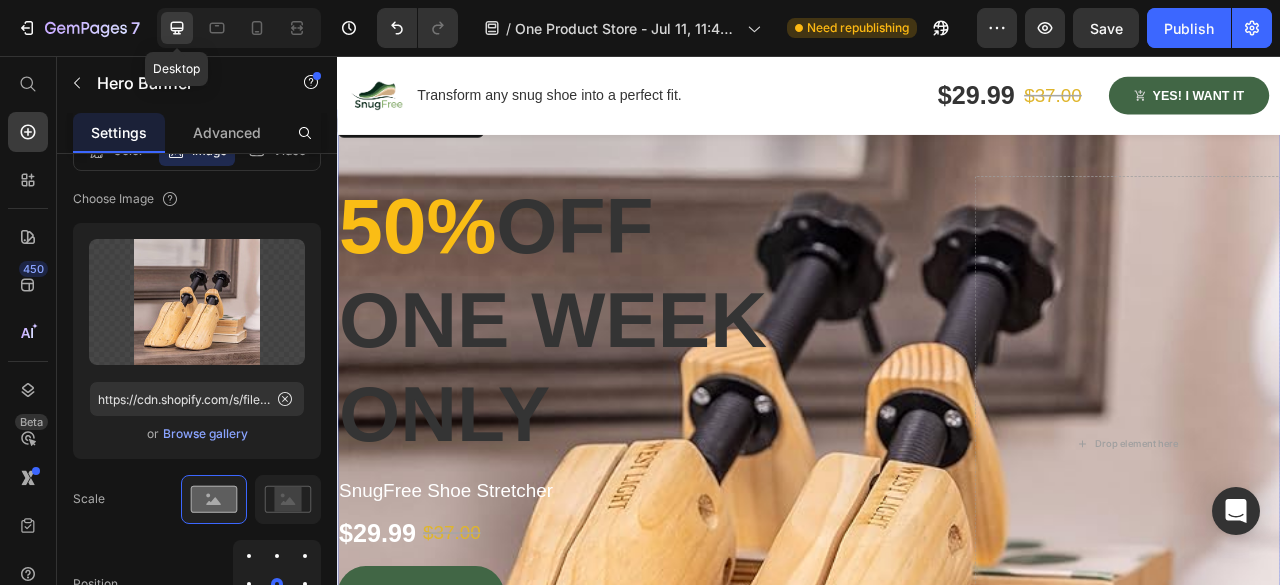 scroll, scrollTop: 70, scrollLeft: 0, axis: vertical 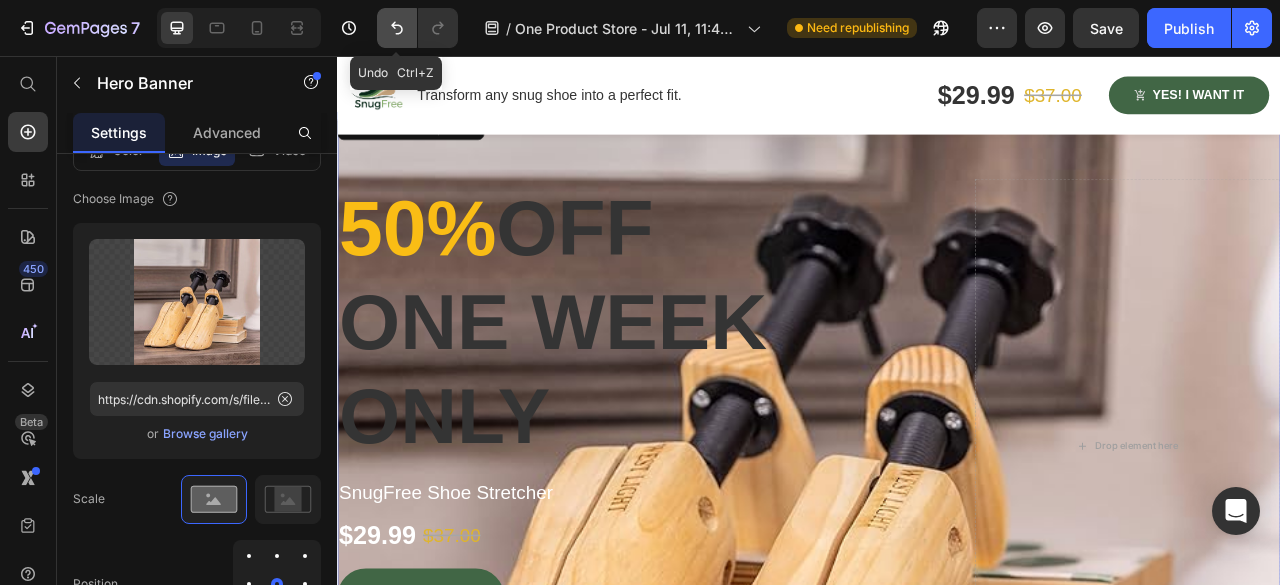 click 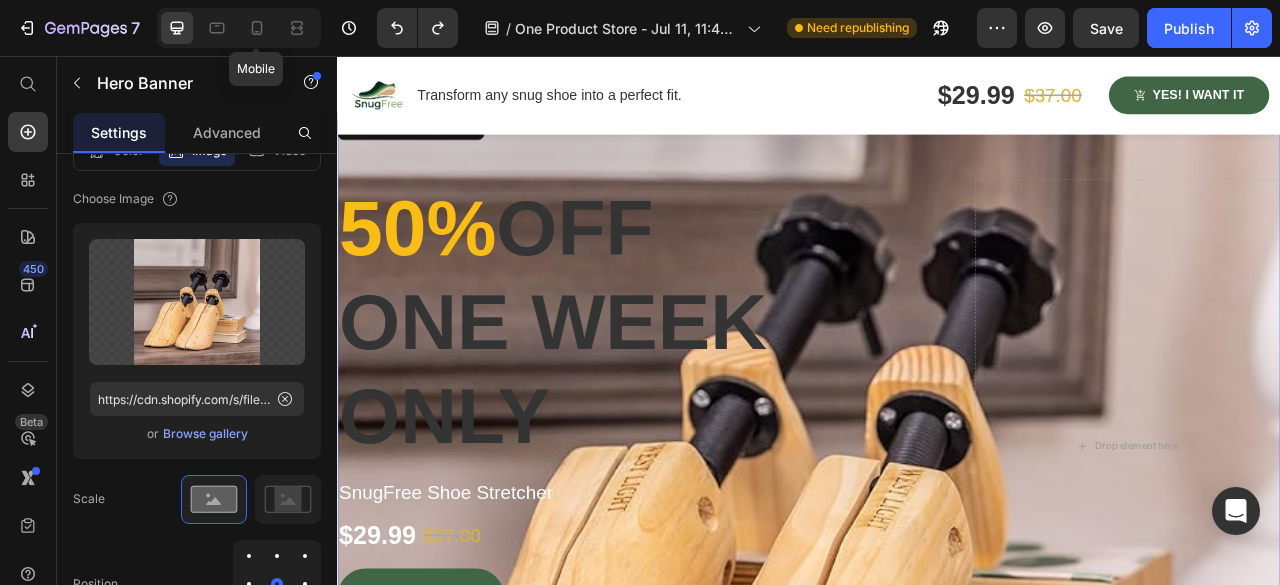 click 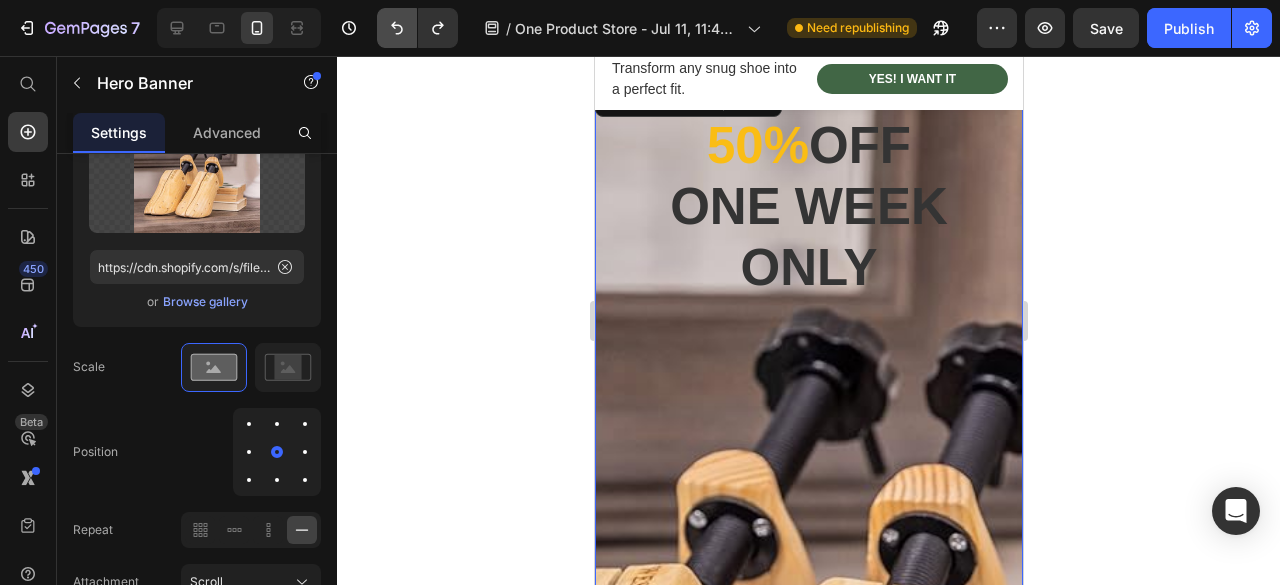 scroll, scrollTop: 24, scrollLeft: 0, axis: vertical 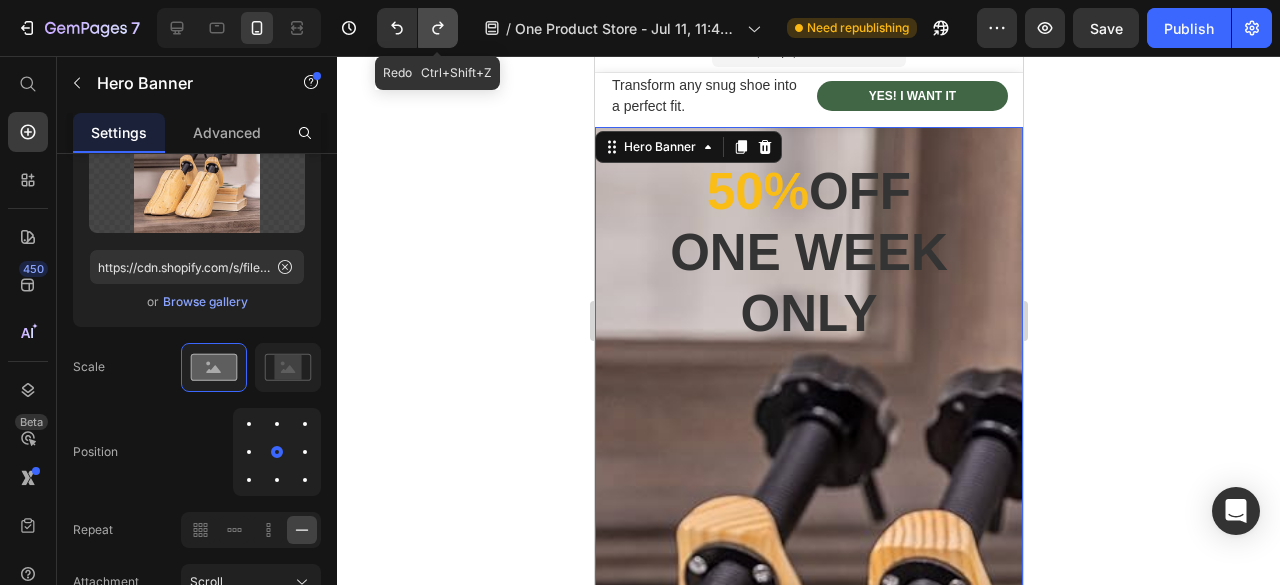 click 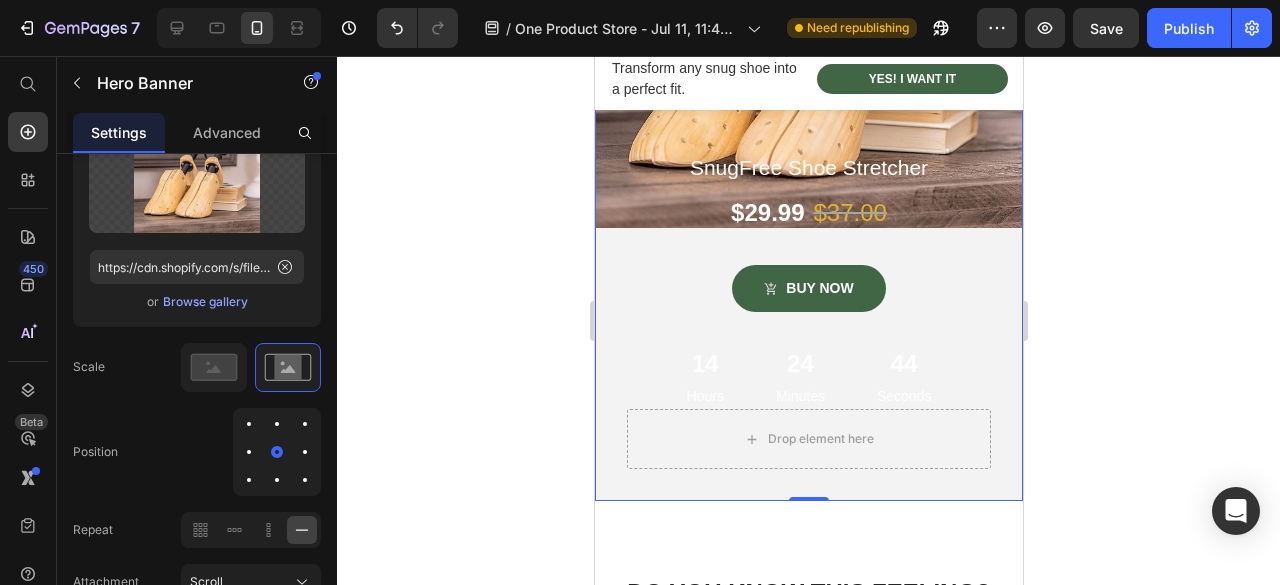 scroll, scrollTop: 924, scrollLeft: 0, axis: vertical 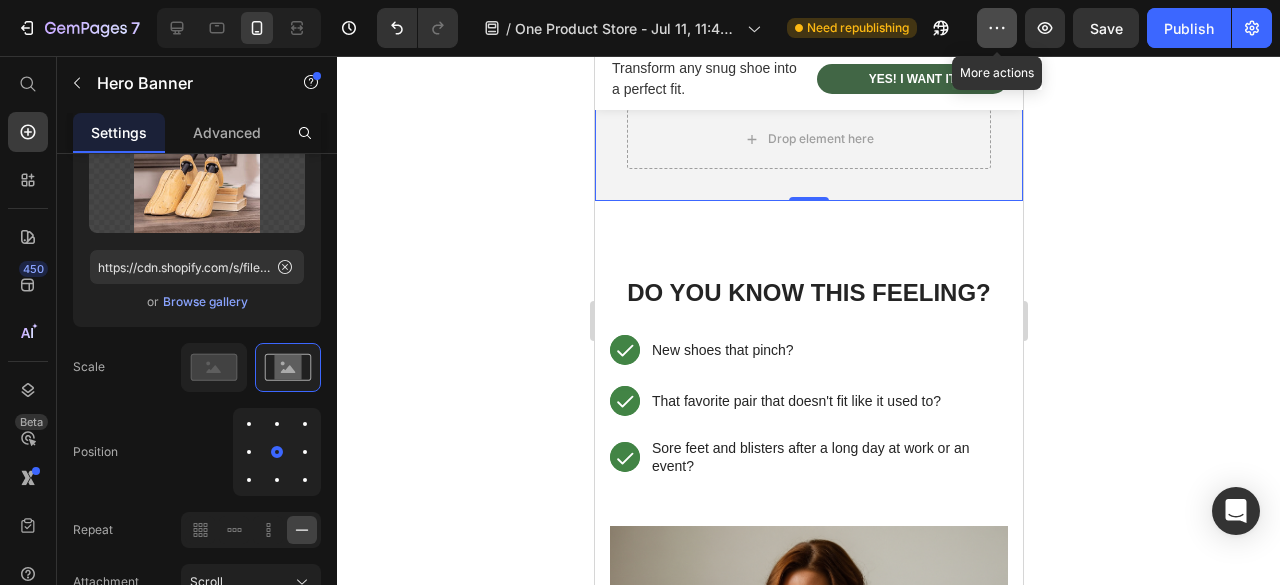 click 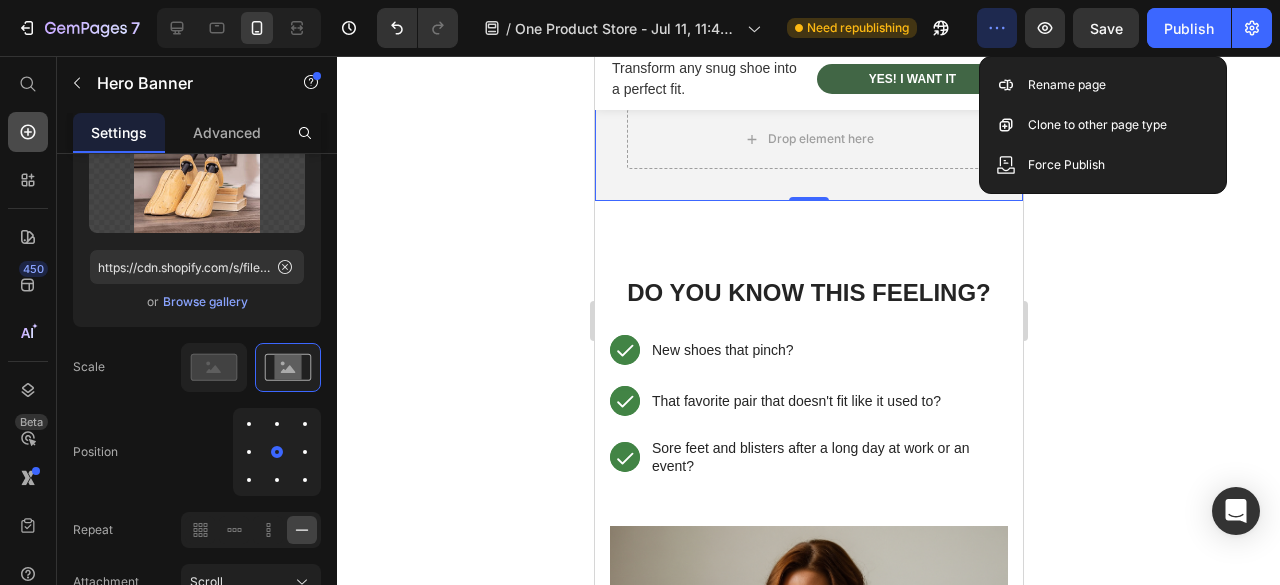 click 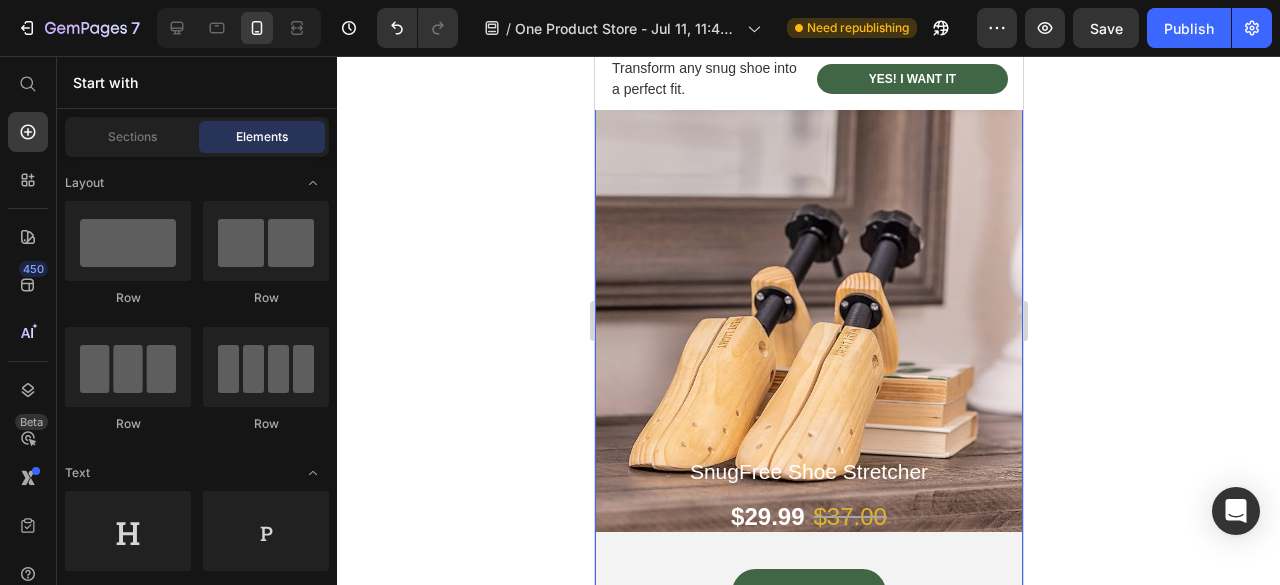 scroll, scrollTop: 0, scrollLeft: 0, axis: both 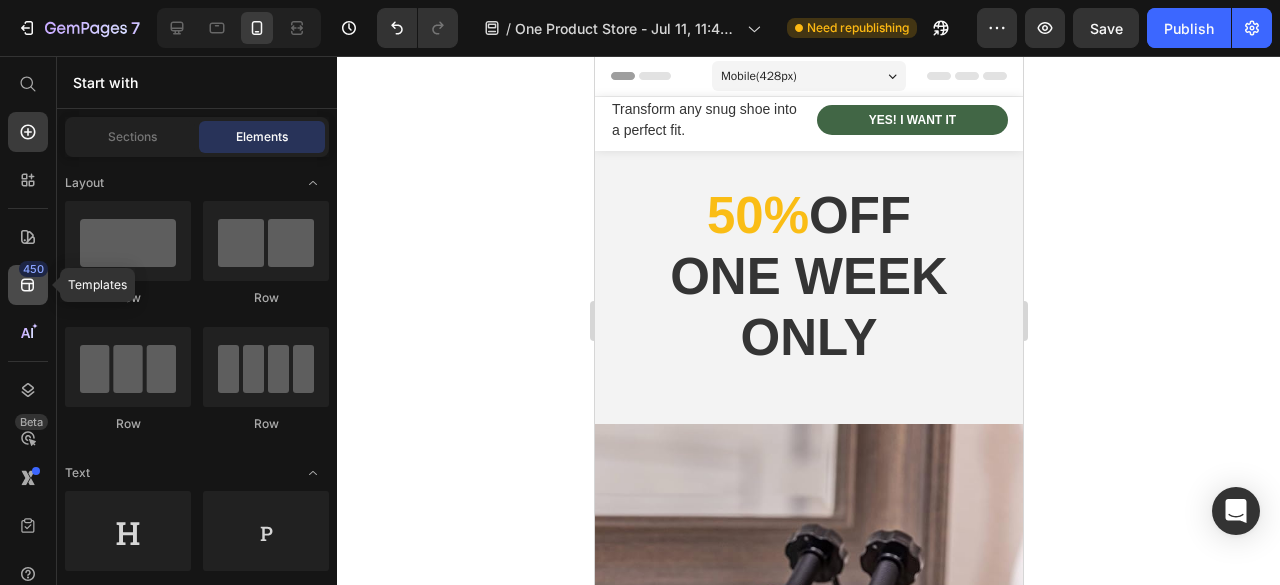 click 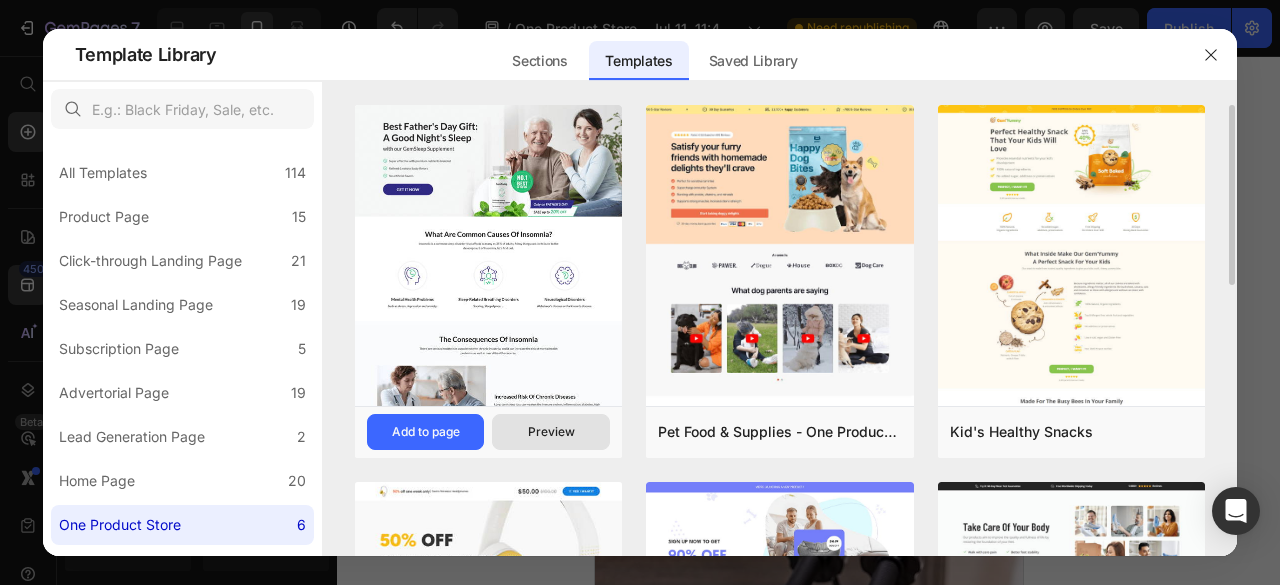click on "Preview" at bounding box center (551, 432) 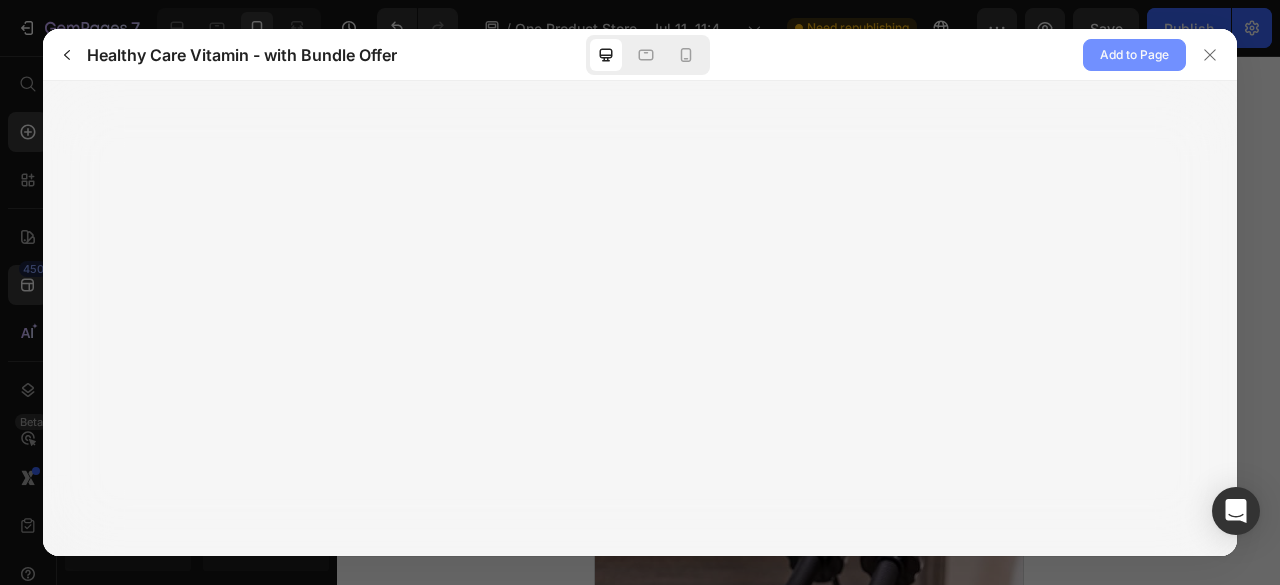 click on "Add to Page" 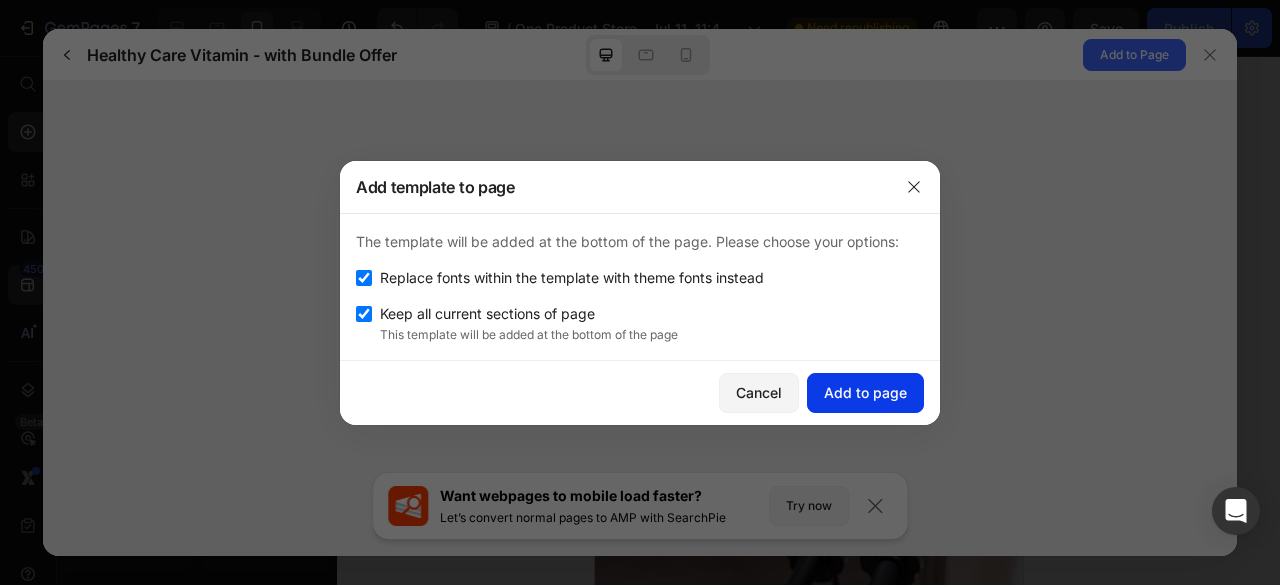 click on "Add to page" at bounding box center (865, 392) 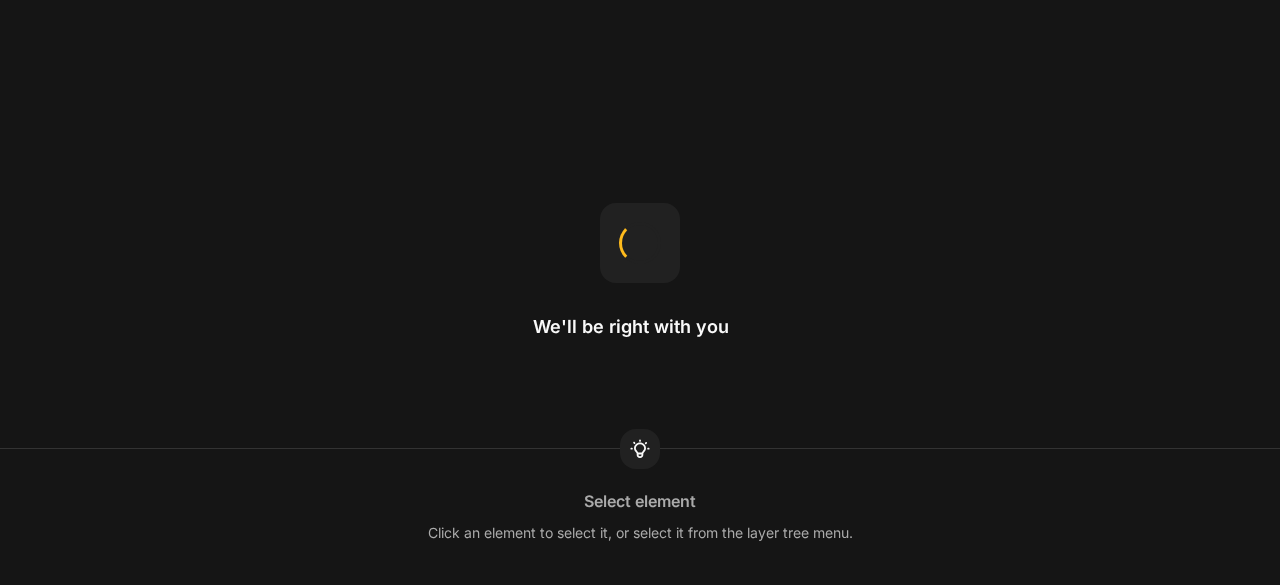 scroll, scrollTop: 0, scrollLeft: 0, axis: both 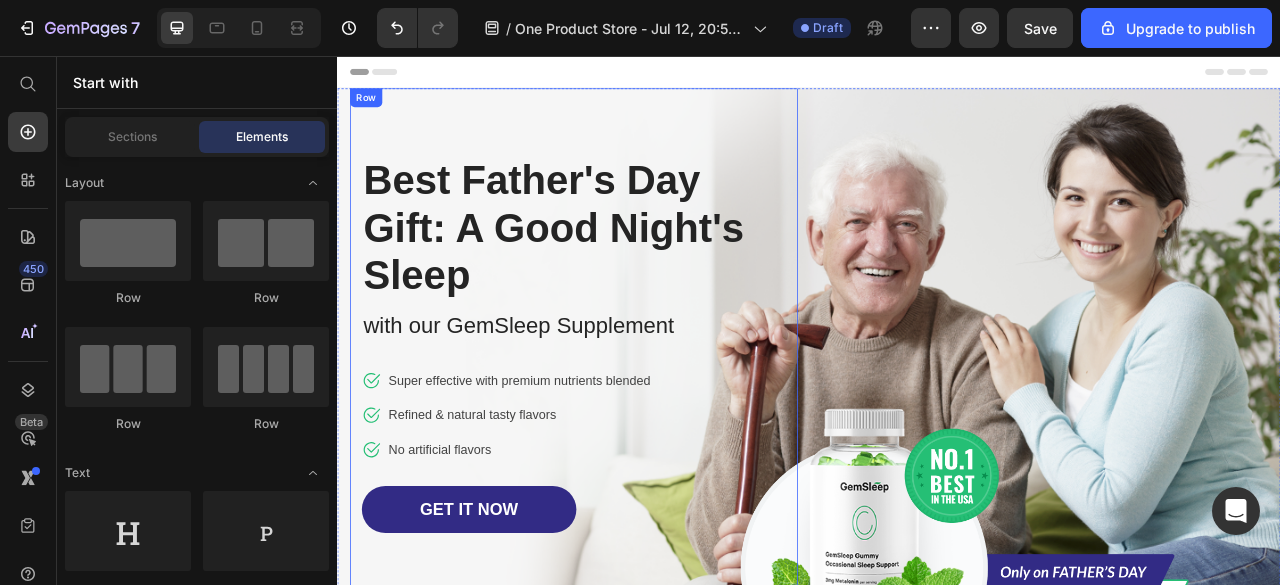 click on "Best Father's Day Gift: A Good Night's Sleep Heading with our GemSleep Supplement Text block       Icon Super effective with premium nutrients blended Text block       Icon Refined & natural tasty flavors Text block       Icon No artificial flavors Text block Icon List GET IT NOW Button Row" at bounding box center [638, 437] 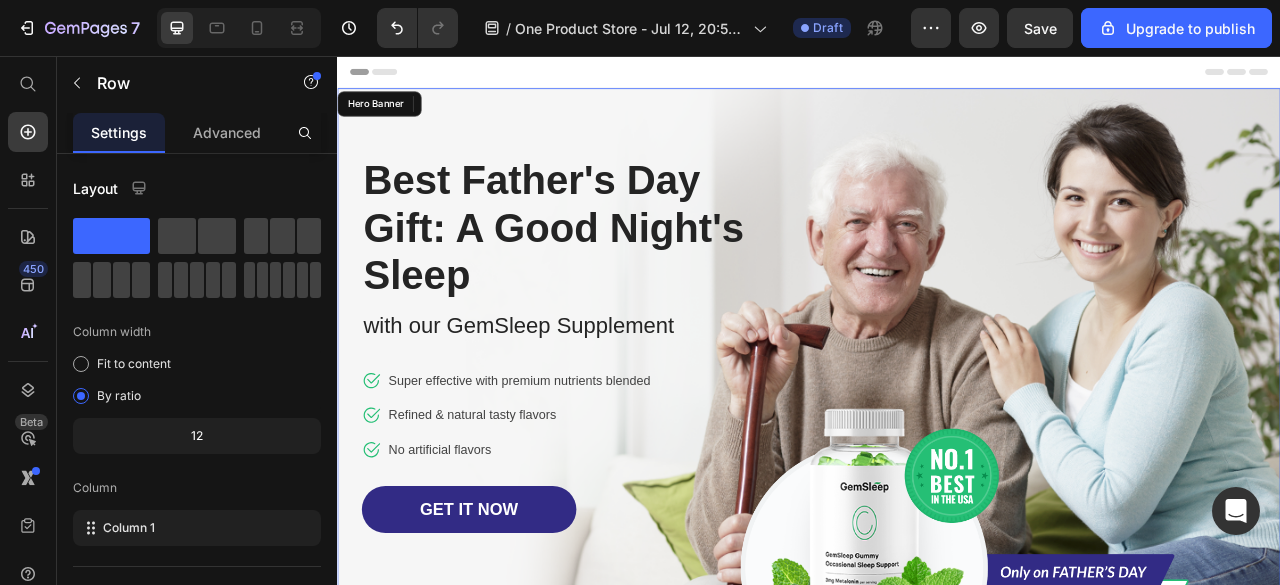 click on "Image Row Best Father's Day Gift: A Good Night's Sleep Heading with our GemSleep Supplement Text block       Icon Super effective with premium nutrients blended Text block       Icon Refined & natural tasty flavors Text block       Icon No artificial flavors Text block Icon List GET IT NOW Button Row   0 Image" at bounding box center [937, 437] 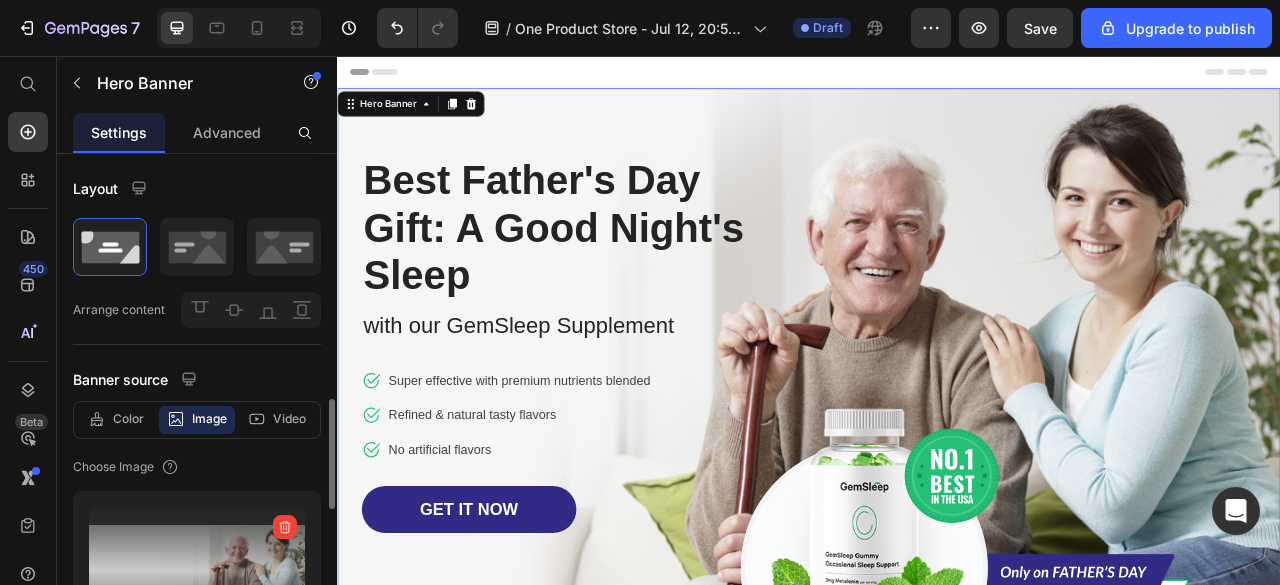scroll, scrollTop: 200, scrollLeft: 0, axis: vertical 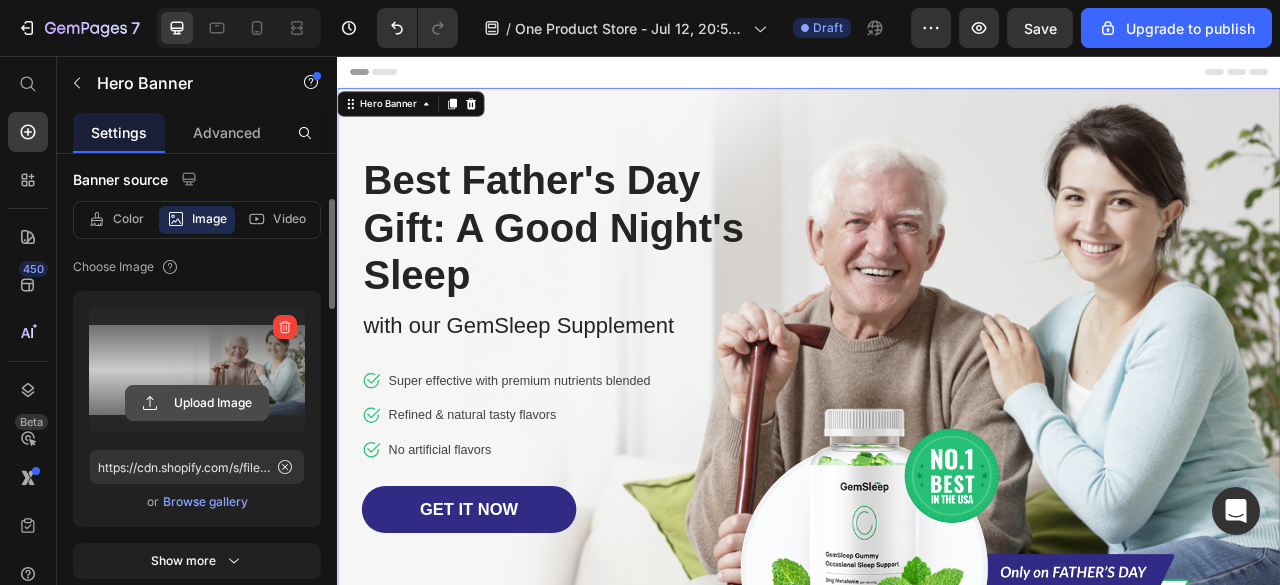 click 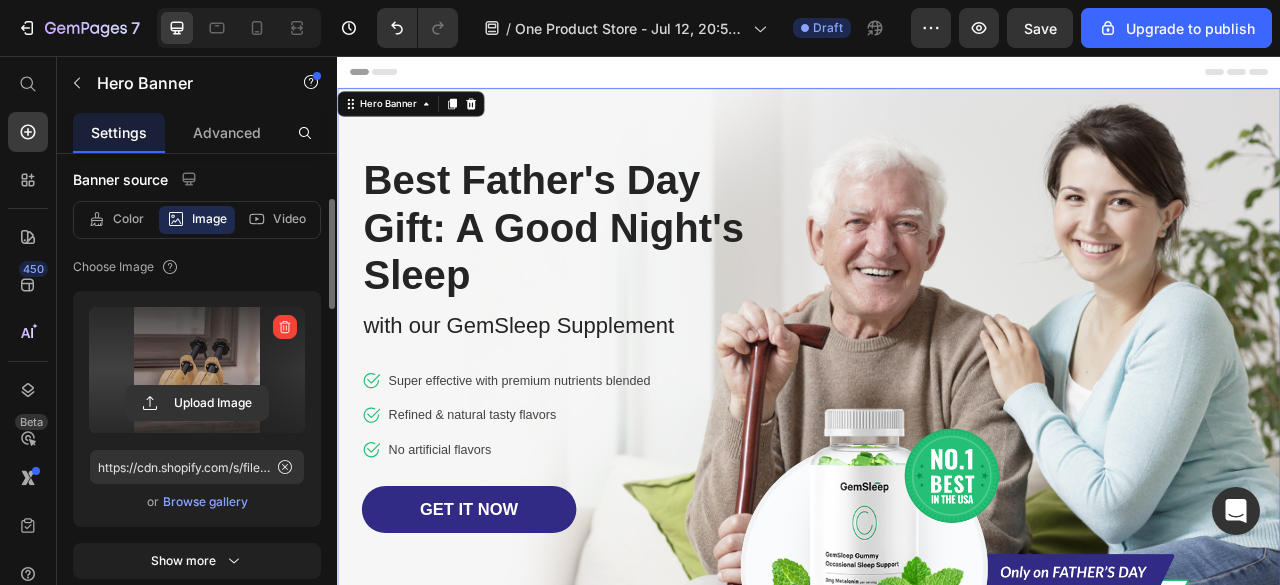 type on "https://cdn.shopify.com/s/files/1/0709/2833/5003/files/gempages_574888071577732325-c0b40fe1-0a3b-43fa-87d4-a1ae79da3c1d.jpg" 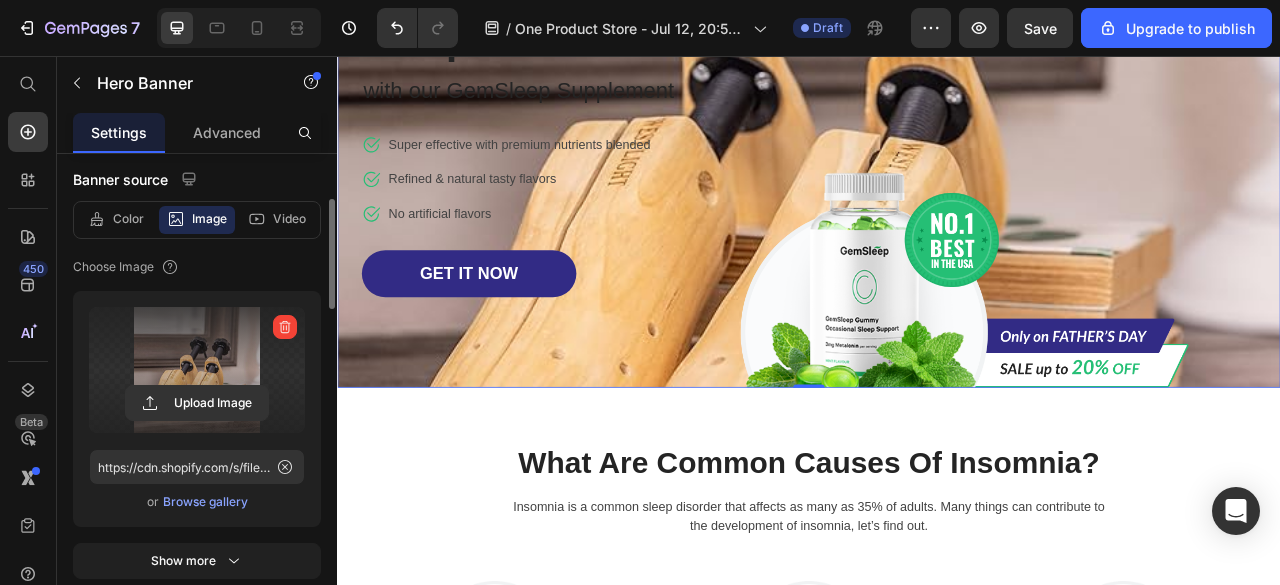 scroll, scrollTop: 100, scrollLeft: 0, axis: vertical 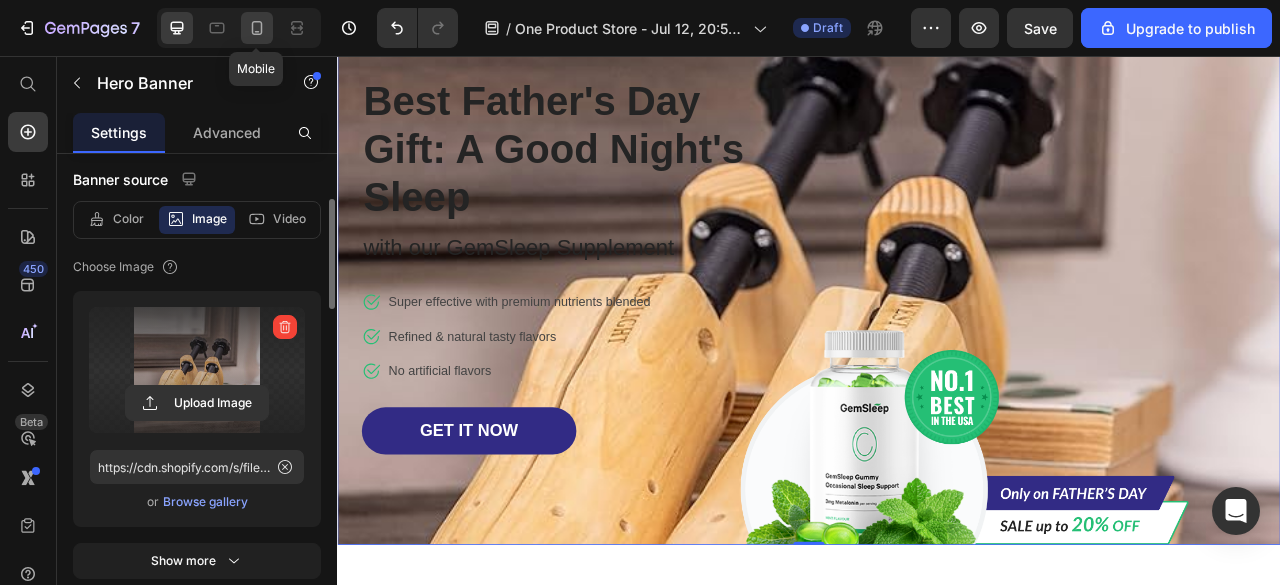 click 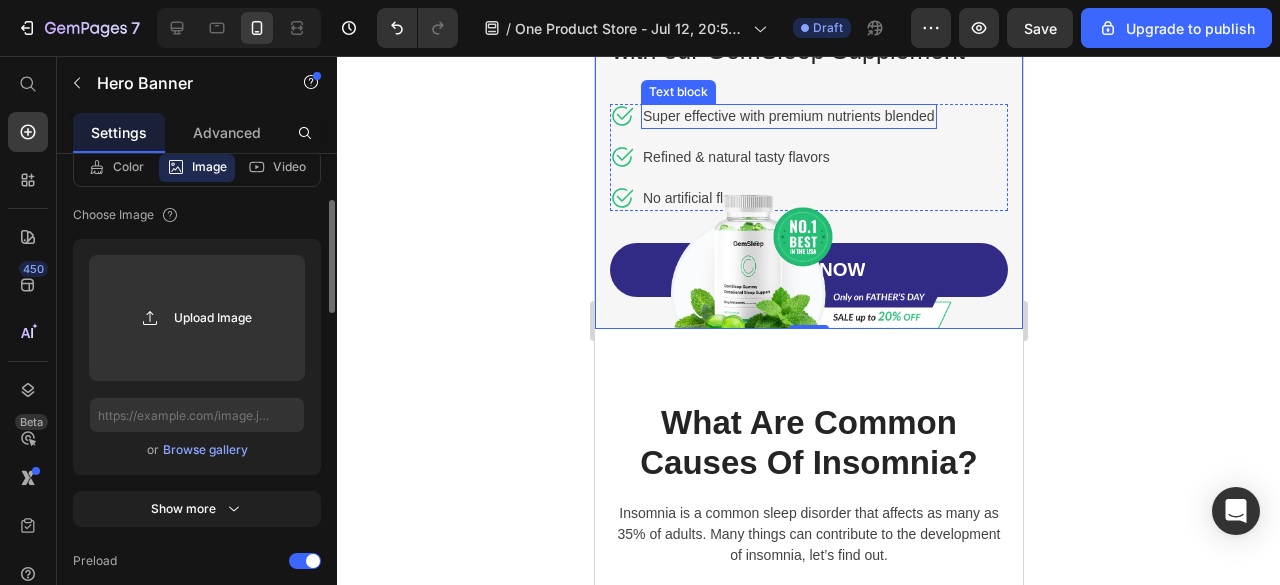 scroll, scrollTop: 400, scrollLeft: 0, axis: vertical 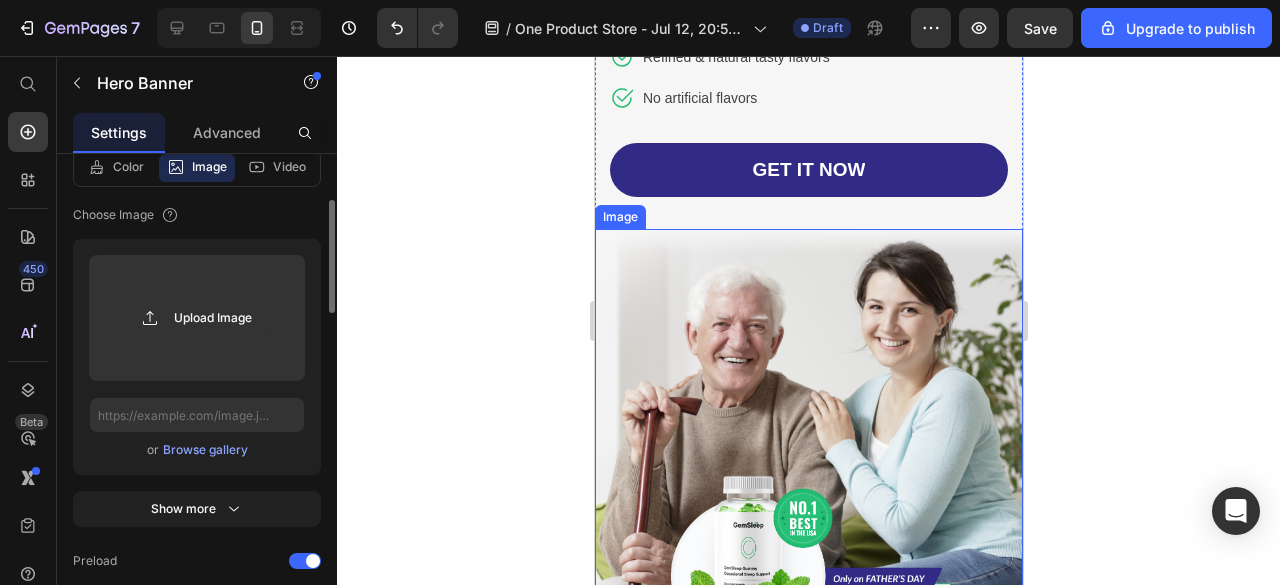 click at bounding box center (808, 419) 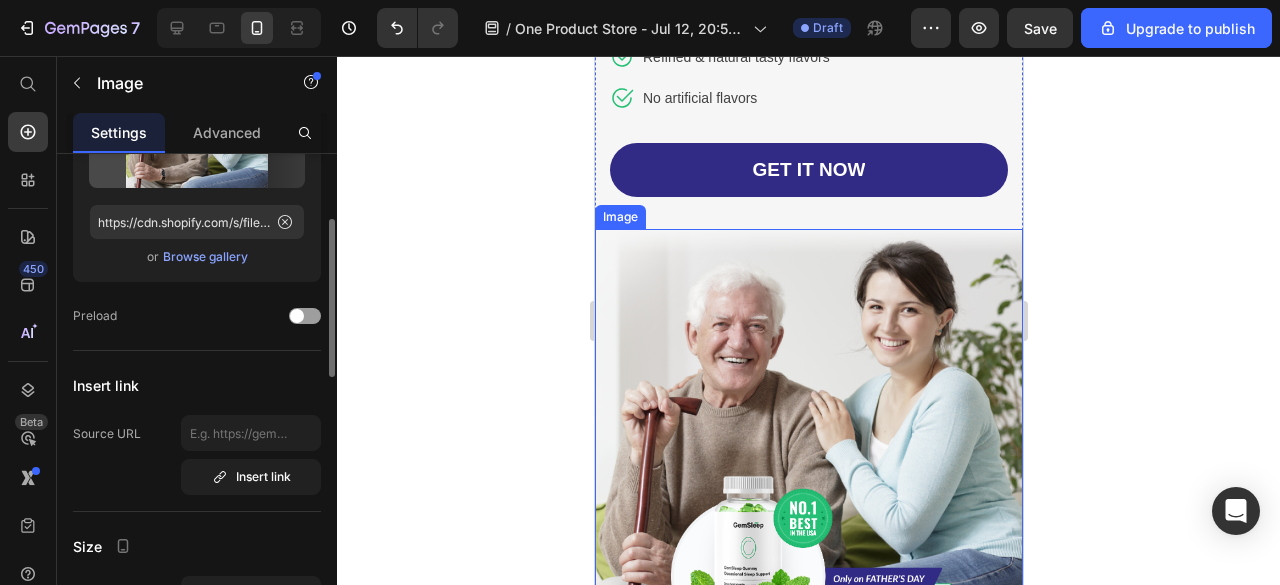 click on "Preload" 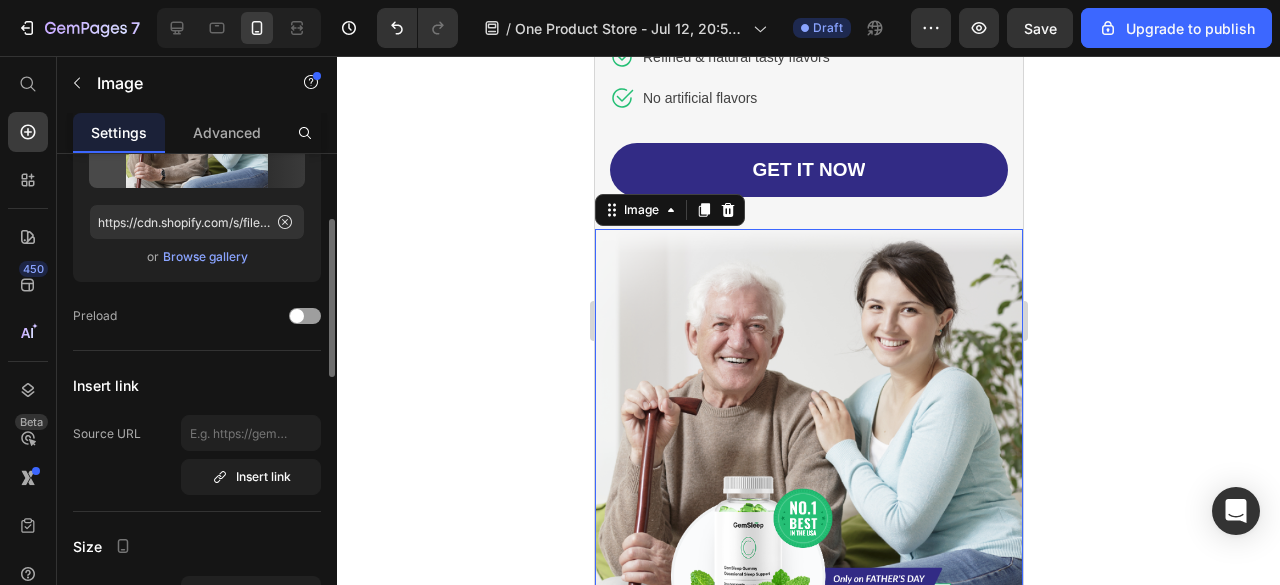 scroll, scrollTop: 0, scrollLeft: 0, axis: both 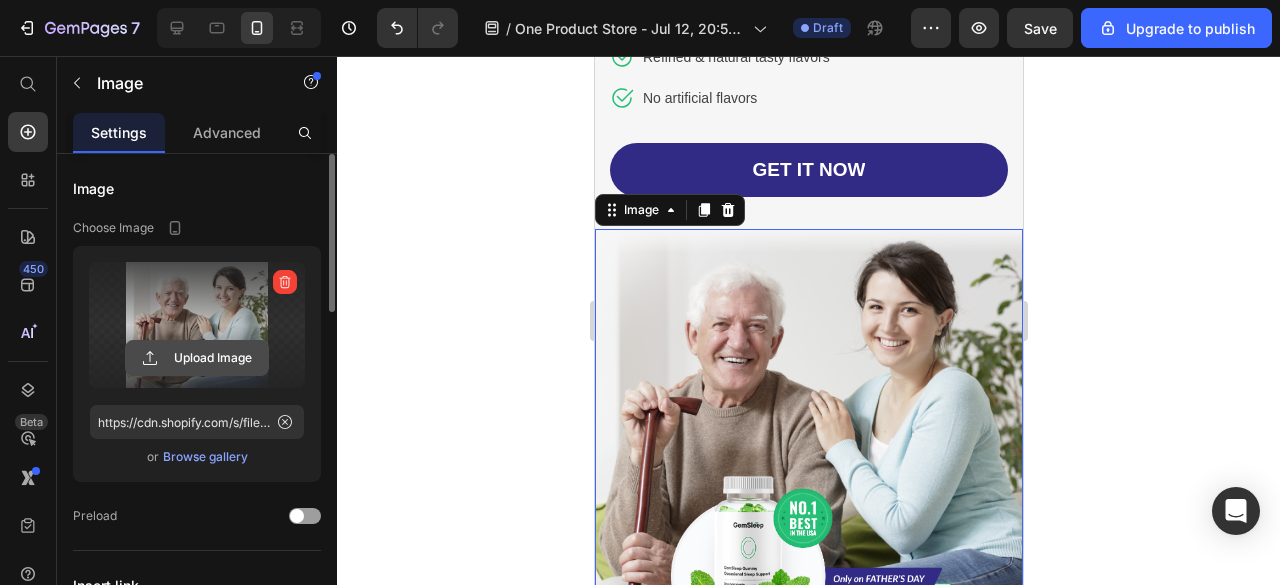 click 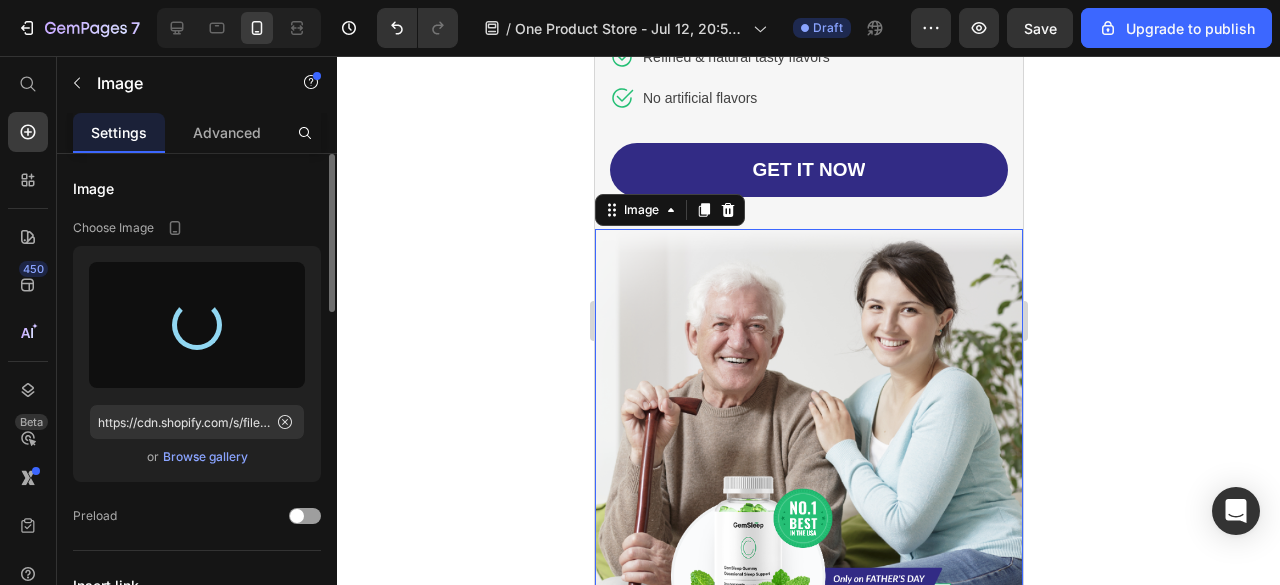 type on "https://cdn.shopify.com/s/files/1/0709/2833/5003/files/gempages_574888071577732325-c0b40fe1-0a3b-43fa-87d4-a1ae79da3c1d.jpg" 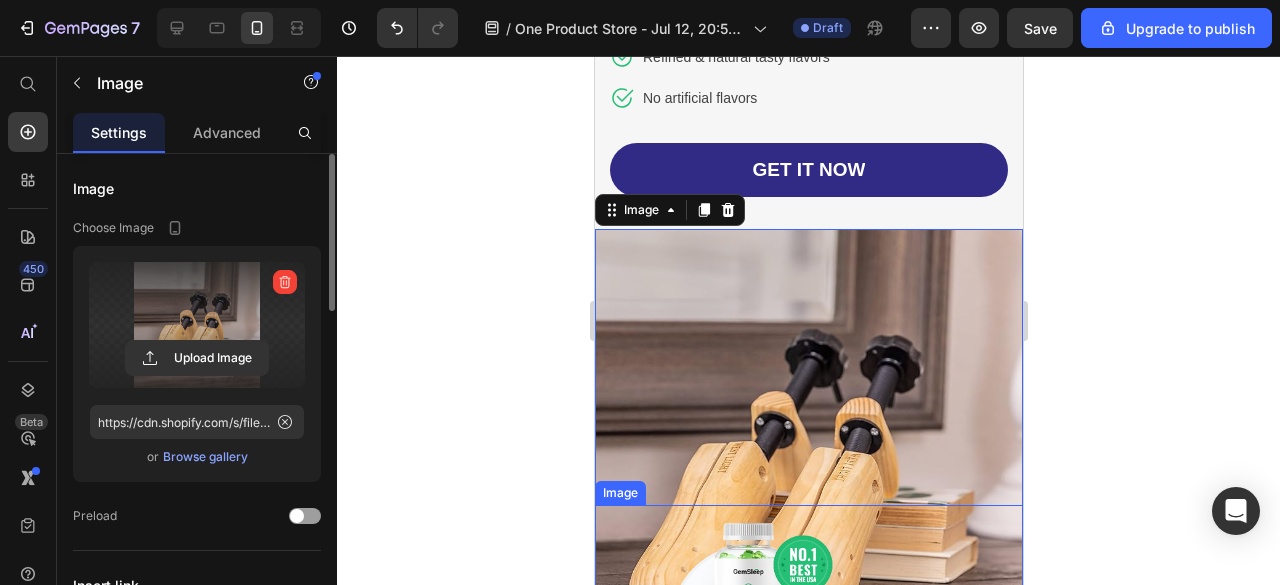 scroll, scrollTop: 600, scrollLeft: 0, axis: vertical 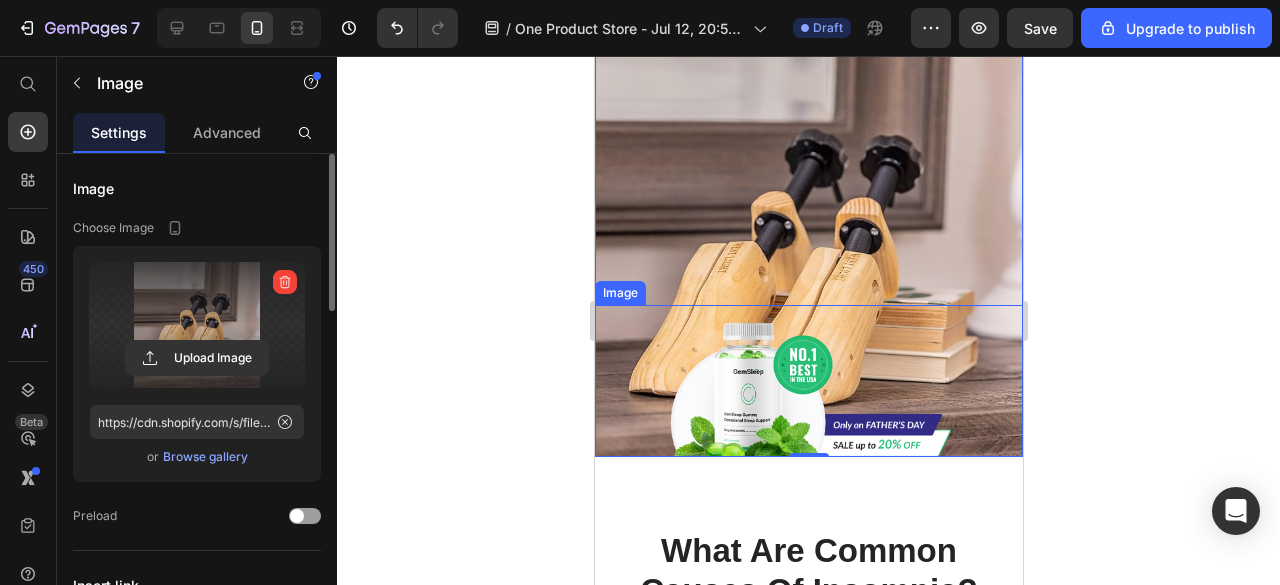 click at bounding box center [808, 381] 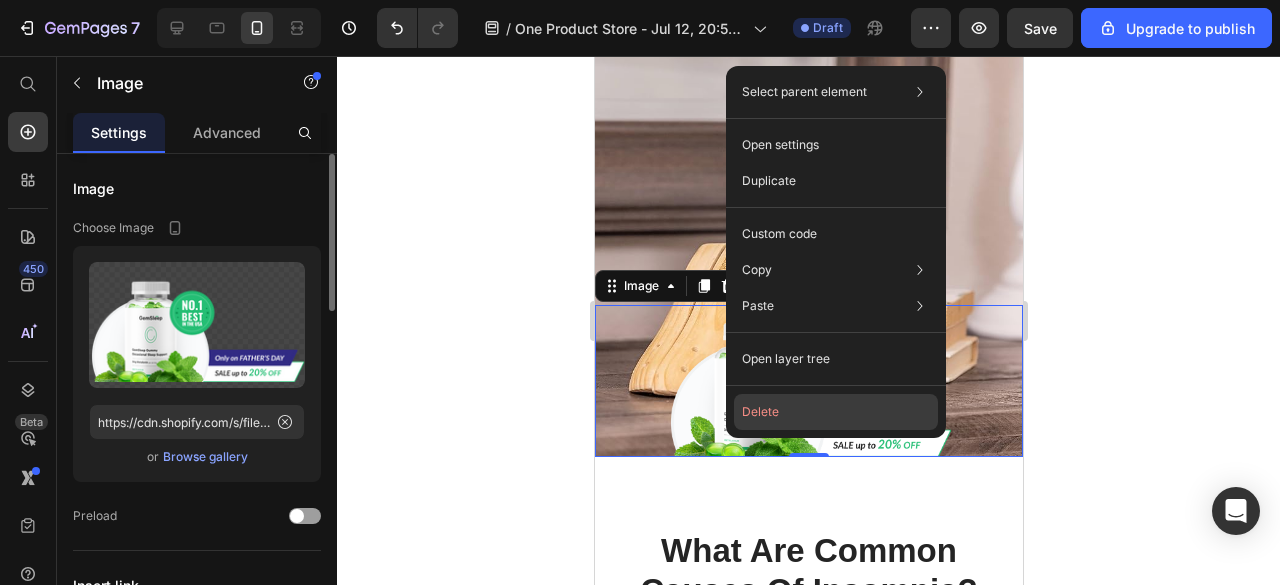 click on "Delete" 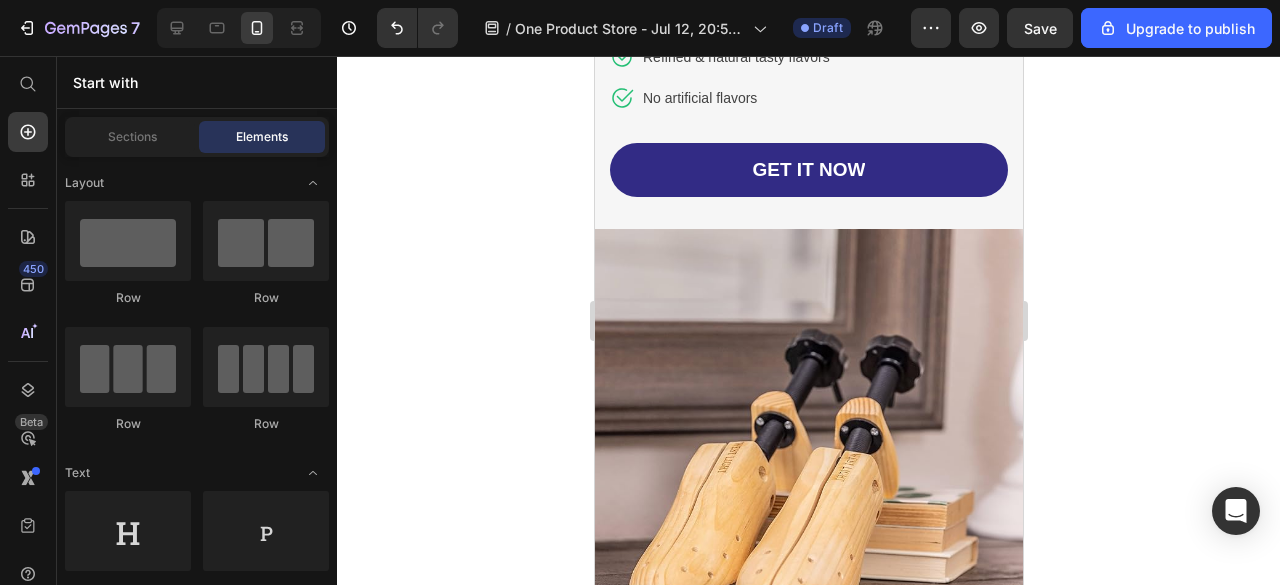 scroll, scrollTop: 0, scrollLeft: 0, axis: both 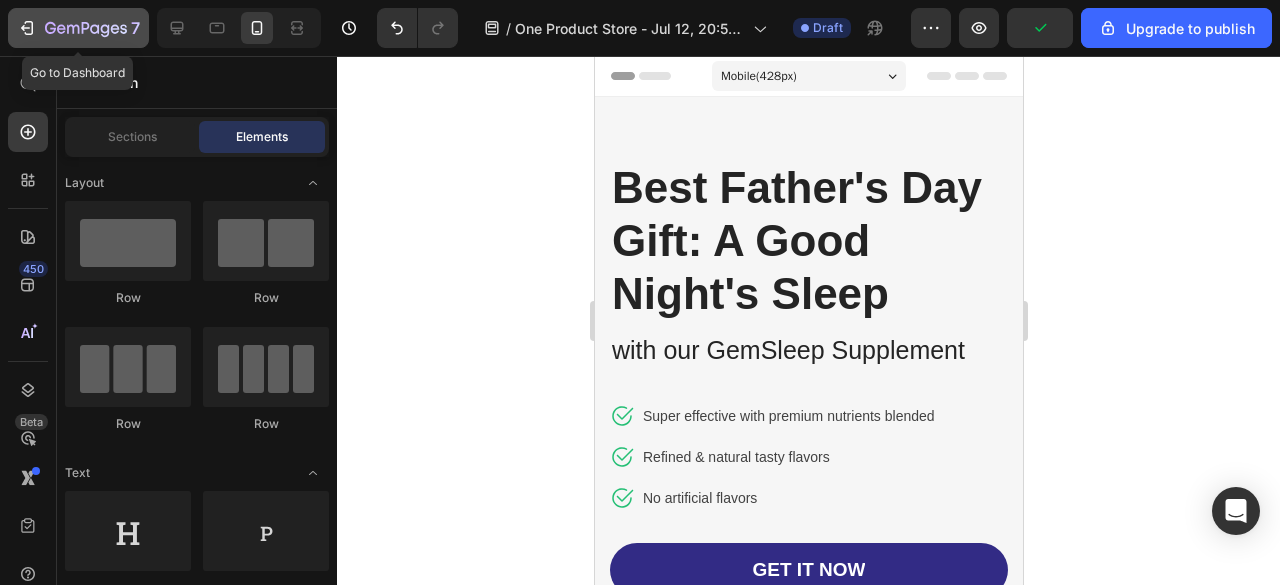 click 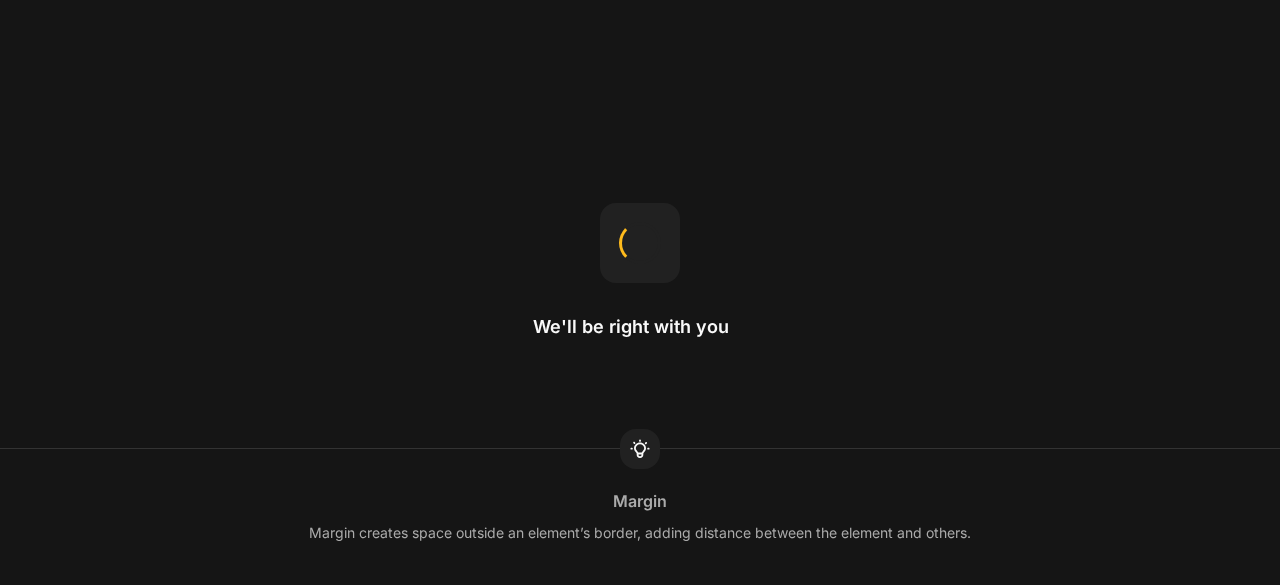 scroll, scrollTop: 0, scrollLeft: 0, axis: both 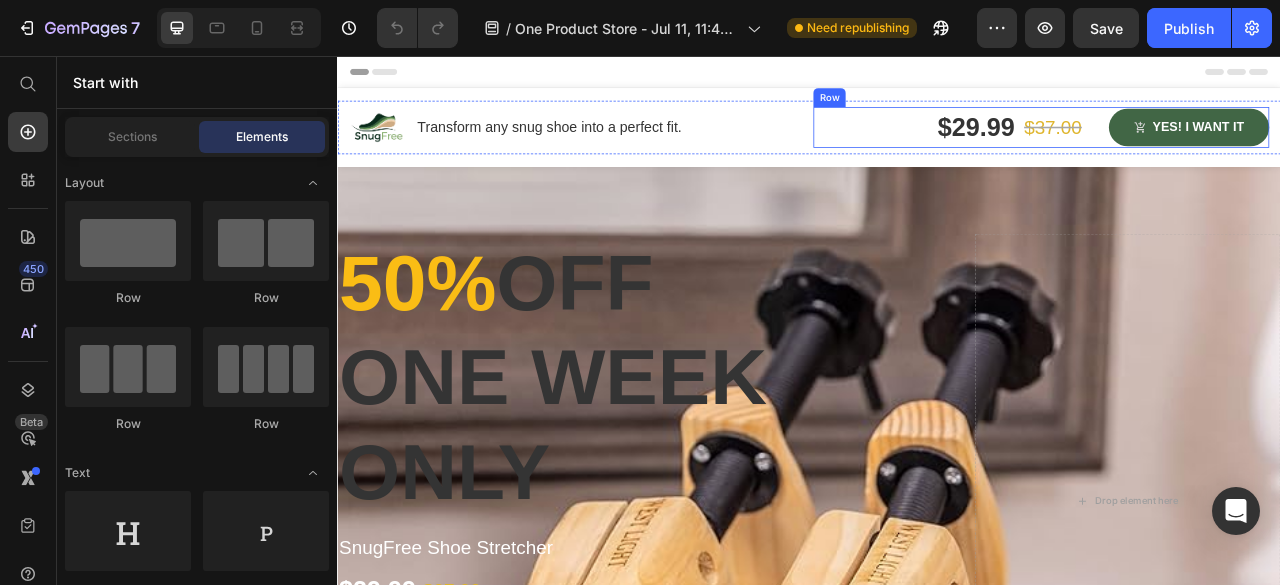 click on "$29.99 Product Price $37.00 Product Price Row Yes! i want it Product Cart Button Row" at bounding box center (1232, 147) 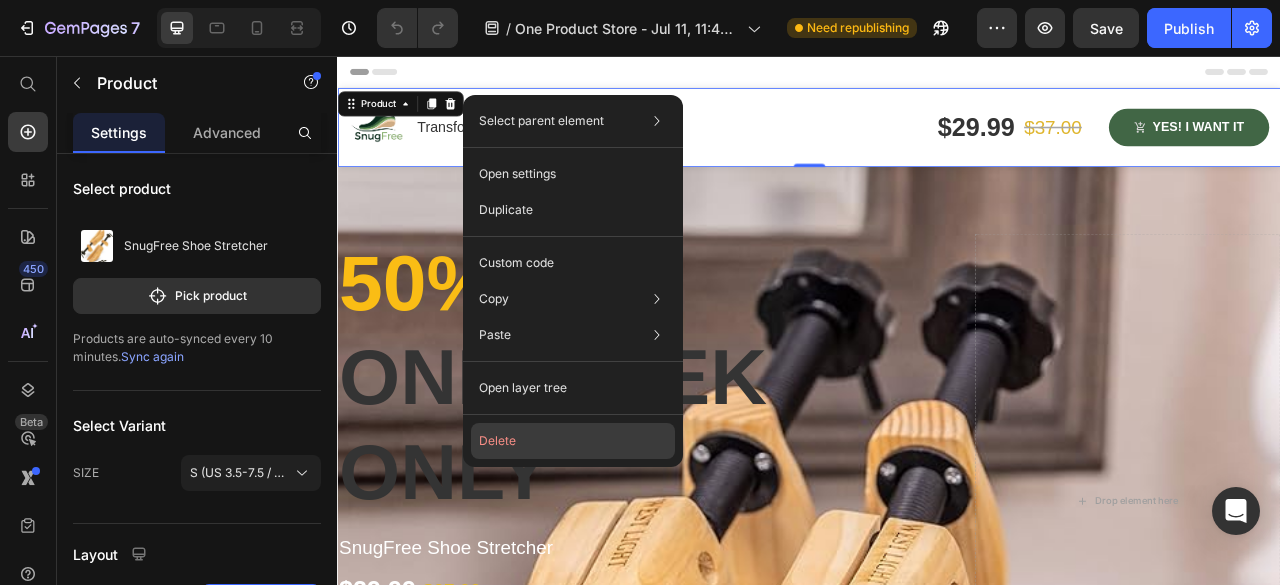 click on "Delete" 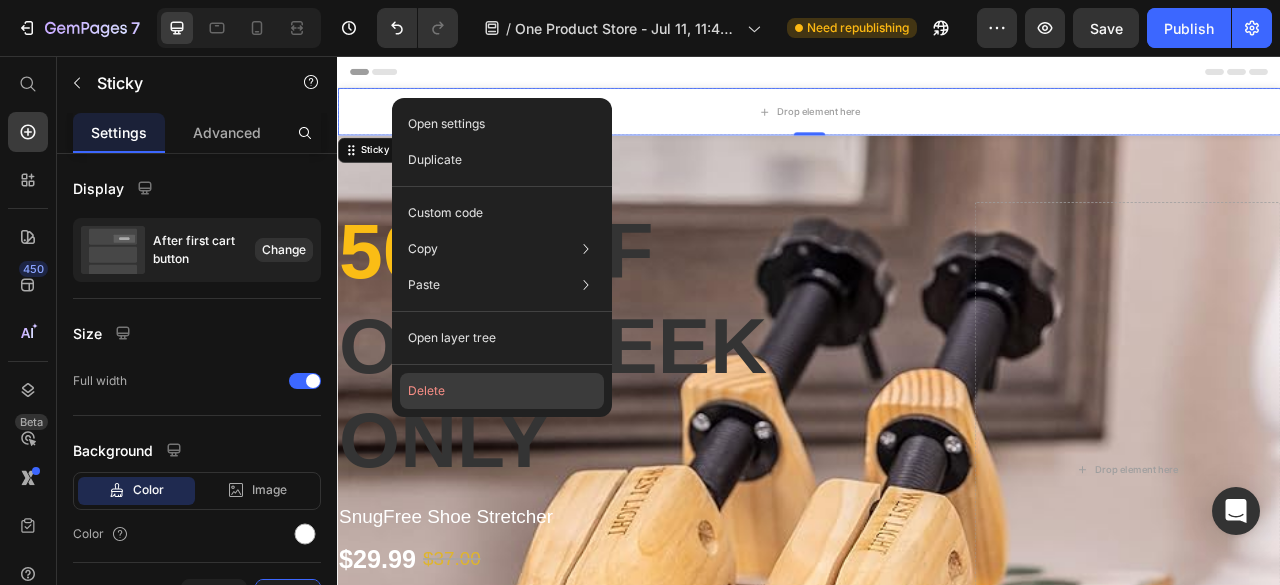 click on "Delete" 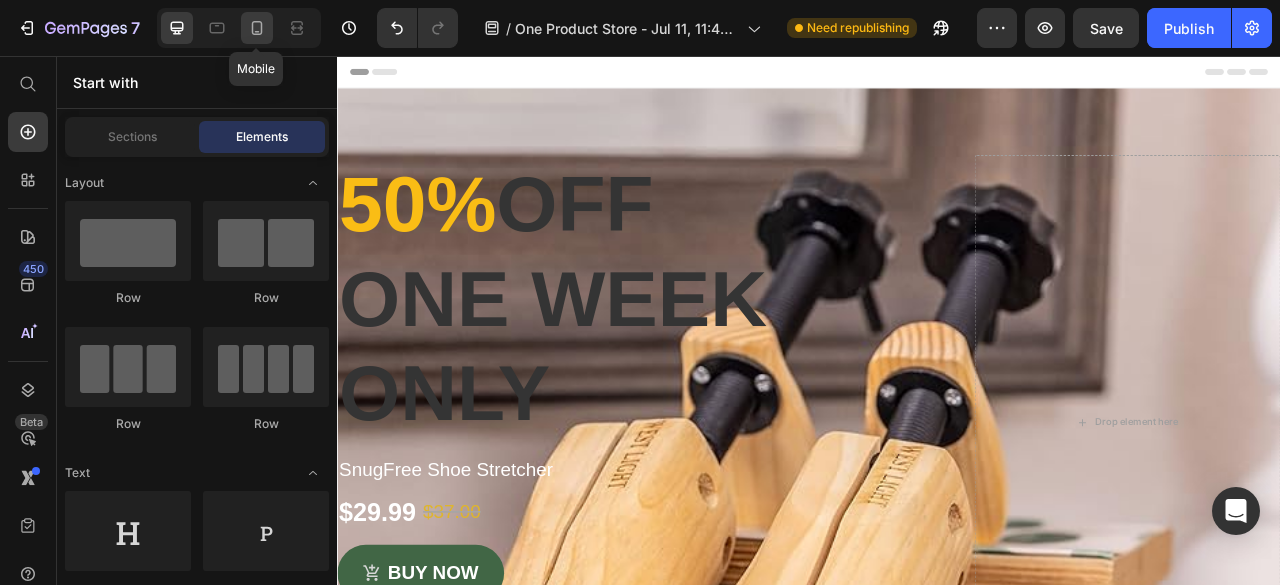 click 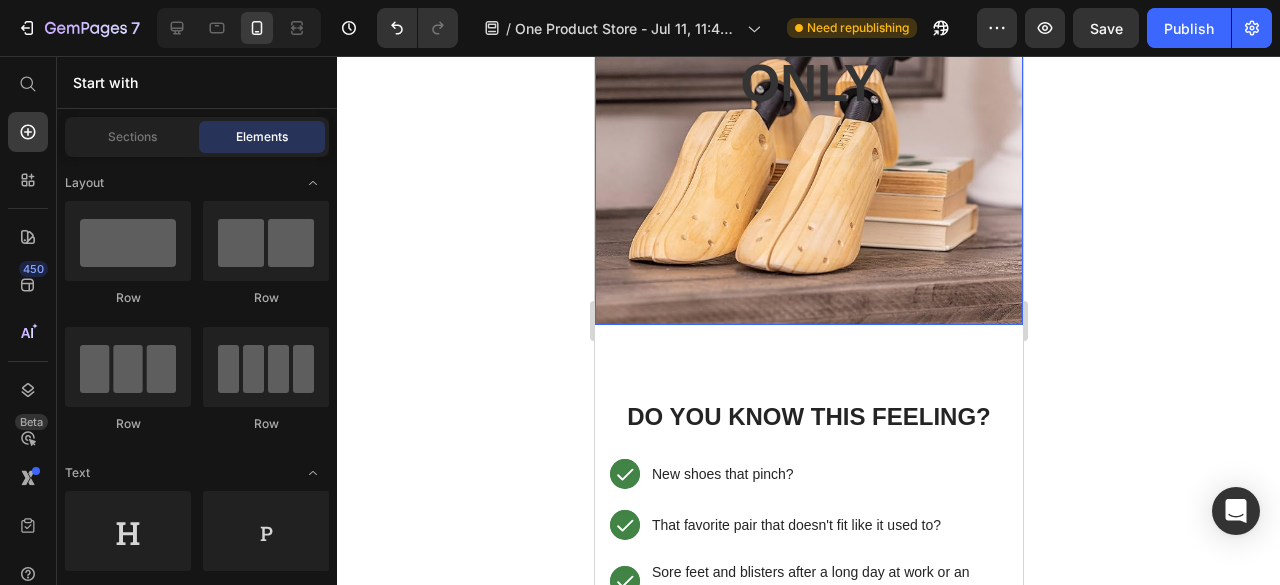 scroll, scrollTop: 0, scrollLeft: 0, axis: both 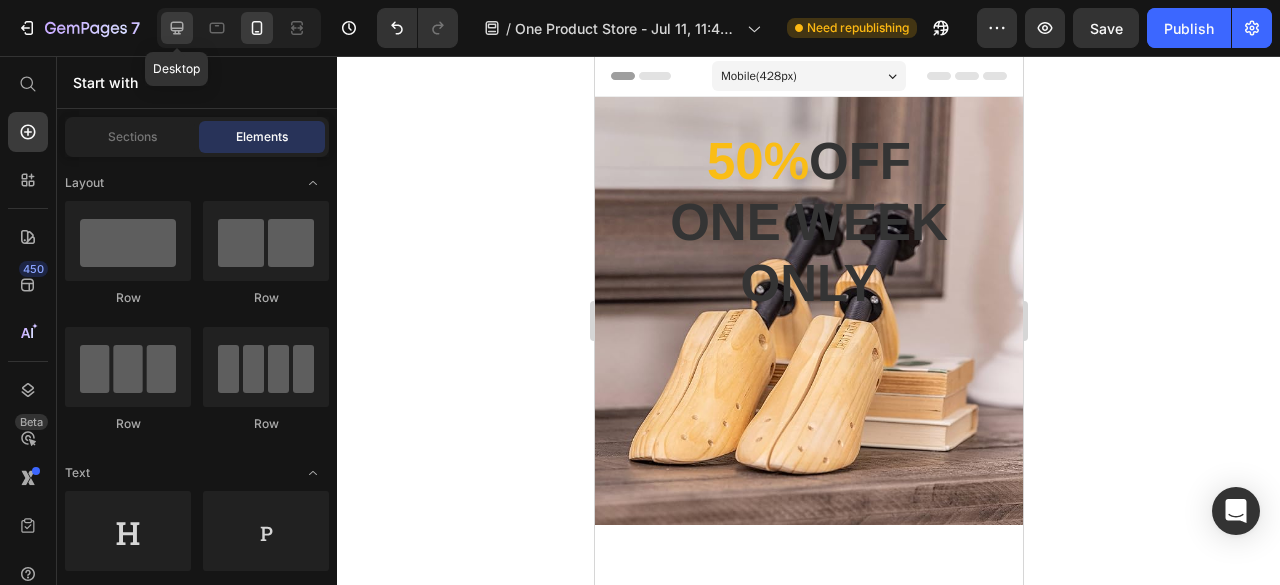 click 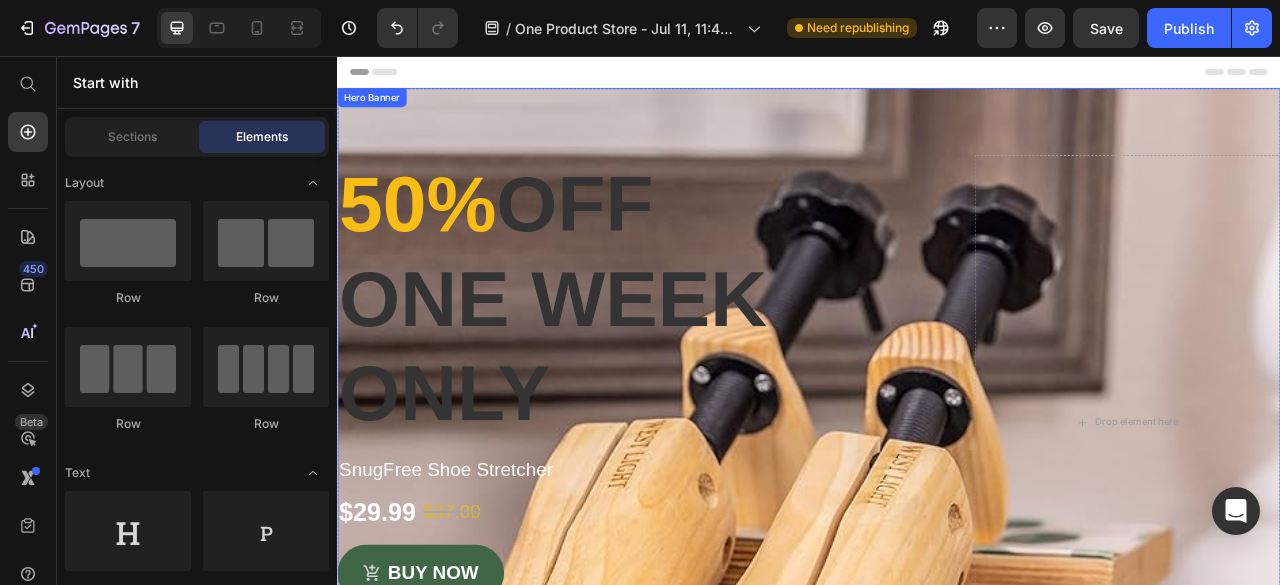 click at bounding box center (937, 522) 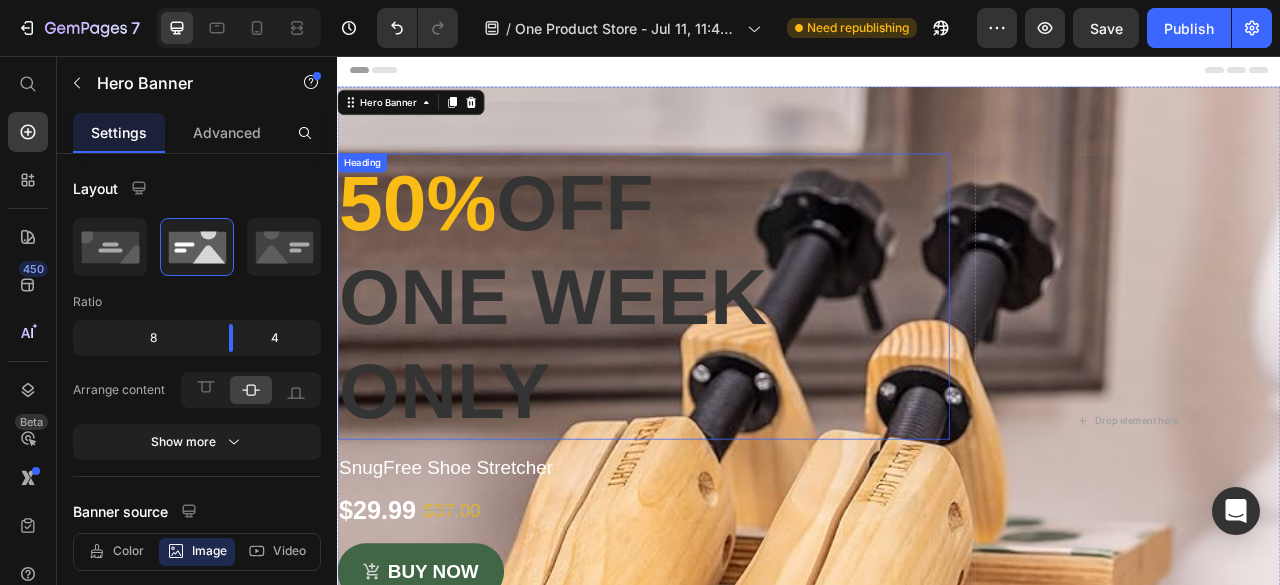 scroll, scrollTop: 0, scrollLeft: 0, axis: both 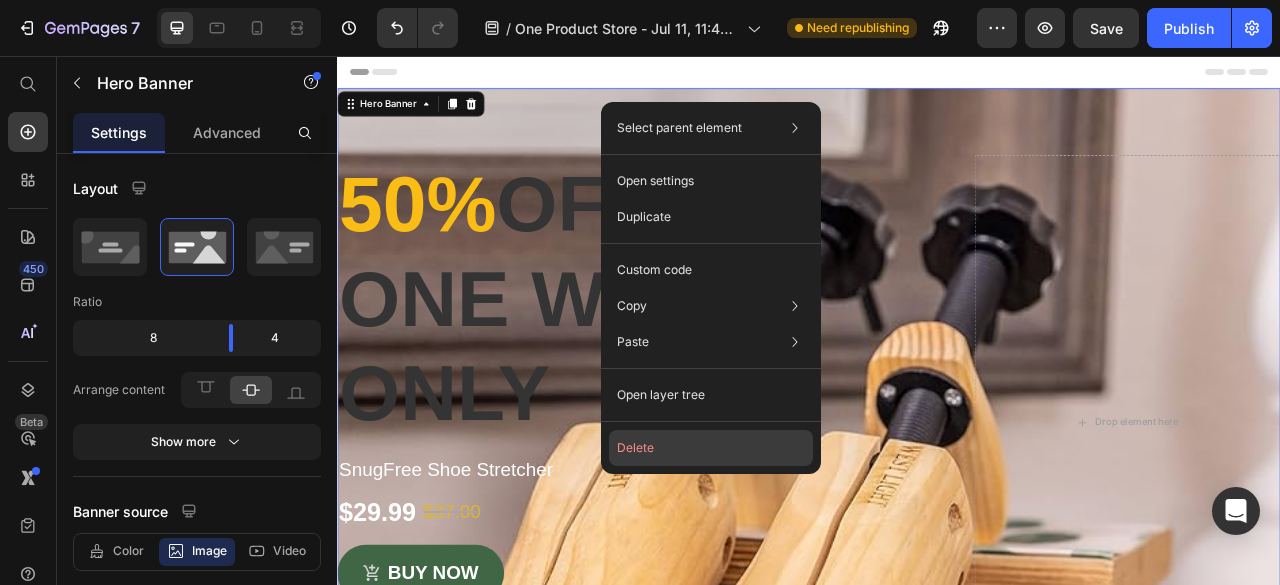 click on "Delete" 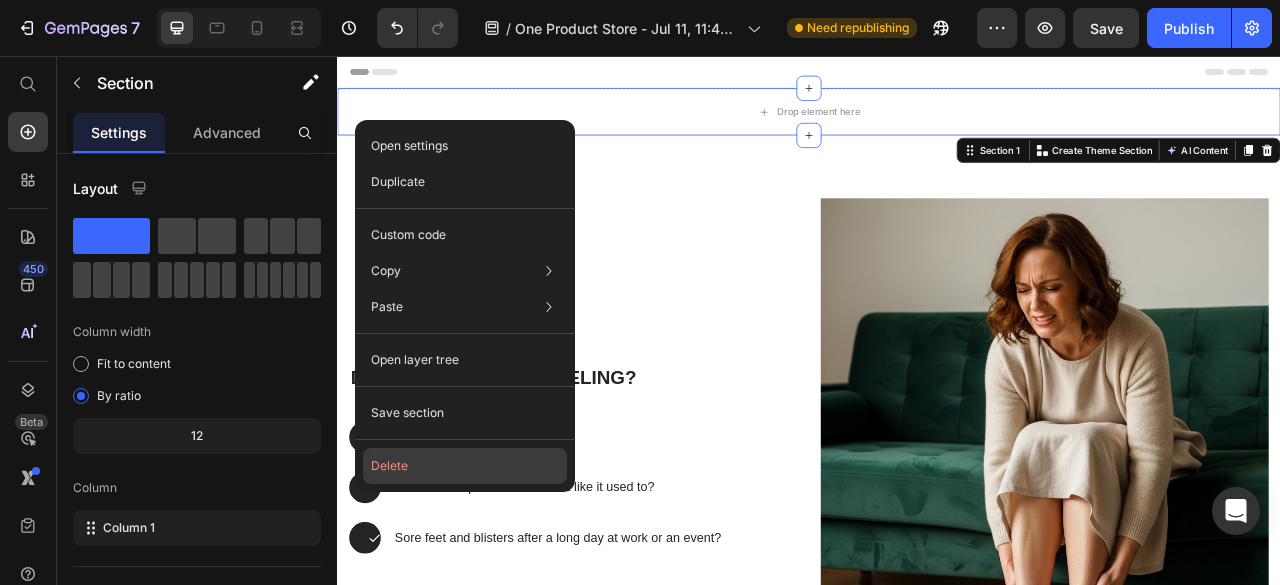 click on "Delete" 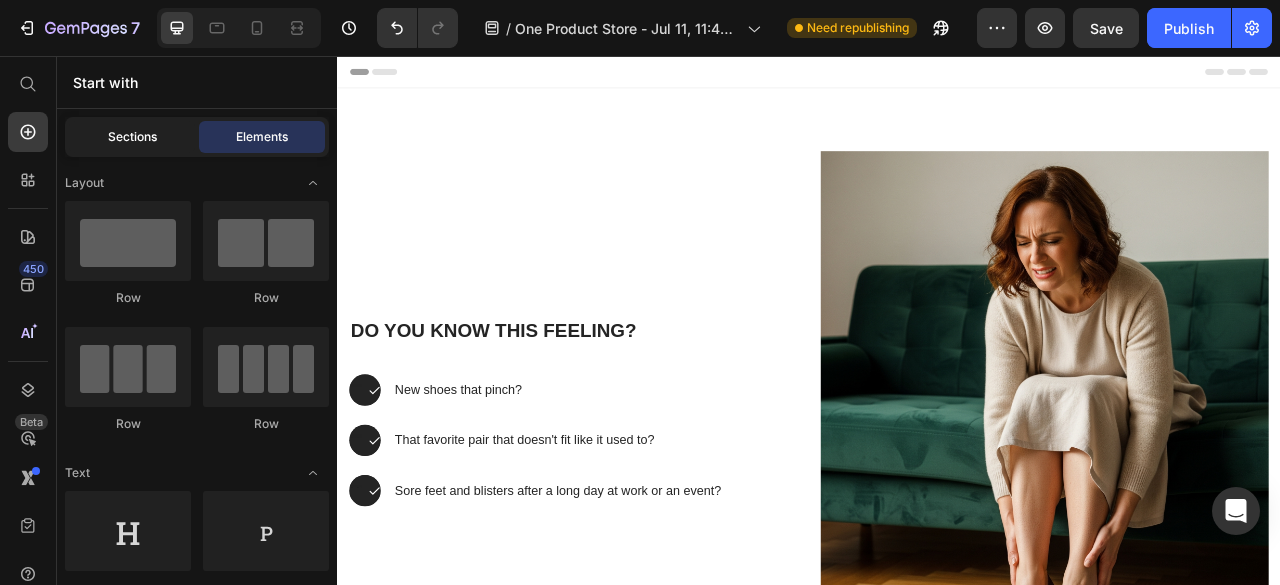 click on "Sections" at bounding box center (132, 137) 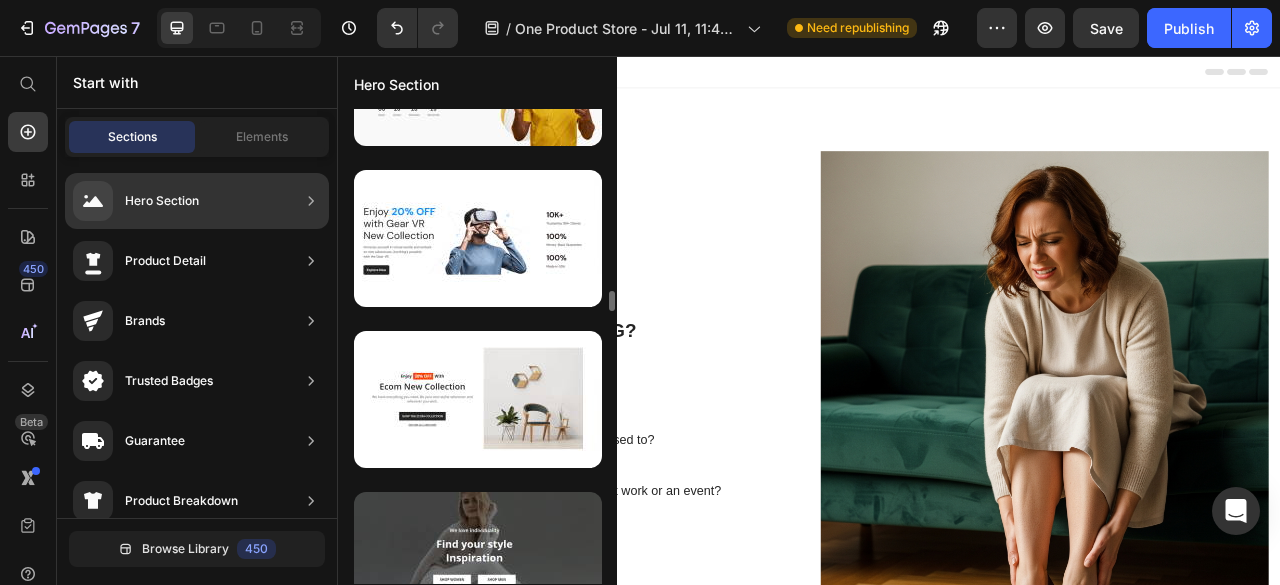 scroll, scrollTop: 8922, scrollLeft: 0, axis: vertical 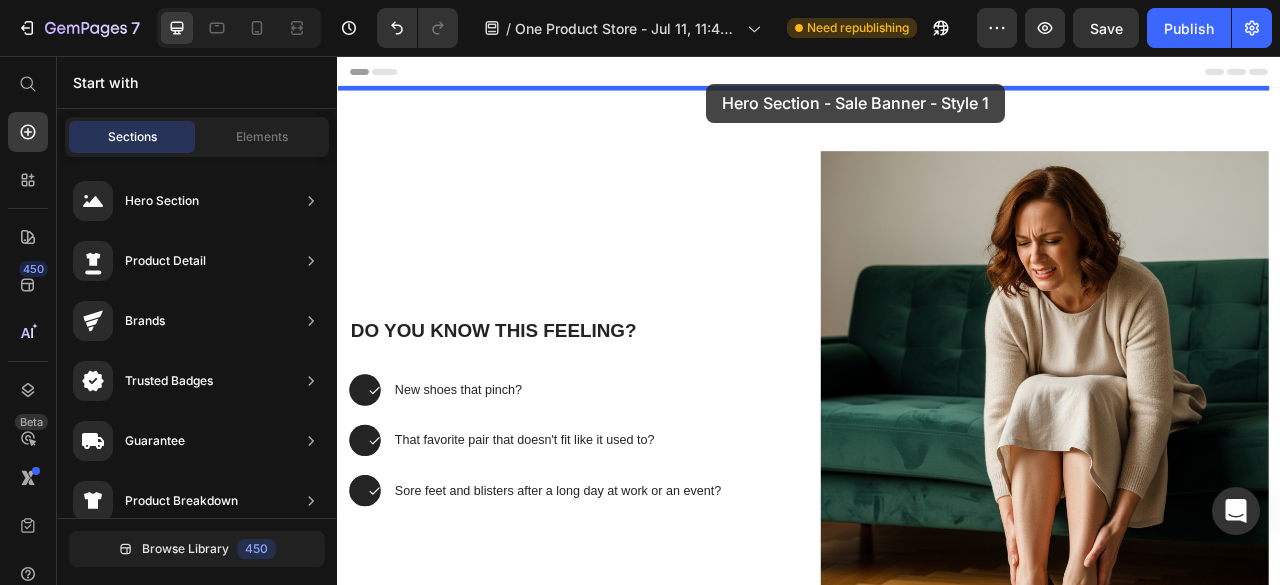 drag, startPoint x: 915, startPoint y: 331, endPoint x: 806, endPoint y: 91, distance: 263.5925 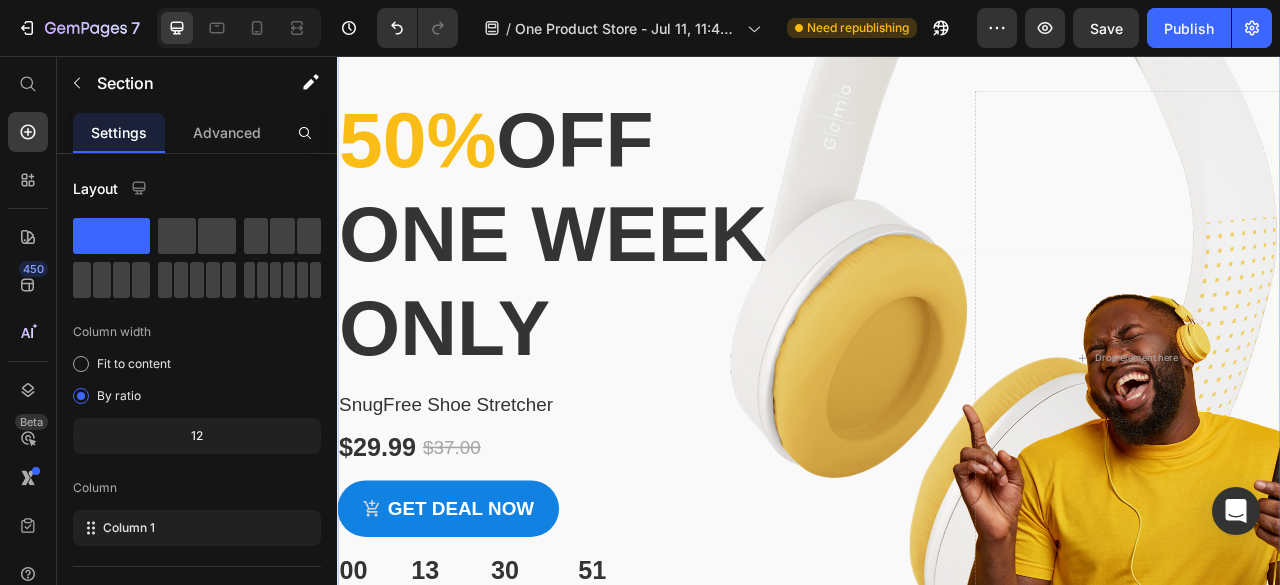 scroll, scrollTop: 0, scrollLeft: 0, axis: both 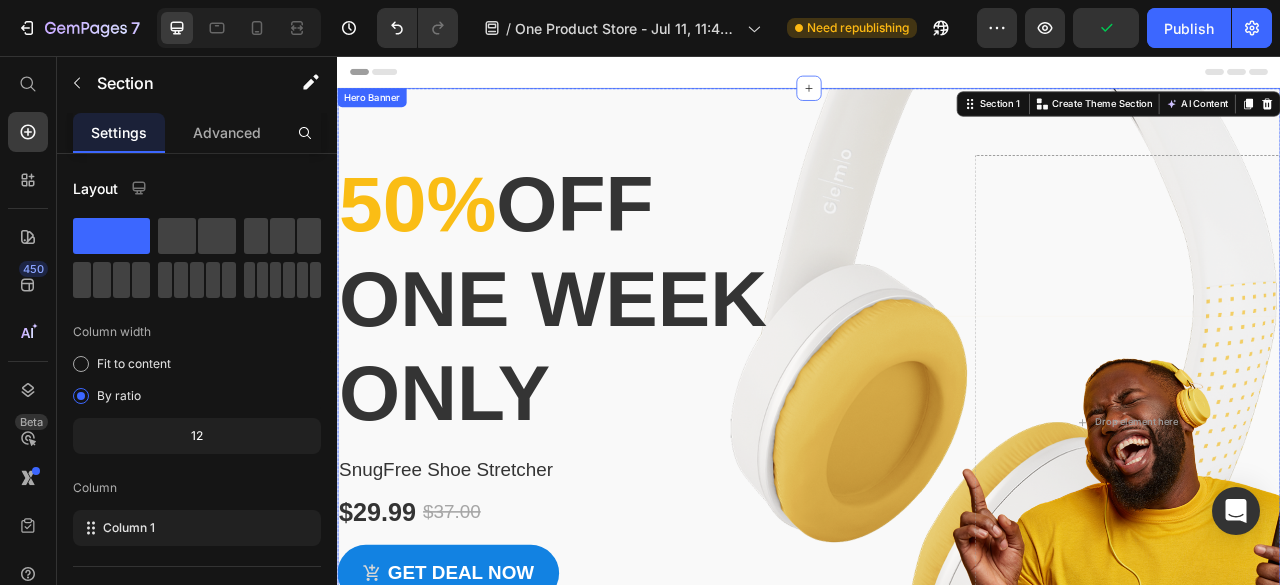 click at bounding box center (937, 522) 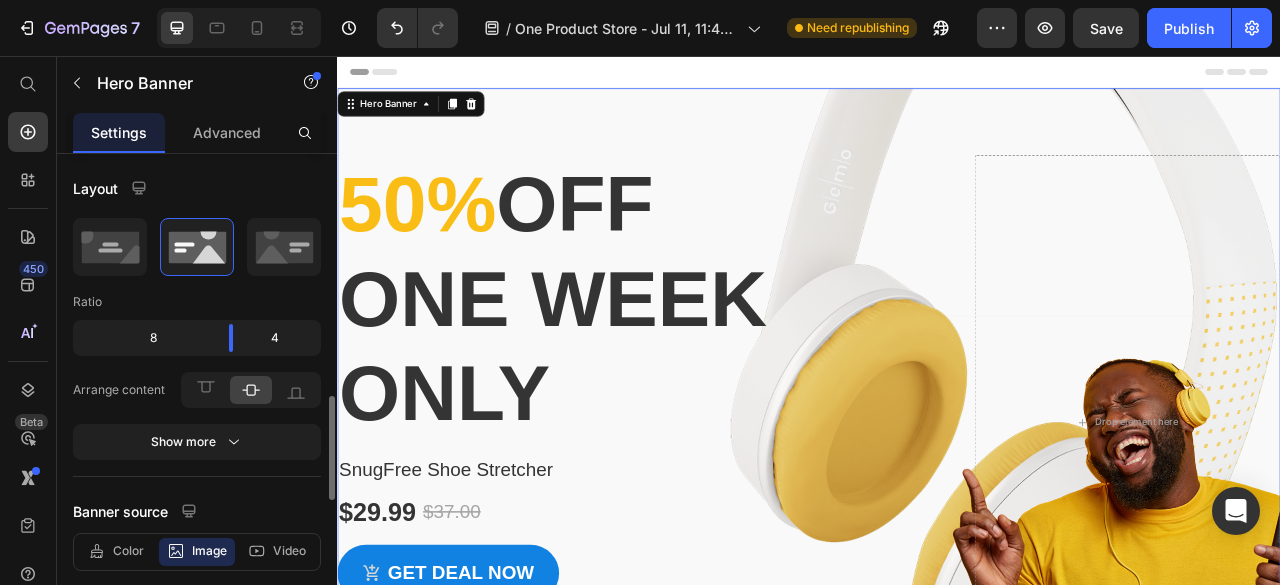 scroll, scrollTop: 200, scrollLeft: 0, axis: vertical 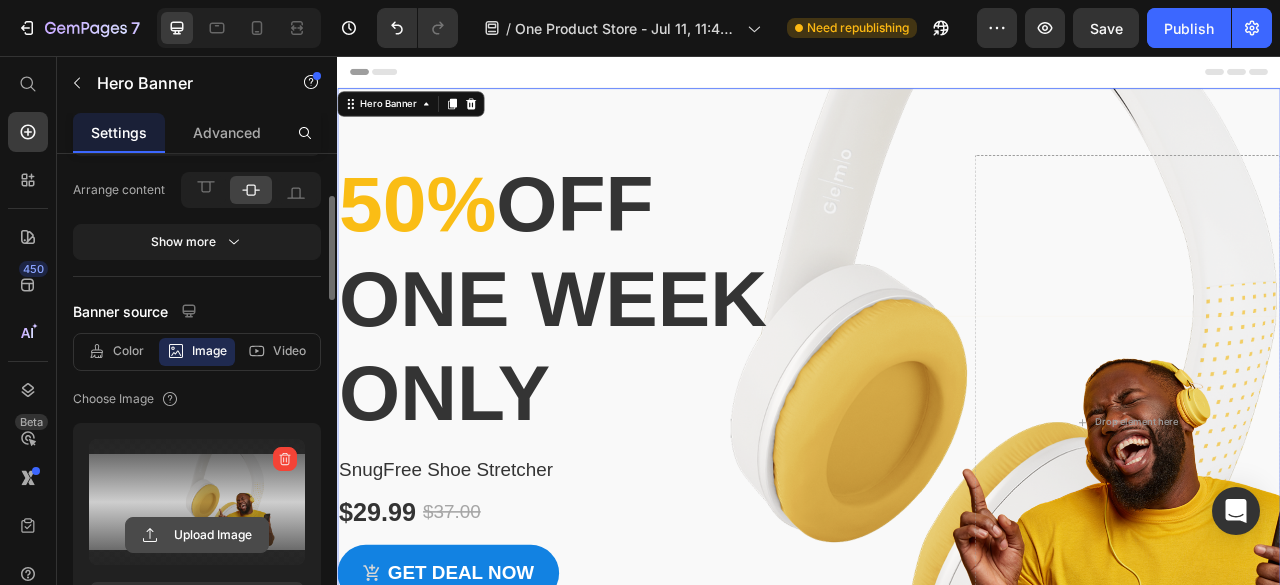 click 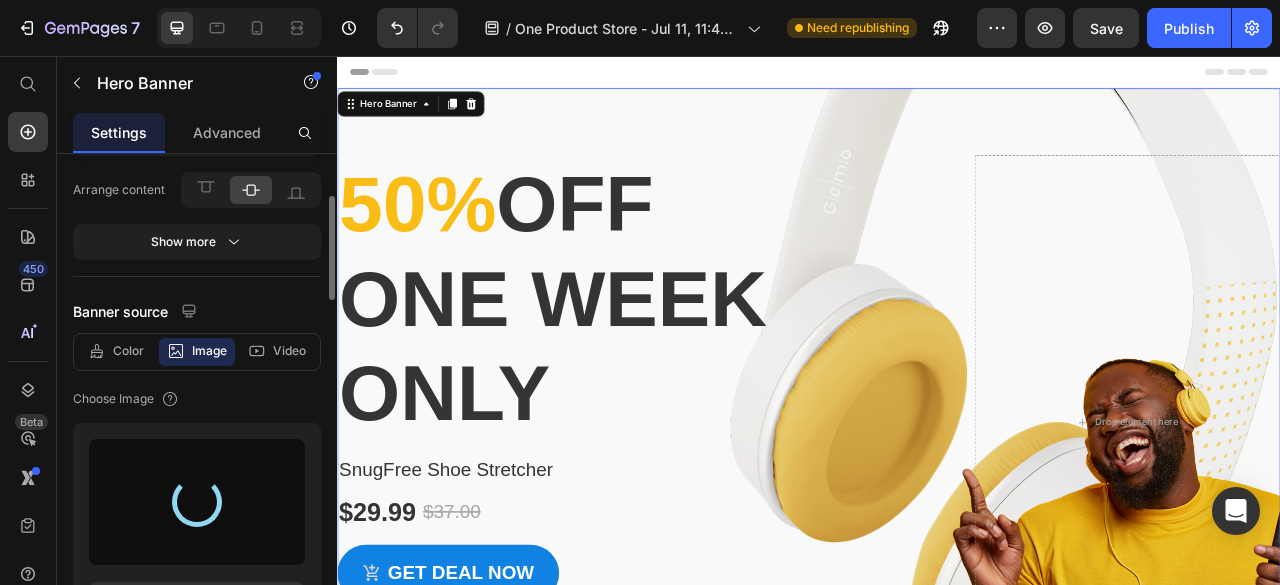 type on "https://cdn.shopify.com/s/files/1/0709/2833/5003/files/gempages_574888071577732325-c0b40fe1-0a3b-43fa-87d4-a1ae79da3c1d.jpg" 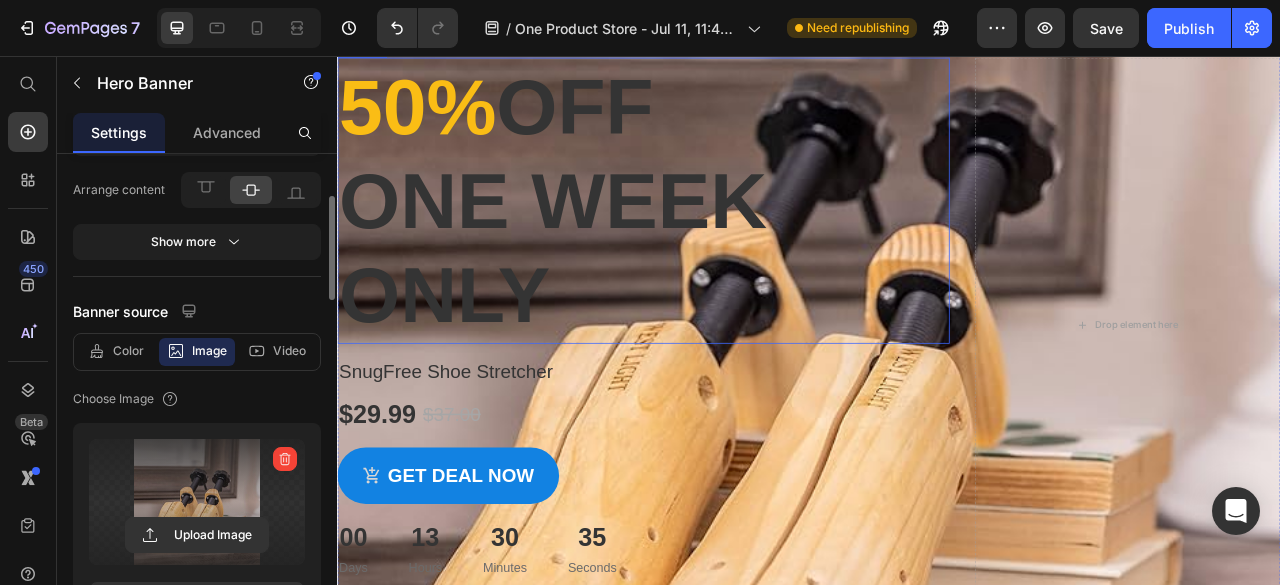 scroll, scrollTop: 0, scrollLeft: 0, axis: both 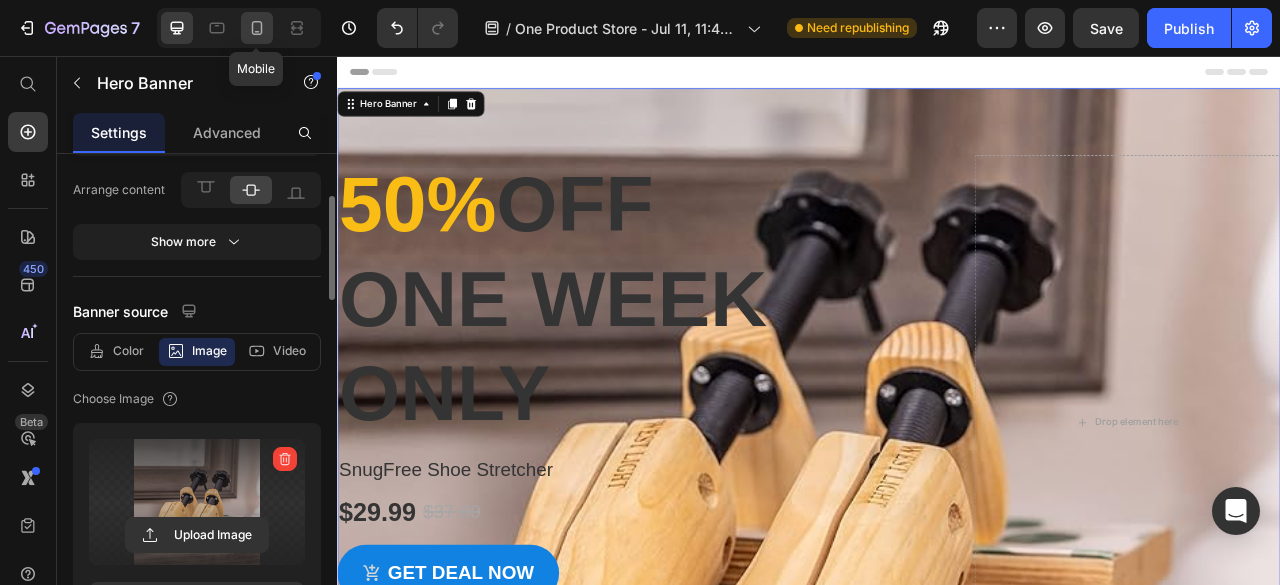 click 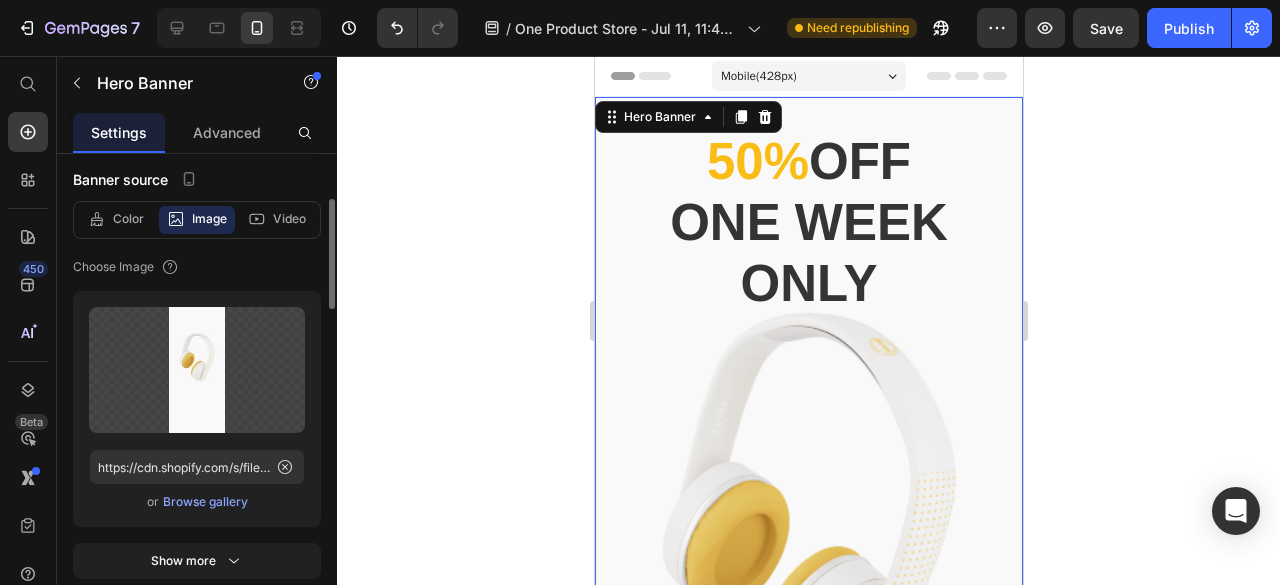 click on "50%  off one week only Heading SnugFree Shoe Stretcher Product Title $29.99 Product Price $37.00 Product Price Row Get deal now Product Cart Button 00 Days 13 Hours 30 Minutes 32 Seconds Countdown Timer Product
Drop element here" at bounding box center [808, 624] 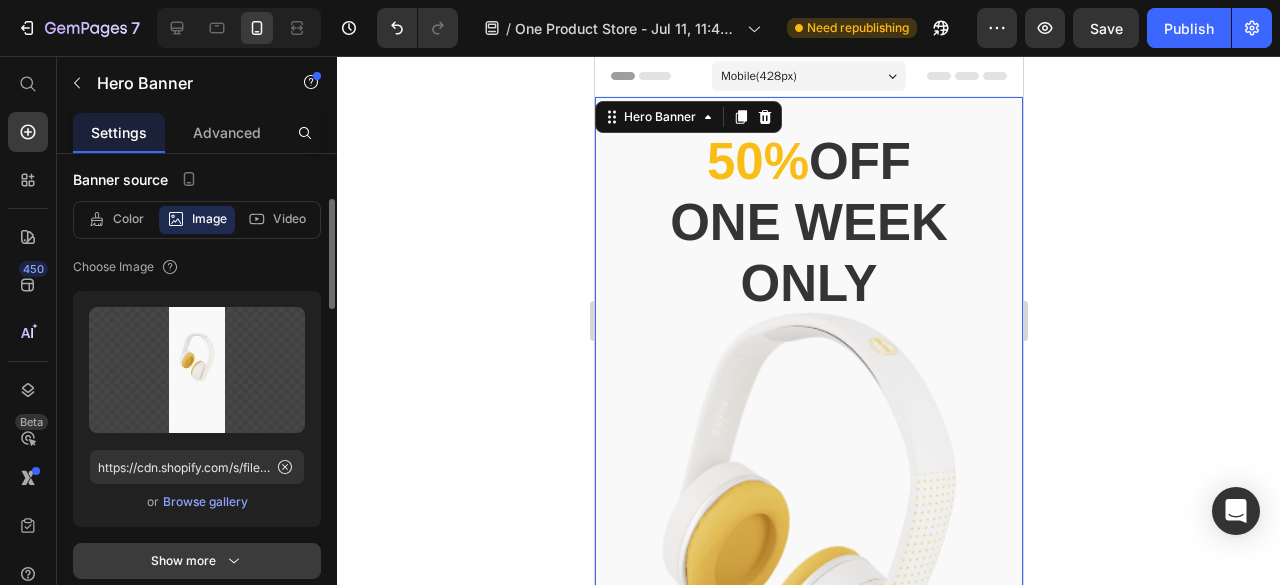 scroll, scrollTop: 400, scrollLeft: 0, axis: vertical 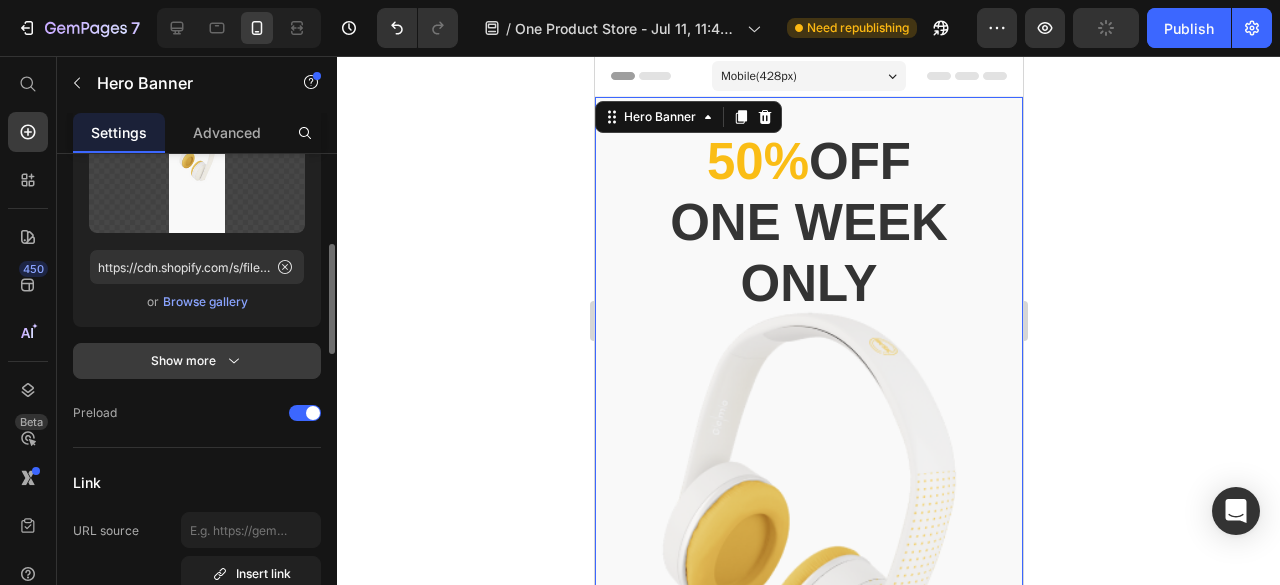 click 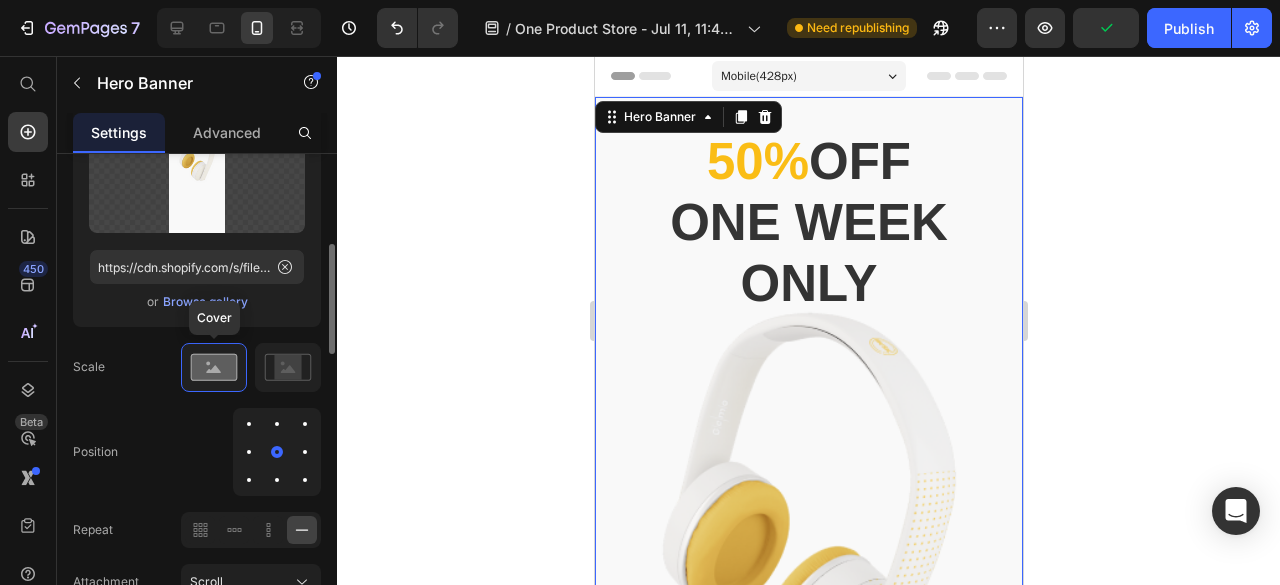 scroll, scrollTop: 600, scrollLeft: 0, axis: vertical 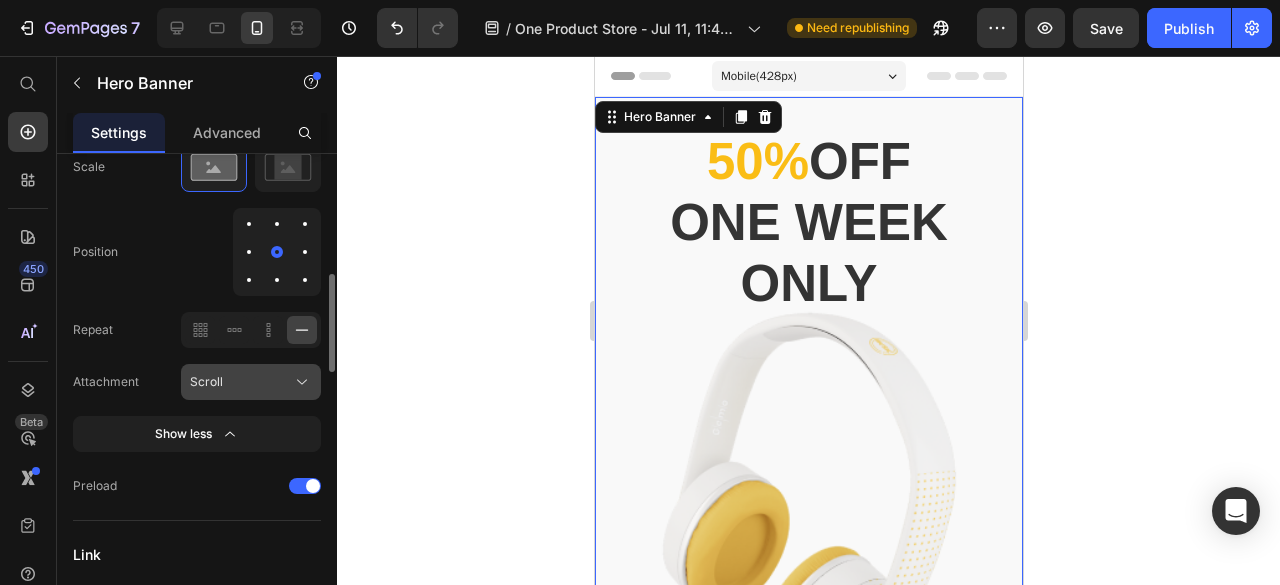 click 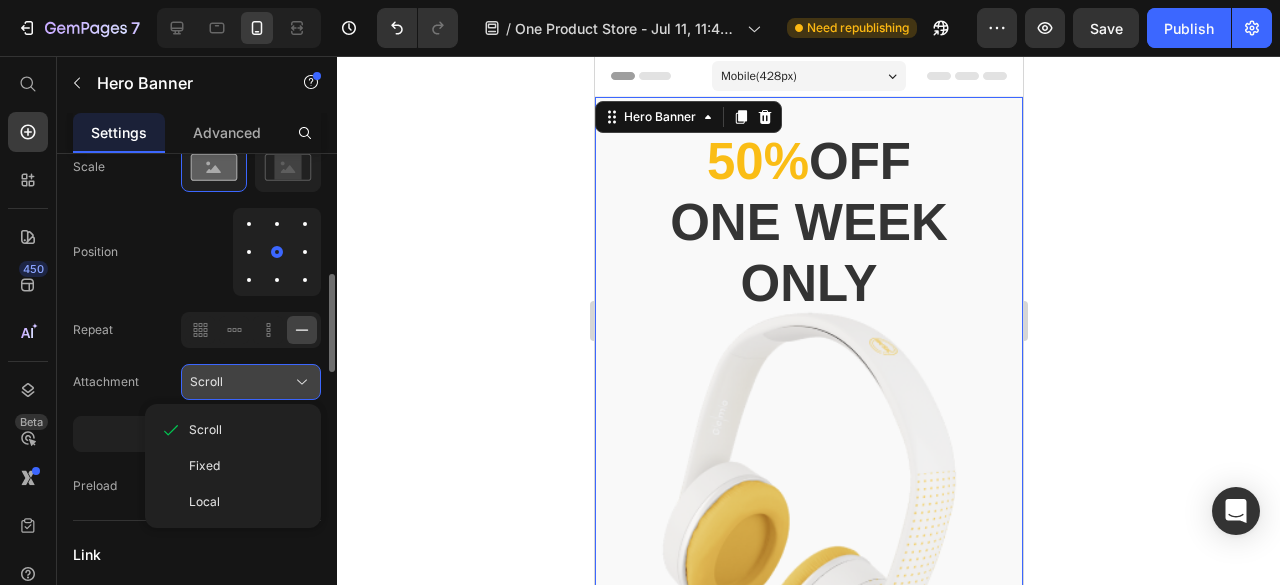 click on "Scroll" 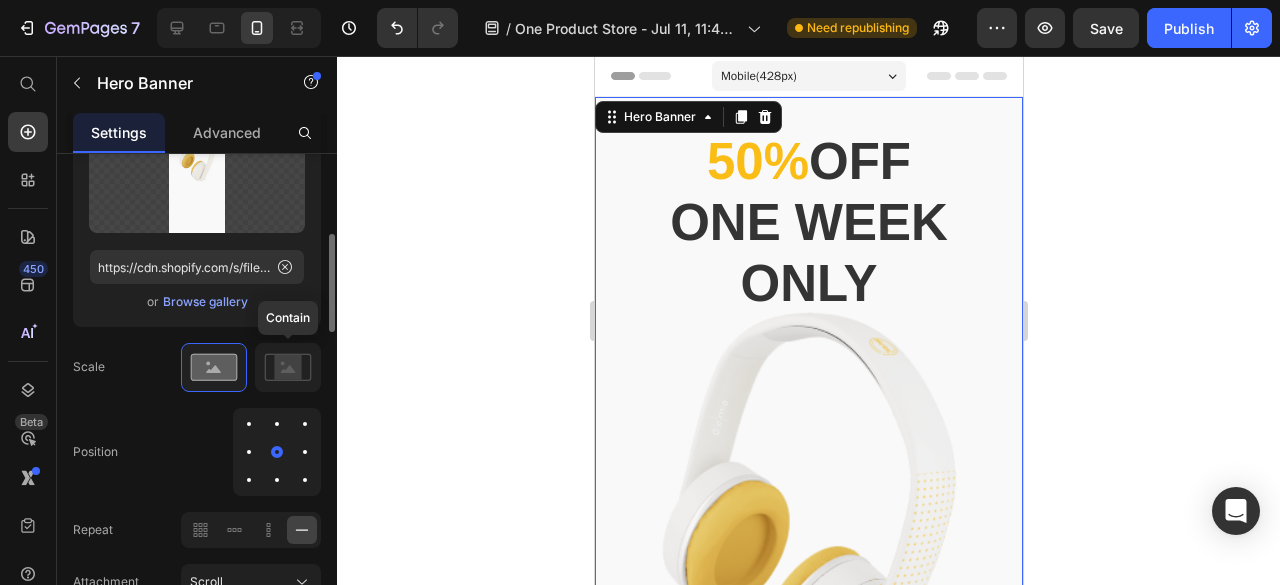 scroll, scrollTop: 300, scrollLeft: 0, axis: vertical 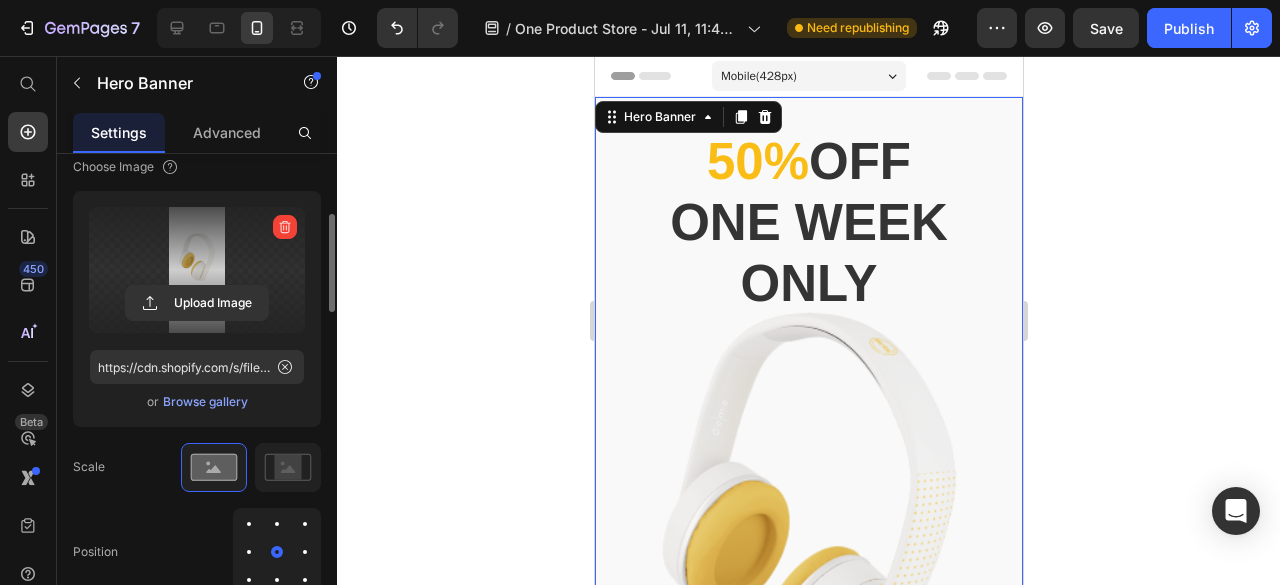 click at bounding box center [197, 270] 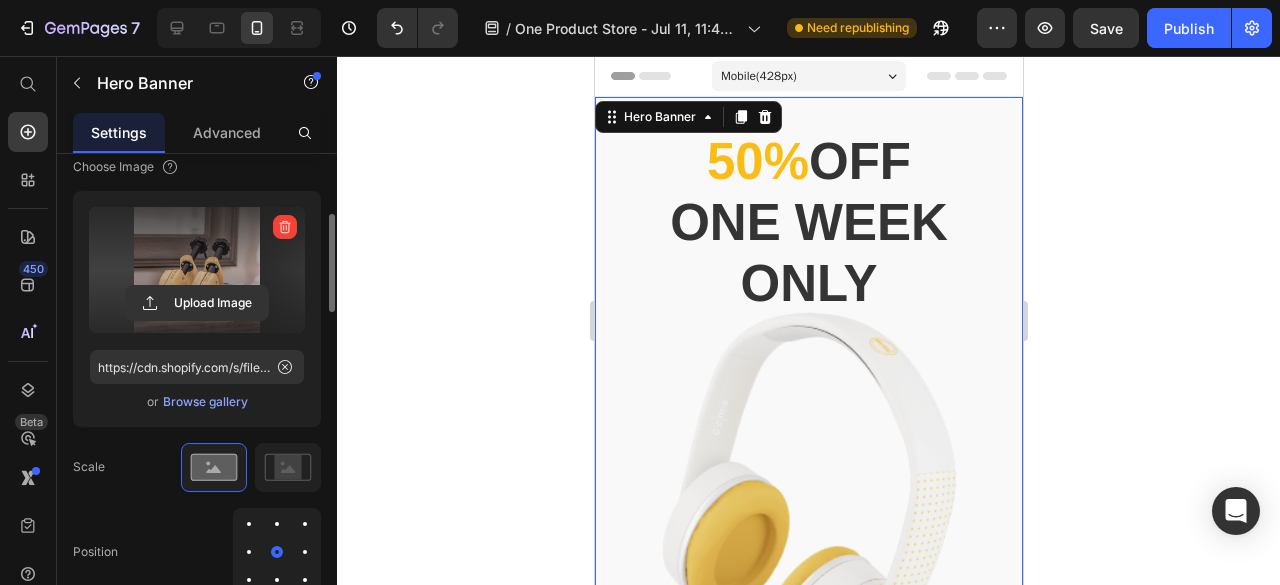 type on "https://cdn.shopify.com/s/files/1/0709/2833/5003/files/gempages_574888071577732325-c0b40fe1-0a3b-43fa-87d4-a1ae79da3c1d.jpg" 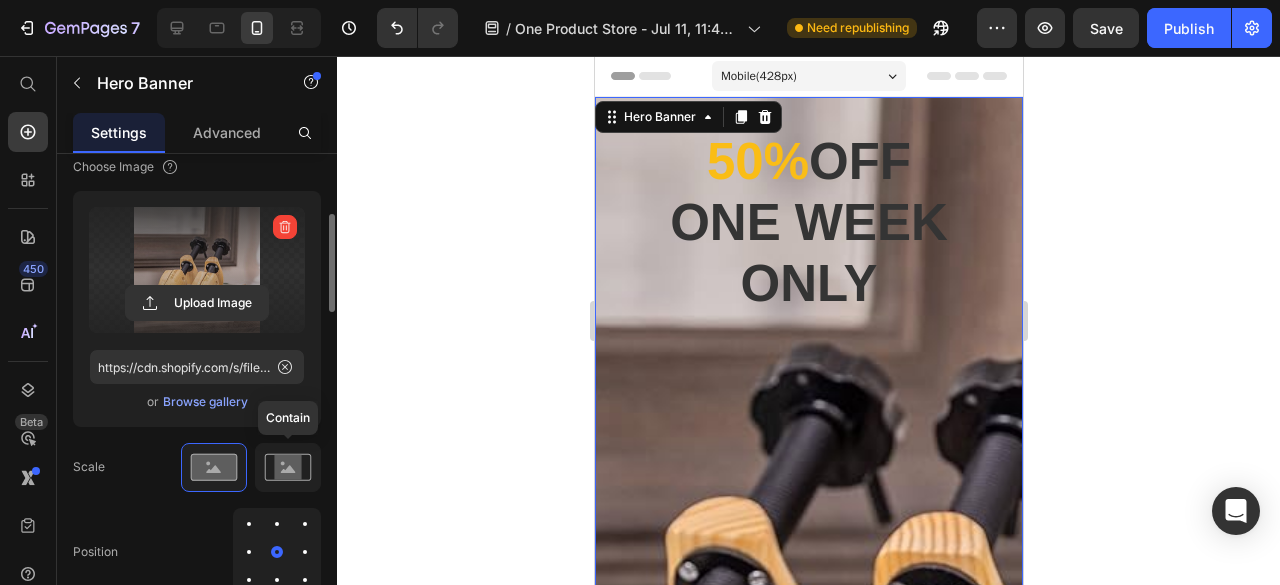 click 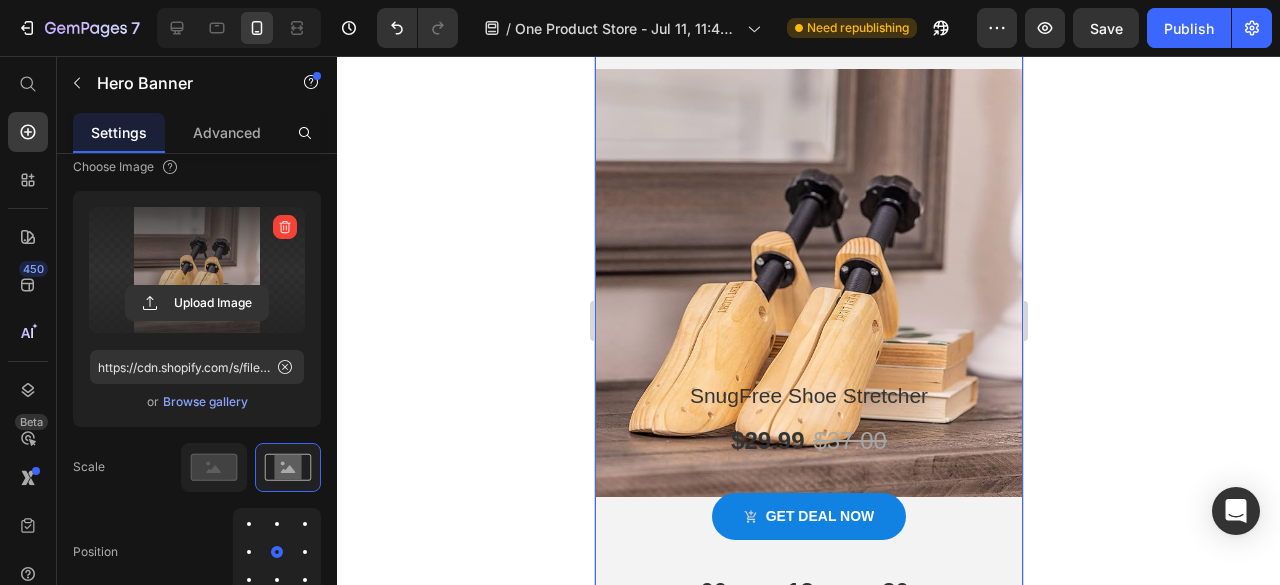 scroll, scrollTop: 500, scrollLeft: 0, axis: vertical 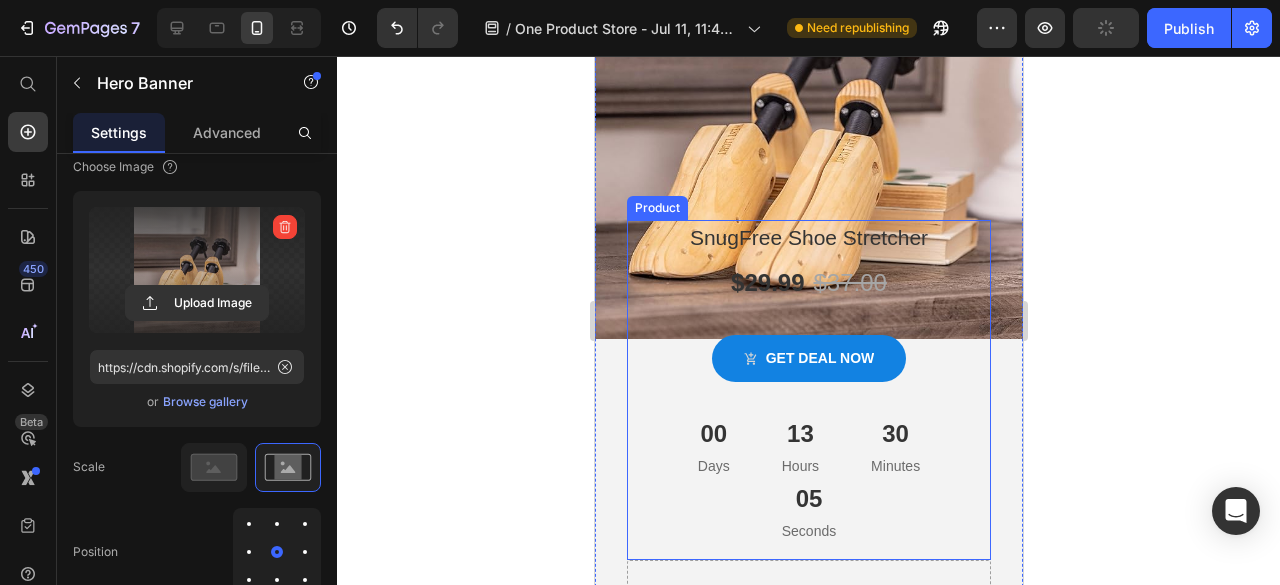 click on "13 Hours" at bounding box center [799, 446] 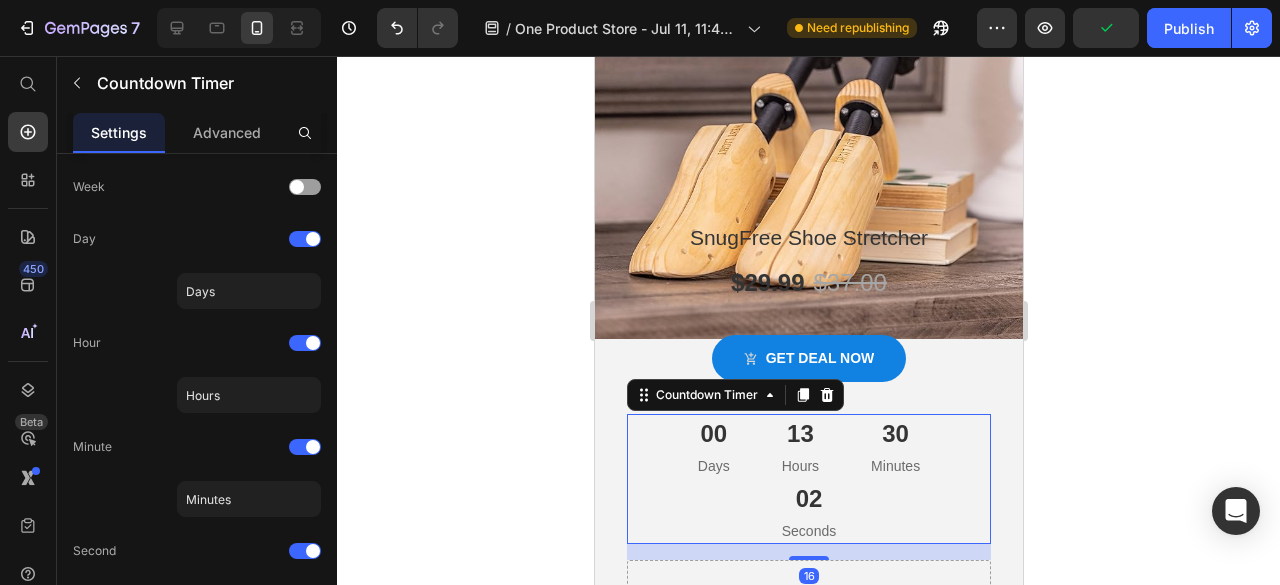 scroll, scrollTop: 0, scrollLeft: 0, axis: both 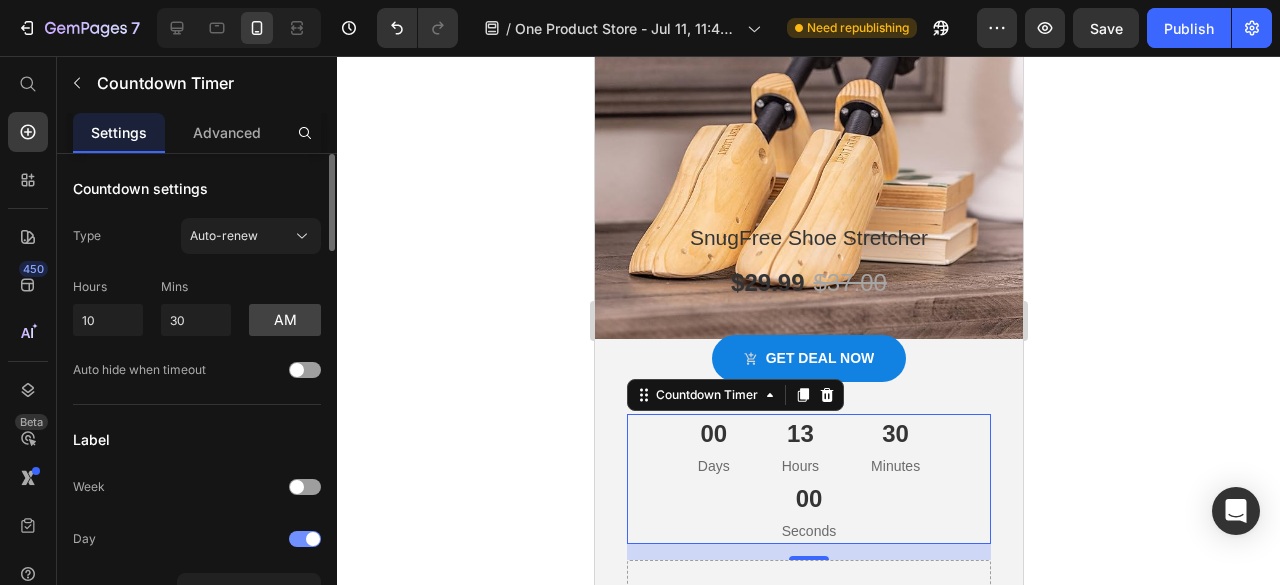 click at bounding box center (305, 539) 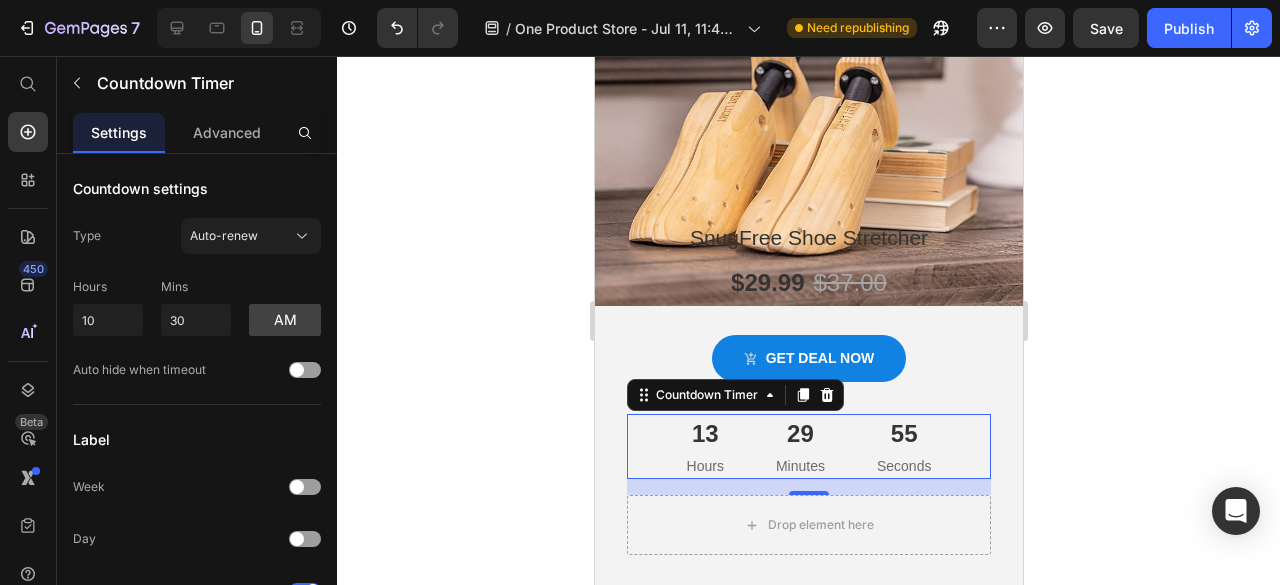 scroll, scrollTop: 600, scrollLeft: 0, axis: vertical 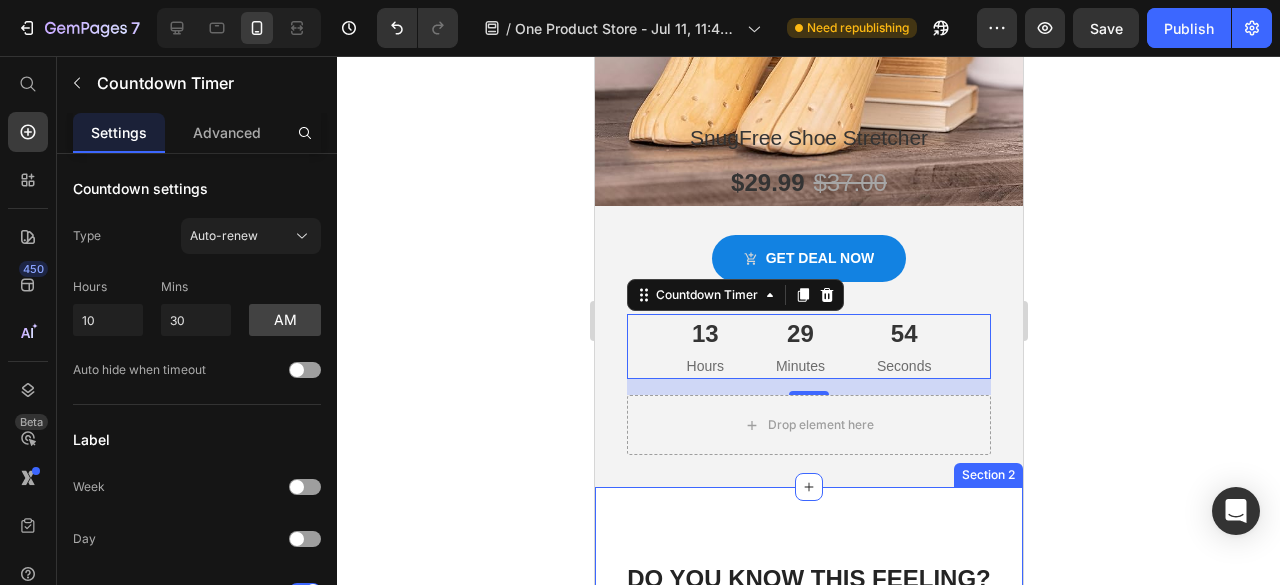 click on "Do You Know This Feeling? Heading Text Block
Icon Row Hero Banner New shoes that pinch? Text Block Row Text Block
Icon Row Hero Banner That favorite pair that doesn't fit like it used to? Text Block Row Text Block
Icon Row Hero Banner Sore feet and blisters after a long day at work or an event? Text Block Row Row Image Row Section 2" at bounding box center (808, 921) 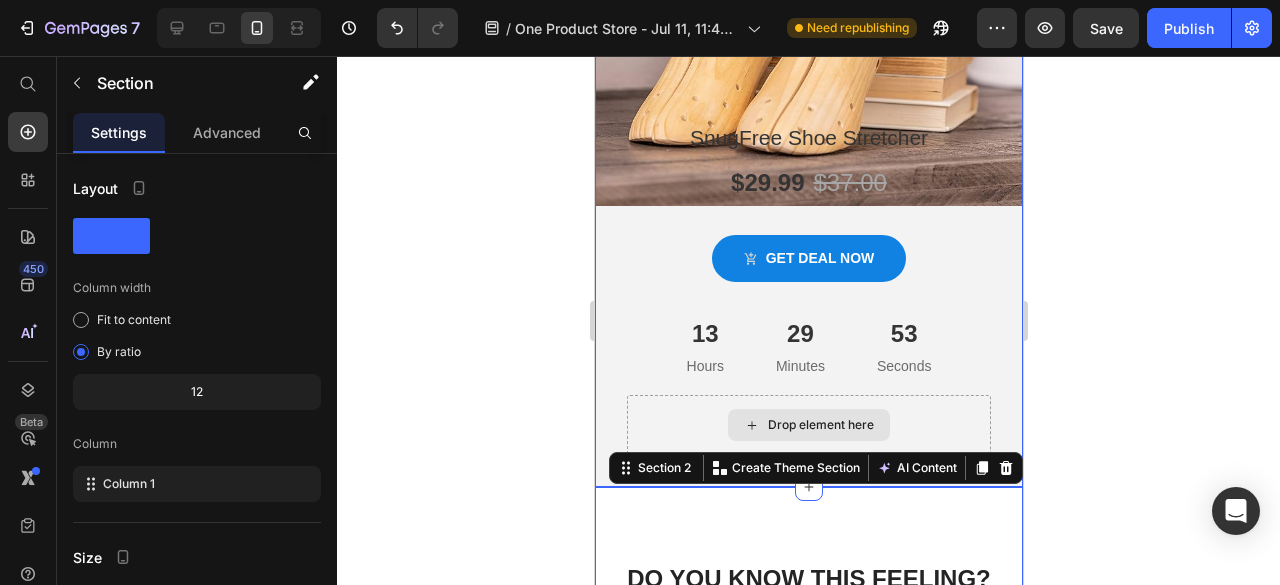 click on "Drop element here" at bounding box center (820, 425) 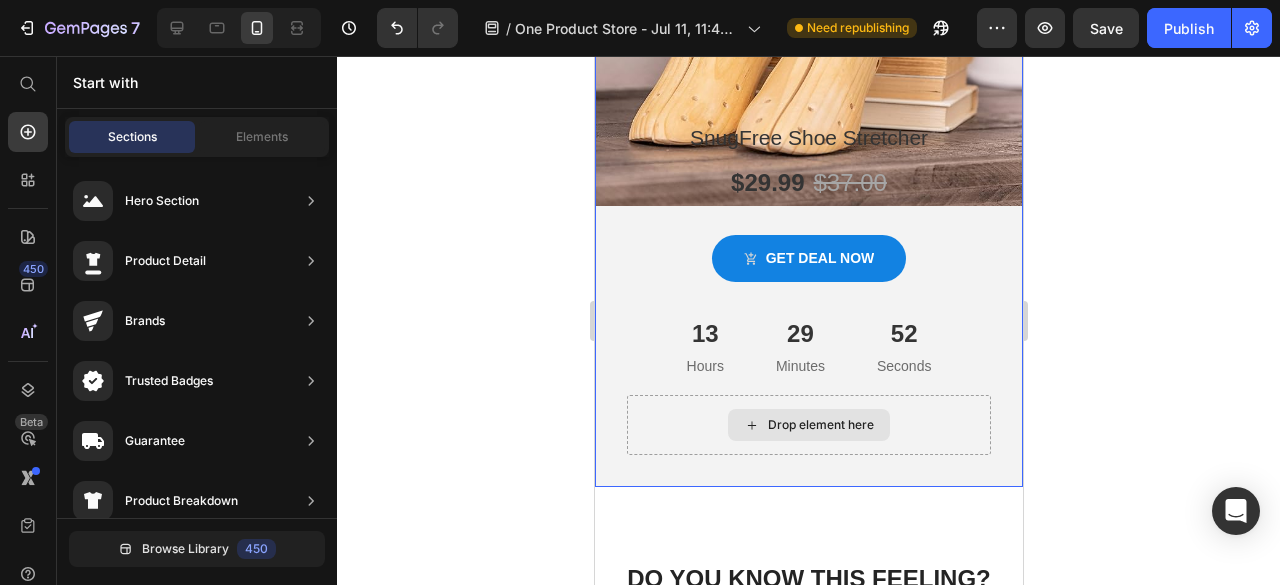 click on "Drop element here" at bounding box center (808, 425) 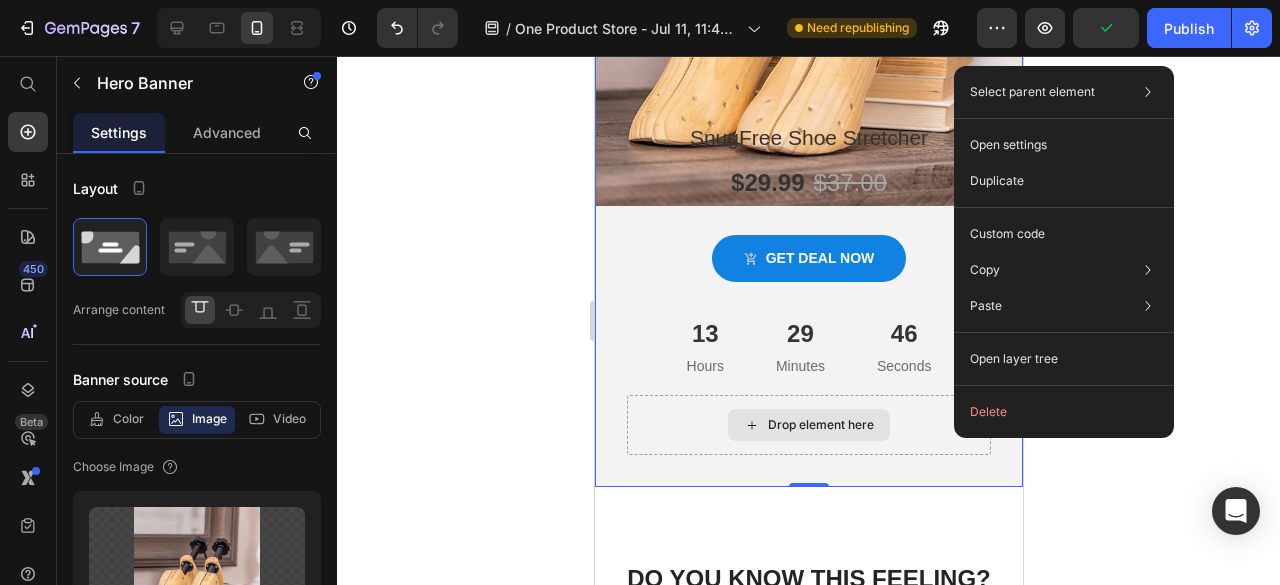 click on "Drop element here" at bounding box center [808, 425] 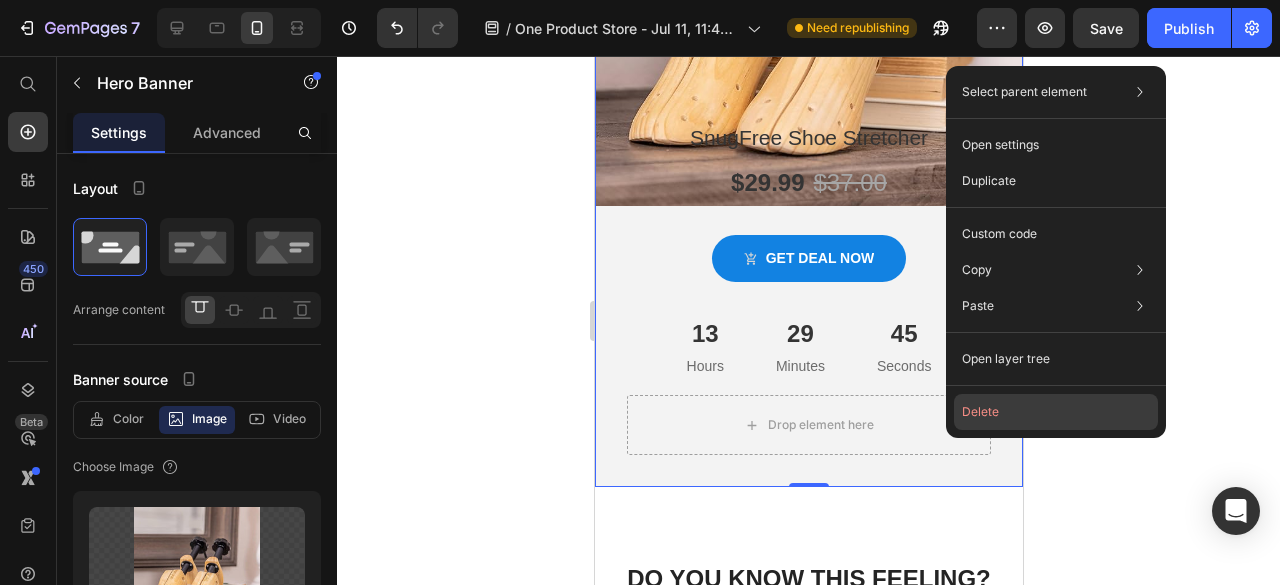 click on "Delete" 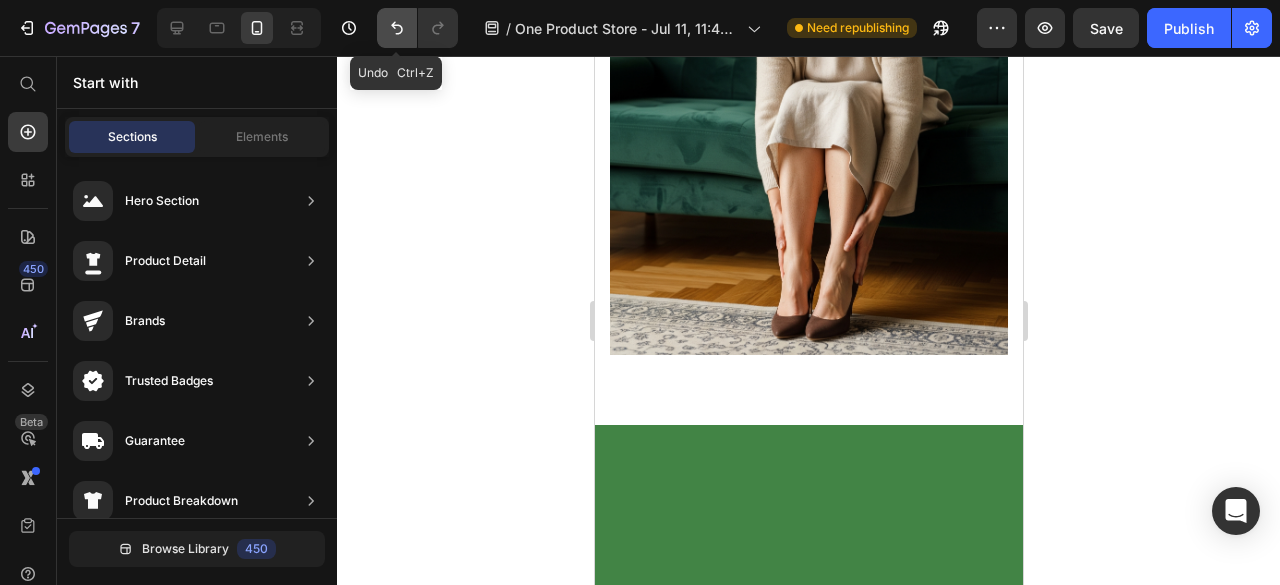click 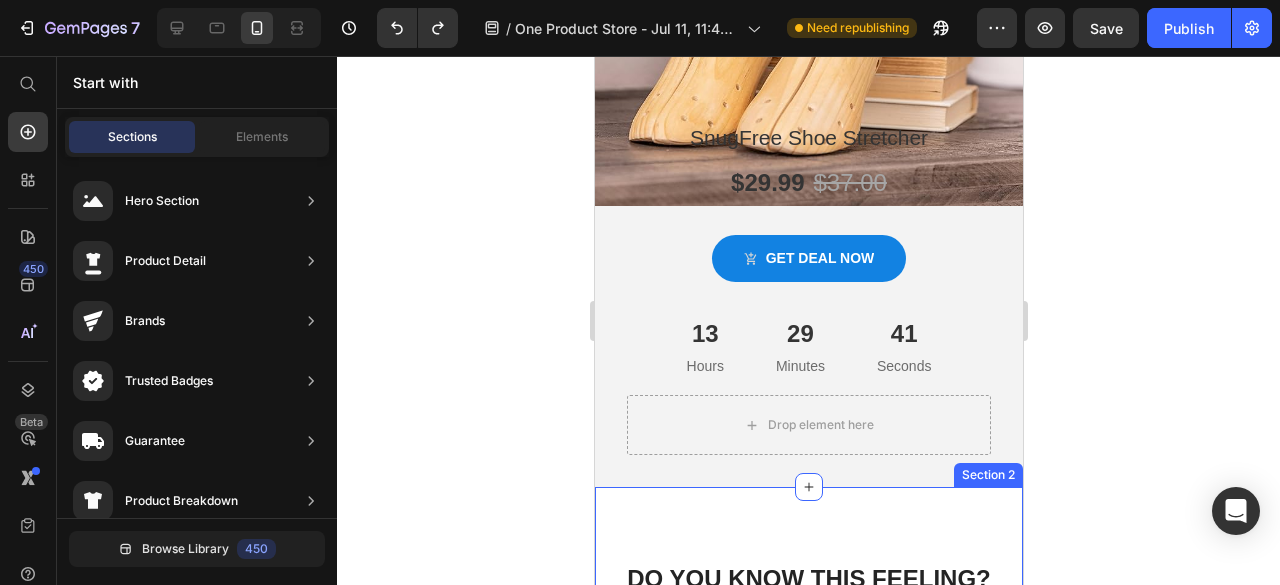 click on "Do You Know This Feeling? Heading Text Block
Icon Row Hero Banner New shoes that pinch? Text Block Row Text Block
Icon Row Hero Banner That favorite pair that doesn't fit like it used to? Text Block Row Text Block
Icon Row Hero Banner Sore feet and blisters after a long day at work or an event? Text Block Row Row Image Row Section 2" at bounding box center [808, 921] 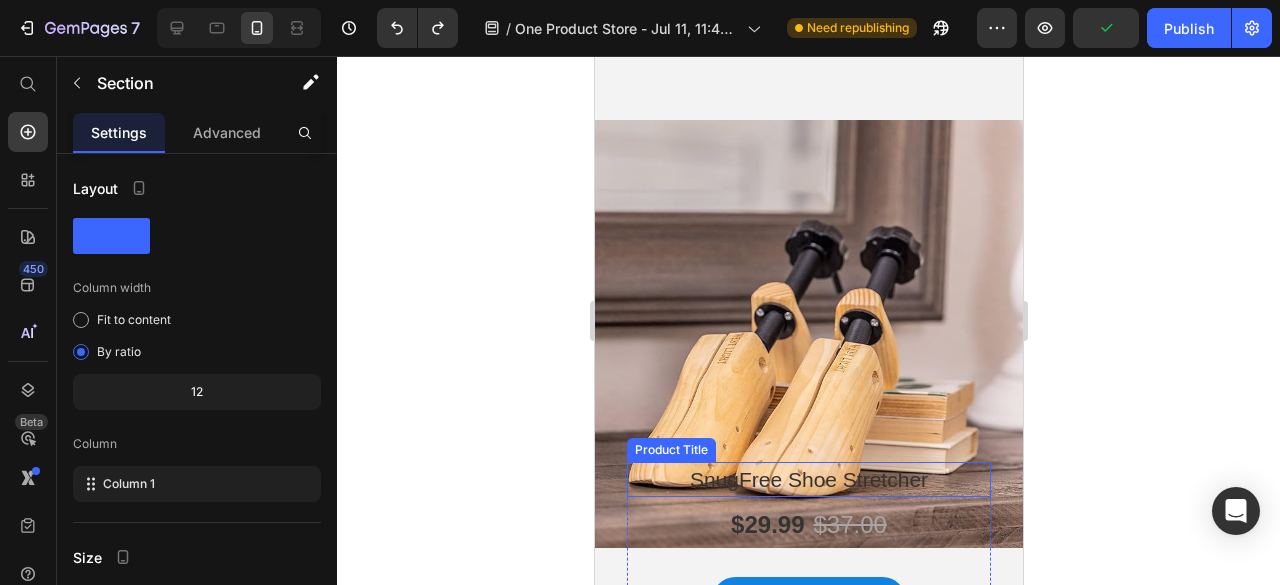 scroll, scrollTop: 300, scrollLeft: 0, axis: vertical 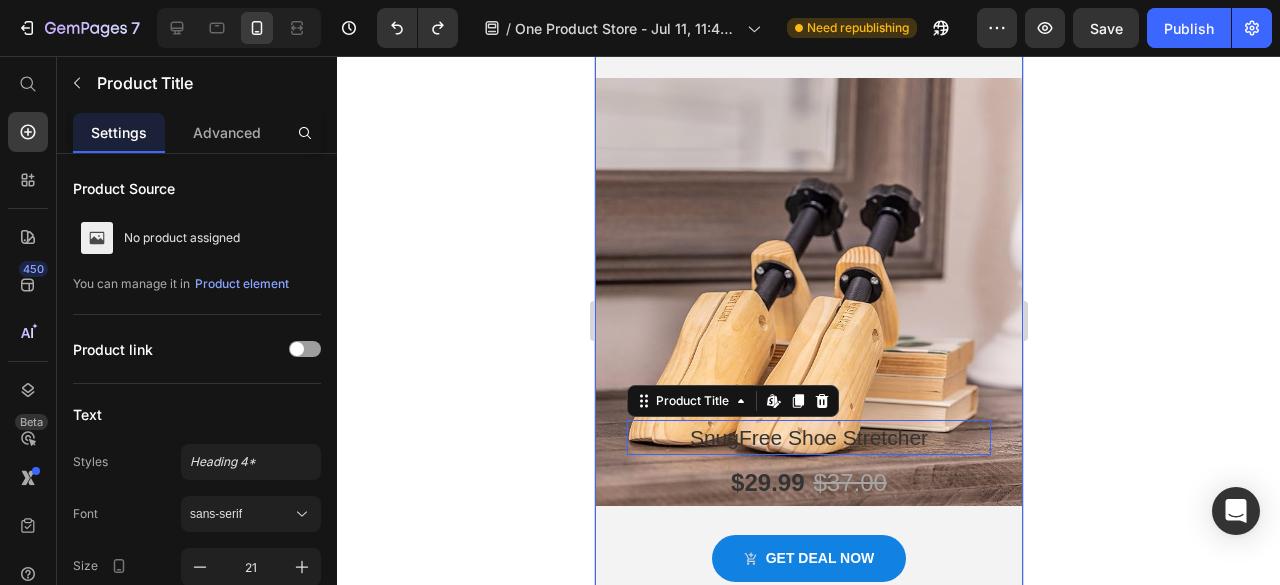 drag, startPoint x: 941, startPoint y: 437, endPoint x: 927, endPoint y: 391, distance: 48.08326 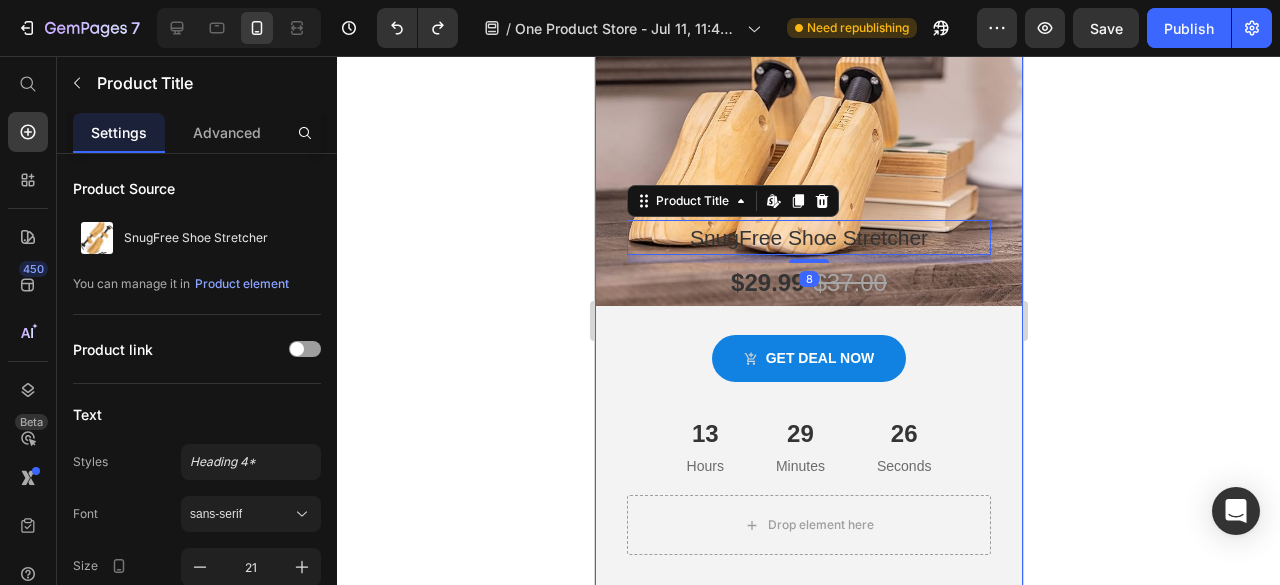 scroll, scrollTop: 400, scrollLeft: 0, axis: vertical 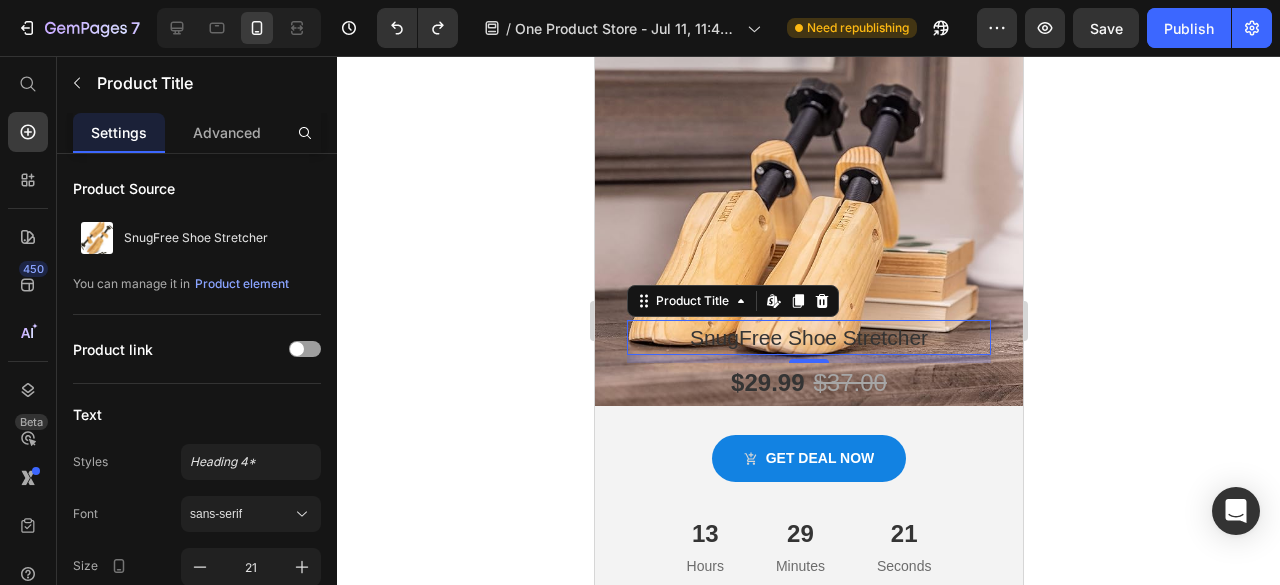 click on "SnugFree Shoe Stretcher" at bounding box center [808, 338] 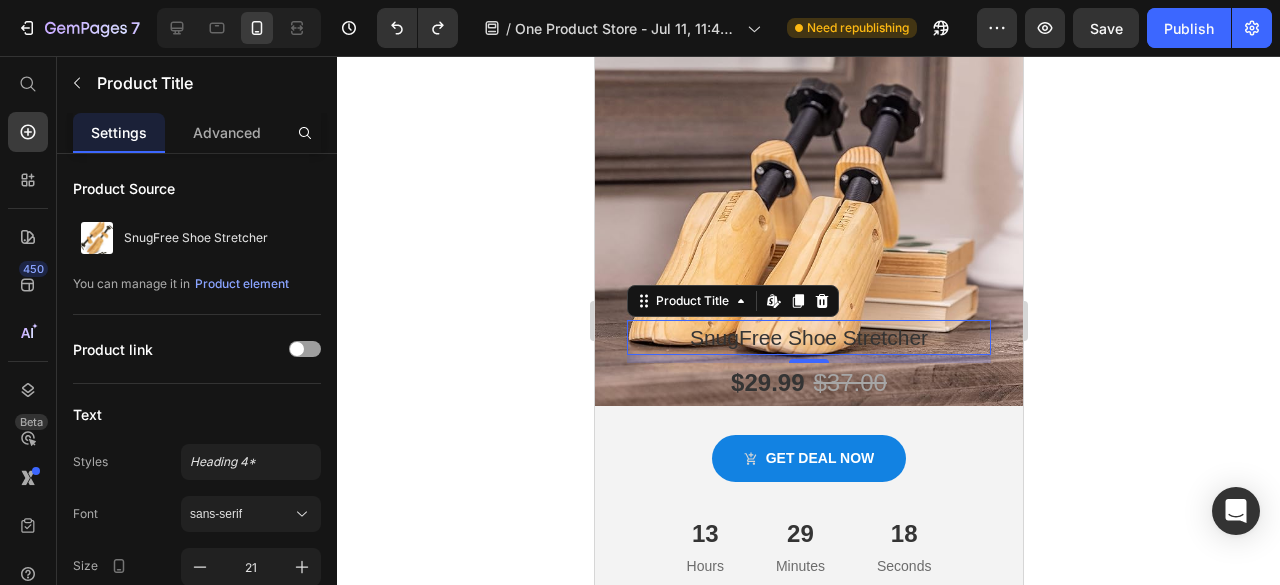 click on "SnugFree Shoe Stretcher" at bounding box center (808, 338) 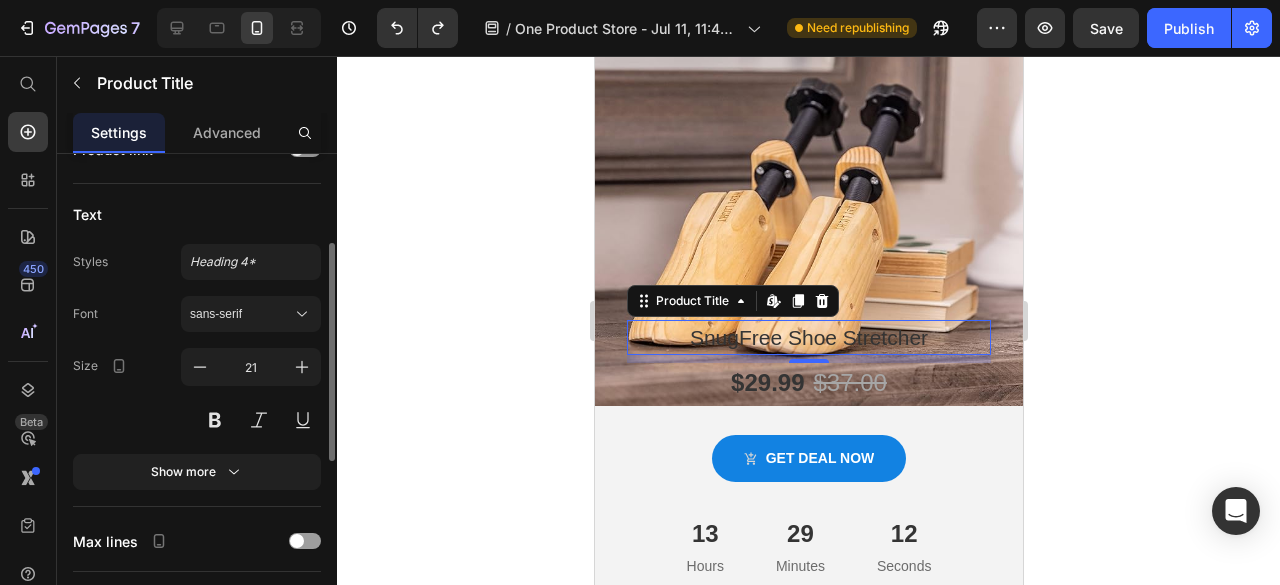 scroll, scrollTop: 300, scrollLeft: 0, axis: vertical 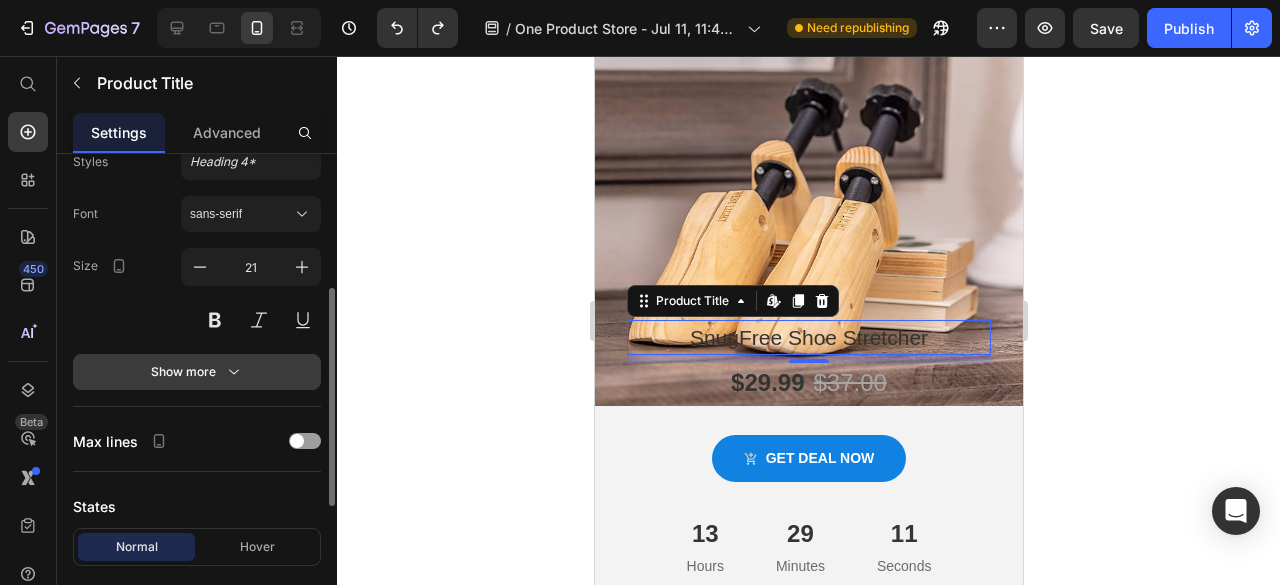 click on "Show more" at bounding box center [197, 372] 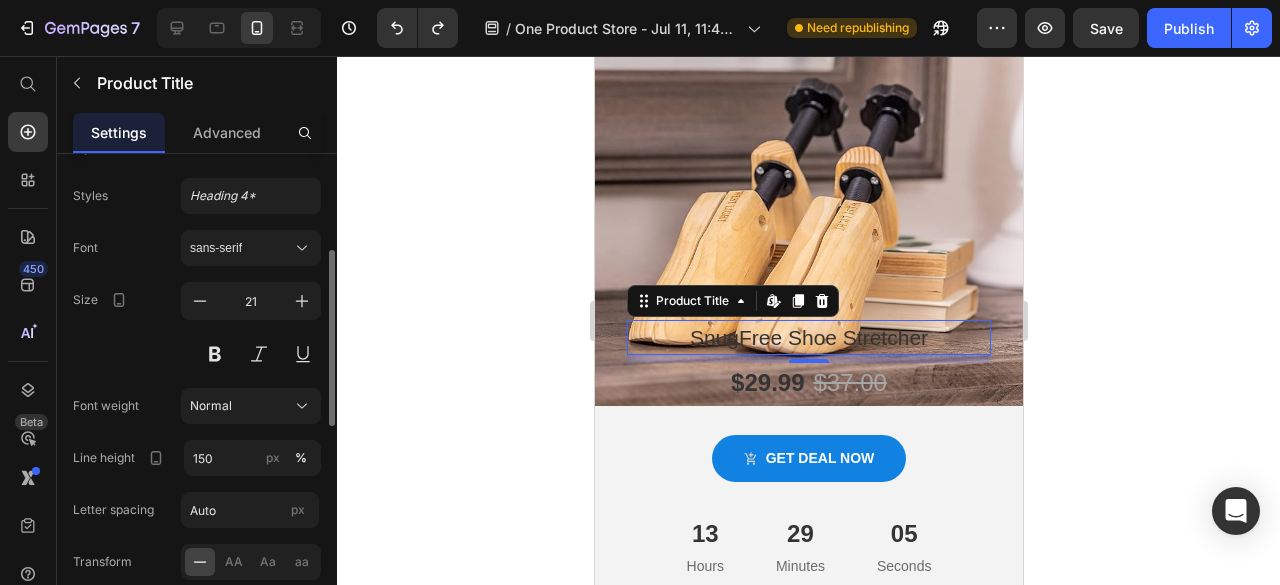 scroll, scrollTop: 166, scrollLeft: 0, axis: vertical 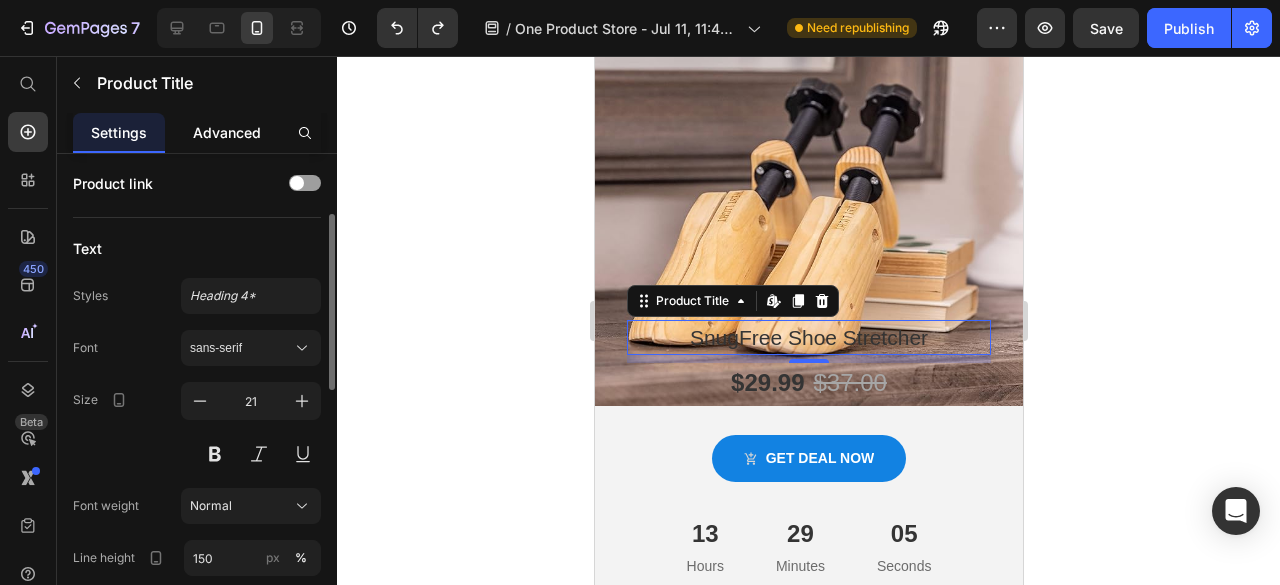 click on "Advanced" at bounding box center (227, 132) 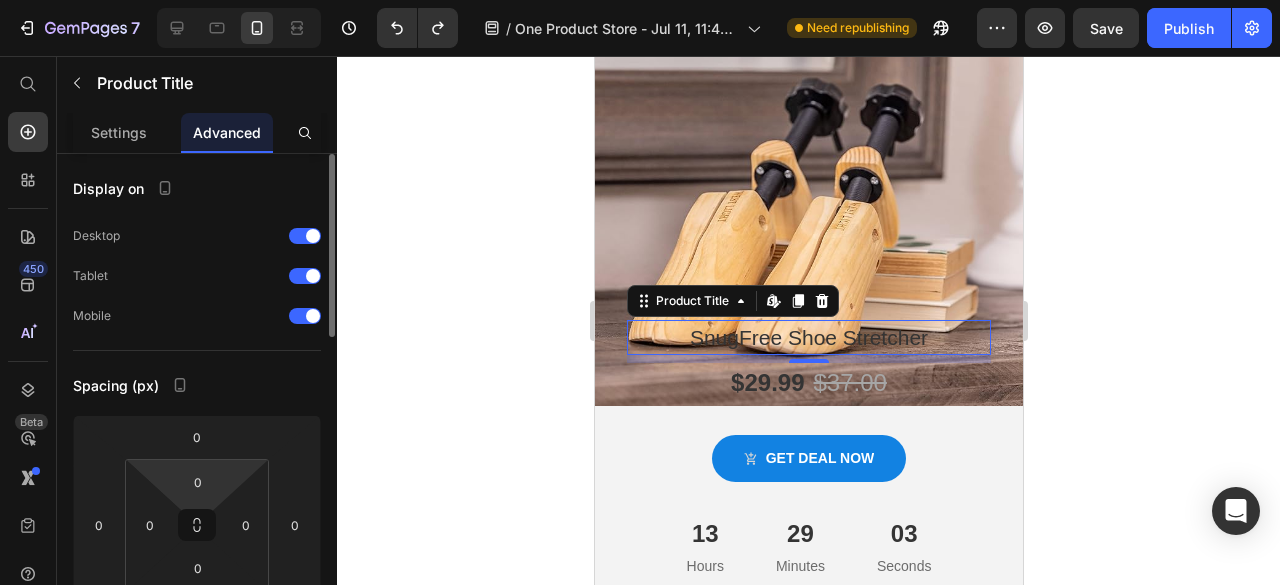 scroll, scrollTop: 100, scrollLeft: 0, axis: vertical 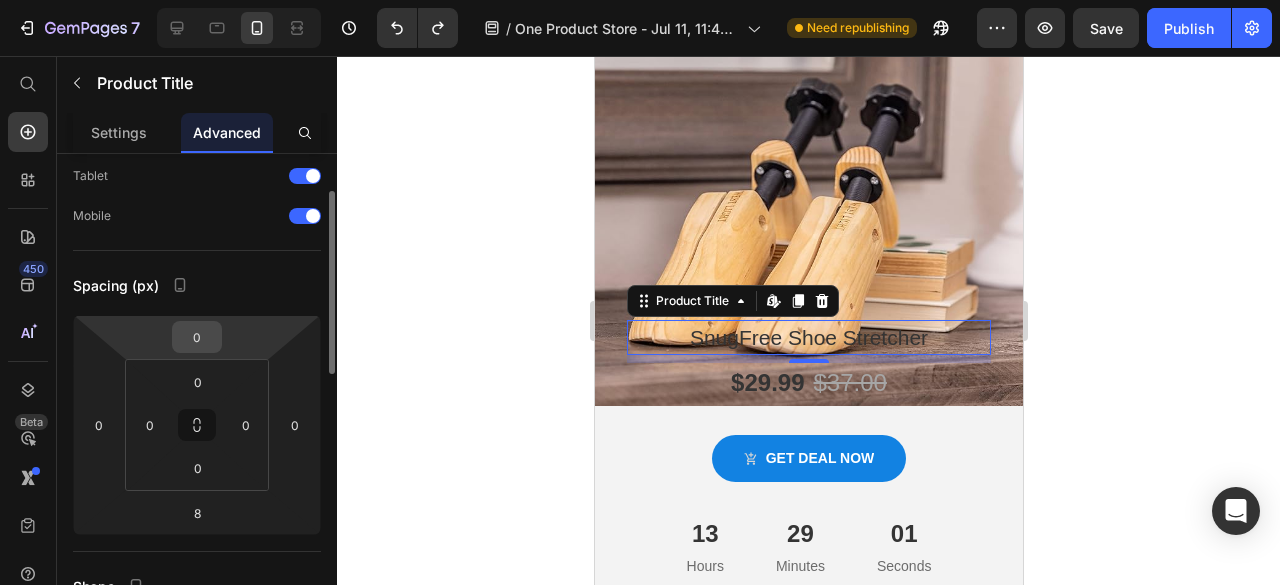 click on "0" at bounding box center [197, 337] 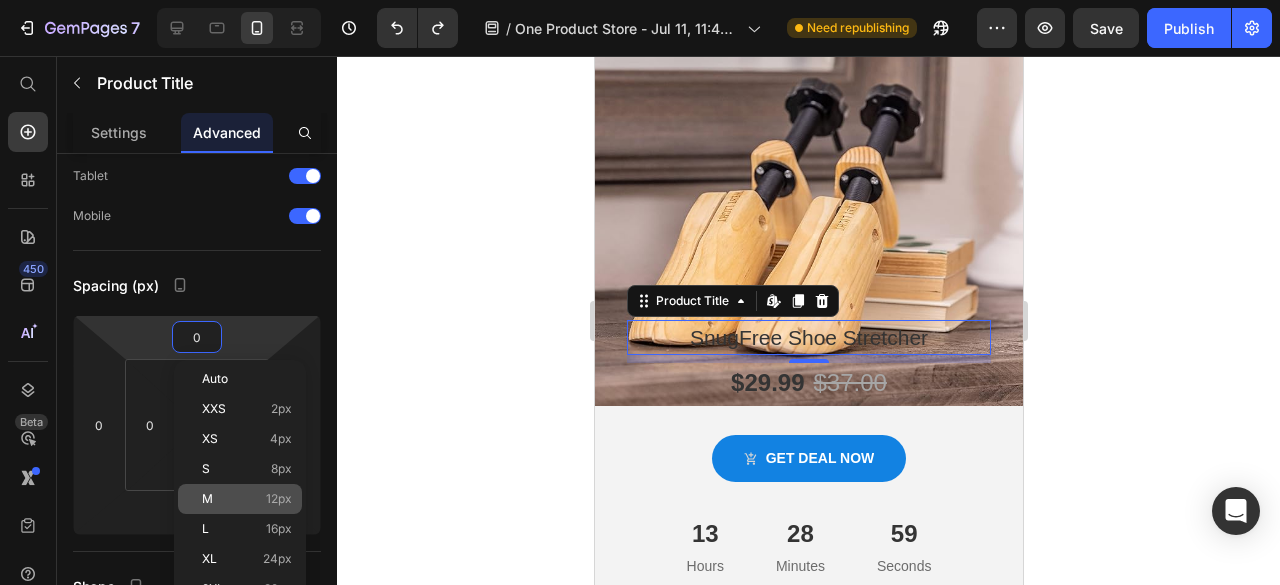 click on "M 12px" 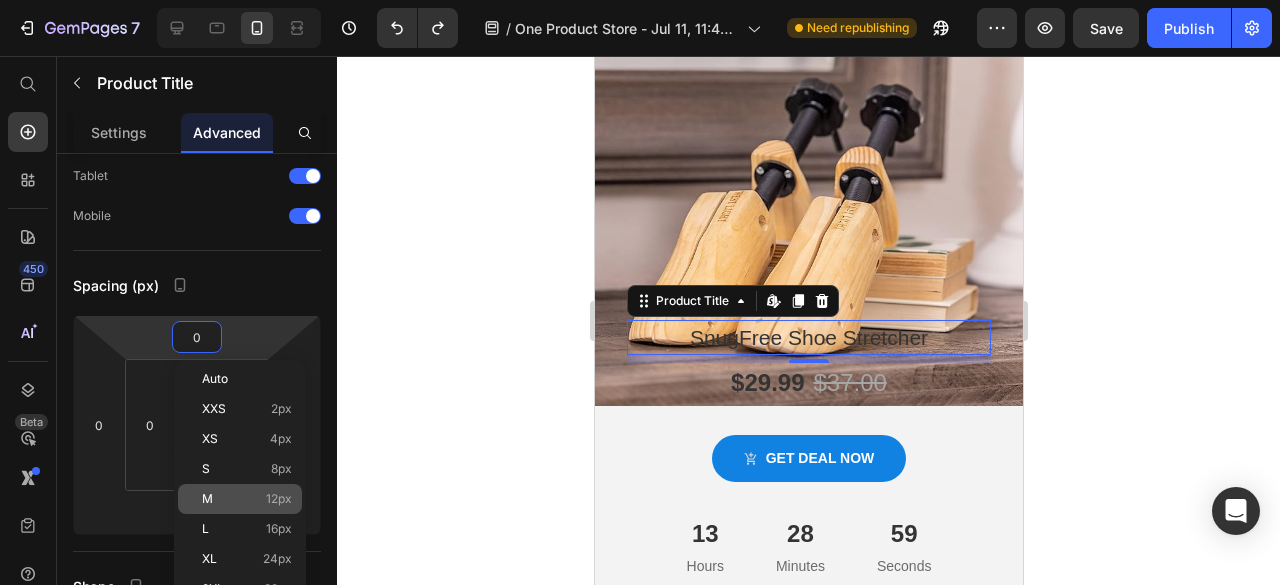 type on "12" 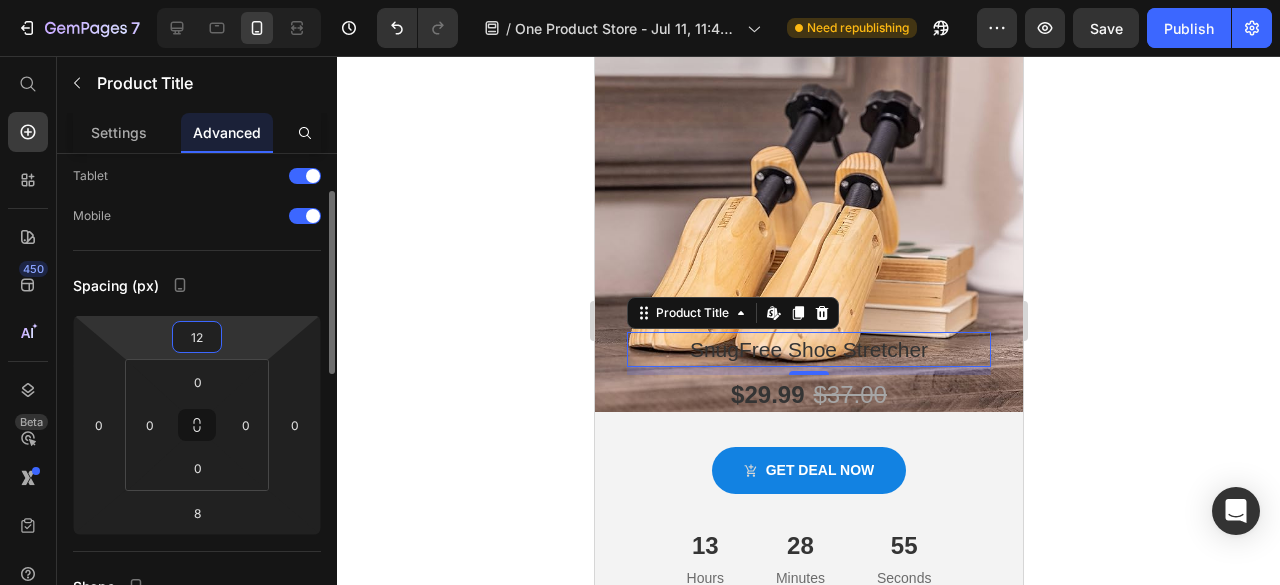 click on "12" at bounding box center (197, 337) 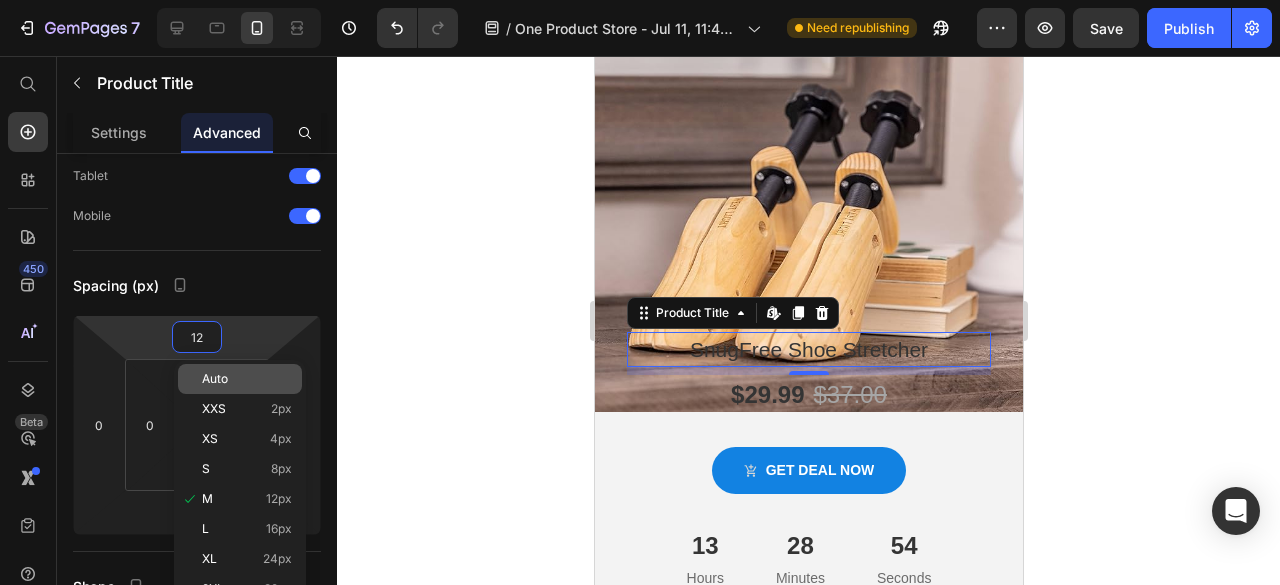 click on "Auto" 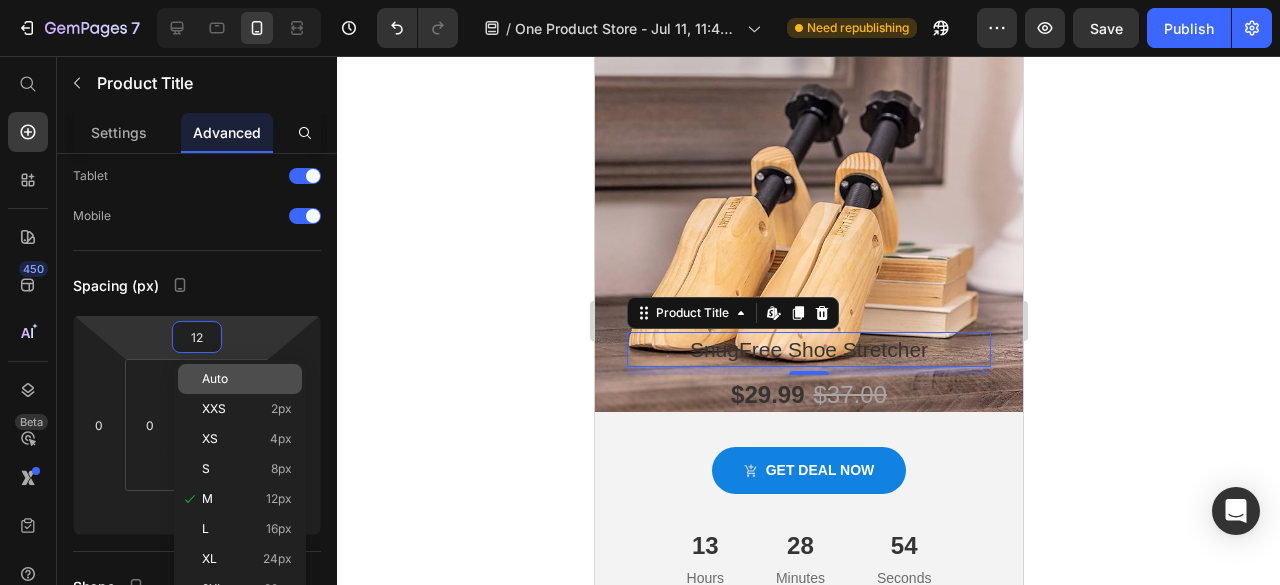 type 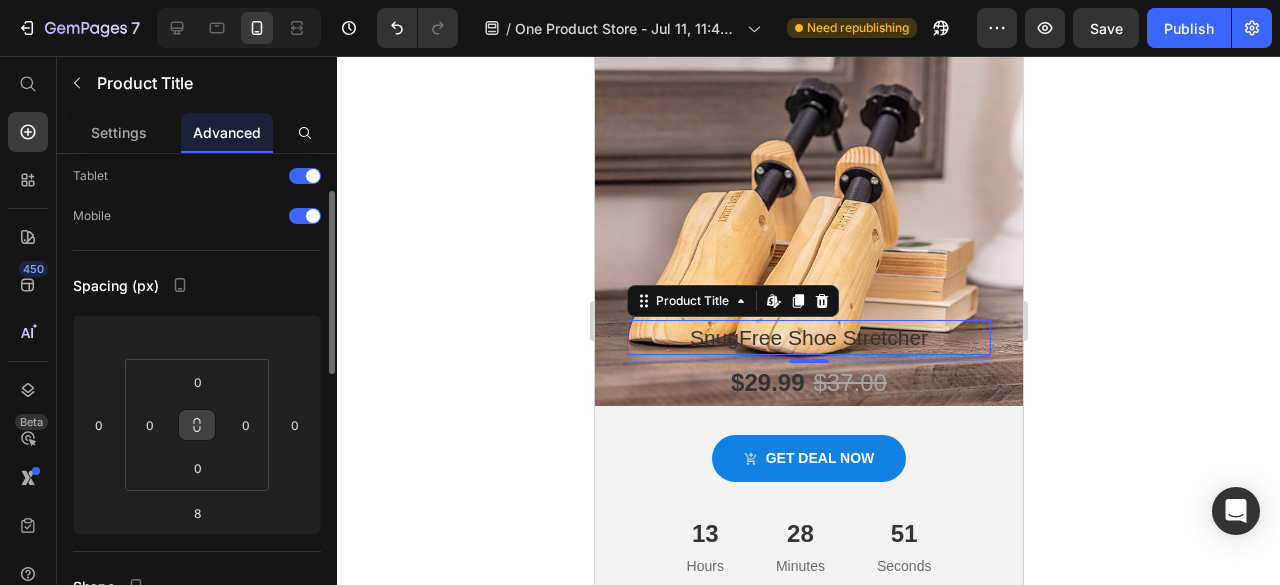 click 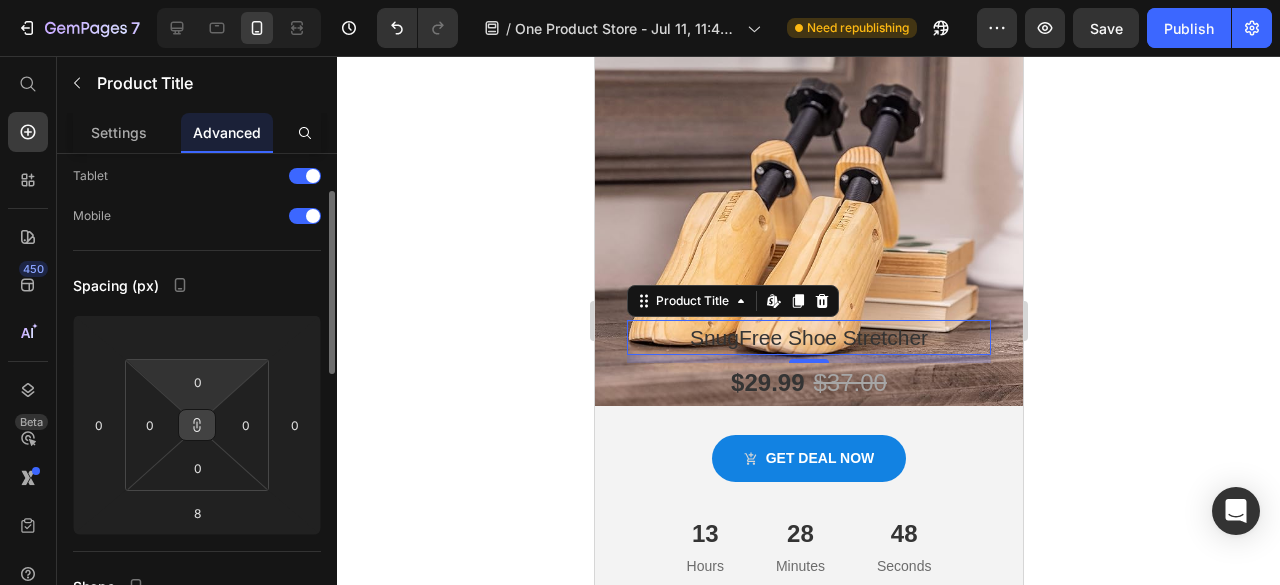 drag, startPoint x: 193, startPoint y: 425, endPoint x: 193, endPoint y: 397, distance: 28 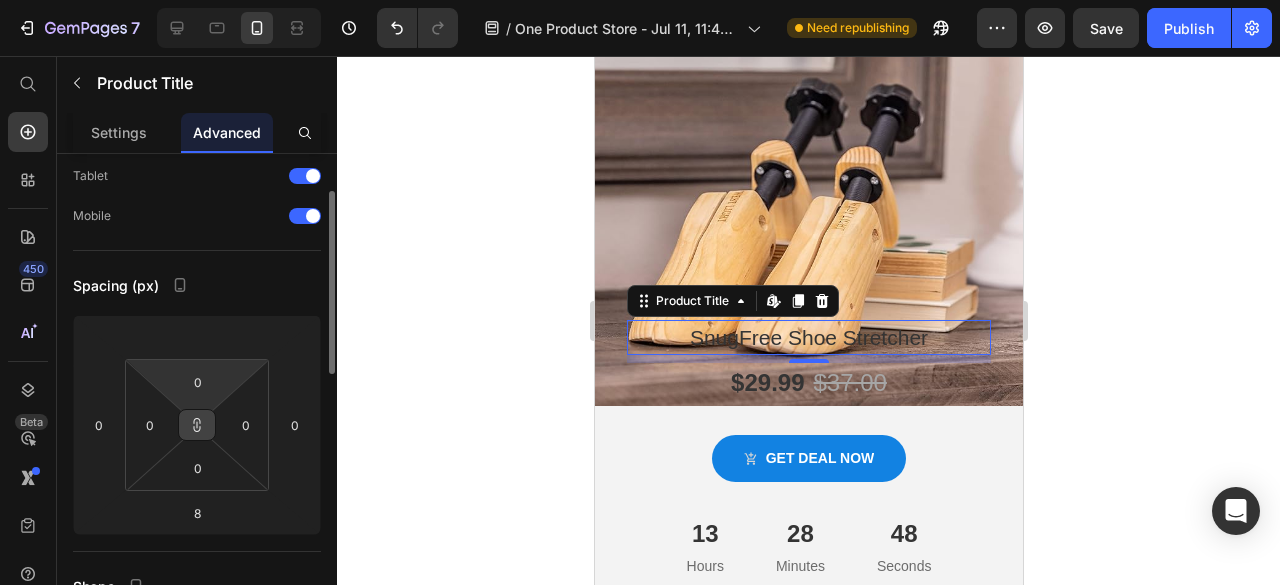 click on "0 0 0 0" at bounding box center (197, 425) 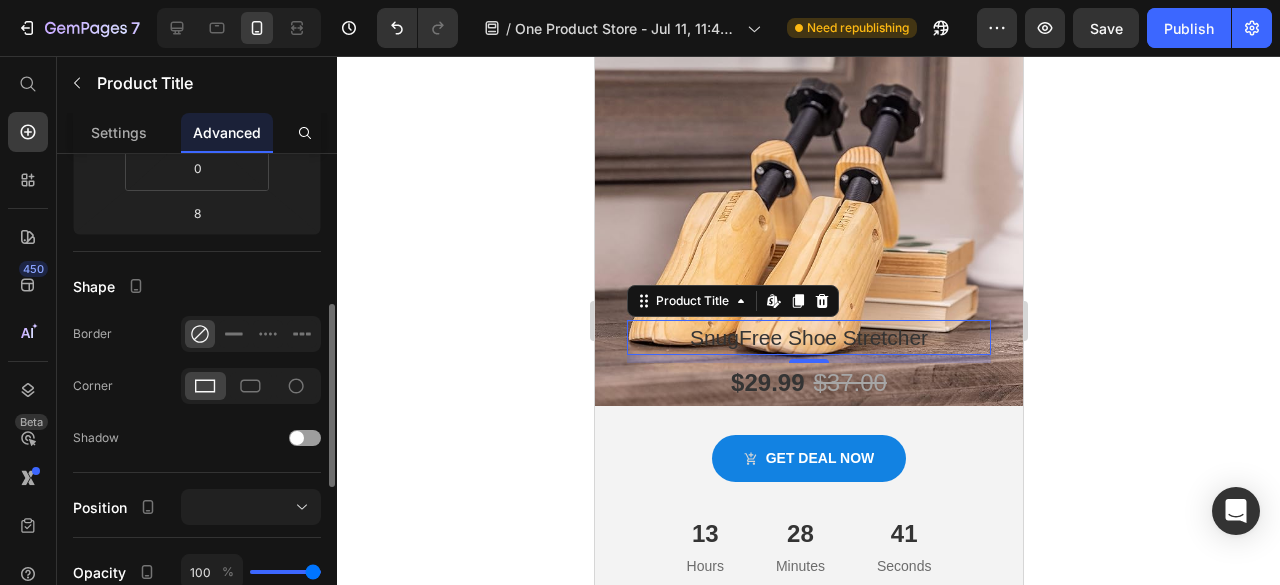scroll, scrollTop: 200, scrollLeft: 0, axis: vertical 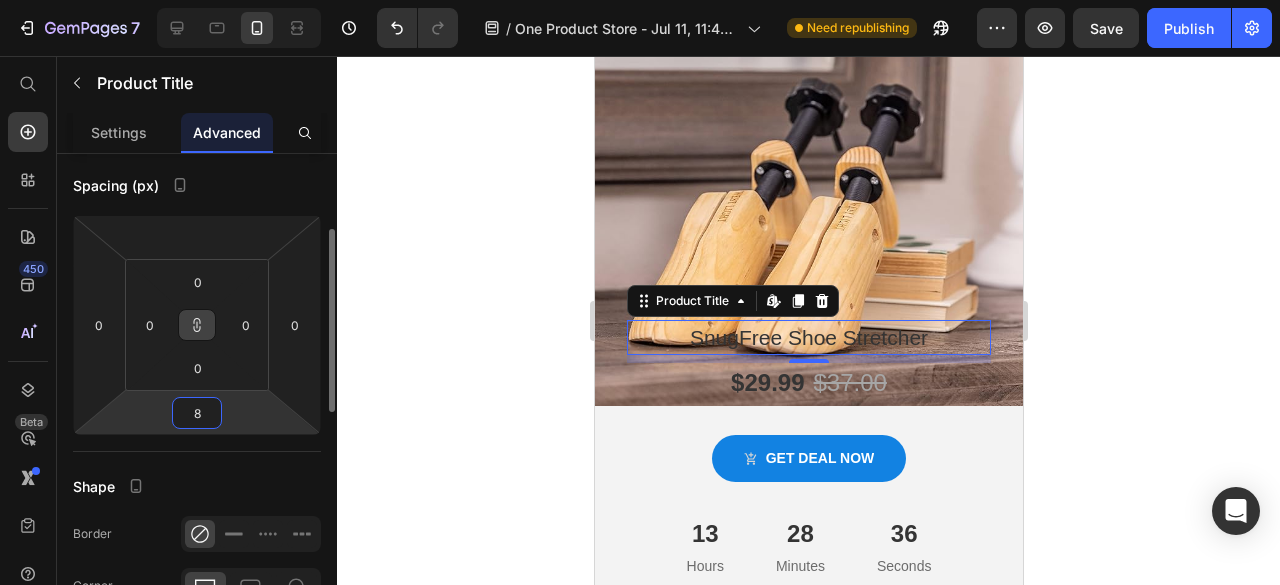 click on "8" at bounding box center (197, 413) 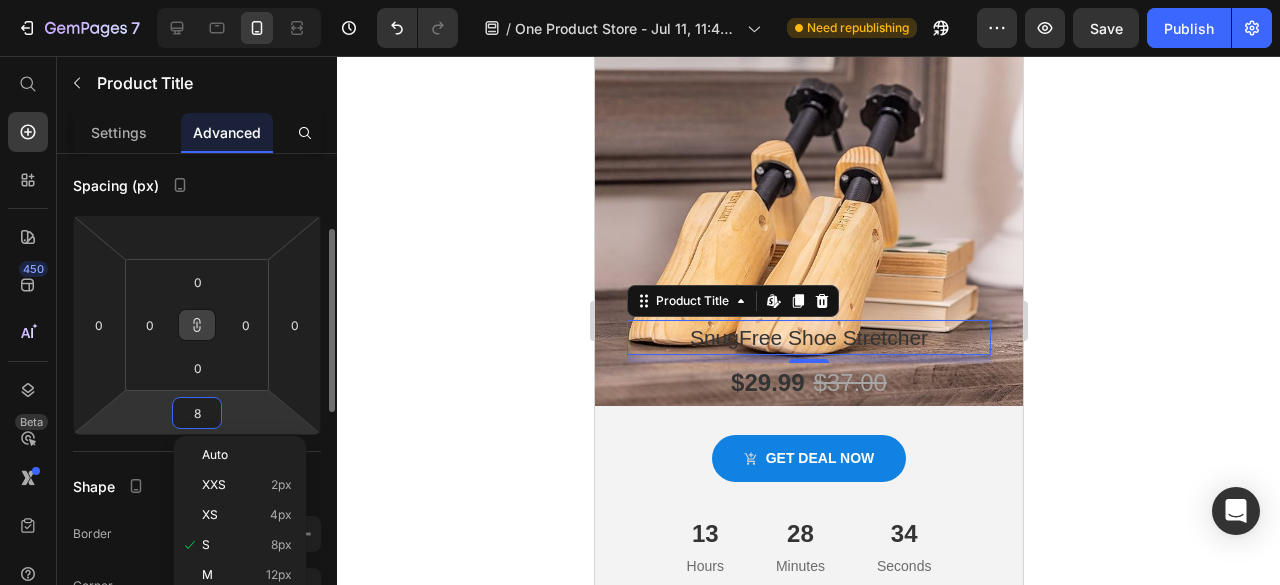 type on "1" 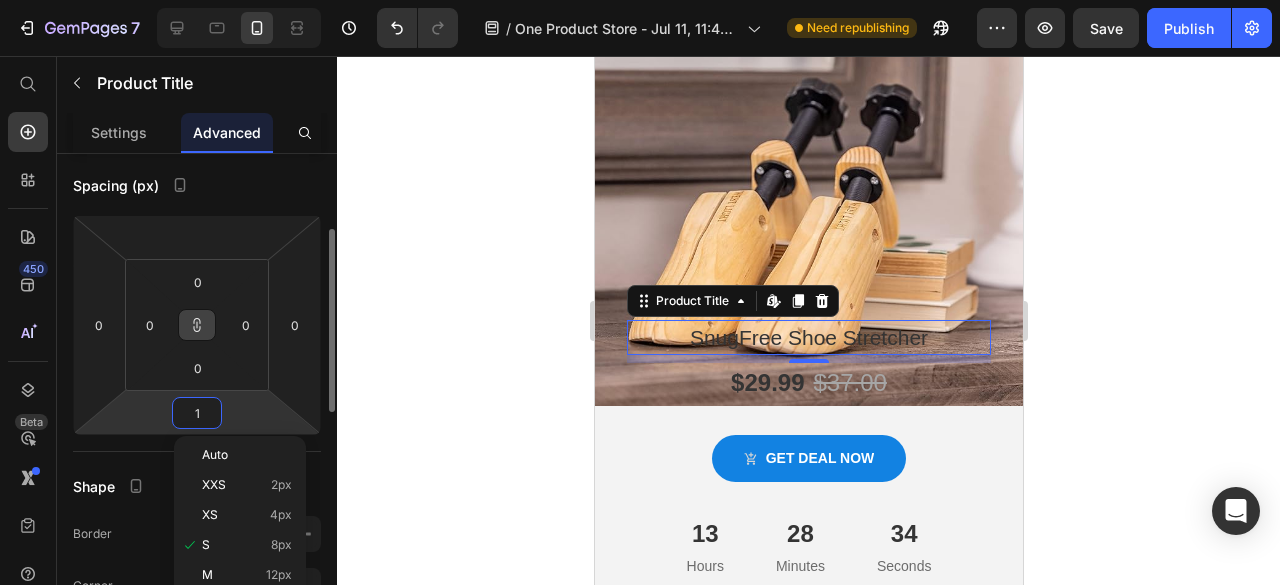 type on "1" 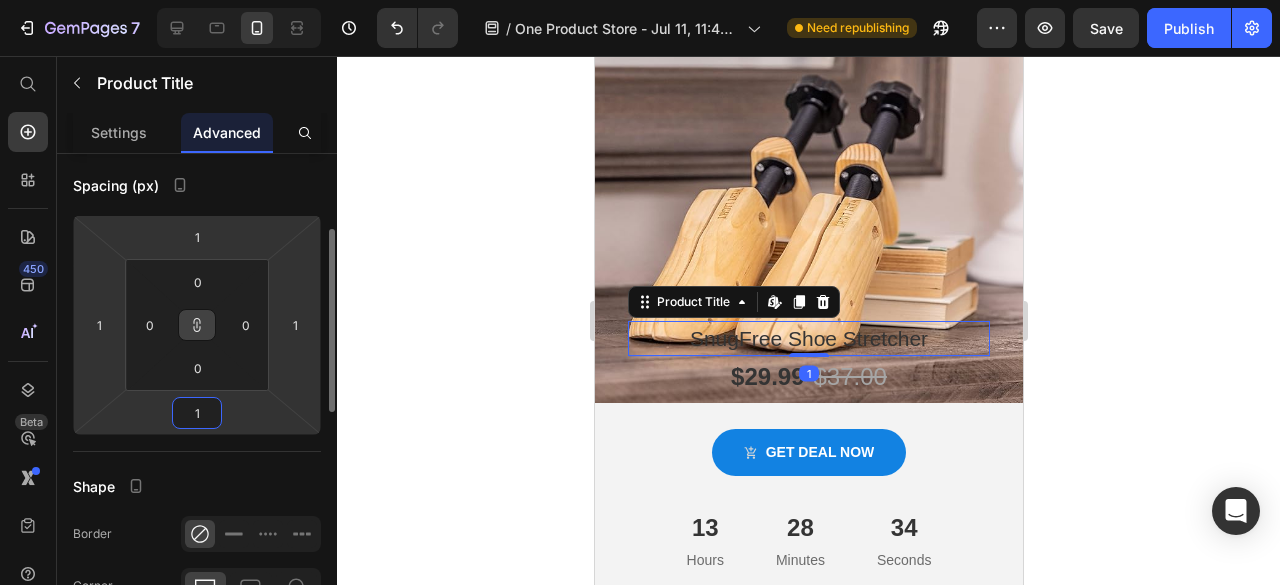 type on "10" 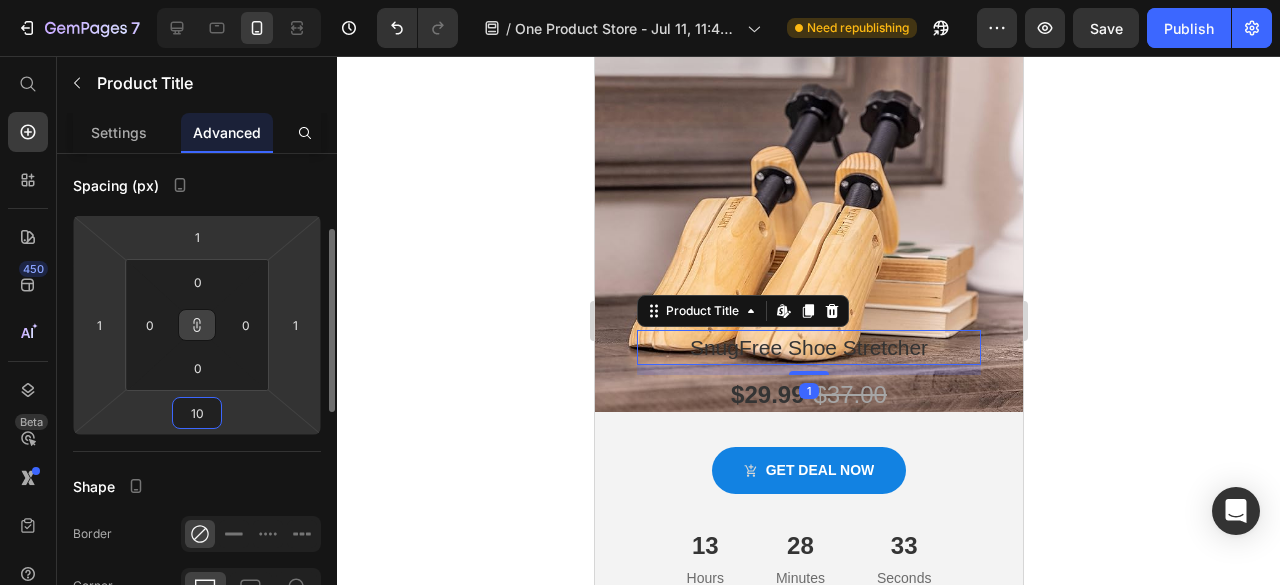 type on "10" 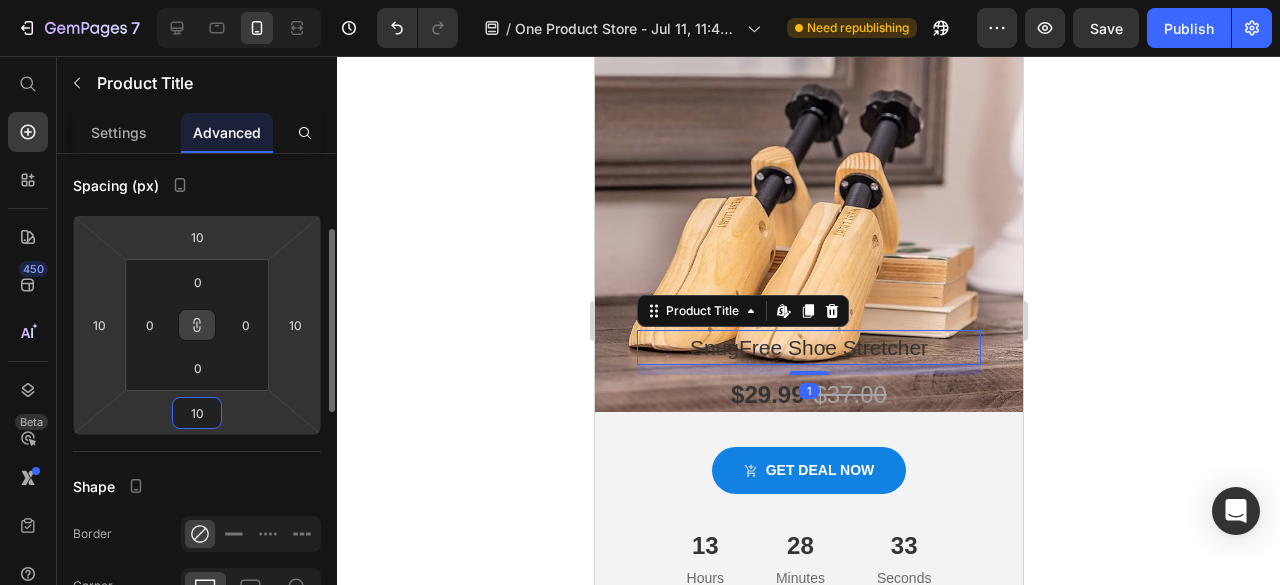 type on "100" 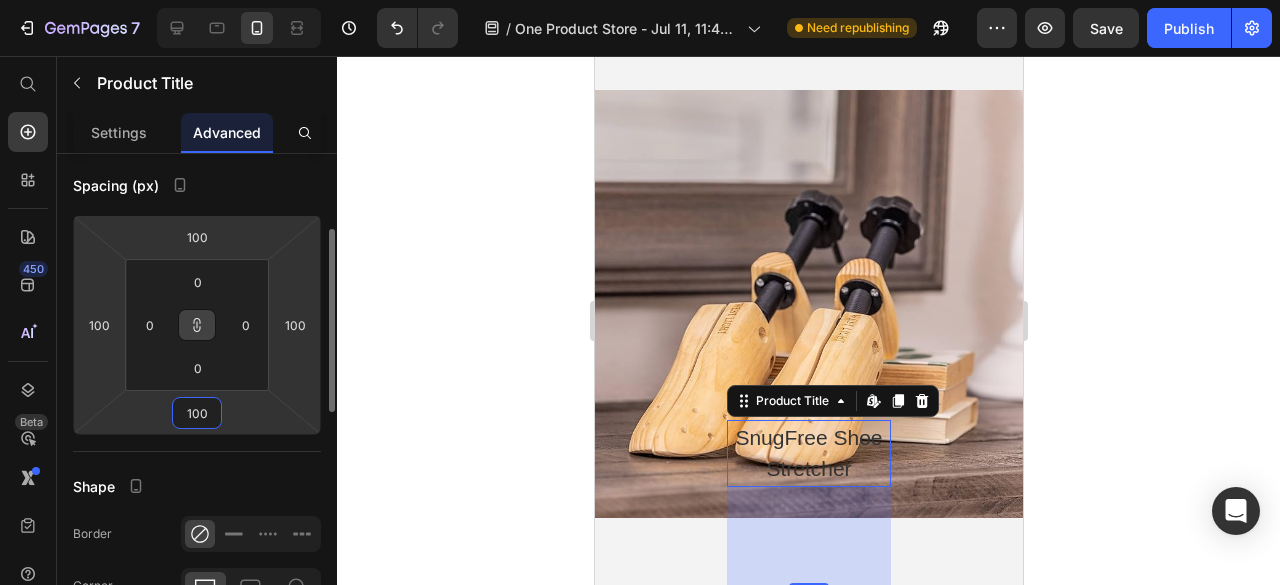 type on "10" 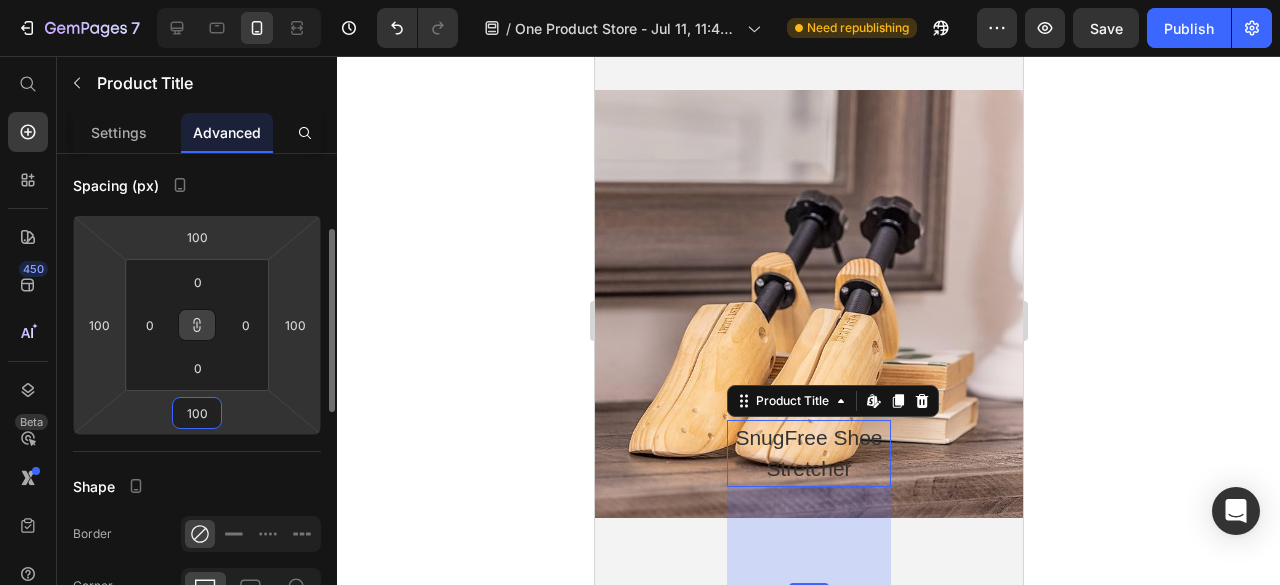 type on "10" 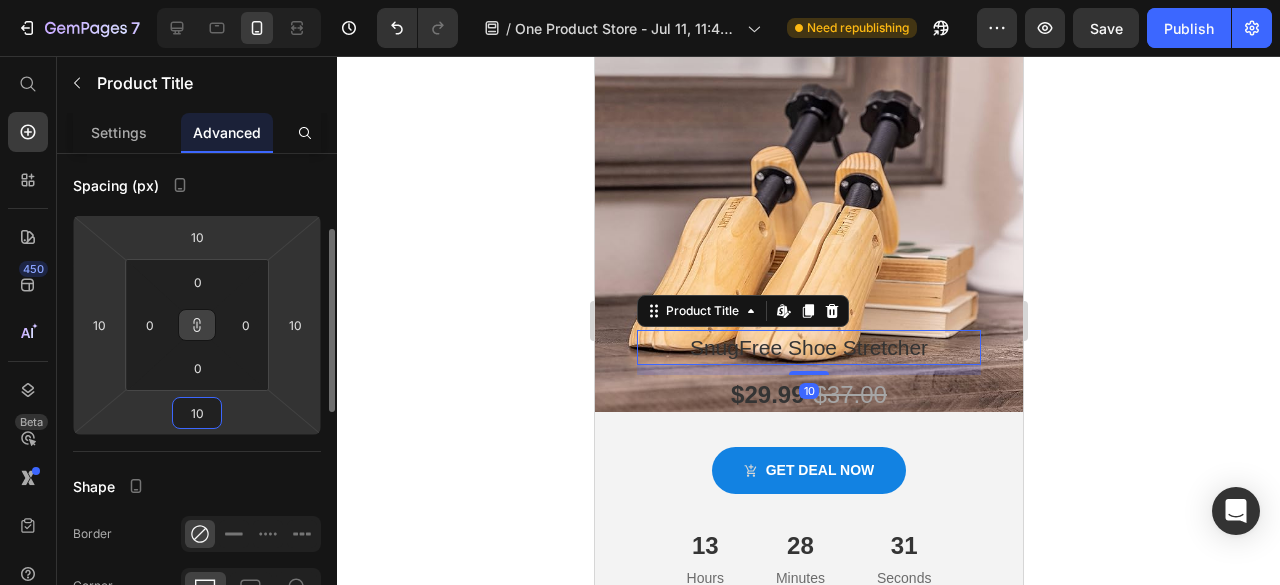 type on "1" 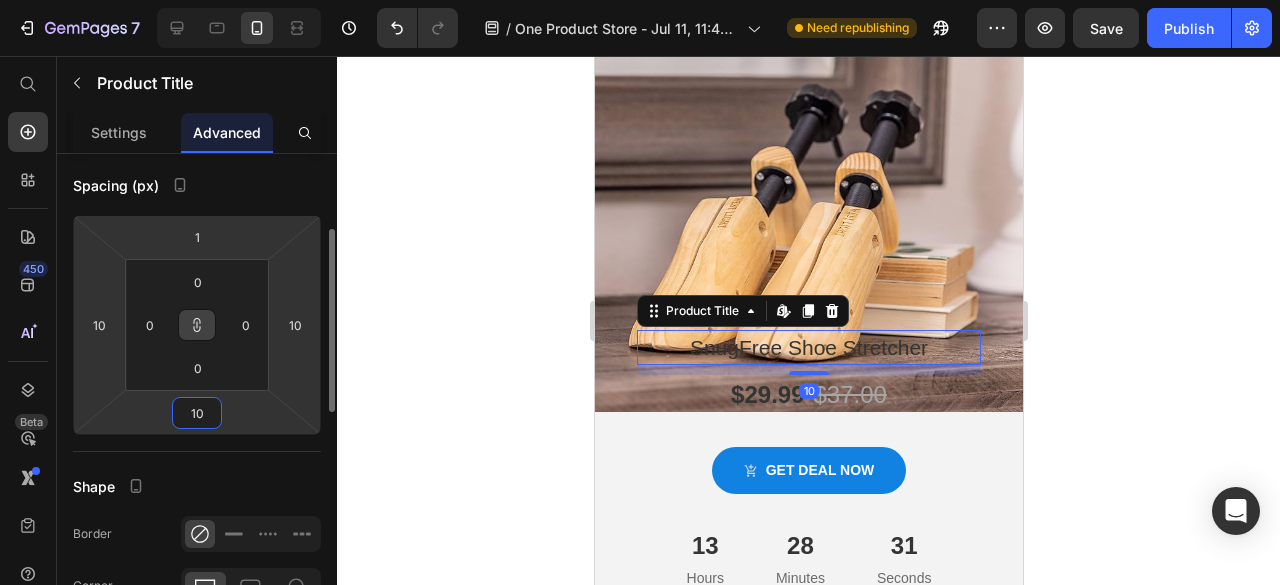 type on "1" 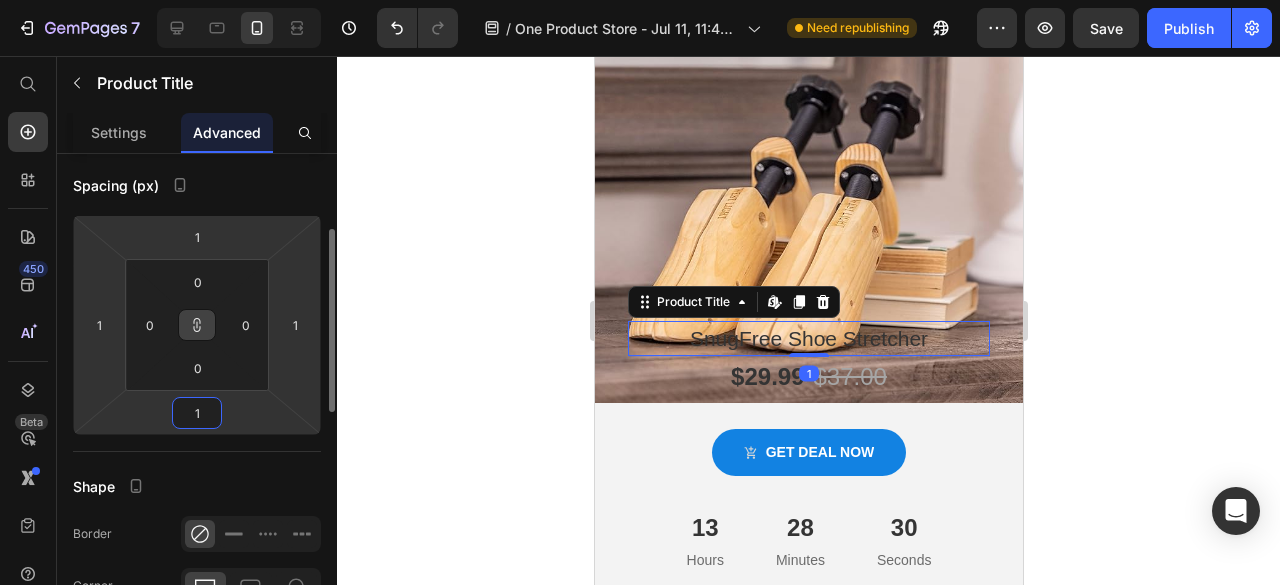 type on "0" 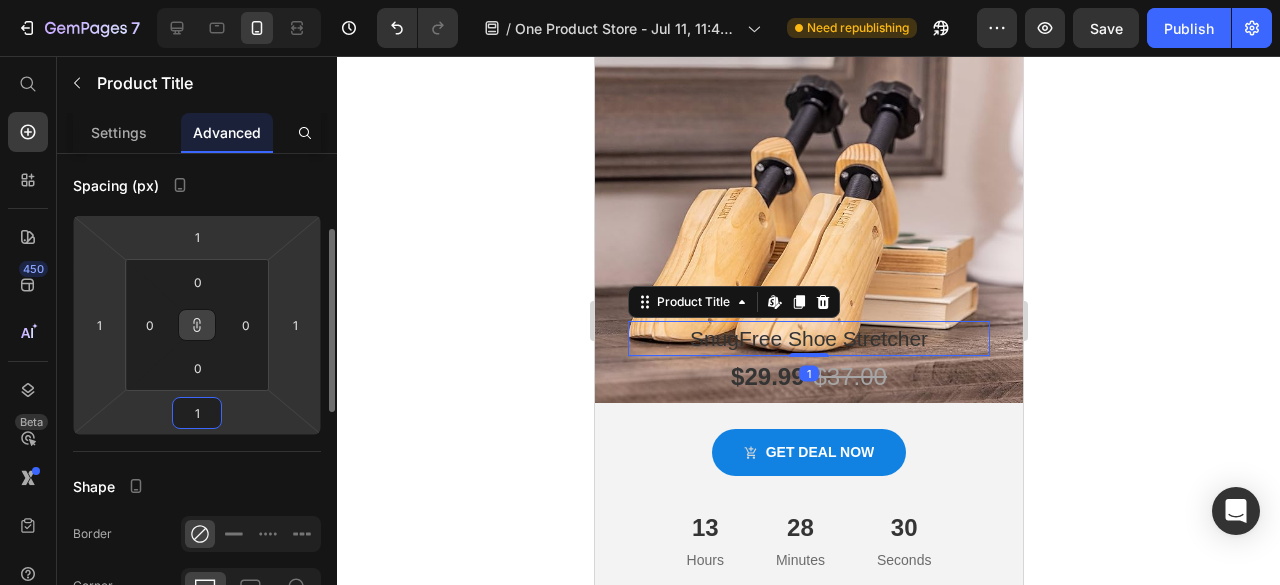 type on "0" 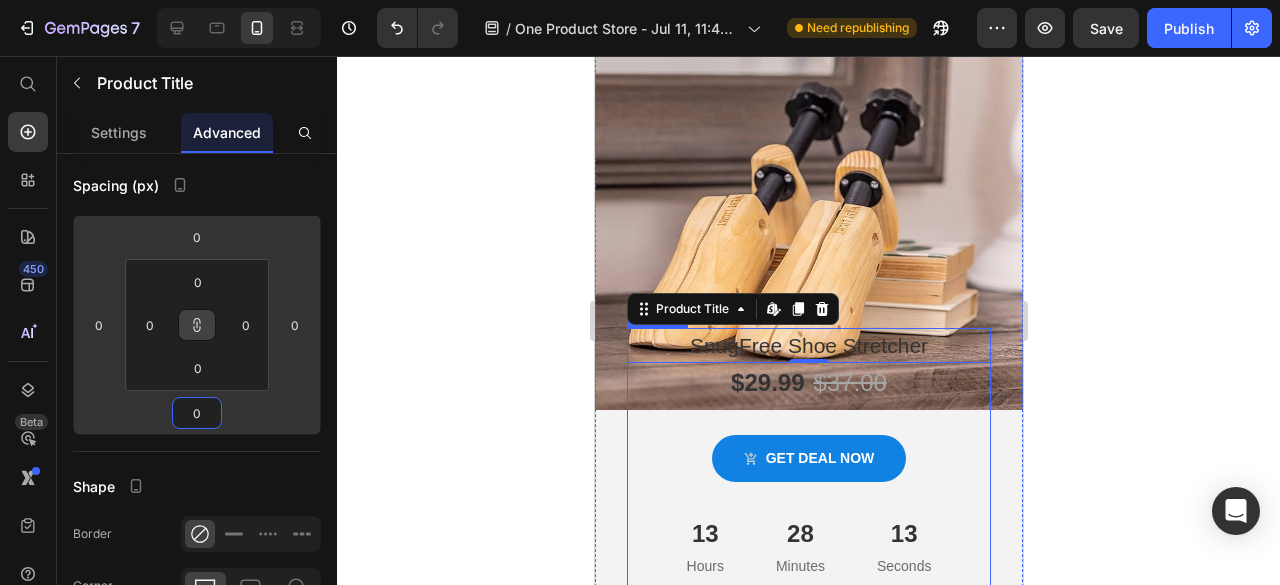scroll, scrollTop: 400, scrollLeft: 0, axis: vertical 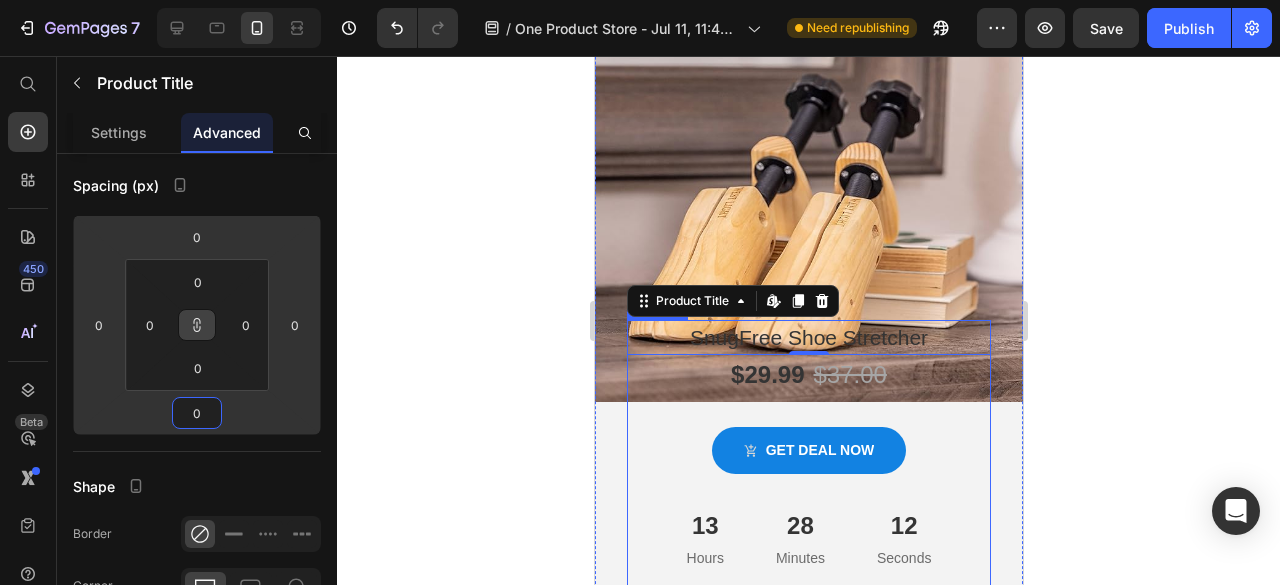 click on "SnugFree Shoe Stretcher Product Title   Edit content in Shopify 0 $29.99 Product Price $37.00 Product Price Row Get deal now Product Cart Button 13 Hours 28 Minutes 12 Seconds Countdown Timer" at bounding box center (808, 454) 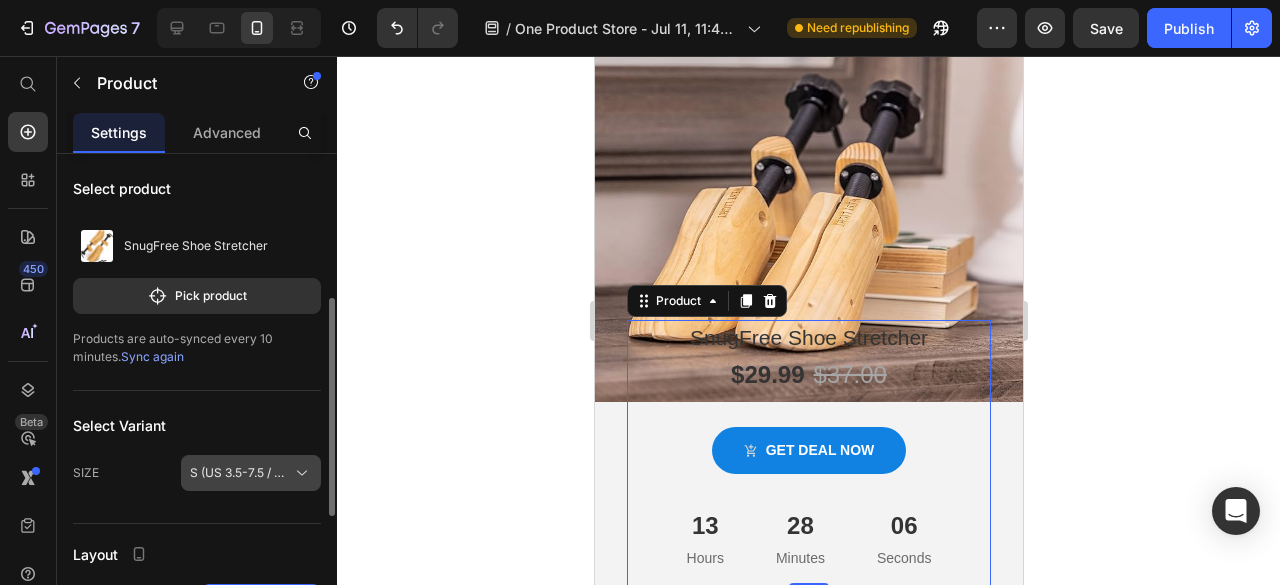 scroll, scrollTop: 100, scrollLeft: 0, axis: vertical 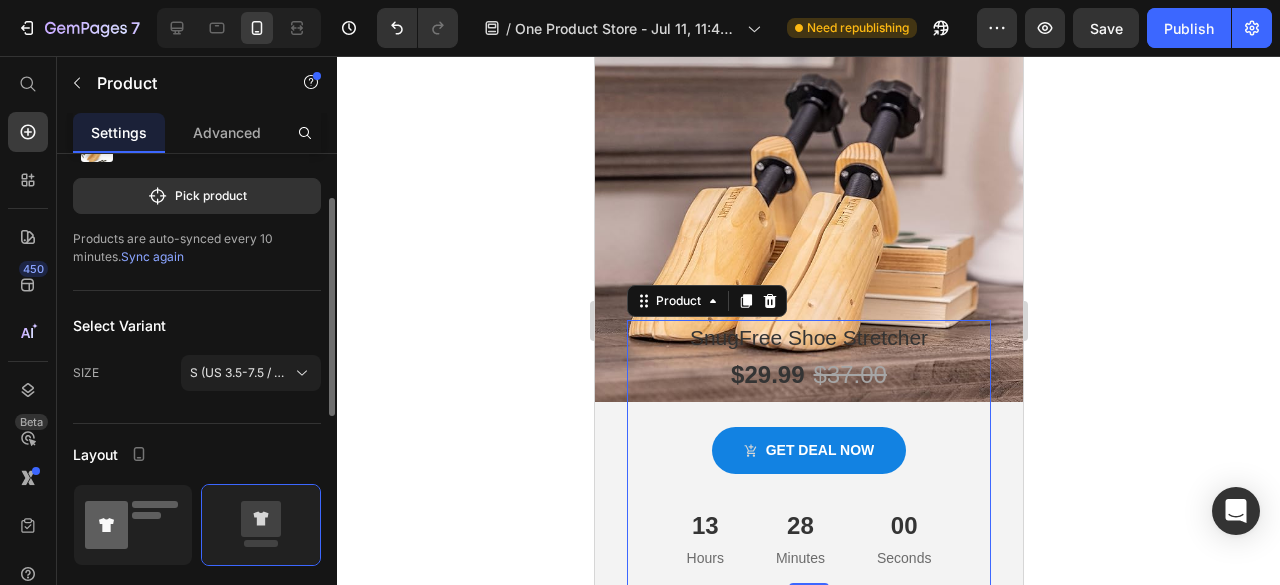 click 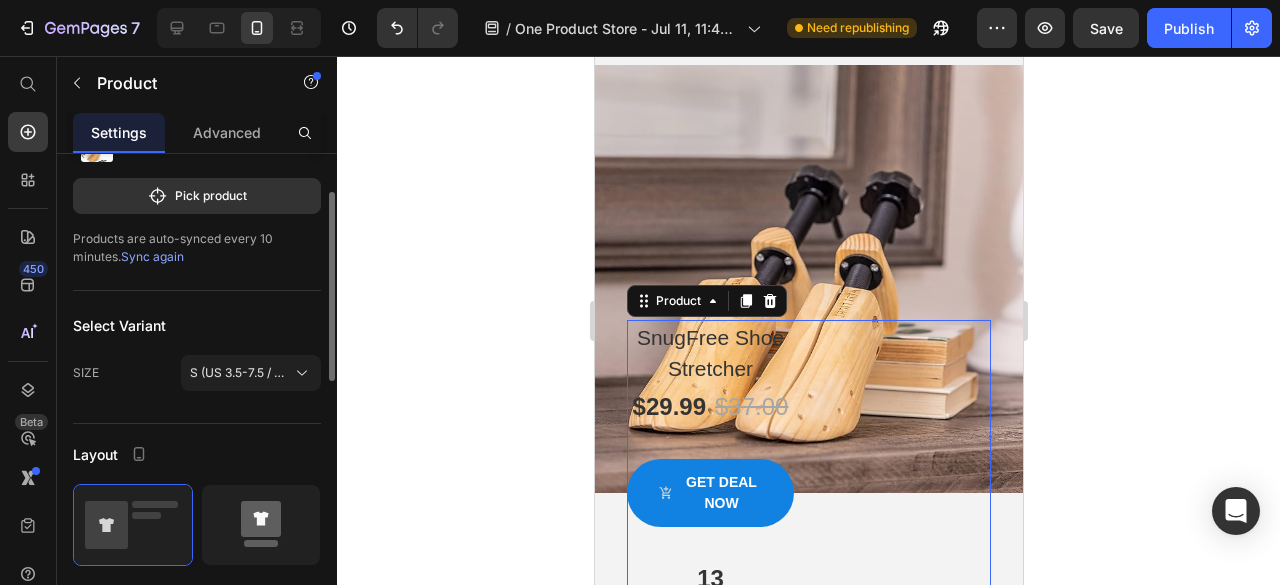 click 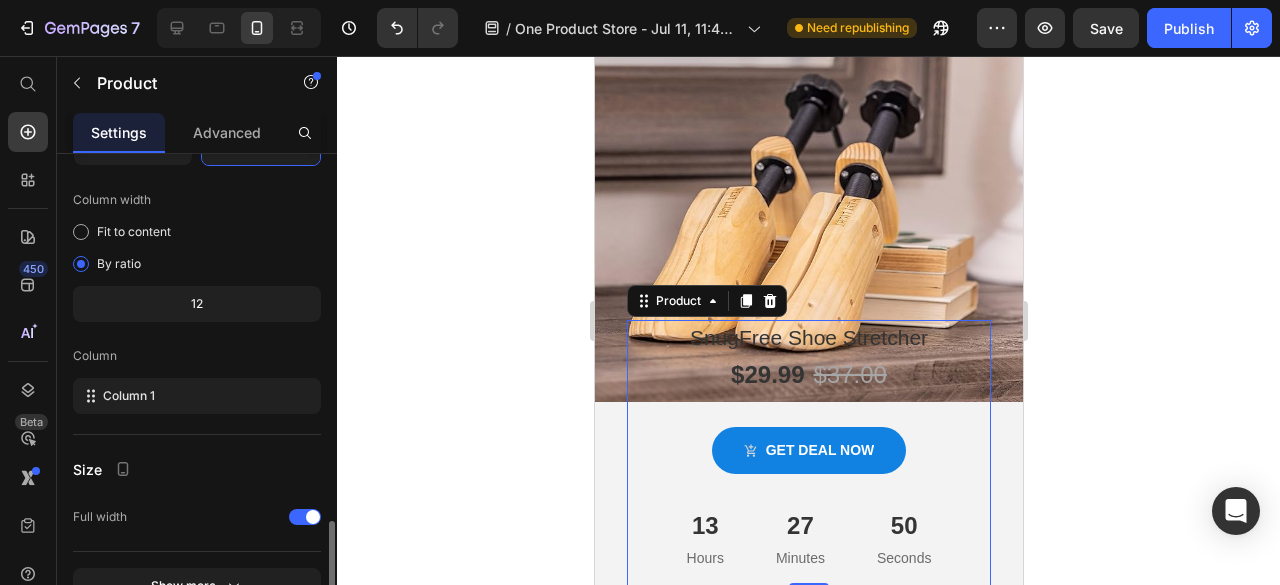 scroll, scrollTop: 600, scrollLeft: 0, axis: vertical 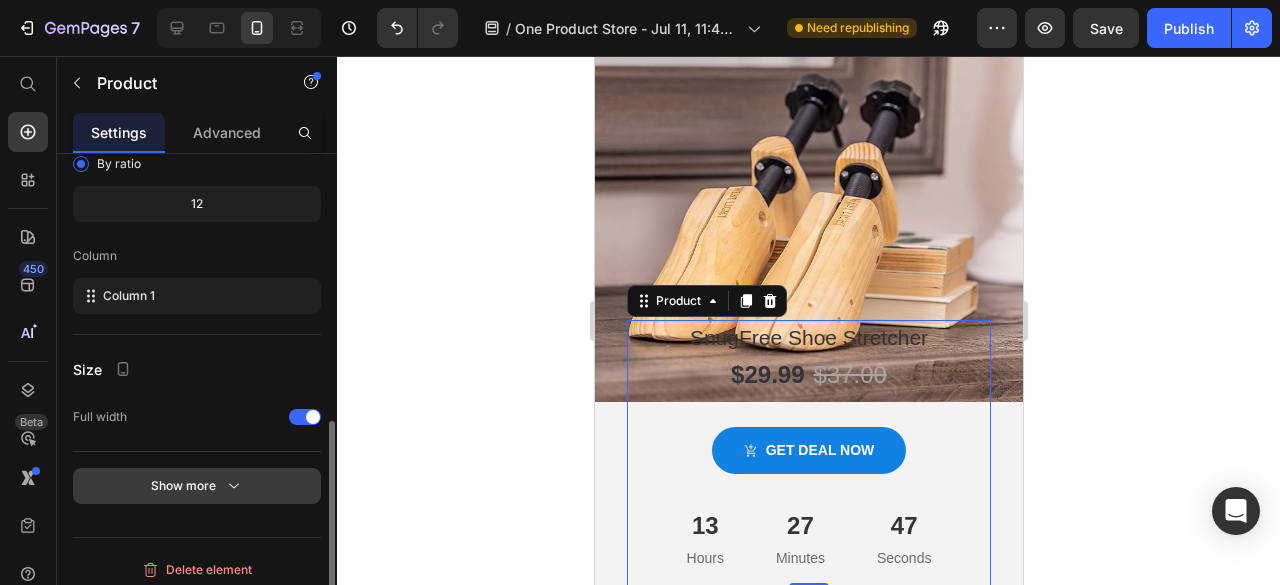 click on "Show more" at bounding box center (197, 486) 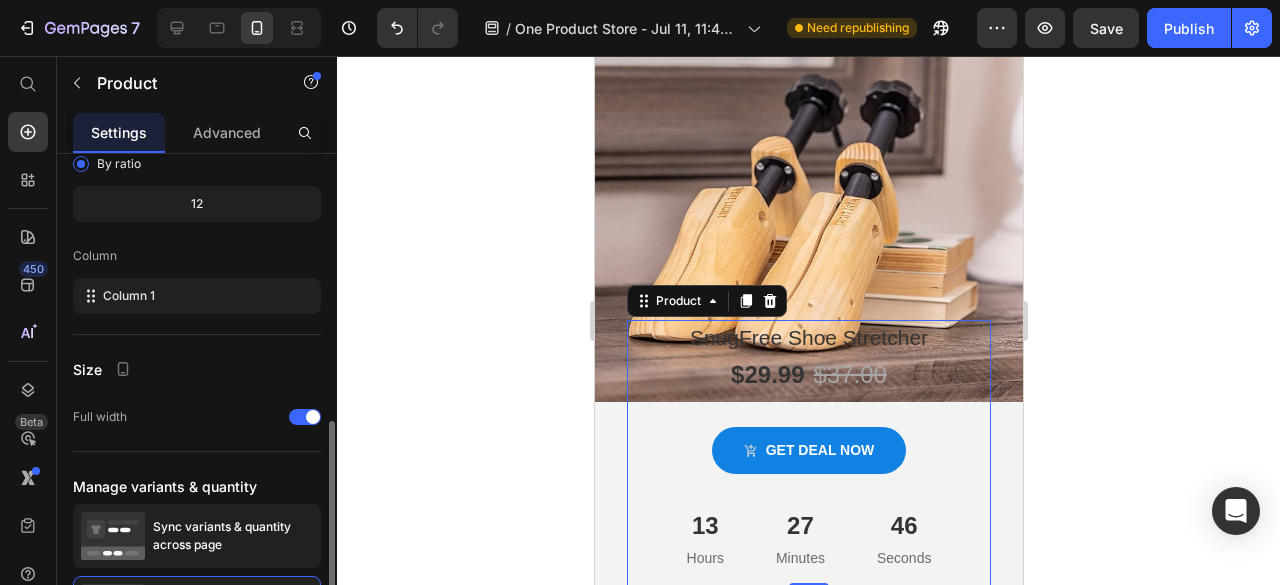 scroll, scrollTop: 790, scrollLeft: 0, axis: vertical 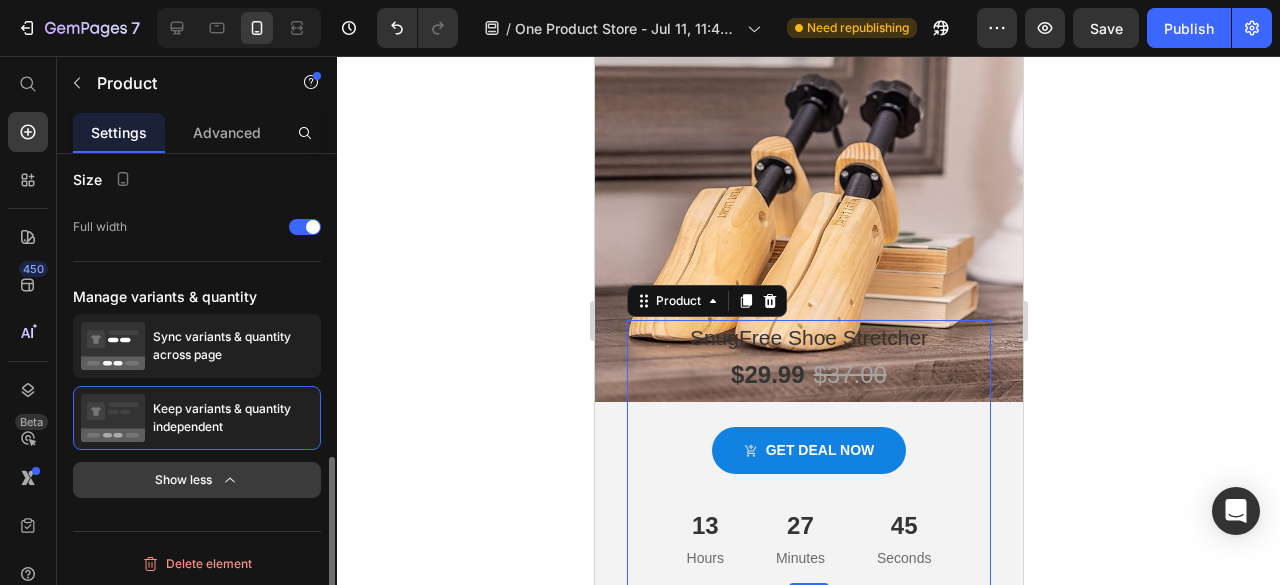 click on "Show less" at bounding box center [197, 480] 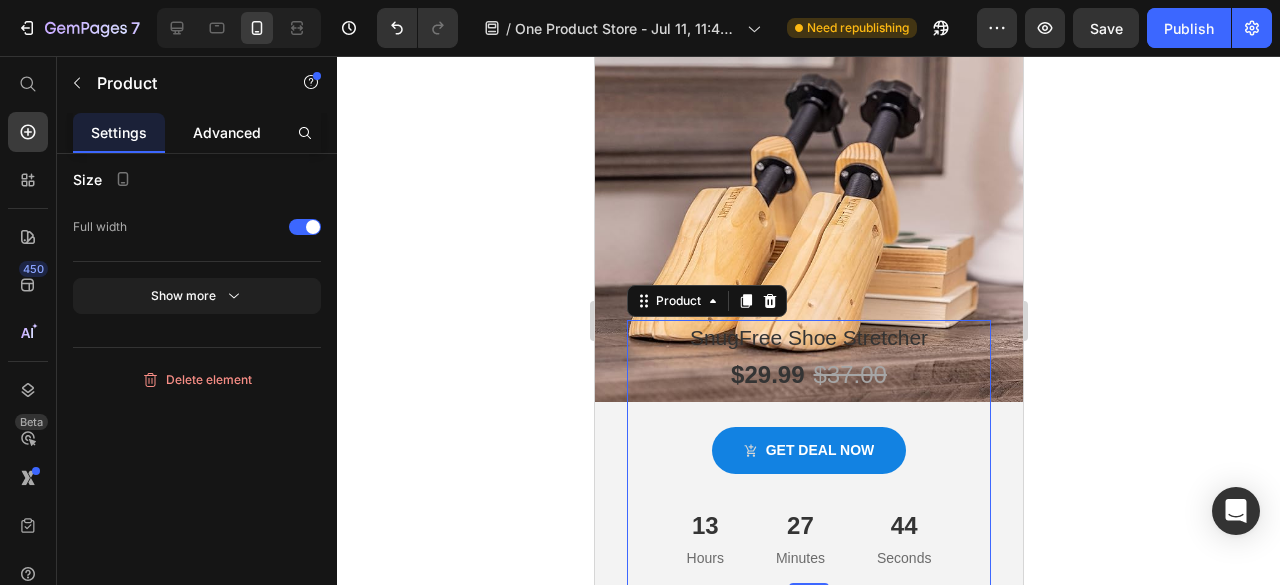 click on "Advanced" 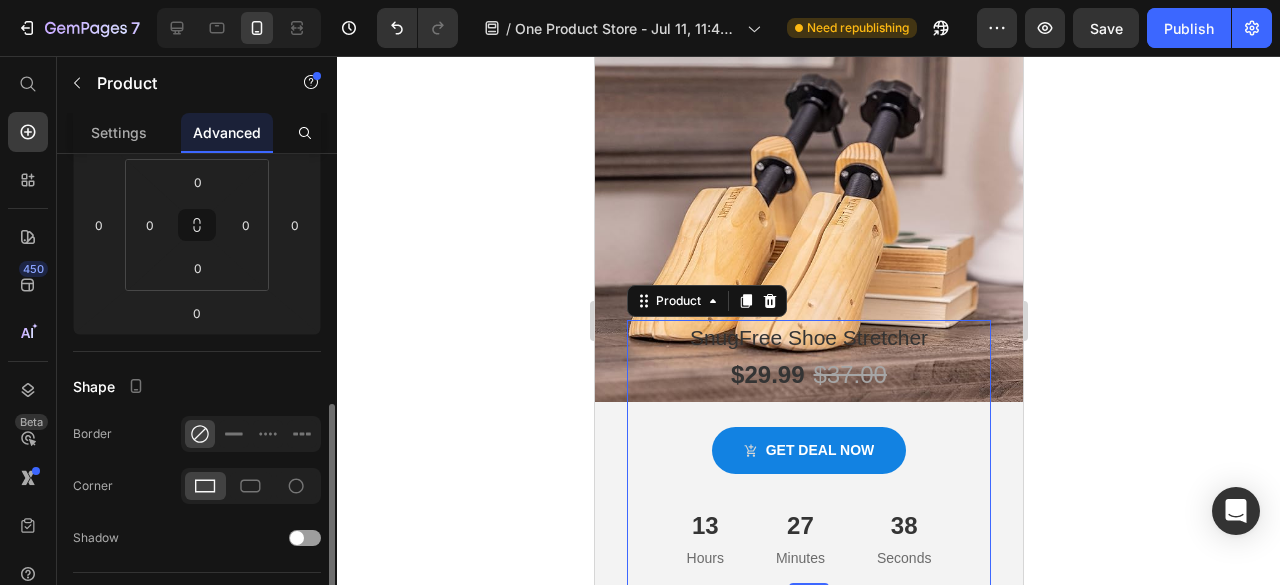 scroll, scrollTop: 500, scrollLeft: 0, axis: vertical 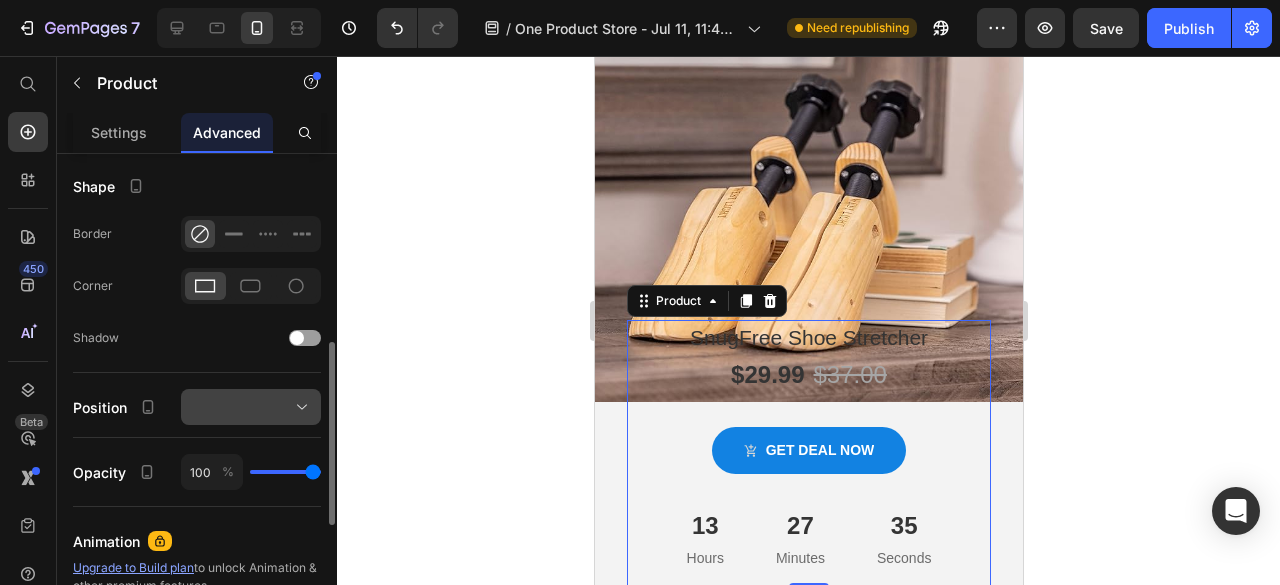 click at bounding box center (251, 407) 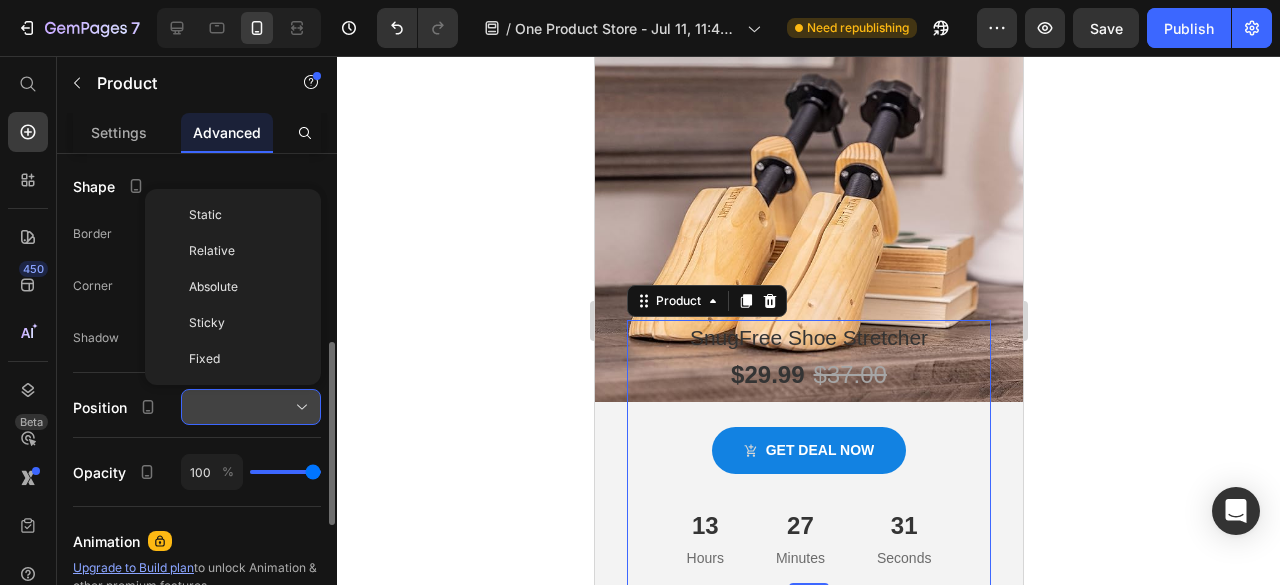 click at bounding box center (251, 407) 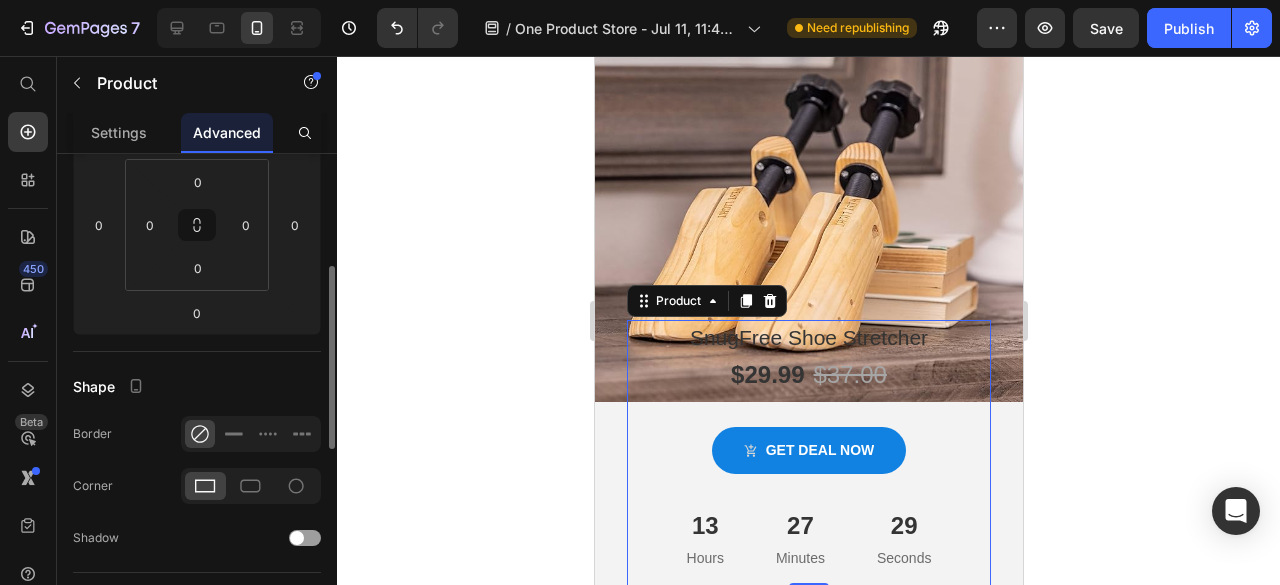 scroll, scrollTop: 200, scrollLeft: 0, axis: vertical 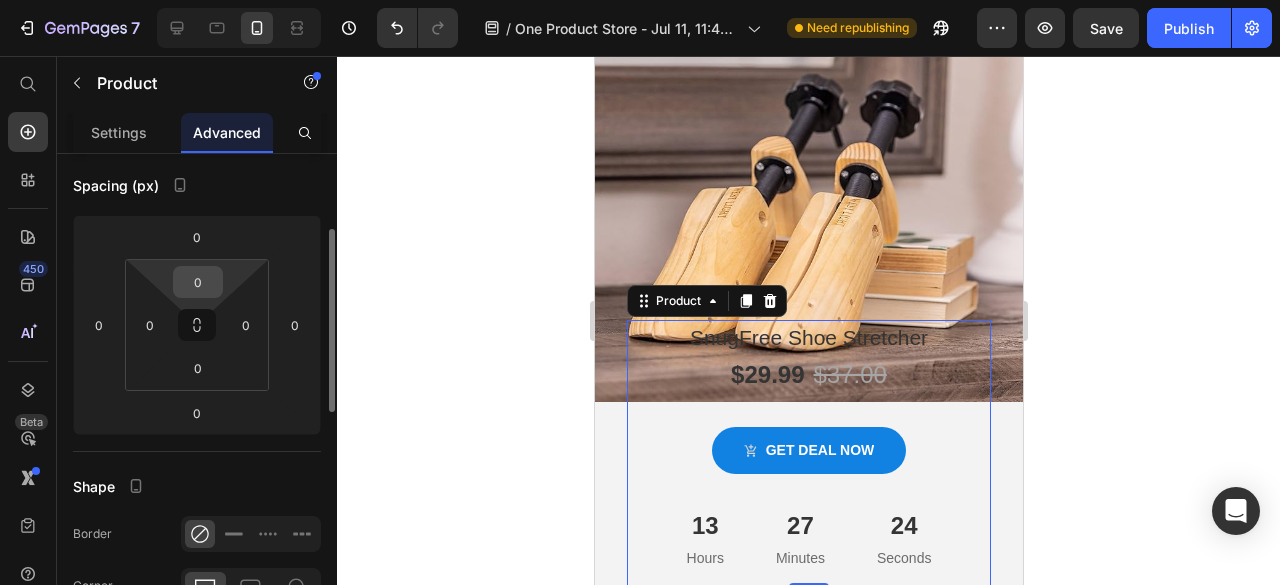 click on "0" at bounding box center [198, 282] 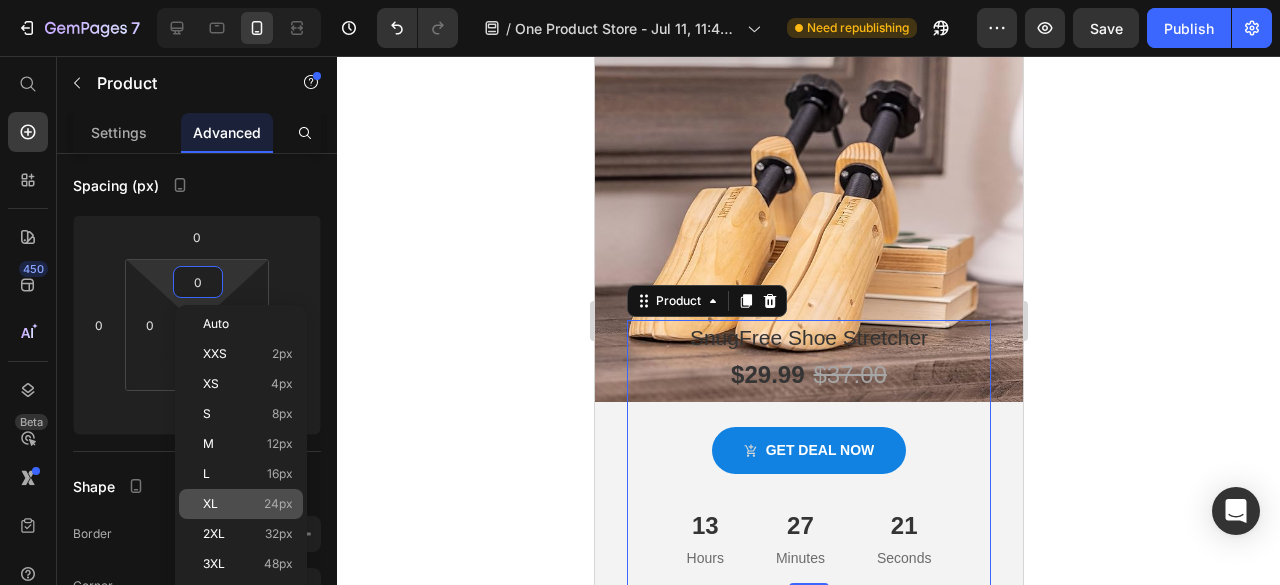 click on "XL 24px" 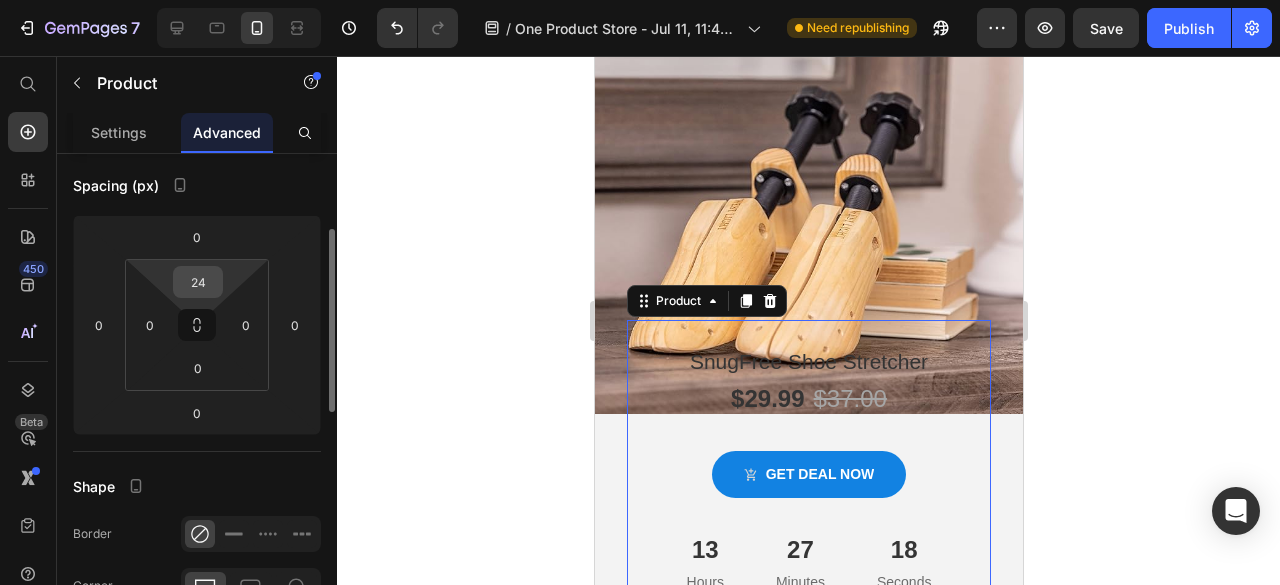 click on "24" at bounding box center [198, 282] 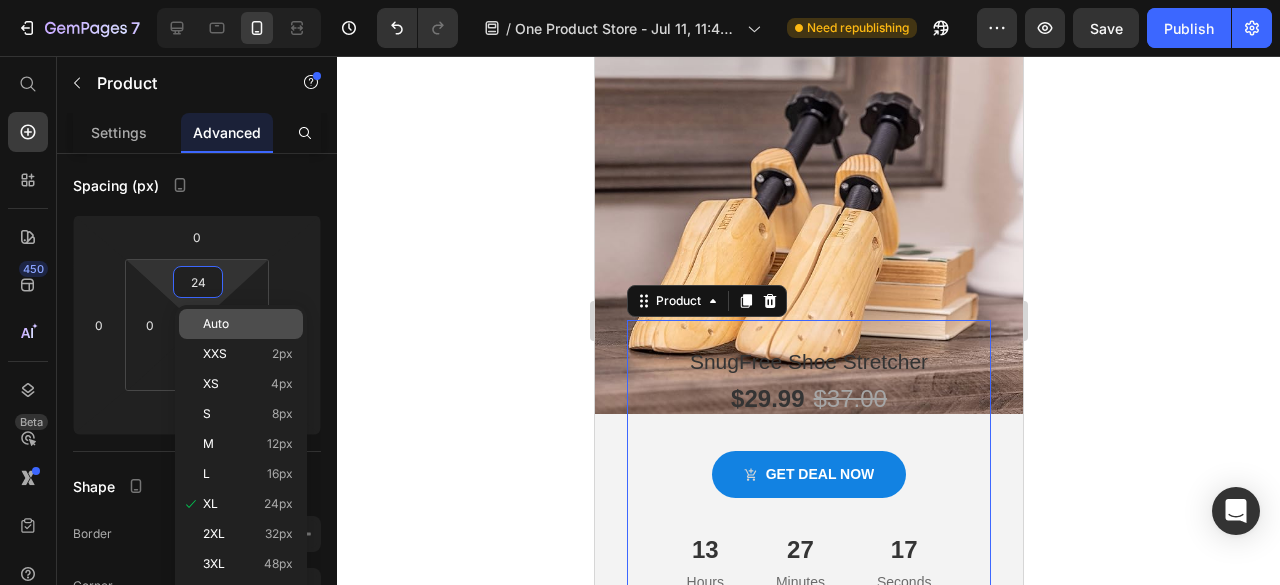 click on "Auto" at bounding box center [216, 324] 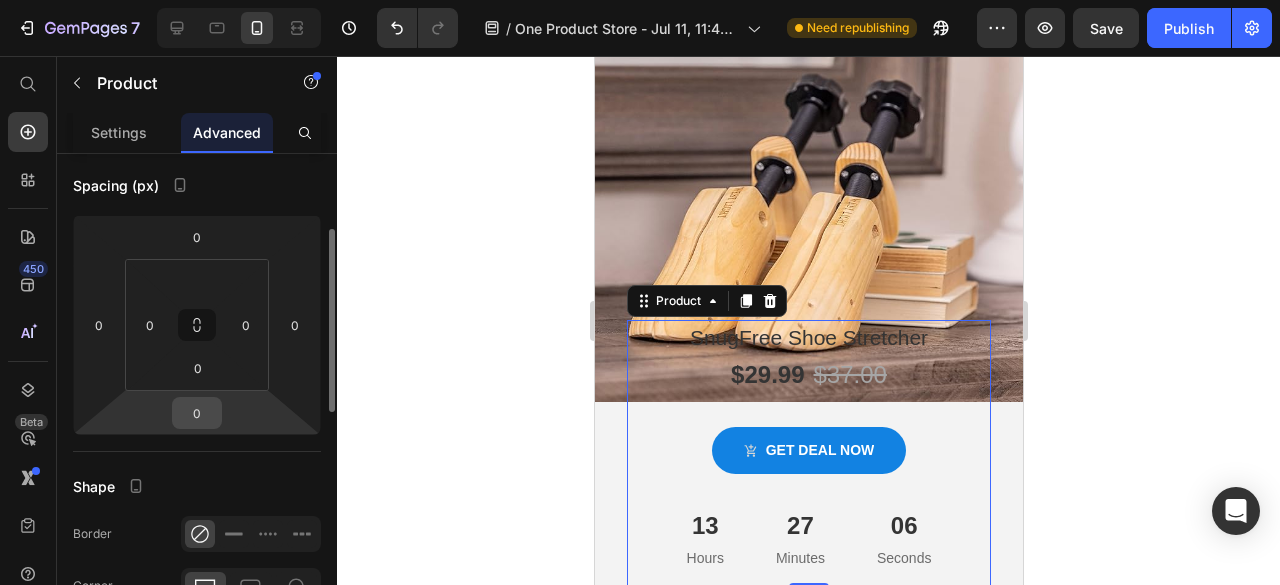 click on "0" at bounding box center (197, 413) 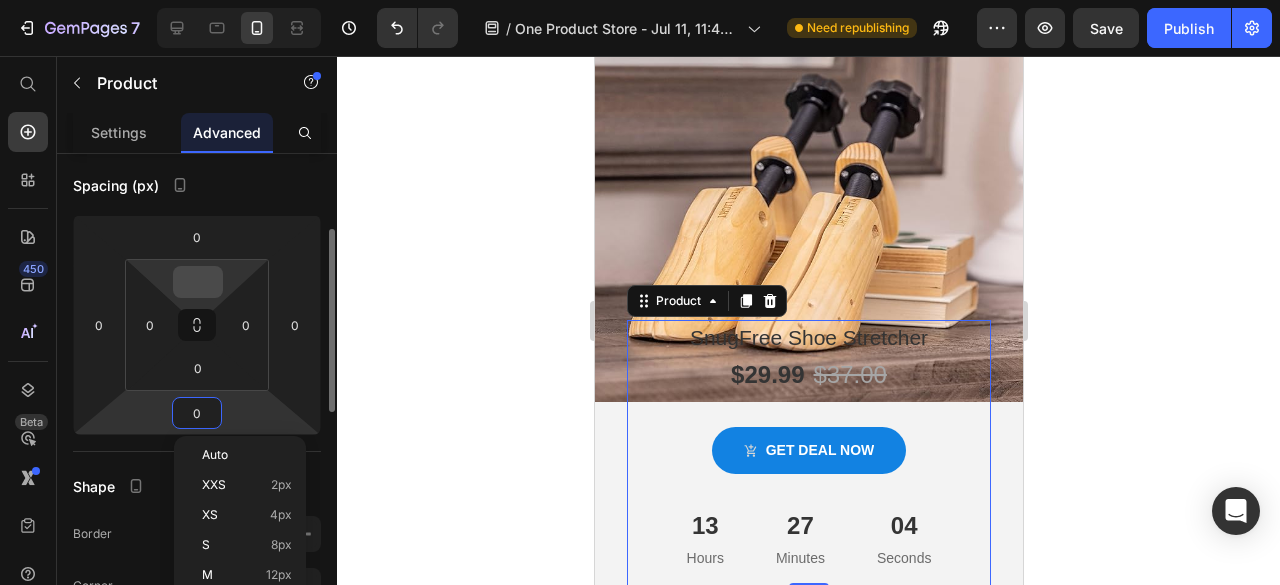 click at bounding box center [198, 282] 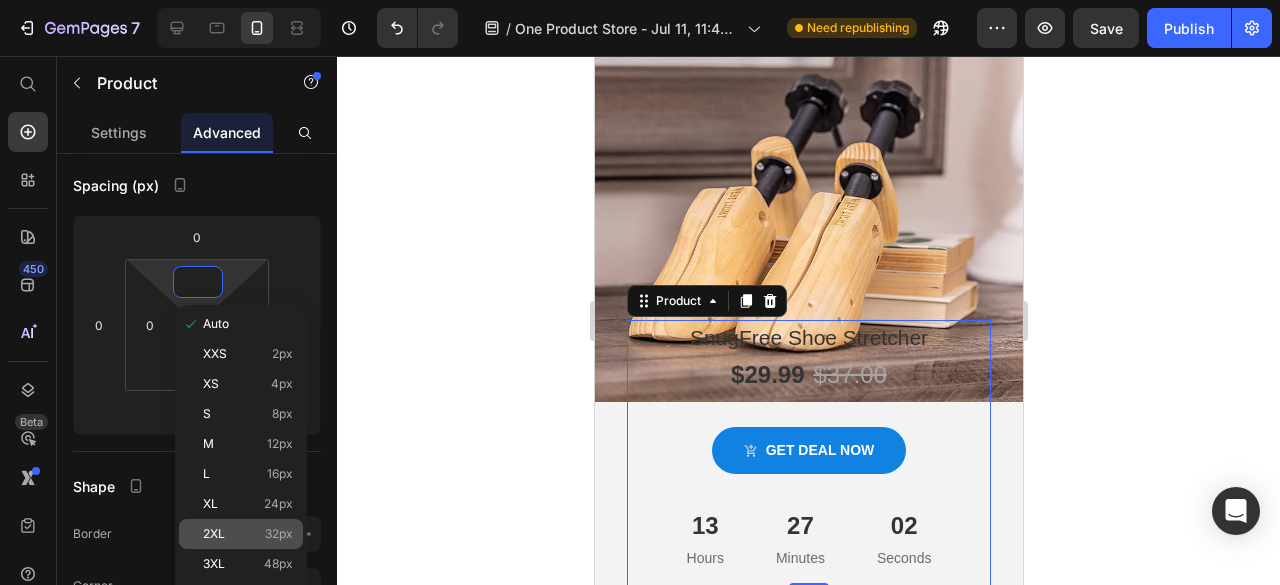 click on "32px" at bounding box center [279, 534] 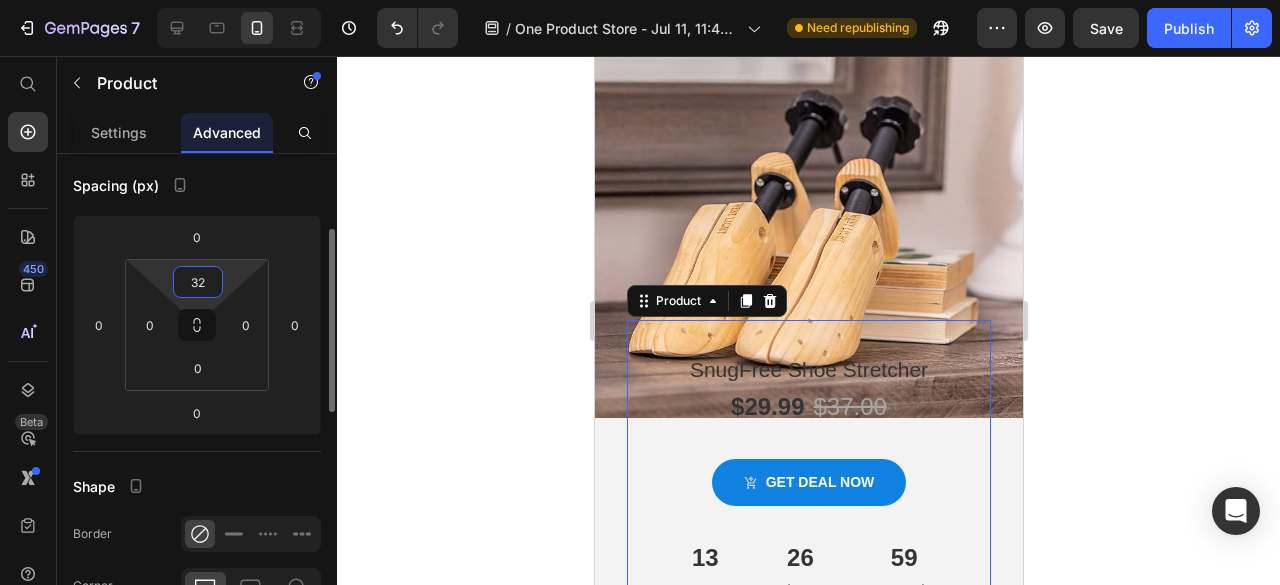 click on "32" at bounding box center [198, 282] 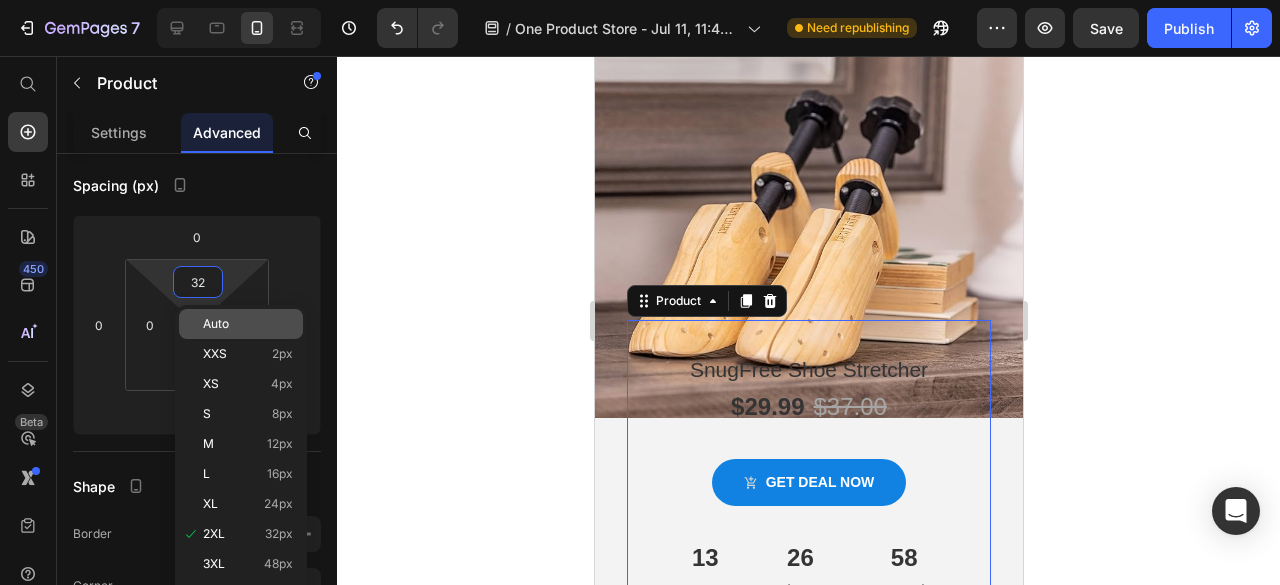 click on "Auto" at bounding box center (216, 324) 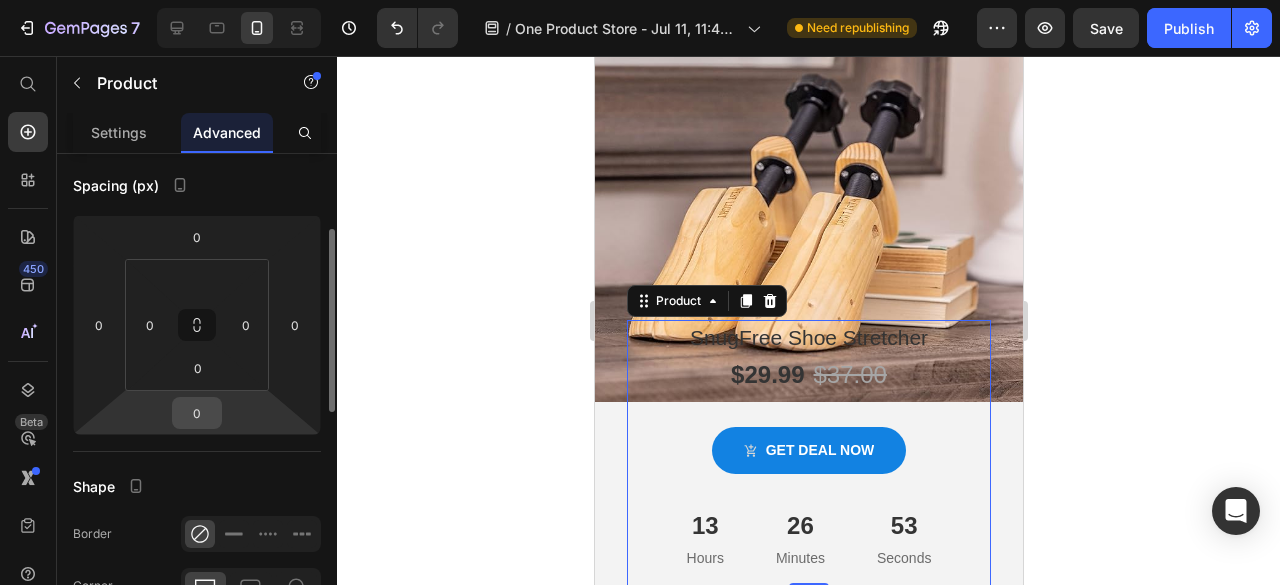click on "0" at bounding box center (197, 413) 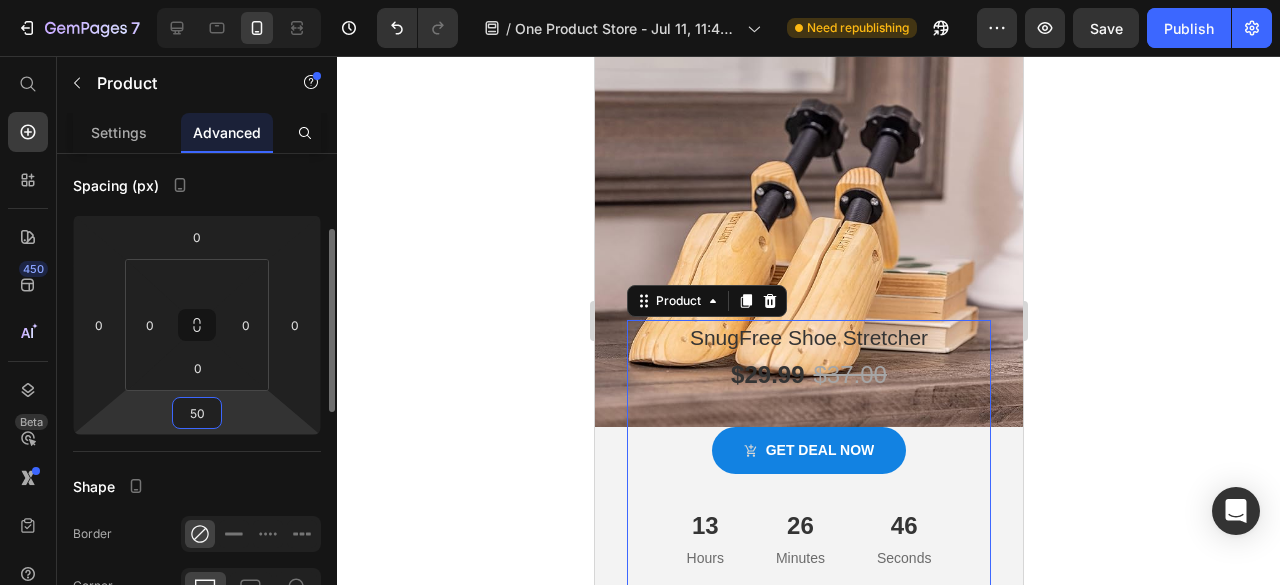 type on "5" 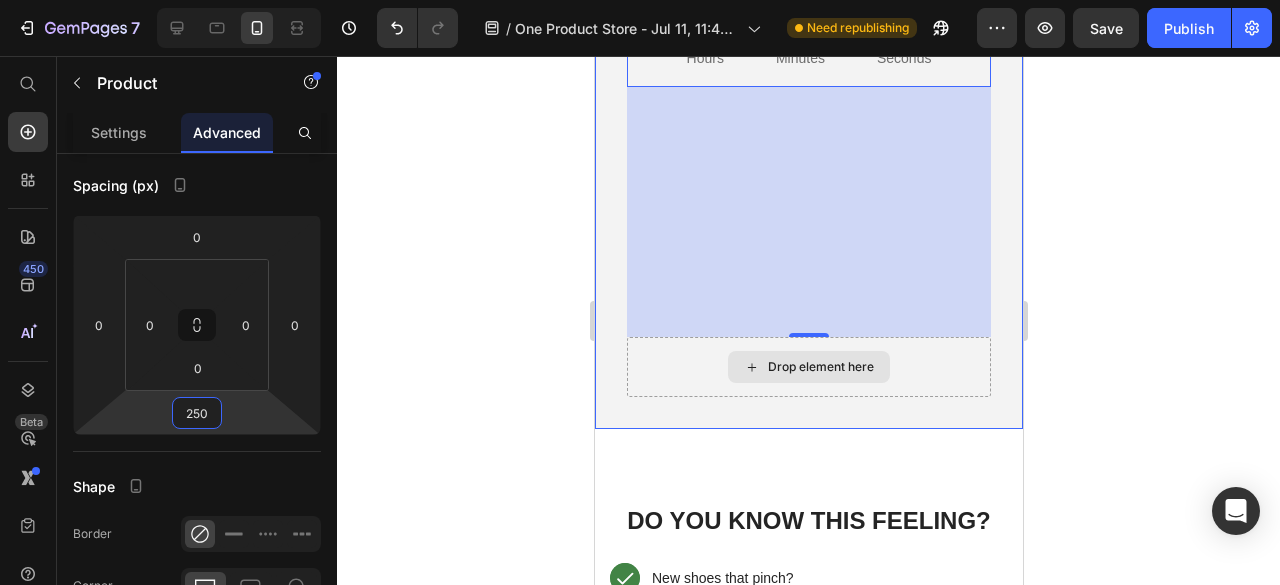 scroll, scrollTop: 800, scrollLeft: 0, axis: vertical 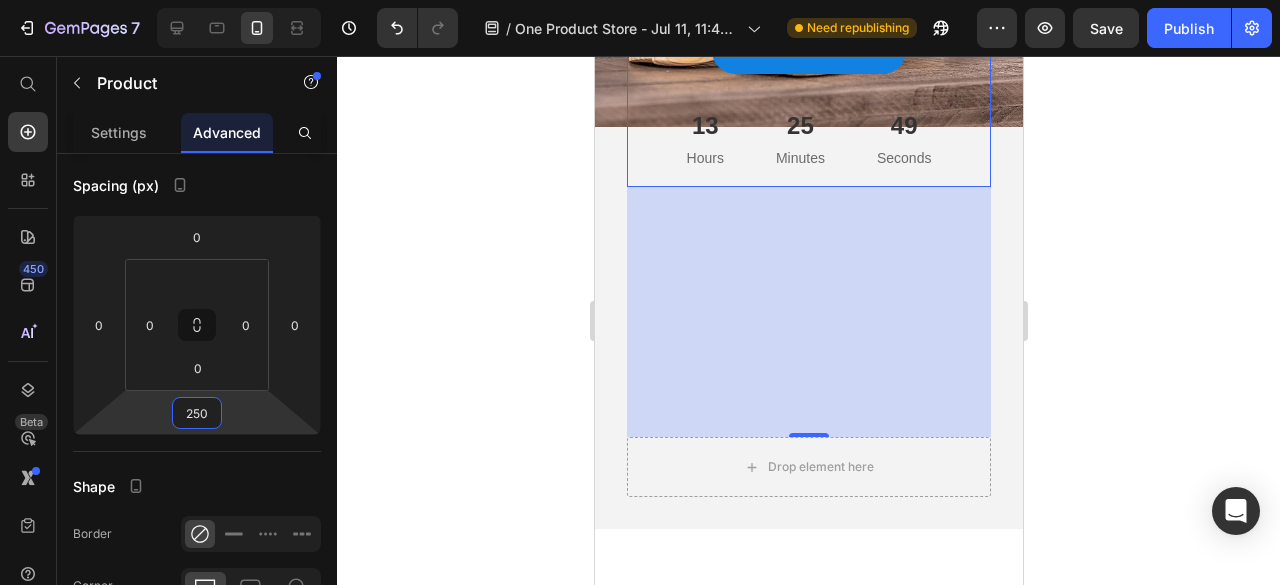 type on "250" 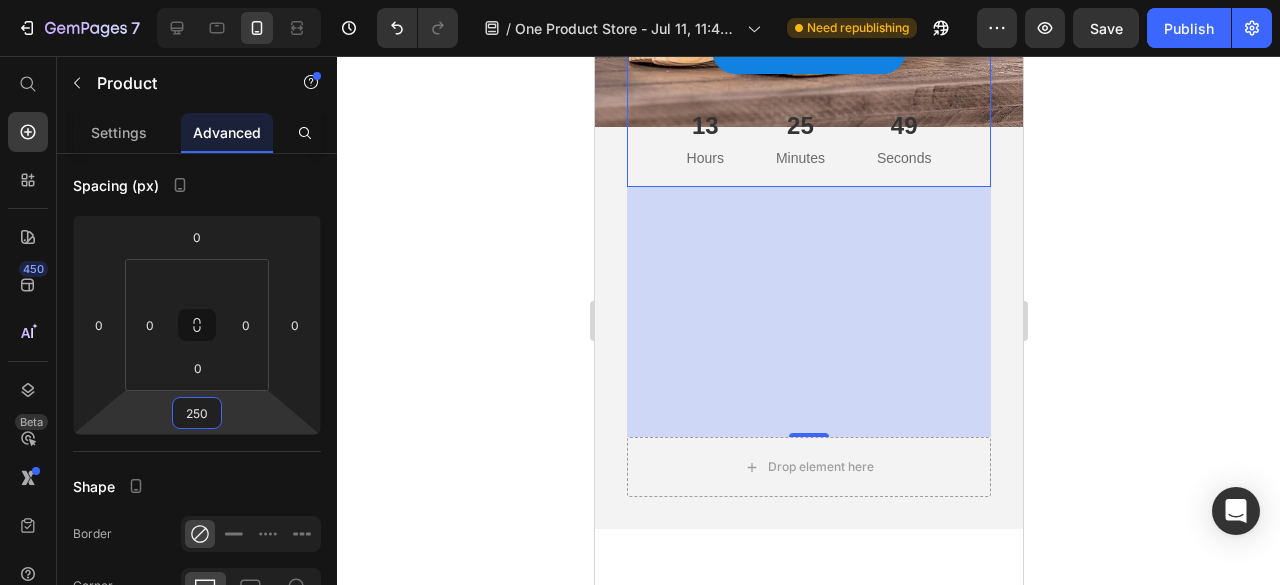 click on "250" at bounding box center (808, 312) 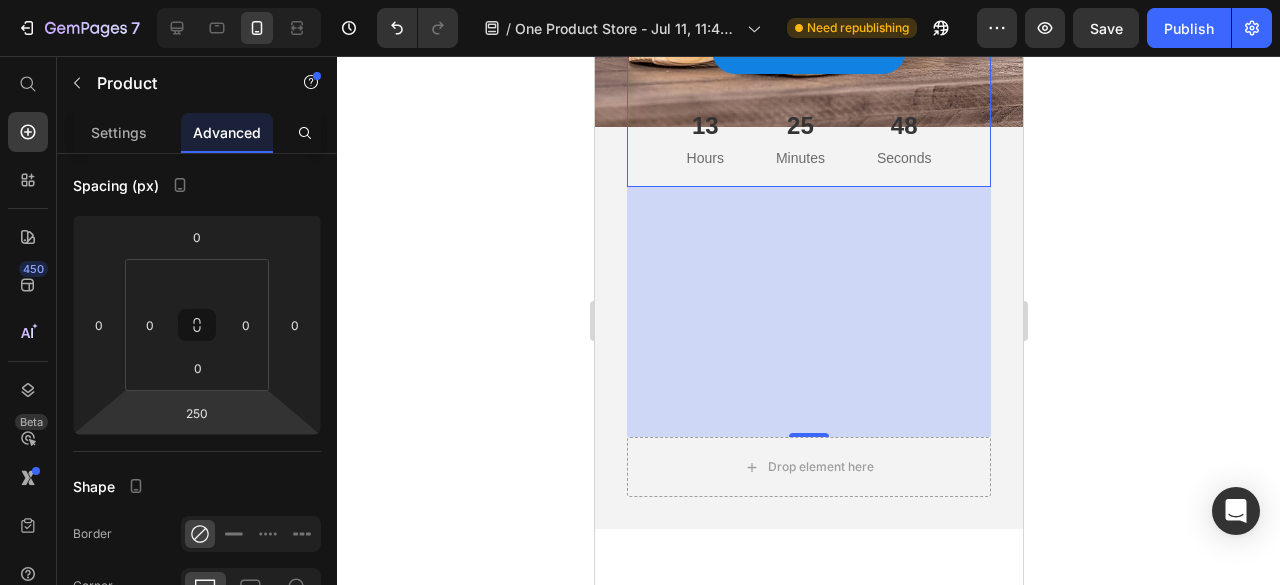 click 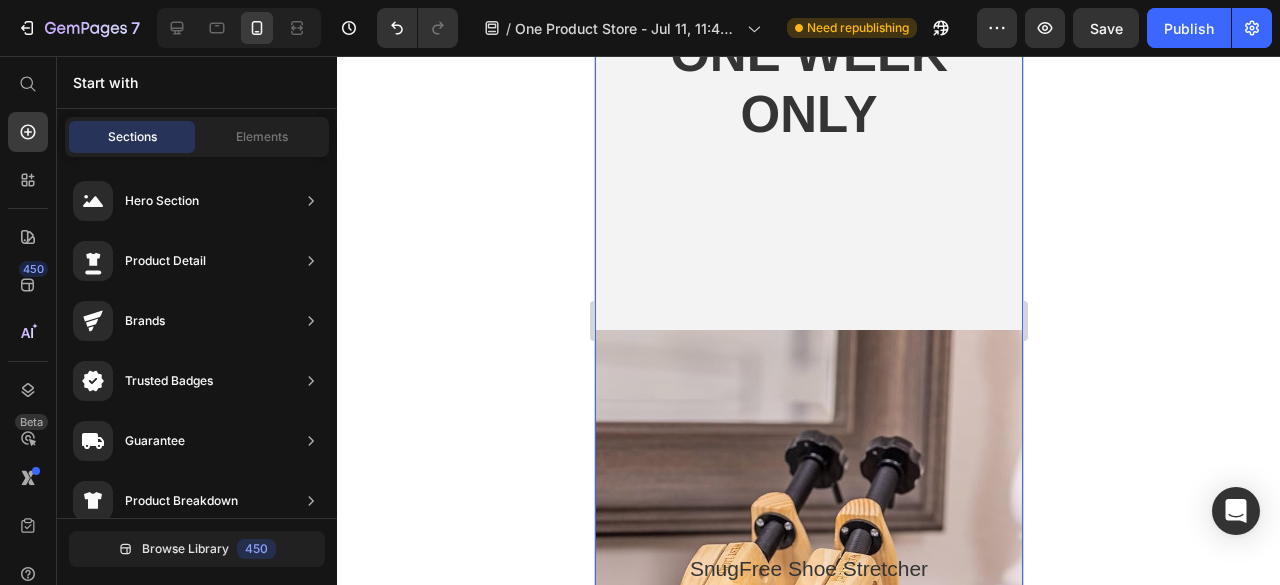 scroll, scrollTop: 200, scrollLeft: 0, axis: vertical 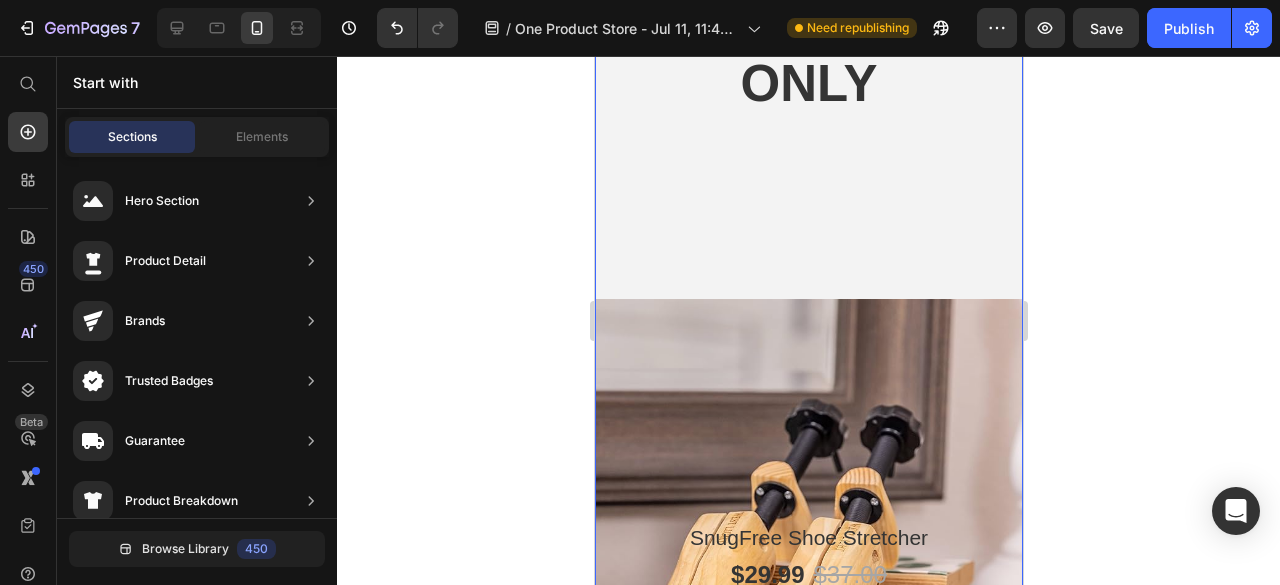 click on "50%  off one week only Heading SnugFree Shoe Stretcher Product Title $29.99 Product Price $37.00 Product Price Row Get deal now Product Cart Button 13 Hours 25 Minutes 29 Seconds Countdown Timer Product" at bounding box center [808, 483] 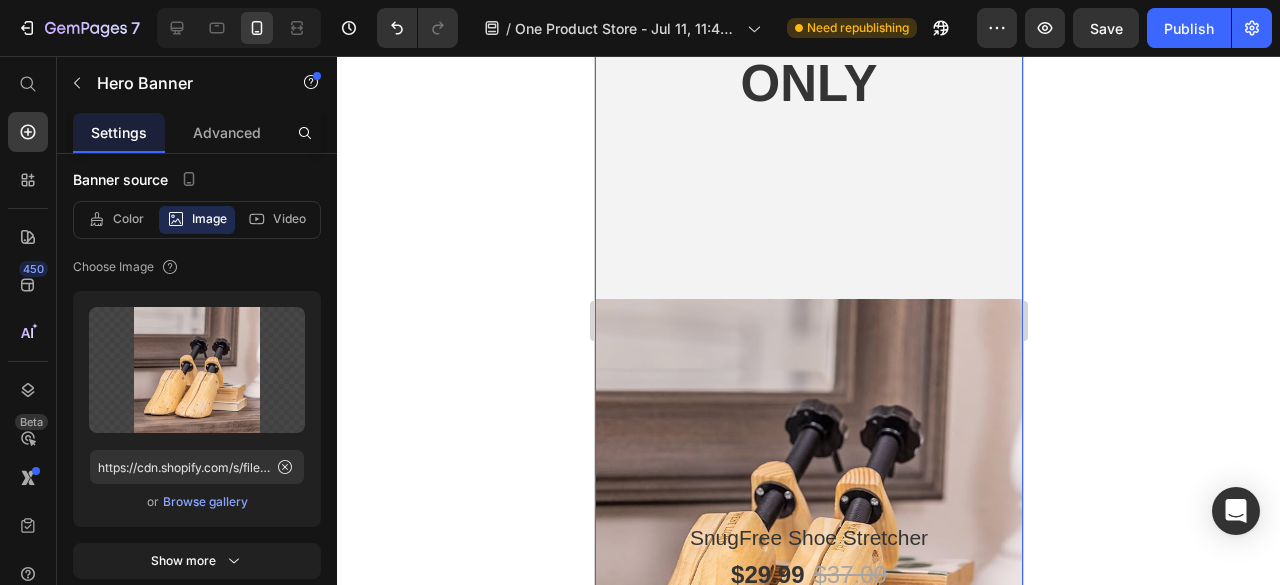 scroll, scrollTop: 0, scrollLeft: 0, axis: both 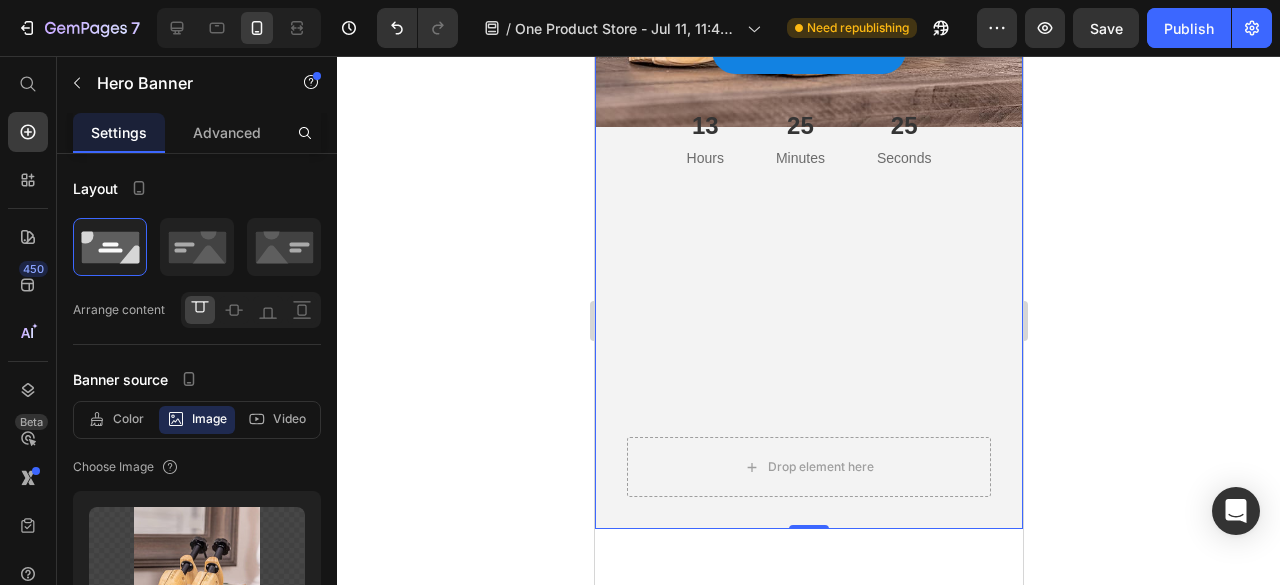 click on "50%  off one week only Heading SnugFree Shoe Stretcher Product Title $29.99 Product Price $37.00 Product Price Row Get deal now Product Cart Button 13 Hours 25 Minutes 25 Seconds Countdown Timer Product" at bounding box center [808, -117] 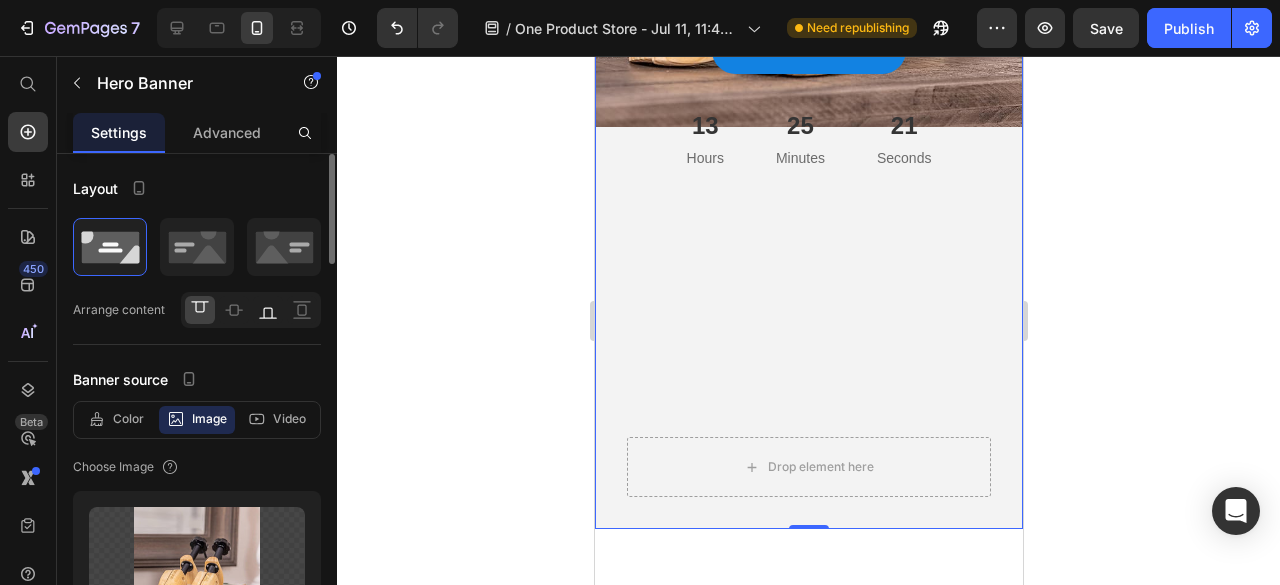 click 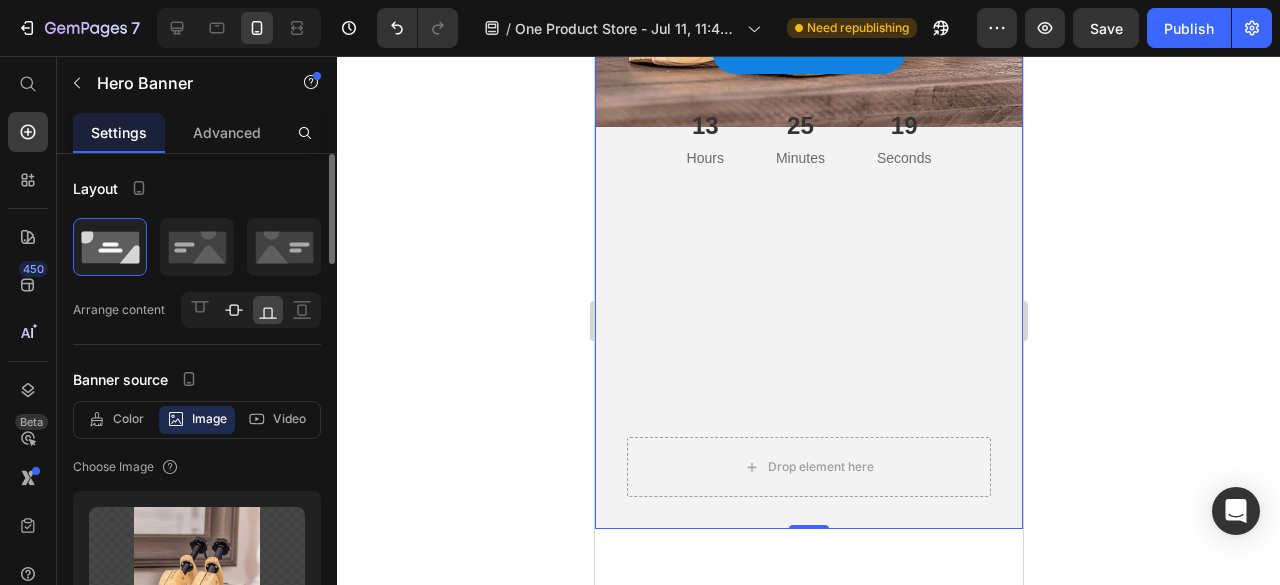 click 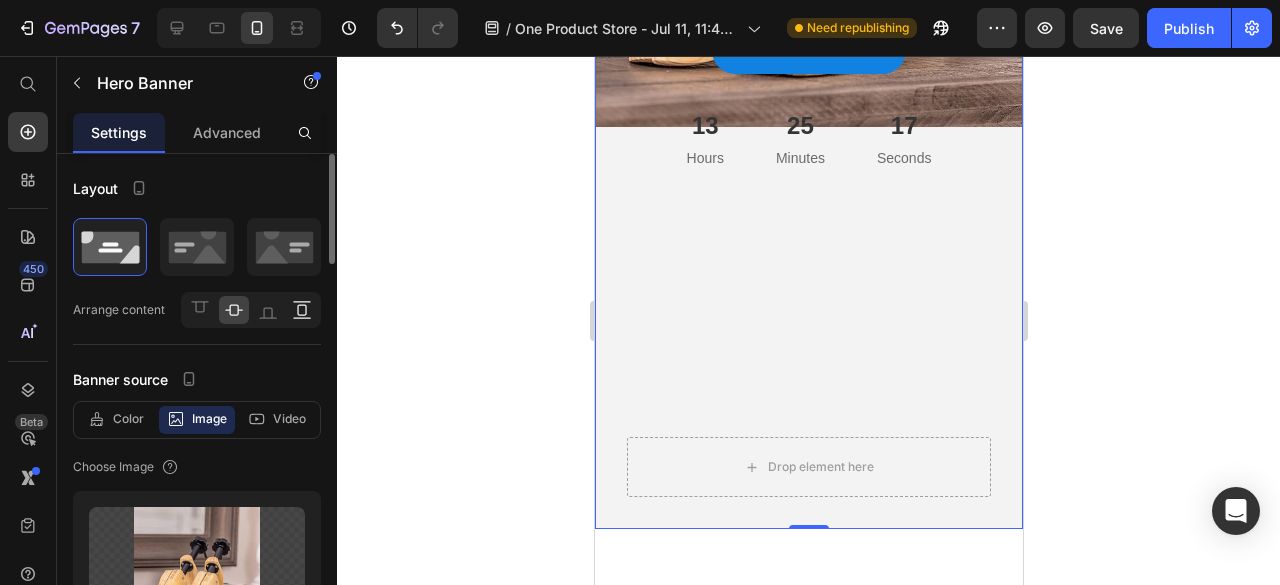 click 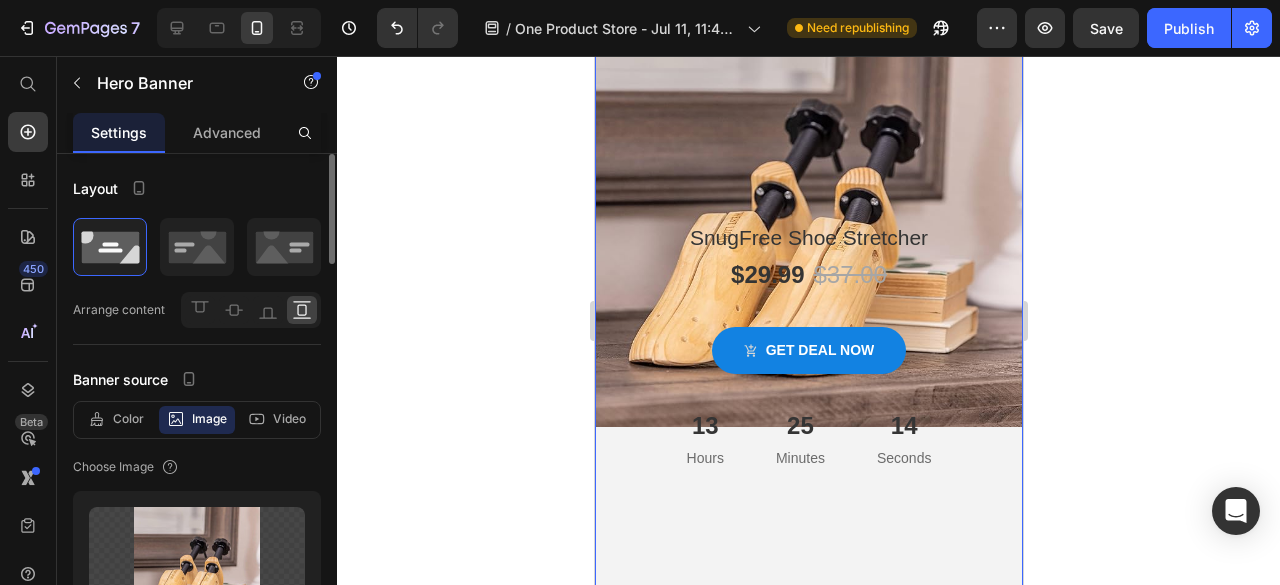 scroll, scrollTop: 500, scrollLeft: 0, axis: vertical 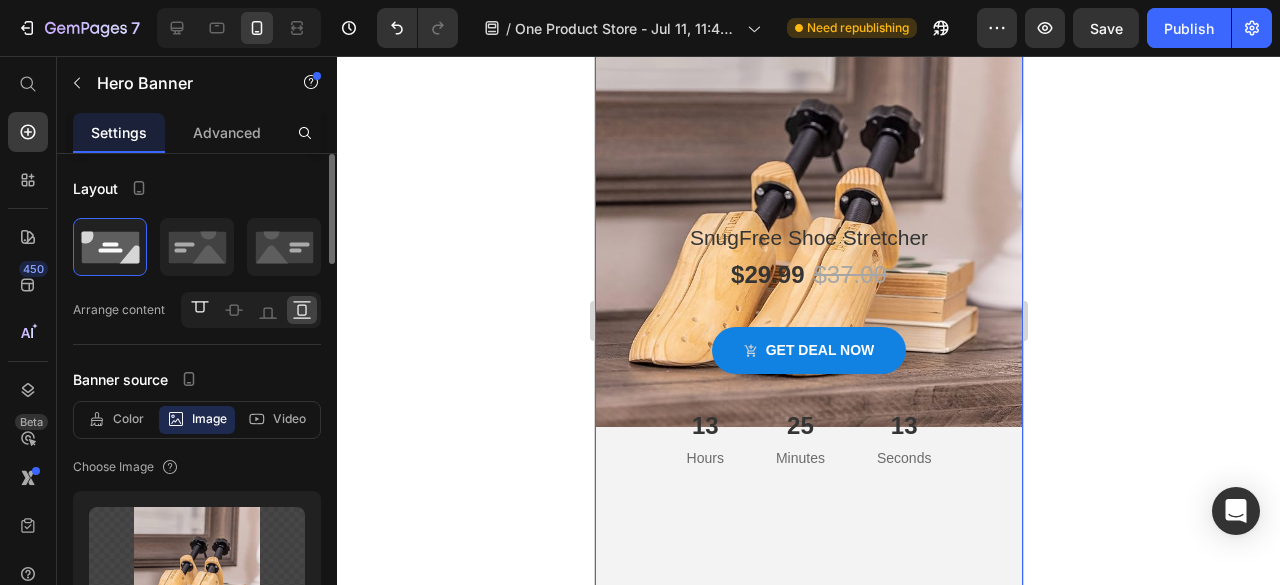 click 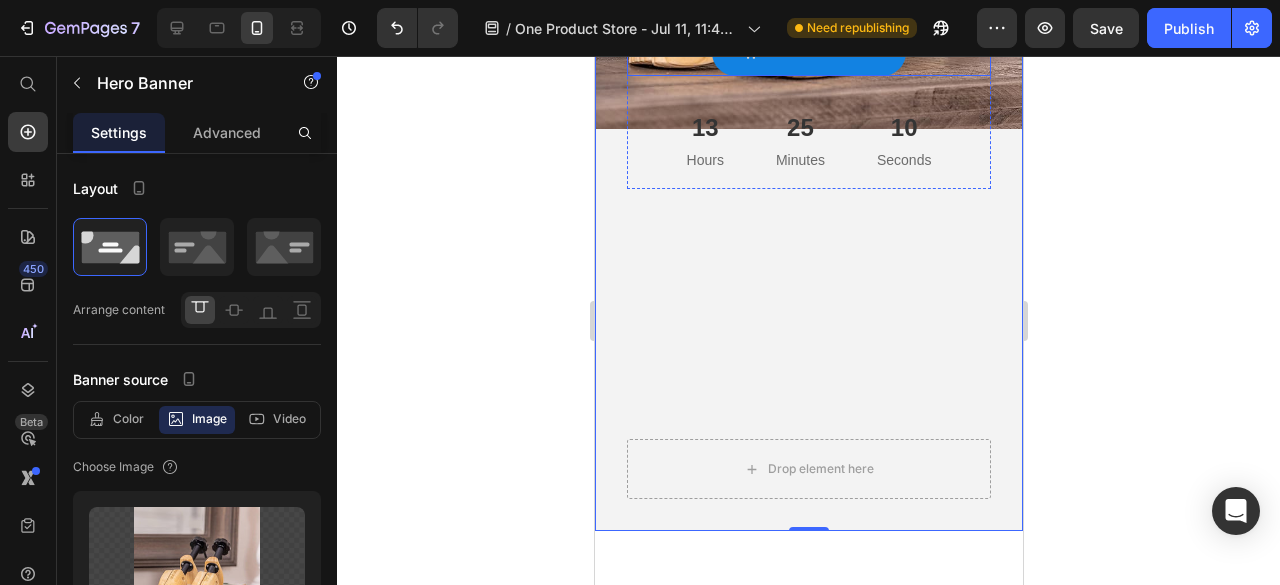 scroll, scrollTop: 900, scrollLeft: 0, axis: vertical 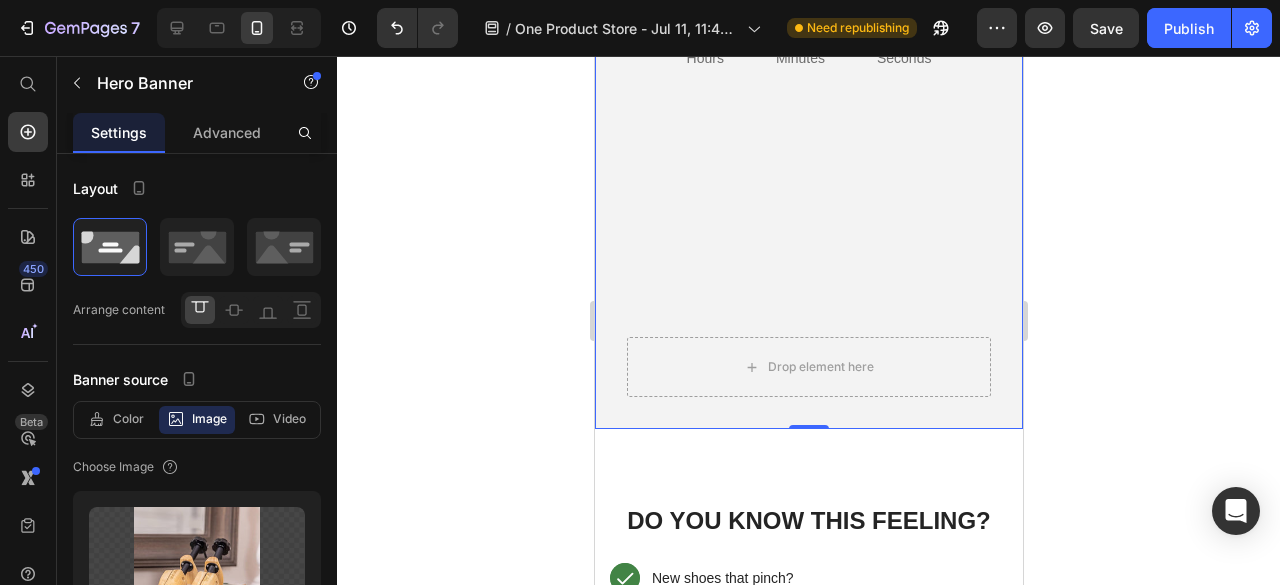click on "50%  off one week only Heading SnugFree Shoe Stretcher Product Title $29.99 Product Price $37.00 Product Price Row Get deal now Product Cart Button 13 Hours 25 Minutes 07 Seconds Countdown Timer Product
Drop element here" at bounding box center [808, -187] 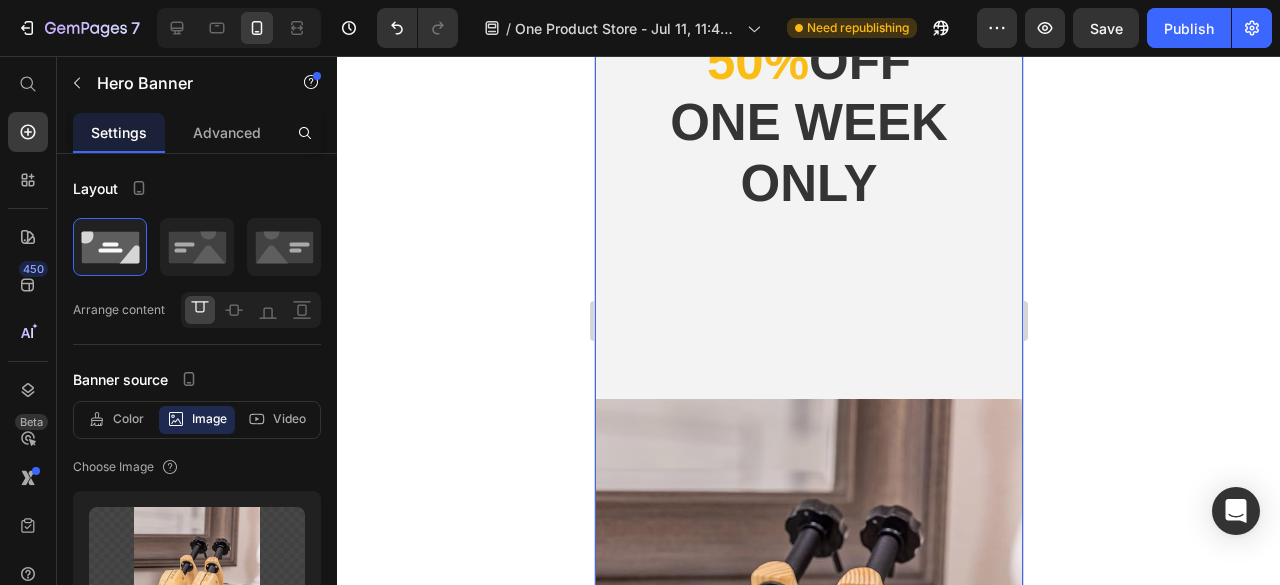 scroll, scrollTop: 0, scrollLeft: 0, axis: both 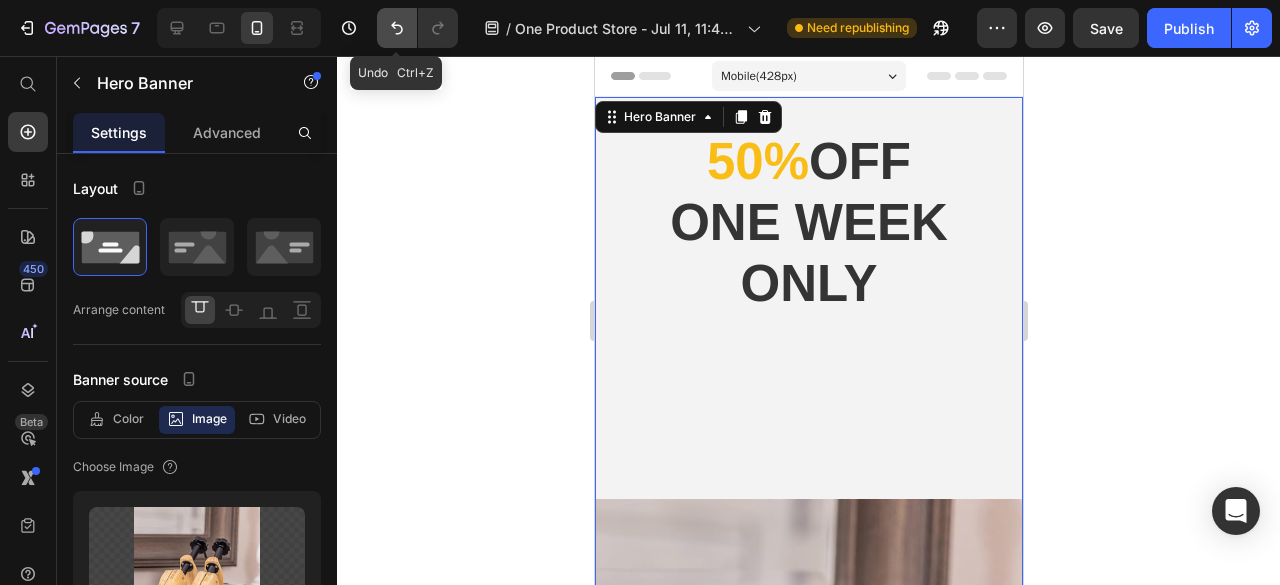 click 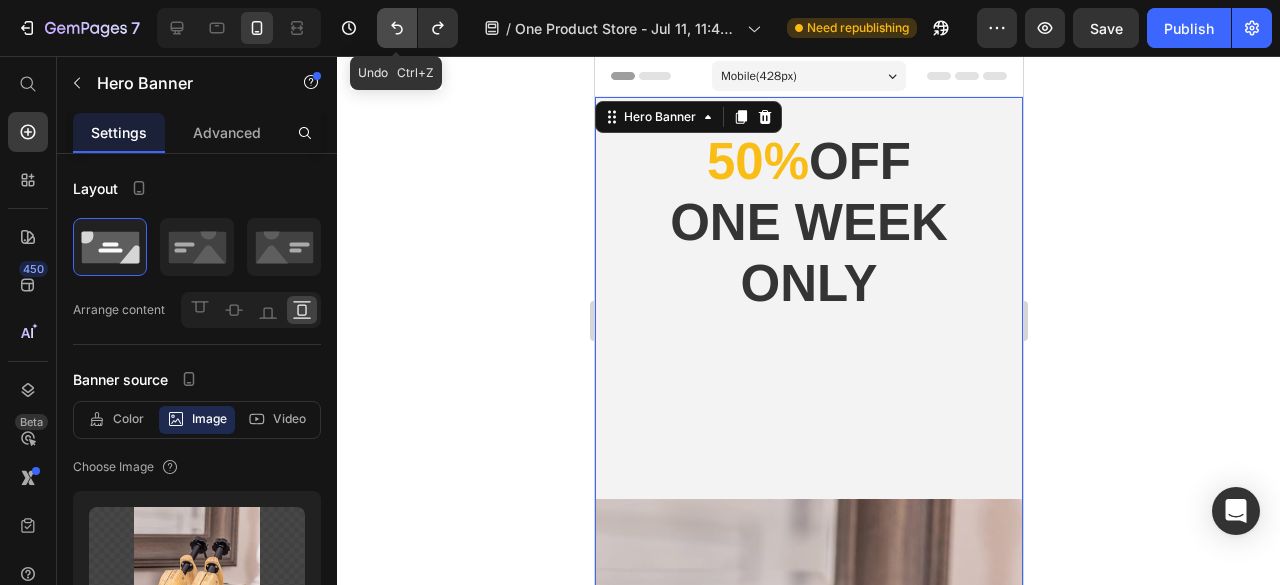 click 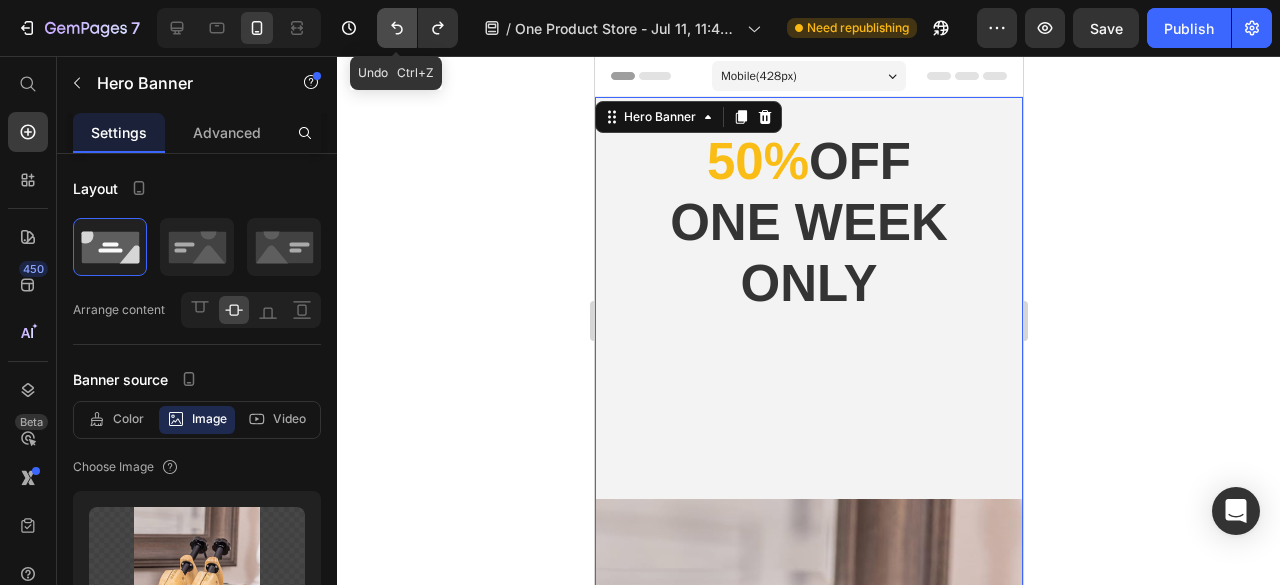 click 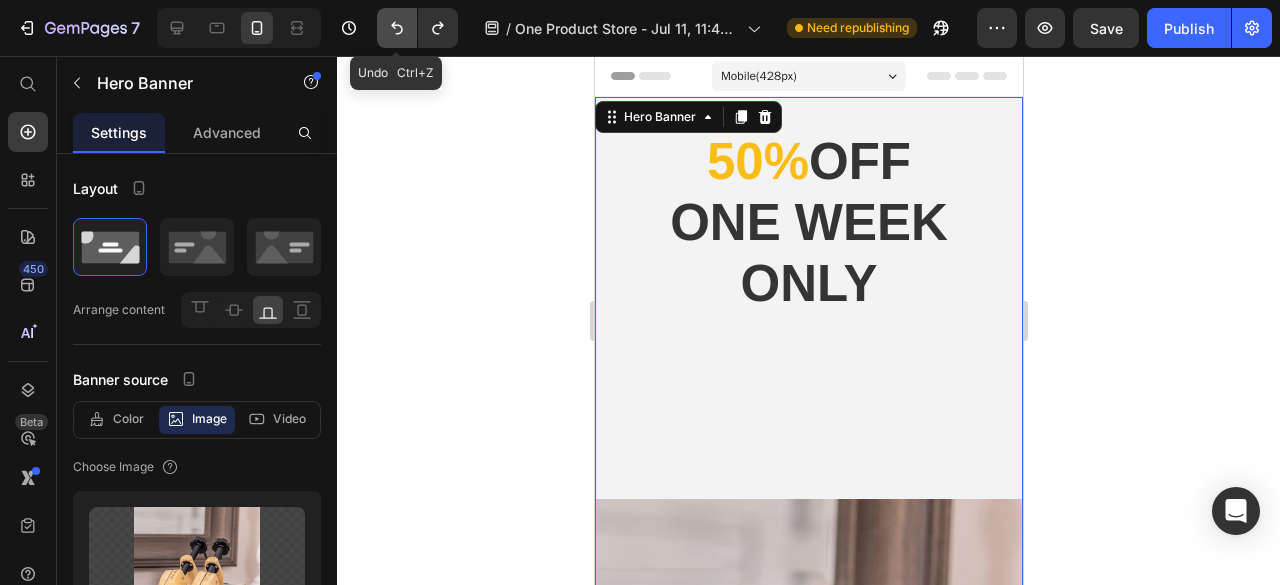 click 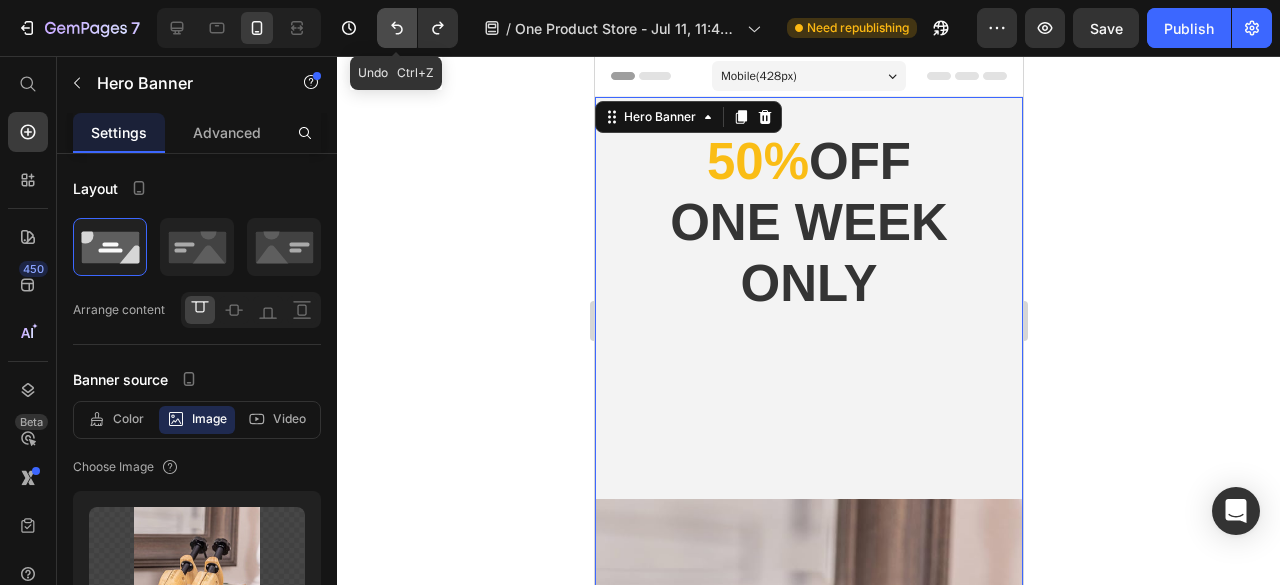 click 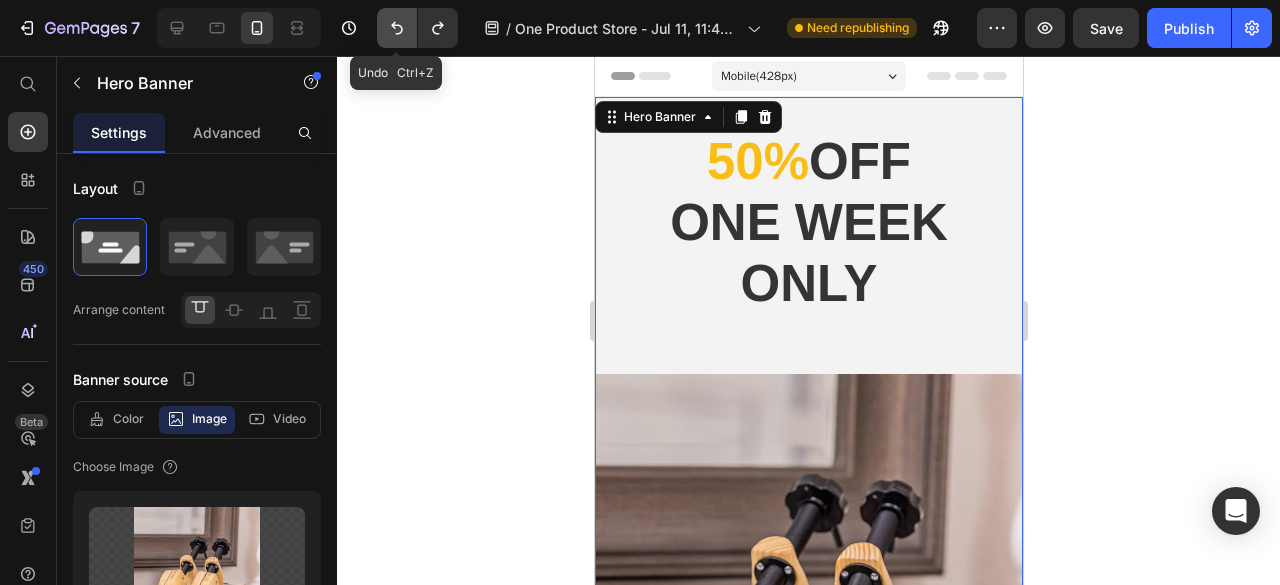 click 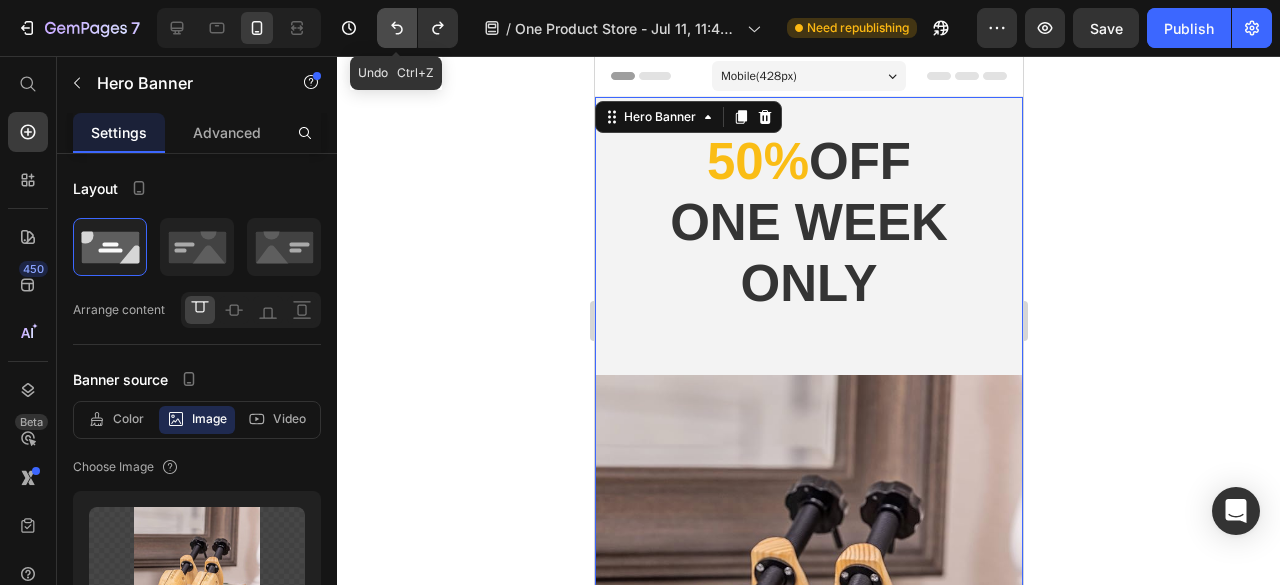 click 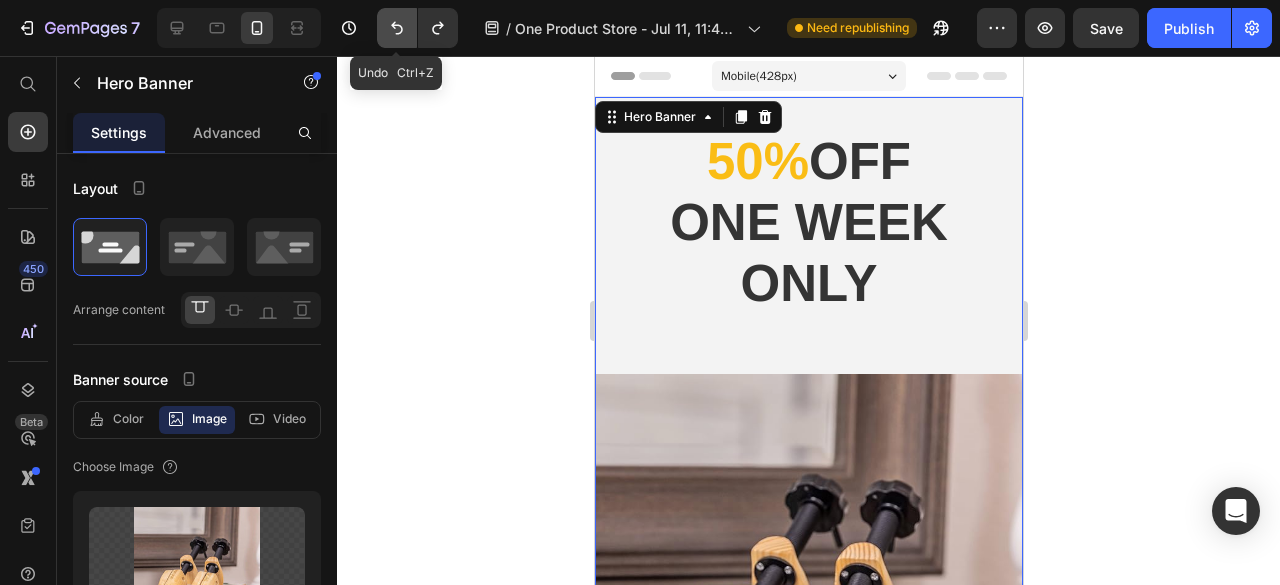 click 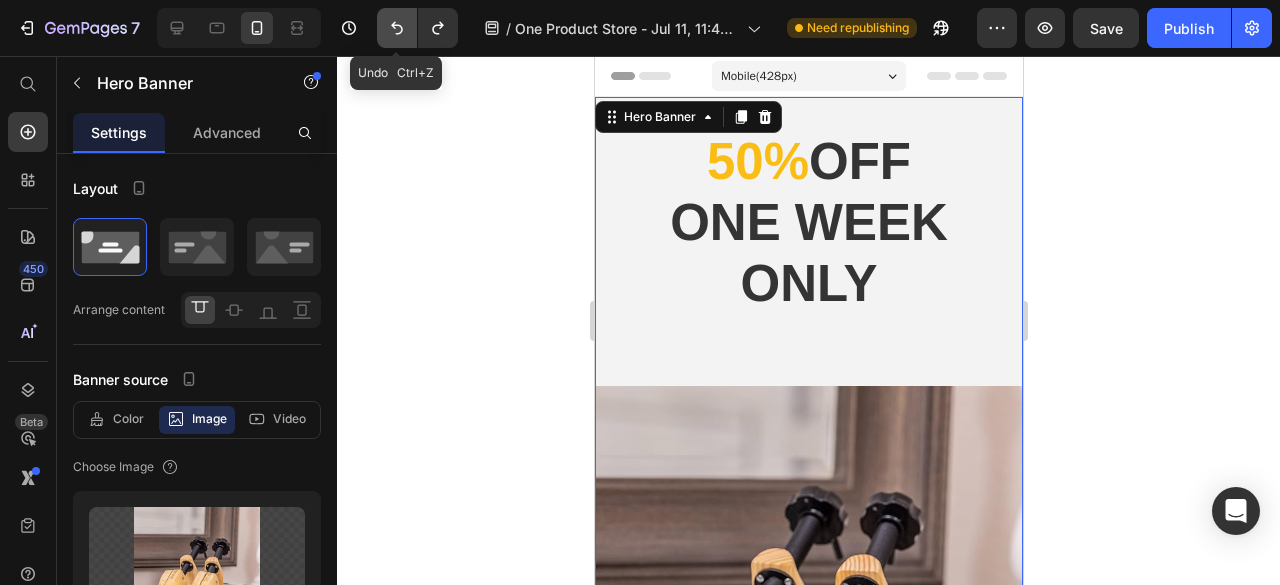 click 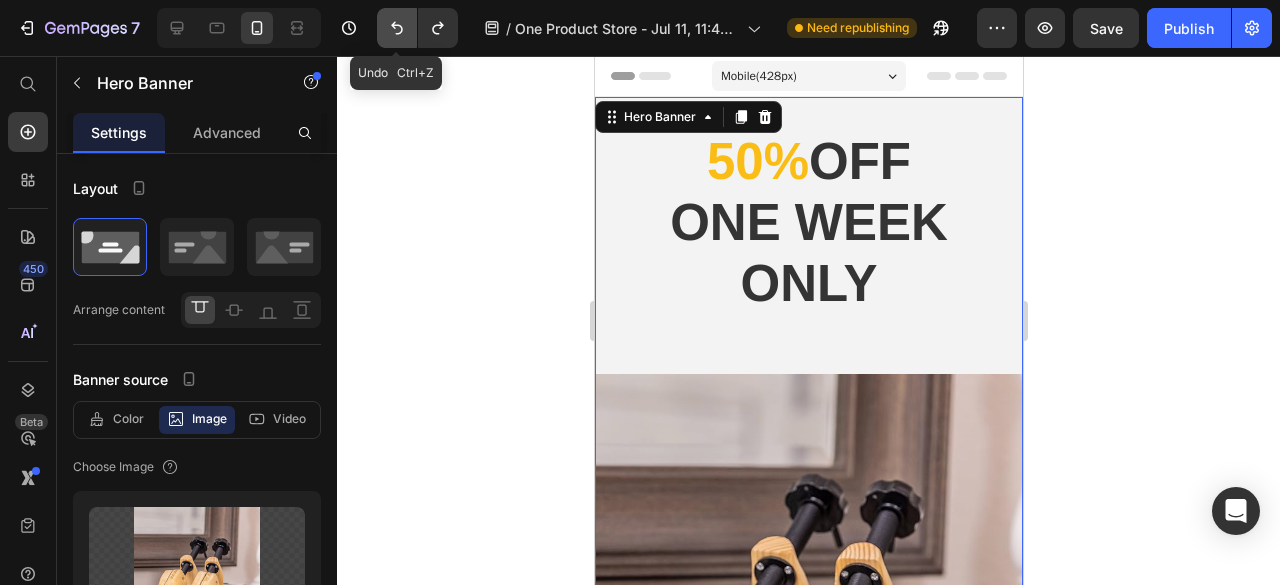 click 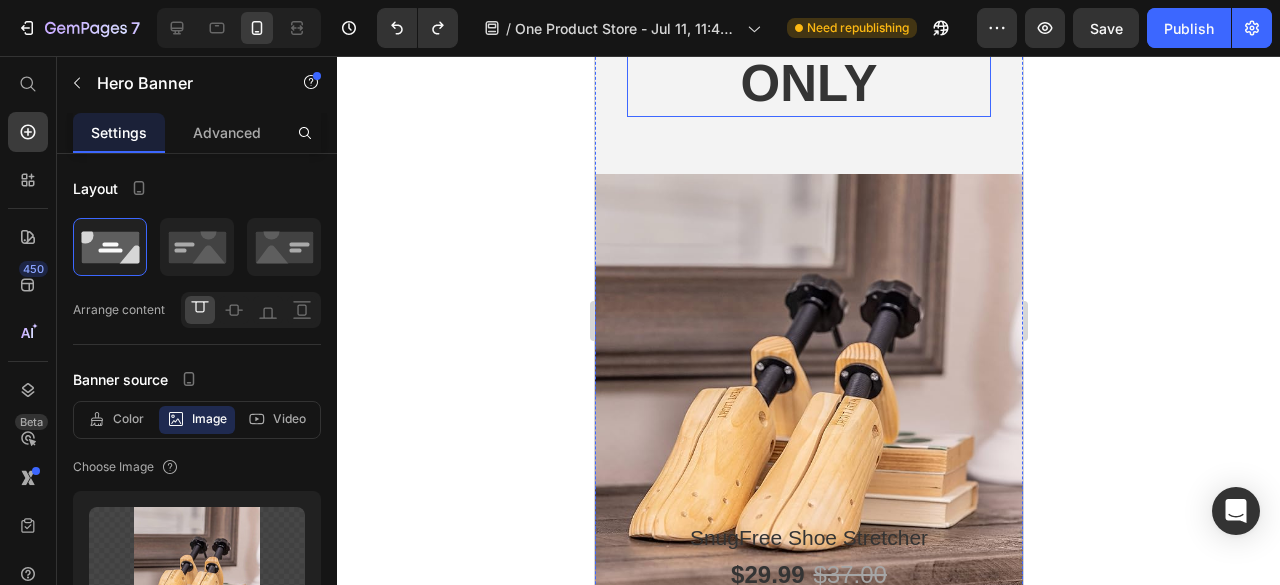 scroll, scrollTop: 300, scrollLeft: 0, axis: vertical 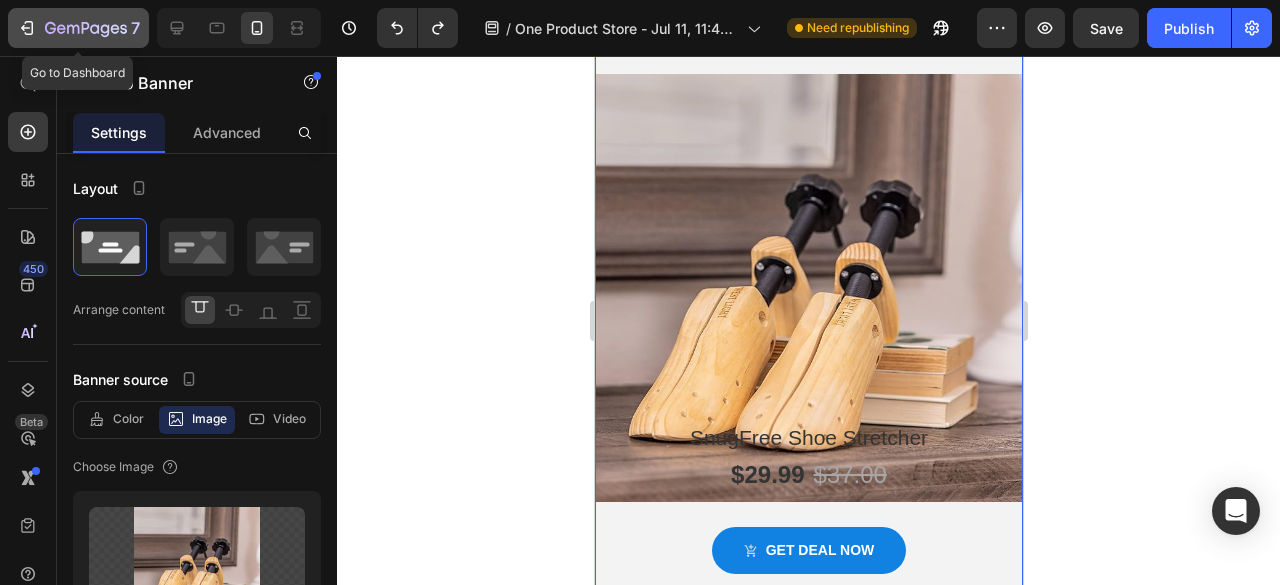 click 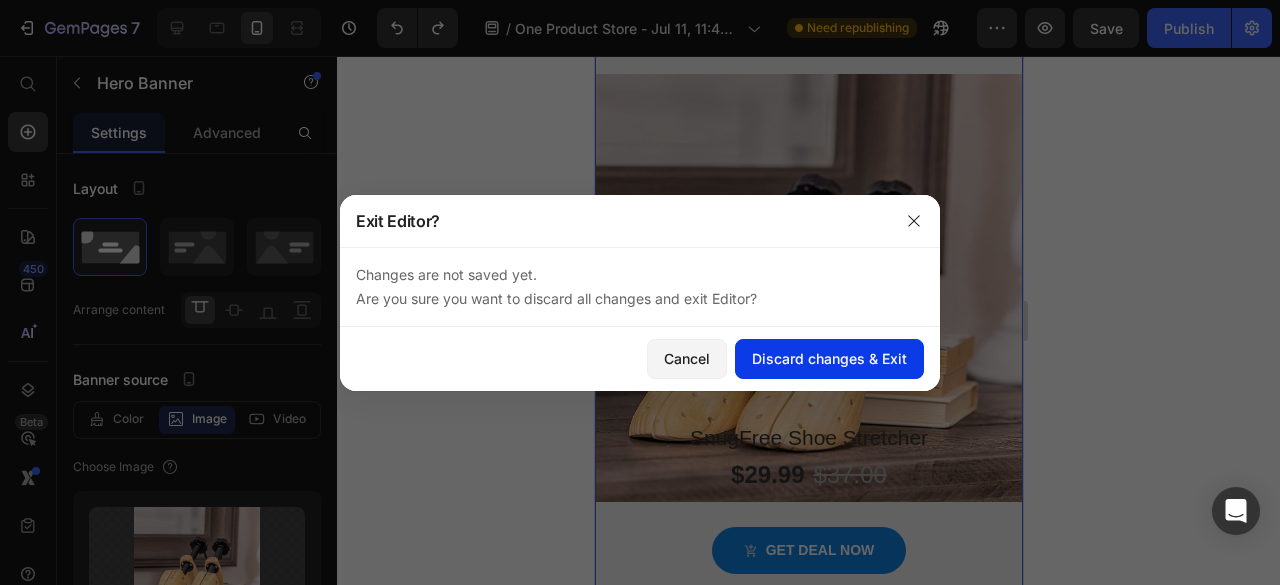 click on "Discard changes & Exit" at bounding box center [829, 358] 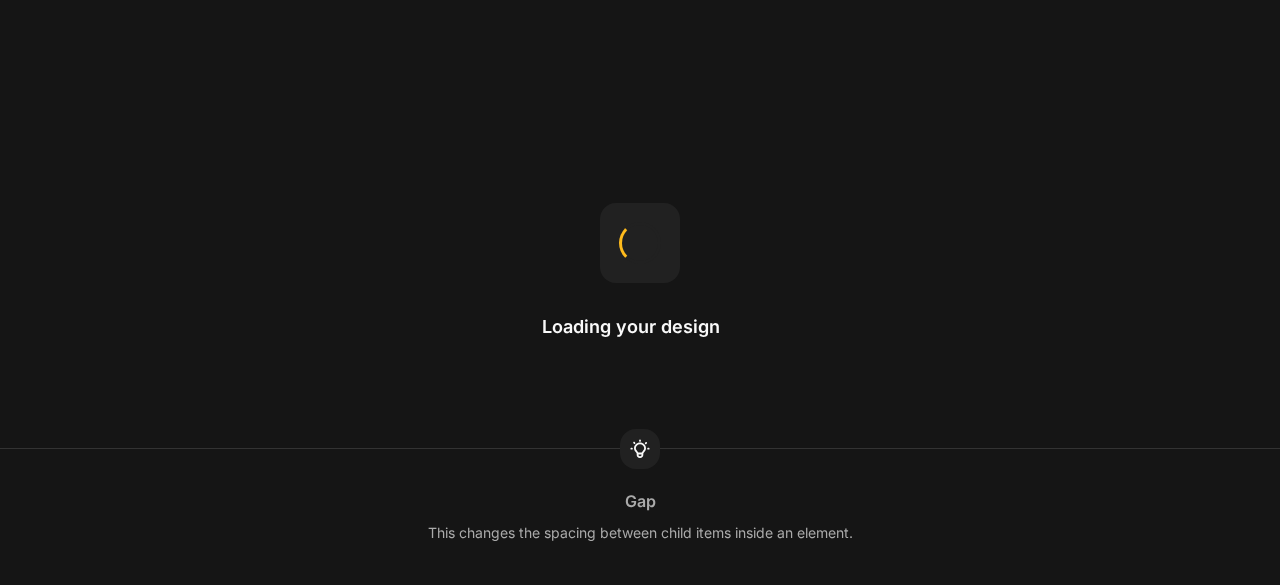 scroll, scrollTop: 0, scrollLeft: 0, axis: both 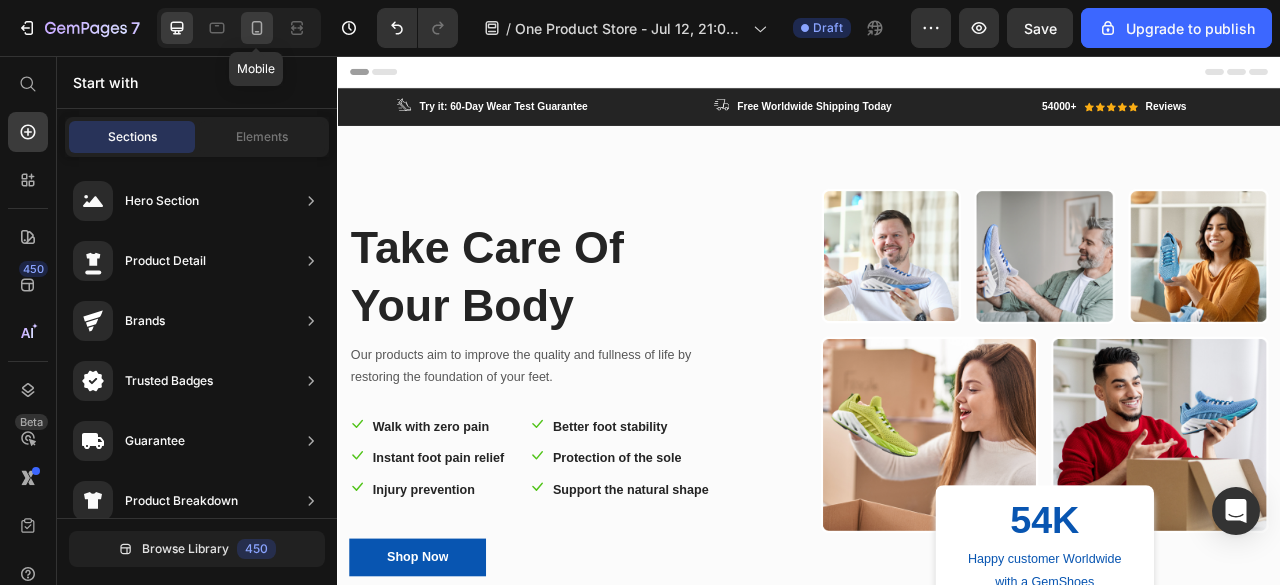 click 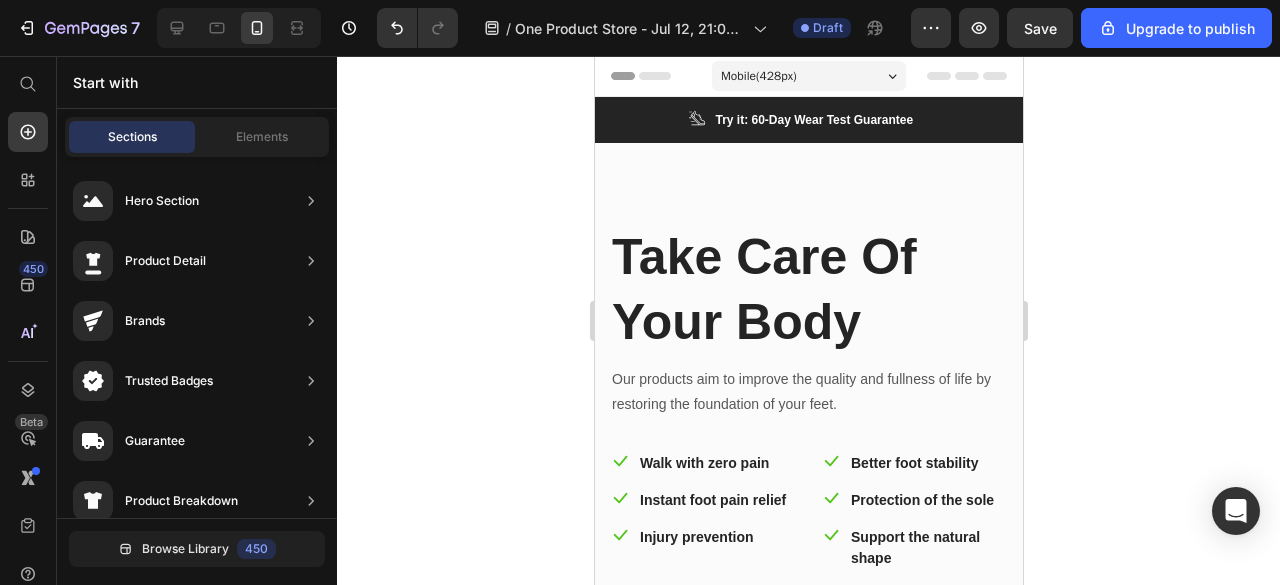 click on "Mobile  ( 428 px)" at bounding box center (758, 76) 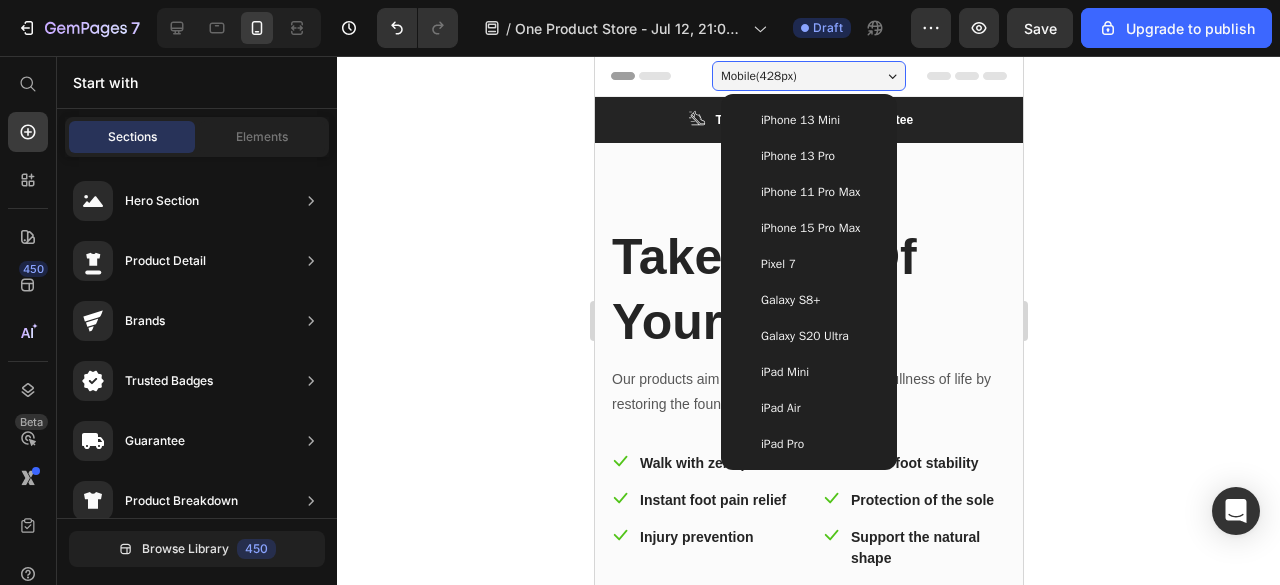 click on "iPhone 15 Pro Max" at bounding box center [809, 228] 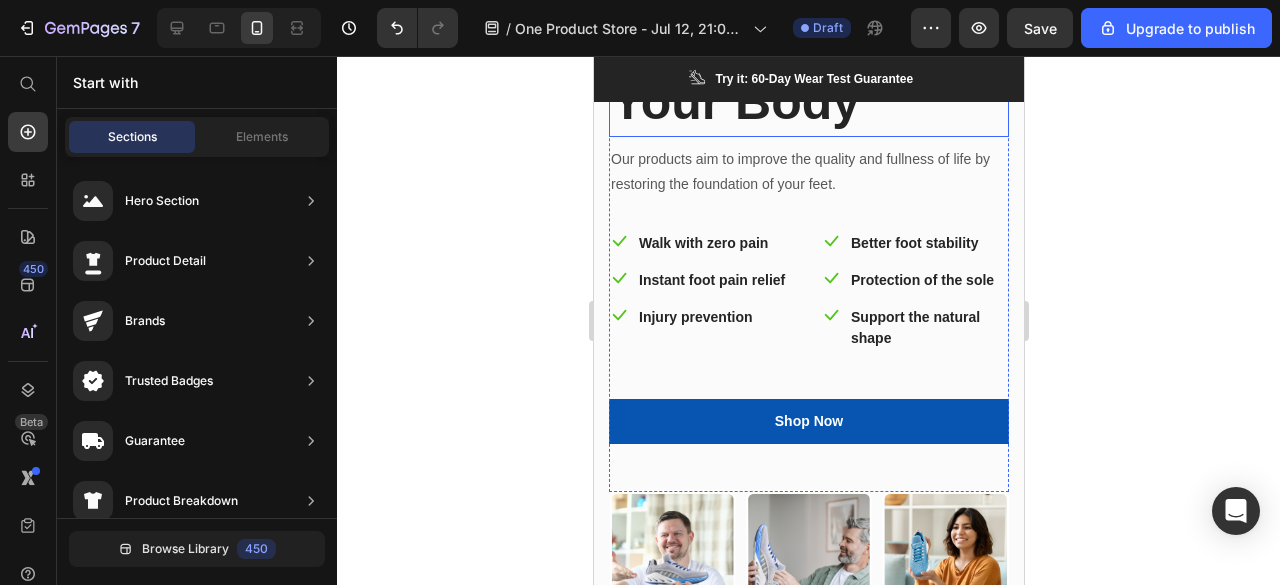 scroll, scrollTop: 0, scrollLeft: 0, axis: both 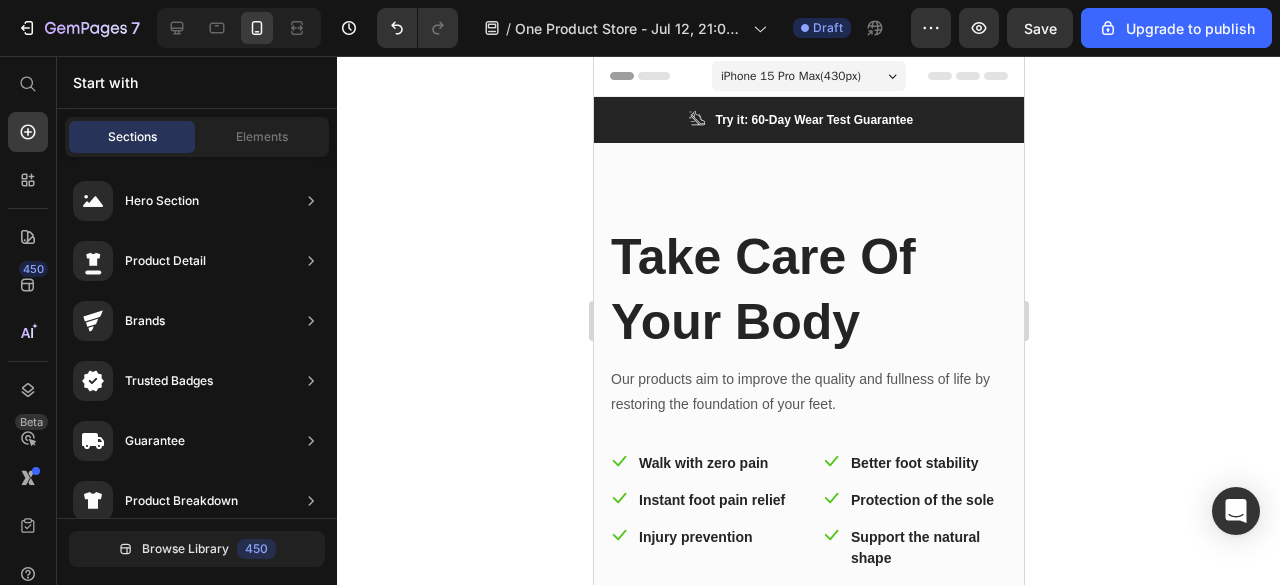 click on "iPhone 15 Pro Max  ( 430 px)" at bounding box center [790, 76] 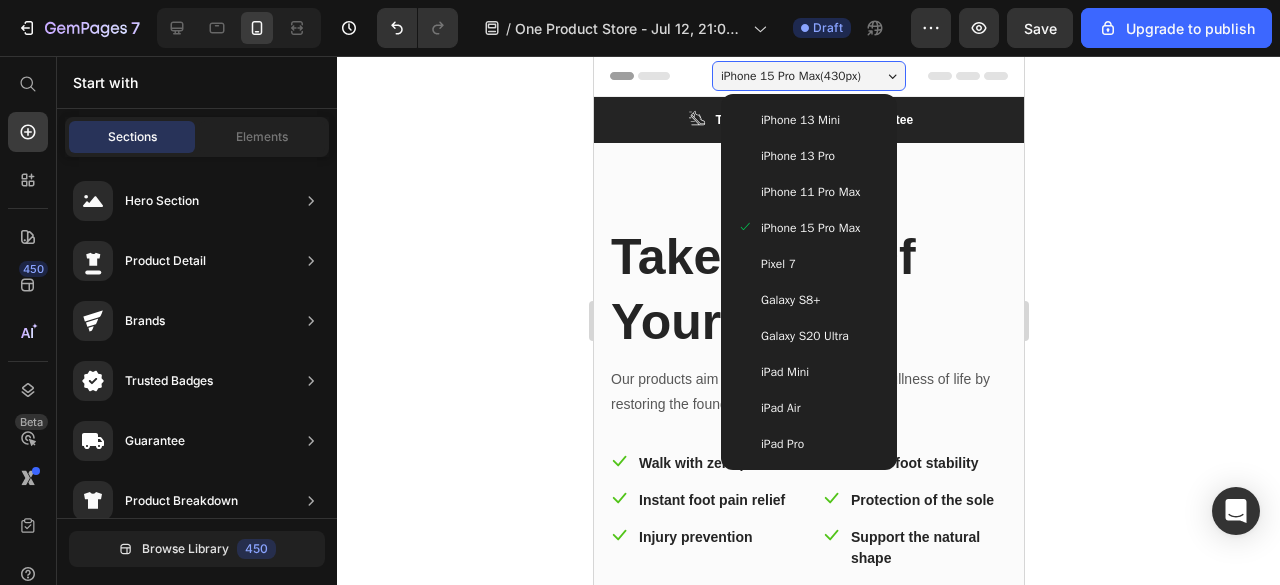 click on "Galaxy S20 Ultra" at bounding box center (808, 336) 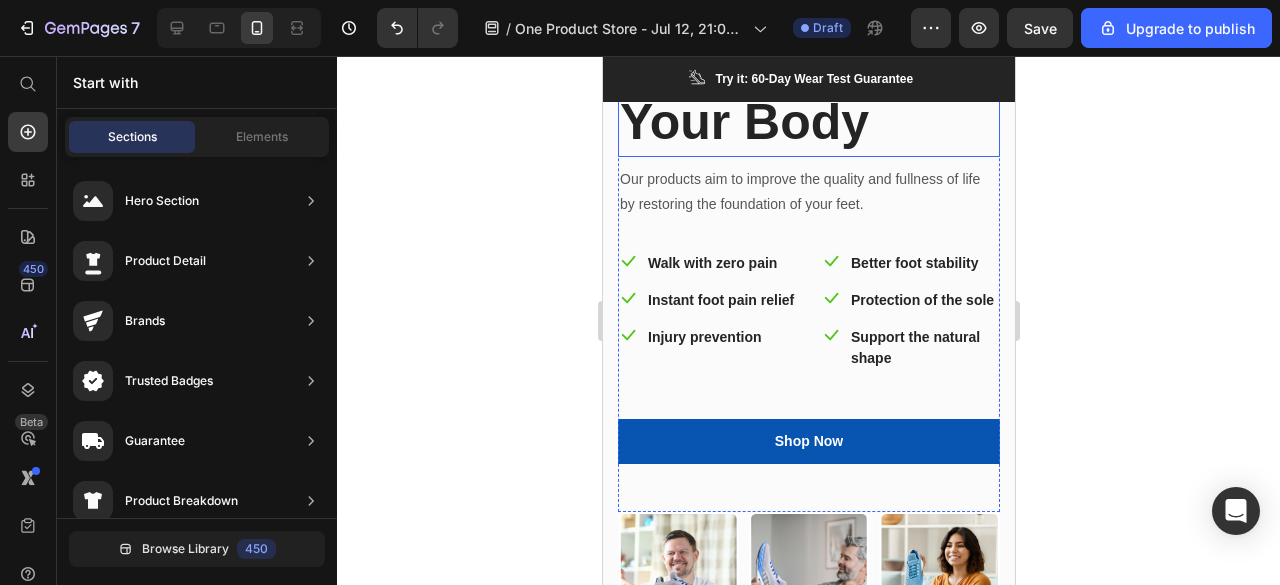 scroll, scrollTop: 0, scrollLeft: 0, axis: both 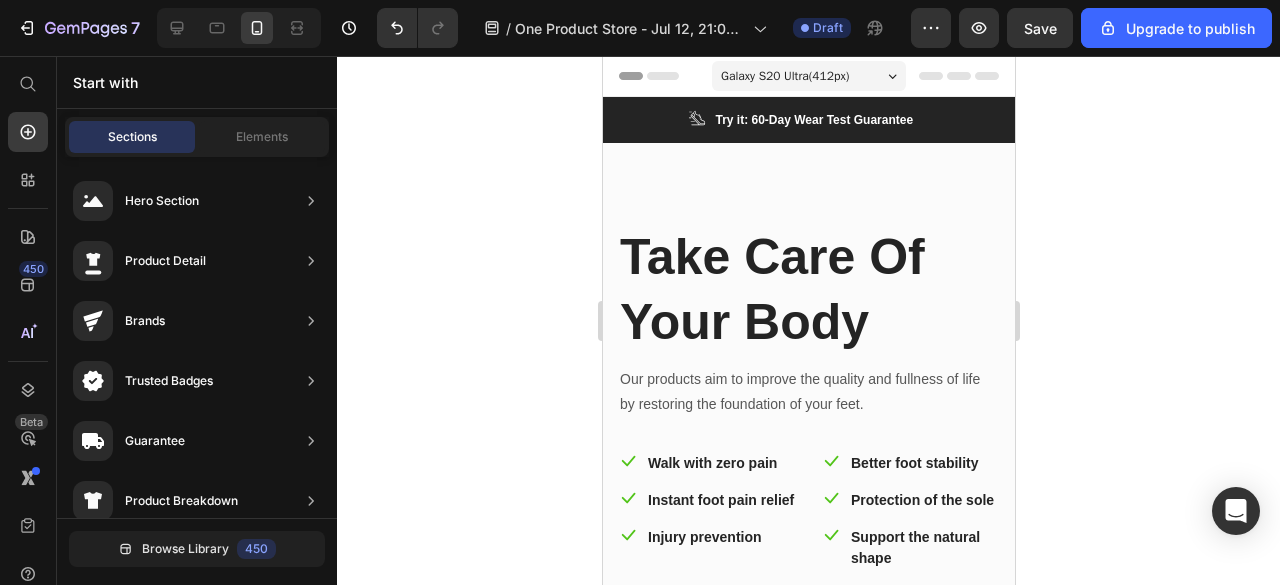 click on "Galaxy S20 Ultra  ( 412 px)" at bounding box center [784, 76] 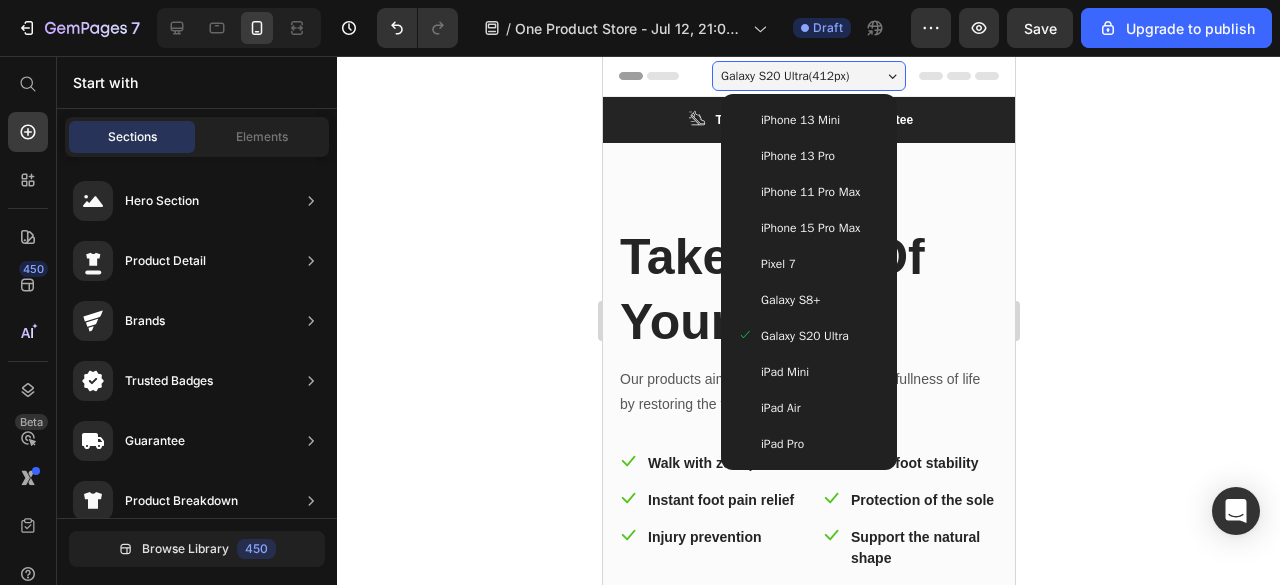 click on "iPhone 13 Pro" at bounding box center [797, 156] 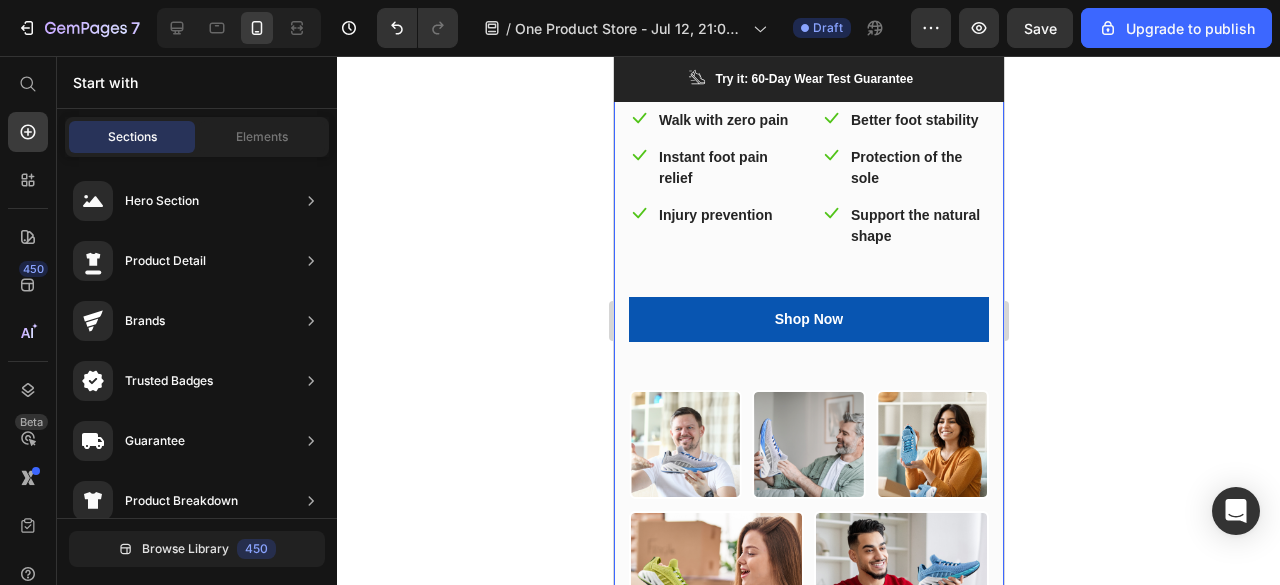 scroll, scrollTop: 0, scrollLeft: 0, axis: both 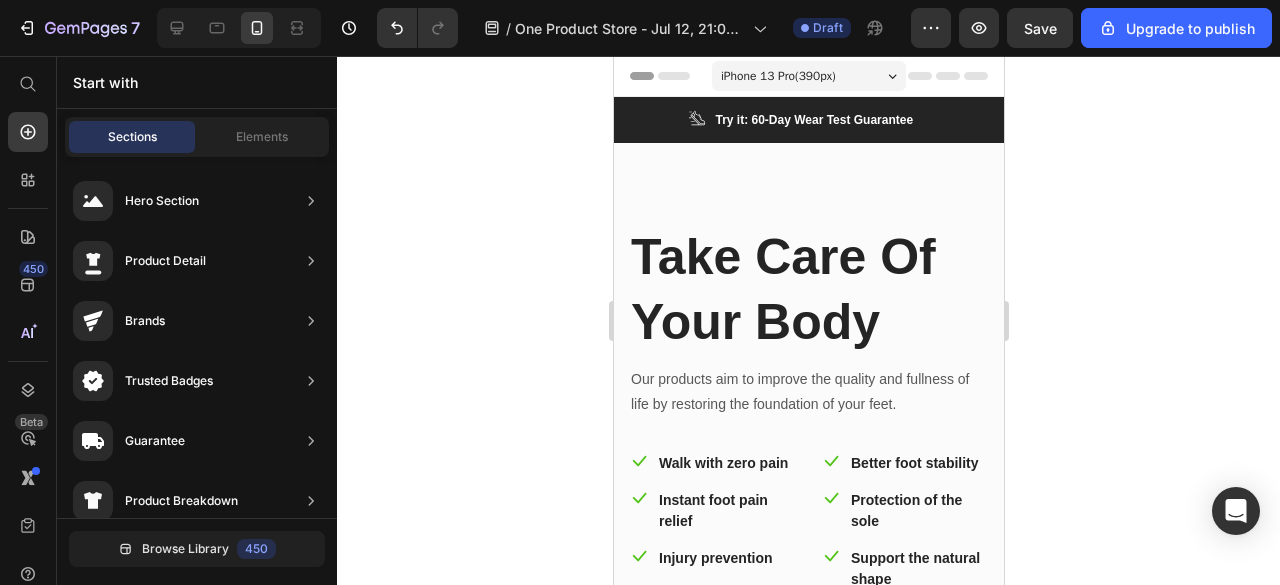 click on "iPhone 13 Pro  ( 390 px)" at bounding box center (777, 76) 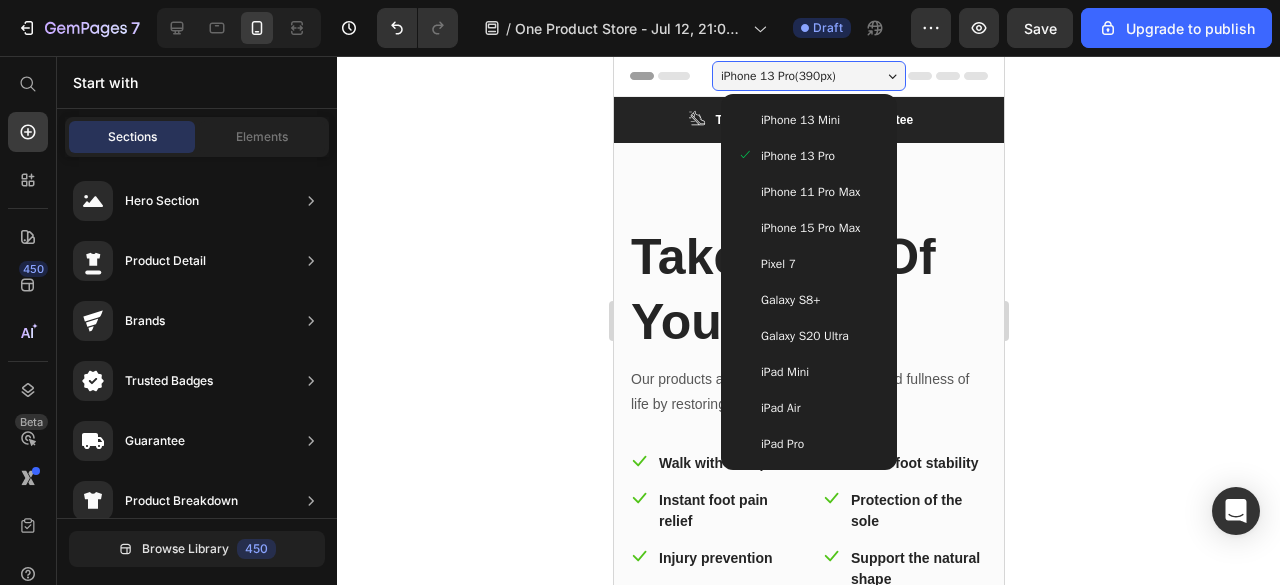 click on "iPhone 15 Pro Max" at bounding box center [809, 228] 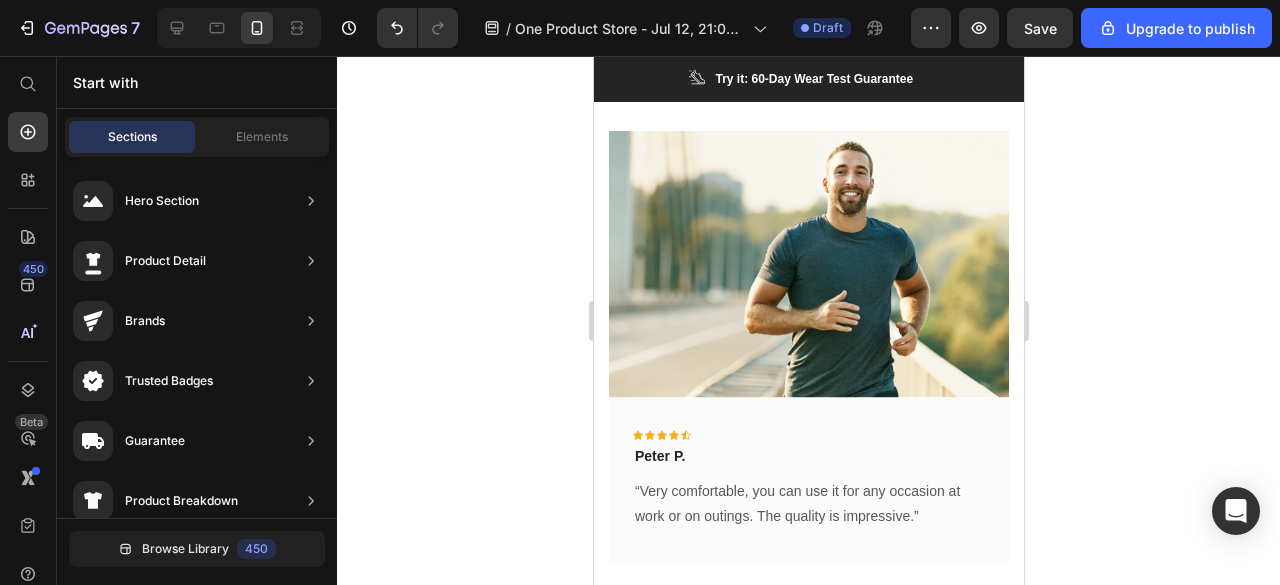 scroll, scrollTop: 8900, scrollLeft: 0, axis: vertical 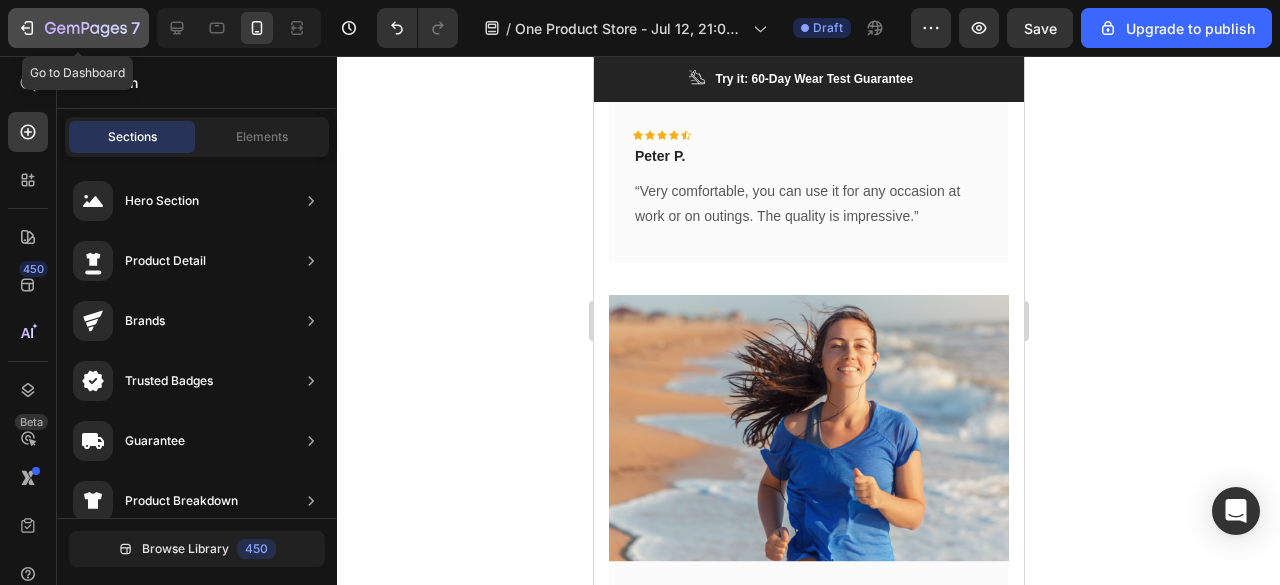 click 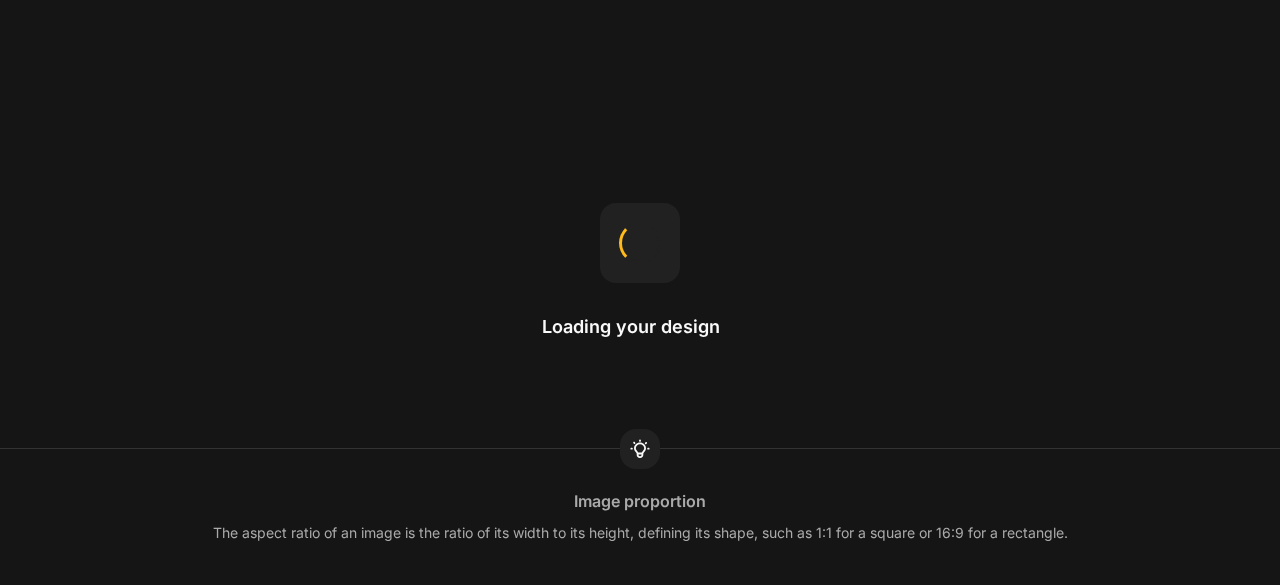 scroll, scrollTop: 0, scrollLeft: 0, axis: both 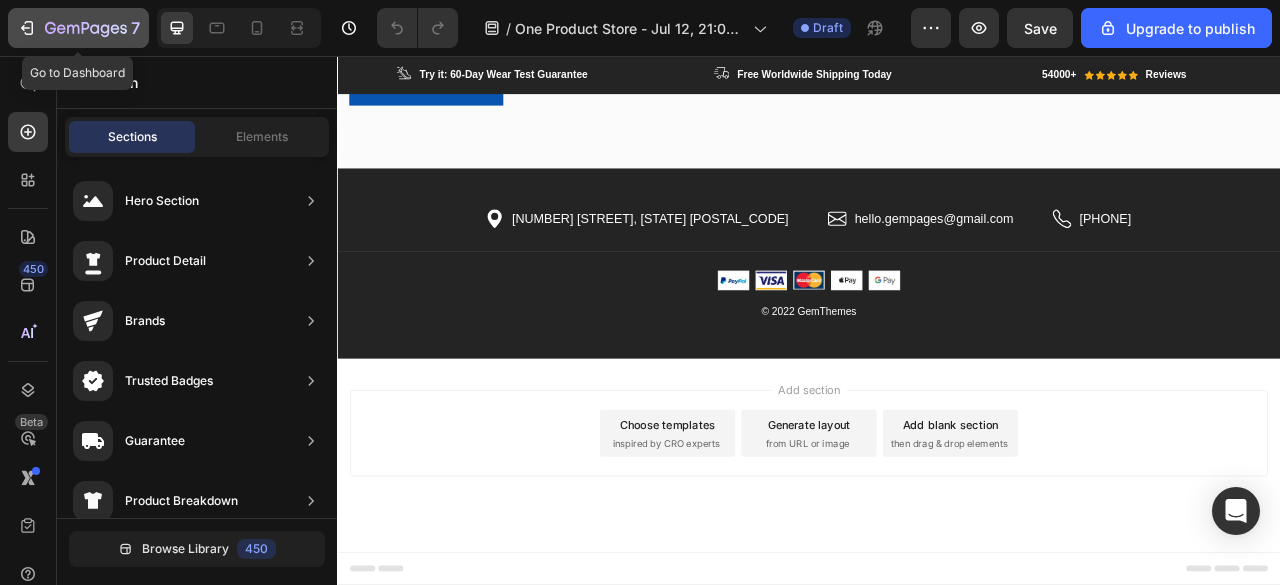 click 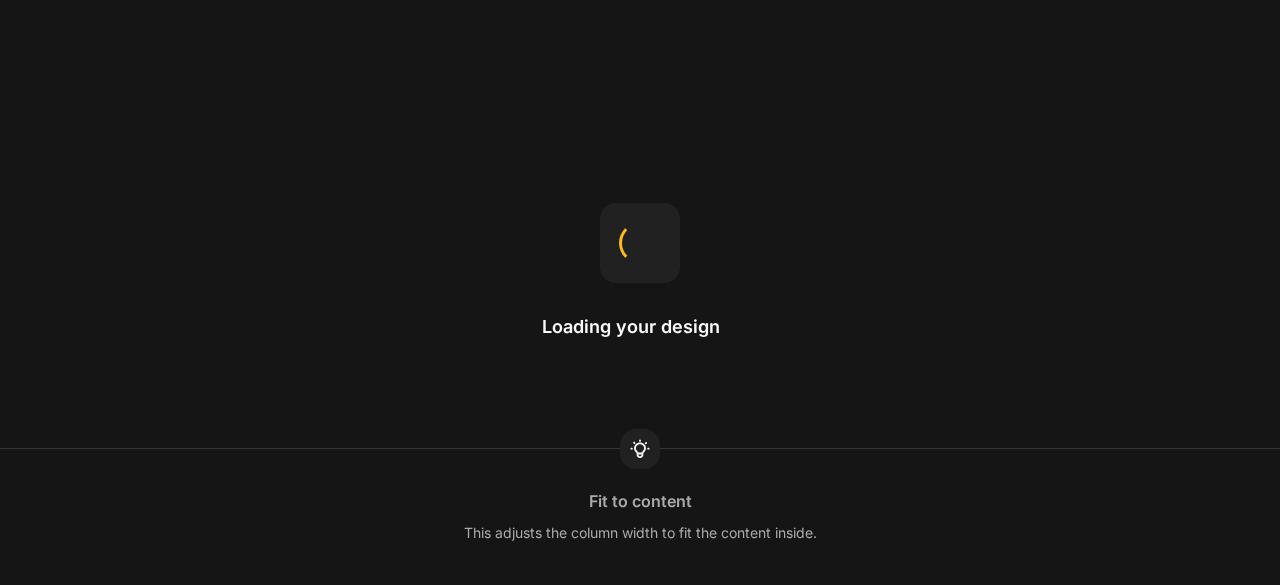 scroll, scrollTop: 0, scrollLeft: 0, axis: both 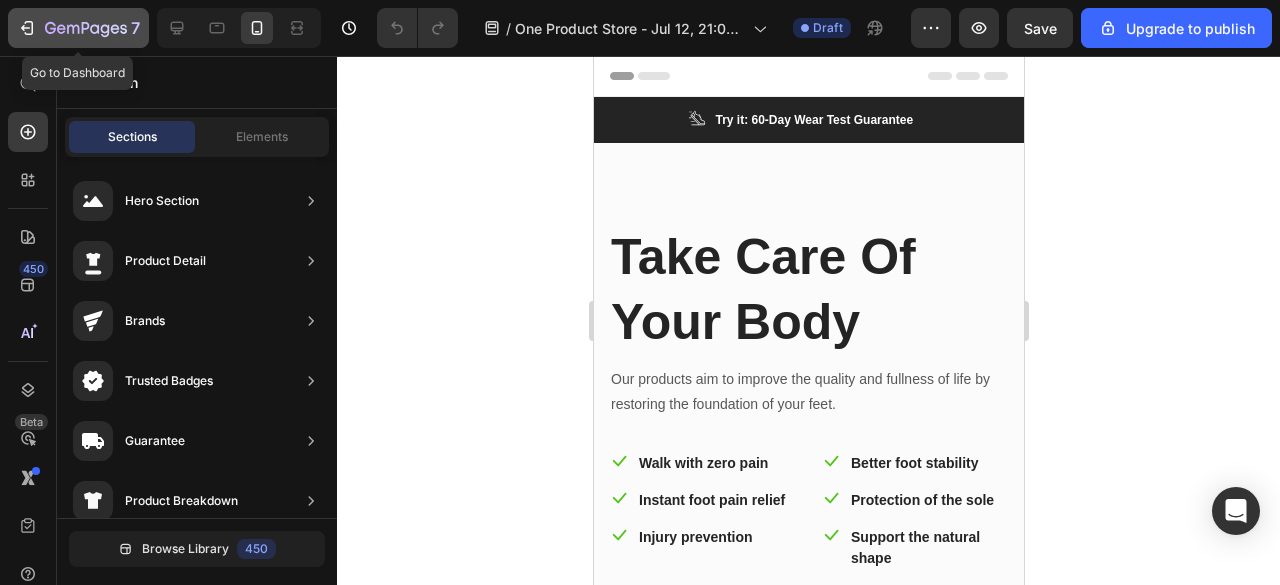 click 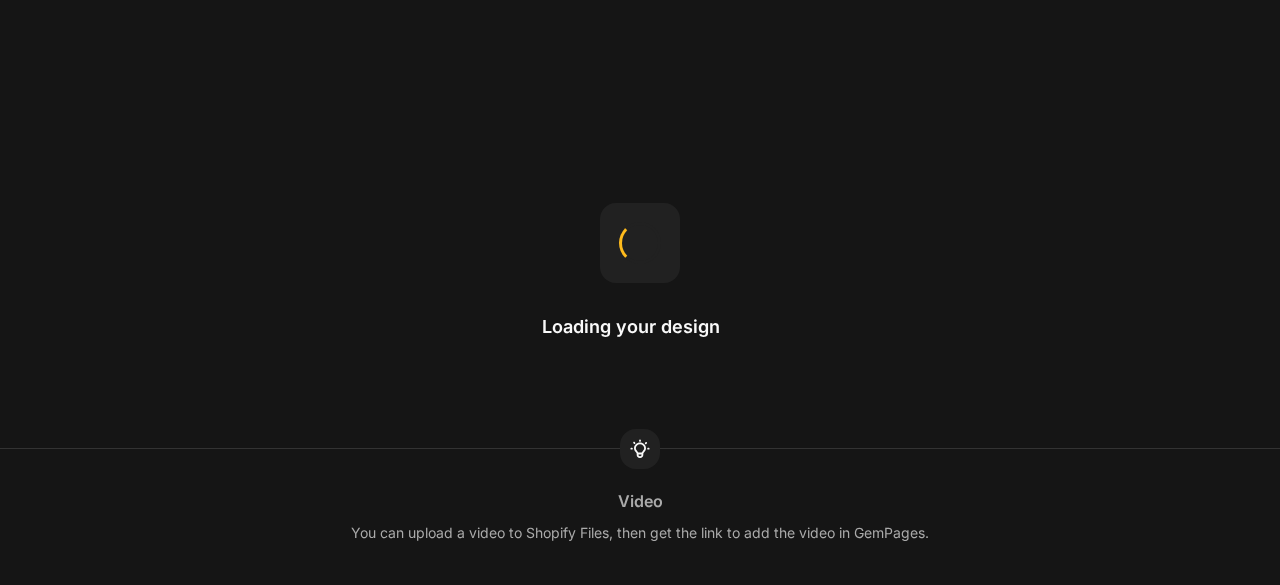 scroll, scrollTop: 0, scrollLeft: 0, axis: both 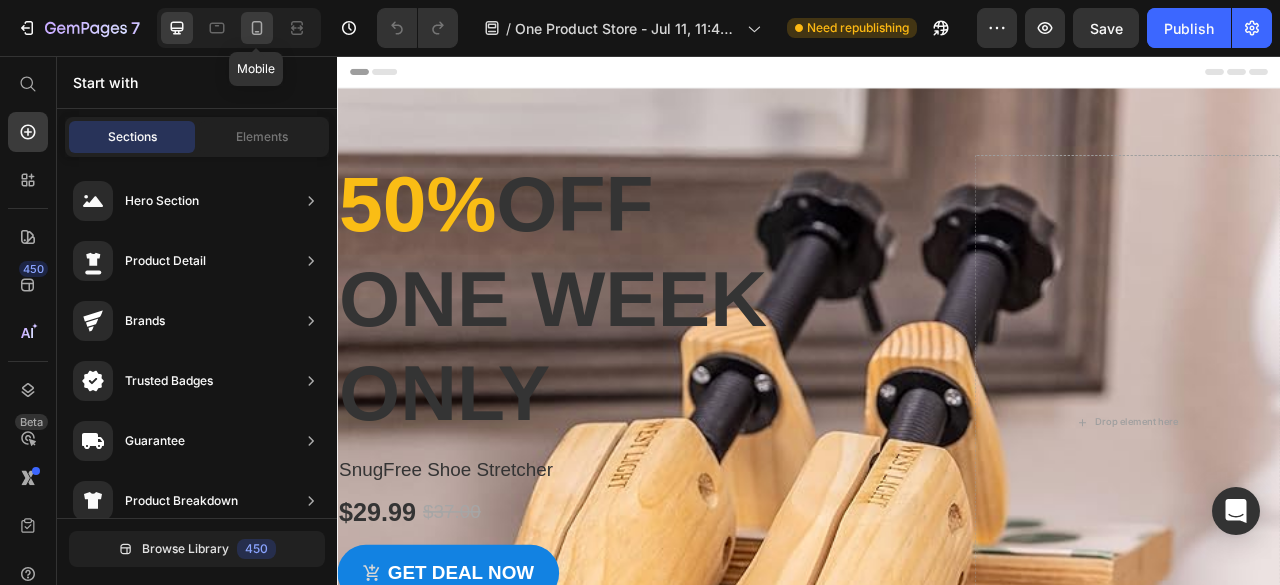 click 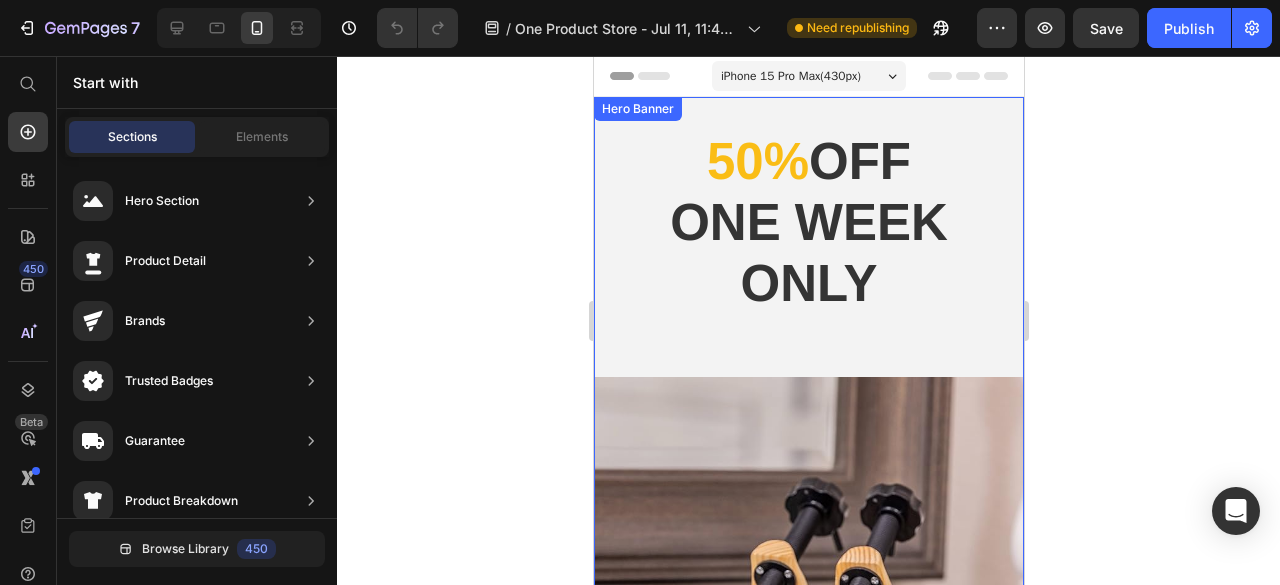 click on "50%  off one week only Heading SnugFree Shoe Stretcher Product Title $29.99 Product Price $37.00 Product Price Row Get deal now Product Cart Button 13 Hours 13 Minutes 37 Seconds Countdown Timer Product
Drop element here" at bounding box center [808, 592] 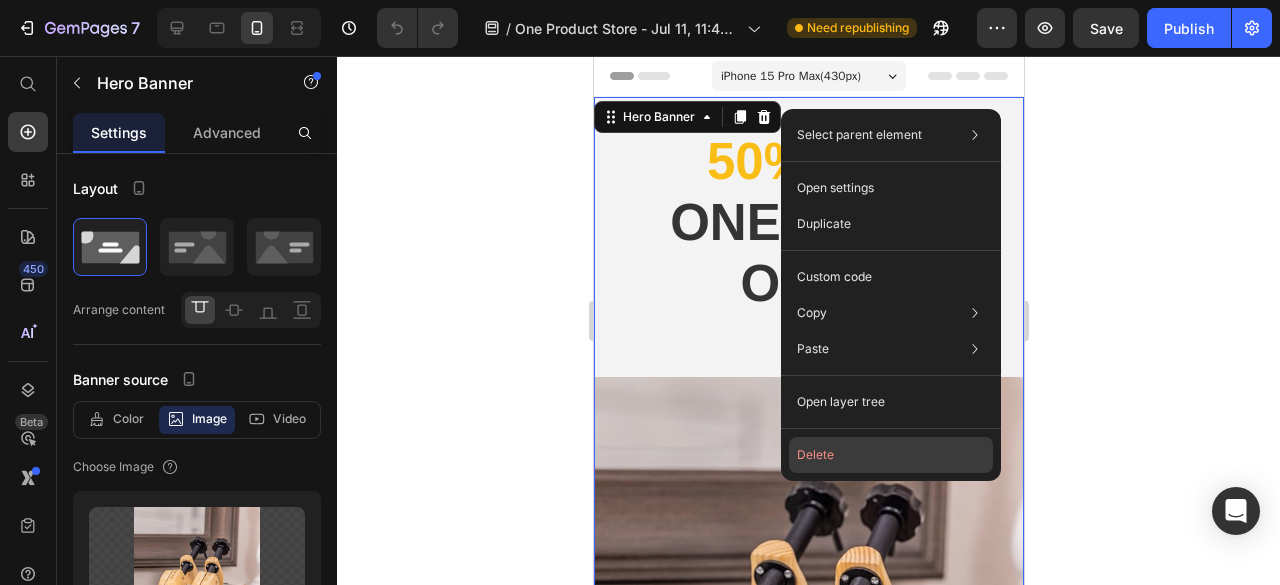 click on "Delete" 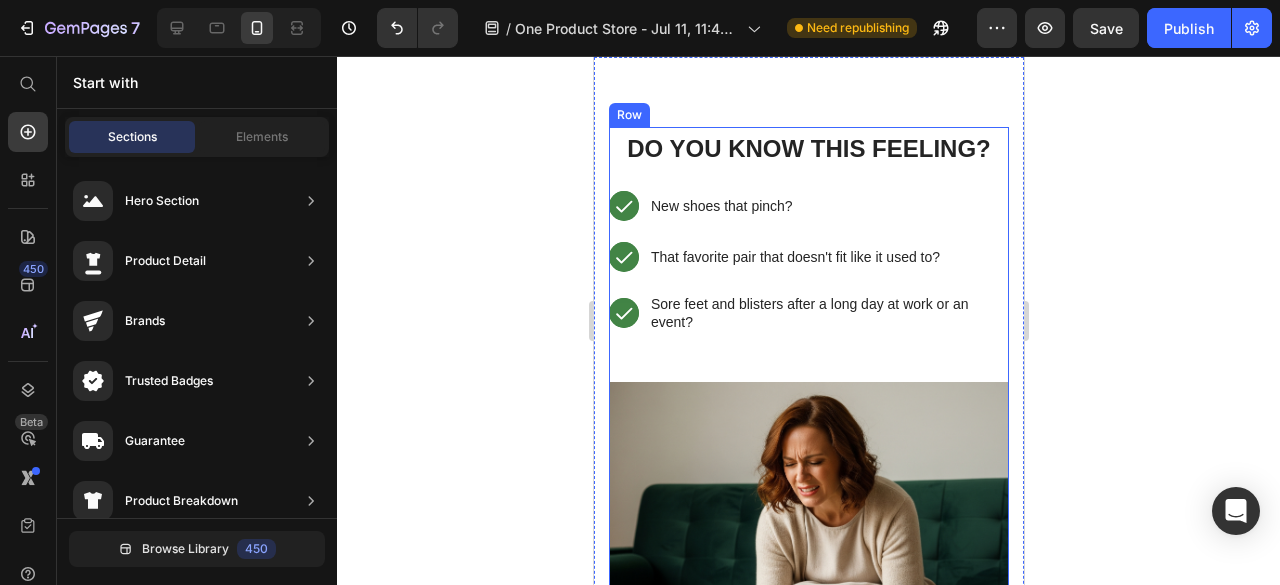 scroll, scrollTop: 0, scrollLeft: 0, axis: both 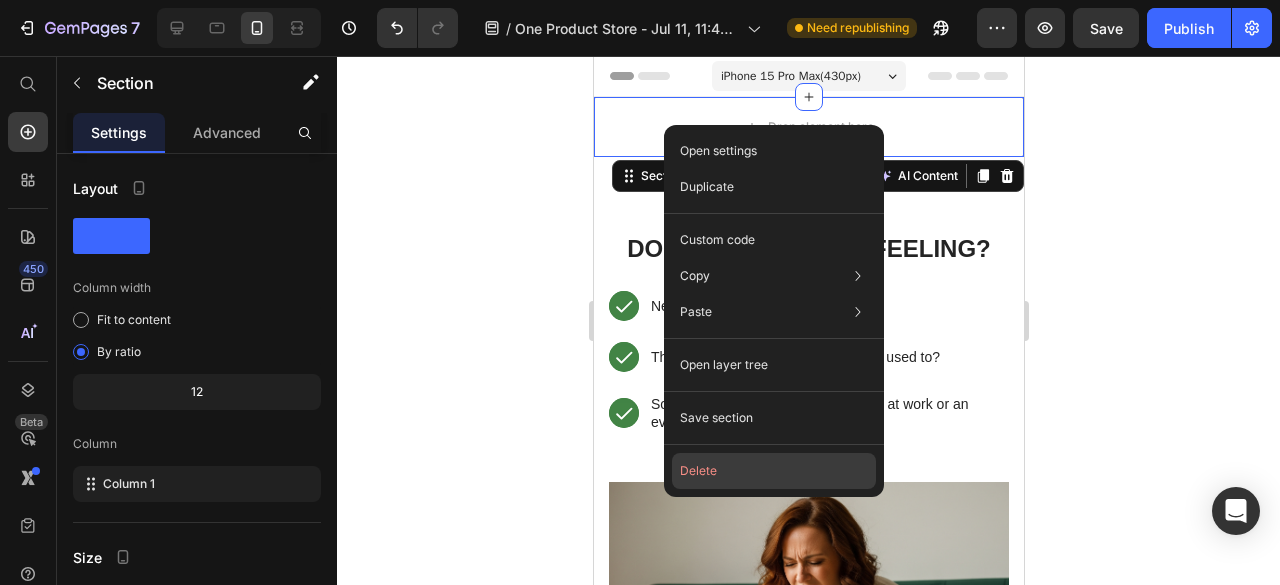 click on "Delete" 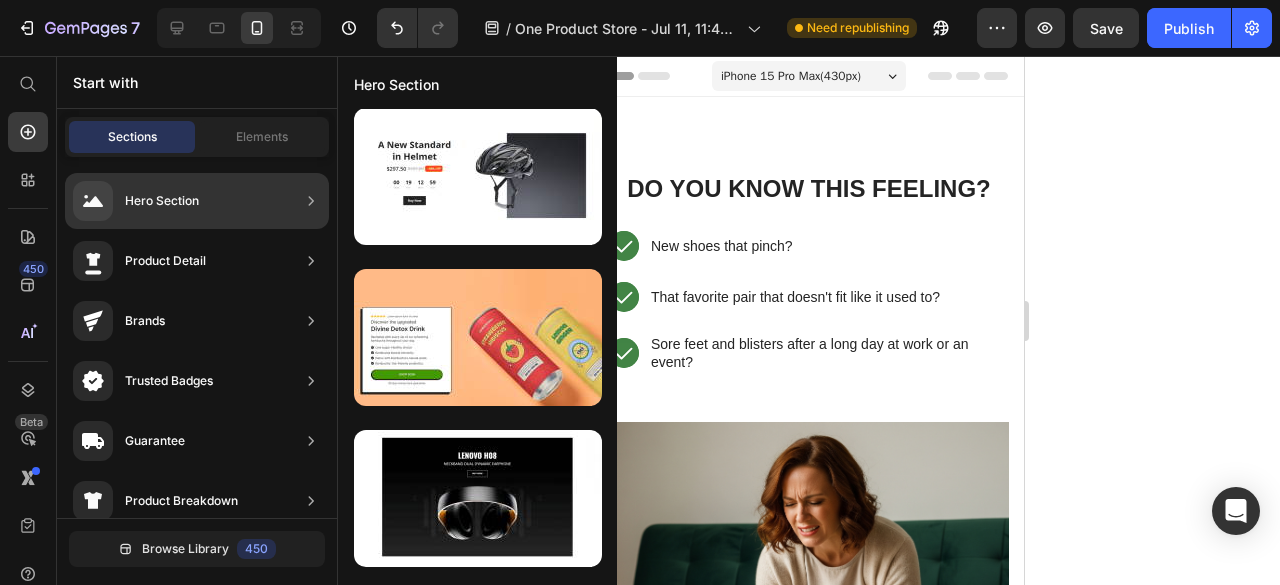 scroll, scrollTop: 10622, scrollLeft: 0, axis: vertical 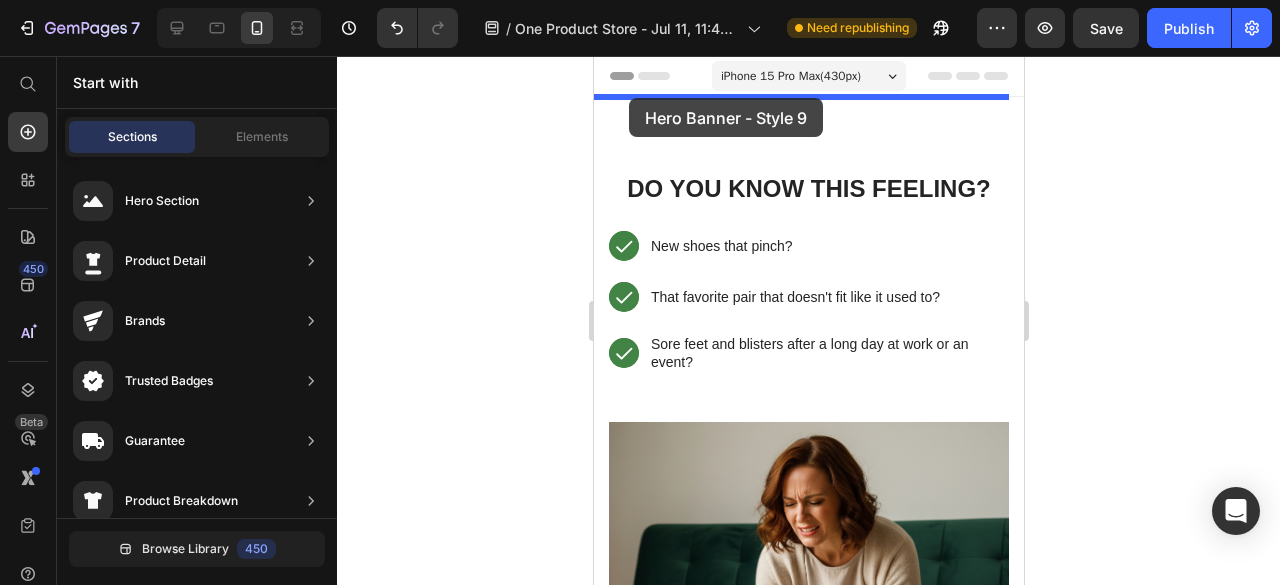 drag, startPoint x: 1102, startPoint y: 413, endPoint x: 628, endPoint y: 98, distance: 569.123 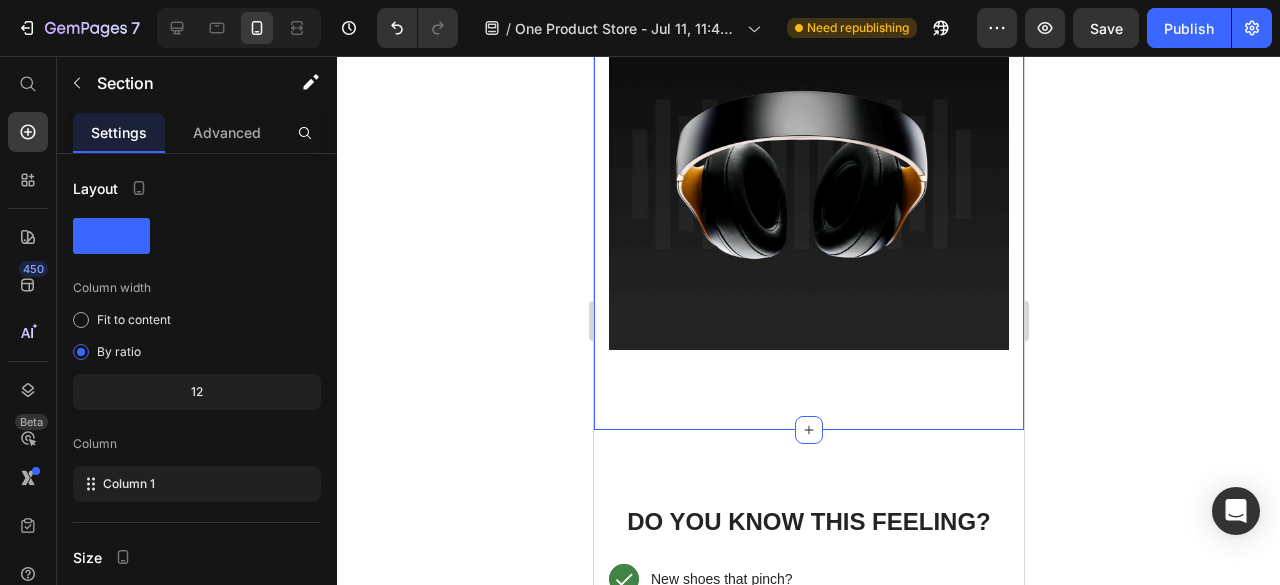 scroll, scrollTop: 500, scrollLeft: 0, axis: vertical 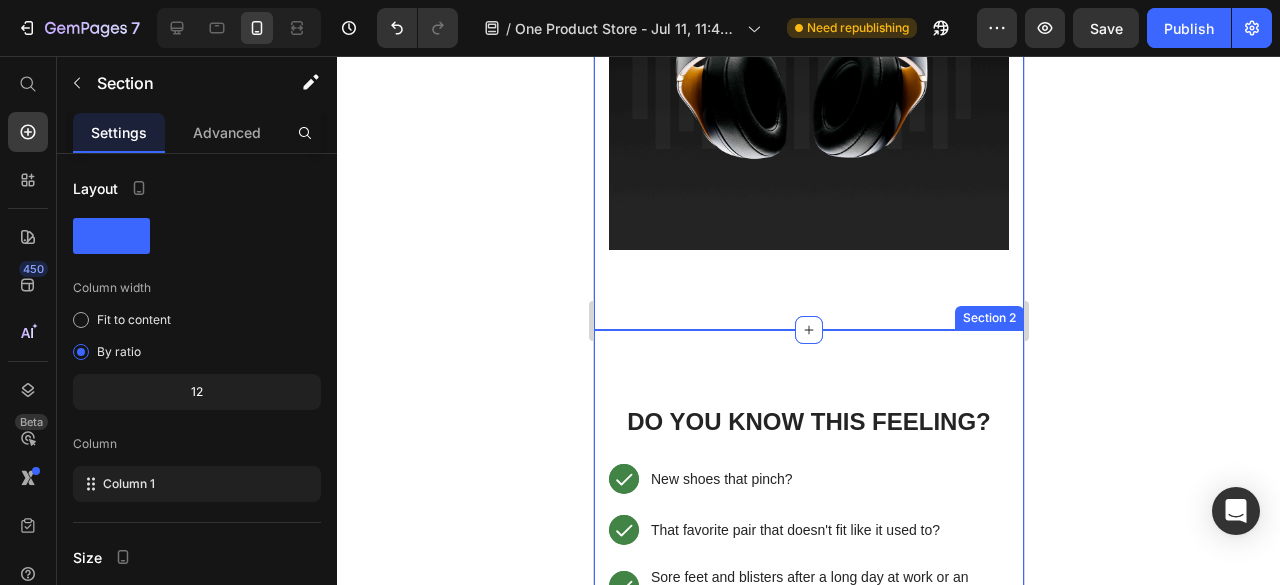 click on "Do You Know This Feeling? Heading Text Block
Icon Row Hero Banner New shoes that pinch? Text Block Row Text Block
Icon Row Hero Banner That favorite pair that doesn't fit like it used to? Text Block Row Text Block
Icon Row Hero Banner Sore feet and blisters after a long day at work or an event? Text Block Row Row Image Row Section 2" at bounding box center [808, 765] 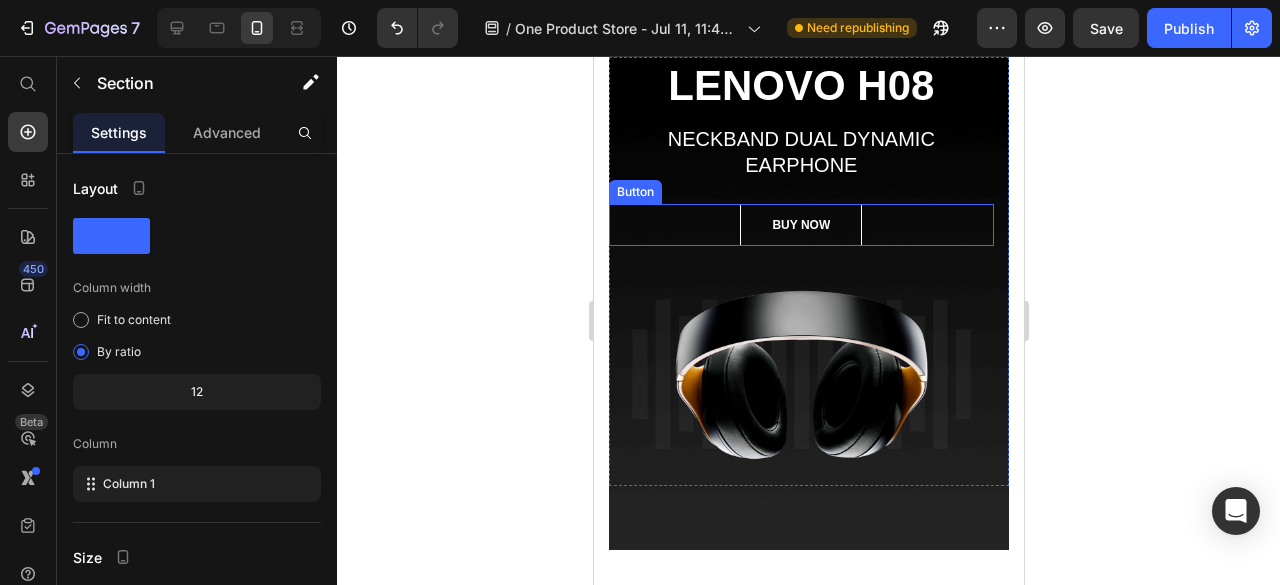 scroll, scrollTop: 0, scrollLeft: 0, axis: both 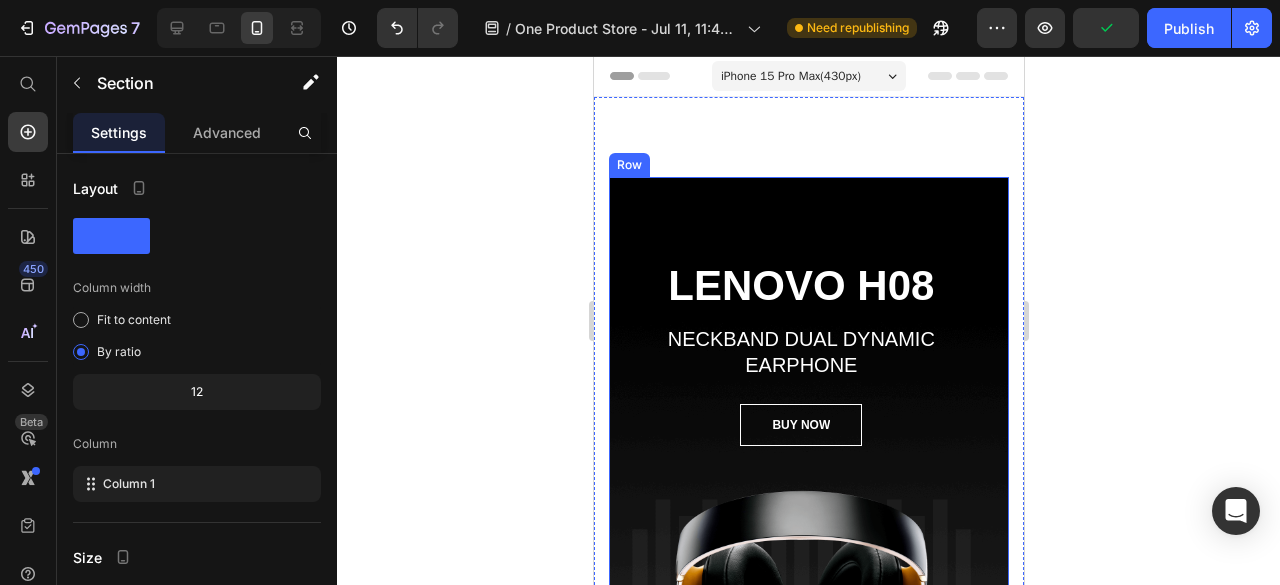 click on "LENOVO H08 Heading NECKBAND DUAL DYNAMIC EARPHONE Text block BUY NOW Button Image MW65 Leica 0.95 Heading NECKBAND DUAL DYNAMIC HEADPHONE Text block BUY NOW Button Image Carousel Row Row" at bounding box center [808, 463] 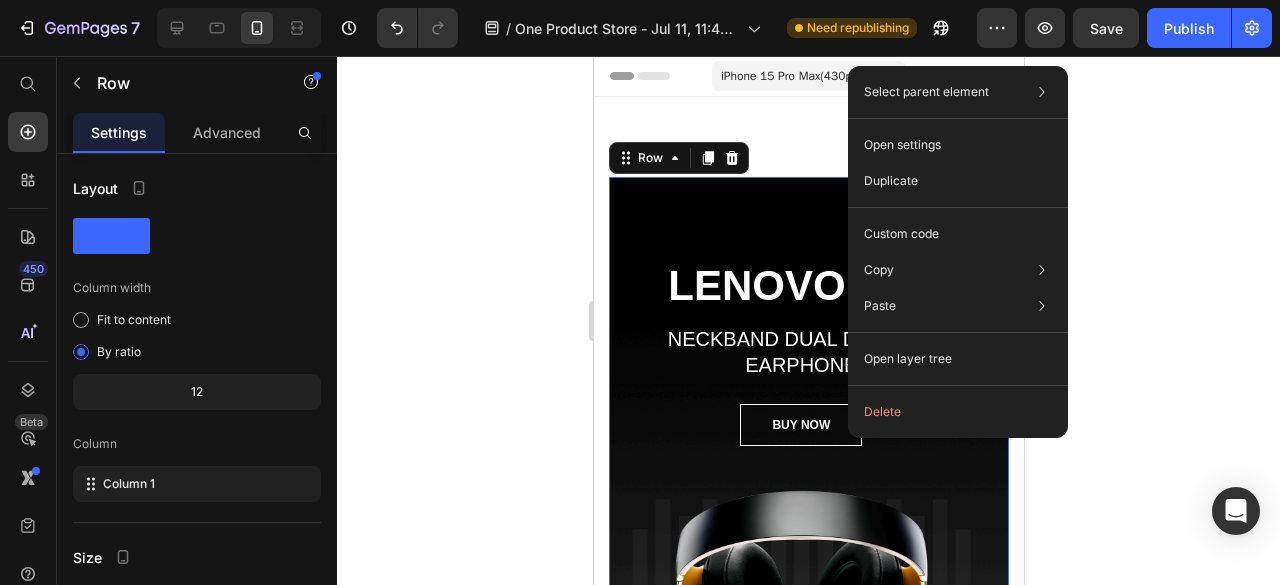 click on "LENOVO H08 Heading NECKBAND DUAL DYNAMIC EARPHONE Text block BUY NOW Button Image MW65 Leica 0.95 Heading NECKBAND DUAL DYNAMIC HEADPHONE Text block BUY NOW Button Image Carousel Row Row   0" at bounding box center [808, 463] 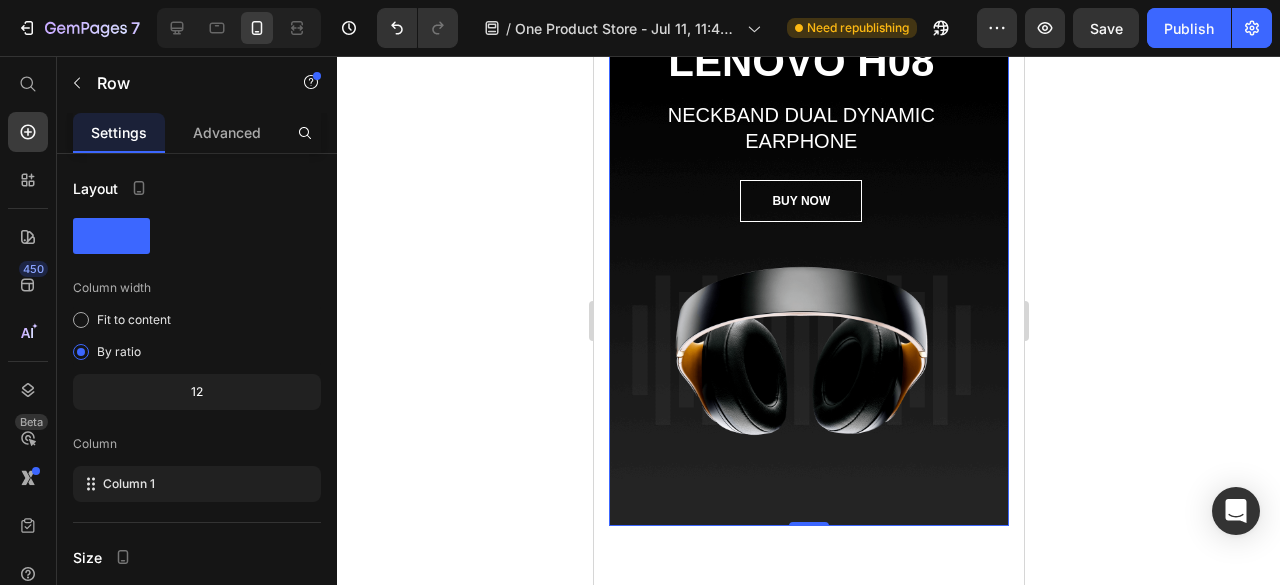 scroll, scrollTop: 300, scrollLeft: 0, axis: vertical 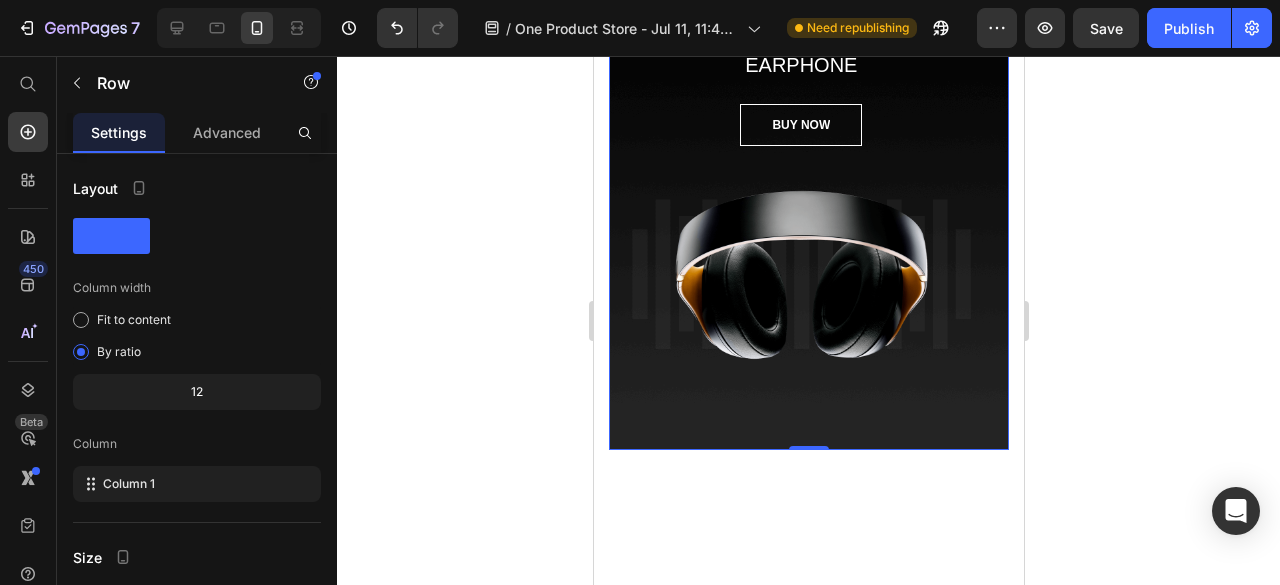 click on "LENOVO H08 Heading NECKBAND DUAL DYNAMIC EARPHONE Text block BUY NOW Button Image MW65 Leica 0.95 Heading NECKBAND DUAL DYNAMIC HEADPHONE Text block BUY NOW Button Image Carousel Row Row   0" at bounding box center [808, 163] 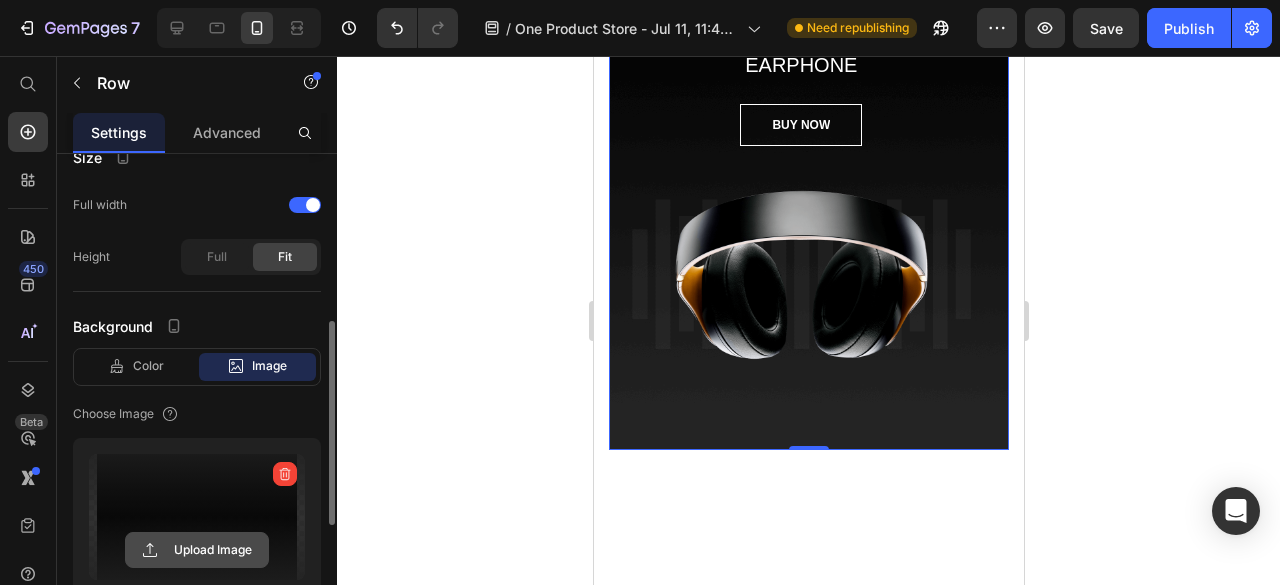 scroll, scrollTop: 600, scrollLeft: 0, axis: vertical 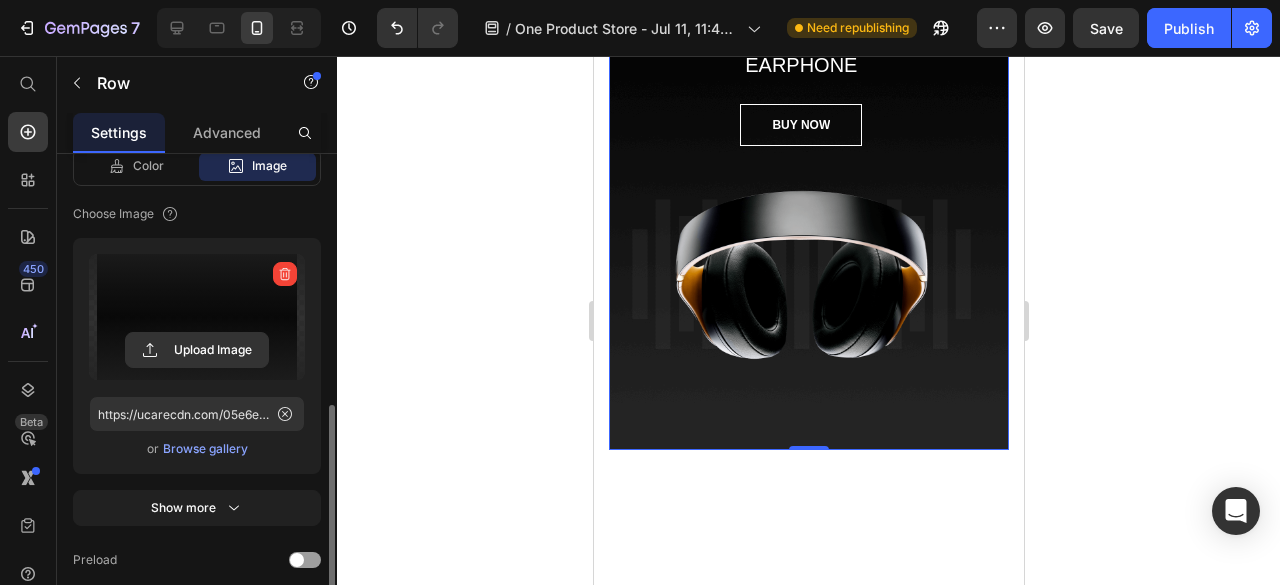 click at bounding box center (197, 317) 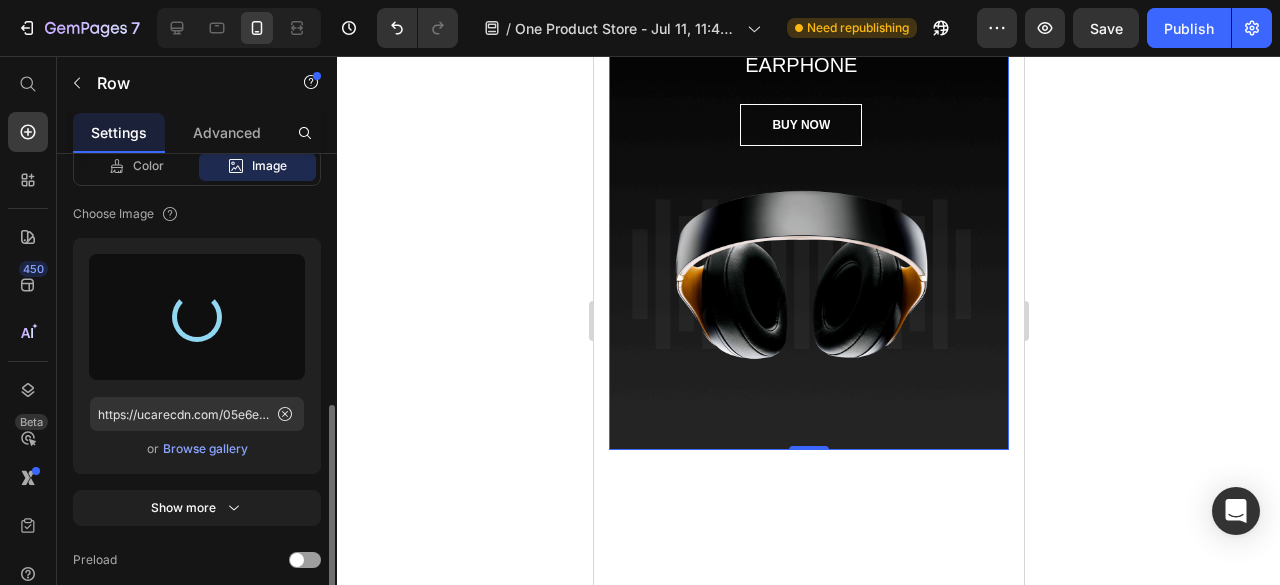 type on "https://cdn.shopify.com/s/files/1/0709/2833/5003/files/gempages_574888071577732325-c0b40fe1-0a3b-43fa-87d4-a1ae79da3c1d.jpg" 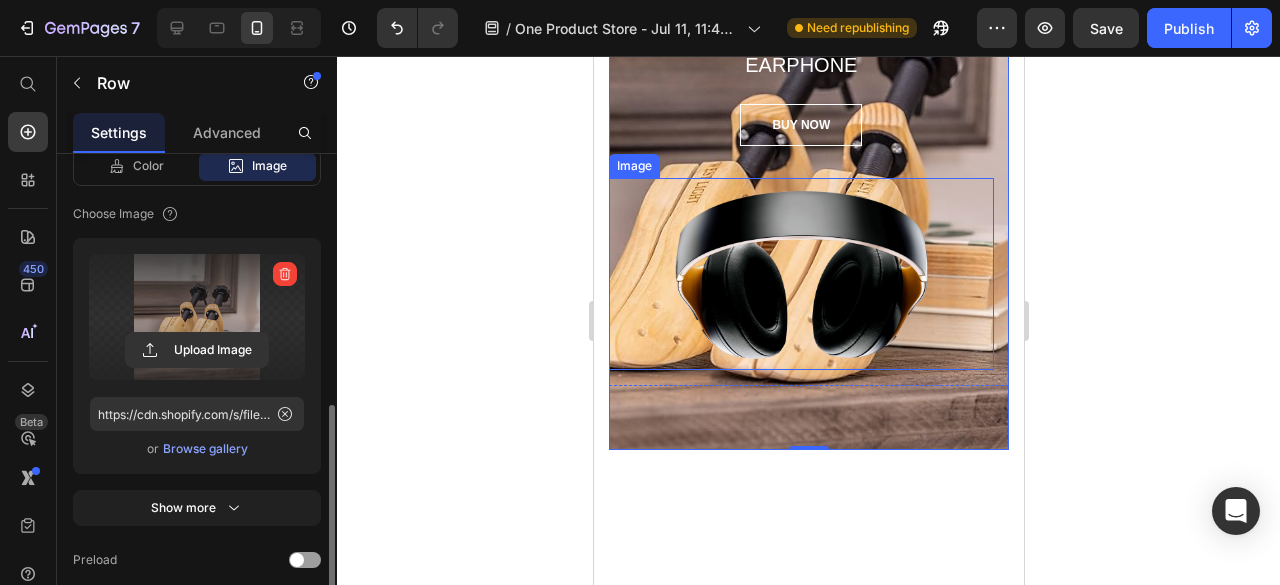 click at bounding box center [800, 274] 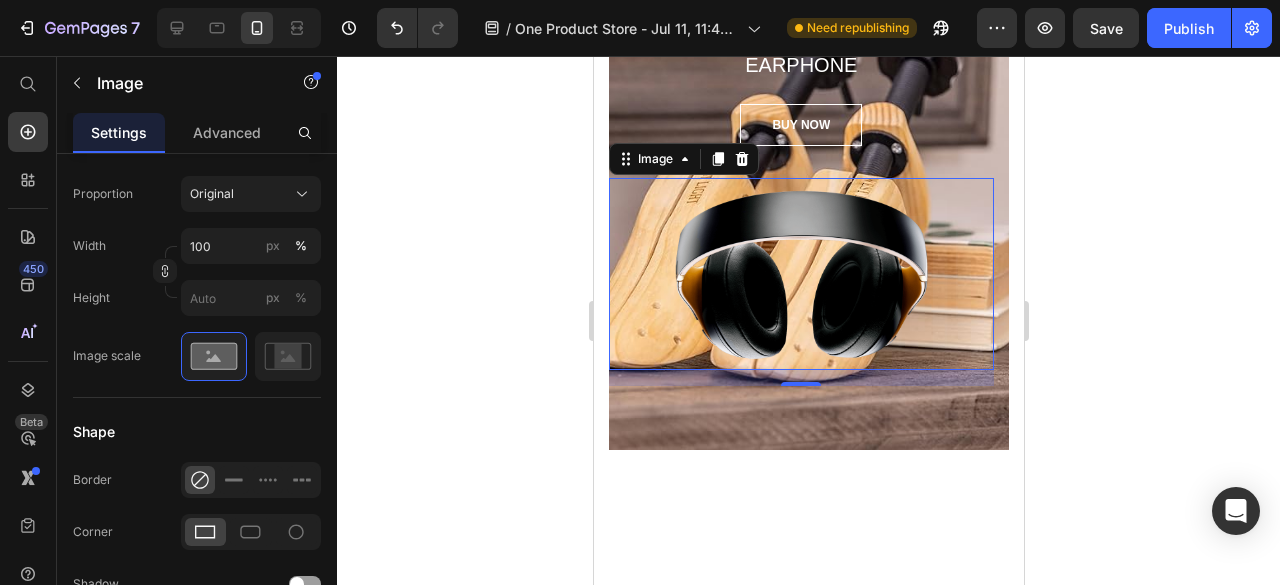 scroll, scrollTop: 0, scrollLeft: 0, axis: both 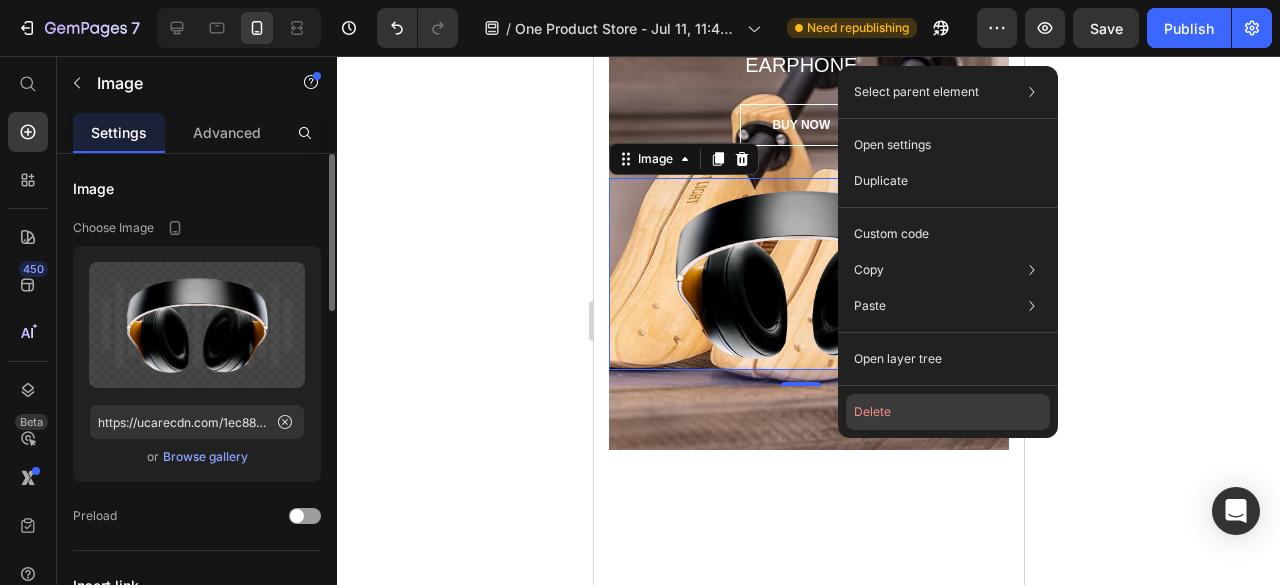 click on "Delete" 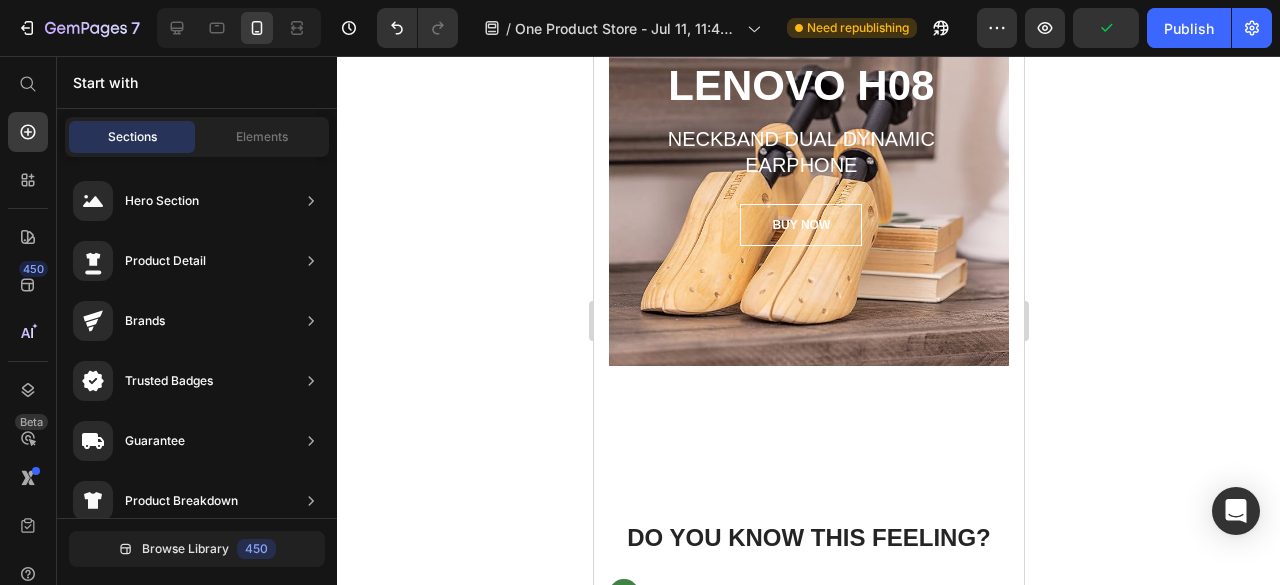 scroll, scrollTop: 0, scrollLeft: 0, axis: both 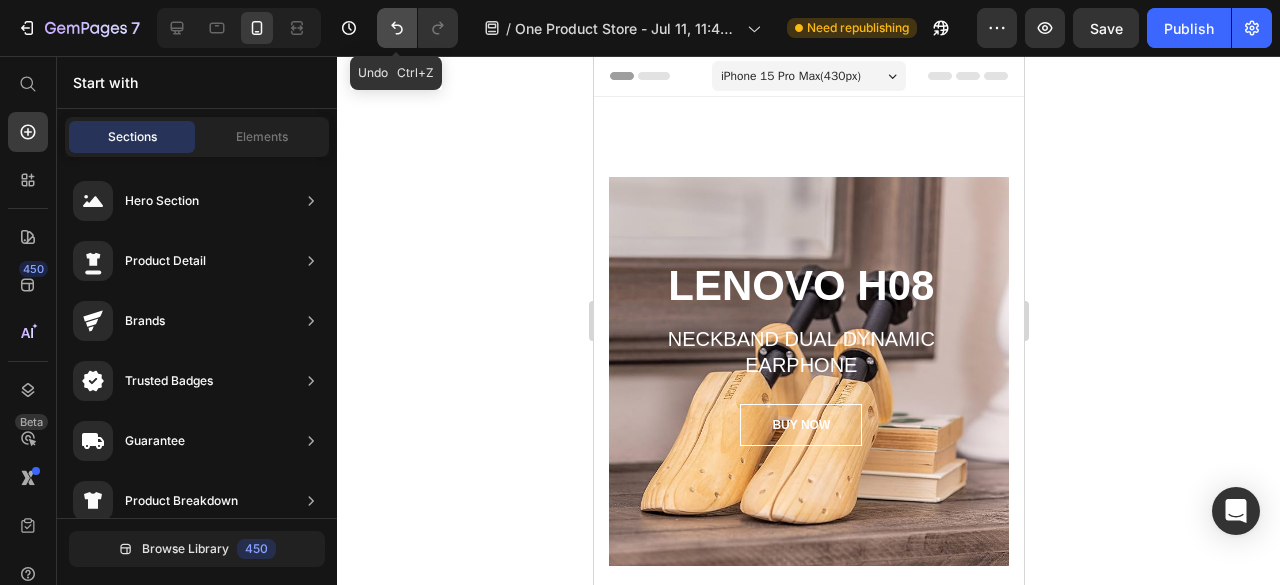click 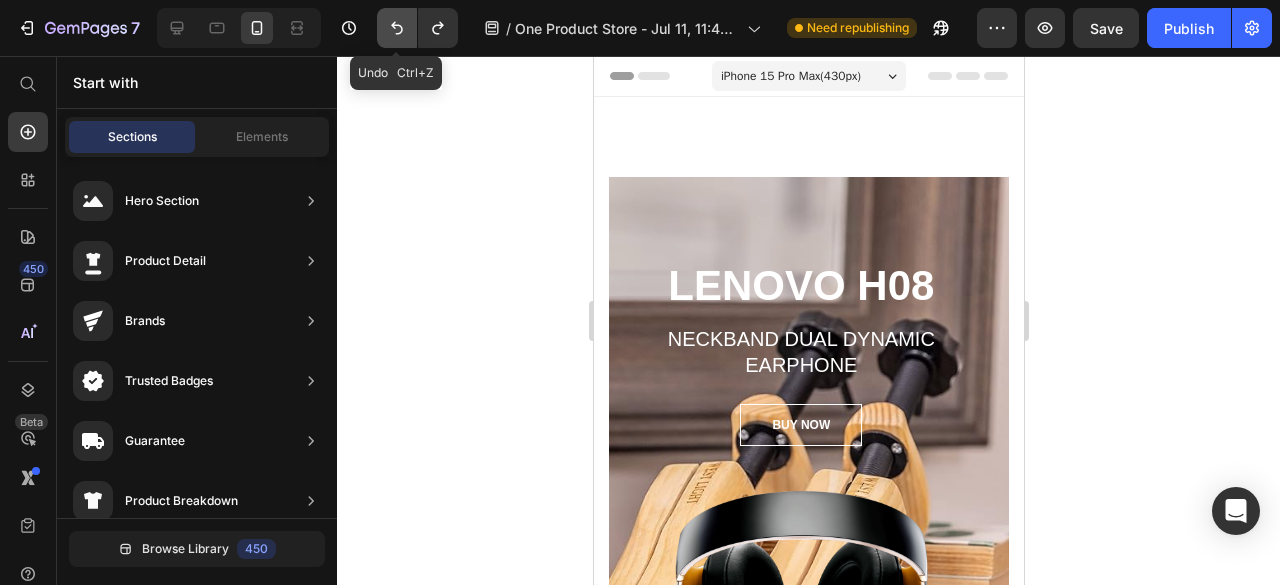 click 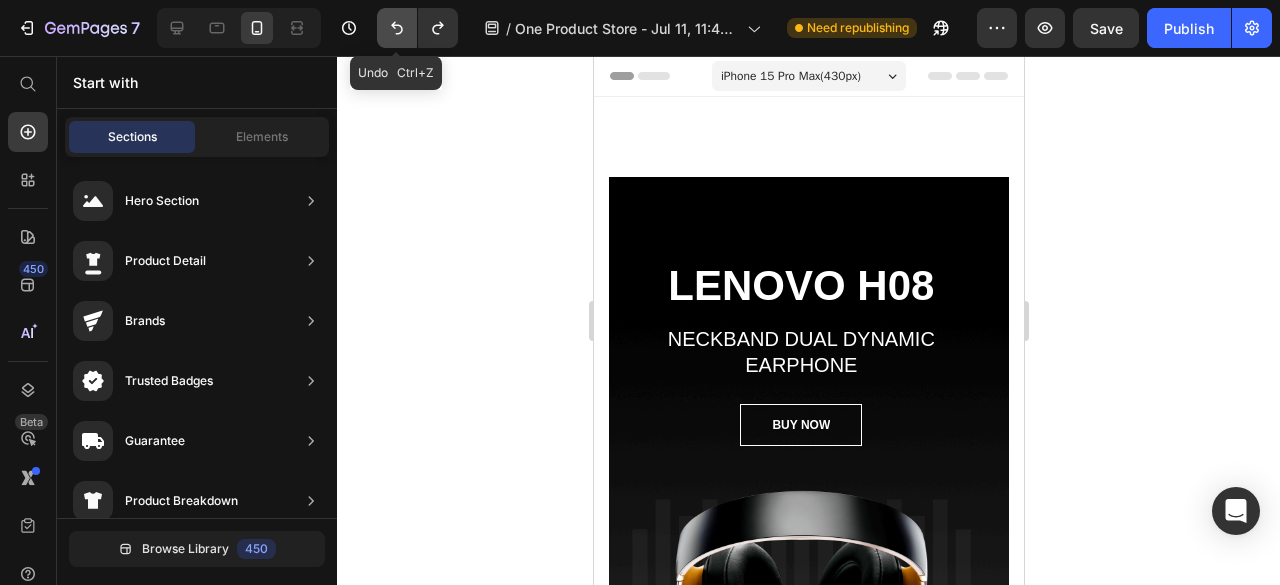 click 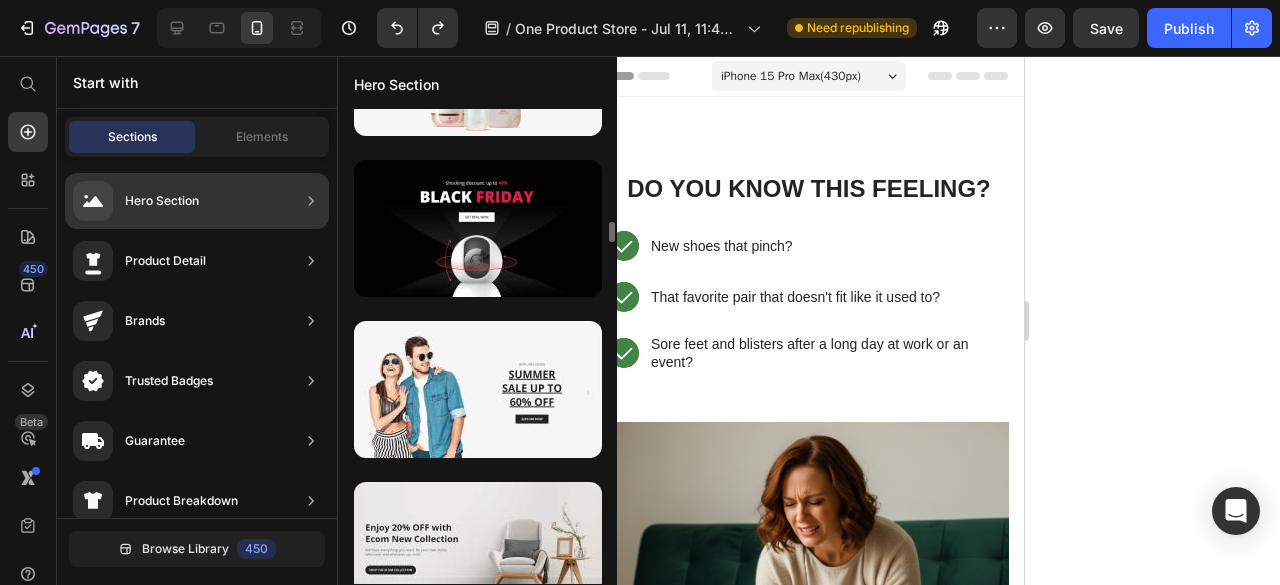 scroll, scrollTop: 7222, scrollLeft: 0, axis: vertical 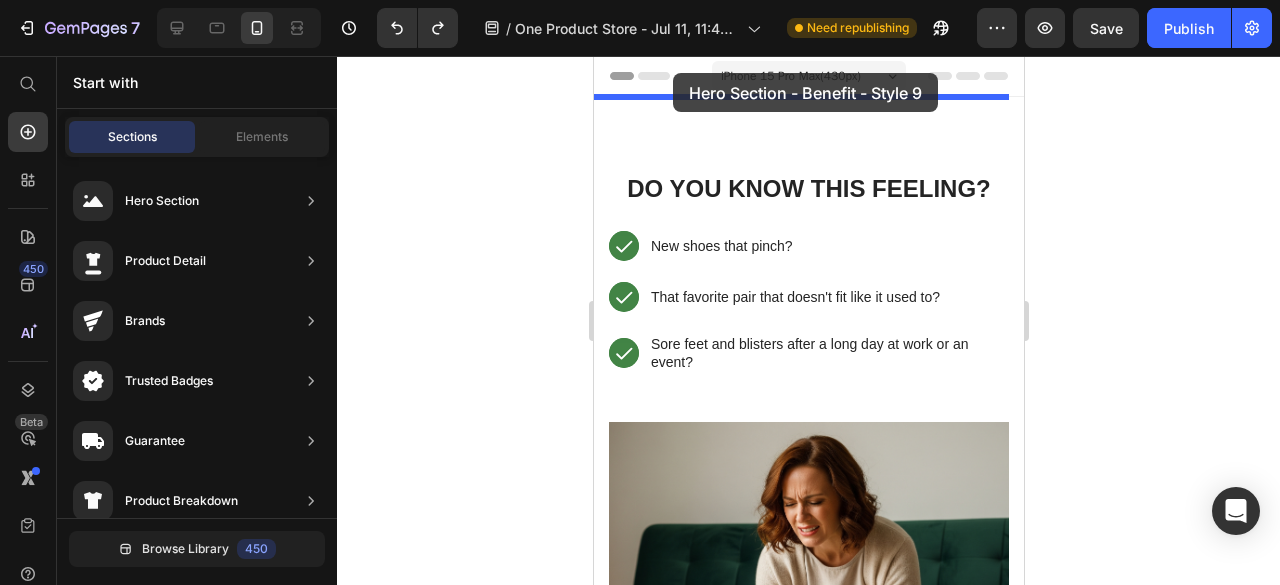 drag, startPoint x: 968, startPoint y: 520, endPoint x: 672, endPoint y: 73, distance: 536.1203 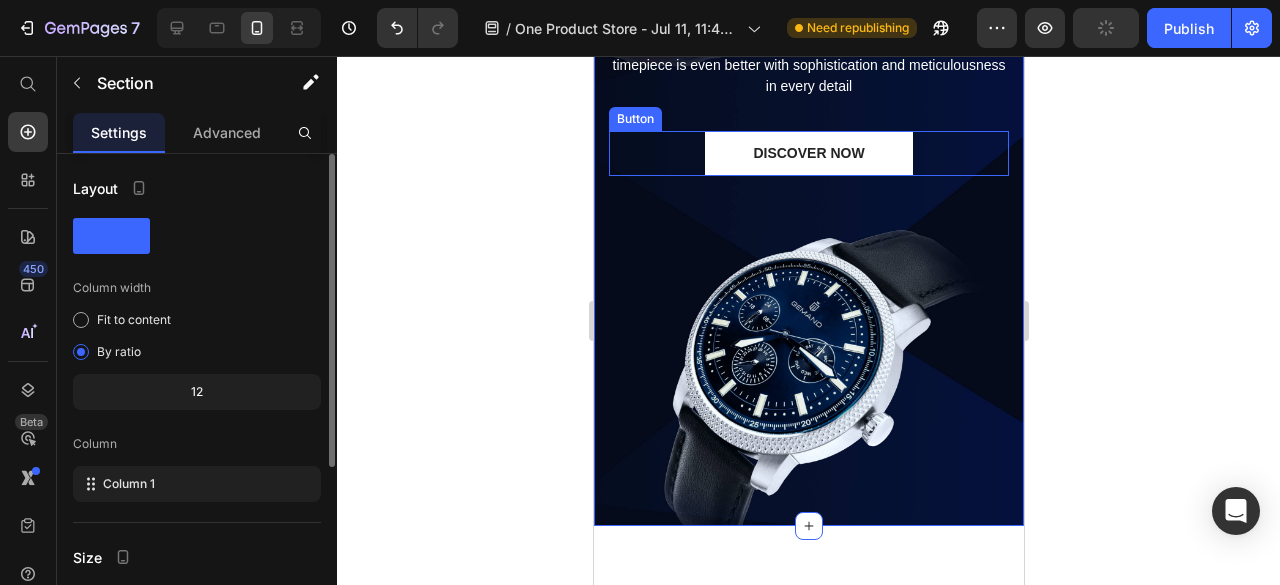 scroll, scrollTop: 0, scrollLeft: 0, axis: both 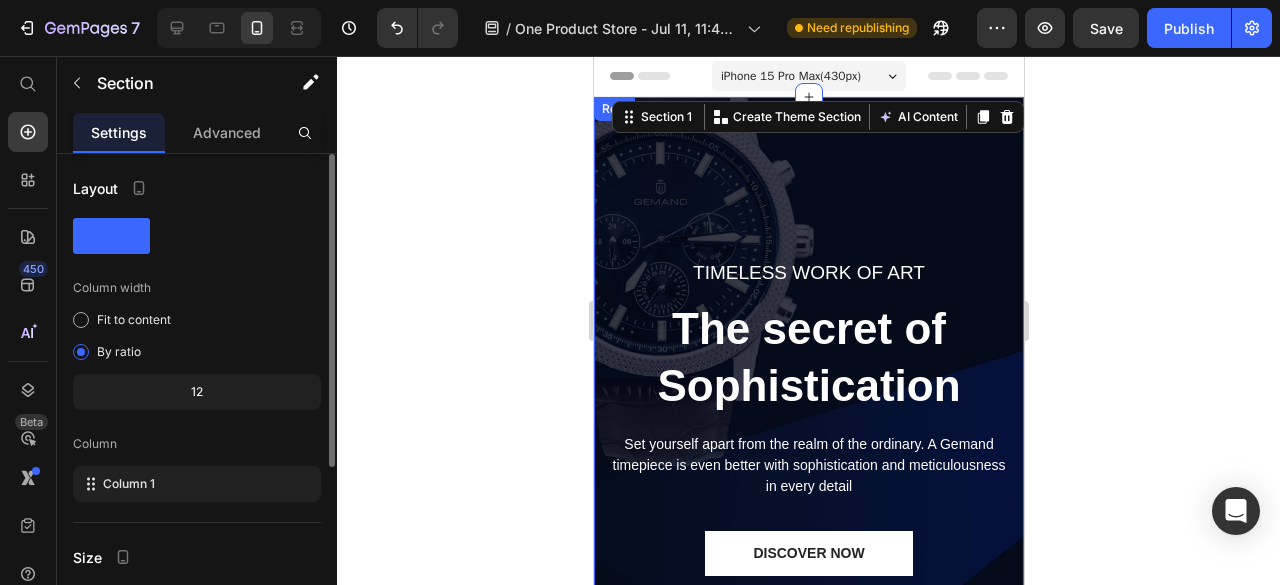click on "TIMELESS WORK OF ART Text block The secret of Sophistication Heading Set yourself apart from the realm of the ordinary. A Gemand timepiece is even better with sophistication and meticulousness in every detail  Text block DISCOVER NOW Button Row" at bounding box center (808, 511) 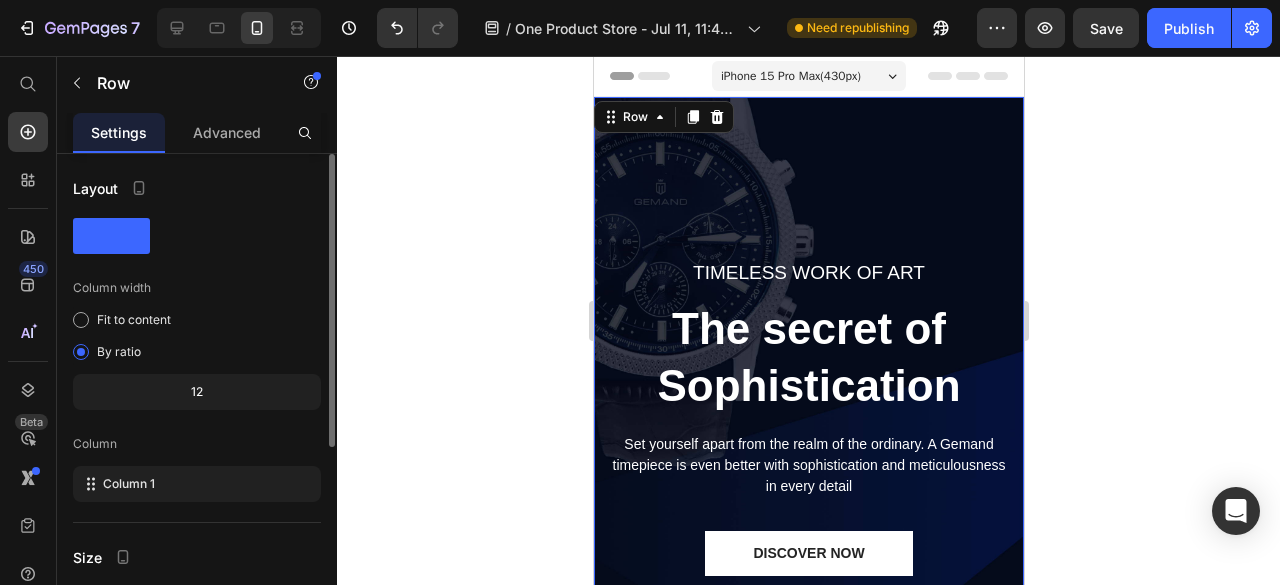 click on "TIMELESS WORK OF ART Text block The secret of Sophistication Heading Set yourself apart from the realm of the ordinary. A Gemand timepiece is even better with sophistication and meticulousness in every detail  Text block DISCOVER NOW Button Row   0" at bounding box center (808, 511) 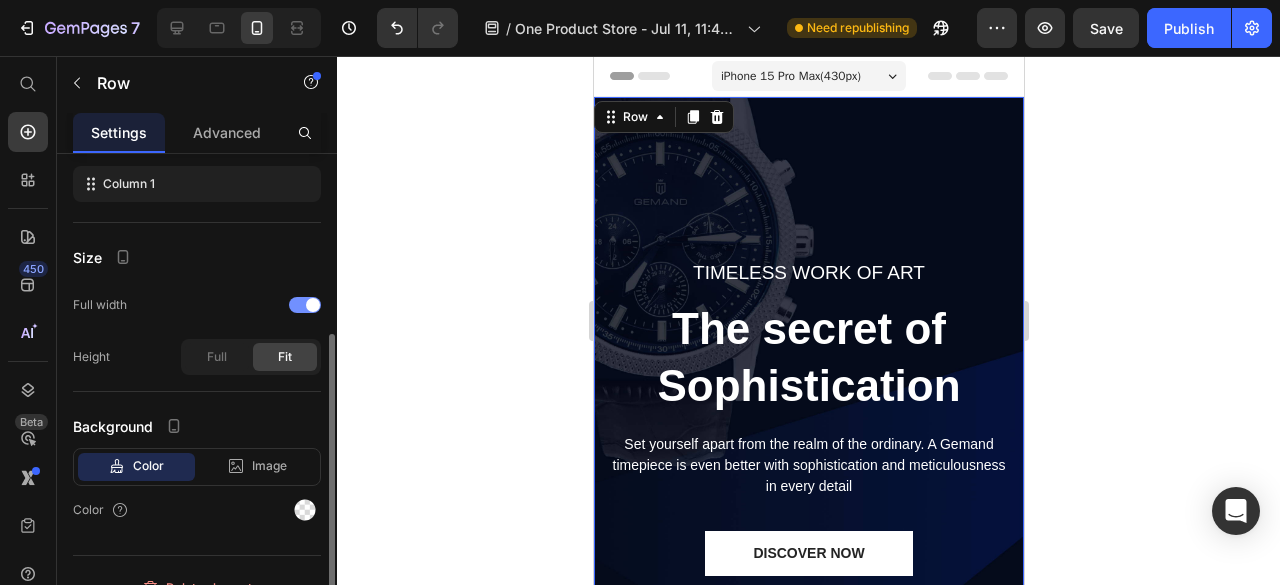 scroll, scrollTop: 326, scrollLeft: 0, axis: vertical 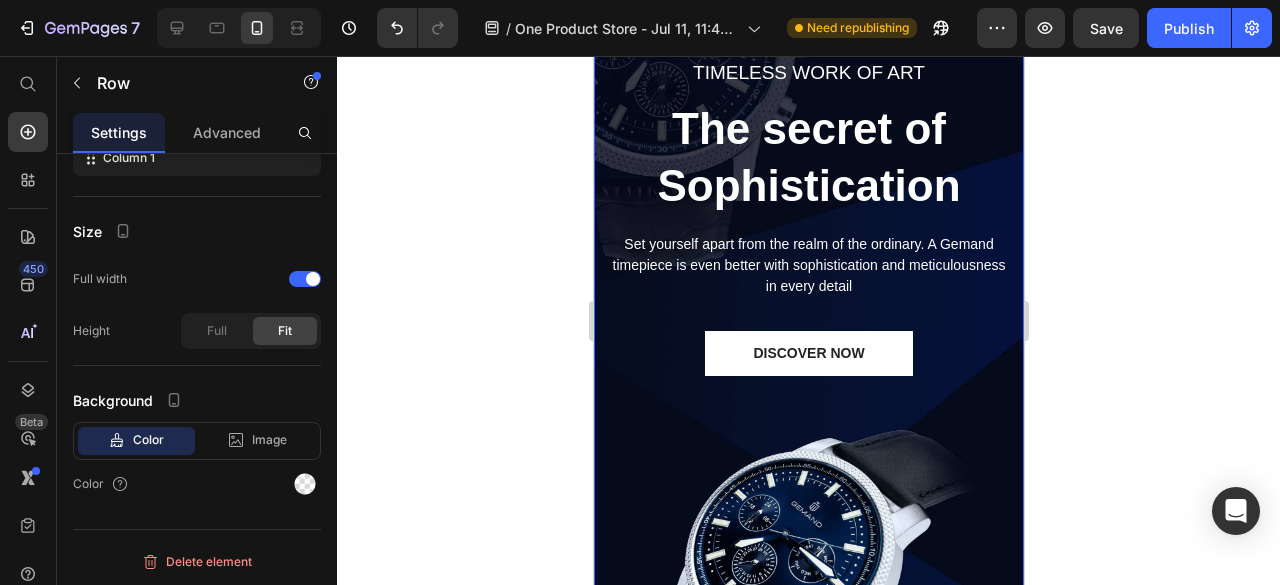 click on "TIMELESS WORK OF ART Text block The secret of Sophistication Heading Set yourself apart from the realm of the ordinary. A Gemand timepiece is even better with sophistication and meticulousness in every detail  Text block DISCOVER NOW Button Row   0" at bounding box center [808, 311] 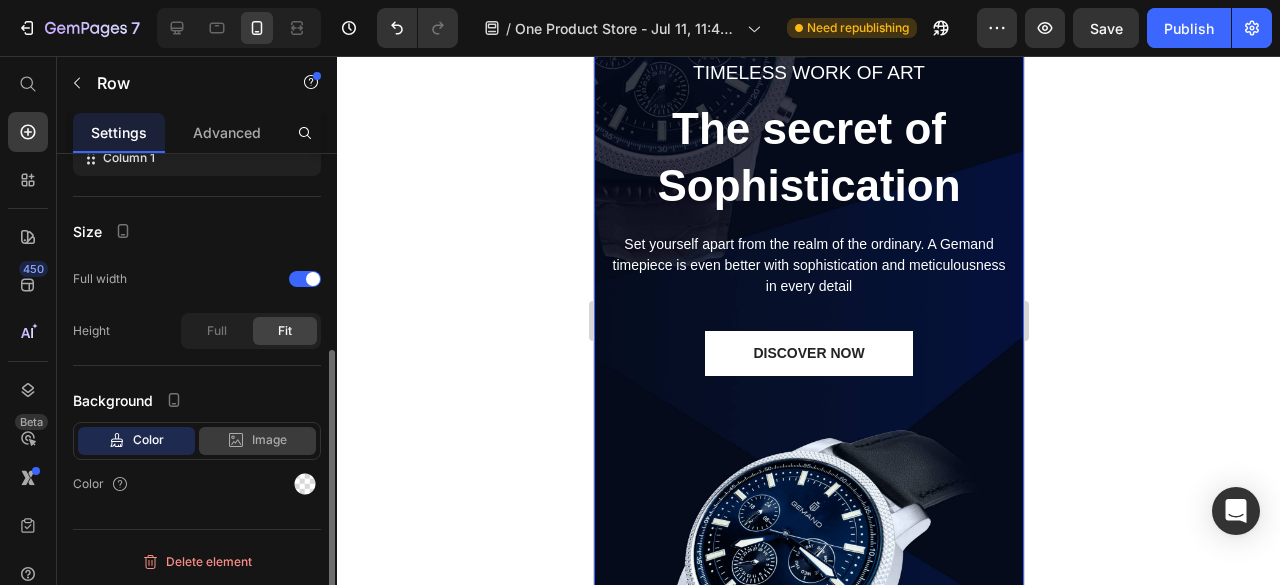 scroll, scrollTop: 300, scrollLeft: 0, axis: vertical 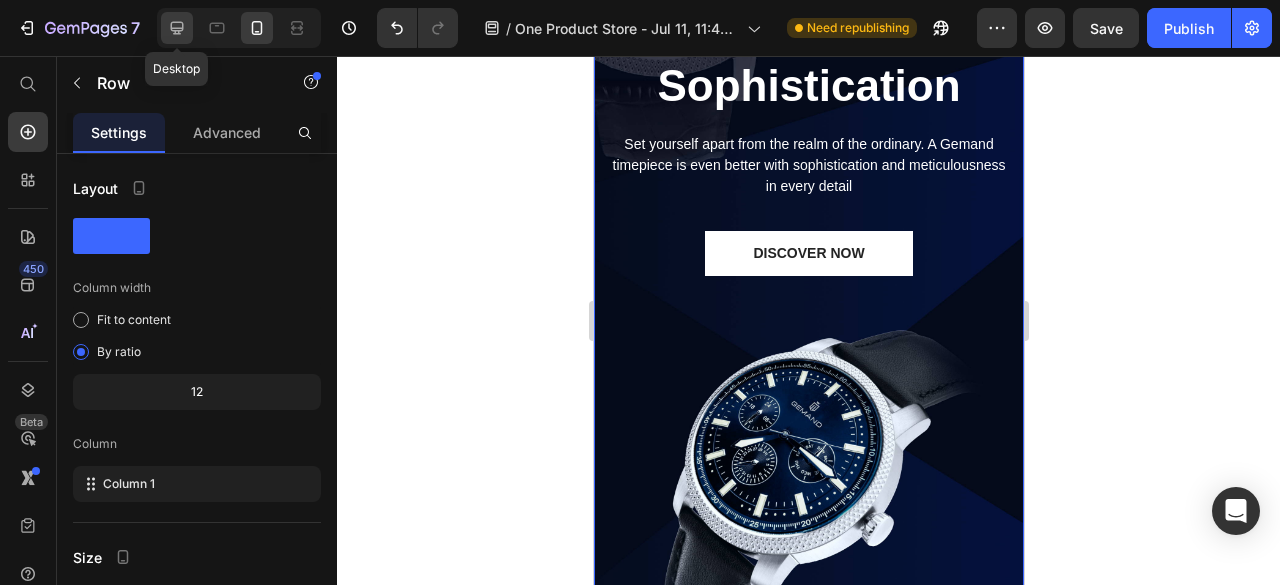 click 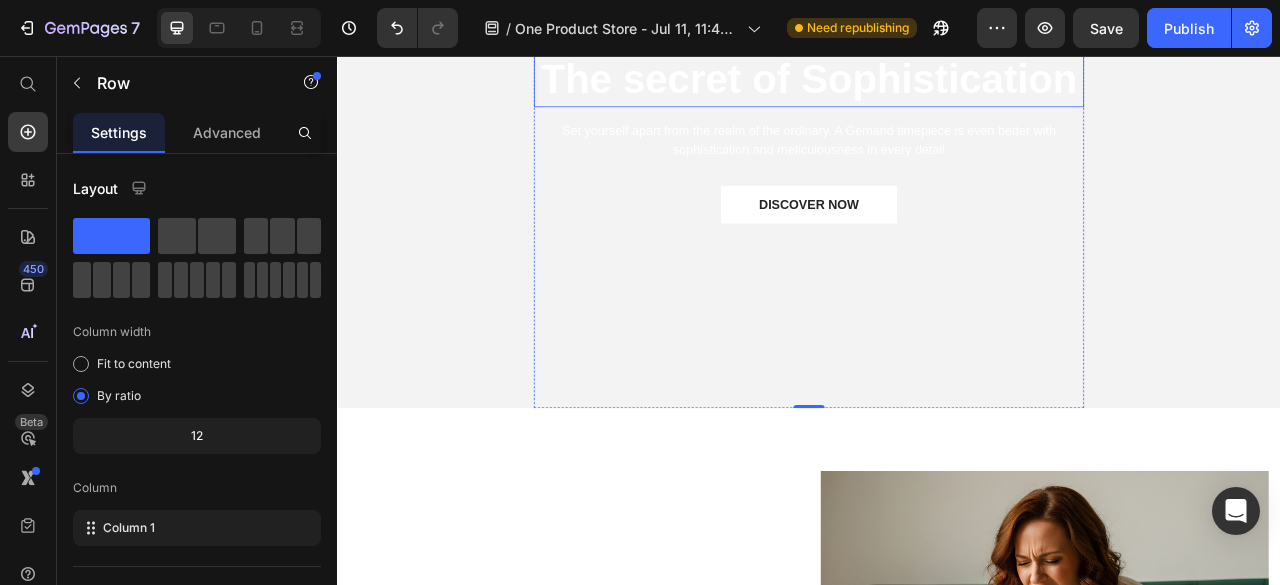 scroll, scrollTop: 0, scrollLeft: 0, axis: both 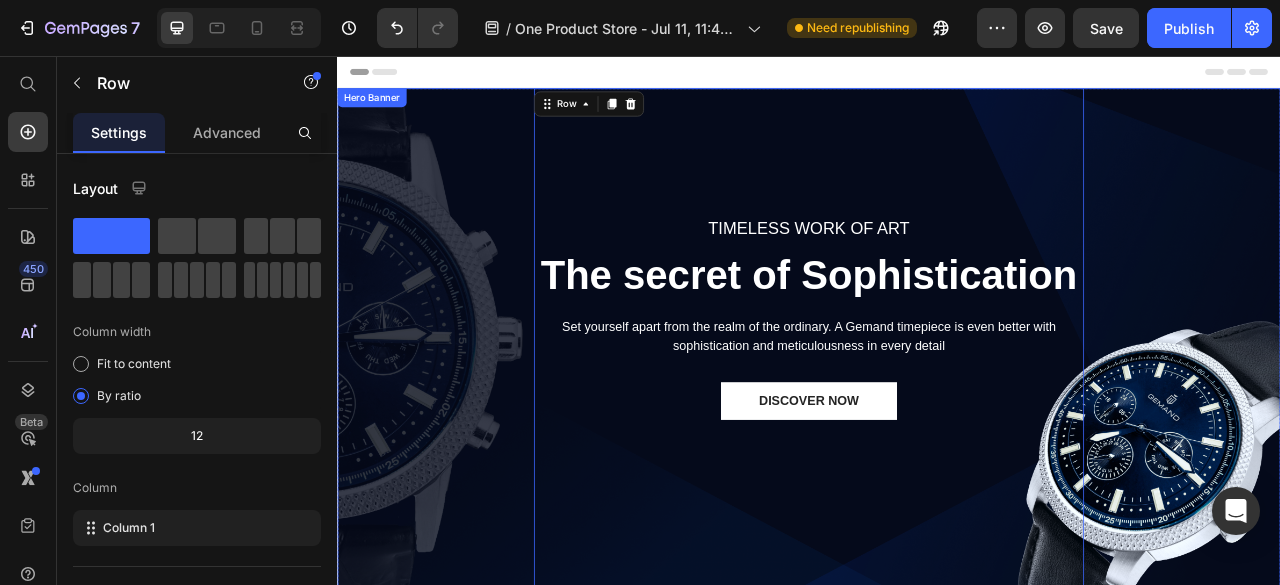 click on "TIMELESS WORK OF ART Text block The secret of Sophistication Heading Set yourself apart from the realm of the ordinary. A Gemand timepiece is even better with sophistication and meticulousness in every detail  Text block DISCOVER NOW Button Row   0" at bounding box center (937, 425) 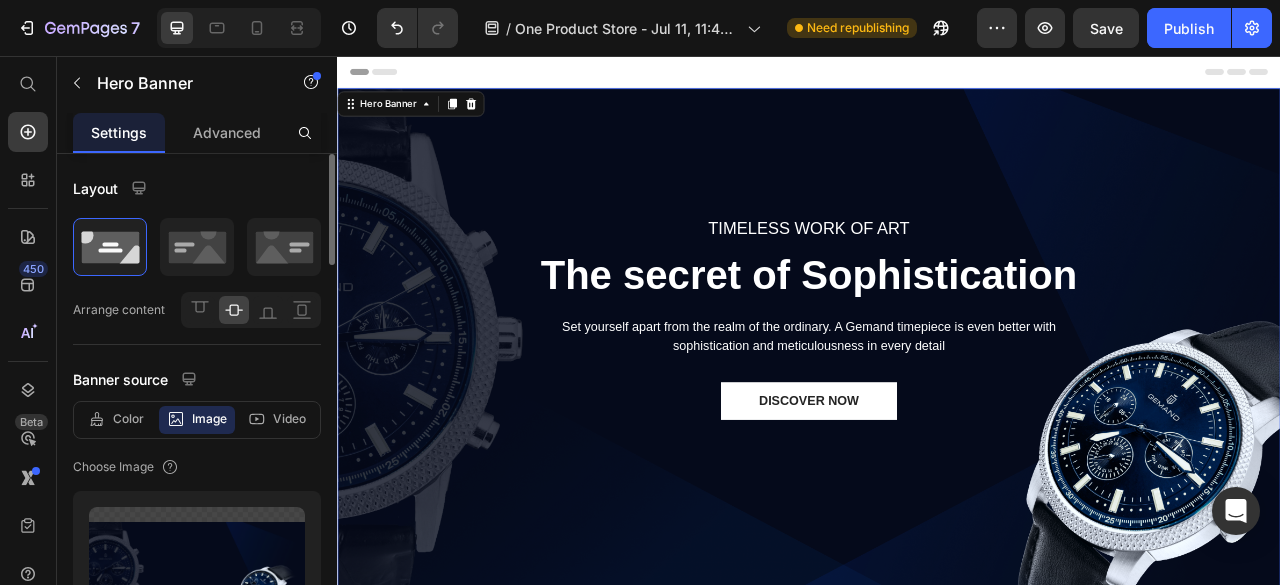 scroll, scrollTop: 200, scrollLeft: 0, axis: vertical 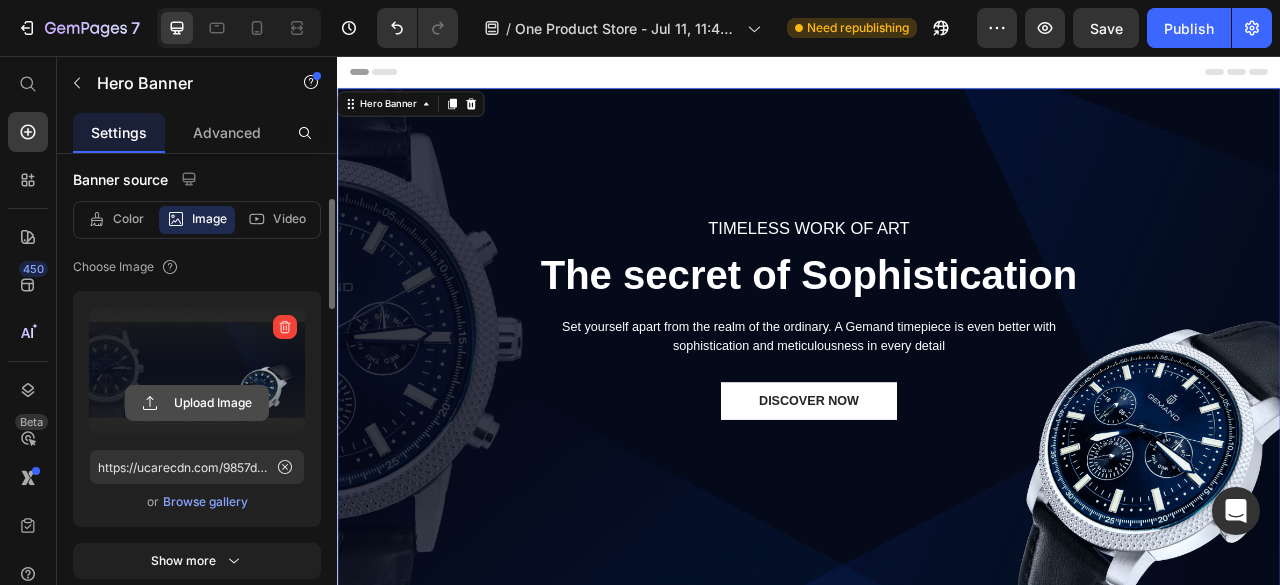 click 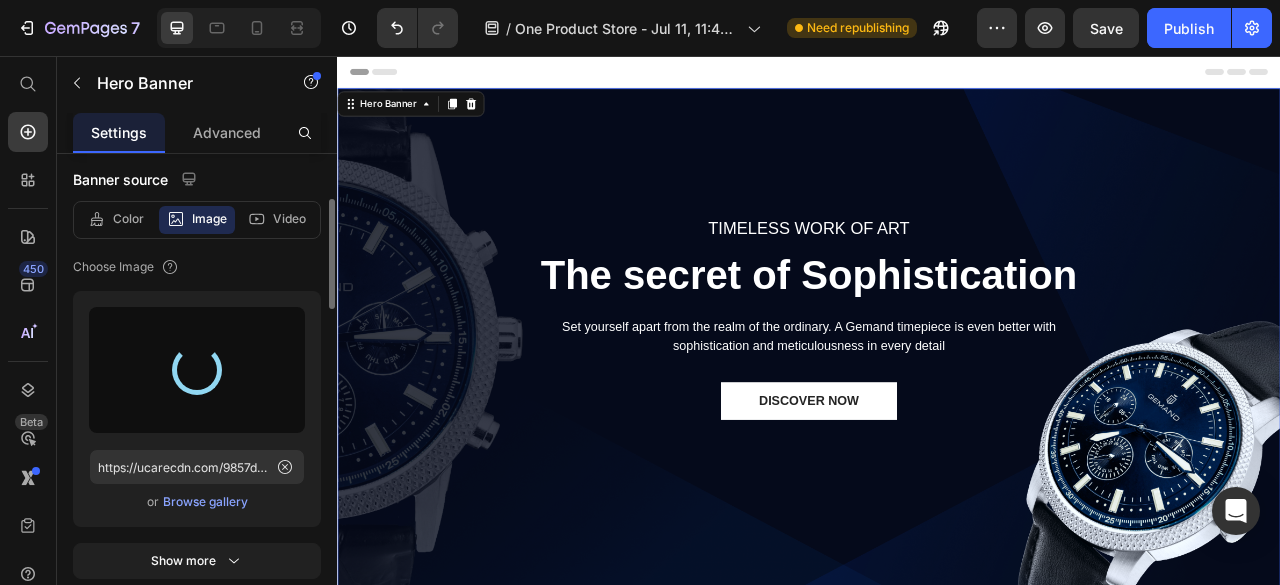 type on "https://cdn.shopify.com/s/files/1/0709/2833/5003/files/gempages_574888071577732325-dcc6d525-5921-45b4-aef6-e505f6fa8714.png" 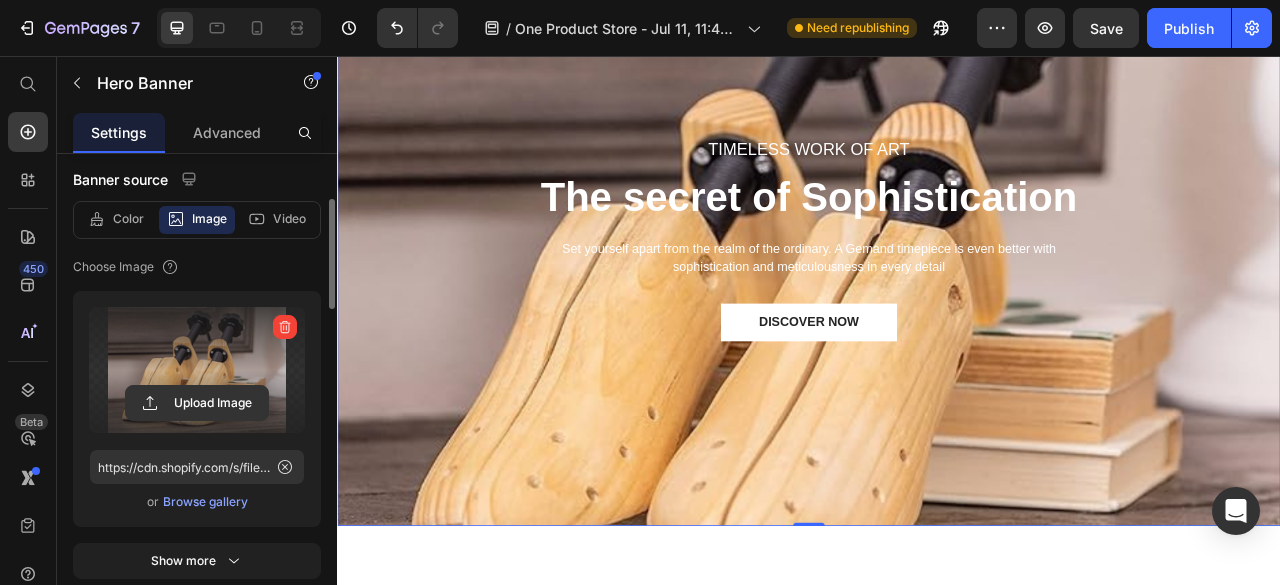 scroll, scrollTop: 0, scrollLeft: 0, axis: both 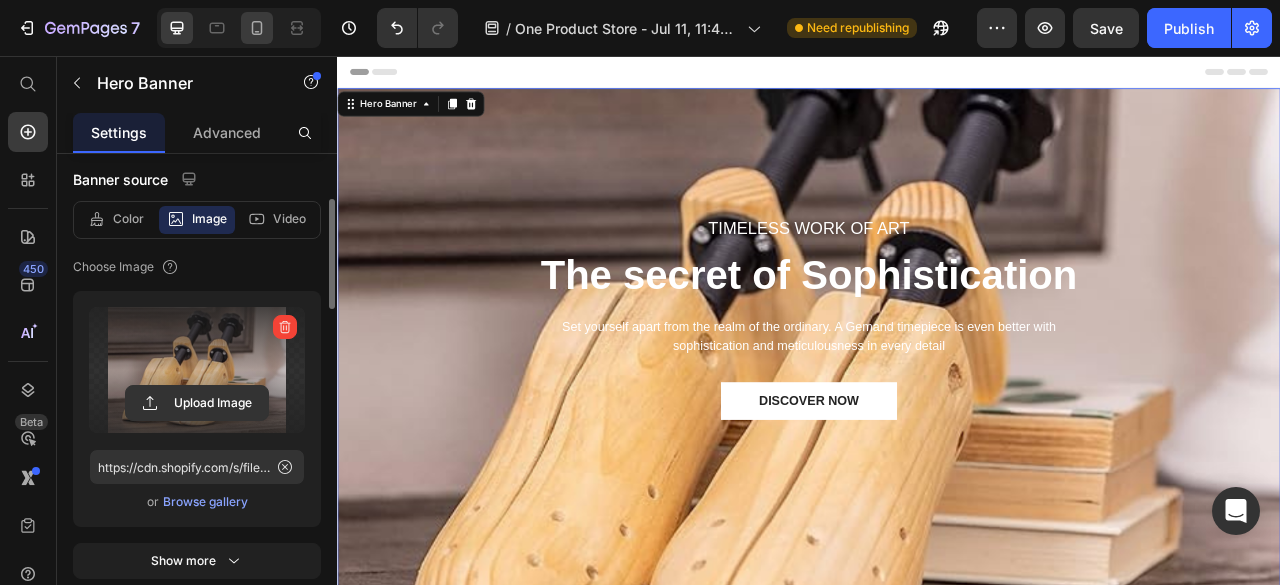 click 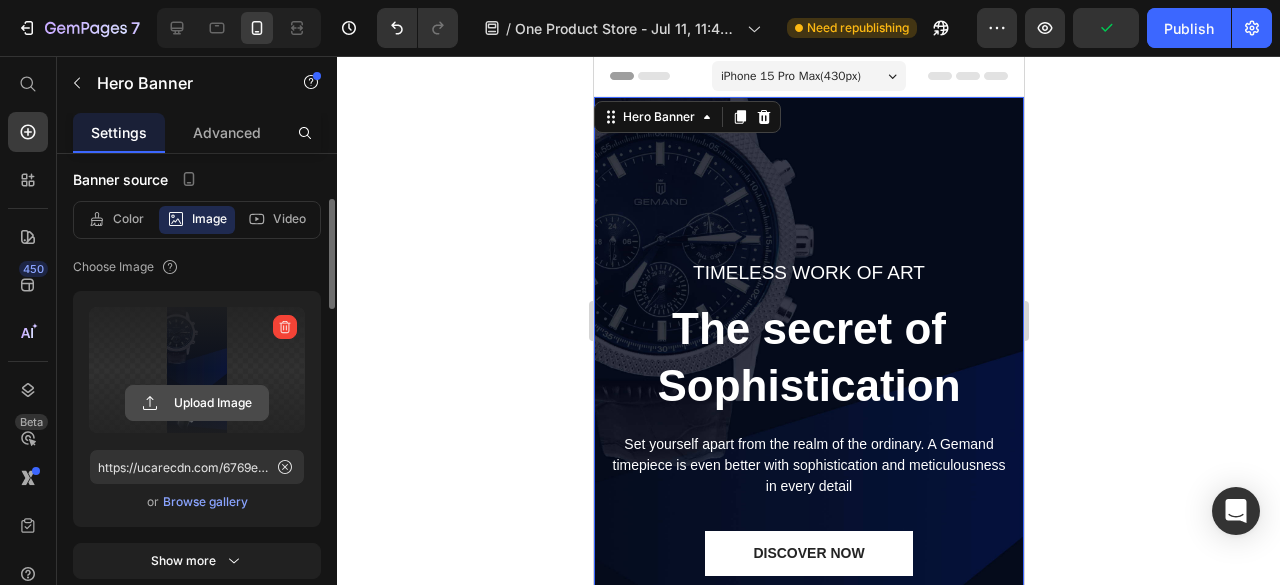 click 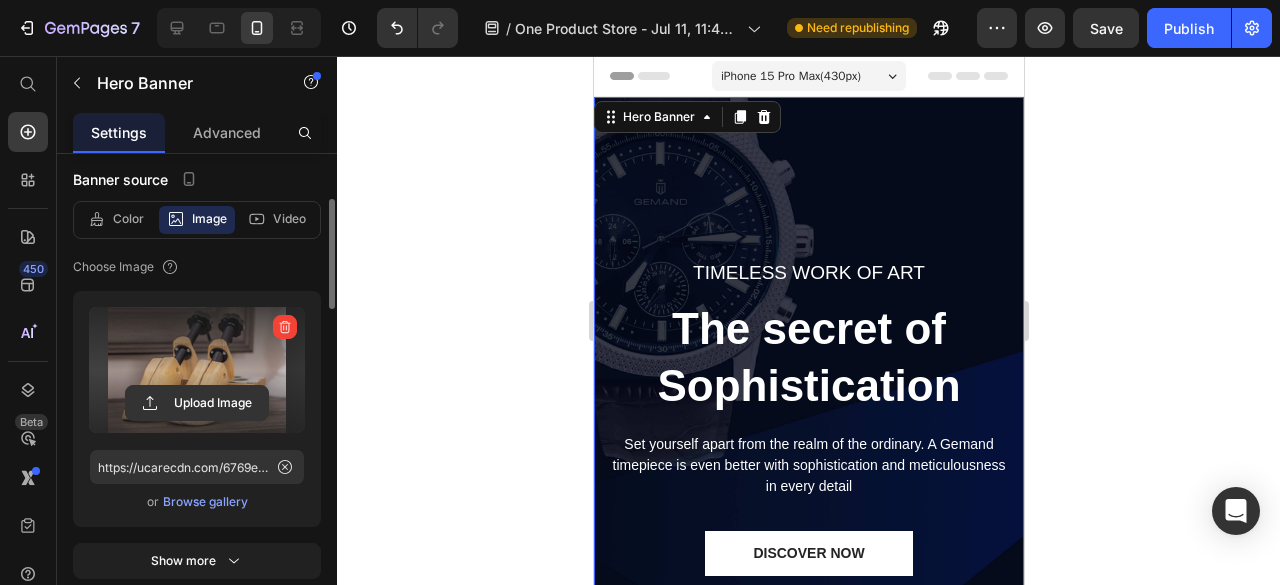 type on "https://cdn.shopify.com/s/files/1/0709/2833/5003/files/gempages_574888071577732325-dcc6d525-5921-45b4-aef6-e505f6fa8714.png" 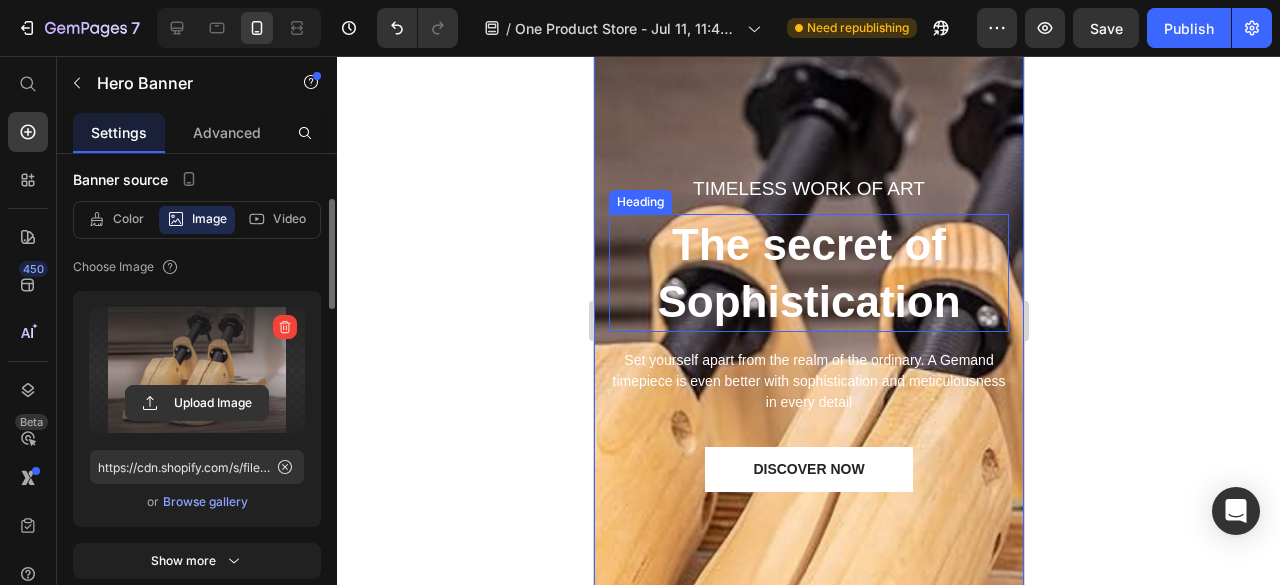 scroll, scrollTop: 0, scrollLeft: 0, axis: both 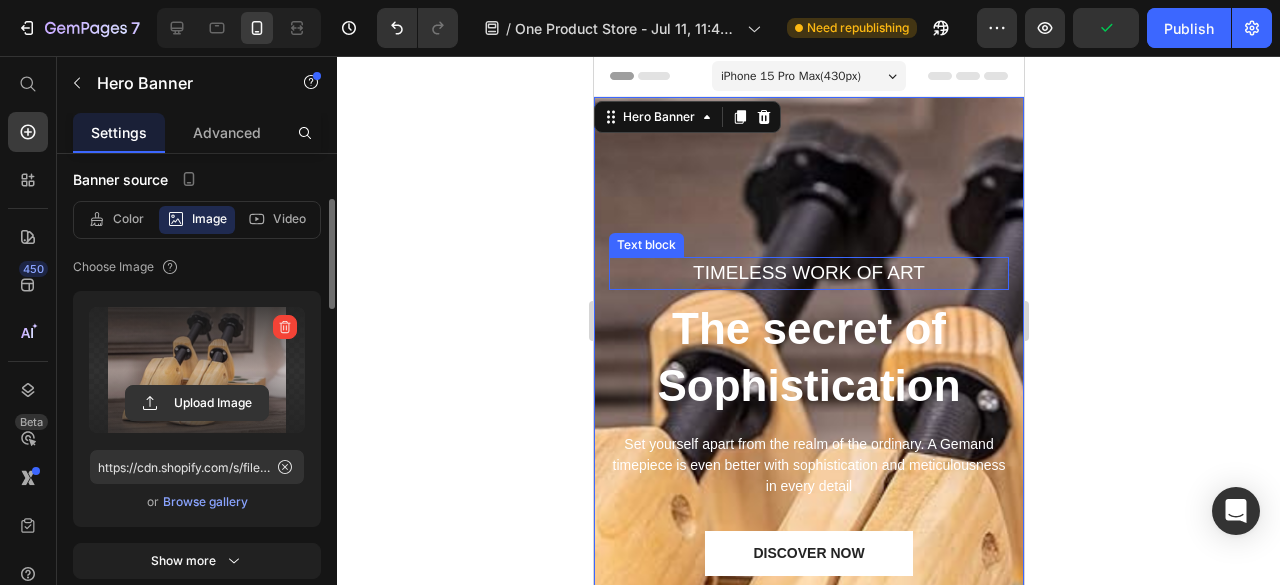 click on "TIMELESS WORK OF ART" at bounding box center (808, 273) 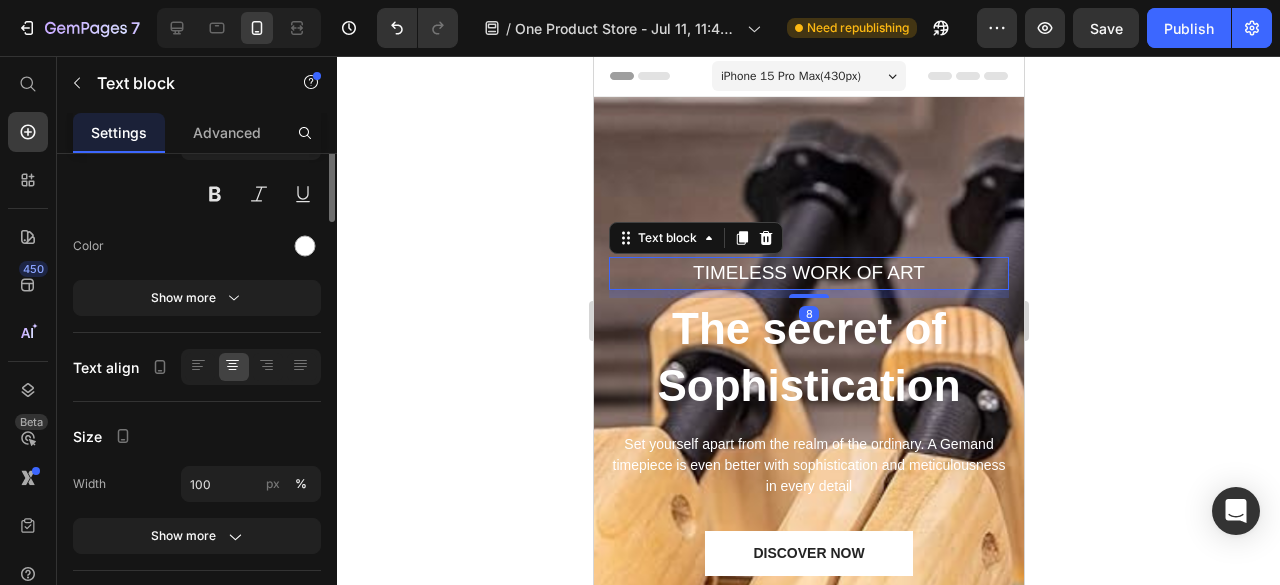 scroll, scrollTop: 0, scrollLeft: 0, axis: both 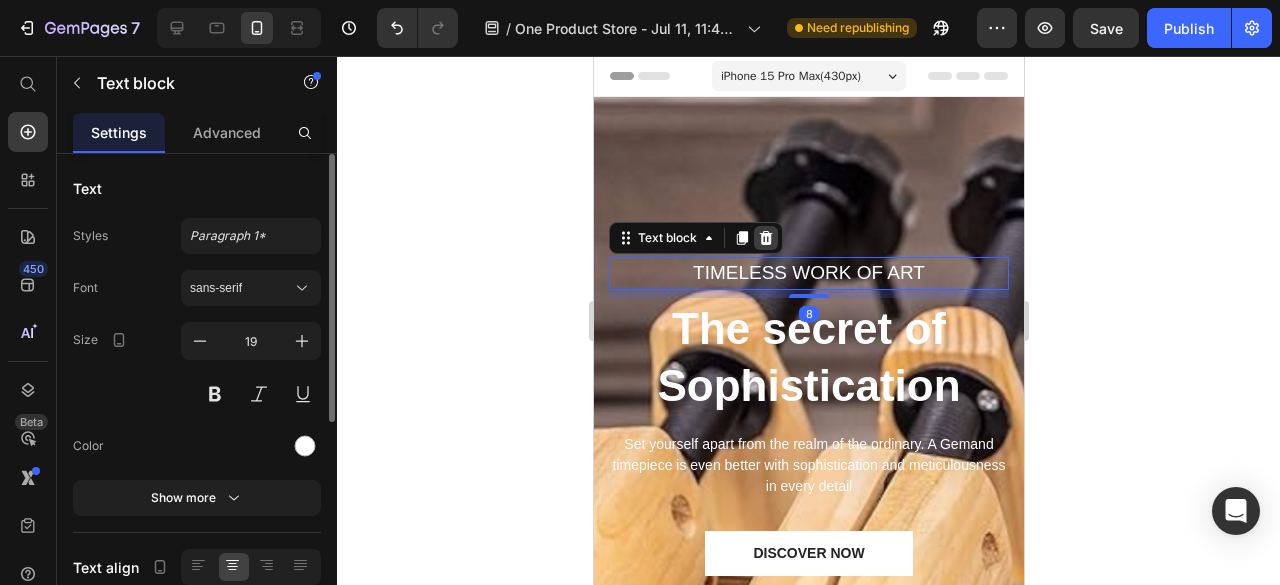 click 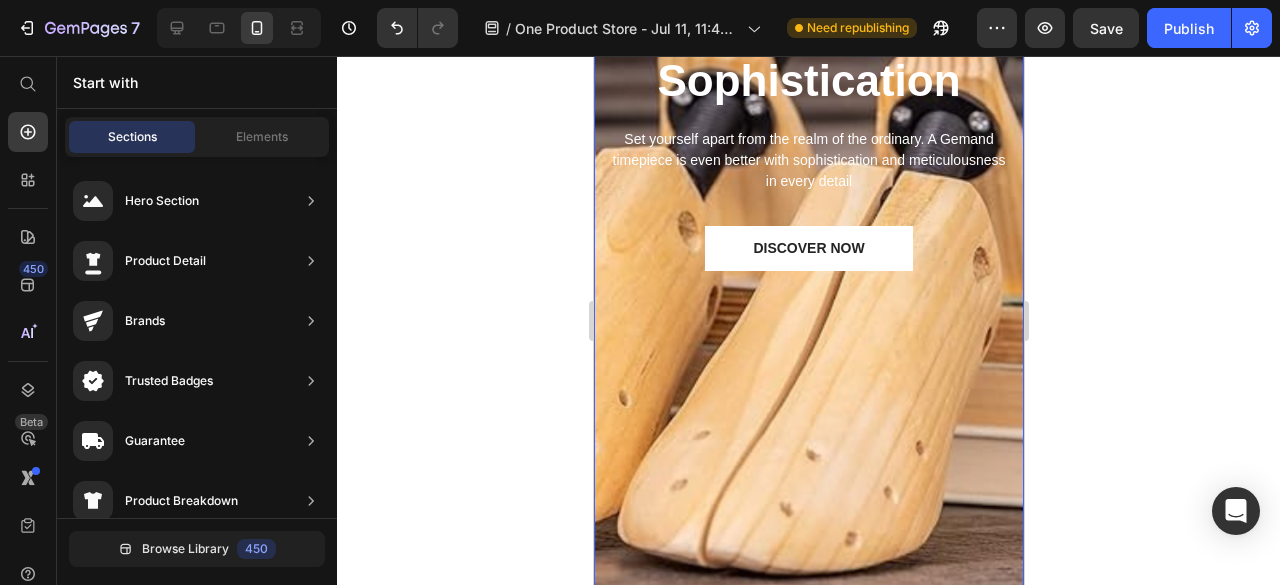 scroll, scrollTop: 200, scrollLeft: 0, axis: vertical 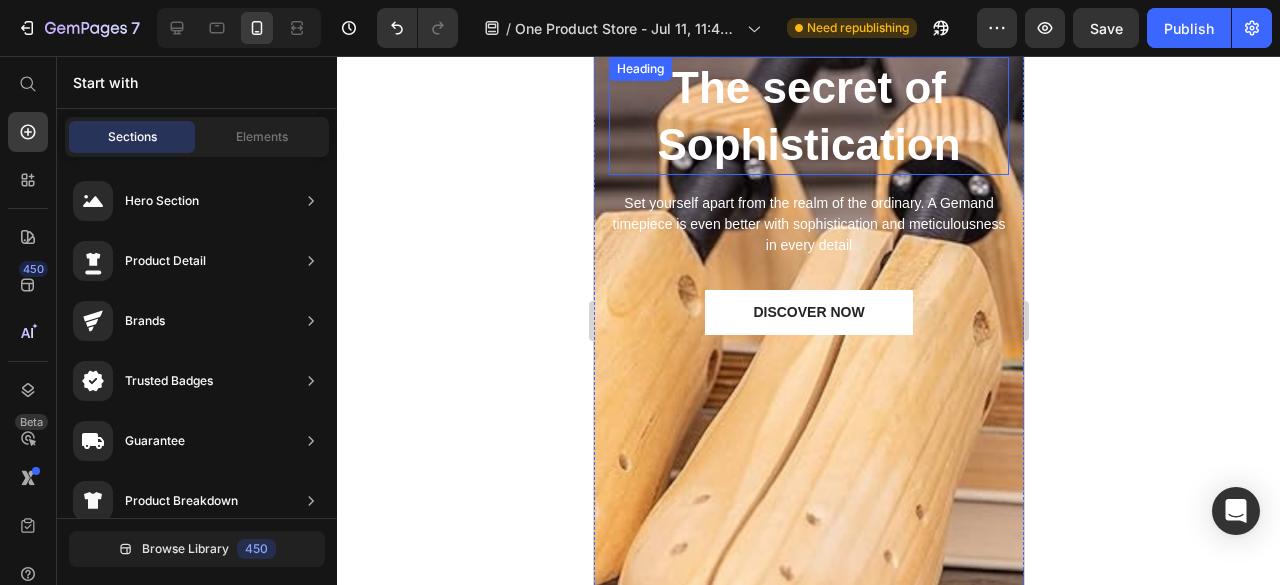 click on "The secret of Sophistication" at bounding box center (808, 116) 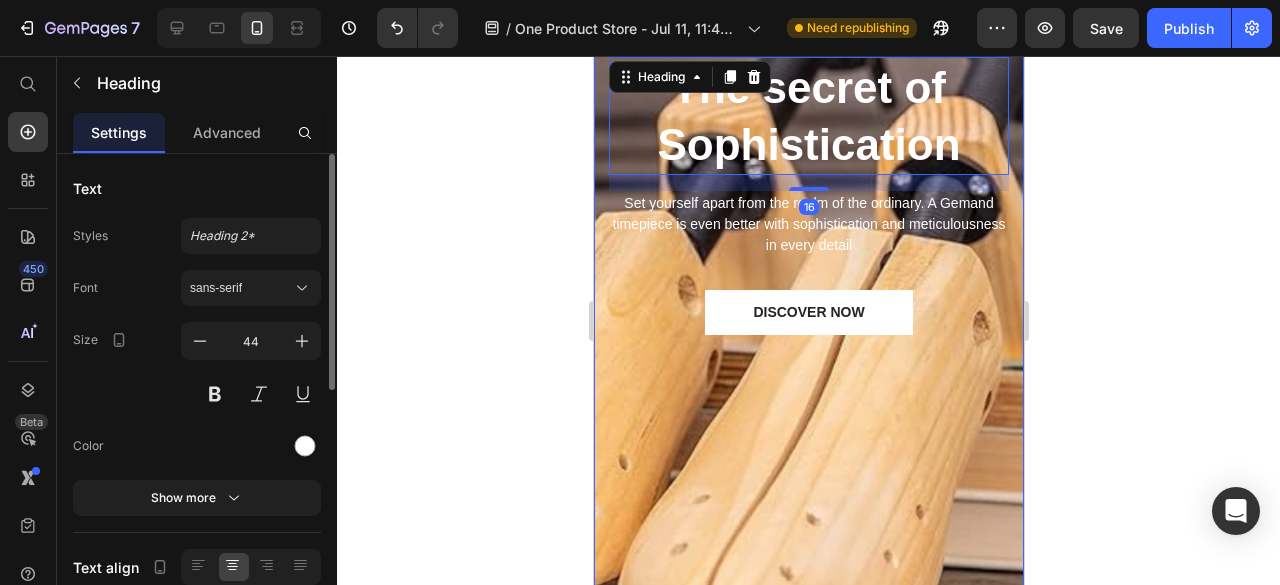 click on "The secret of Sophistication Heading   16 Set yourself apart from the realm of the ordinary. A Gemand timepiece is even better with sophistication and meticulousness in every detail  Text block DISCOVER NOW Button Row" at bounding box center [808, 291] 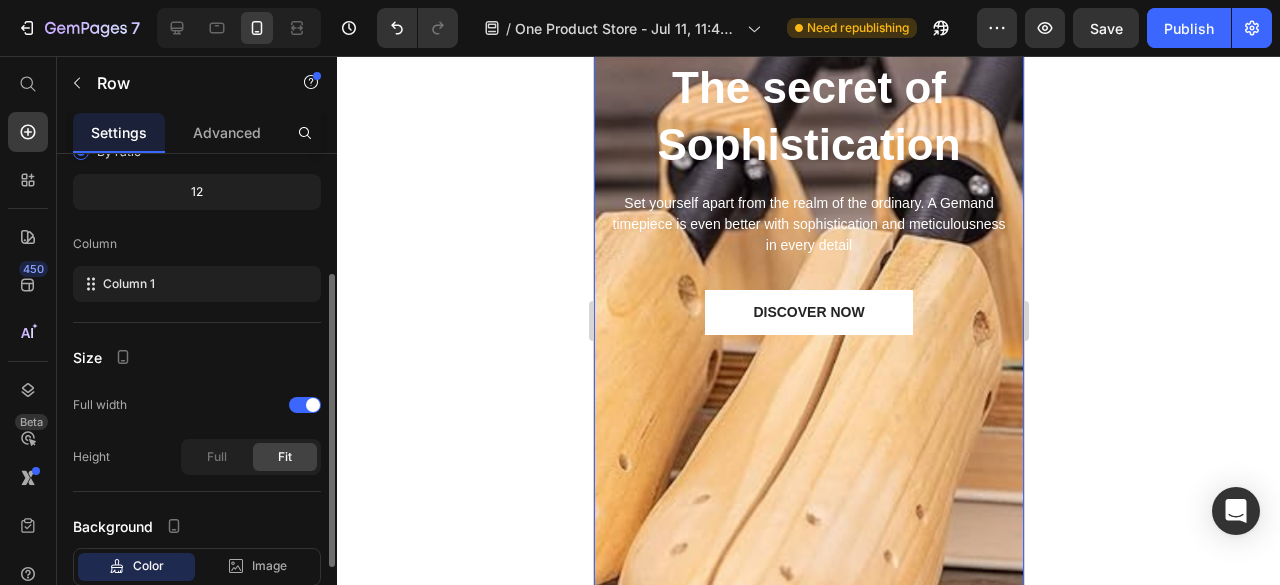 scroll, scrollTop: 300, scrollLeft: 0, axis: vertical 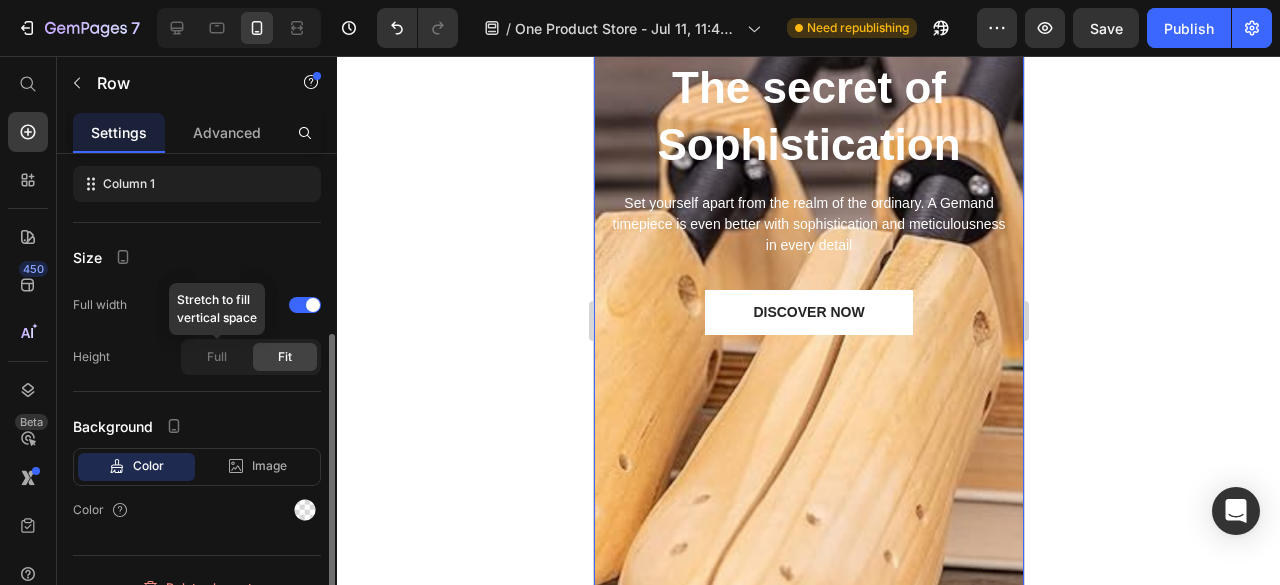 click on "Full" 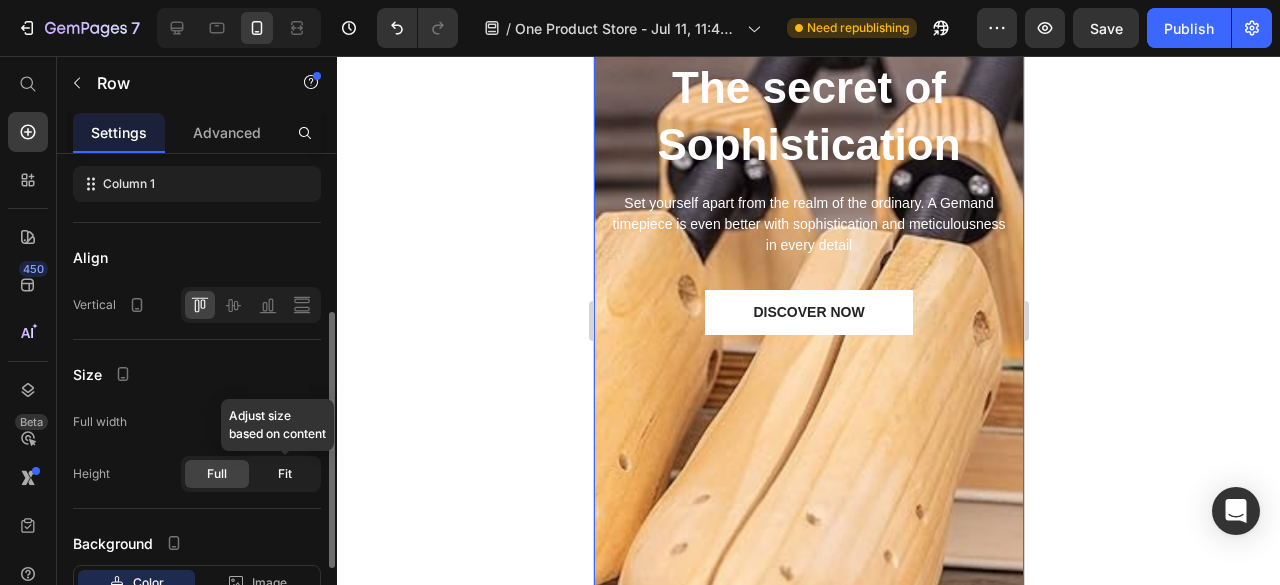 click on "Fit" 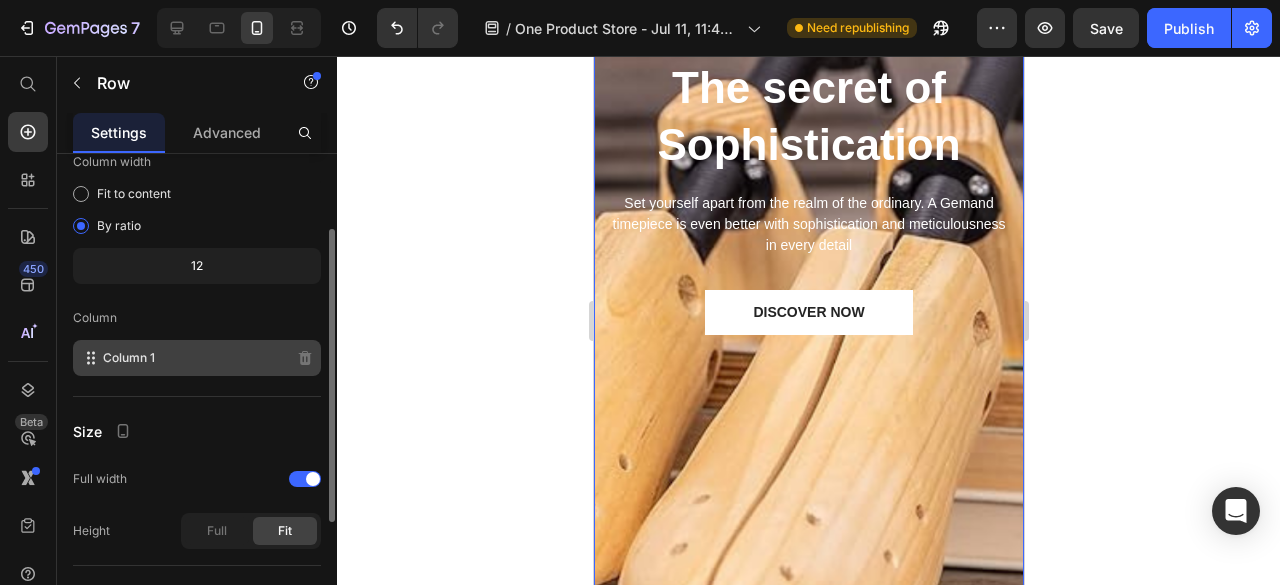 scroll, scrollTop: 0, scrollLeft: 0, axis: both 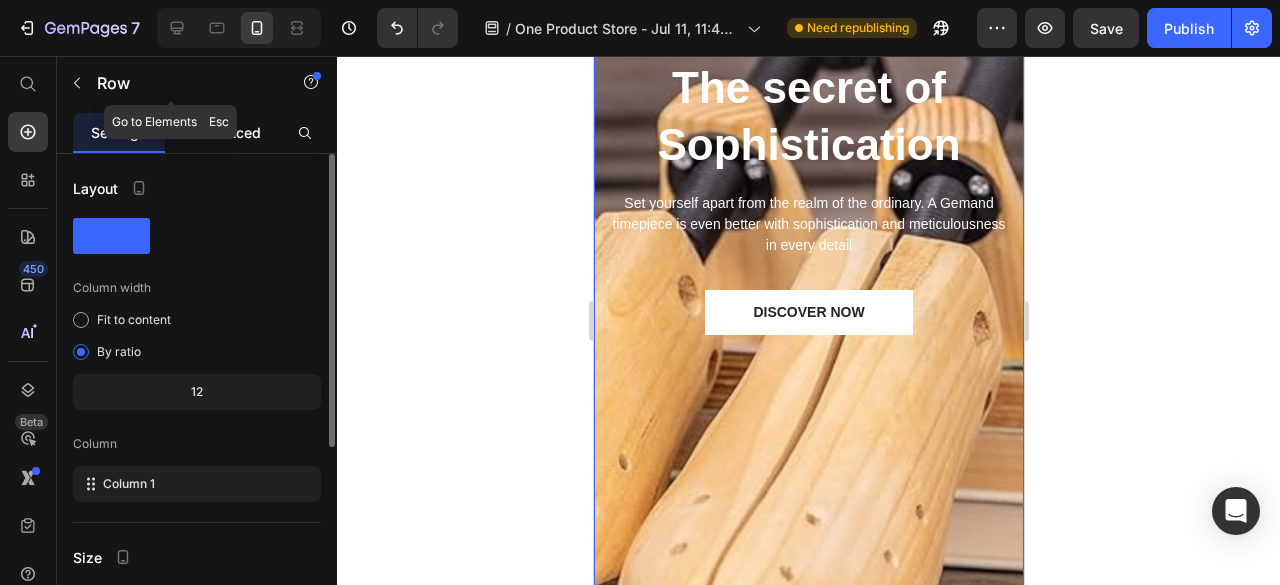 click on "Advanced" at bounding box center (227, 132) 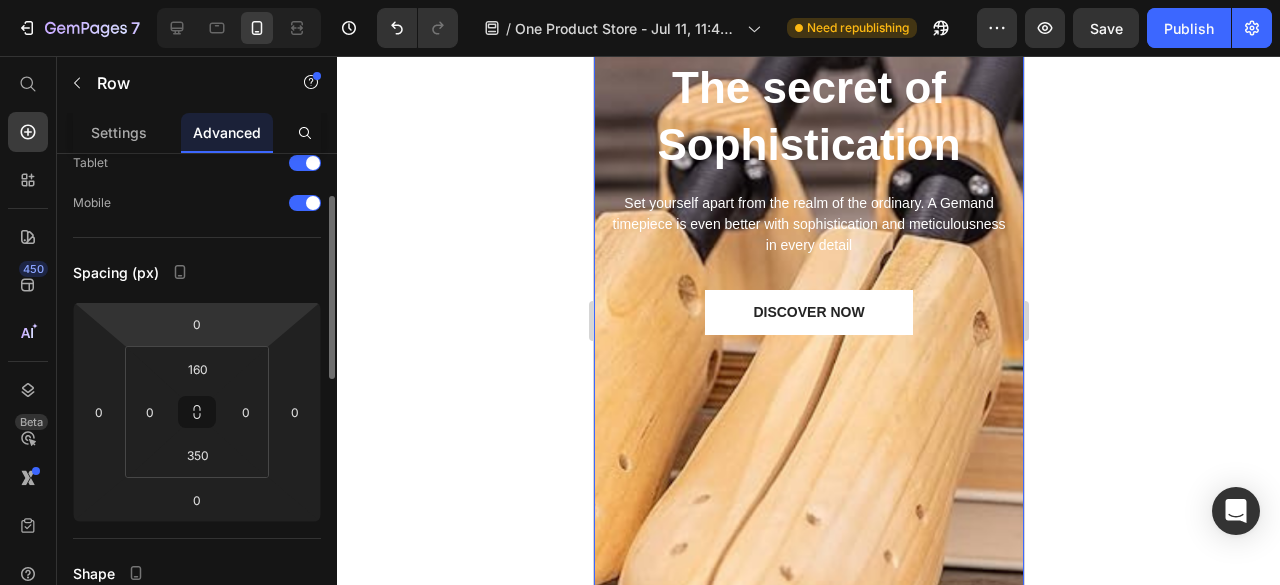 scroll, scrollTop: 0, scrollLeft: 0, axis: both 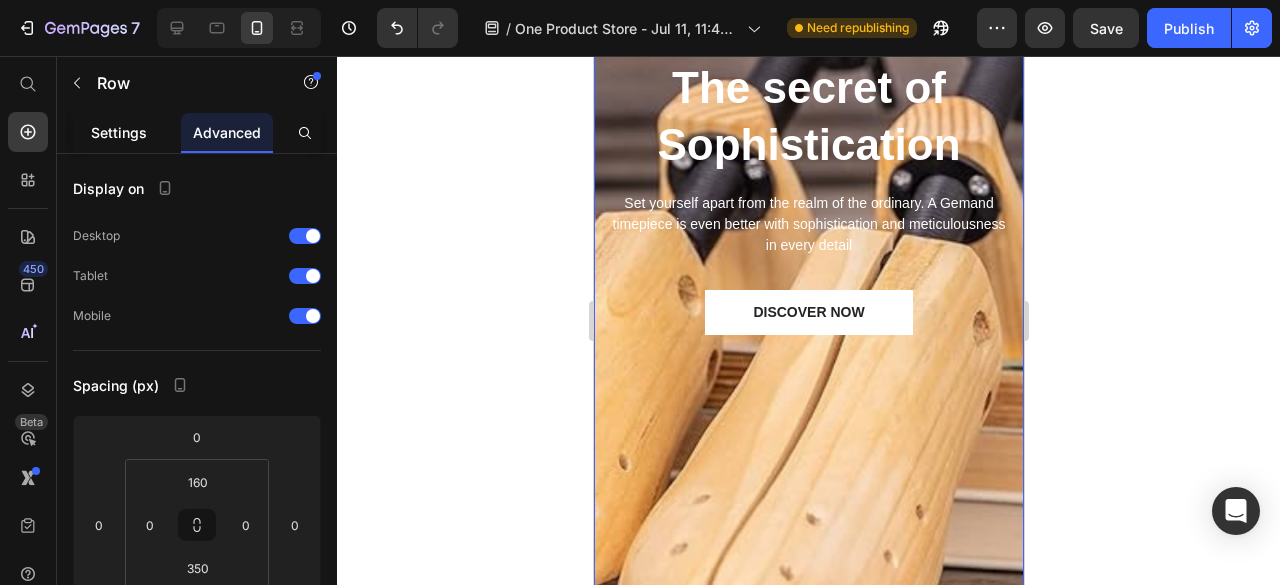 click on "Settings" at bounding box center [119, 132] 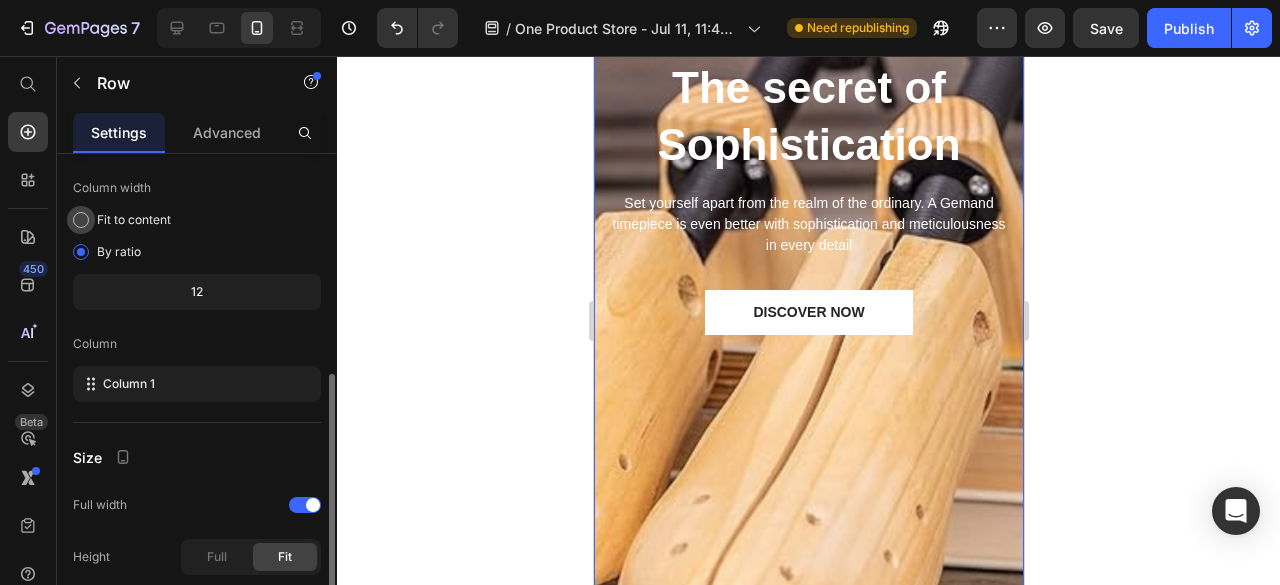 scroll, scrollTop: 200, scrollLeft: 0, axis: vertical 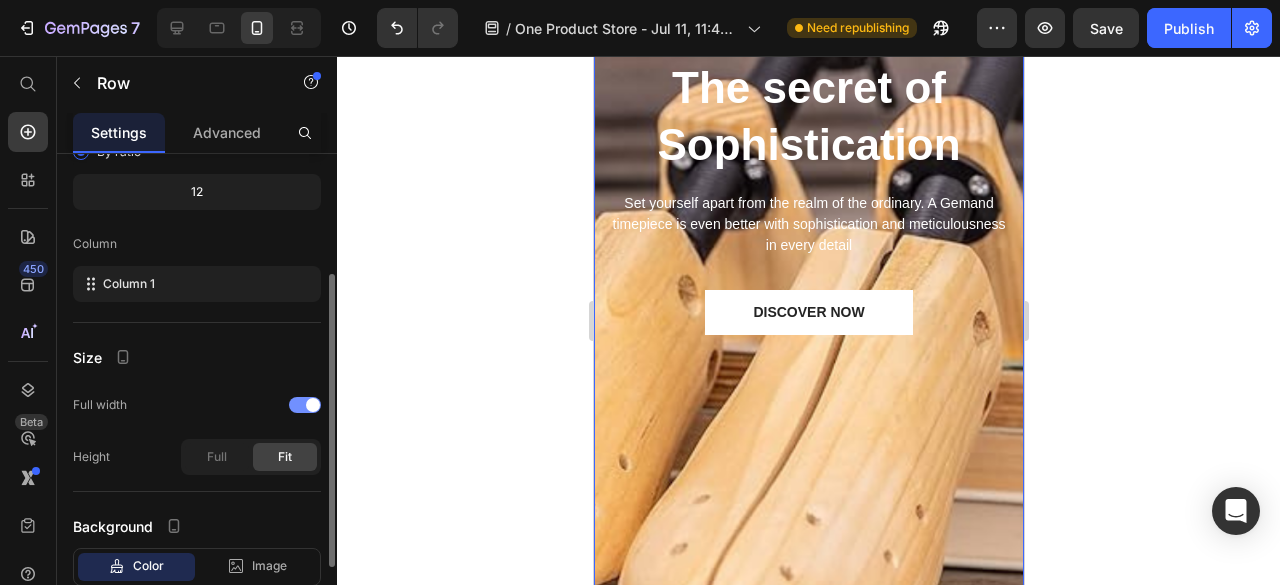 click at bounding box center [305, 405] 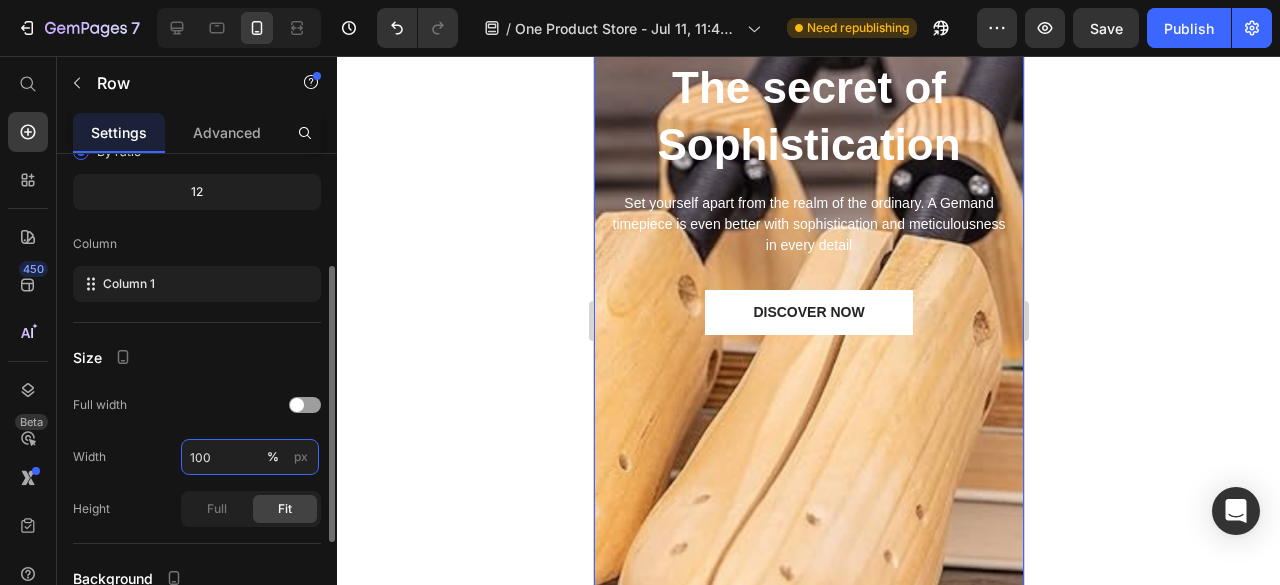 click on "100" at bounding box center (250, 457) 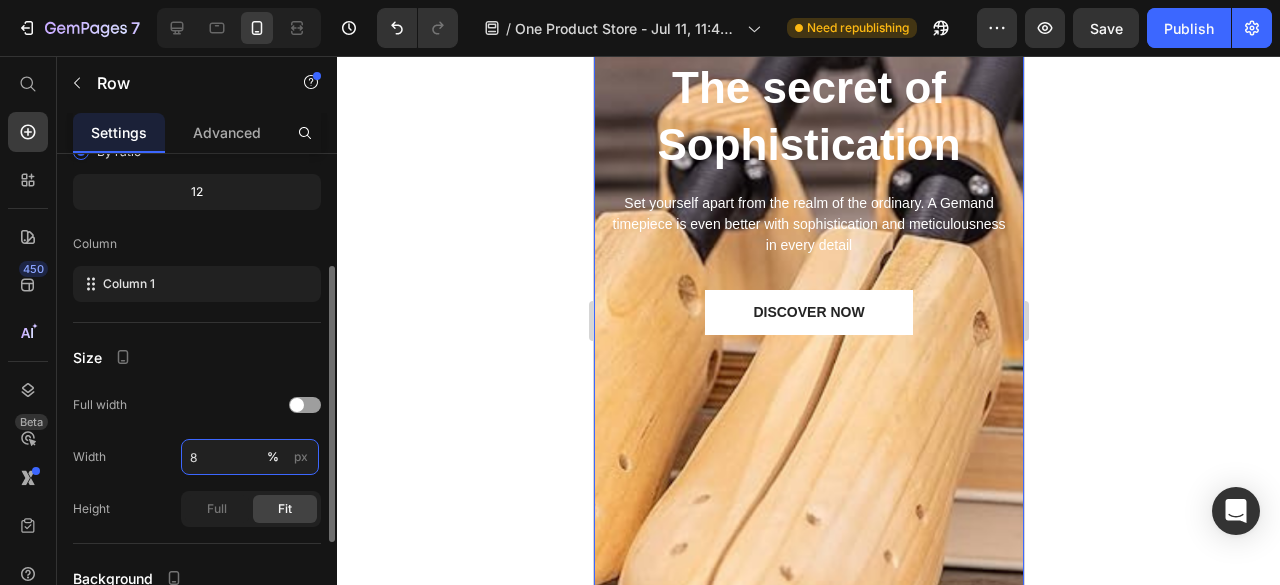 type on "80" 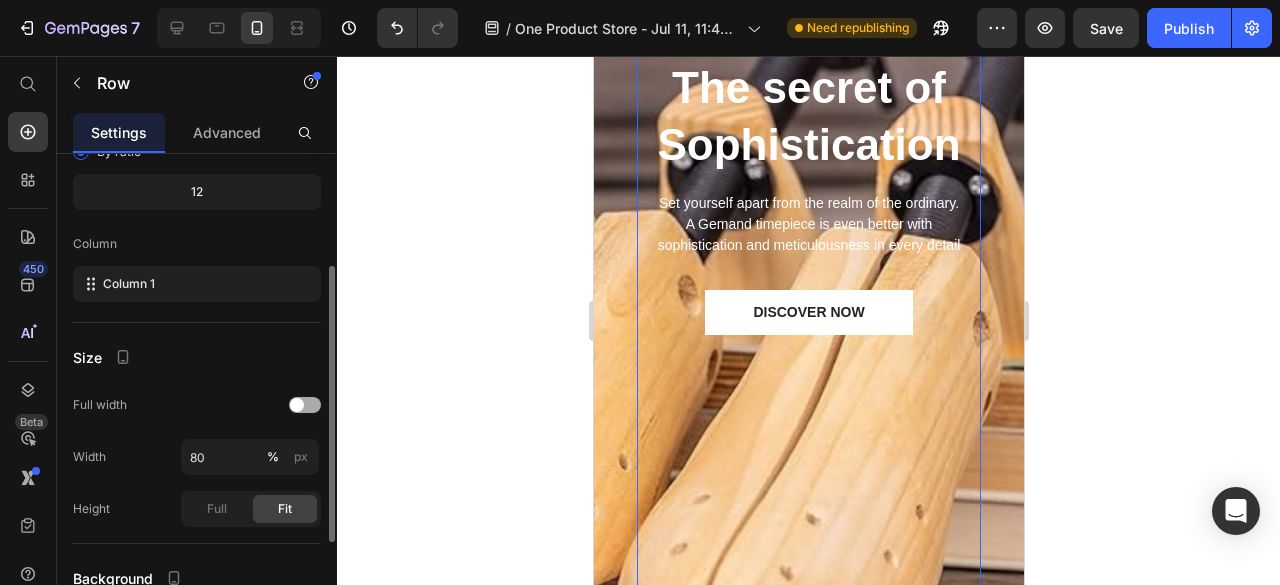 click at bounding box center (305, 405) 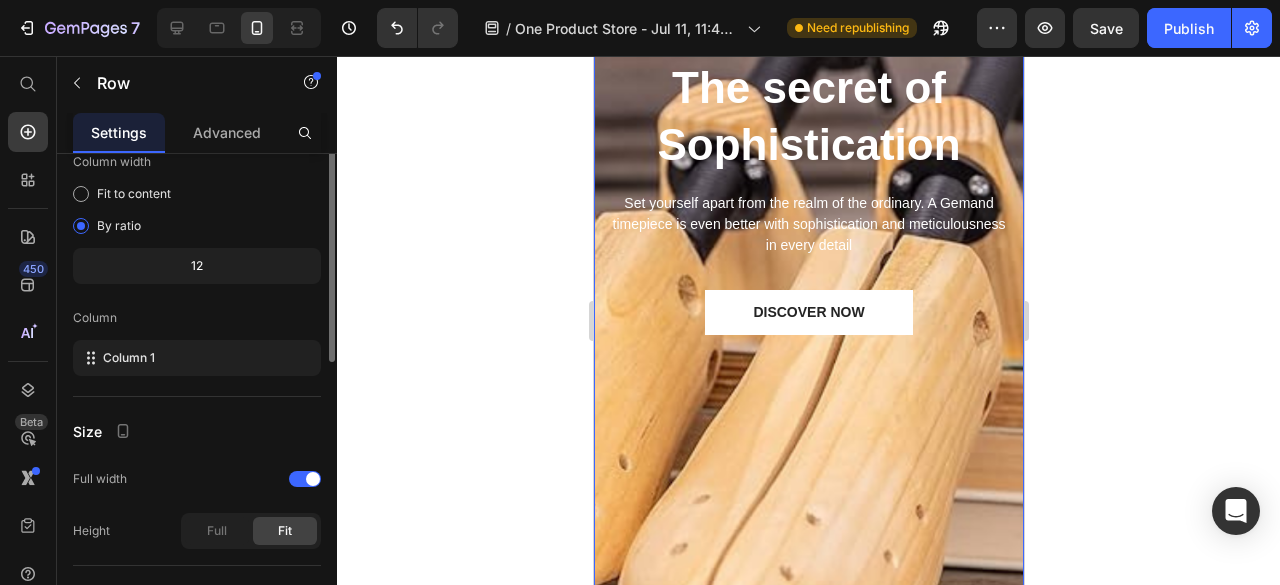 scroll, scrollTop: 0, scrollLeft: 0, axis: both 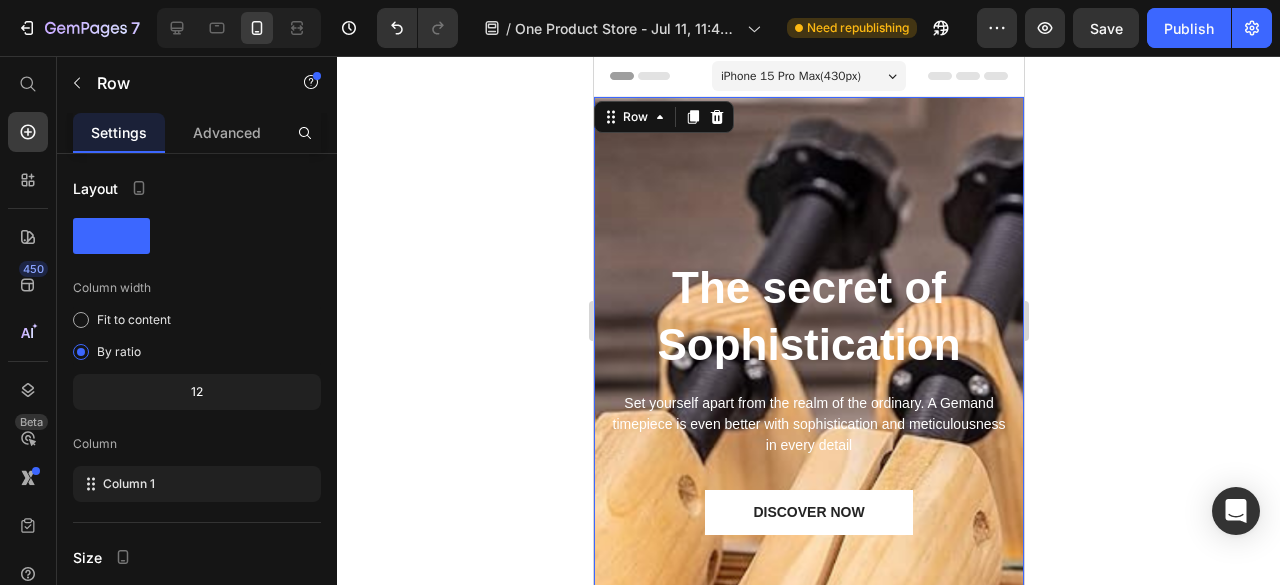 click on "The secret of Sophistication Heading Set yourself apart from the realm of the ordinary. A Gemand timepiece is even better with sophistication and meticulousness in every detail  Text block DISCOVER NOW Button Row   0" at bounding box center [808, 491] 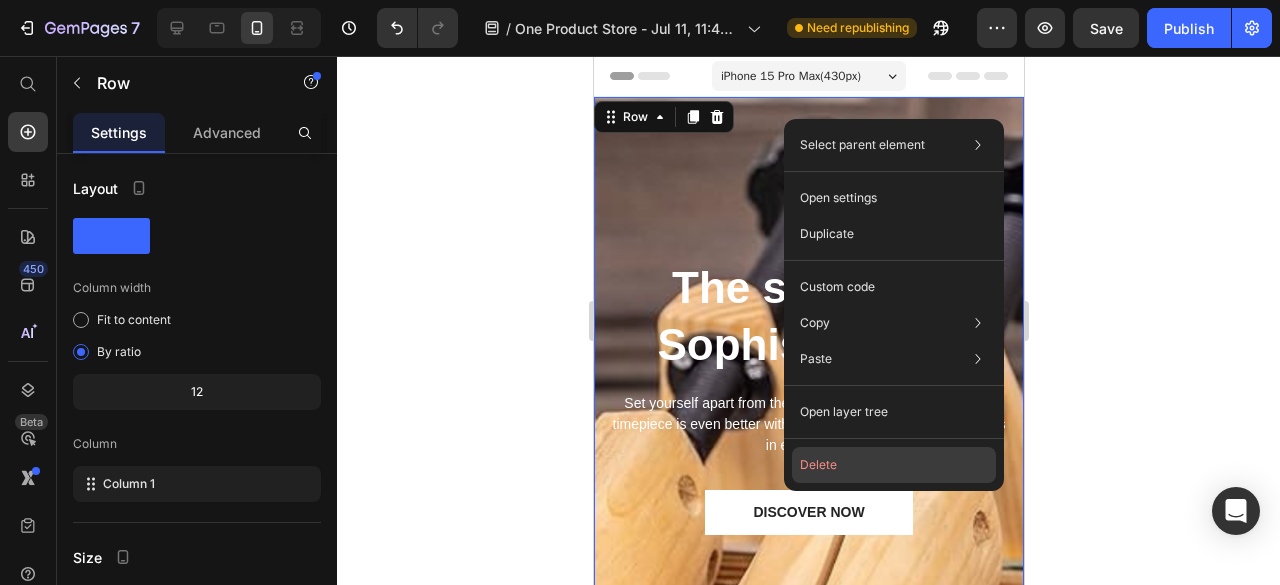 click on "Delete" 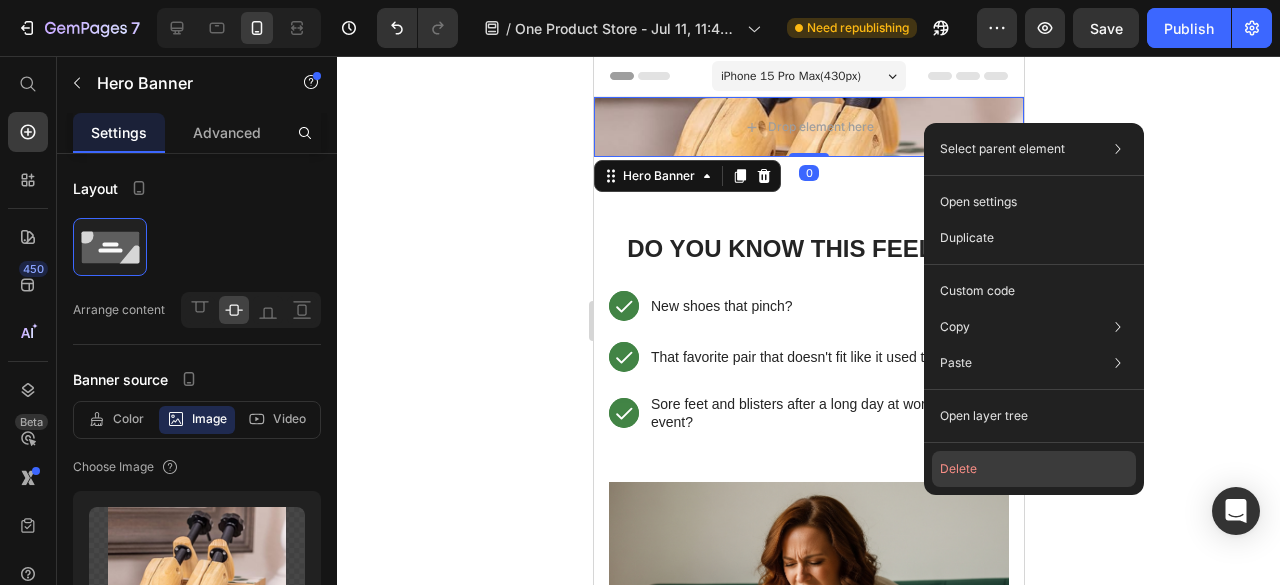 click on "Delete" 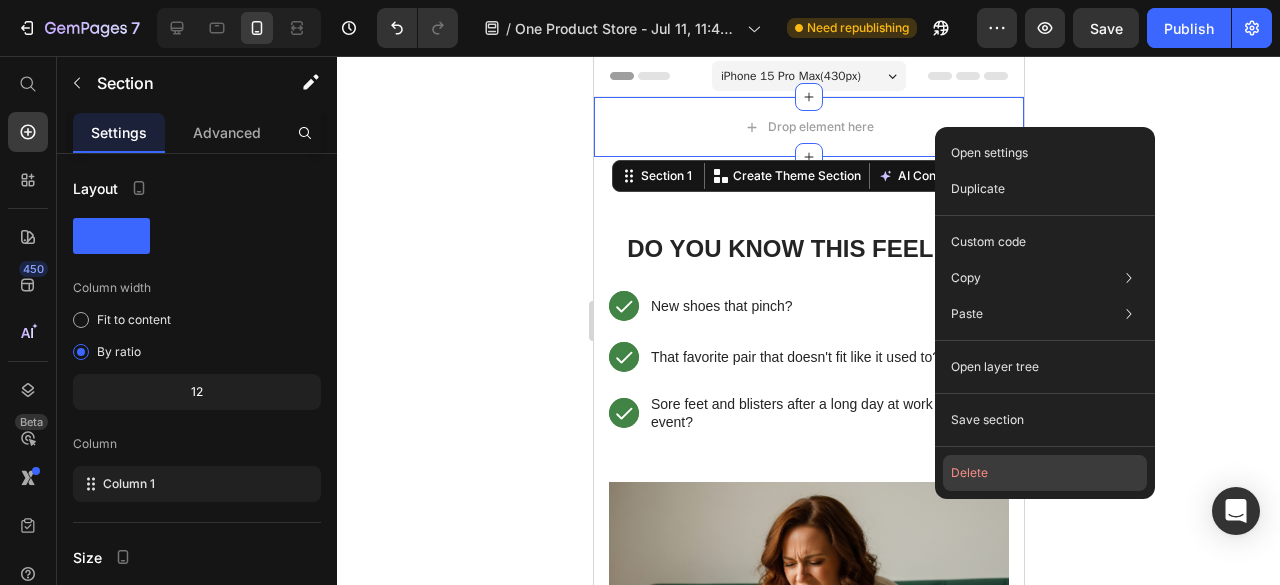 drag, startPoint x: 966, startPoint y: 465, endPoint x: 372, endPoint y: 407, distance: 596.82495 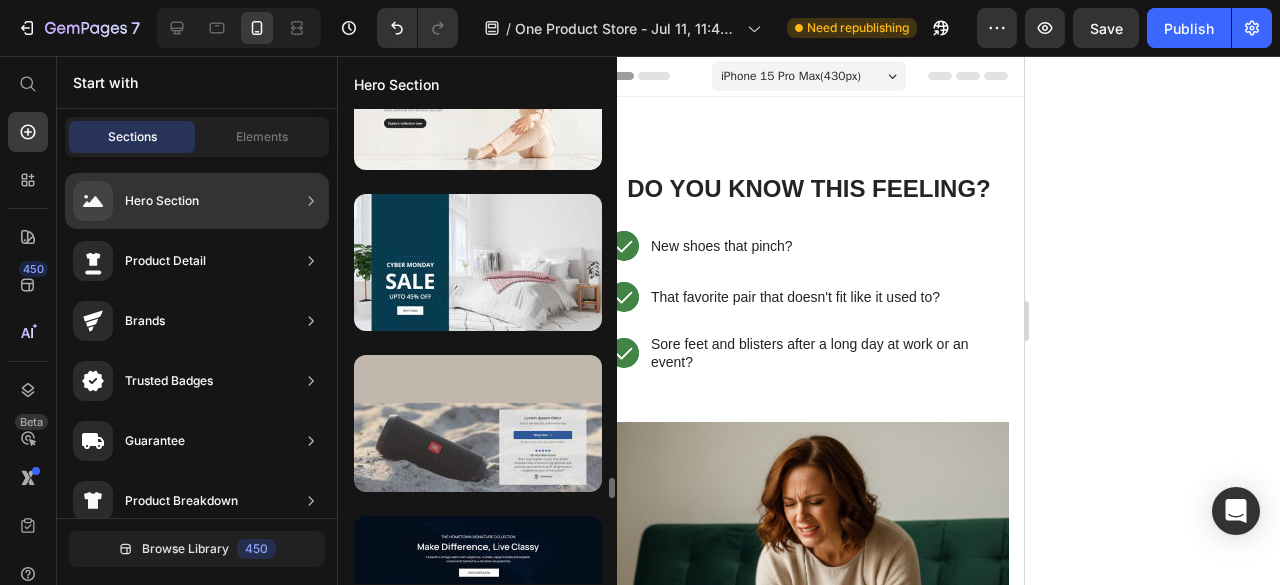 scroll, scrollTop: 6400, scrollLeft: 0, axis: vertical 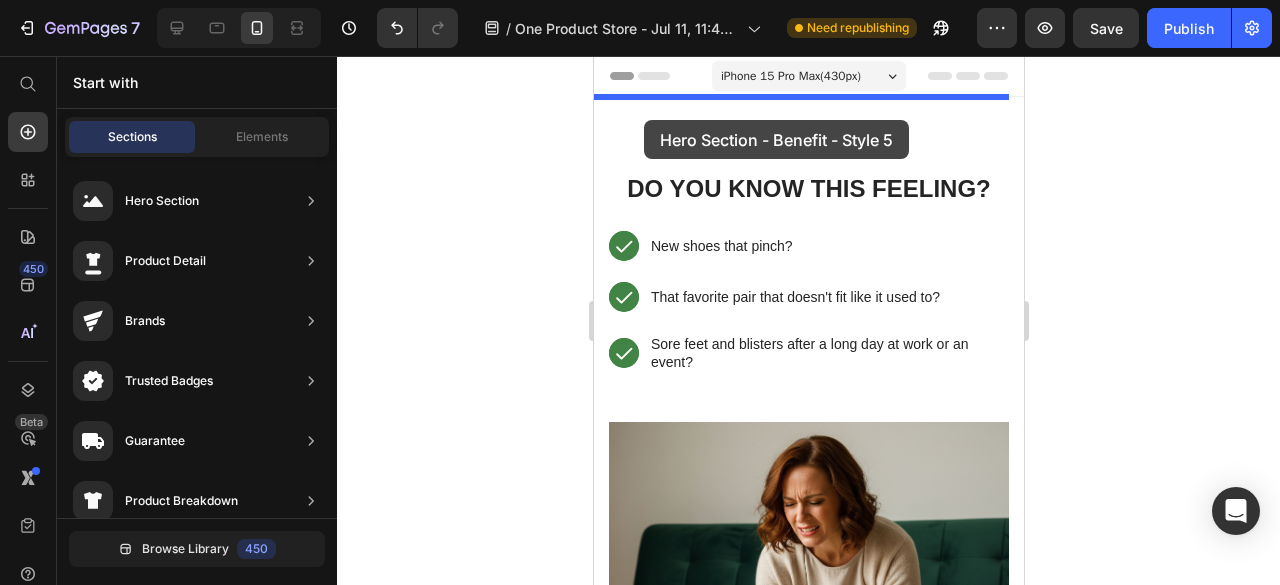 drag, startPoint x: 1103, startPoint y: 457, endPoint x: 642, endPoint y: 121, distance: 570.4533 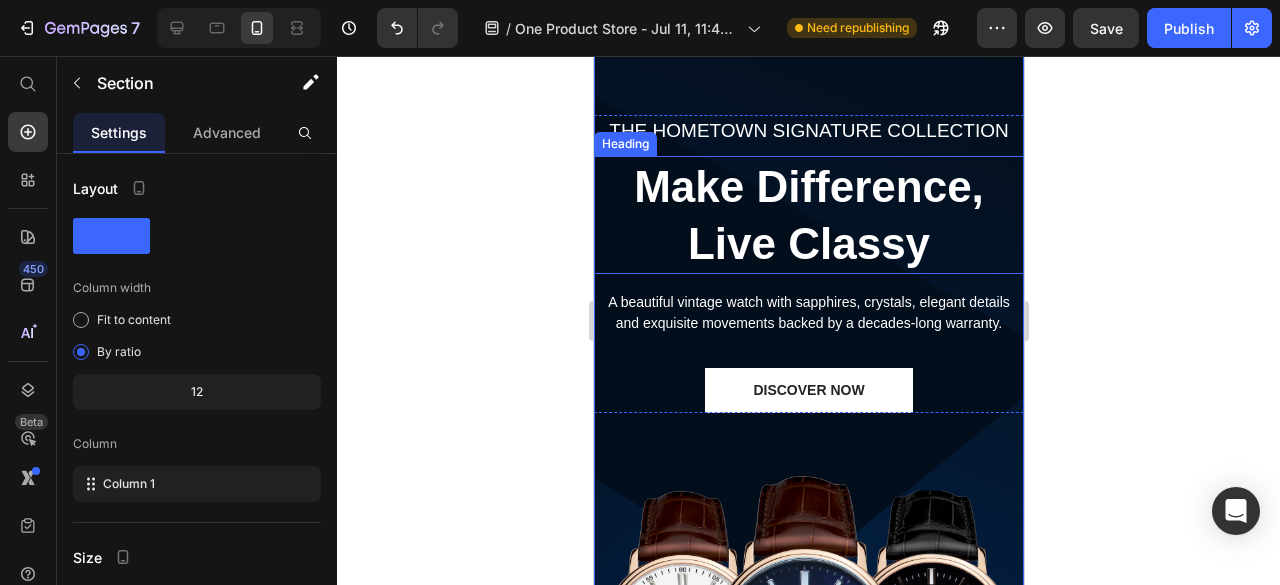 scroll, scrollTop: 400, scrollLeft: 0, axis: vertical 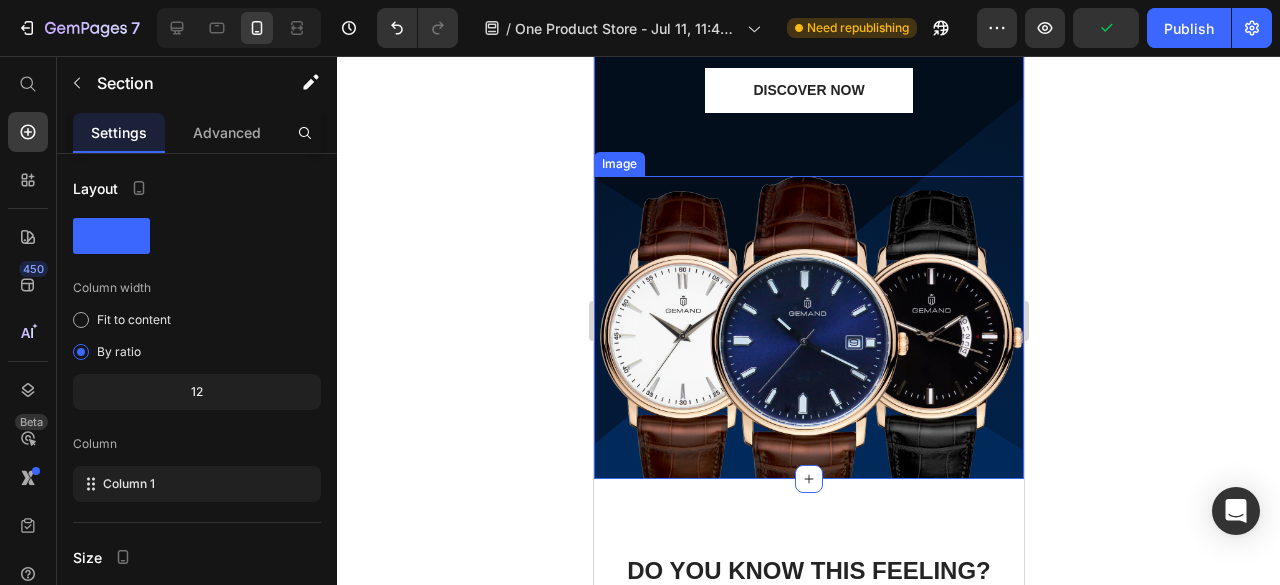 click at bounding box center (808, 327) 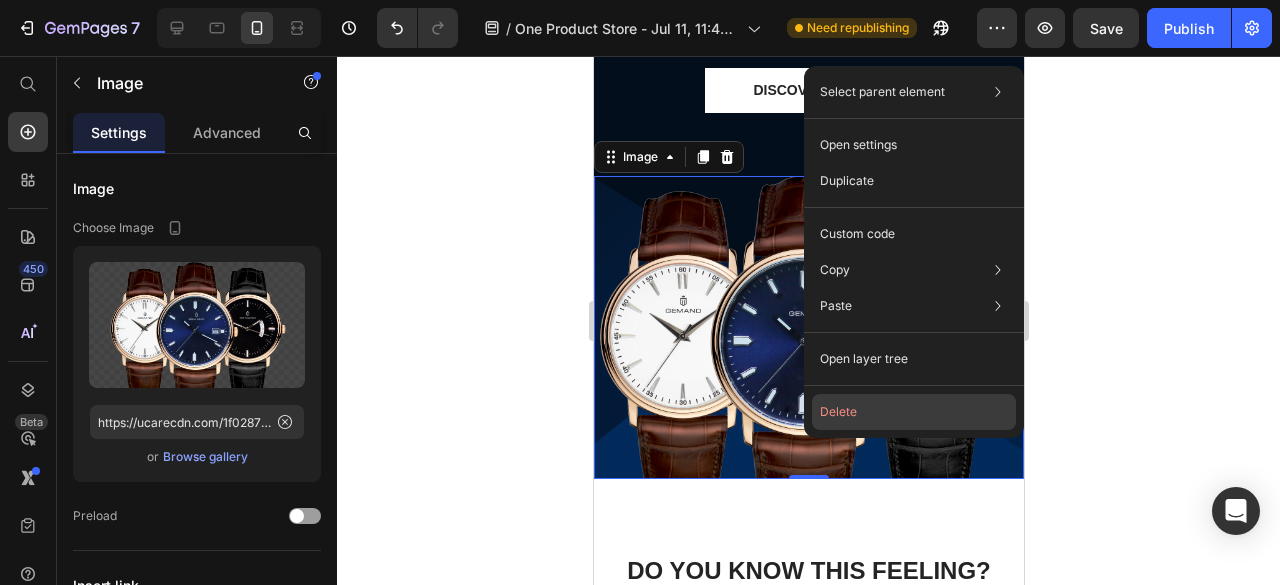 click on "Delete" 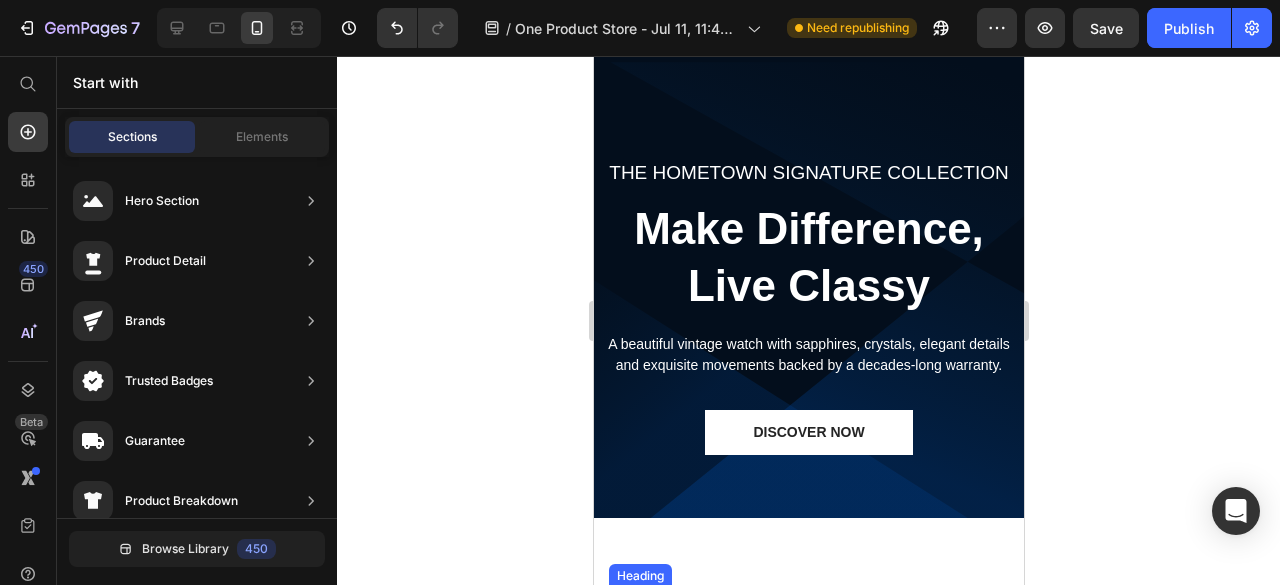 scroll, scrollTop: 0, scrollLeft: 0, axis: both 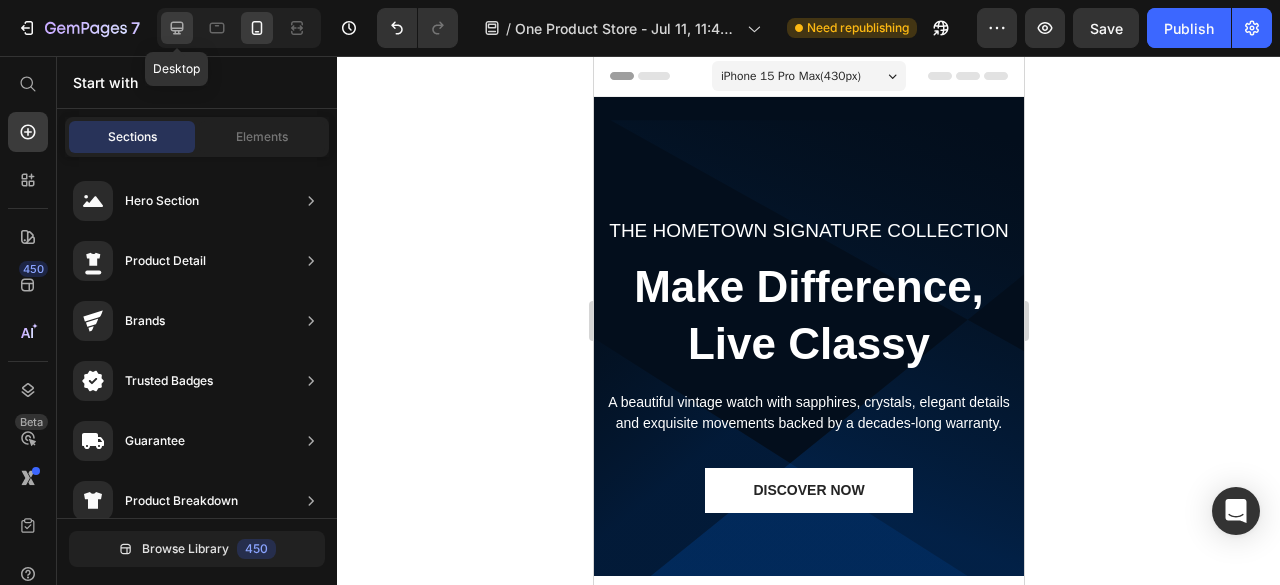 click 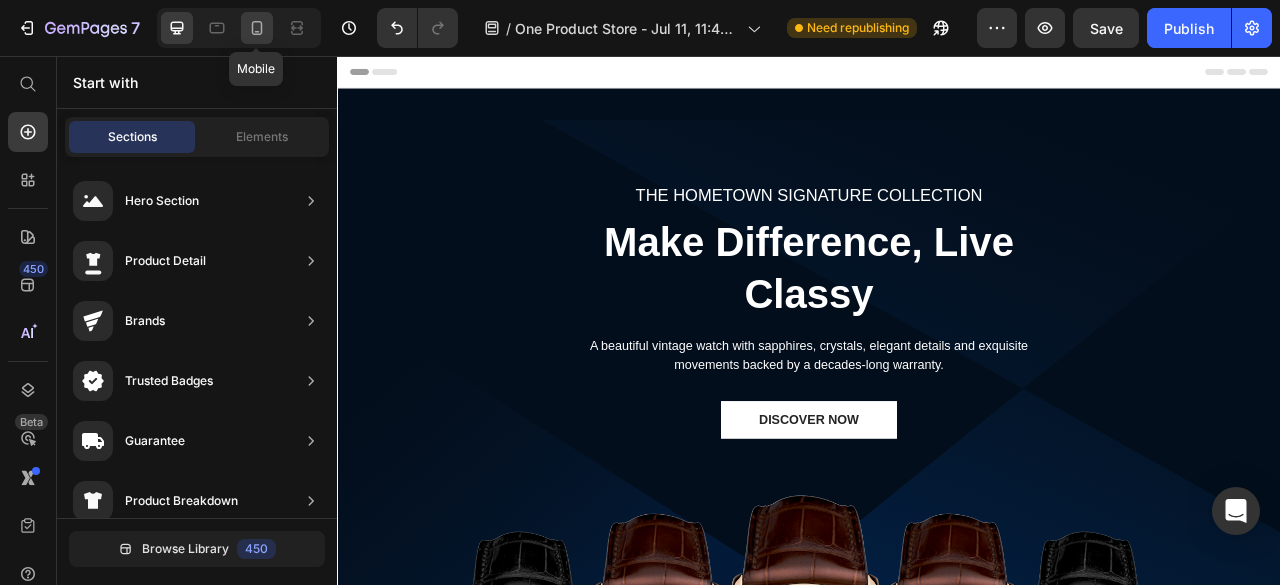 click 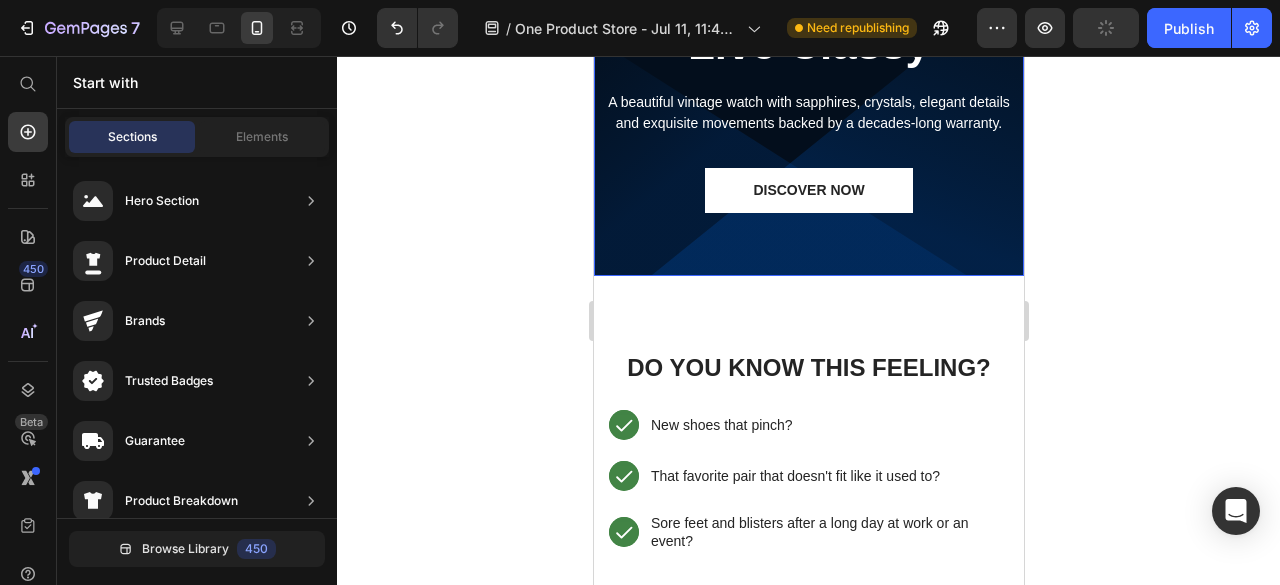 scroll, scrollTop: 0, scrollLeft: 0, axis: both 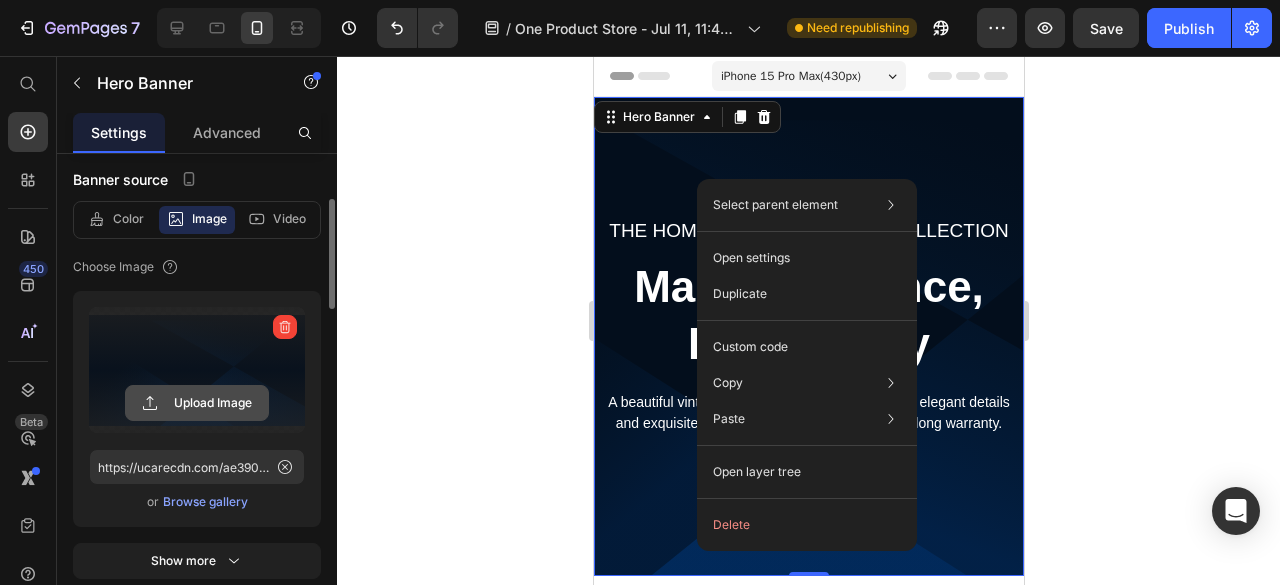 click 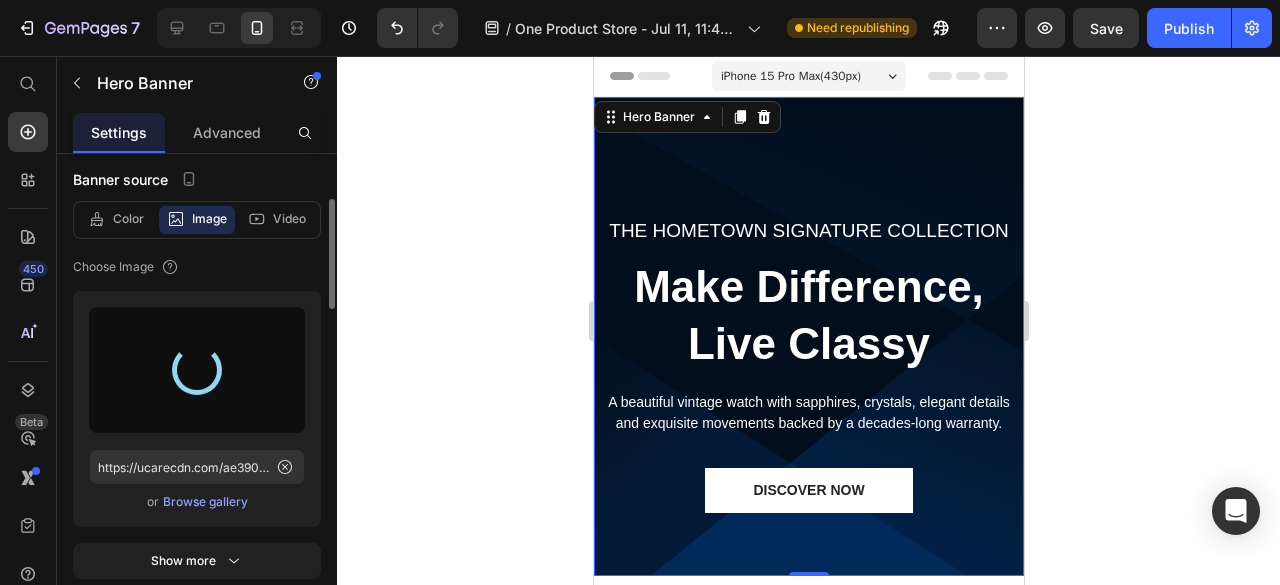 type on "https://cdn.shopify.com/s/files/1/0709/2833/5003/files/gempages_574888071577732325-dcc6d525-5921-45b4-aef6-e505f6fa8714.png" 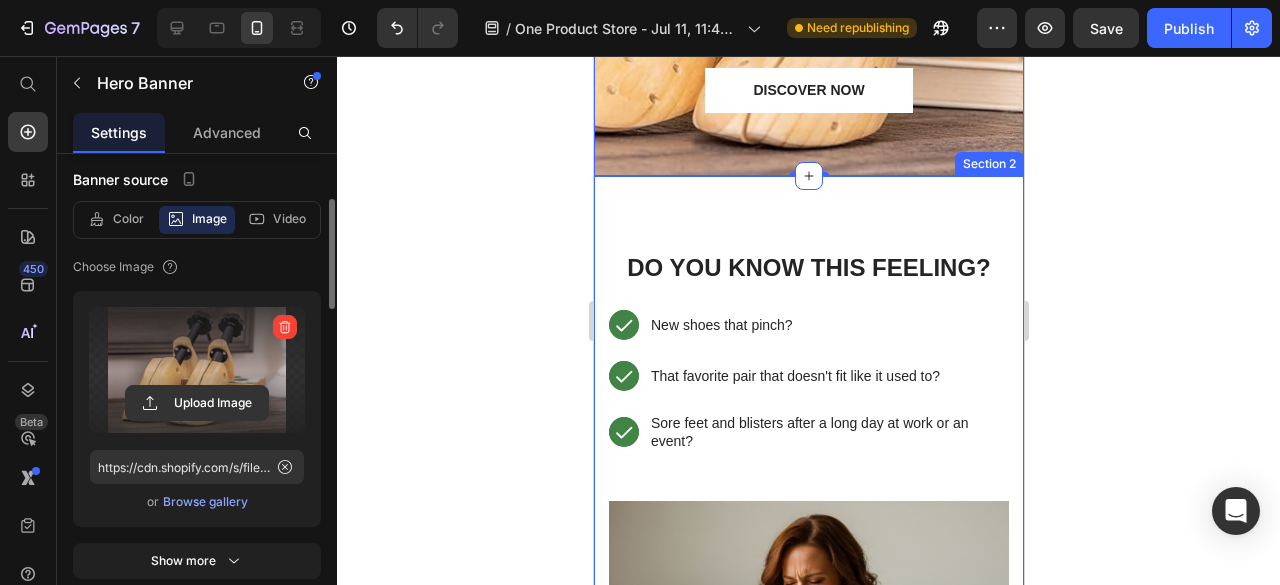 scroll, scrollTop: 100, scrollLeft: 0, axis: vertical 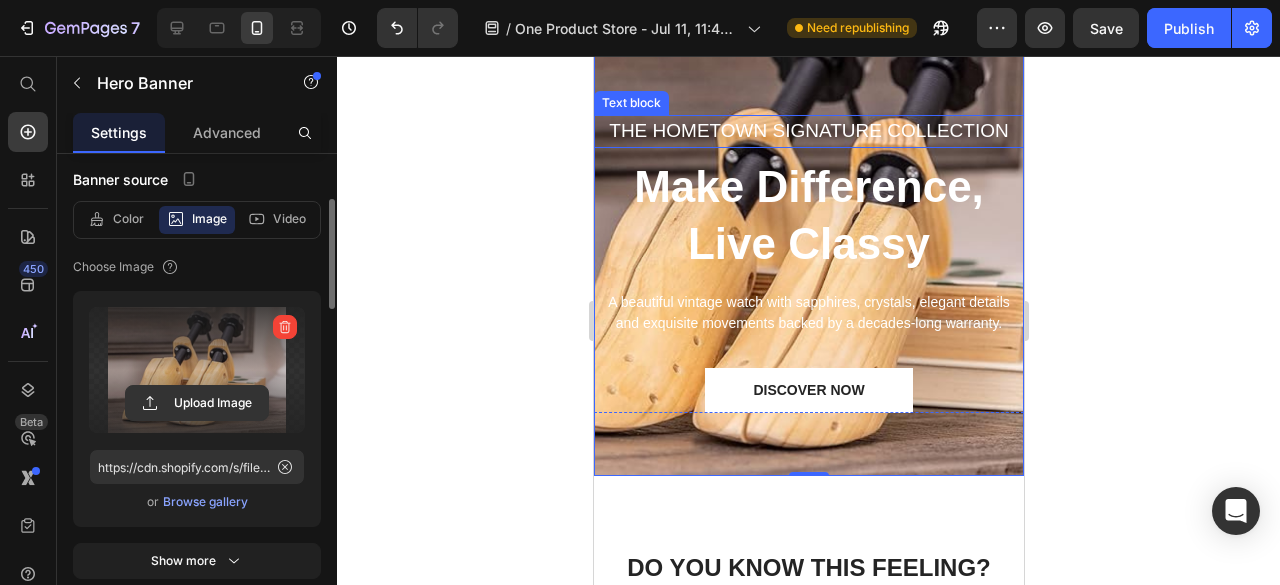 click on "THE HOMETOWN SIGNATURE COLLECTION" at bounding box center (808, 131) 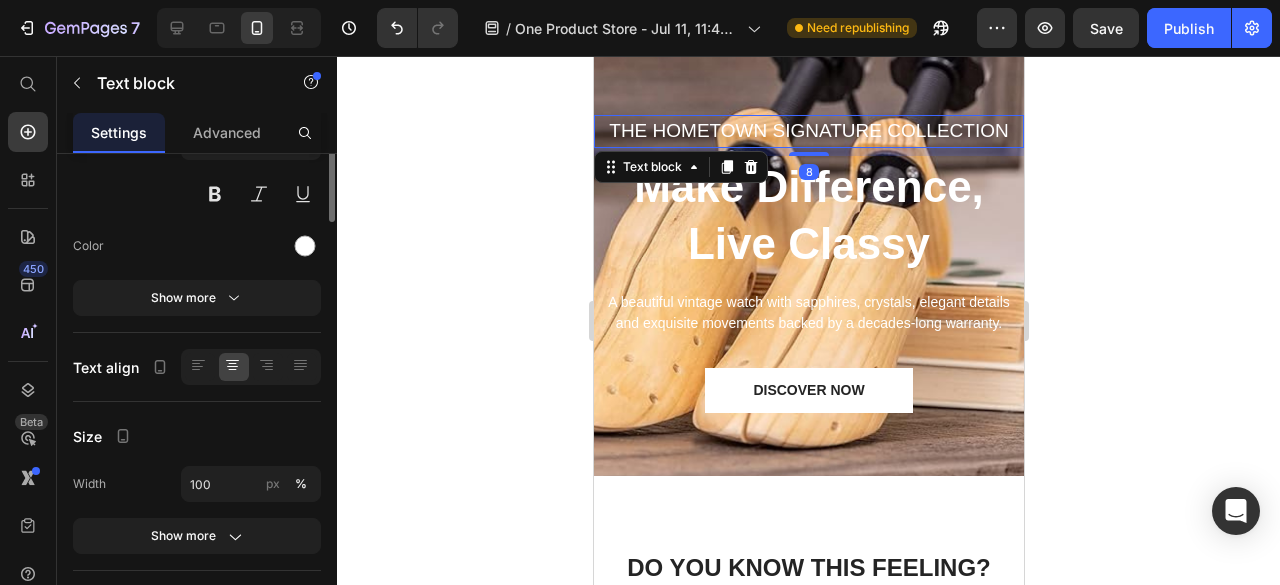 scroll, scrollTop: 0, scrollLeft: 0, axis: both 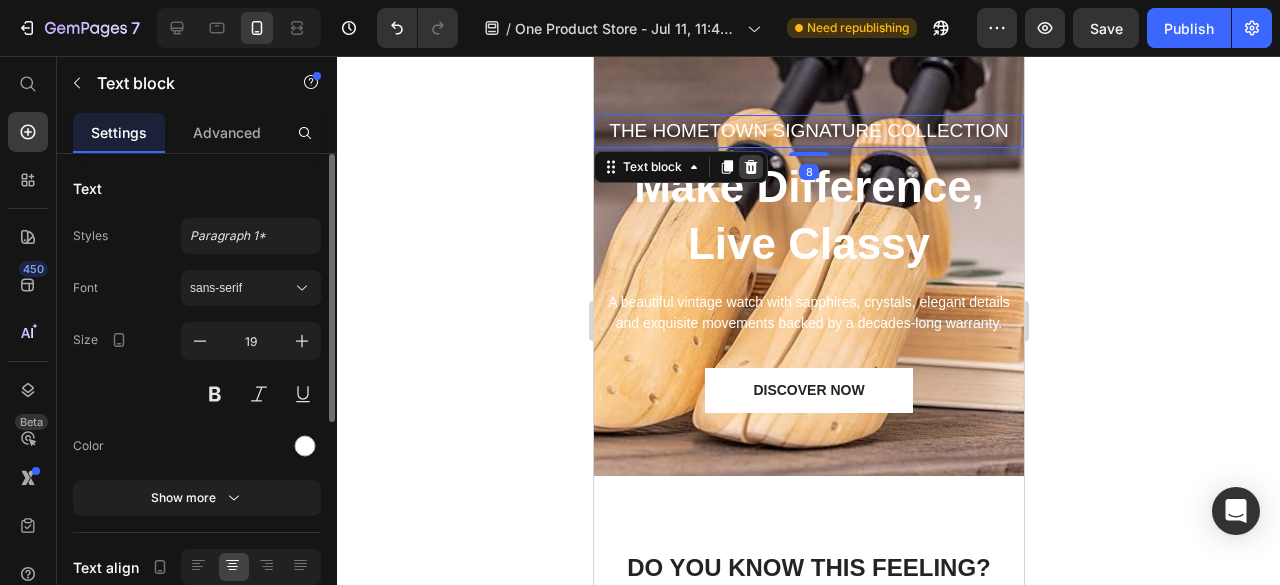 click 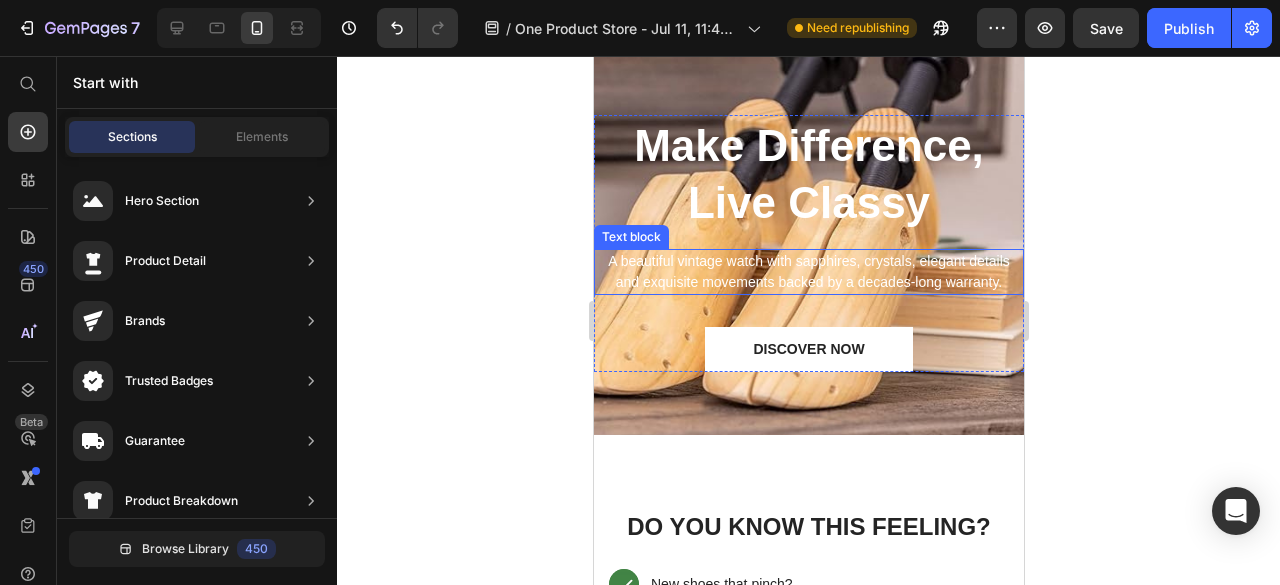 click on "A beautiful vintage watch with sapphires, crystals, elegant details and exquisite movements backed by a decades-long warranty." at bounding box center [808, 272] 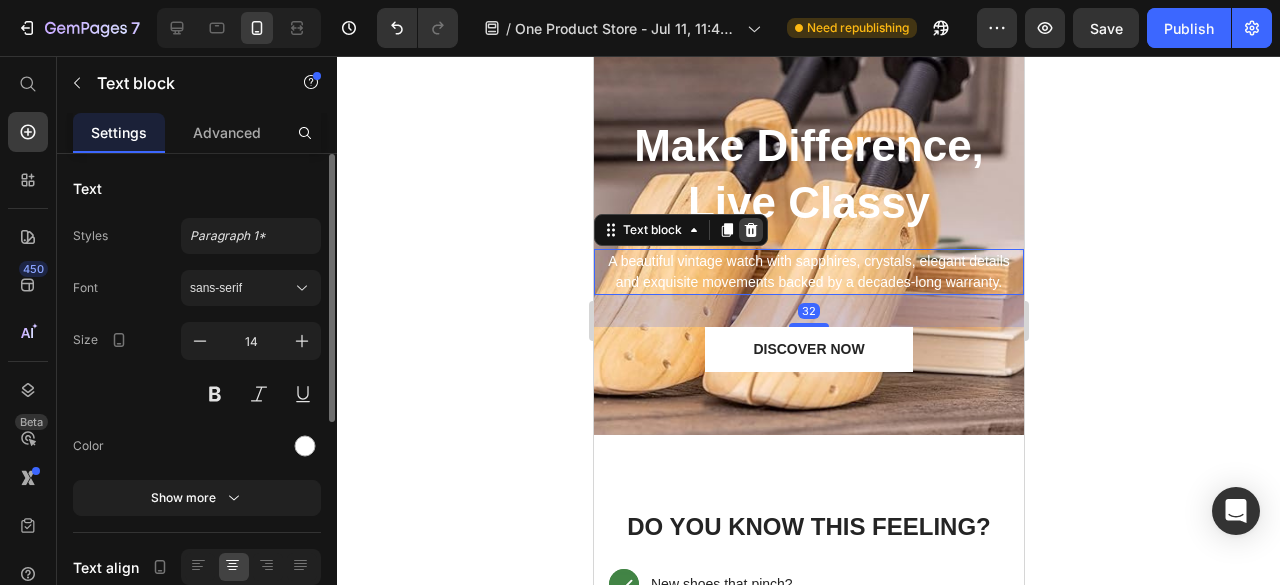 click 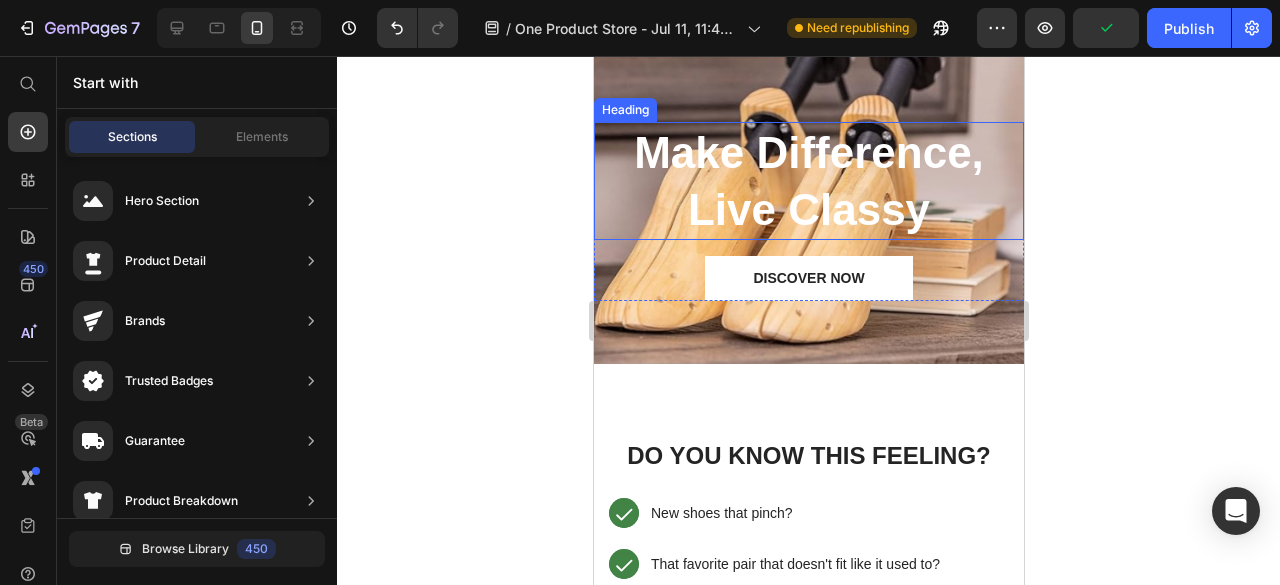 scroll, scrollTop: 0, scrollLeft: 0, axis: both 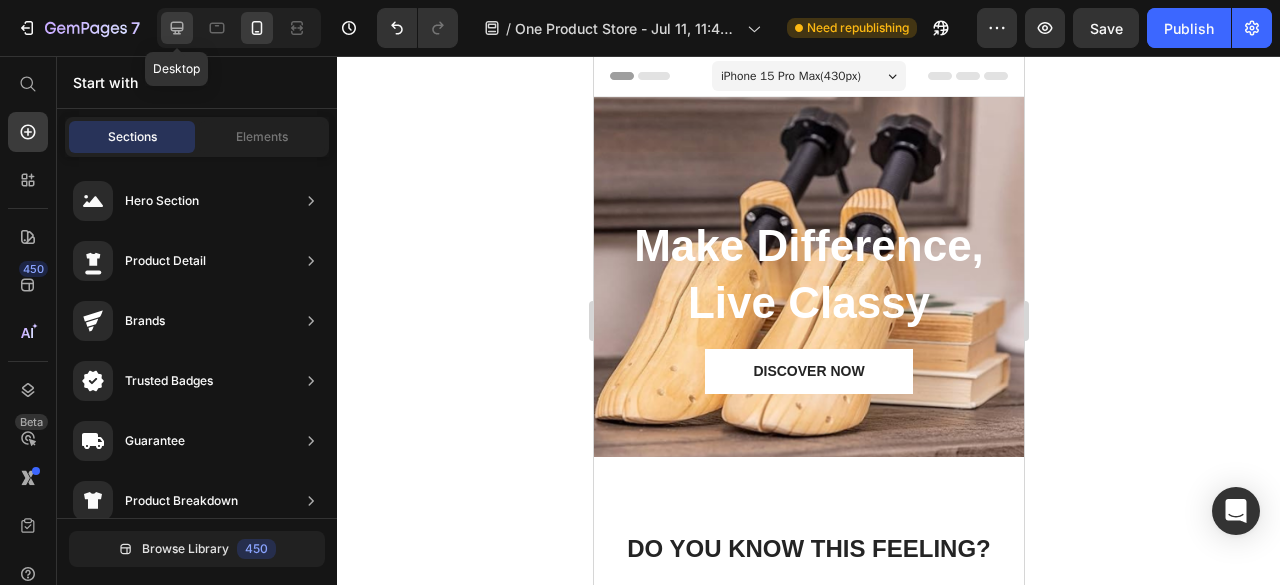 click 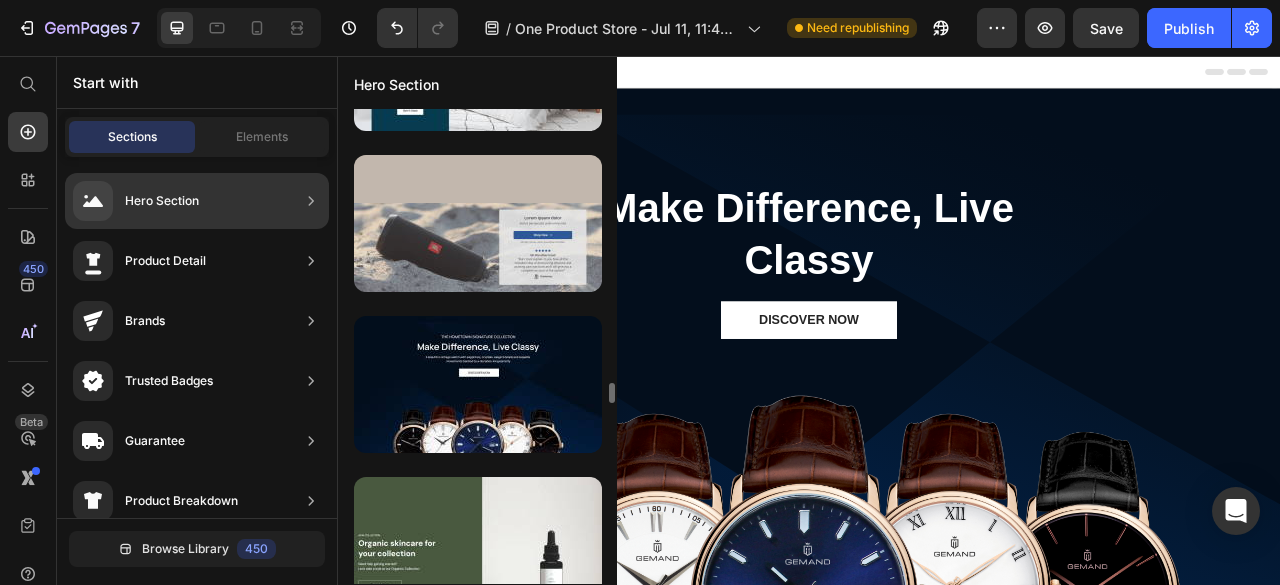 click at bounding box center [478, 223] 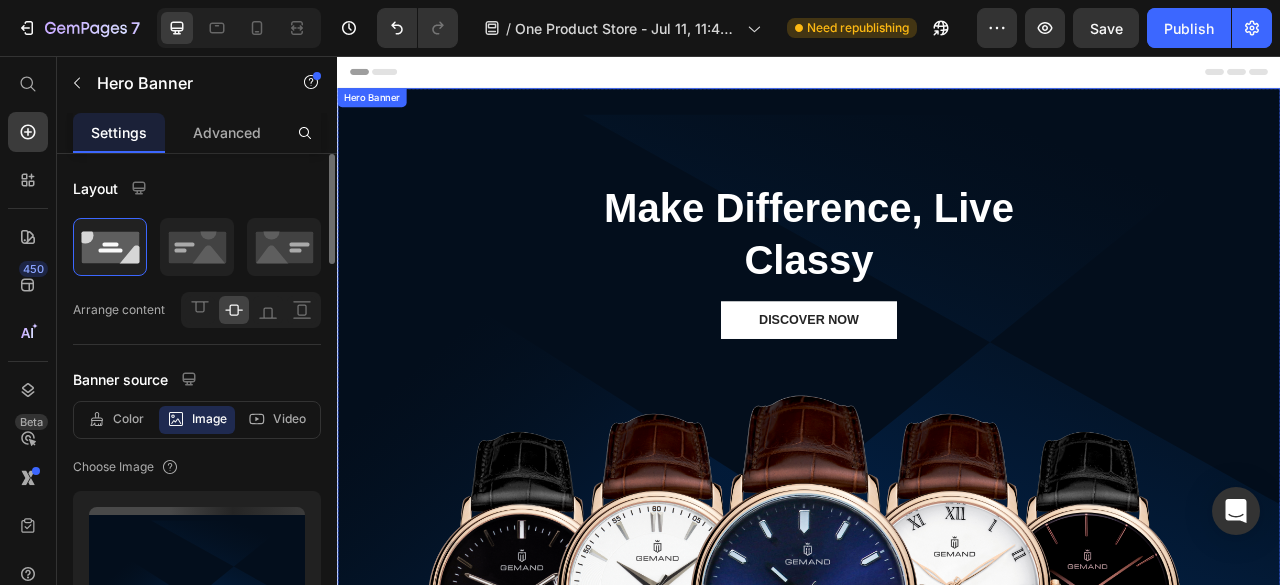 click on "Make Difference, Live Classy Heading DISCOVER NOW Button Row Image" at bounding box center [937, 444] 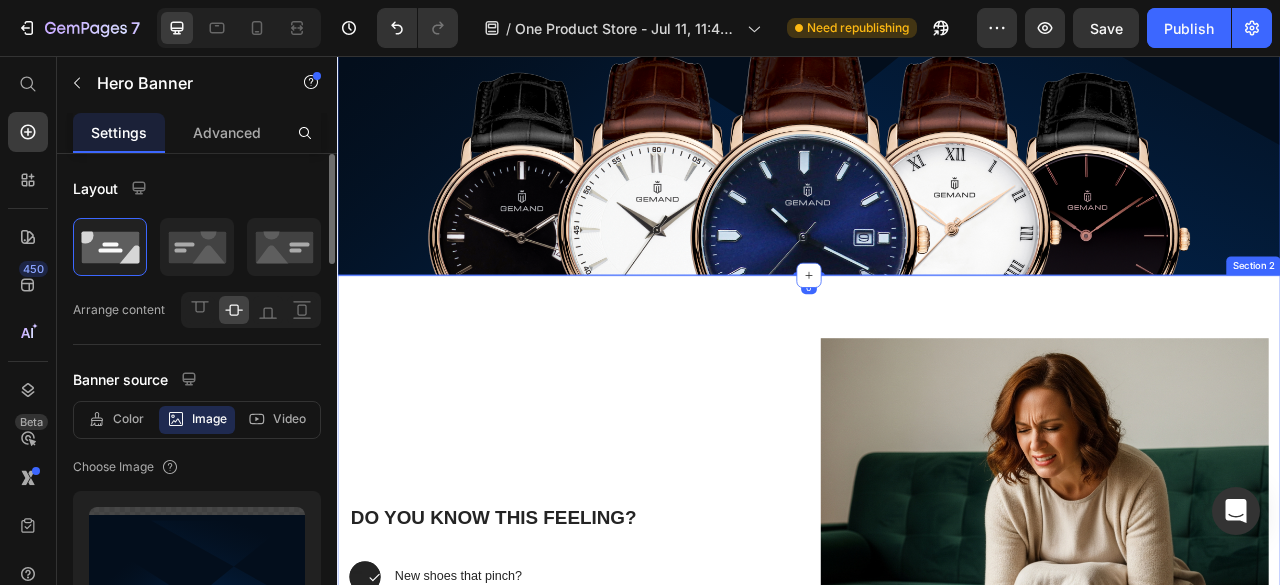 scroll, scrollTop: 500, scrollLeft: 0, axis: vertical 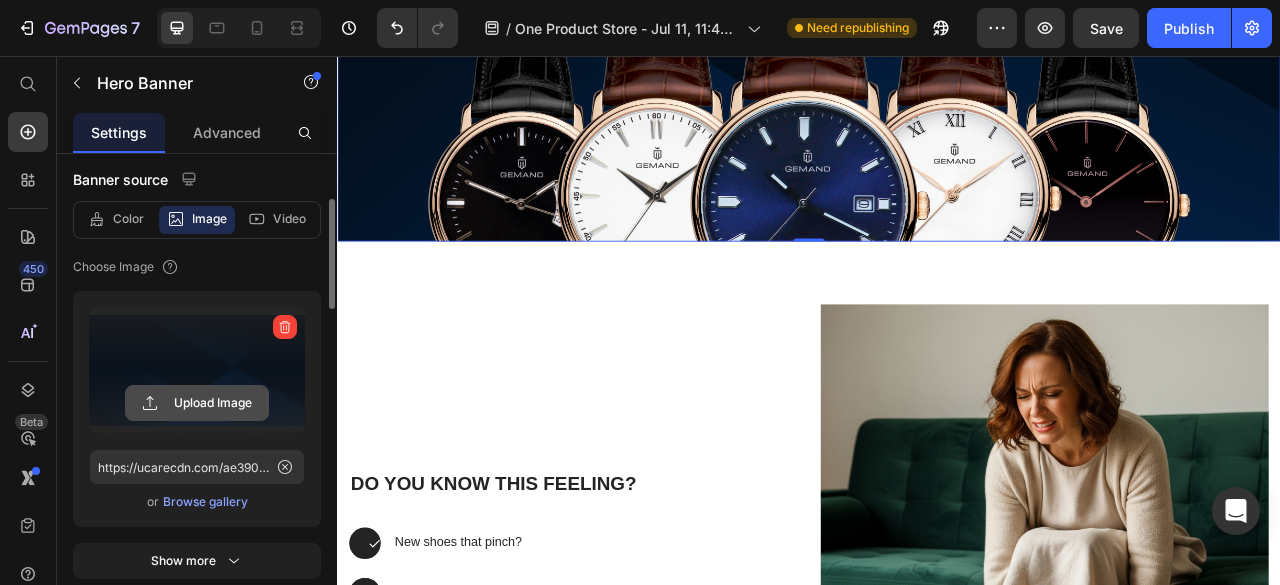 click 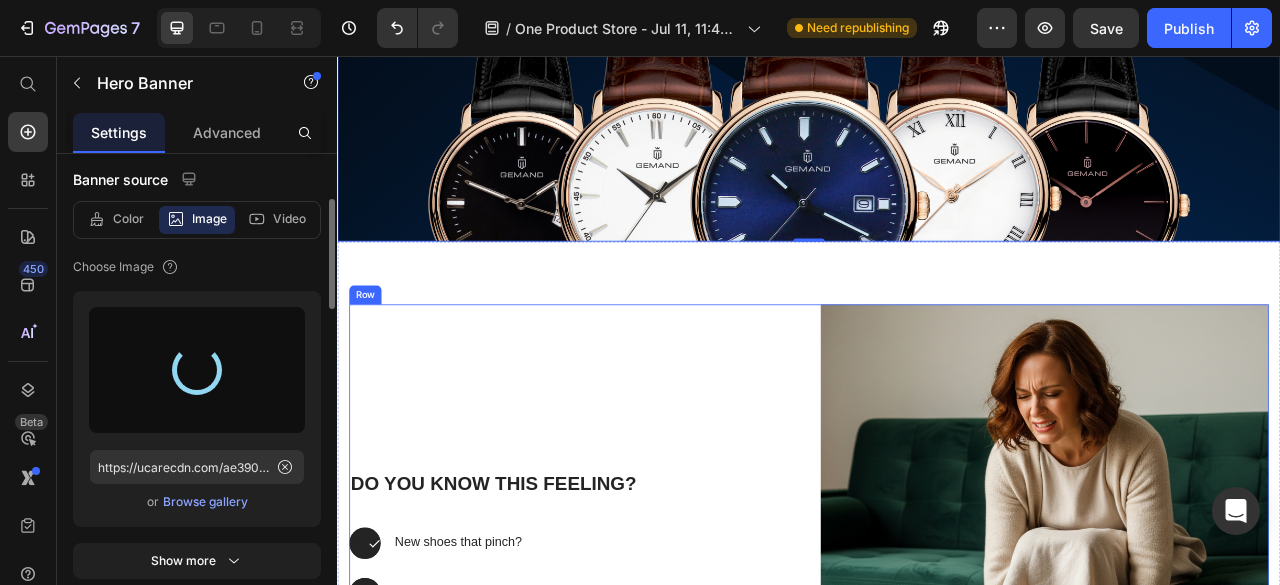 type on "https://cdn.shopify.com/s/files/1/0709/2833/5003/files/gempages_574888071577732325-dcc6d525-5921-45b4-aef6-e505f6fa8714.png" 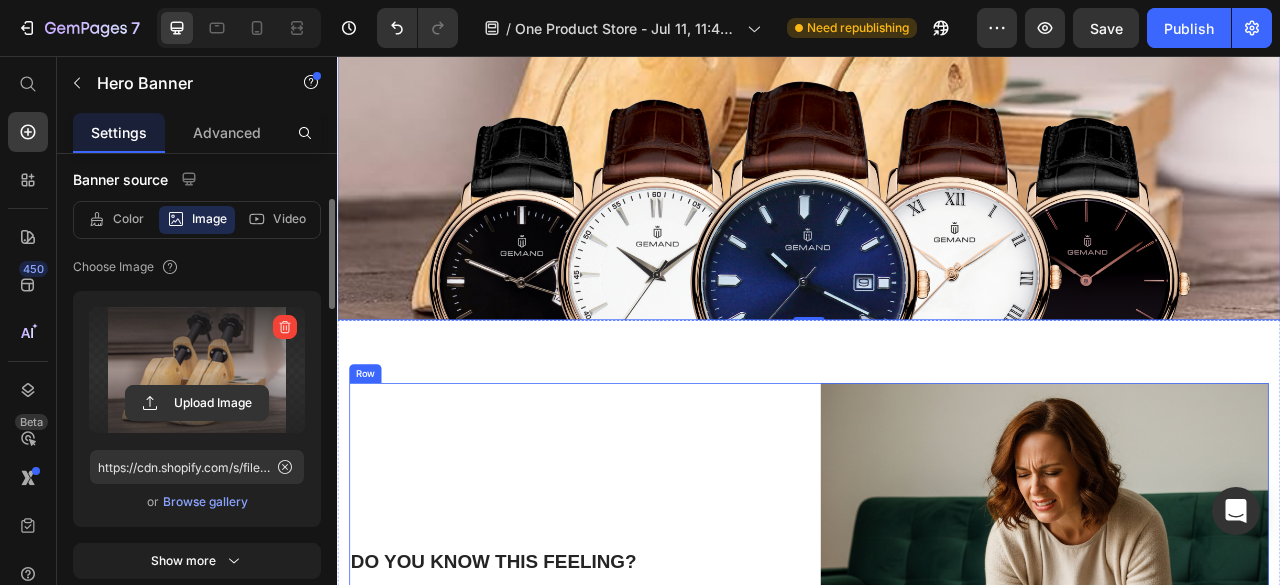 scroll, scrollTop: 200, scrollLeft: 0, axis: vertical 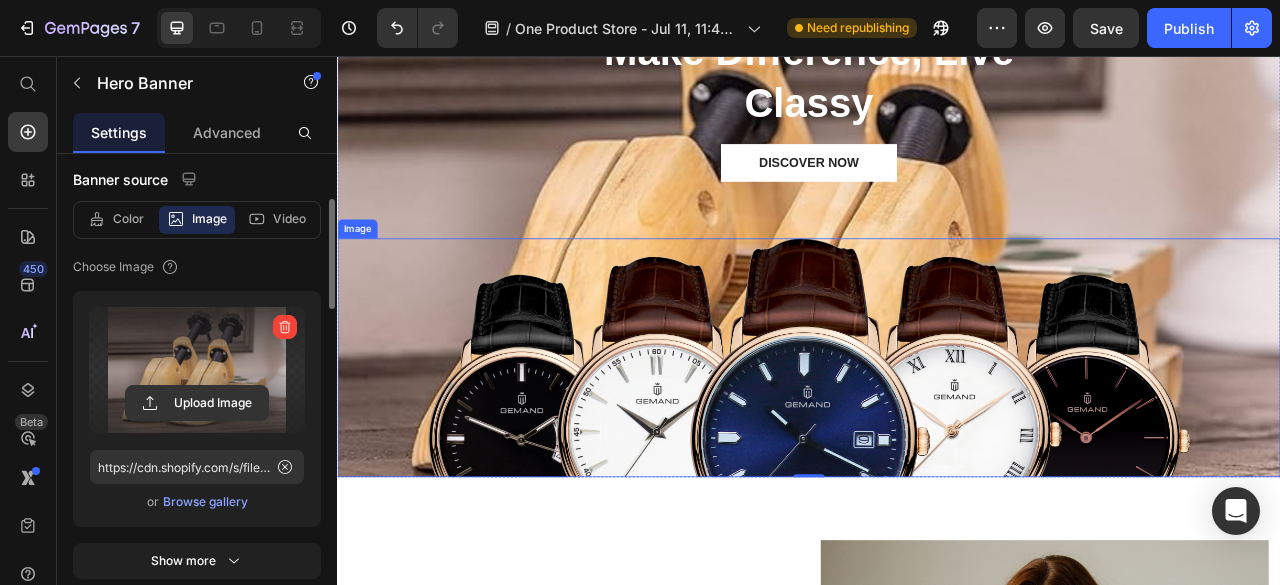 click at bounding box center [937, 440] 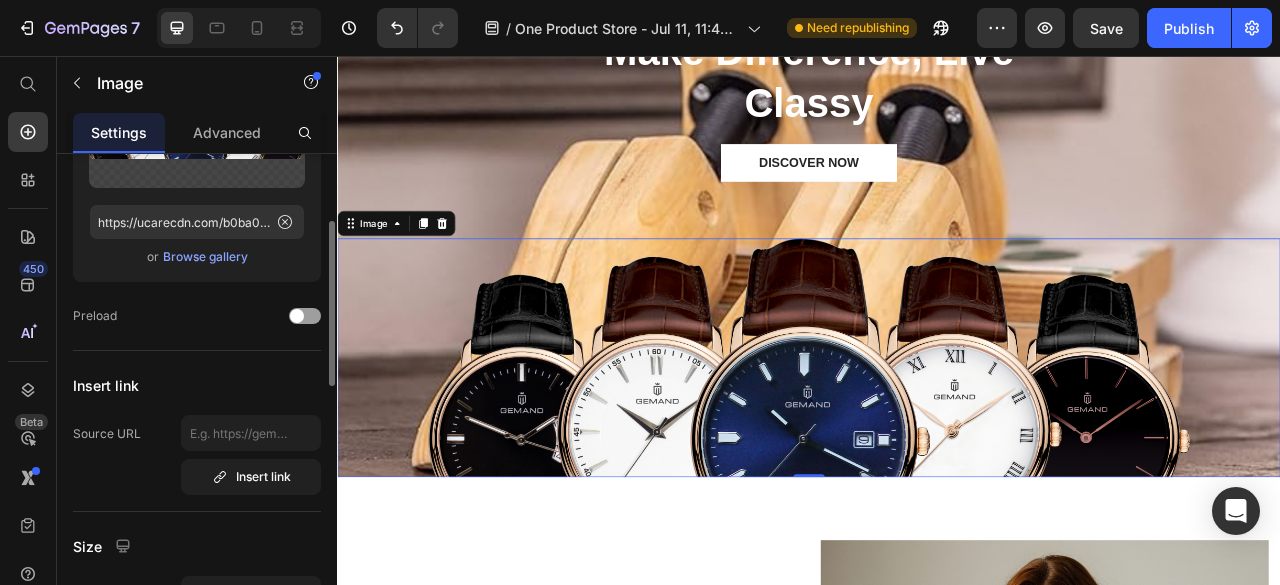 scroll, scrollTop: 0, scrollLeft: 0, axis: both 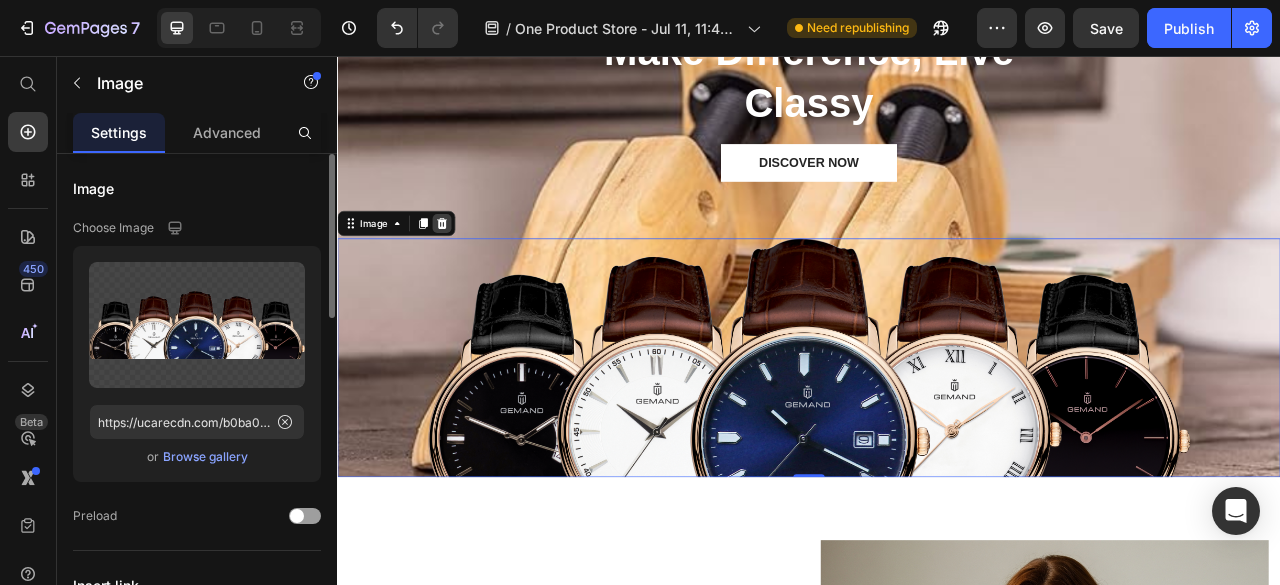 click 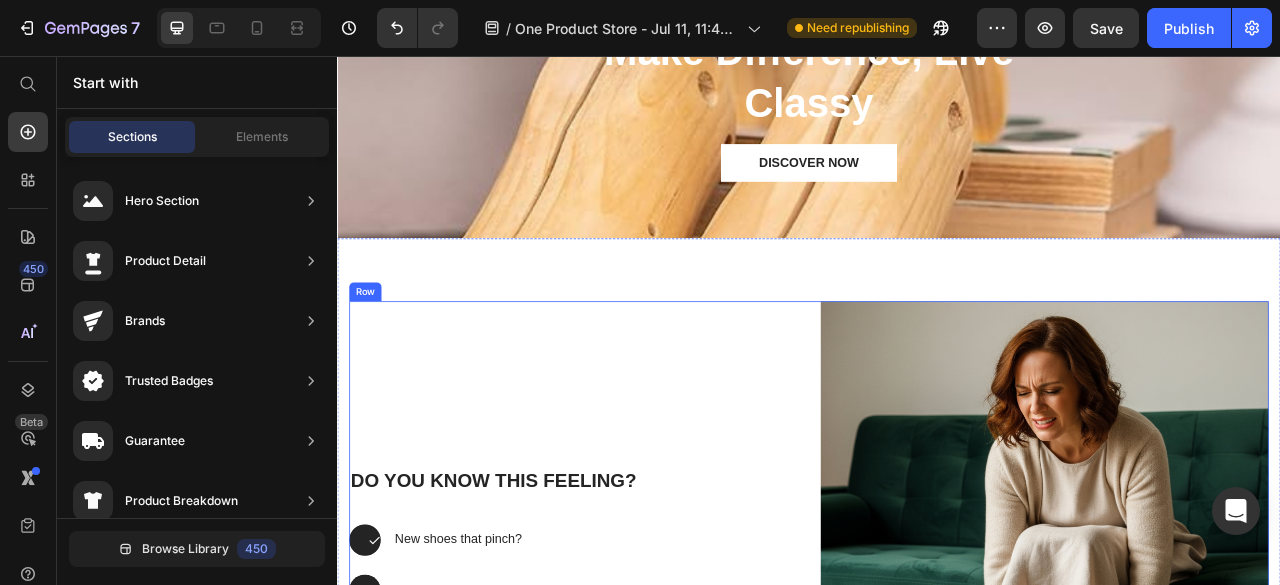 scroll, scrollTop: 0, scrollLeft: 0, axis: both 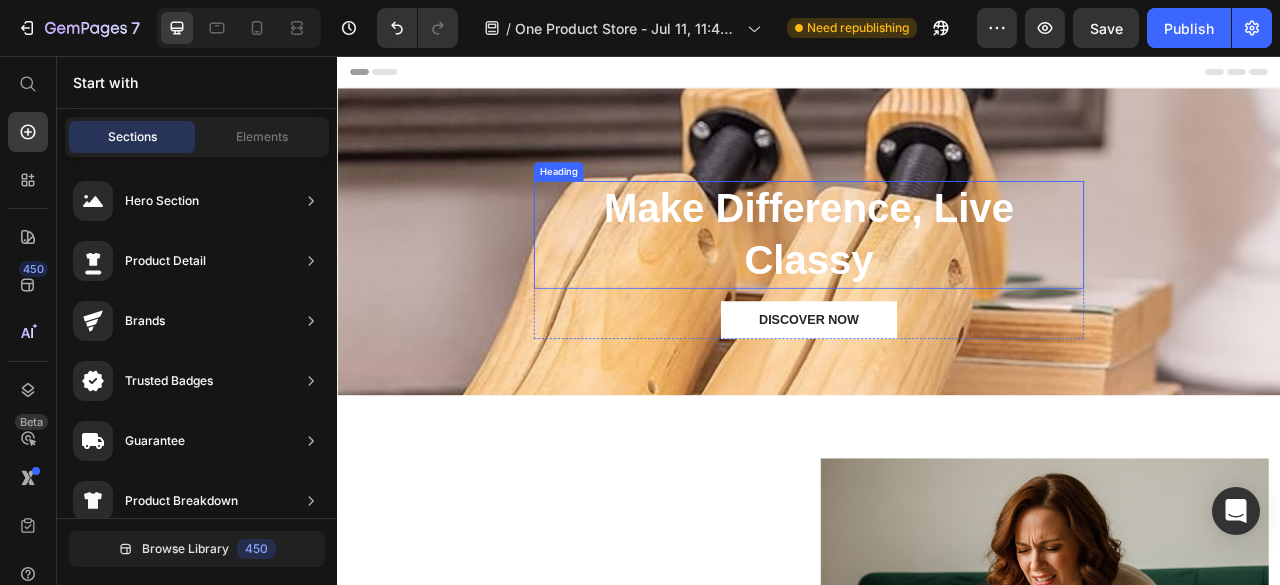 click on "Make Difference, Live Classy" at bounding box center [937, 283] 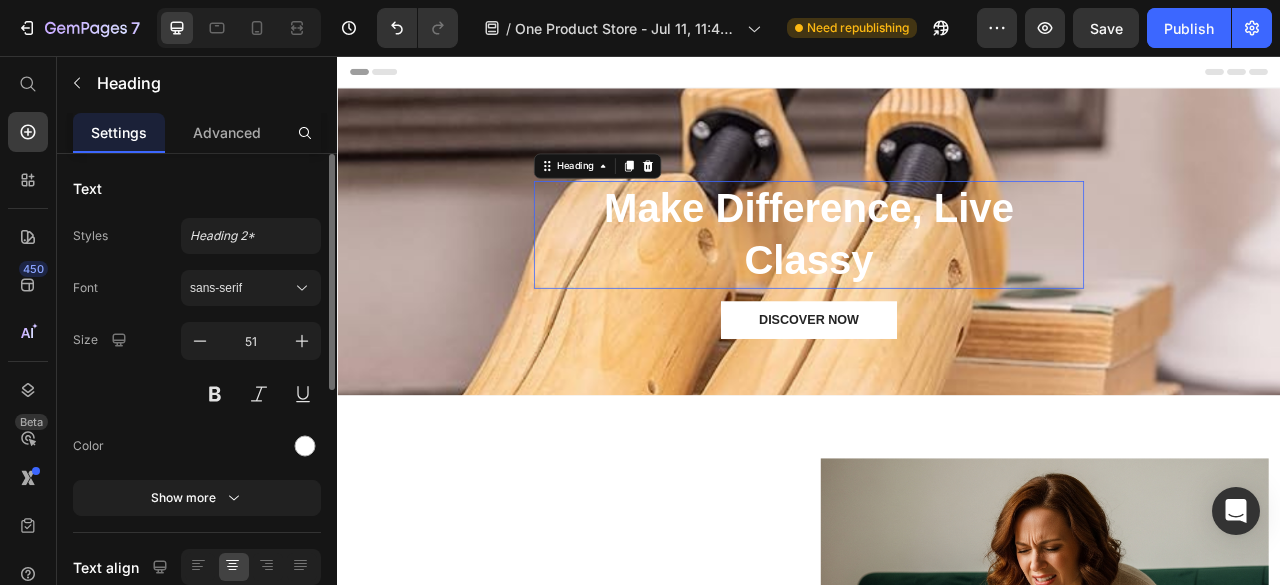 click on "Make Difference, Live Classy" at bounding box center (937, 283) 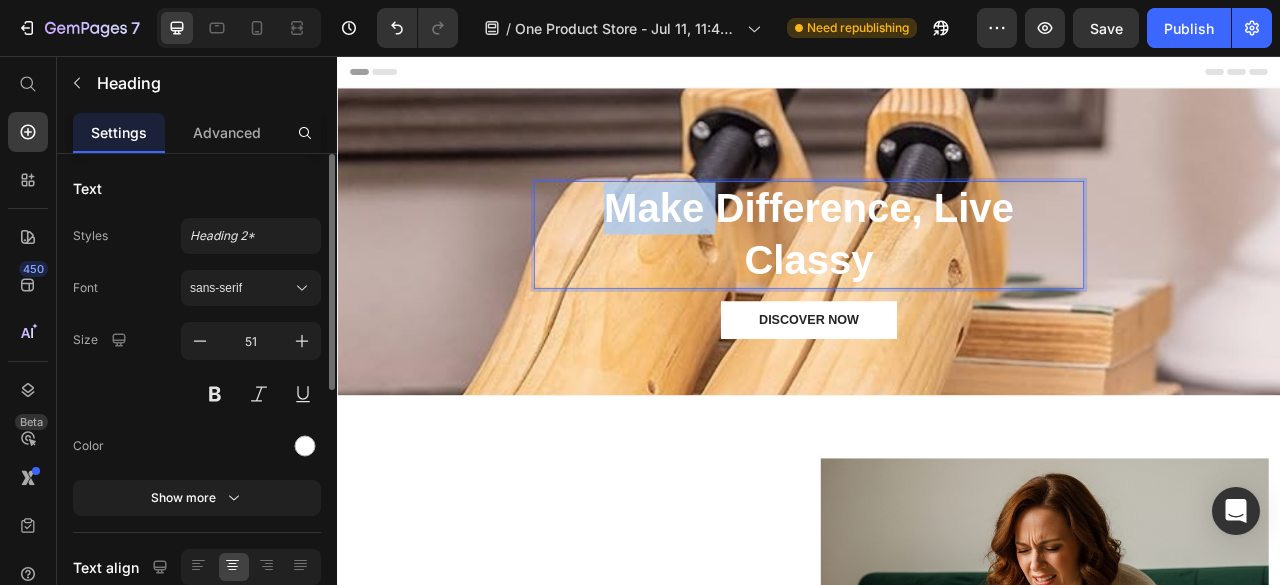 click on "Make Difference, Live Classy" at bounding box center [937, 283] 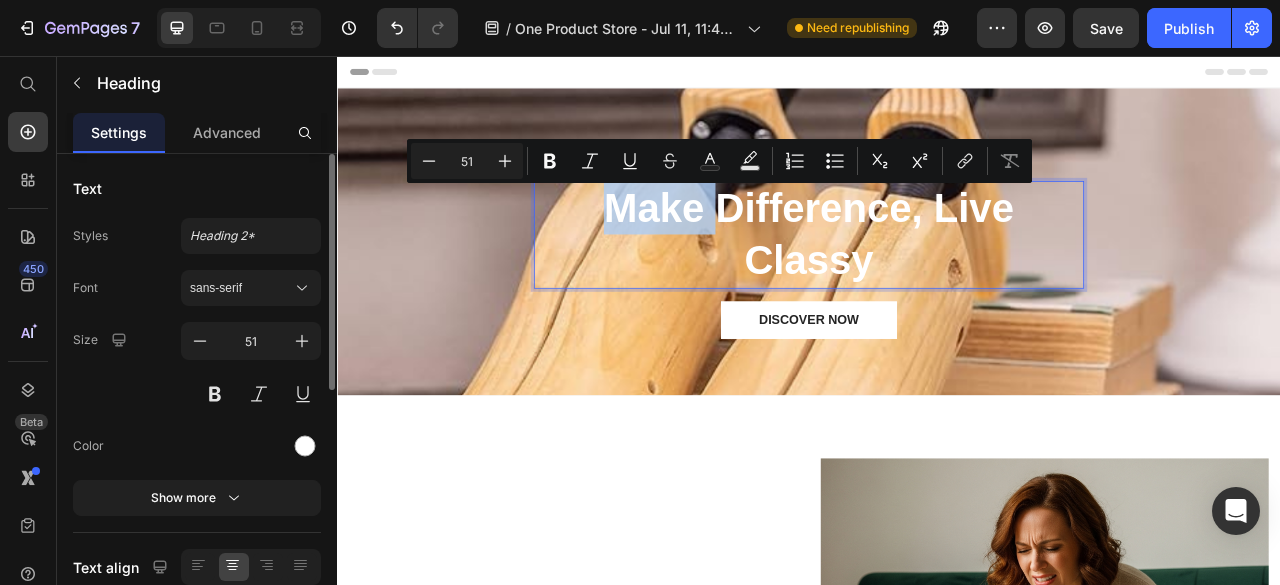 click on "Make Difference, Live Classy" at bounding box center [937, 283] 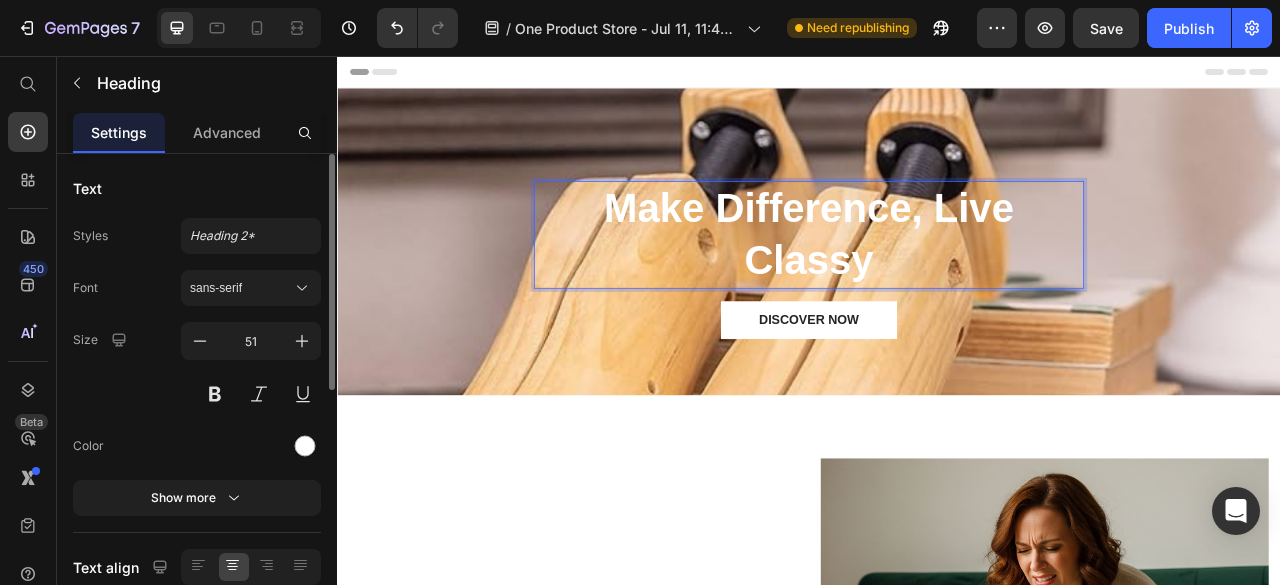 click on "Make Difference, Live Classy" at bounding box center (937, 283) 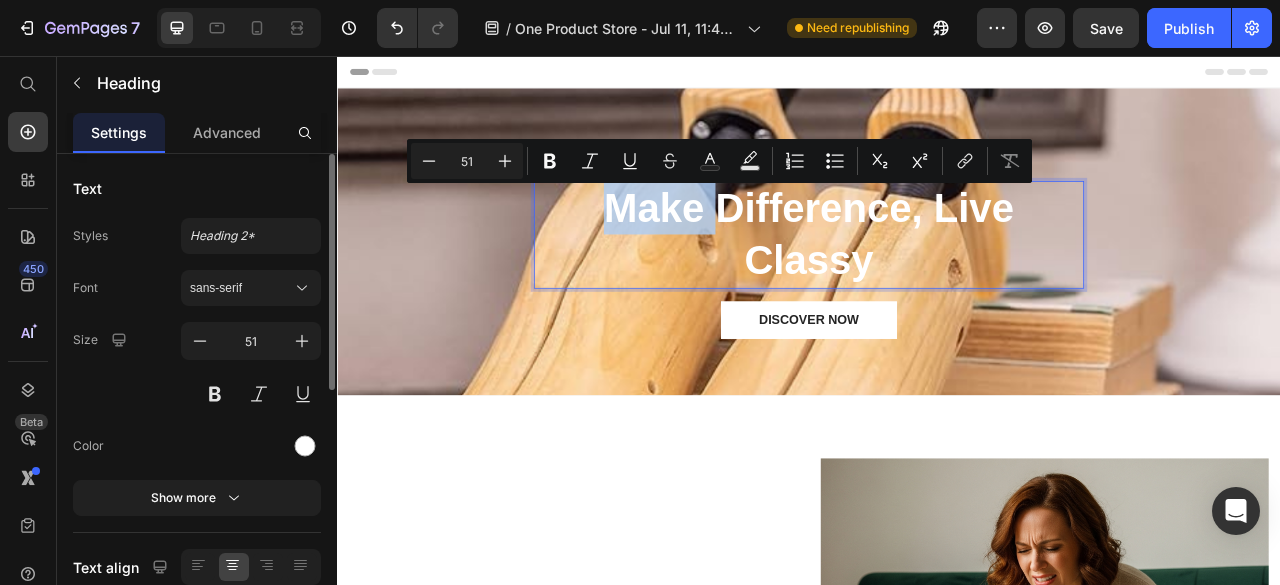 click on "Make Difference, Live Classy" at bounding box center (937, 283) 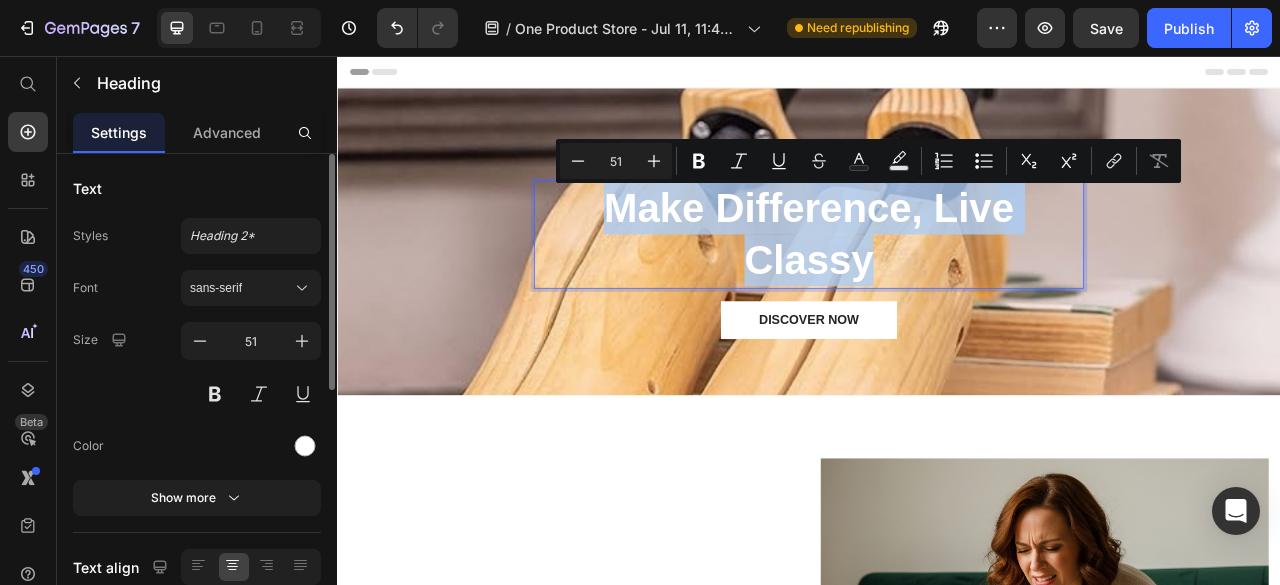 drag, startPoint x: 679, startPoint y: 253, endPoint x: 1045, endPoint y: 326, distance: 373.20905 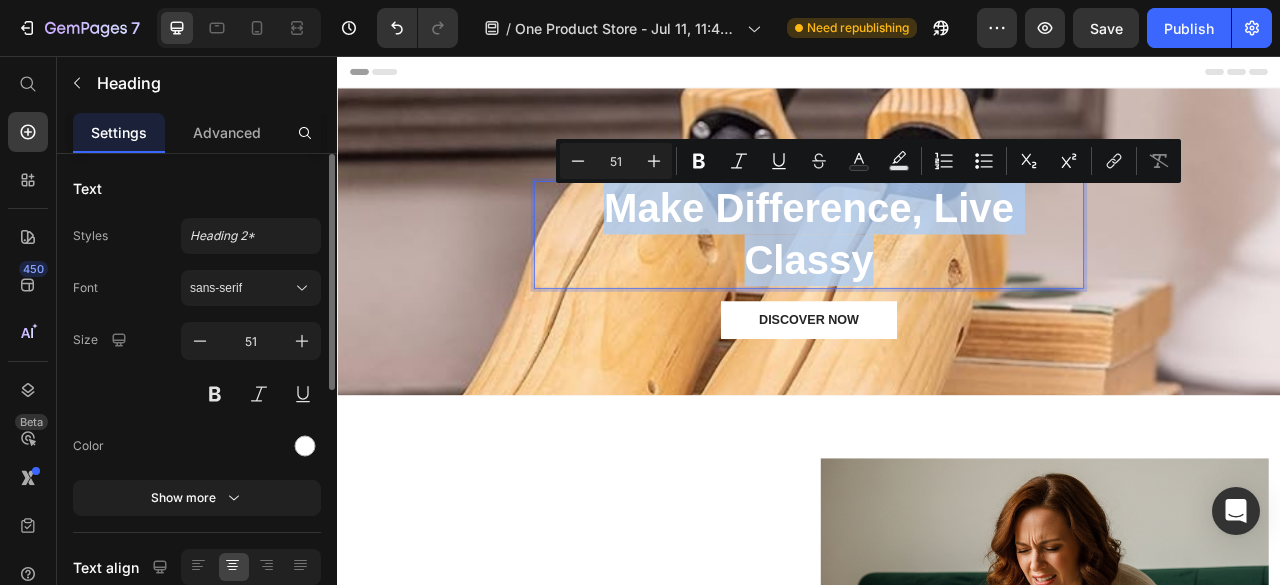 click on "Make Difference, Live Classy" at bounding box center [937, 283] 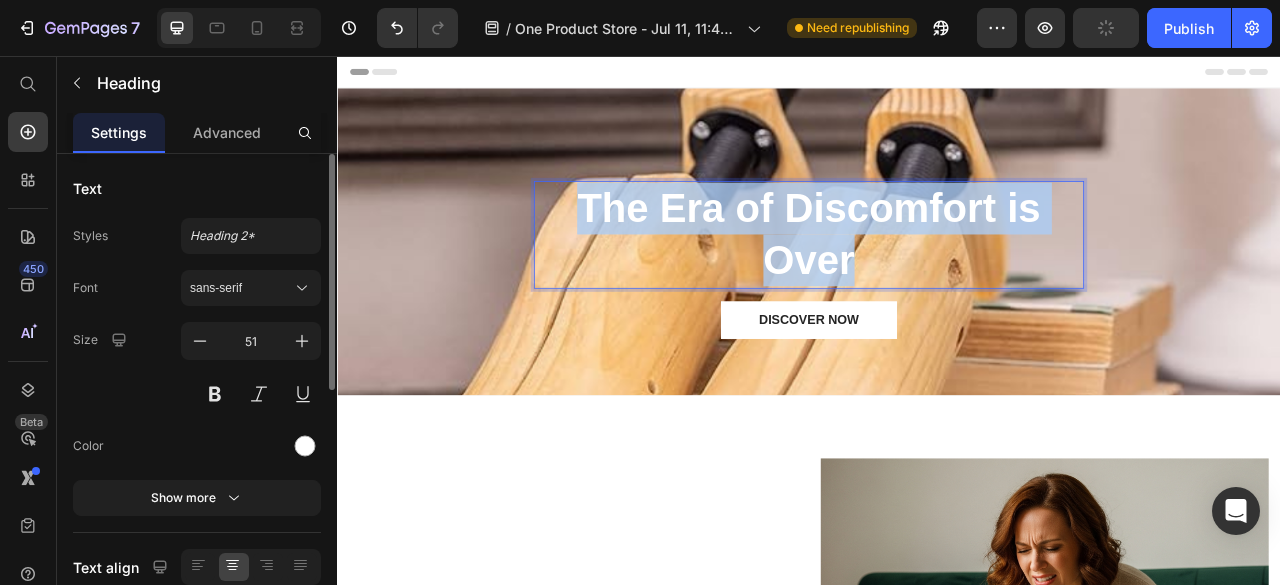 drag, startPoint x: 641, startPoint y: 243, endPoint x: 1005, endPoint y: 323, distance: 372.68753 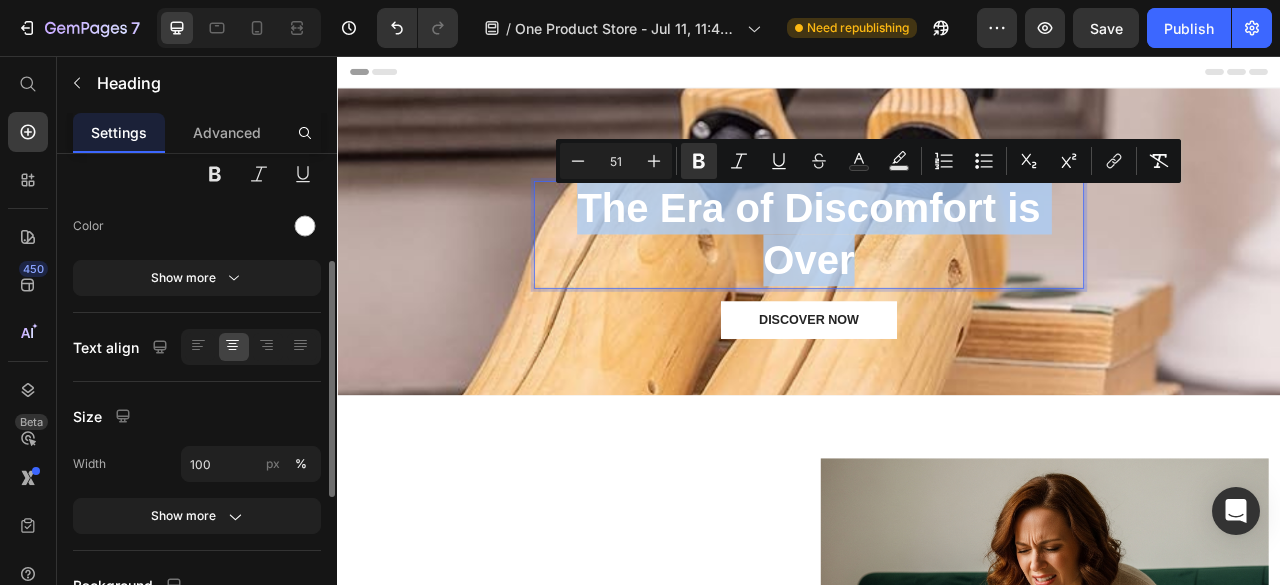 scroll, scrollTop: 120, scrollLeft: 0, axis: vertical 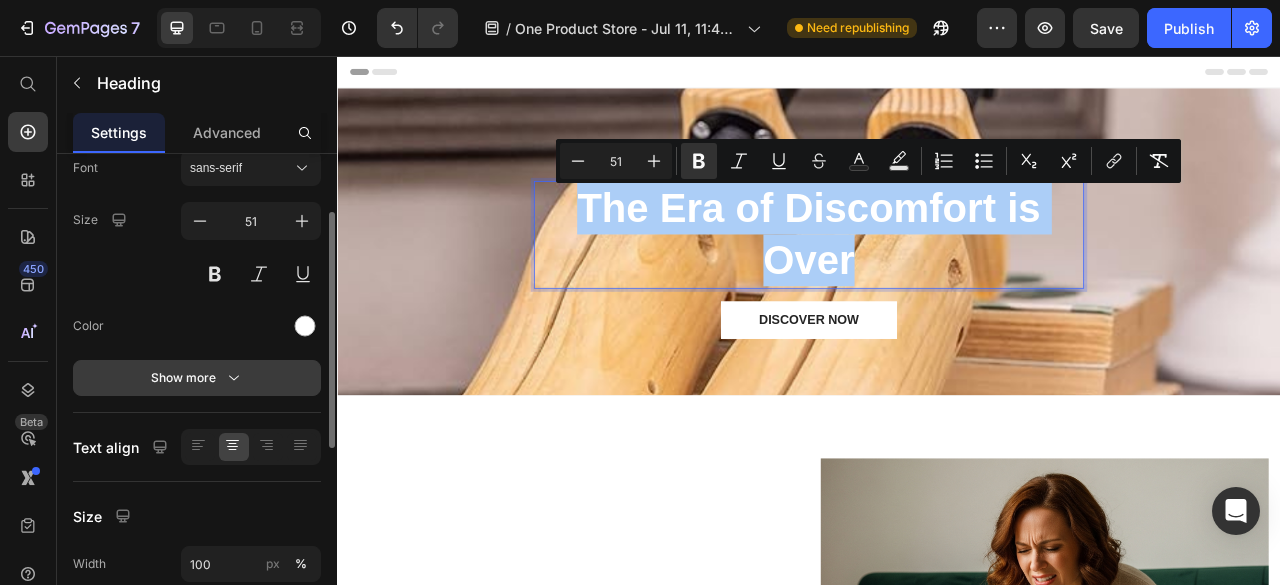 click 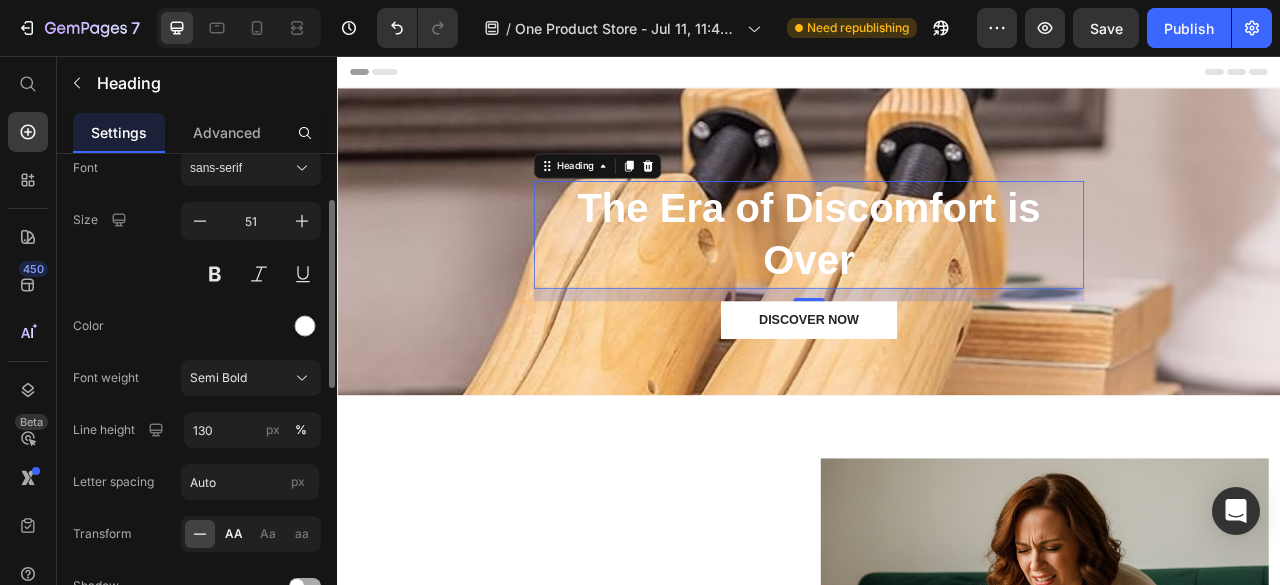 click on "AA" 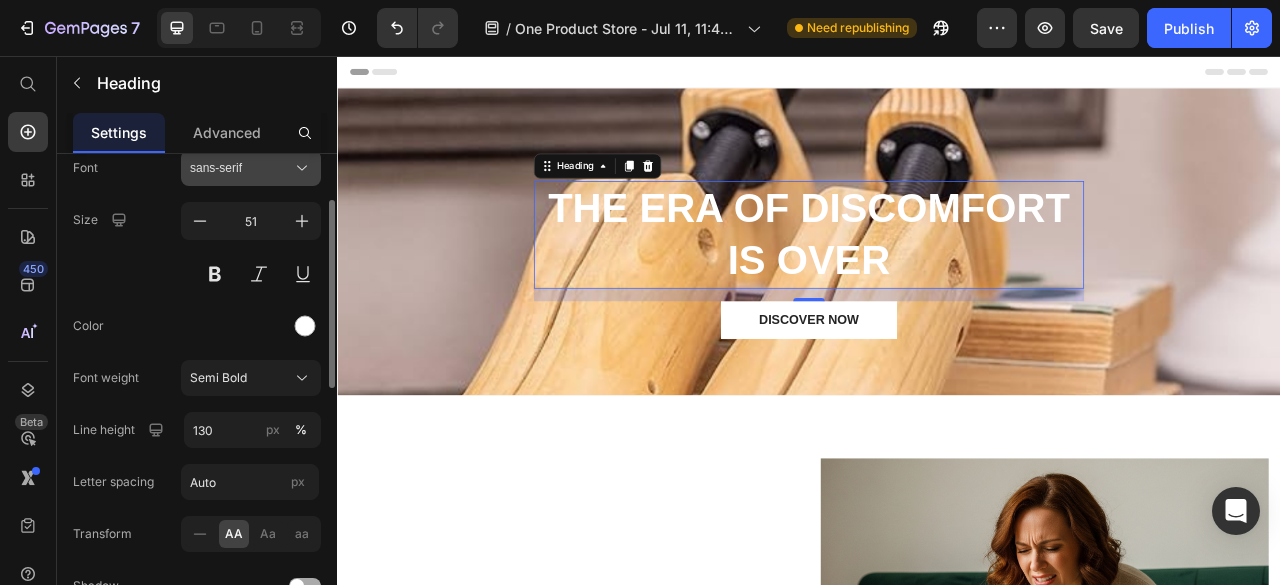 click 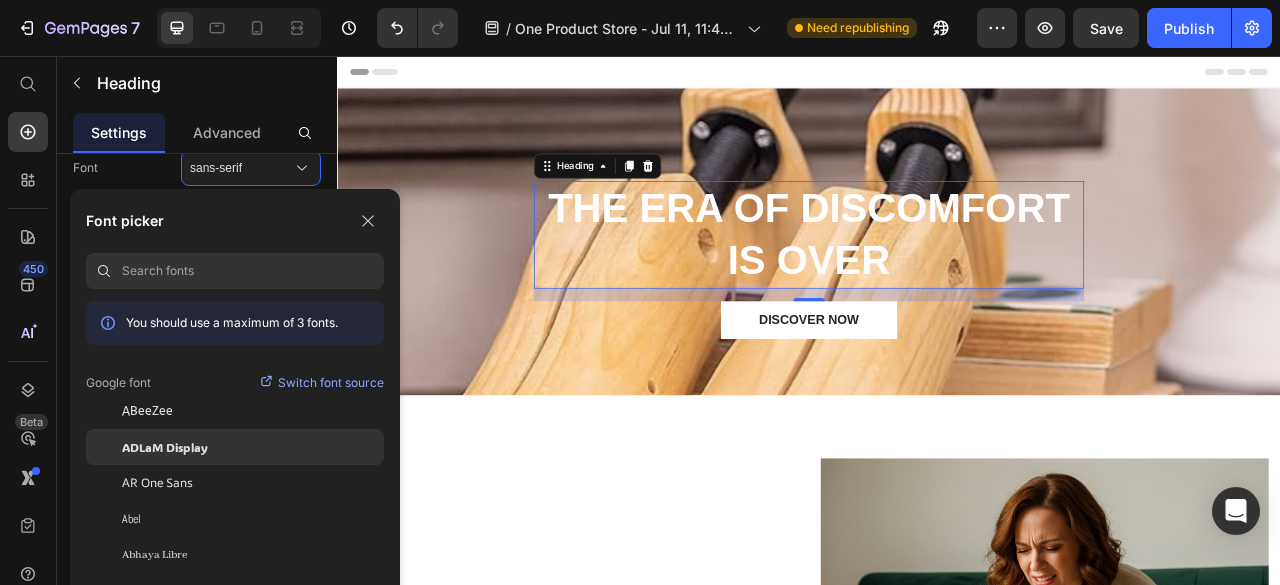 click on "ADLaM Display" at bounding box center [165, 447] 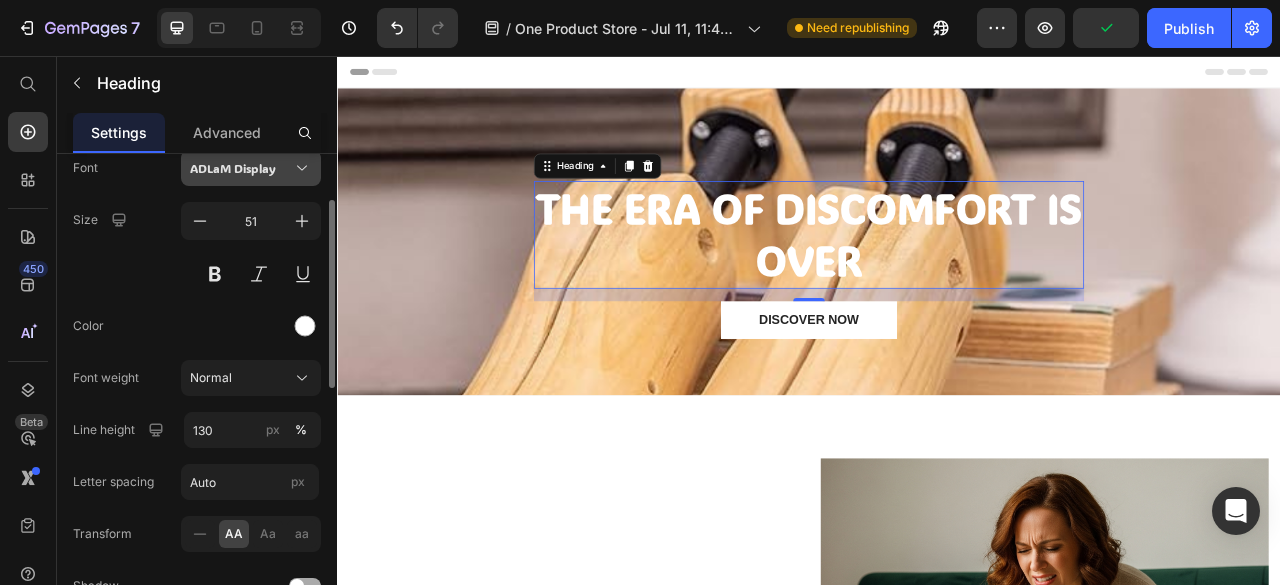 click 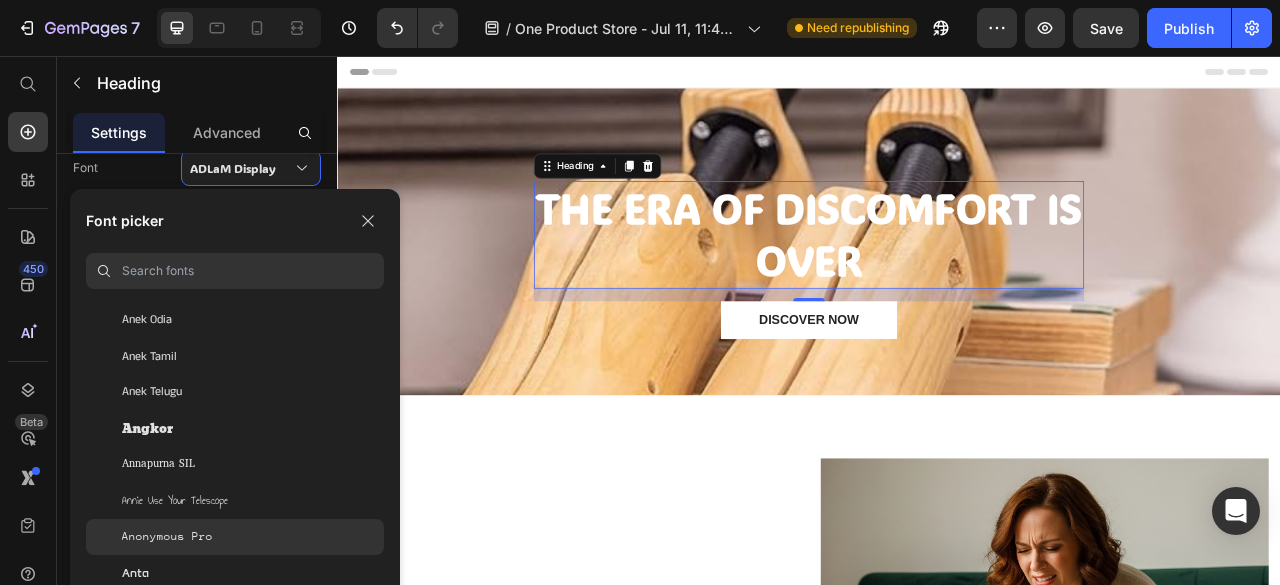 scroll, scrollTop: 3100, scrollLeft: 0, axis: vertical 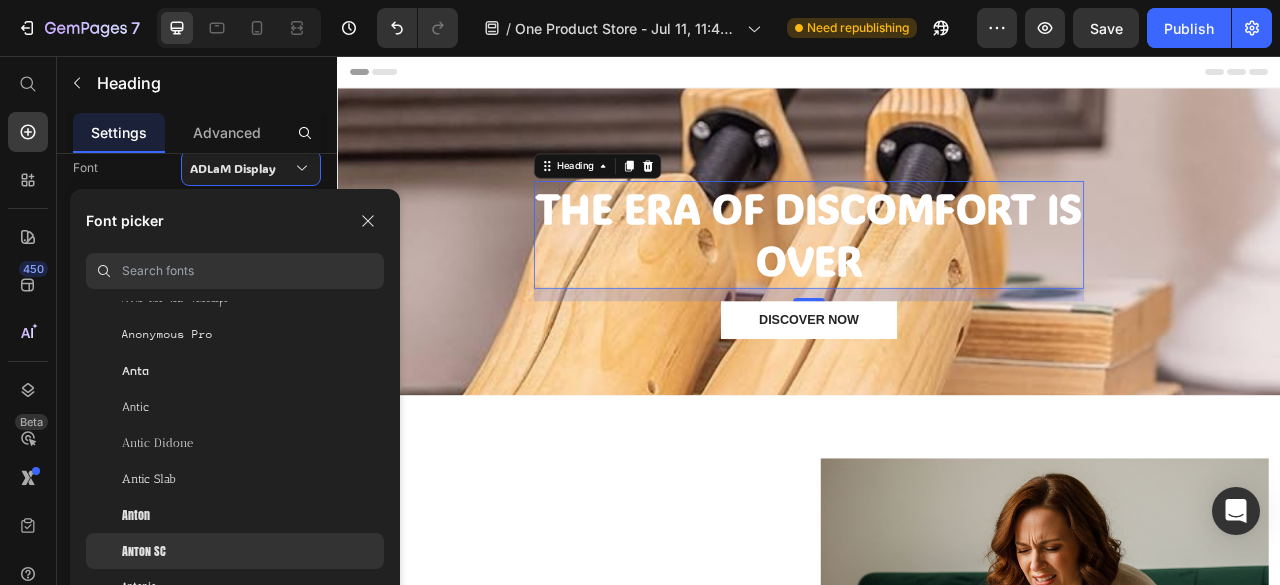 click on "Anton SC" 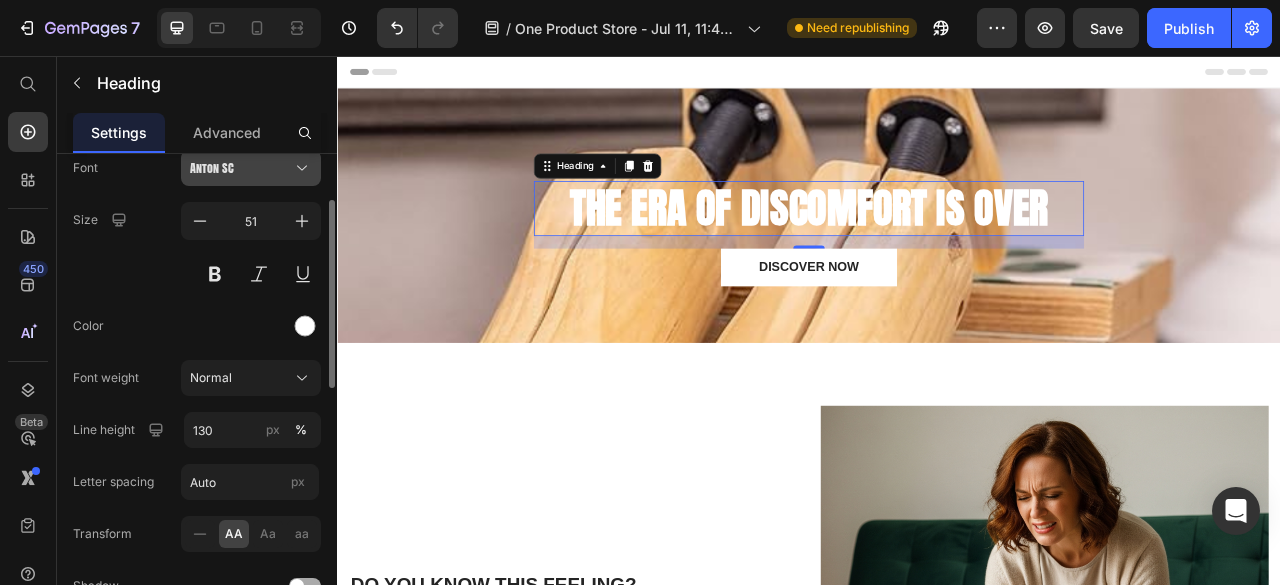 click on "Anton SC" at bounding box center (241, 168) 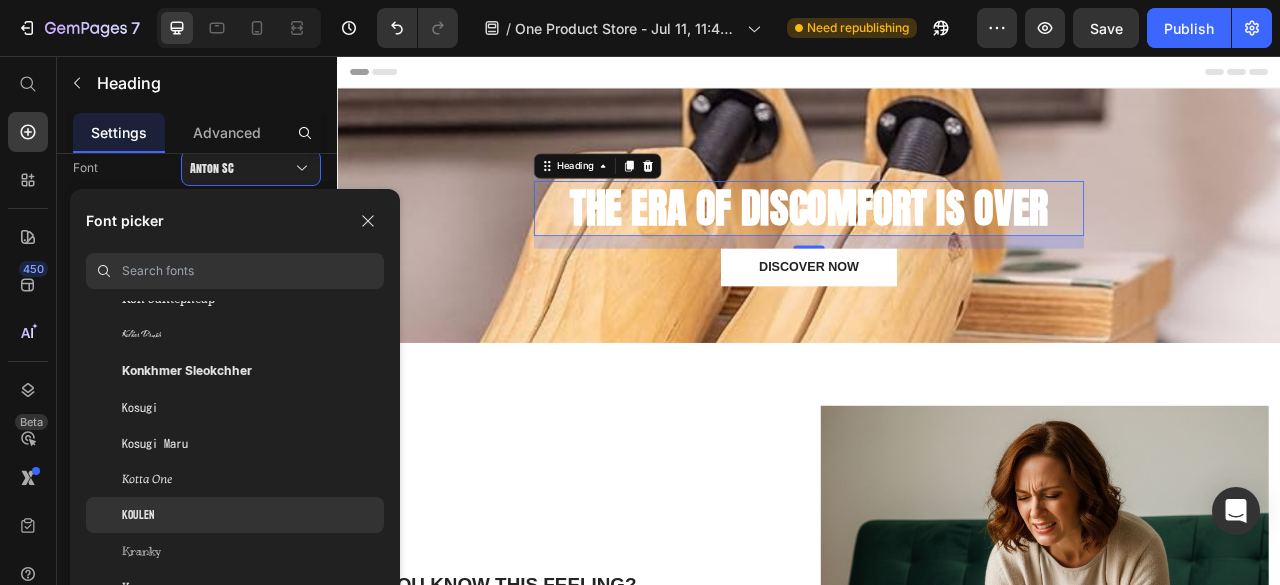 scroll, scrollTop: 26983, scrollLeft: 0, axis: vertical 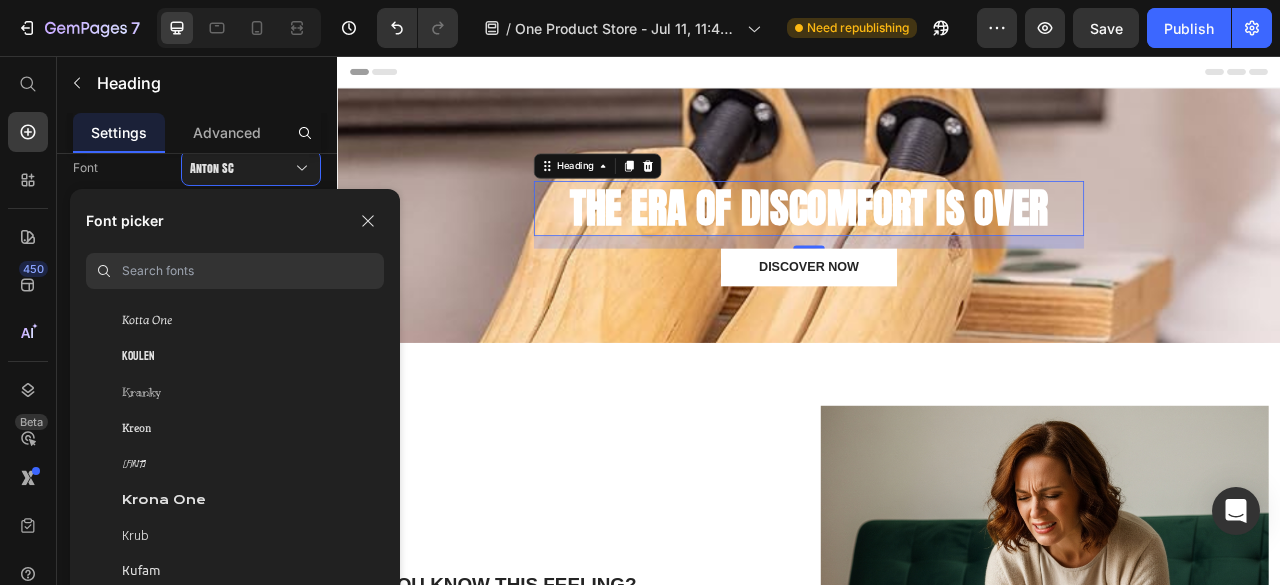 click at bounding box center [253, 271] 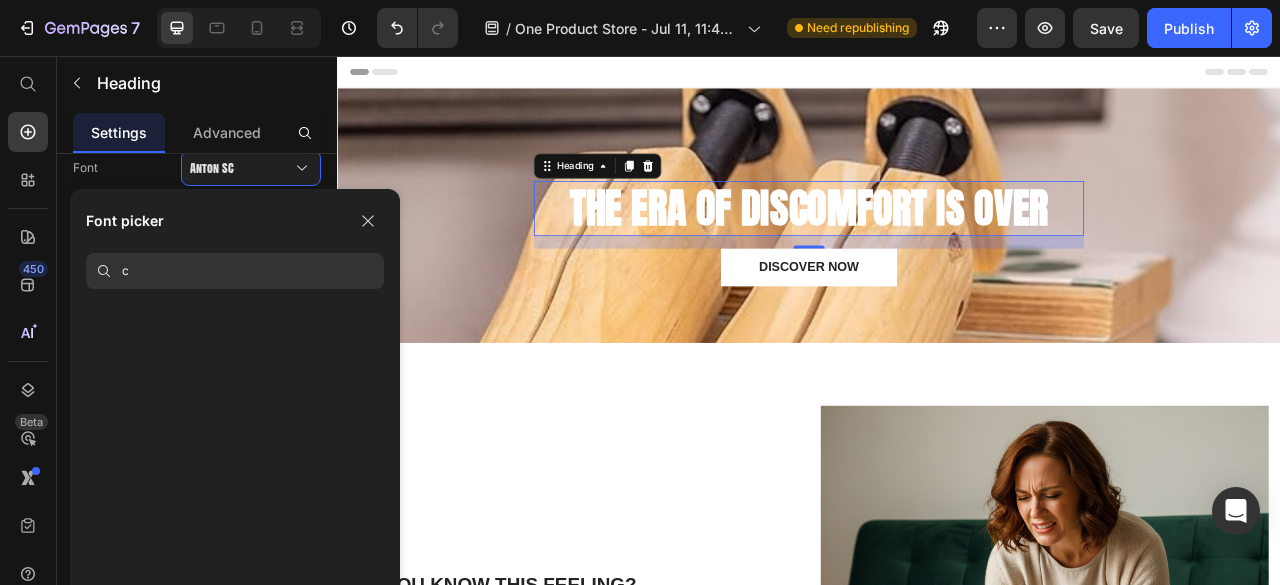 scroll, scrollTop: 0, scrollLeft: 0, axis: both 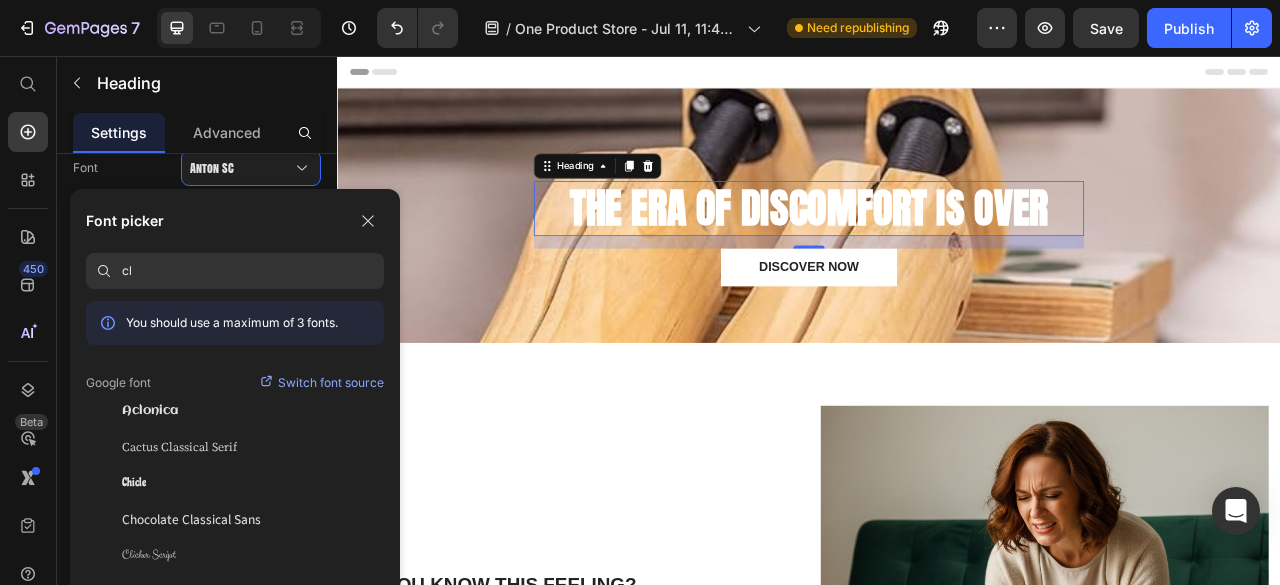 type on "c" 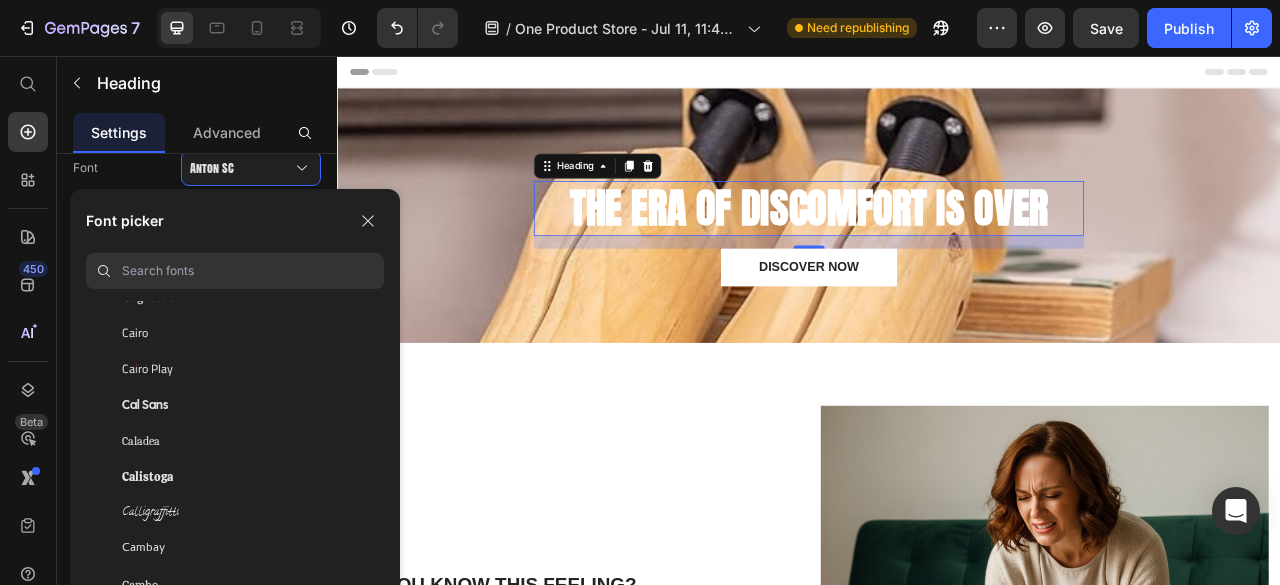scroll, scrollTop: 9400, scrollLeft: 0, axis: vertical 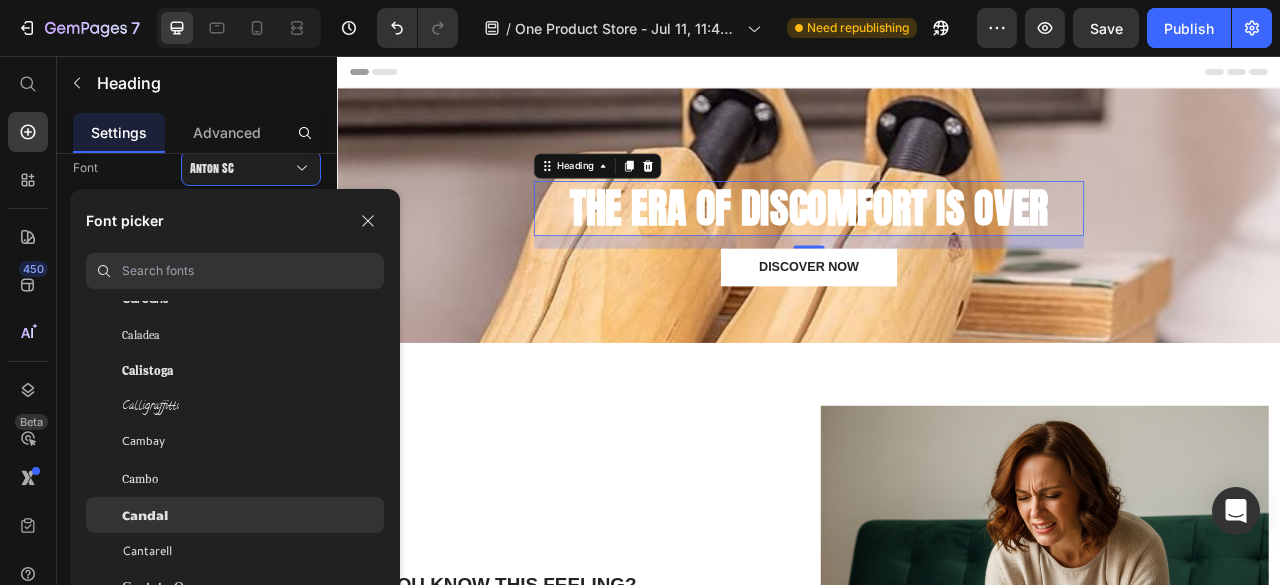click on "Candal" 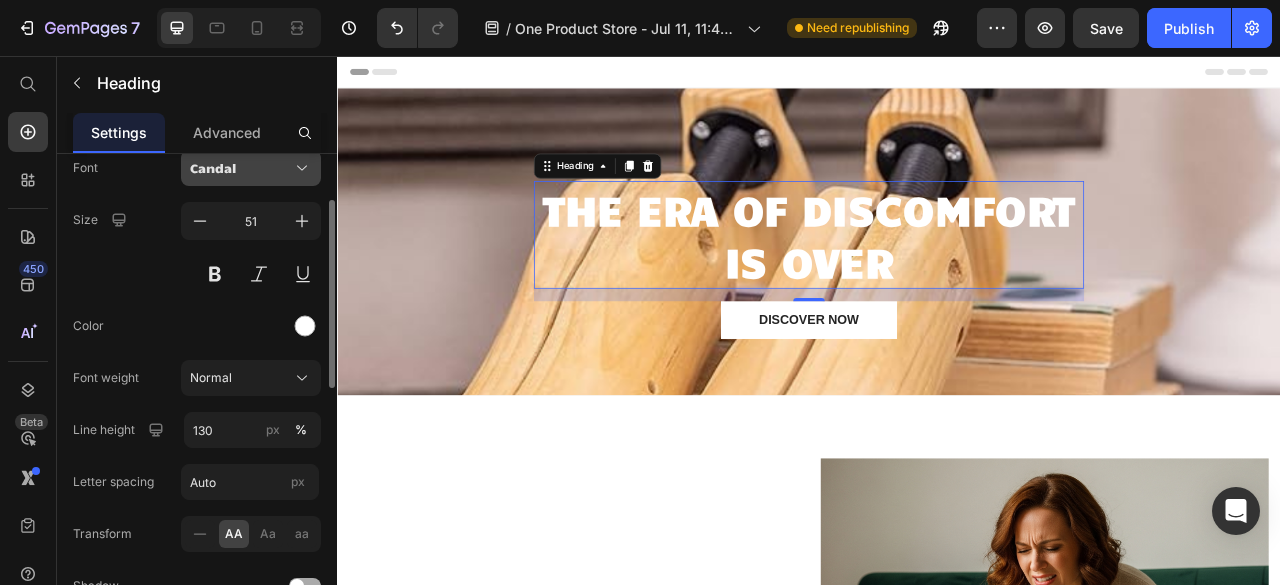 click 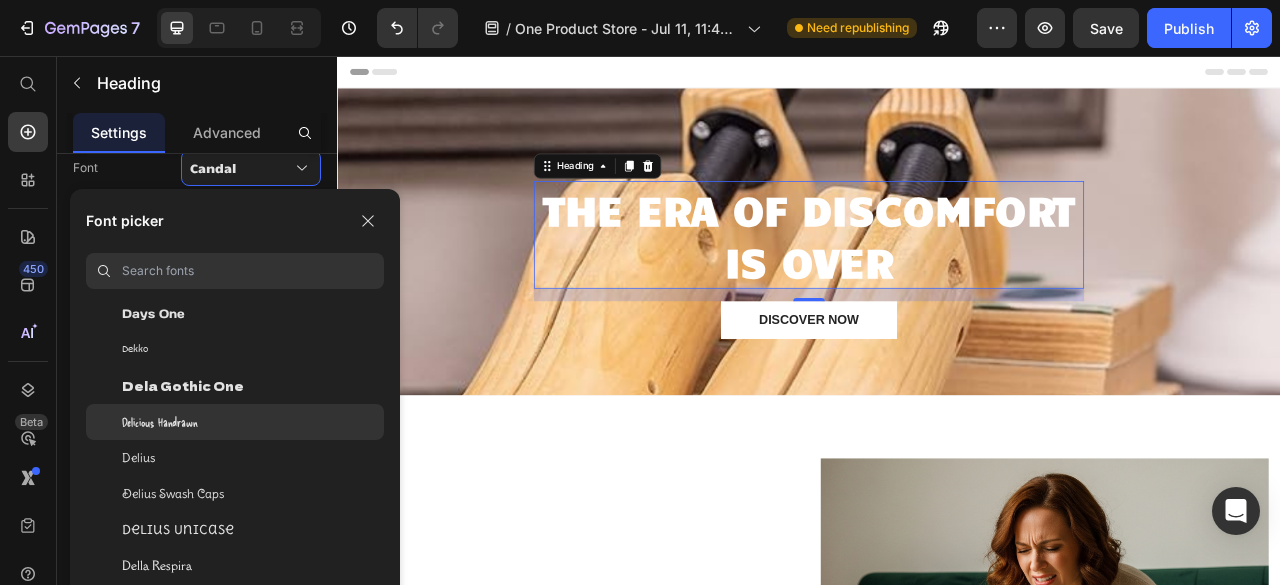 scroll, scrollTop: 13600, scrollLeft: 0, axis: vertical 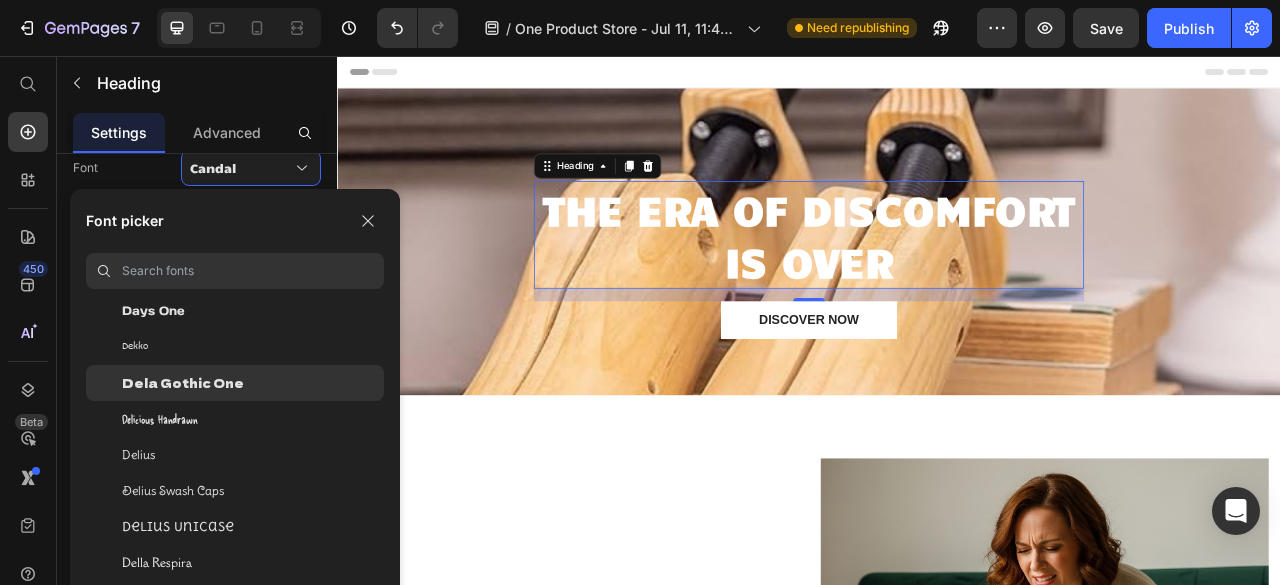 click on "Dela Gothic One" 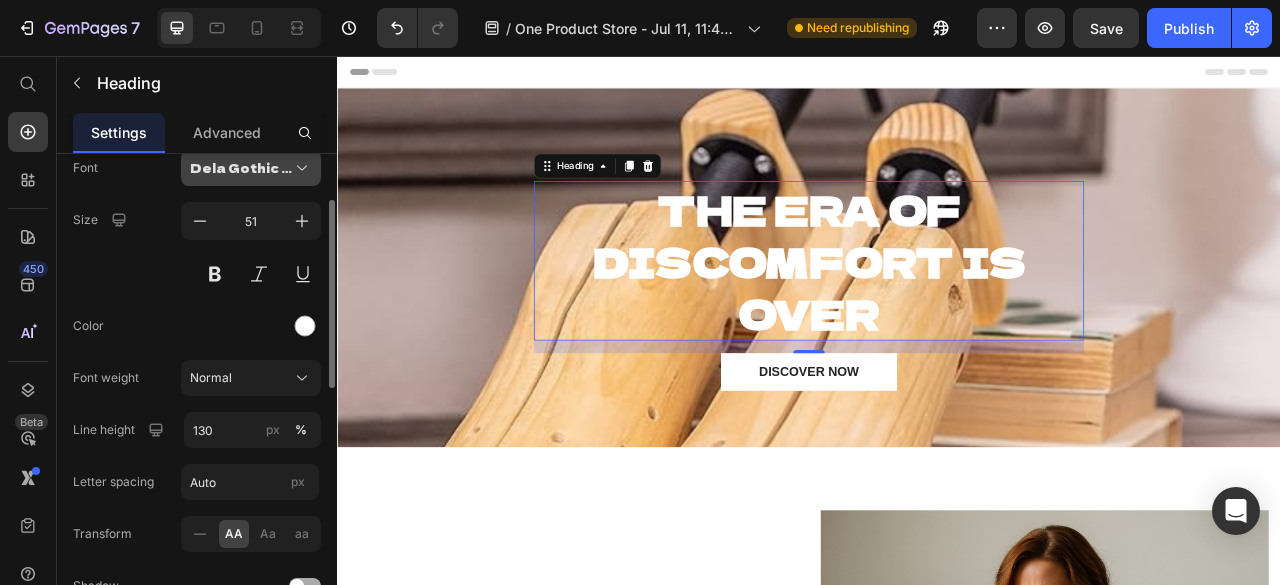click on "Dela Gothic One" at bounding box center [241, 168] 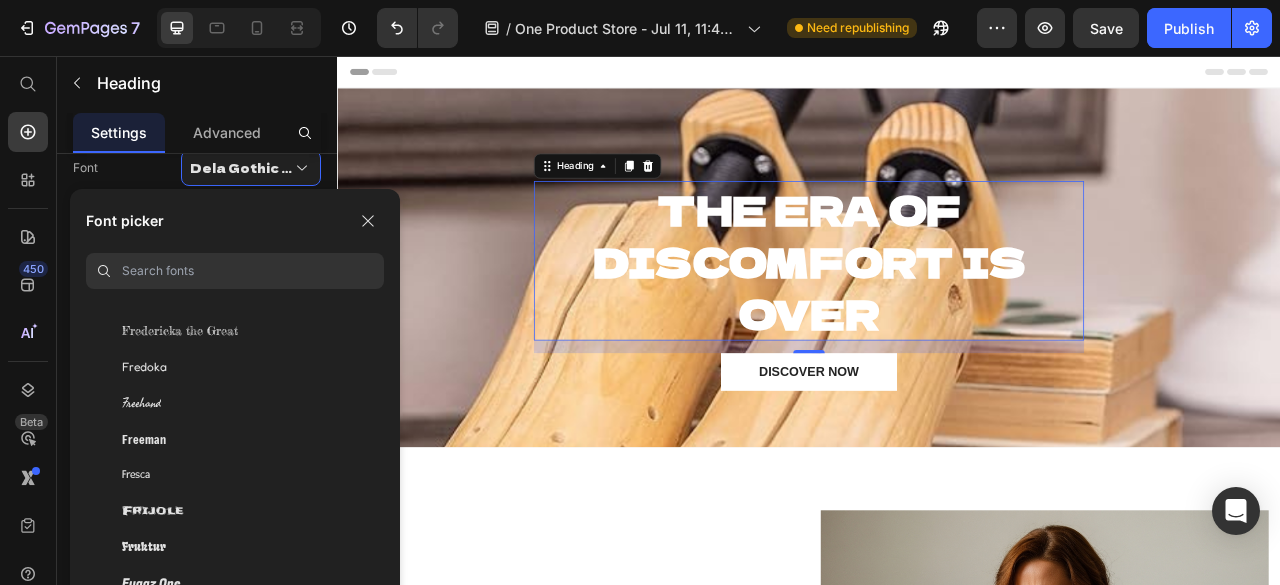 scroll, scrollTop: 18000, scrollLeft: 0, axis: vertical 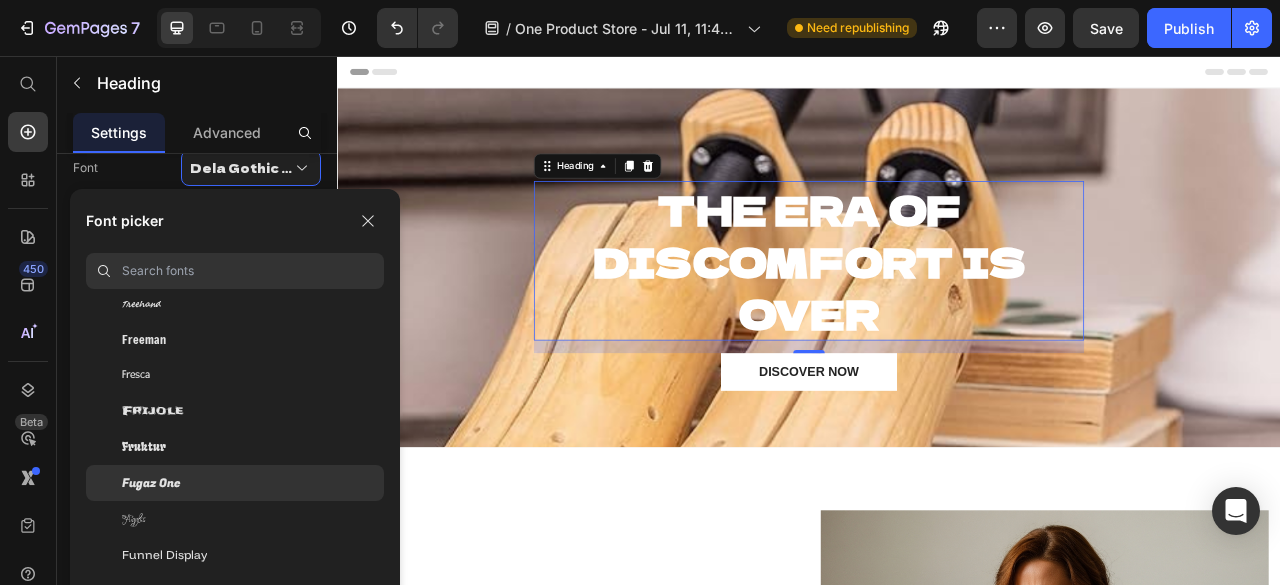 click on "Fugaz One" 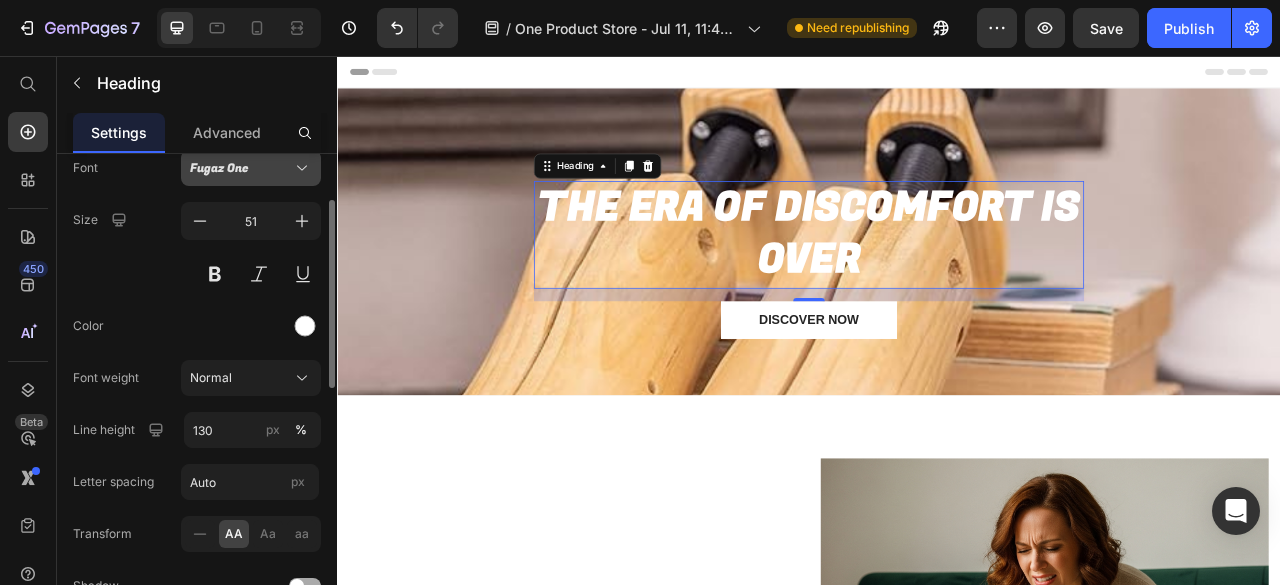 click 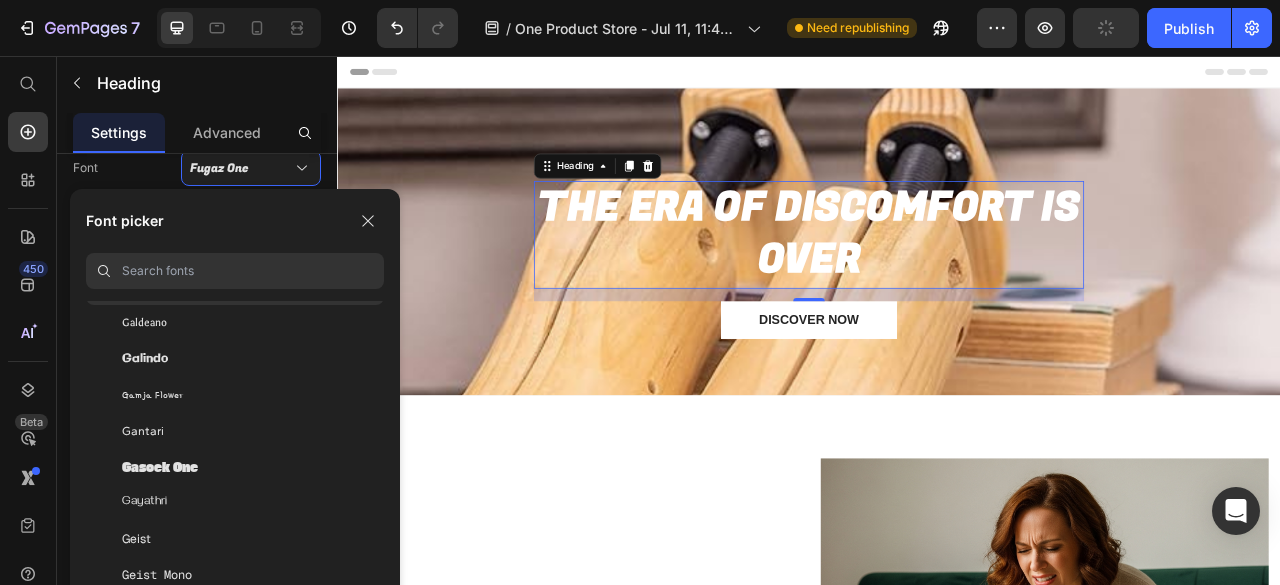 scroll, scrollTop: 18919, scrollLeft: 0, axis: vertical 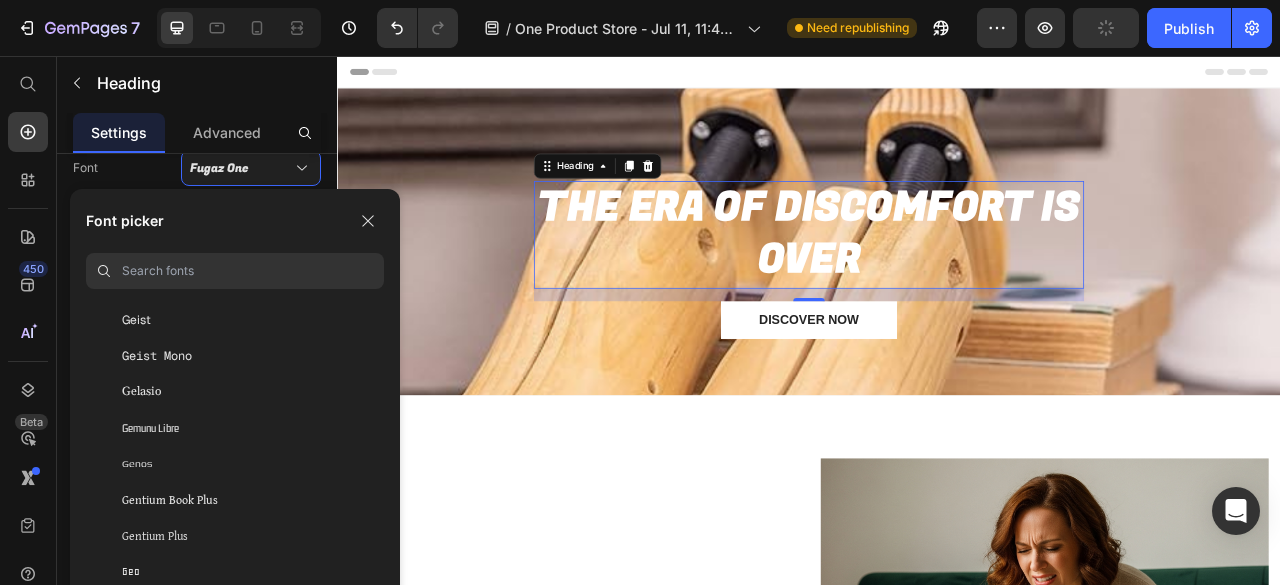 click at bounding box center (253, 271) 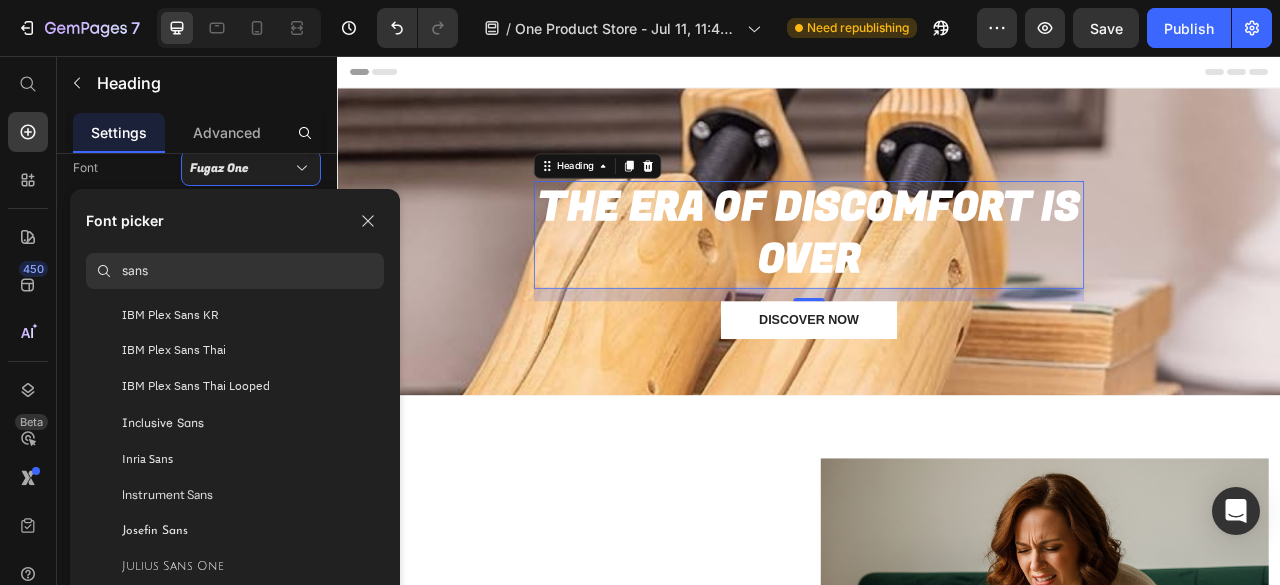 scroll, scrollTop: 1700, scrollLeft: 0, axis: vertical 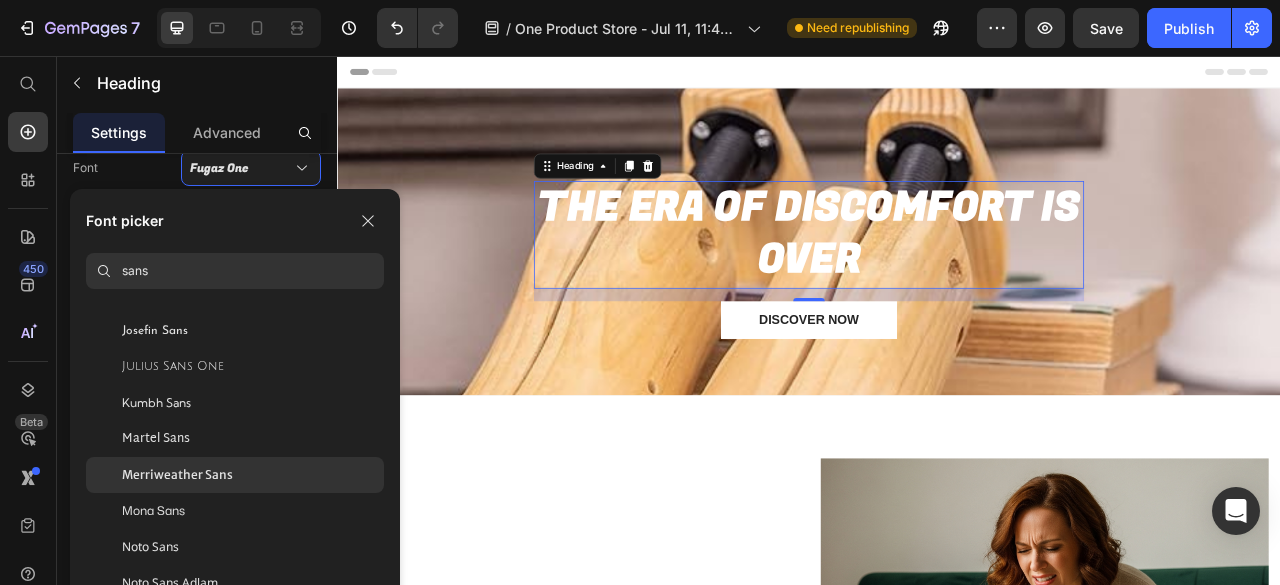 click on "Merriweather Sans" at bounding box center [177, 475] 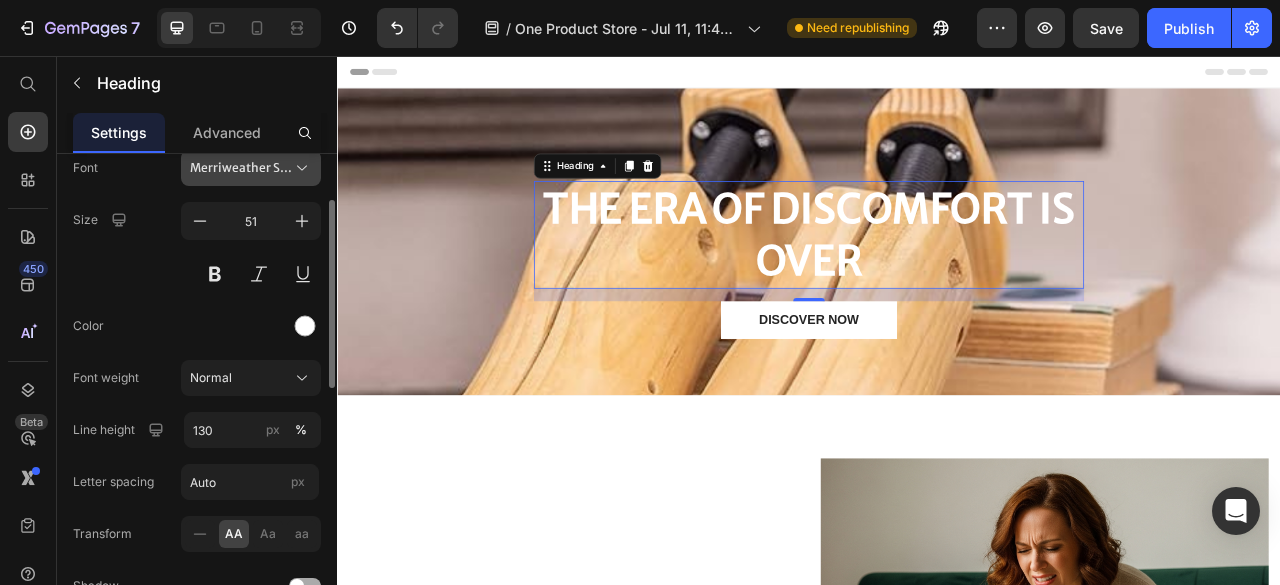click on "Merriweather Sans" at bounding box center (241, 168) 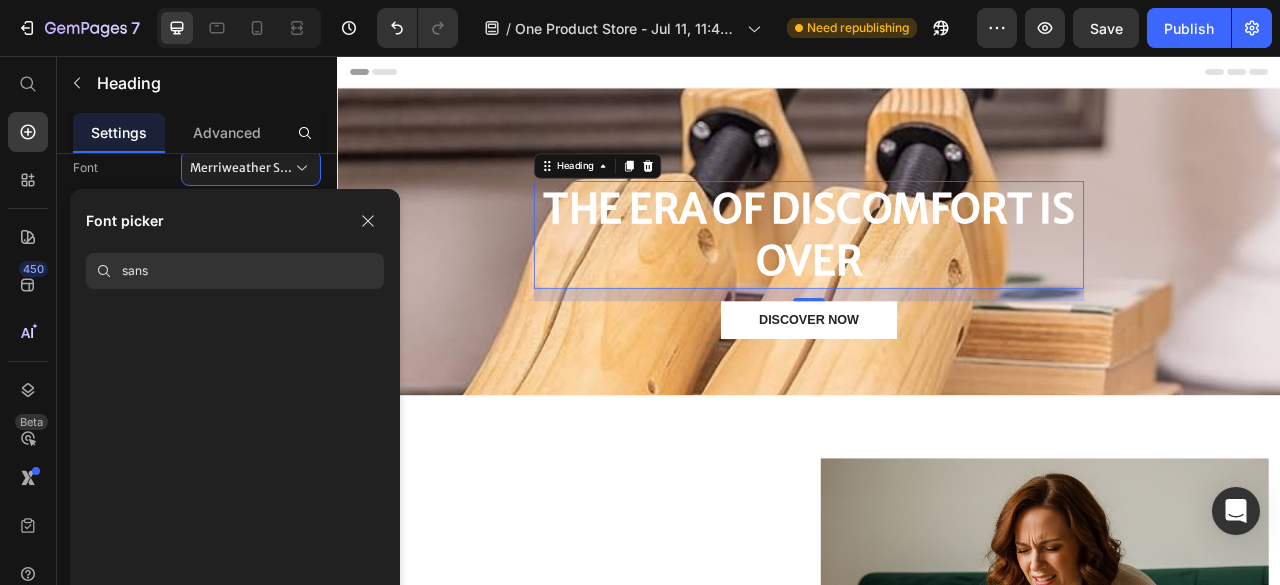 scroll, scrollTop: 6204, scrollLeft: 0, axis: vertical 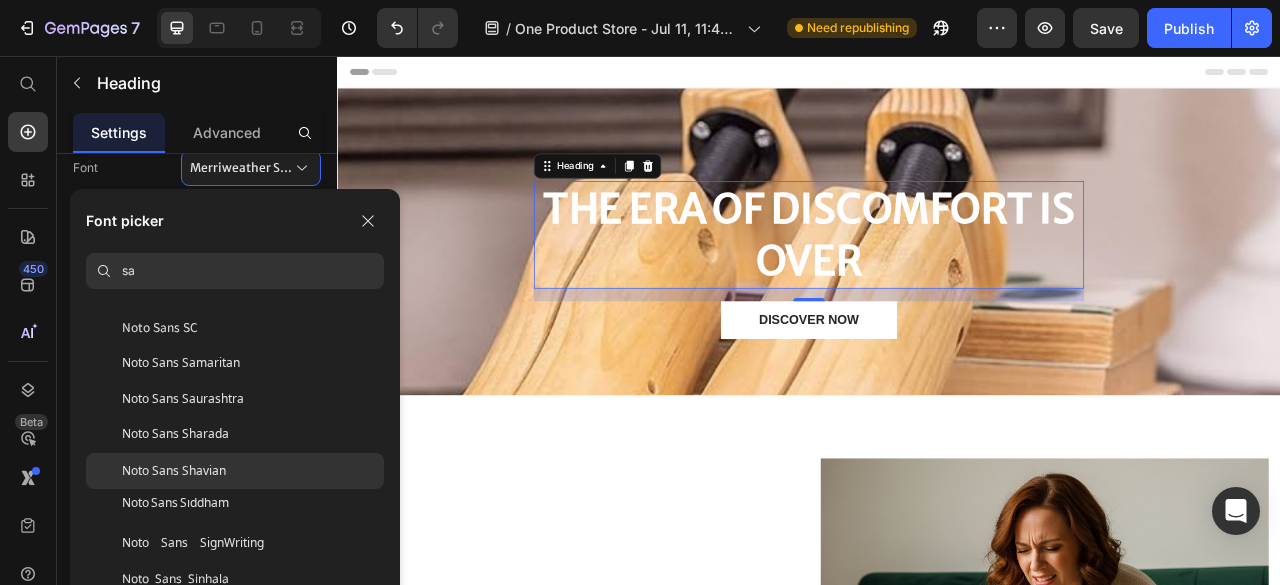 type on "s" 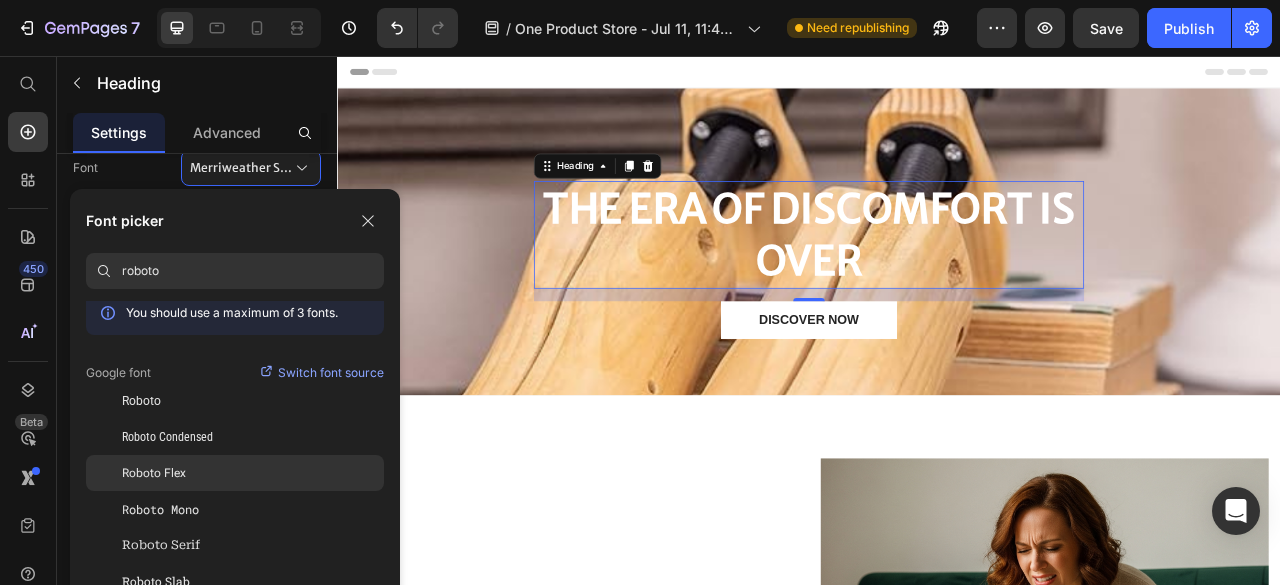 scroll, scrollTop: 12, scrollLeft: 0, axis: vertical 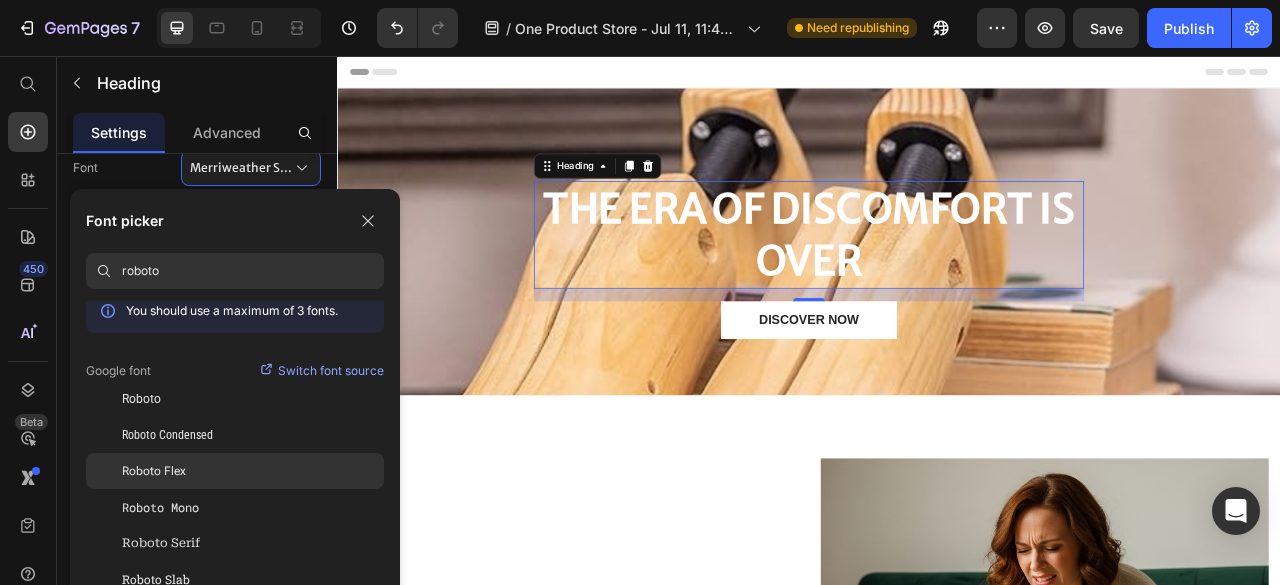 type on "roboto" 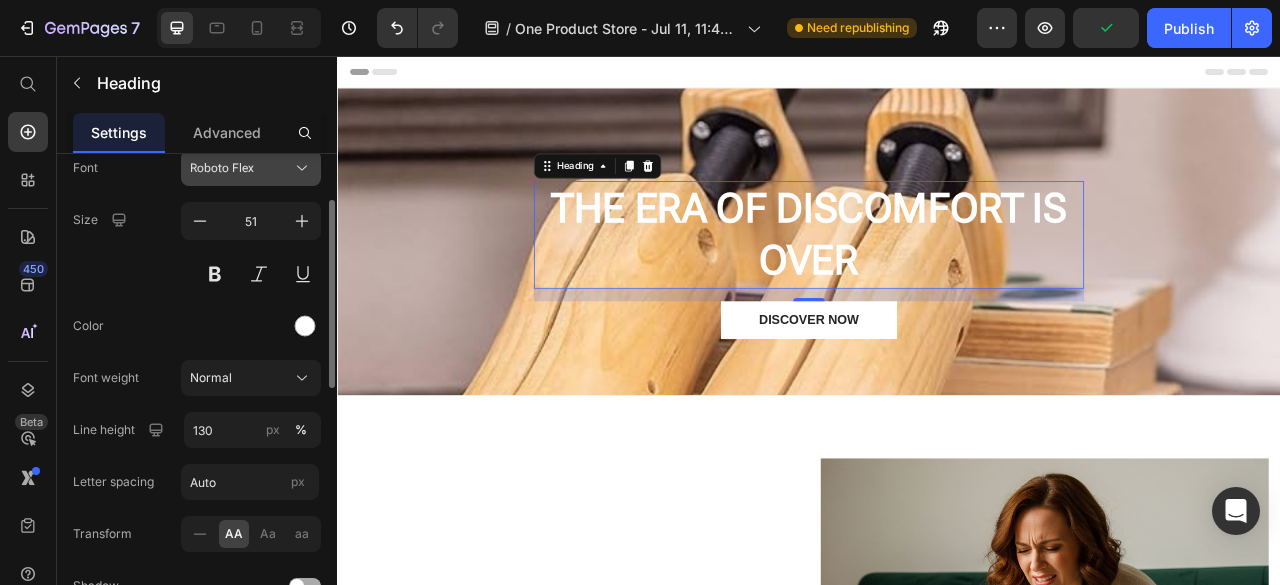 click on "Roboto Flex" at bounding box center [251, 168] 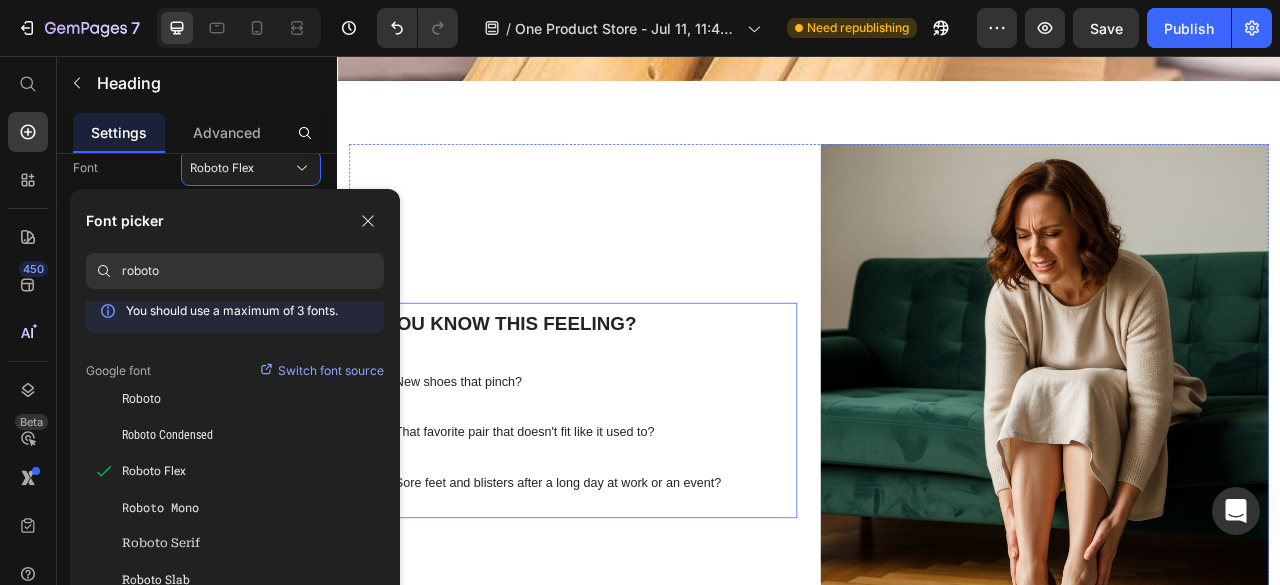 scroll, scrollTop: 0, scrollLeft: 0, axis: both 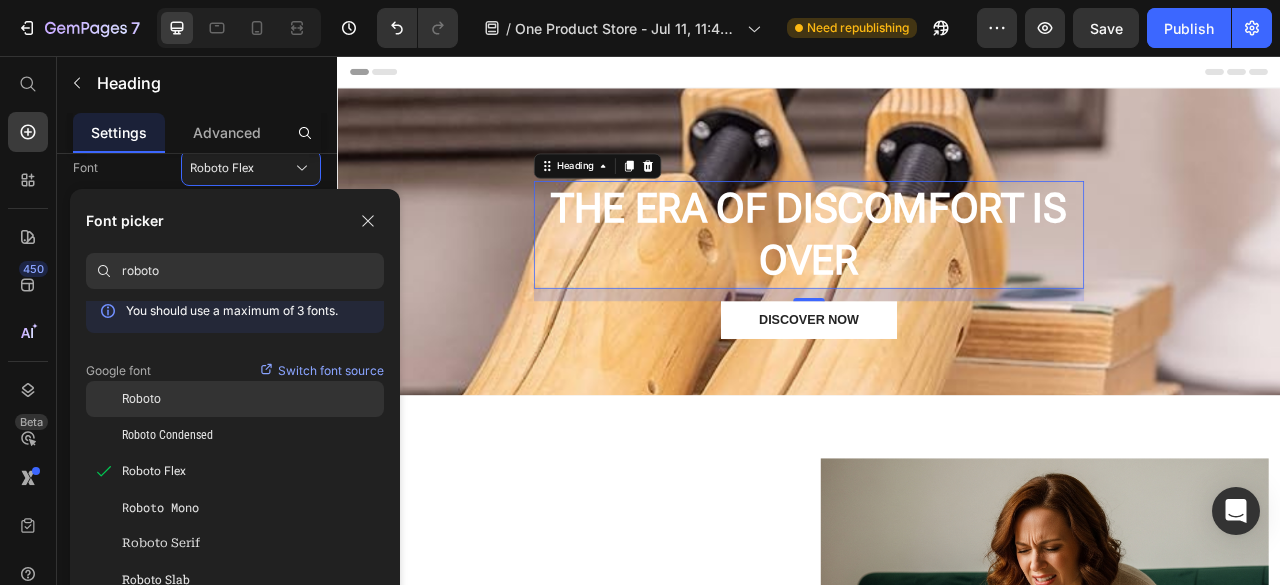 click on "Roboto" 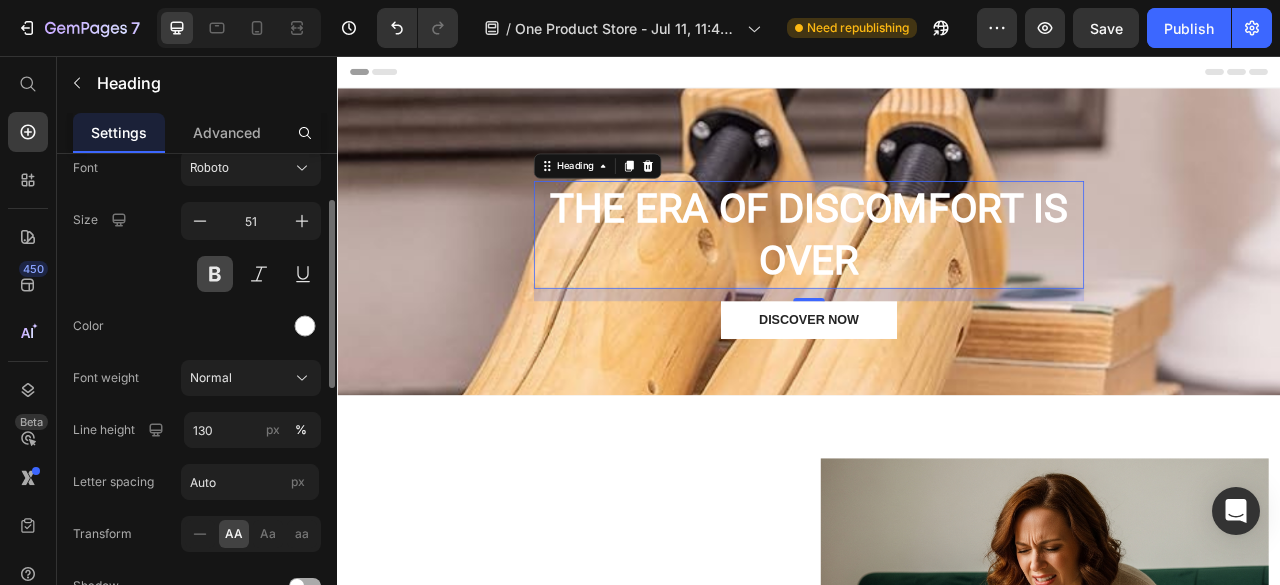 click at bounding box center (215, 274) 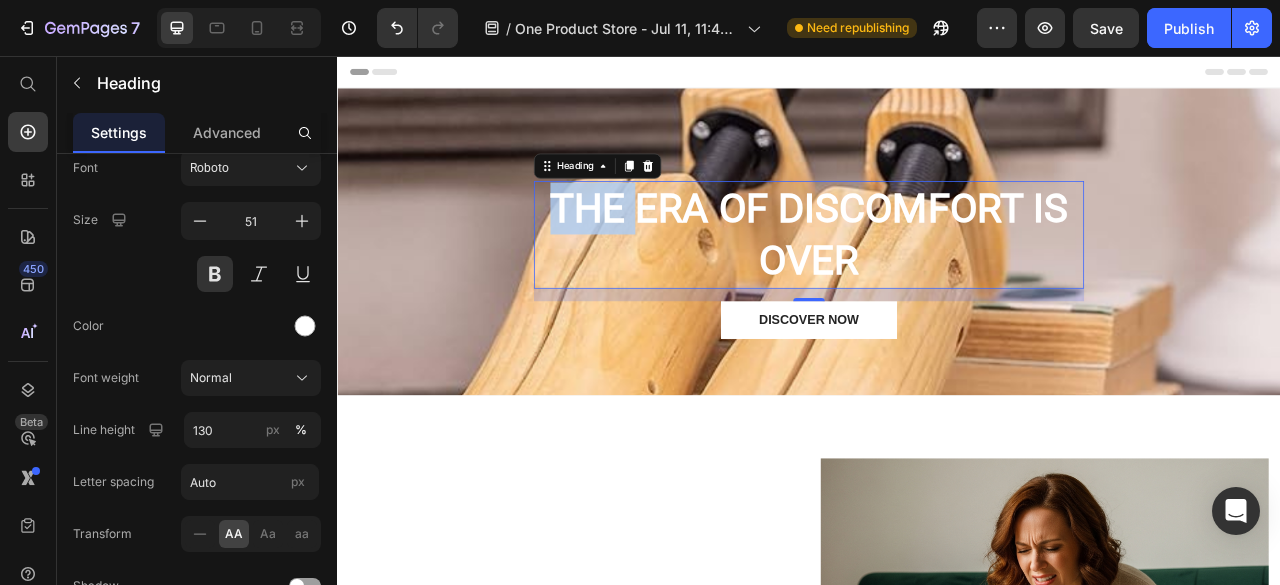 click on "The Era of Discomfort is Over" at bounding box center [937, 282] 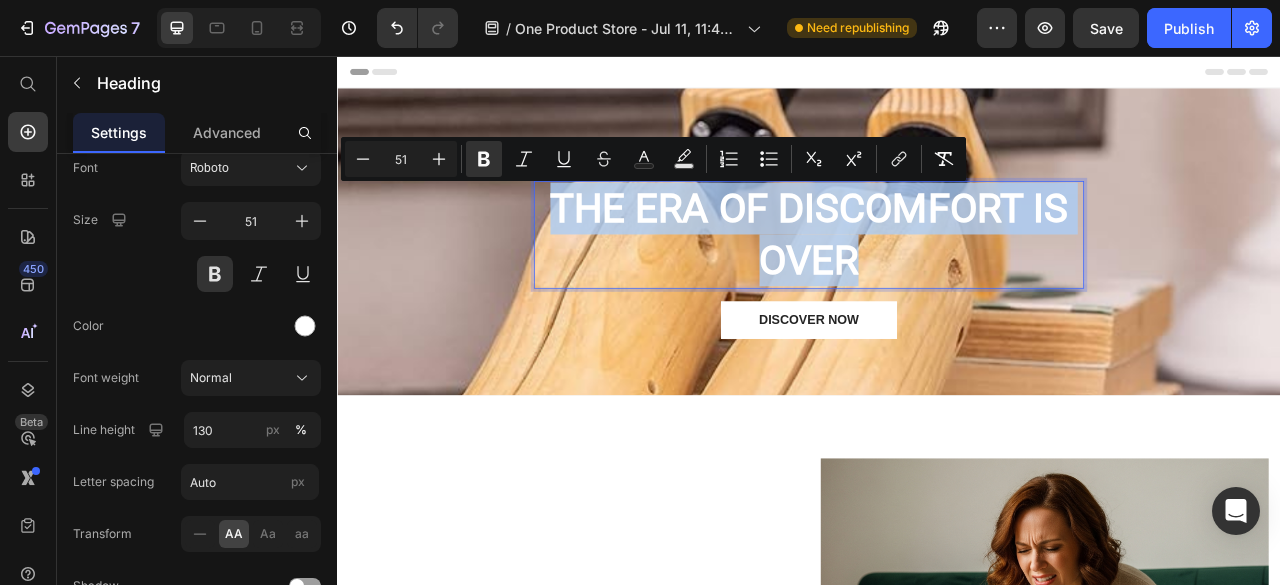 click on "The Era of Discomfort is Over" at bounding box center [937, 282] 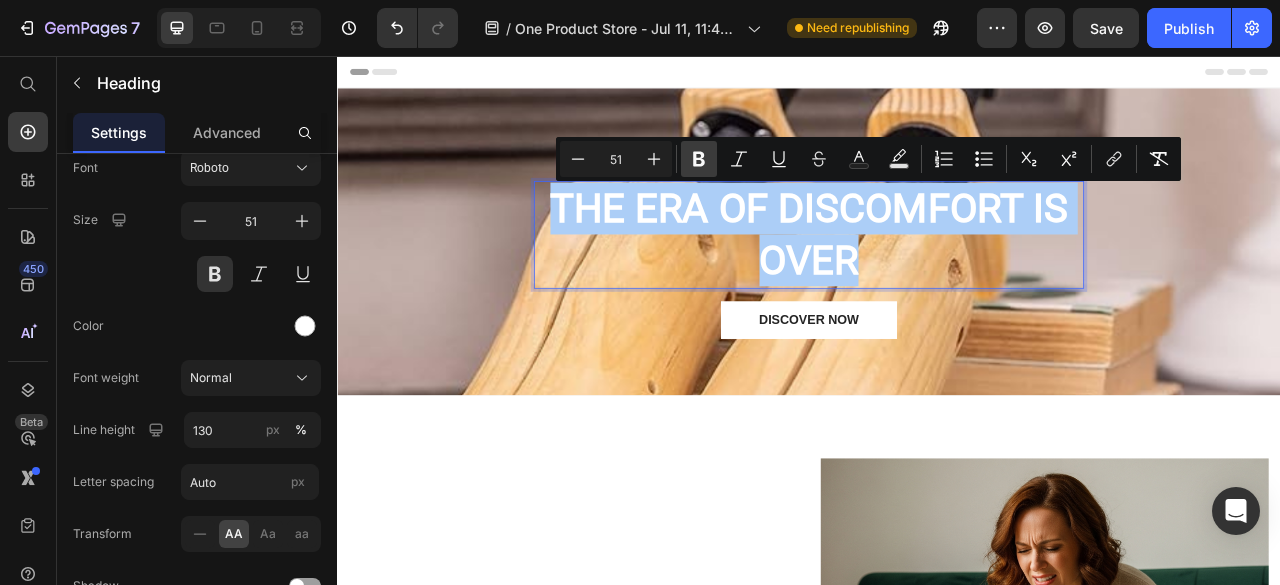 click 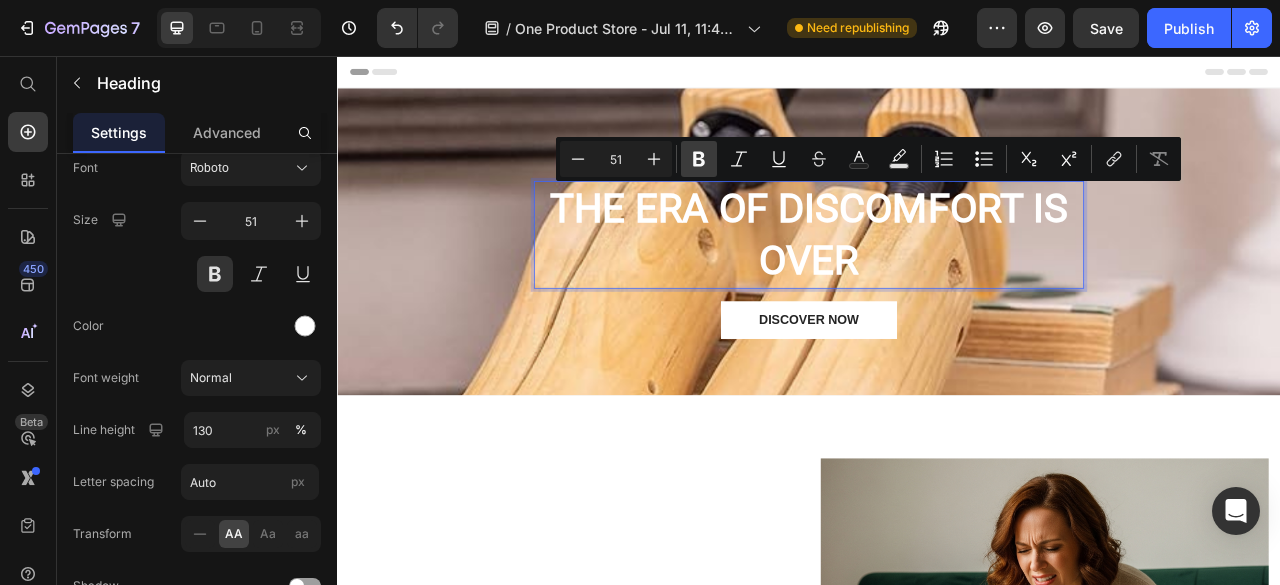 click 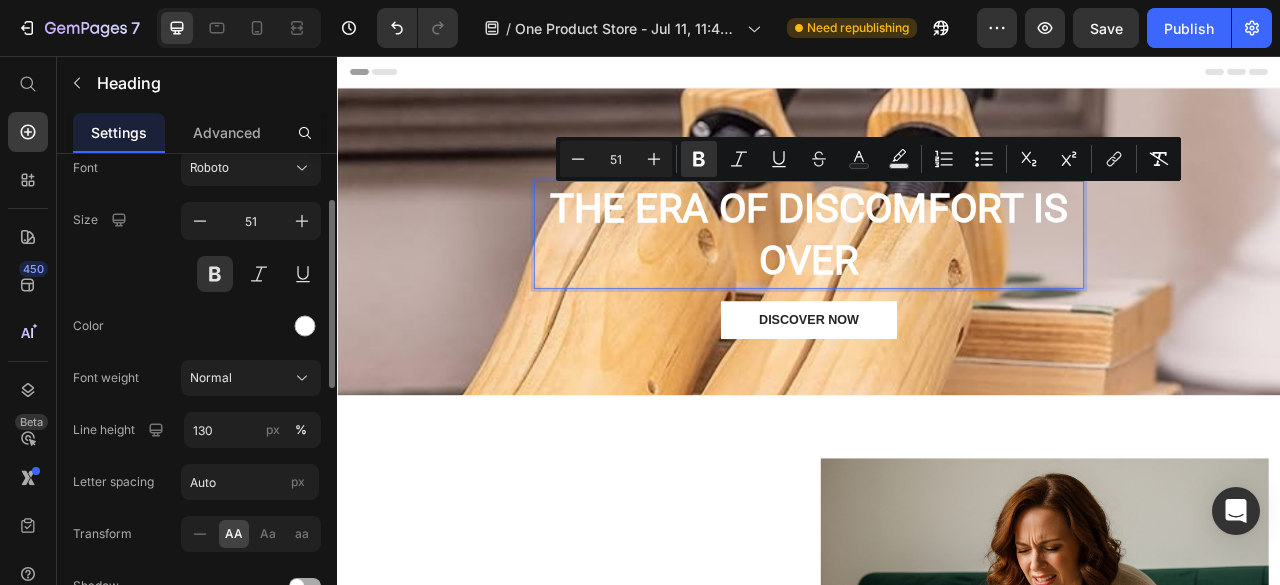 scroll, scrollTop: 220, scrollLeft: 0, axis: vertical 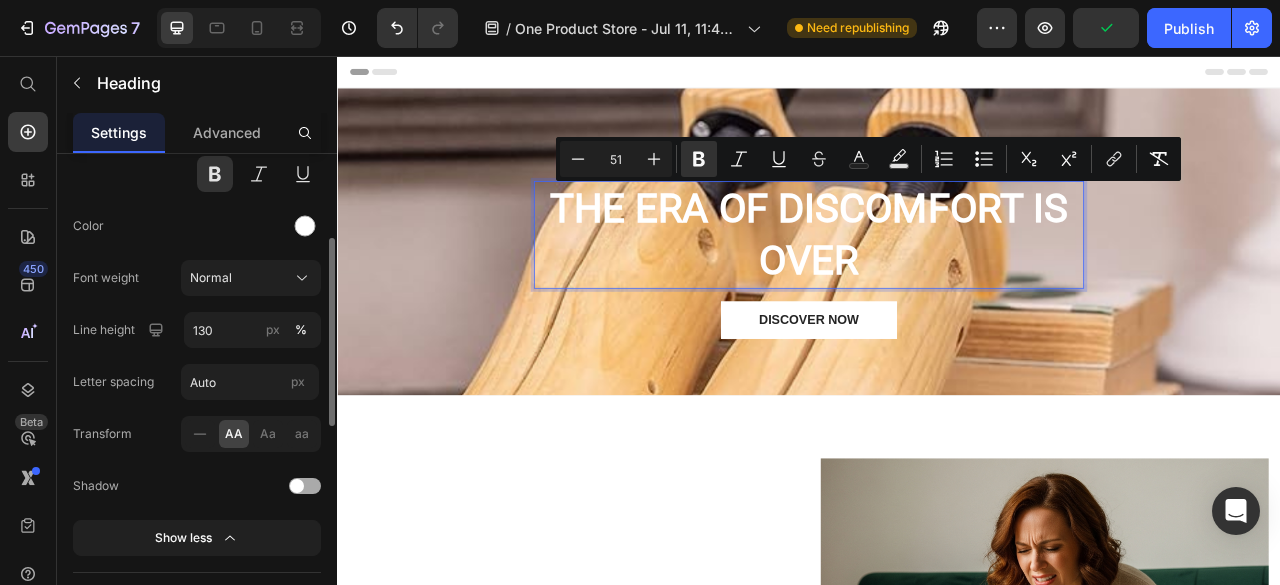 click at bounding box center (305, 486) 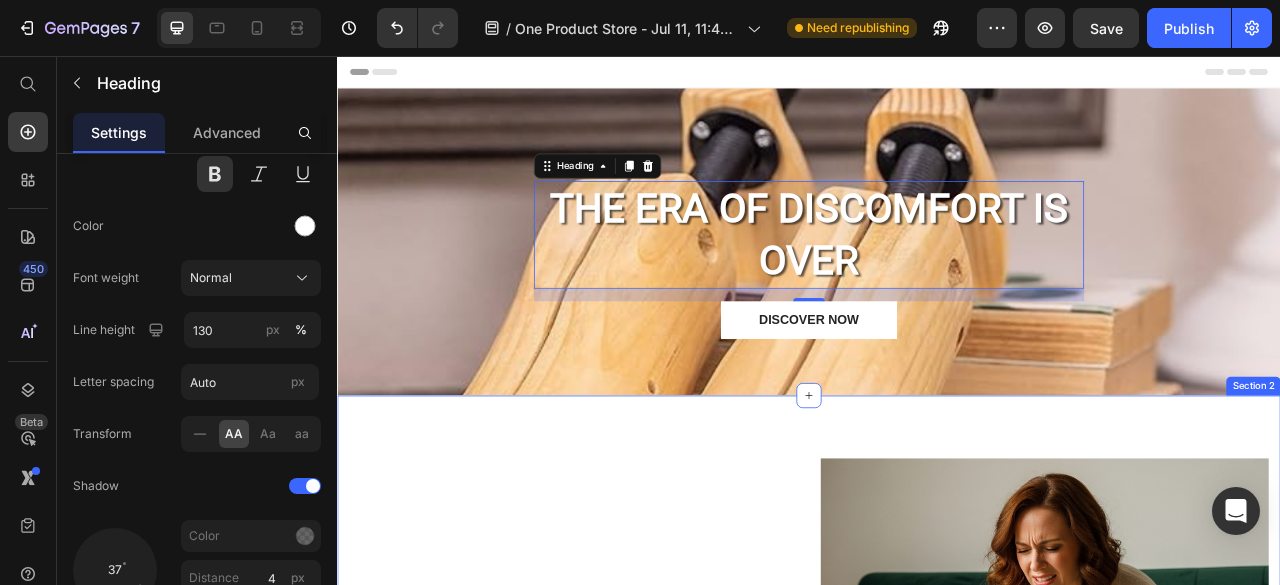click on "Do You Know This Feeling? Heading Text Block
Icon Row Hero Banner New shoes that pinch? Text Block Row Text Block
Icon Row Hero Banner That favorite pair that doesn't fit like it used to? Text Block Row Text Block
Icon Row Hero Banner Sore feet and blisters after a long day at work or an event? Text Block Row Row Image Row Section 2" at bounding box center (937, 907) 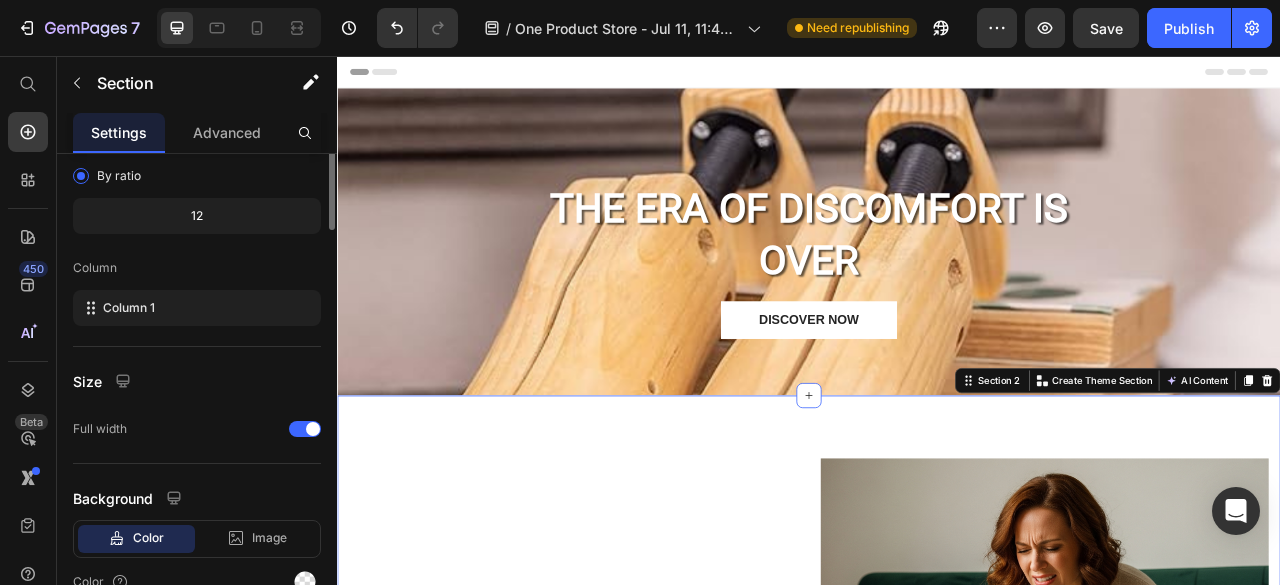 scroll, scrollTop: 0, scrollLeft: 0, axis: both 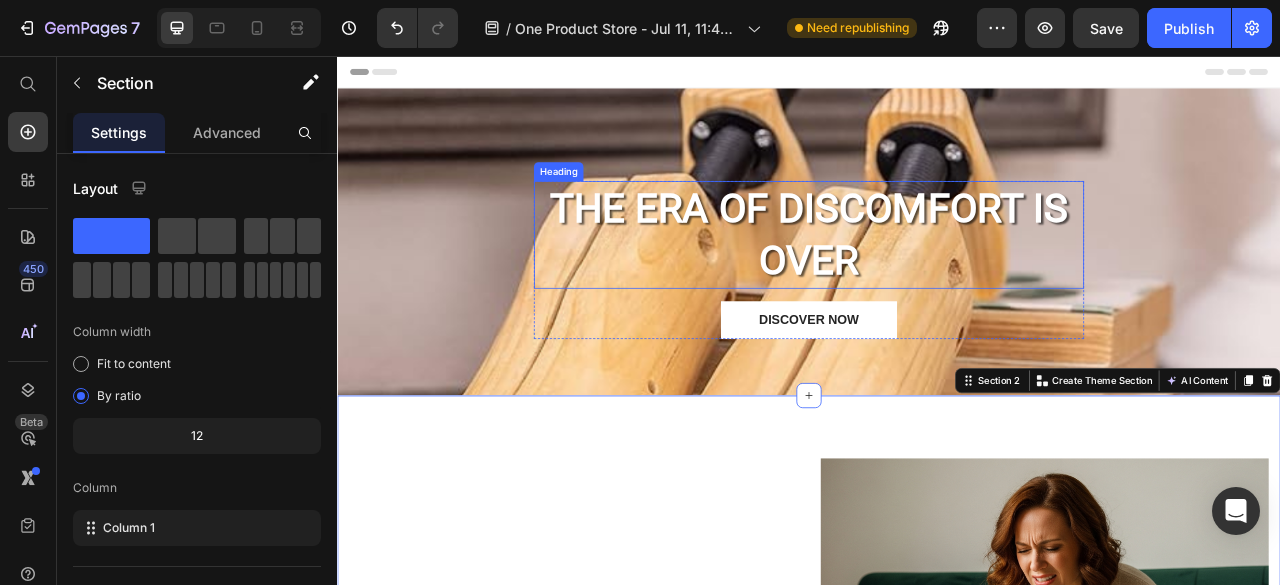 click on "⁠⁠⁠⁠⁠⁠⁠ The Era of Discomfort is Over" at bounding box center [937, 283] 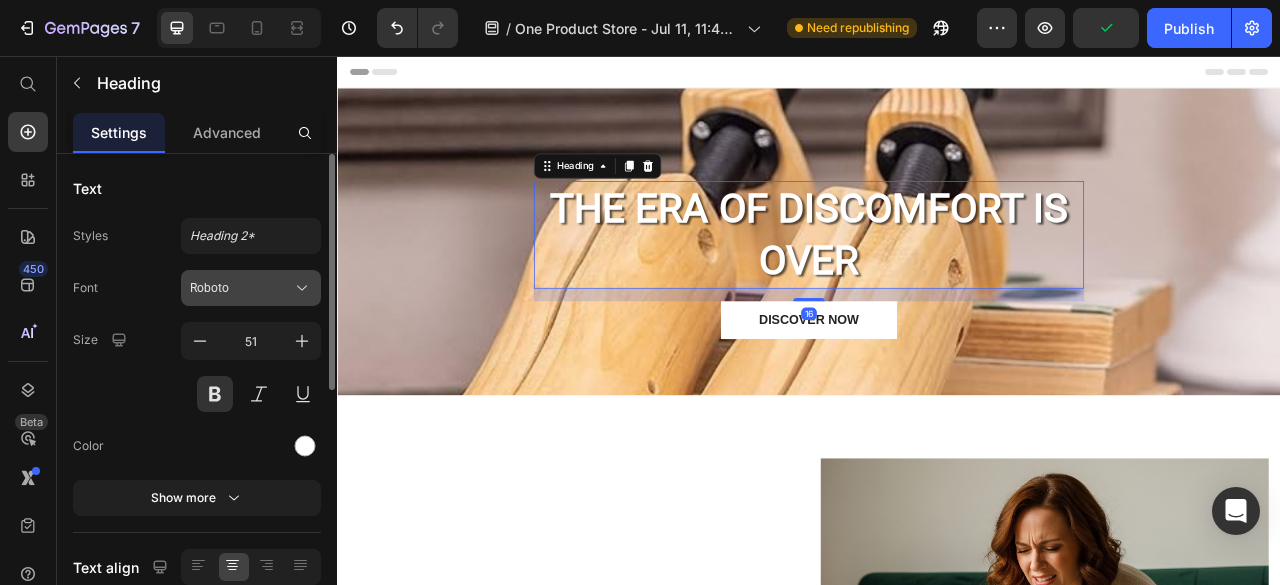 click on "Roboto" at bounding box center (241, 288) 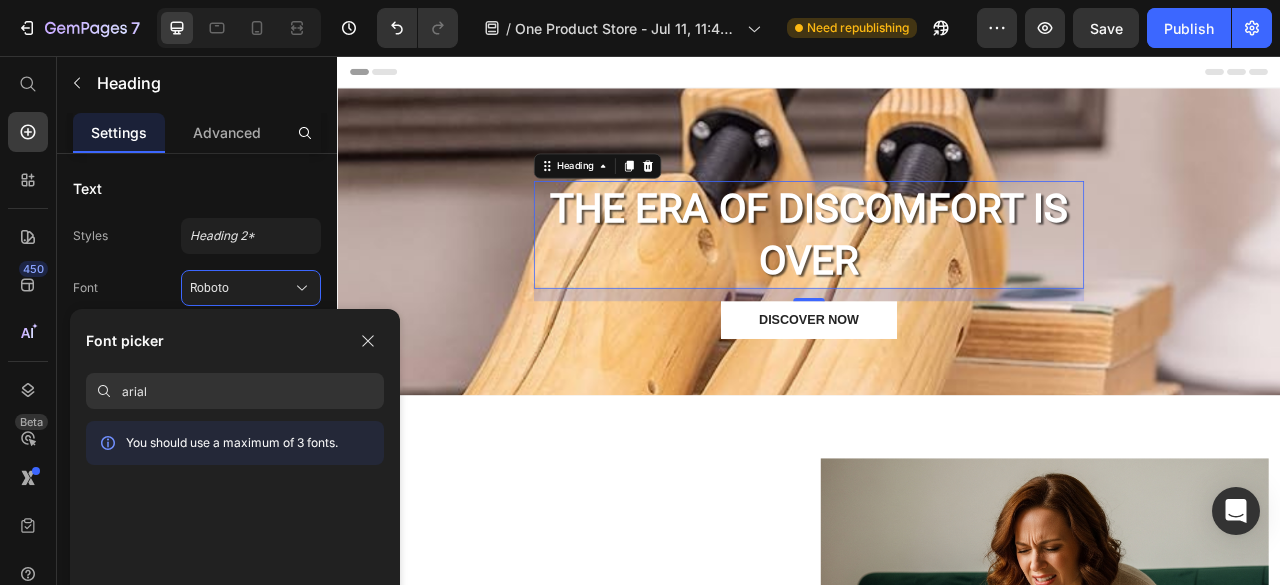 click on "arial" at bounding box center [253, 391] 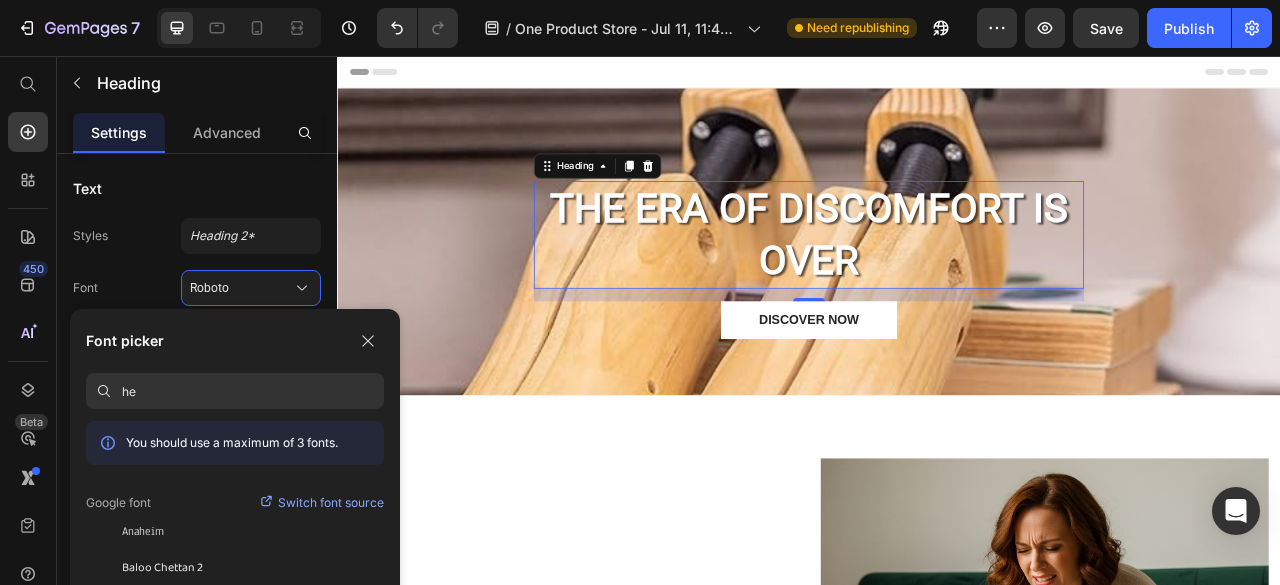 type on "h" 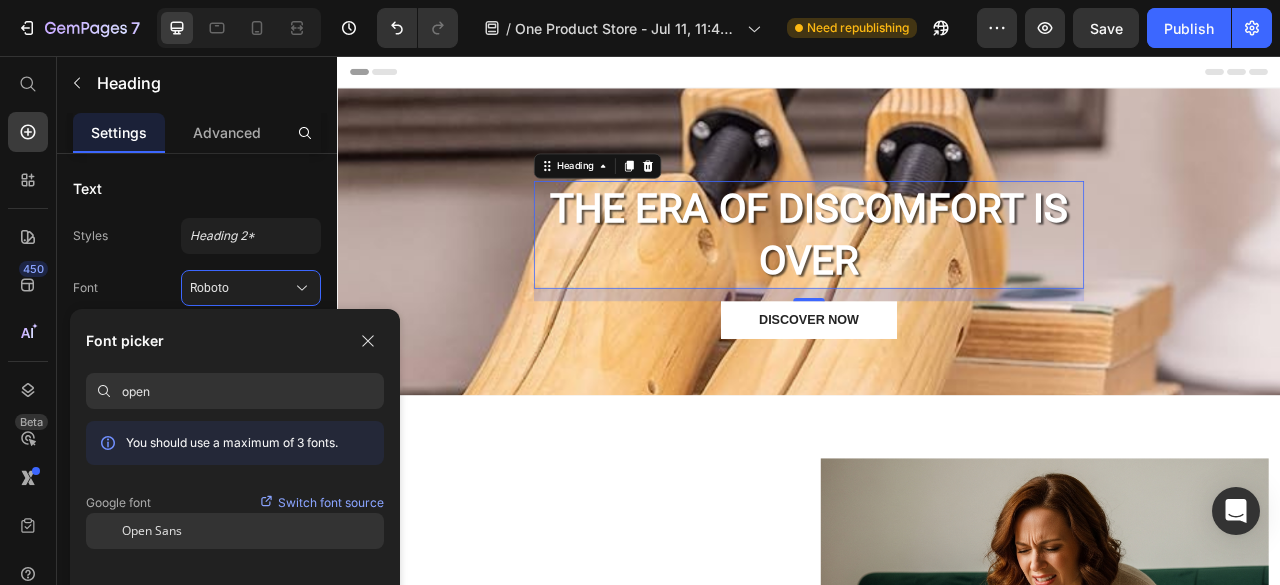 click on "Open Sans" at bounding box center (152, 531) 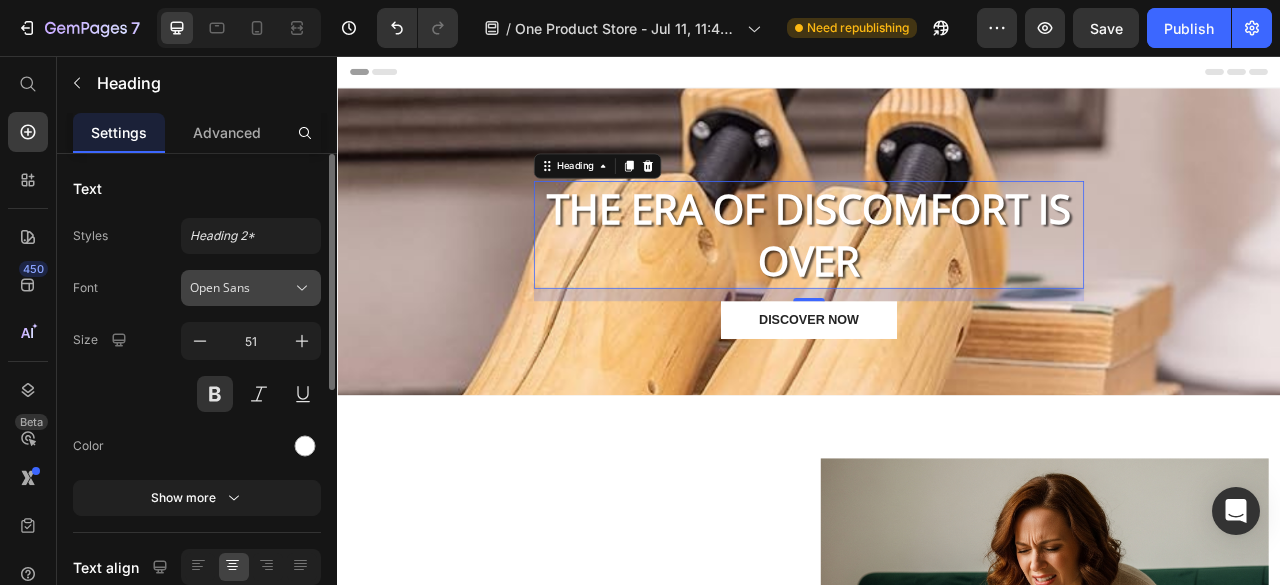 click on "Open Sans" at bounding box center [241, 288] 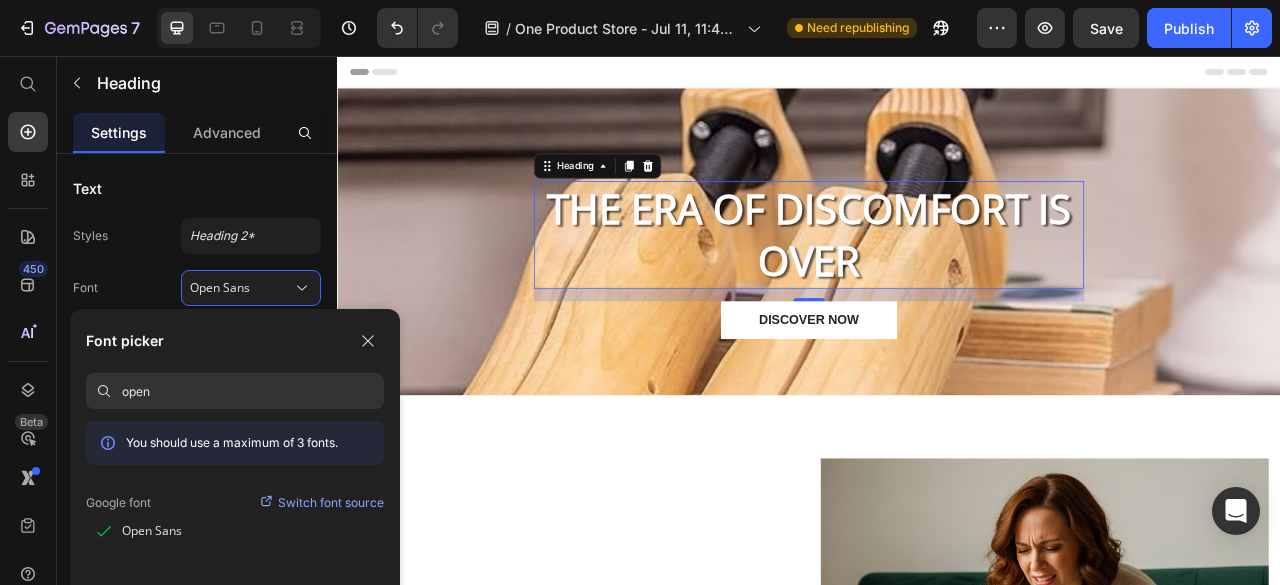 click on "open" at bounding box center (253, 391) 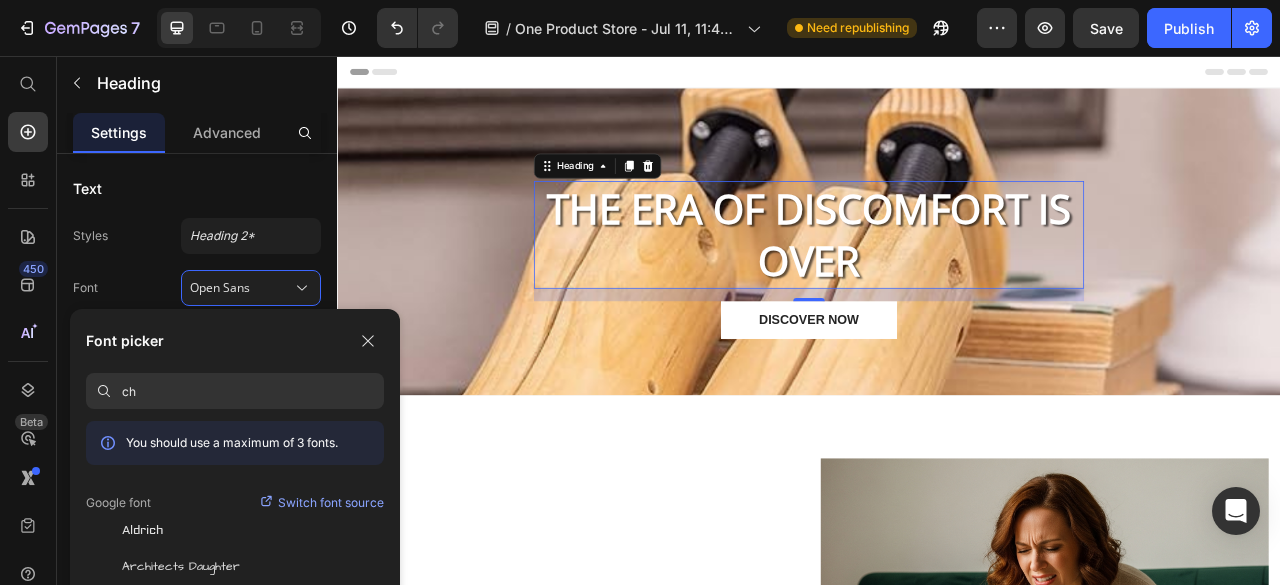 type on "c" 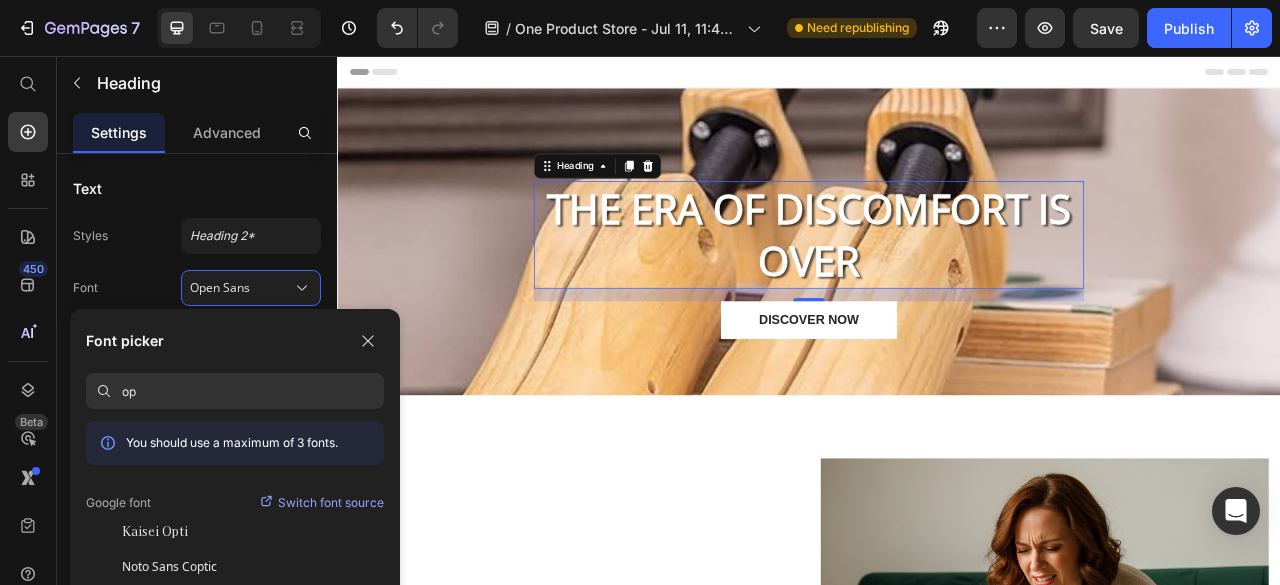 type on "o" 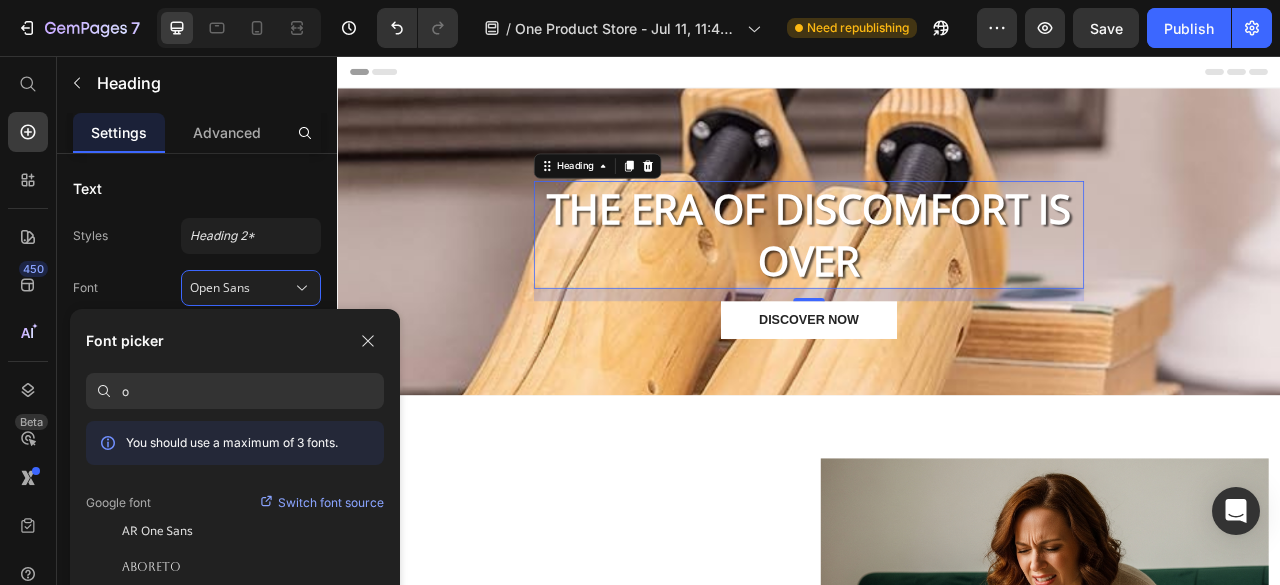 type 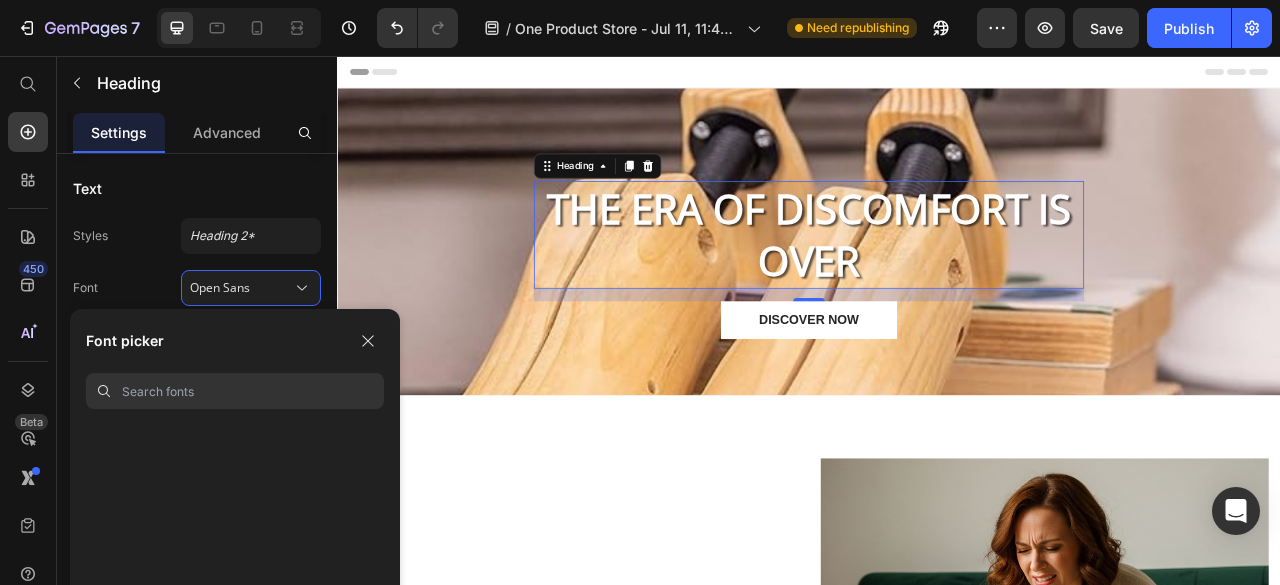 scroll, scrollTop: 2400, scrollLeft: 0, axis: vertical 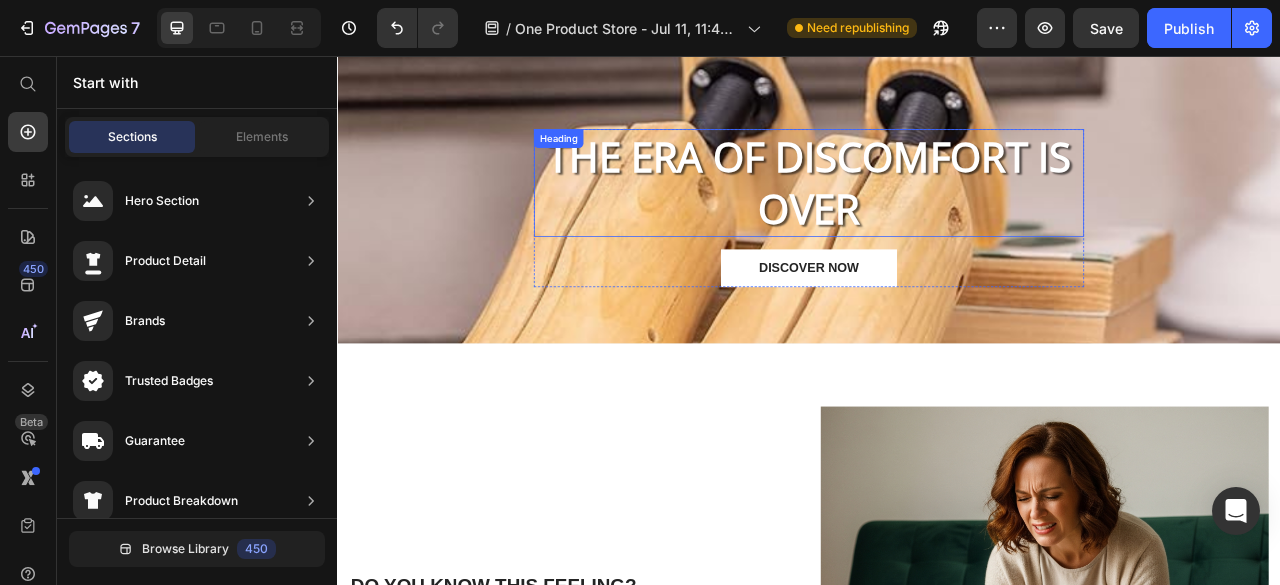 click on "The Era of Discomfort is Over" at bounding box center (937, 217) 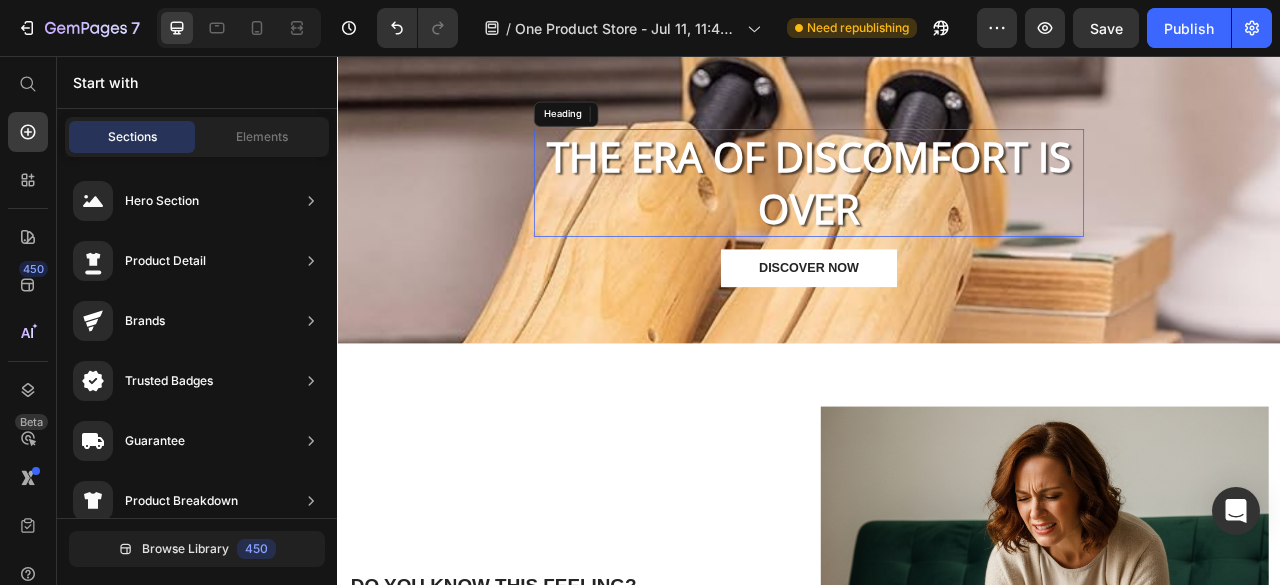 click on "The Era of Discomfort is Over" at bounding box center [937, 217] 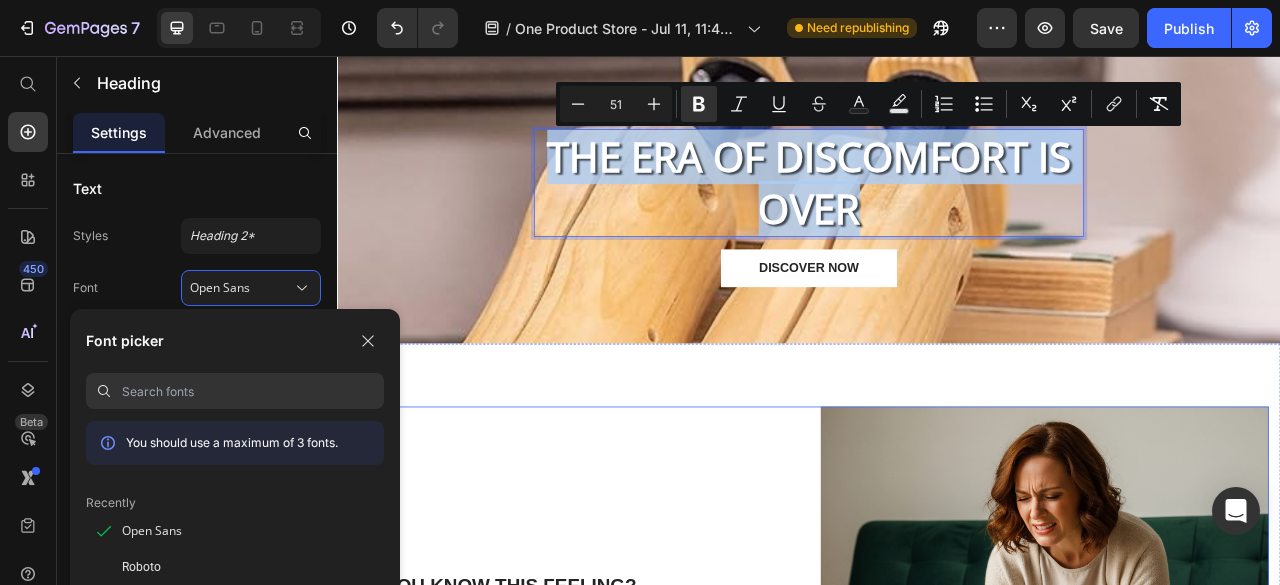 click on "Do You Know This Feeling? Heading Text Block
Icon Row Hero Banner New shoes that pinch? Text Block Row Text Block
Icon Row Hero Banner That favorite pair that doesn't fit like it used to? Text Block Row Text Block
Icon Row Hero Banner Sore feet and blisters after a long day at work or an event? Text Block Row Row" at bounding box center (637, 841) 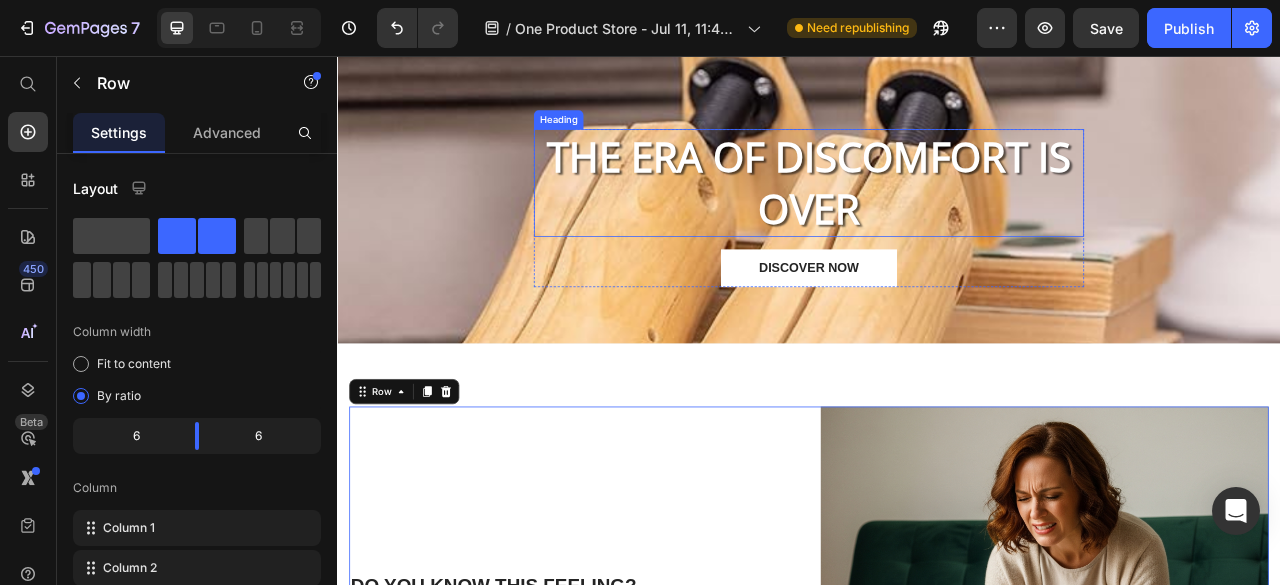 click on "The Era of Discomfort is Over" at bounding box center [937, 217] 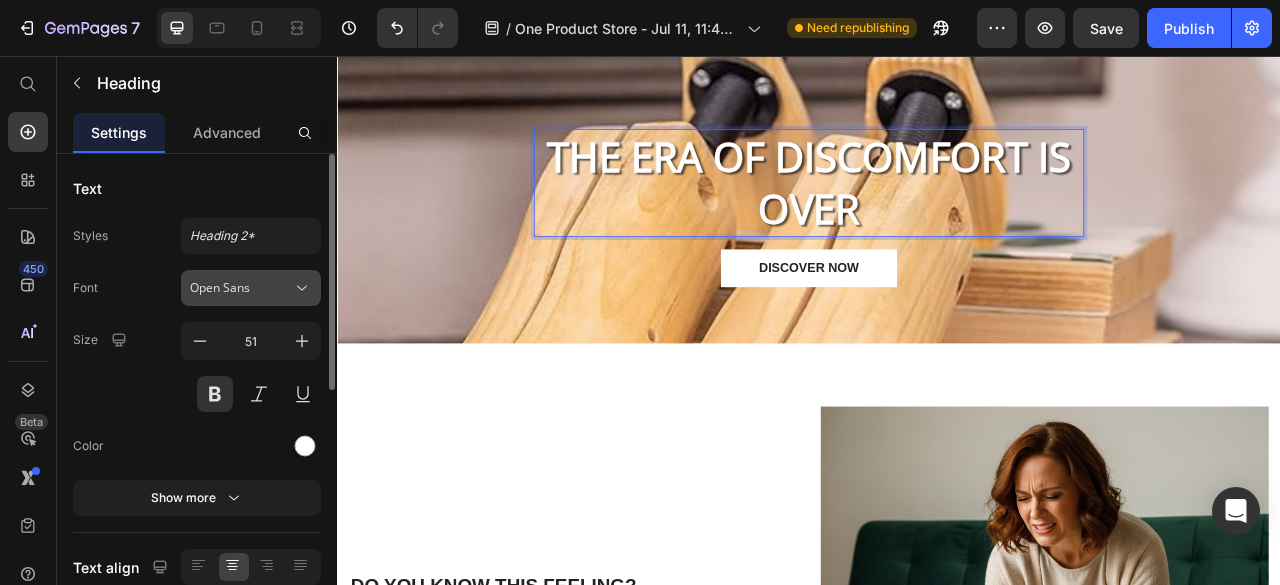 click on "Open Sans" at bounding box center [241, 288] 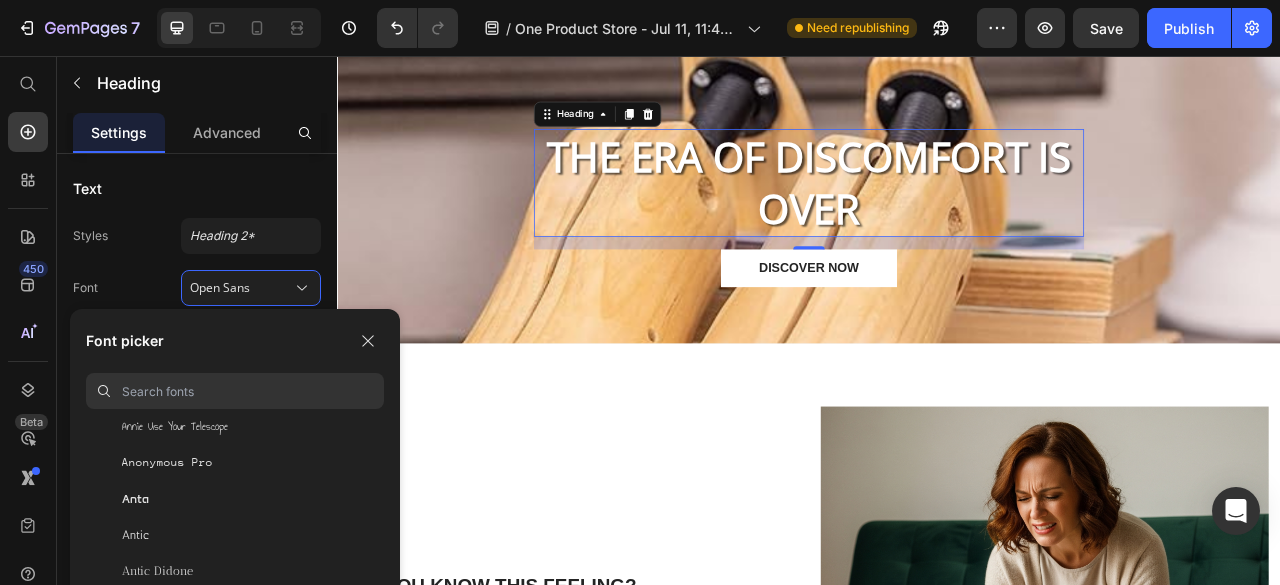 scroll, scrollTop: 3400, scrollLeft: 0, axis: vertical 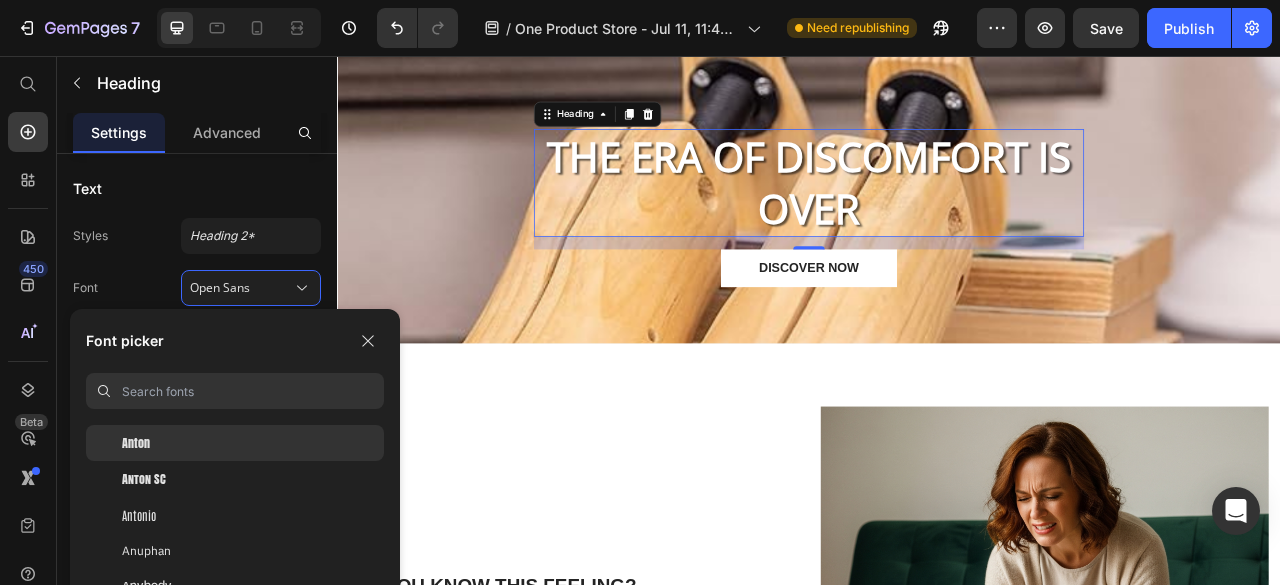 click on "Anton" 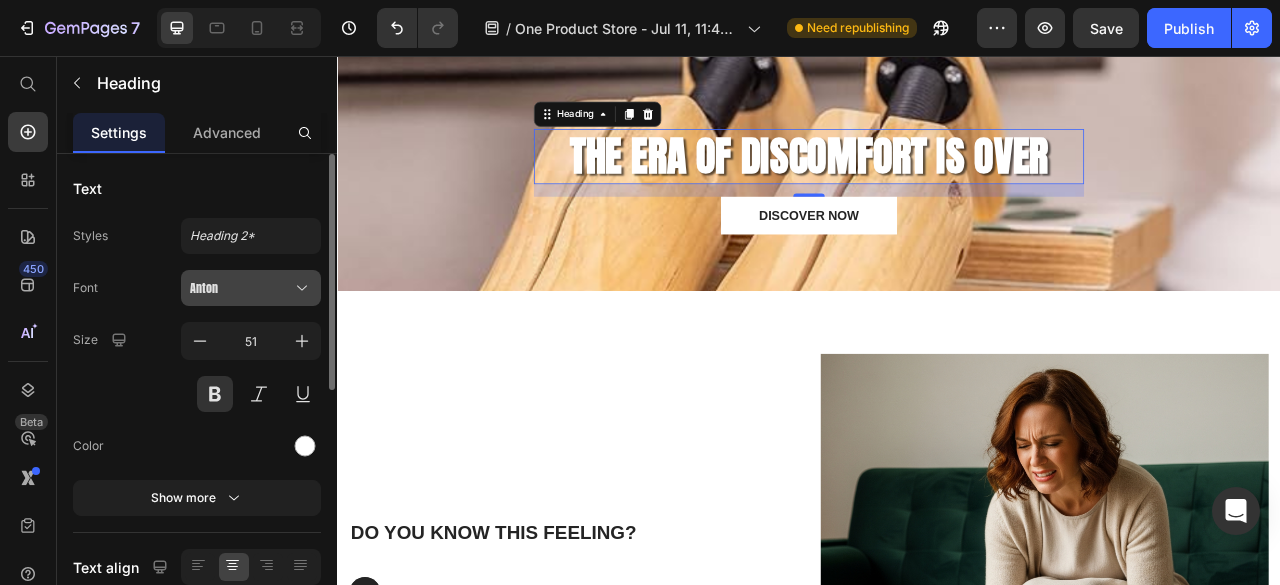 click on "Anton" at bounding box center (241, 288) 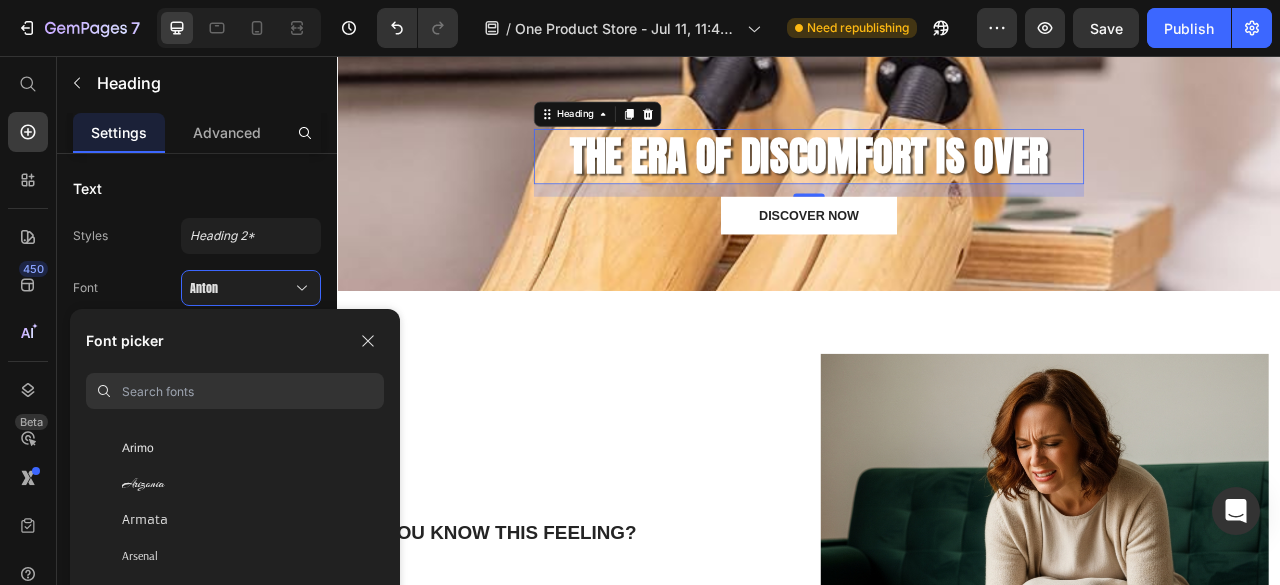 scroll, scrollTop: 4000, scrollLeft: 0, axis: vertical 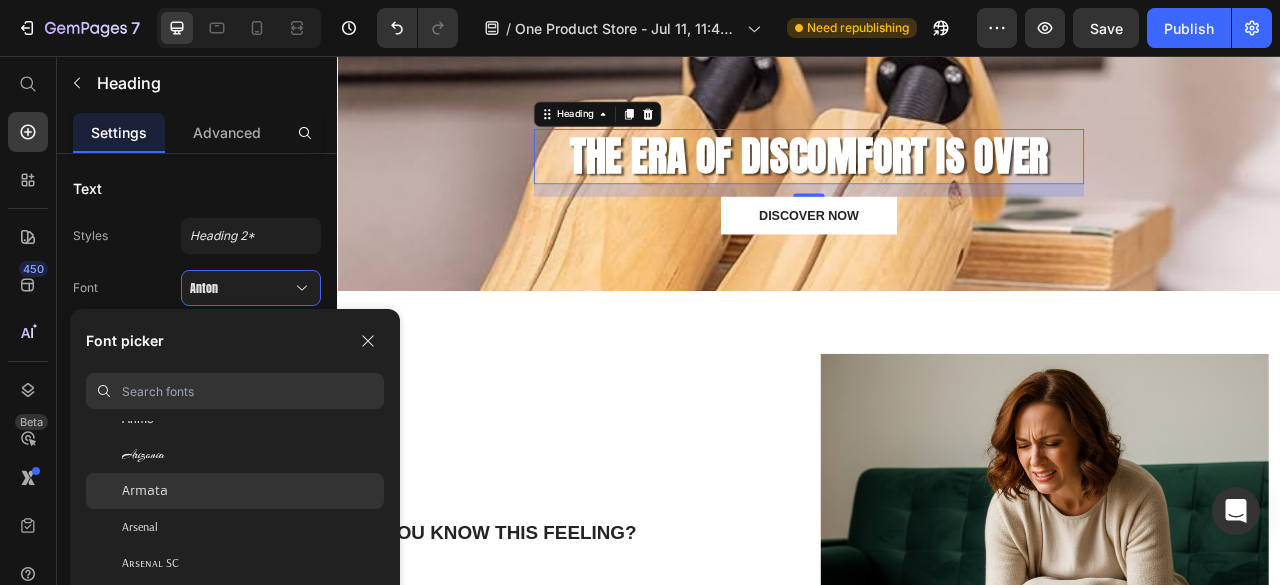 click on "Armata" 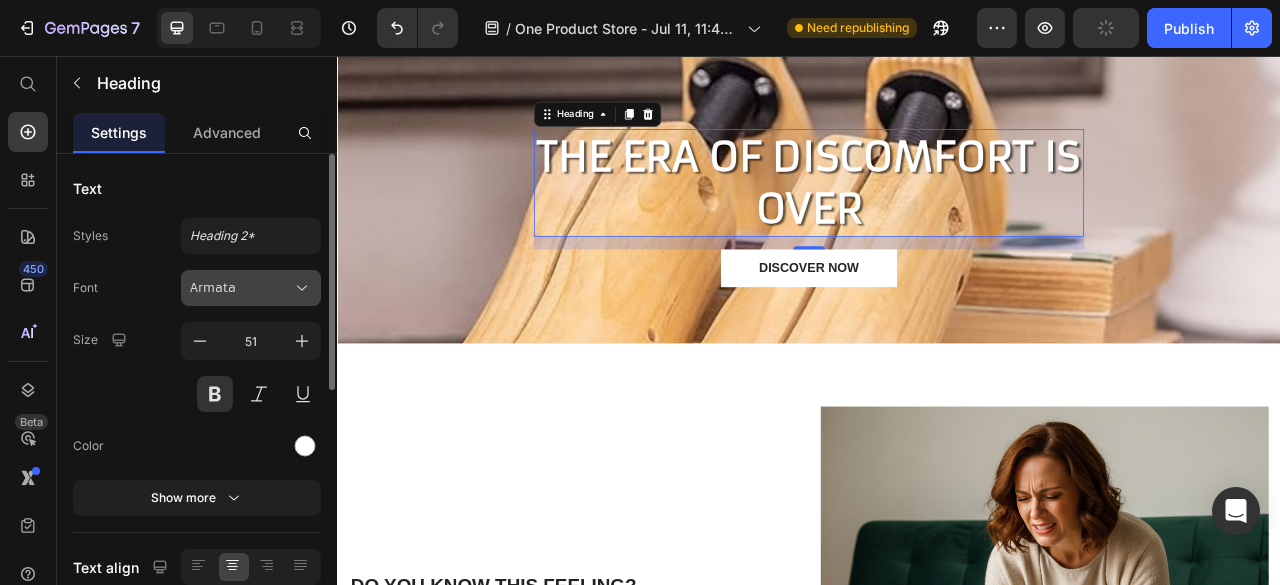click on "Armata" at bounding box center (241, 288) 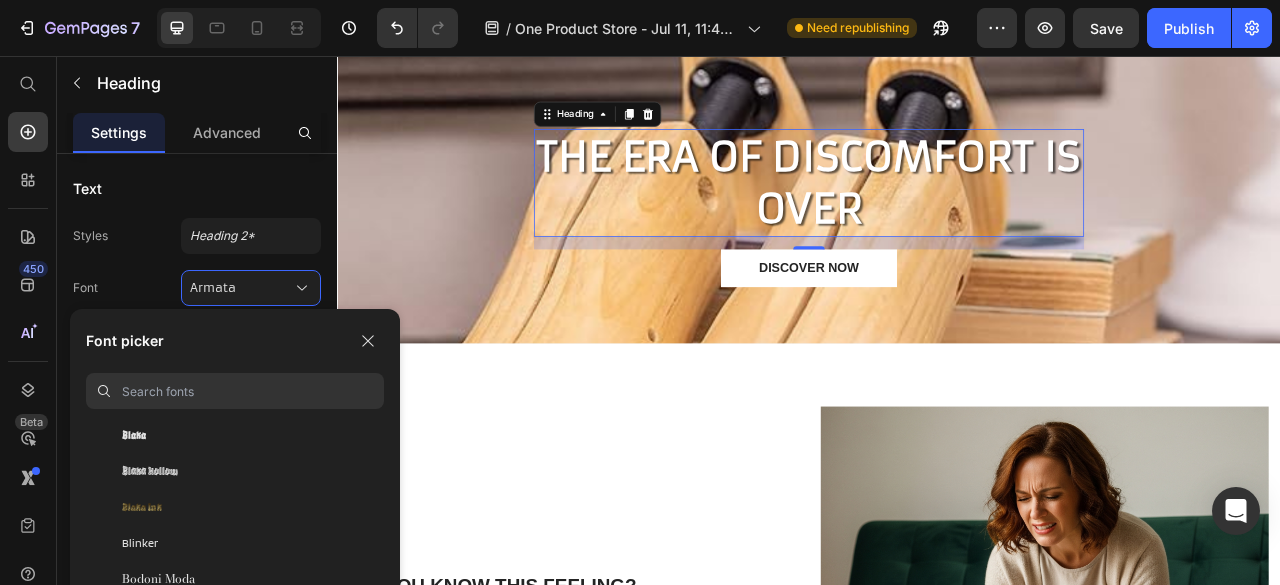 scroll, scrollTop: 7600, scrollLeft: 0, axis: vertical 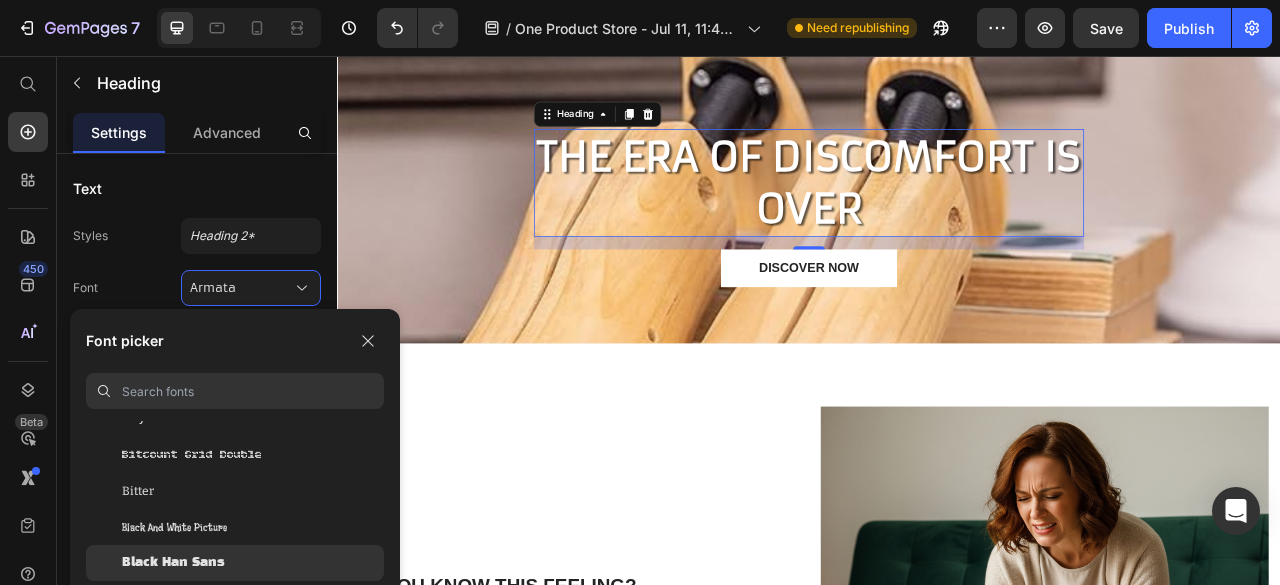 click on "Black Han Sans" at bounding box center [173, 563] 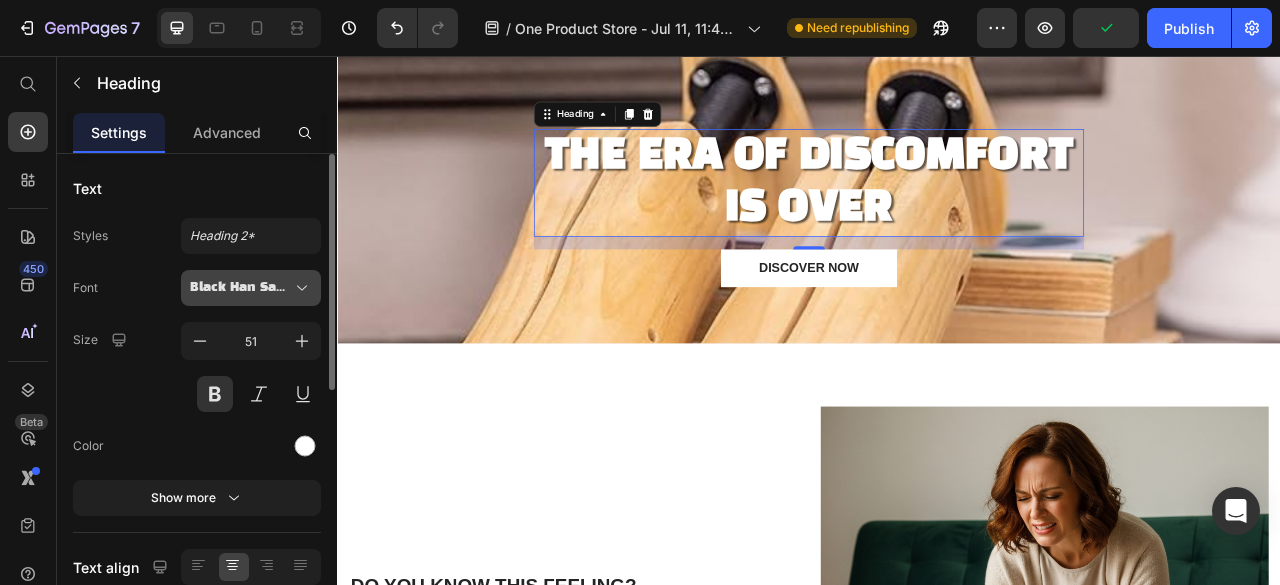click on "Black Han Sans" at bounding box center [241, 288] 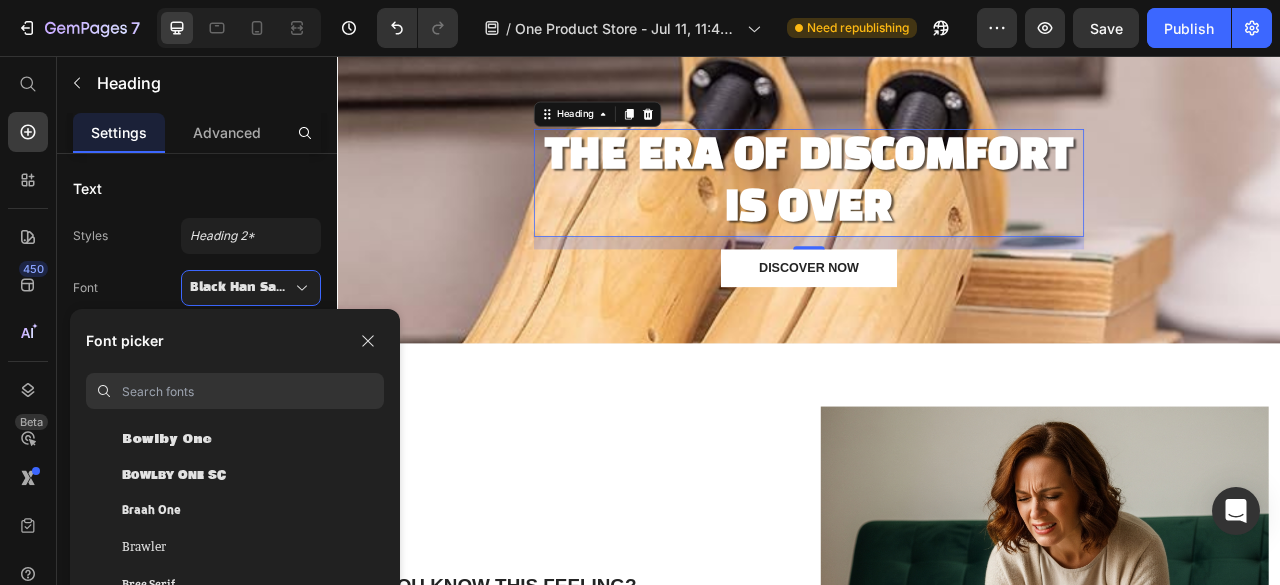 scroll, scrollTop: 8300, scrollLeft: 0, axis: vertical 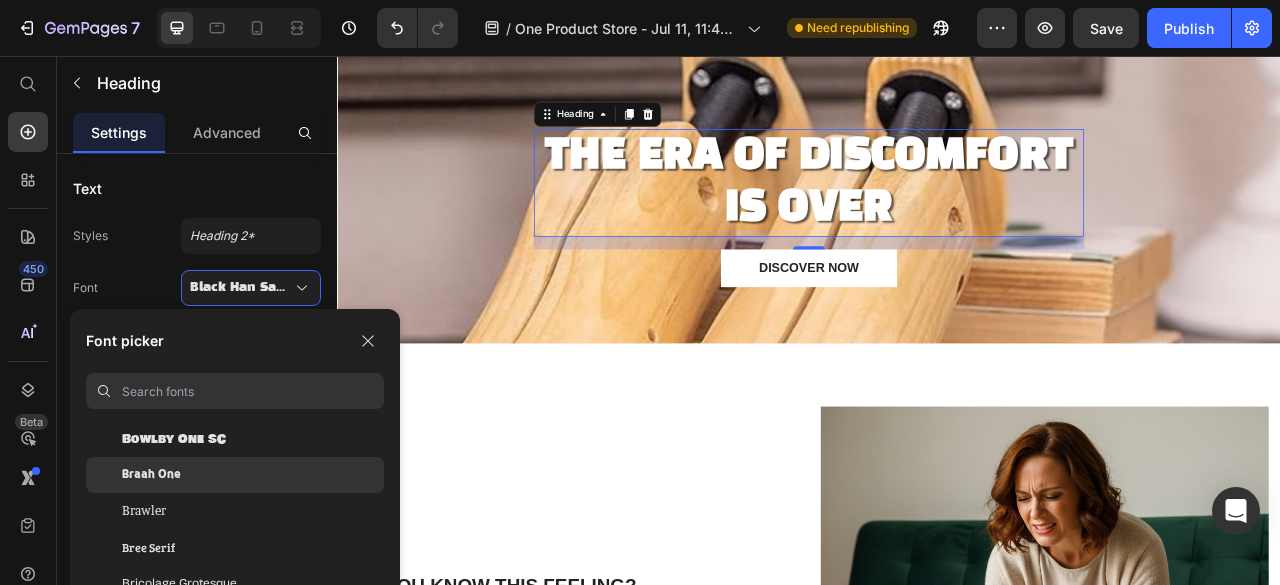 click on "Braah One" 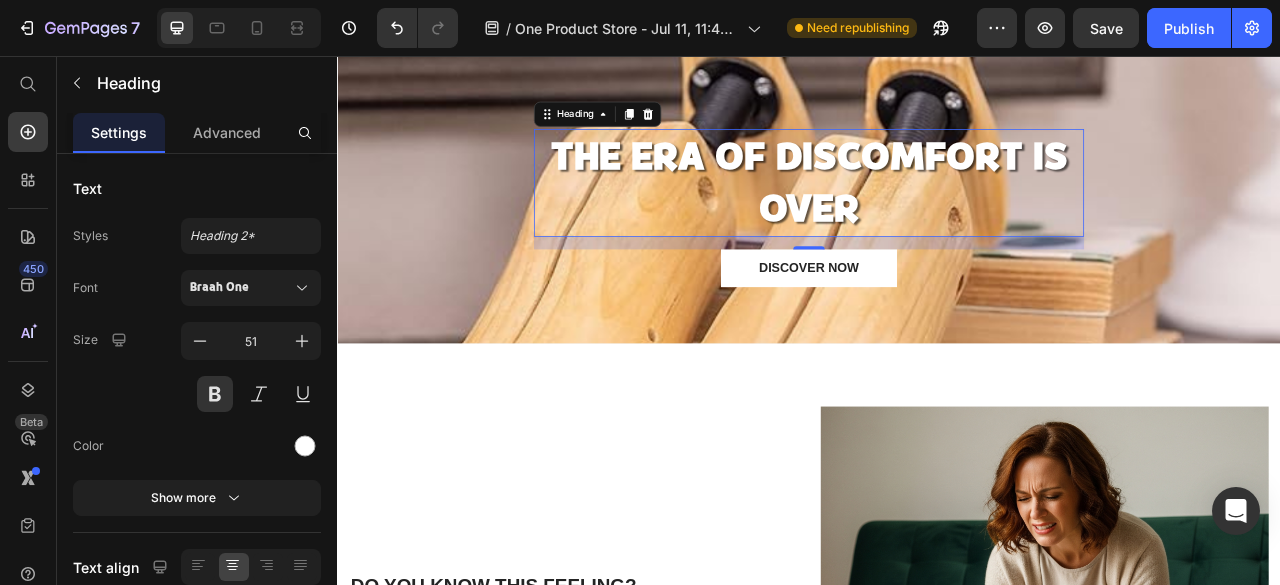 drag, startPoint x: 938, startPoint y: 248, endPoint x: 922, endPoint y: 244, distance: 16.492422 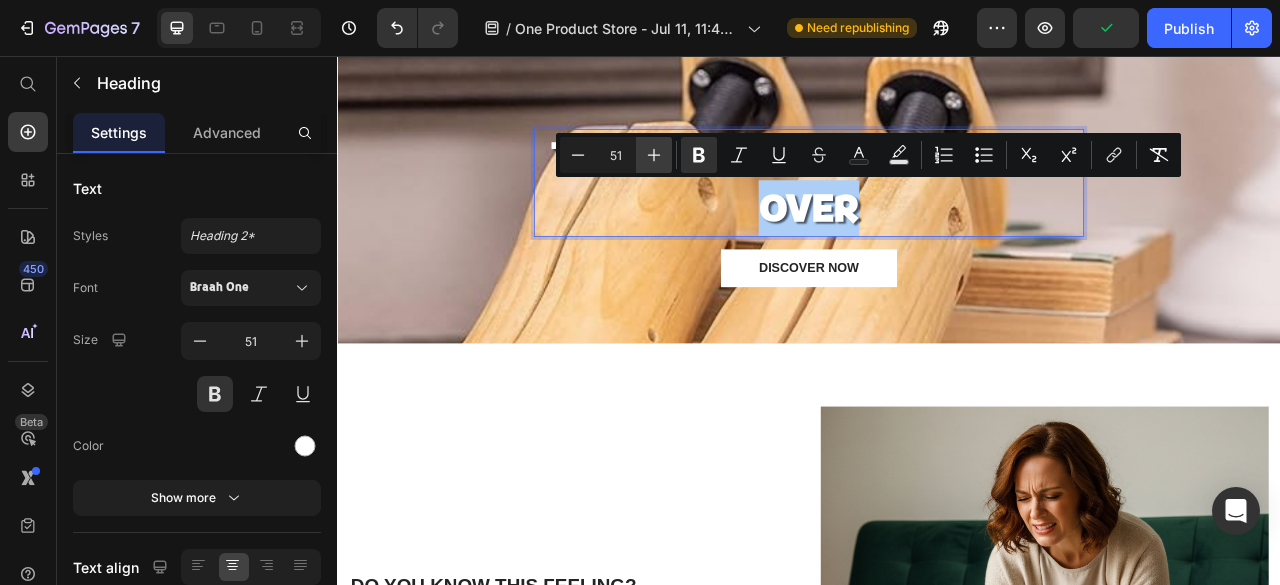 click 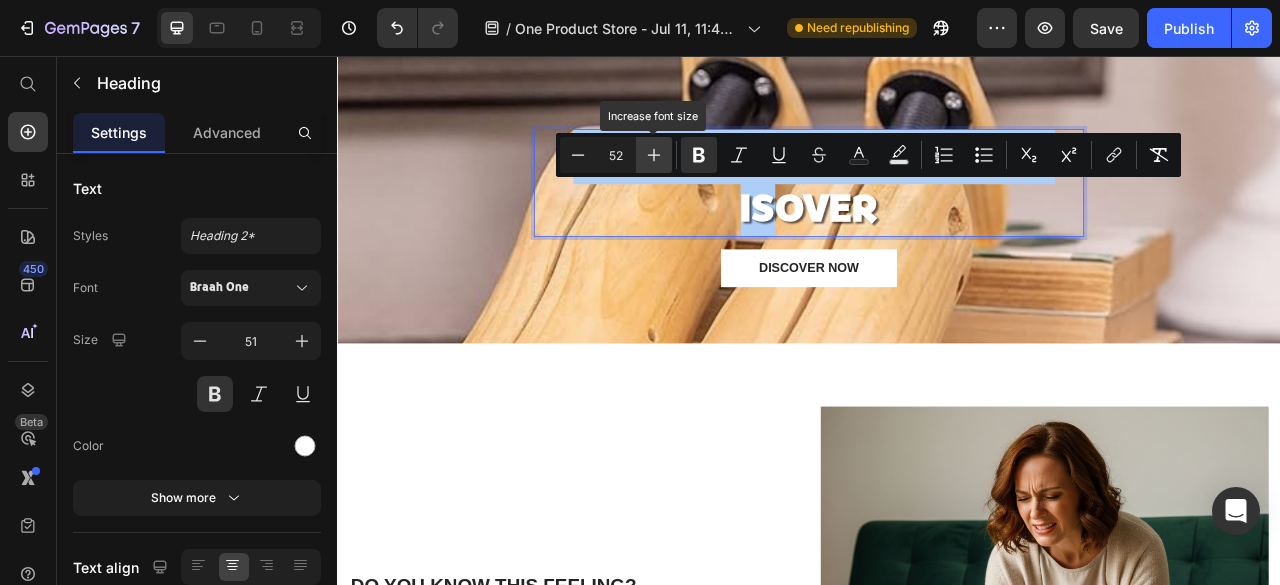 click 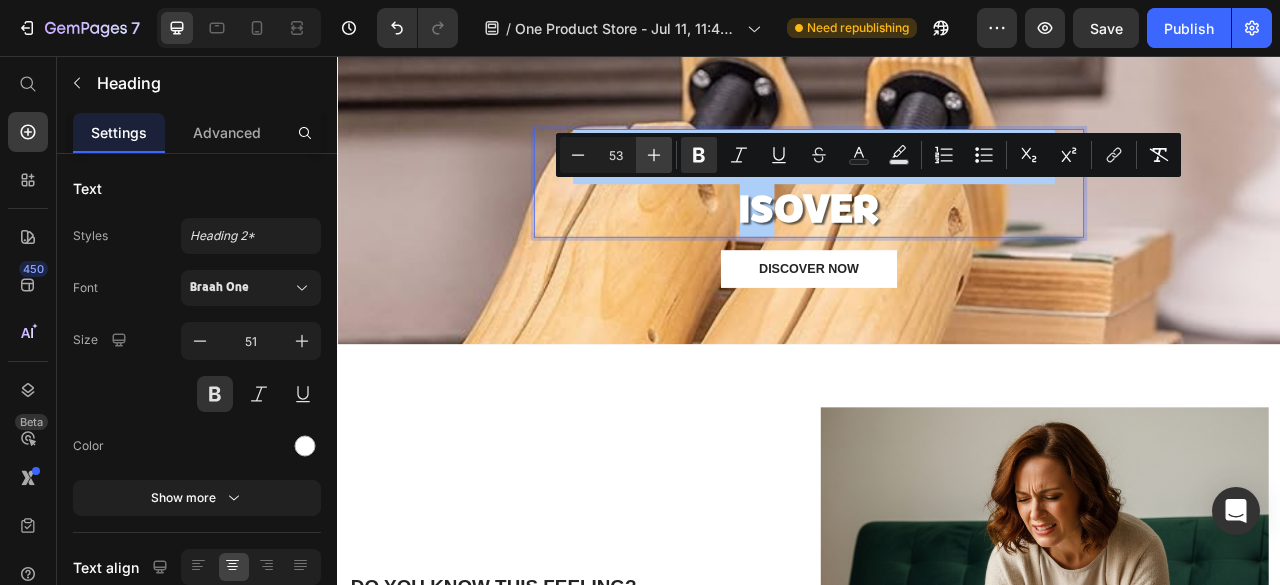 click 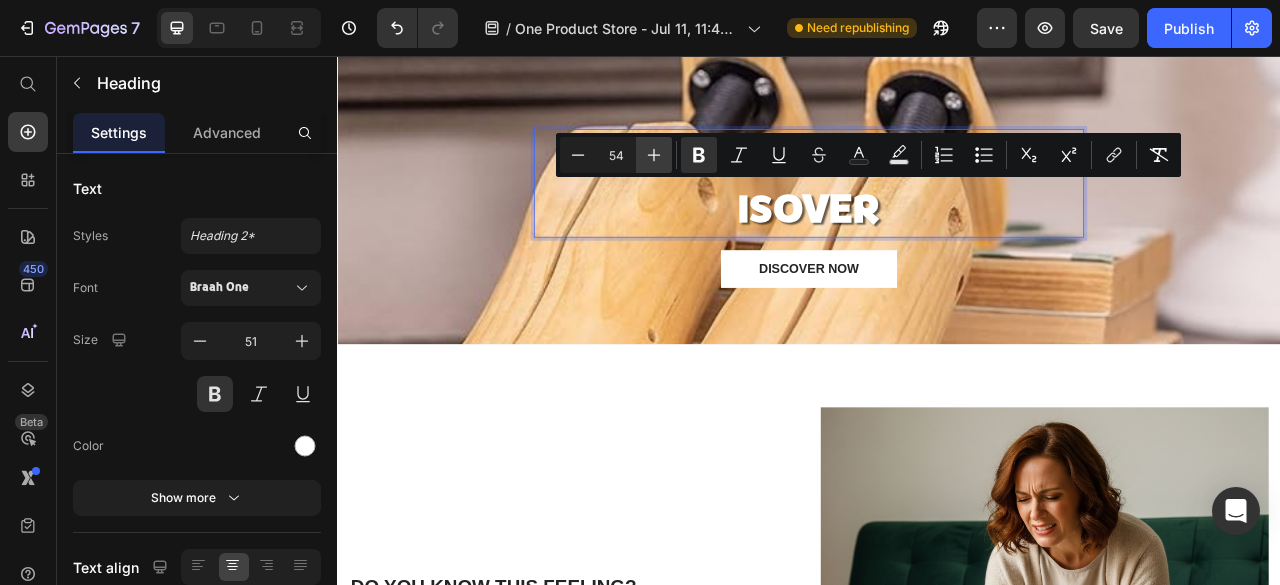 click 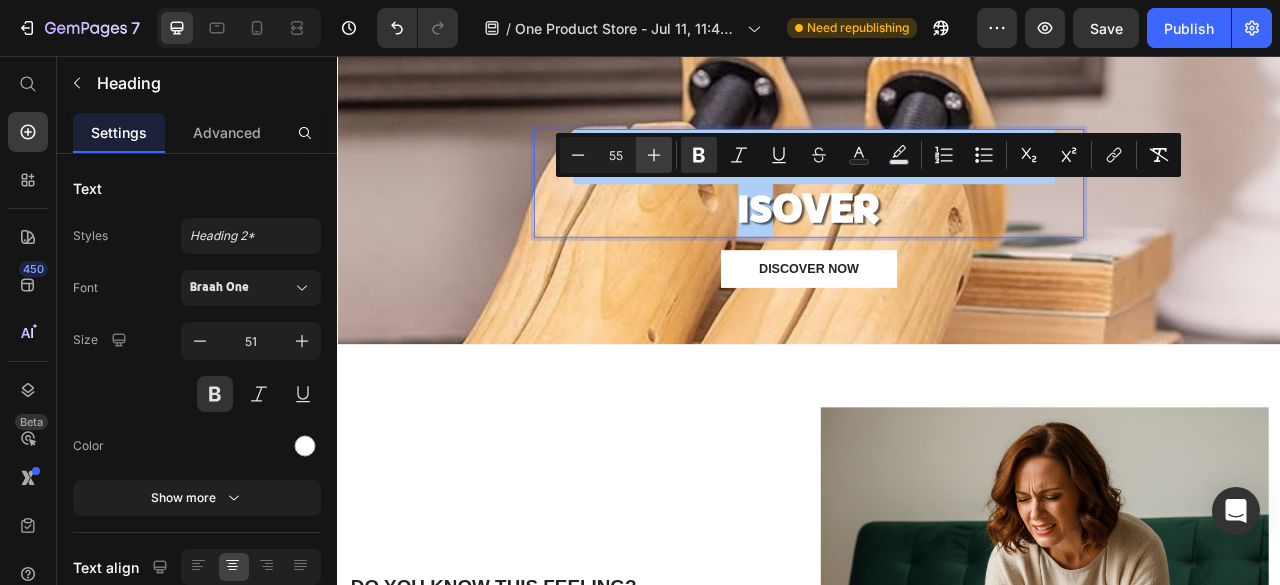 click 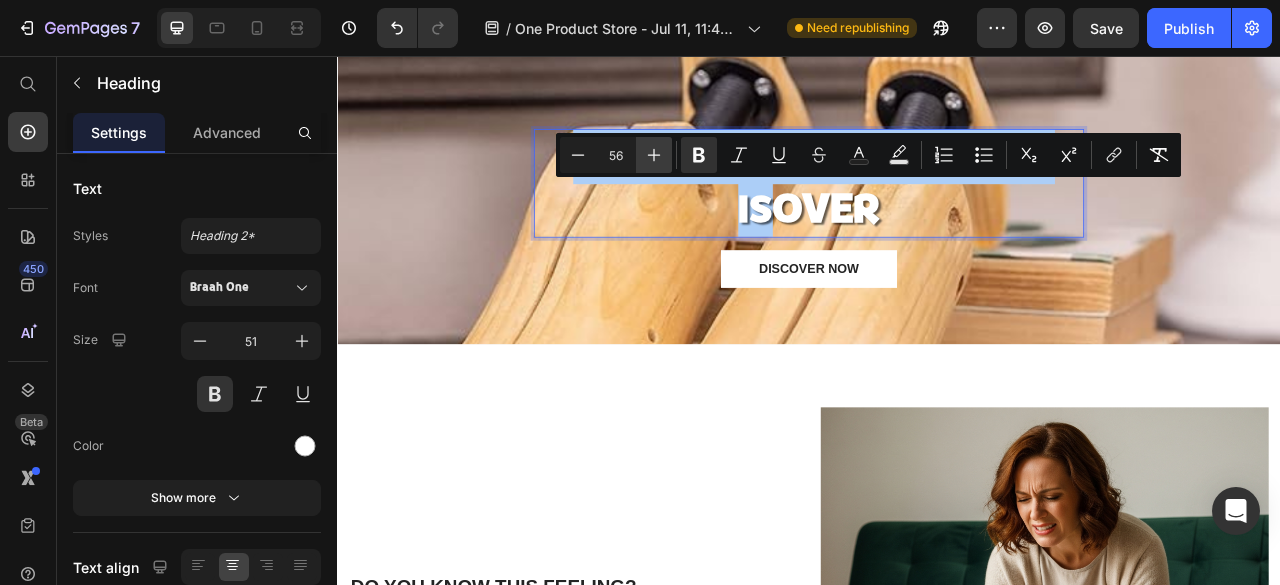 click 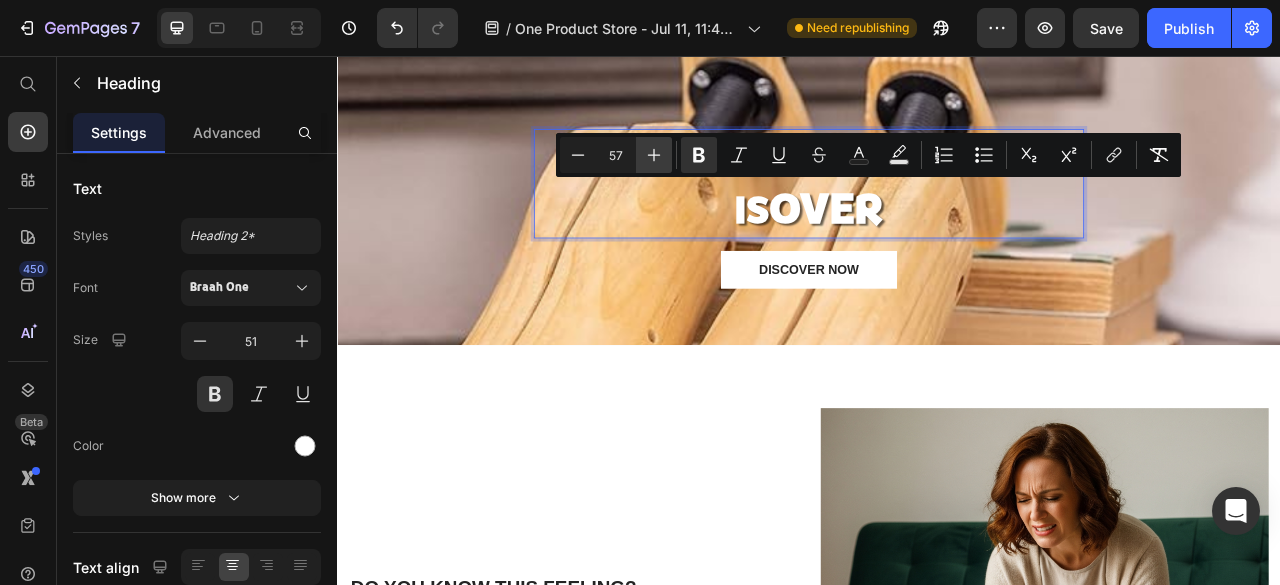 click 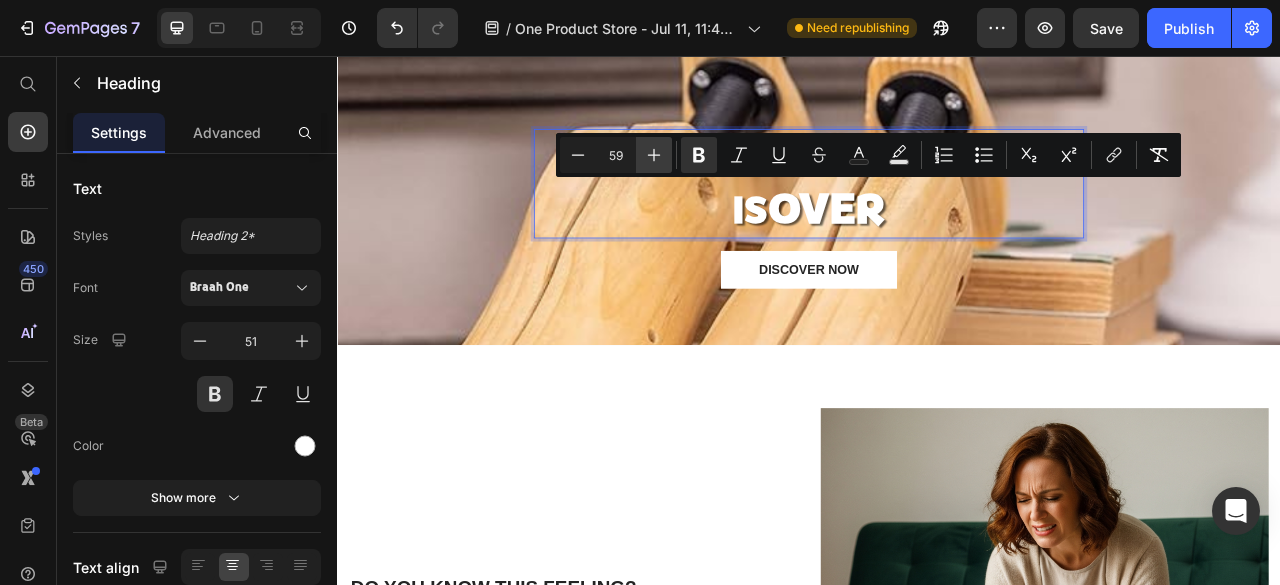 click 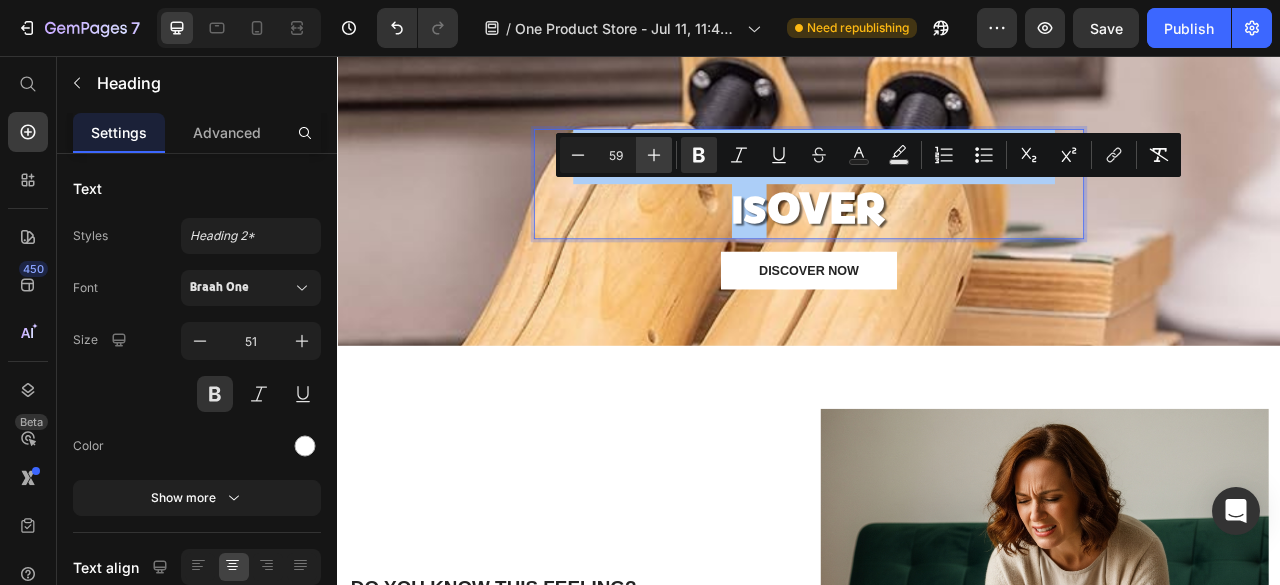 click 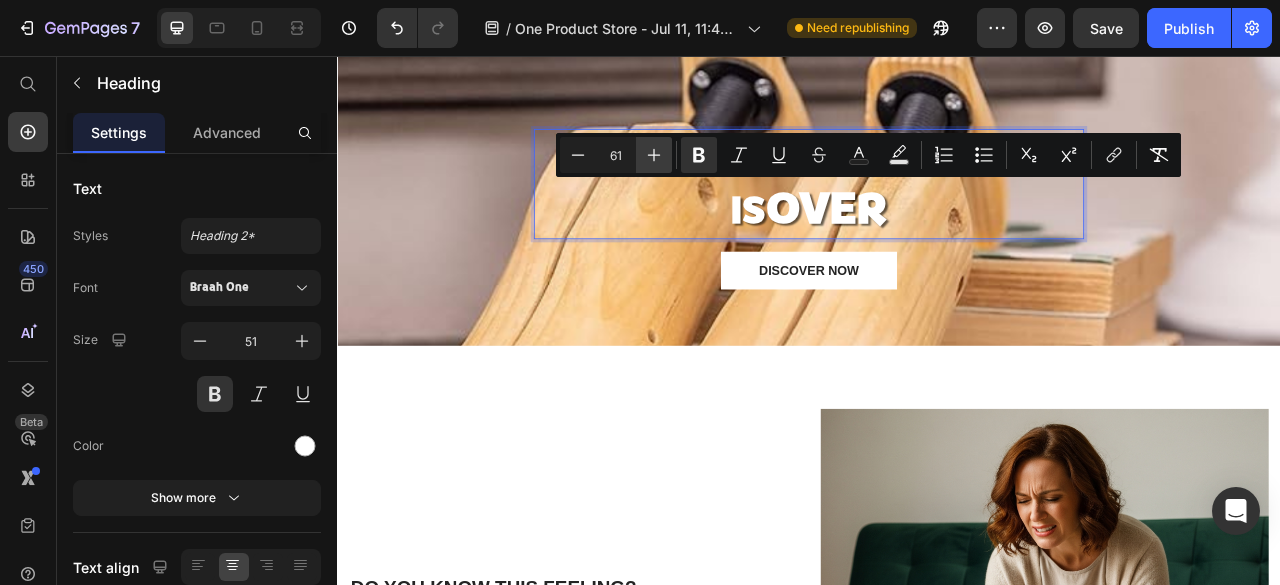 click 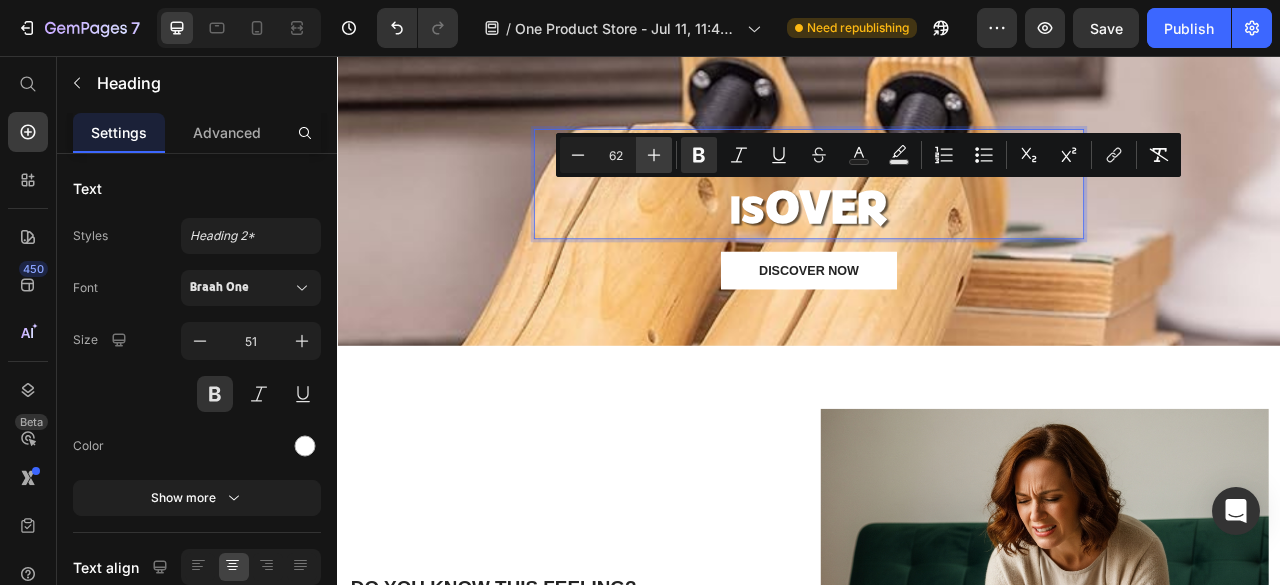 click 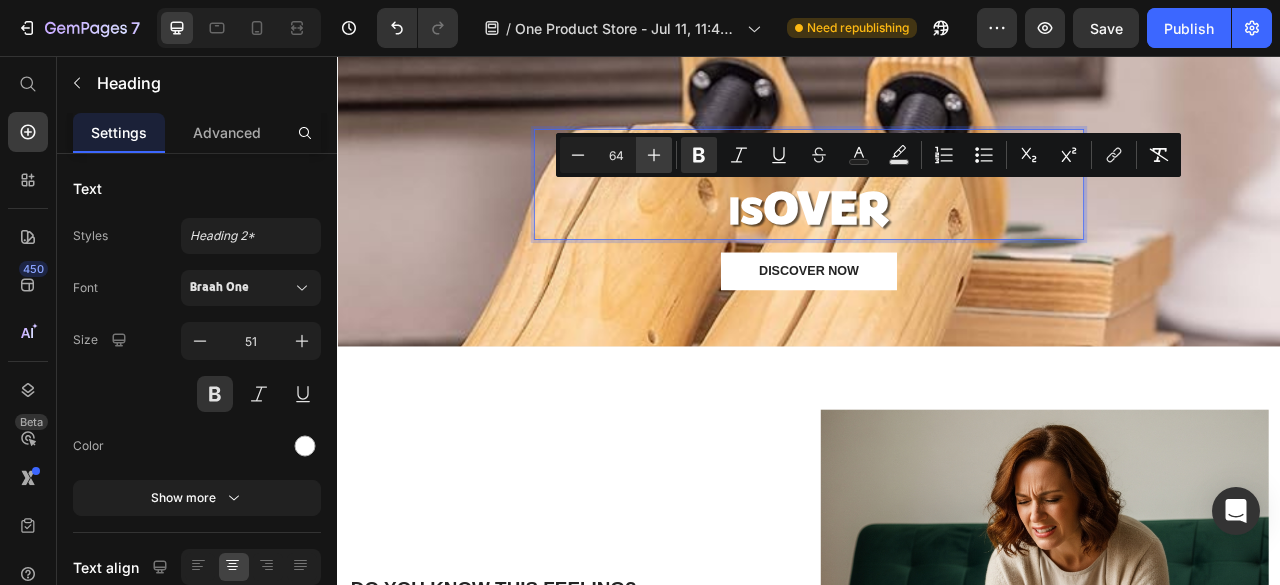 click 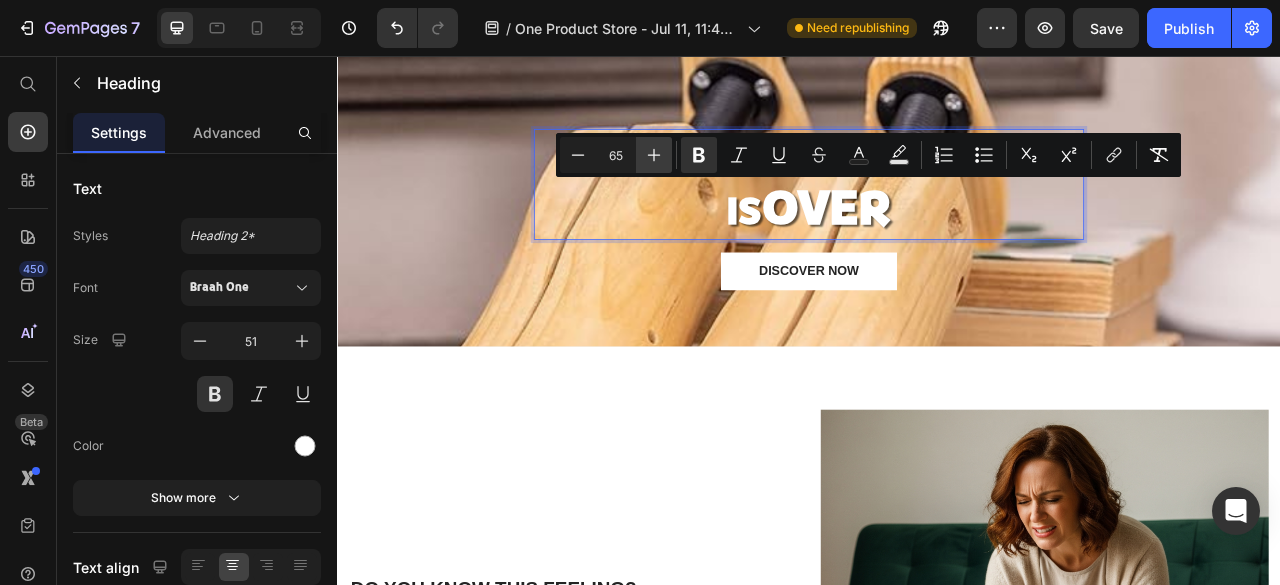 click 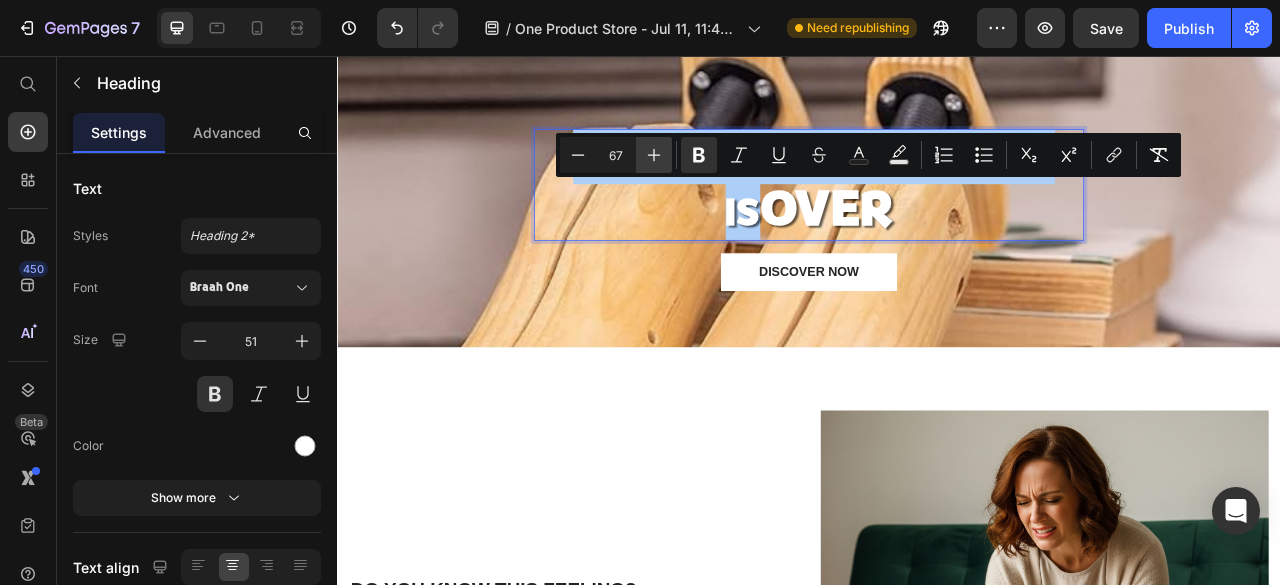 click 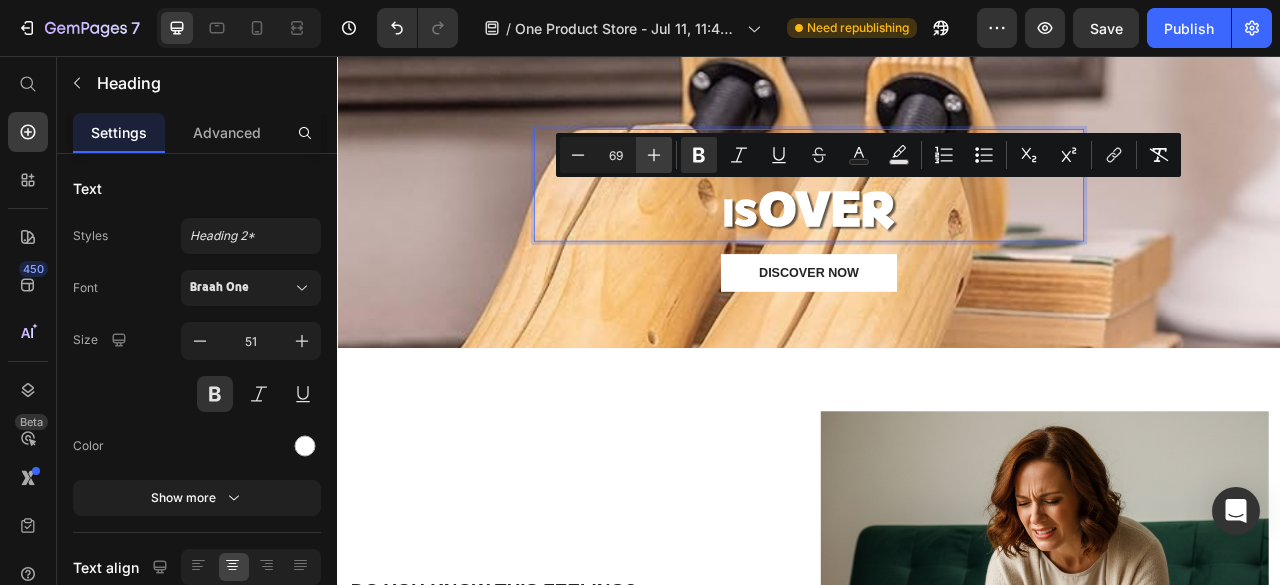 click 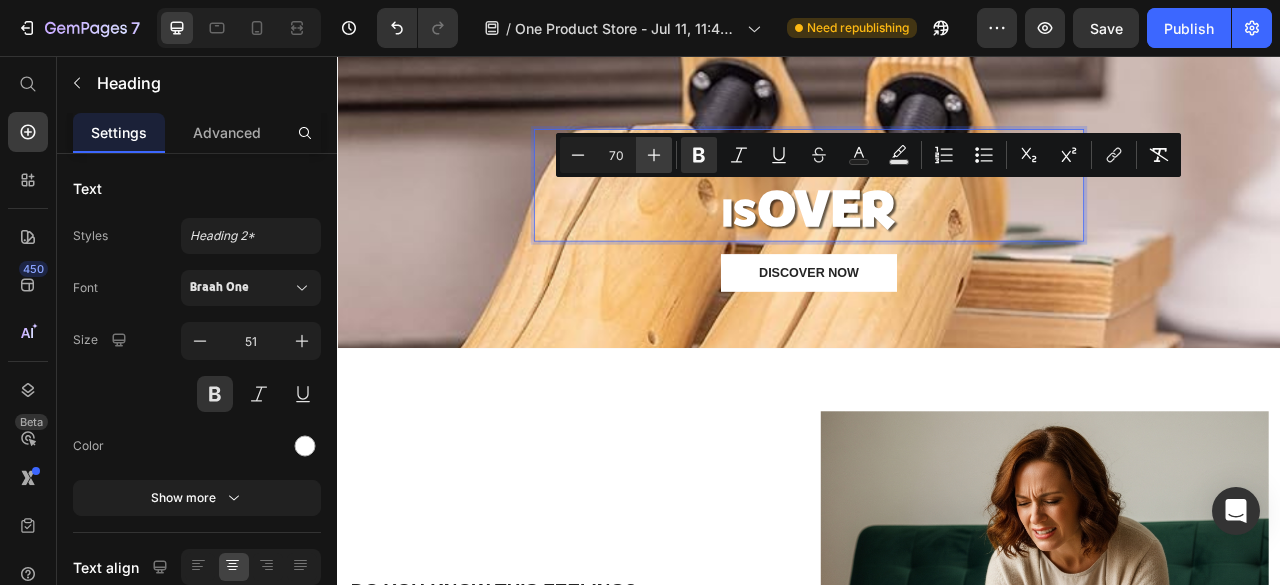click 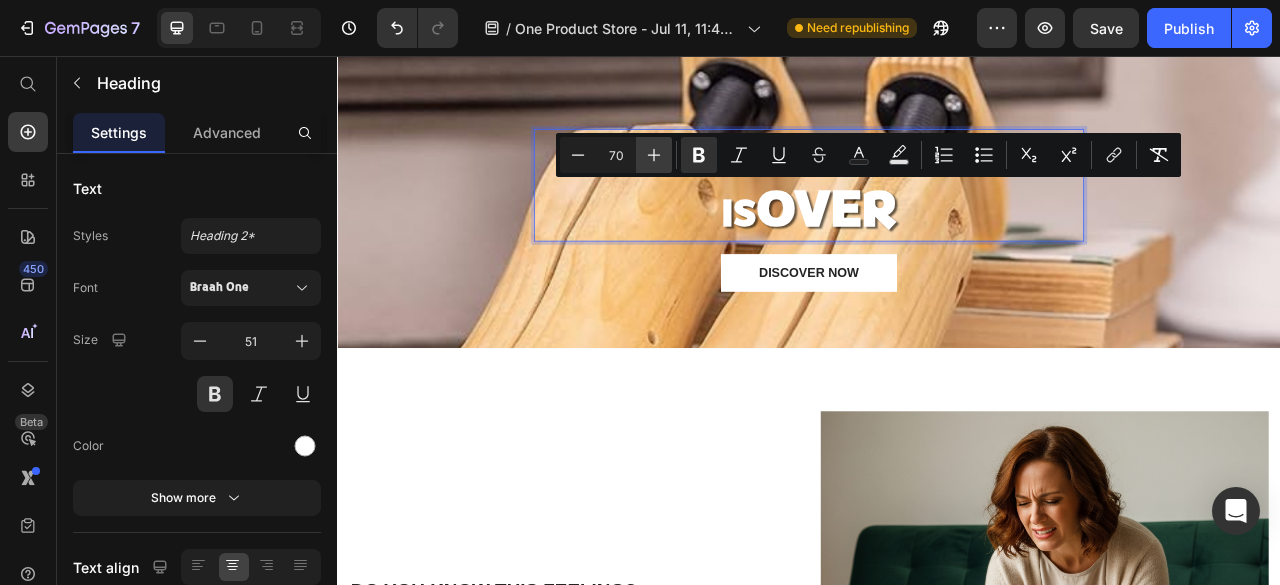 click 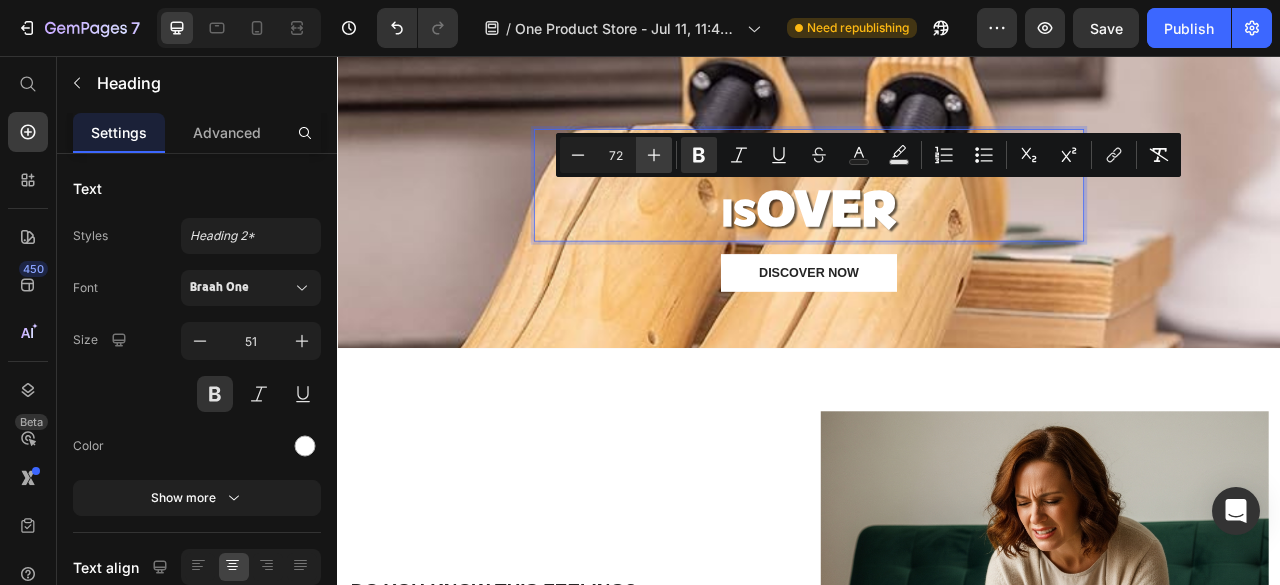 click 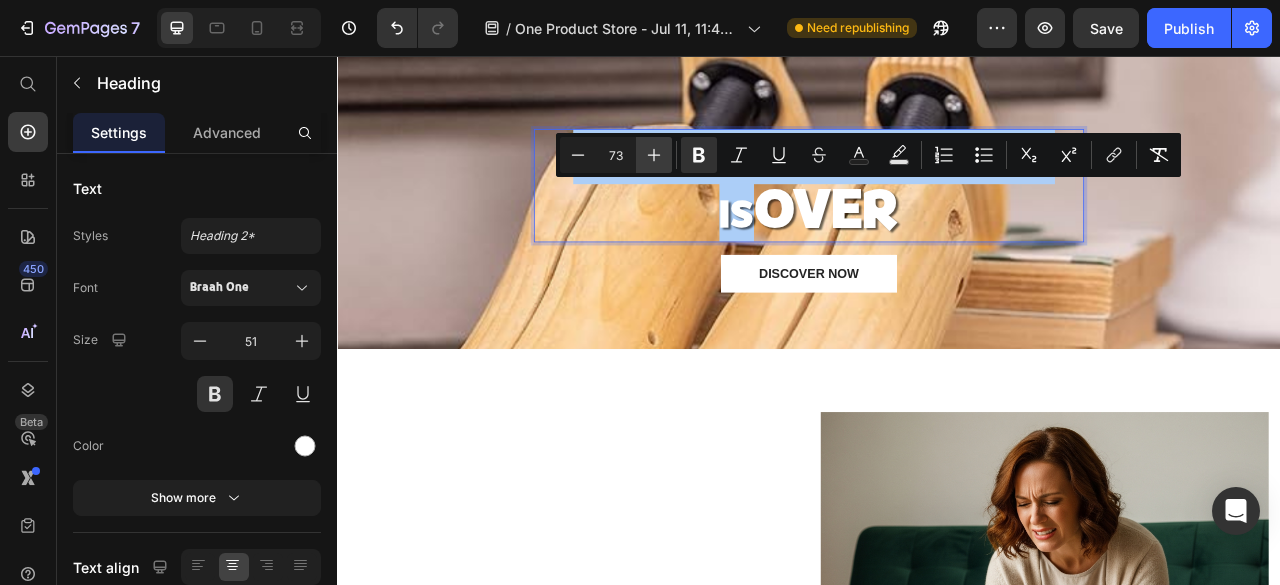 click 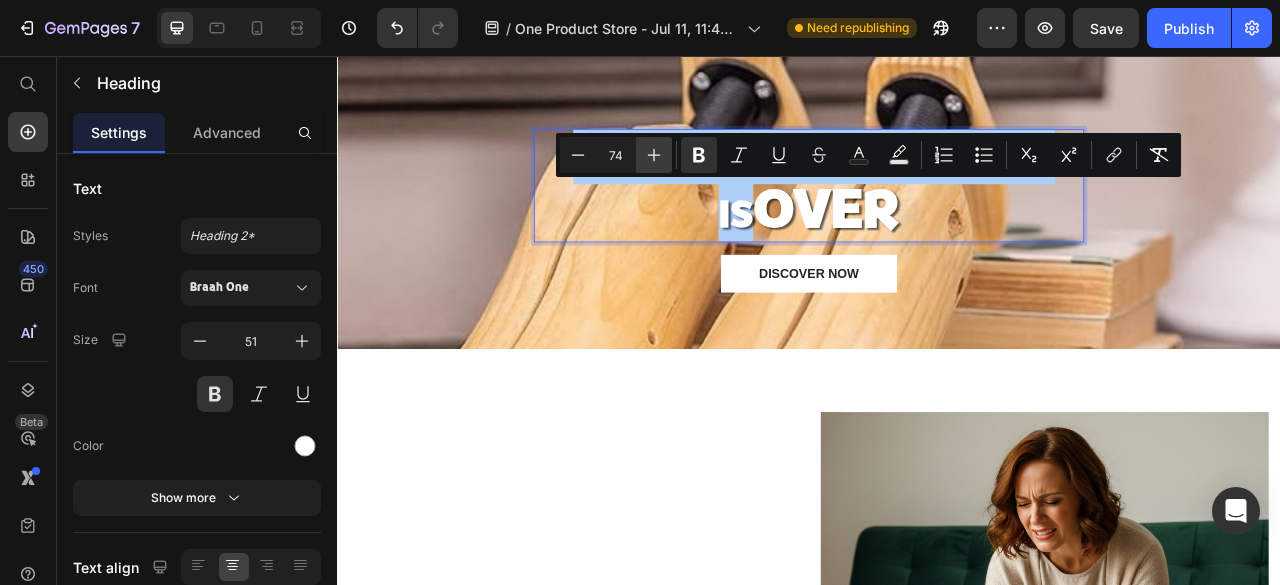 click 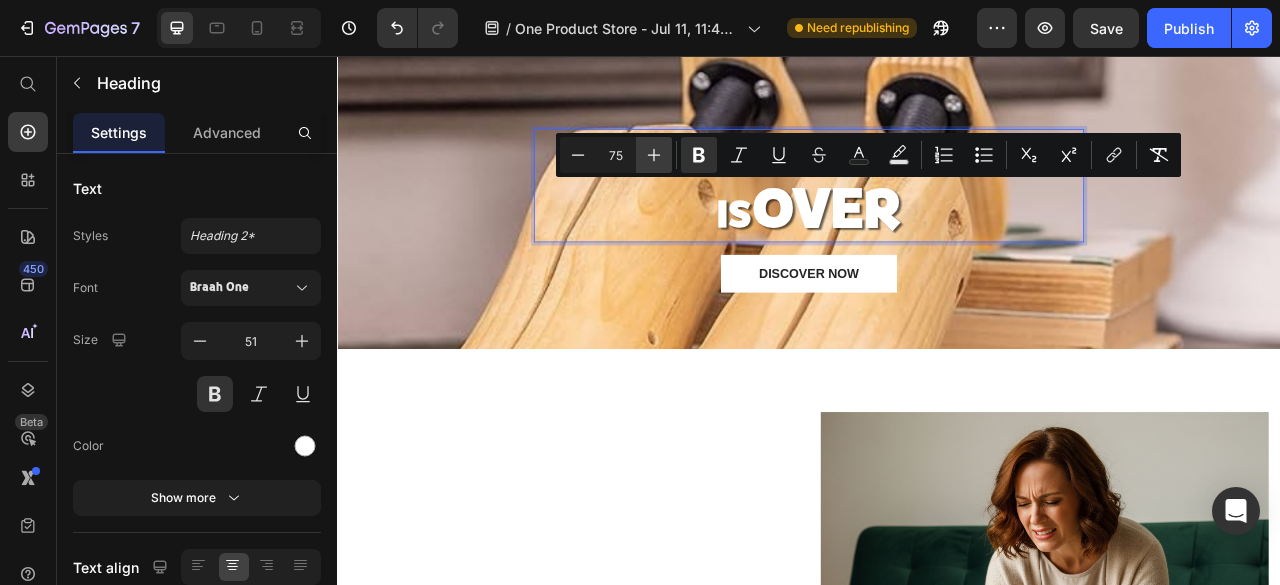 click 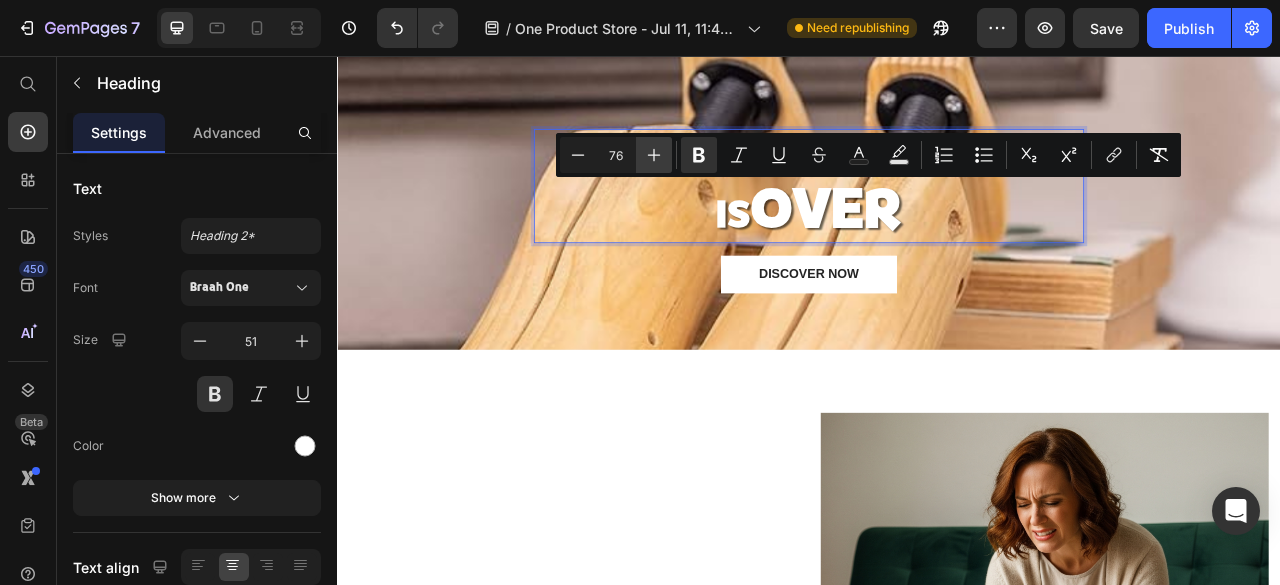 click 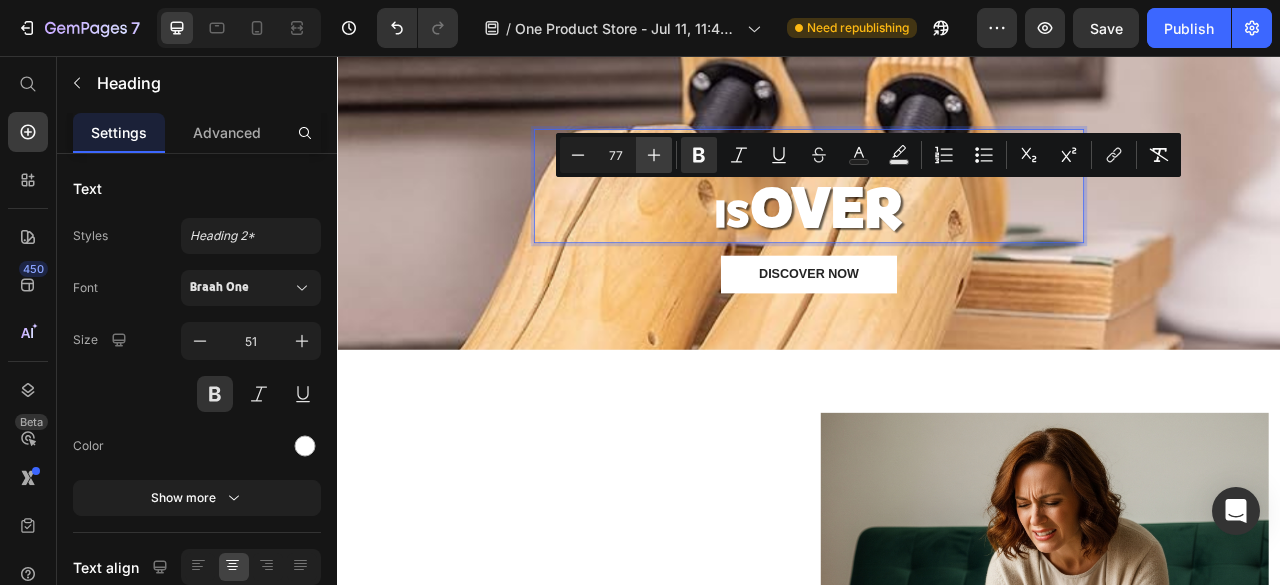 click 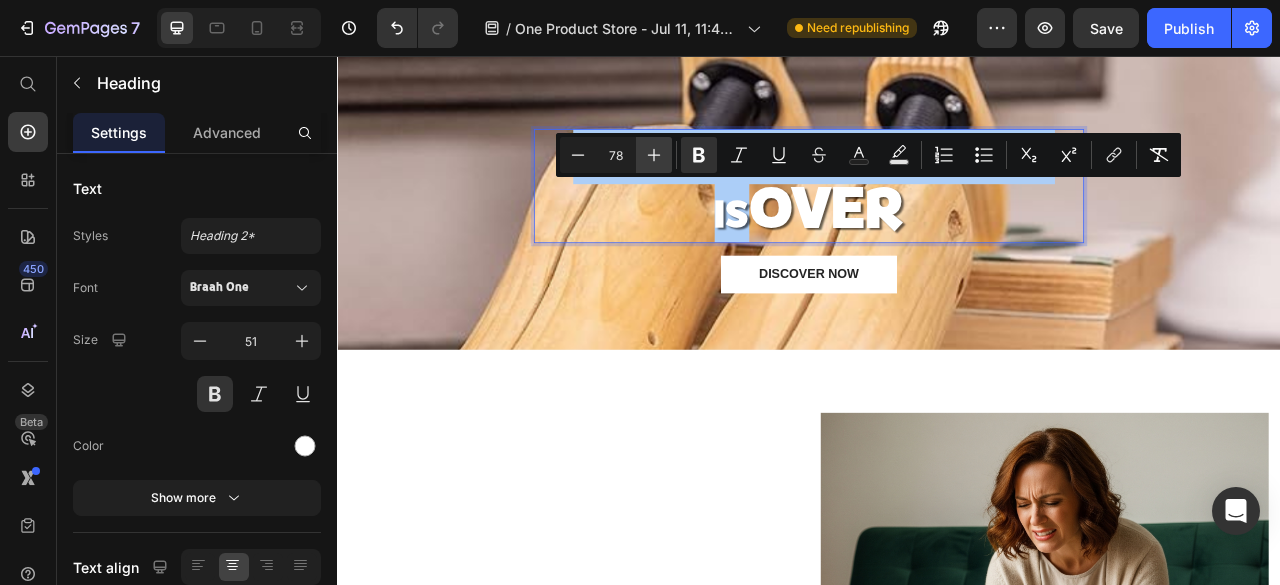 click 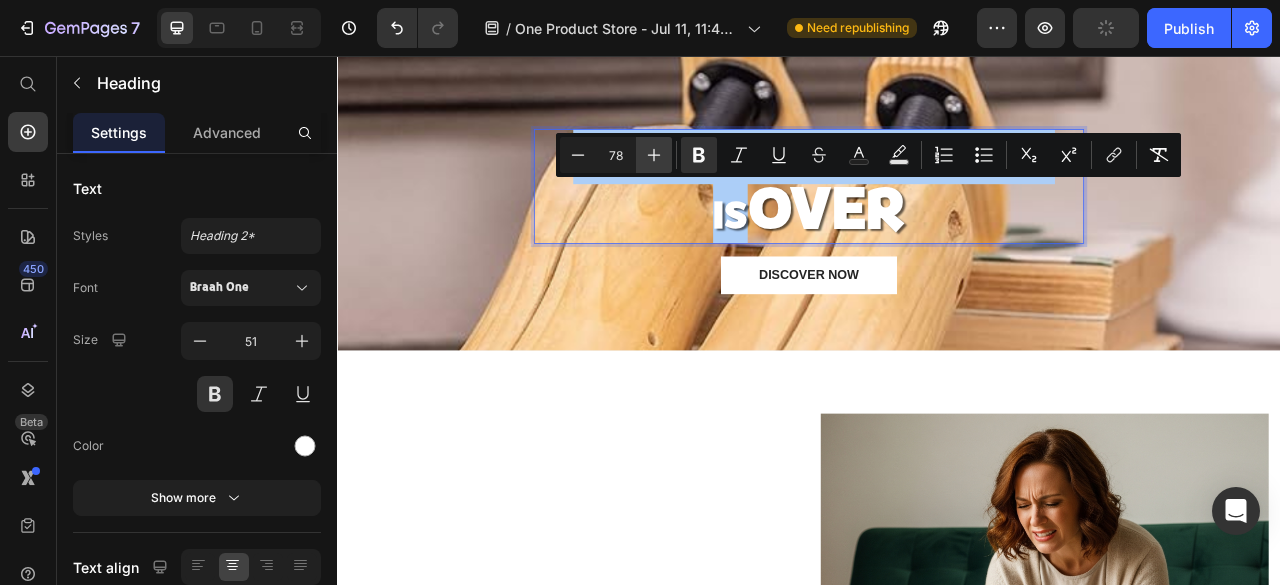 click 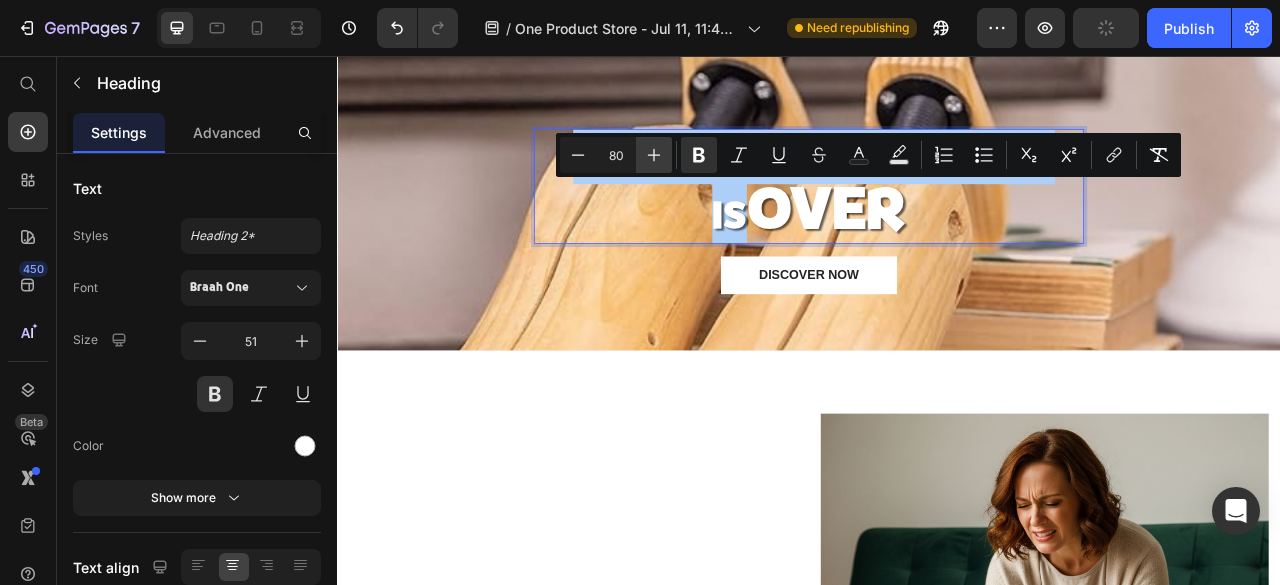 click 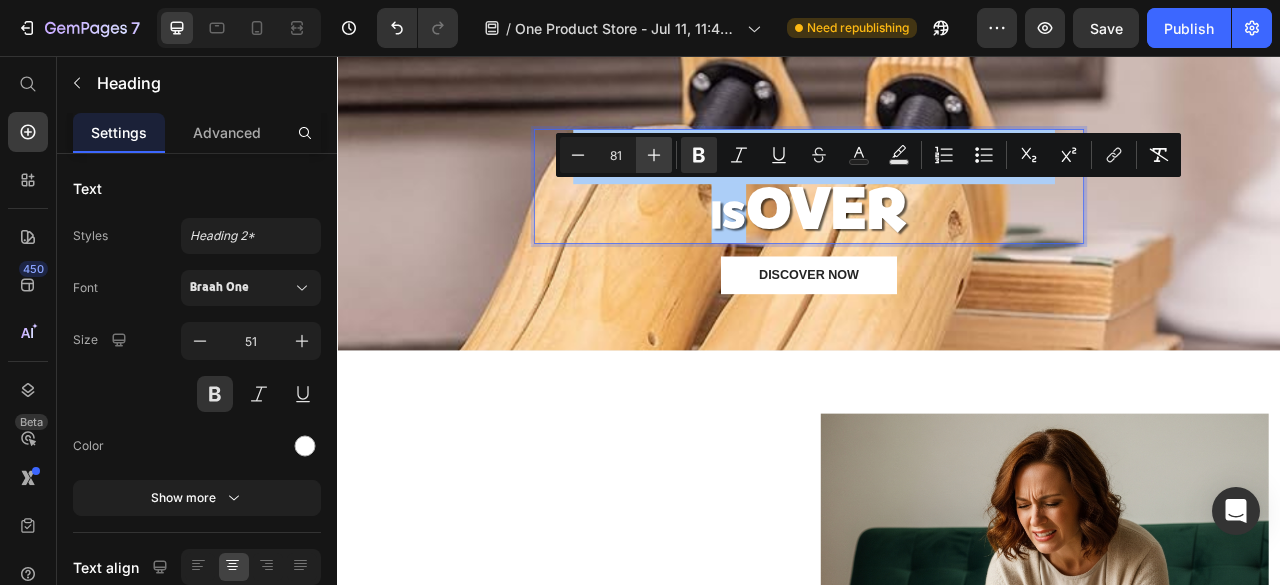 click 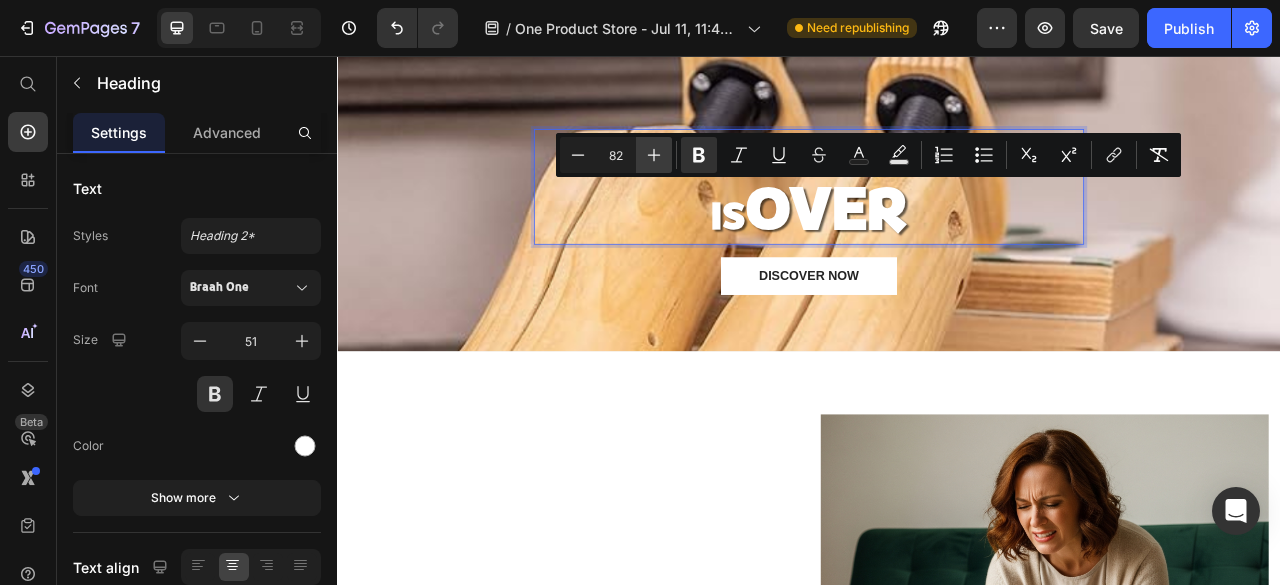 click 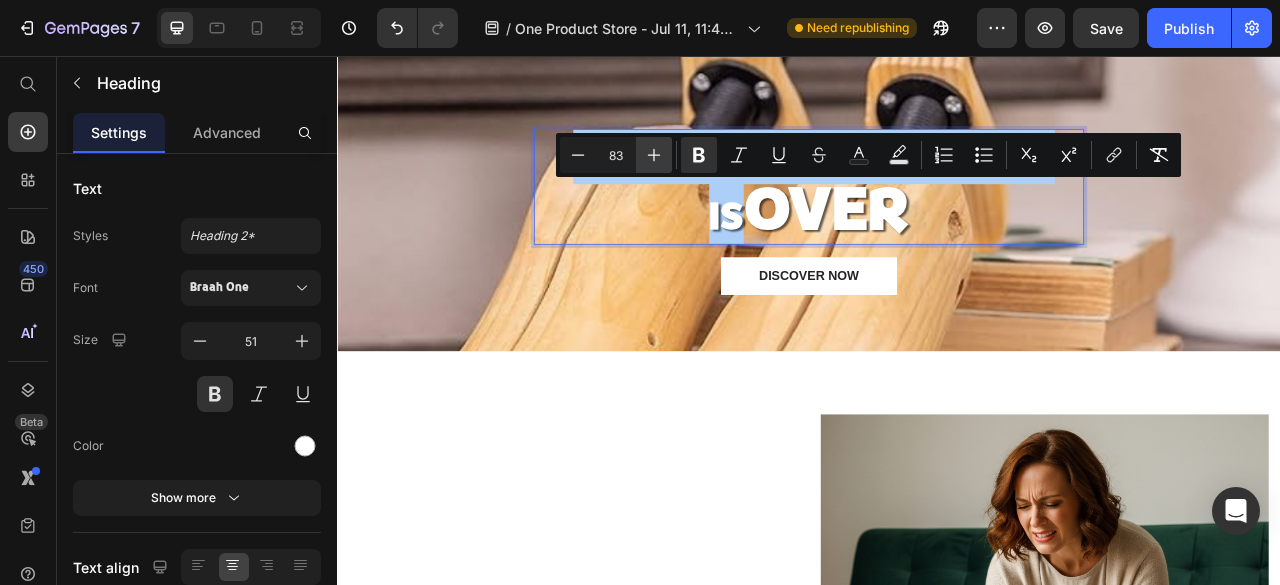 click 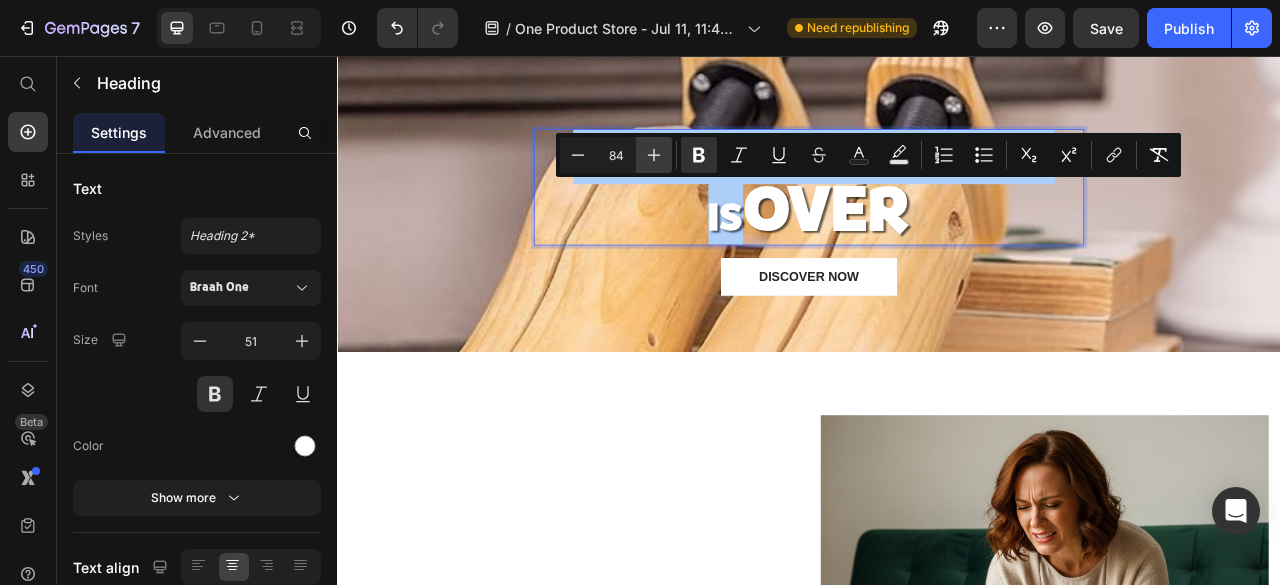 click 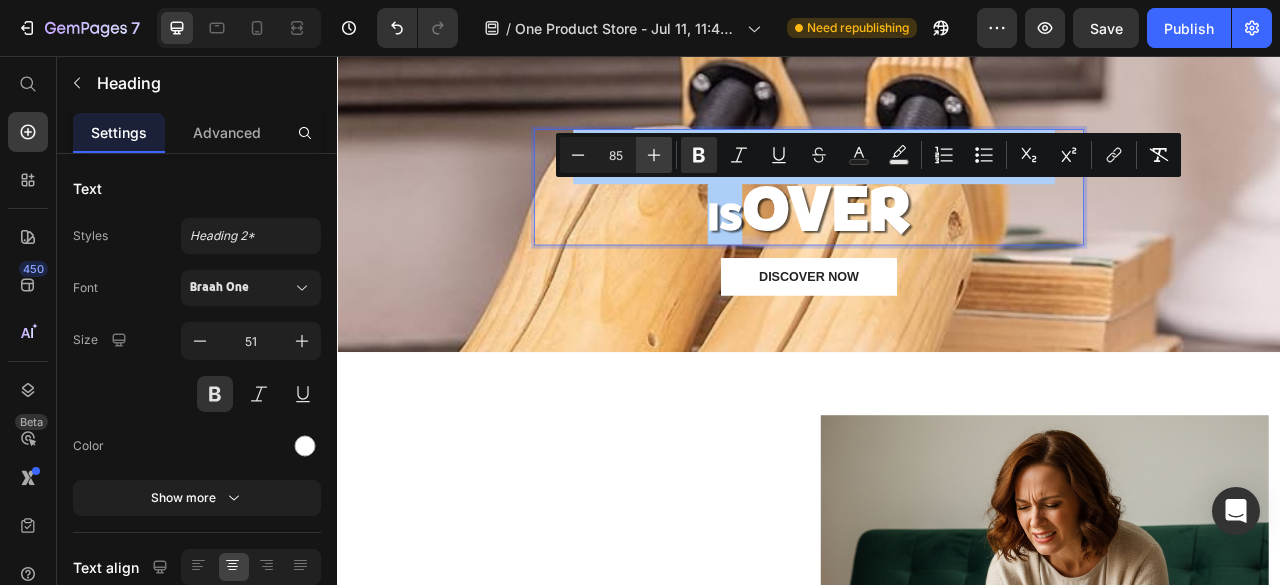 click 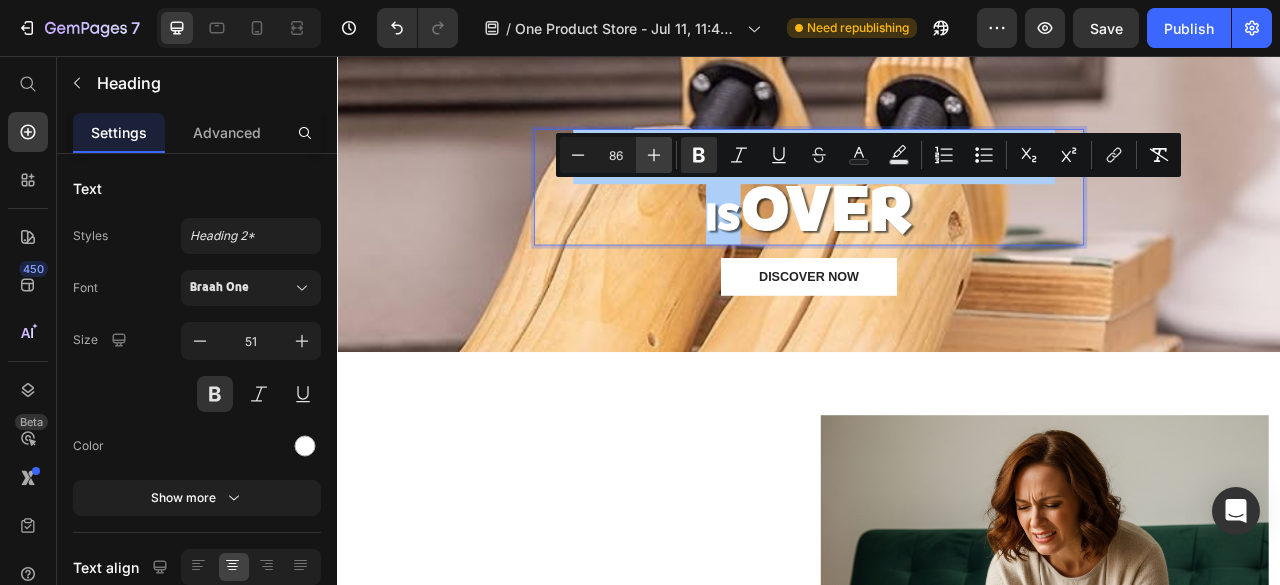 click 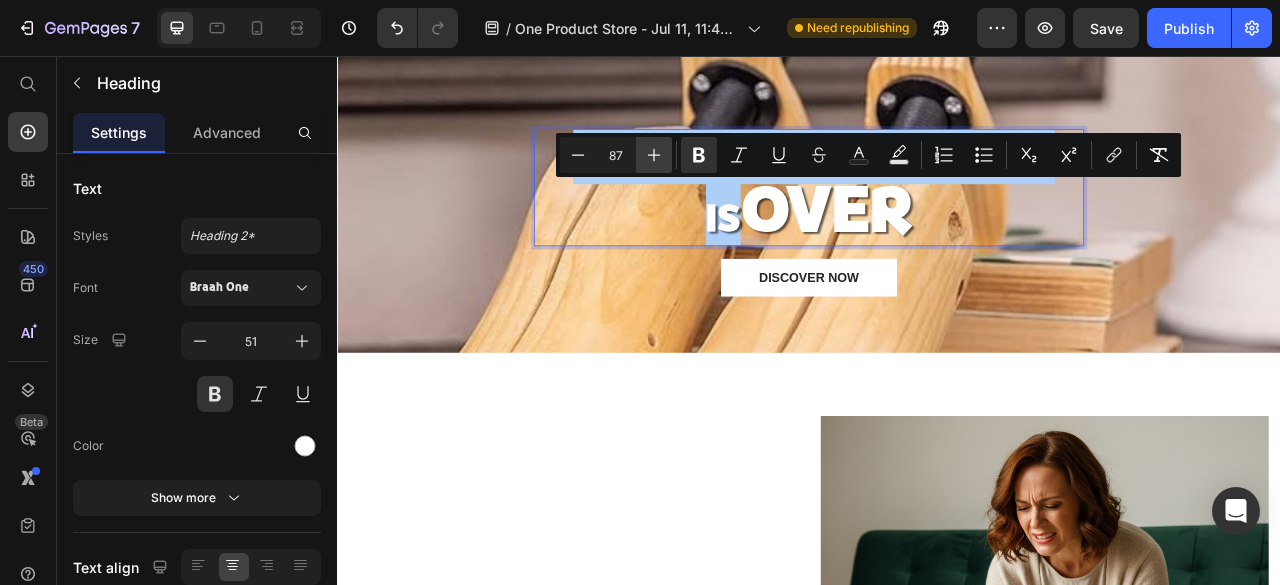 click on "Plus" at bounding box center [654, 155] 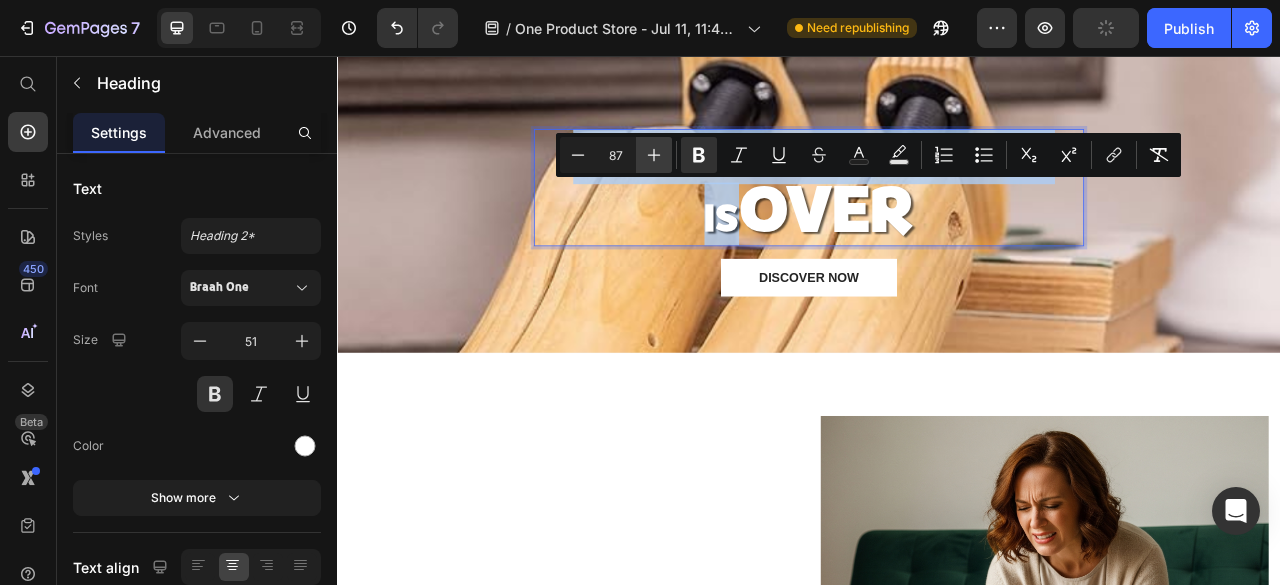 type on "88" 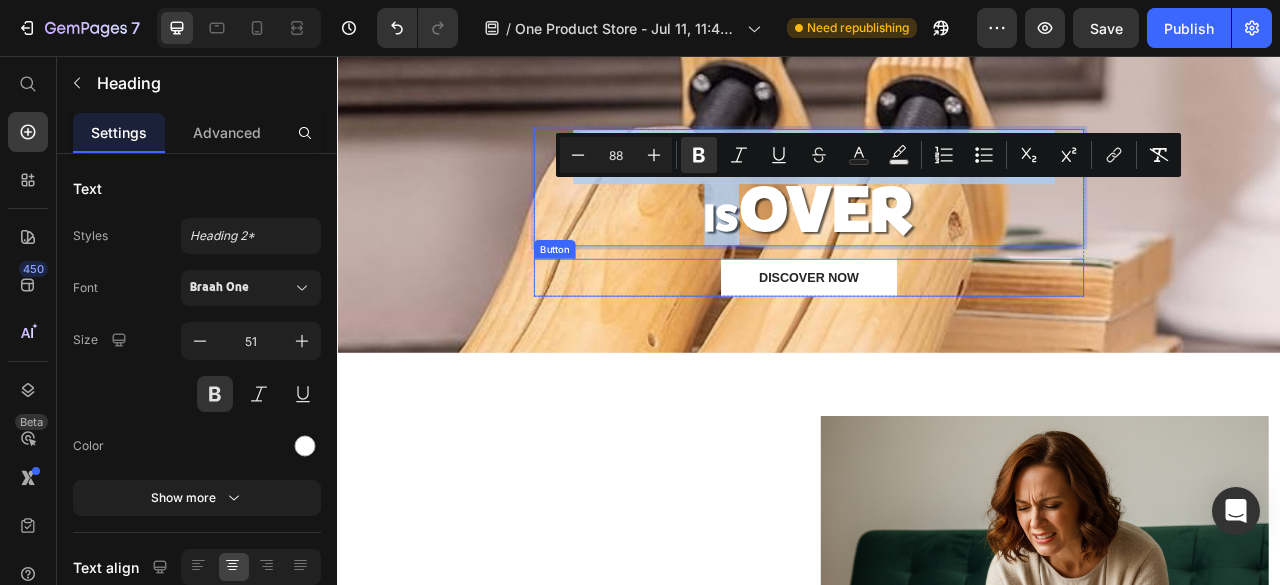 click on "DISCOVER NOW Button" at bounding box center (937, 338) 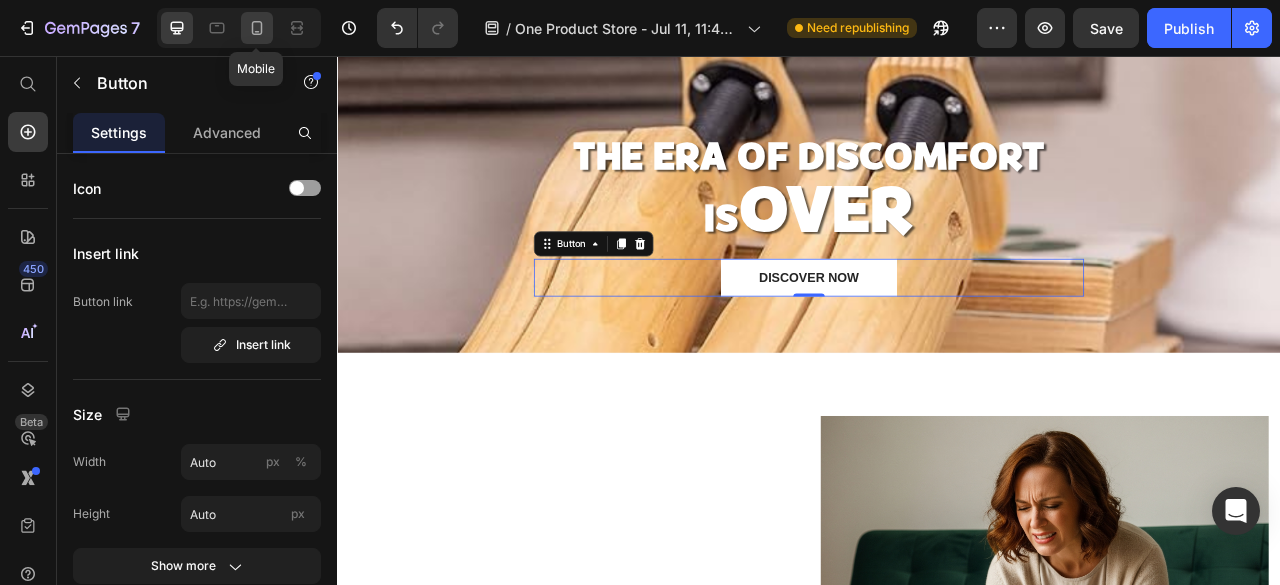 click 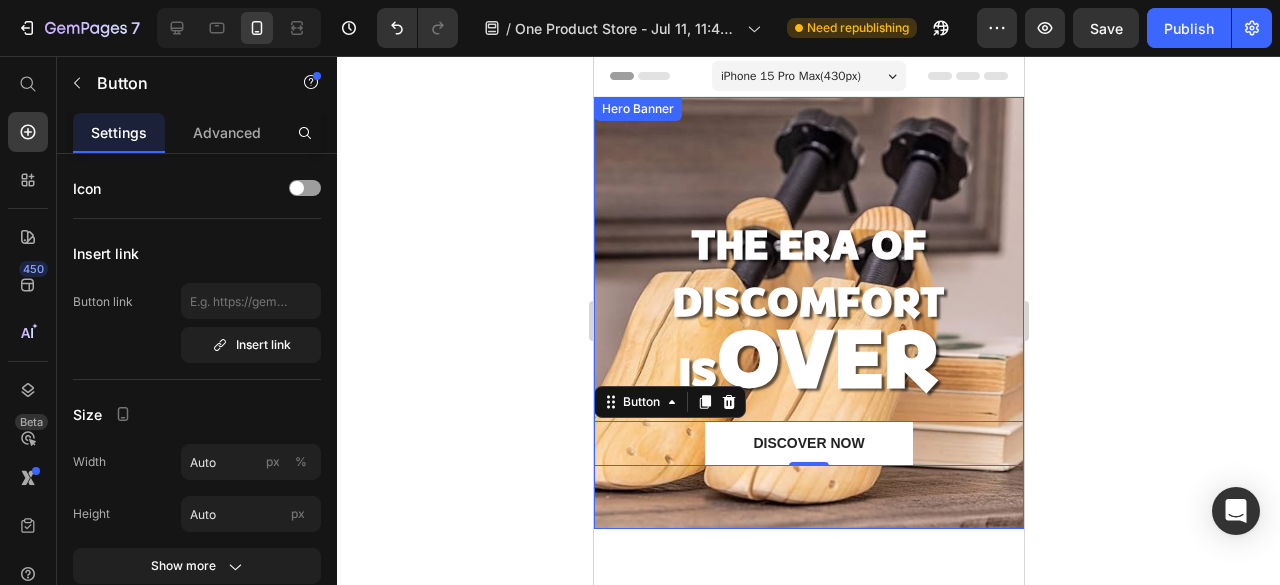 scroll, scrollTop: 100, scrollLeft: 0, axis: vertical 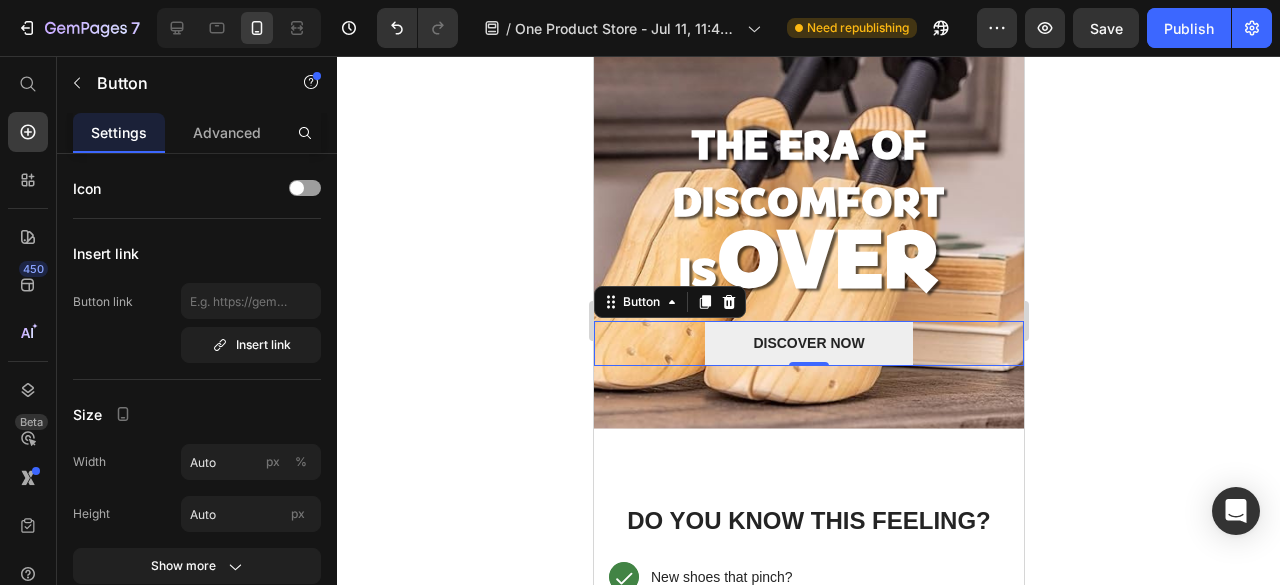 click on "DISCOVER NOW" at bounding box center [807, 343] 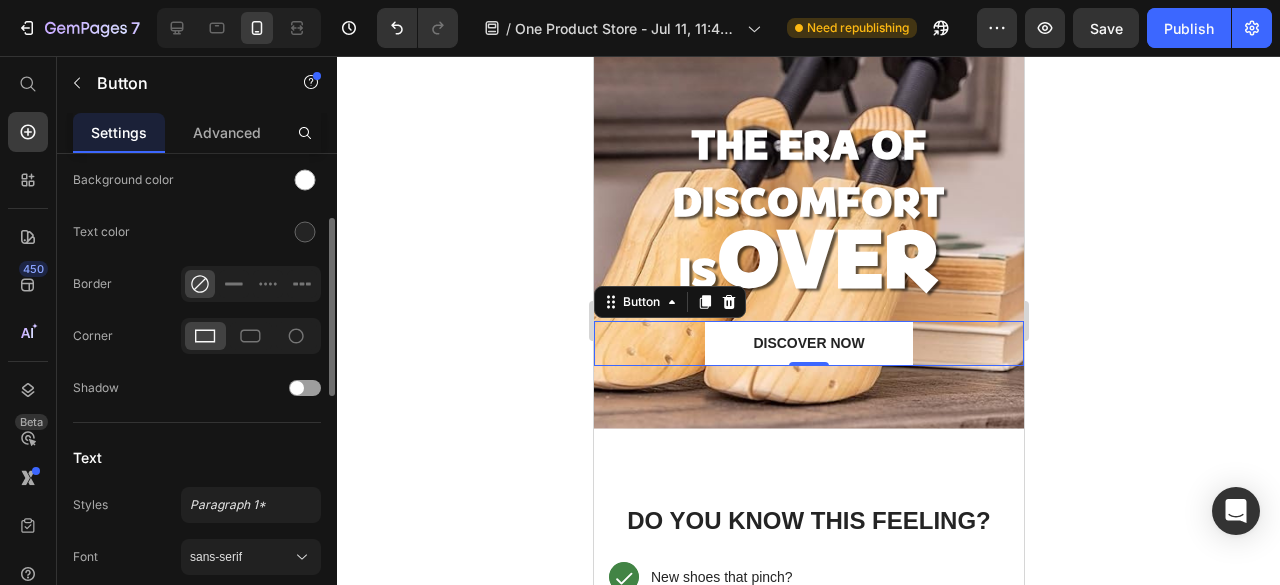 scroll, scrollTop: 449, scrollLeft: 0, axis: vertical 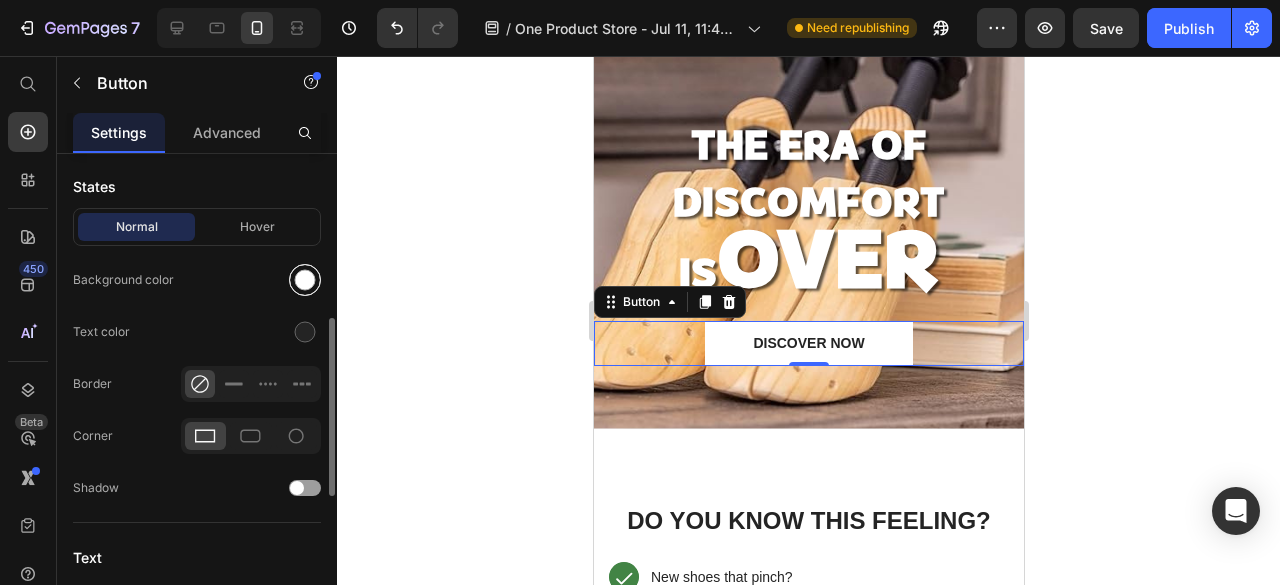 click at bounding box center (305, 280) 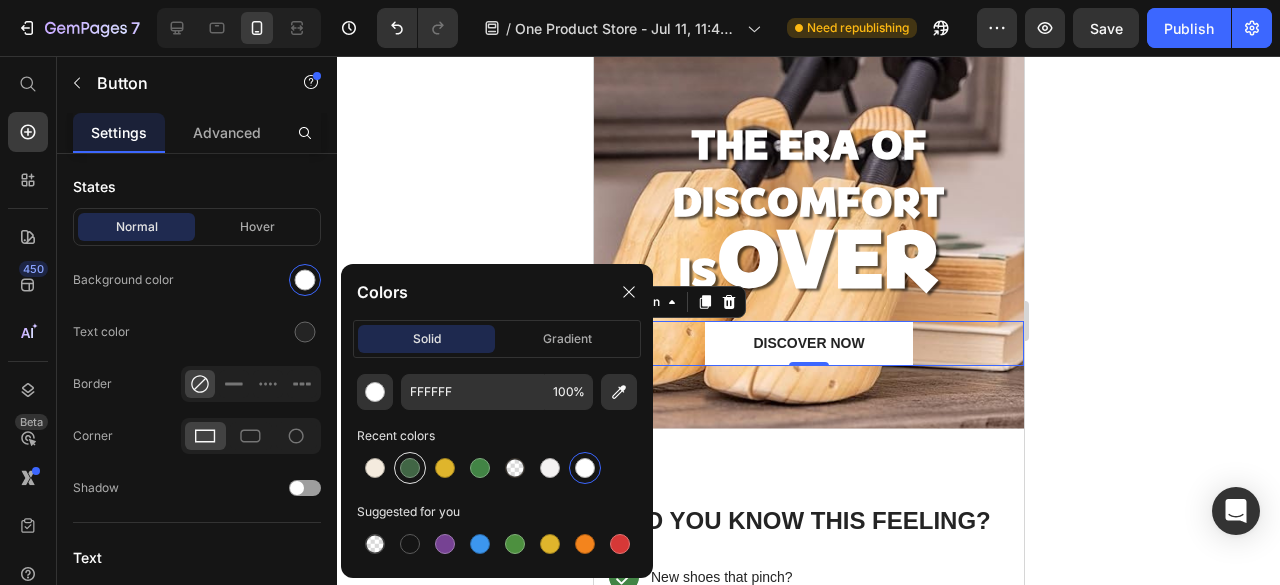 click at bounding box center [410, 468] 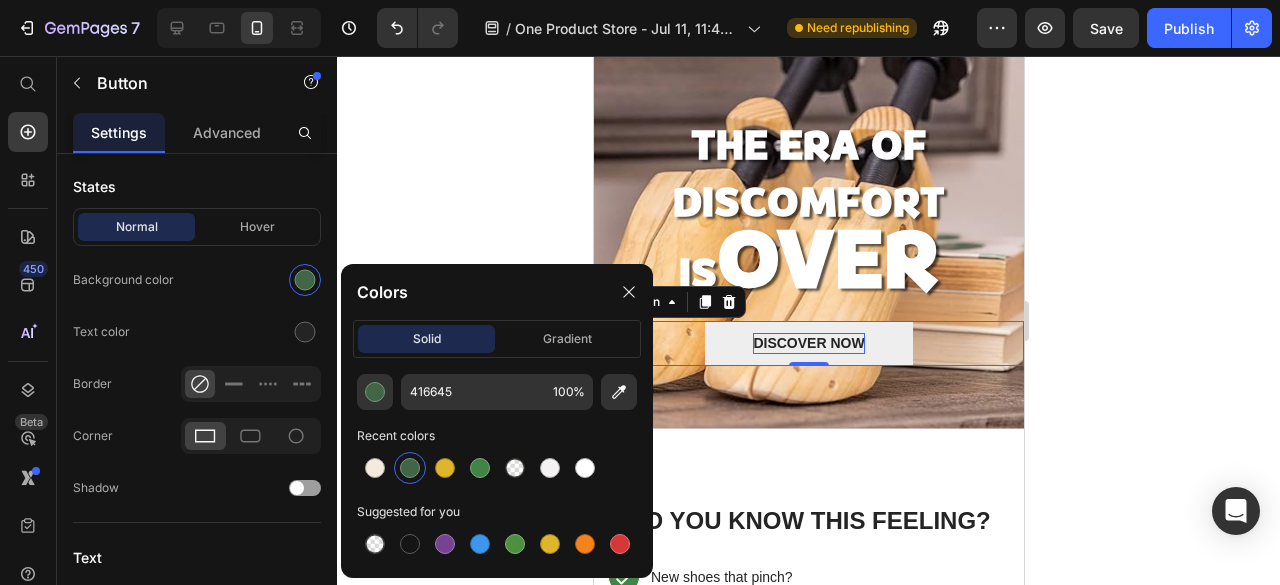 click on "DISCOVER NOW" at bounding box center [807, 343] 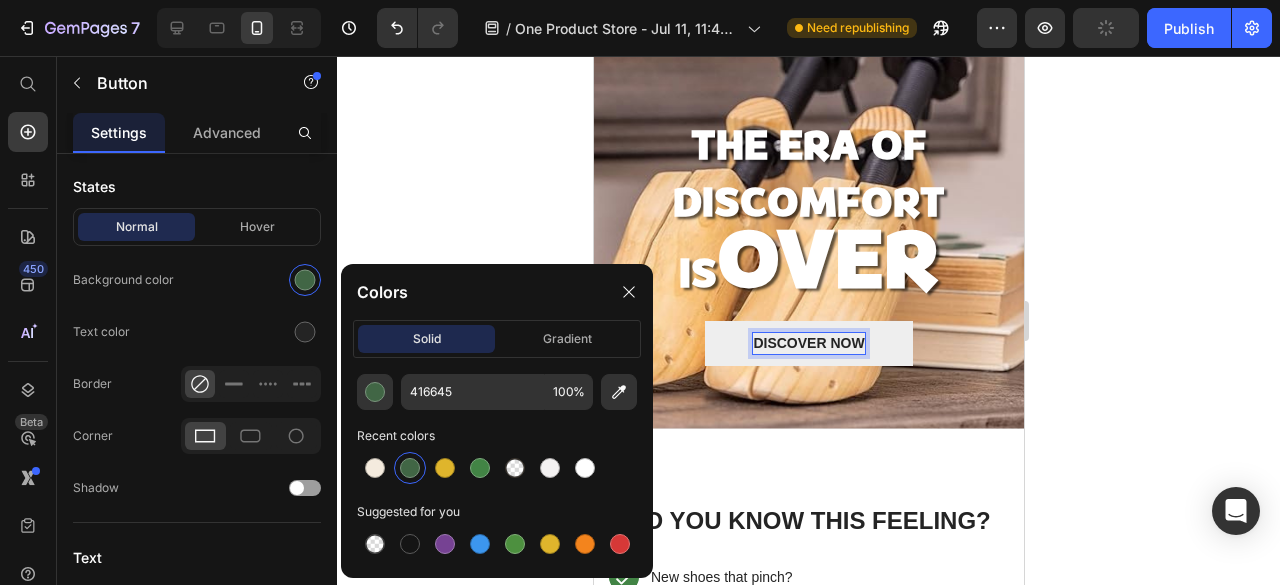 click on "DISCOVER NOW" at bounding box center (807, 343) 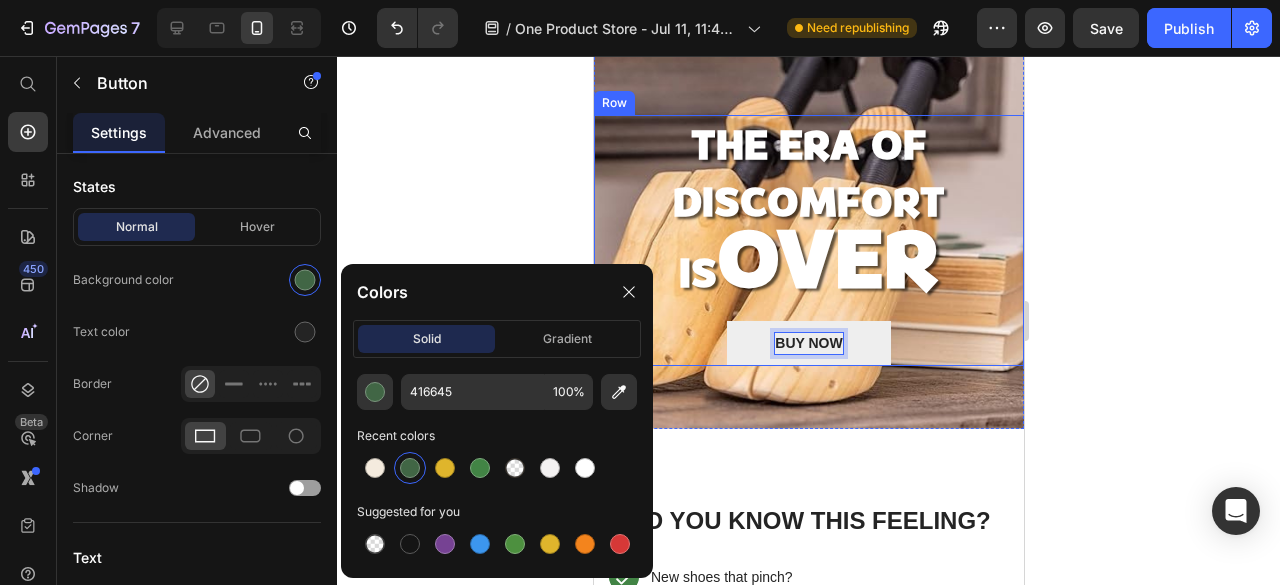click on "BUY NOW" at bounding box center [807, 343] 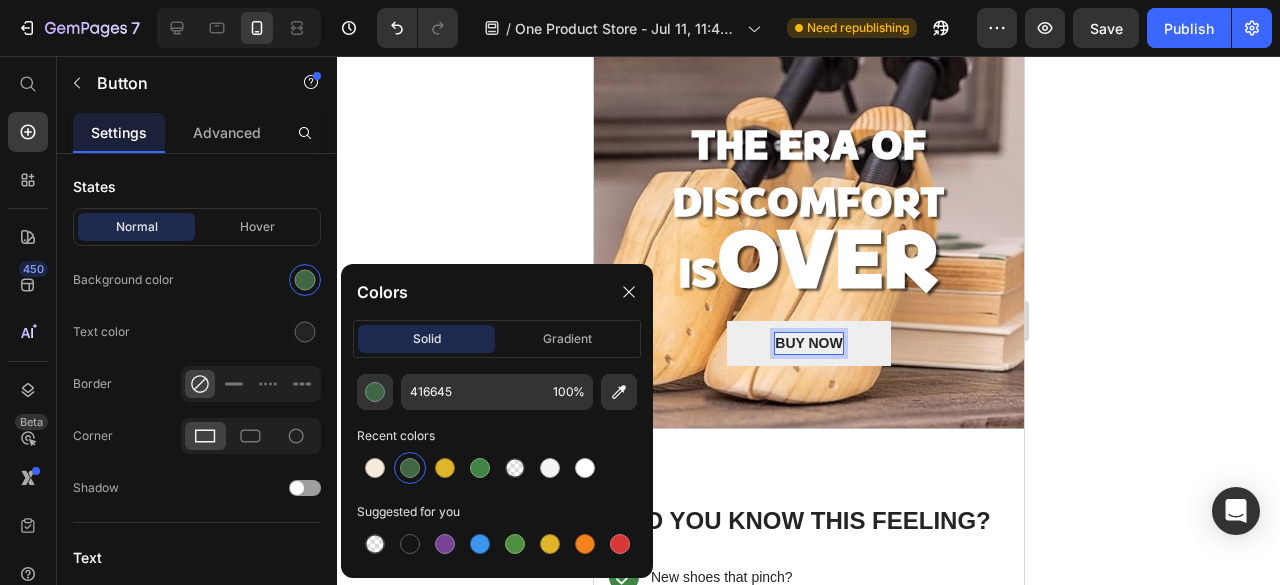 click on "BUY NOW" at bounding box center [807, 343] 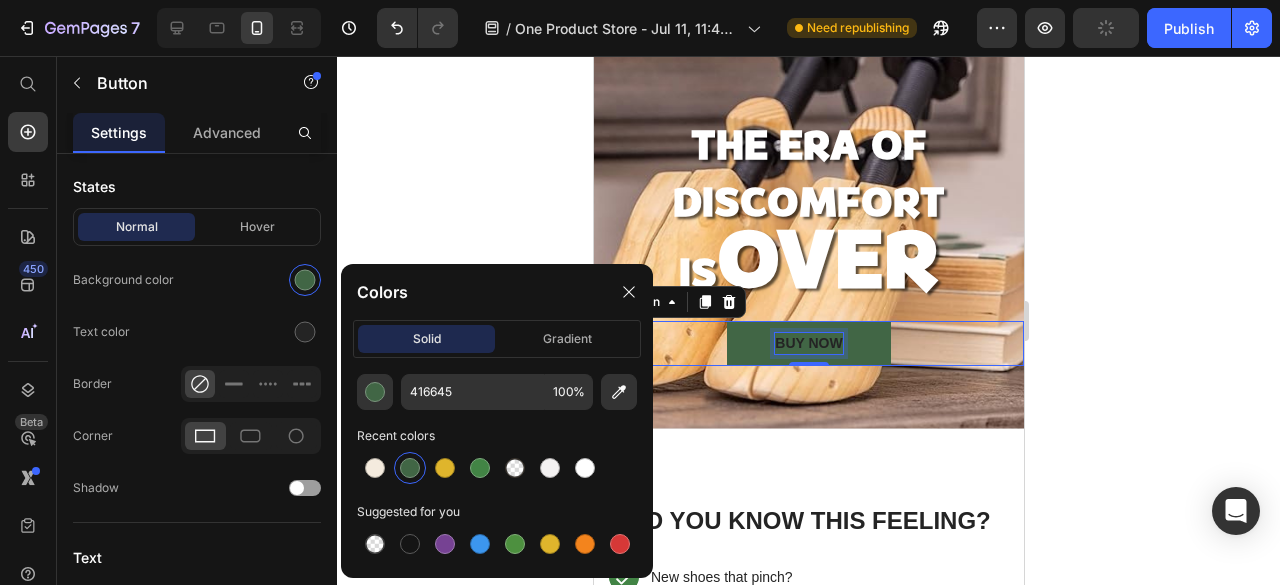 click on "BUY NOW" at bounding box center [807, 343] 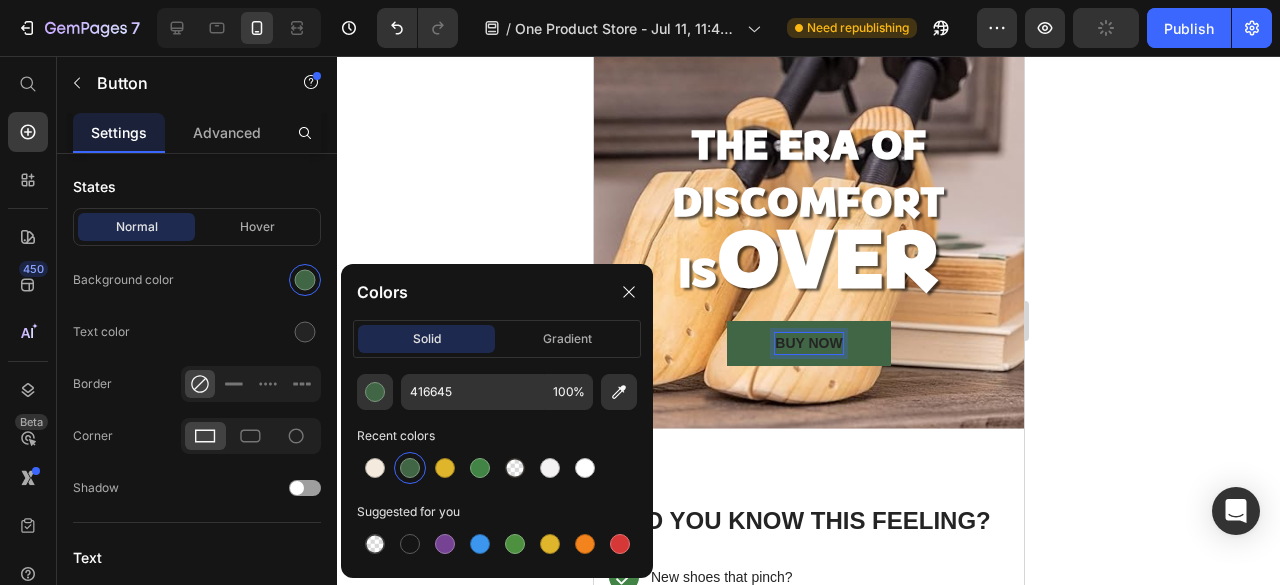 click on "BUY NOW" at bounding box center (807, 343) 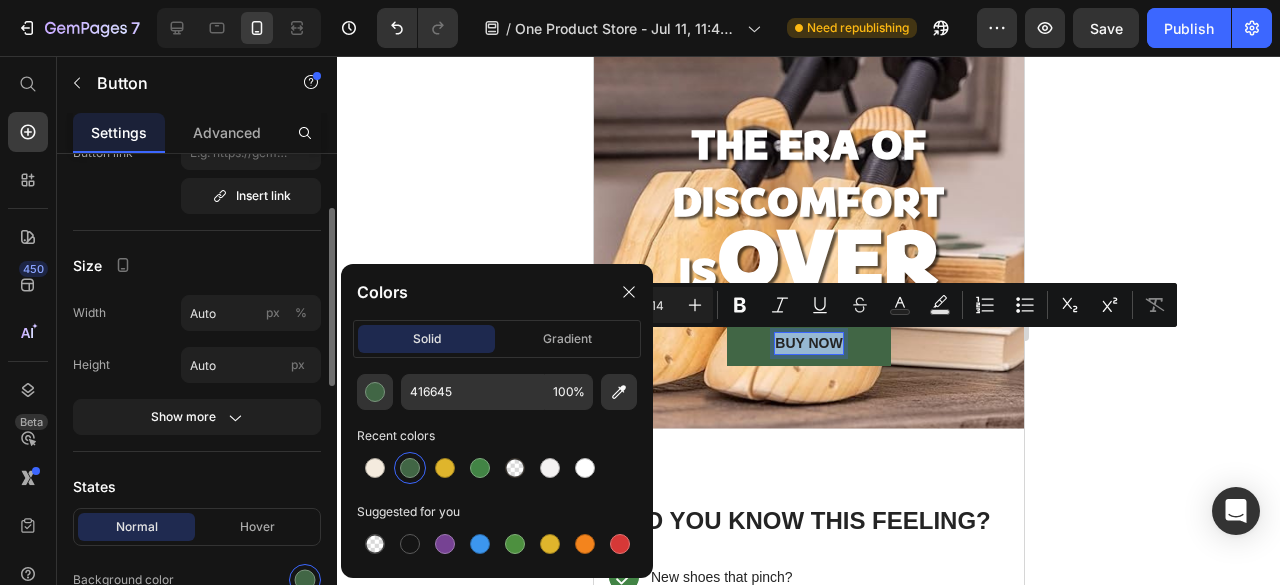 scroll, scrollTop: 249, scrollLeft: 0, axis: vertical 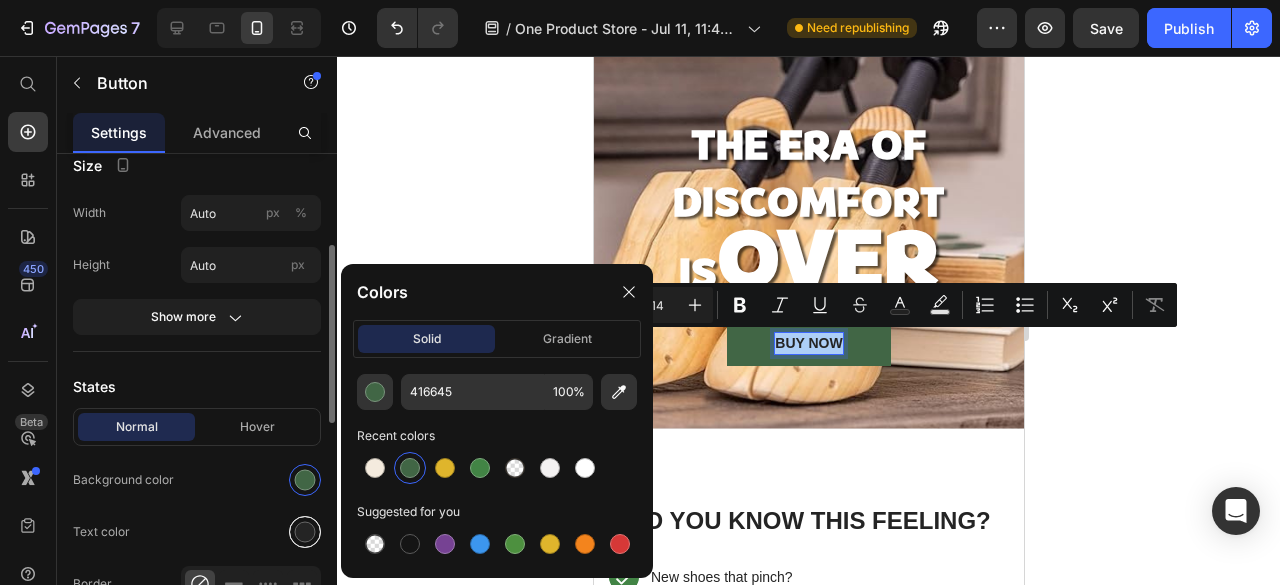 click at bounding box center (305, 532) 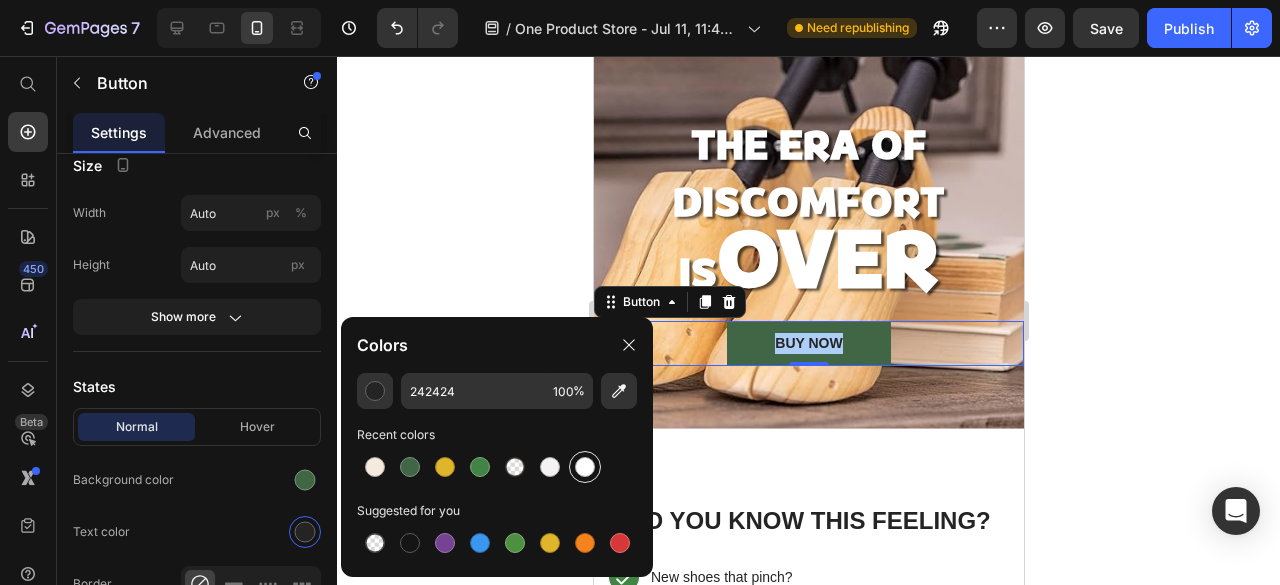 click at bounding box center (585, 467) 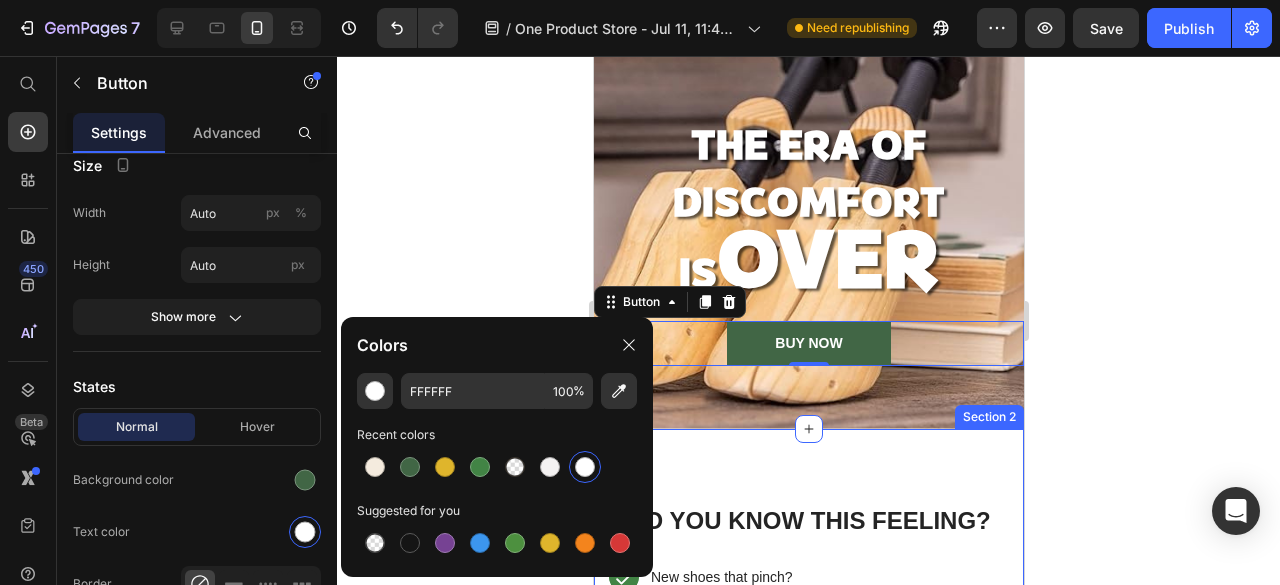click on "Do You Know This Feeling? Heading Text Block
Icon Row Hero Banner New shoes that pinch? Text Block Row Text Block
Icon Row Hero Banner That favorite pair that doesn't fit like it used to? Text Block Row Text Block
Icon Row Hero Banner Sore feet and blisters after a long day at work or an event? Text Block Row Row Image Row Section 2" at bounding box center (808, 864) 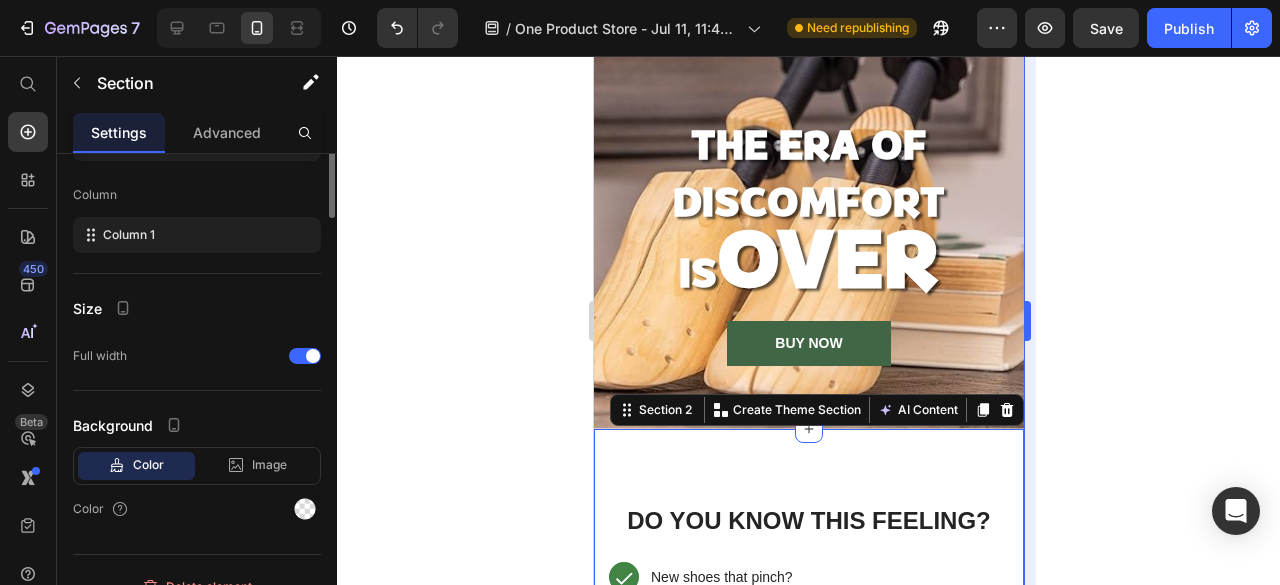 scroll, scrollTop: 0, scrollLeft: 0, axis: both 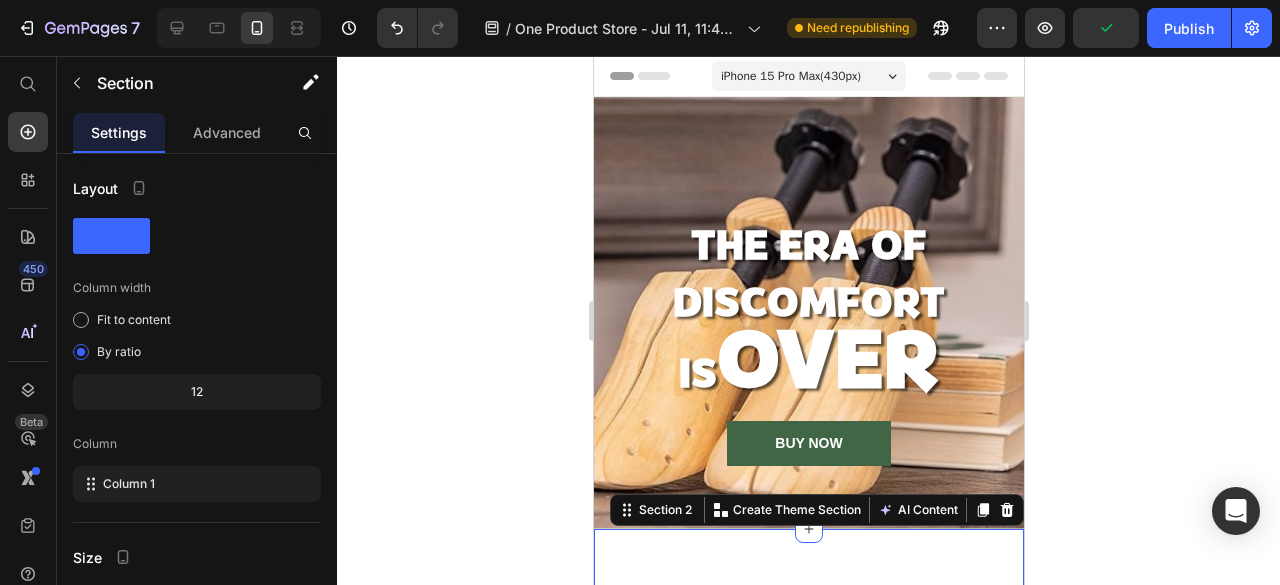 click 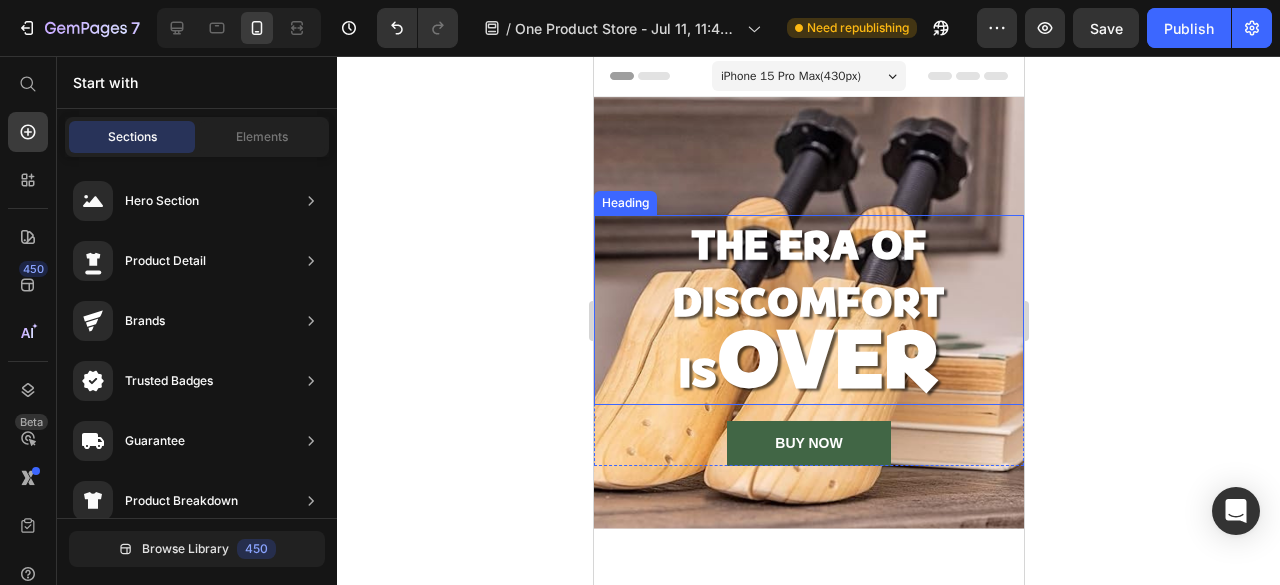 click on "The Era of Discomfort is" at bounding box center (808, 309) 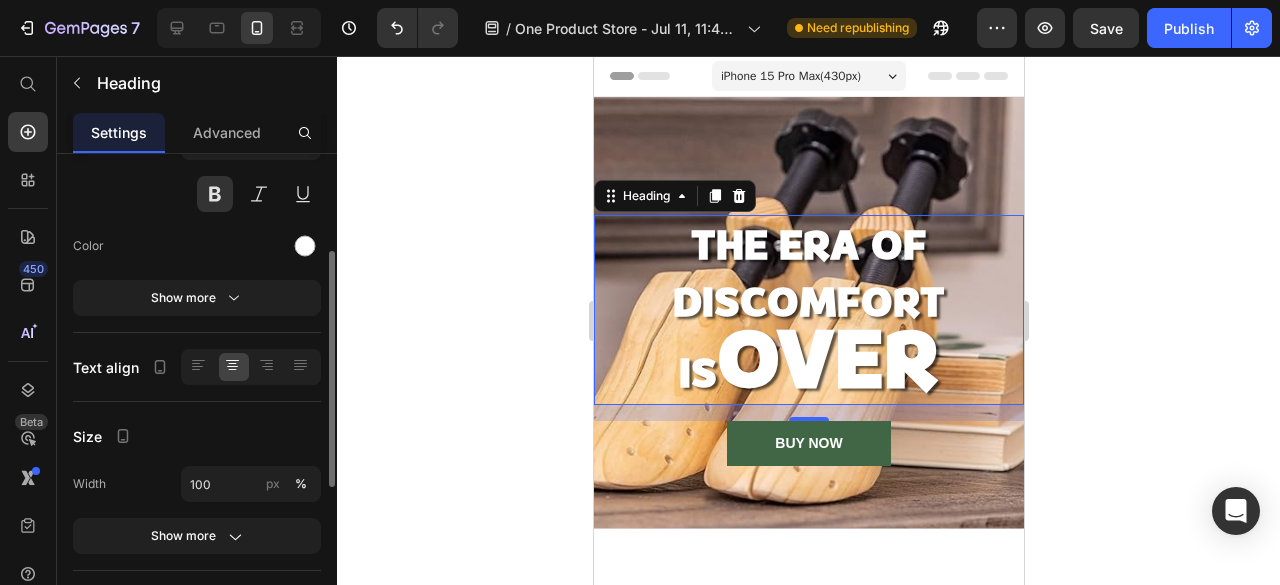 scroll, scrollTop: 300, scrollLeft: 0, axis: vertical 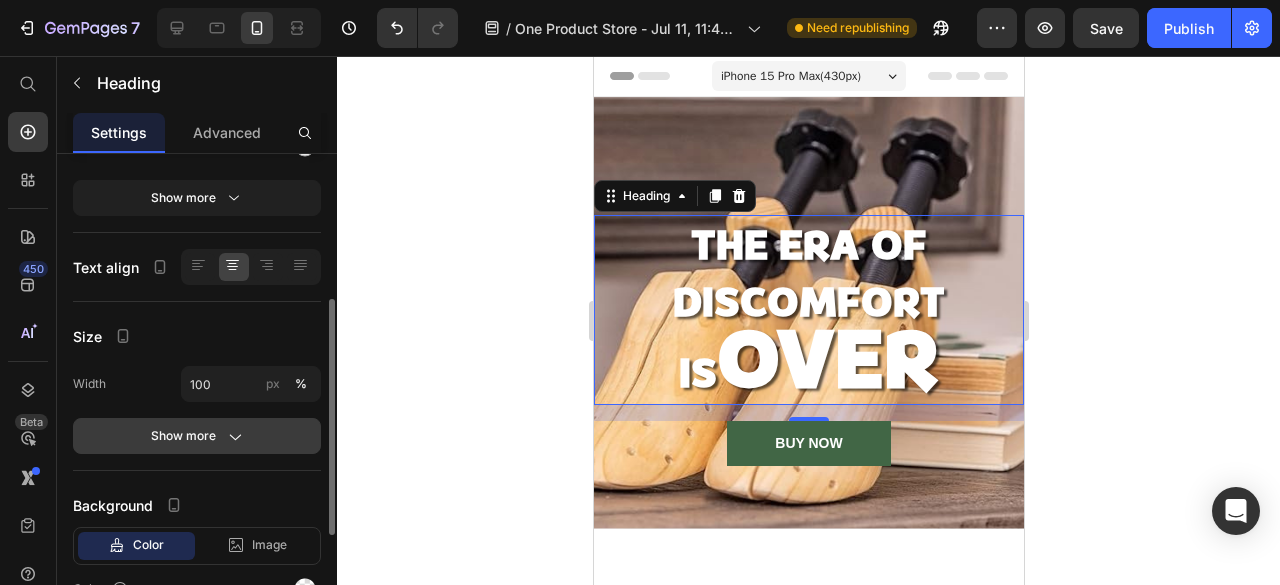 click 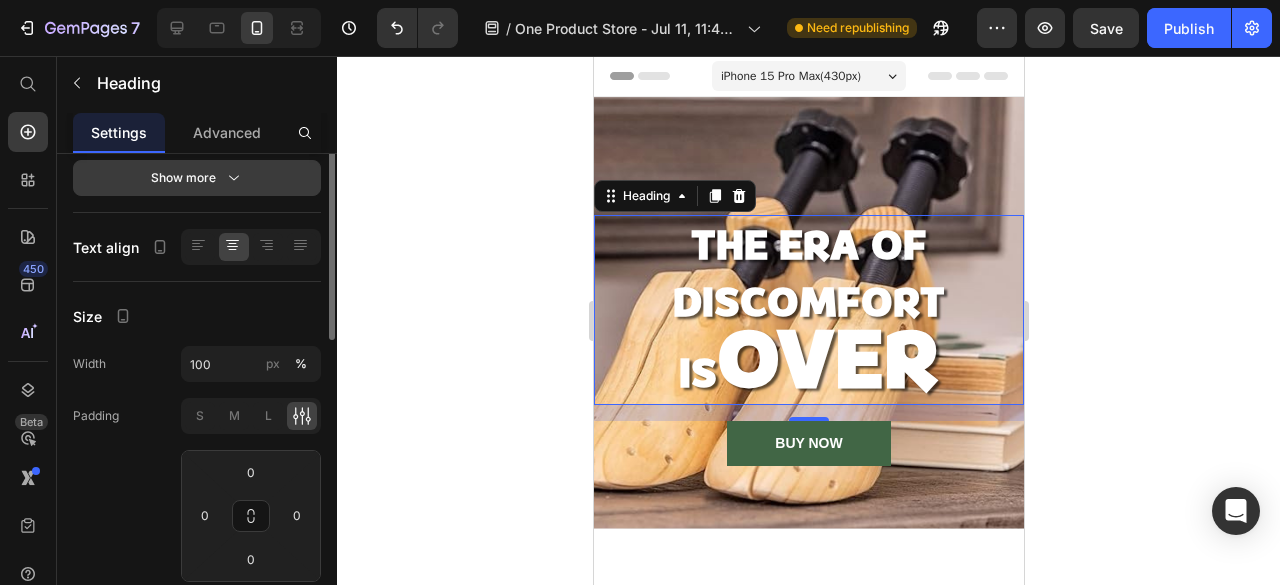 scroll, scrollTop: 220, scrollLeft: 0, axis: vertical 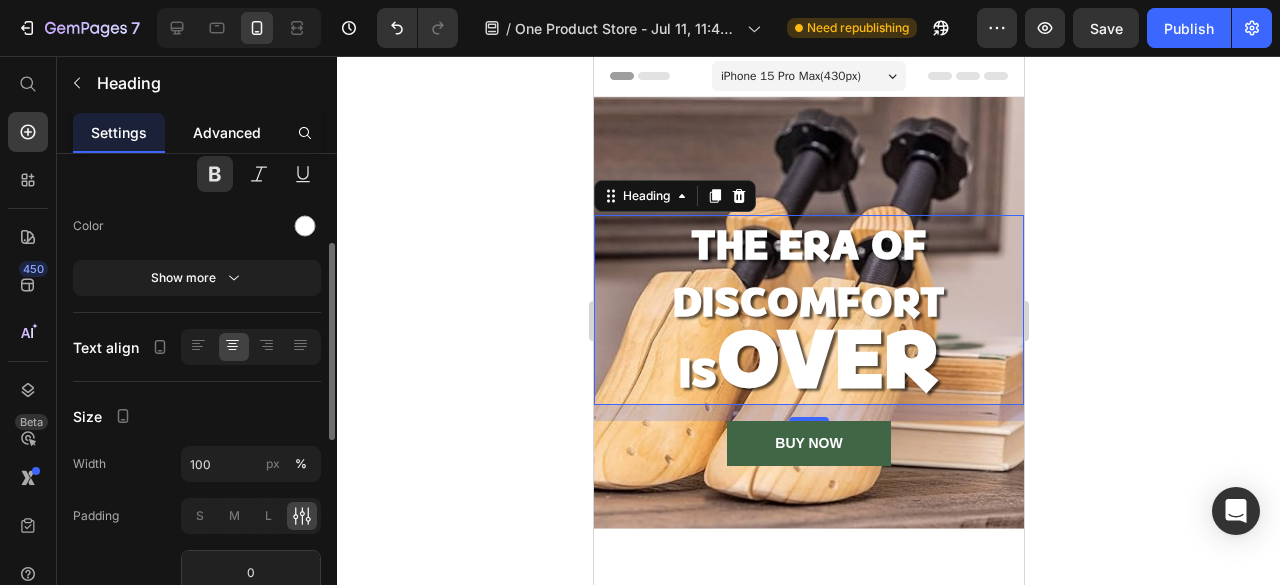 click on "Advanced" at bounding box center [227, 132] 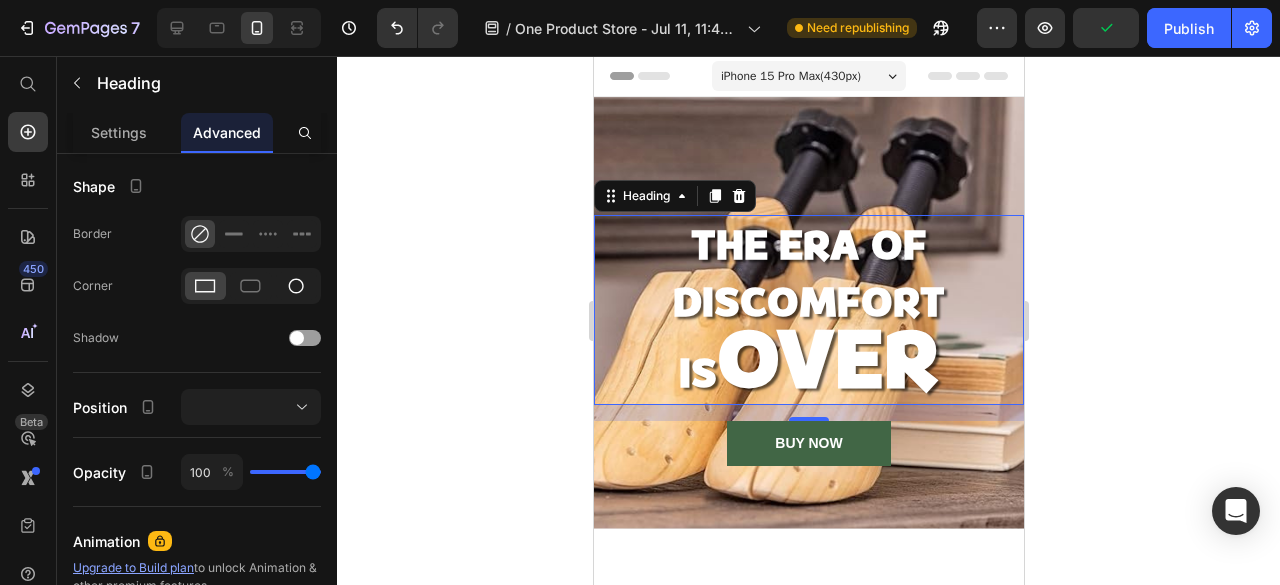 scroll, scrollTop: 100, scrollLeft: 0, axis: vertical 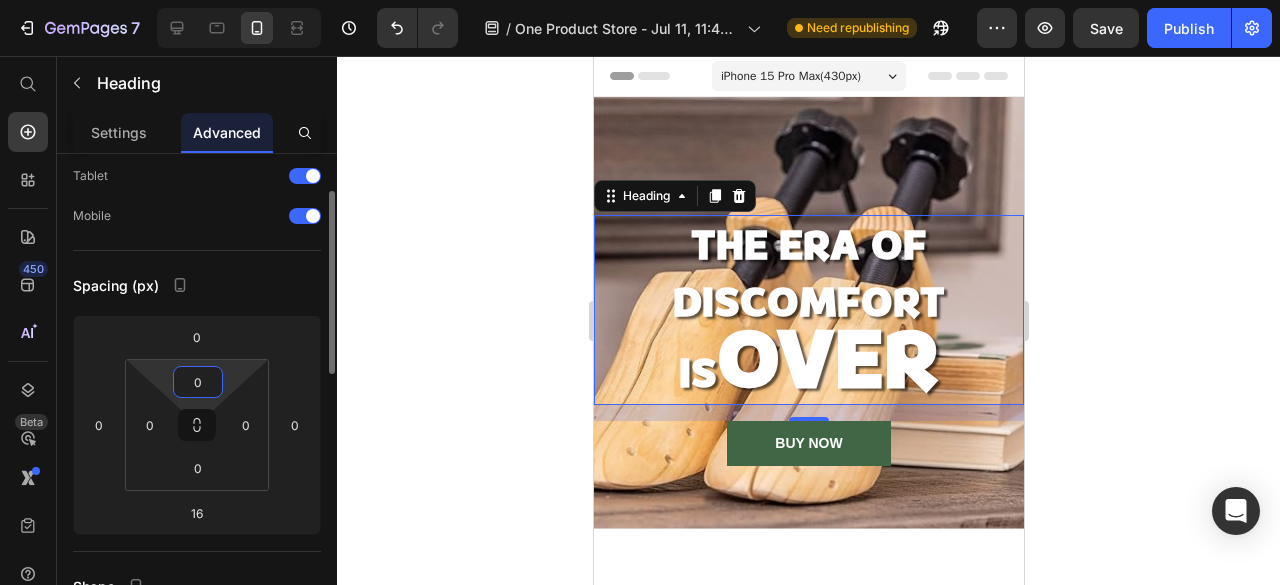 click on "0" at bounding box center (198, 382) 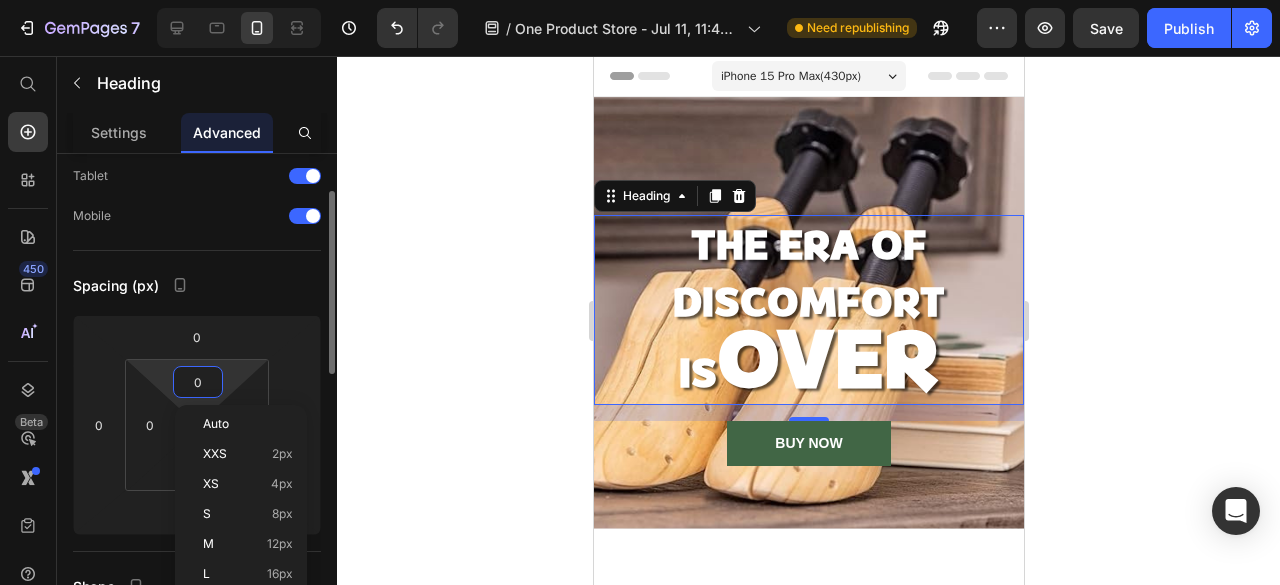 type on "4" 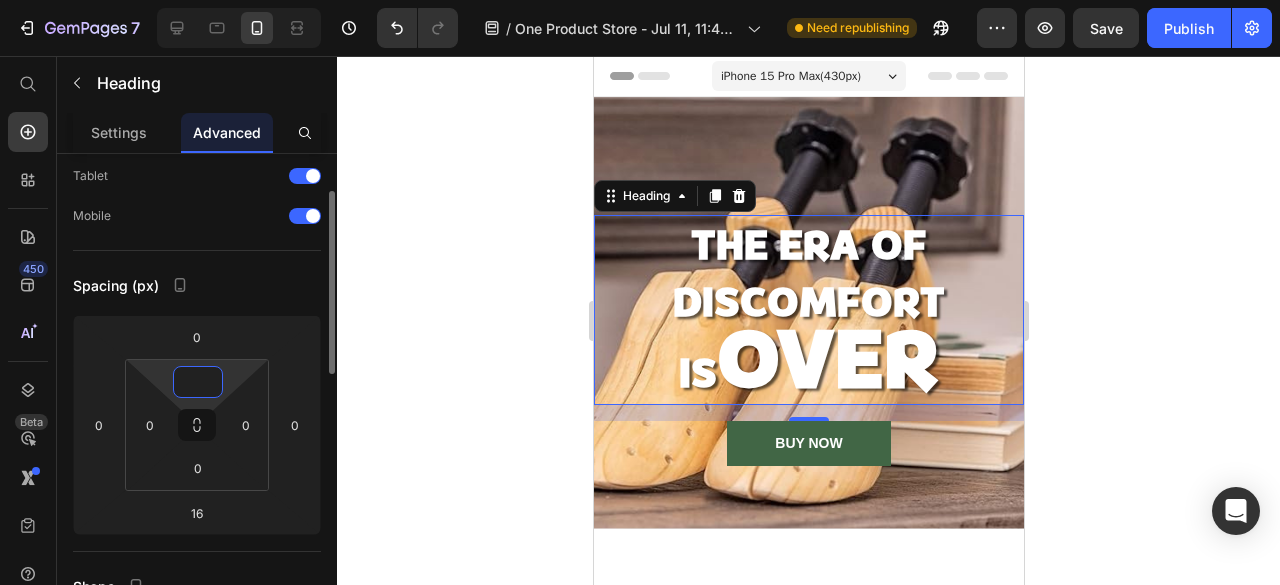 type on "0" 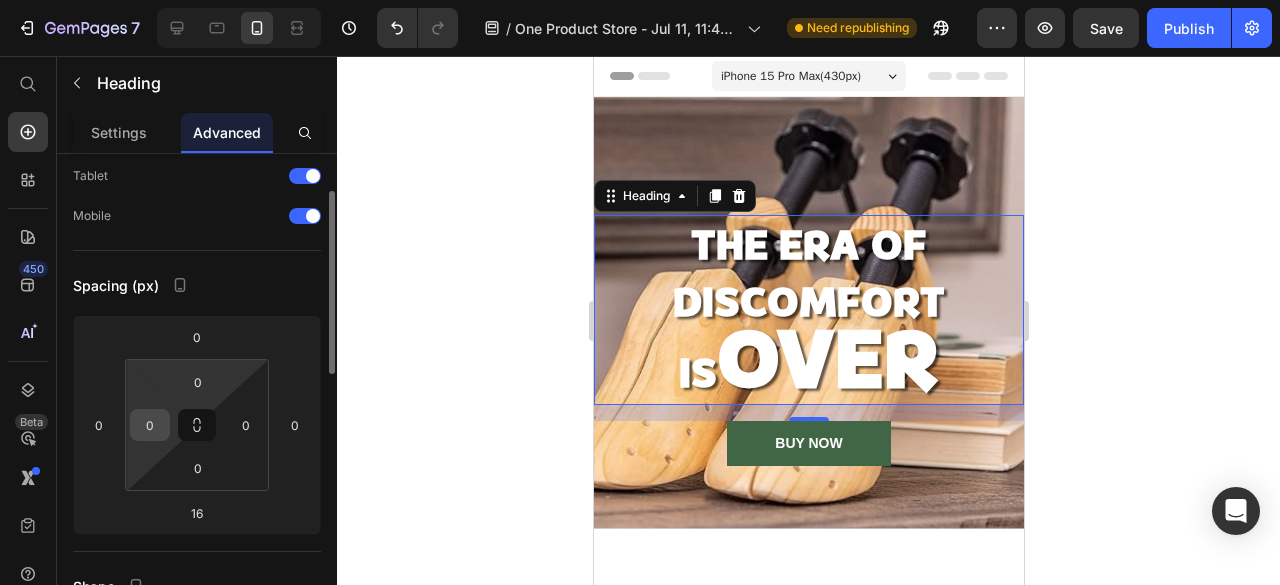drag, startPoint x: 200, startPoint y: 422, endPoint x: 161, endPoint y: 427, distance: 39.319206 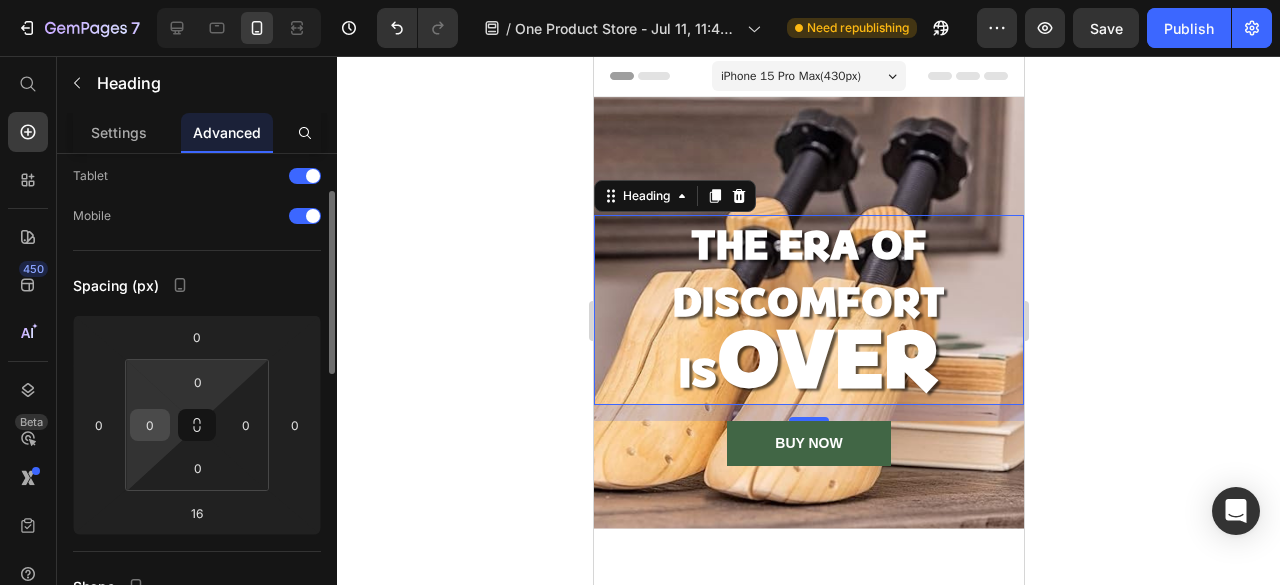 click on "0 0 0 0" at bounding box center (197, 425) 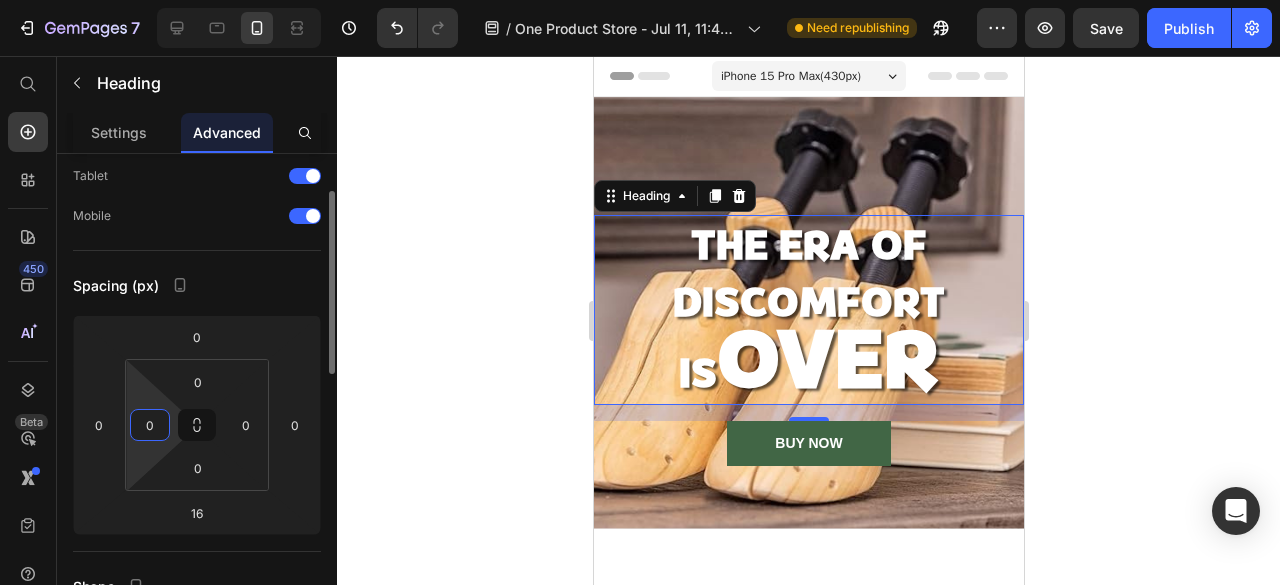 click on "0" at bounding box center [150, 425] 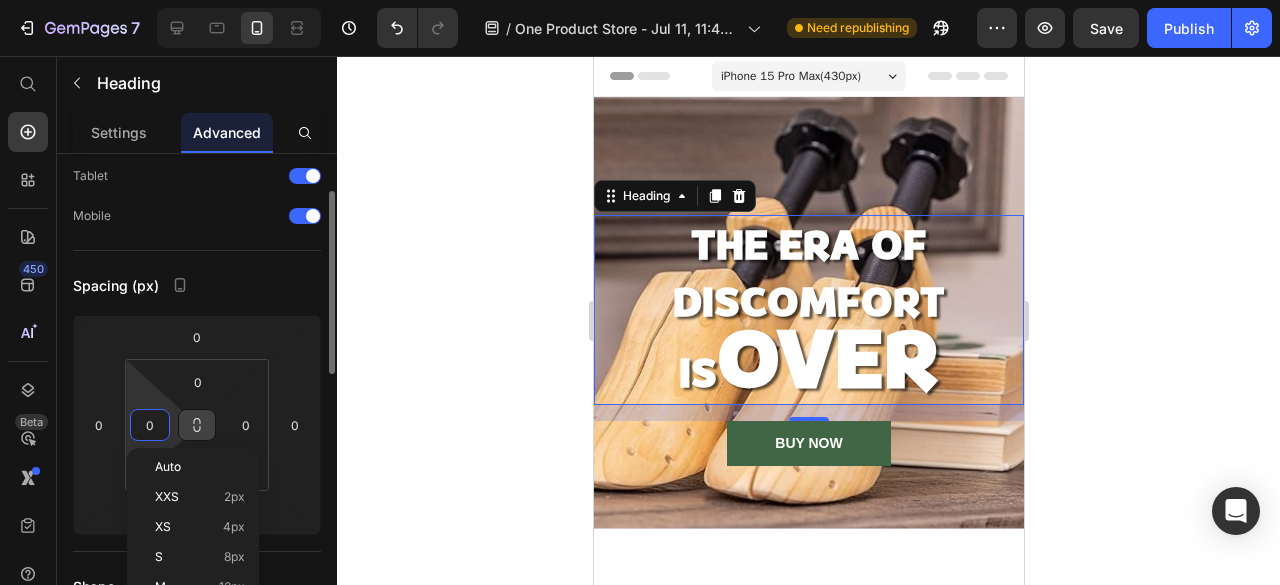 click 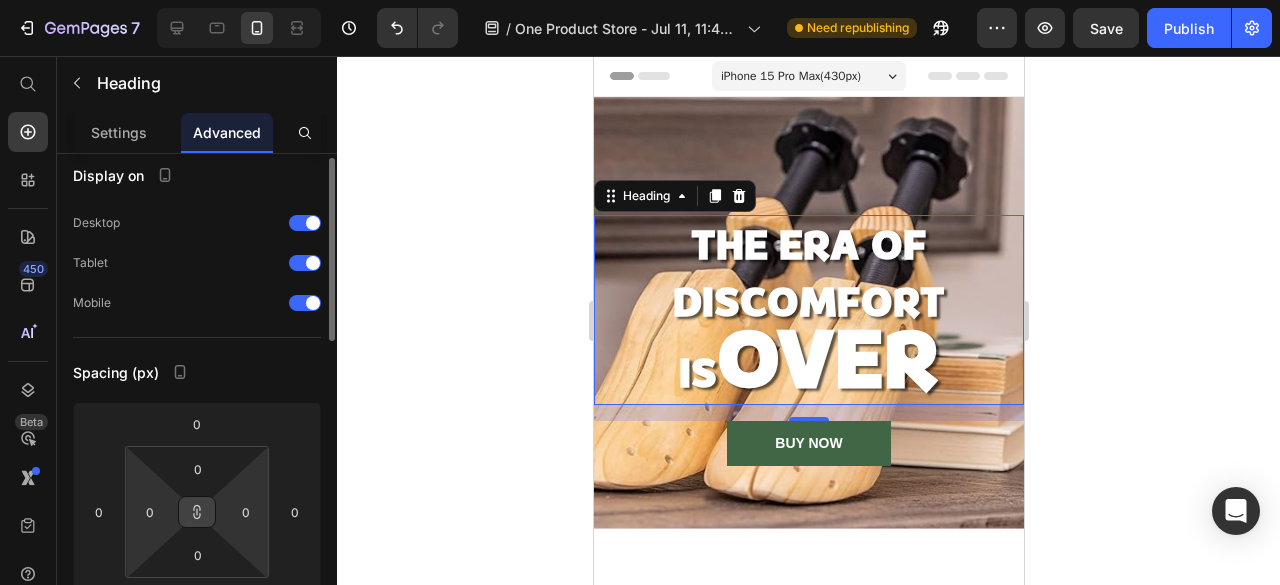 scroll, scrollTop: 113, scrollLeft: 0, axis: vertical 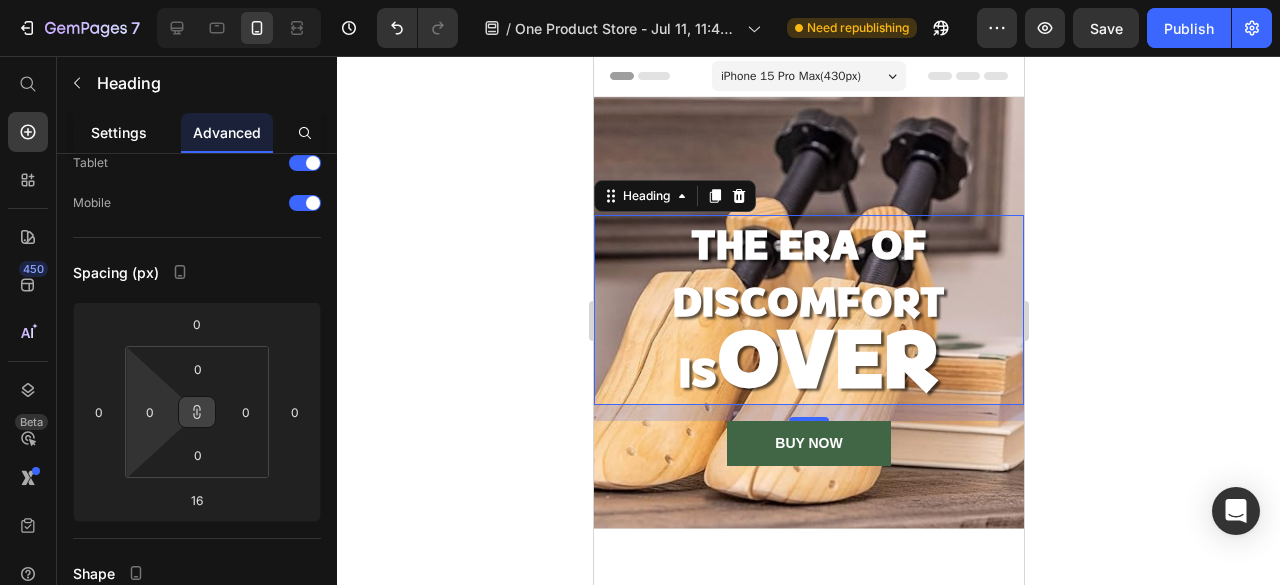 click on "Settings" at bounding box center [119, 132] 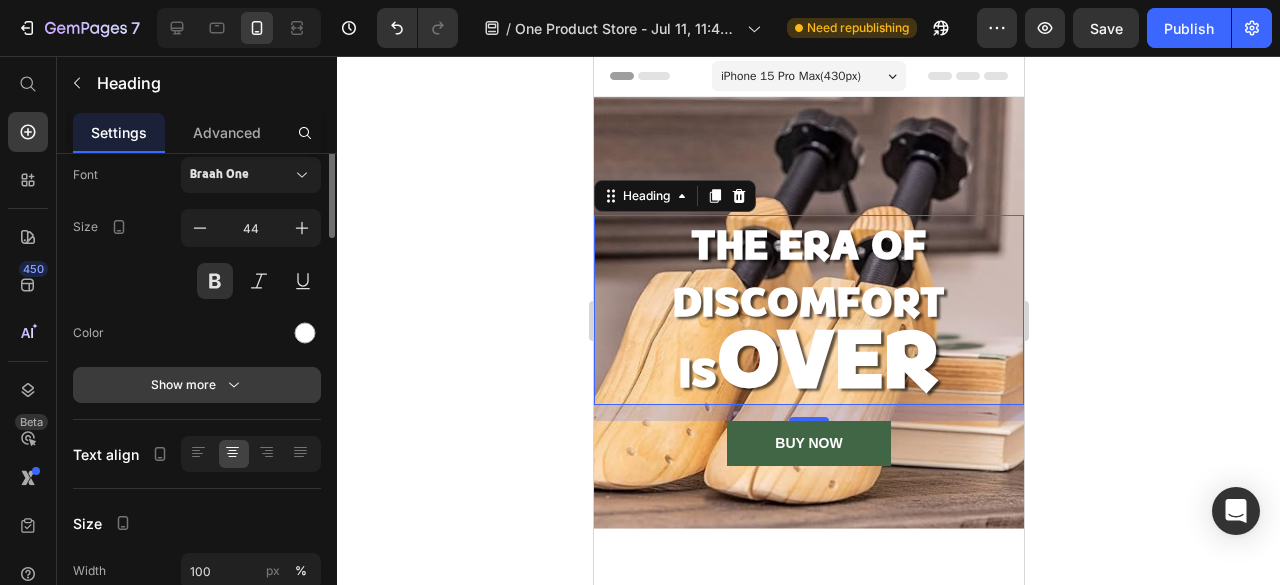 scroll, scrollTop: 0, scrollLeft: 0, axis: both 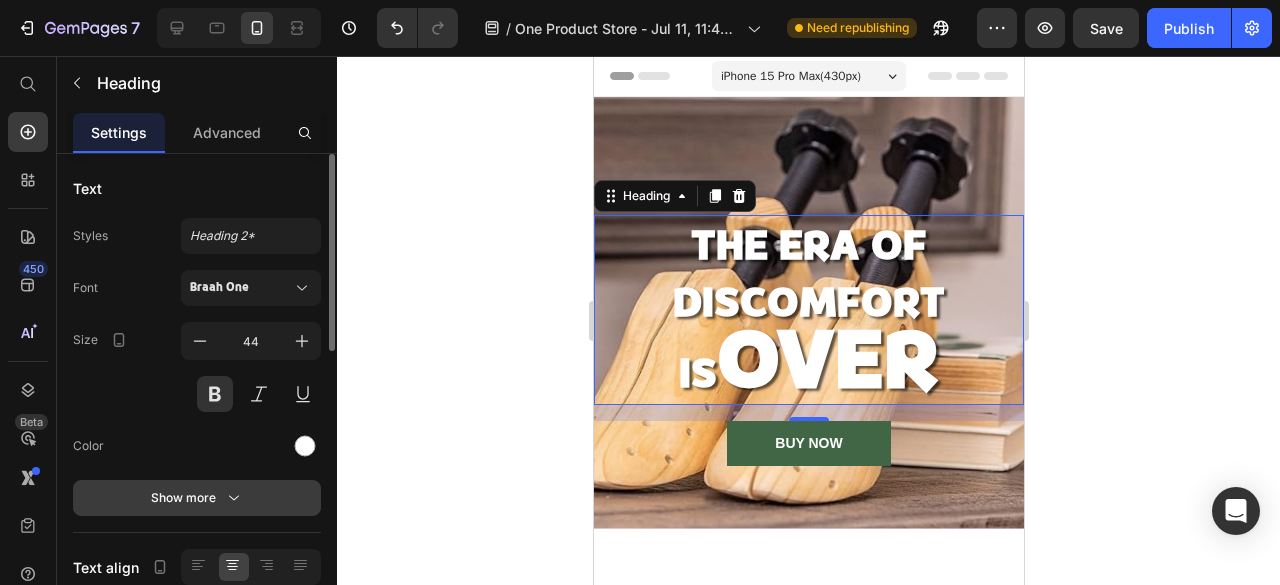 click 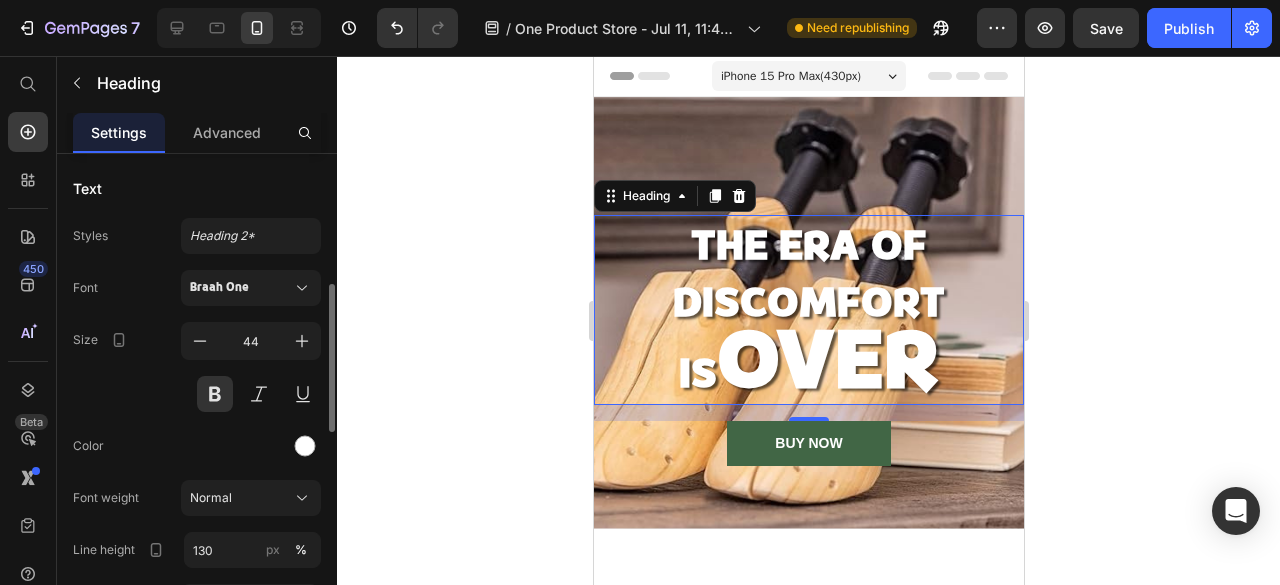 scroll, scrollTop: 100, scrollLeft: 0, axis: vertical 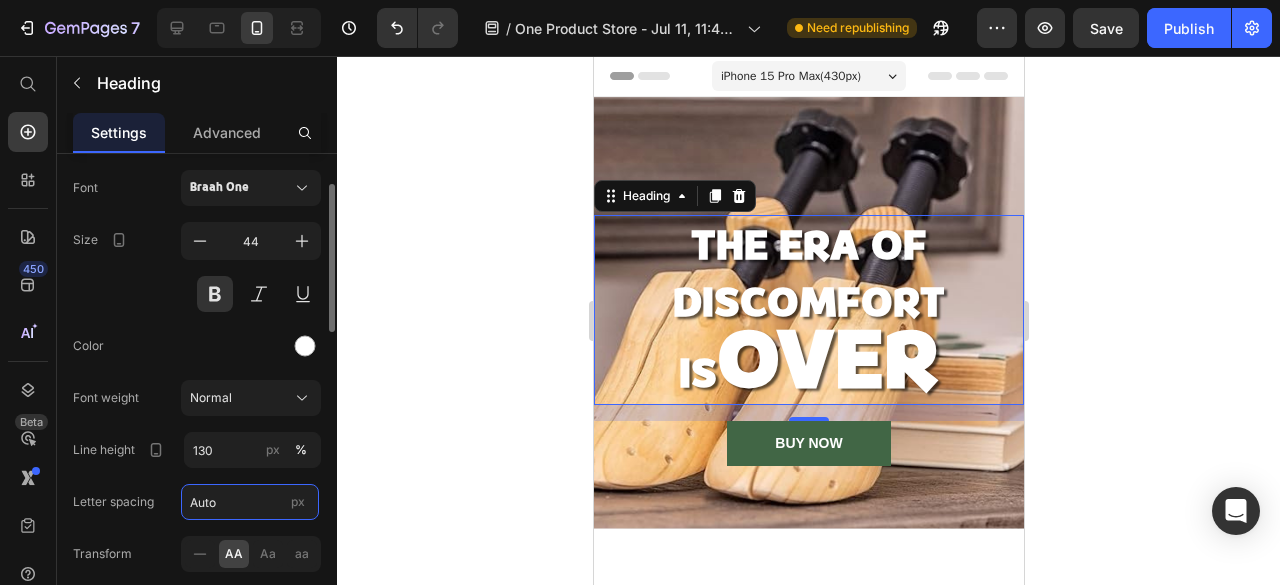 click on "Auto" at bounding box center (250, 502) 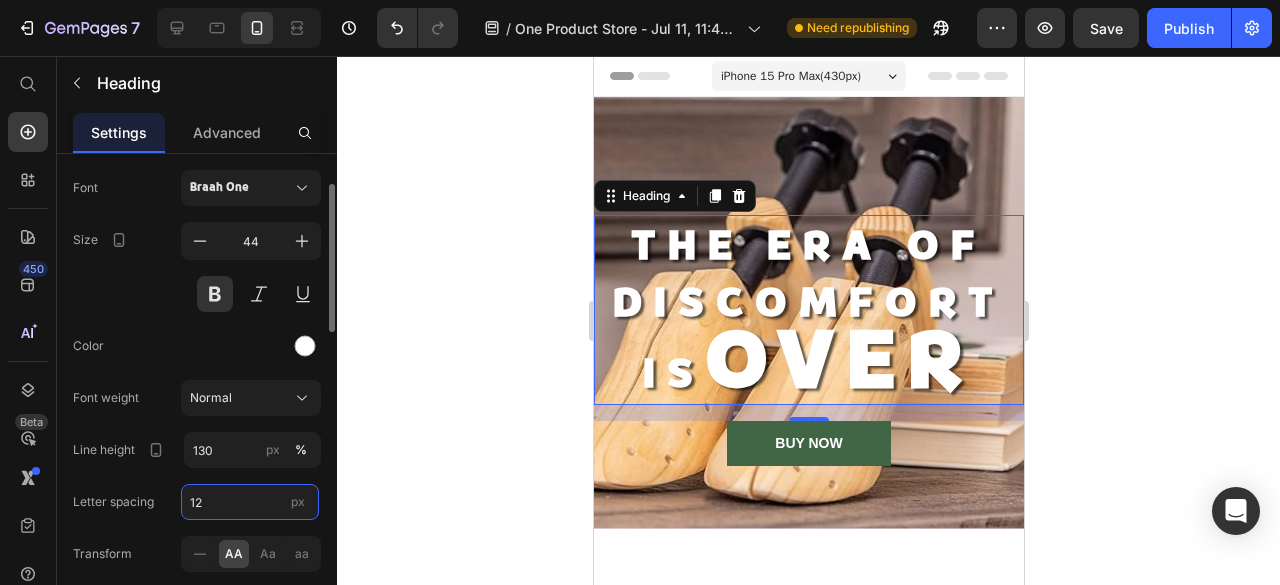 type on "1" 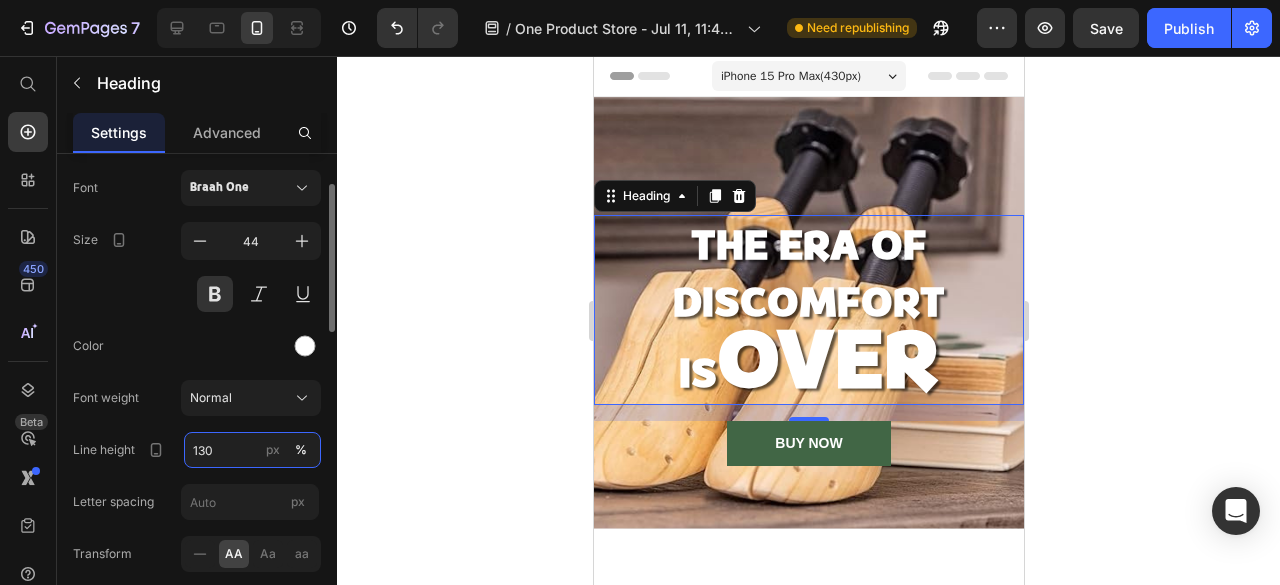 click on "130" at bounding box center [252, 450] 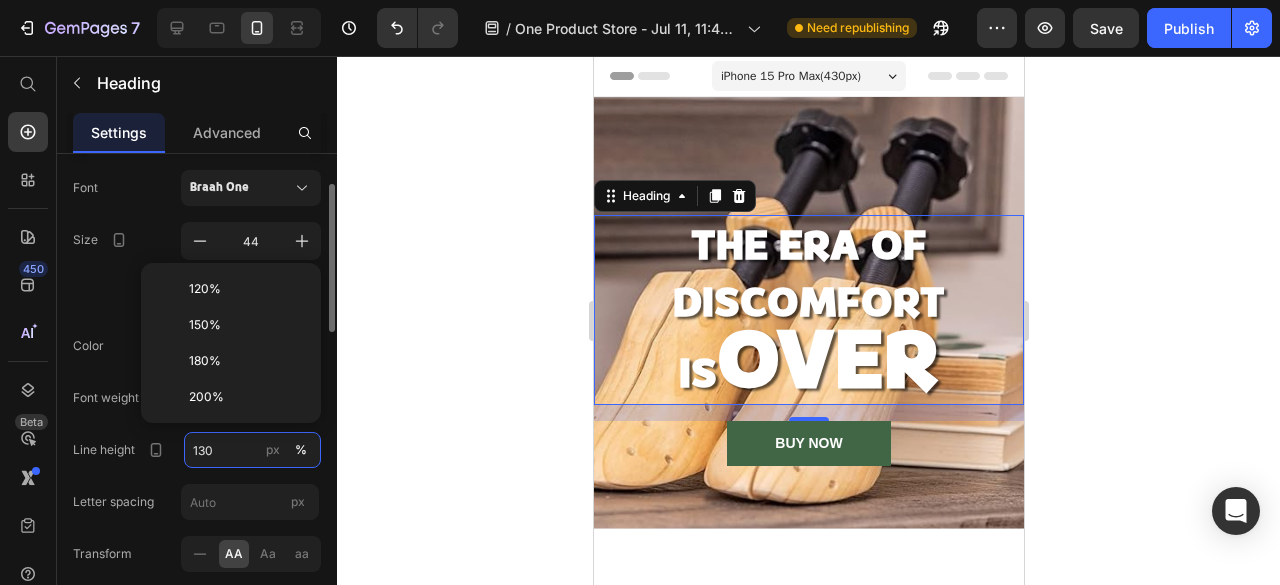 type on "Auto" 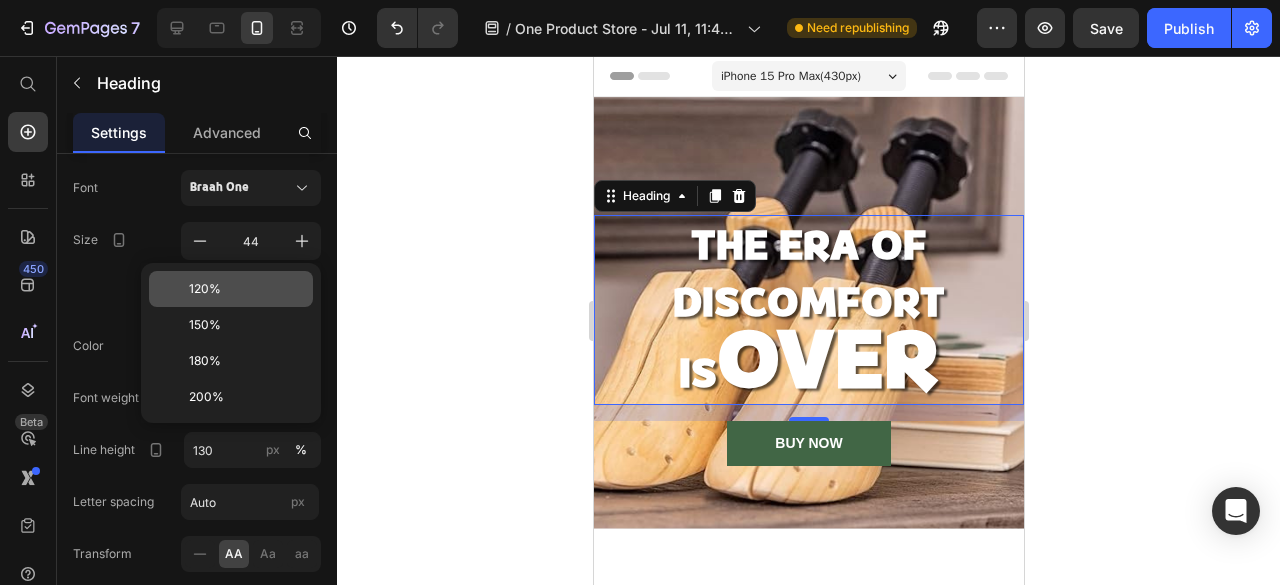 click on "120%" at bounding box center [205, 289] 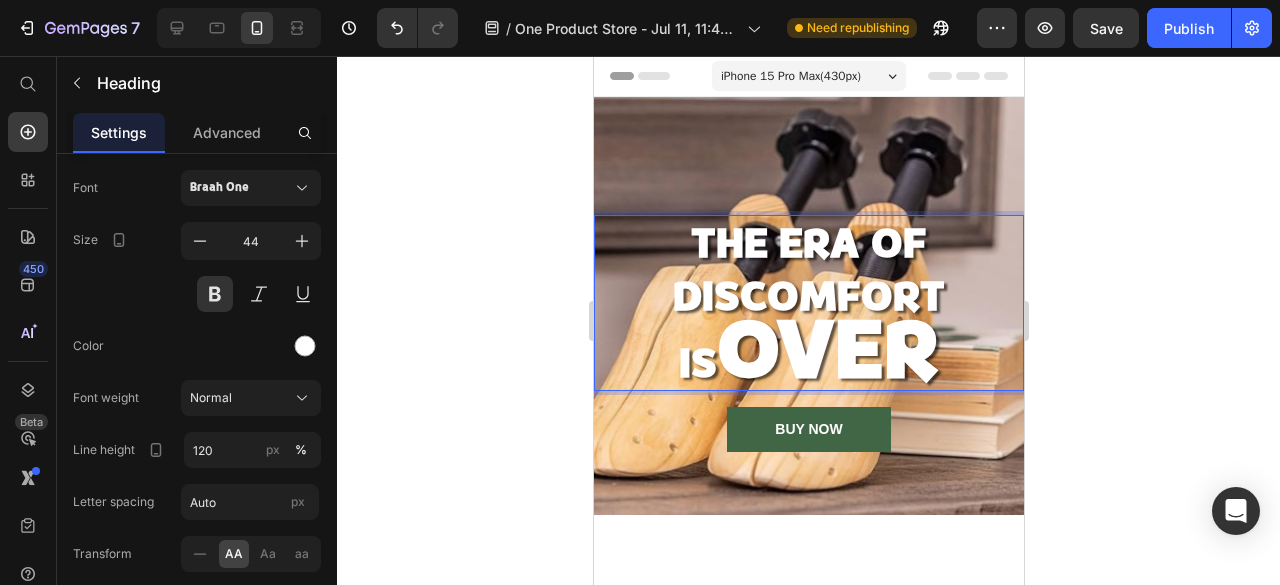 click on "Over" at bounding box center [827, 349] 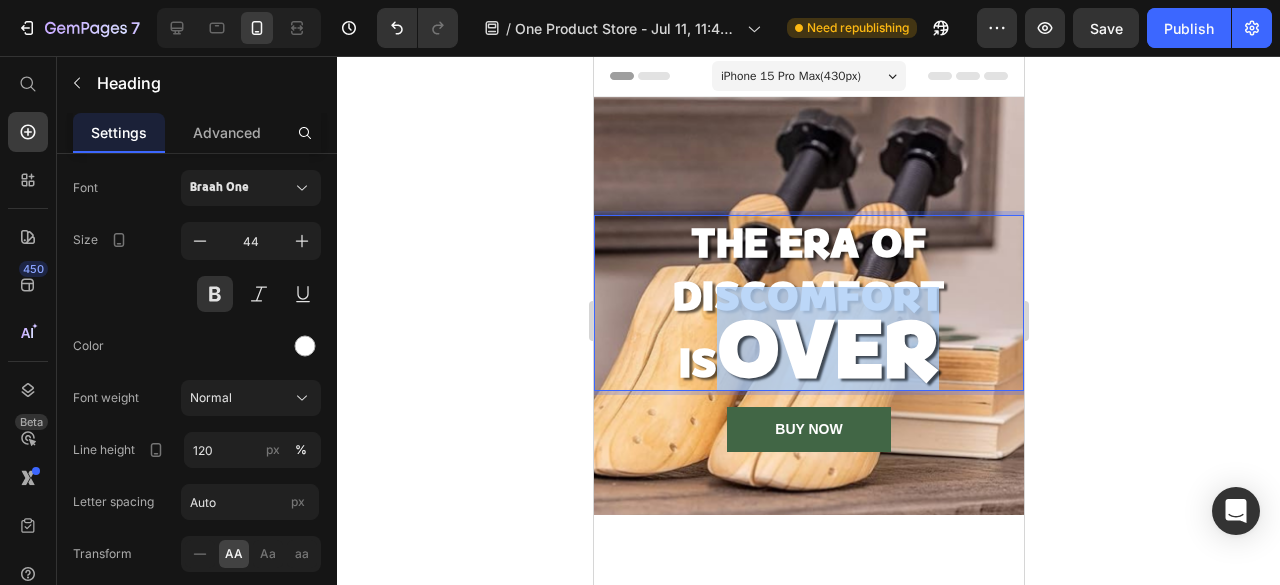click on "Over" at bounding box center (827, 349) 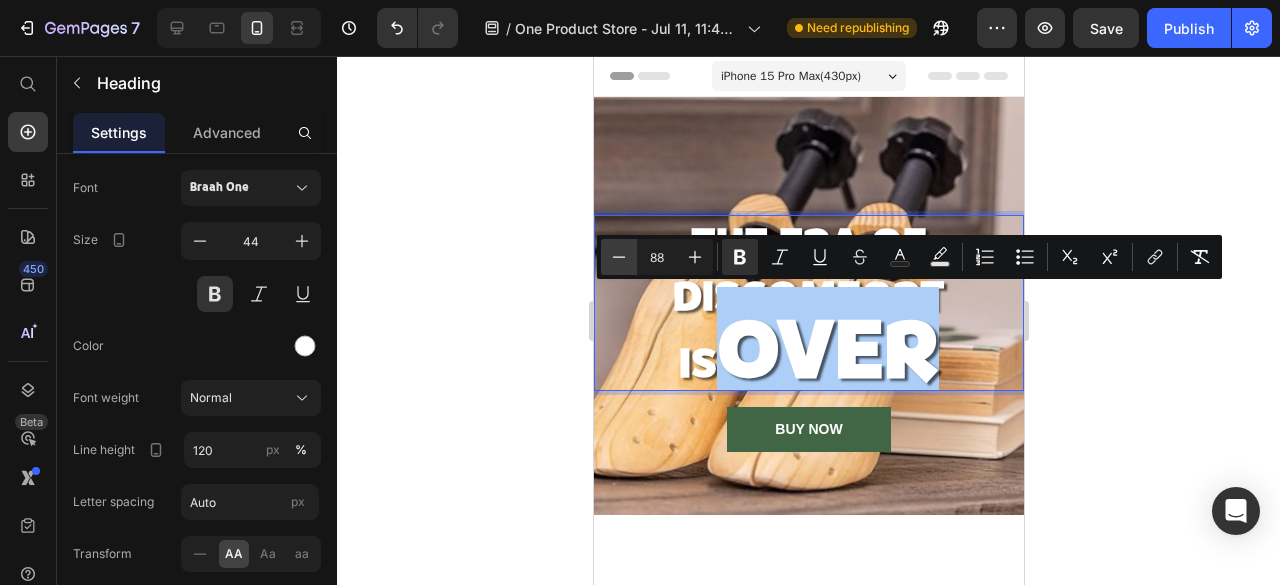 click 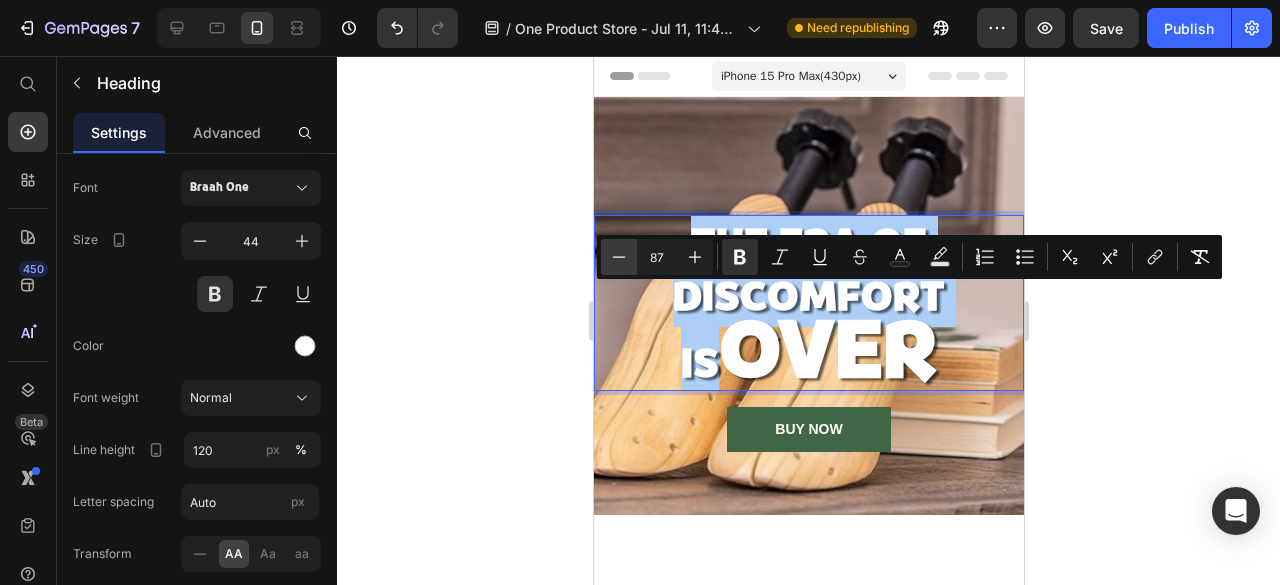 click 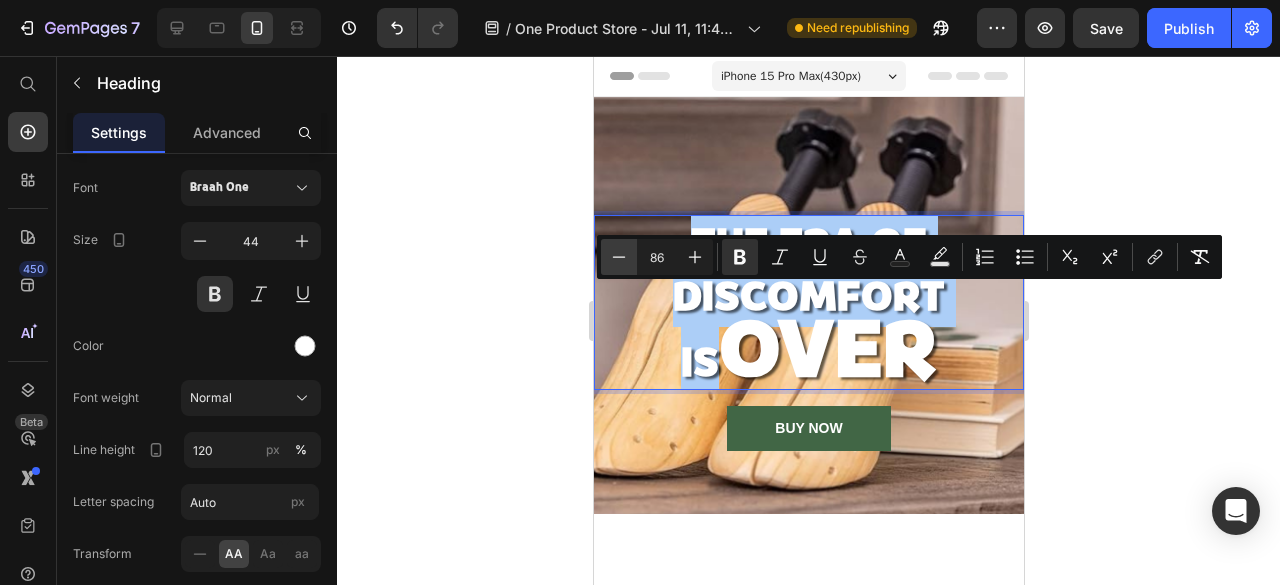 click 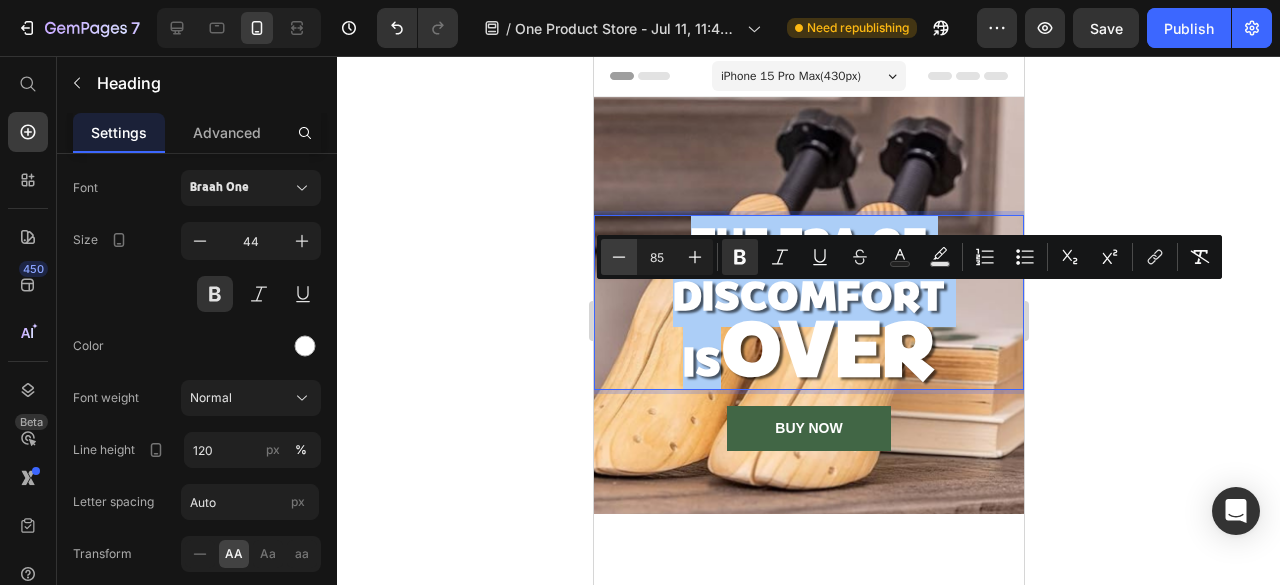 click 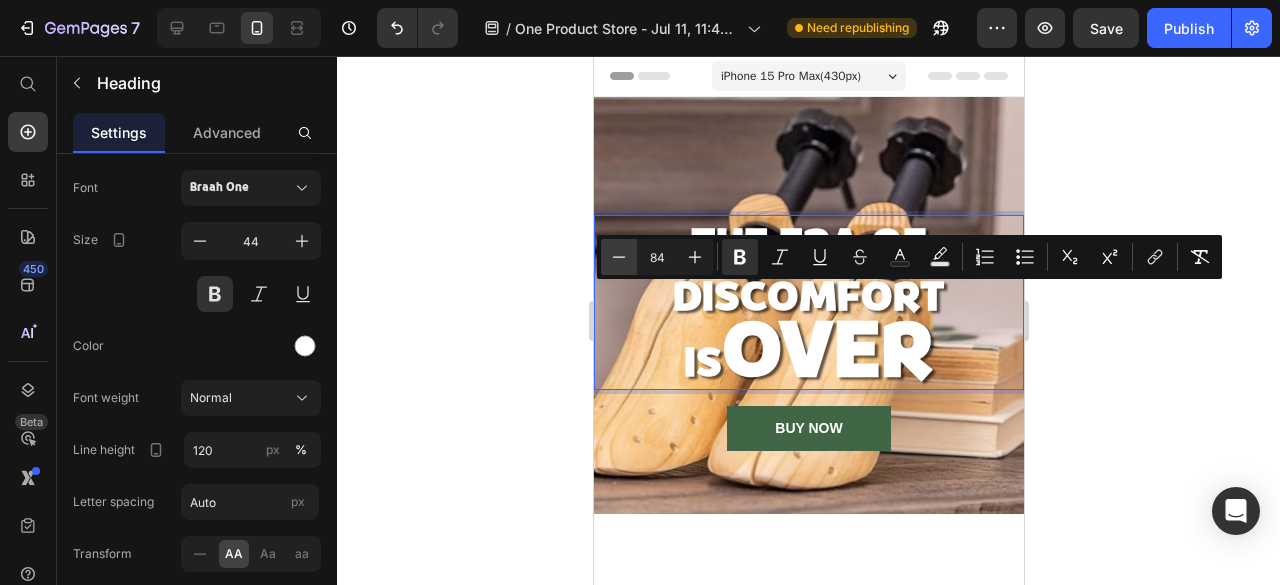 click 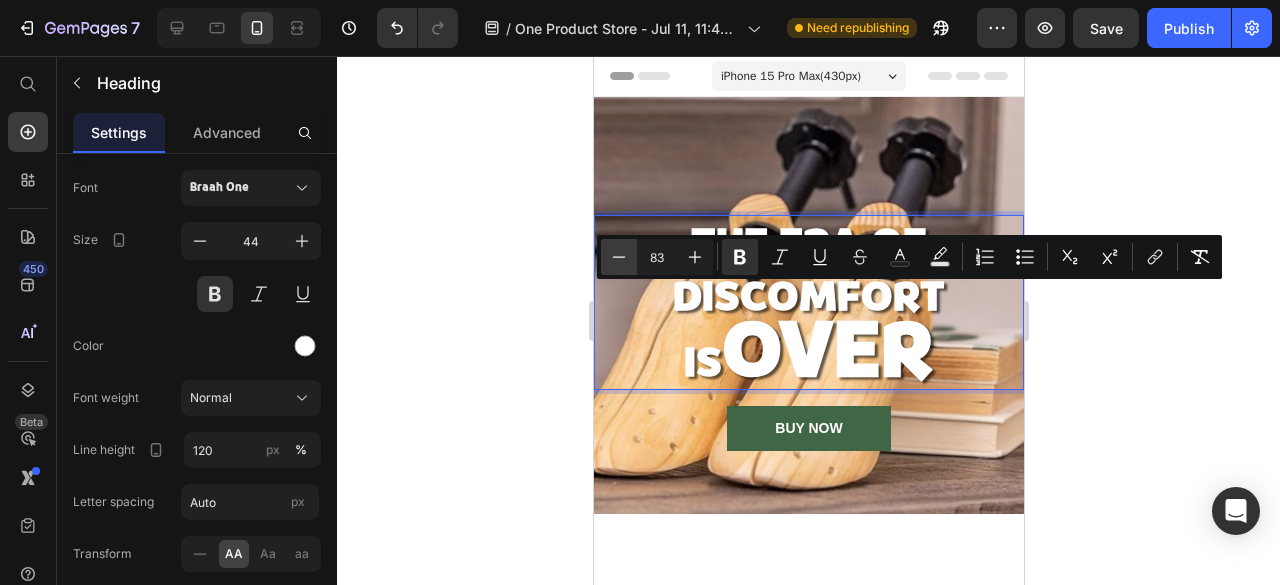 click 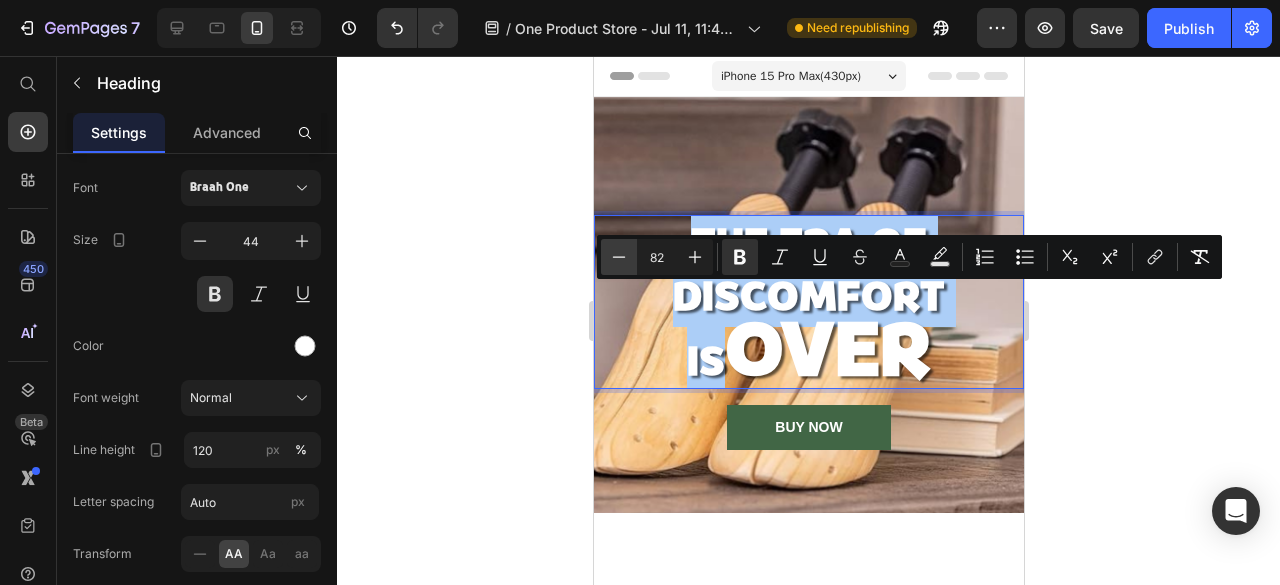 click 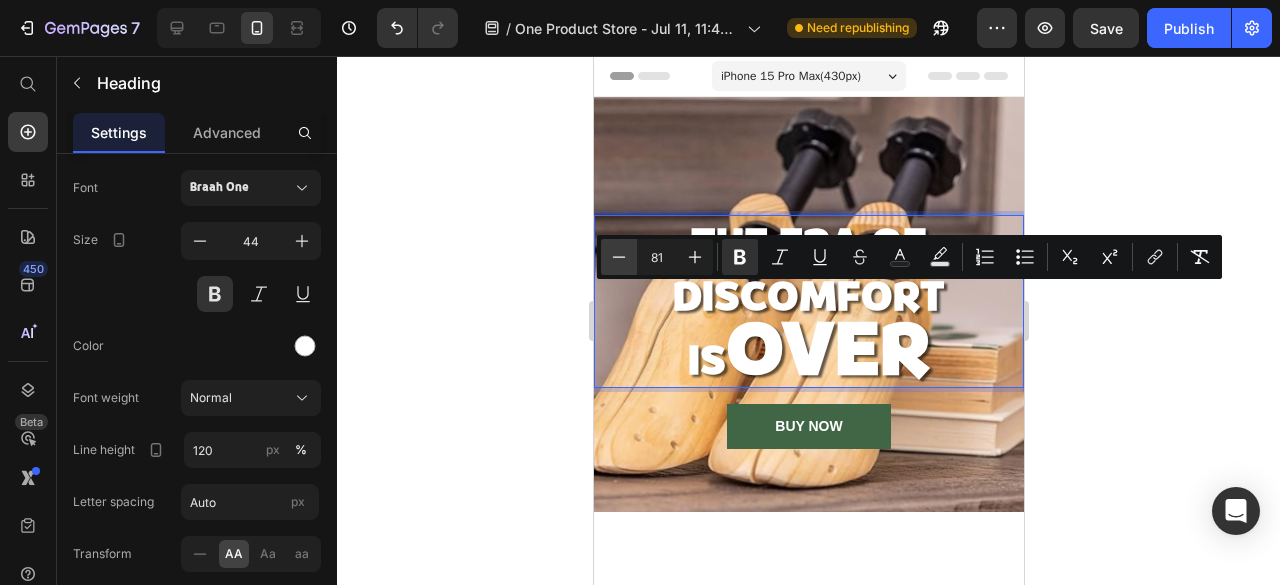 click 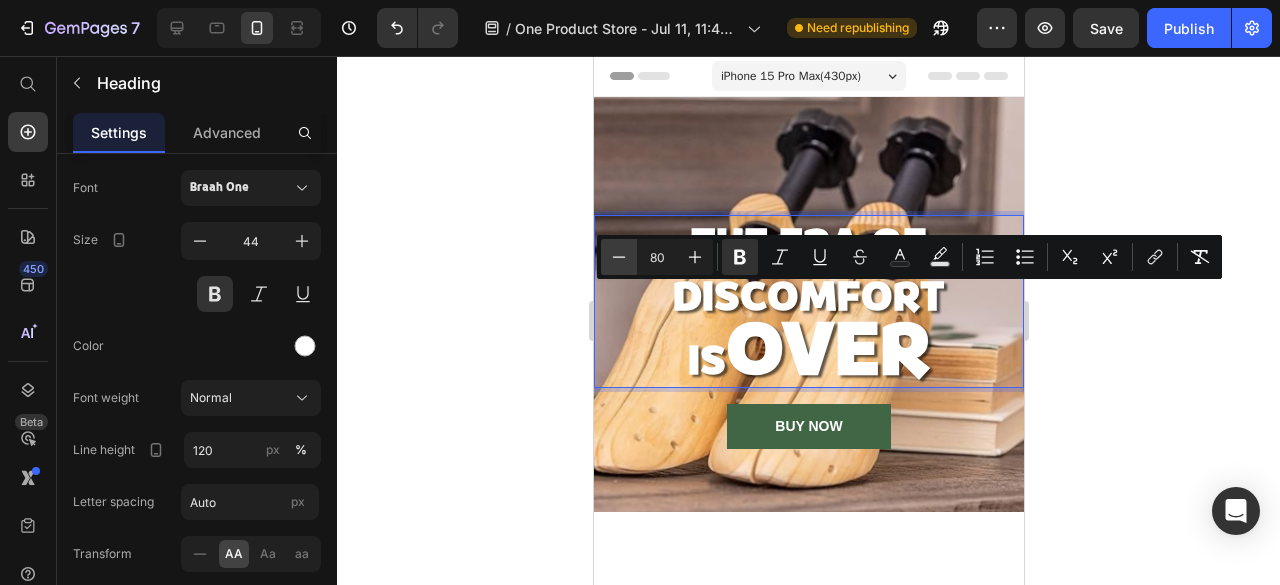 click 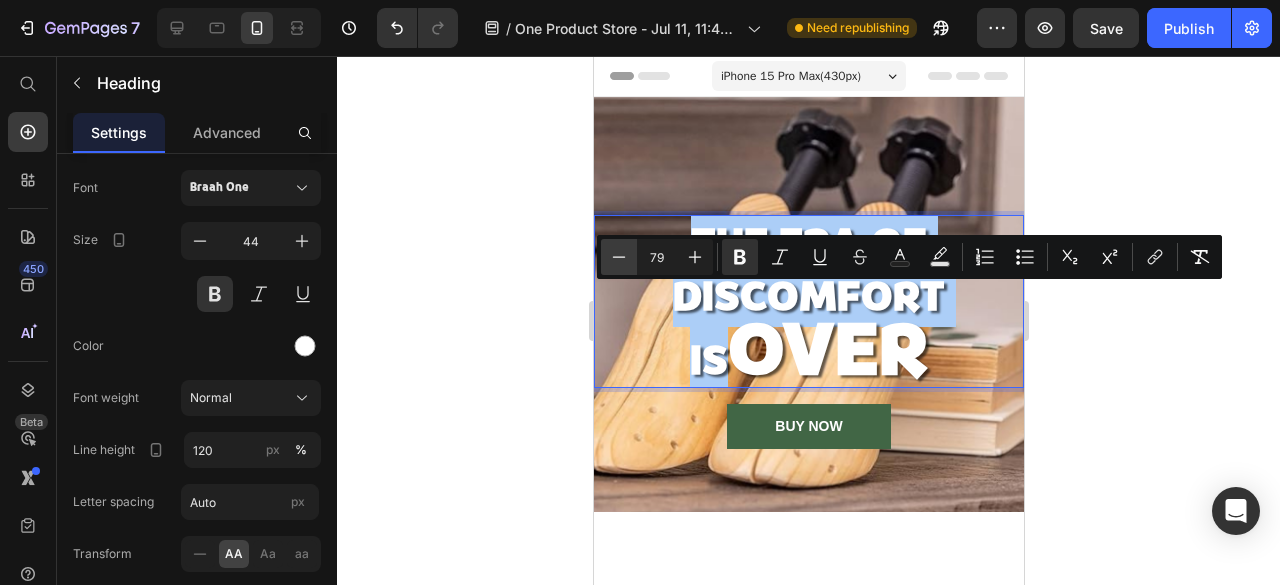 click 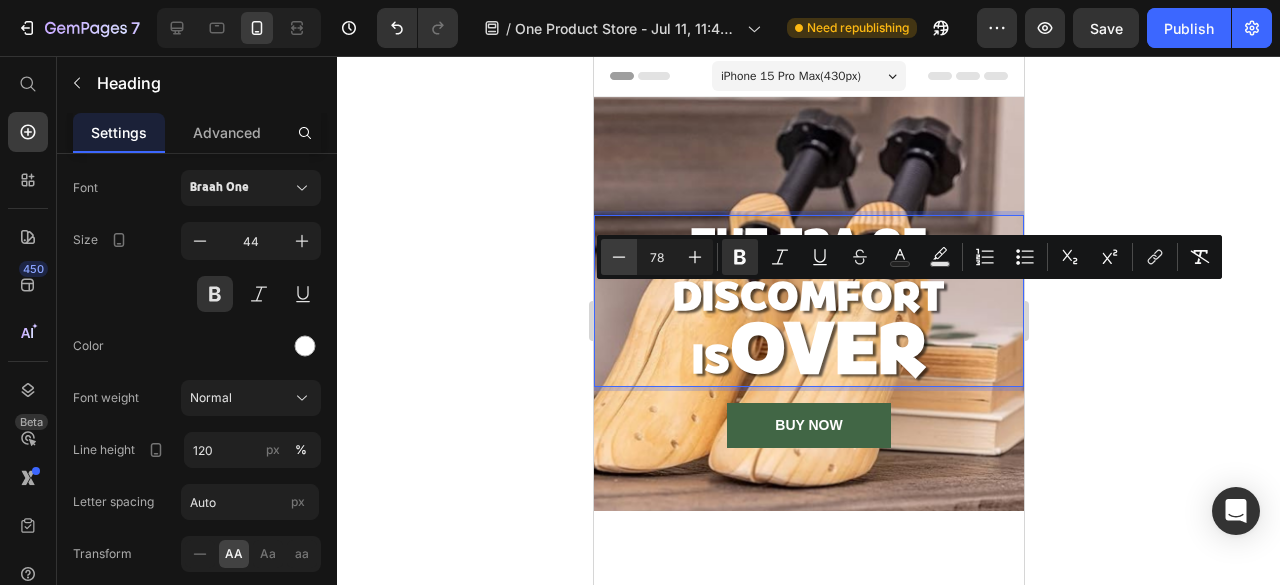 click 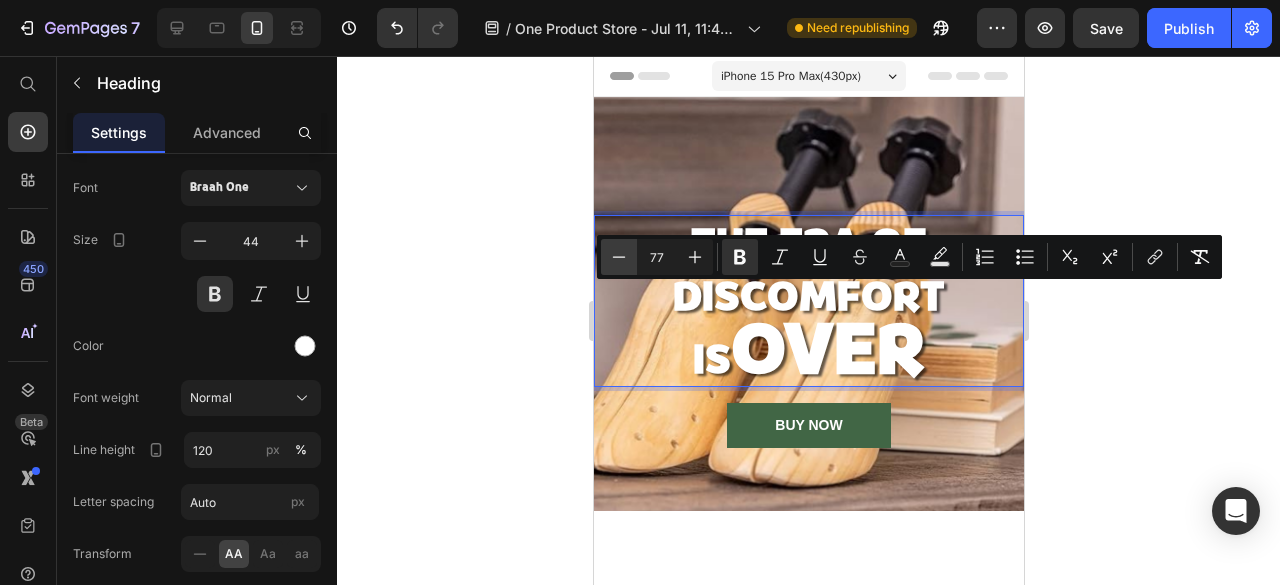click 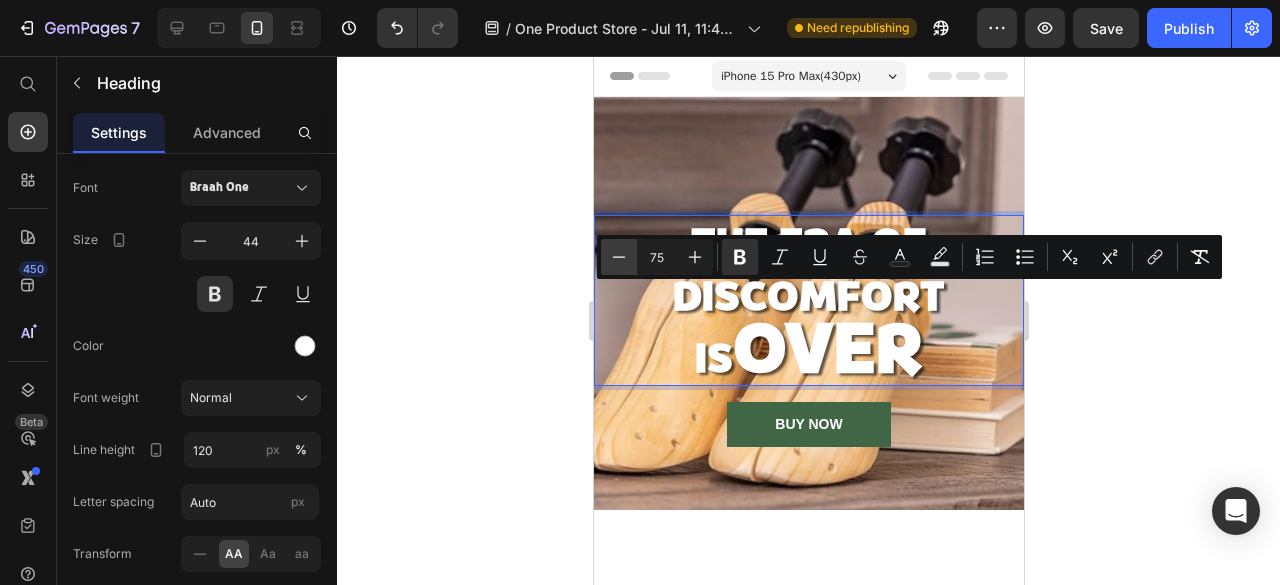 click 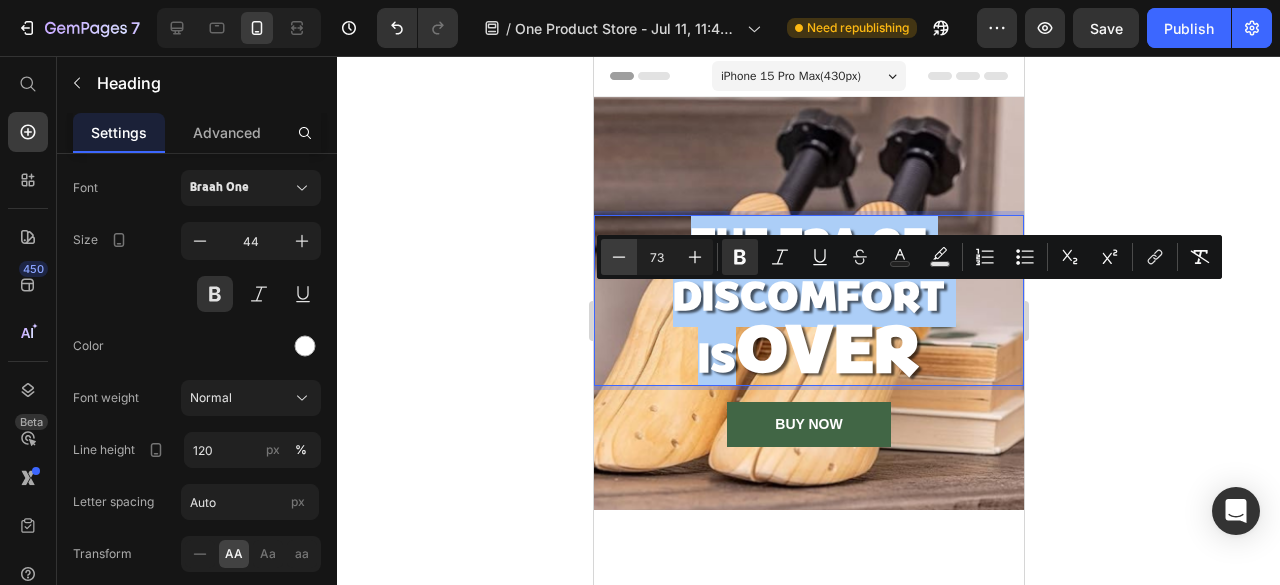 click 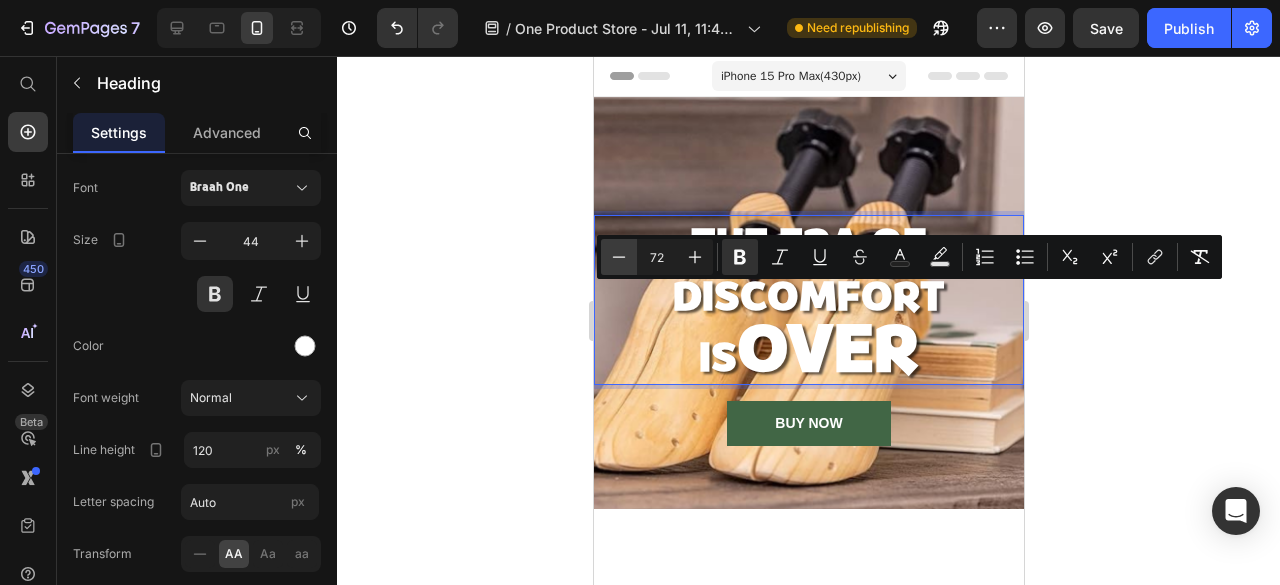 click 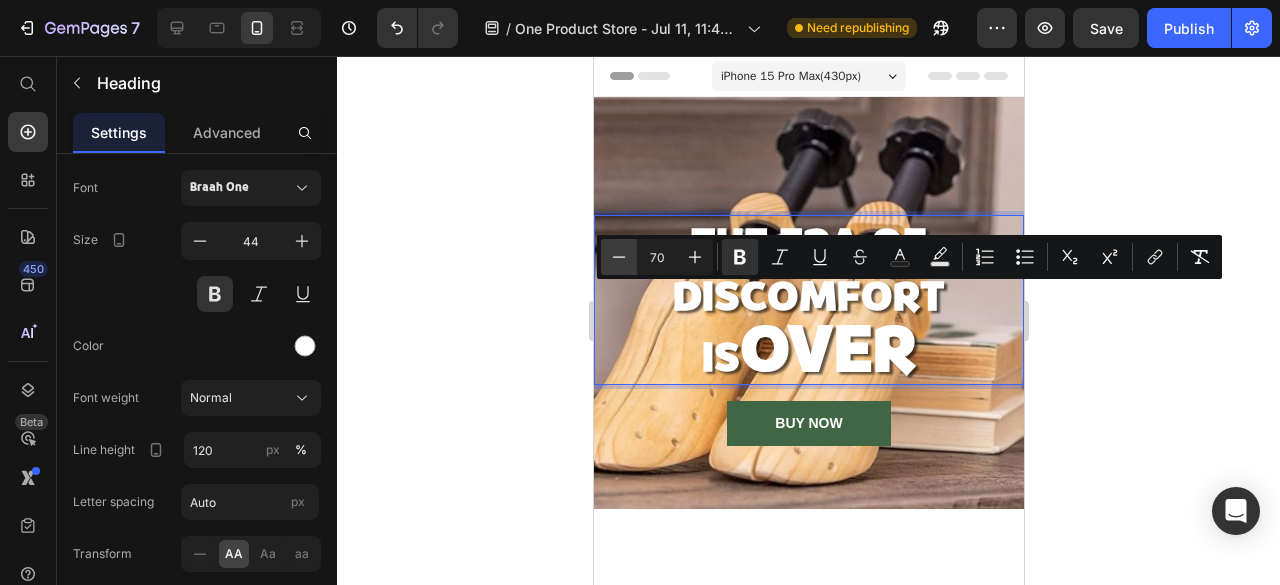 click 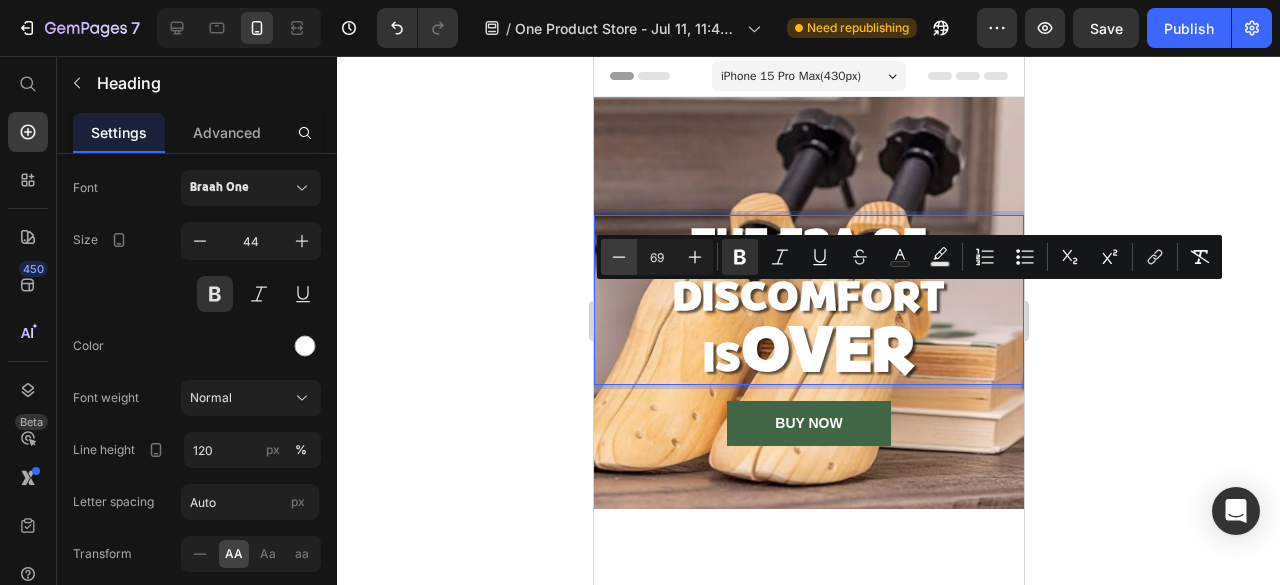 click 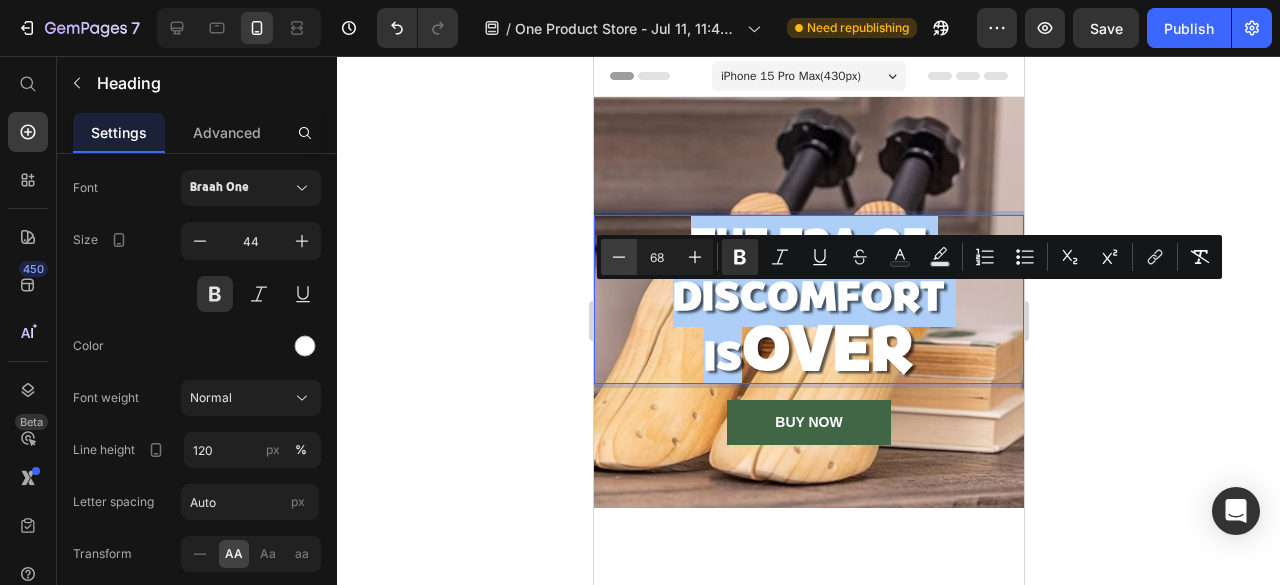 click 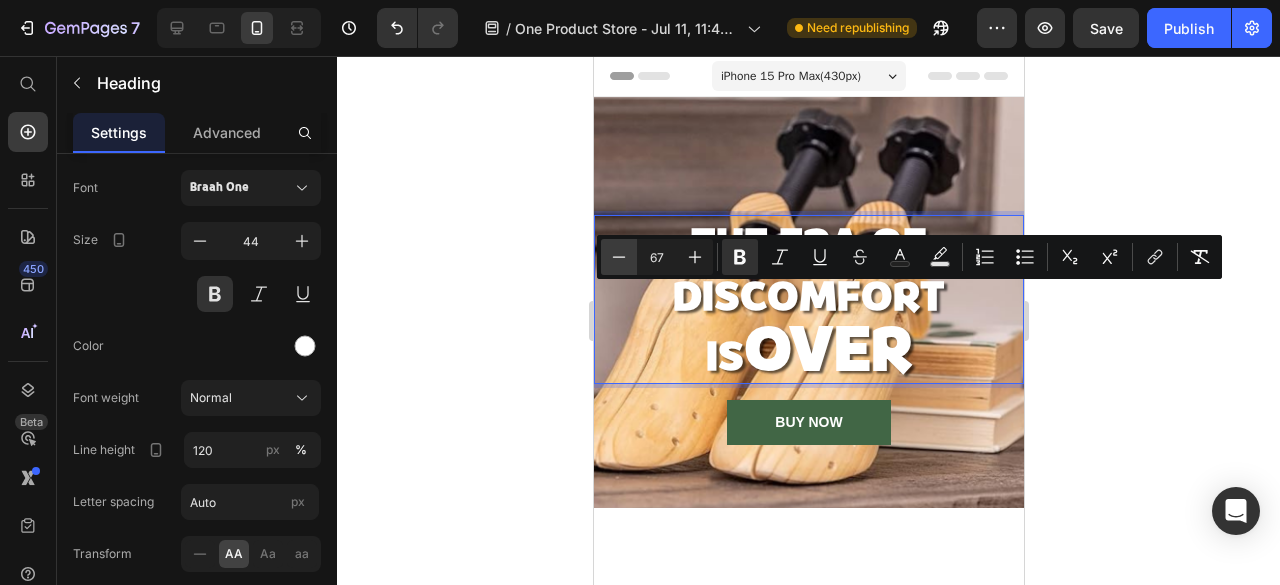 click 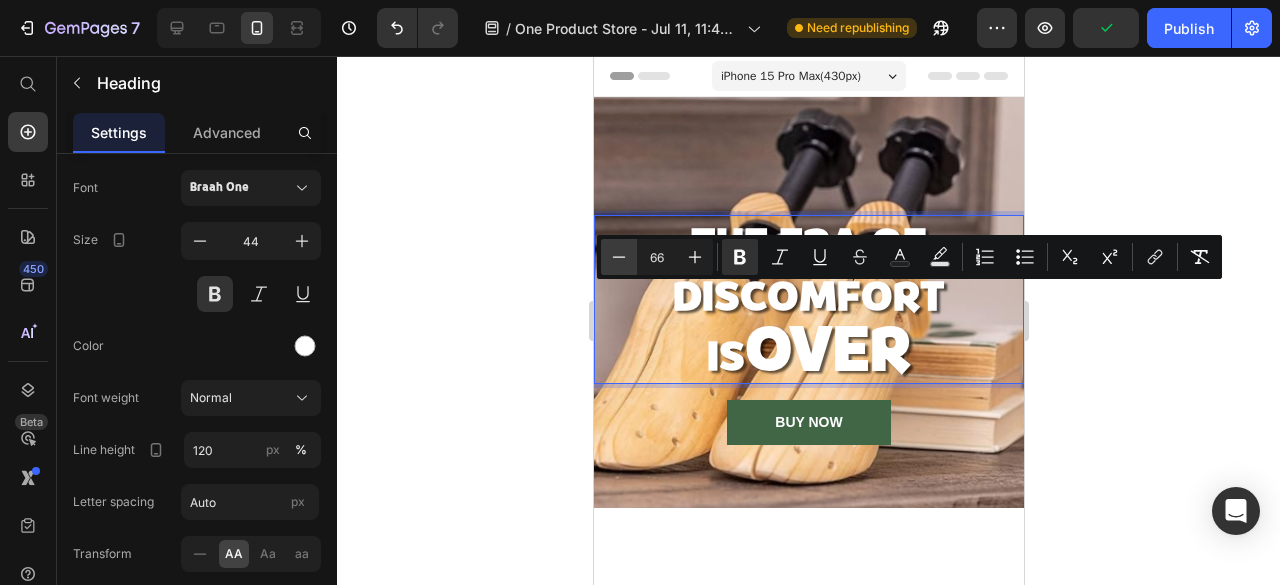 click 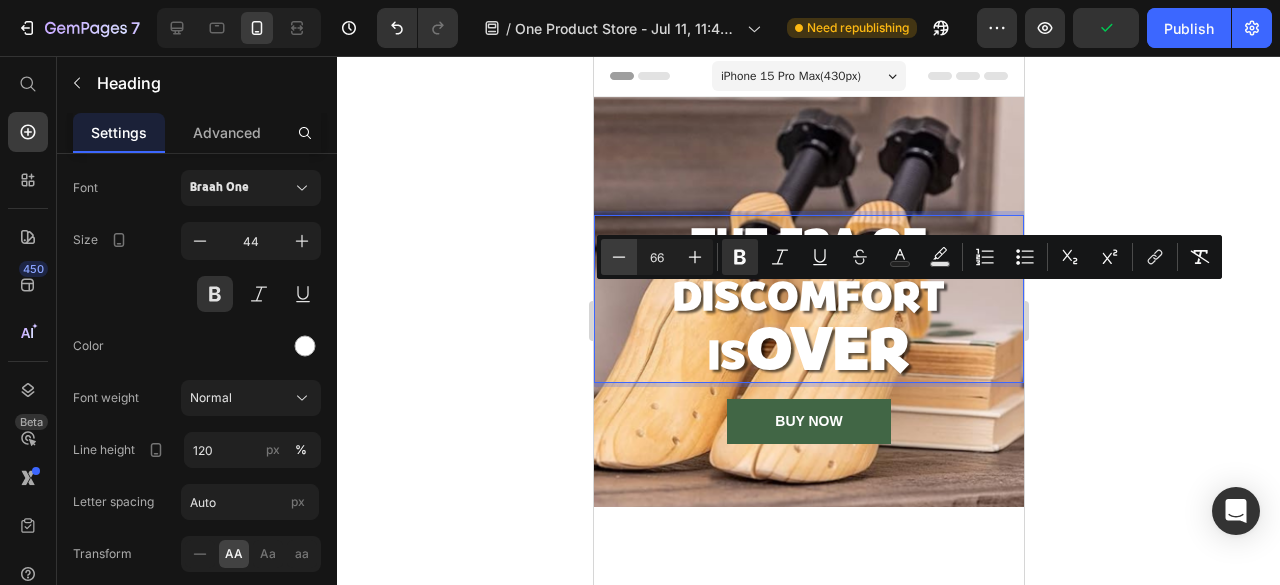 type on "65" 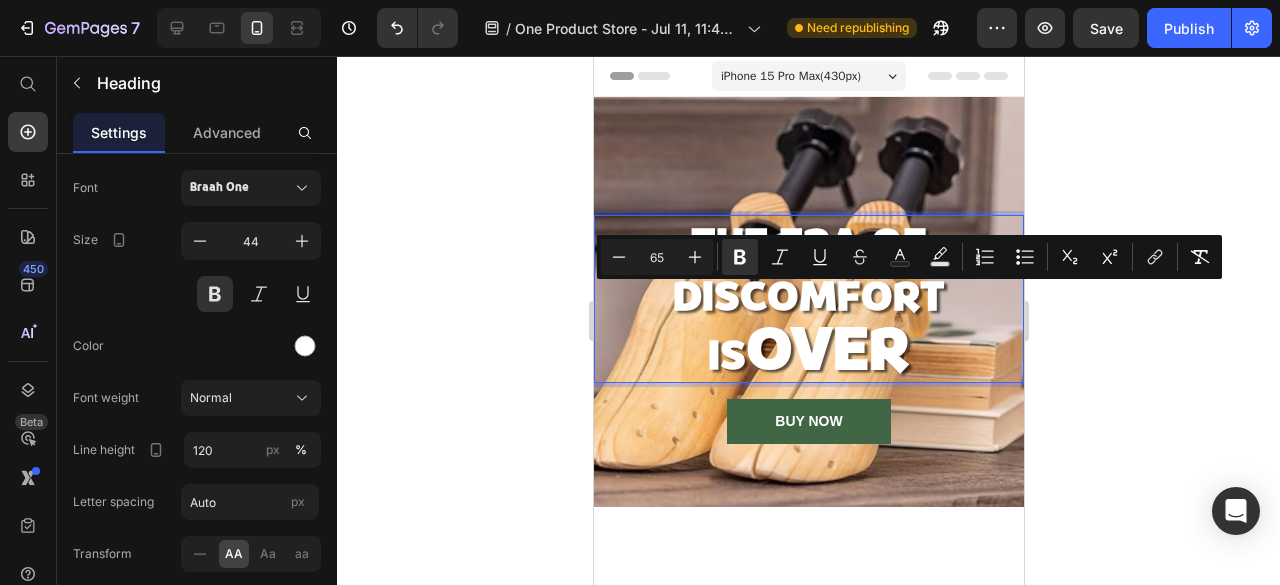 click on "The Era of Discomfort is  Over Heading   16 BUY NOW Button Row" at bounding box center [808, 302] 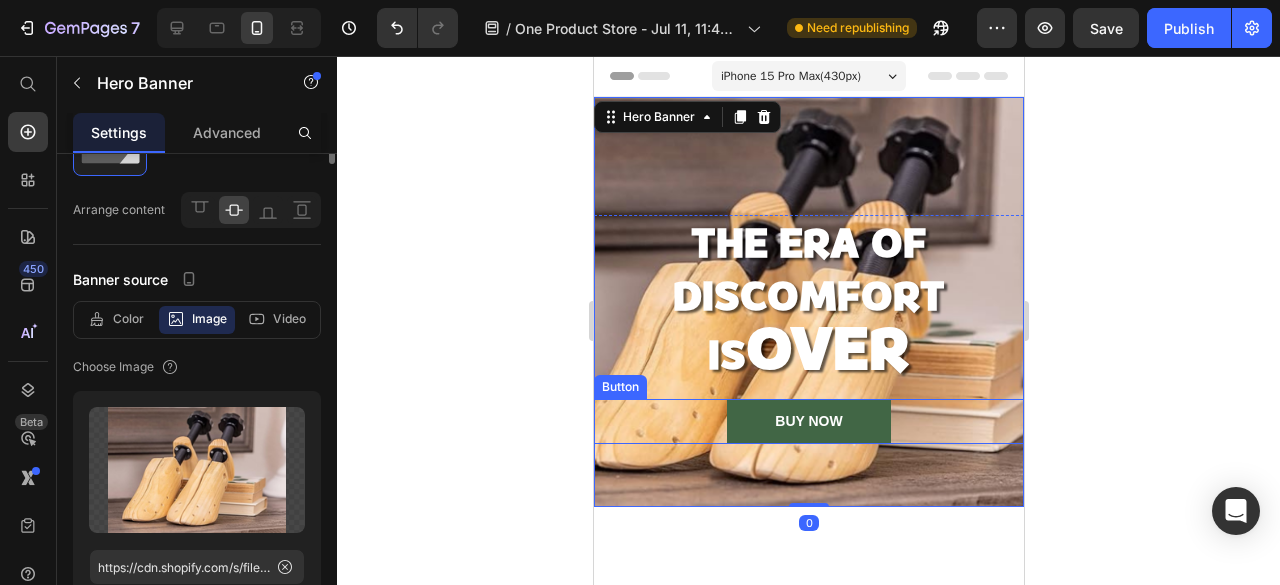 scroll, scrollTop: 0, scrollLeft: 0, axis: both 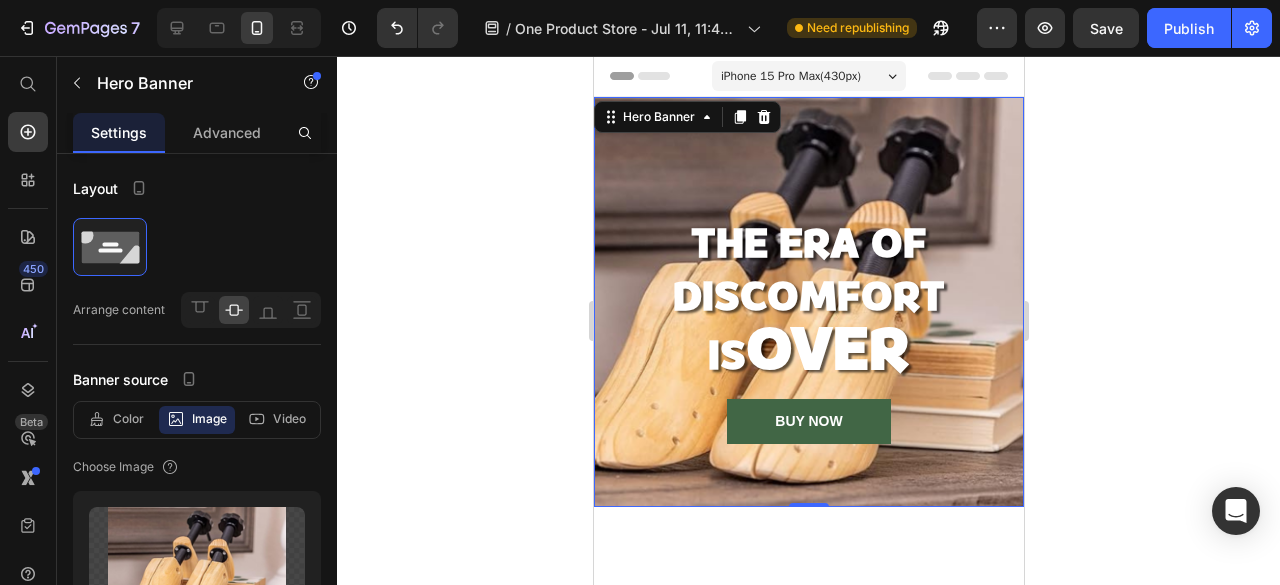 click on "⁠⁠⁠⁠⁠⁠⁠ The Era of Discomfort is  Over Heading BUY NOW Button Row" at bounding box center (808, 302) 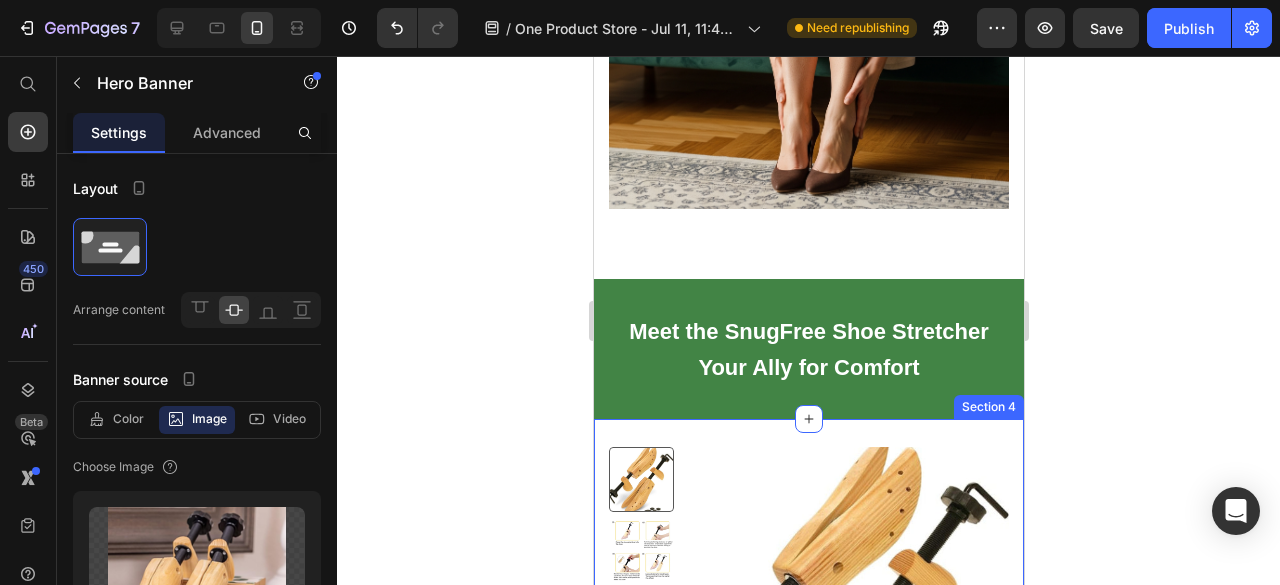 scroll, scrollTop: 1000, scrollLeft: 0, axis: vertical 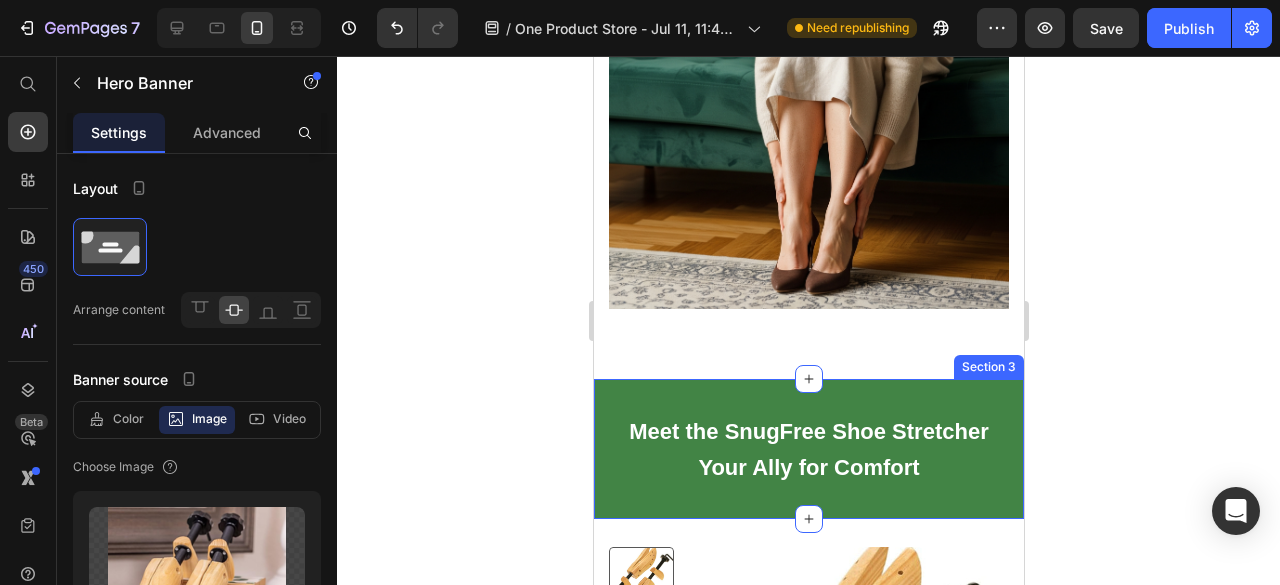 click on "Meet the SnugFree Shoe Stretcher Your Ally for Comfort Heading Section 3" at bounding box center [808, 449] 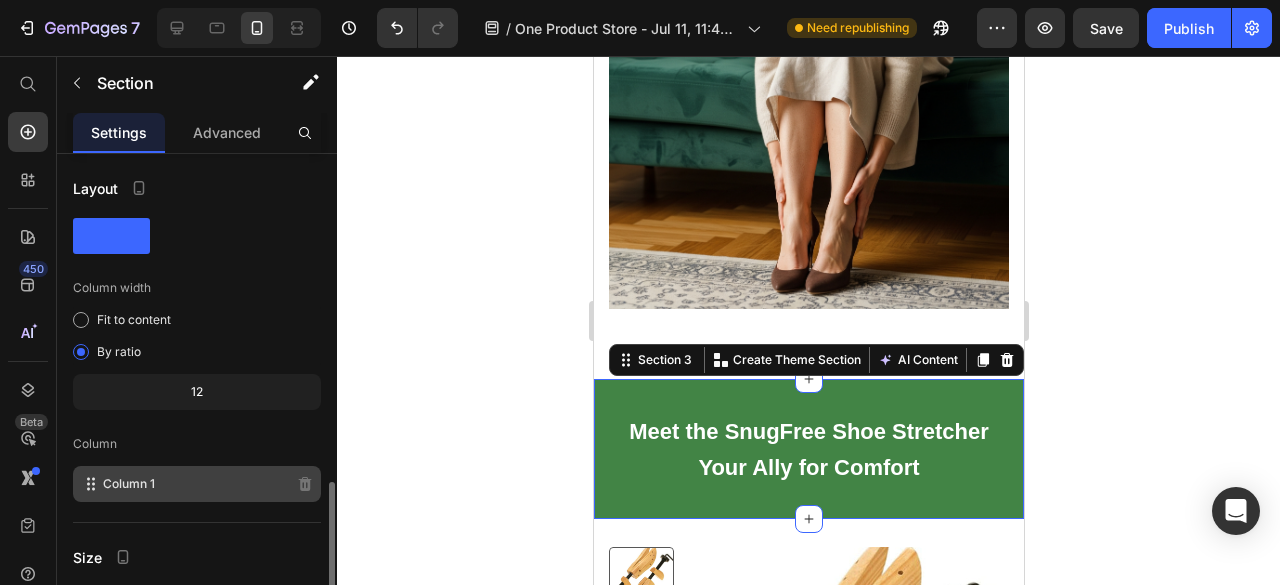 scroll, scrollTop: 274, scrollLeft: 0, axis: vertical 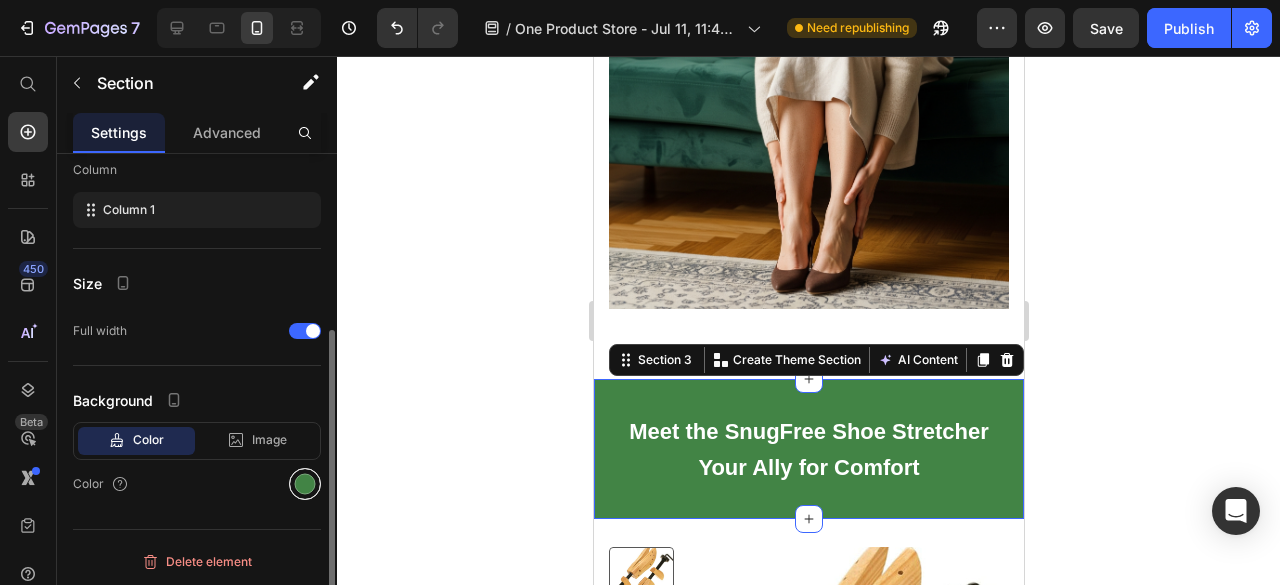 click at bounding box center [305, 484] 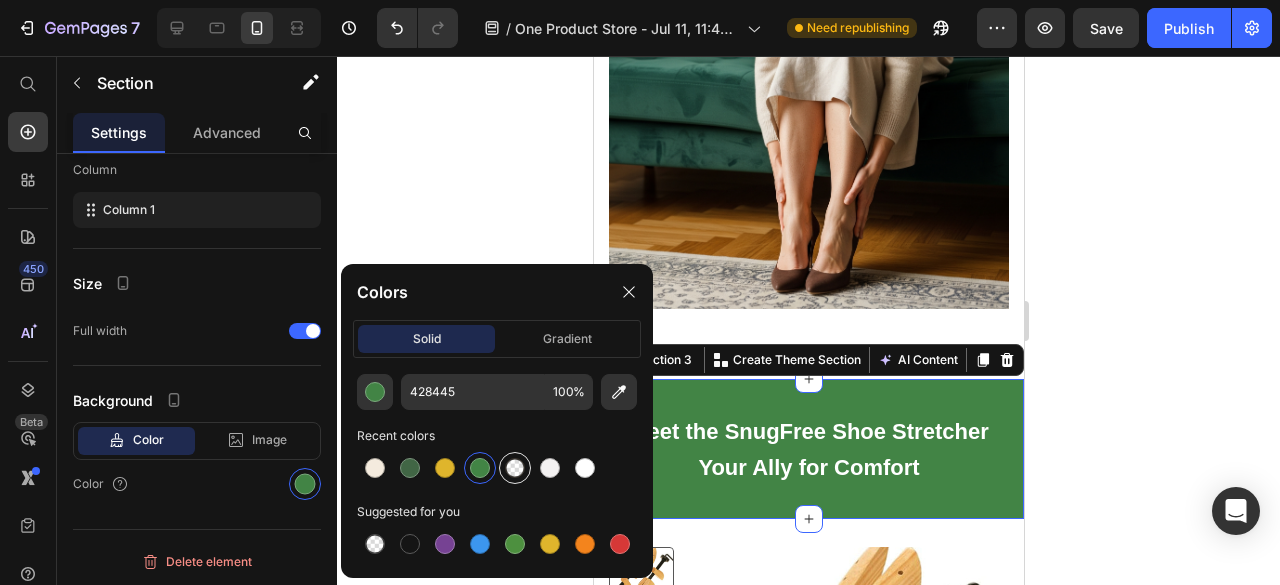 click at bounding box center (515, 468) 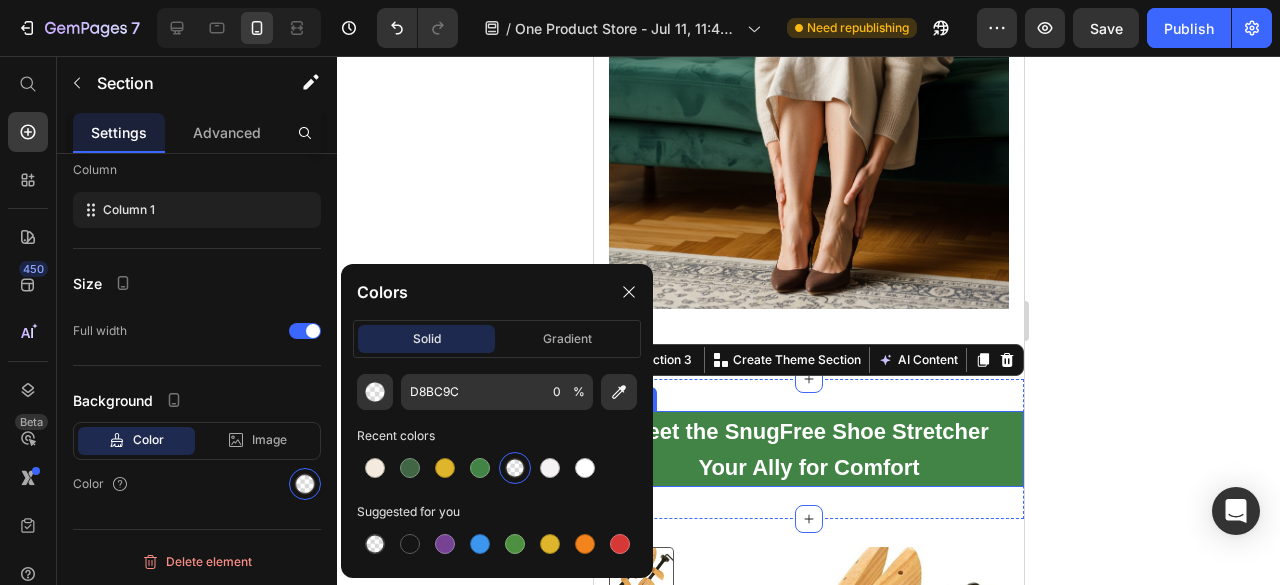 click on "Meet the SnugFree Shoe Stretcher Your Ally for Comfort" at bounding box center [808, 449] 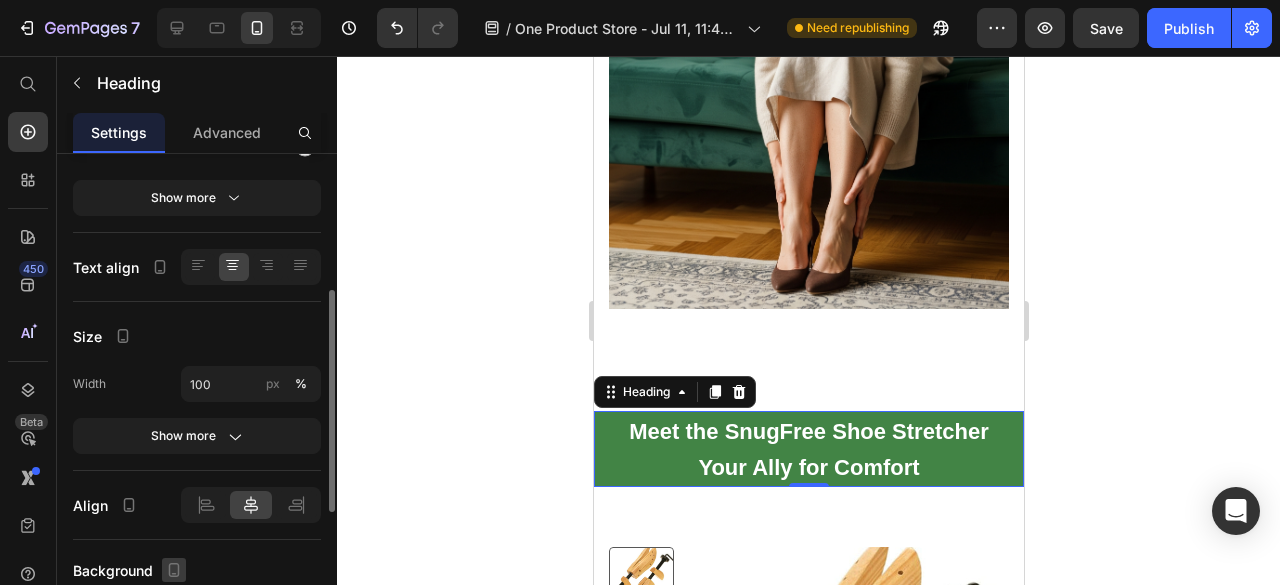 scroll, scrollTop: 500, scrollLeft: 0, axis: vertical 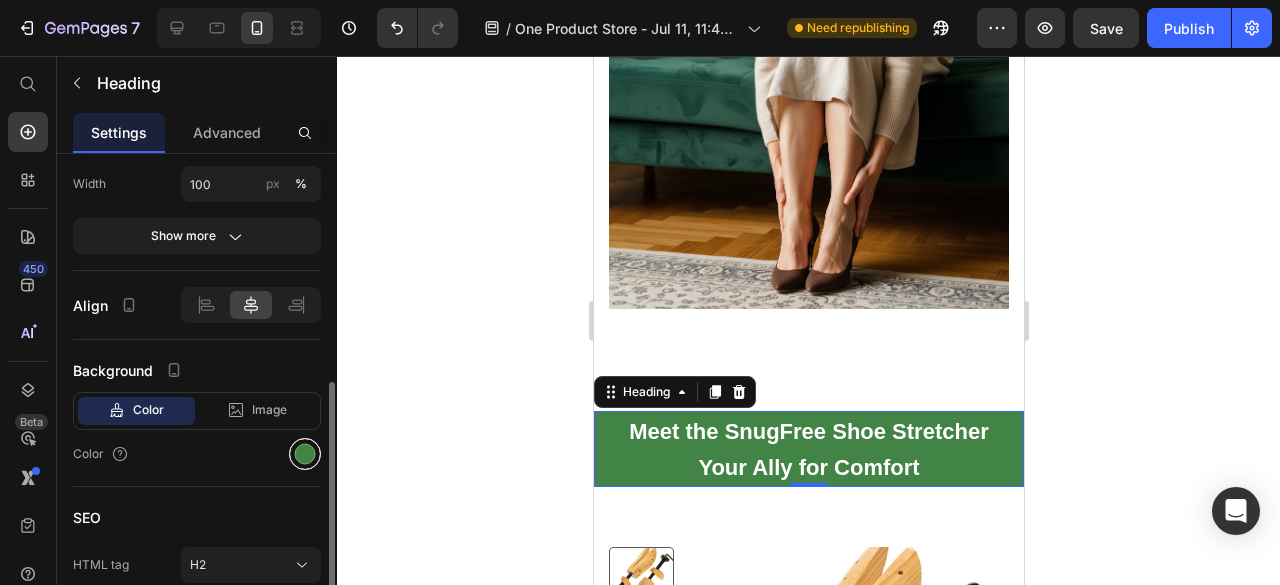 click at bounding box center (305, 454) 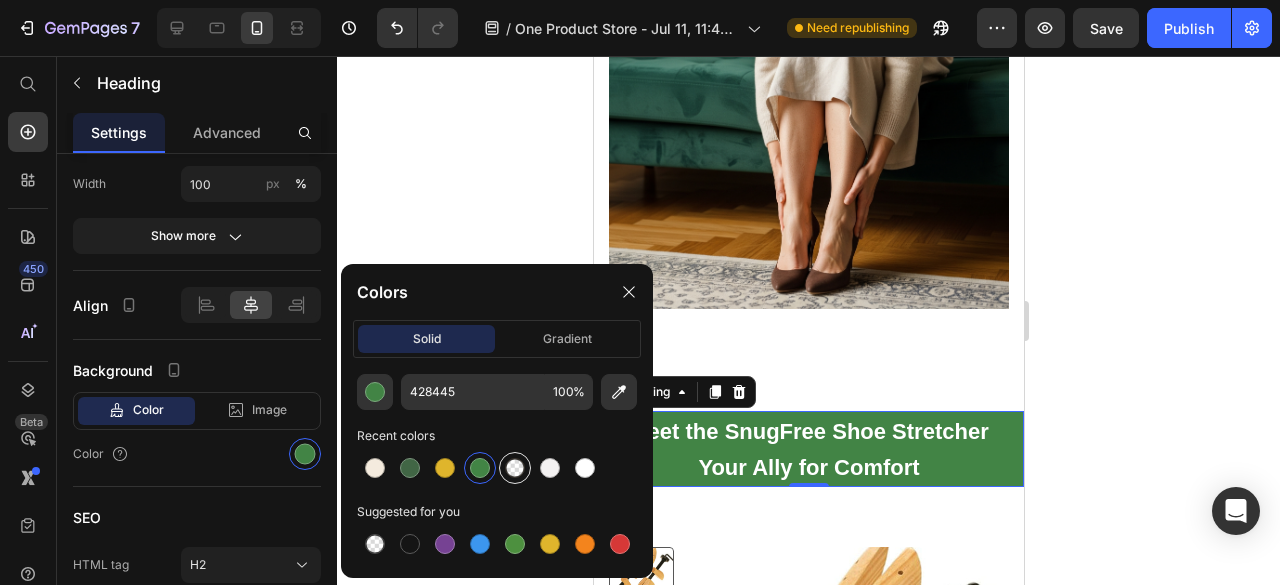 click at bounding box center [515, 468] 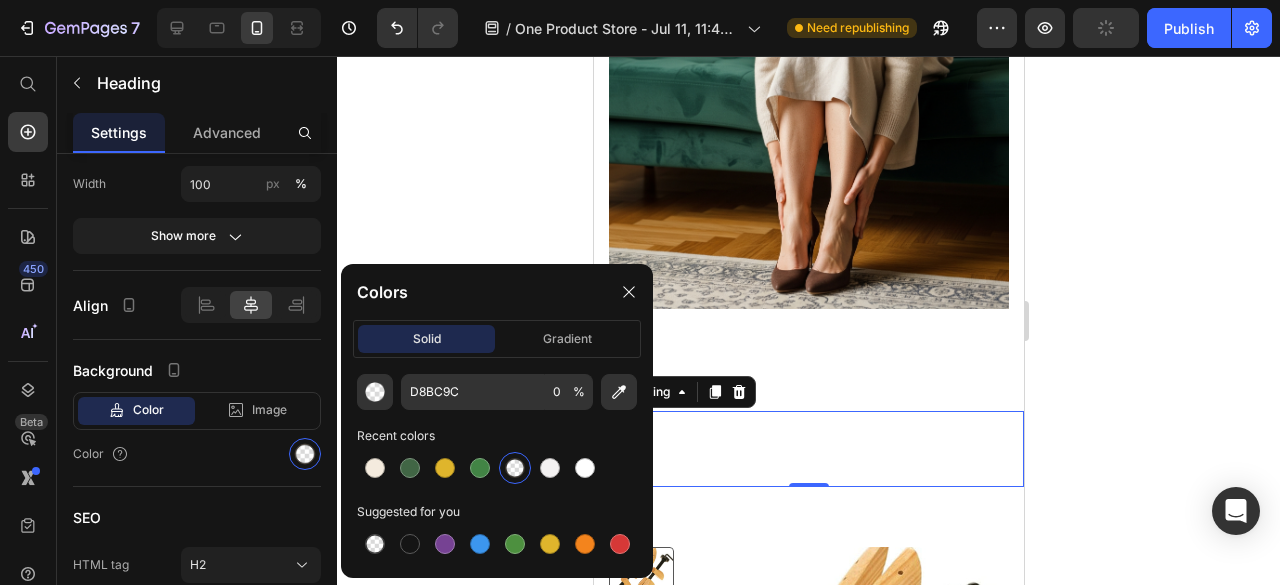 click on "Meet the SnugFree Shoe Stretcher Your Ally for Comfort" at bounding box center [808, 449] 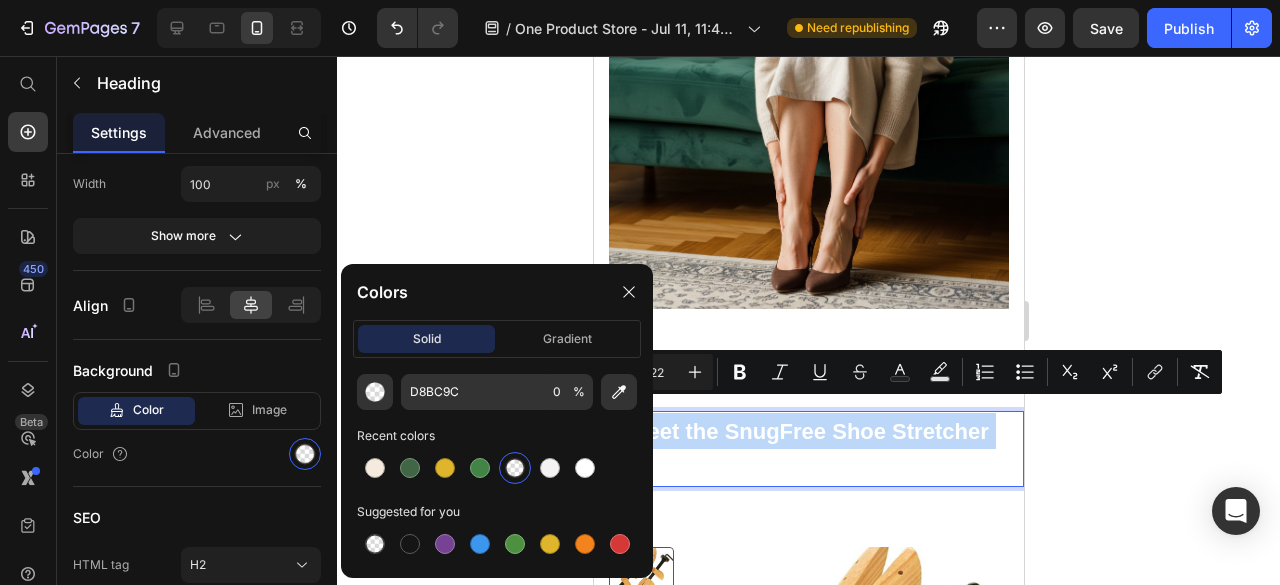 click on "Meet the SnugFree Shoe Stretcher Your Ally for Comfort" at bounding box center [808, 449] 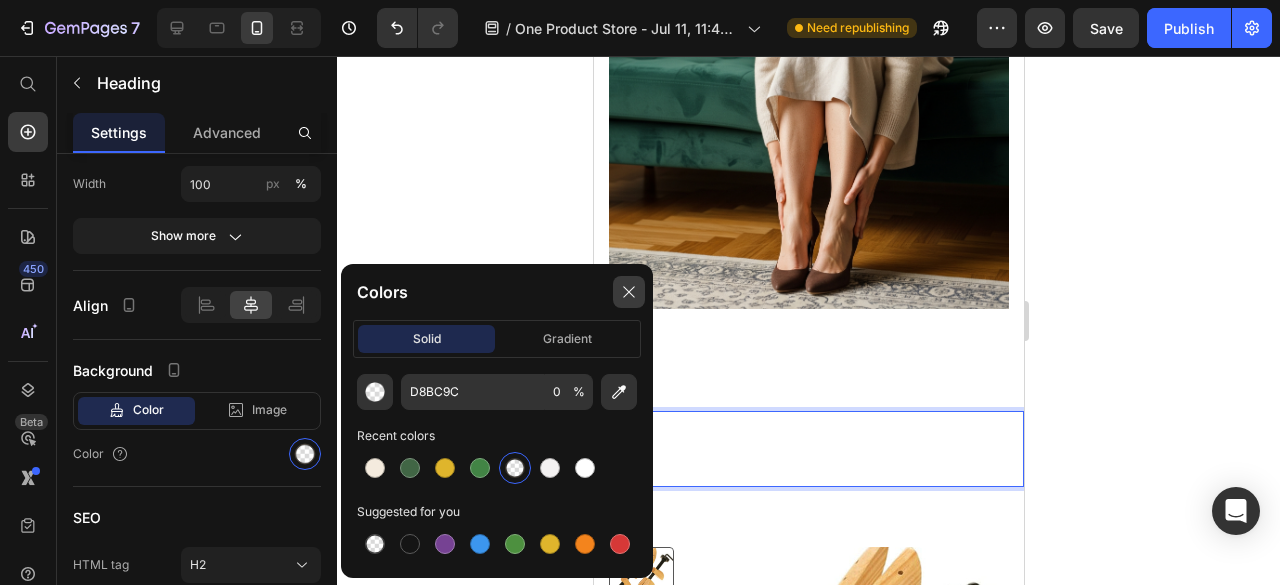 click 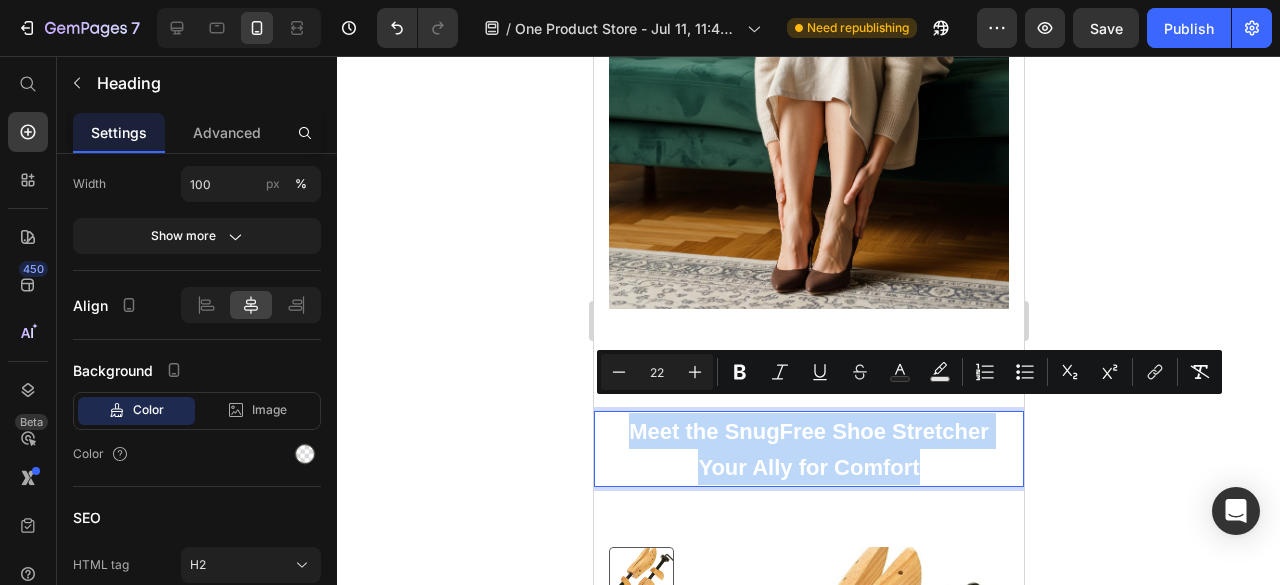 drag, startPoint x: 614, startPoint y: 409, endPoint x: 910, endPoint y: 455, distance: 299.553 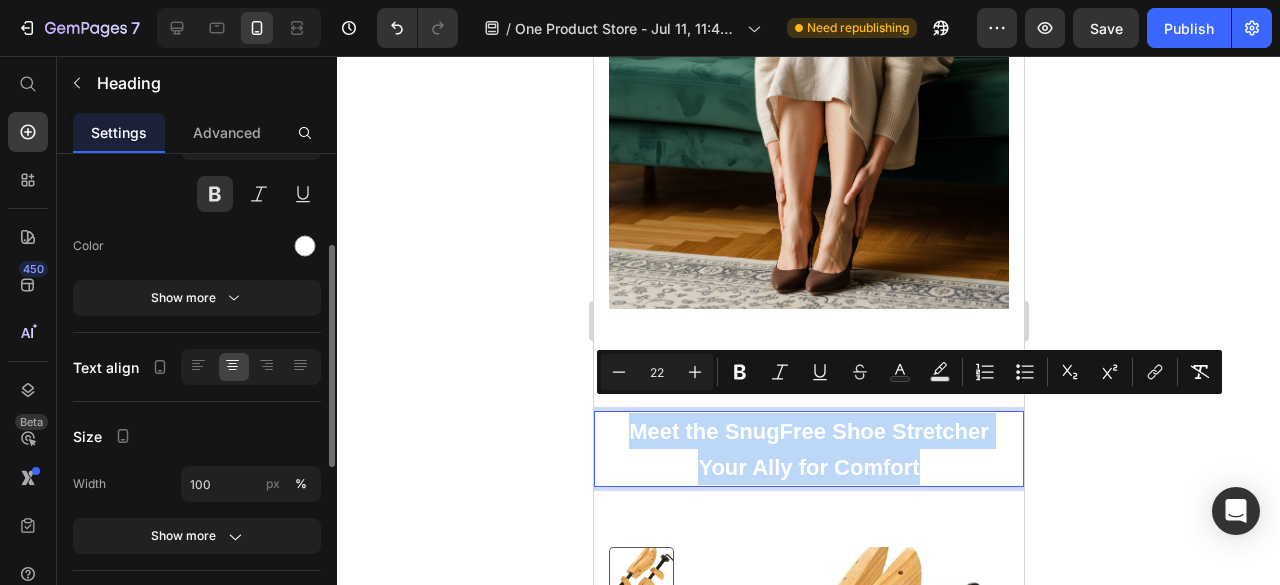 scroll, scrollTop: 100, scrollLeft: 0, axis: vertical 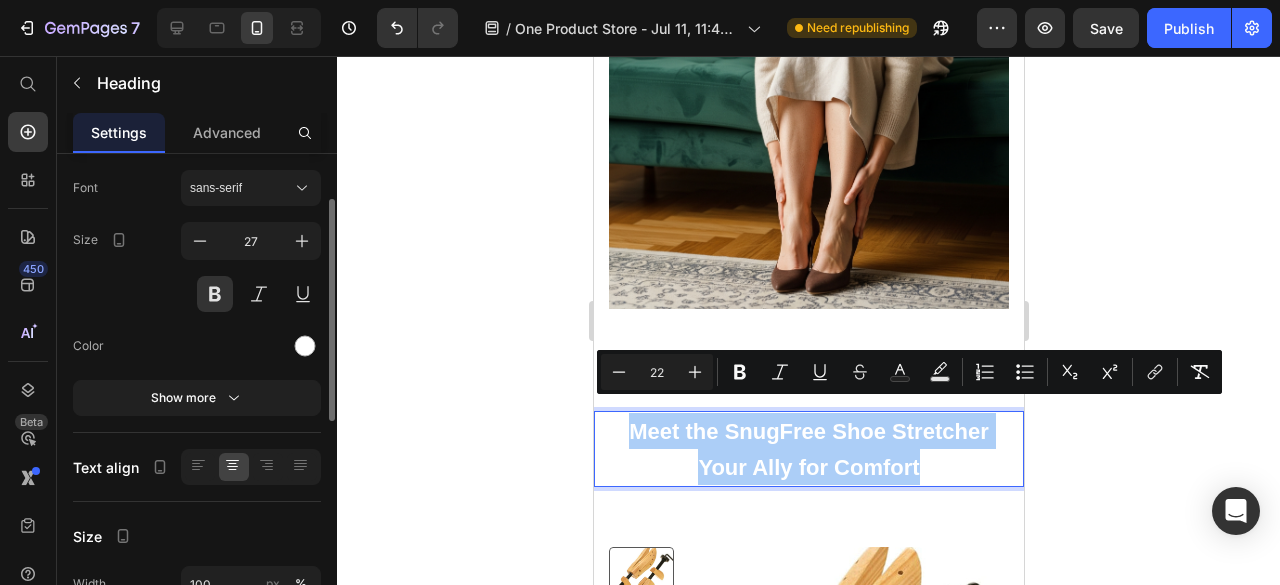click on "Text Styles Heading 2* Font sans-serif Size 27 Color Show more Text align Size Width 100 px % Show more Align Background Color Image Video  Color  SEO HTML tag H2  Delete element" at bounding box center [197, 398] 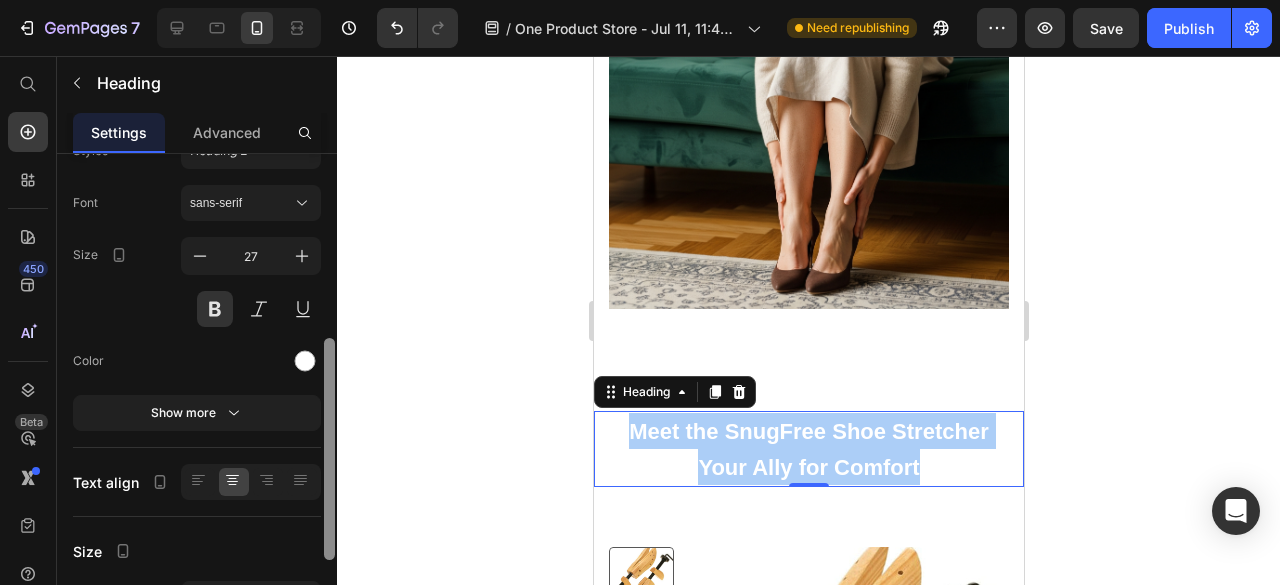 scroll, scrollTop: 0, scrollLeft: 0, axis: both 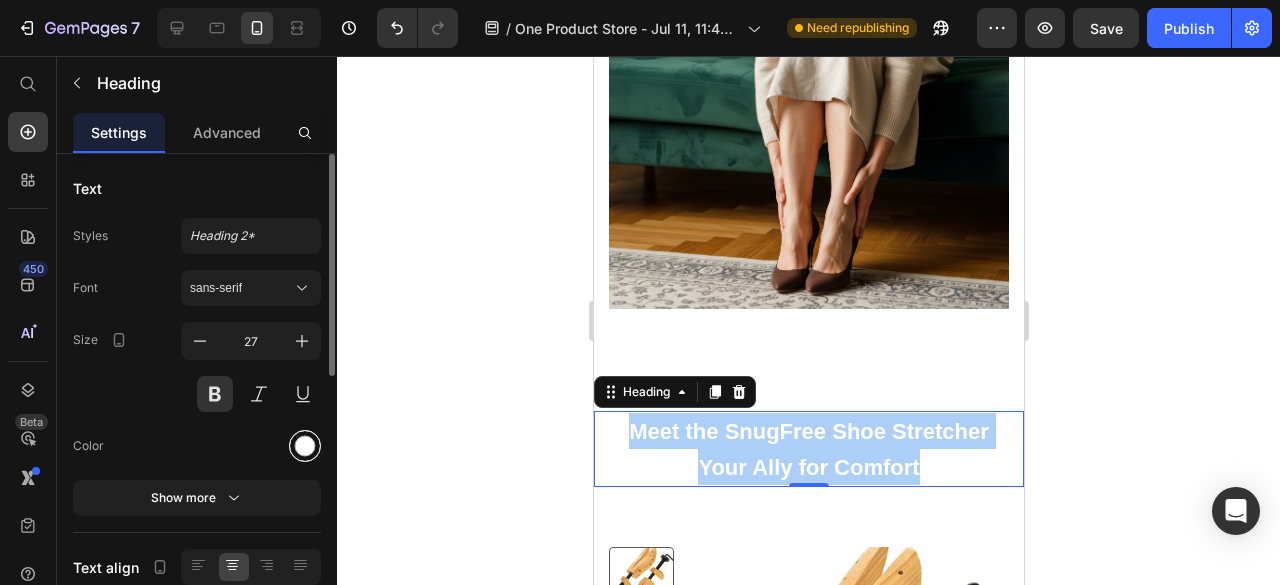 click at bounding box center (305, 446) 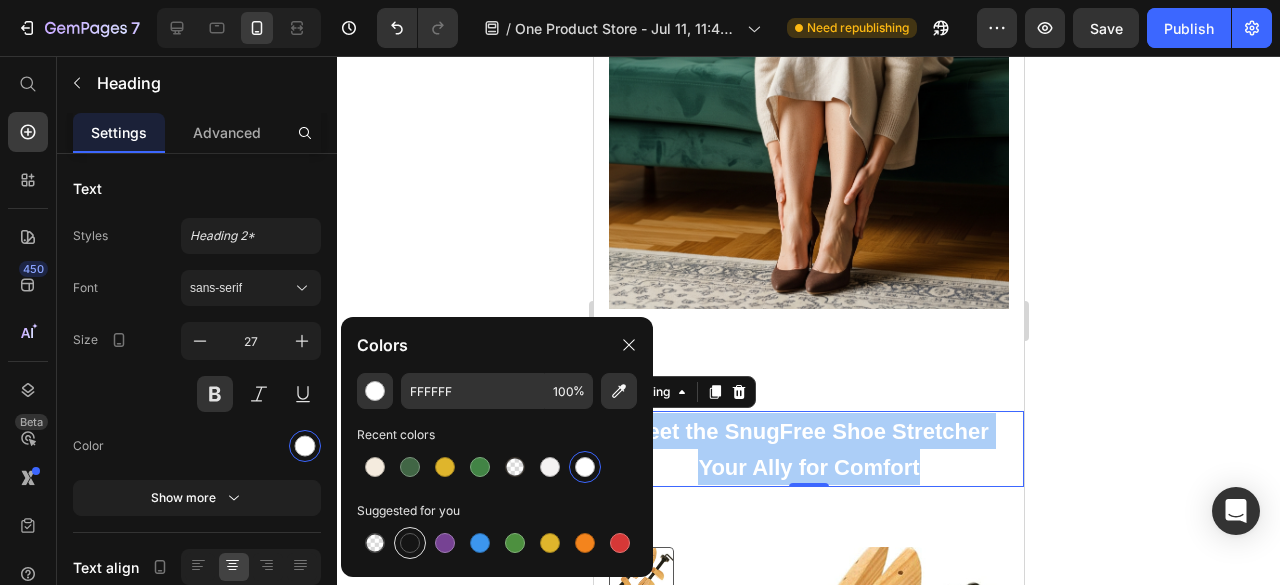 click at bounding box center [410, 543] 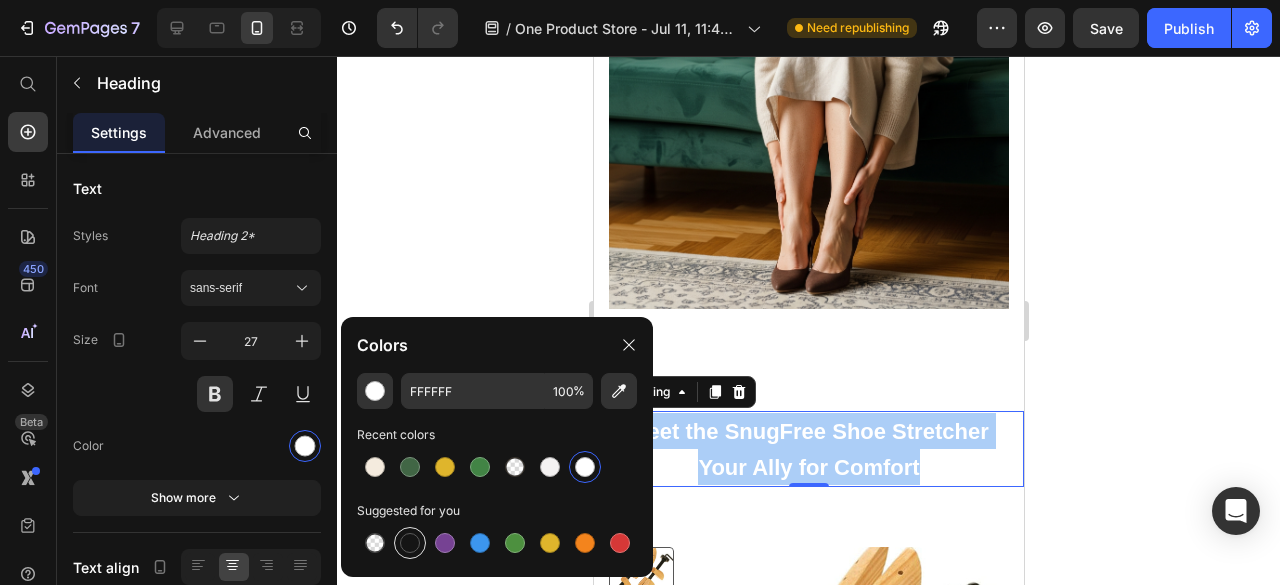 type on "151515" 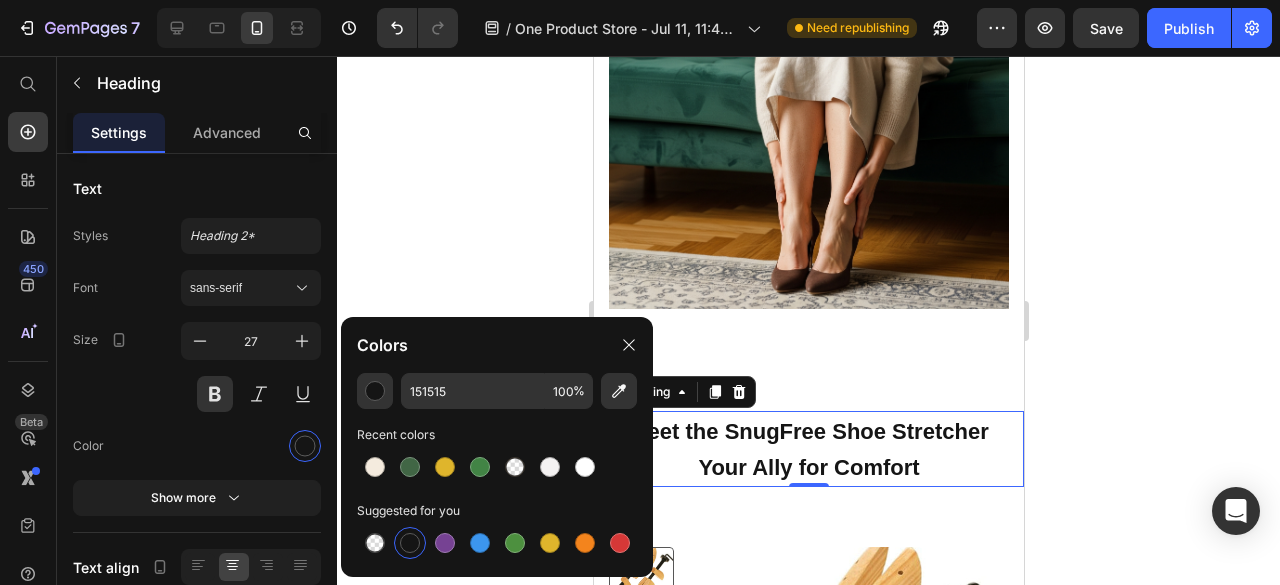 click 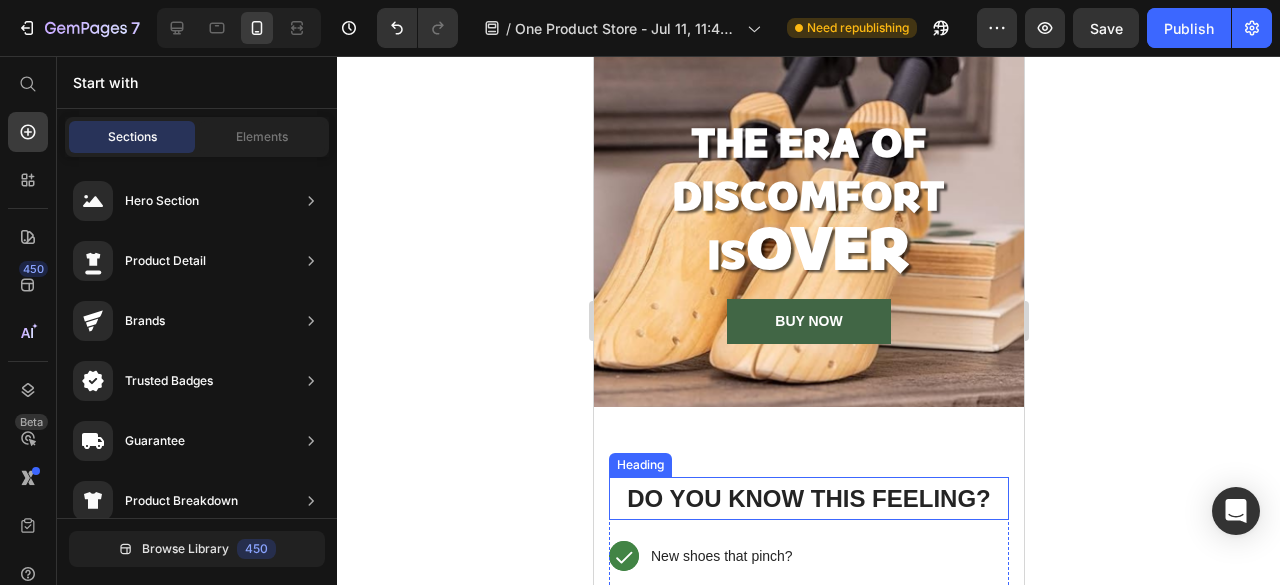 scroll, scrollTop: 300, scrollLeft: 0, axis: vertical 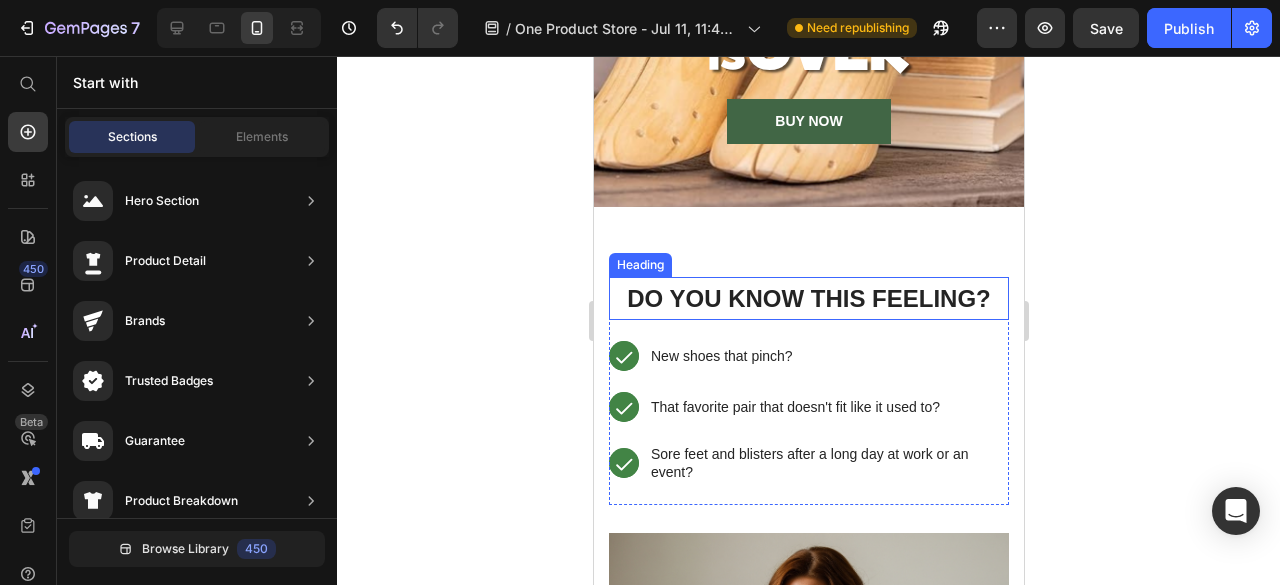click on "Do You Know This Feeling?" at bounding box center [808, 298] 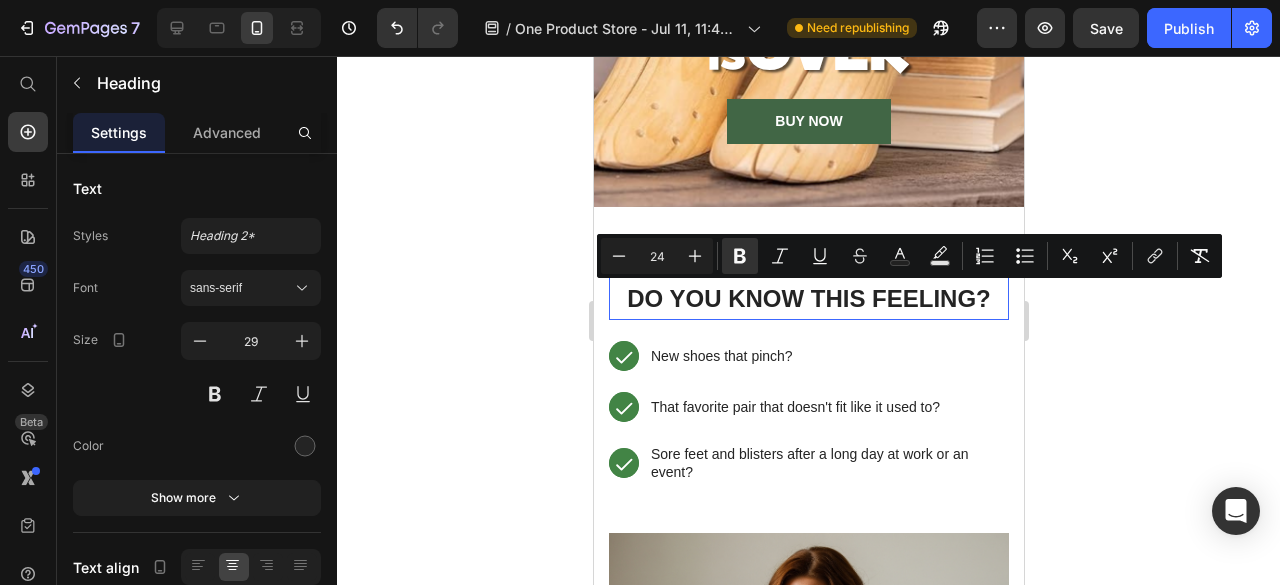 click on "Do You Know This Feeling?" at bounding box center (808, 298) 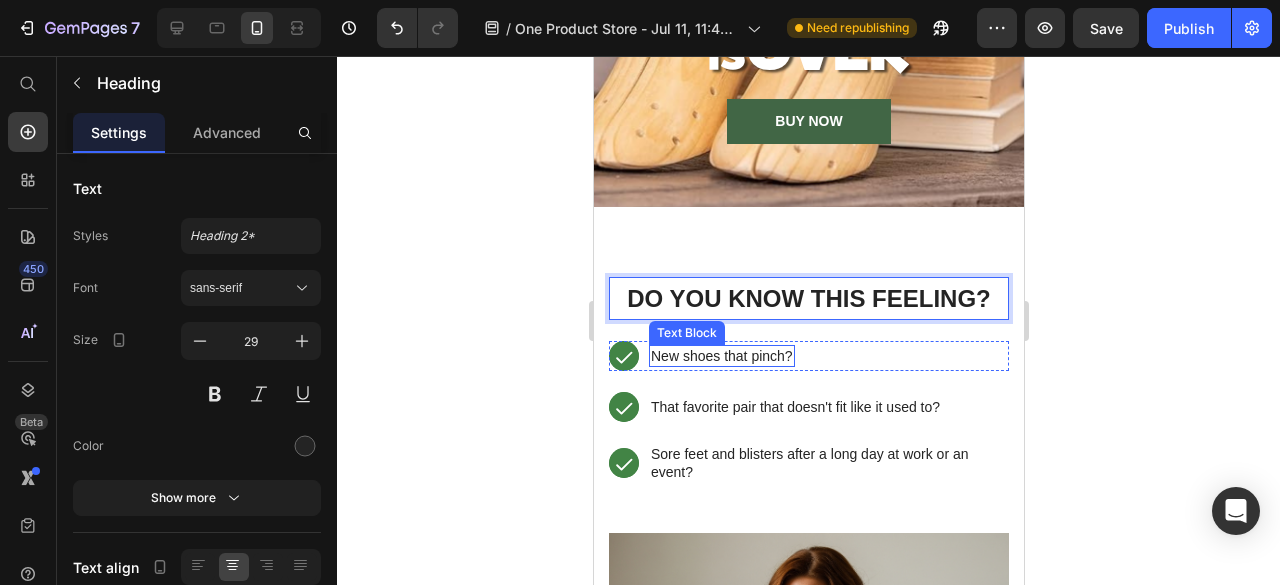 click on "New shoes that pinch?" at bounding box center (721, 356) 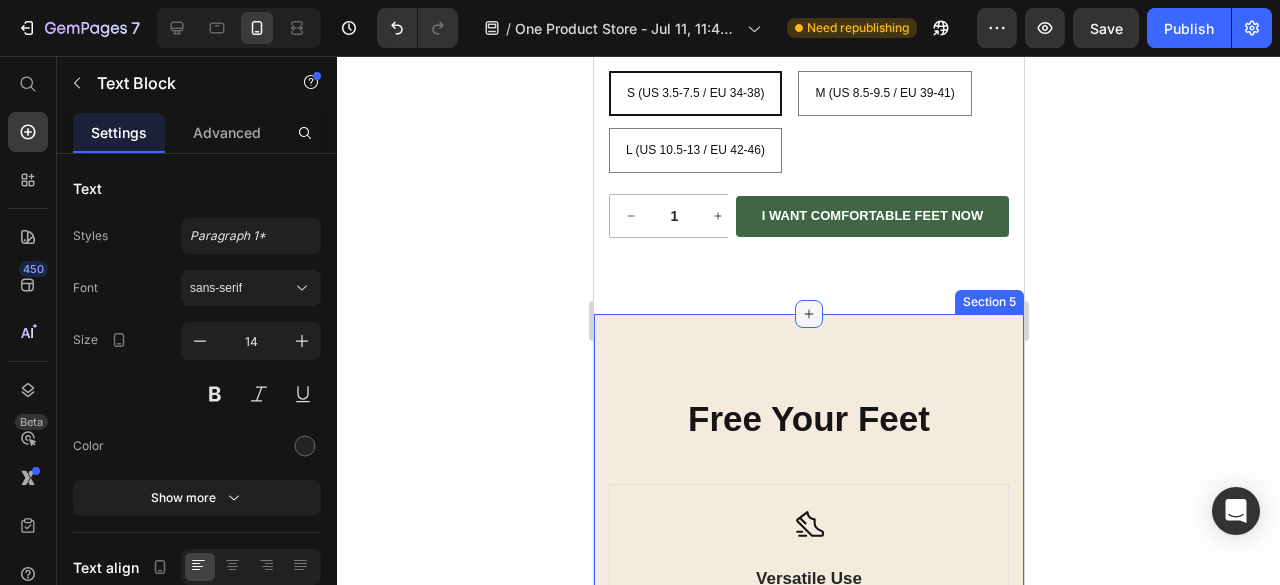scroll, scrollTop: 2000, scrollLeft: 0, axis: vertical 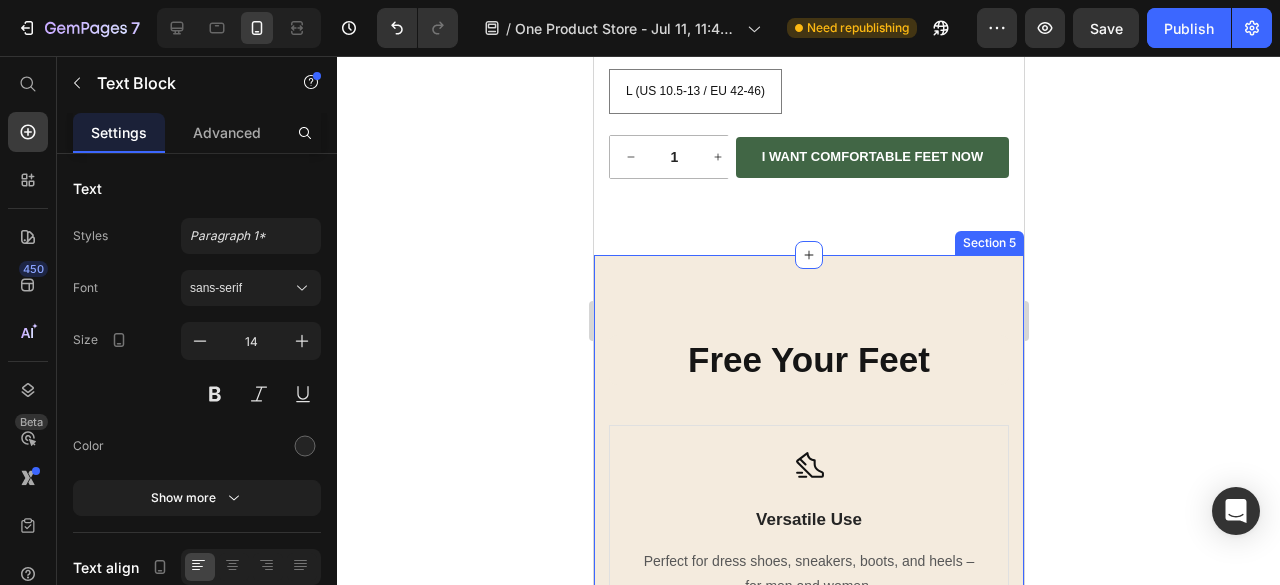 click on "Free Your Feet Heading Row Image Free Shipping Text Block Free shipping on any order of $150  or more. Text block Row Image Full Refund Text Block If your product aren’t perfect, return them for a full refund Text block Row Image Secure Online Payment Text Block secure payment worldwide Text block Row Row
Icon Versatile Use Text Block Perfect for dress shoes, sneakers, boots, and heels – for men and women. Text block Row
Icon Simple to Use Text Block Let the SnugFree Shoe Stretcher  do the hard work while you relax. Text block Row
Icon Premium Durability Text Block Built to last.  A single investment for years of comfort. Text block Row Row Section 5" at bounding box center (808, 689) 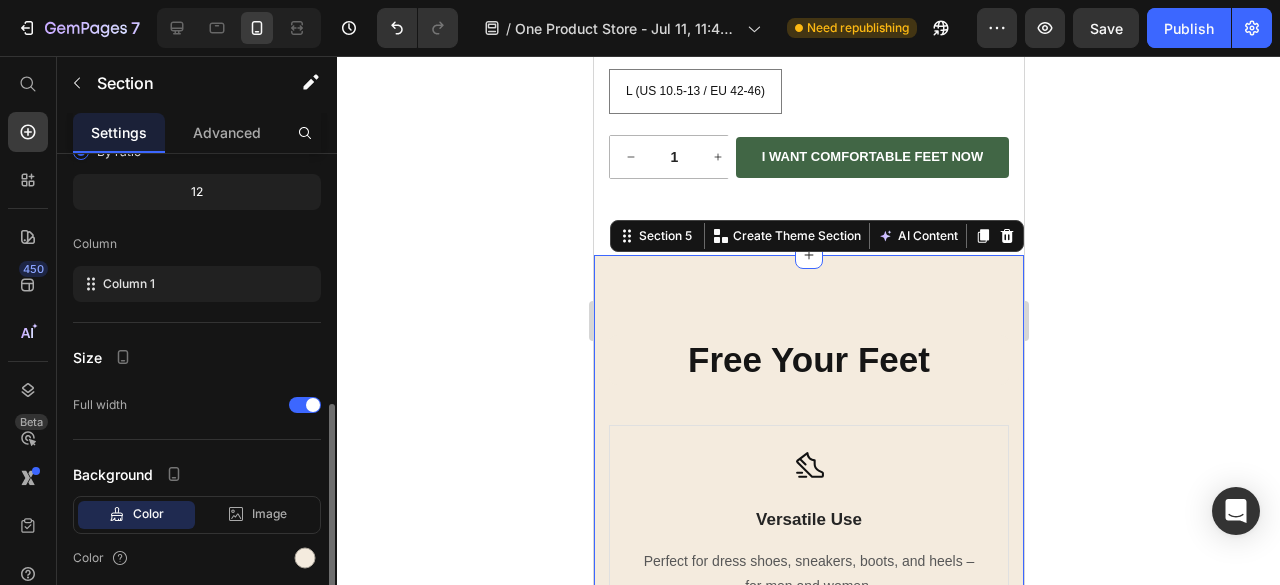 scroll, scrollTop: 274, scrollLeft: 0, axis: vertical 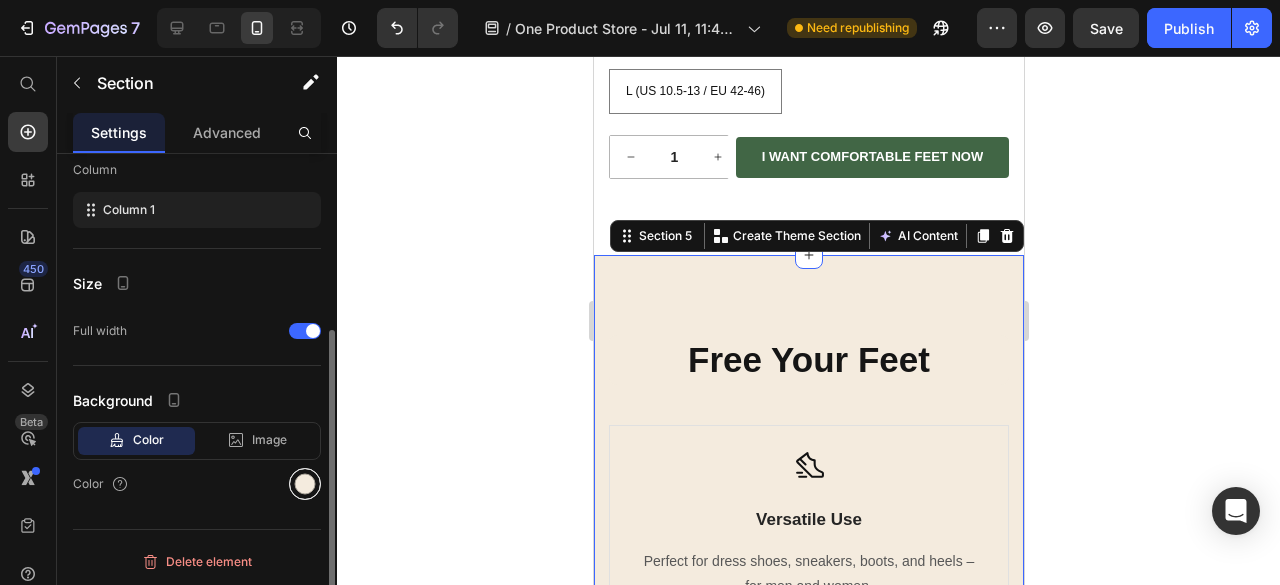 click at bounding box center (305, 484) 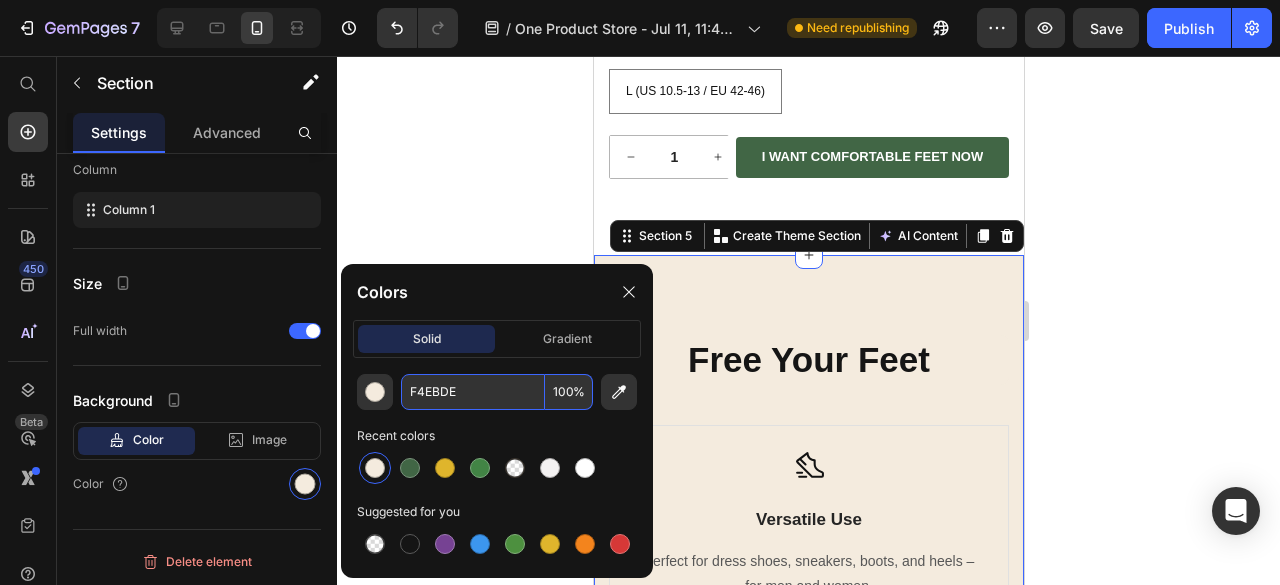 click on "F4EBDE" at bounding box center (473, 392) 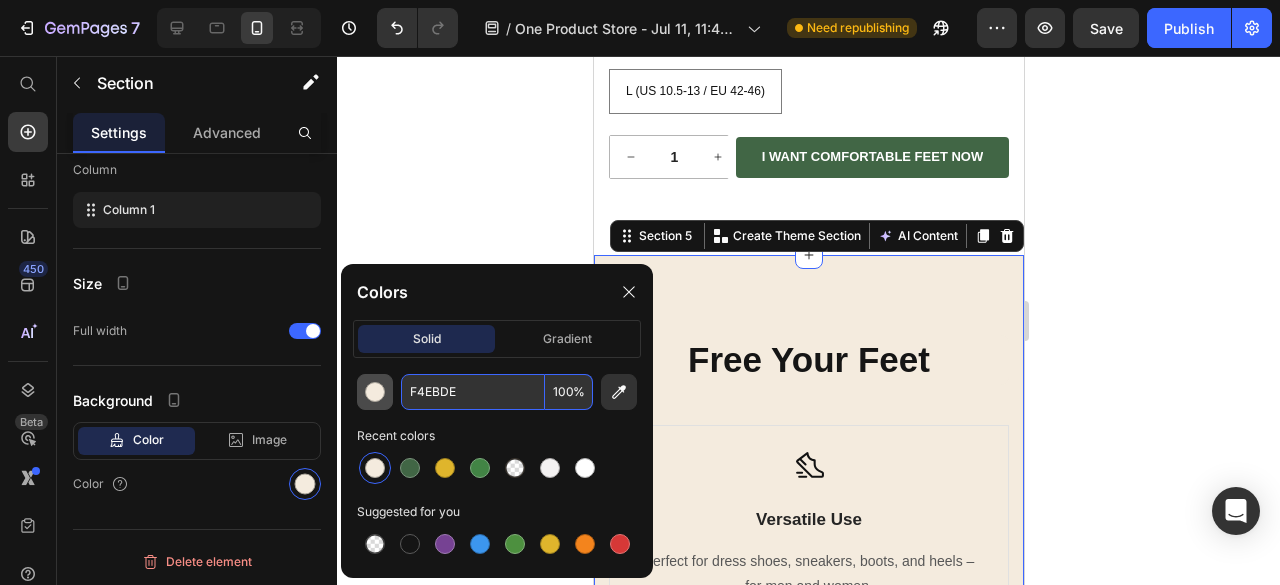 click at bounding box center [375, 392] 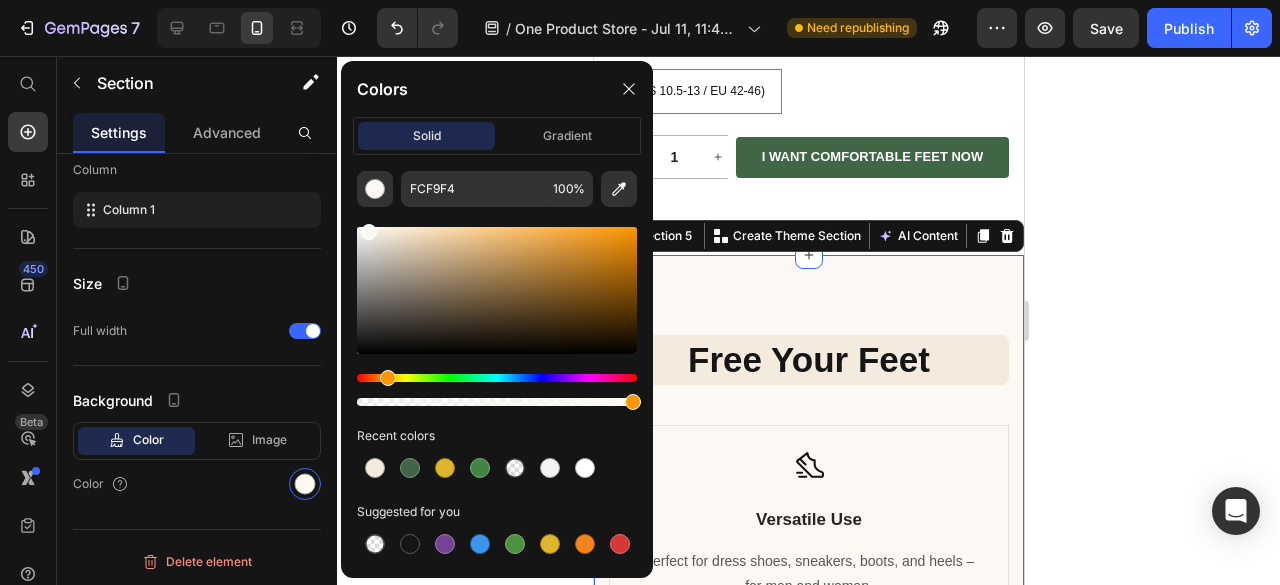 scroll, scrollTop: 274, scrollLeft: 0, axis: vertical 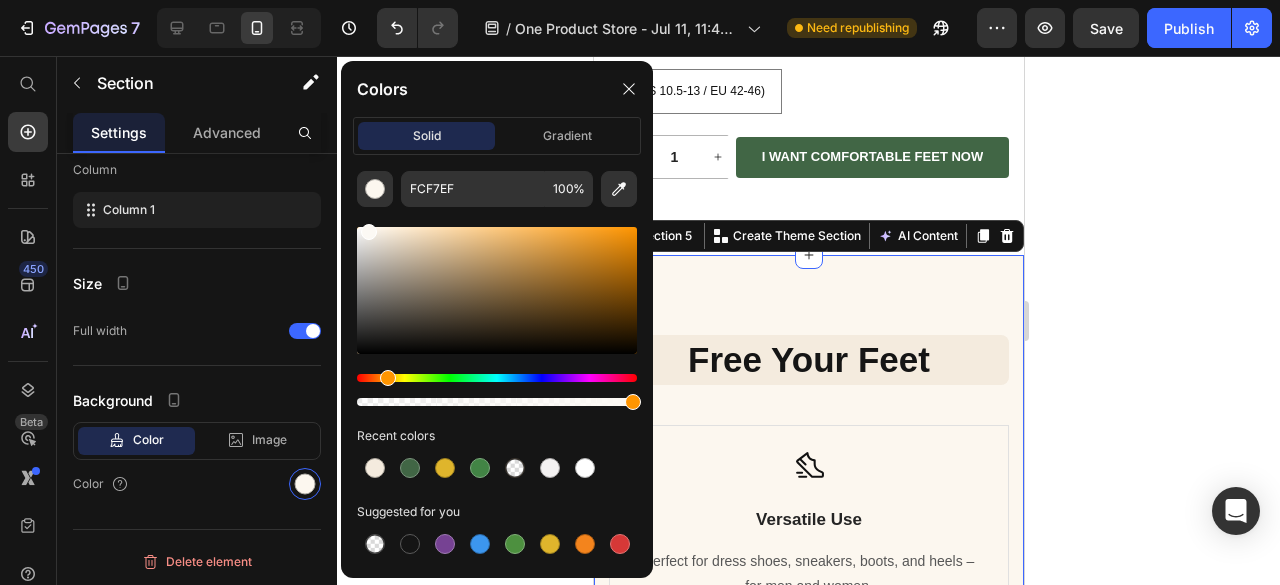 type on "FCF9F4" 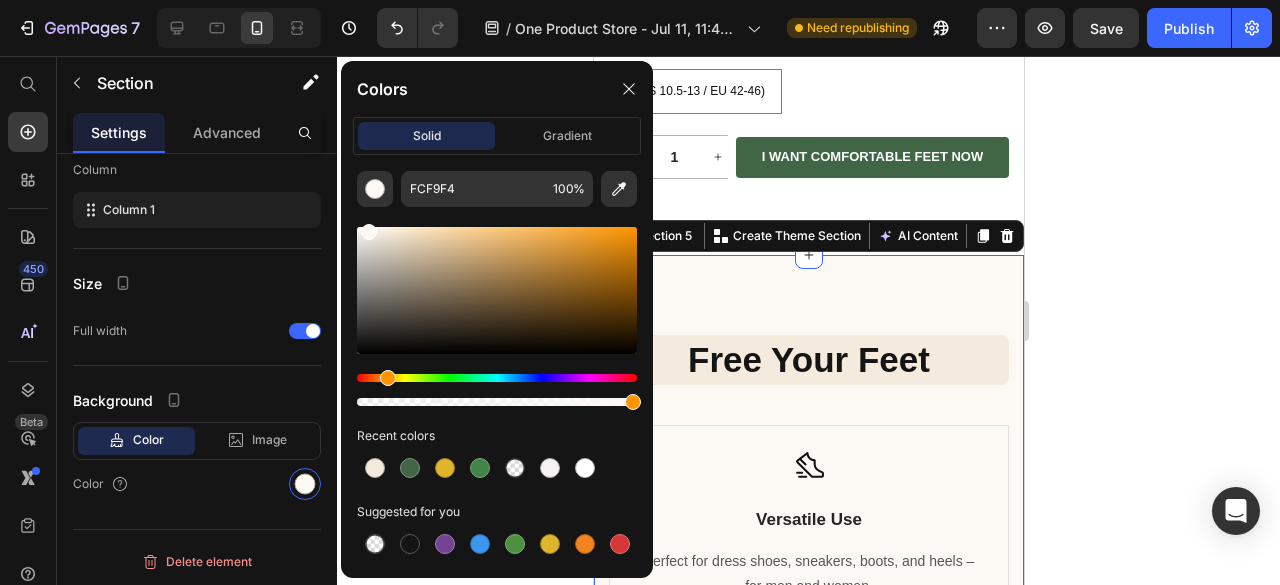 drag, startPoint x: 383, startPoint y: 236, endPoint x: 368, endPoint y: 227, distance: 17.492855 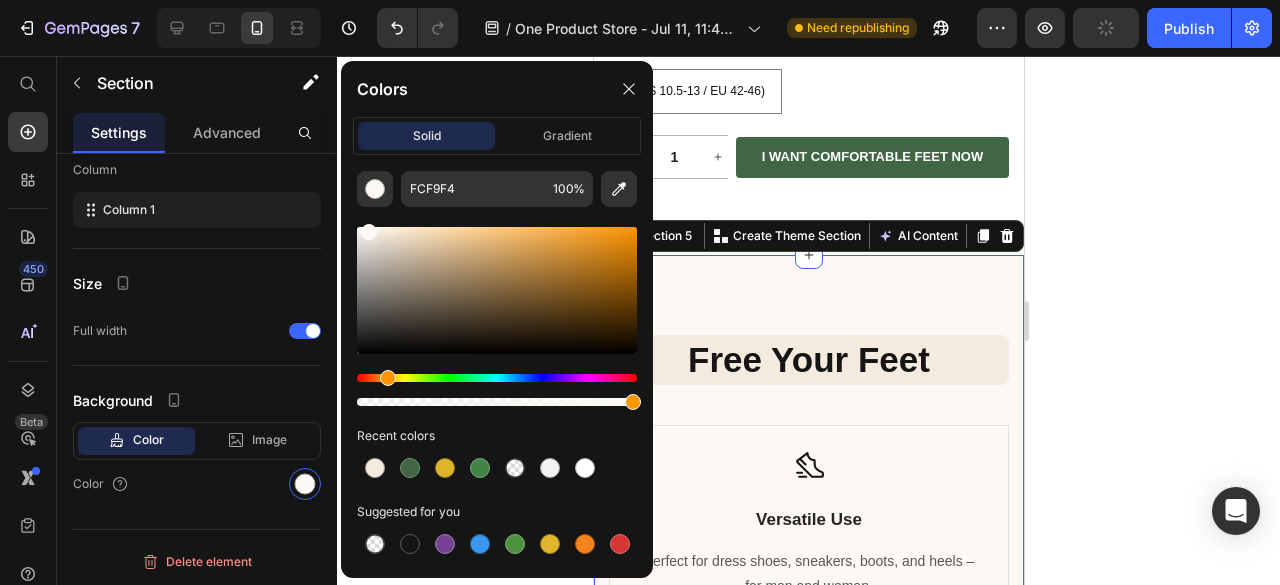 click at bounding box center (369, 232) 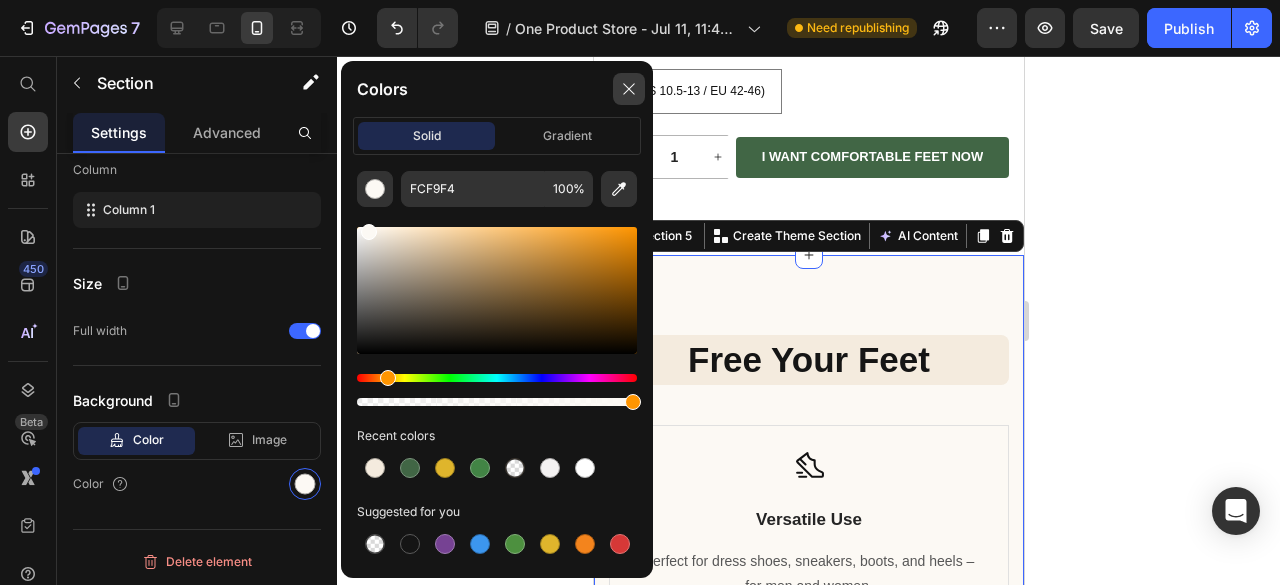 click 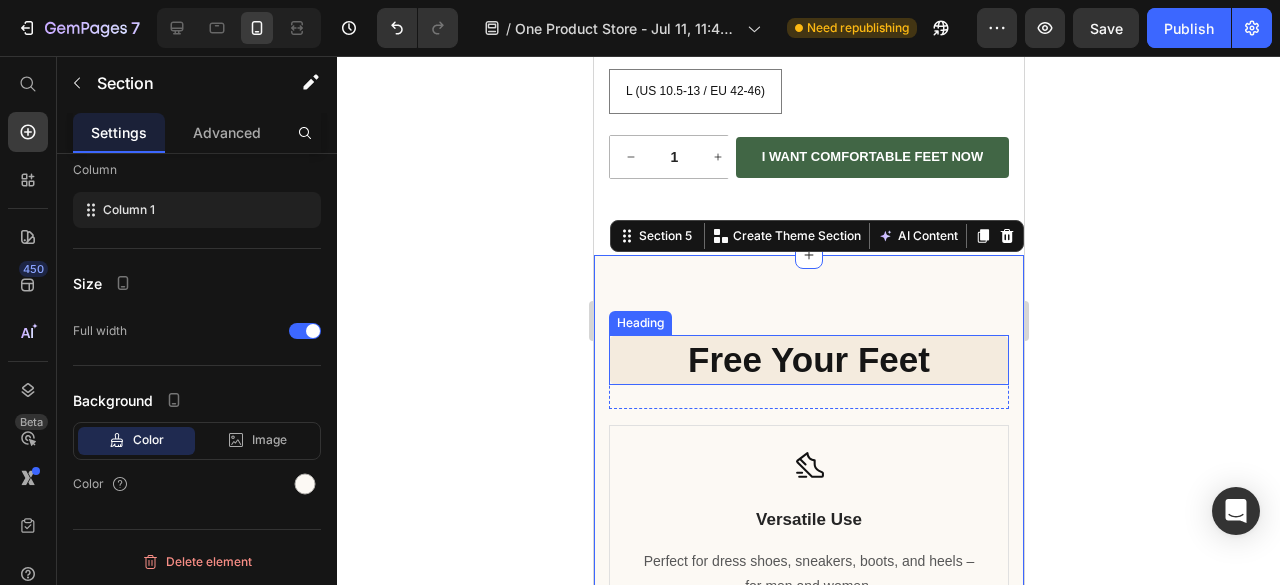 click on "Free Your Feet" at bounding box center [808, 360] 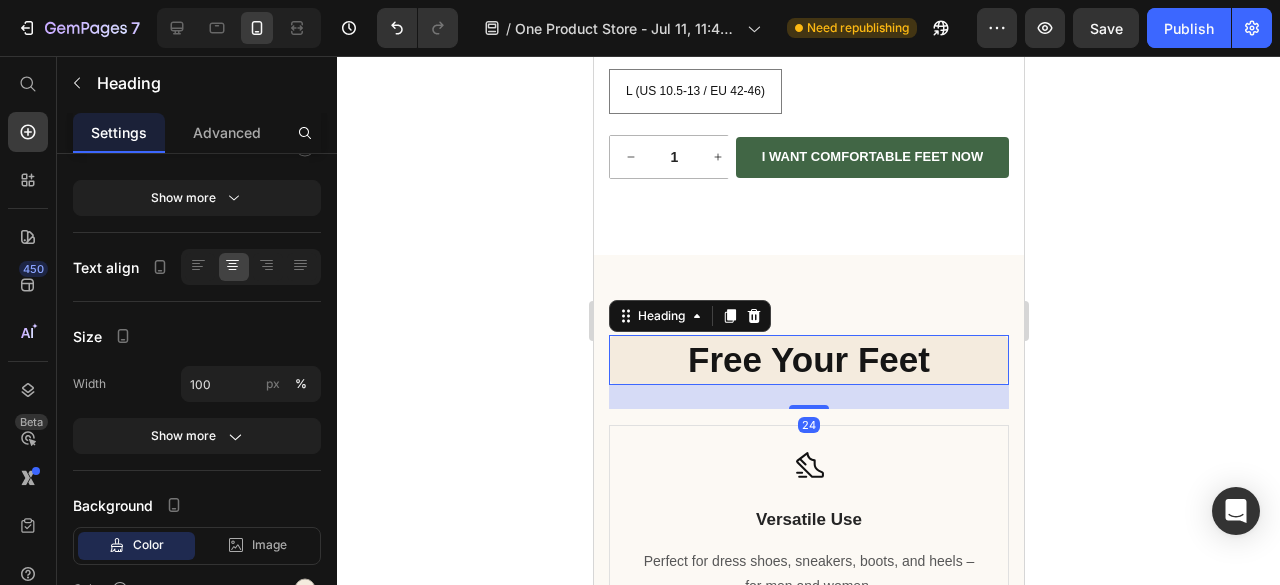 scroll, scrollTop: 500, scrollLeft: 0, axis: vertical 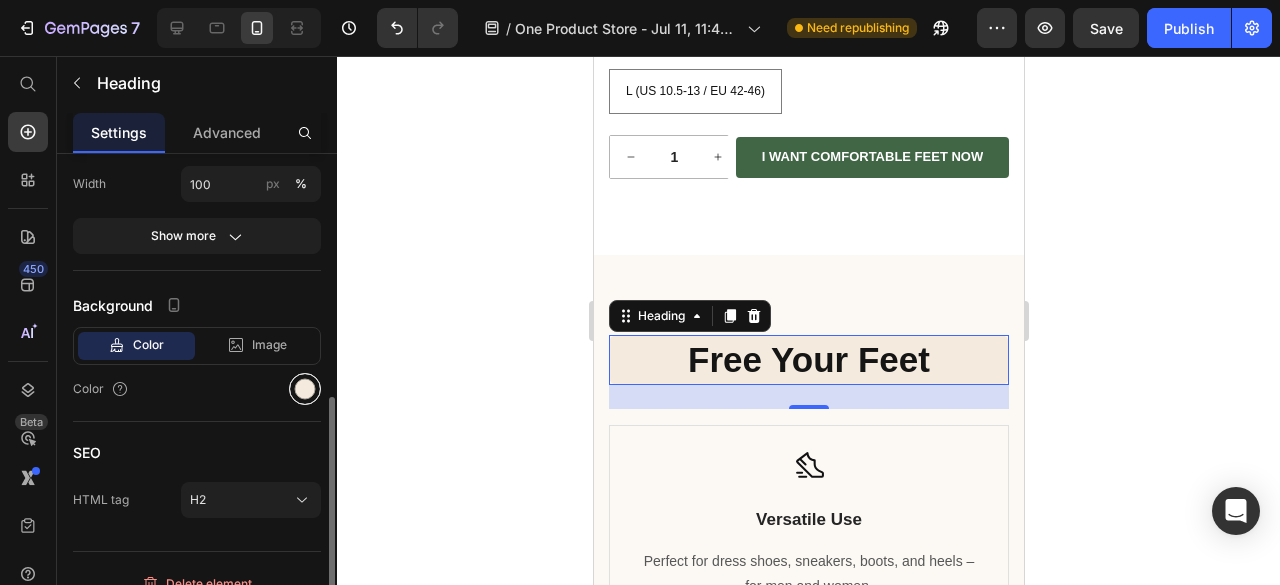 click at bounding box center (305, 389) 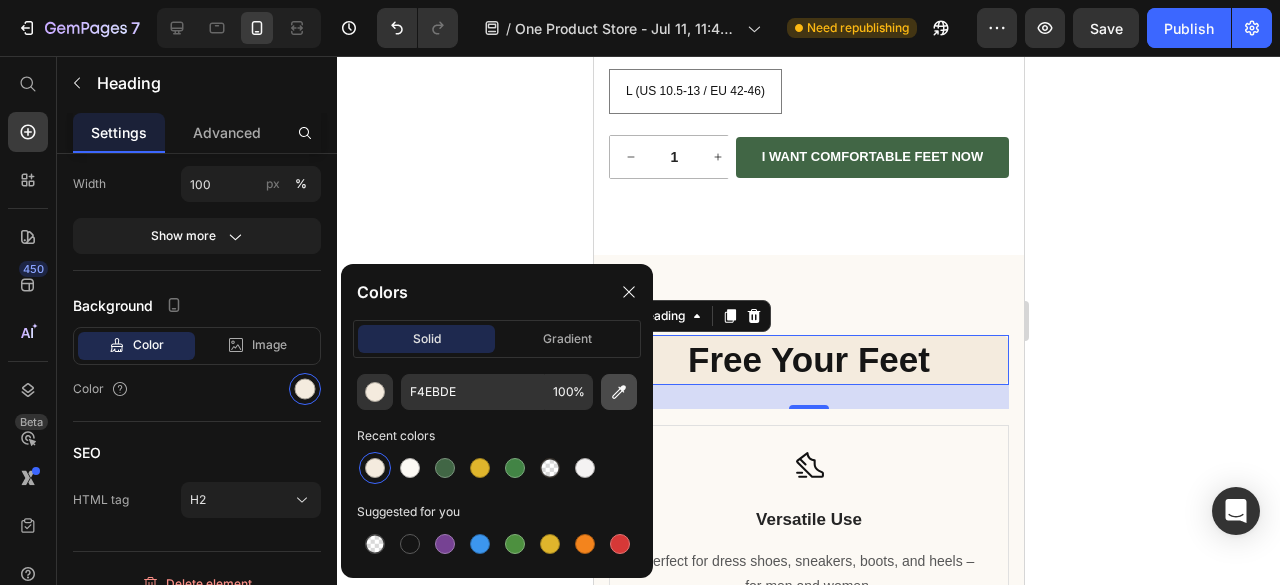 click 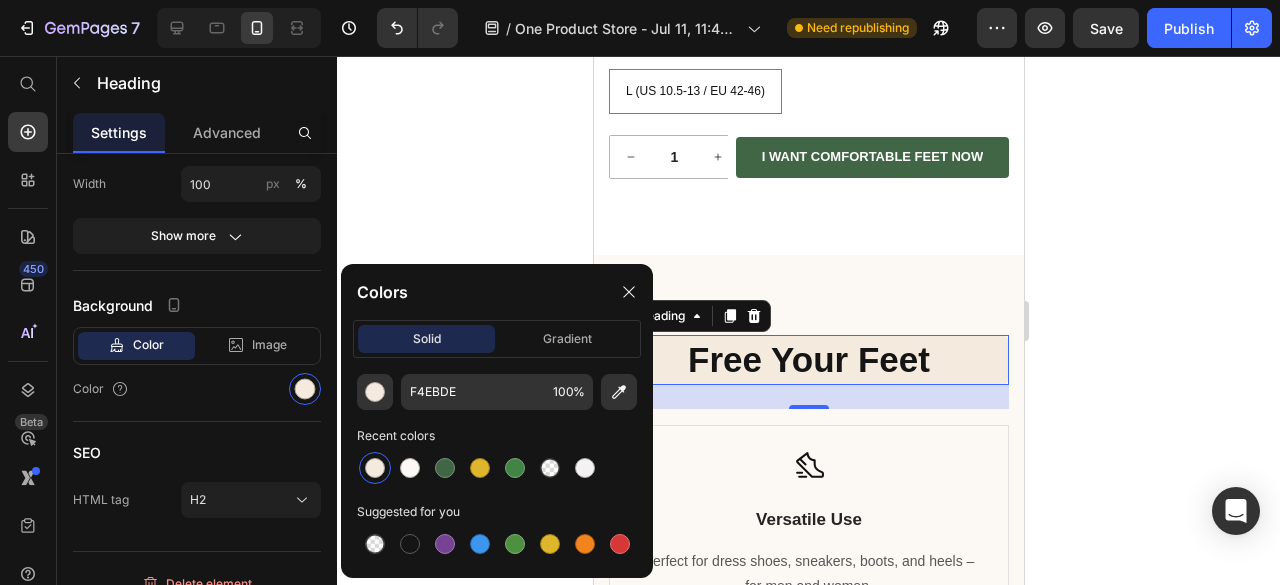 click at bounding box center [375, 468] 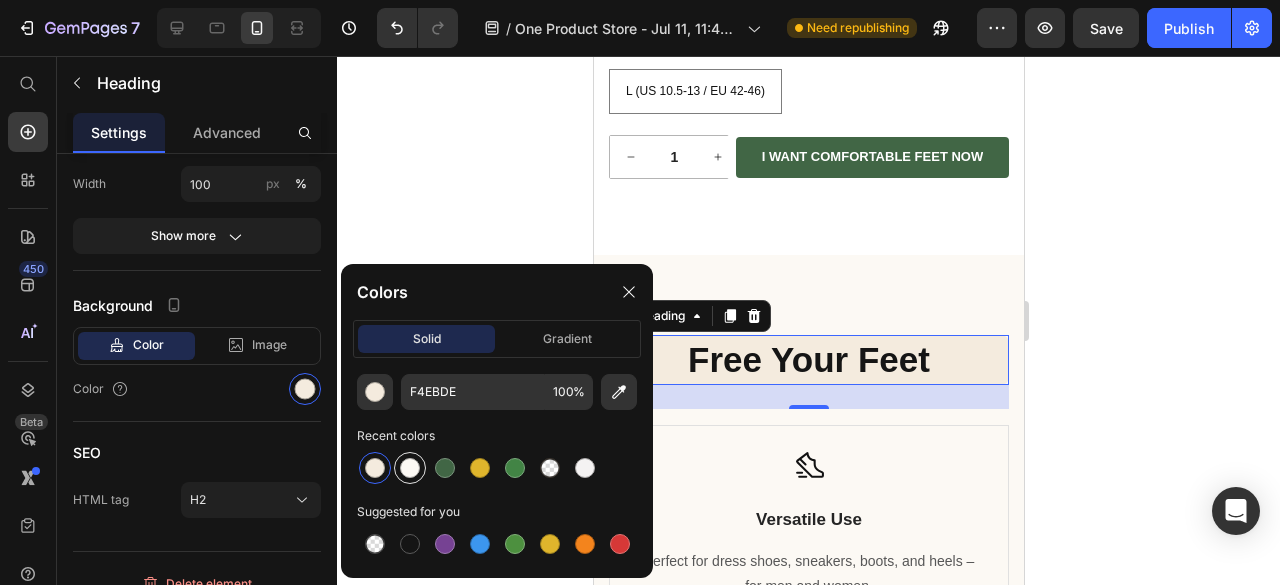 click at bounding box center [410, 468] 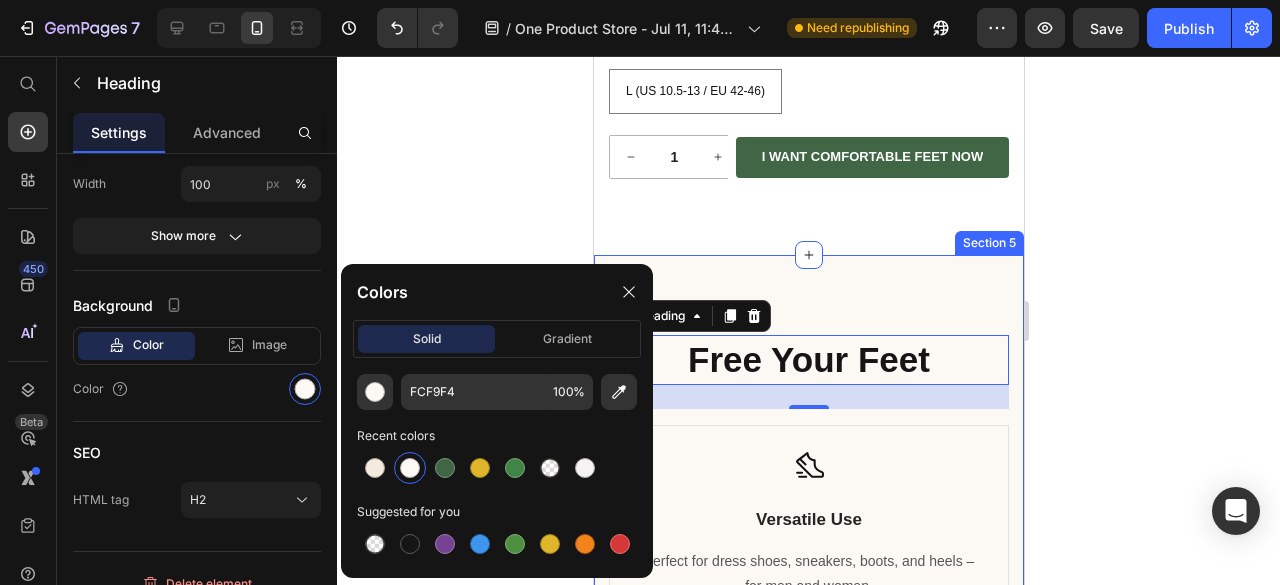 click on "Free Your Feet Heading   24 Row Image Free Shipping Text Block Free shipping on any order of $150  or more. Text block Row Image Full Refund Text Block If your product aren’t perfect, return them for a full refund Text block Row Image Secure Online Payment Text Block secure payment worldwide Text block Row Row
Icon Versatile Use Text Block Perfect for dress shoes, sneakers, boots, and heels – for men and women. Text block Row
Icon Simple to Use Text Block Let the SnugFree Shoe Stretcher  do the hard work while you relax. Text block Row
Icon Premium Durability Text Block Built to last.  A single investment for years of comfort. Text block Row Row Section 5" at bounding box center (808, 689) 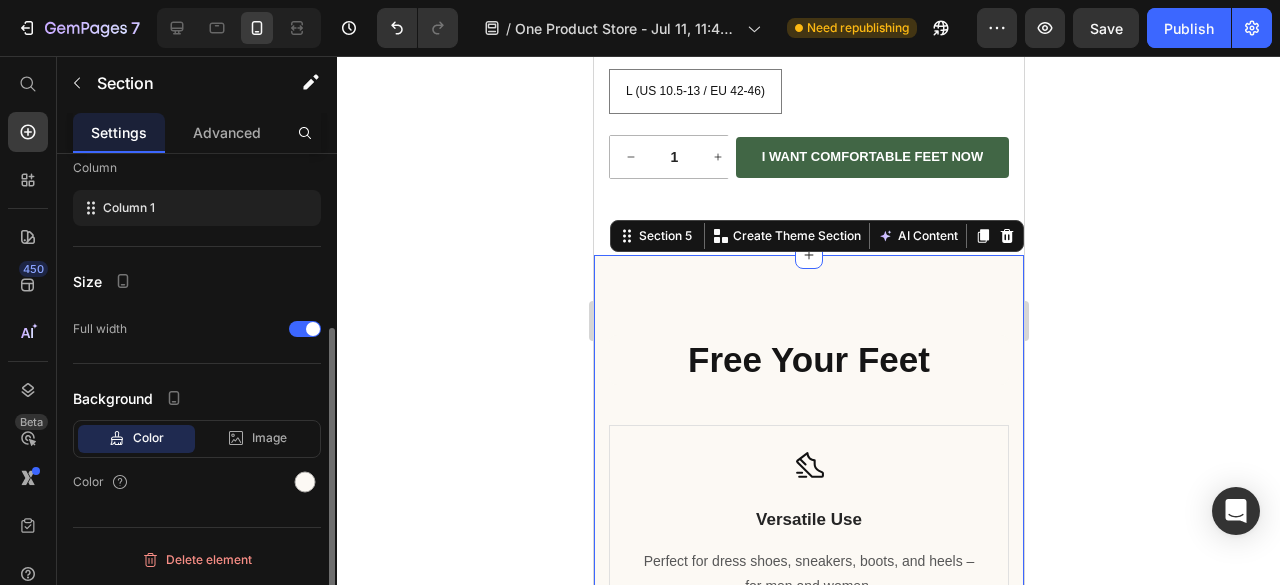 scroll, scrollTop: 0, scrollLeft: 0, axis: both 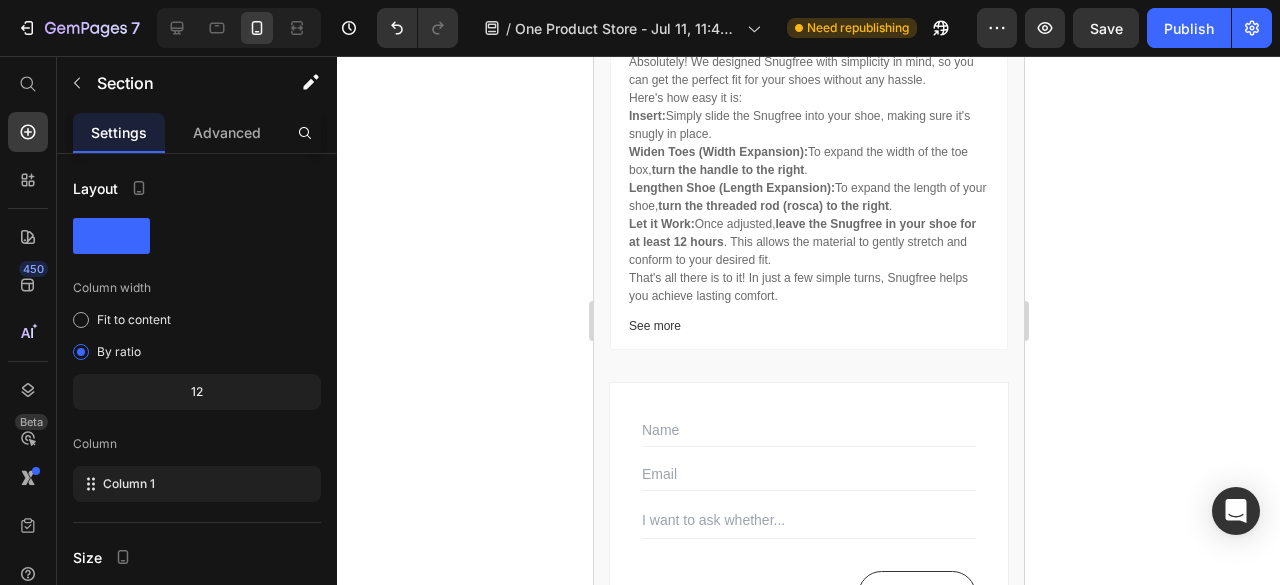 click on "Is it easy to use? Absolutely! We designed Snugfree with simplicity in mind, so you can get the perfect fit for your shoes without any hassle. Here's how easy it is: Insert:  Simply slide the Snugfree into your shoe, making sure it's snugly in place. Widen Toes (Width Expansion):  To expand the width of the toe box,  turn the handle to the right . Lengthen Shoe (Length Expansion):  To expand the length of your shoe,  turn the threaded rod (rosca) to the right . Let it Work:  Once adjusted,  leave the Snugfree in your shoe for at least 12 hours . This allows the material to gently stretch and conform to your desired fit. That's all there is to it! In just a few simple turns, Snugfree helps you achieve lasting comfort. Text block See more Text block Row" at bounding box center [808, 175] 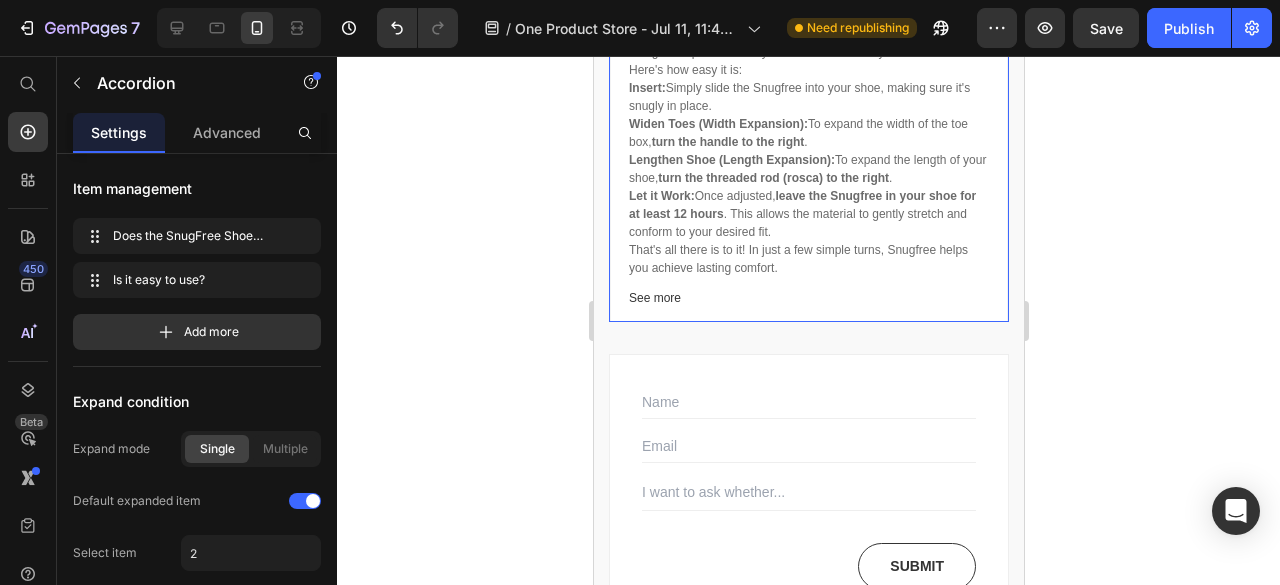 drag, startPoint x: 860, startPoint y: 297, endPoint x: 644, endPoint y: 287, distance: 216.23135 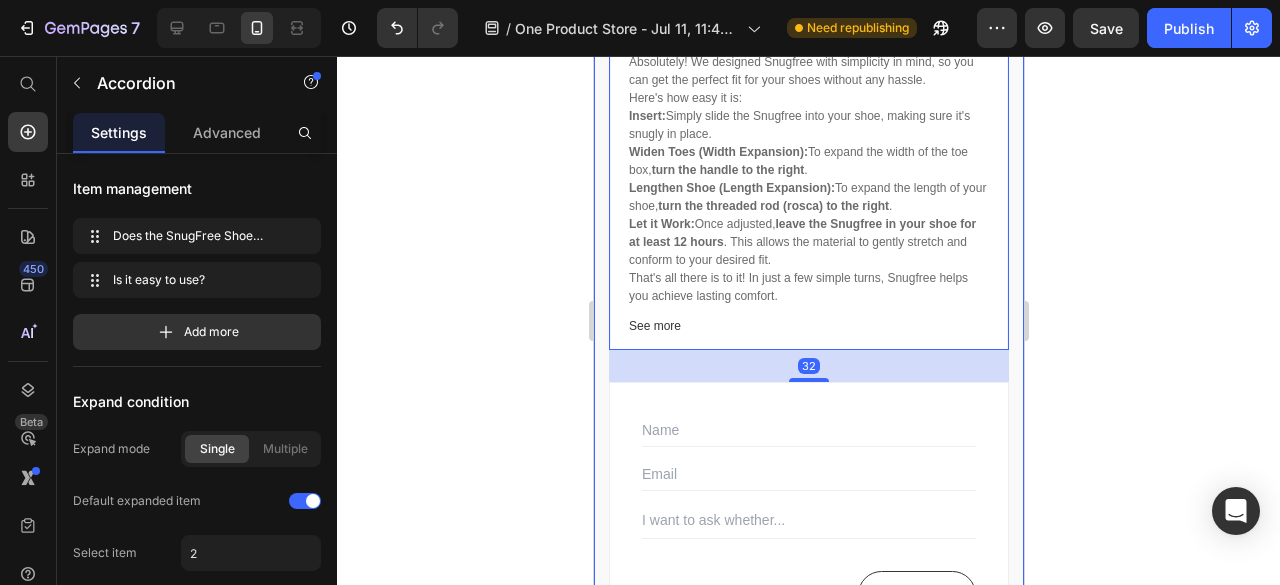scroll, scrollTop: 4000, scrollLeft: 0, axis: vertical 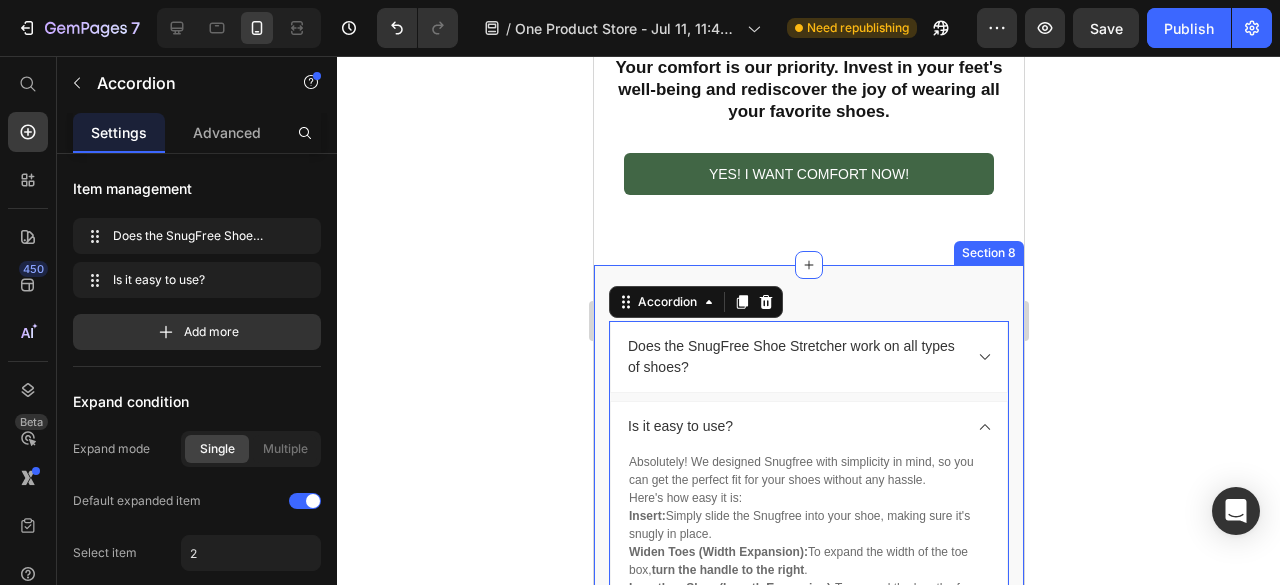 click on "FAQs Heading
Does the SnugFree Shoe Stretcher work on all types of shoes?
Is it easy to use? Absolutely! We designed Snugfree with simplicity in mind, so you can get the perfect fit for your shoes without any hassle. Here's how easy it is: Insert:  Simply slide the Snugfree into your shoe, making sure it's snugly in place. Widen Toes (Width Expansion):  To expand the width of the toe box,  turn the handle to the right . Lengthen Shoe (Length Expansion):  To expand the length of your shoe,  turn the threaded rod (rosca) to the right . Let it Work:  Once adjusted,  leave the Snugfree in your shoe for at least 12 hours . This allows the material to gently stretch and conform to your desired fit. That's all there is to it! In just a few simple turns, Snugfree helps you achieve lasting comfort. Text block See more Text block Row Accordion   32 Ask us anything! Heading Text Field Email Field Text Field Submit Submit Button Contact Form" at bounding box center (808, 698) 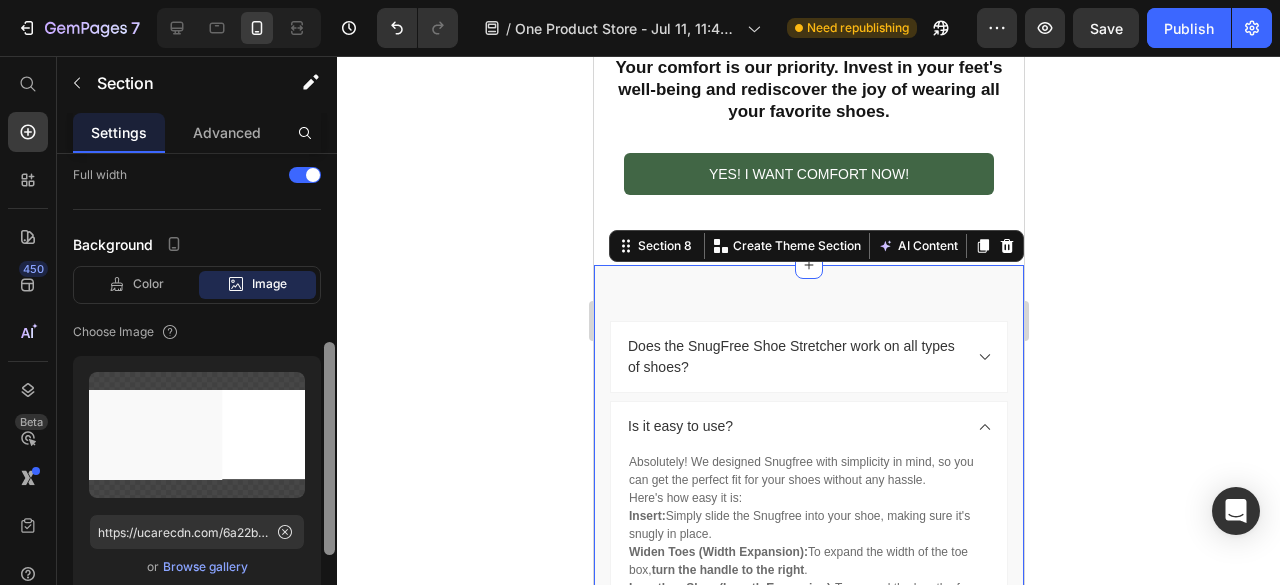 scroll, scrollTop: 130, scrollLeft: 0, axis: vertical 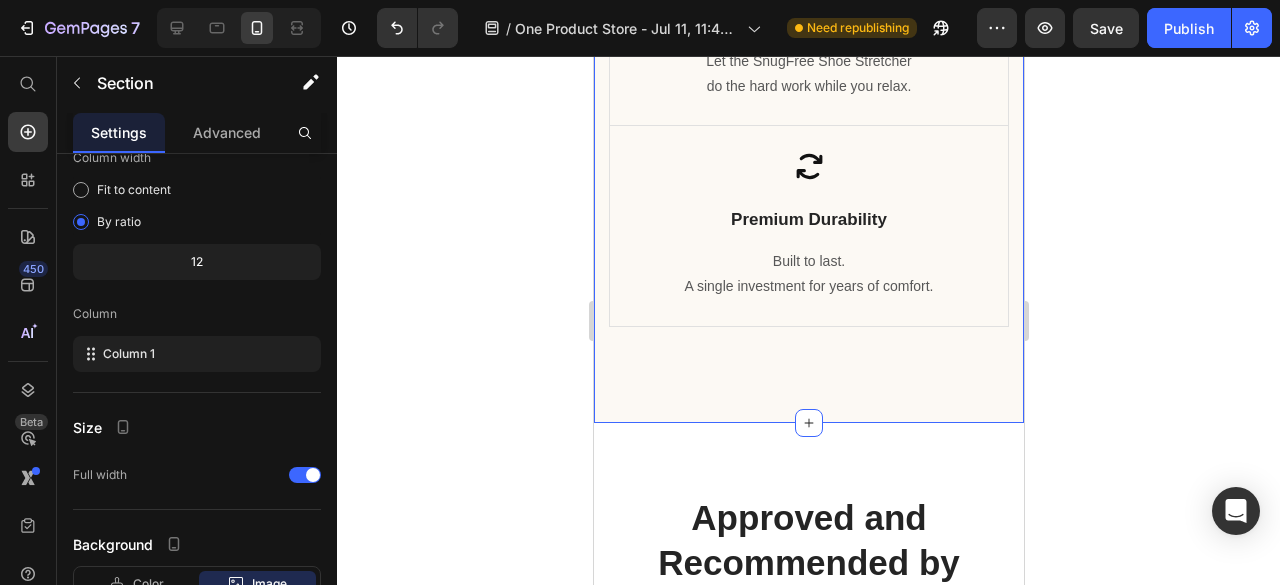 click on "Free Your Feet Heading Row Image Free Shipping Text Block Free shipping on any order of $150  or more. Text block Row Image Full Refund Text Block If your product aren’t perfect, return them for a full refund Text block Row Image Secure Online Payment Text Block secure payment worldwide Text block Row Row
Icon Versatile Use Text Block Perfect for dress shoes, sneakers, boots, and heels – for men and women. Text block Row
Icon Simple to Use Text Block Let the SnugFree Shoe Stretcher  do the hard work while you relax. Text block Row
Icon Premium Durability Text Block Built to last.  A single investment for years of comfort. Text block Row Row Section 5" at bounding box center [808, -11] 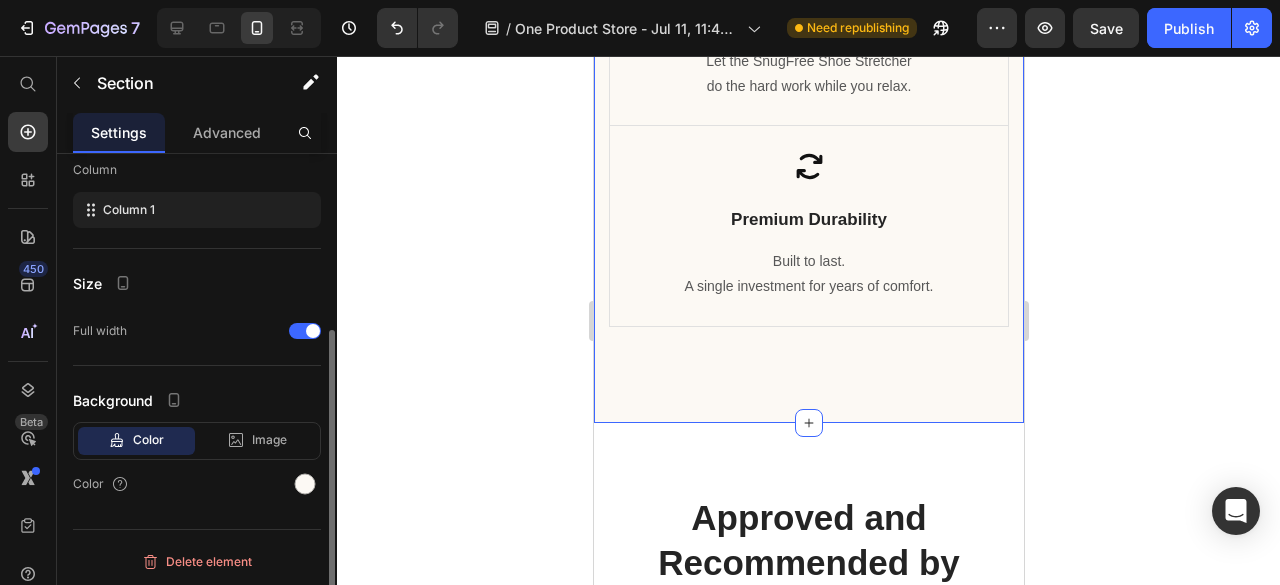 scroll, scrollTop: 274, scrollLeft: 0, axis: vertical 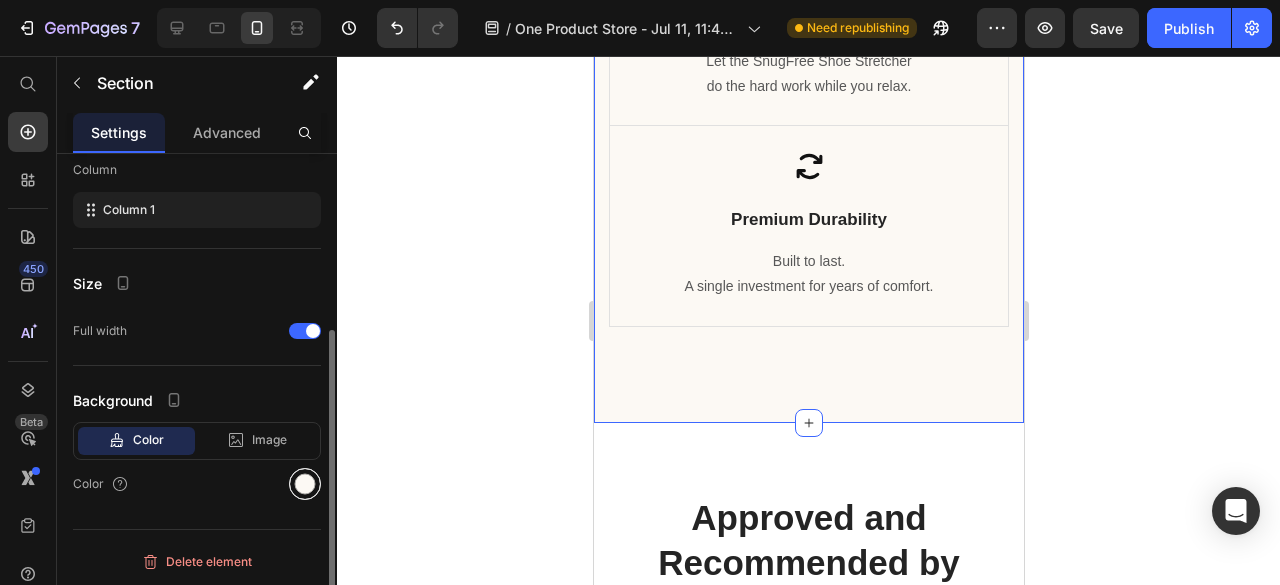 click at bounding box center (305, 484) 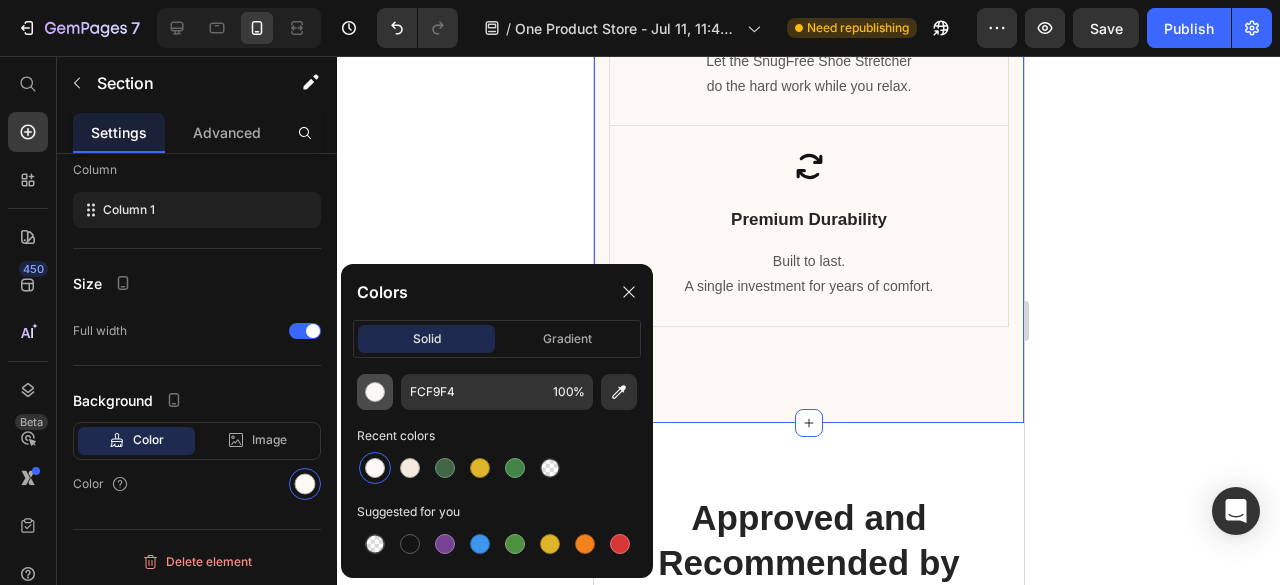 click at bounding box center [375, 392] 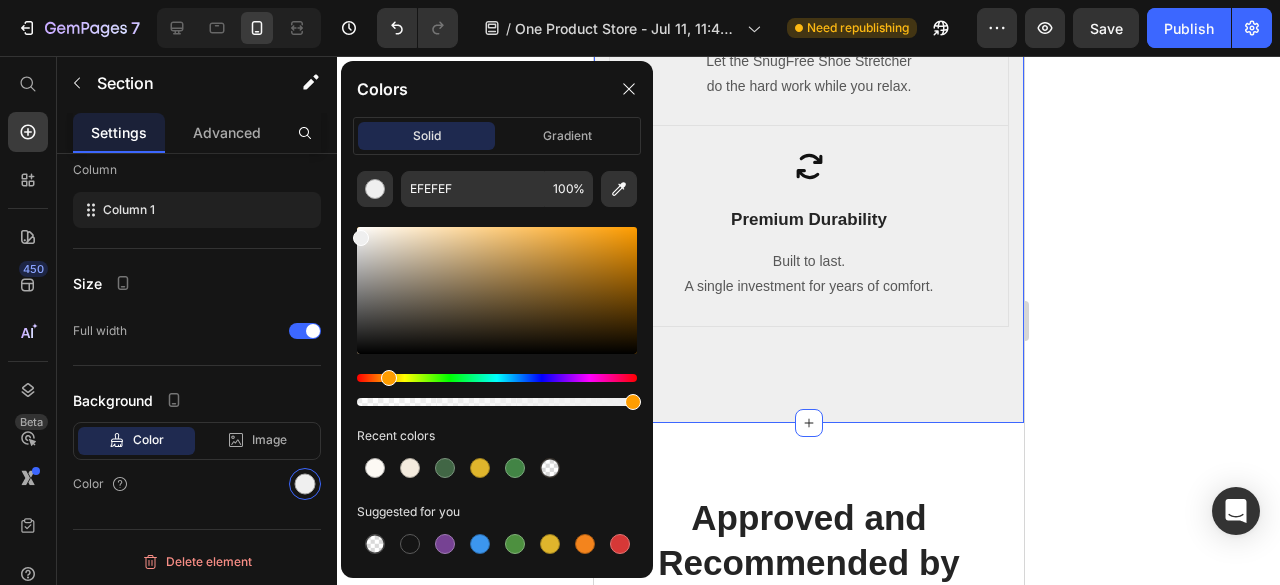 scroll, scrollTop: 274, scrollLeft: 0, axis: vertical 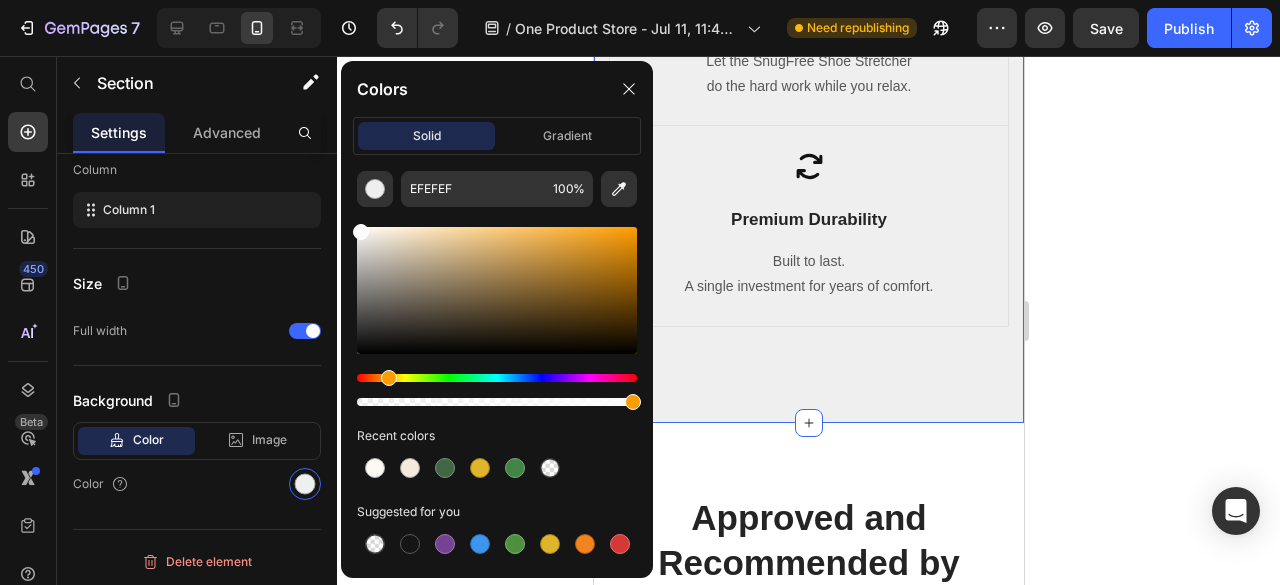type on "FCFCFC" 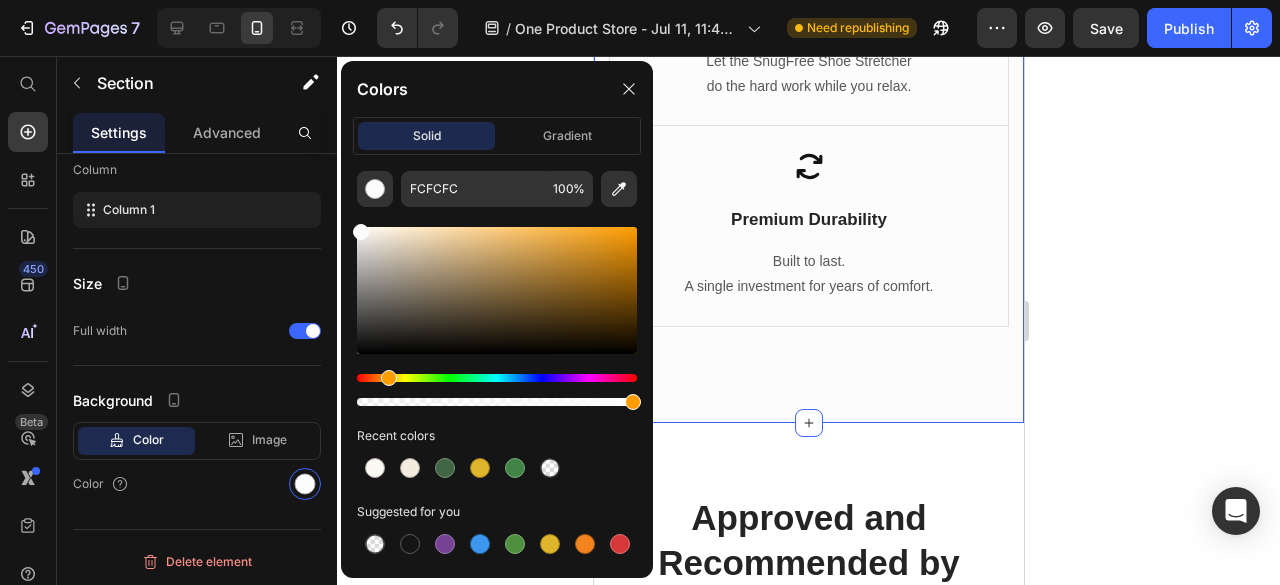 click at bounding box center (361, 232) 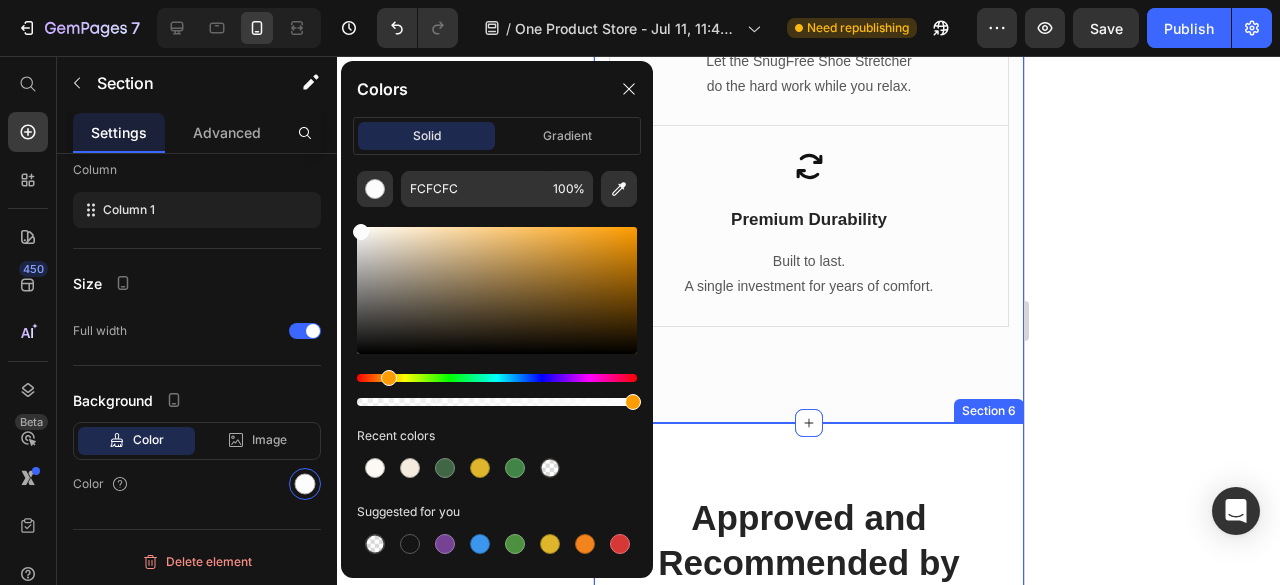 click on "Approved and Recommended by Those Who've Used It! Heading Image
Icon
Icon
Icon
Icon
Icon Row Joseph Text block Row   "I bought it for my new running shoes, and the difference is incredible. So much more comfortable and zero blisters. Highly recommend!"   Text block                Title Line (P) Images & Gallery SnugFree Shoe Stretcher (P) Title $29.99 (P) Price $37.00 (P) Price Row Buy Now (P) Cart Button Product Row Image
Icon
Icon
Icon
Icon
Icon Row Rita C. Text block Row "I have wide feet and always struggled with shoes being too tight. It gently shapes the shoe without ruining it and makes everything way more comfortable. Already recommended it to my mom and sister!" Text block                Title Line (P) Images & Gallery SnugFree Shoe Stretcher (P) Title $29.99 (P) Price $37.00 (P) Price Row Buy Now (P) Cart Button Product Row Image Icon Icon" at bounding box center (808, 801) 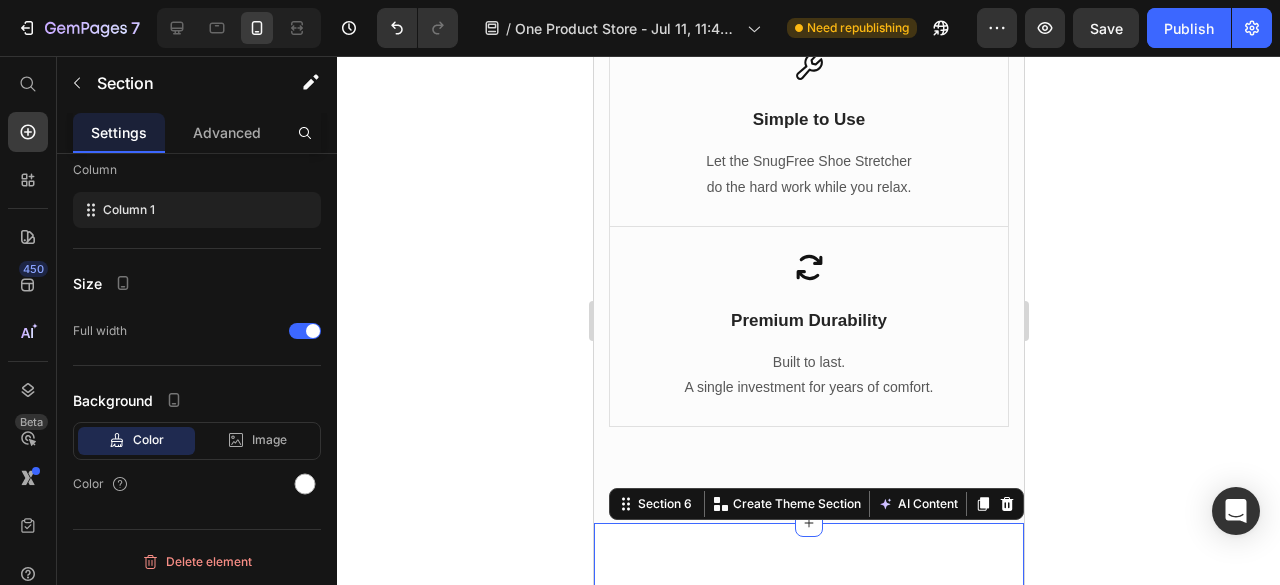 scroll, scrollTop: 2700, scrollLeft: 0, axis: vertical 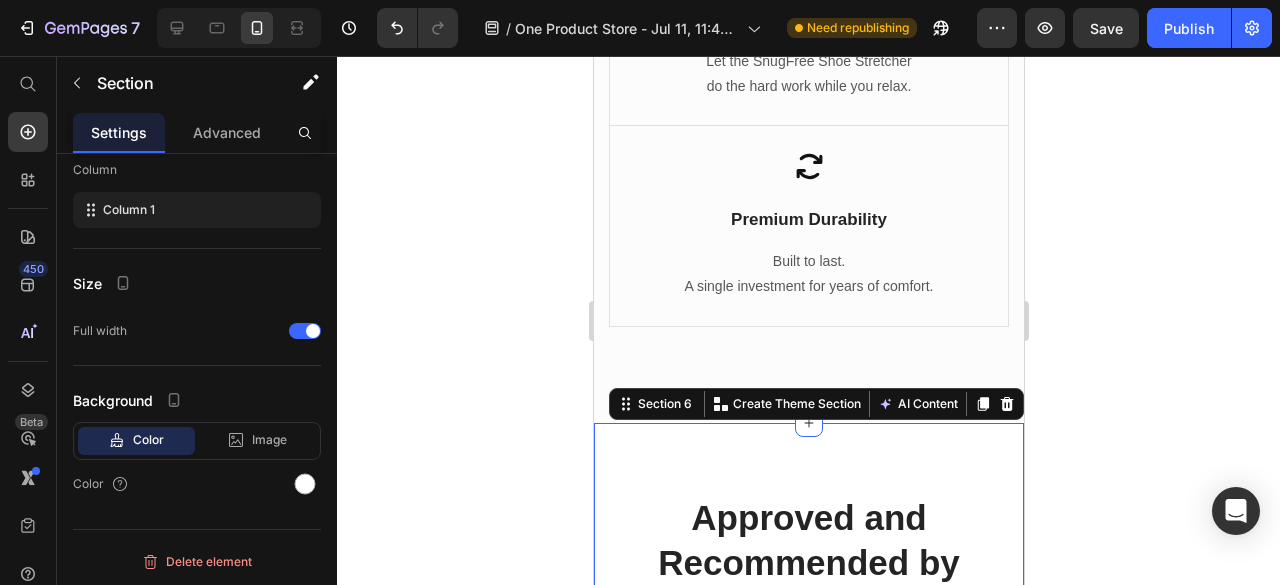 click on "Approved and Recommended by Those Who've Used It! Heading Image
Icon
Icon
Icon
Icon
Icon Row Joseph Text block Row   "I bought it for my new running shoes, and the difference is incredible. So much more comfortable and zero blisters. Highly recommend!"   Text block                Title Line (P) Images & Gallery SnugFree Shoe Stretcher (P) Title $29.99 (P) Price $37.00 (P) Price Row Buy Now (P) Cart Button Product Row Image
Icon
Icon
Icon
Icon
Icon Row Rita C. Text block Row "I have wide feet and always struggled with shoes being too tight. It gently shapes the shoe without ruining it and makes everything way more comfortable. Already recommended it to my mom and sister!" Text block                Title Line (P) Images & Gallery SnugFree Shoe Stretcher (P) Title $29.99 (P) Price $37.00 (P) Price Row Buy Now (P) Cart Button Product Row Image Icon Icon" at bounding box center (808, 801) 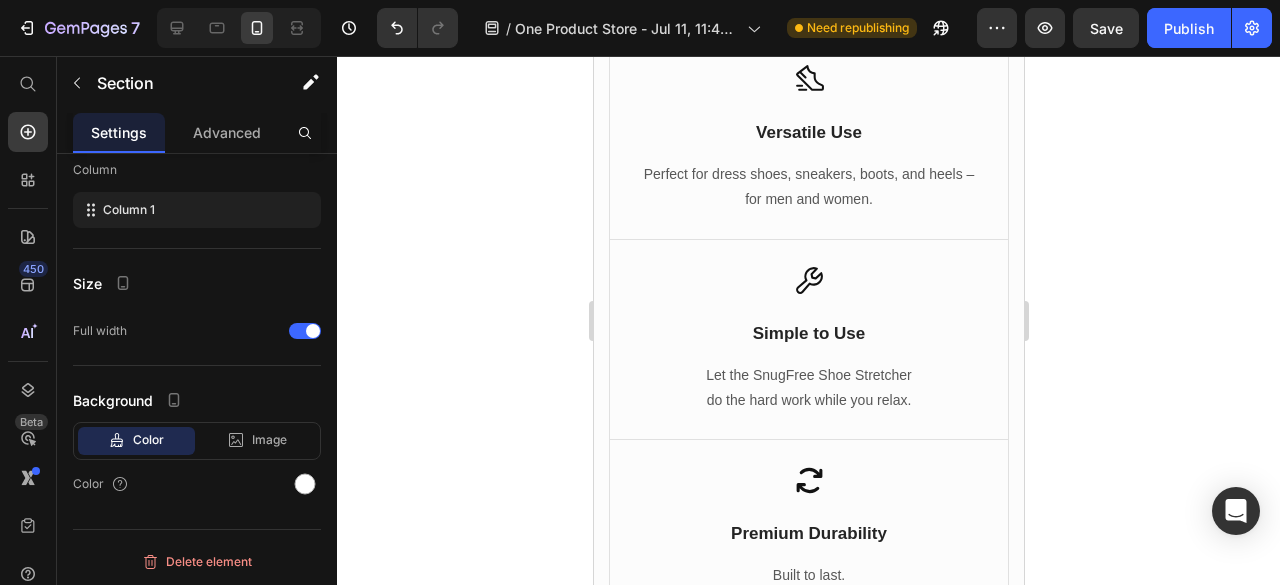 scroll, scrollTop: 2900, scrollLeft: 0, axis: vertical 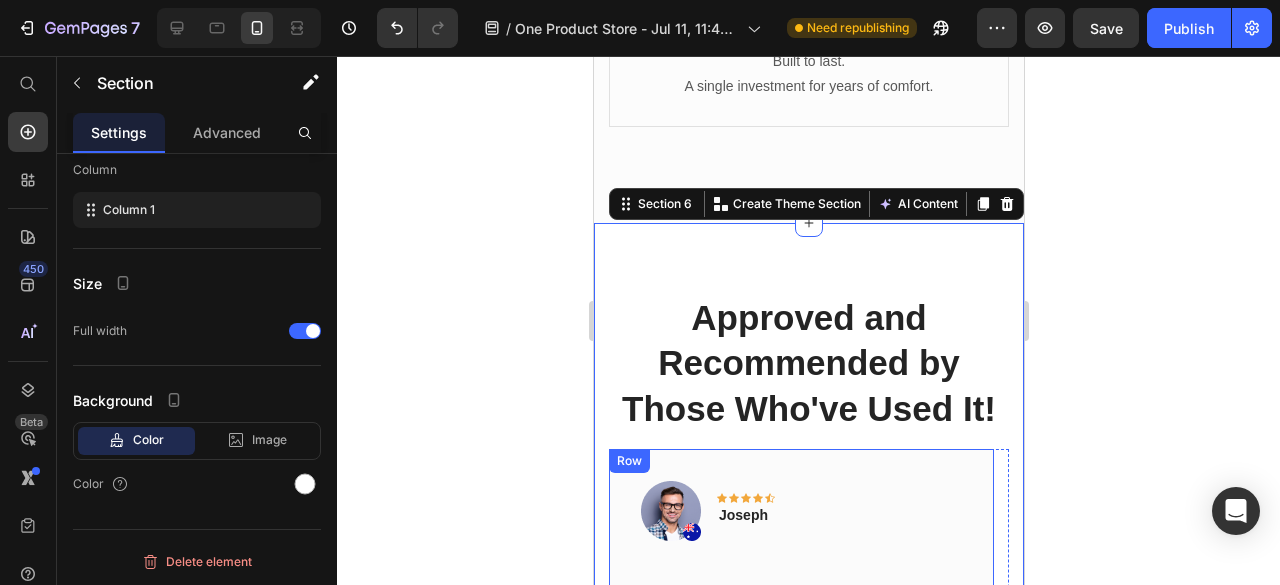 click on "Image
Icon
Icon
Icon
Icon
Icon Row Joseph Text block Row   "I bought it for my new running shoes, and the difference is incredible. So much more comfortable and zero blisters. Highly recommend!"   Text block                Title Line (P) Images & Gallery SnugFree Shoe Stretcher (P) Title $29.99 (P) Price $37.00 (P) Price Row Buy Now (P) Cart Button Product Row" at bounding box center [800, 659] 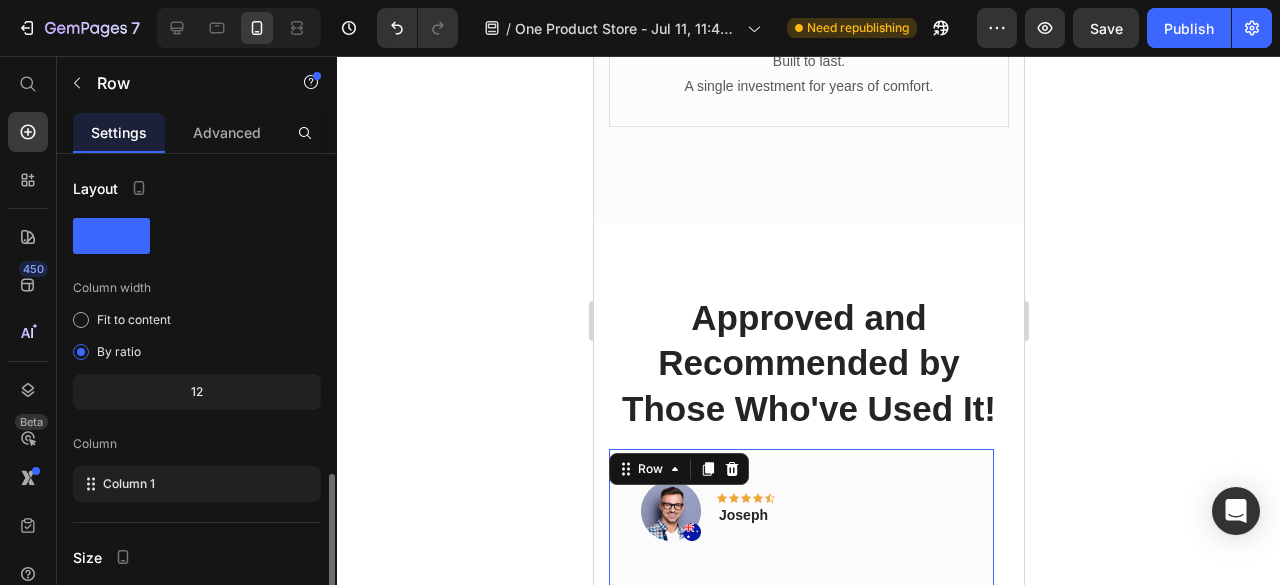 scroll, scrollTop: 326, scrollLeft: 0, axis: vertical 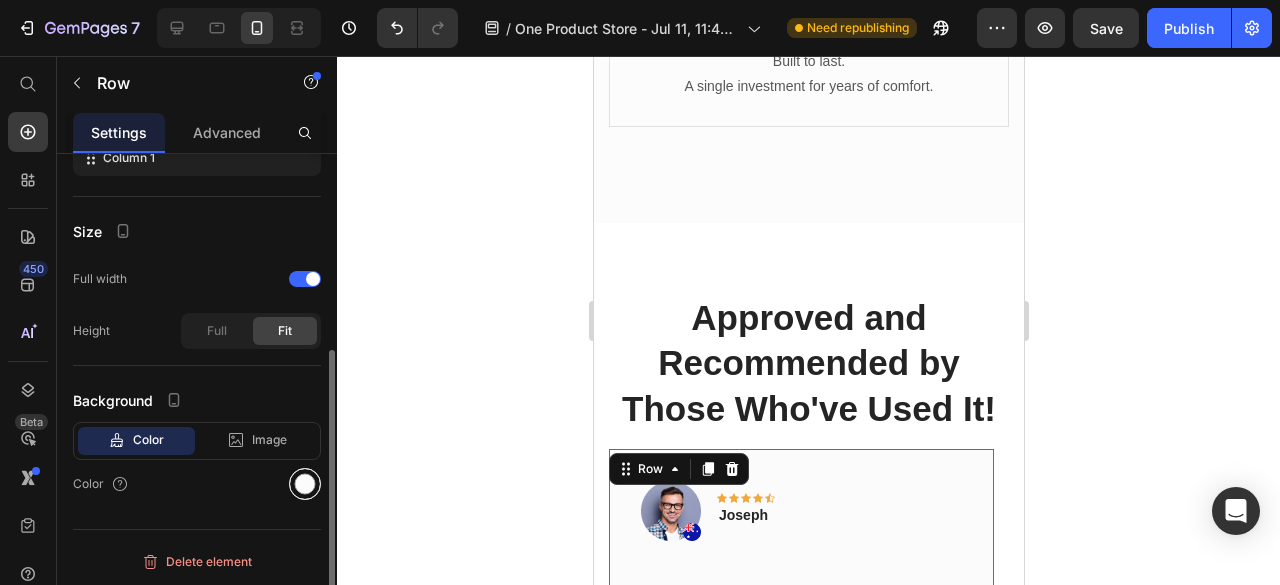 click at bounding box center (305, 484) 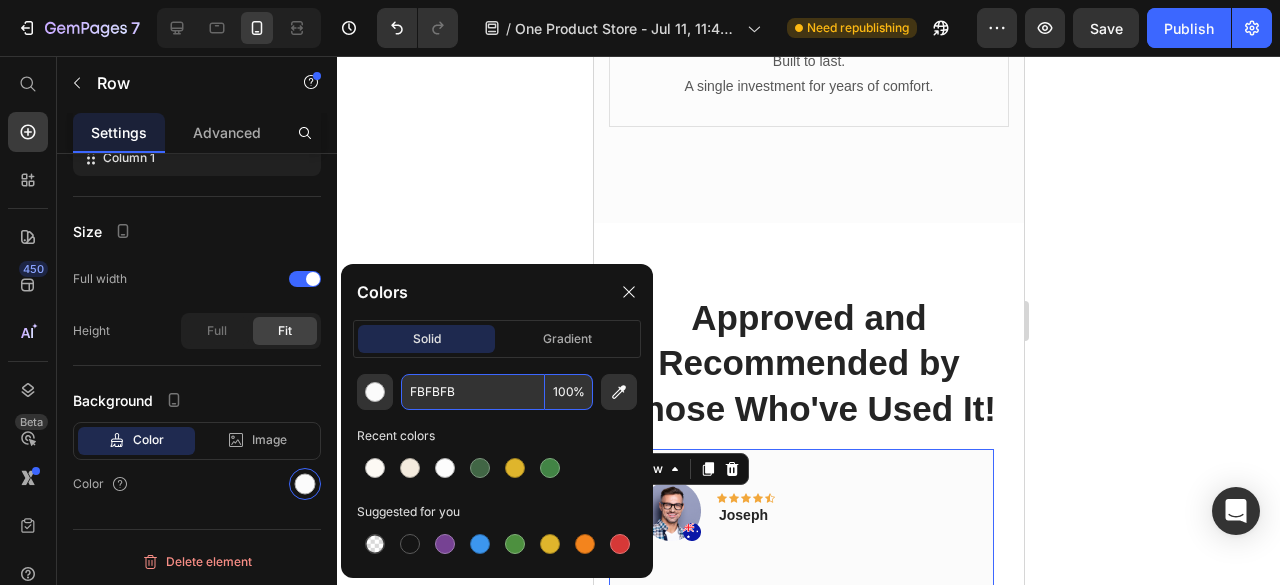 click on "FBFBFB" at bounding box center [473, 392] 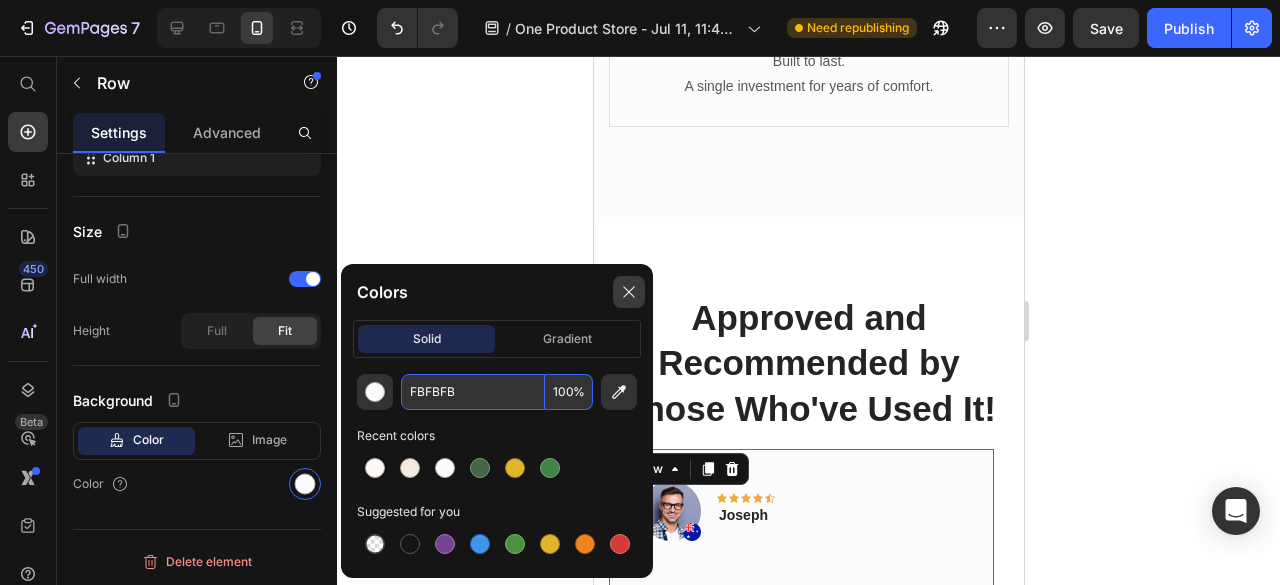 click 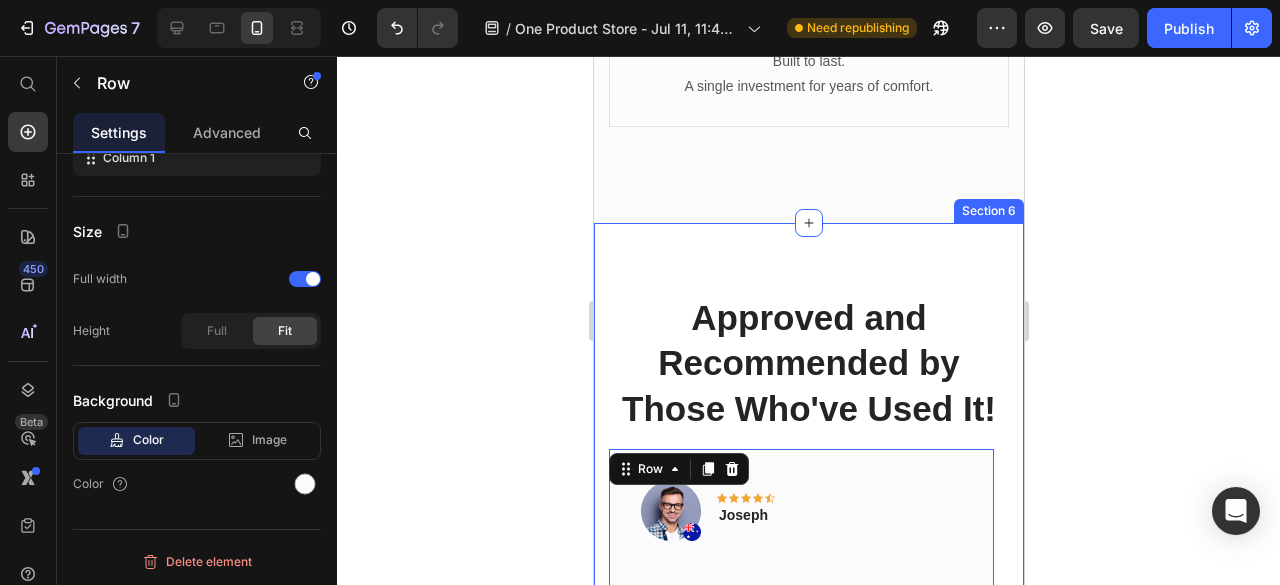 scroll, scrollTop: 2822, scrollLeft: 0, axis: vertical 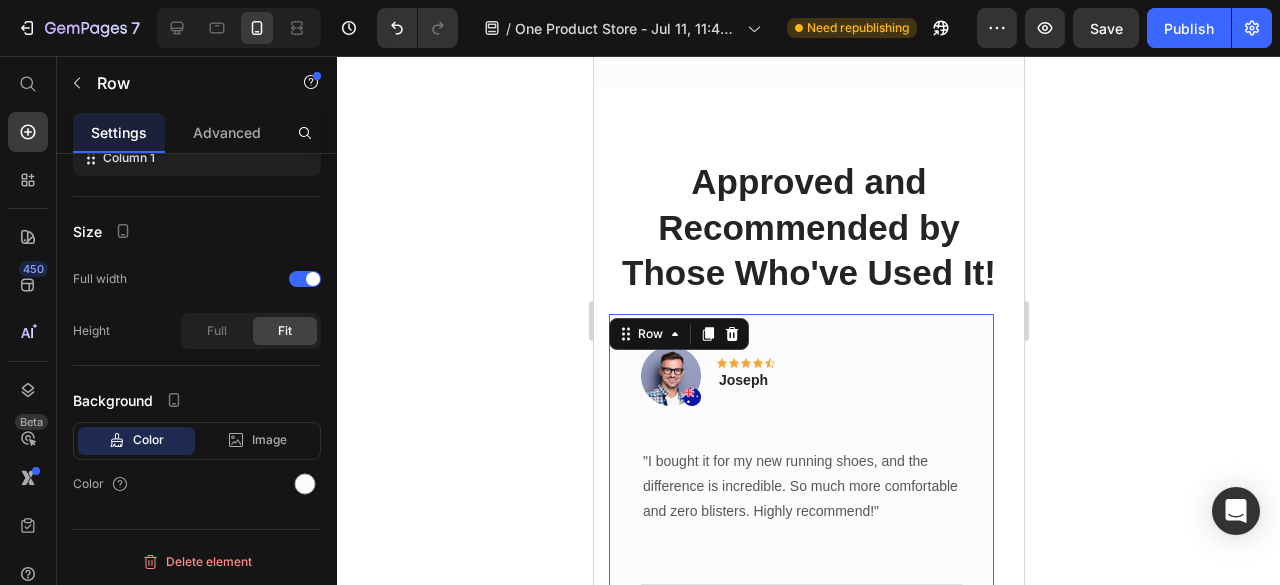 click on "Icon Premium Durability Text Block Built to last.  A single investment for years of comfort. Text block Row" at bounding box center [808, -110] 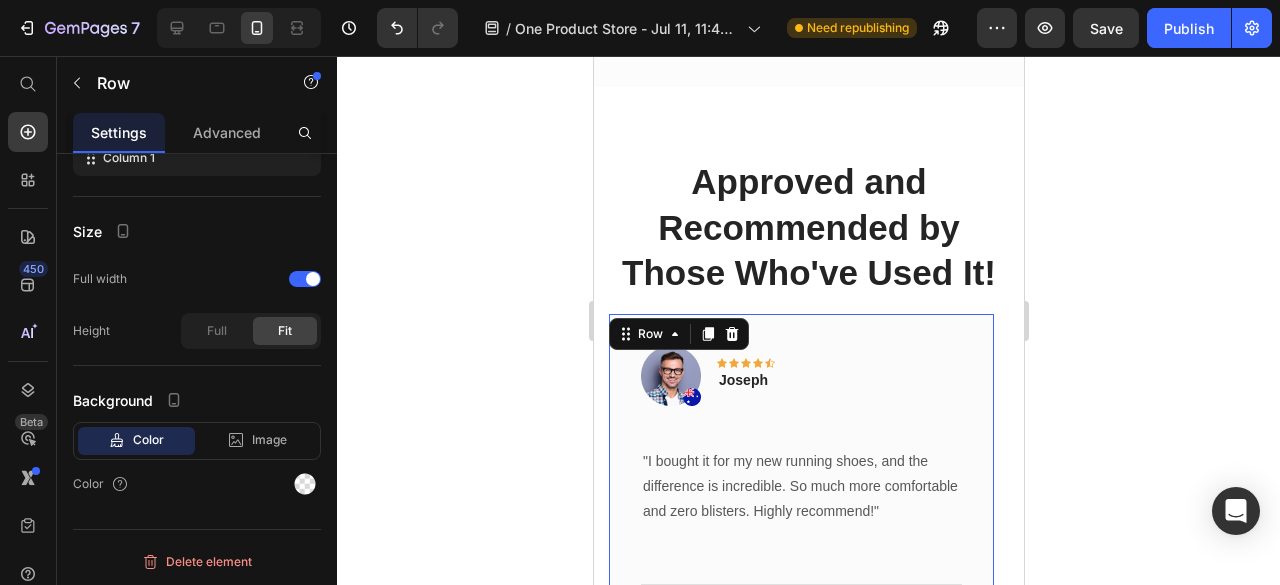 click on "L (US 10.5-13 / EU 42-46)" at bounding box center [694, -945] 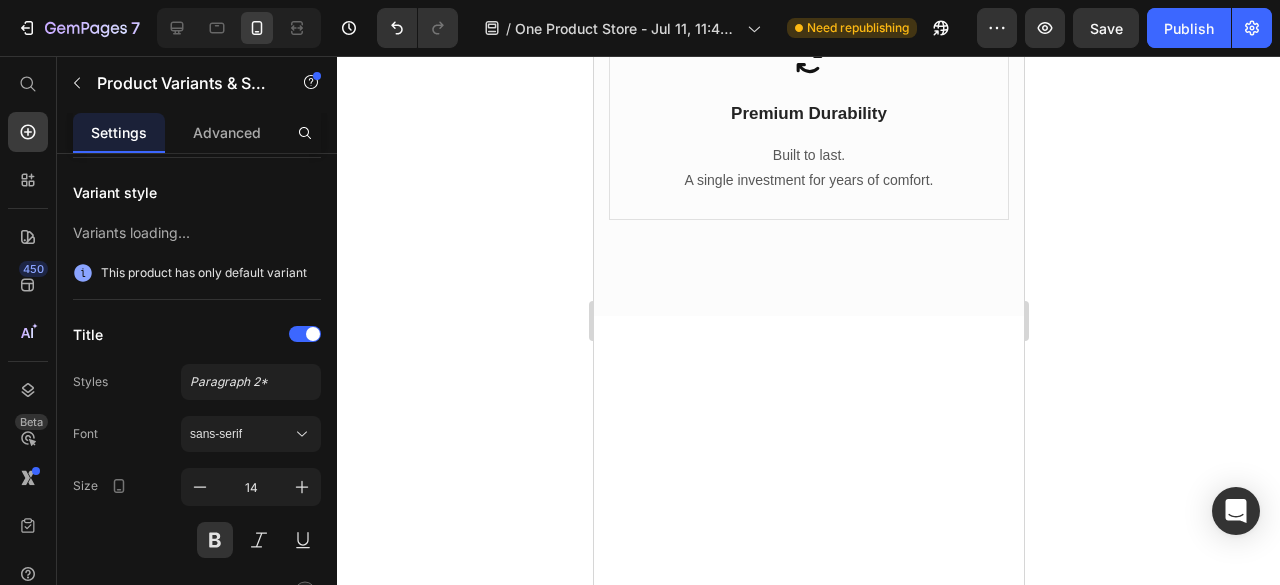 scroll, scrollTop: 1686, scrollLeft: 0, axis: vertical 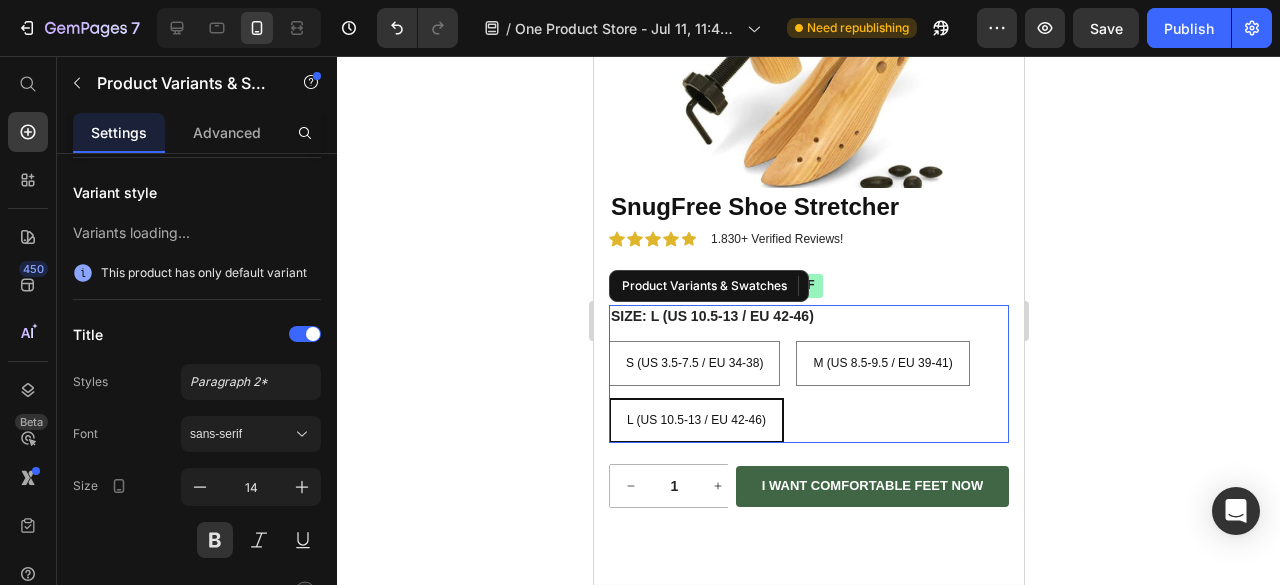 click on "L (US 10.5-13 / EU 42-46)" at bounding box center [695, 420] 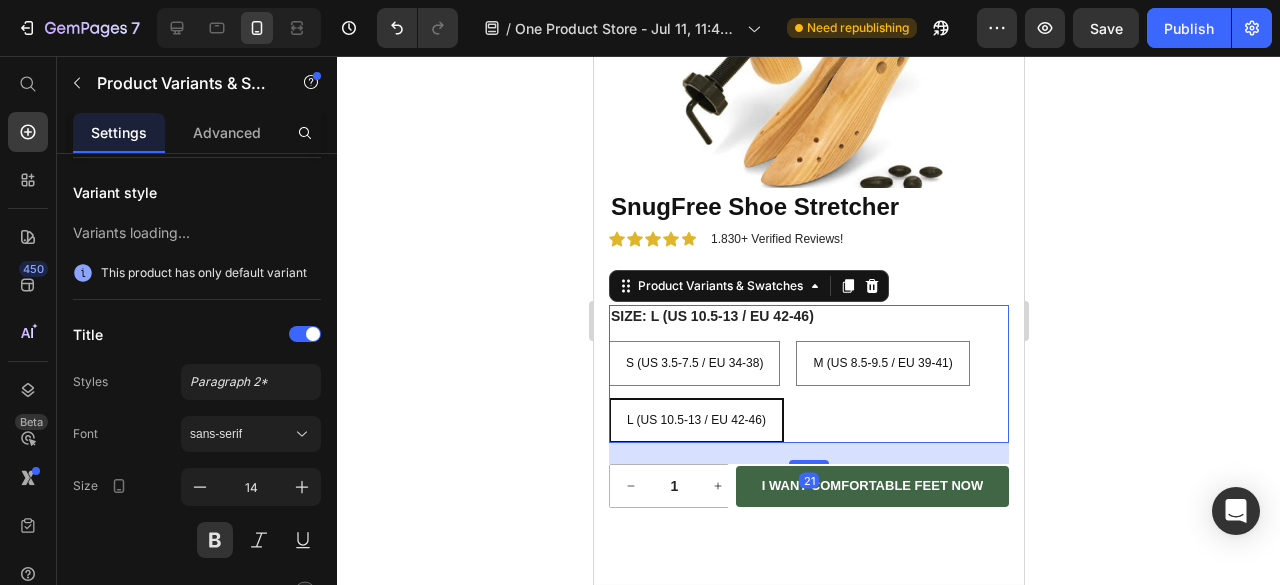 scroll, scrollTop: 0, scrollLeft: 0, axis: both 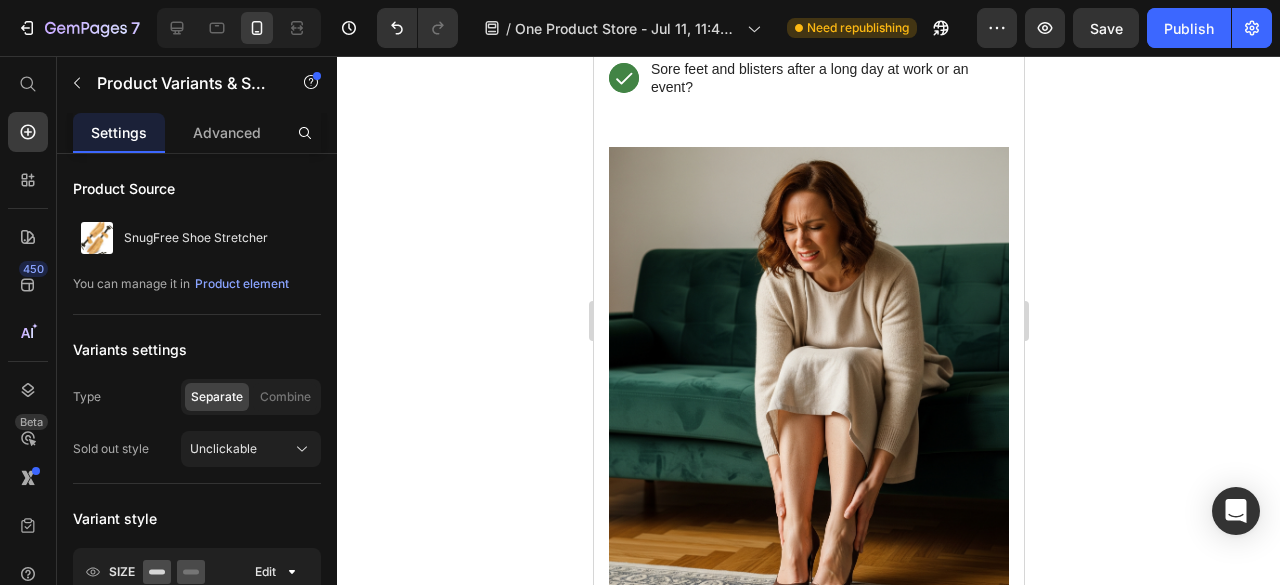 click on "Free Your Feet Heading Row Image Free Shipping Text Block Free shipping on any order of $150  or more. Text block Row Image Full Refund Text Block If your product aren’t perfect, return them for a full refund Text block Row Image Secure Online Payment Text Block secure payment worldwide Text block Row Row
Icon Versatile Use Text Block Perfect for dress shoes, sneakers, boots, and heels – for men and women. Text block Row
Icon Simple to Use Text Block Let the SnugFree Shoe Stretcher  do the hard work while you relax. Text block Row
Icon Premium Durability Text Block Built to last.  A single investment for years of comfort. Text block Row Row Section 5" at bounding box center (808, 2018) 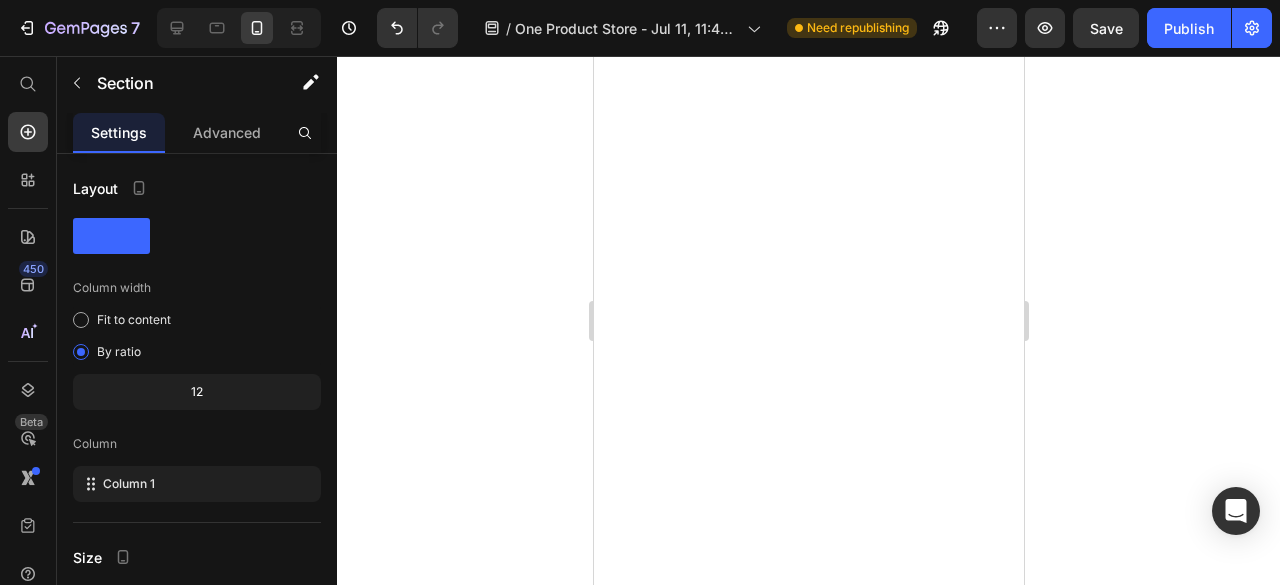 scroll, scrollTop: 2086, scrollLeft: 0, axis: vertical 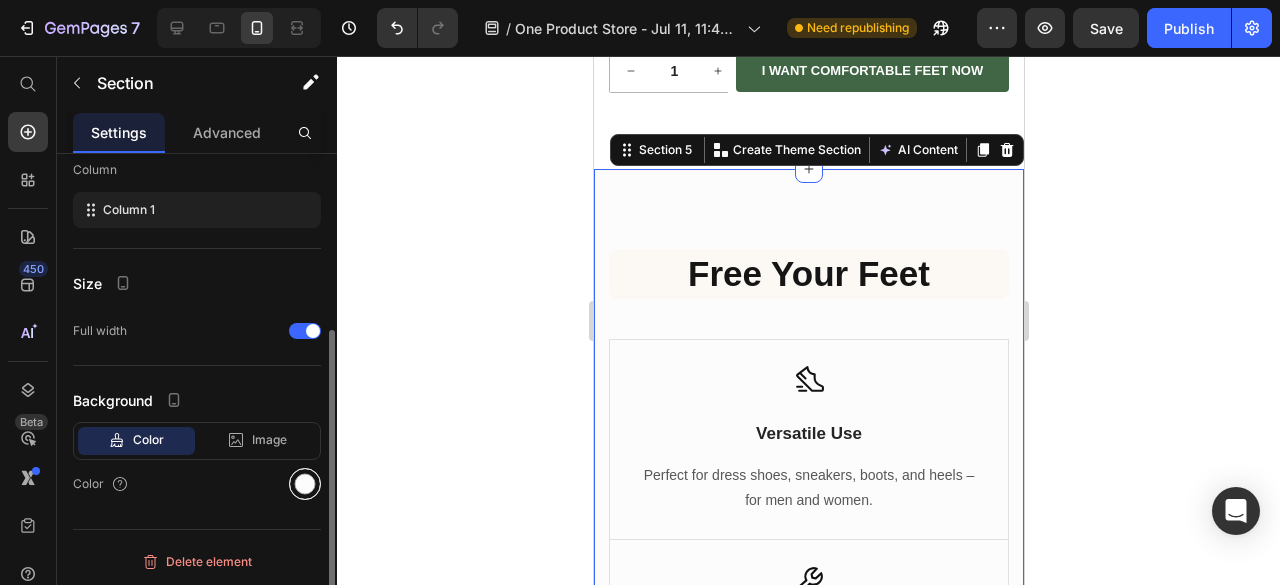 click at bounding box center (305, 484) 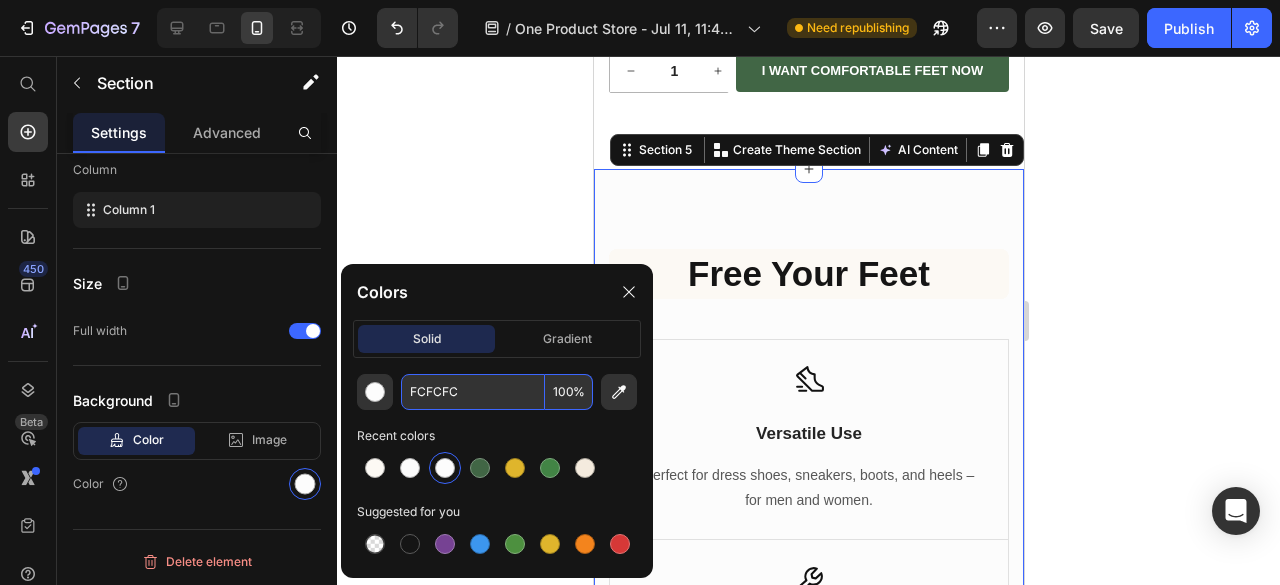 click on "FCFCFC" at bounding box center (473, 392) 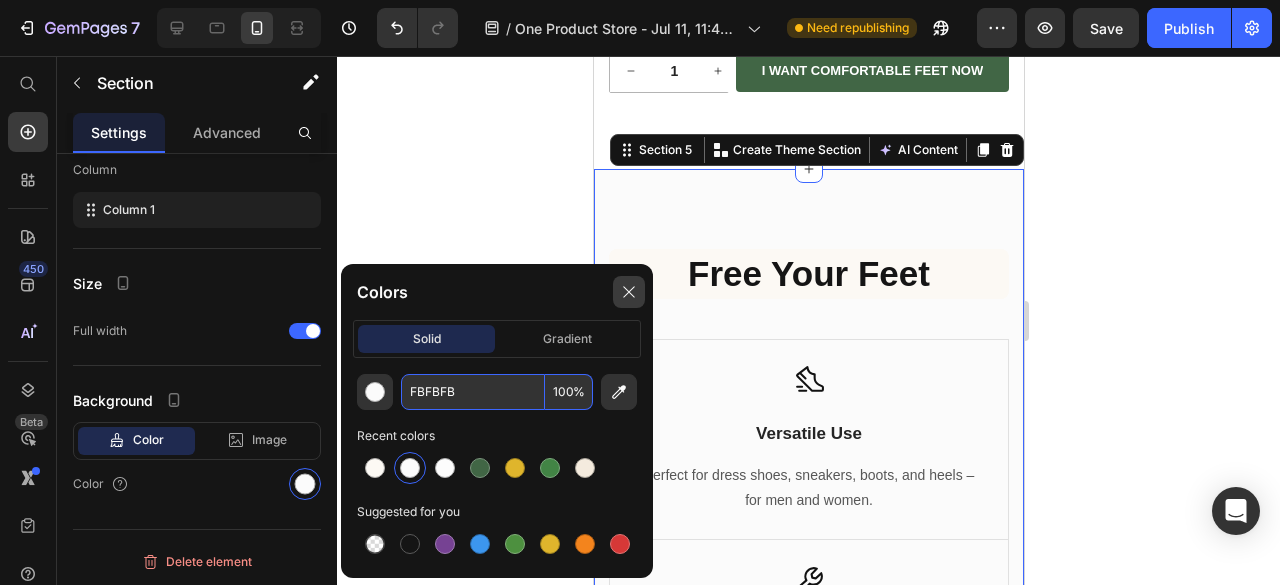 type on "FBFBFB" 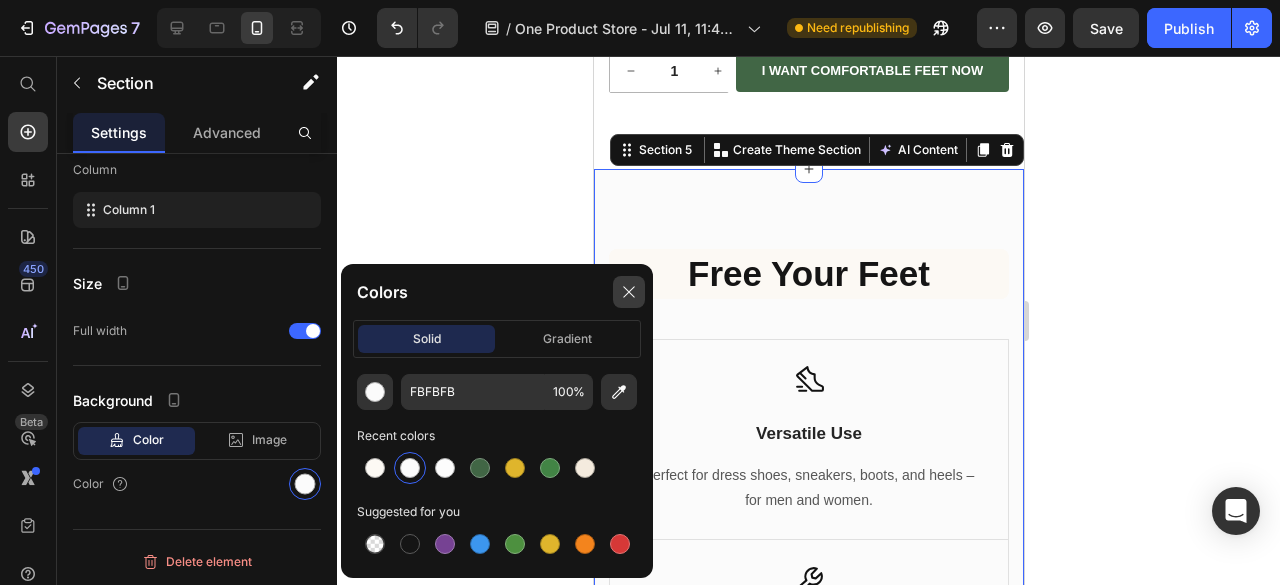 click at bounding box center (629, 292) 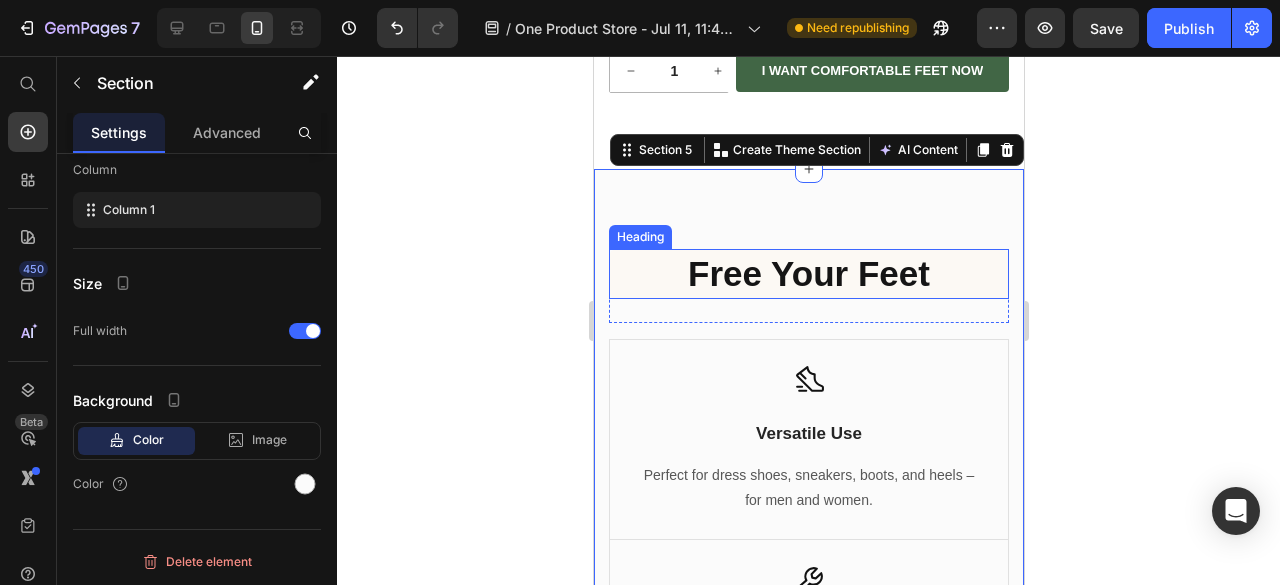 click on "Free Your Feet" at bounding box center (808, 274) 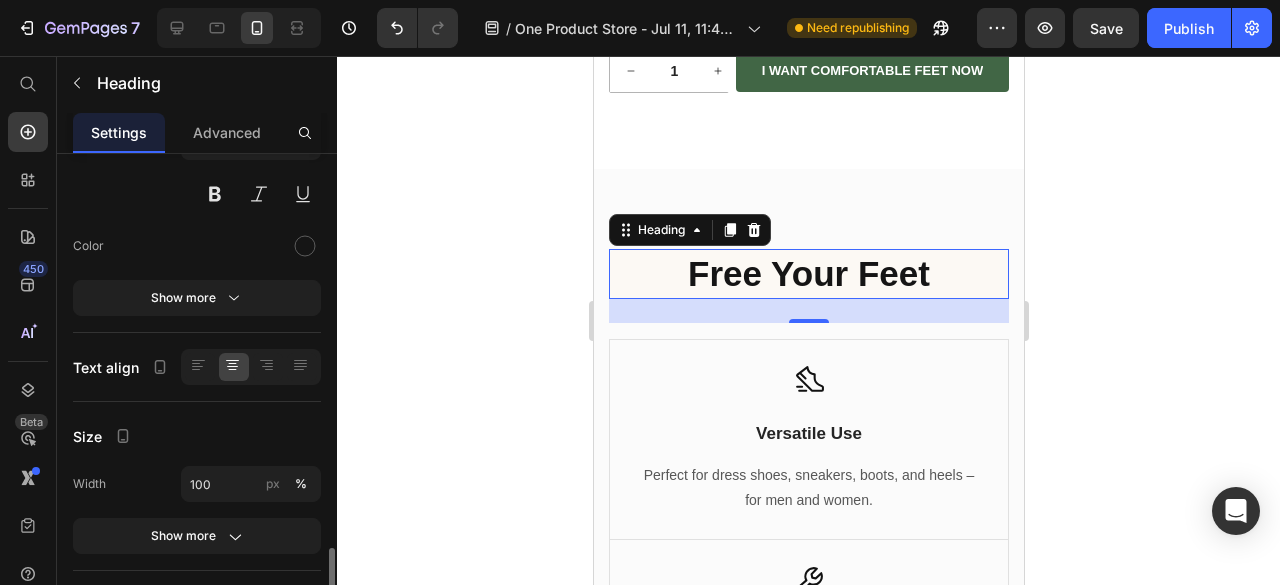 scroll, scrollTop: 400, scrollLeft: 0, axis: vertical 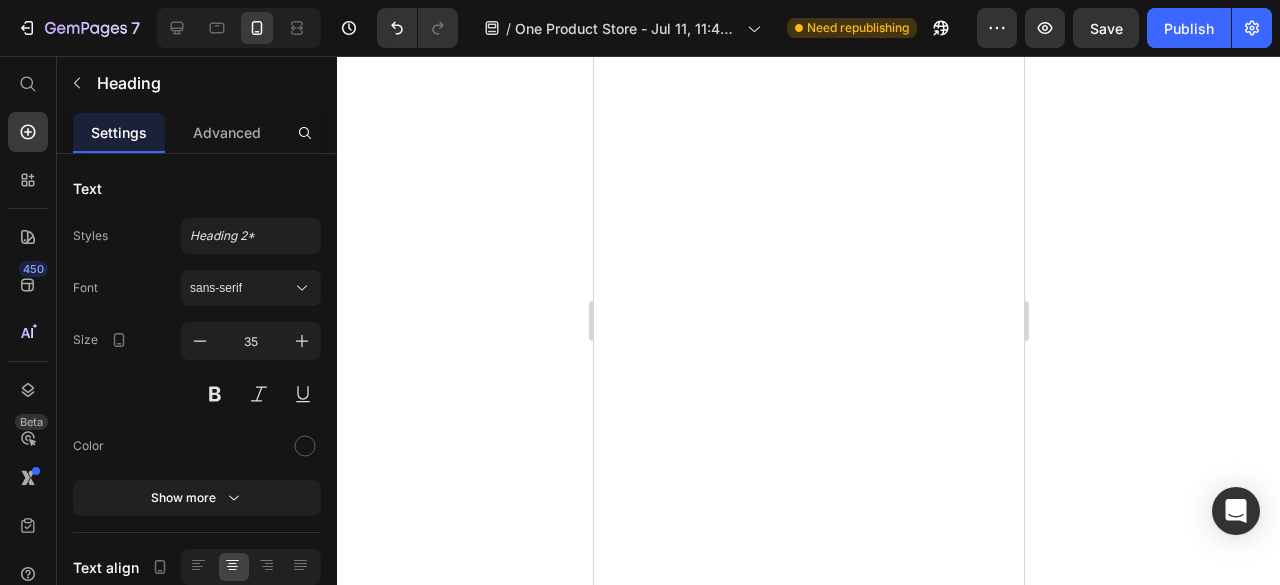click at bounding box center [305, 889] 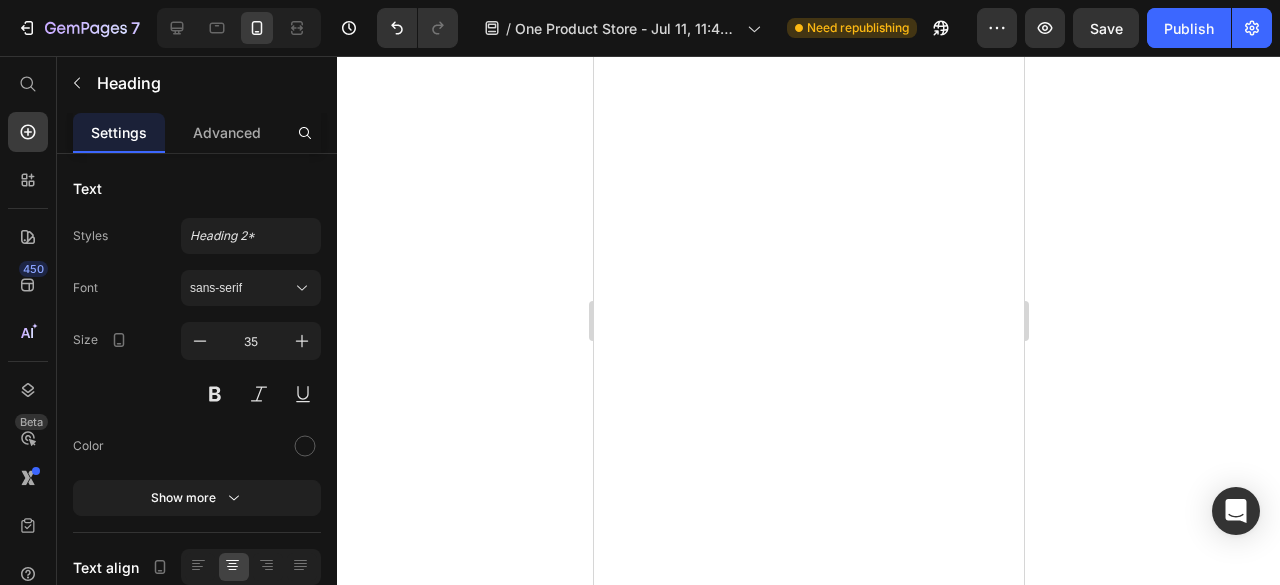 scroll, scrollTop: 0, scrollLeft: 0, axis: both 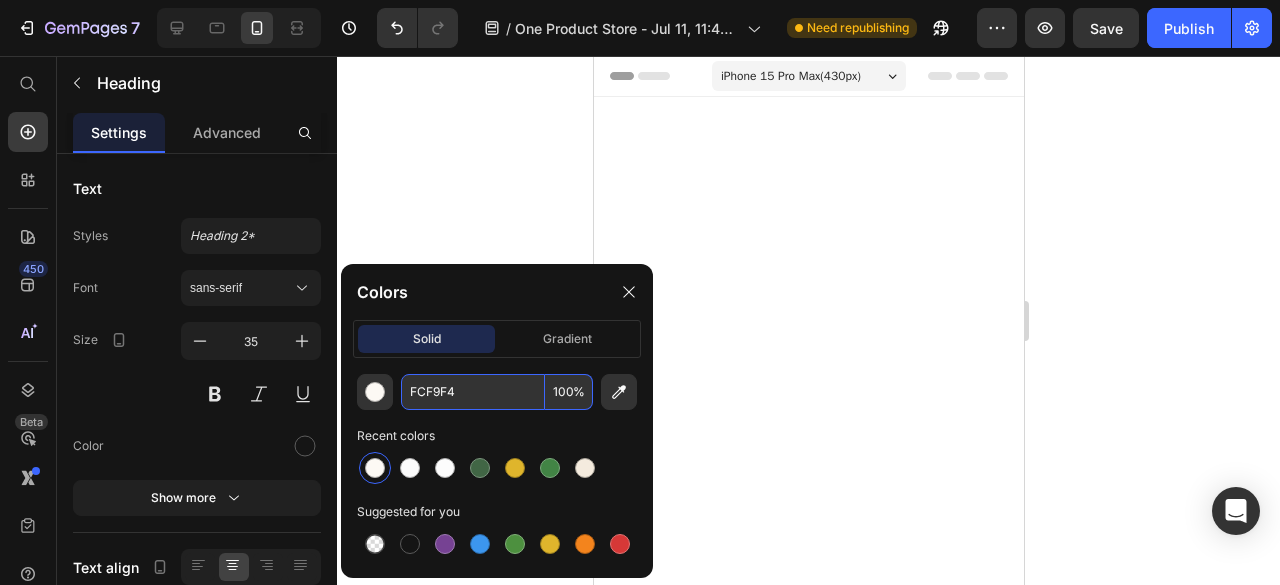 click on "FCF9F4" at bounding box center [473, 392] 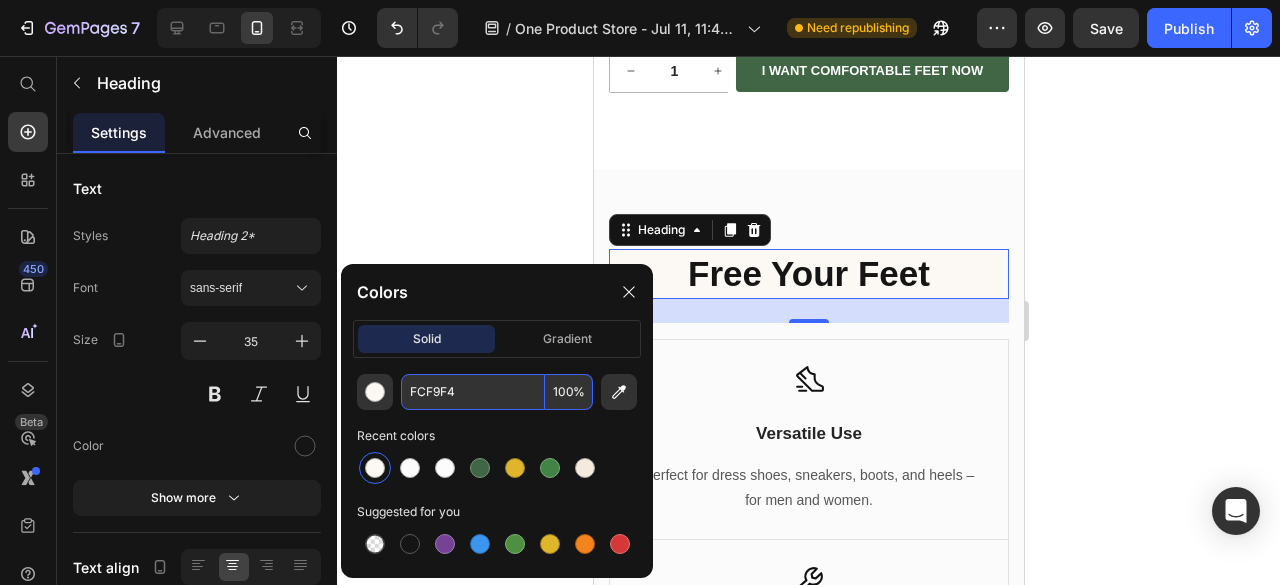 scroll, scrollTop: 400, scrollLeft: 0, axis: vertical 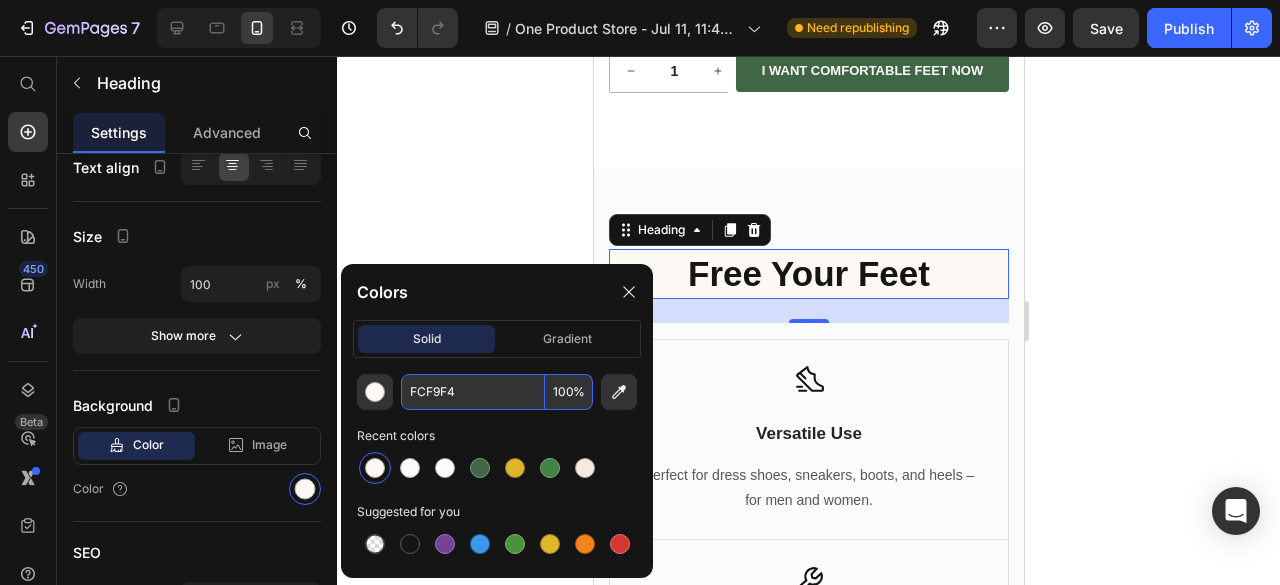 paste on "BFBFB" 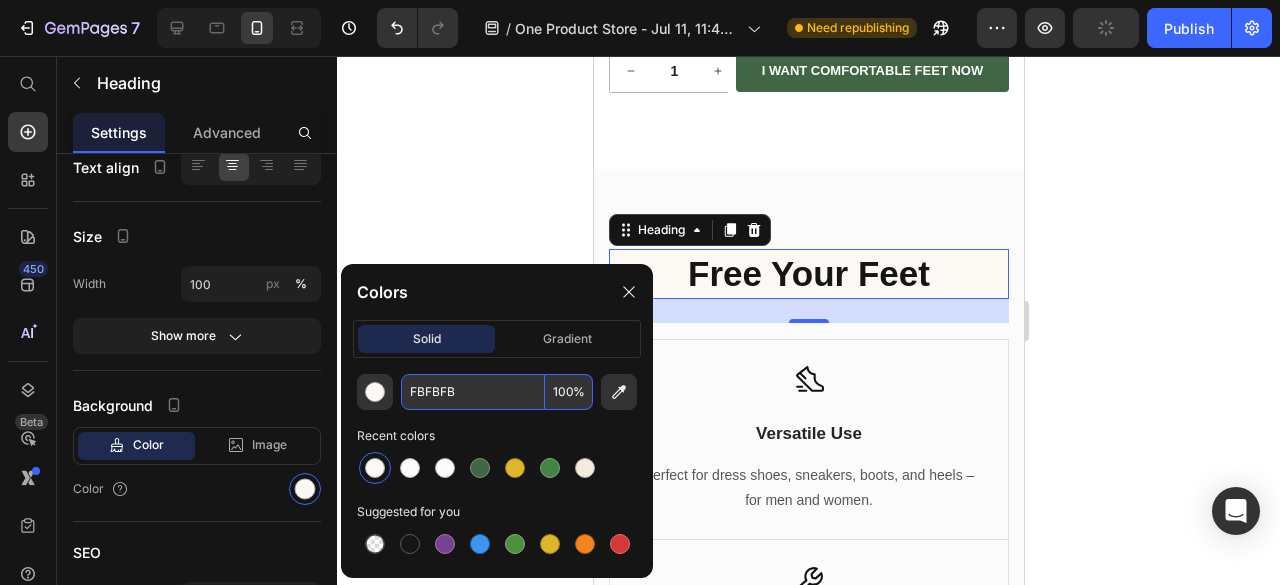 type on "FBFBFB" 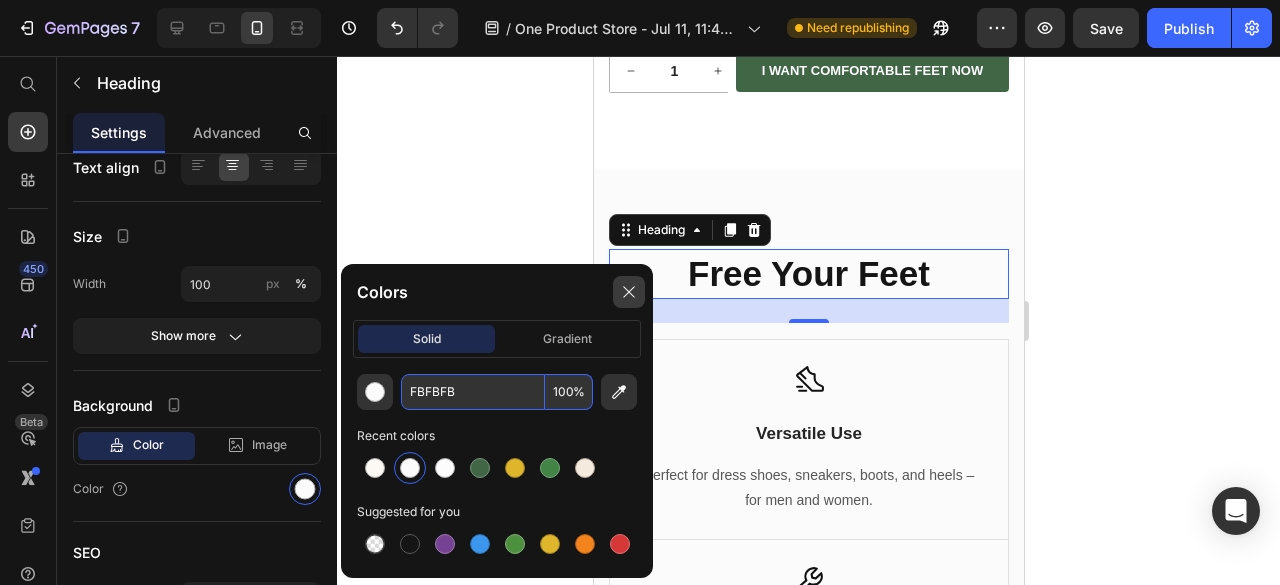 click 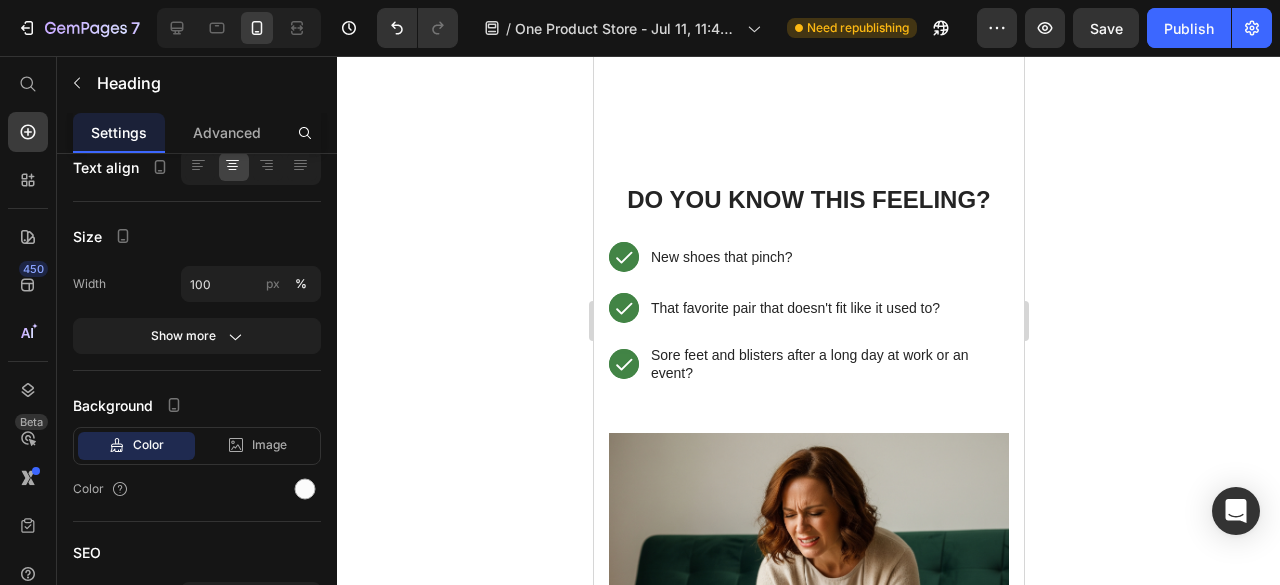 scroll, scrollTop: 1100, scrollLeft: 0, axis: vertical 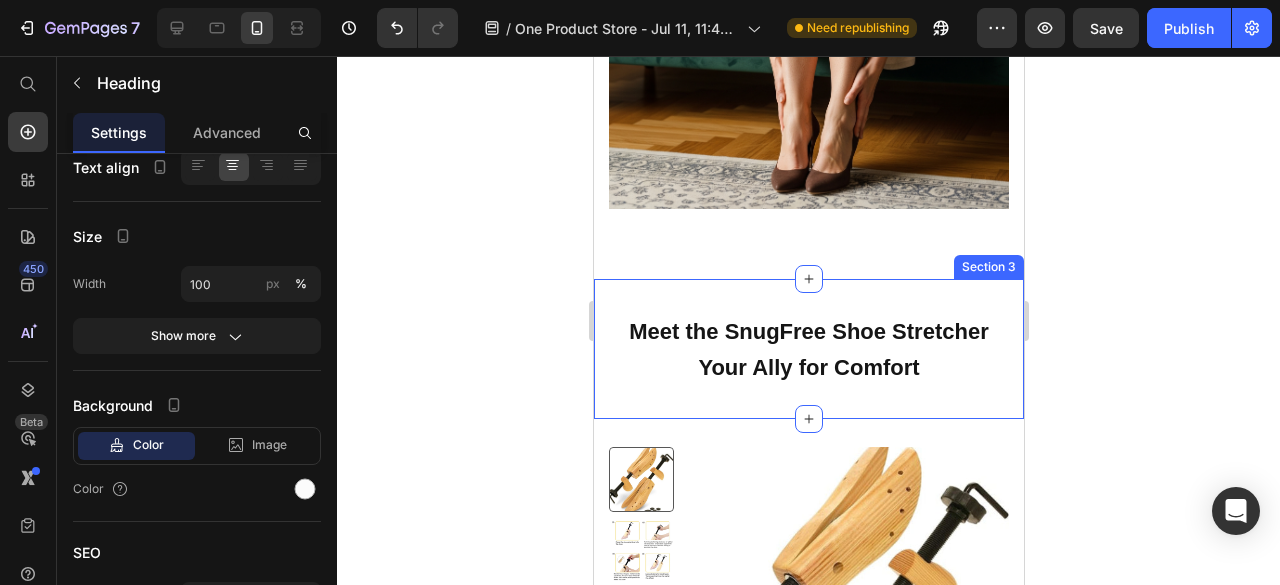 click on "Meet the SnugFree Shoe Stretcher Your Ally for Comfort Heading Section 3" at bounding box center [808, 349] 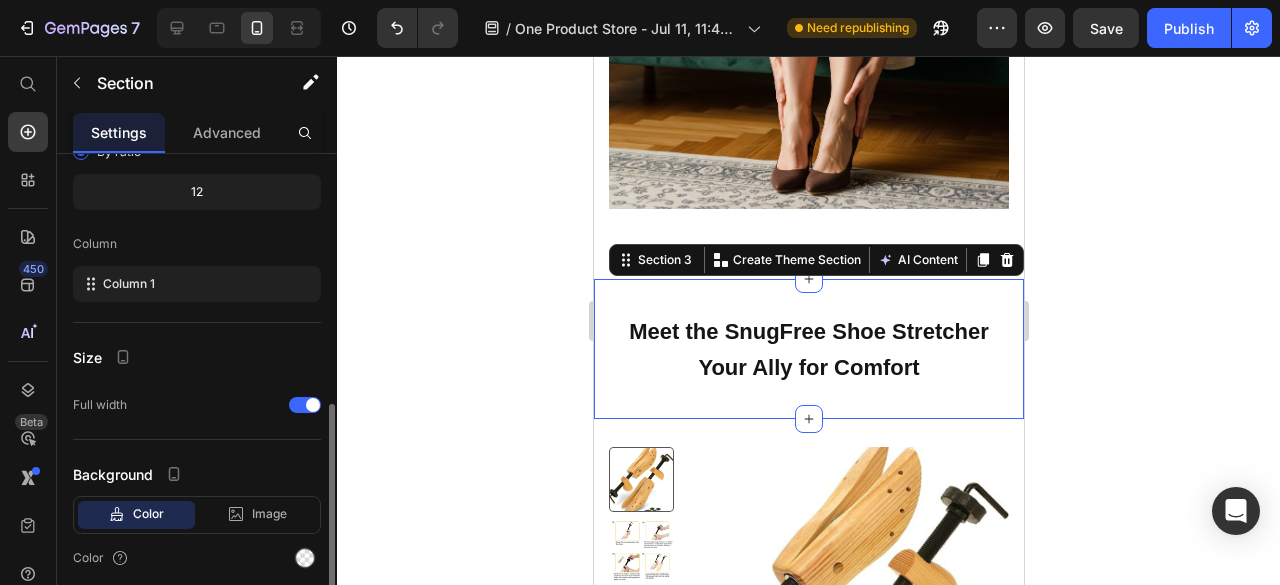 scroll, scrollTop: 274, scrollLeft: 0, axis: vertical 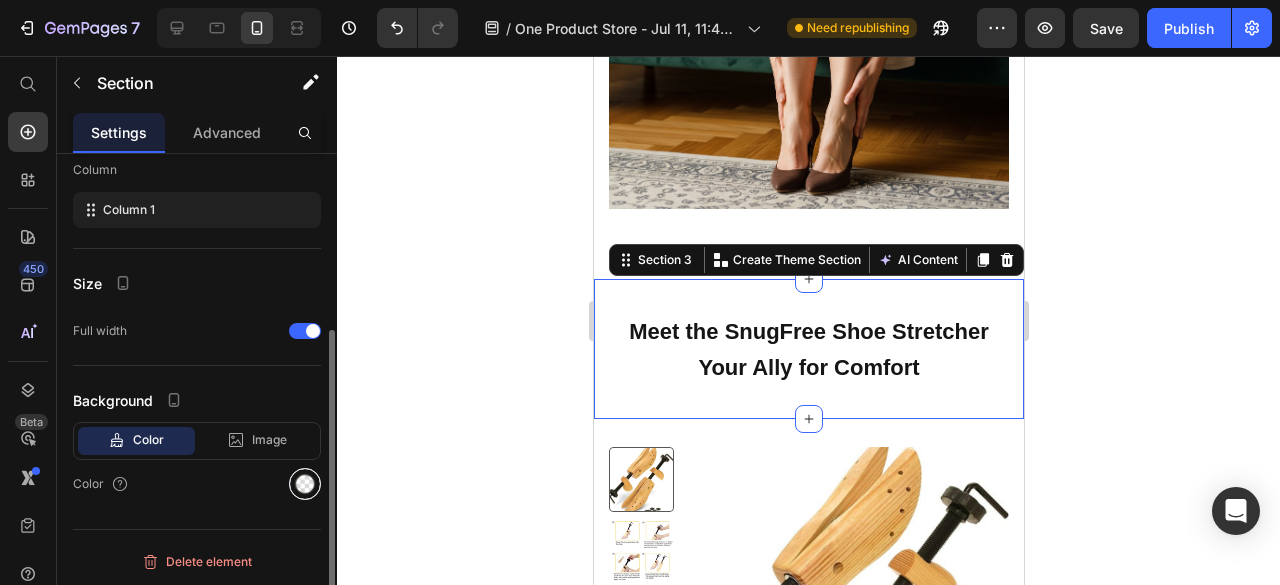 click at bounding box center (305, 484) 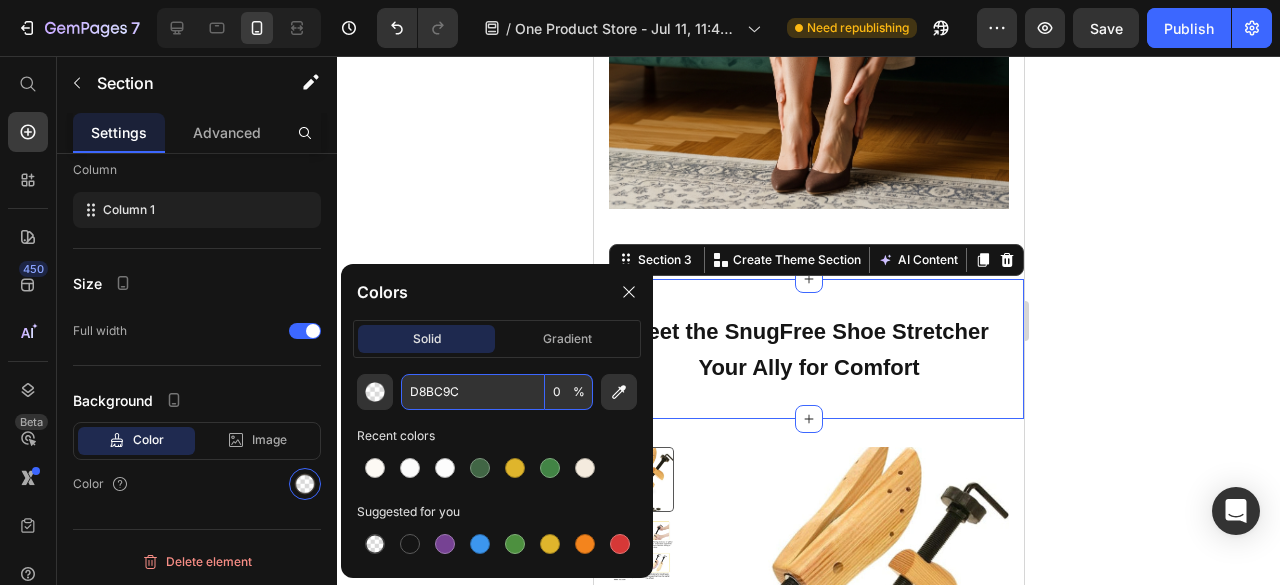 click on "D8BC9C" at bounding box center (473, 392) 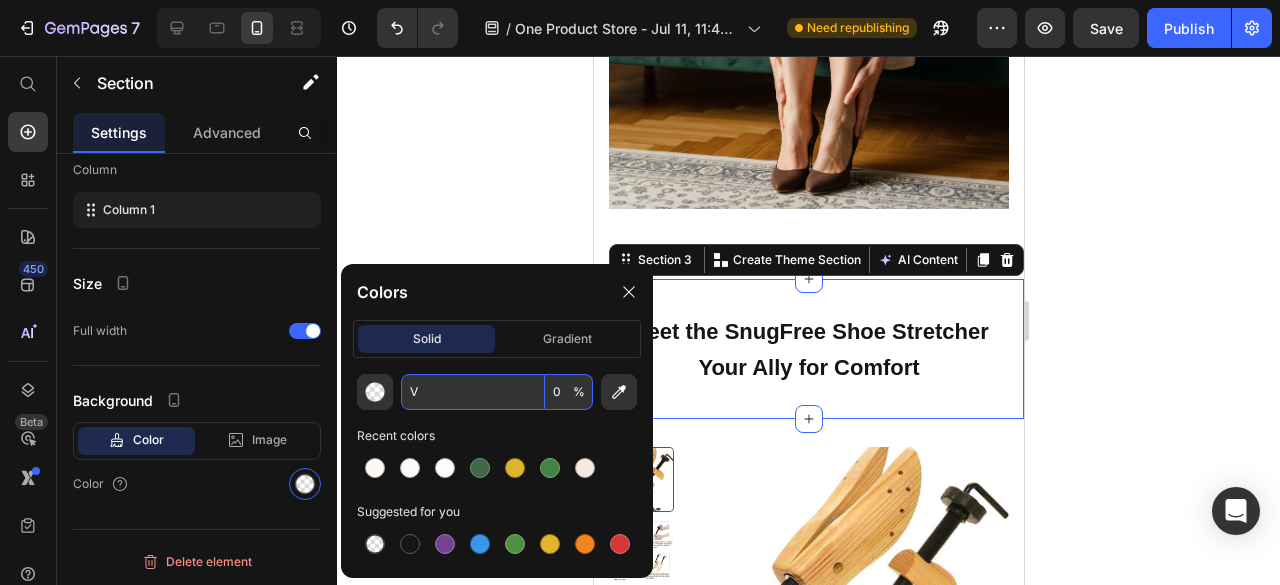 click on "V" at bounding box center (473, 392) 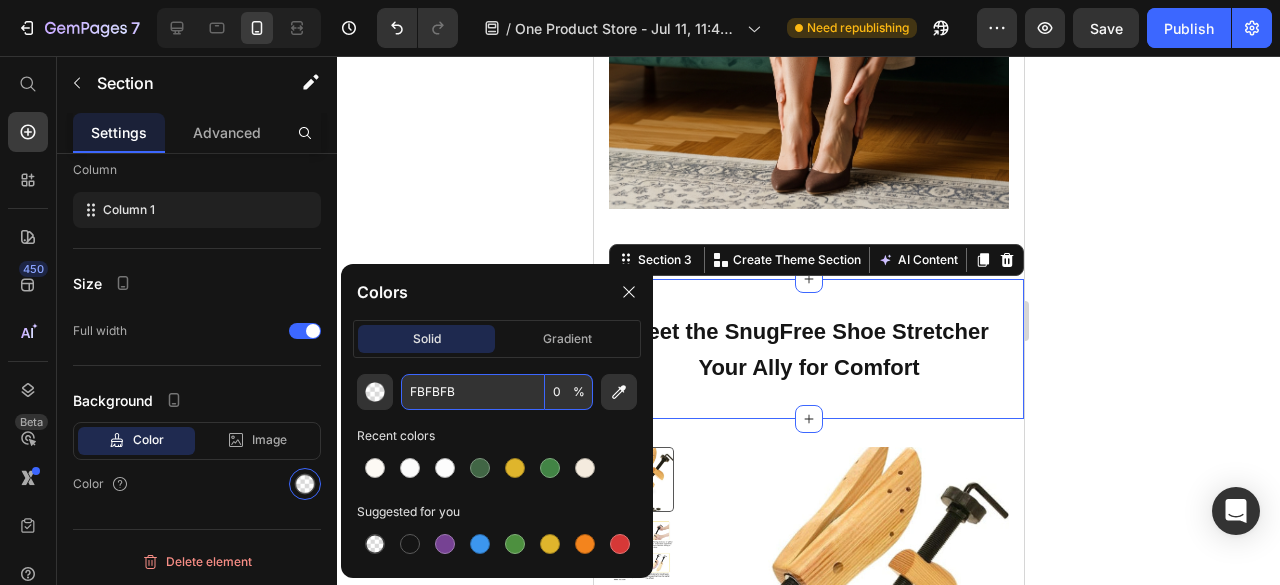 type on "FBFBFB" 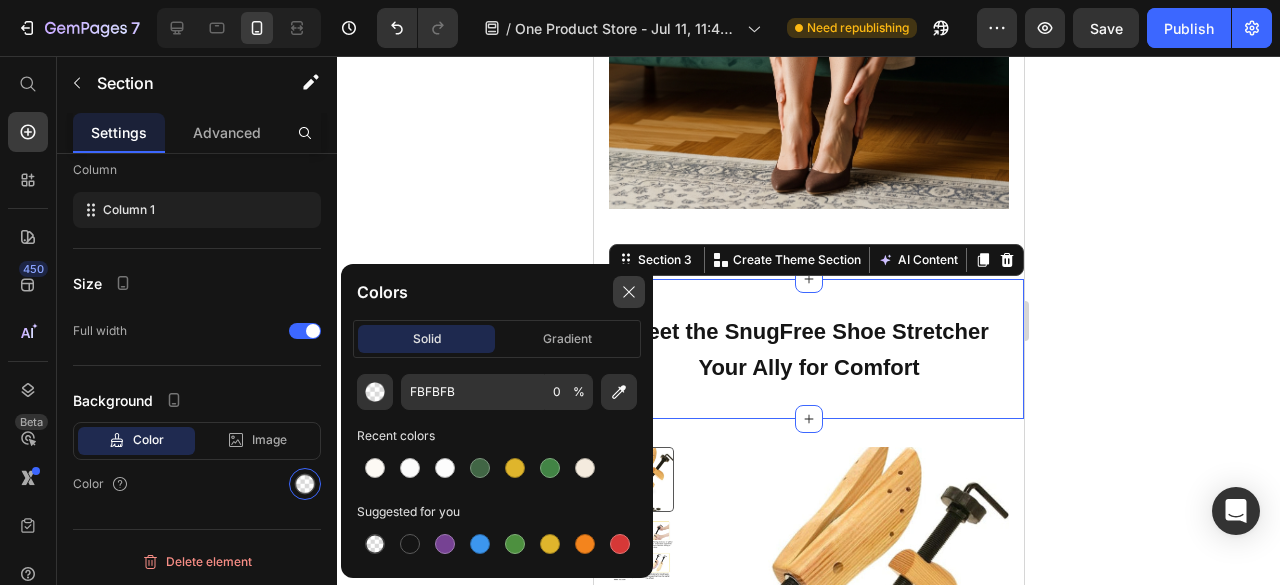 click 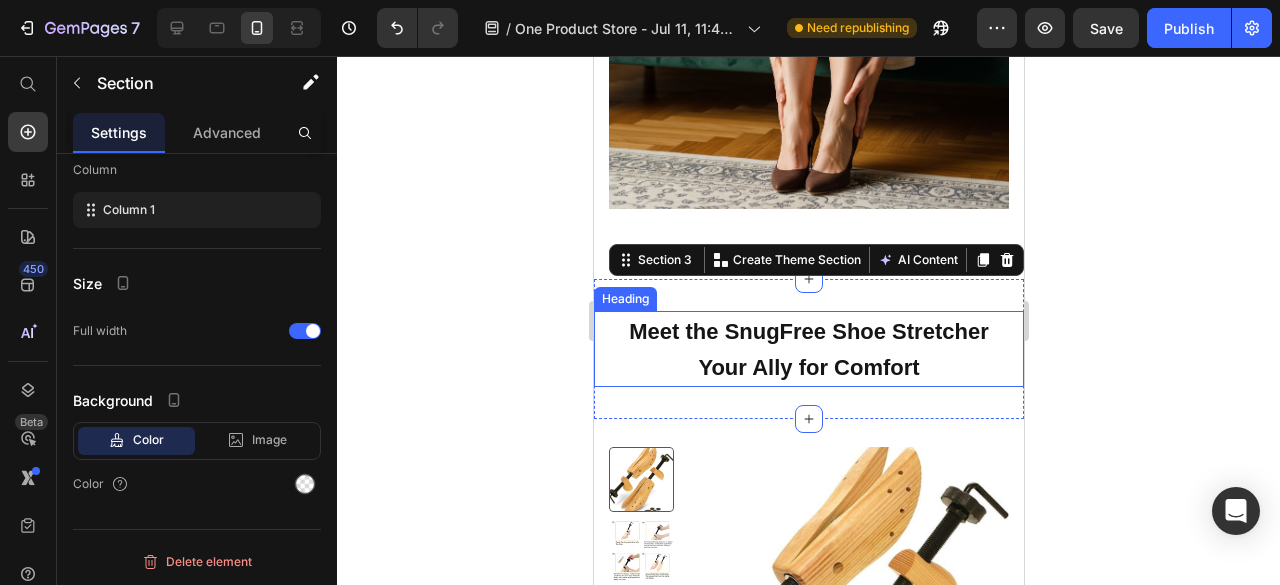 click on "Meet the SnugFree Shoe Stretcher Your Ally for Comfort" at bounding box center [808, 349] 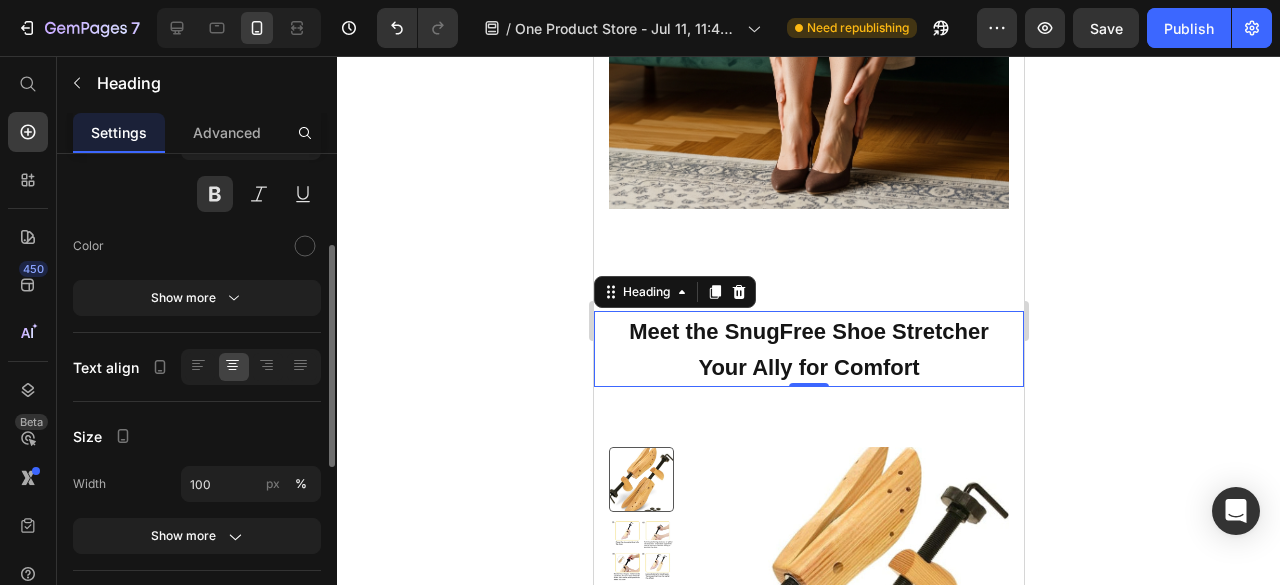 scroll, scrollTop: 400, scrollLeft: 0, axis: vertical 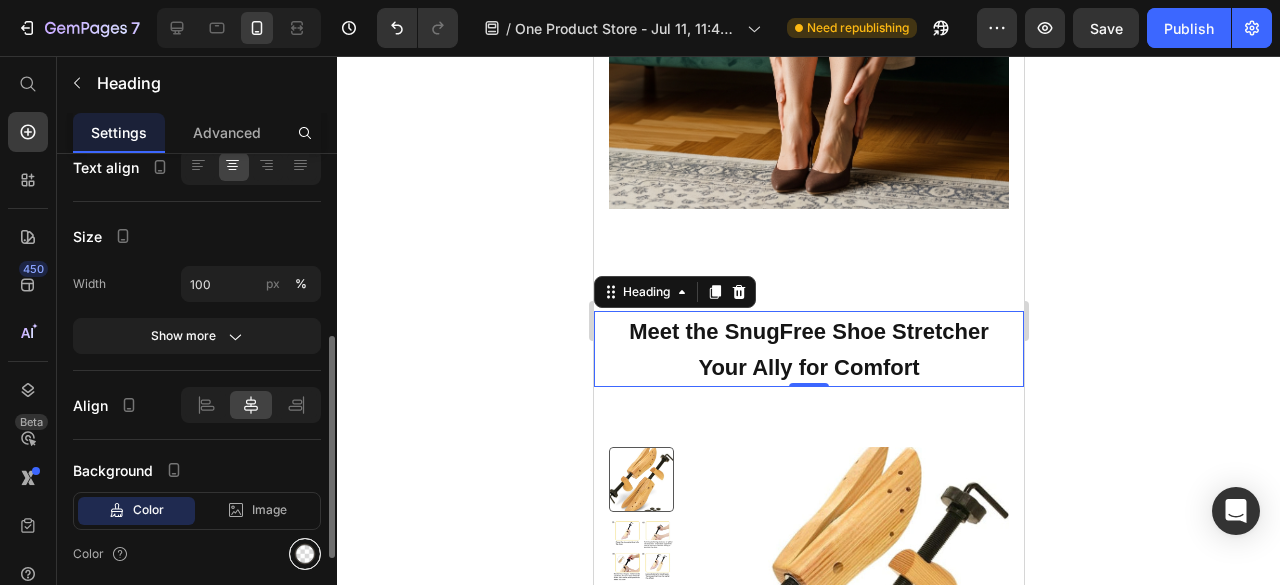click at bounding box center [305, 554] 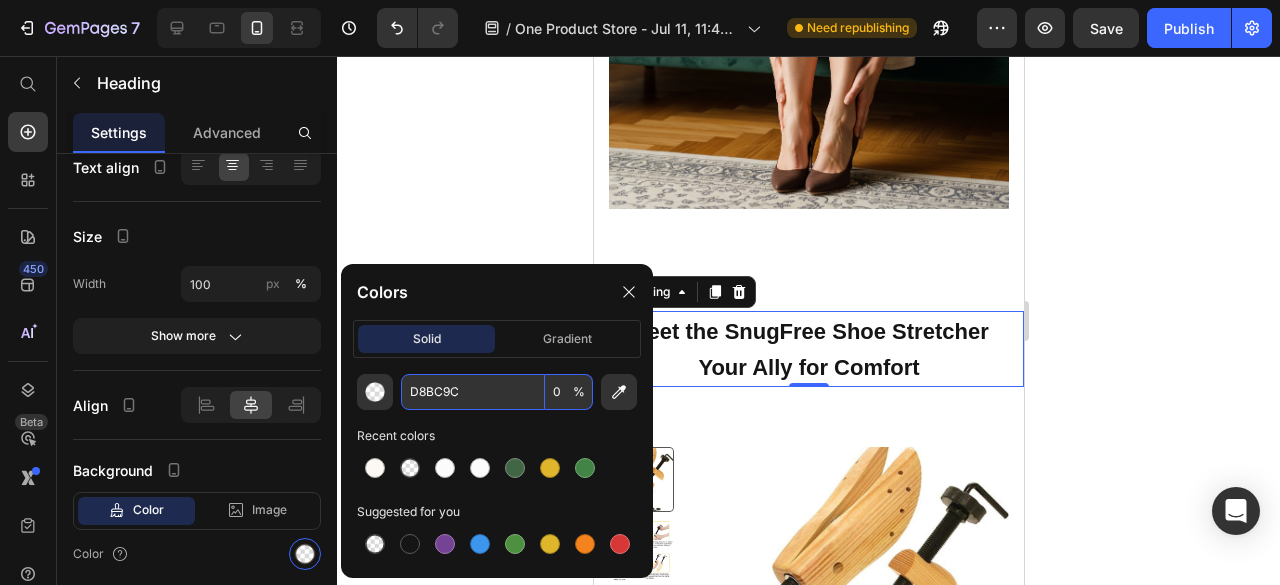 click on "D8BC9C" at bounding box center [473, 392] 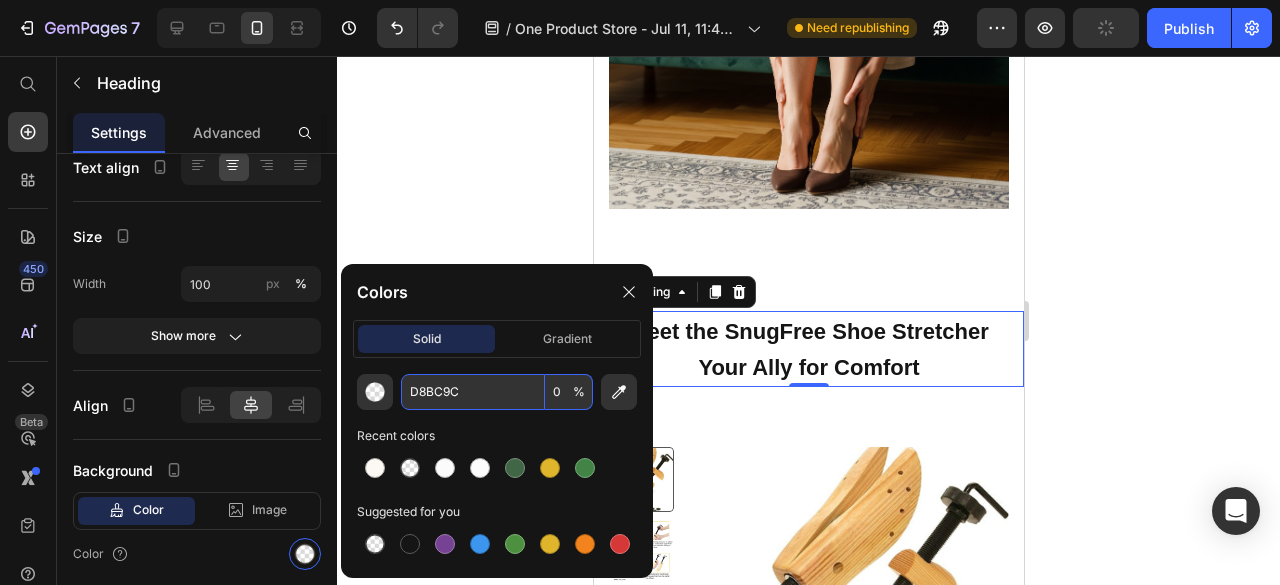 paste on "FBFBFB" 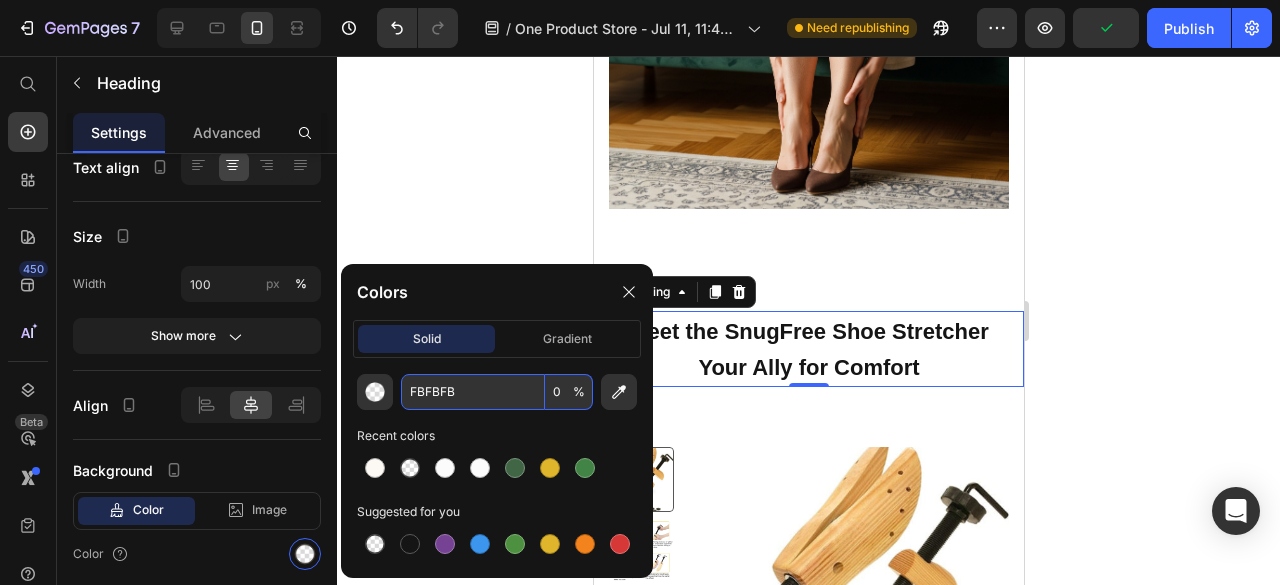 type on "FBFBFB" 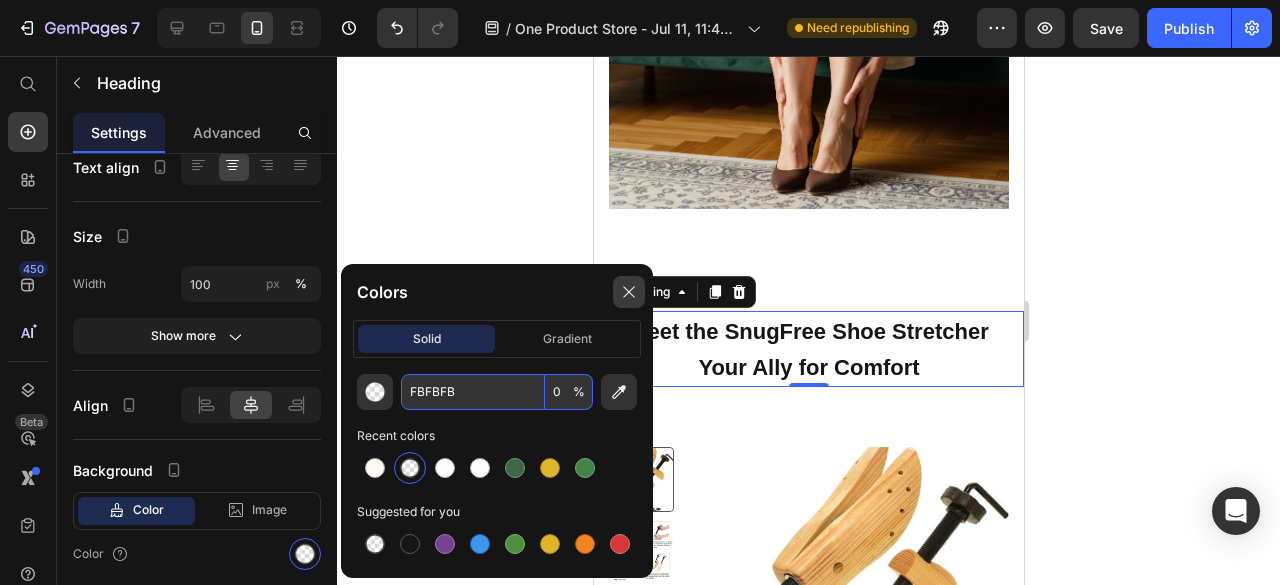 click 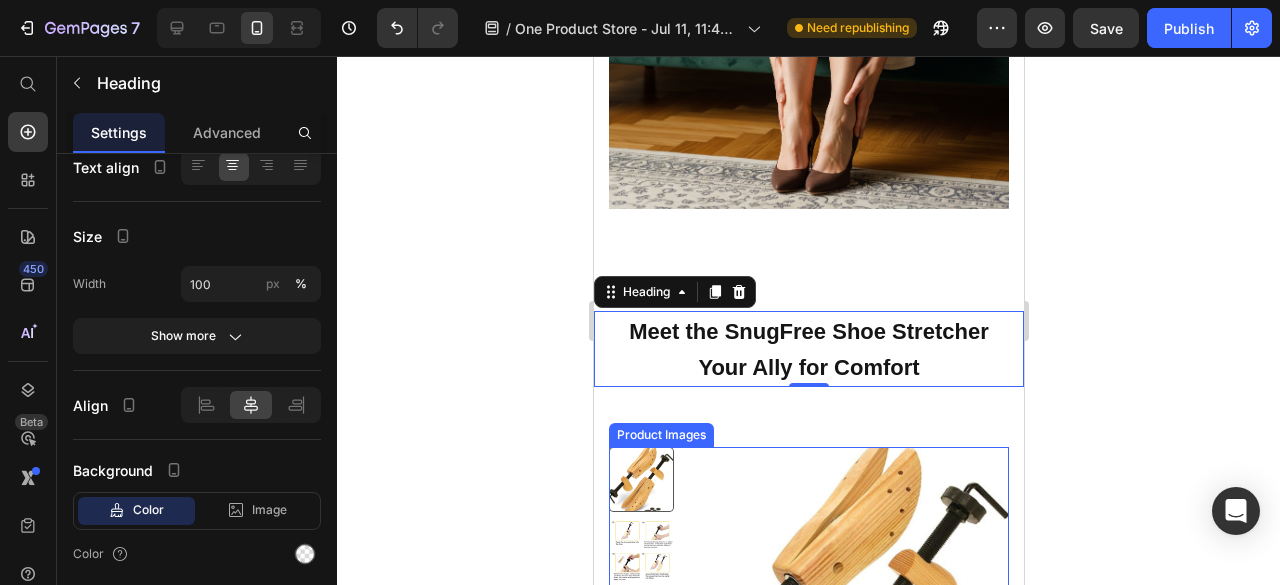 click at bounding box center (844, 610) 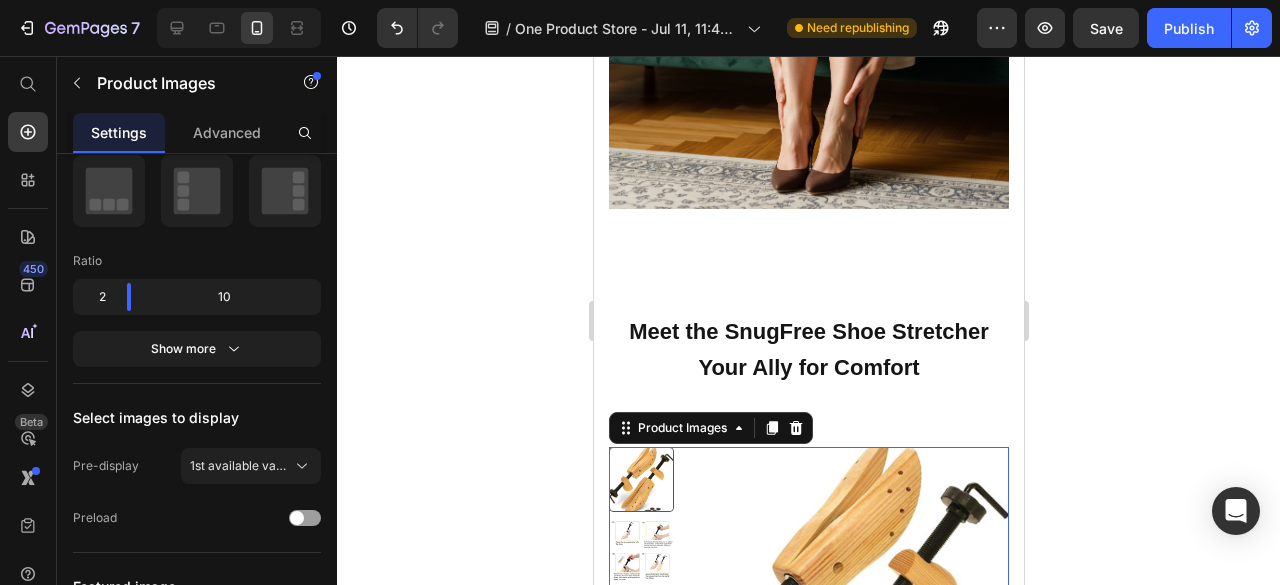 scroll, scrollTop: 0, scrollLeft: 0, axis: both 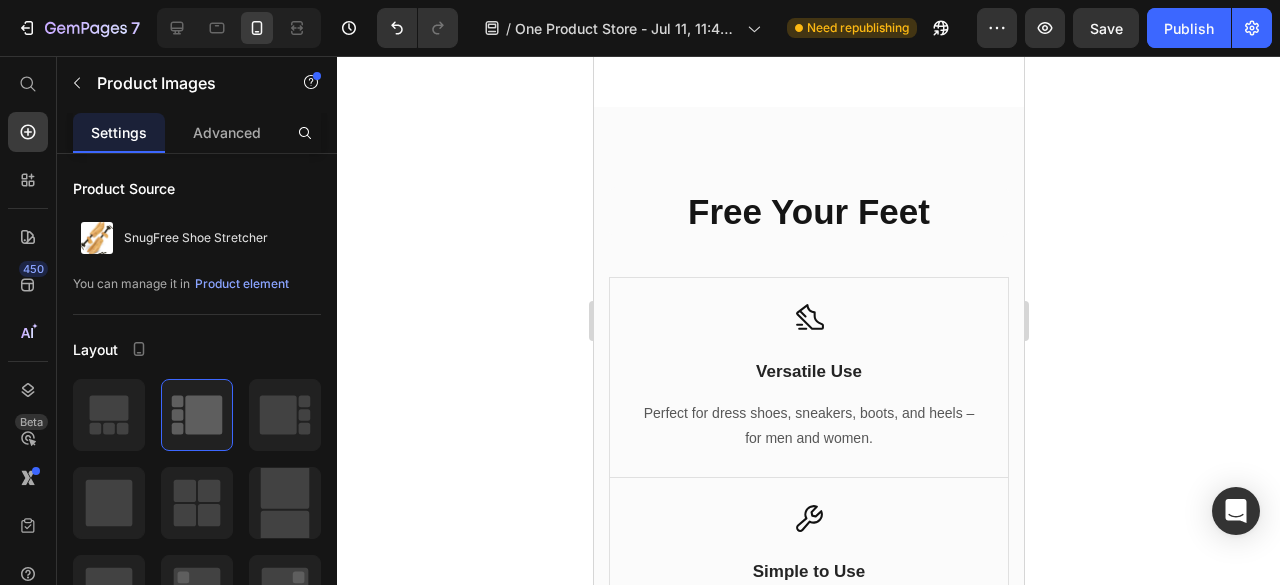 click on "Free Your Feet Heading" at bounding box center [808, 224] 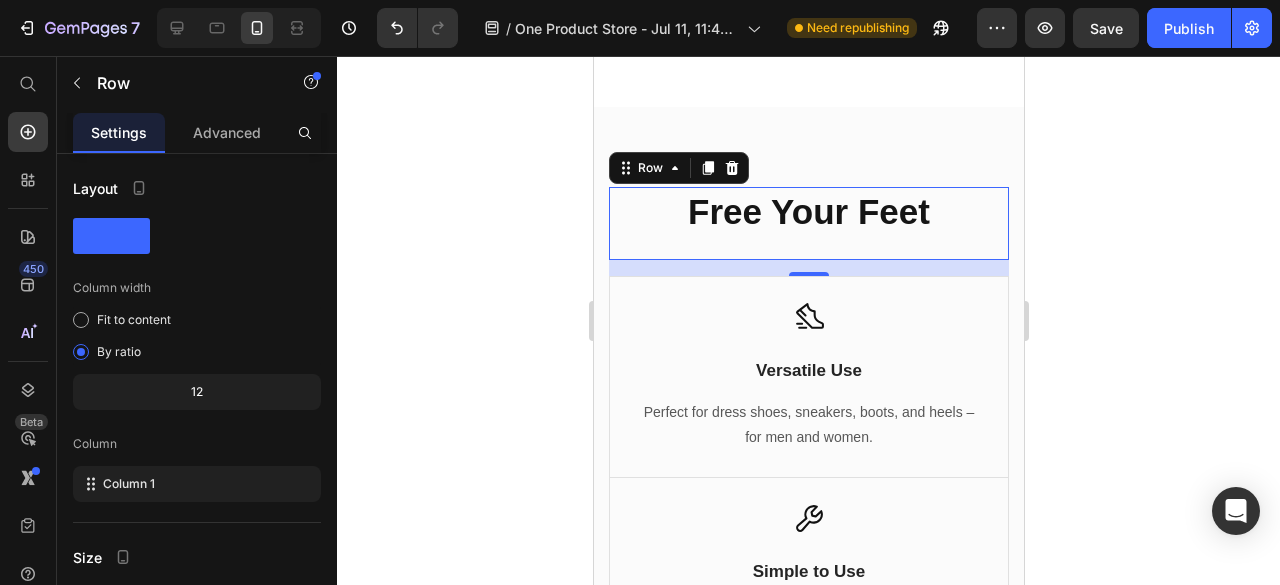 scroll, scrollTop: 3400, scrollLeft: 0, axis: vertical 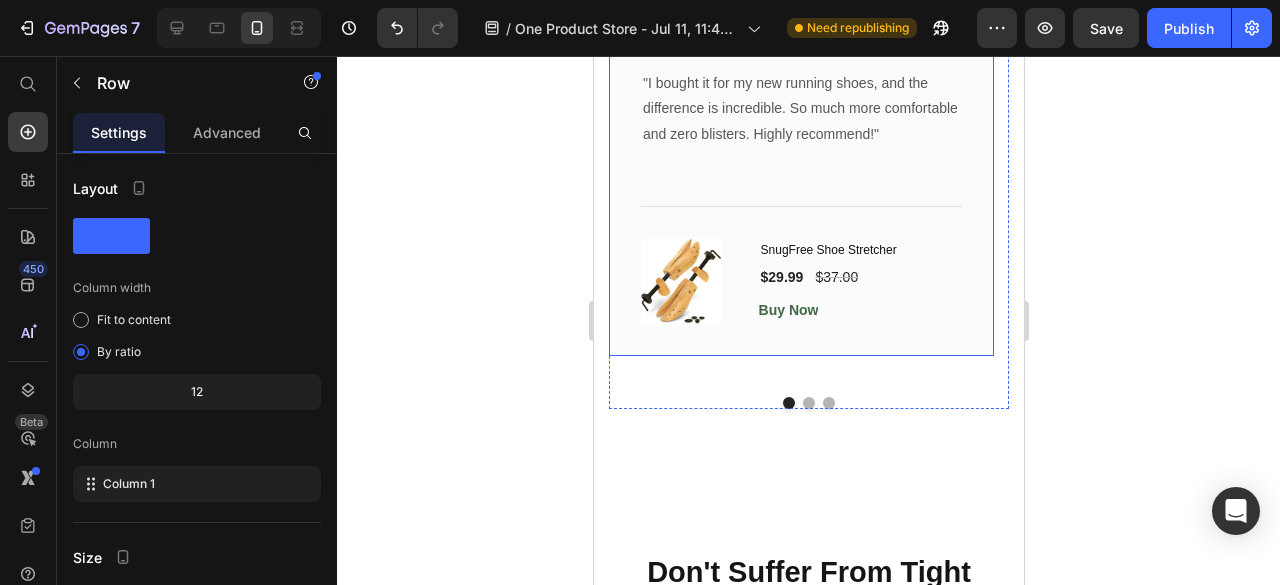 click on "Image
Icon
Icon
Icon
Icon
Icon Row Joseph Text block Row   "I bought it for my new running shoes, and the difference is incredible. So much more comfortable and zero blisters. Highly recommend!"   Text block                Title Line (P) Images & Gallery SnugFree Shoe Stretcher (P) Title $29.99 (P) Price $37.00 (P) Price Row Buy Now (P) Cart Button Product Row" at bounding box center [800, 152] 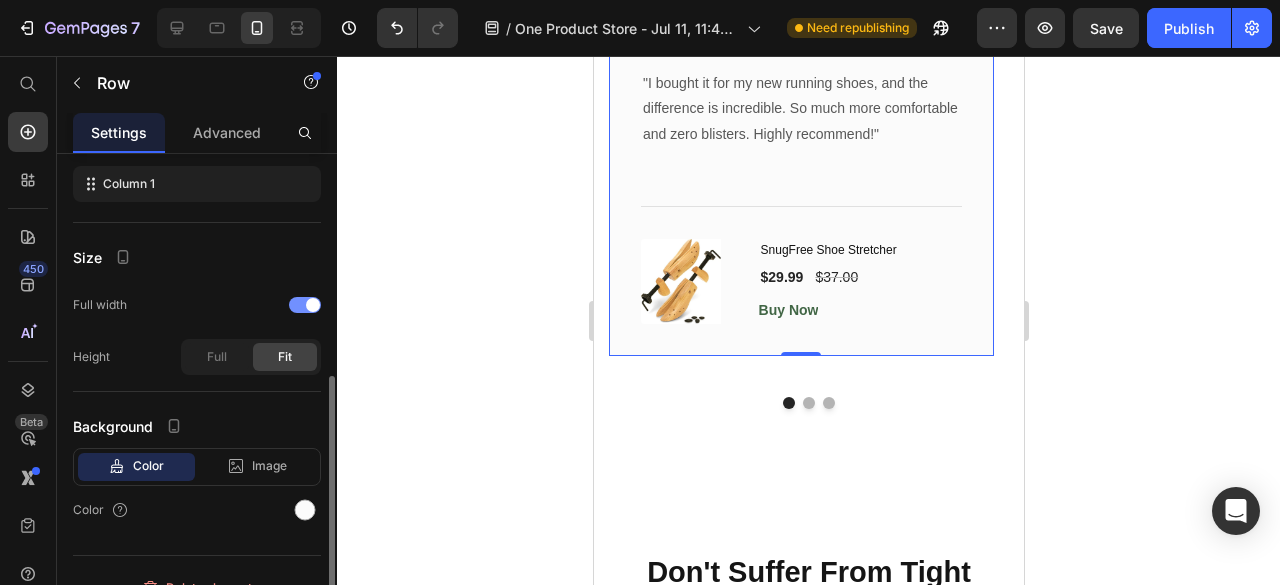 scroll, scrollTop: 326, scrollLeft: 0, axis: vertical 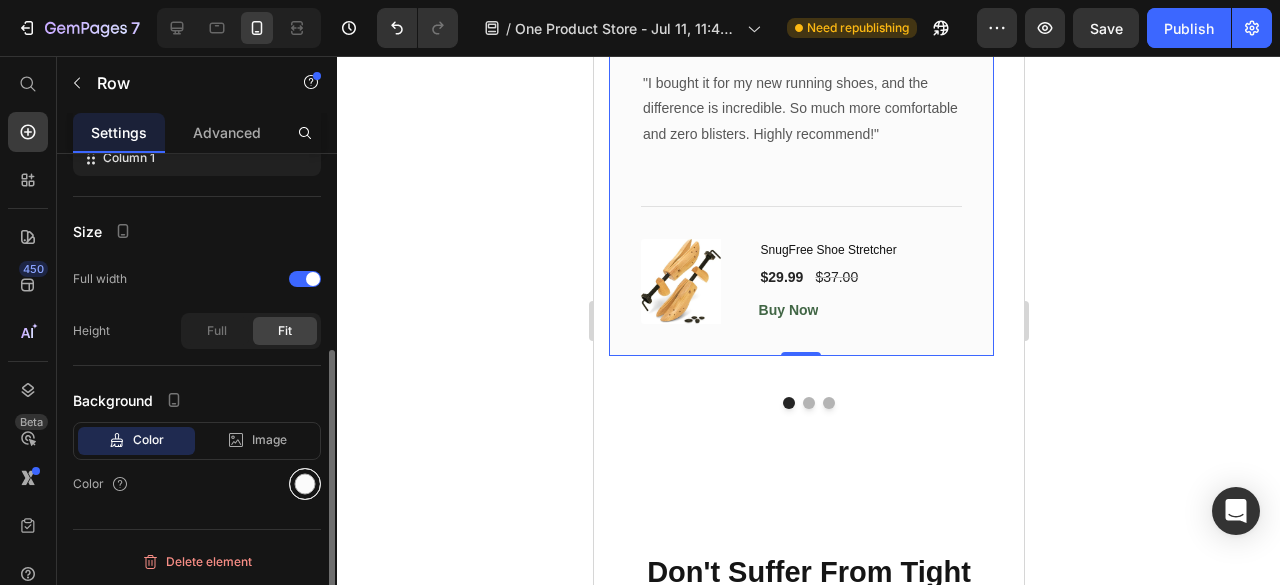 click at bounding box center (305, 484) 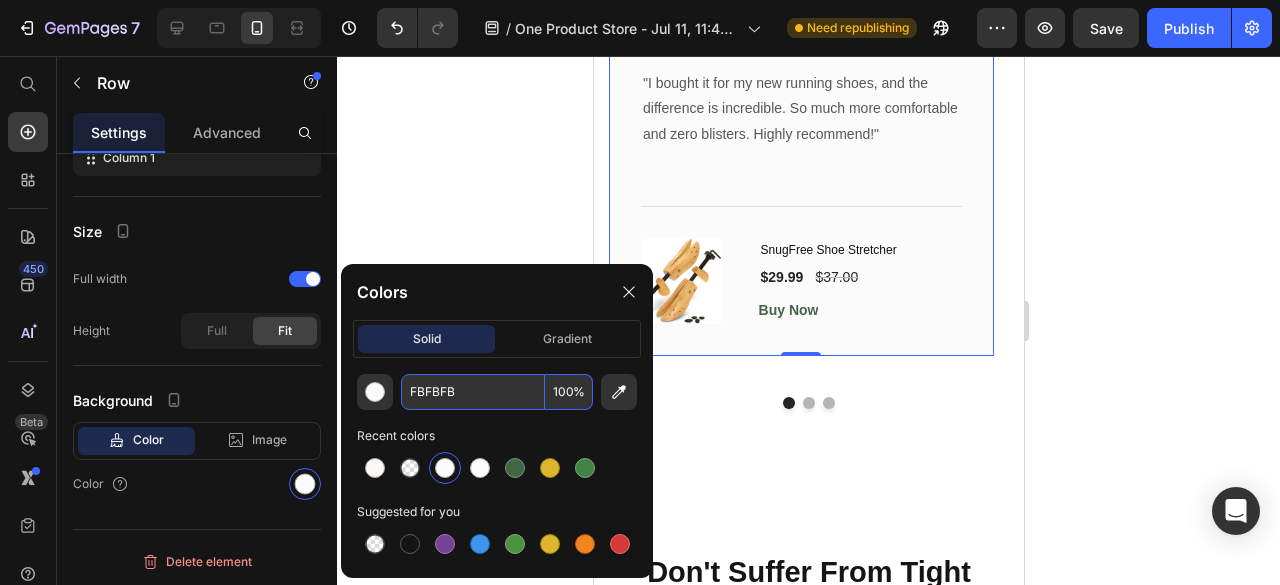 click on "FBFBFB" at bounding box center [473, 392] 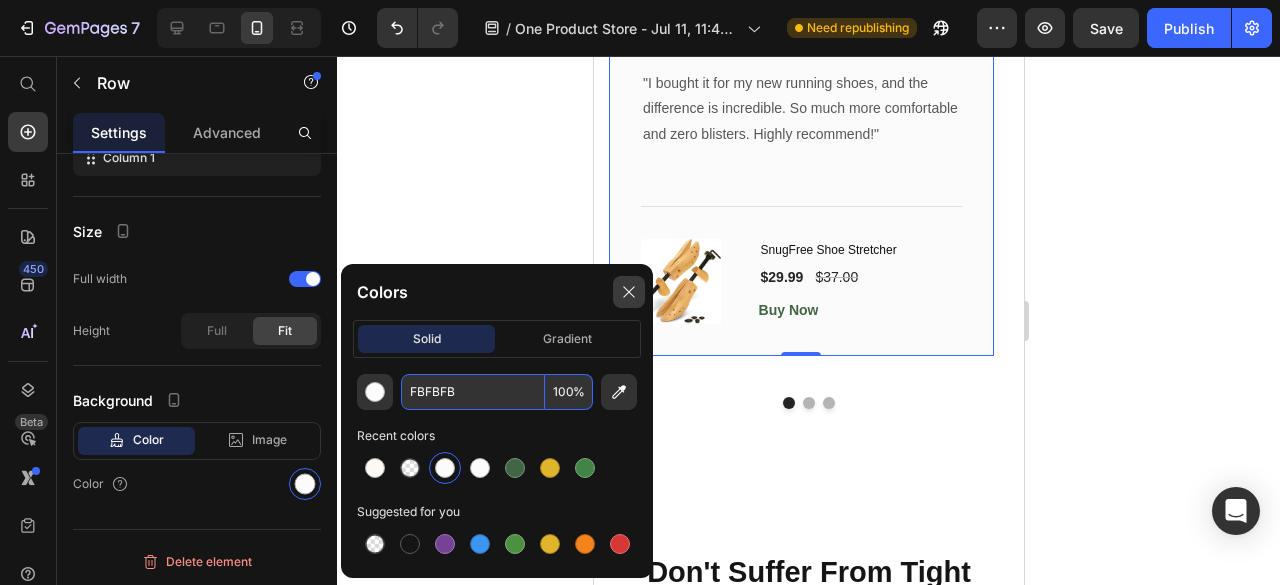 click at bounding box center [629, 292] 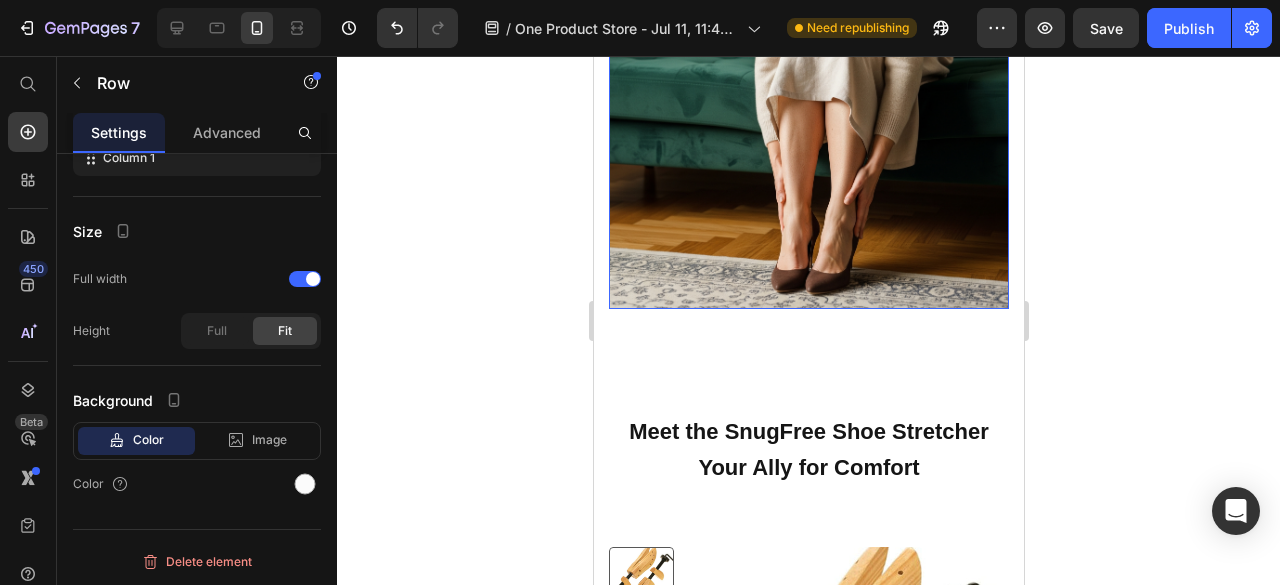 scroll, scrollTop: 1060, scrollLeft: 0, axis: vertical 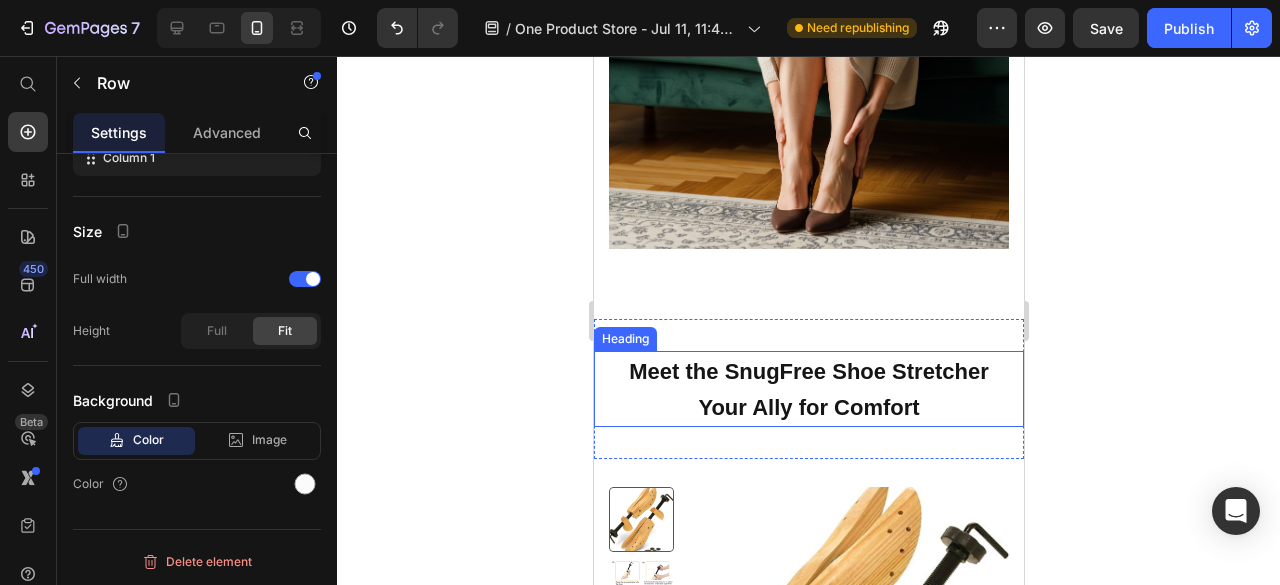 click on "Meet the SnugFree Shoe Stretcher Your Ally for Comfort" at bounding box center [808, 389] 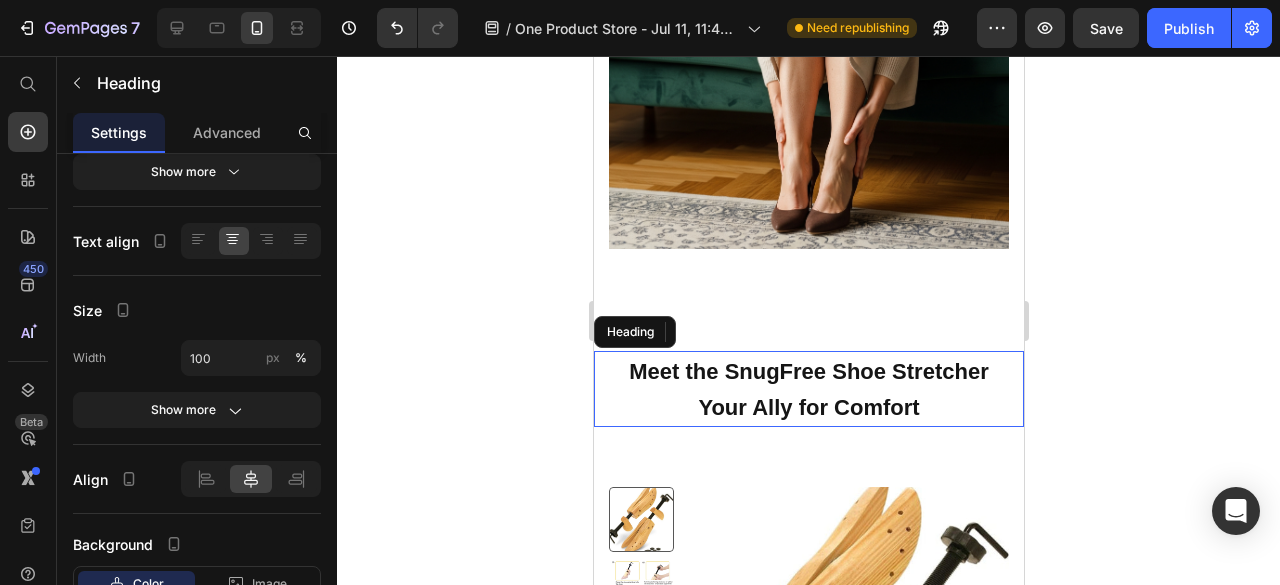 scroll, scrollTop: 1200, scrollLeft: 0, axis: vertical 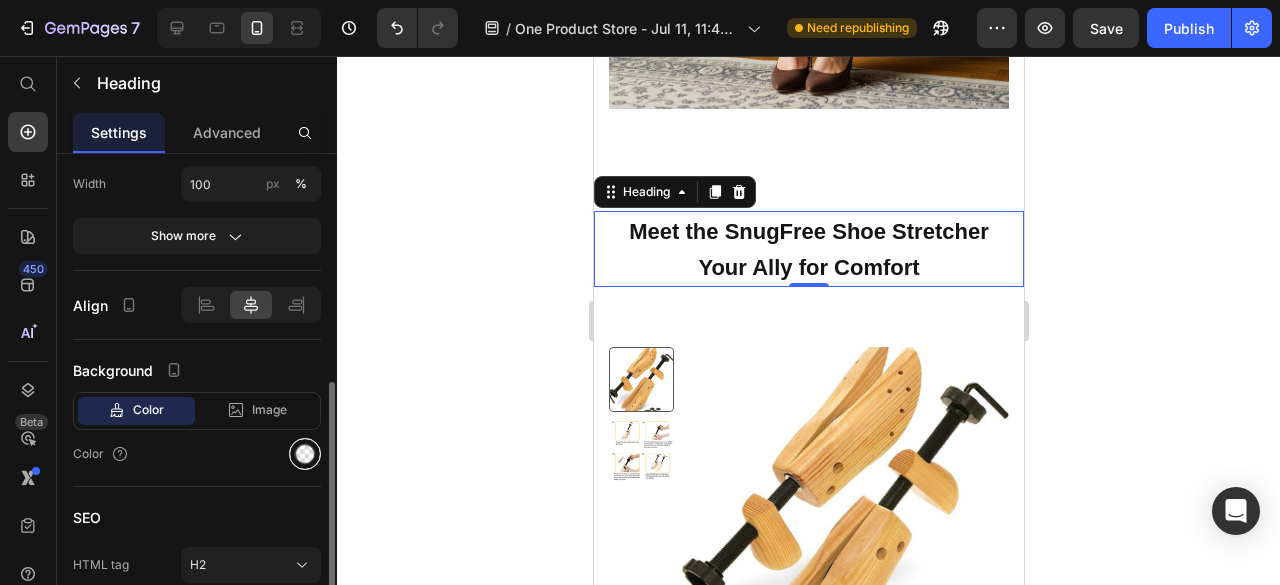 click at bounding box center [305, 454] 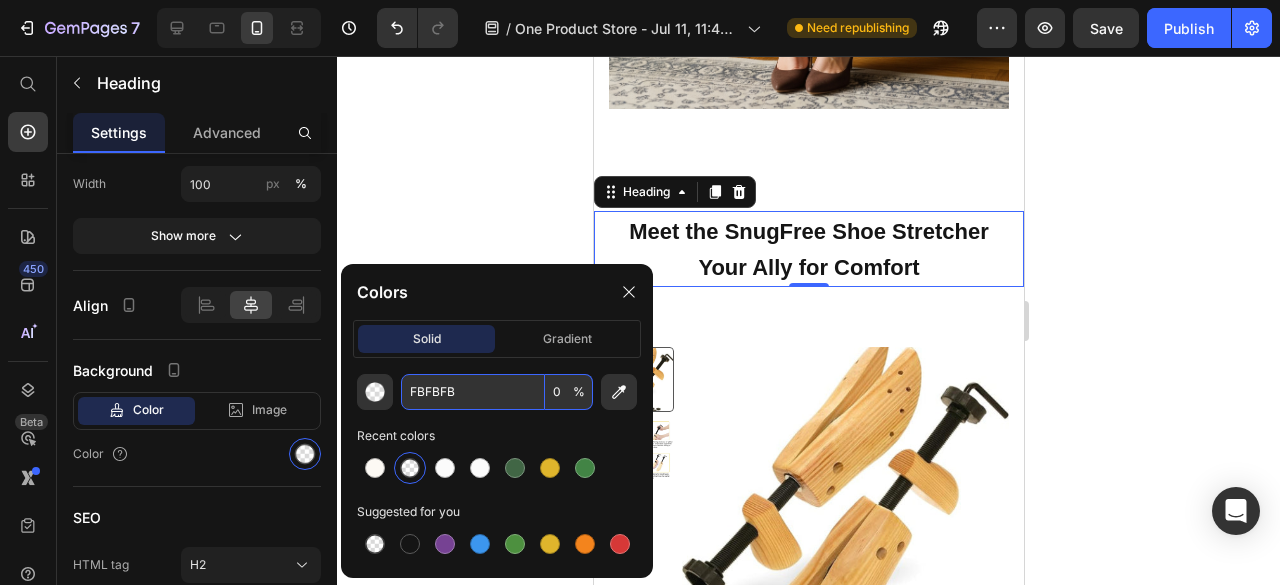 click on "FBFBFB" at bounding box center (473, 392) 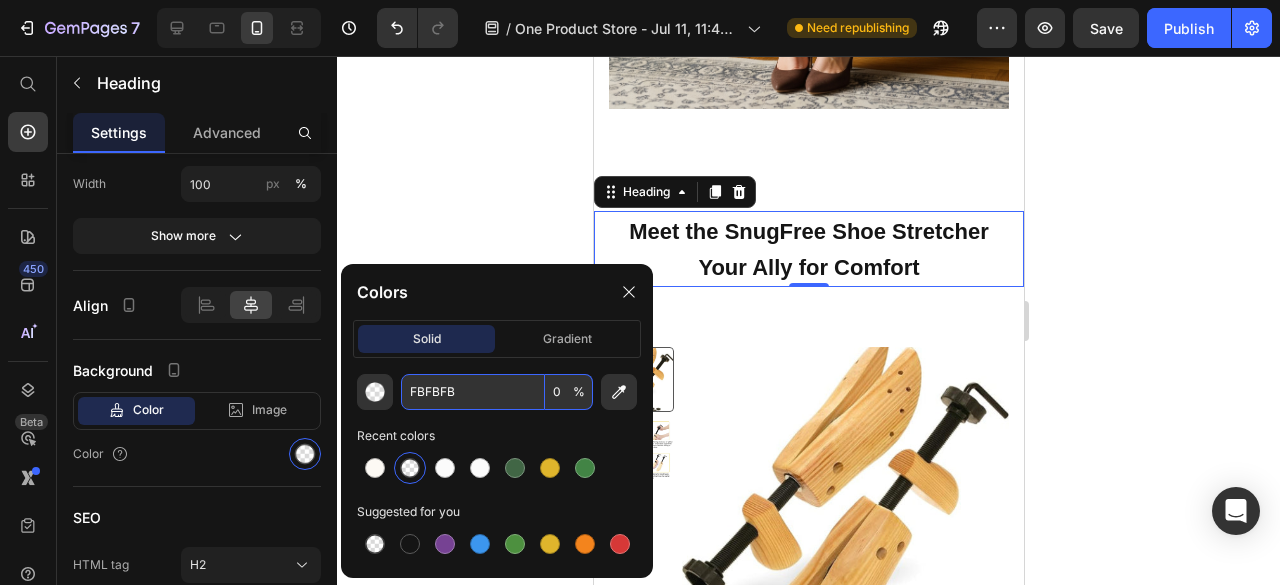 click on "FBFBFB" at bounding box center (473, 392) 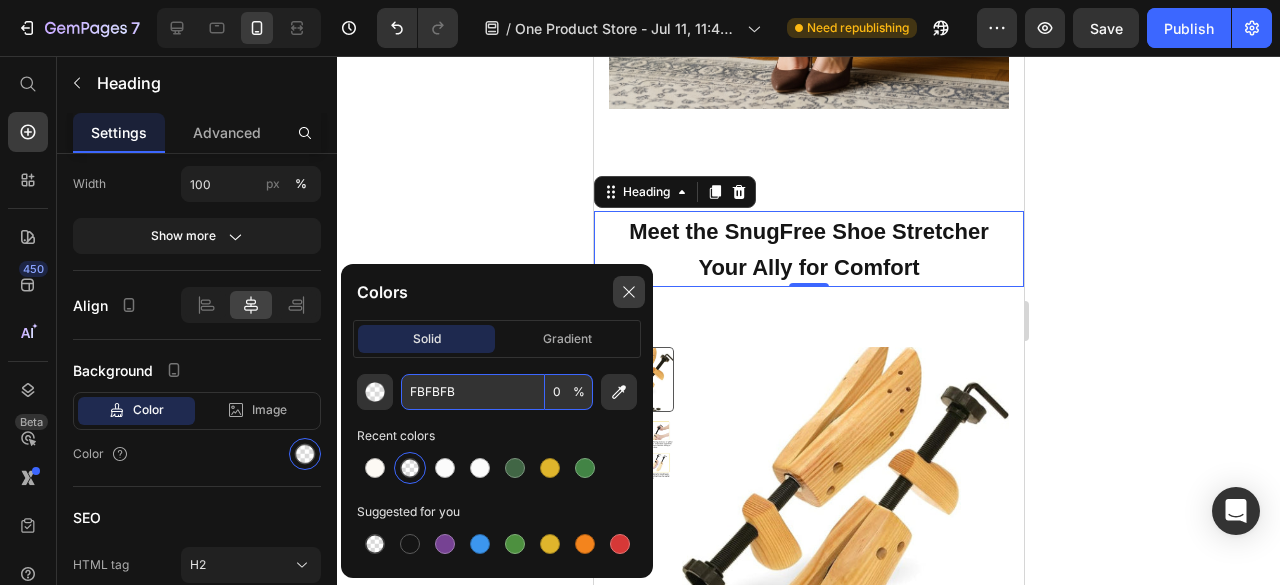 click at bounding box center [629, 292] 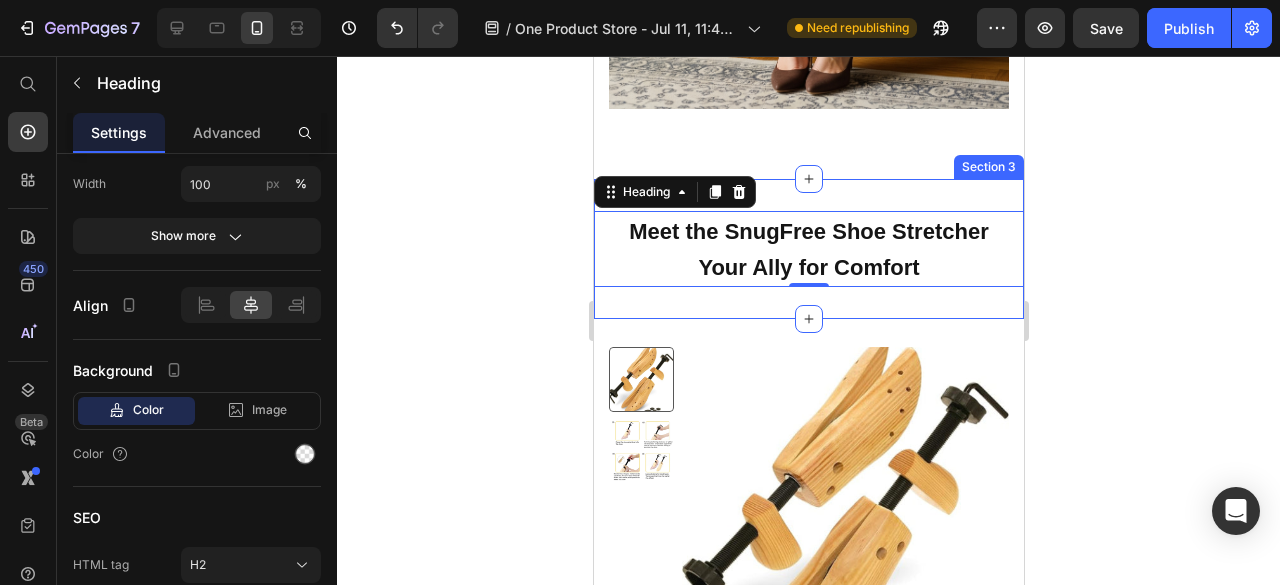 click on "Meet the SnugFree Shoe Stretcher Your Ally for Comfort Heading   0 Section 3" at bounding box center [808, 249] 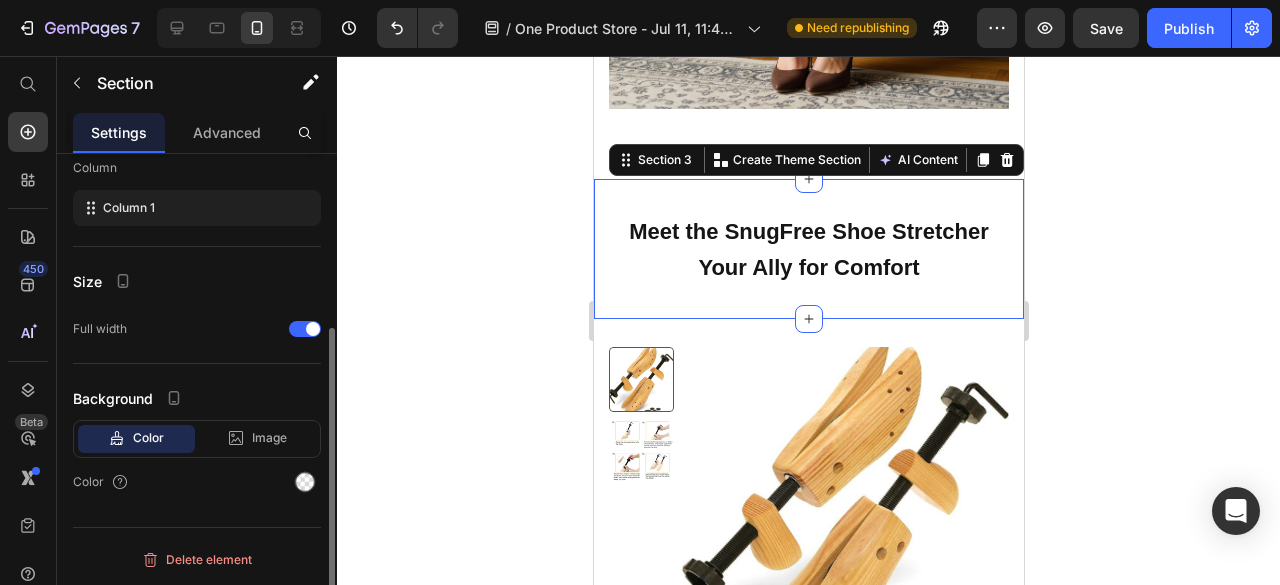 scroll, scrollTop: 0, scrollLeft: 0, axis: both 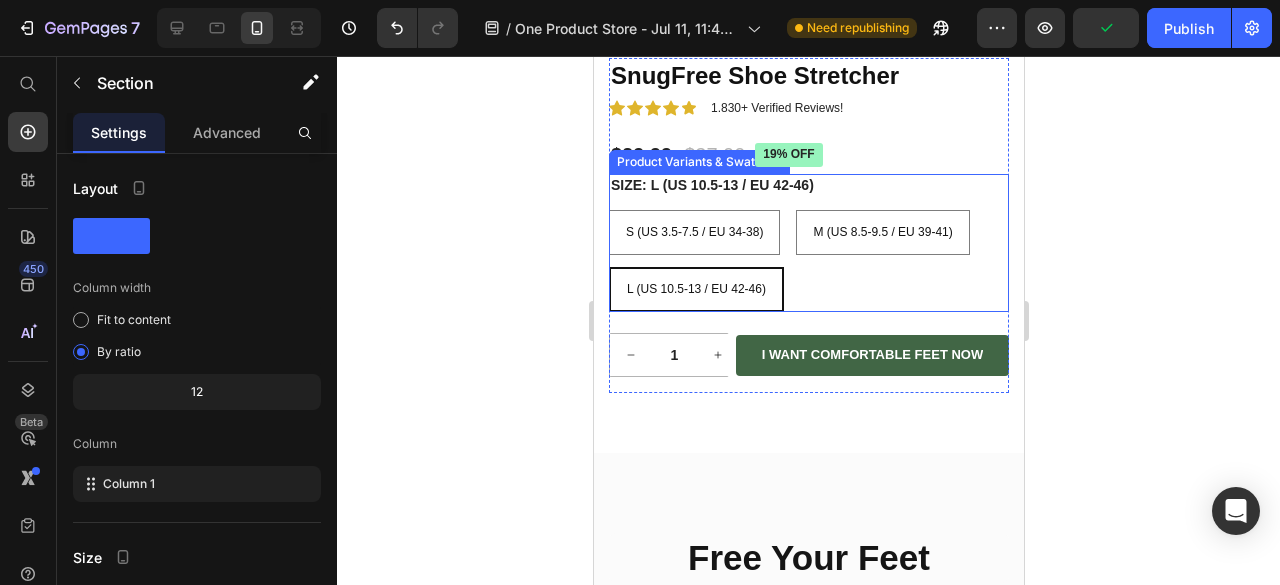 click on "Free Your Feet Heading Row Image Free Shipping Text Block Free shipping on any order of $150  or more. Text block Row Image Full Refund Text Block If your product aren’t perfect, return them for a full refund Text block Row Image Secure Online Payment Text Block secure payment worldwide Text block Row Row
Icon Versatile Use Text Block Perfect for dress shoes, sneakers, boots, and heels – for men and women. Text block Row
Icon Simple to Use Text Block Let the SnugFree Shoe Stretcher  do the hard work while you relax. Text block Row
Icon Premium Durability Text Block Built to last.  A single investment for years of comfort. Text block Row Row Section 5" at bounding box center (808, 887) 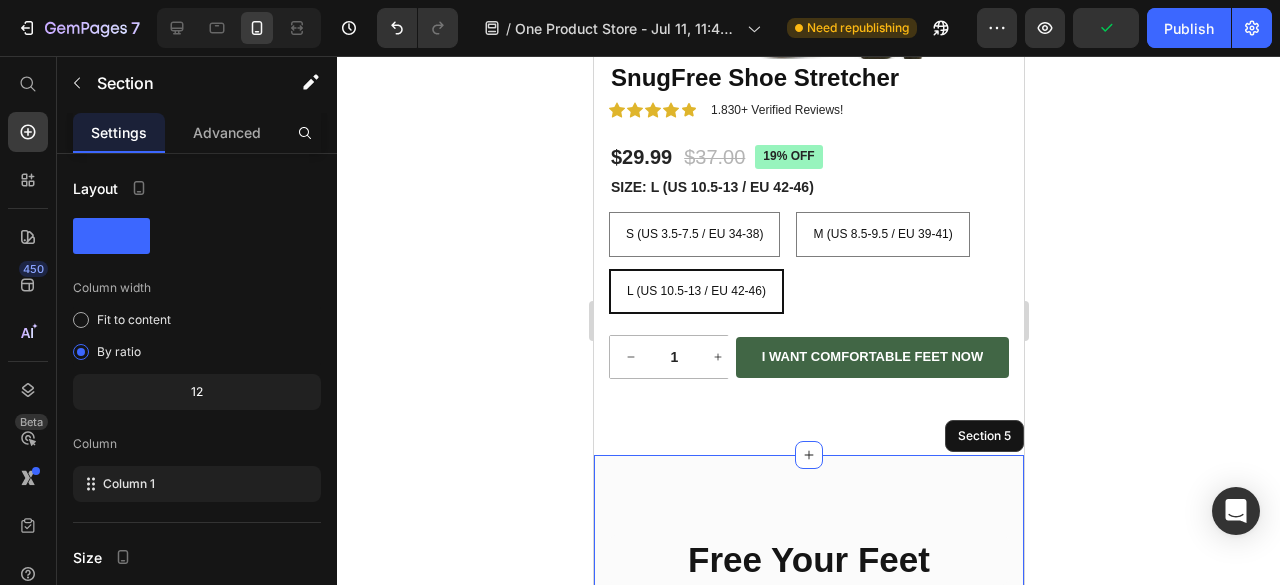 click on "Free Your Feet Heading Row Image Free Shipping Text Block Free shipping on any order of $150  or more. Text block Row Image Full Refund Text Block If your product aren’t perfect, return them for a full refund Text block Row Image Secure Online Payment Text Block secure payment worldwide Text block Row Row
Icon Versatile Use Text Block Perfect for dress shoes, sneakers, boots, and heels – for men and women. Text block Row
Icon Simple to Use Text Block Let the SnugFree Shoe Stretcher  do the hard work while you relax. Text block Row
Icon Premium Durability Text Block Built to last.  A single investment for years of comfort. Text block Row Row Section 5" at bounding box center [808, 889] 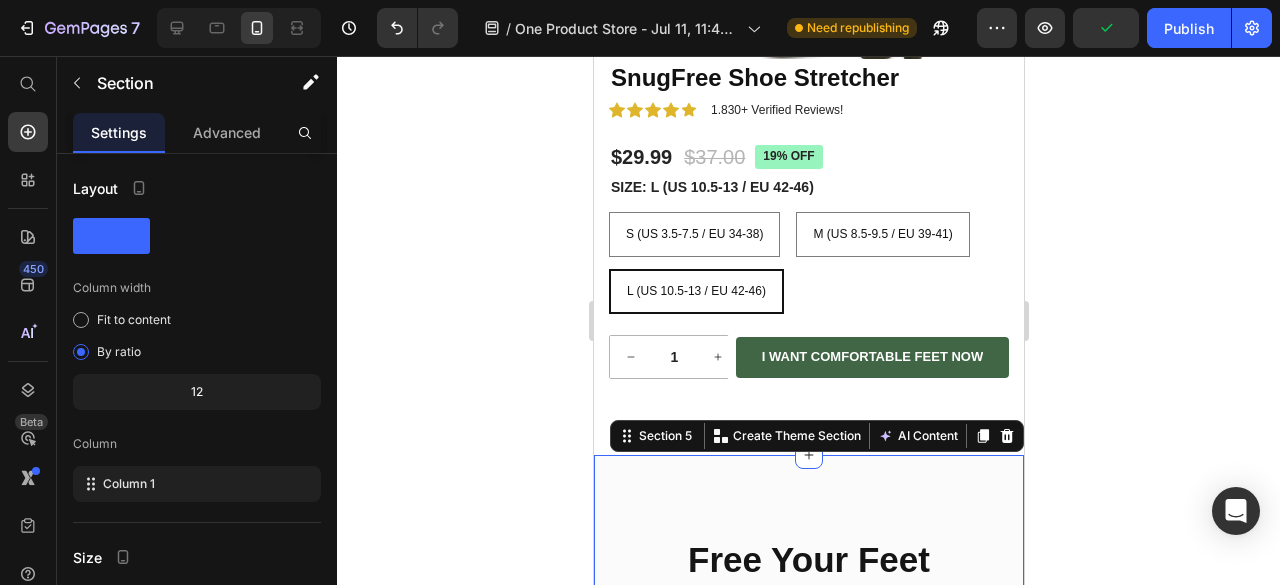scroll, scrollTop: 2100, scrollLeft: 0, axis: vertical 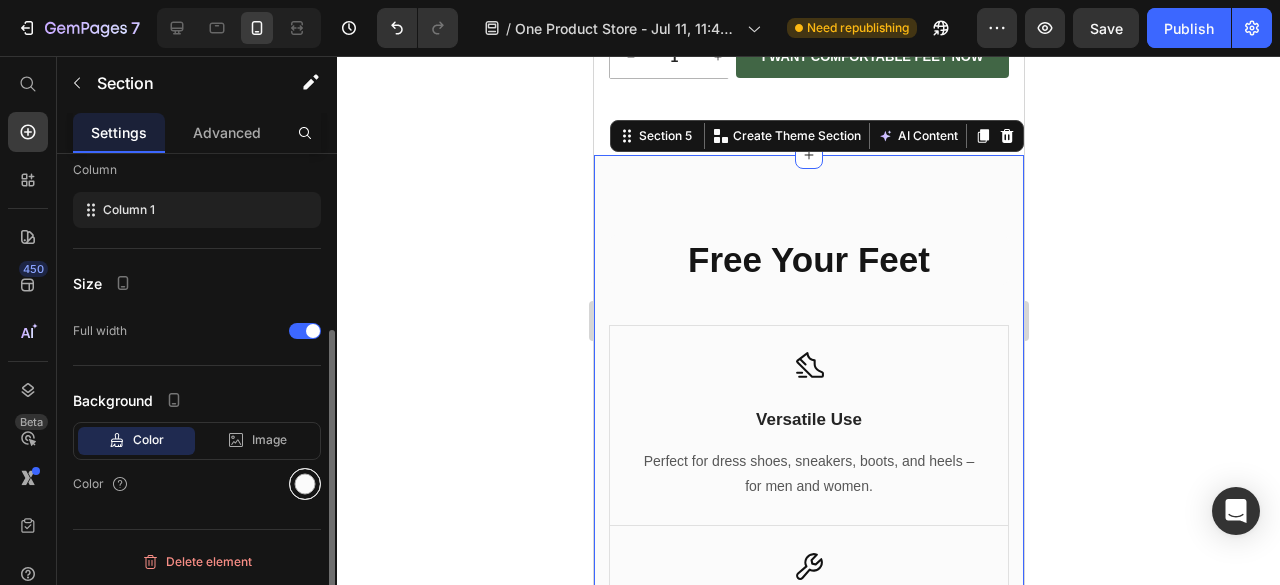 click at bounding box center [305, 484] 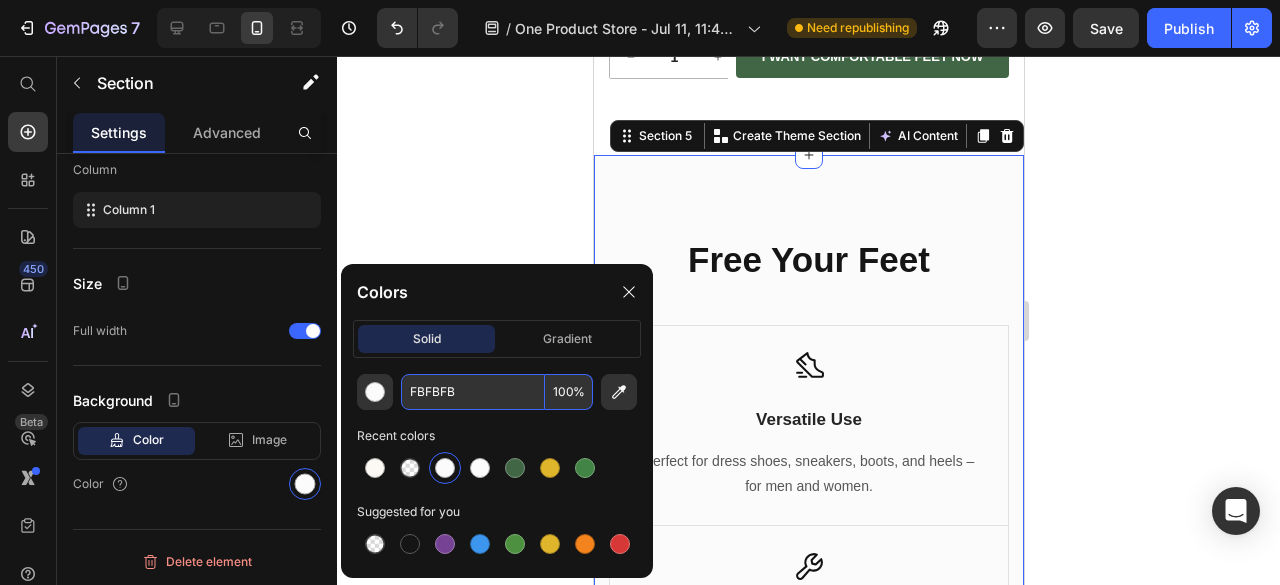 click on "FBFBFB" at bounding box center [473, 392] 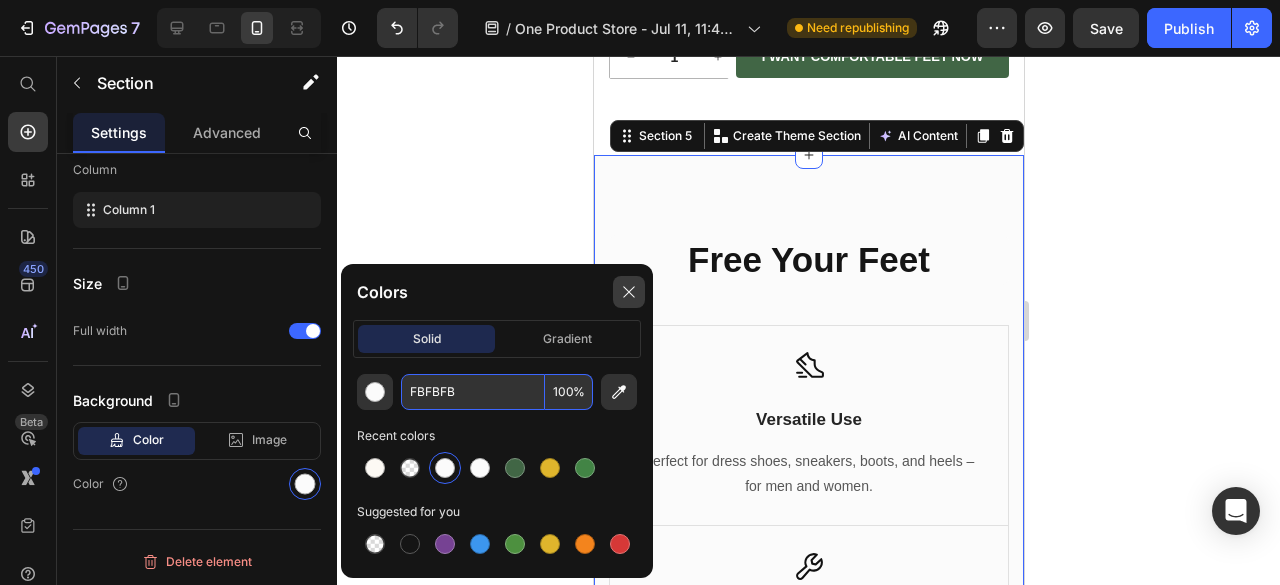 click 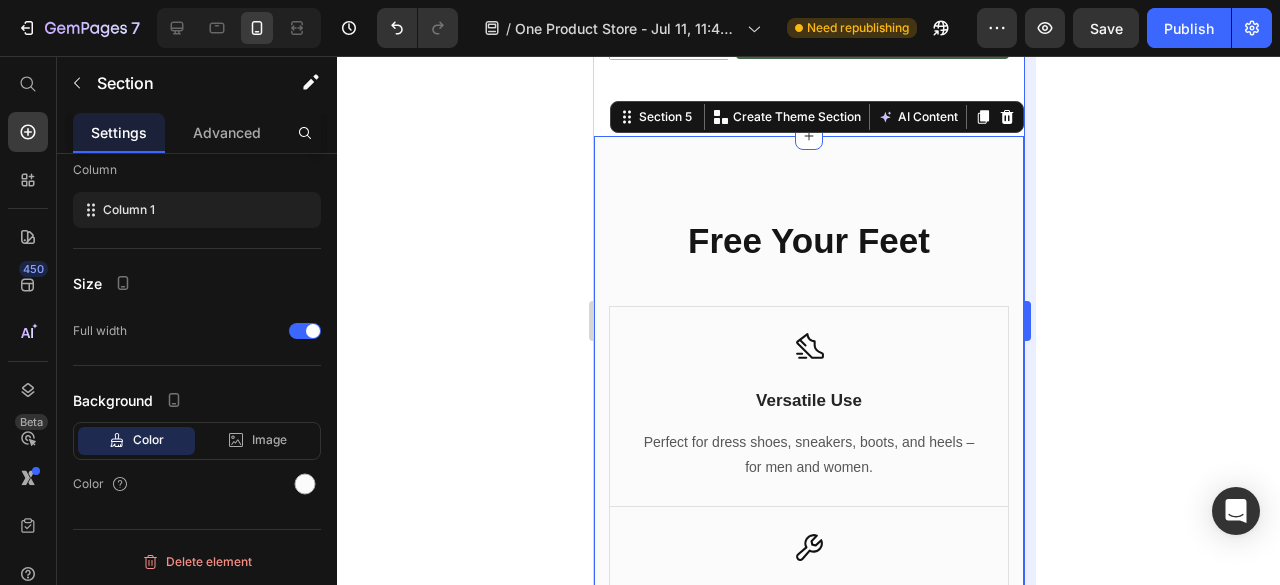 scroll, scrollTop: 2000, scrollLeft: 0, axis: vertical 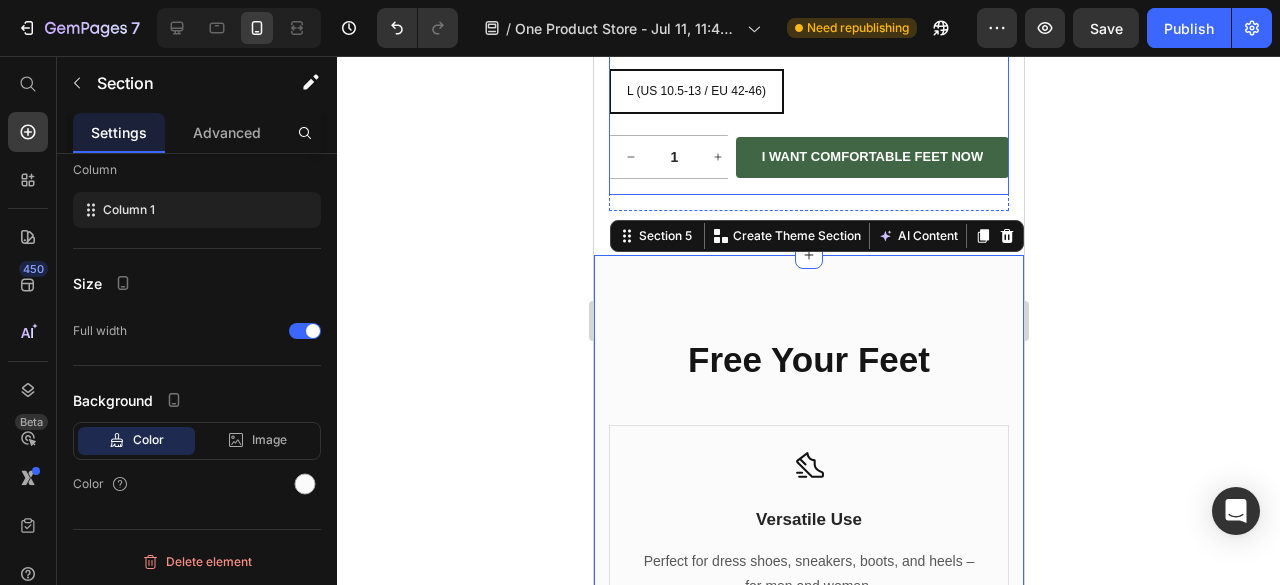 click 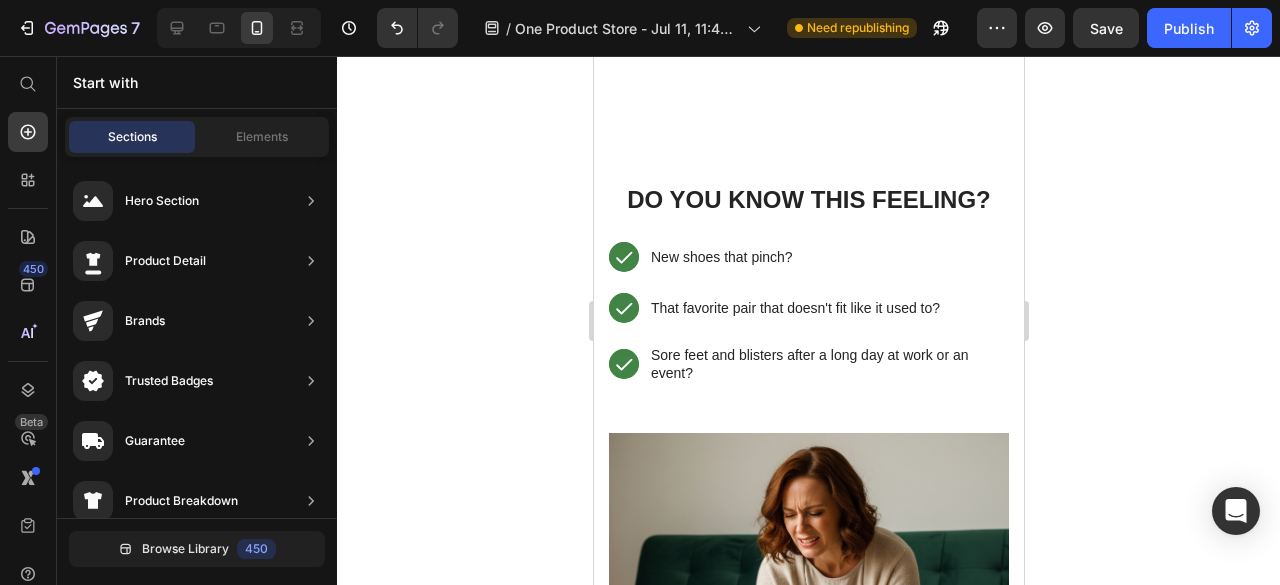 scroll, scrollTop: 1200, scrollLeft: 0, axis: vertical 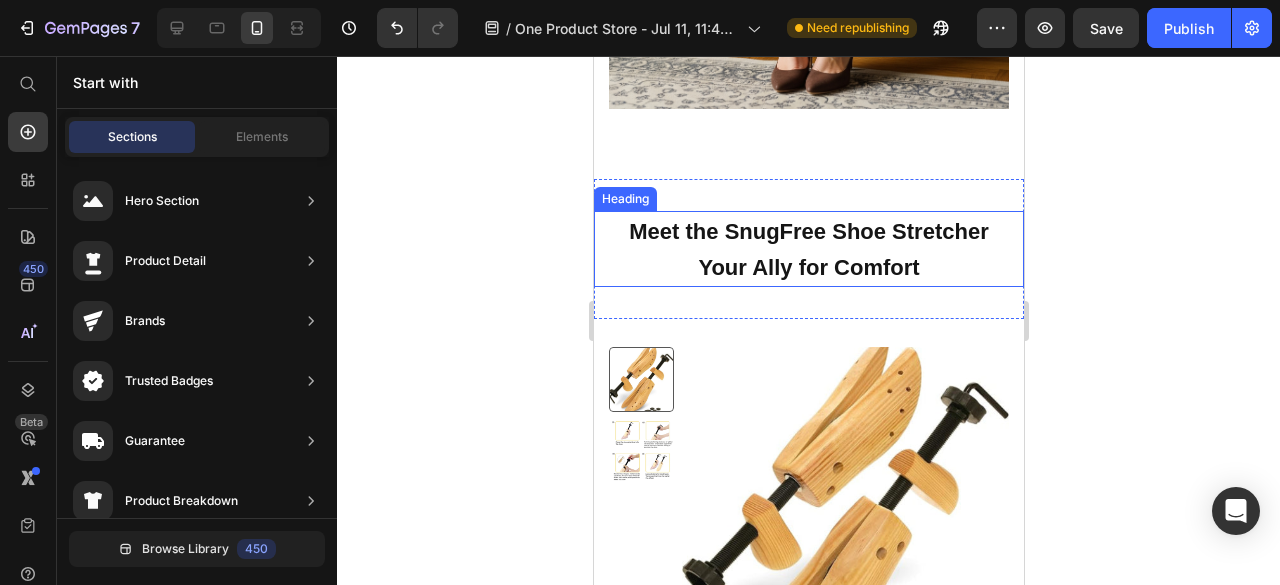 click on "Meet the SnugFree Shoe Stretcher Your Ally for Comfort" at bounding box center [808, 249] 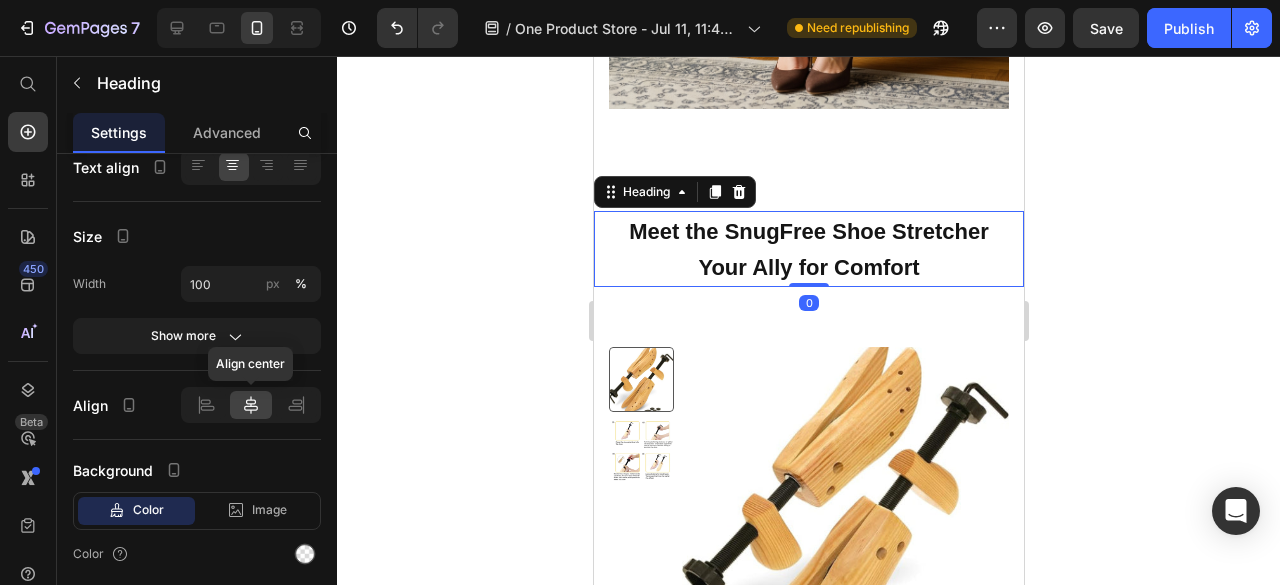 scroll, scrollTop: 585, scrollLeft: 0, axis: vertical 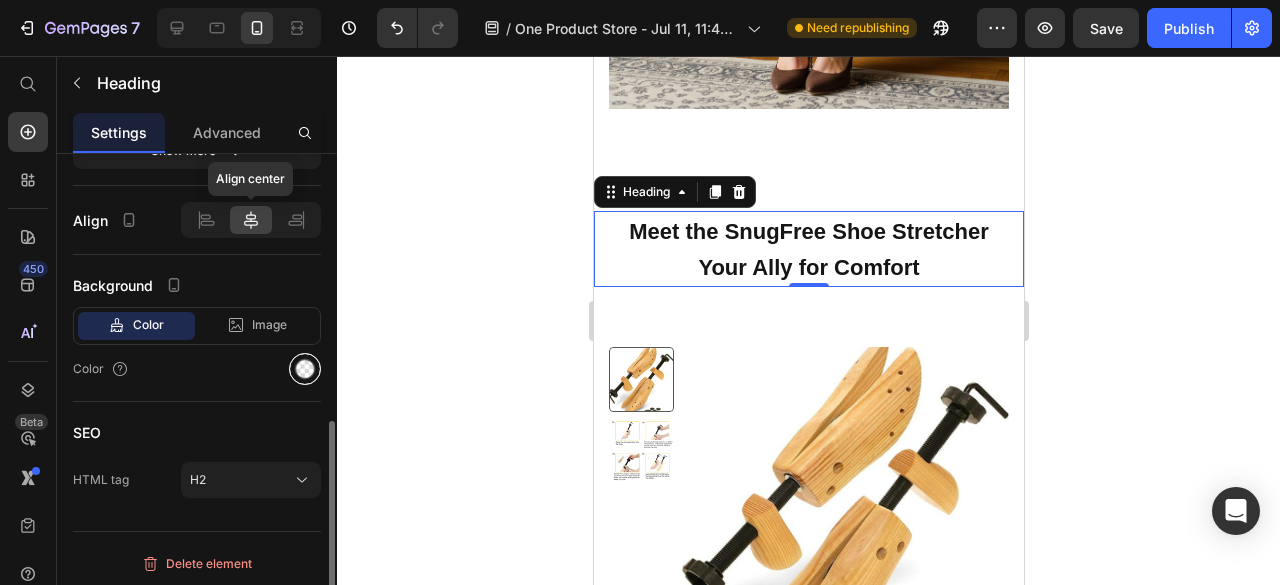 click at bounding box center [305, 369] 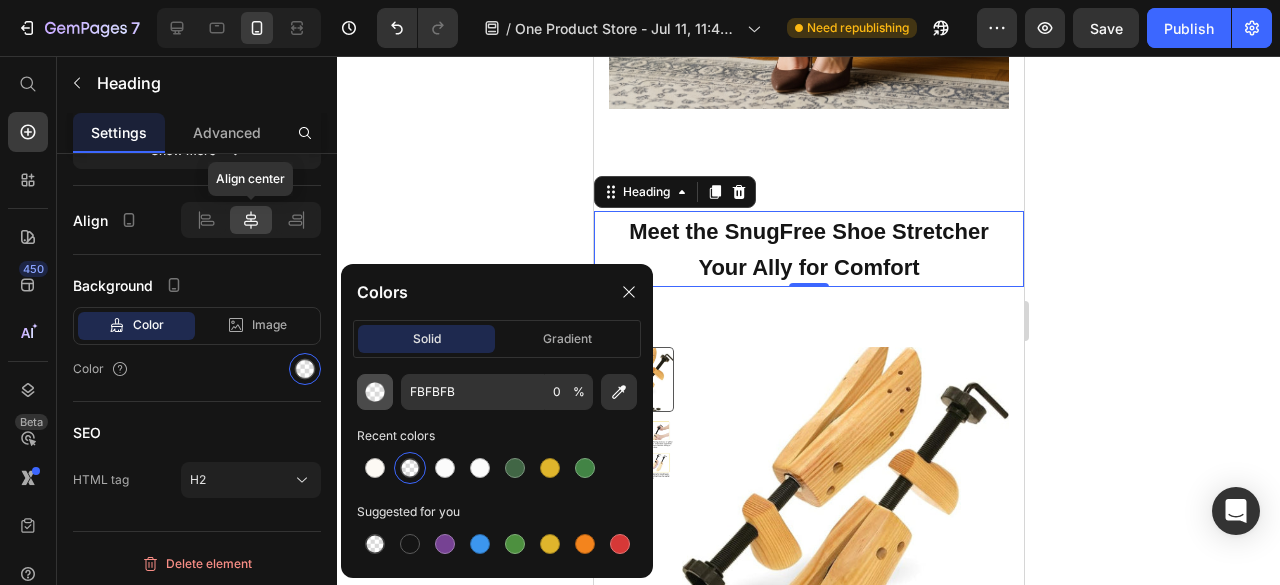 click at bounding box center [375, 392] 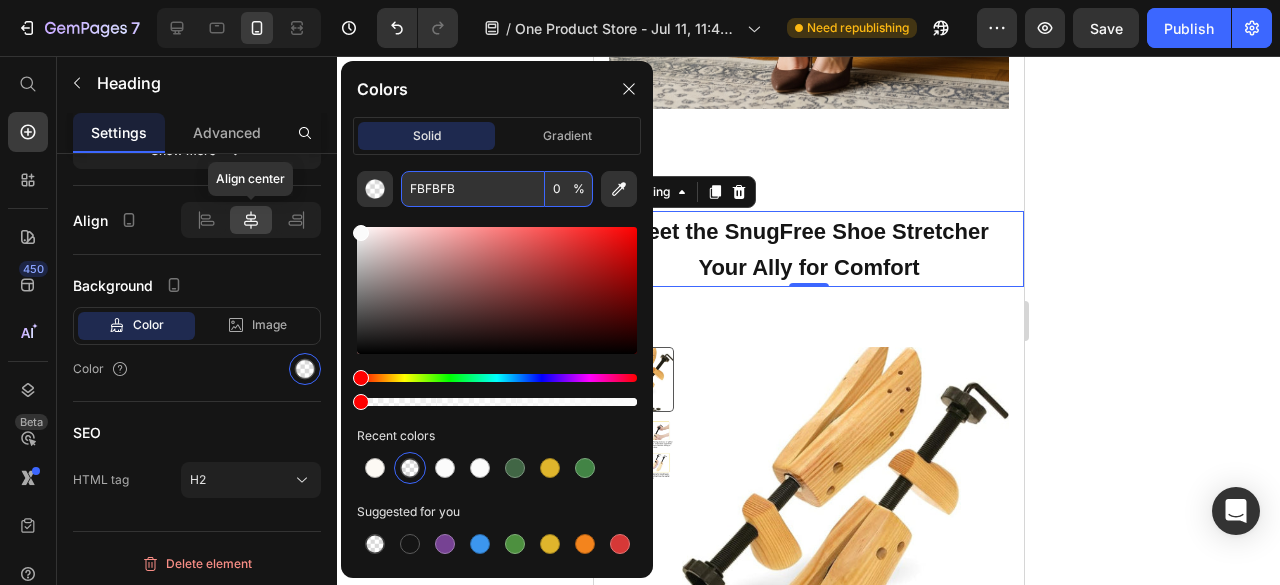click on "FBFBFB" at bounding box center (473, 189) 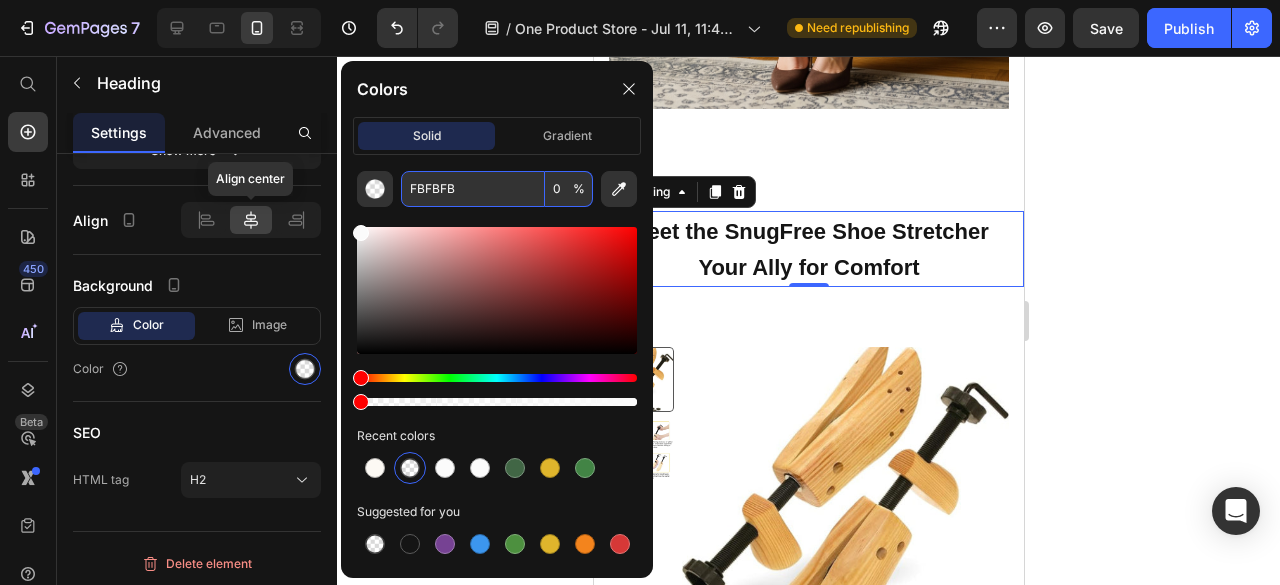 click at bounding box center (361, 233) 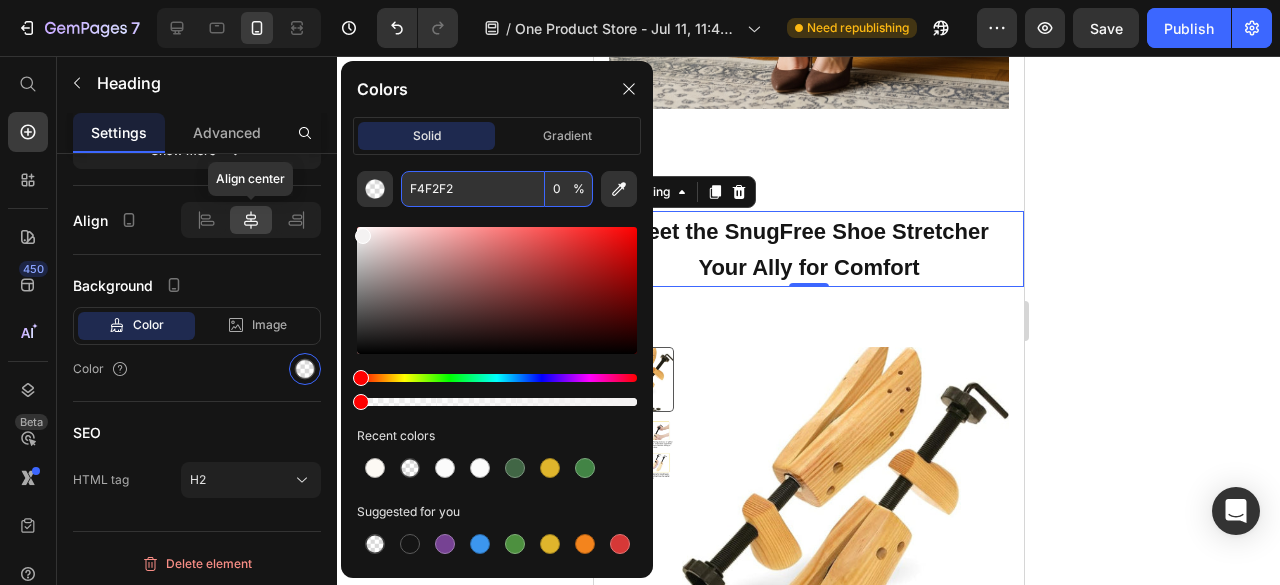 click on "F4F2F2" at bounding box center (473, 189) 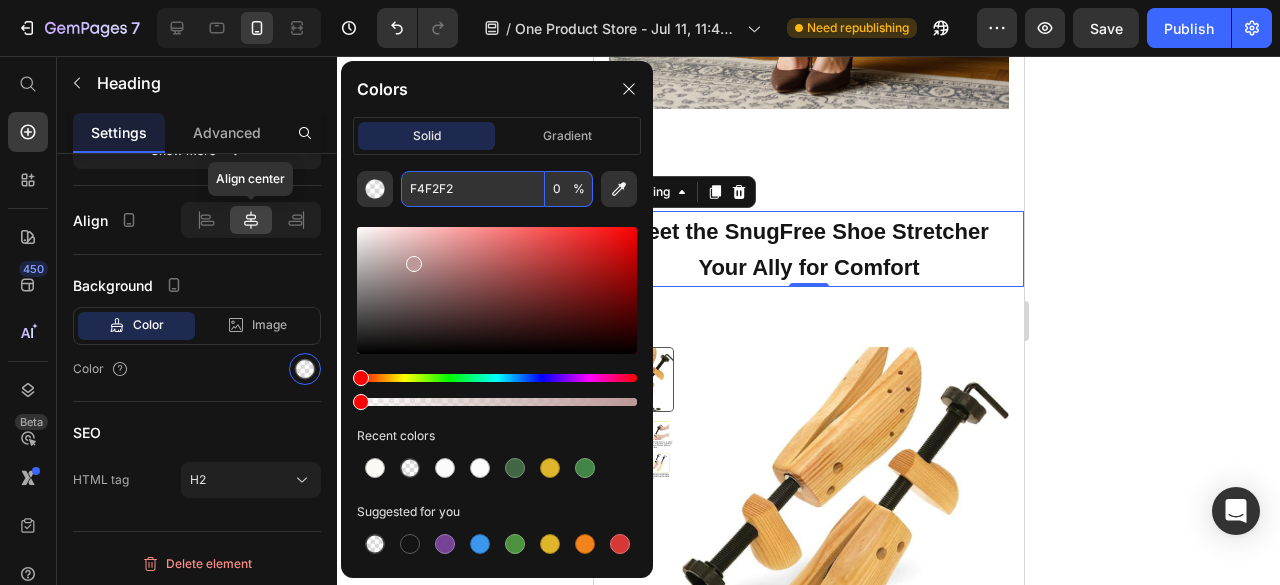 type on "BC9898" 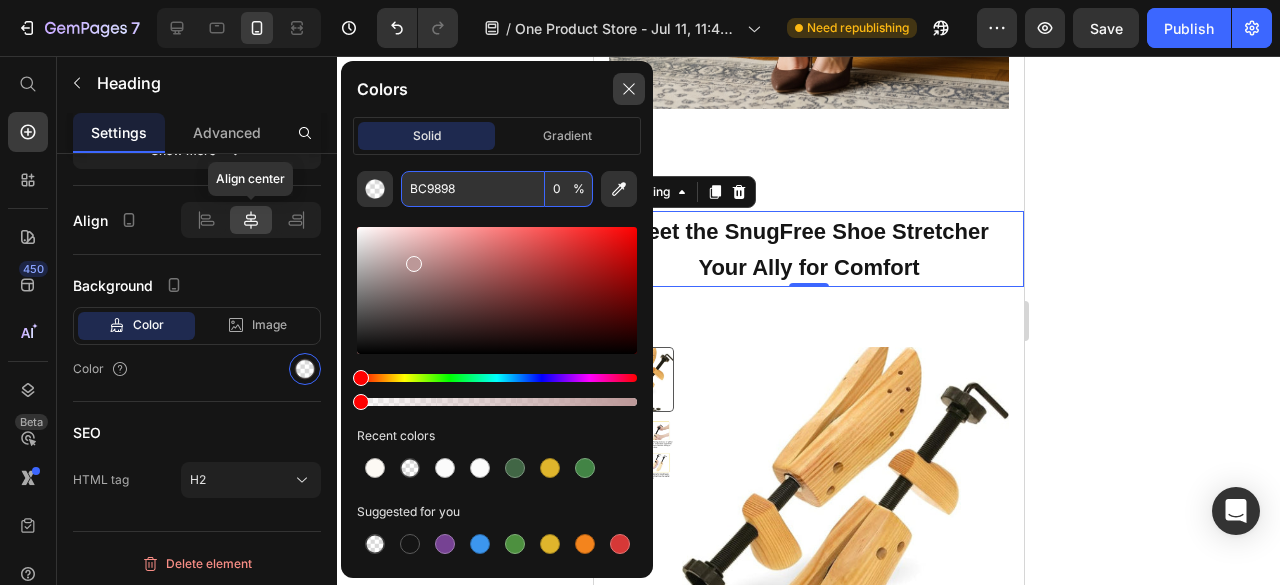 click 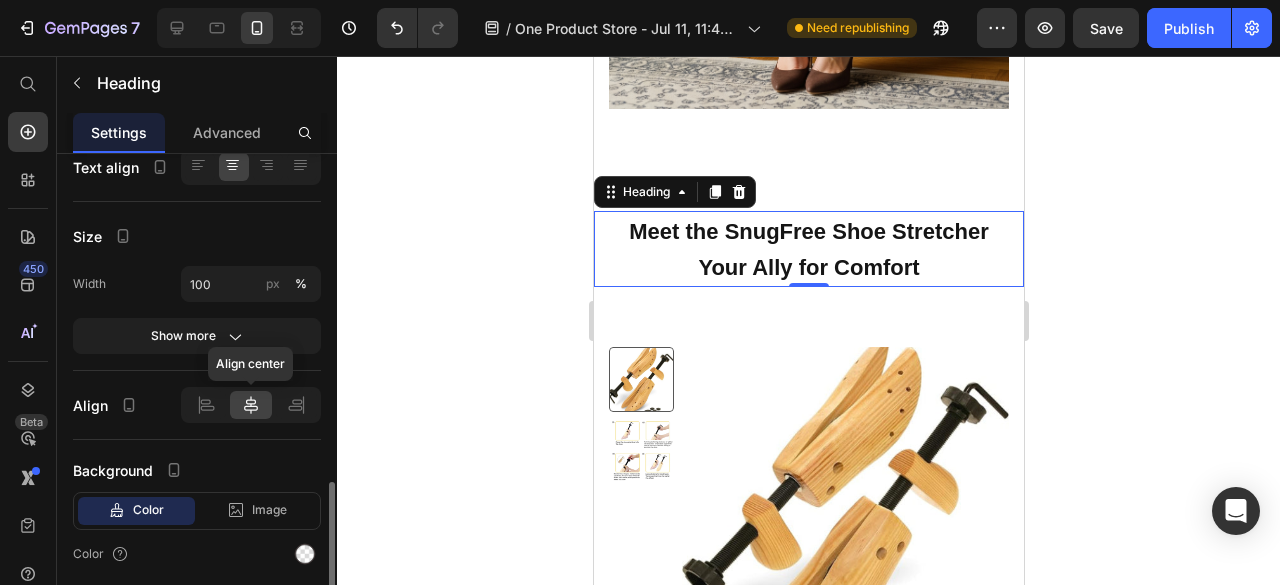 scroll, scrollTop: 585, scrollLeft: 0, axis: vertical 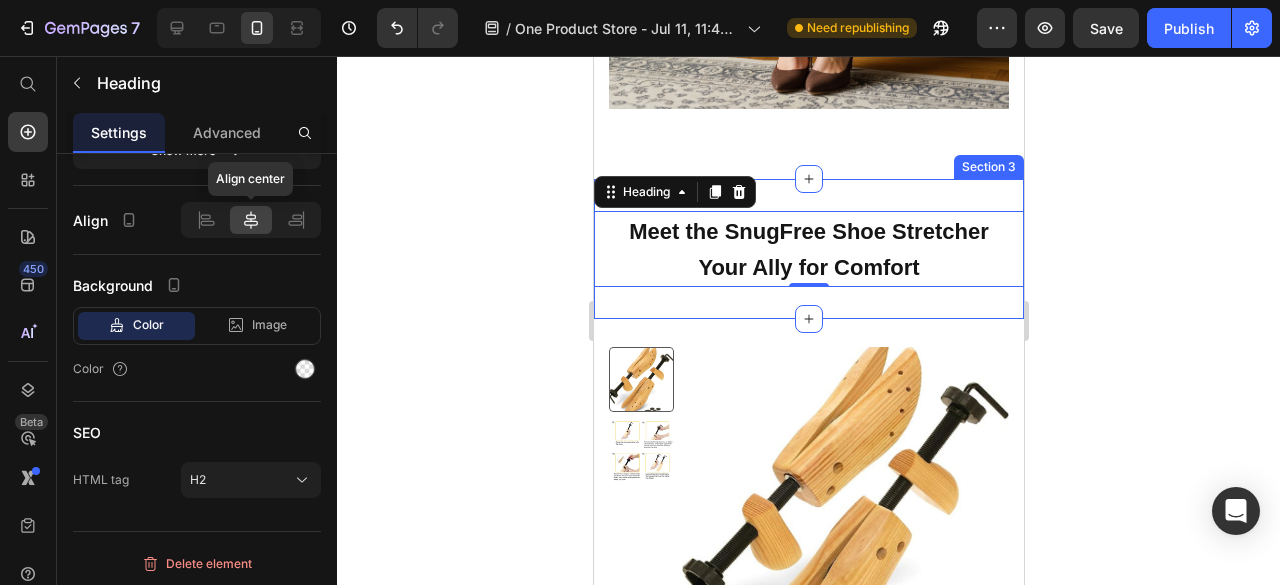 click on "Meet the SnugFree Shoe Stretcher Your Ally for Comfort Heading   0 Section 3" at bounding box center [808, 249] 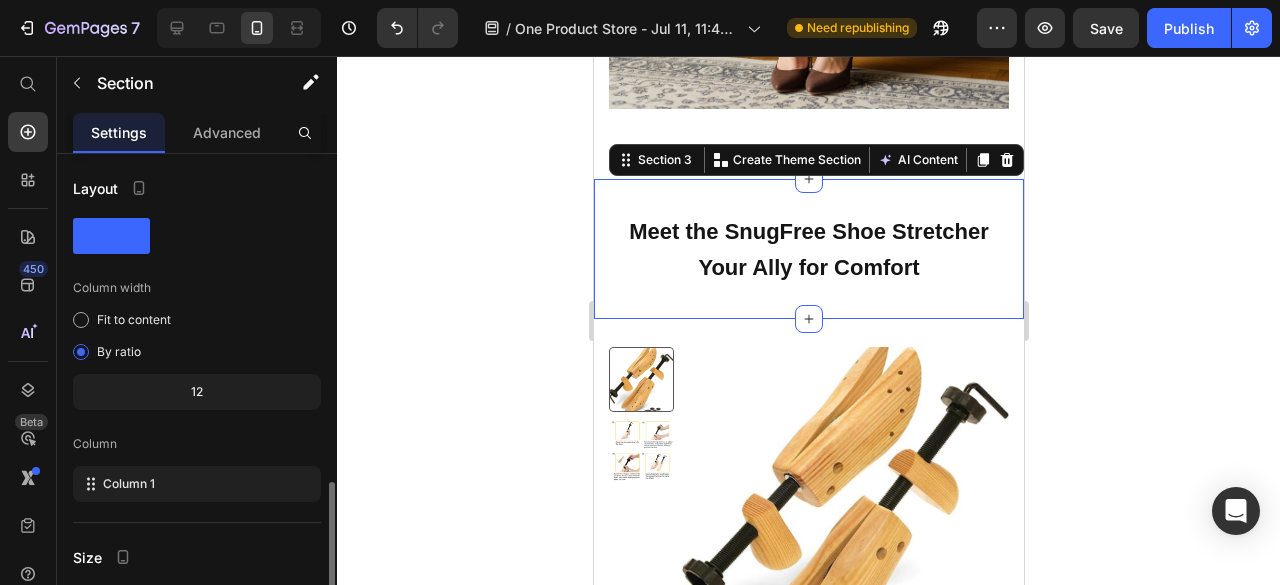 scroll, scrollTop: 274, scrollLeft: 0, axis: vertical 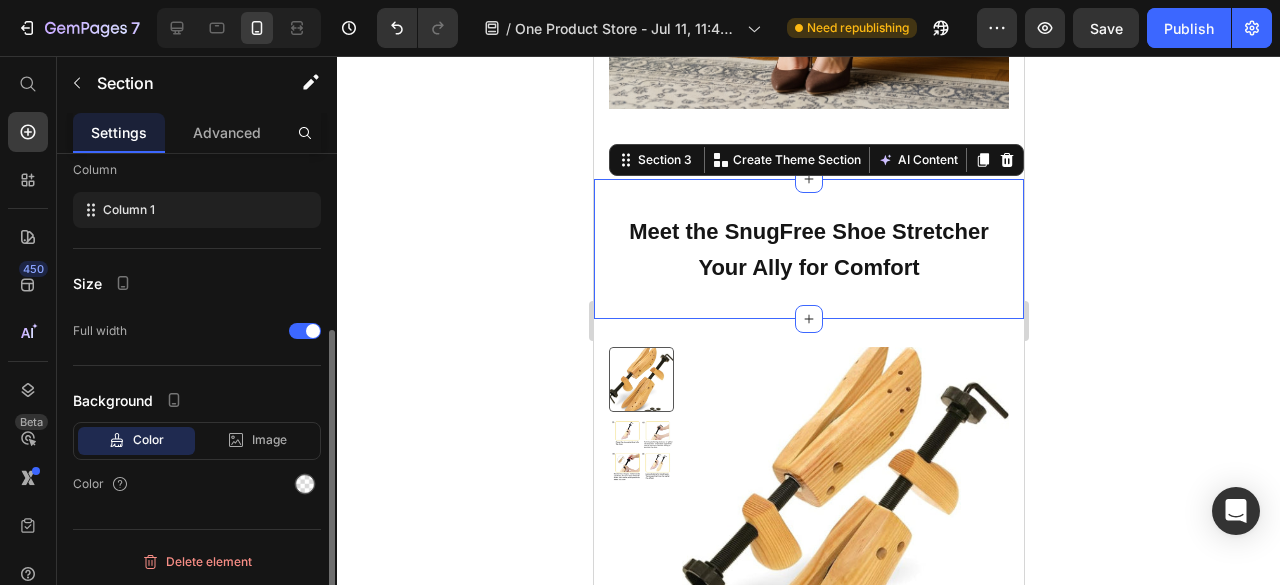 click on "Color" at bounding box center [148, 440] 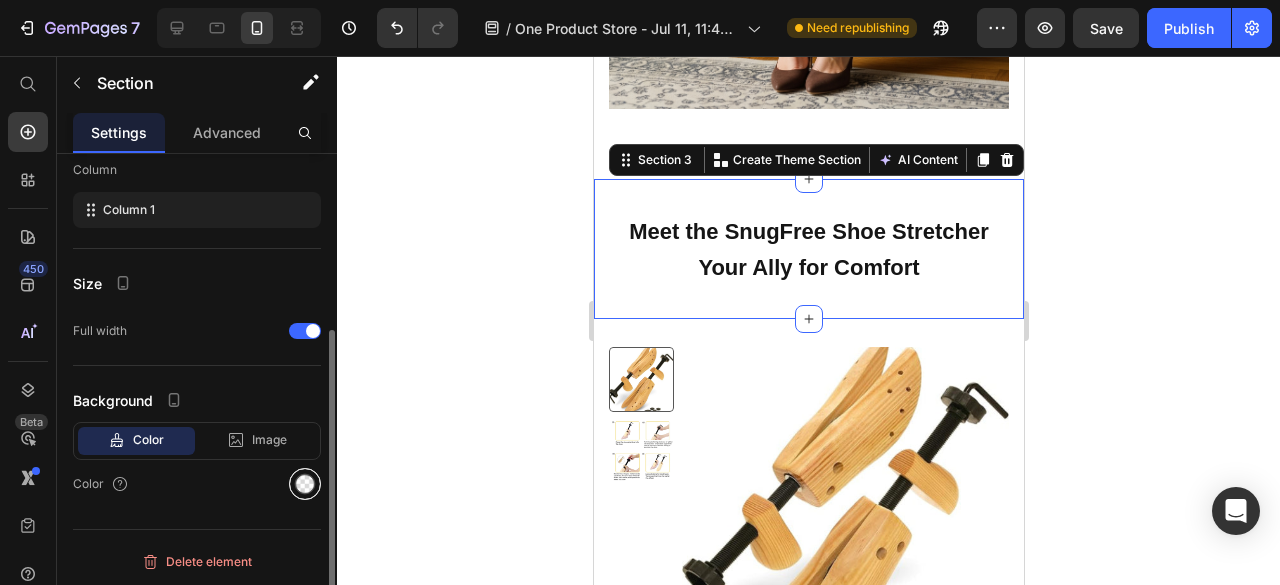 click at bounding box center (305, 484) 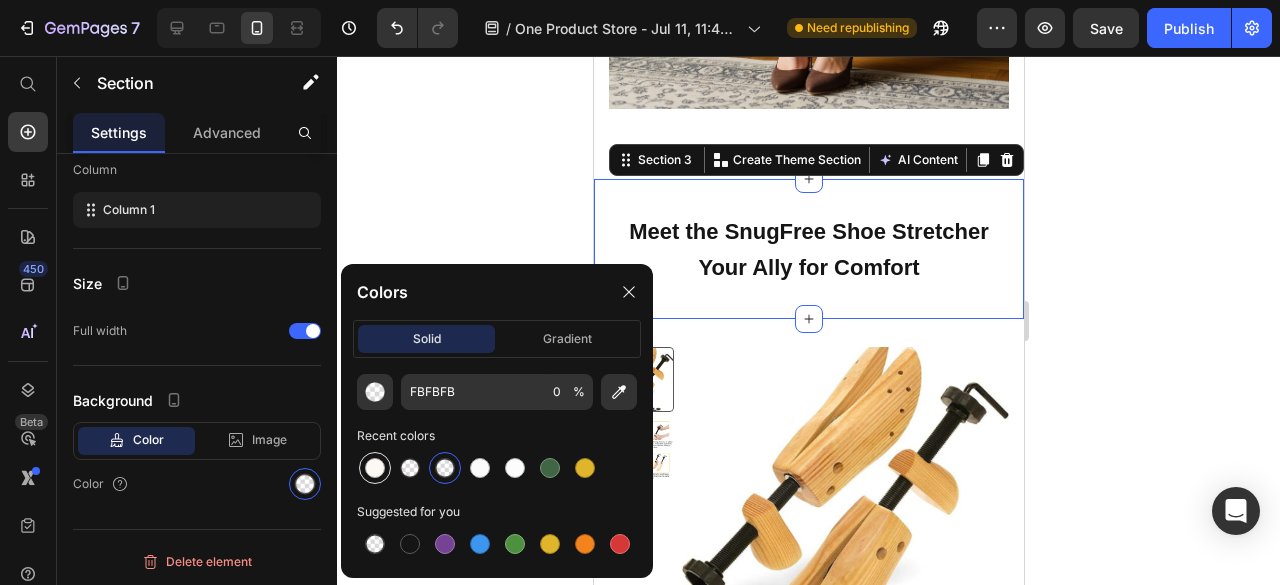 click at bounding box center (375, 468) 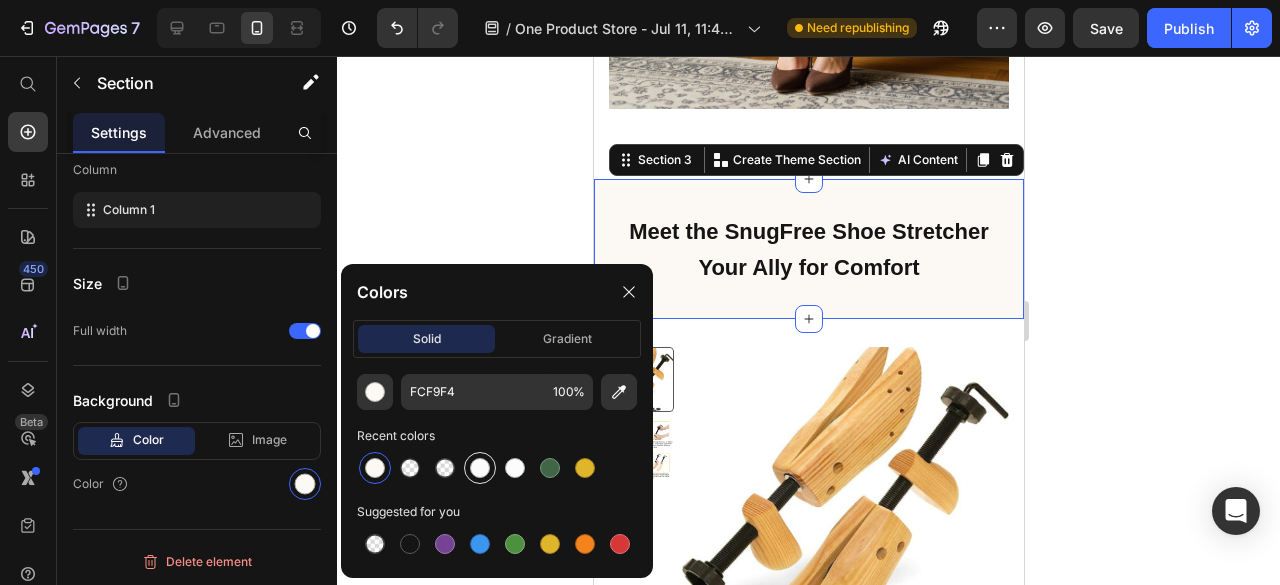 click at bounding box center [480, 468] 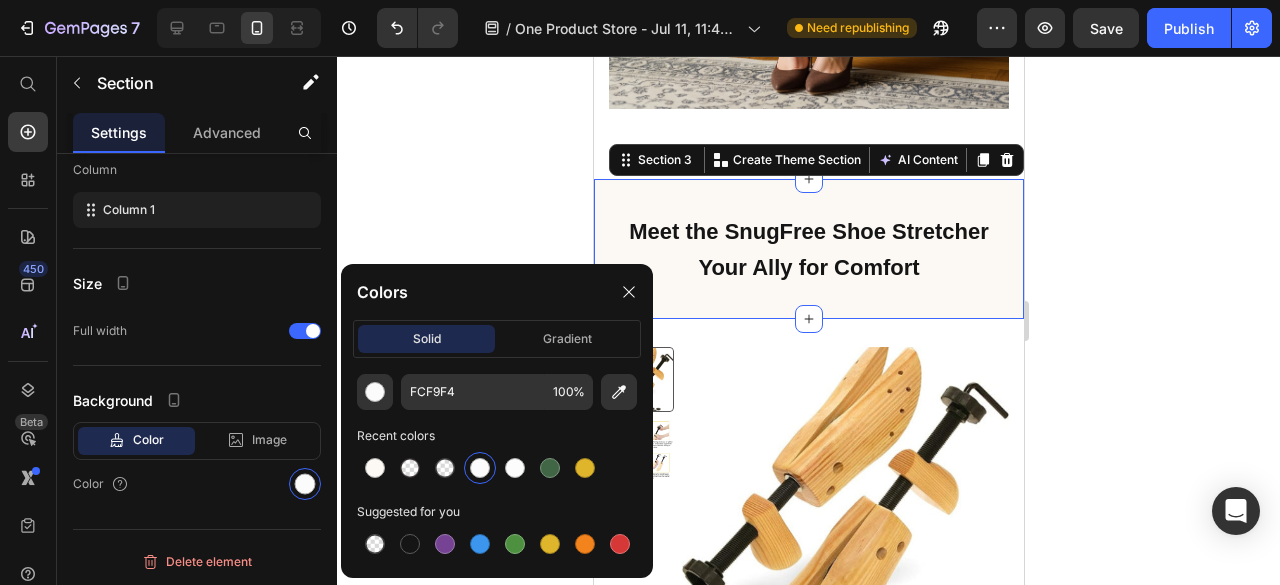 type on "FBFBFB" 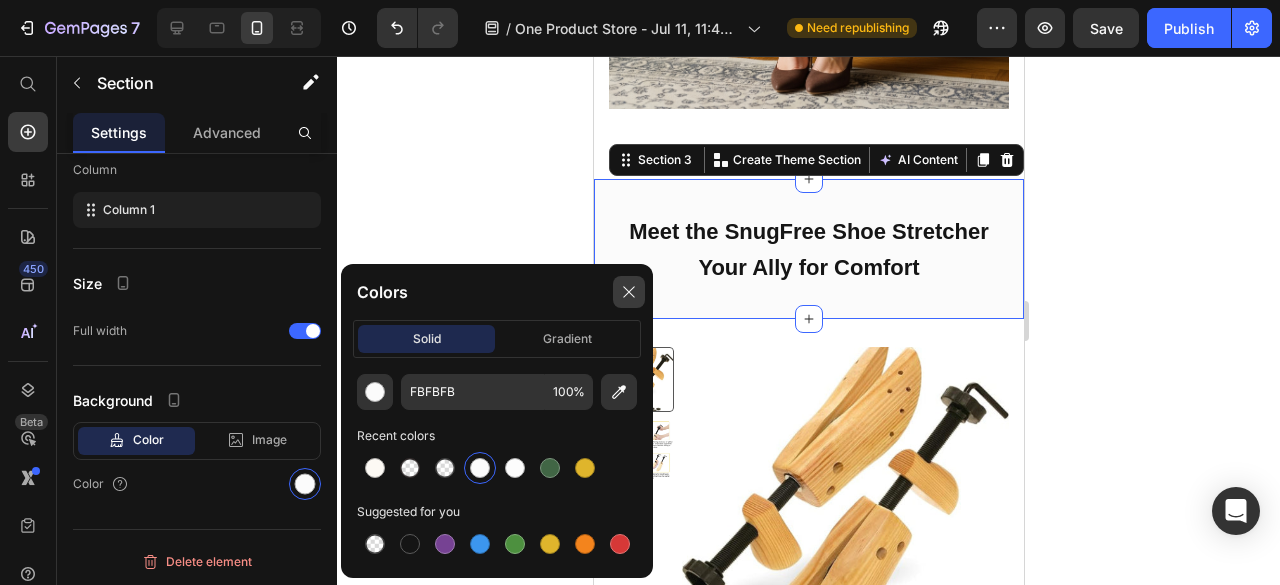 click at bounding box center (629, 292) 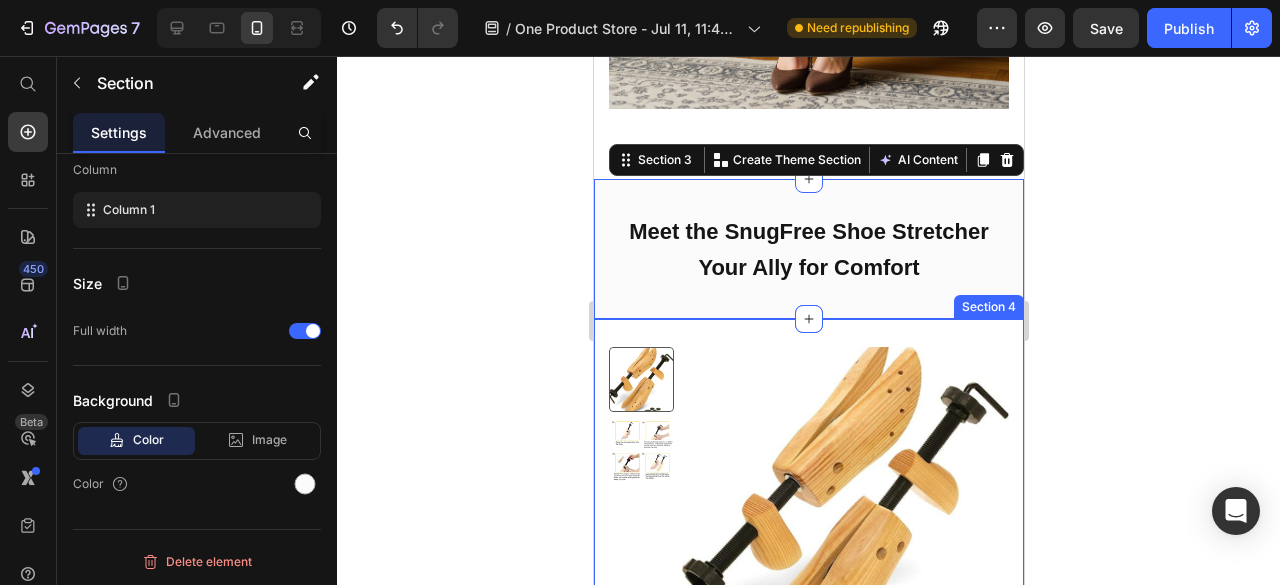 click 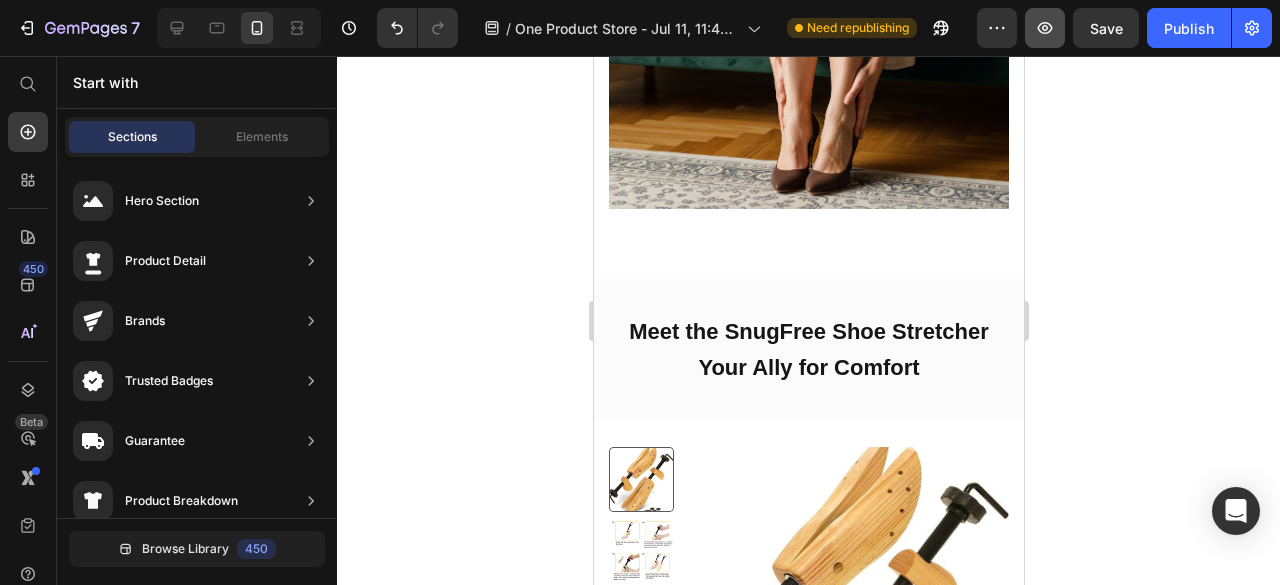 scroll, scrollTop: 1300, scrollLeft: 0, axis: vertical 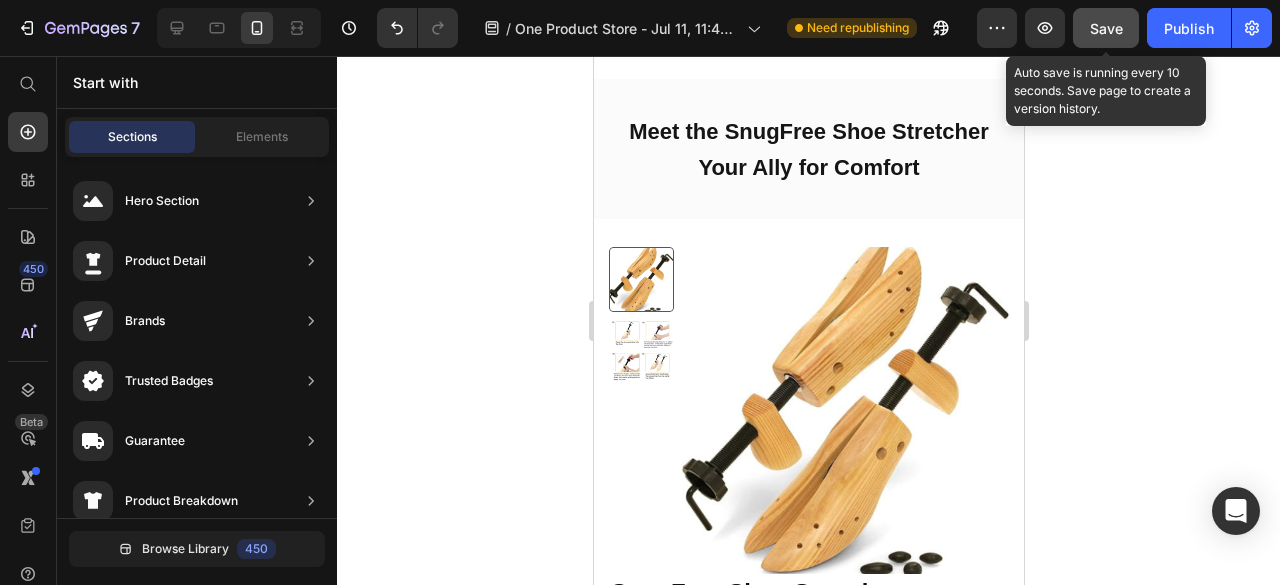 click on "Save" 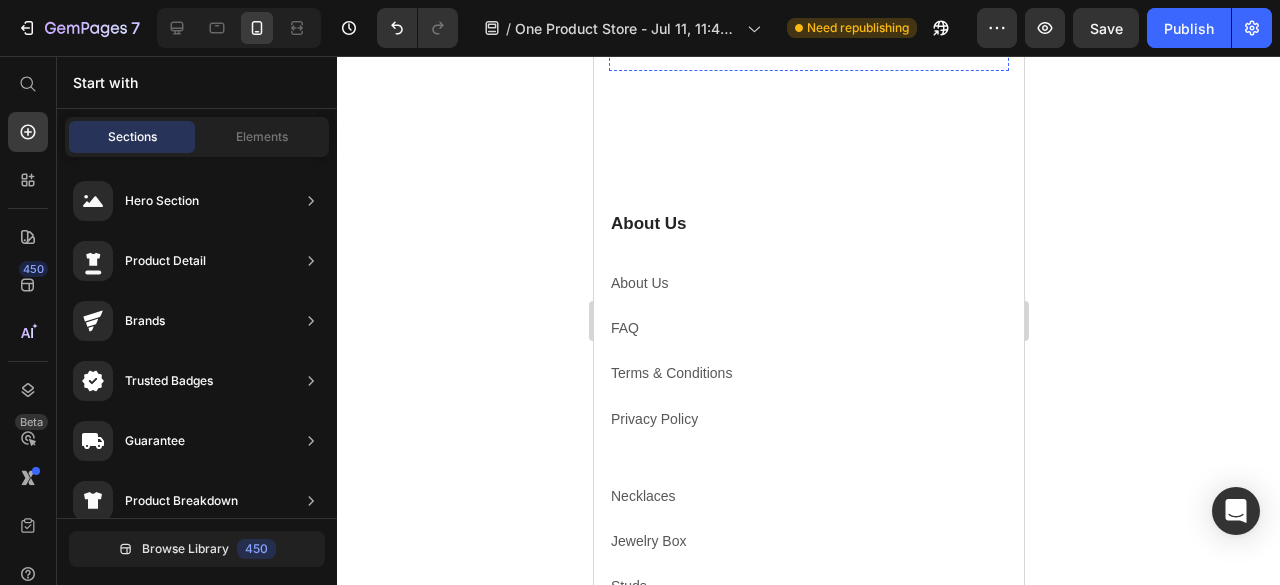 scroll, scrollTop: 6200, scrollLeft: 0, axis: vertical 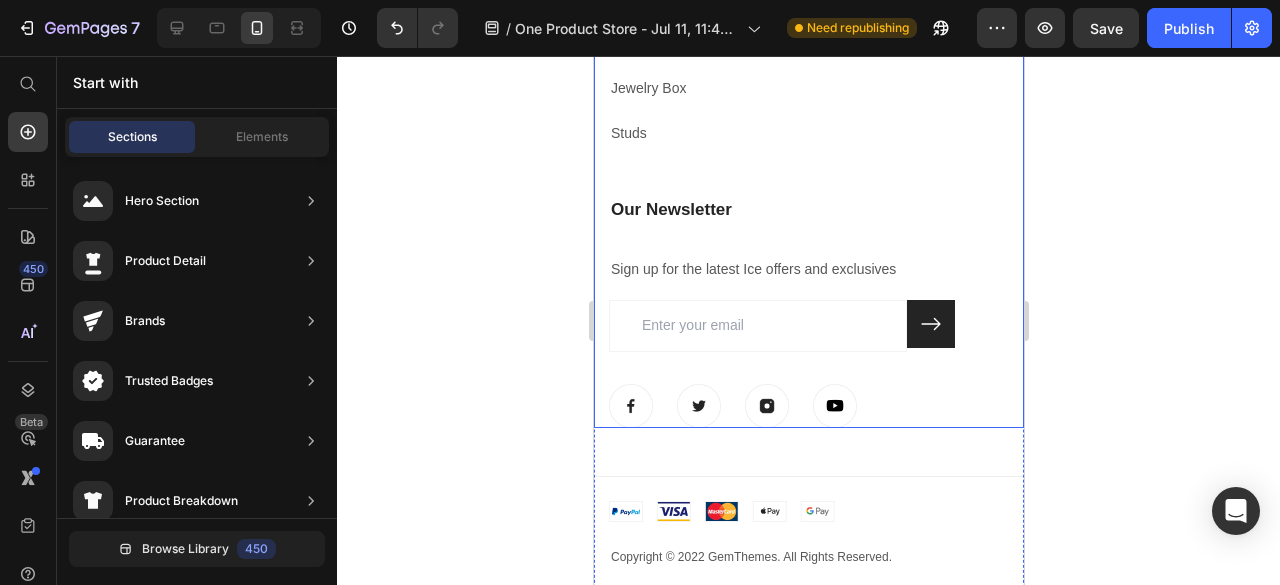 drag, startPoint x: 861, startPoint y: 287, endPoint x: 903, endPoint y: 296, distance: 42.953465 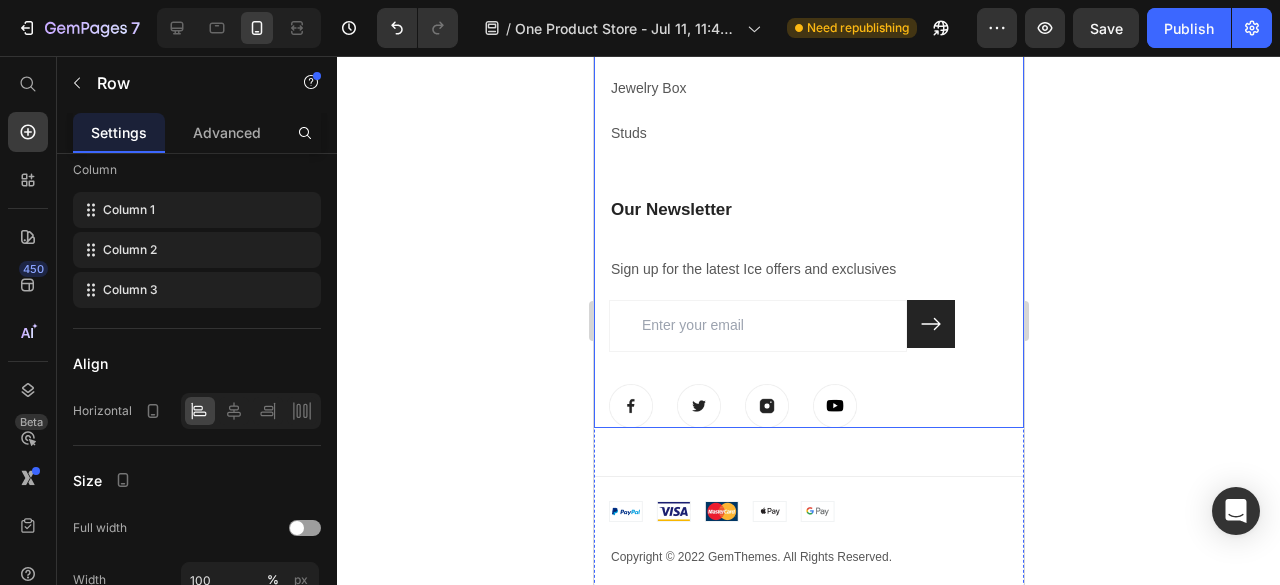 scroll, scrollTop: 6144, scrollLeft: 0, axis: vertical 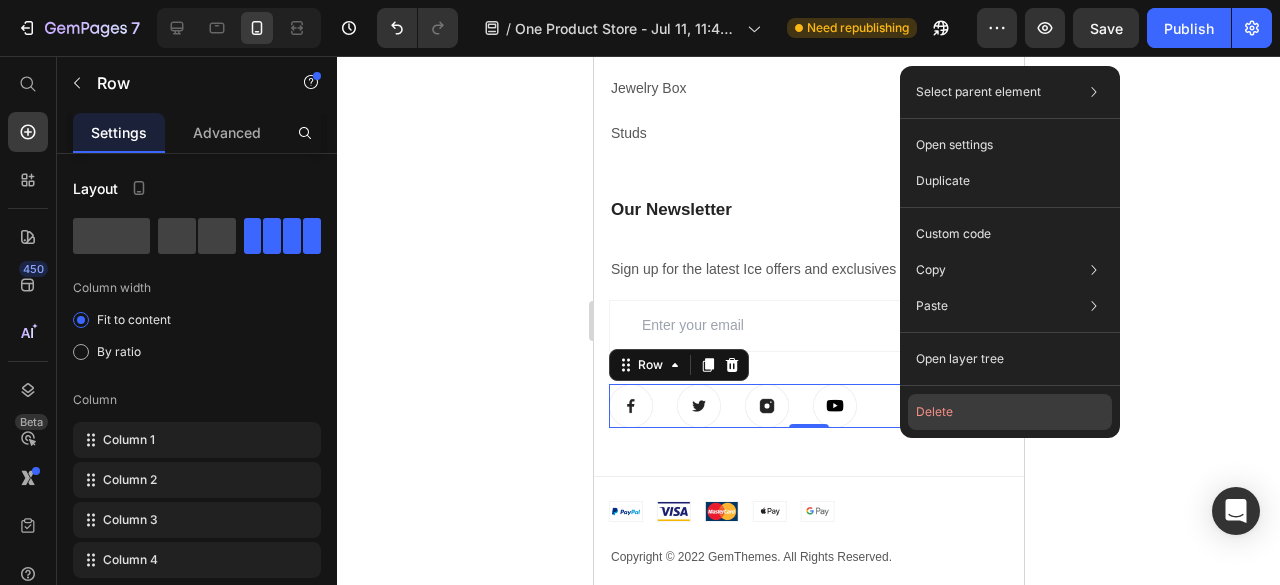 click on "Delete" 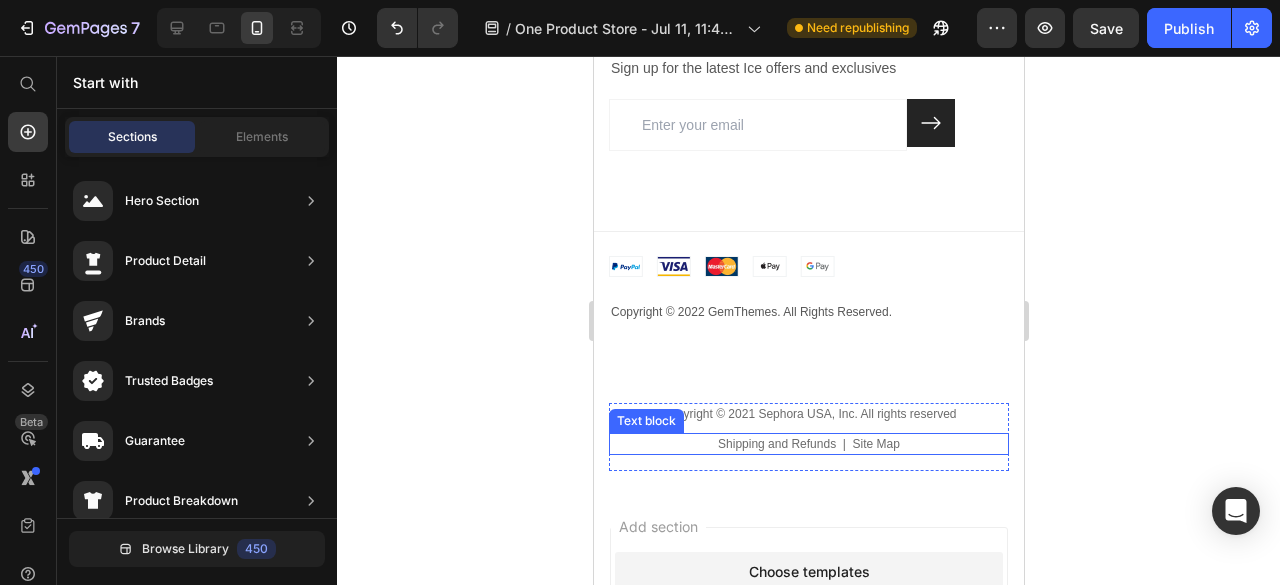 scroll, scrollTop: 6500, scrollLeft: 0, axis: vertical 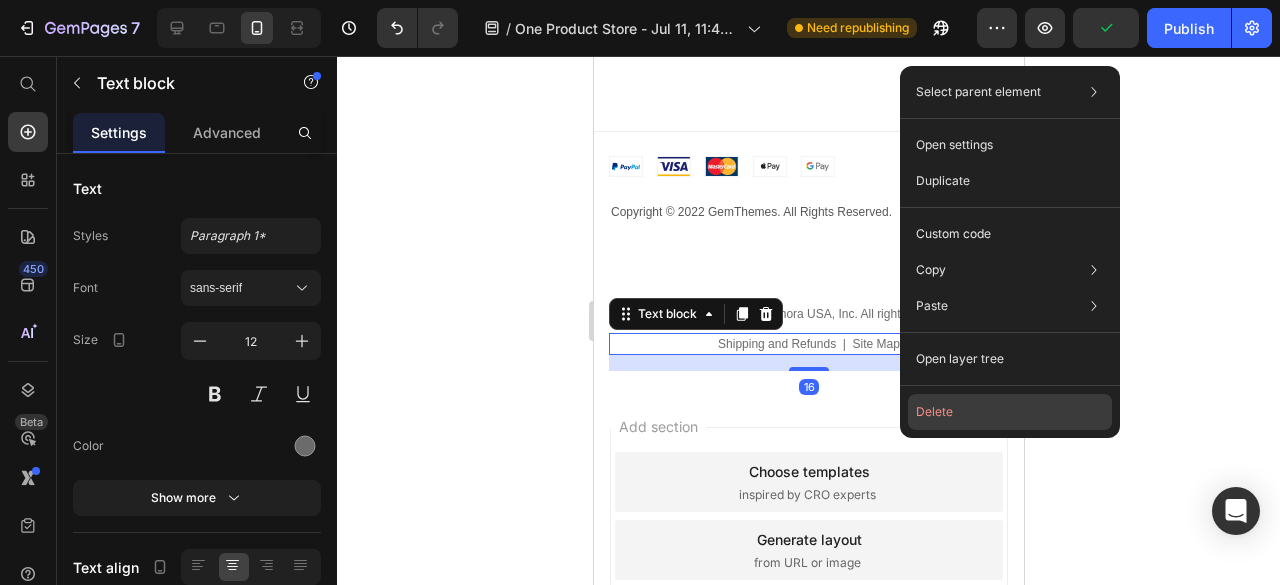 drag, startPoint x: 924, startPoint y: 408, endPoint x: 330, endPoint y: 351, distance: 596.7286 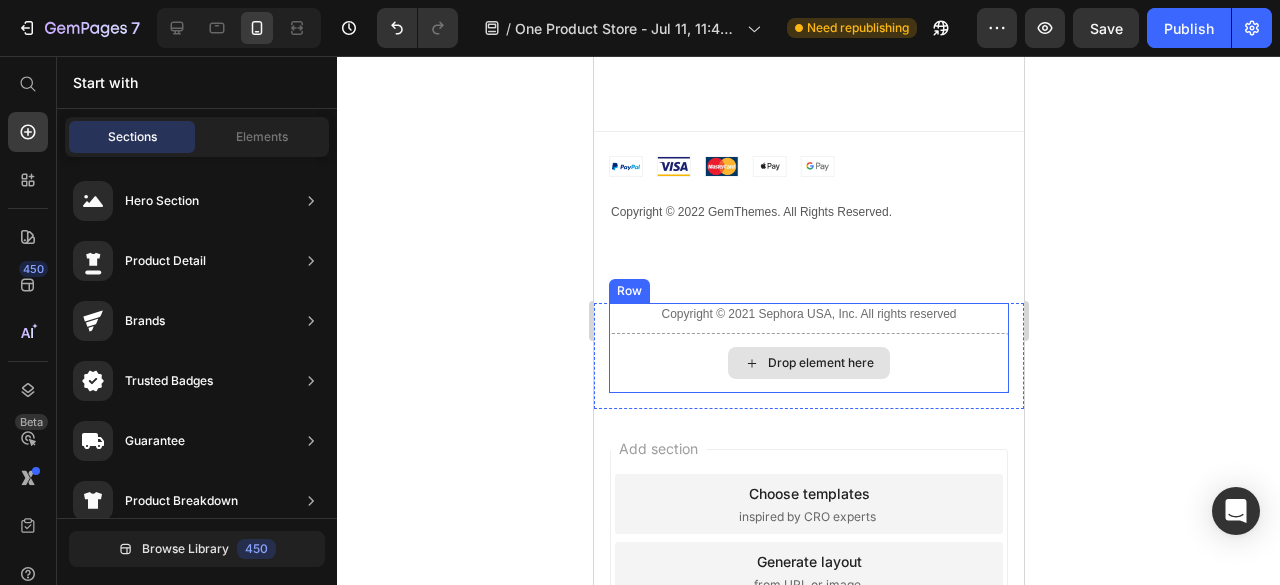 click on "Drop element here" at bounding box center [820, 363] 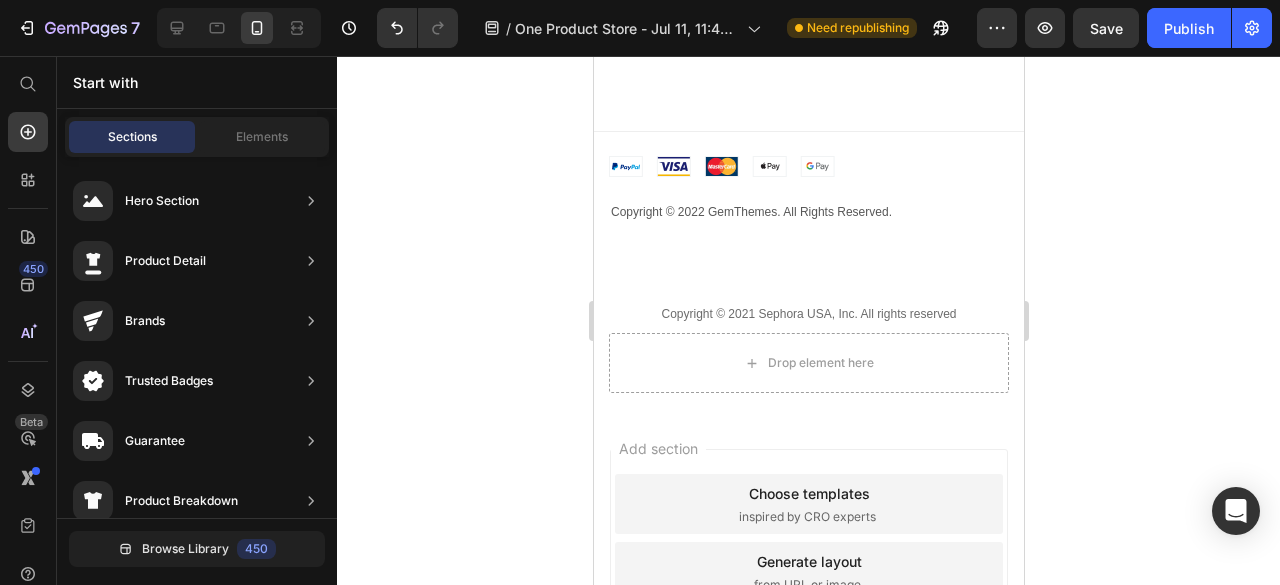 scroll, scrollTop: 6700, scrollLeft: 0, axis: vertical 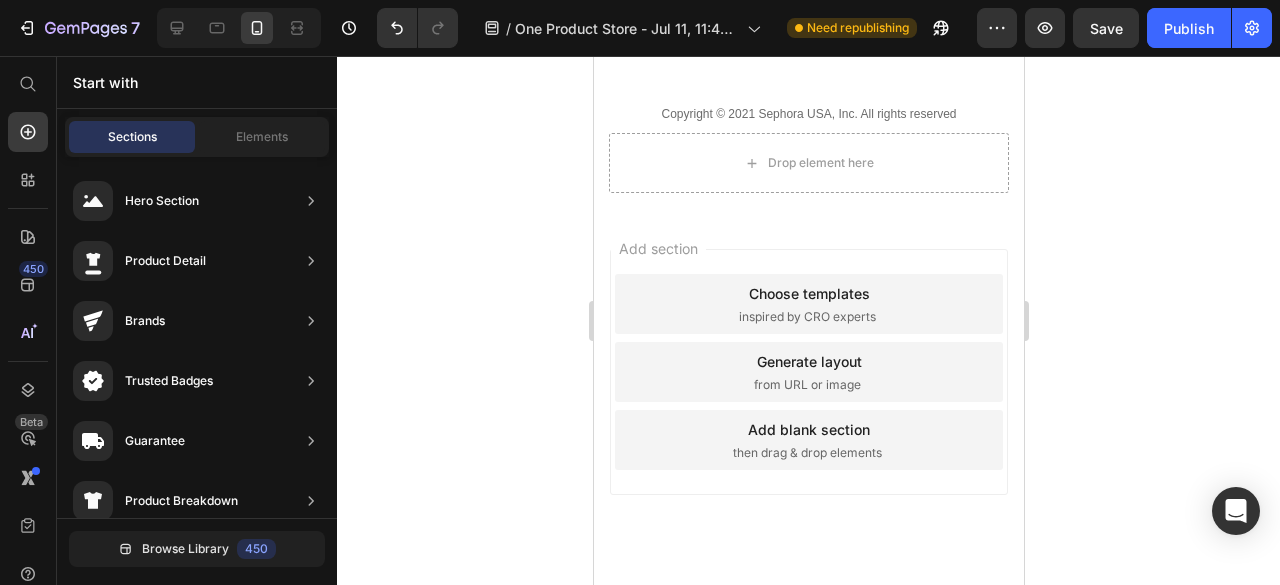 click on "Add section Choose templates inspired by CRO experts Generate layout from URL or image Add blank section then drag & drop elements" at bounding box center [808, 372] 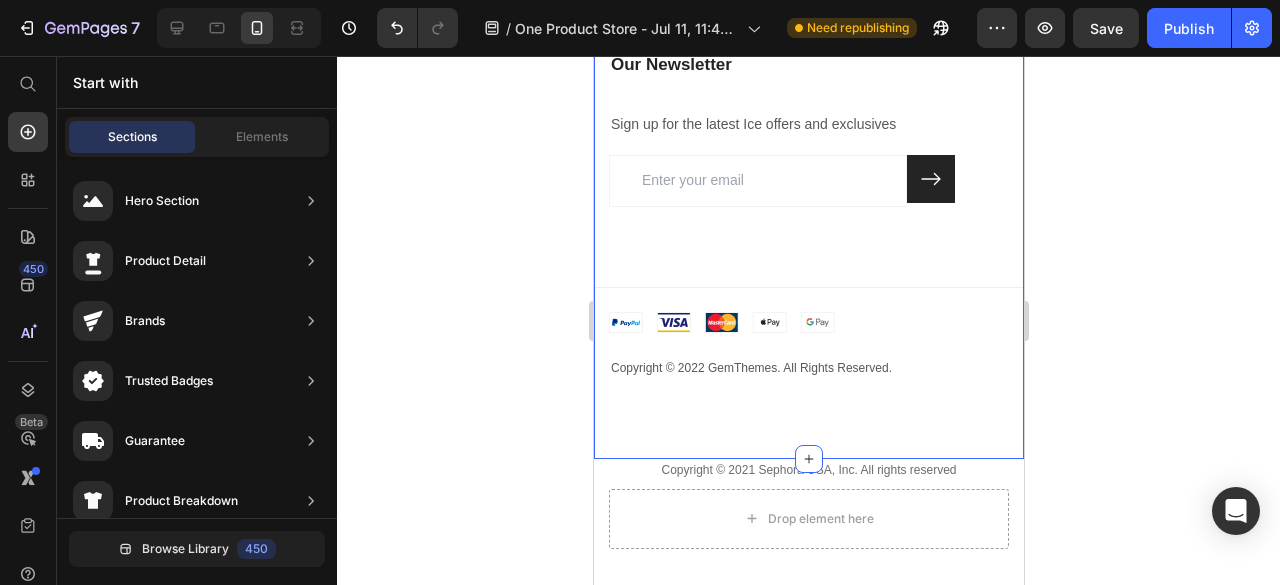 scroll, scrollTop: 6045, scrollLeft: 0, axis: vertical 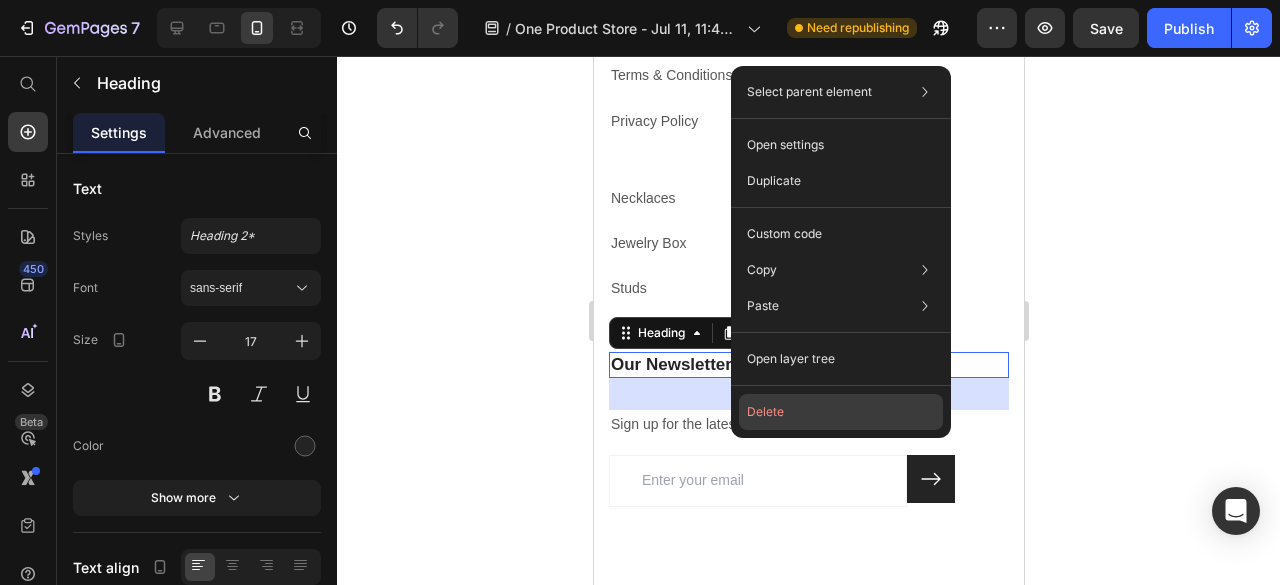 click on "Delete" 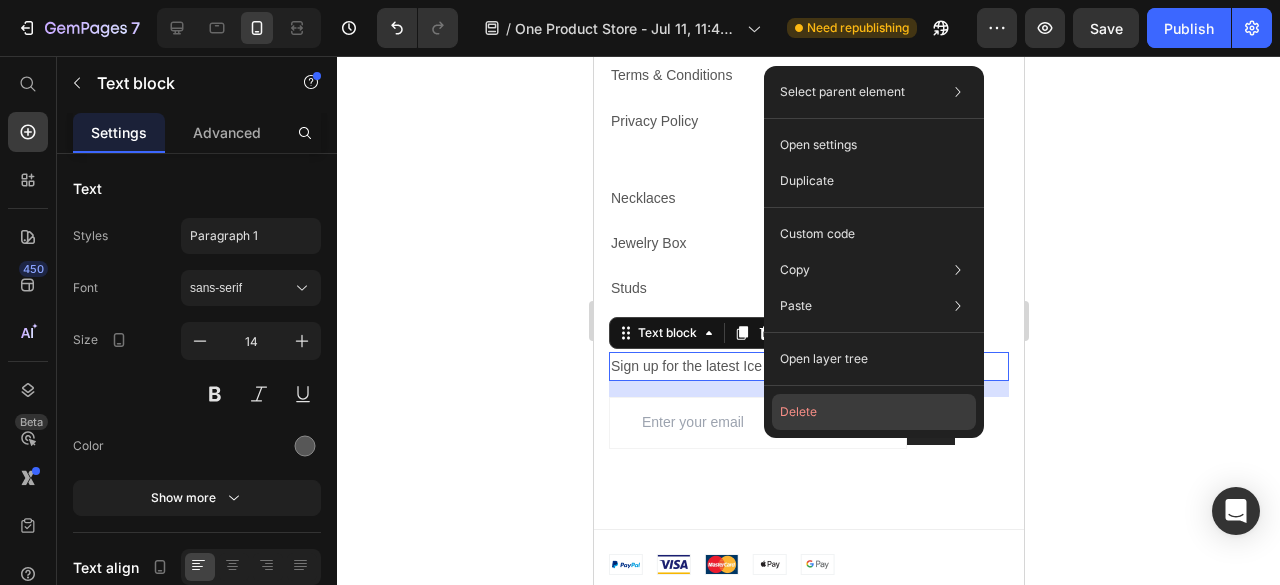click on "Delete" 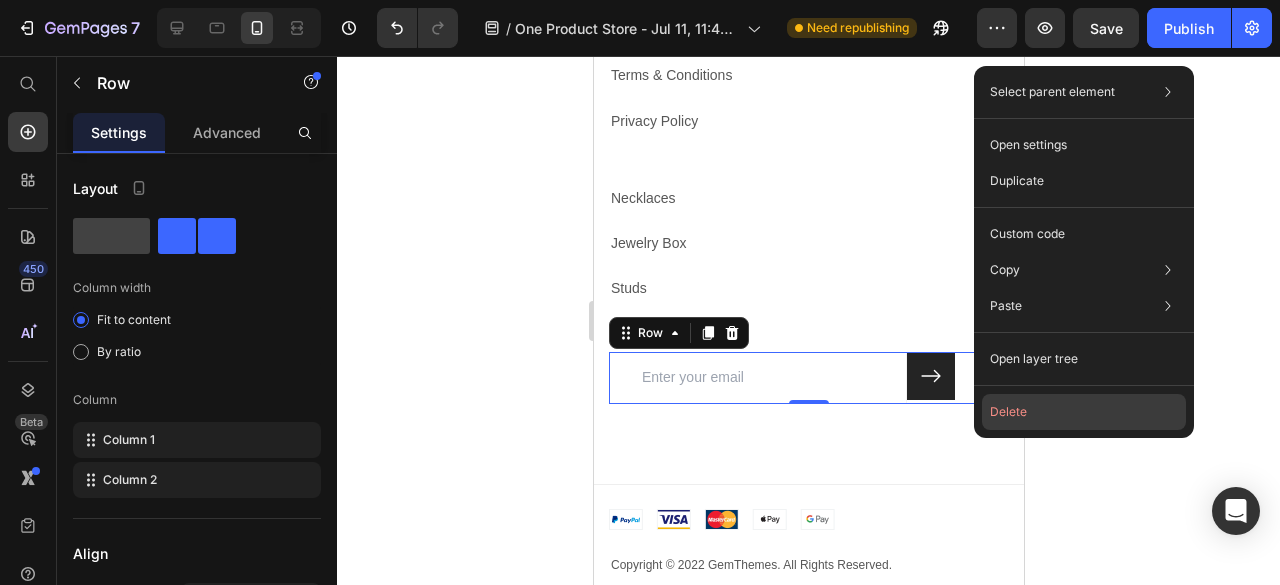 click on "Delete" 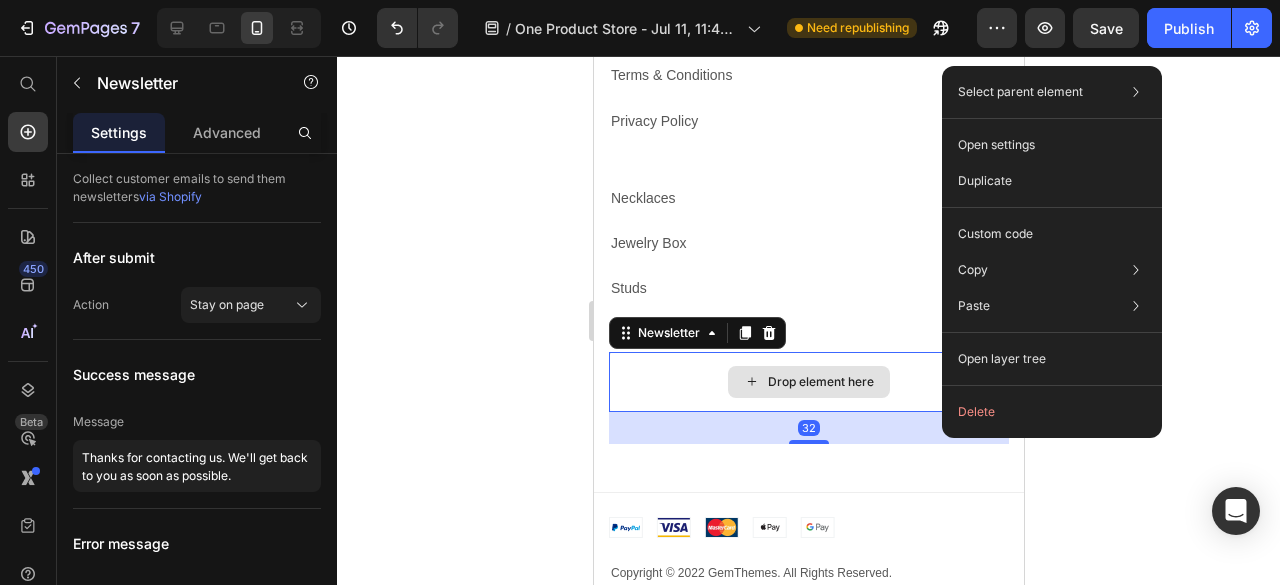 click on "Drop element here" at bounding box center [808, 382] 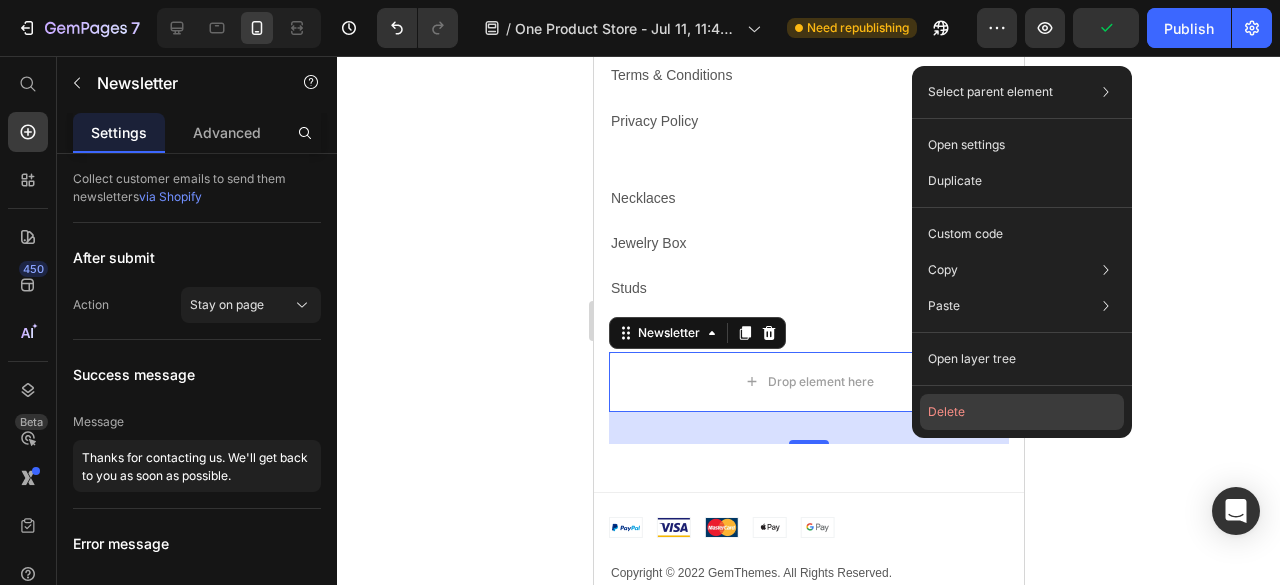 click on "Delete" 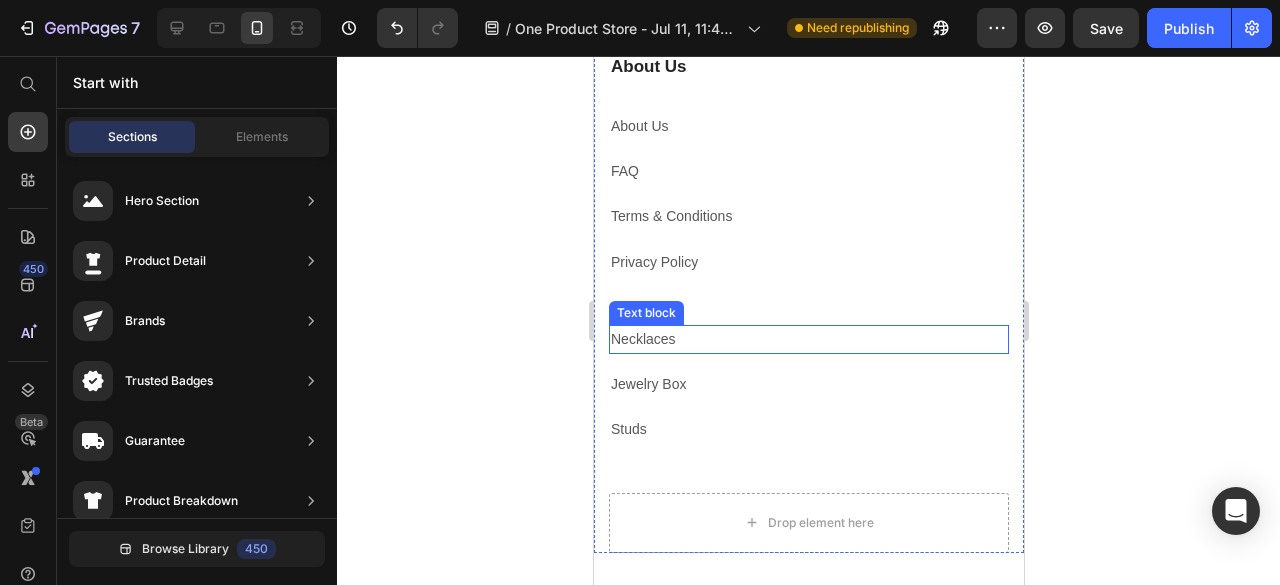 scroll, scrollTop: 5845, scrollLeft: 0, axis: vertical 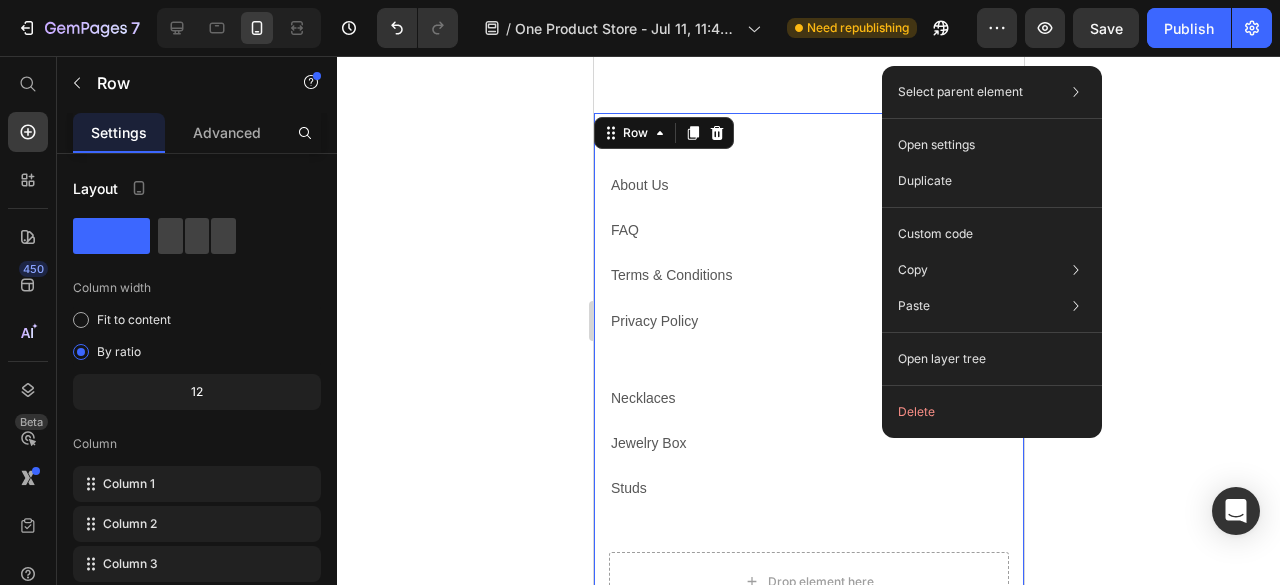 click on "Delete" 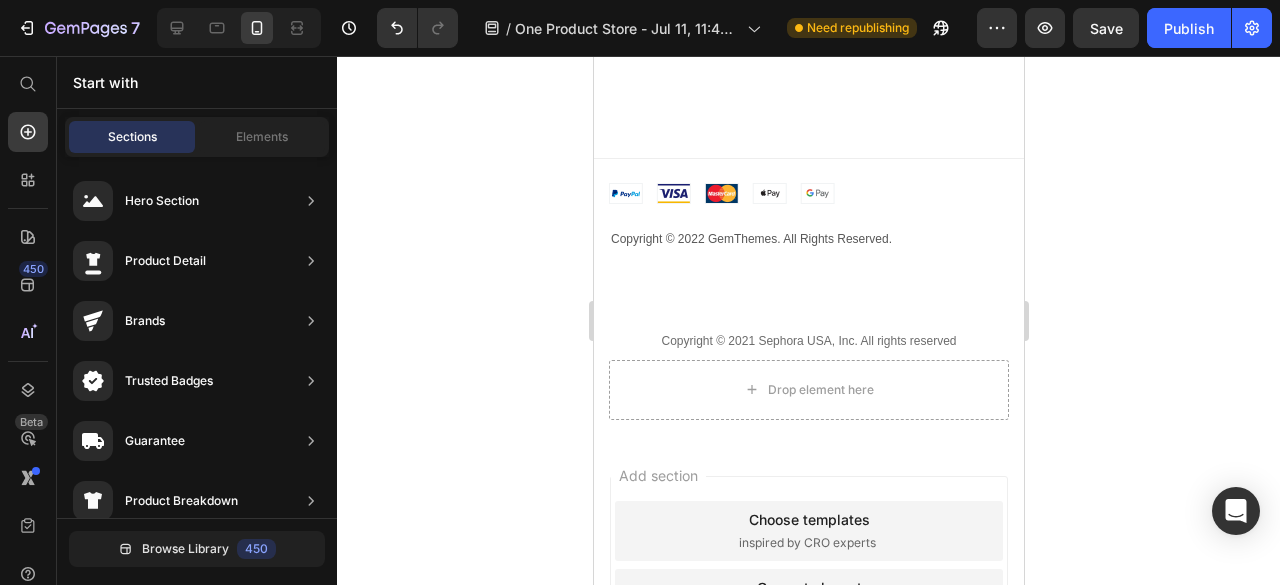 scroll, scrollTop: 5772, scrollLeft: 0, axis: vertical 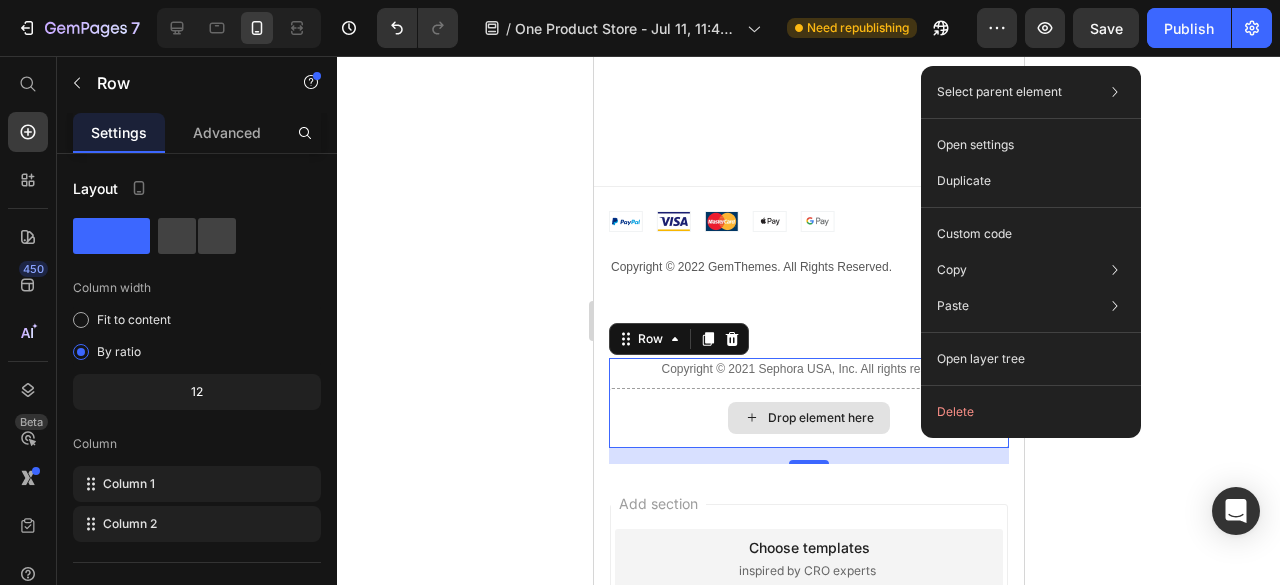 click on "Drop element here" at bounding box center [808, 418] 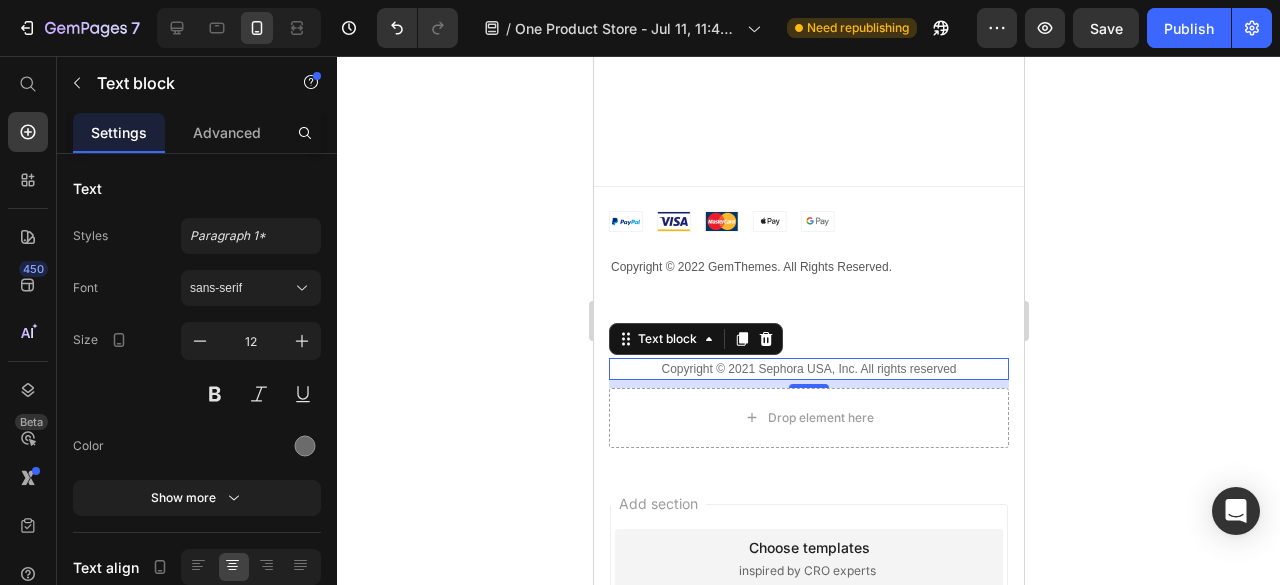 click on "Copyright © 2021 Sephora USA, Inc. All rights reserved" at bounding box center [808, 369] 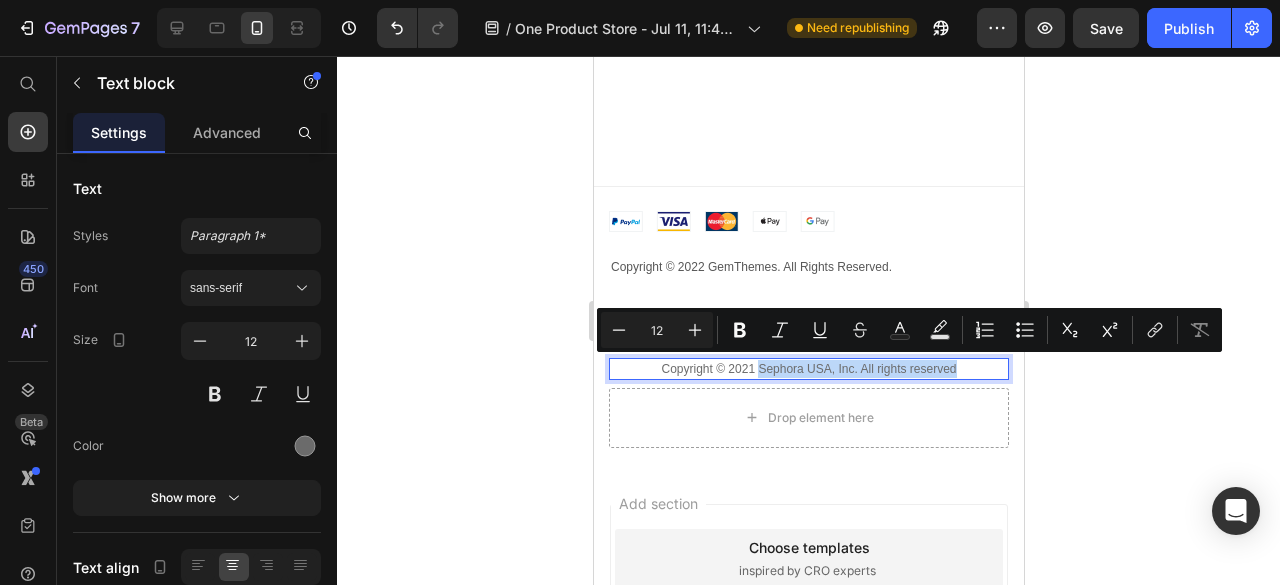 drag, startPoint x: 753, startPoint y: 367, endPoint x: 959, endPoint y: 361, distance: 206.08736 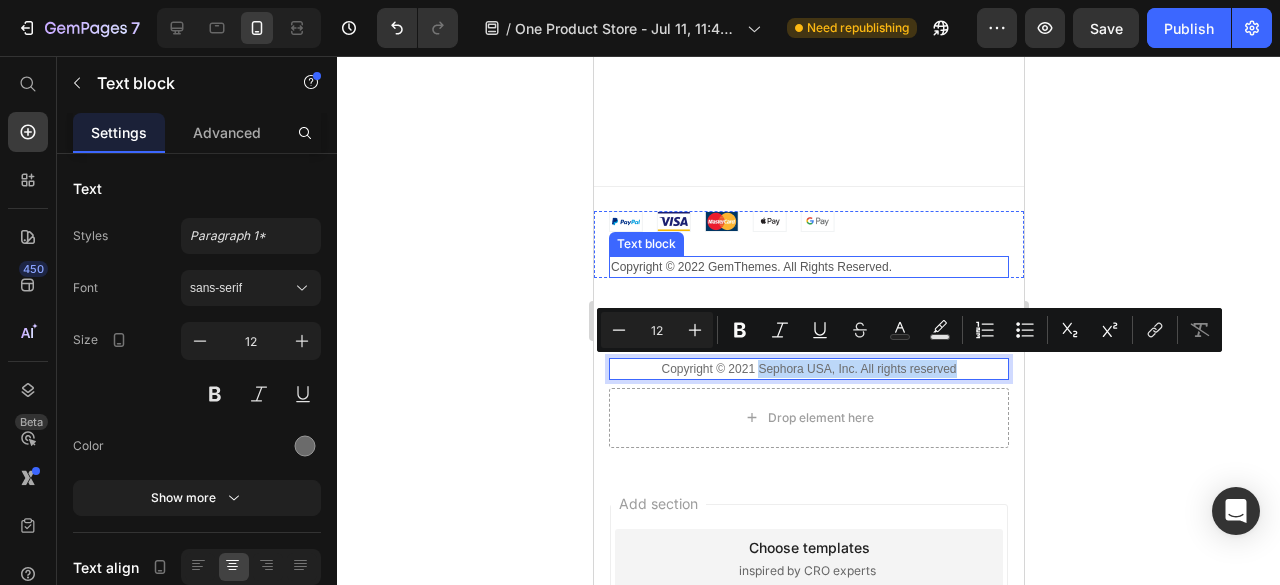 click on "Copyright © 2022 GemThemes. All Rights Reserved." at bounding box center [808, 267] 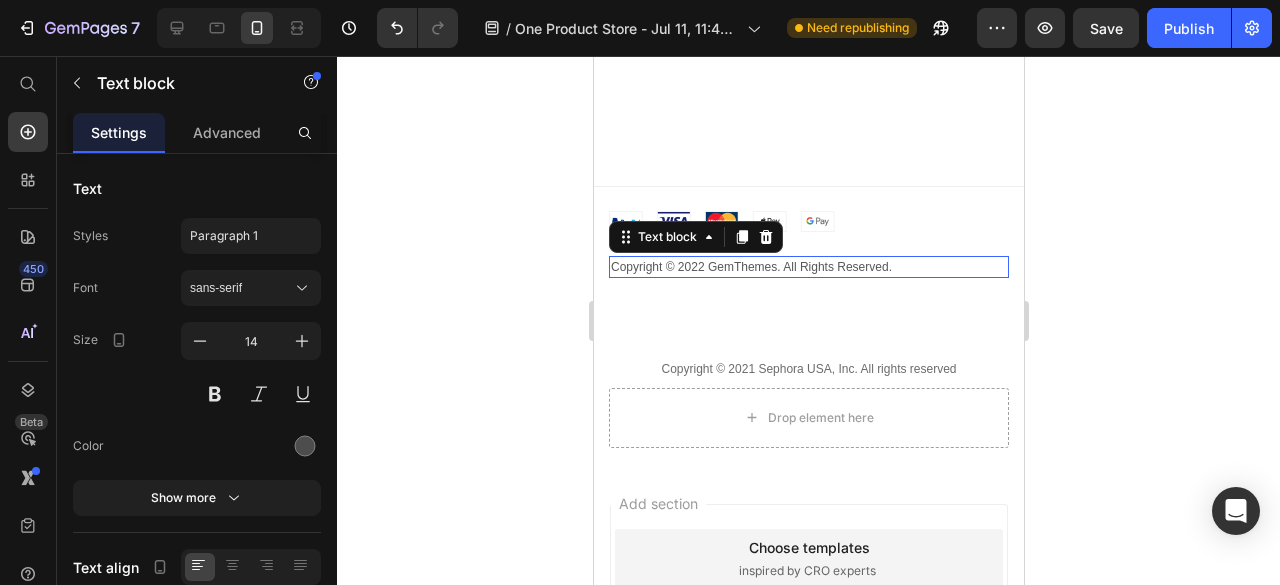 click on "Copyright © 2022 GemThemes. All Rights Reserved." at bounding box center (808, 267) 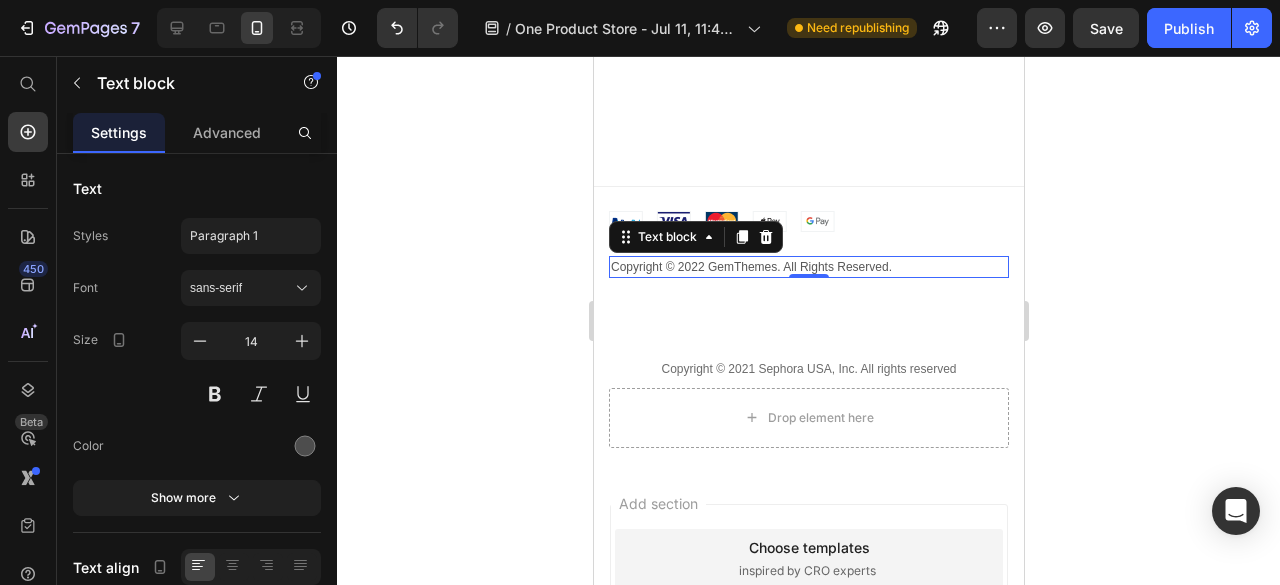 click on "Copyright © 2022 GemThemes. All Rights Reserved." at bounding box center (808, 267) 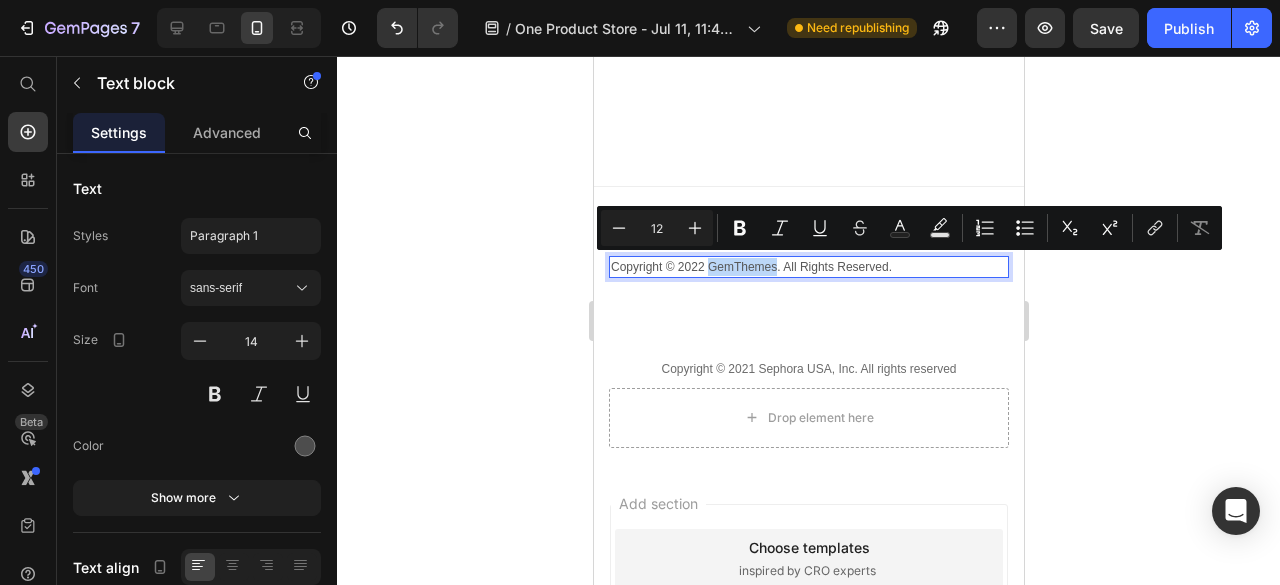 click on "Copyright © 2022 GemThemes. All Rights Reserved." at bounding box center [808, 267] 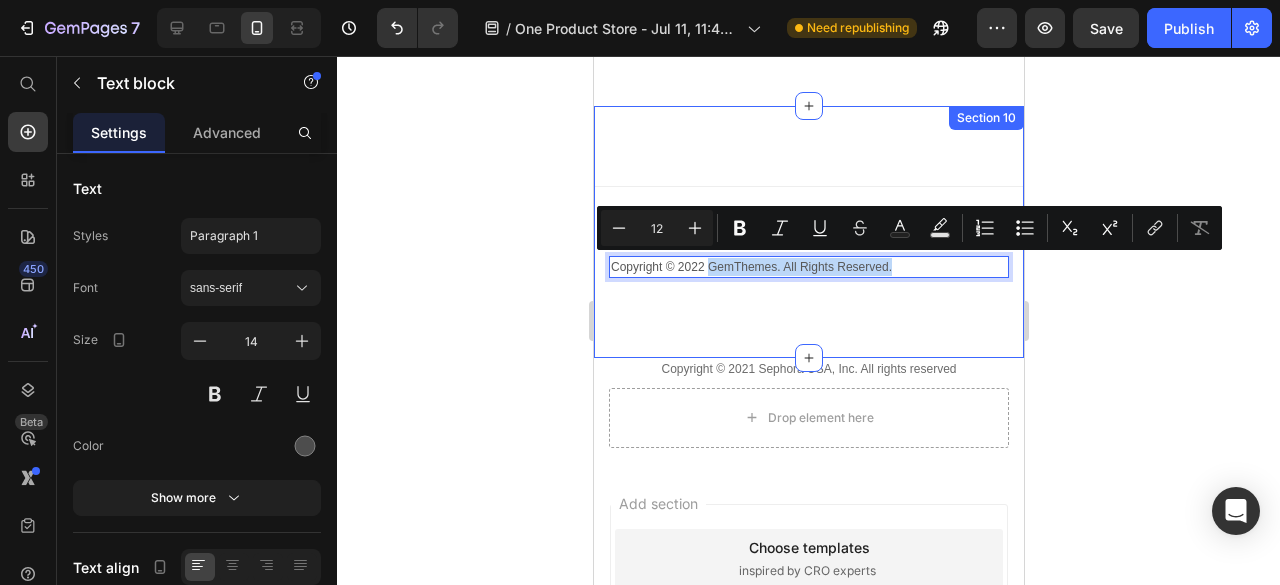 drag, startPoint x: 706, startPoint y: 263, endPoint x: 904, endPoint y: 279, distance: 198.64542 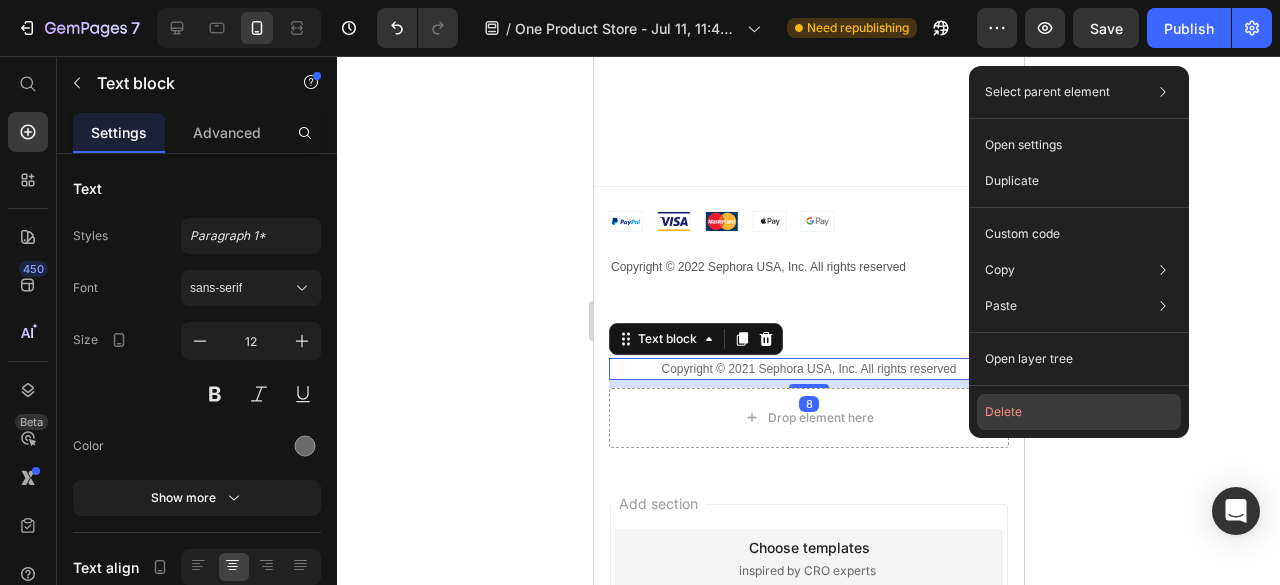 click on "Delete" 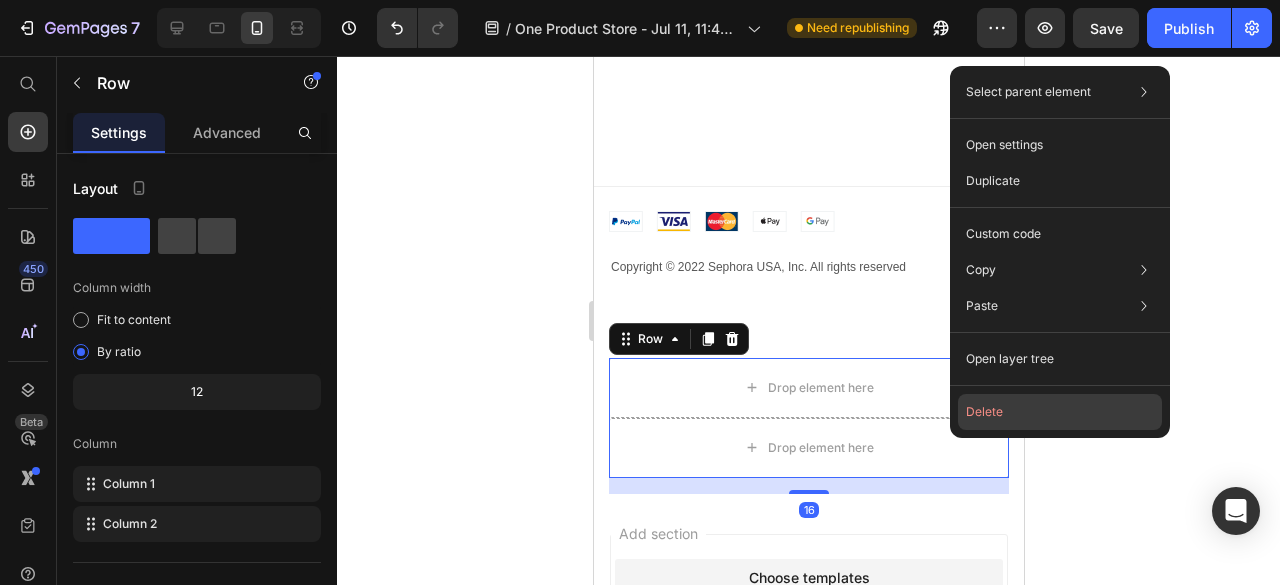click on "Delete" 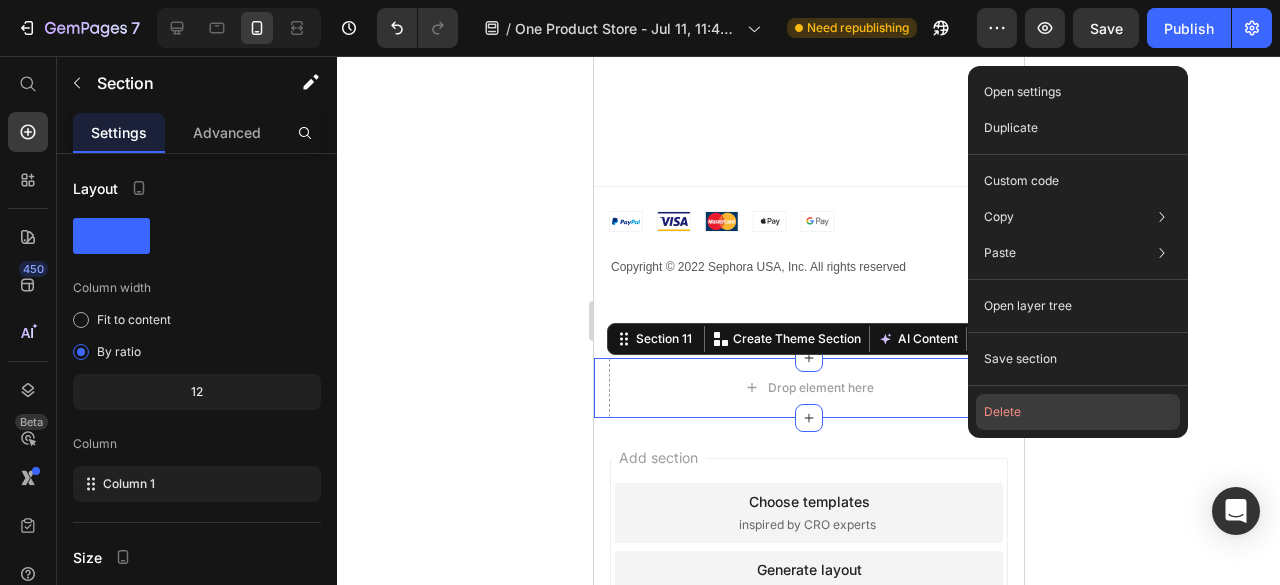 drag, startPoint x: 984, startPoint y: 410, endPoint x: 392, endPoint y: 353, distance: 594.73773 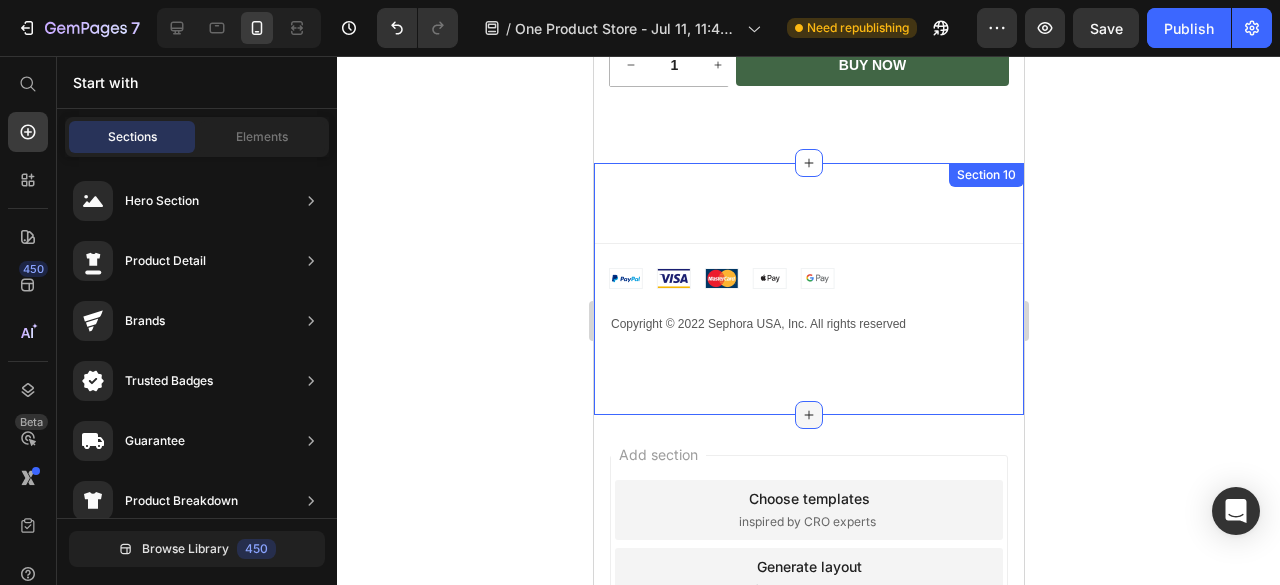 scroll, scrollTop: 5672, scrollLeft: 0, axis: vertical 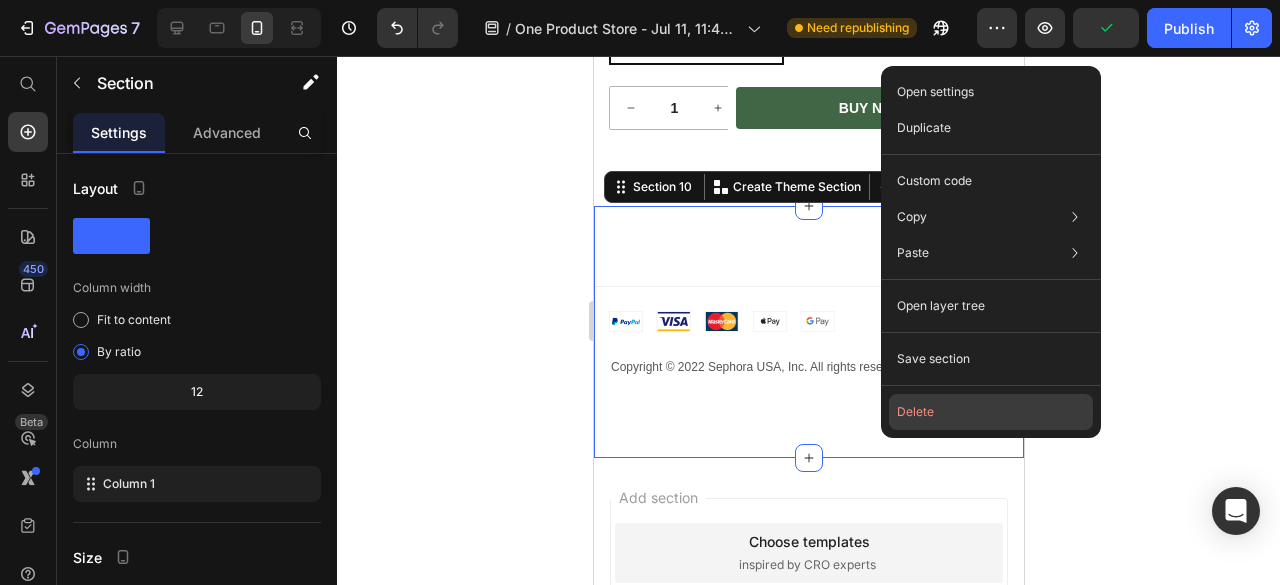 click on "Delete" 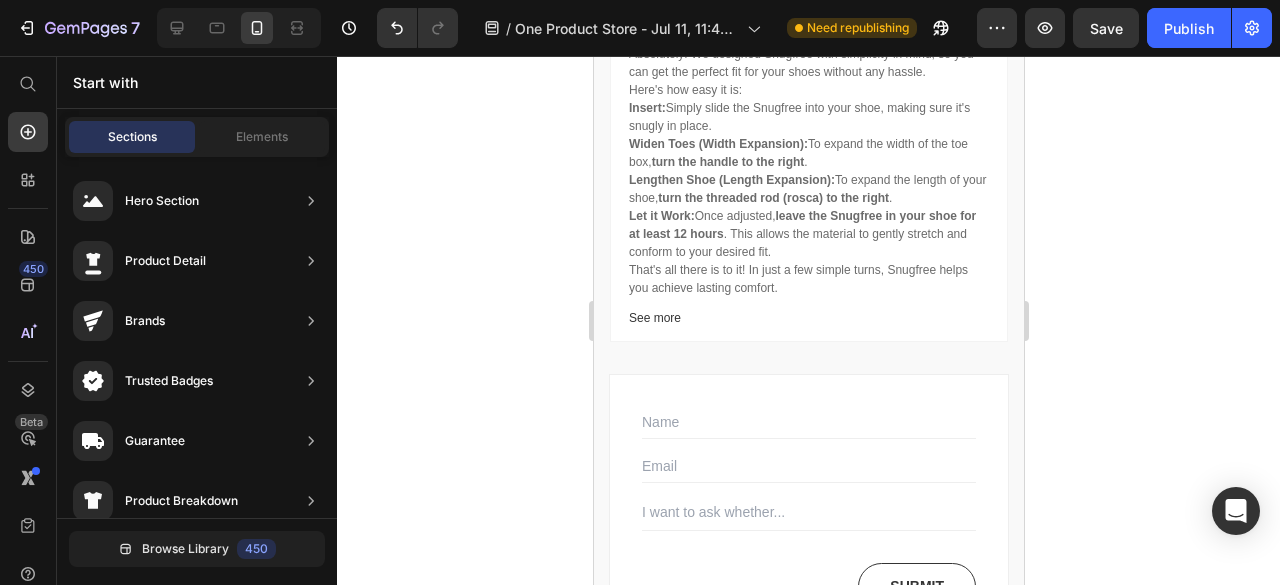 scroll, scrollTop: 4372, scrollLeft: 0, axis: vertical 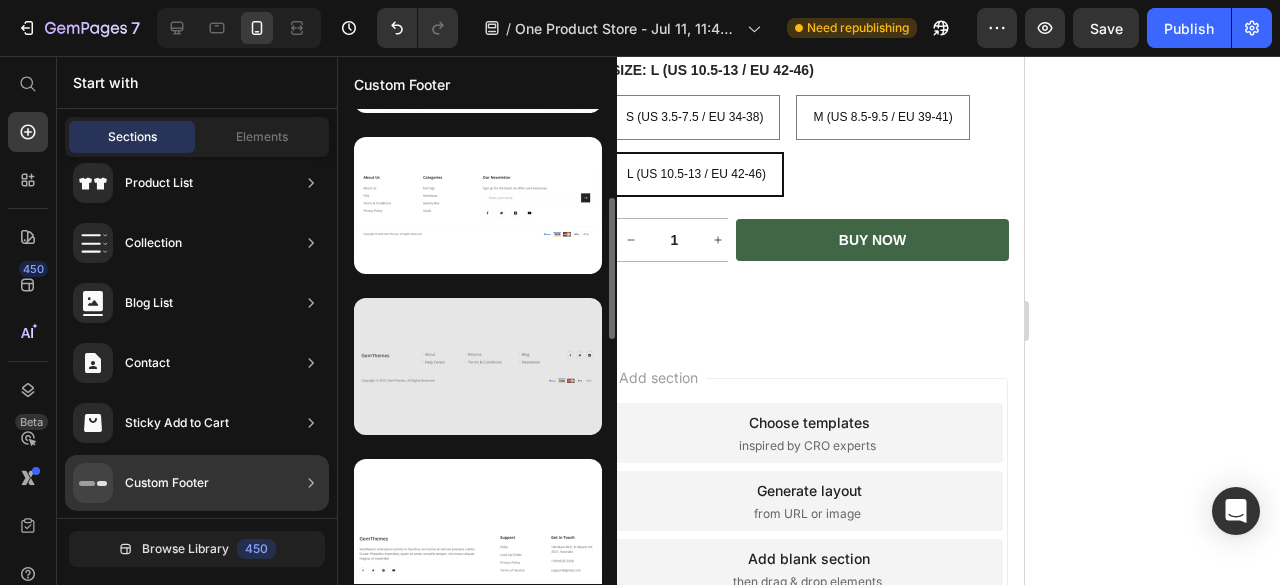 click at bounding box center (478, 366) 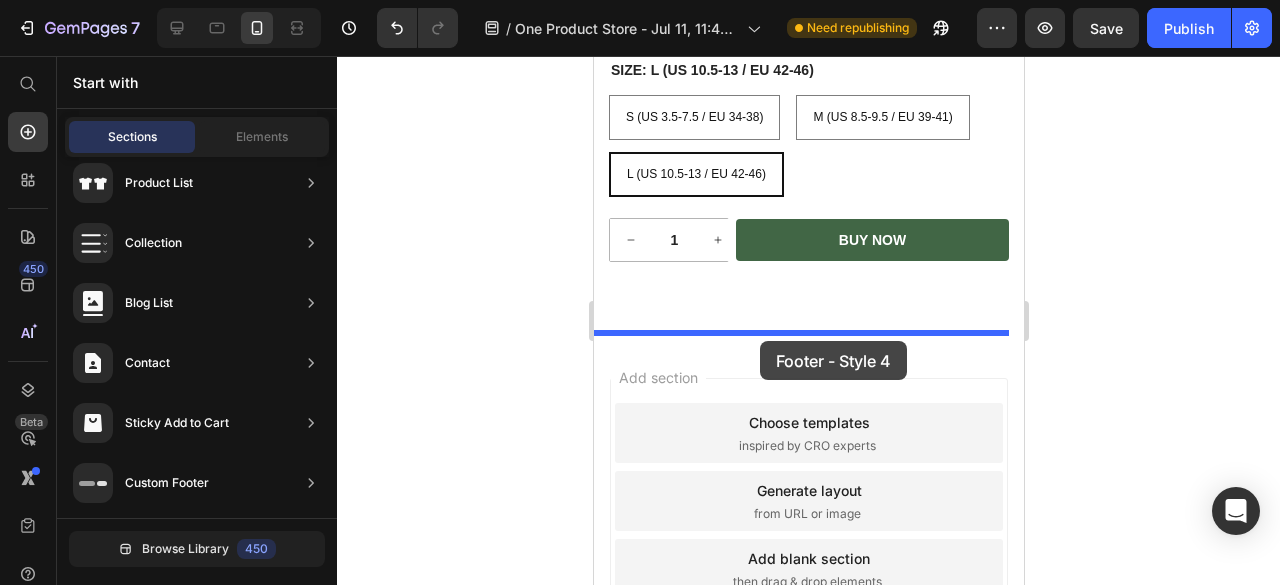 drag, startPoint x: 1069, startPoint y: 423, endPoint x: 759, endPoint y: 341, distance: 320.6618 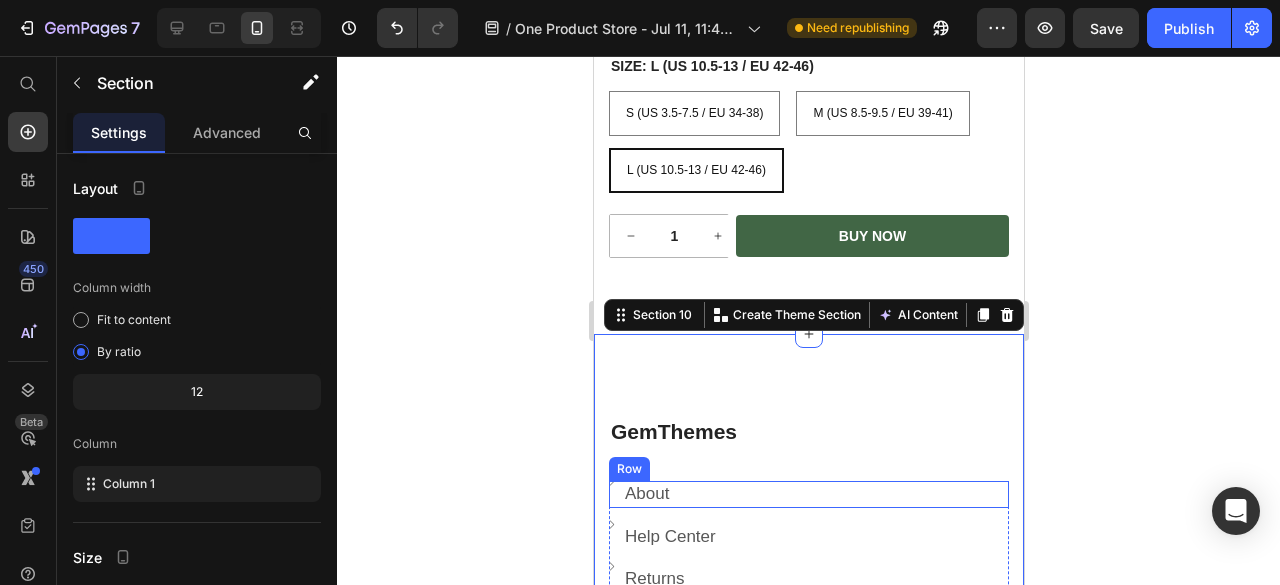 scroll, scrollTop: 5751, scrollLeft: 0, axis: vertical 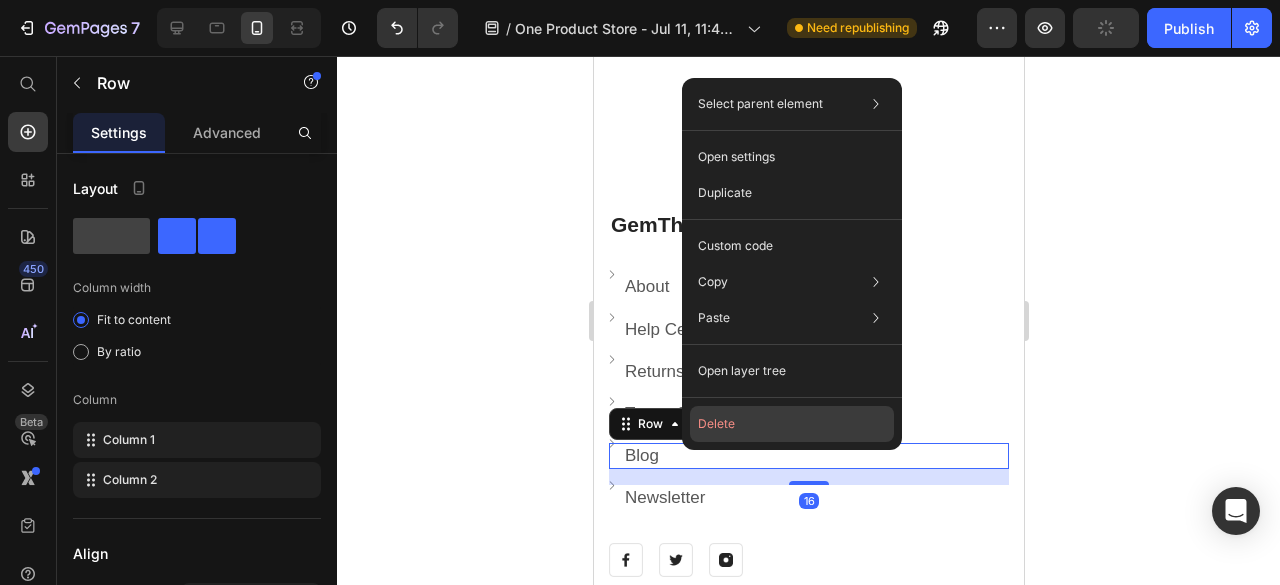 click on "Delete" 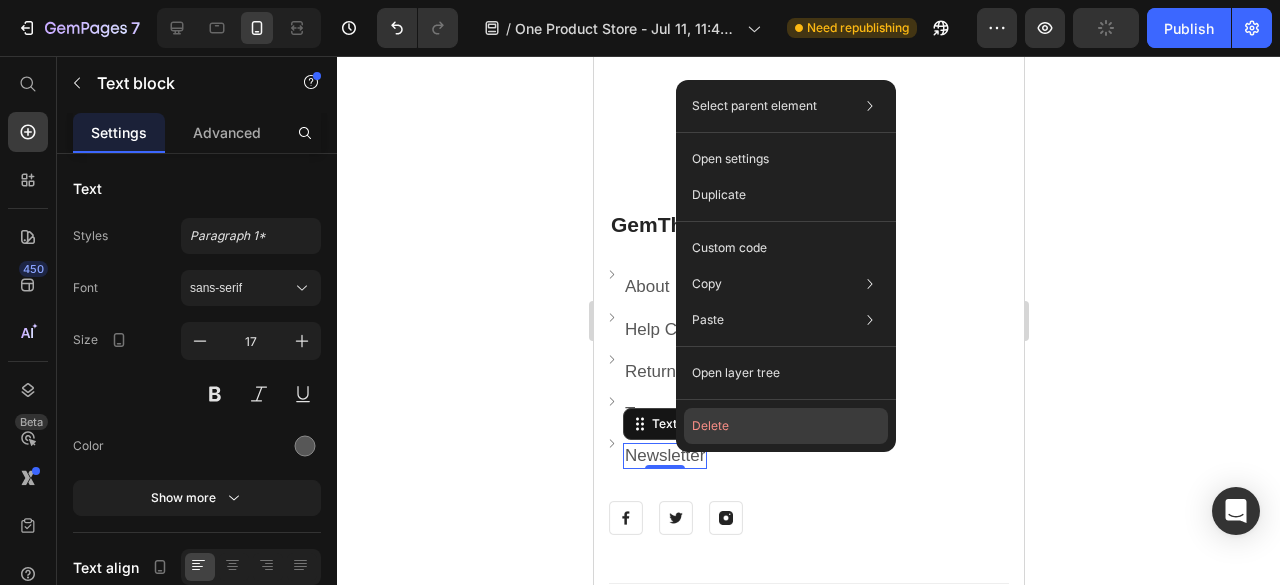 click on "Delete" 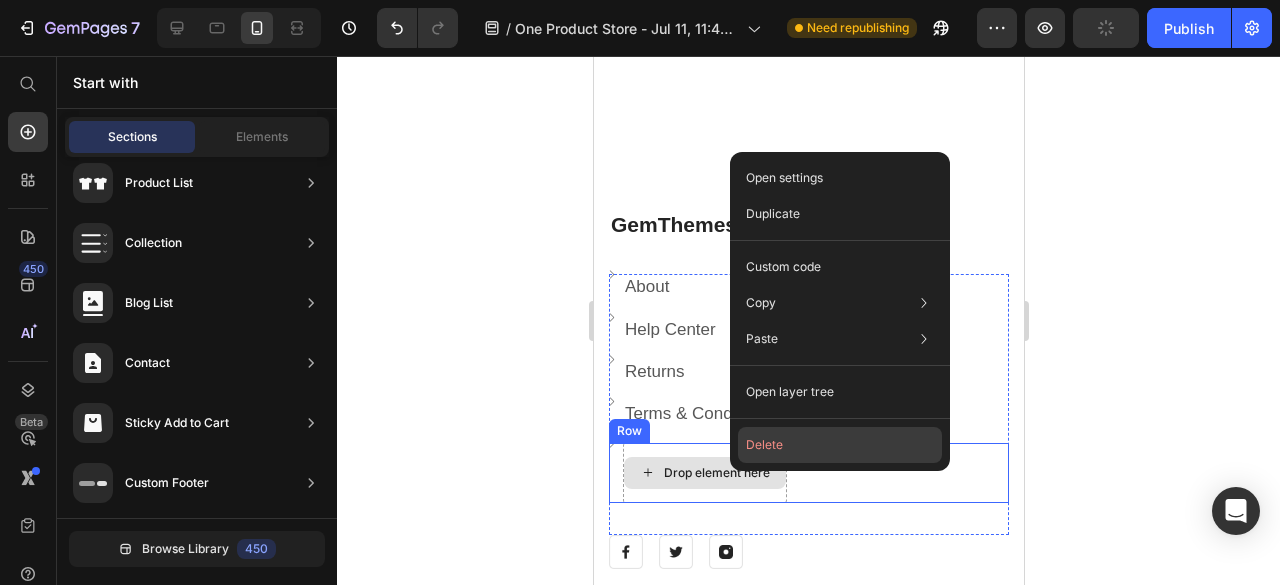 click on "Delete" 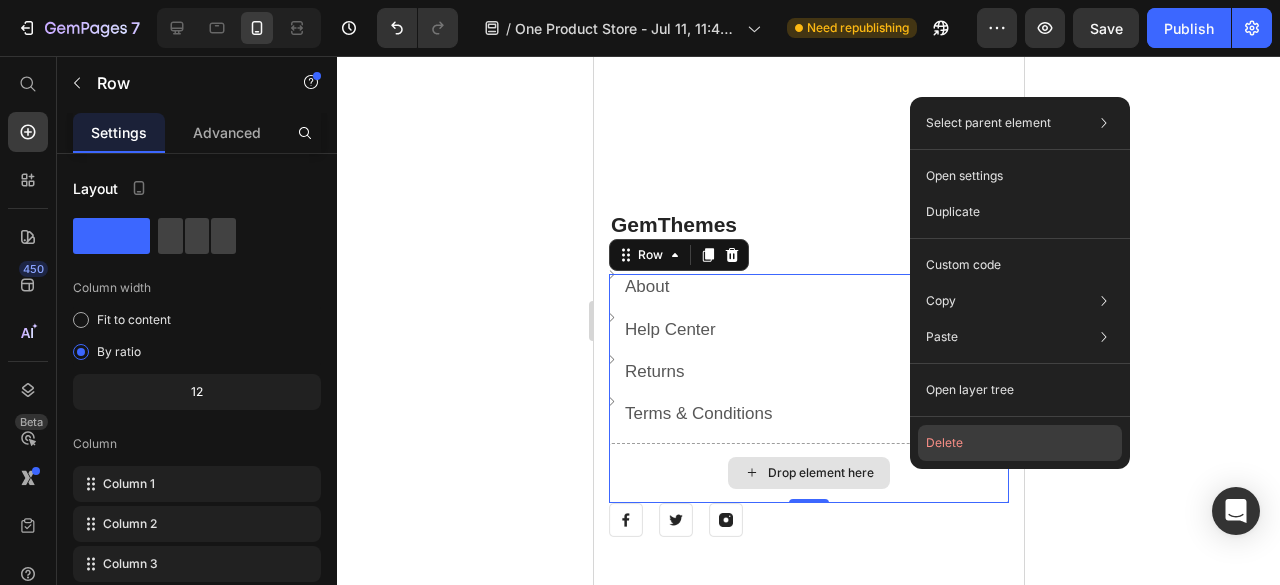 click on "Delete" 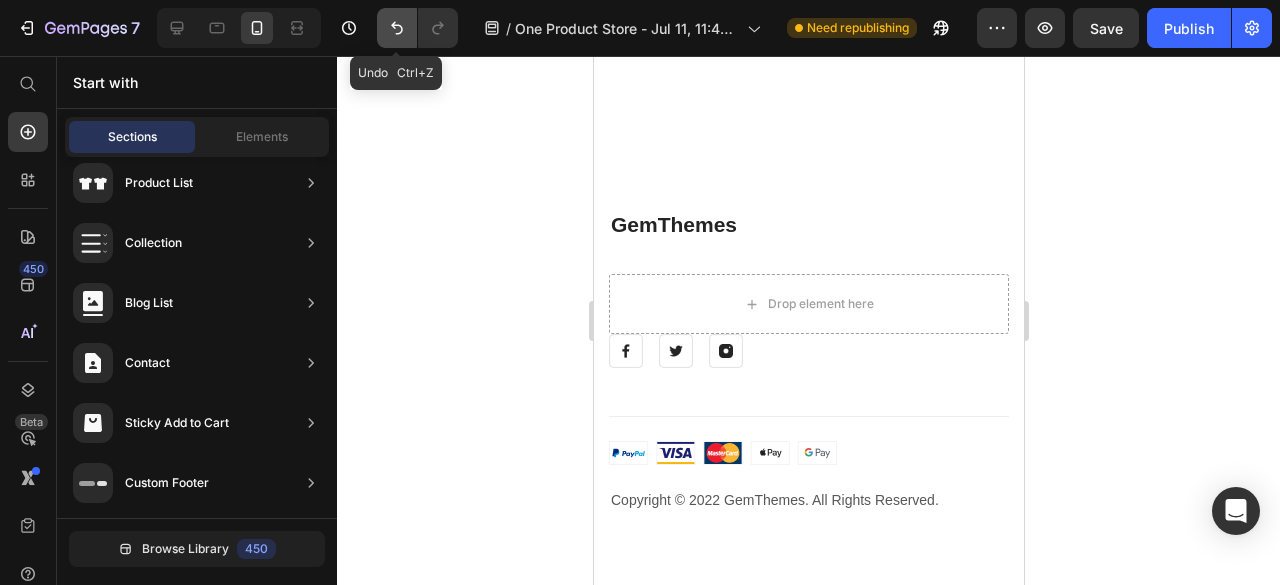 drag, startPoint x: 386, startPoint y: 29, endPoint x: 400, endPoint y: 23, distance: 15.231546 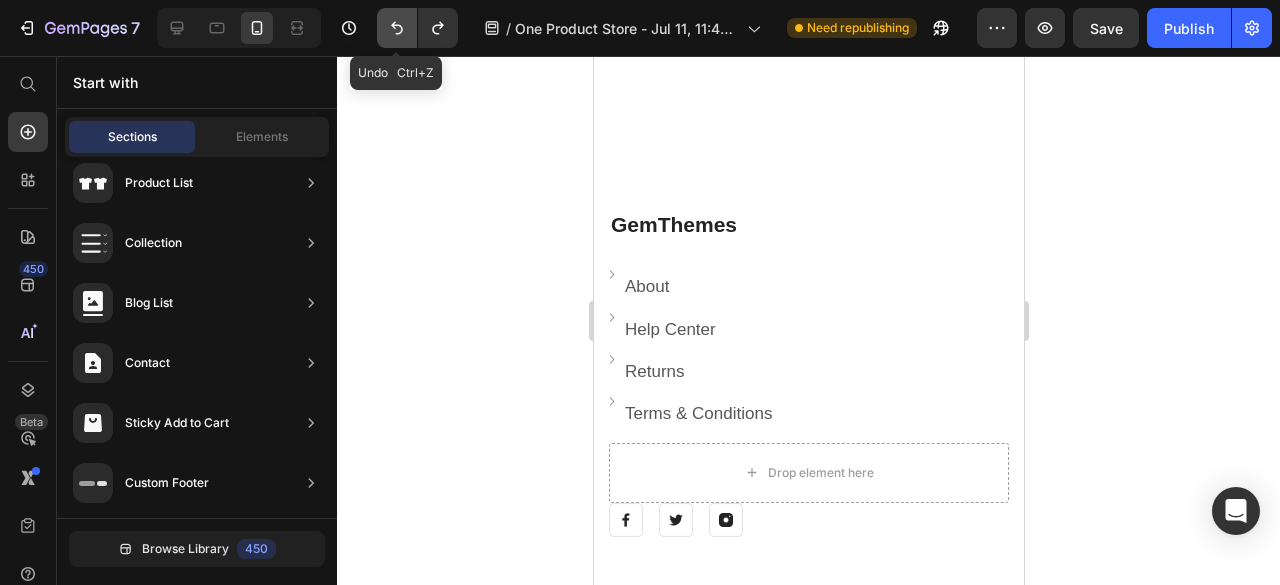 click 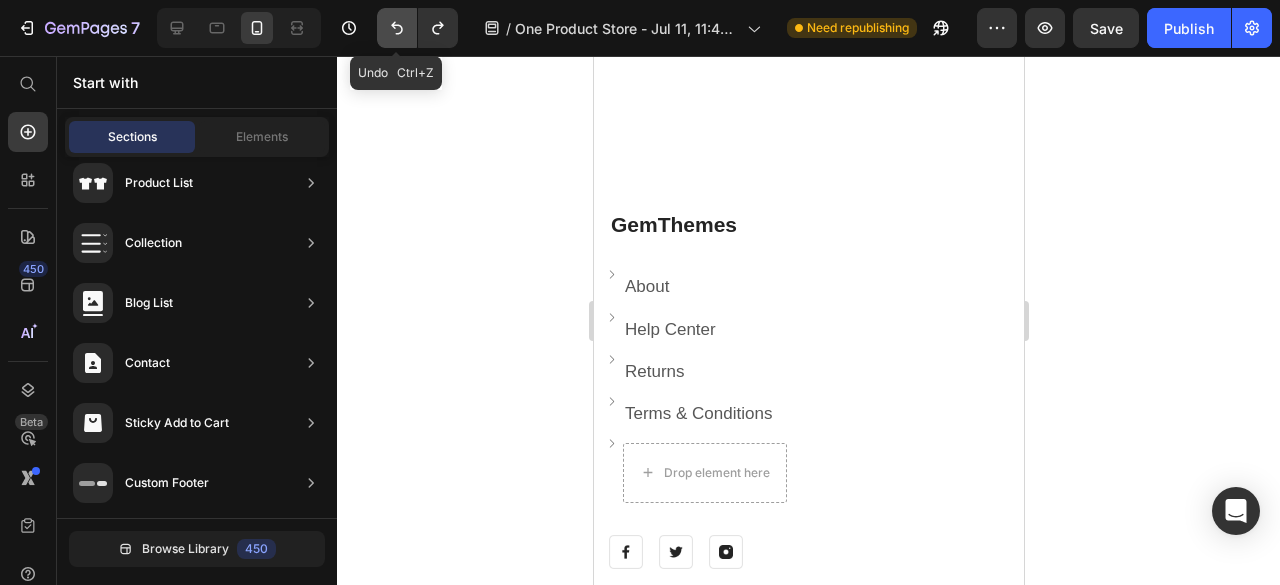 click 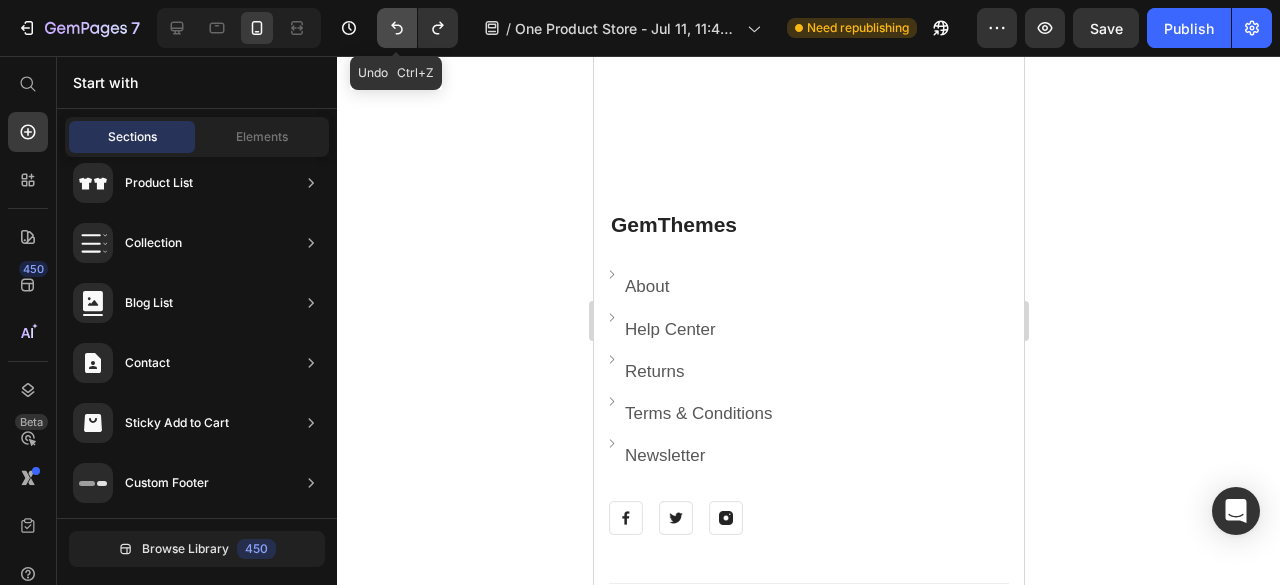 click 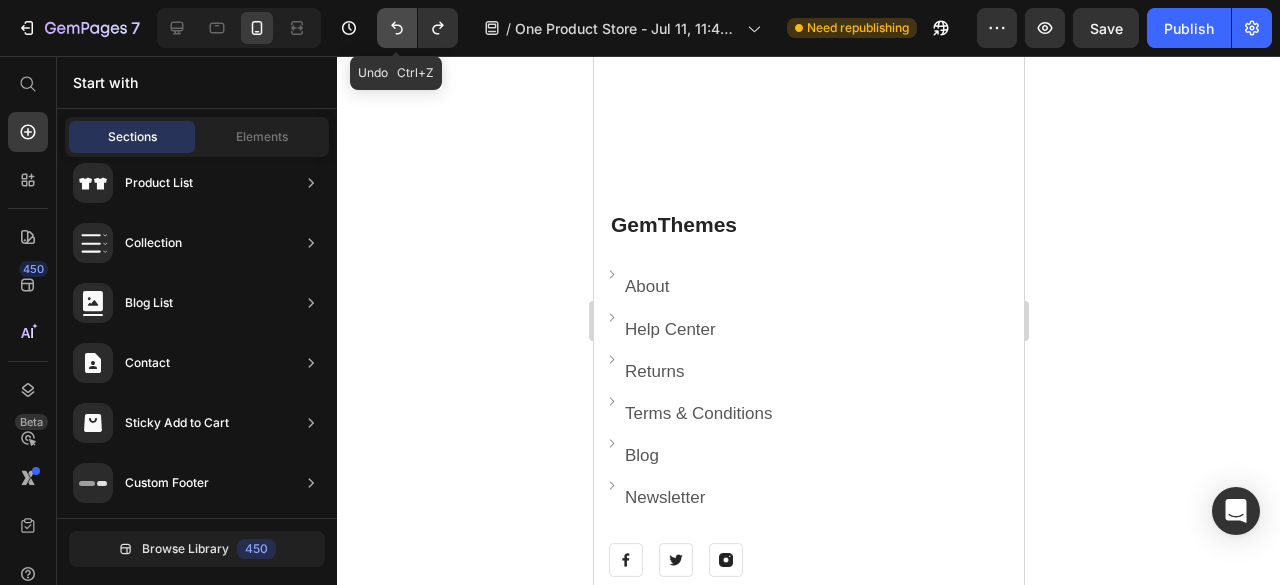 click 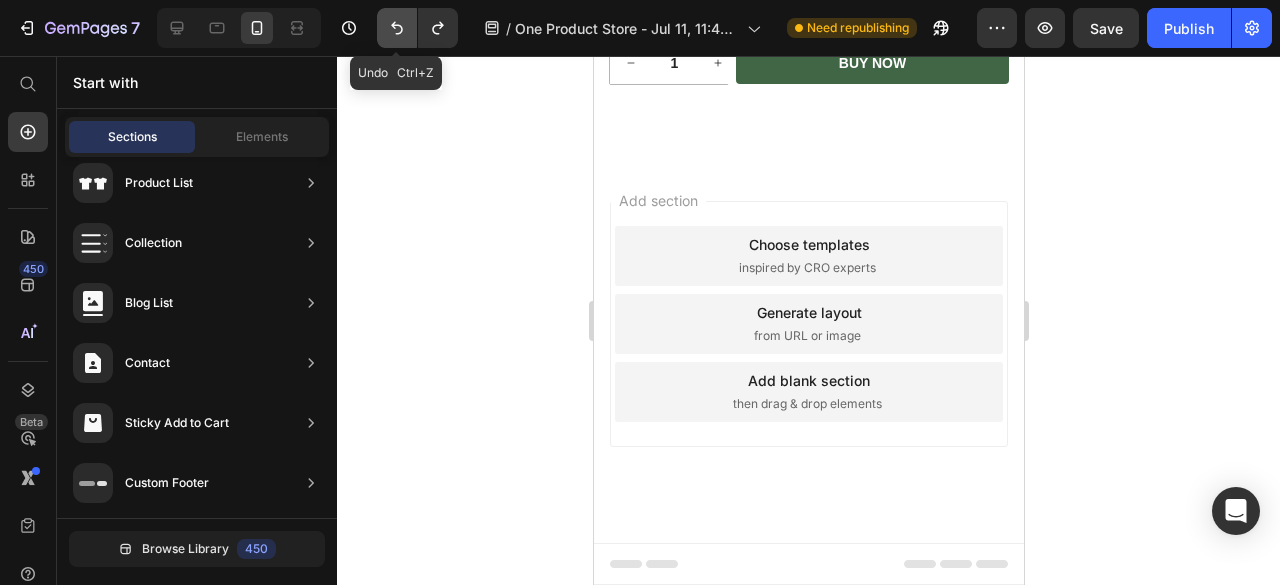 scroll, scrollTop: 5714, scrollLeft: 0, axis: vertical 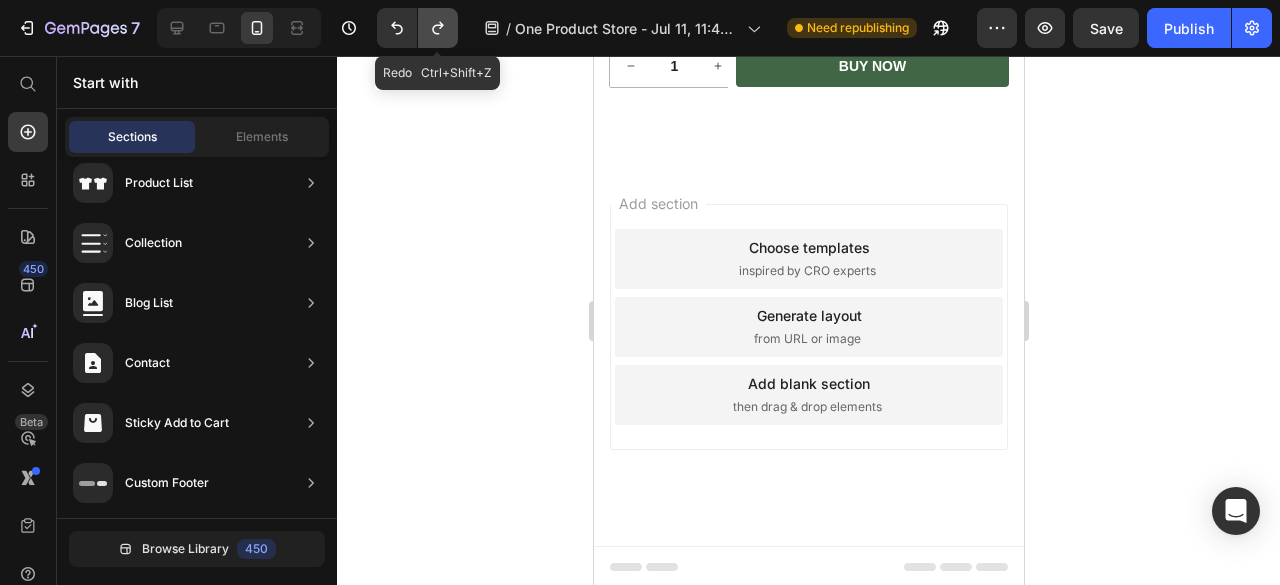 click 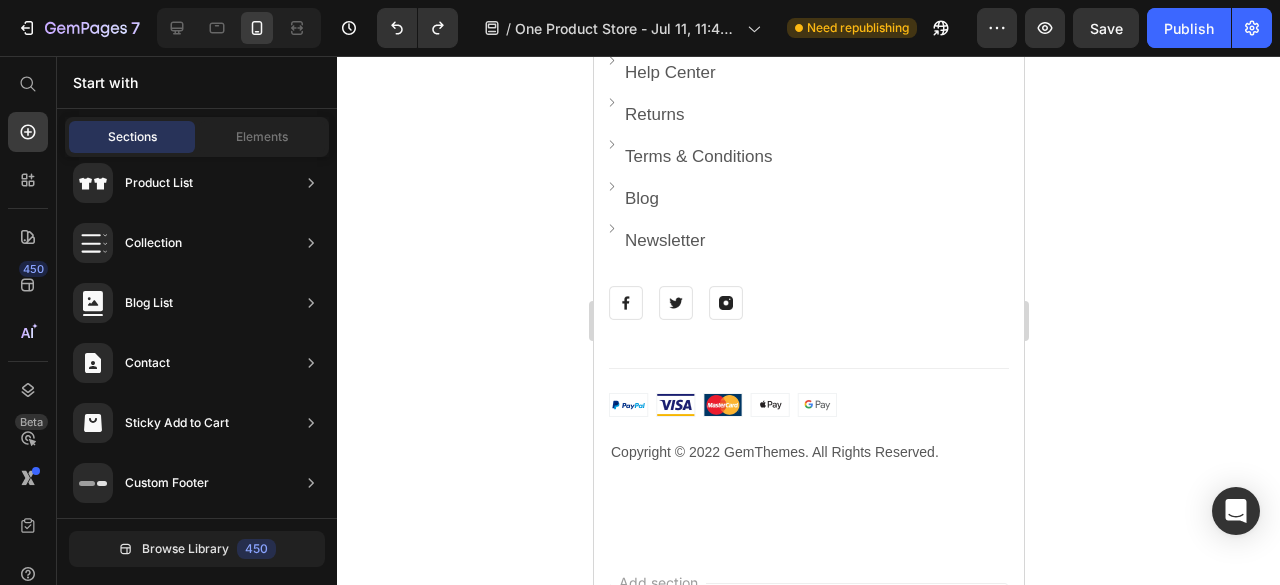 scroll, scrollTop: 5851, scrollLeft: 0, axis: vertical 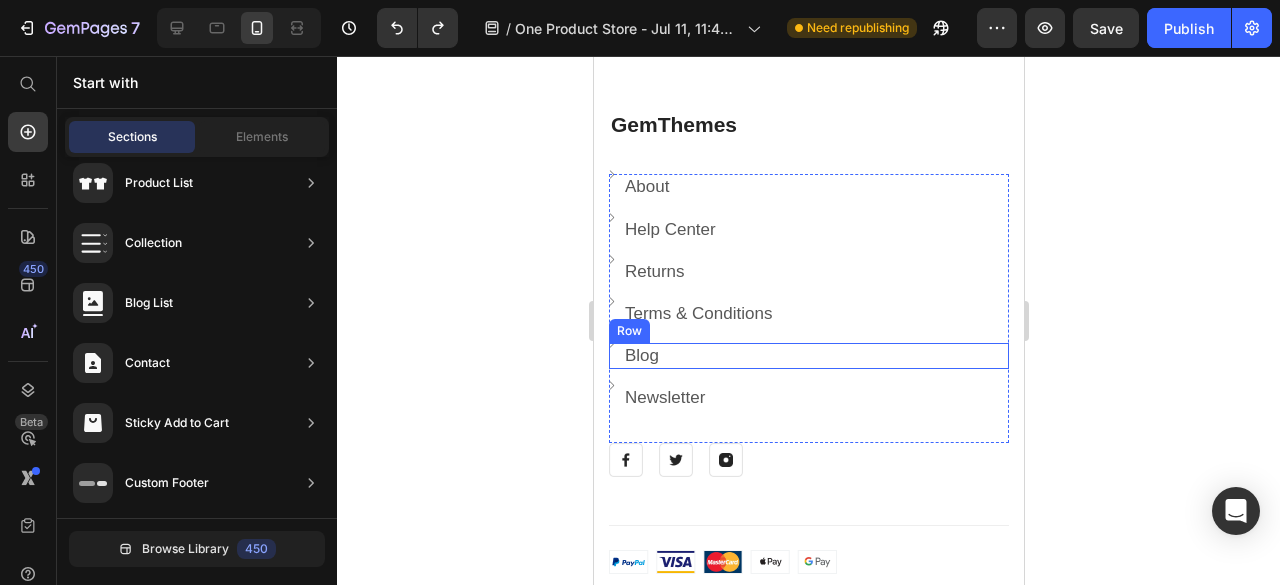 click on "Image Blog Text block Row" at bounding box center (808, 356) 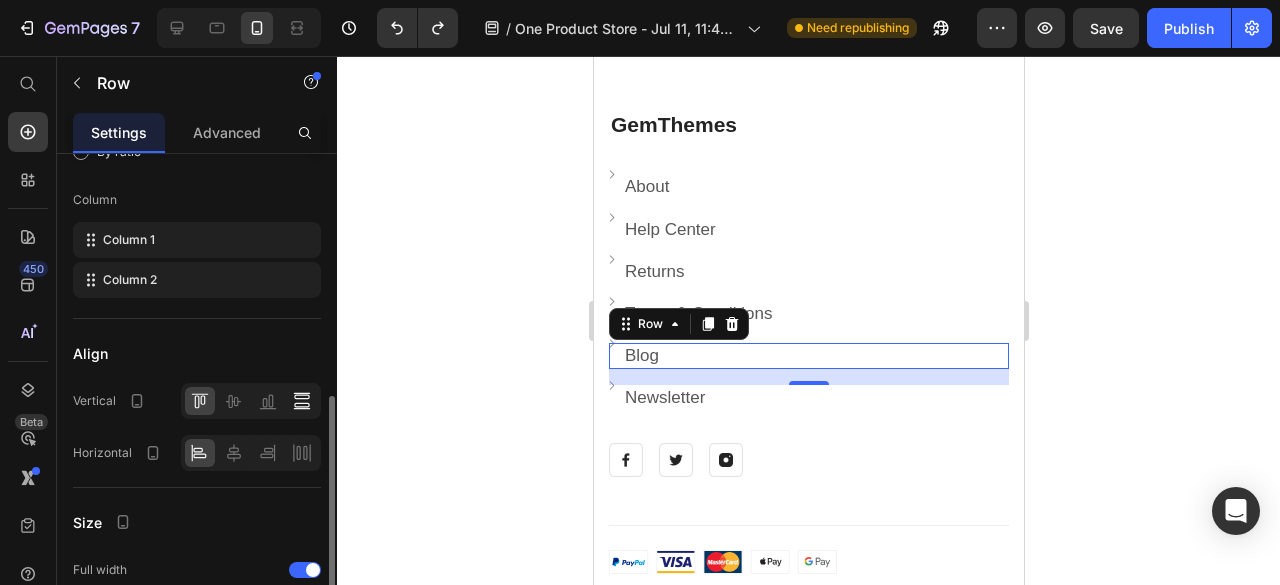 scroll, scrollTop: 400, scrollLeft: 0, axis: vertical 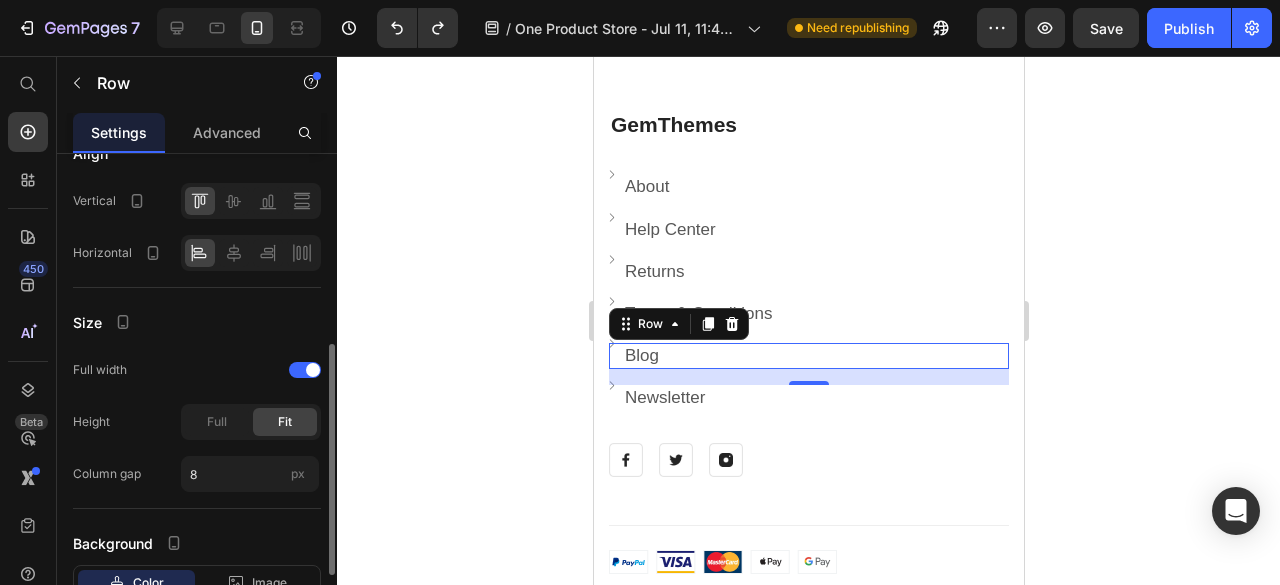 click on "Image Blog Text block Row   16" at bounding box center [808, 356] 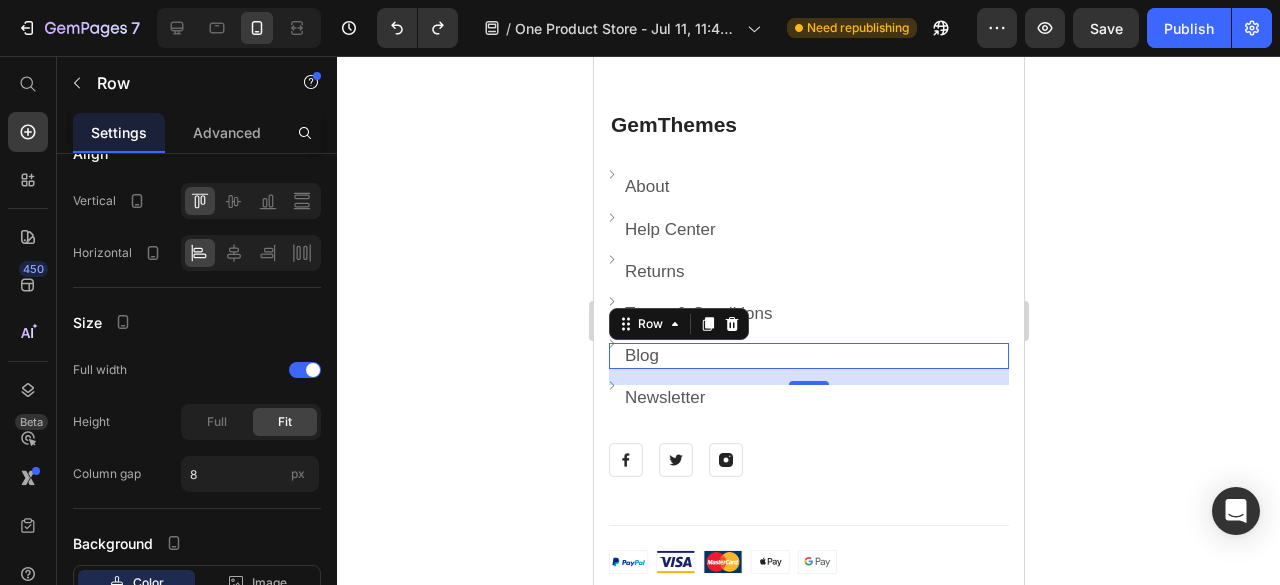 click on "Image Blog Text block Row   16" at bounding box center (808, 356) 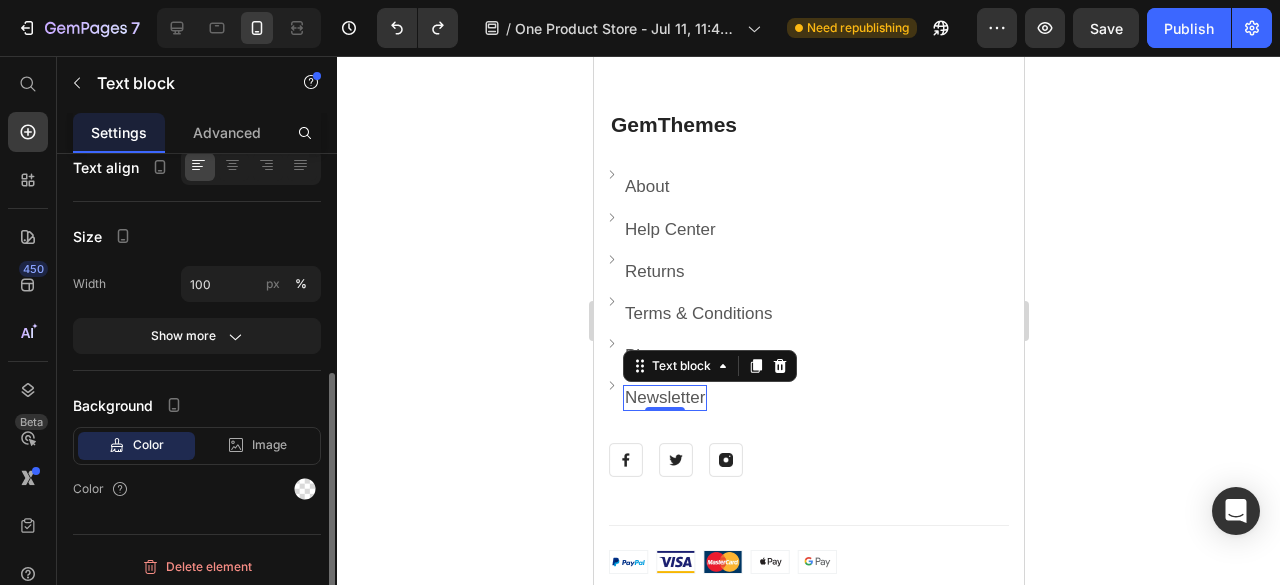 scroll, scrollTop: 404, scrollLeft: 0, axis: vertical 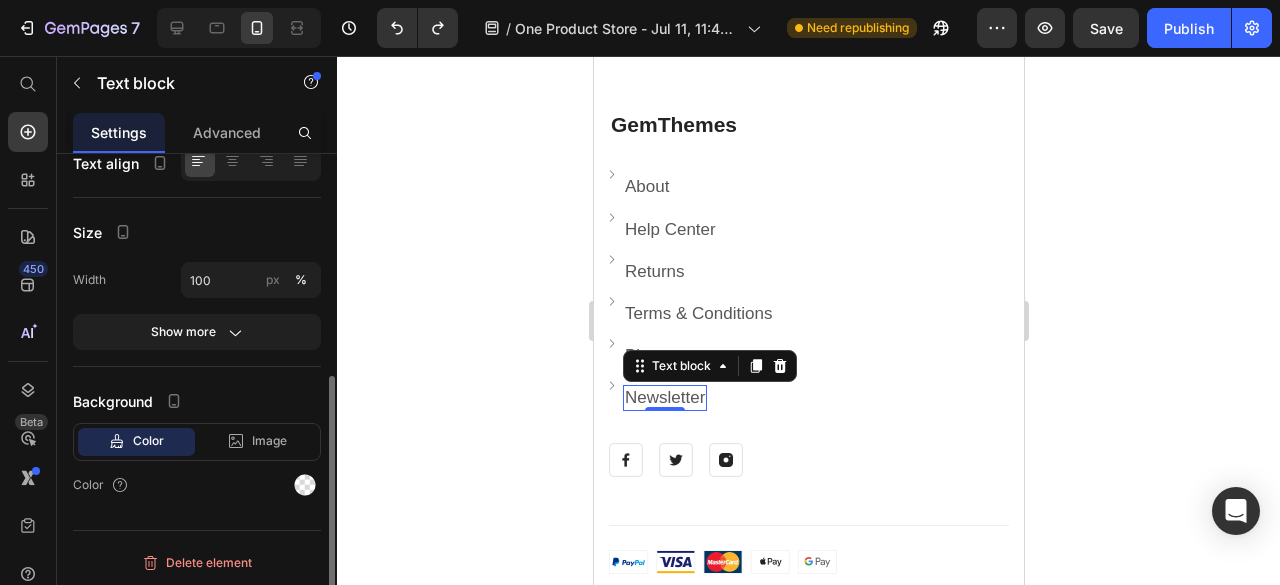 click on "Save" at bounding box center (1106, 28) 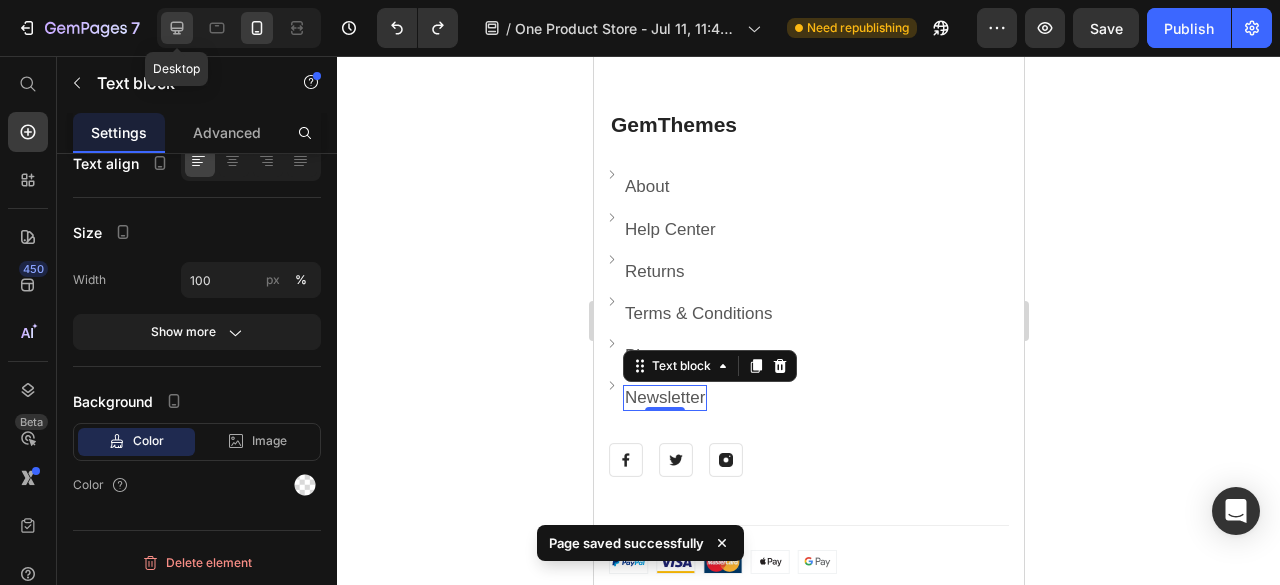 click 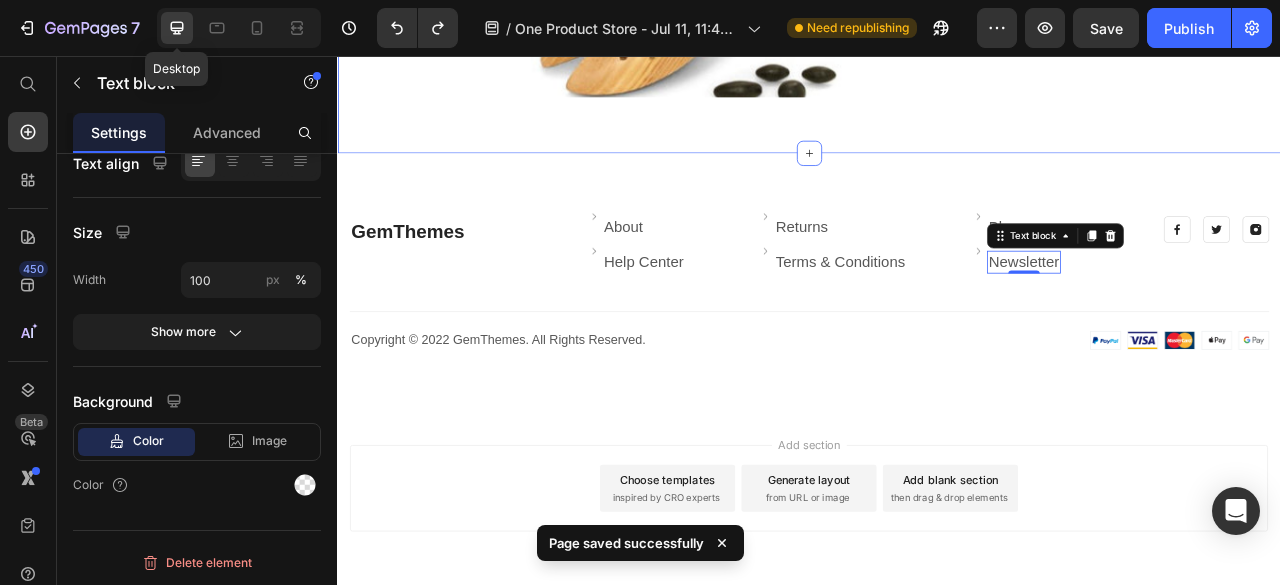 scroll, scrollTop: 404, scrollLeft: 0, axis: vertical 